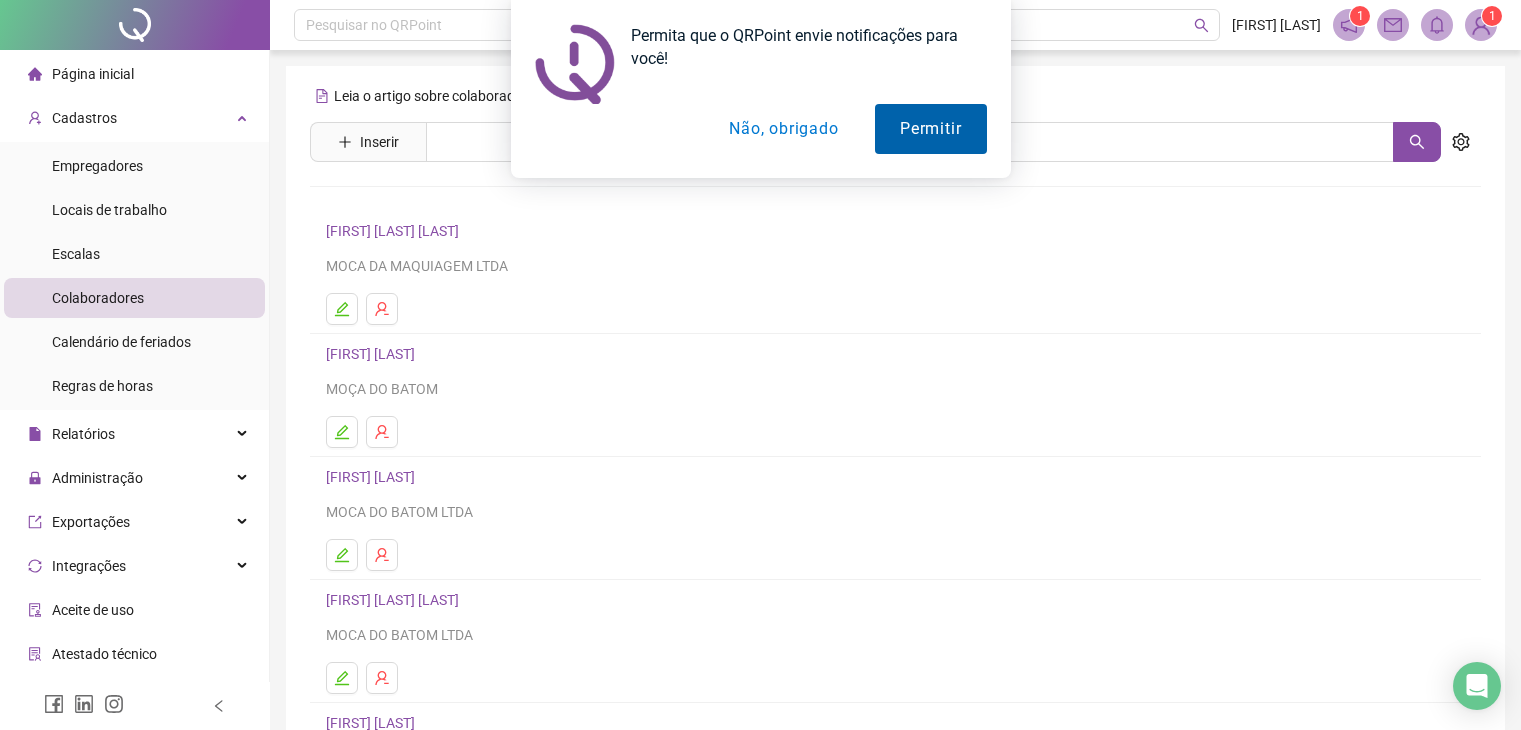 scroll, scrollTop: 0, scrollLeft: 0, axis: both 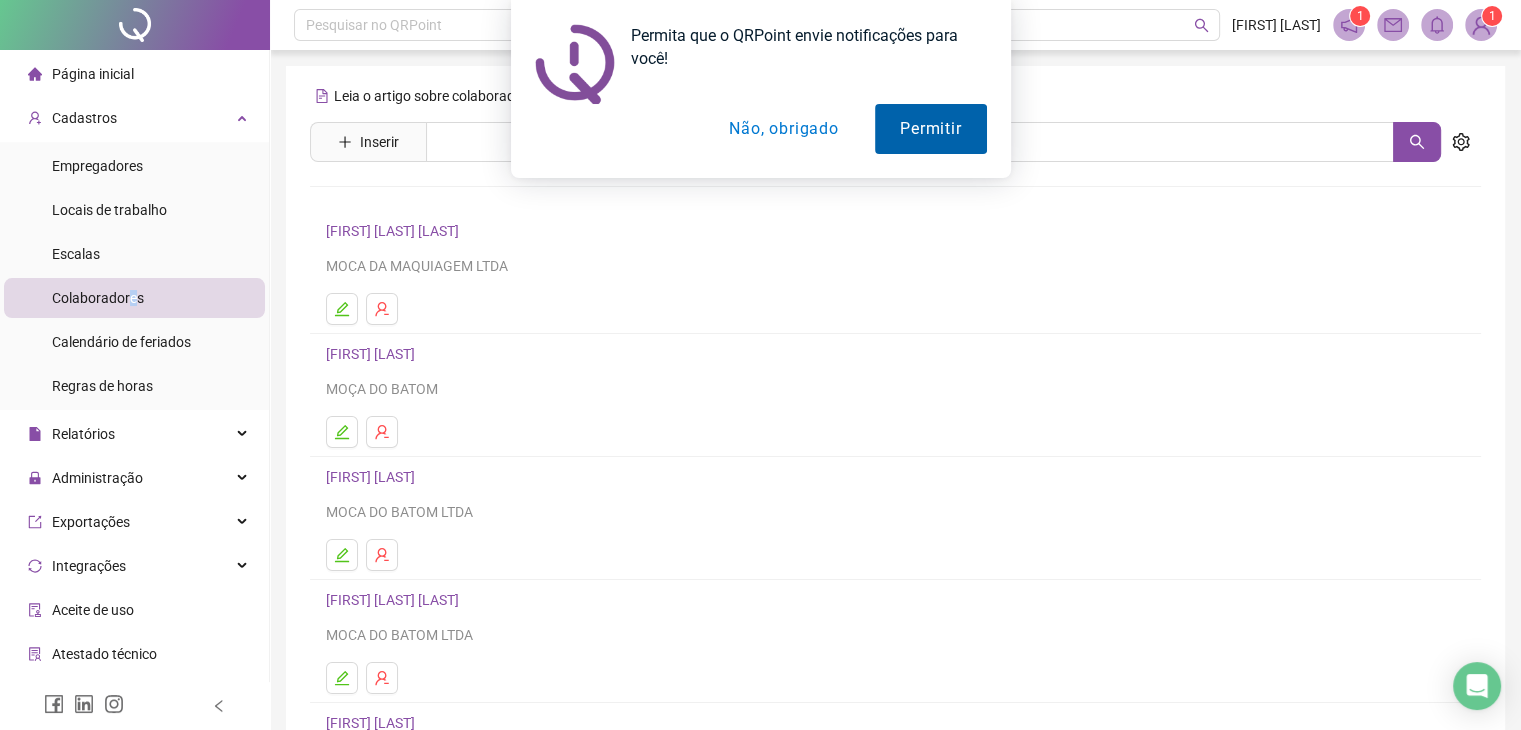 click on "Permitir" at bounding box center (930, 129) 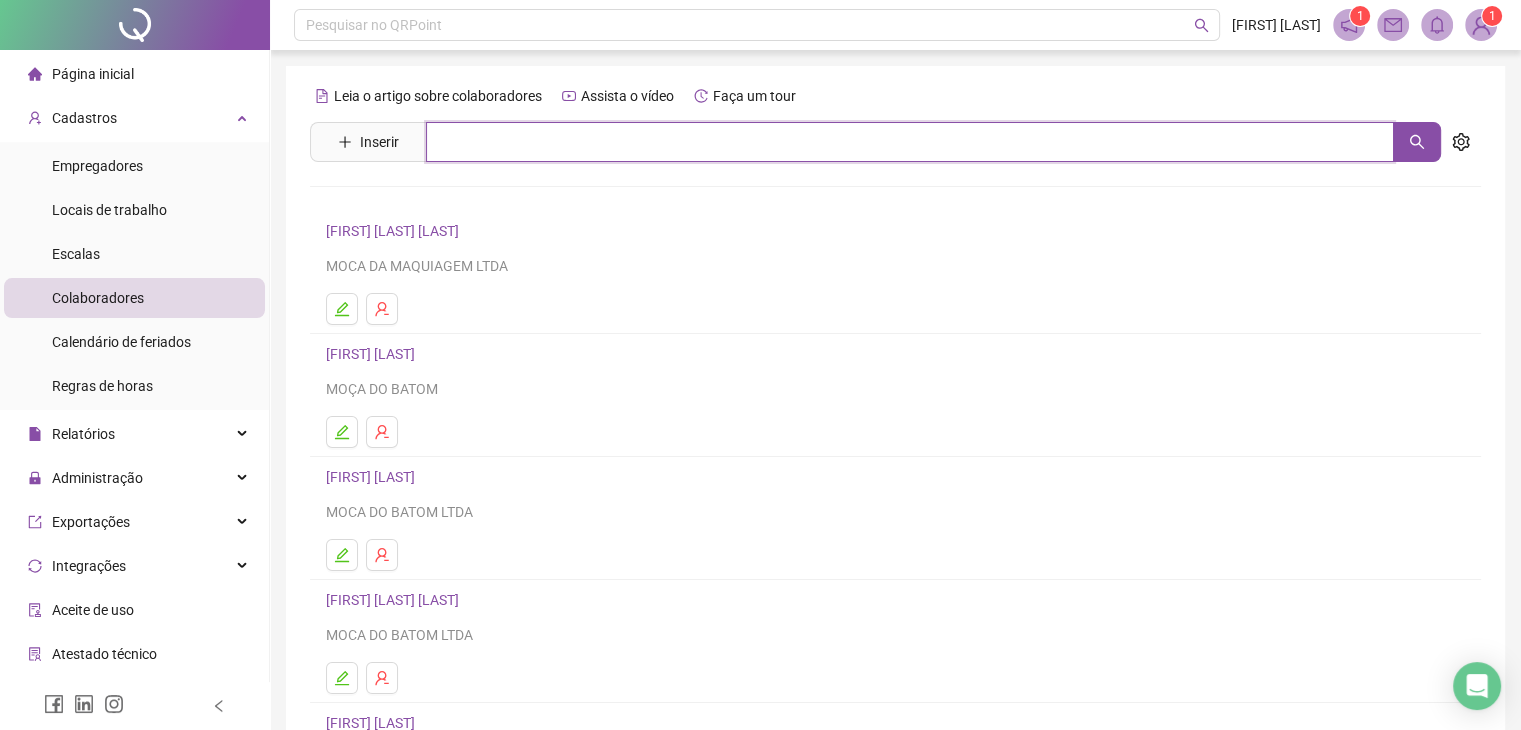 click at bounding box center (910, 142) 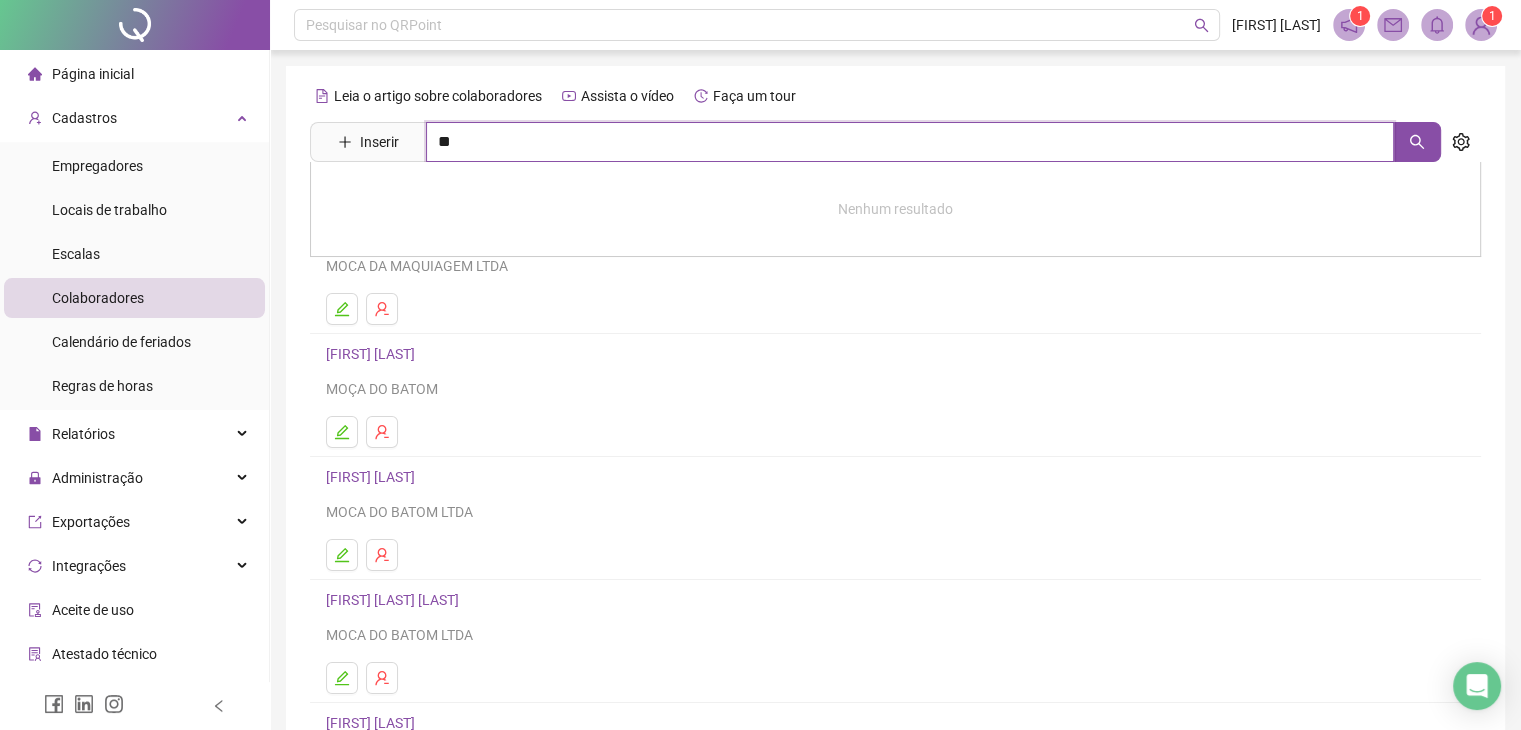 type on "*" 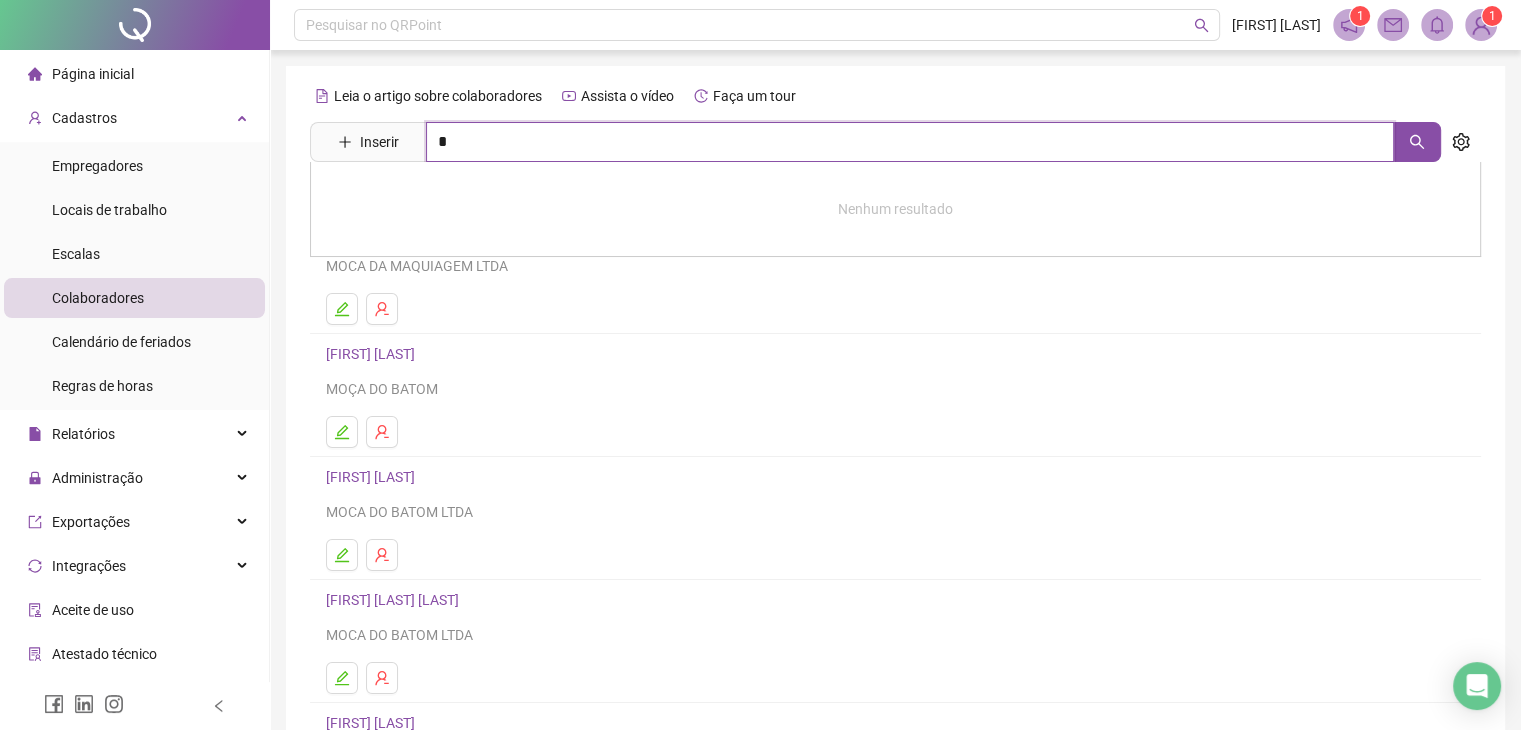 type 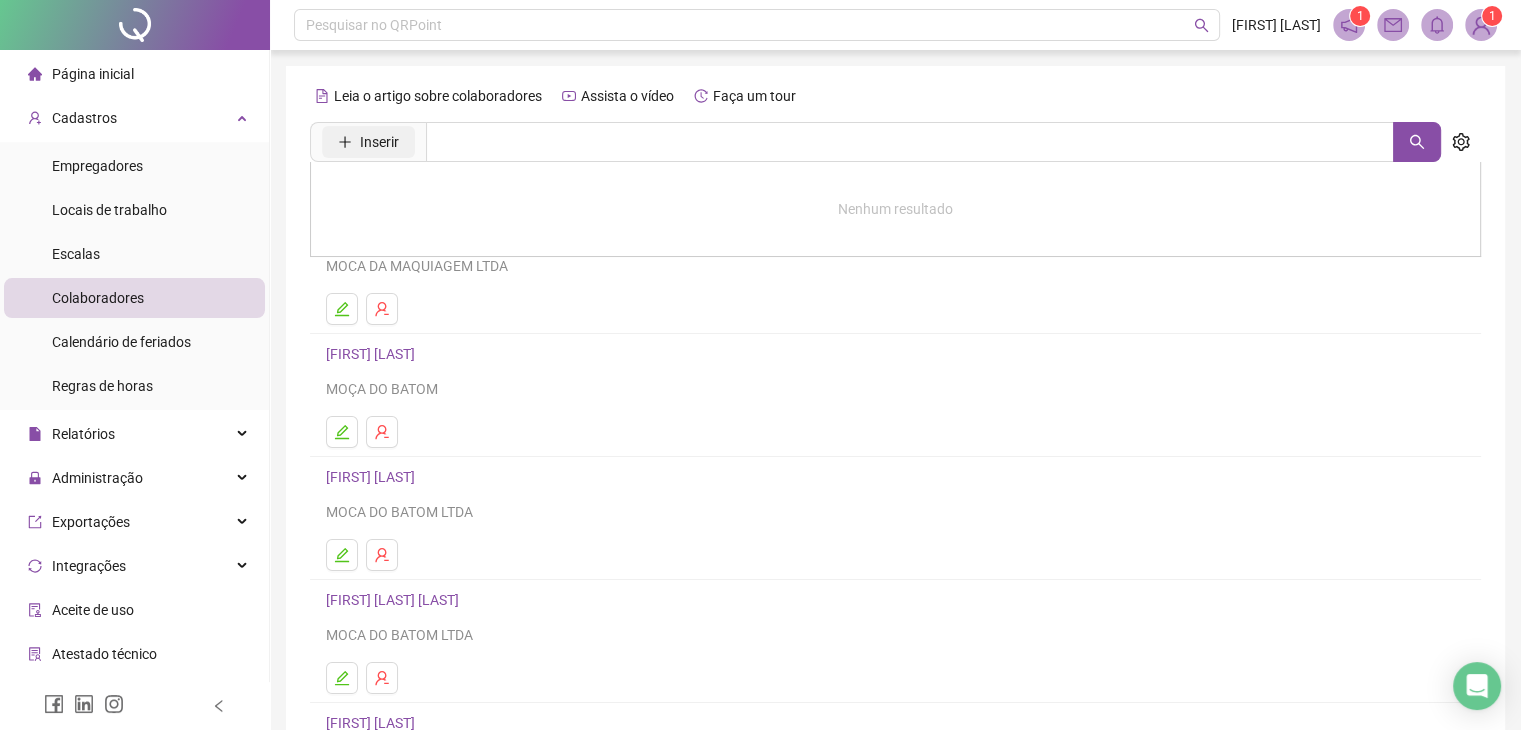 click on "Inserir" at bounding box center (368, 142) 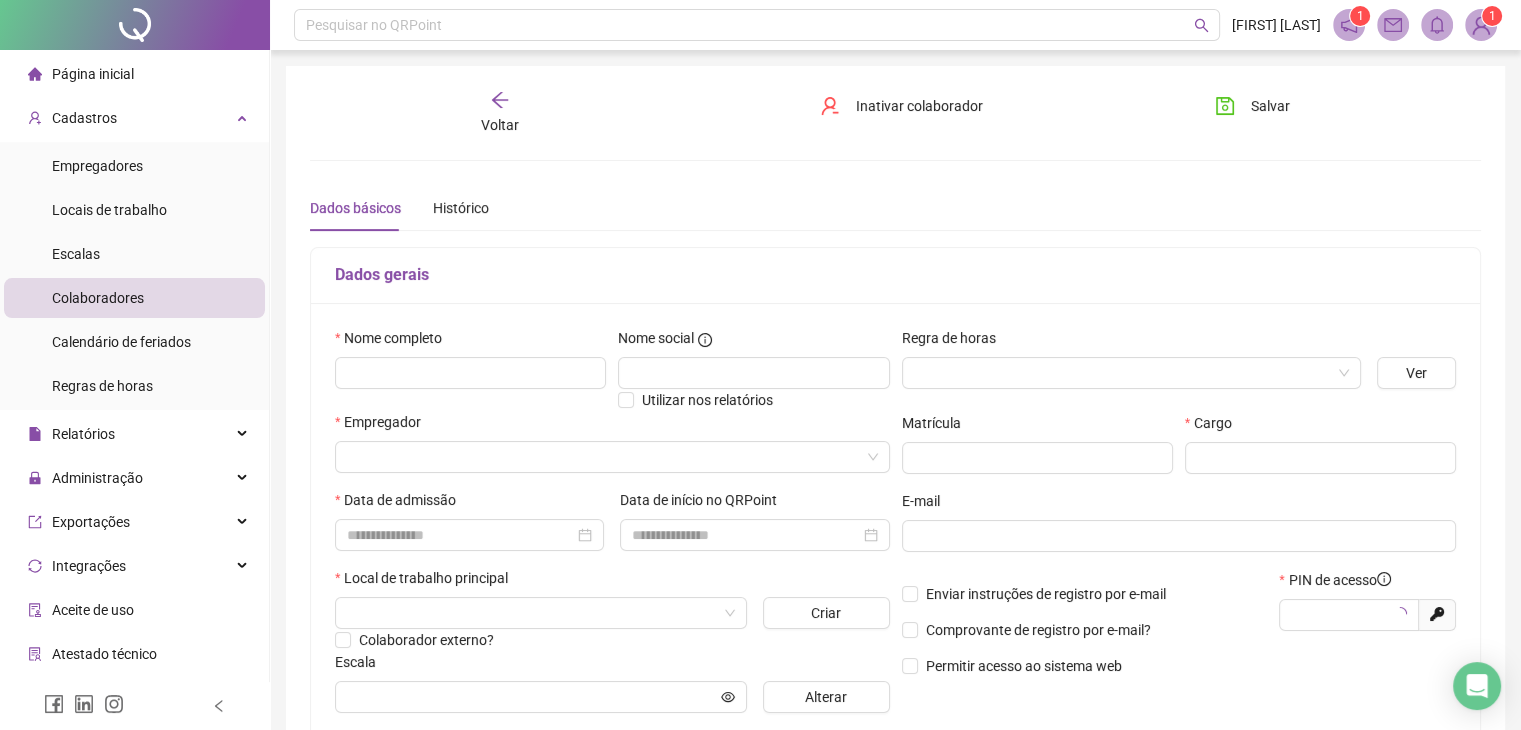 type on "*****" 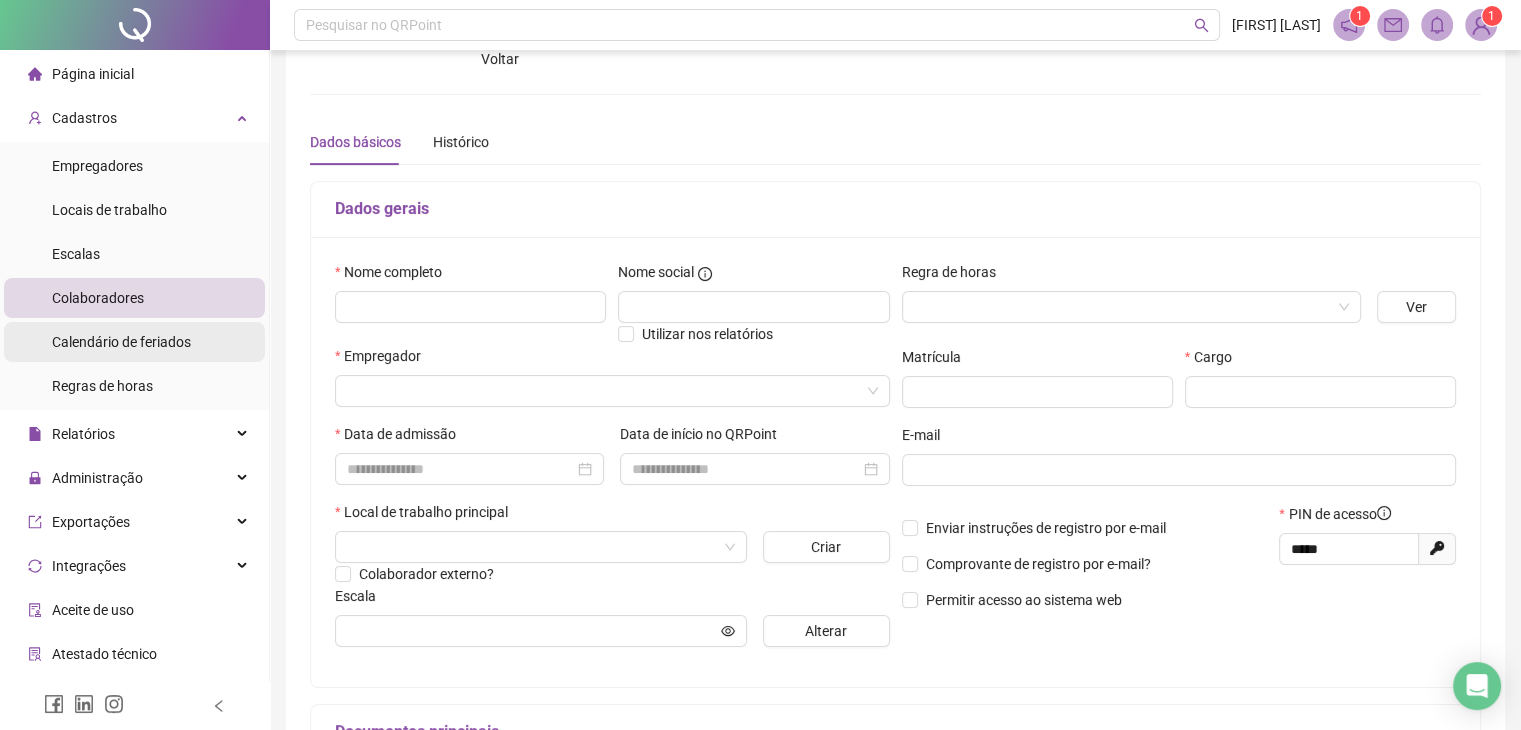 scroll, scrollTop: 100, scrollLeft: 0, axis: vertical 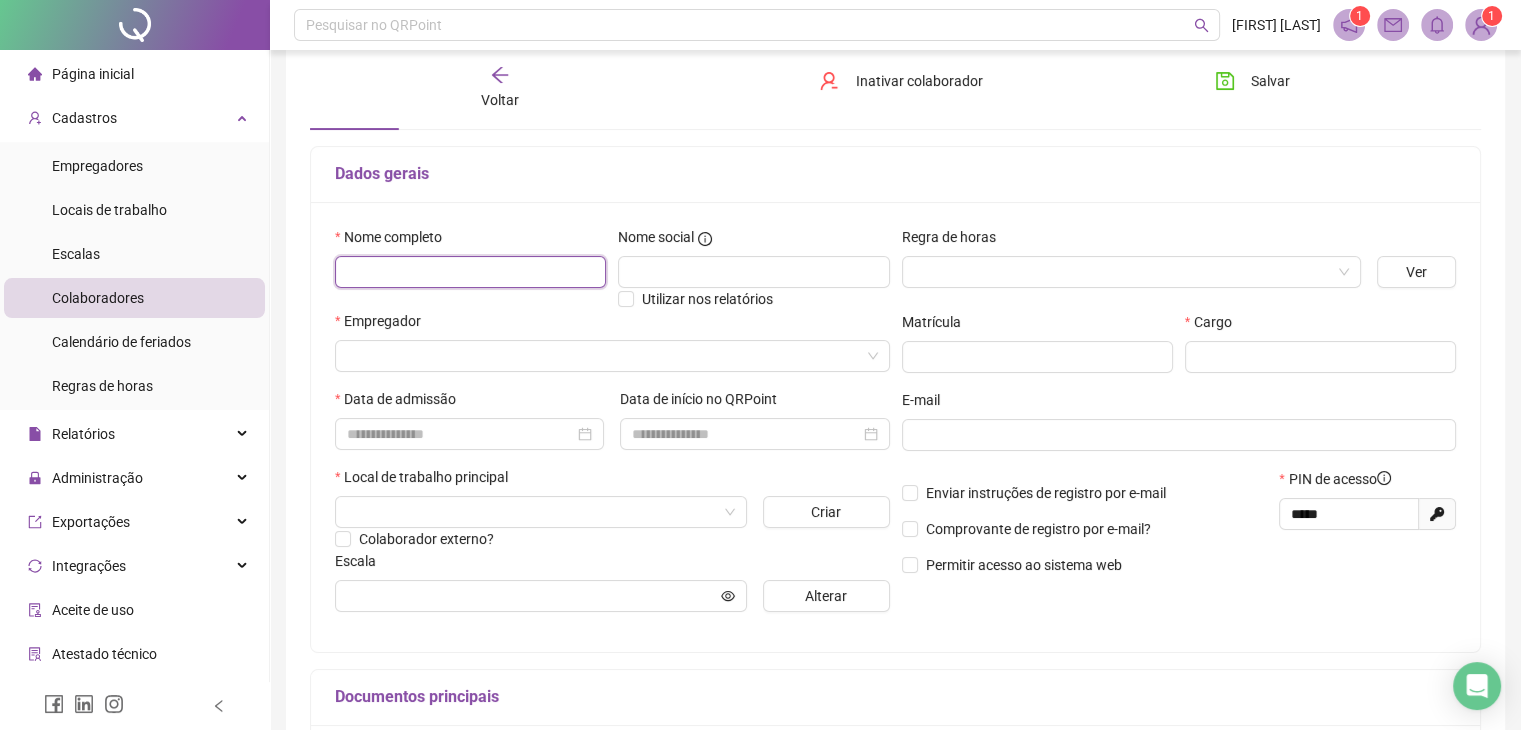 click at bounding box center (470, 272) 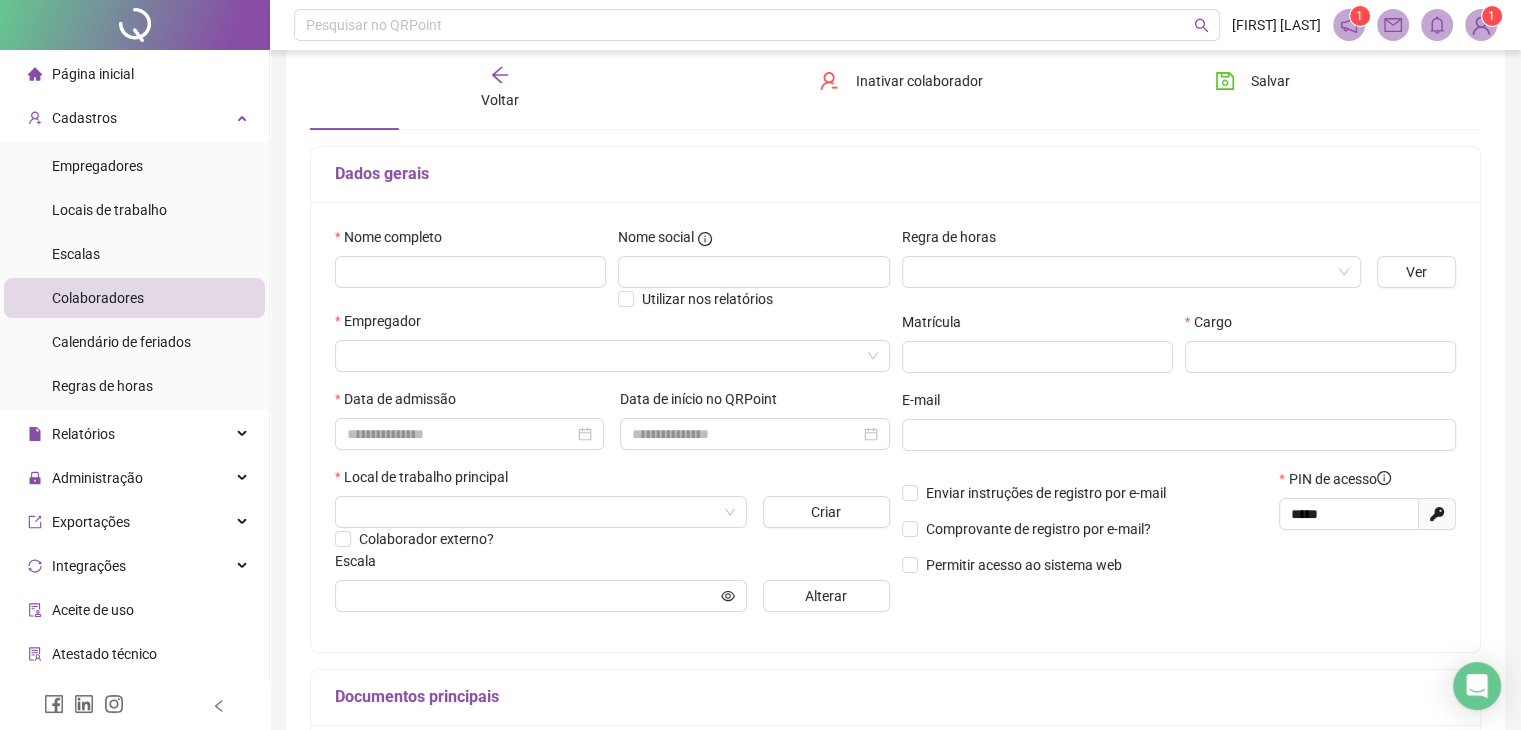 click 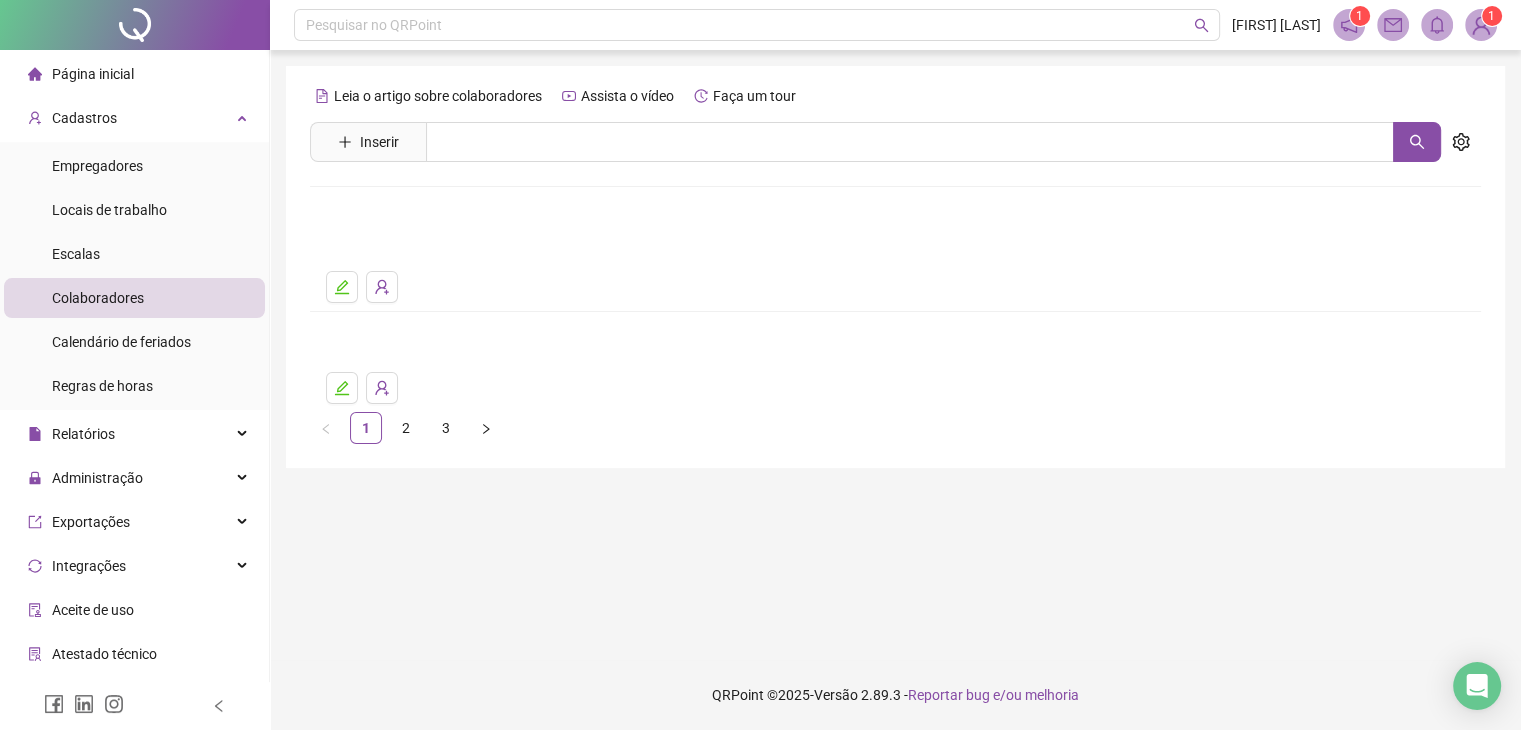 scroll, scrollTop: 0, scrollLeft: 0, axis: both 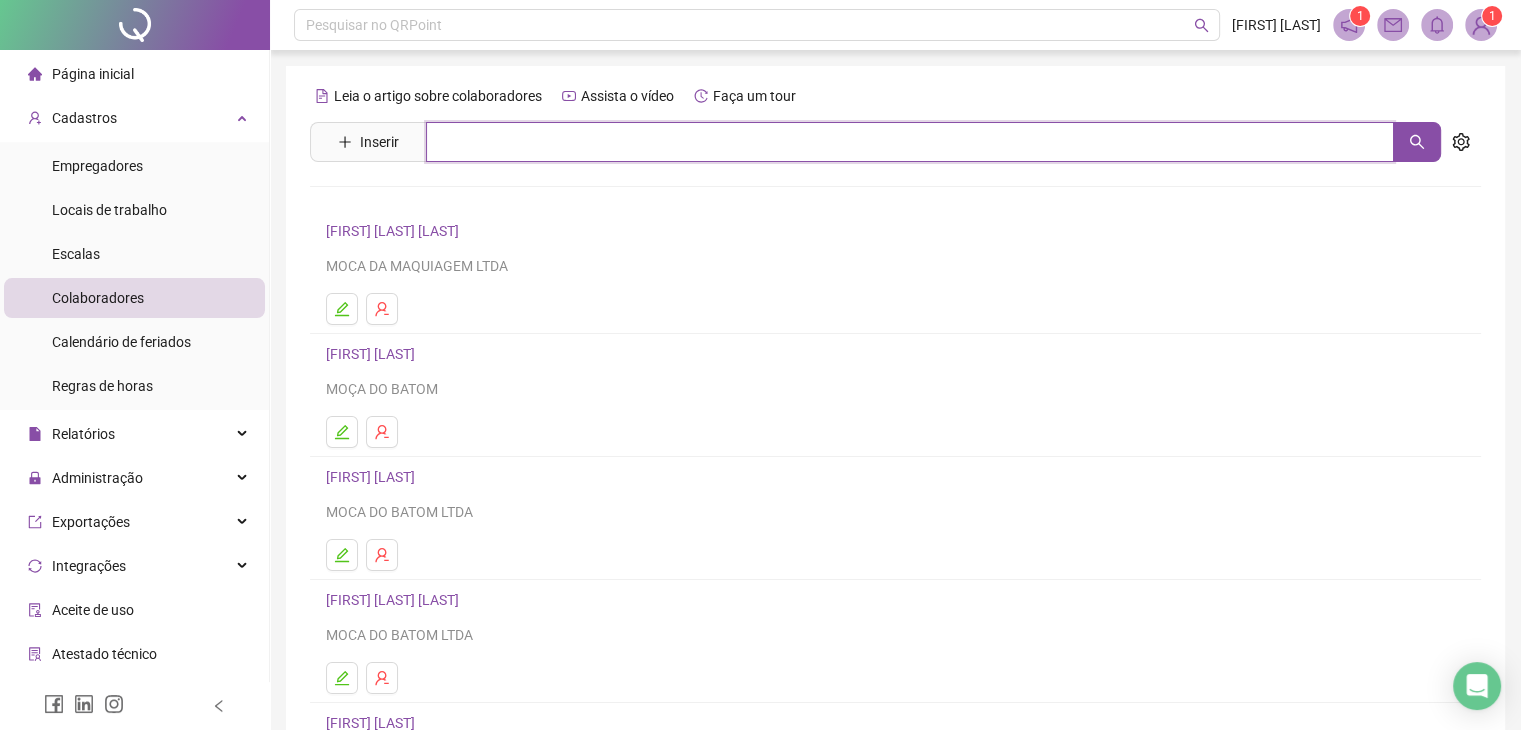 click at bounding box center (910, 142) 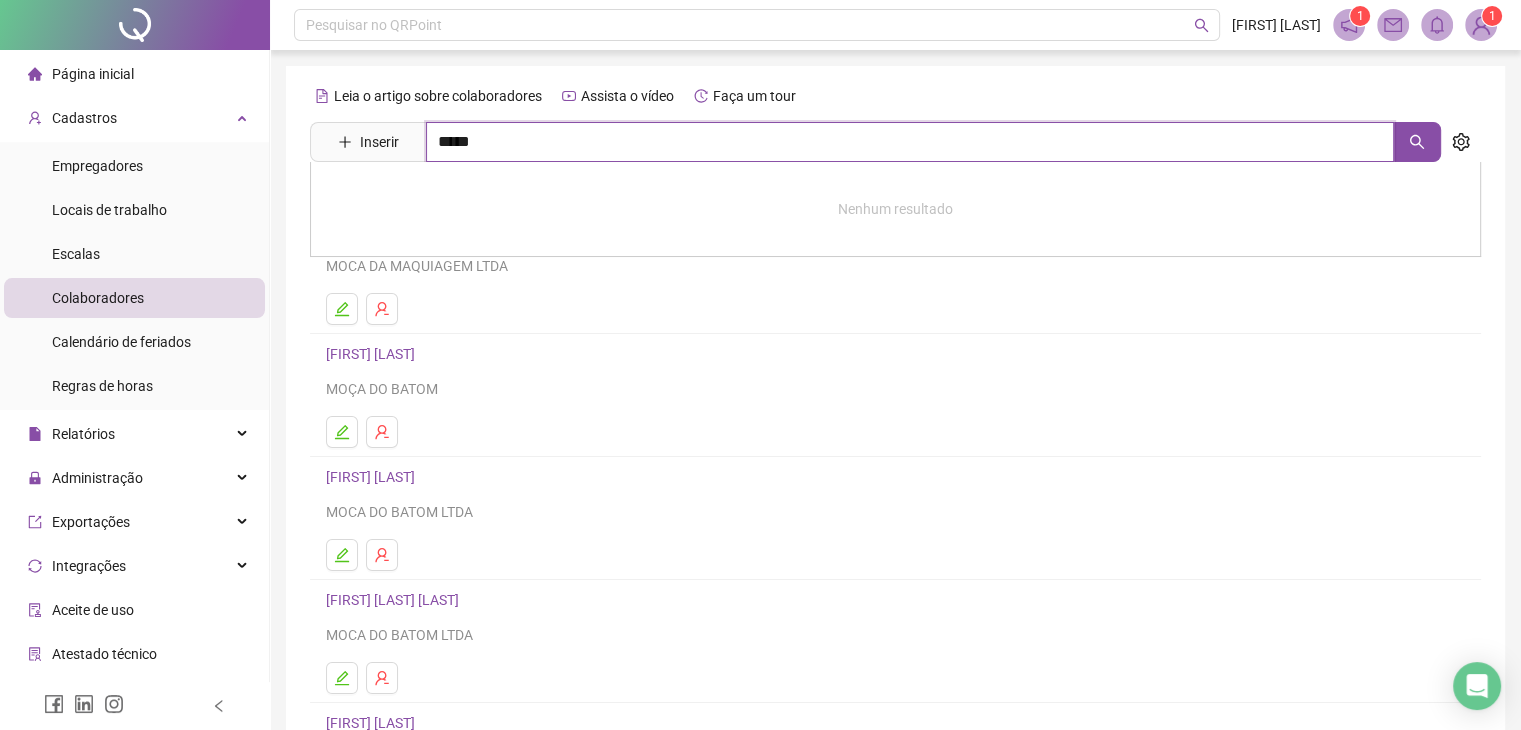 type on "*****" 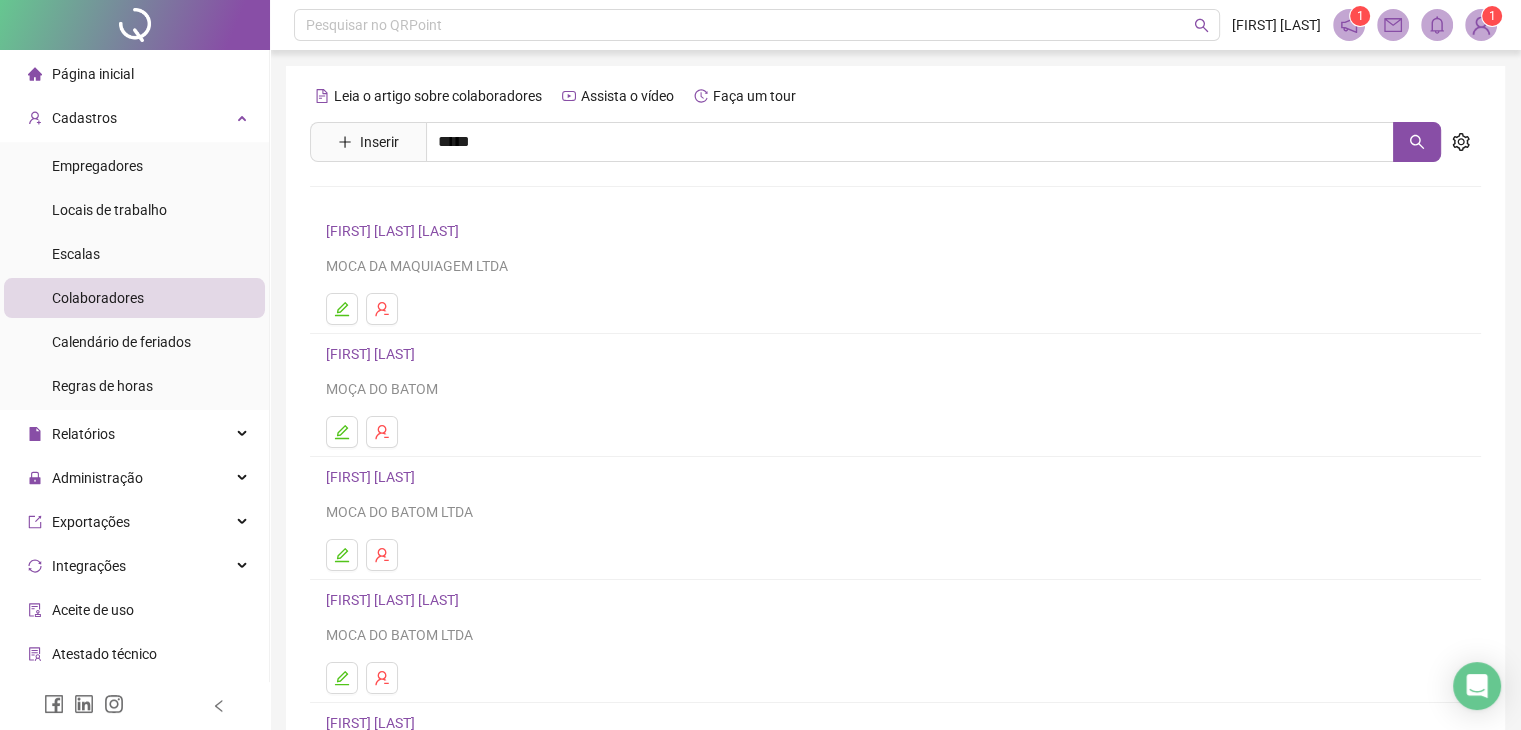click on "[FIRST] [LAST]" at bounding box center [413, 201] 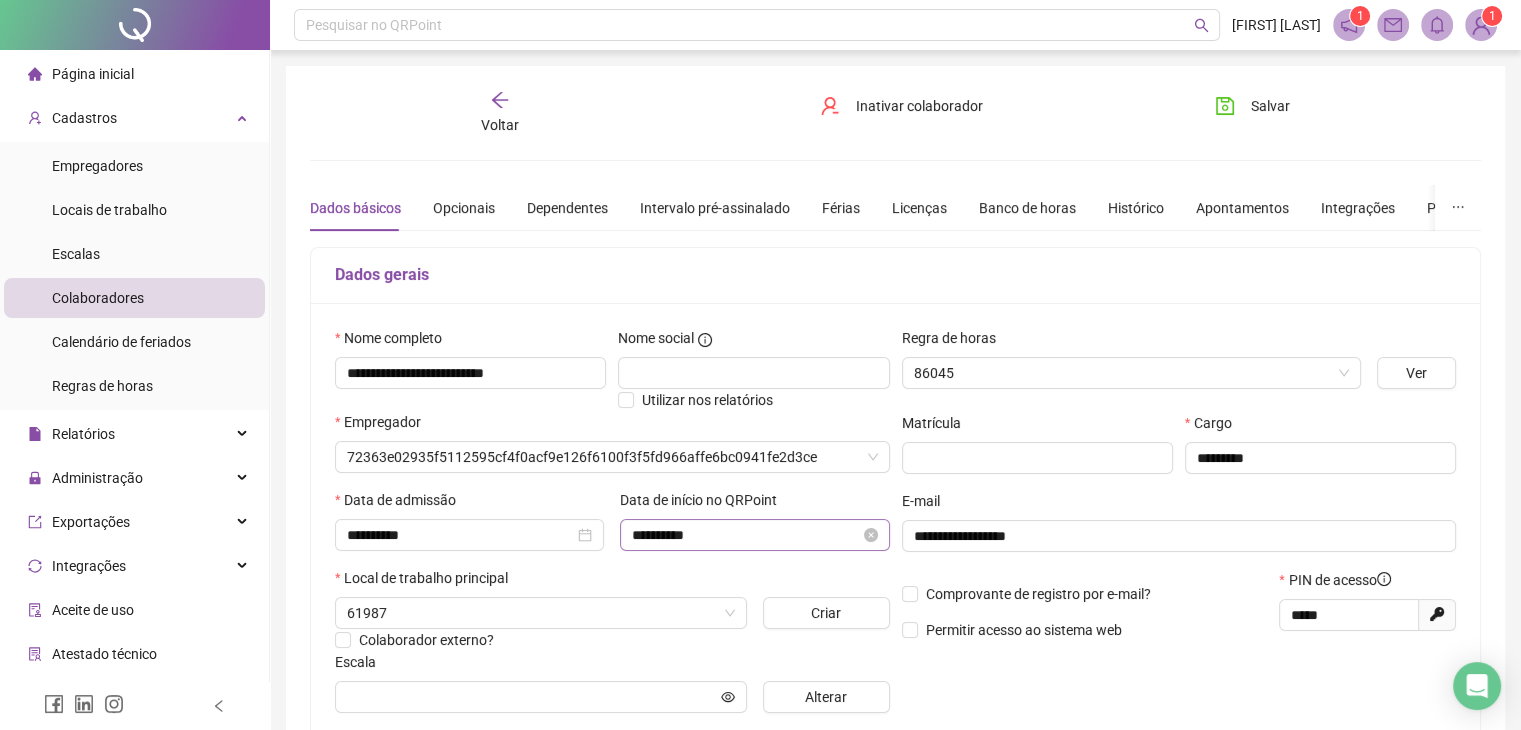 type on "**********" 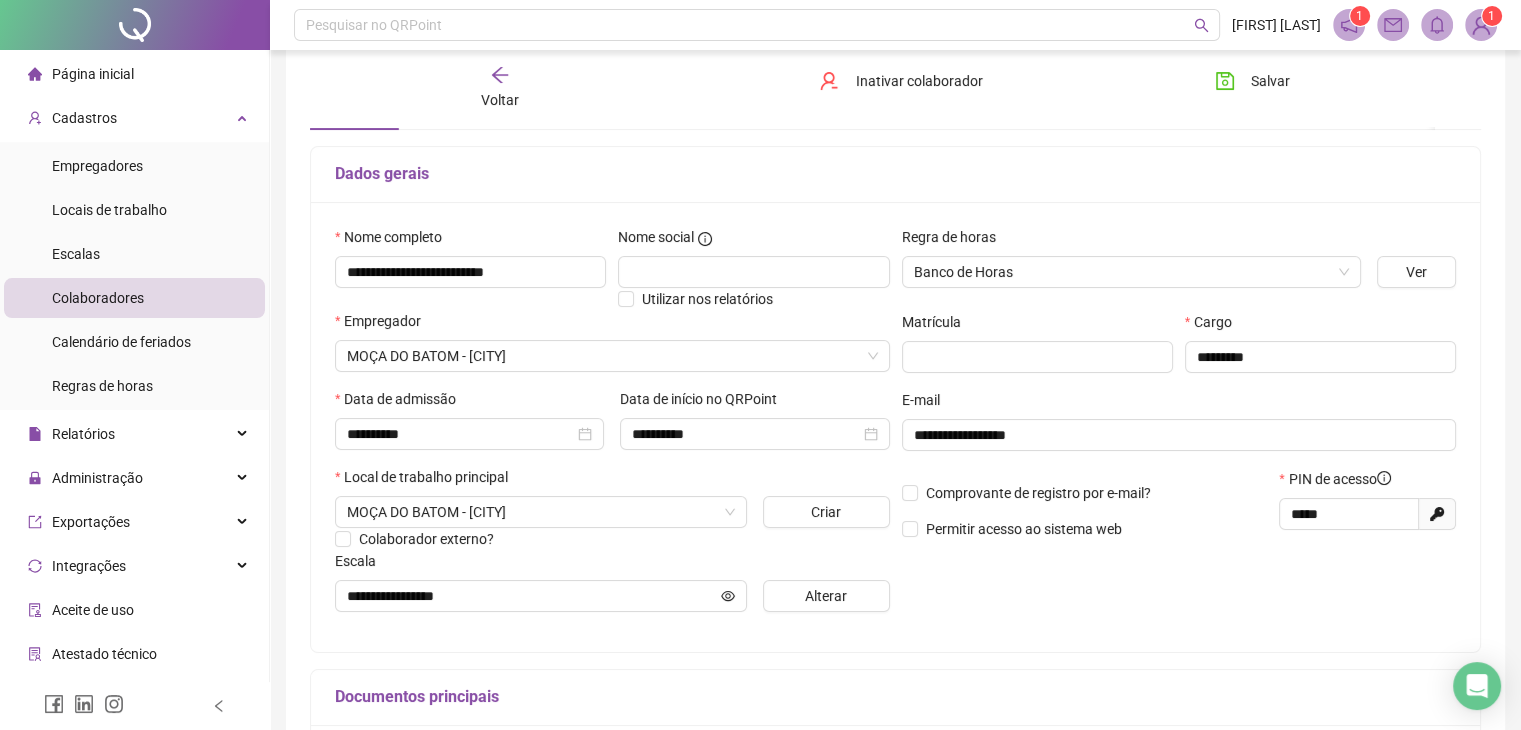 scroll, scrollTop: 200, scrollLeft: 0, axis: vertical 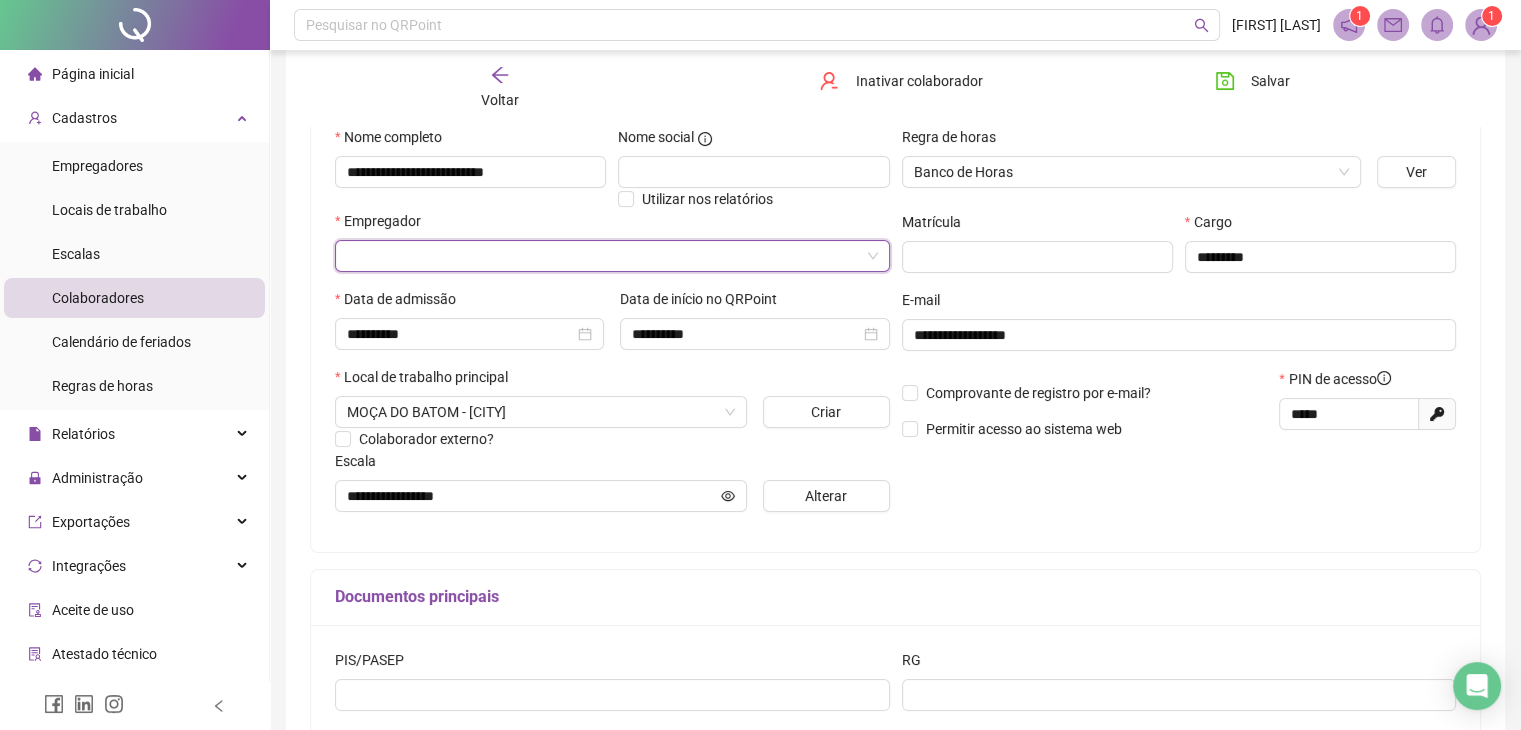 click on "Empregador" at bounding box center (612, 249) 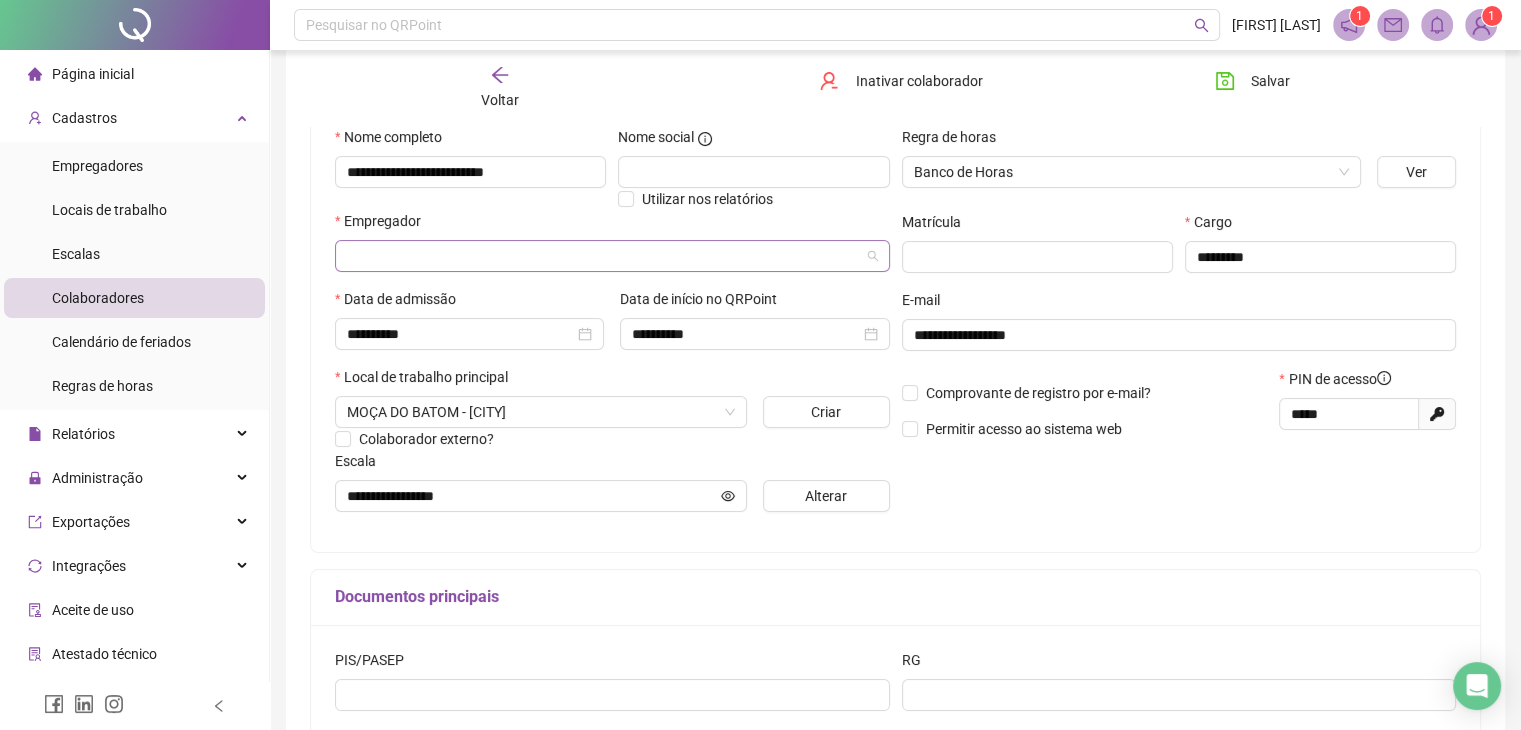 click at bounding box center (612, 256) 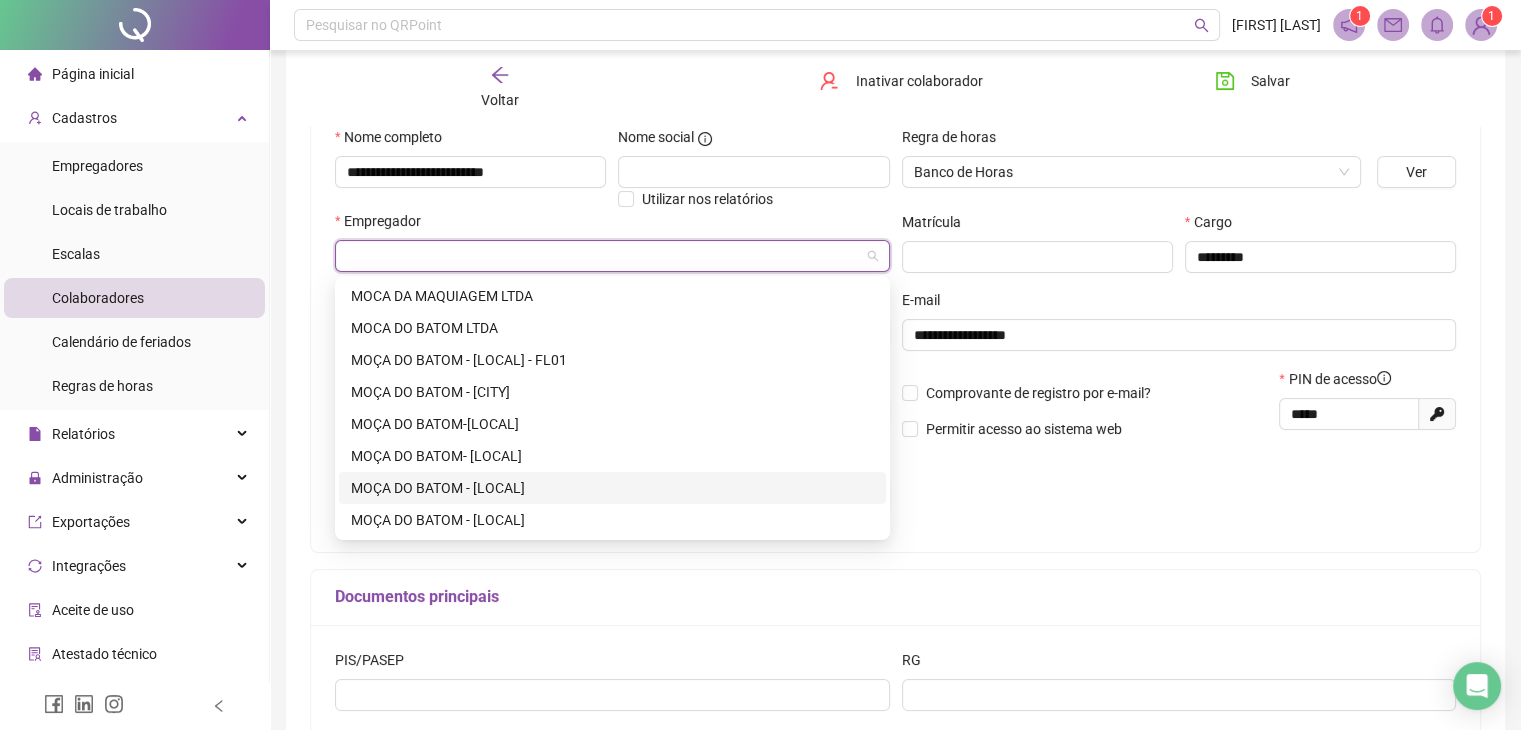 click on "MOÇA DO BATOM - PARQUE SHOPPING" at bounding box center (612, 488) 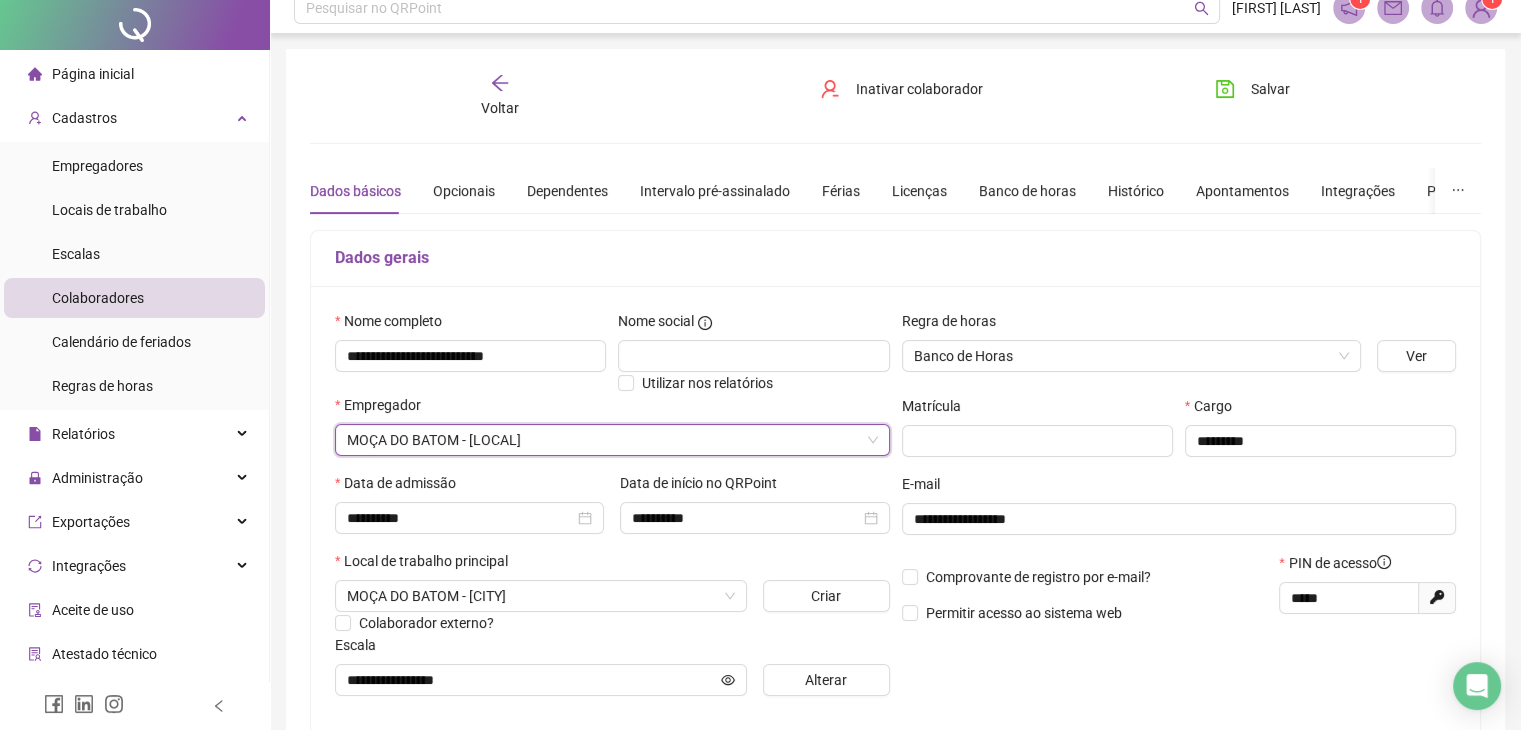 scroll, scrollTop: 0, scrollLeft: 0, axis: both 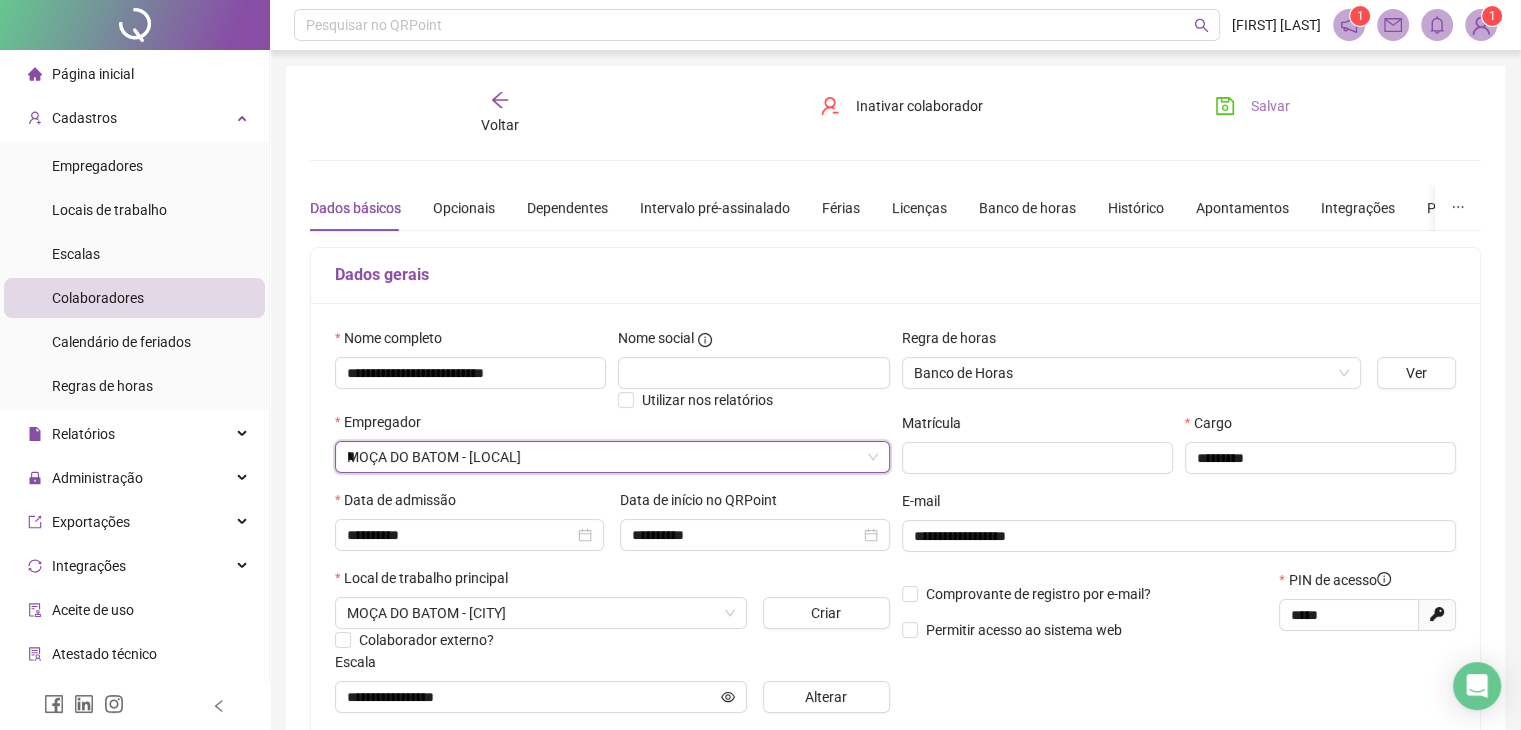 type on "*" 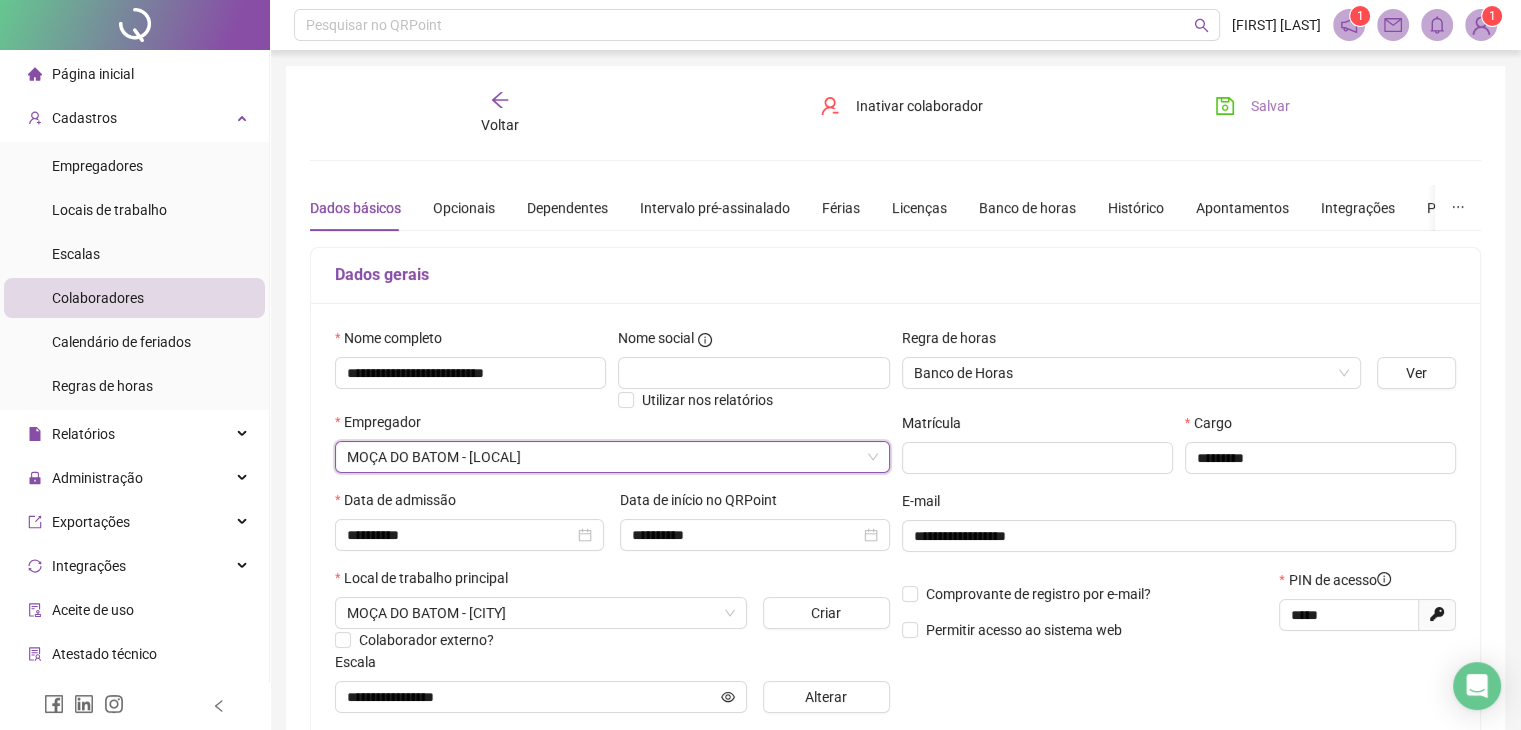 click on "Salvar" at bounding box center [1252, 106] 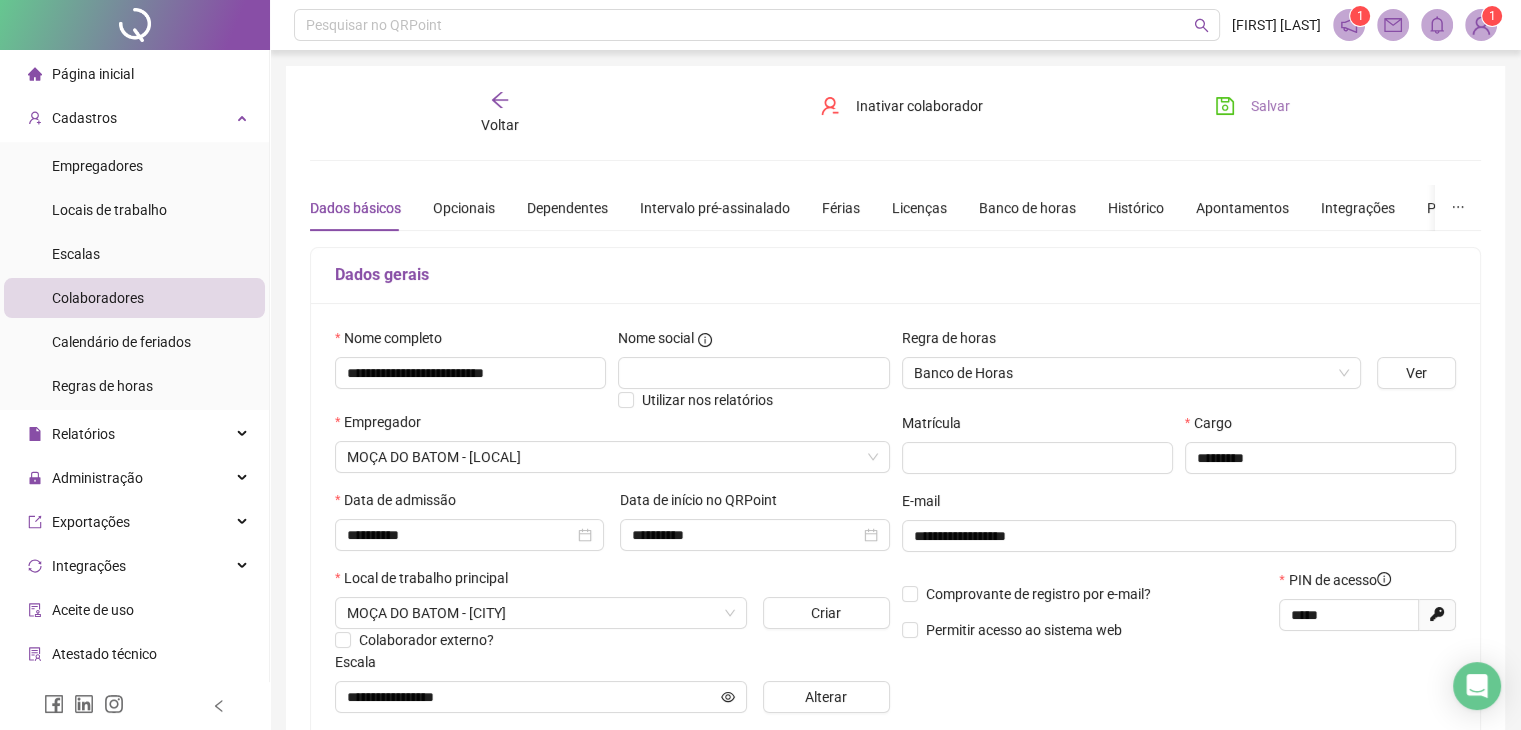 click 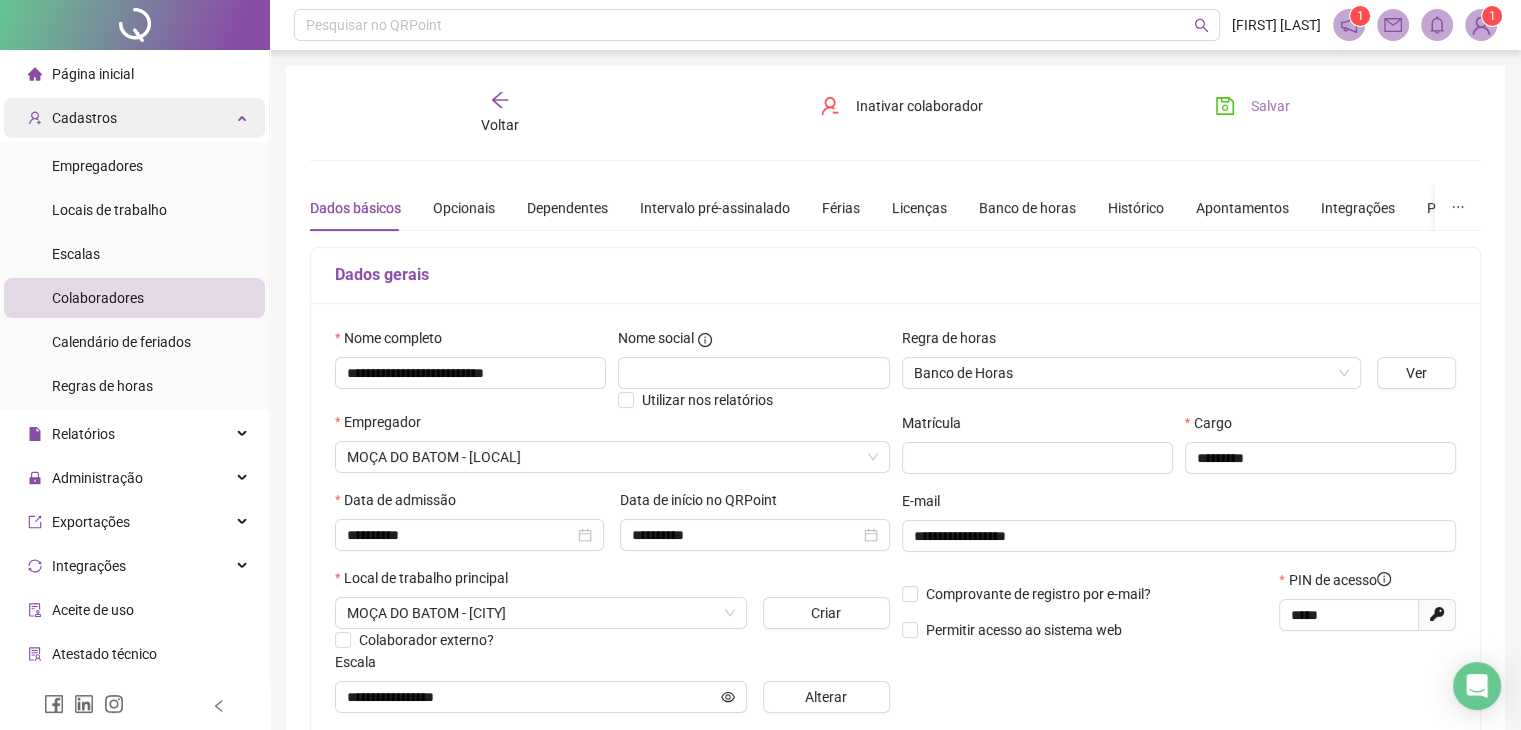 click on "Cadastros" at bounding box center [134, 118] 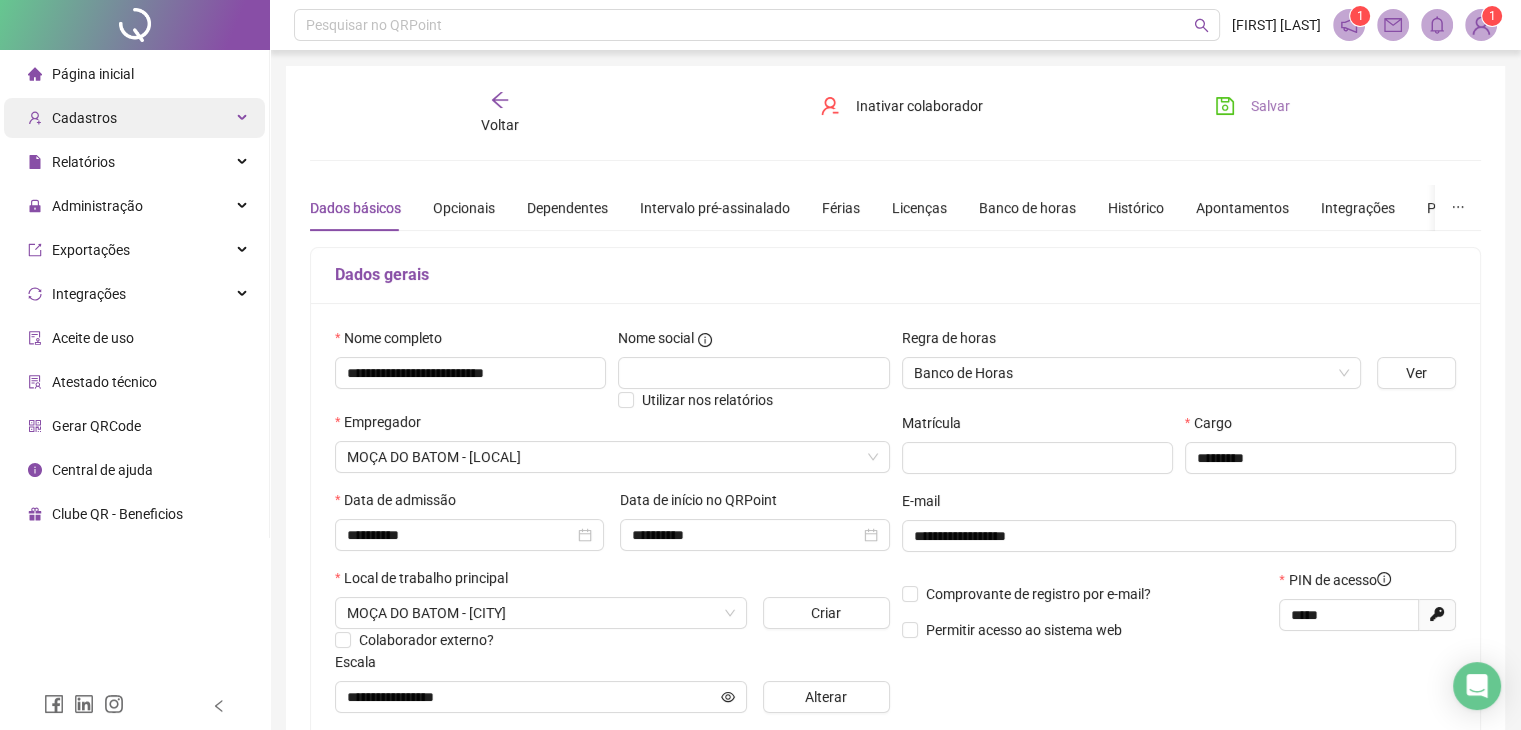 click on "Cadastros" at bounding box center (134, 118) 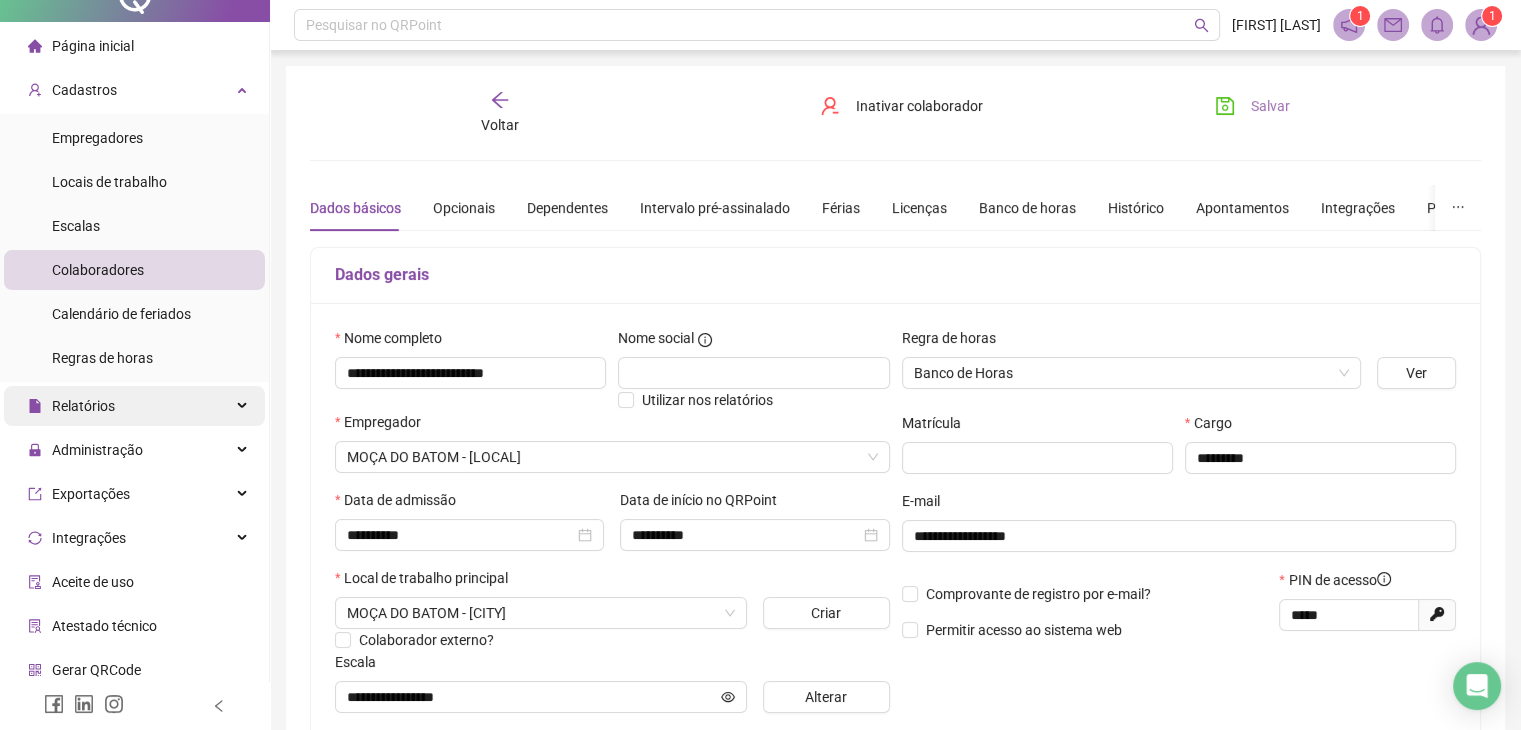 scroll, scrollTop: 0, scrollLeft: 0, axis: both 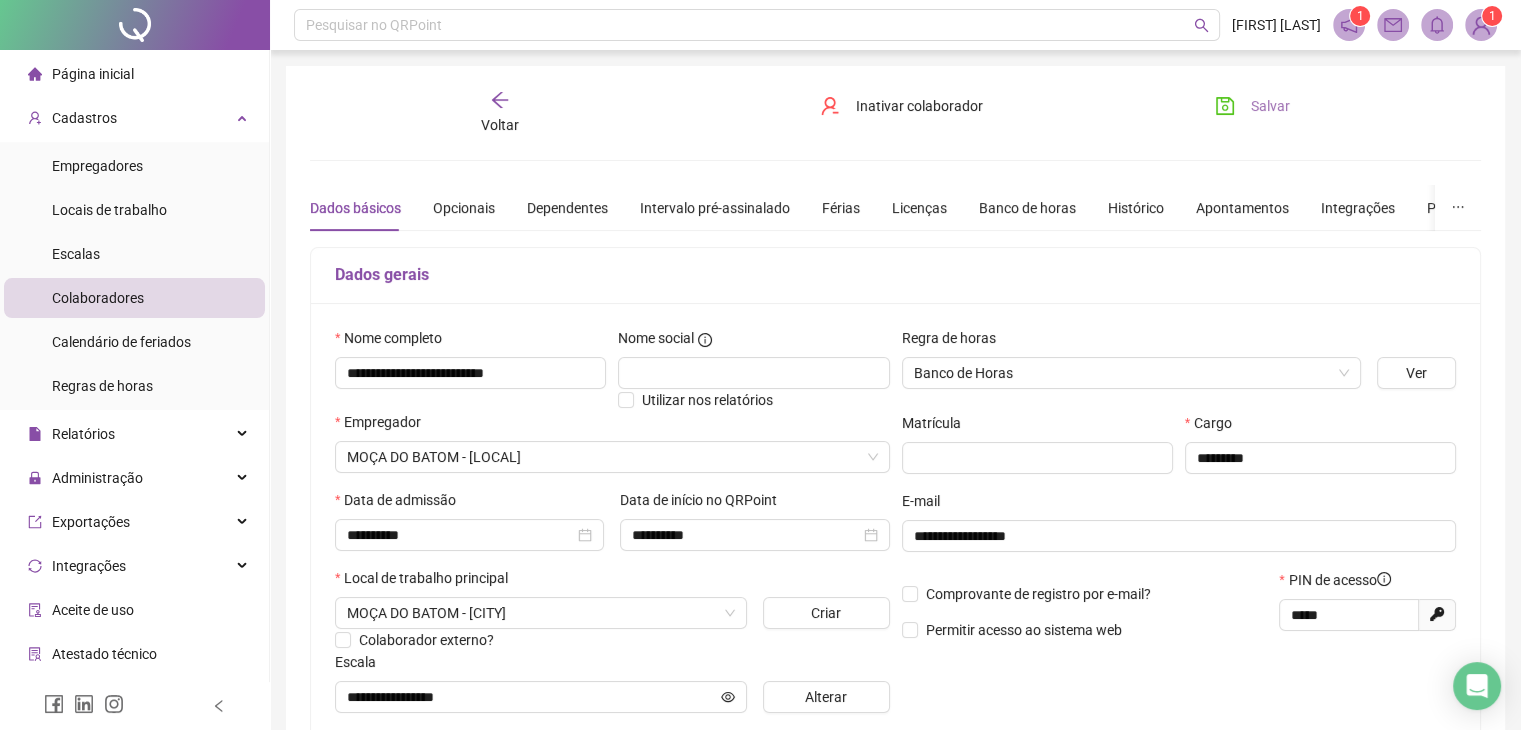 click on "Voltar" at bounding box center (500, 113) 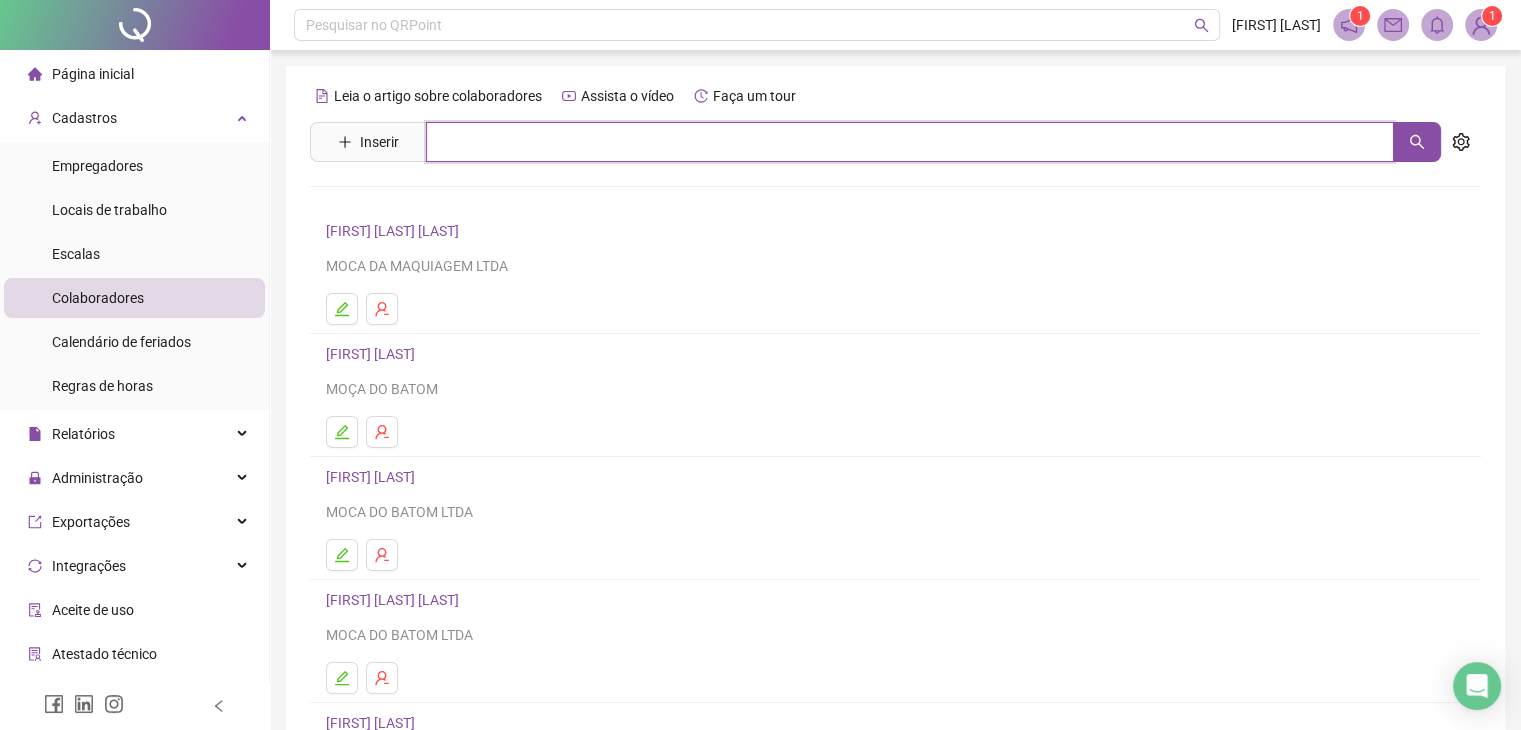 click at bounding box center [910, 142] 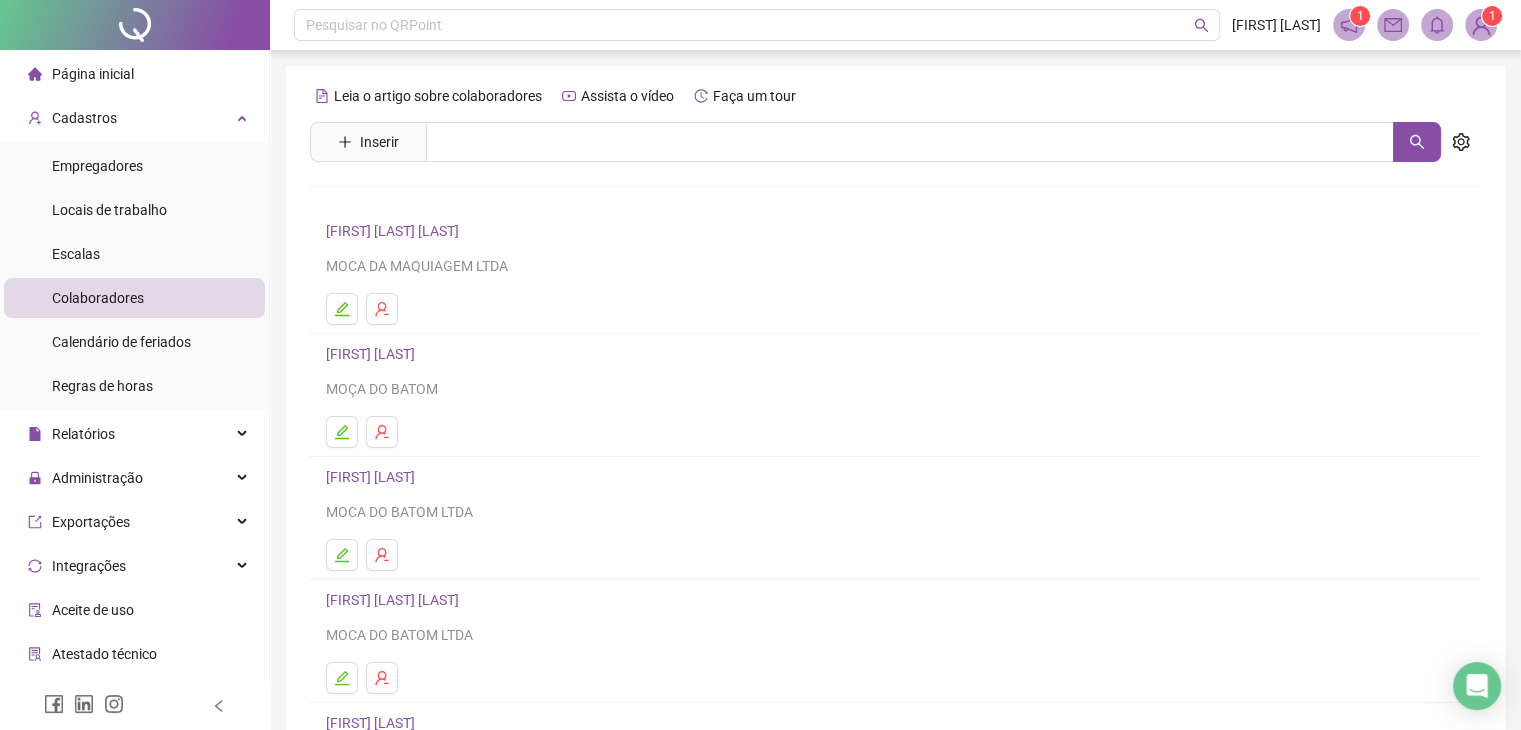 click on "Inserir" at bounding box center [368, 142] 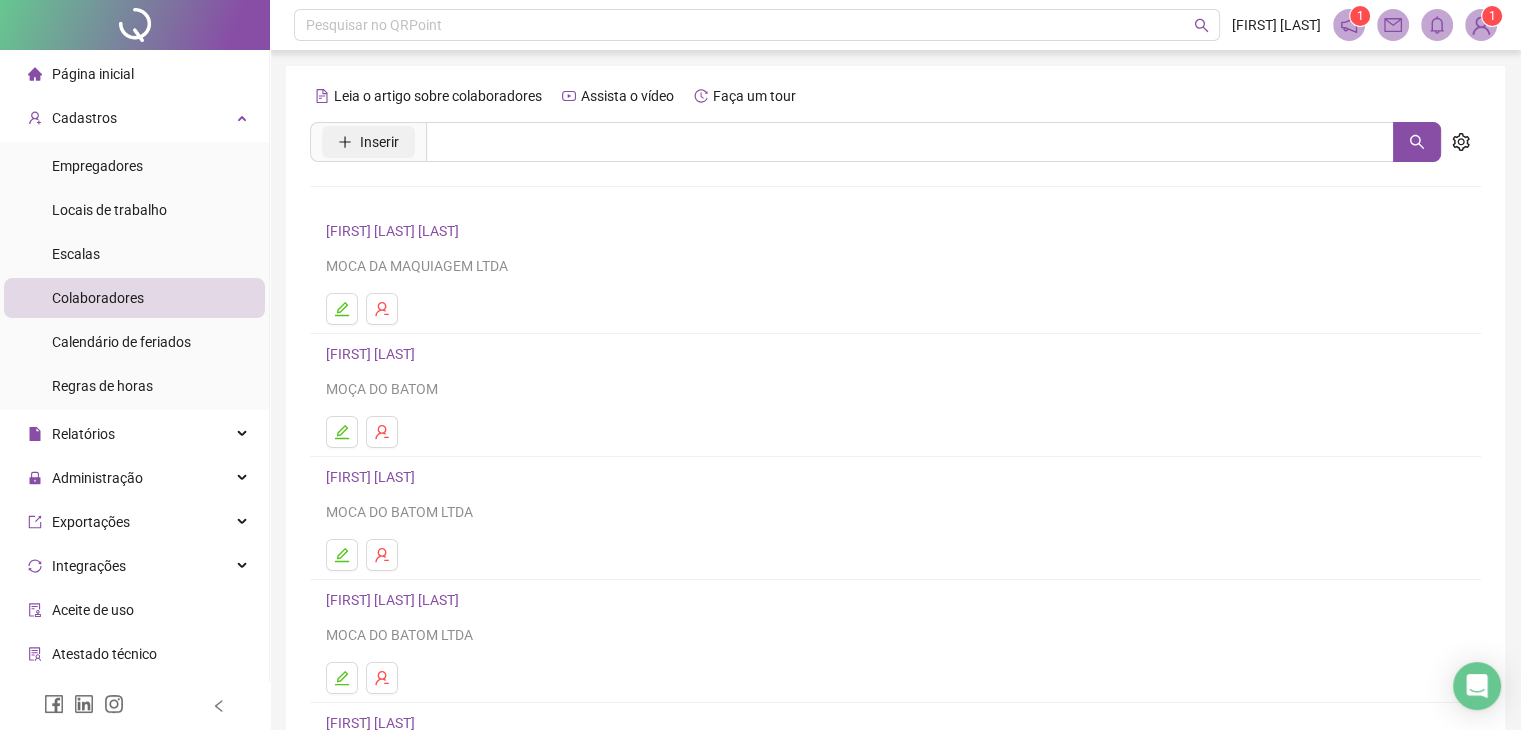 click on "Inserir" at bounding box center [368, 142] 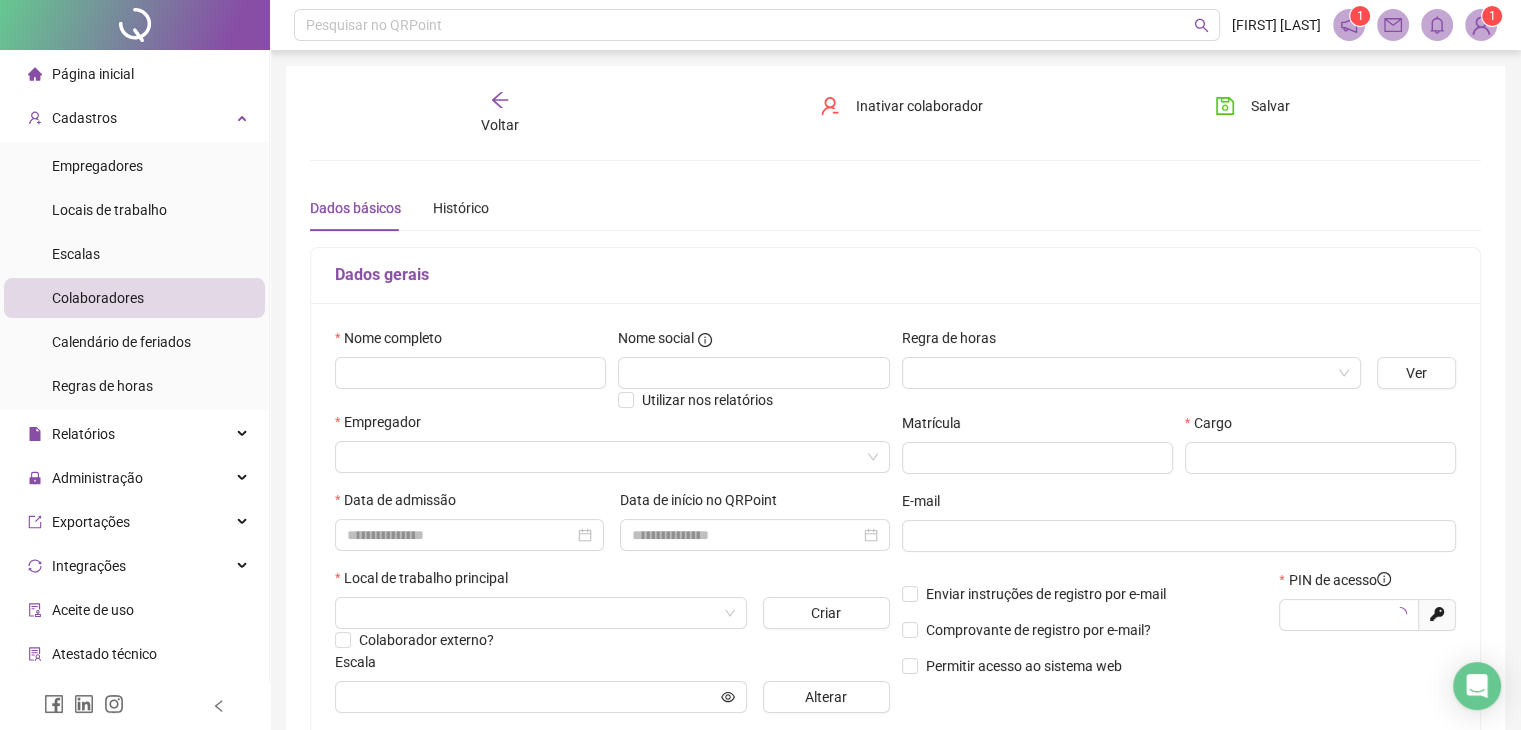 type on "*****" 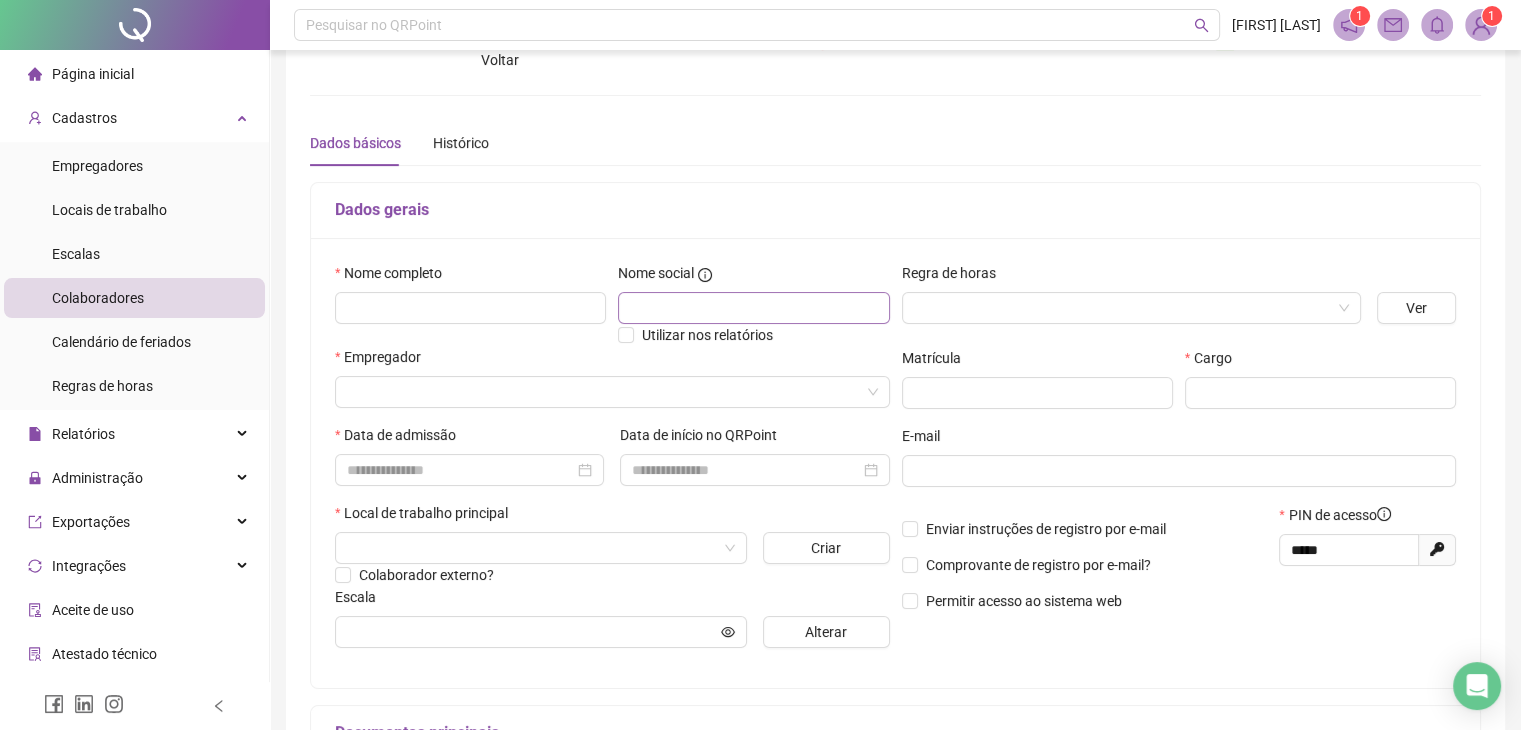 scroll, scrollTop: 100, scrollLeft: 0, axis: vertical 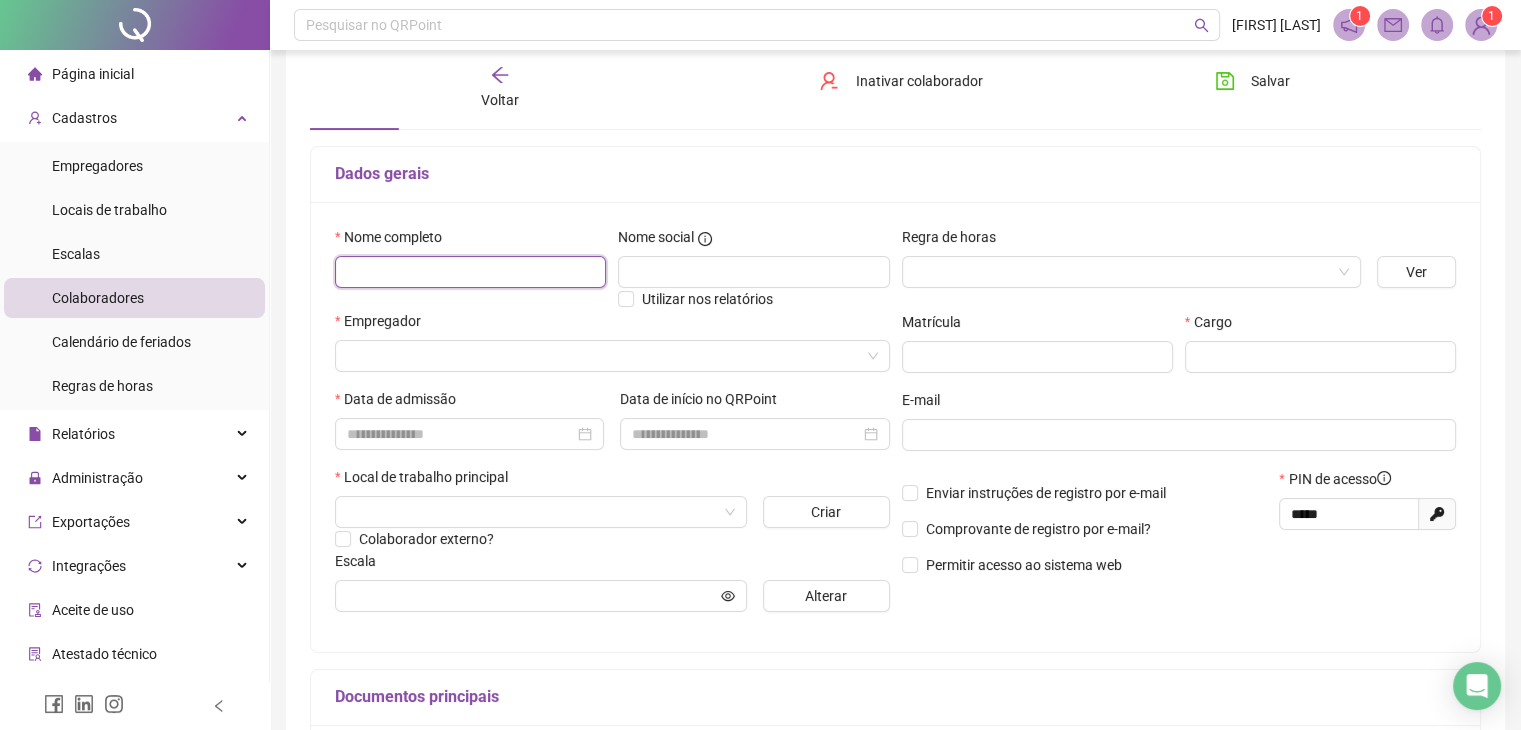 click at bounding box center [470, 272] 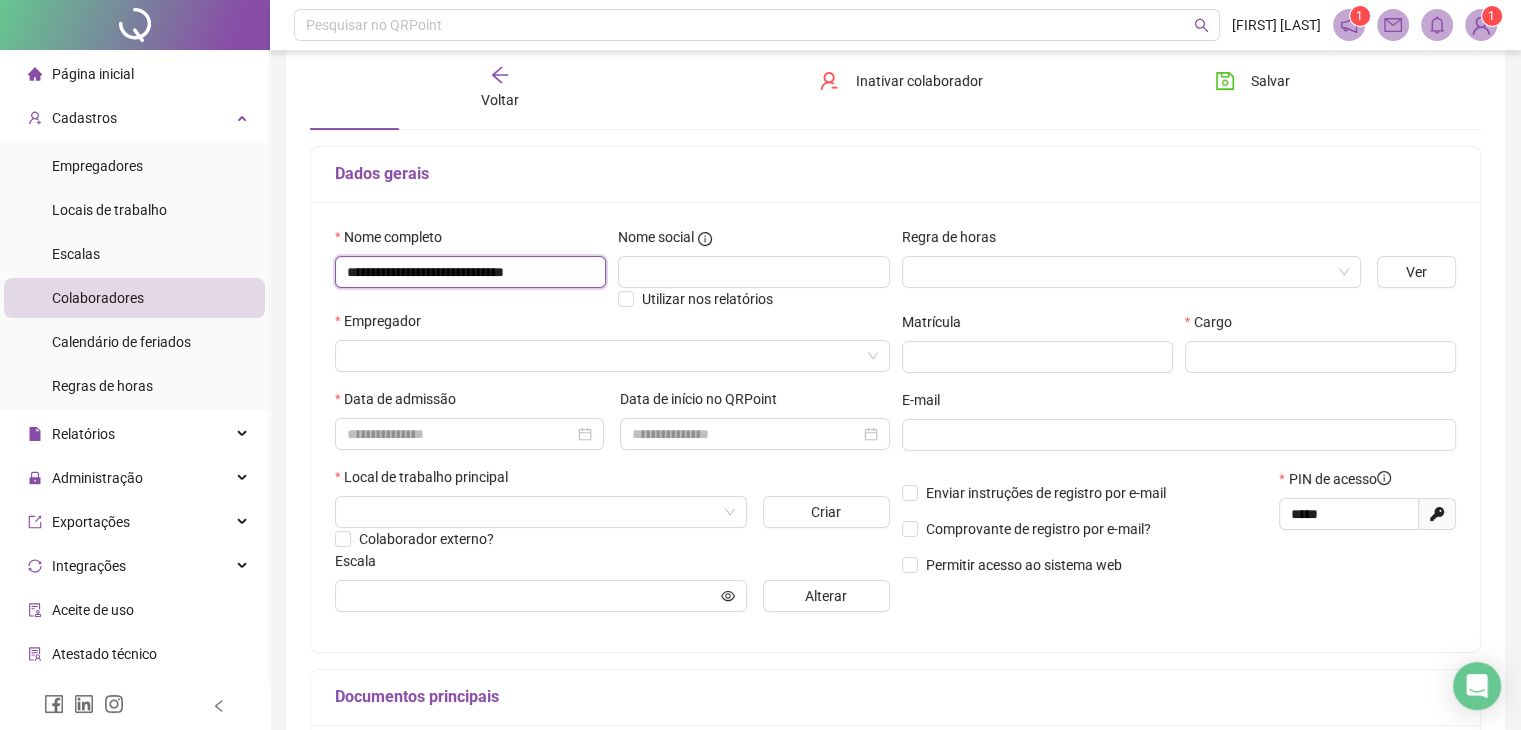 type on "**********" 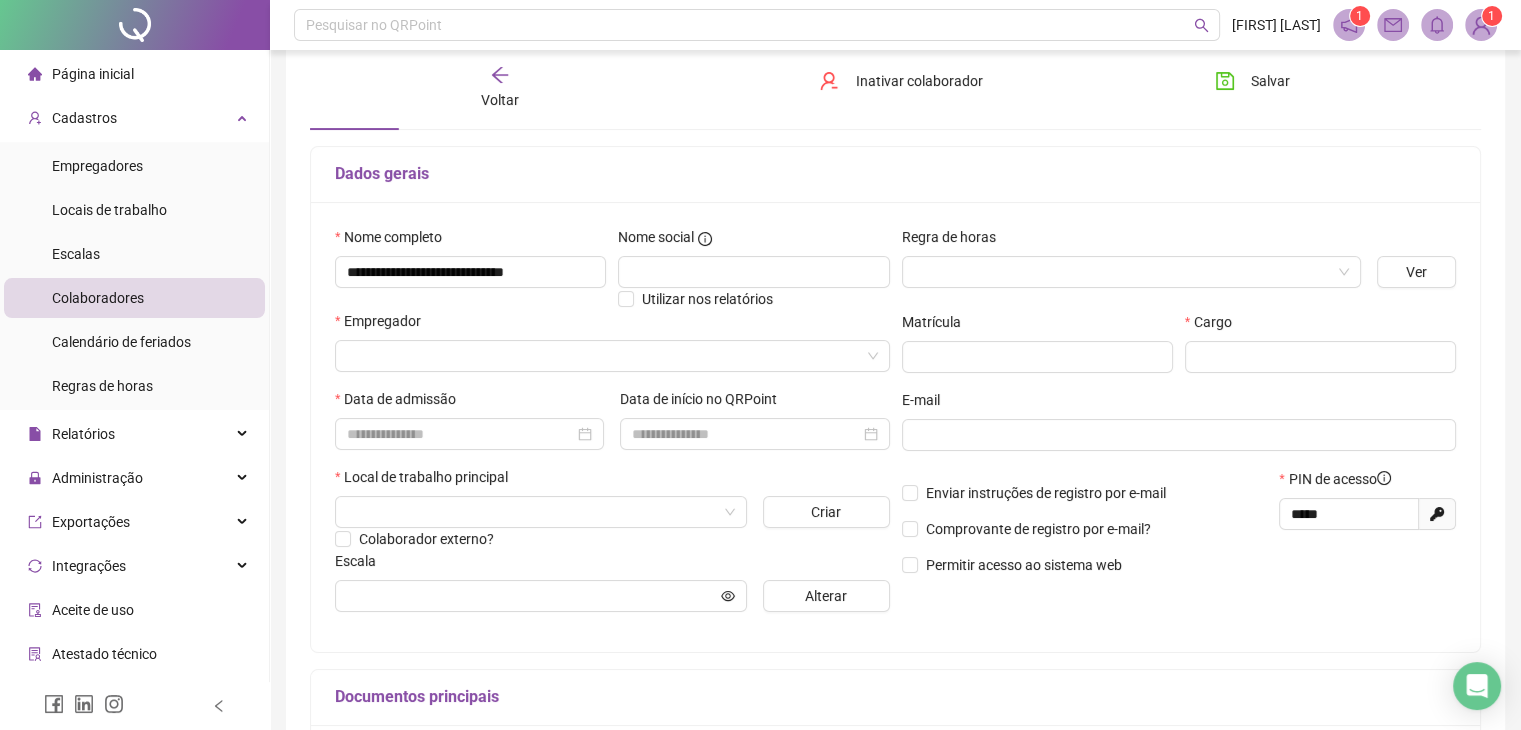 click on "Dados gerais" at bounding box center (895, 175) 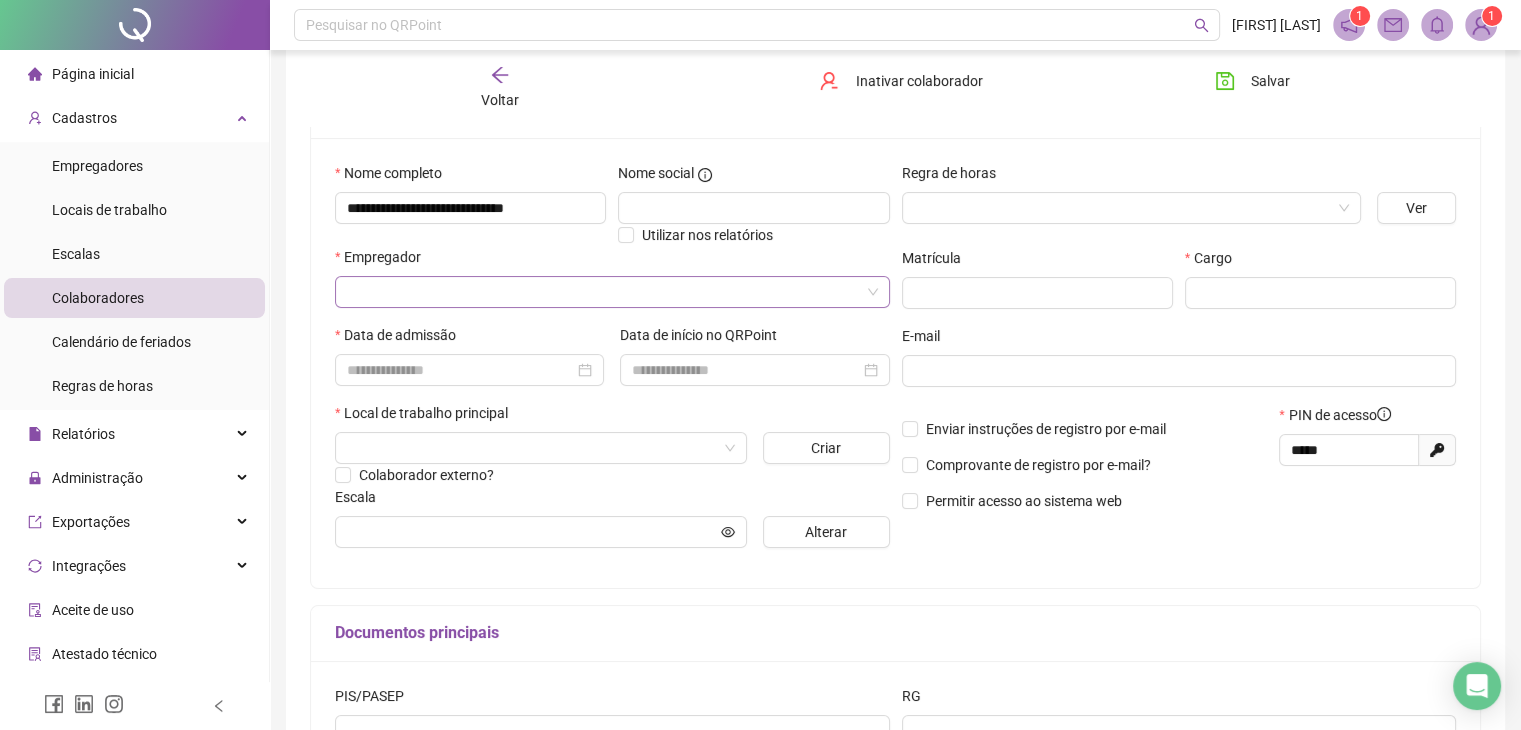 scroll, scrollTop: 200, scrollLeft: 0, axis: vertical 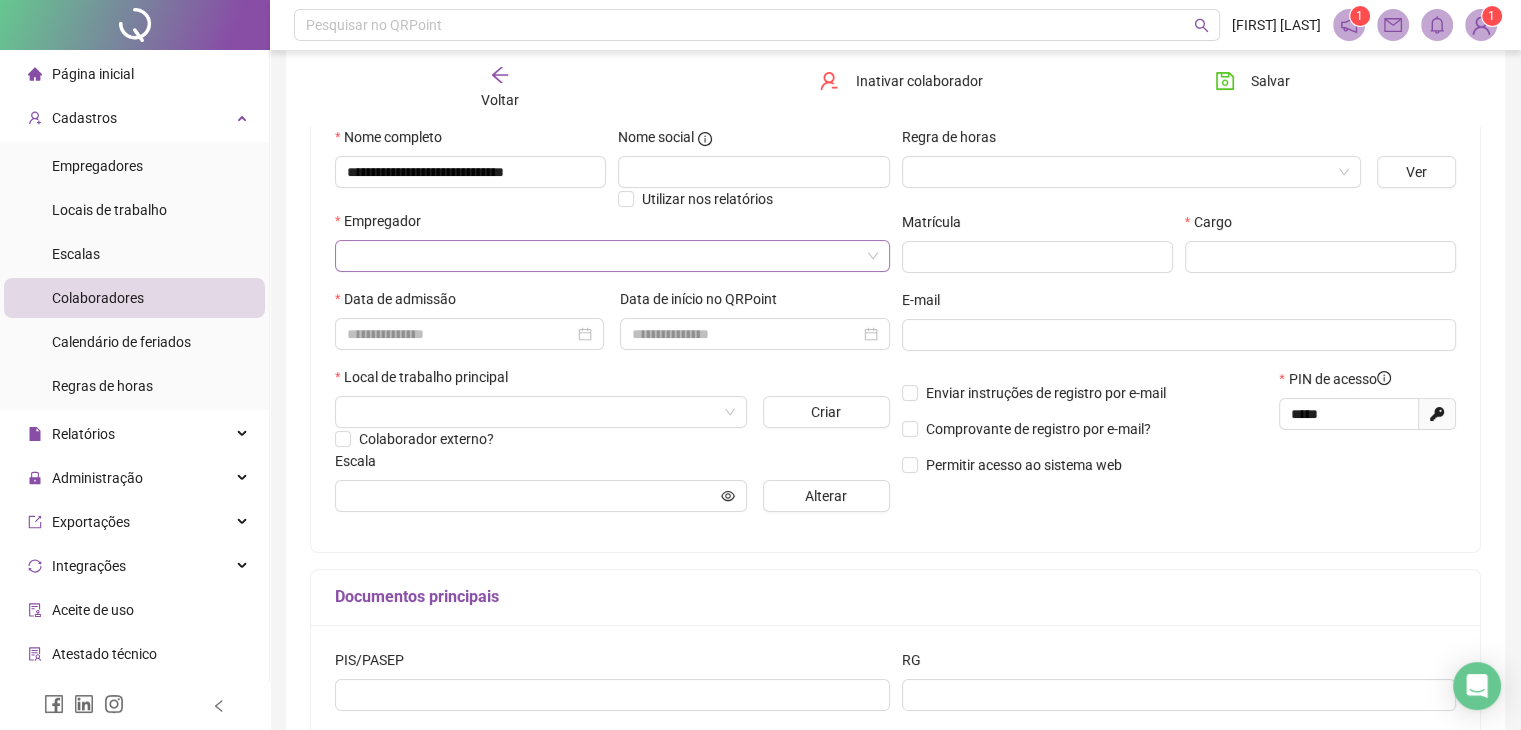 click at bounding box center [603, 256] 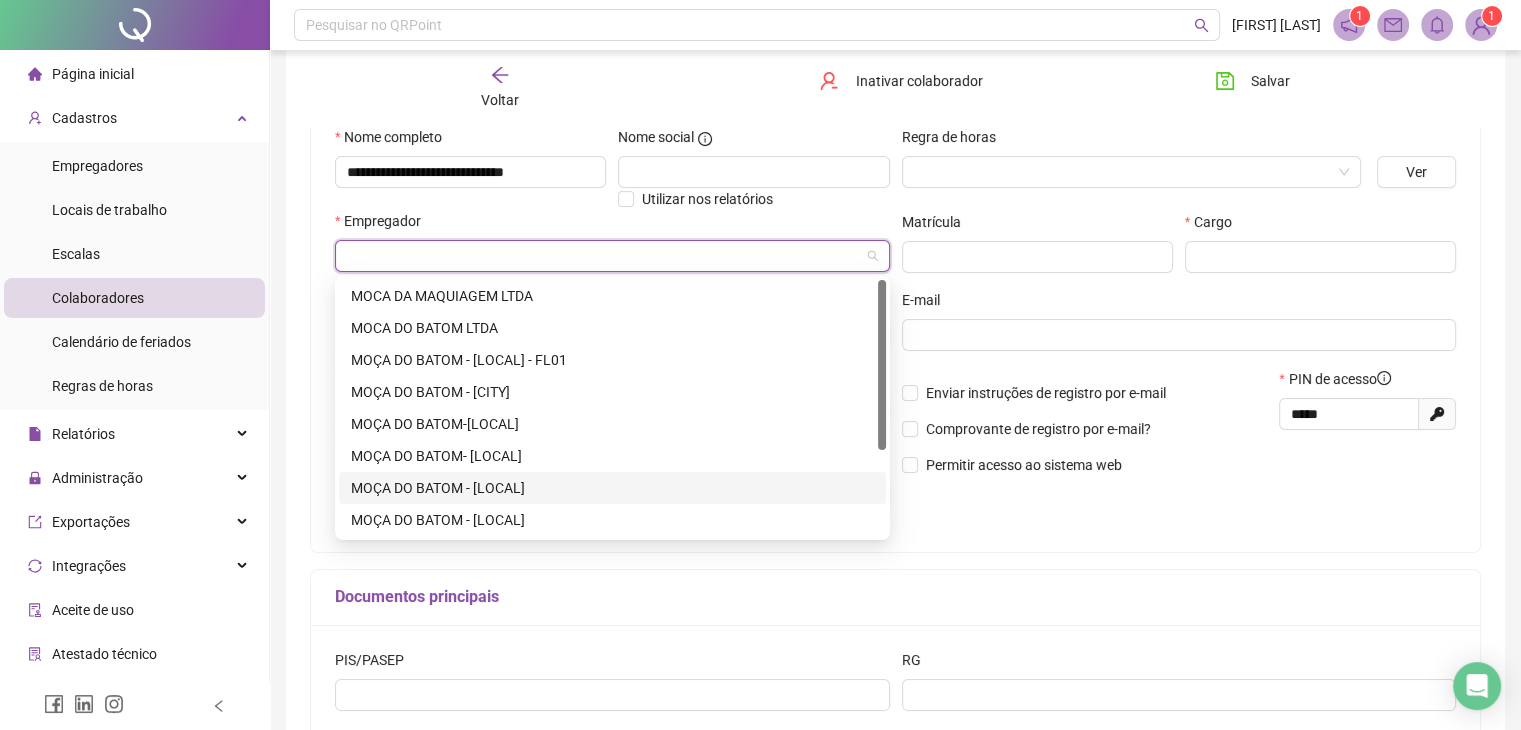 click on "MOÇA DO BATOM - PARQUE SHOPPING" at bounding box center [612, 488] 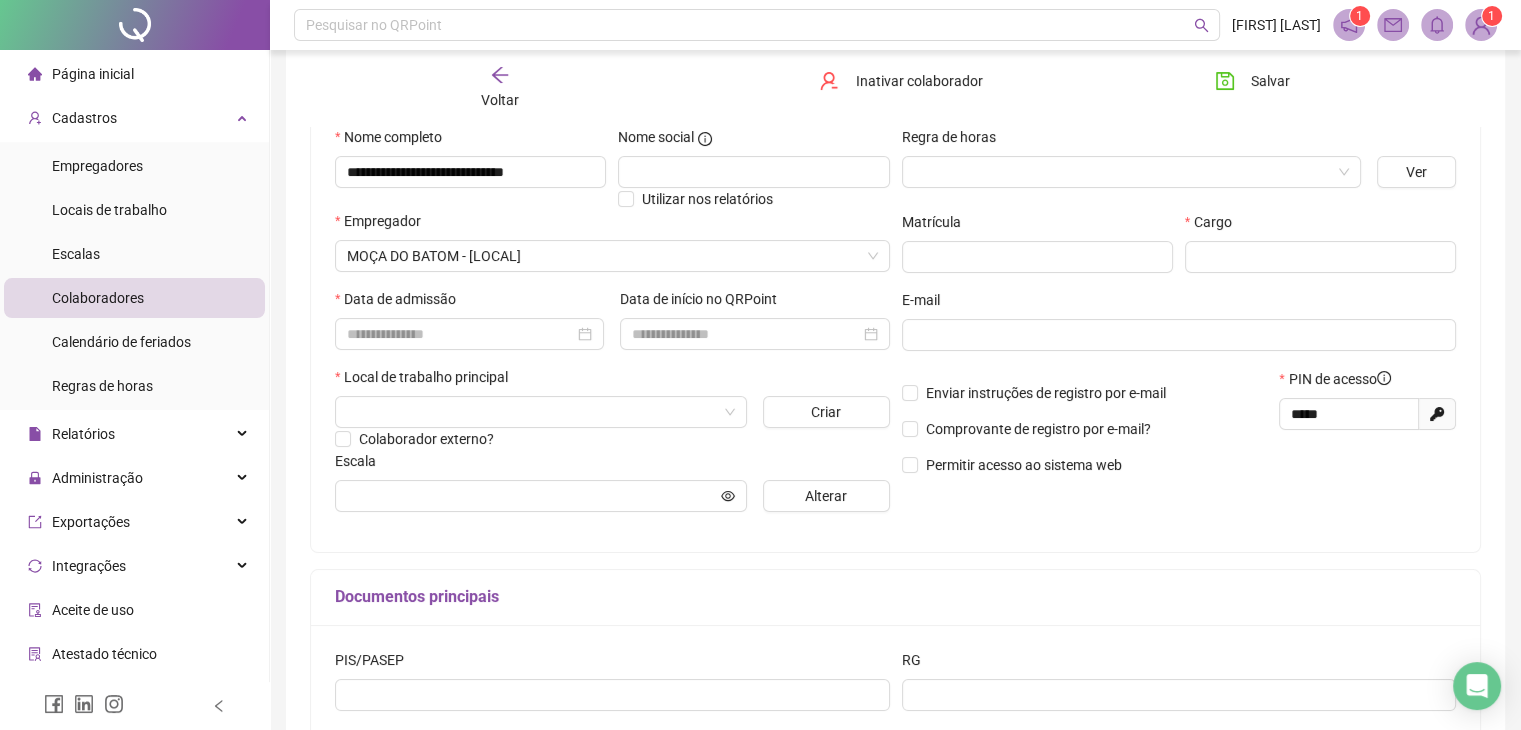 click on "Matrícula" at bounding box center [1037, 226] 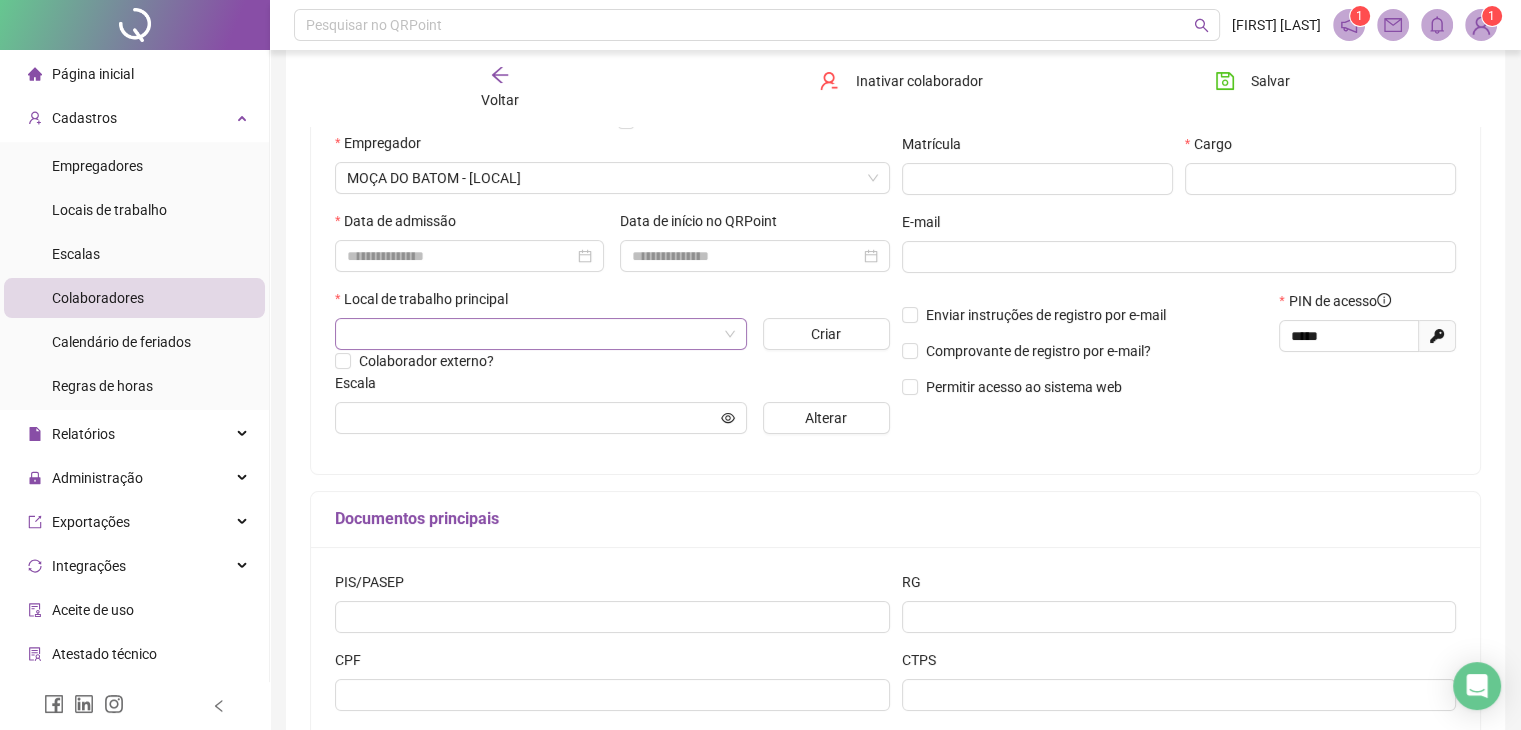 scroll, scrollTop: 300, scrollLeft: 0, axis: vertical 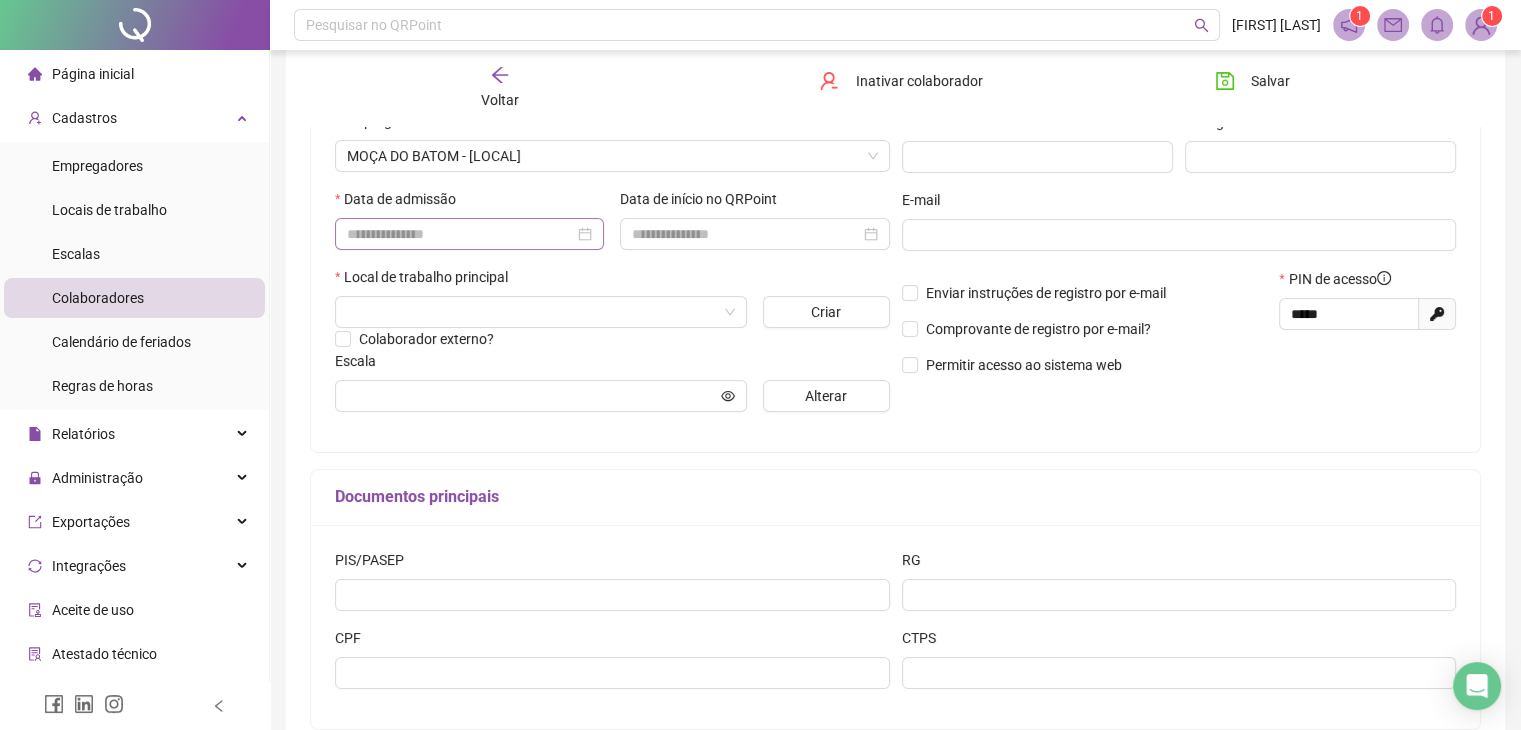 click at bounding box center (469, 234) 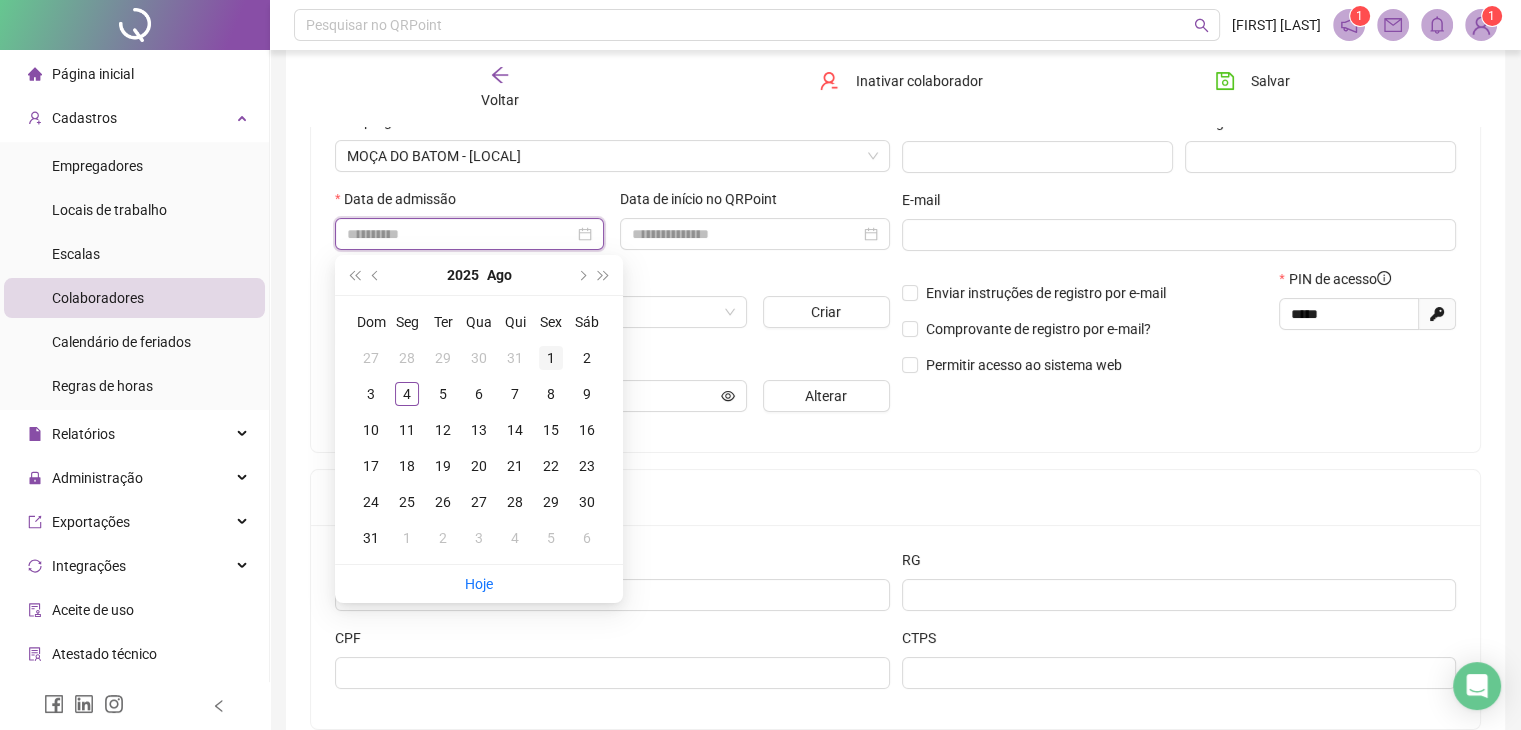 type on "**********" 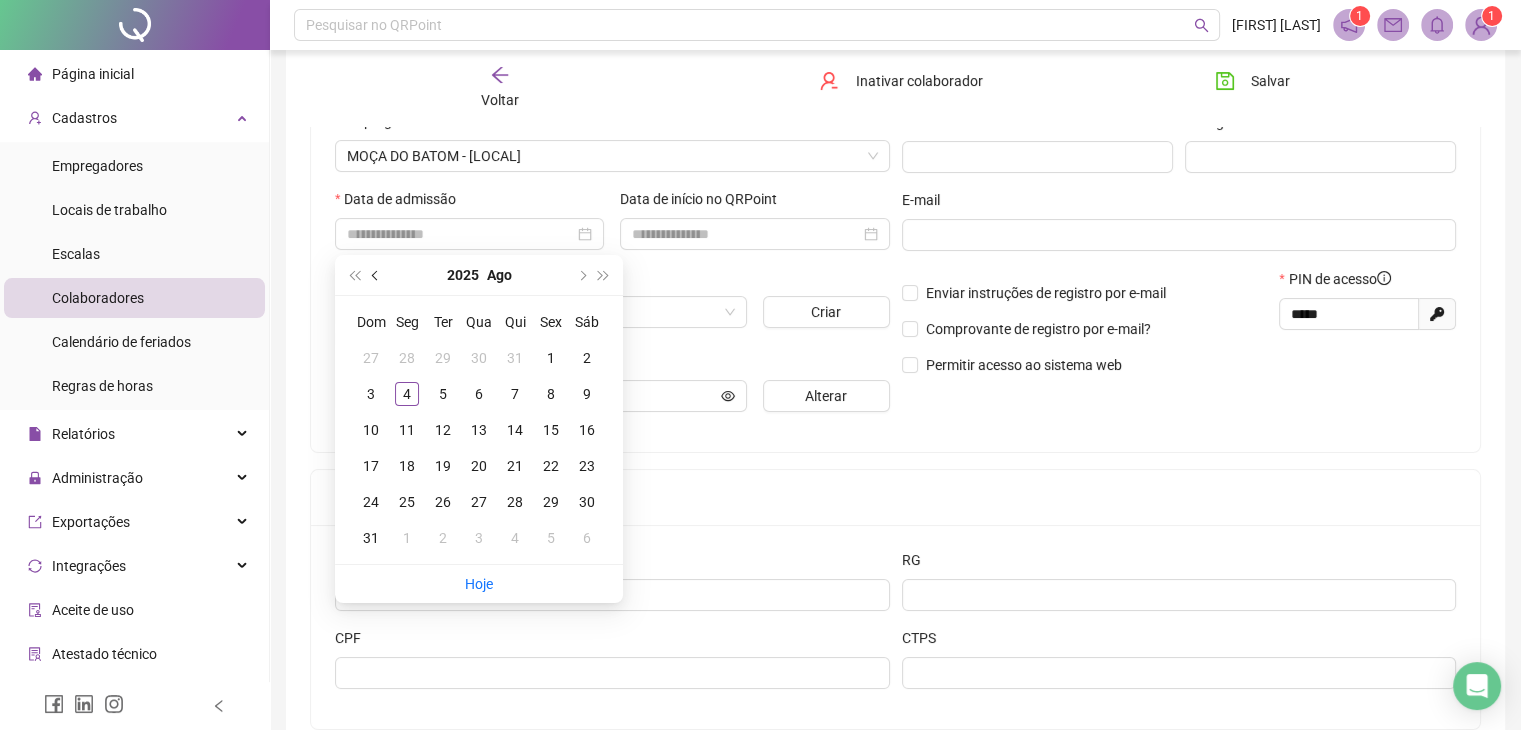 click at bounding box center (376, 275) 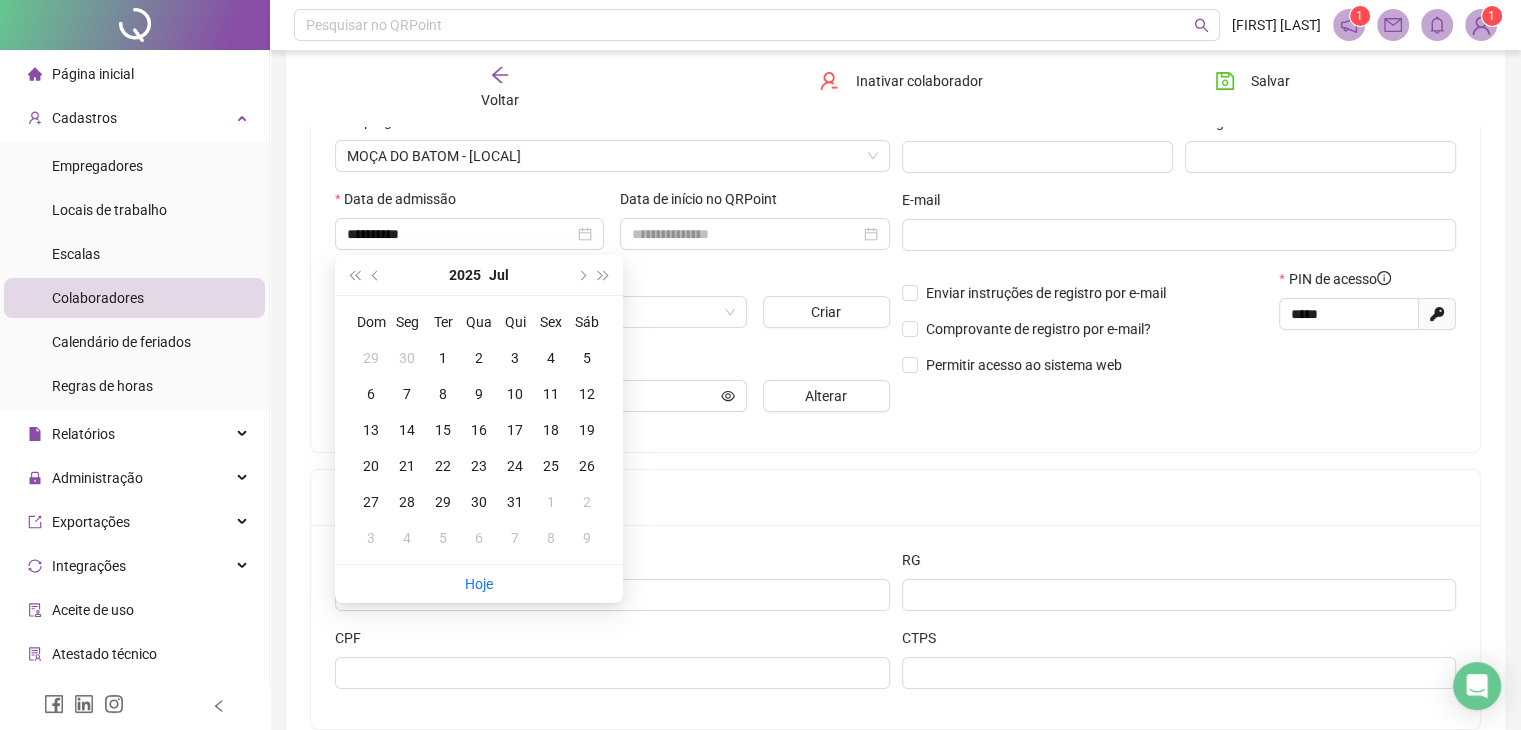 type on "**********" 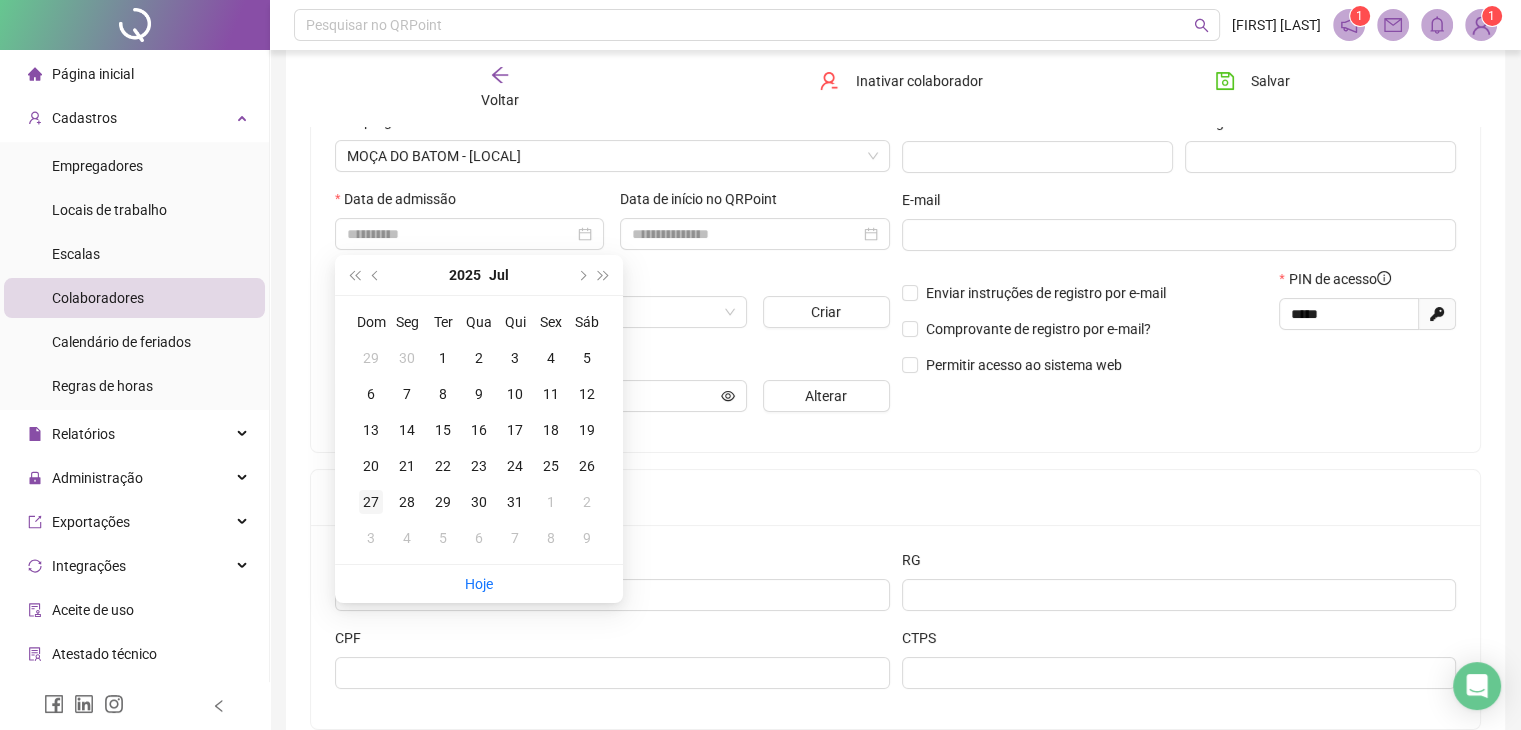 type on "**********" 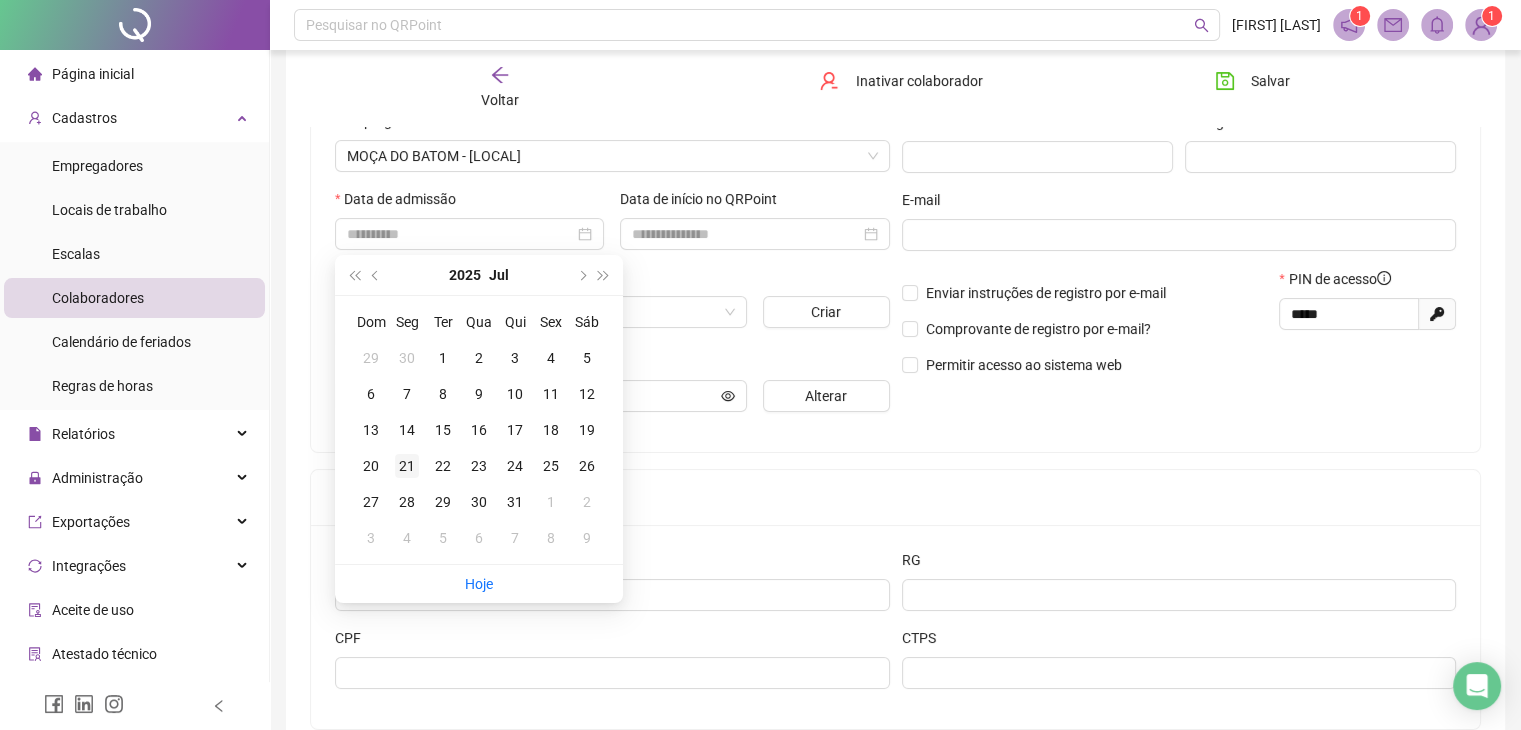 type on "**********" 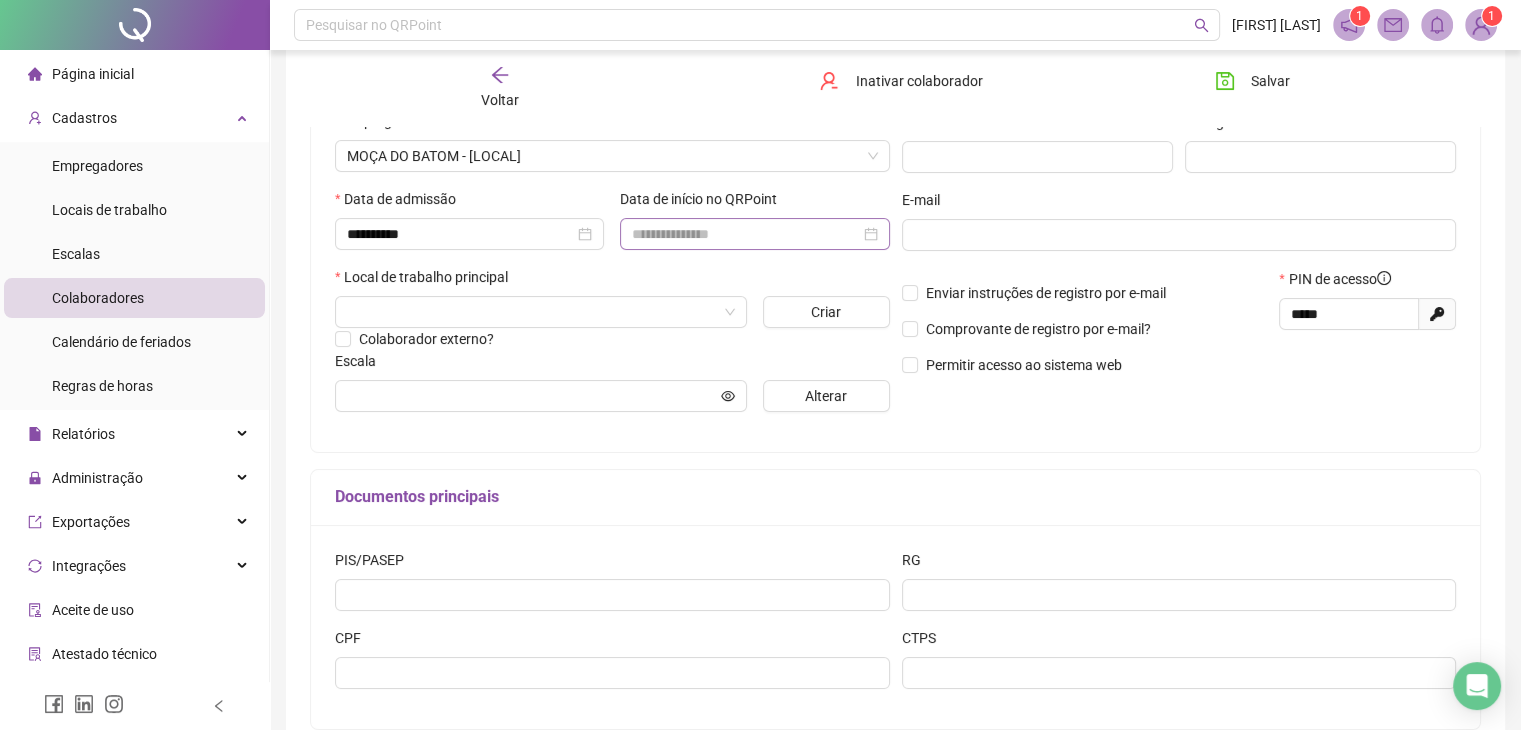 click at bounding box center (754, 234) 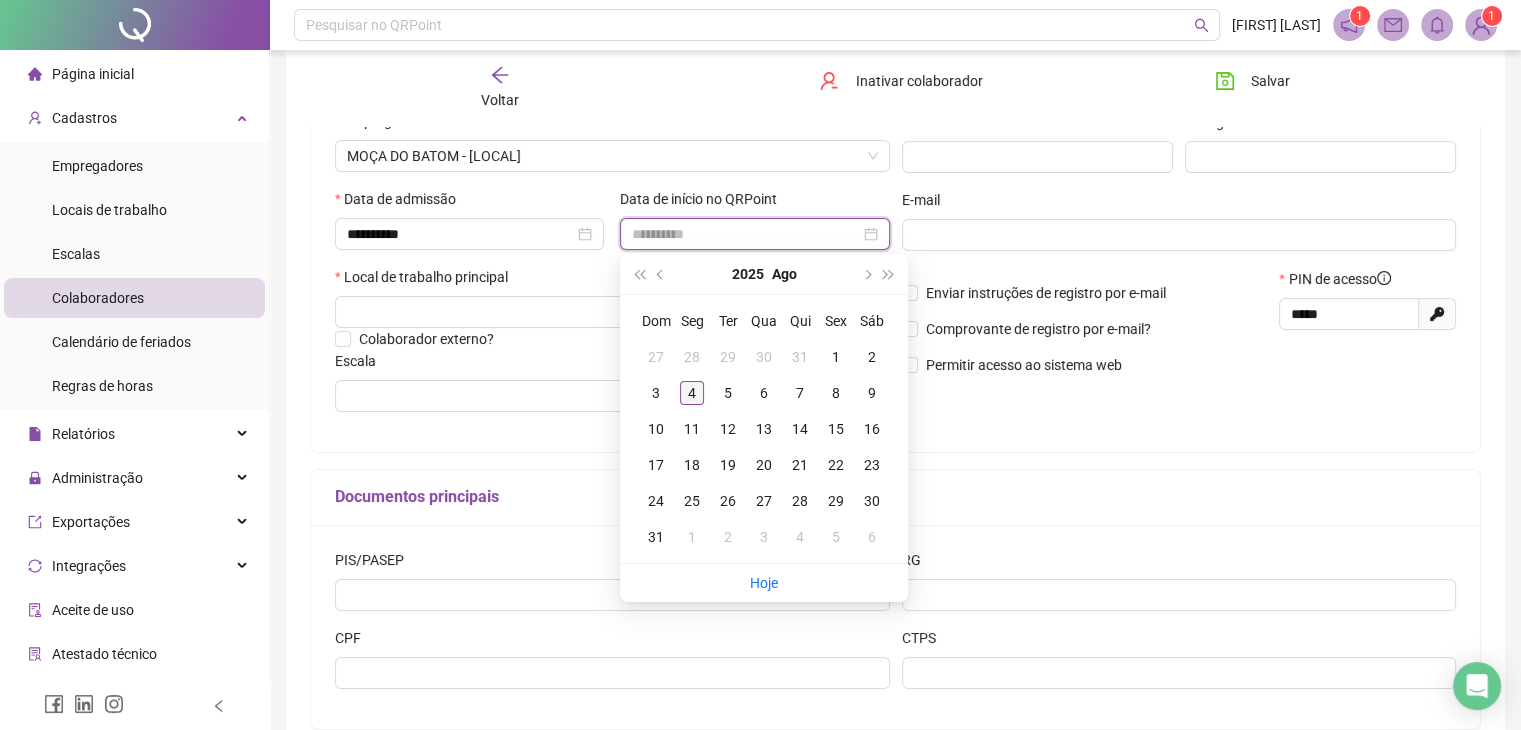 type on "**********" 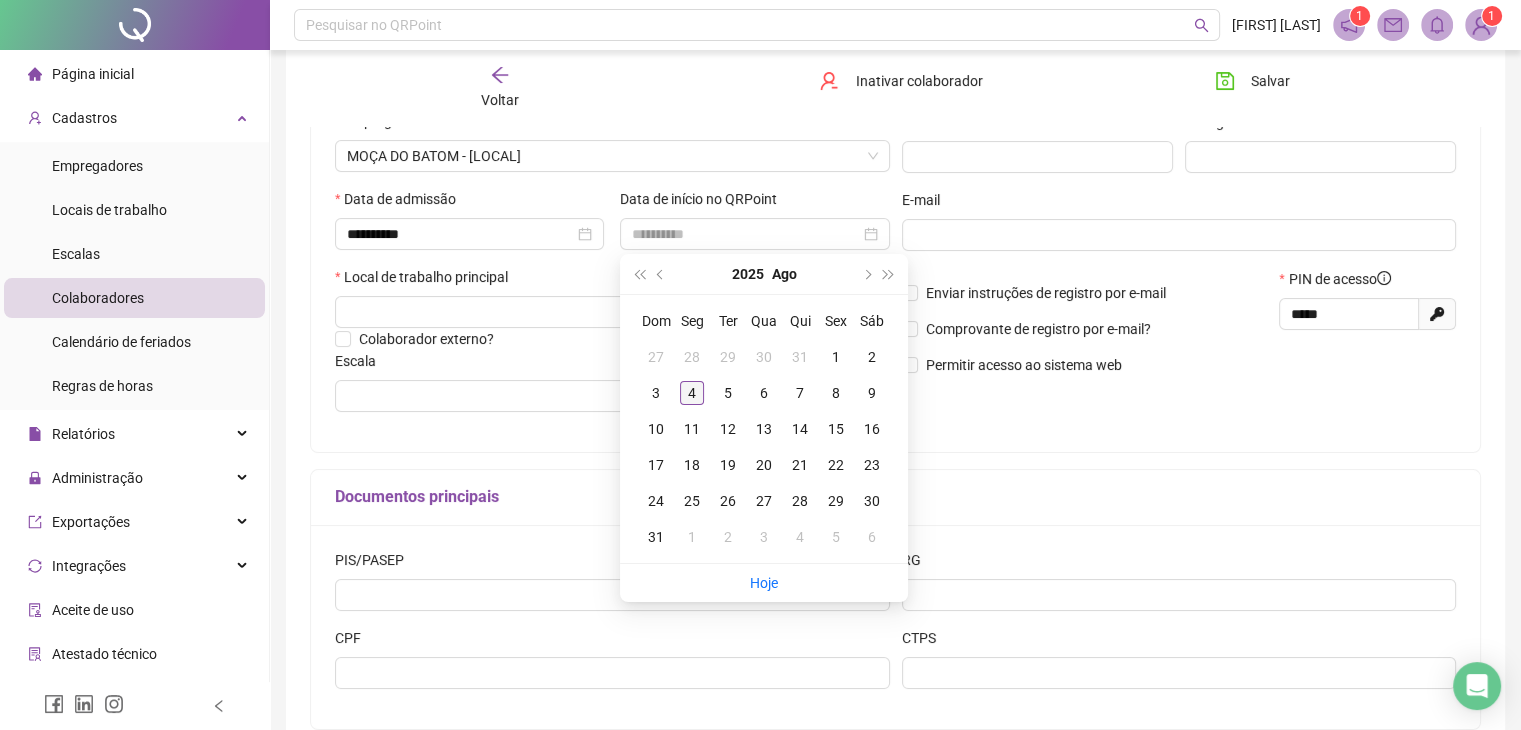 click on "4" at bounding box center [692, 393] 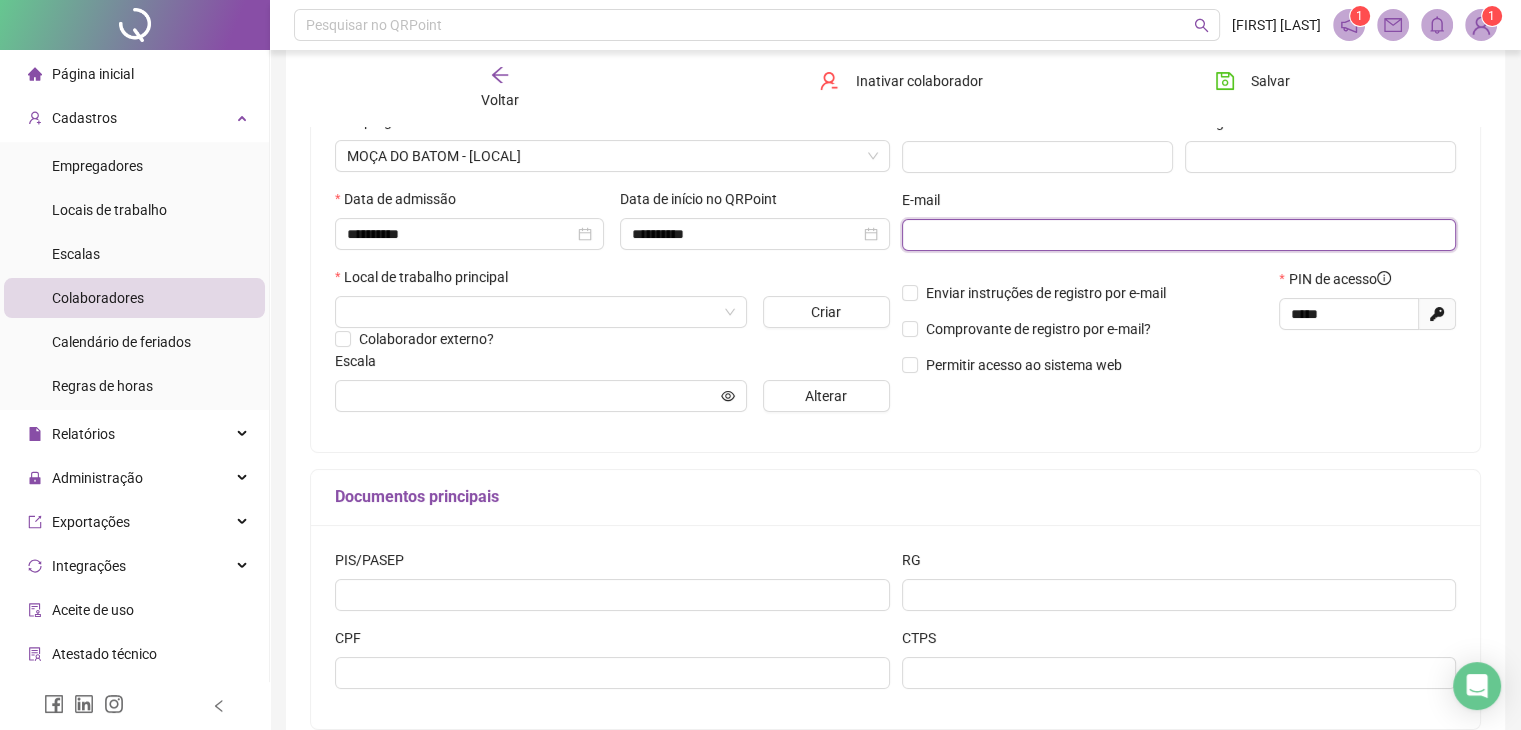 click at bounding box center [1177, 235] 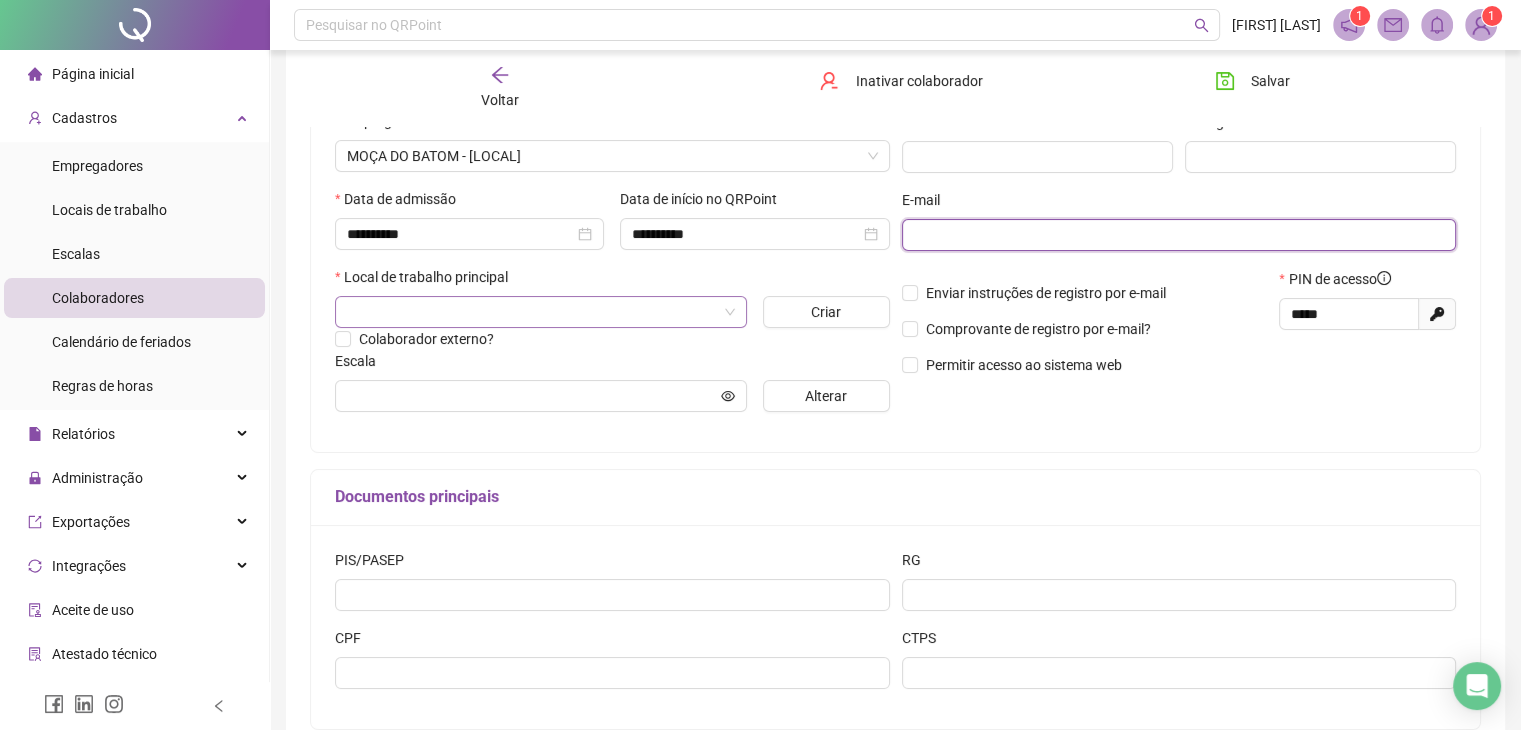 click at bounding box center [541, 312] 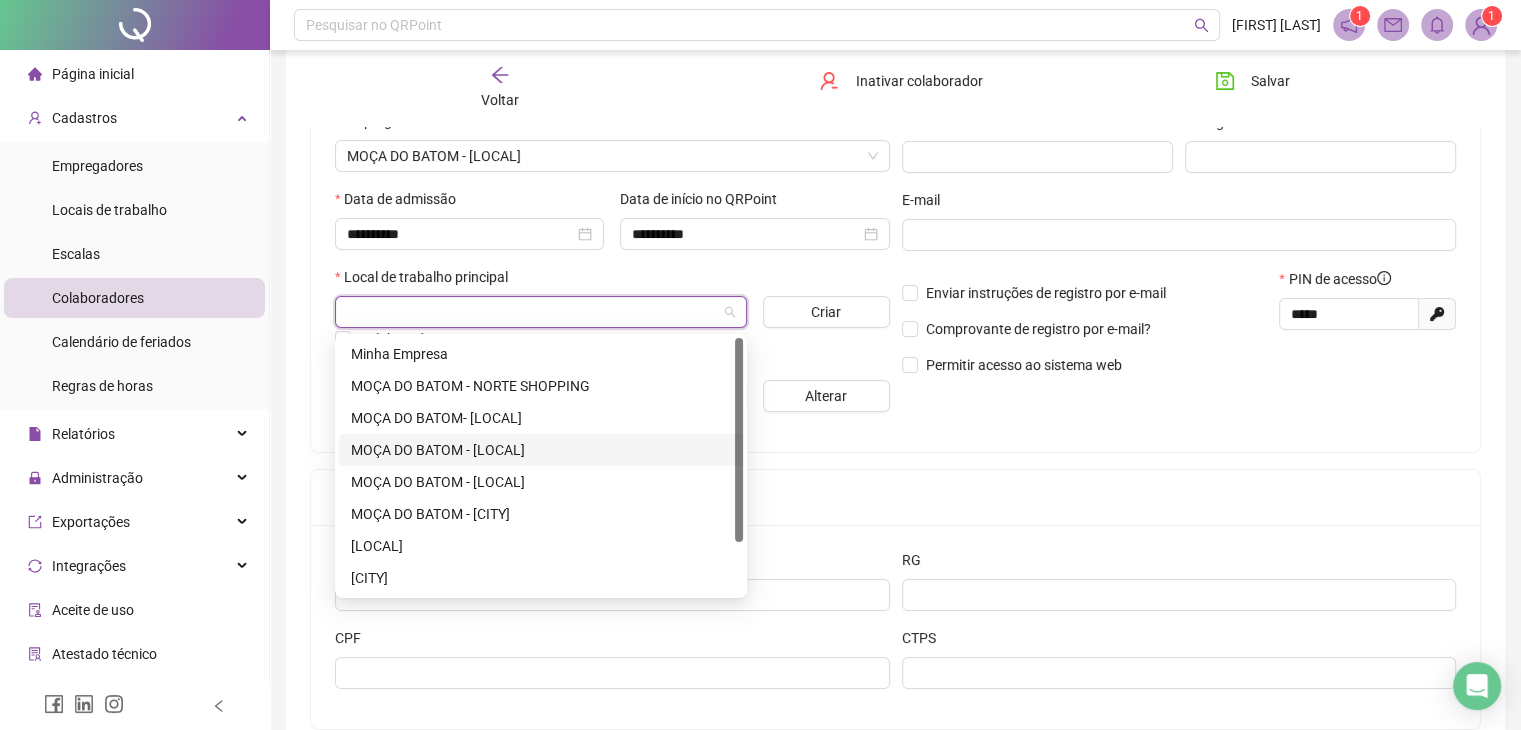 click on "MOÇA DO BATOM - PARQUE SHOPPING" at bounding box center [541, 450] 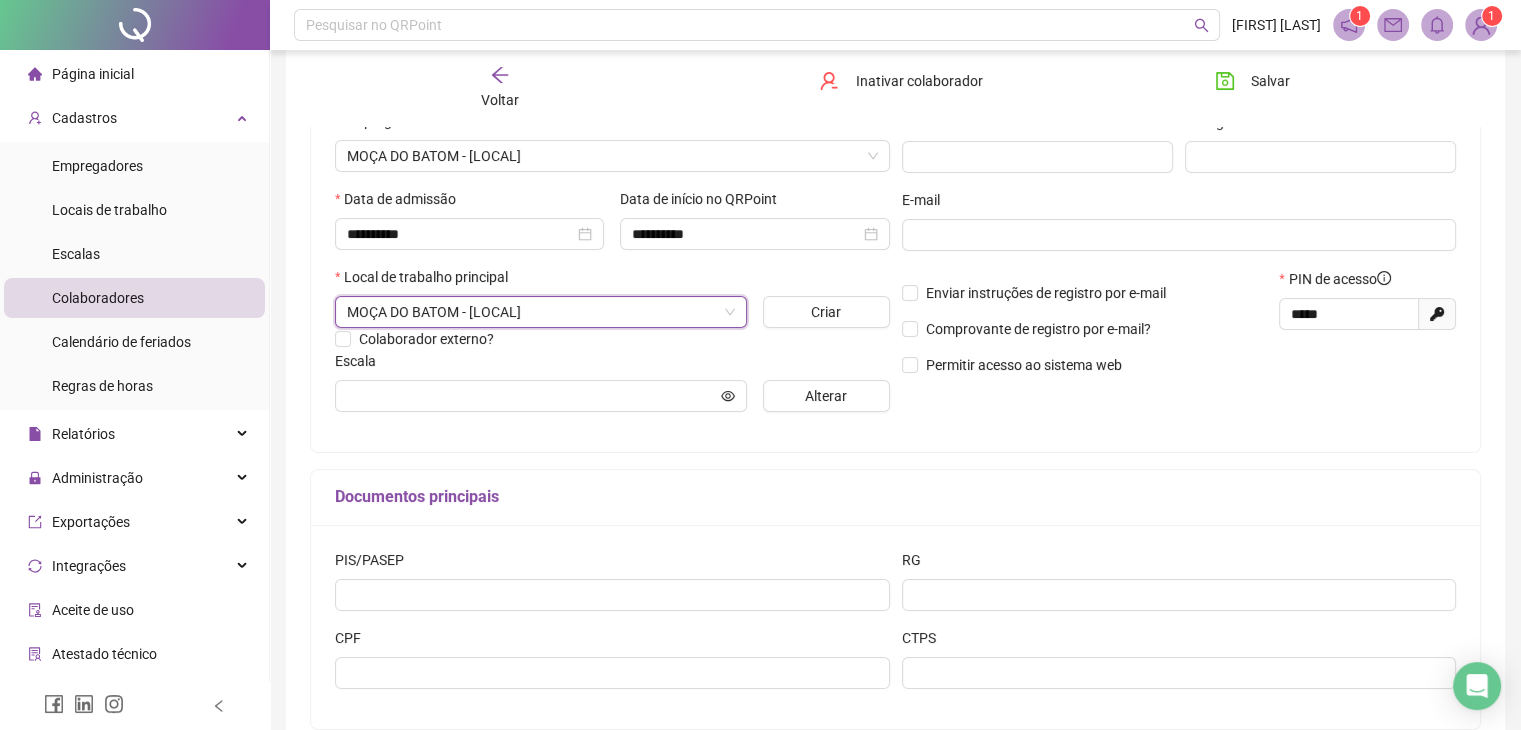 click on "Regra de horas   Ver Matrícula Cargo E-mail Enviar instruções de registro por e-mail Comprovante de registro por e-mail? Permitir acesso ao sistema web PIN de acesso  ***** Gerar novo pin" at bounding box center [1179, 227] 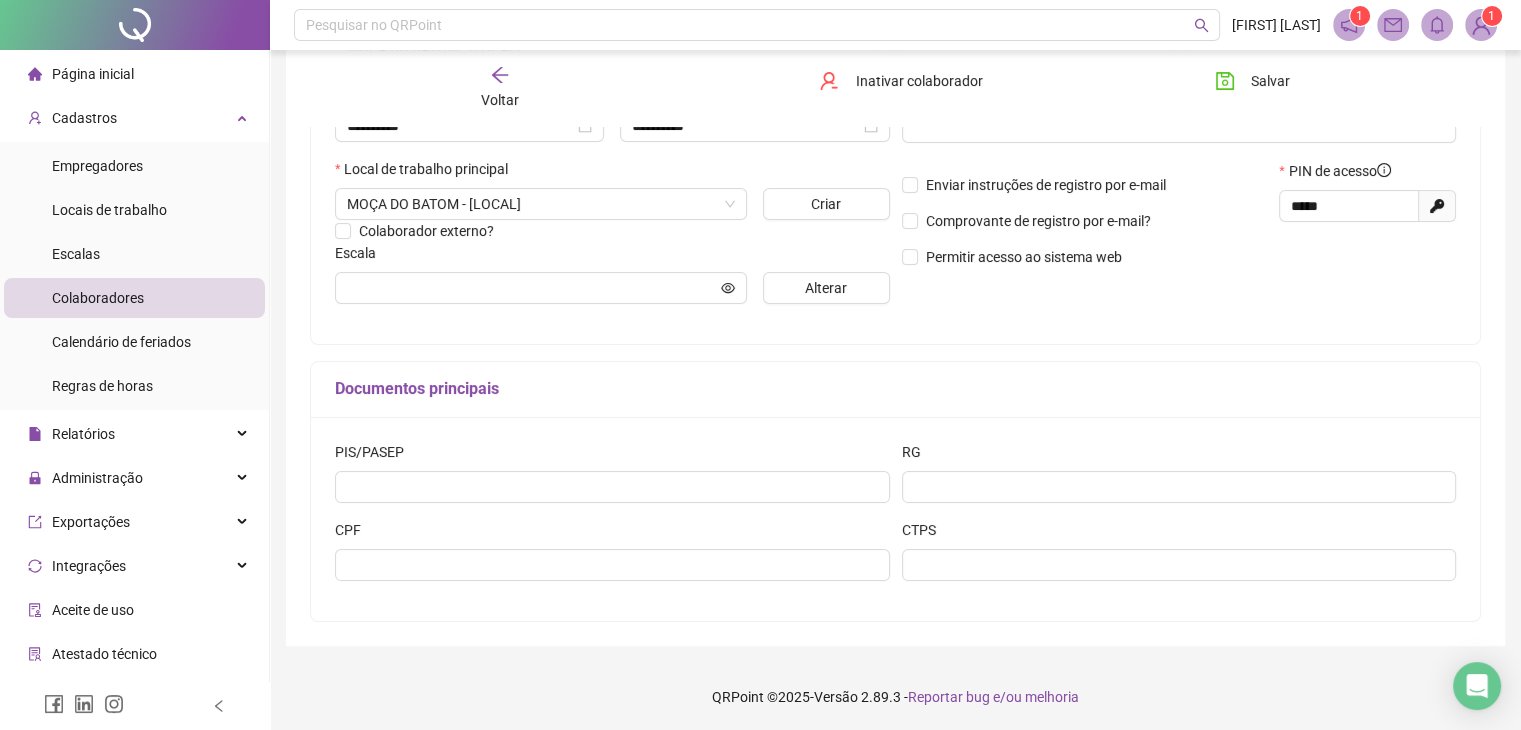 scroll, scrollTop: 411, scrollLeft: 0, axis: vertical 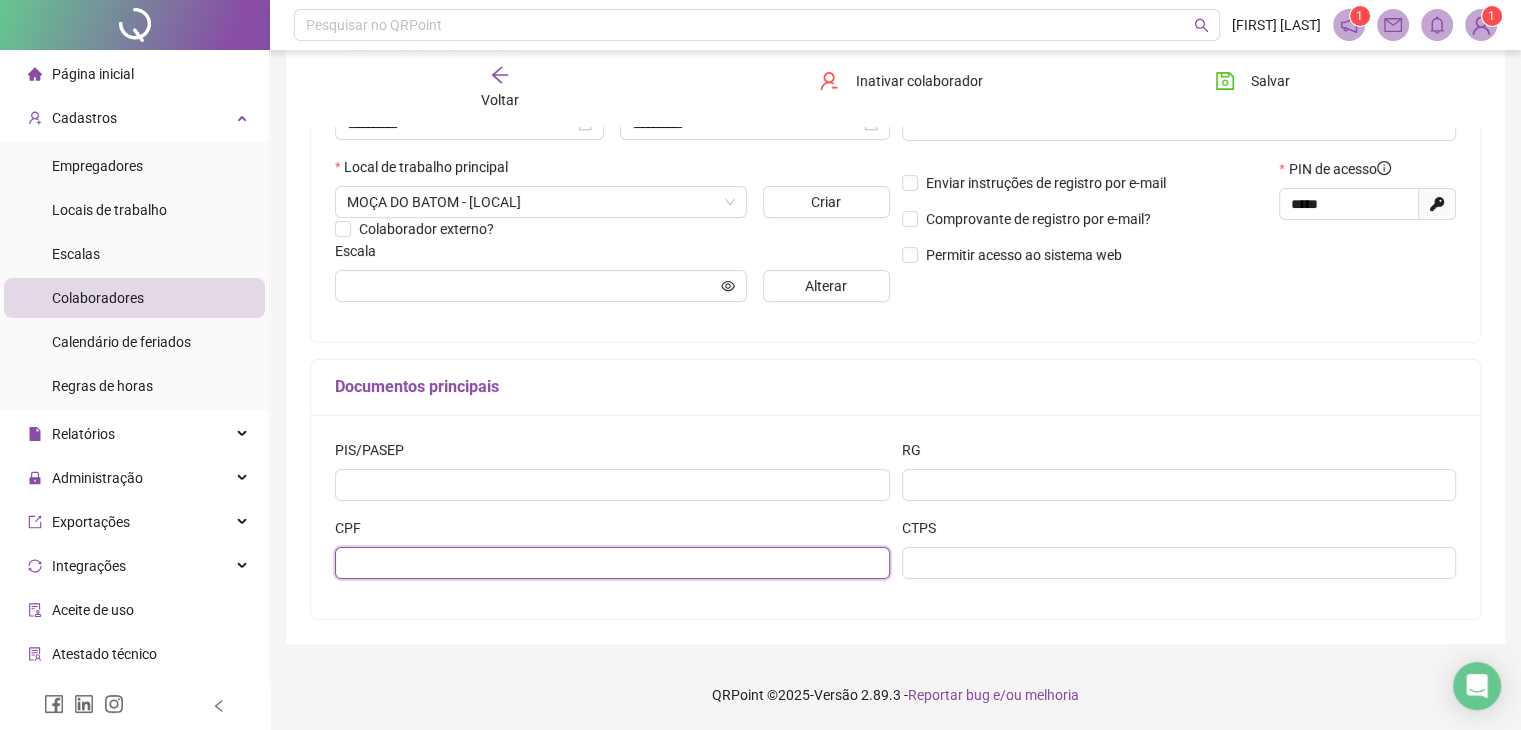 click at bounding box center (612, 563) 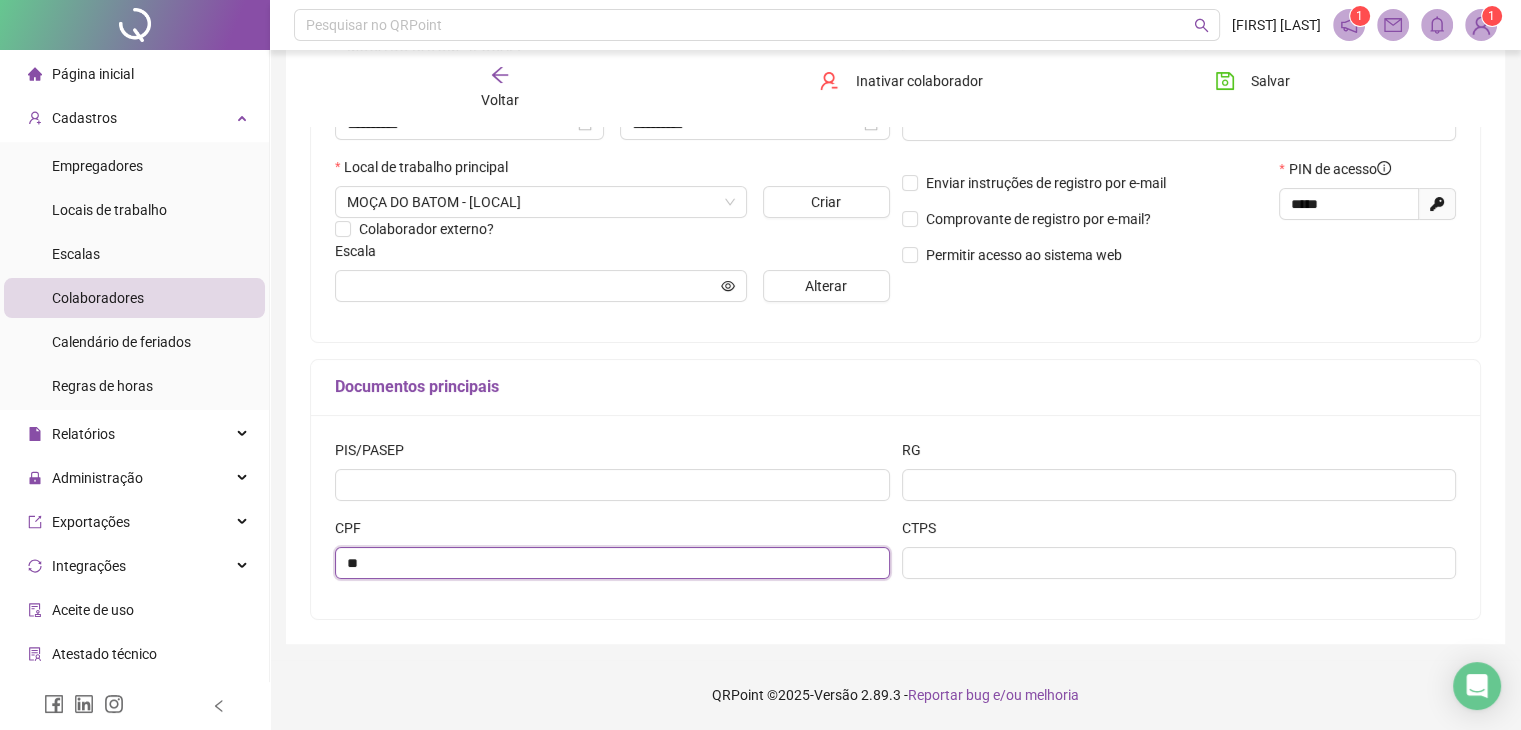 type on "*" 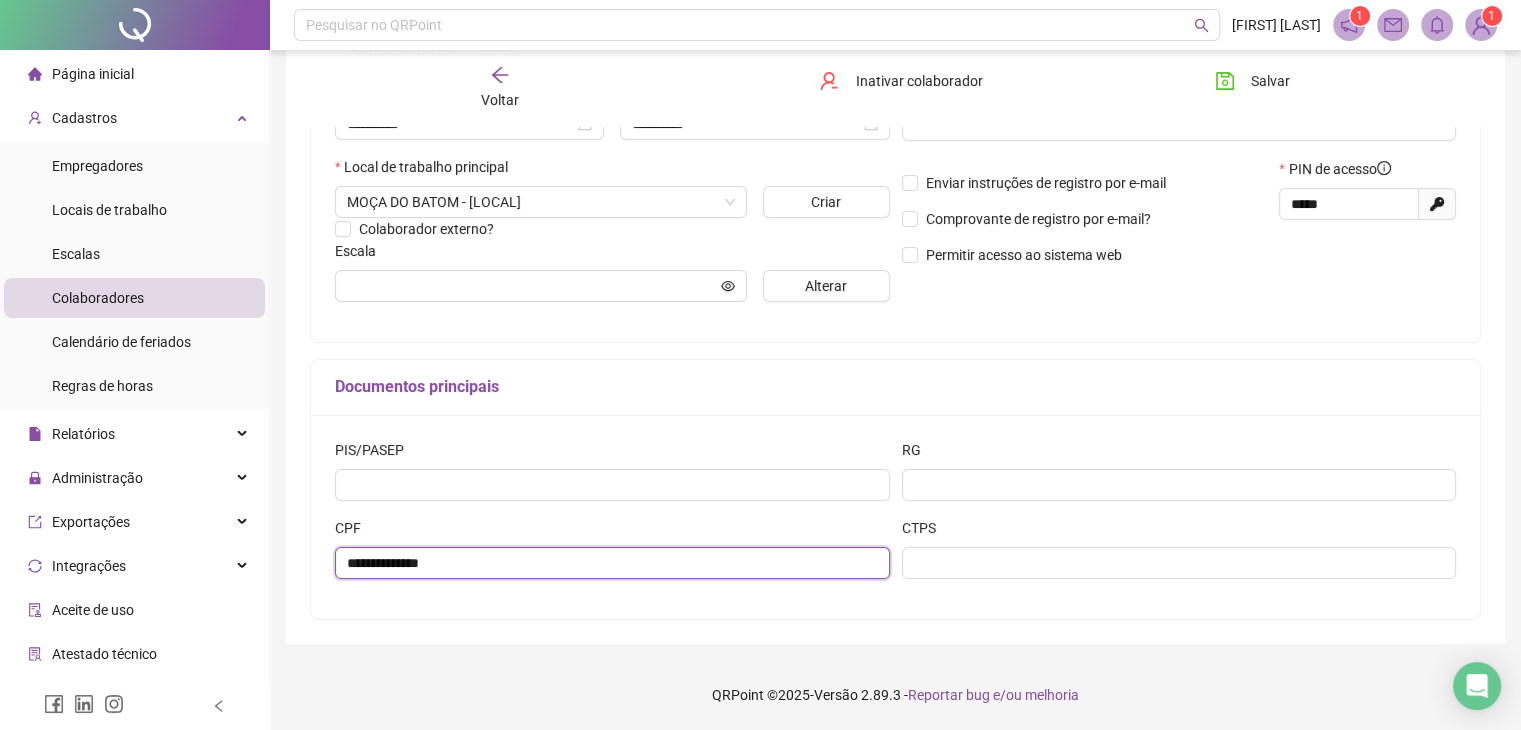 type on "**********" 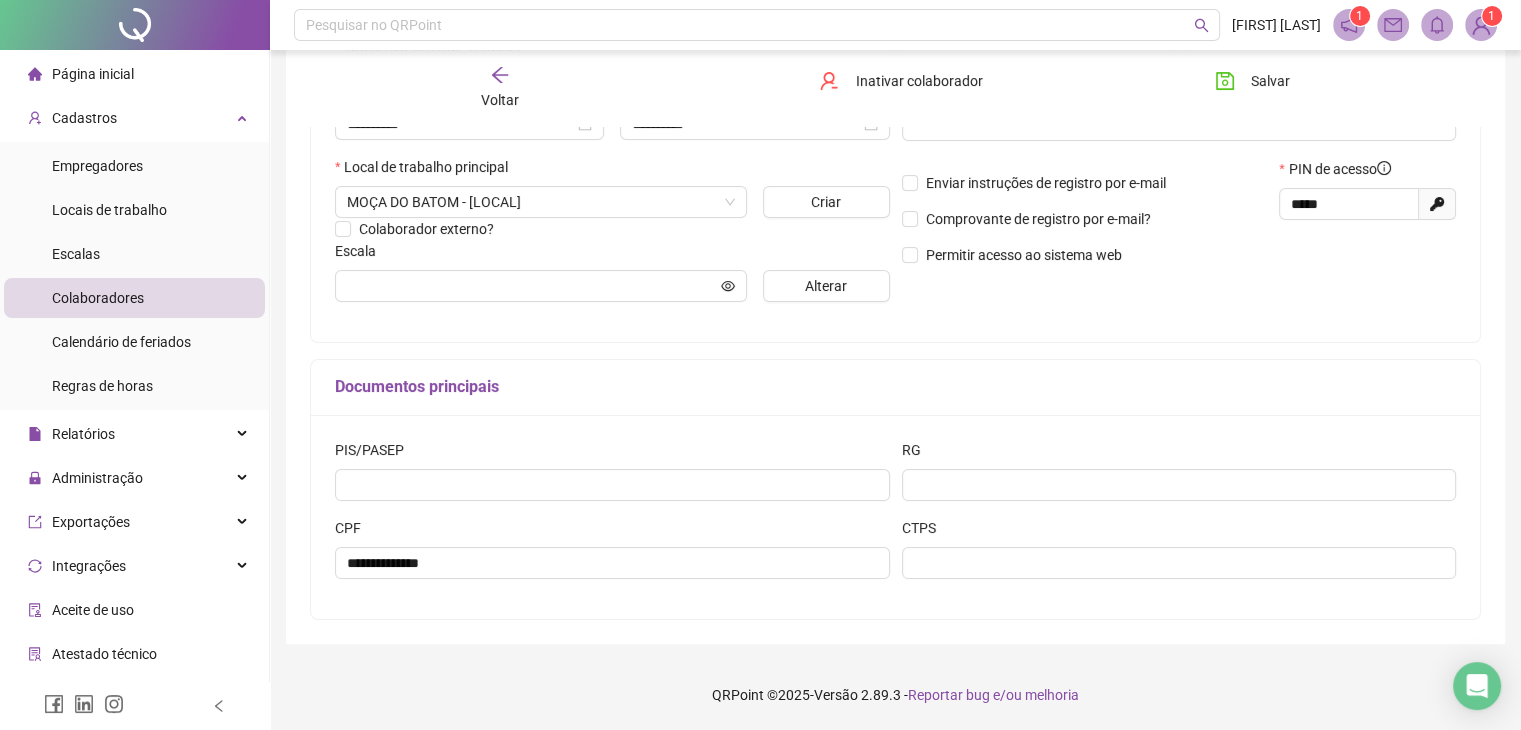 click on "Voltar Inativar colaborador Salvar" at bounding box center (895, 88) 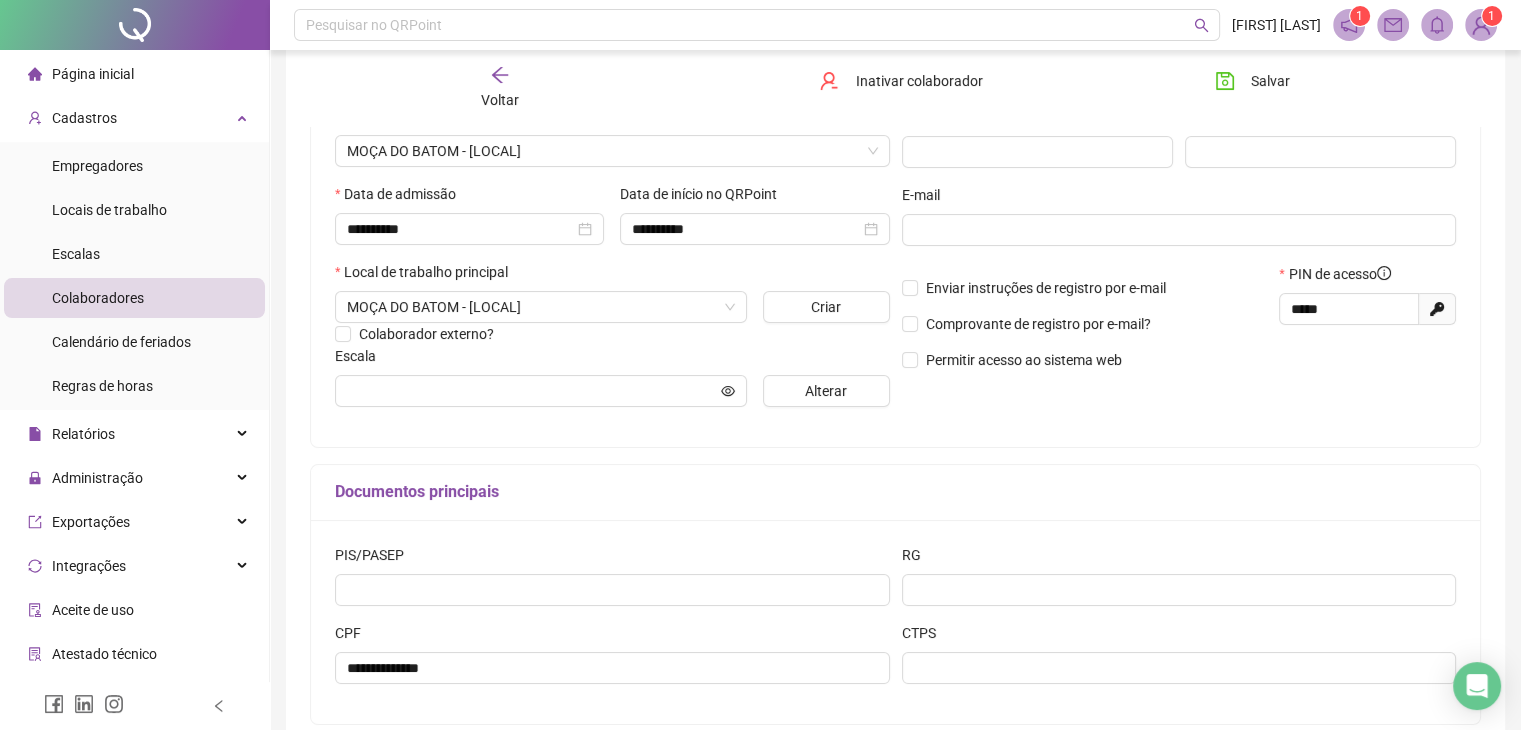 scroll, scrollTop: 111, scrollLeft: 0, axis: vertical 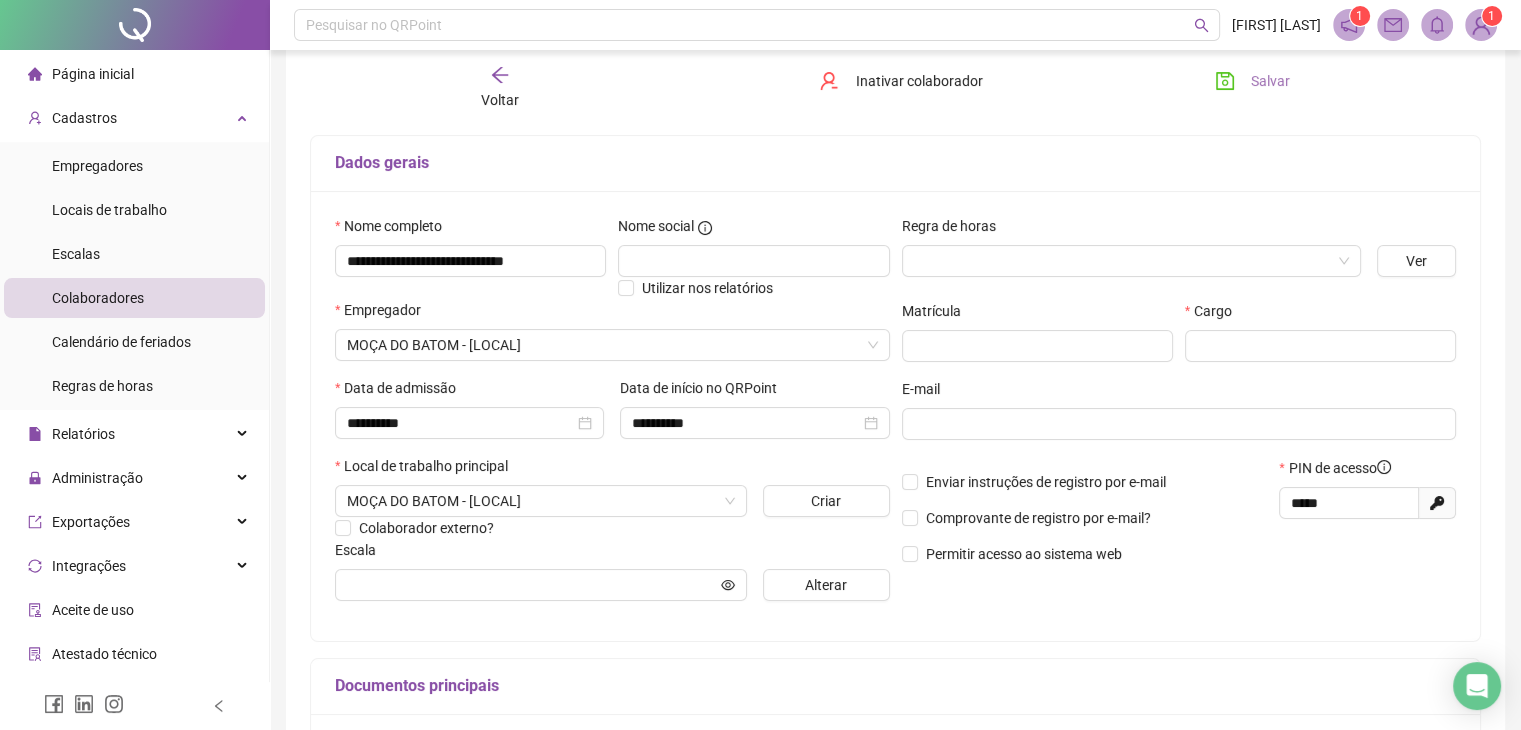 click on "Salvar" at bounding box center [1270, 81] 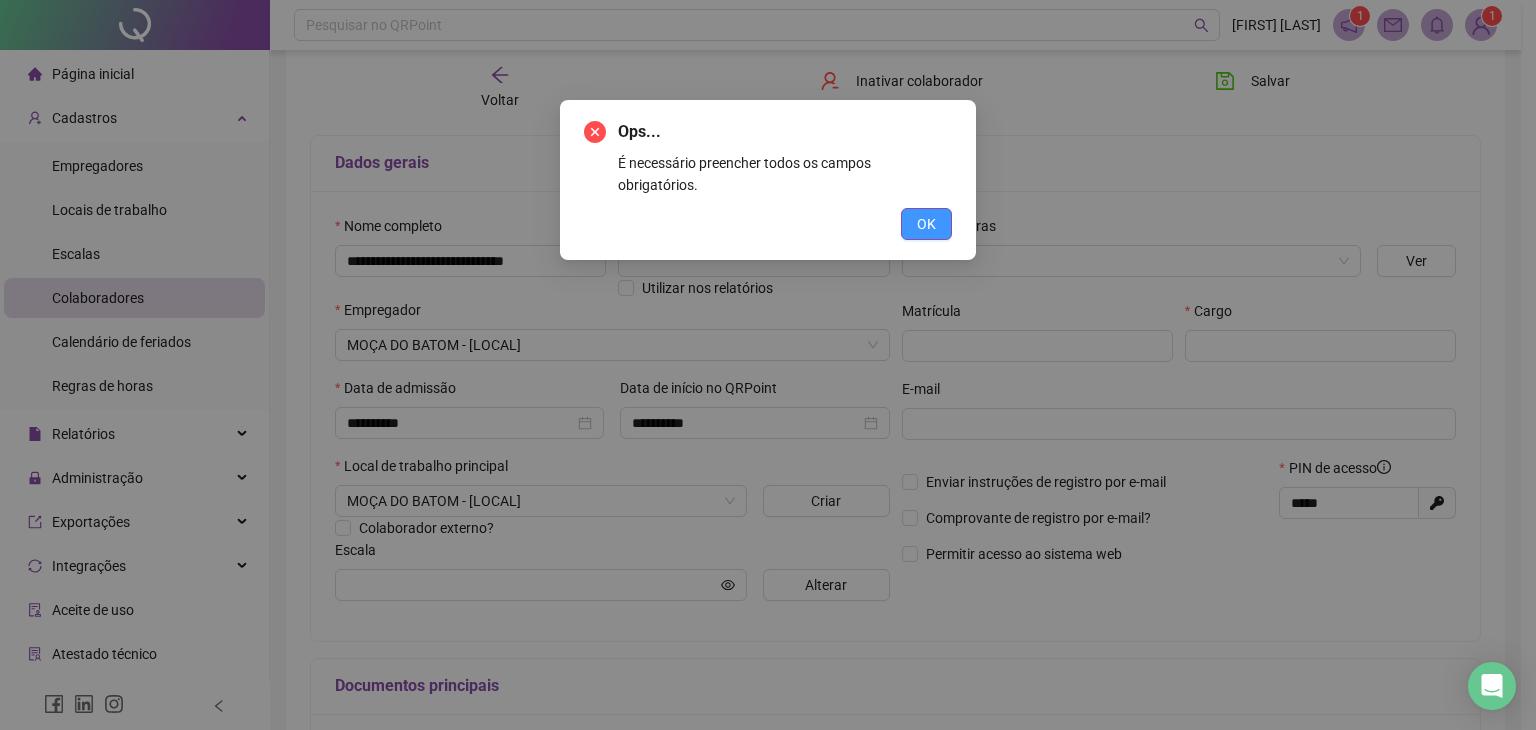 click on "OK" at bounding box center [926, 224] 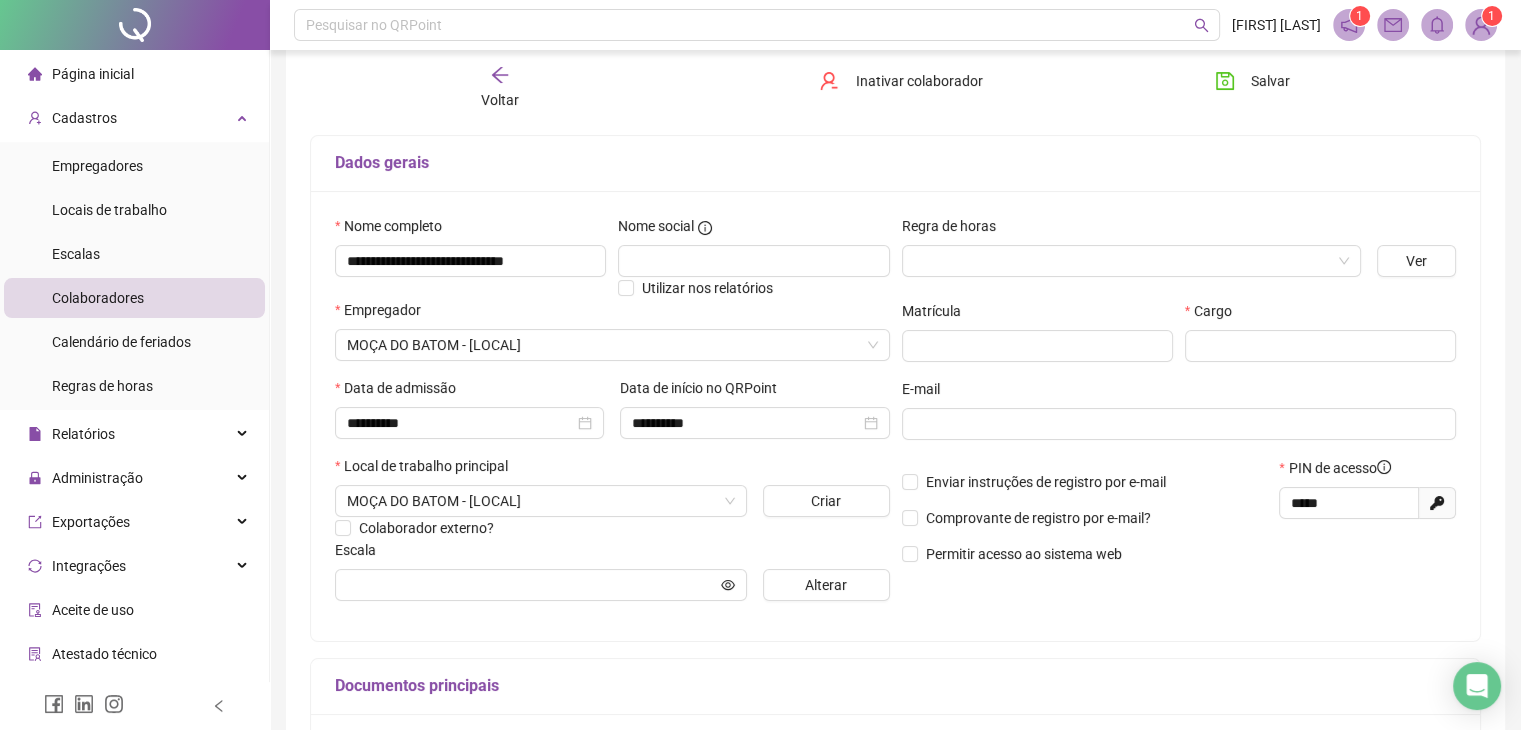 scroll, scrollTop: 11, scrollLeft: 0, axis: vertical 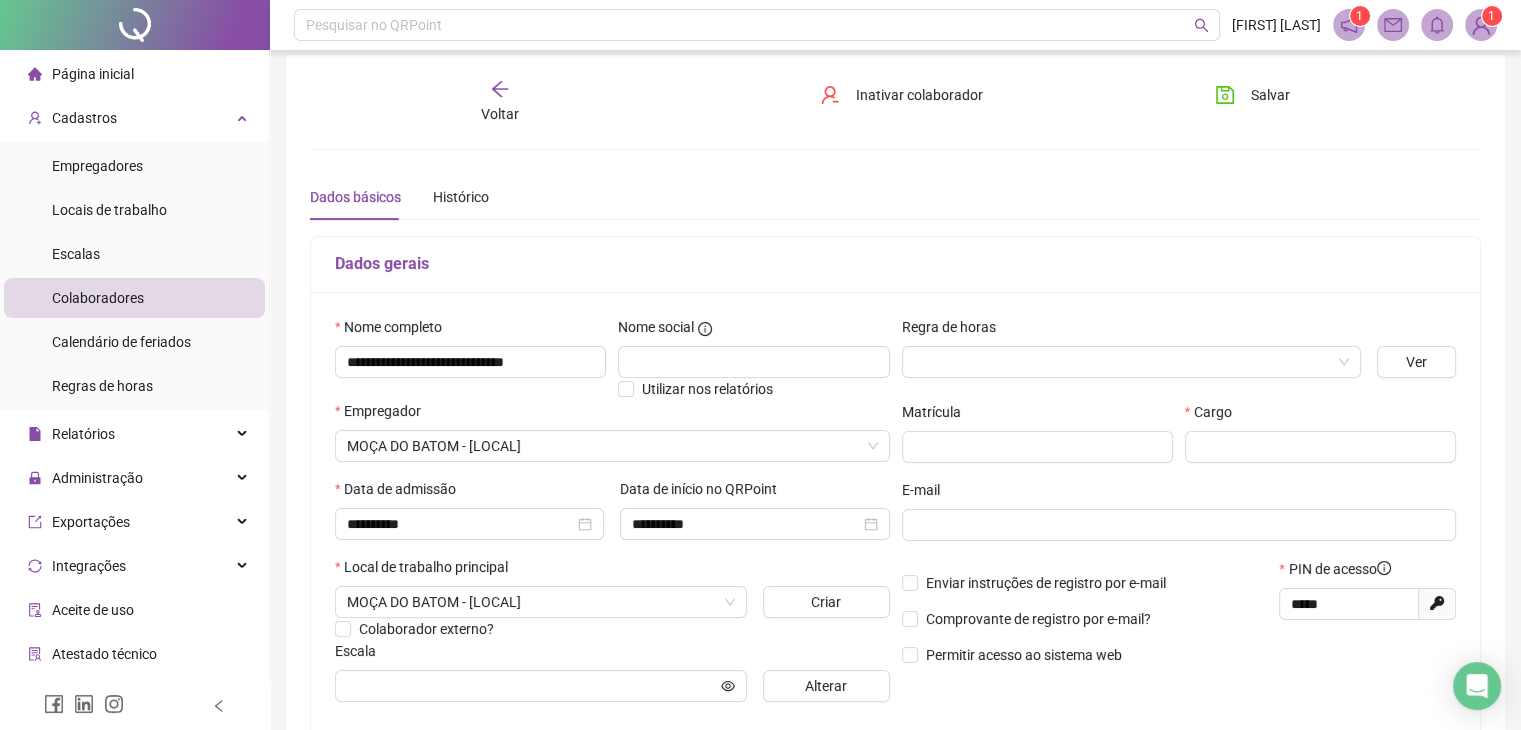 click on "**********" at bounding box center (895, 597) 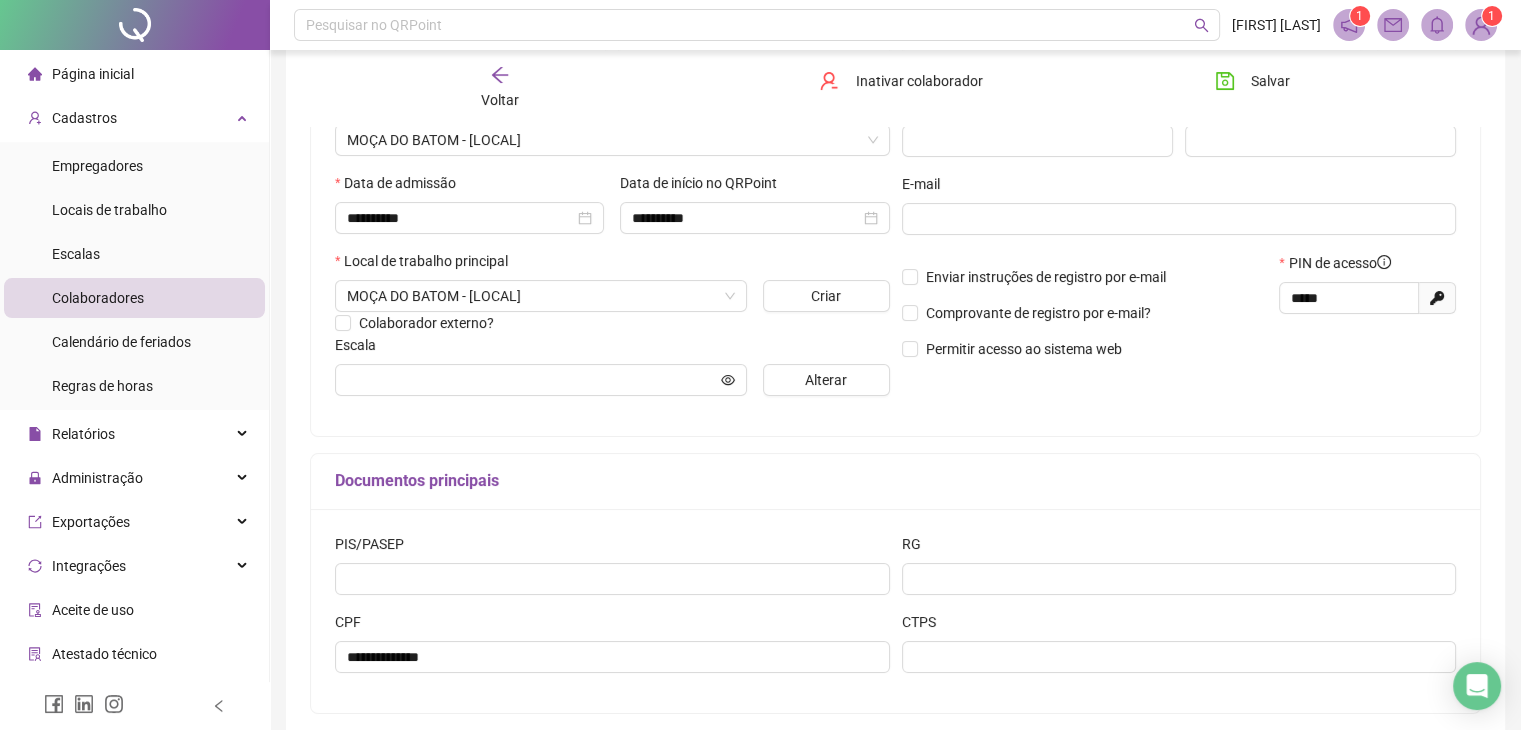 scroll, scrollTop: 211, scrollLeft: 0, axis: vertical 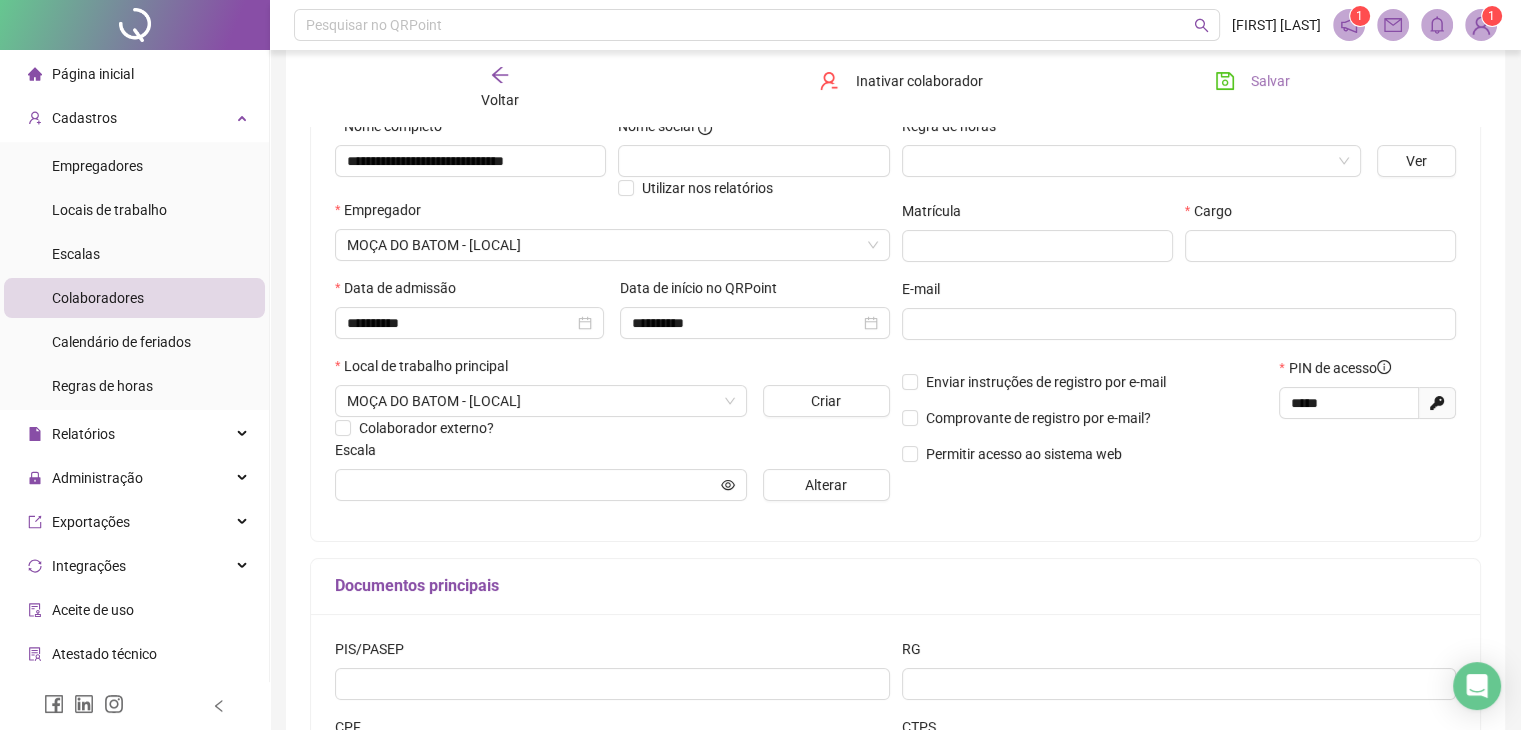 click on "Salvar" at bounding box center [1270, 81] 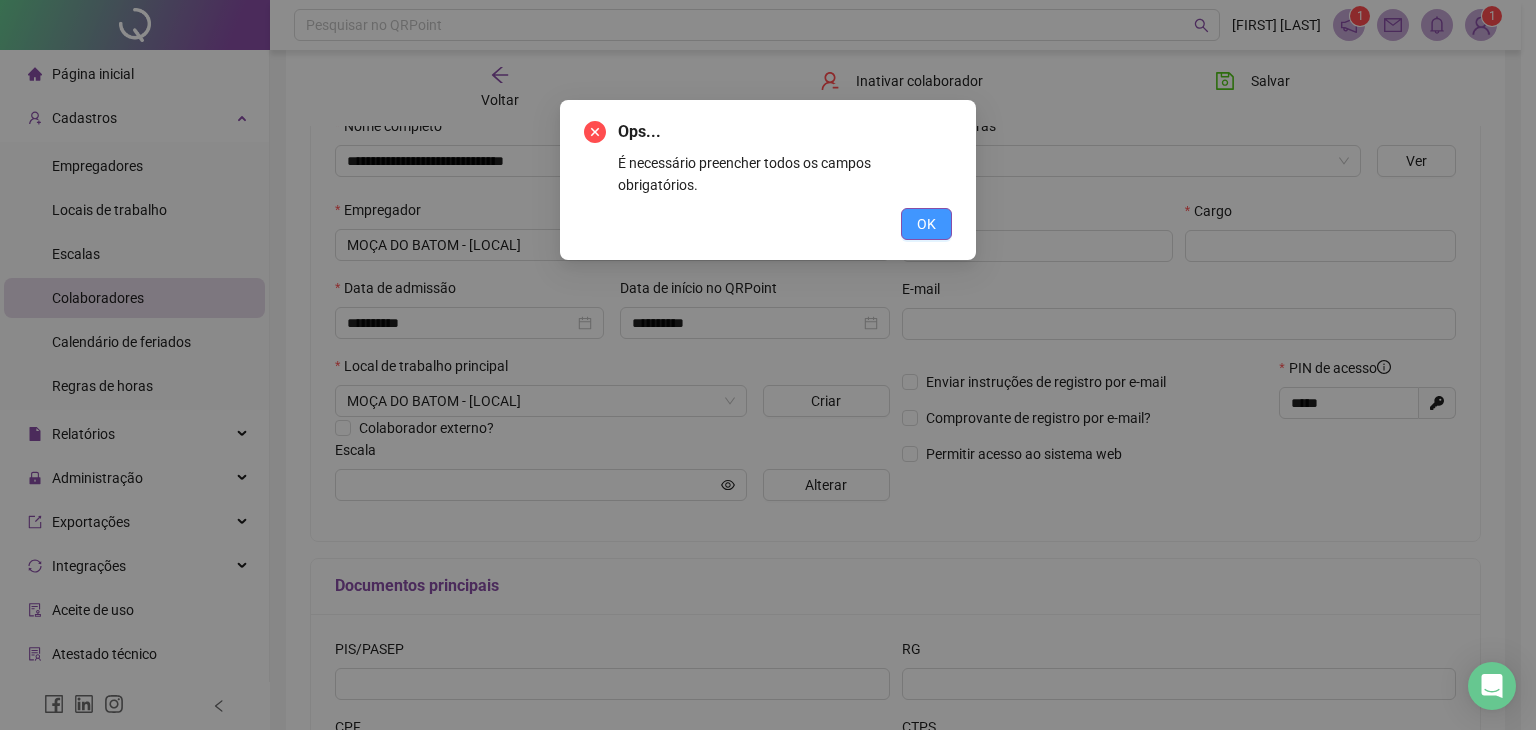 click on "OK" at bounding box center (926, 224) 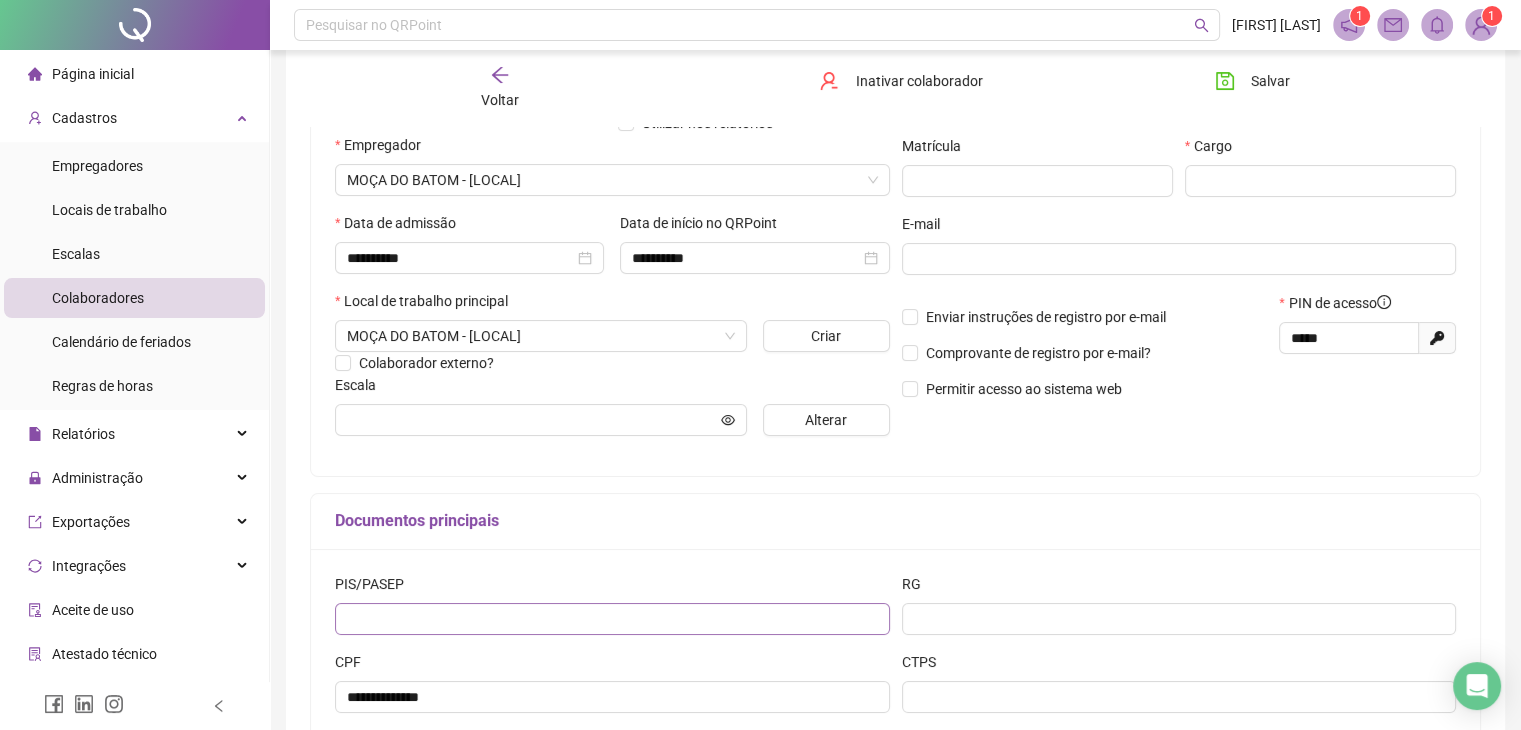 scroll, scrollTop: 311, scrollLeft: 0, axis: vertical 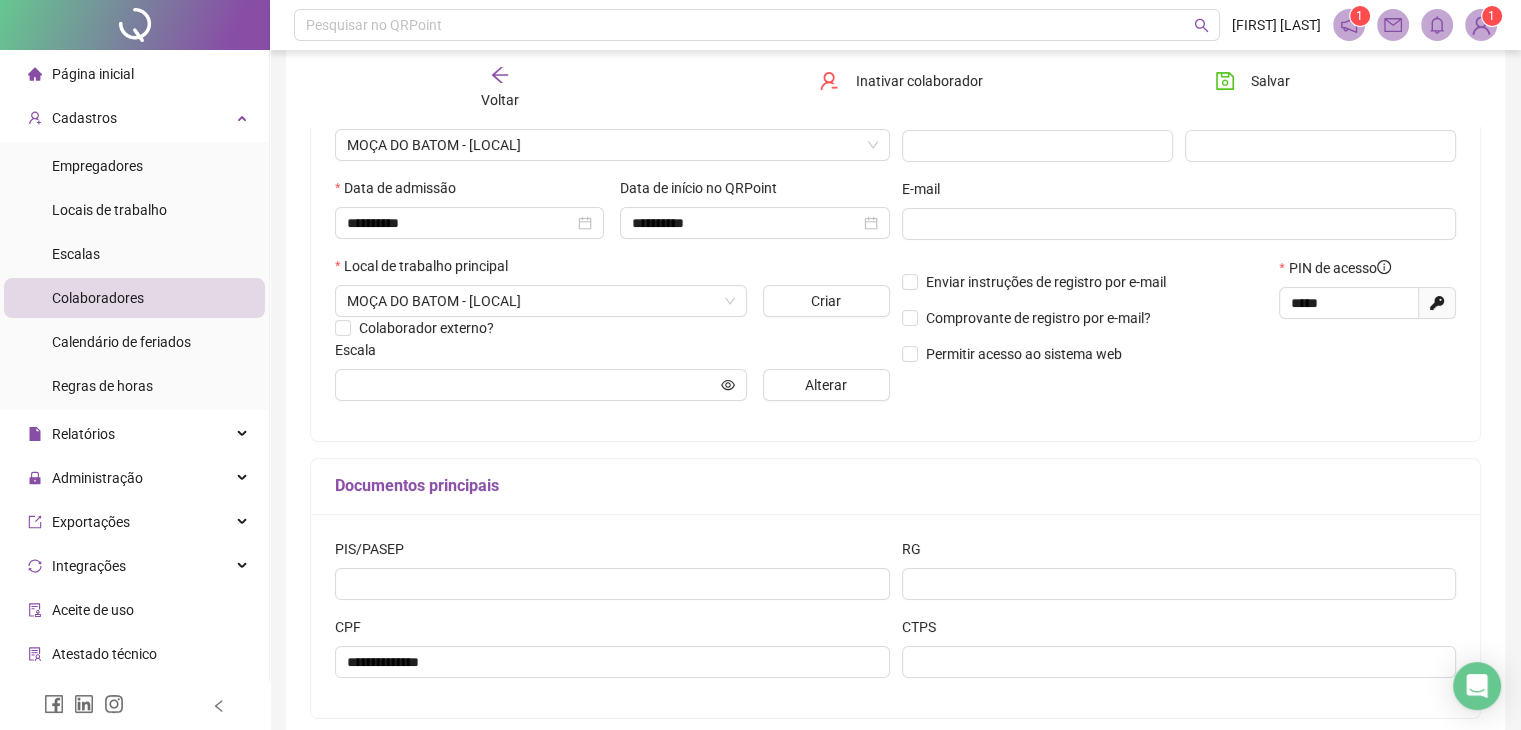 click on "PIS/PASEP" at bounding box center [612, 553] 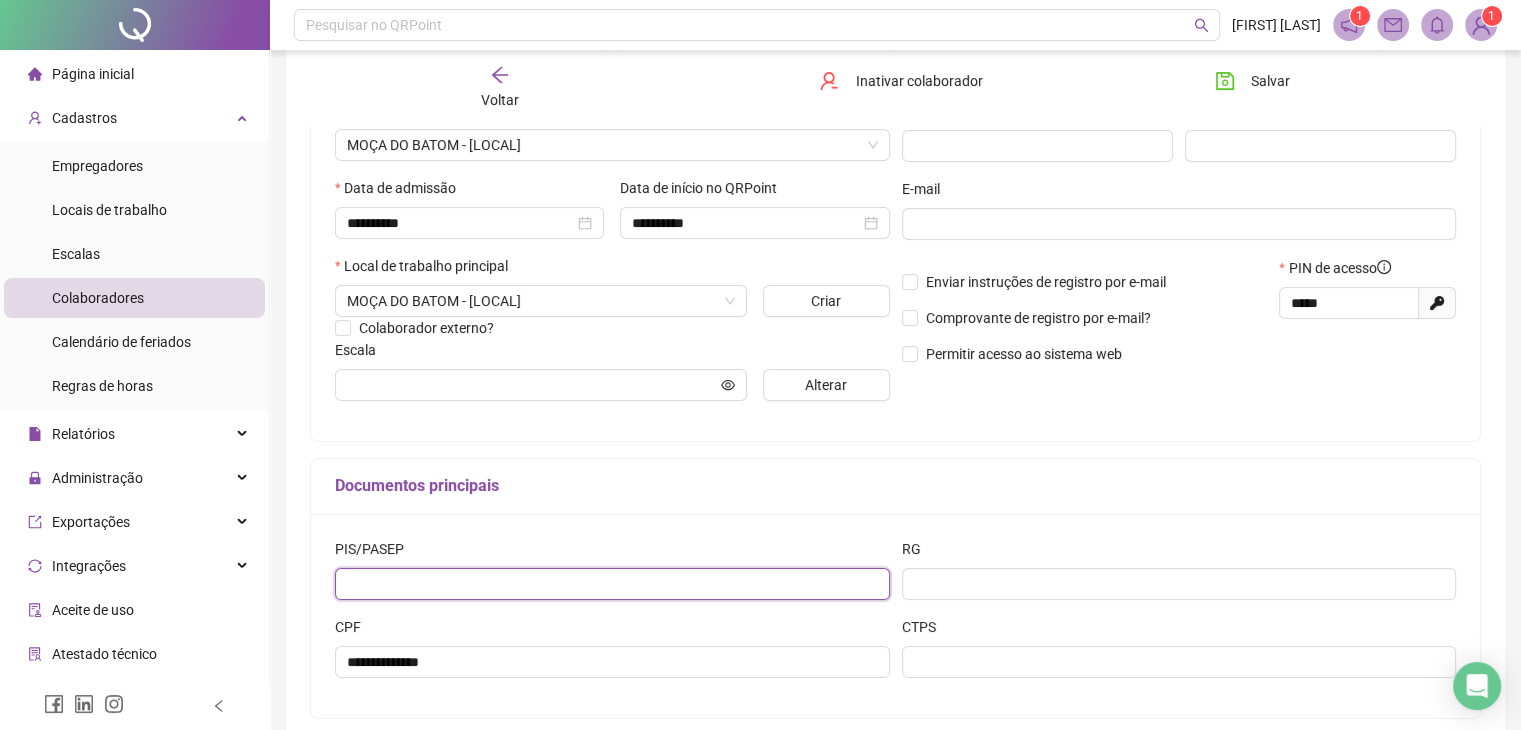 click at bounding box center (612, 584) 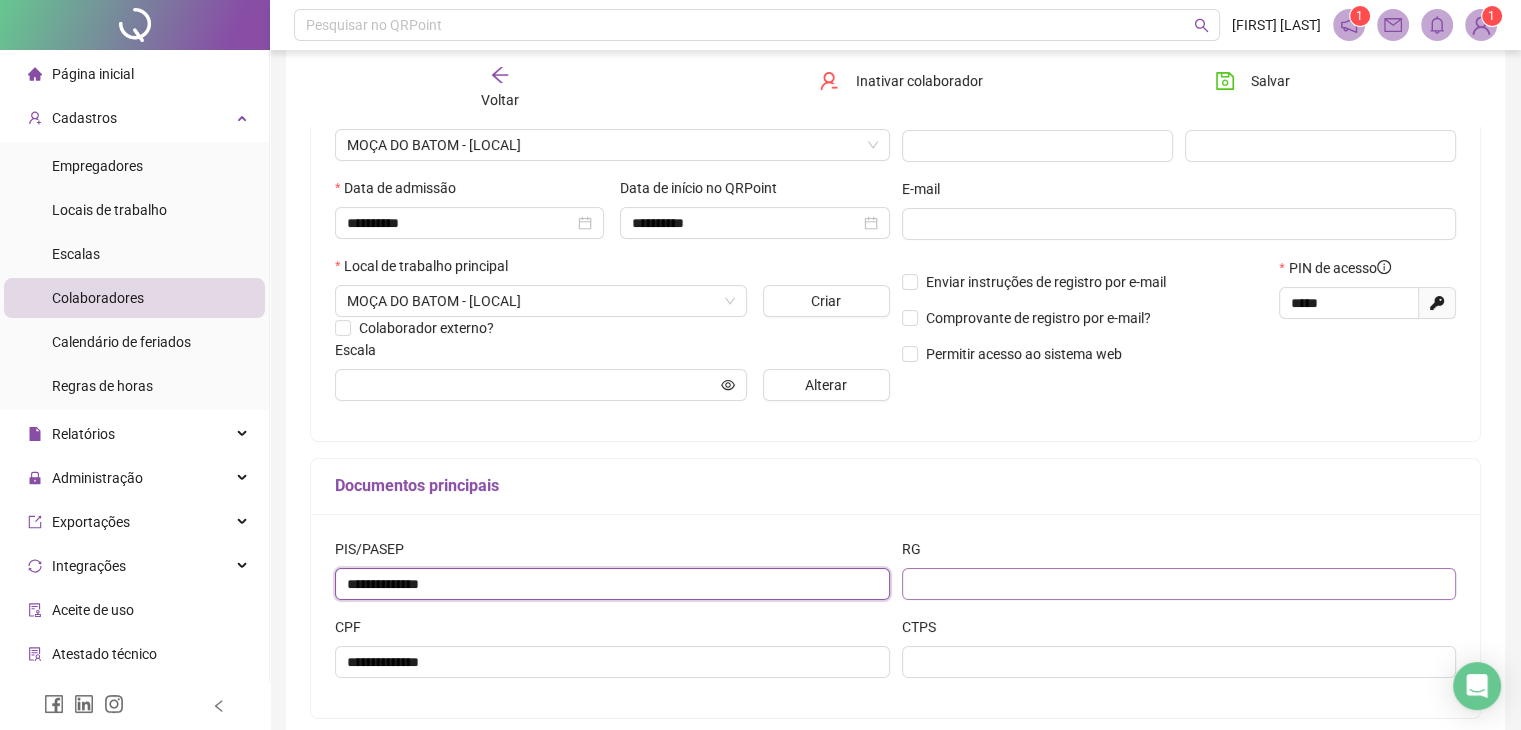 type on "**********" 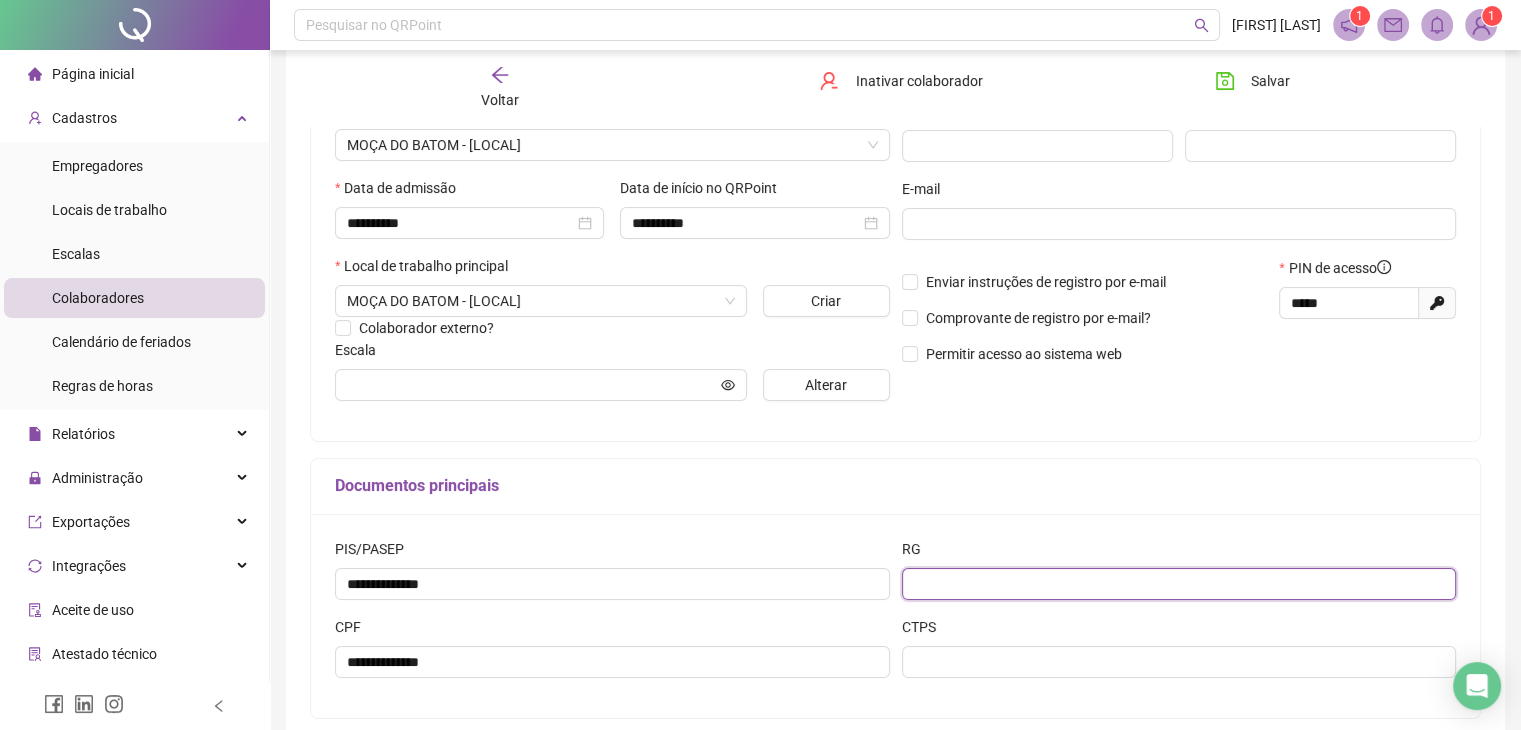 click at bounding box center (1179, 584) 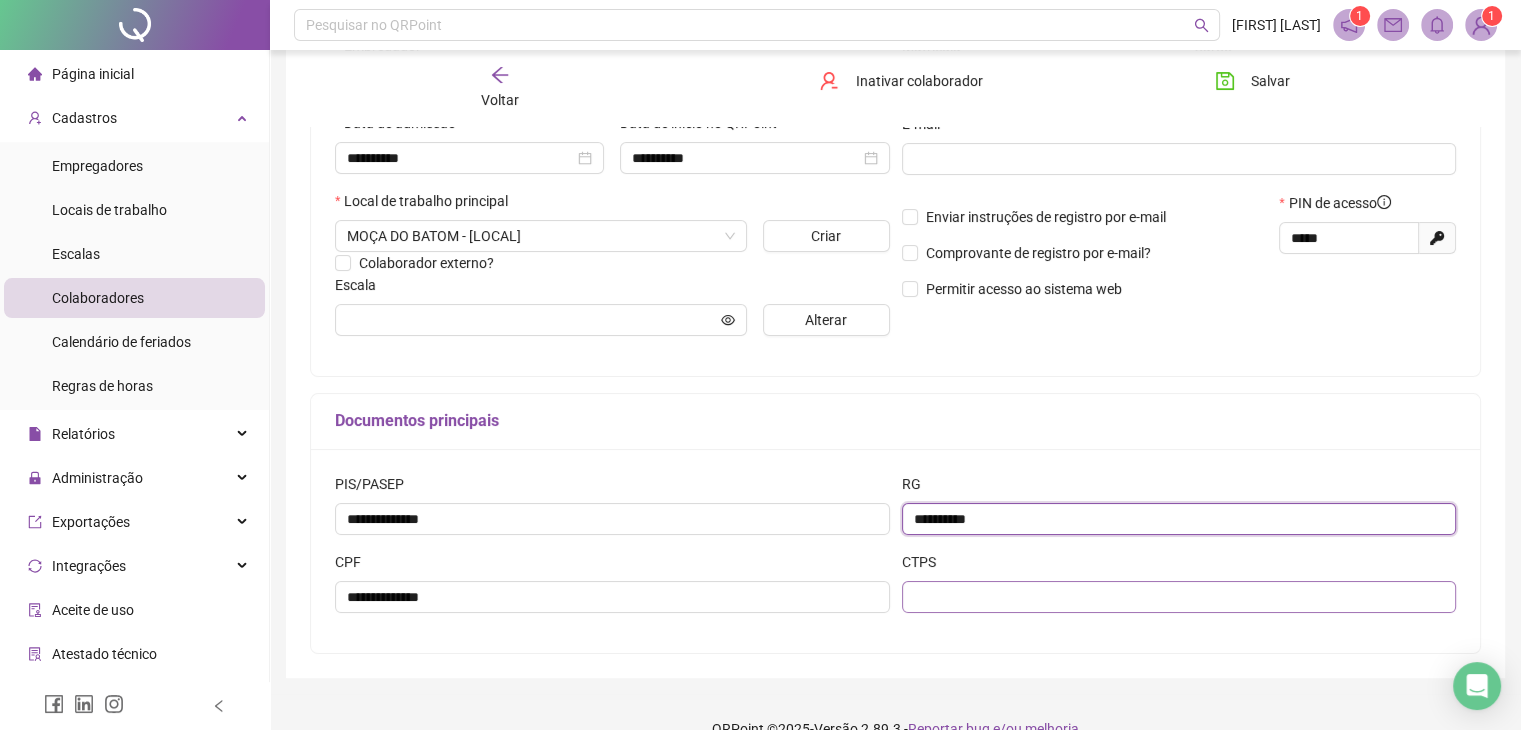 scroll, scrollTop: 411, scrollLeft: 0, axis: vertical 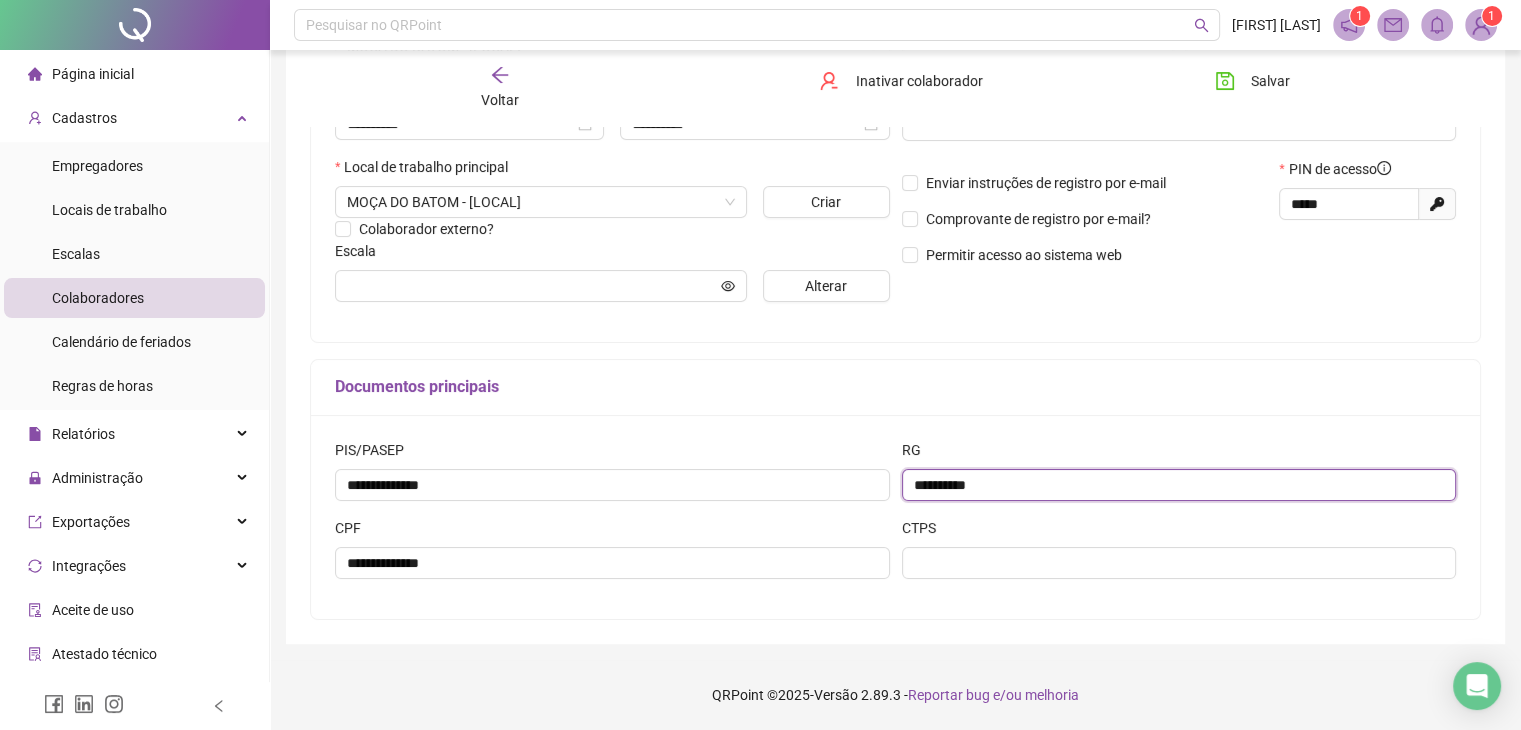 type on "**********" 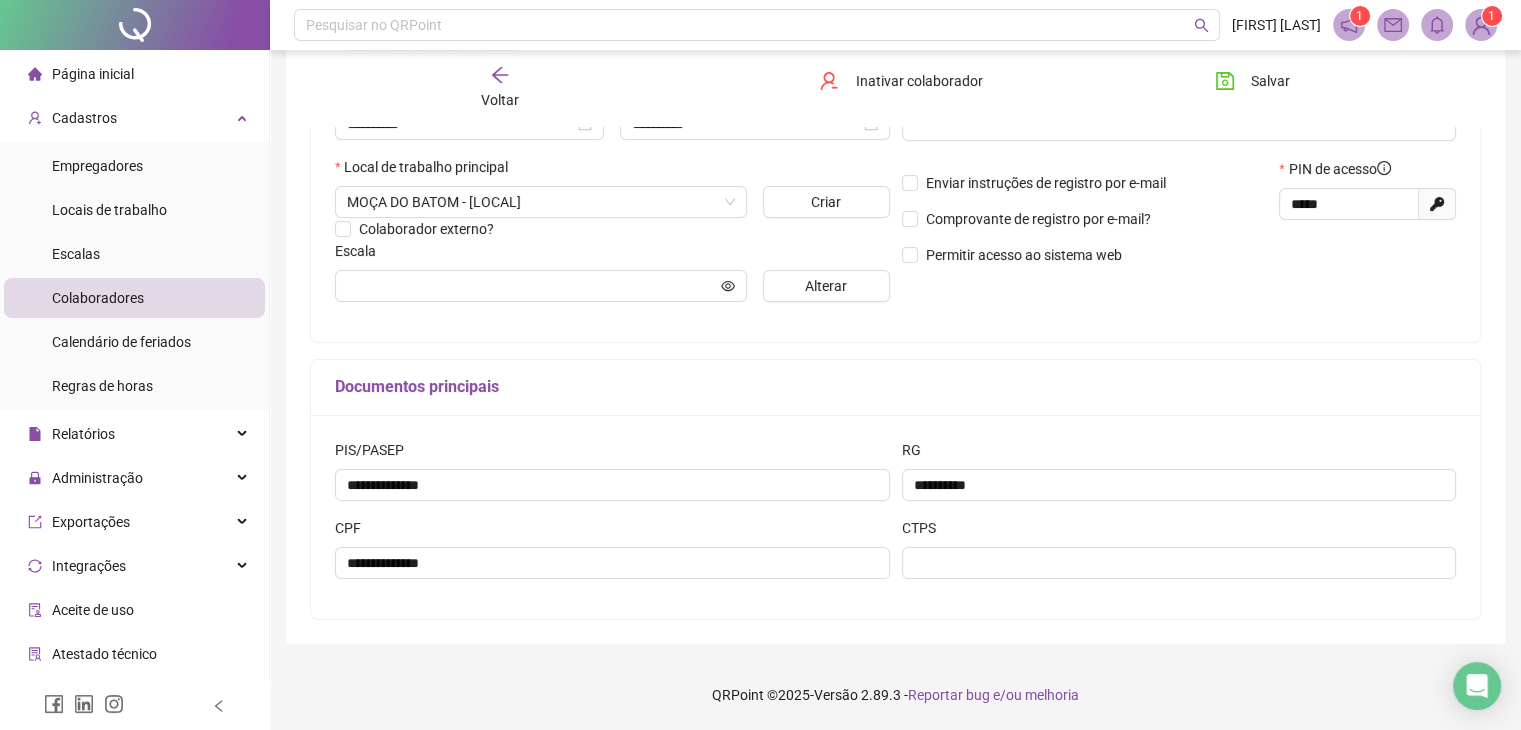 click on "**********" at bounding box center [895, 228] 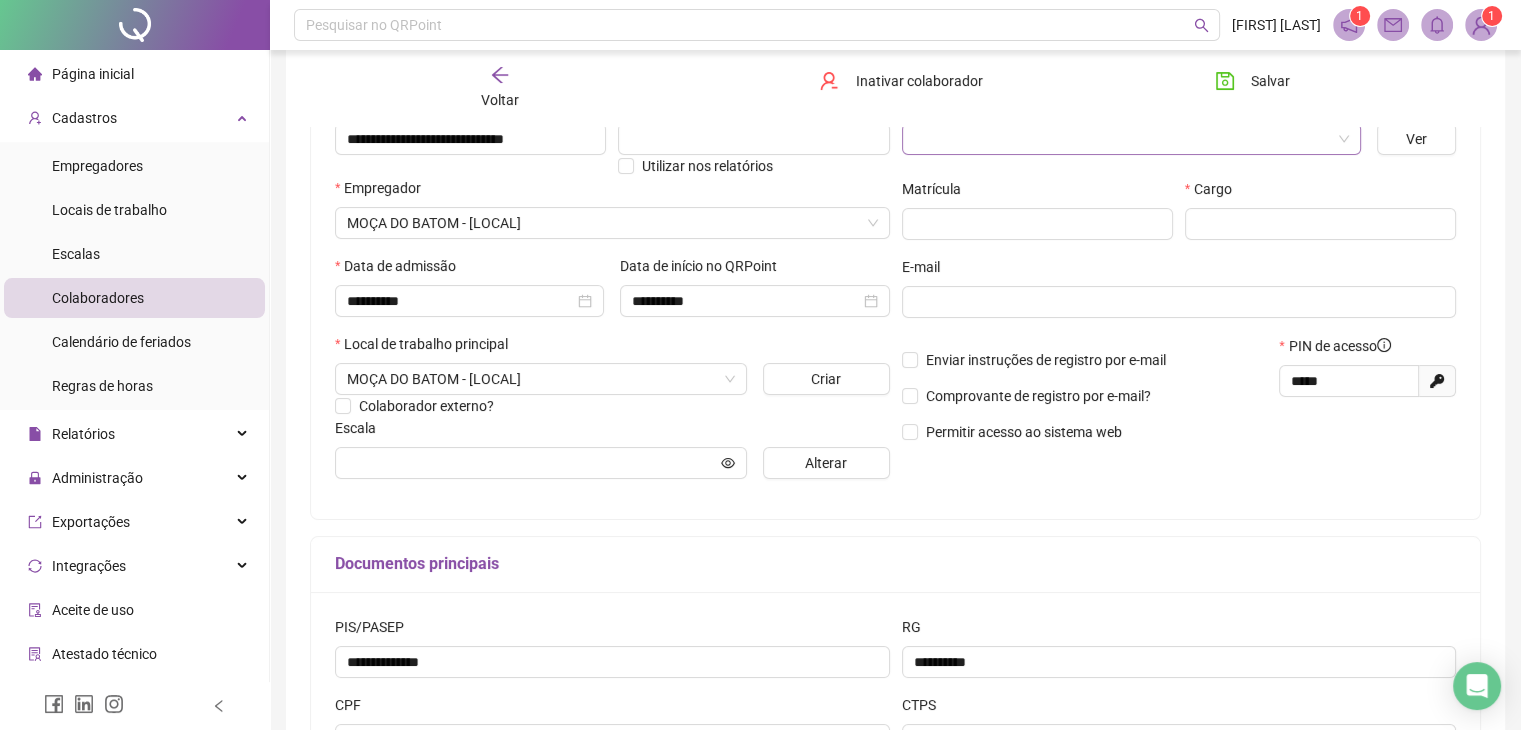 scroll, scrollTop: 111, scrollLeft: 0, axis: vertical 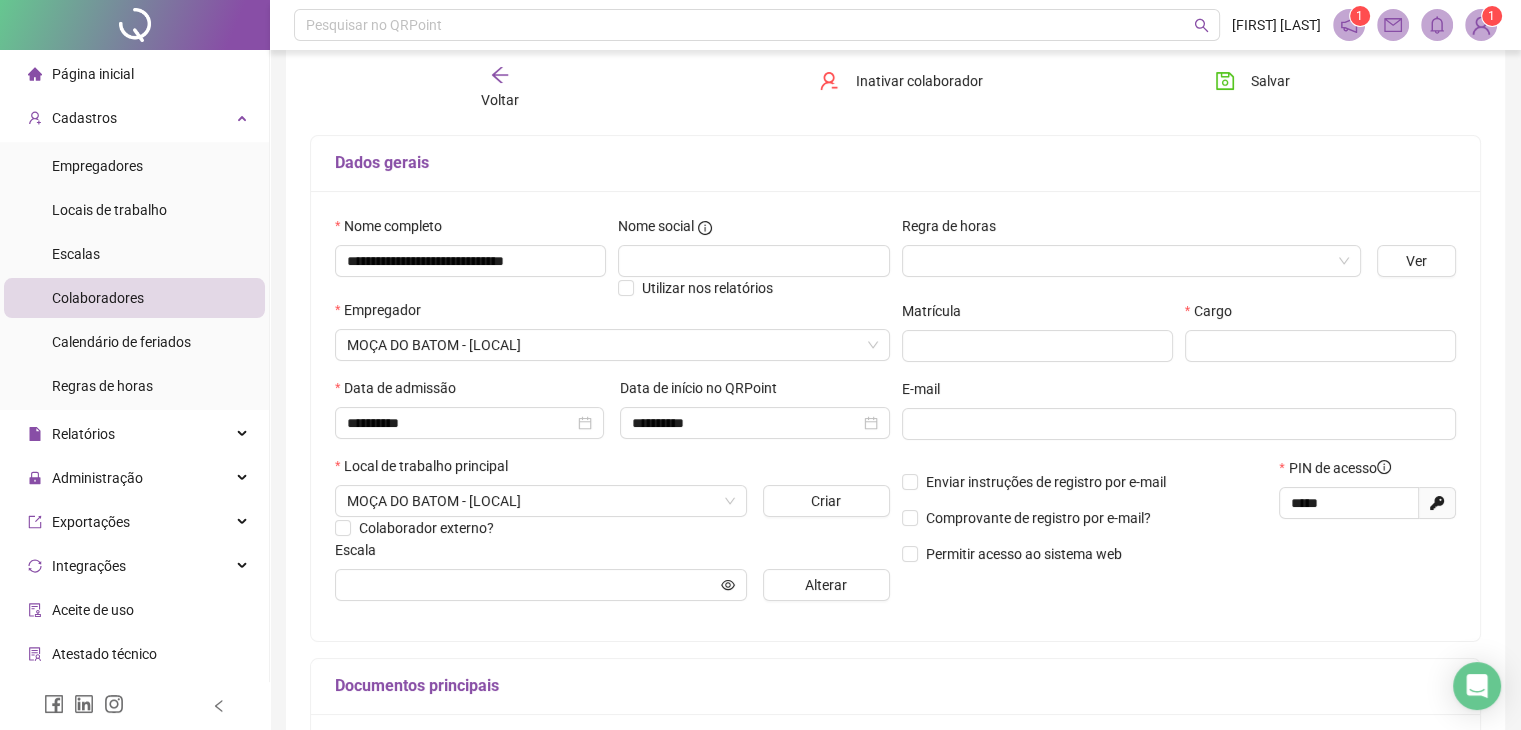 click on "Dados gerais" at bounding box center [895, 163] 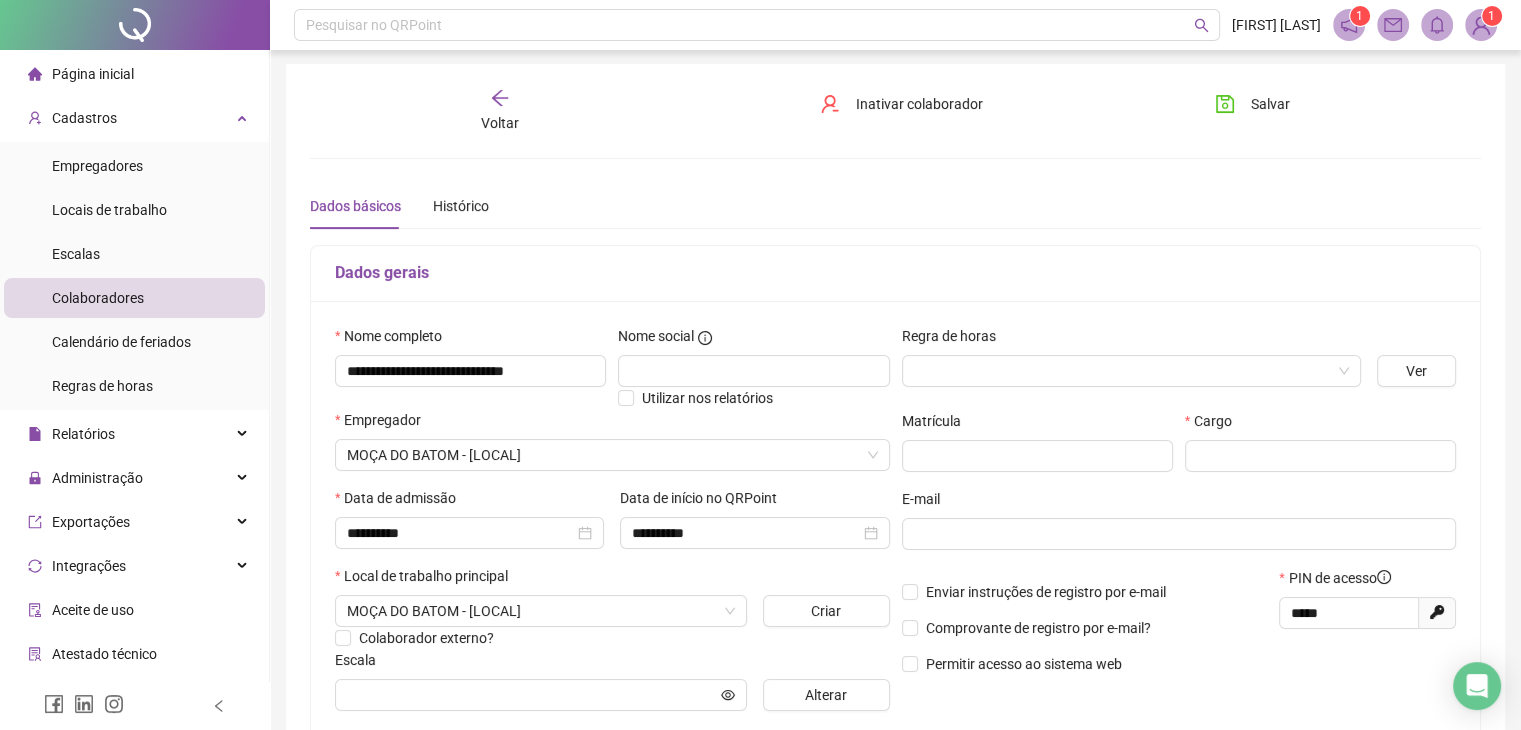 scroll, scrollTop: 0, scrollLeft: 0, axis: both 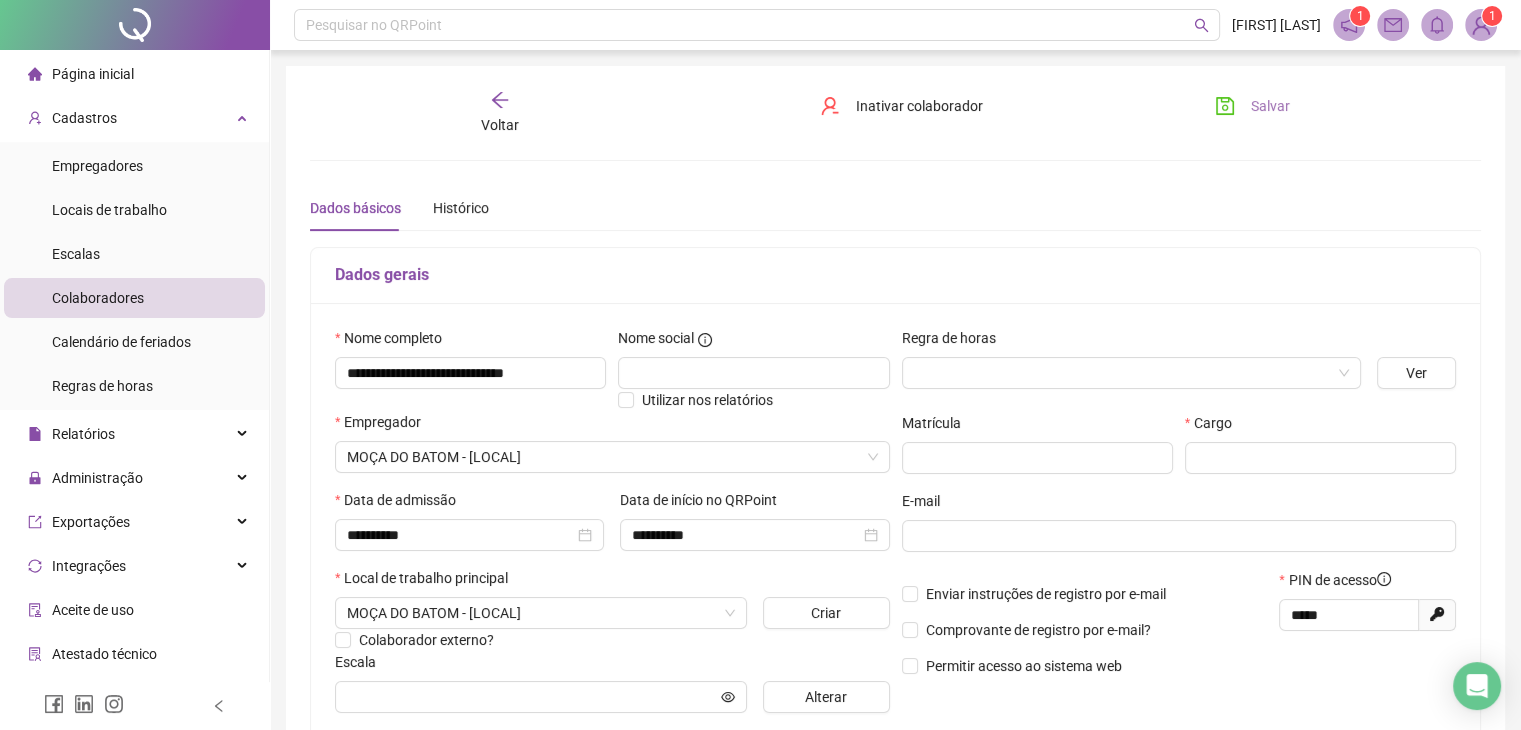click on "Salvar" at bounding box center [1270, 106] 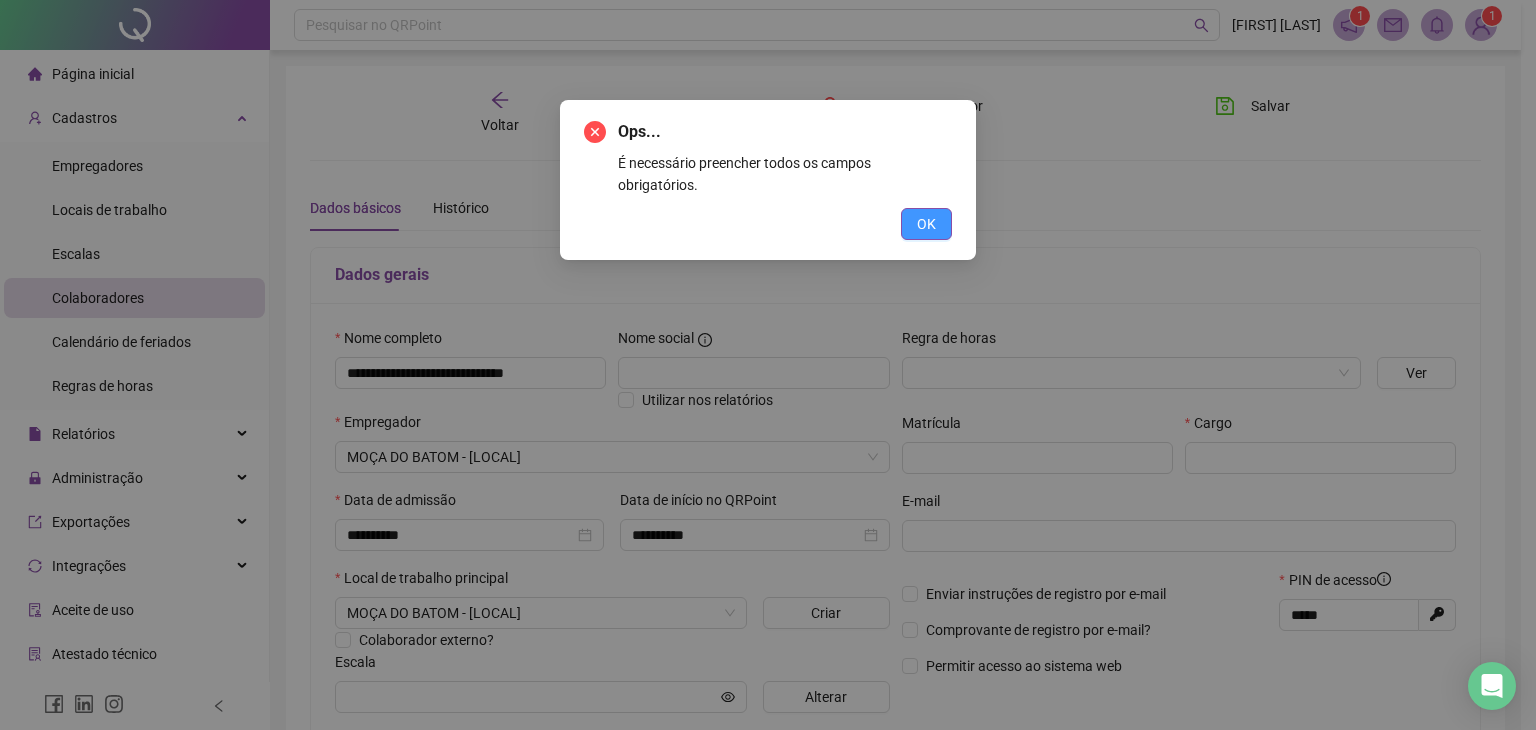 click on "OK" at bounding box center [926, 224] 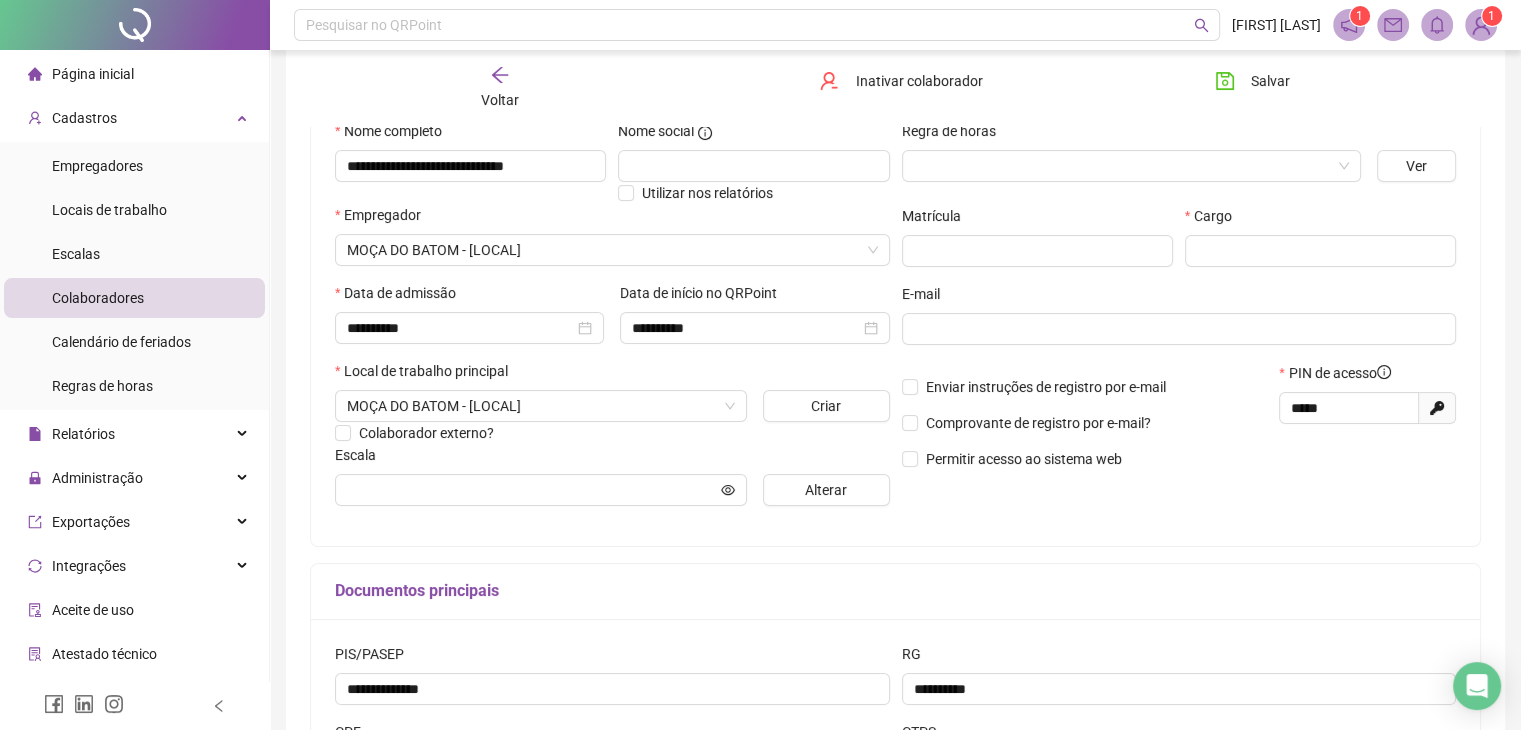 scroll, scrollTop: 400, scrollLeft: 0, axis: vertical 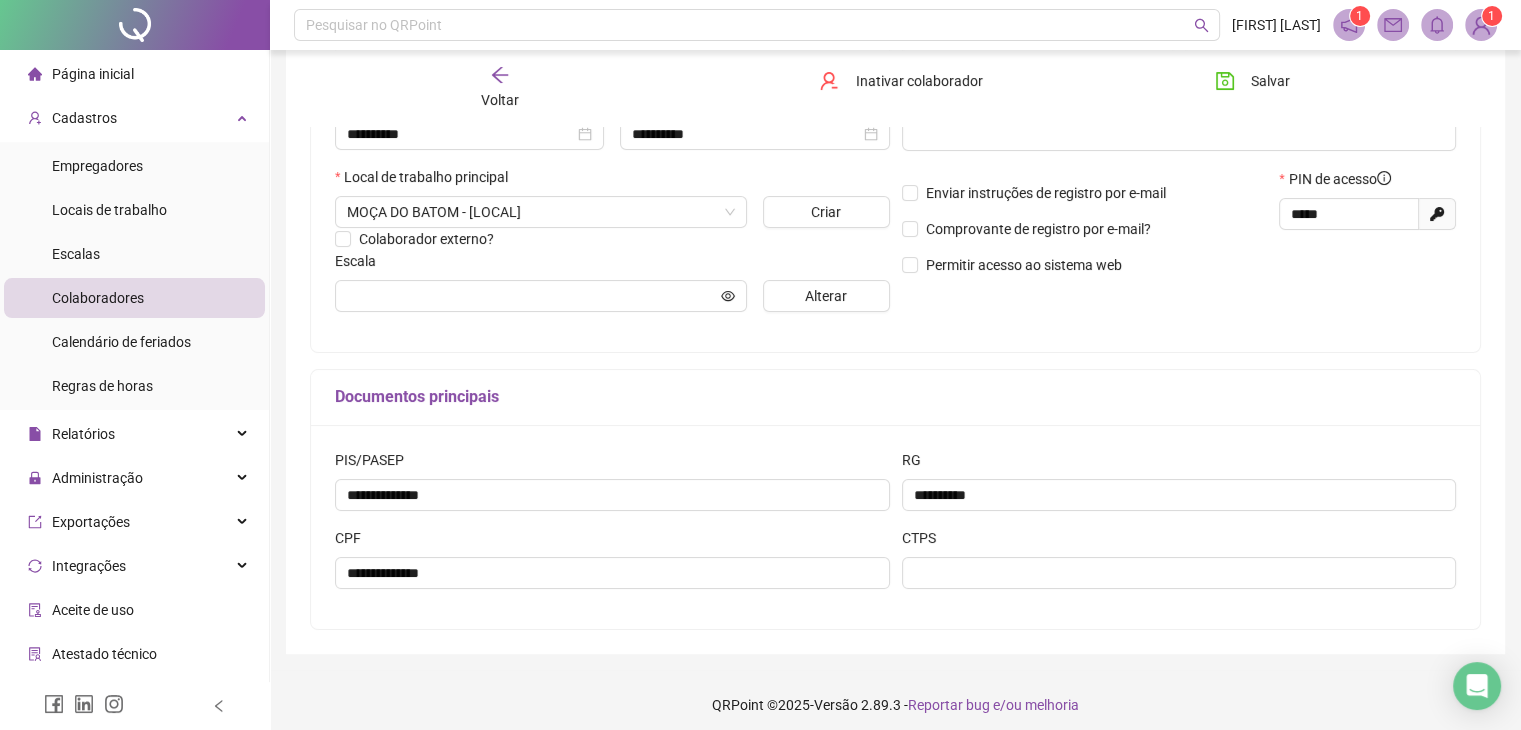 click on "CTPS" at bounding box center [1179, 542] 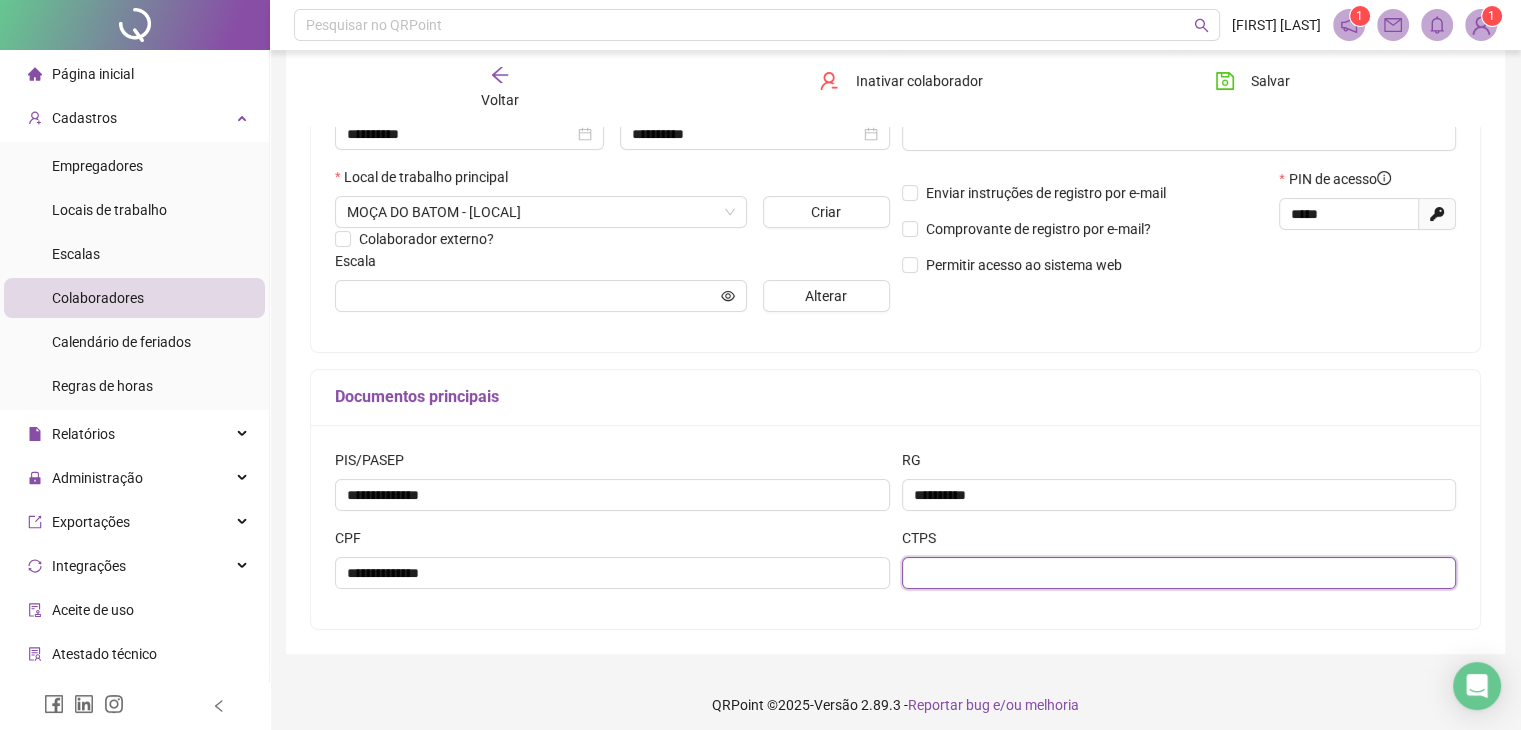 click at bounding box center [1179, 573] 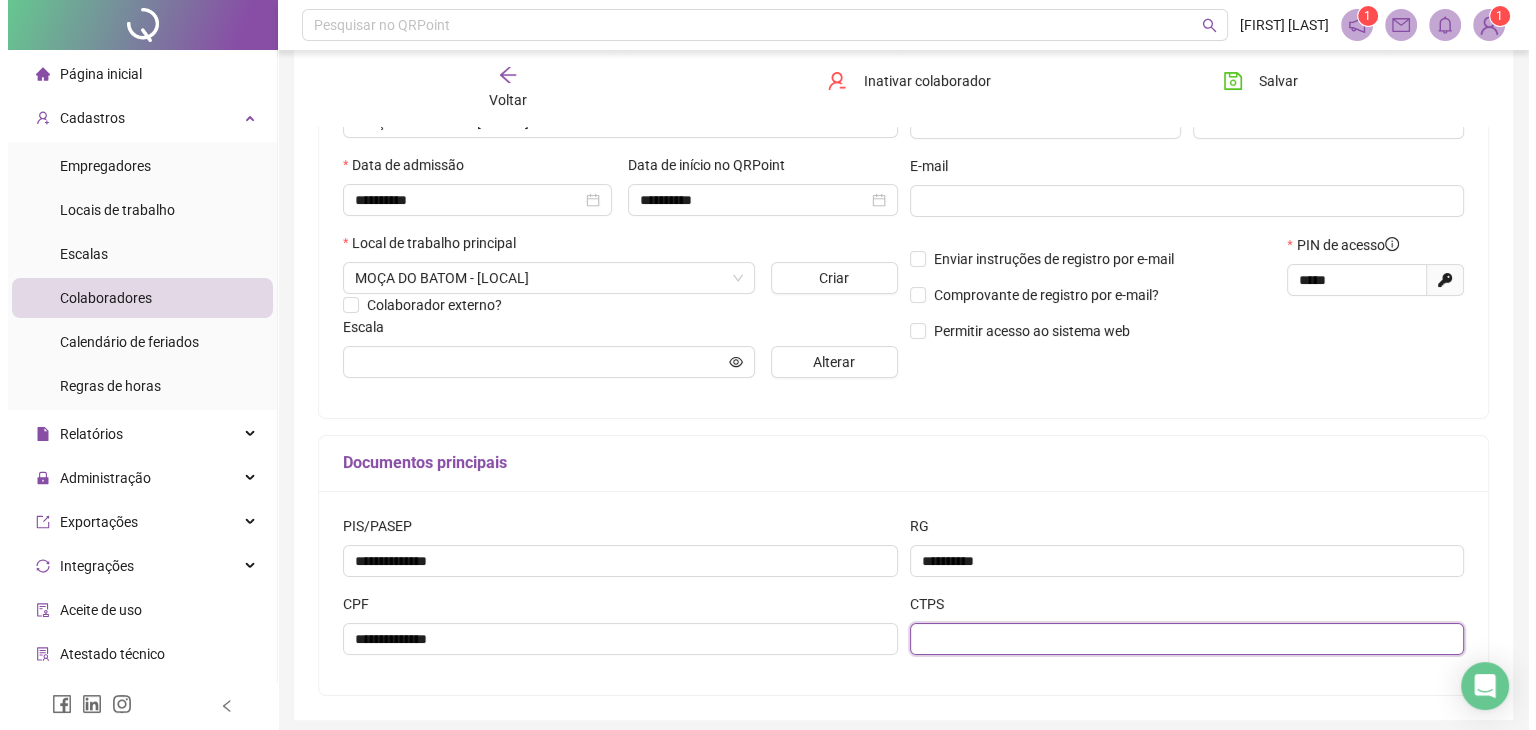 scroll, scrollTop: 300, scrollLeft: 0, axis: vertical 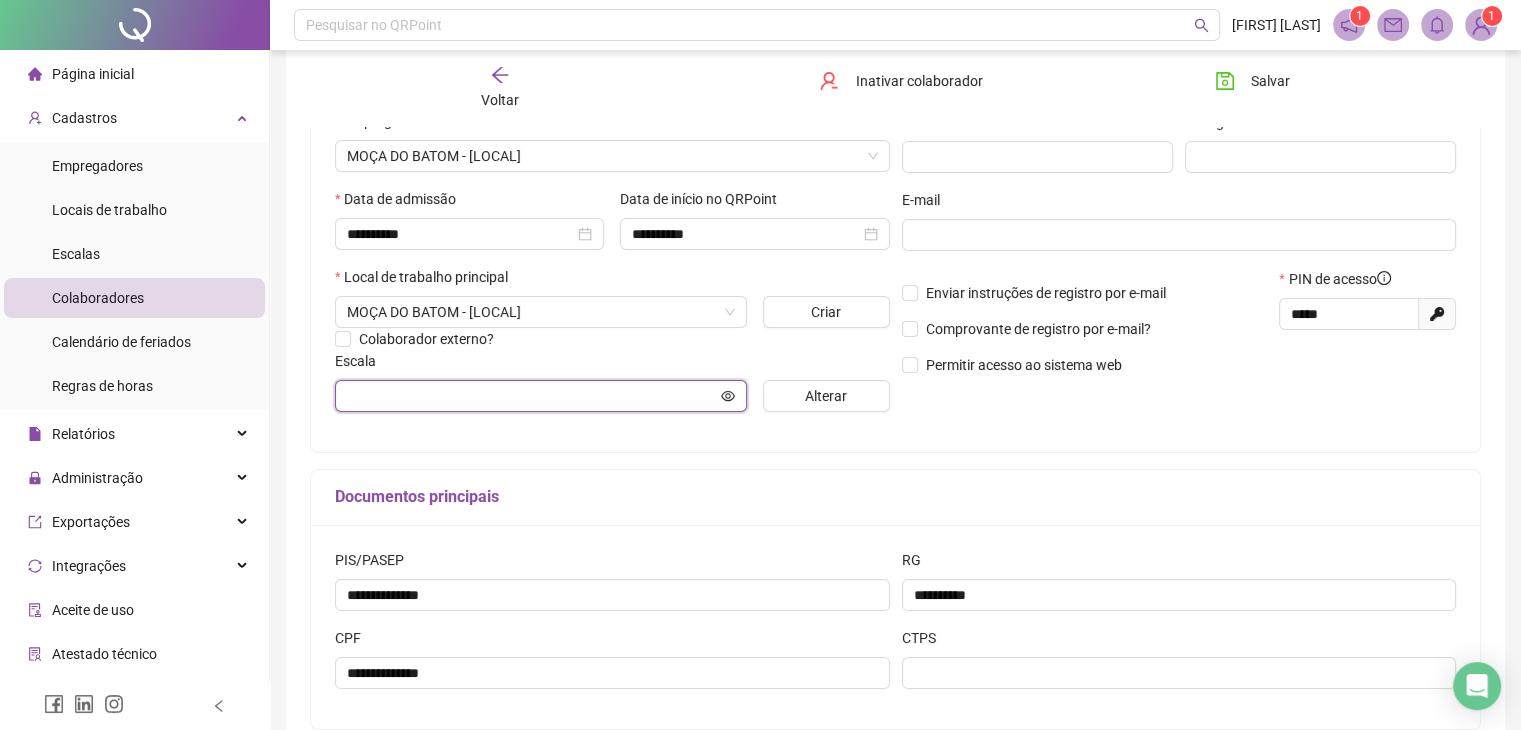 click 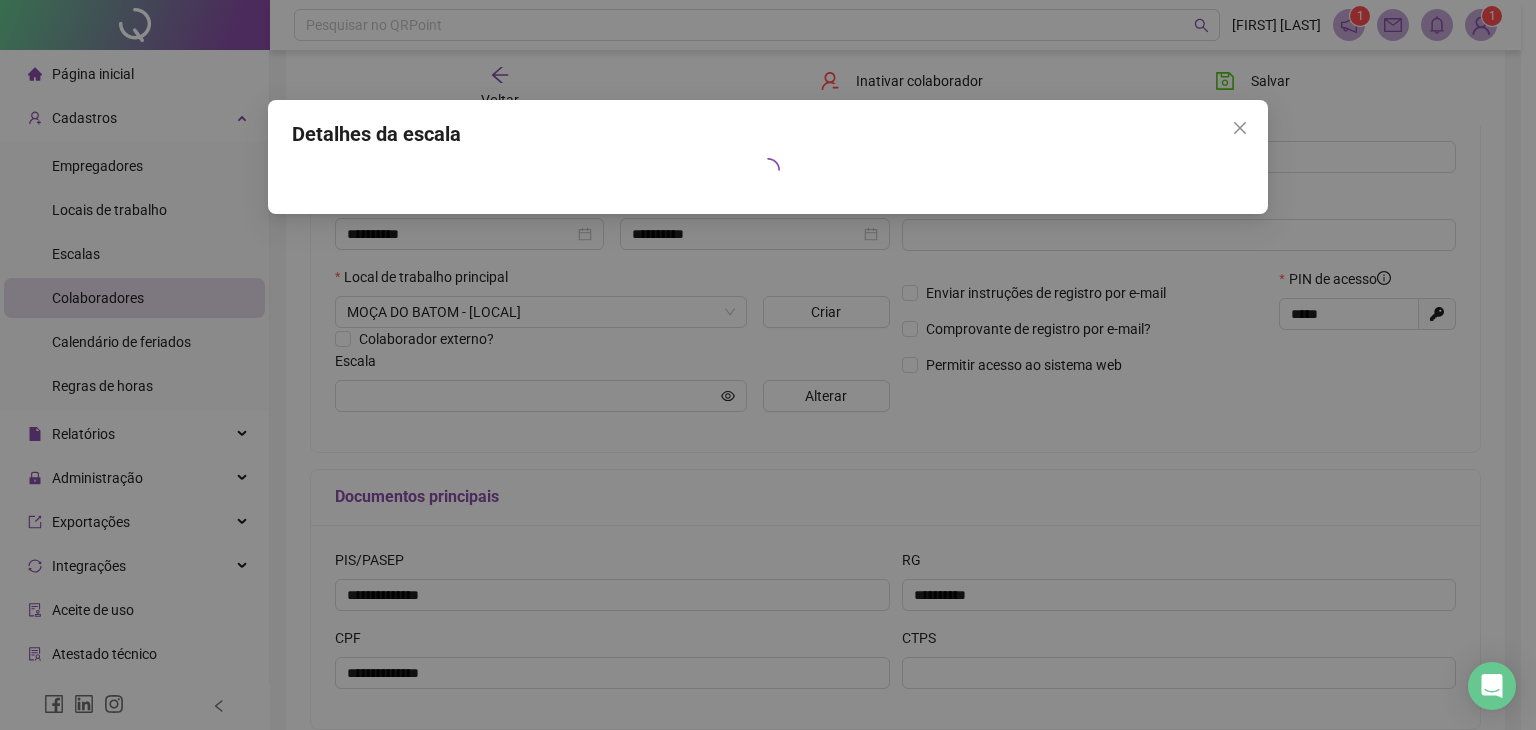 click on "Detalhes da escala" at bounding box center (768, 365) 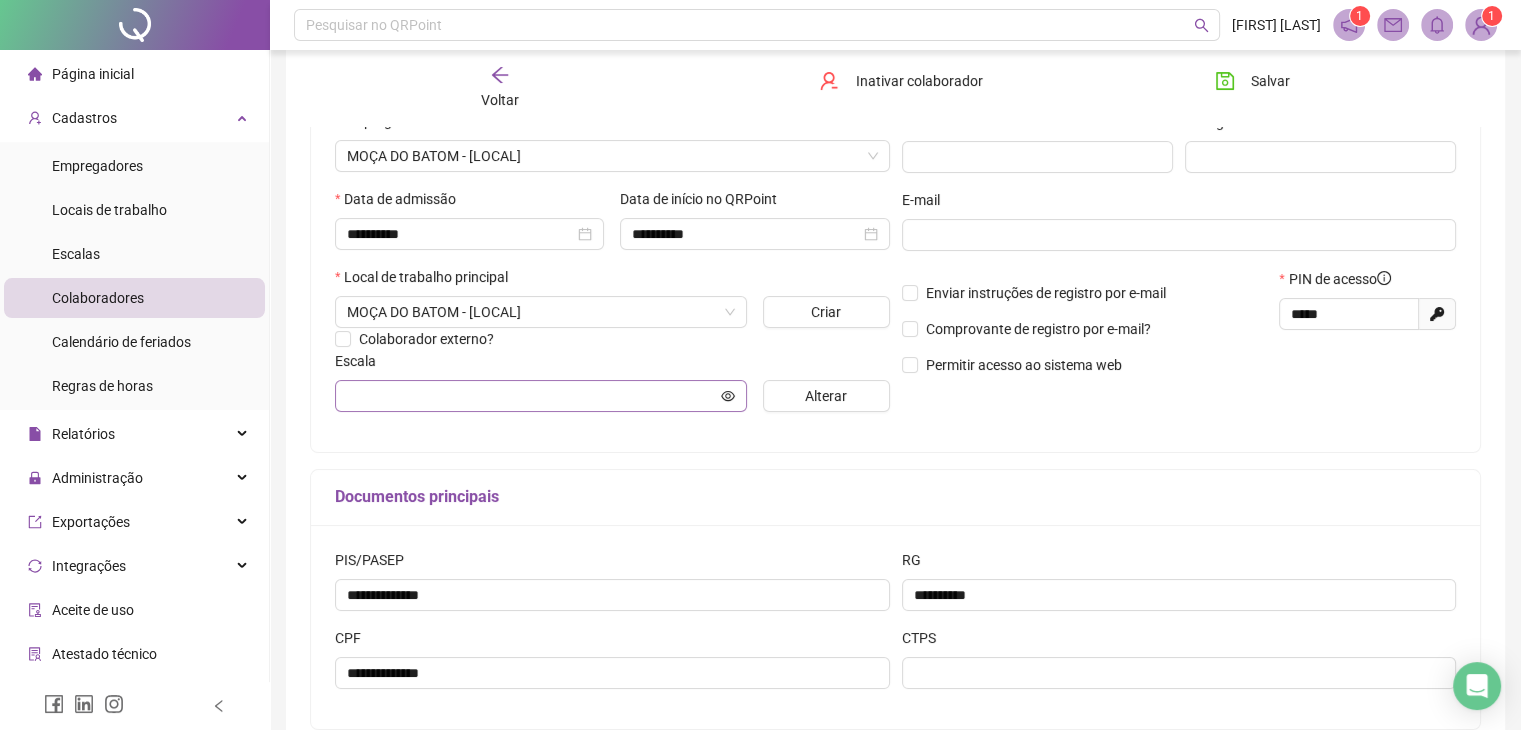 click at bounding box center [541, 396] 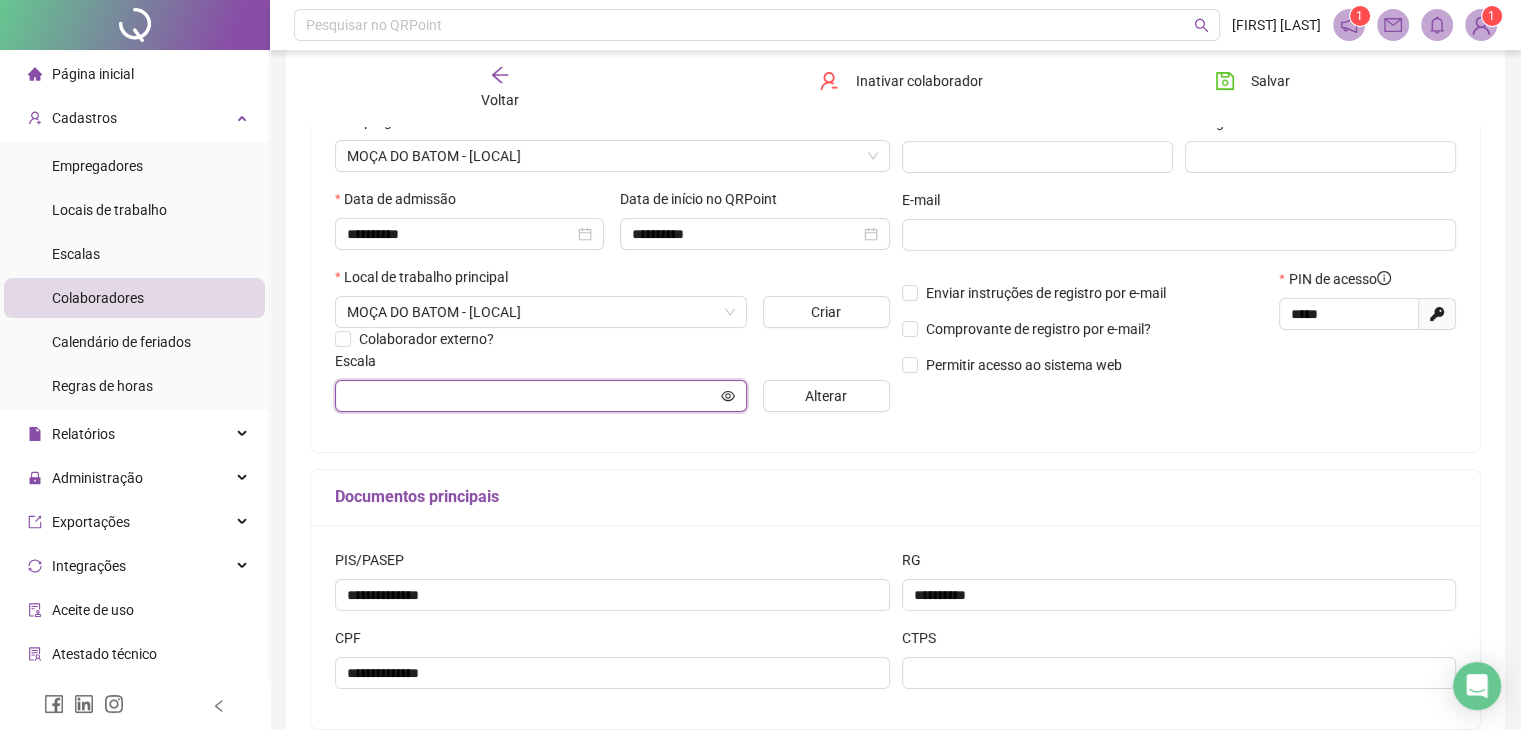 click 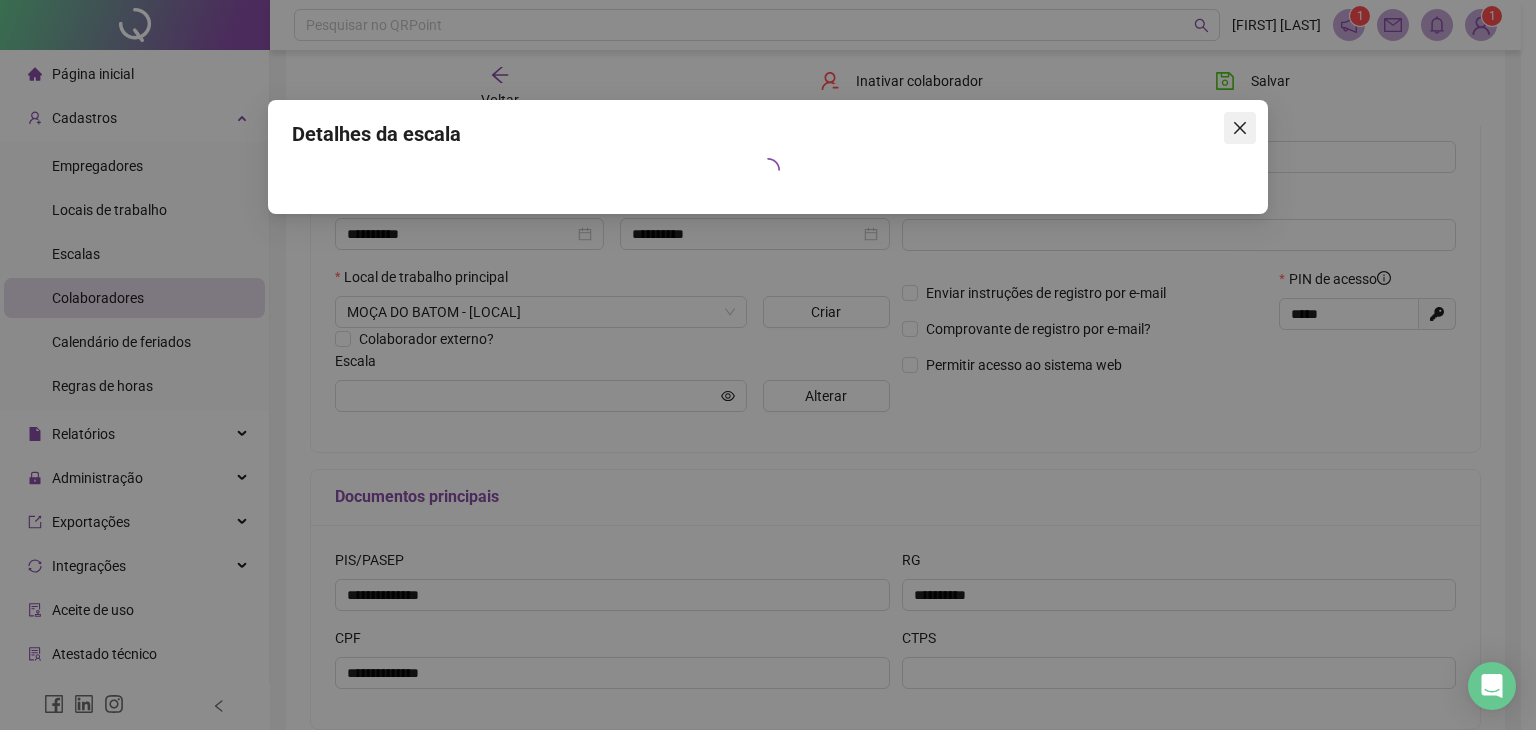 click at bounding box center [1240, 128] 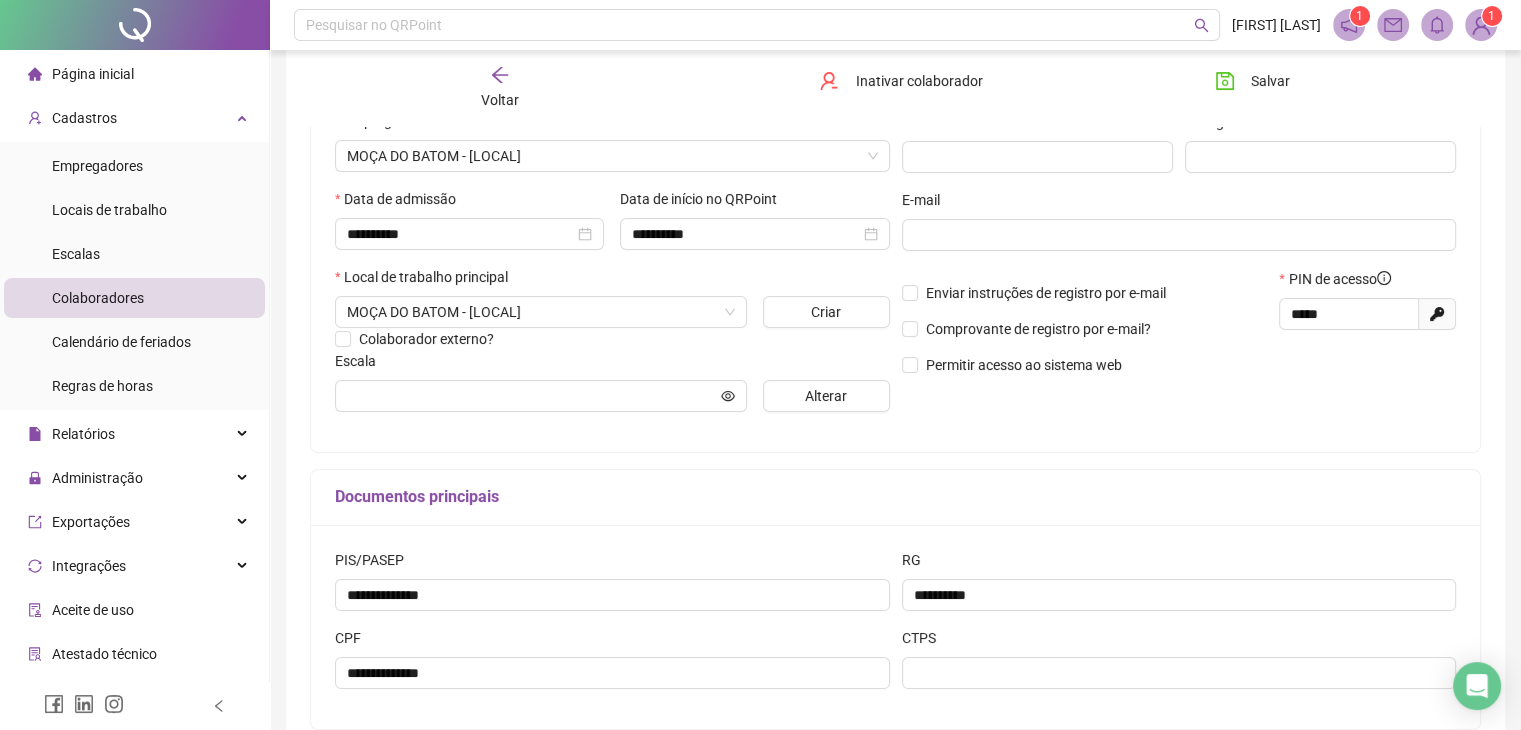 click on "Voltar Inativar colaborador Salvar" at bounding box center (895, 88) 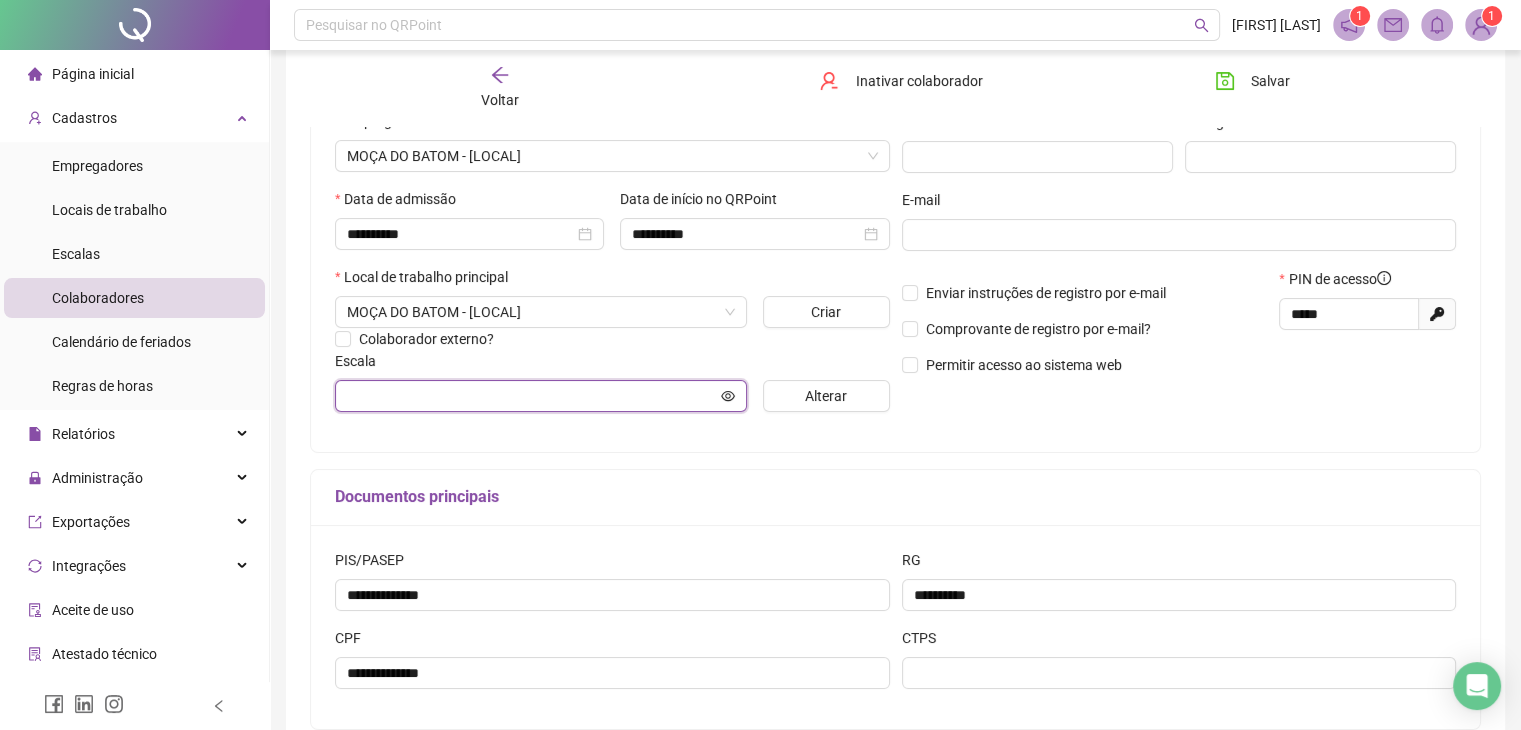 click 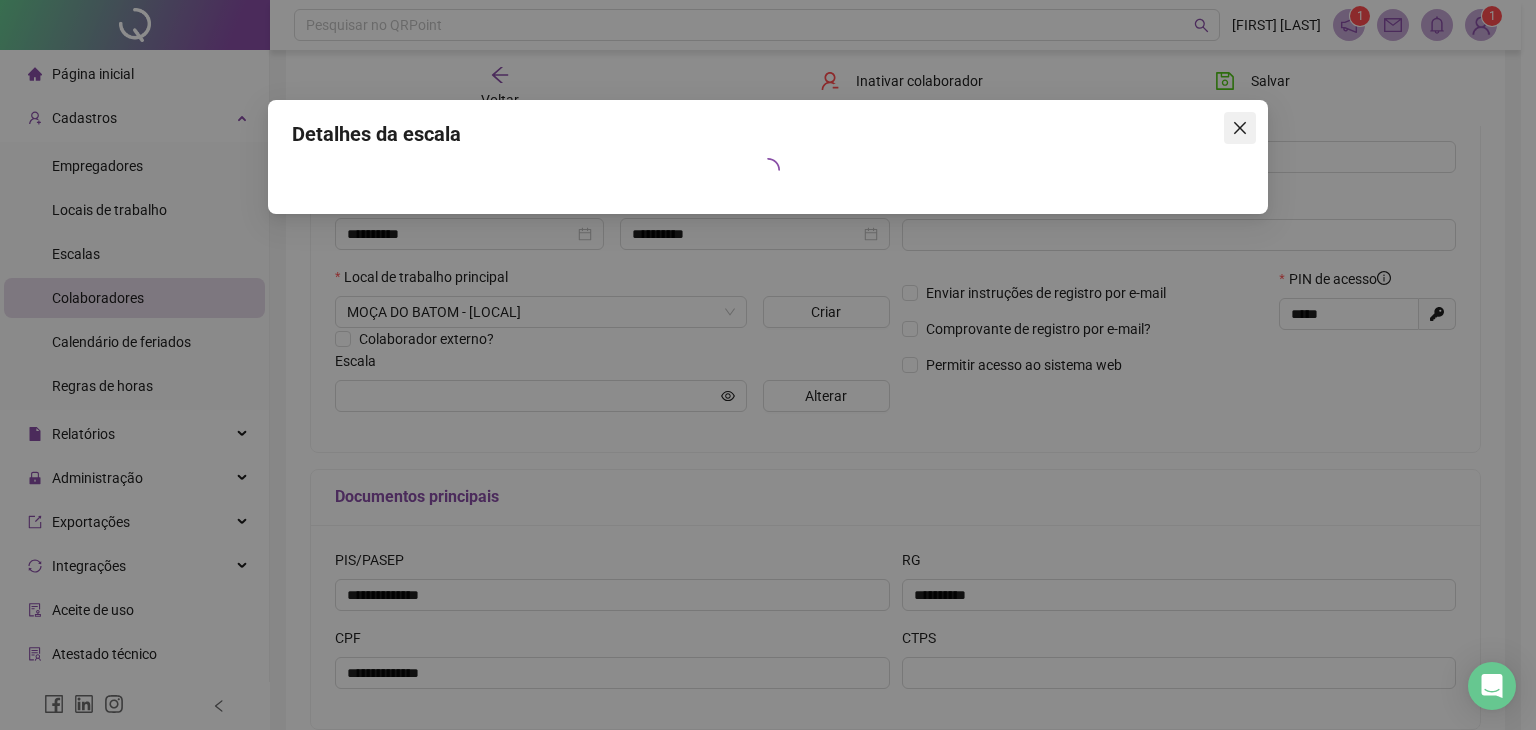 click 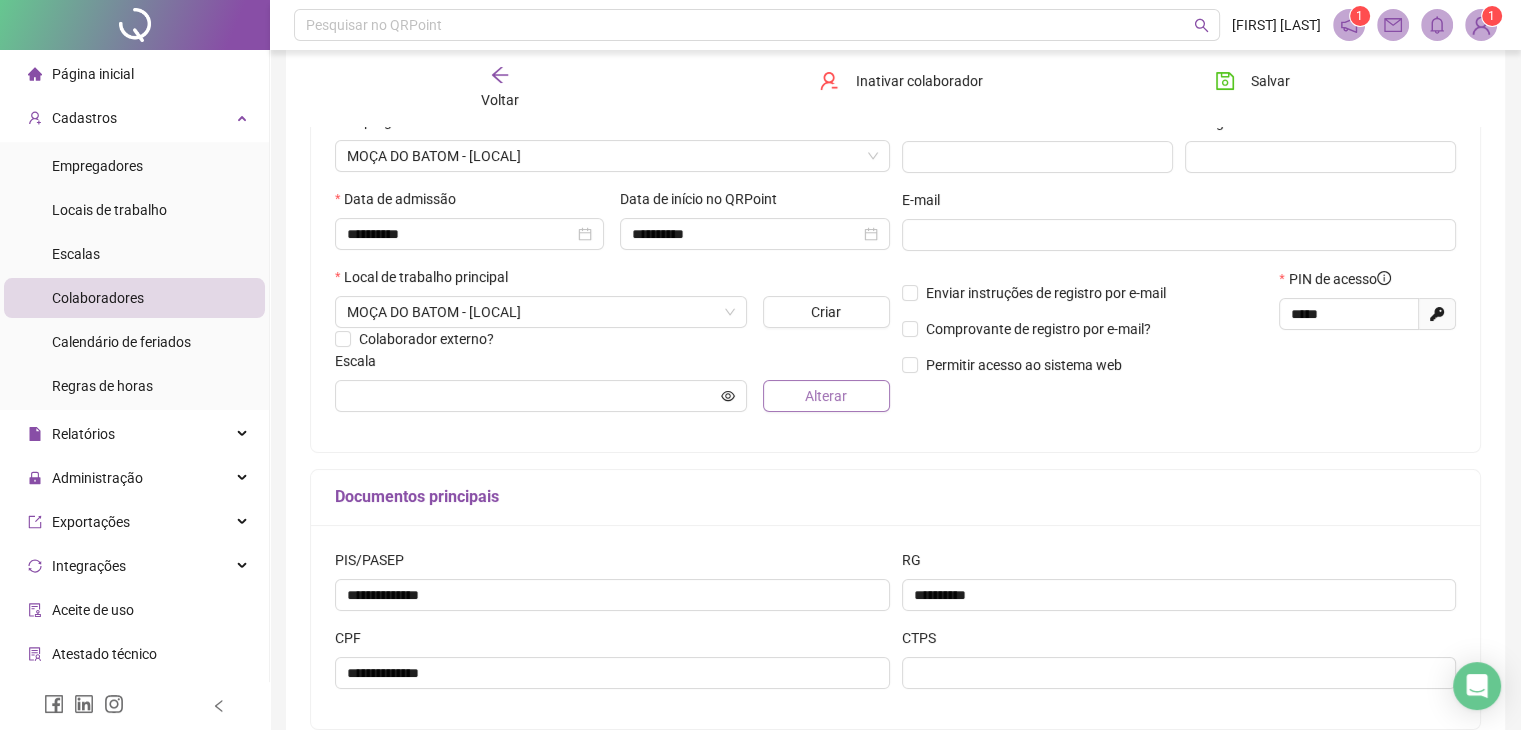 click on "Alterar" at bounding box center [826, 396] 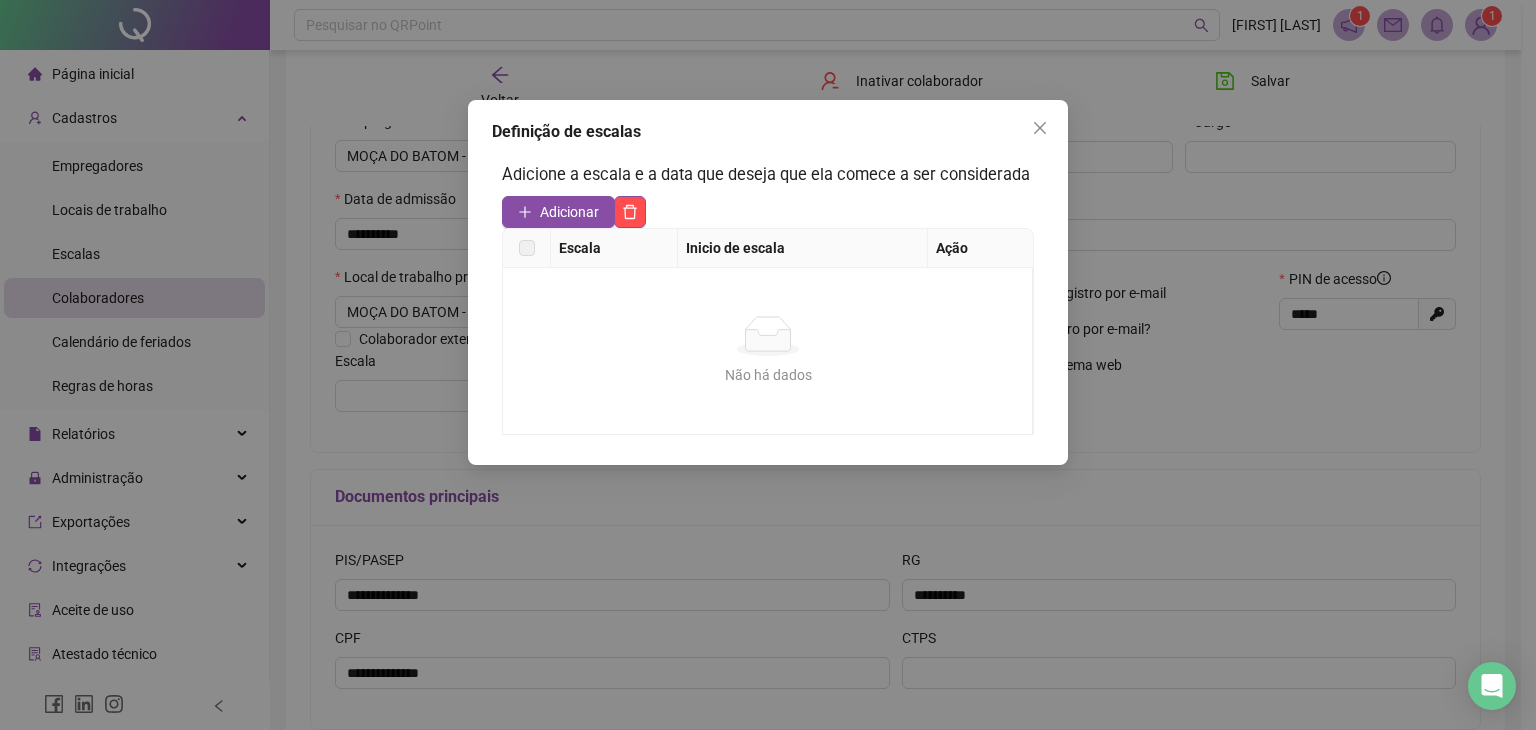 click at bounding box center [527, 248] 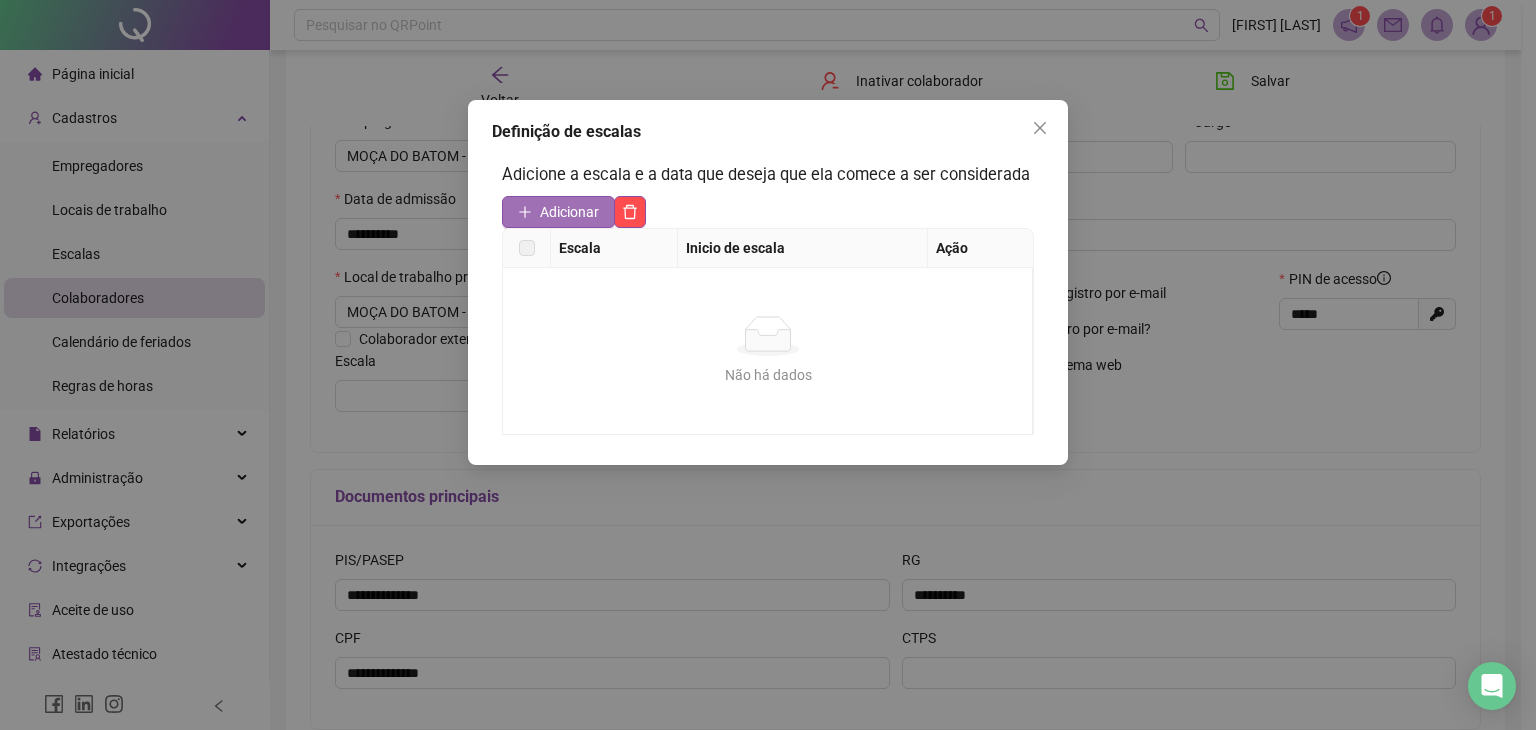 click on "Adicionar" at bounding box center (569, 212) 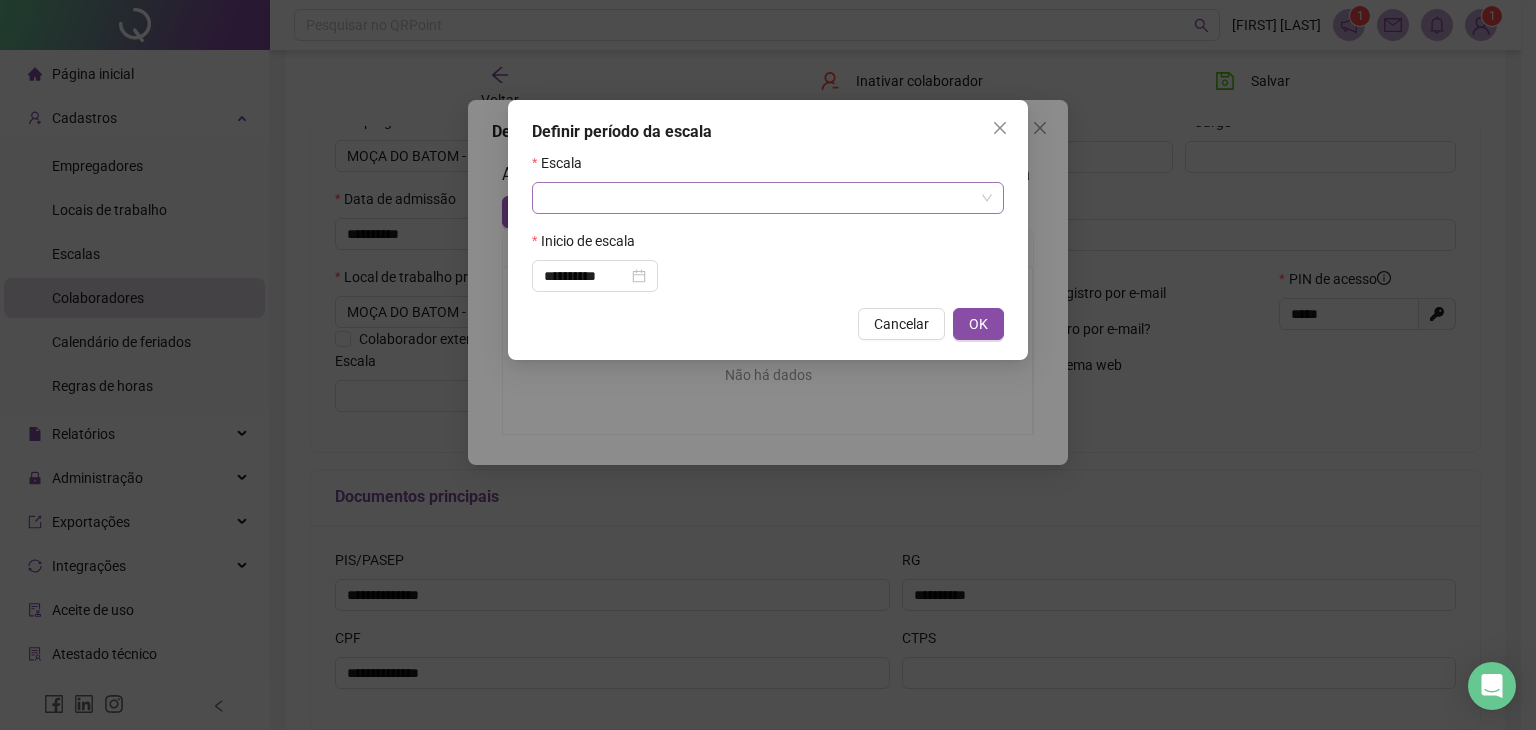 click at bounding box center (759, 198) 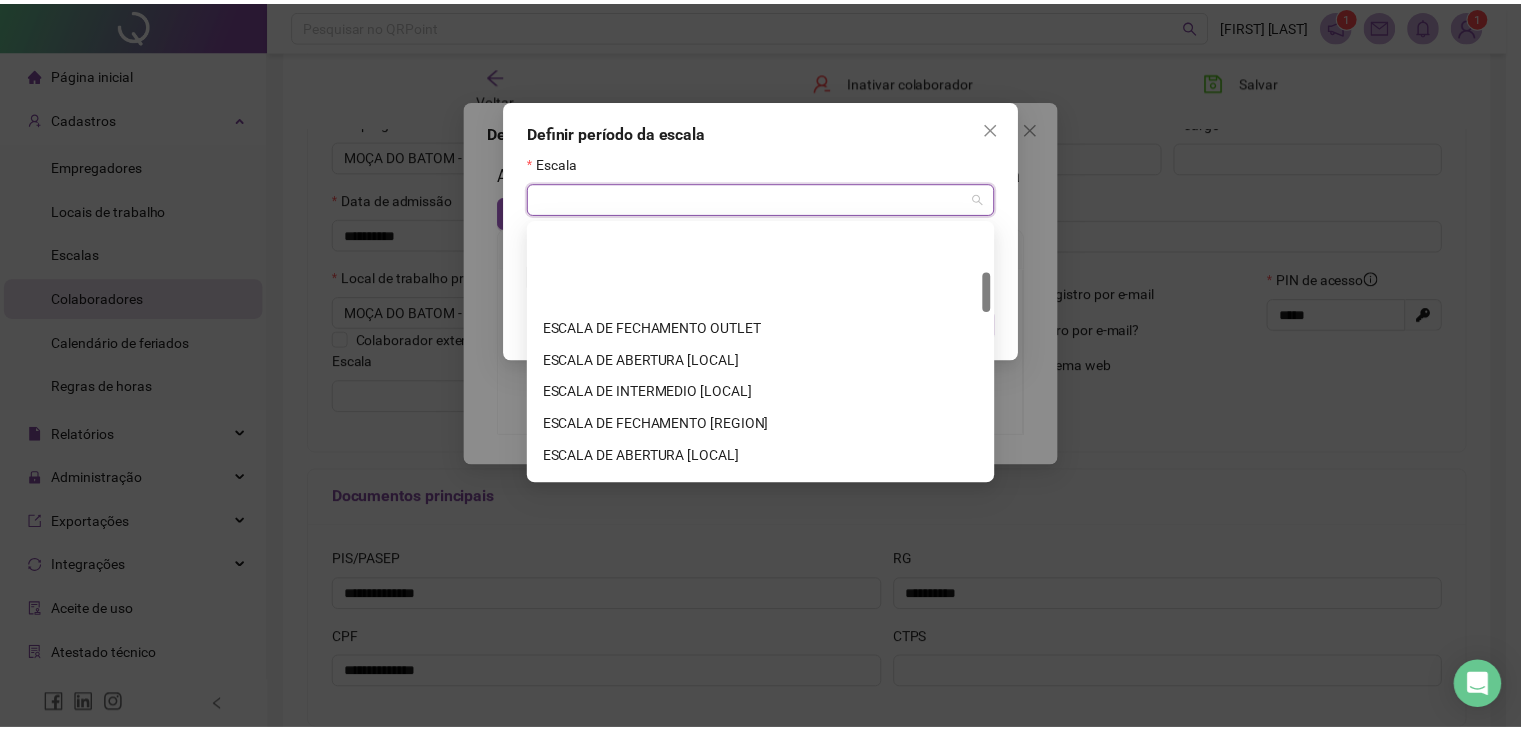 scroll, scrollTop: 300, scrollLeft: 0, axis: vertical 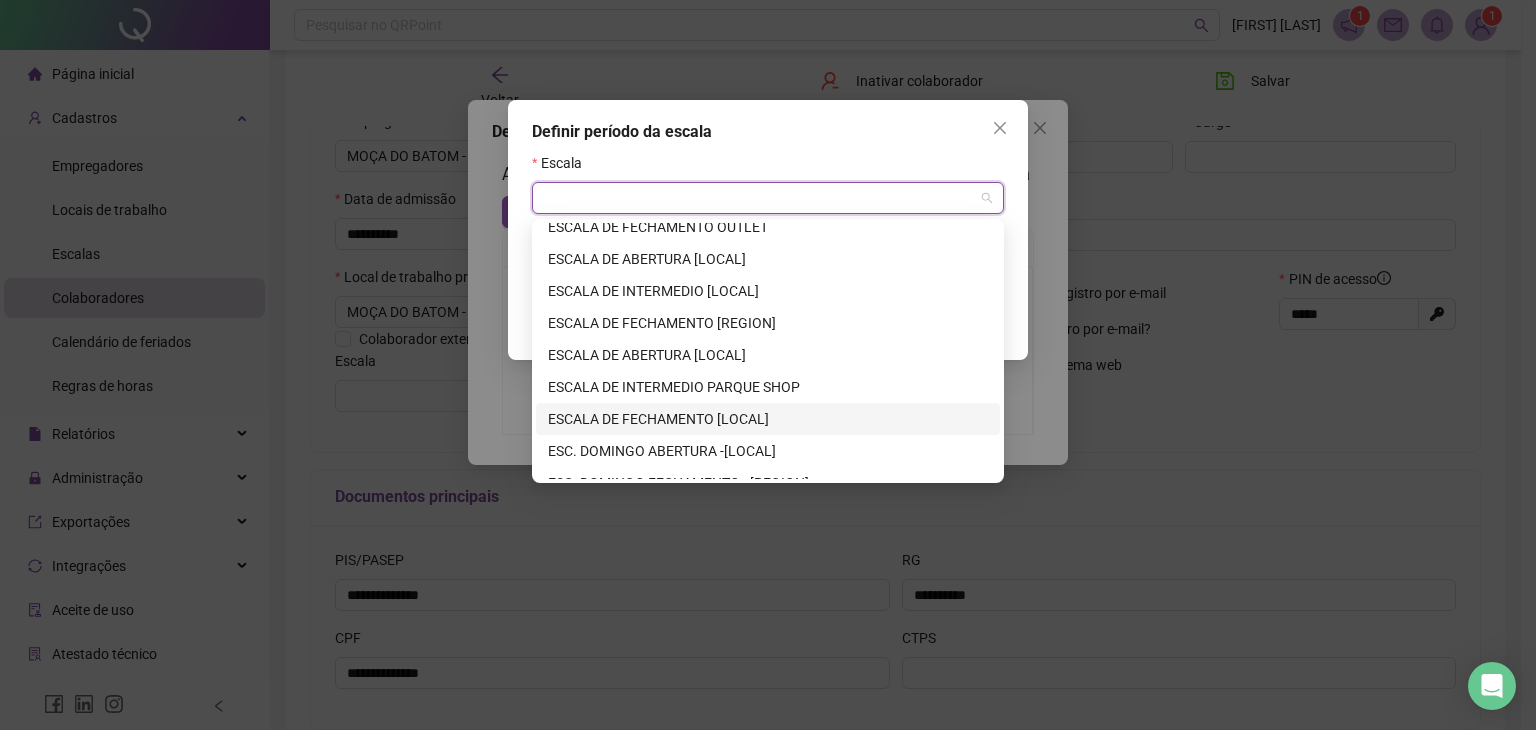click on "ESCALA DE FECHAMENTO PARQUE SHOP" at bounding box center [768, 419] 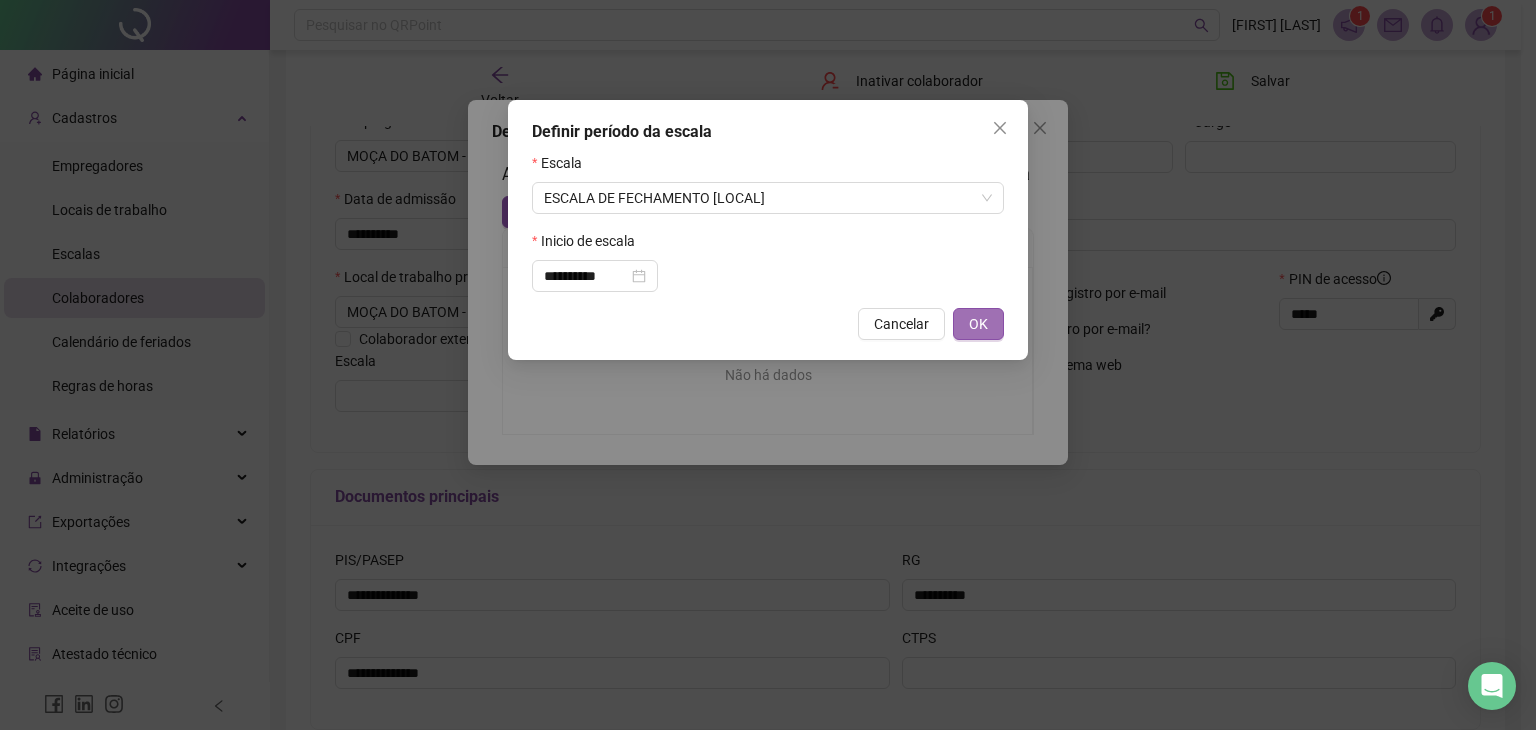 click on "OK" at bounding box center [978, 324] 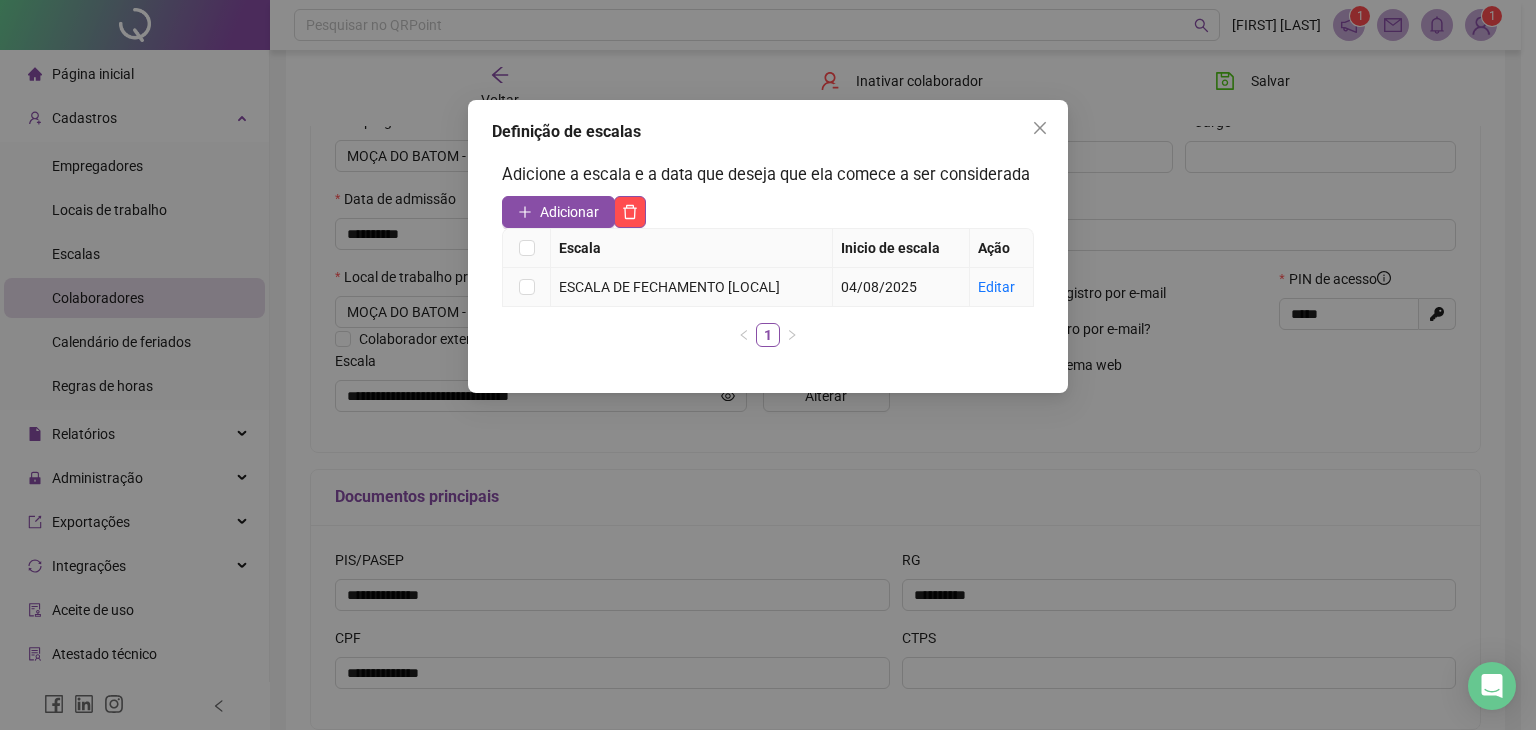 click on "04/08/2025" at bounding box center [901, 287] 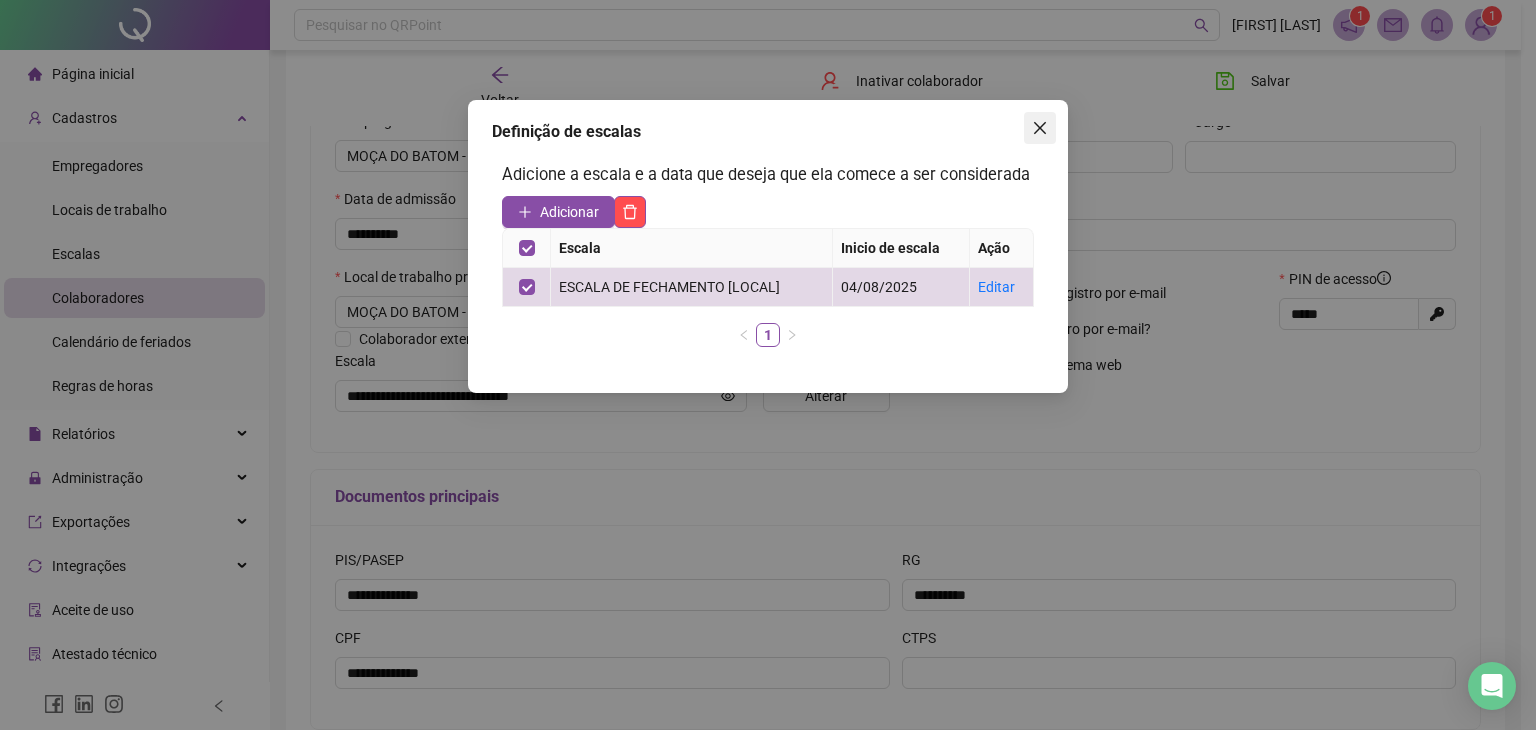 click at bounding box center (1040, 128) 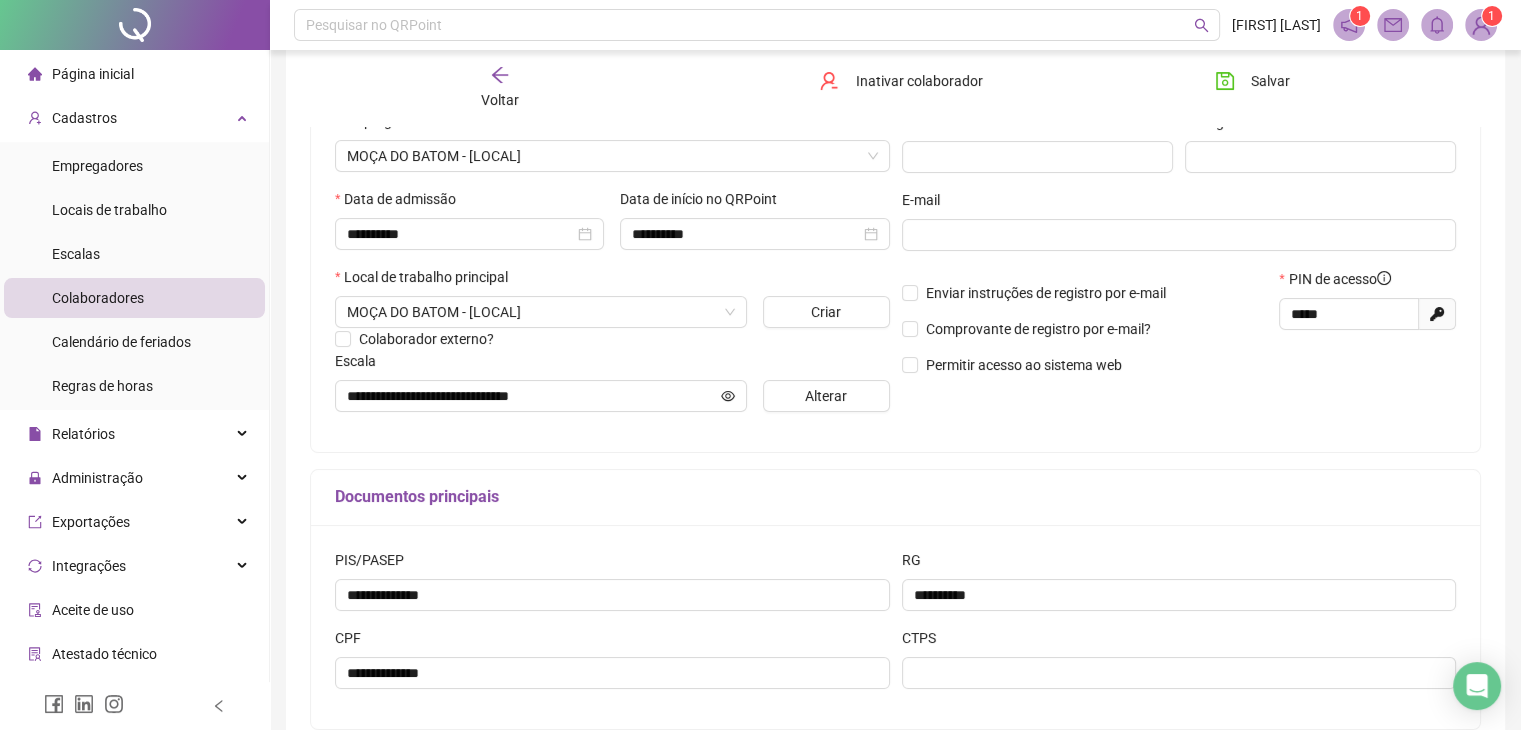 click on "**********" at bounding box center (895, 338) 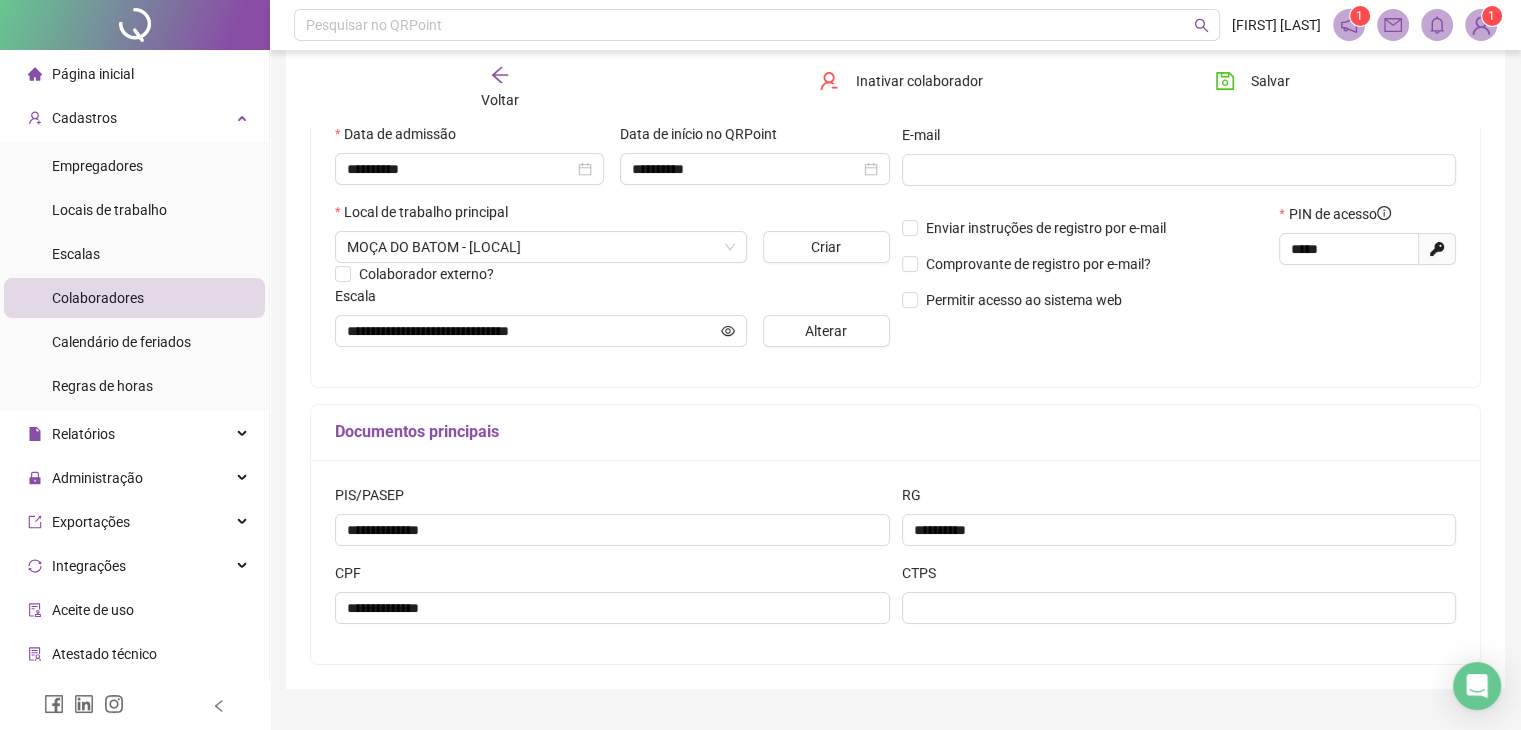 scroll, scrollTop: 400, scrollLeft: 0, axis: vertical 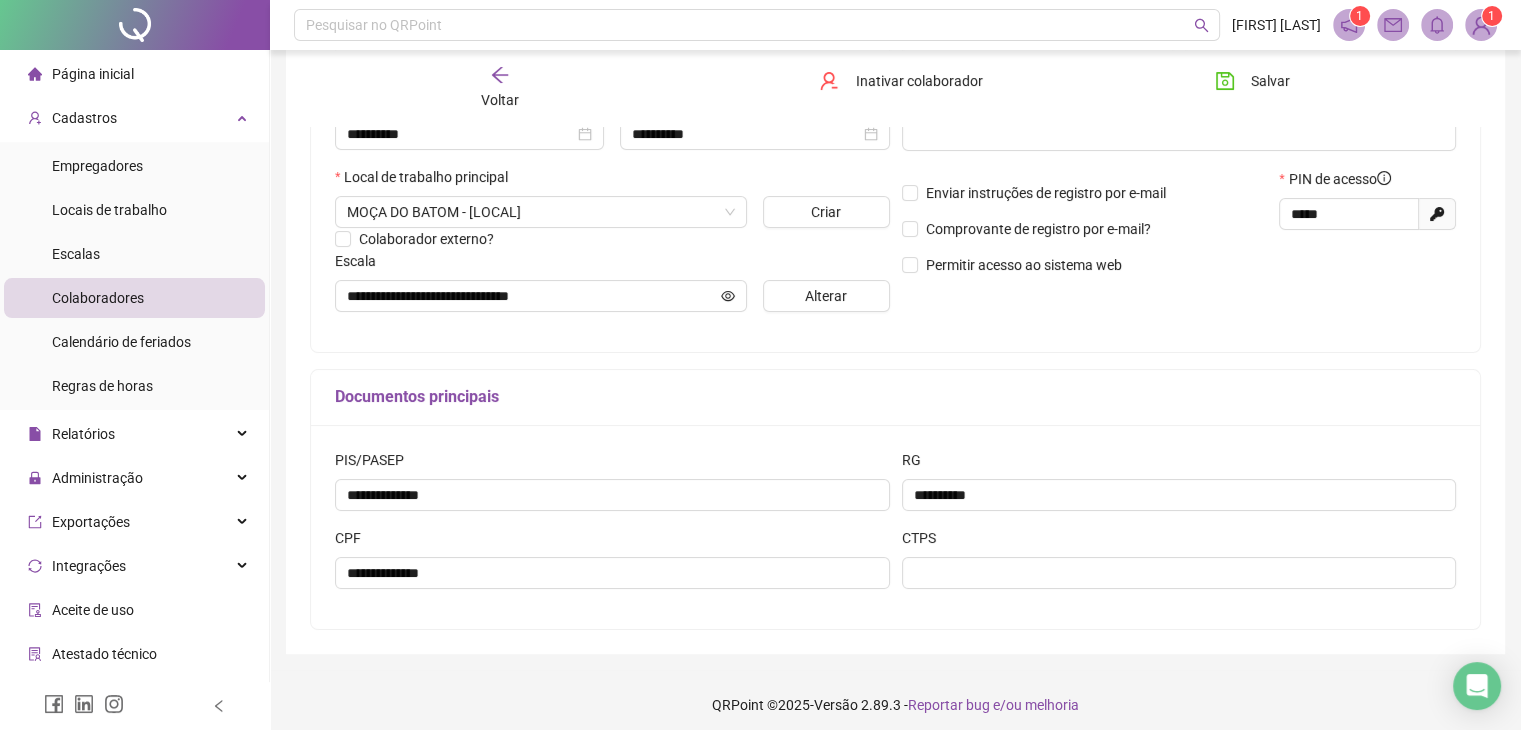click on "**********" at bounding box center [895, 127] 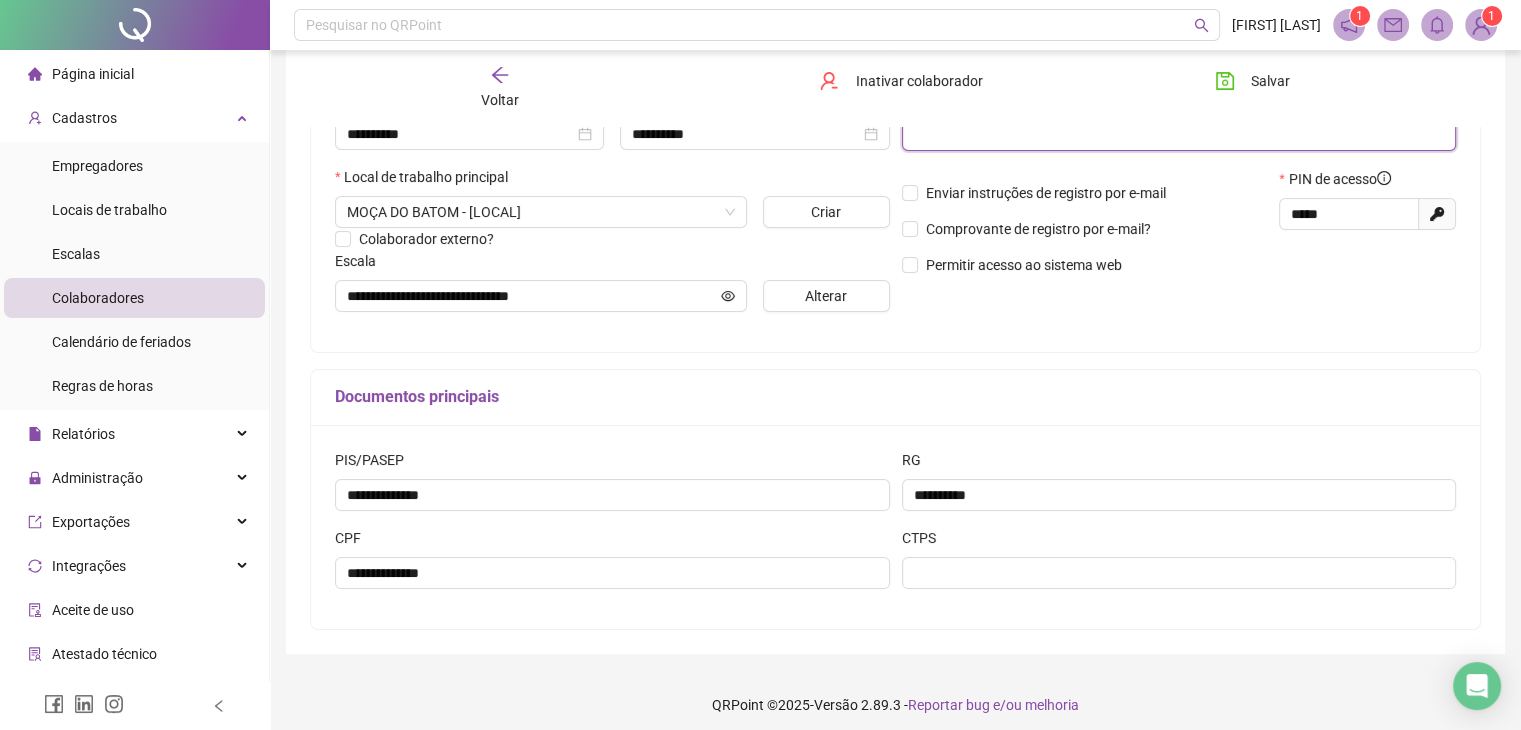 click at bounding box center [1177, 135] 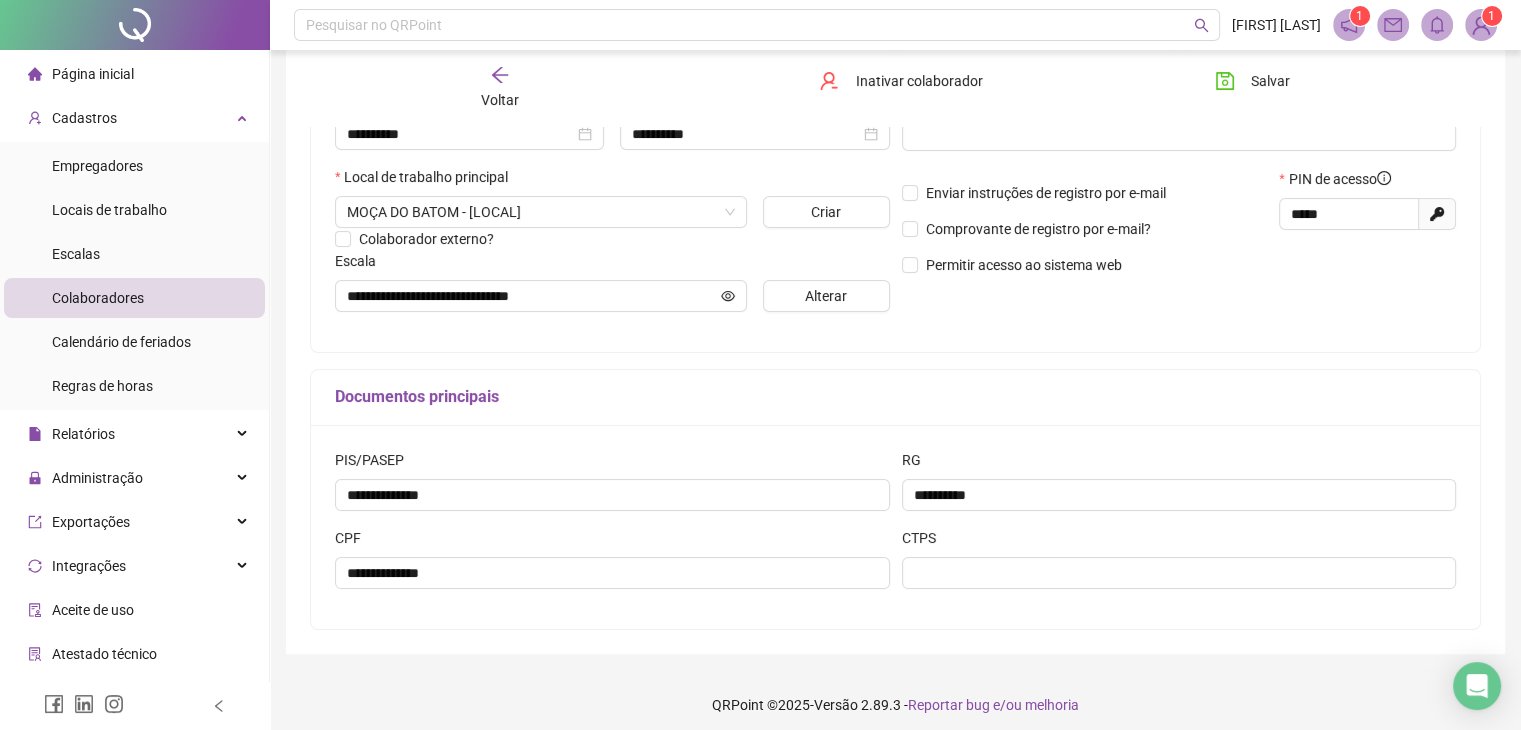 click on "**********" at bounding box center [895, 127] 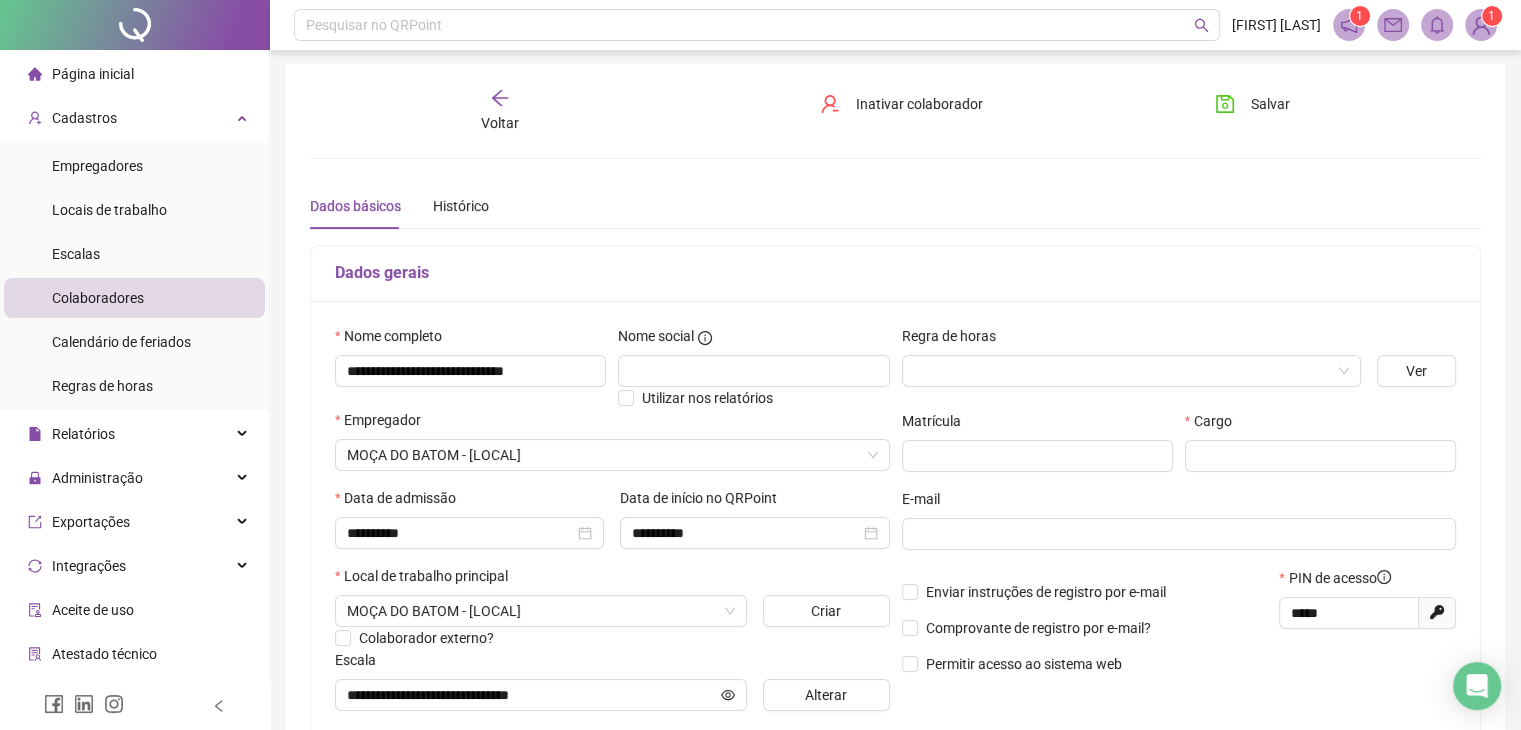 scroll, scrollTop: 0, scrollLeft: 0, axis: both 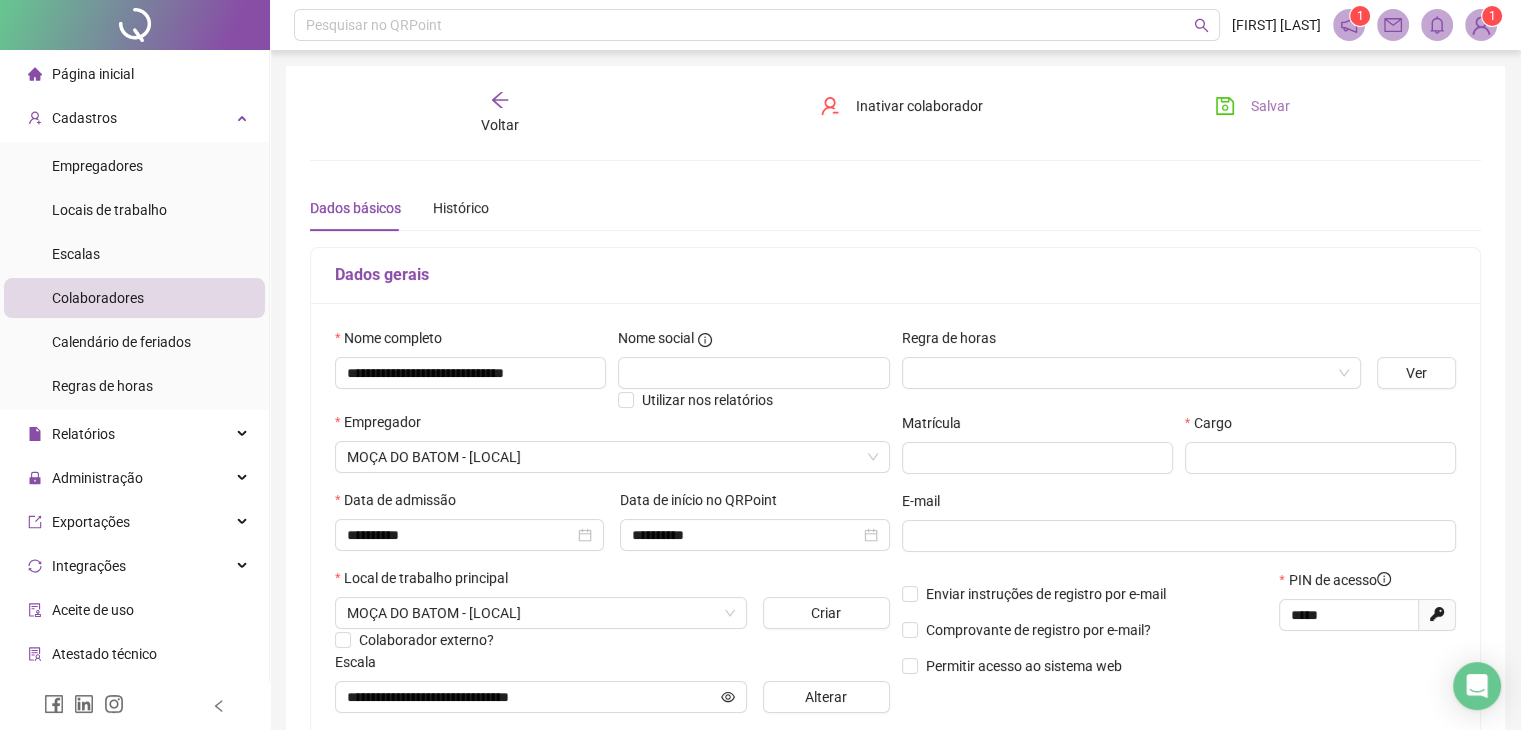 click 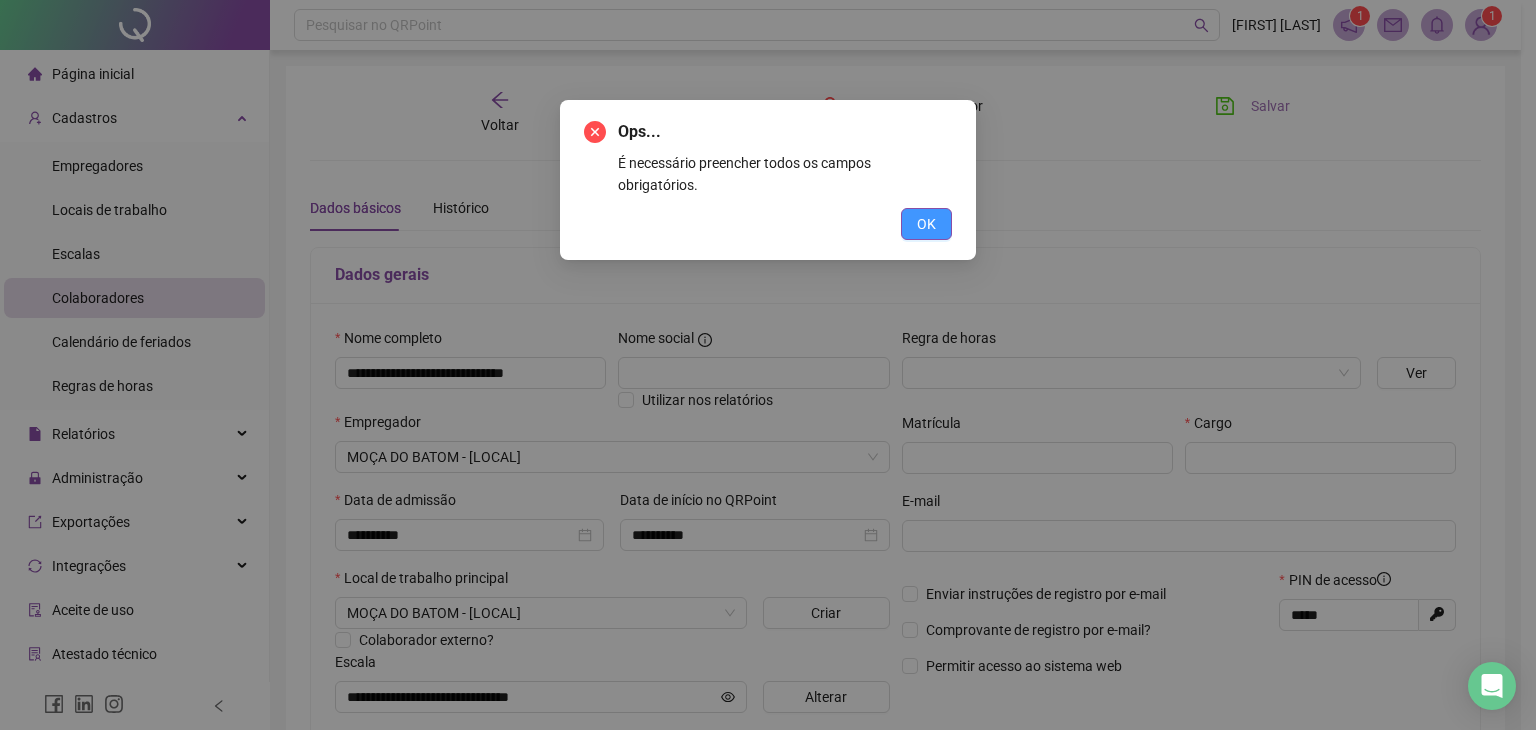 click on "OK" at bounding box center [926, 224] 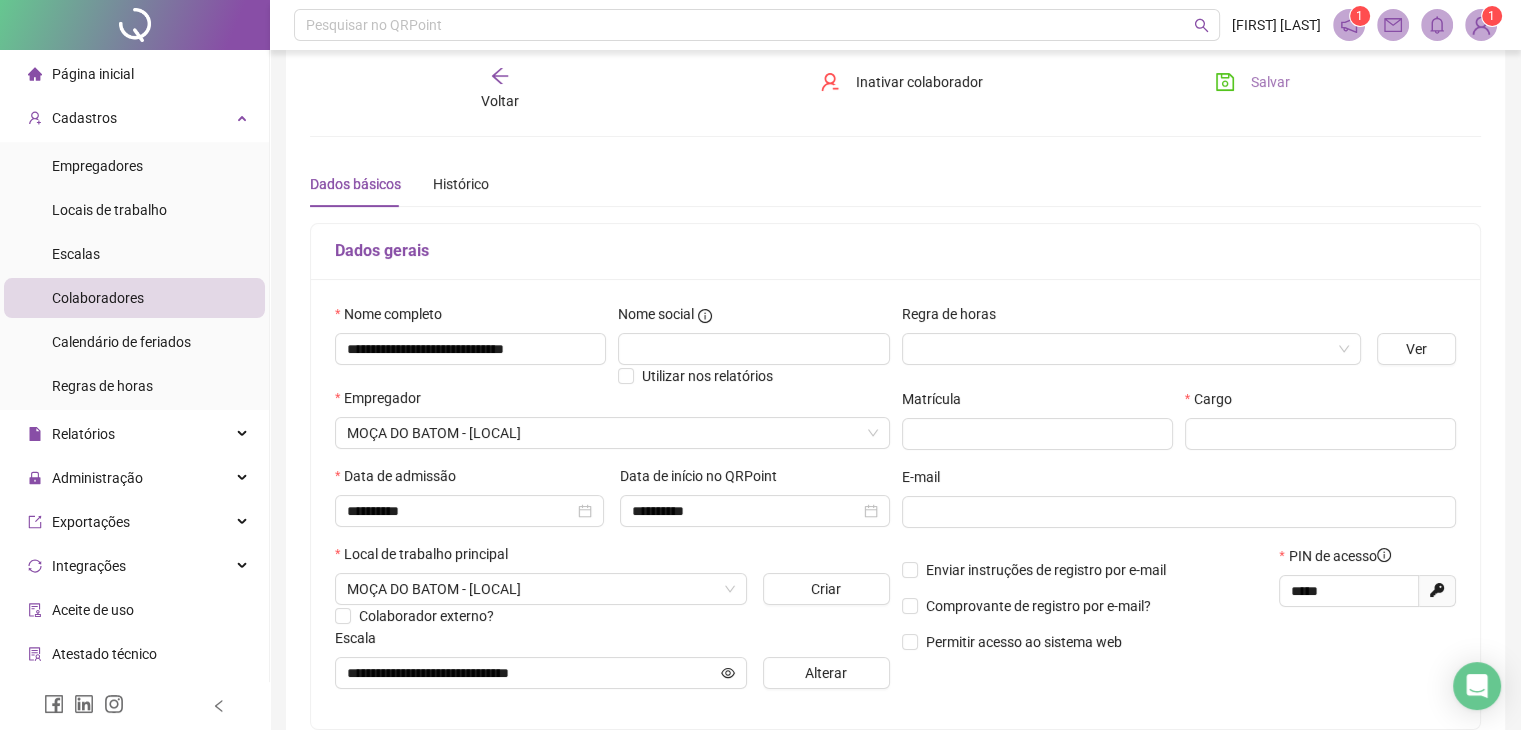 scroll, scrollTop: 100, scrollLeft: 0, axis: vertical 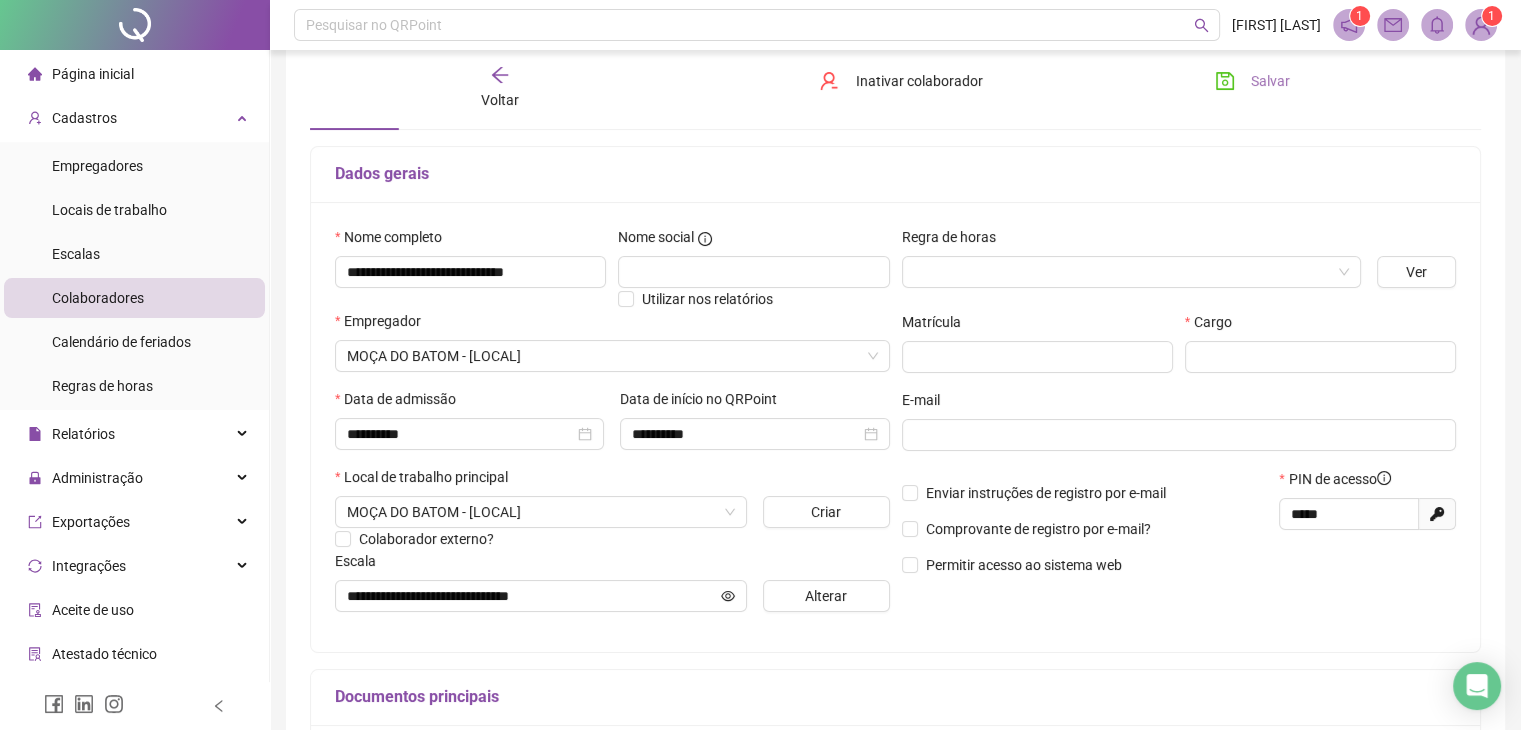 click 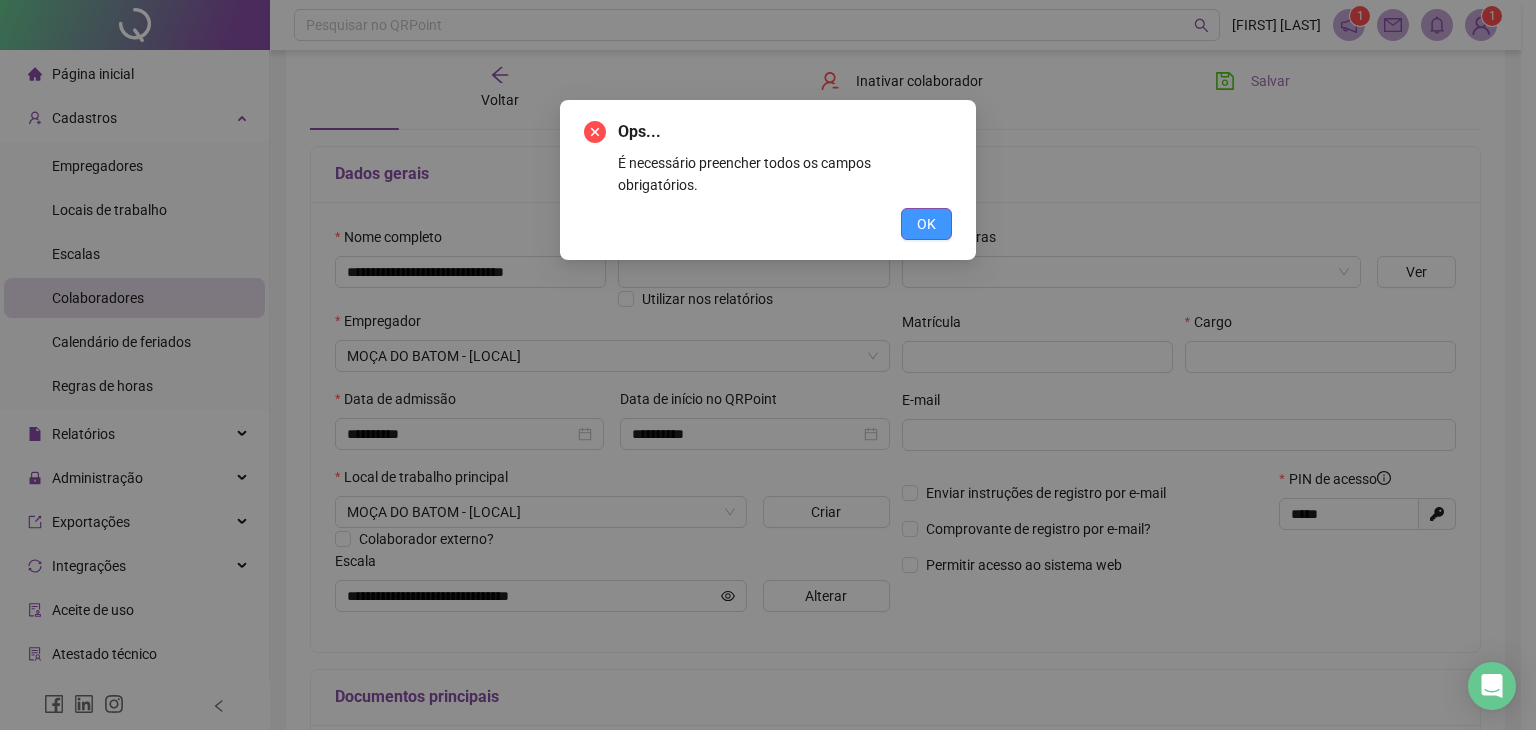 click on "OK" at bounding box center [926, 224] 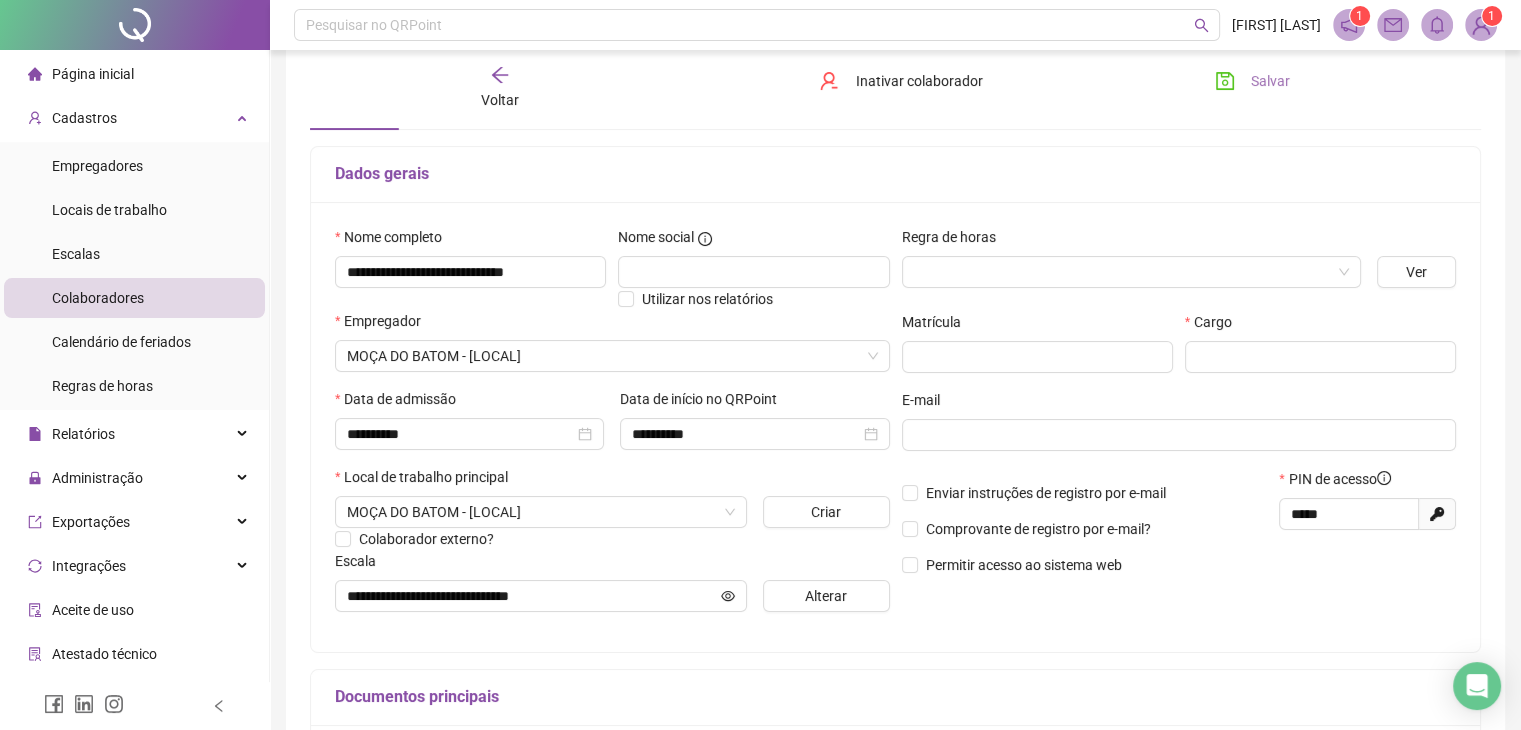 click on "Dados gerais" at bounding box center (895, 175) 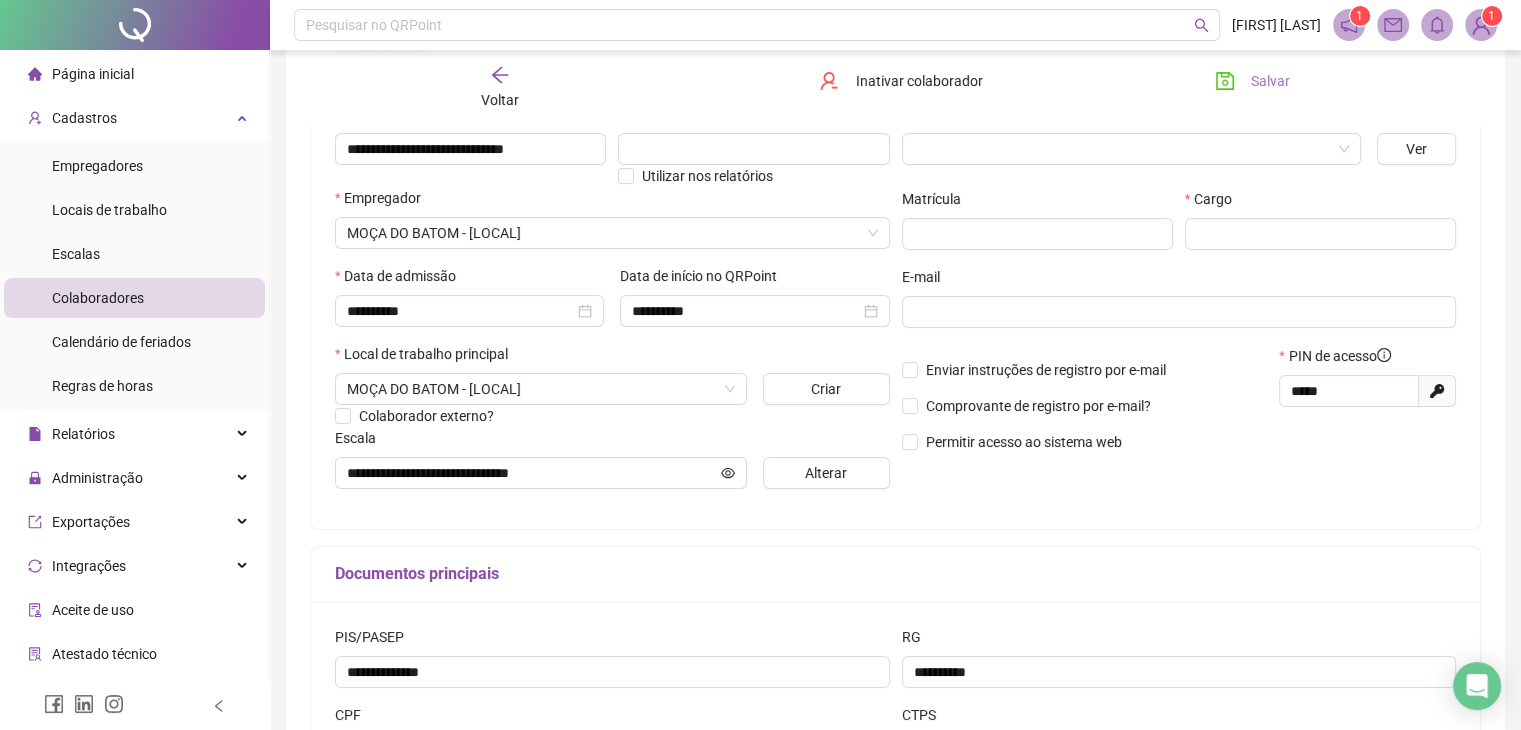 scroll, scrollTop: 100, scrollLeft: 0, axis: vertical 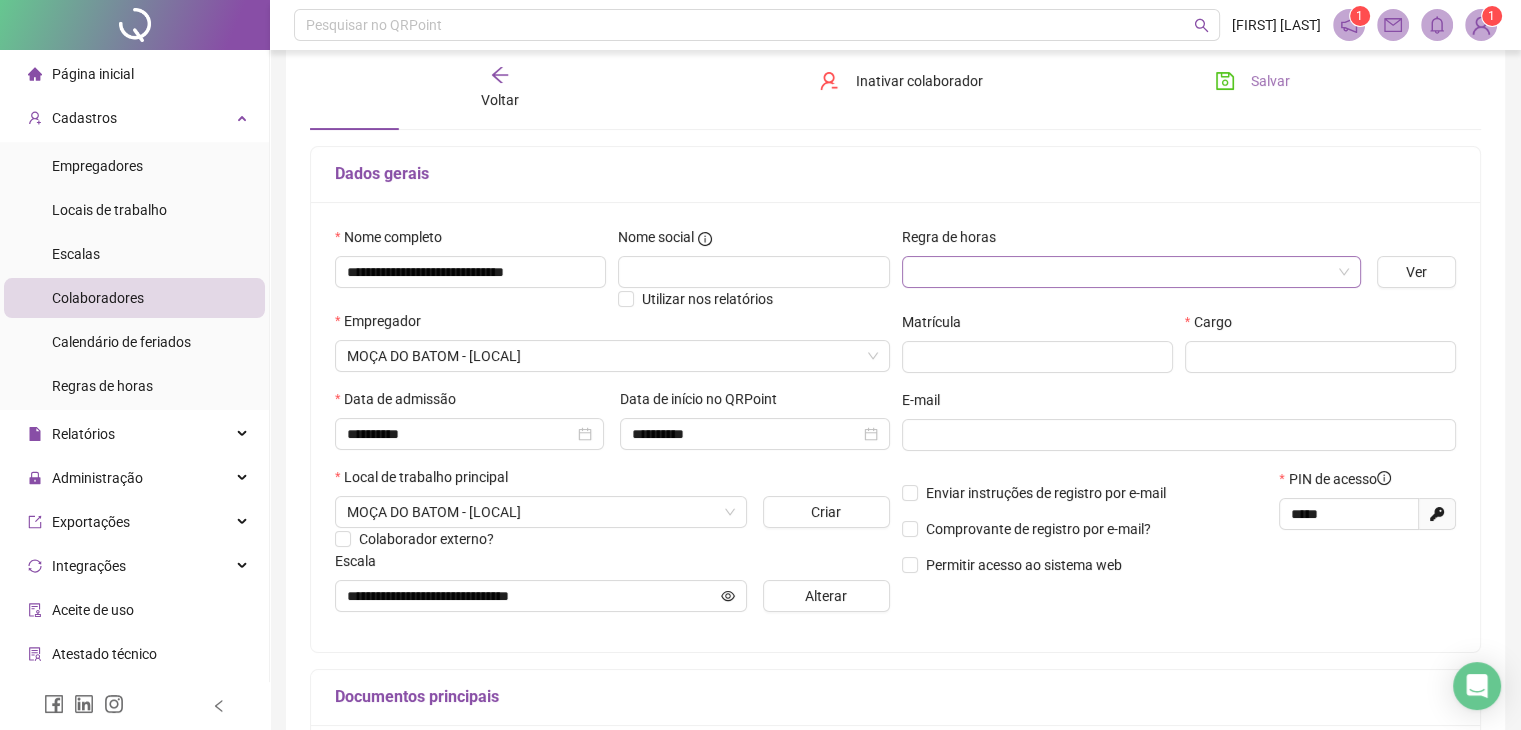 click at bounding box center [1122, 272] 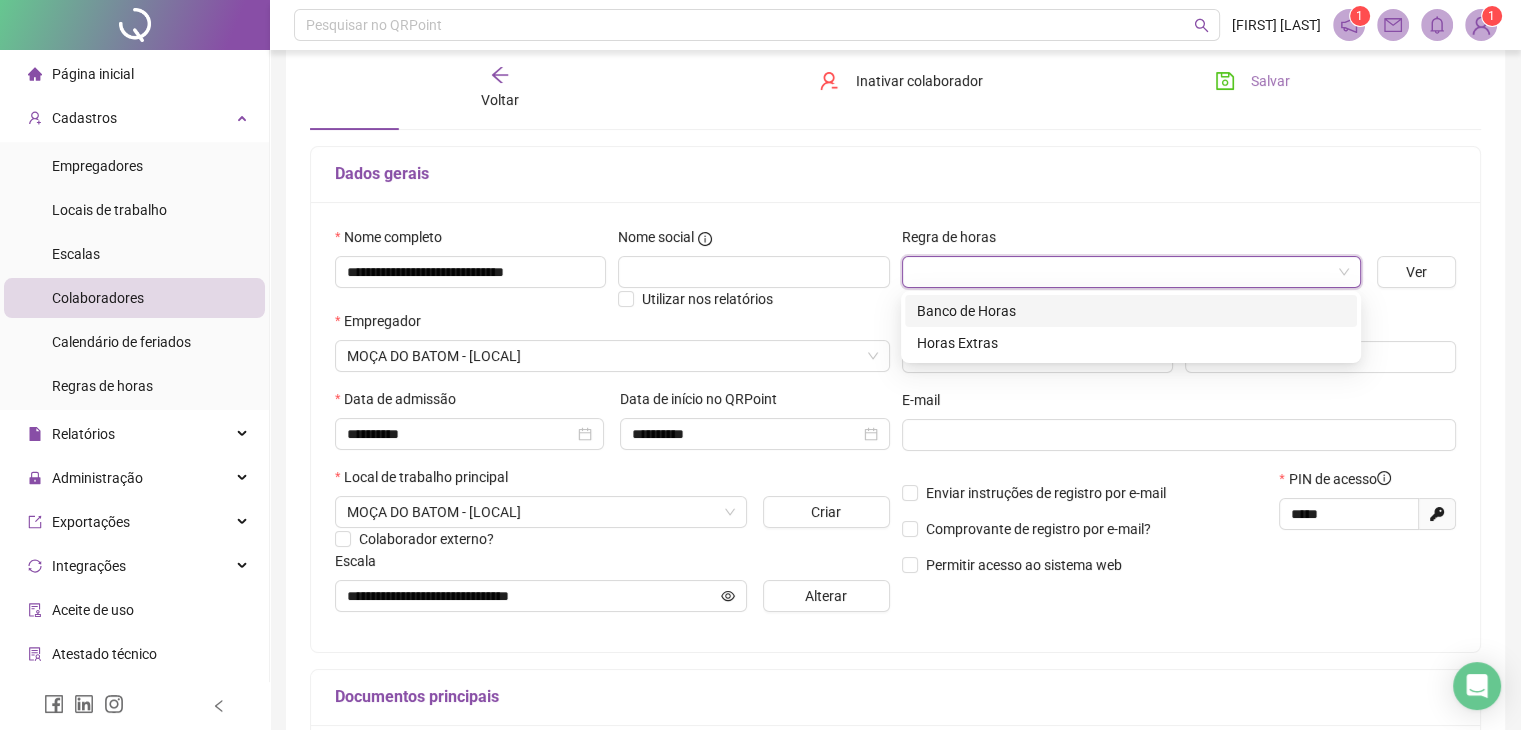 click on "Banco de Horas" at bounding box center (1131, 311) 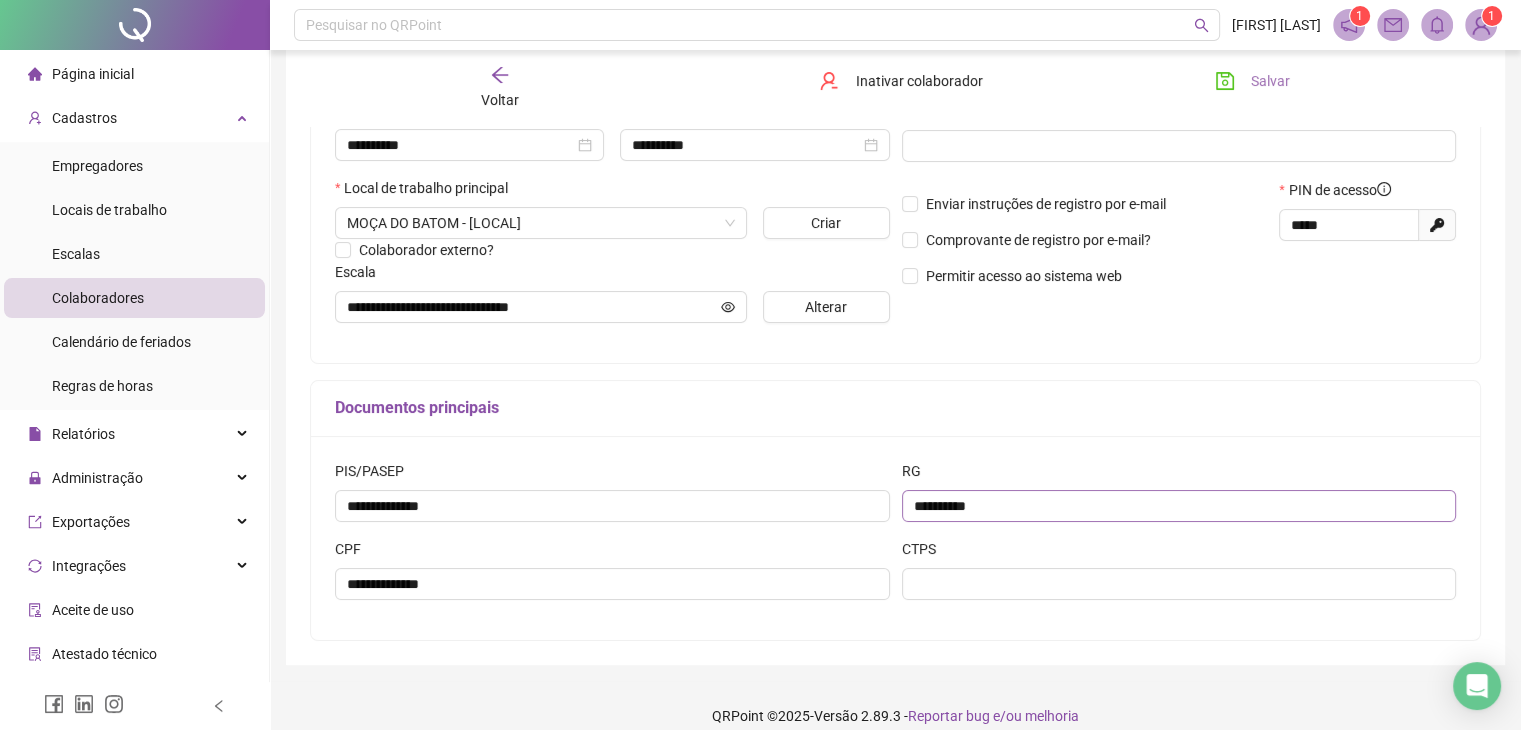 scroll, scrollTop: 411, scrollLeft: 0, axis: vertical 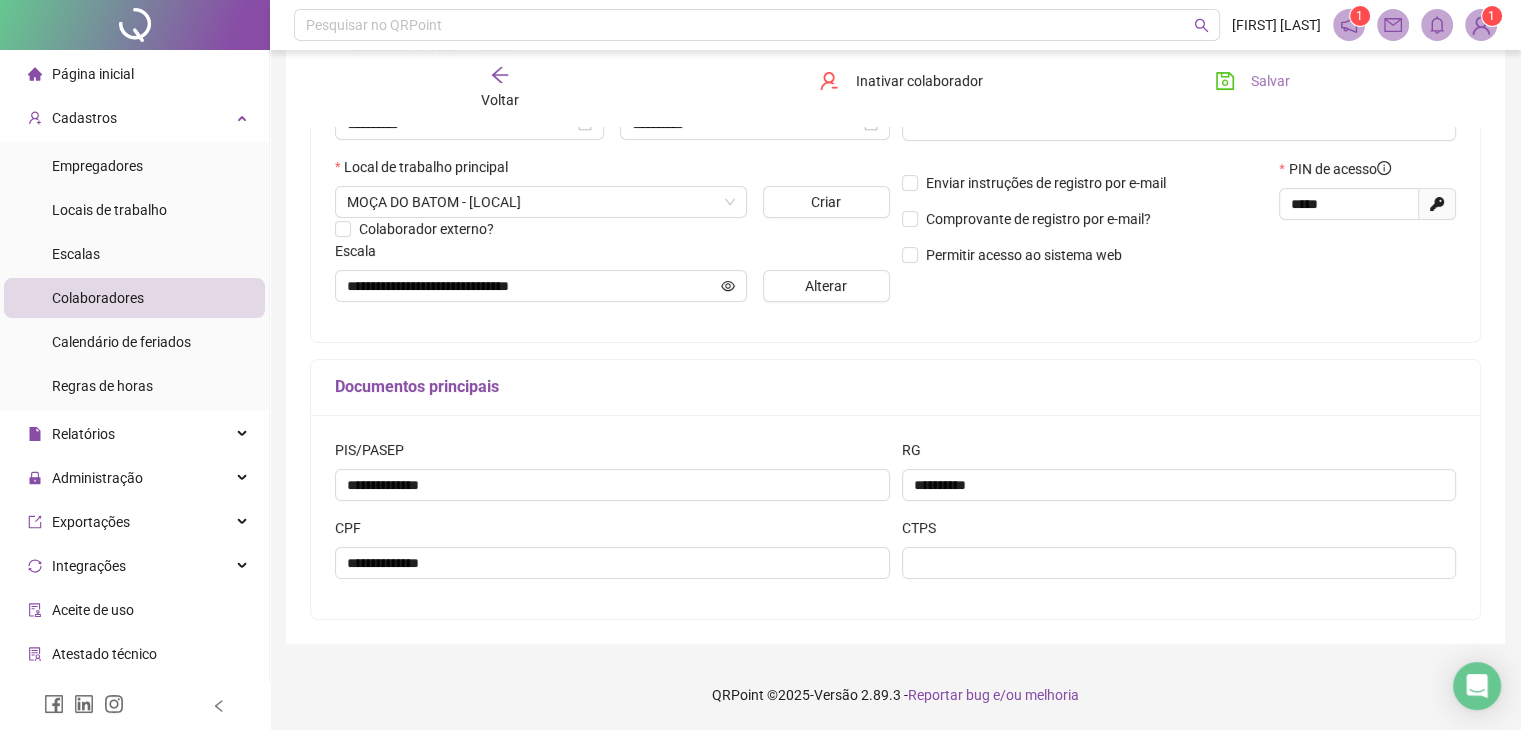 drag, startPoint x: 1281, startPoint y: 185, endPoint x: 1281, endPoint y: 161, distance: 24 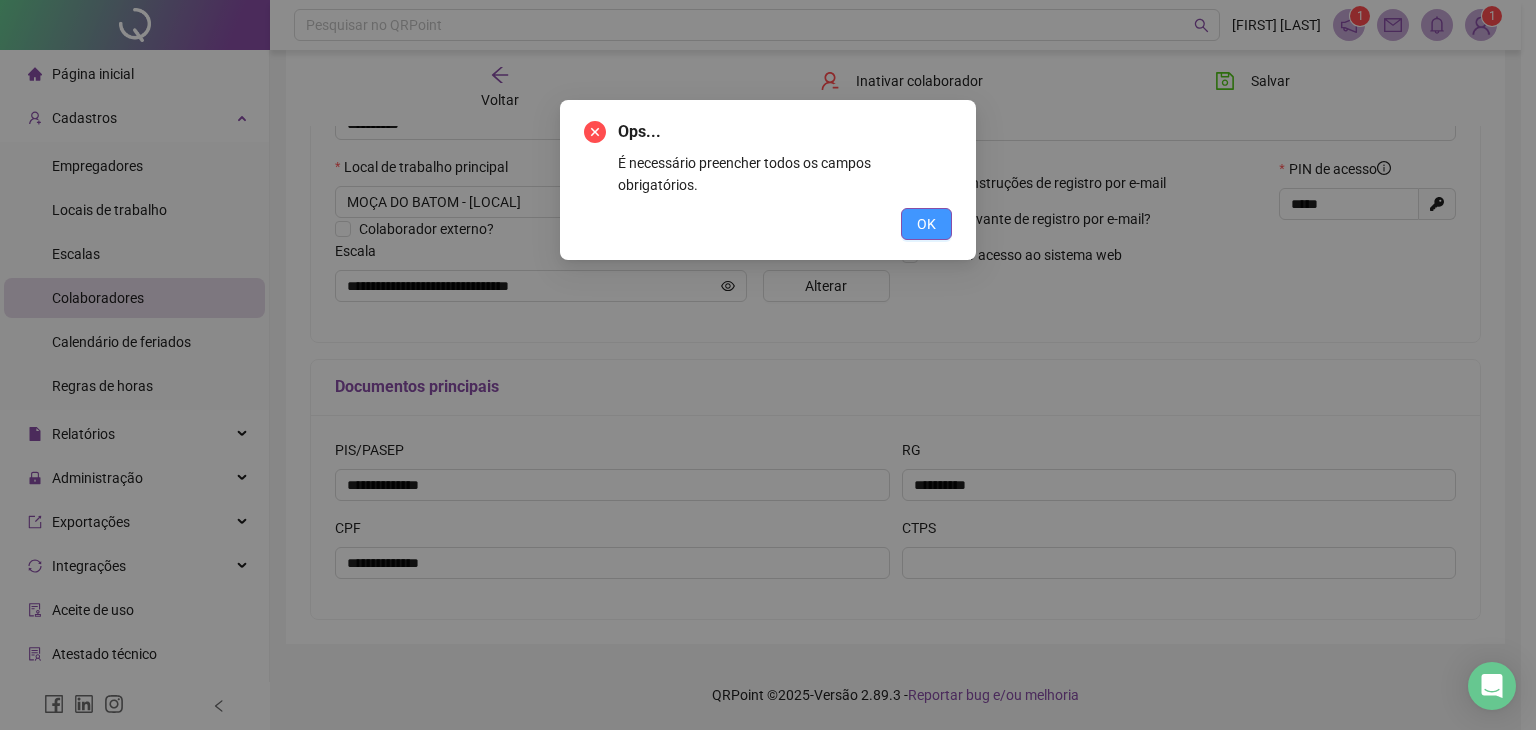 click on "OK" at bounding box center (926, 224) 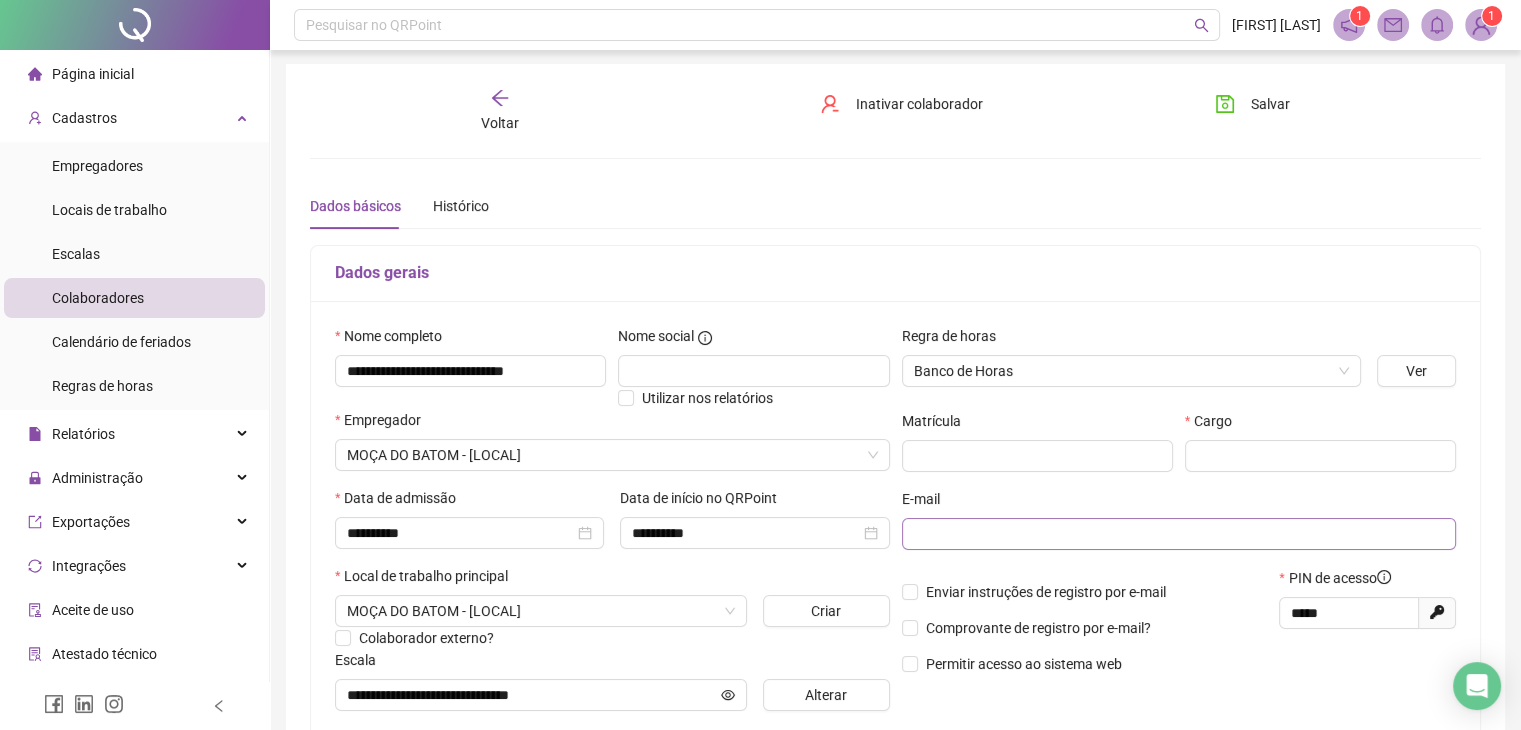 scroll, scrollTop: 0, scrollLeft: 0, axis: both 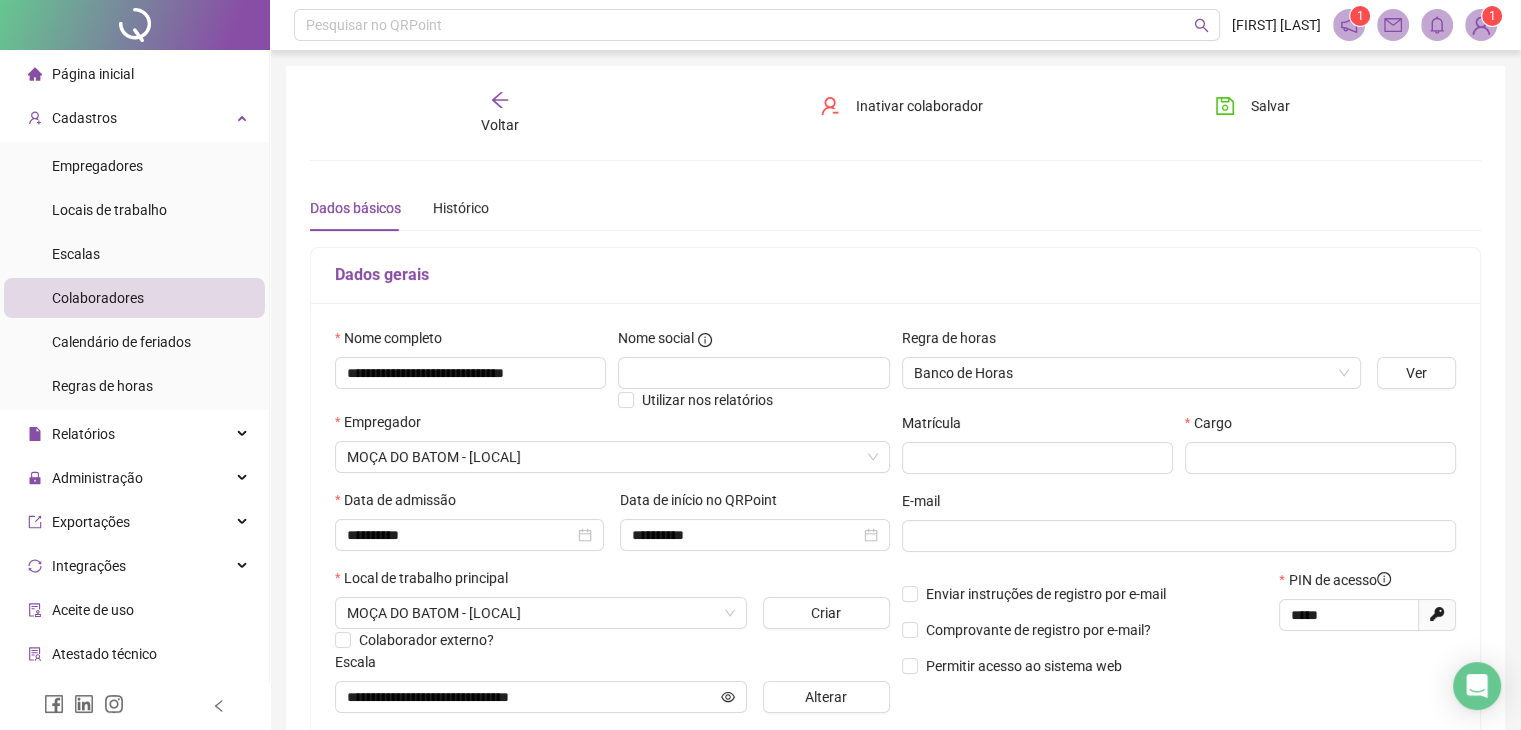 click on "Dados básicos Histórico" at bounding box center [895, 208] 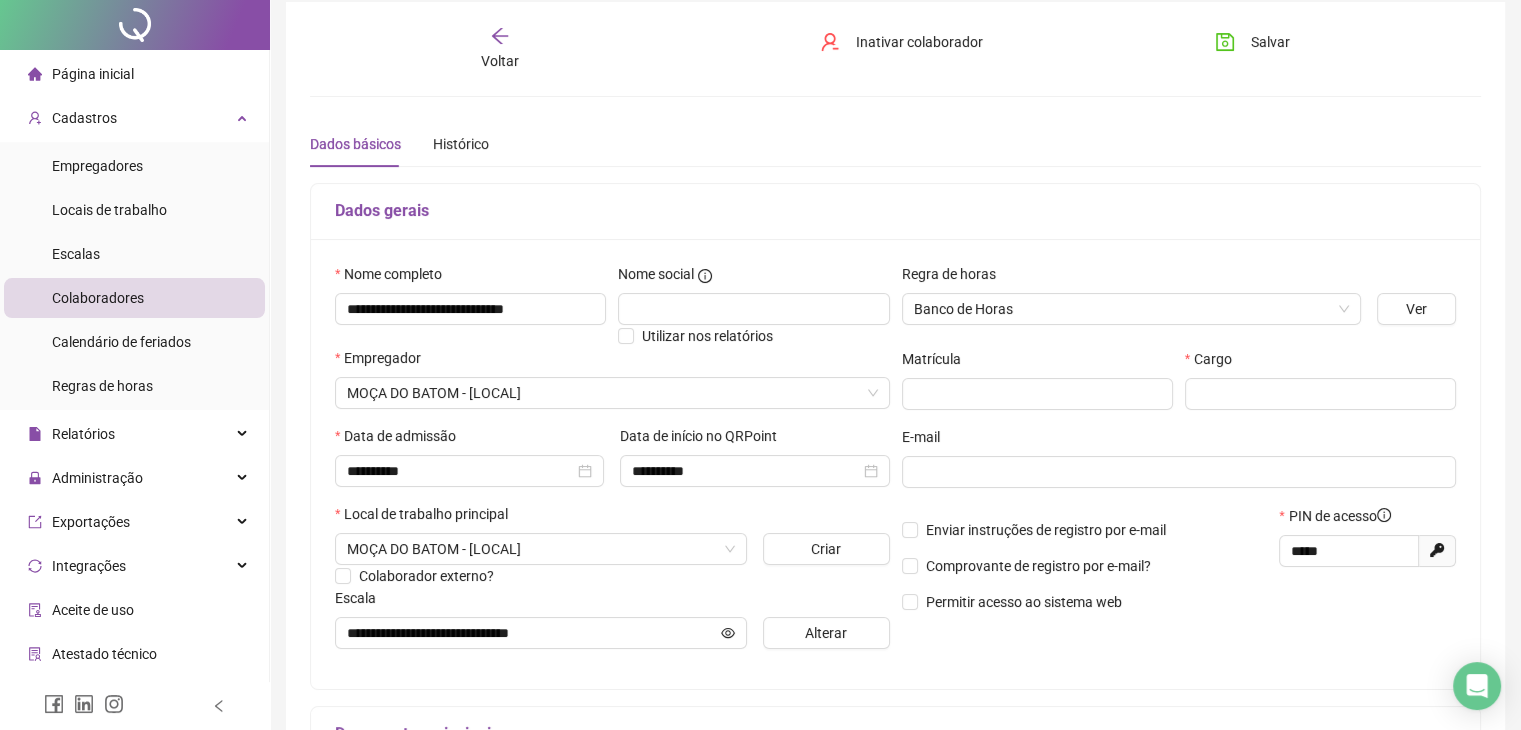 scroll, scrollTop: 100, scrollLeft: 0, axis: vertical 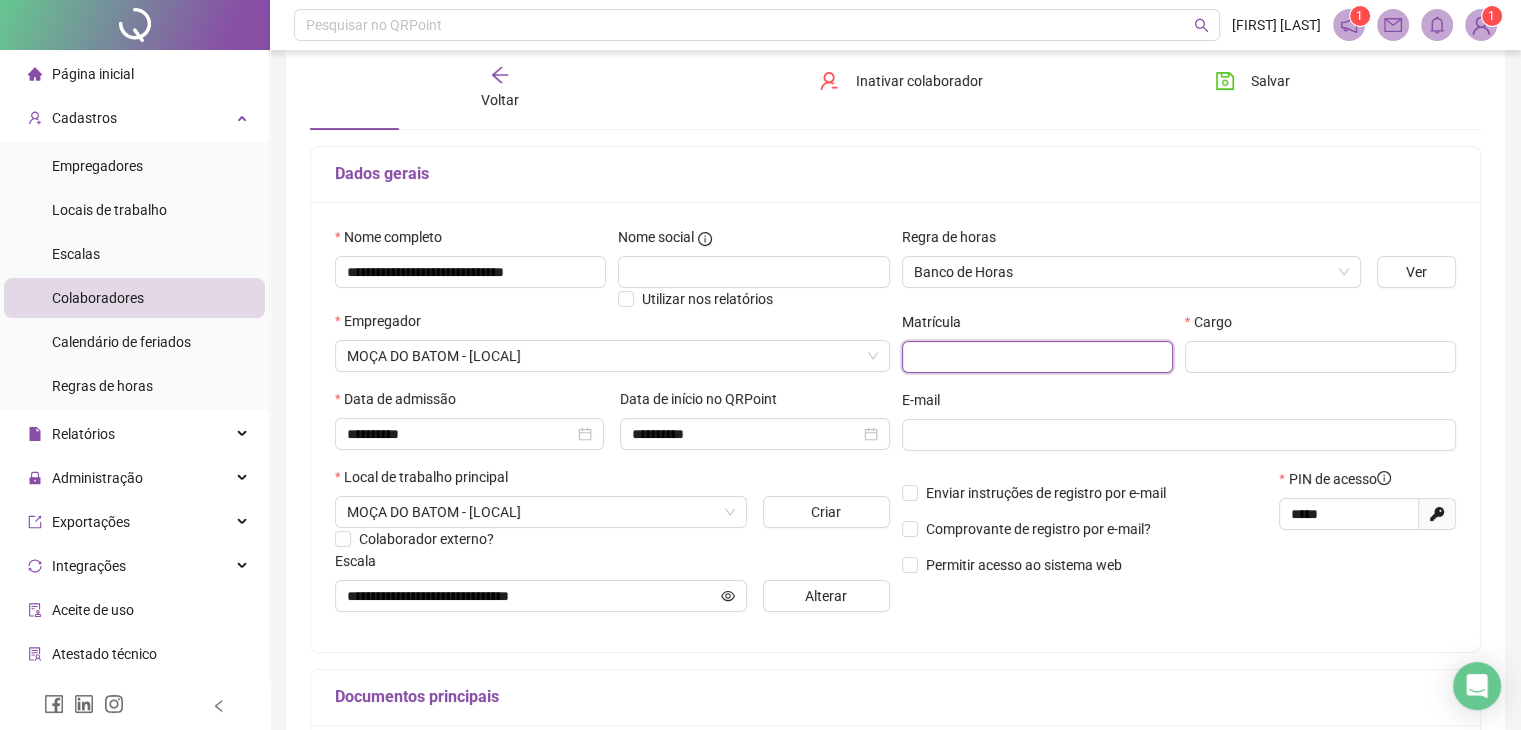 click at bounding box center [1037, 357] 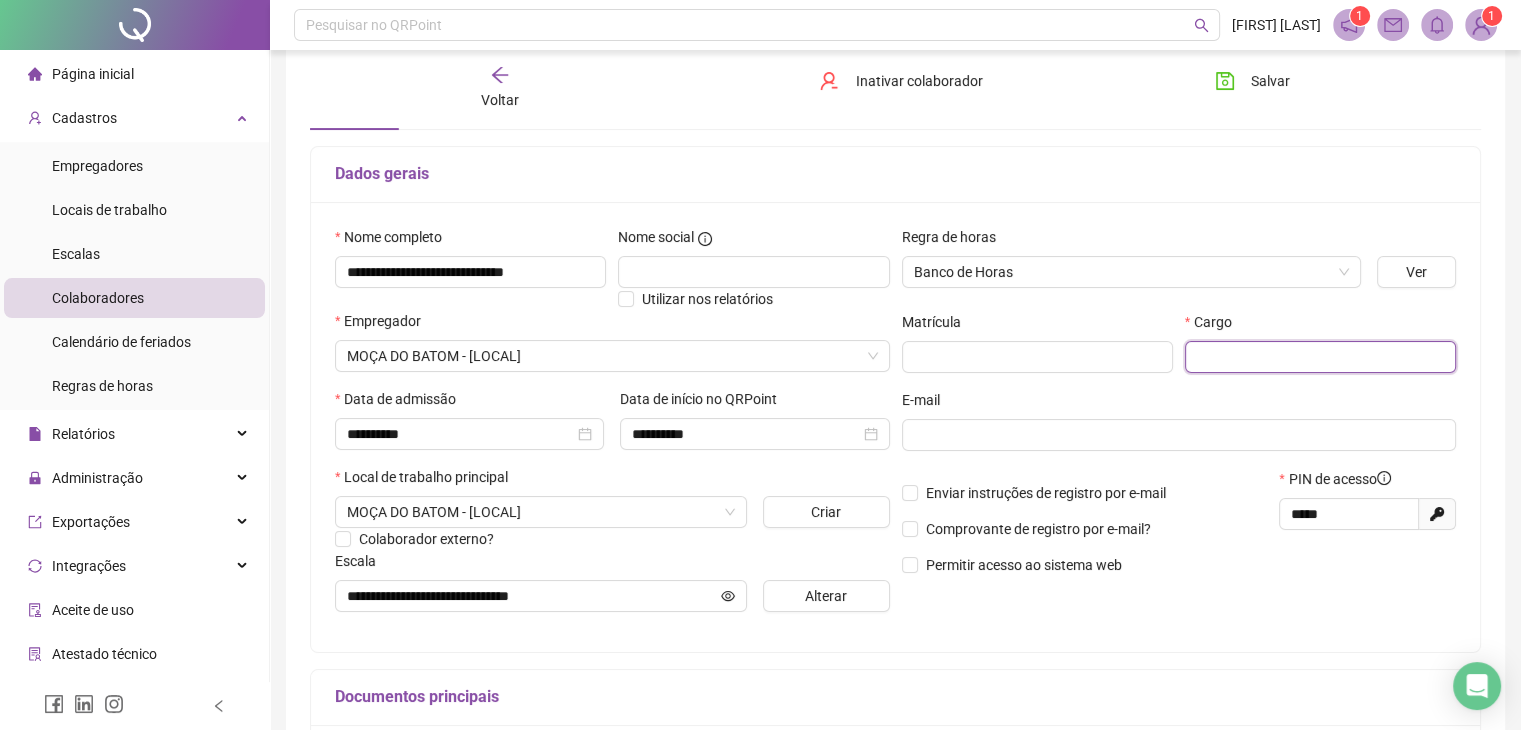 click at bounding box center (1320, 357) 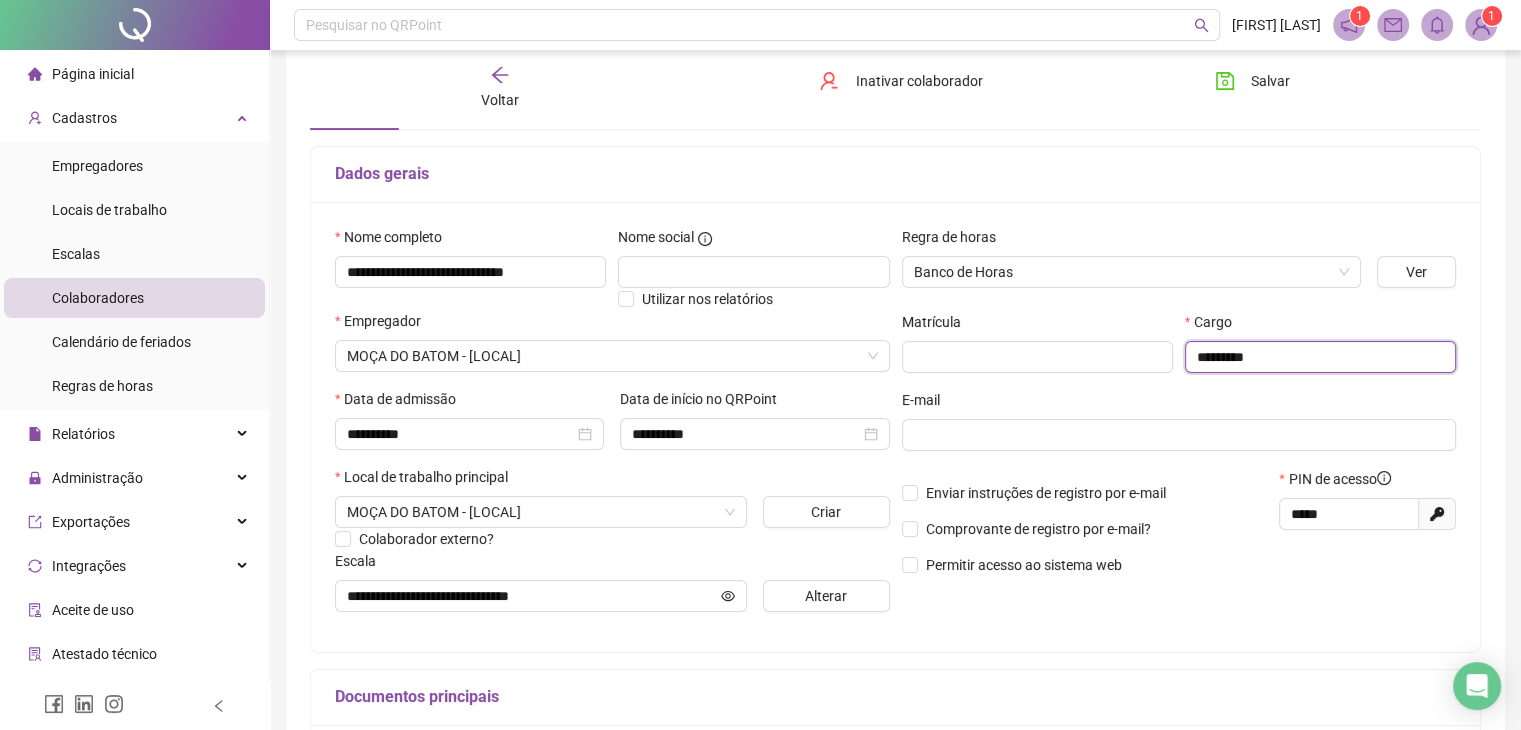 type on "*********" 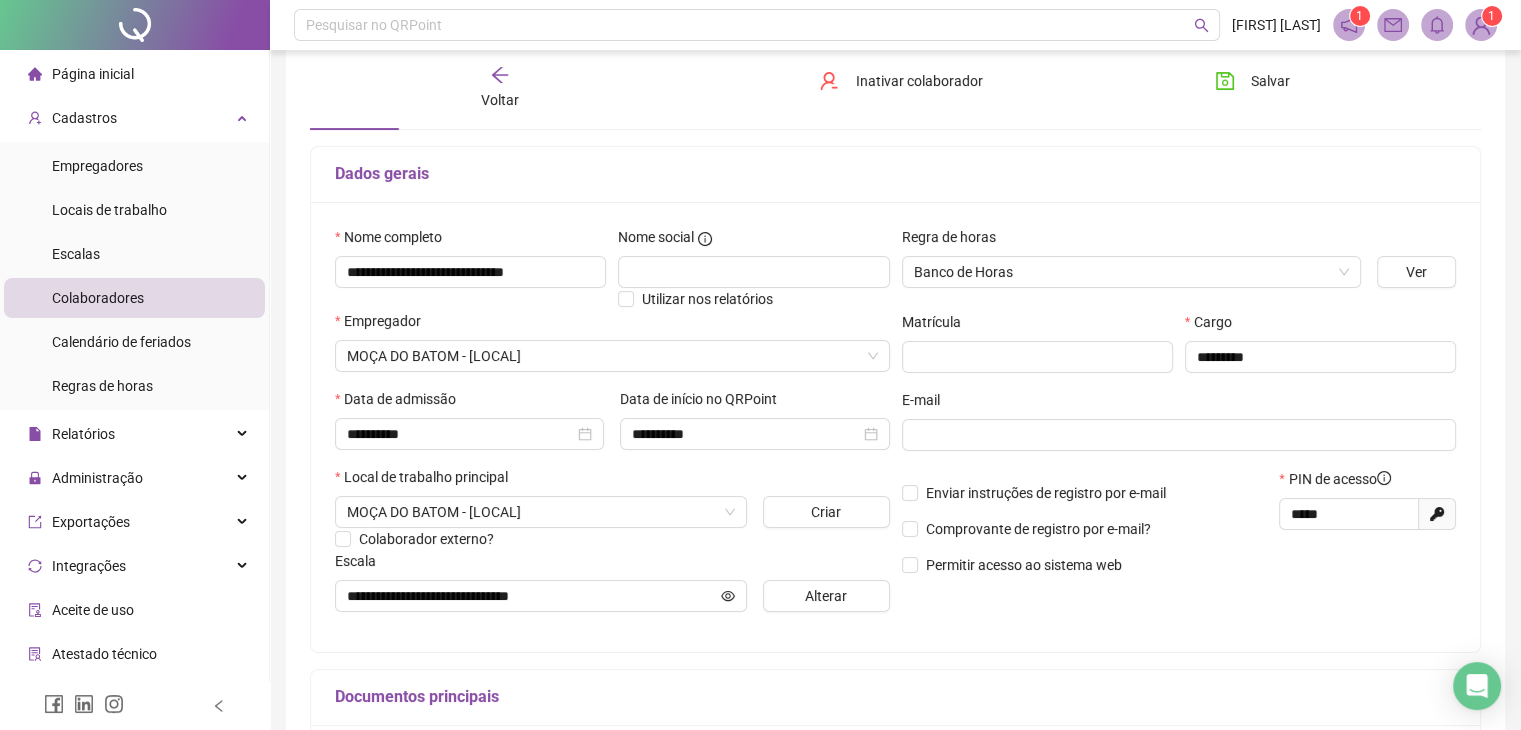 click on "Dados gerais" at bounding box center (895, 174) 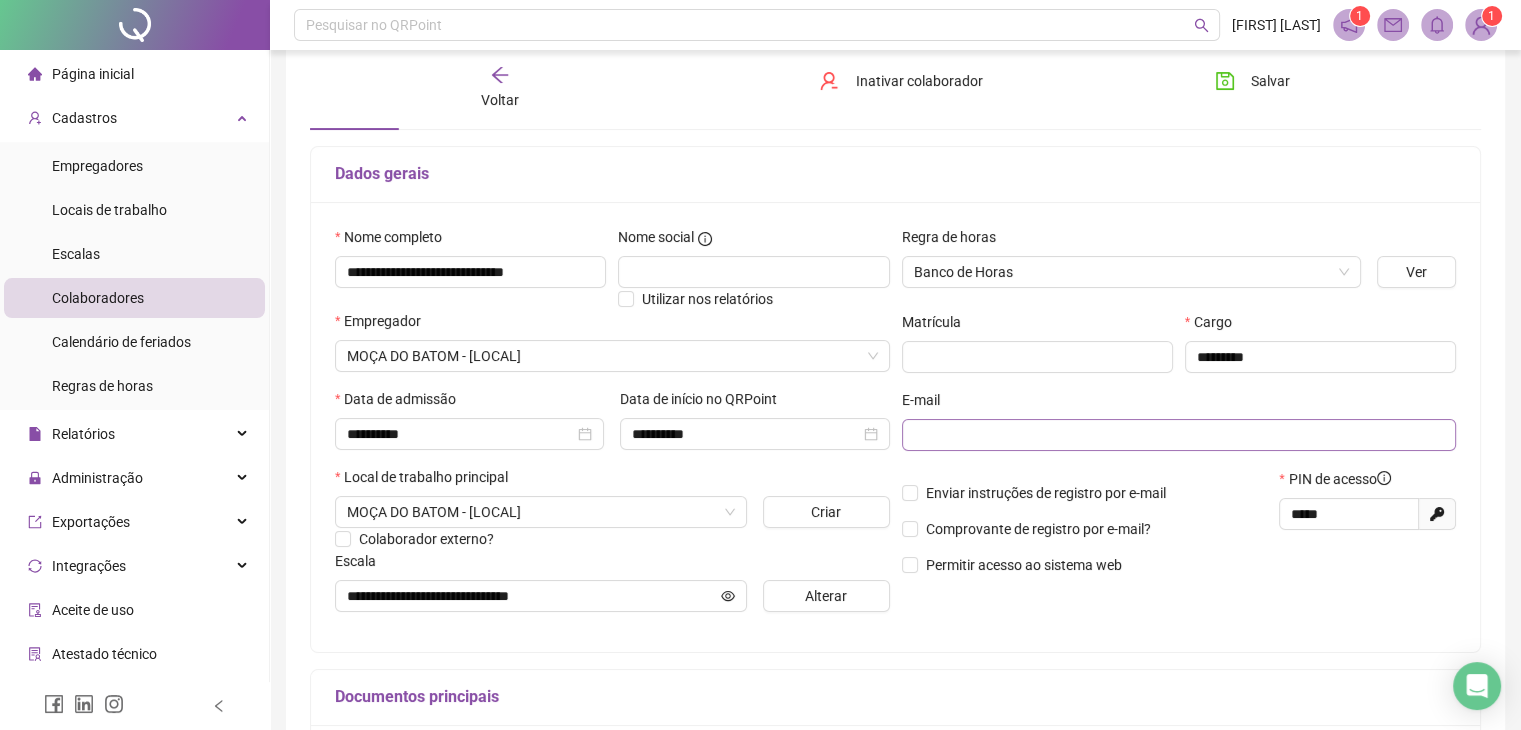 drag, startPoint x: 1195, startPoint y: 405, endPoint x: 1183, endPoint y: 428, distance: 25.942244 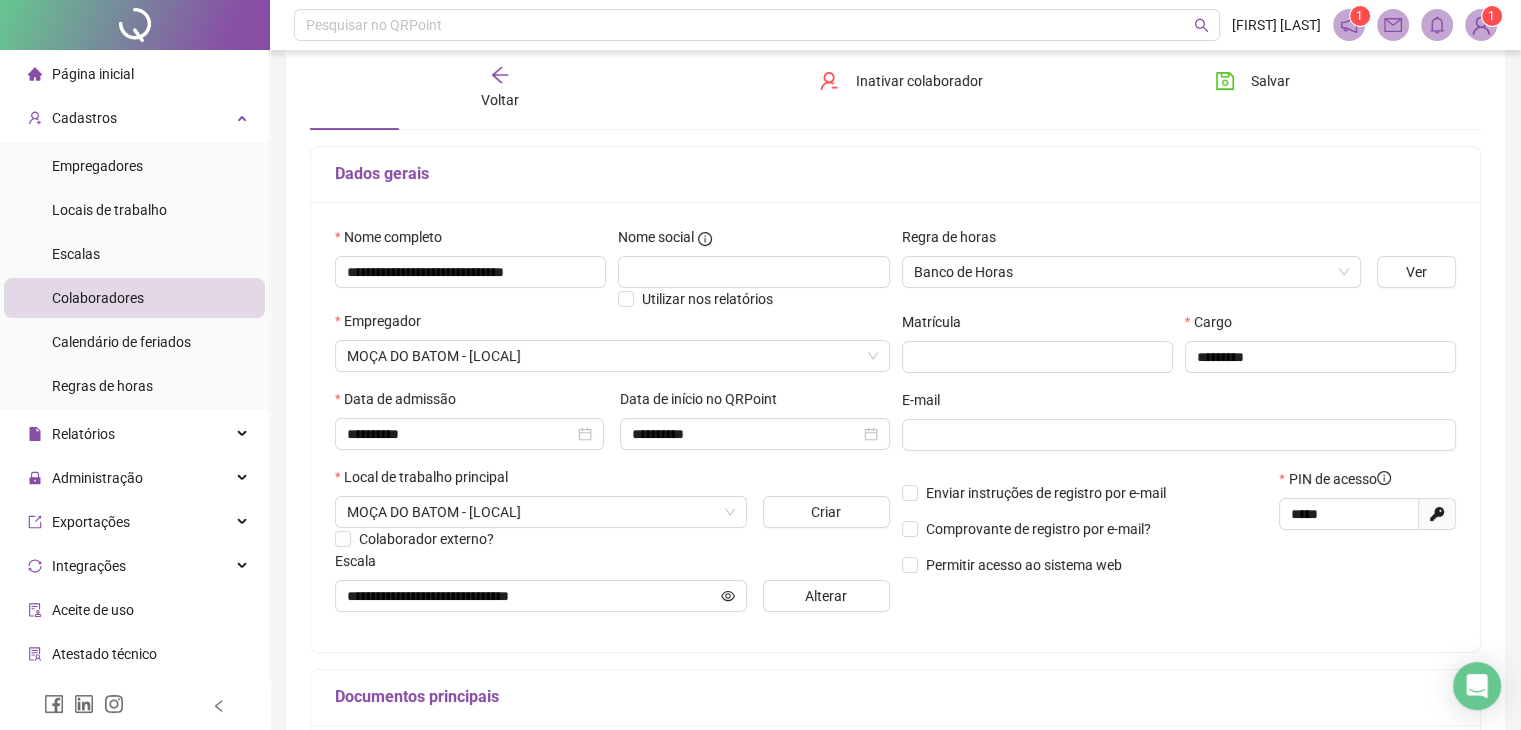 drag, startPoint x: 1183, startPoint y: 428, endPoint x: 1109, endPoint y: 184, distance: 254.9745 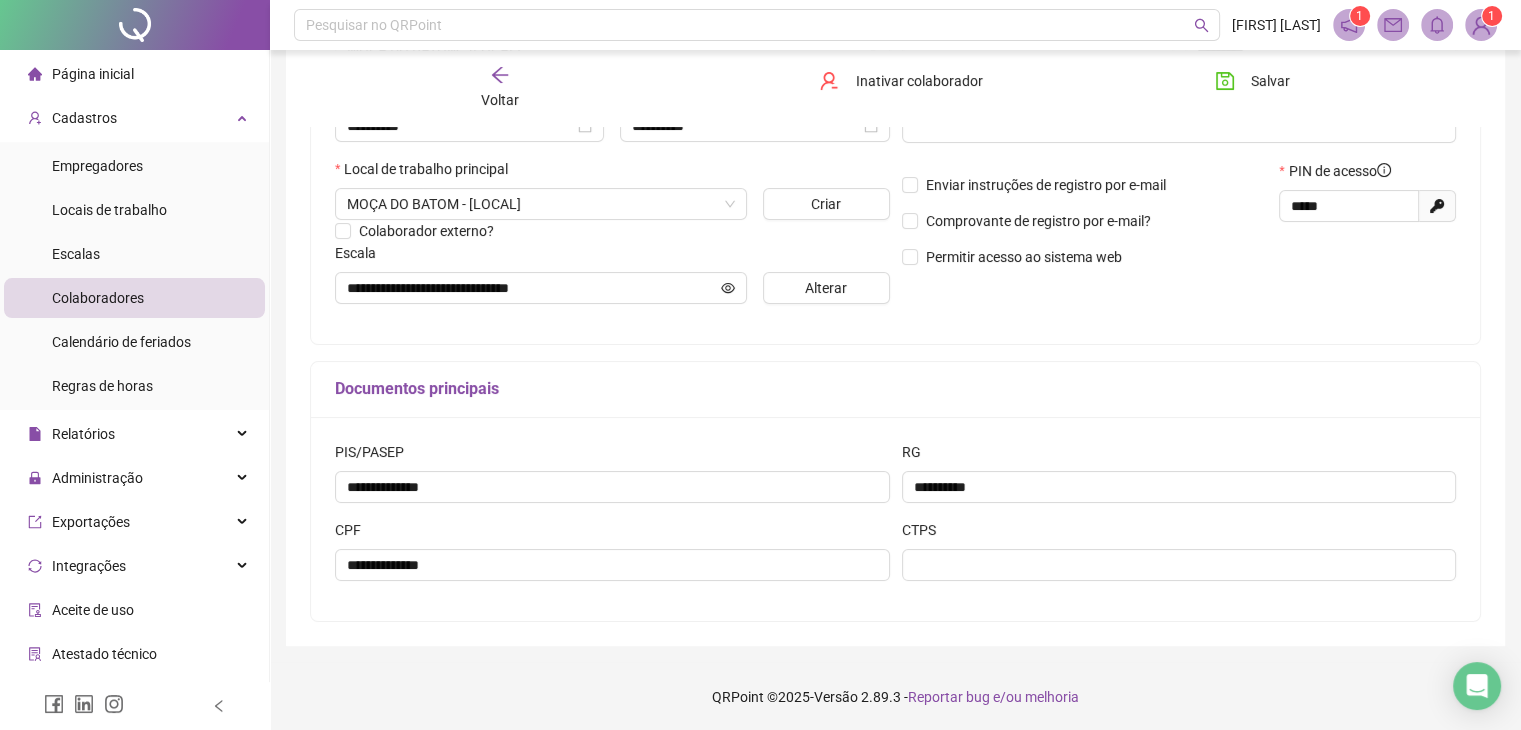scroll, scrollTop: 411, scrollLeft: 0, axis: vertical 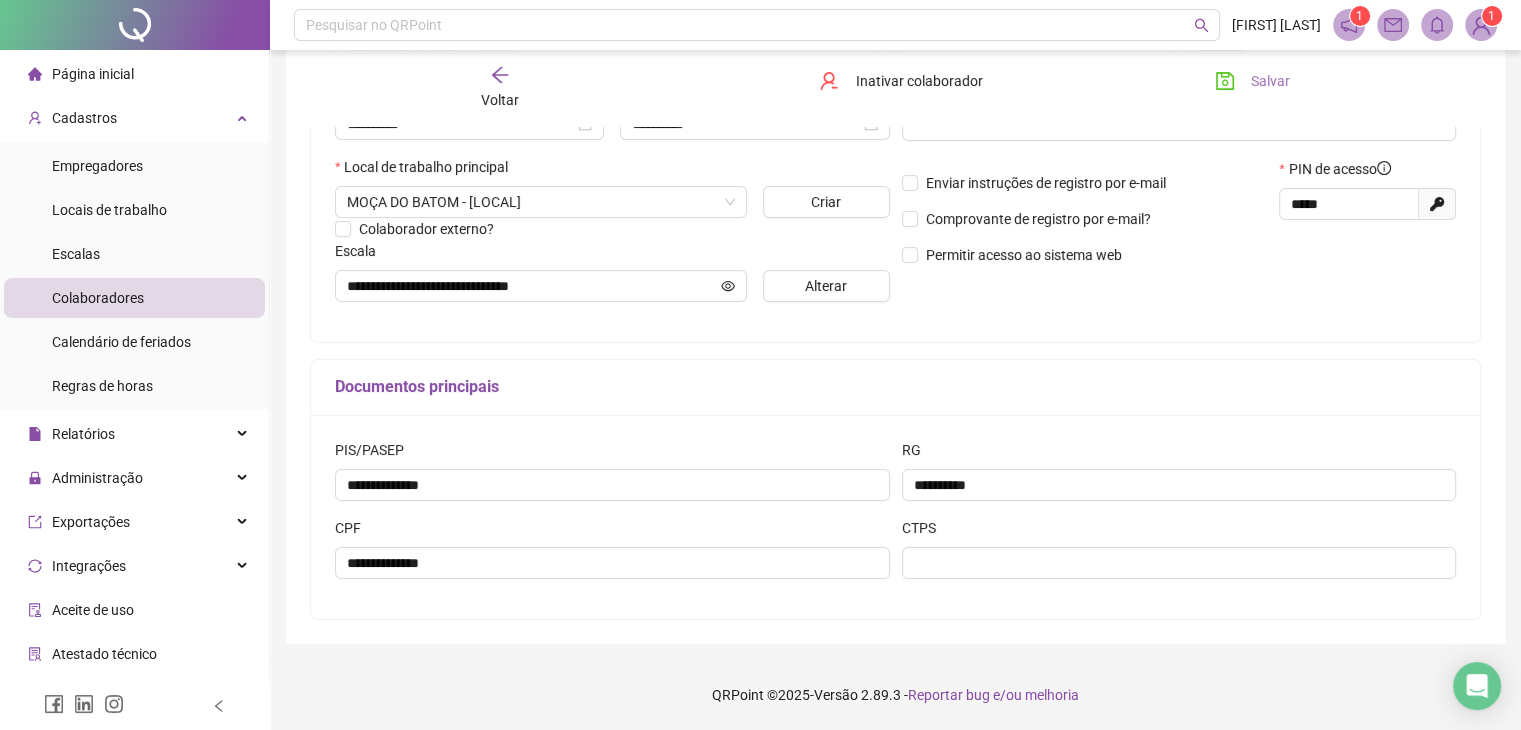 click on "Salvar" at bounding box center [1252, 81] 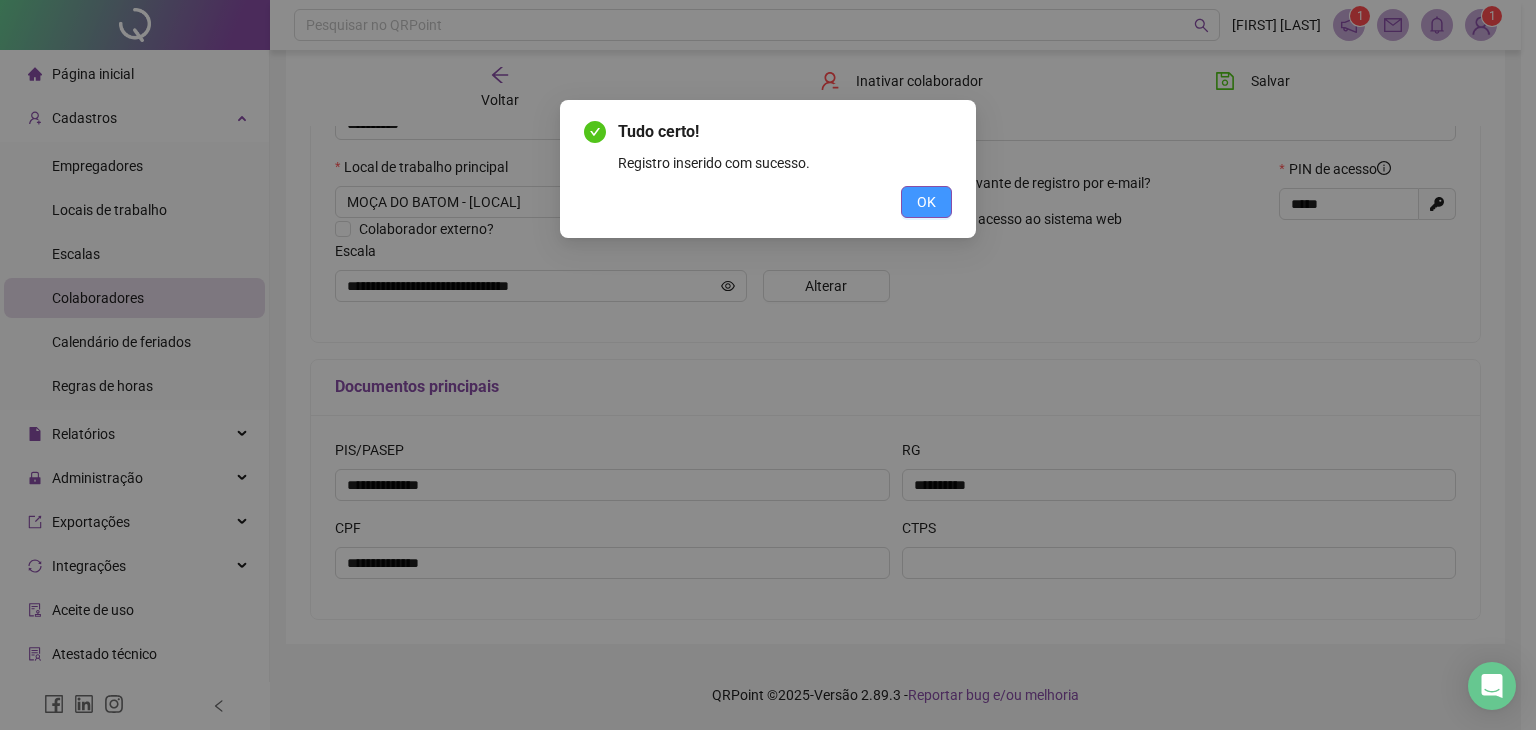 click on "OK" at bounding box center (926, 202) 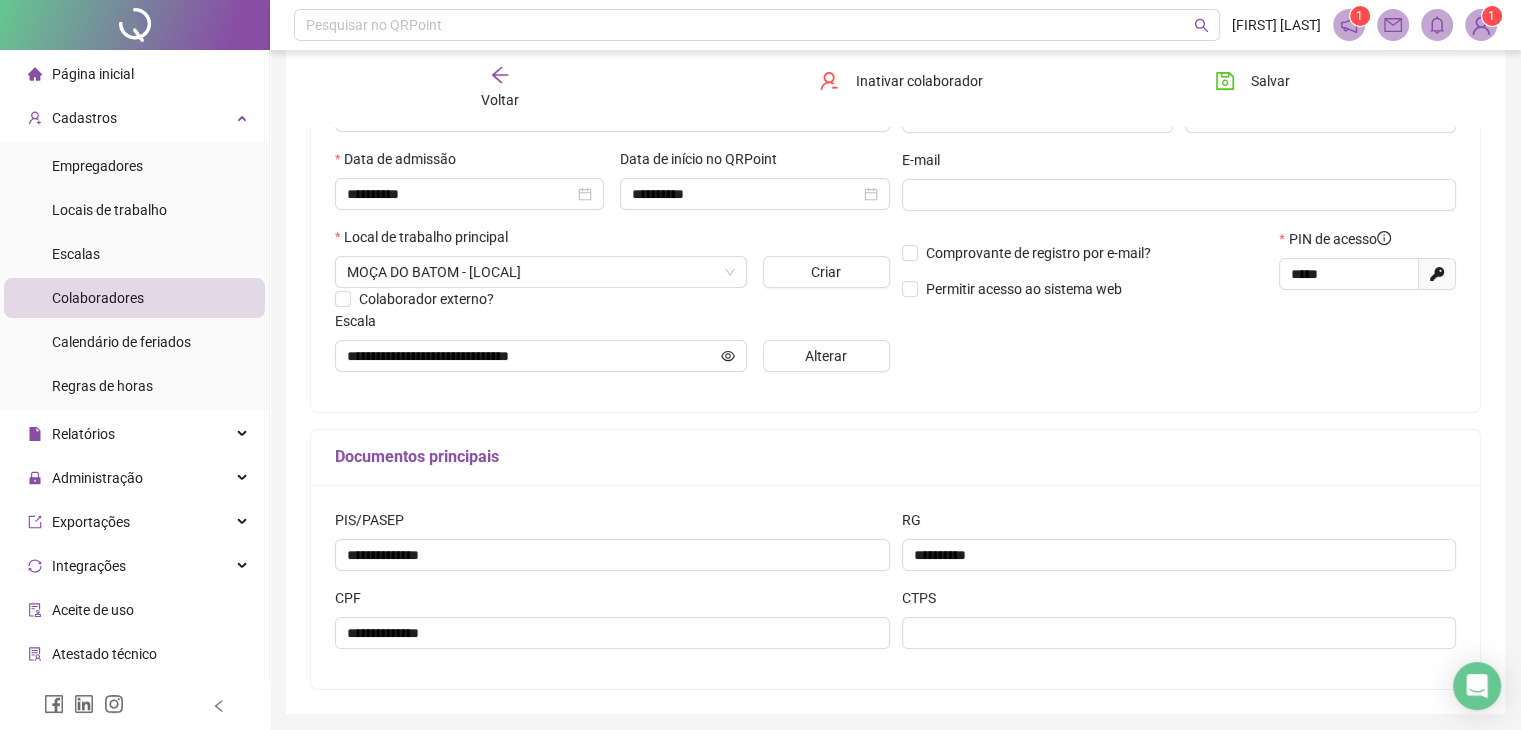 scroll, scrollTop: 336, scrollLeft: 0, axis: vertical 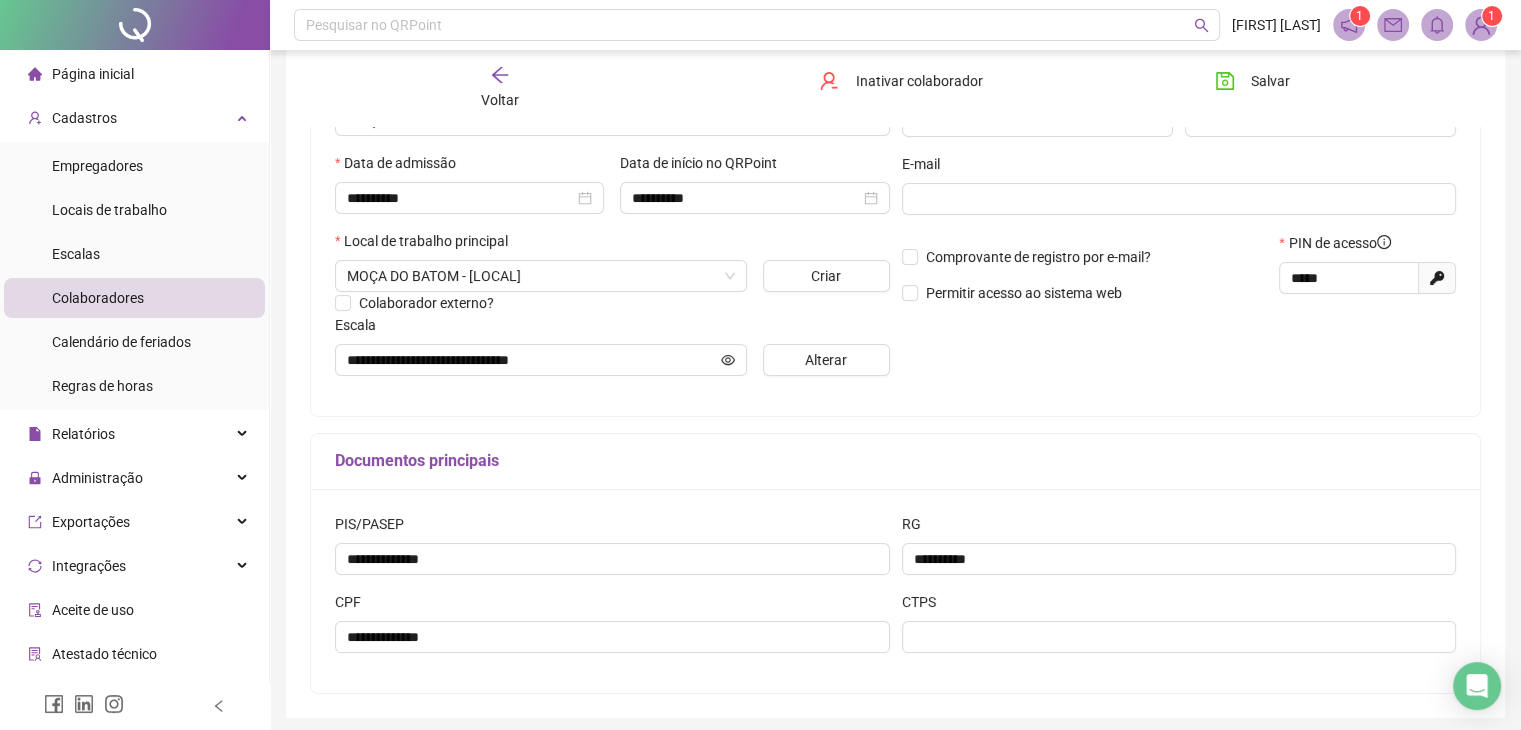 click 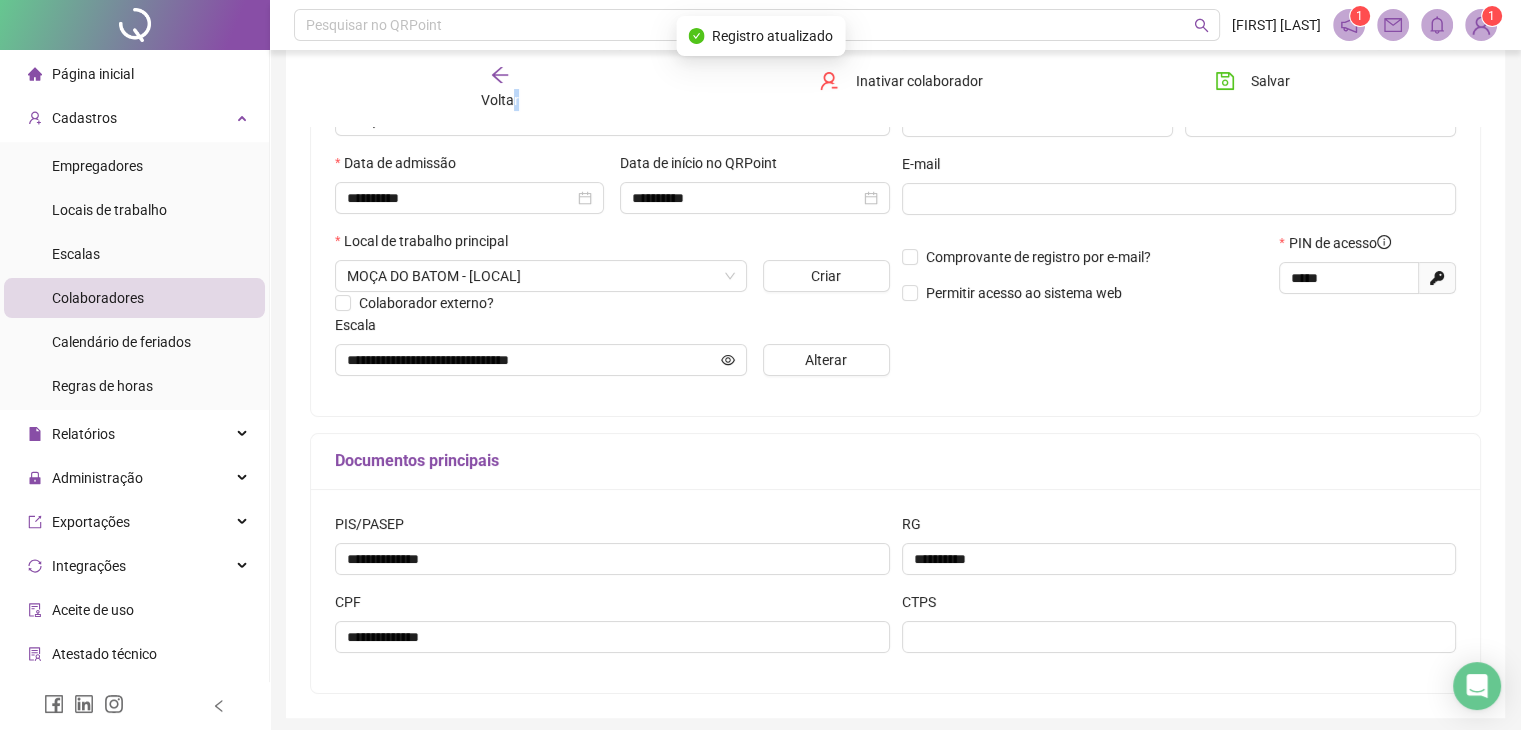 click on "Voltar" at bounding box center (500, 100) 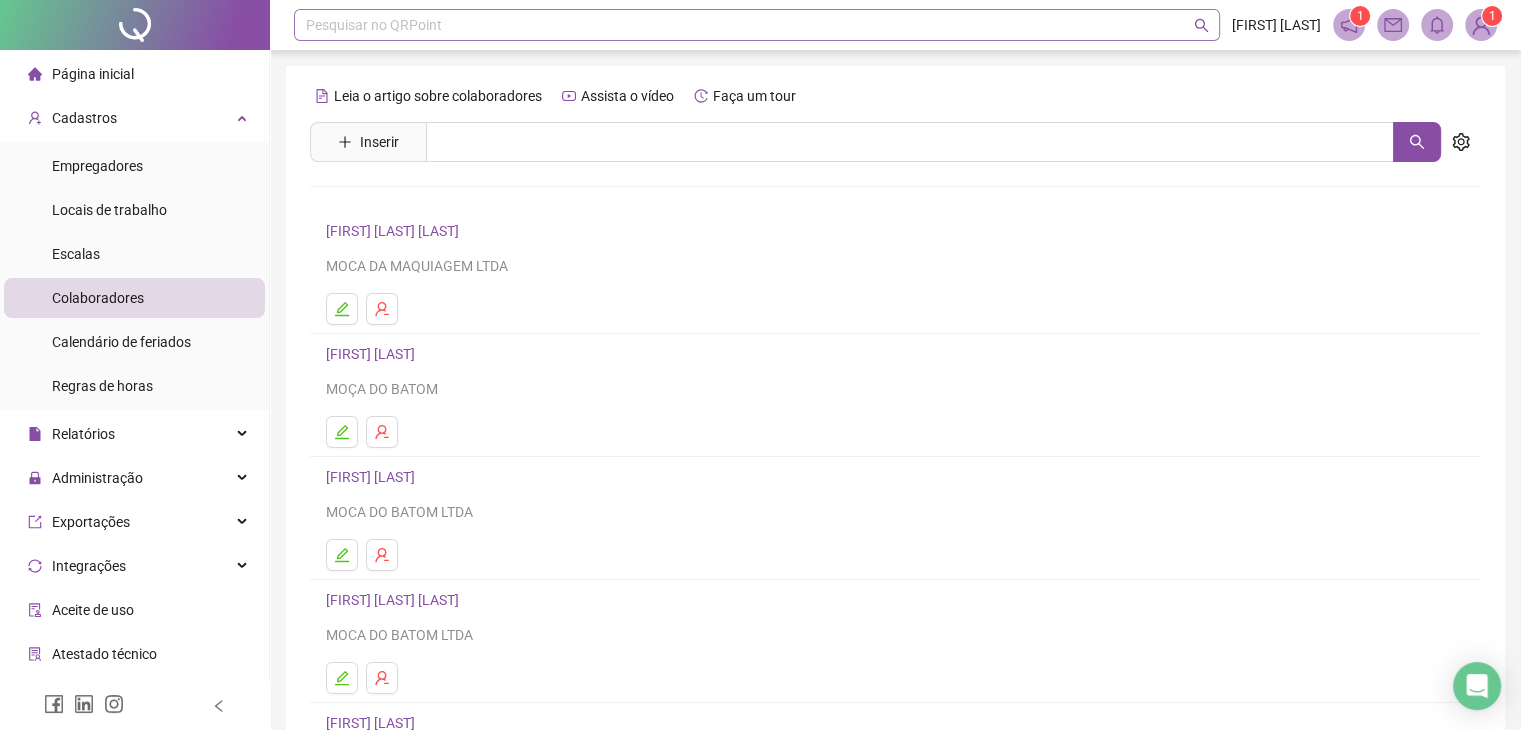click on "Pesquisar no QRPoint" at bounding box center (757, 25) 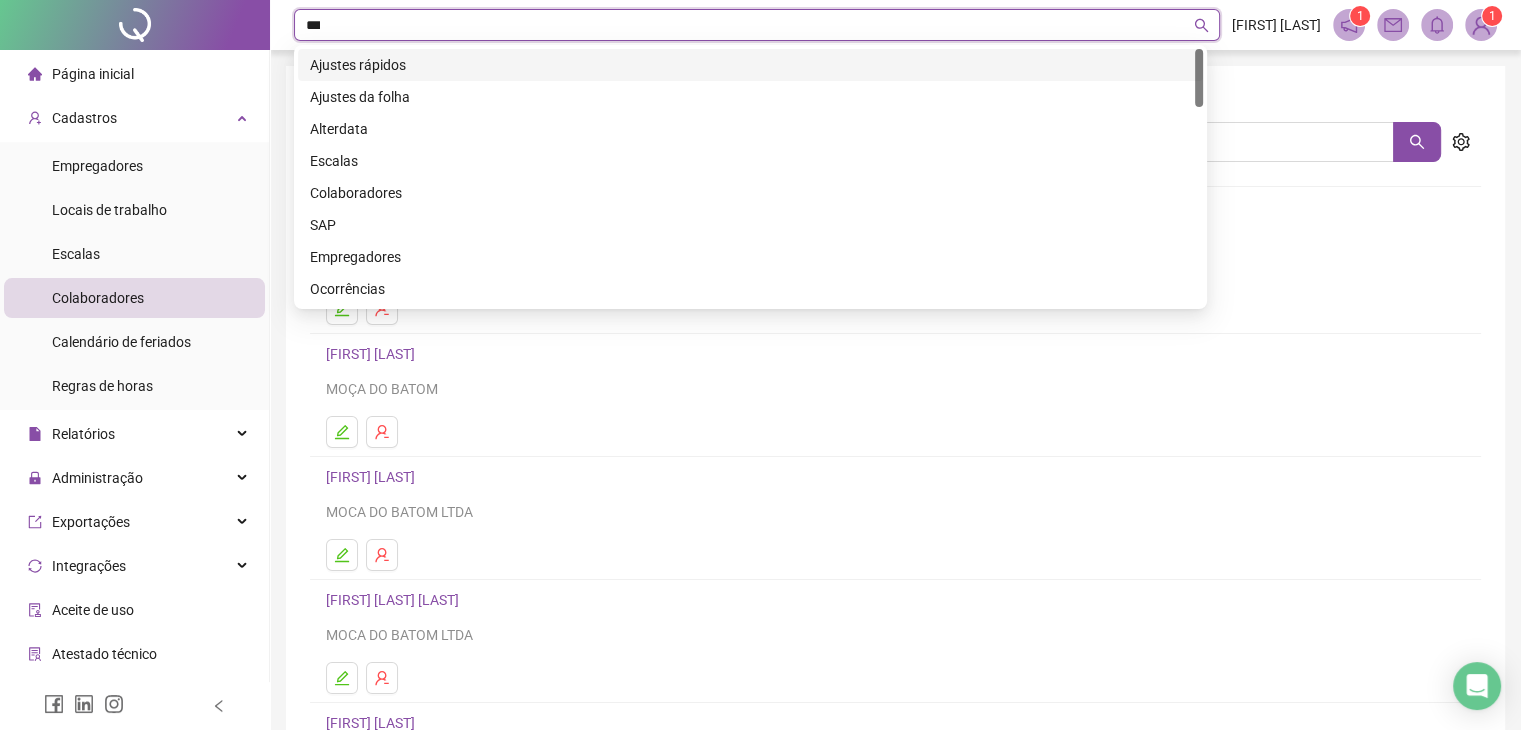 type on "****" 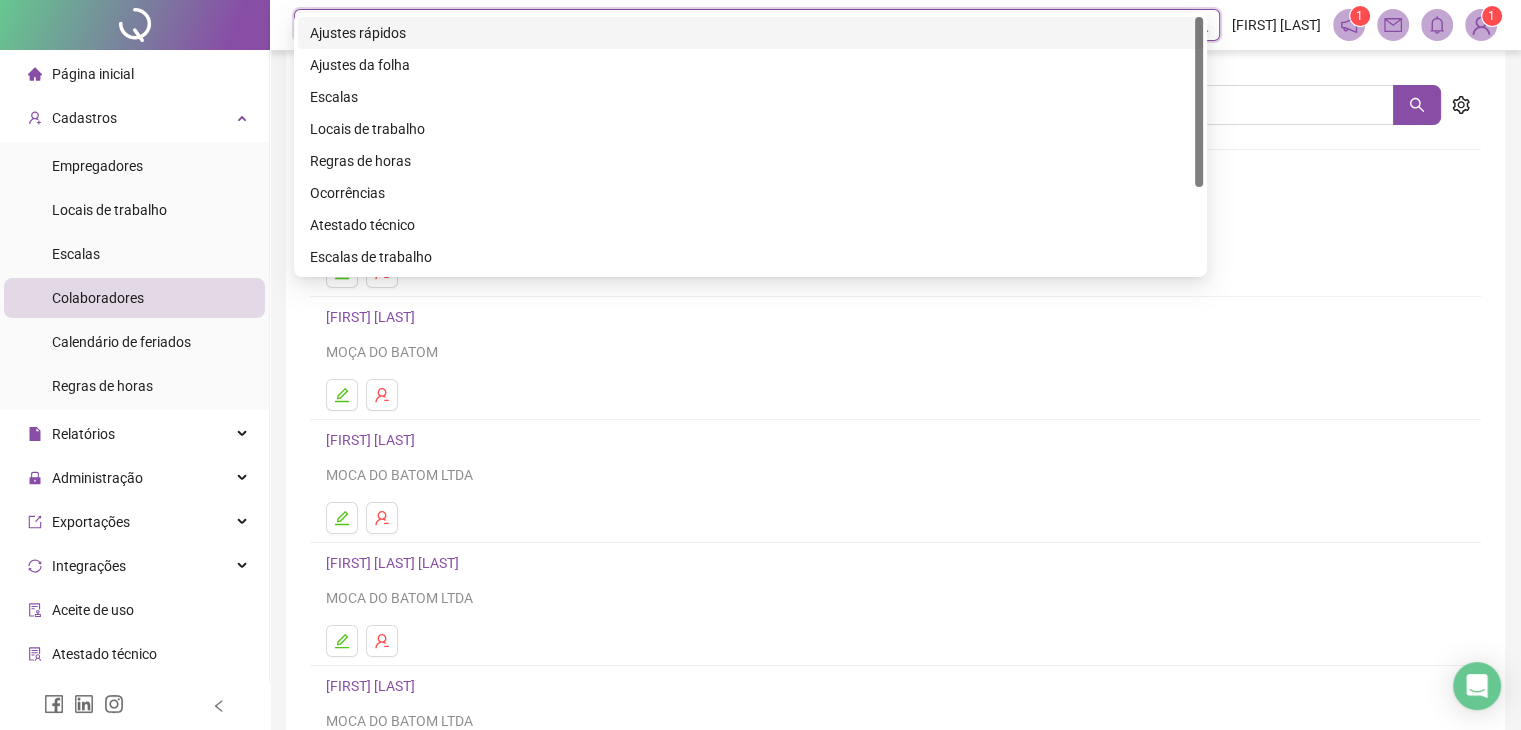 scroll, scrollTop: 100, scrollLeft: 0, axis: vertical 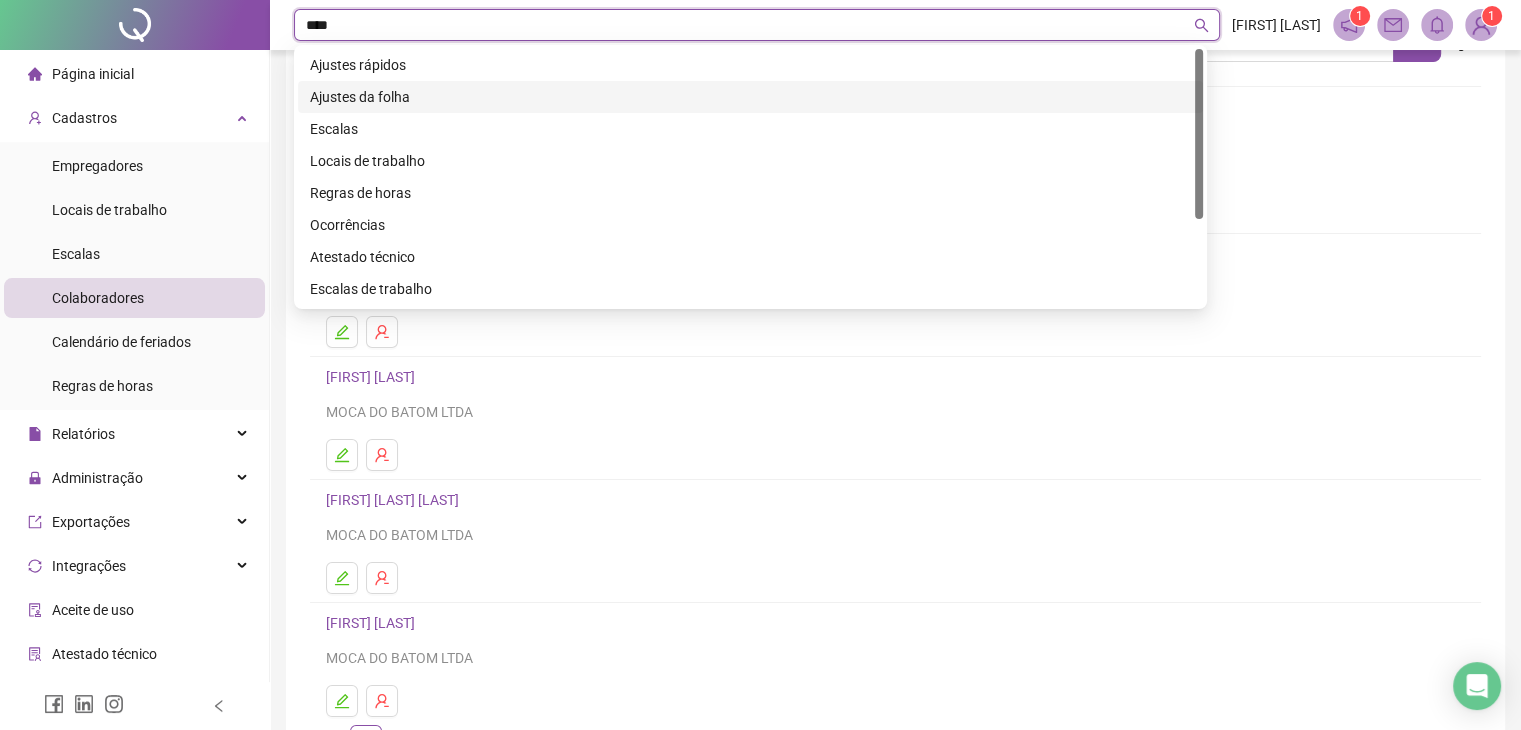 click on "Ajustes da folha" at bounding box center (750, 97) 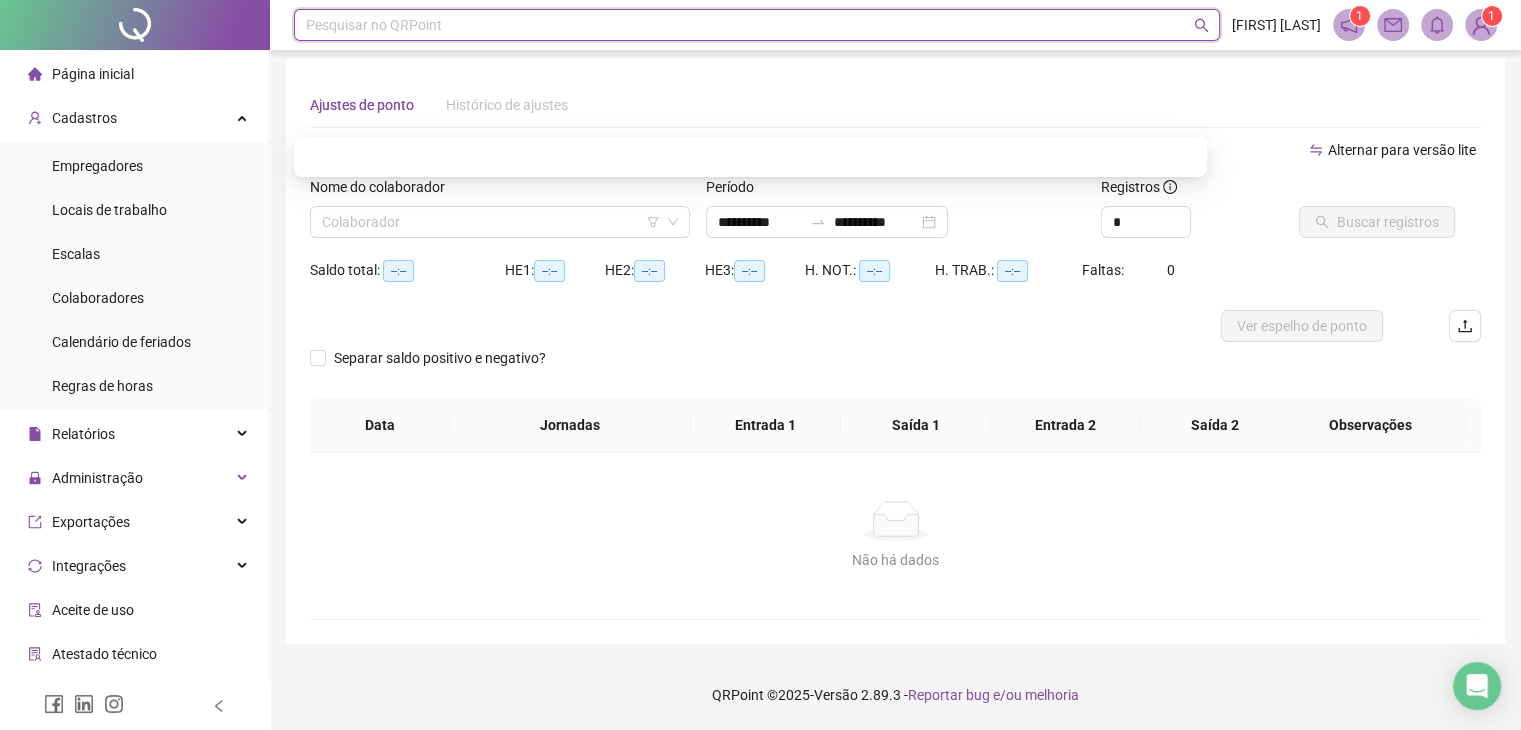 scroll, scrollTop: 8, scrollLeft: 0, axis: vertical 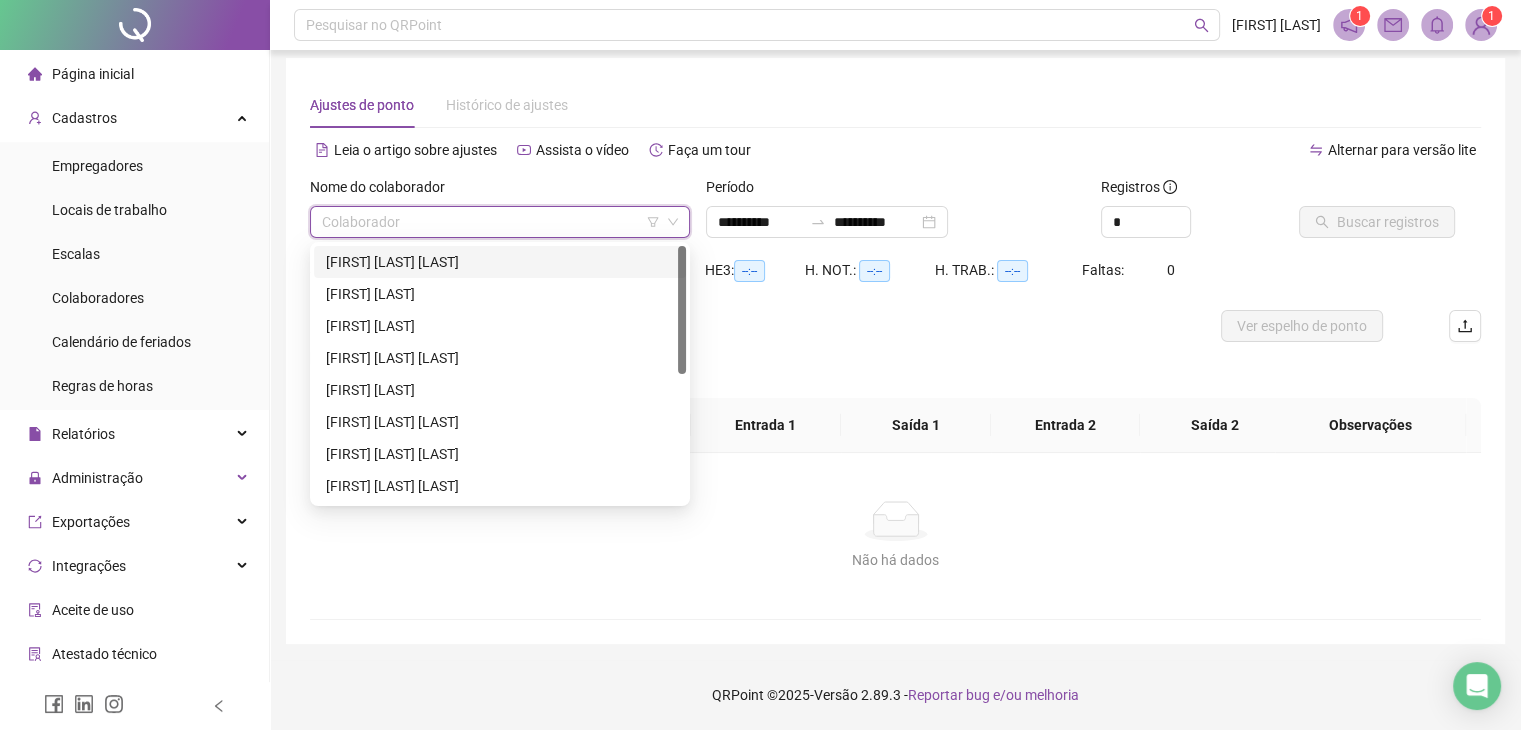 click at bounding box center (491, 222) 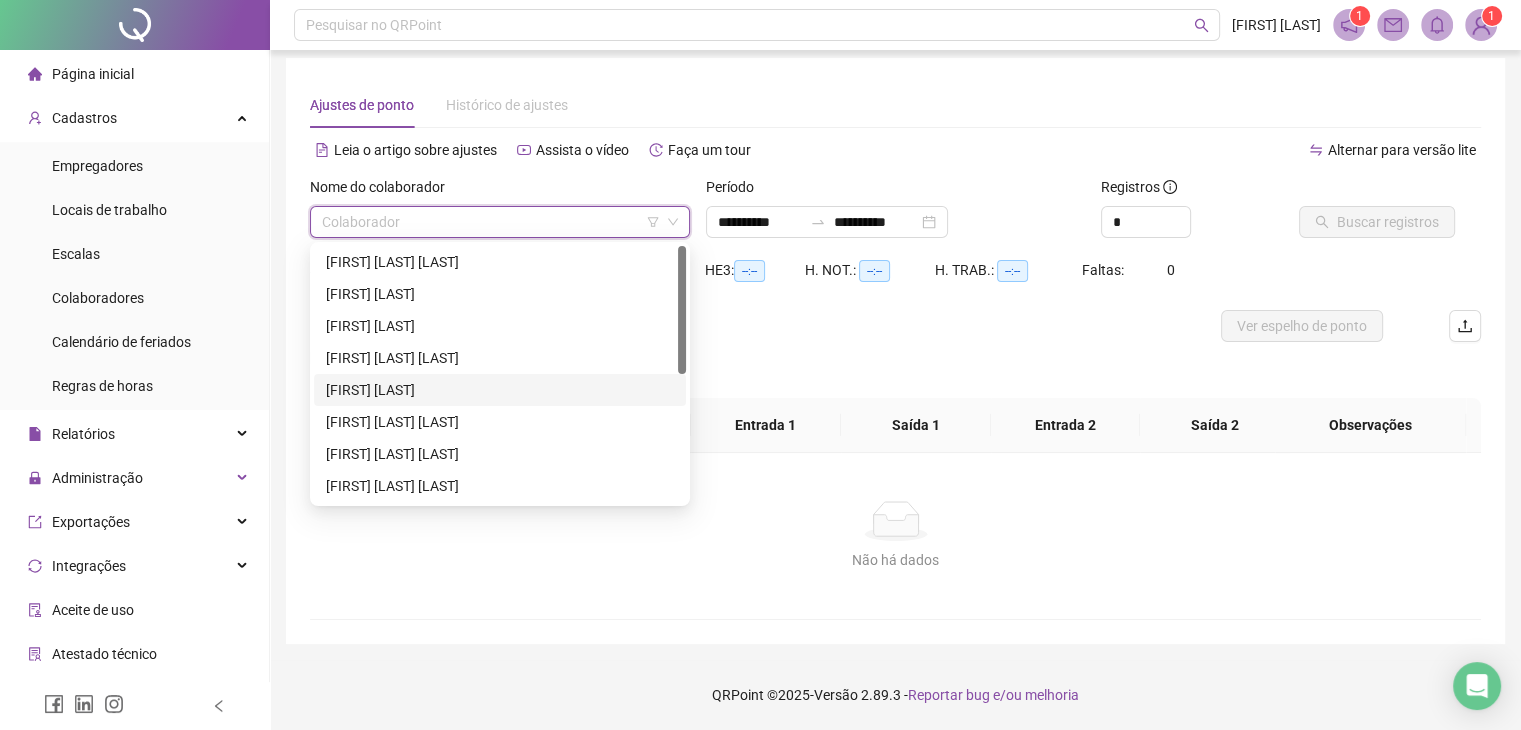 click on "CAROLINE FRANÇA SILVA" at bounding box center (500, 390) 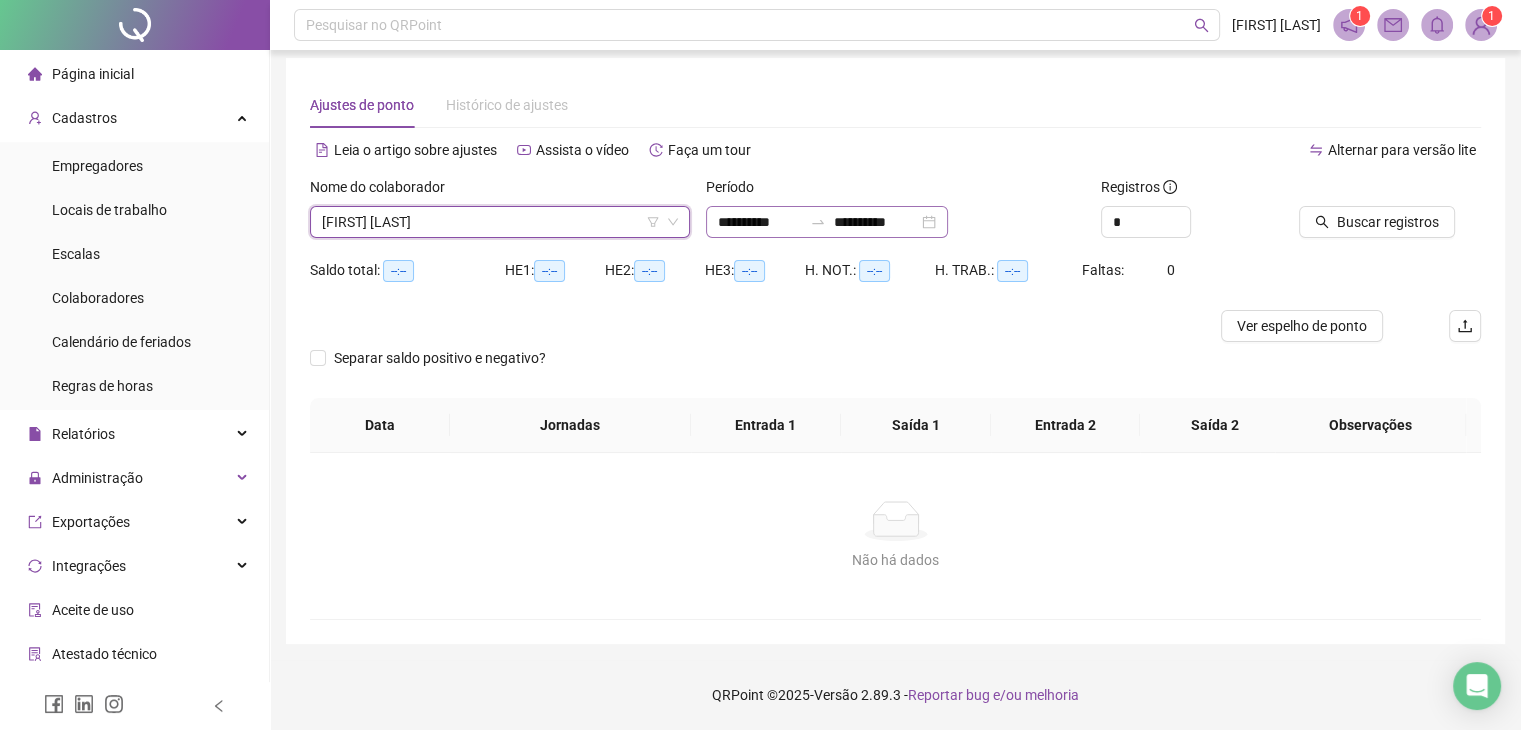 click on "**********" at bounding box center [827, 222] 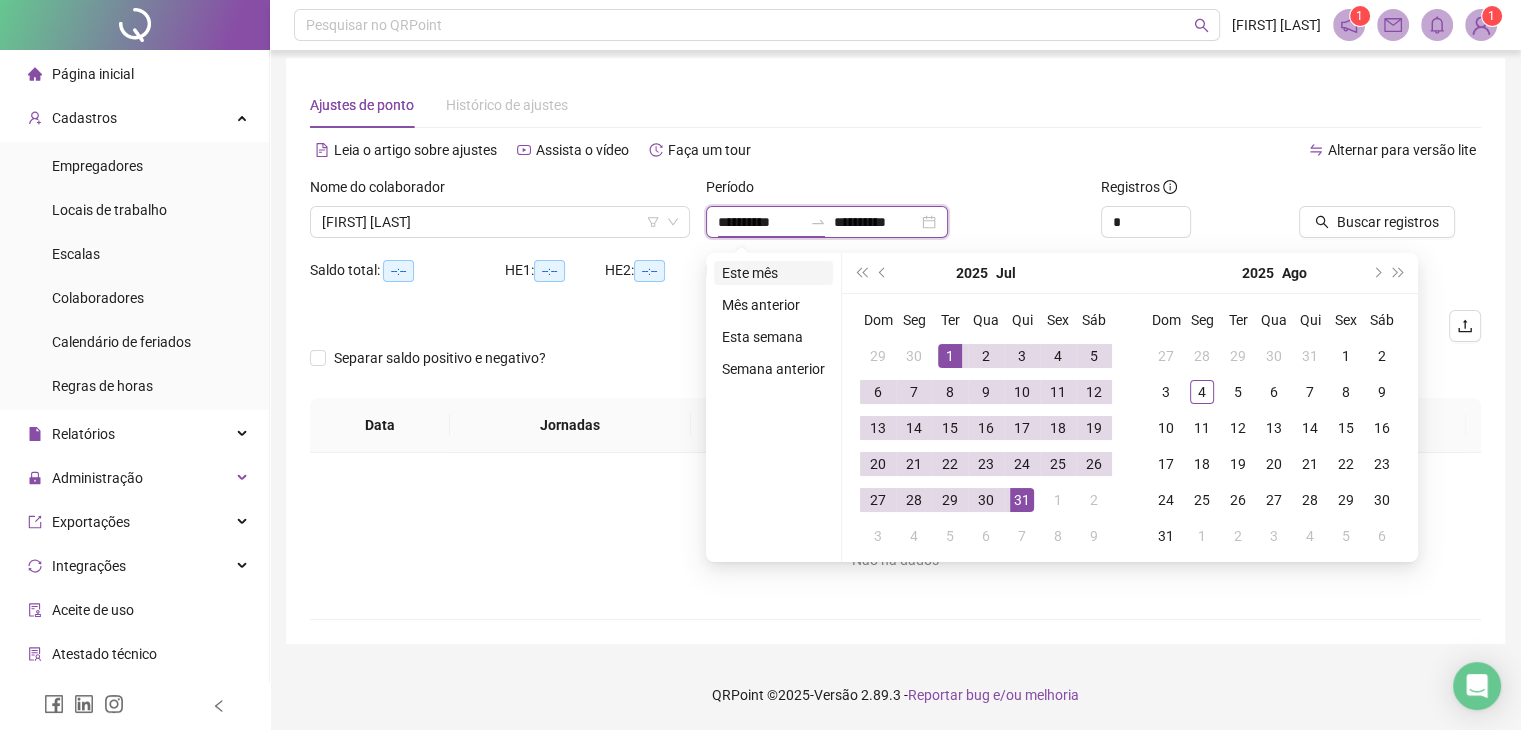type on "**********" 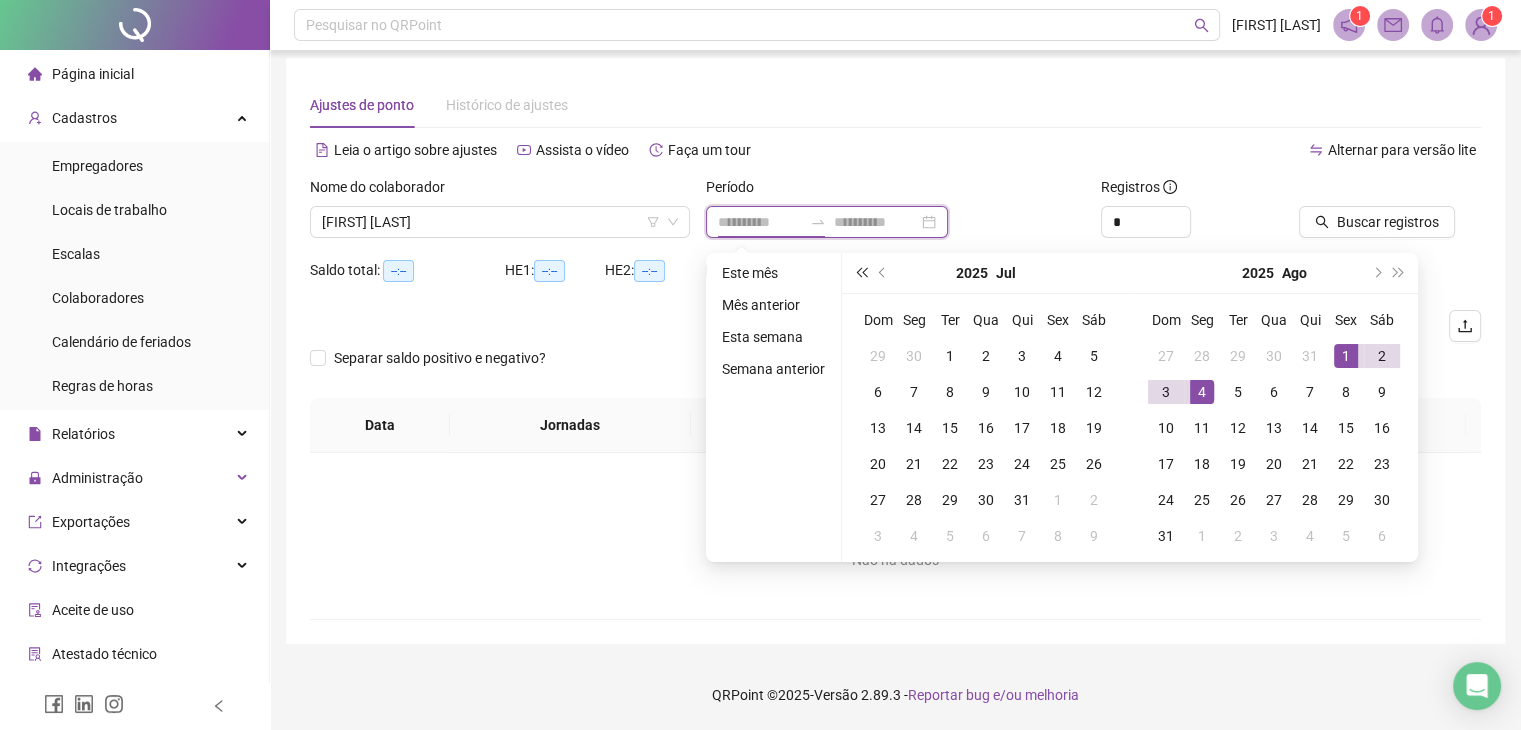 type on "**********" 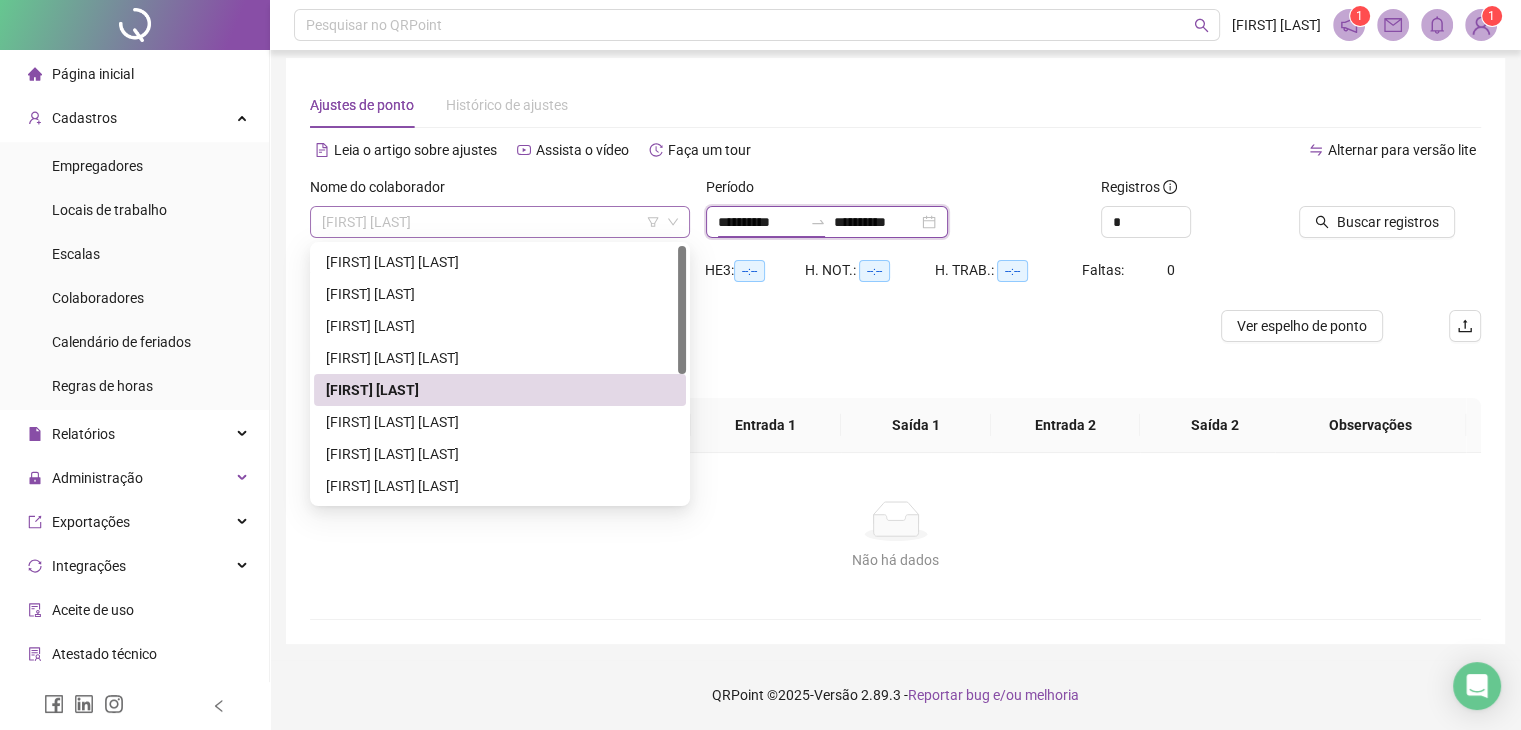 click on "CAROLINE FRANÇA SILVA" at bounding box center (500, 222) 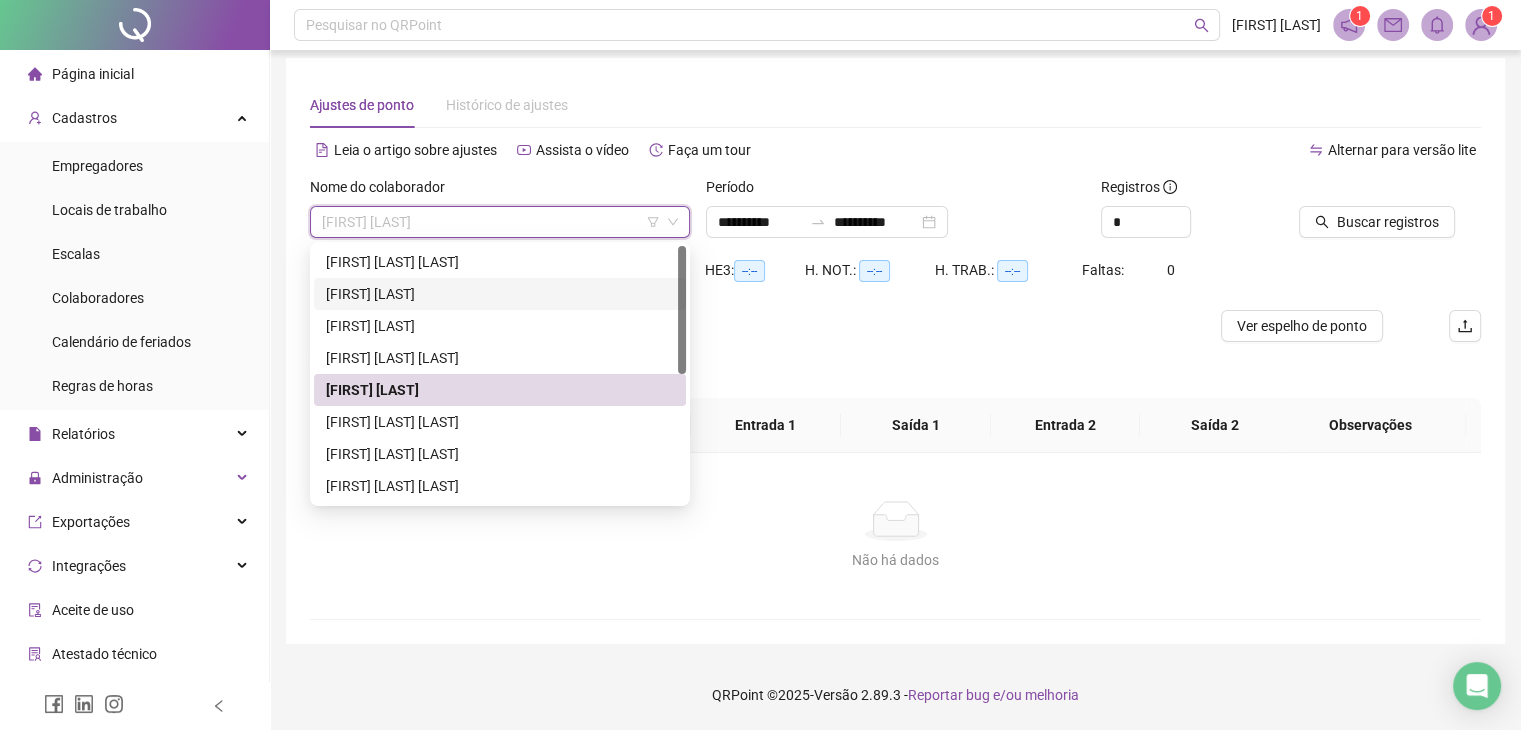 drag, startPoint x: 678, startPoint y: 293, endPoint x: 696, endPoint y: 252, distance: 44.777225 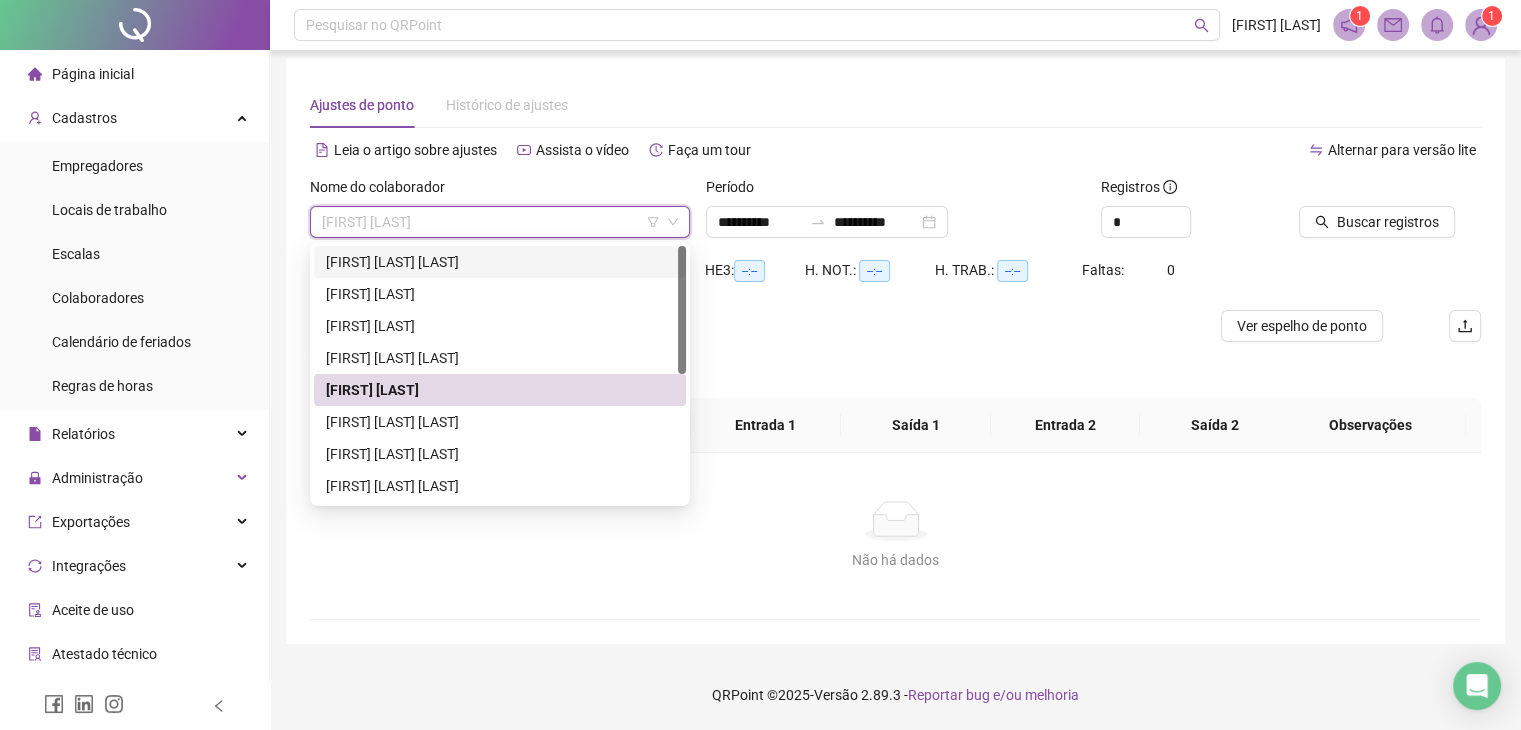 click on "[FIRST] [LAST]" at bounding box center (500, 262) 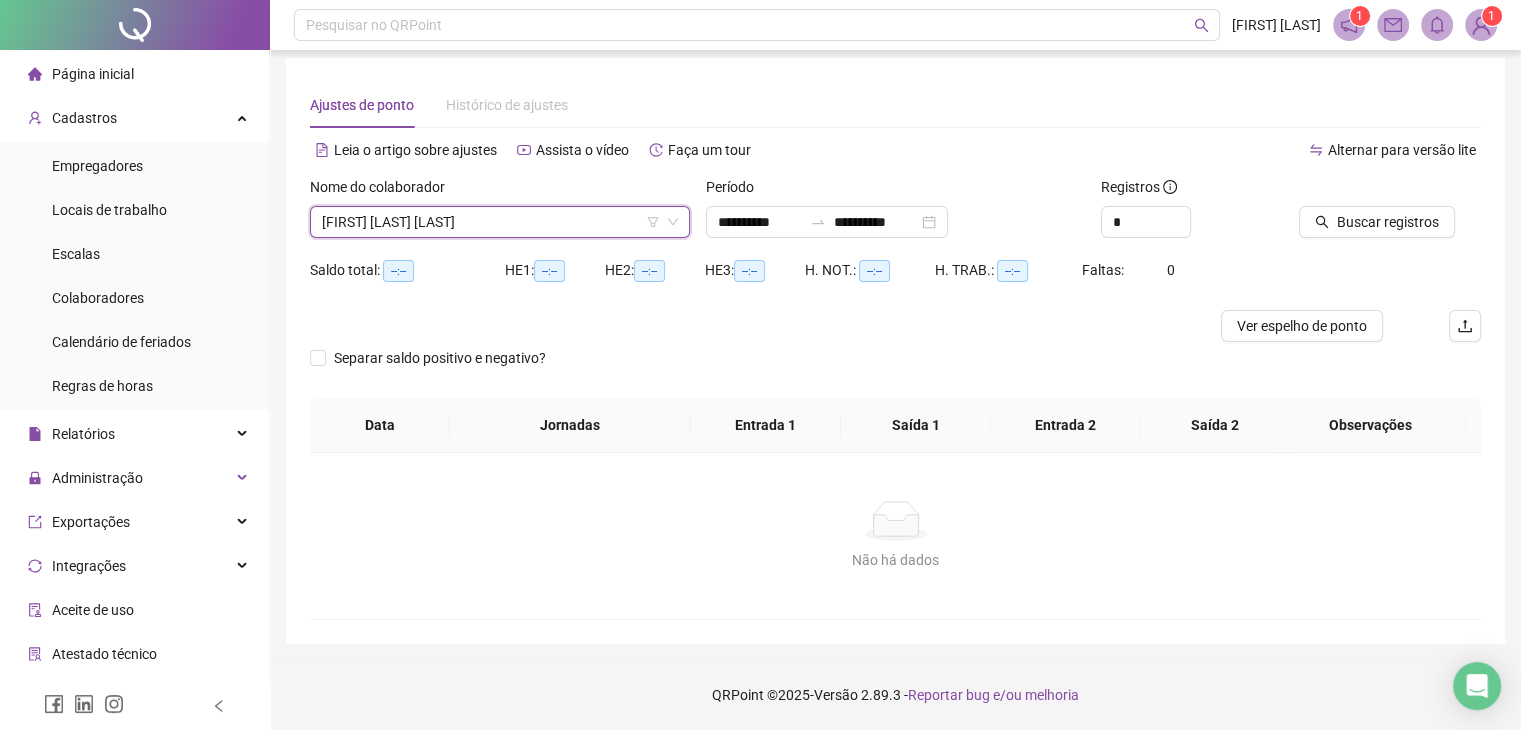 click 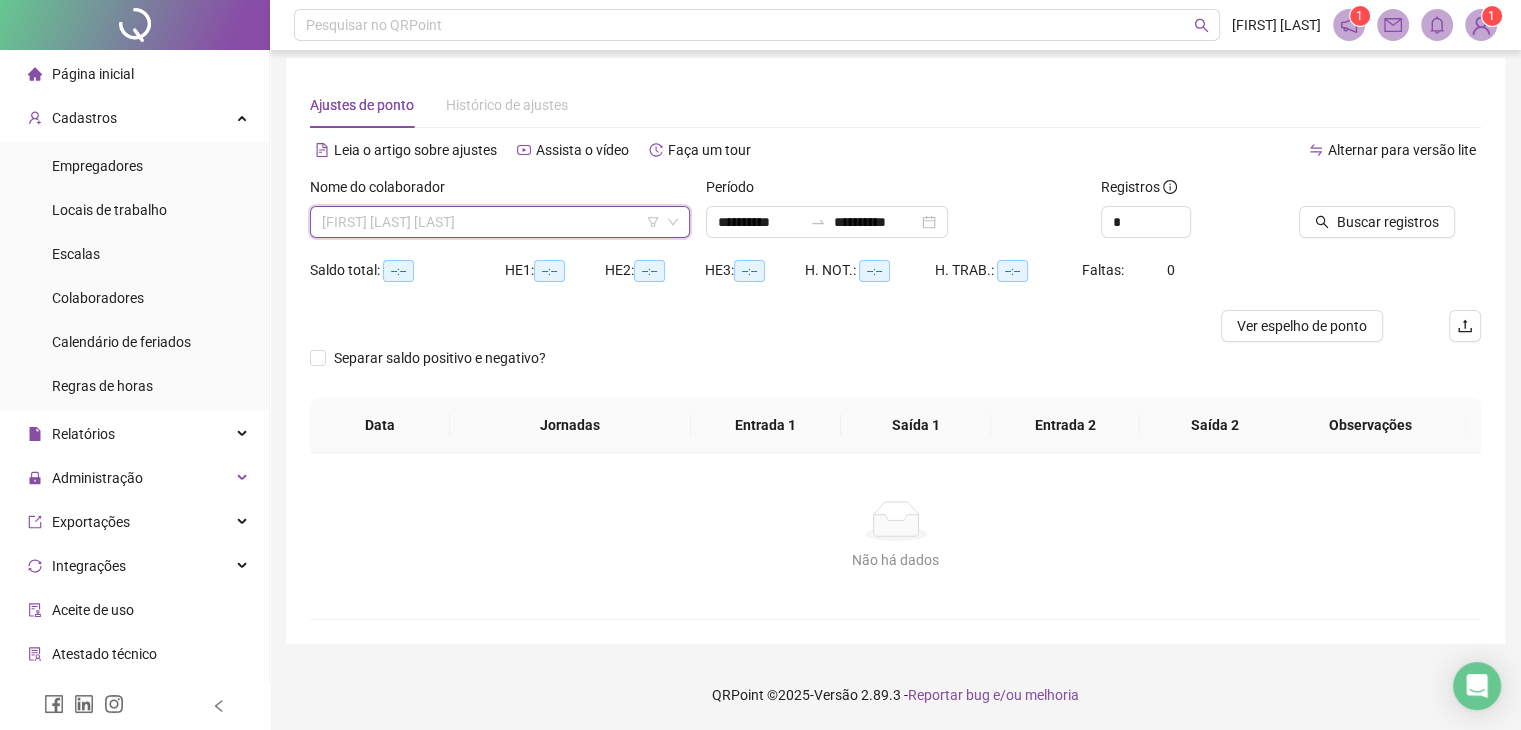 click on "[FIRST] [LAST]" at bounding box center (500, 222) 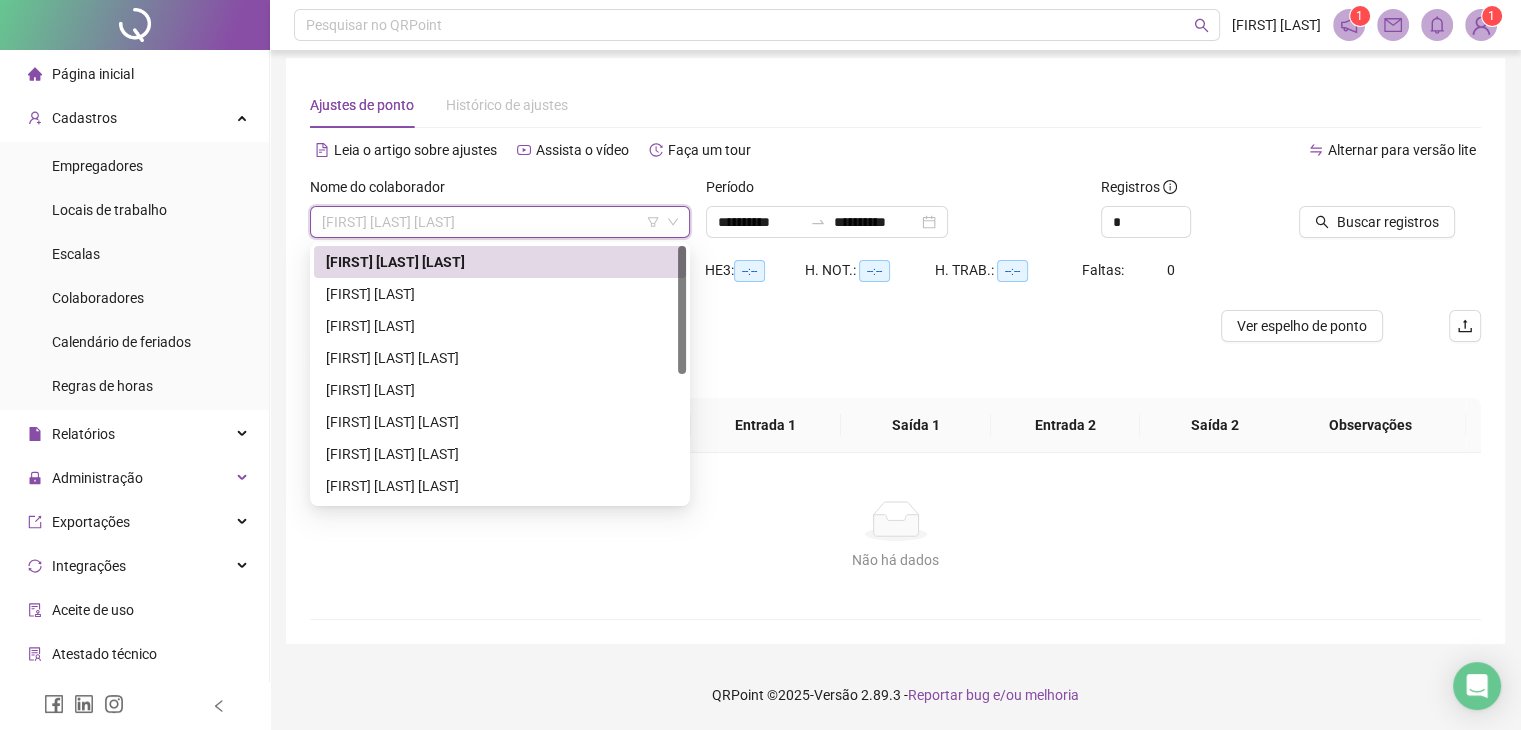 click on "Alternar para versão lite" at bounding box center [1189, 160] 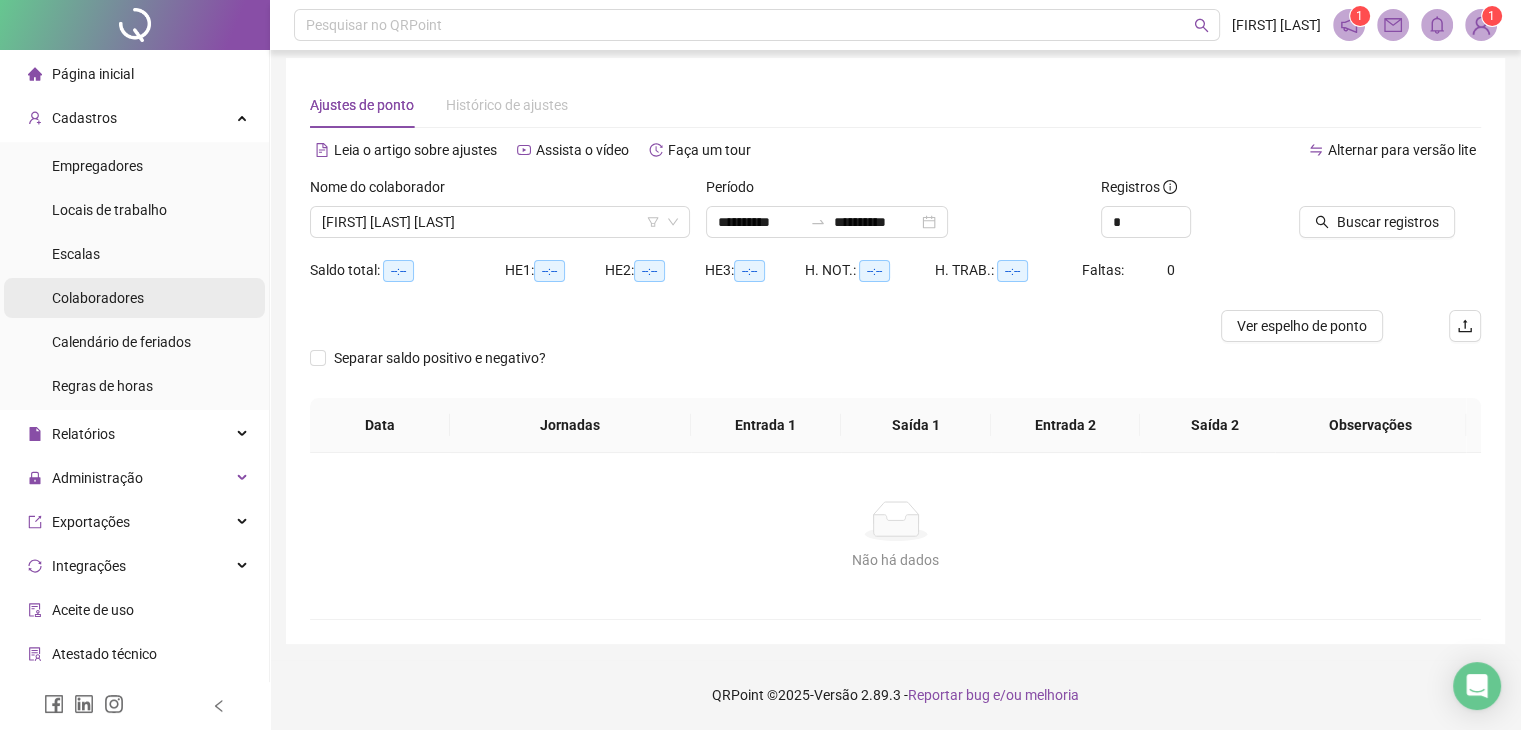 click on "Colaboradores" at bounding box center [98, 298] 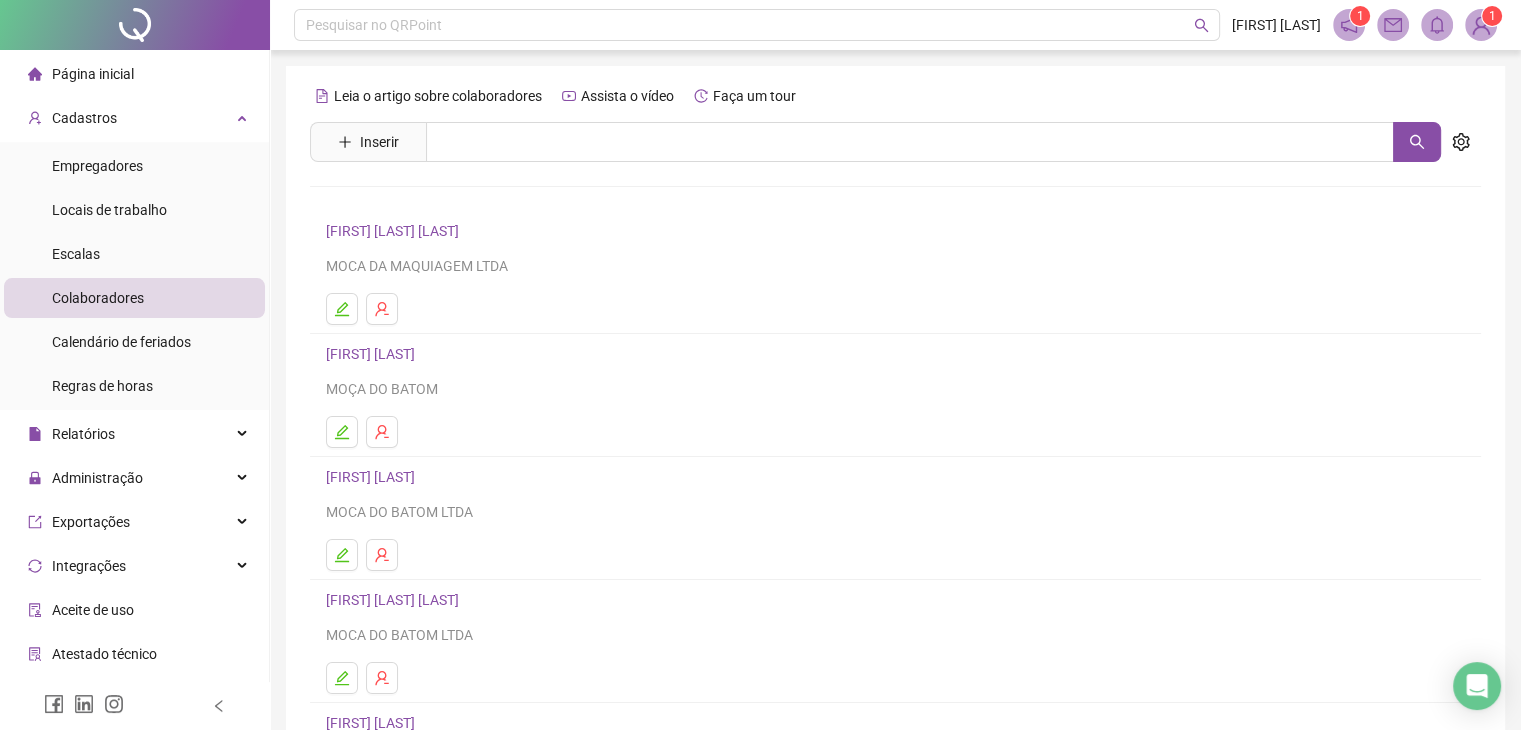click on "[FIRST] [LAST]" at bounding box center (395, 231) 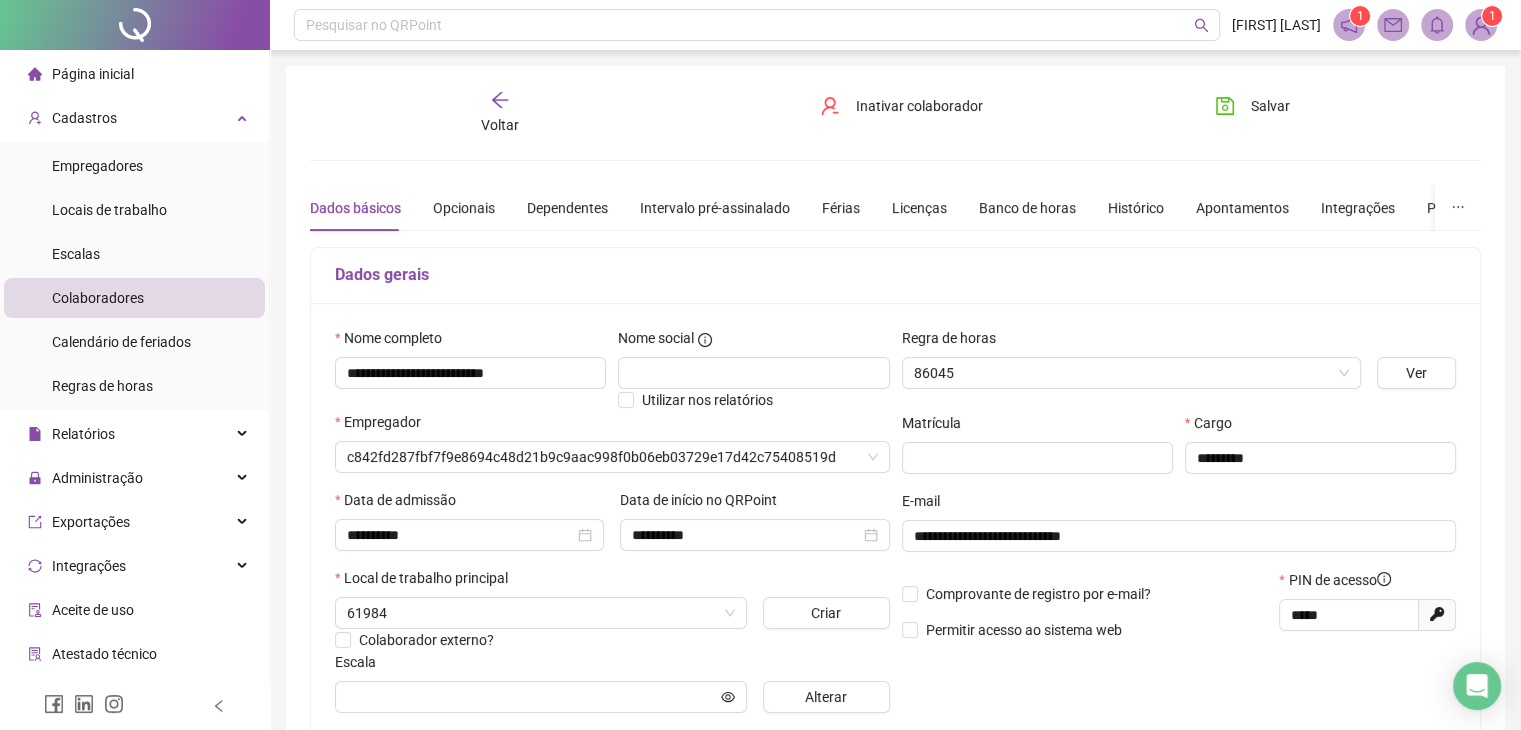 type on "**********" 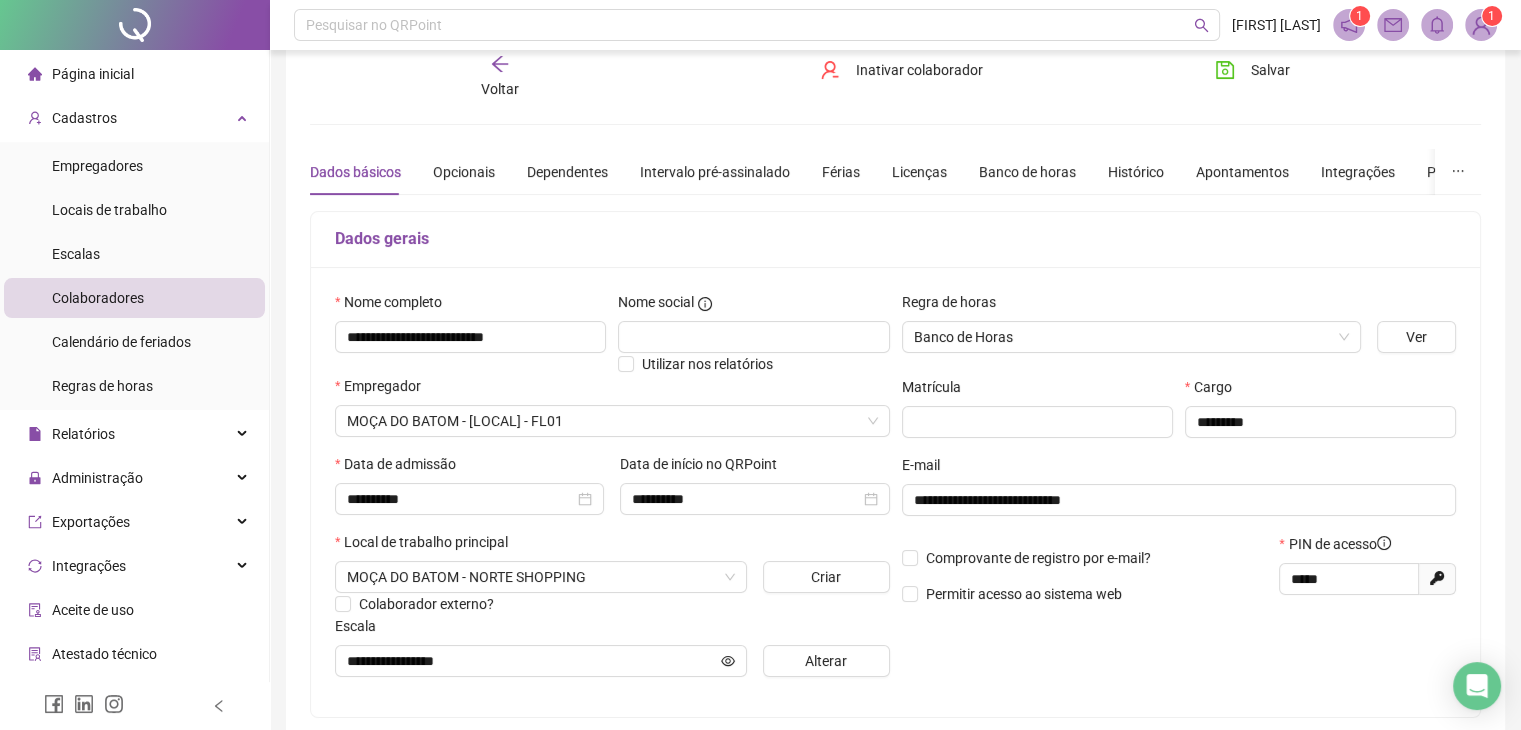 scroll, scrollTop: 0, scrollLeft: 0, axis: both 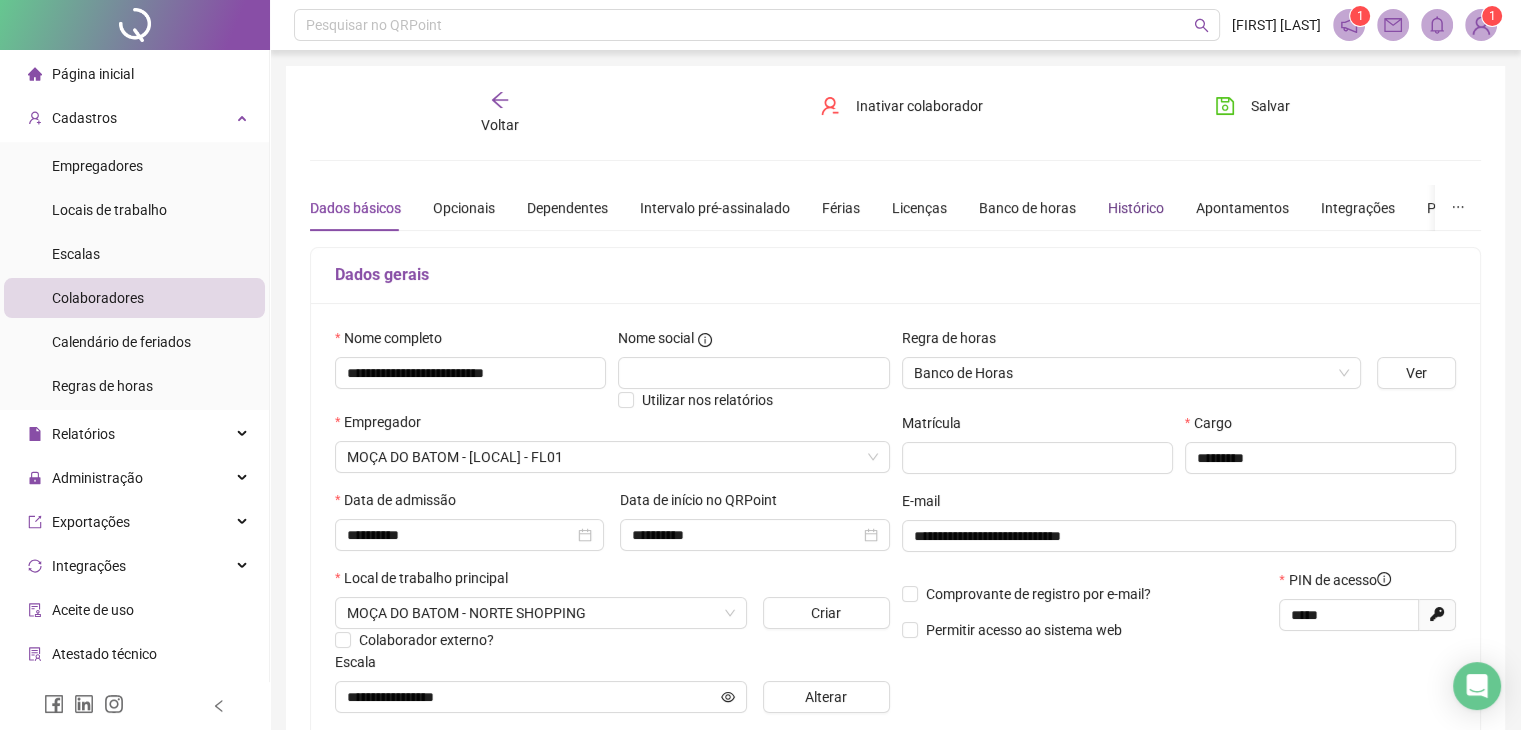 click on "Histórico" at bounding box center [1136, 208] 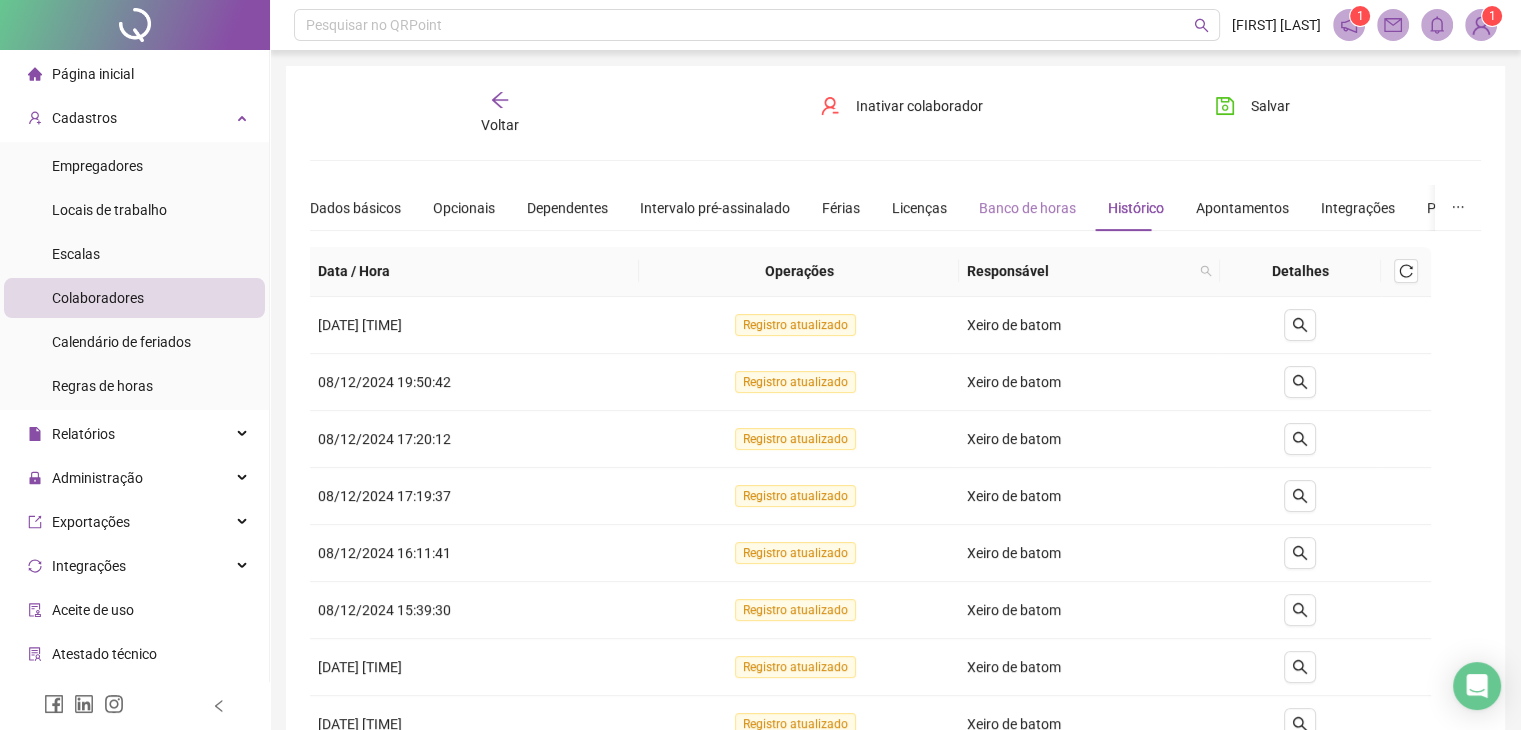 click on "Banco de horas" at bounding box center (1027, 208) 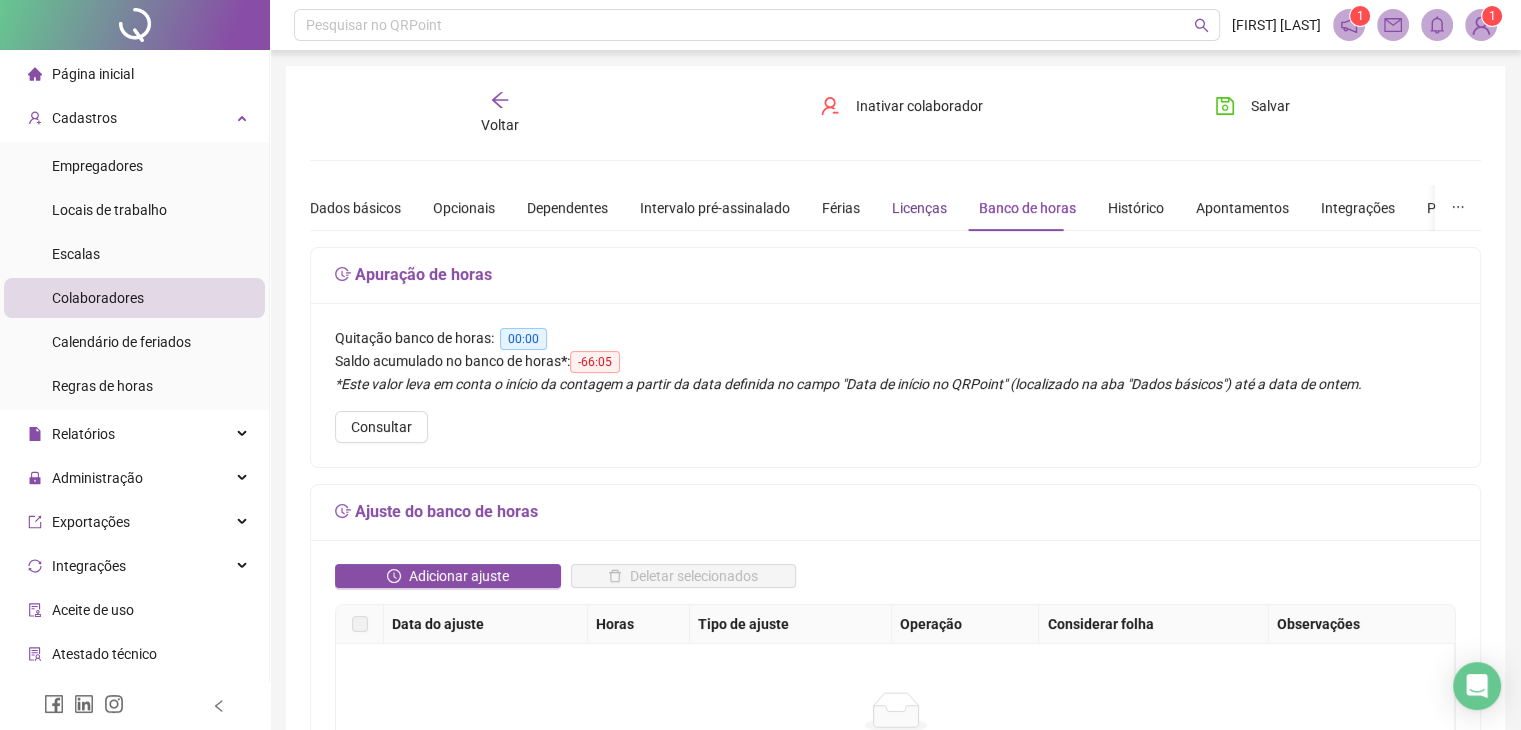 click on "Licenças" at bounding box center (919, 208) 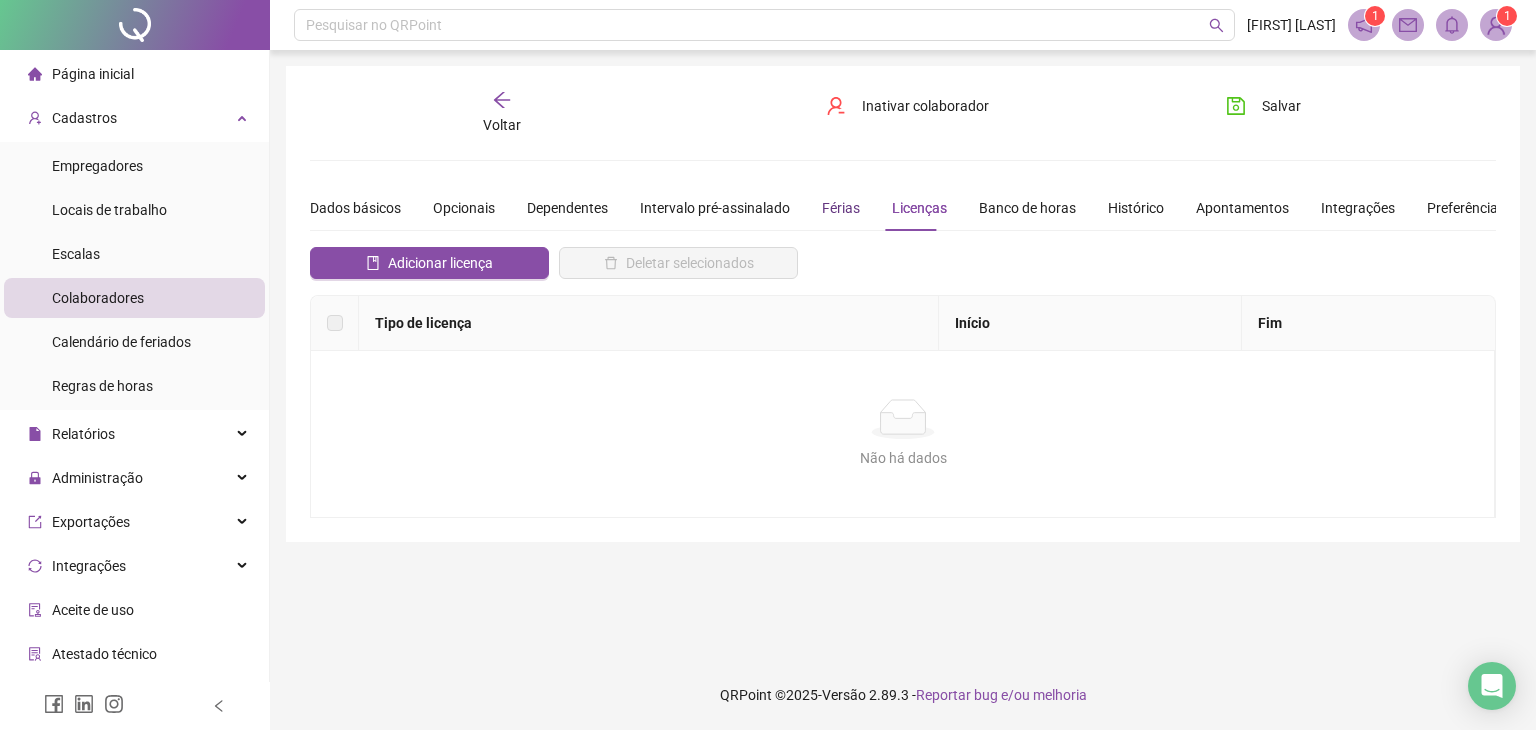 click on "Férias" at bounding box center (841, 208) 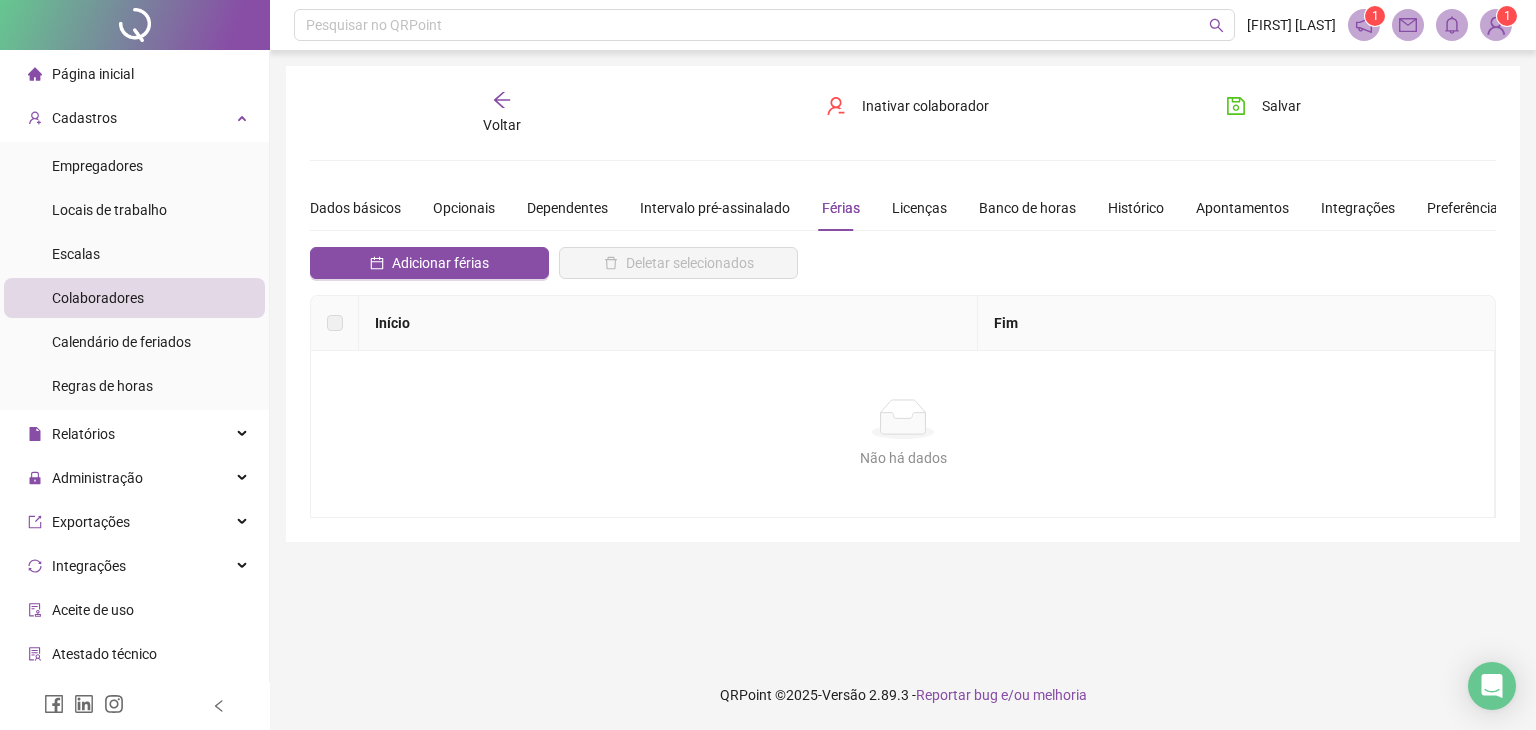 click on "Voltar" at bounding box center (502, 125) 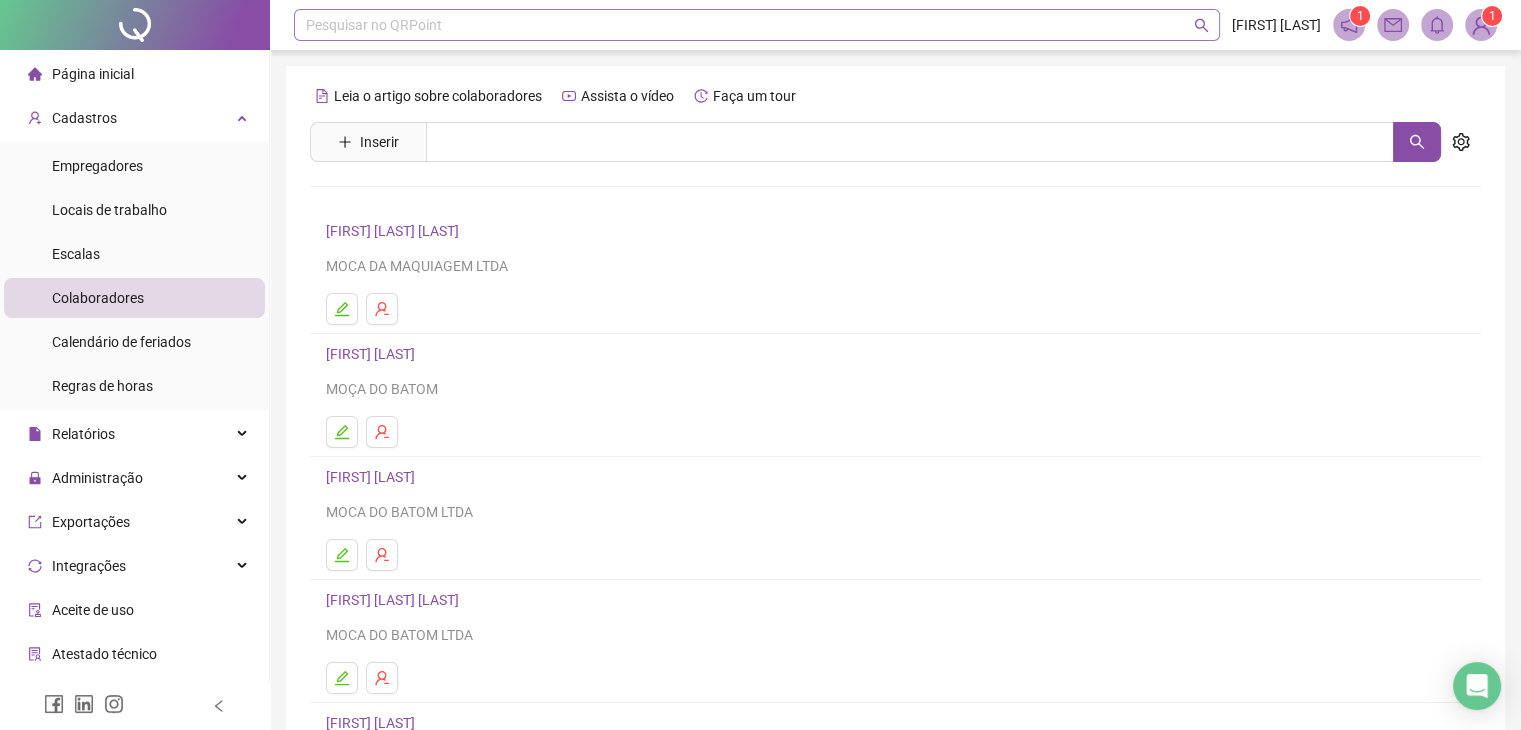 click on "Pesquisar no QRPoint" at bounding box center [757, 25] 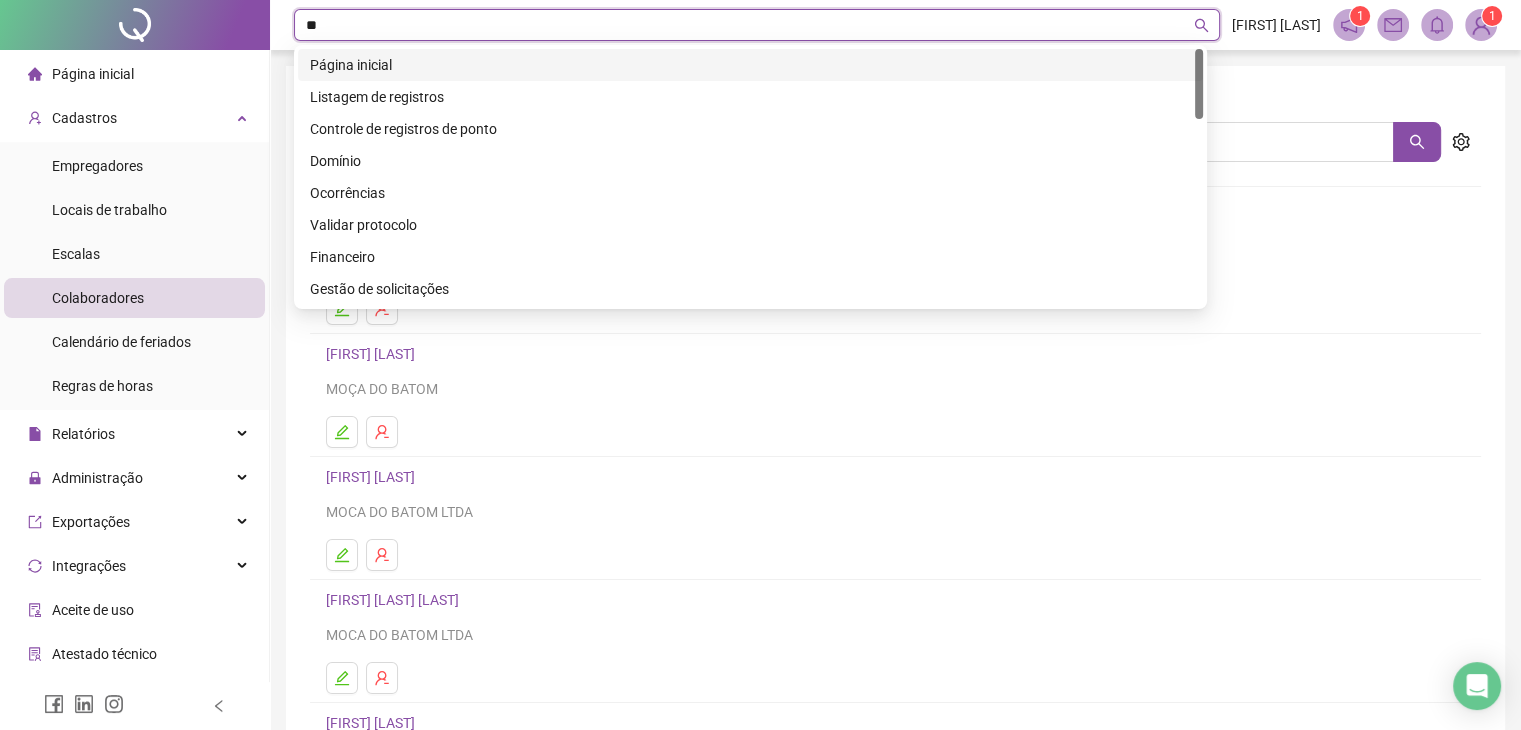 type on "***" 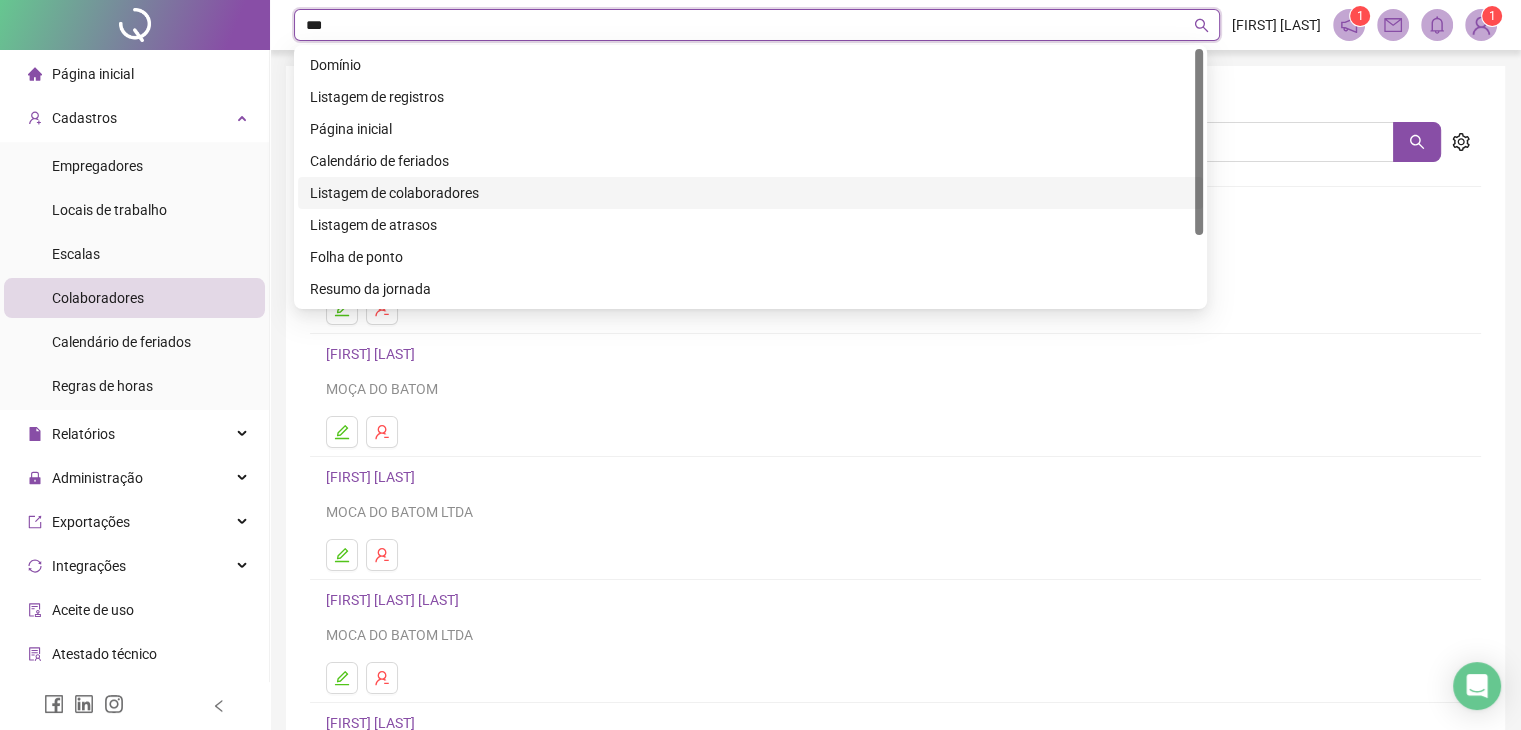 type 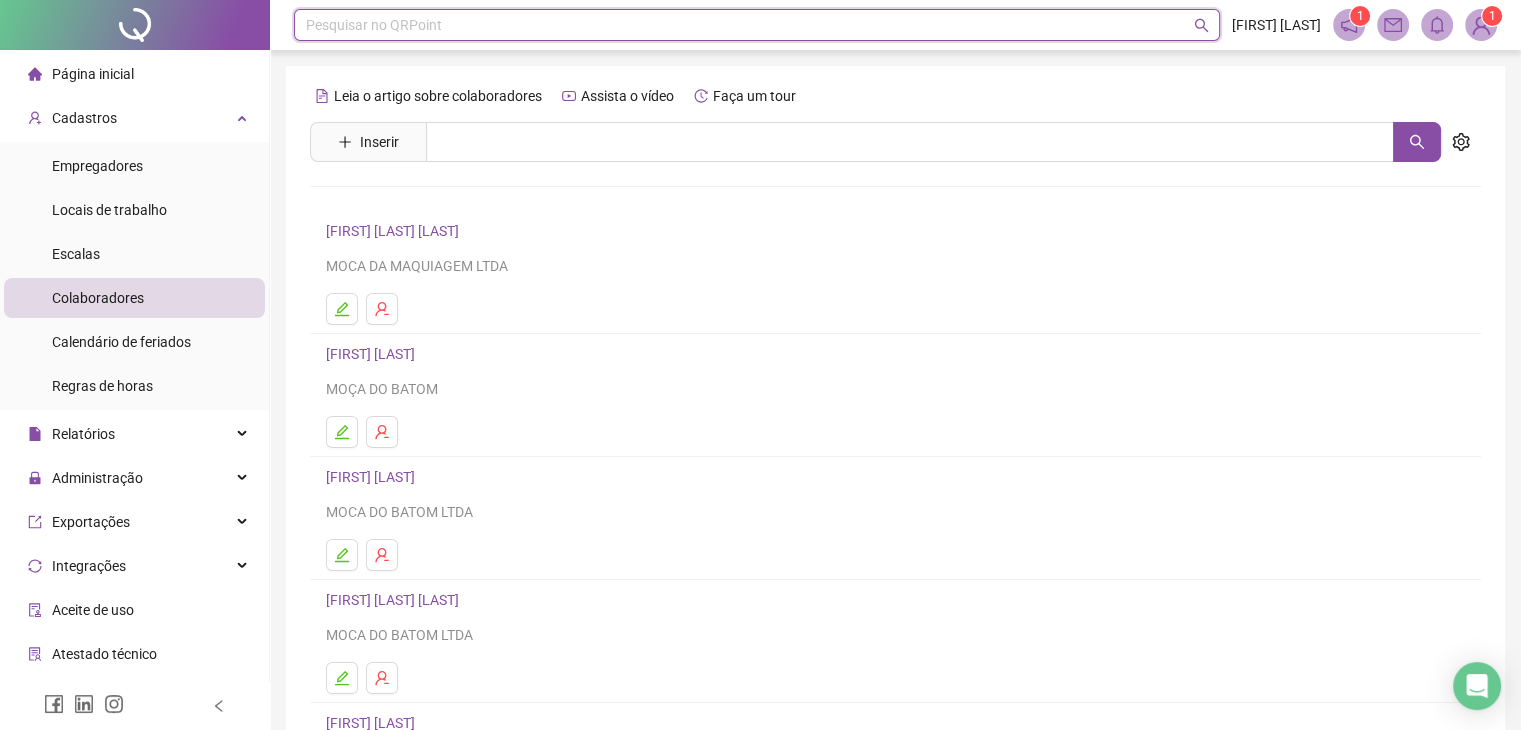 drag, startPoint x: 1406, startPoint y: 81, endPoint x: 1336, endPoint y: 138, distance: 90.27181 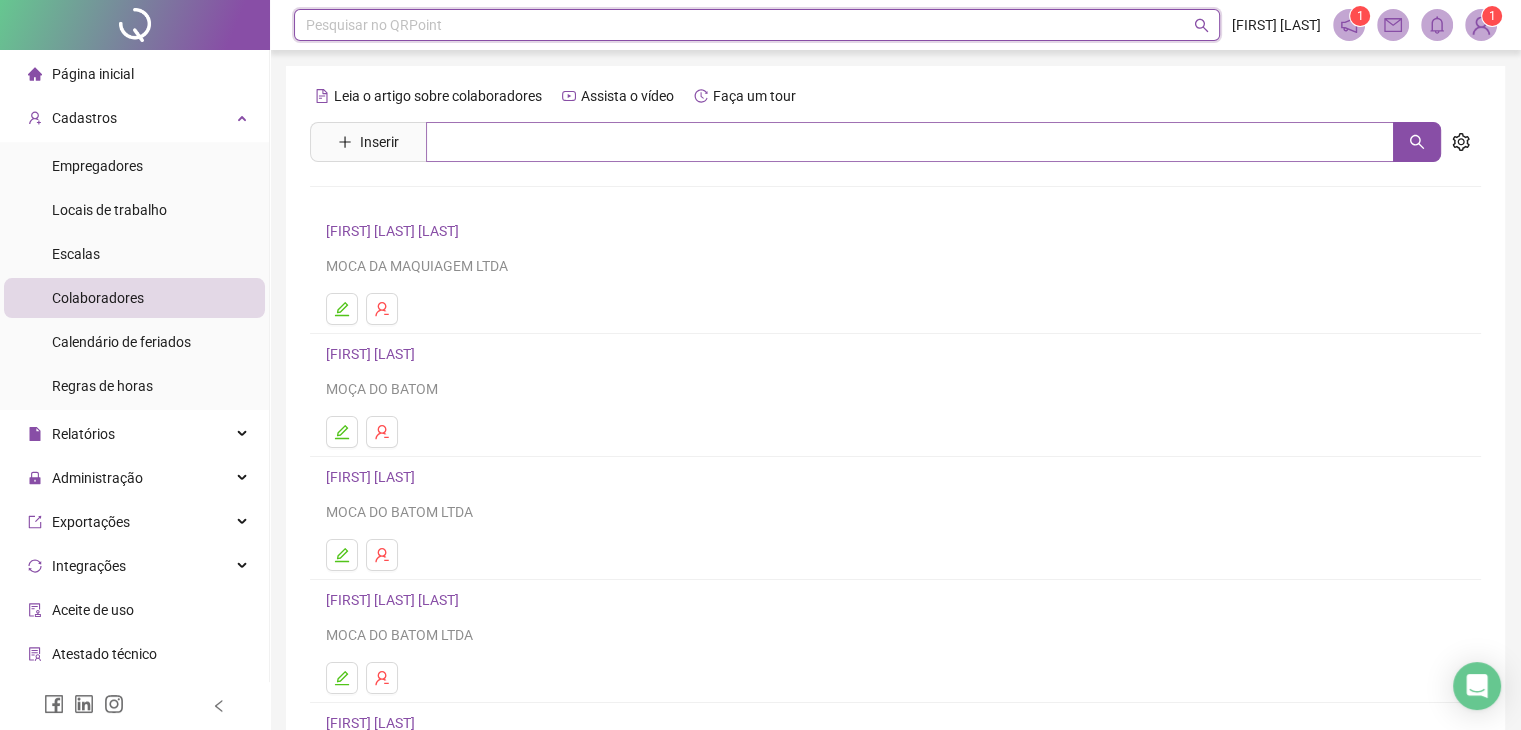 click on "Leia o artigo sobre colaboradores Assista o vídeo Faça um tour" at bounding box center [895, 96] 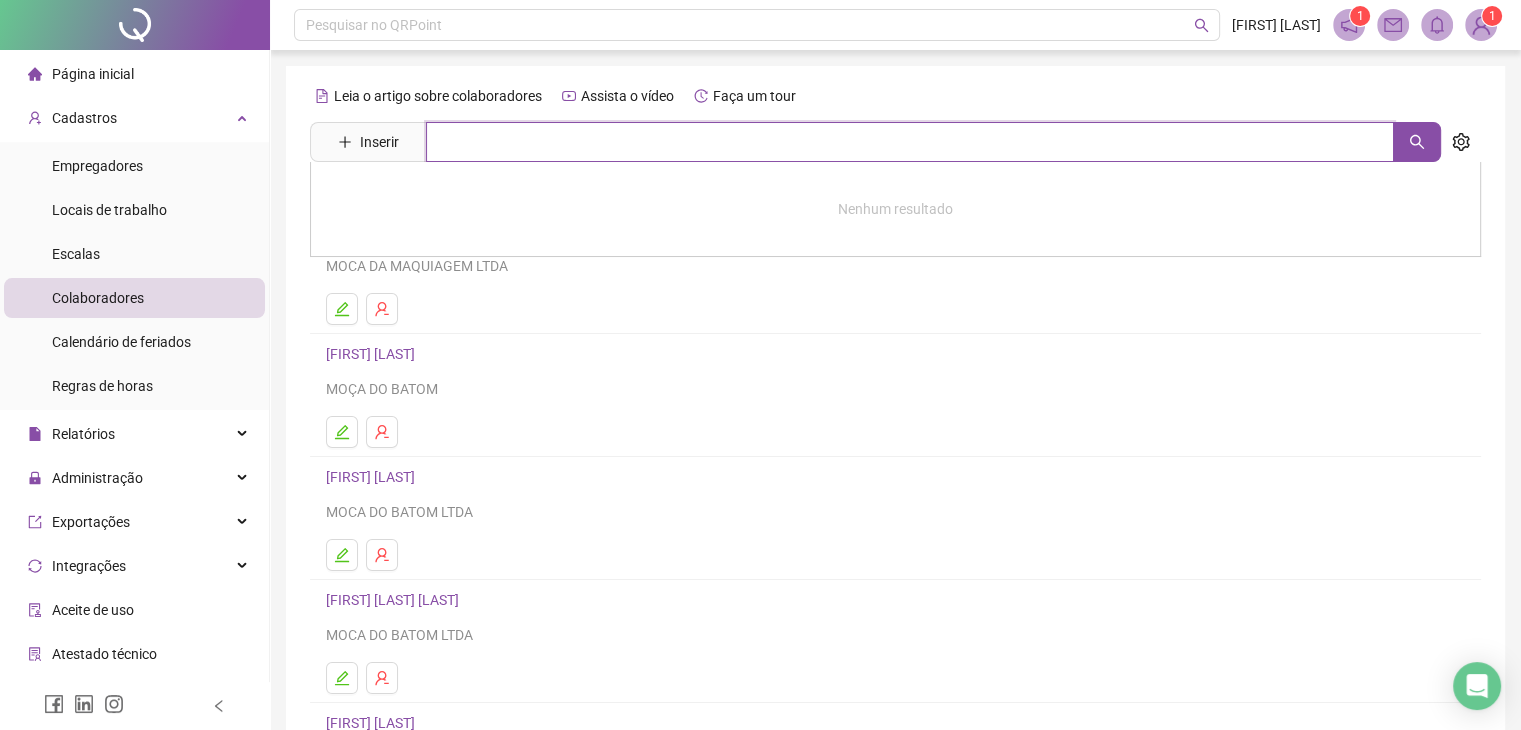 click at bounding box center [910, 142] 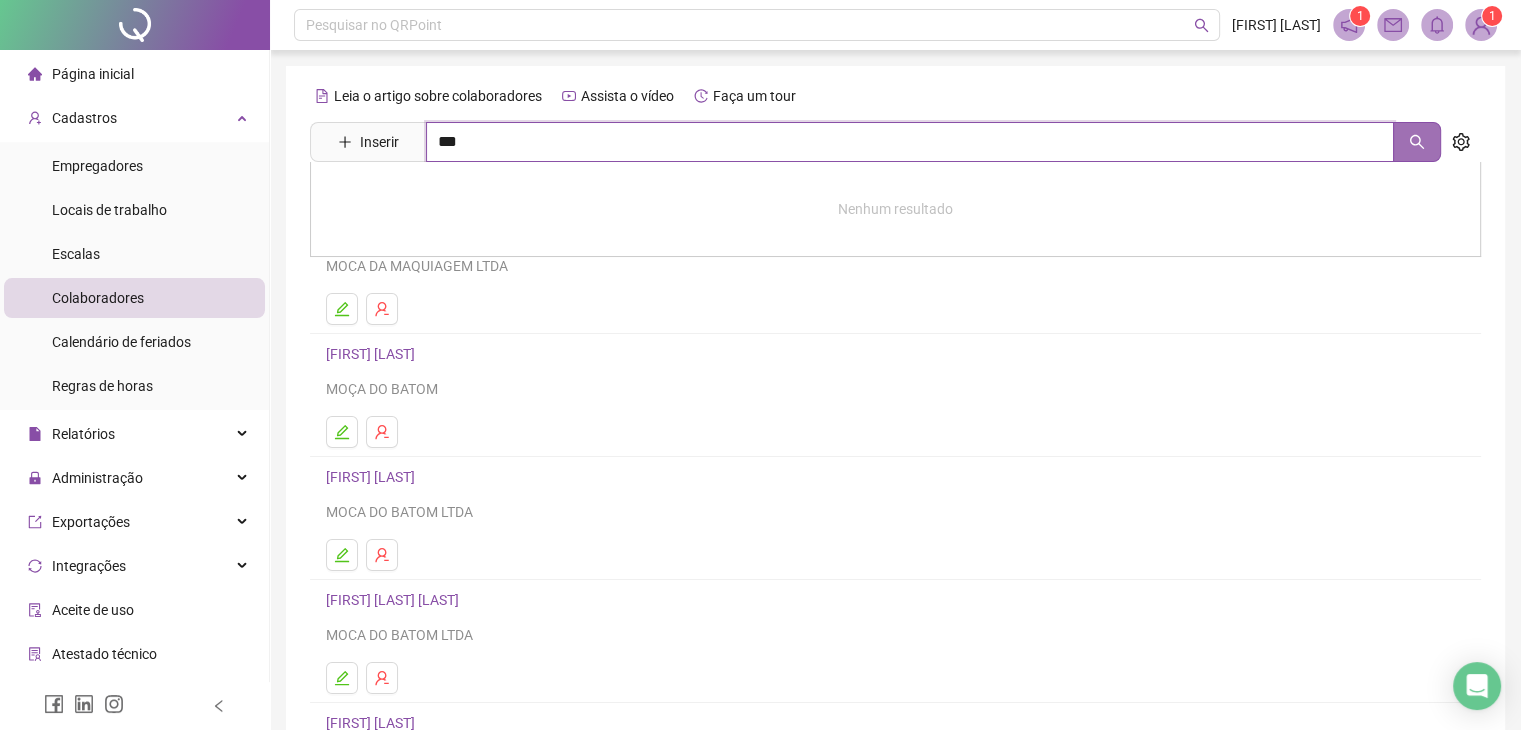 click at bounding box center (1417, 142) 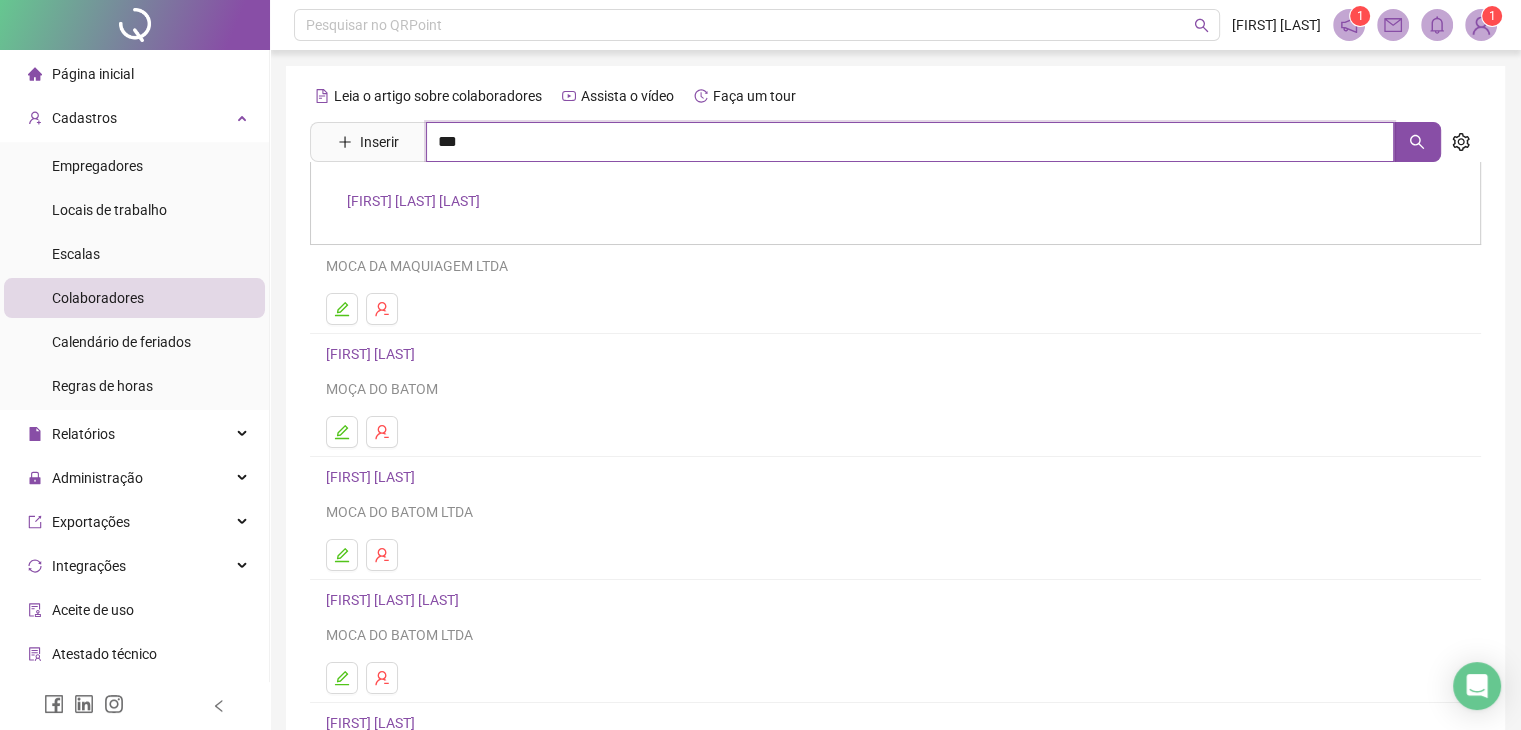 type on "***" 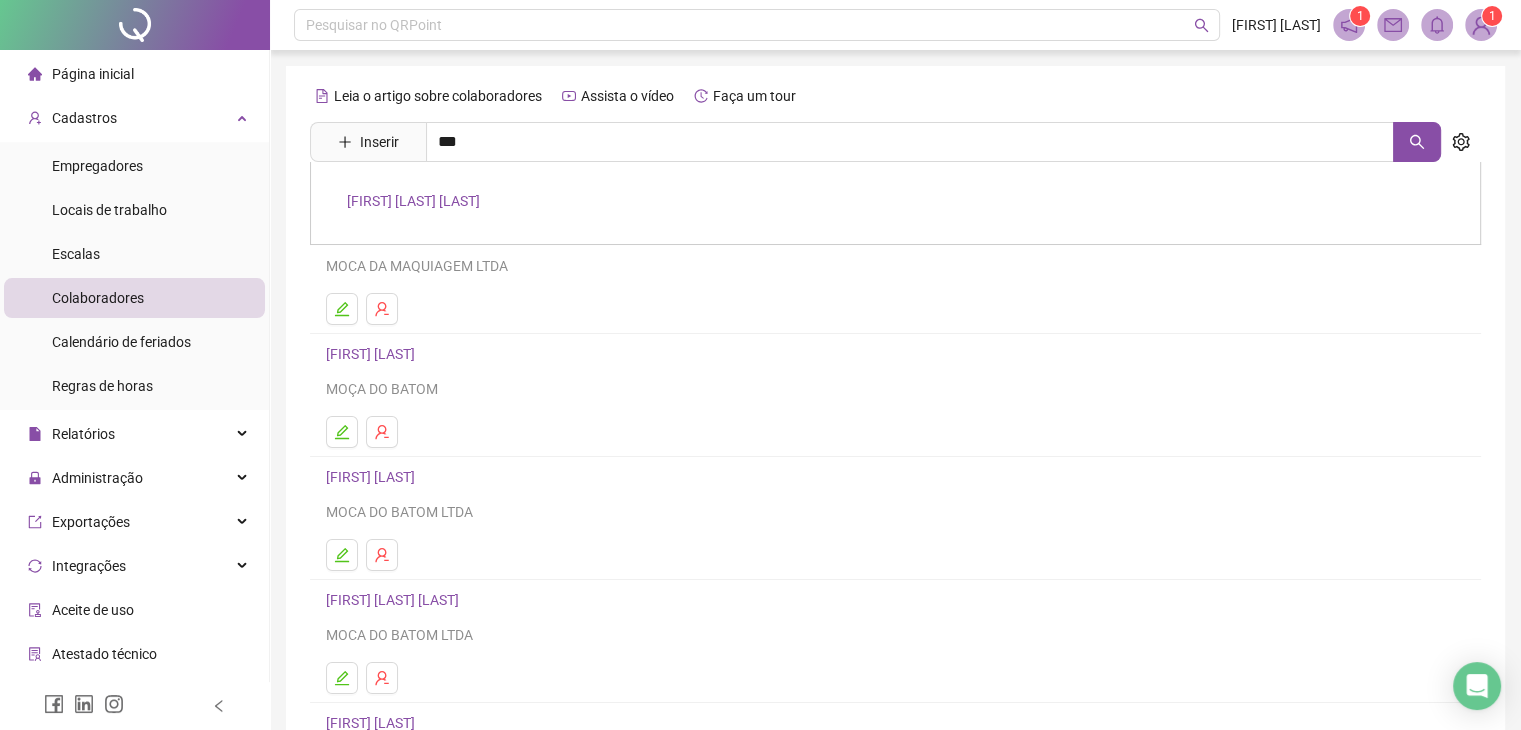 click on "[FIRST] [LAST]" at bounding box center [895, 203] 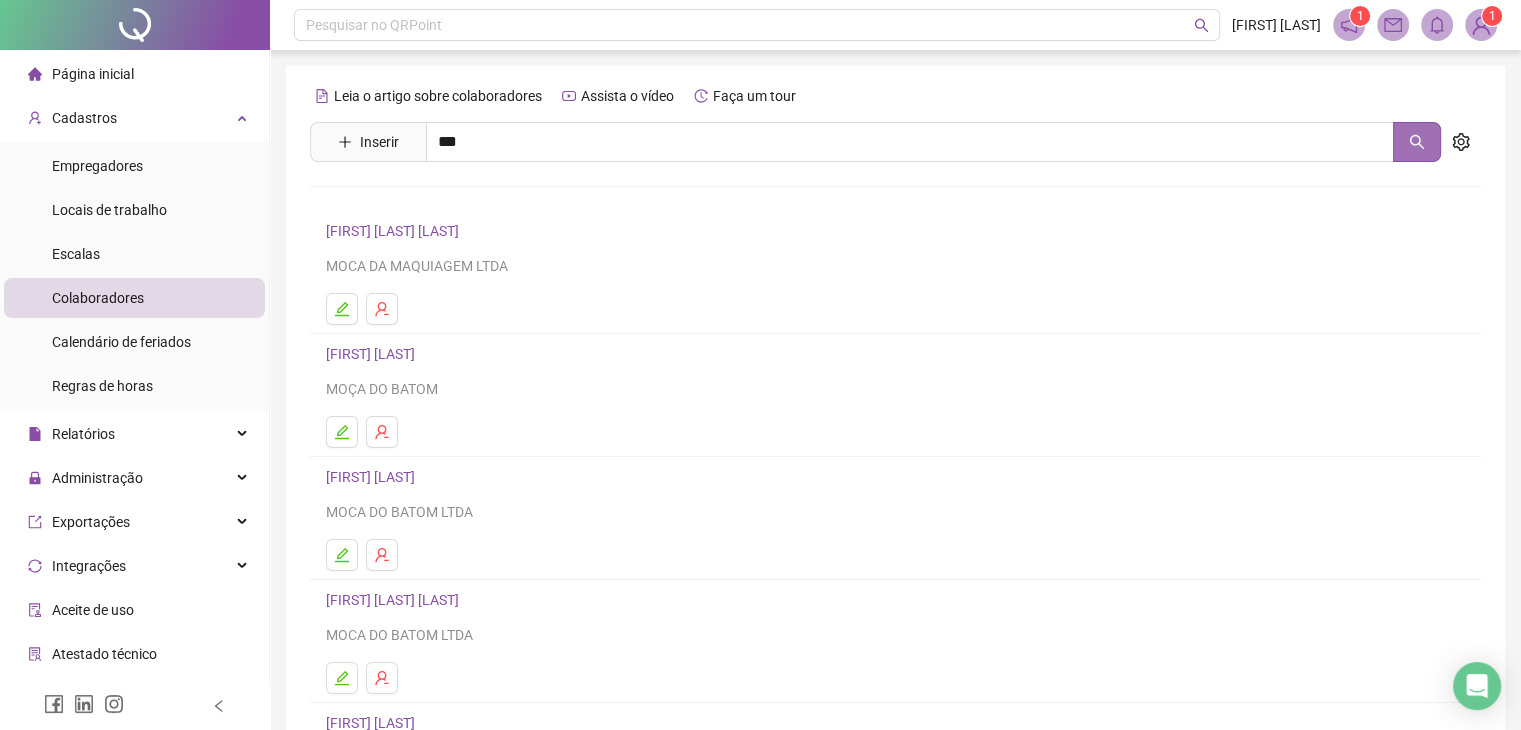 click at bounding box center (1417, 142) 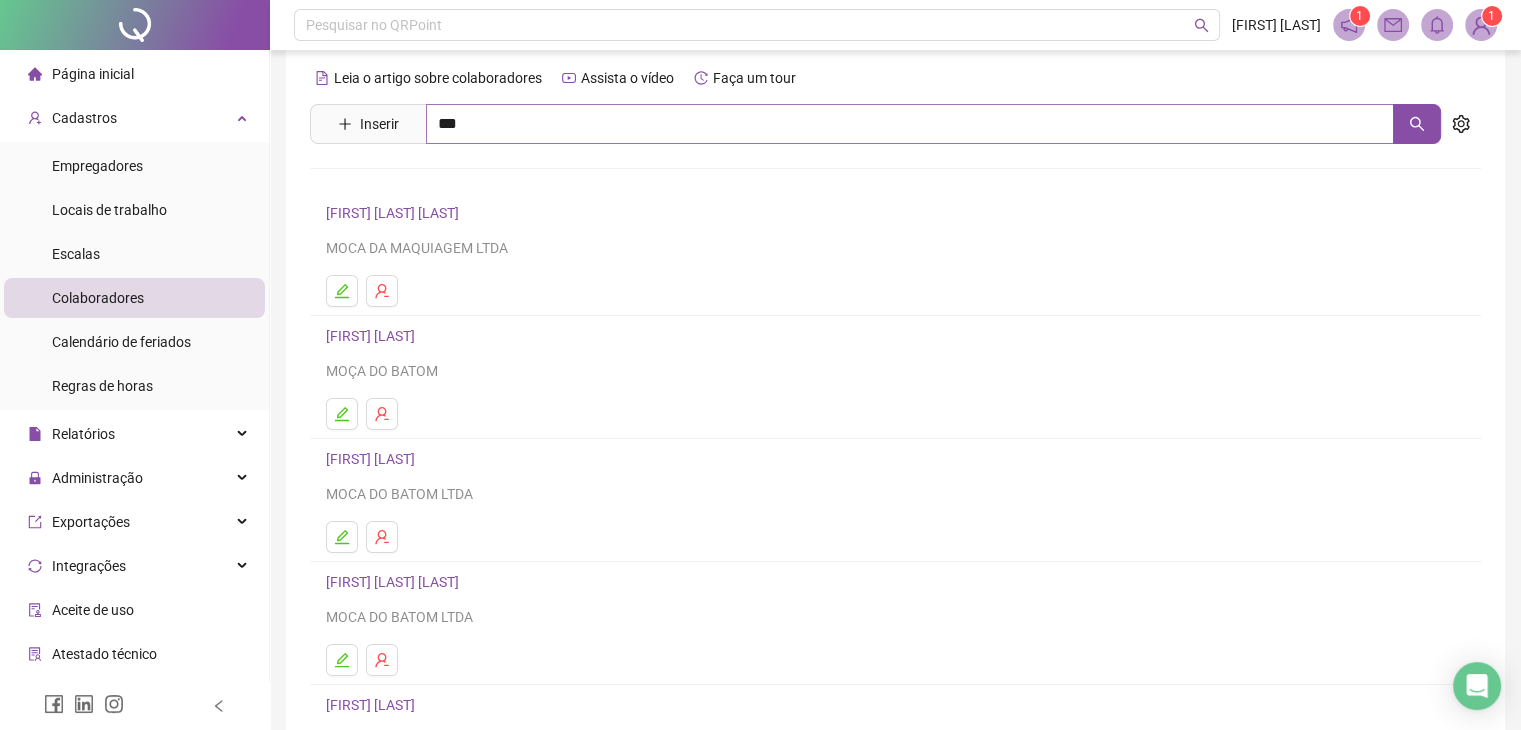 scroll, scrollTop: 0, scrollLeft: 0, axis: both 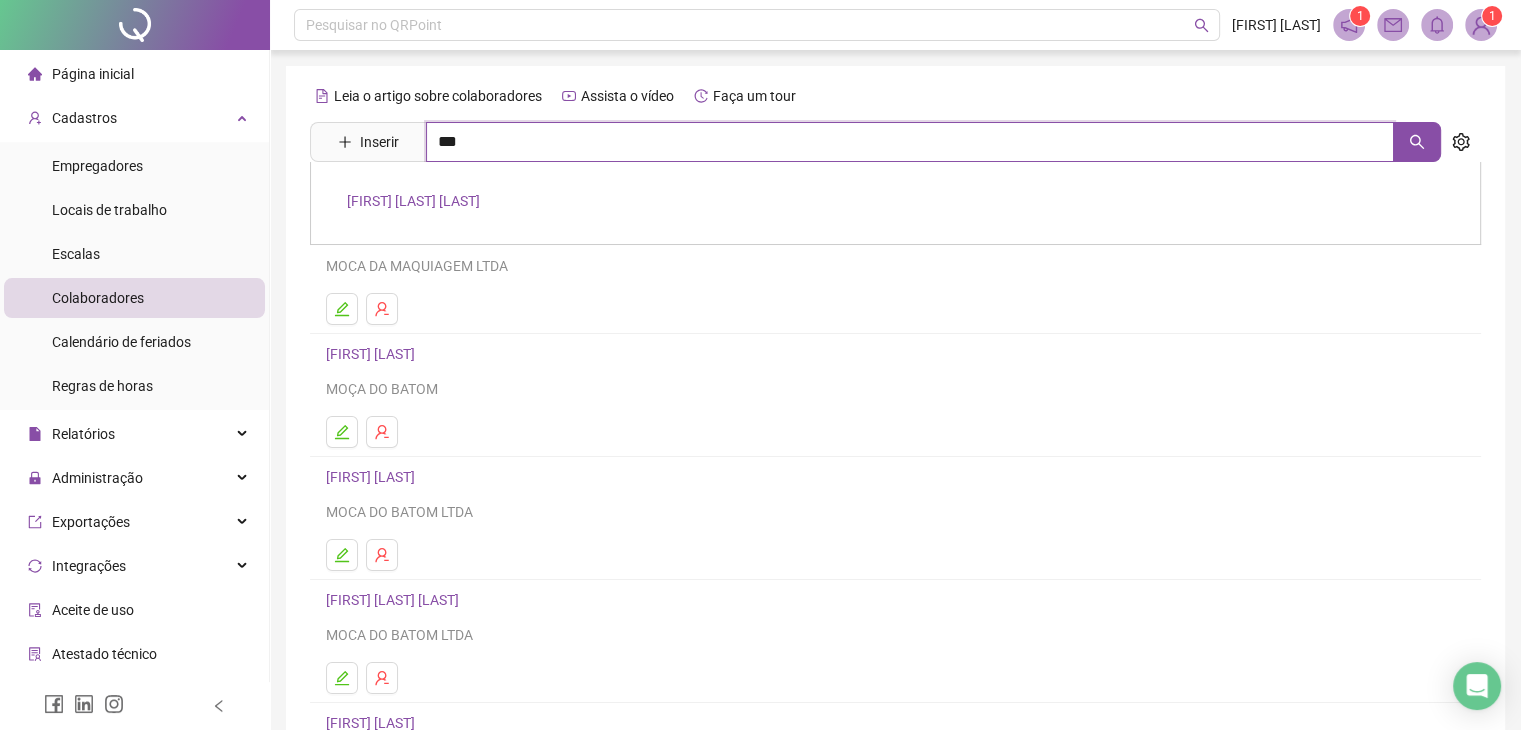click on "***" at bounding box center [910, 142] 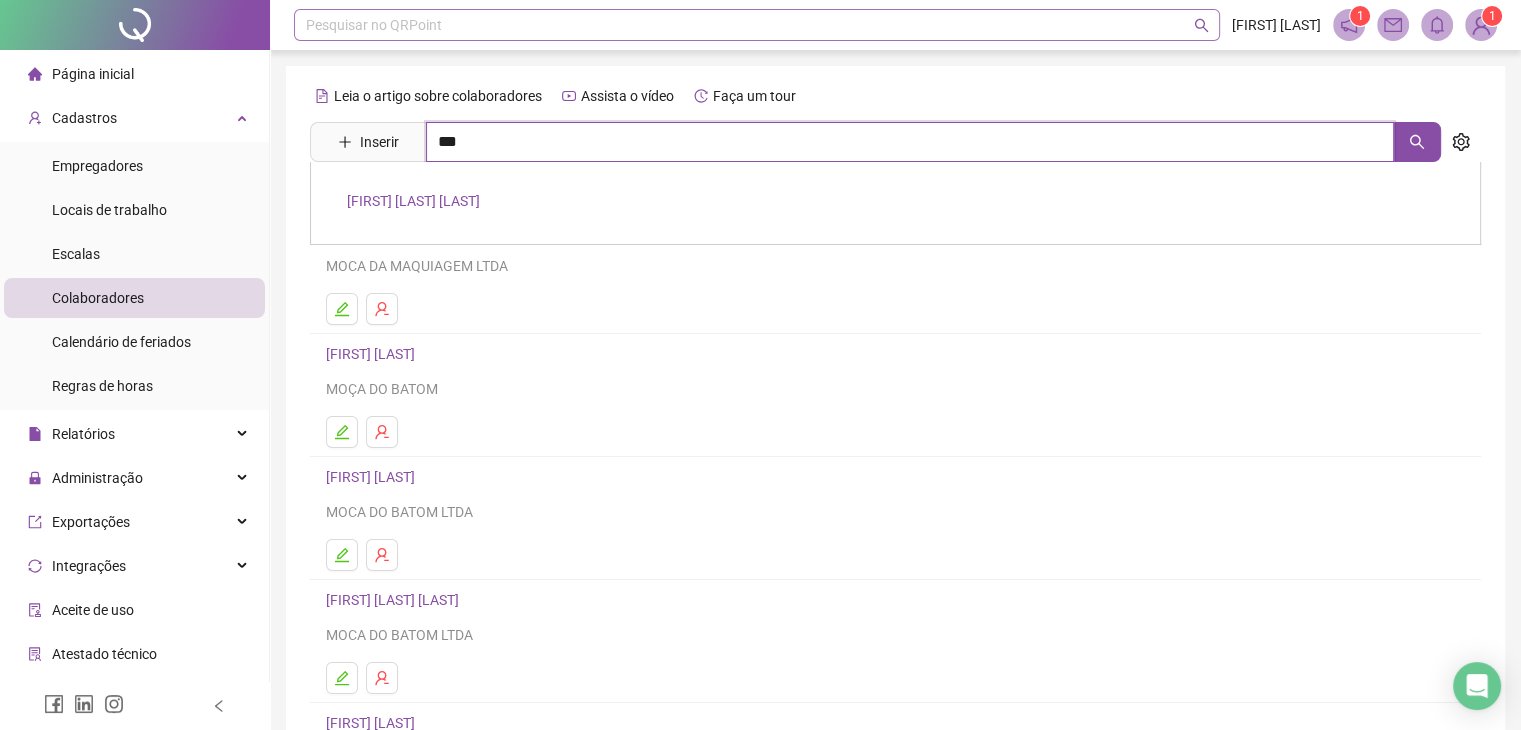click on "Pesquisar no QRPoint" at bounding box center [757, 25] 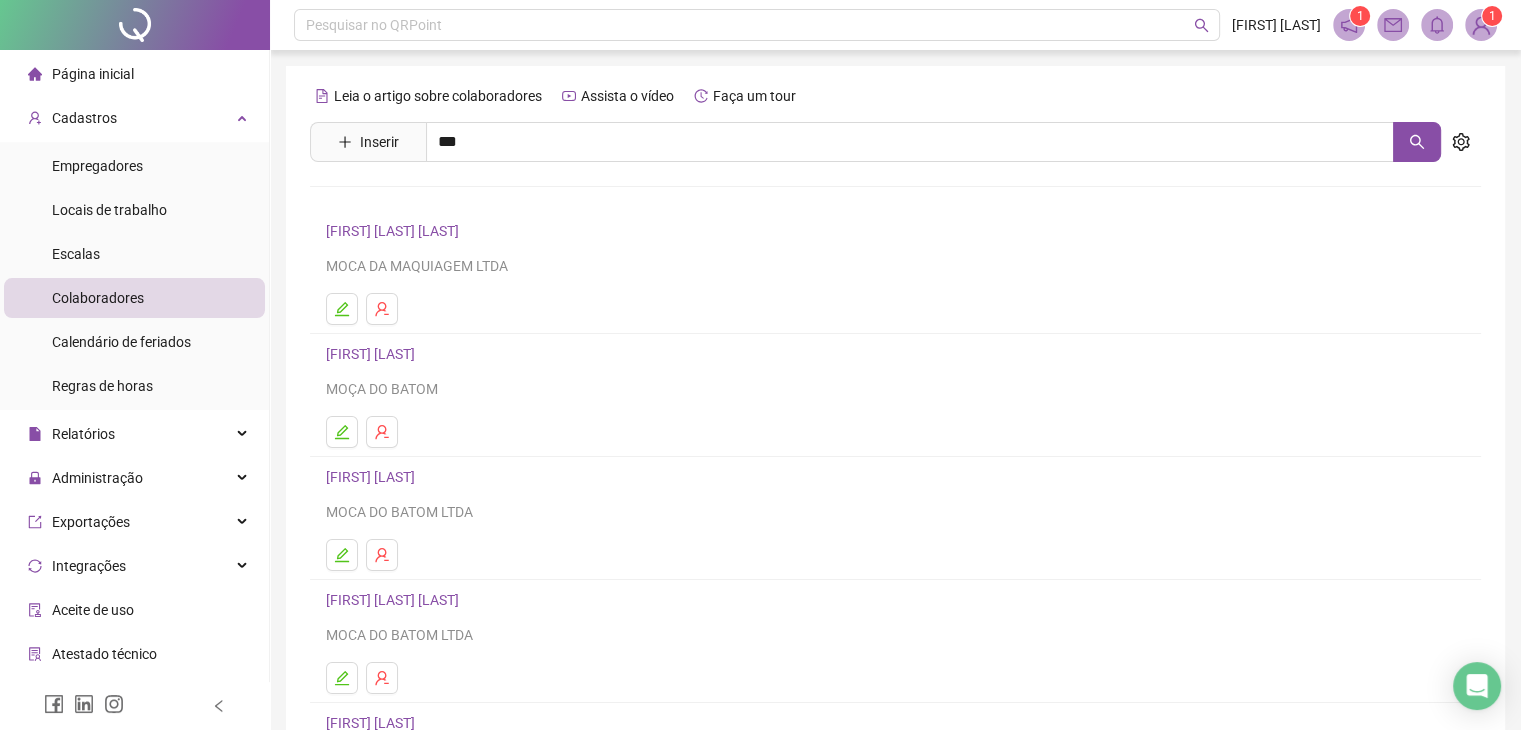 click at bounding box center [895, 186] 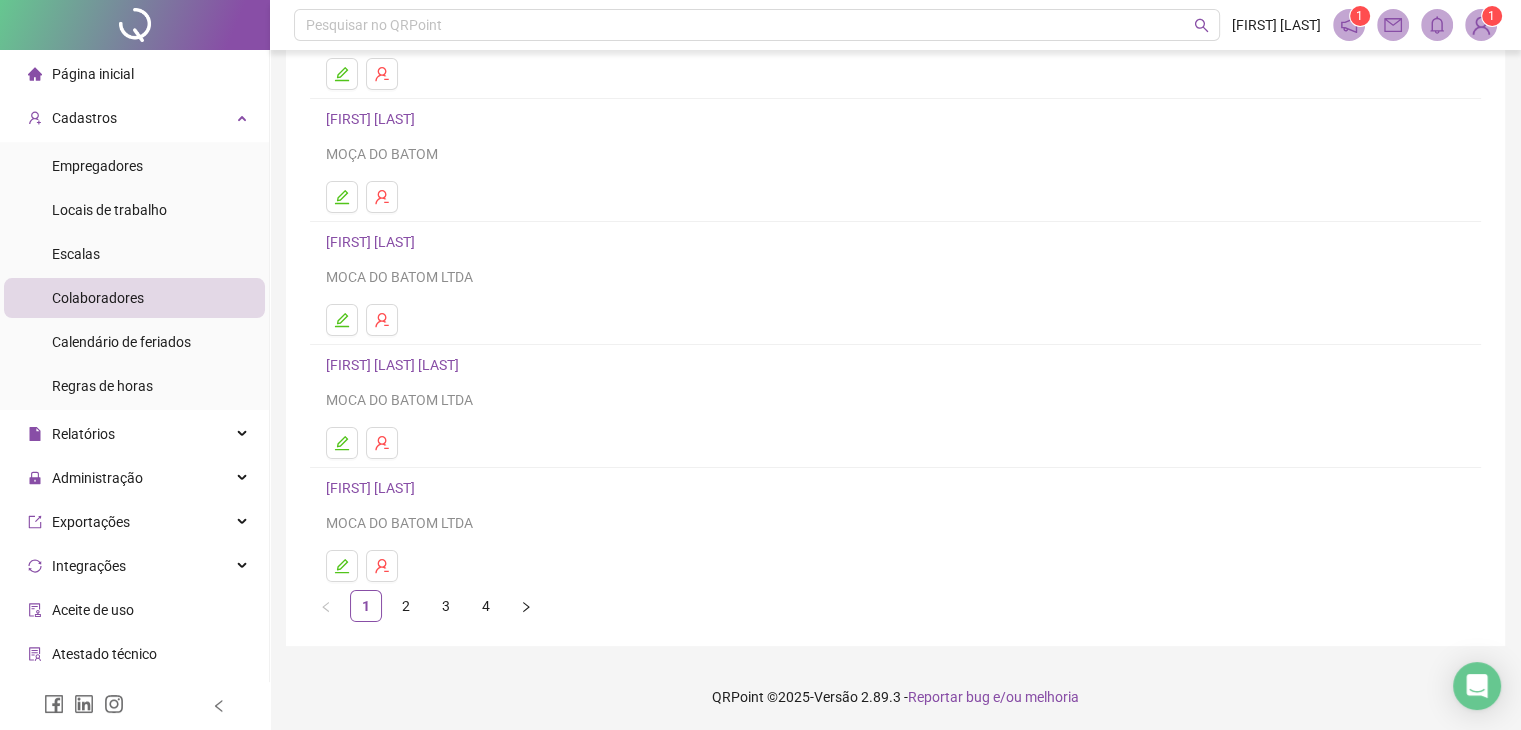 scroll, scrollTop: 236, scrollLeft: 0, axis: vertical 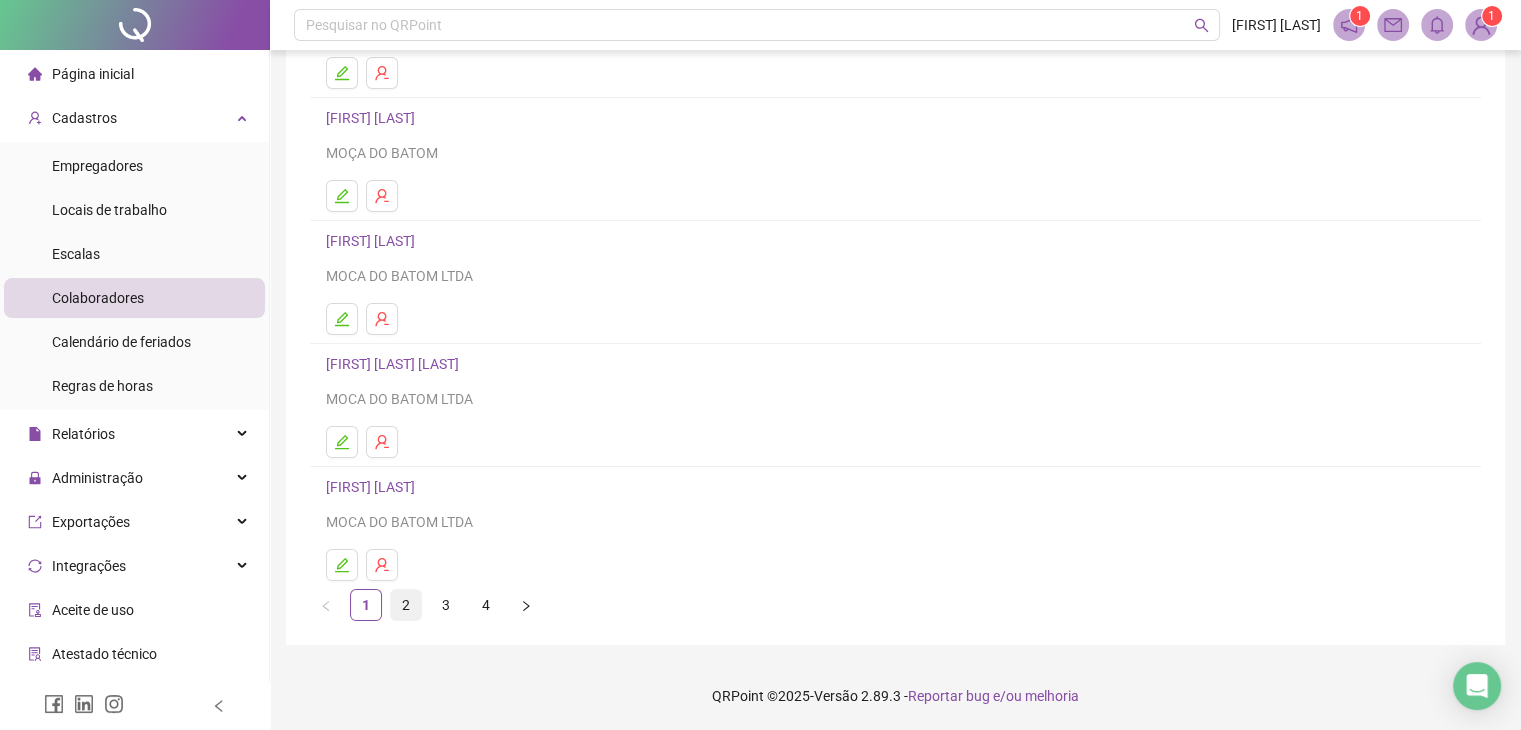 click on "2" at bounding box center (406, 605) 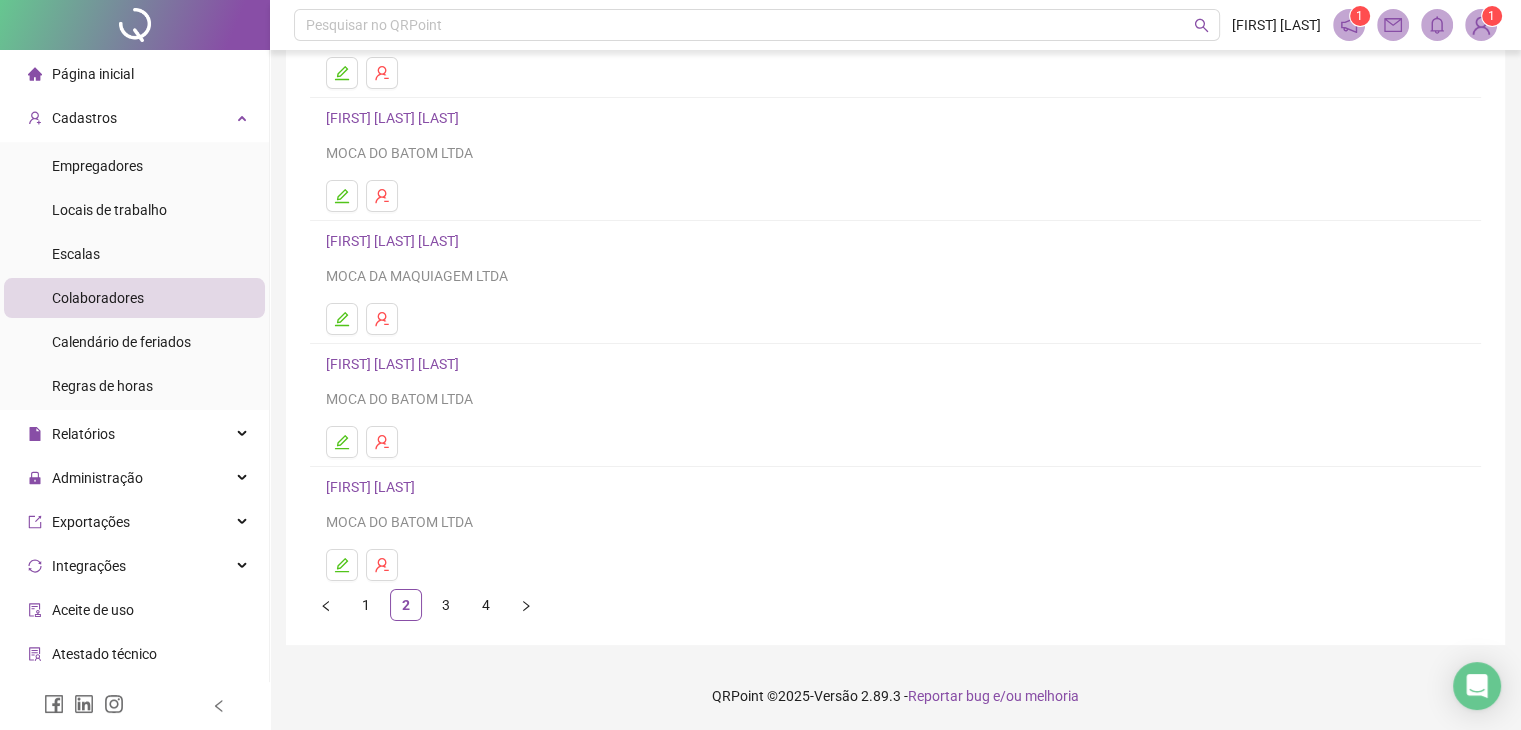 scroll, scrollTop: 236, scrollLeft: 0, axis: vertical 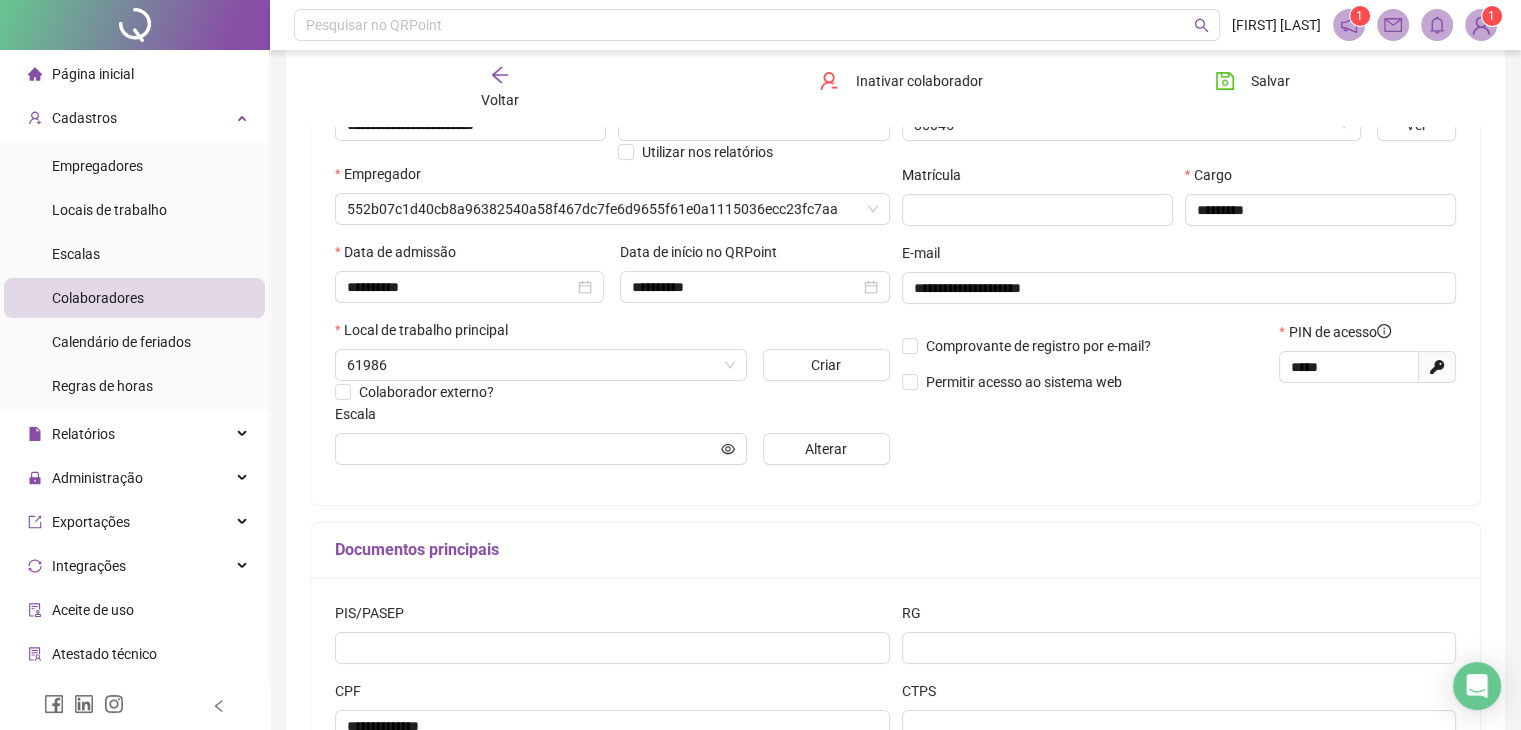 type on "**********" 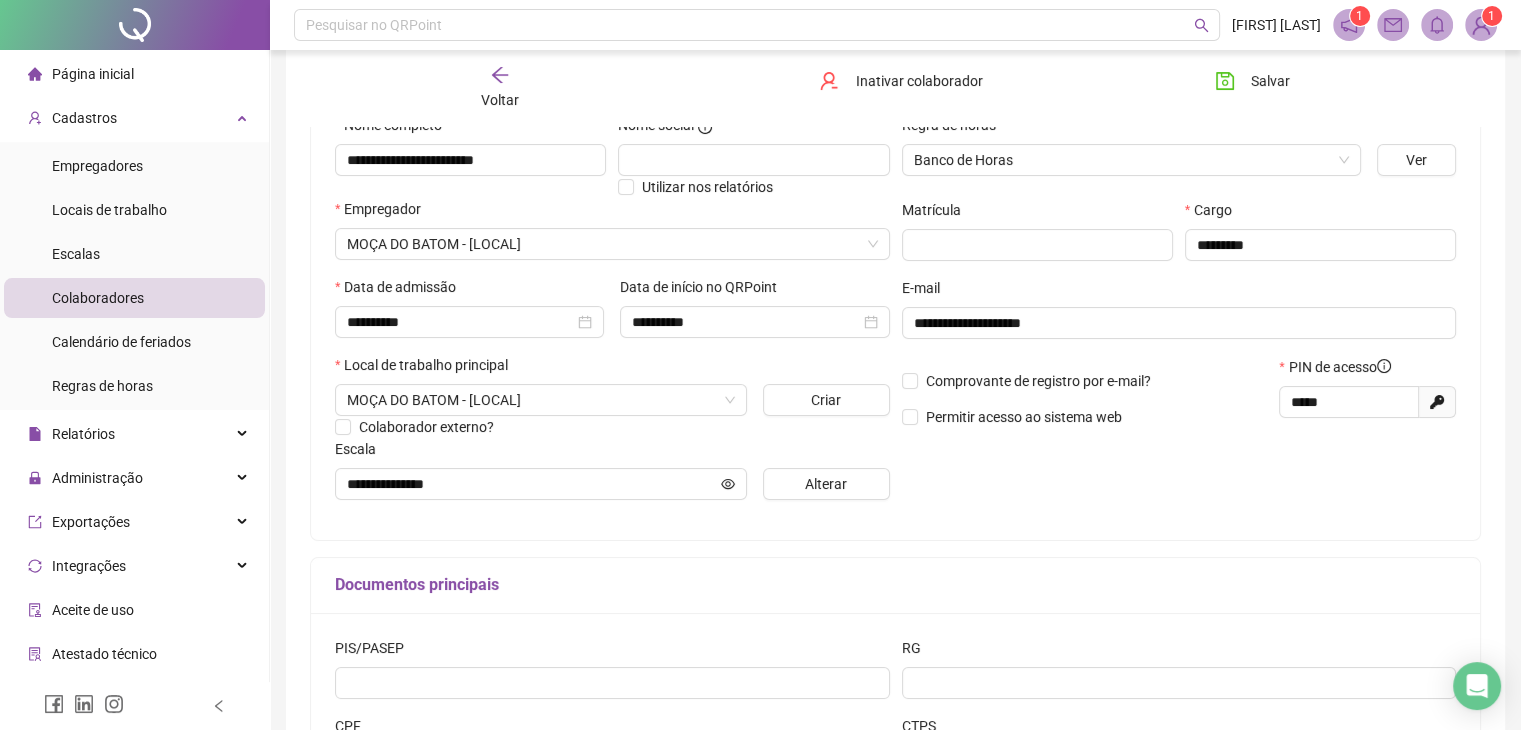 scroll, scrollTop: 211, scrollLeft: 0, axis: vertical 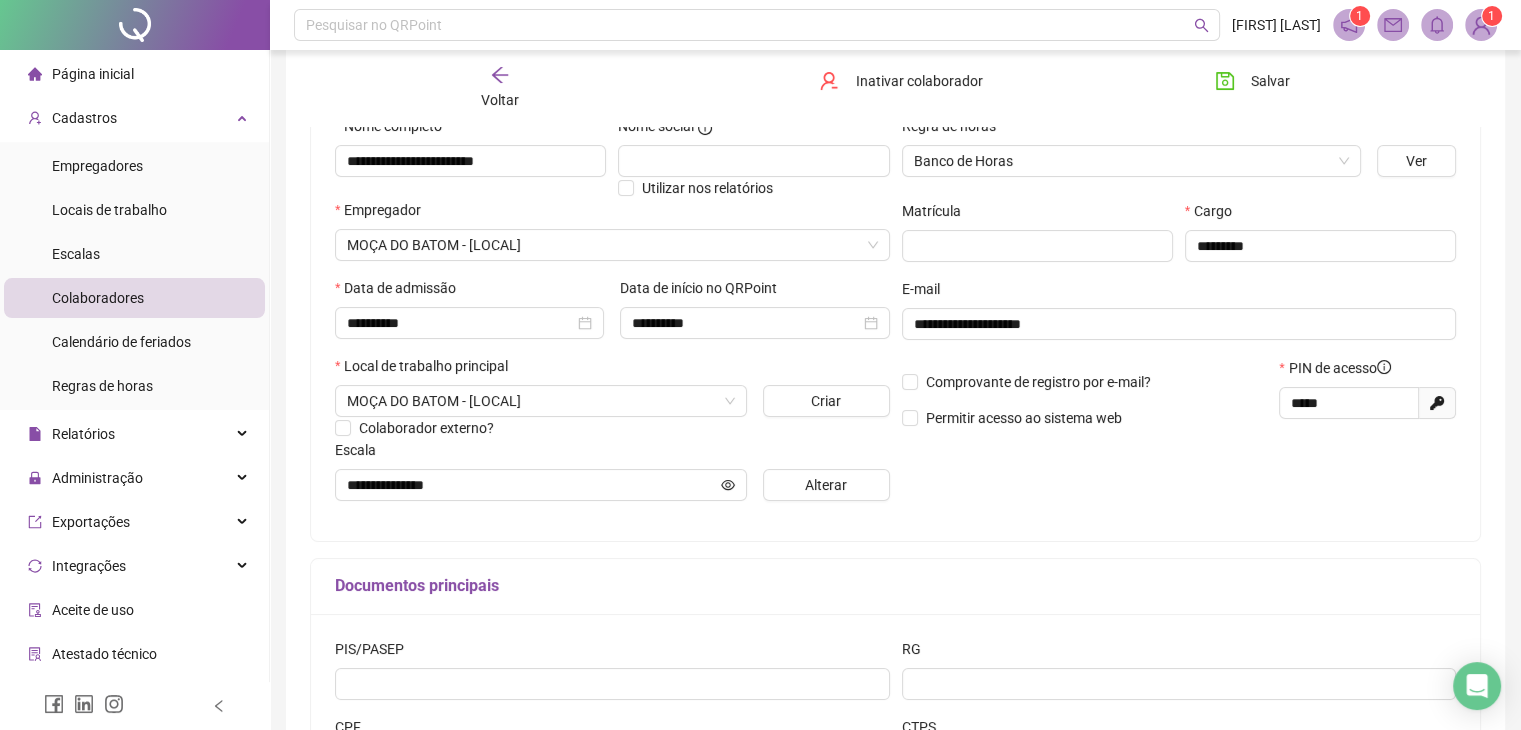 drag, startPoint x: 1386, startPoint y: 165, endPoint x: 1383, endPoint y: 181, distance: 16.27882 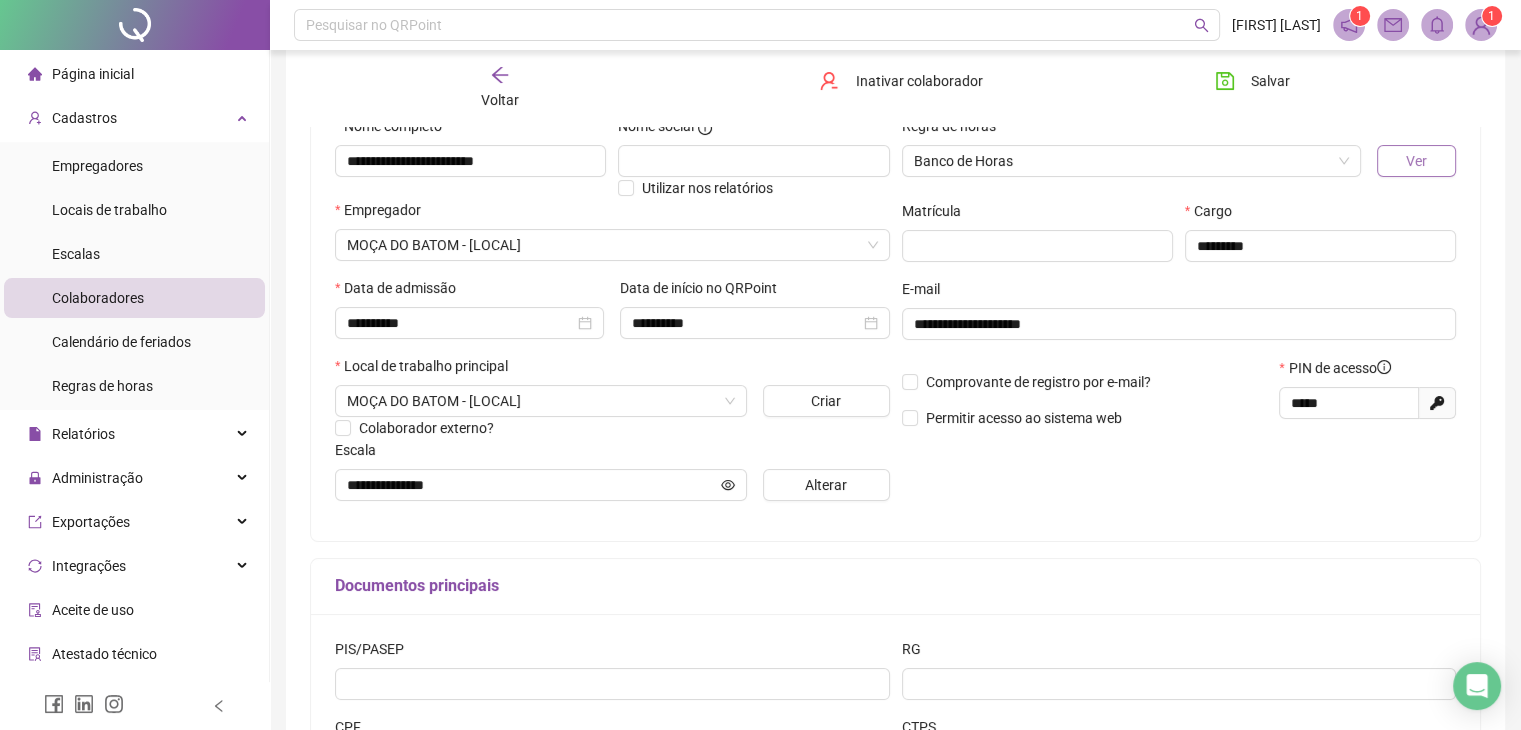 click on "Ver" at bounding box center [1416, 161] 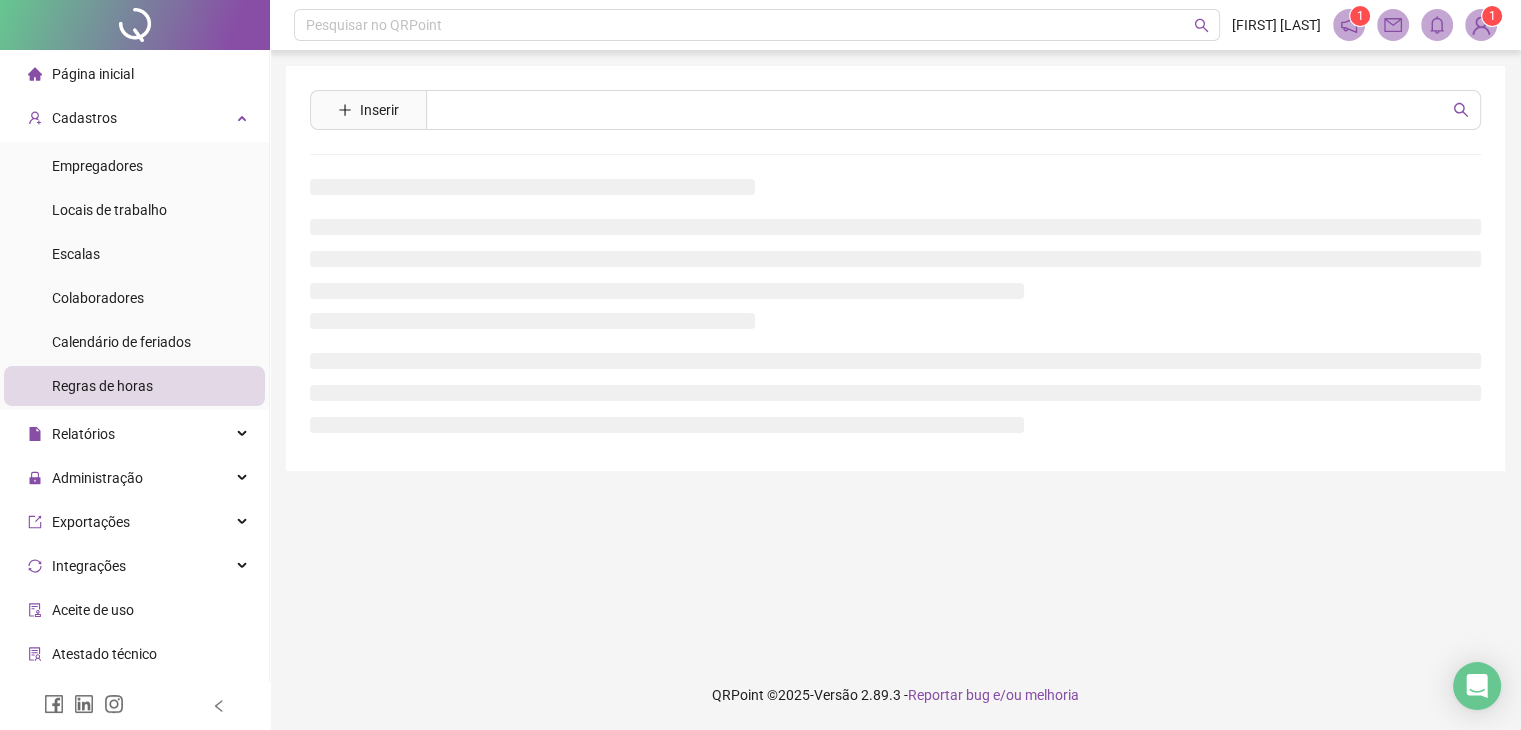 scroll, scrollTop: 0, scrollLeft: 0, axis: both 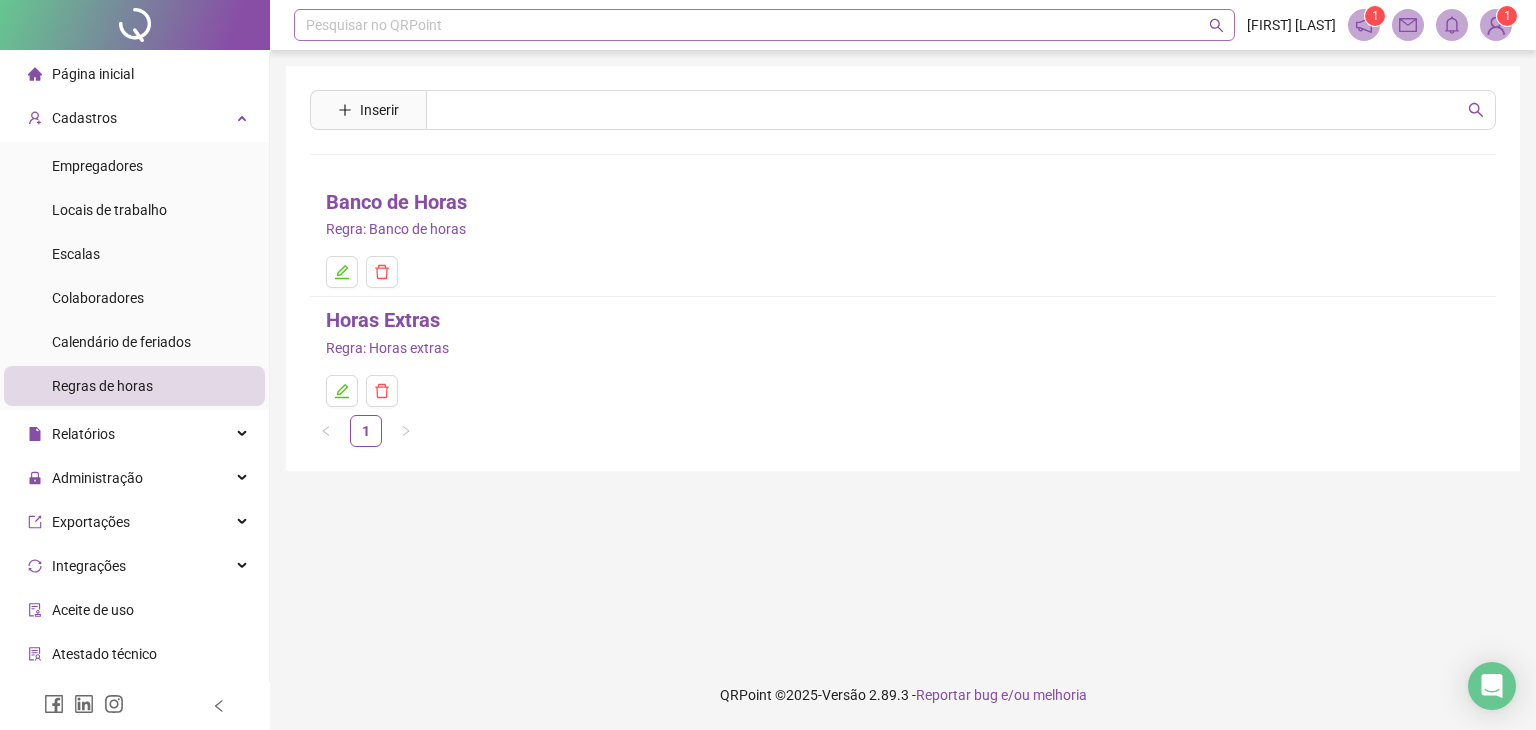 click on "Pesquisar no QRPoint" at bounding box center [764, 25] 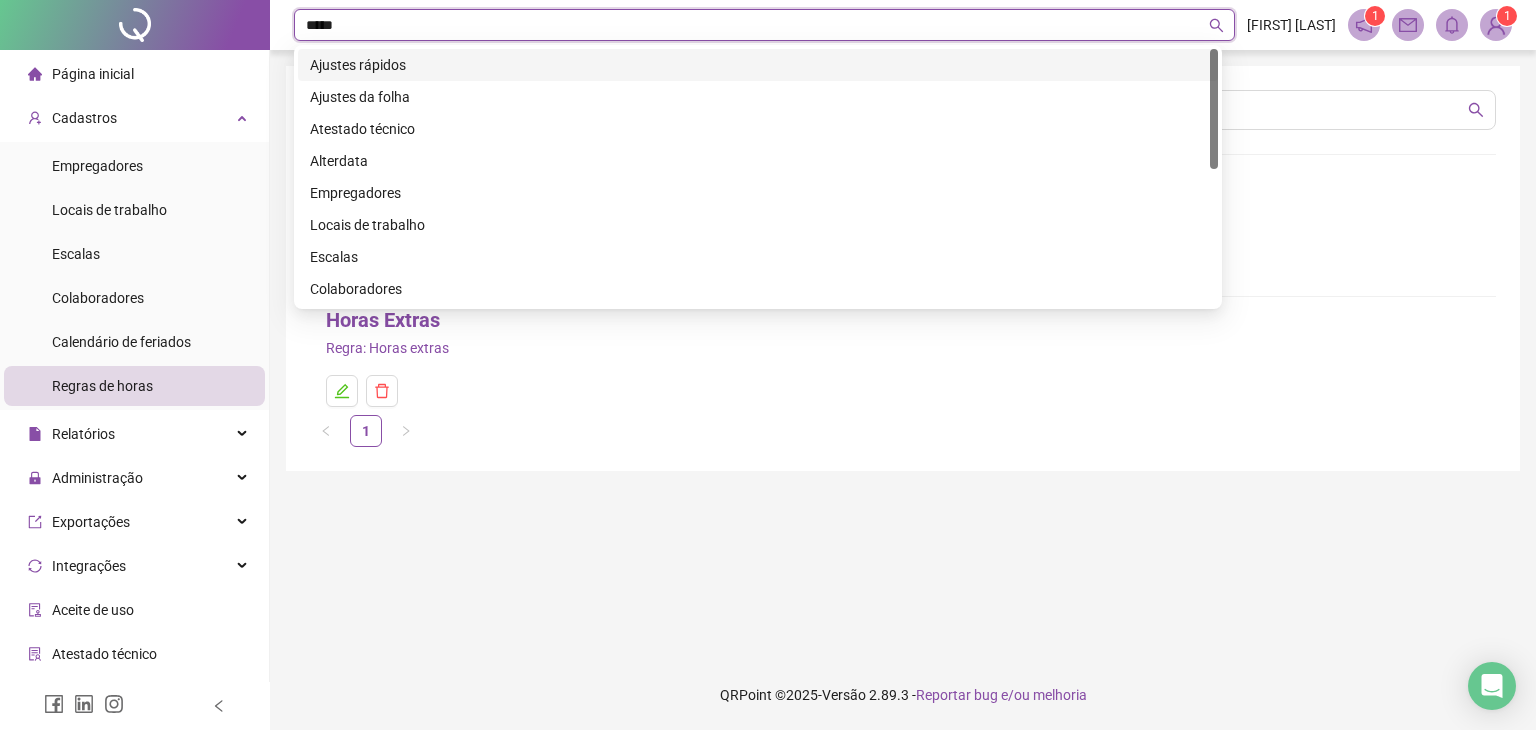 type on "******" 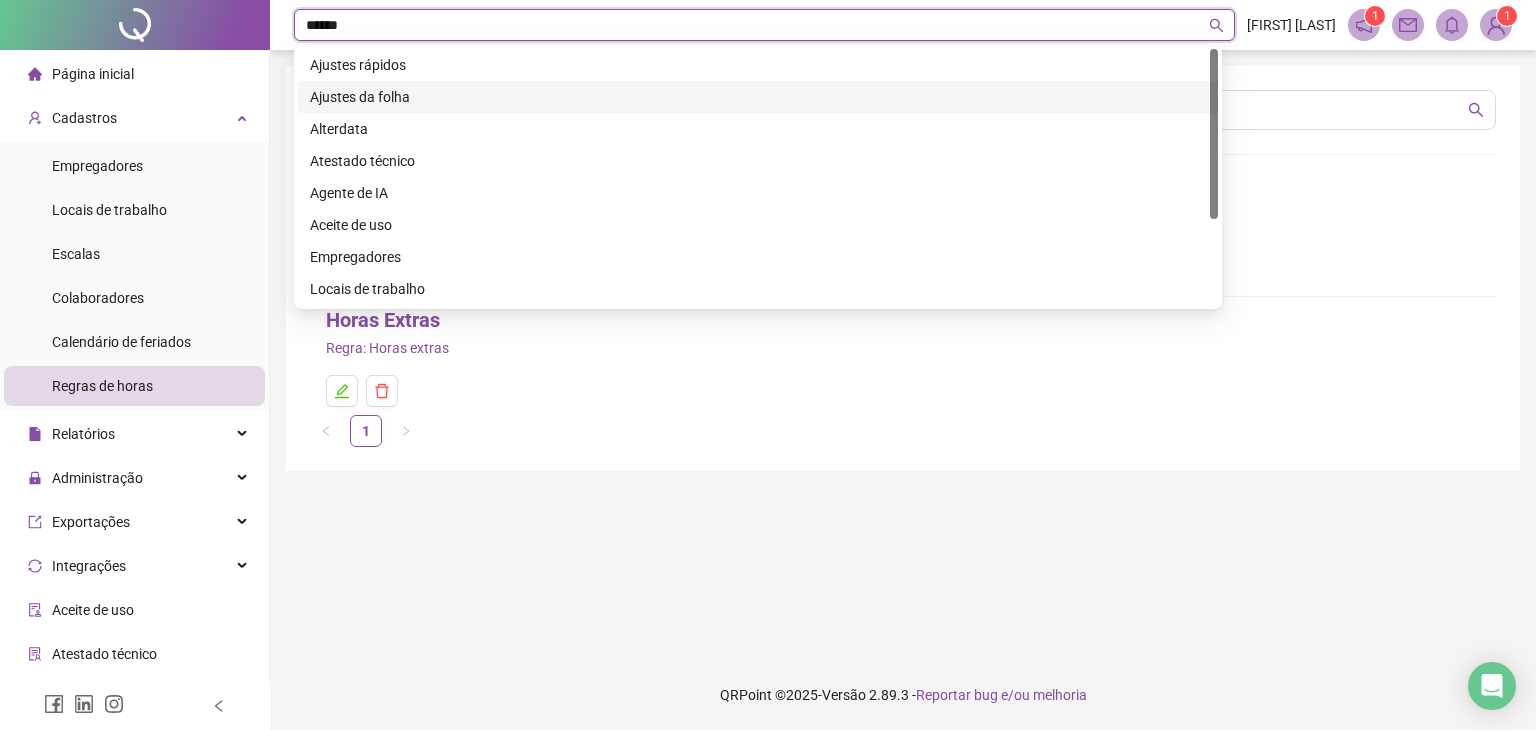 click on "Ajustes da folha" at bounding box center [758, 97] 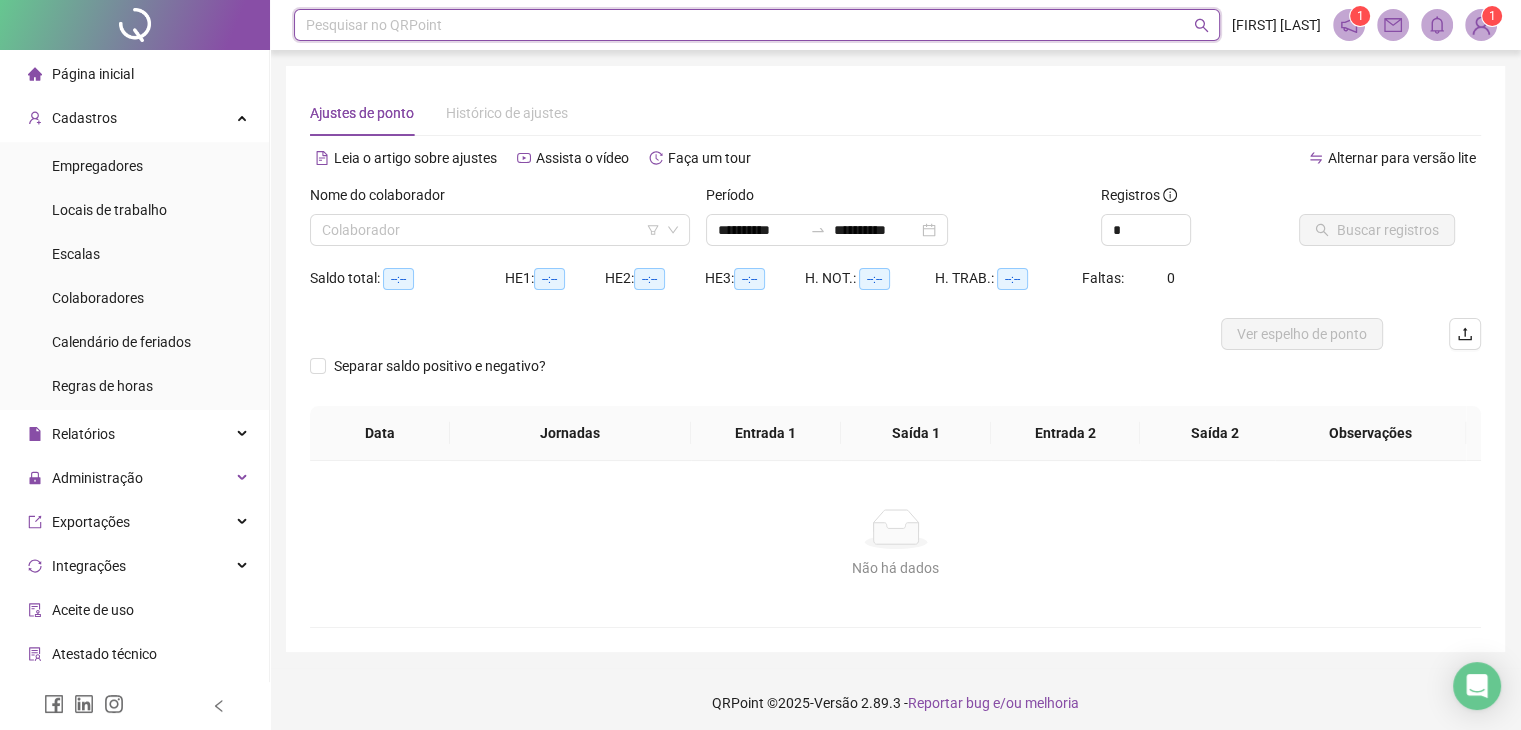 click on "Nome do colaborador" at bounding box center [500, 199] 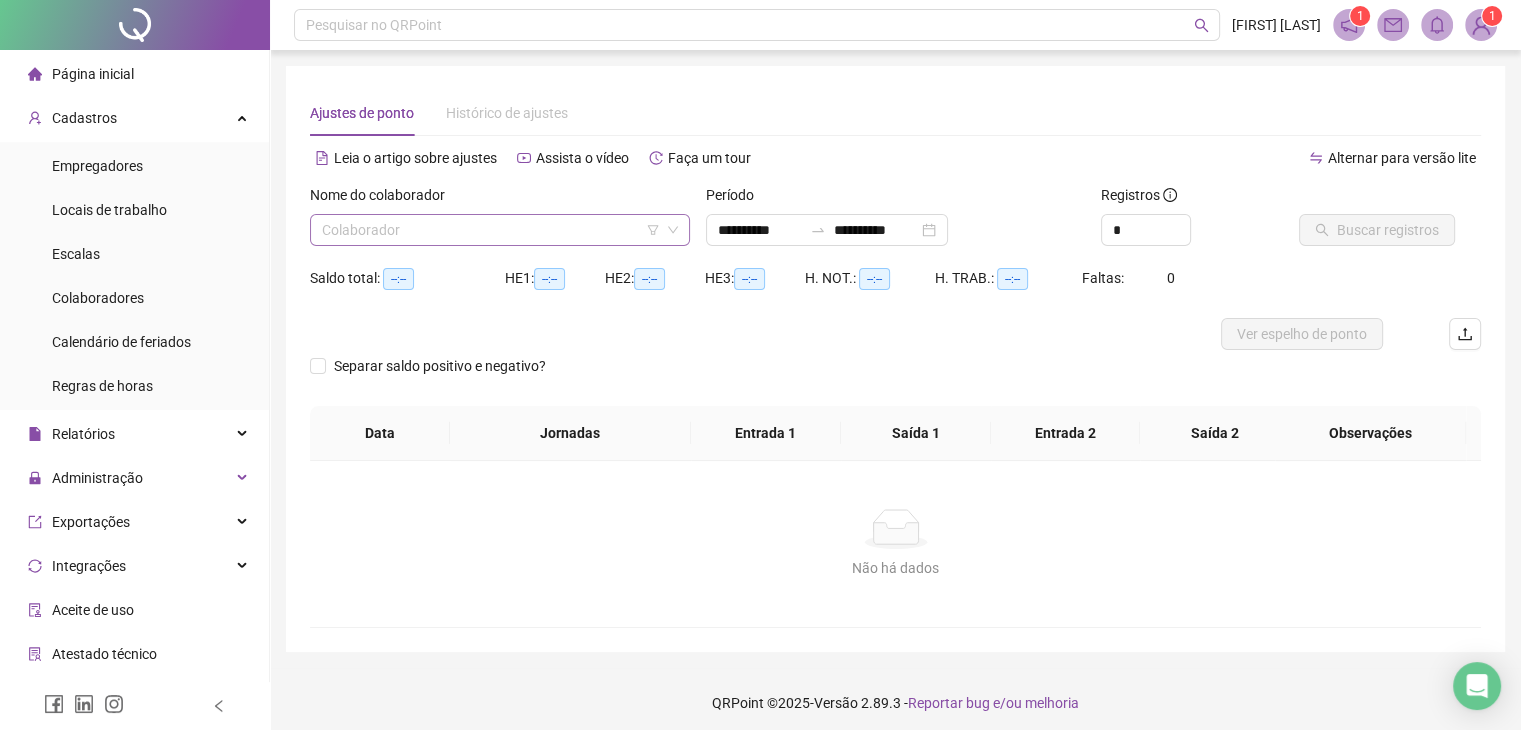 drag, startPoint x: 490, startPoint y: 225, endPoint x: 480, endPoint y: 238, distance: 16.40122 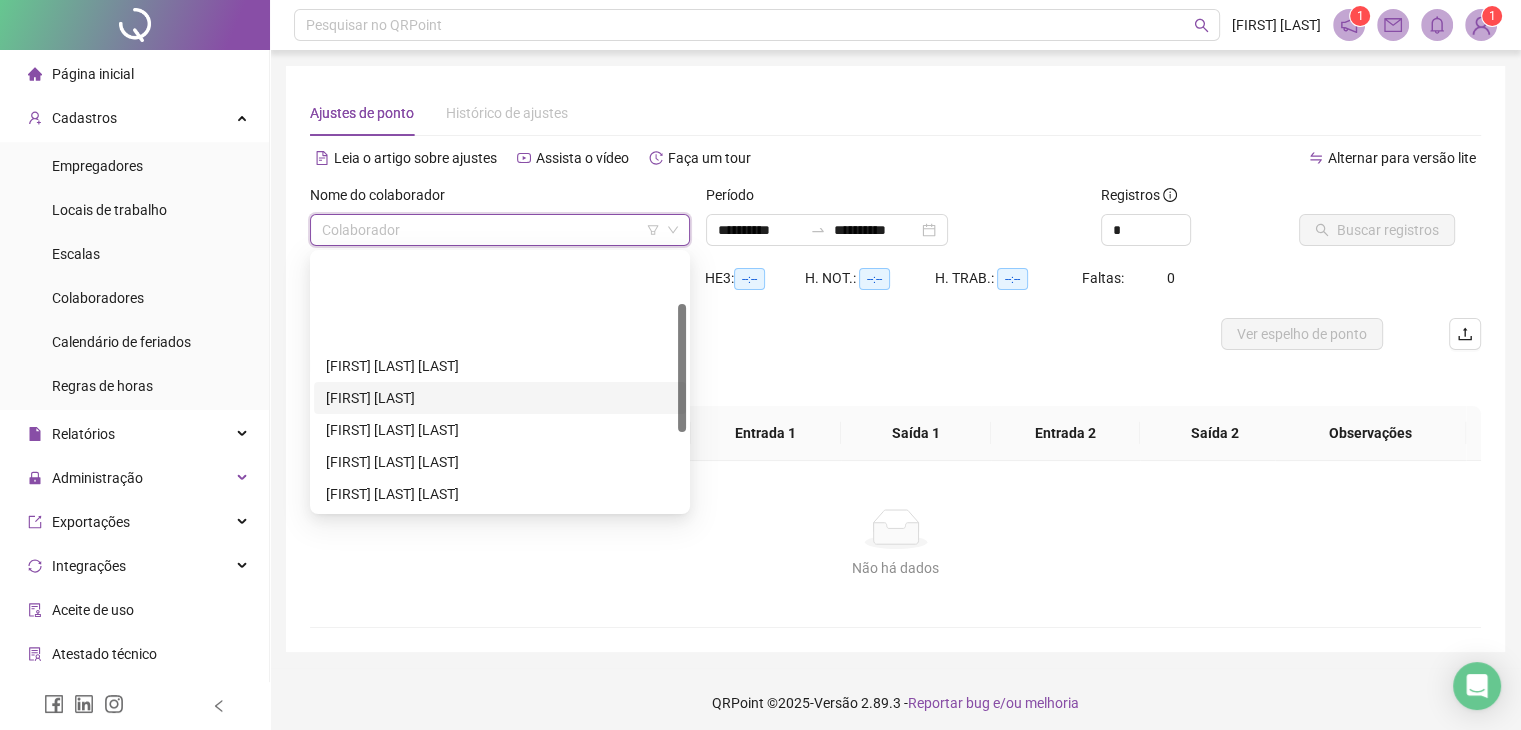 scroll, scrollTop: 100, scrollLeft: 0, axis: vertical 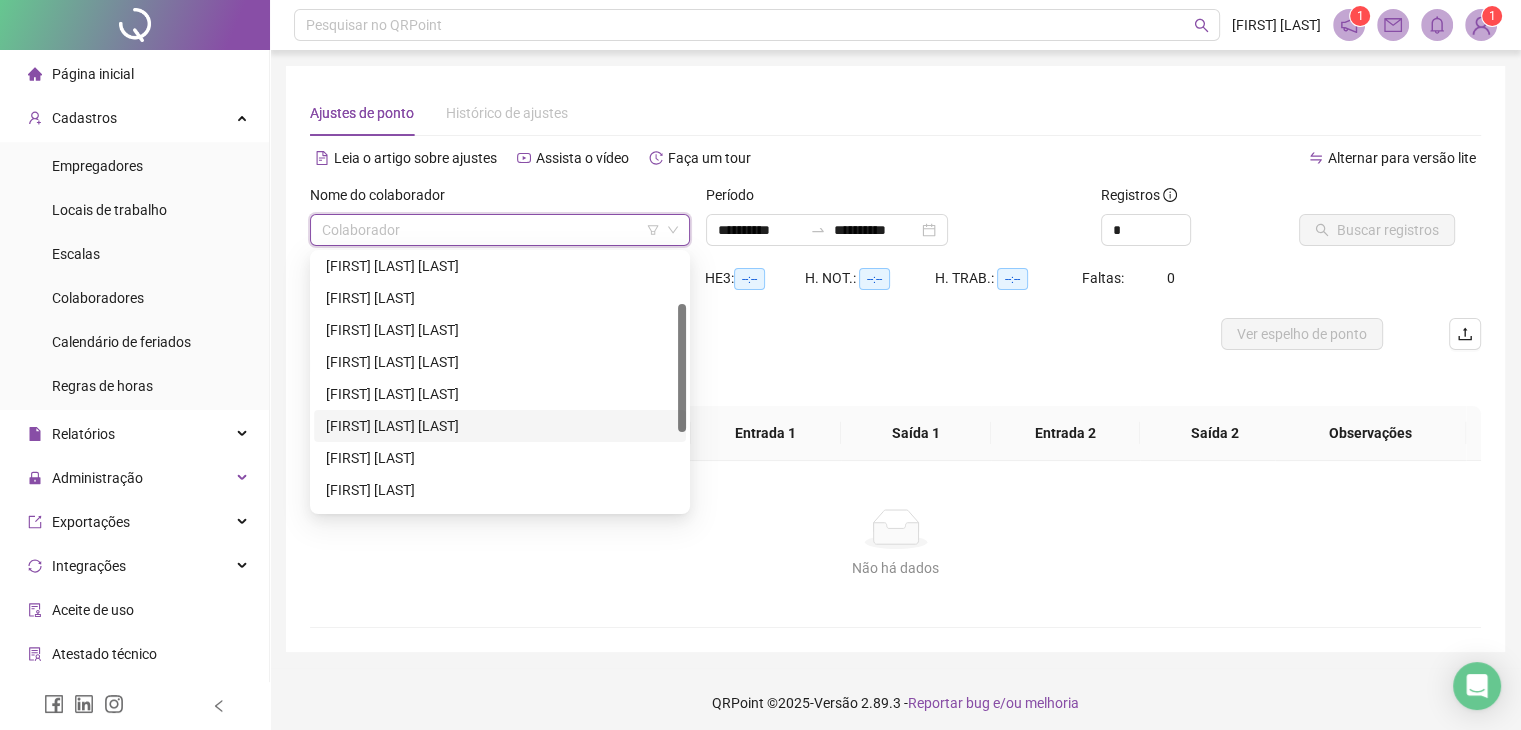 click on "[FIRST] [LAST]" at bounding box center (500, 426) 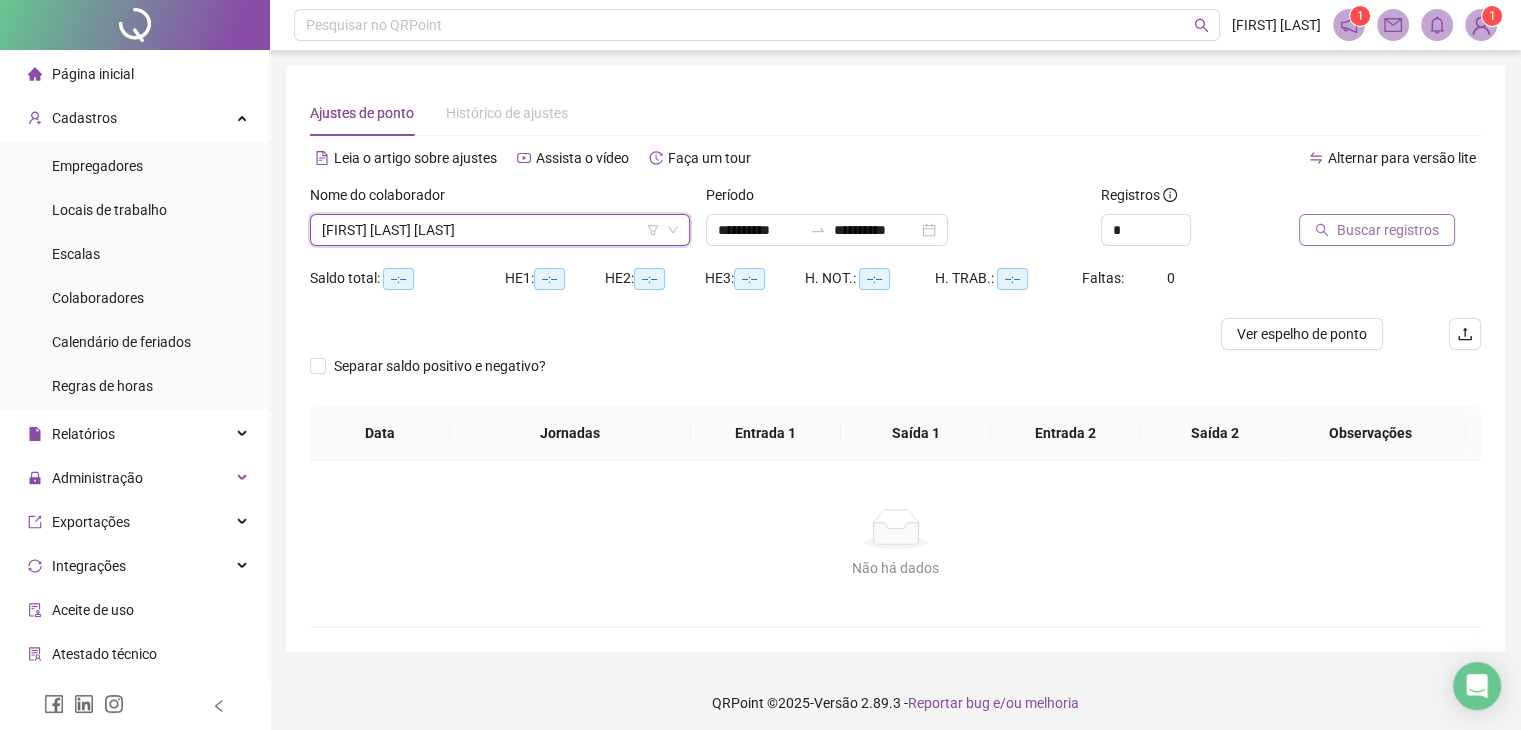 click on "Buscar registros" at bounding box center [1388, 230] 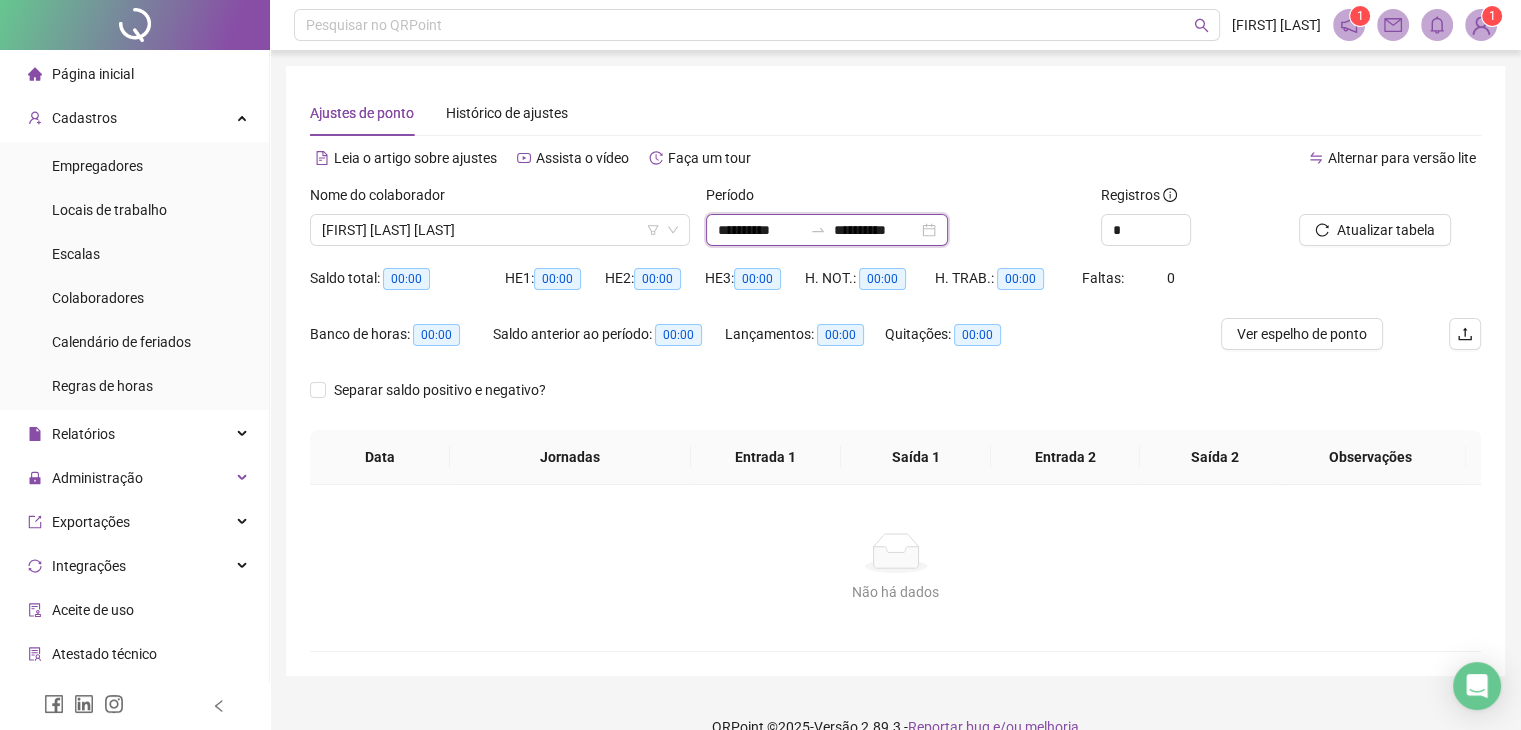 click on "**********" at bounding box center (760, 230) 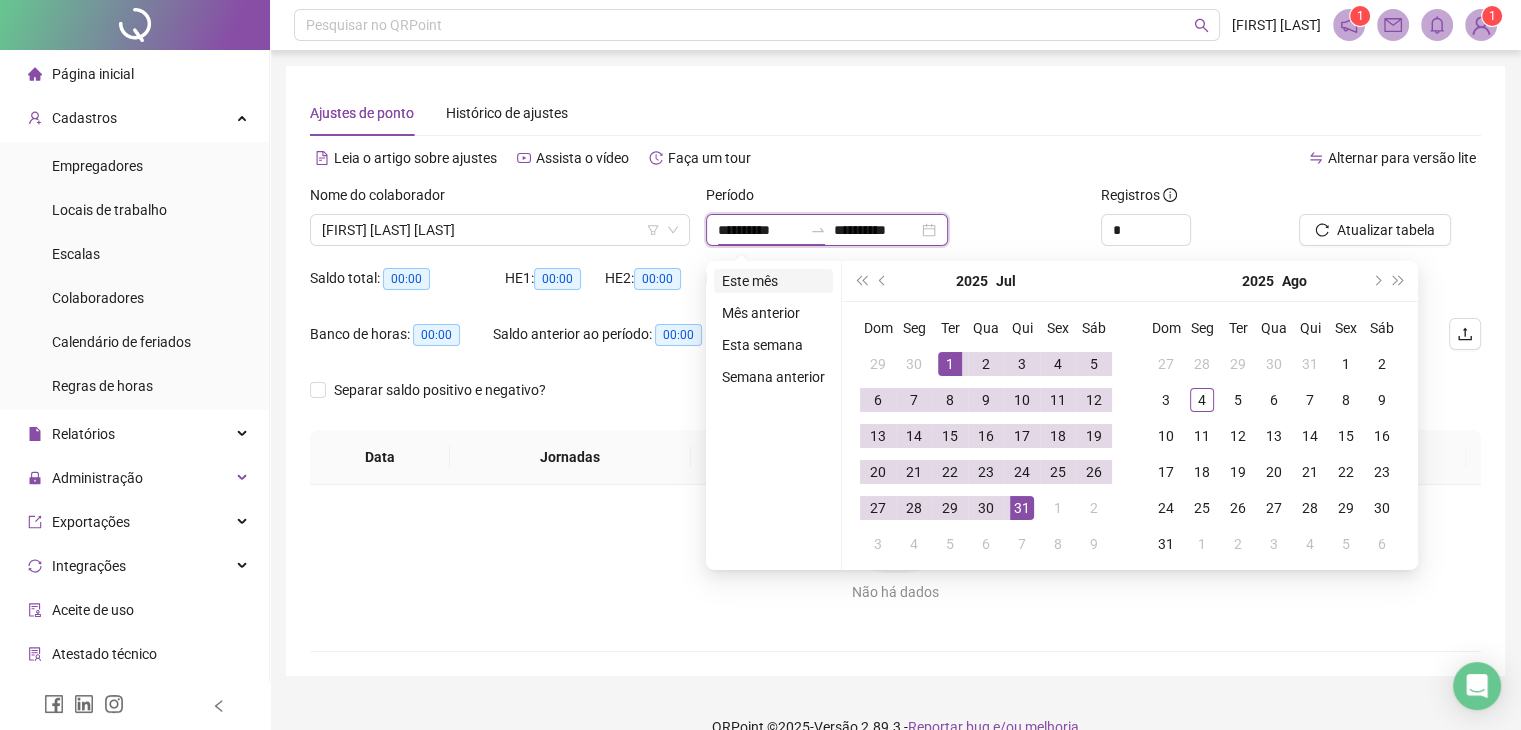 type on "**********" 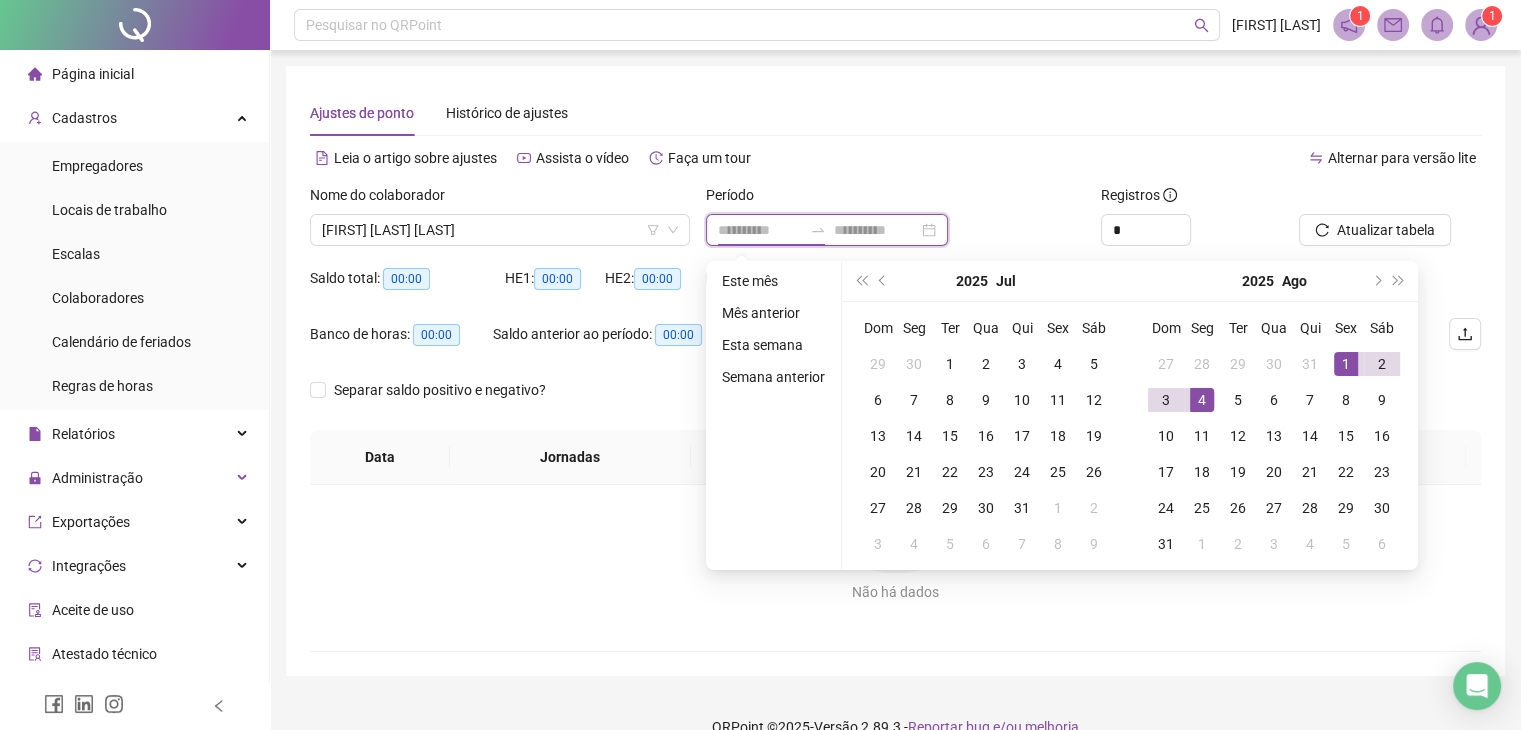 type on "**********" 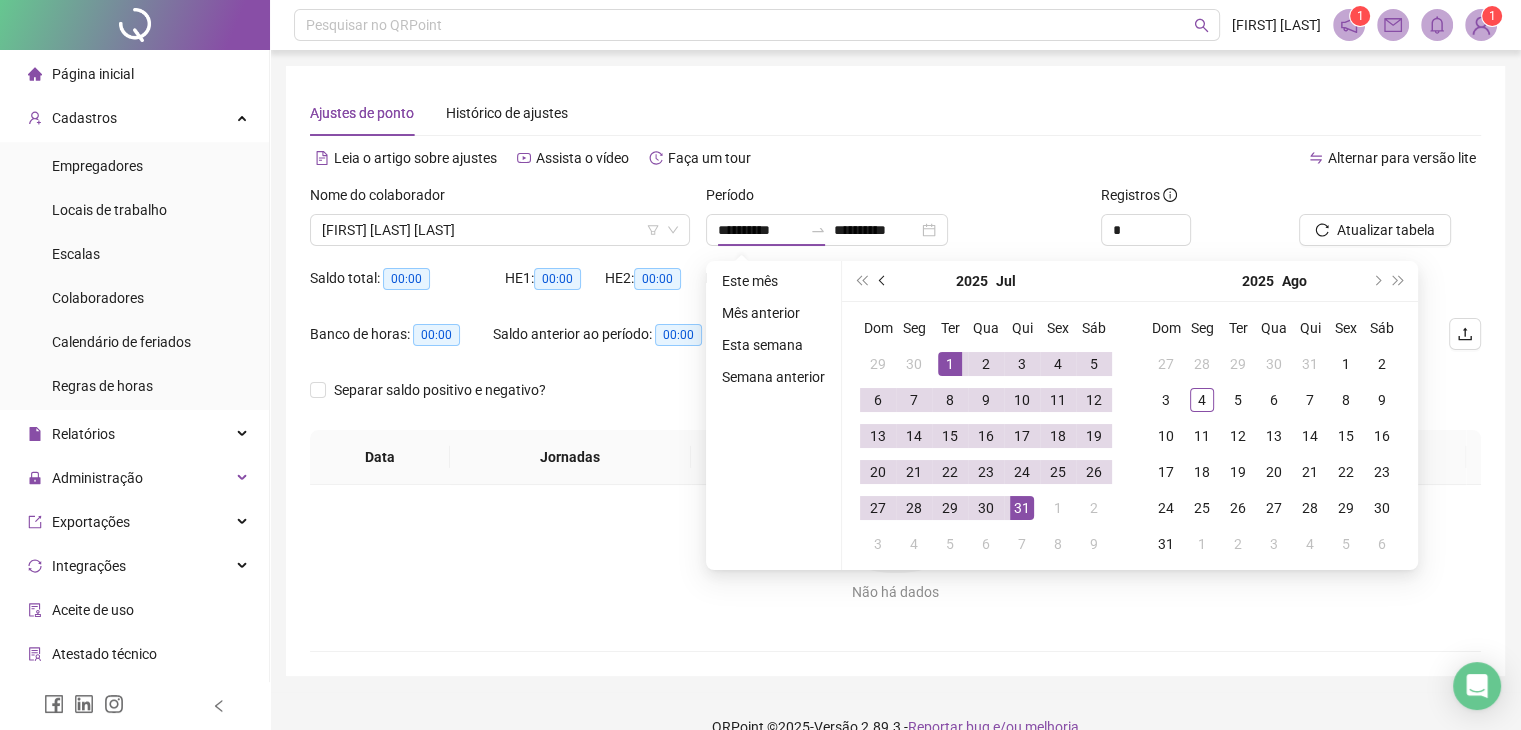 click at bounding box center (883, 281) 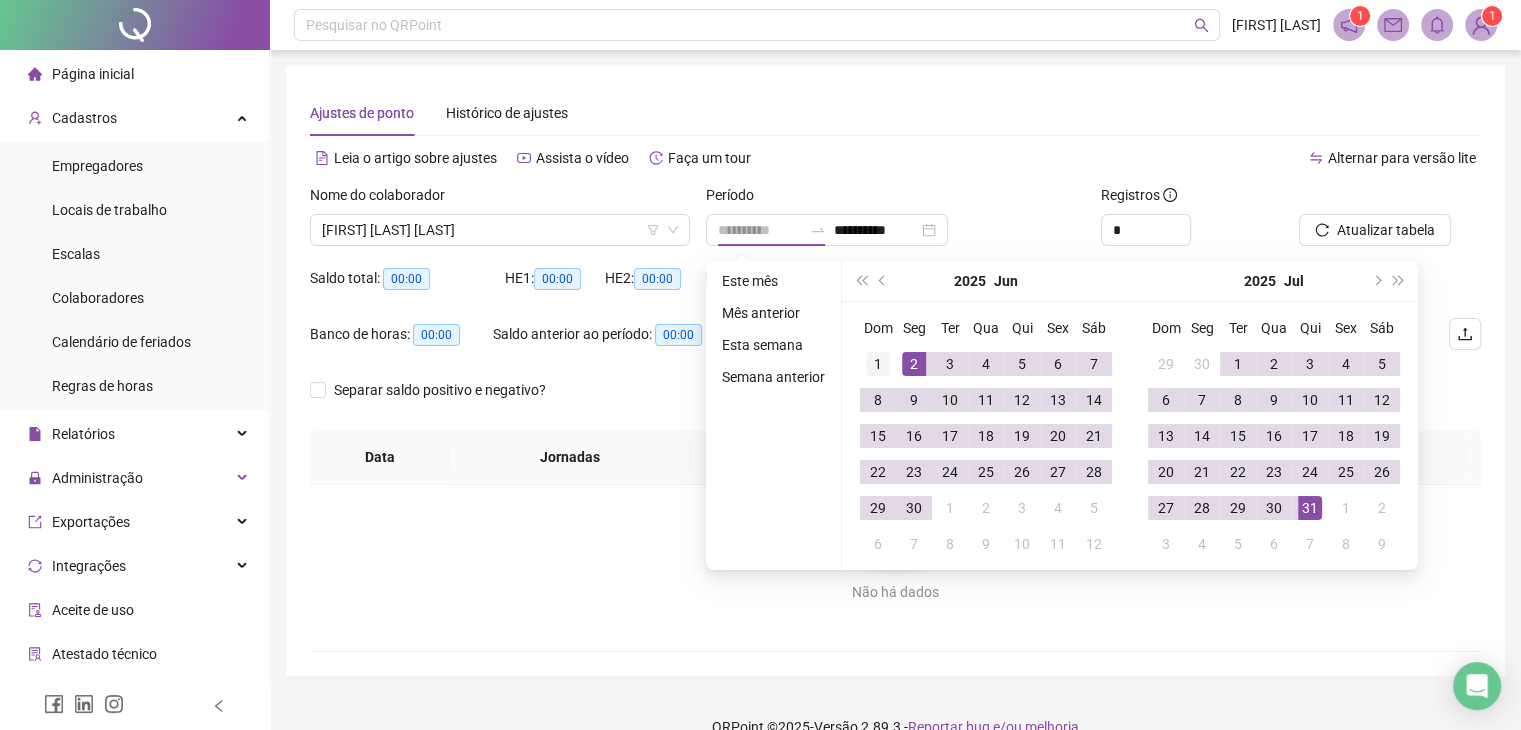 type on "**********" 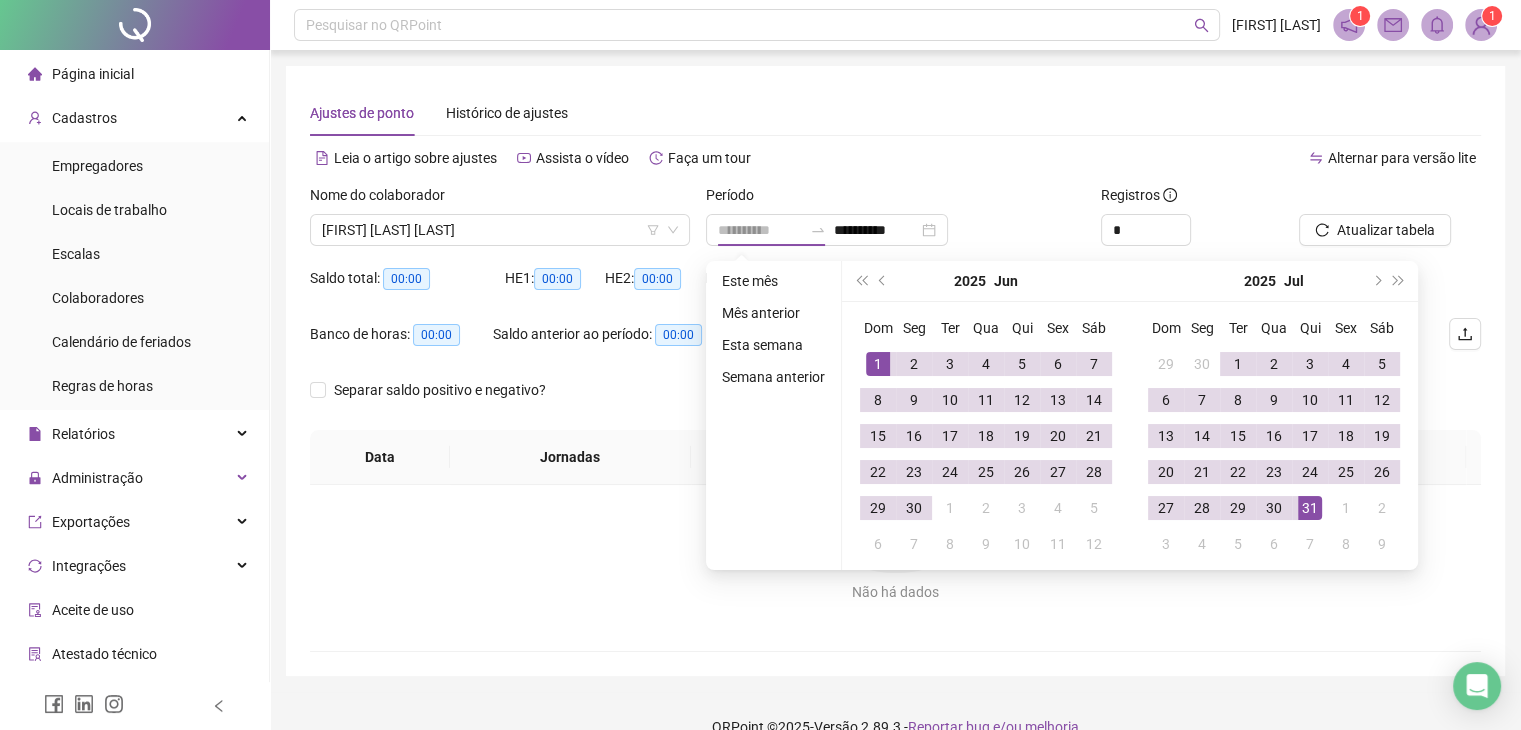 click on "1" at bounding box center (878, 364) 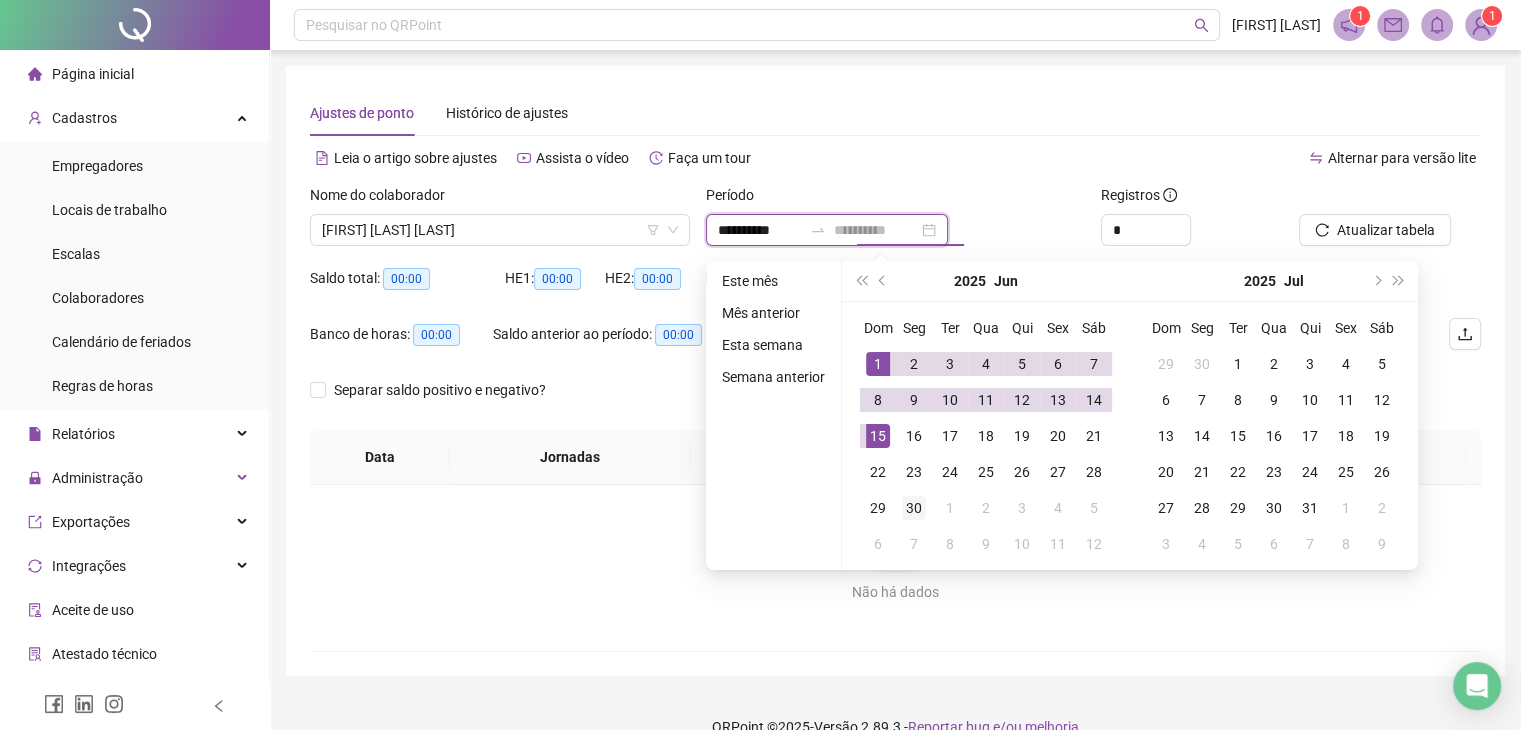 type on "**********" 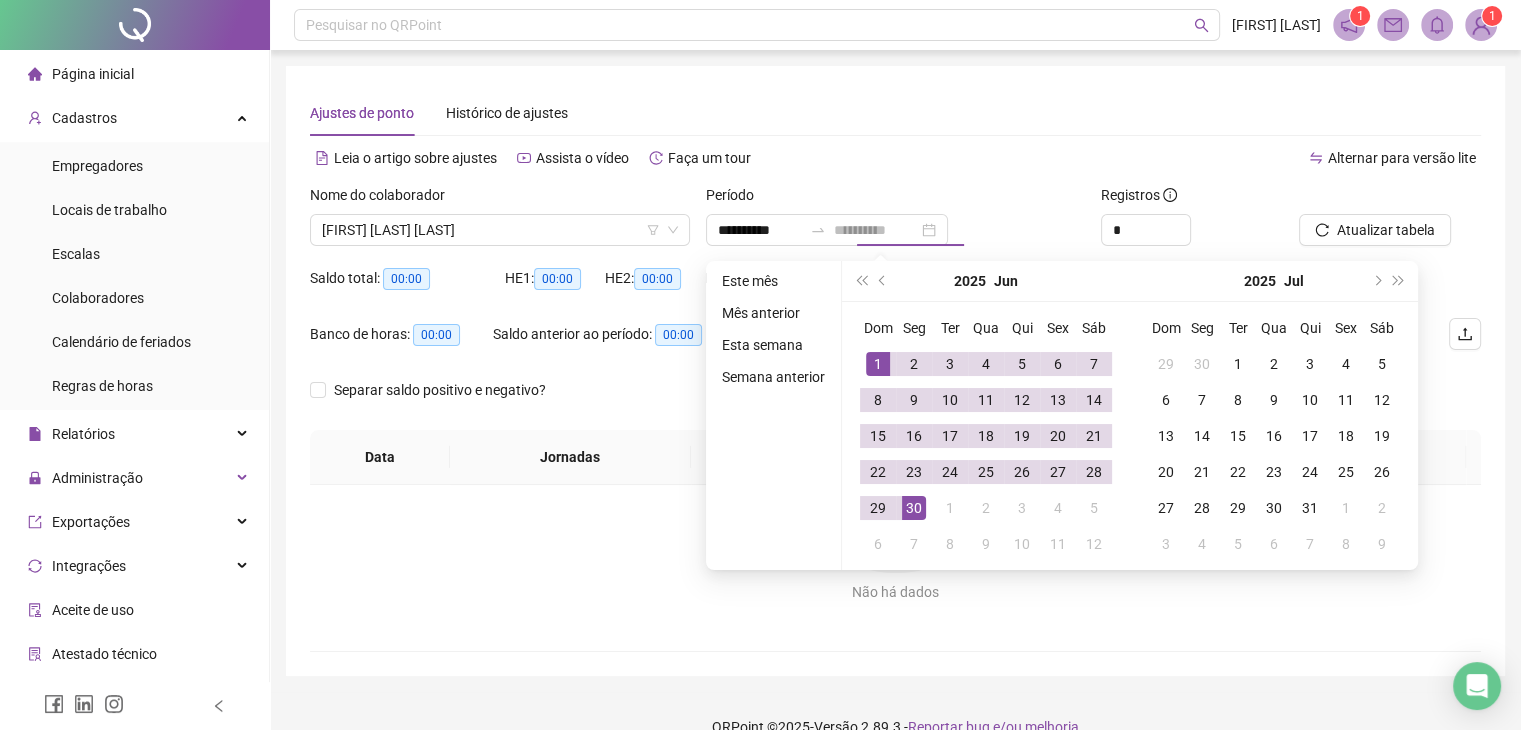 click on "30" at bounding box center (914, 508) 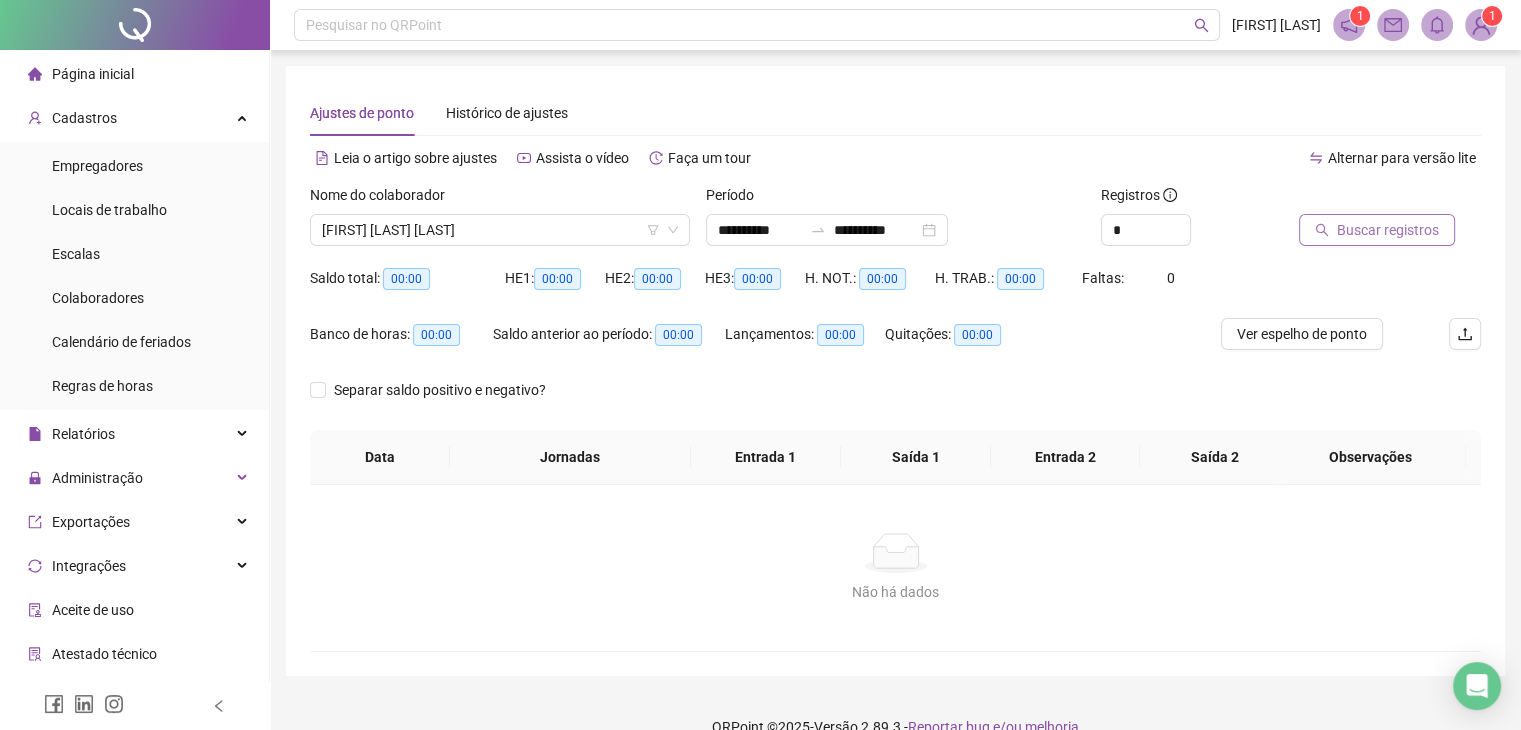 click on "Buscar registros" at bounding box center (1388, 230) 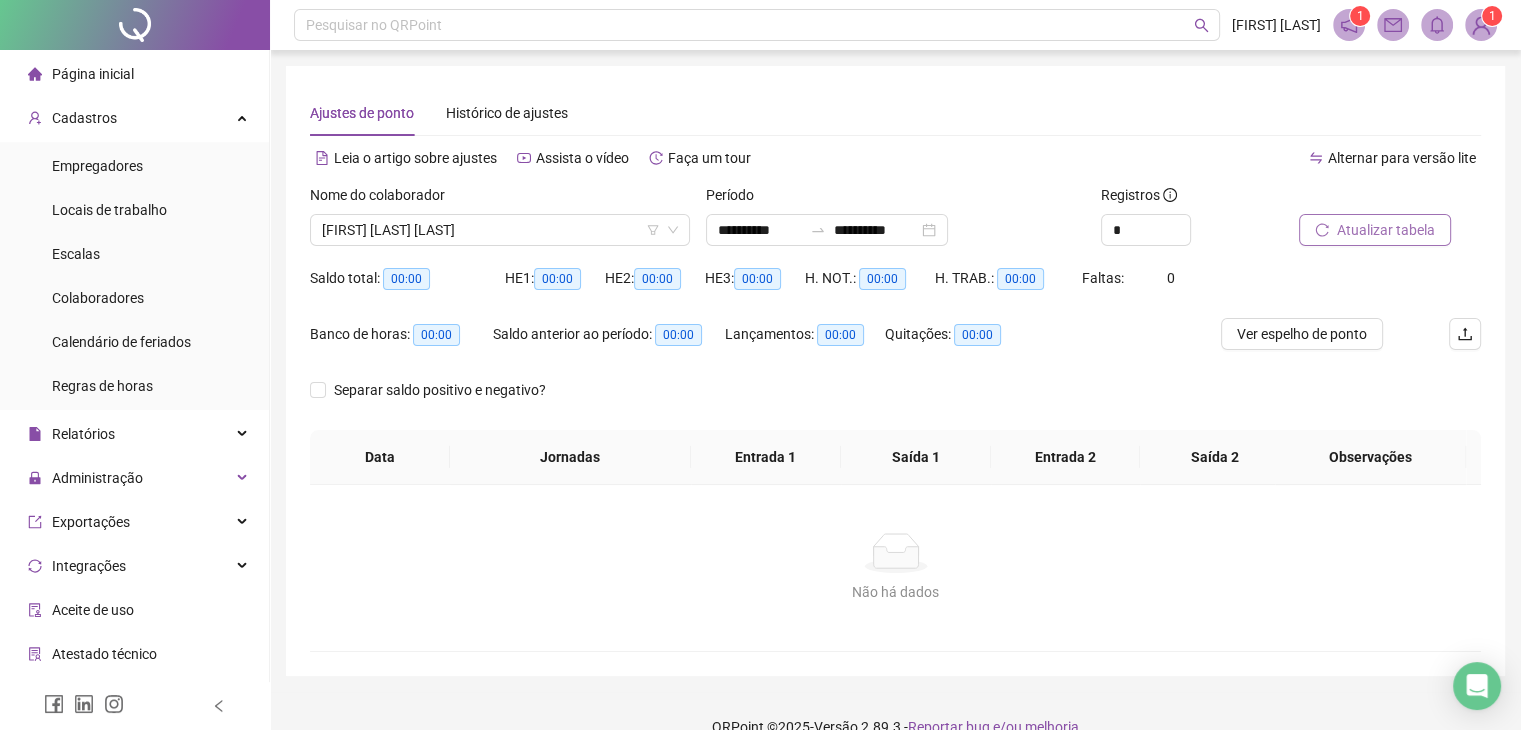 click on "Nome do colaborador GIULIA ASSIS COSTA DE OLIVEIRA" at bounding box center [500, 223] 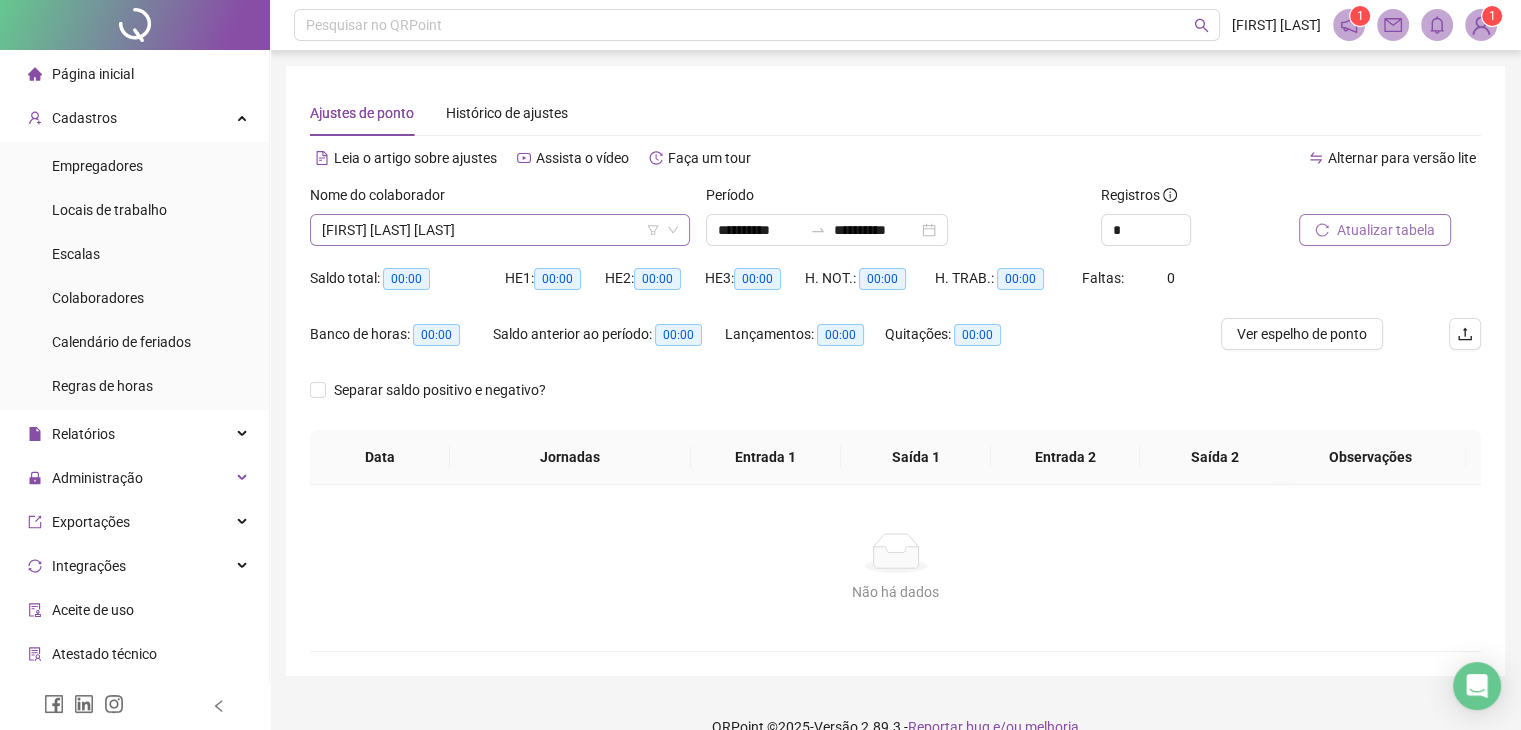 click 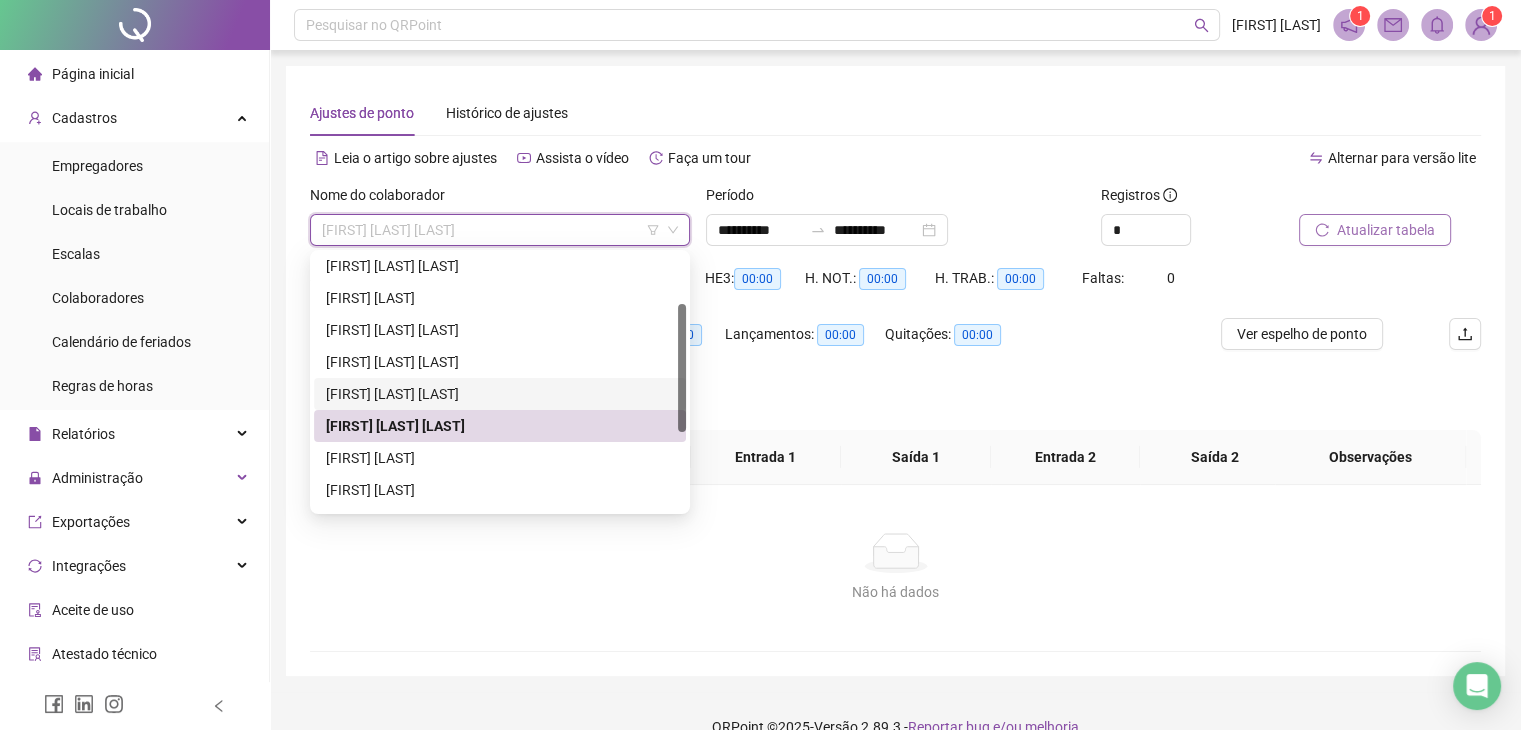 click on "[FIRST] [LAST]" at bounding box center (500, 394) 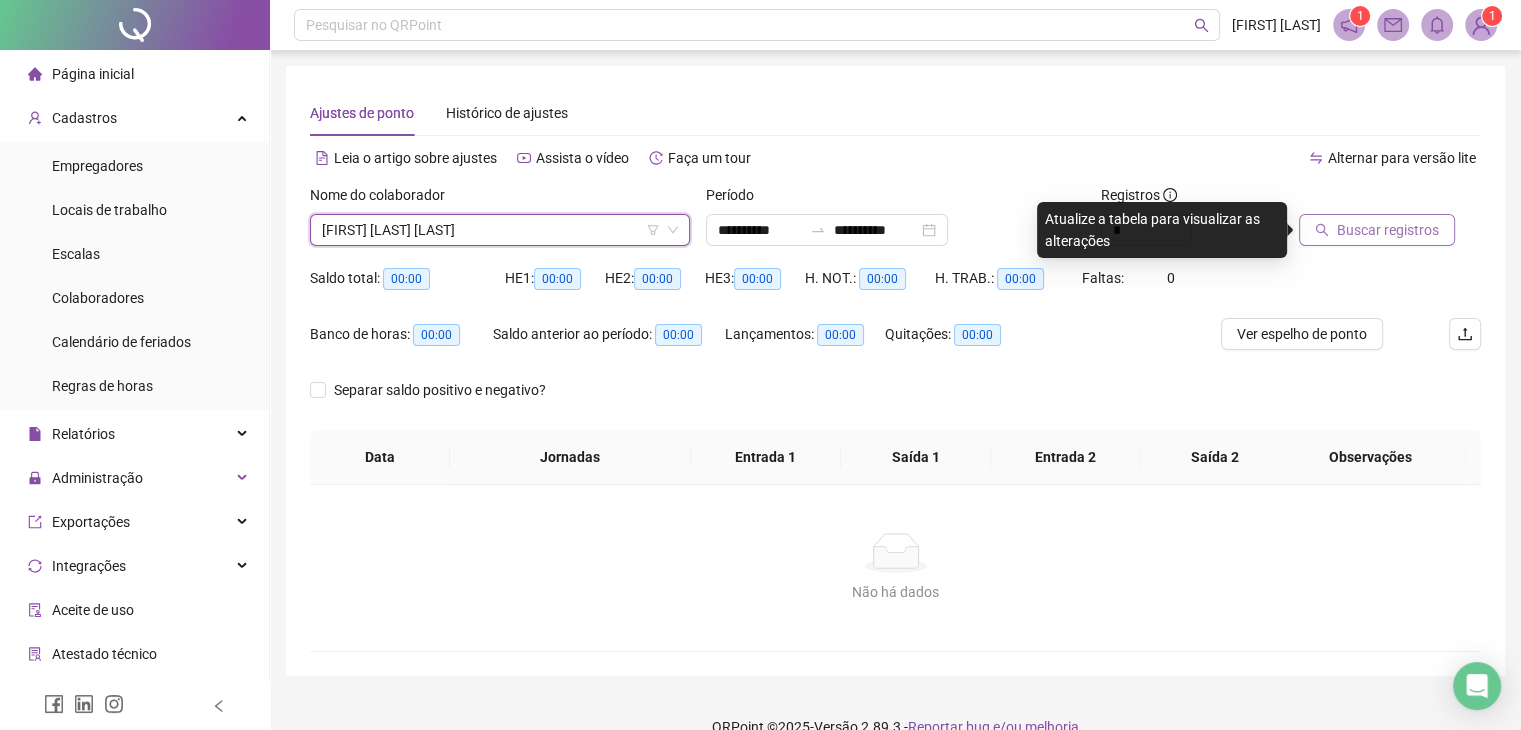 click on "Alternar para versão lite" at bounding box center [1189, 158] 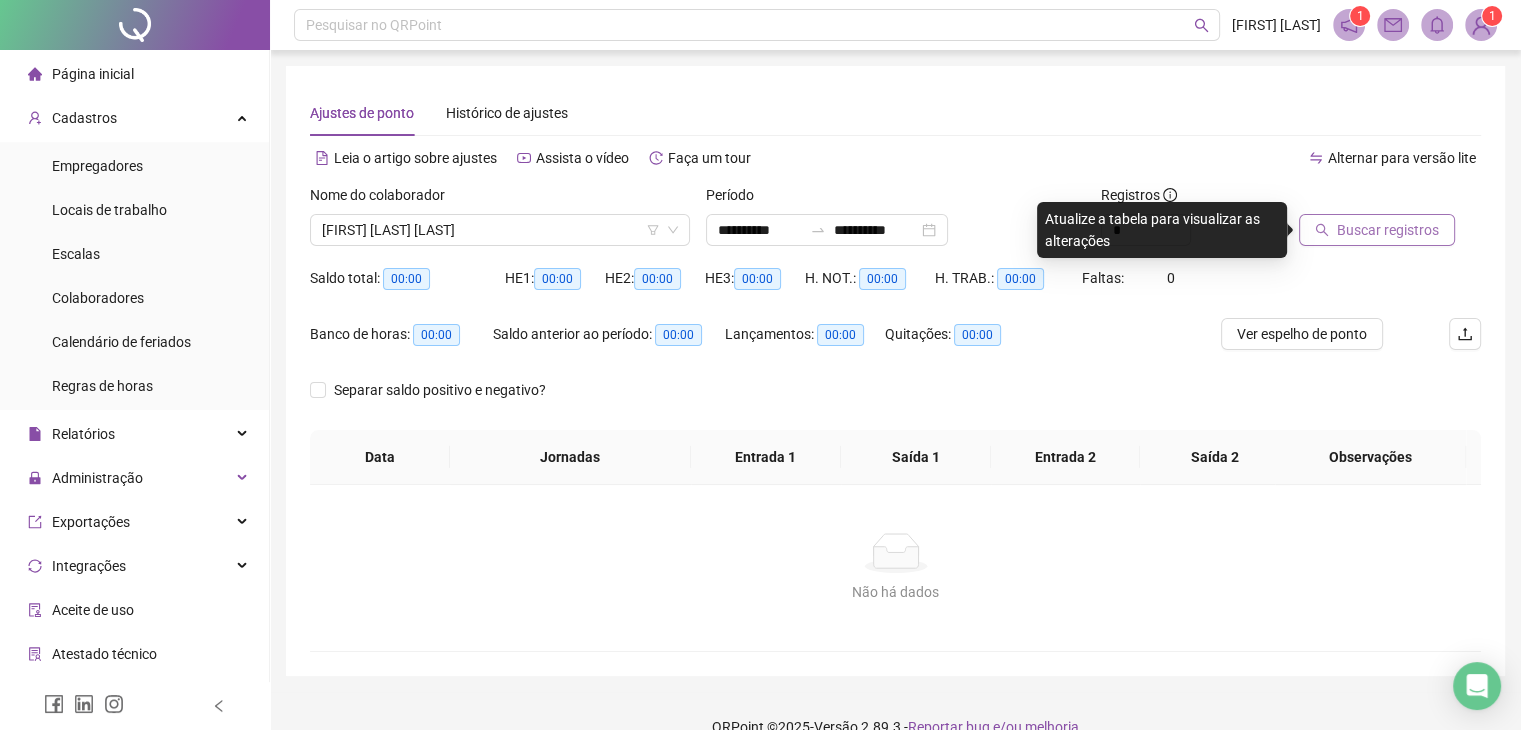 click on "Buscar registros" at bounding box center [1377, 230] 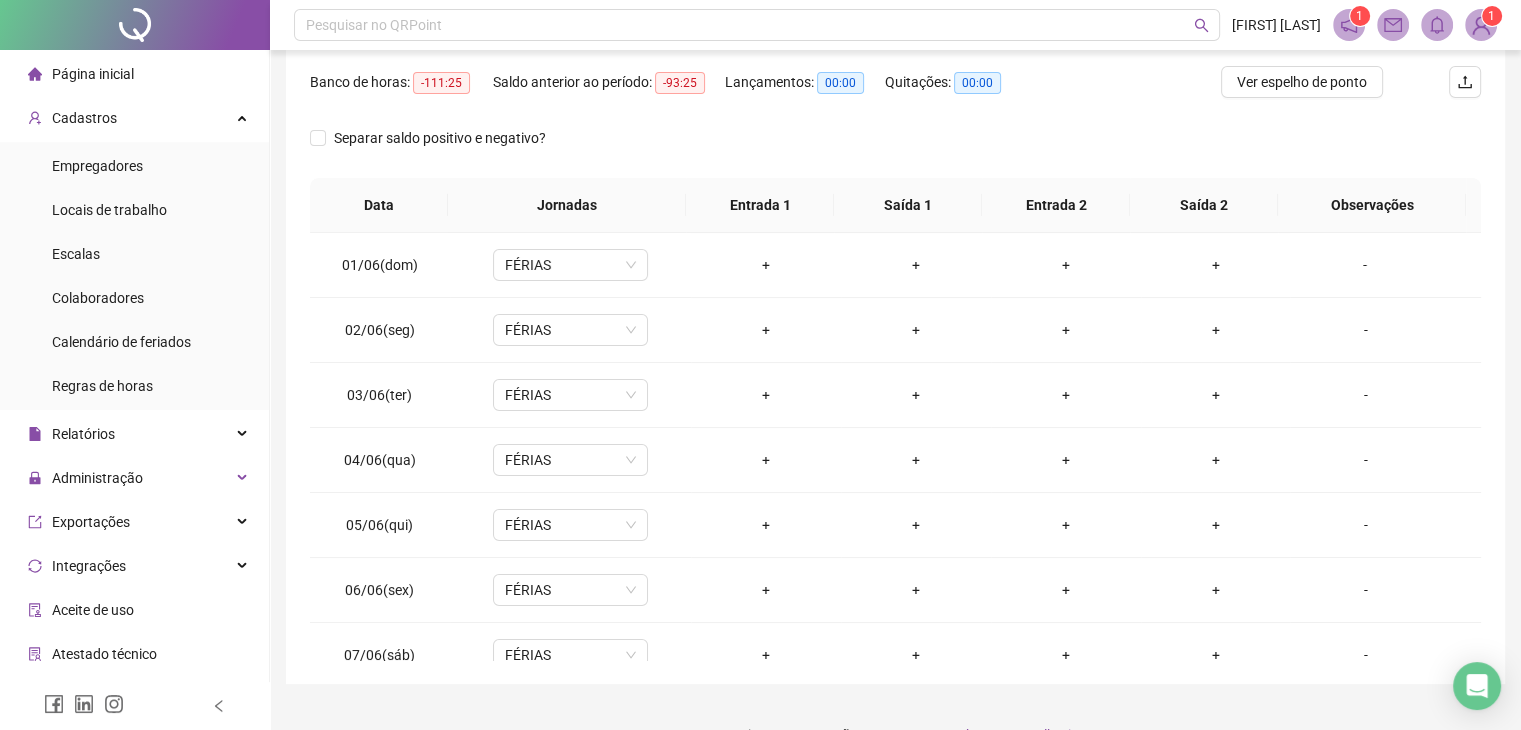 scroll, scrollTop: 292, scrollLeft: 0, axis: vertical 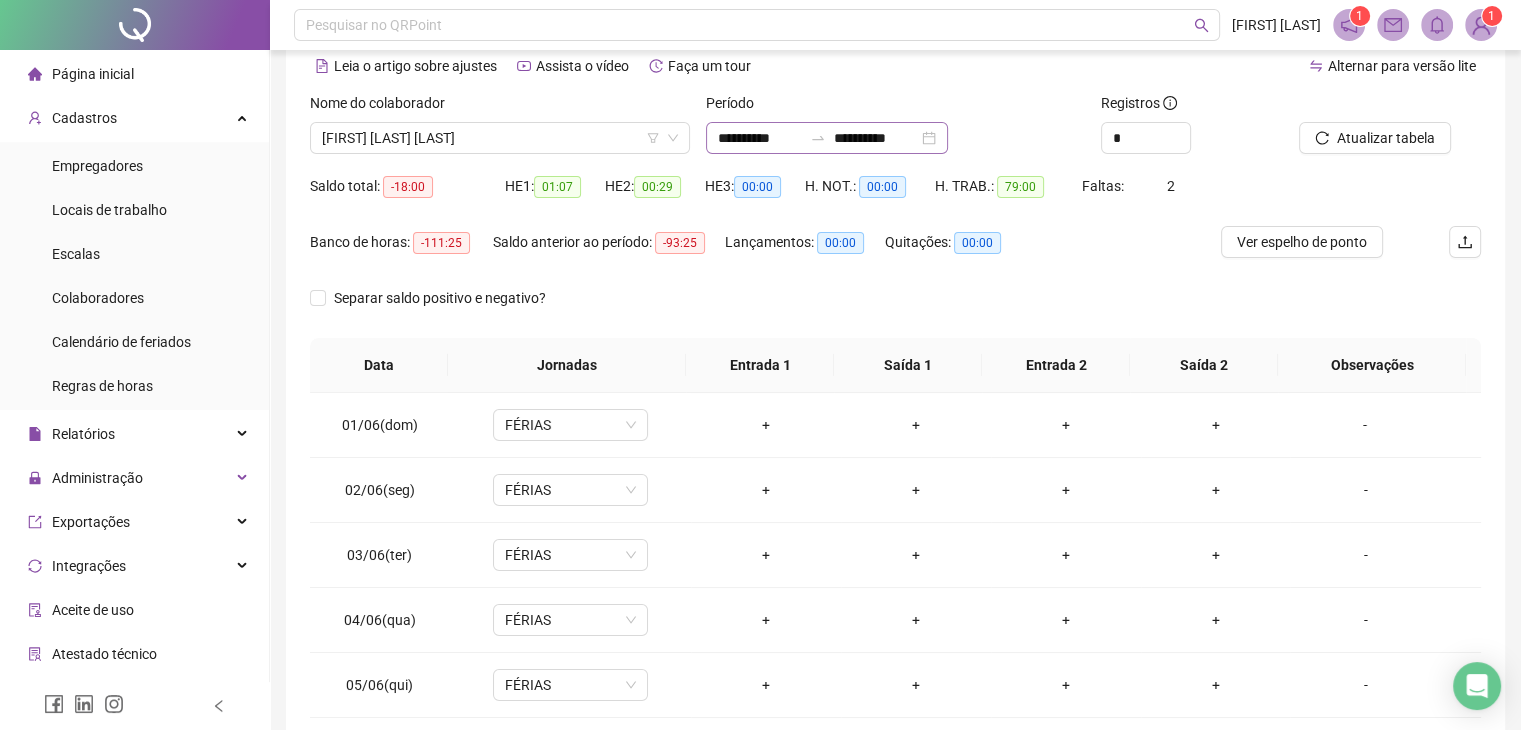 click on "**********" at bounding box center [827, 138] 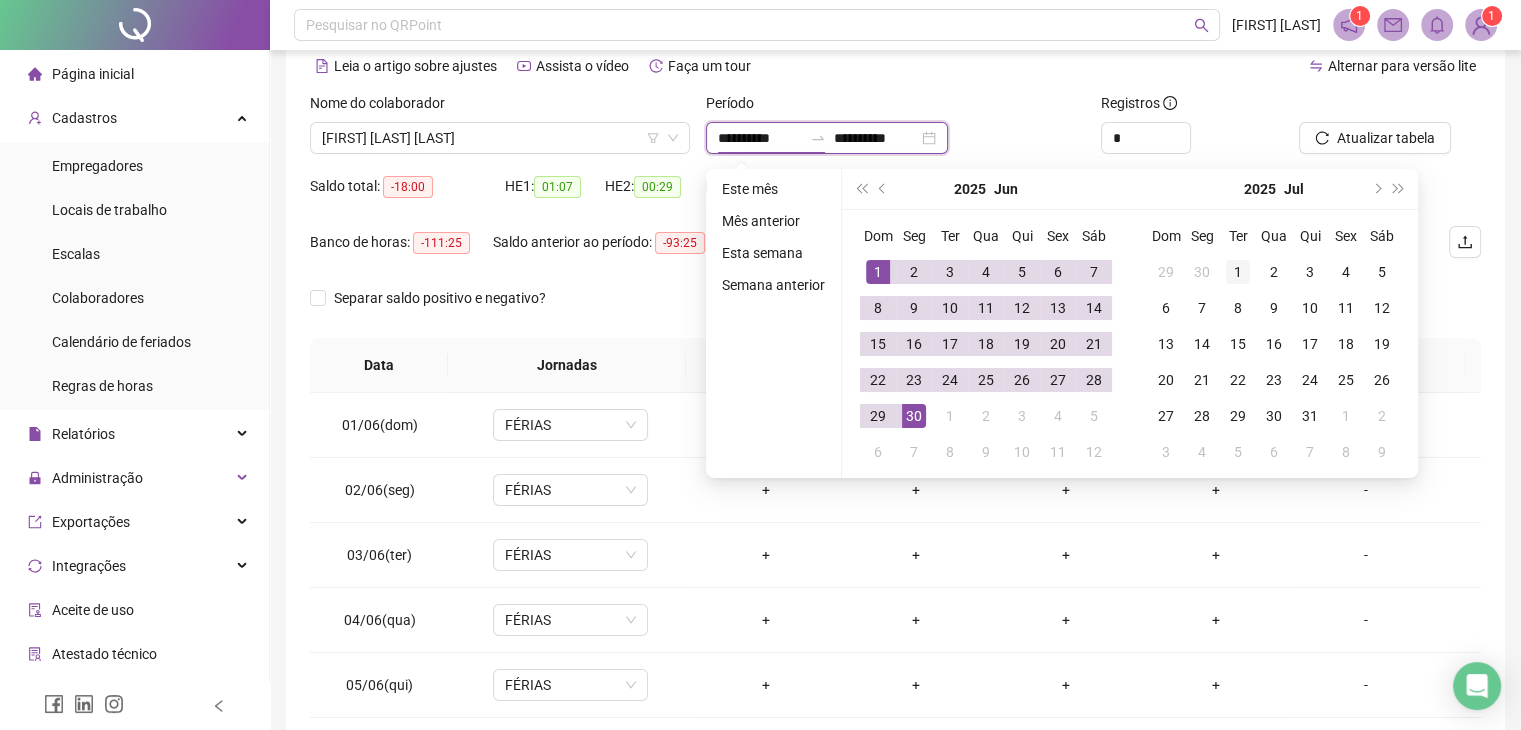 type on "**********" 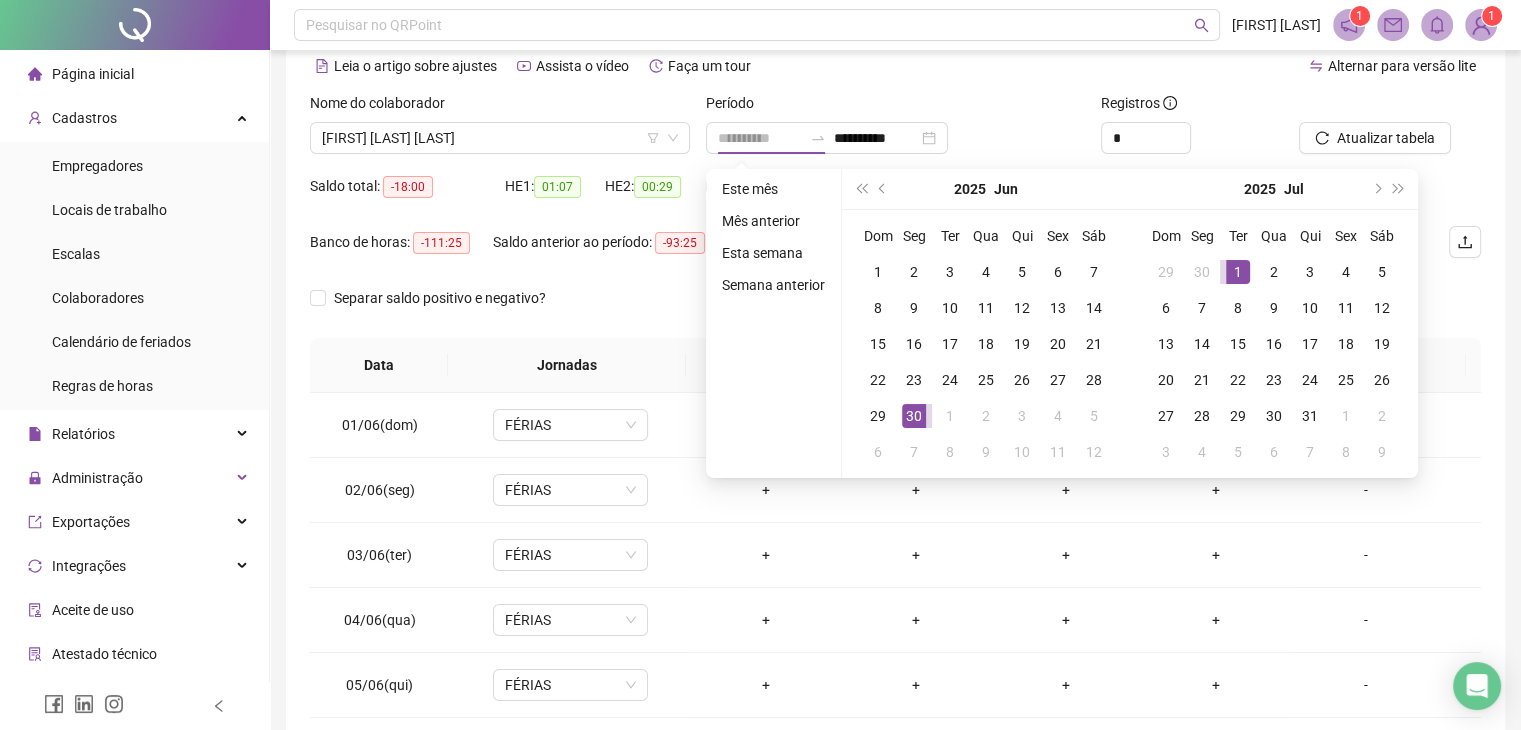 click on "1" at bounding box center (1238, 272) 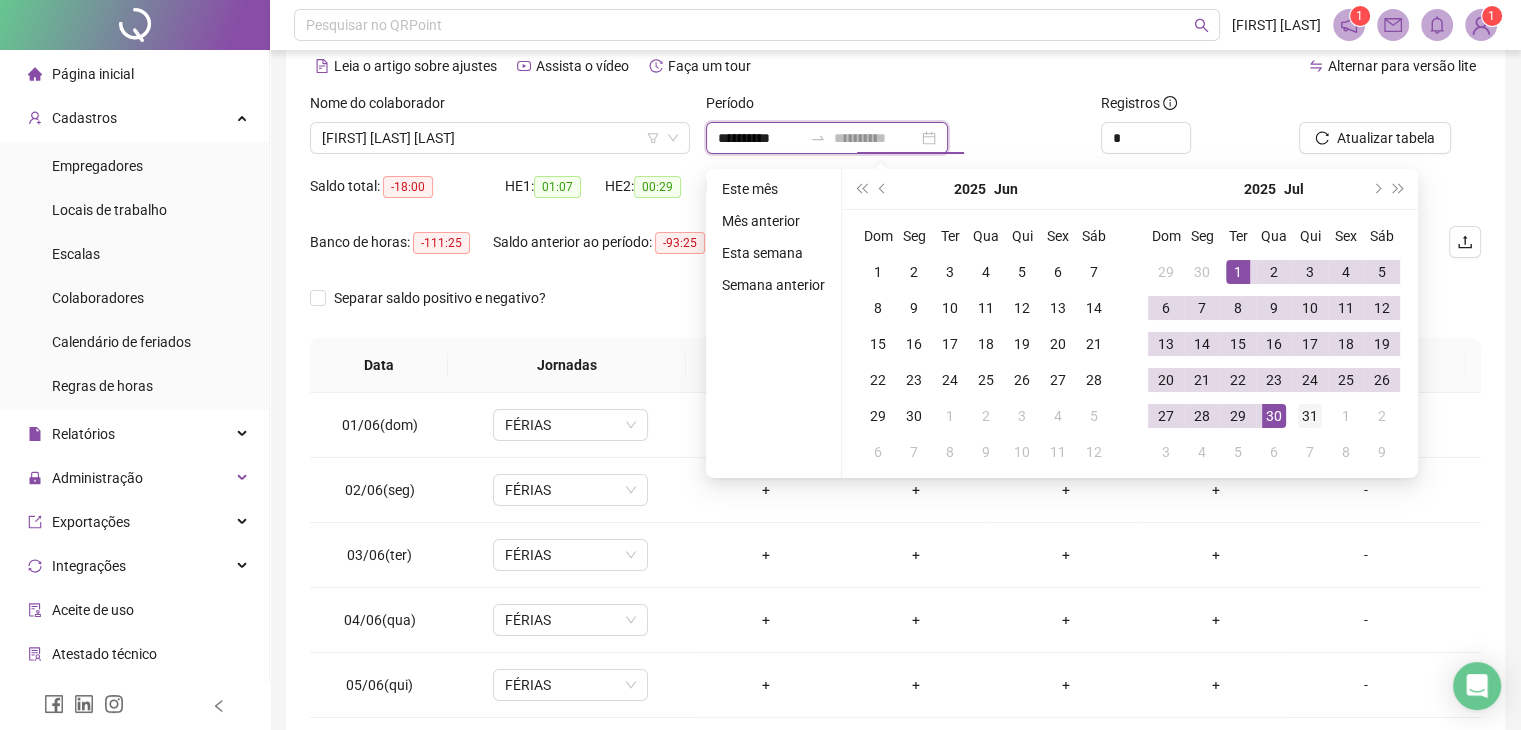 type on "**********" 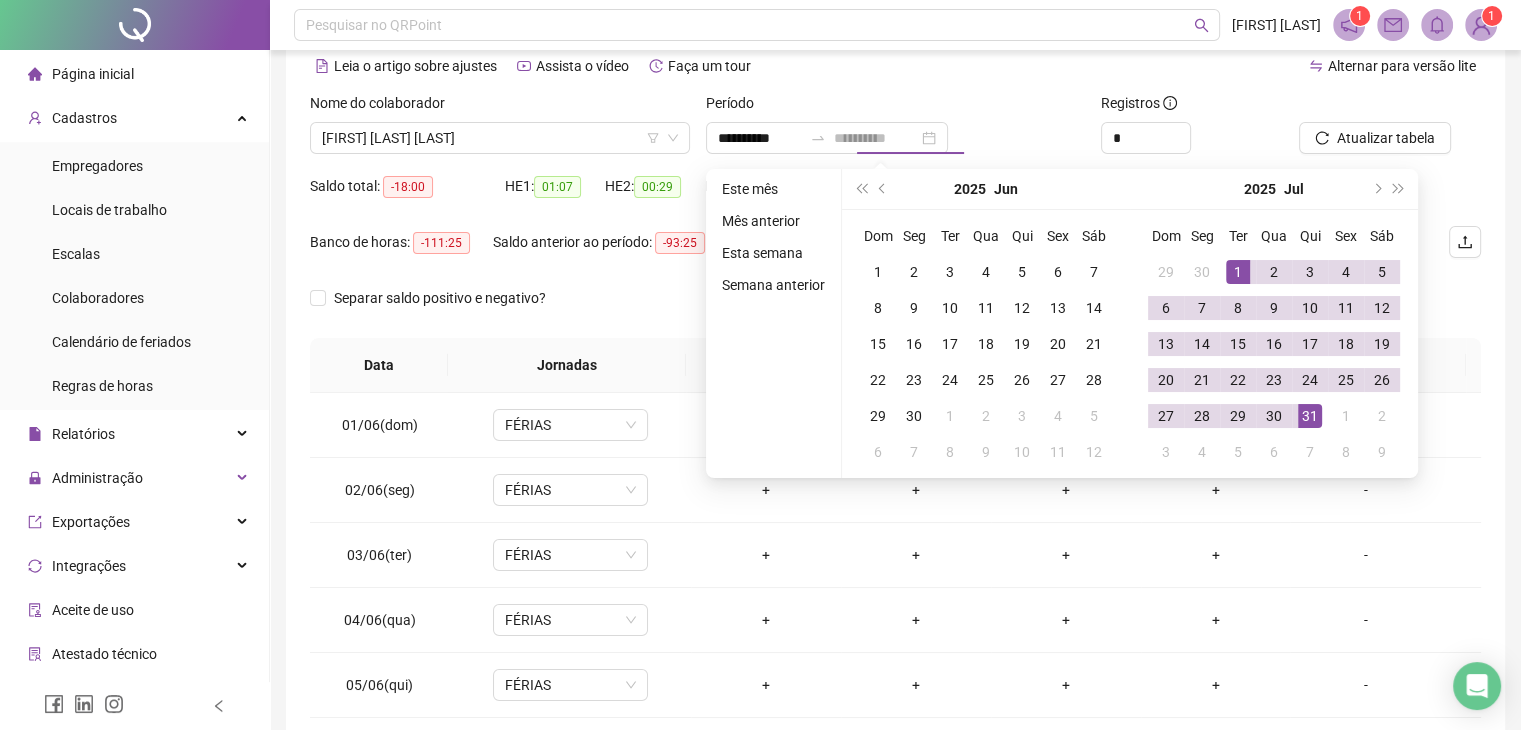 click on "31" at bounding box center (1310, 416) 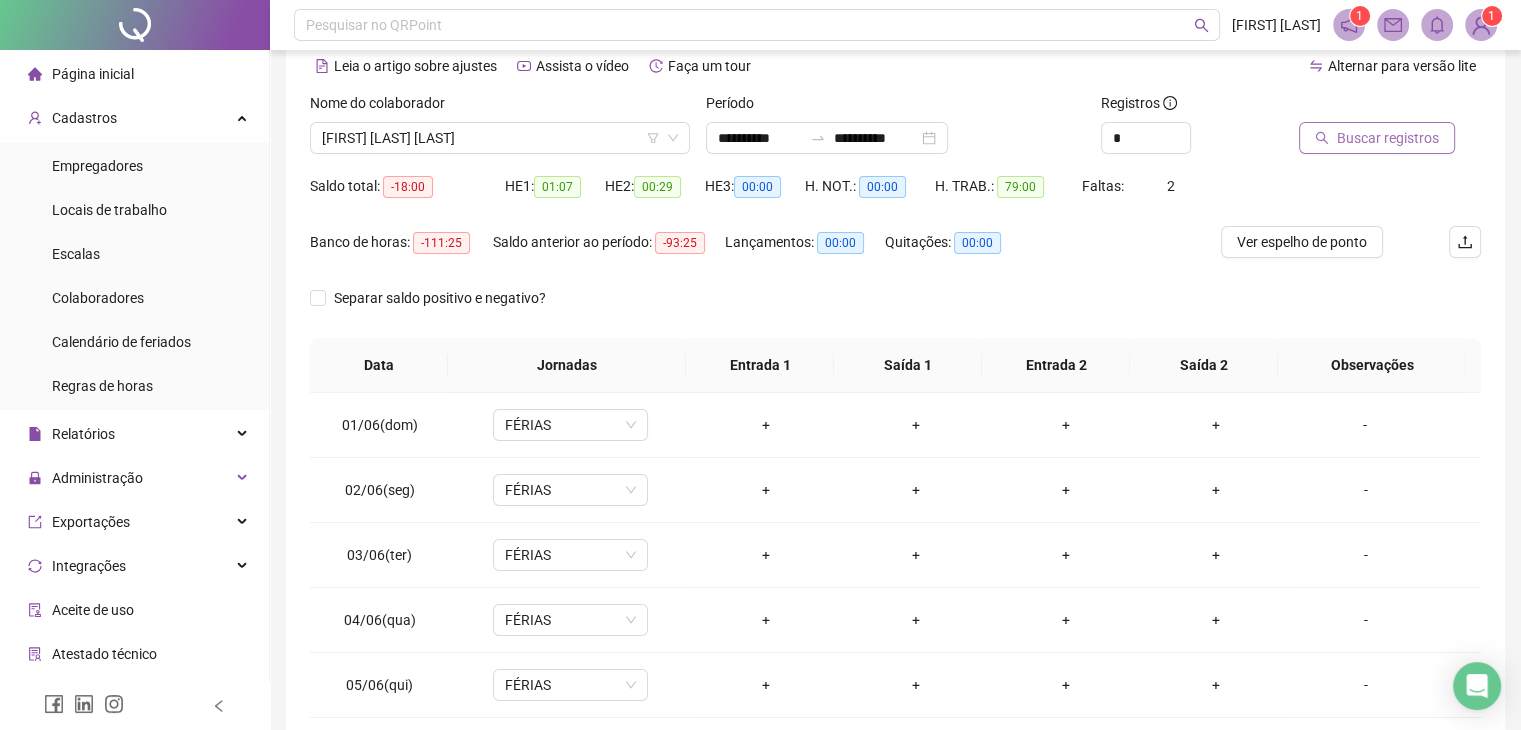 click on "Buscar registros" at bounding box center (1388, 138) 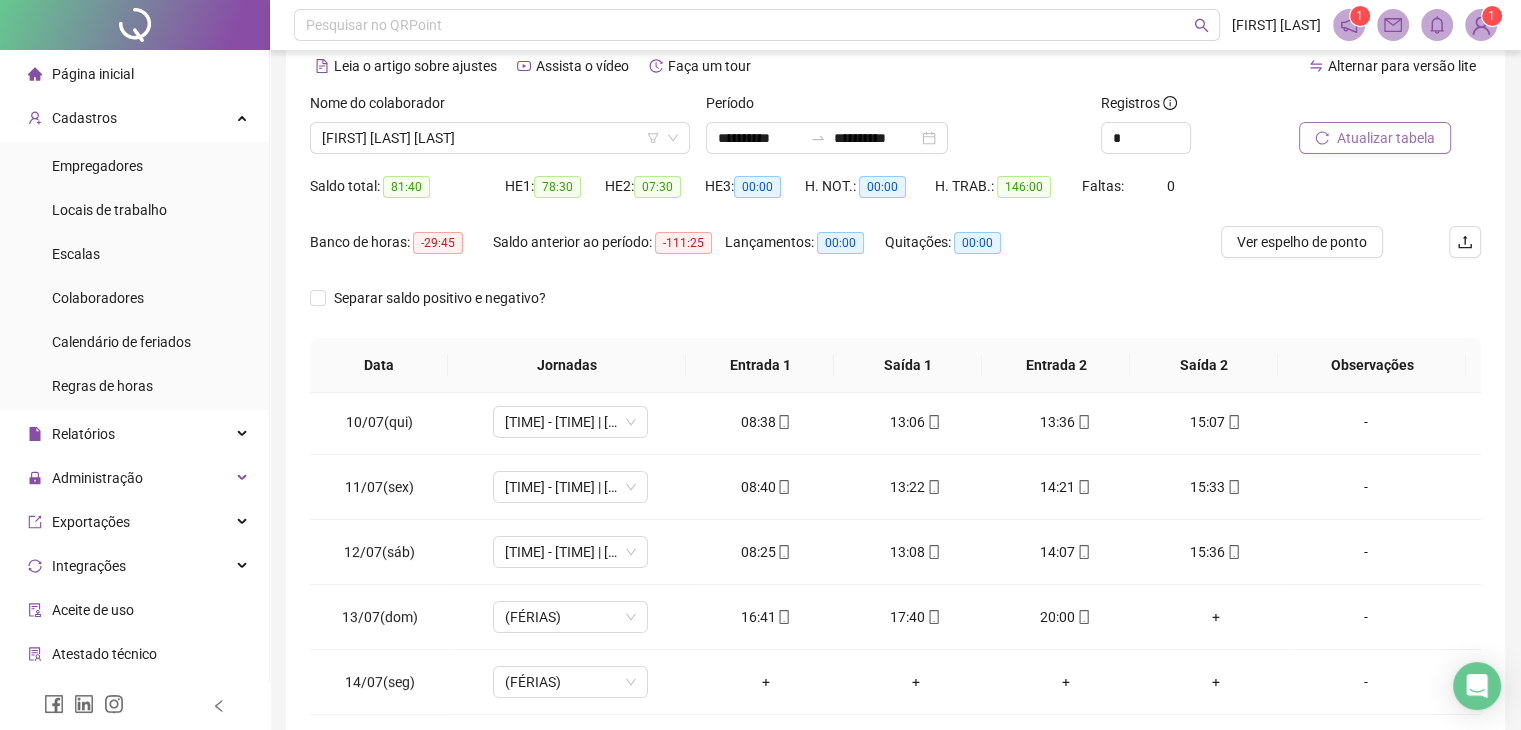 scroll, scrollTop: 624, scrollLeft: 0, axis: vertical 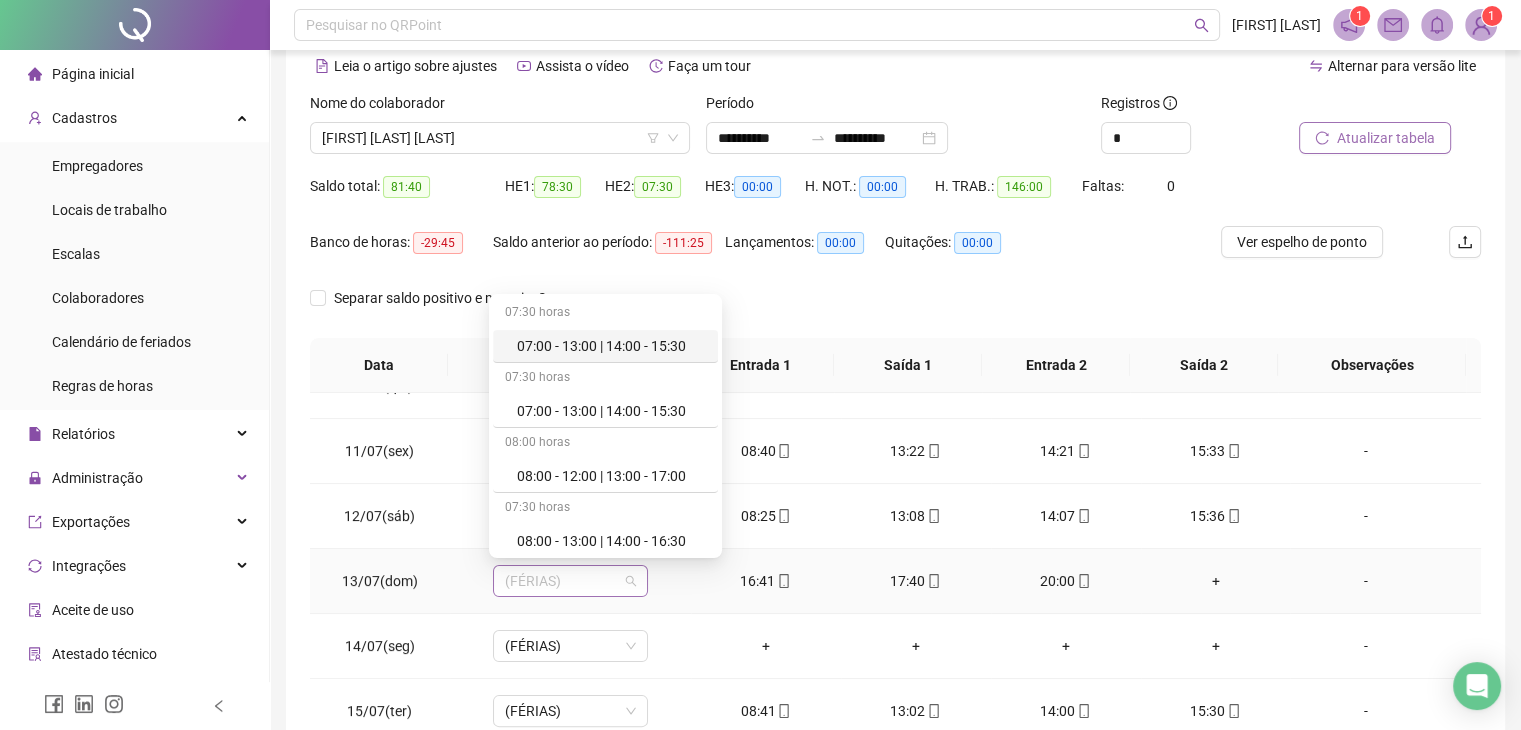 click on "(FÉRIAS)" at bounding box center [570, 581] 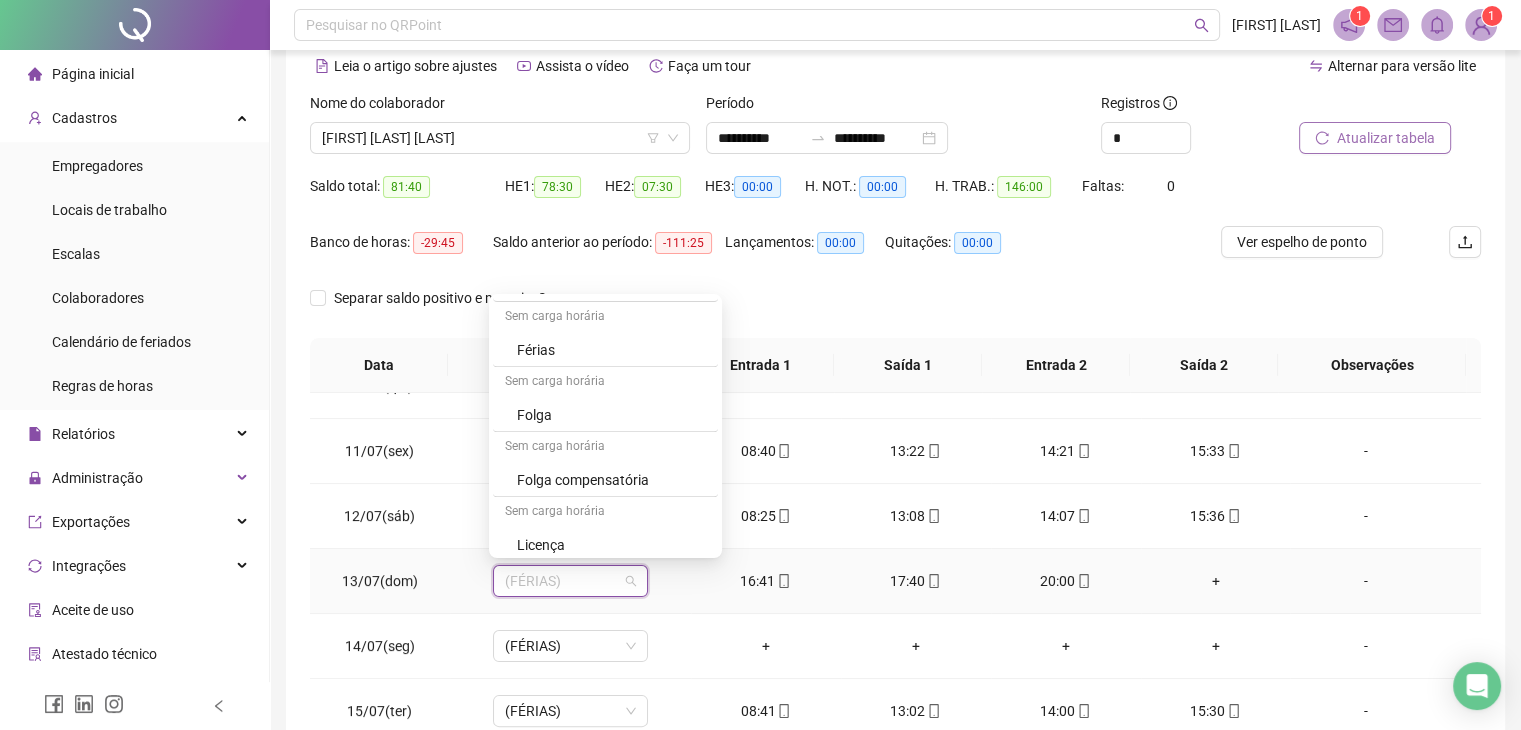 scroll, scrollTop: 2076, scrollLeft: 0, axis: vertical 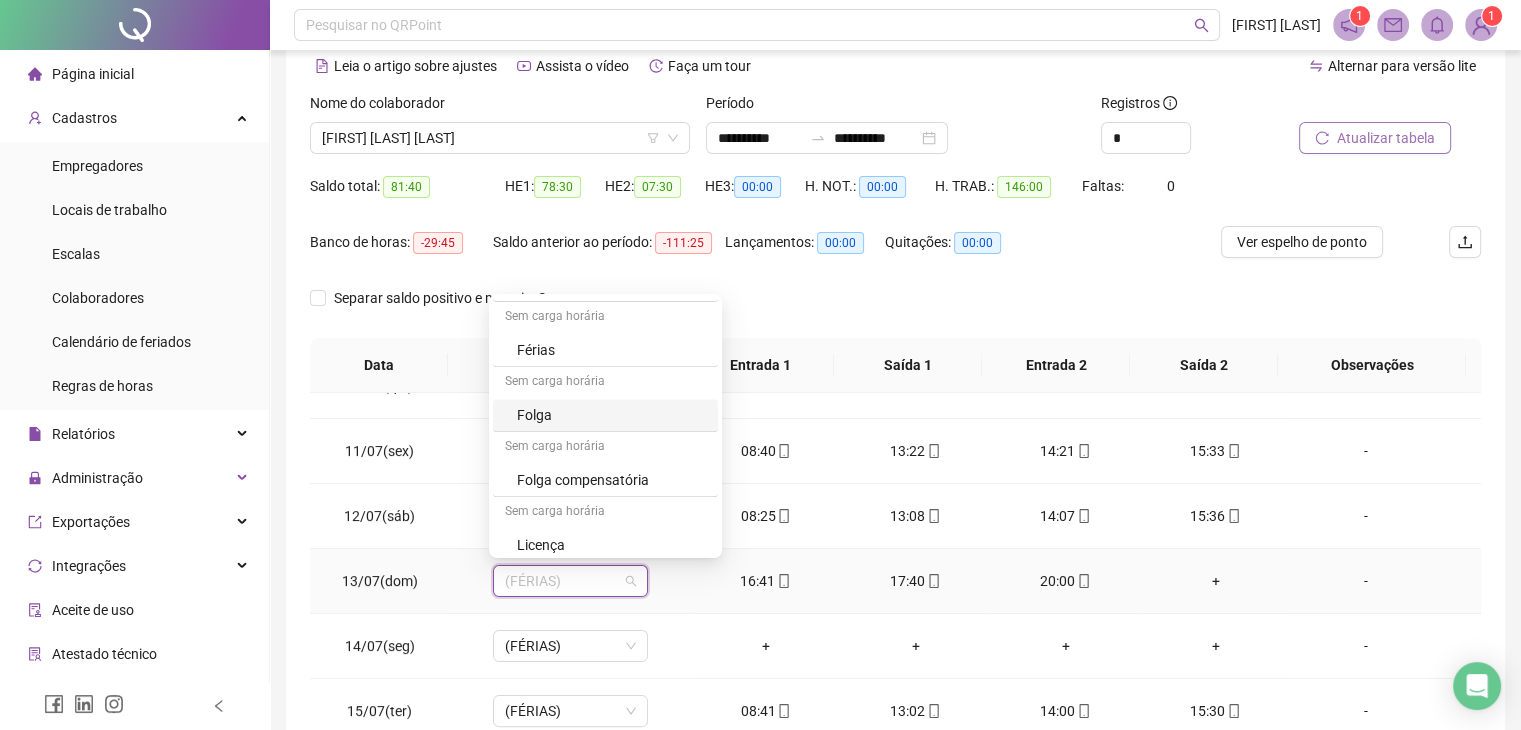 click on "Folga" at bounding box center (611, 415) 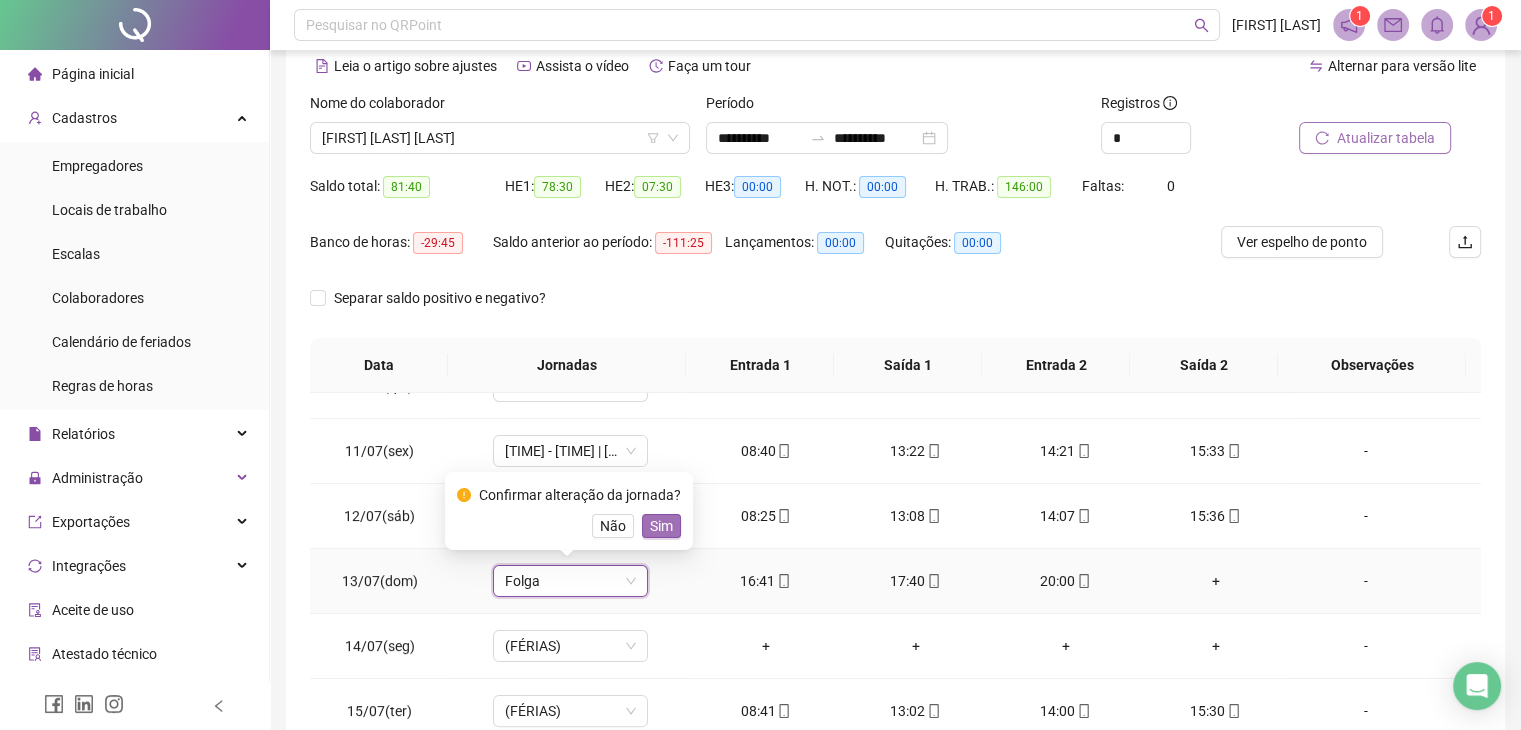 click on "Sim" at bounding box center (661, 526) 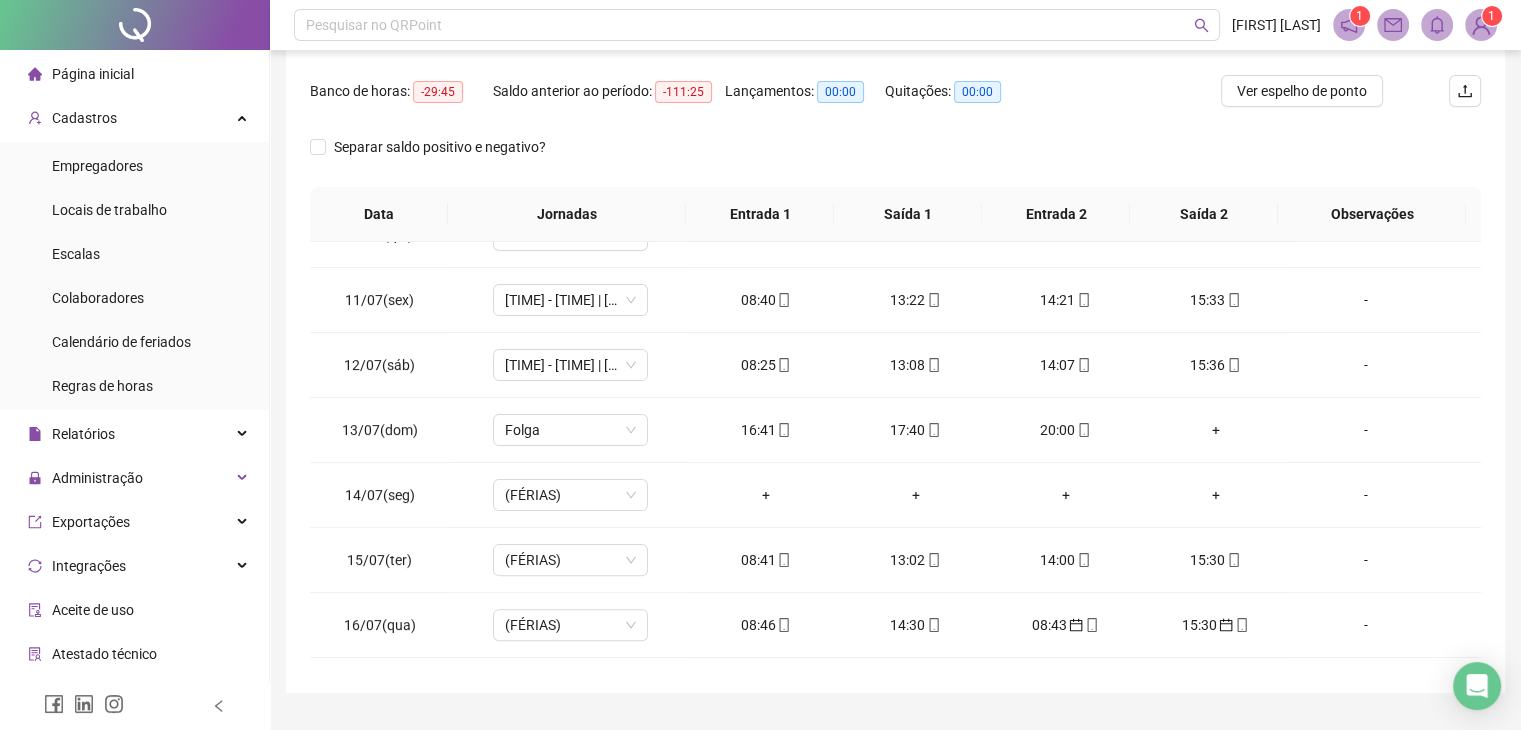 scroll, scrollTop: 292, scrollLeft: 0, axis: vertical 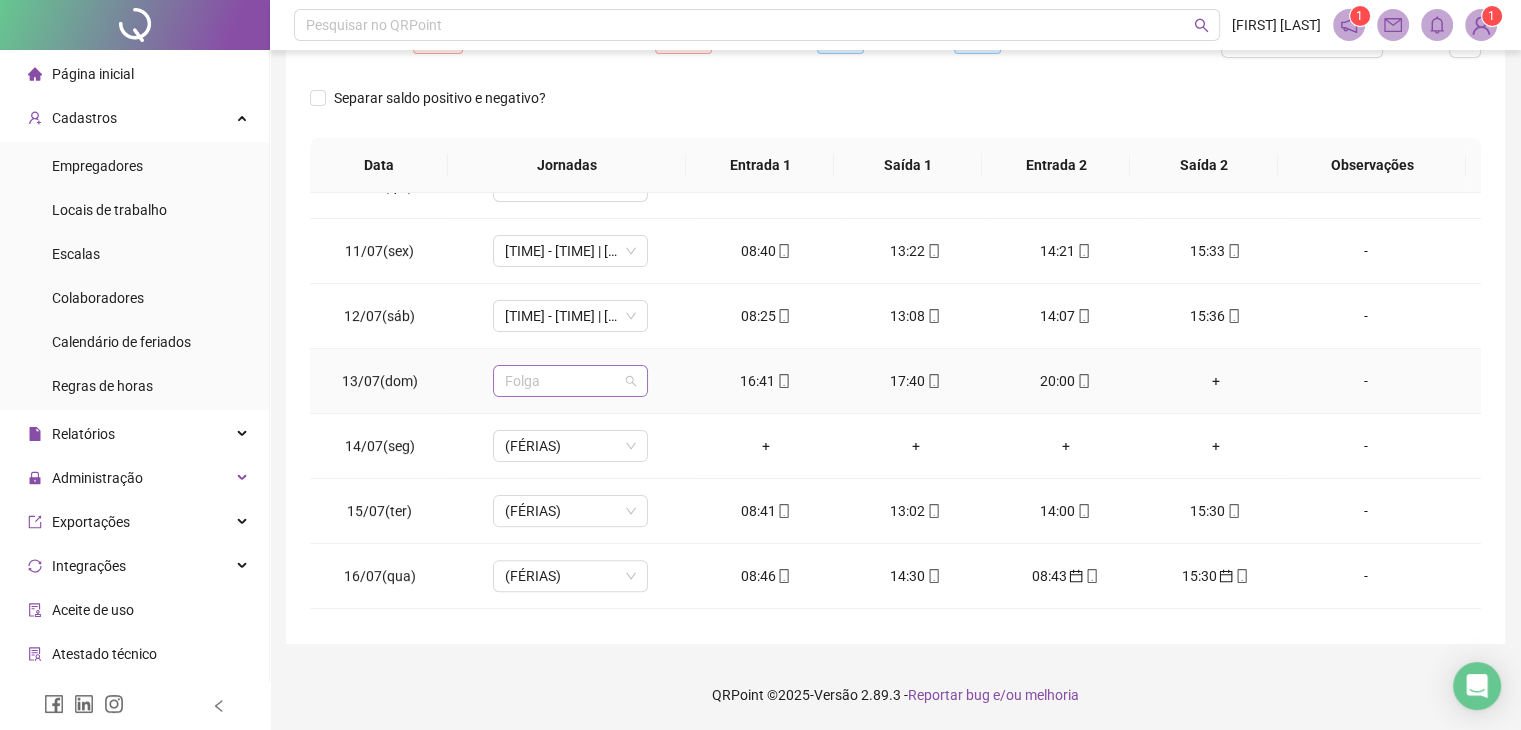 click on "Folga" at bounding box center [570, 381] 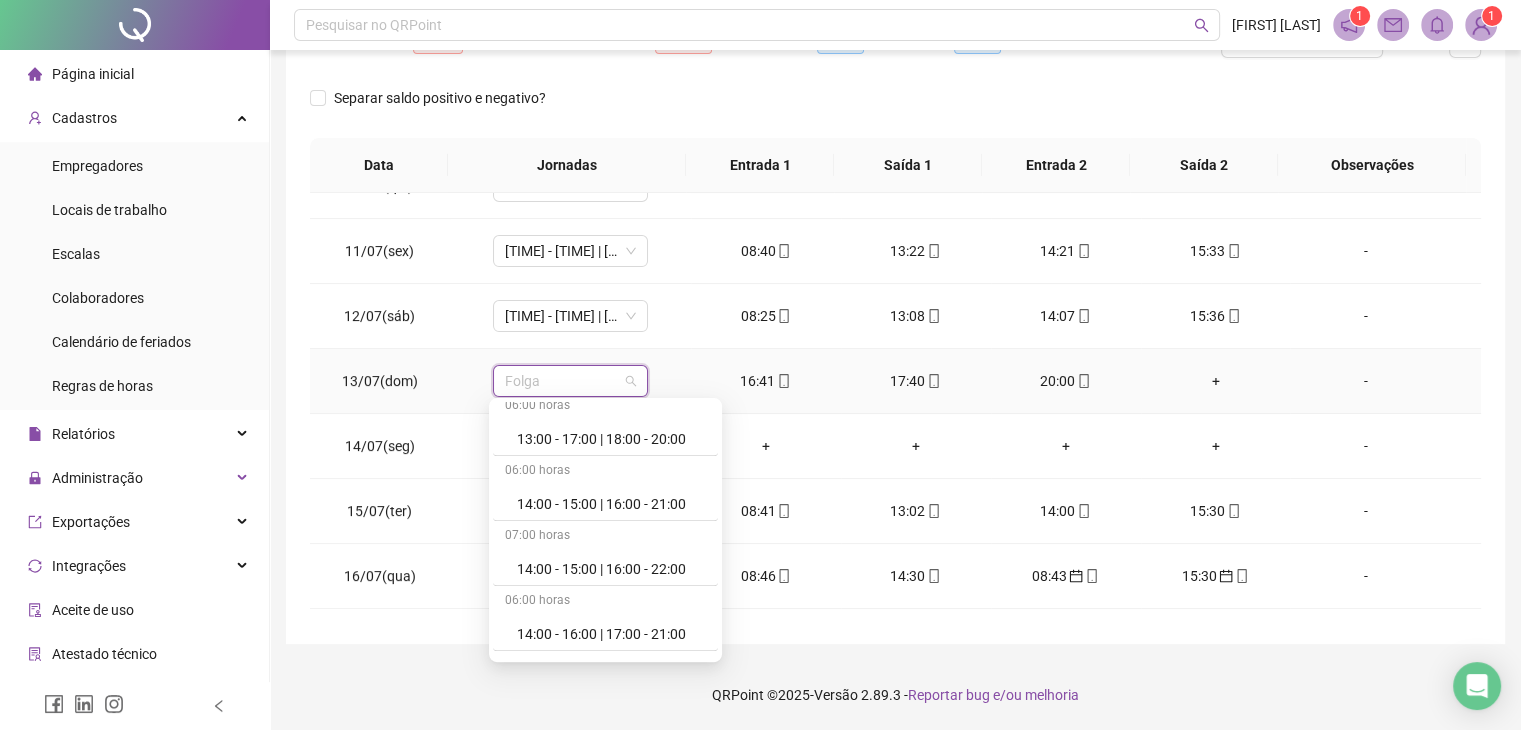 scroll, scrollTop: 1276, scrollLeft: 0, axis: vertical 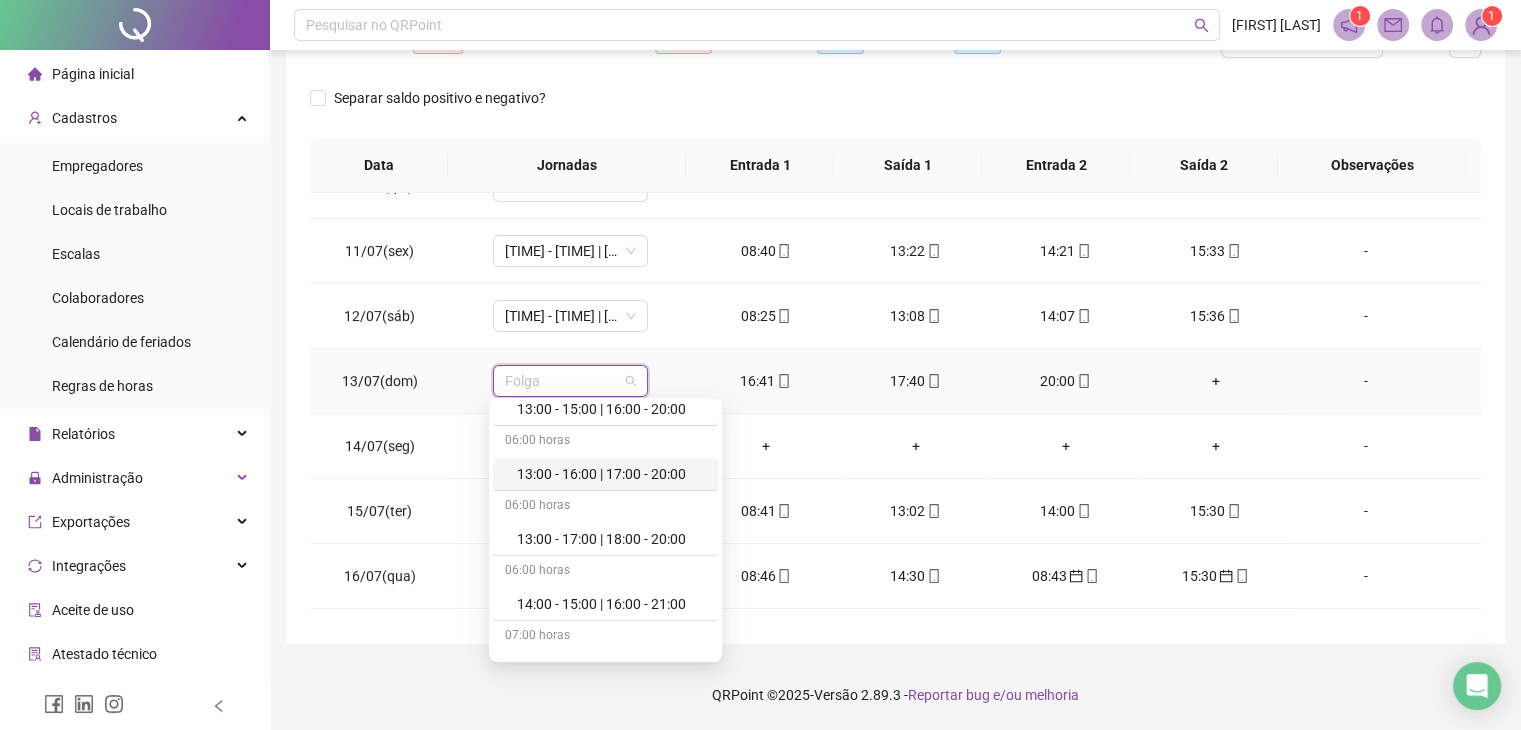 click on "13:00 - 16:00 | 17:00 - 20:00" at bounding box center [611, 474] 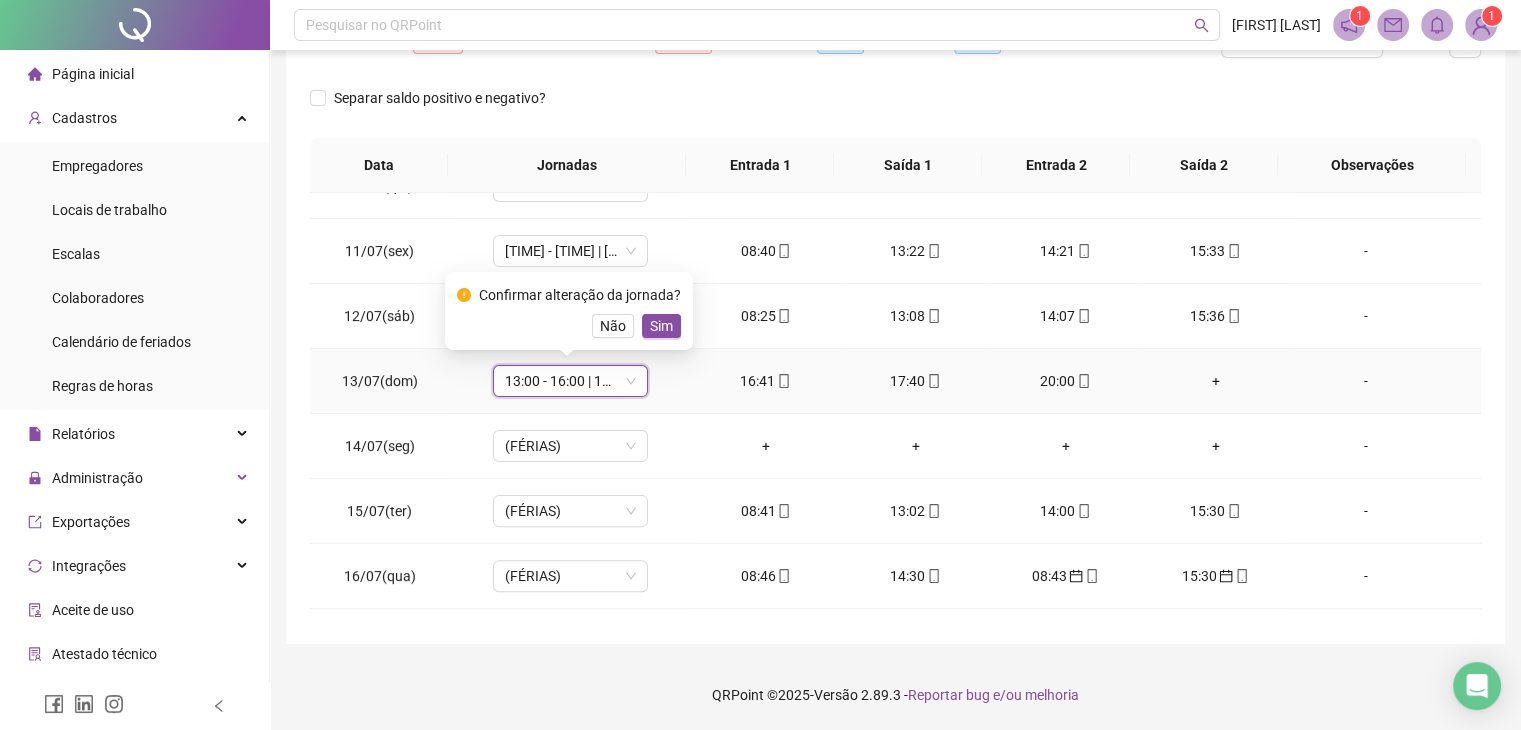 click on "Confirmar alteração da jornada? Não Sim" at bounding box center (569, 311) 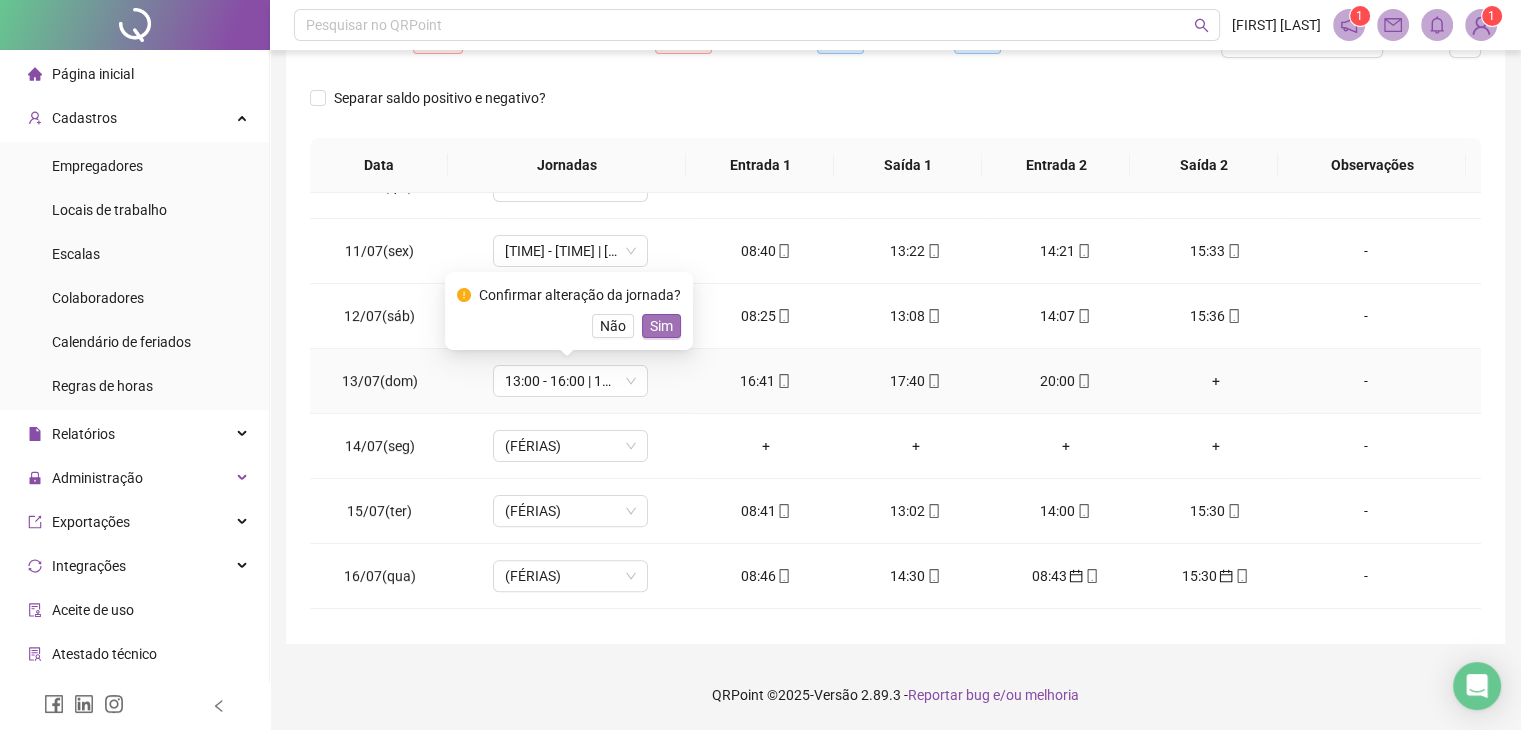 click on "Sim" at bounding box center [661, 326] 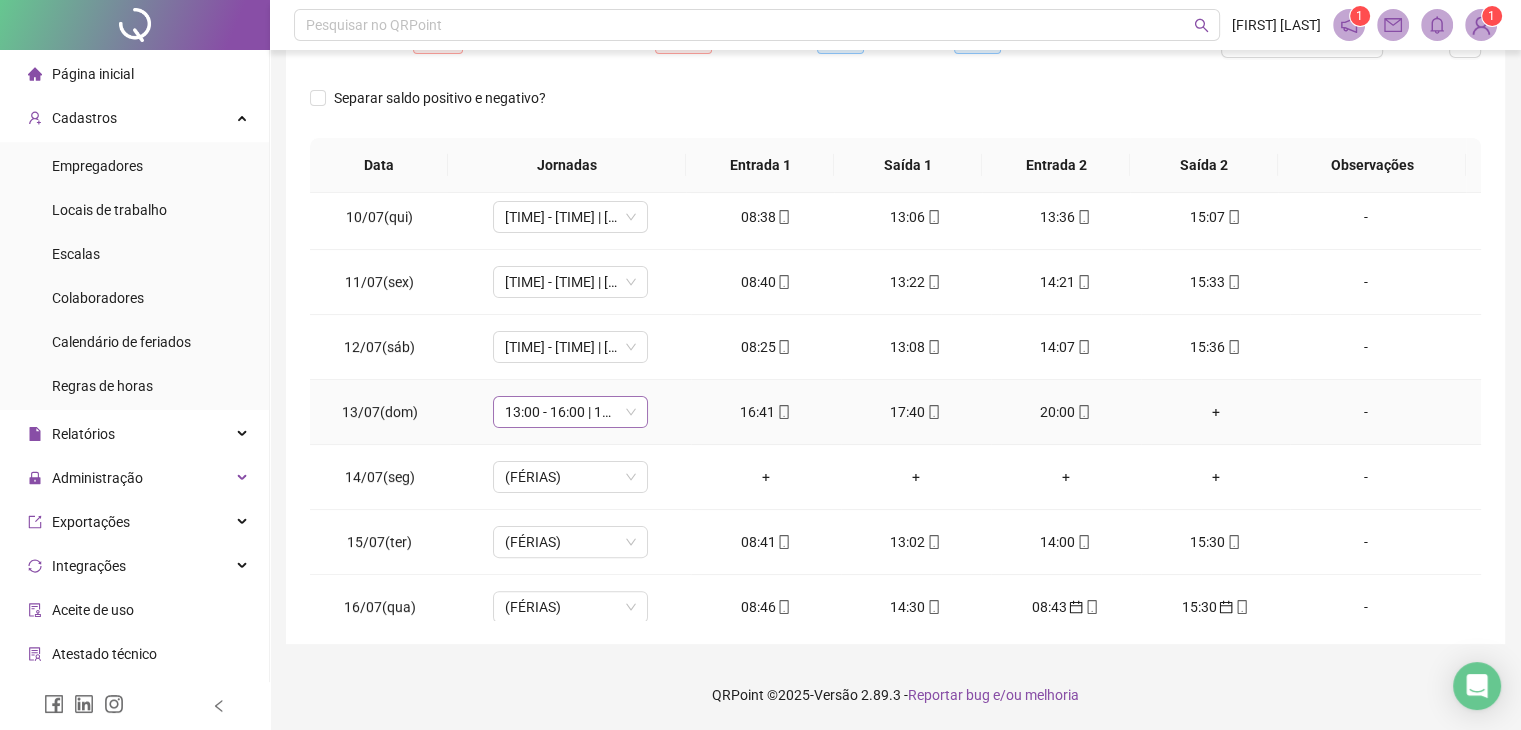 scroll, scrollTop: 624, scrollLeft: 0, axis: vertical 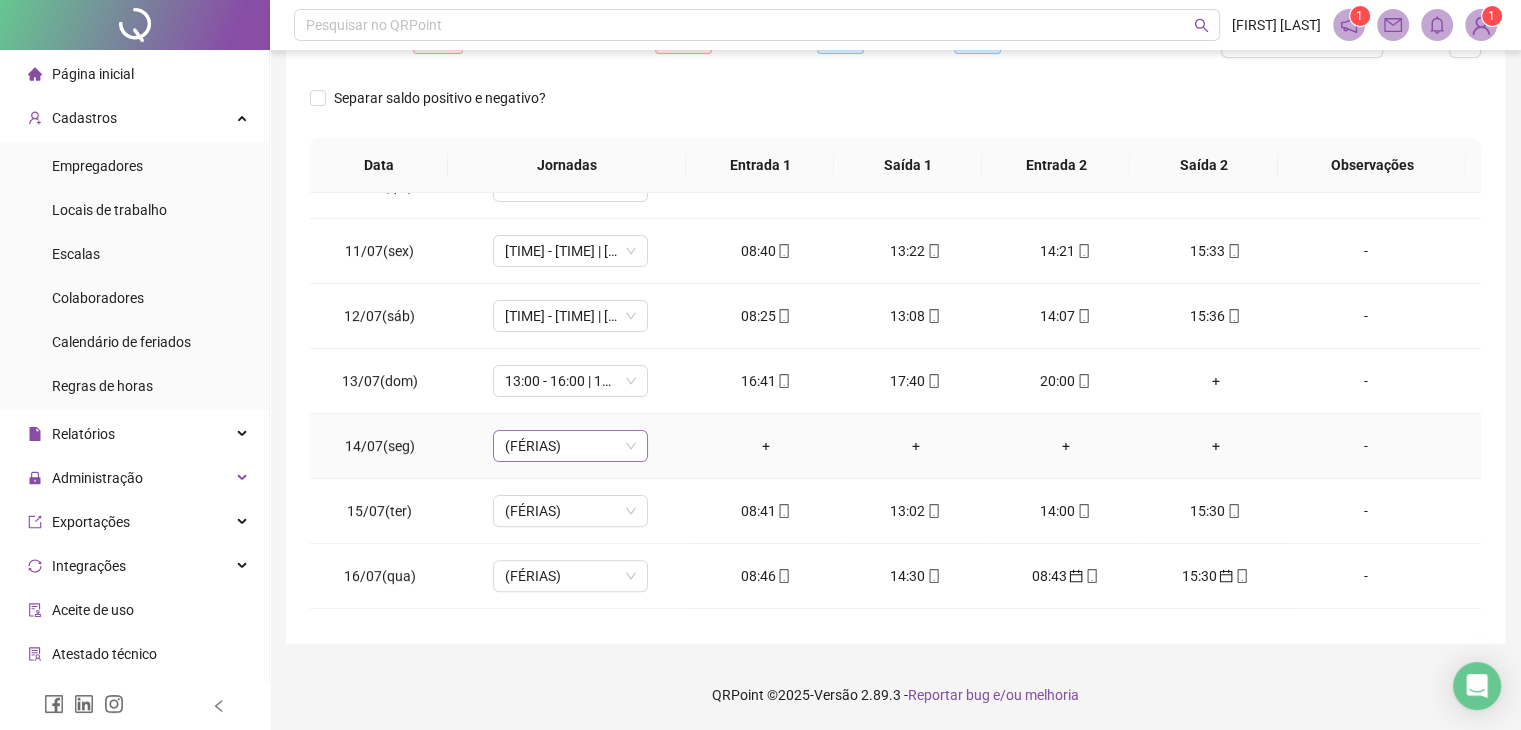 click on "(FÉRIAS)" at bounding box center (570, 446) 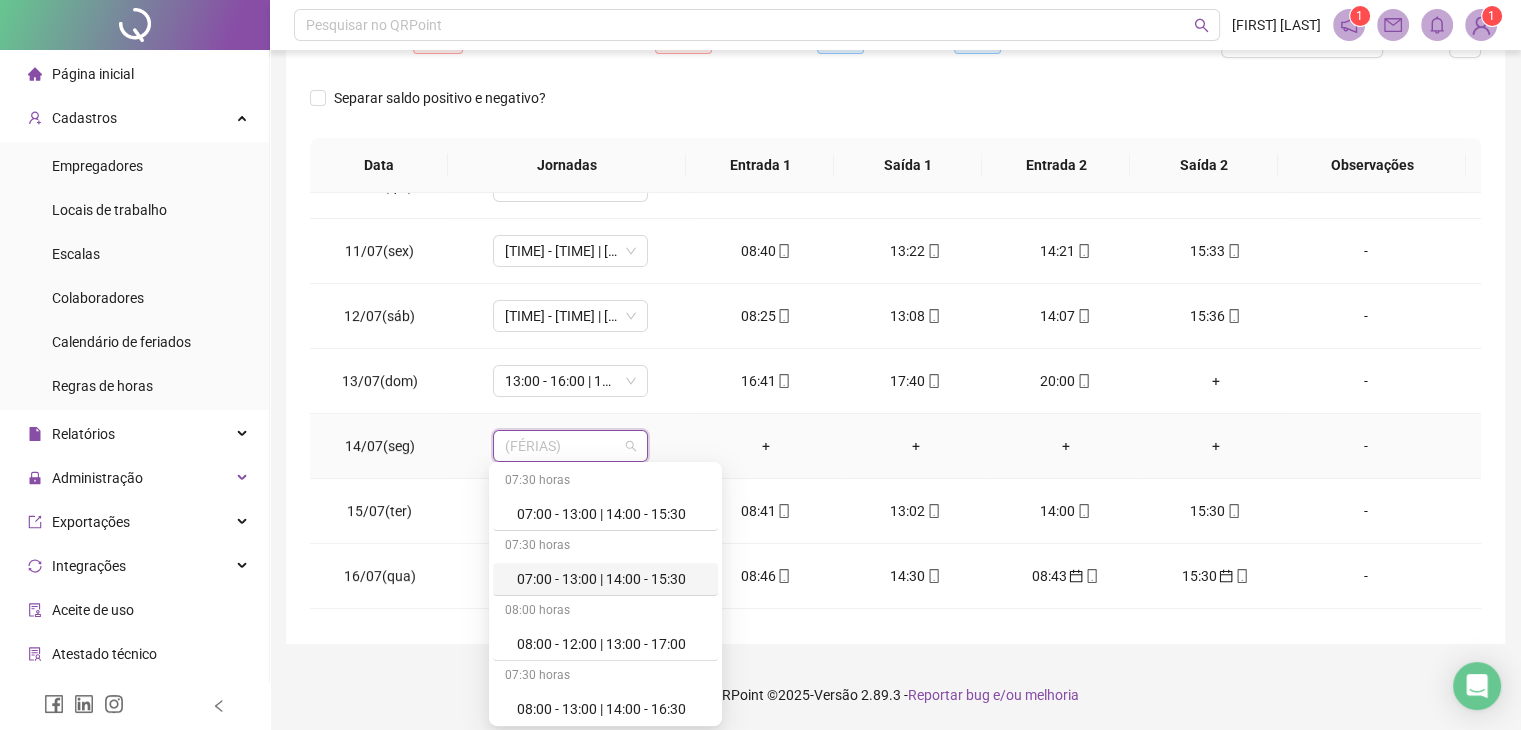 scroll, scrollTop: 100, scrollLeft: 0, axis: vertical 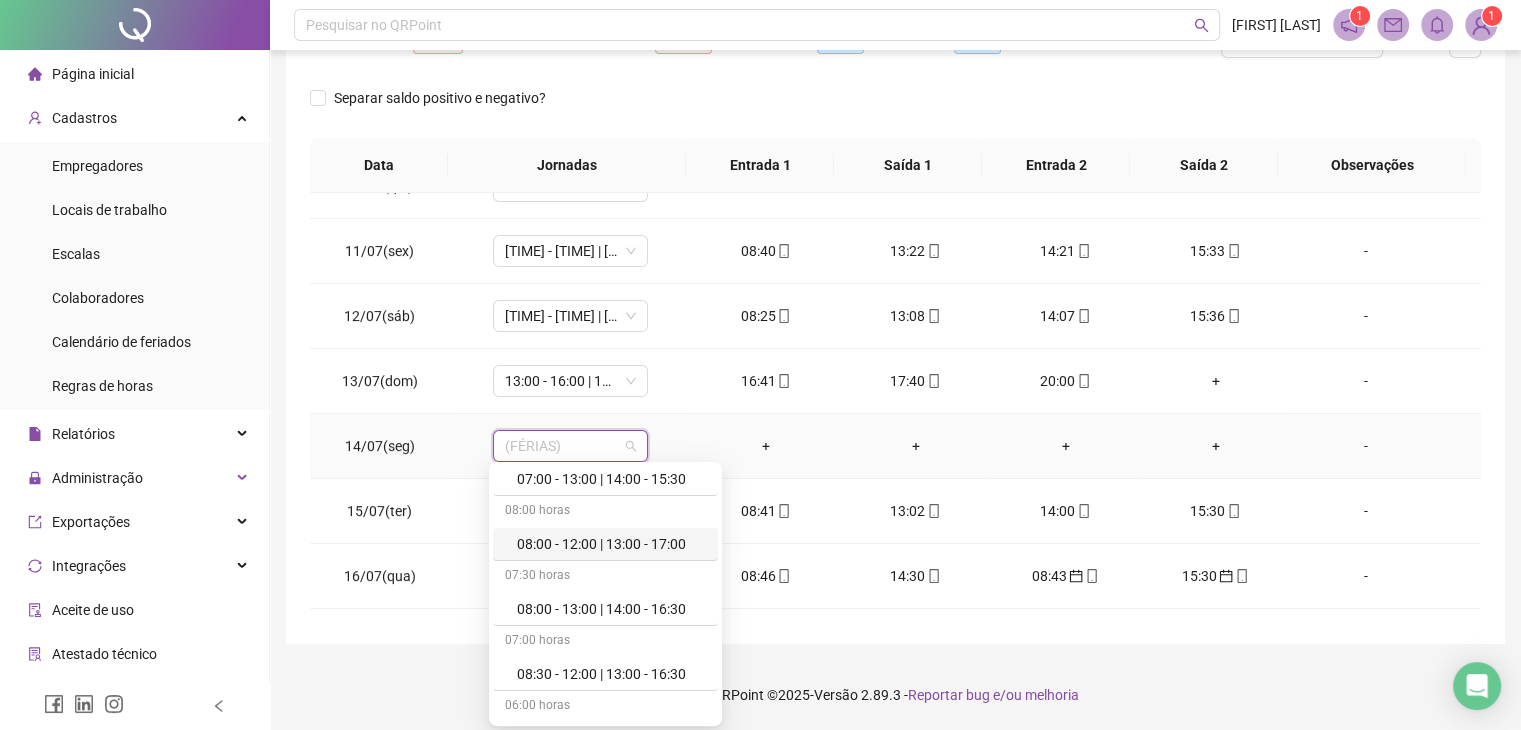 click on "08:00 - 12:00 | 13:00 - 17:00" at bounding box center [611, 544] 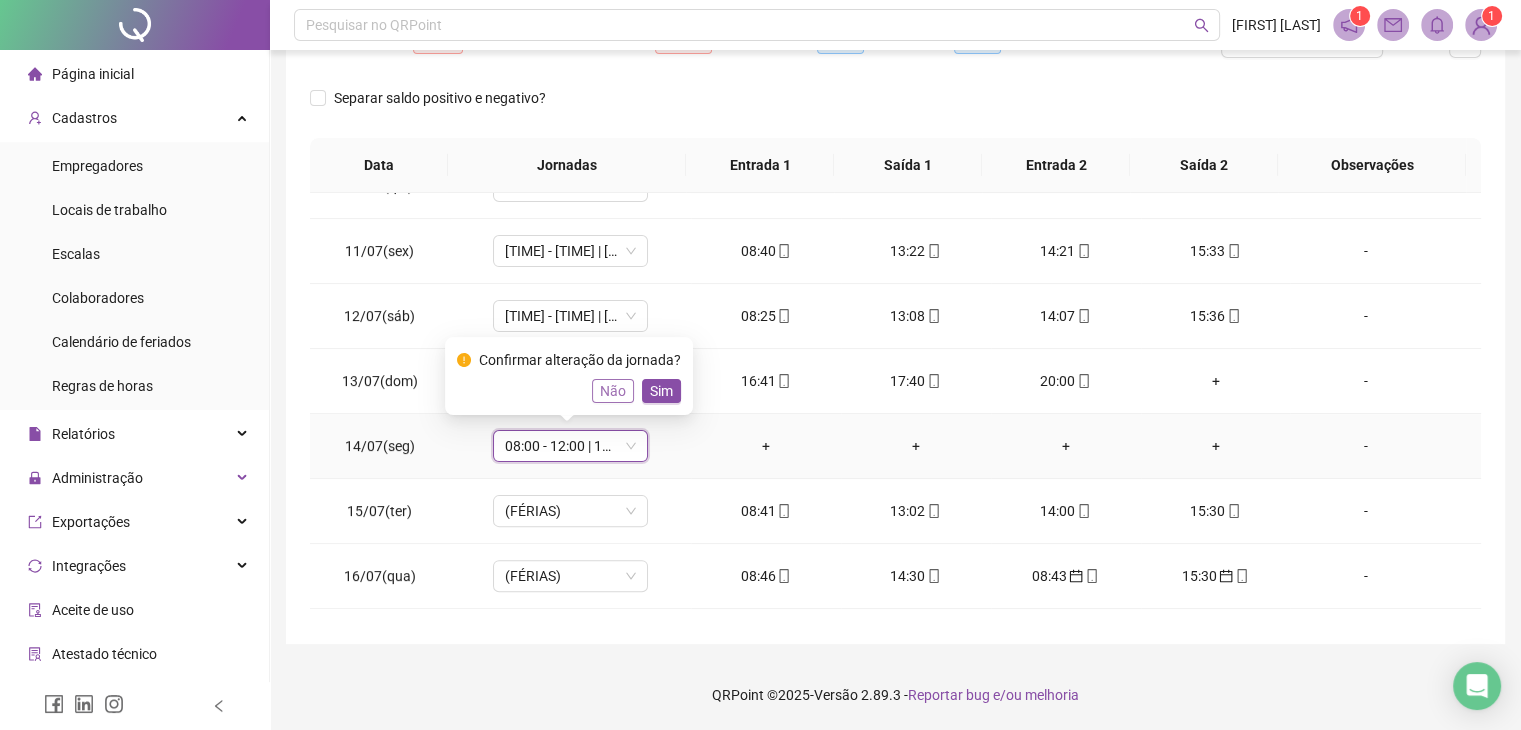 click on "Não" at bounding box center (613, 391) 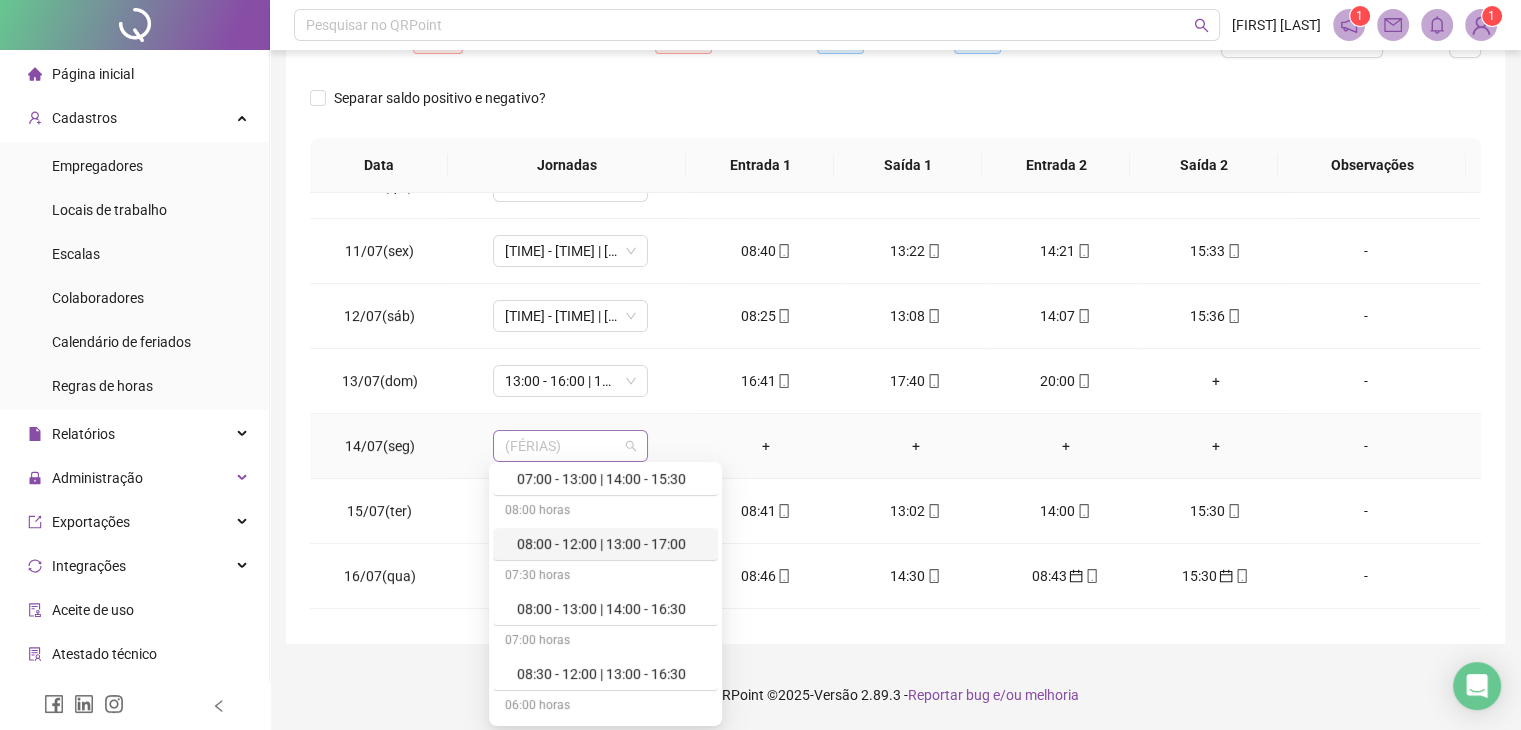click on "(FÉRIAS)" at bounding box center [570, 446] 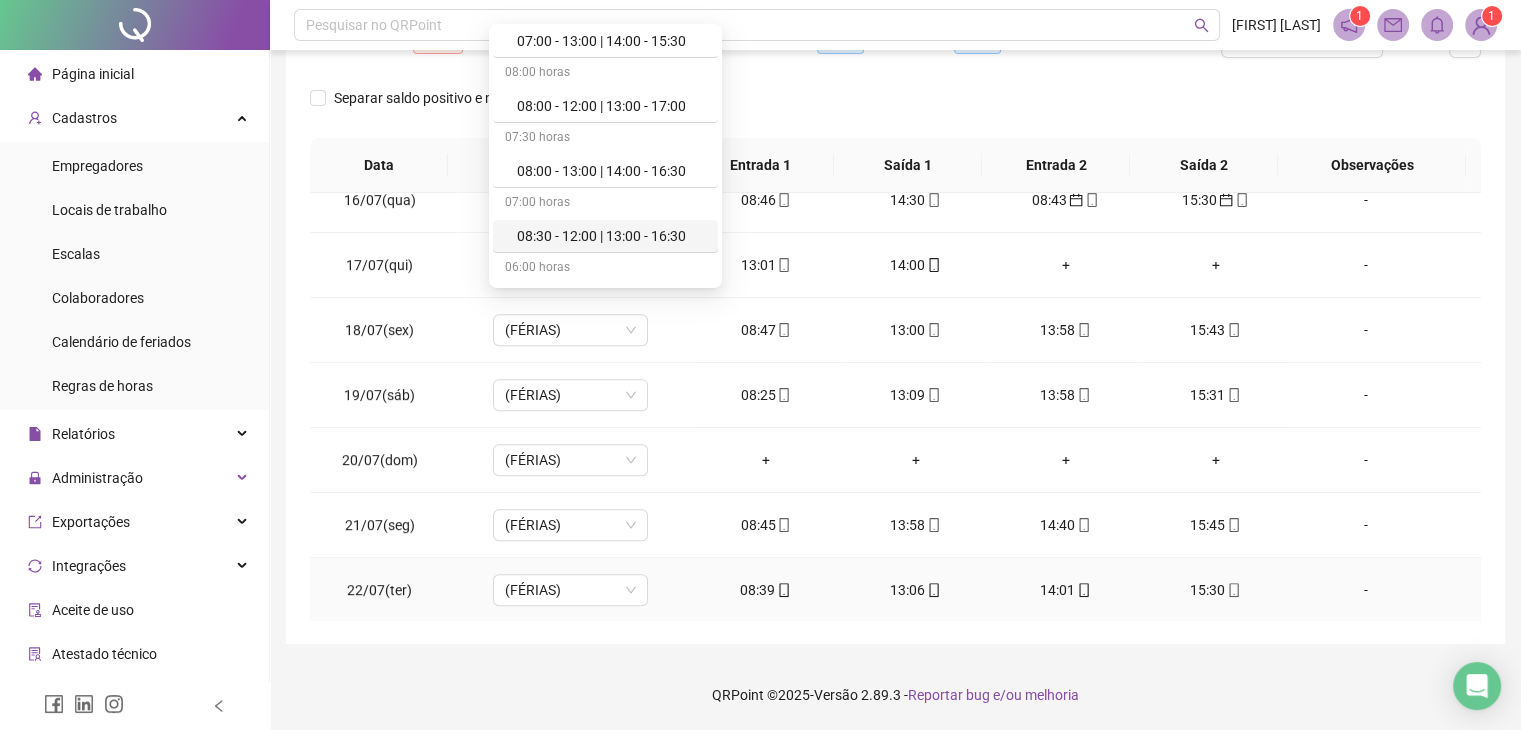 scroll, scrollTop: 924, scrollLeft: 0, axis: vertical 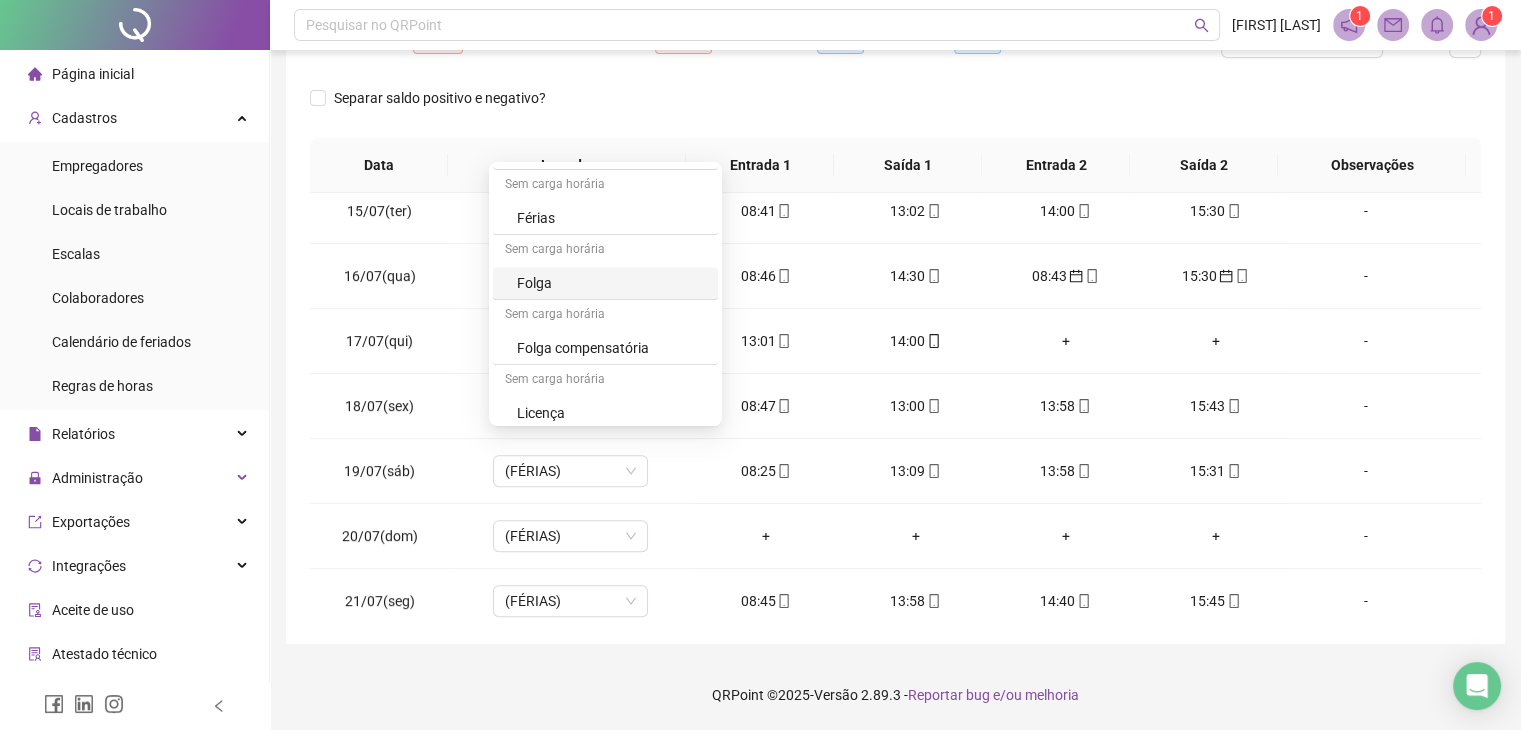 click on "Folga" at bounding box center [611, 283] 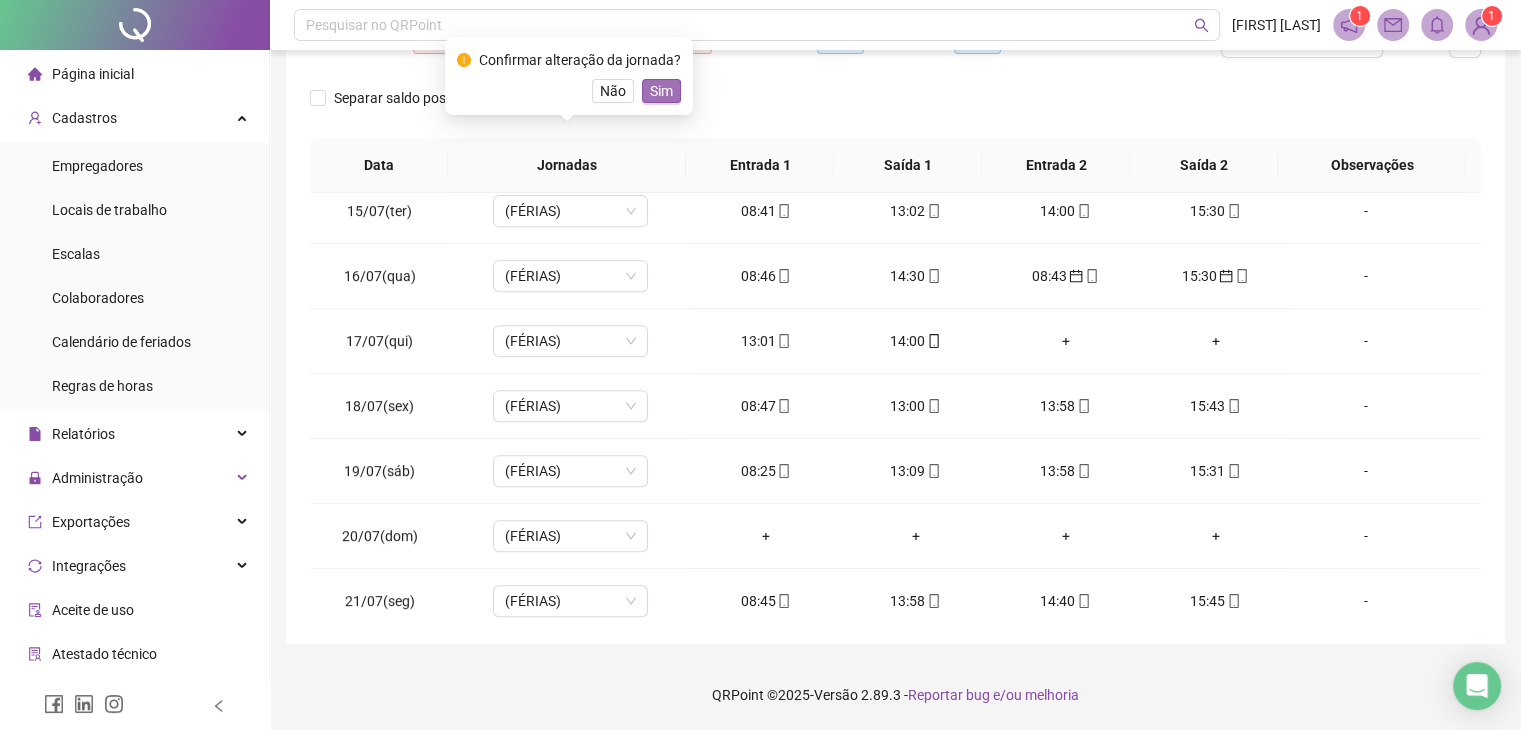 click on "Sim" at bounding box center (661, 91) 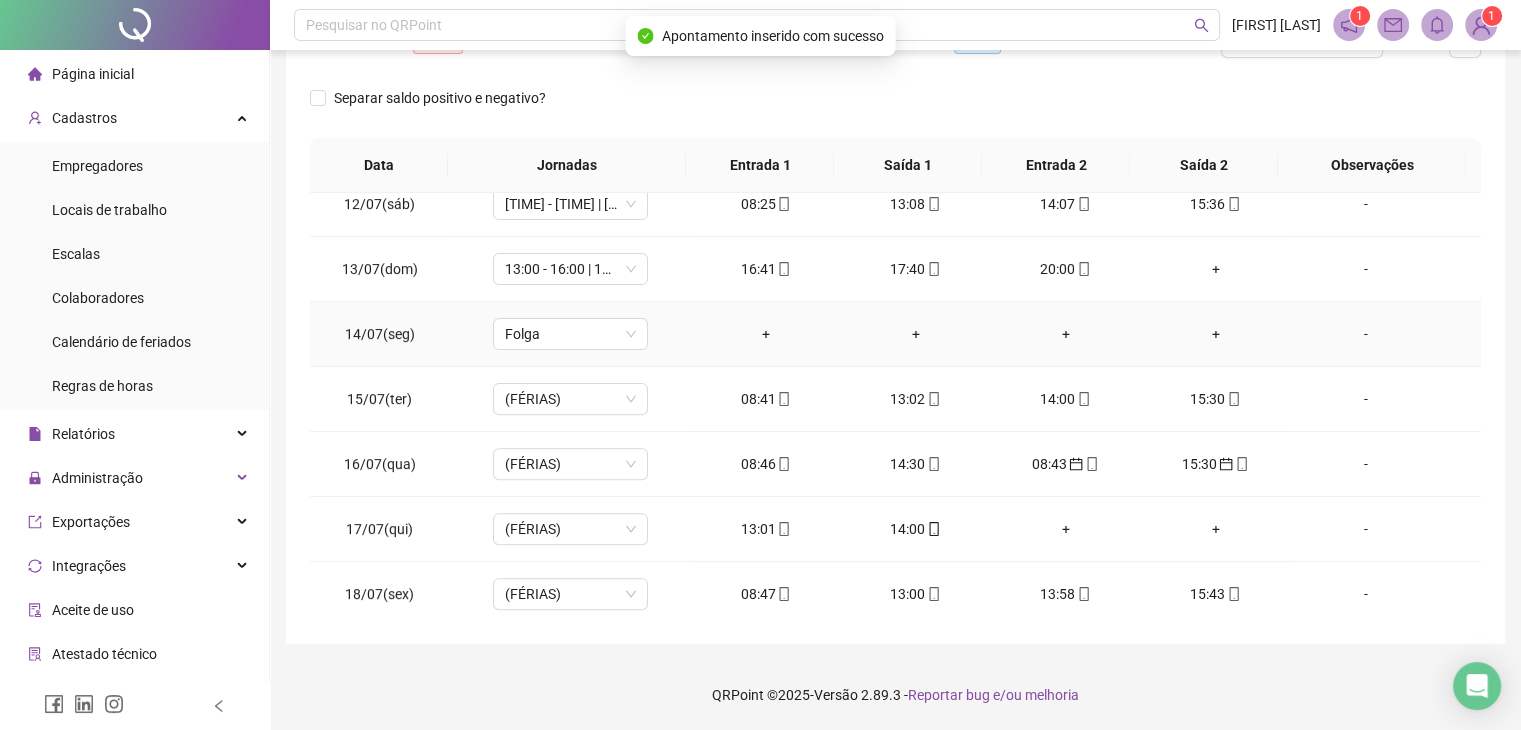 scroll, scrollTop: 724, scrollLeft: 0, axis: vertical 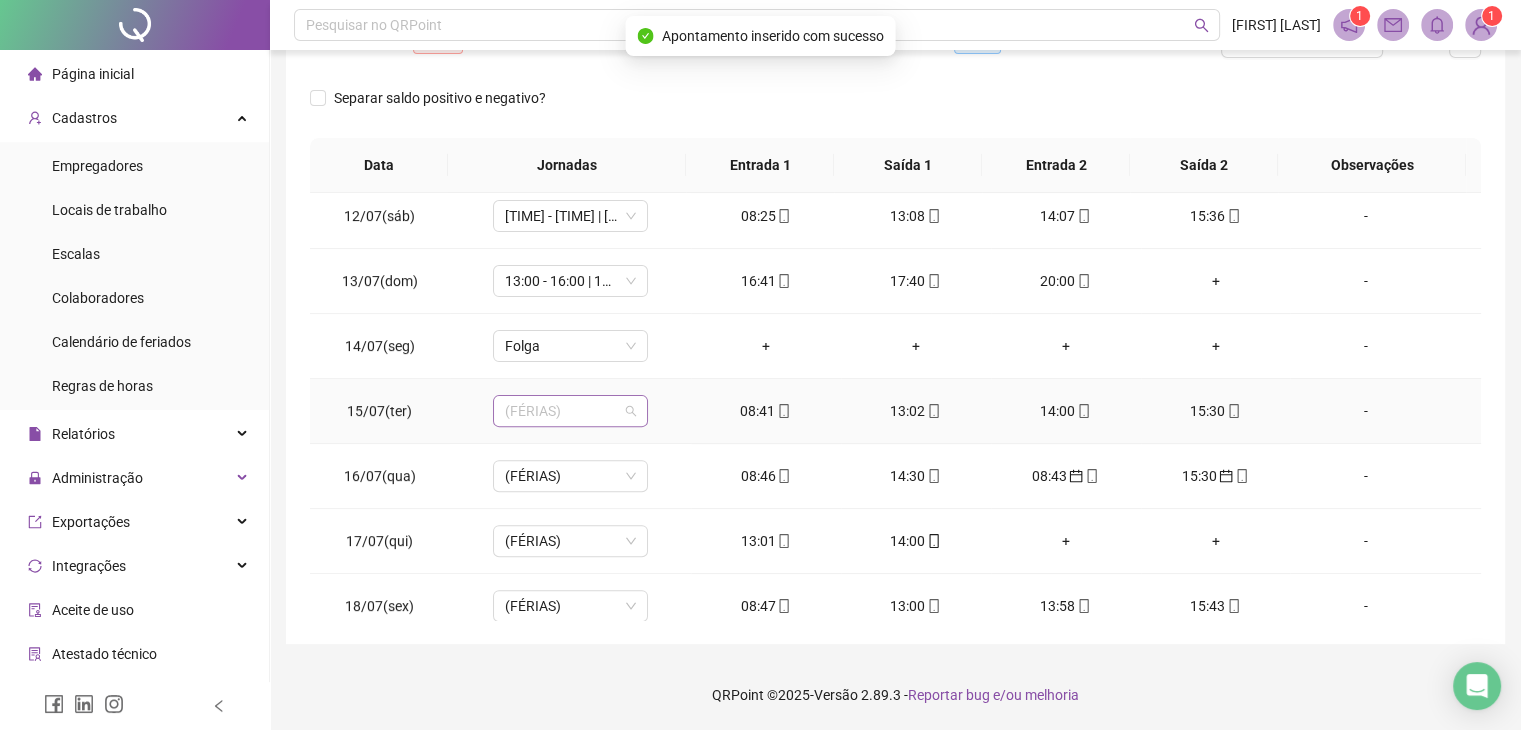 click on "(FÉRIAS)" at bounding box center [570, 411] 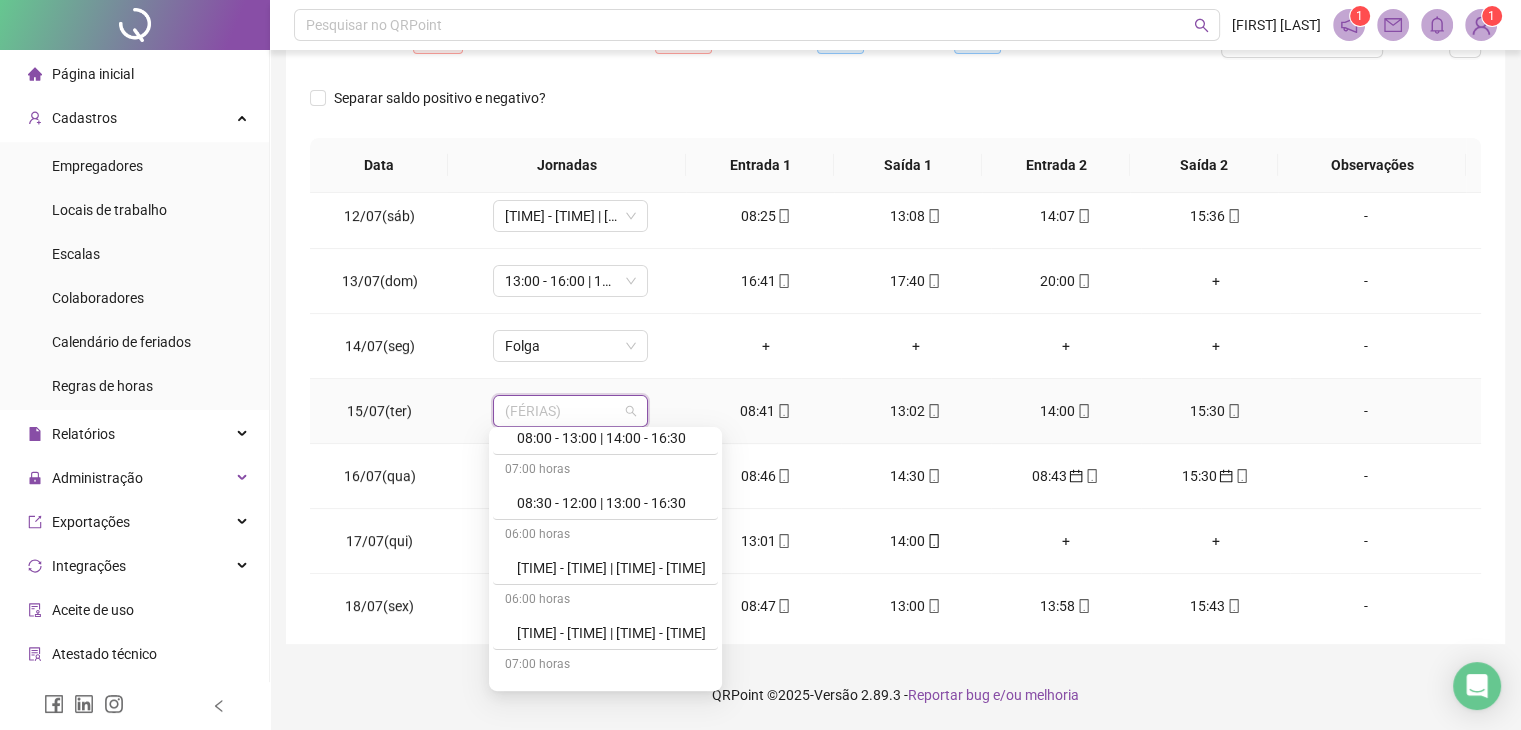 scroll, scrollTop: 244, scrollLeft: 0, axis: vertical 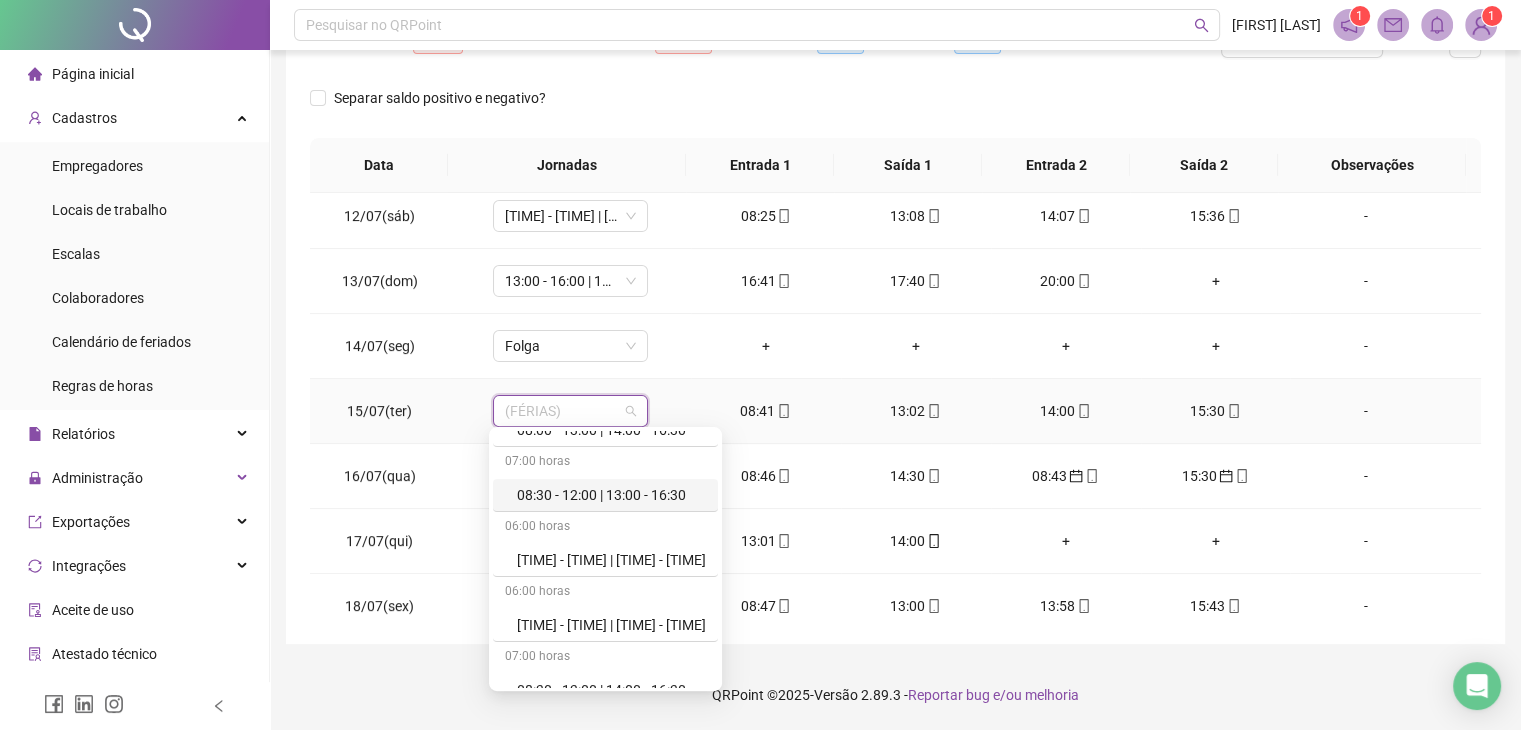 click on "08:30 - 12:00 | 13:00 - 16:30" at bounding box center [611, 495] 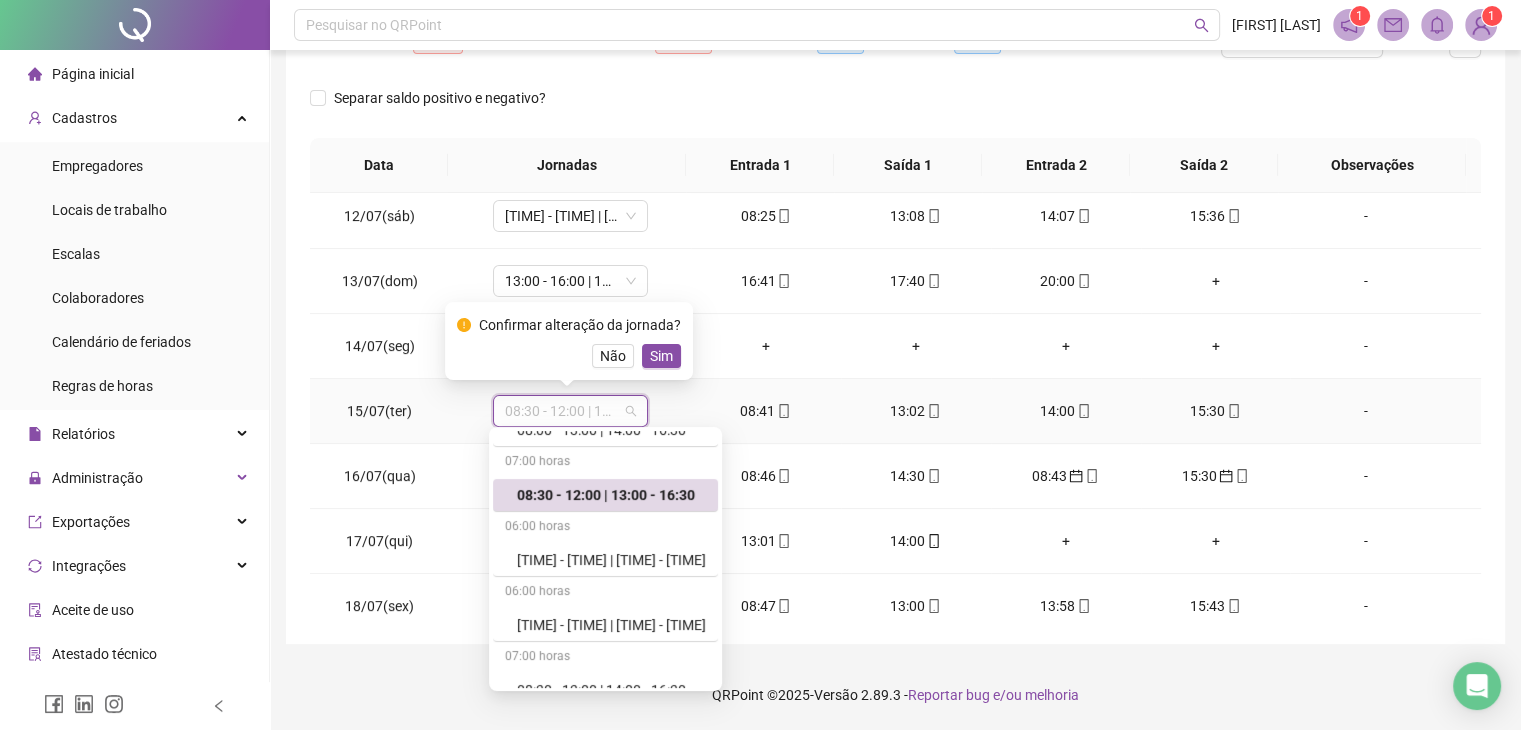 click on "08:30 - 12:00 | 13:00 - 16:30" at bounding box center [570, 411] 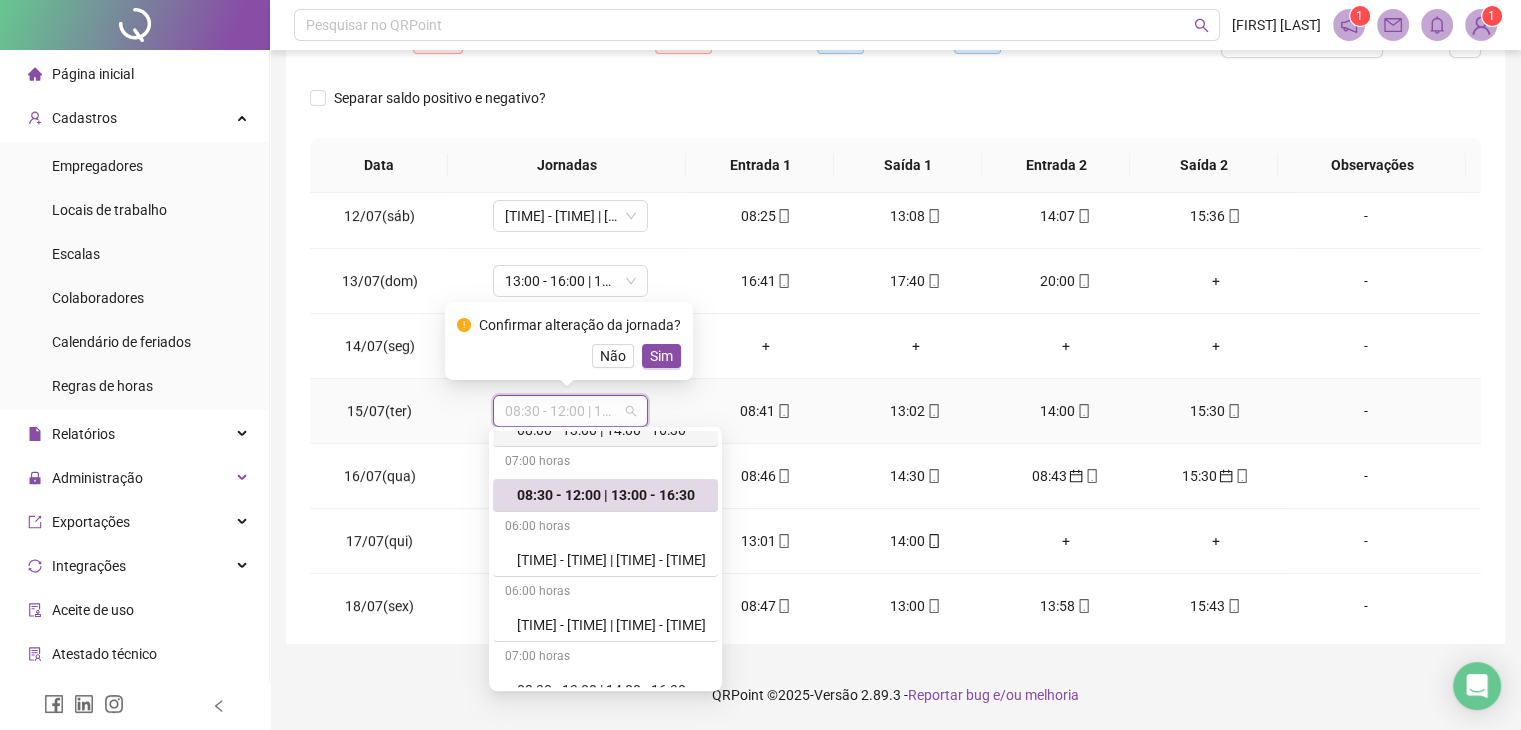 click on "08:00 - 13:00 | 14:00 - 16:30" at bounding box center (605, 430) 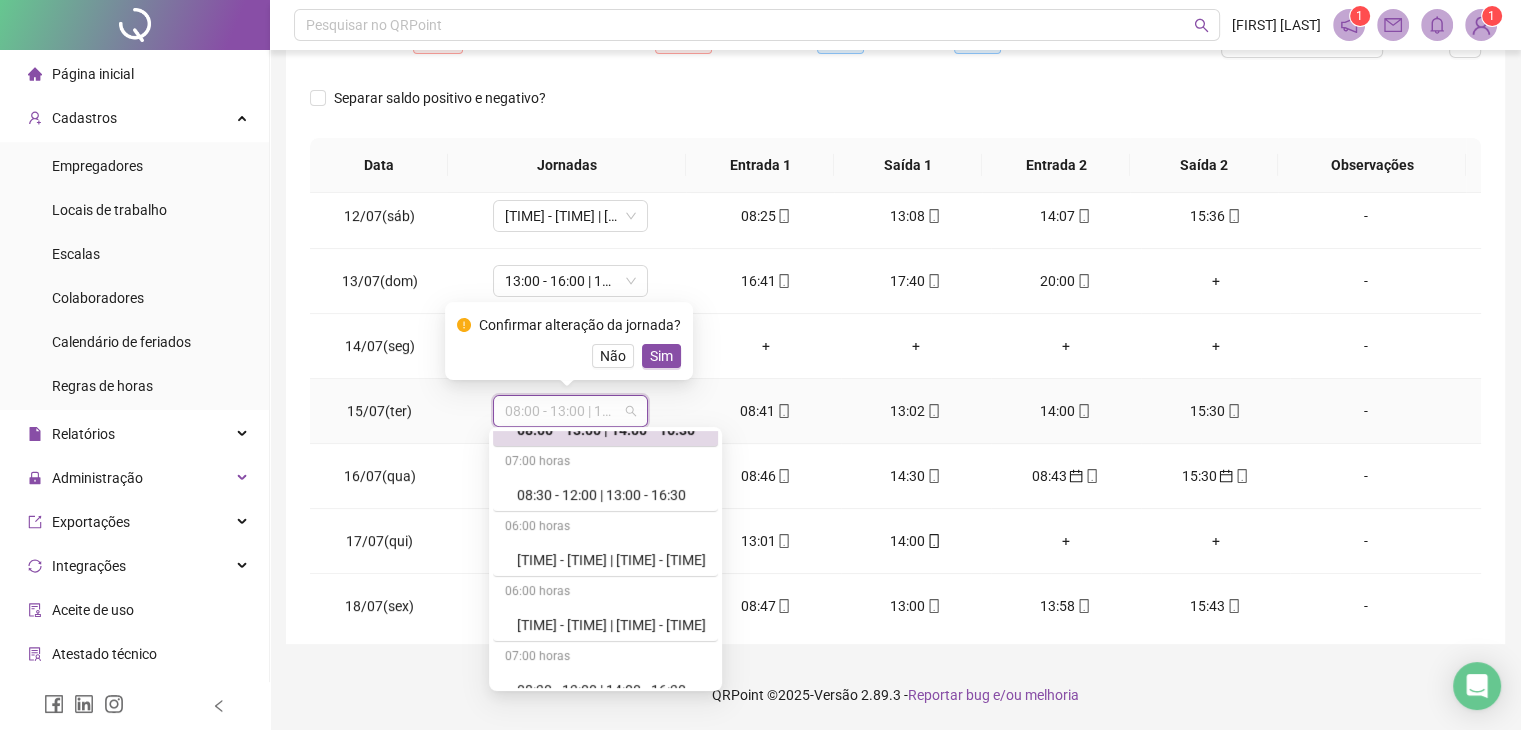 click on "08:00 - 13:00 | 14:00 - 16:30" at bounding box center [570, 411] 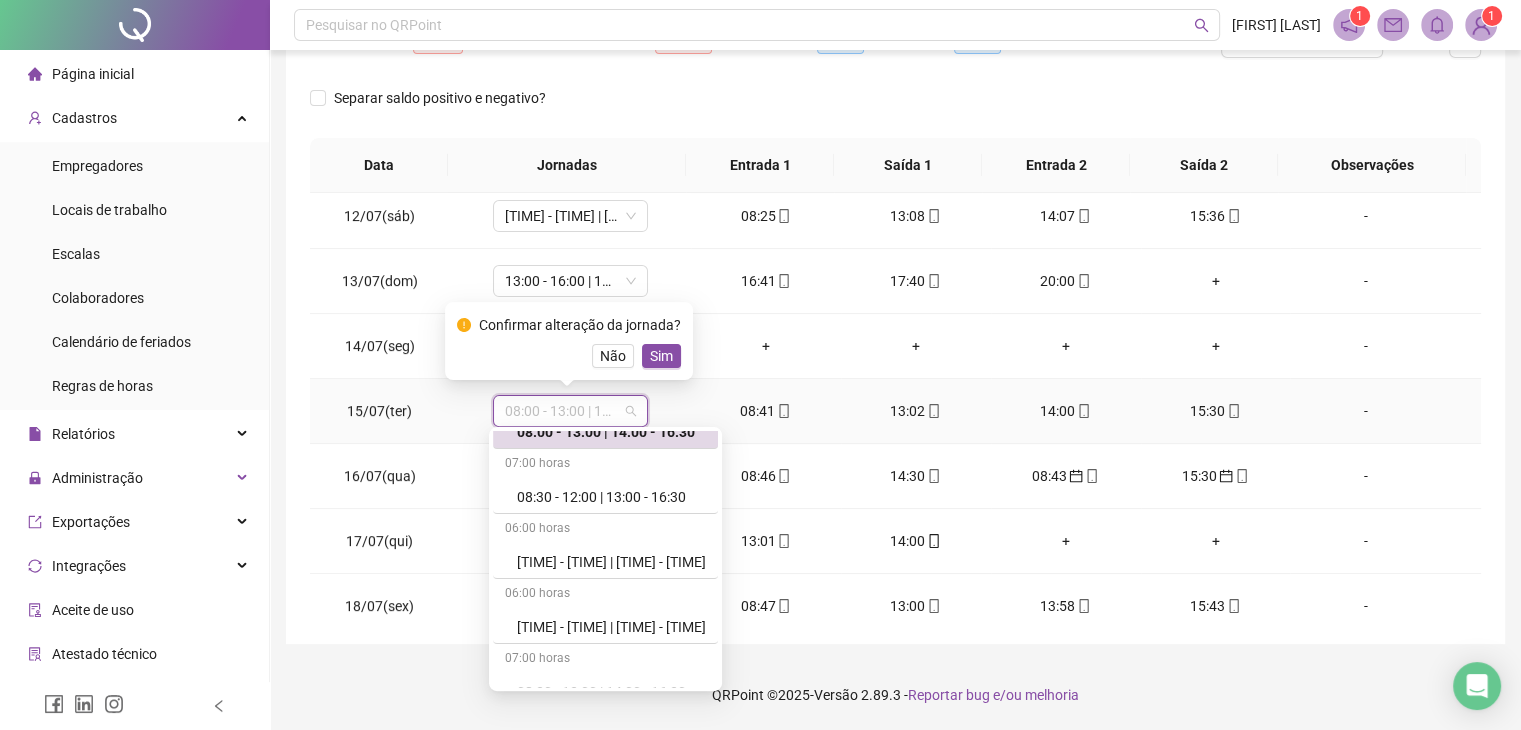 scroll, scrollTop: 250, scrollLeft: 0, axis: vertical 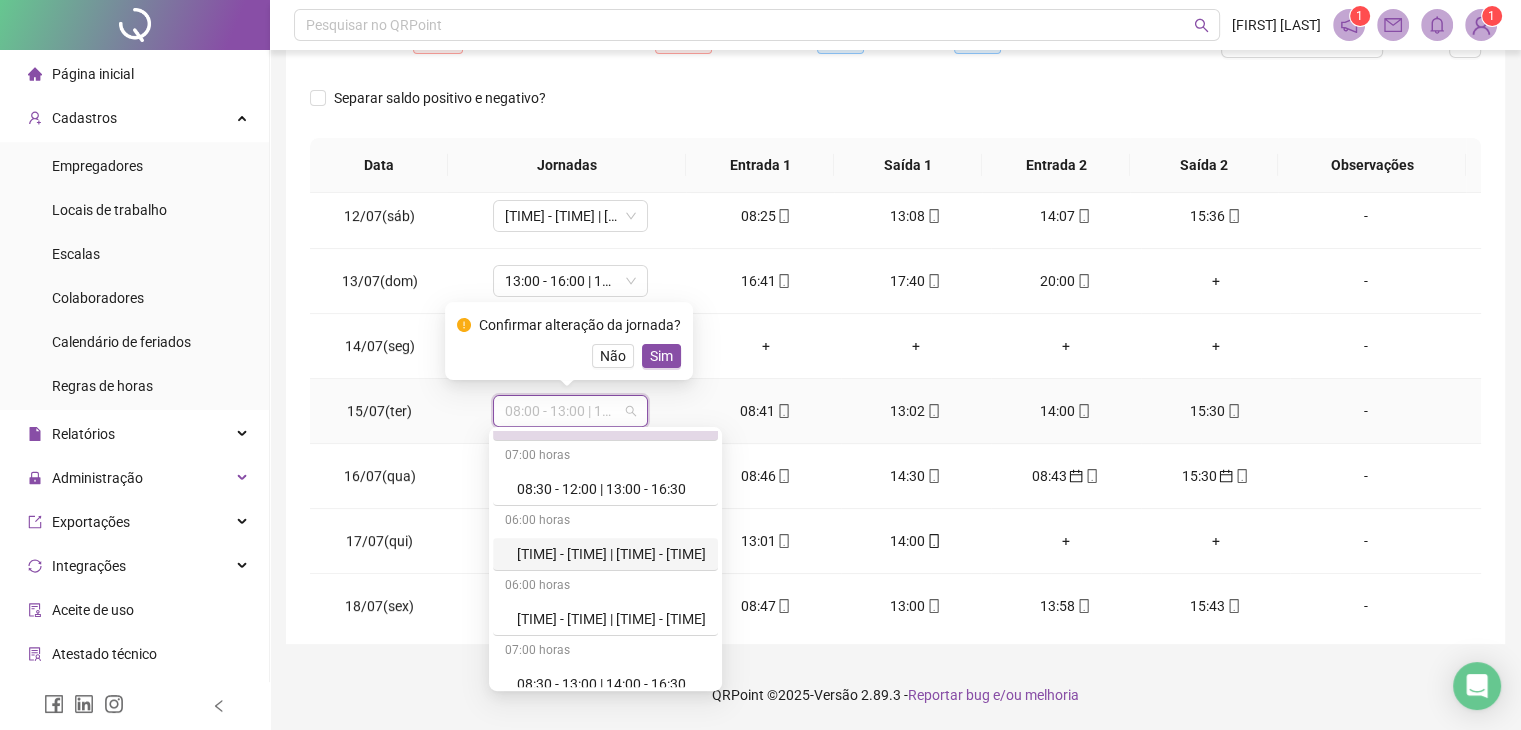 click on "08:30 - 13:00 | 14:00 - 15:30" at bounding box center (611, 554) 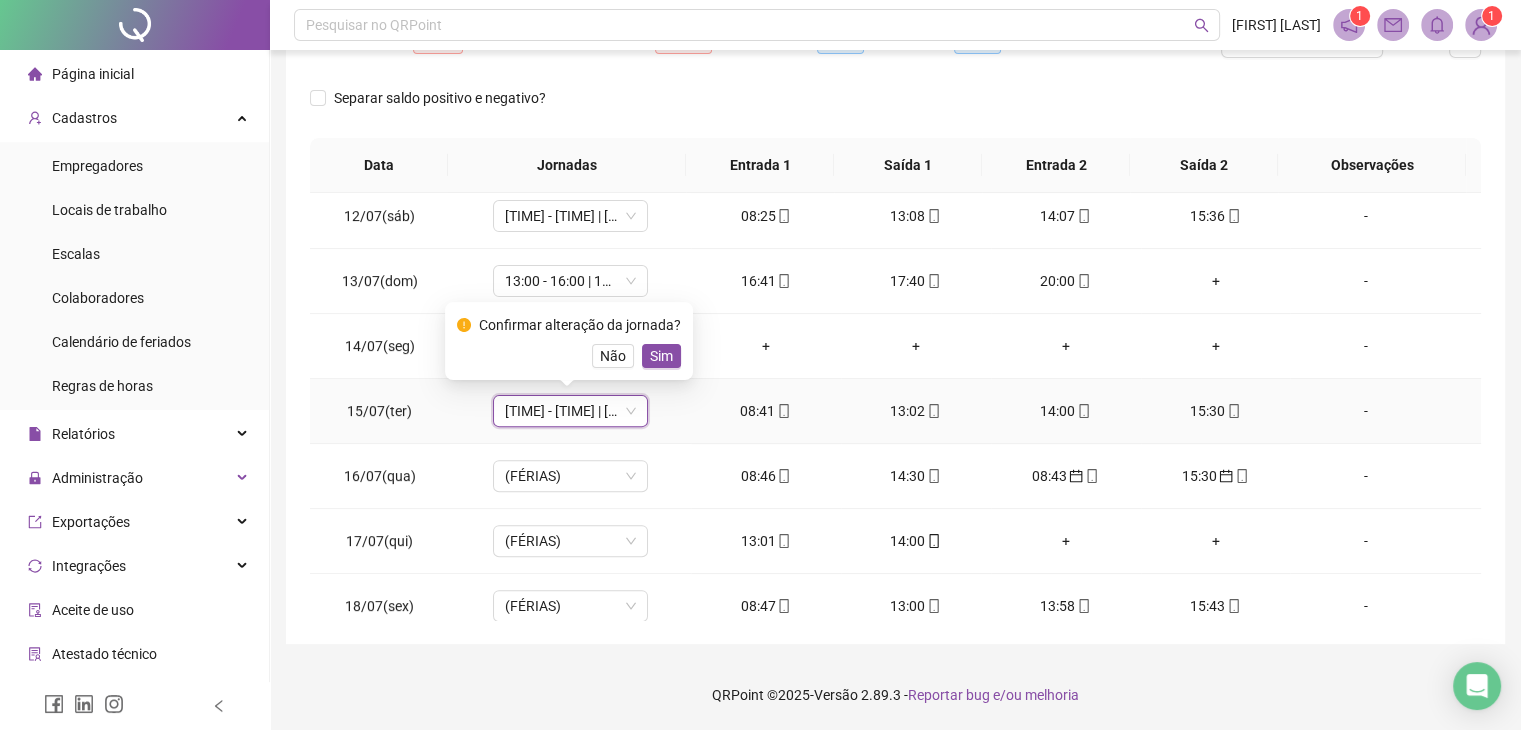 click on "08:30 - 13:00 | 14:00 - 15:30" at bounding box center (570, 411) 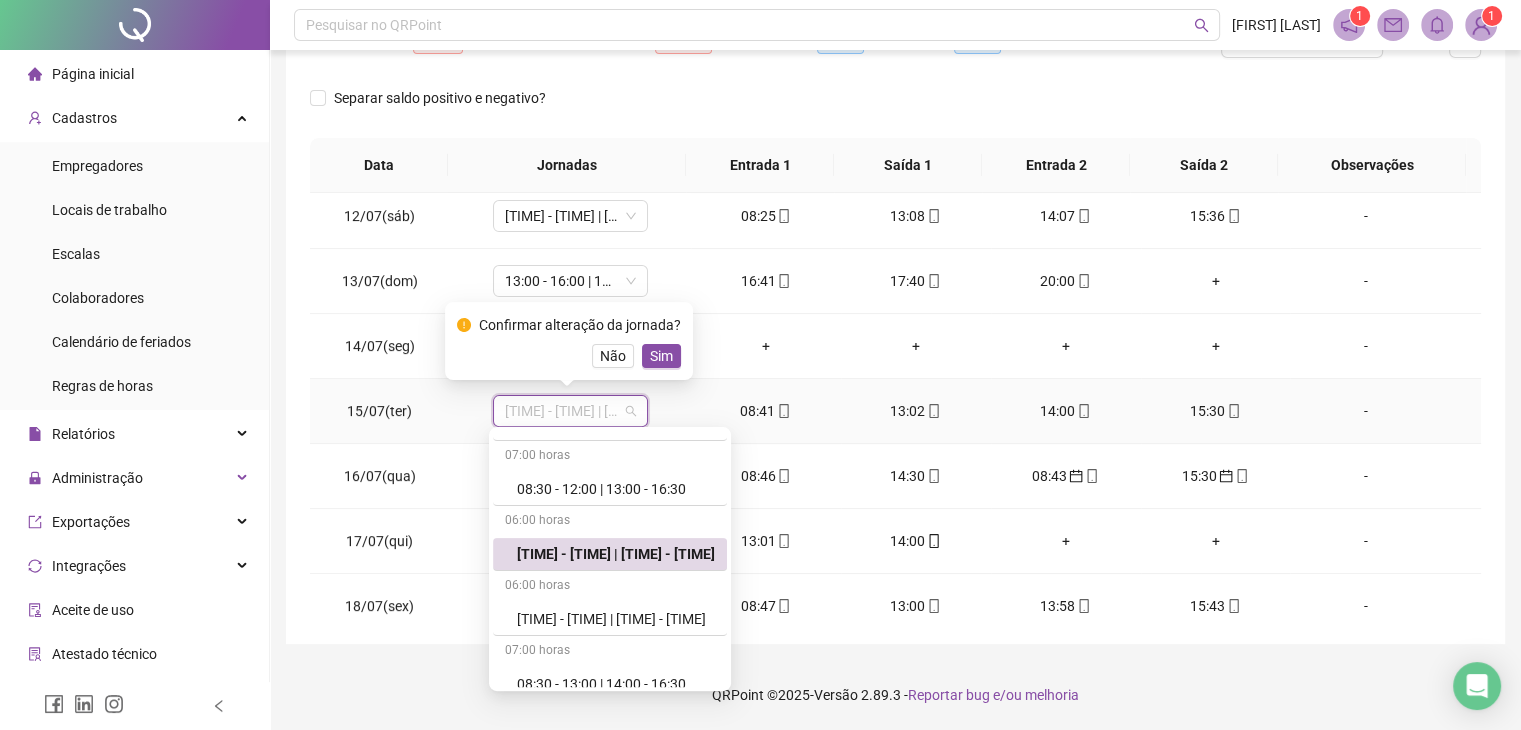 click on "08:30 - 13:00 | 14:00 - 15:30" at bounding box center [616, 554] 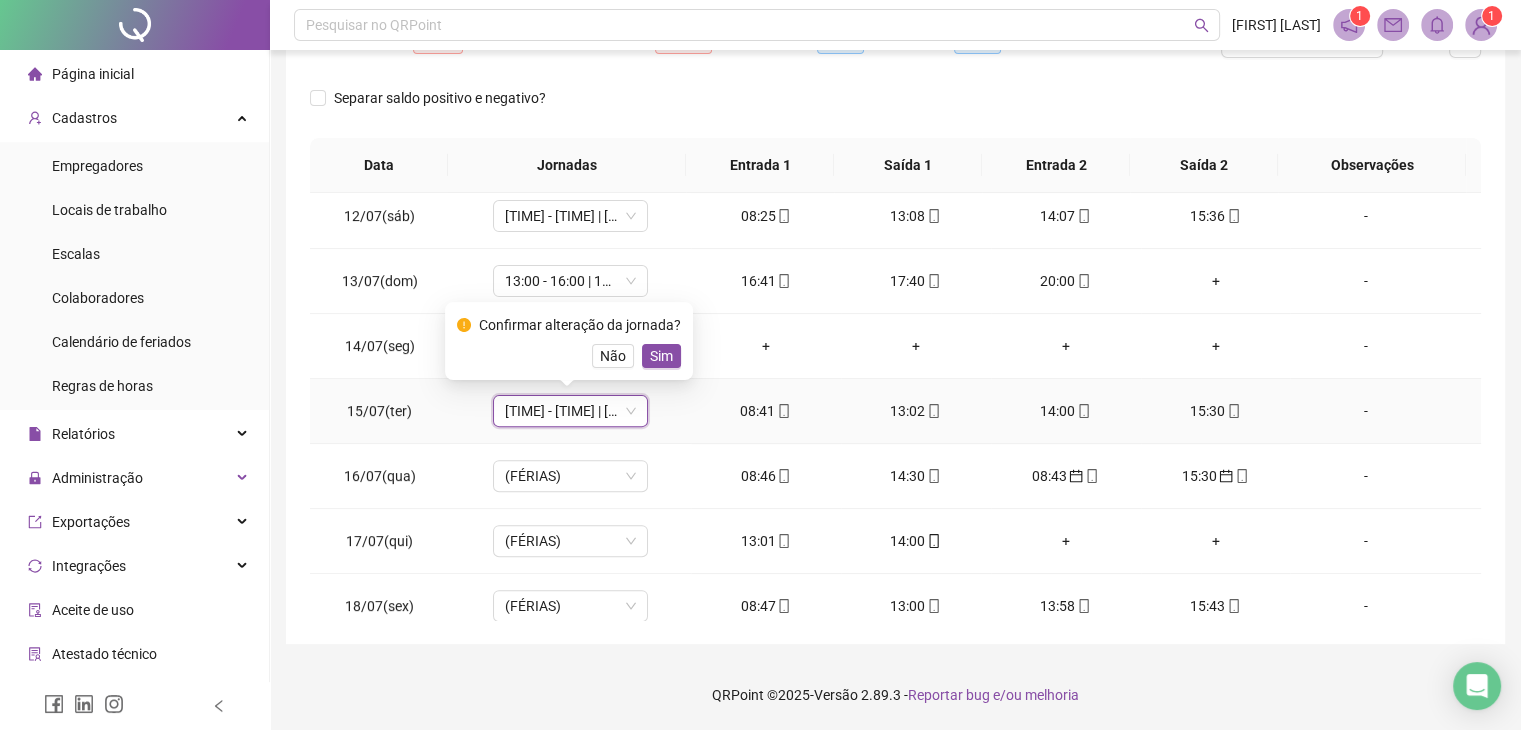 click on "Sim" at bounding box center (661, 356) 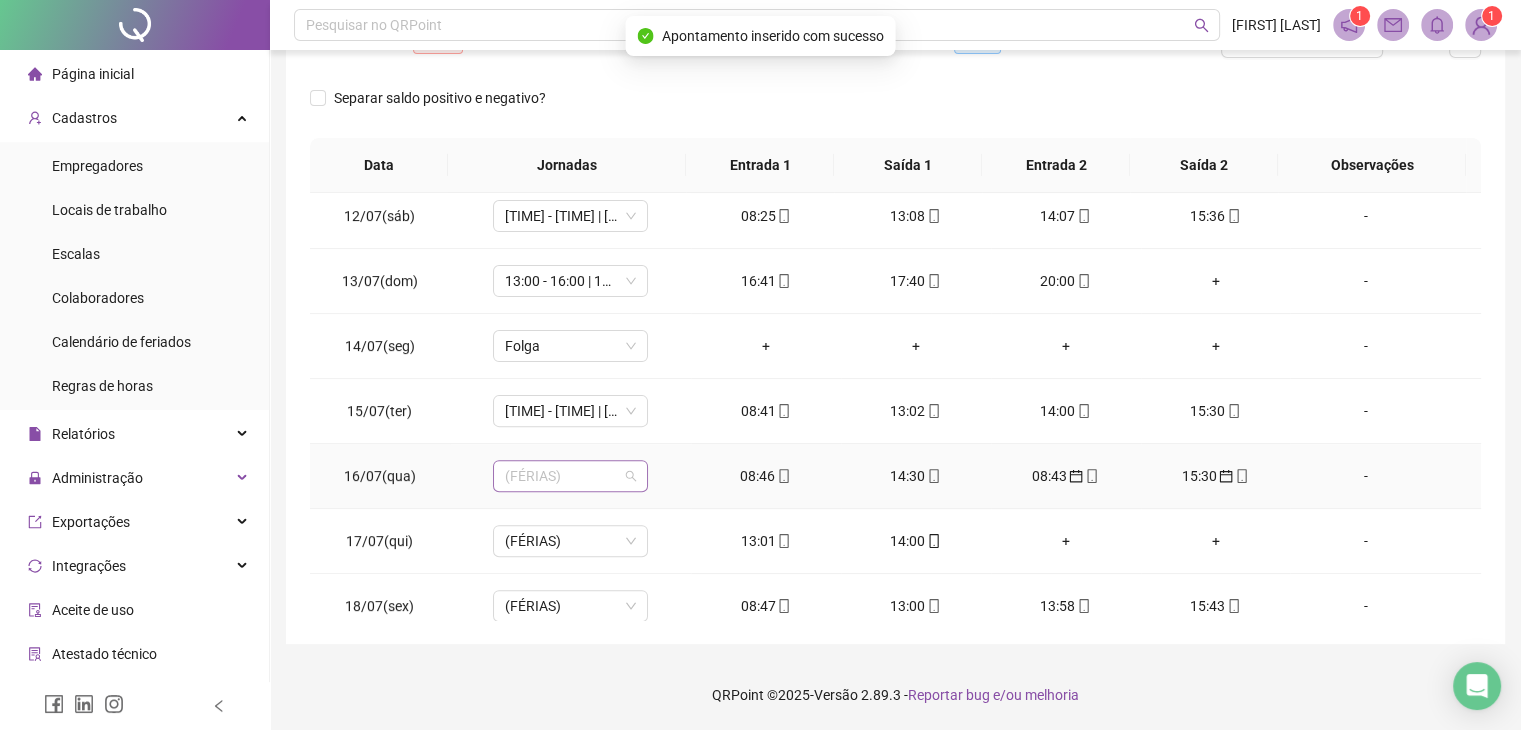 click on "(FÉRIAS)" at bounding box center [570, 476] 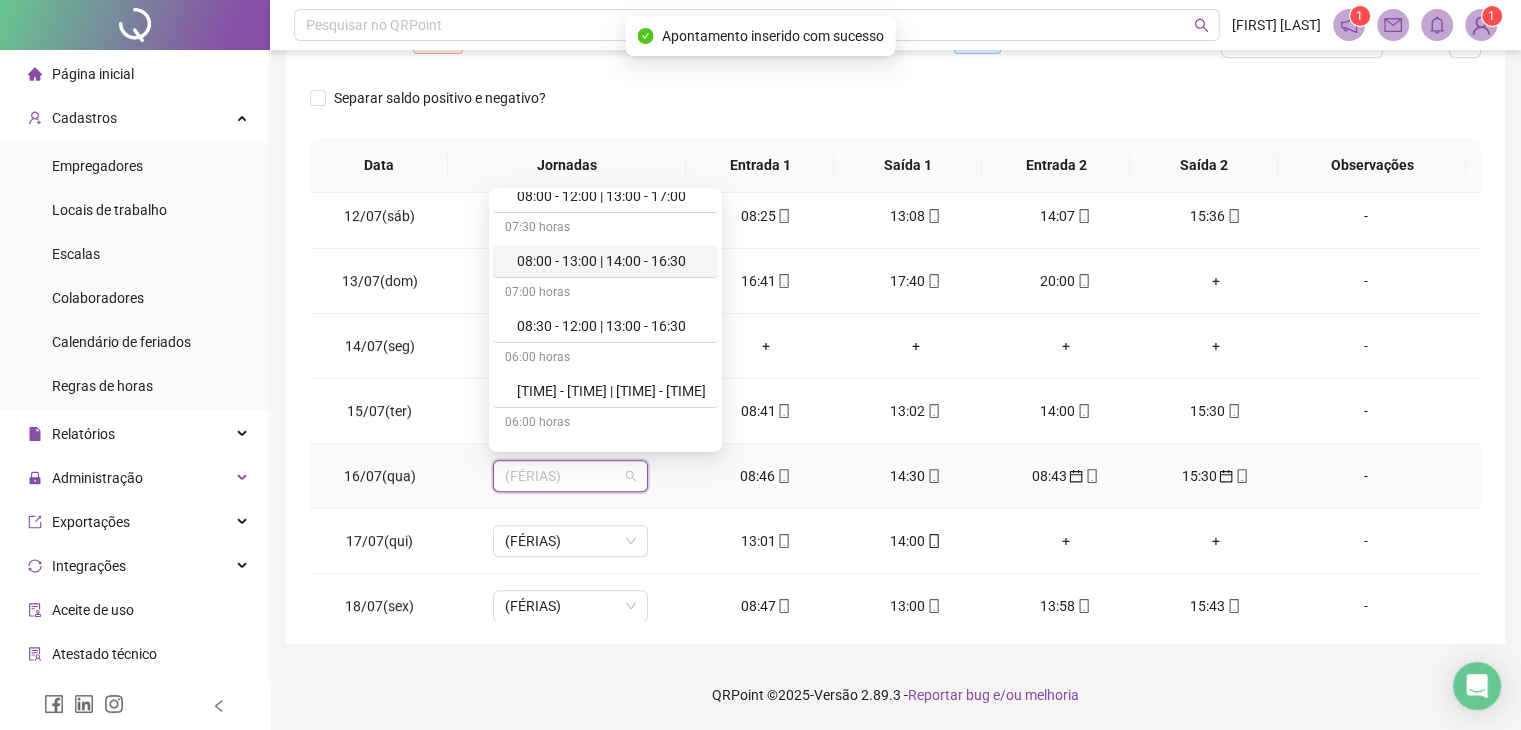 scroll, scrollTop: 200, scrollLeft: 0, axis: vertical 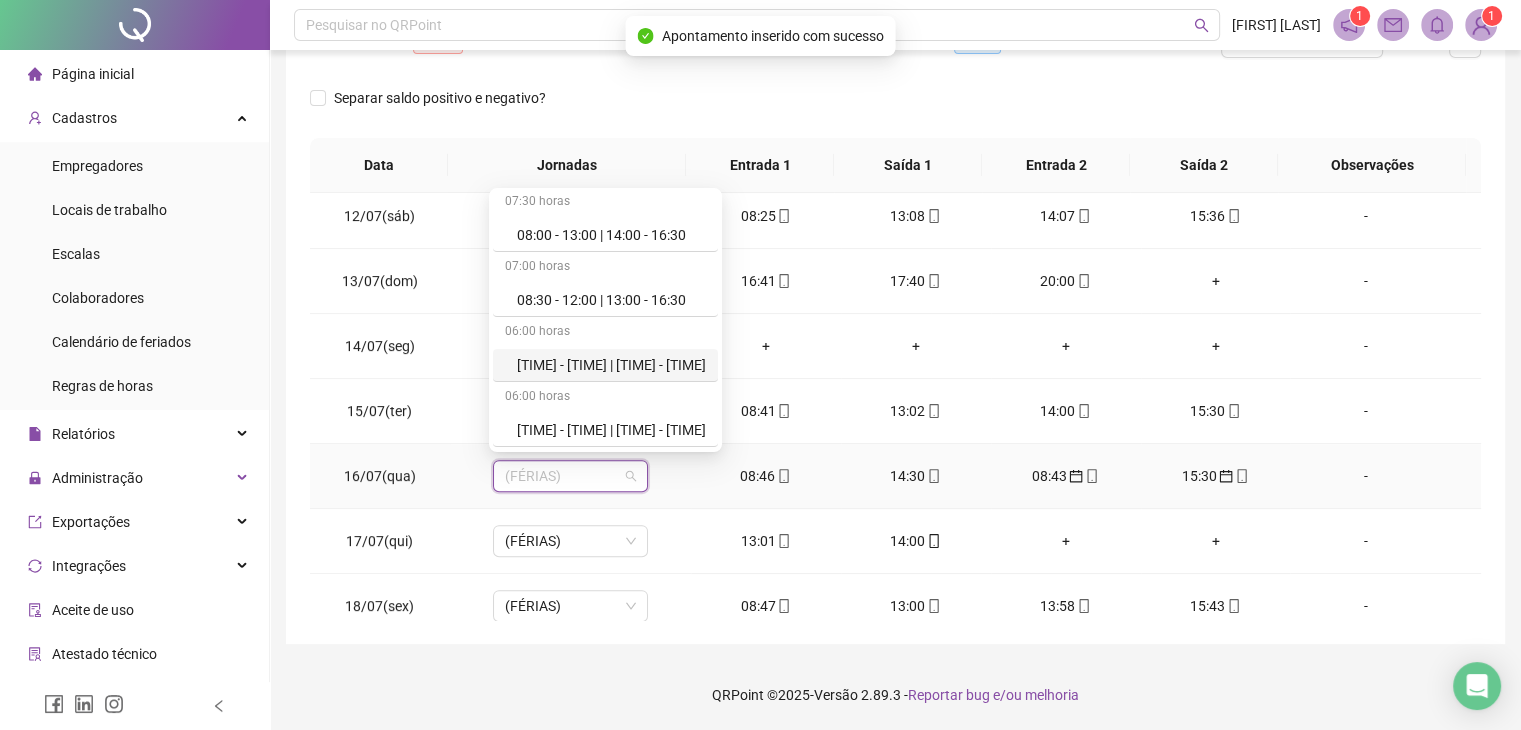 click on "08:30 - 13:00 | 14:00 - 15:30" at bounding box center [611, 365] 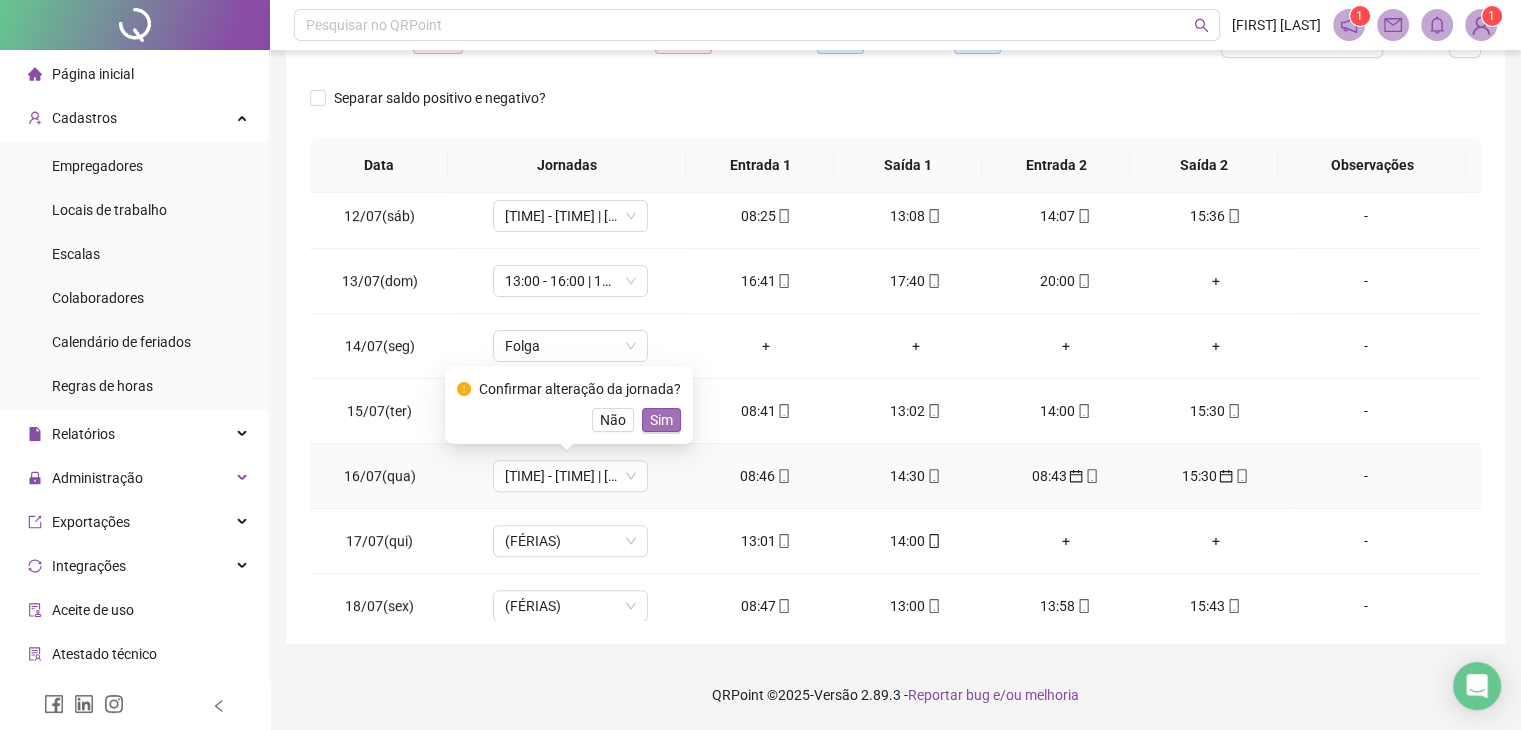 click on "Sim" at bounding box center (661, 420) 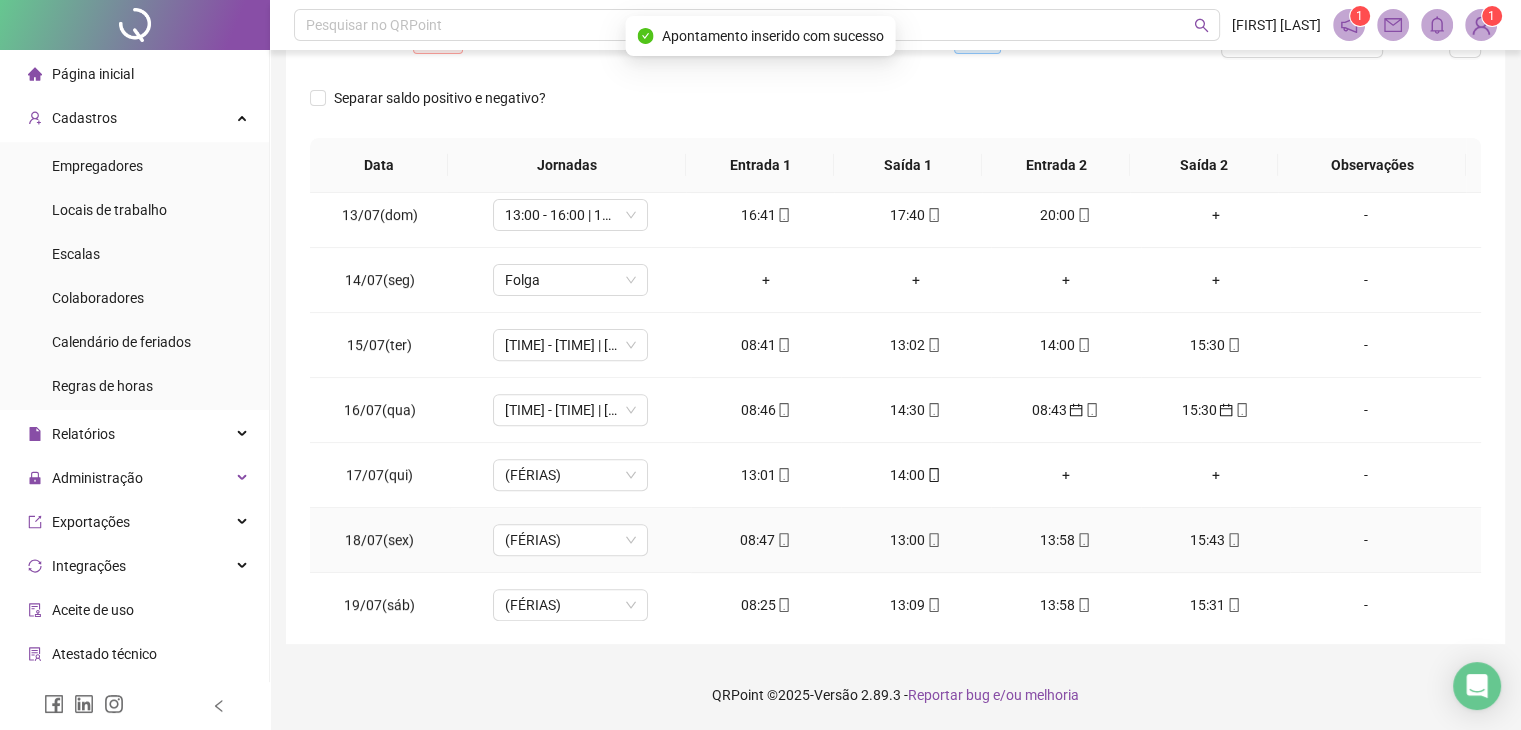 scroll, scrollTop: 824, scrollLeft: 0, axis: vertical 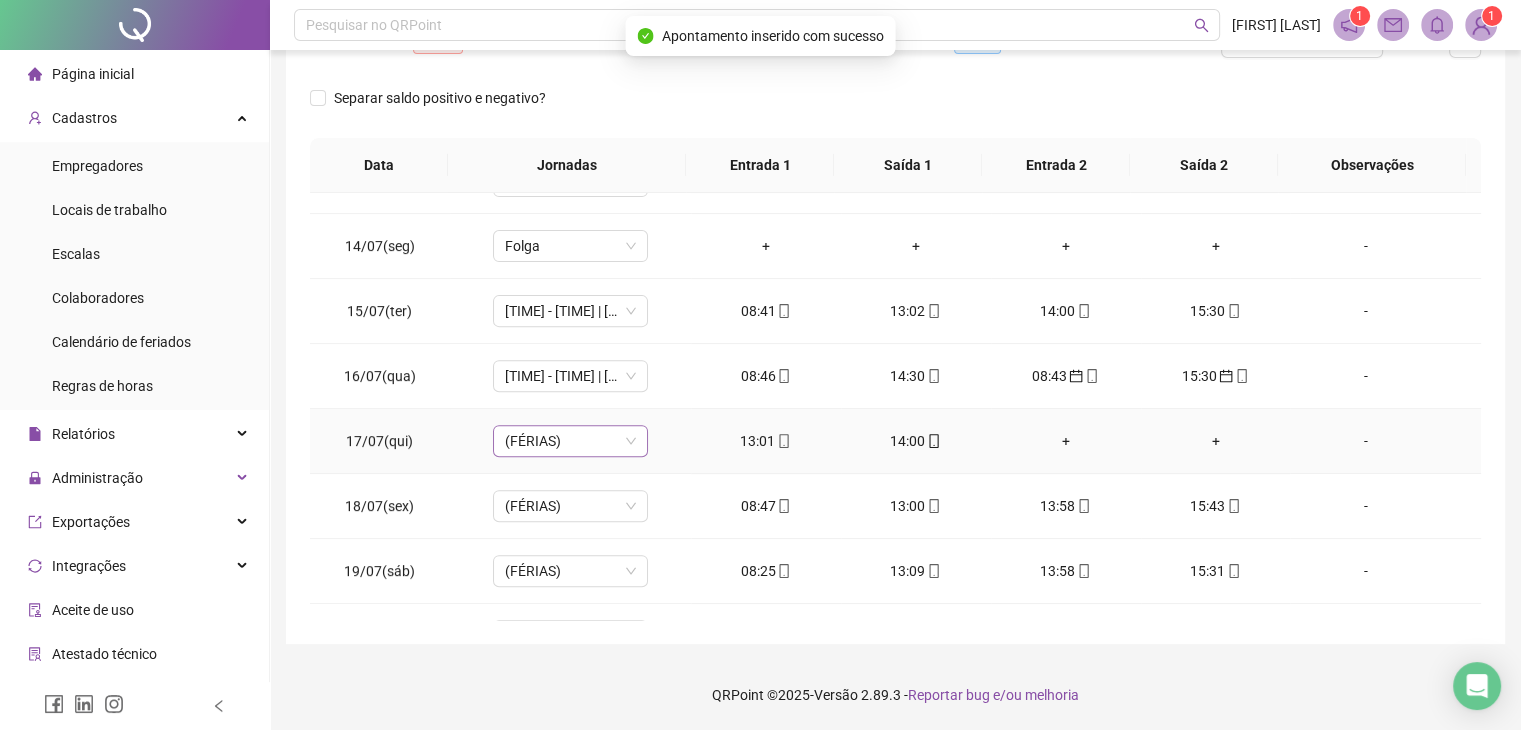click on "(FÉRIAS)" at bounding box center [570, 441] 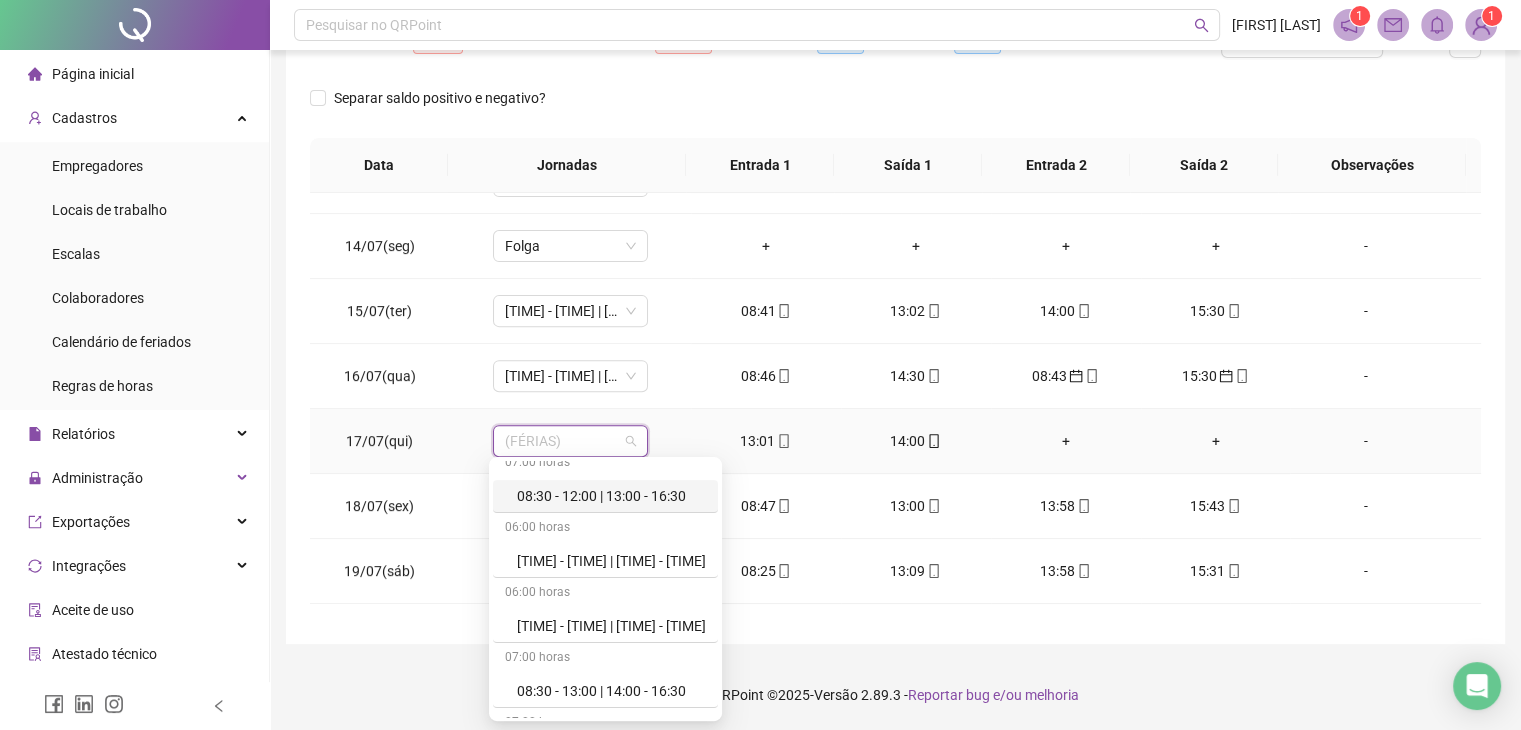 scroll, scrollTop: 300, scrollLeft: 0, axis: vertical 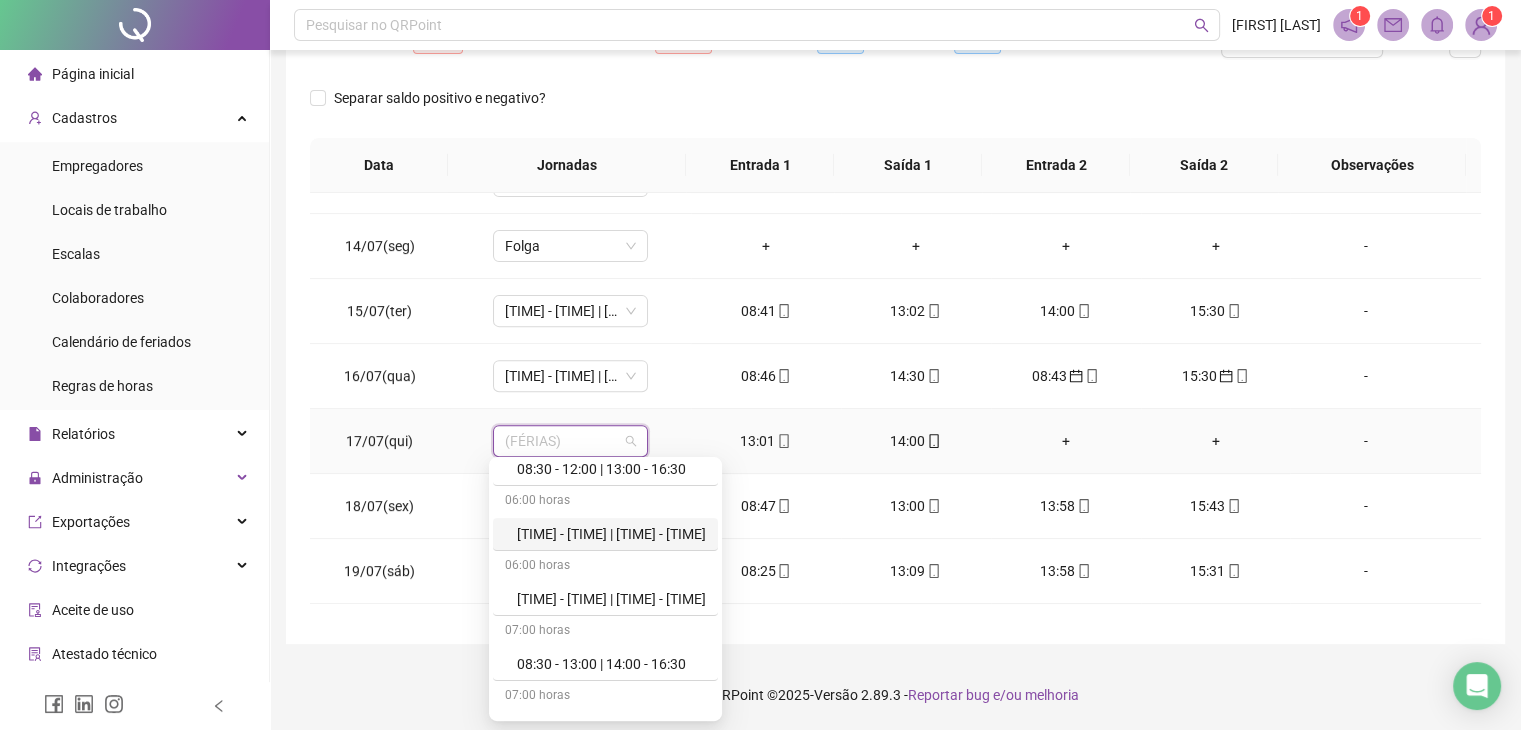 click on "08:30 - 13:00 | 14:00 - 15:30" at bounding box center [605, 534] 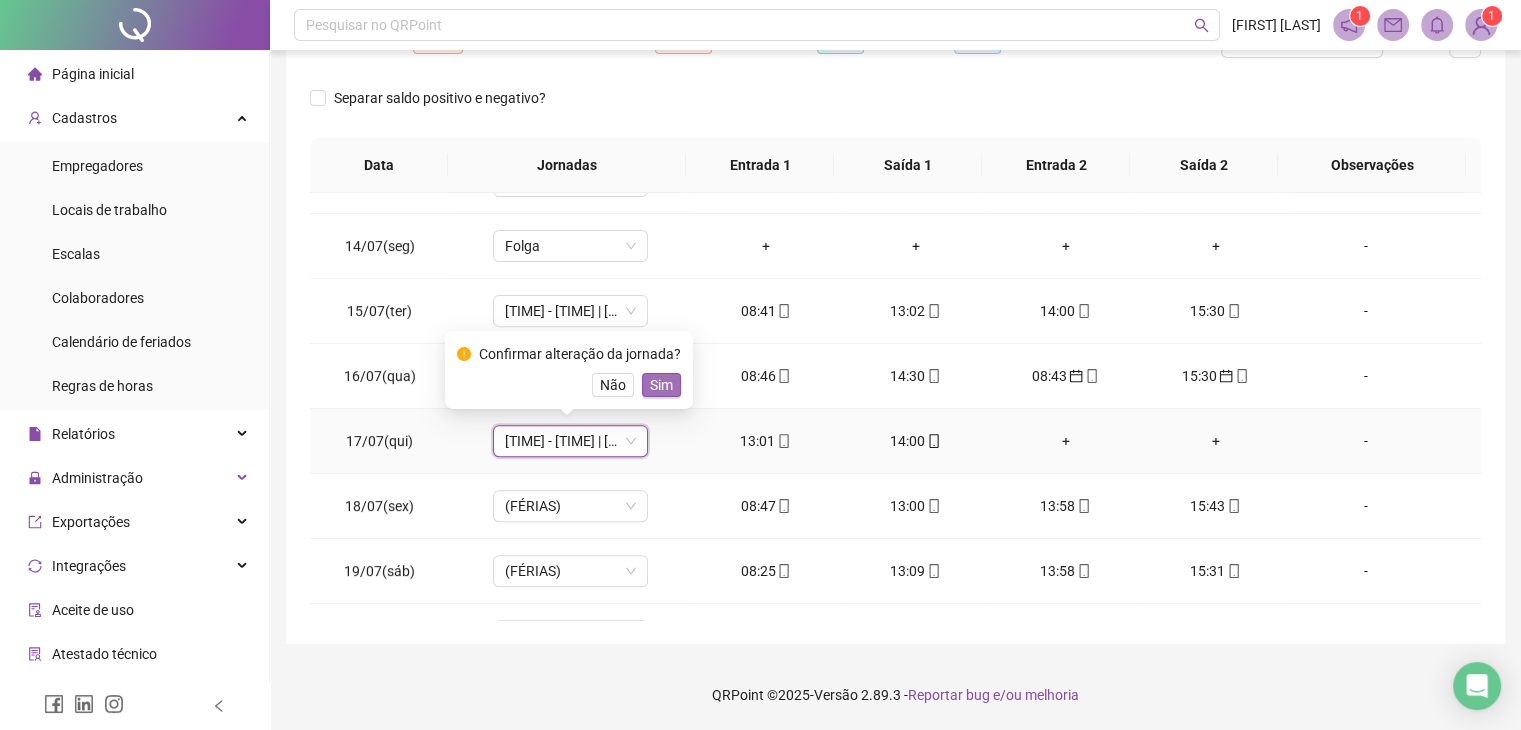 click on "Sim" at bounding box center (661, 385) 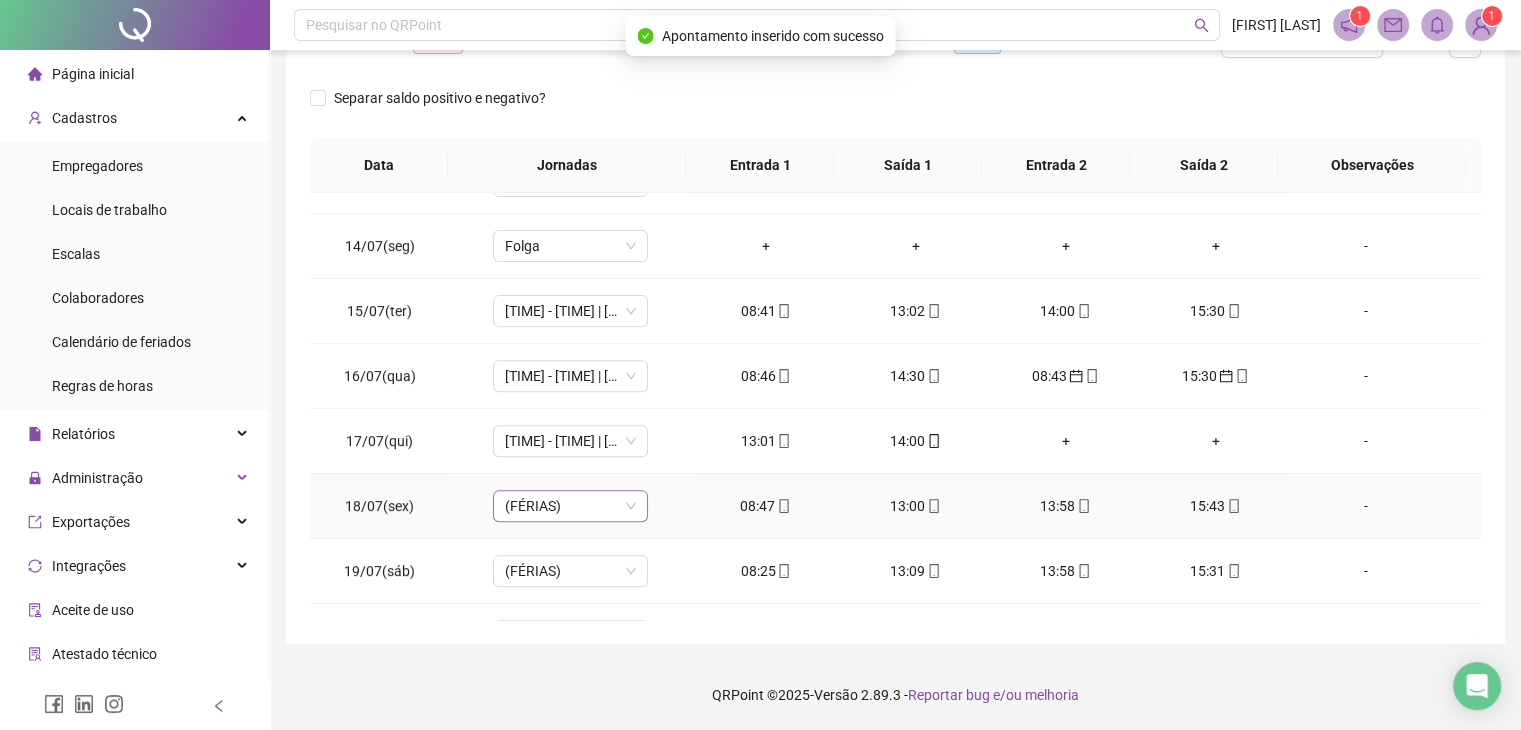 click on "(FÉRIAS)" at bounding box center (570, 506) 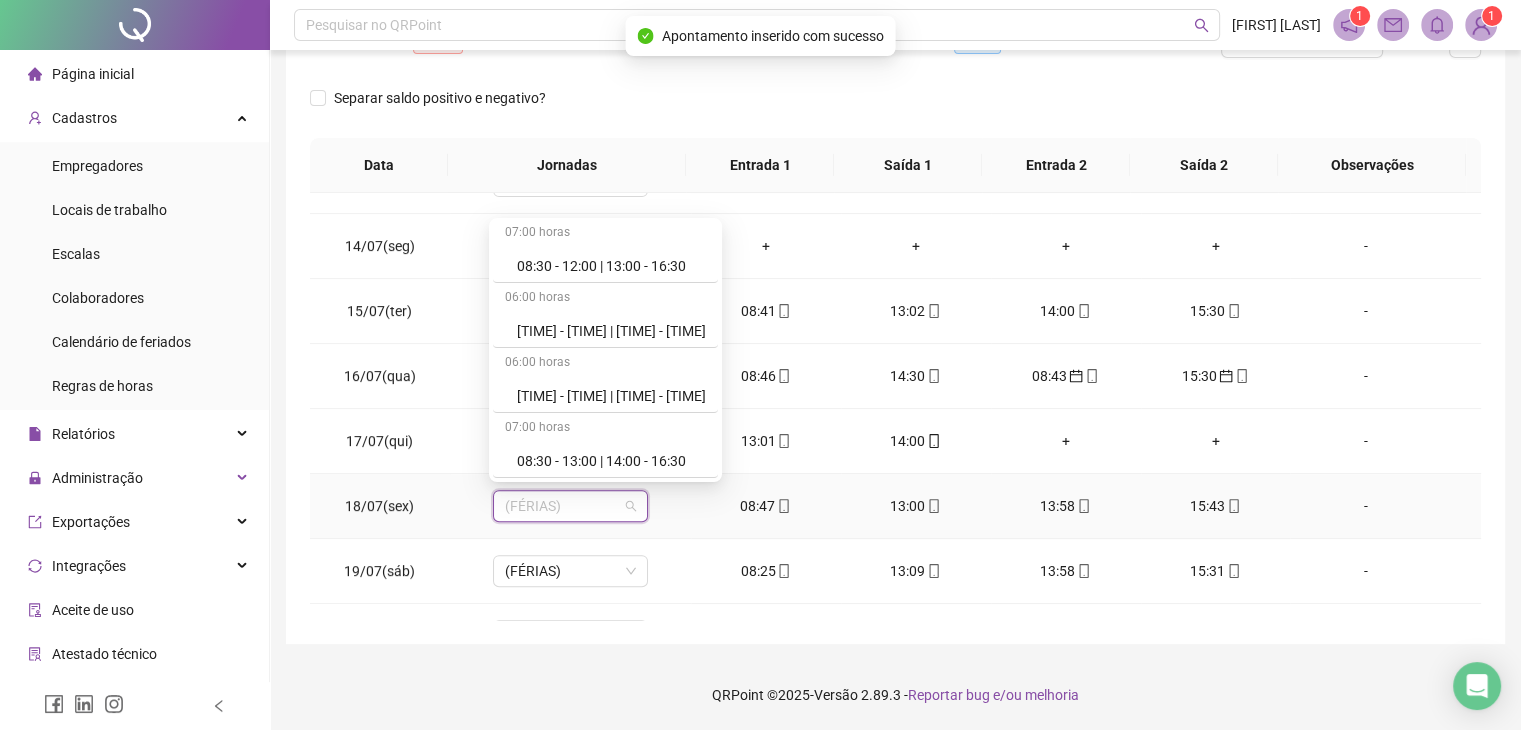 scroll, scrollTop: 300, scrollLeft: 0, axis: vertical 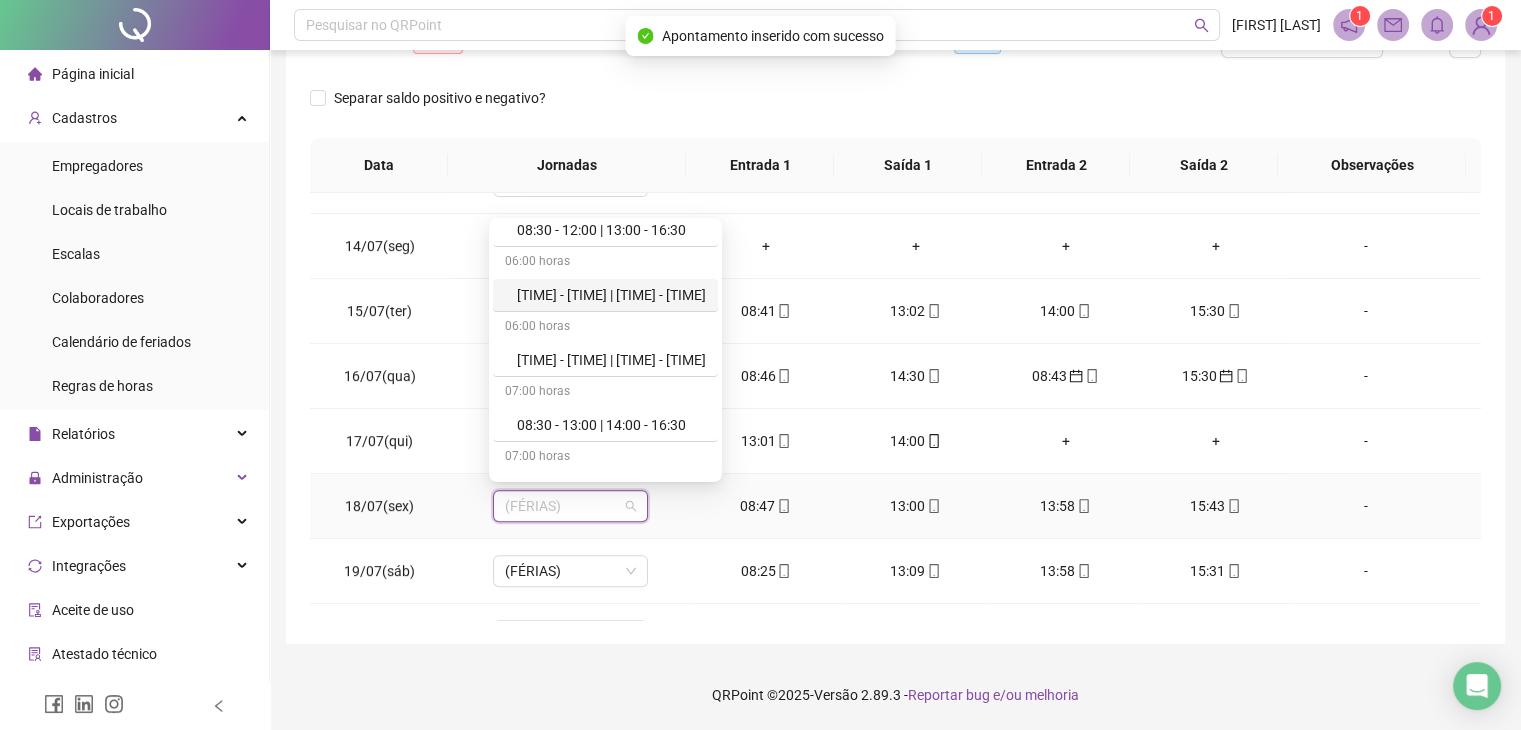 click on "08:30 - 13:00 | 14:00 - 15:30" at bounding box center (611, 295) 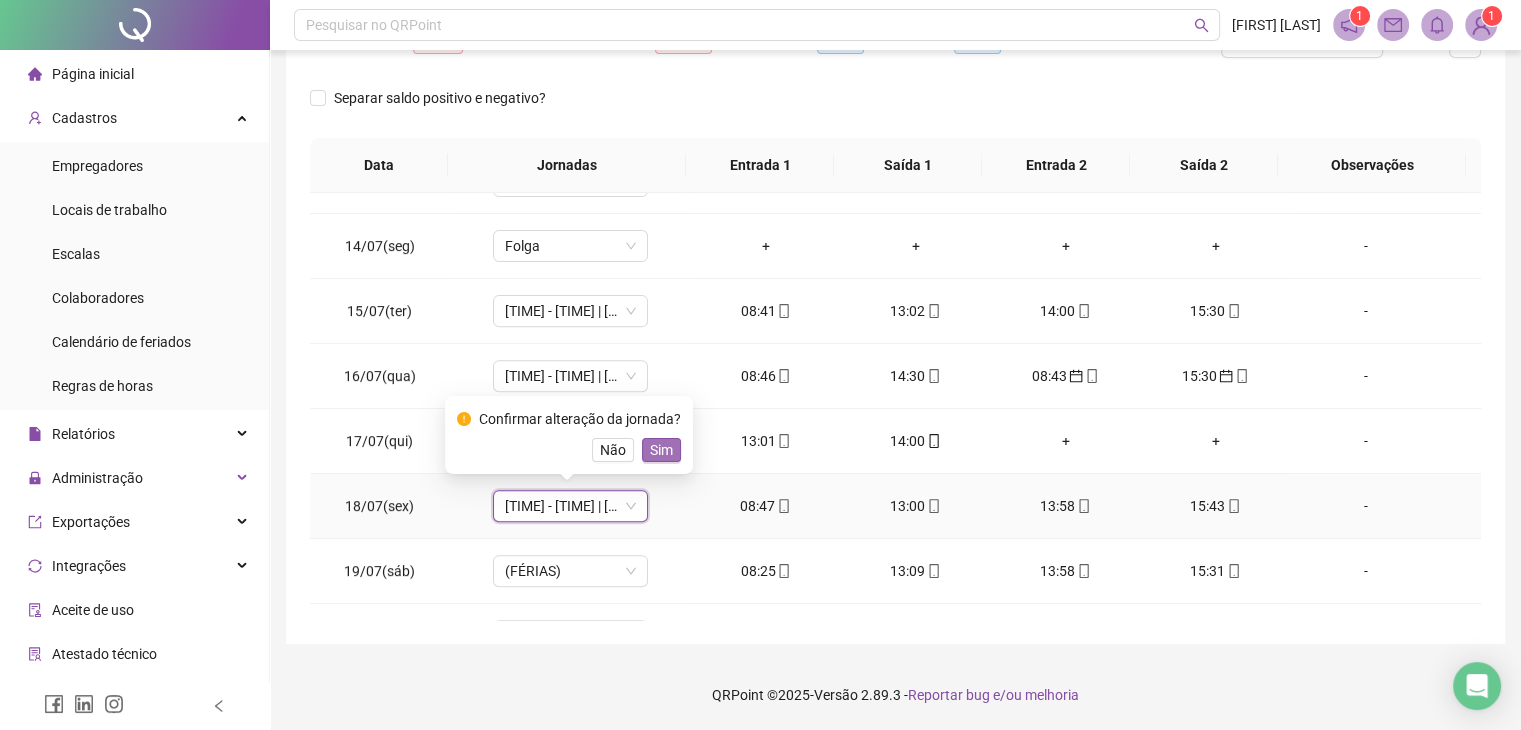 click on "Sim" at bounding box center [661, 450] 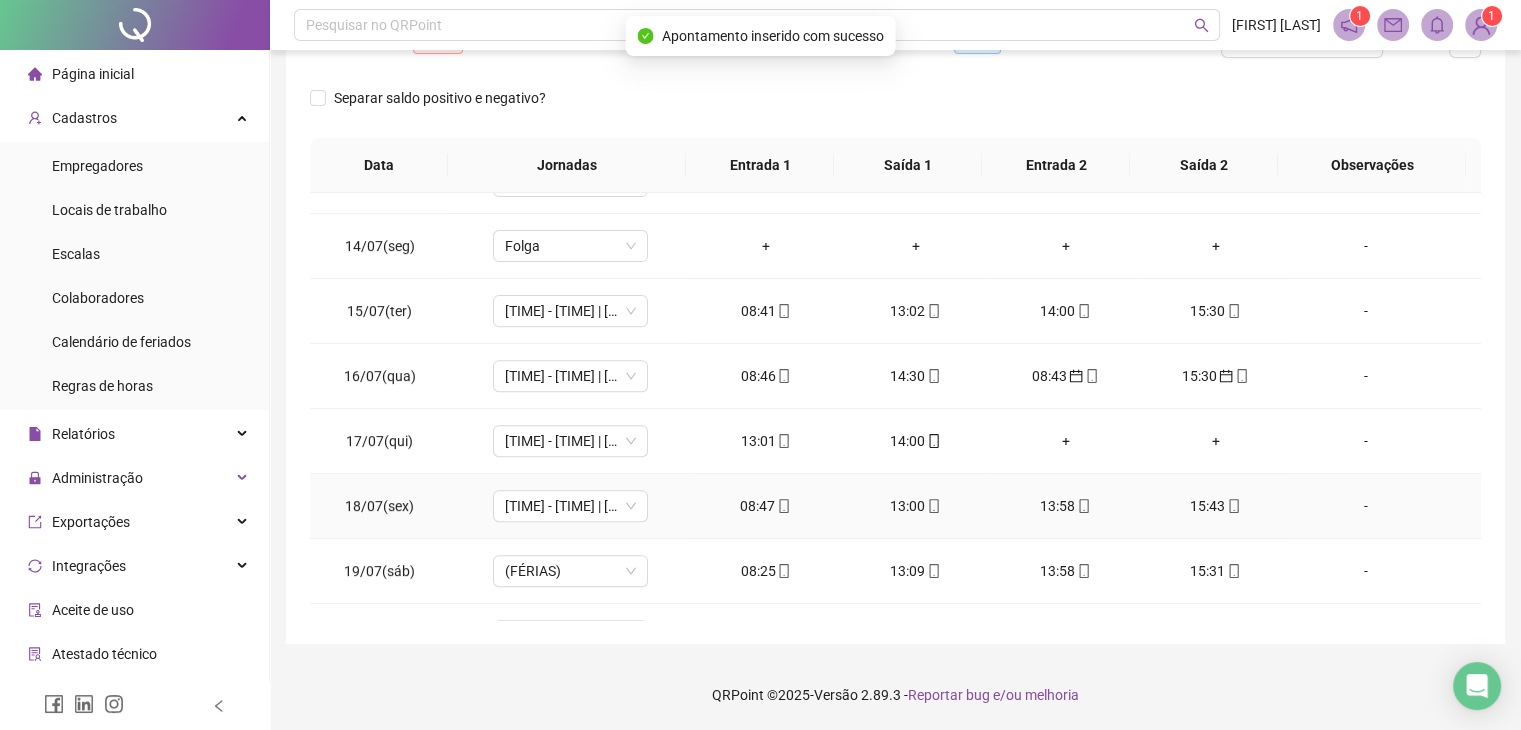 scroll, scrollTop: 924, scrollLeft: 0, axis: vertical 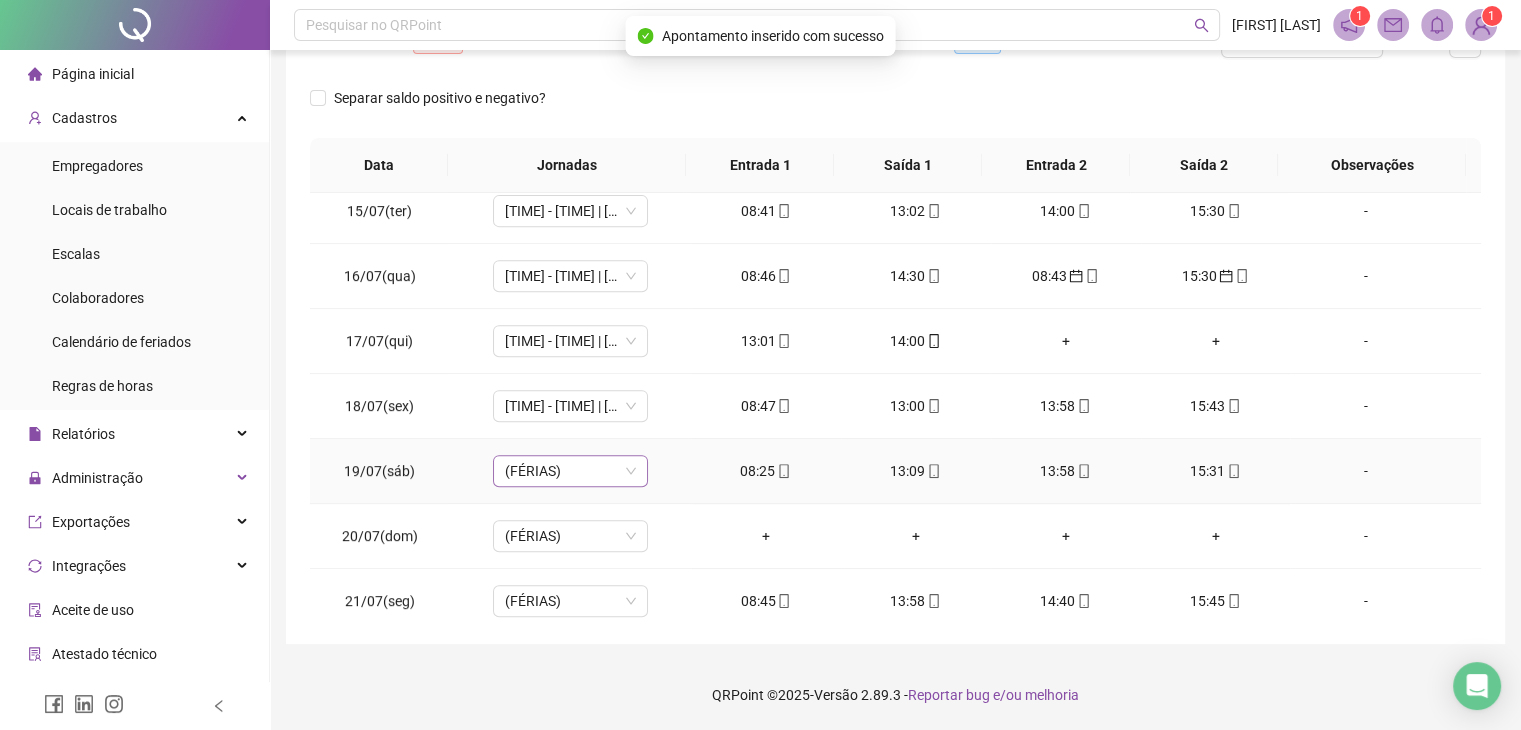 click on "(FÉRIAS)" at bounding box center [570, 471] 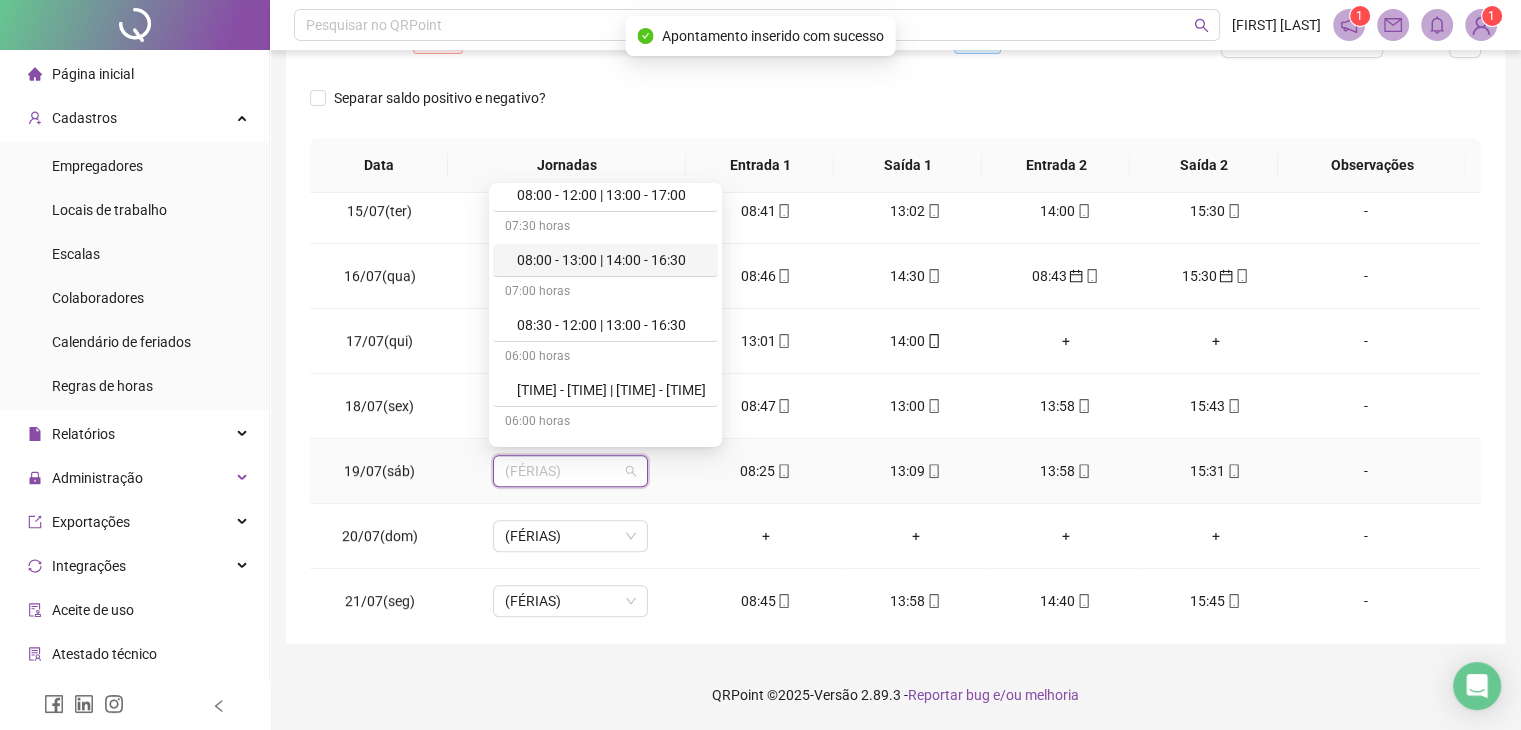 scroll, scrollTop: 200, scrollLeft: 0, axis: vertical 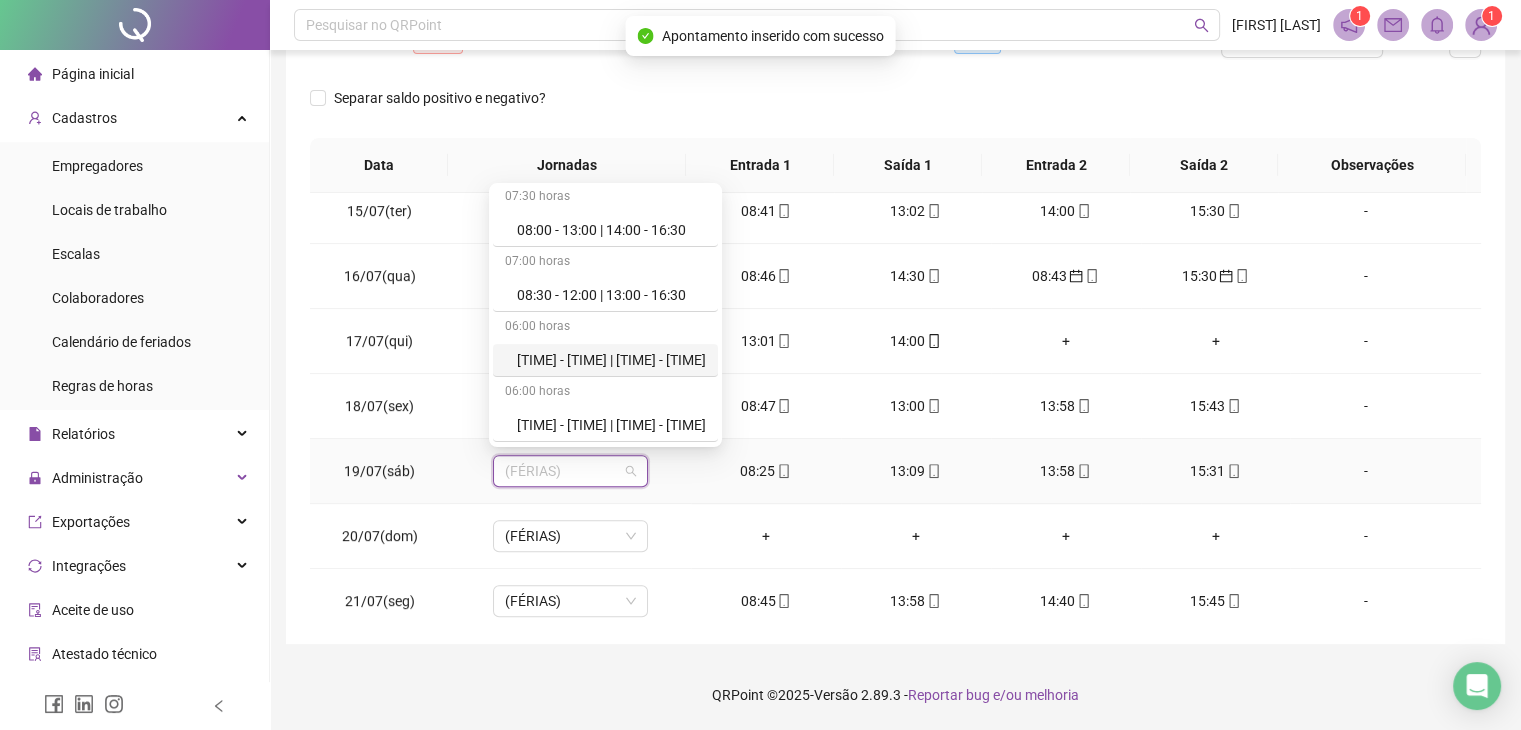 click on "08:30 - 13:00 | 14:00 - 15:30" at bounding box center (611, 360) 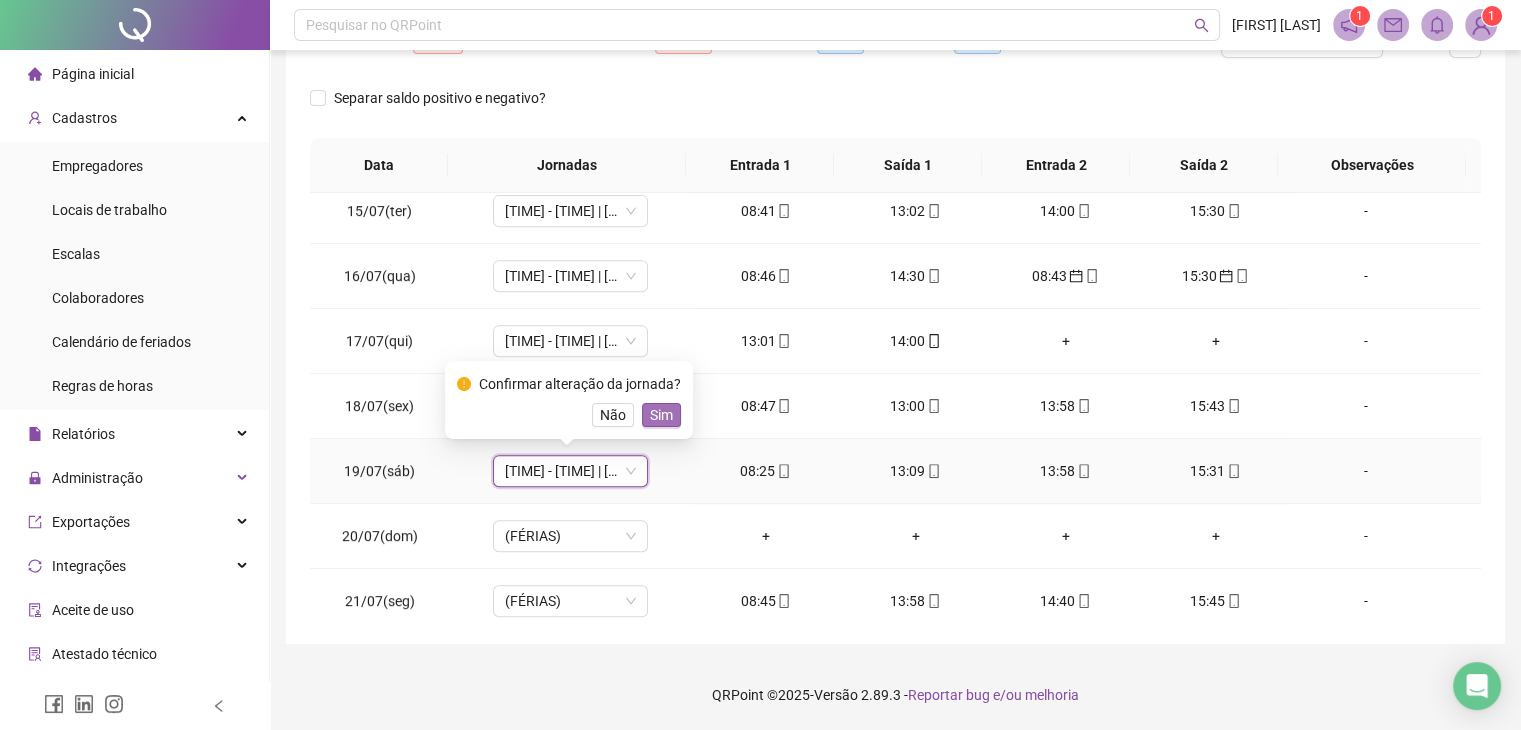 click on "Sim" at bounding box center [661, 415] 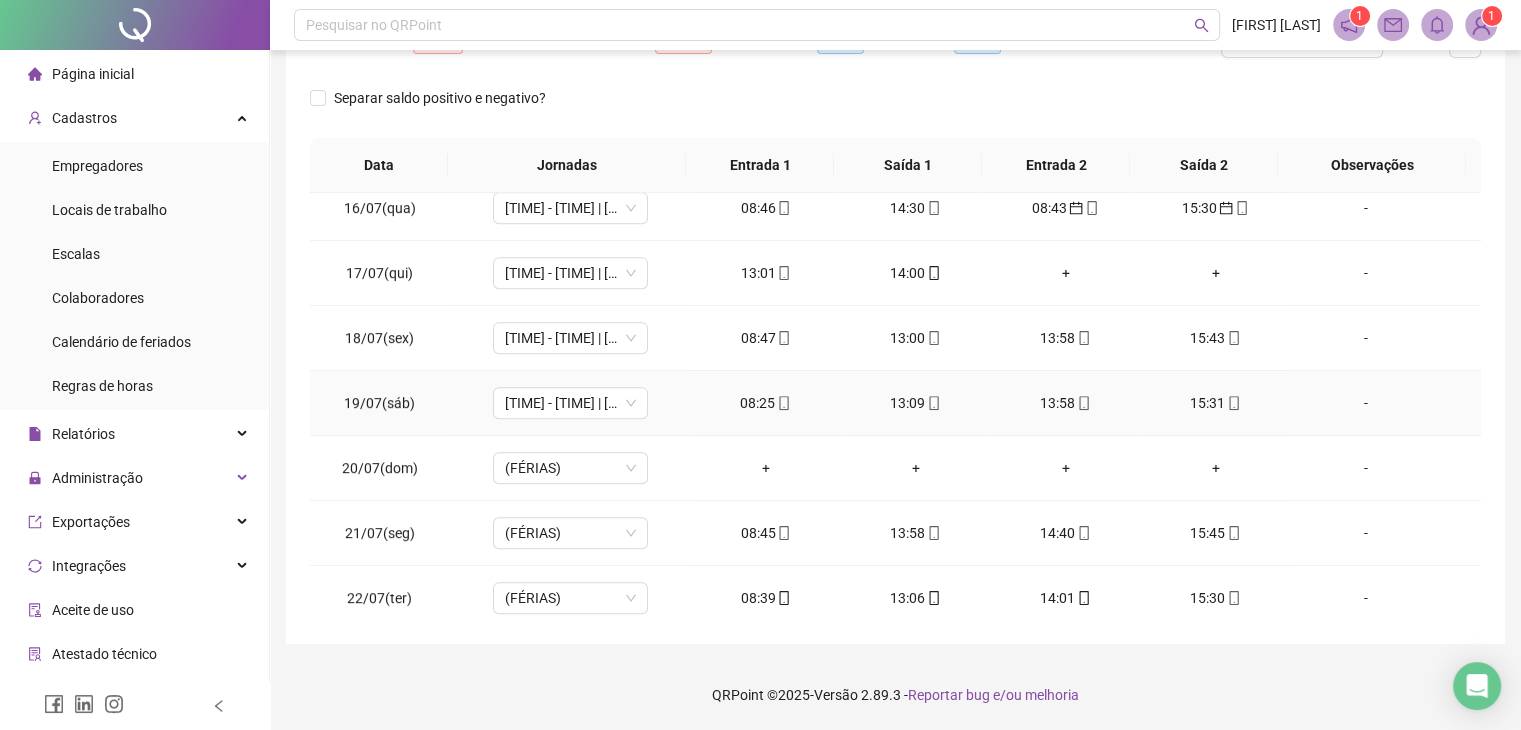 scroll, scrollTop: 1024, scrollLeft: 0, axis: vertical 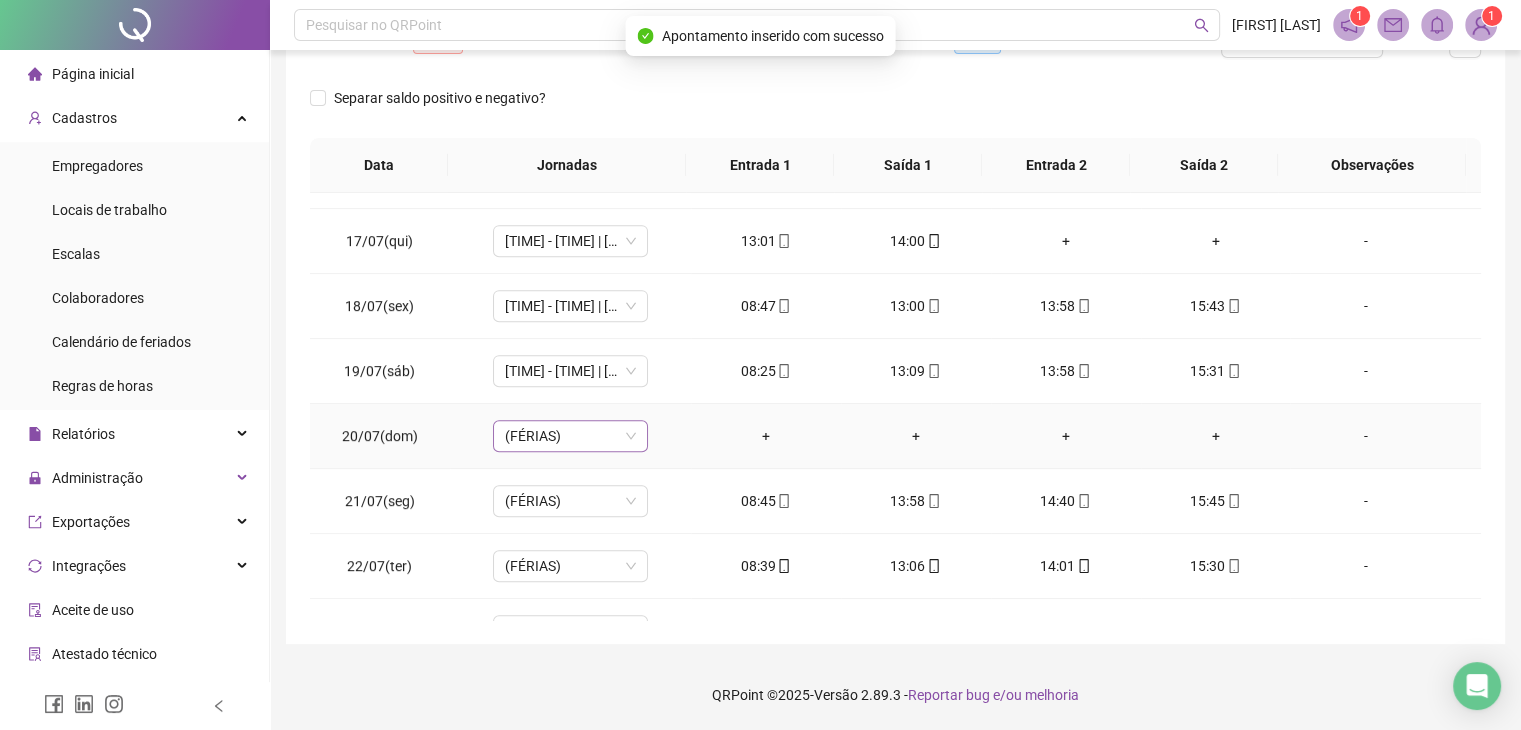 click on "(FÉRIAS)" at bounding box center (570, 436) 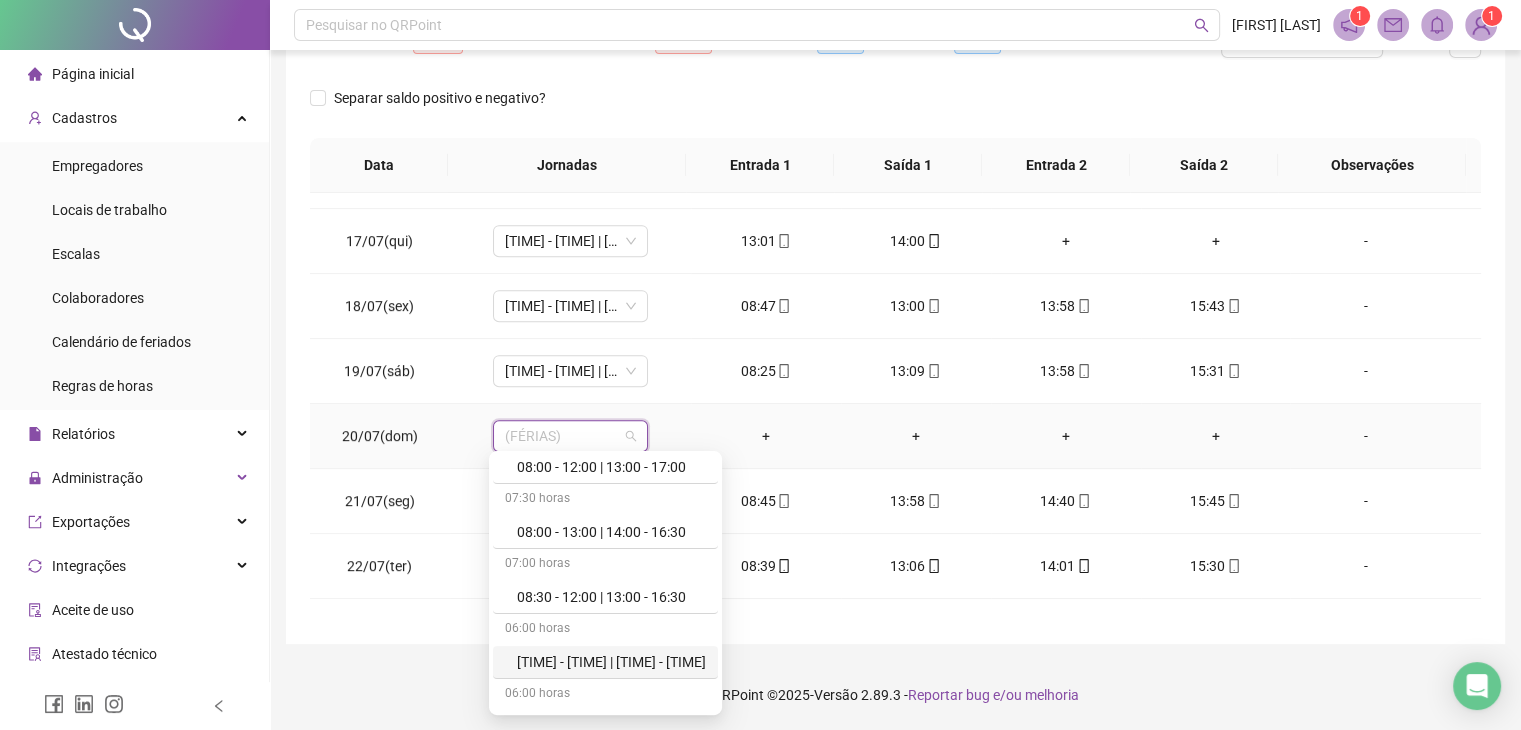 scroll, scrollTop: 200, scrollLeft: 0, axis: vertical 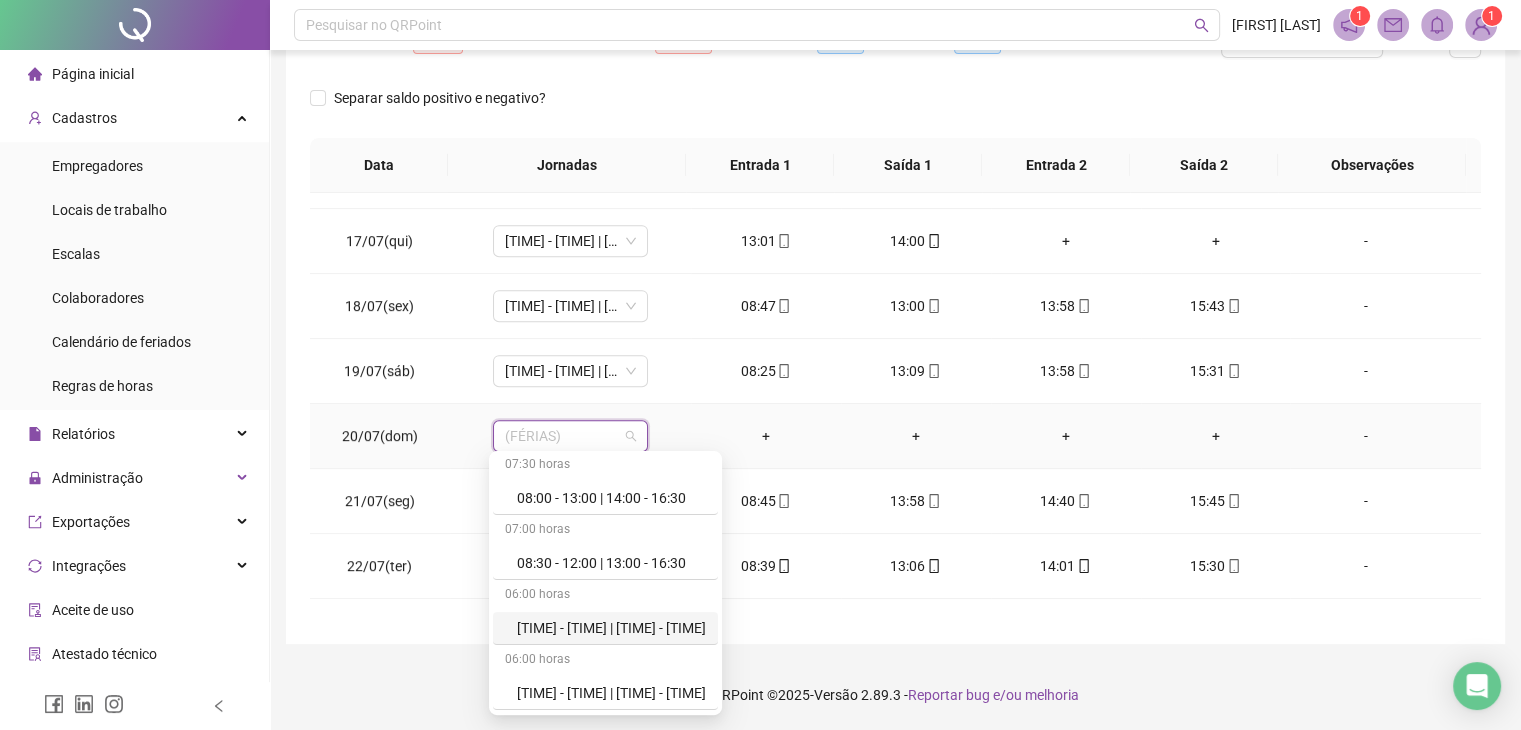 click on "08:30 - 13:00 | 14:00 - 15:30" at bounding box center [611, 628] 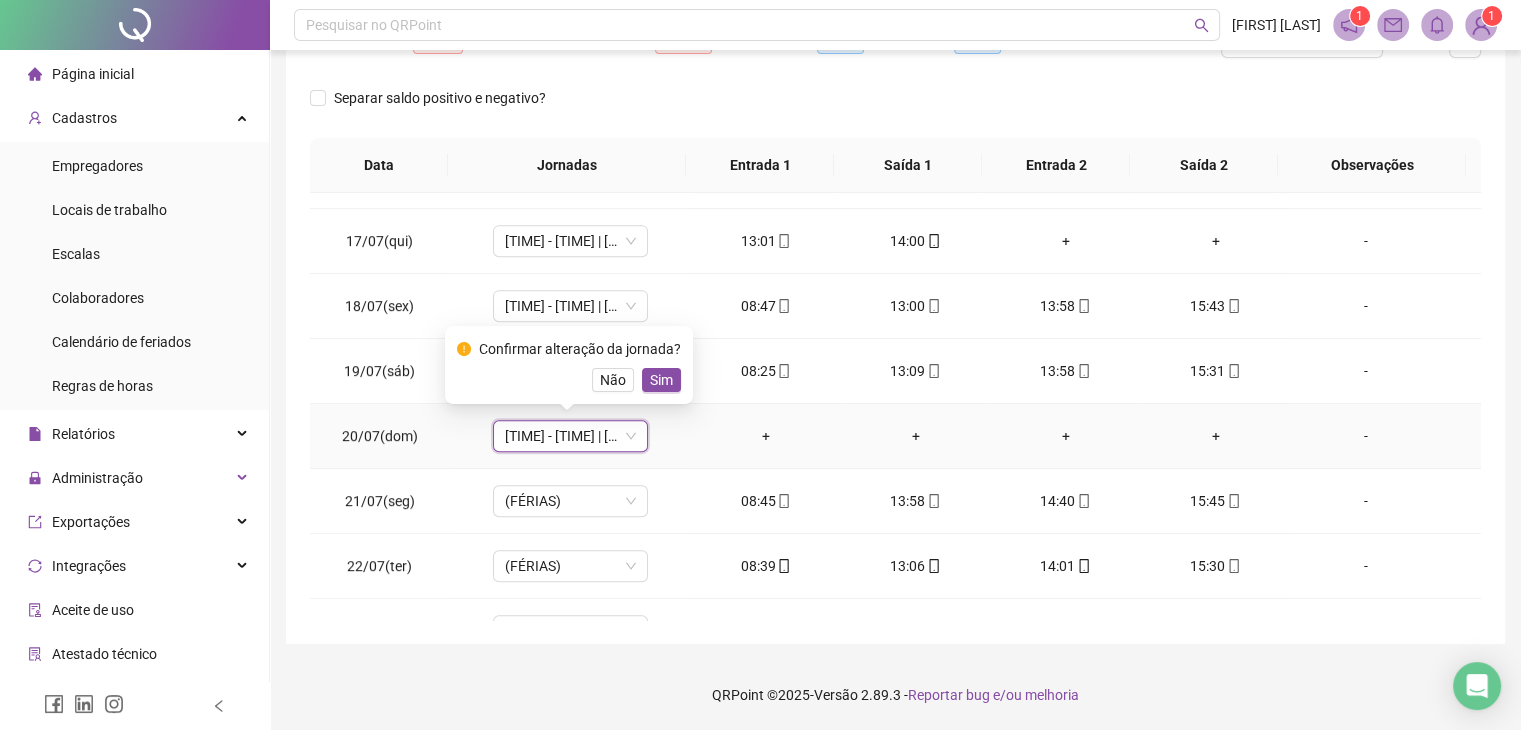 click on "Sim" at bounding box center [661, 380] 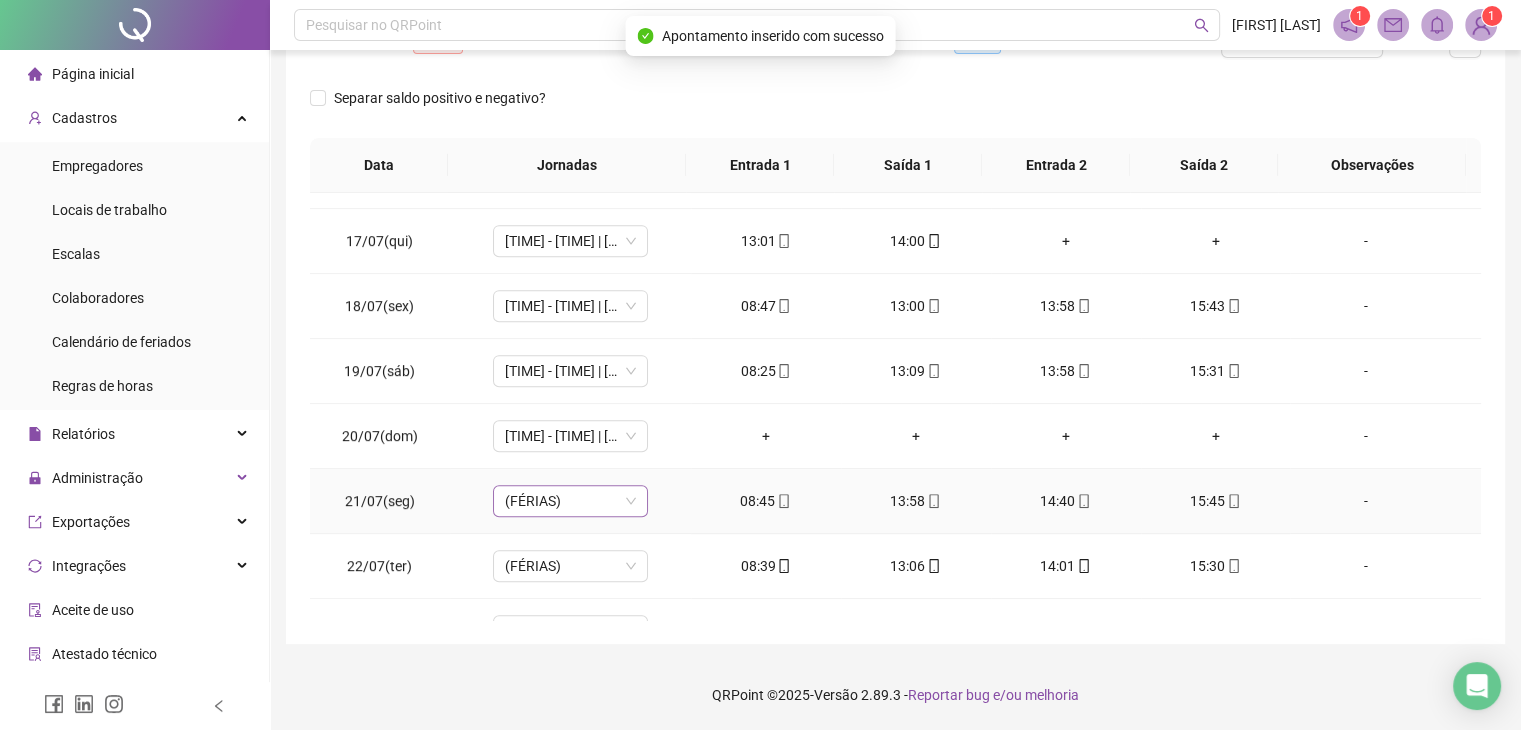 click on "(FÉRIAS)" at bounding box center (570, 501) 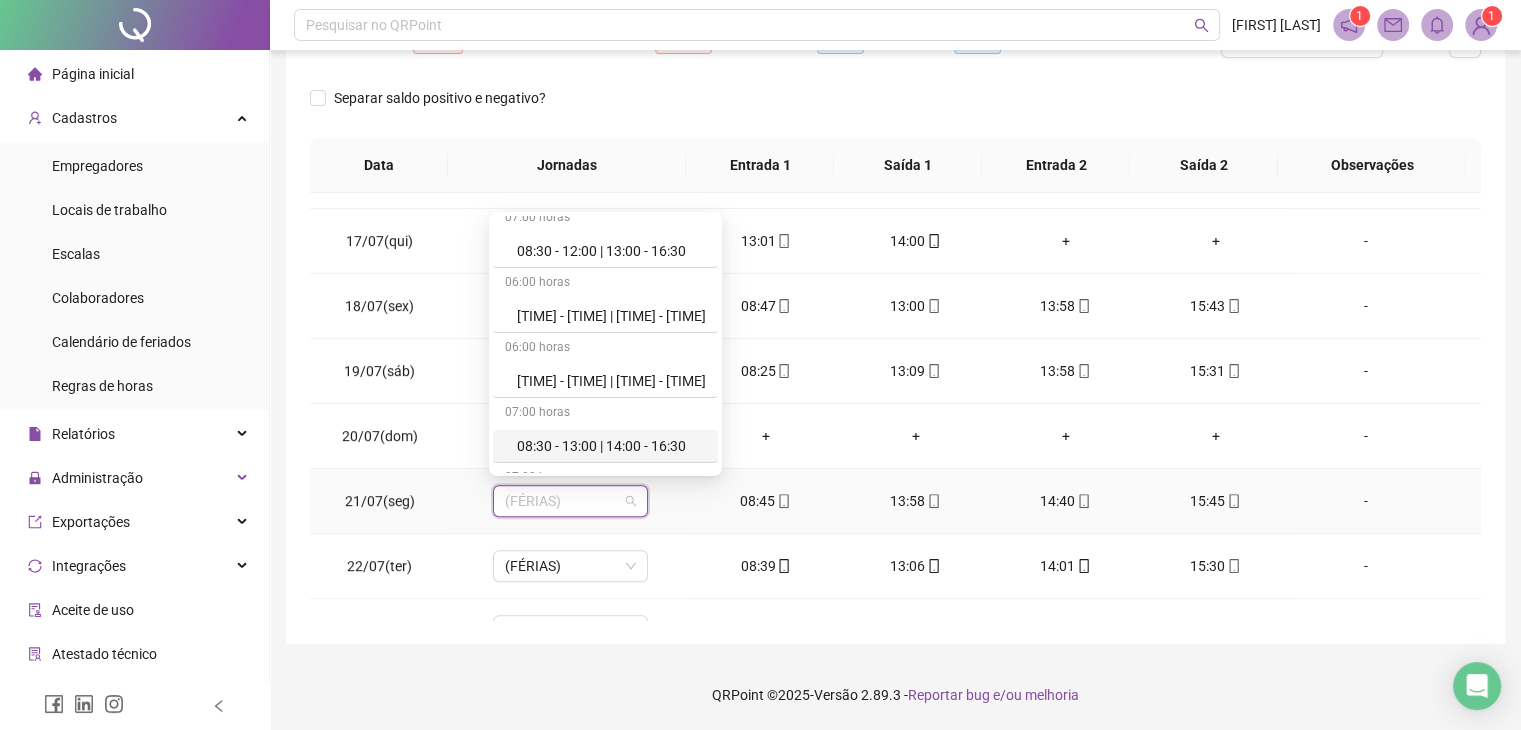 scroll, scrollTop: 300, scrollLeft: 0, axis: vertical 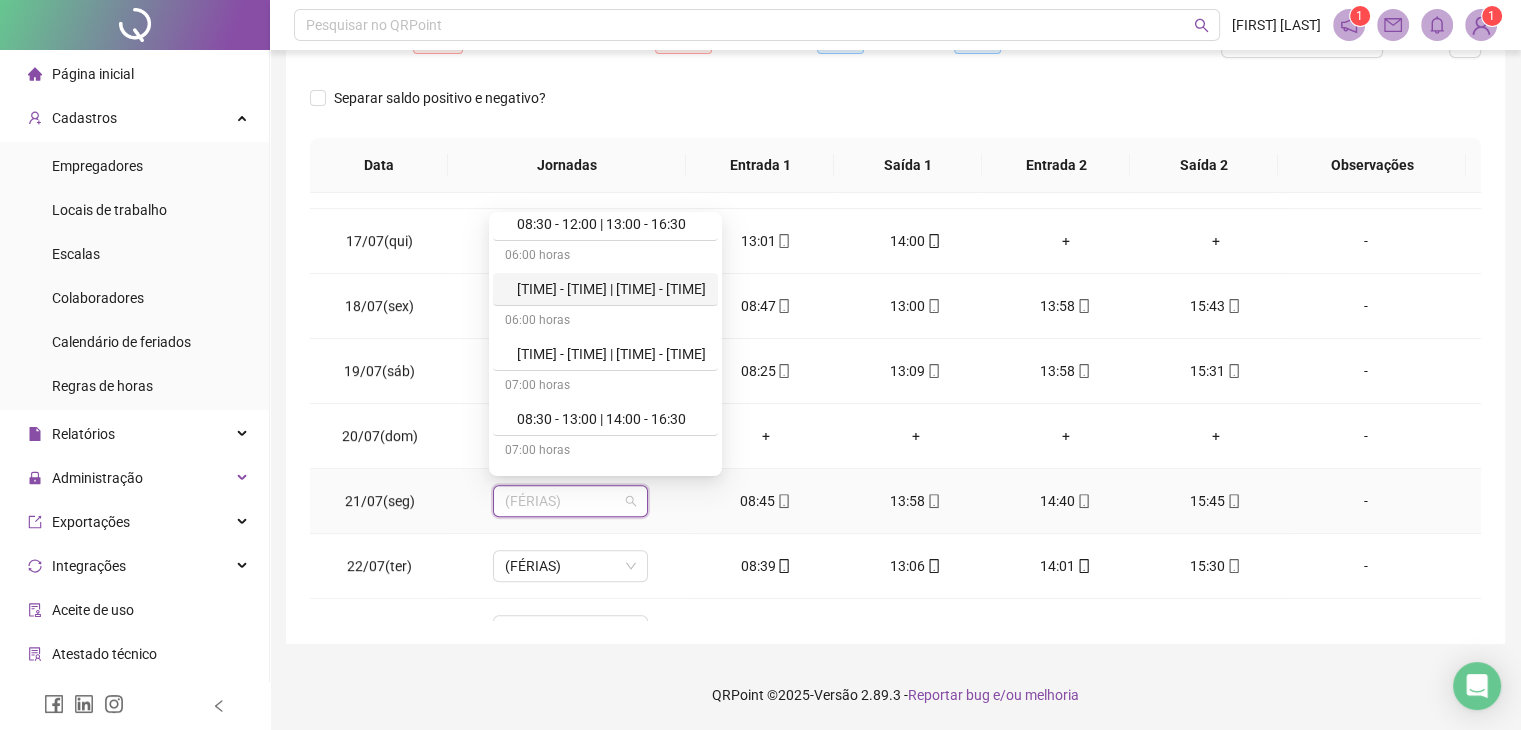 click on "08:30 - 13:00 | 14:00 - 15:30" at bounding box center (611, 289) 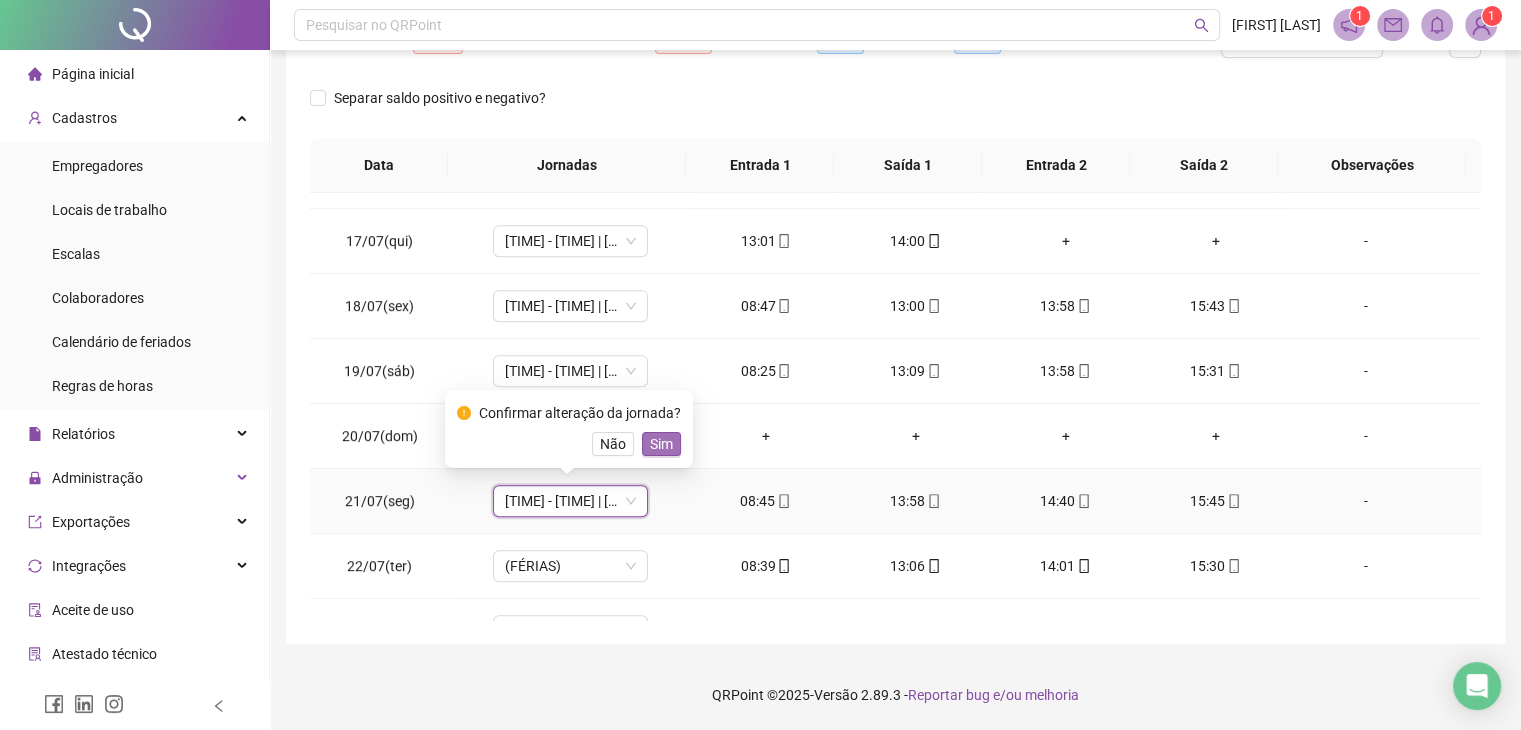 click on "Sim" at bounding box center [661, 444] 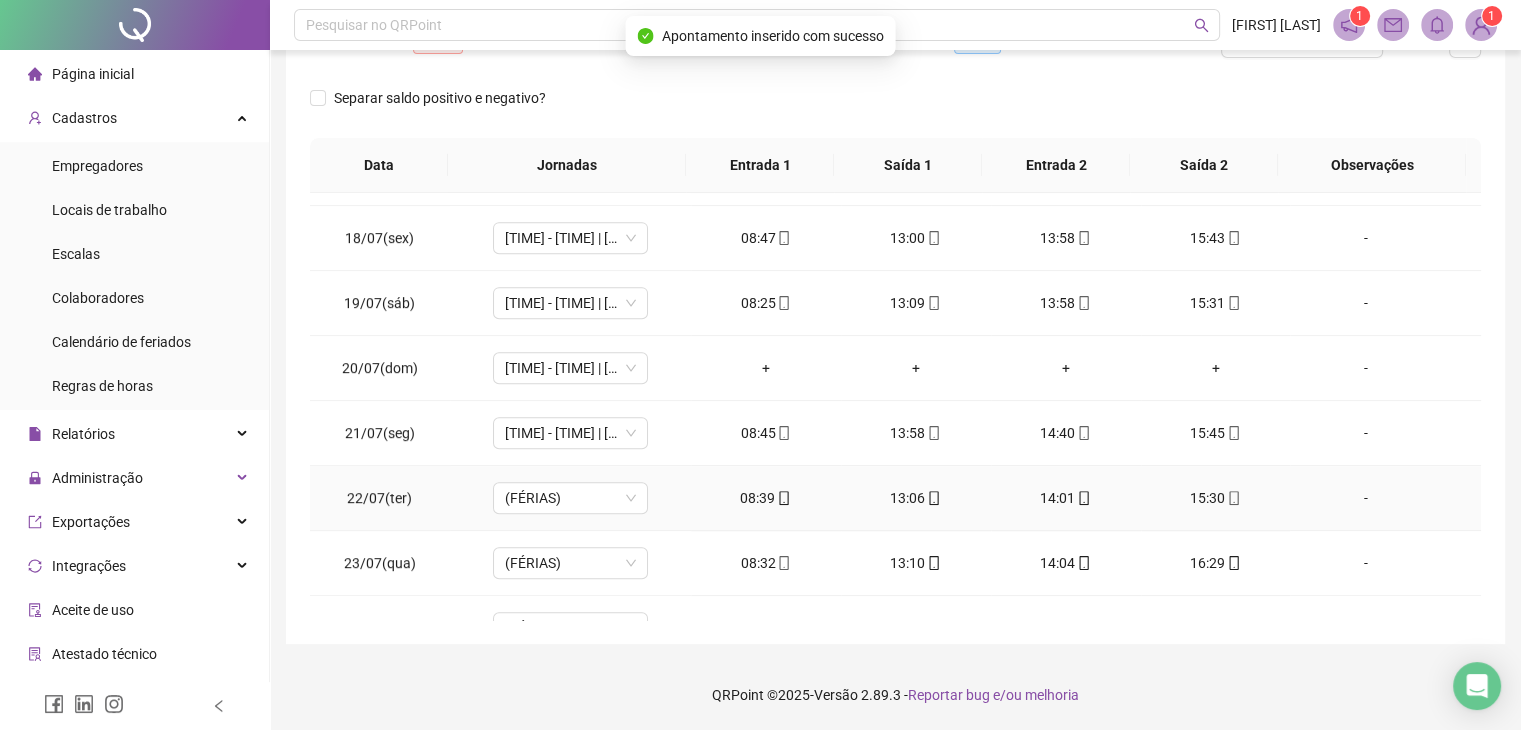 scroll, scrollTop: 1124, scrollLeft: 0, axis: vertical 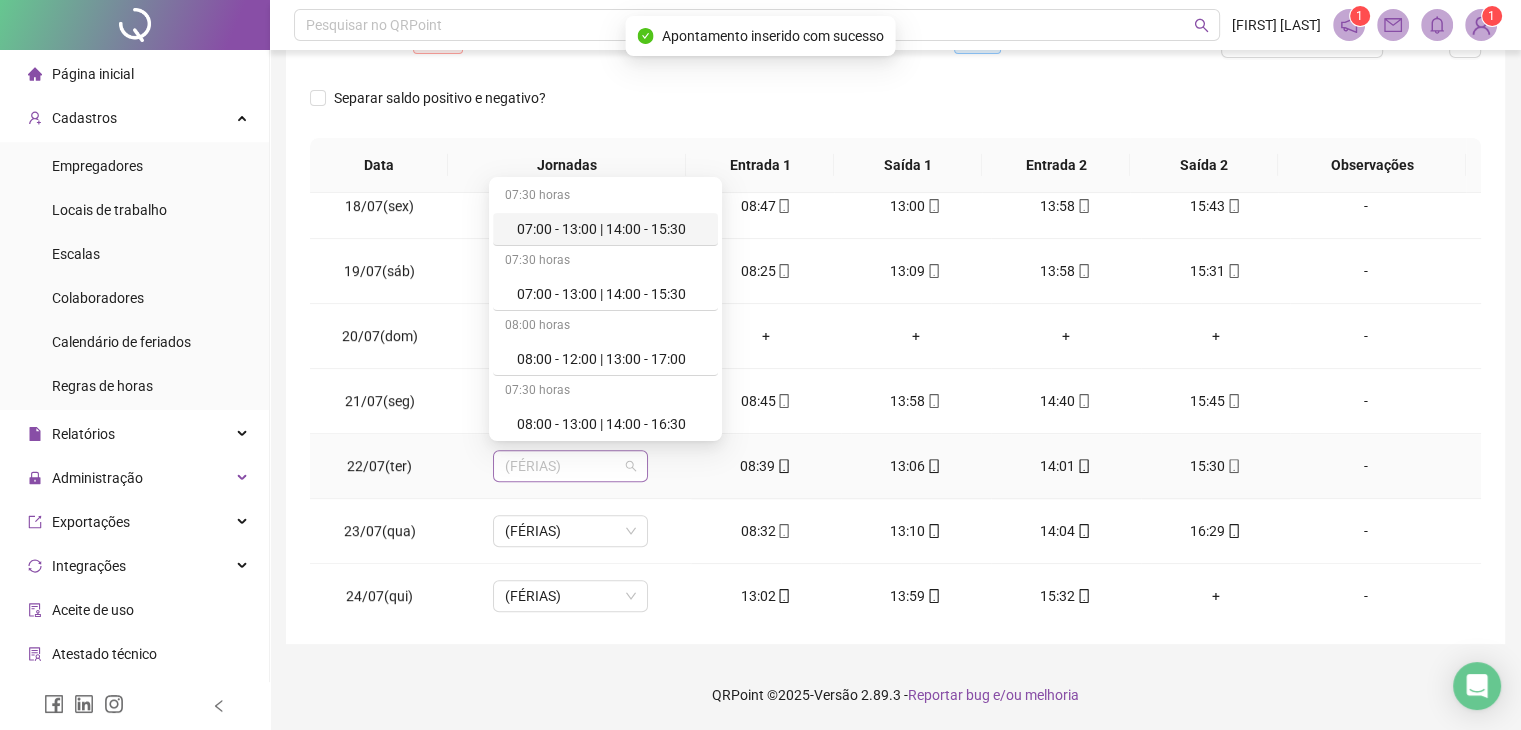 click on "(FÉRIAS)" at bounding box center (570, 466) 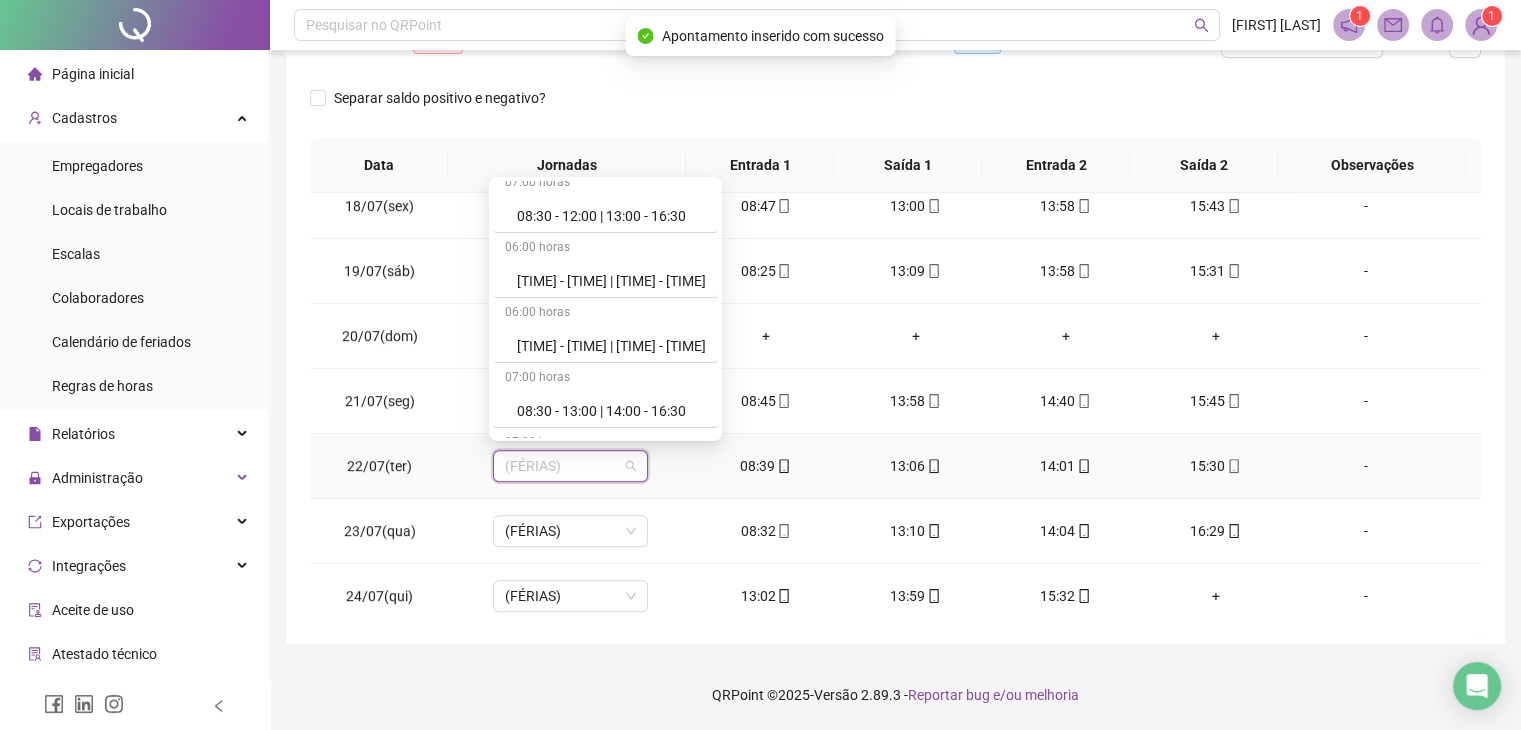 scroll, scrollTop: 300, scrollLeft: 0, axis: vertical 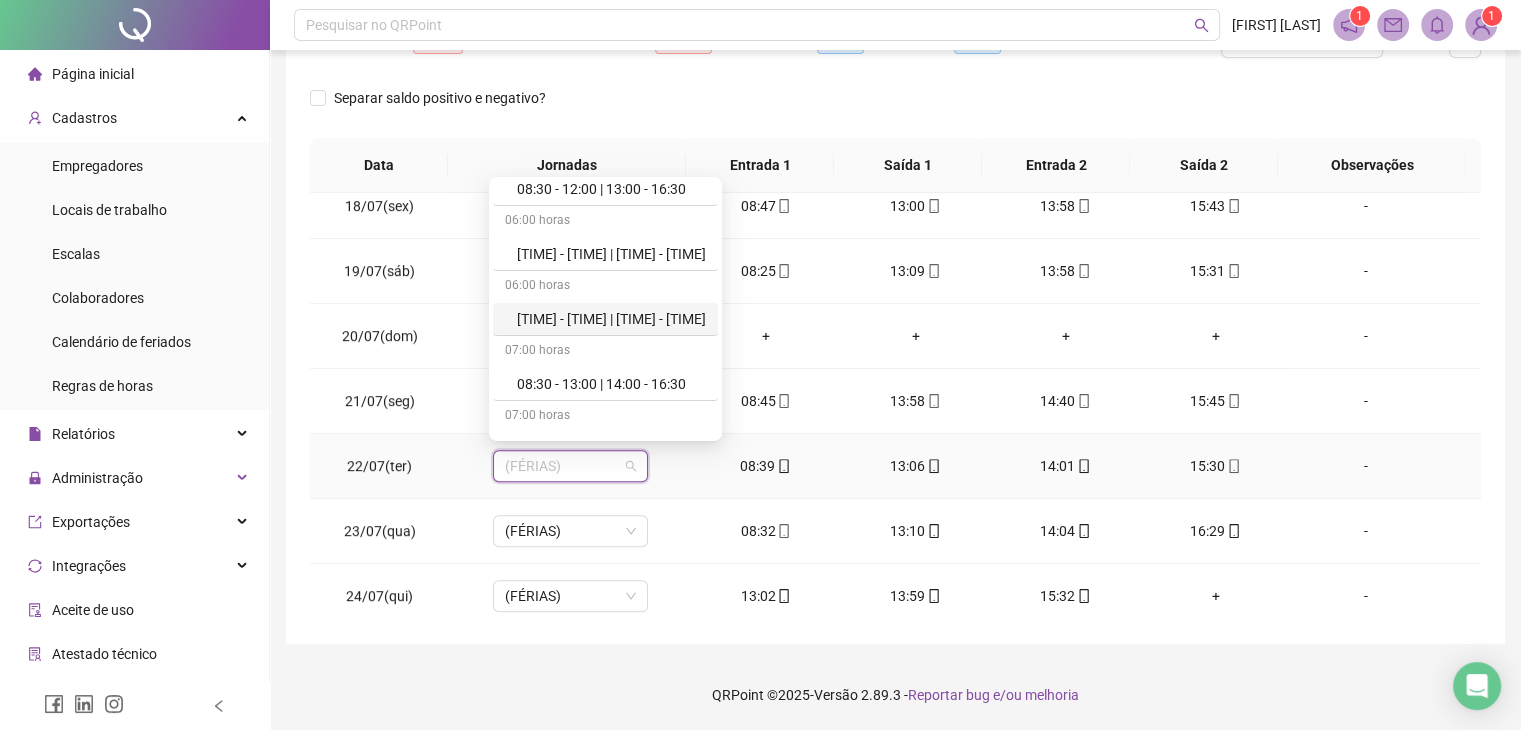 click on "08:30 - 13:00 | 14:00 - 15:30" at bounding box center [611, 319] 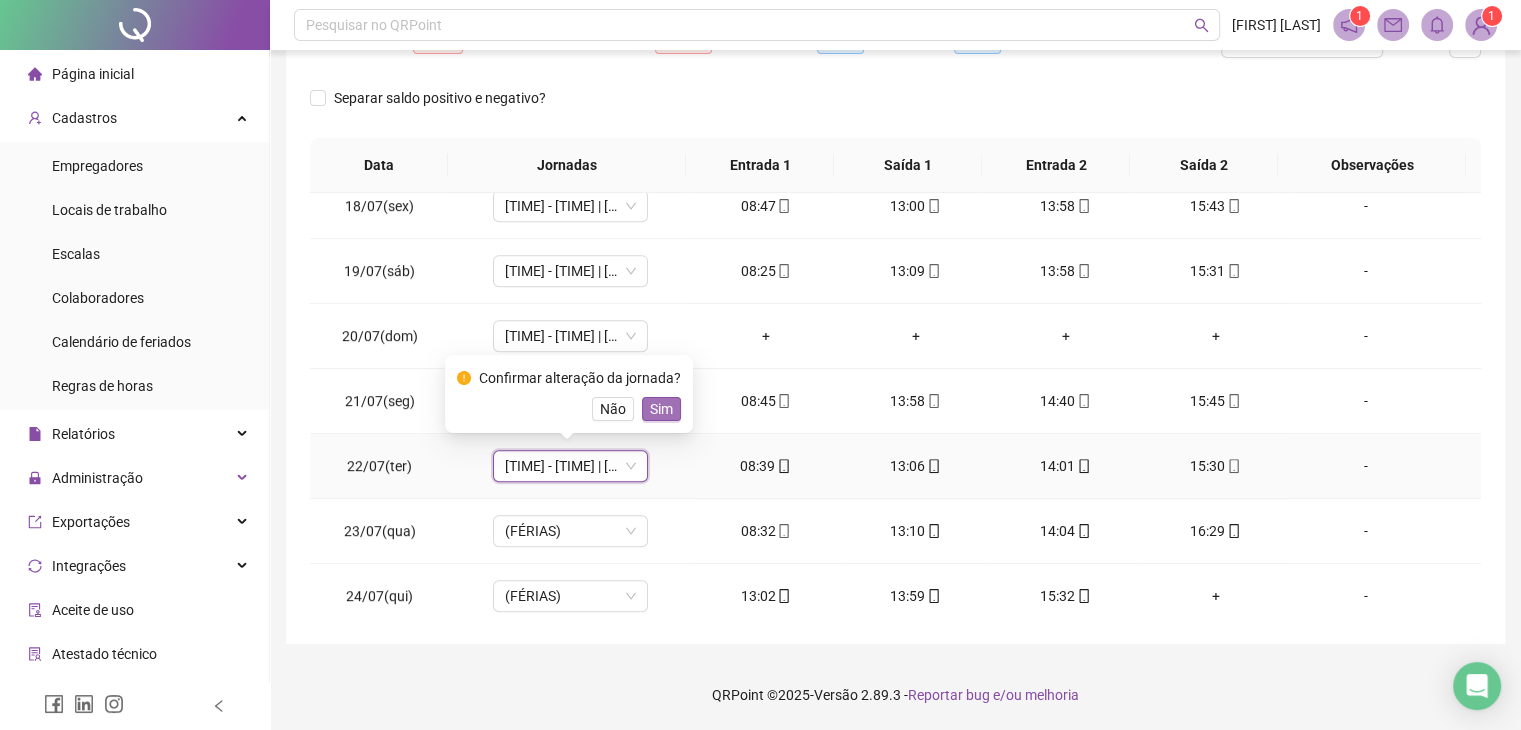 click on "Sim" at bounding box center [661, 409] 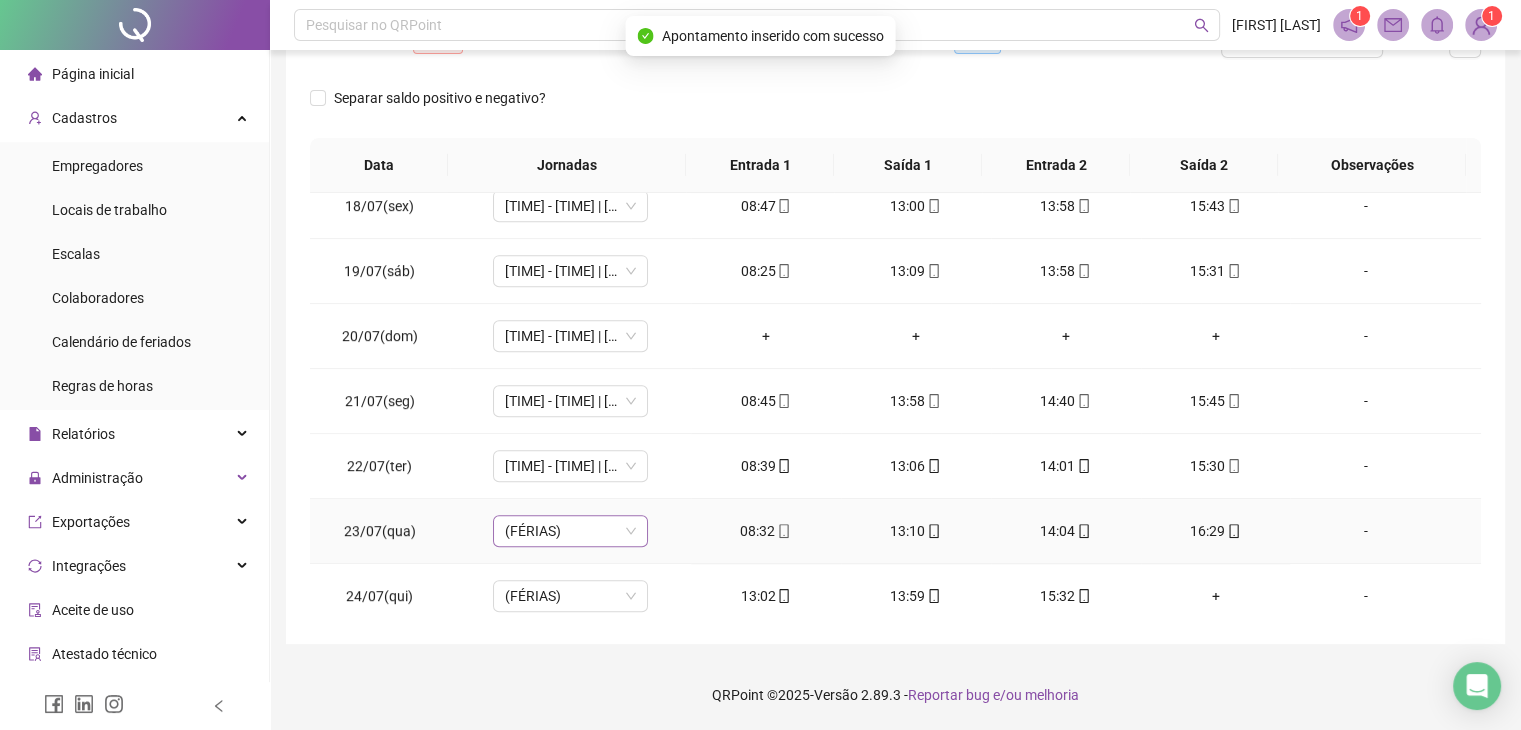 scroll, scrollTop: 1224, scrollLeft: 0, axis: vertical 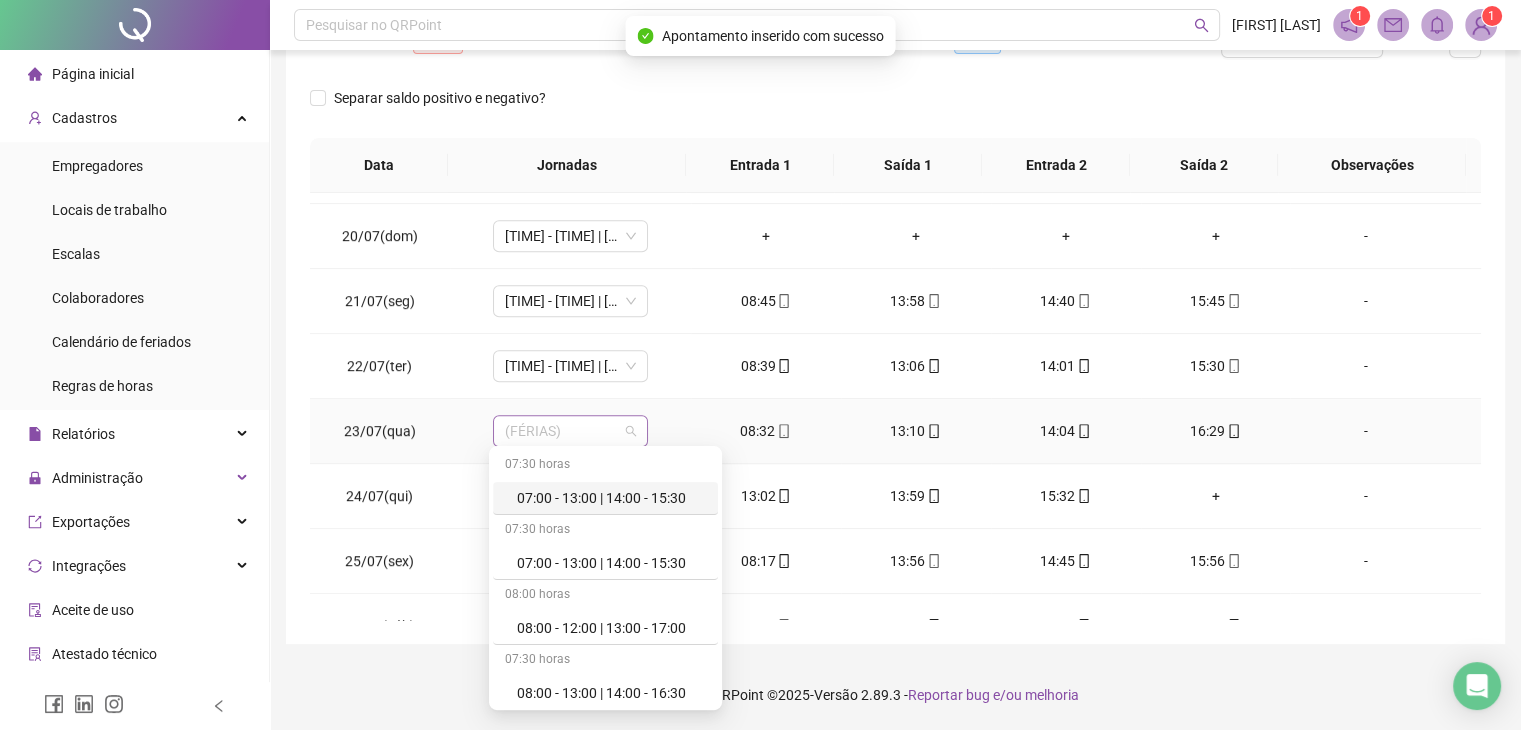 click on "(FÉRIAS)" at bounding box center (570, 431) 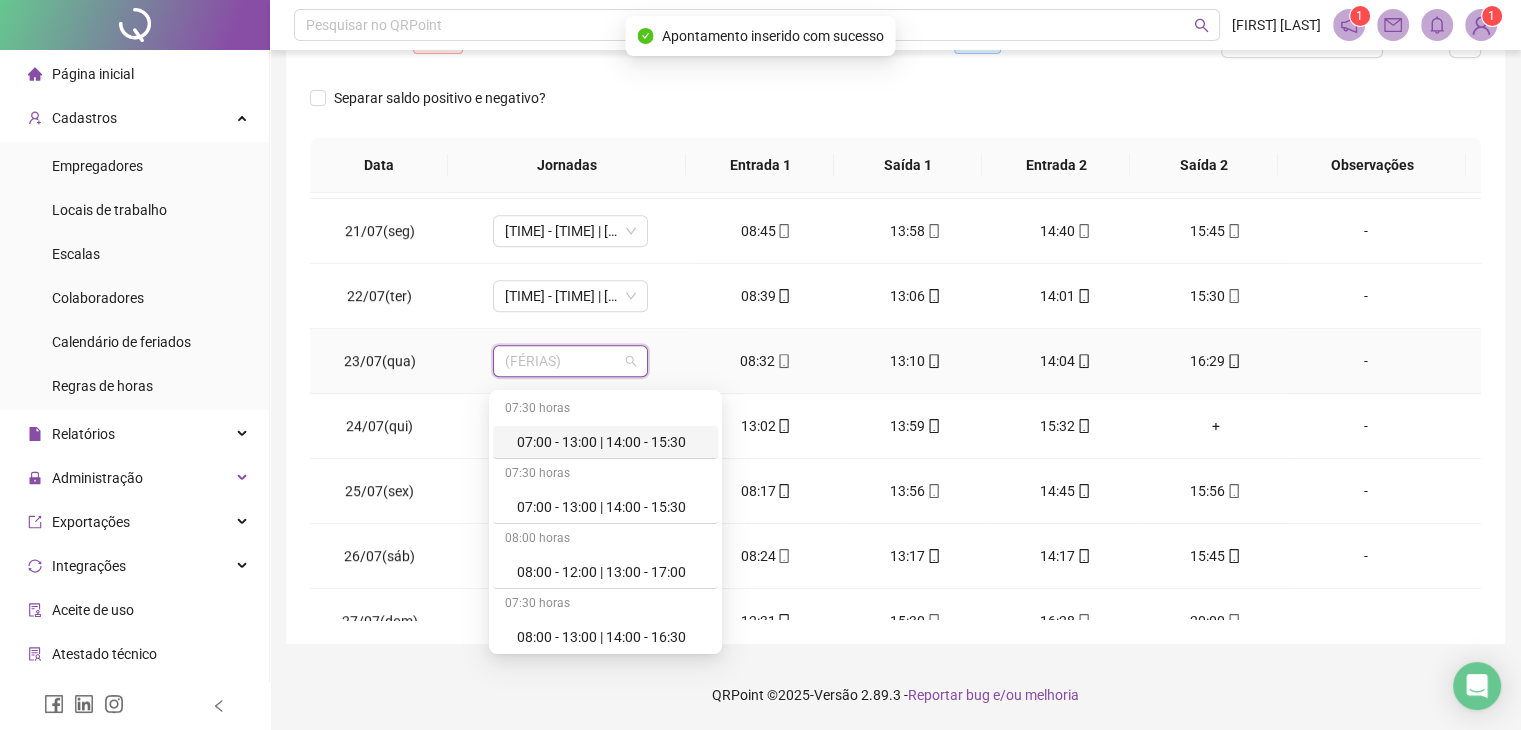 scroll, scrollTop: 1324, scrollLeft: 0, axis: vertical 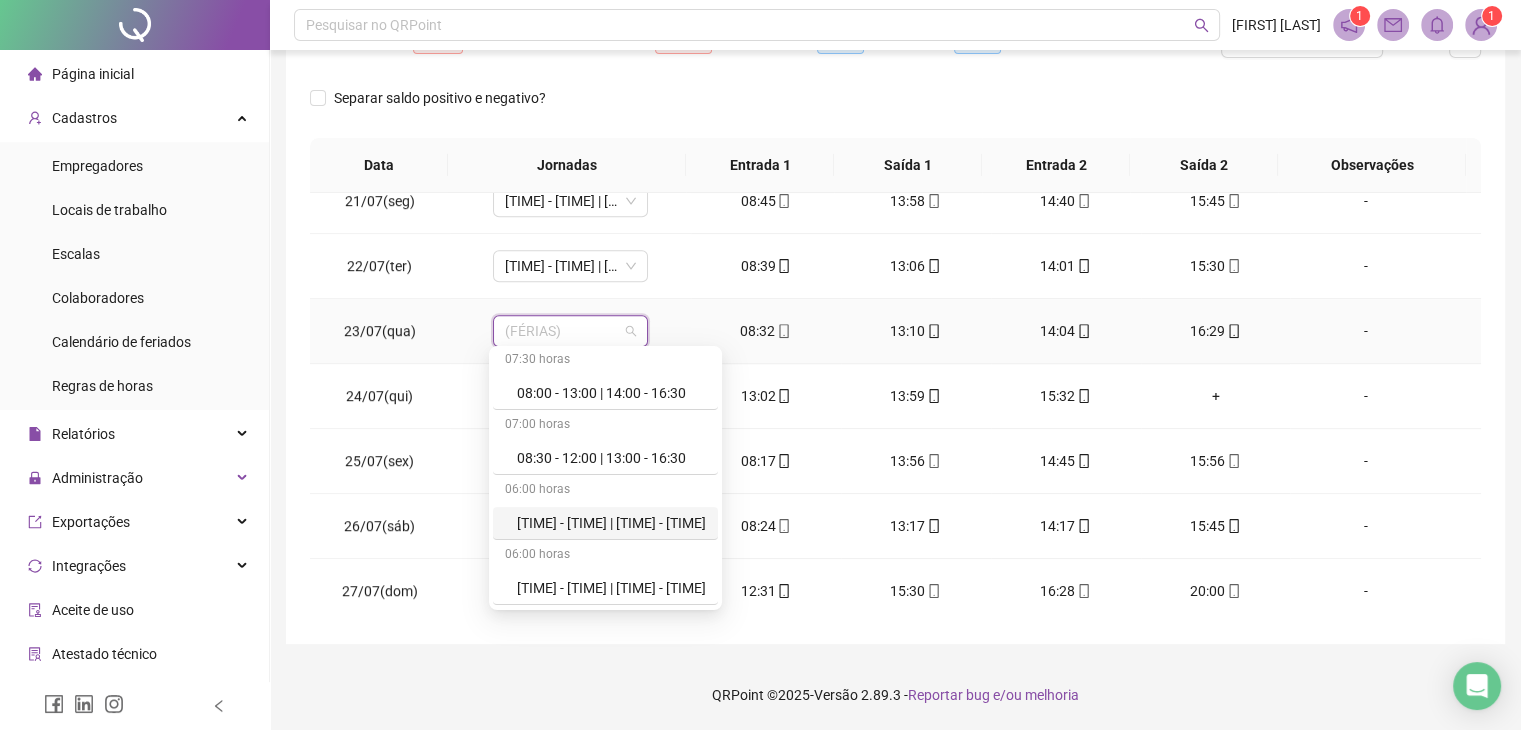 drag, startPoint x: 616, startPoint y: 522, endPoint x: 636, endPoint y: 517, distance: 20.615528 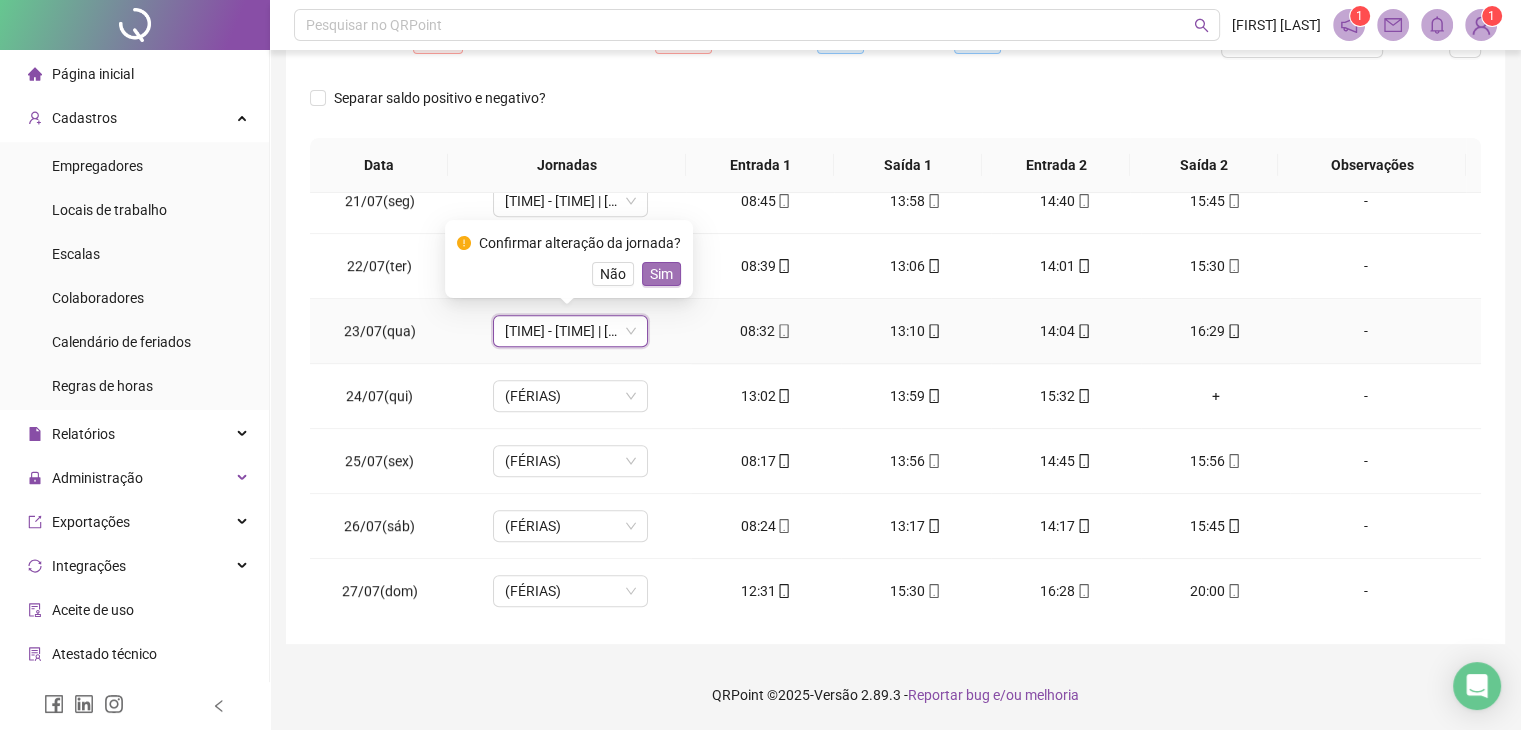 click on "Sim" at bounding box center [661, 274] 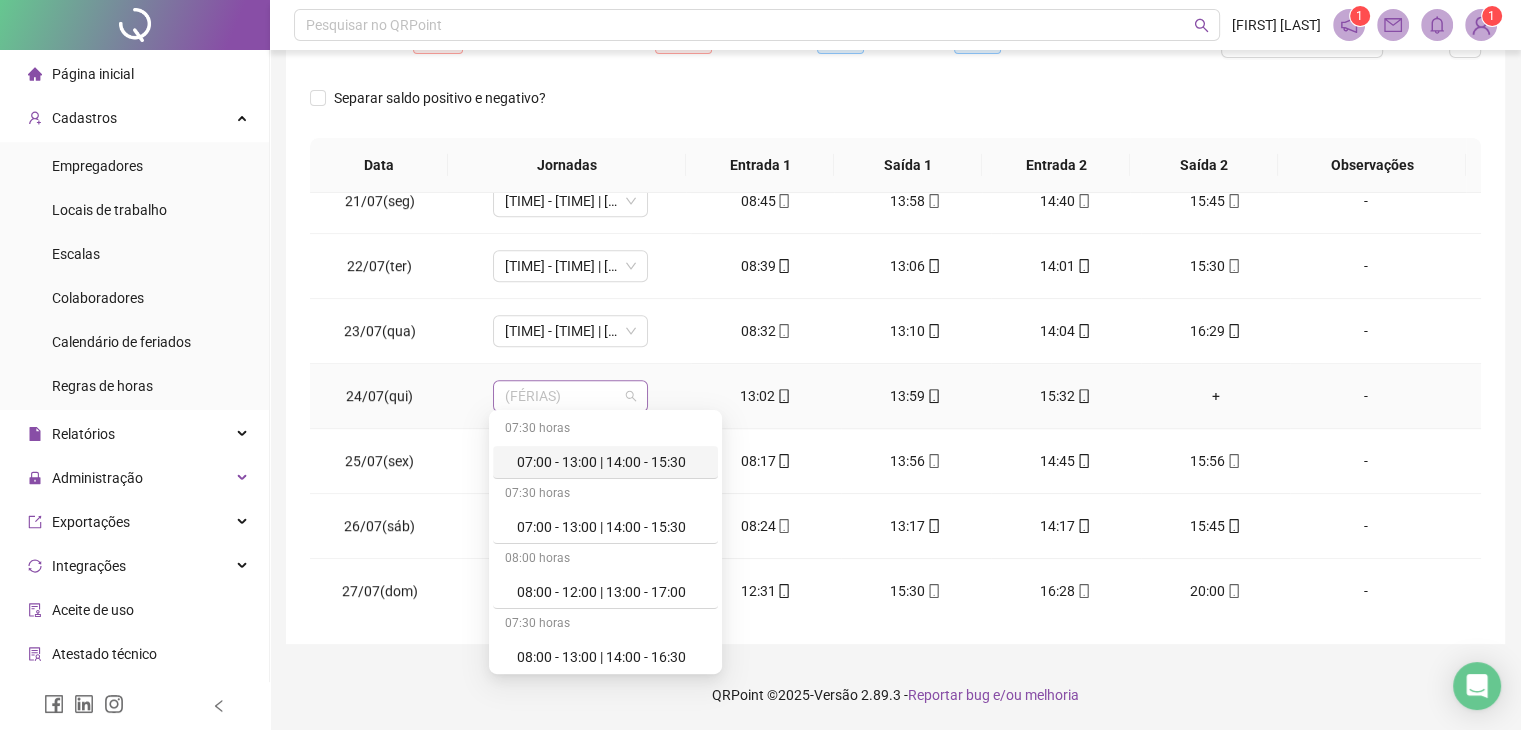 click on "(FÉRIAS)" at bounding box center (570, 396) 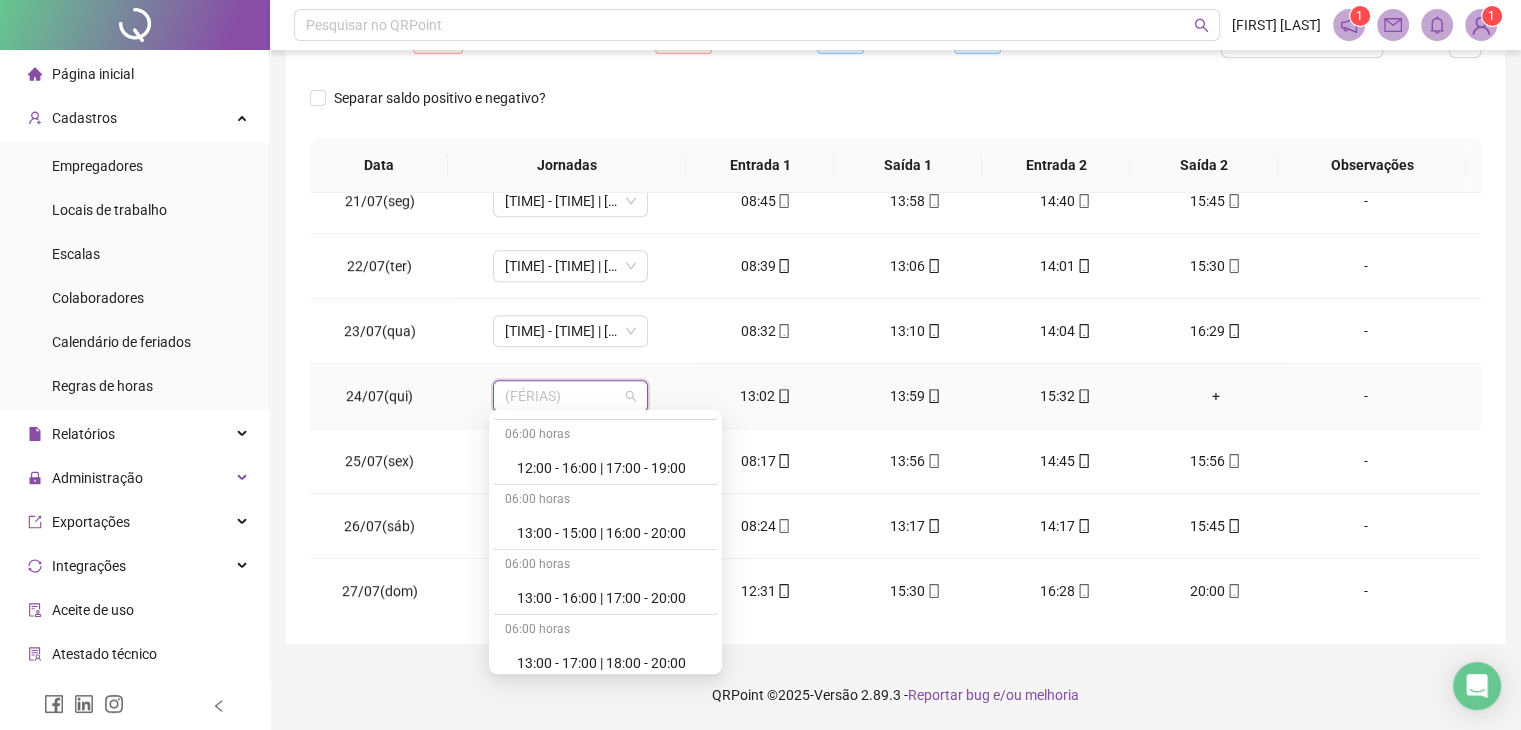 scroll, scrollTop: 1200, scrollLeft: 0, axis: vertical 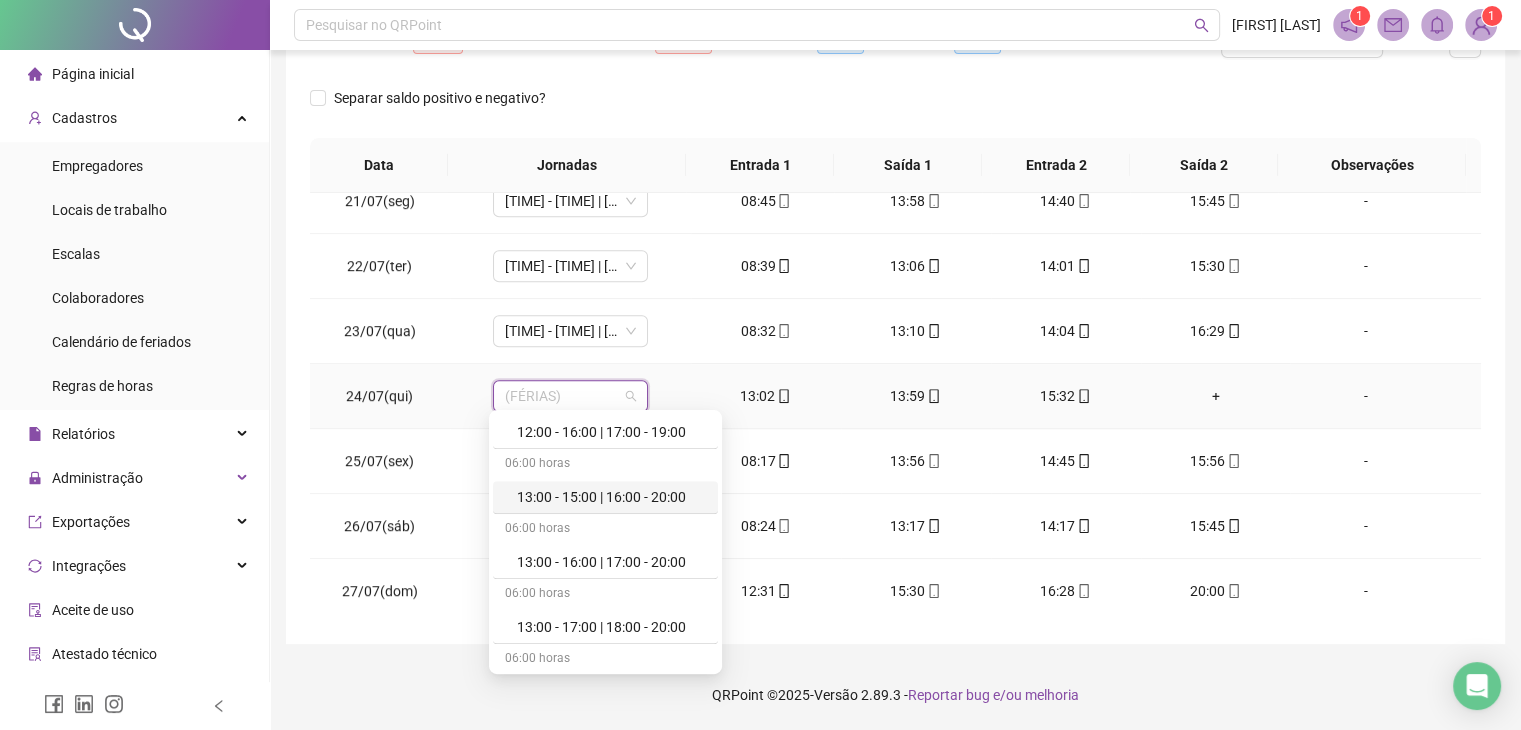 click on "13:00 - 15:00 | 16:00 - 20:00" at bounding box center (611, 497) 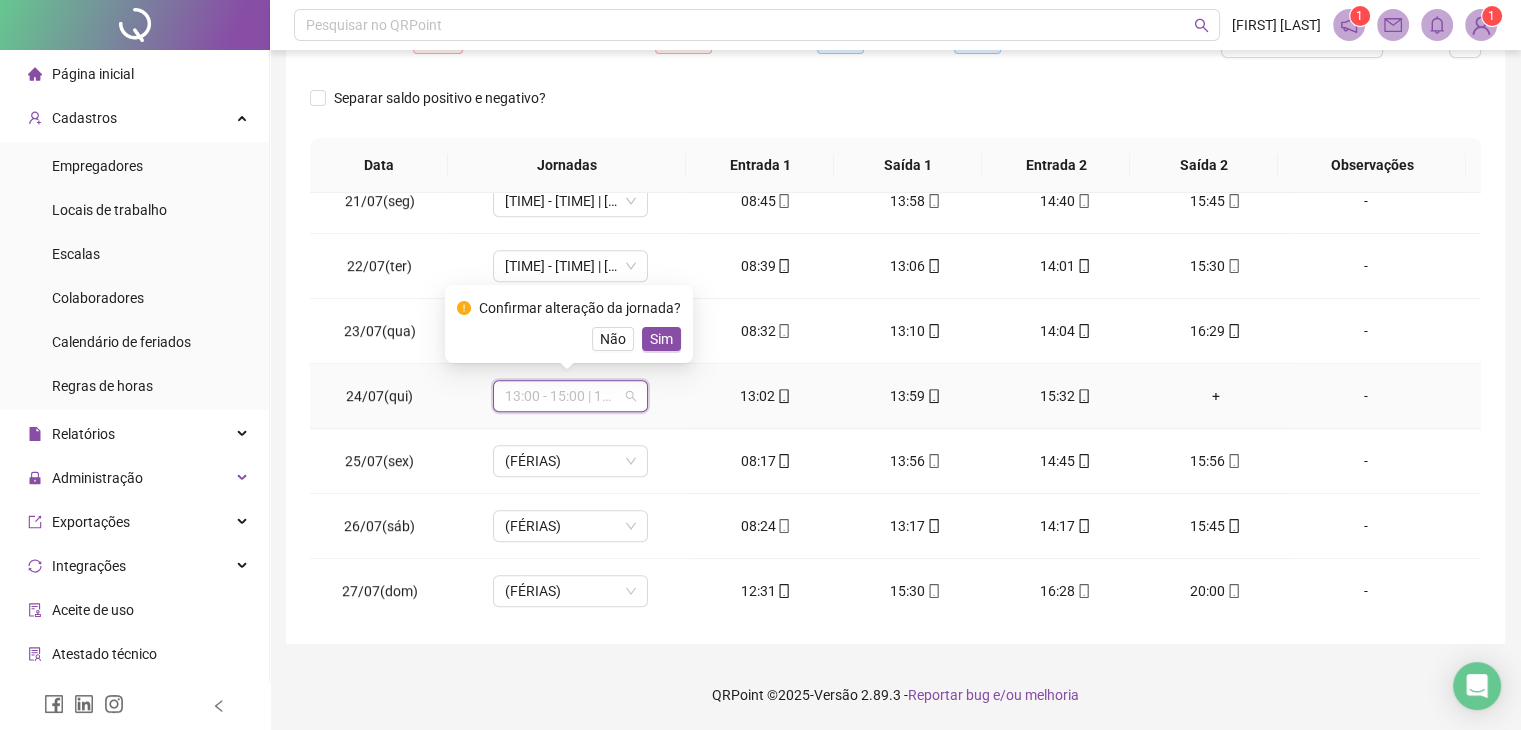 click on "13:00 - 15:00 | 16:00 - 20:00" at bounding box center (570, 396) 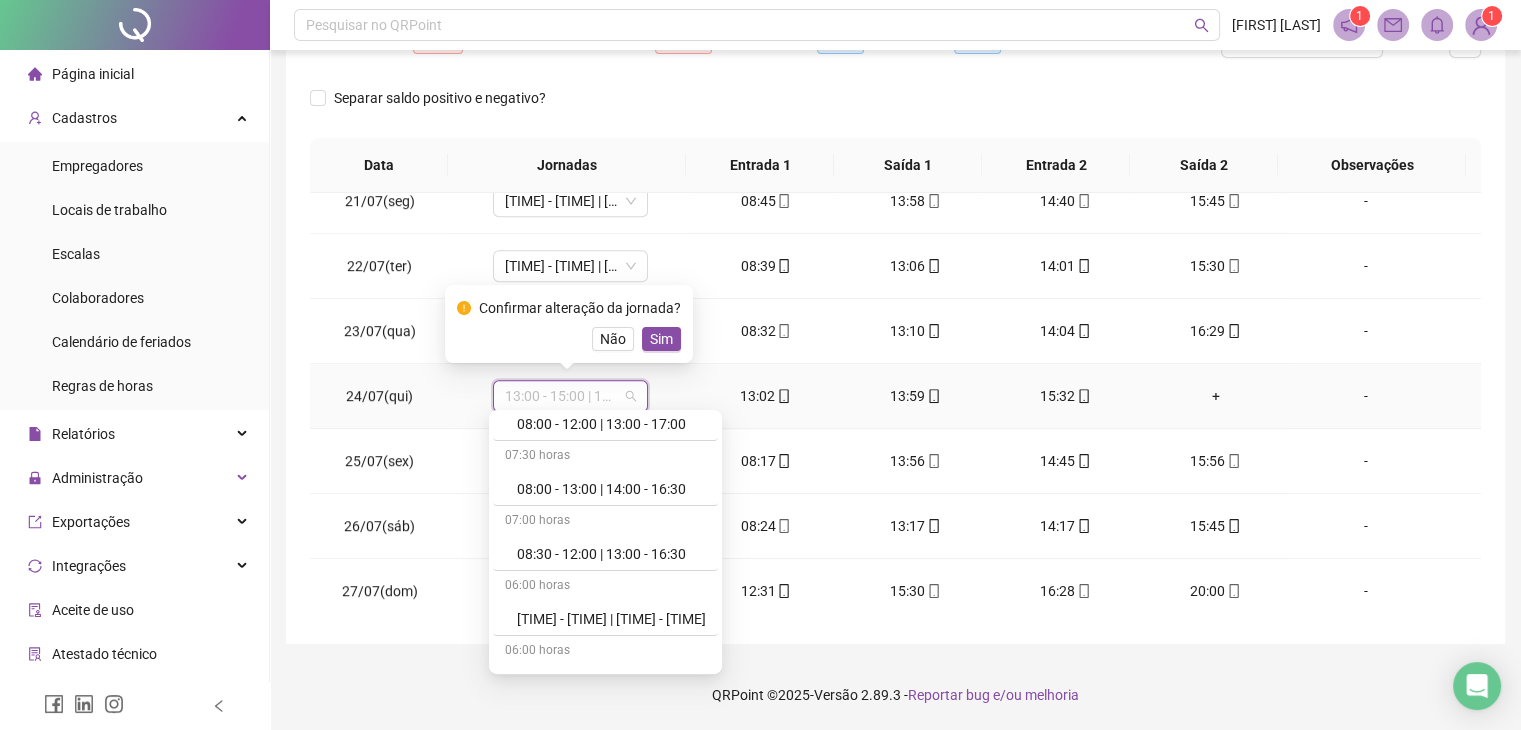 scroll, scrollTop: 200, scrollLeft: 0, axis: vertical 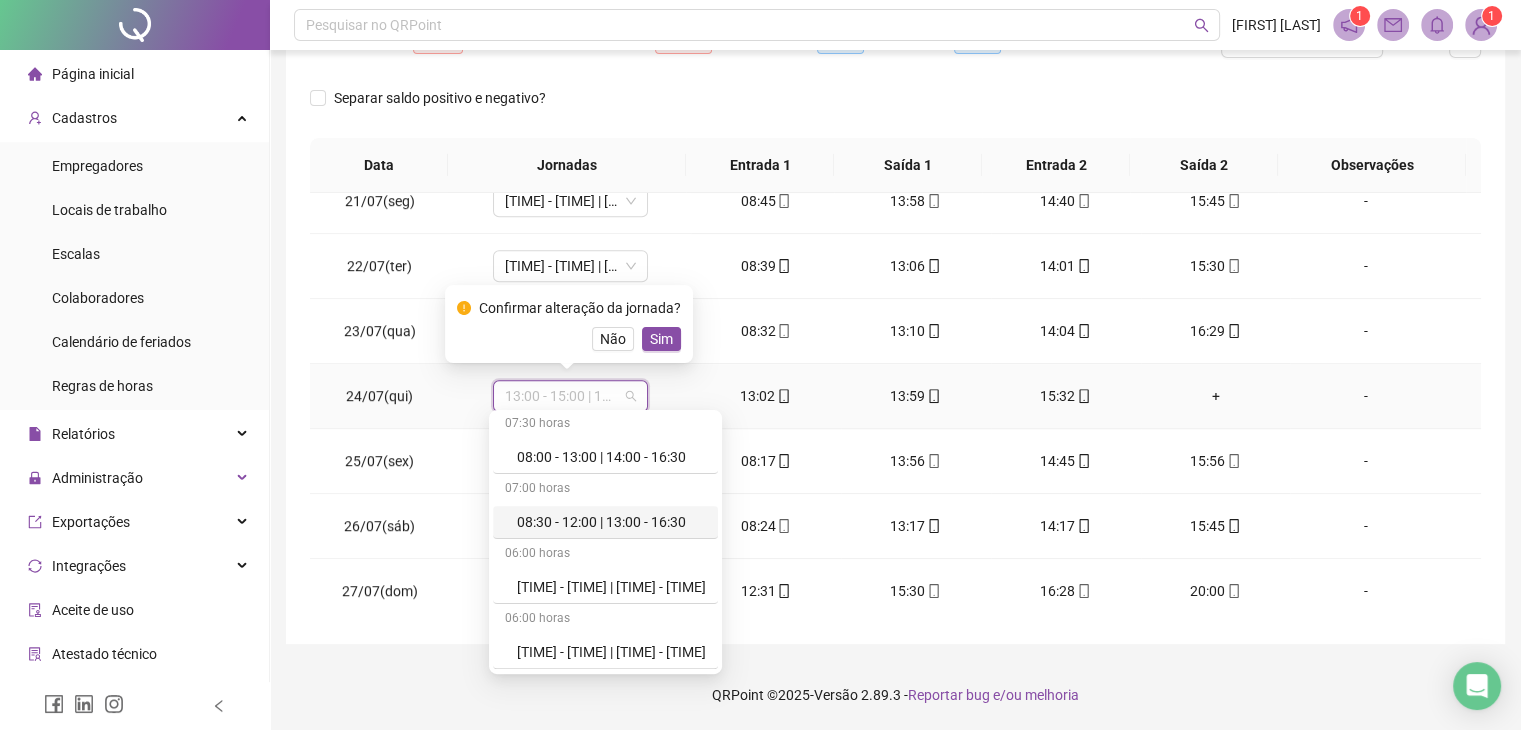 click on "08:30 - 12:00 | 13:00 - 16:30" at bounding box center (611, 522) 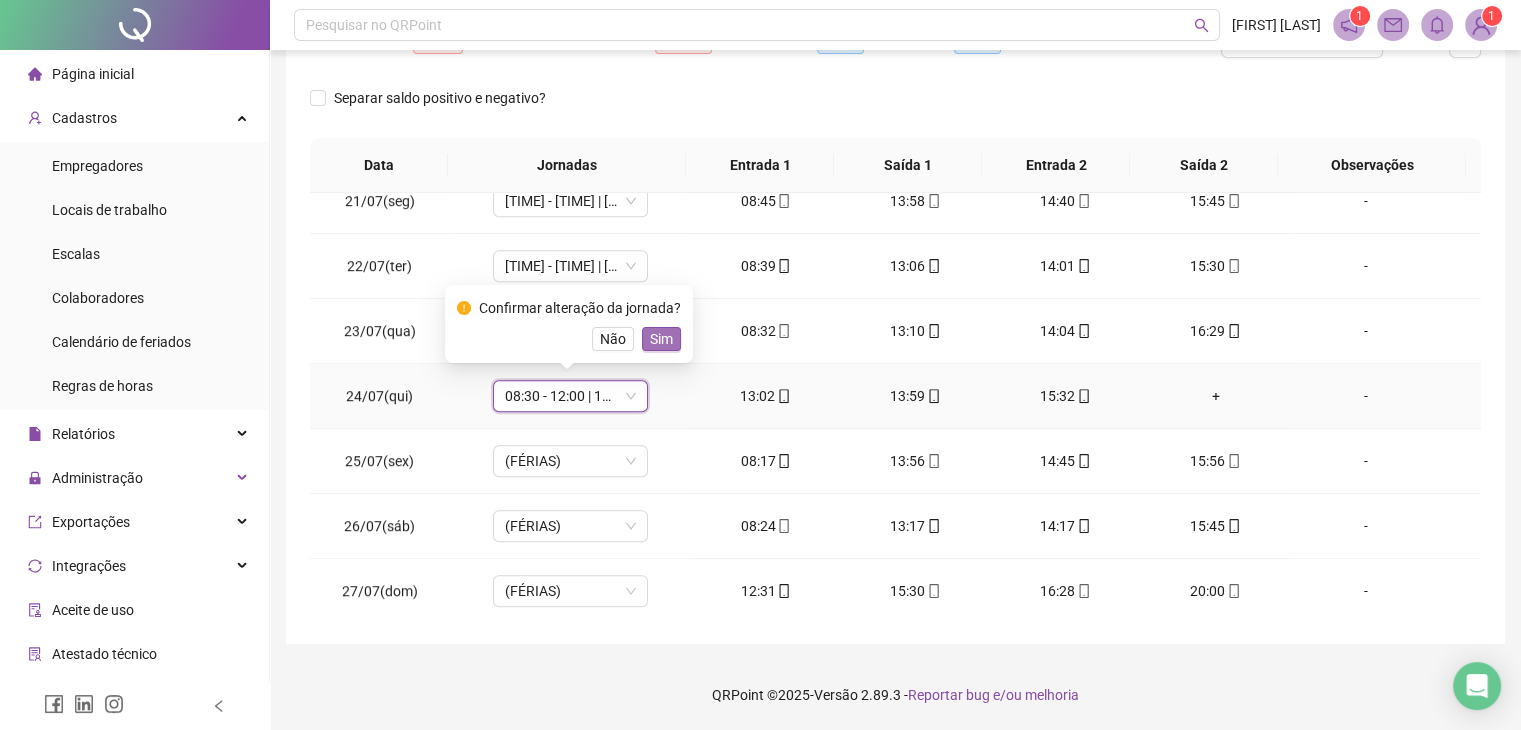 click on "Sim" at bounding box center (661, 339) 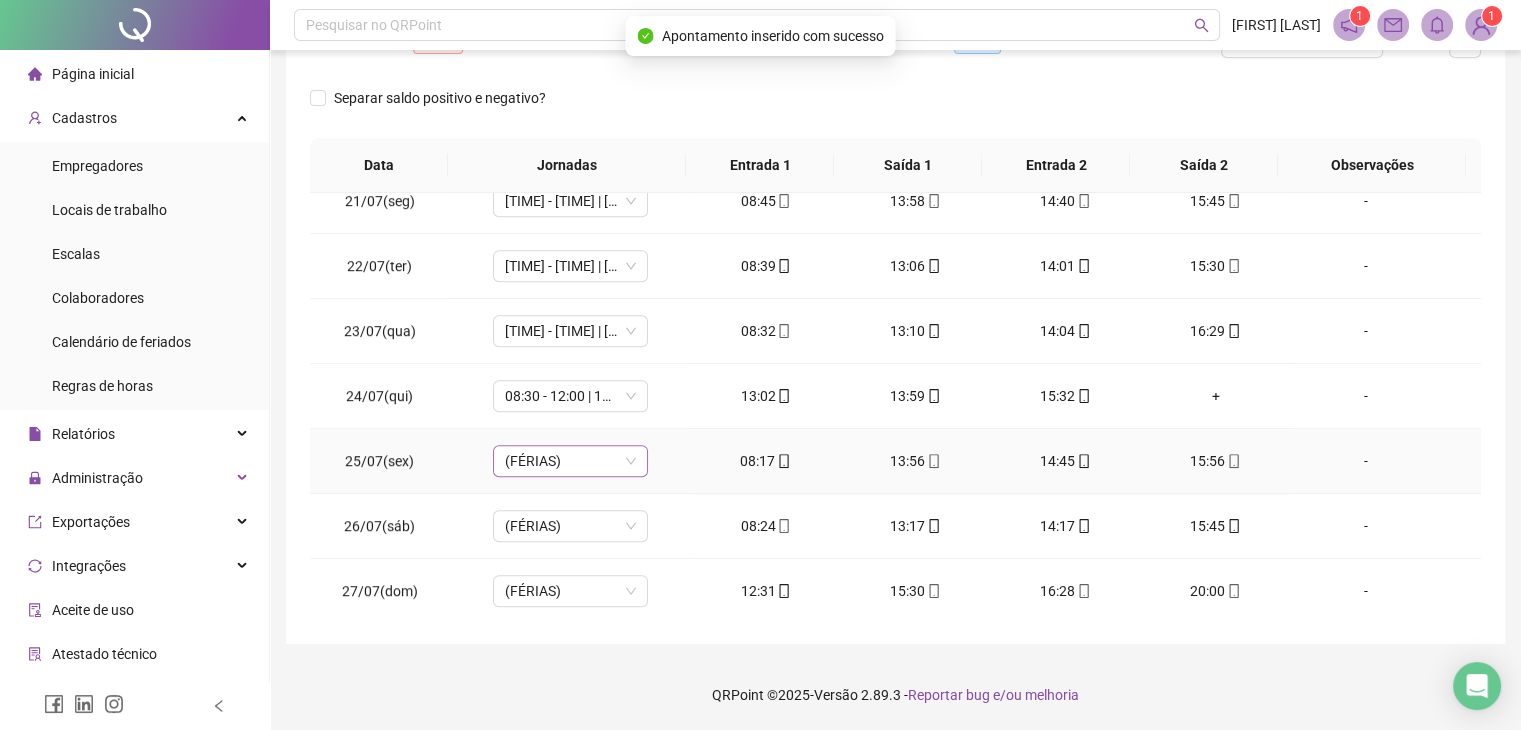 click on "(FÉRIAS)" at bounding box center (570, 461) 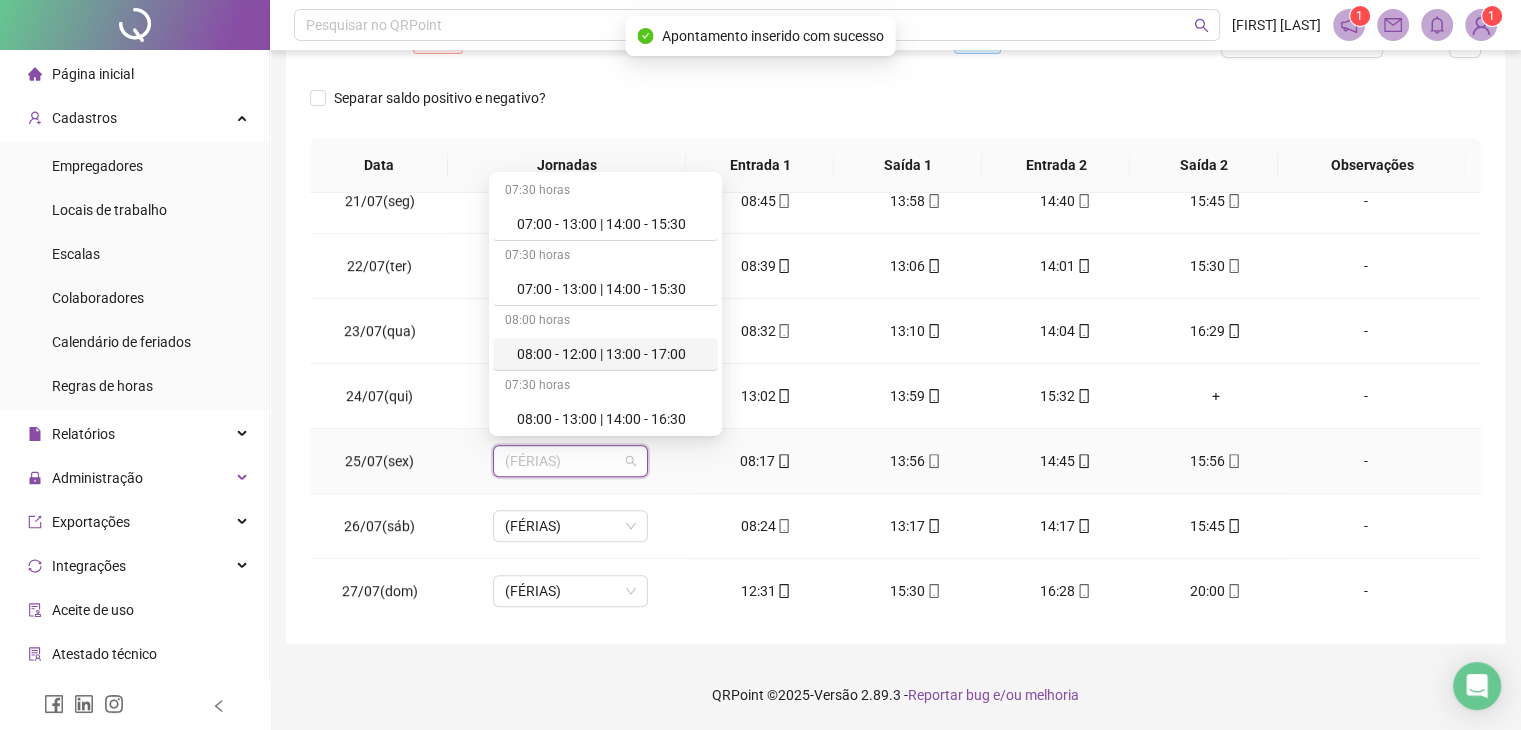 click on "08:00 - 12:00 | 13:00 - 17:00" at bounding box center [611, 354] 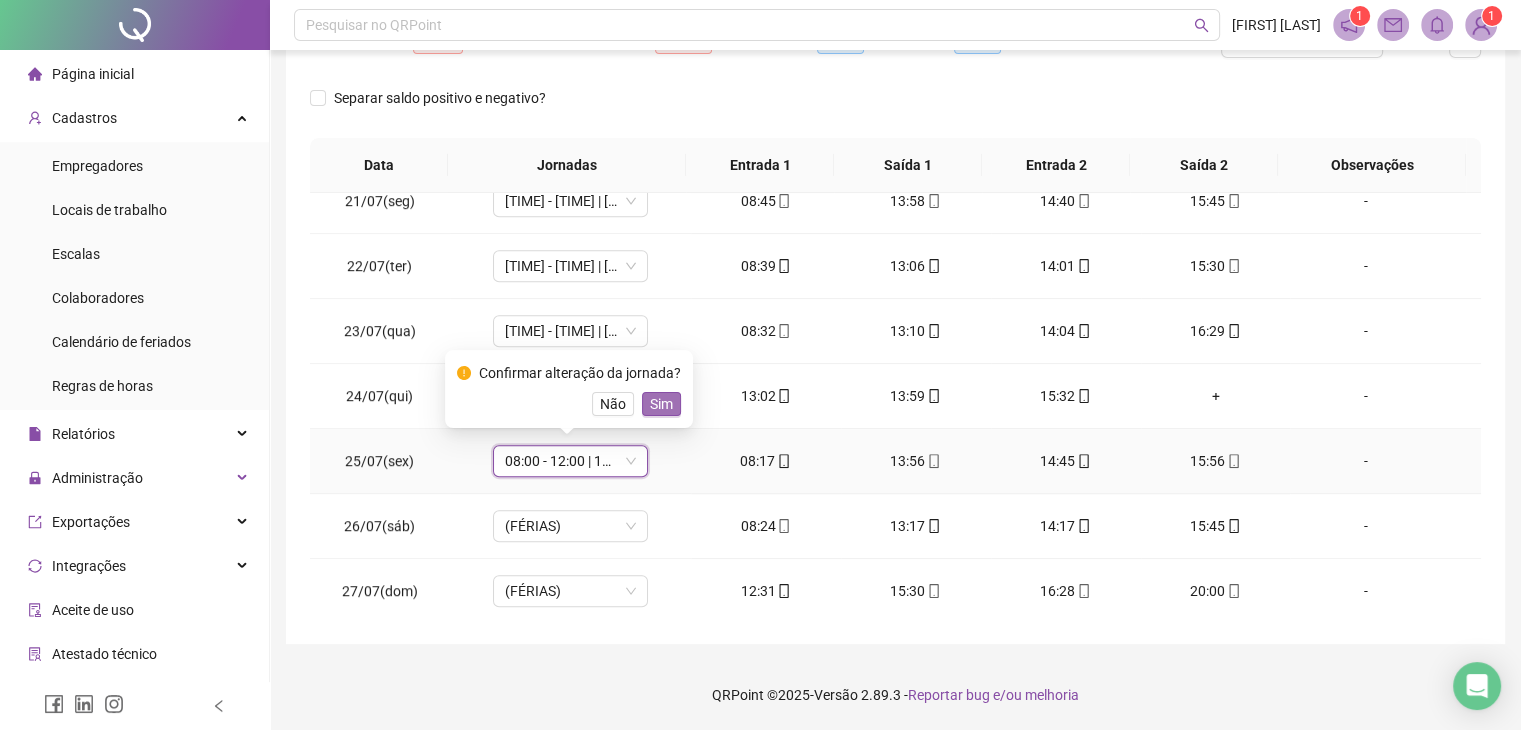 click on "Sim" at bounding box center [661, 404] 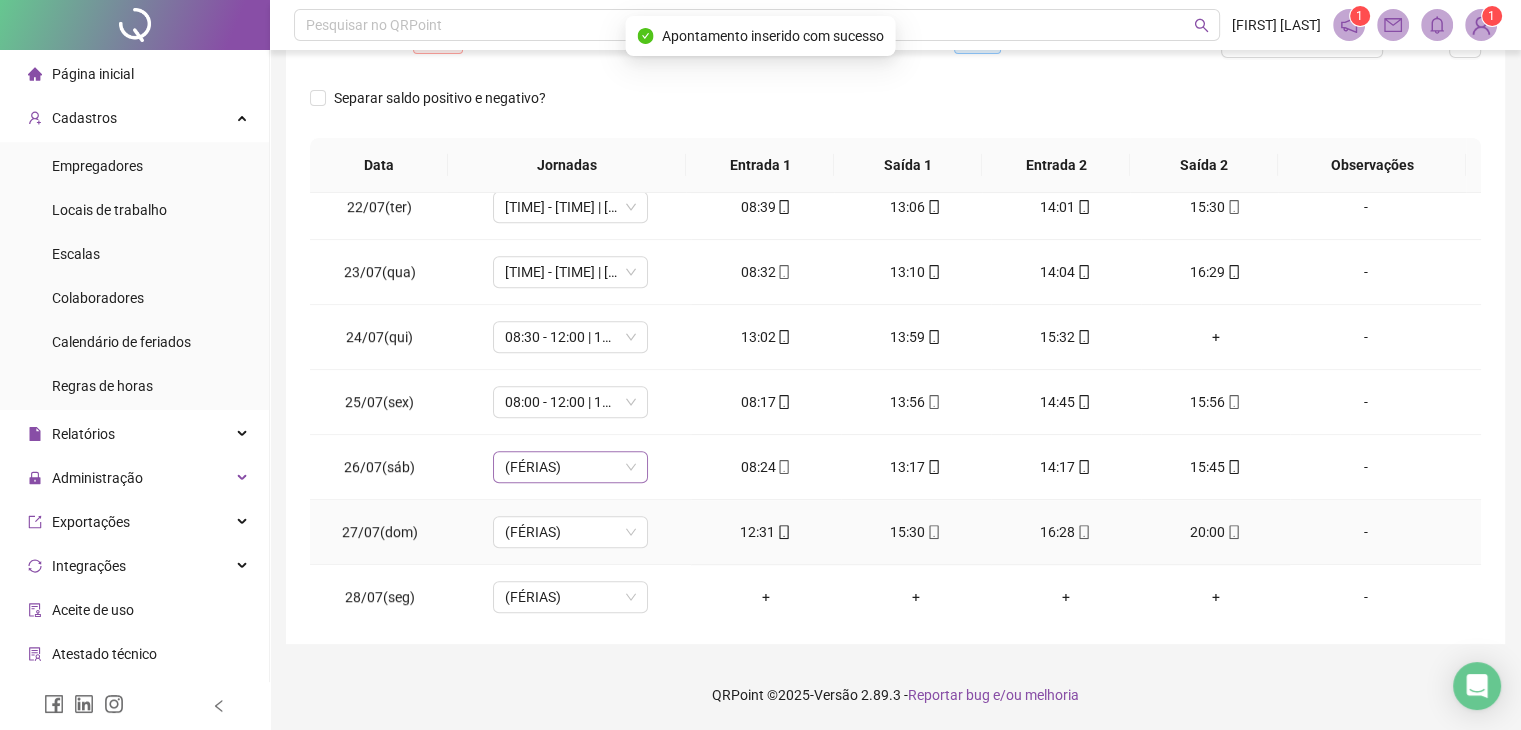 scroll, scrollTop: 1424, scrollLeft: 0, axis: vertical 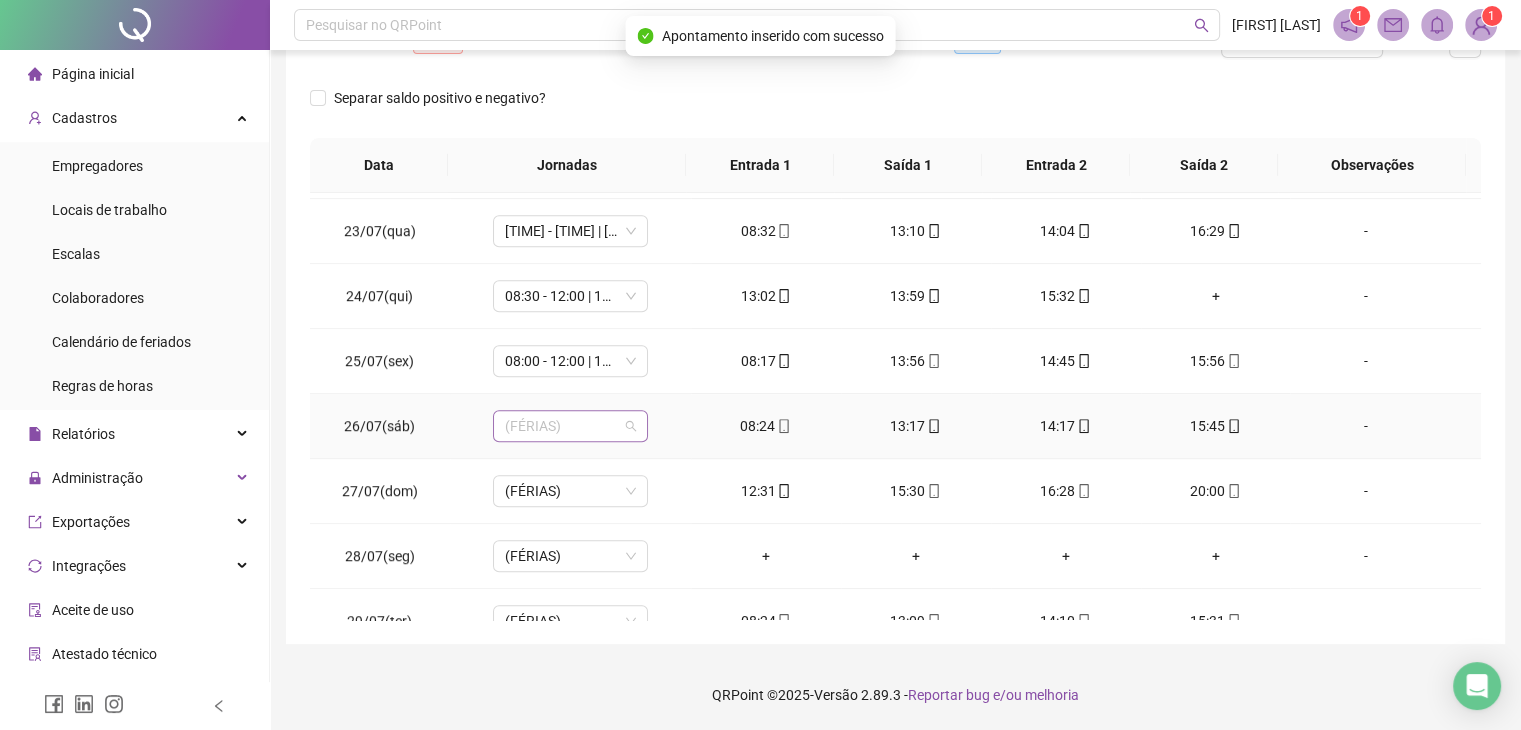 click on "(FÉRIAS)" at bounding box center (570, 426) 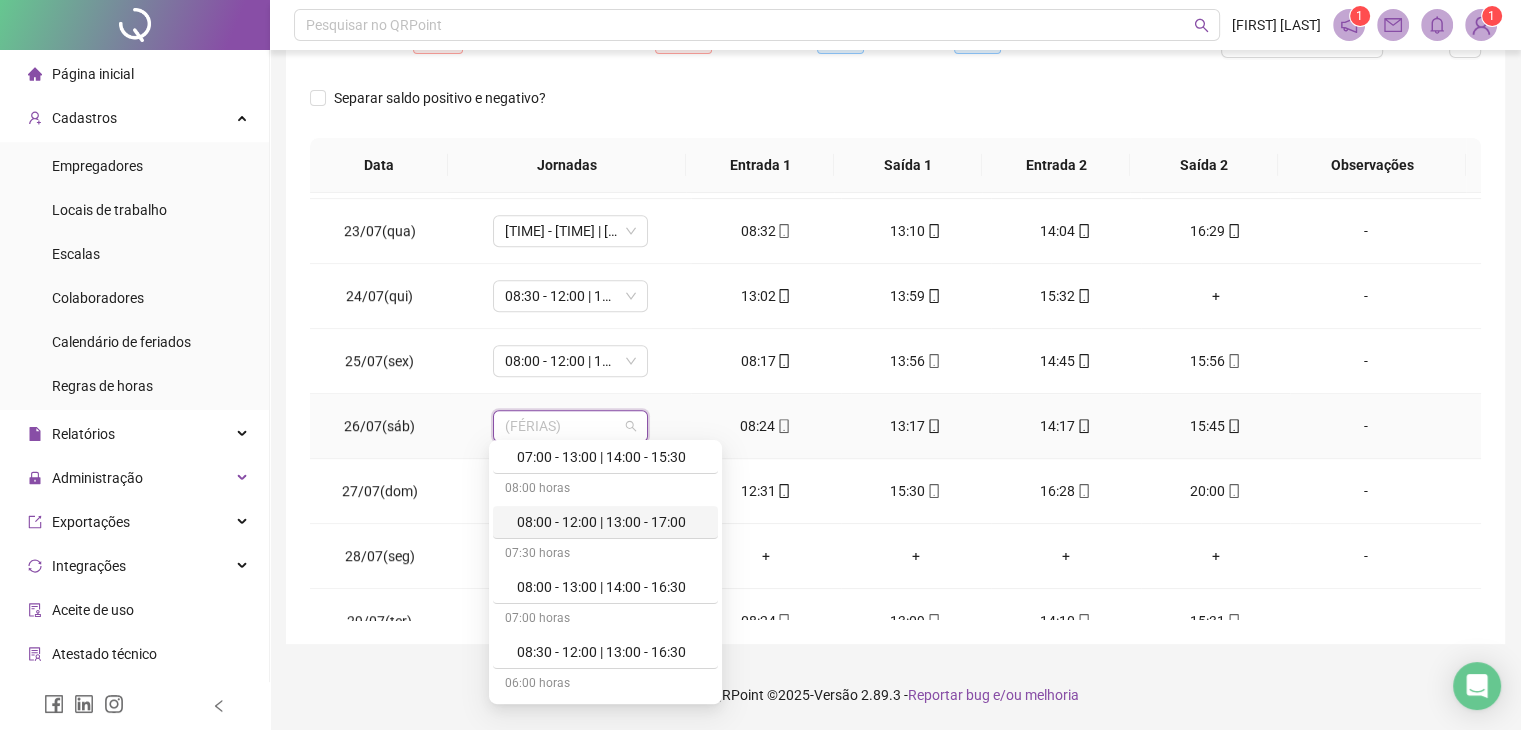 scroll, scrollTop: 200, scrollLeft: 0, axis: vertical 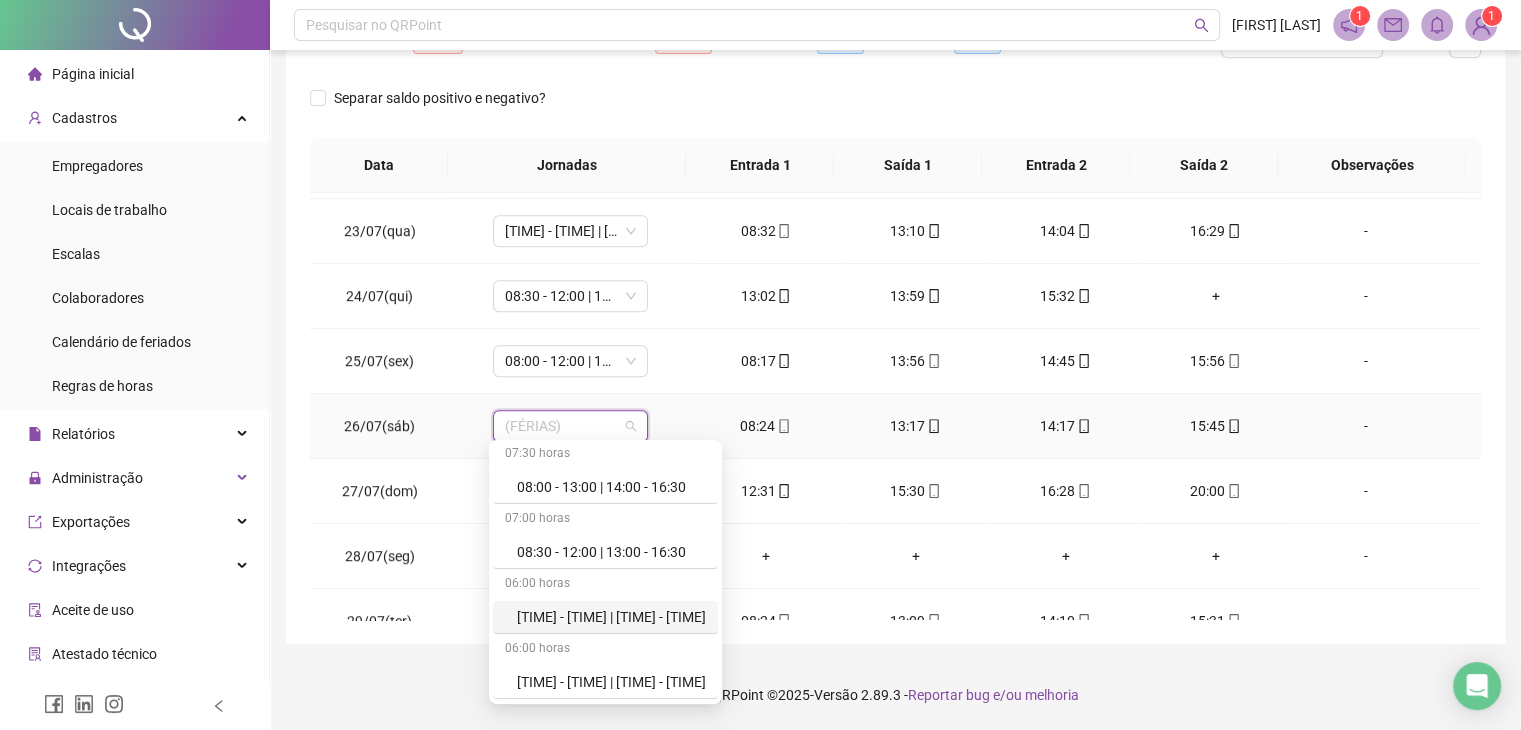 click on "08:30 - 13:00 | 14:00 - 15:30" at bounding box center (611, 617) 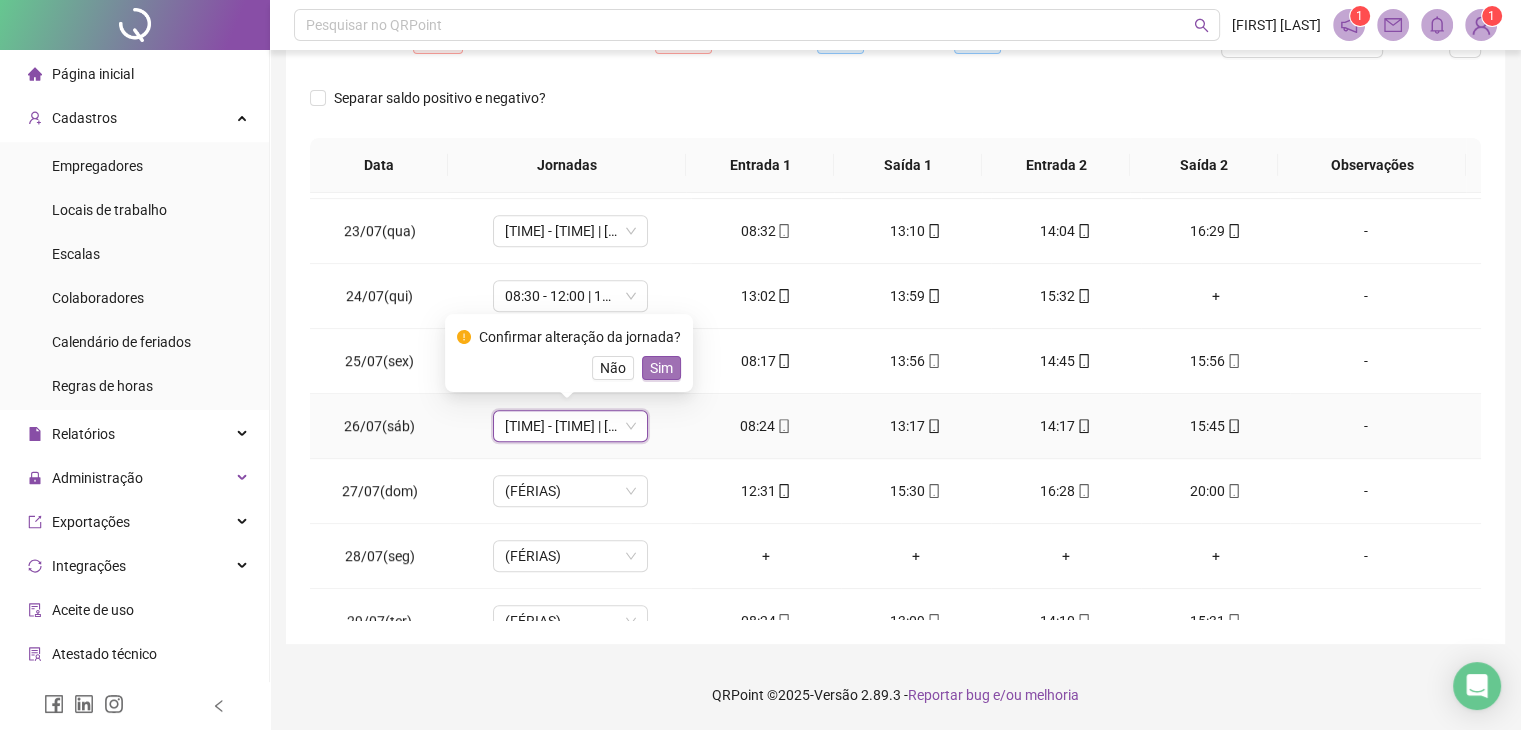 click on "Sim" at bounding box center (661, 368) 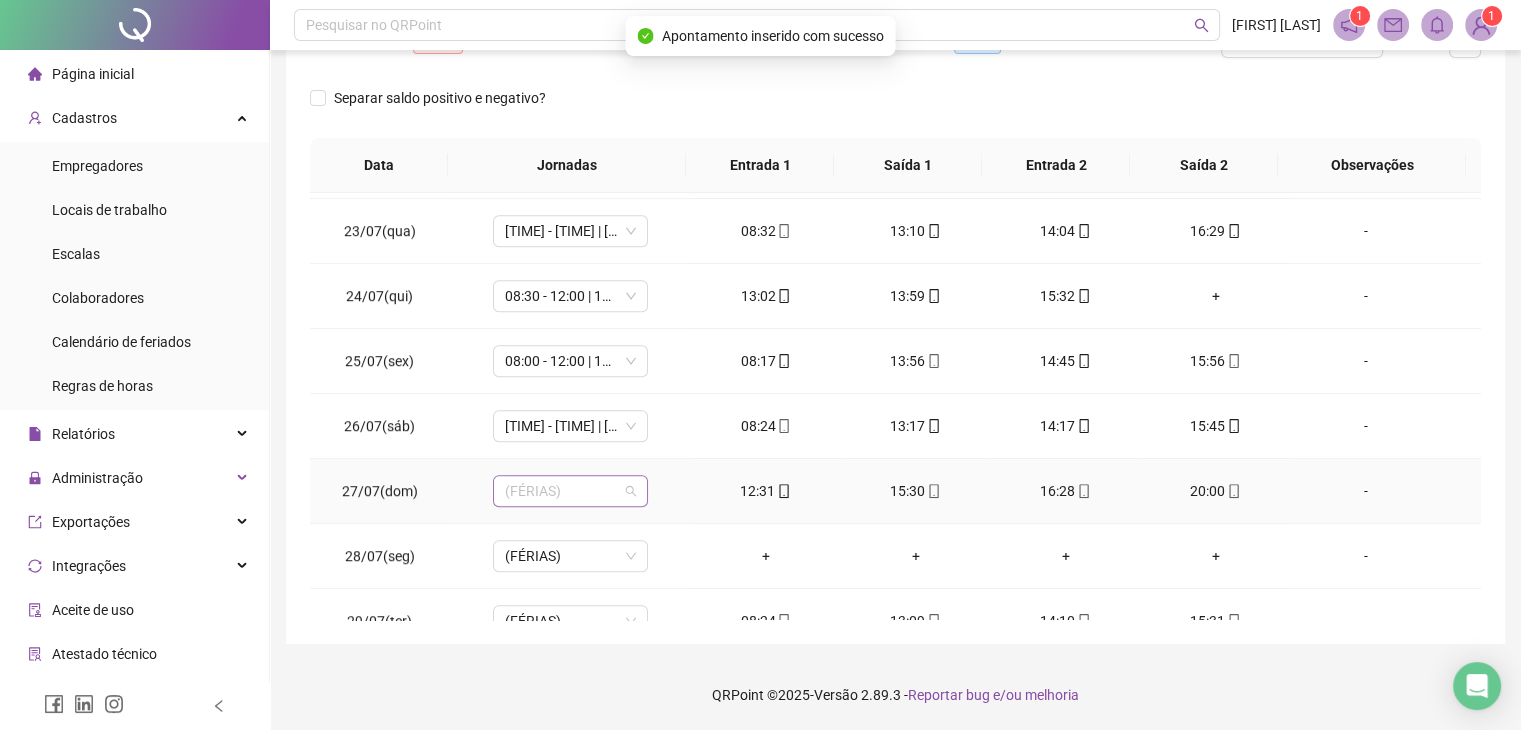 click on "(FÉRIAS)" at bounding box center [570, 491] 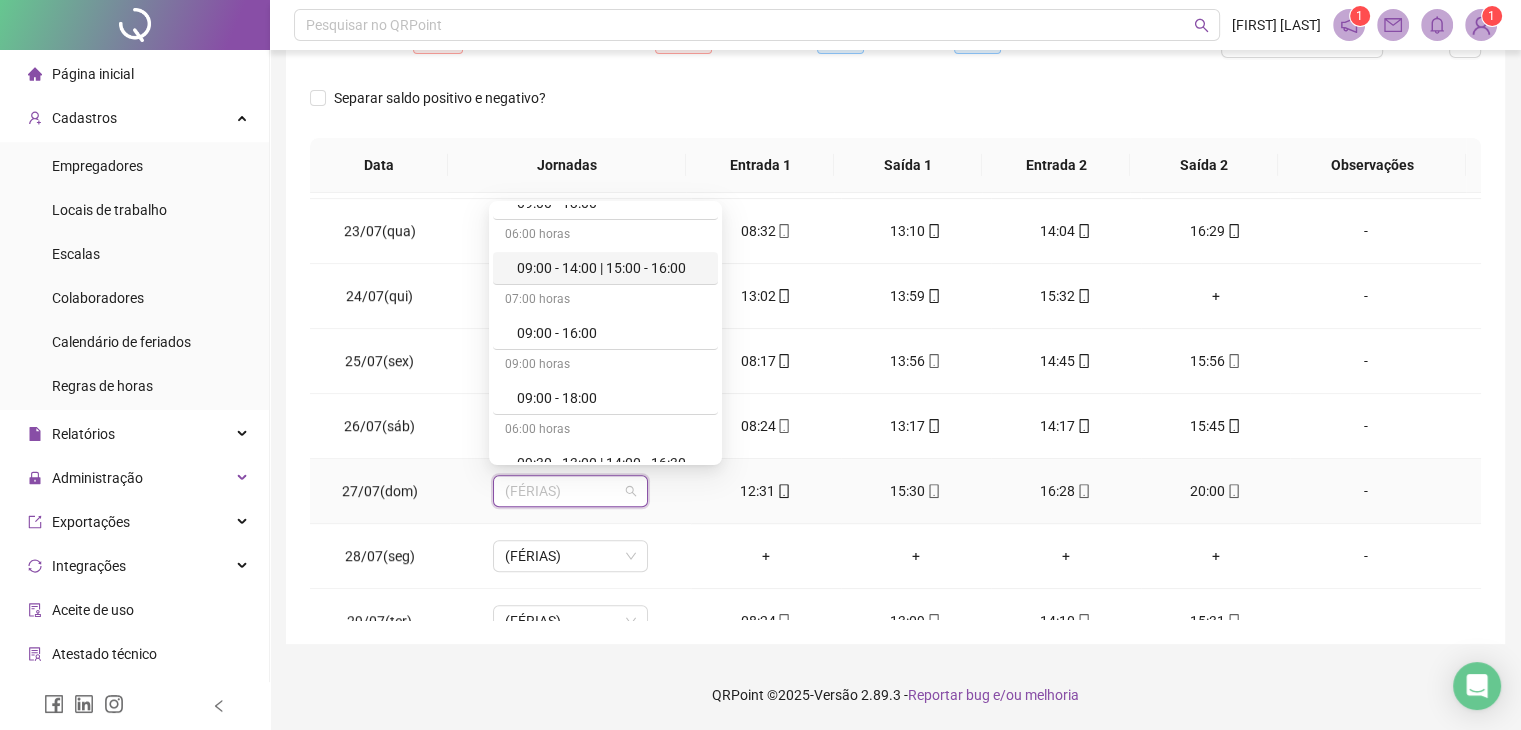 scroll, scrollTop: 800, scrollLeft: 0, axis: vertical 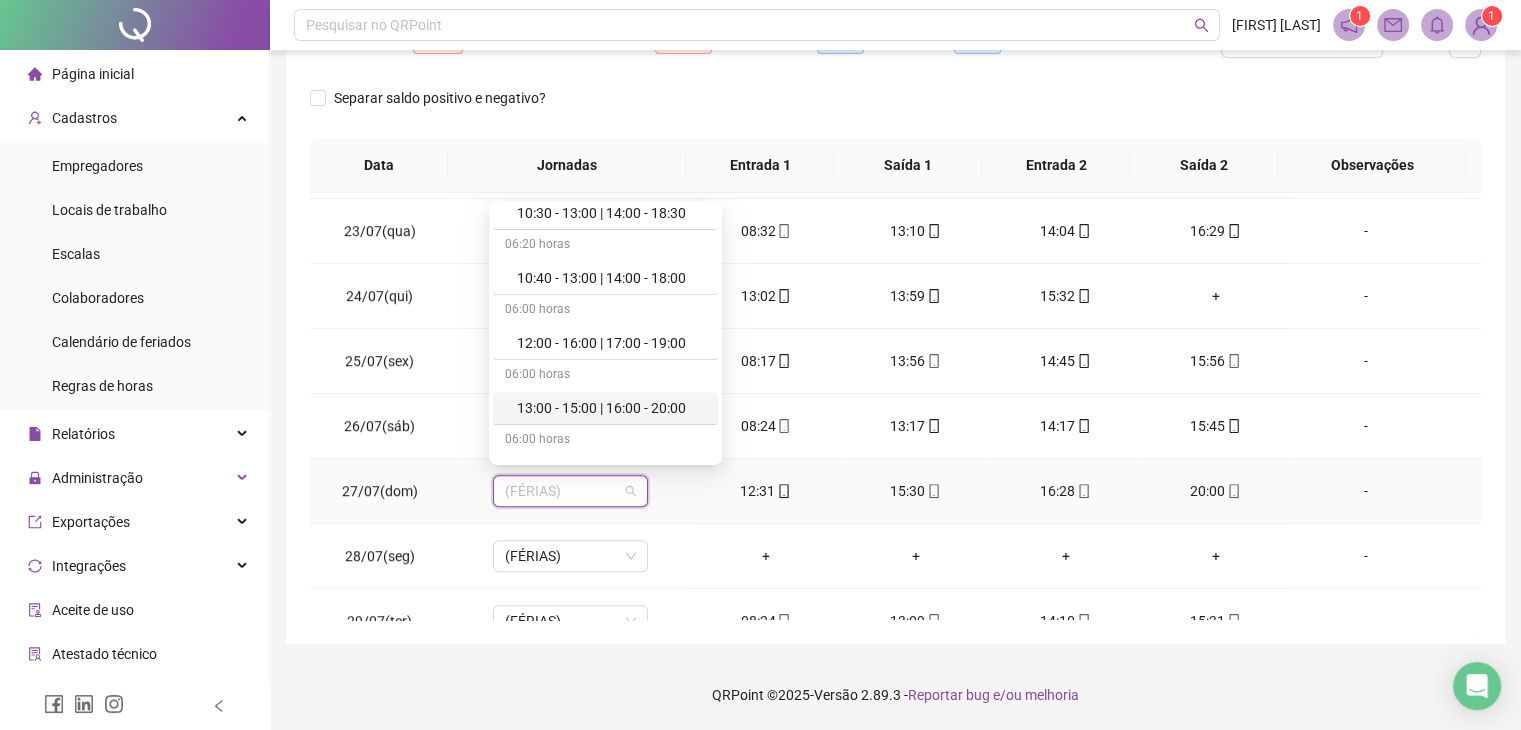click on "13:00 - 15:00 | 16:00 - 20:00" at bounding box center (611, 408) 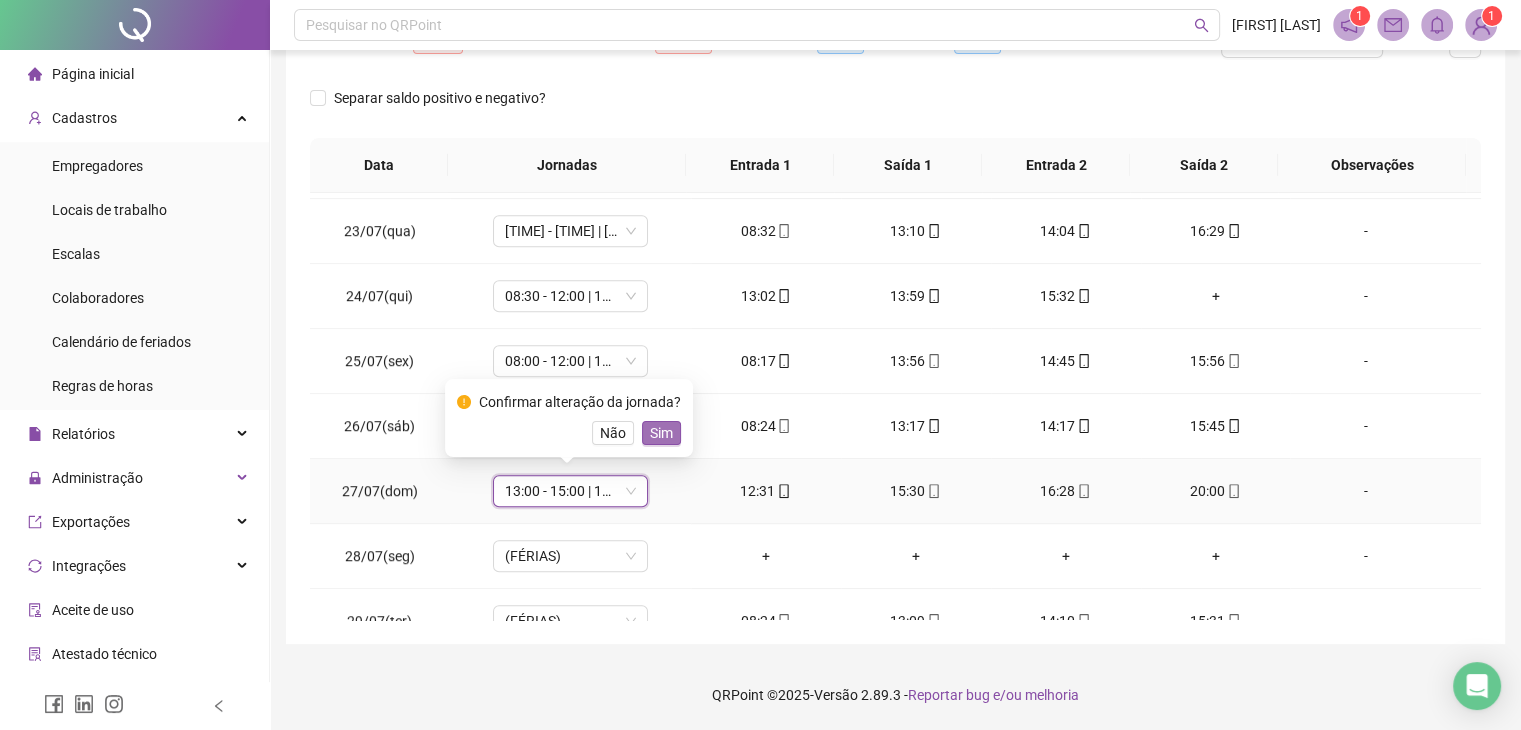 click on "Sim" at bounding box center [661, 433] 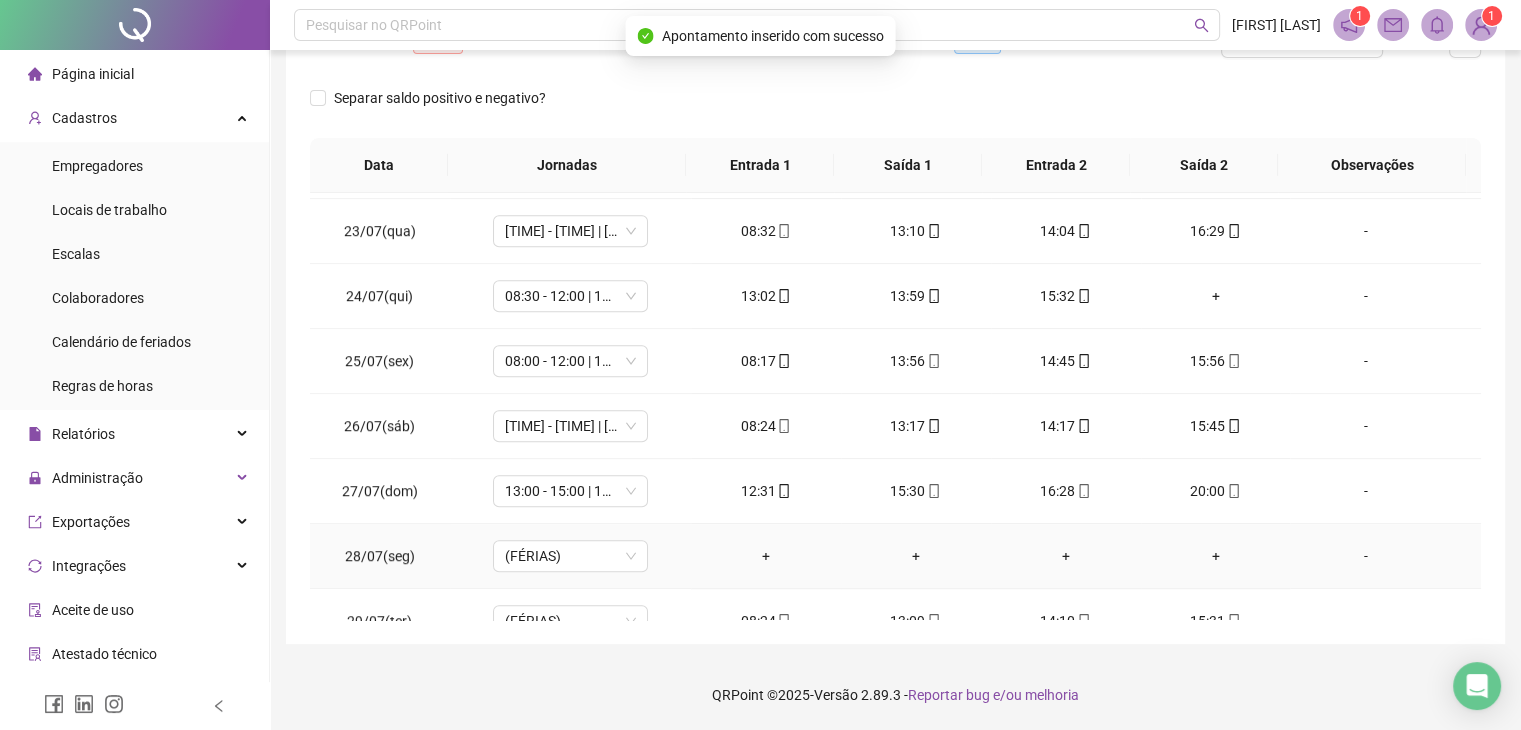 scroll, scrollTop: 1524, scrollLeft: 0, axis: vertical 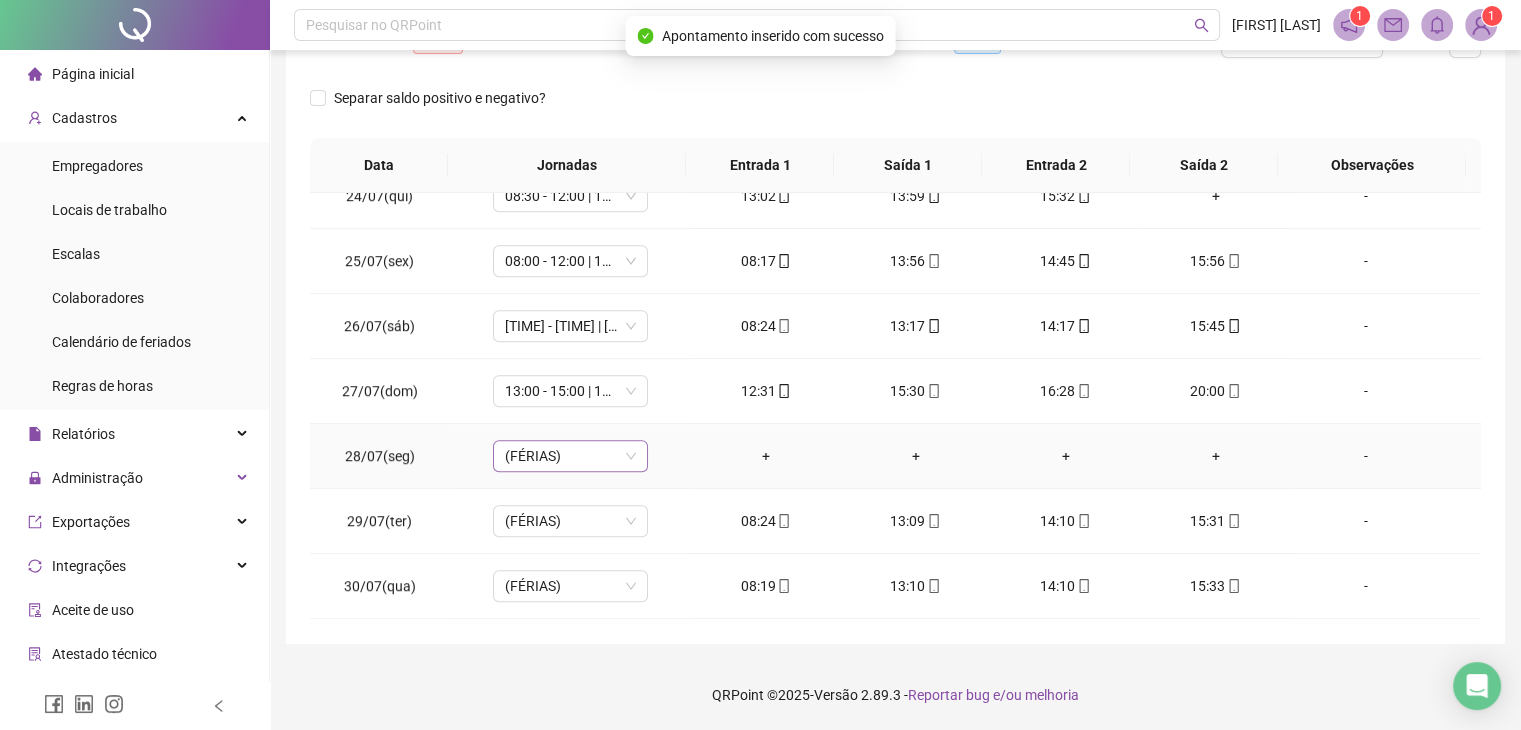 click on "(FÉRIAS)" at bounding box center [570, 456] 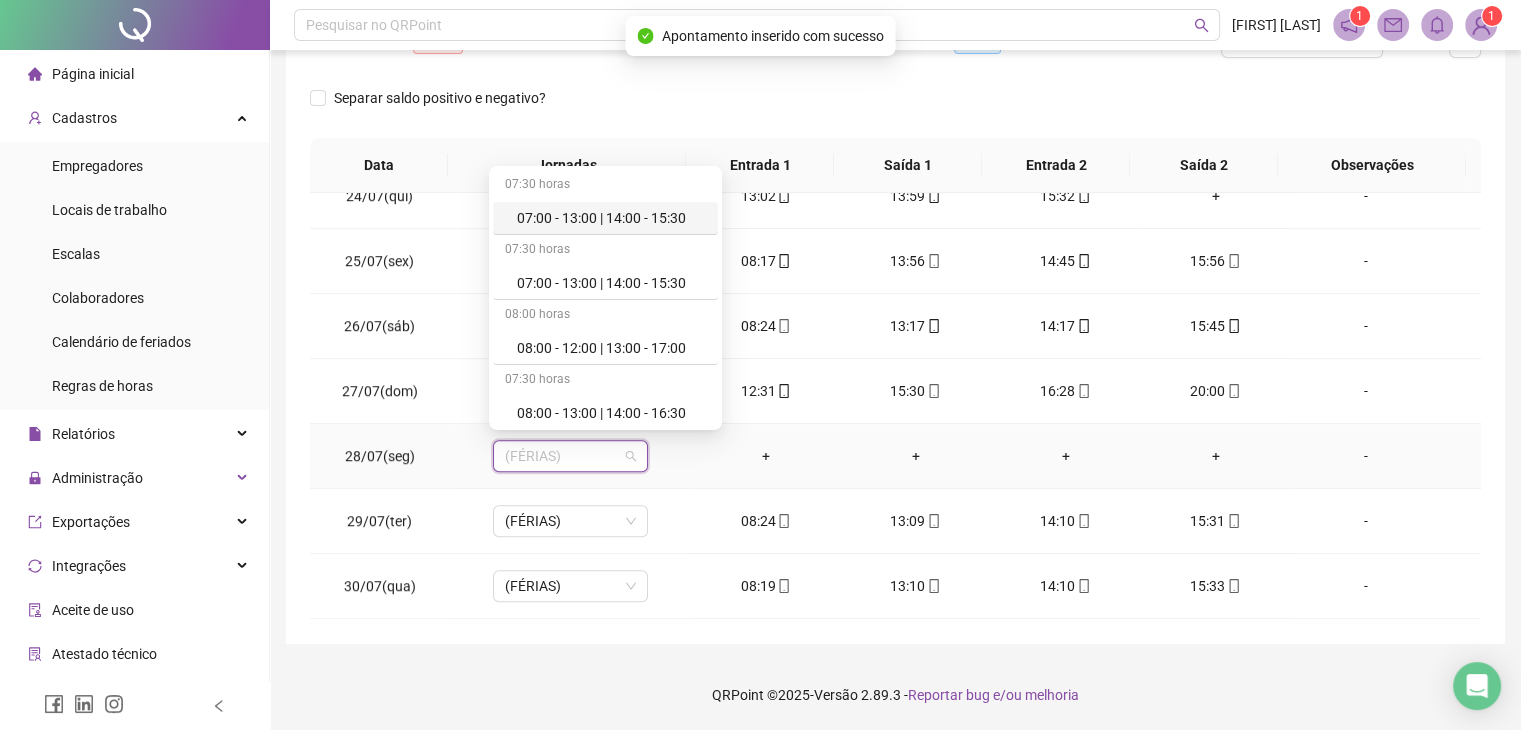 type on "*" 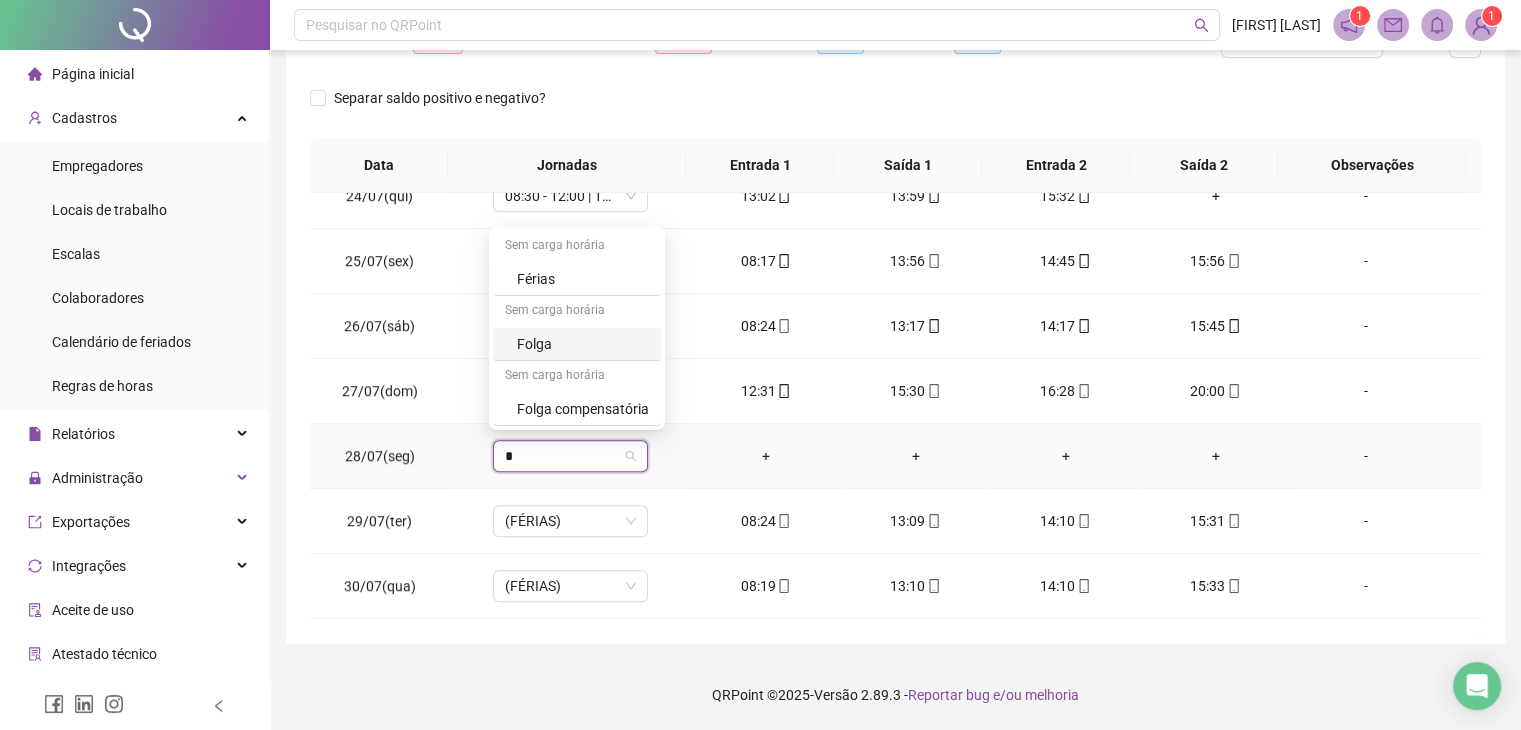 click on "Folga" at bounding box center (583, 344) 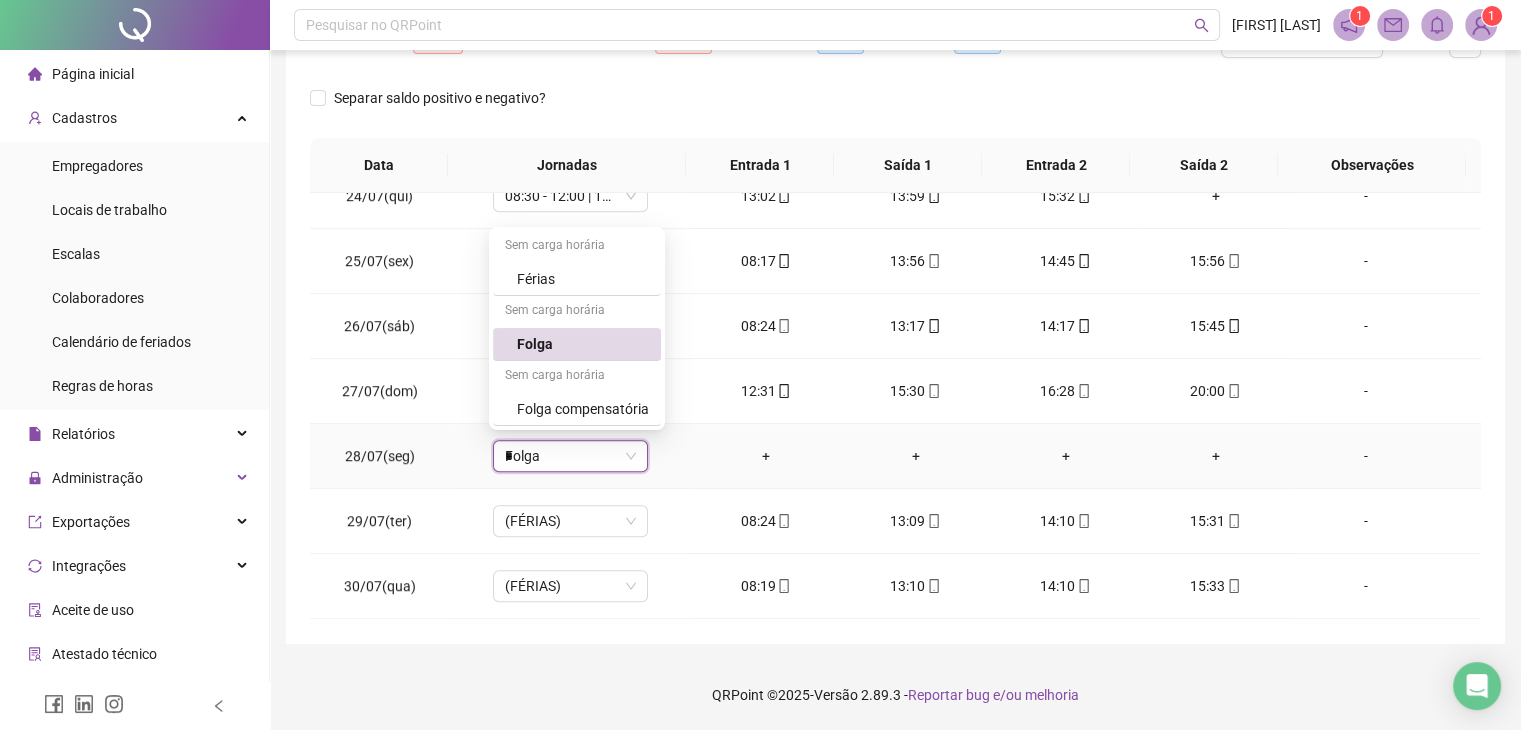 type 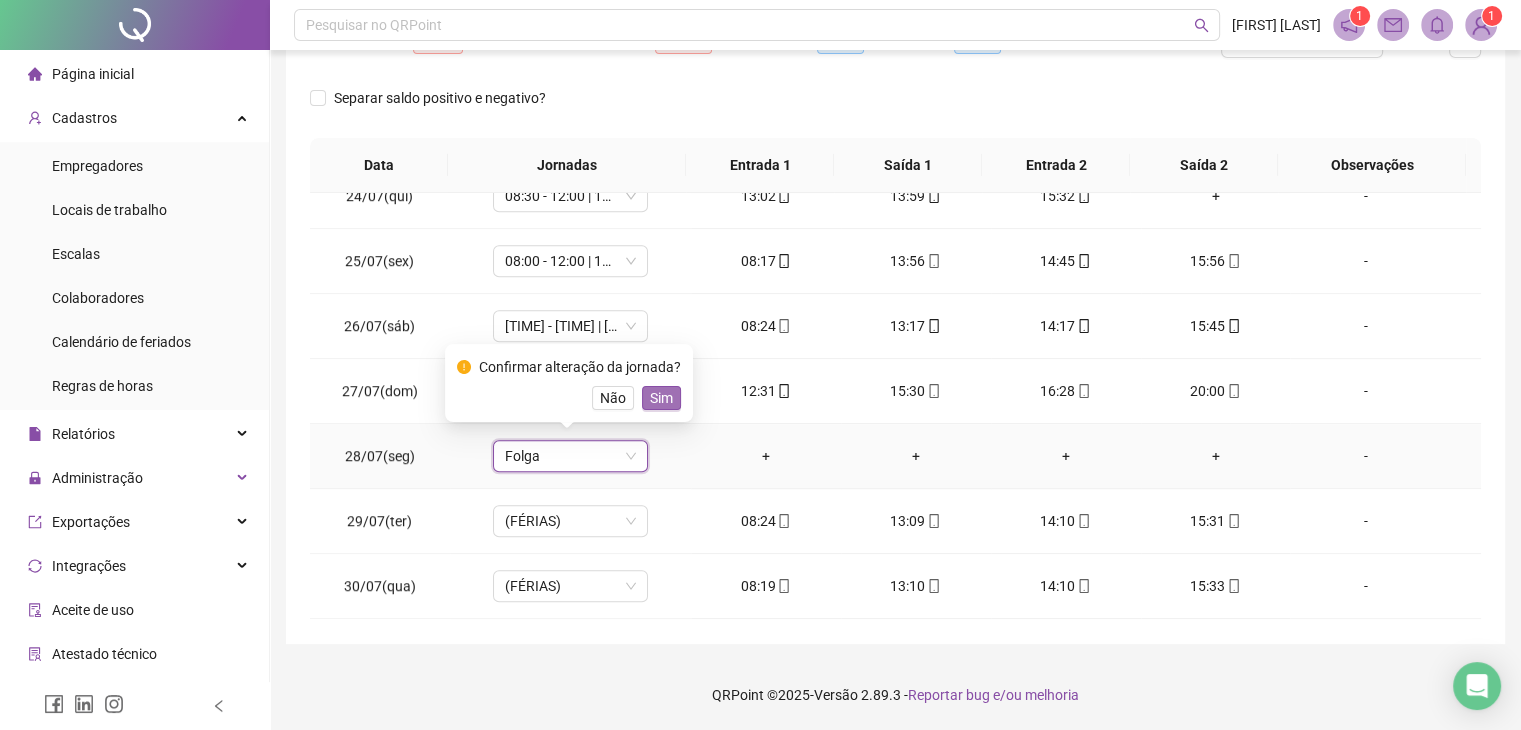 click on "Sim" at bounding box center [661, 398] 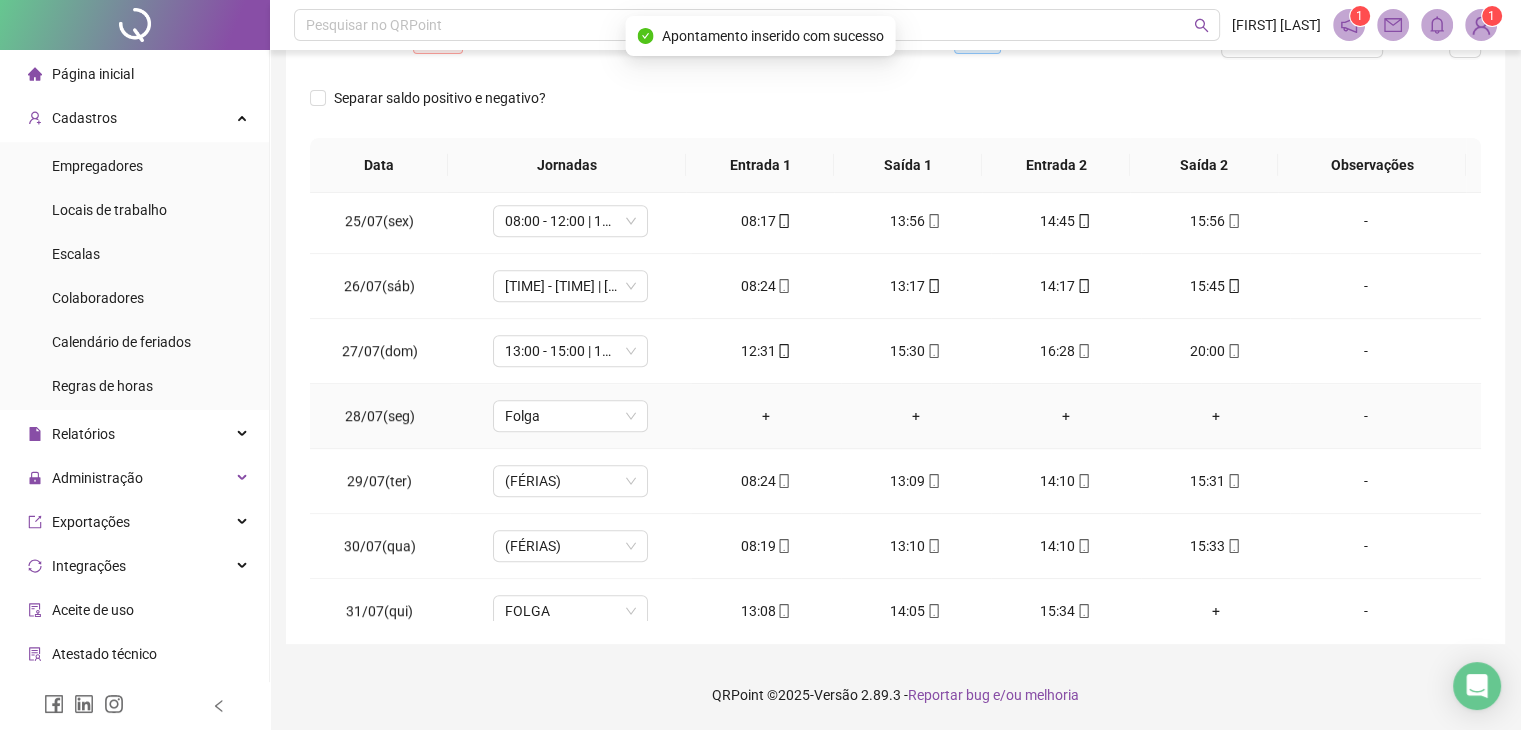 scroll, scrollTop: 1581, scrollLeft: 0, axis: vertical 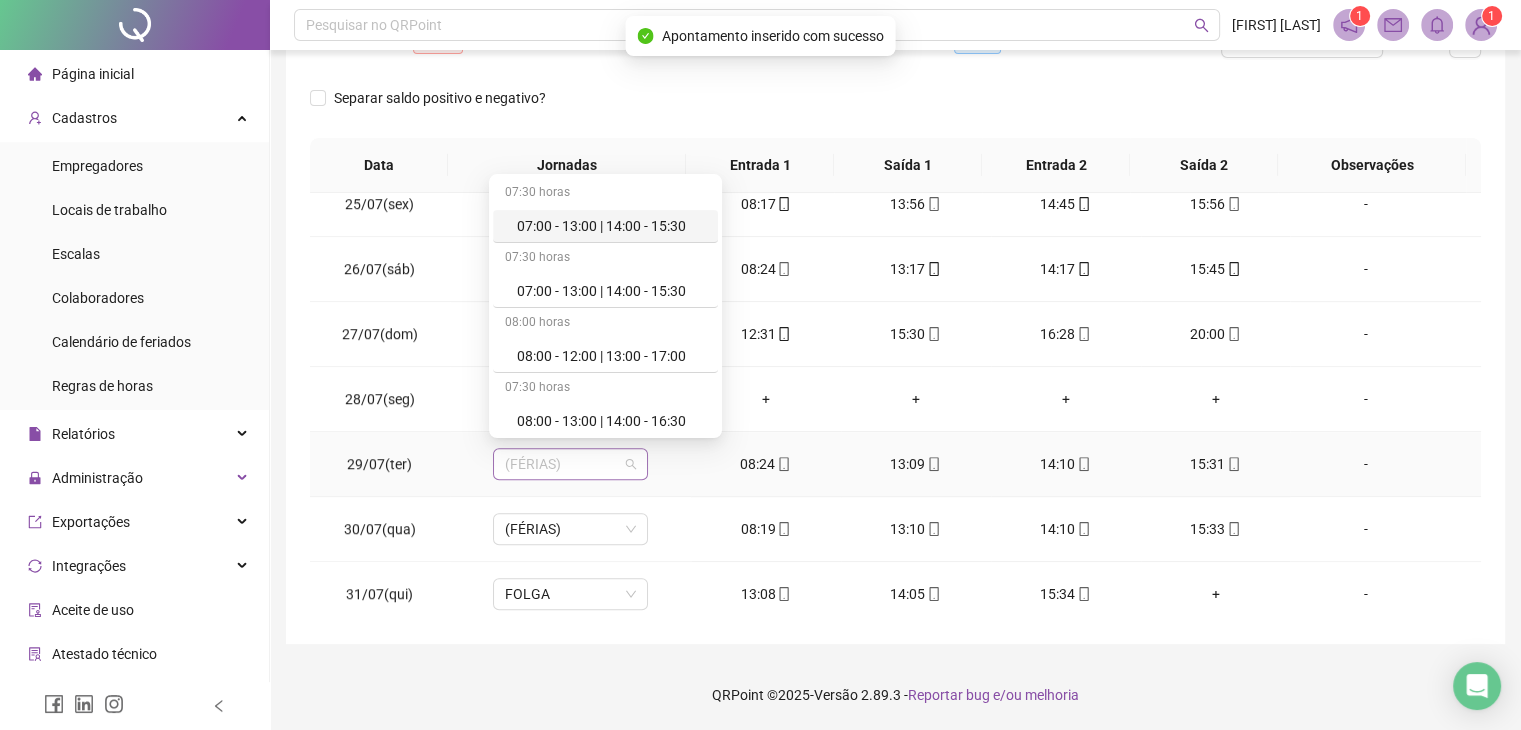 click on "(FÉRIAS)" at bounding box center [570, 464] 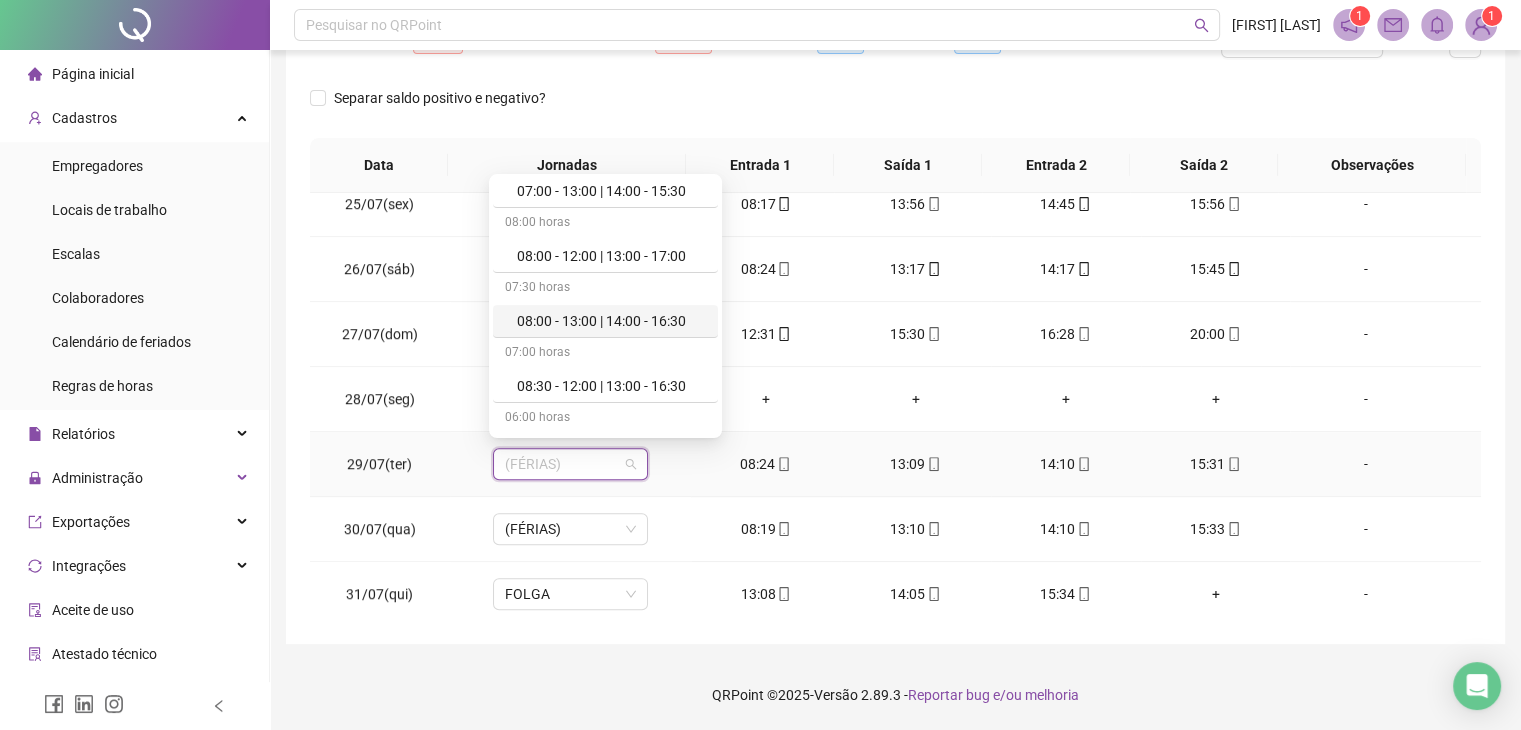 scroll, scrollTop: 200, scrollLeft: 0, axis: vertical 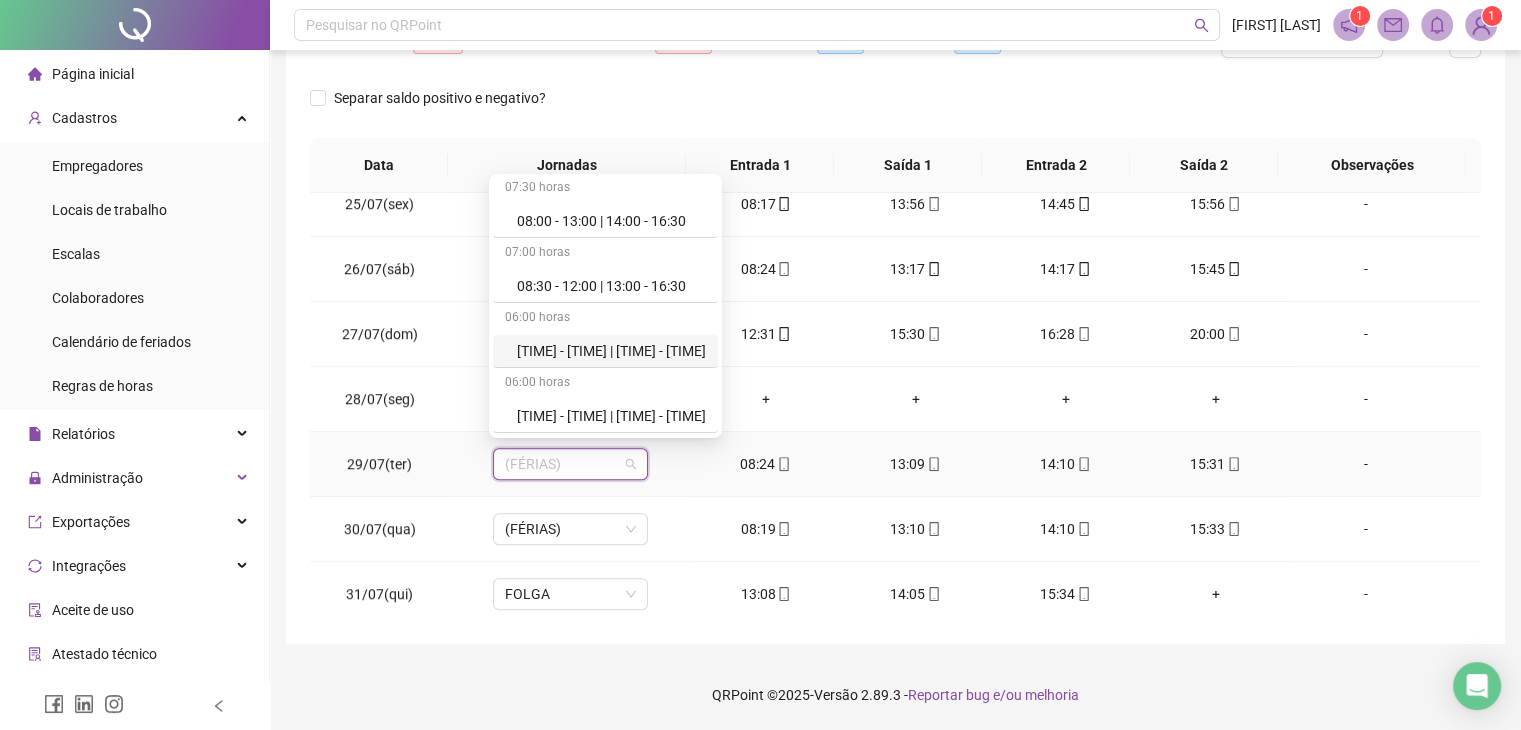 click on "08:30 - 13:00 | 14:00 - 15:30" at bounding box center (605, 351) 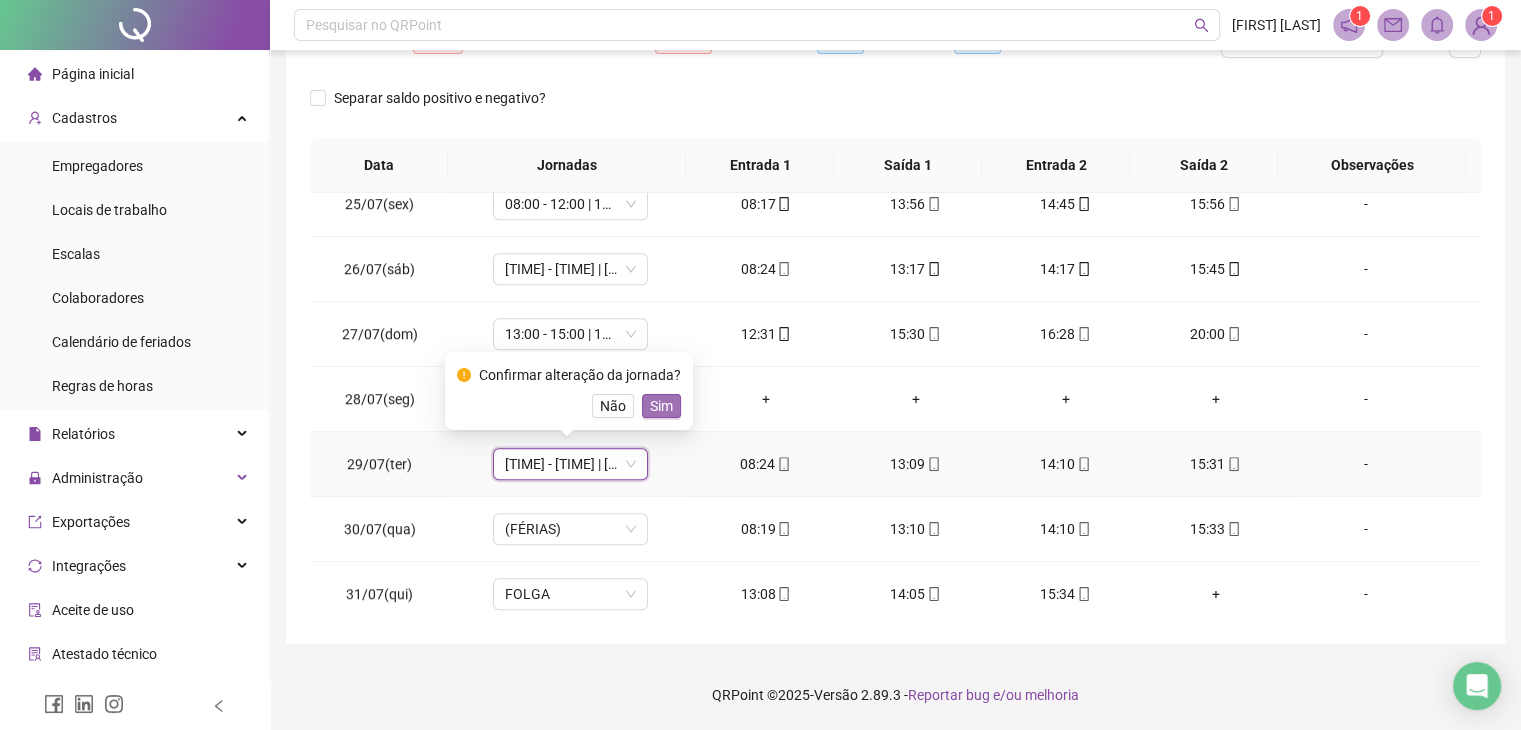 click on "Sim" at bounding box center (661, 406) 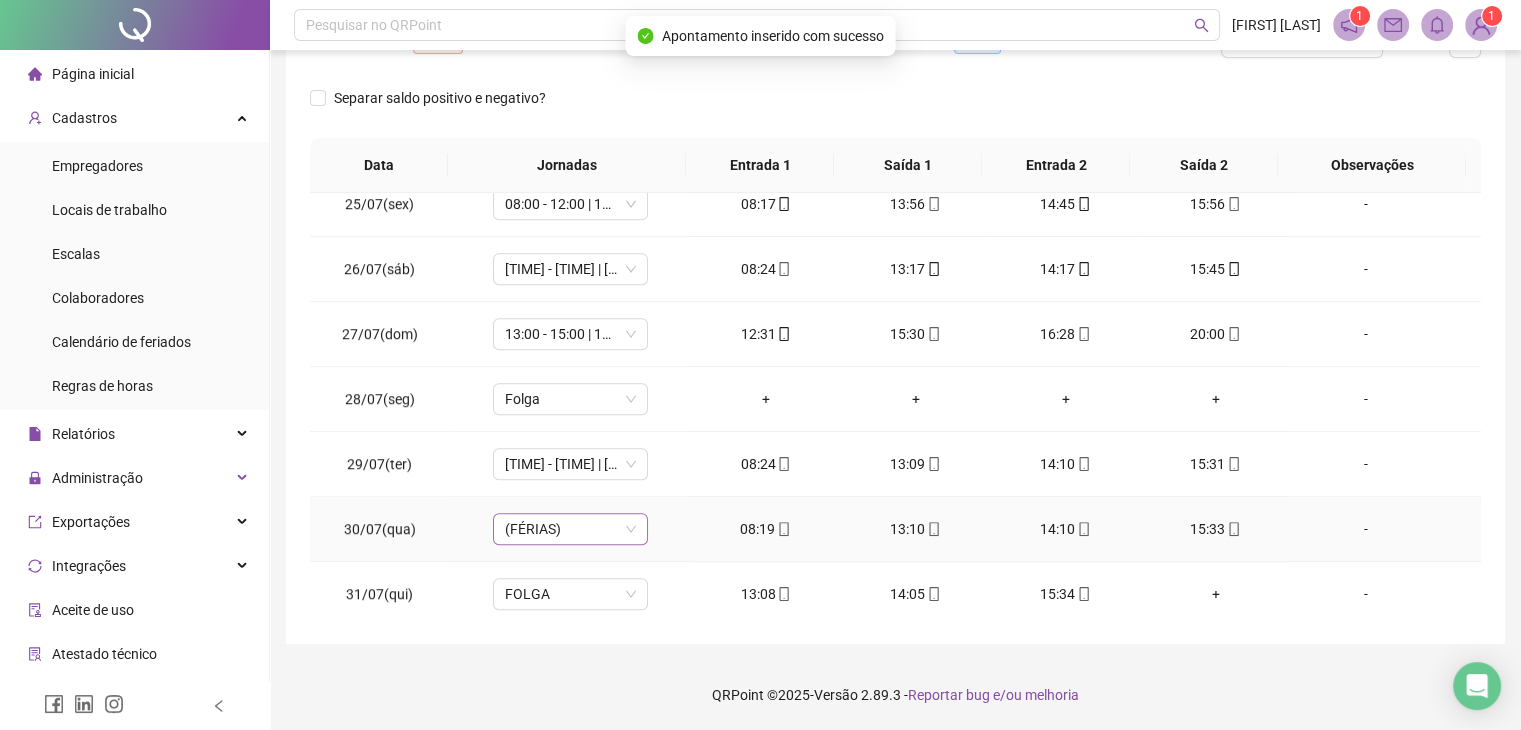 click on "(FÉRIAS)" at bounding box center [570, 529] 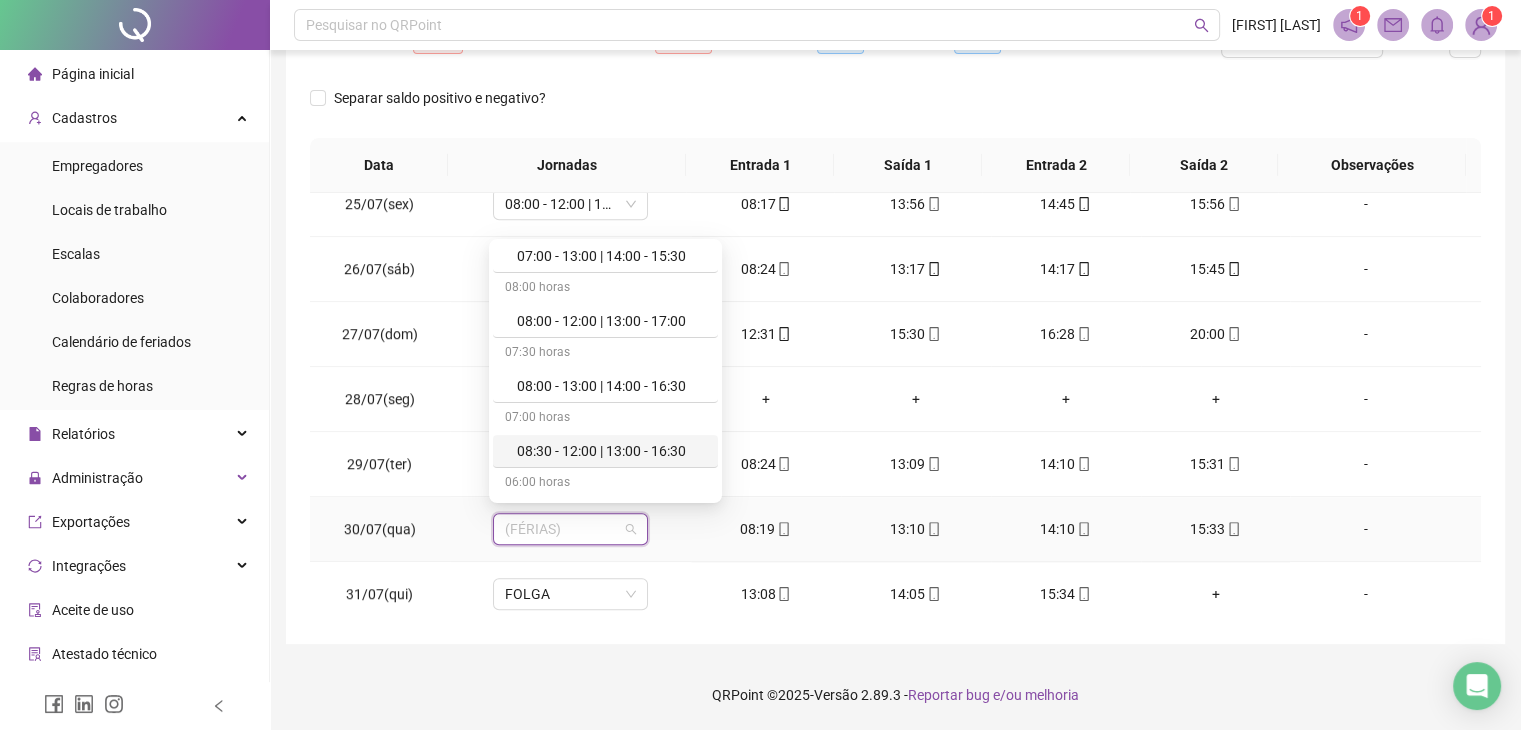 scroll, scrollTop: 200, scrollLeft: 0, axis: vertical 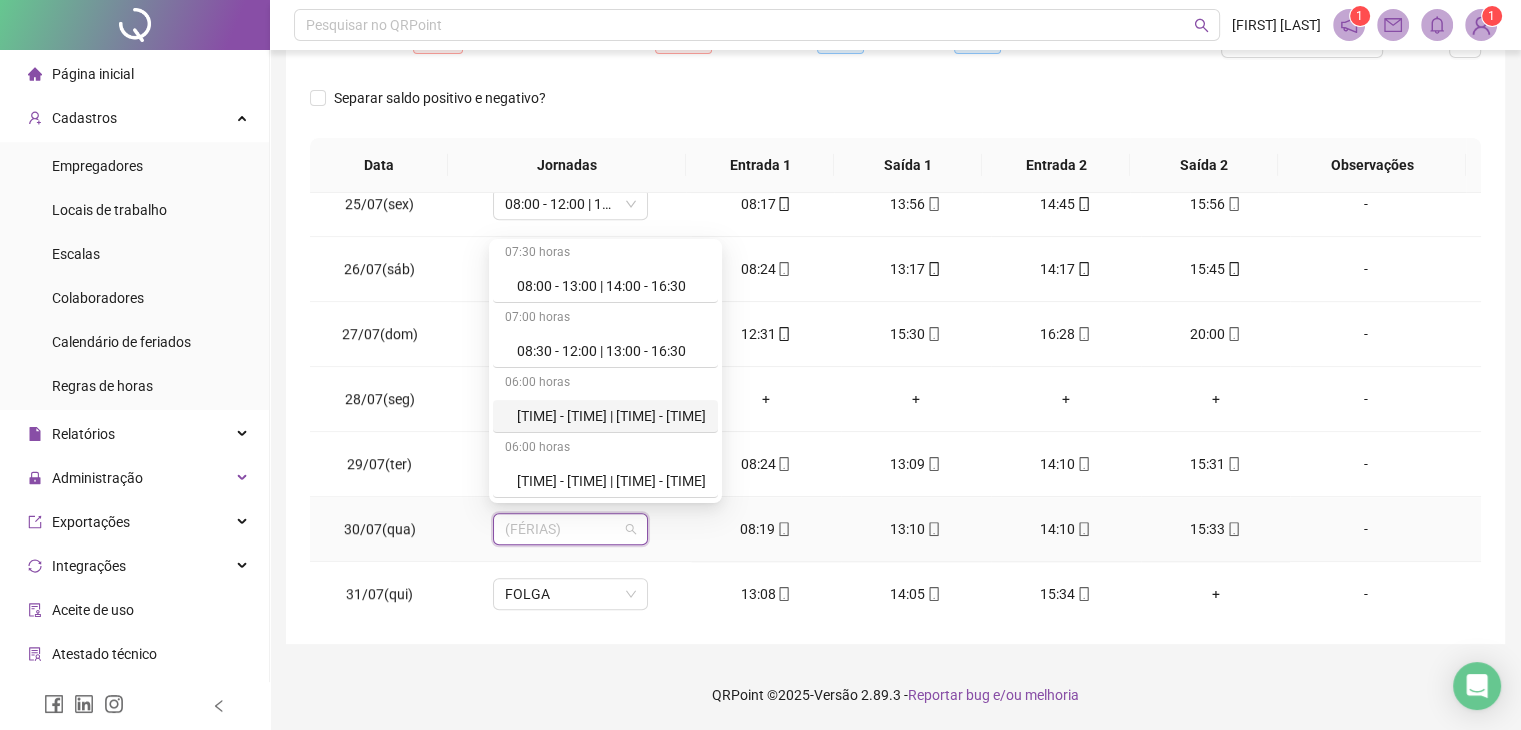 click on "08:30 - 13:00 | 14:00 - 15:30" at bounding box center (611, 416) 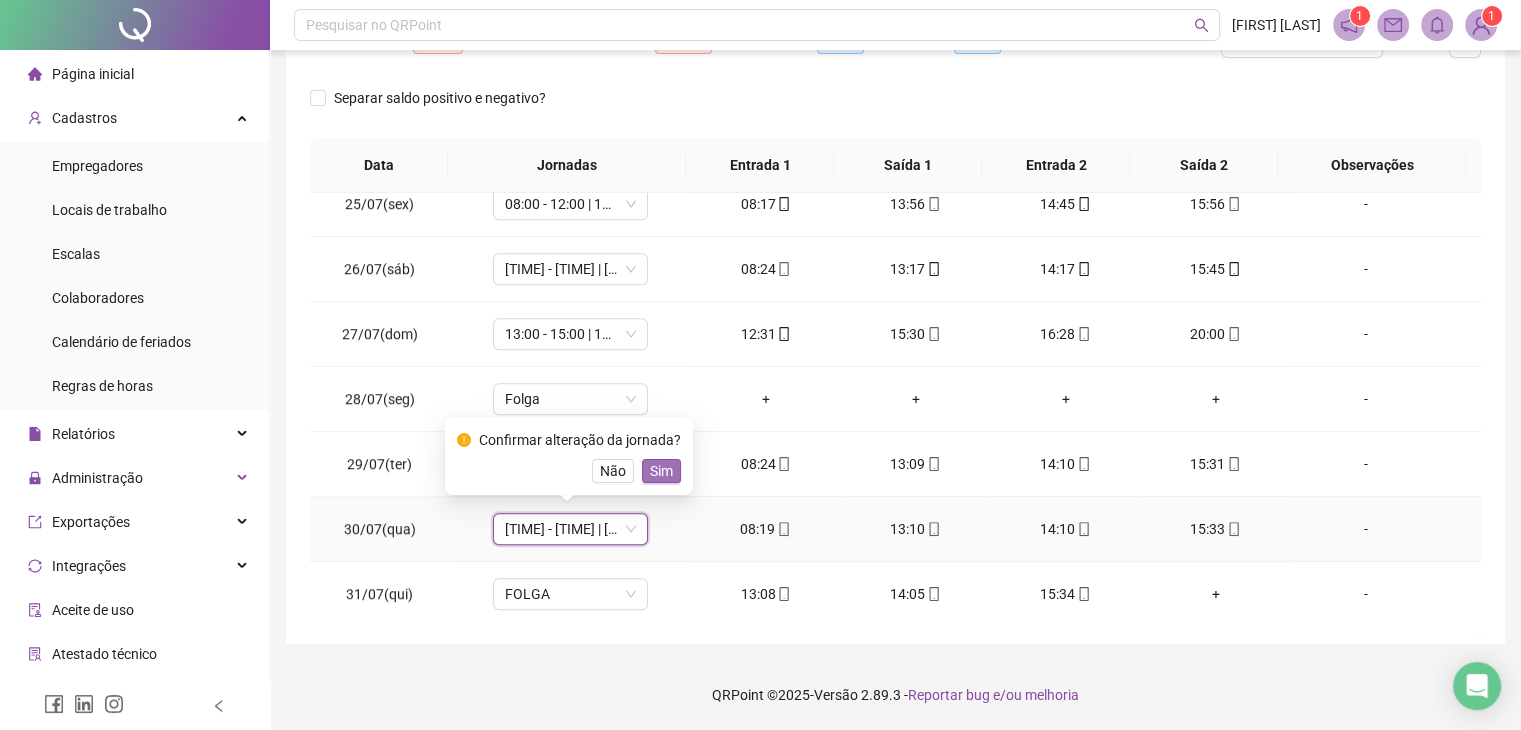 click on "Sim" at bounding box center (661, 471) 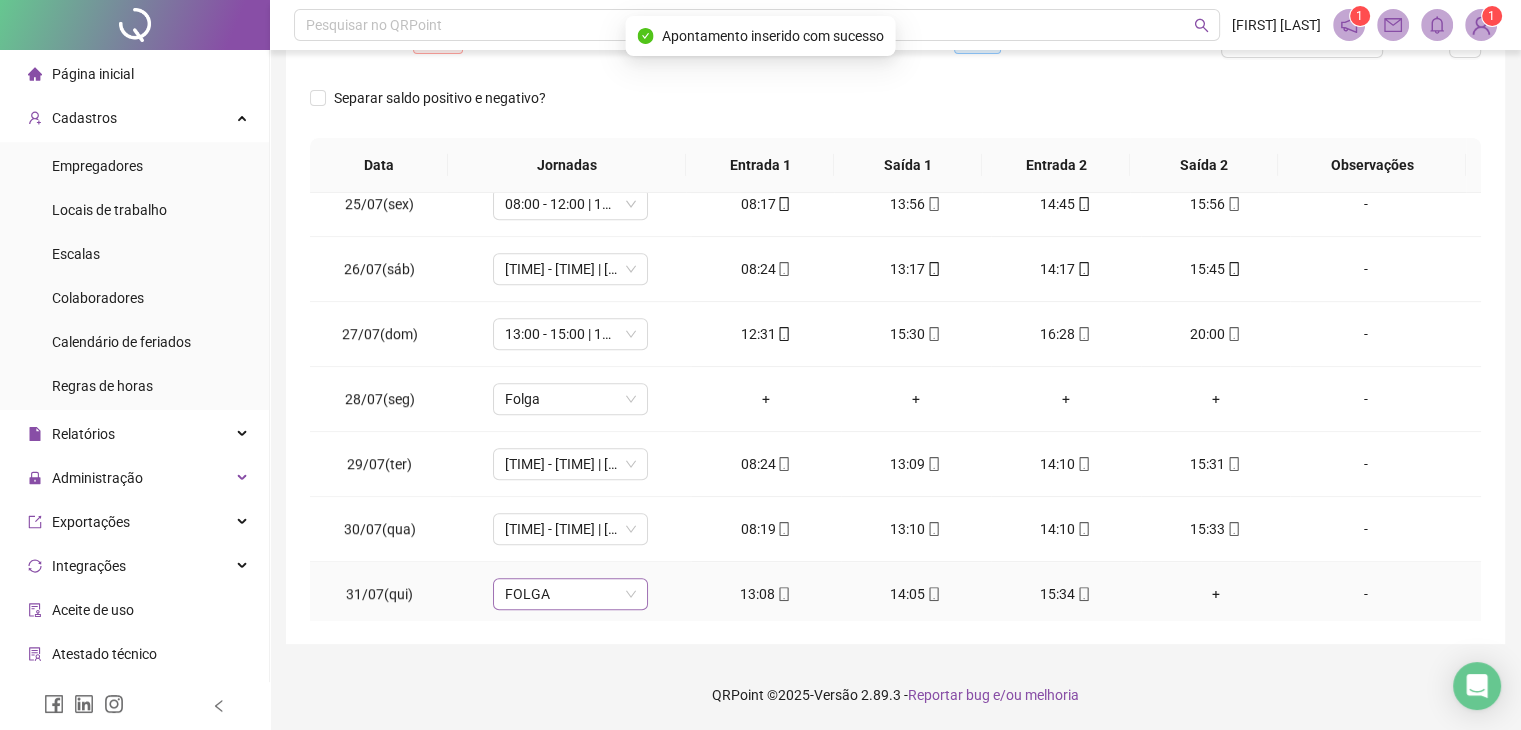 click on "FOLGA" at bounding box center (570, 594) 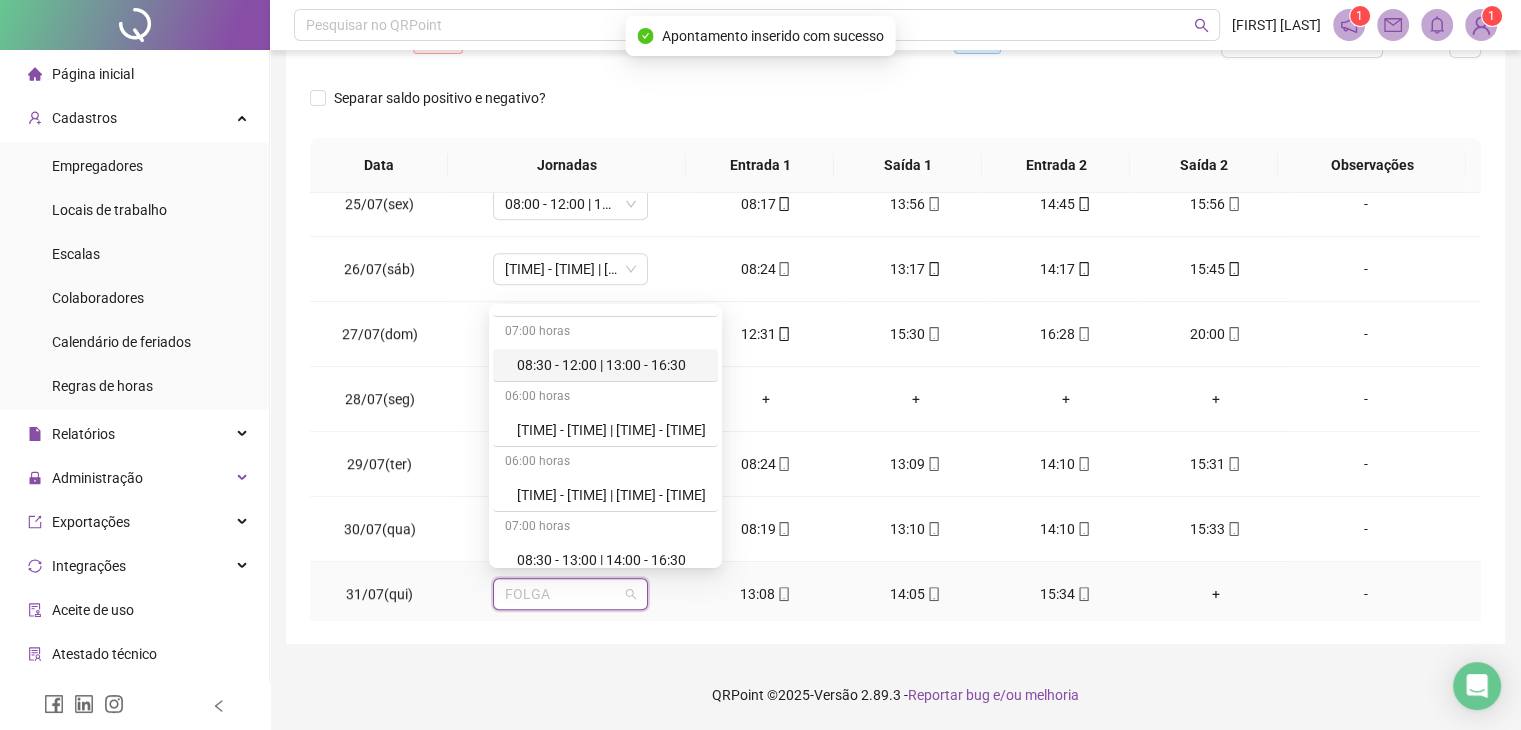 scroll, scrollTop: 300, scrollLeft: 0, axis: vertical 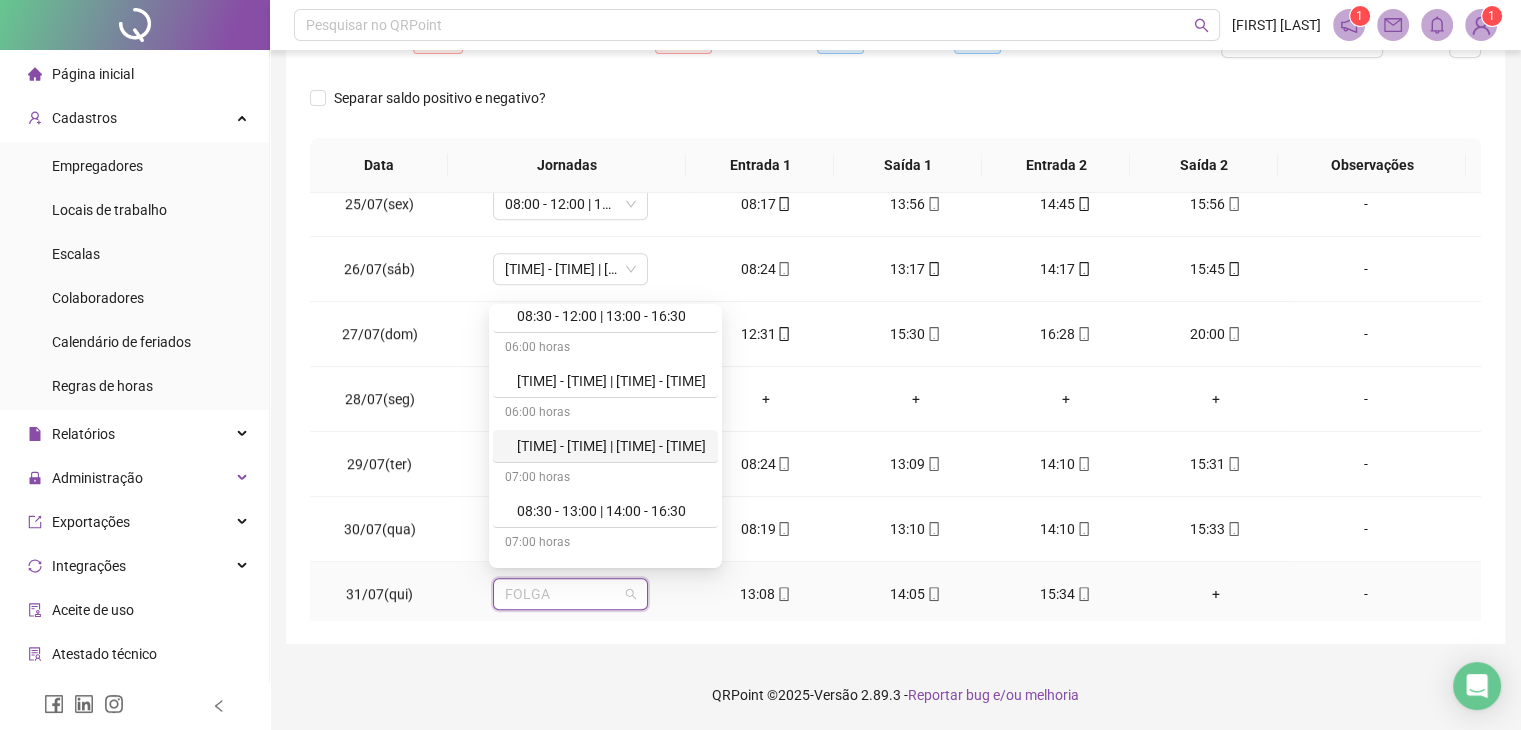 drag, startPoint x: 677, startPoint y: 451, endPoint x: 664, endPoint y: 461, distance: 16.40122 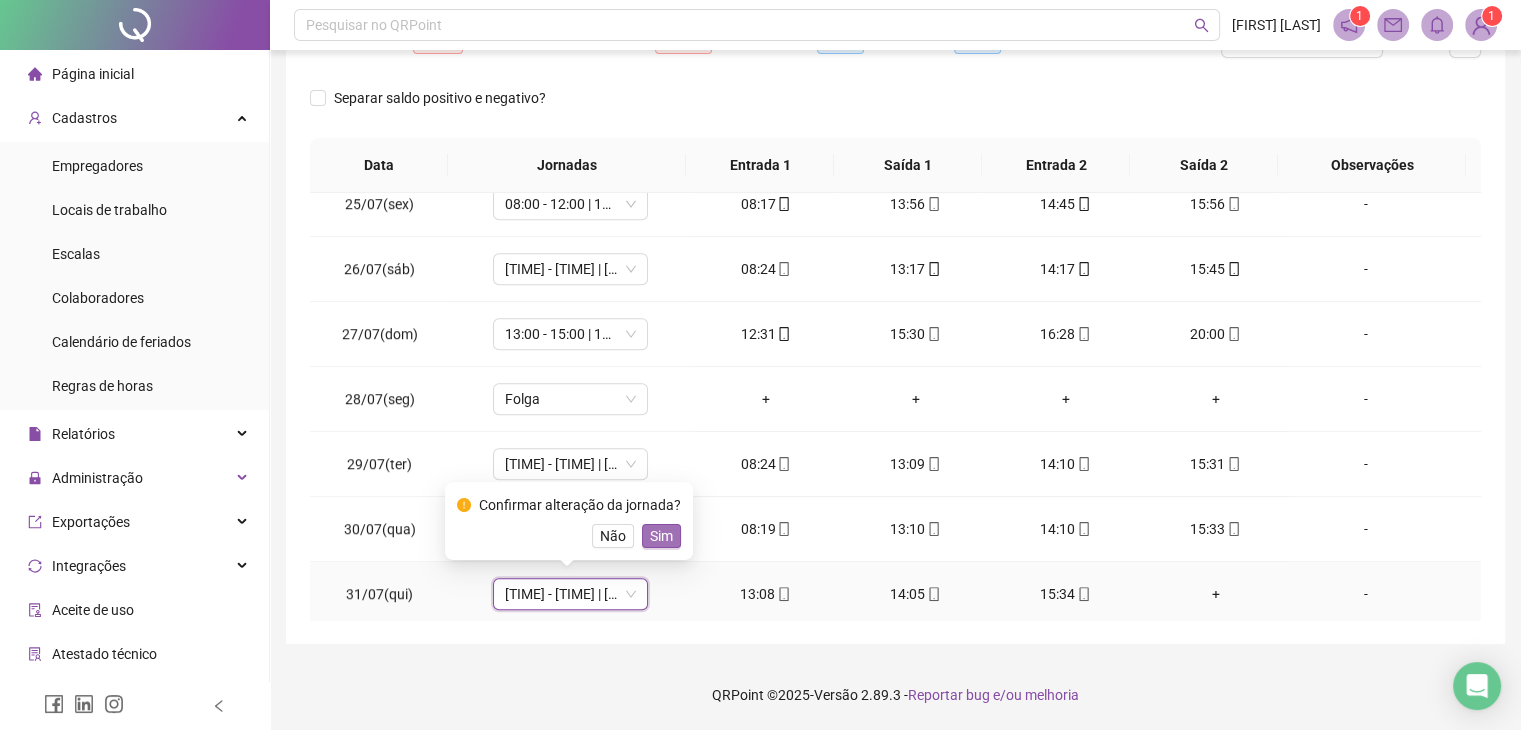 click on "Sim" at bounding box center (661, 536) 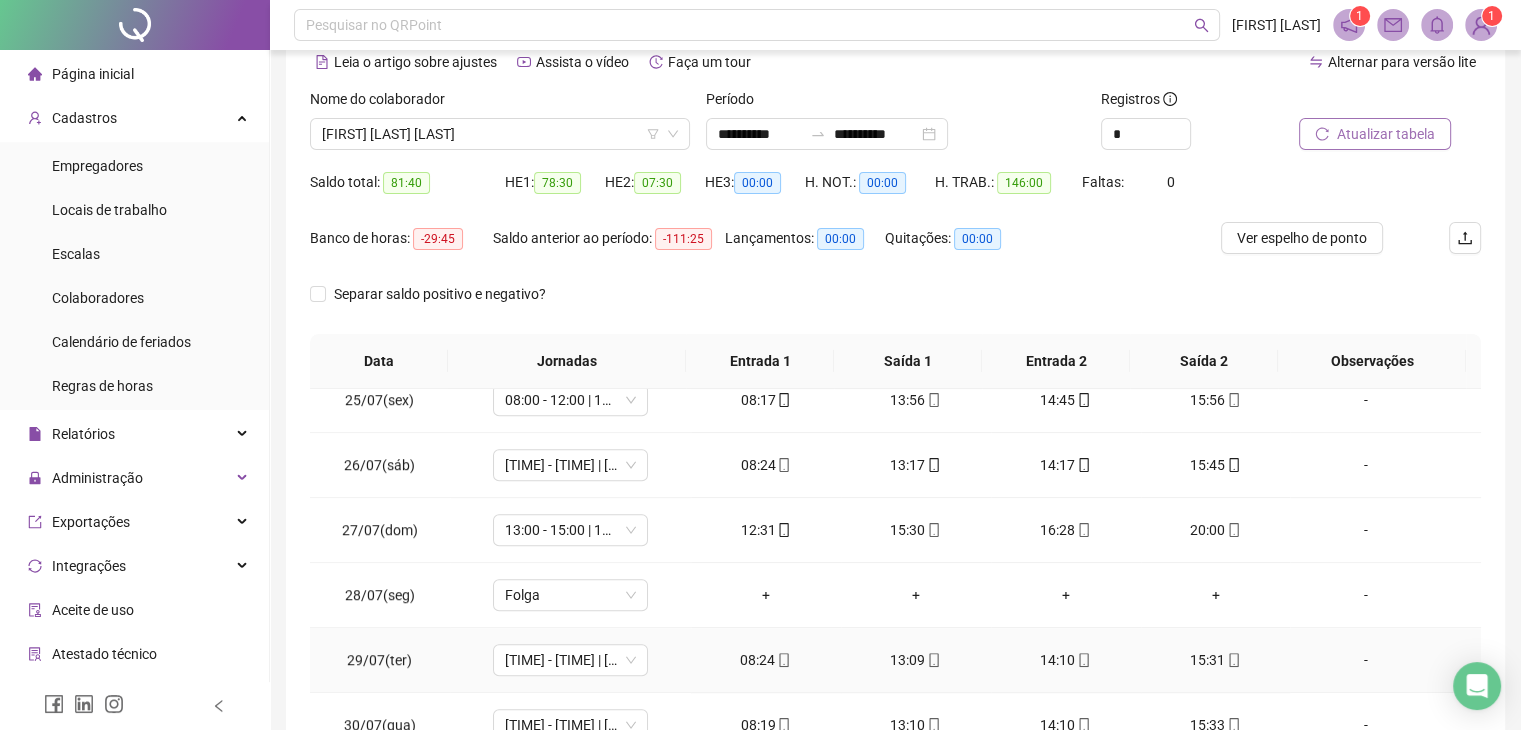 scroll, scrollTop: 92, scrollLeft: 0, axis: vertical 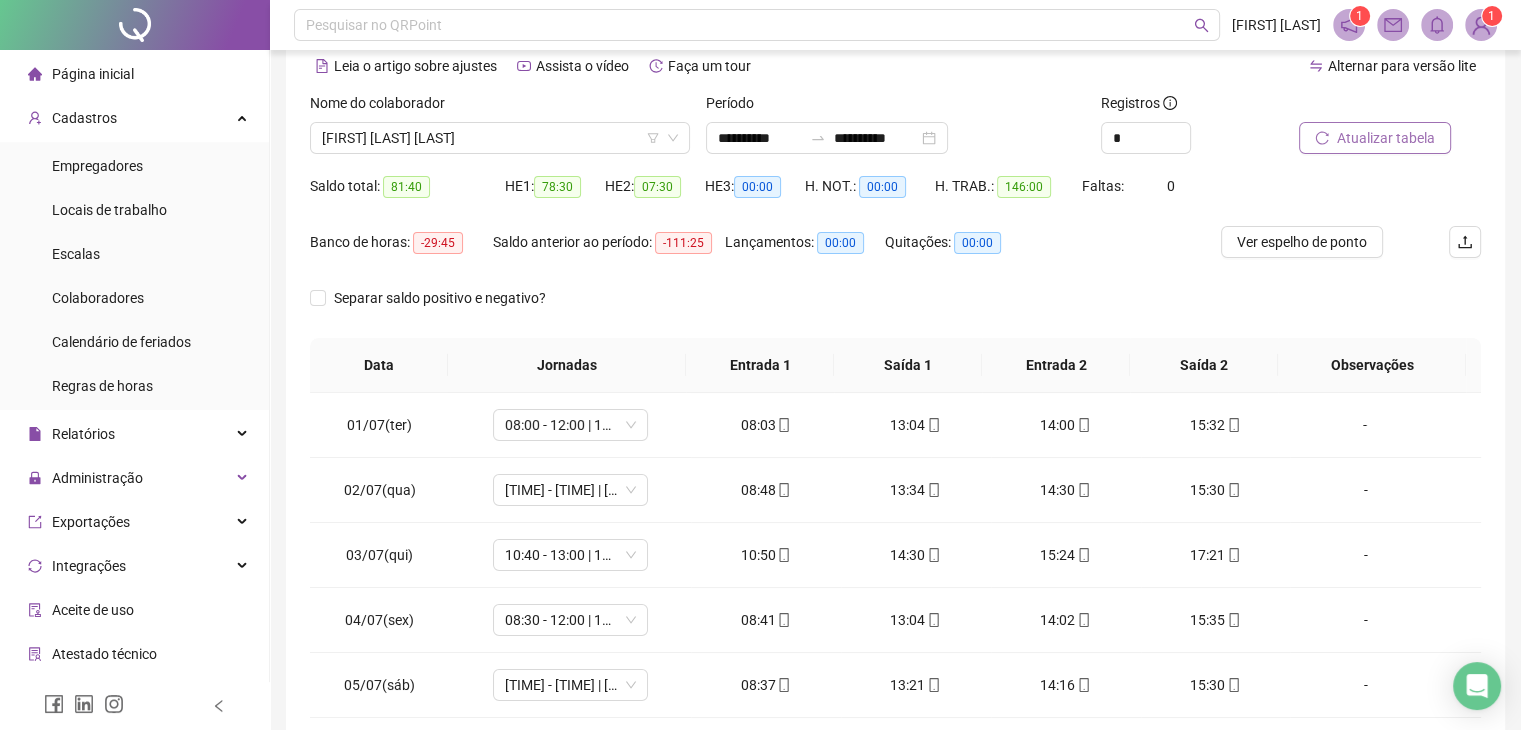 click on "Atualizar tabela" at bounding box center [1386, 138] 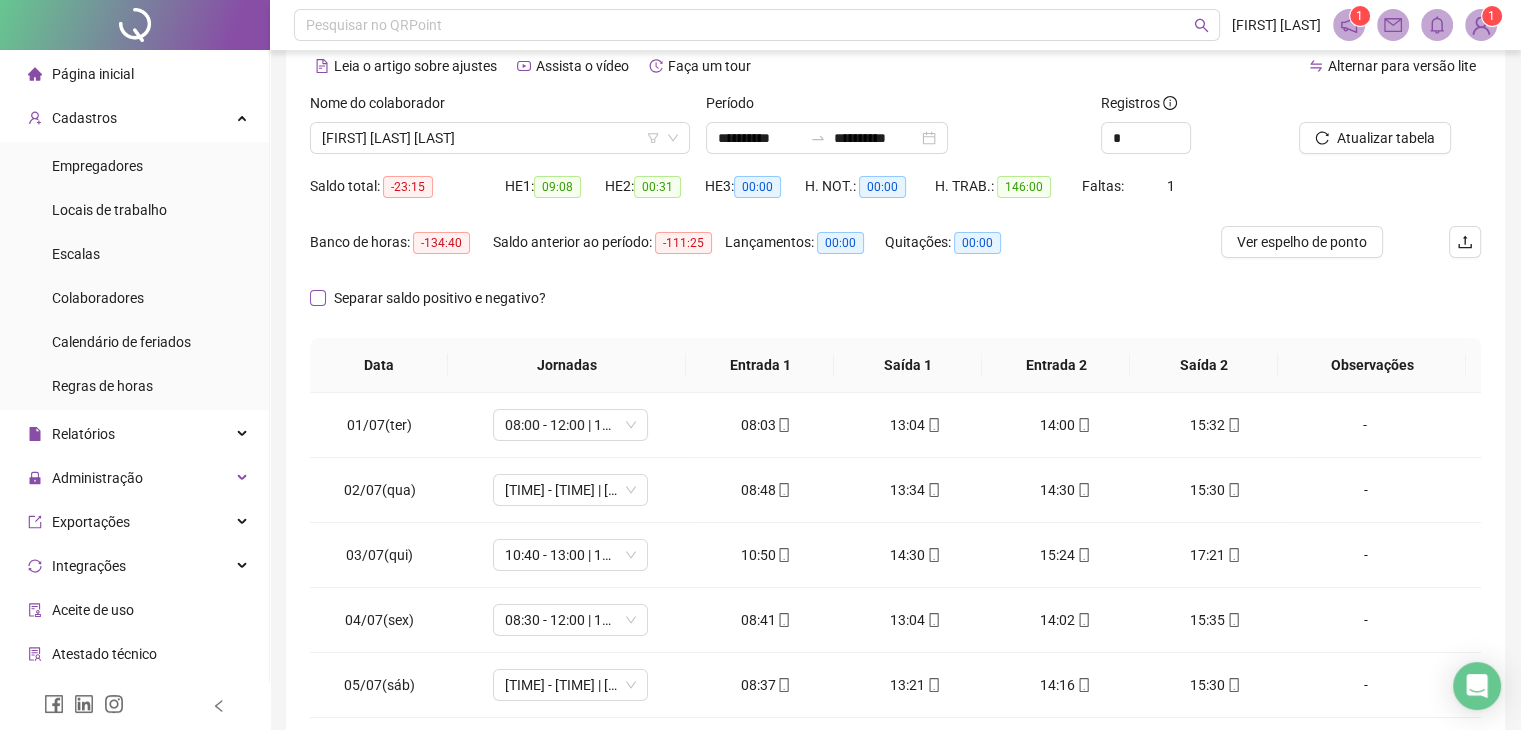 click on "Separar saldo positivo e negativo?" at bounding box center [440, 298] 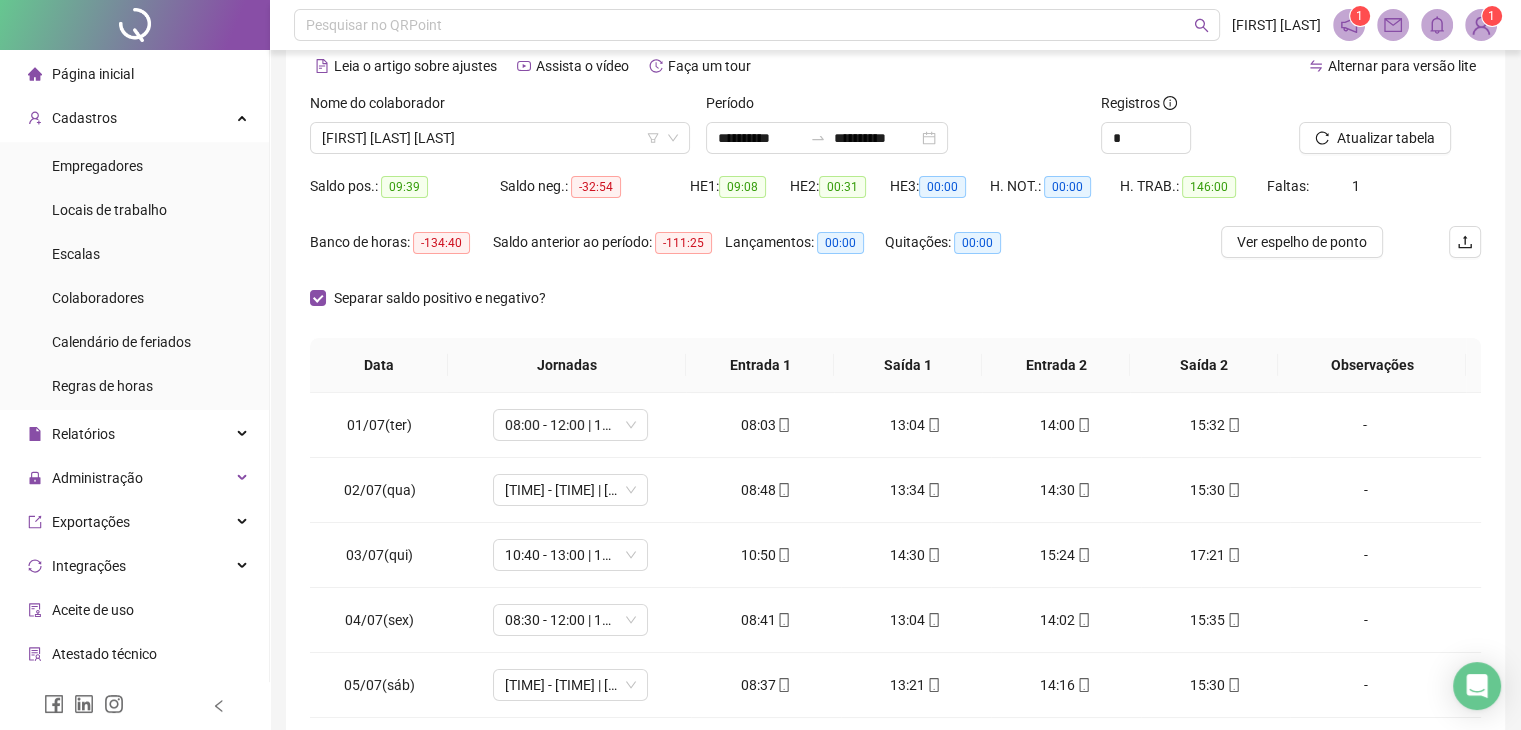 click on "-134:40" at bounding box center [441, 243] 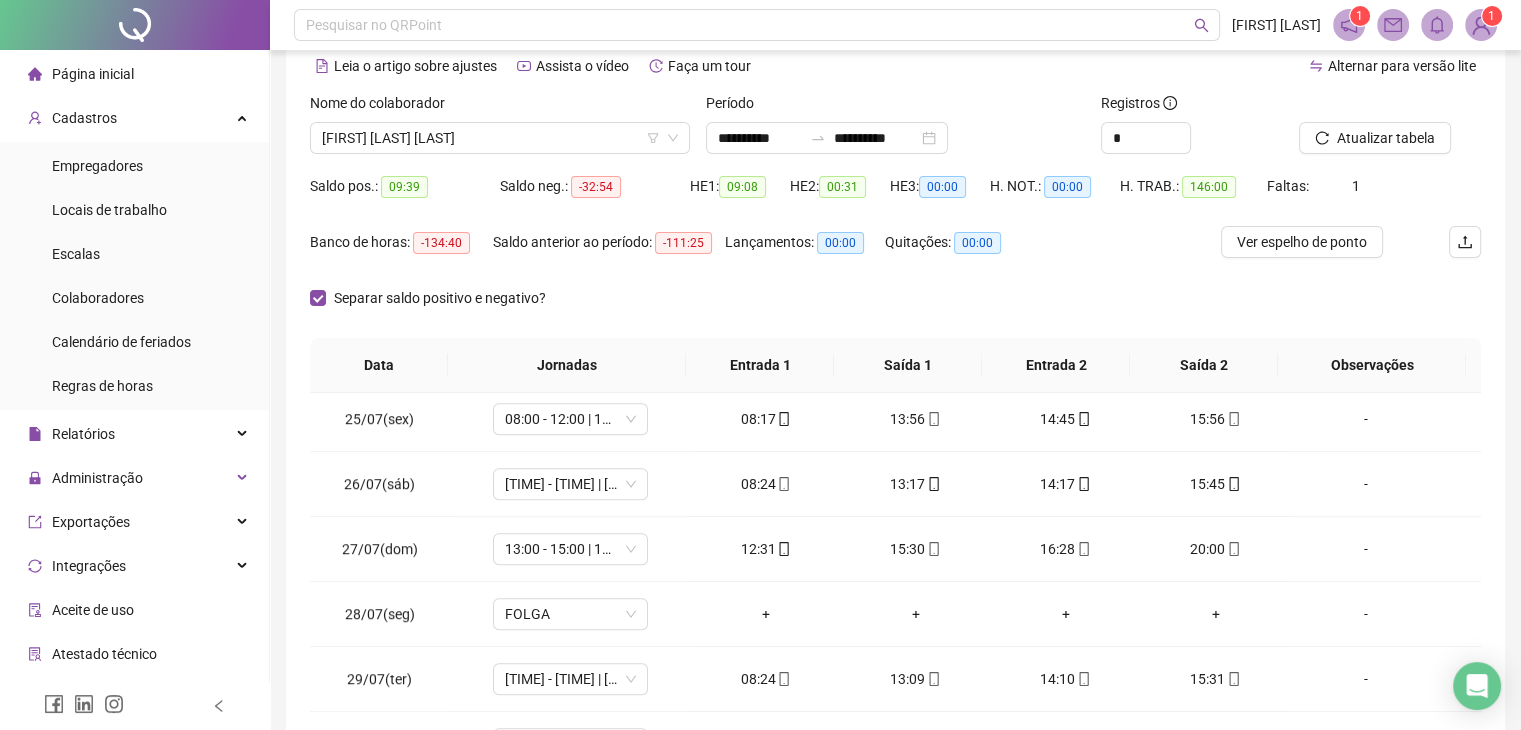 scroll, scrollTop: 1581, scrollLeft: 0, axis: vertical 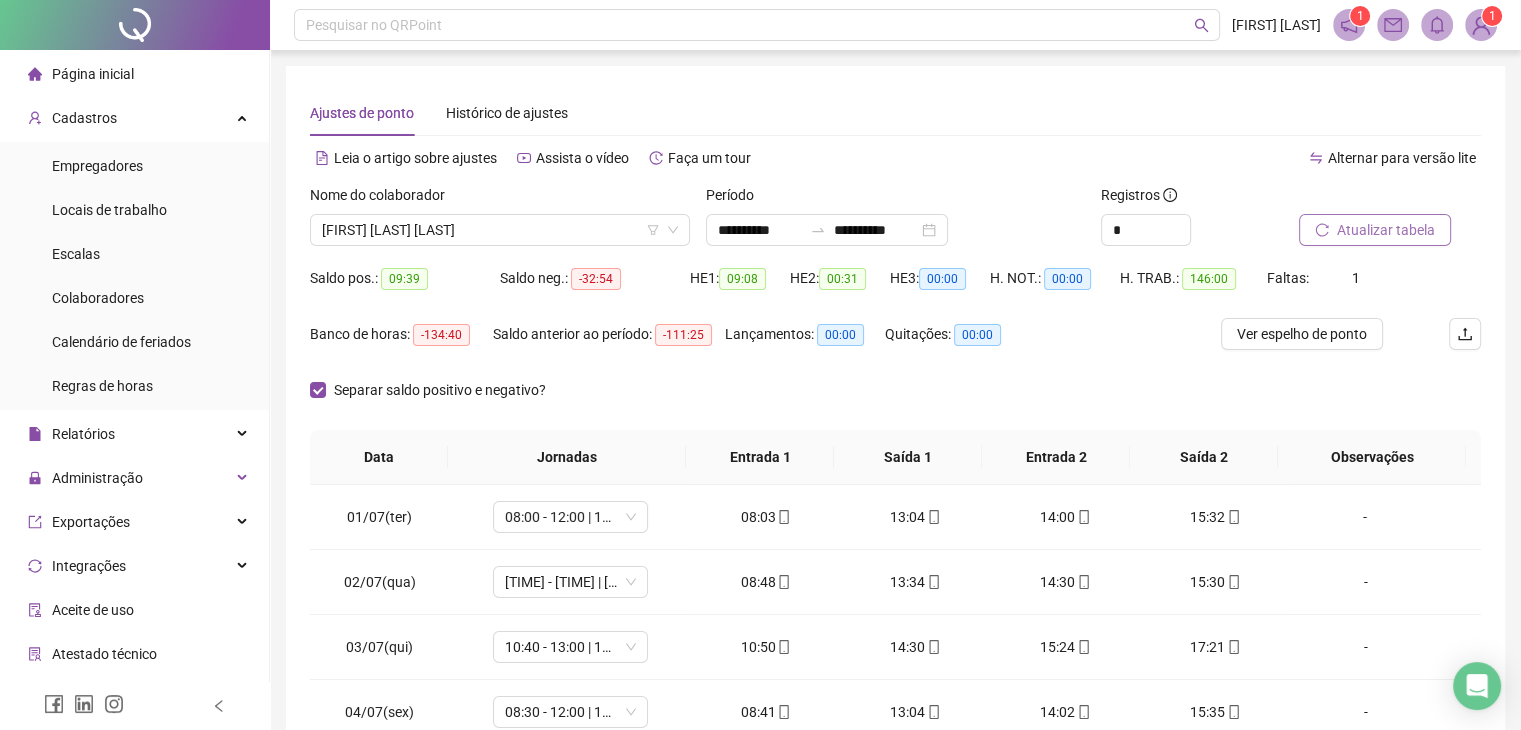 click on "Atualizar tabela" at bounding box center (1386, 230) 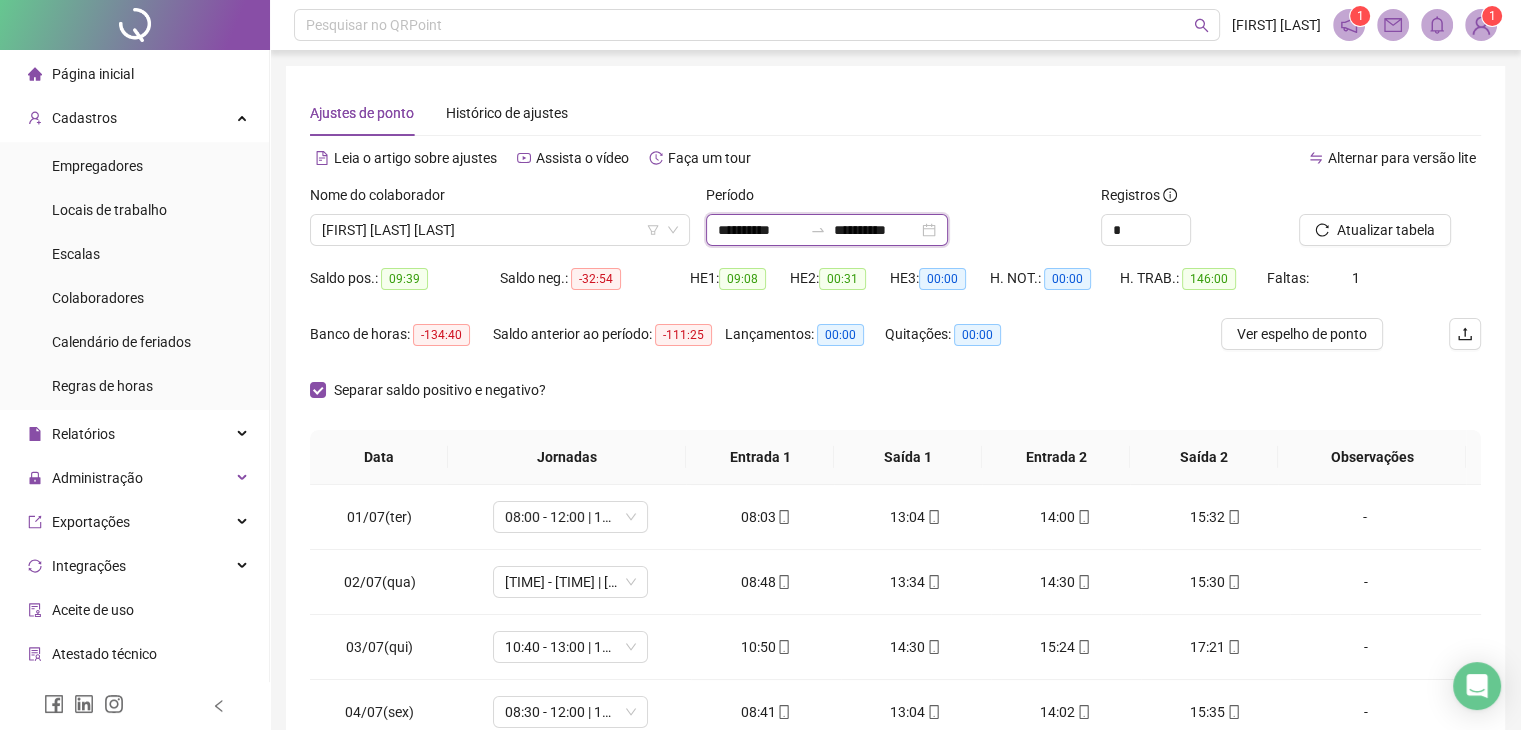 click on "**********" at bounding box center [760, 230] 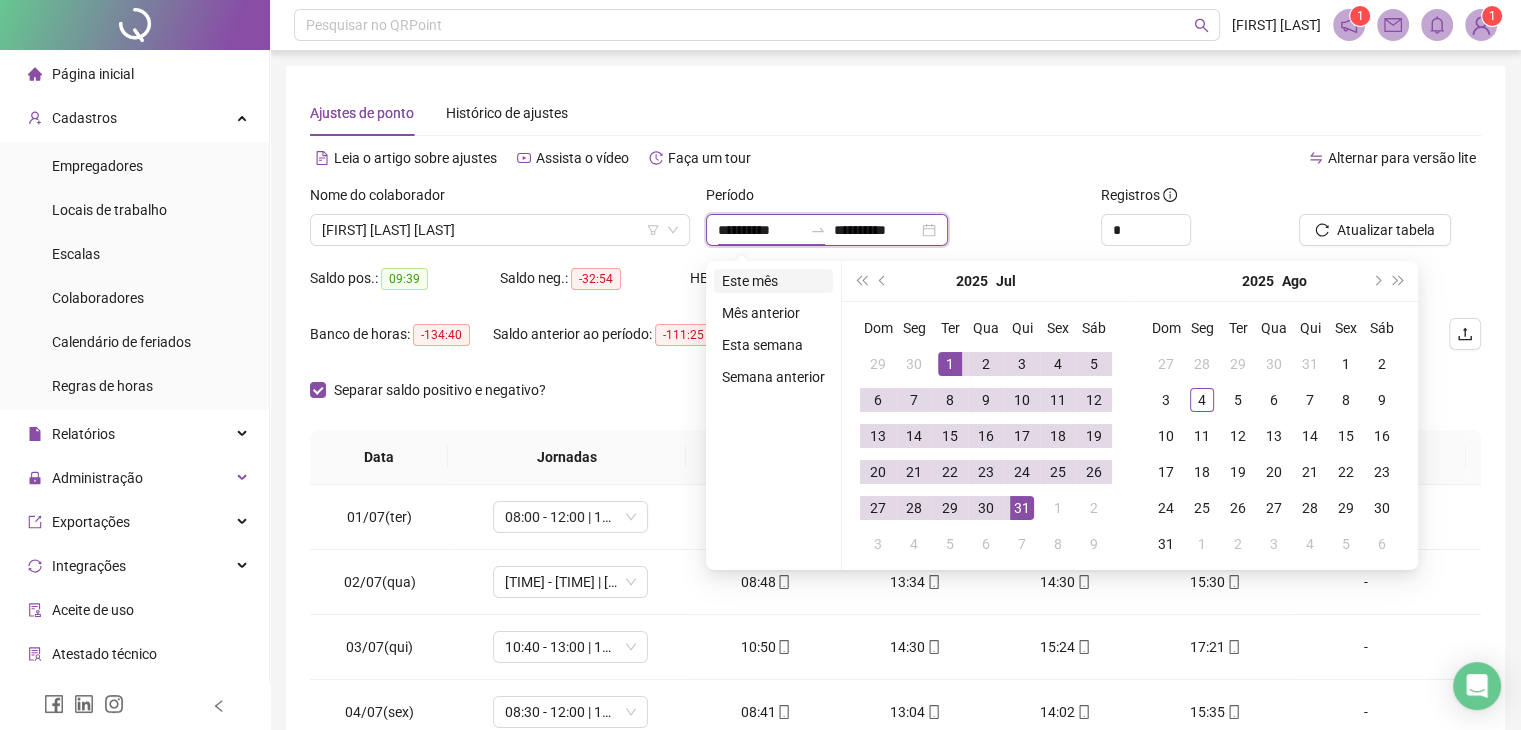 type on "**********" 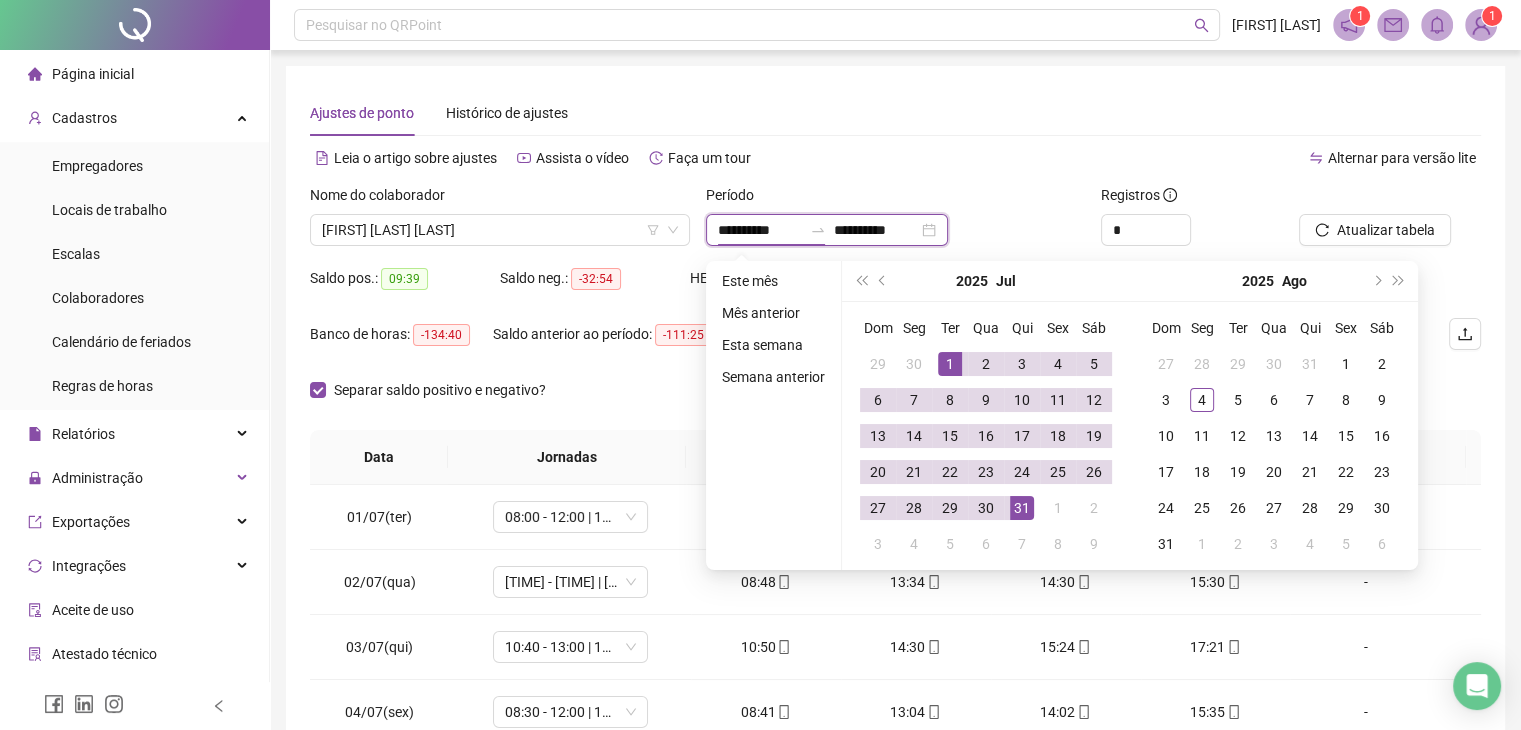 type on "**********" 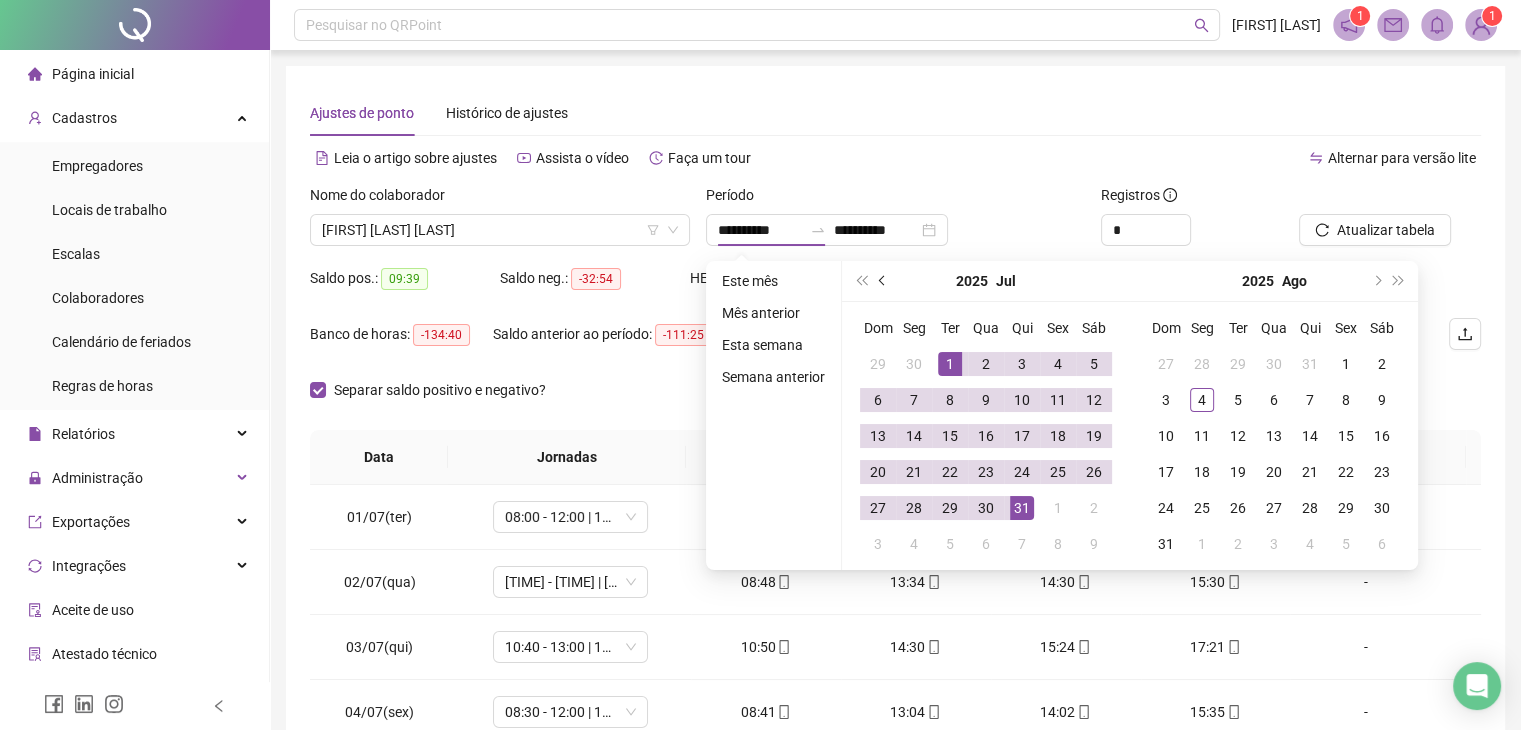 click at bounding box center [883, 281] 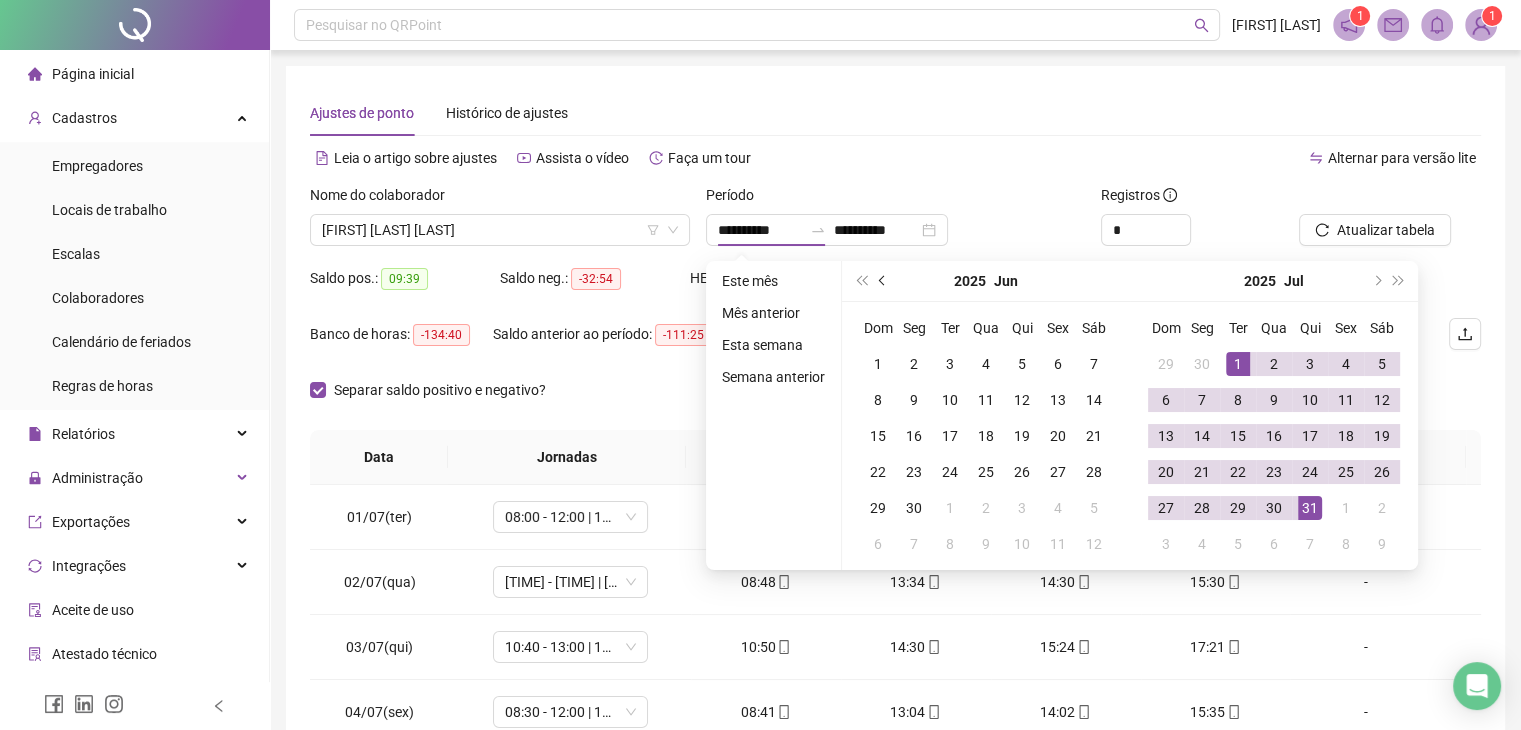 click at bounding box center (883, 281) 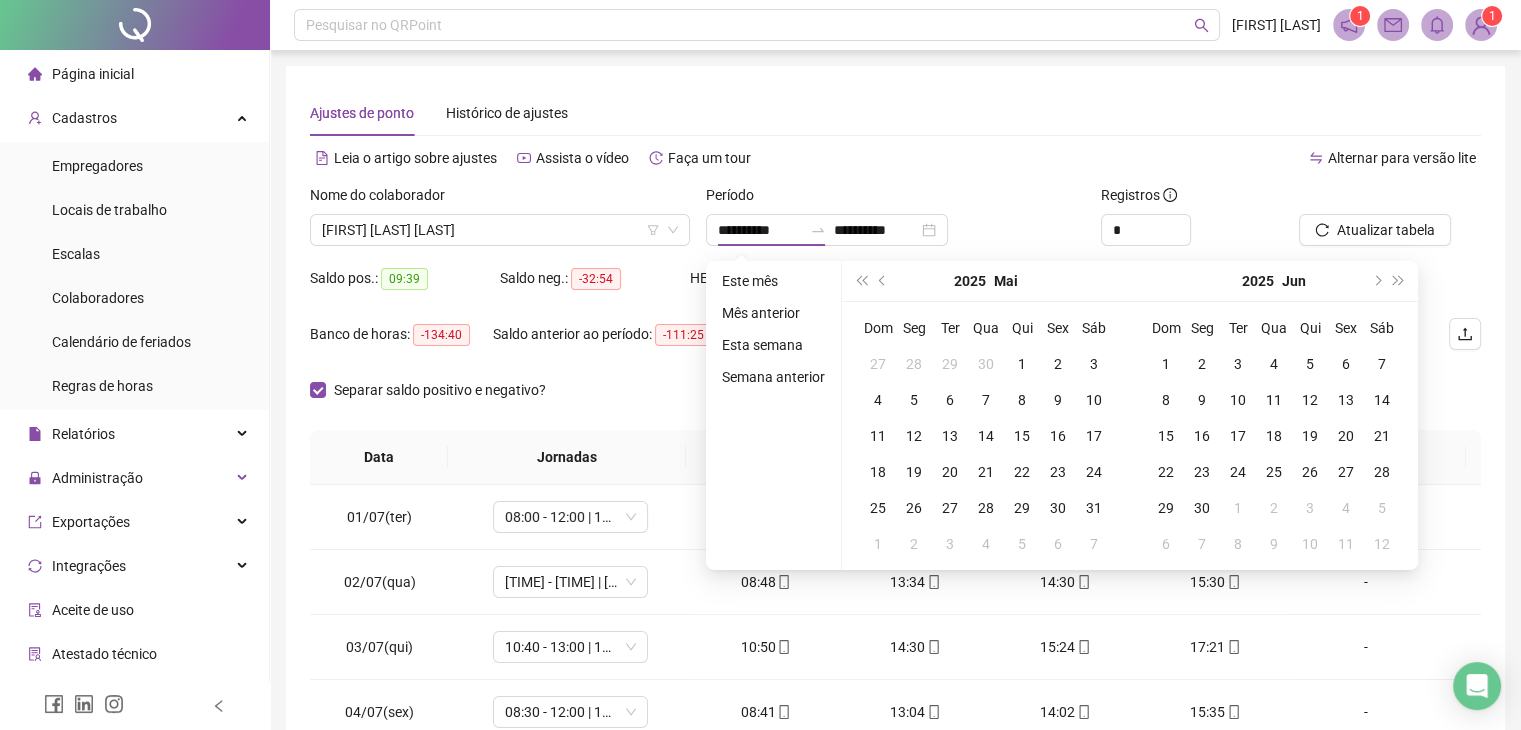 click on "Alternar para versão lite" at bounding box center [1189, 158] 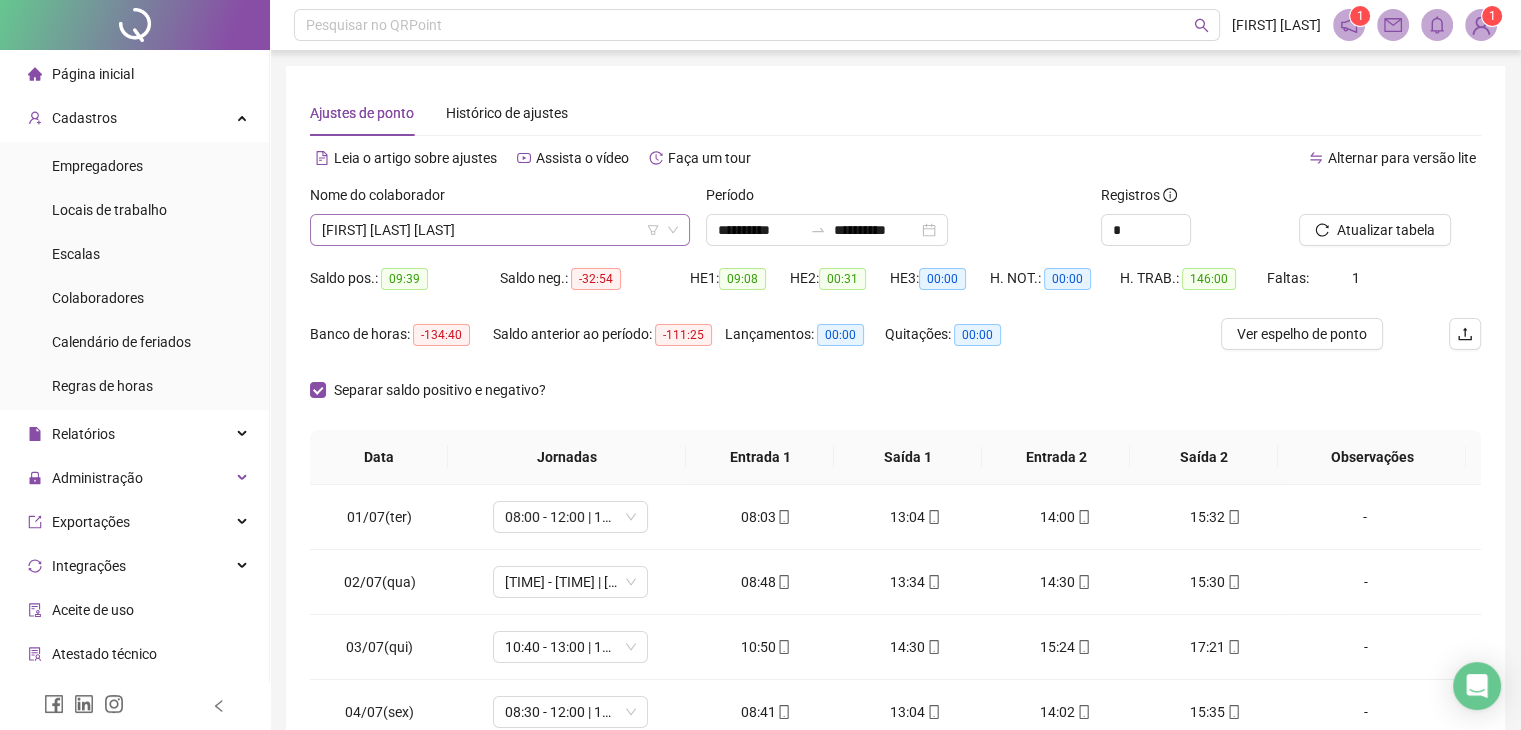 click on "[FIRST] [LAST]" at bounding box center [500, 230] 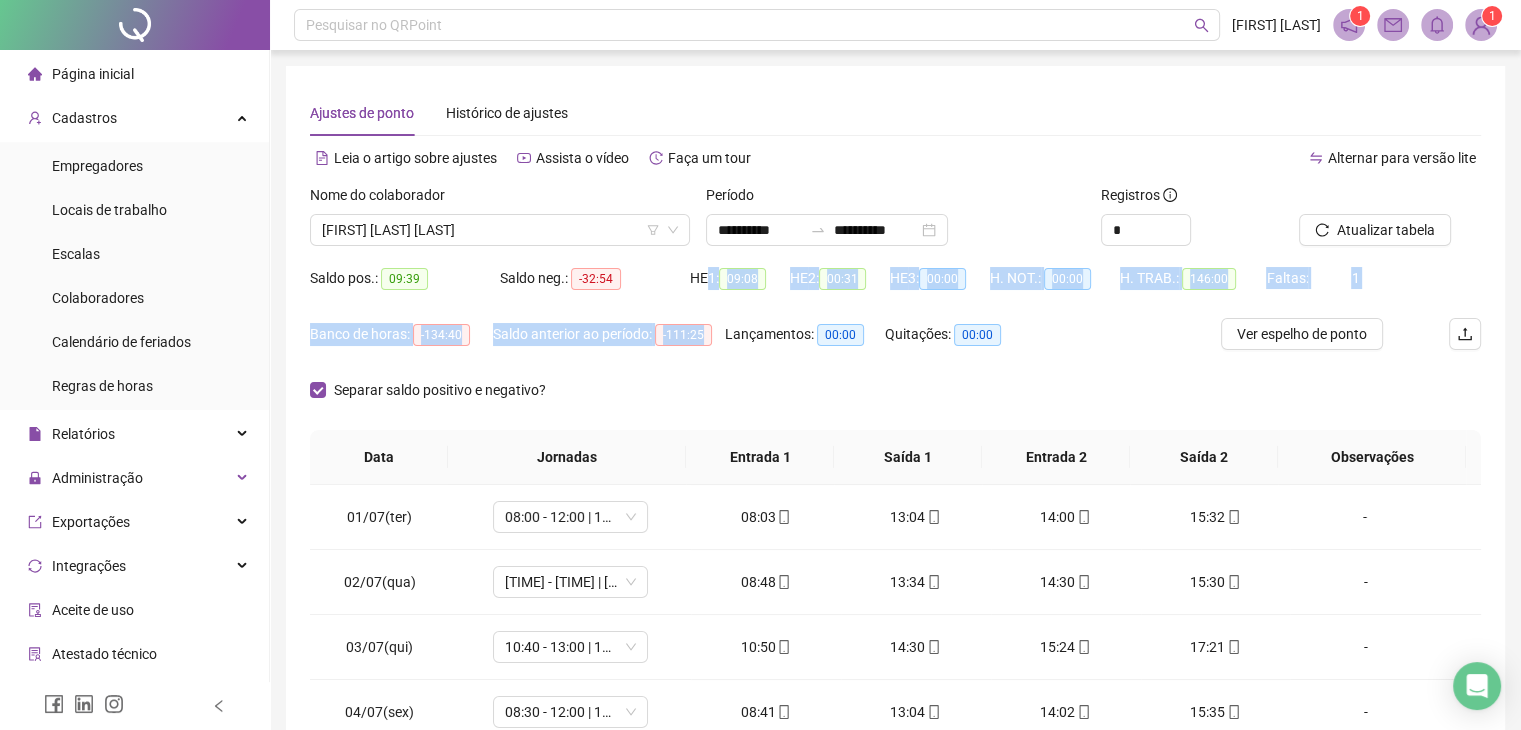 drag, startPoint x: 692, startPoint y: 345, endPoint x: 686, endPoint y: 325, distance: 20.880613 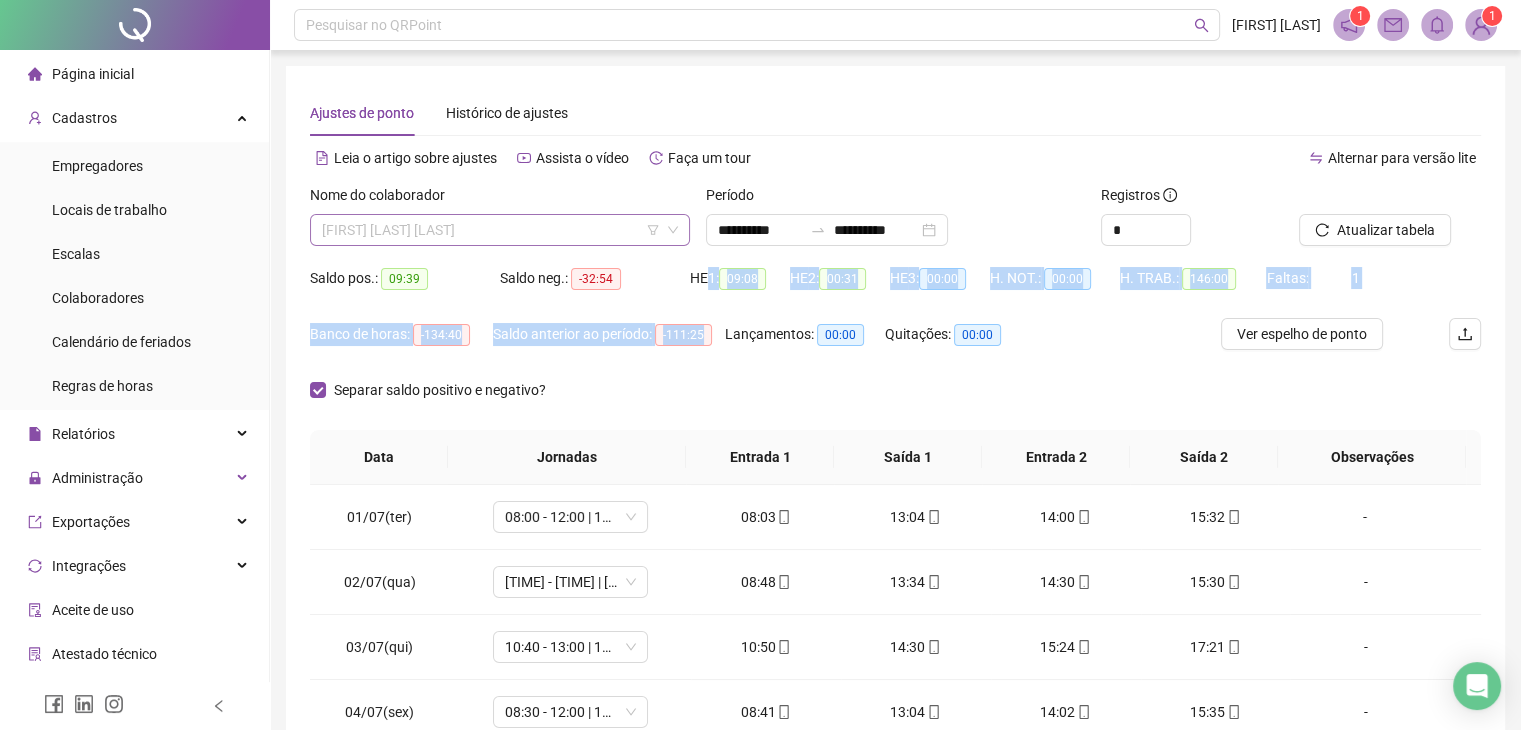 click on "[FIRST] [LAST]" at bounding box center (500, 230) 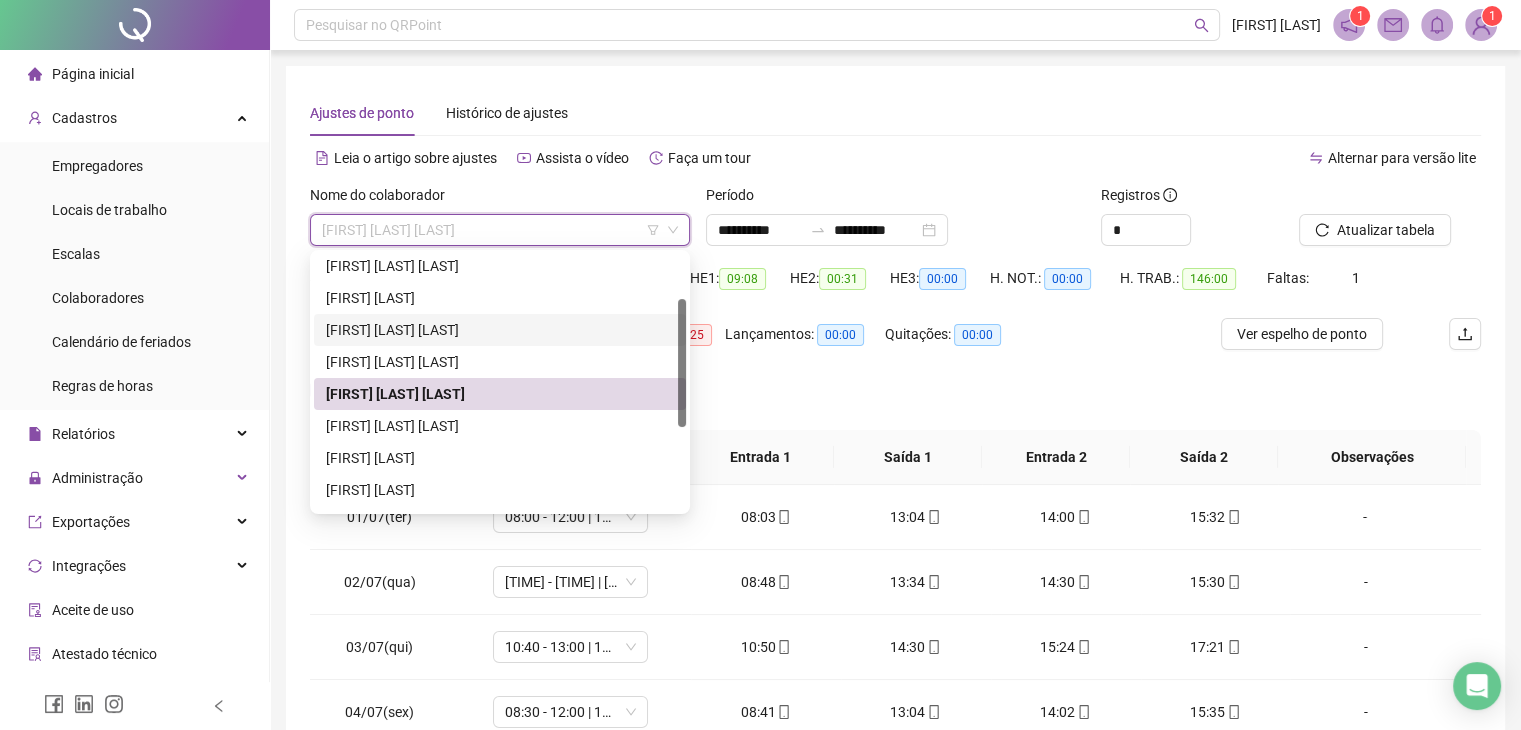 scroll, scrollTop: 0, scrollLeft: 0, axis: both 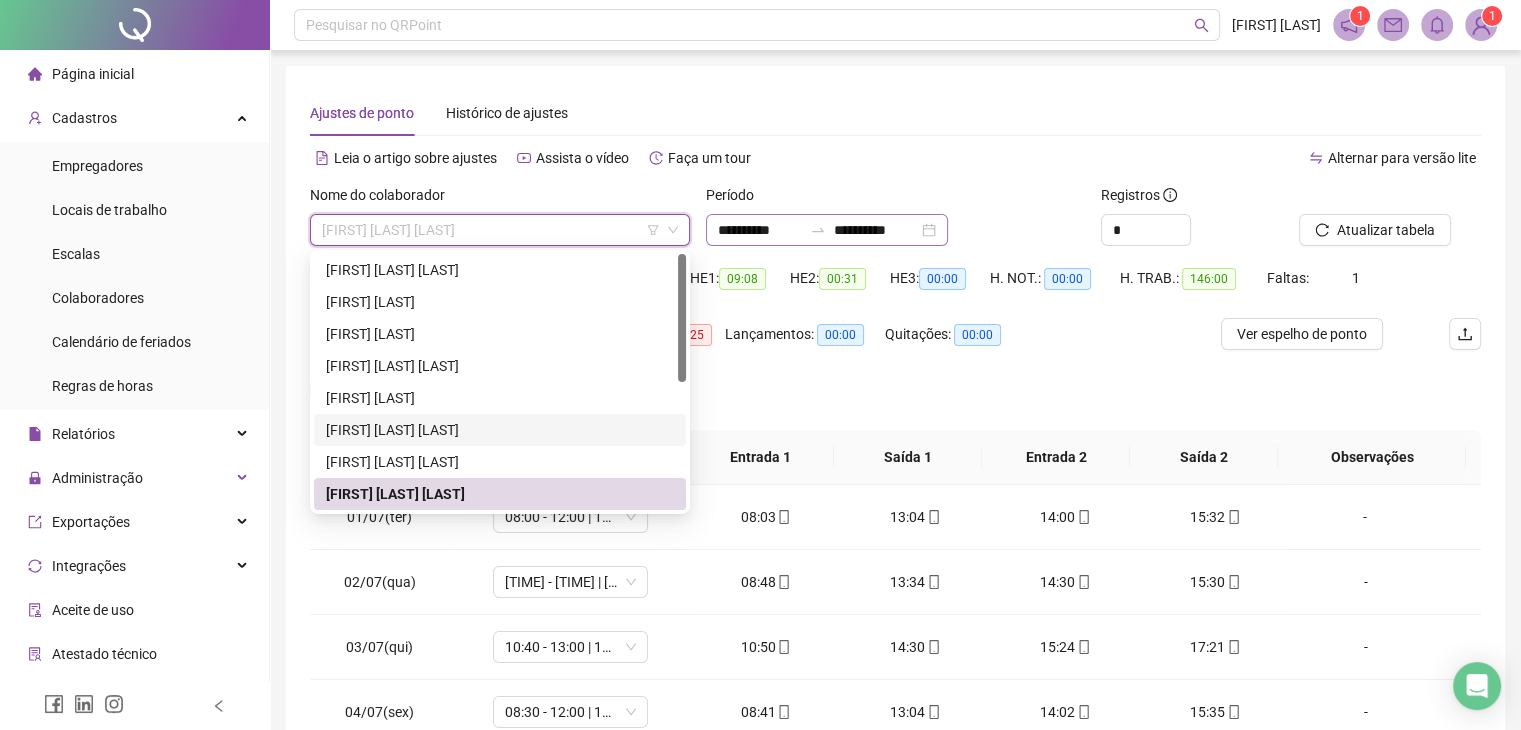 drag, startPoint x: 677, startPoint y: 332, endPoint x: 706, endPoint y: 231, distance: 105.080925 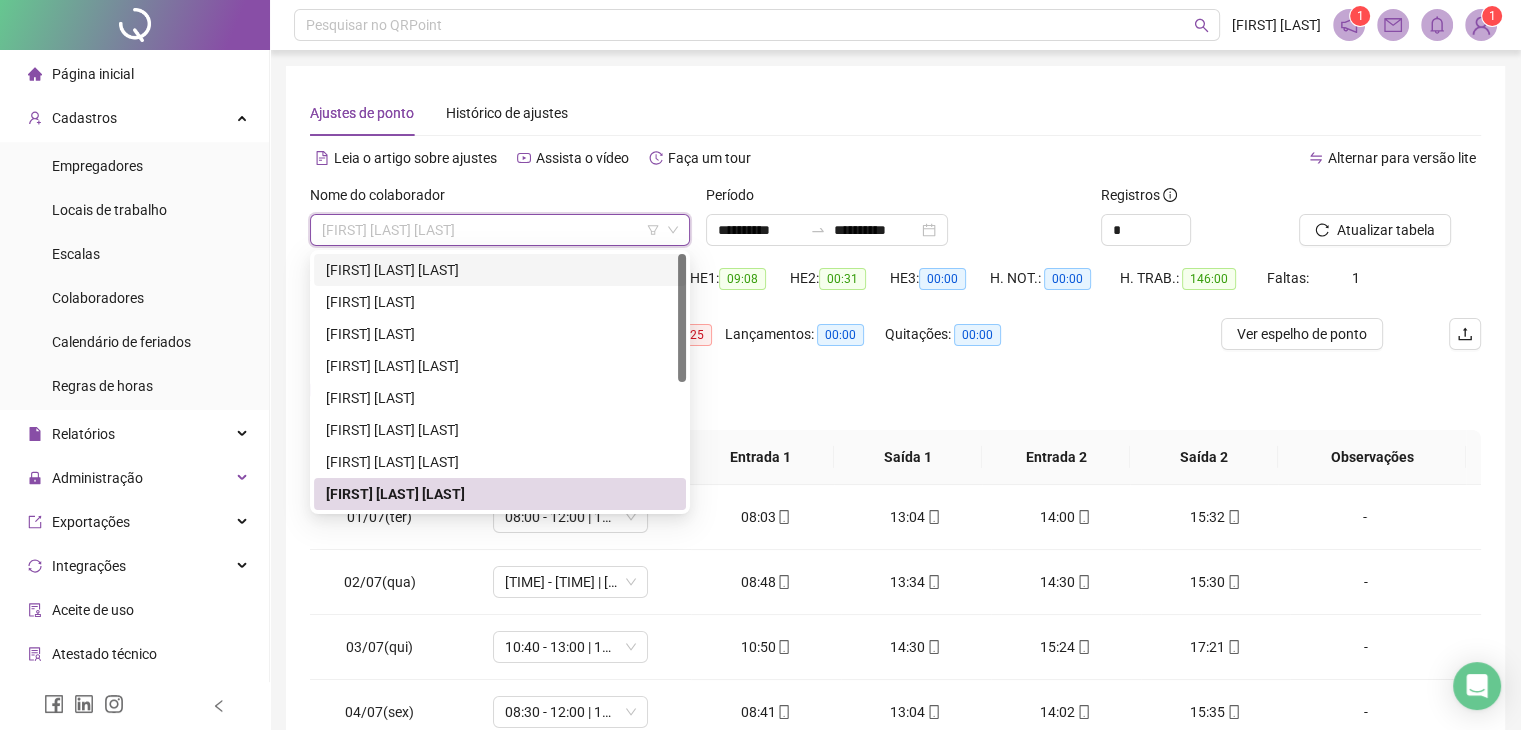 click on "[FIRST] [LAST]" at bounding box center (500, 270) 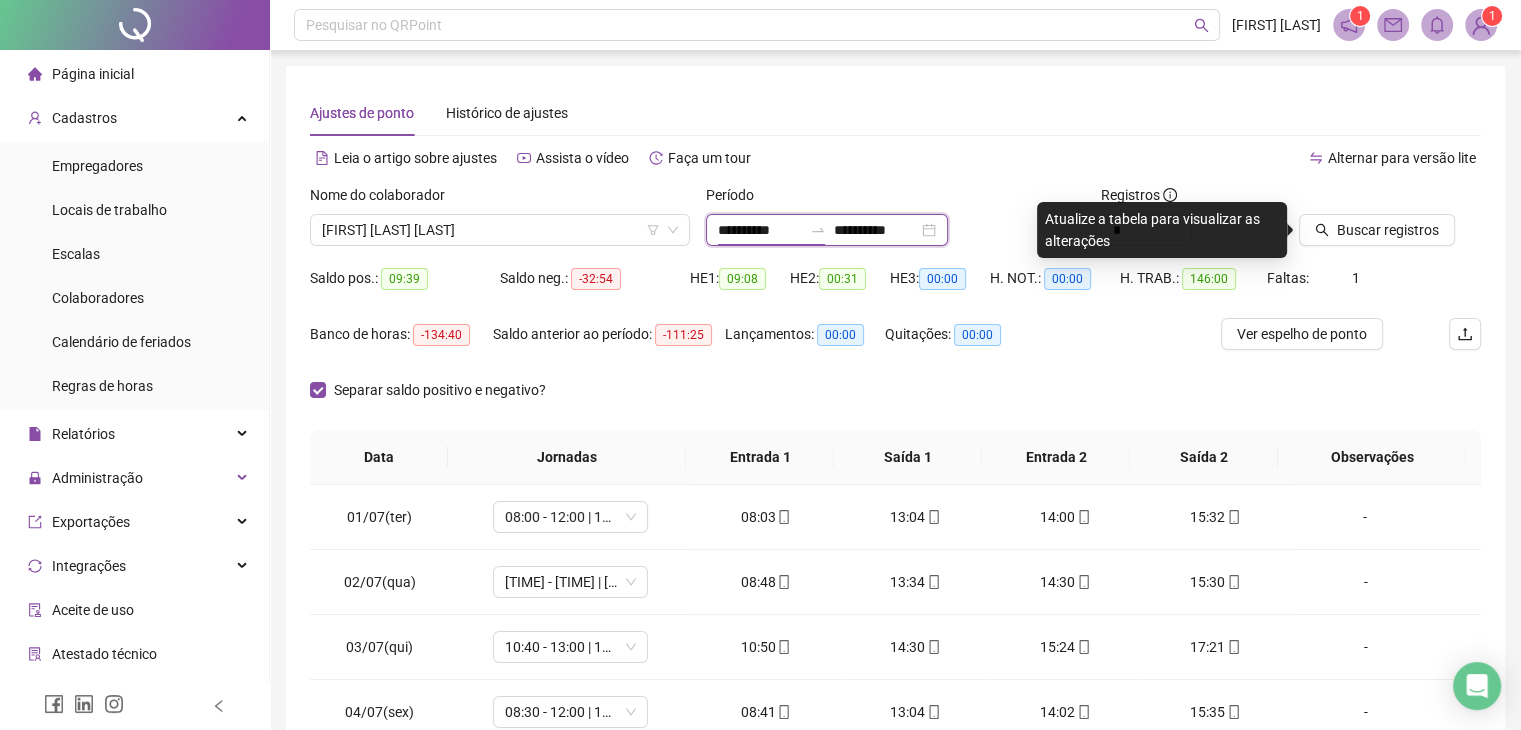 click on "**********" at bounding box center (760, 230) 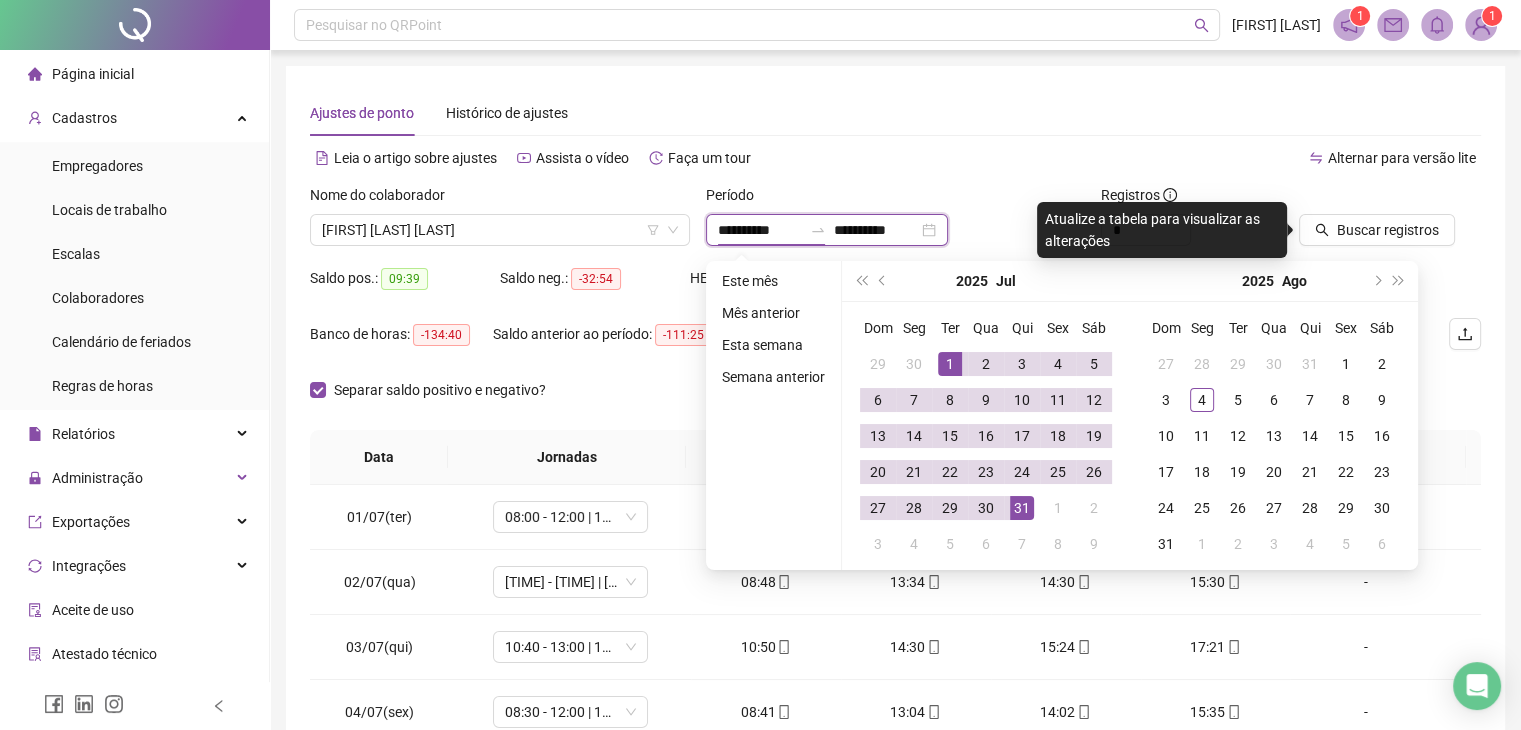 click on "**********" at bounding box center [827, 230] 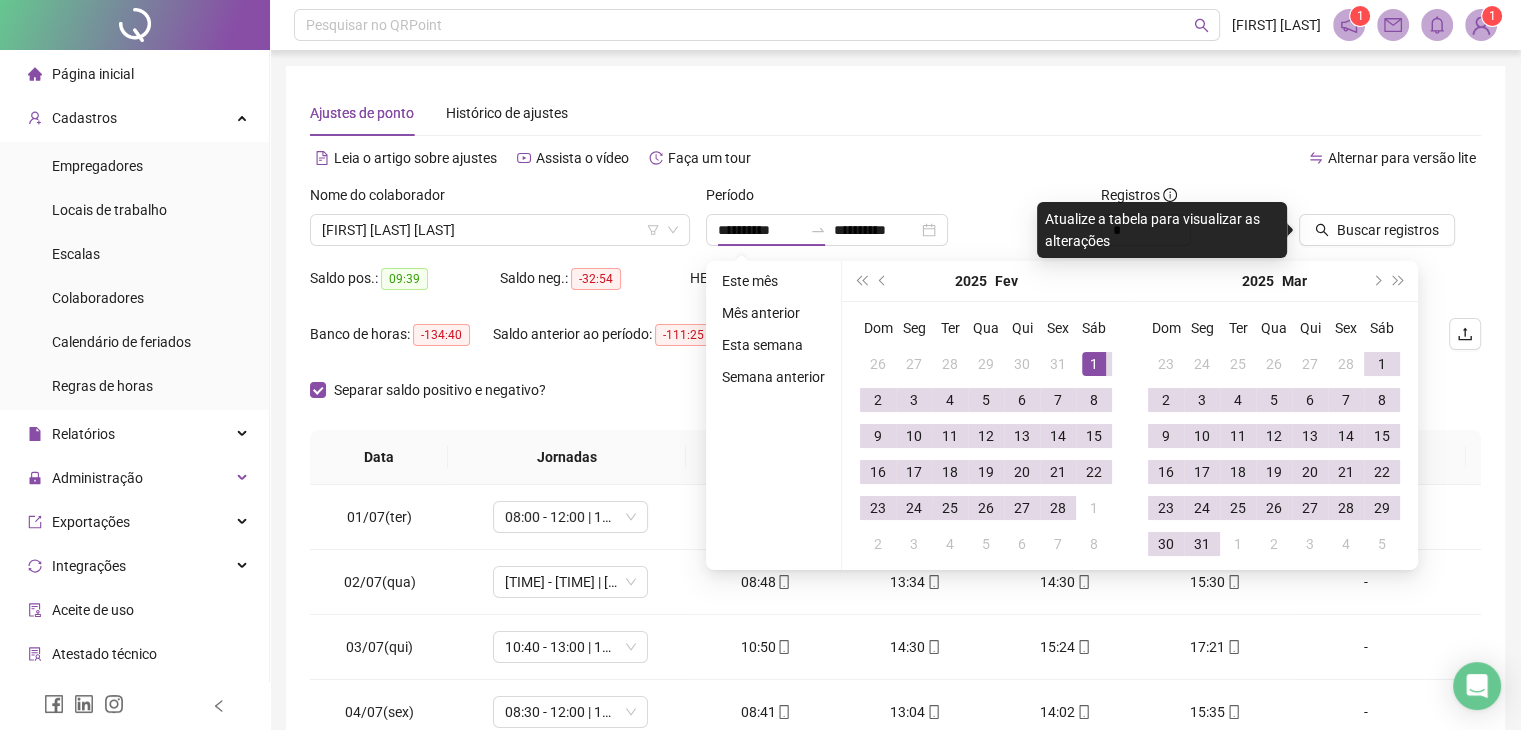 type on "**********" 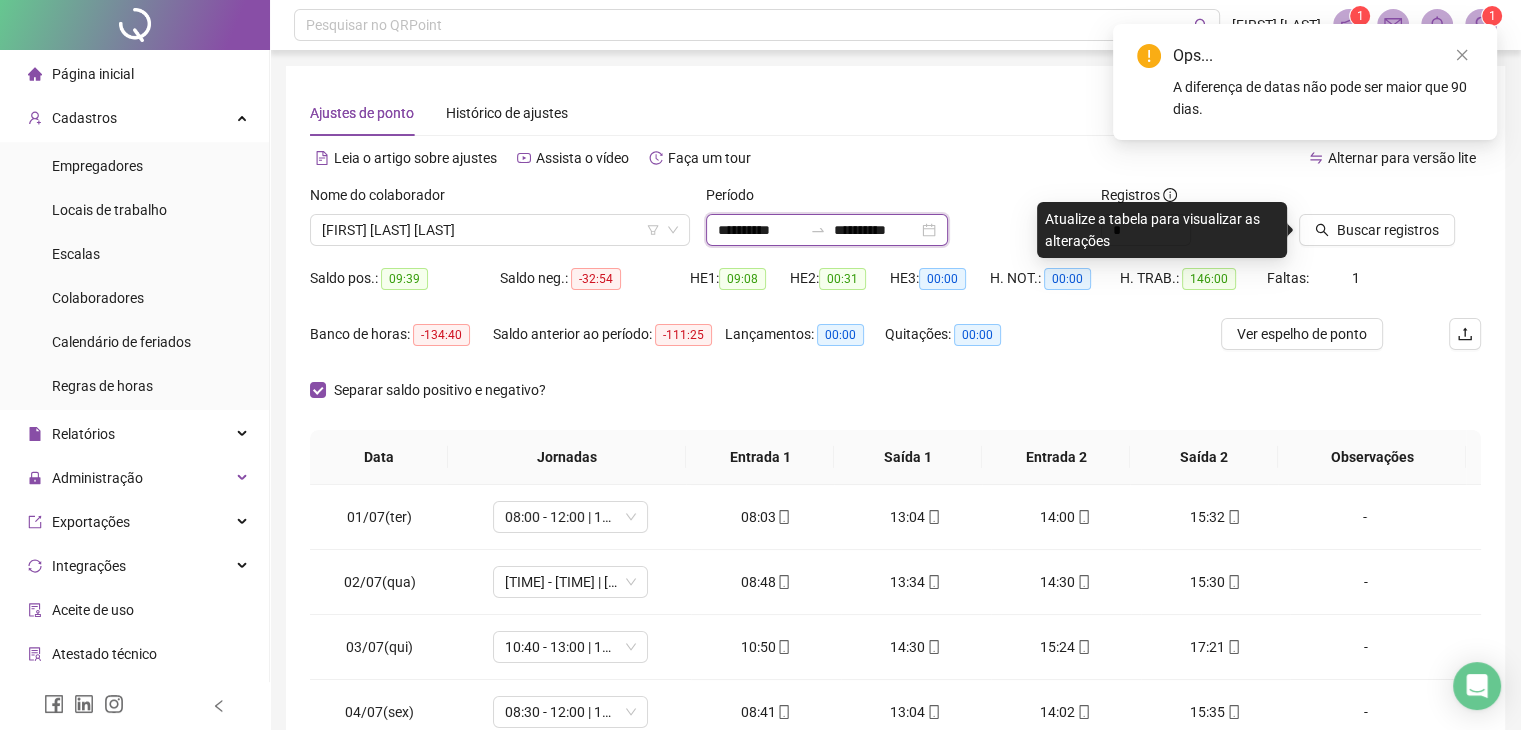 click on "**********" at bounding box center [876, 230] 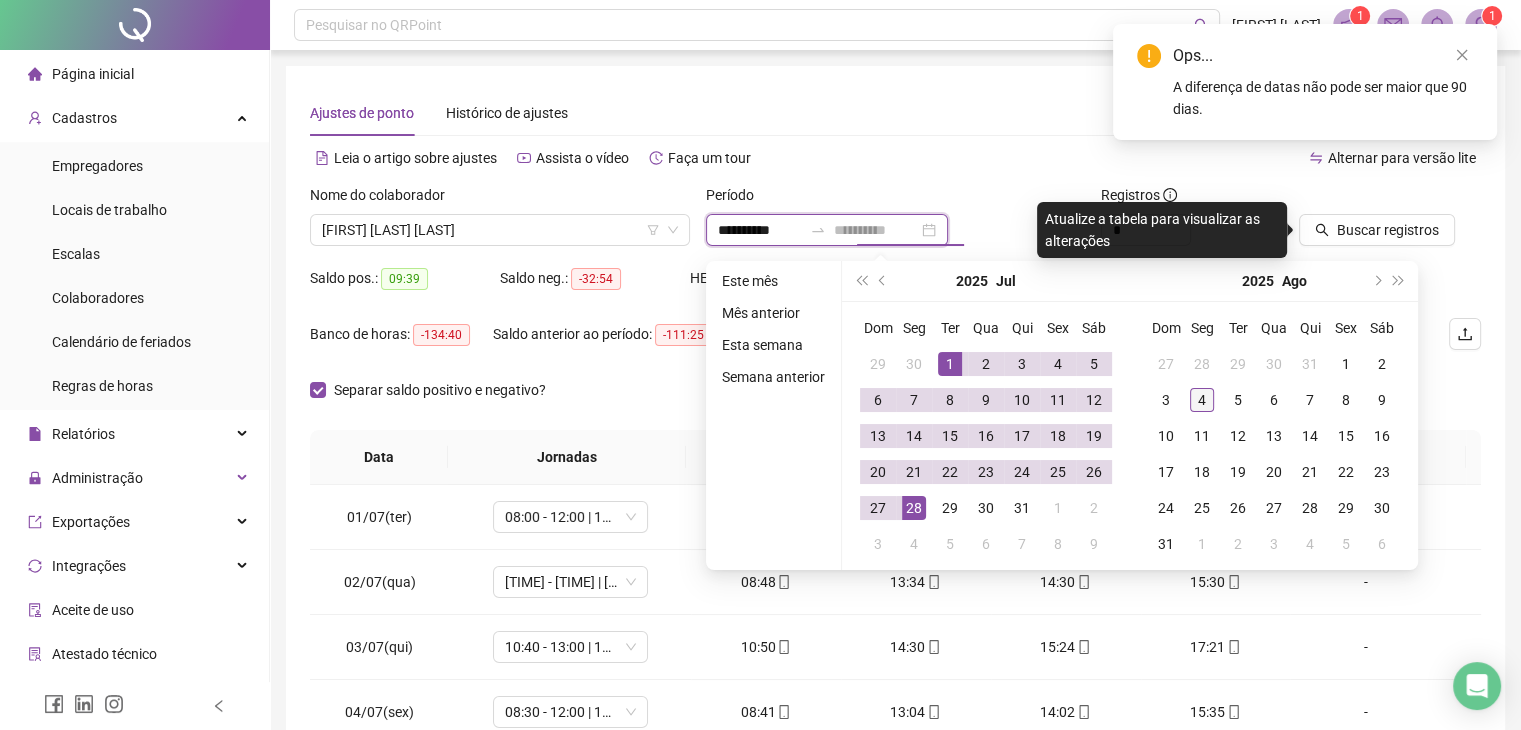 type on "**********" 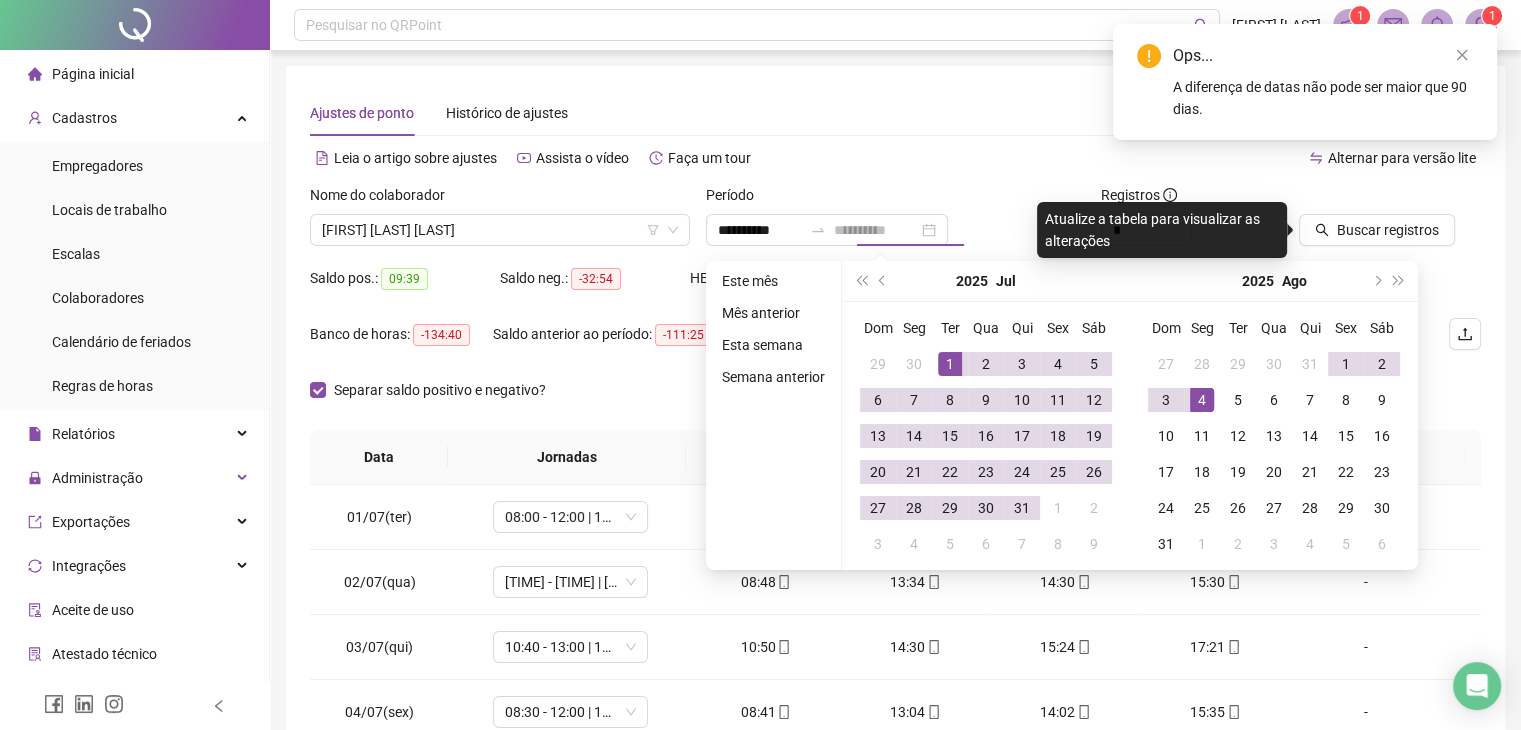 click on "4" at bounding box center [1202, 400] 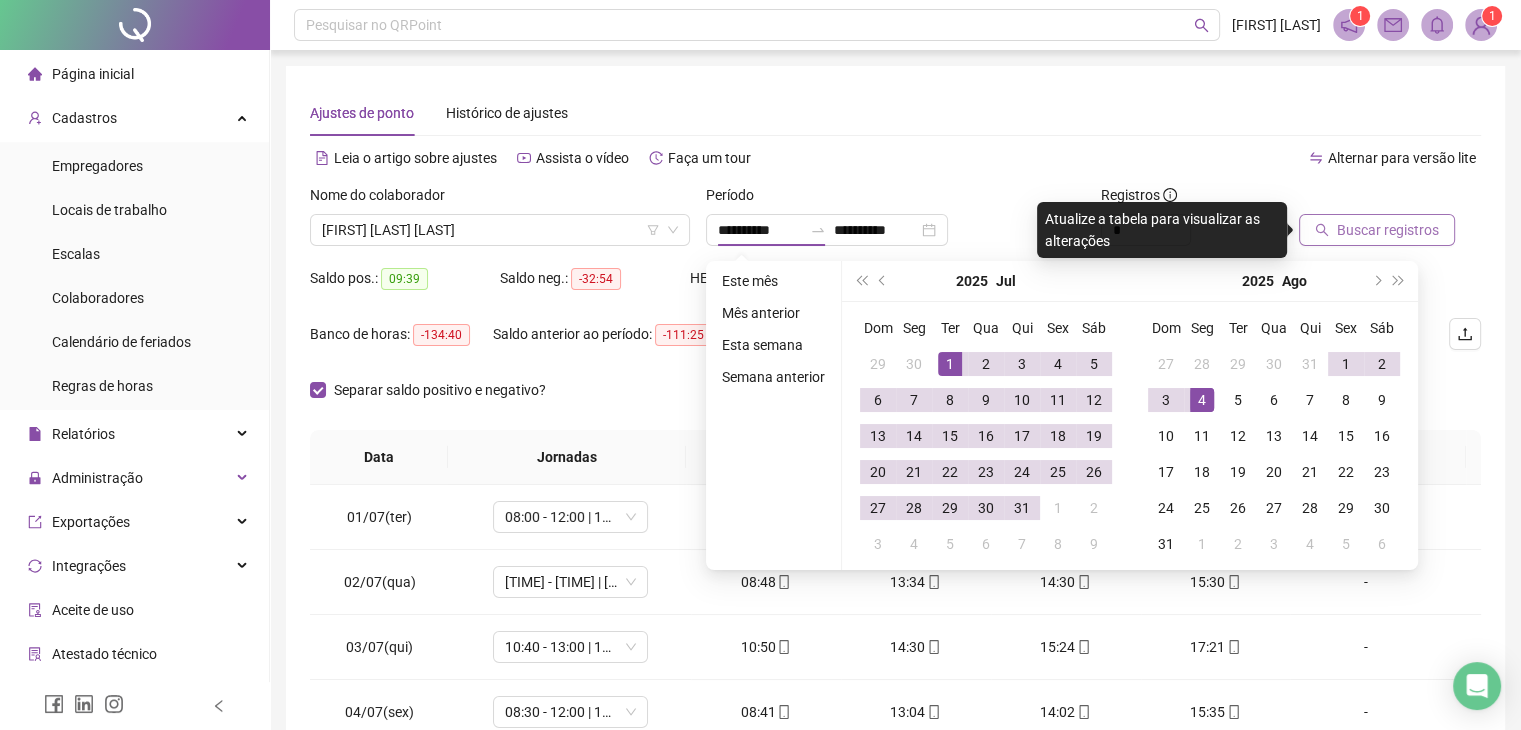 click on "Buscar registros" at bounding box center (1388, 230) 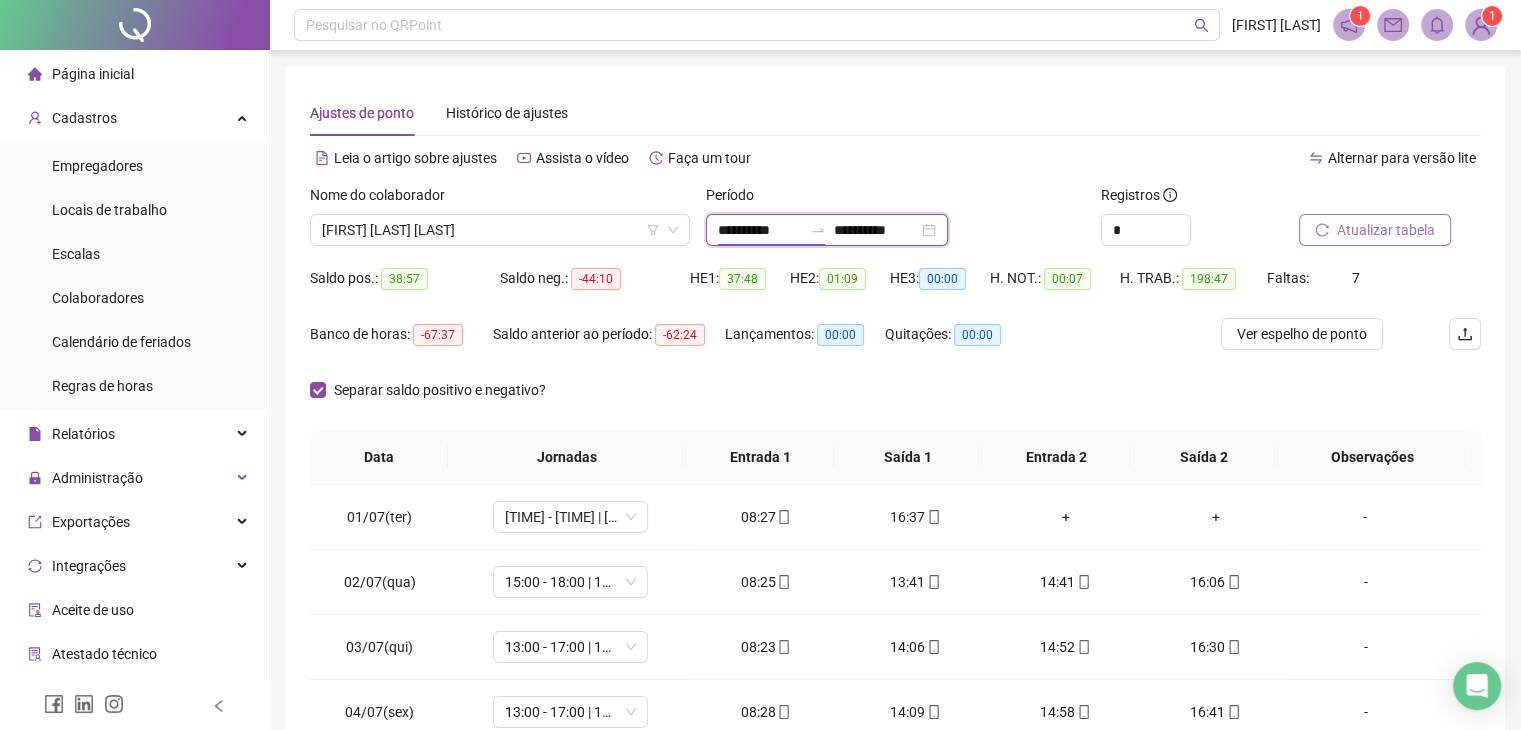 click on "**********" at bounding box center [760, 230] 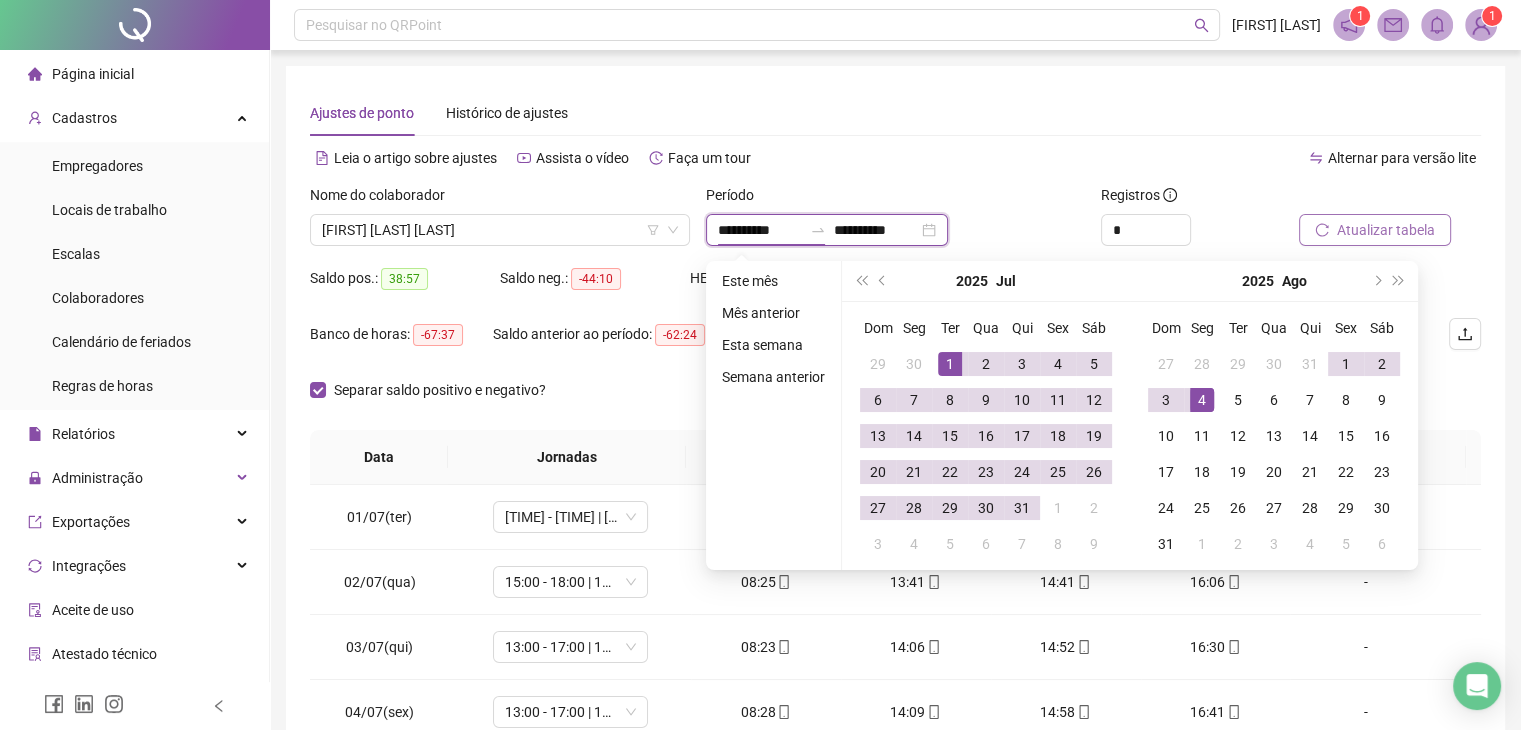 click on "**********" at bounding box center [760, 230] 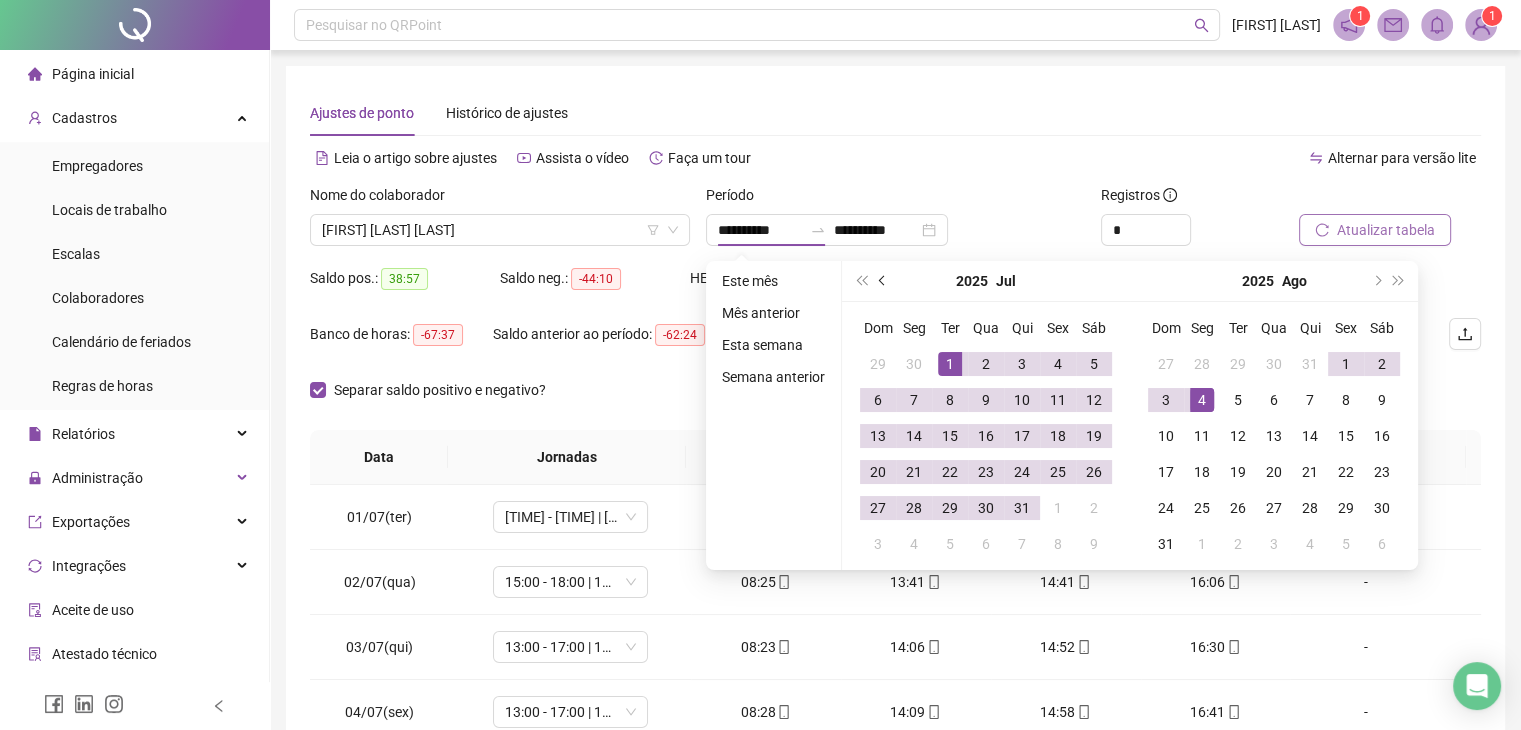 click at bounding box center (883, 281) 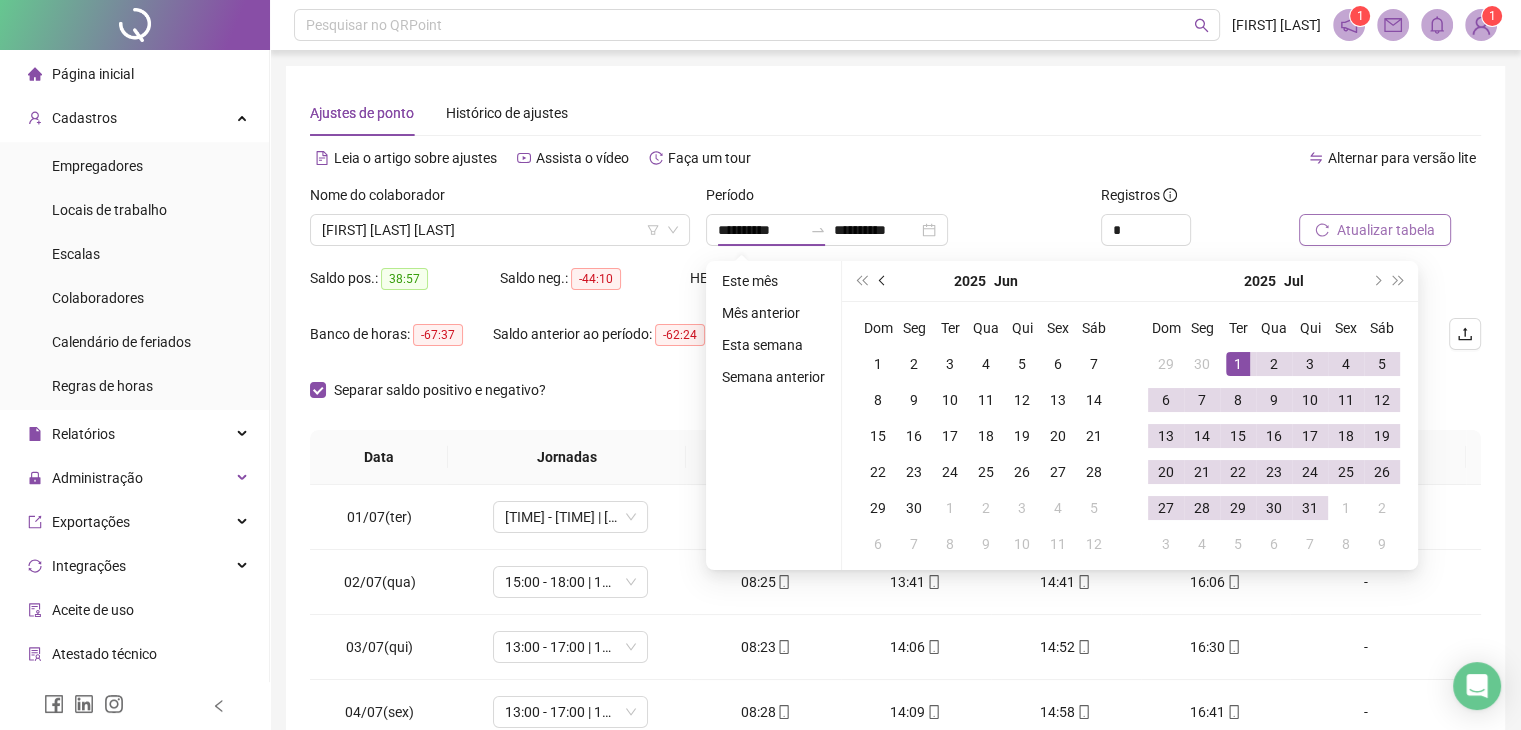 click at bounding box center [883, 281] 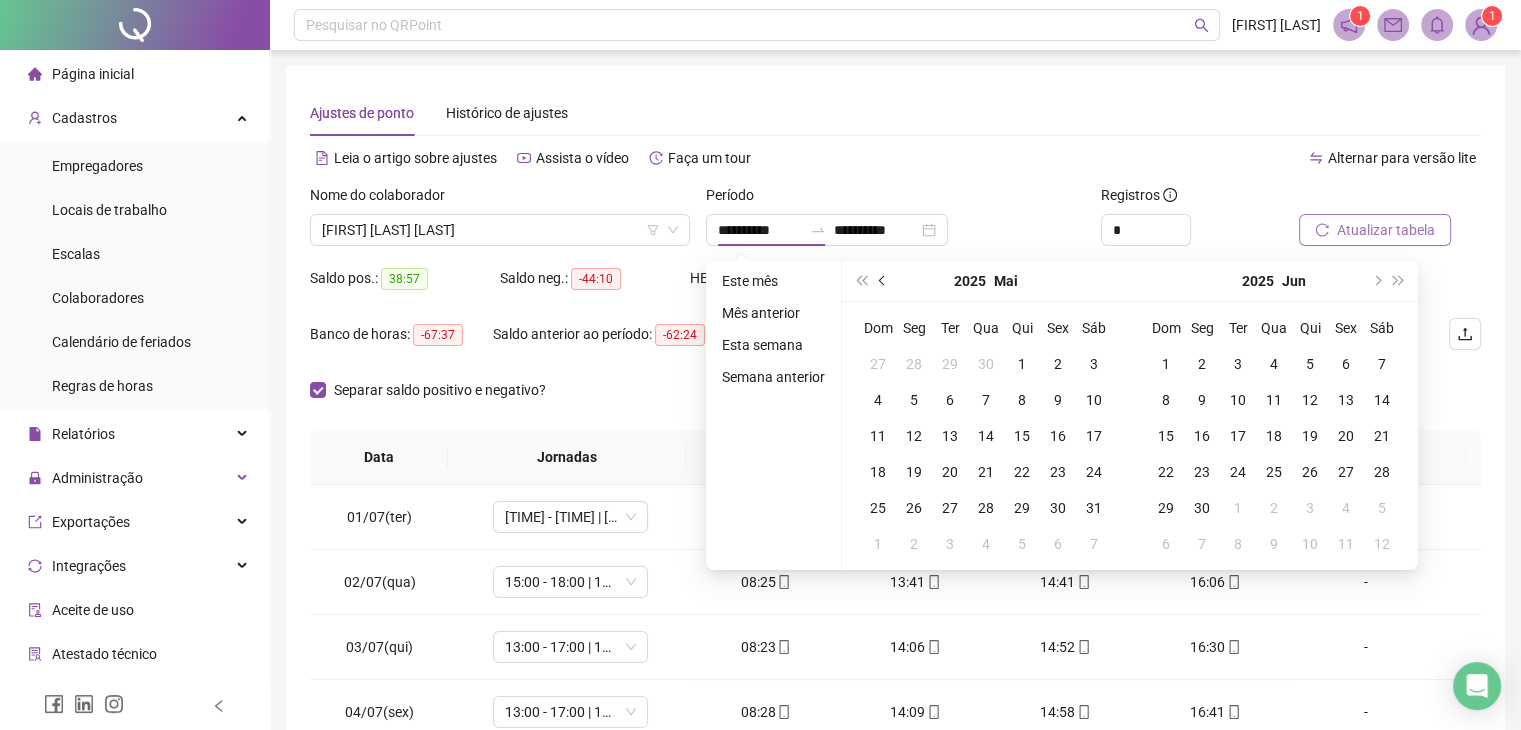 click at bounding box center (883, 281) 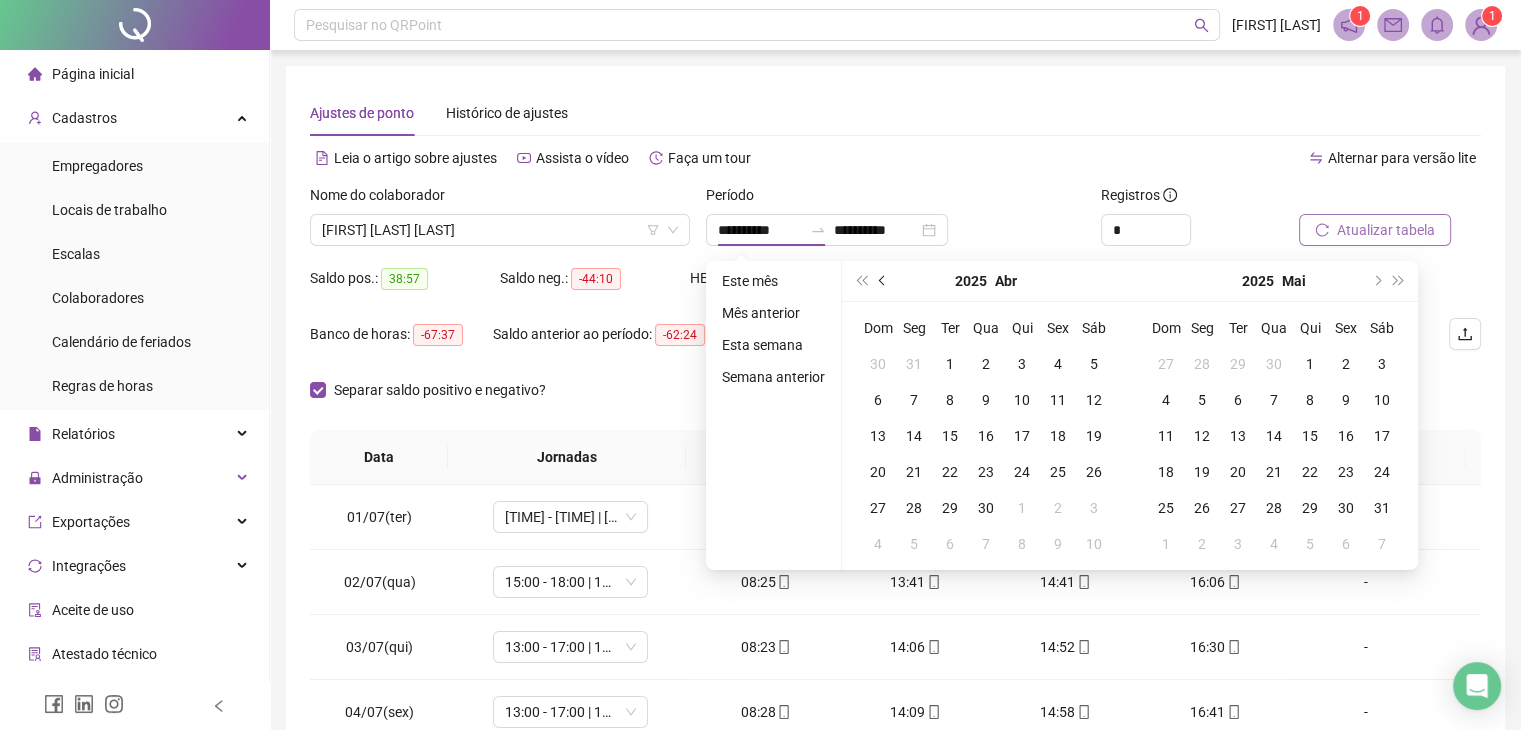 click at bounding box center [883, 281] 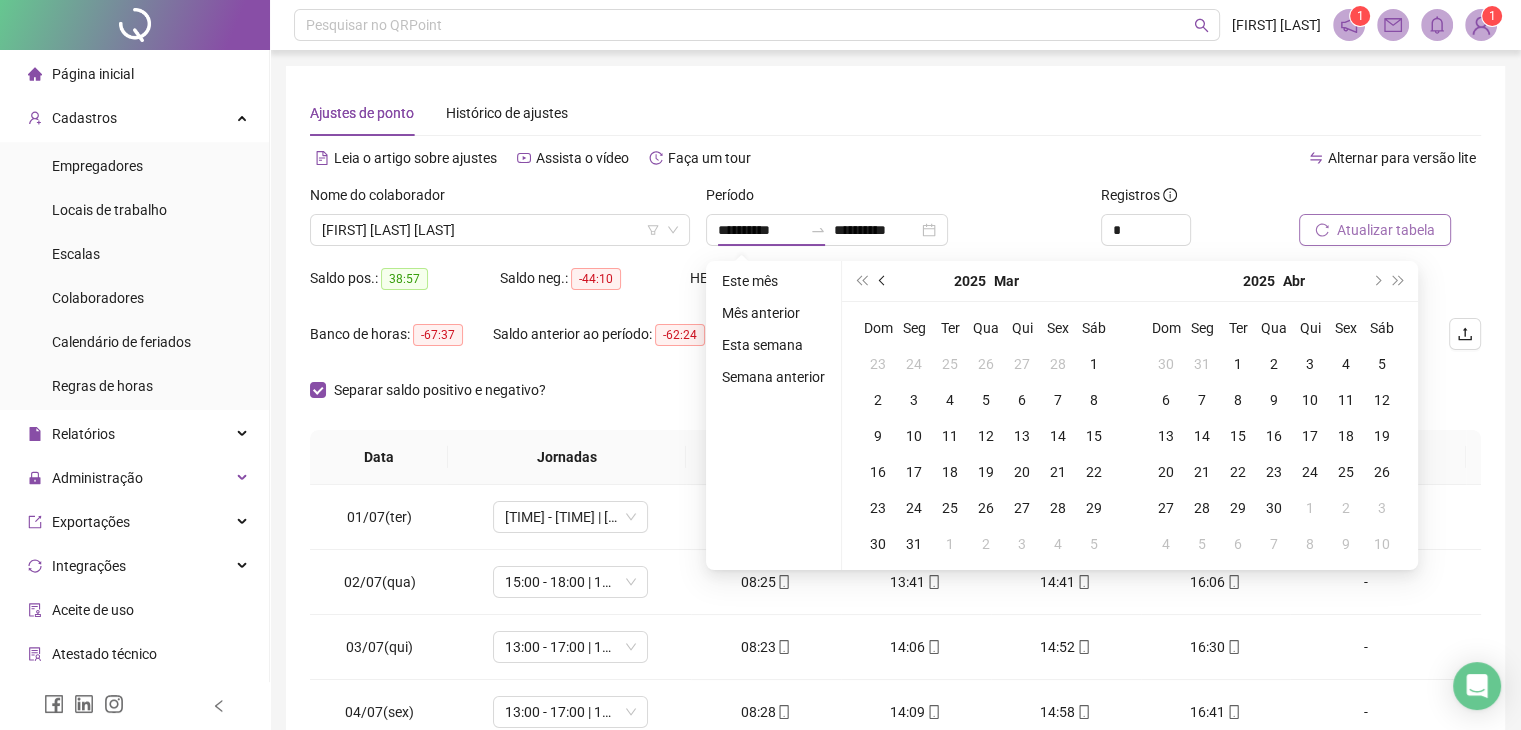 click at bounding box center [883, 281] 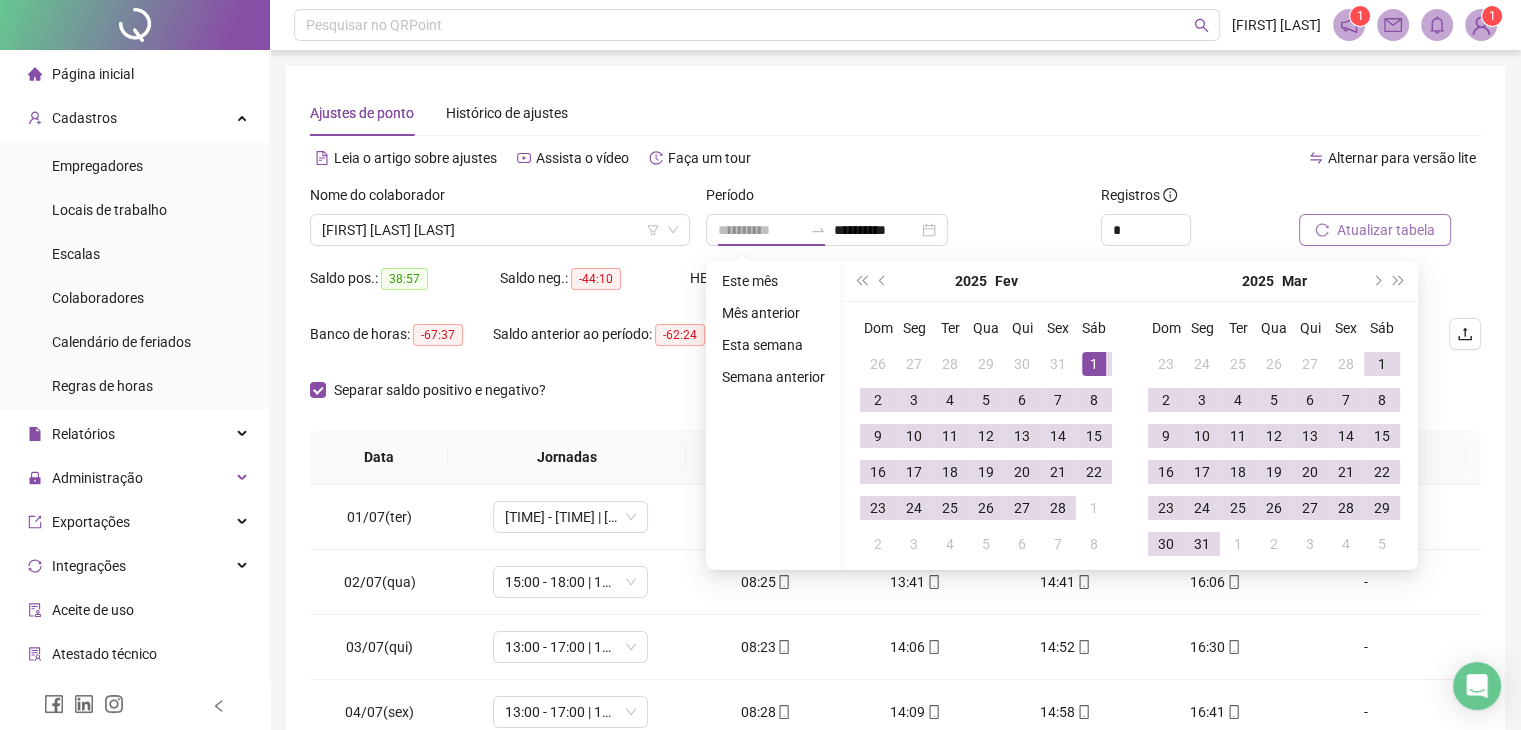 click on "1" at bounding box center [1094, 364] 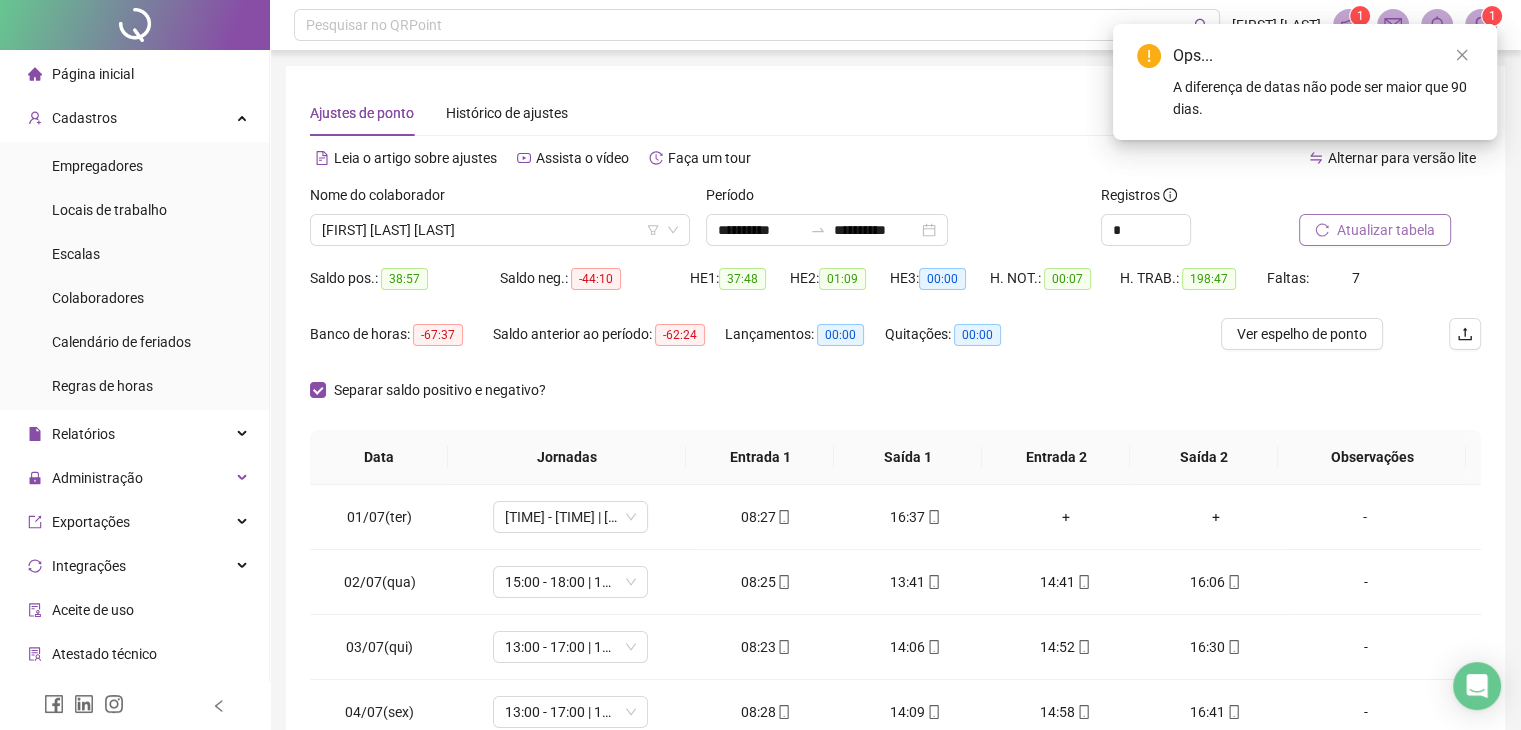 click on "Atualizar tabela" at bounding box center [1386, 230] 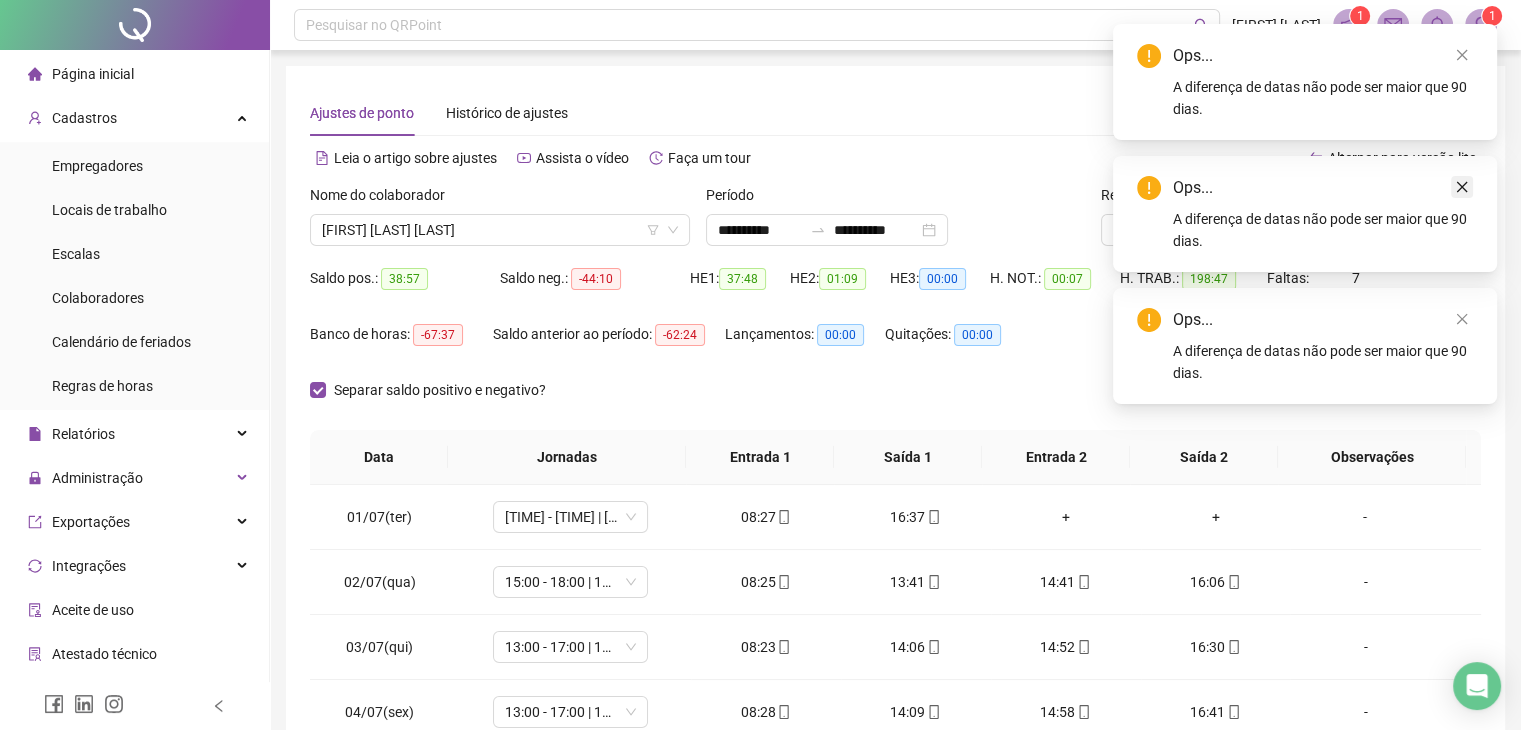 click 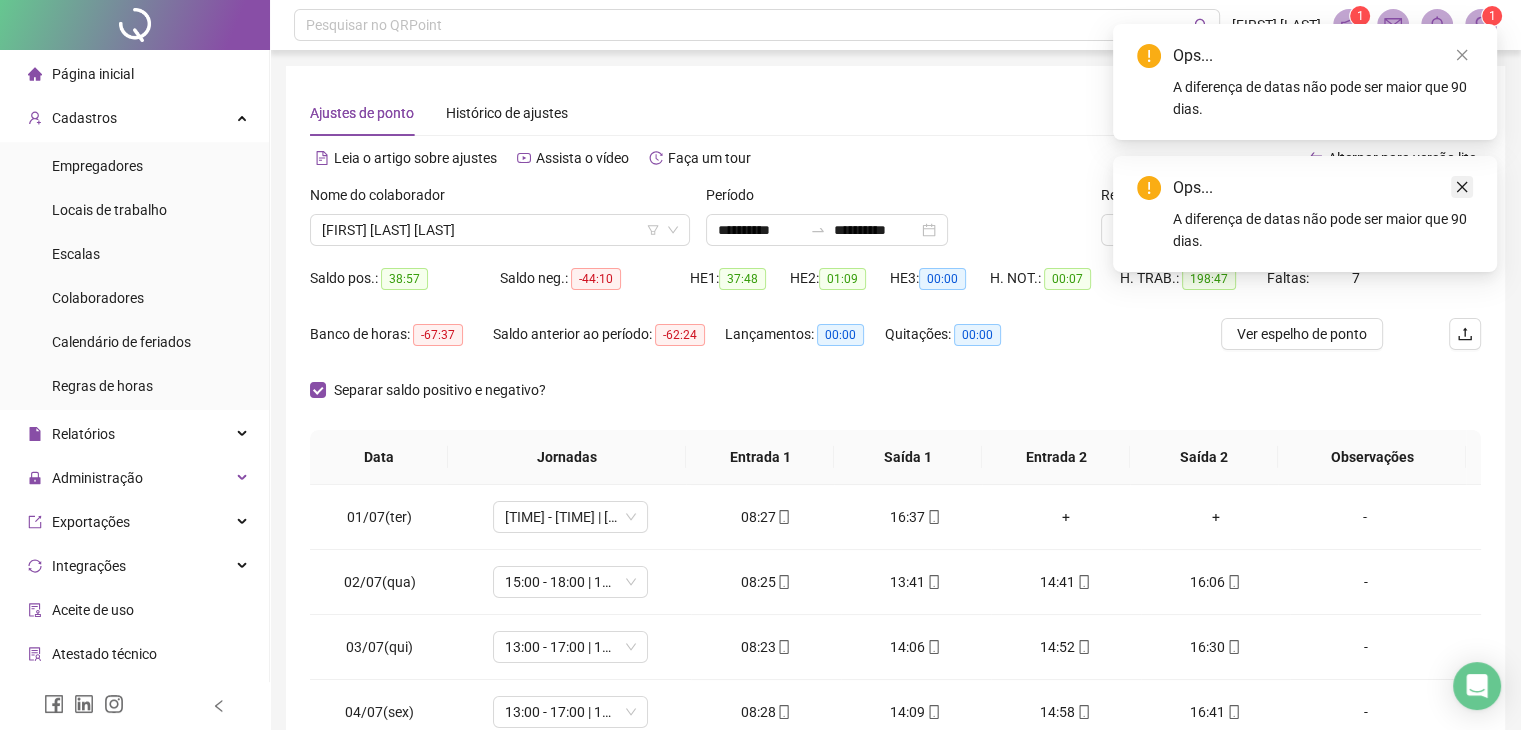 click 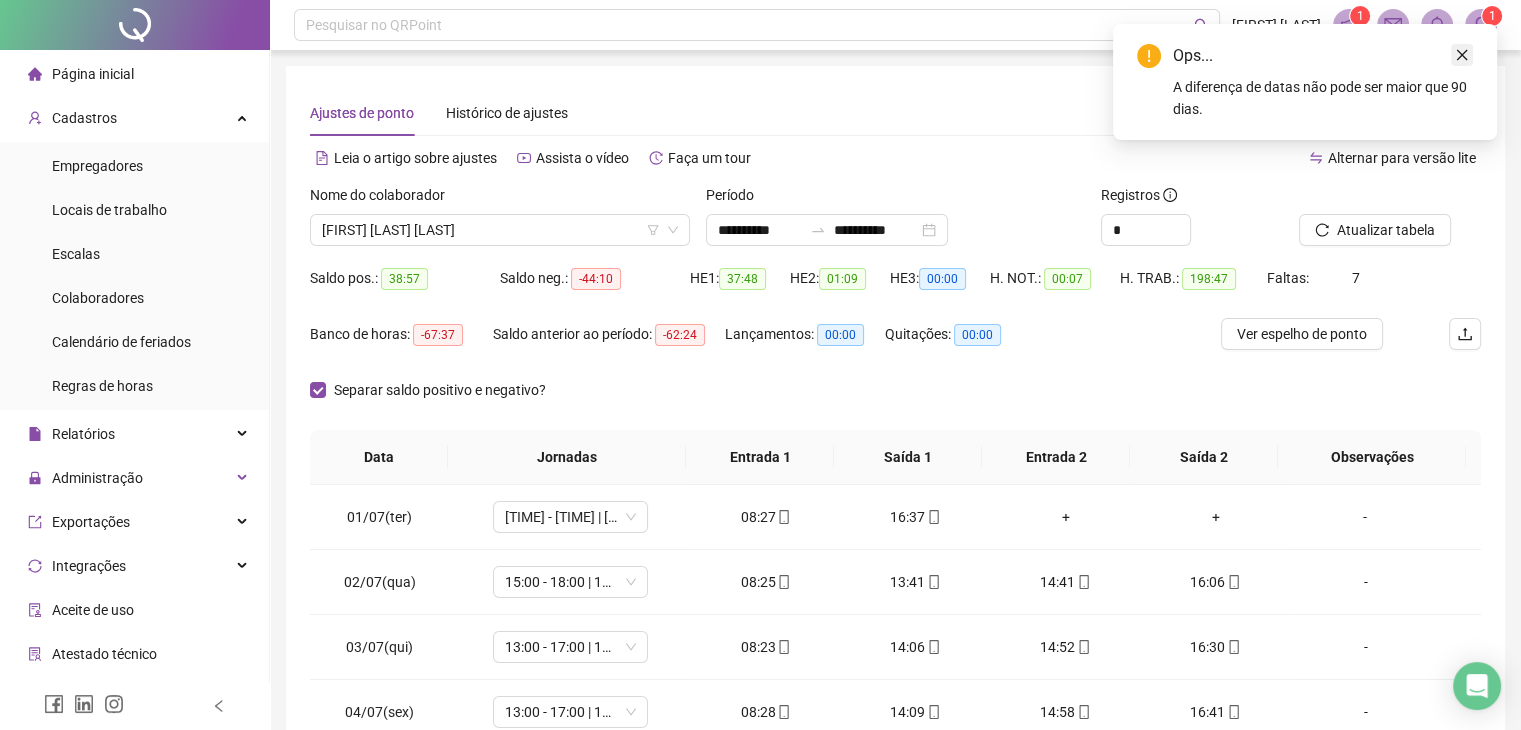 click 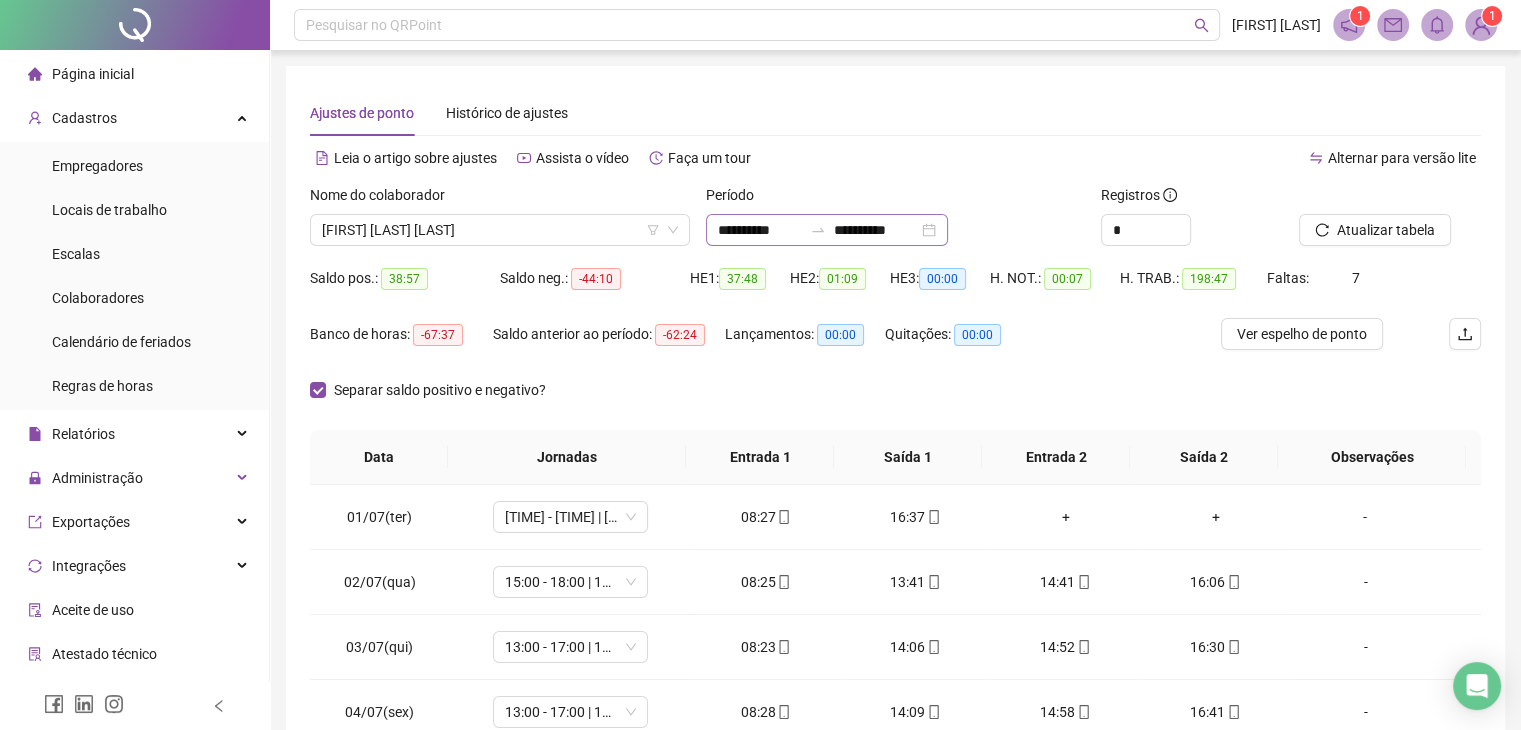 click on "**********" at bounding box center [827, 230] 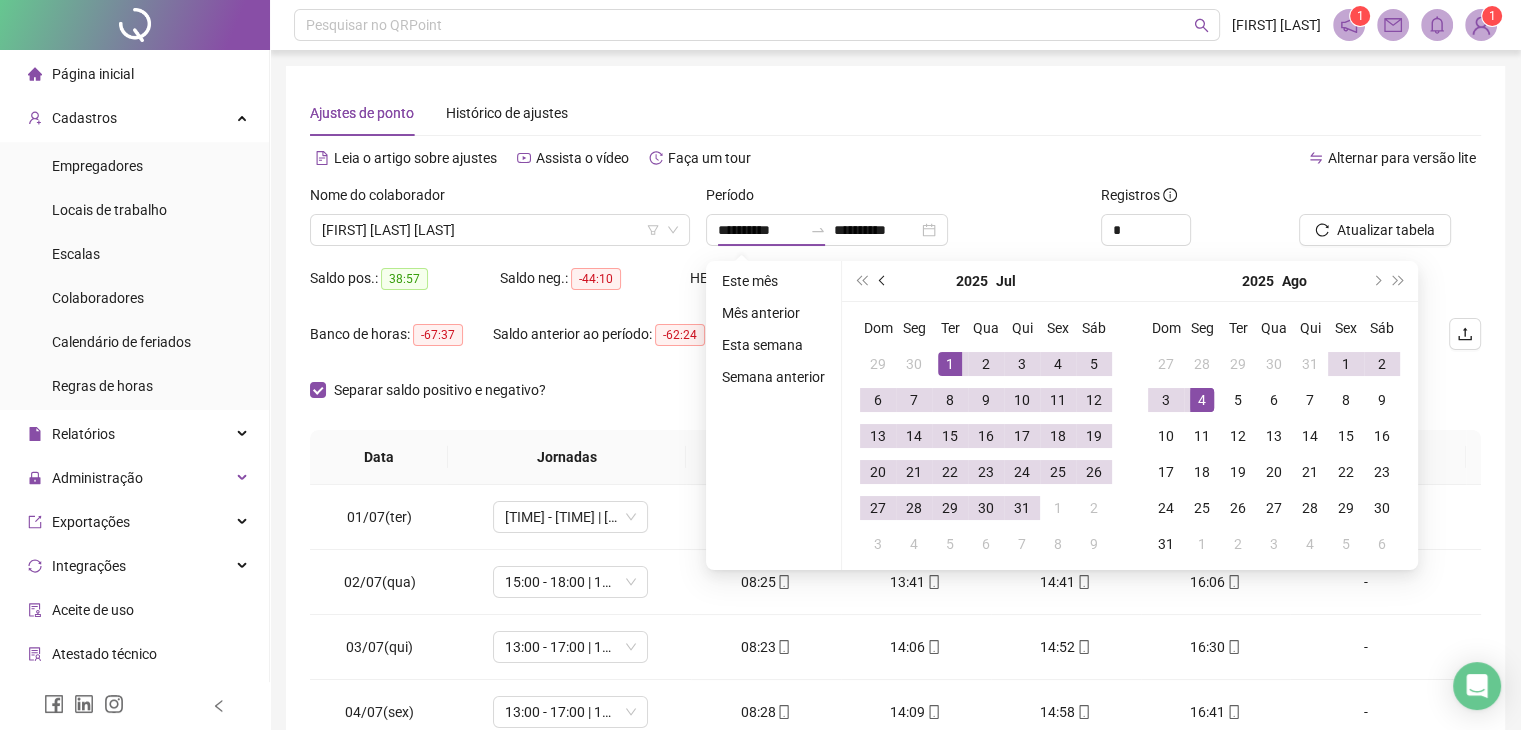 click at bounding box center (884, 281) 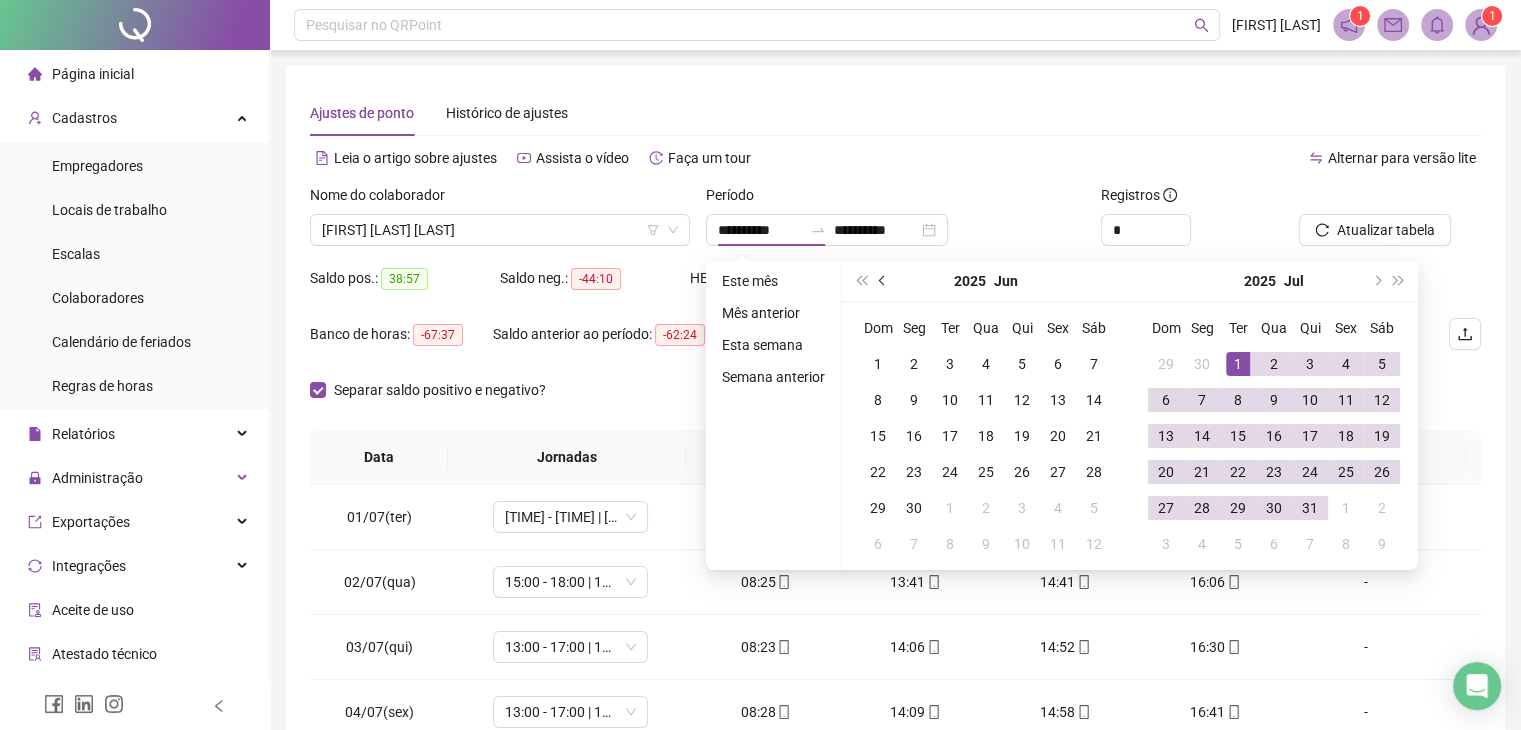 click at bounding box center [883, 281] 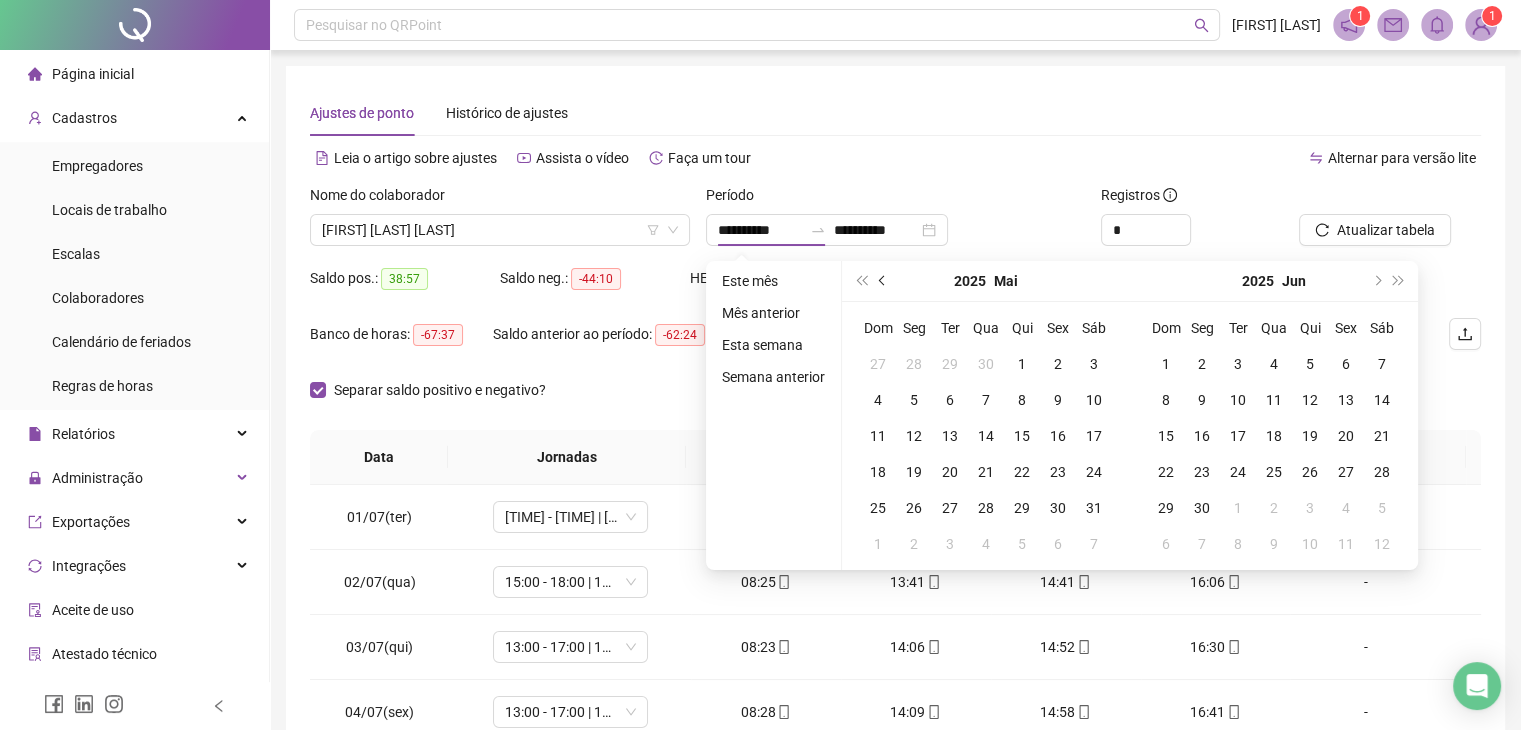 click at bounding box center [883, 281] 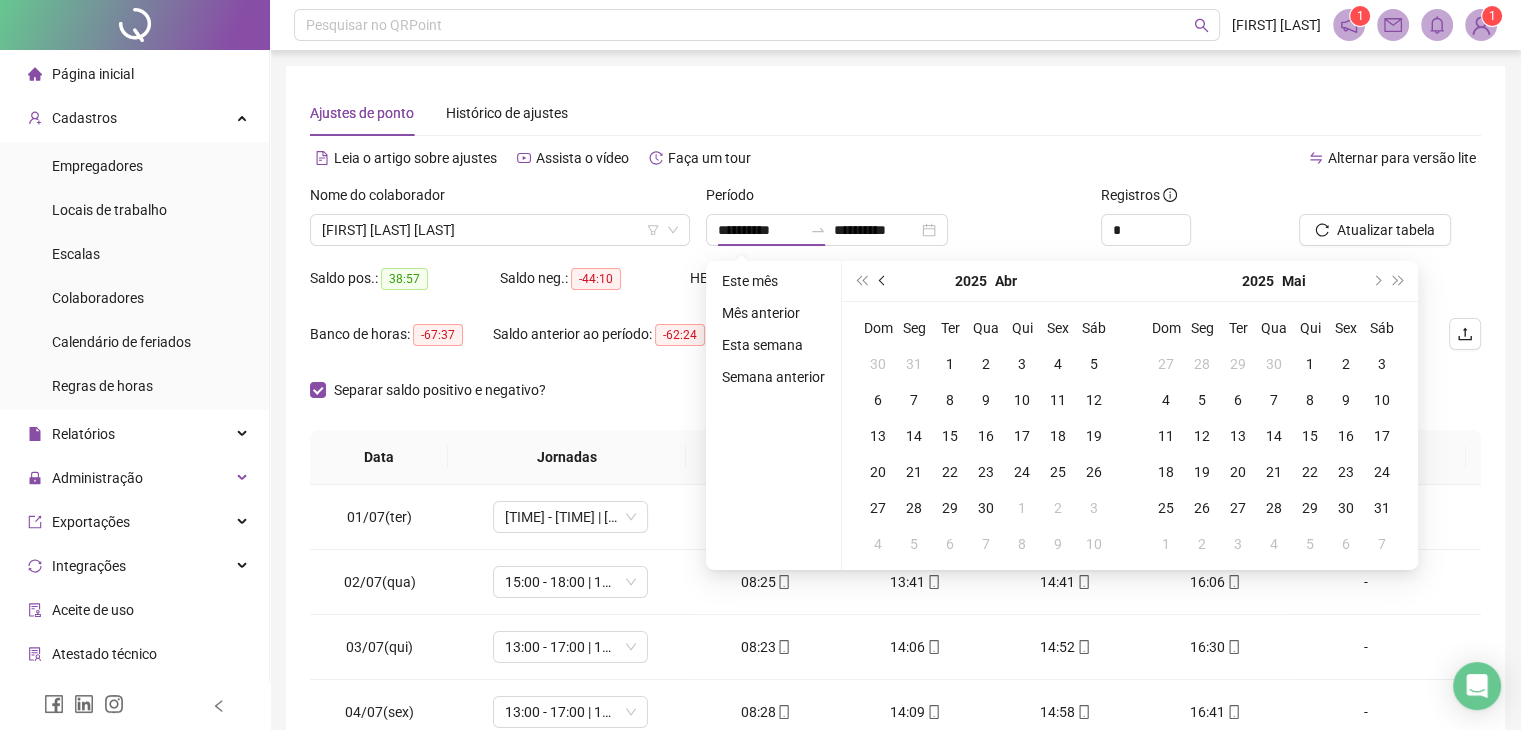 click at bounding box center [883, 281] 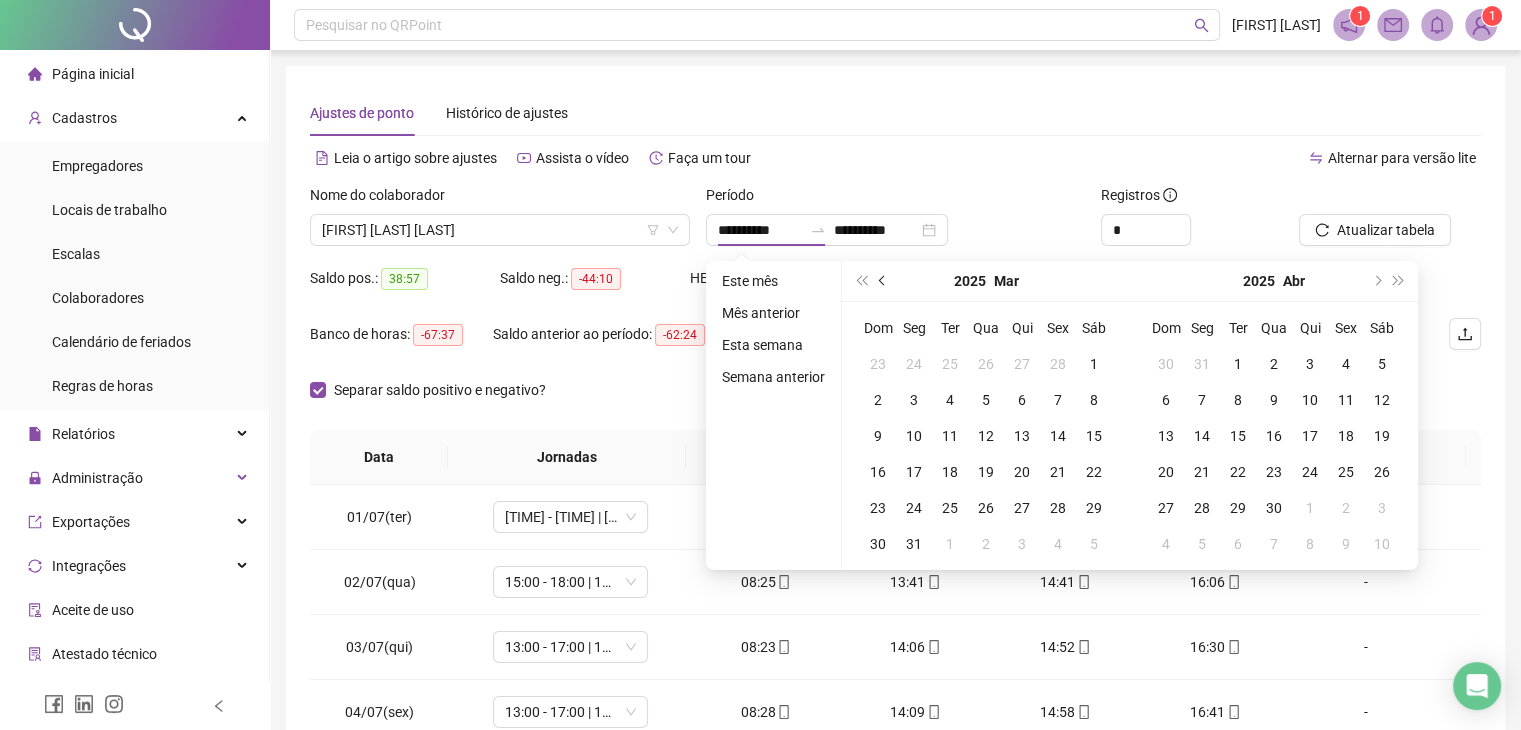 click at bounding box center [883, 281] 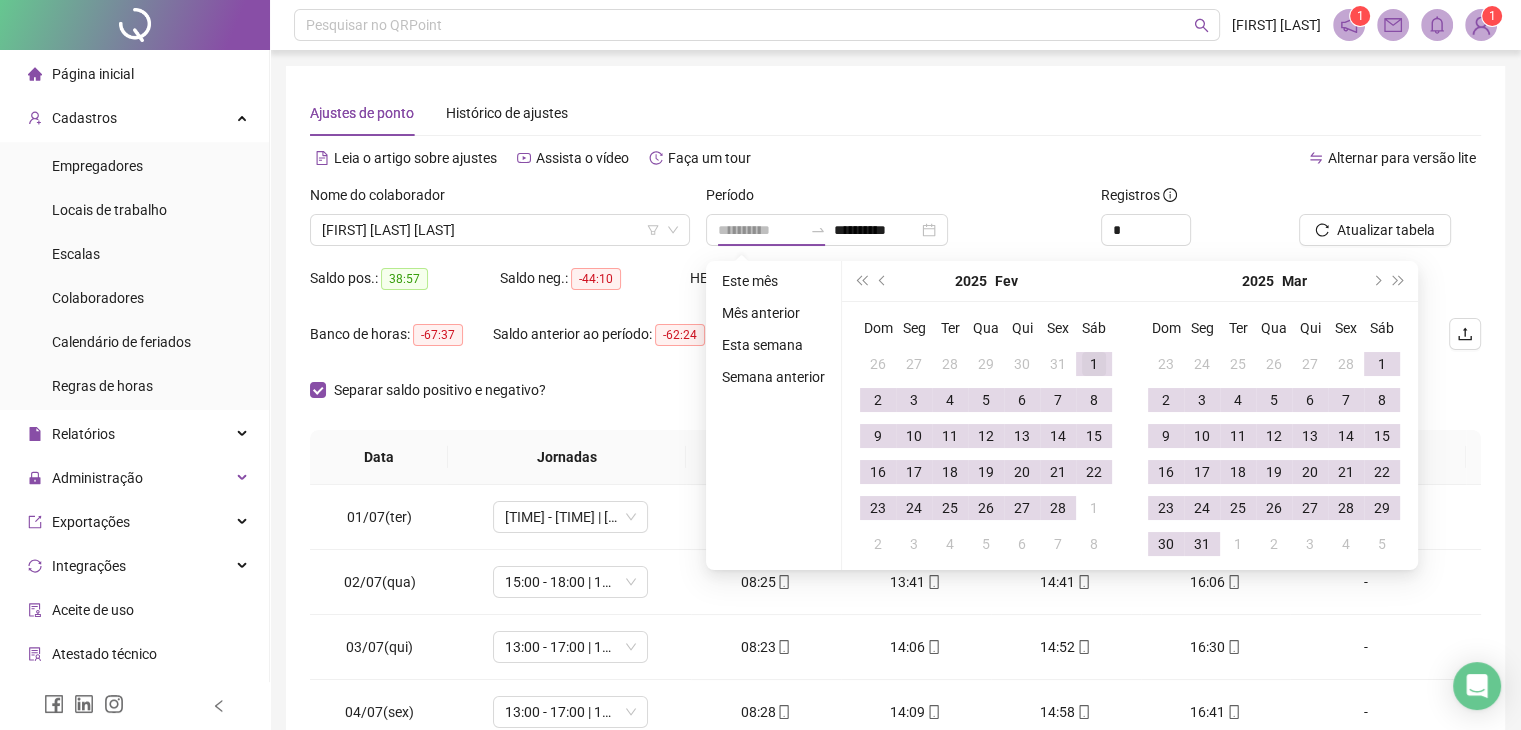type on "**********" 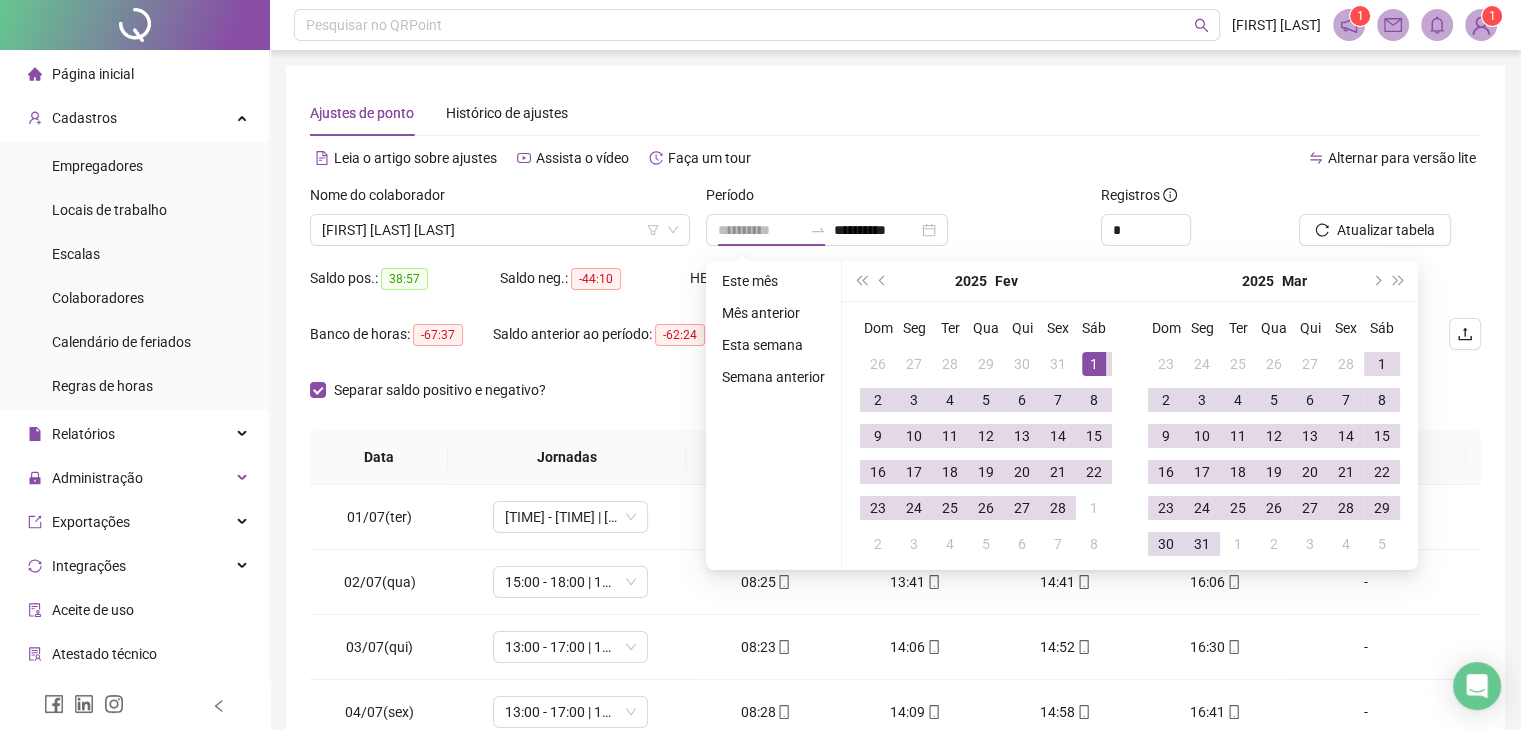 click on "1" at bounding box center (1094, 364) 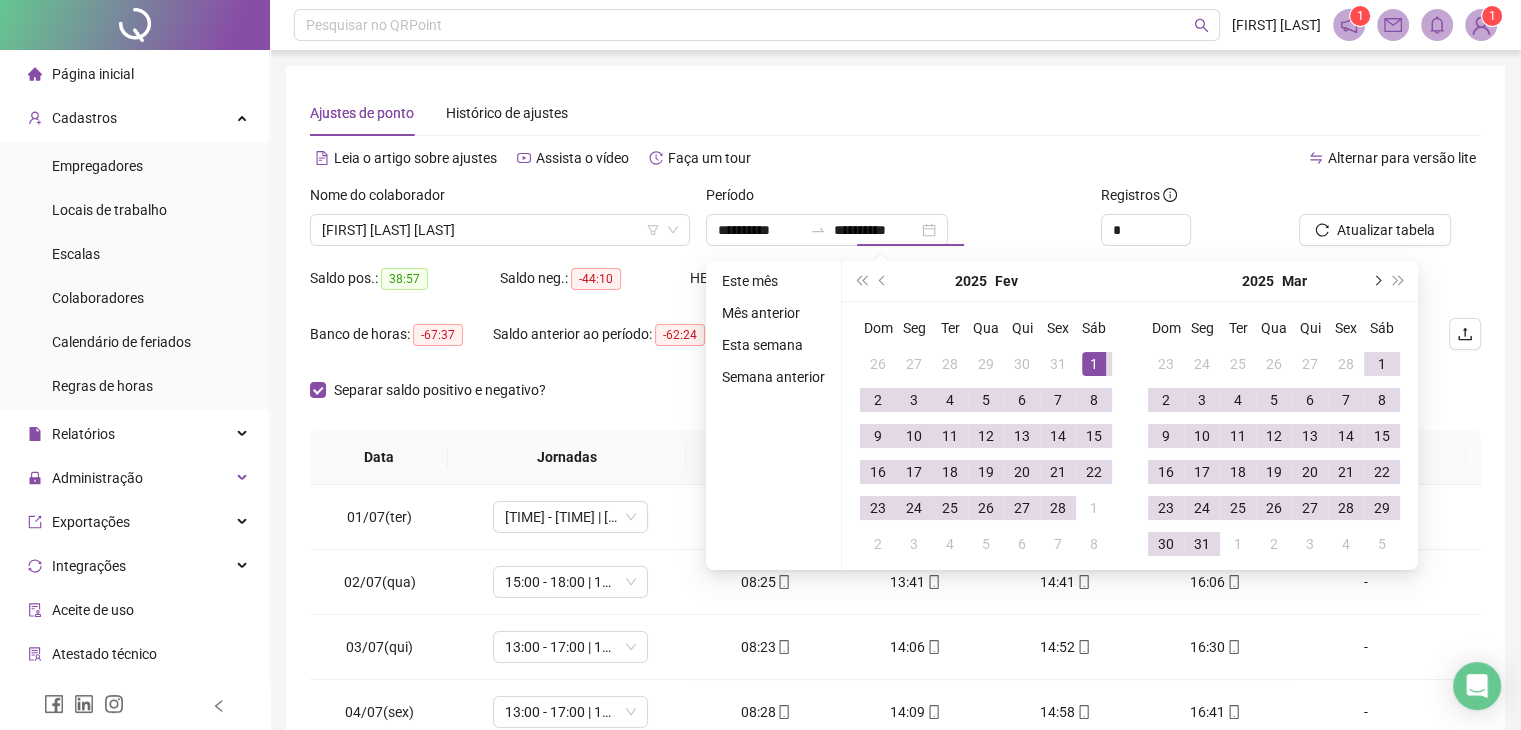 click at bounding box center [1376, 281] 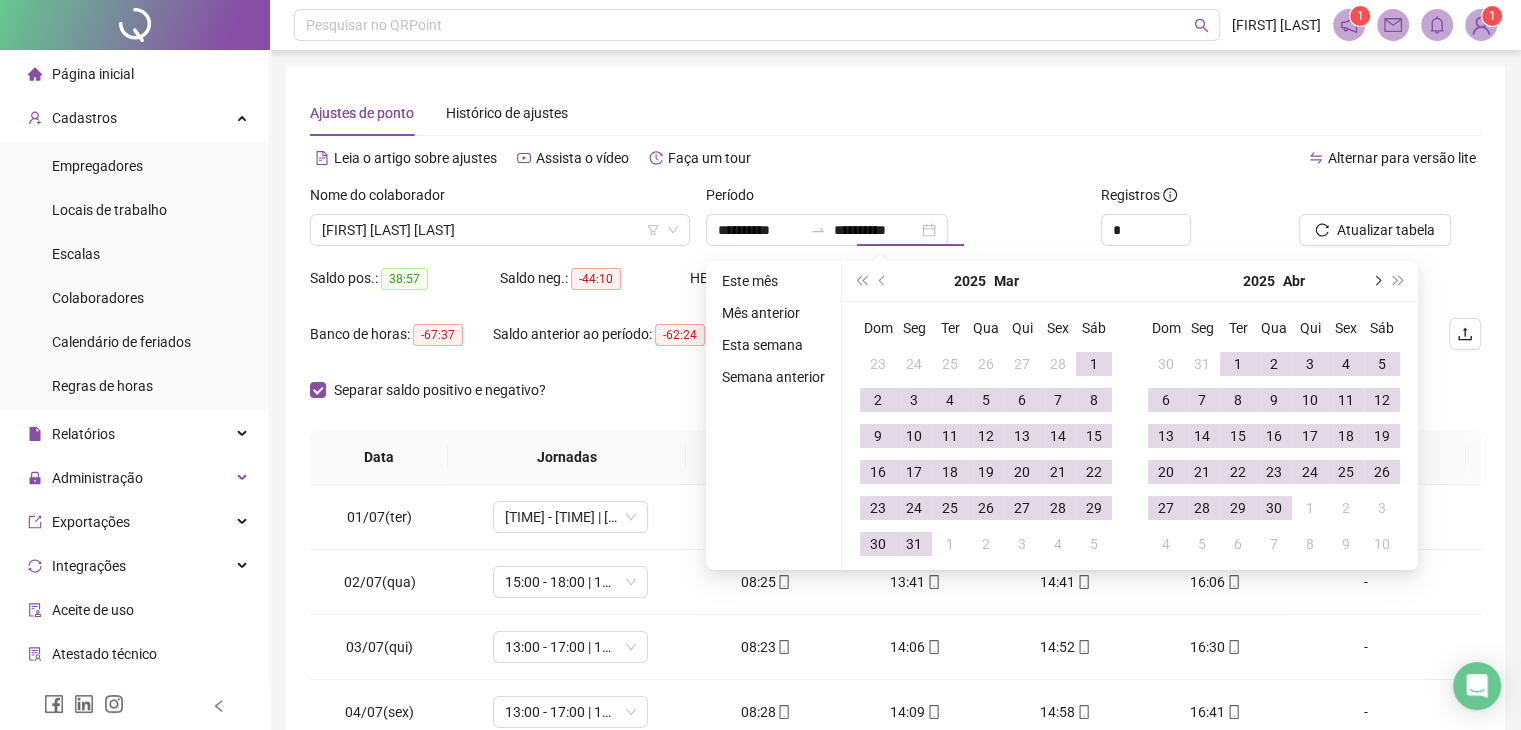 click at bounding box center [1376, 281] 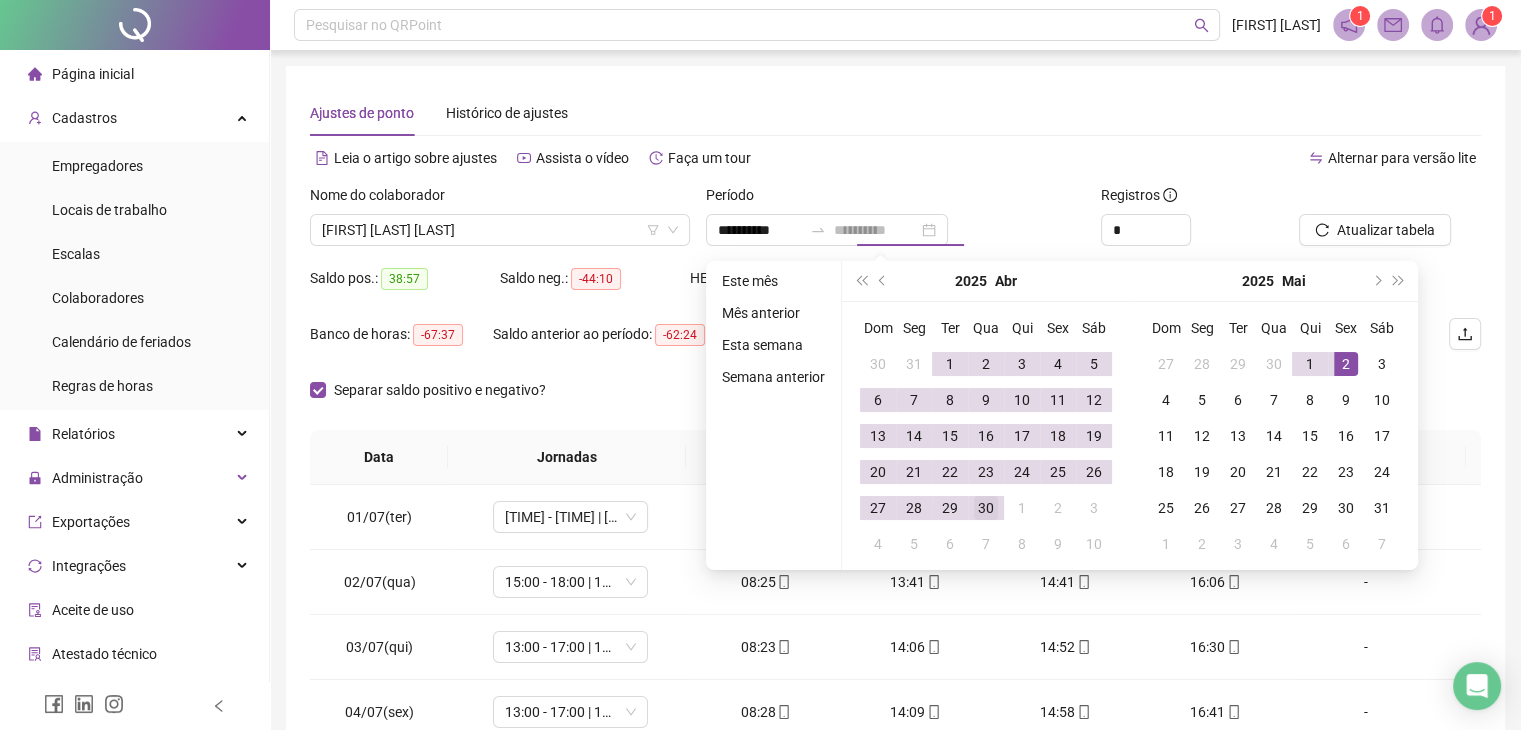 type on "**********" 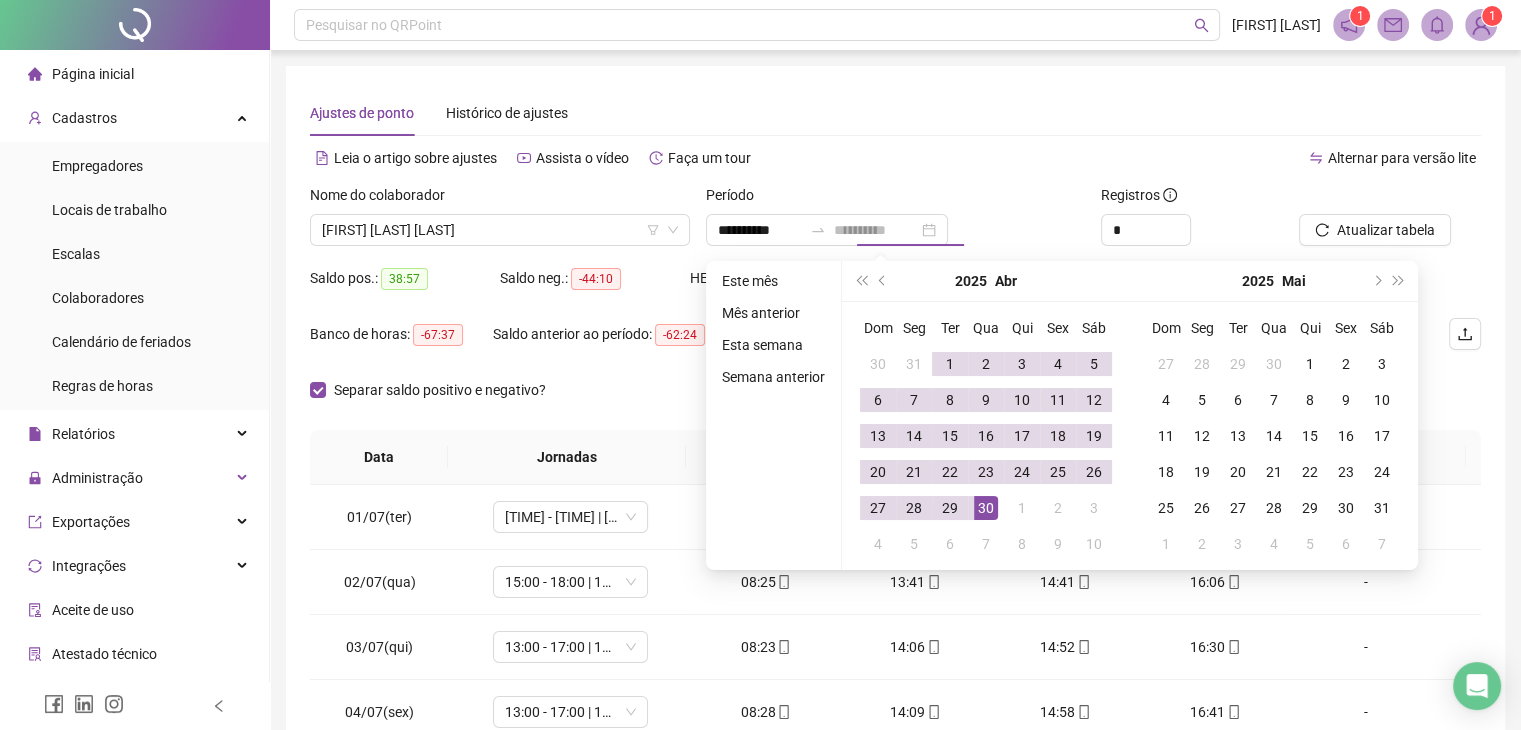 click on "30" at bounding box center (986, 508) 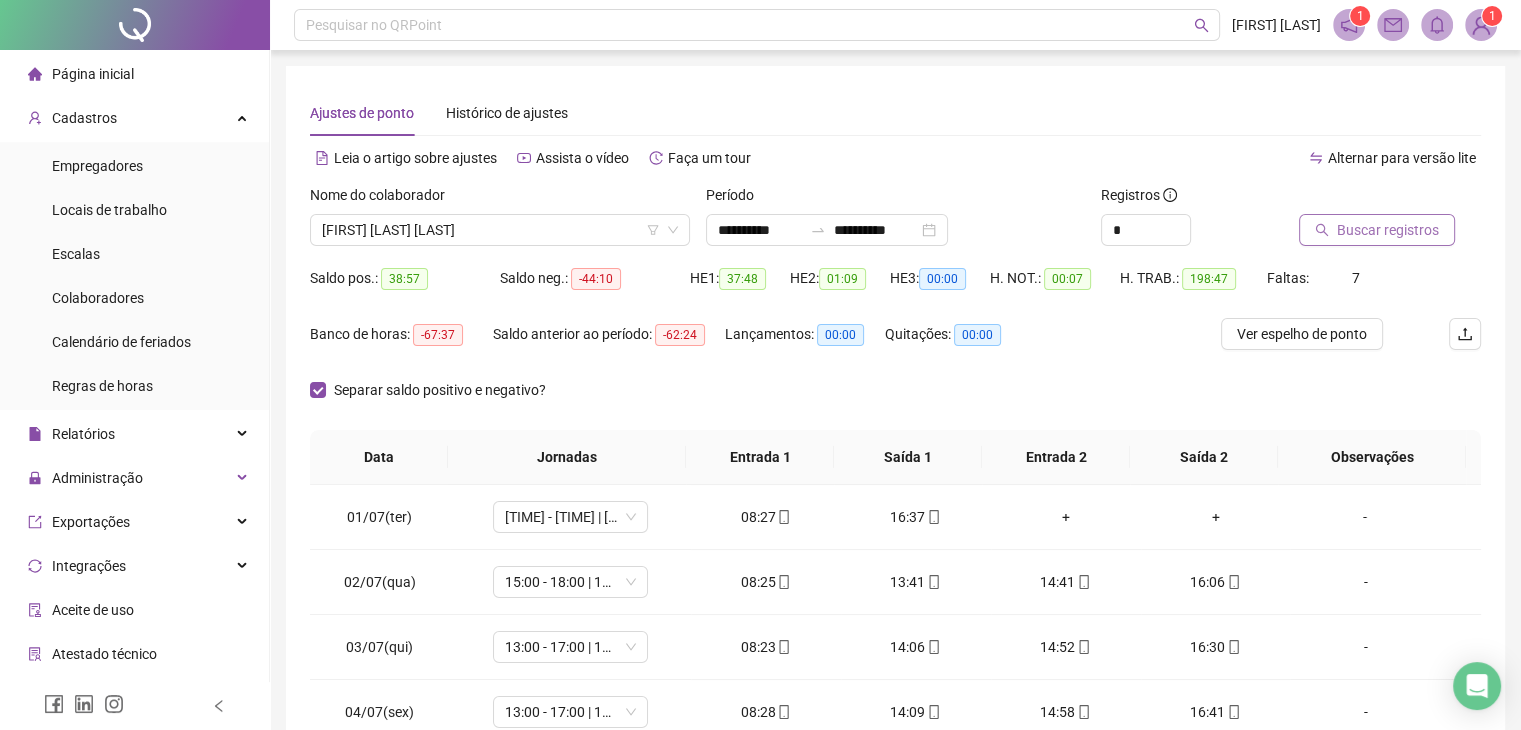 click on "Buscar registros" at bounding box center (1388, 230) 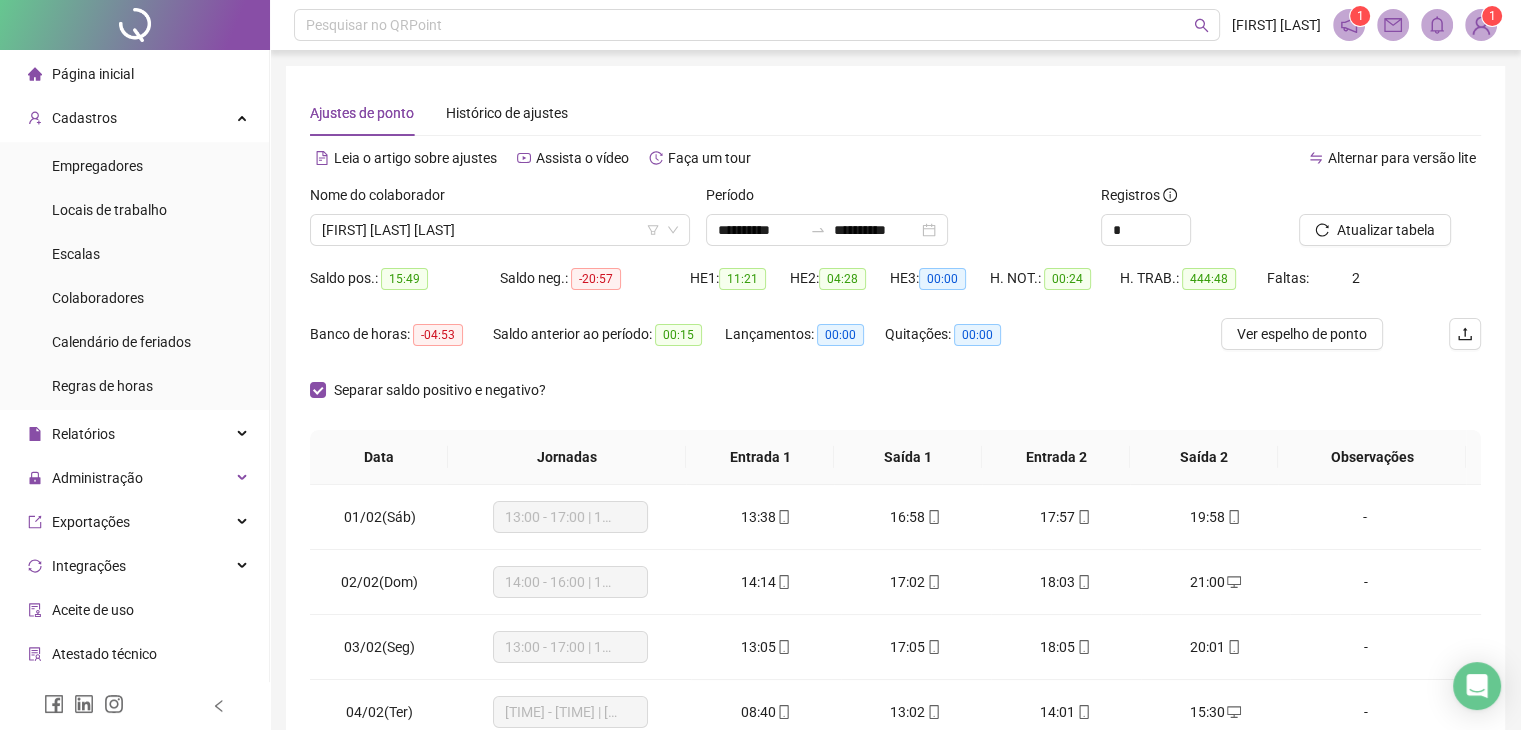 type 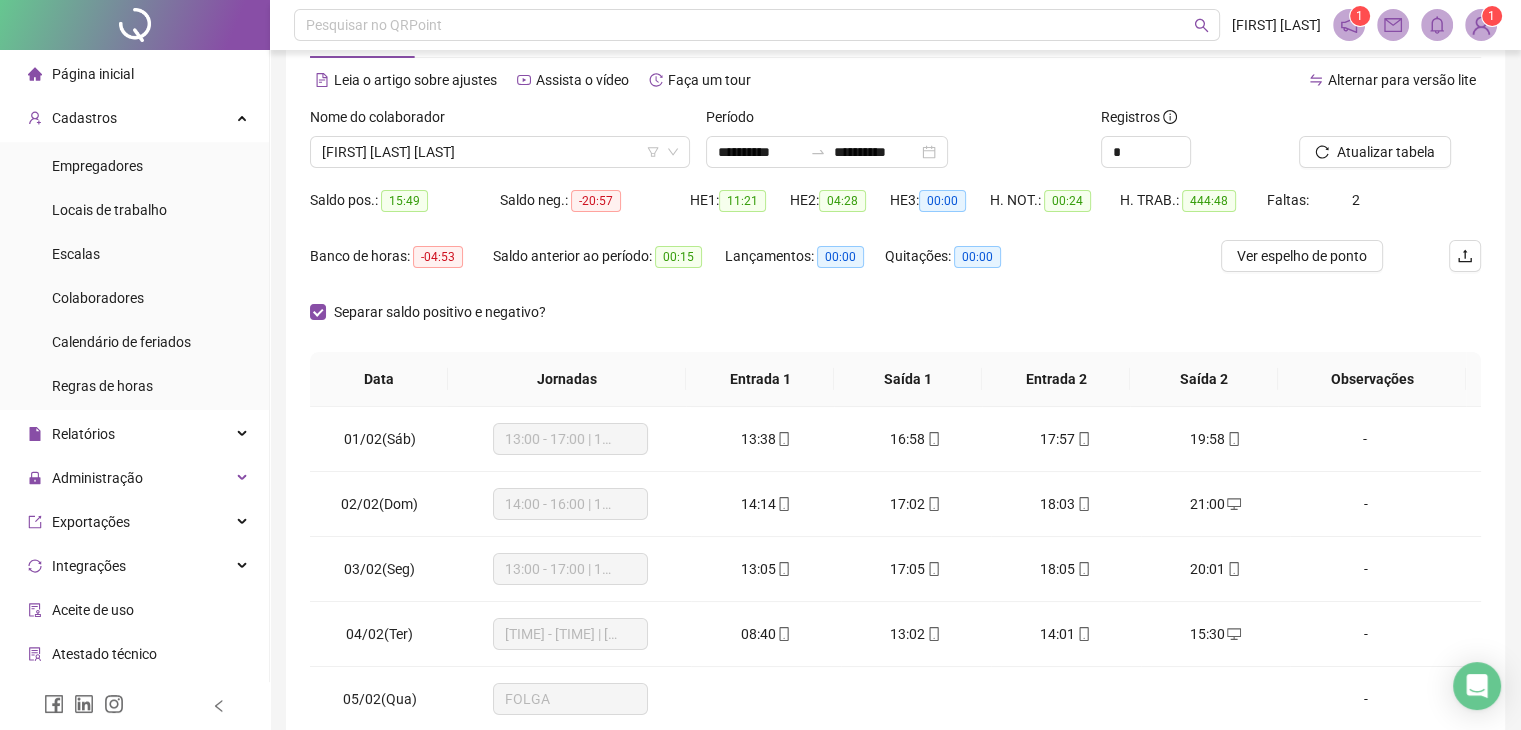 scroll, scrollTop: 100, scrollLeft: 0, axis: vertical 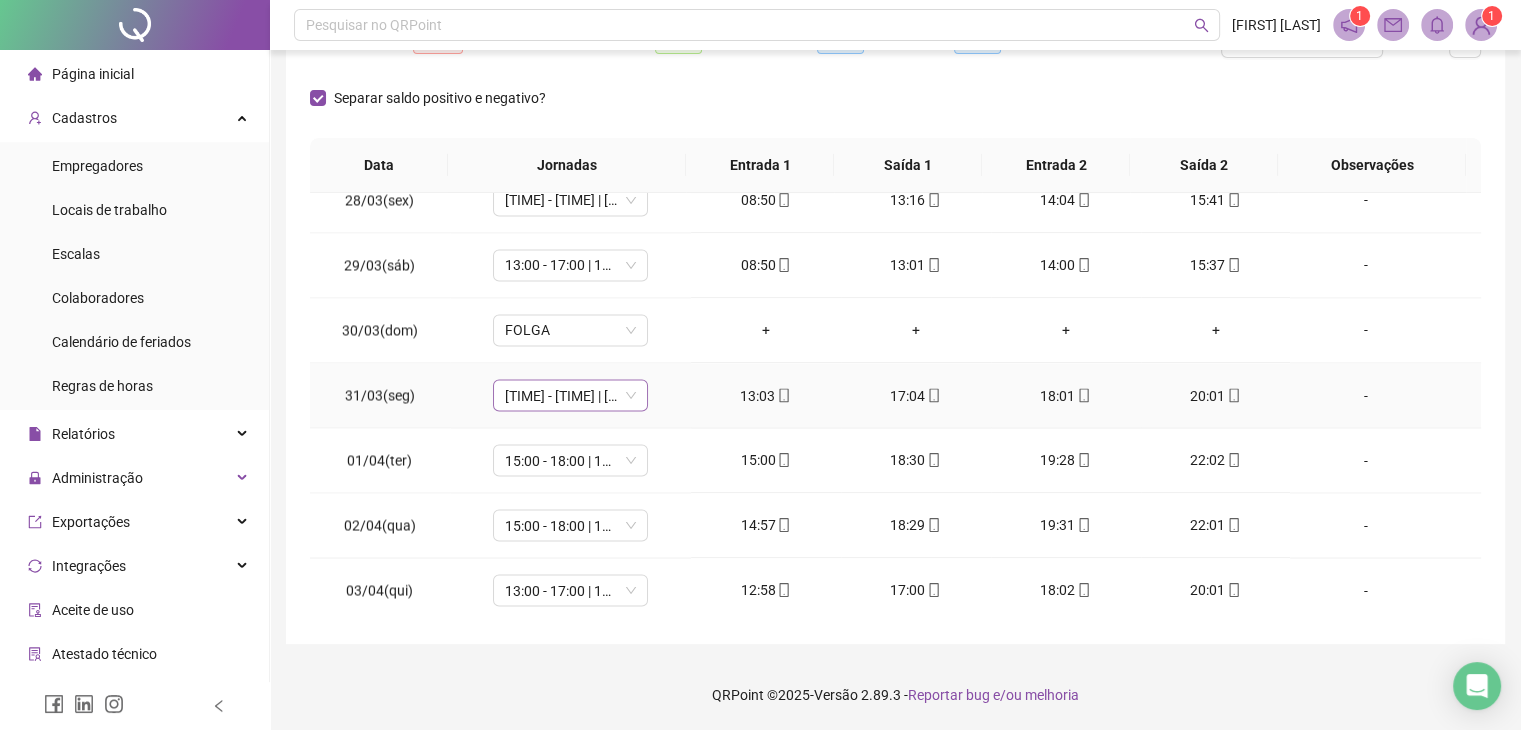 click on "08:30 - 13:00 | 14:00 - 15:30" at bounding box center (570, 395) 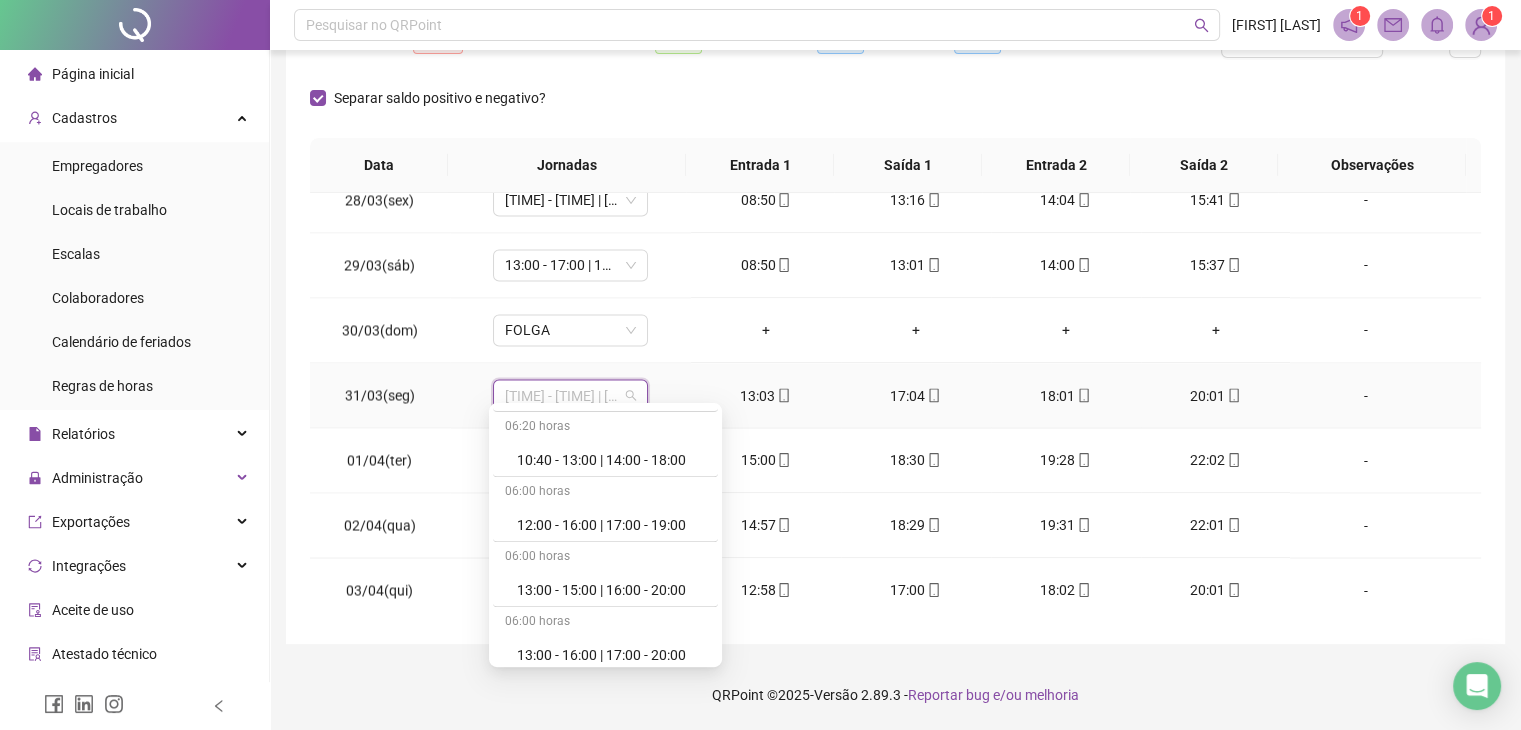 scroll, scrollTop: 1200, scrollLeft: 0, axis: vertical 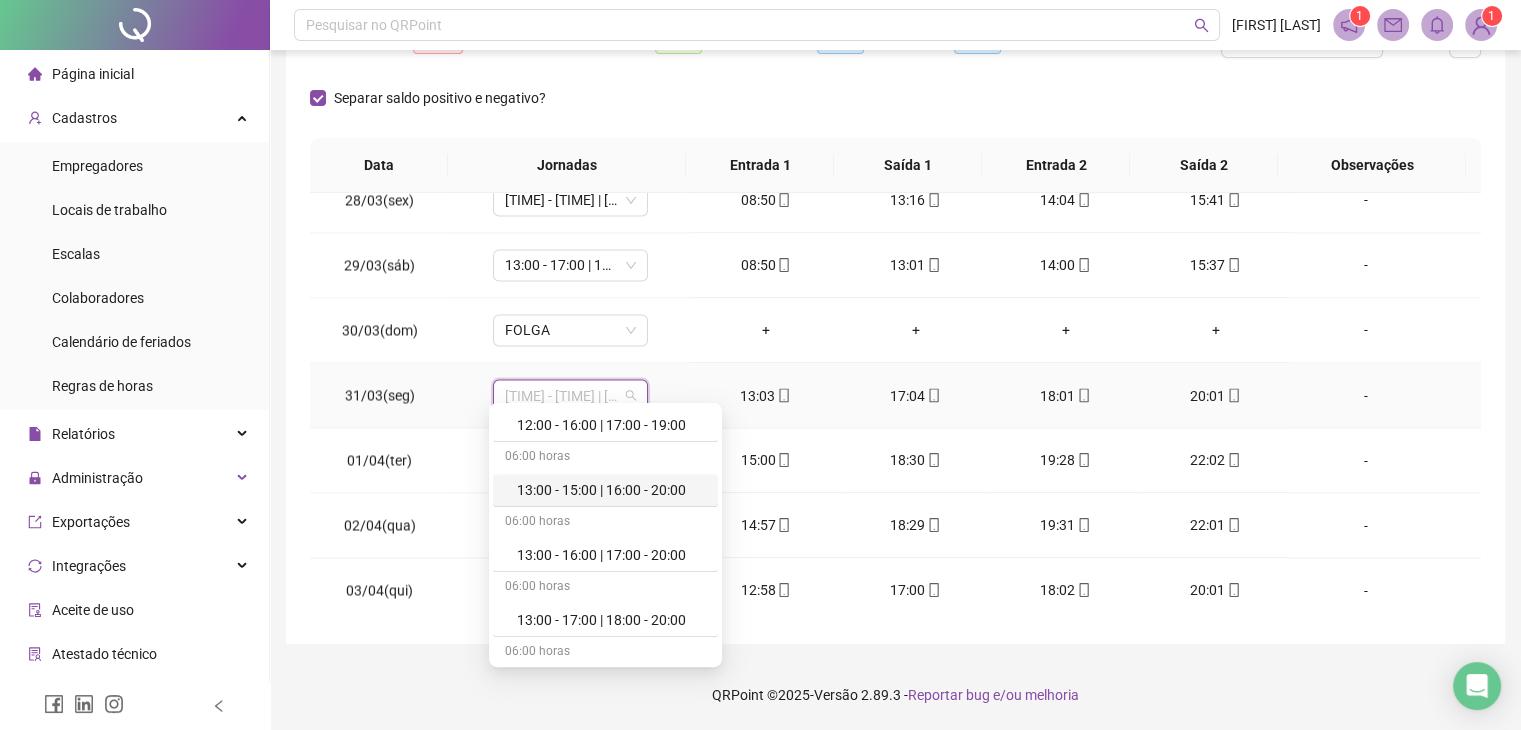drag, startPoint x: 671, startPoint y: 495, endPoint x: 645, endPoint y: 429, distance: 70.93659 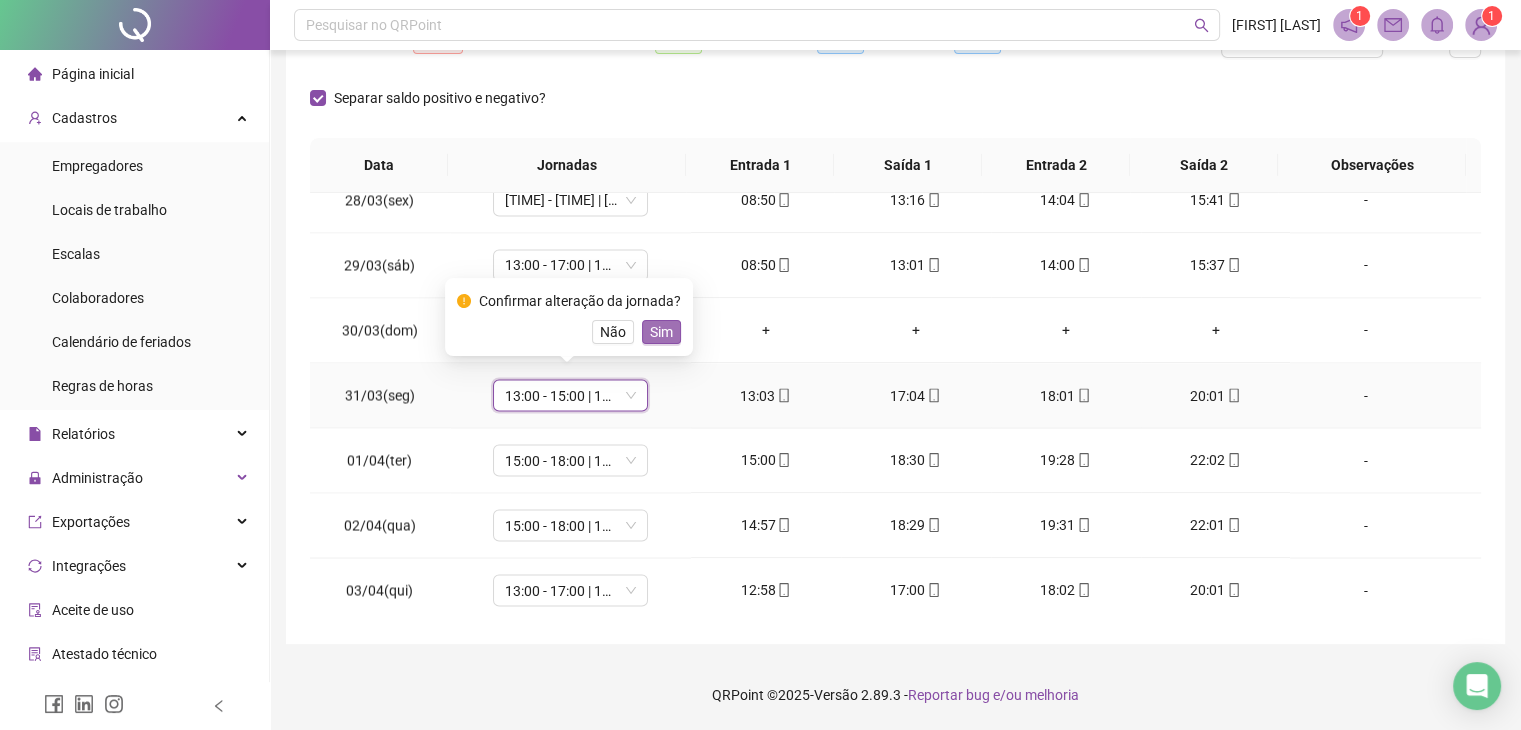 click on "Sim" at bounding box center (661, 332) 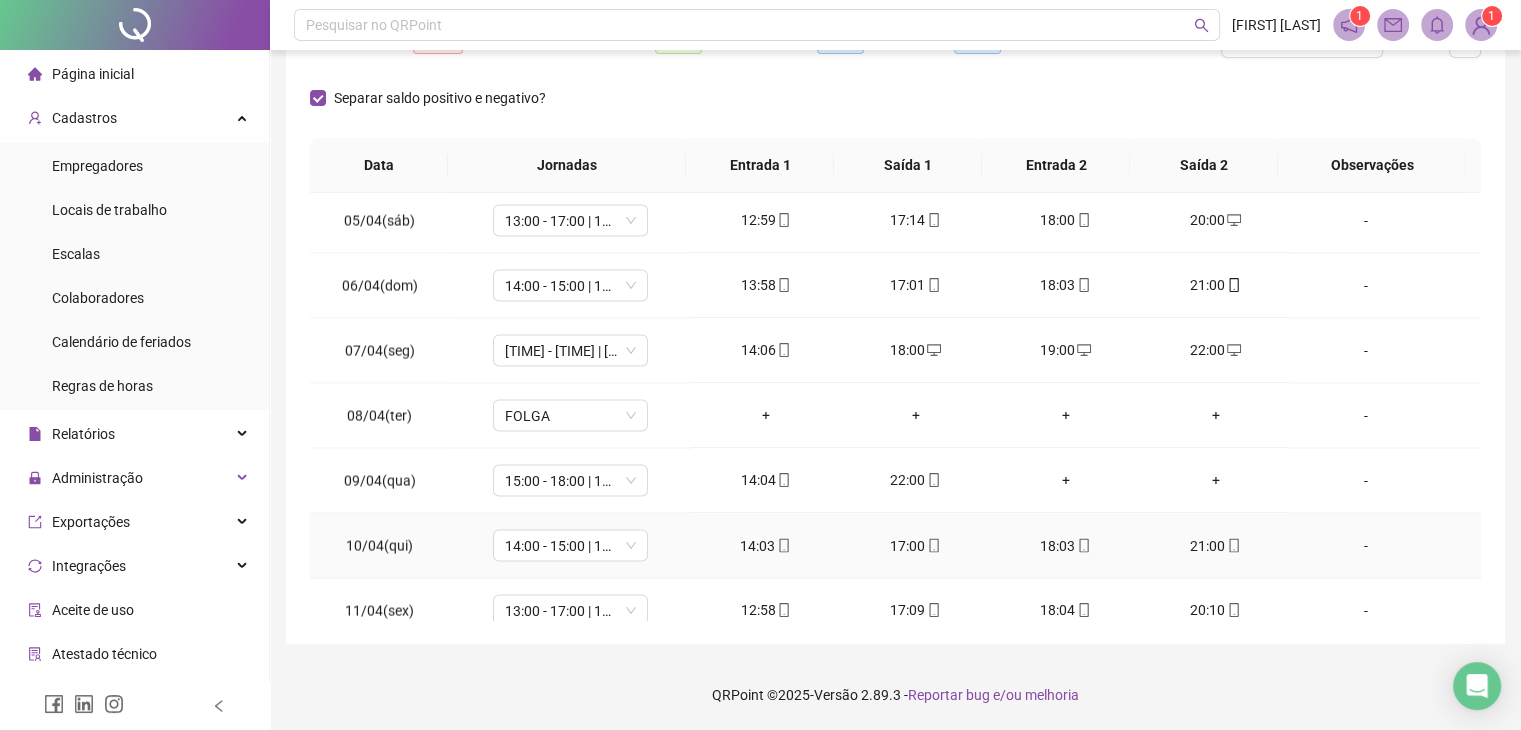 scroll, scrollTop: 4200, scrollLeft: 0, axis: vertical 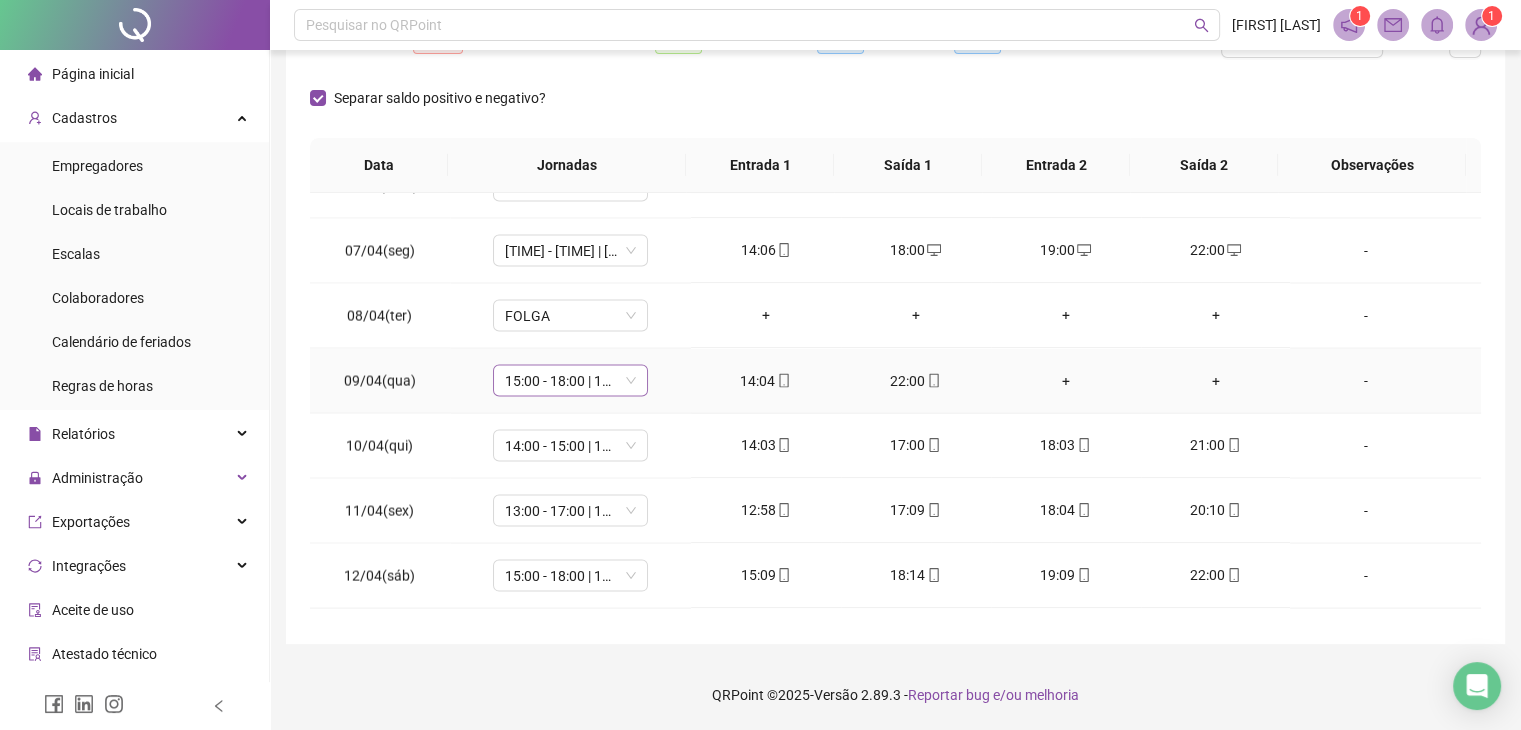 click on "15:00 - 18:00 | 19:00 - 22:00" at bounding box center [570, 380] 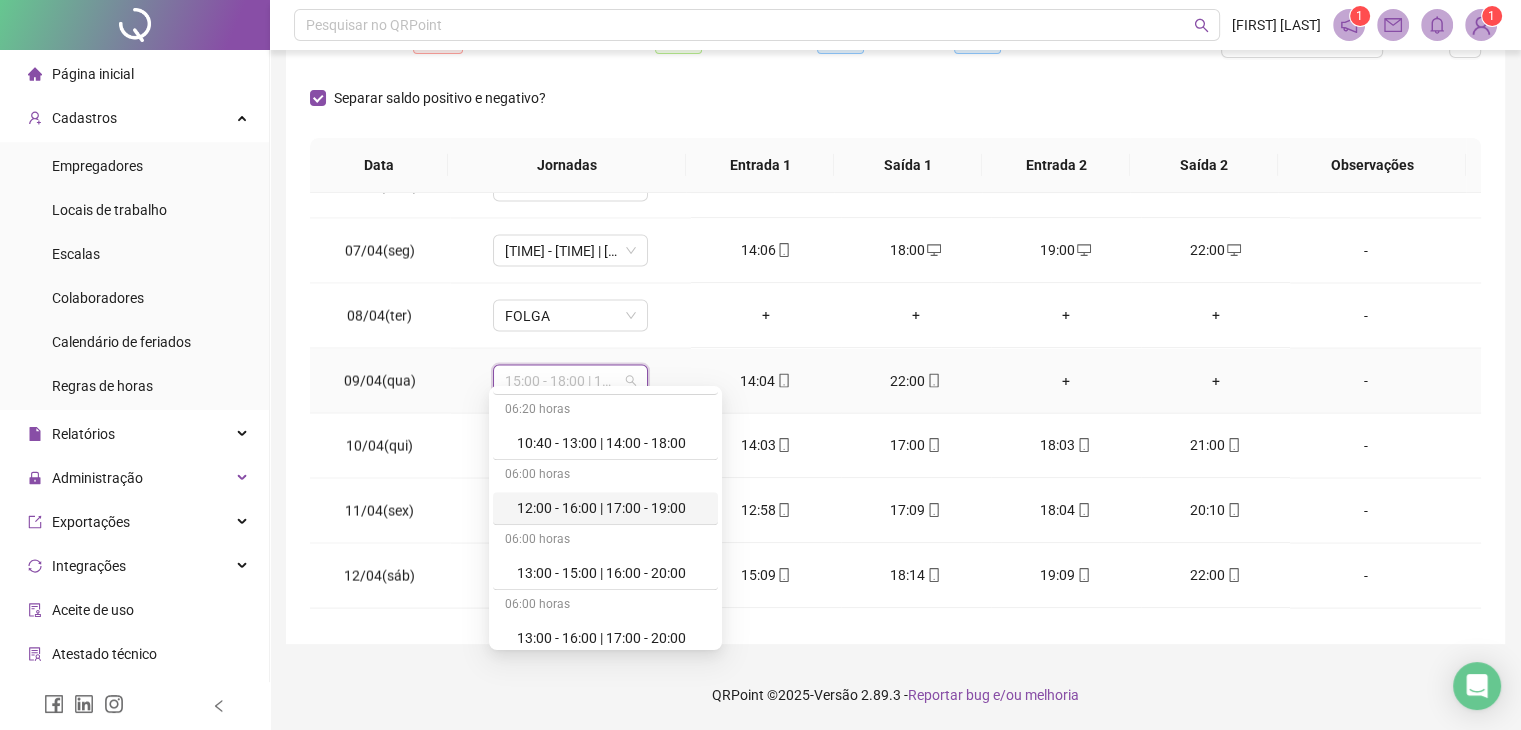 scroll, scrollTop: 1200, scrollLeft: 0, axis: vertical 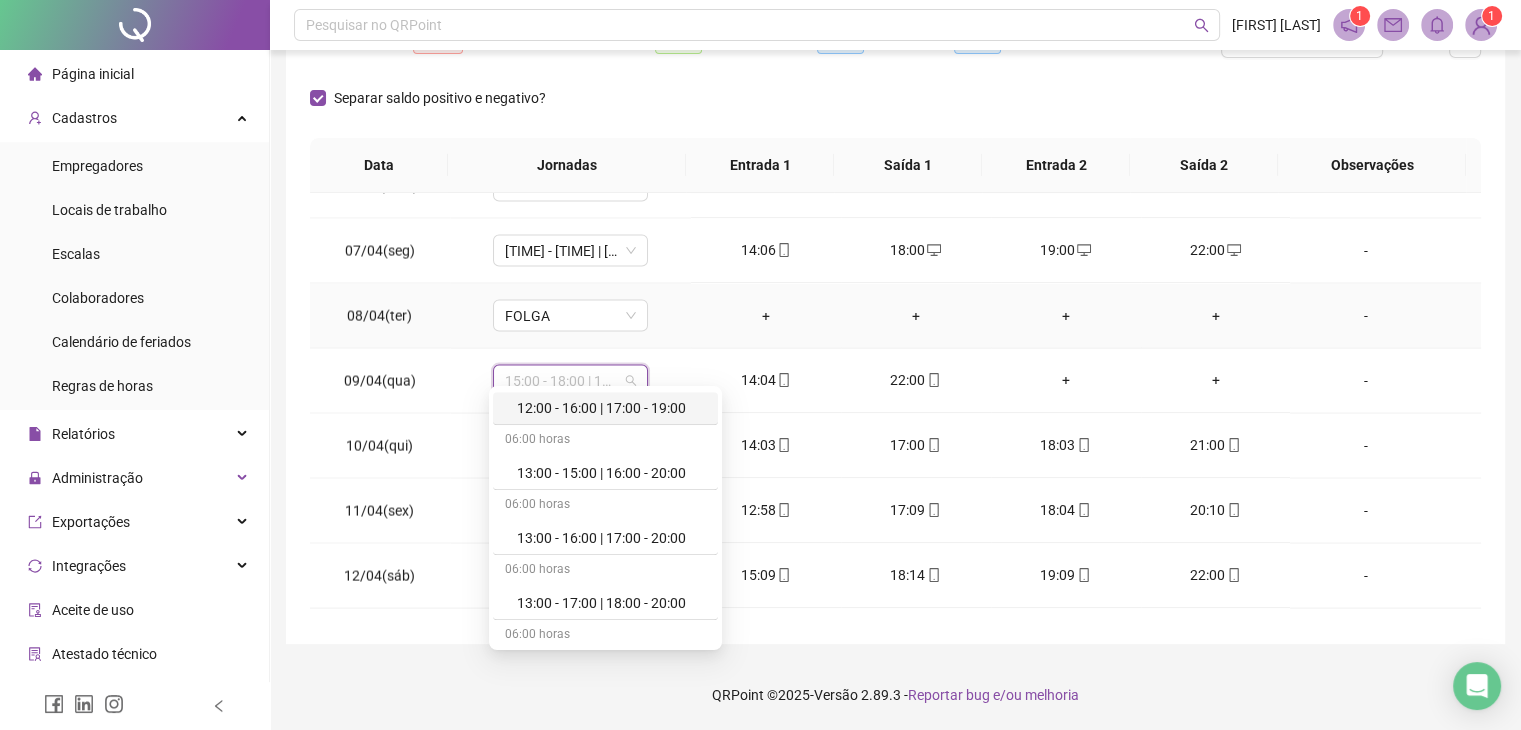 click on "+" at bounding box center [766, 315] 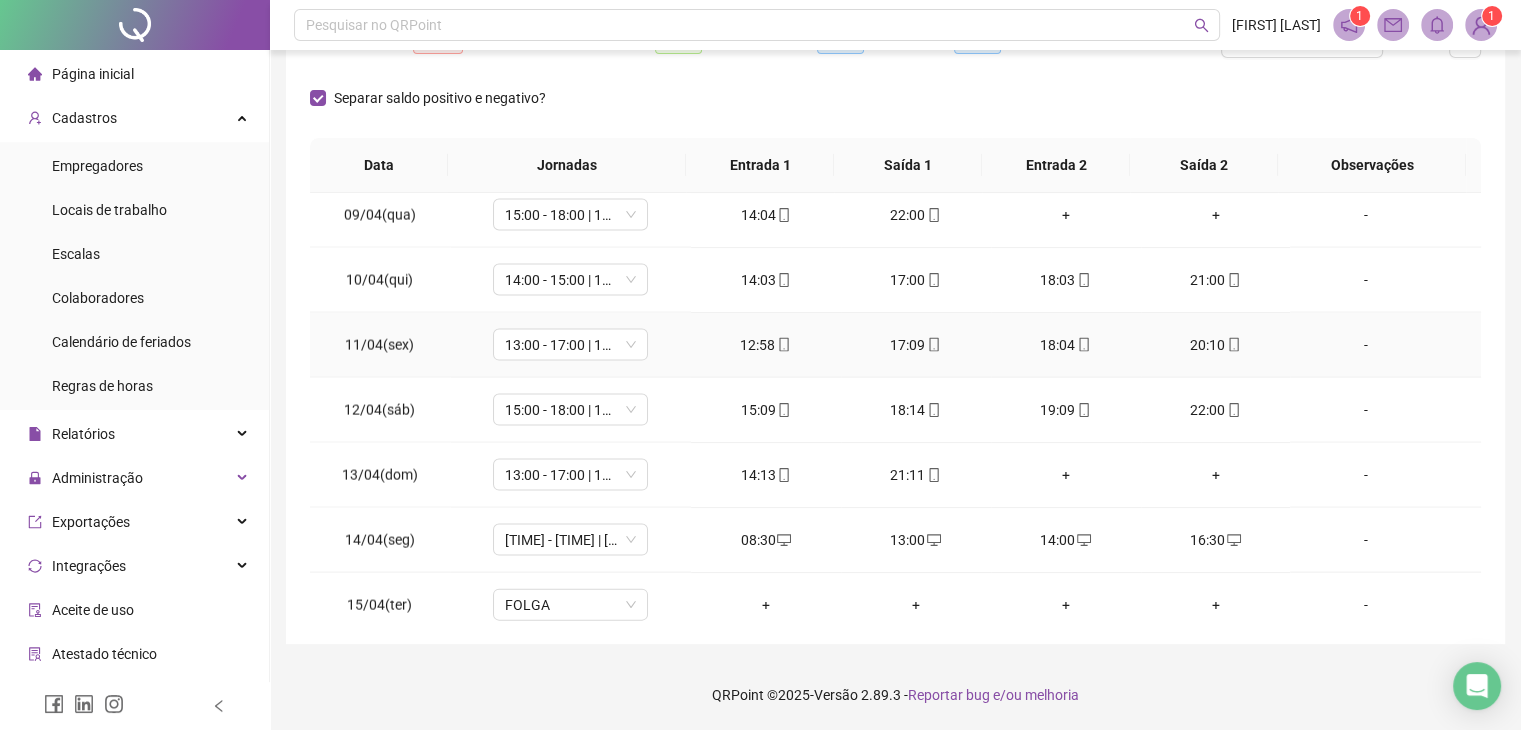scroll, scrollTop: 4400, scrollLeft: 0, axis: vertical 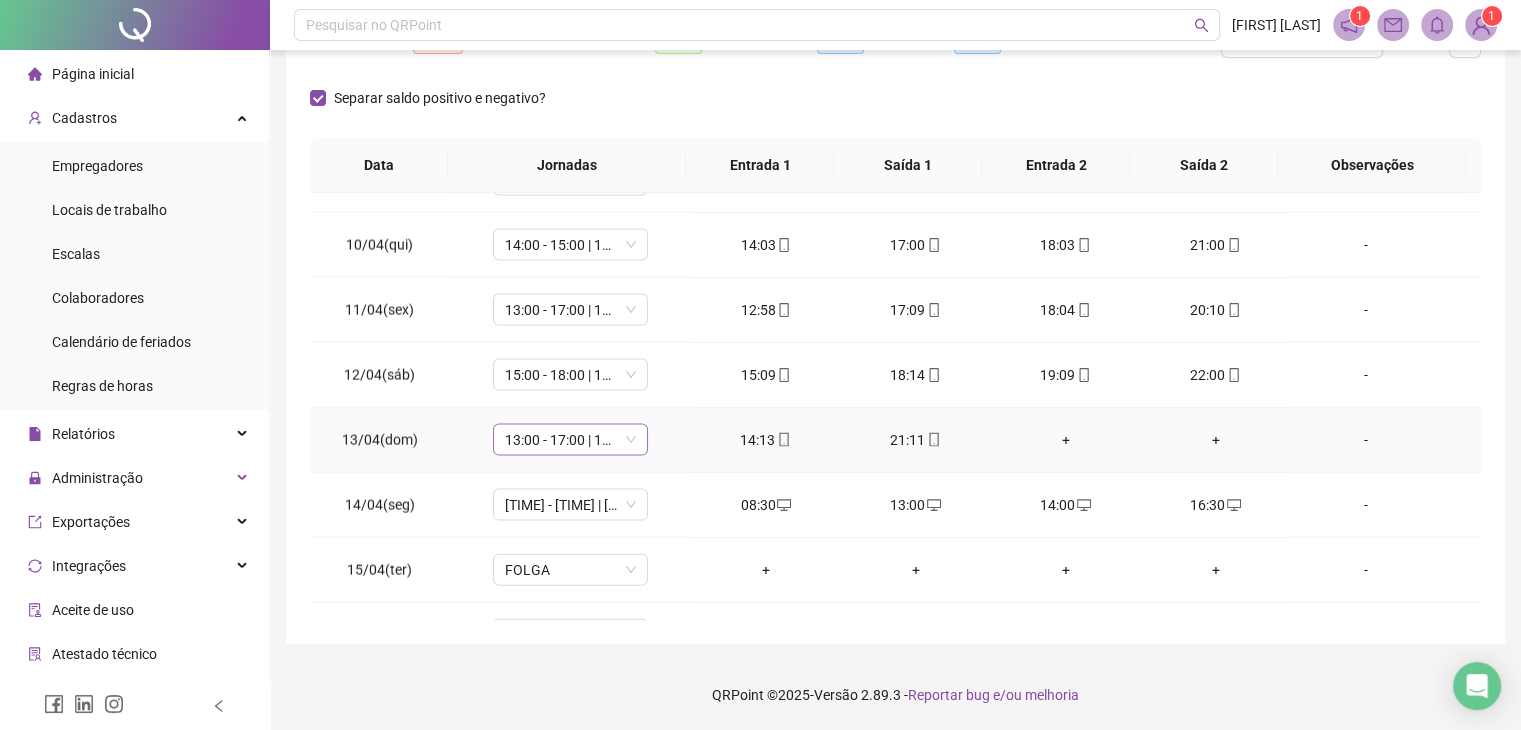 click on "13:00 - 17:00 | 18:00 - 20:00" at bounding box center [570, 440] 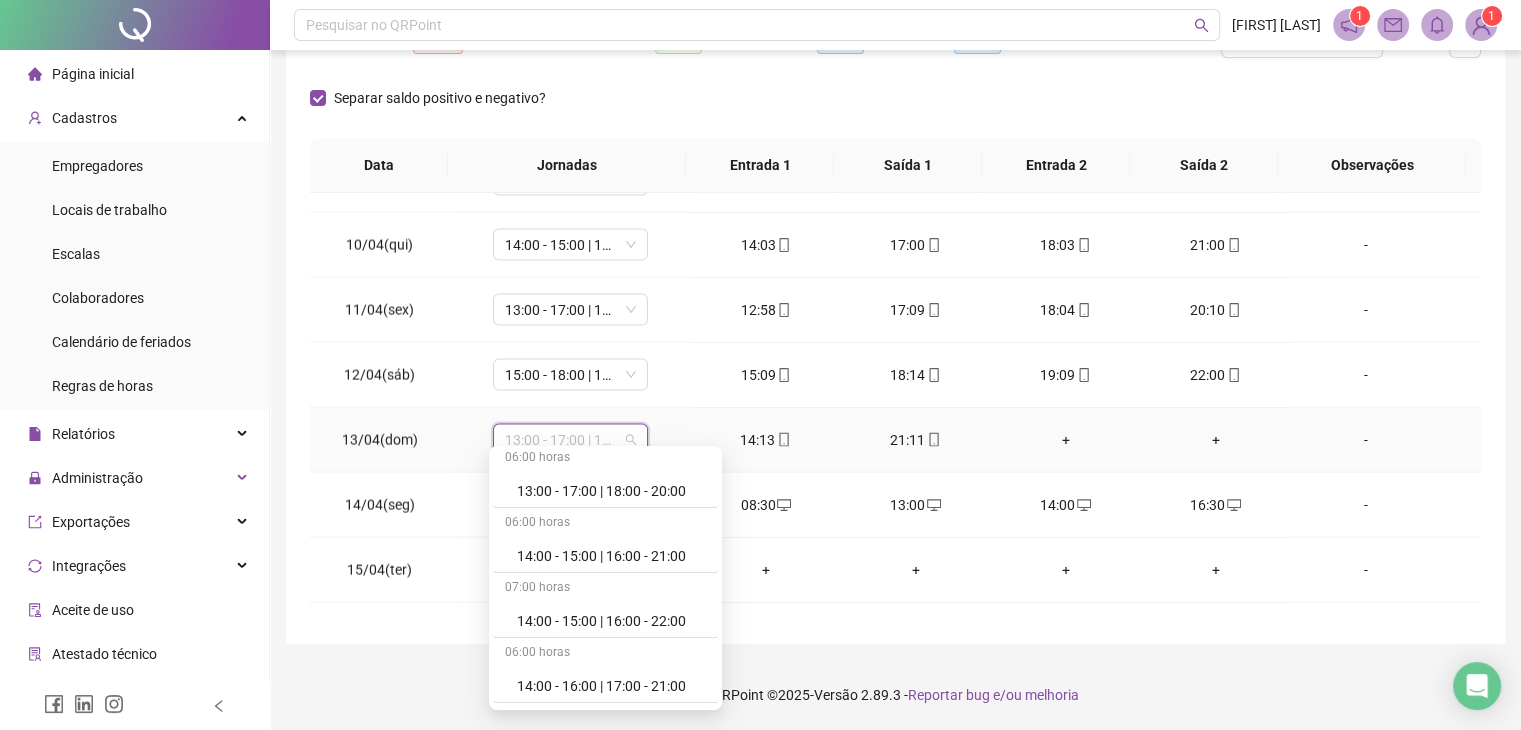 scroll, scrollTop: 1400, scrollLeft: 0, axis: vertical 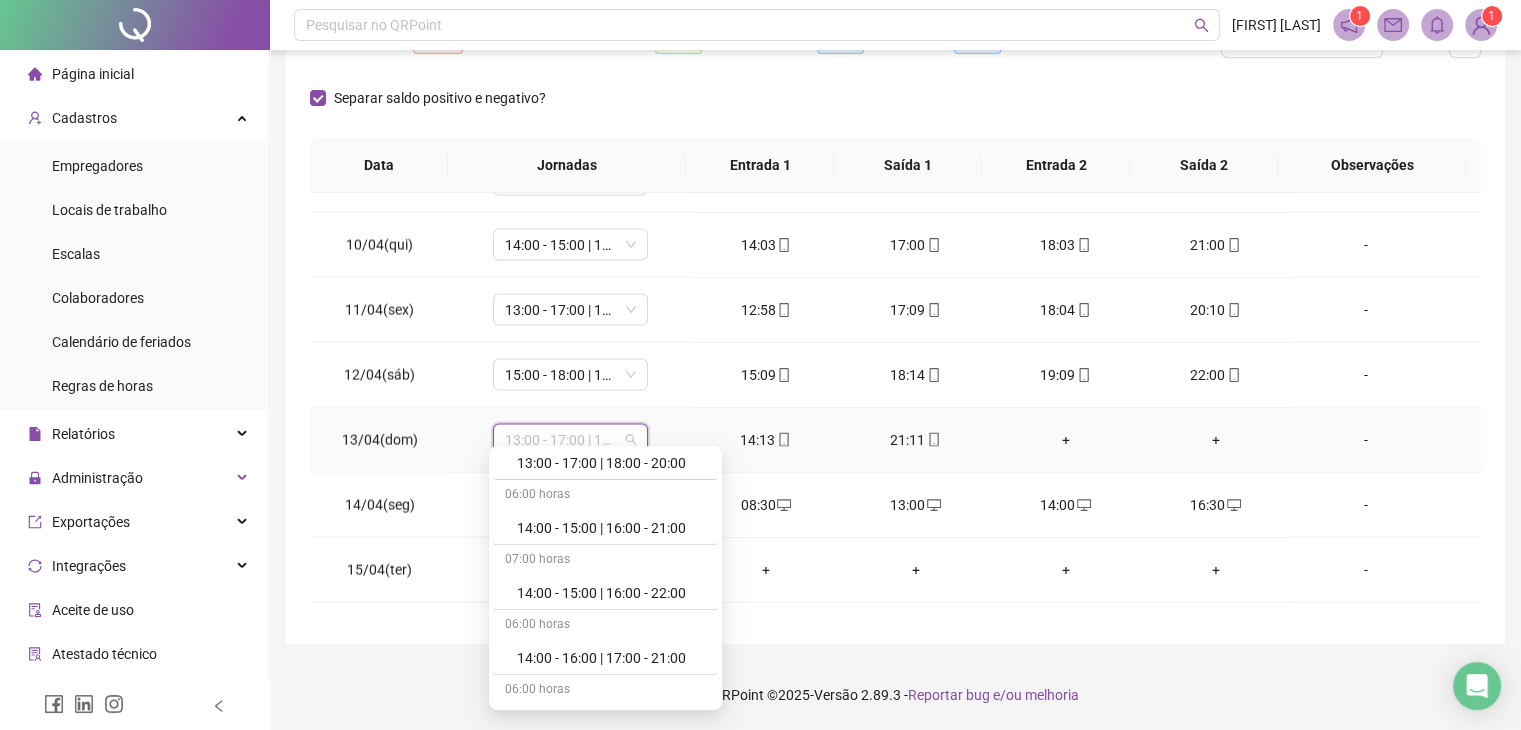 click on "14:00 - 15:00 | 16:00 - 21:00" at bounding box center (611, 528) 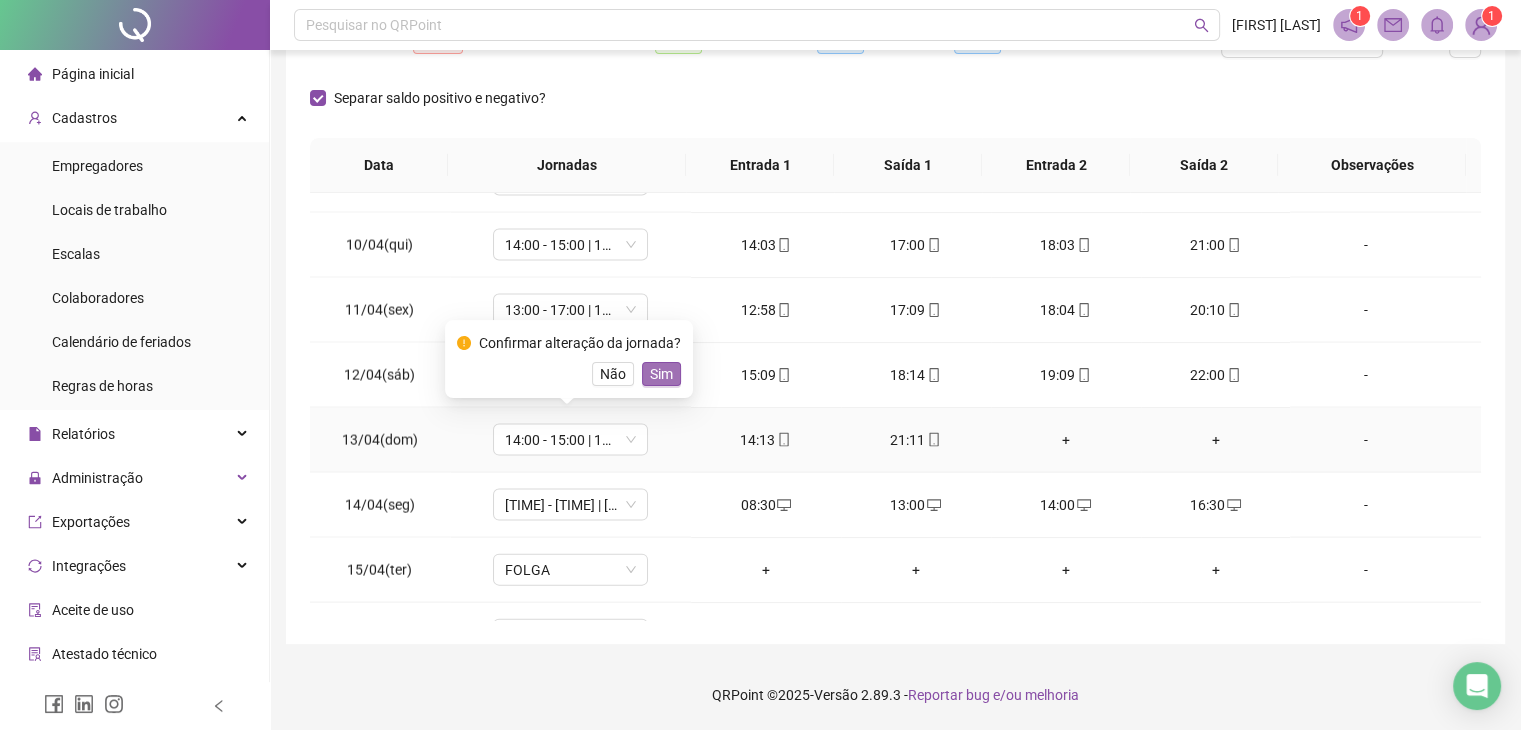 click on "Sim" at bounding box center (661, 374) 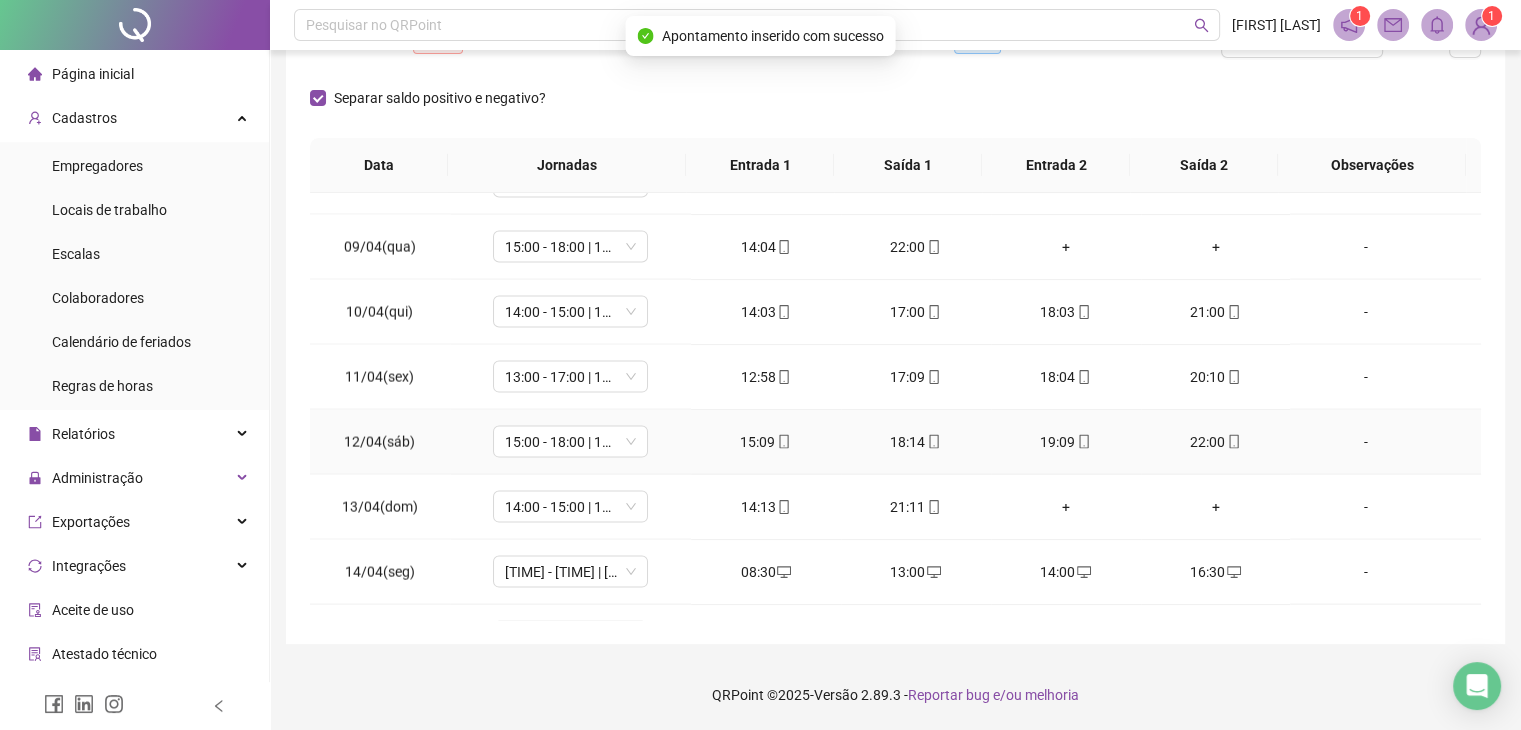 scroll, scrollTop: 4300, scrollLeft: 0, axis: vertical 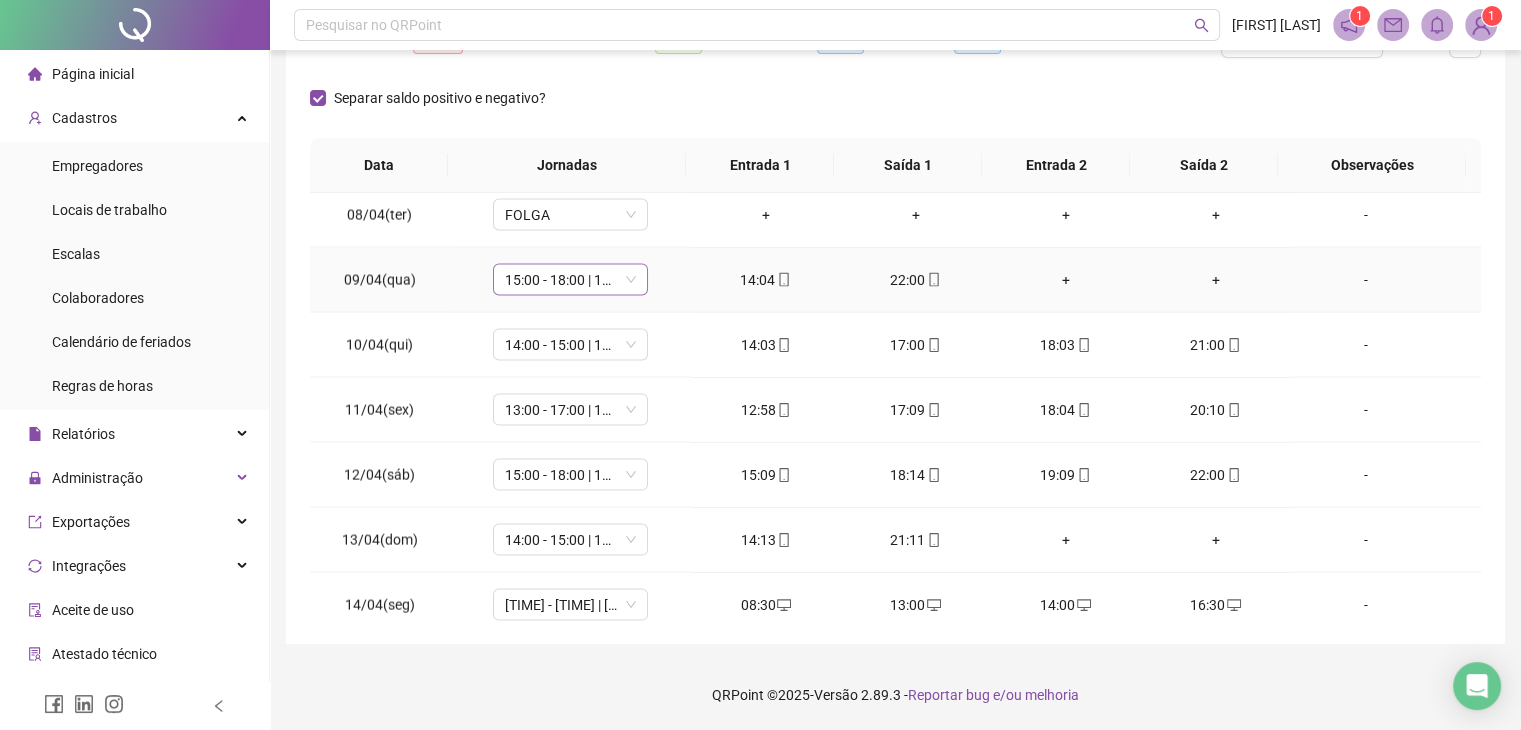 click on "15:00 - 18:00 | 19:00 - 22:00" at bounding box center (570, 280) 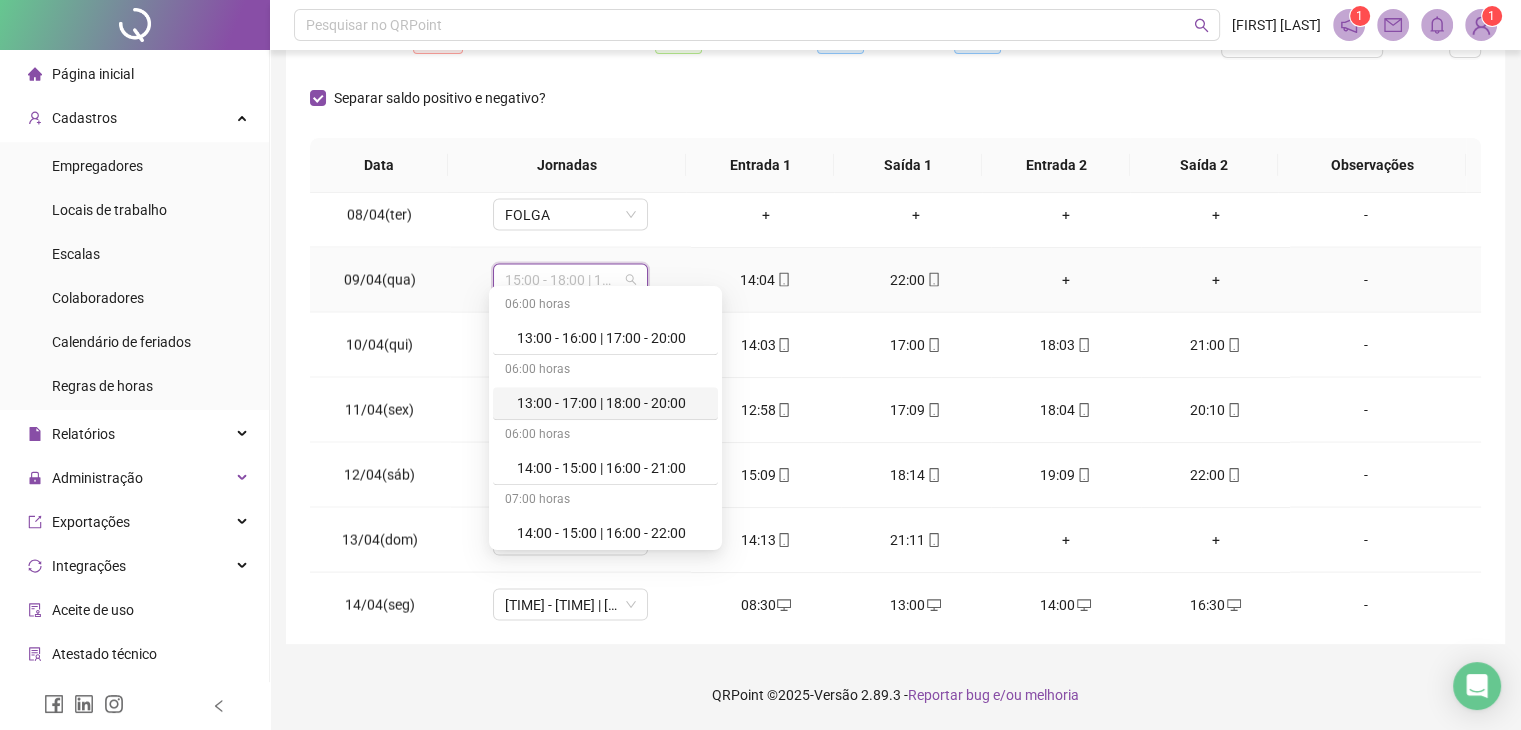 scroll, scrollTop: 1400, scrollLeft: 0, axis: vertical 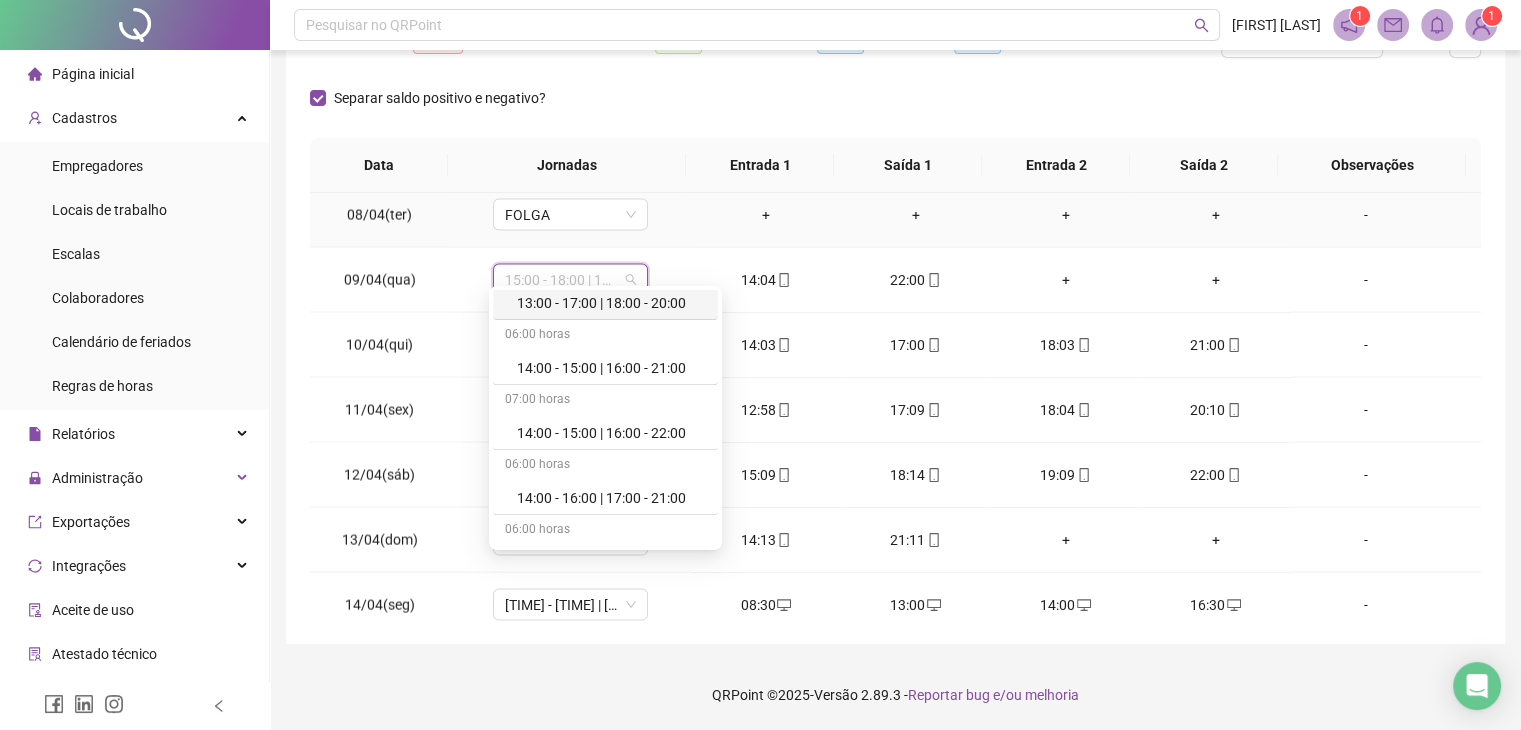 click on "FOLGA" at bounding box center [570, 215] 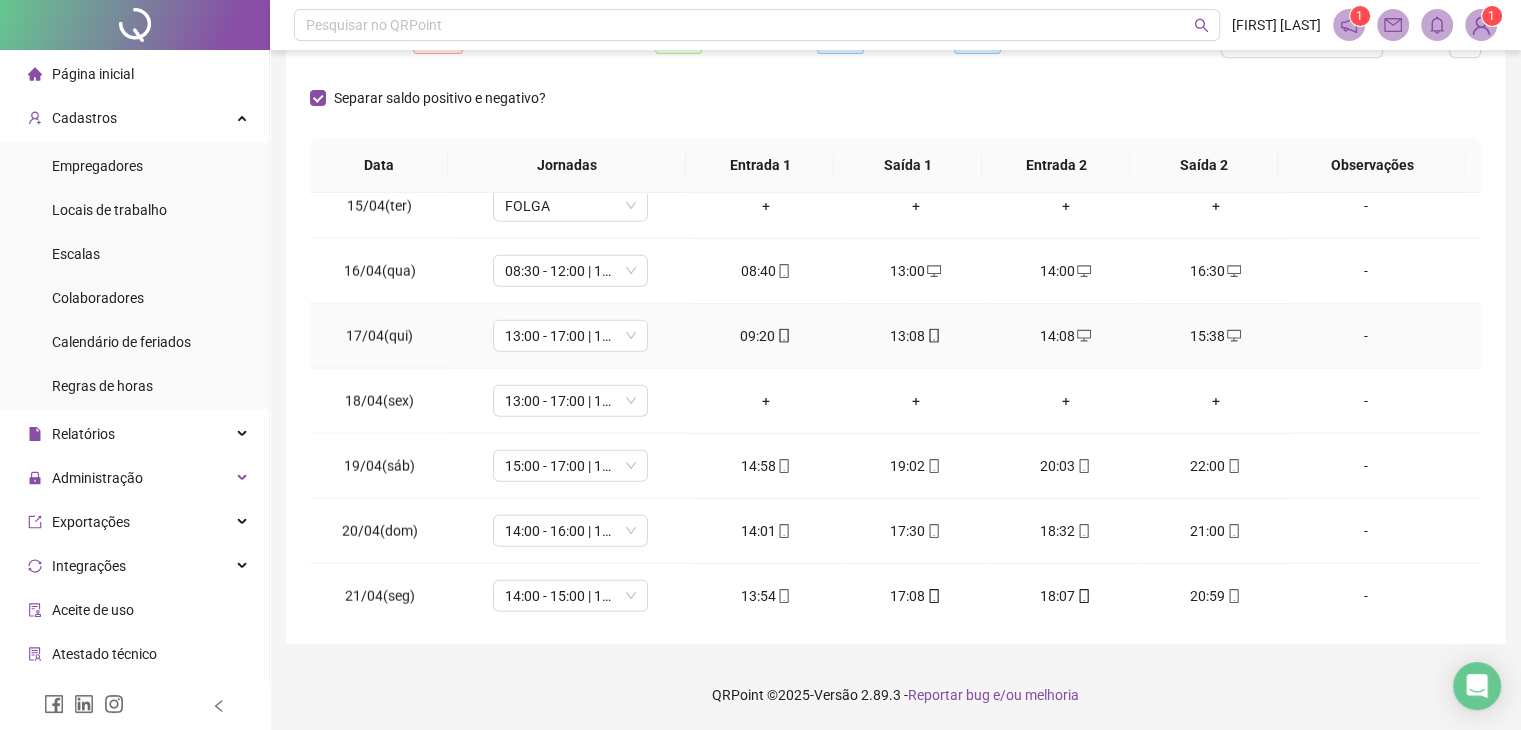 scroll, scrollTop: 4800, scrollLeft: 0, axis: vertical 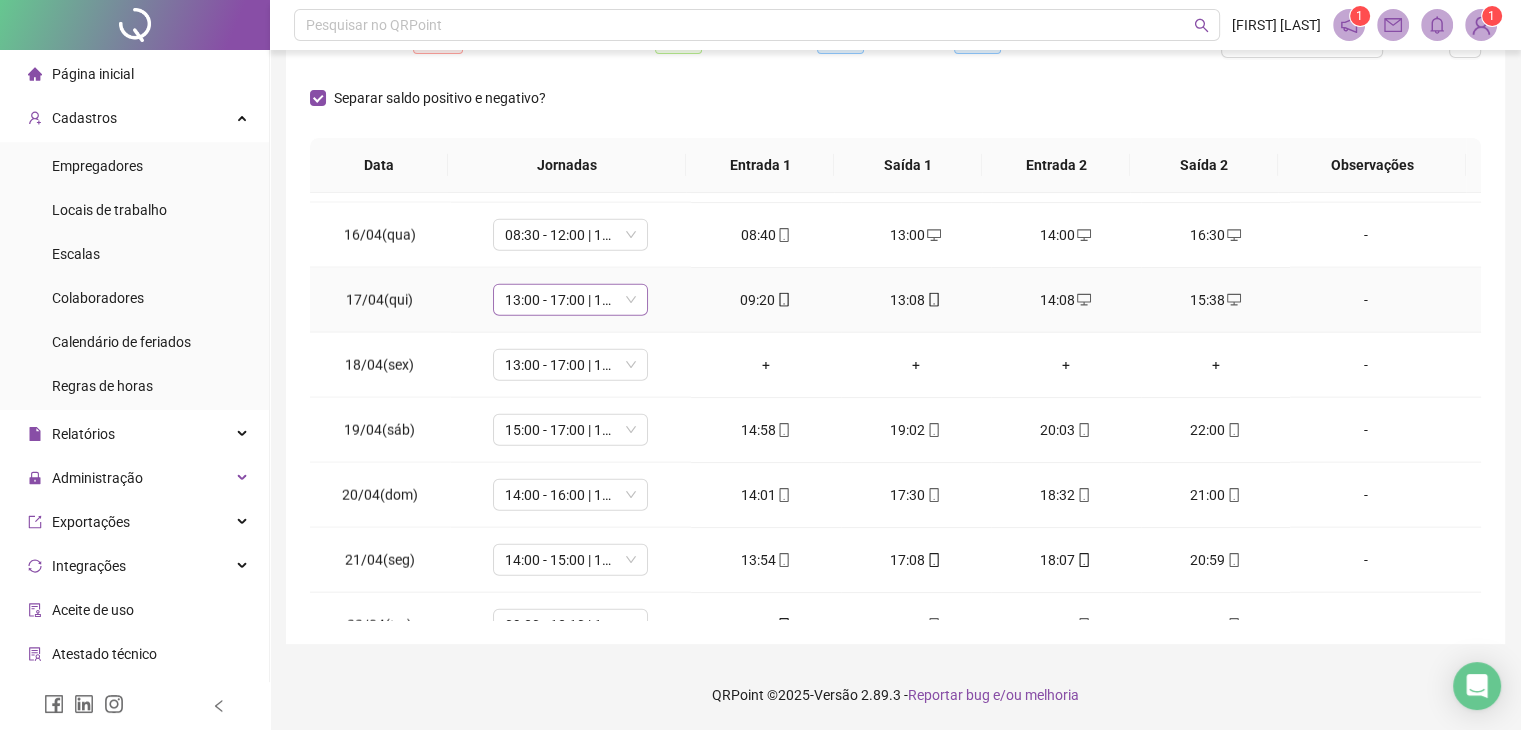click on "13:00 - 17:00 | 18:00 - 20:00" at bounding box center (570, 300) 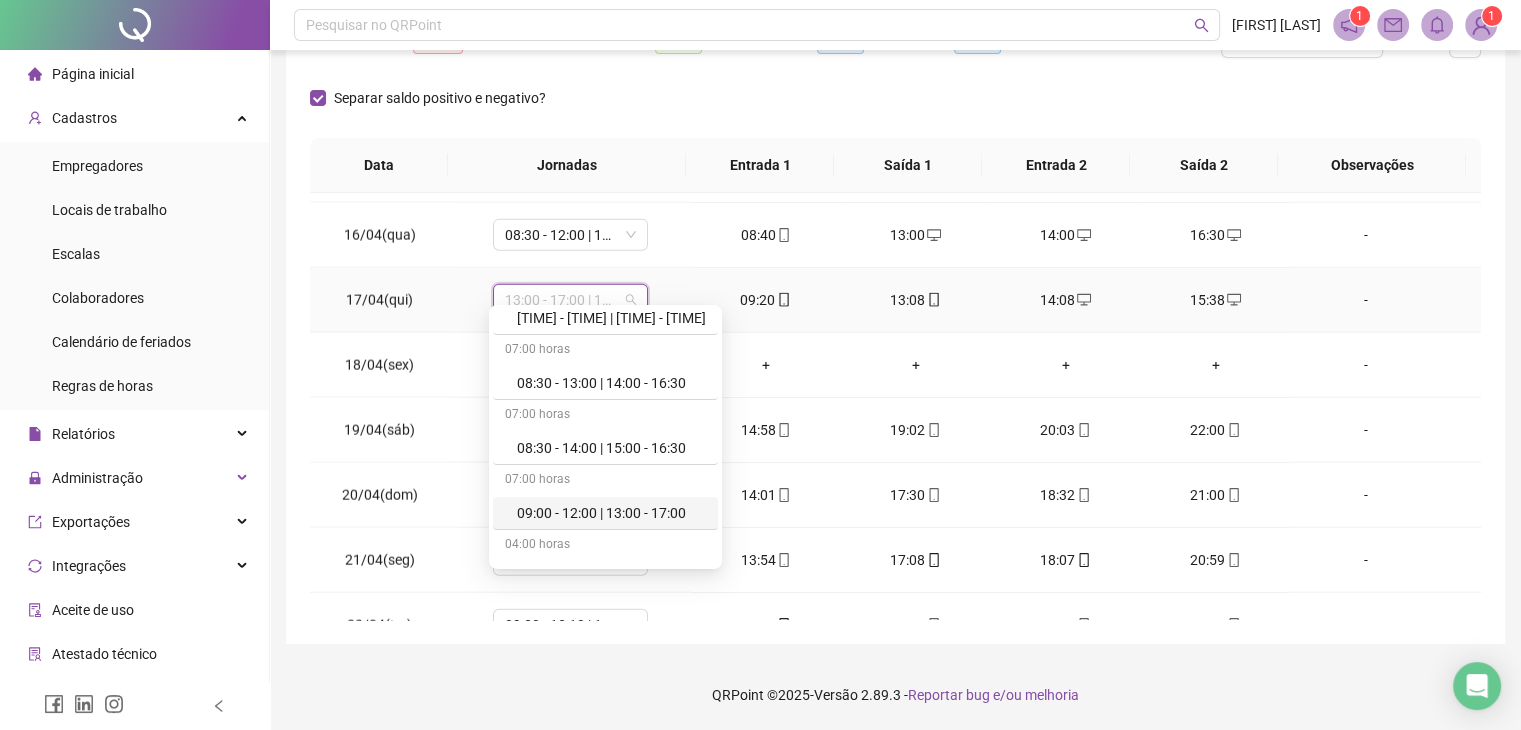 scroll, scrollTop: 400, scrollLeft: 0, axis: vertical 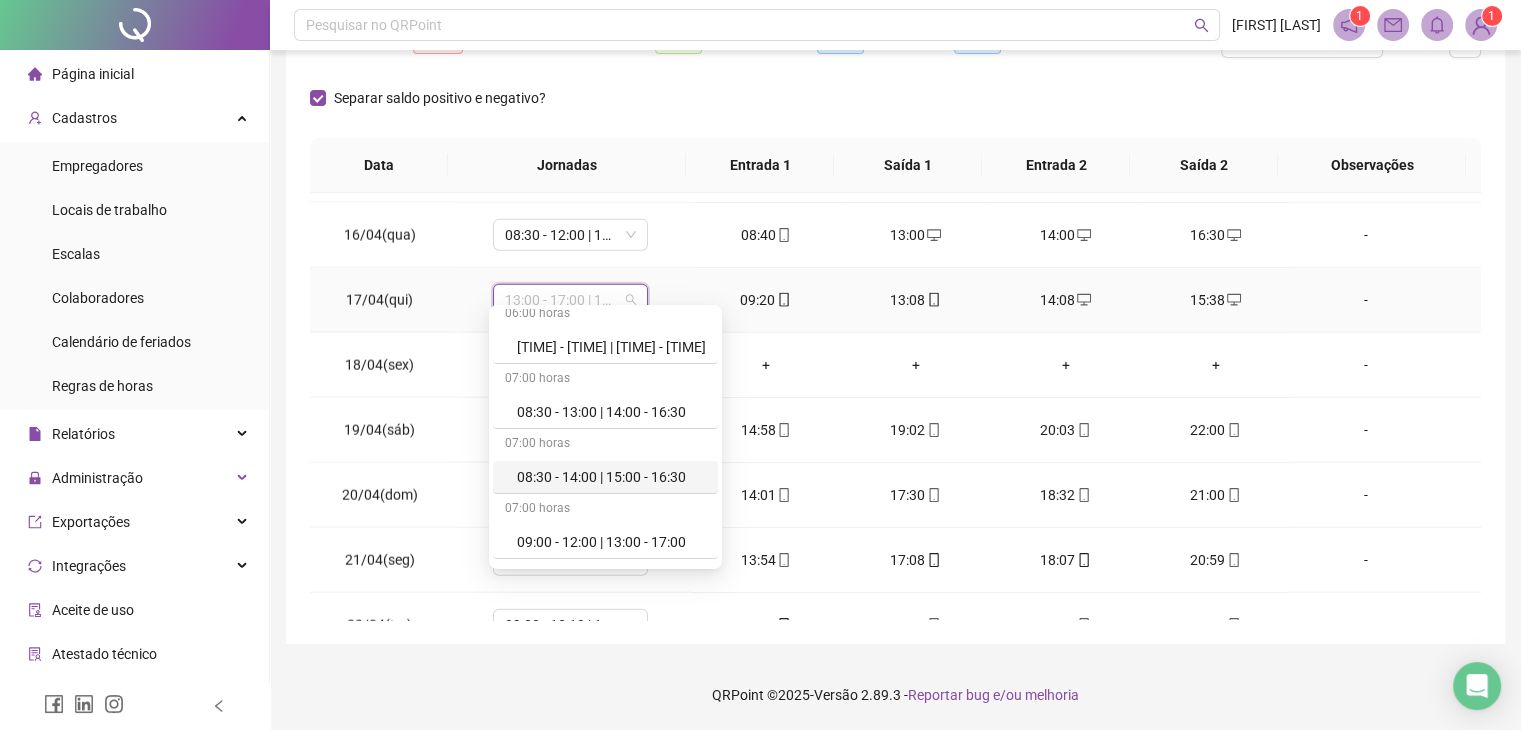 drag, startPoint x: 596, startPoint y: 472, endPoint x: 617, endPoint y: 449, distance: 31.144823 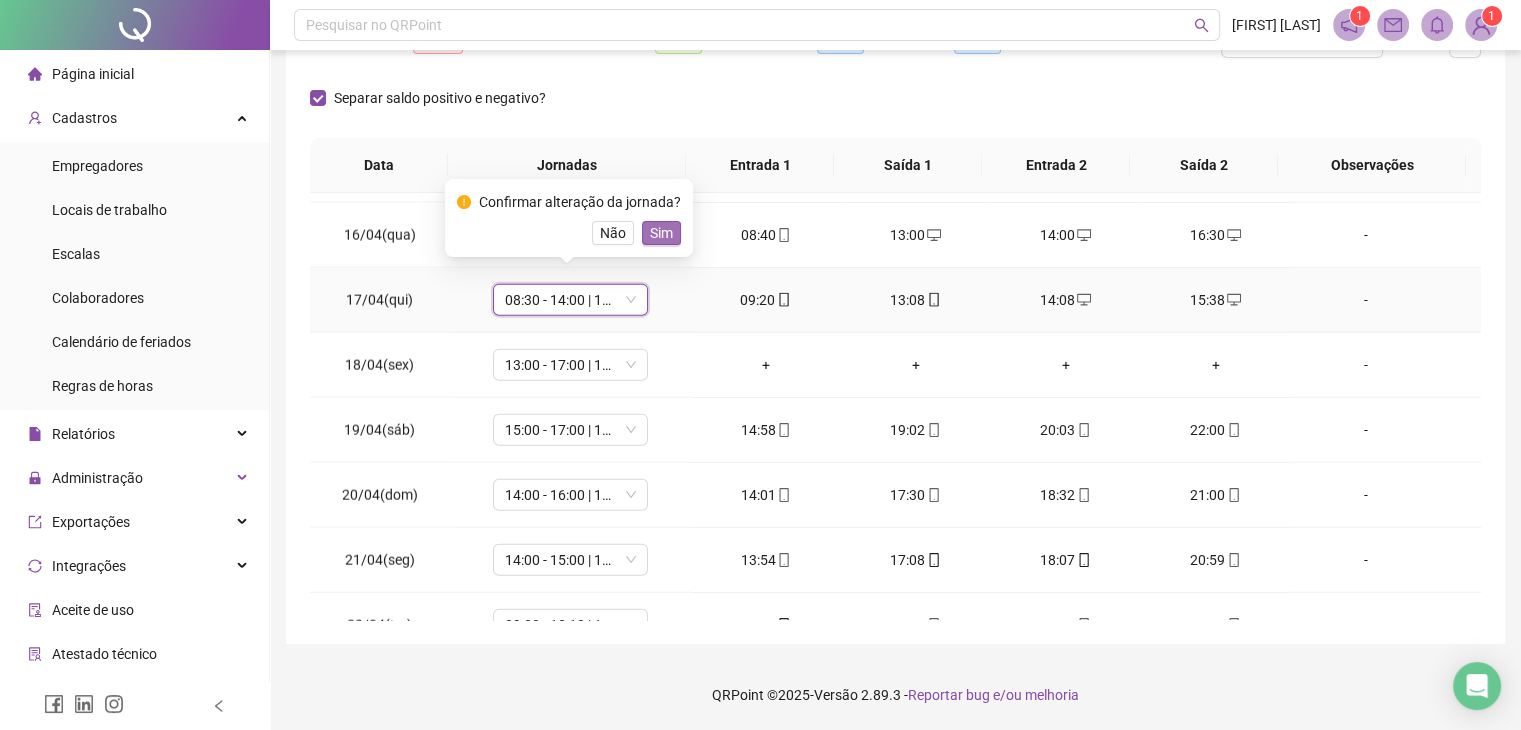 click on "Sim" at bounding box center [661, 233] 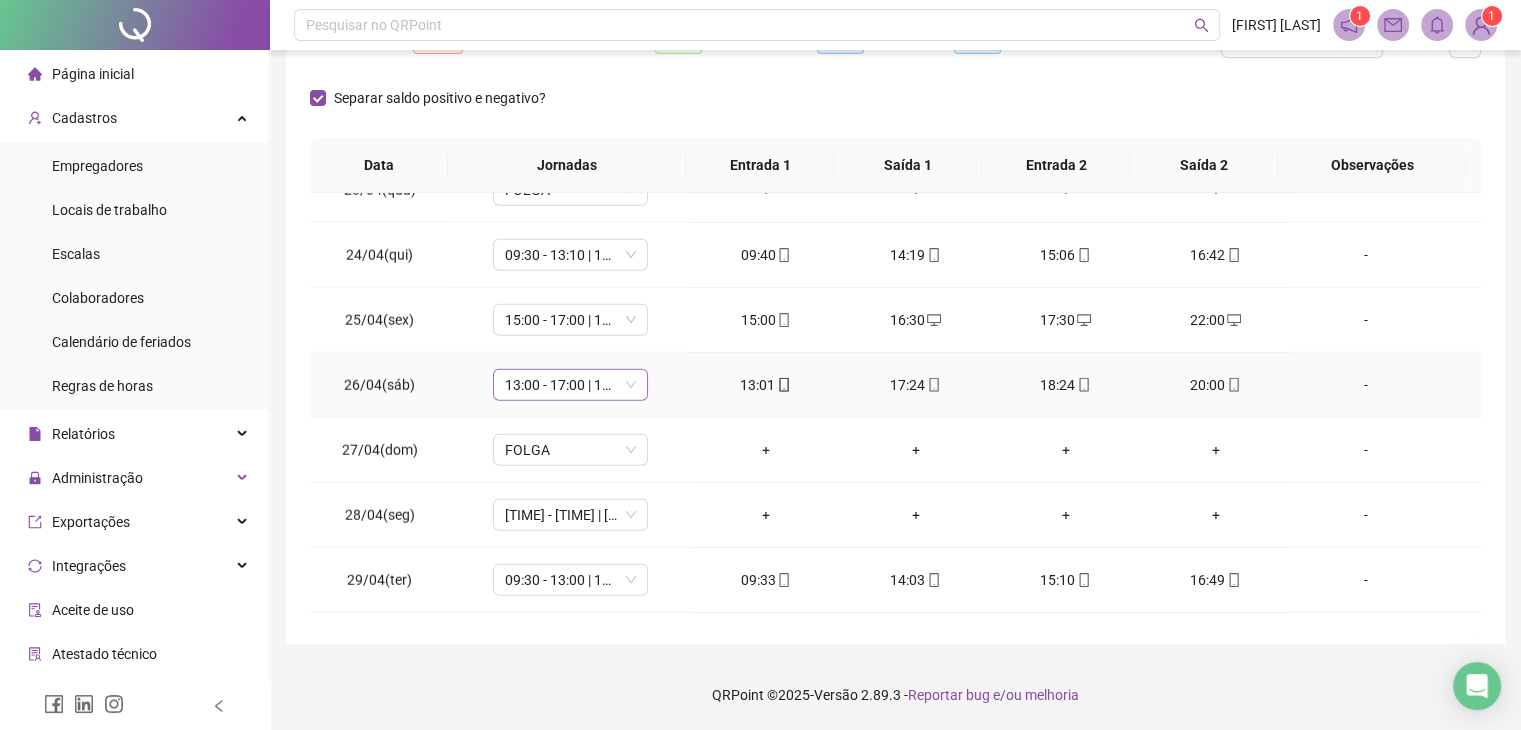 scroll, scrollTop: 5340, scrollLeft: 0, axis: vertical 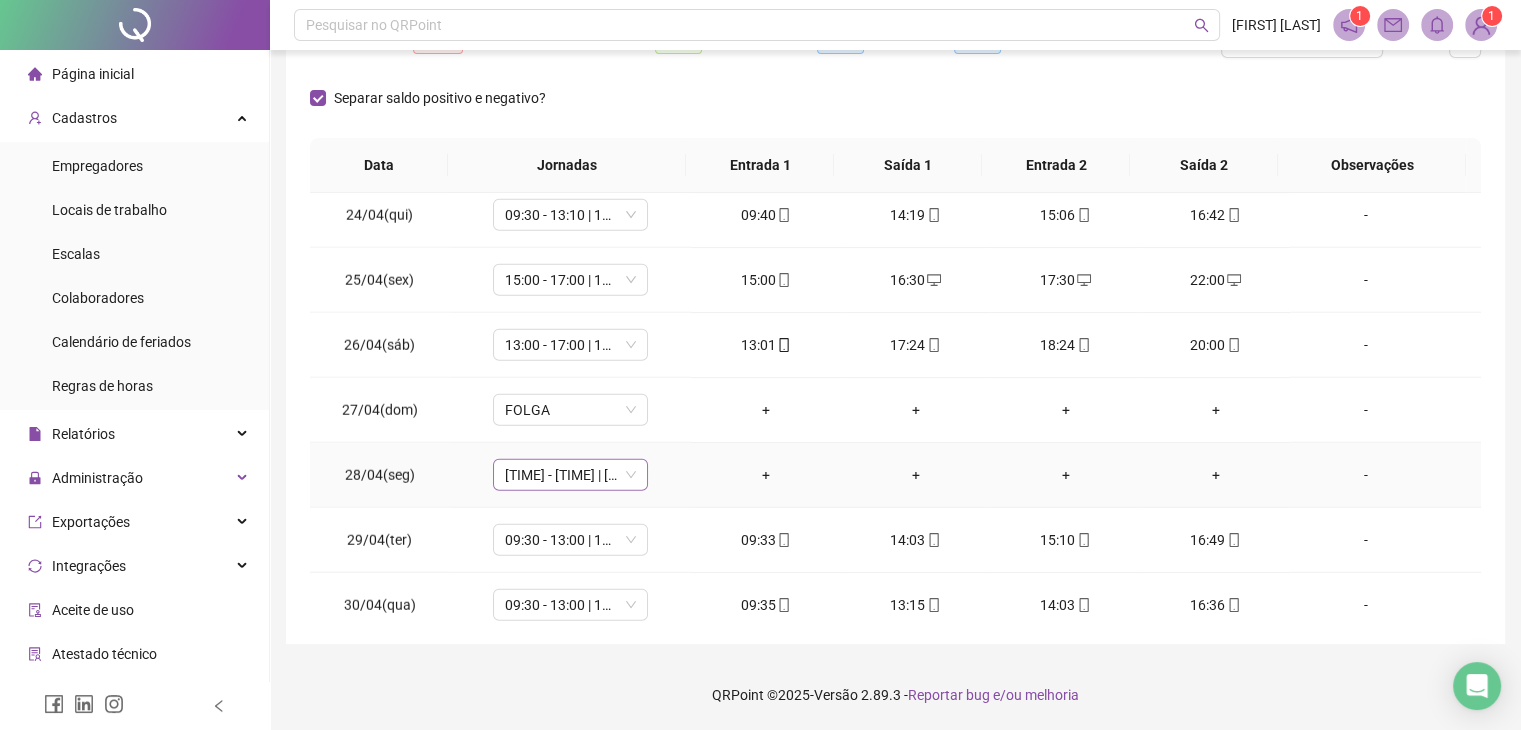 click on "08:30 - 13:00 | 14:00 - 15:30" at bounding box center [570, 475] 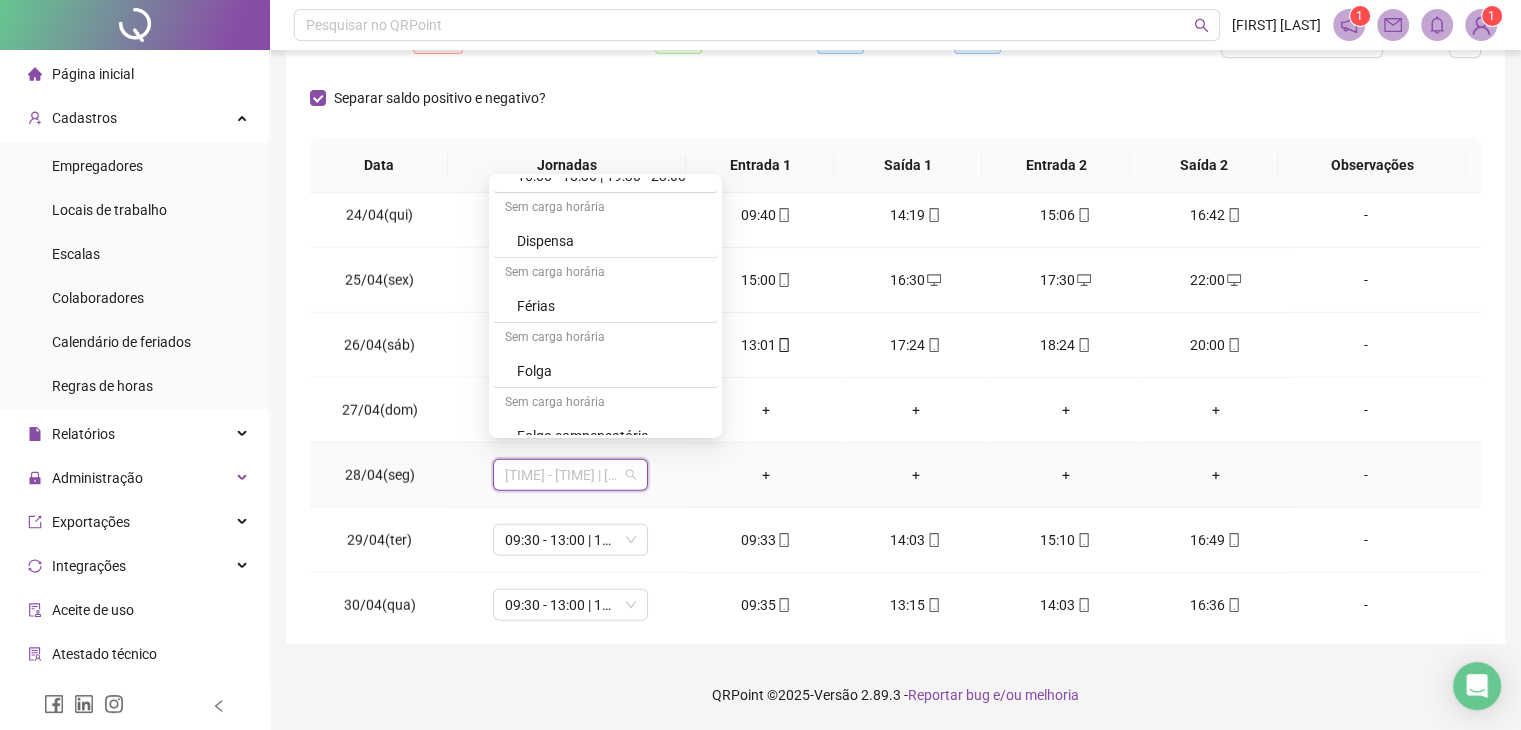 scroll, scrollTop: 2076, scrollLeft: 0, axis: vertical 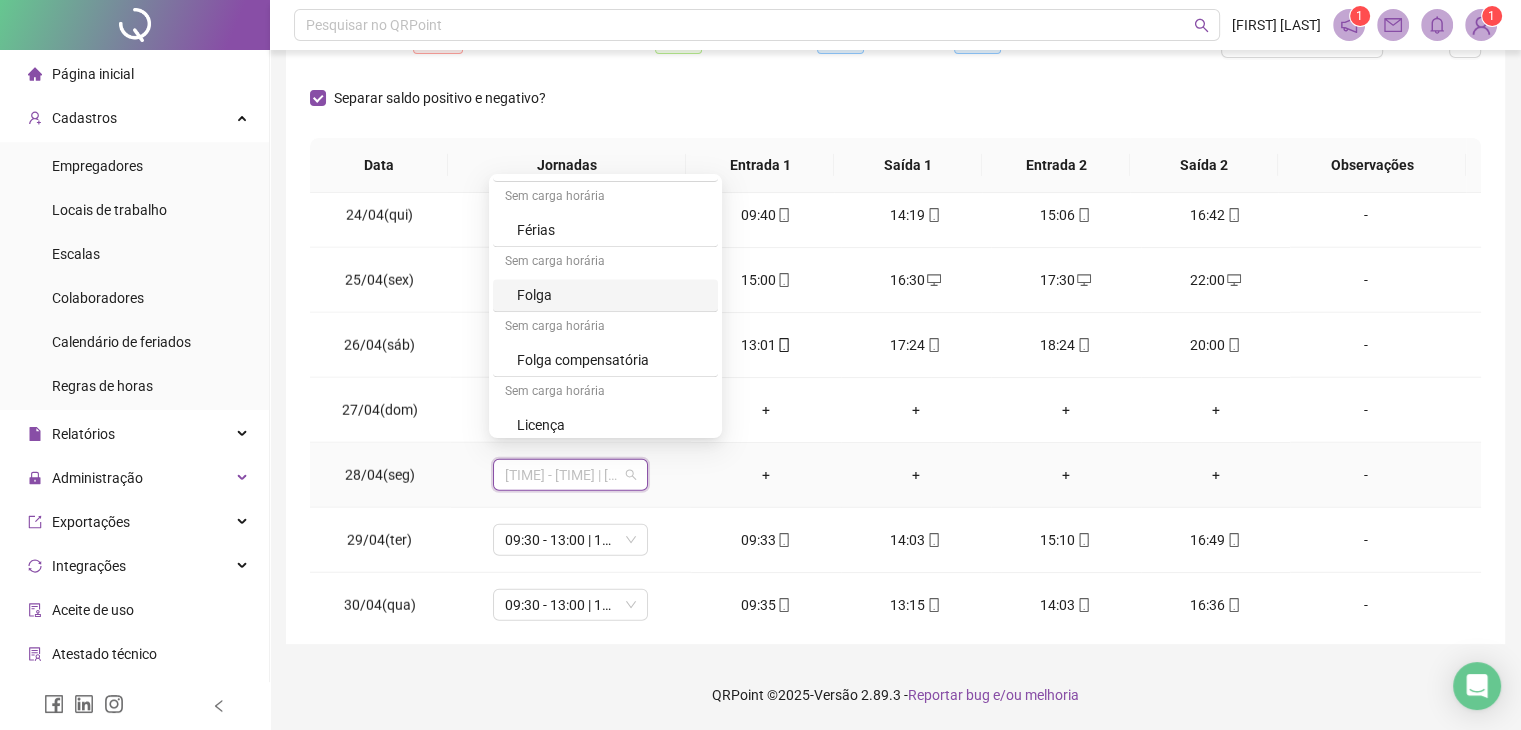 click on "Folga" at bounding box center (611, 295) 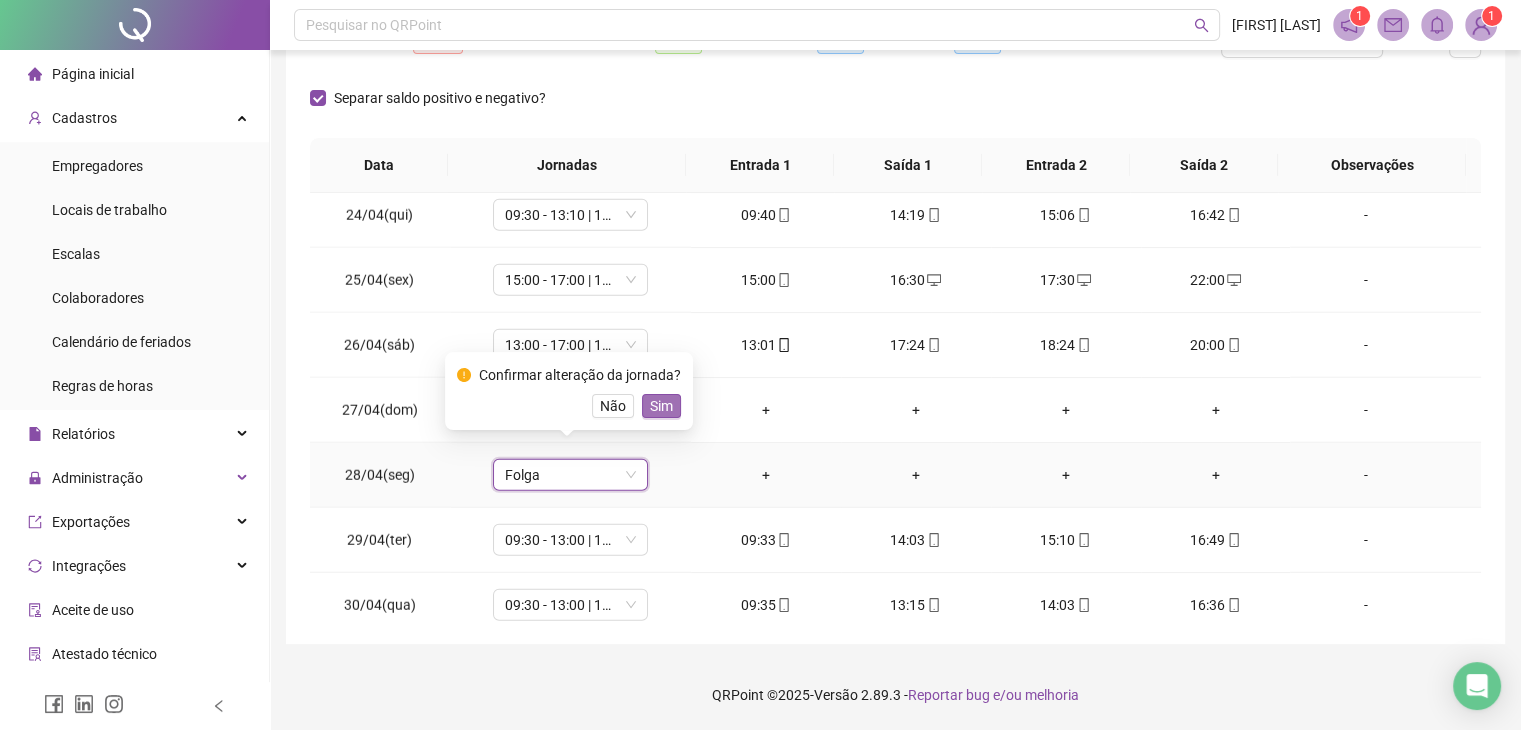 click on "Sim" at bounding box center (661, 406) 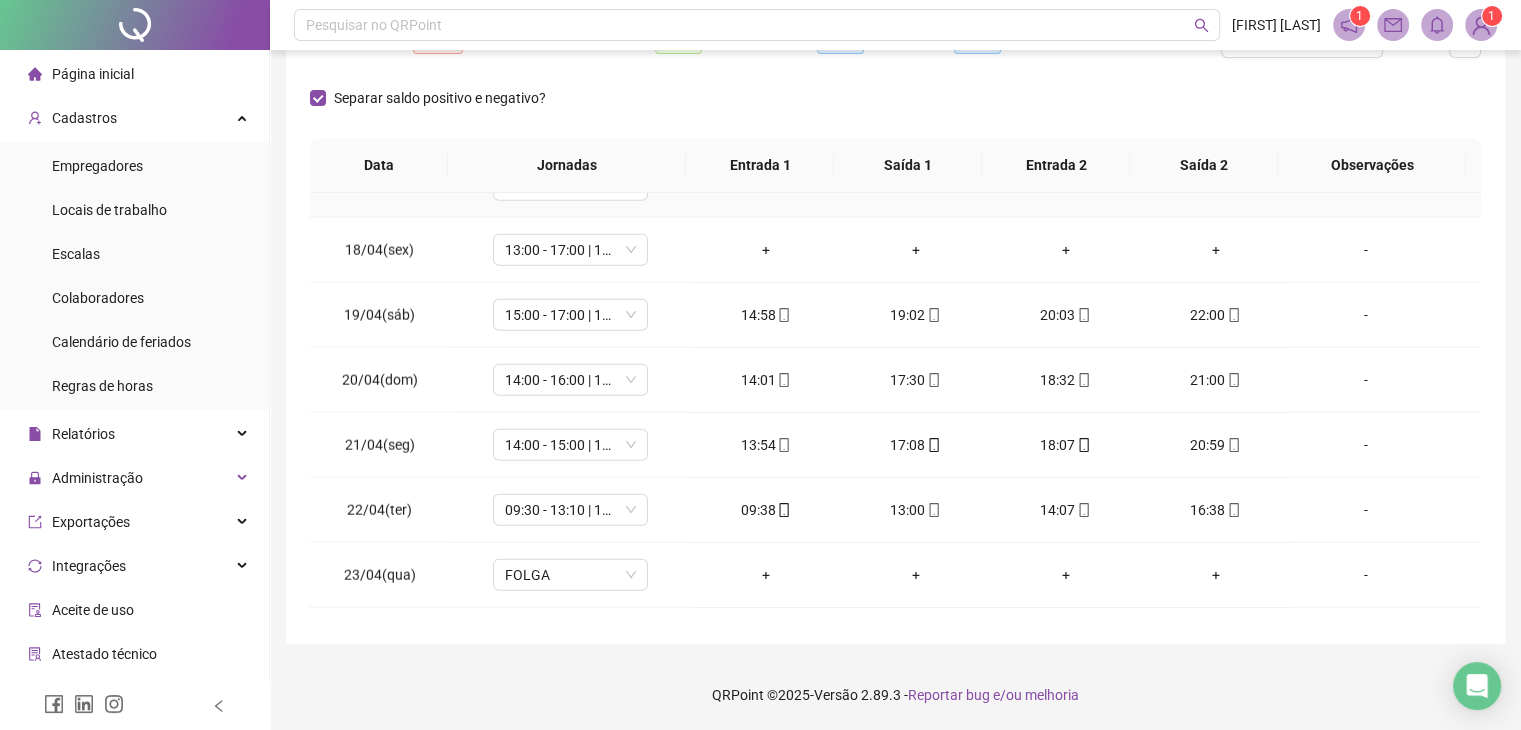 scroll, scrollTop: 4740, scrollLeft: 0, axis: vertical 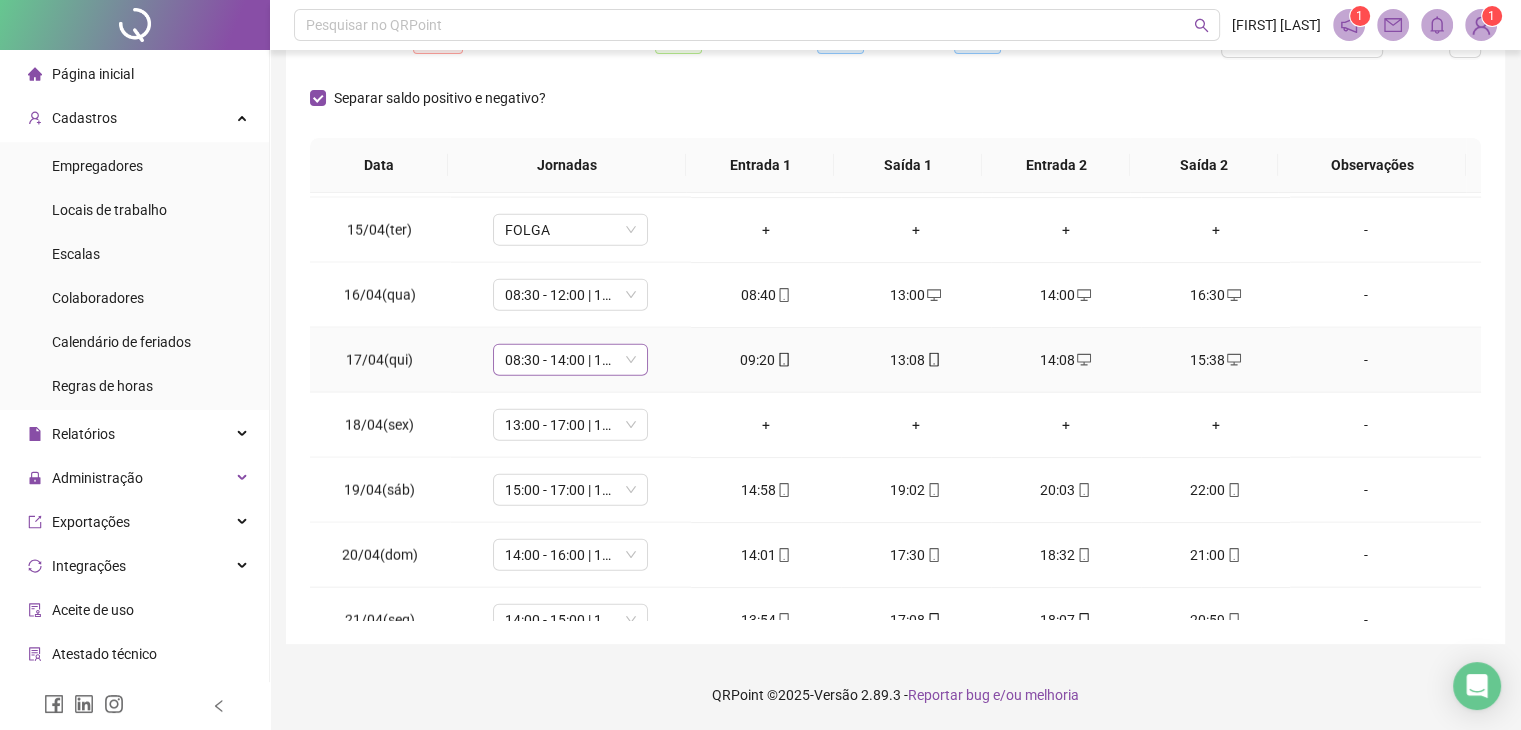 click on "08:30 - 14:00 | 15:00 - 16:30" at bounding box center (570, 360) 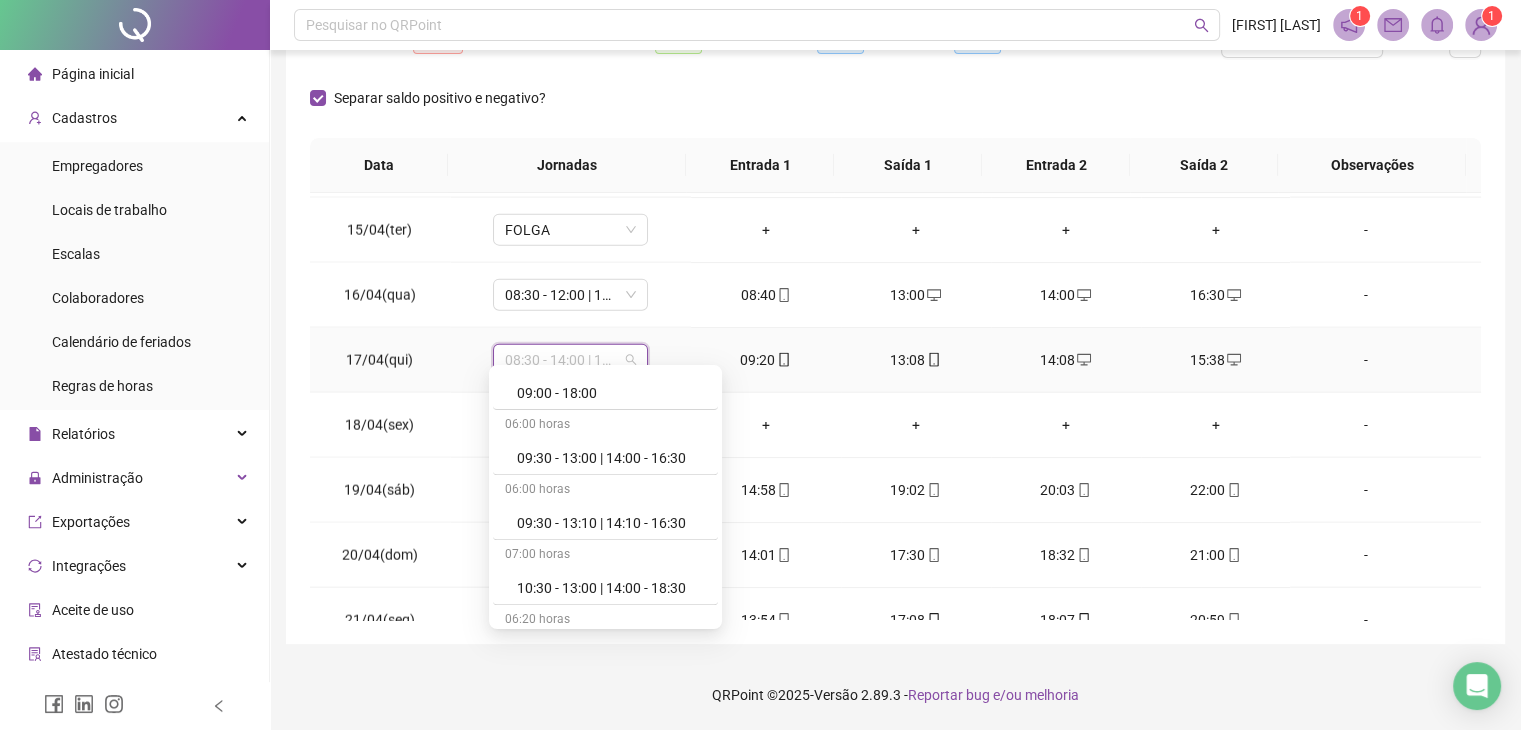 scroll, scrollTop: 900, scrollLeft: 0, axis: vertical 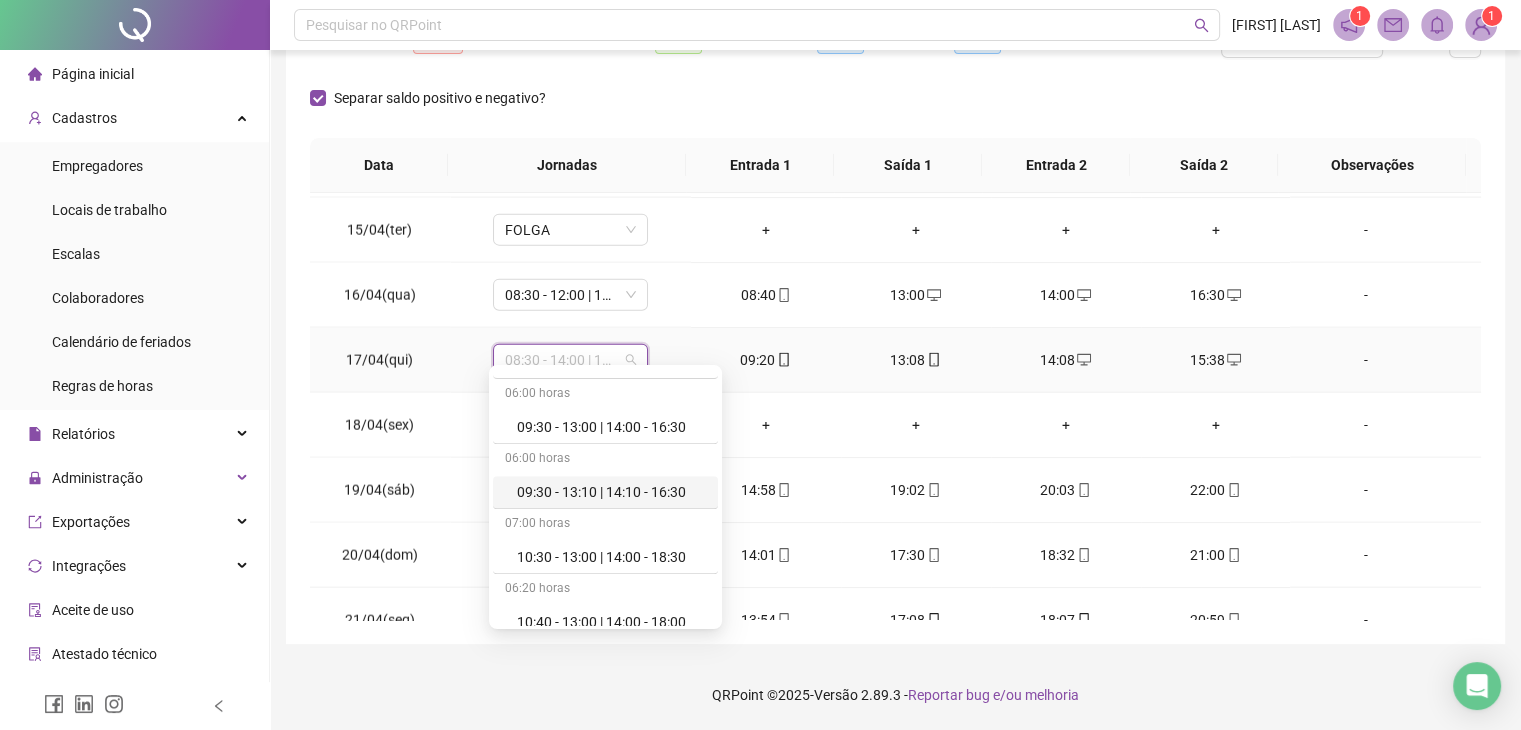 drag, startPoint x: 609, startPoint y: 432, endPoint x: 617, endPoint y: 425, distance: 10.630146 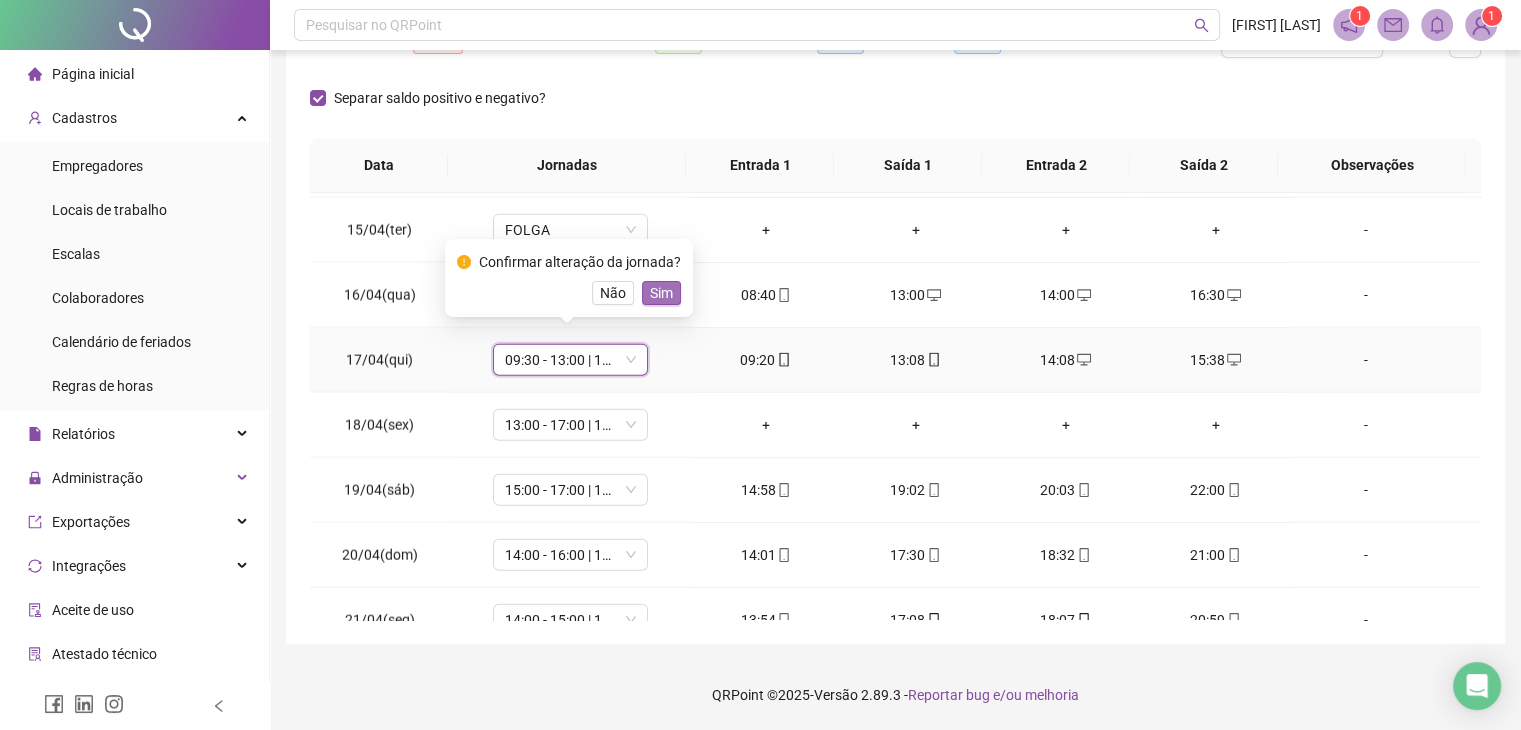 click on "Sim" at bounding box center (661, 293) 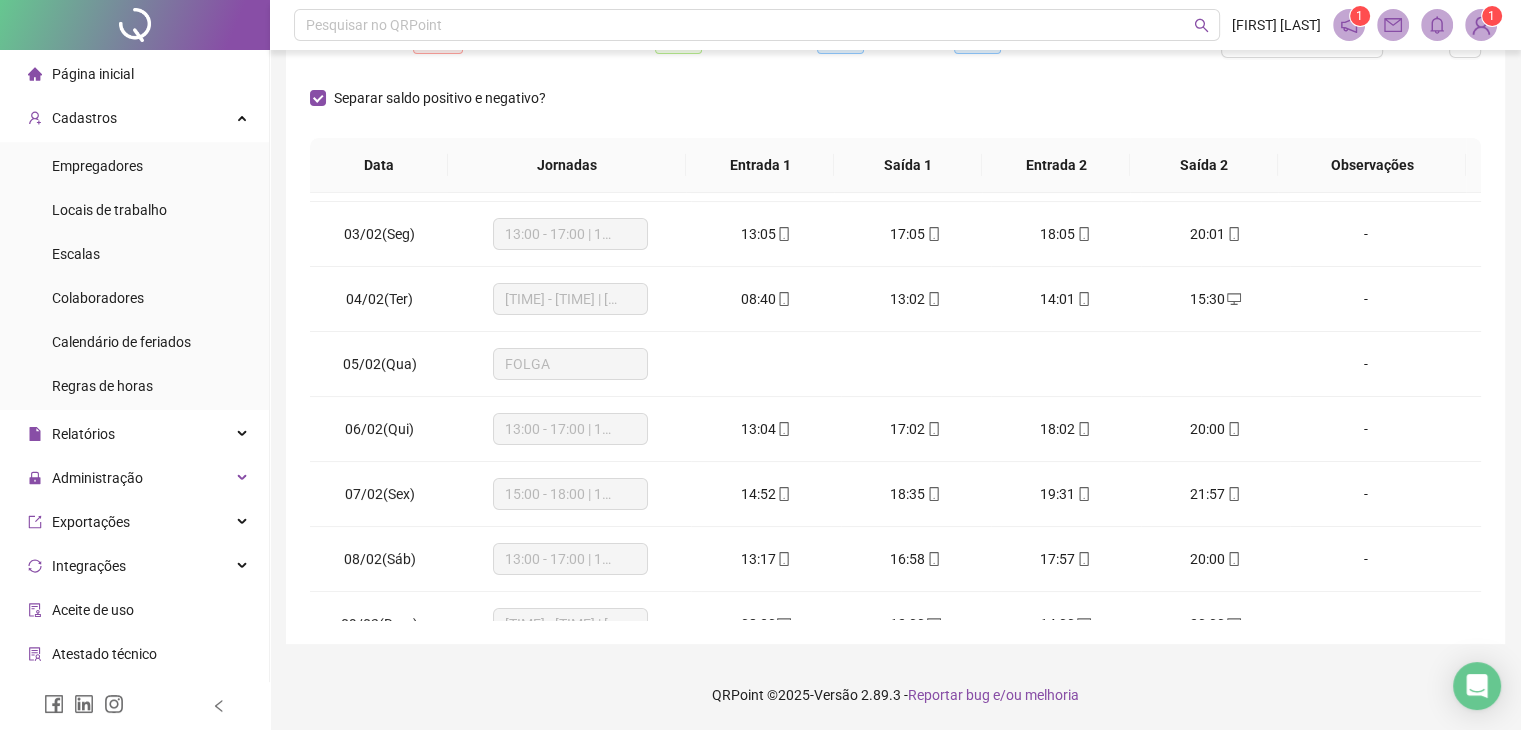 scroll, scrollTop: 0, scrollLeft: 0, axis: both 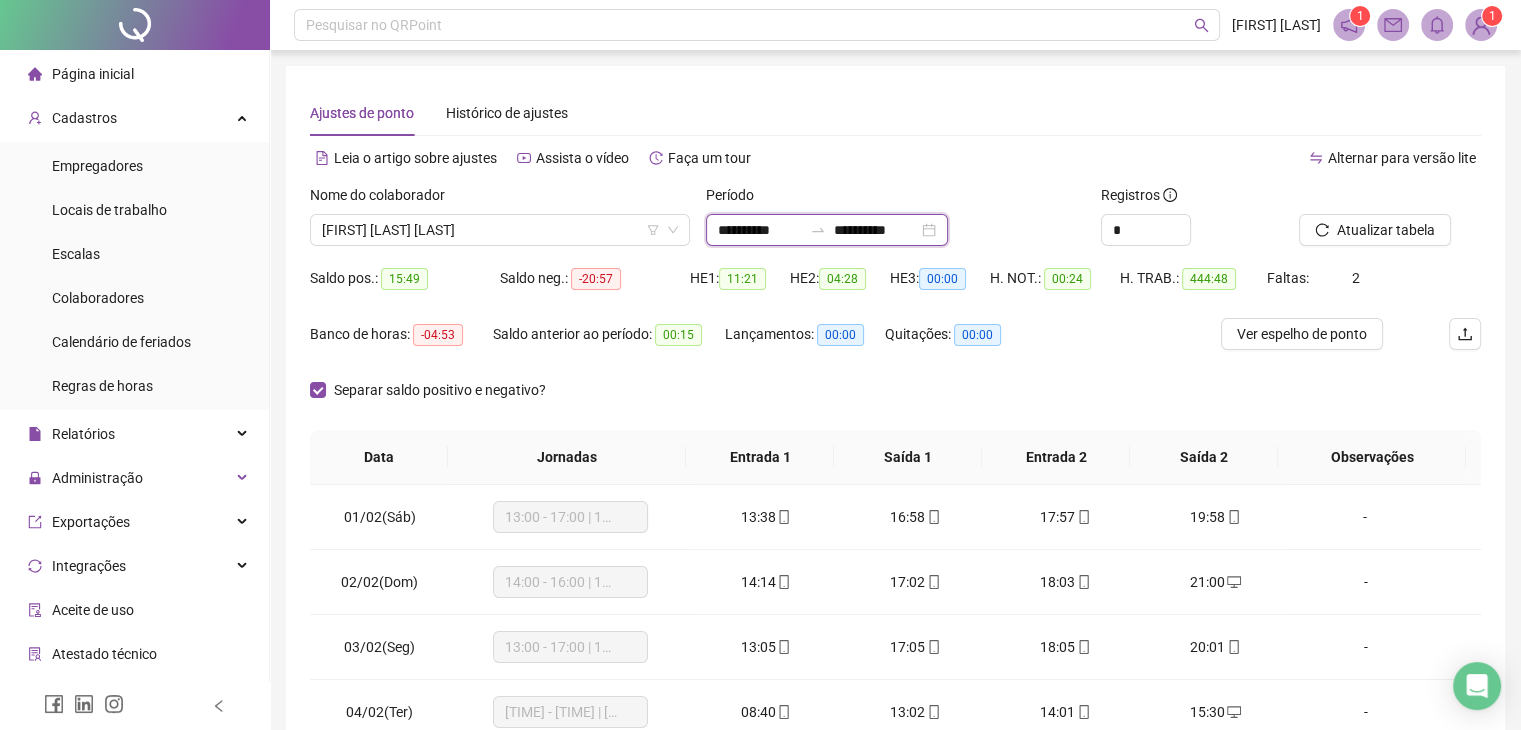 click on "**********" at bounding box center [760, 230] 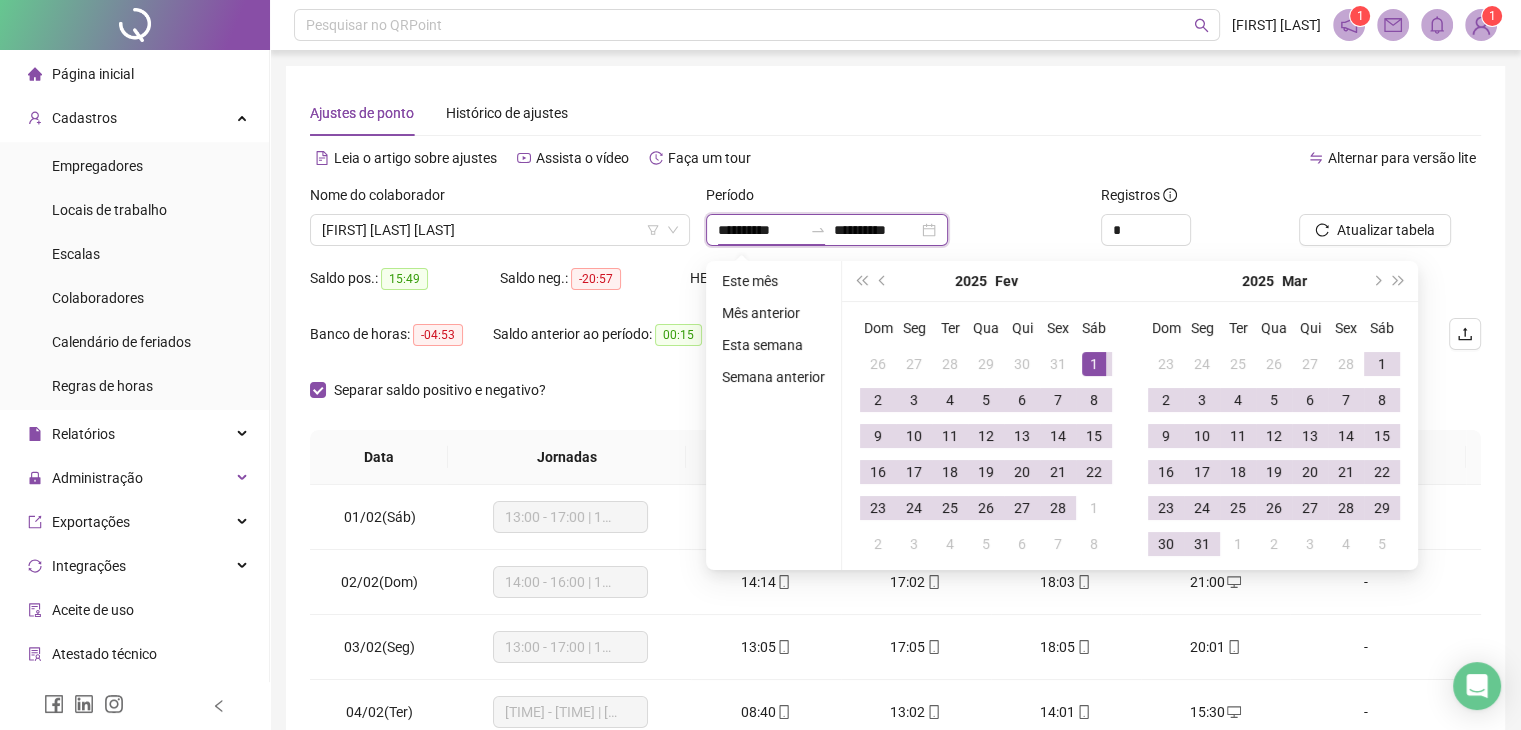 type on "**********" 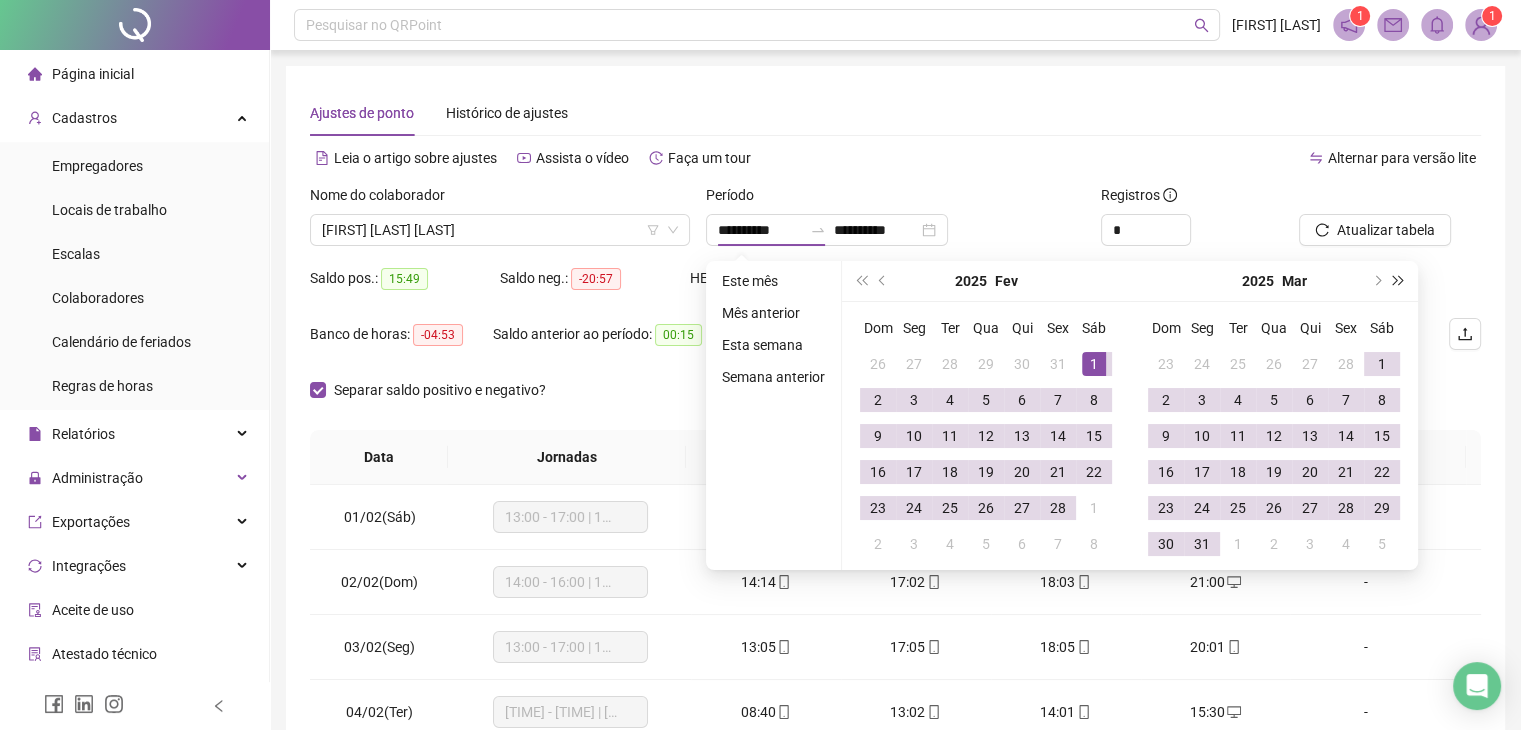 click at bounding box center (1399, 281) 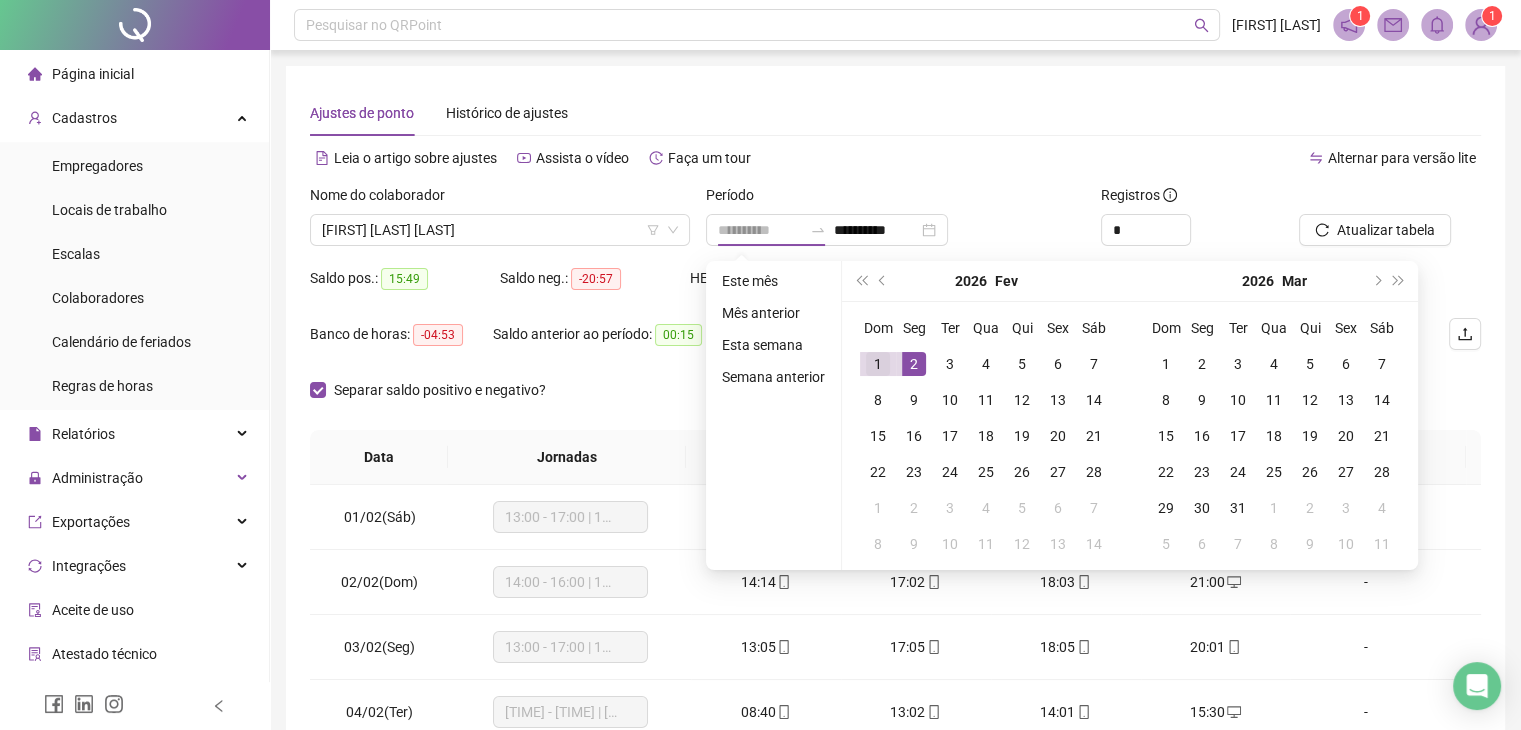 type on "**********" 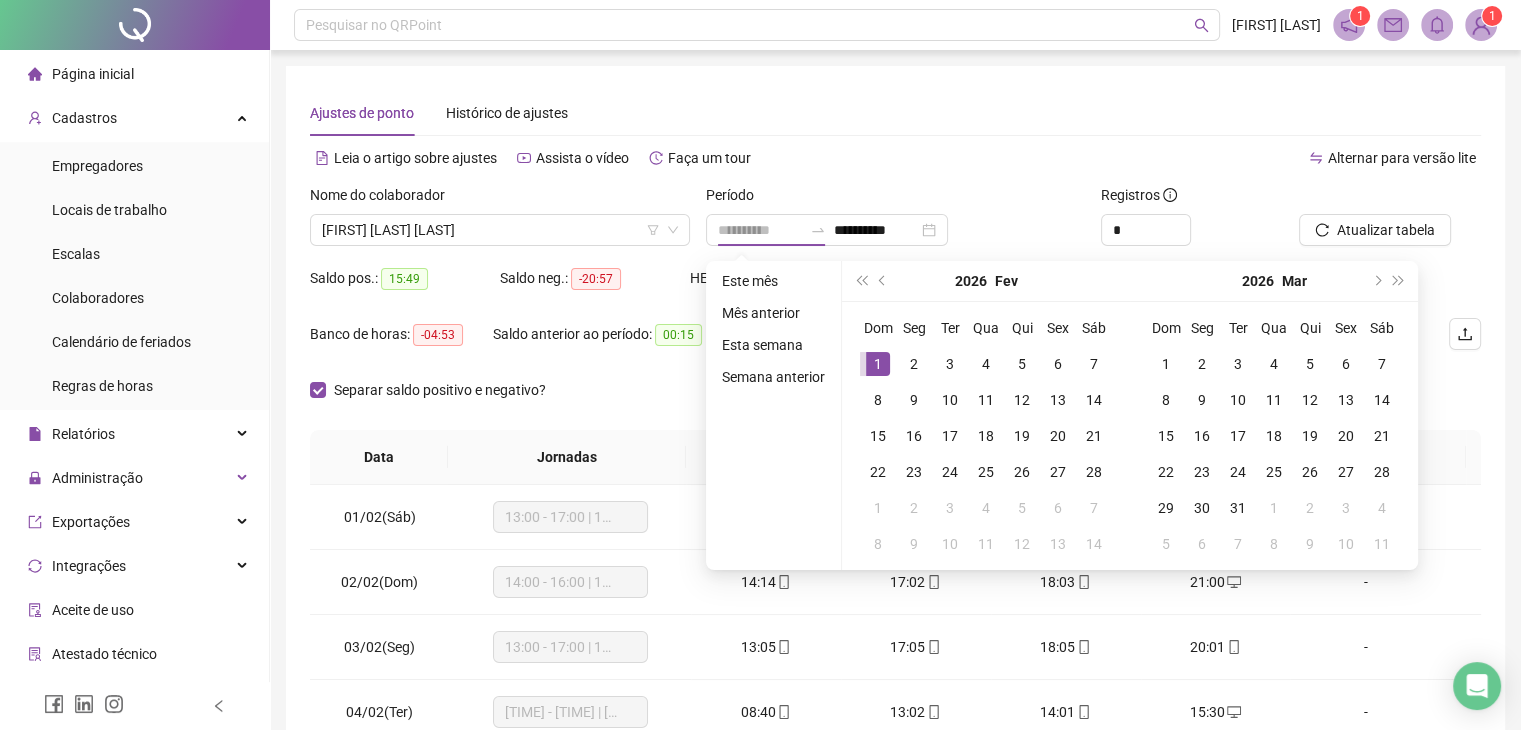 click on "1" at bounding box center [878, 364] 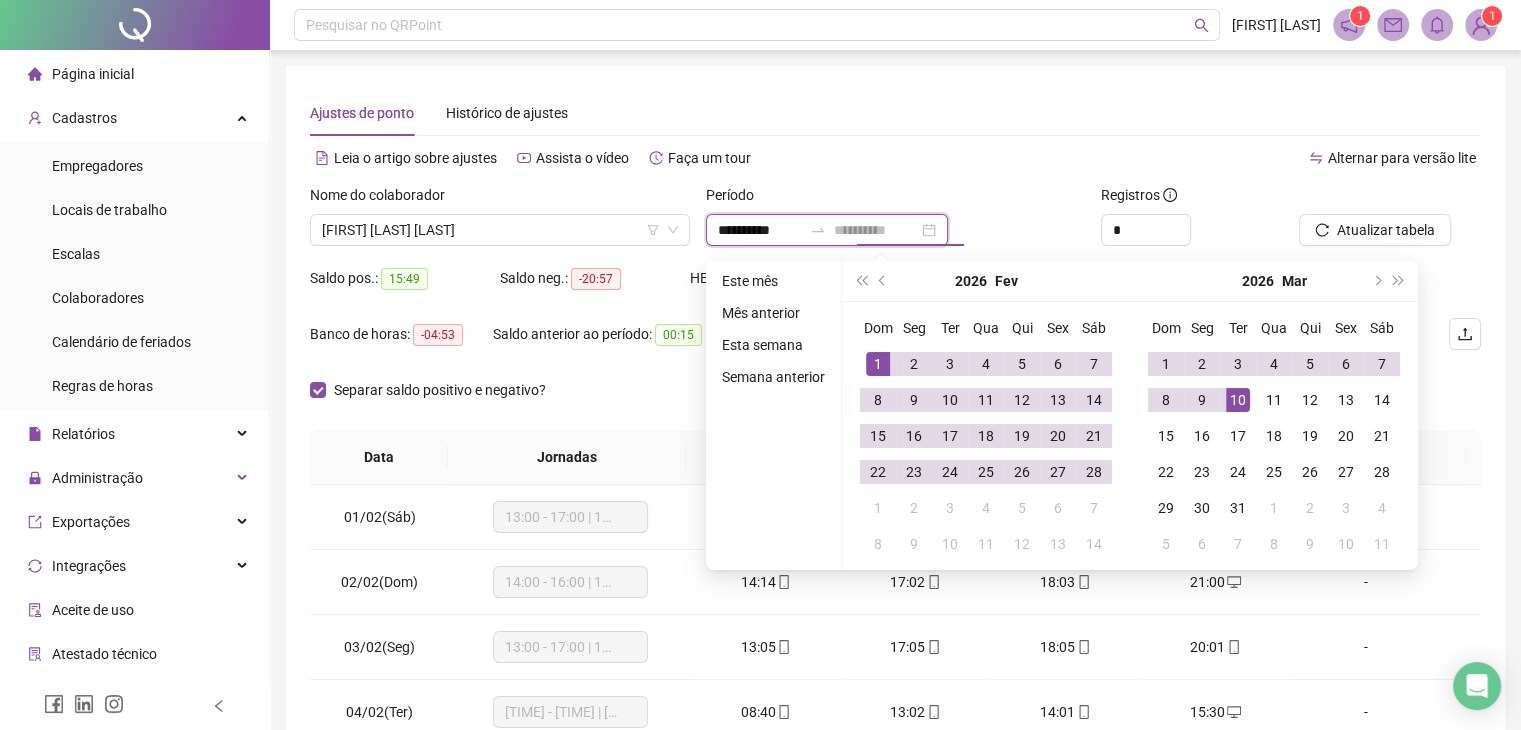 type on "**********" 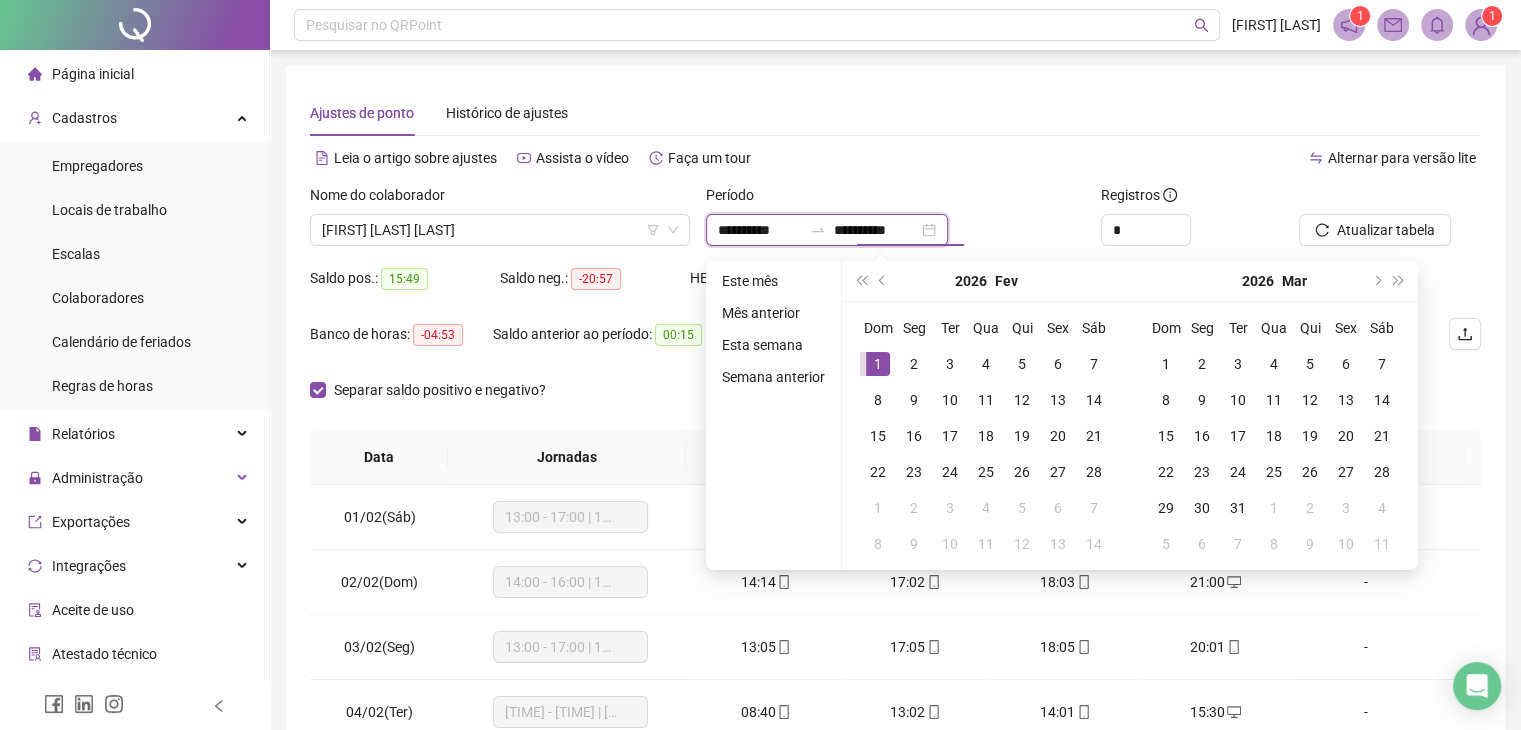 type on "**********" 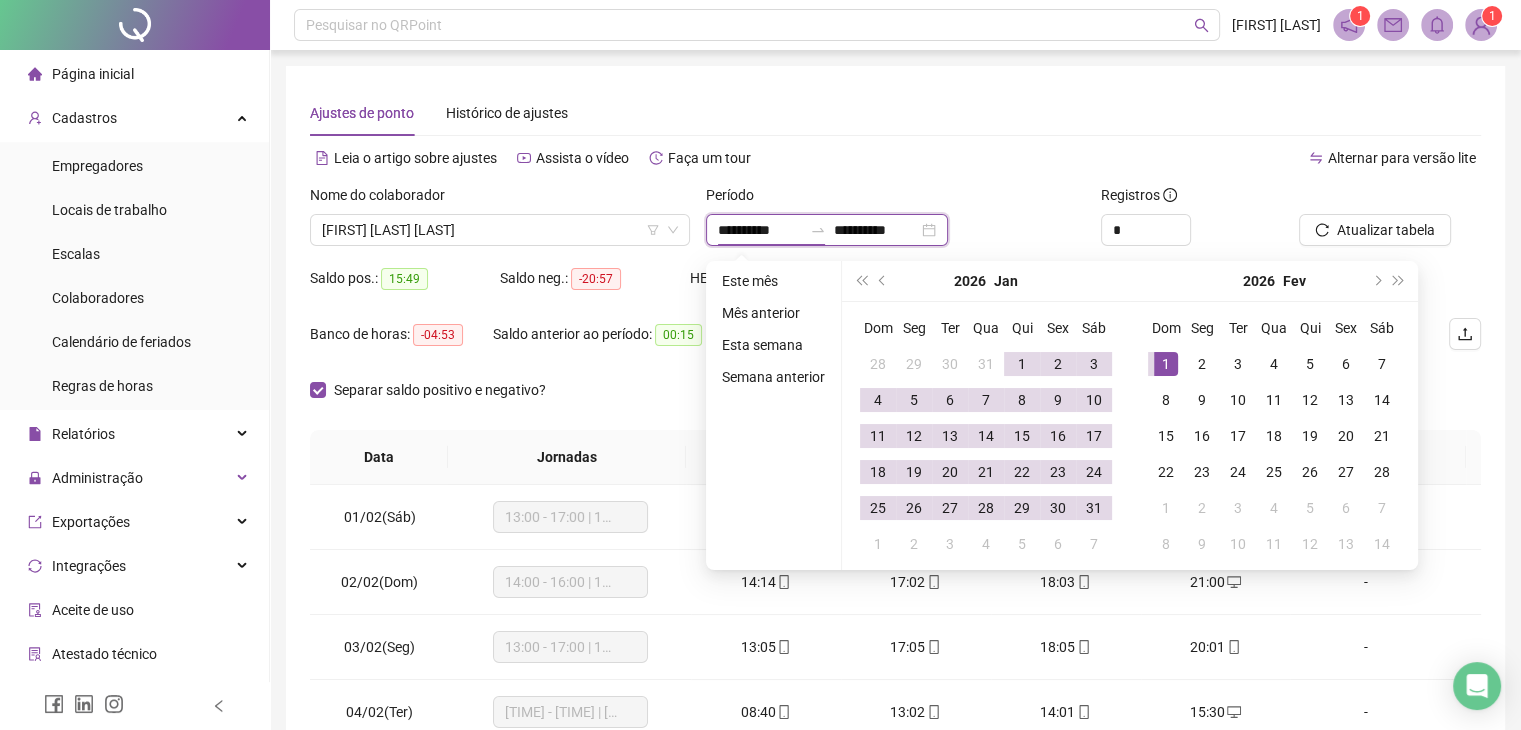 click on "**********" at bounding box center (760, 230) 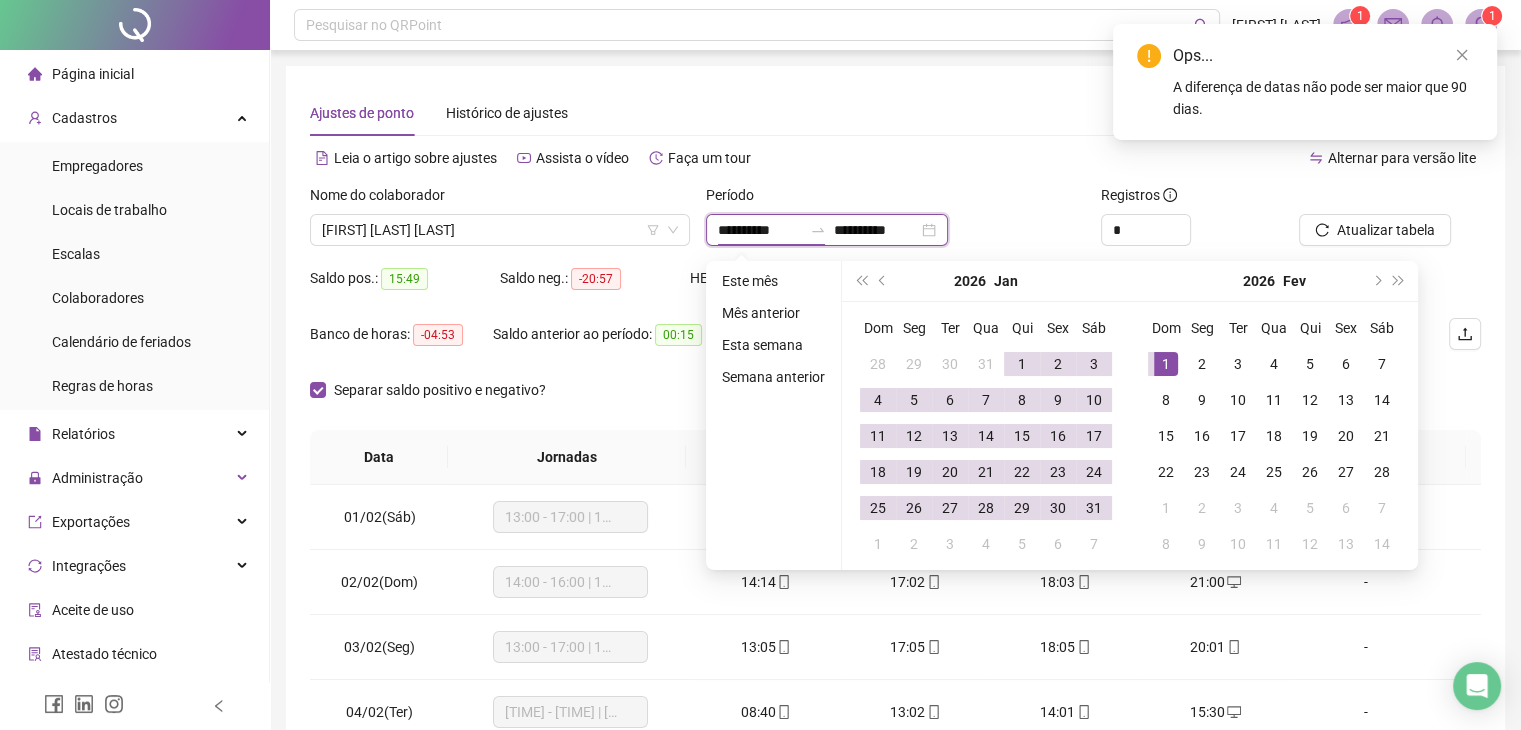 click on "**********" at bounding box center (760, 230) 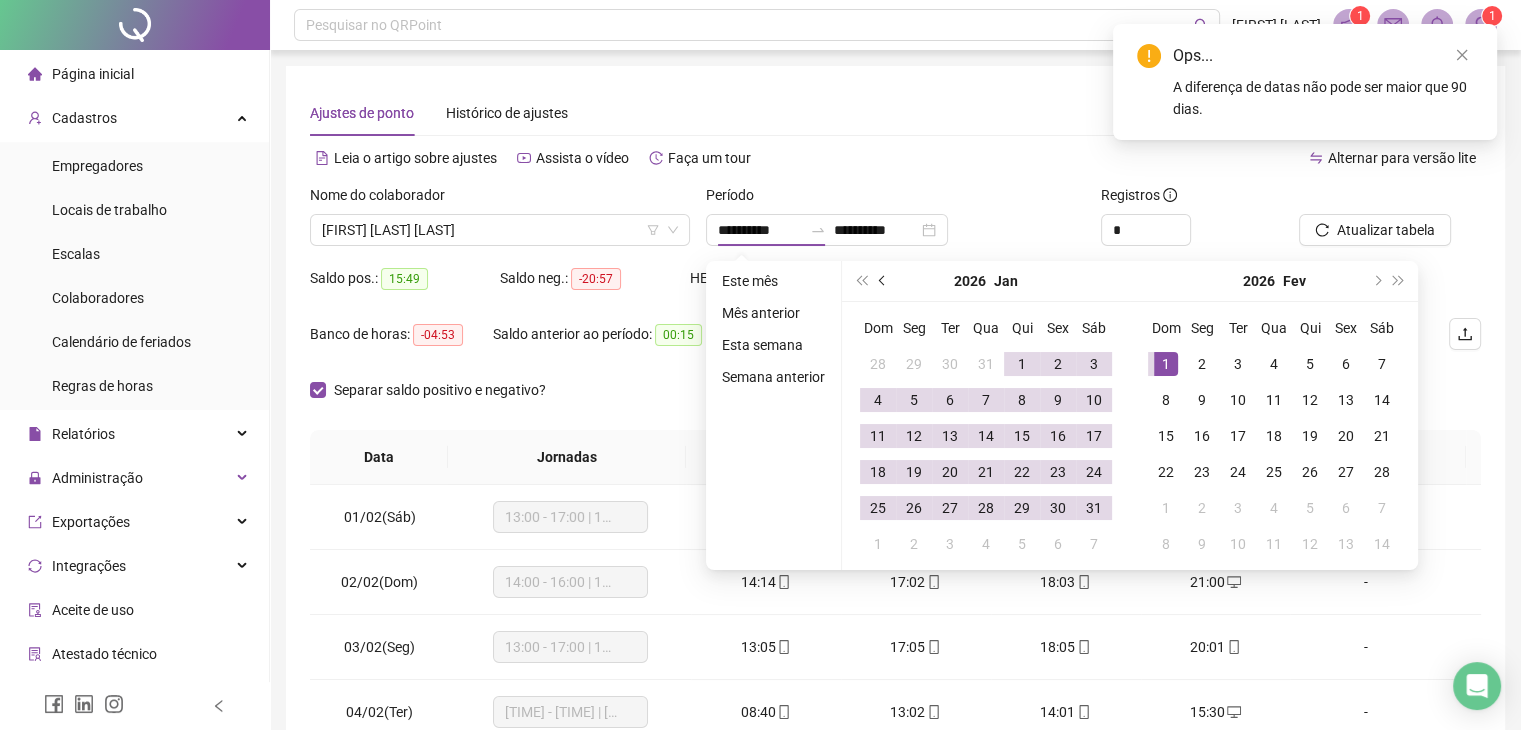 click at bounding box center (884, 281) 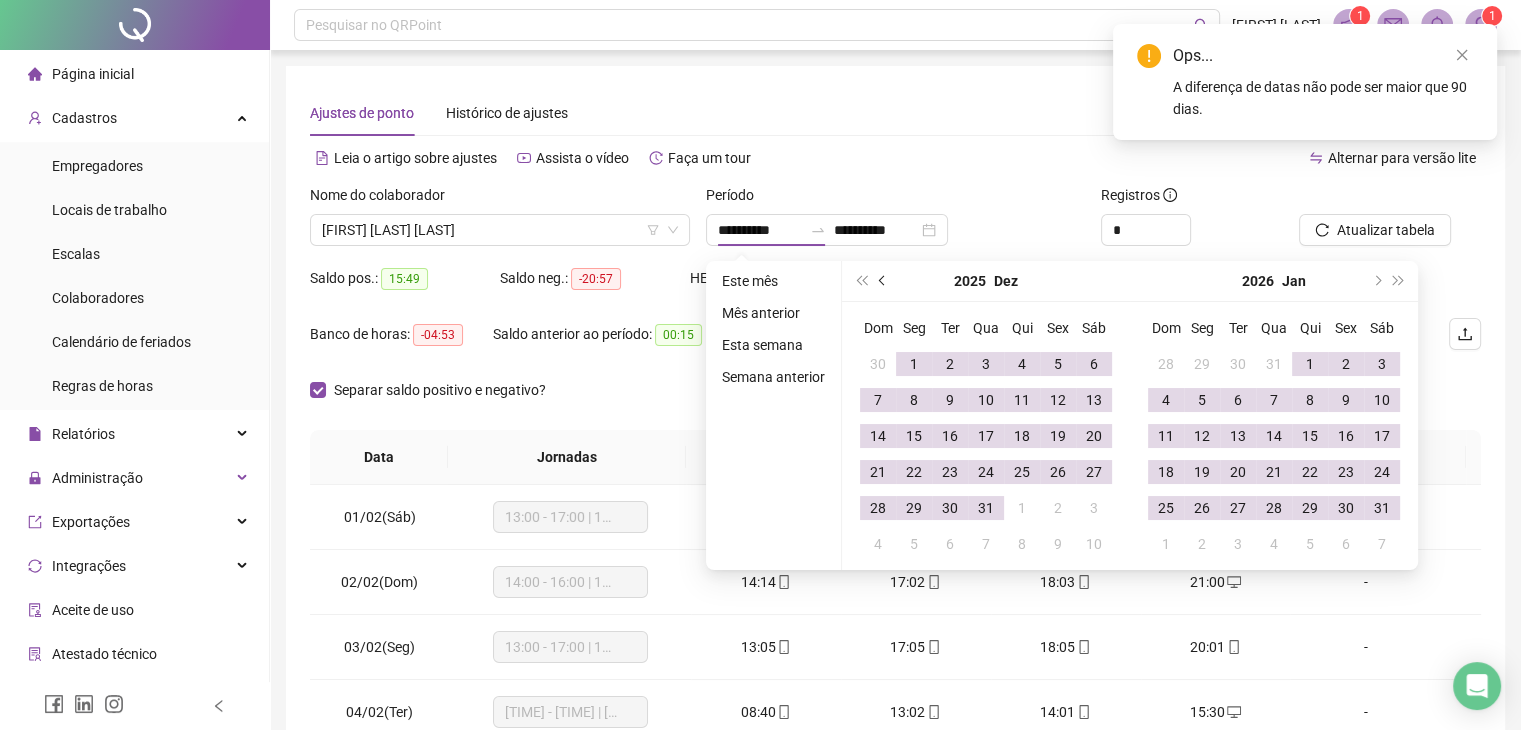 click at bounding box center (884, 281) 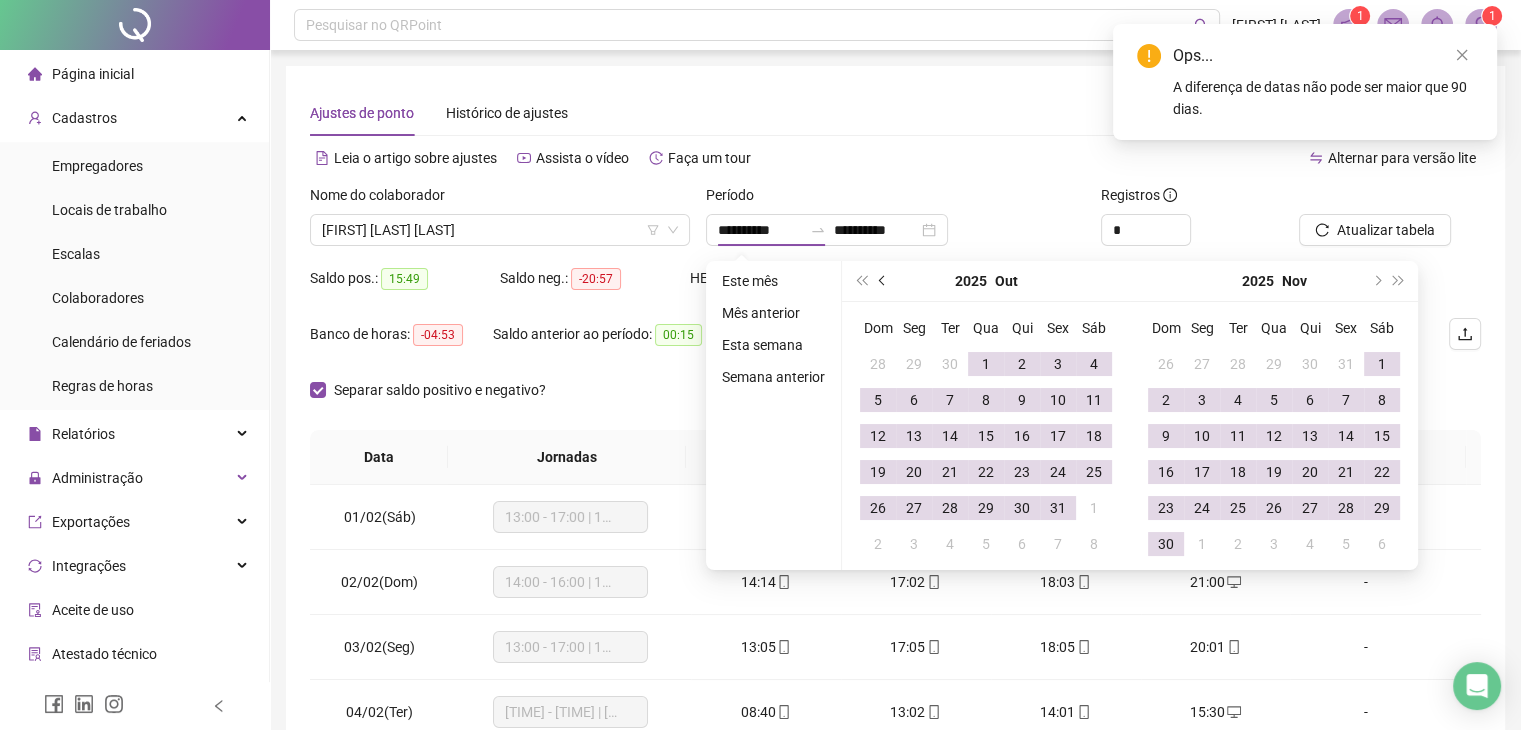 click at bounding box center (884, 281) 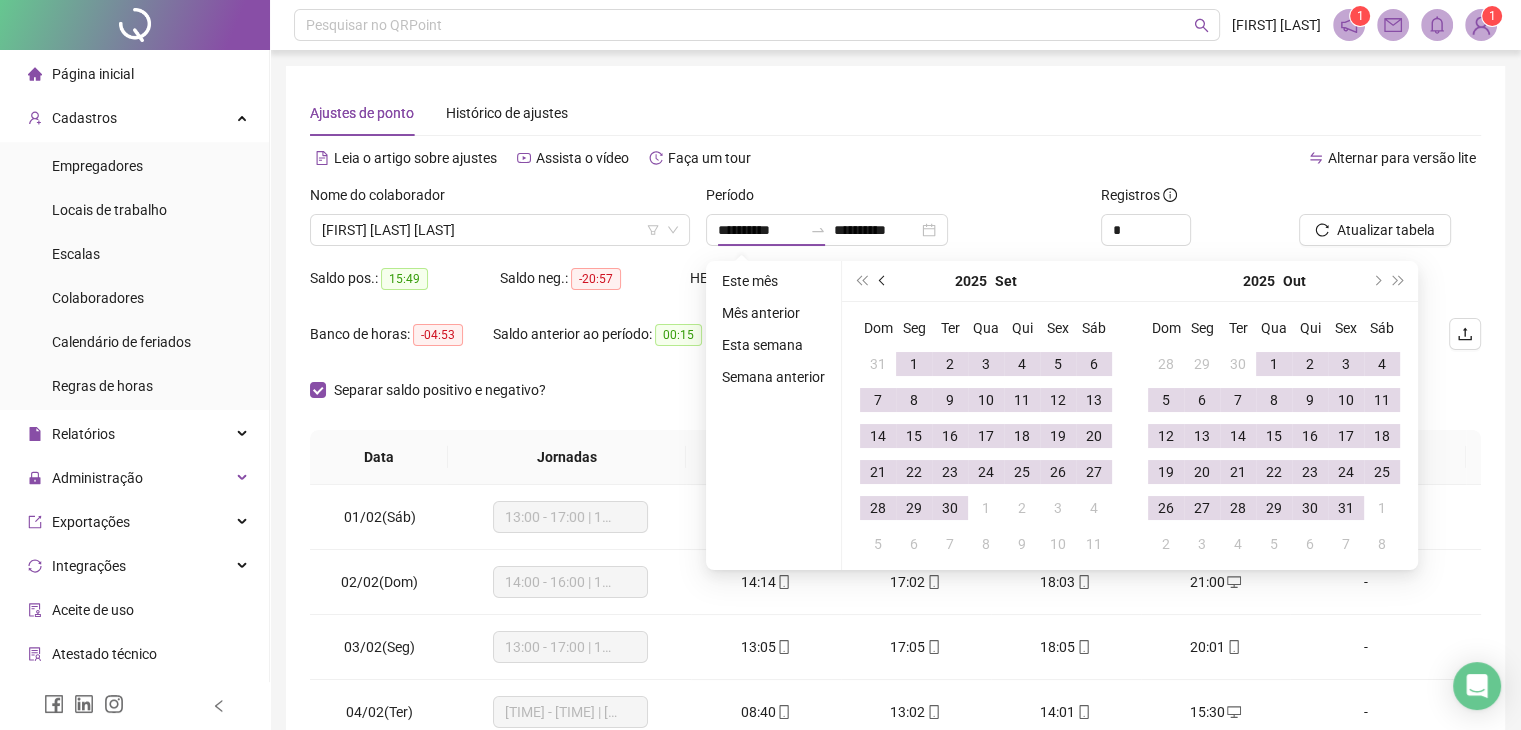 click at bounding box center (884, 281) 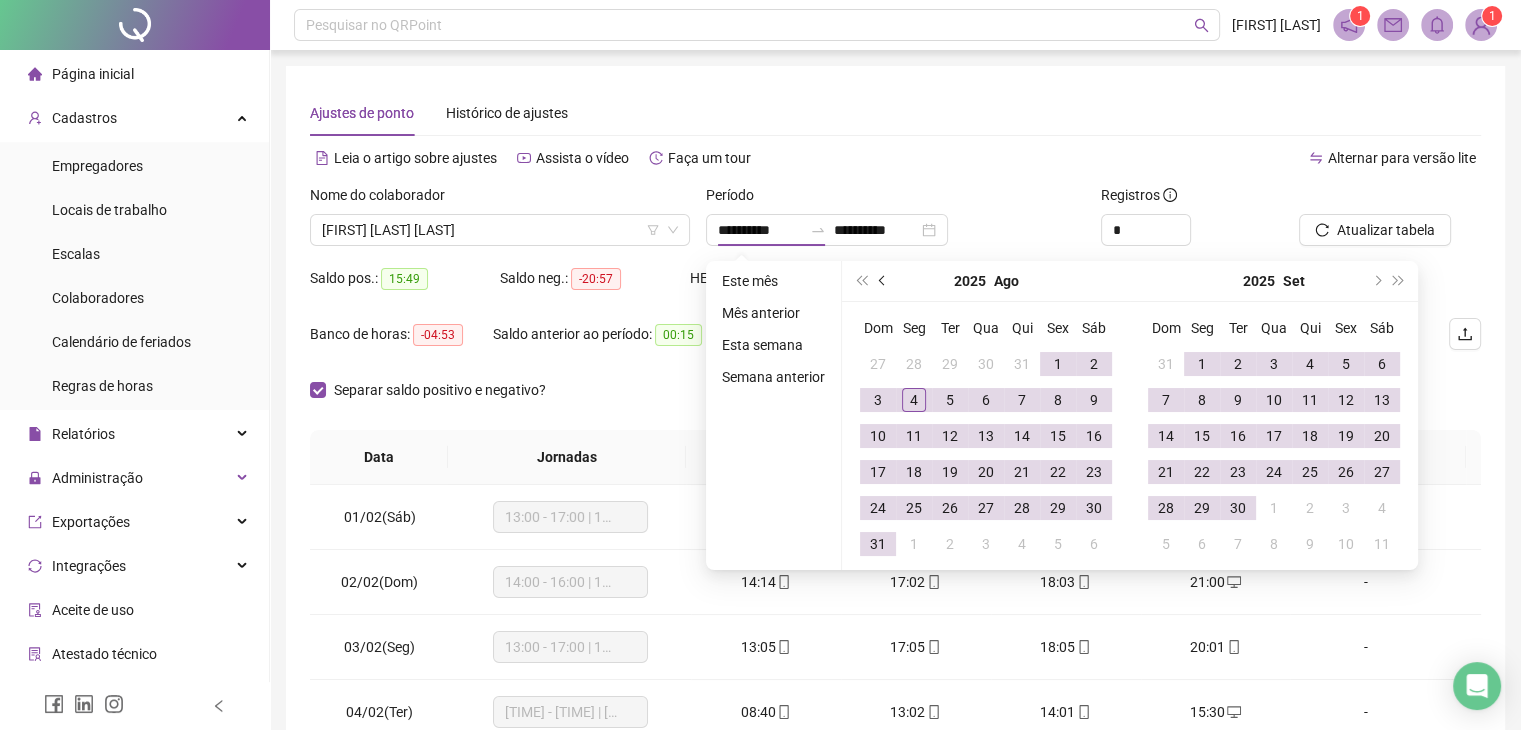 click at bounding box center (884, 281) 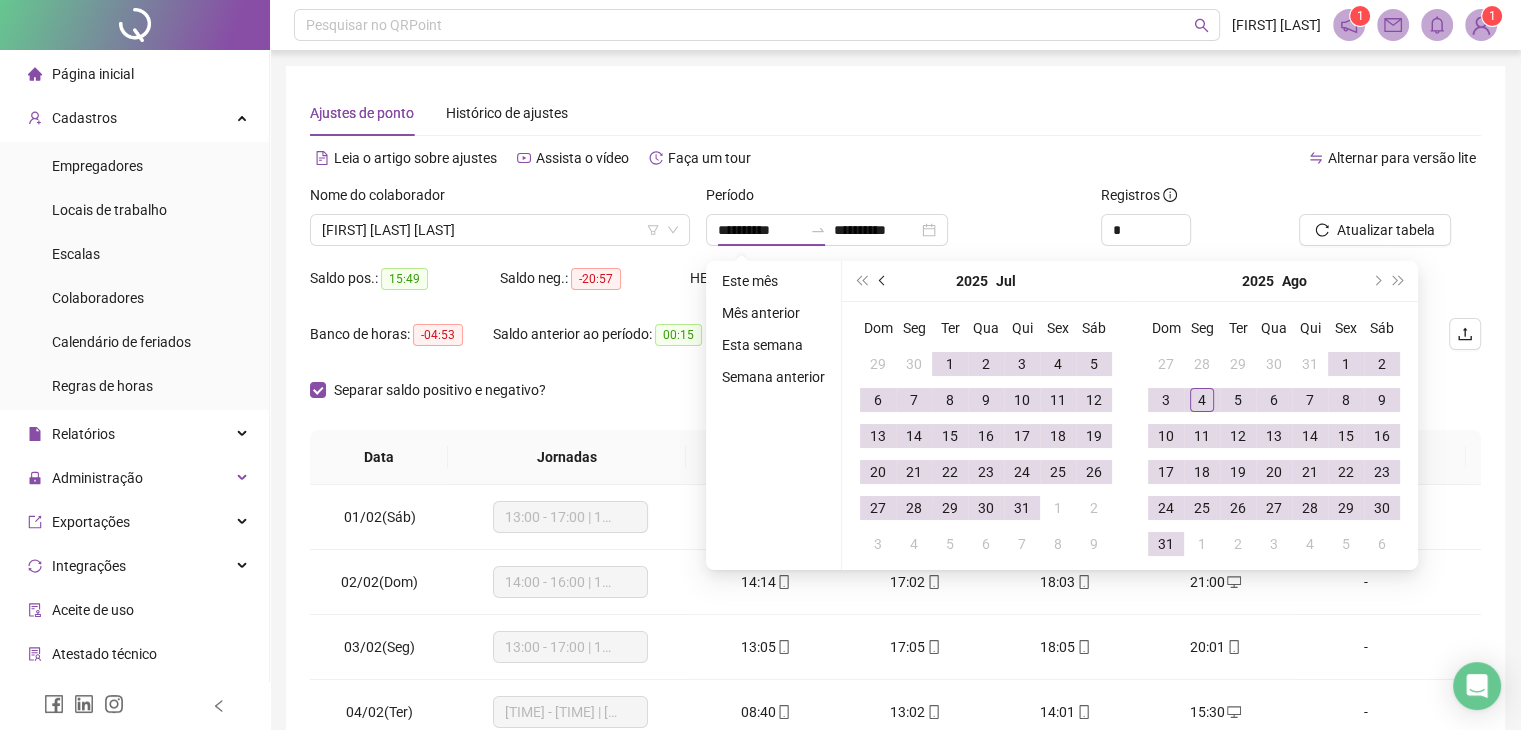 click at bounding box center [884, 281] 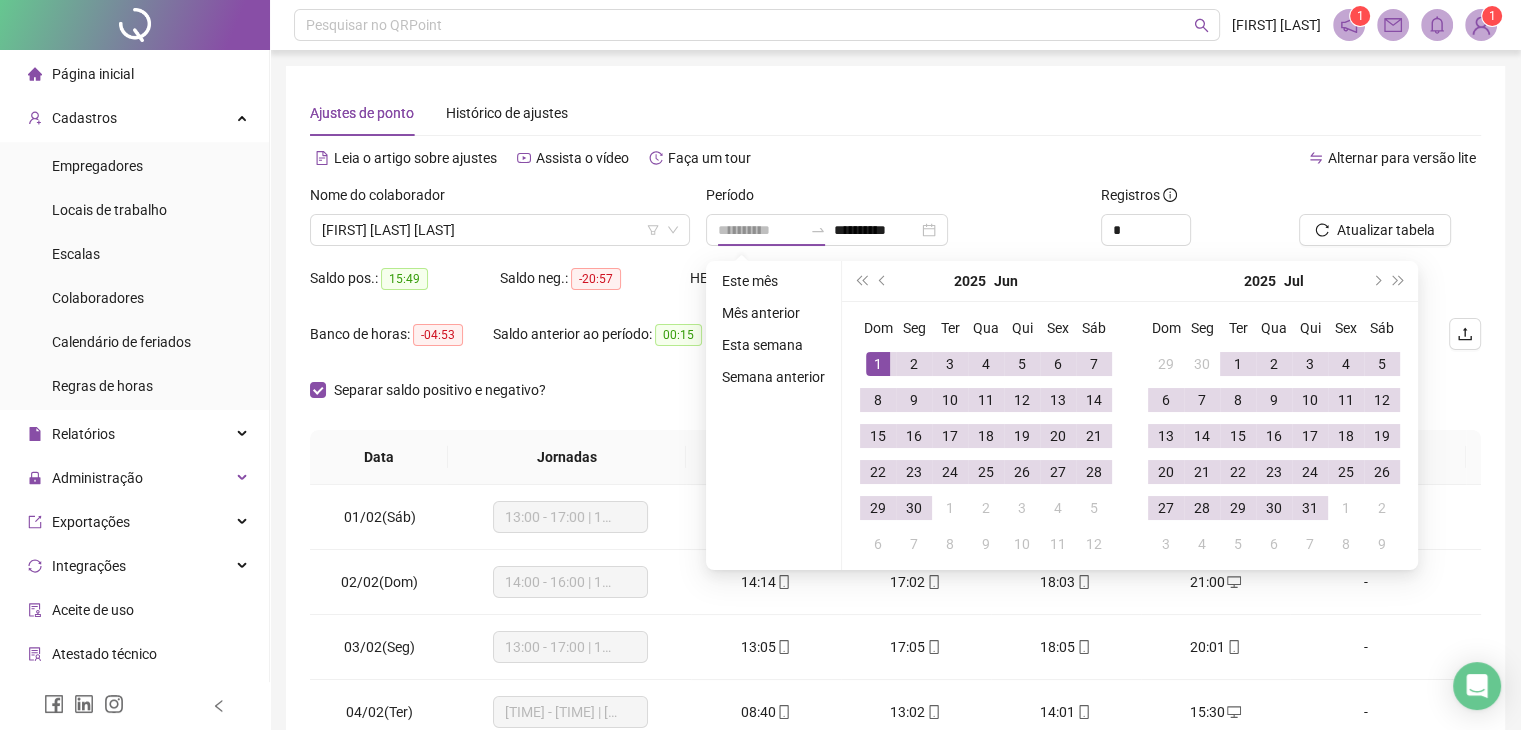 click on "1" at bounding box center (878, 364) 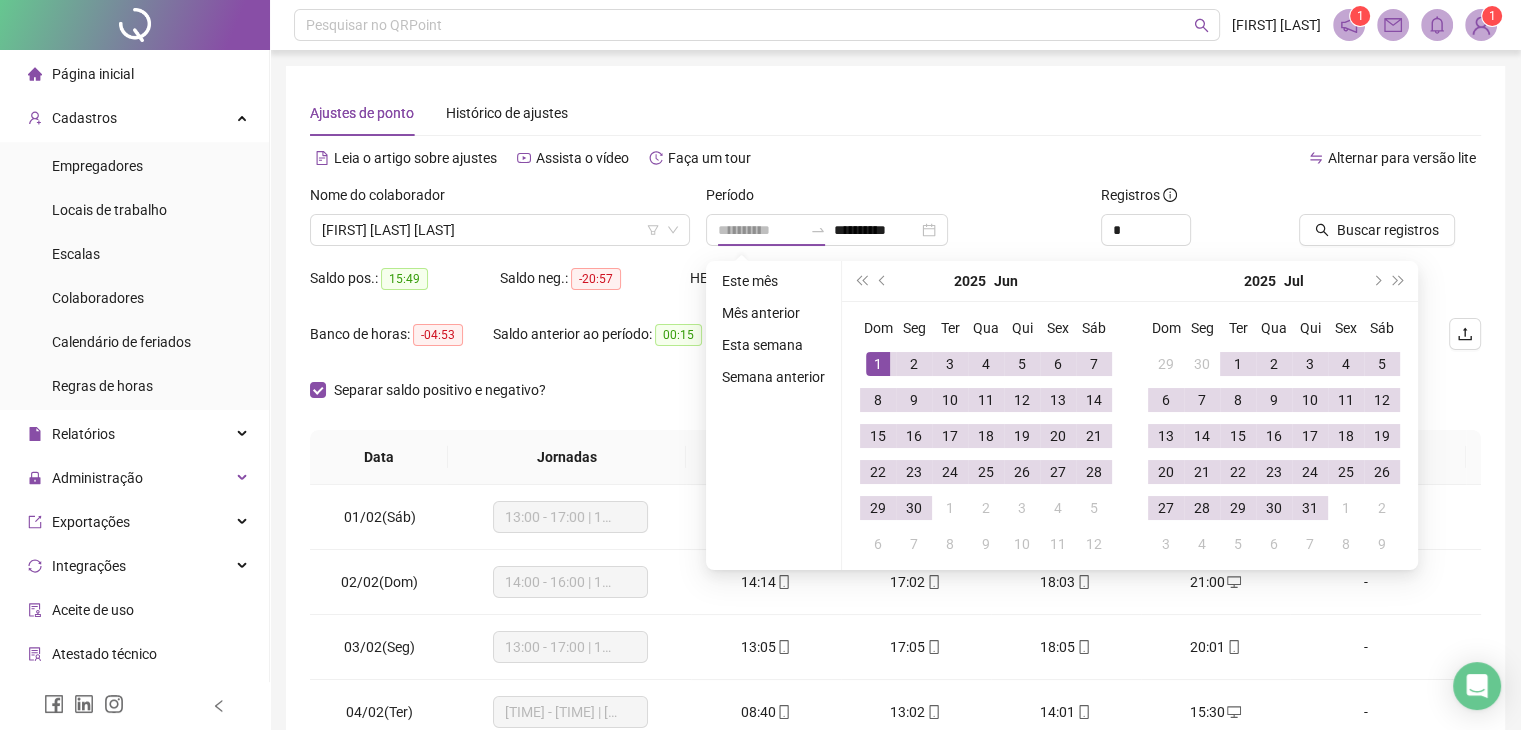 type on "**********" 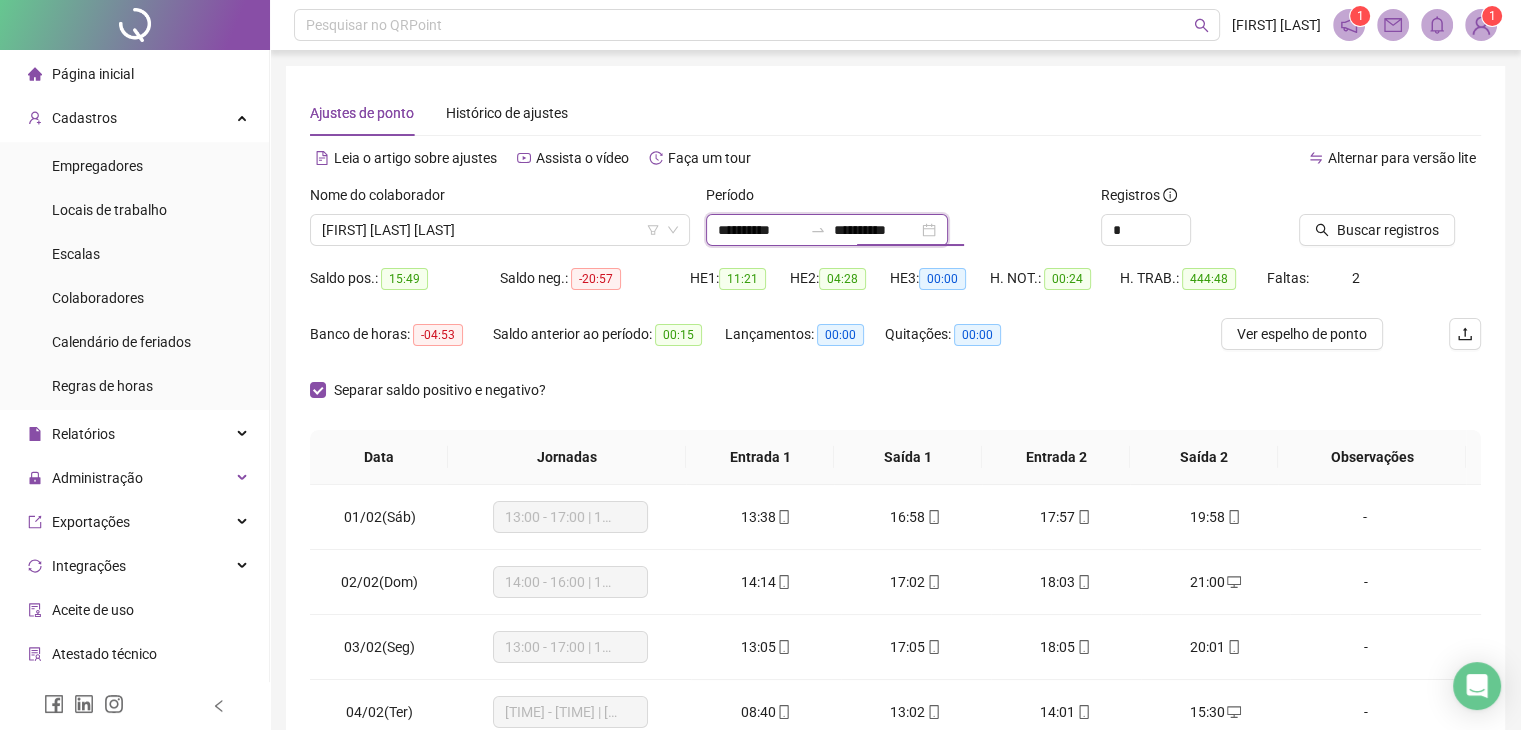click on "**********" at bounding box center (876, 230) 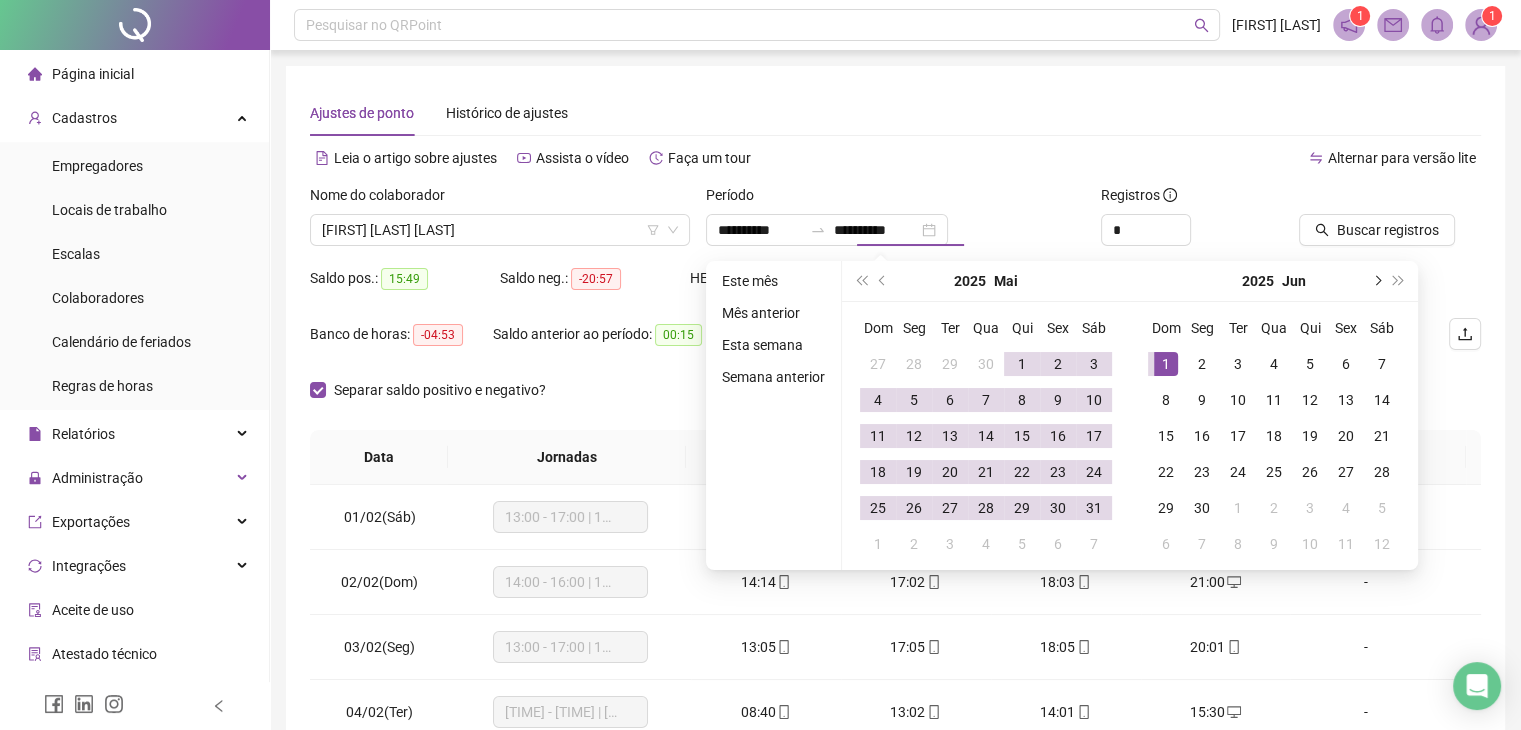 click at bounding box center (1376, 281) 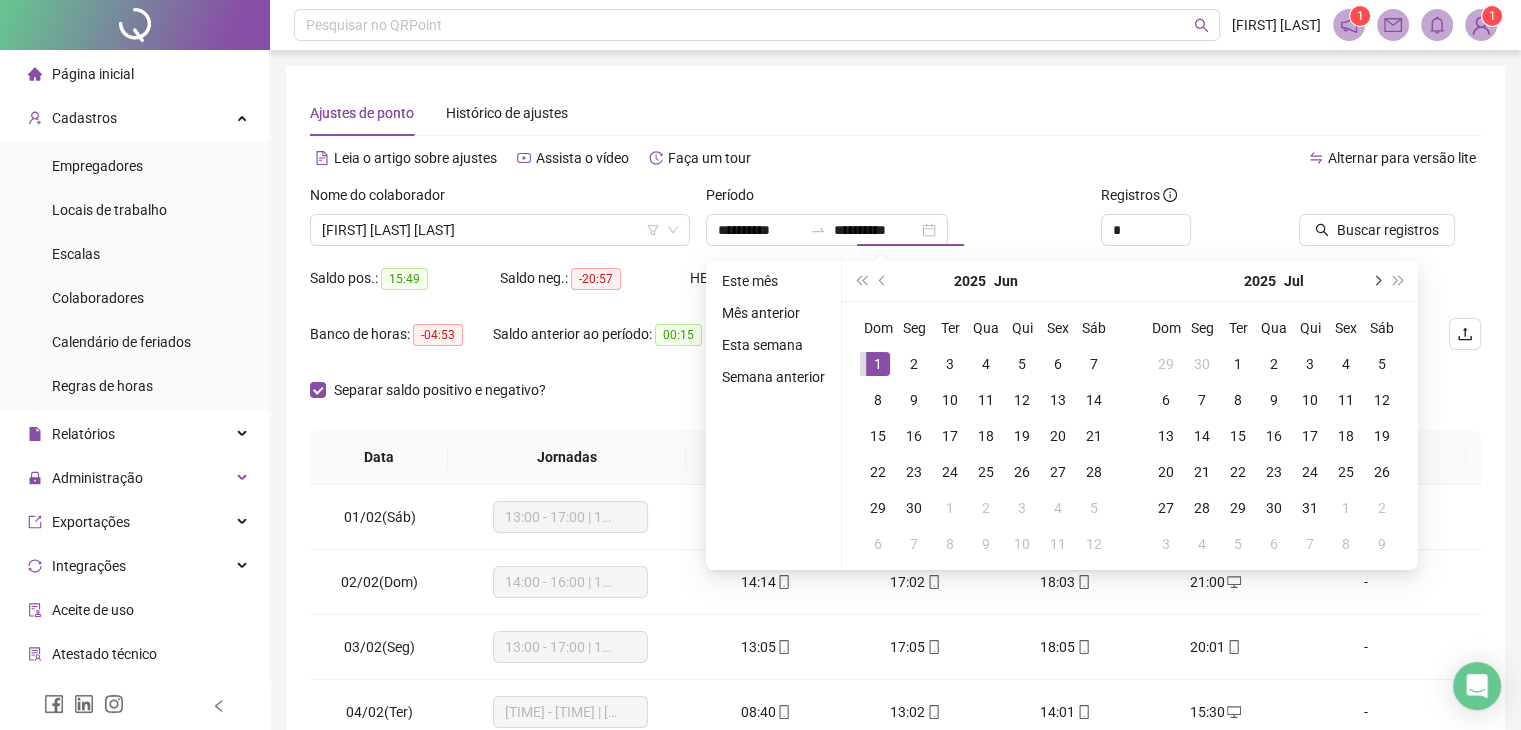 click at bounding box center (1376, 281) 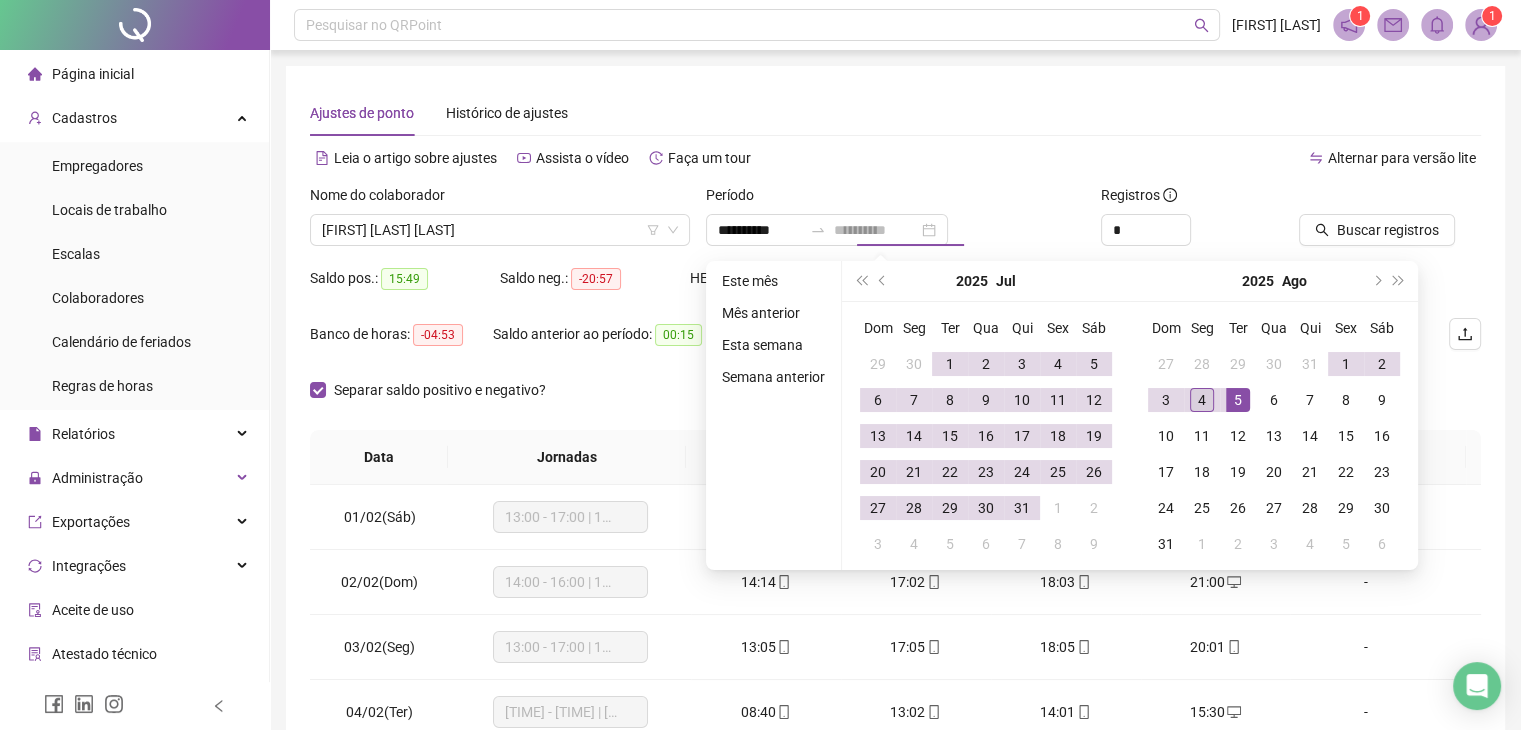 type on "**********" 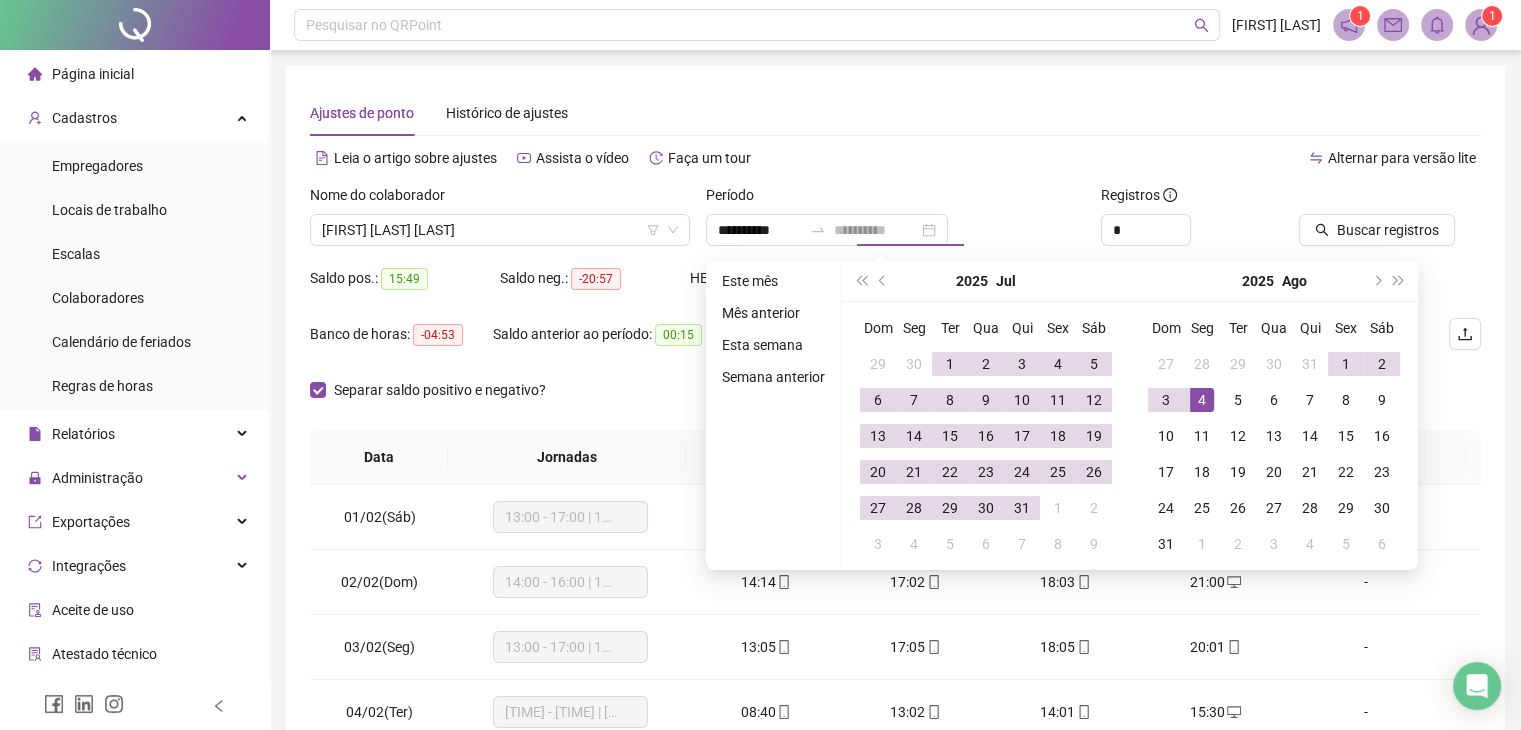 click on "4" at bounding box center [1202, 400] 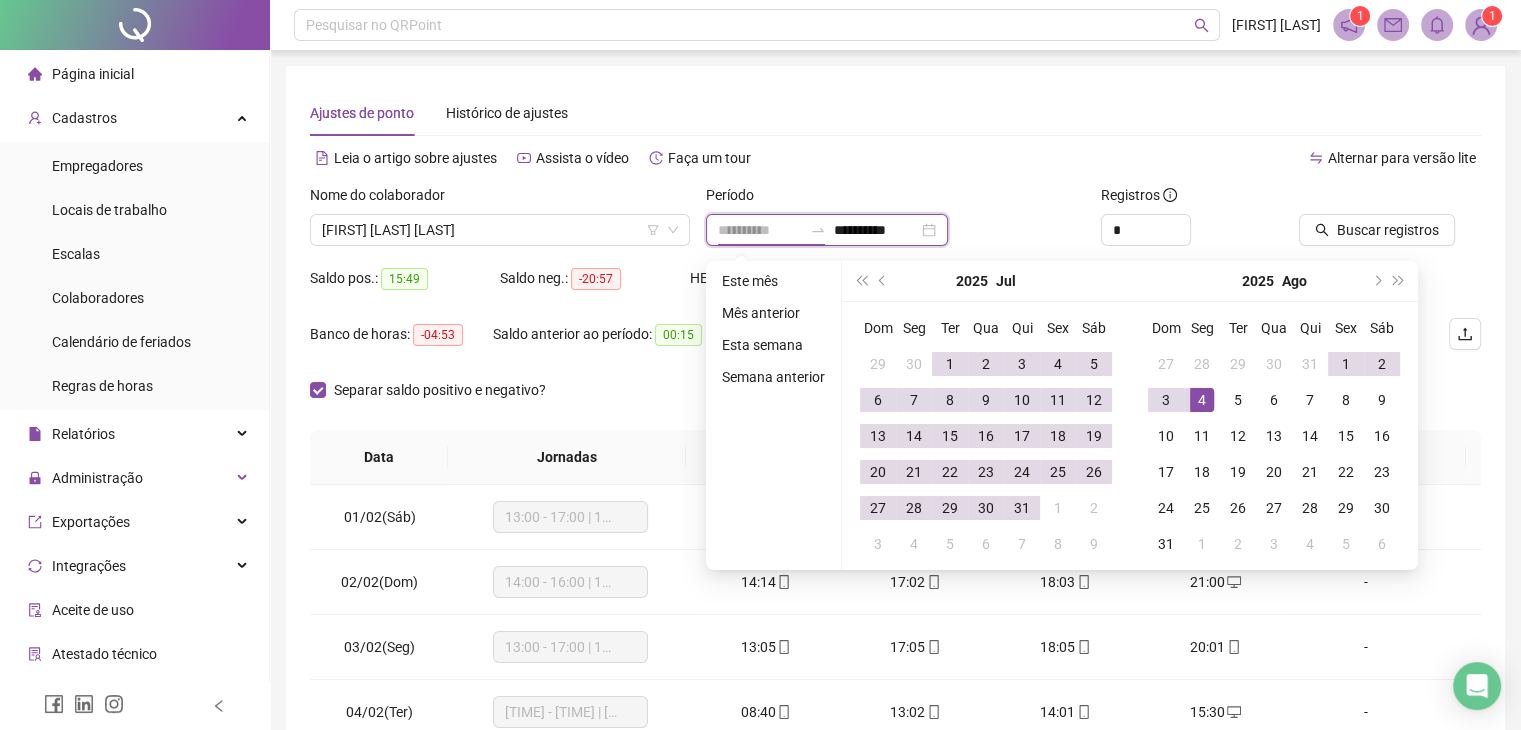type on "**********" 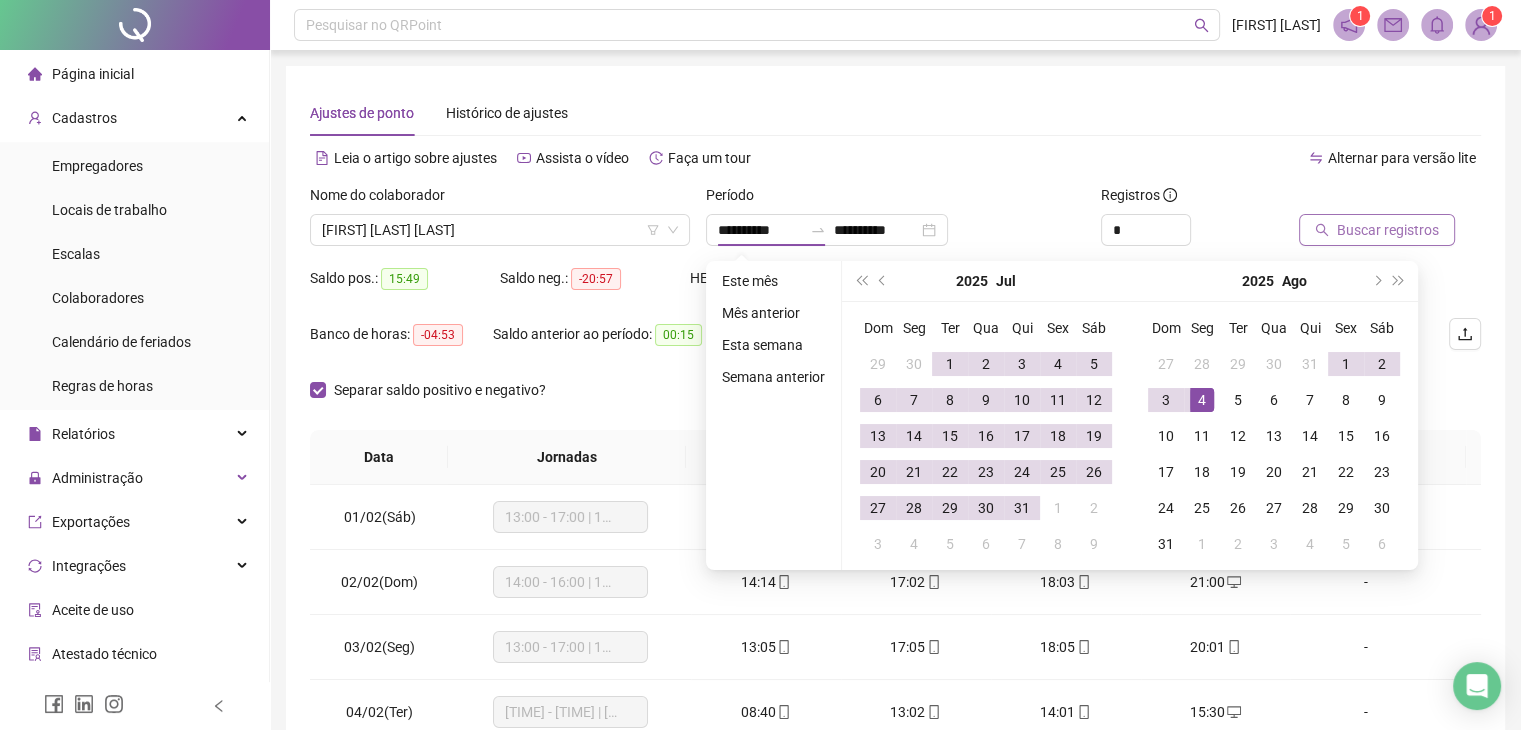 click on "Buscar registros" at bounding box center [1388, 230] 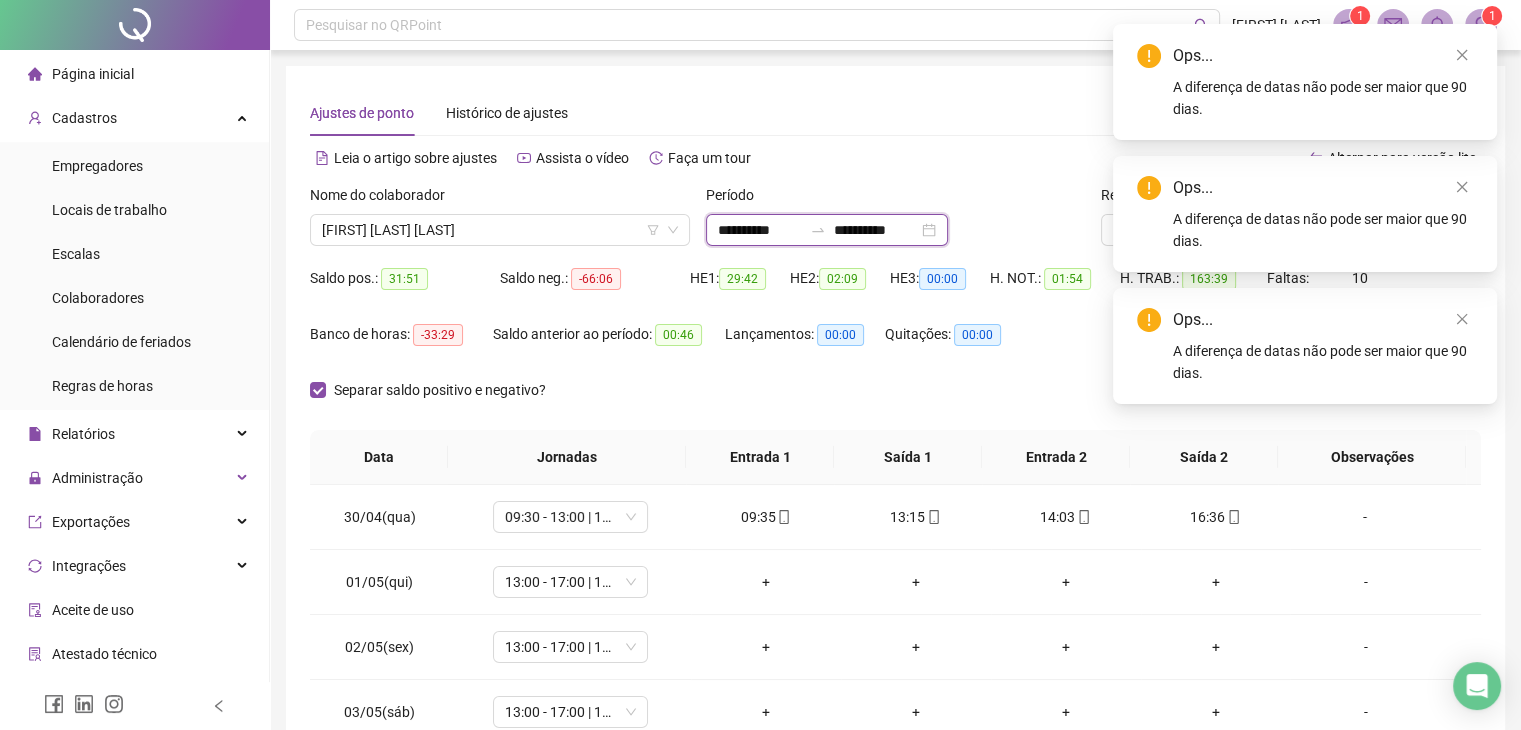 click on "**********" at bounding box center [760, 230] 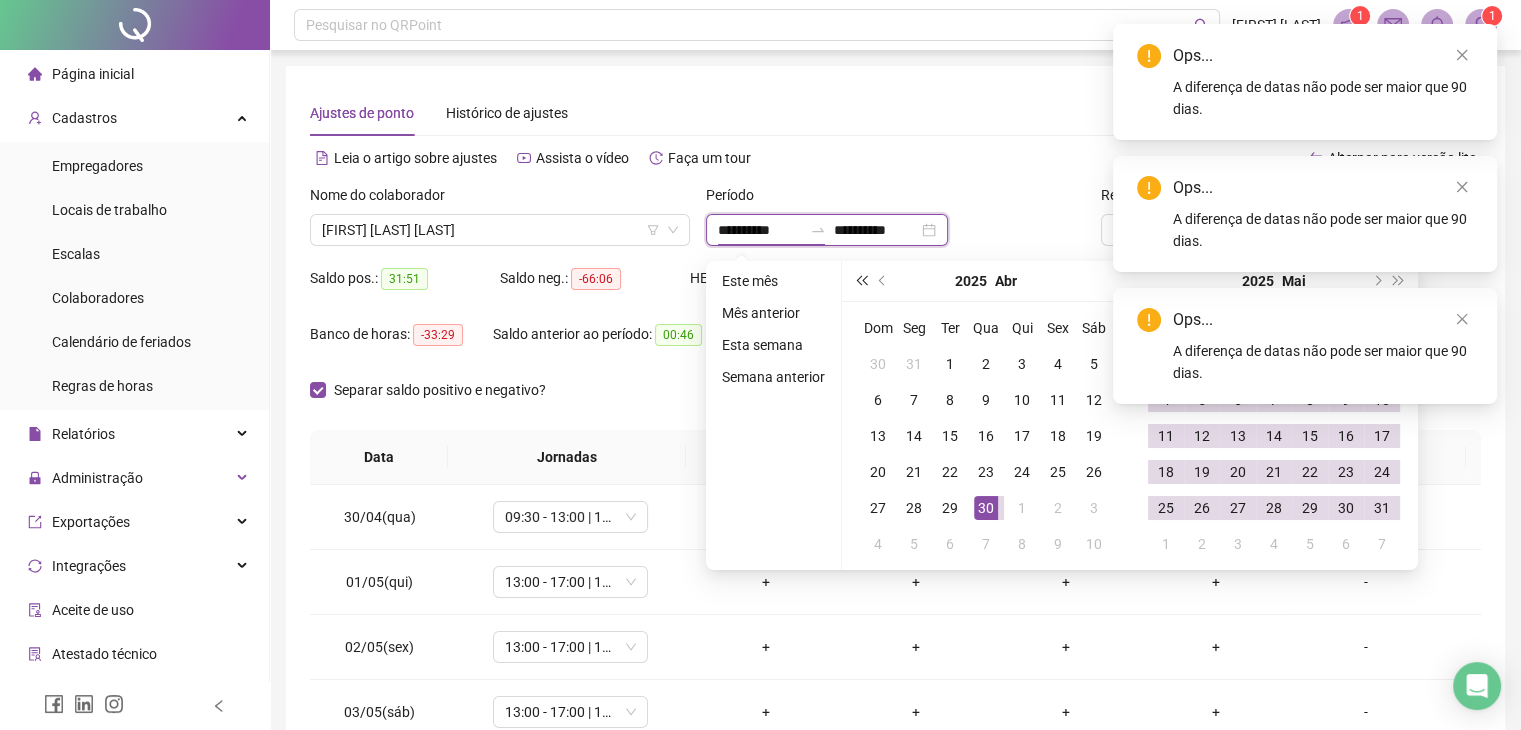 type on "**********" 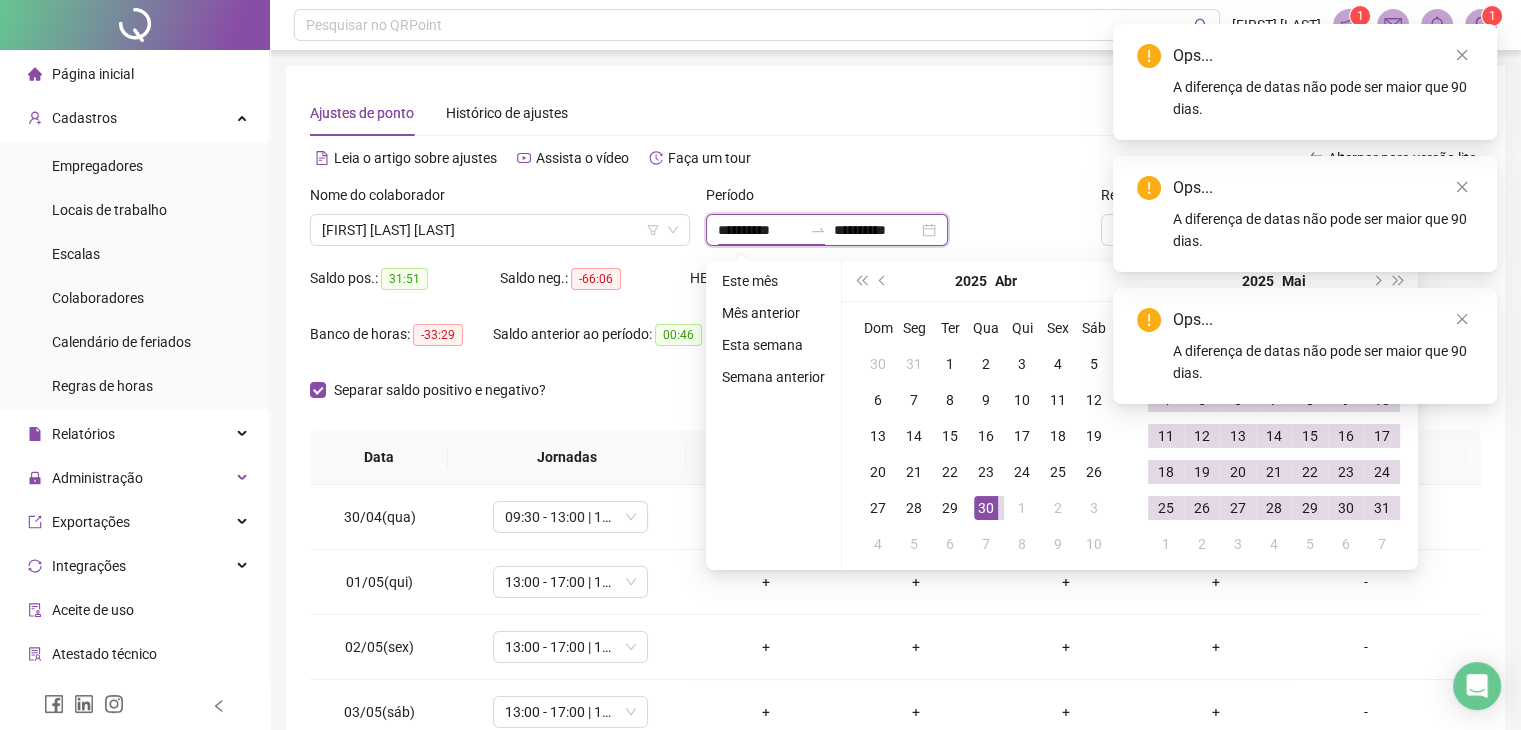 type on "**********" 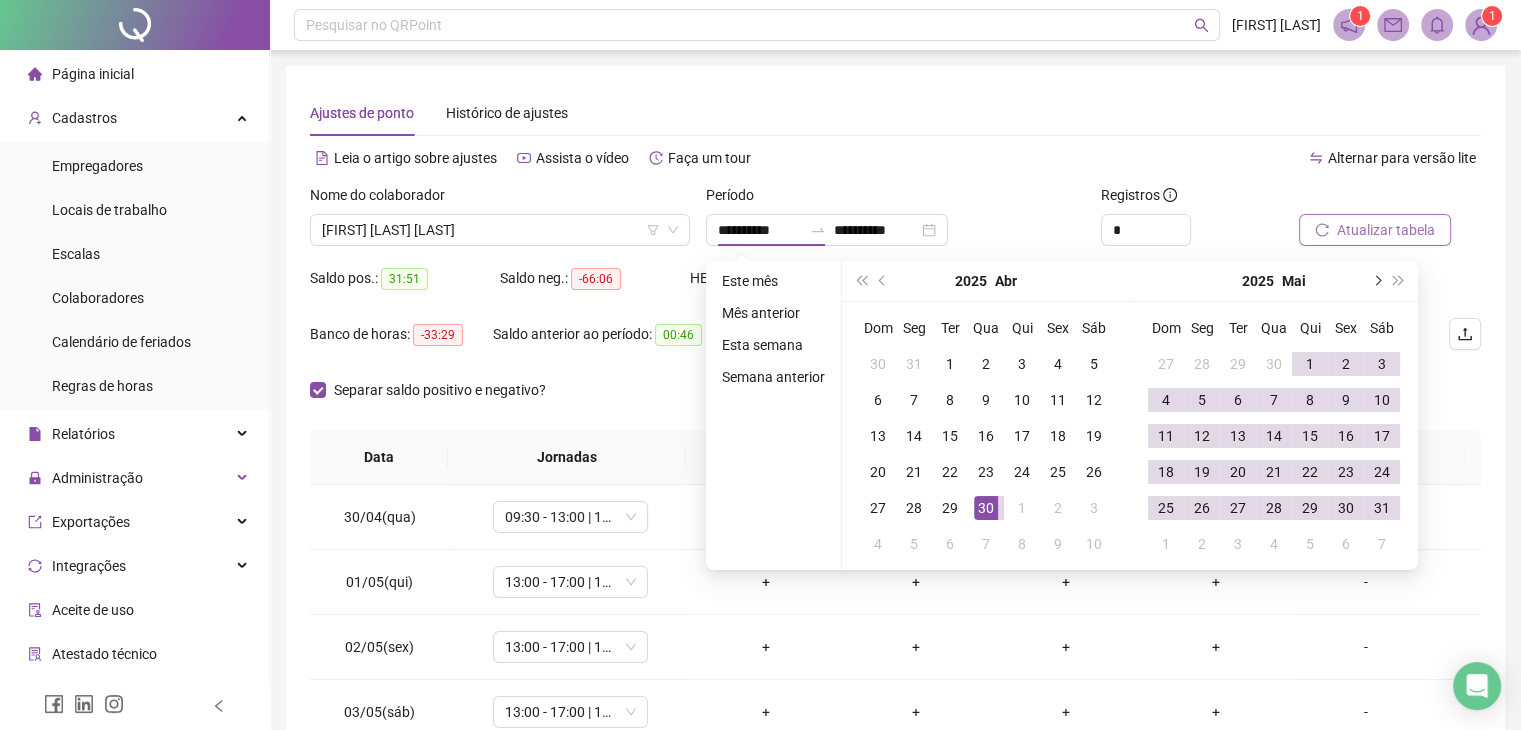 click at bounding box center [1376, 281] 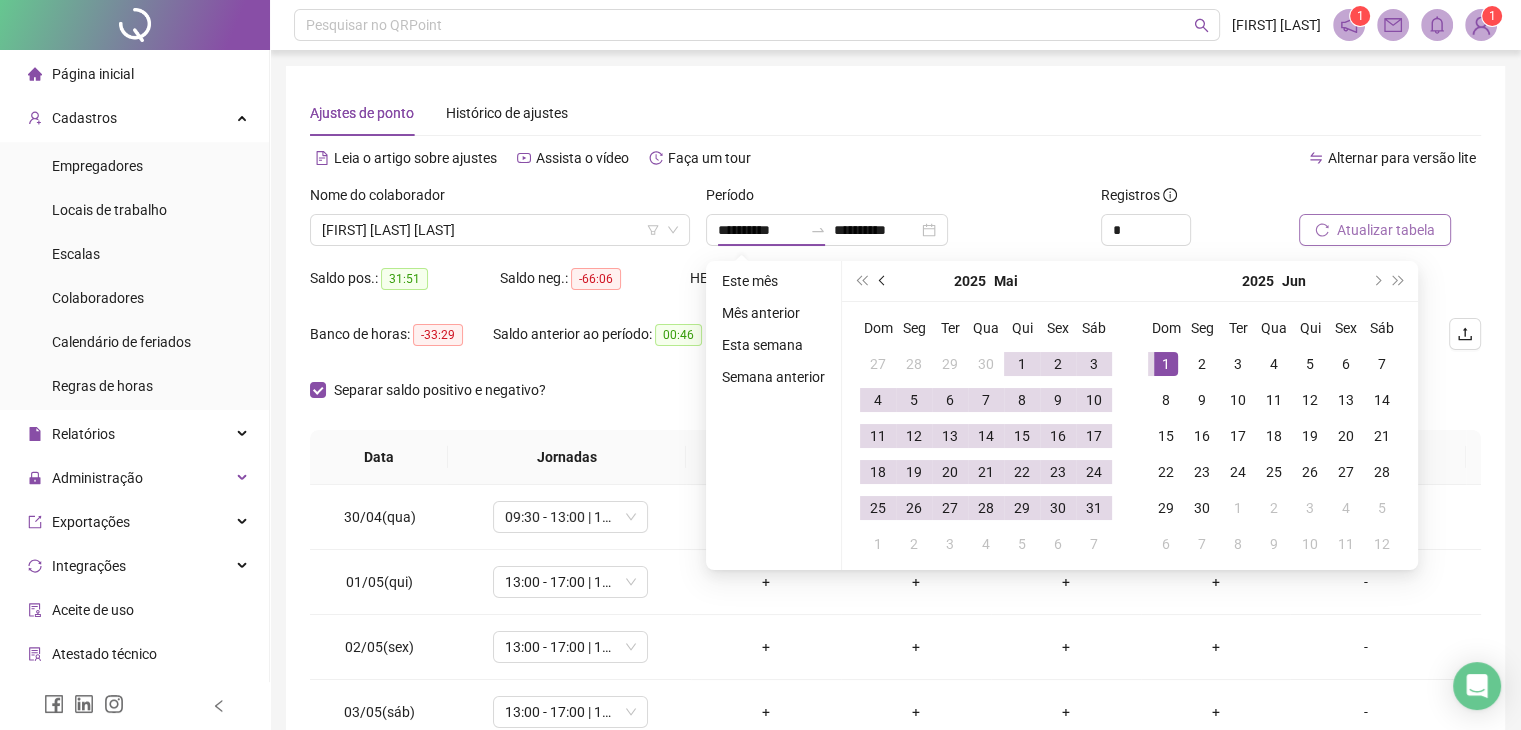 click at bounding box center [883, 281] 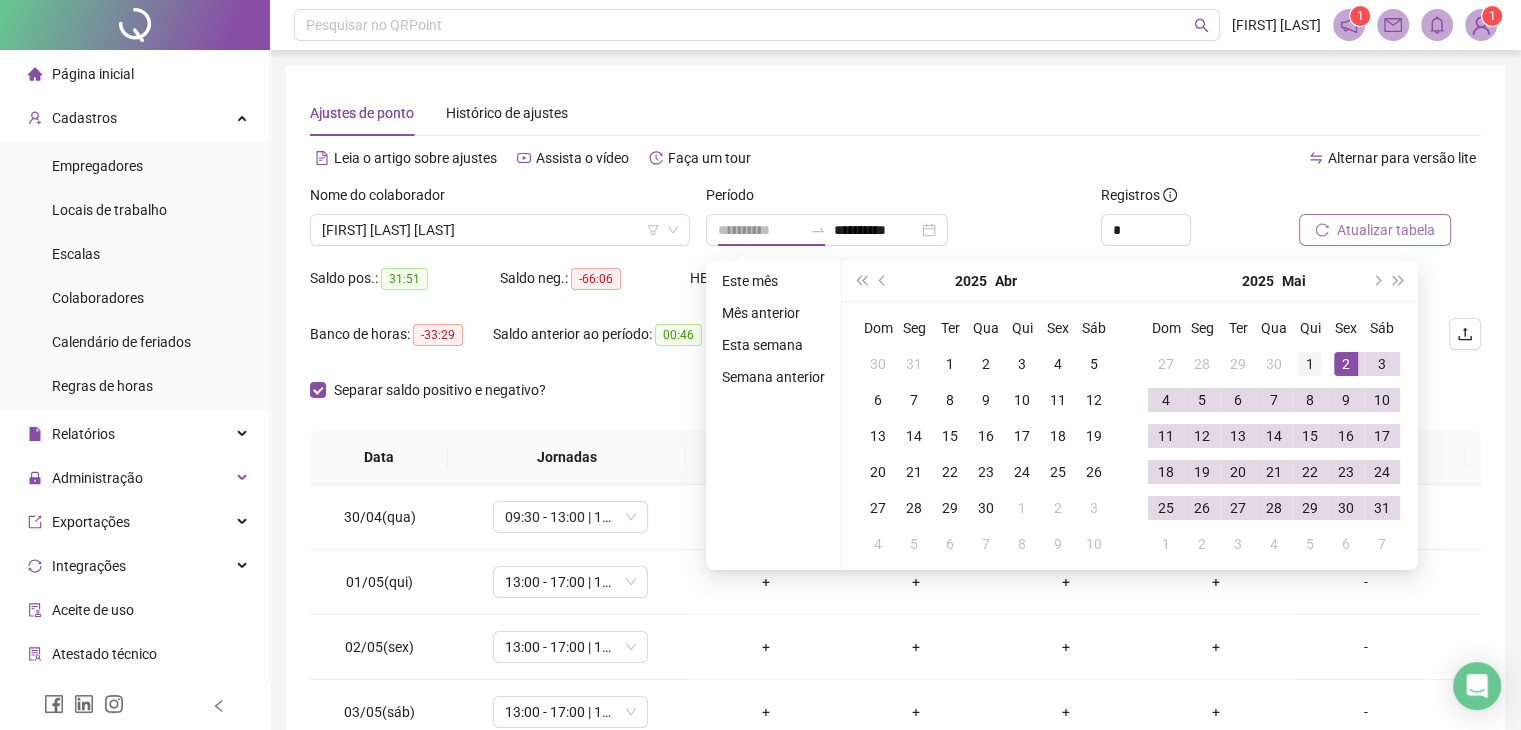 type on "**********" 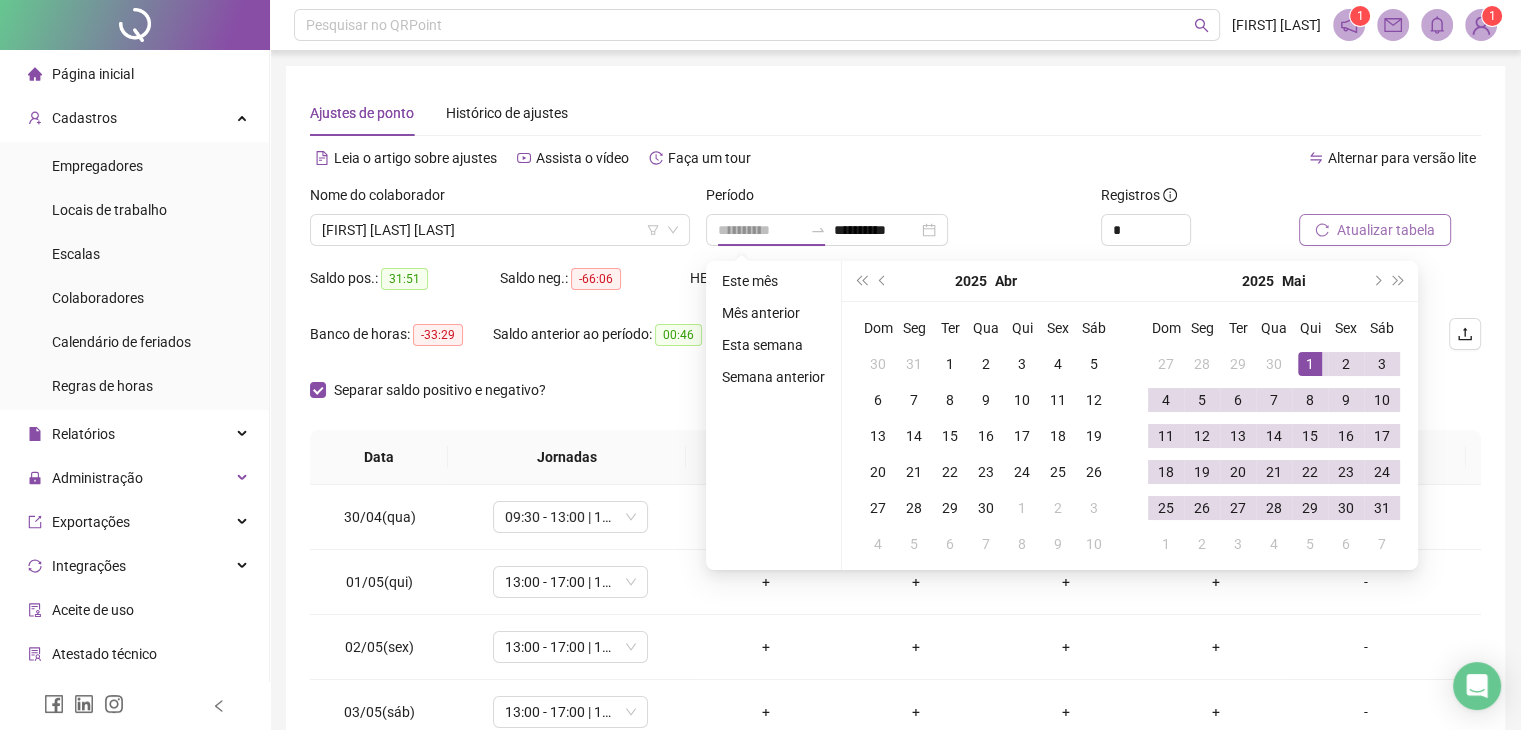 click on "1" at bounding box center (1310, 364) 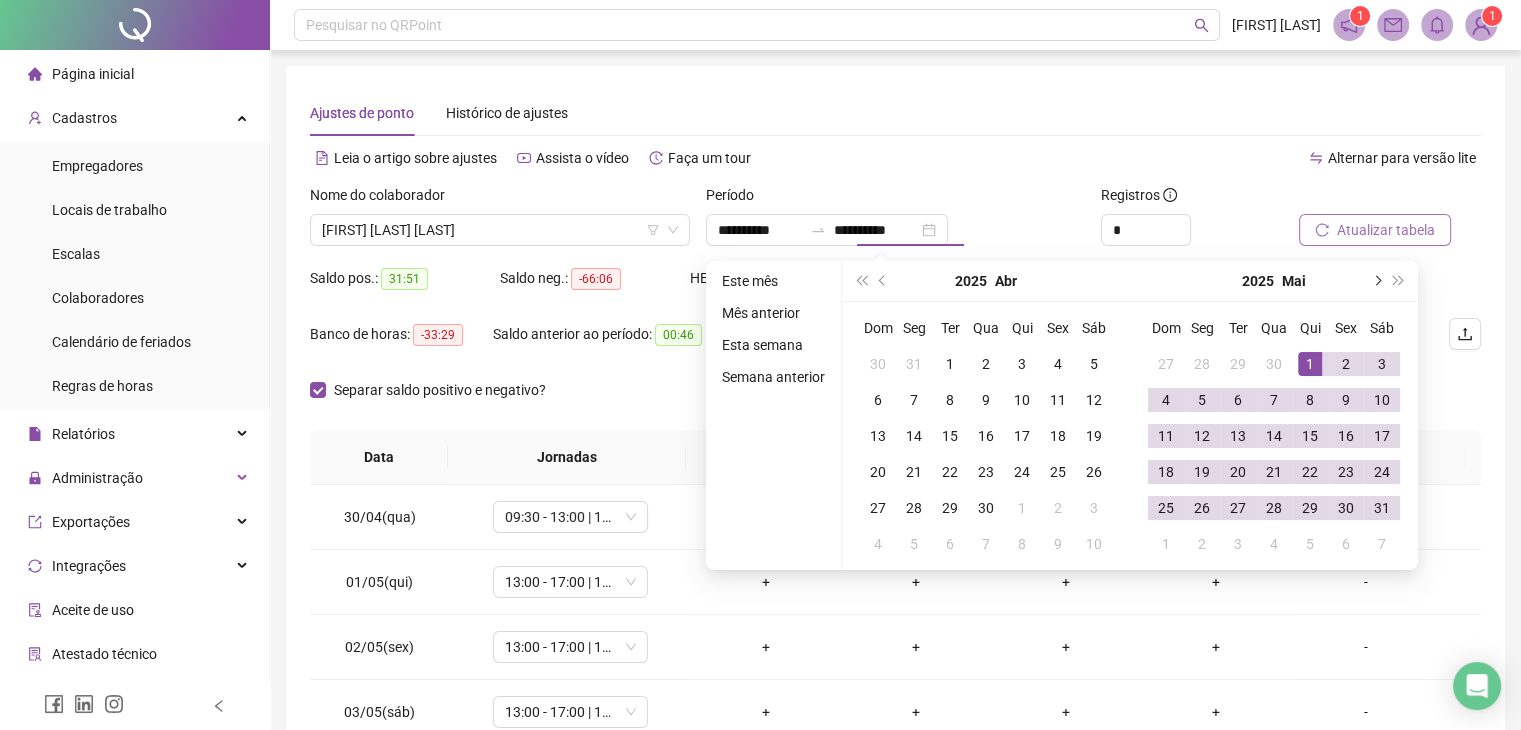 click at bounding box center (1376, 281) 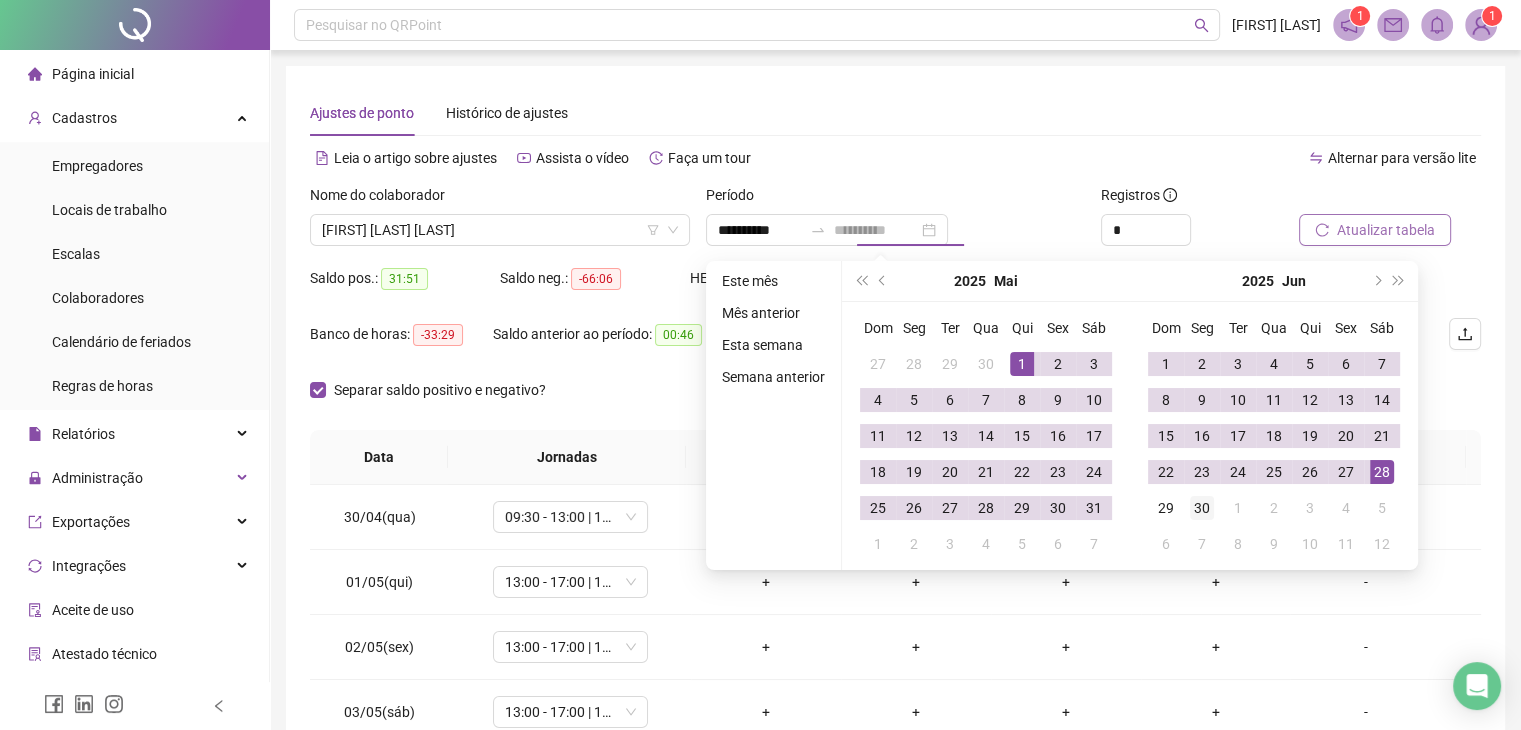 type on "**********" 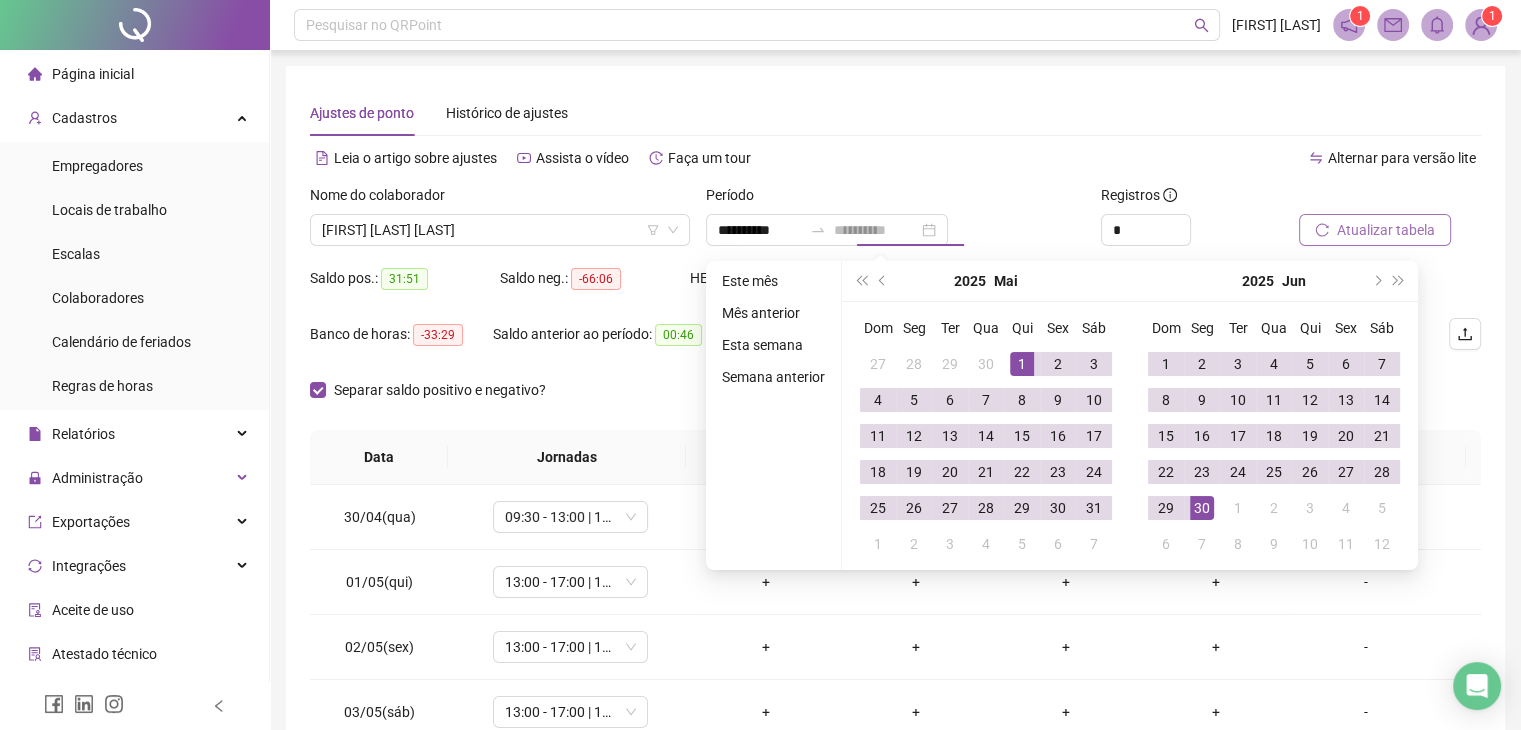 click on "30" at bounding box center (1202, 508) 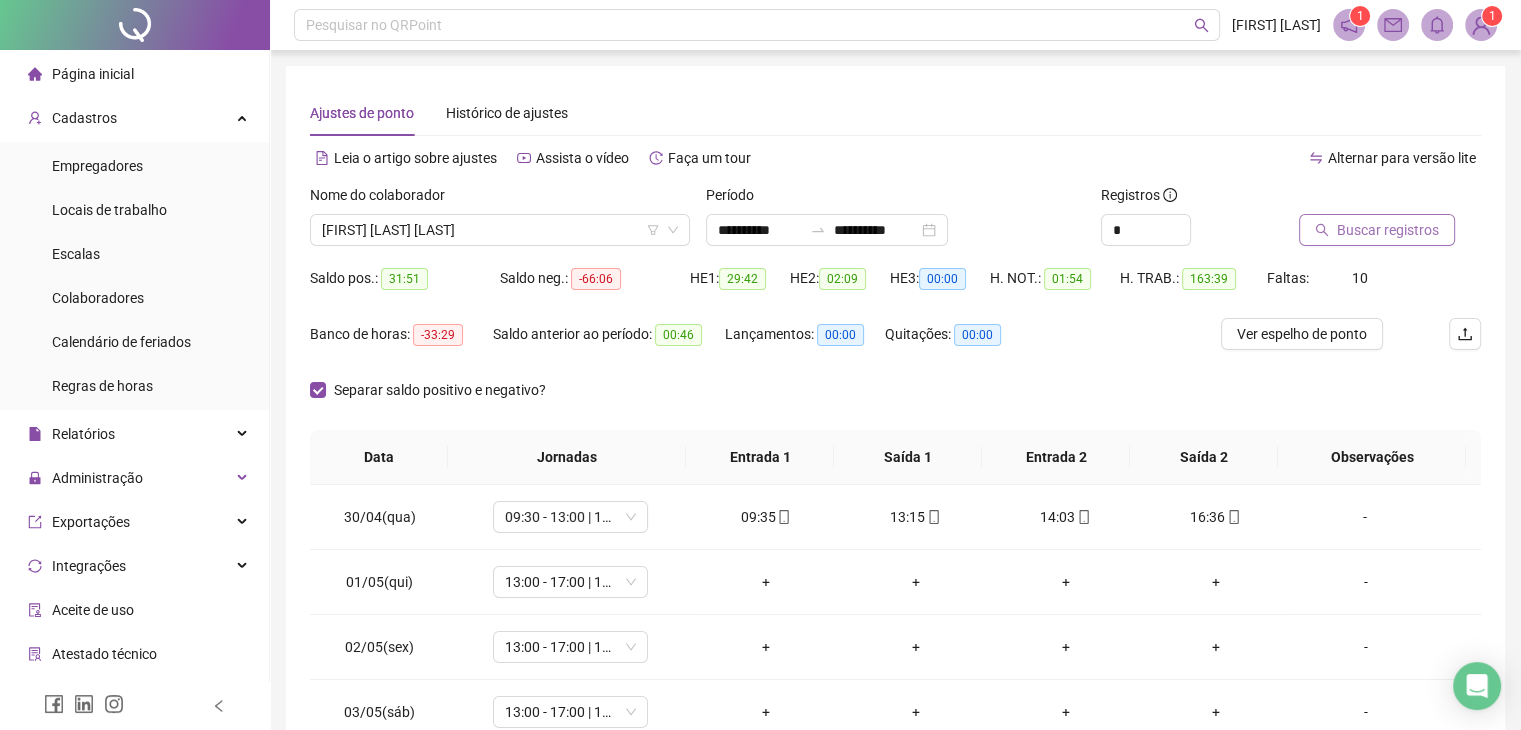 click at bounding box center (1365, 199) 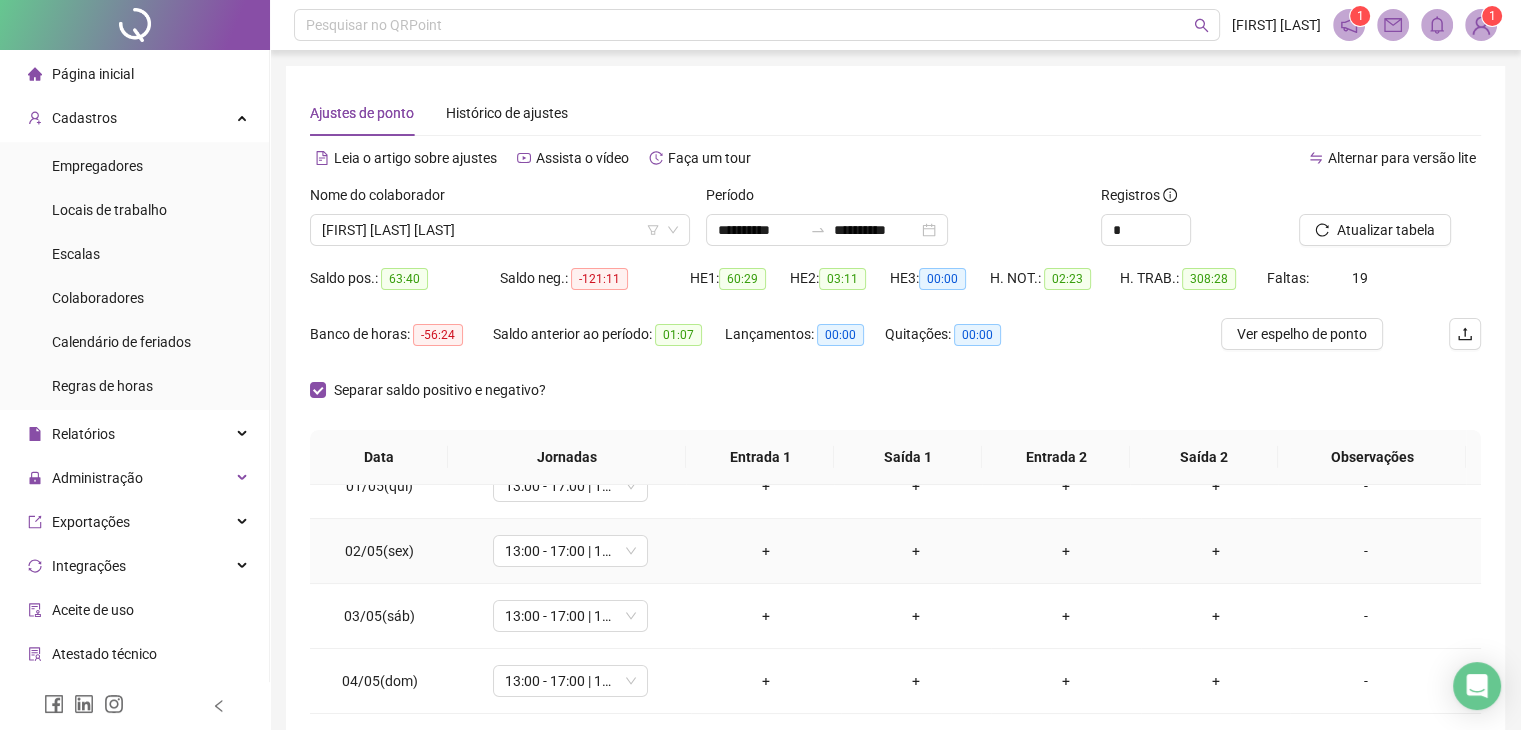 scroll, scrollTop: 0, scrollLeft: 0, axis: both 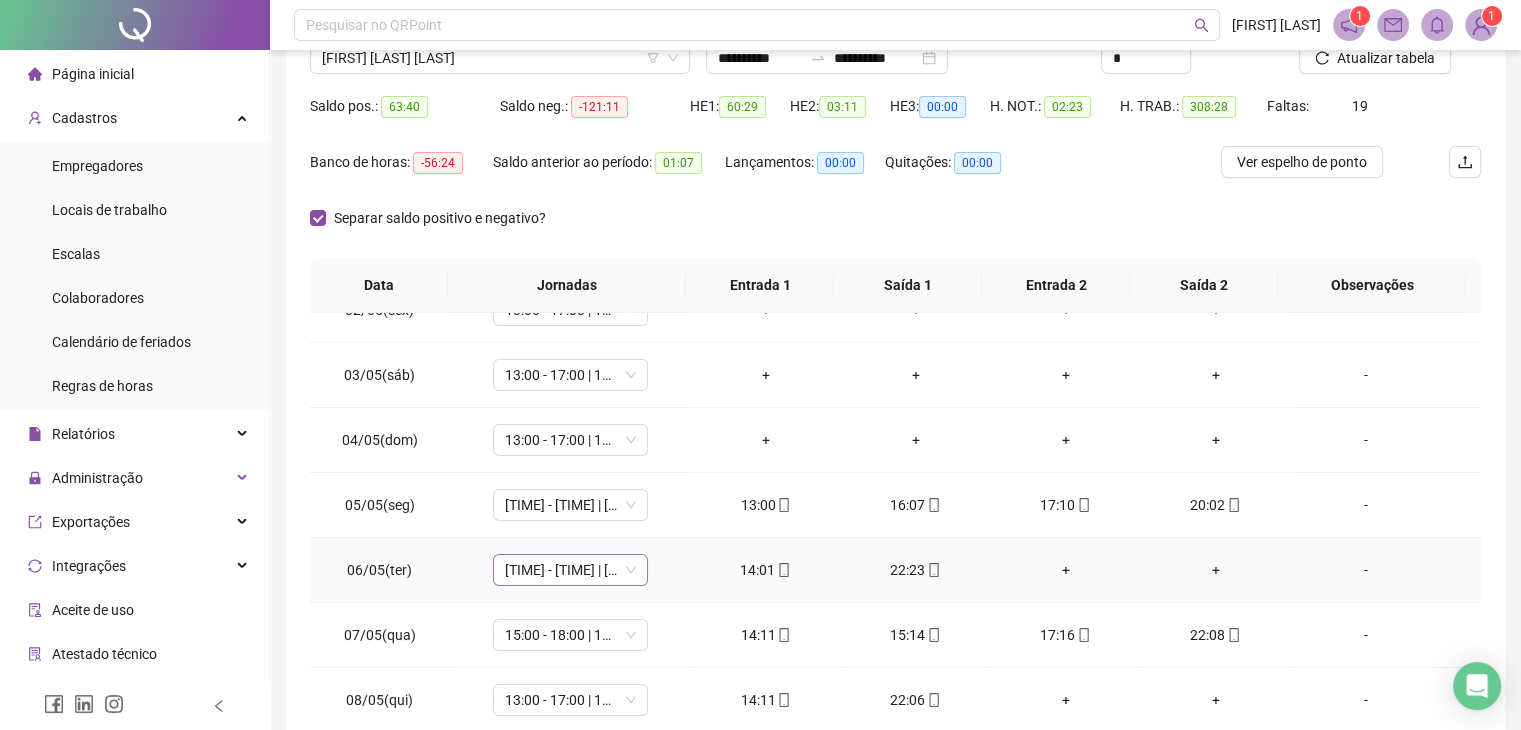 click on "08:30 - 13:00 | 14:00 - 15:30" at bounding box center [570, 570] 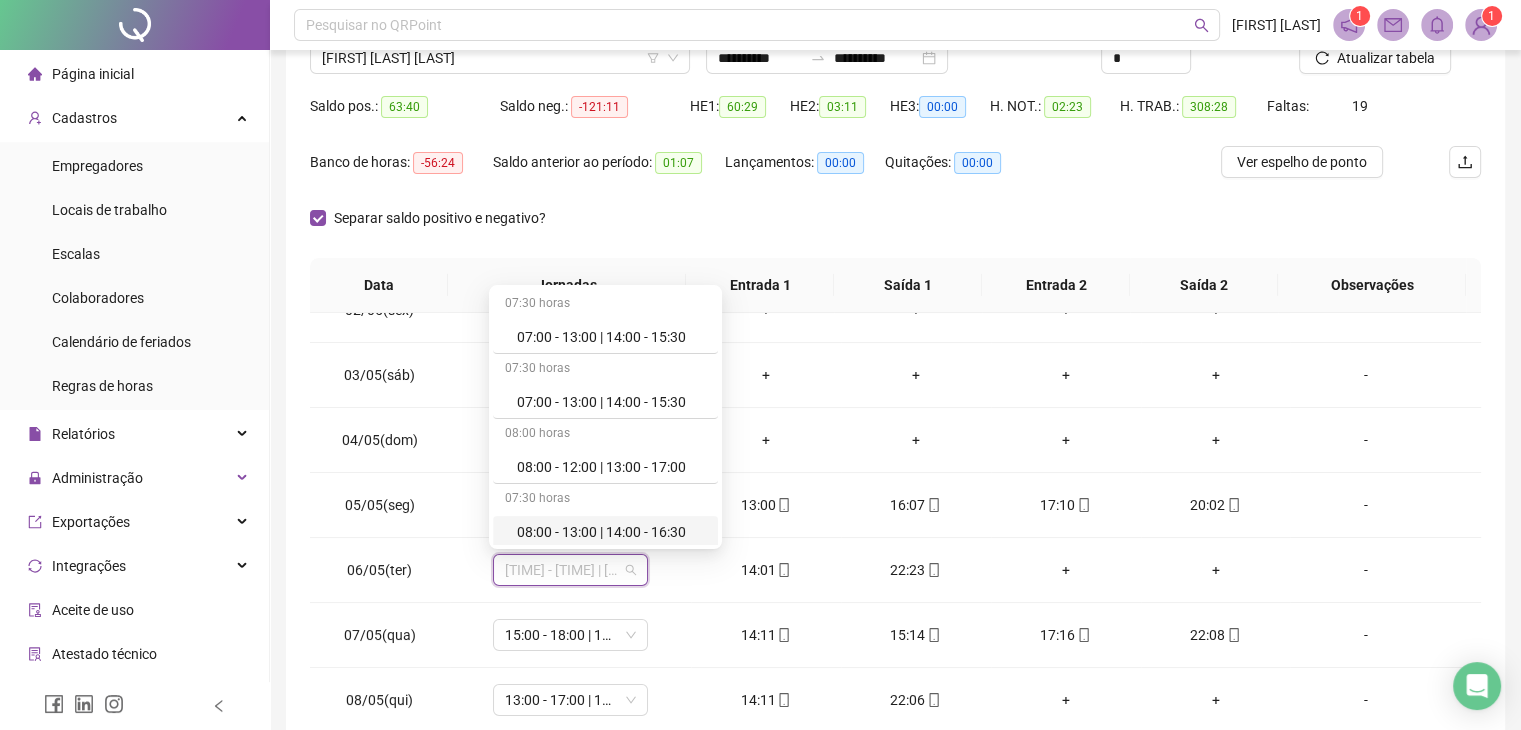 click on "Banco de horas:   -56:24 Saldo anterior ao período:   01:07 Lançamentos:   00:00 Quitações:   00:00" at bounding box center [749, 174] 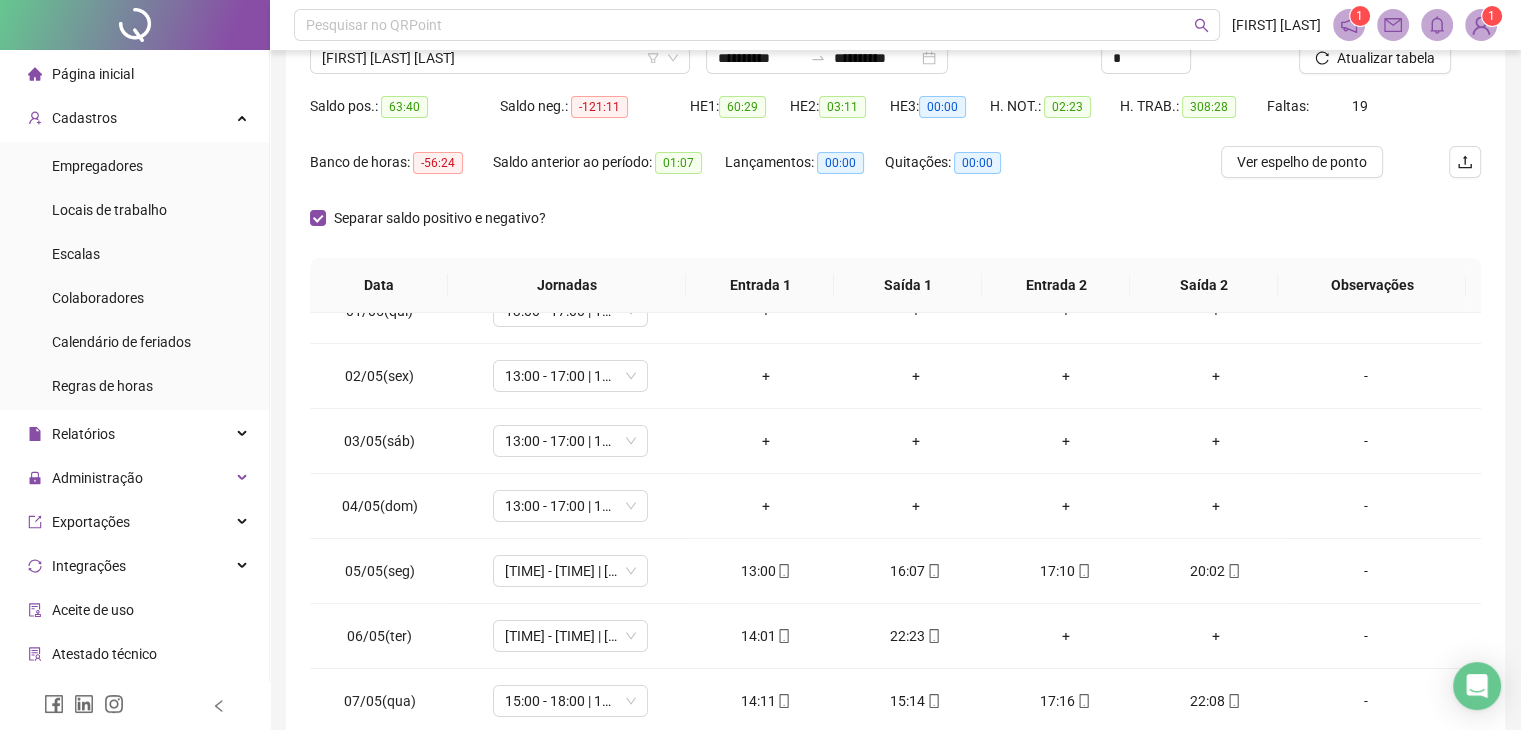 scroll, scrollTop: 0, scrollLeft: 0, axis: both 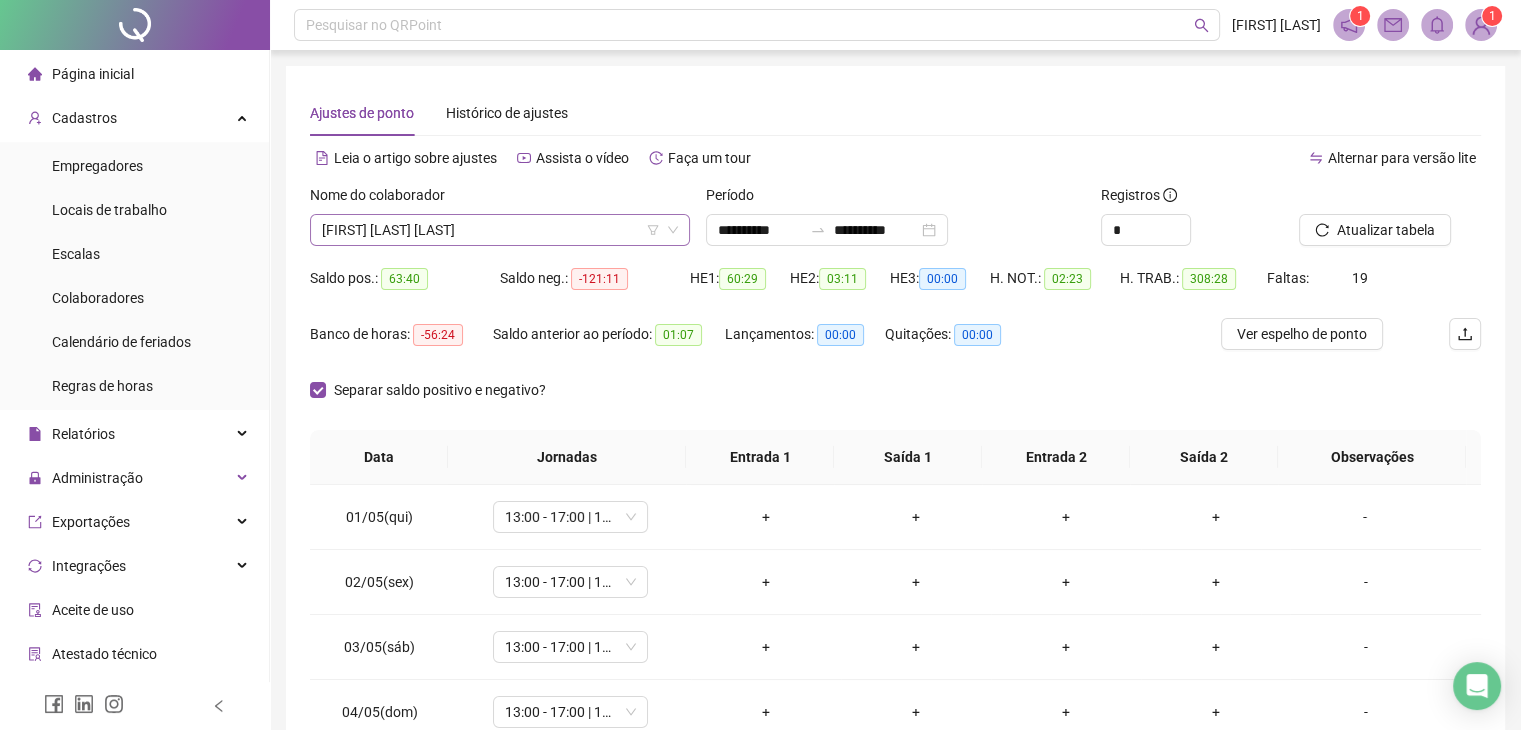 click on "[FIRST] [LAST]" at bounding box center (500, 230) 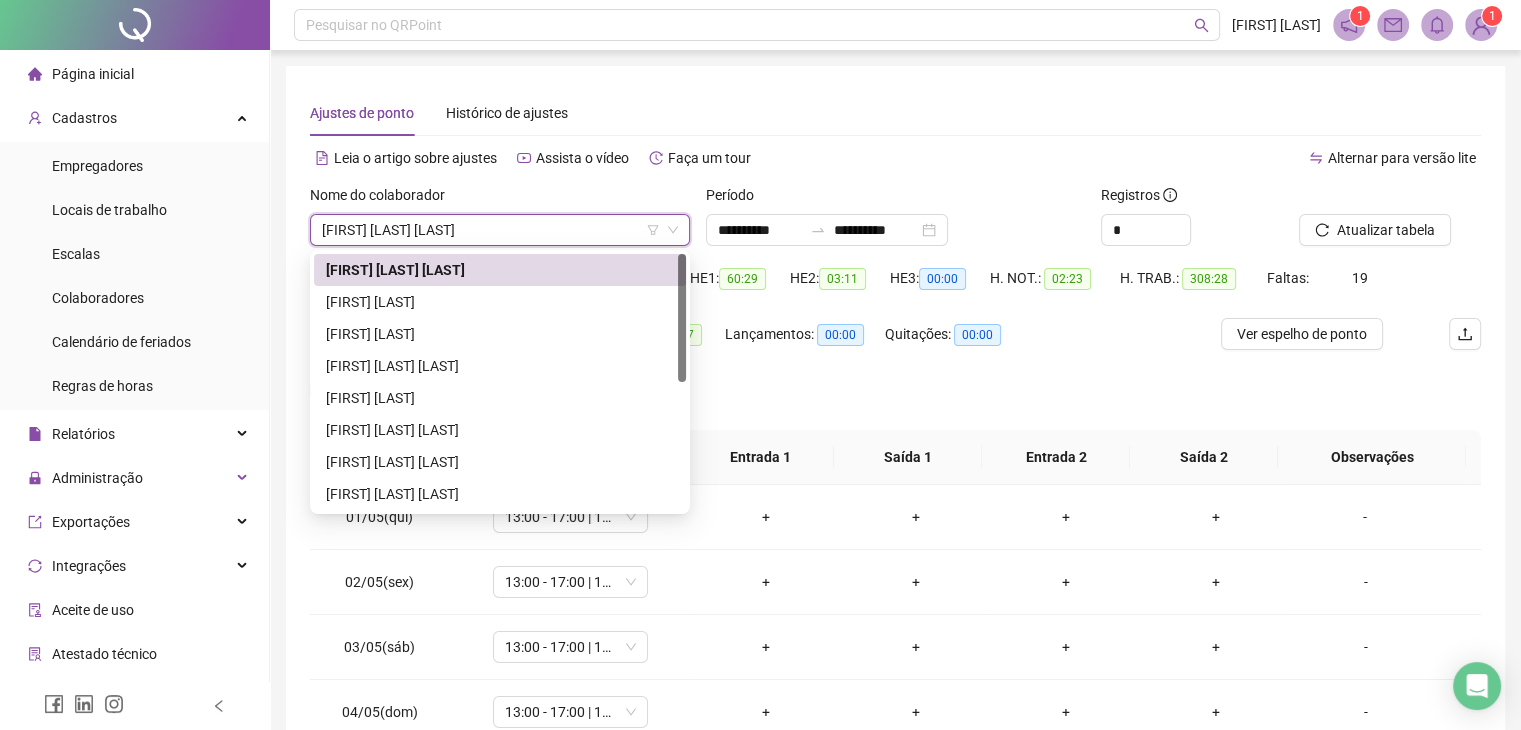 click on "Leia o artigo sobre ajustes Assista o vídeo Faça um tour" at bounding box center [603, 158] 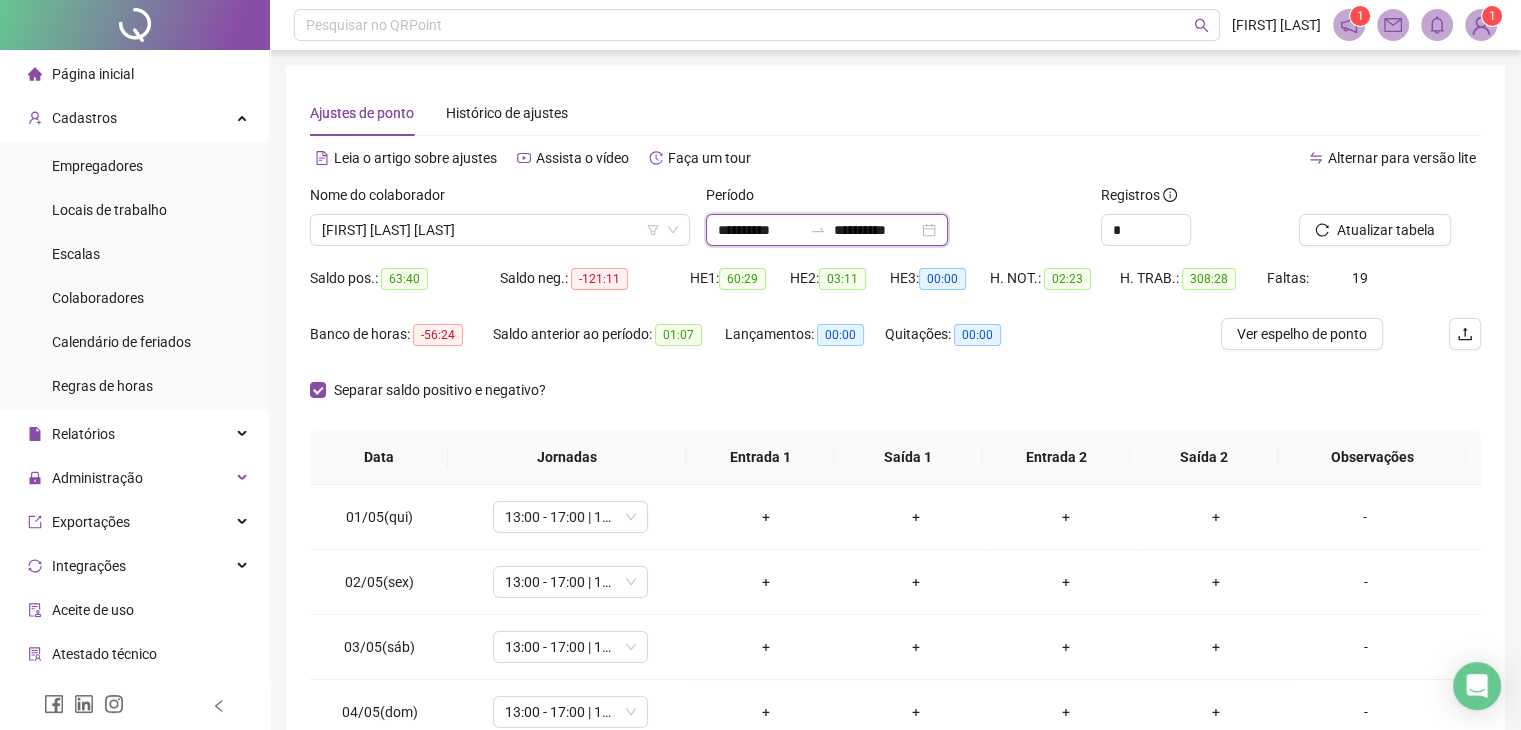 click on "**********" at bounding box center [760, 230] 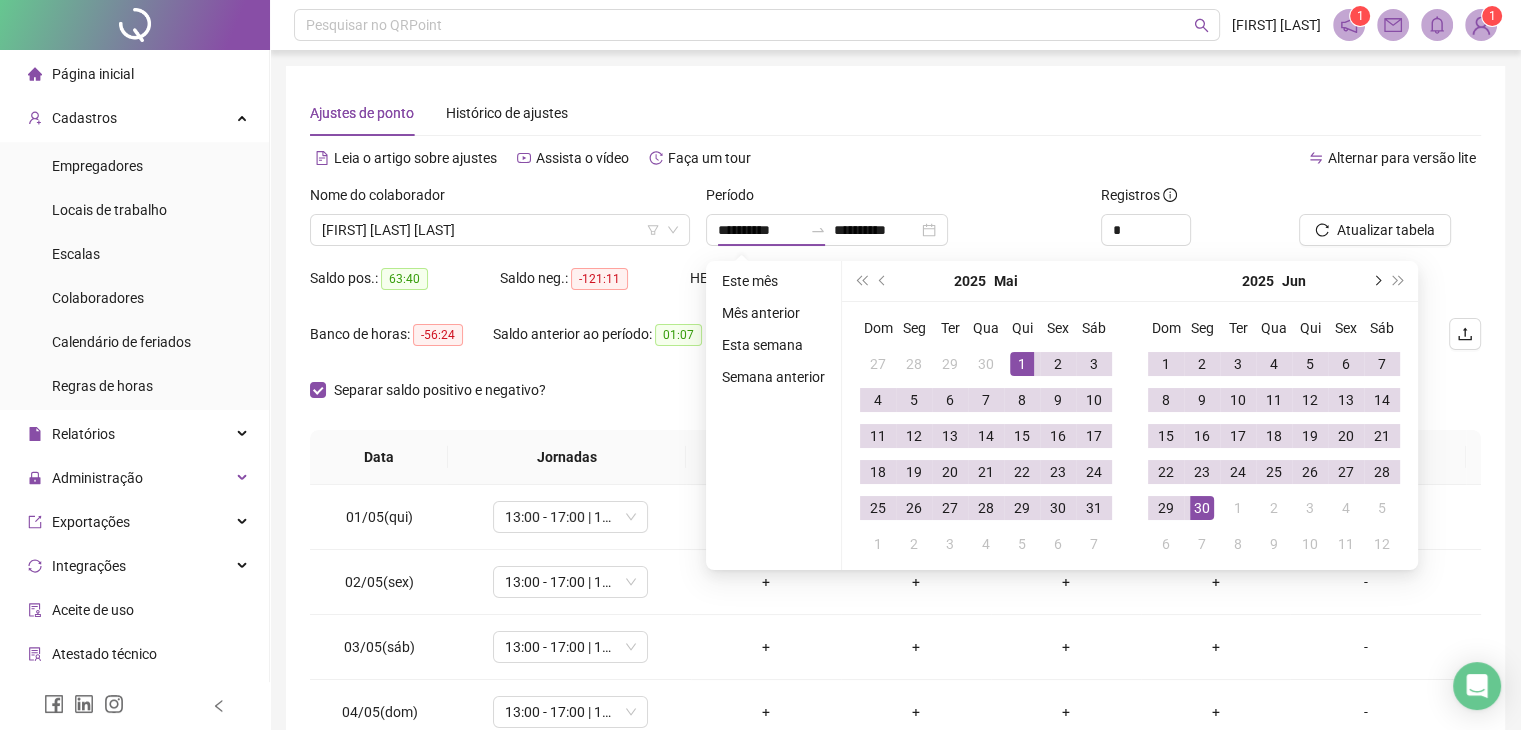 click at bounding box center [1376, 281] 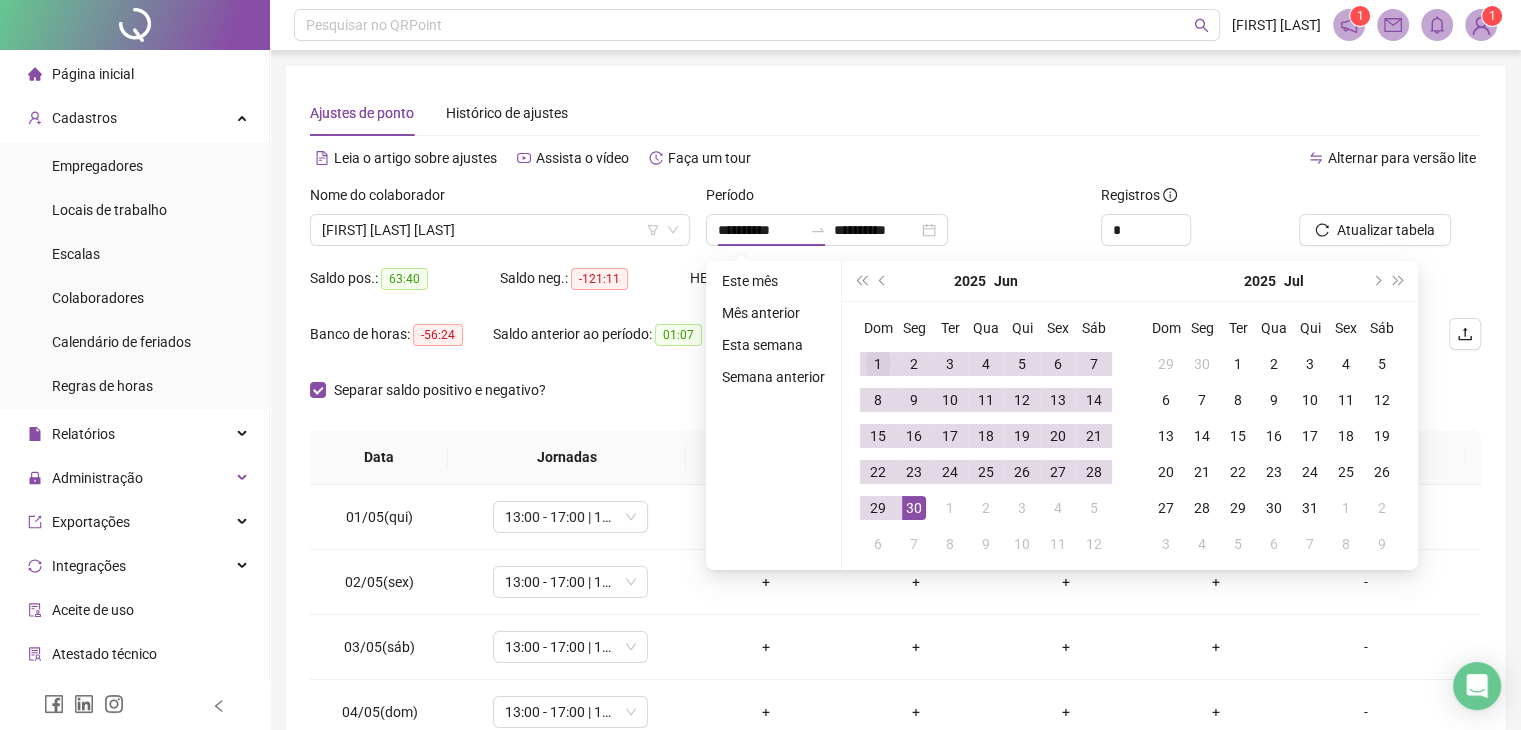 type on "**********" 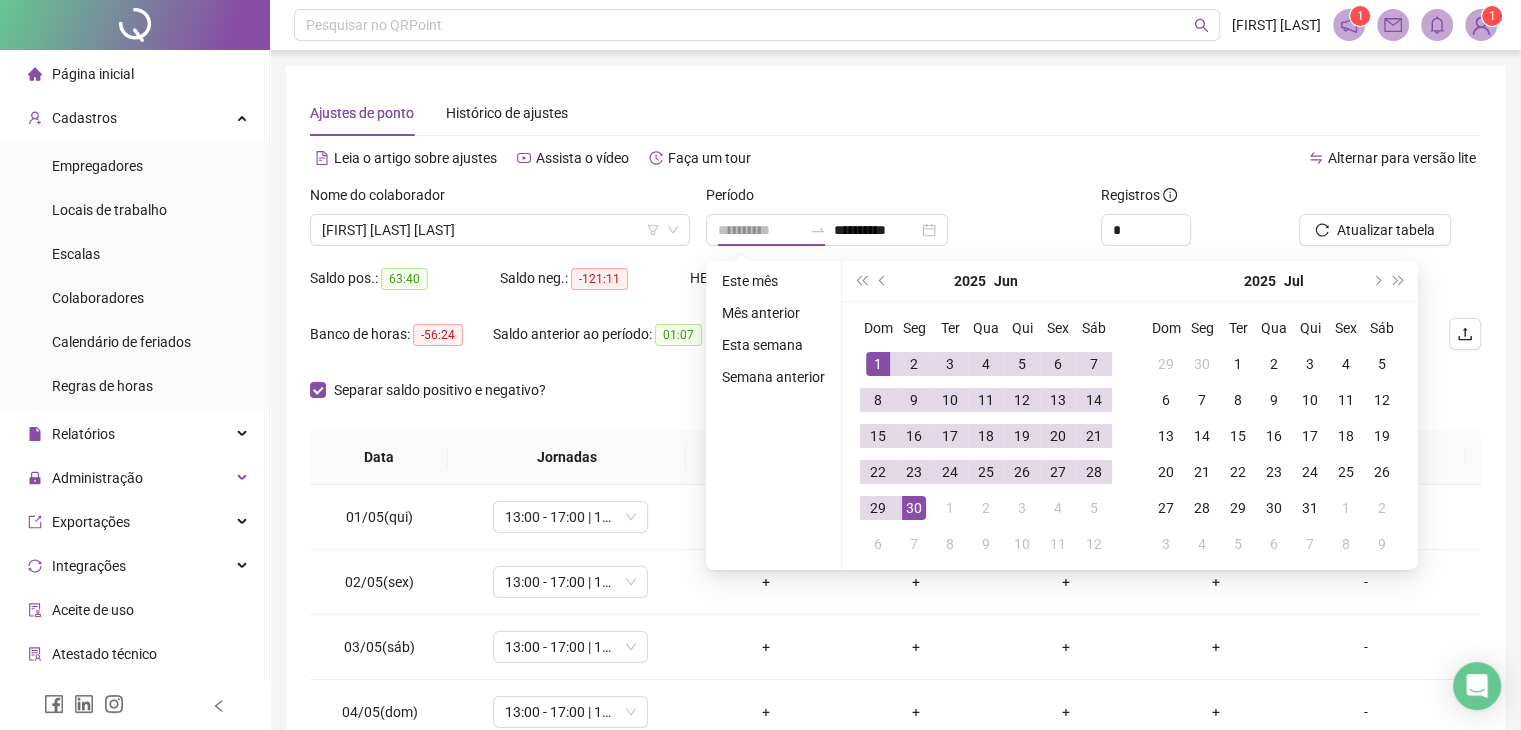 click on "1" at bounding box center (878, 364) 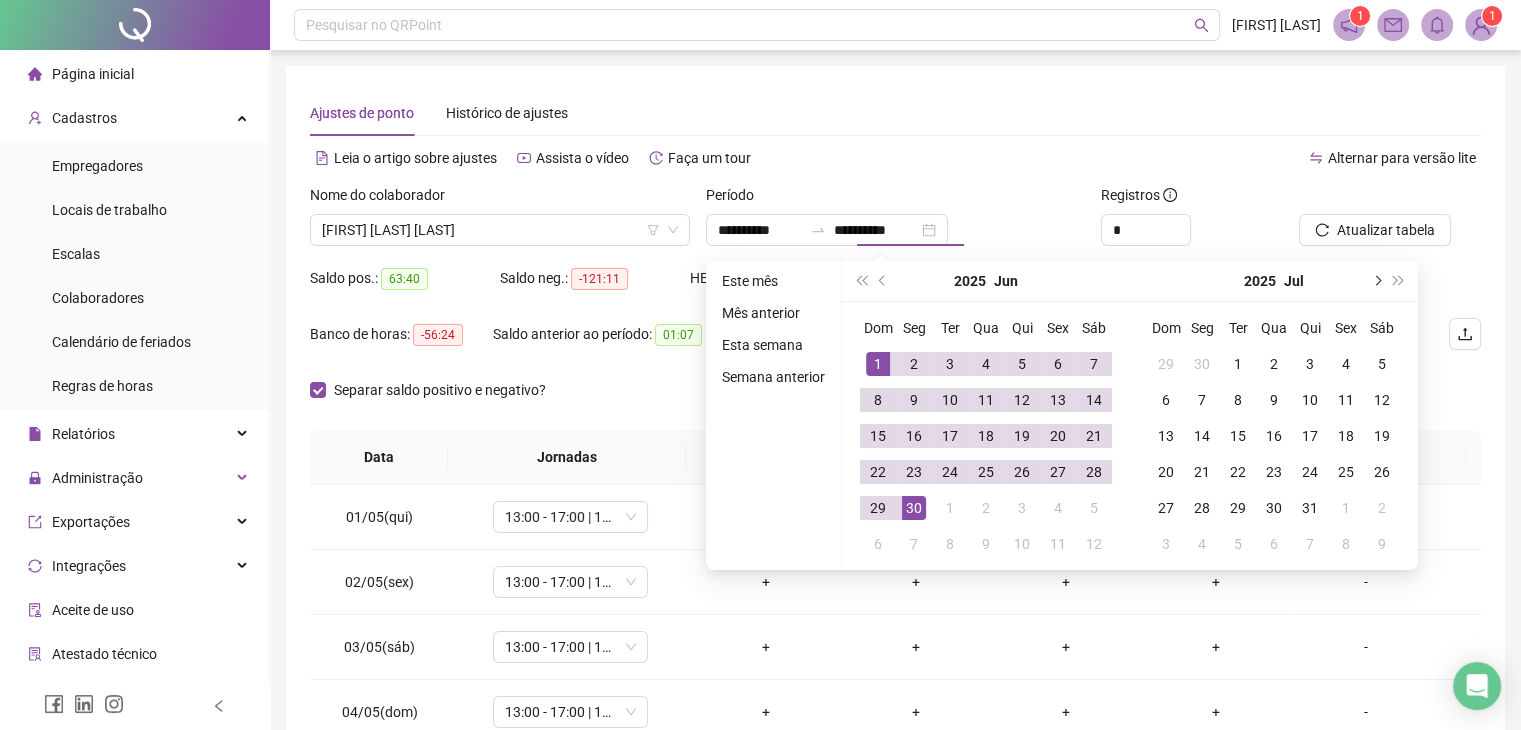 click at bounding box center [1376, 281] 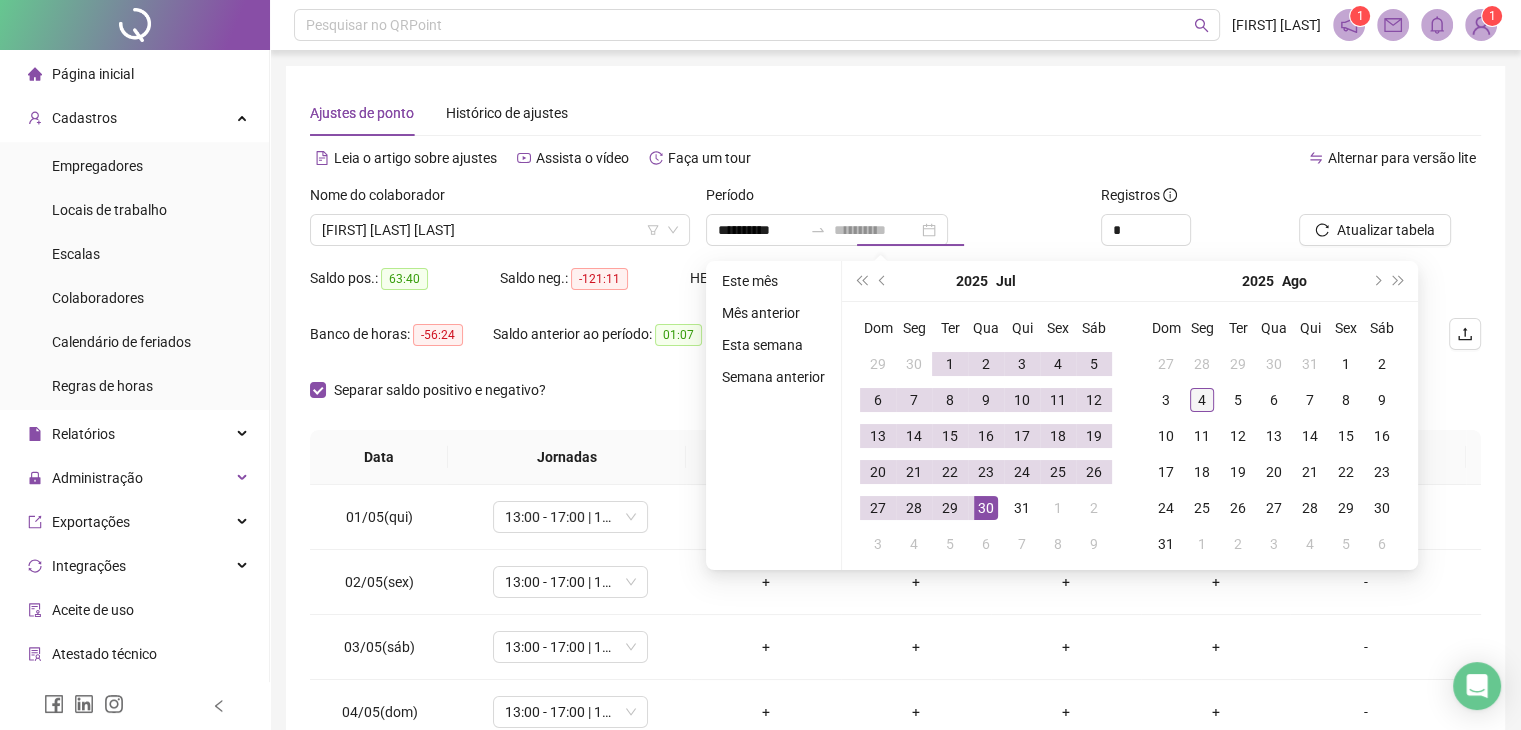 type on "**********" 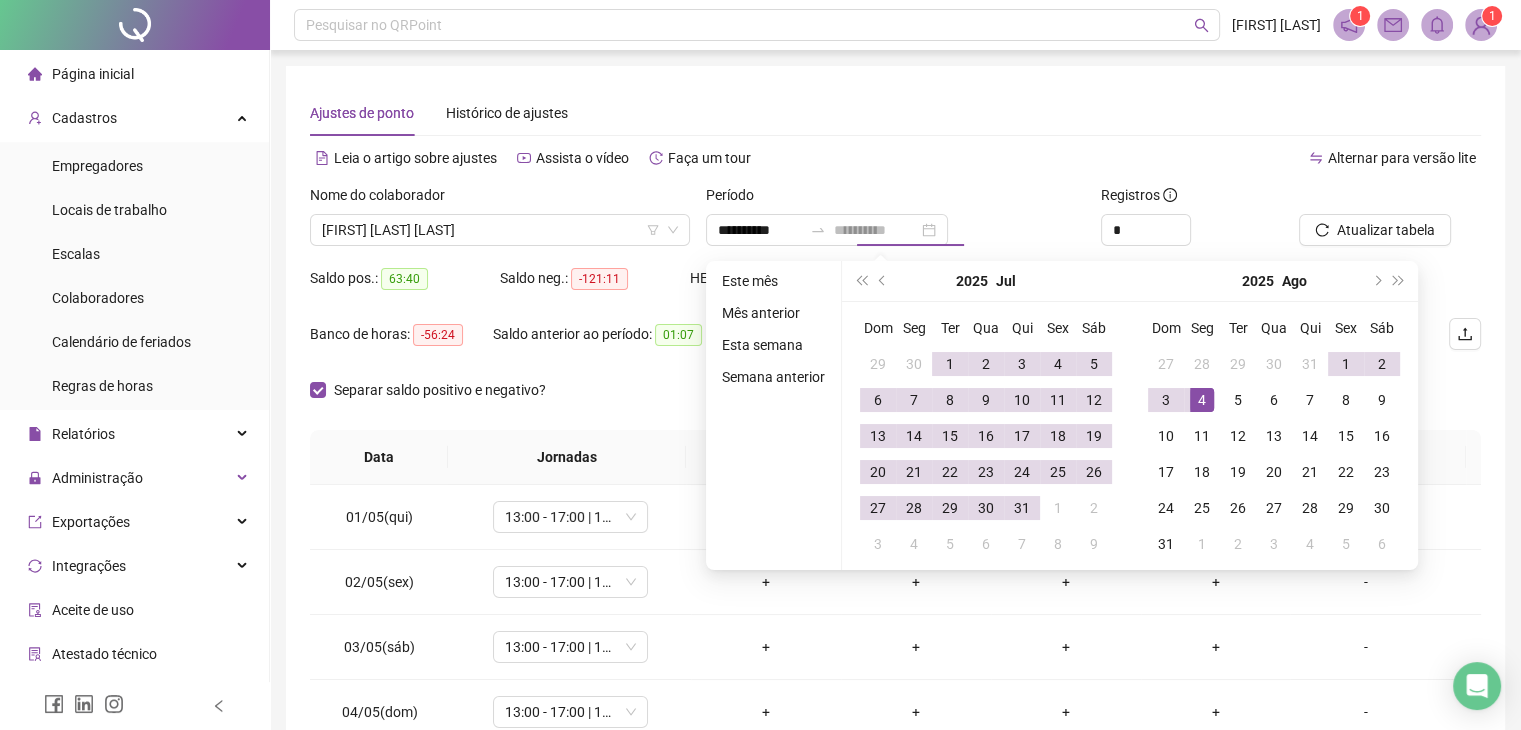 click on "4" at bounding box center (1202, 400) 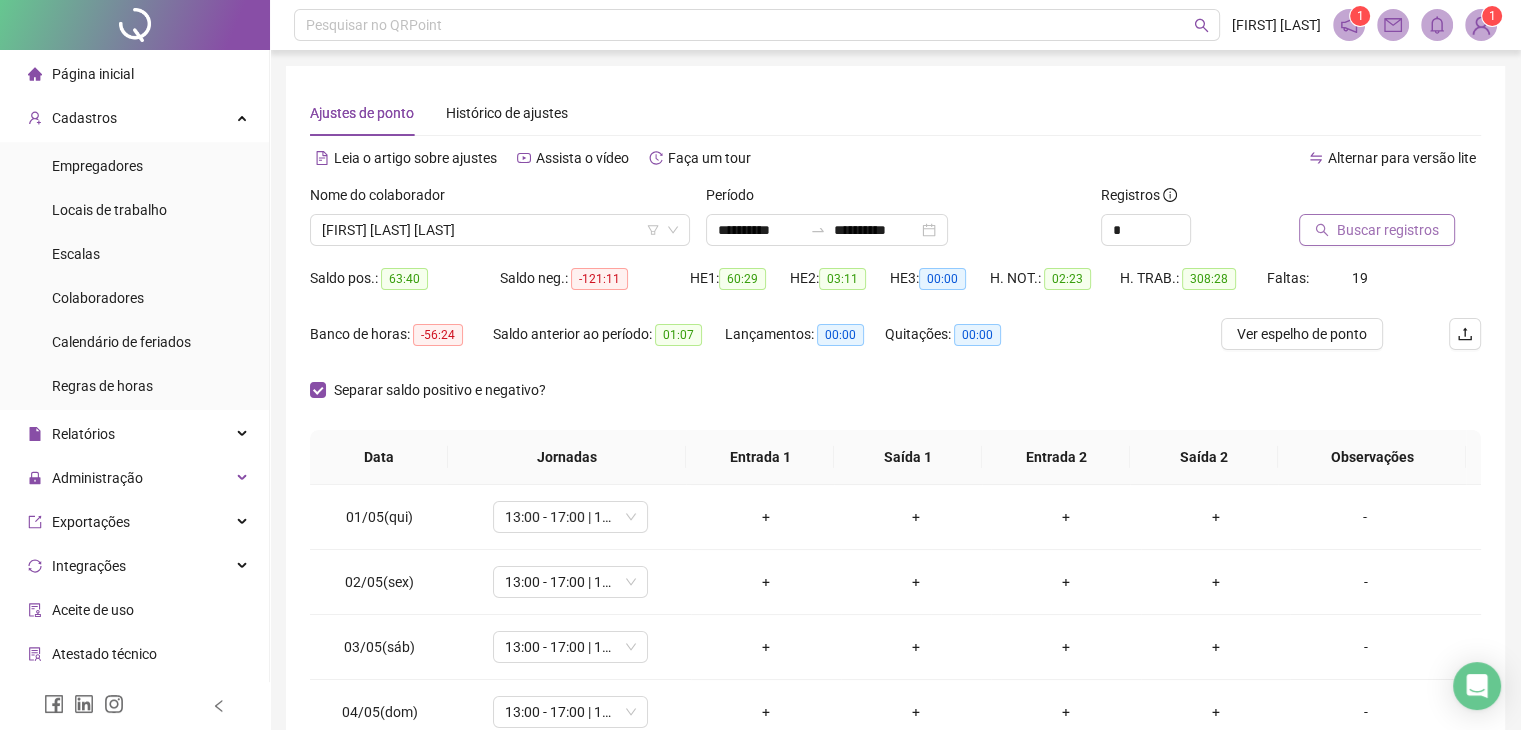 click on "Buscar registros" at bounding box center [1388, 230] 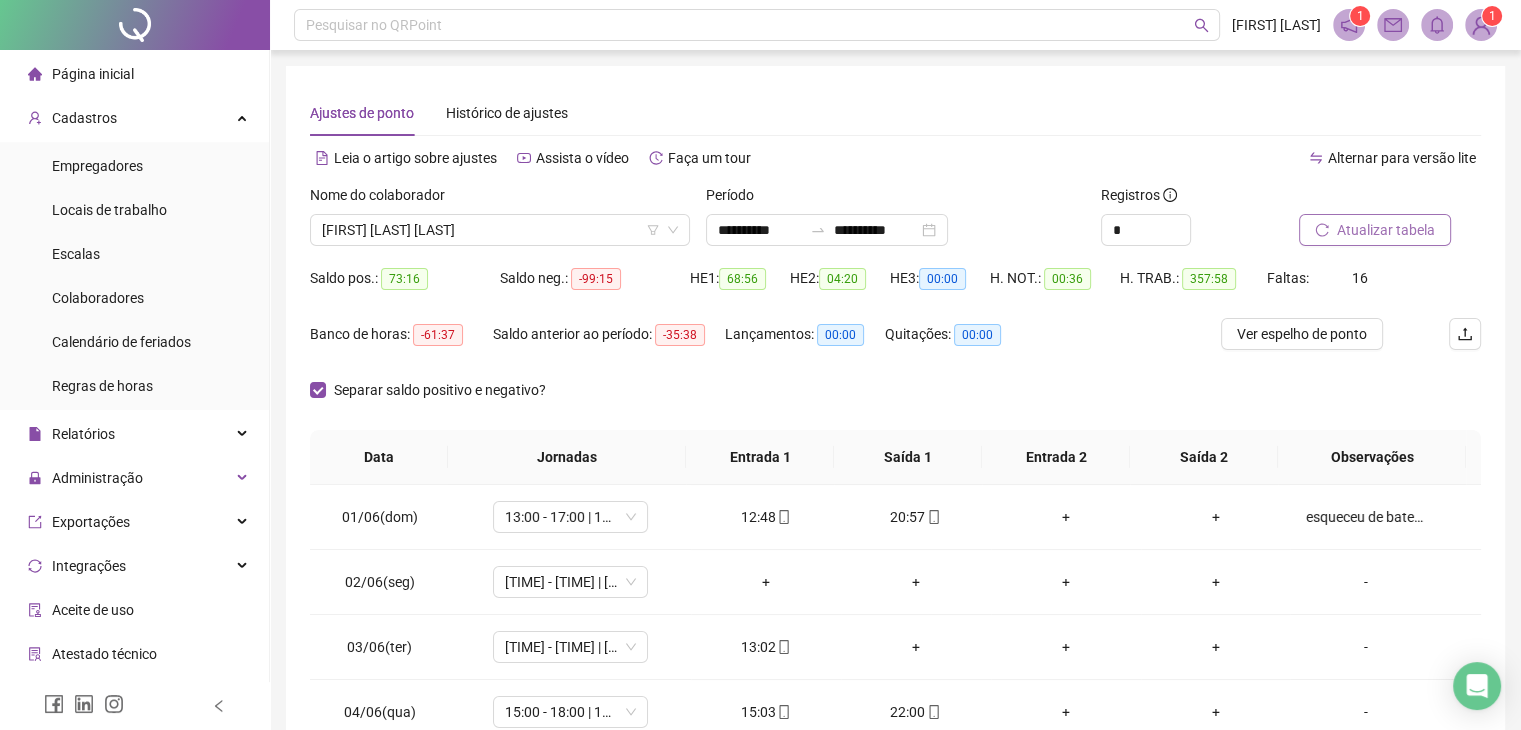 click on "Atualizar tabela" at bounding box center (1386, 230) 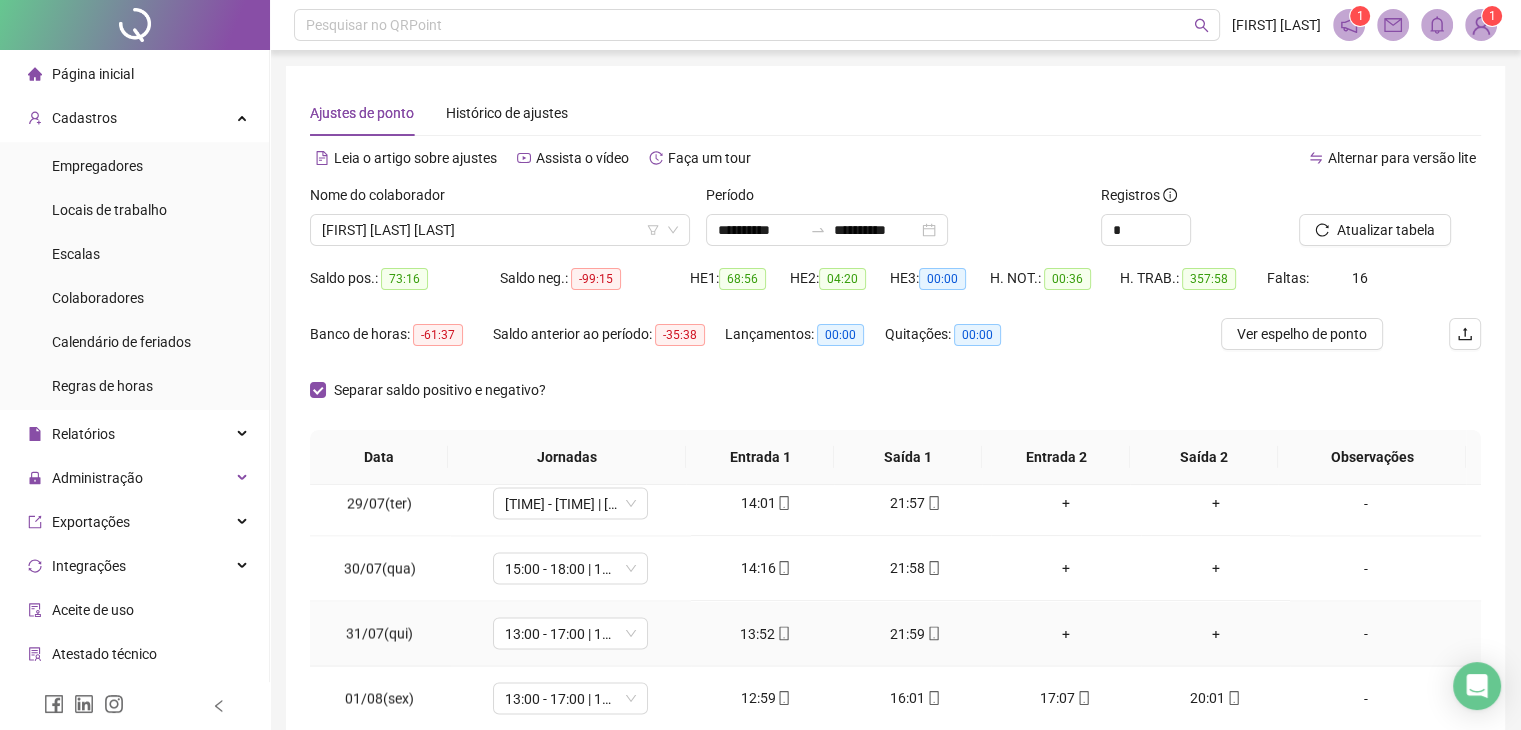 scroll, scrollTop: 3684, scrollLeft: 0, axis: vertical 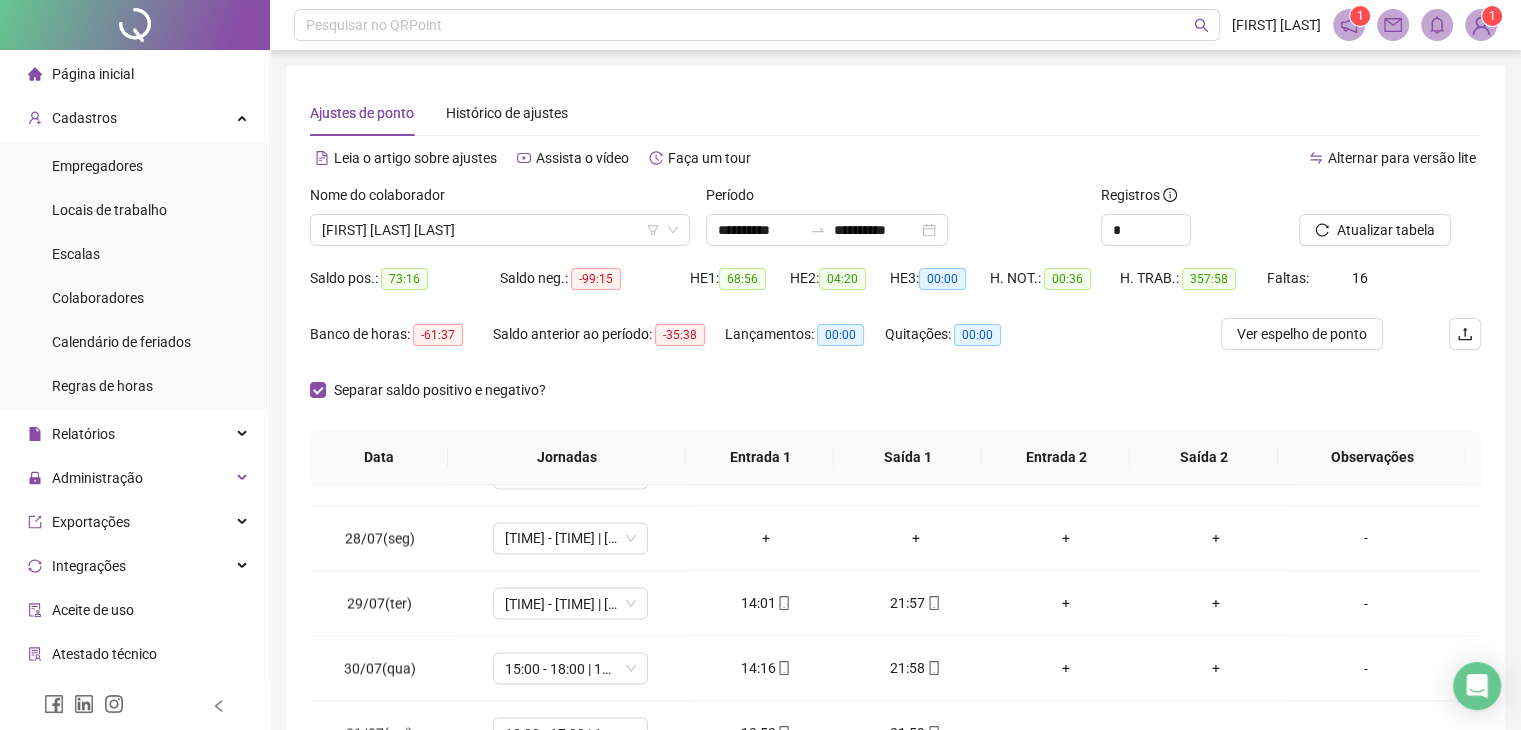 click on "Separar saldo positivo e negativo?" at bounding box center (895, 402) 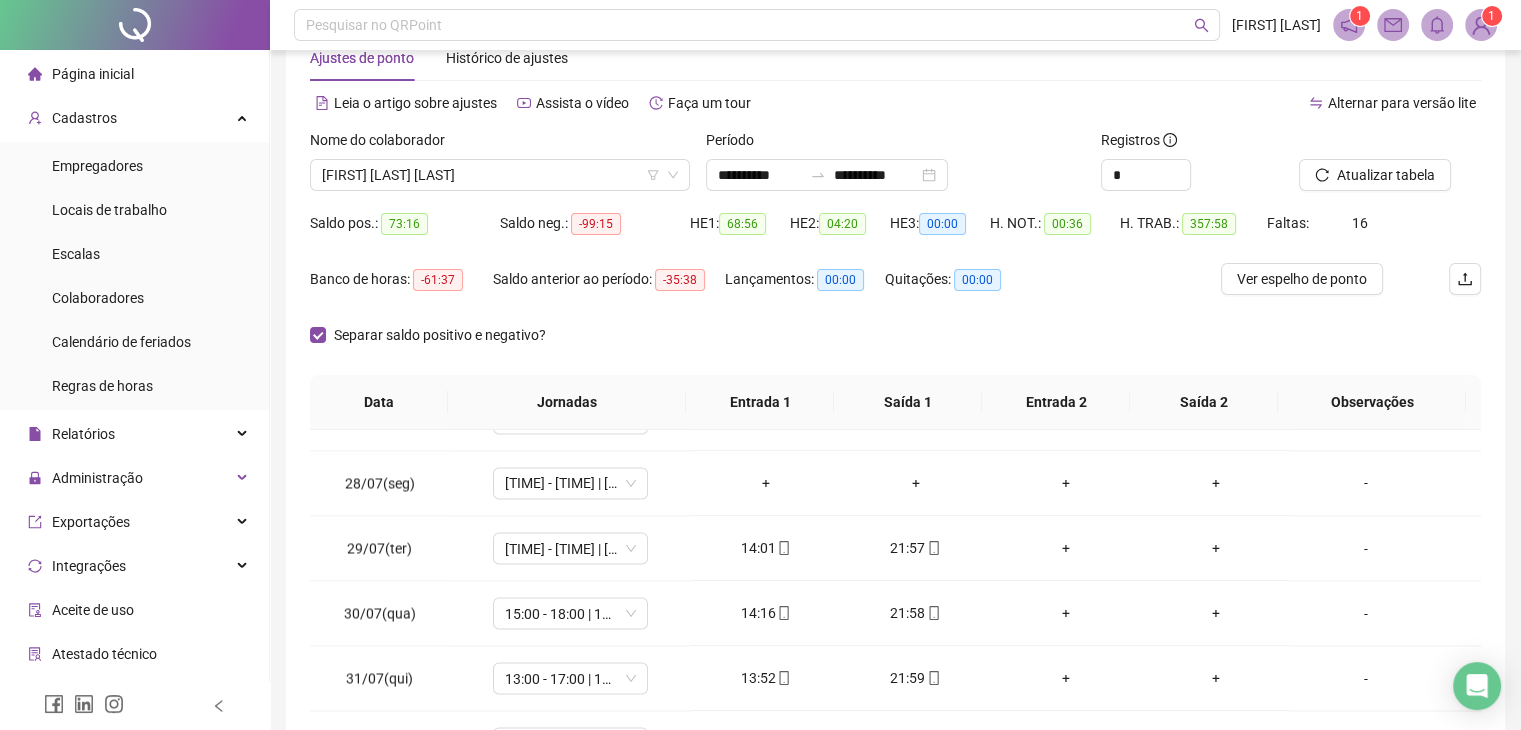 scroll, scrollTop: 57, scrollLeft: 0, axis: vertical 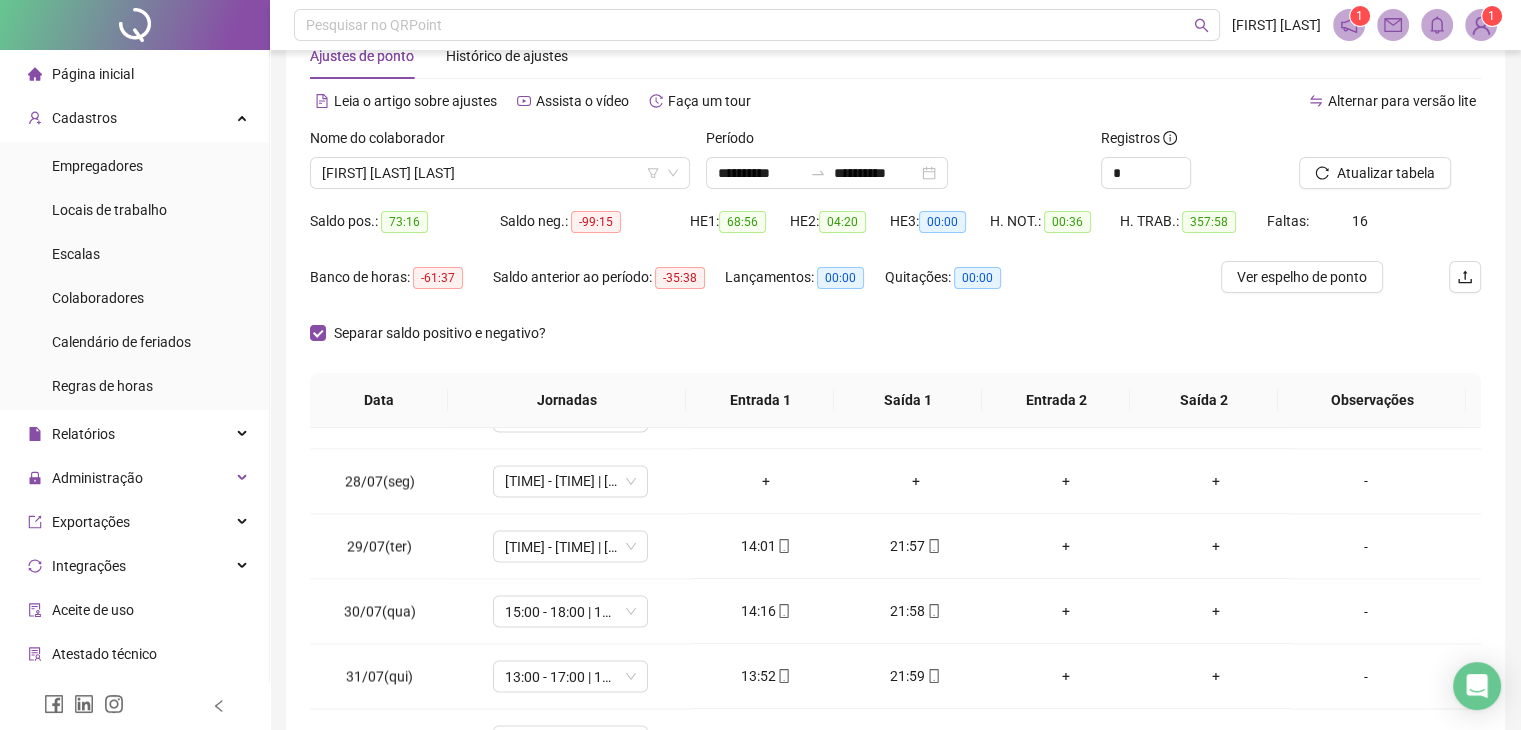 drag, startPoint x: 1535, startPoint y: 521, endPoint x: 1092, endPoint y: 70, distance: 632.1788 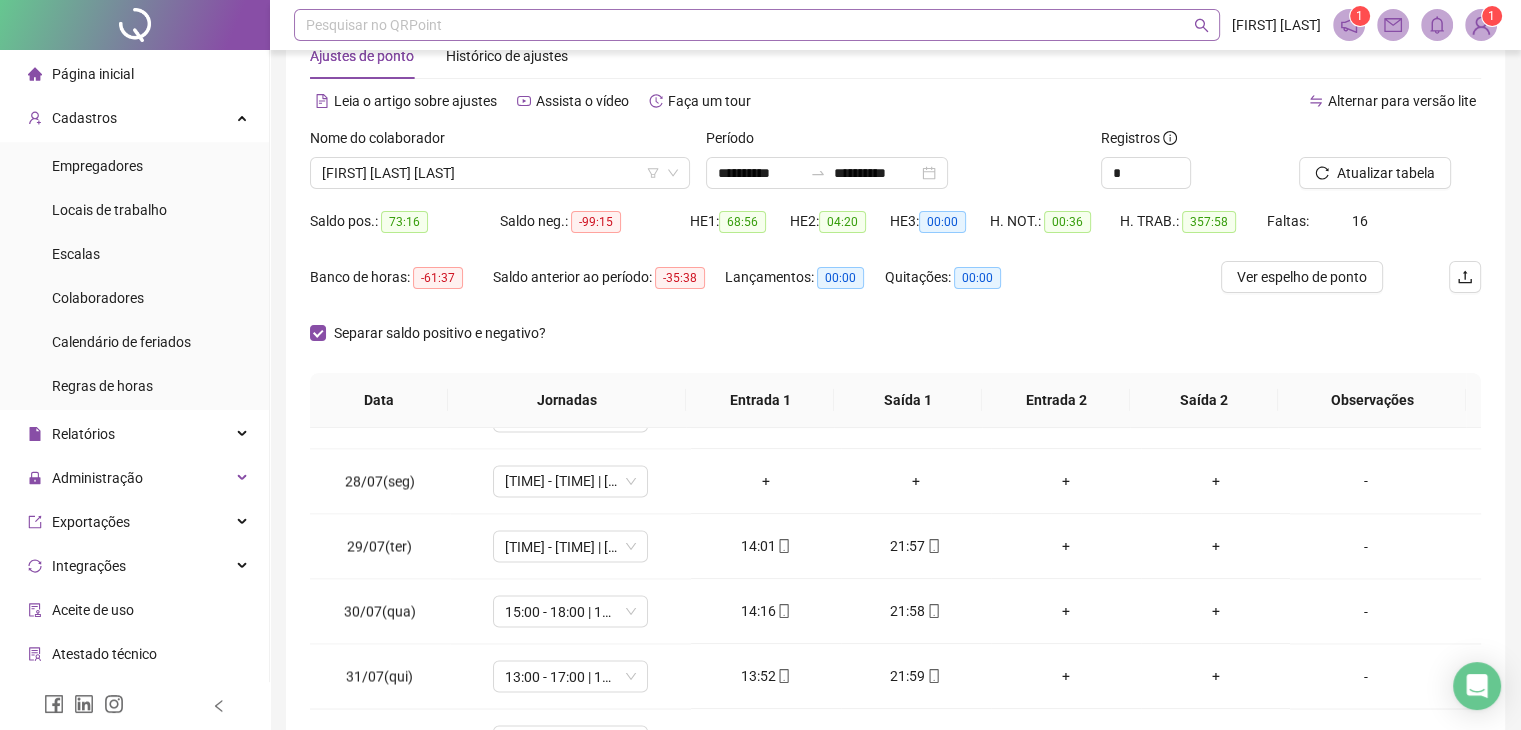 click on "Pesquisar no QRPoint" at bounding box center [757, 25] 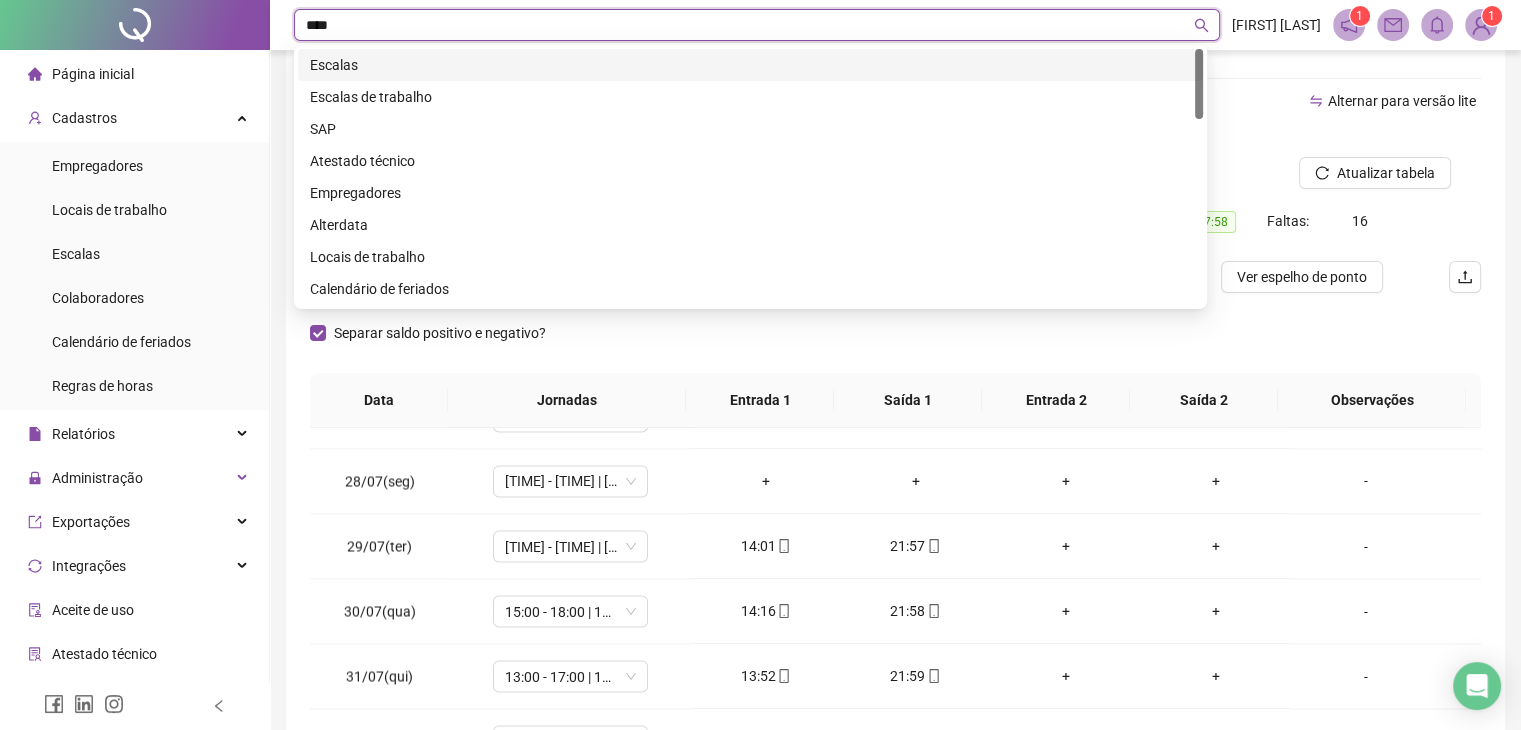 type on "*****" 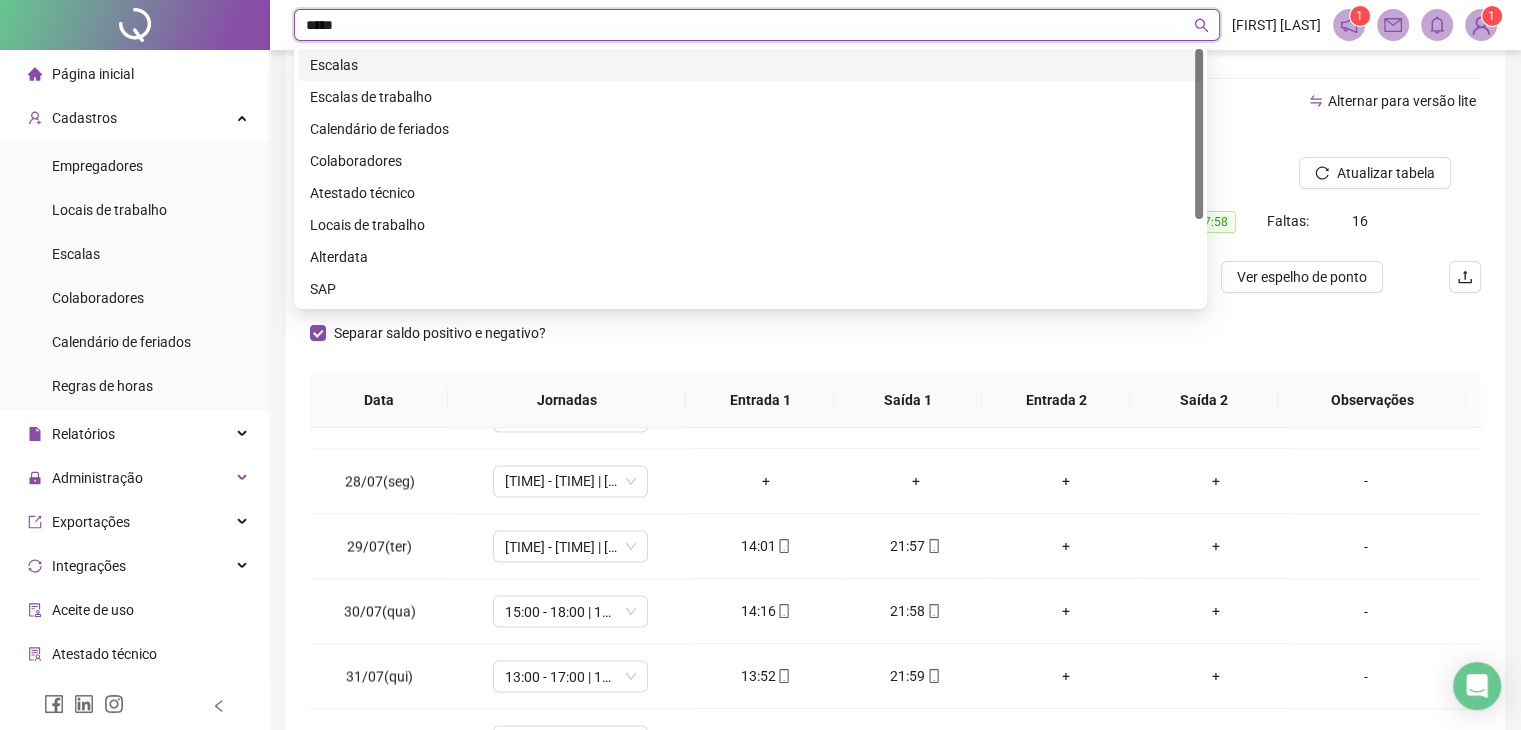 click on "Escalas" at bounding box center (750, 65) 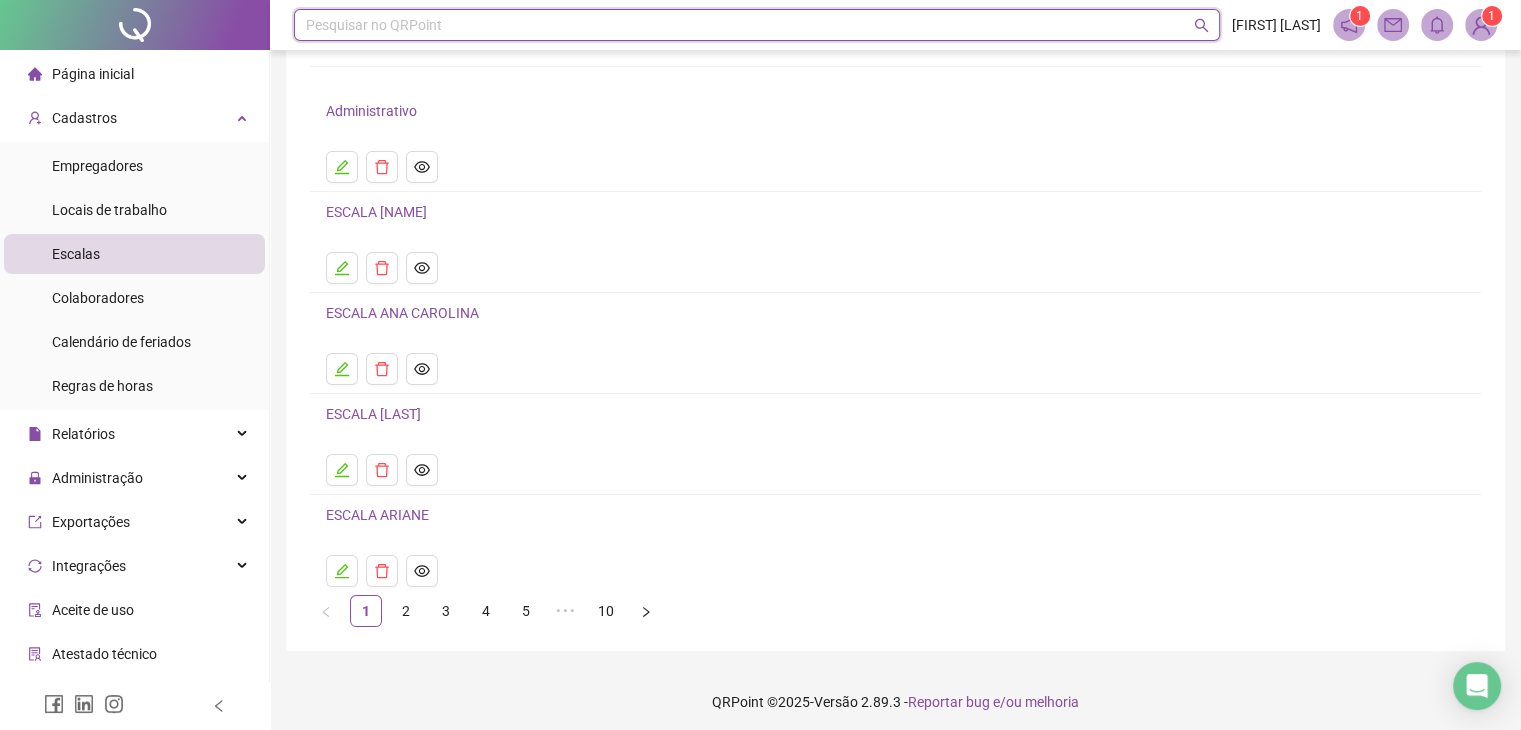 scroll, scrollTop: 126, scrollLeft: 0, axis: vertical 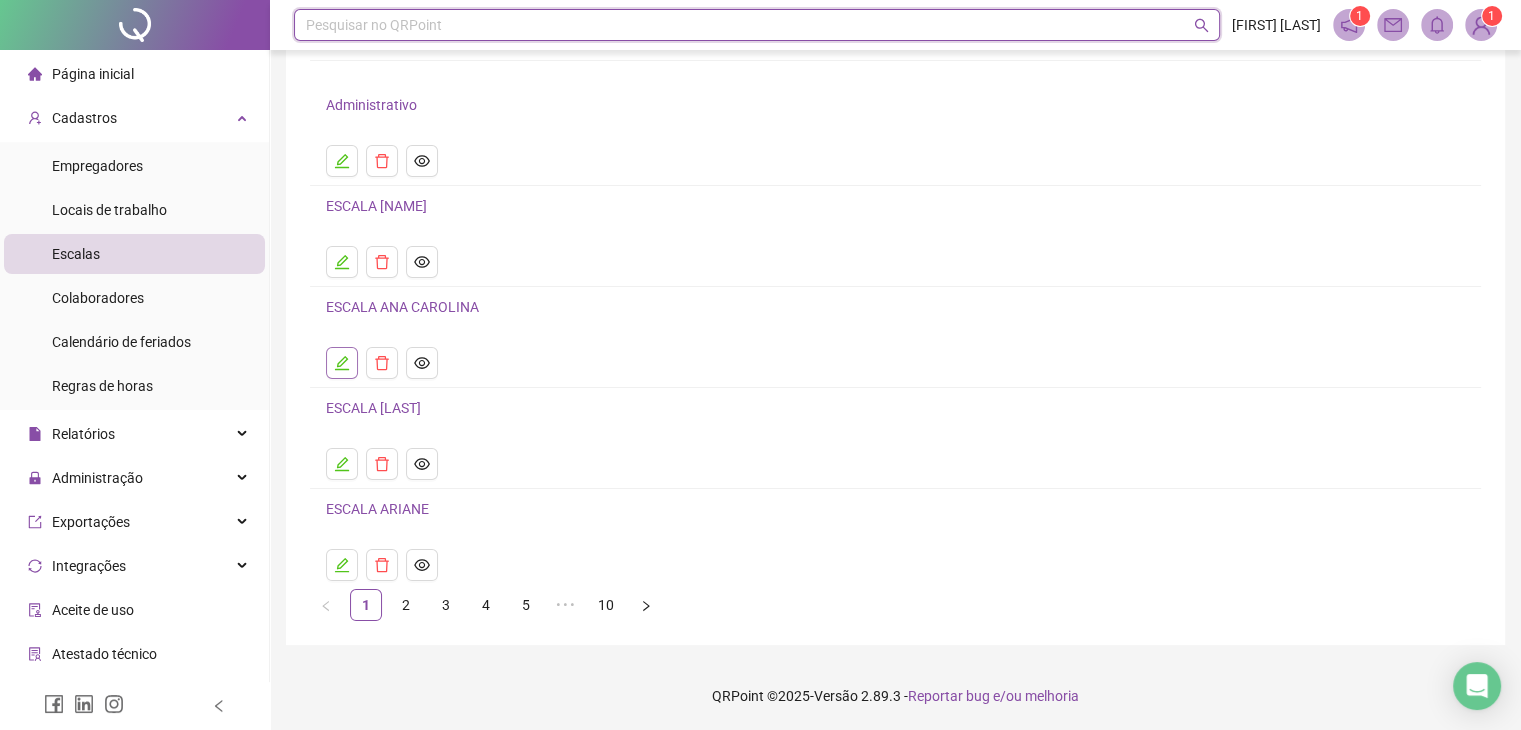 click 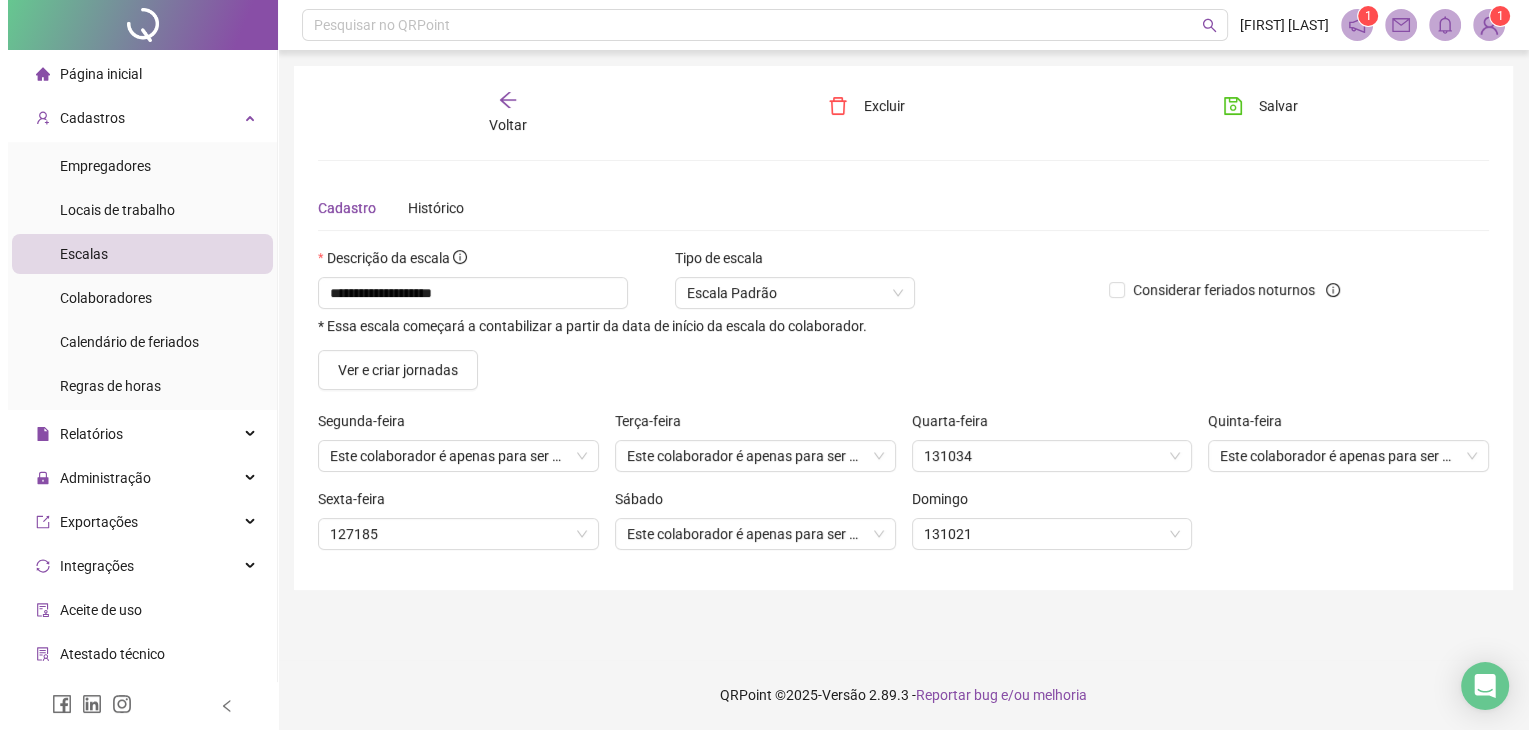 scroll, scrollTop: 0, scrollLeft: 0, axis: both 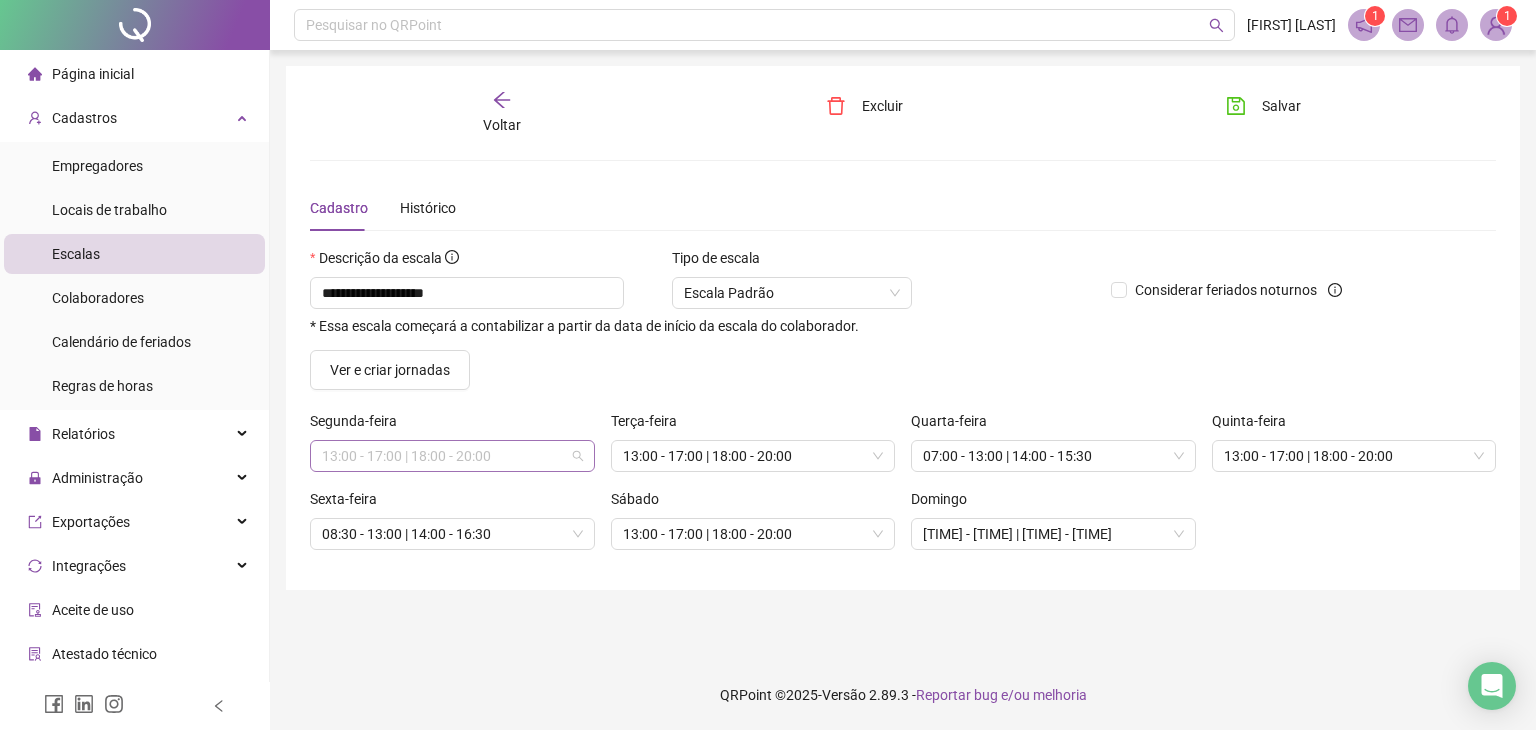 click on "13:00 - 17:00 | 18:00 - 20:00" at bounding box center (452, 456) 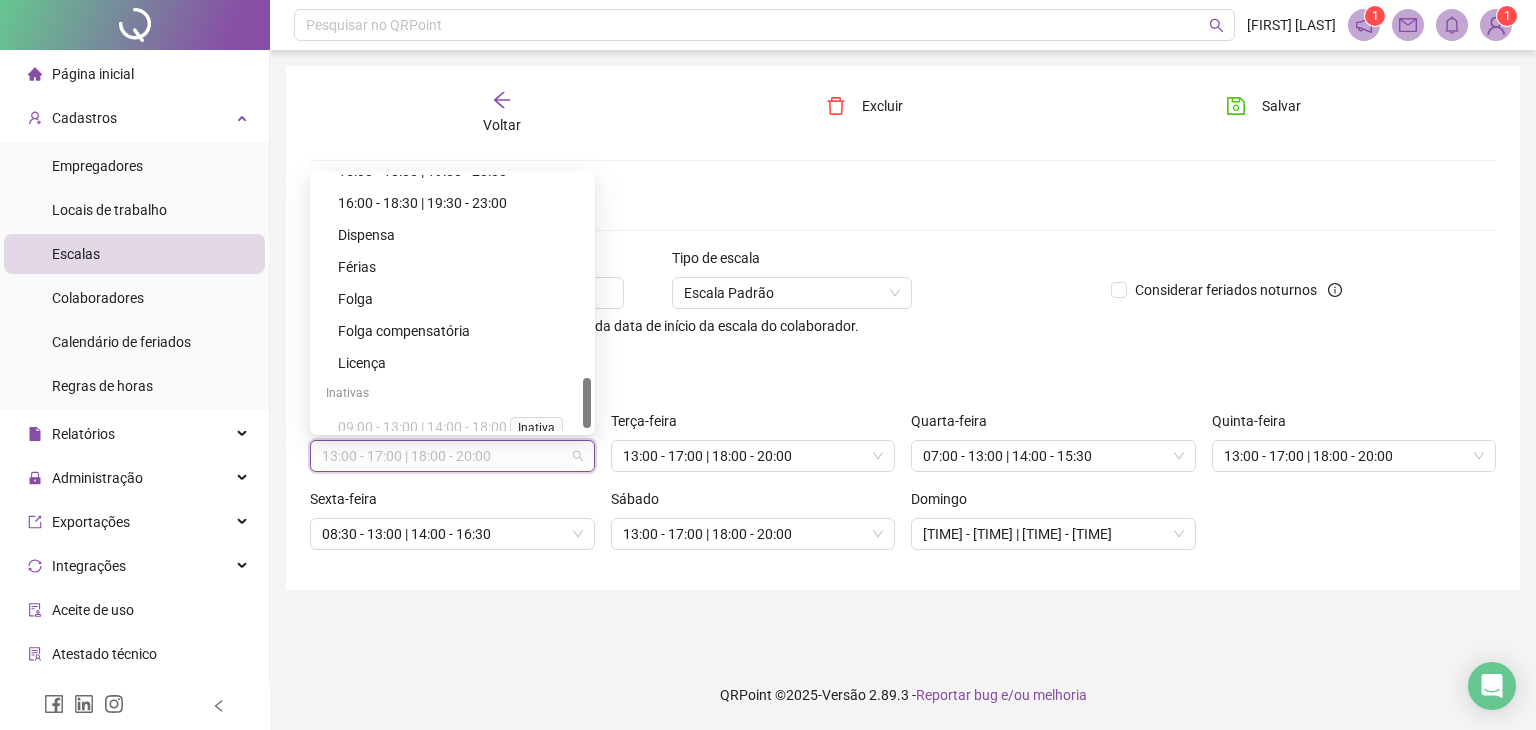 scroll, scrollTop: 1035, scrollLeft: 0, axis: vertical 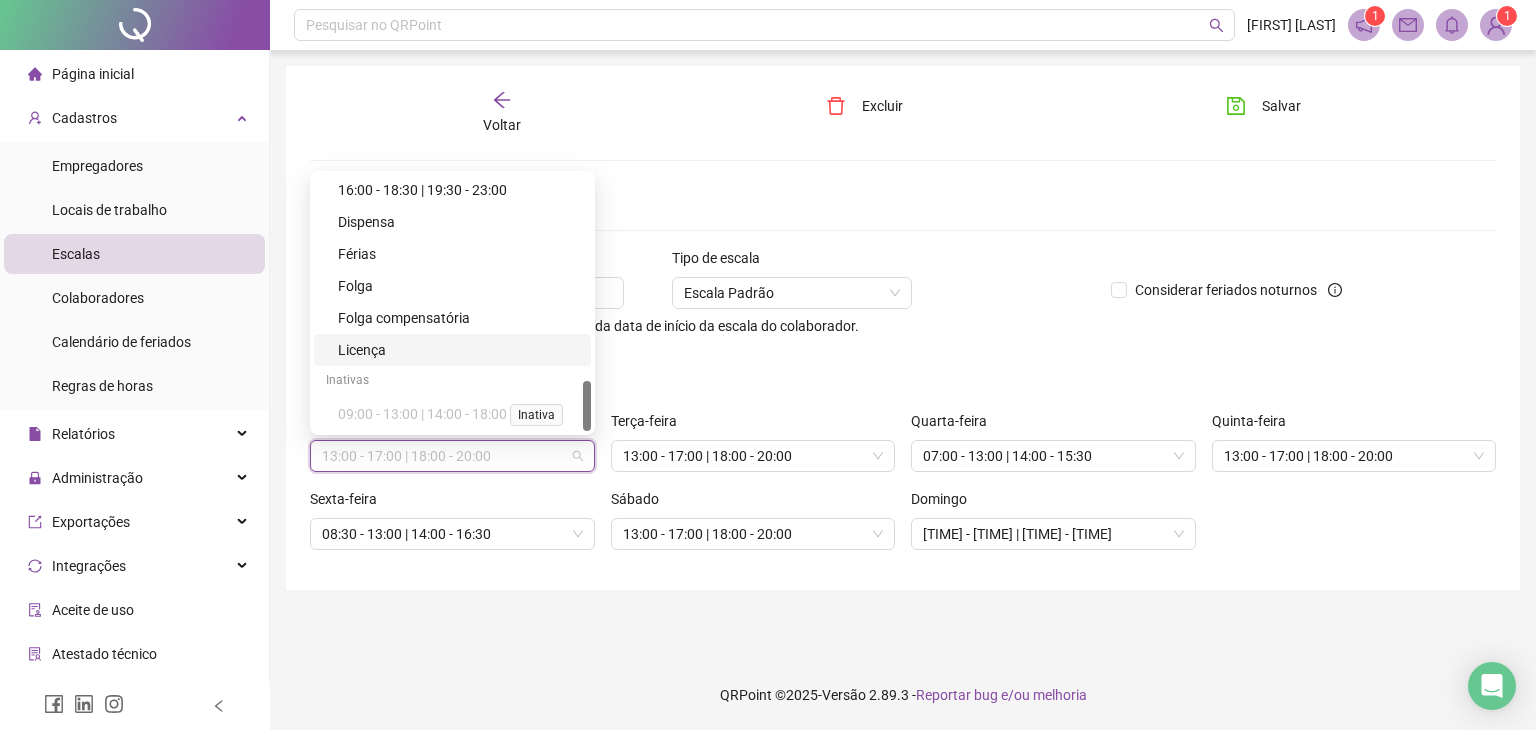 click on "Licença" at bounding box center (458, 350) 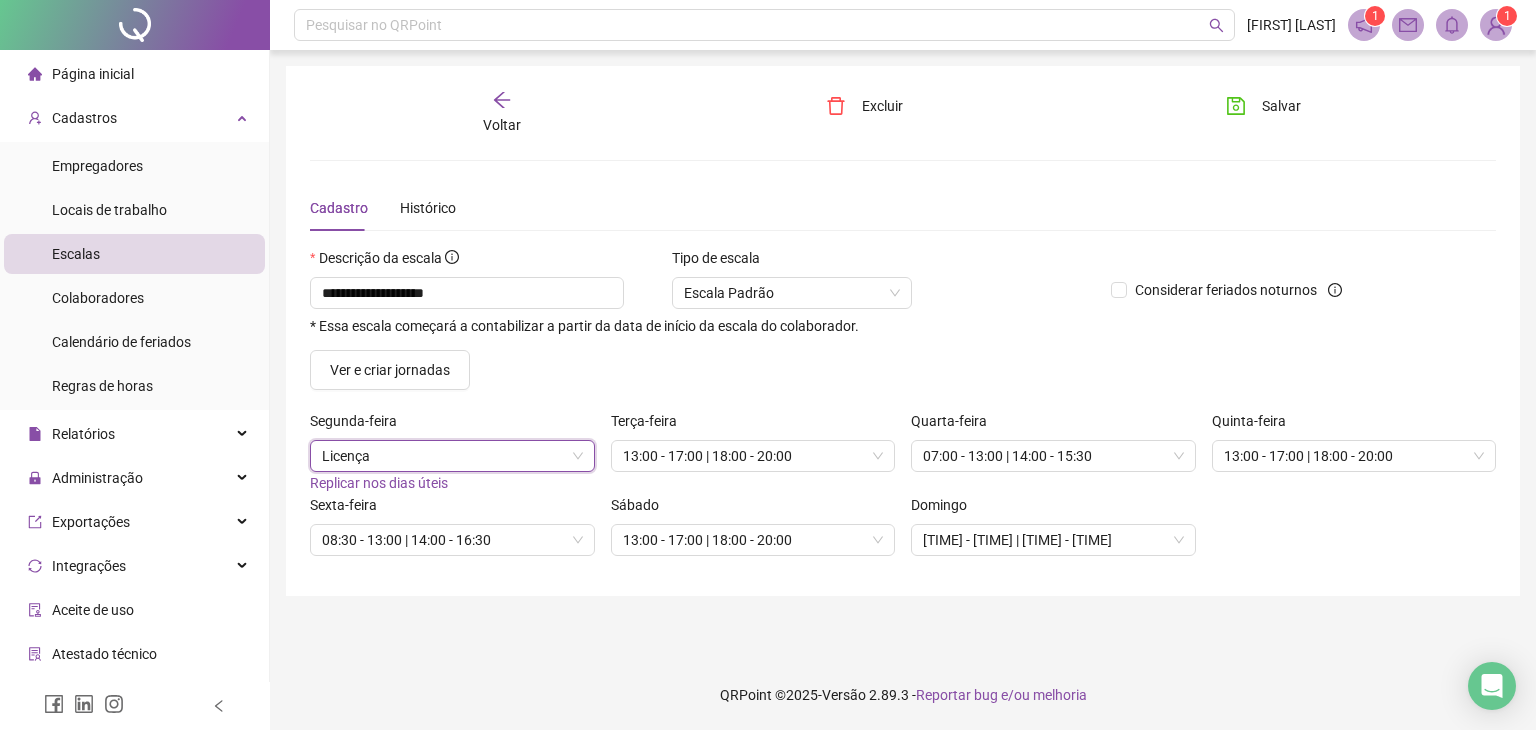 click on "Sexta-feira 08:30 - 13:00 | 14:00 - 16:30" at bounding box center [452, 533] 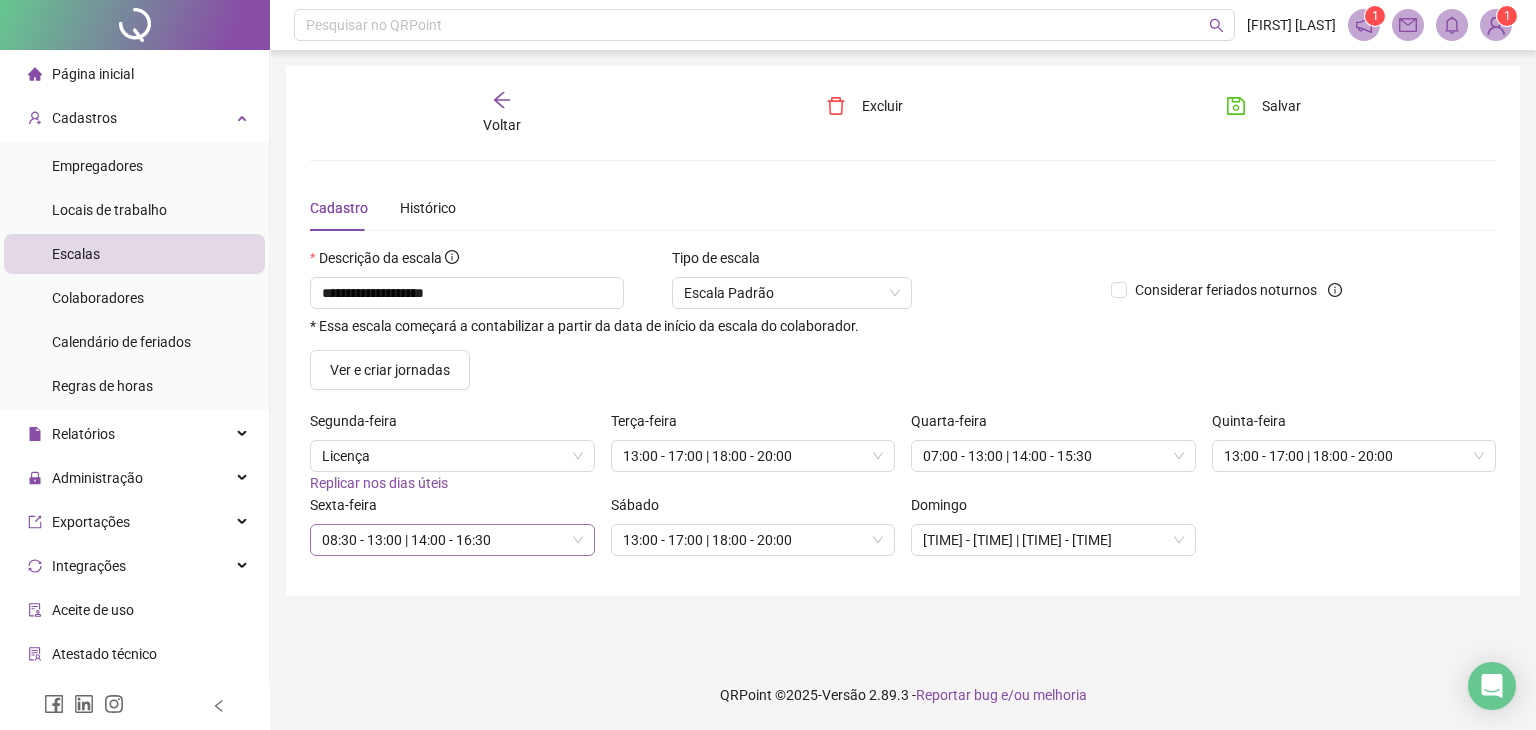 click on "08:30 - 13:00 | 14:00 - 16:30" at bounding box center [452, 540] 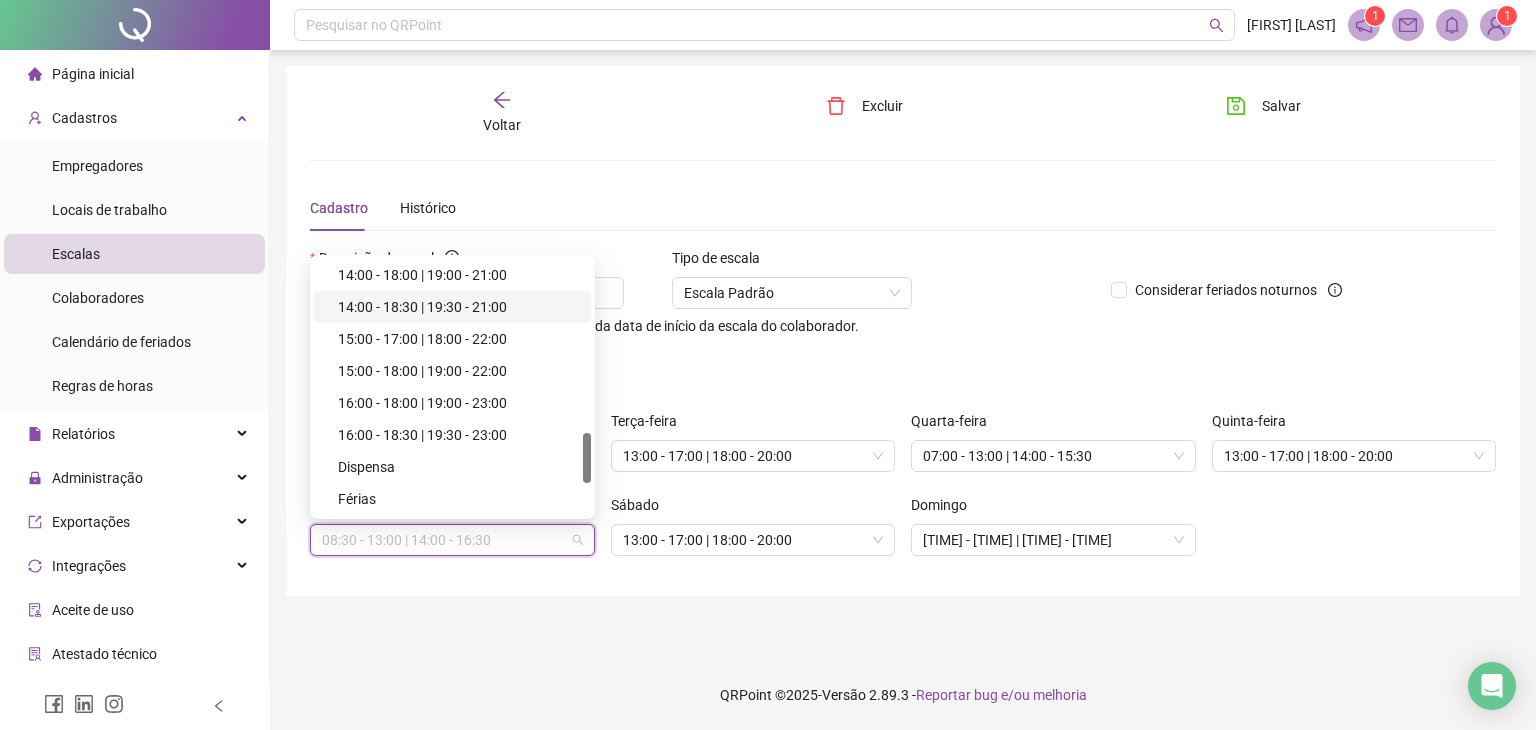 scroll, scrollTop: 1035, scrollLeft: 0, axis: vertical 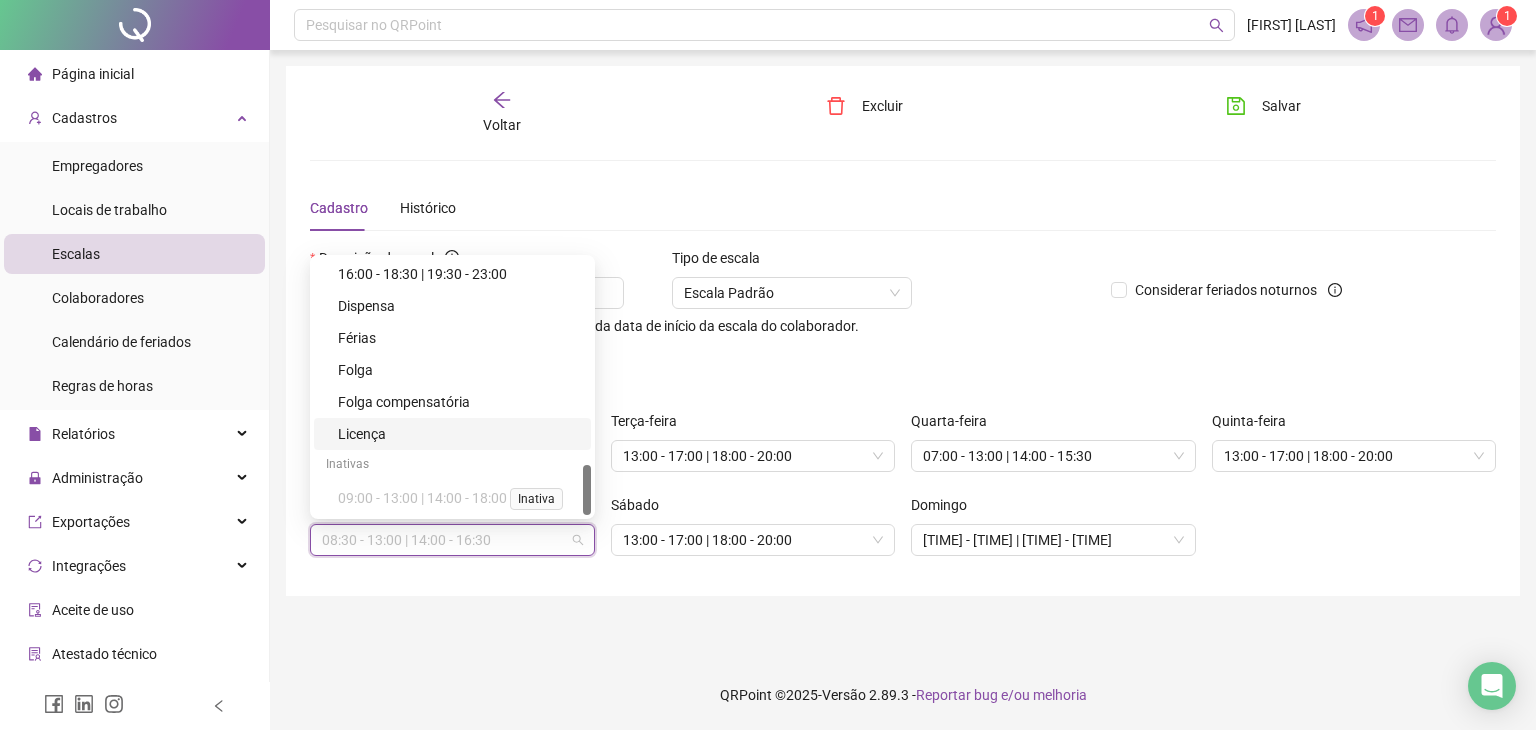 click on "Licença" at bounding box center (458, 434) 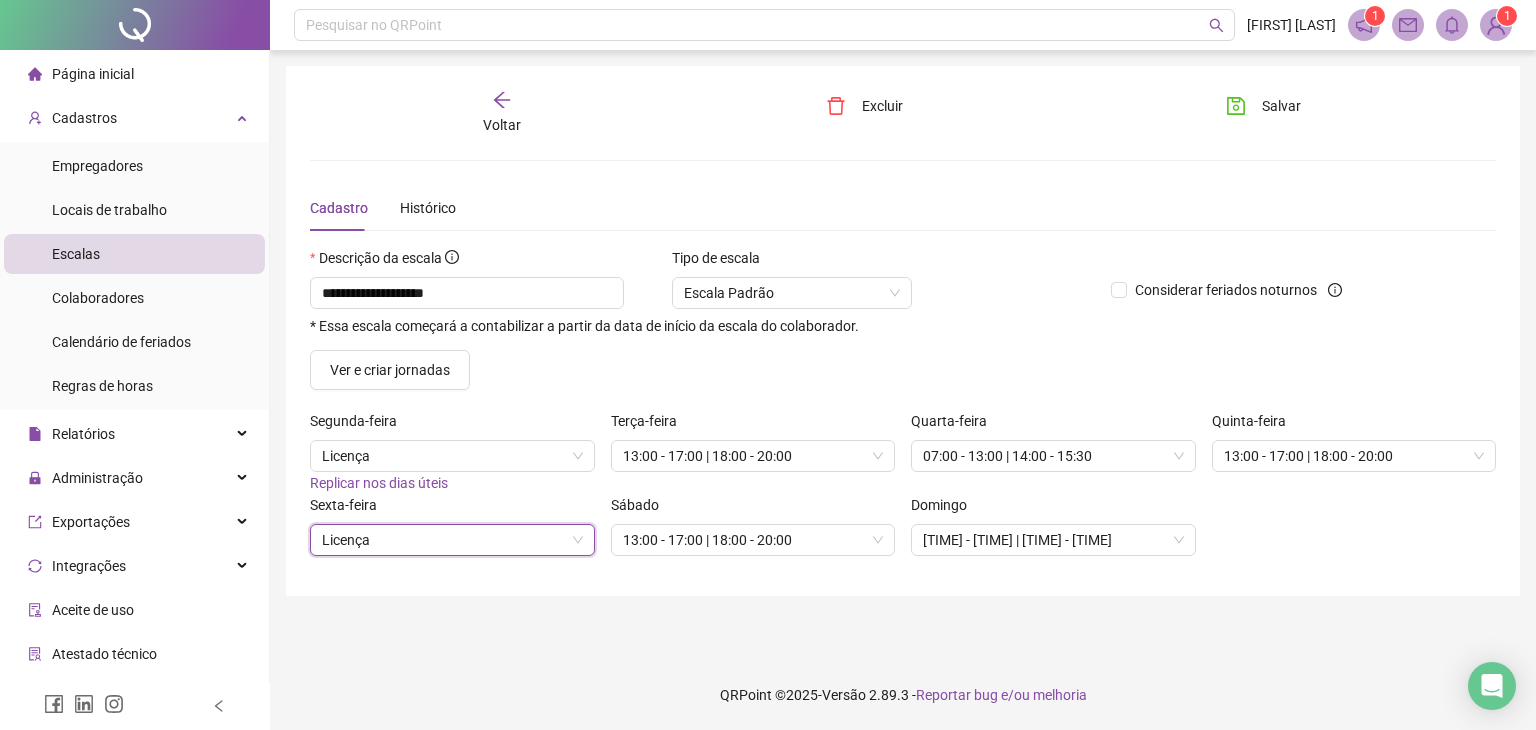 drag, startPoint x: 648, startPoint y: 594, endPoint x: 675, endPoint y: 560, distance: 43.416588 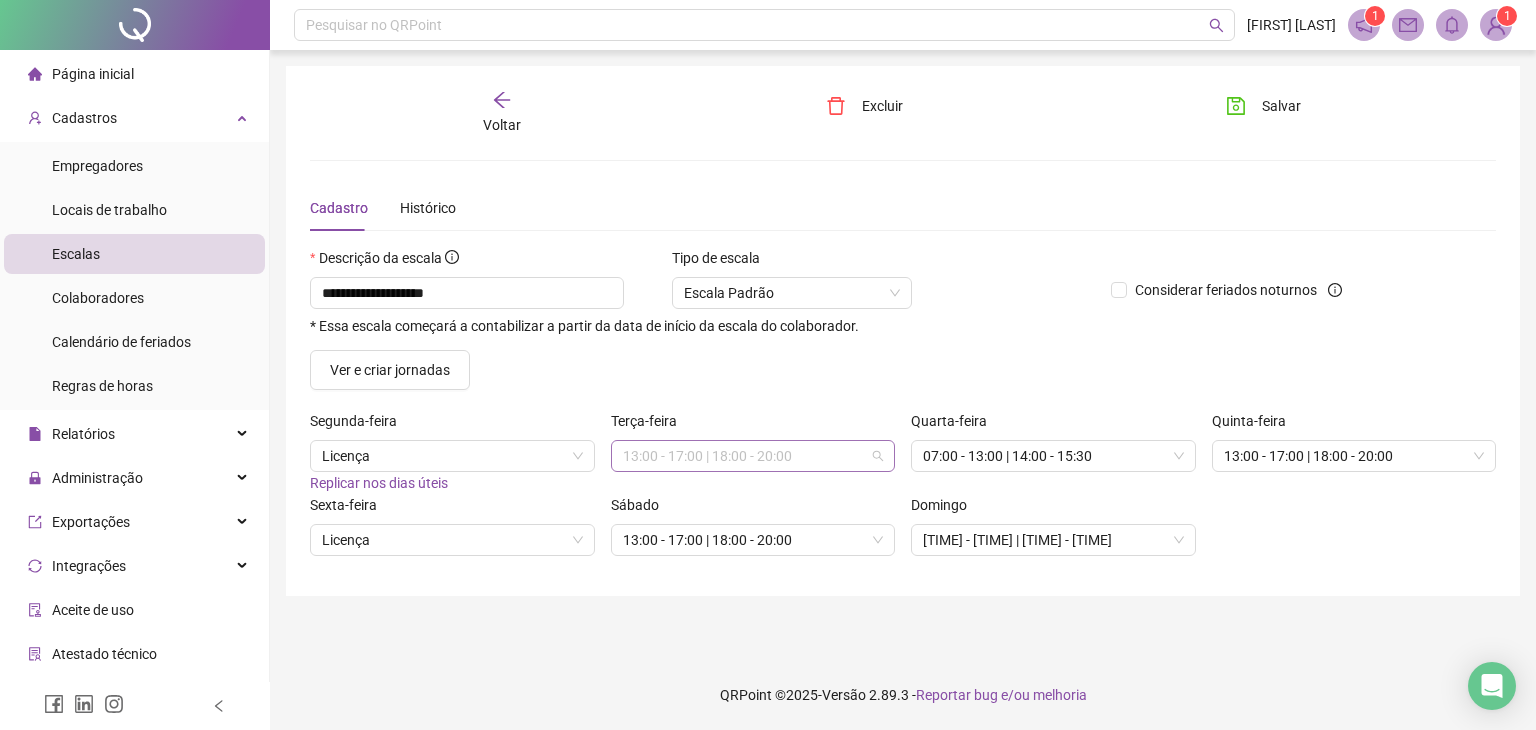 click on "13:00 - 17:00 | 18:00 - 20:00" at bounding box center (753, 456) 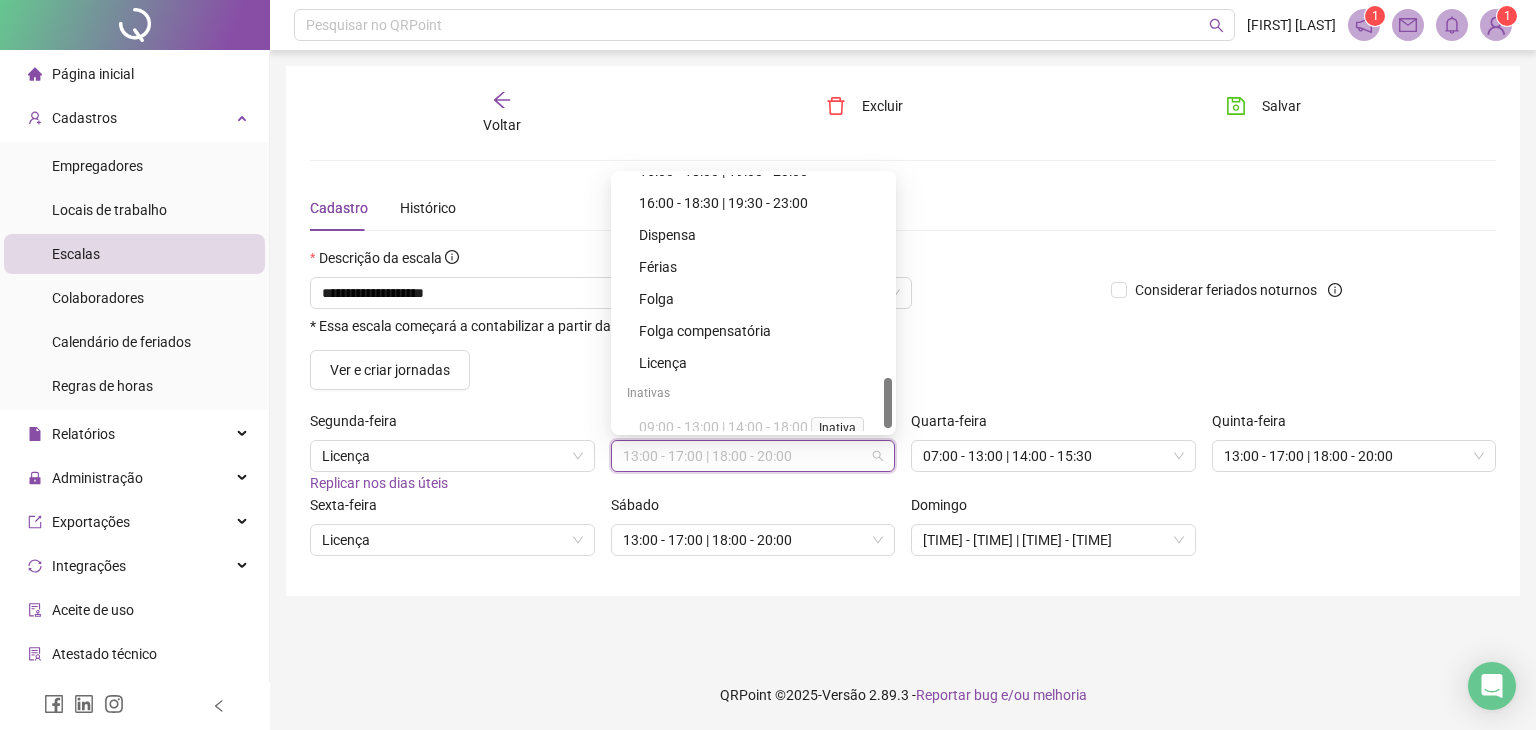scroll, scrollTop: 1035, scrollLeft: 0, axis: vertical 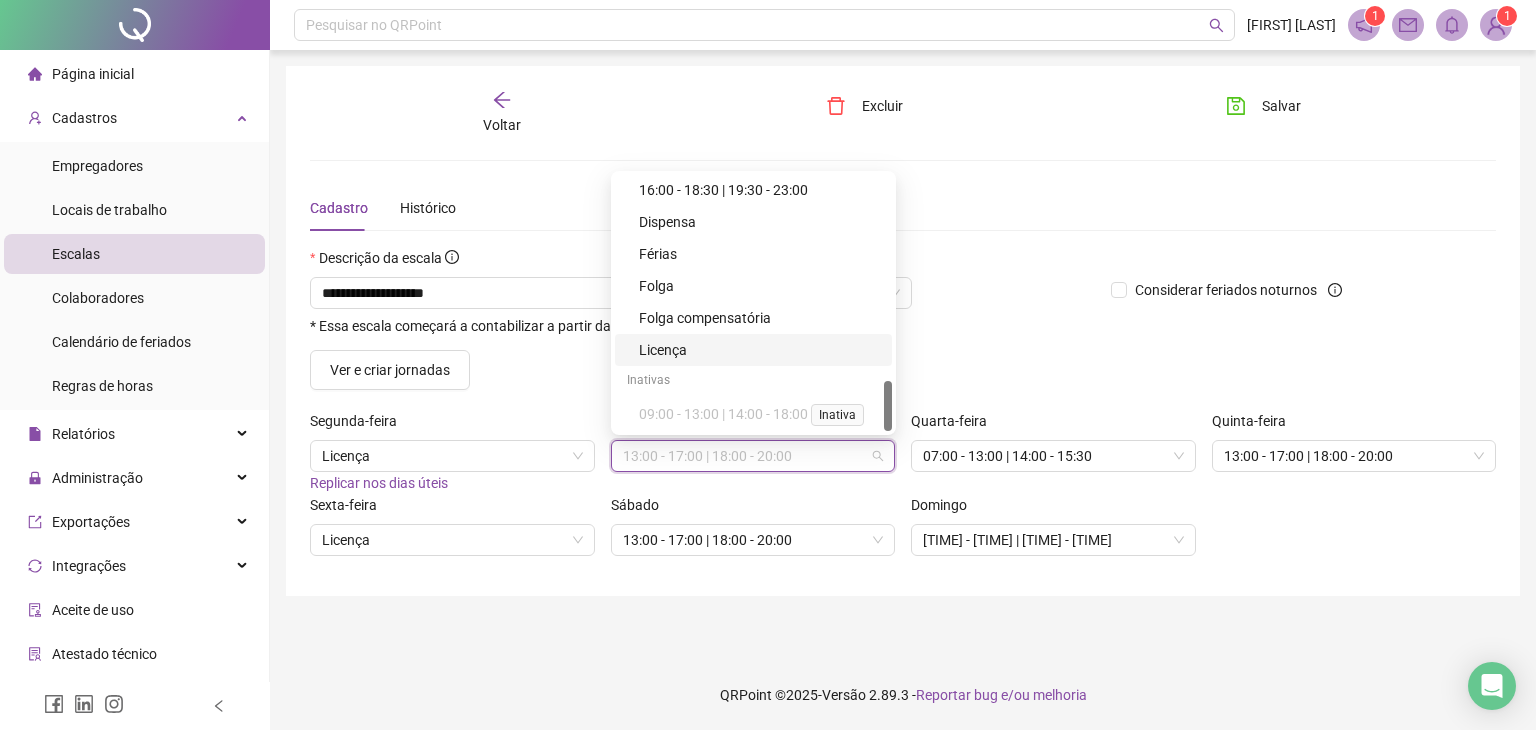 click on "Licença" at bounding box center [759, 350] 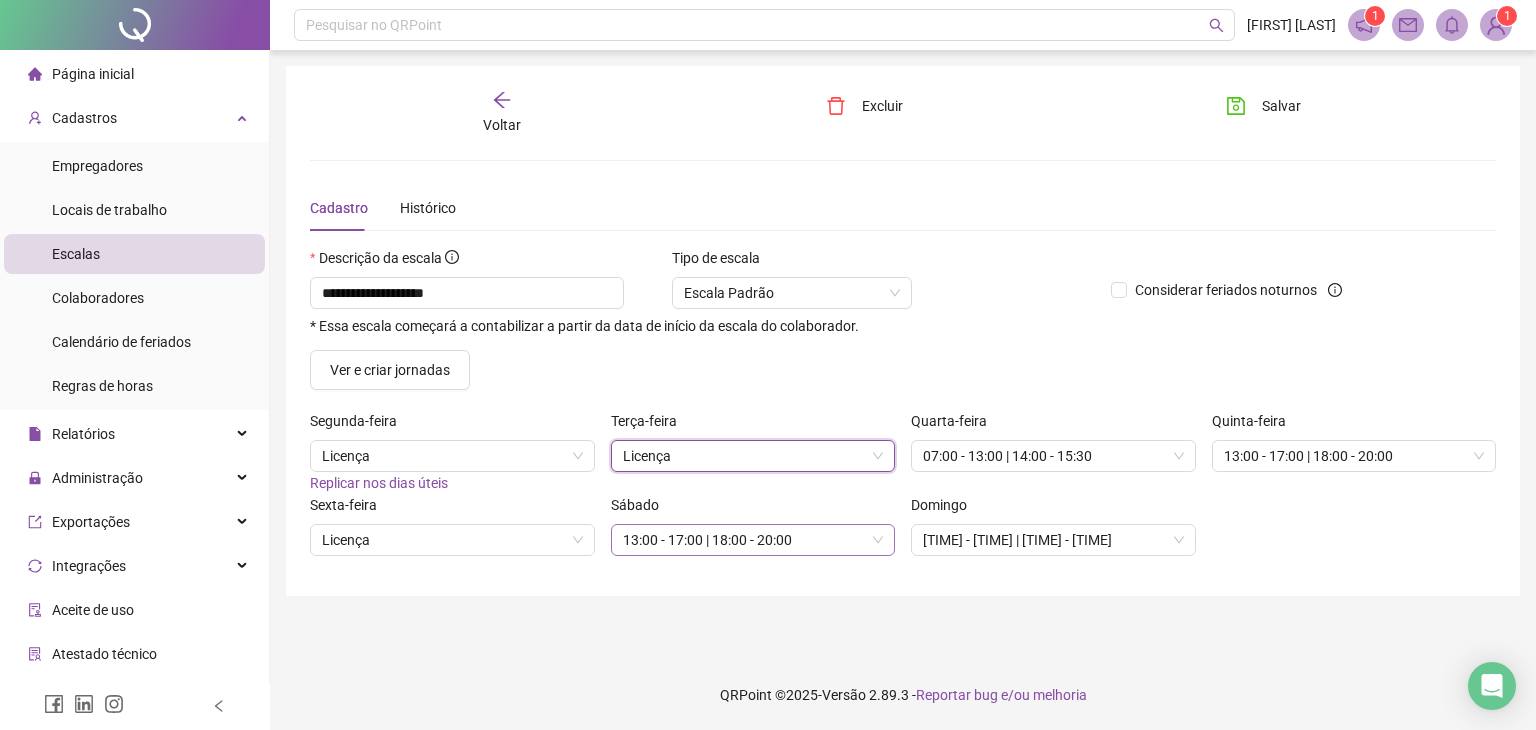 click on "13:00 - 17:00 | 18:00 - 20:00" at bounding box center [753, 540] 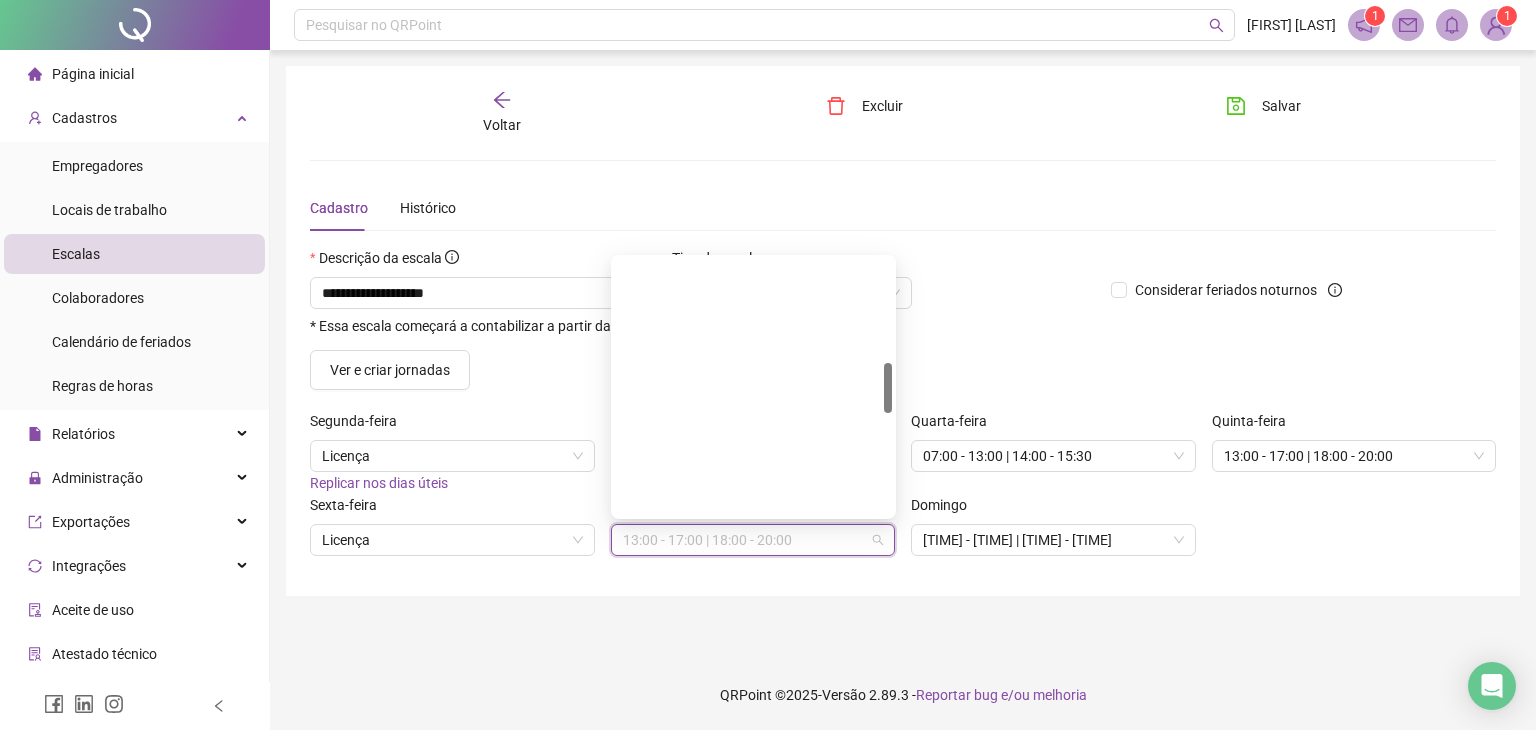 scroll, scrollTop: 522, scrollLeft: 0, axis: vertical 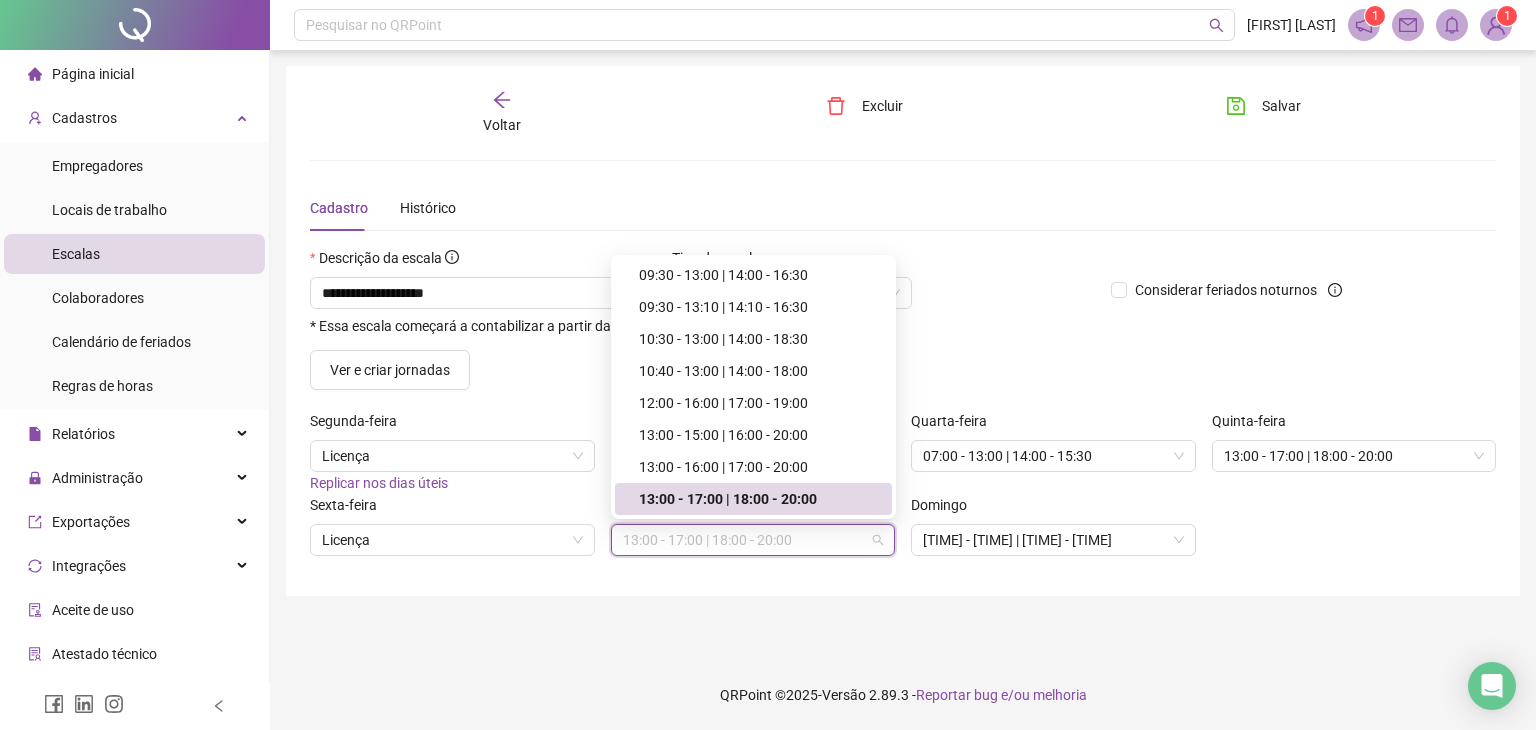 click on "**********" at bounding box center (903, 331) 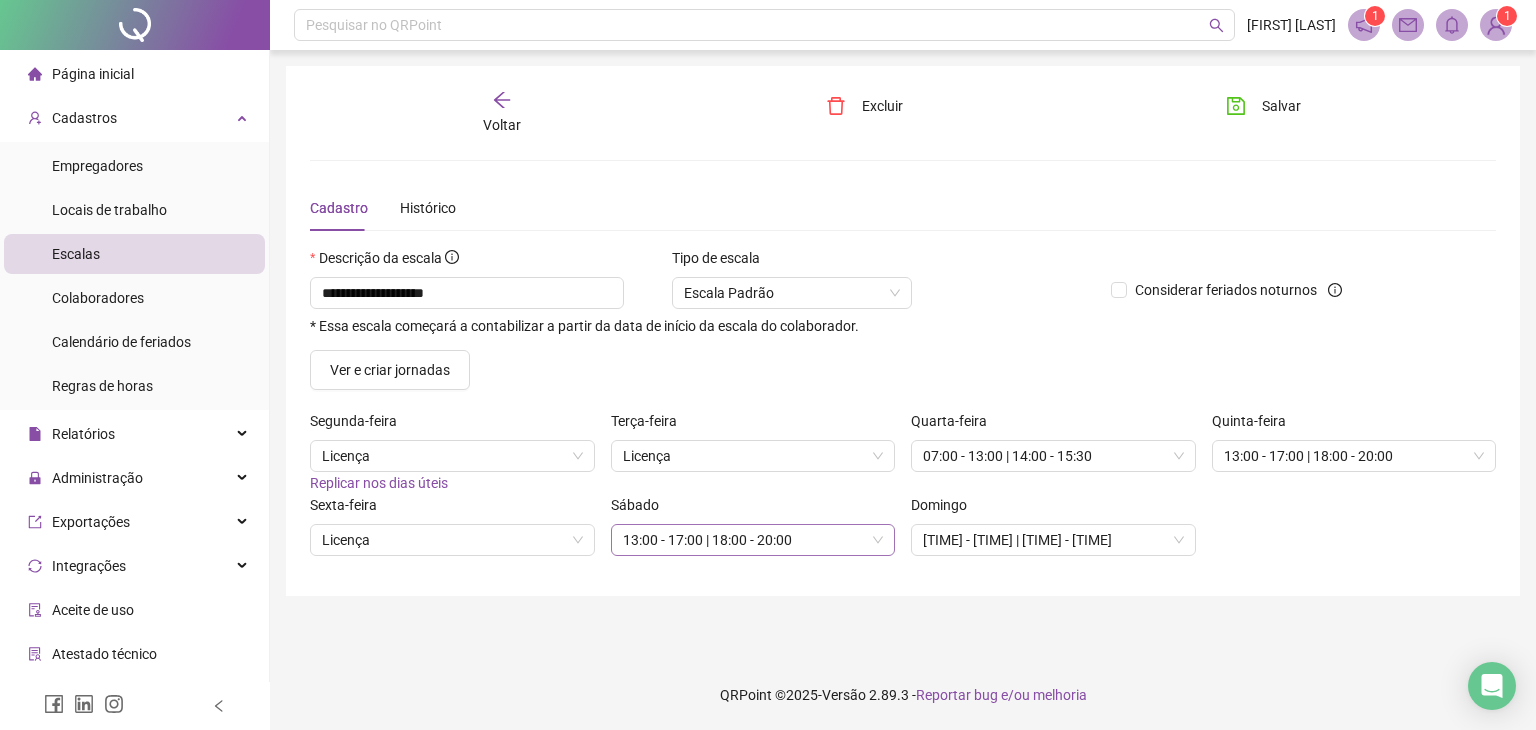 click on "13:00 - 17:00 | 18:00 - 20:00" at bounding box center [753, 540] 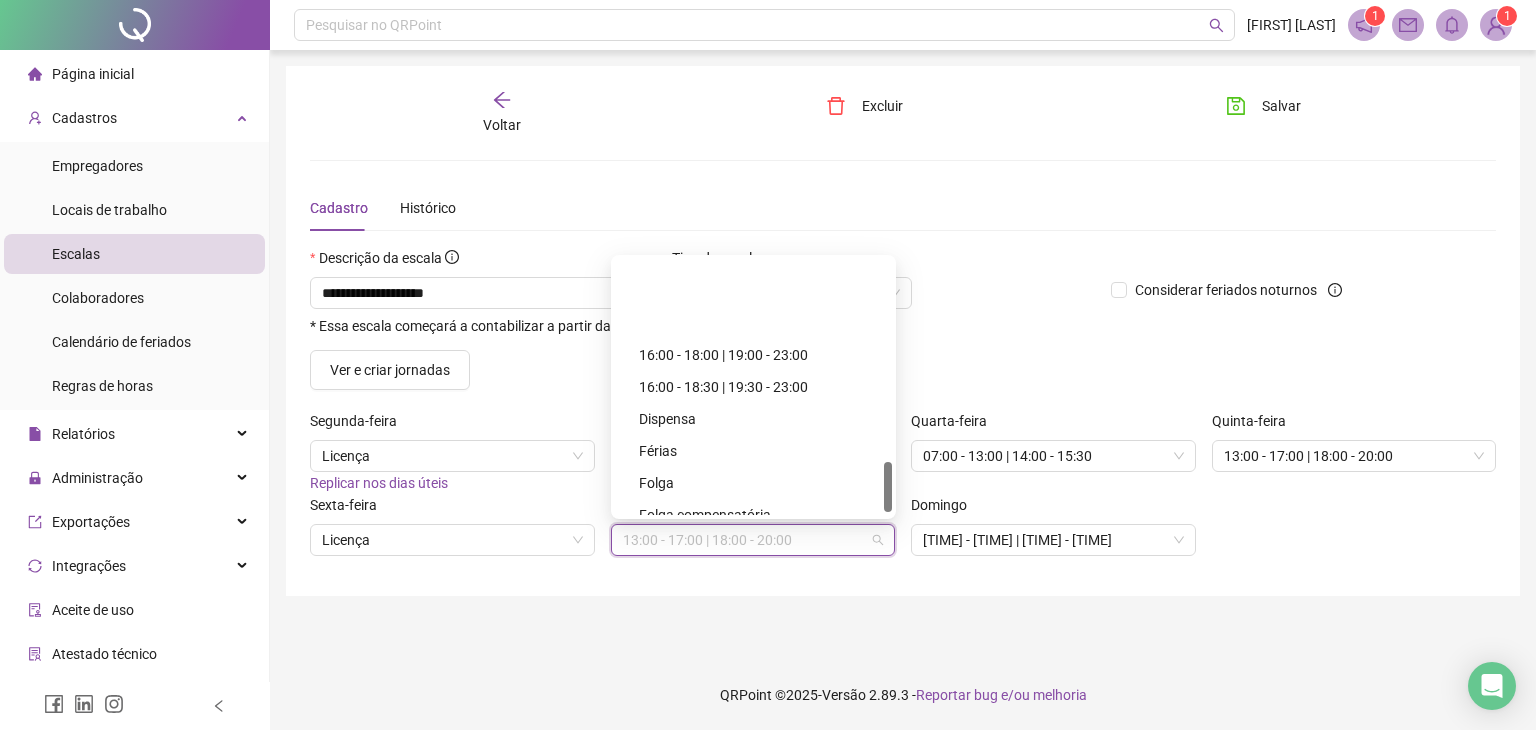 scroll, scrollTop: 1035, scrollLeft: 0, axis: vertical 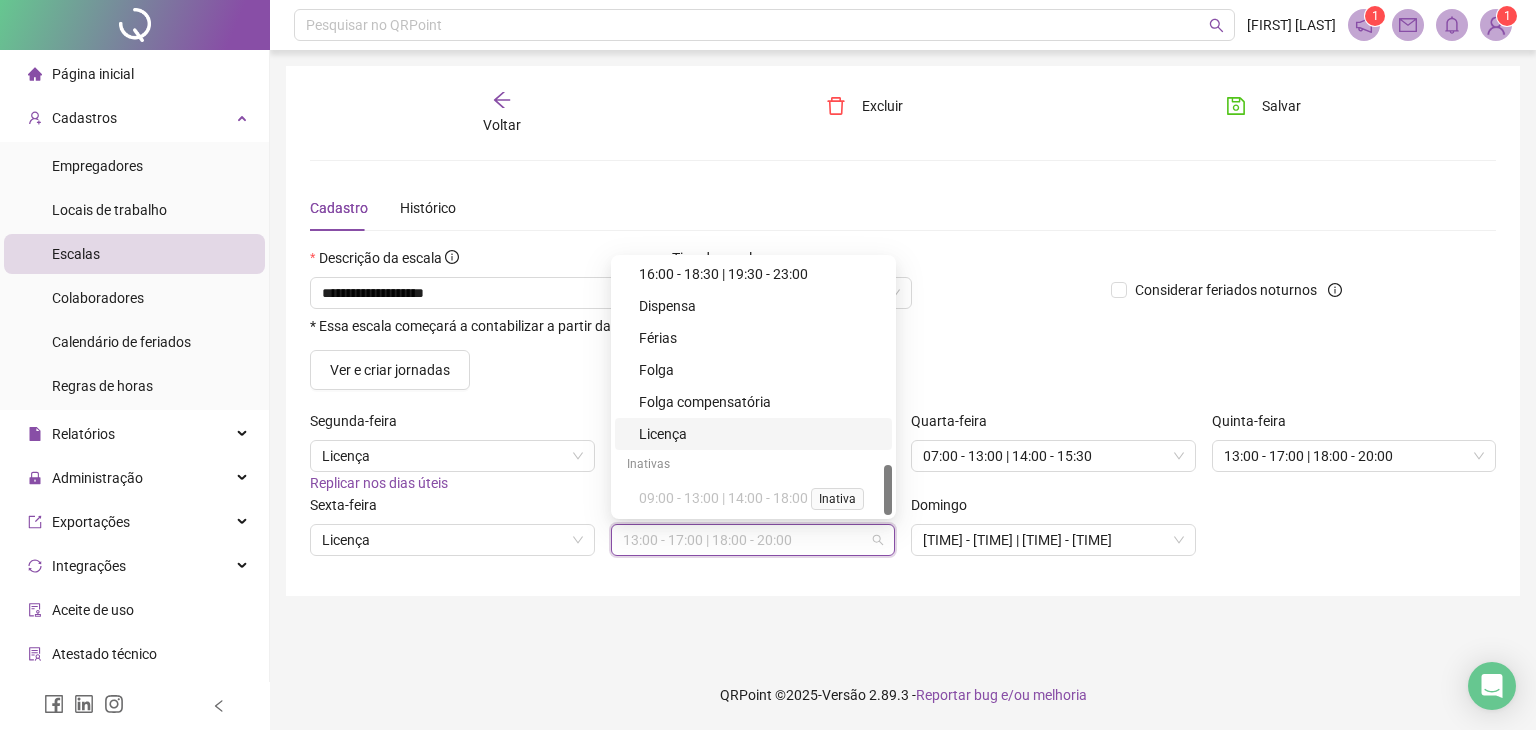 click on "Licença" at bounding box center (759, 434) 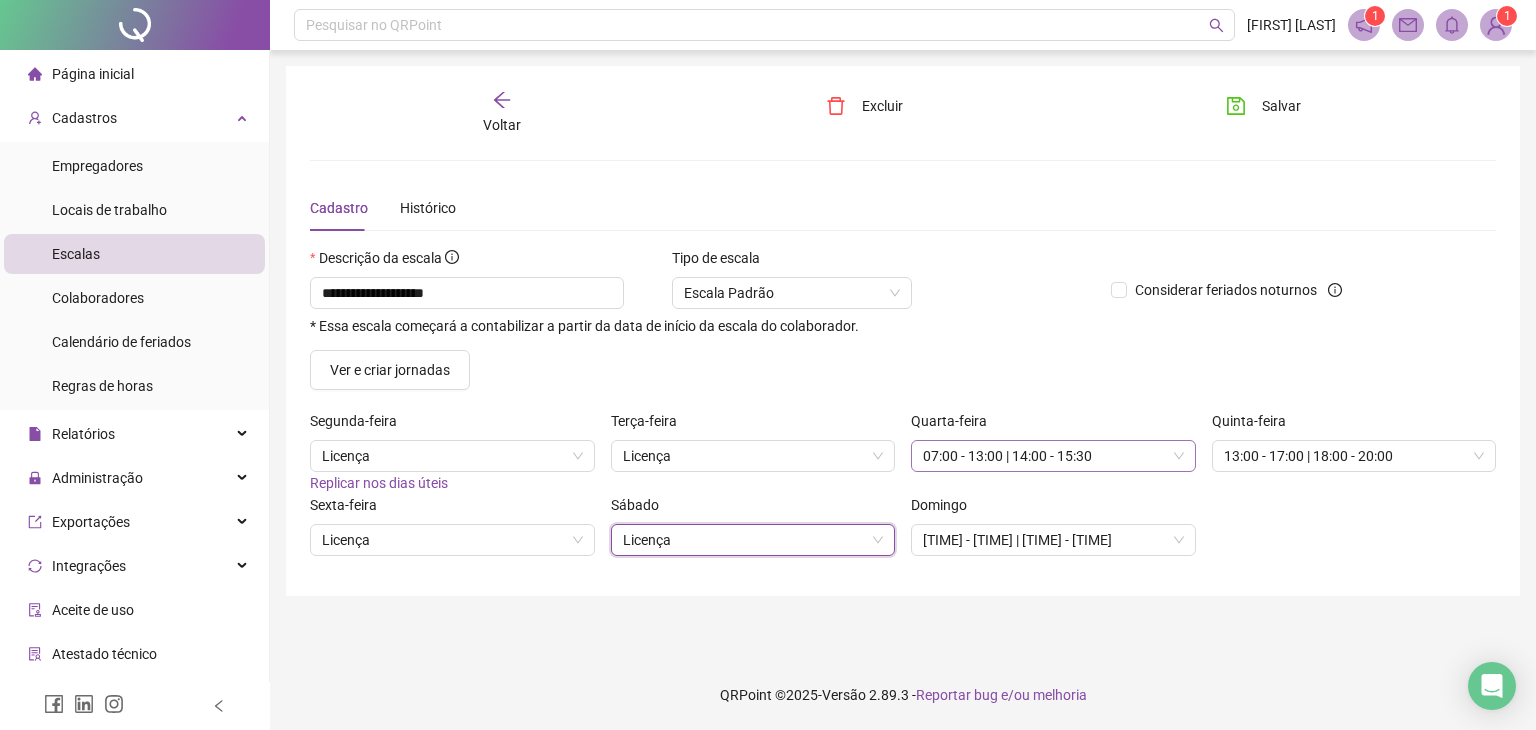 click on "07:00 - 13:00 | 14:00 - 15:30" at bounding box center [1053, 456] 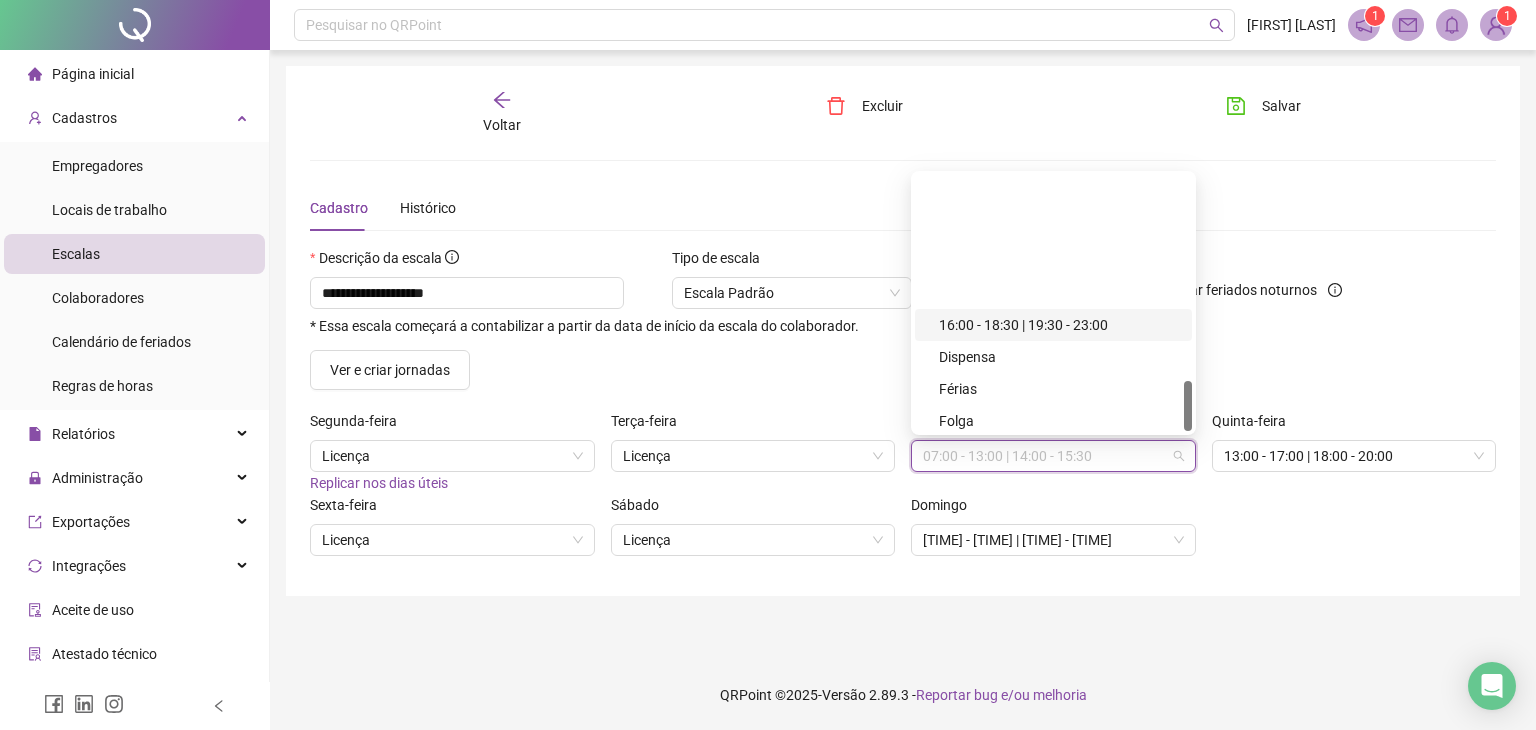 scroll, scrollTop: 1035, scrollLeft: 0, axis: vertical 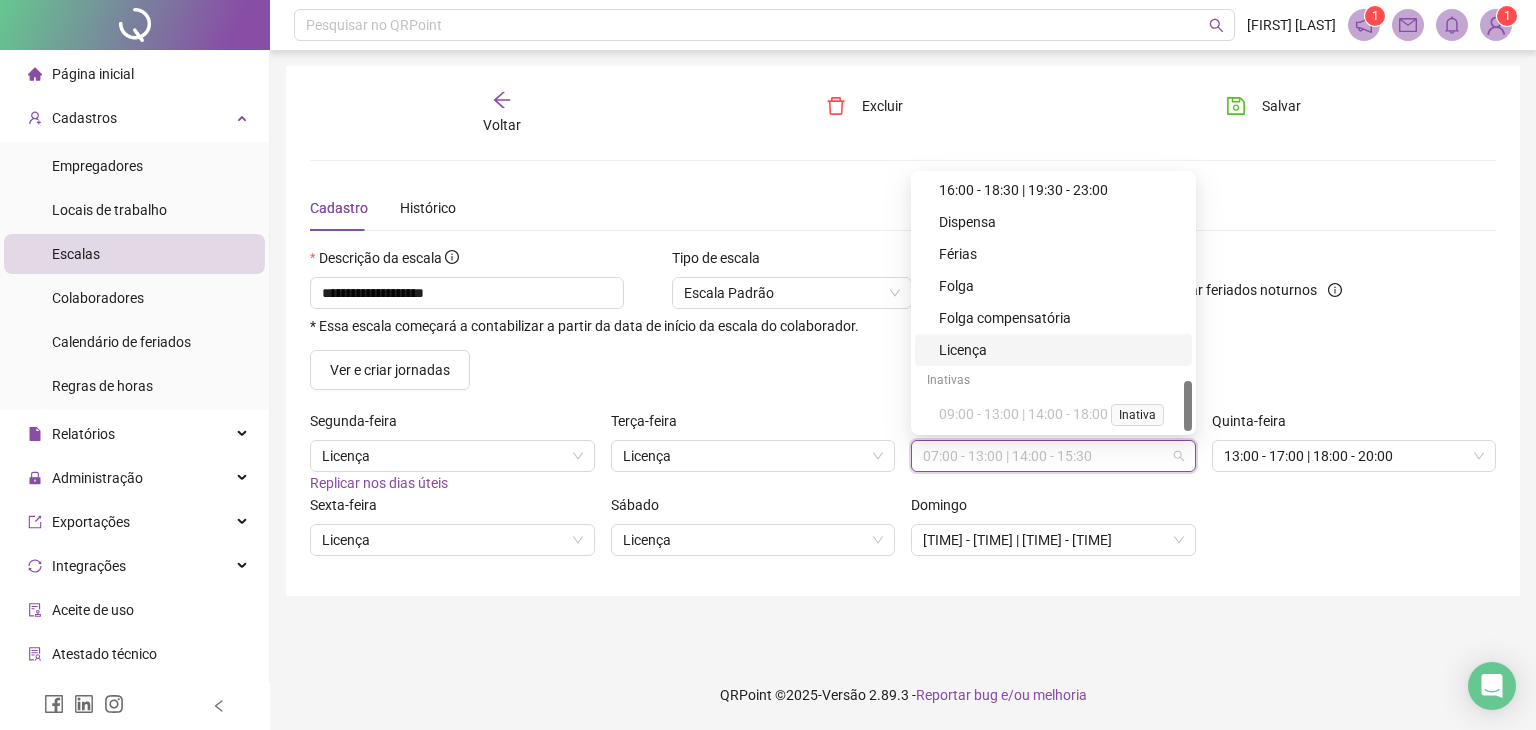 click on "Licença" at bounding box center (1059, 350) 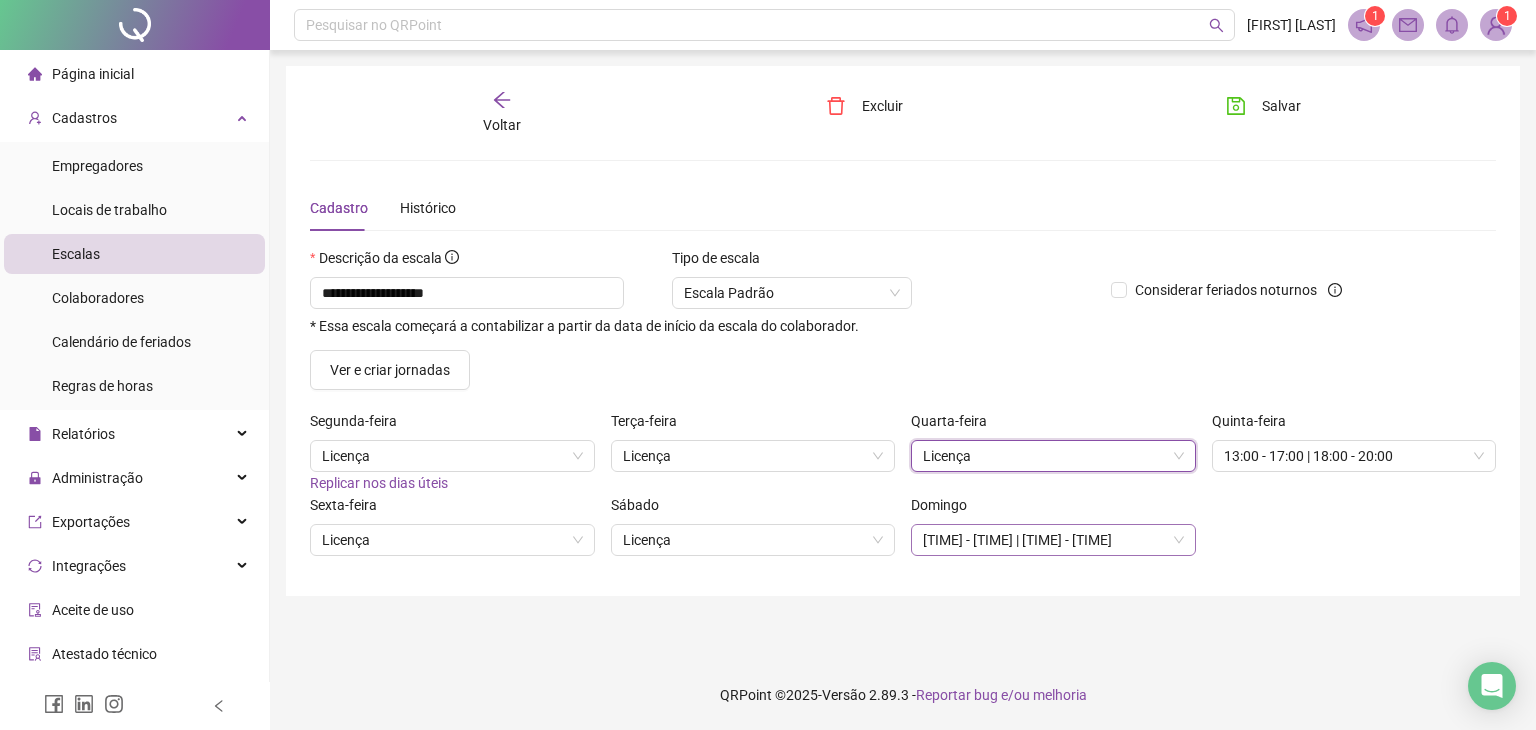 click on "08:30 - 13:00 | 14:00 - 15:30" at bounding box center (1053, 540) 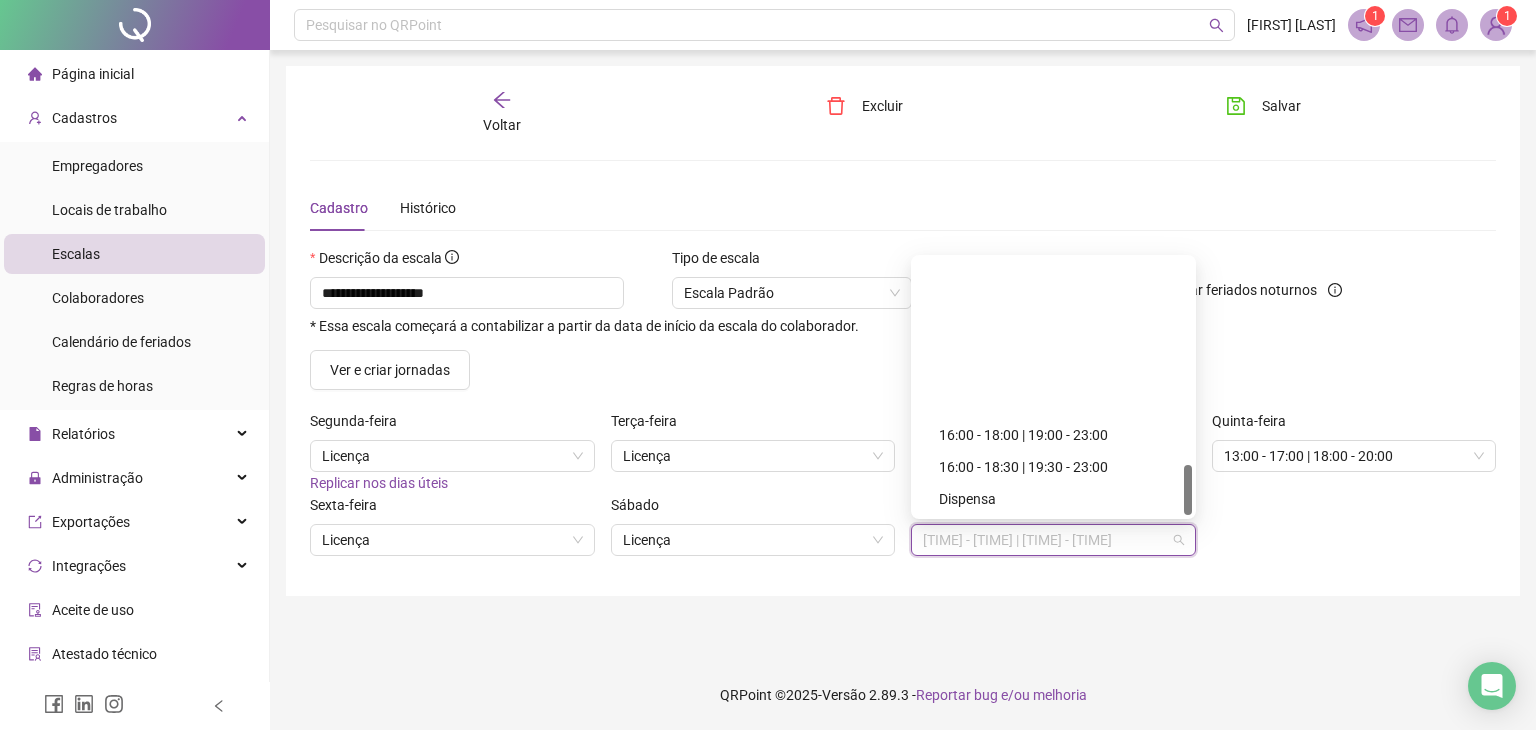 scroll, scrollTop: 1034, scrollLeft: 0, axis: vertical 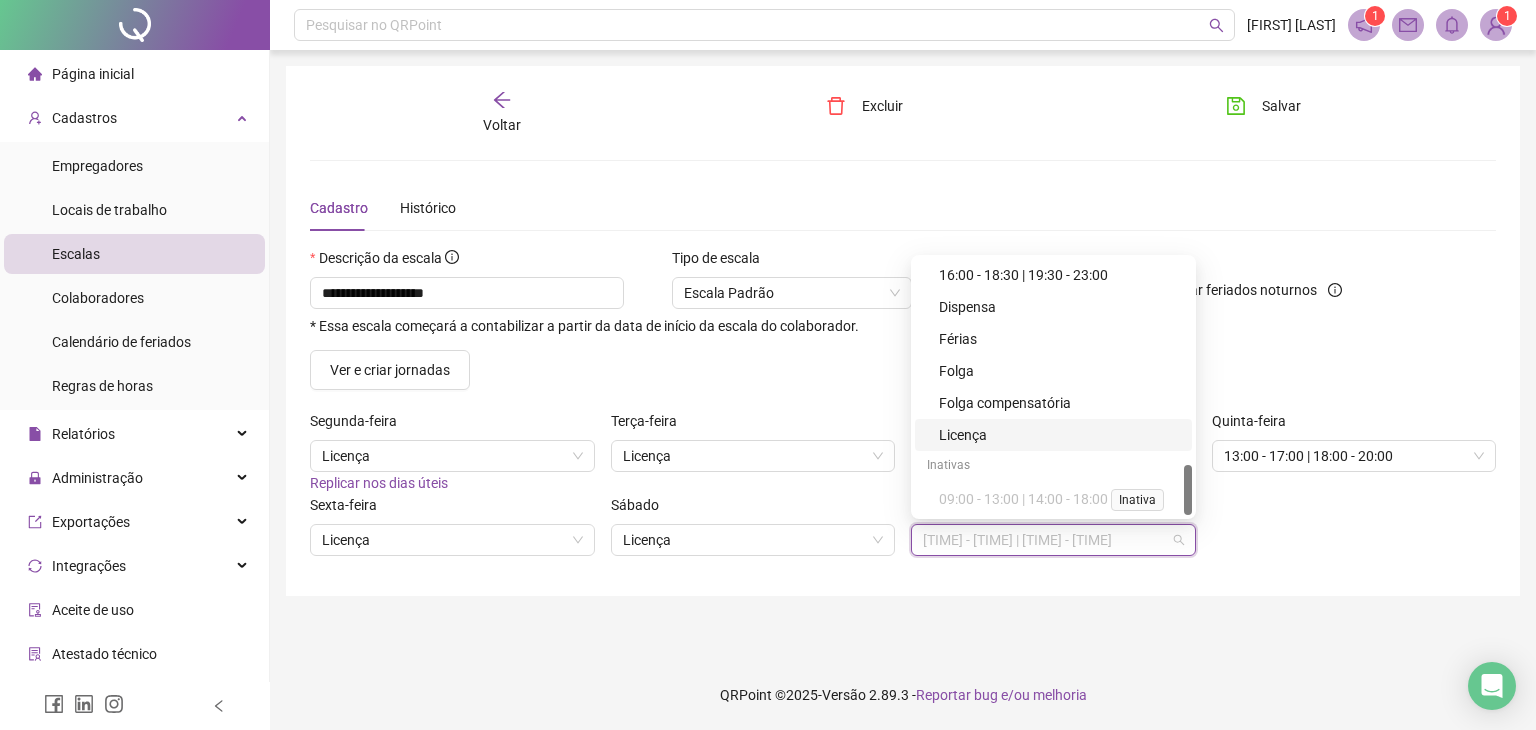 click on "Licença" at bounding box center [1059, 435] 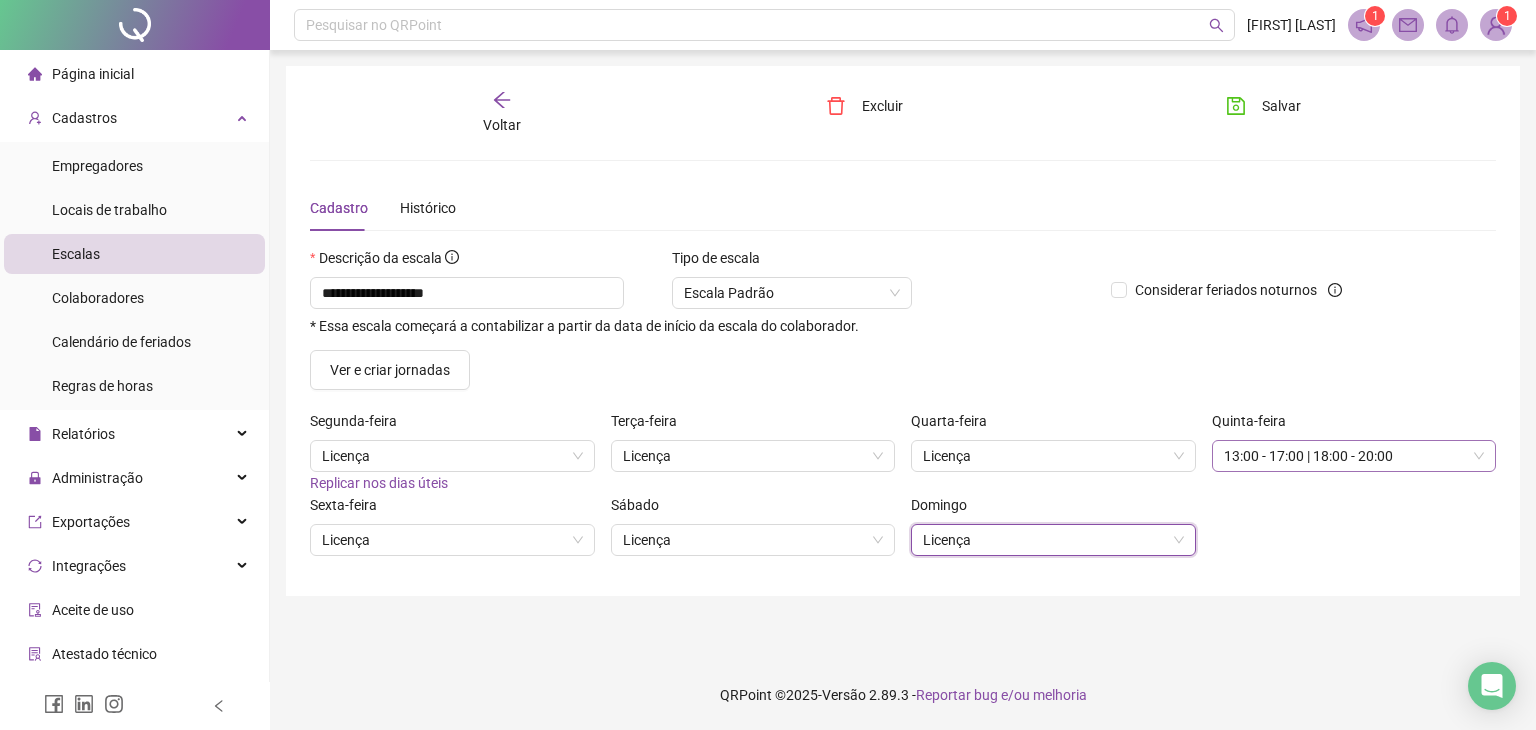 click on "13:00 - 17:00 | 18:00 - 20:00" at bounding box center (1354, 456) 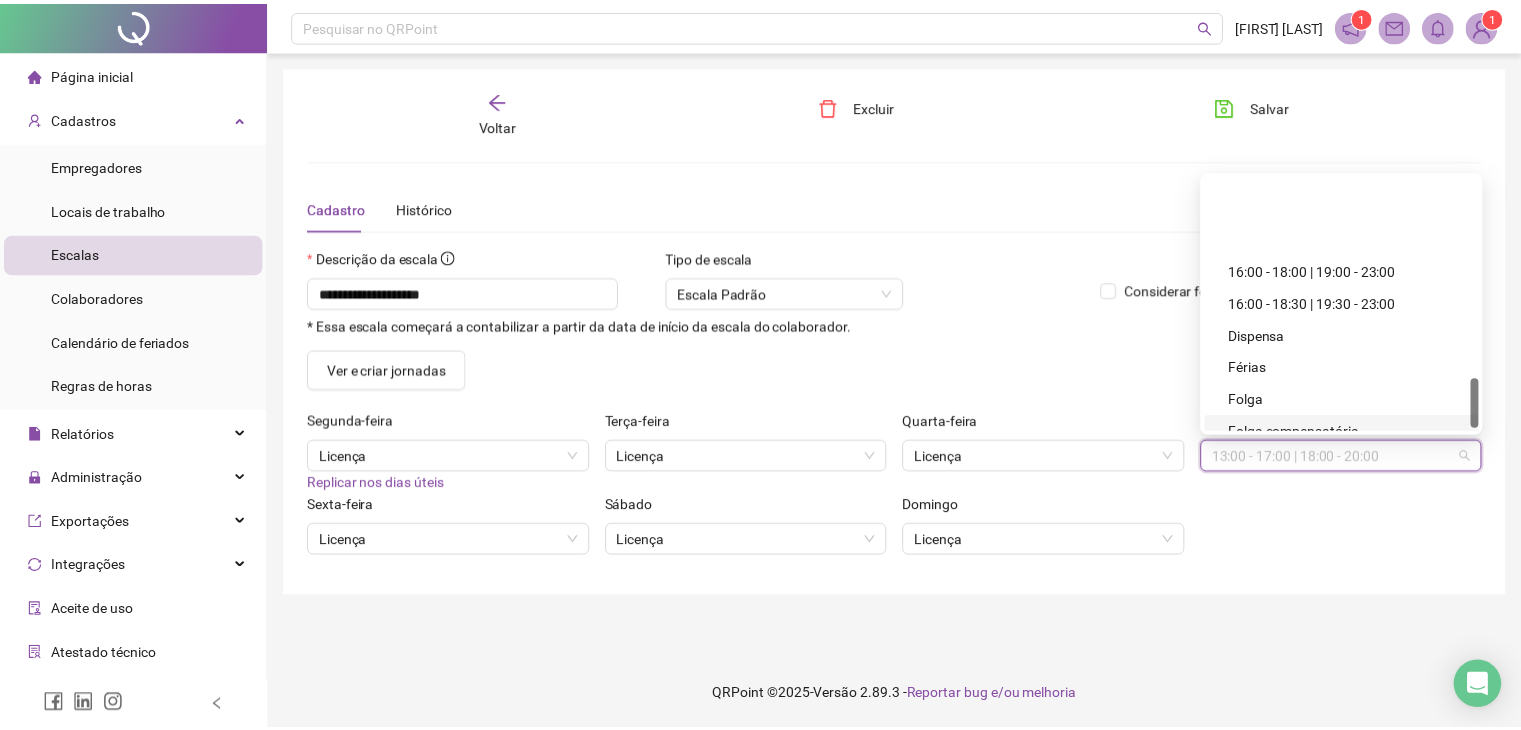 scroll, scrollTop: 1022, scrollLeft: 0, axis: vertical 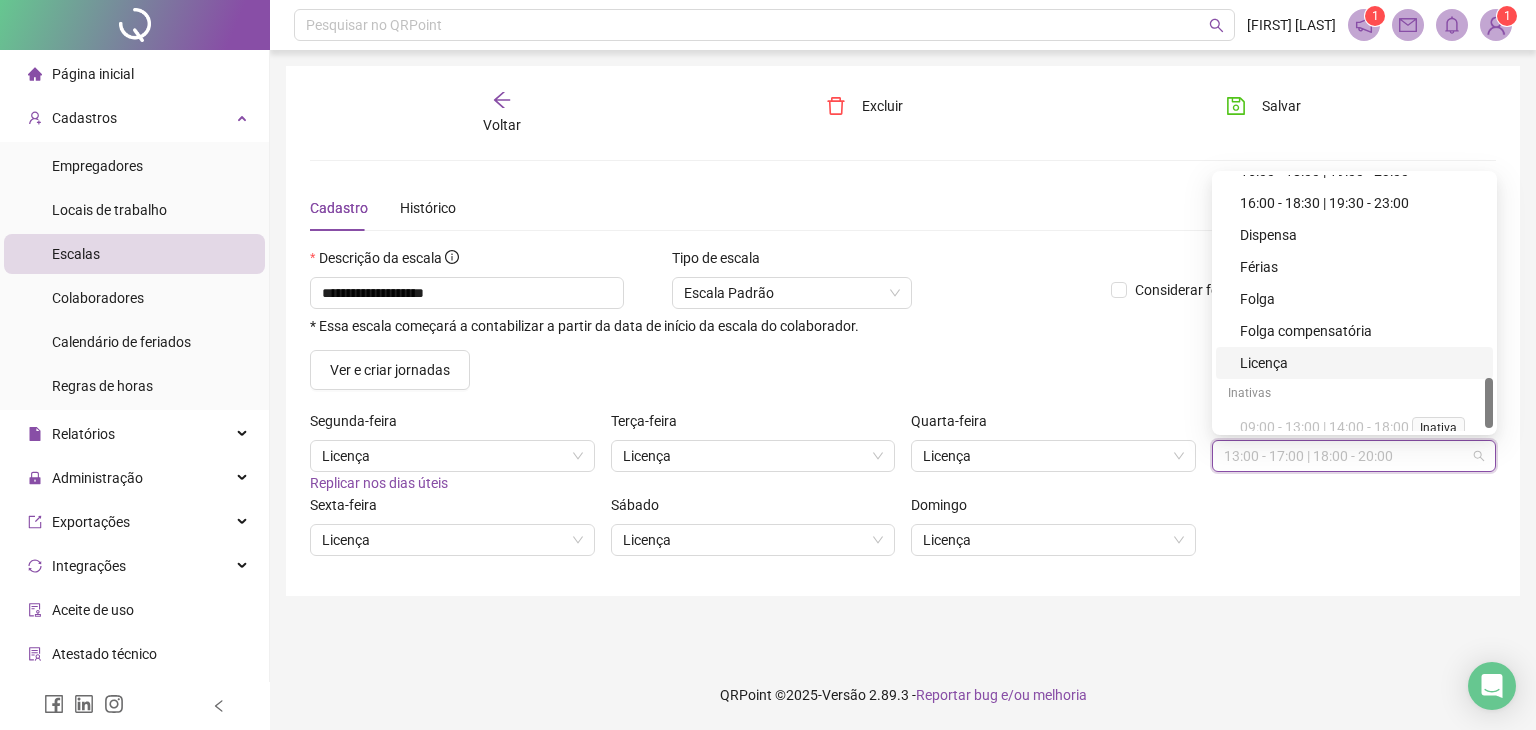 click on "Licença" at bounding box center [1360, 363] 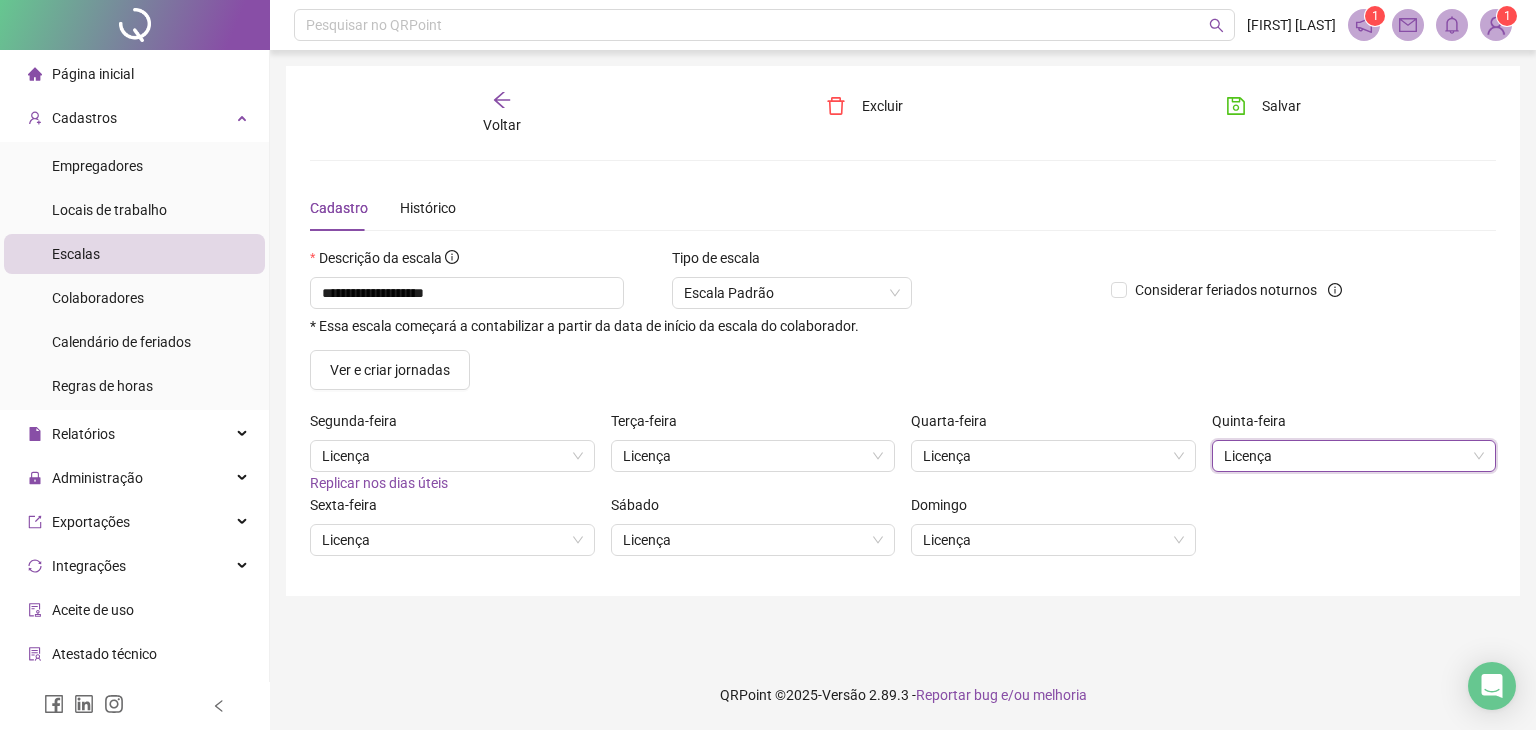 click on "Considerar feriados noturnos" at bounding box center (1253, 298) 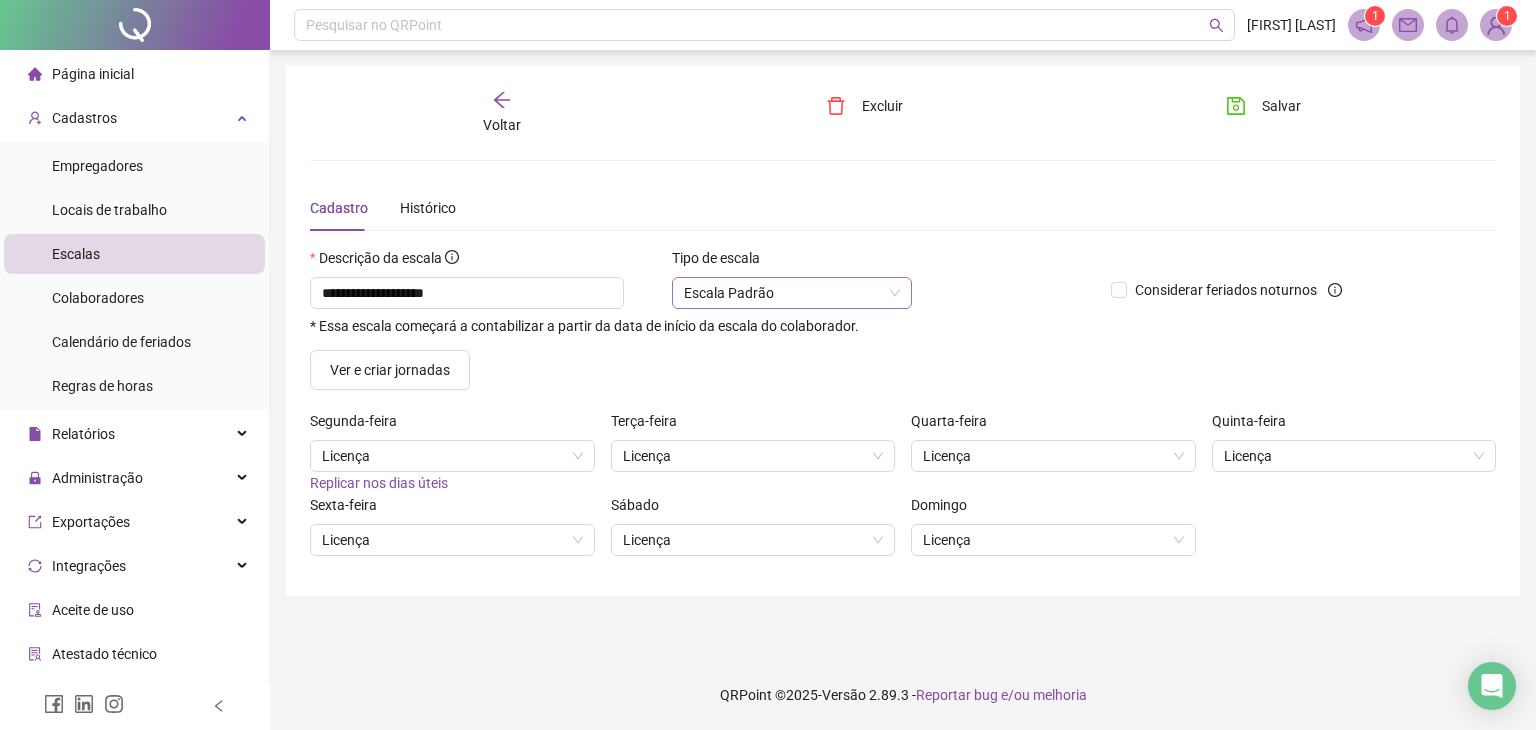 click on "Escala Padrão" at bounding box center (792, 293) 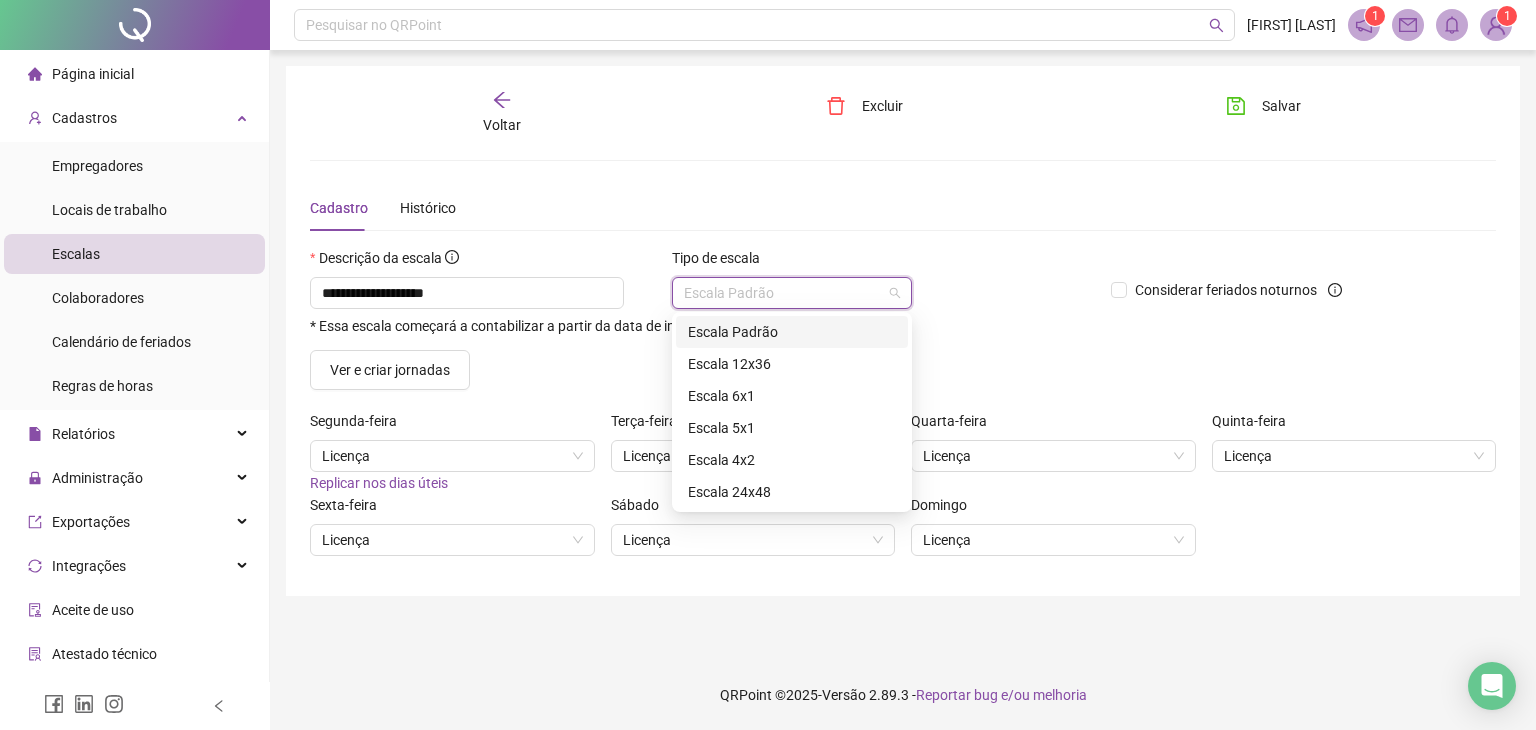 click on "Escala Padrão" at bounding box center (792, 332) 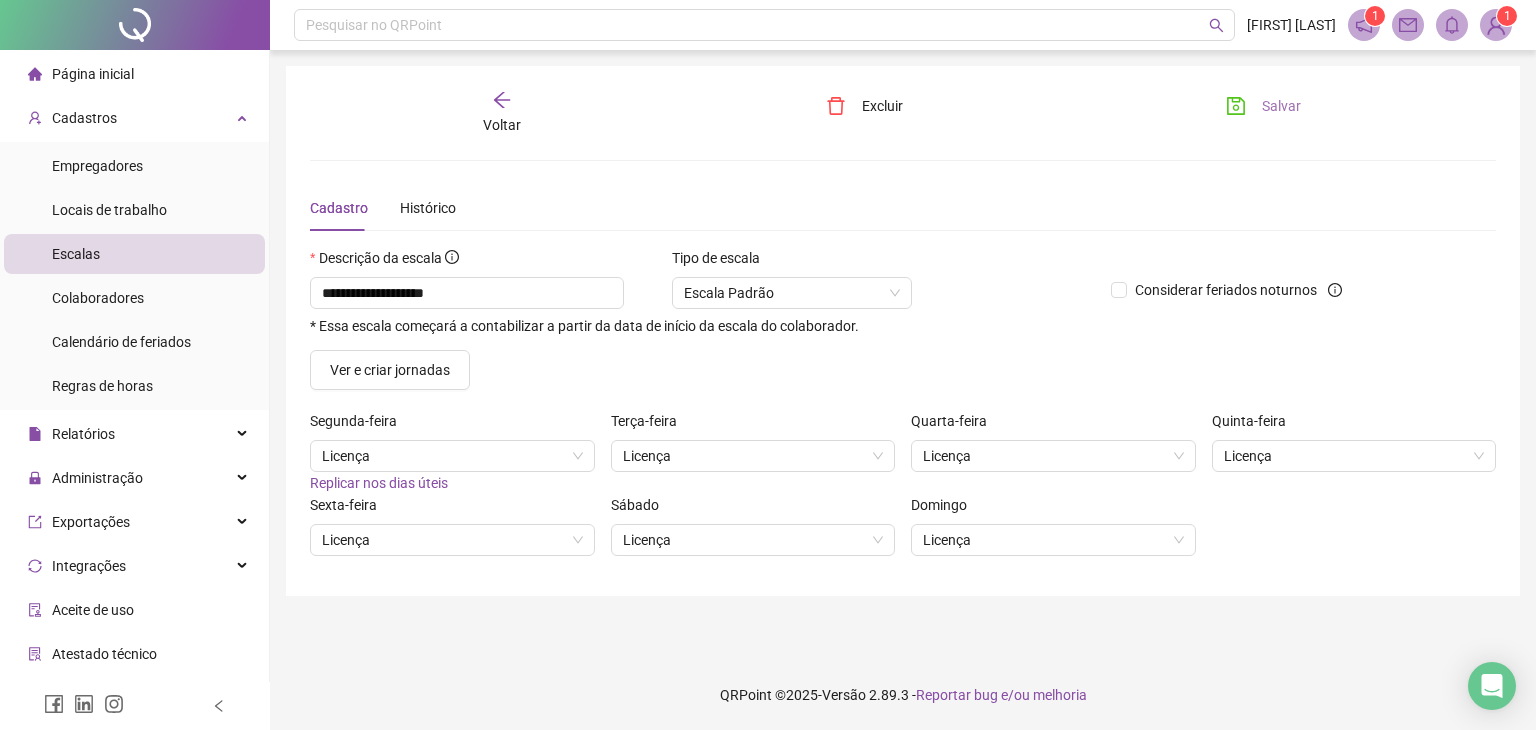 click on "Salvar" at bounding box center (1263, 106) 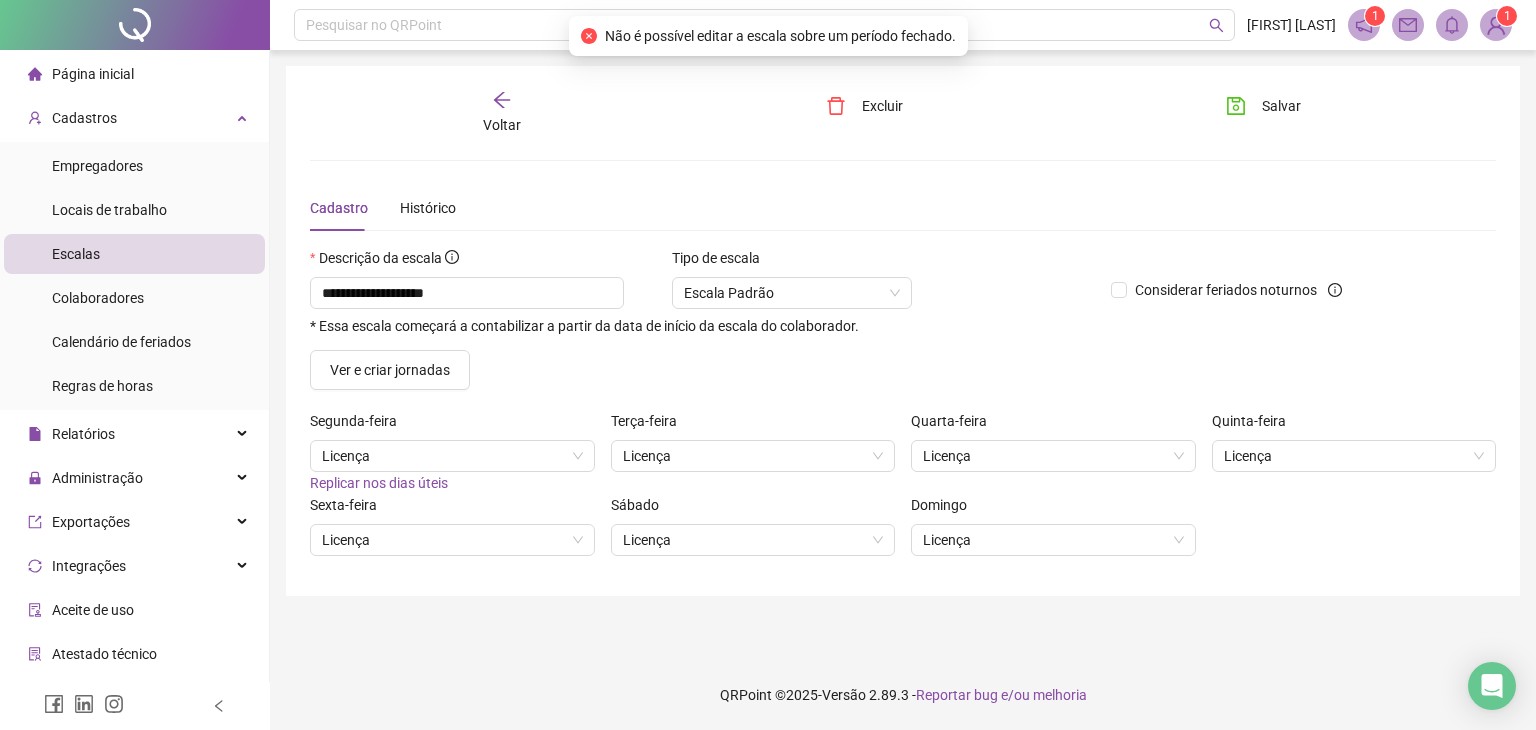 click on "Cadastro Histórico" at bounding box center [903, 208] 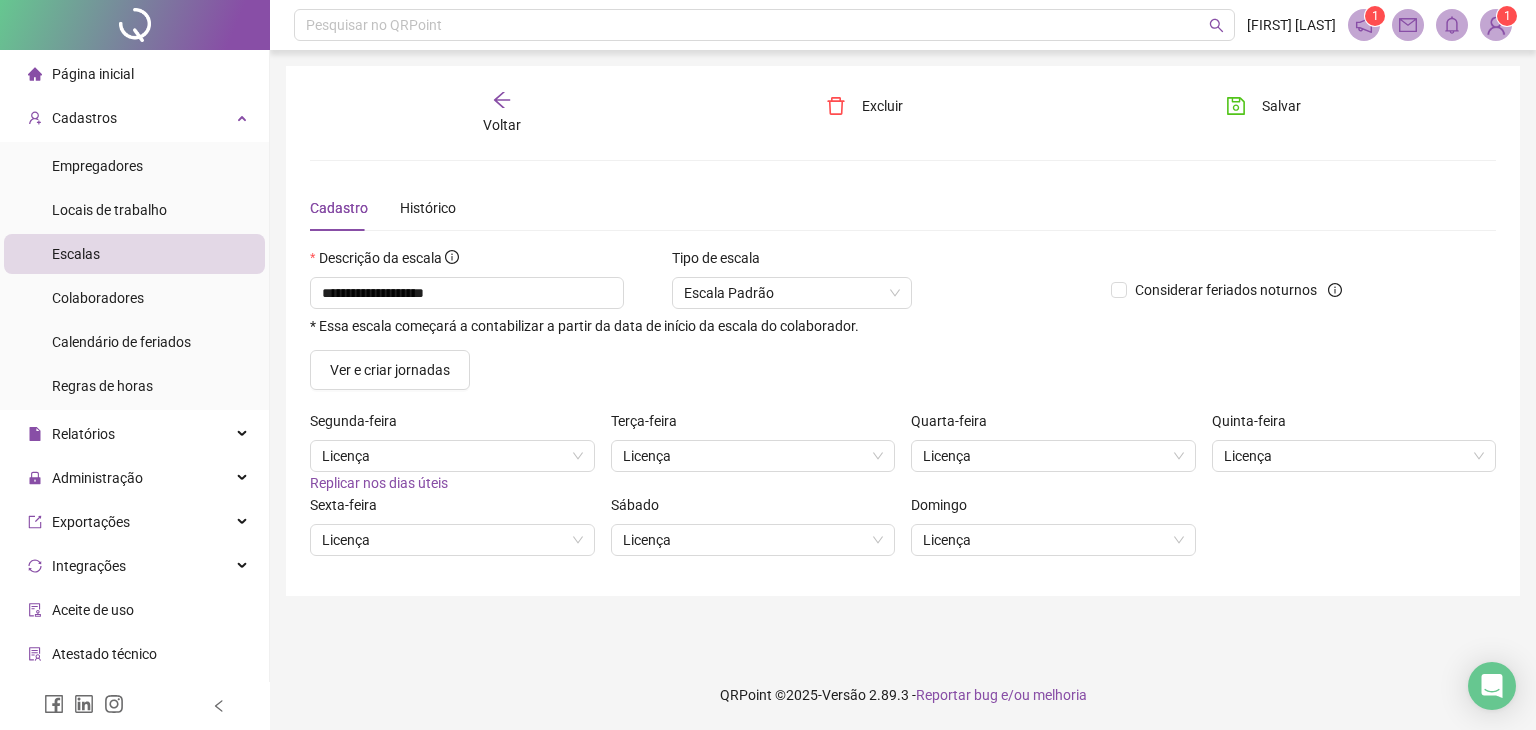 click on "**********" at bounding box center [903, 331] 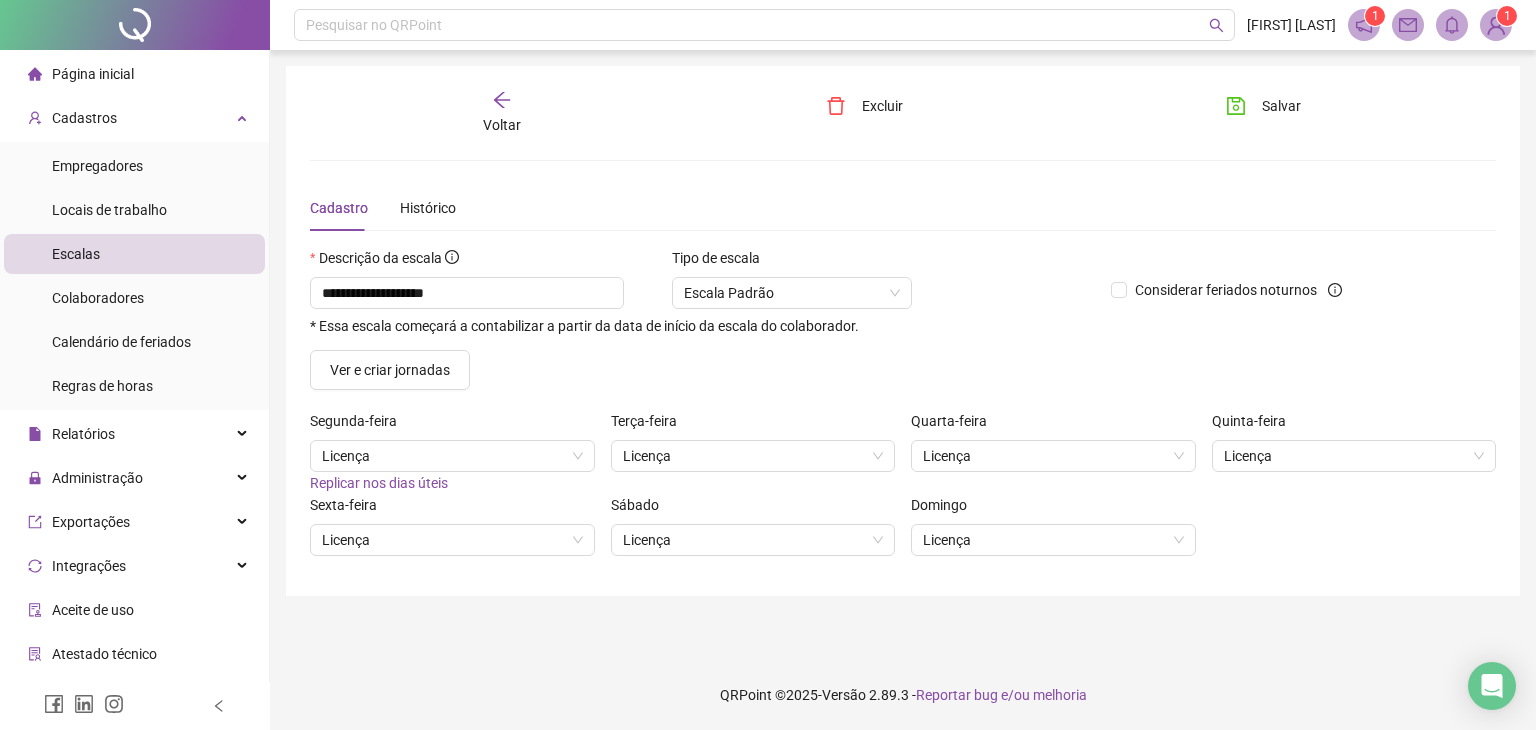 click on "**********" at bounding box center (903, 331) 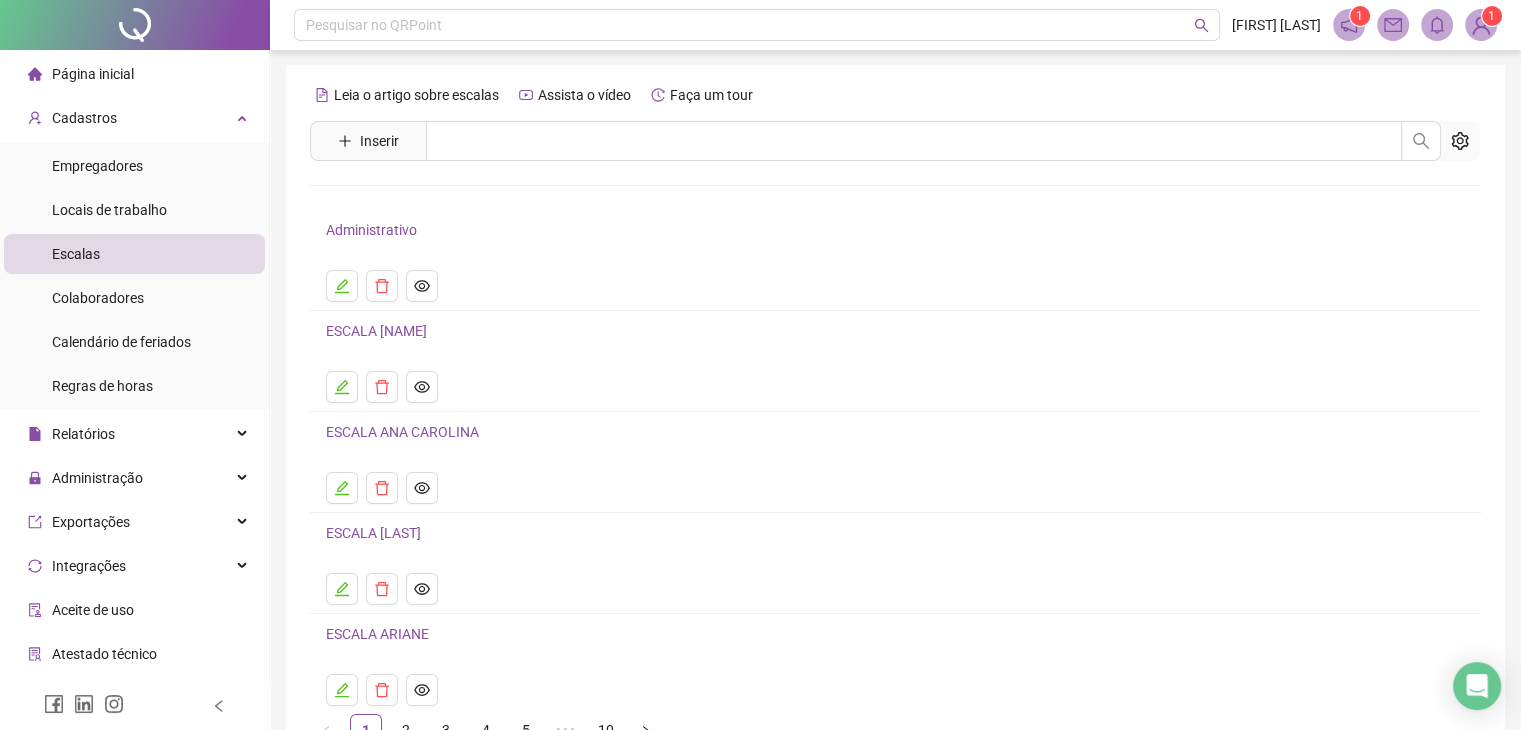 scroll, scrollTop: 0, scrollLeft: 0, axis: both 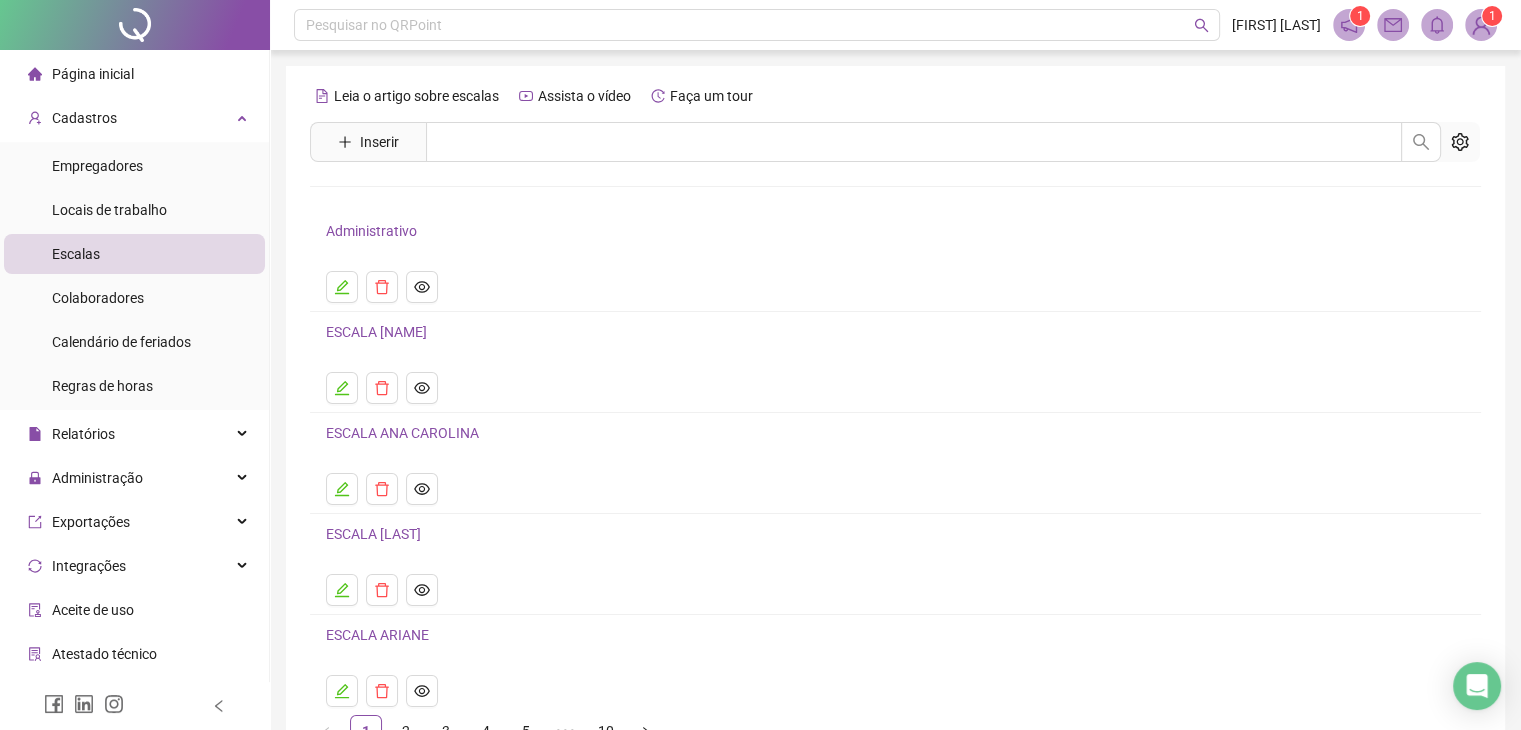 click on "Leia o artigo sobre escalas Assista o vídeo Faça um tour" at bounding box center [895, 96] 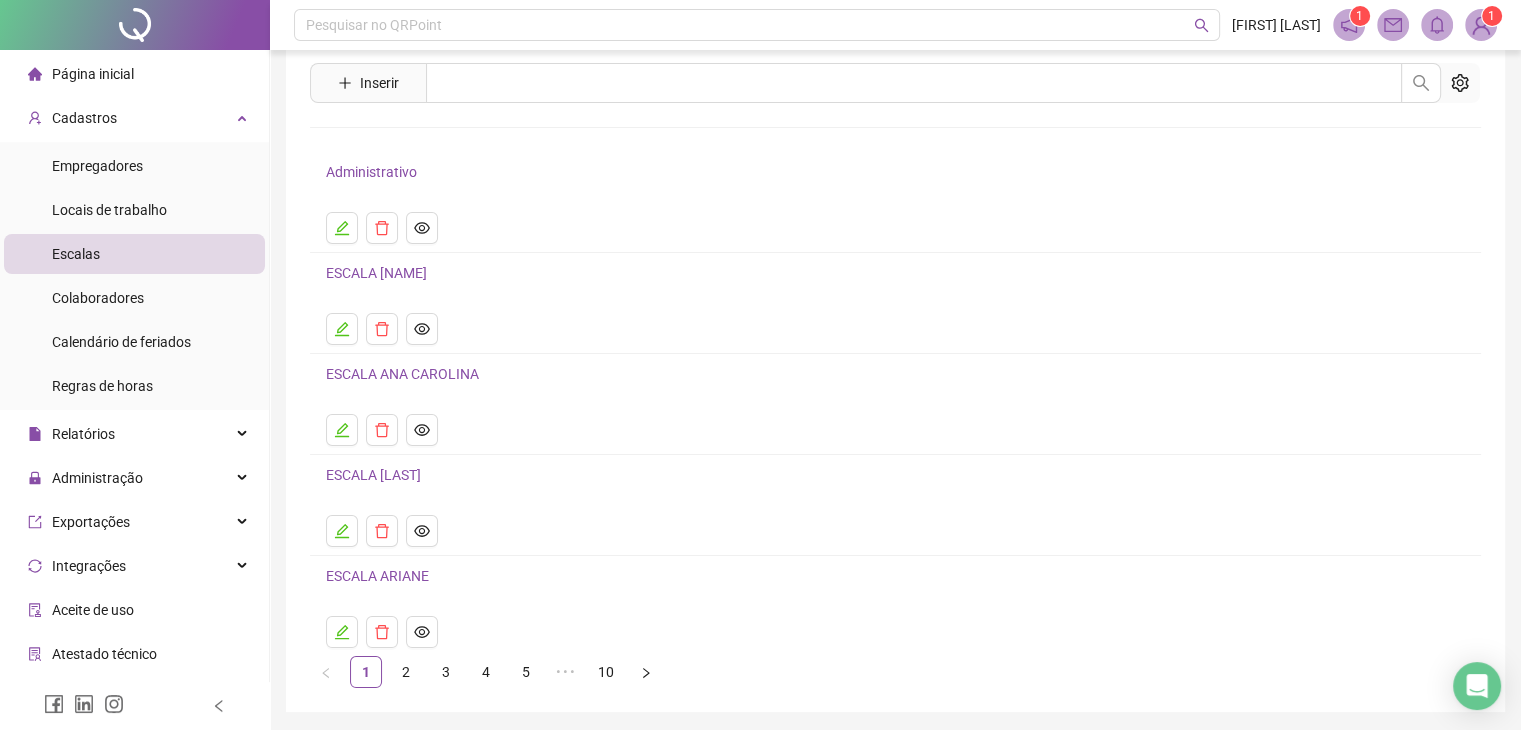 scroll, scrollTop: 0, scrollLeft: 0, axis: both 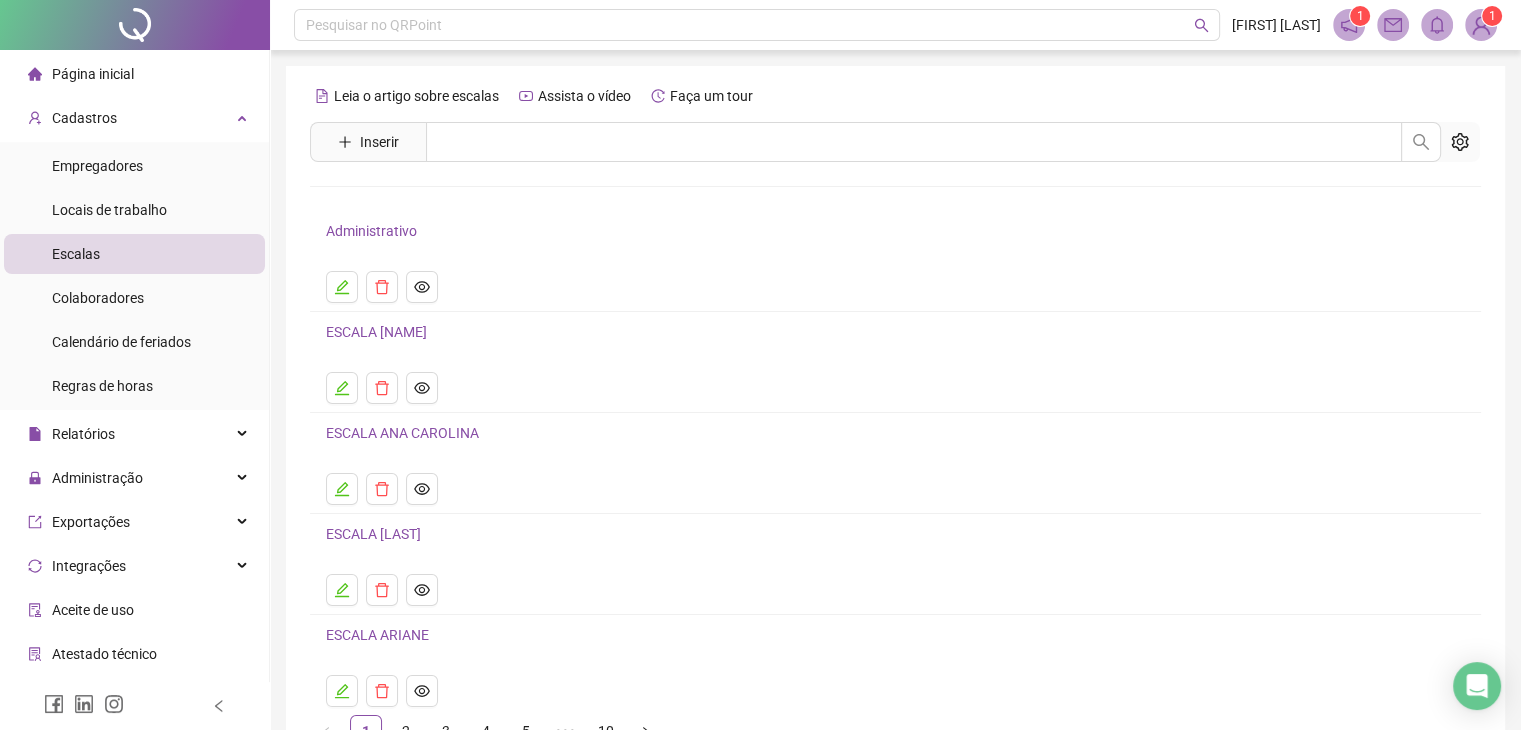 click on "Leia o artigo sobre escalas Assista o vídeo Faça um tour Inserir Nenhum resultado Administrativo   ESCALA ADRIANA   ESCALA ANA CAROLINA    ESCALA ANA PAULA   ESCALA ARIANE    1 2 3 4 5 ••• 10" at bounding box center (895, 413) 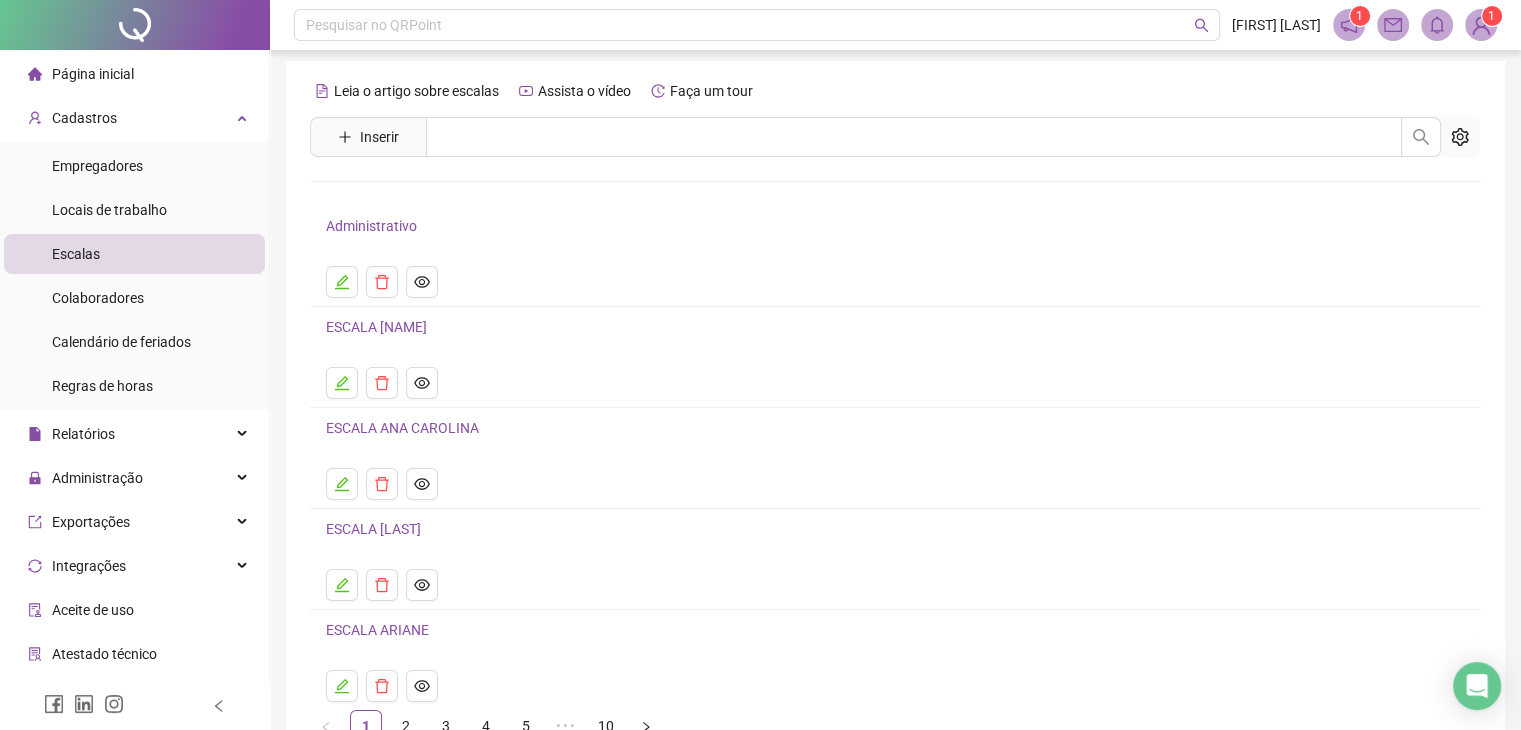 scroll, scrollTop: 0, scrollLeft: 0, axis: both 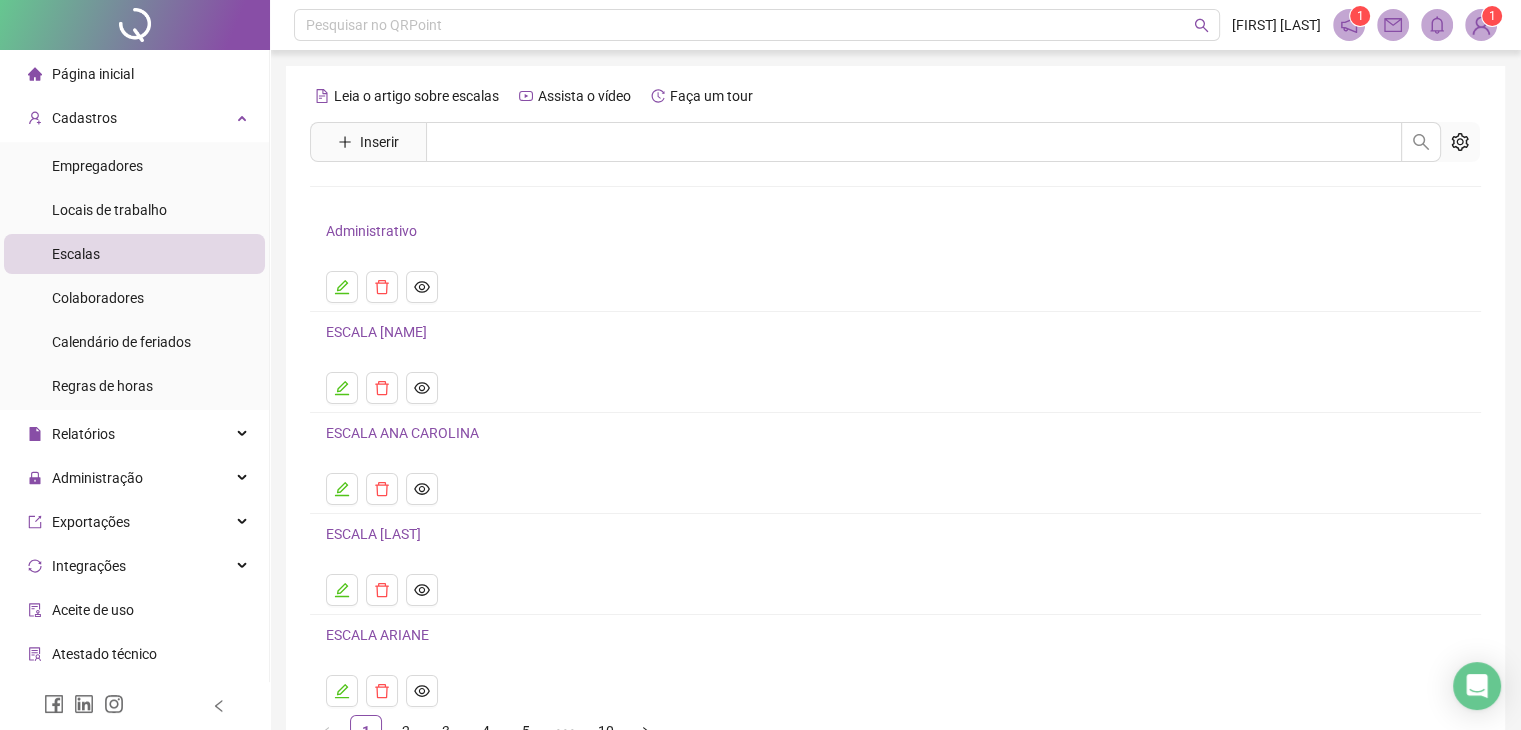 click on "Leia o artigo sobre escalas Assista o vídeo Faça um tour" at bounding box center [895, 96] 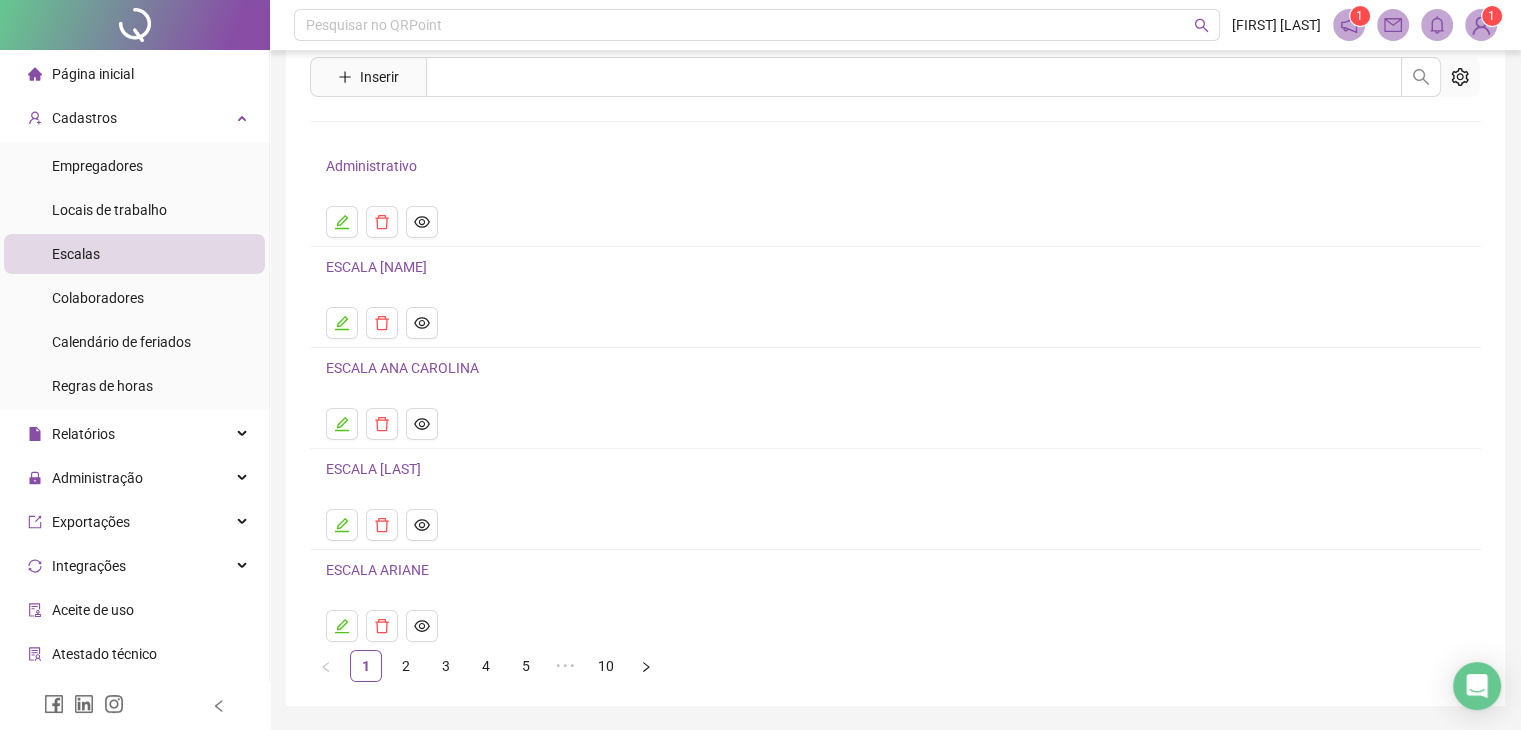 scroll, scrollTop: 0, scrollLeft: 0, axis: both 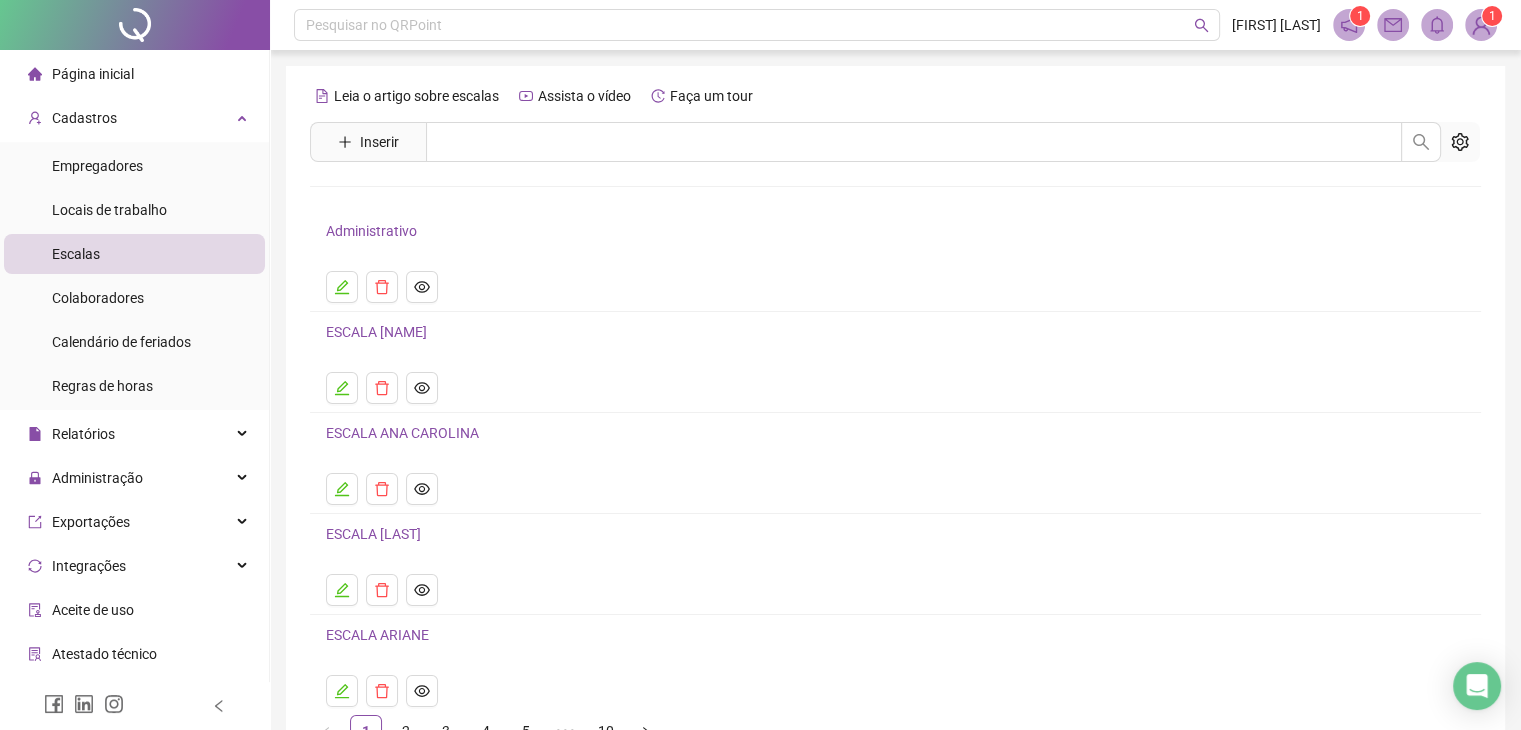 click on "Leia o artigo sobre escalas Assista o vídeo Faça um tour" at bounding box center (895, 96) 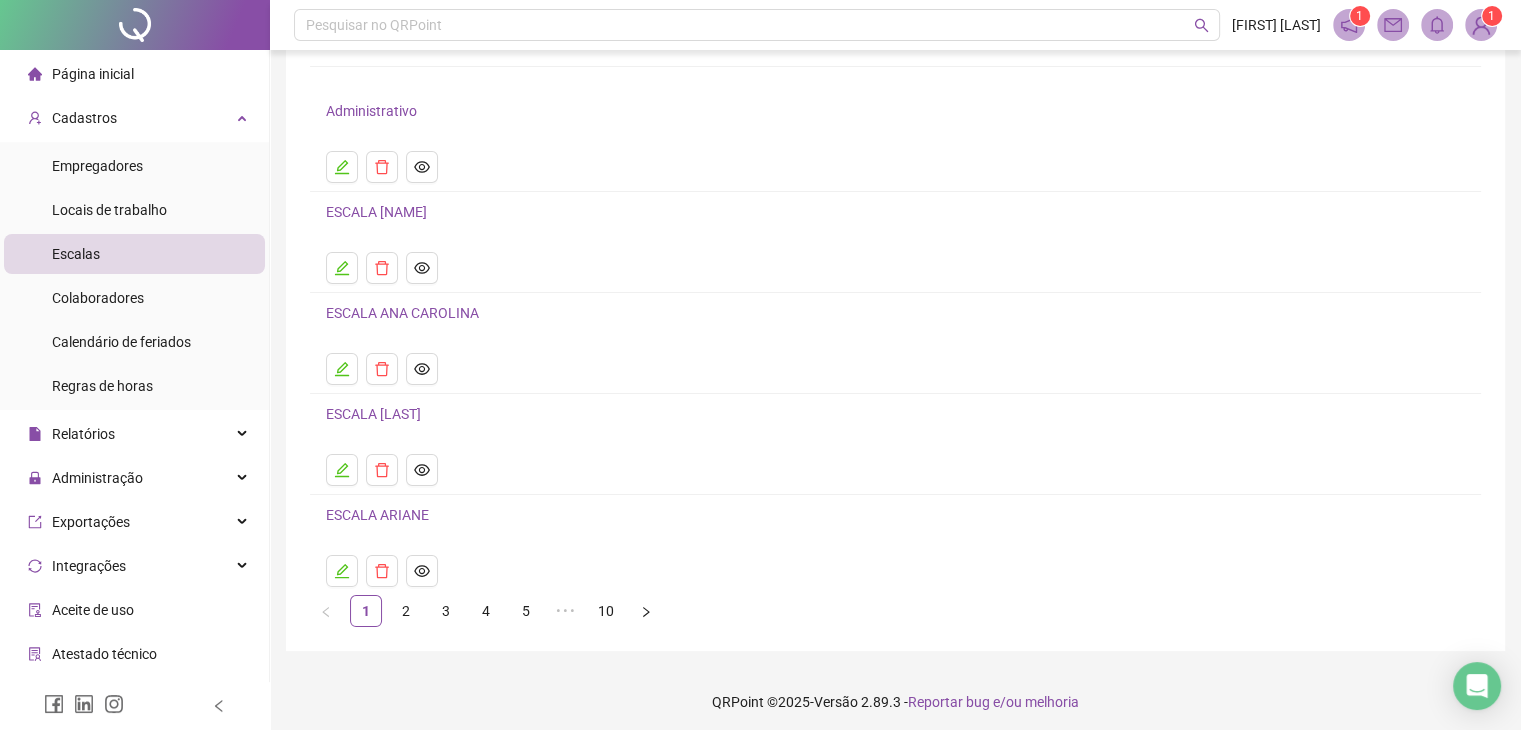 scroll, scrollTop: 126, scrollLeft: 0, axis: vertical 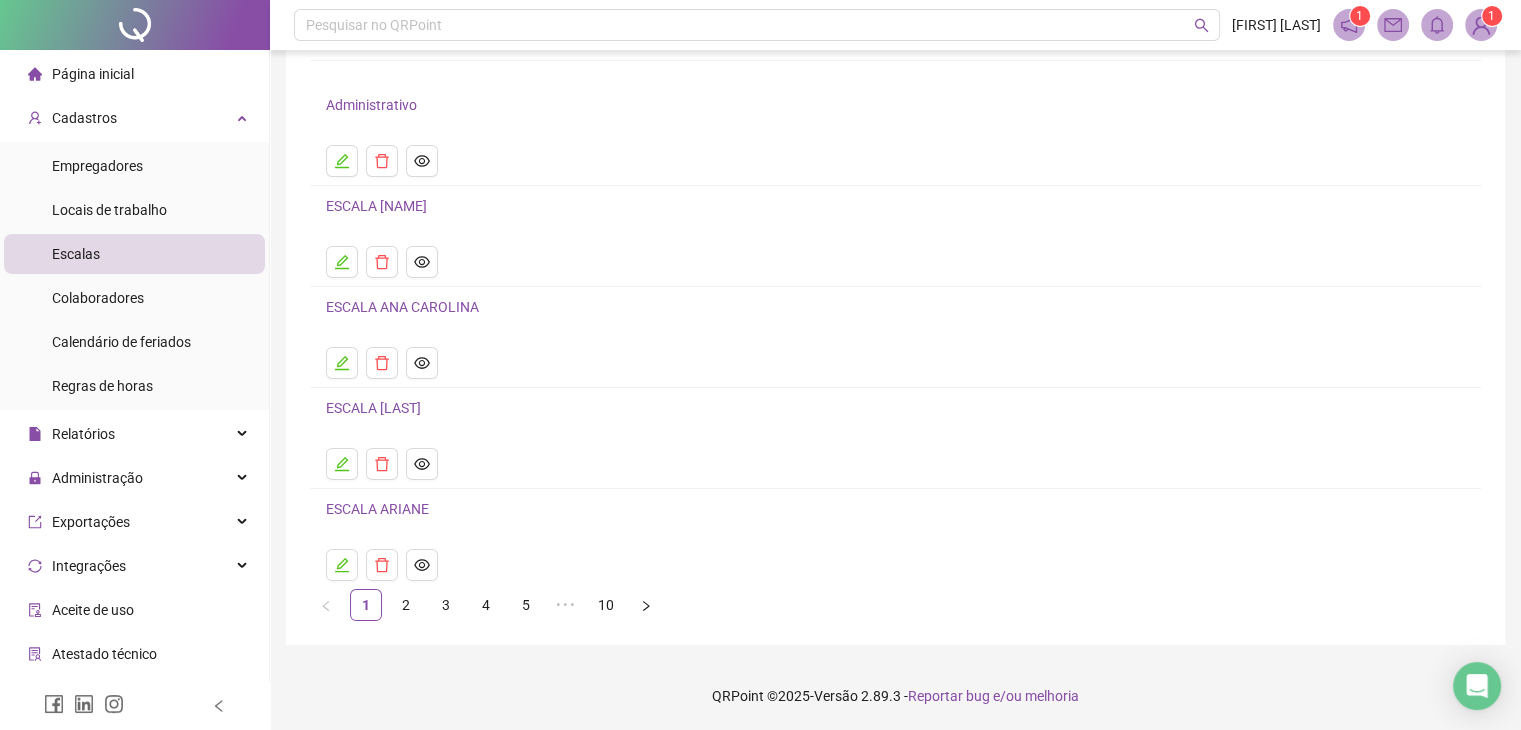 click on "Administrativo" at bounding box center (895, 105) 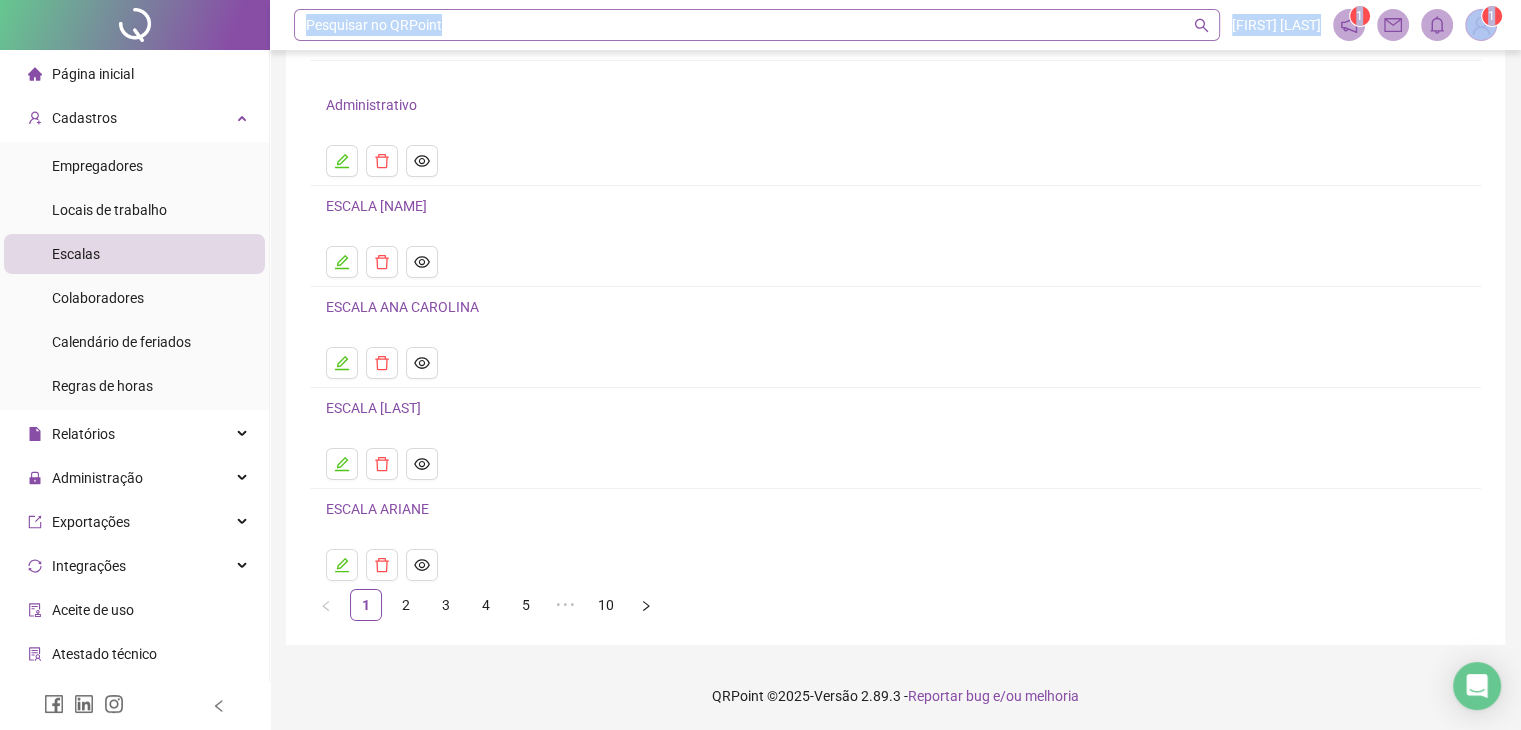 click on "Pesquisar no QRPoint CAROLINE SILVA 1 1 Leia o artigo sobre escalas Assista o vídeo Faça um tour Inserir Nenhum resultado Administrativo   ESCALA ADRIANA   ESCALA ANA CAROLINA    ESCALA ANA PAULA   ESCALA ARIANE    1 2 3 4 5 ••• 10 QRPoint © 2025  -  Versão   2.89.3   -  Reportar bug e/ou melhoria" at bounding box center [895, 302] 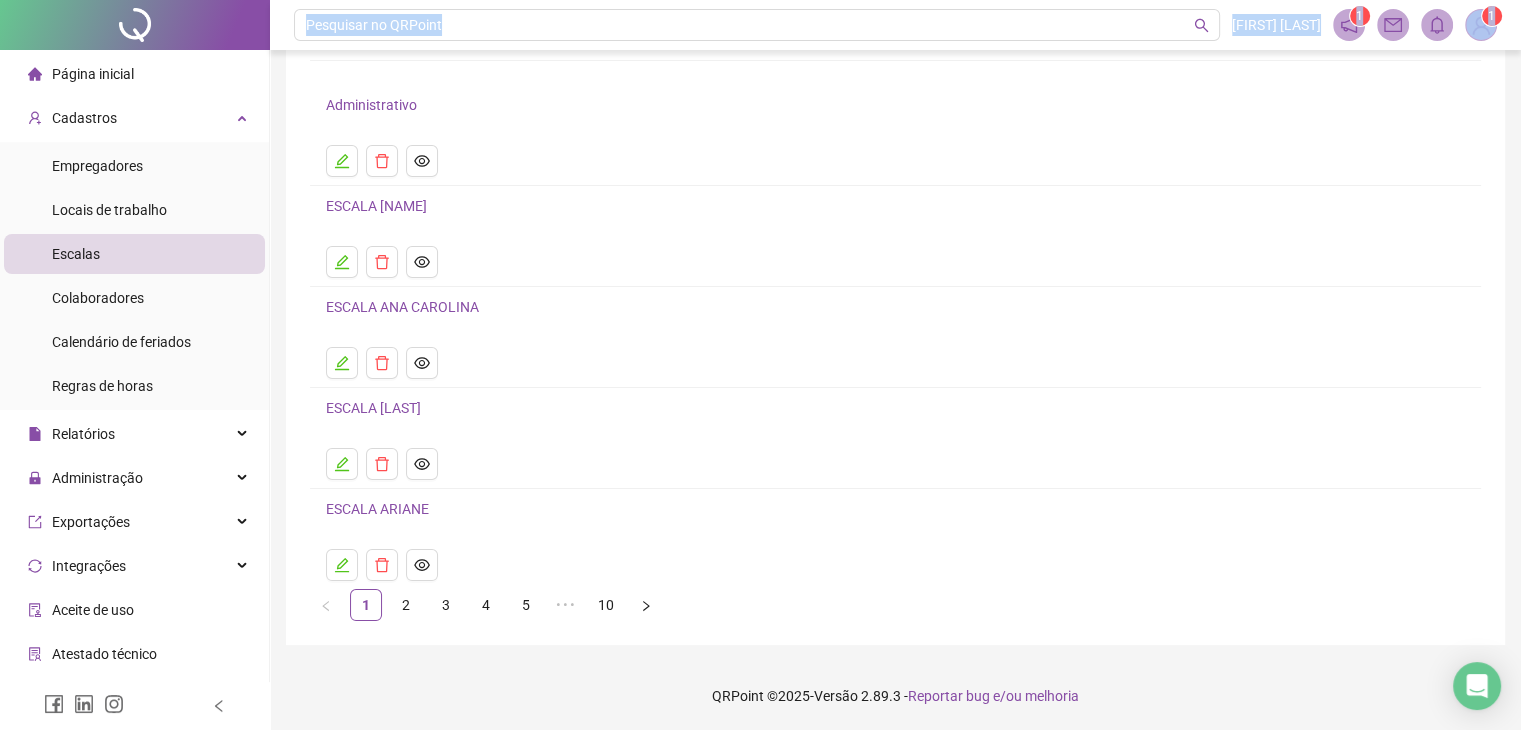click on "Administrativo" at bounding box center (895, 135) 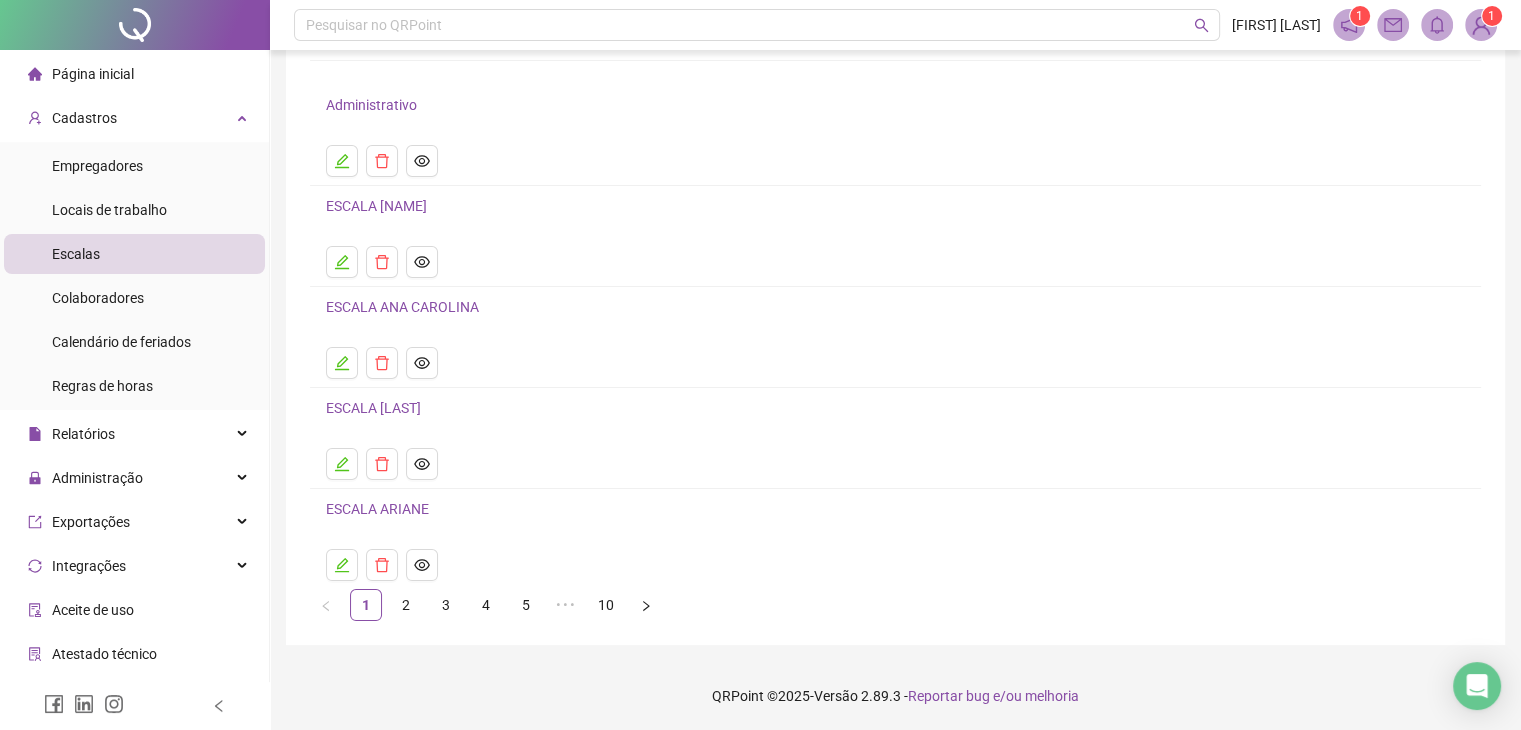 click on "Administrativo" at bounding box center [895, 135] 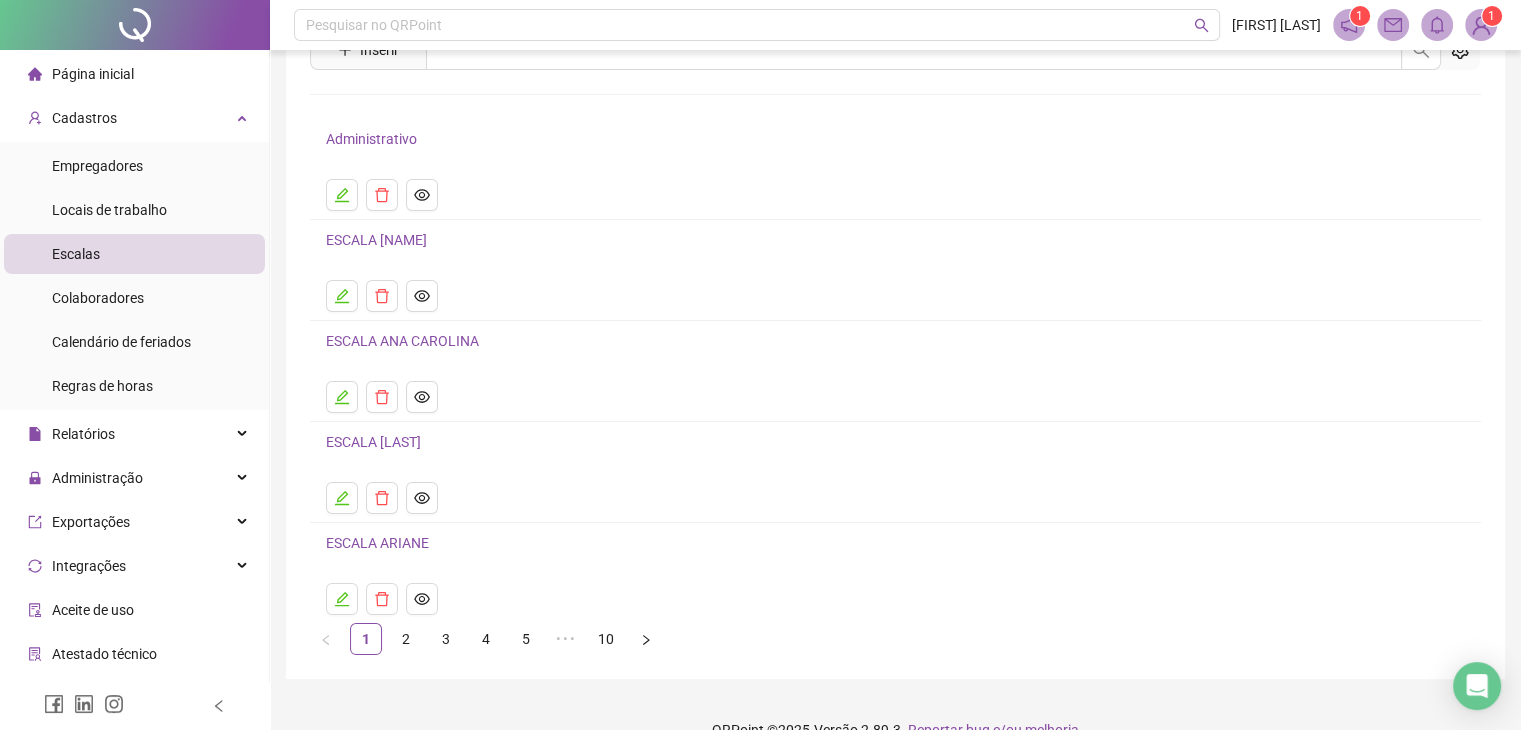 scroll, scrollTop: 126, scrollLeft: 0, axis: vertical 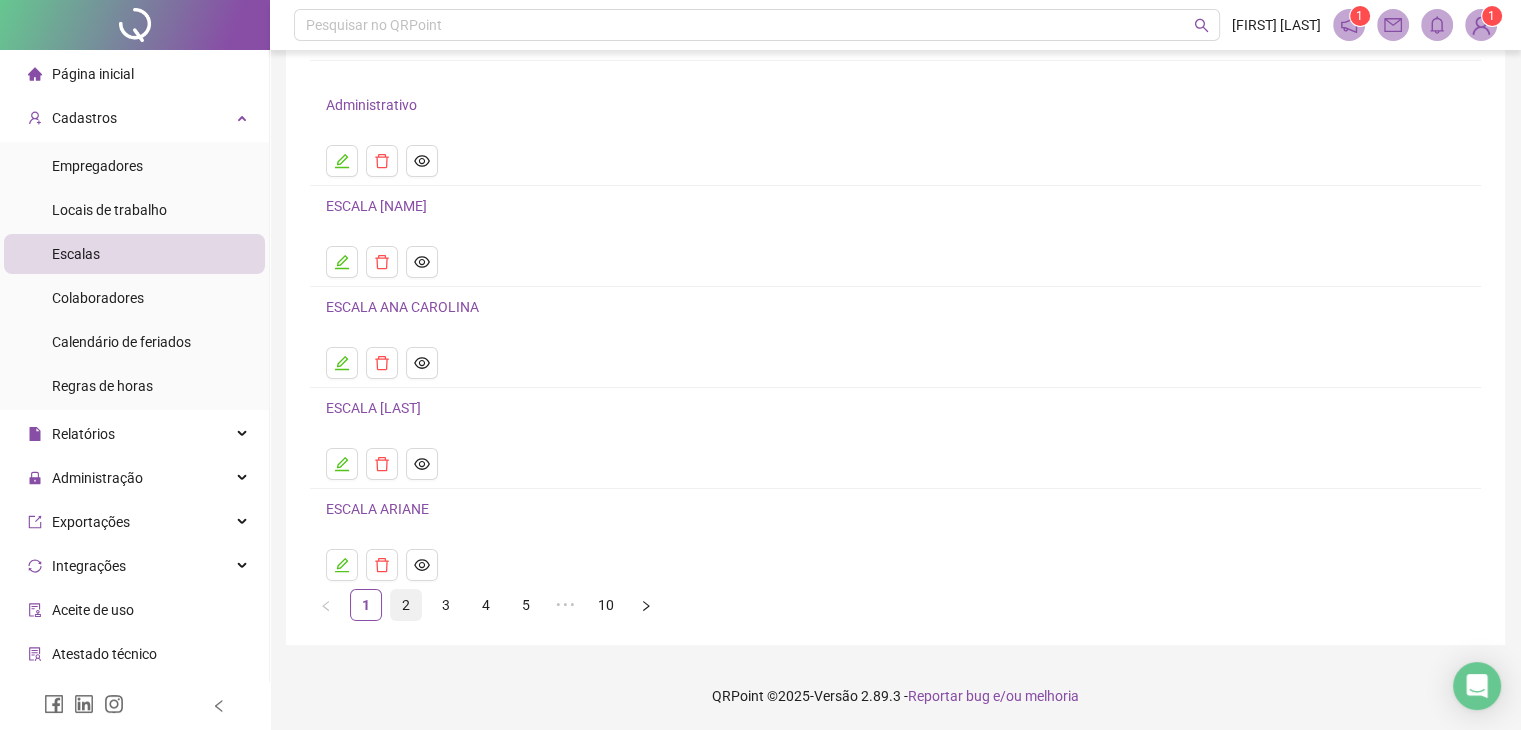 click on "2" at bounding box center (406, 605) 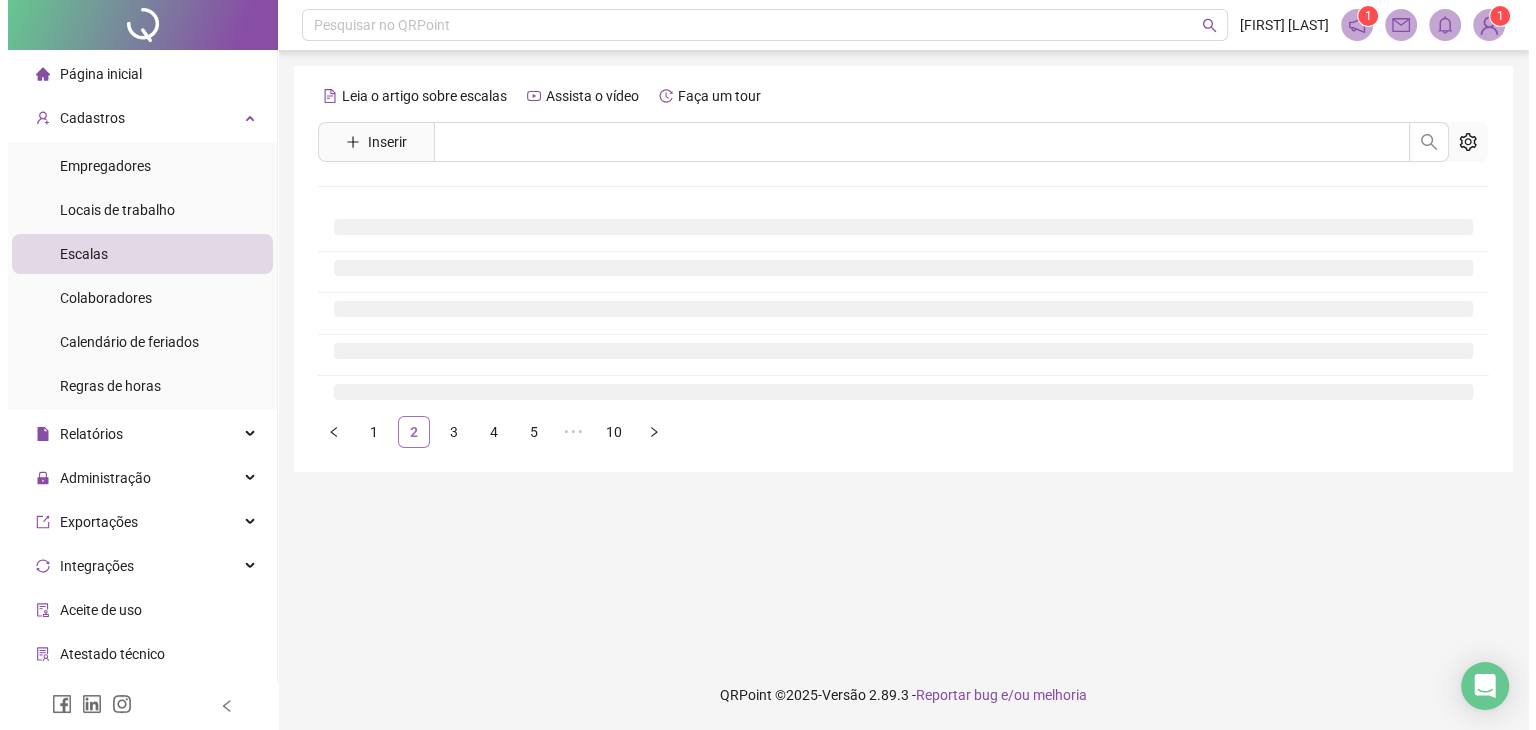 scroll, scrollTop: 0, scrollLeft: 0, axis: both 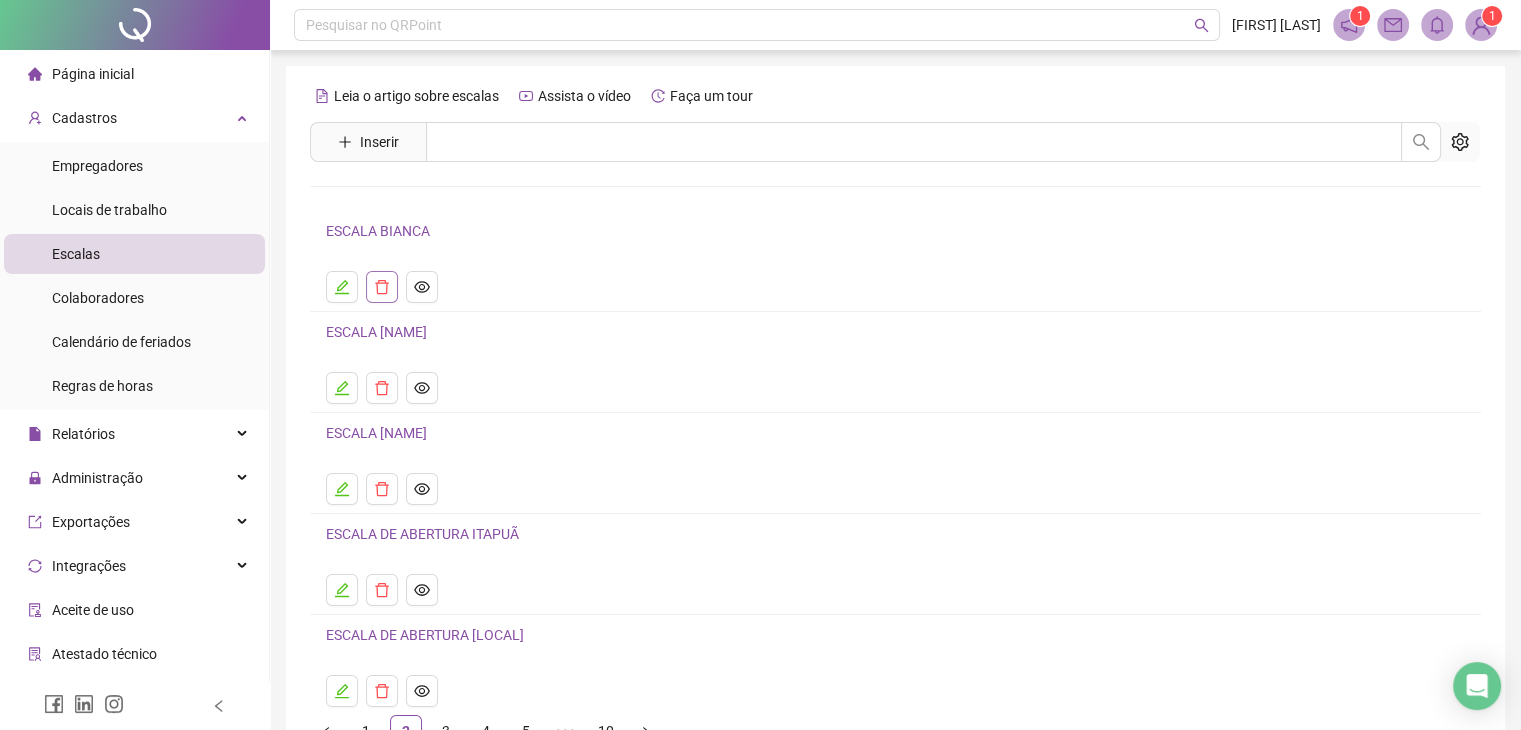 click 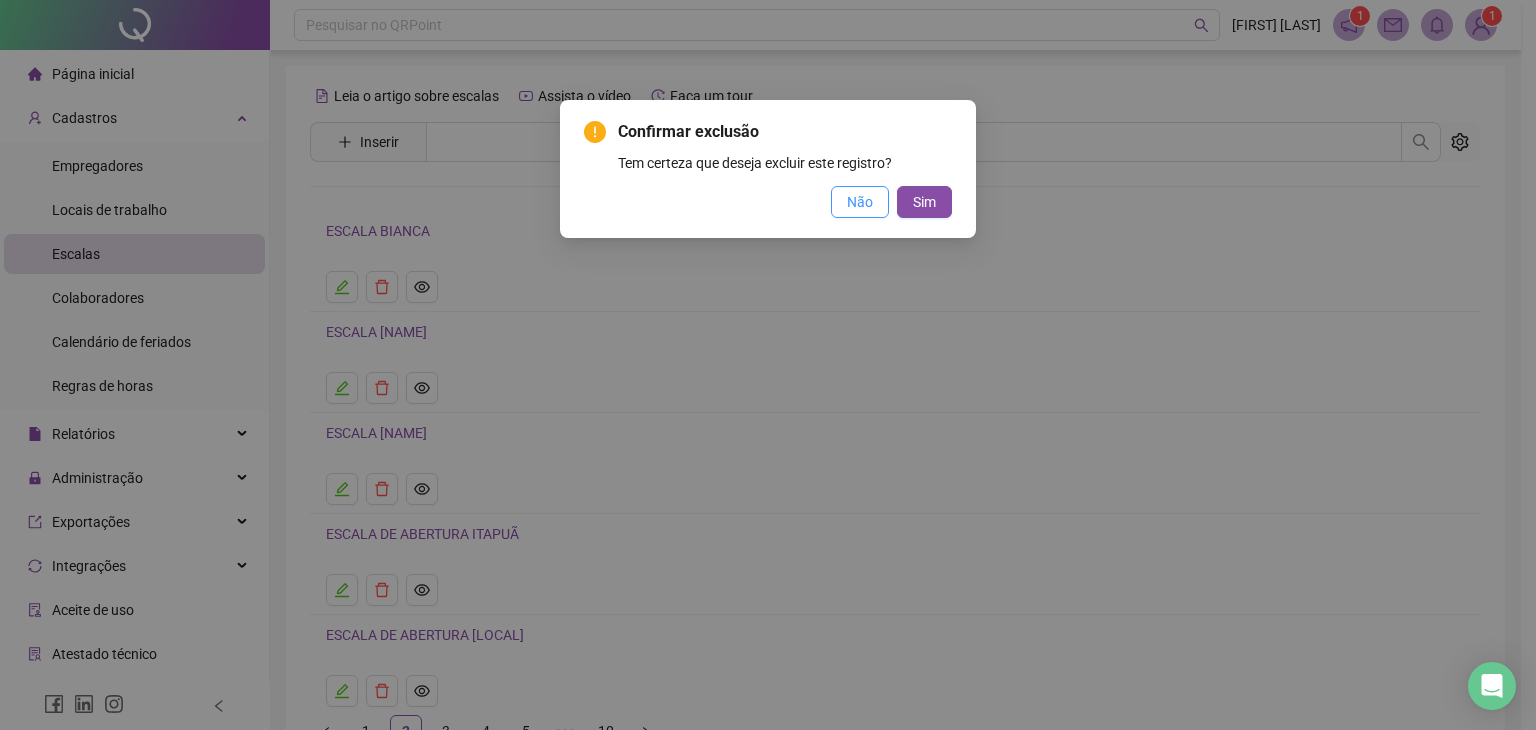 click on "Não" at bounding box center (860, 202) 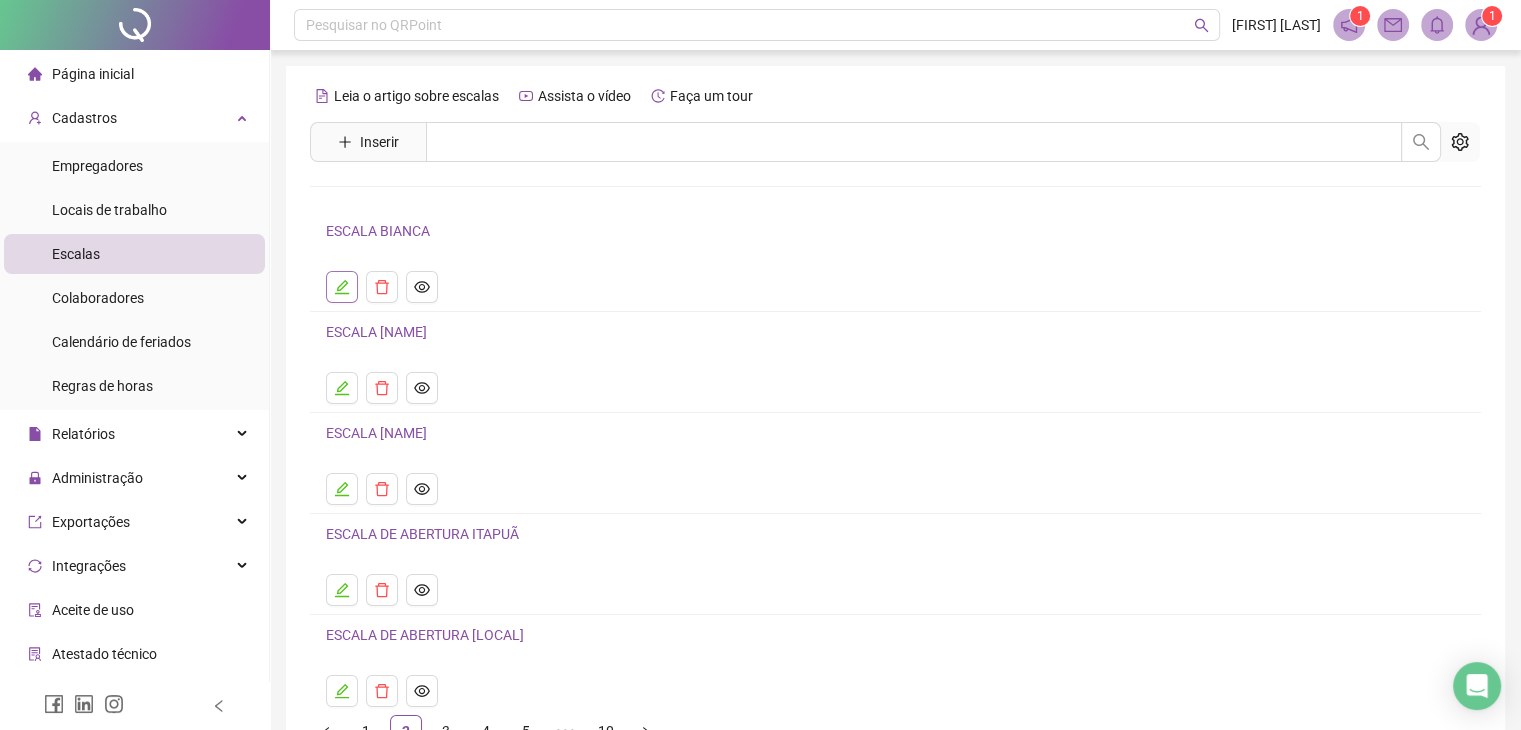 click 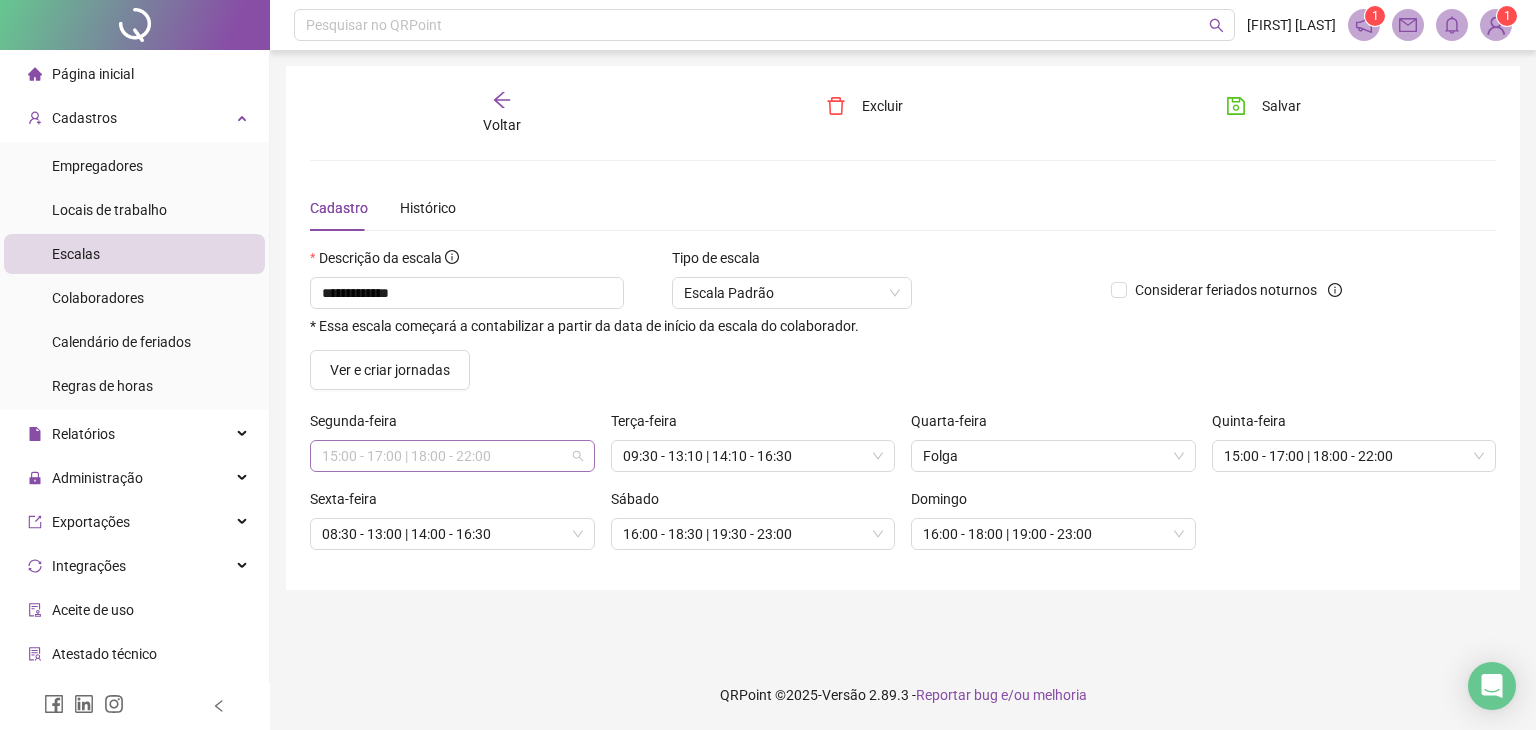 click on "15:00 - 17:00 | 18:00 - 22:00" at bounding box center [452, 456] 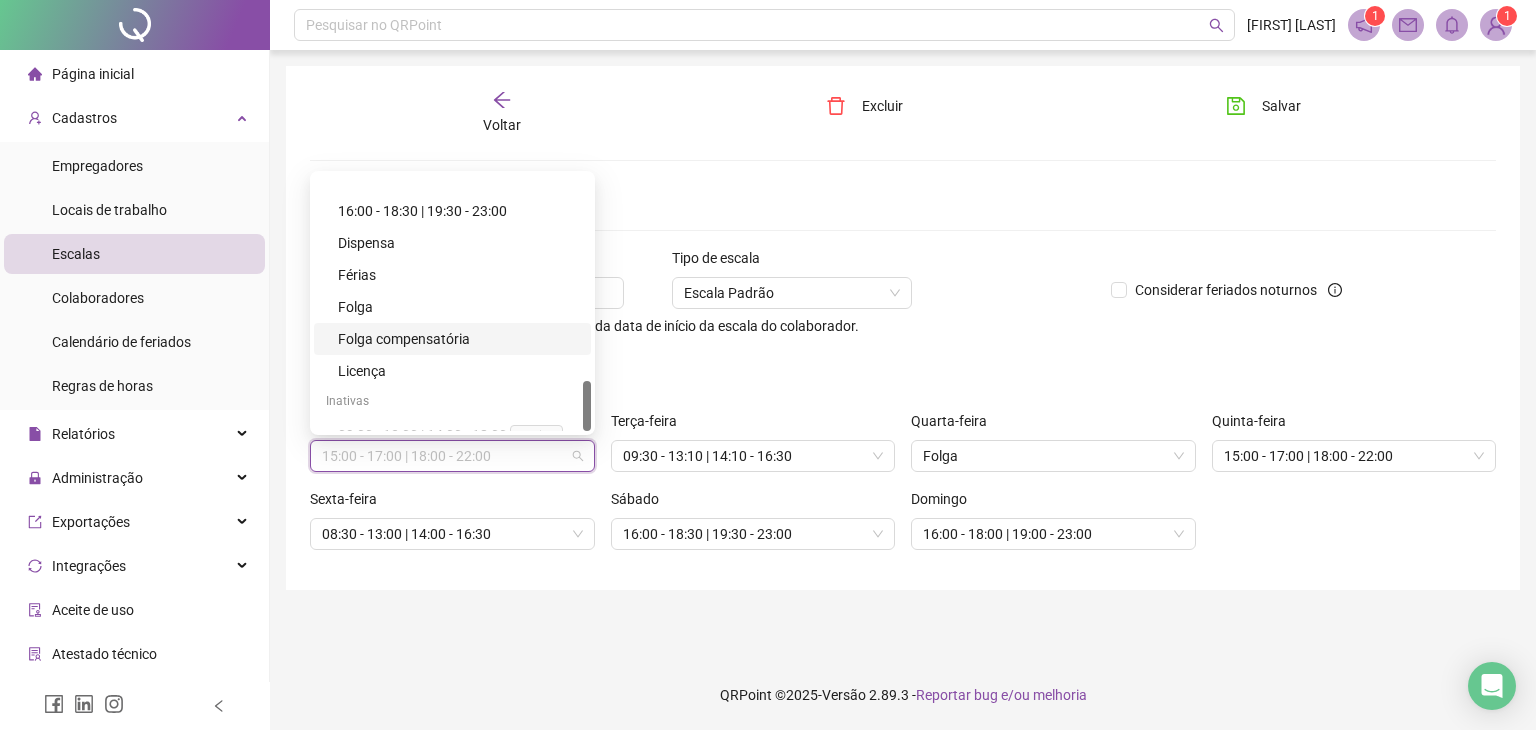 scroll, scrollTop: 1035, scrollLeft: 0, axis: vertical 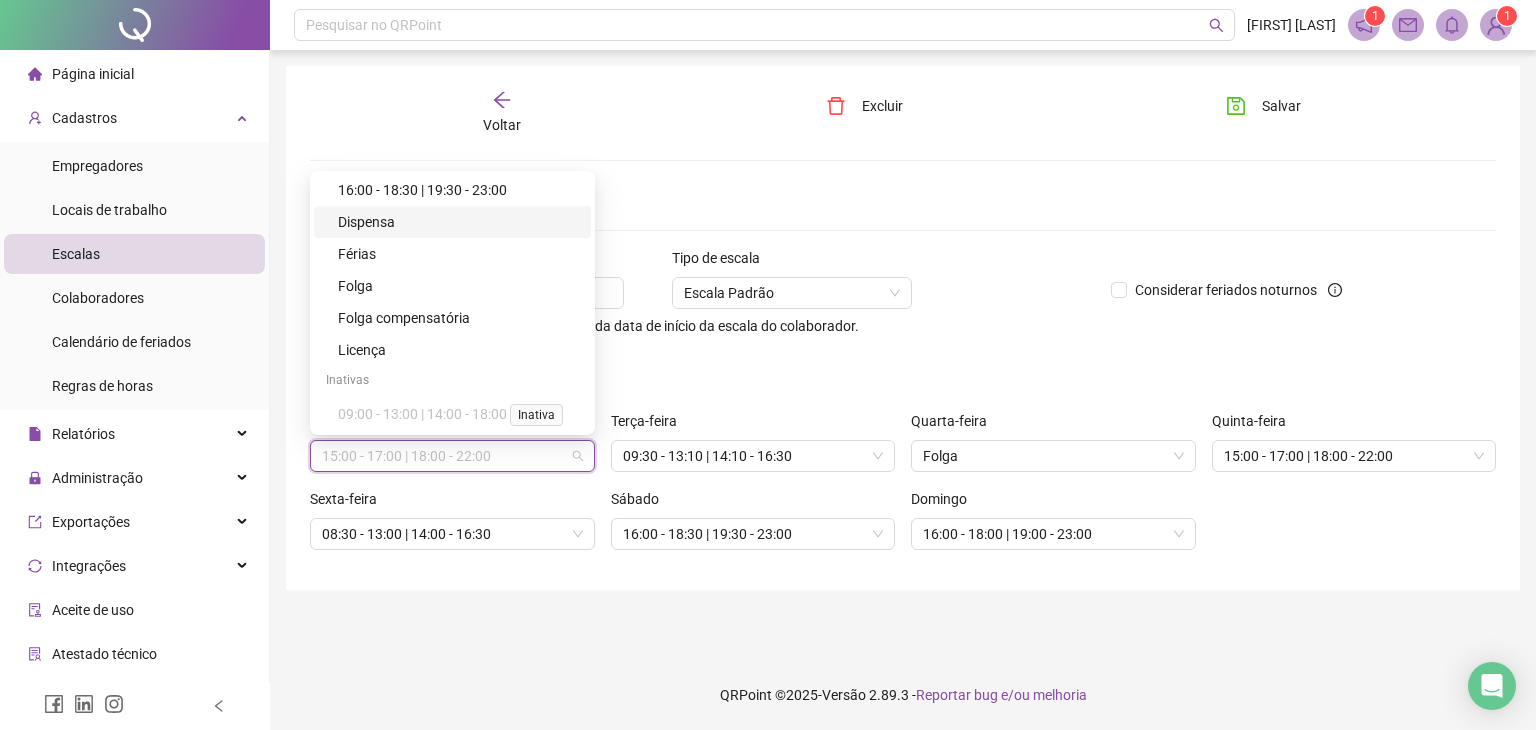 click on "Dispensa" at bounding box center [458, 222] 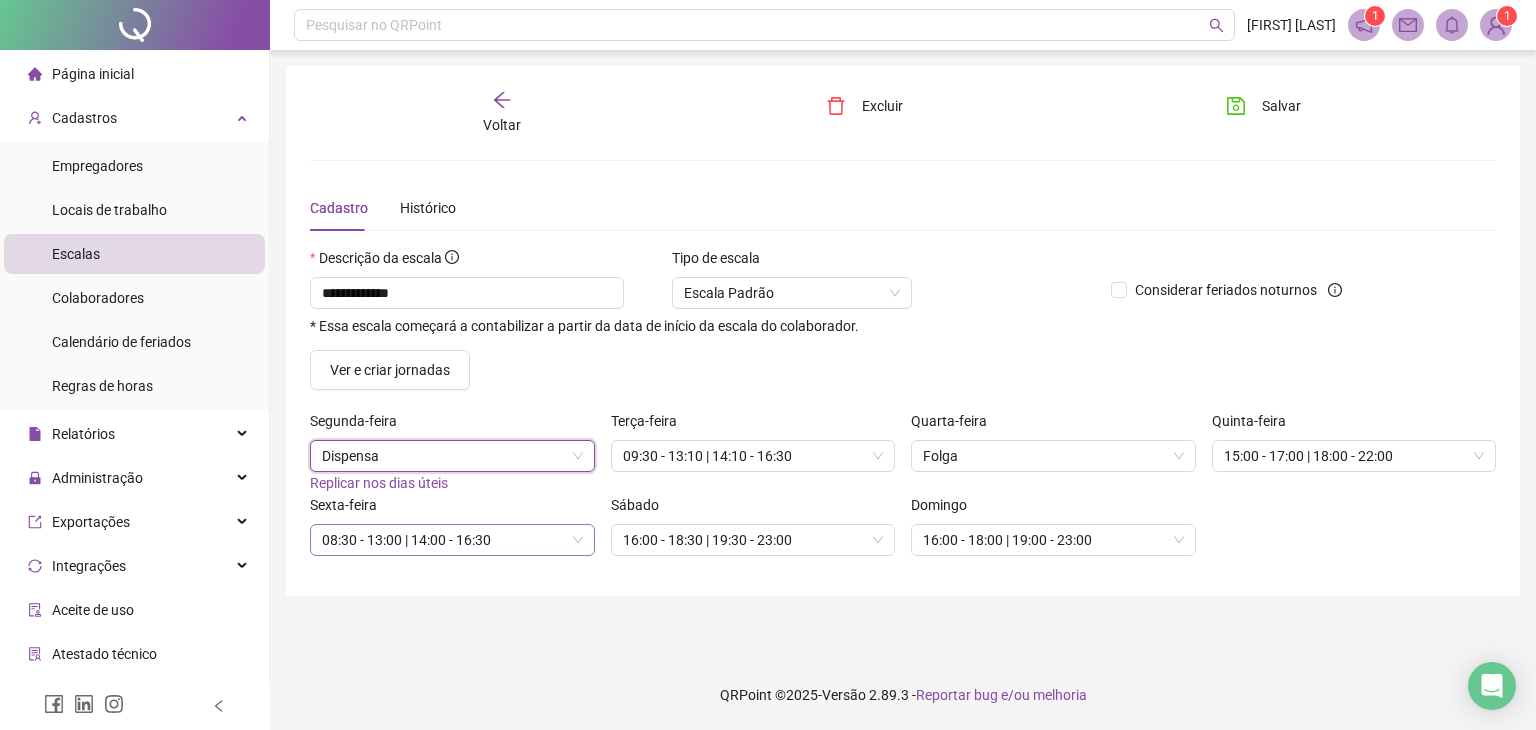click on "08:30 - 13:00 | 14:00 - 16:30" at bounding box center (452, 540) 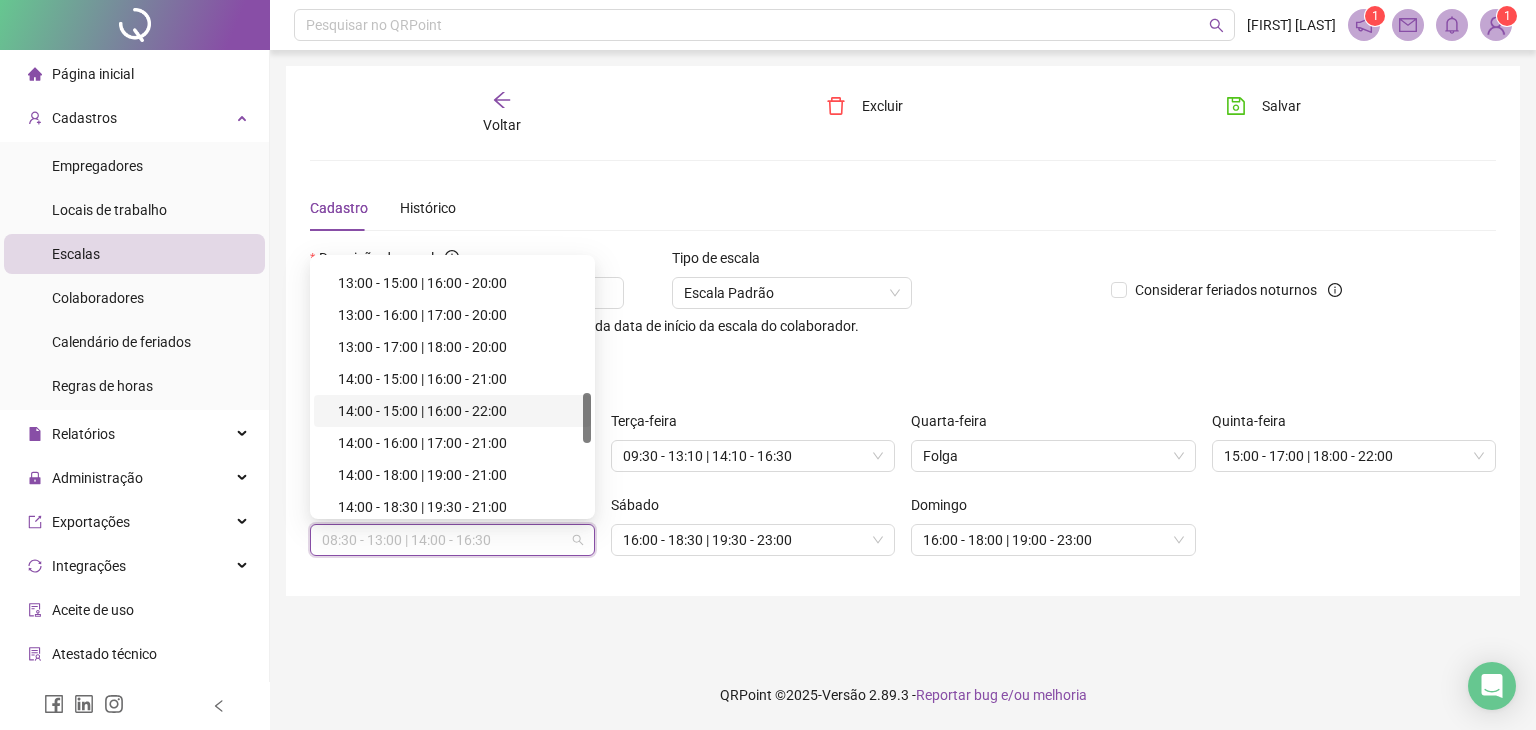 scroll, scrollTop: 1035, scrollLeft: 0, axis: vertical 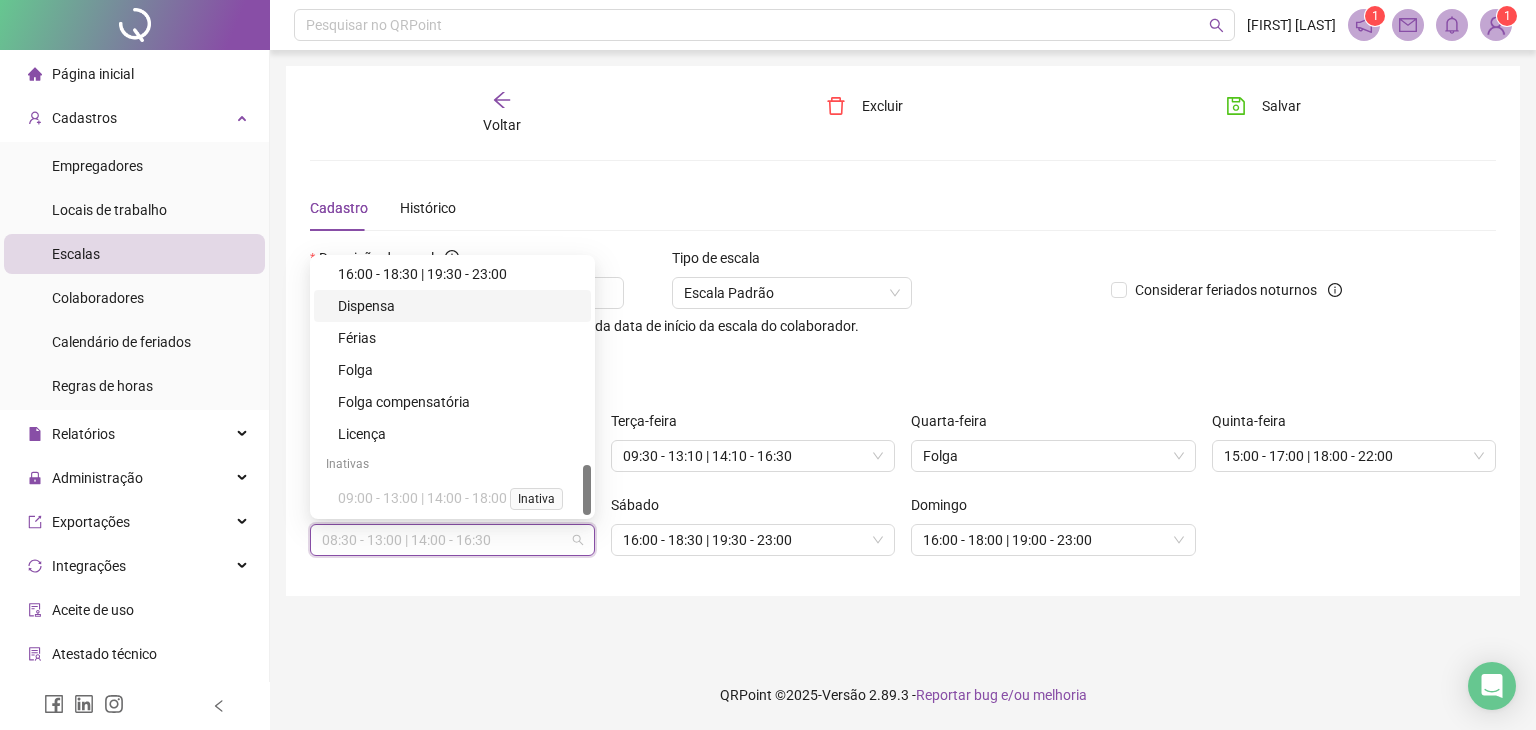 click on "Dispensa" at bounding box center [458, 306] 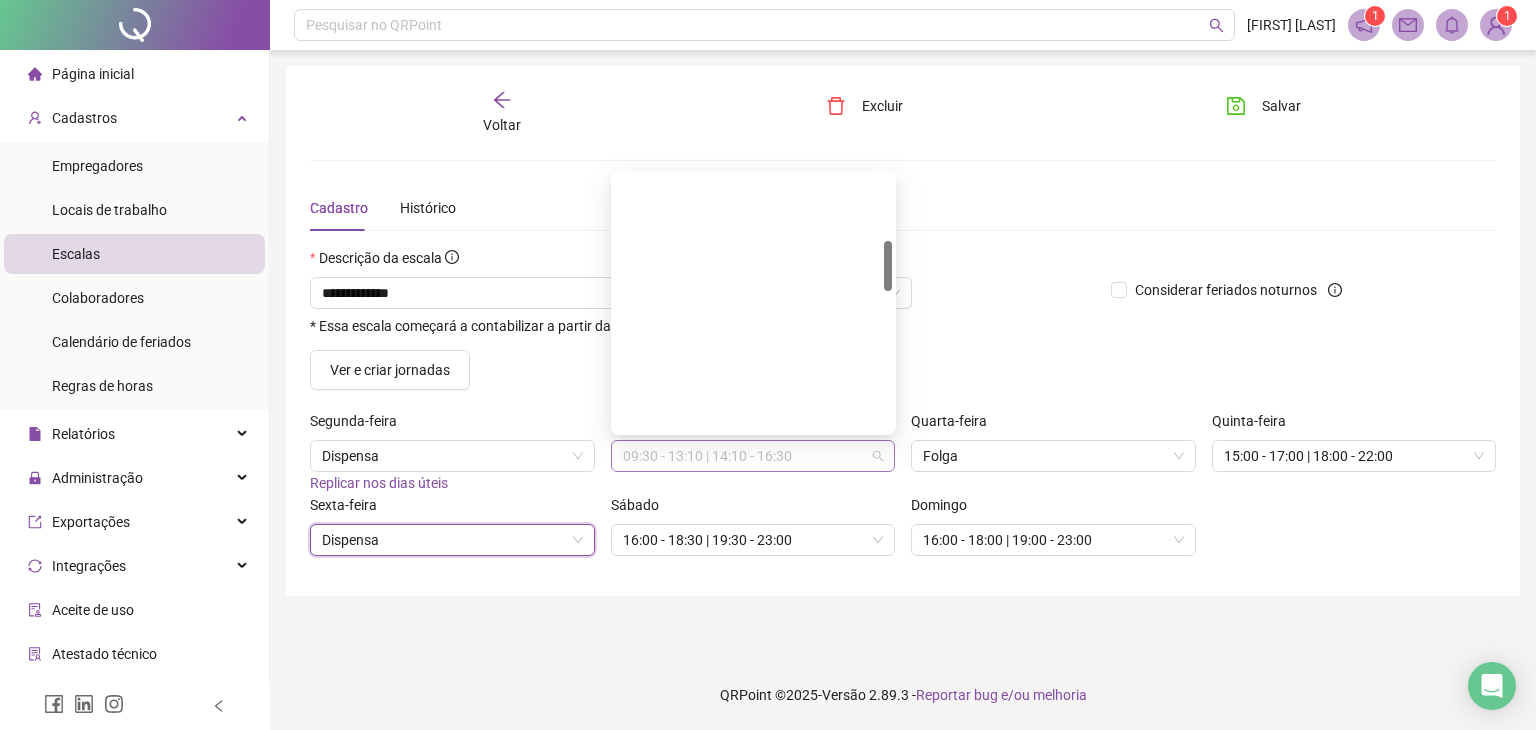 click on "09:30 - 13:10 | 14:10 - 16:30" at bounding box center (753, 456) 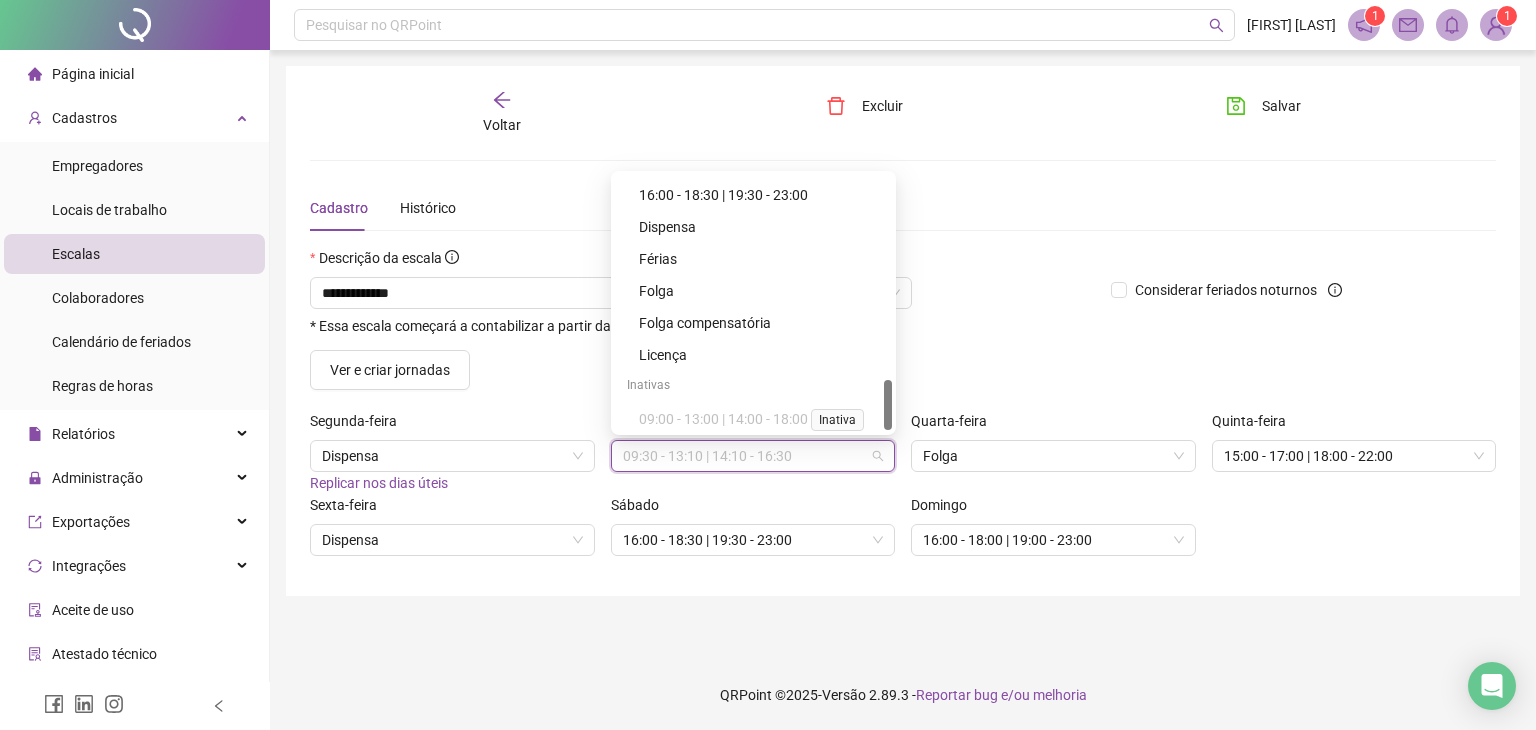 scroll, scrollTop: 1035, scrollLeft: 0, axis: vertical 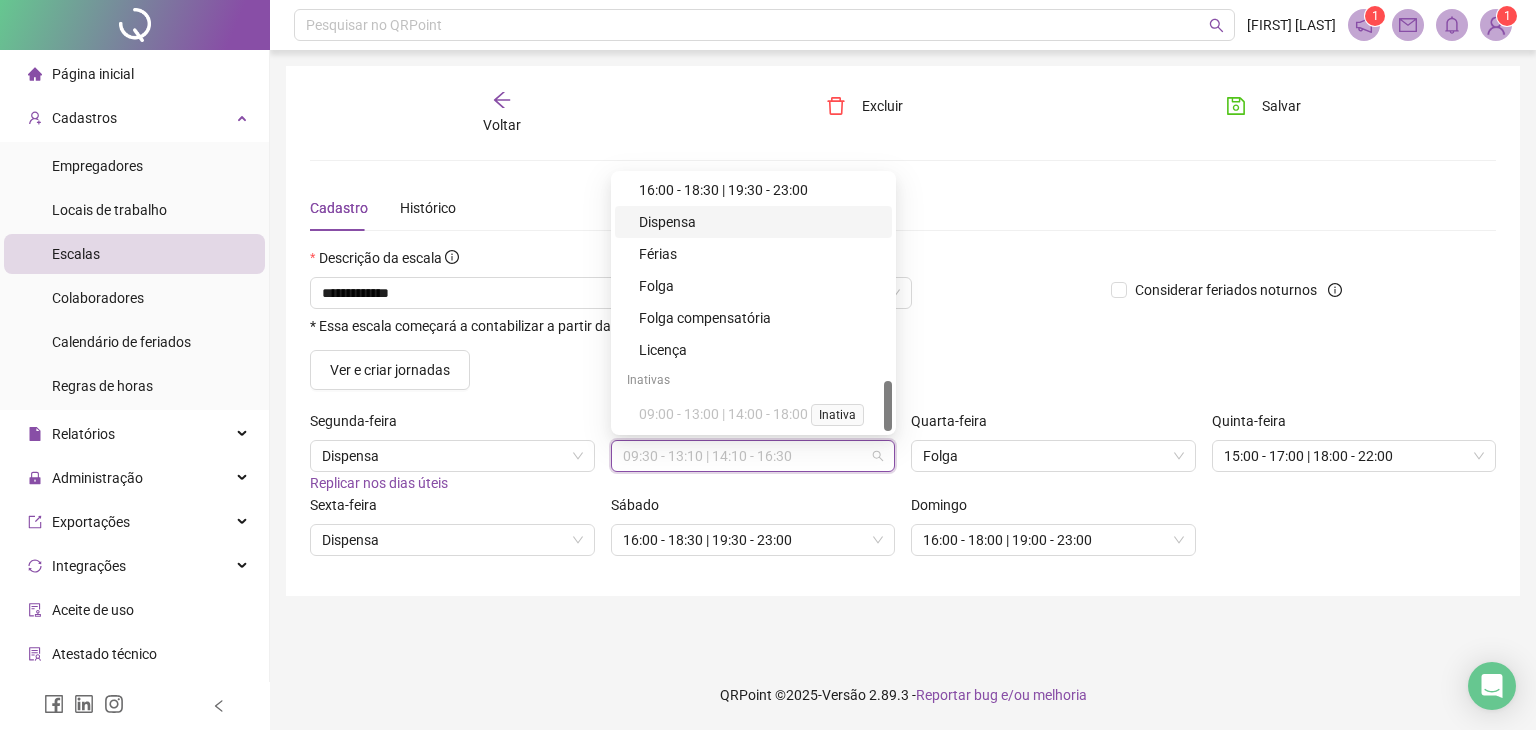 click on "Dispensa" at bounding box center (759, 222) 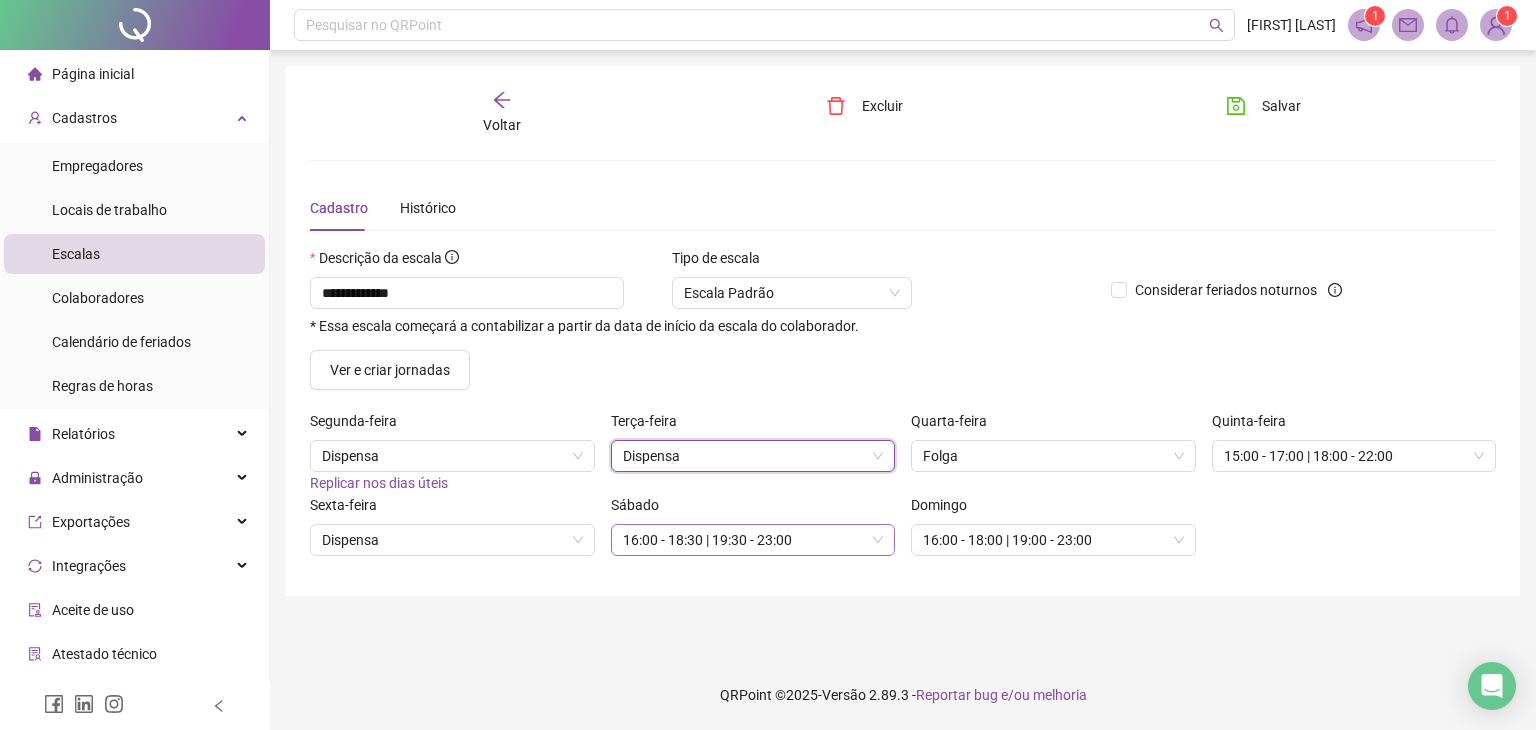 click on "16:00 - 18:30 | 19:30 - 23:00" at bounding box center [753, 540] 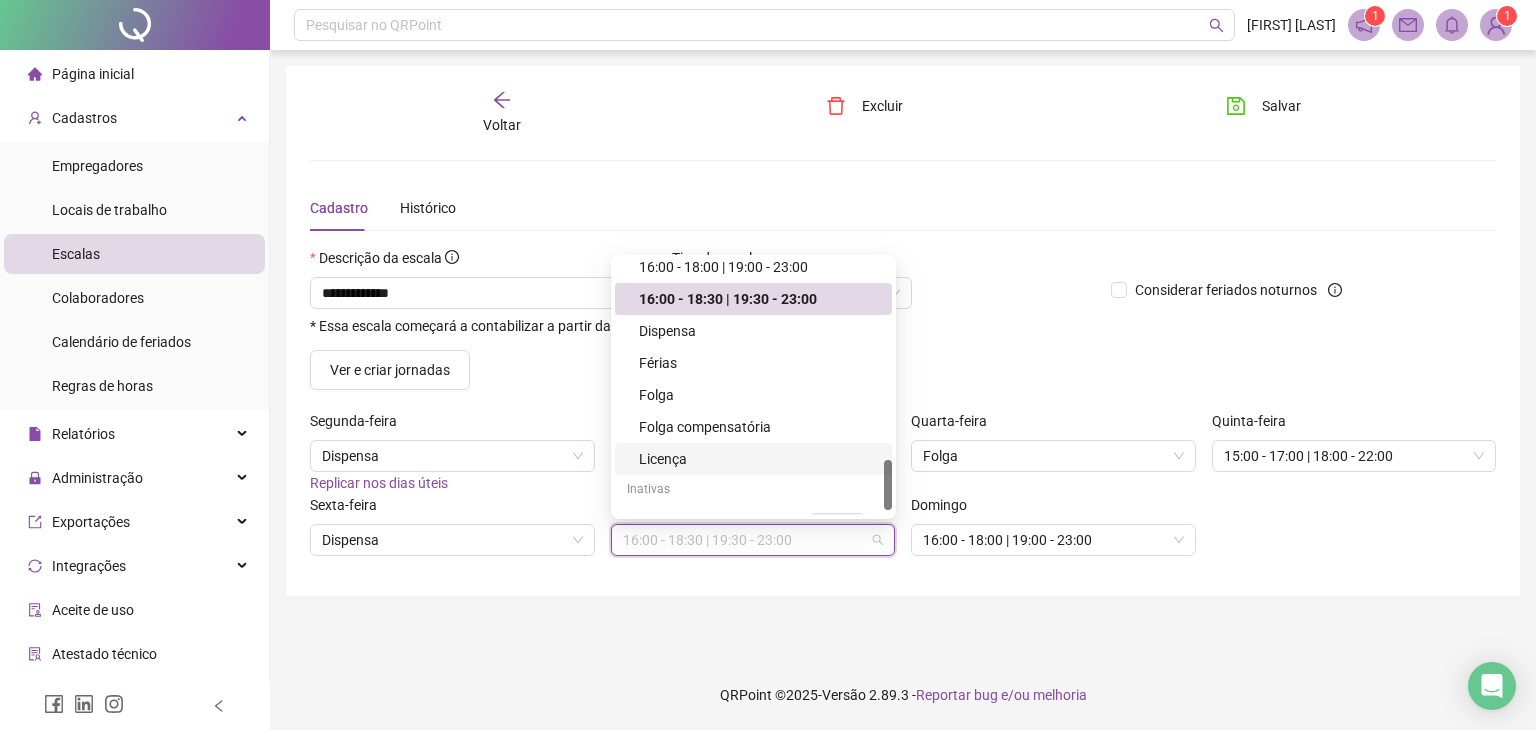 scroll, scrollTop: 1035, scrollLeft: 0, axis: vertical 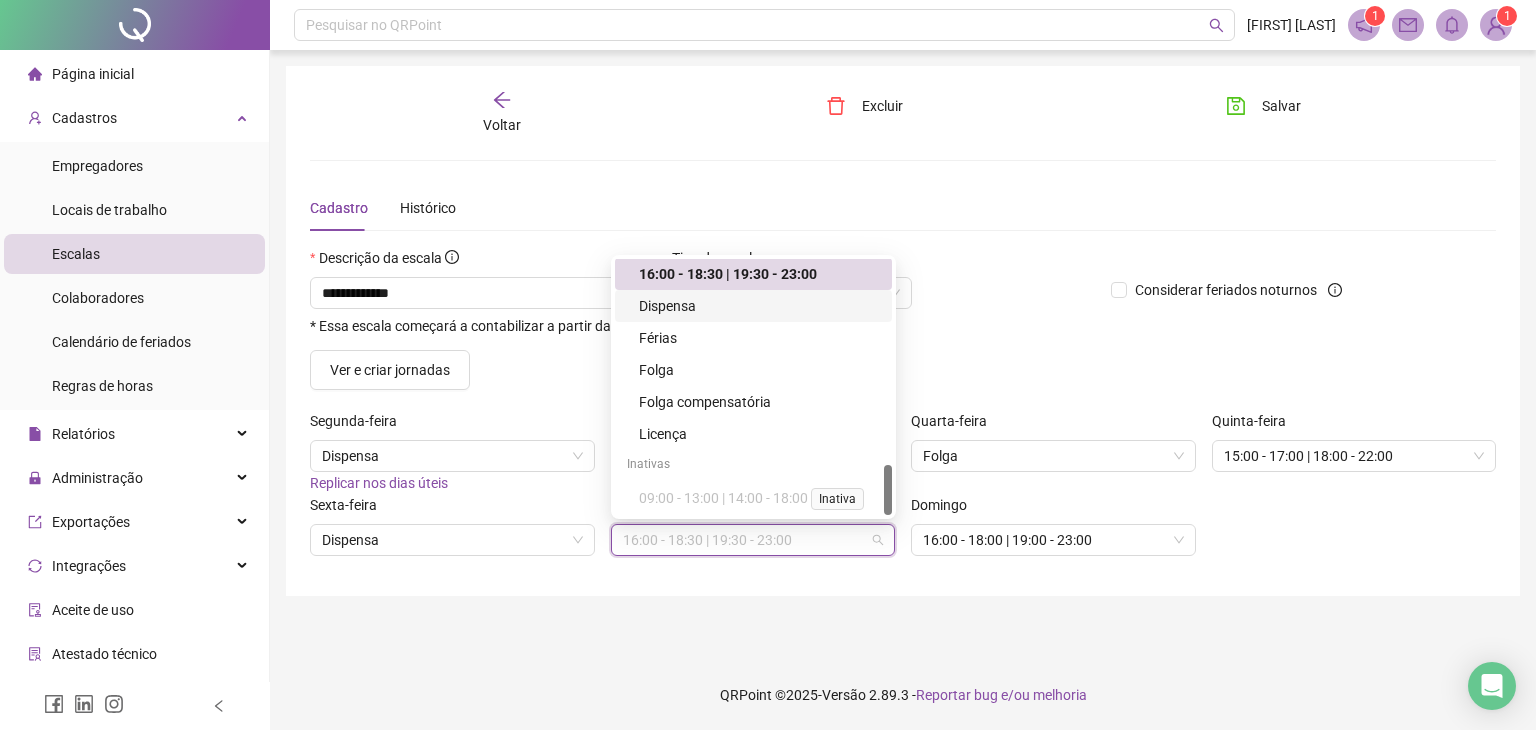 click on "Dispensa" at bounding box center [759, 306] 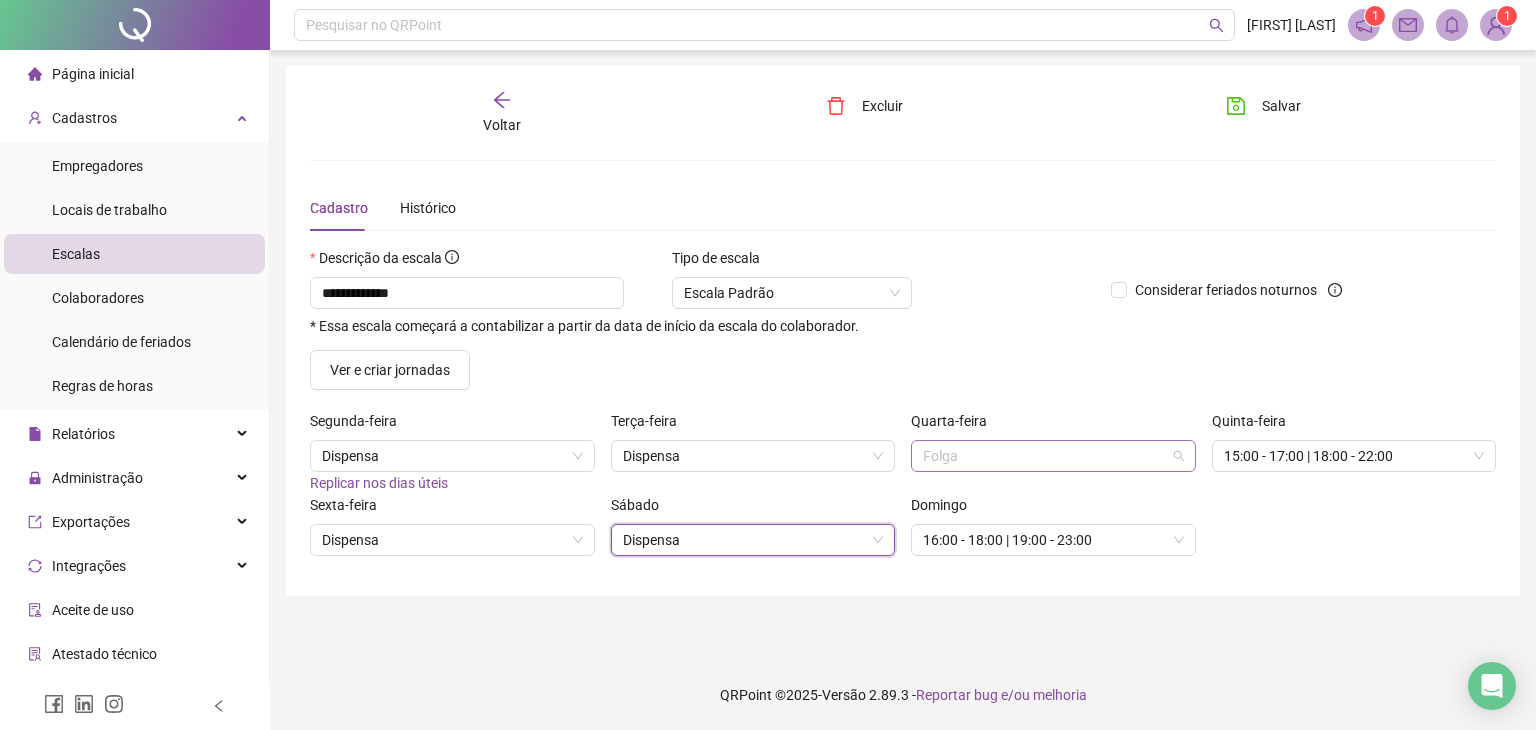 click on "Folga" at bounding box center [1053, 456] 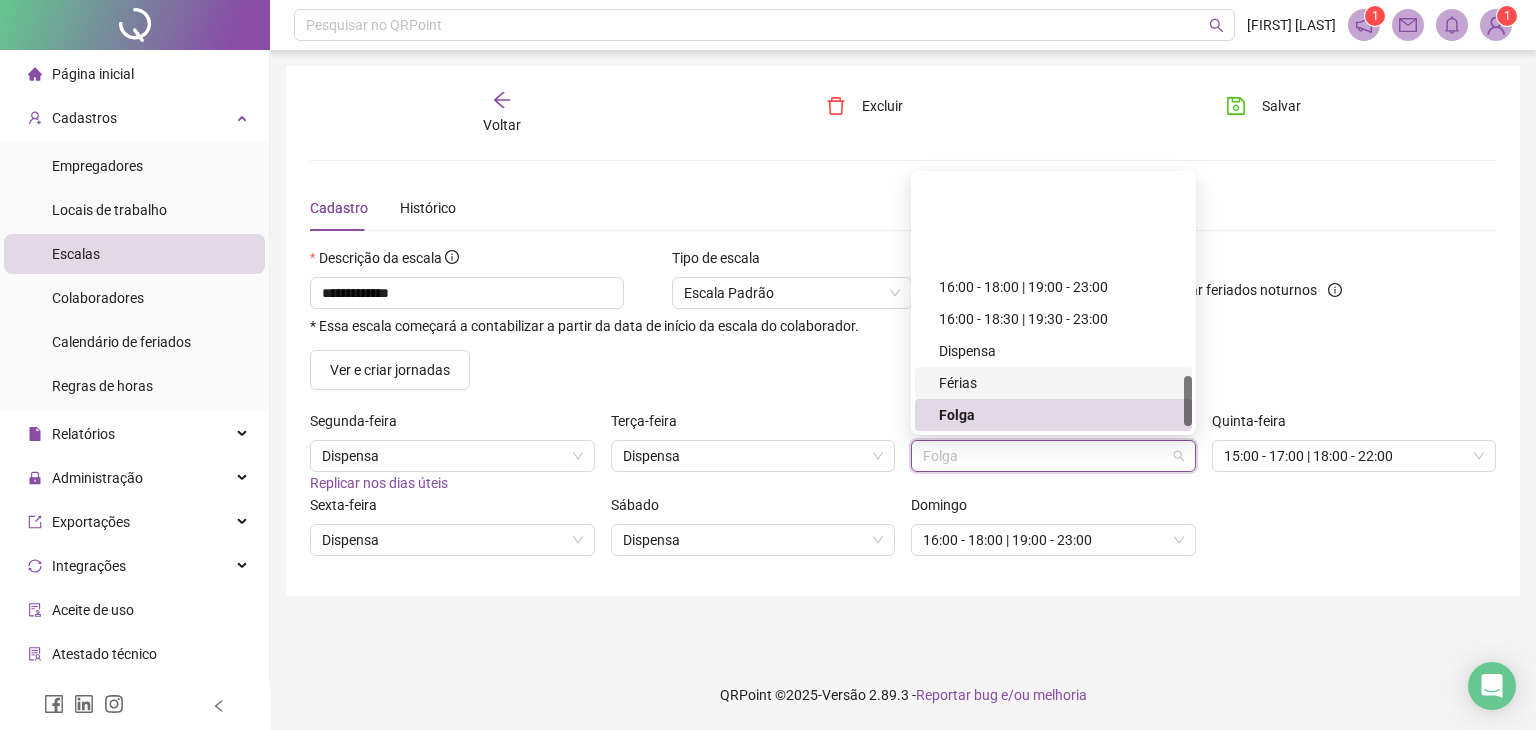 scroll, scrollTop: 1035, scrollLeft: 0, axis: vertical 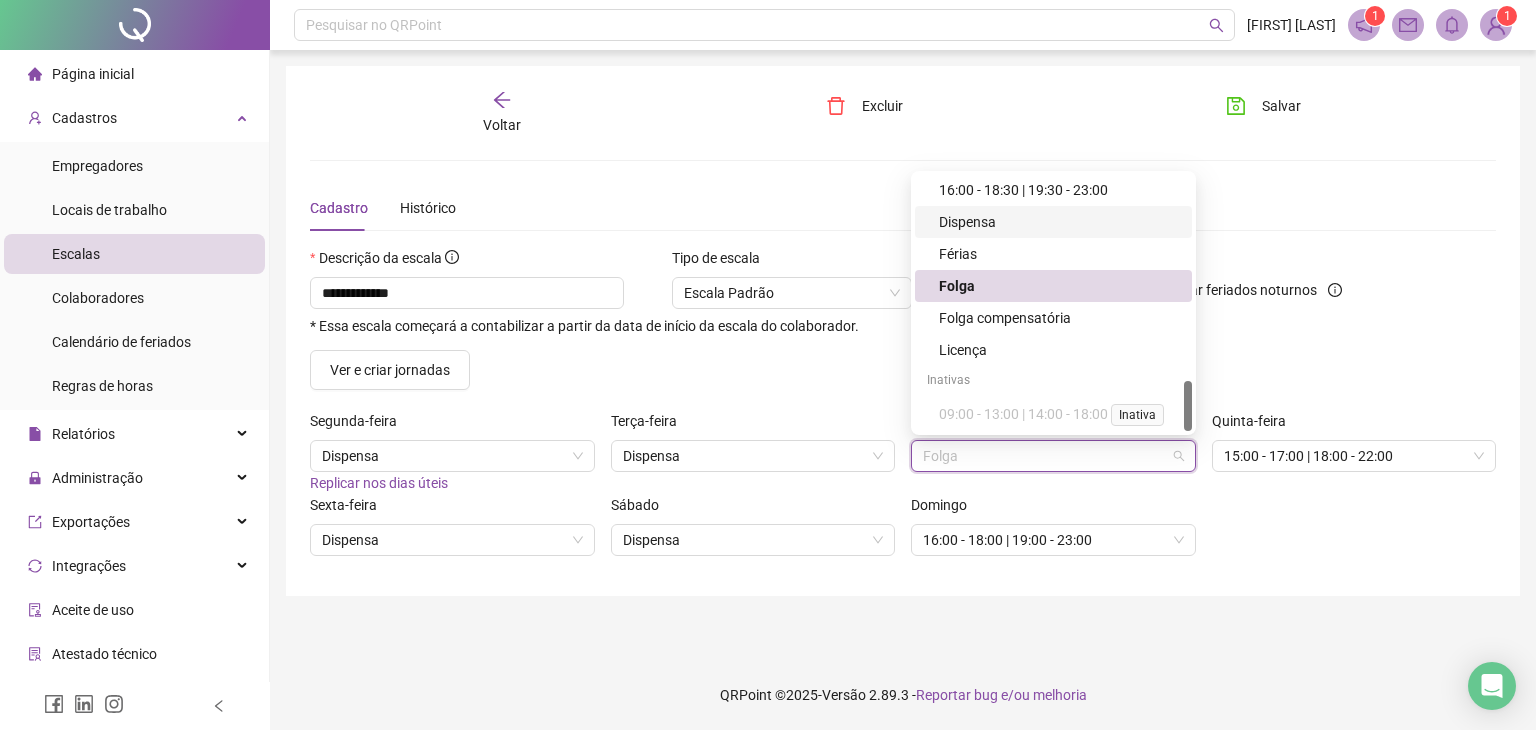 click on "Dispensa" at bounding box center [1059, 222] 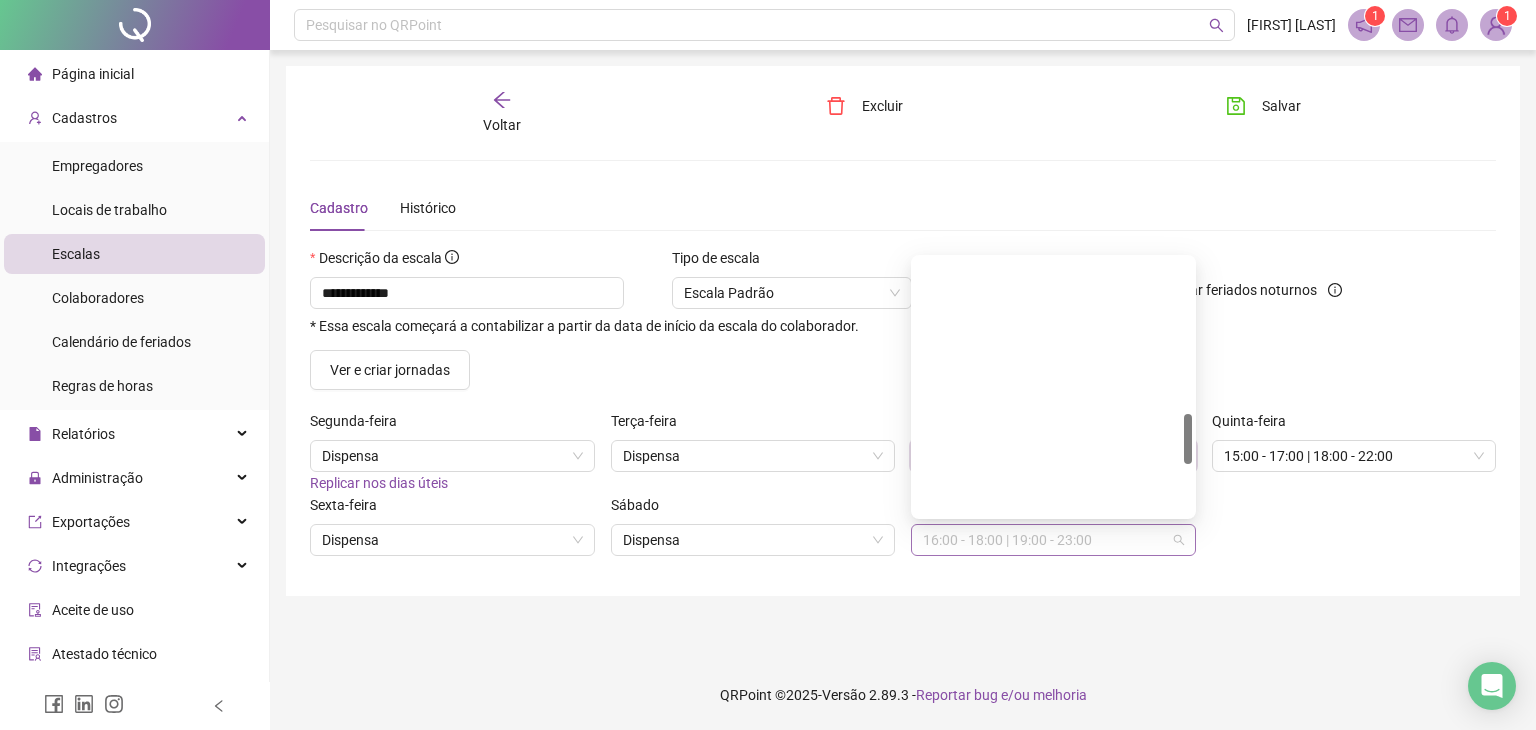 click on "16:00 - 18:00 | 19:00 - 23:00" at bounding box center (1053, 540) 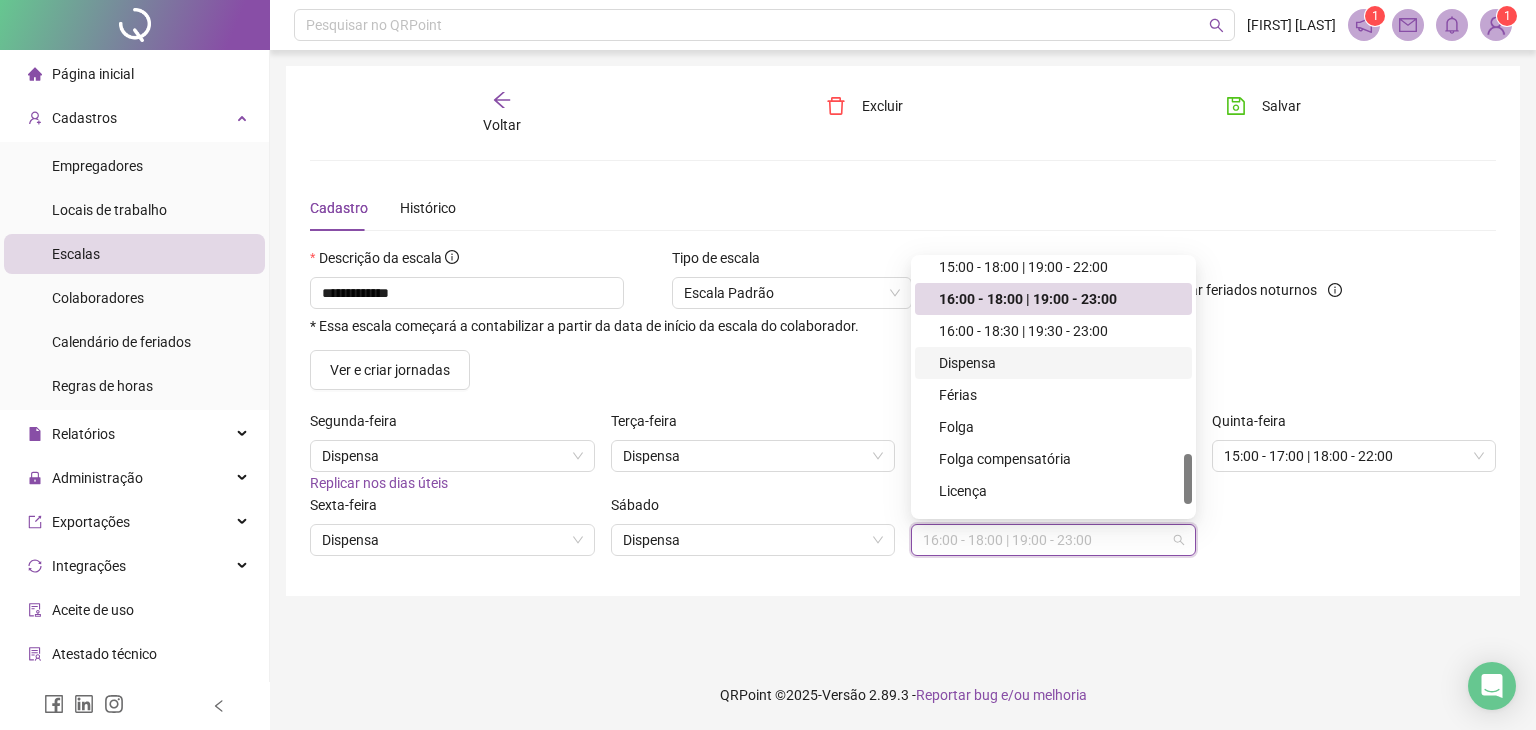 scroll, scrollTop: 1035, scrollLeft: 0, axis: vertical 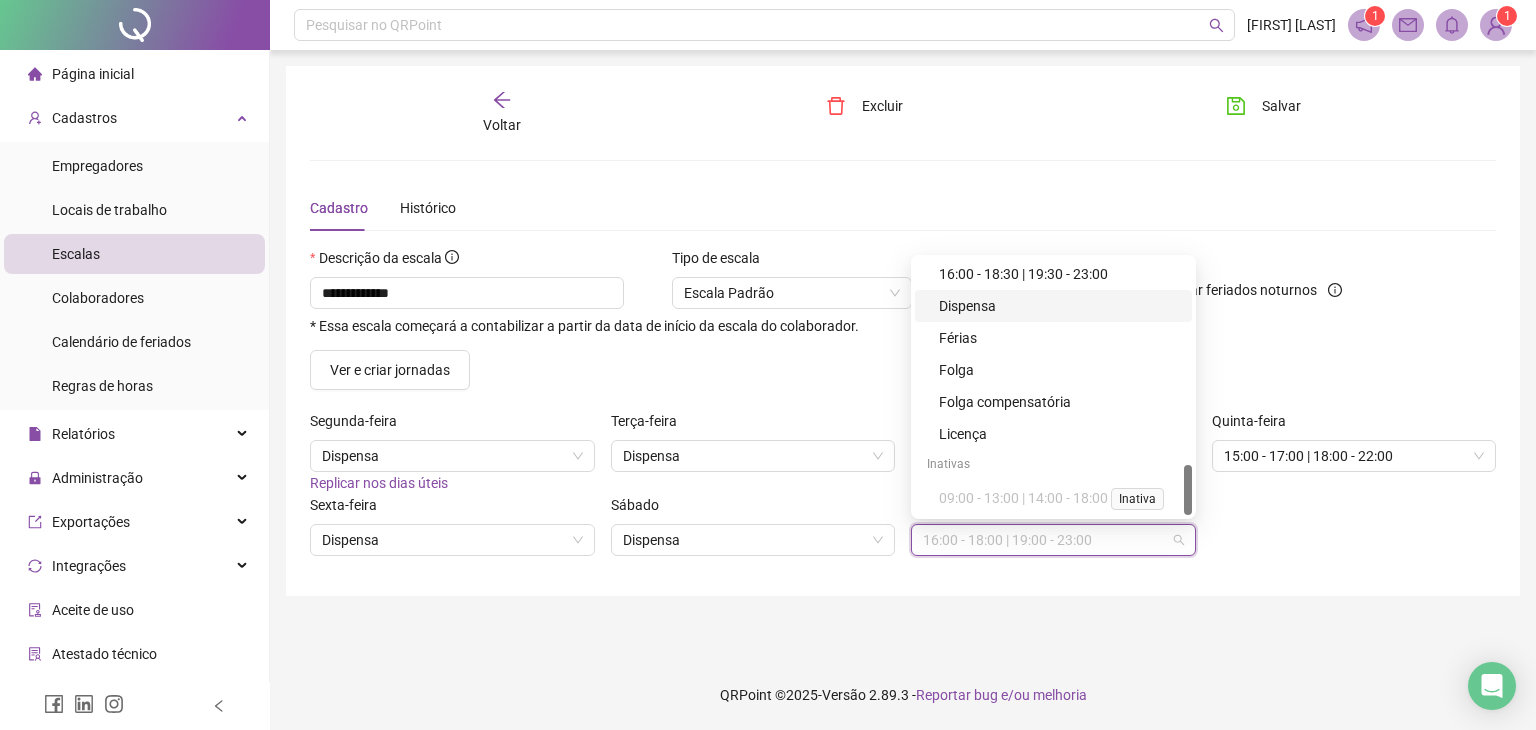 click on "Dispensa" at bounding box center (1059, 306) 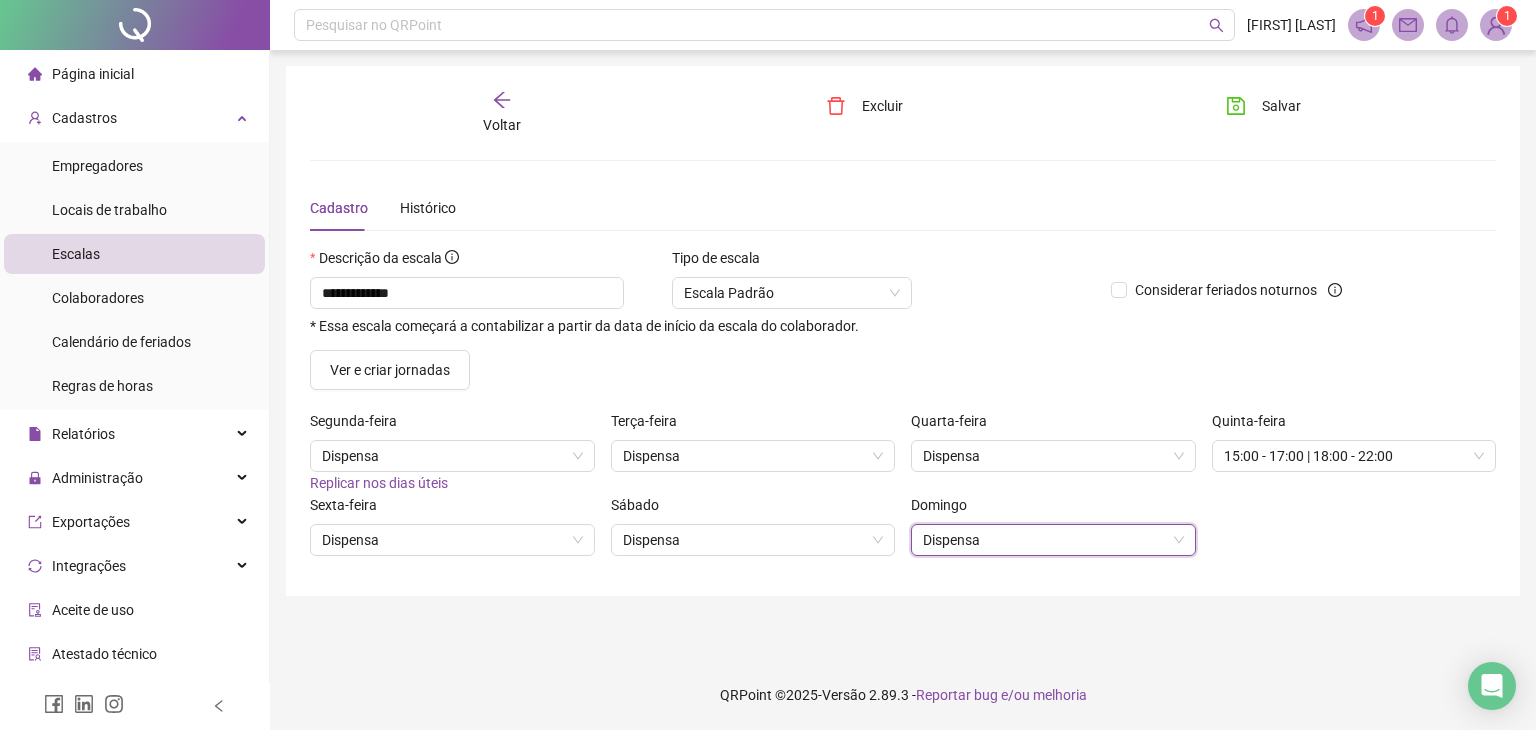 click on "Quinta-feira" at bounding box center (1354, 425) 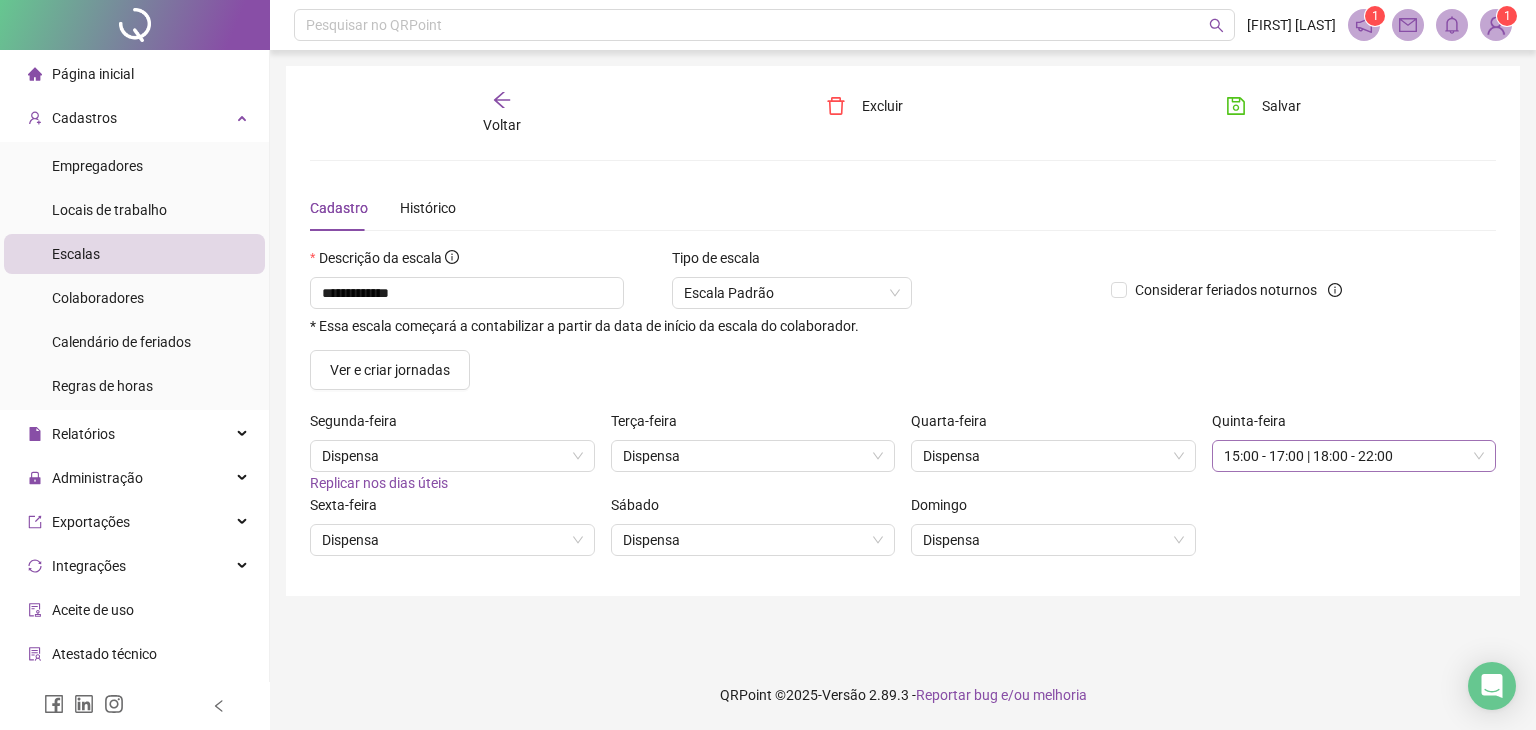 click on "15:00 - 17:00 | 18:00 - 22:00" at bounding box center [1354, 456] 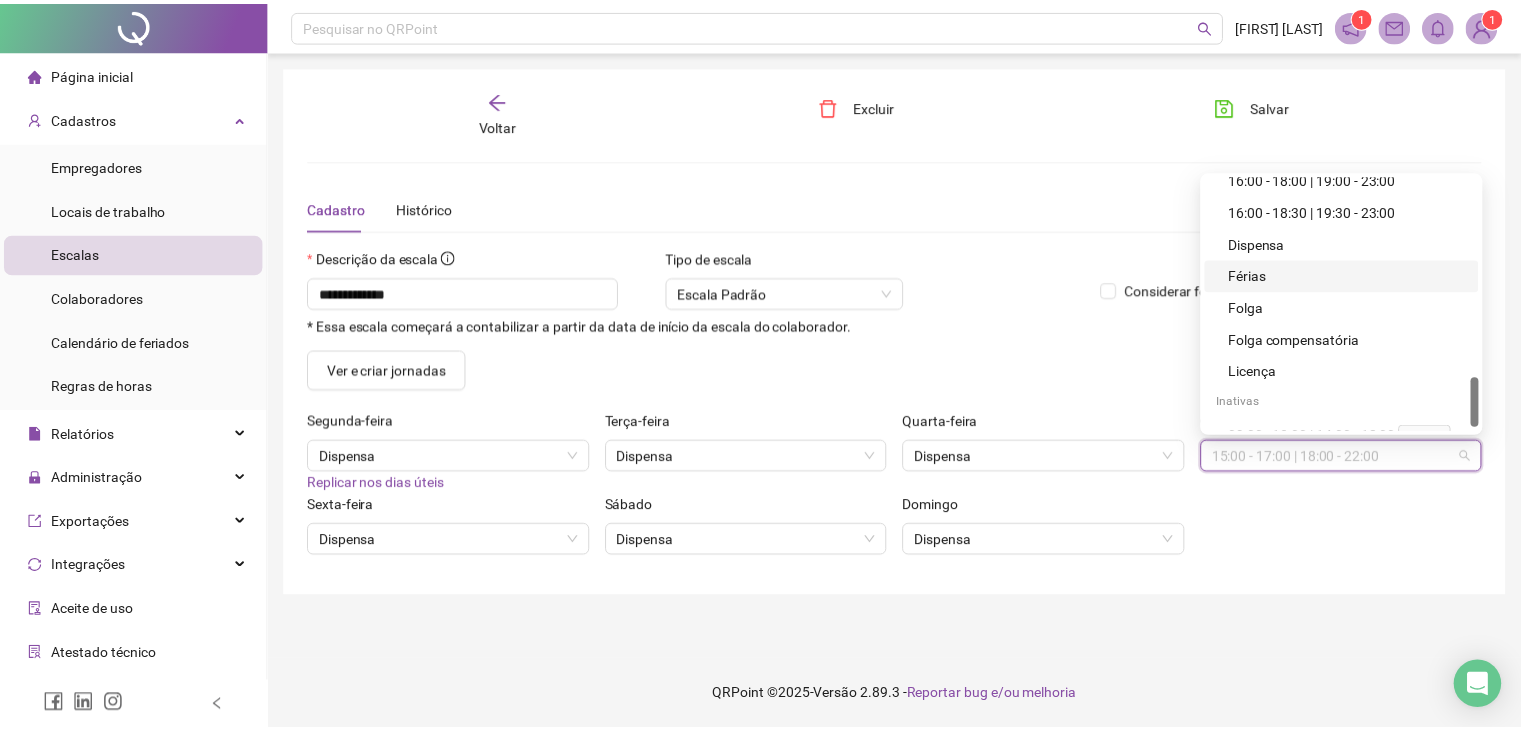 scroll, scrollTop: 1035, scrollLeft: 0, axis: vertical 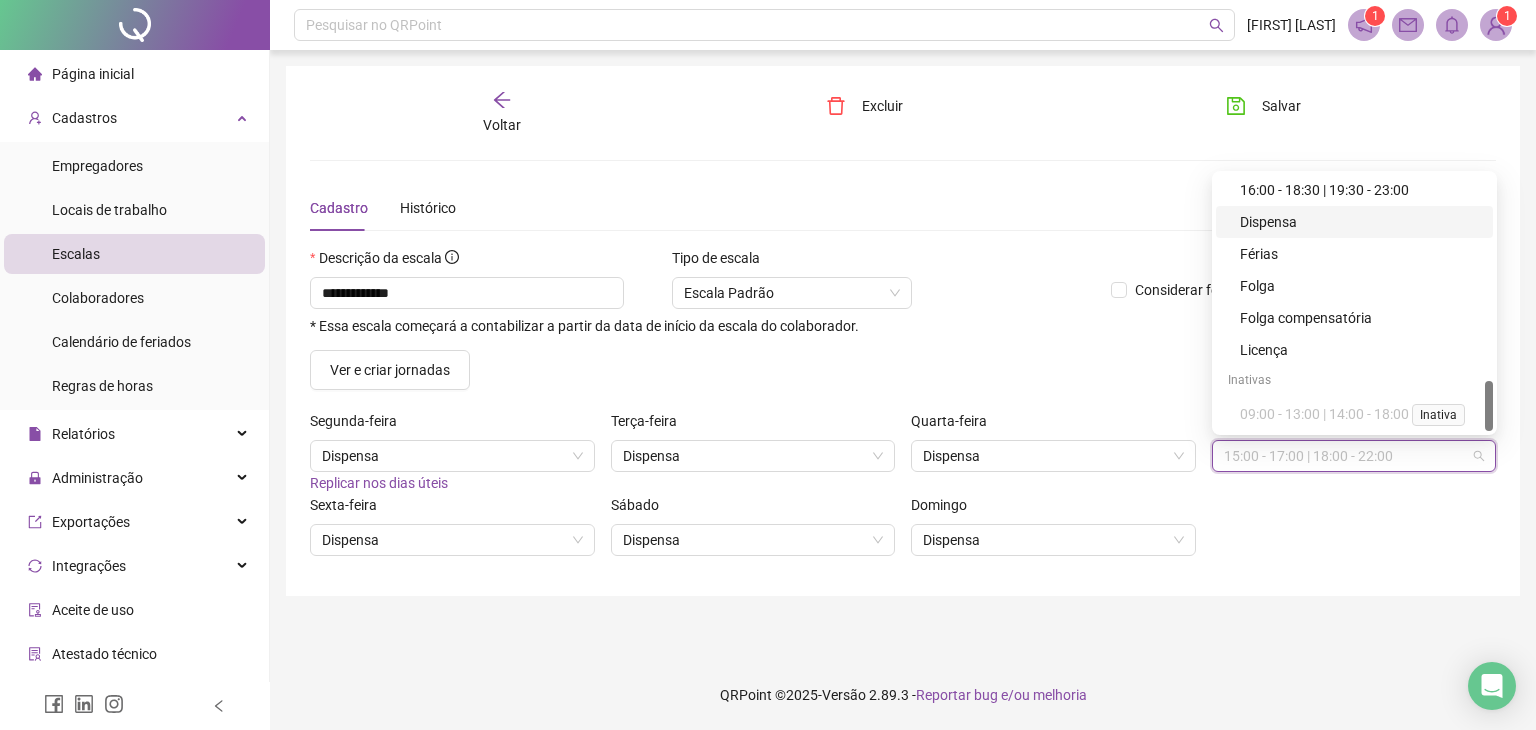 click on "Dispensa" at bounding box center (1360, 222) 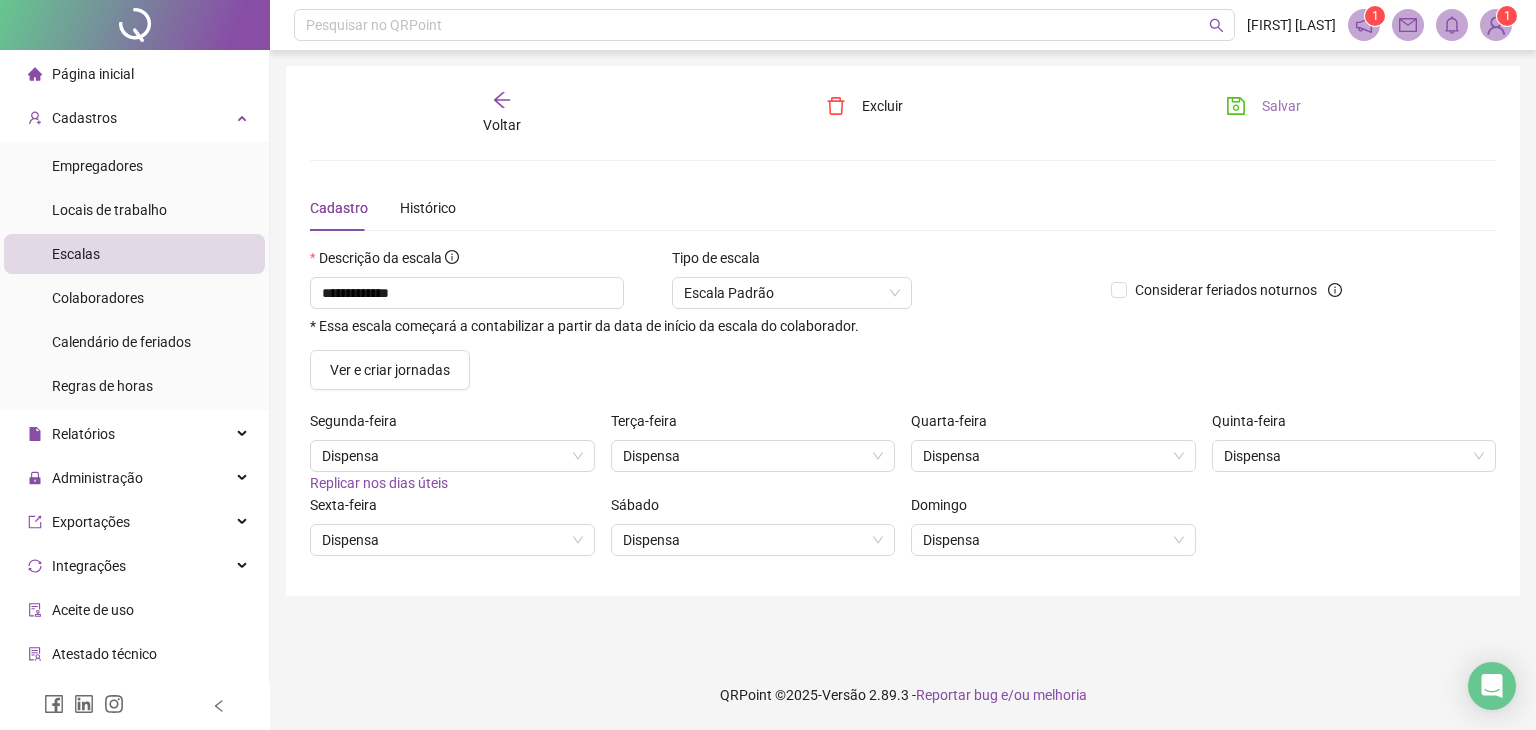 click on "Salvar" at bounding box center [1263, 106] 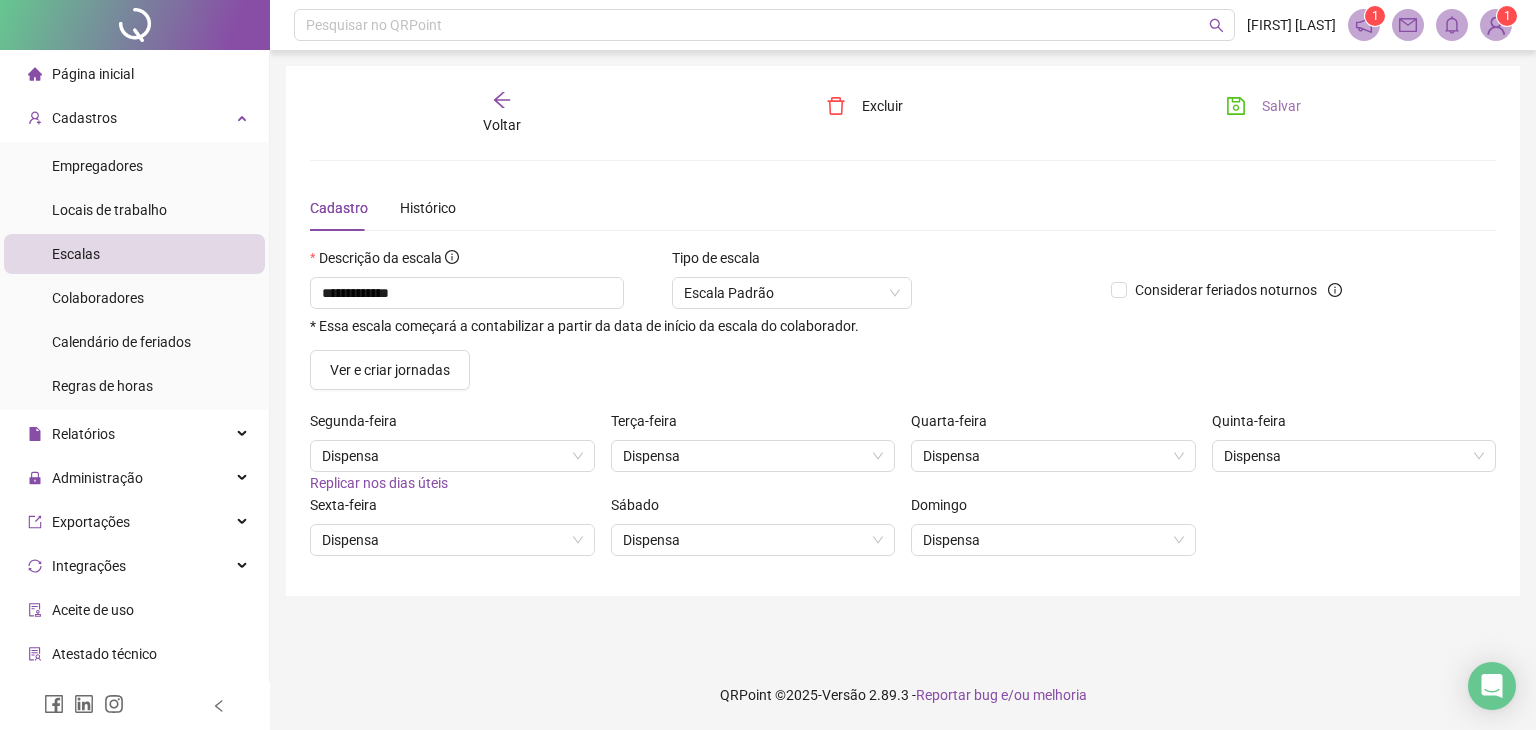 click on "Salvar" at bounding box center [1281, 106] 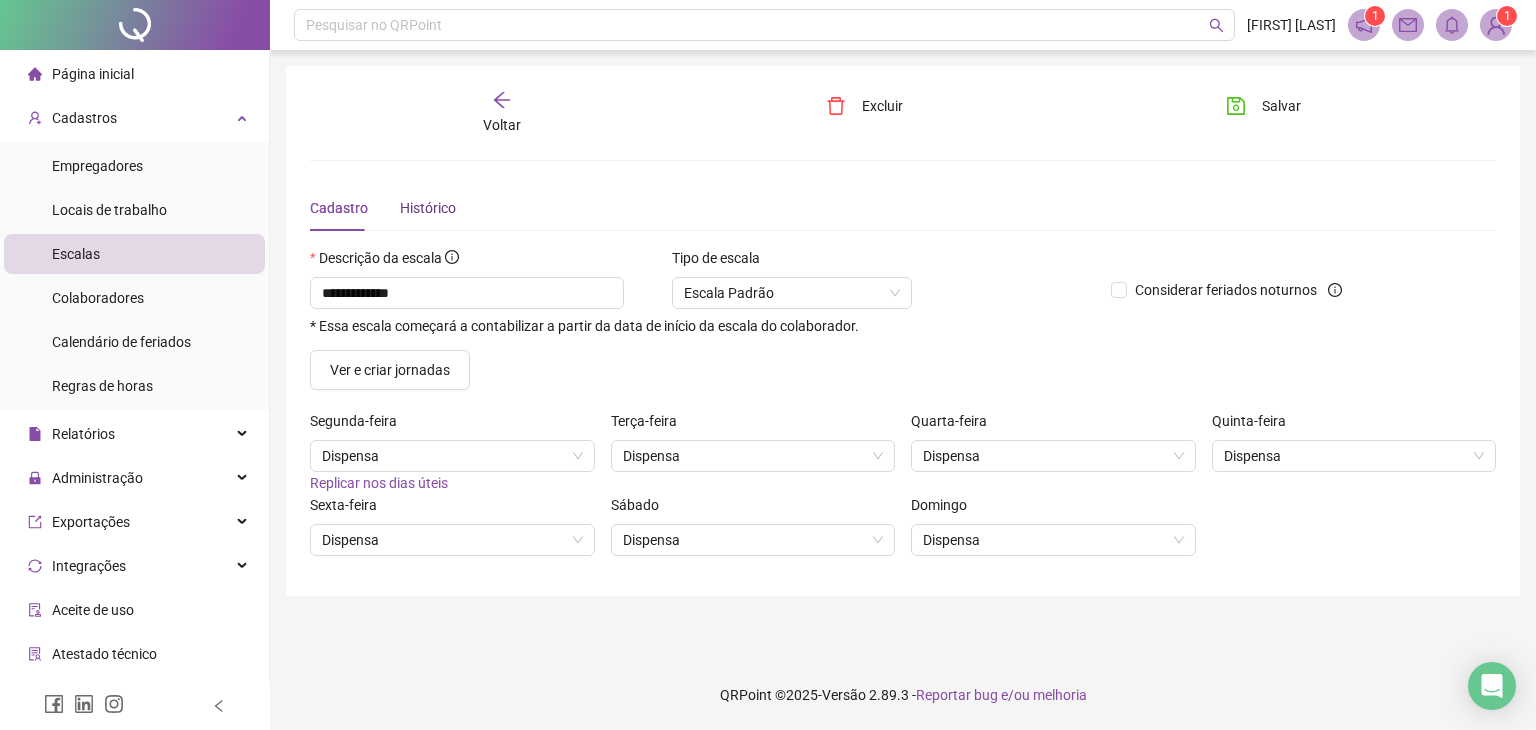 click on "Histórico" at bounding box center [428, 208] 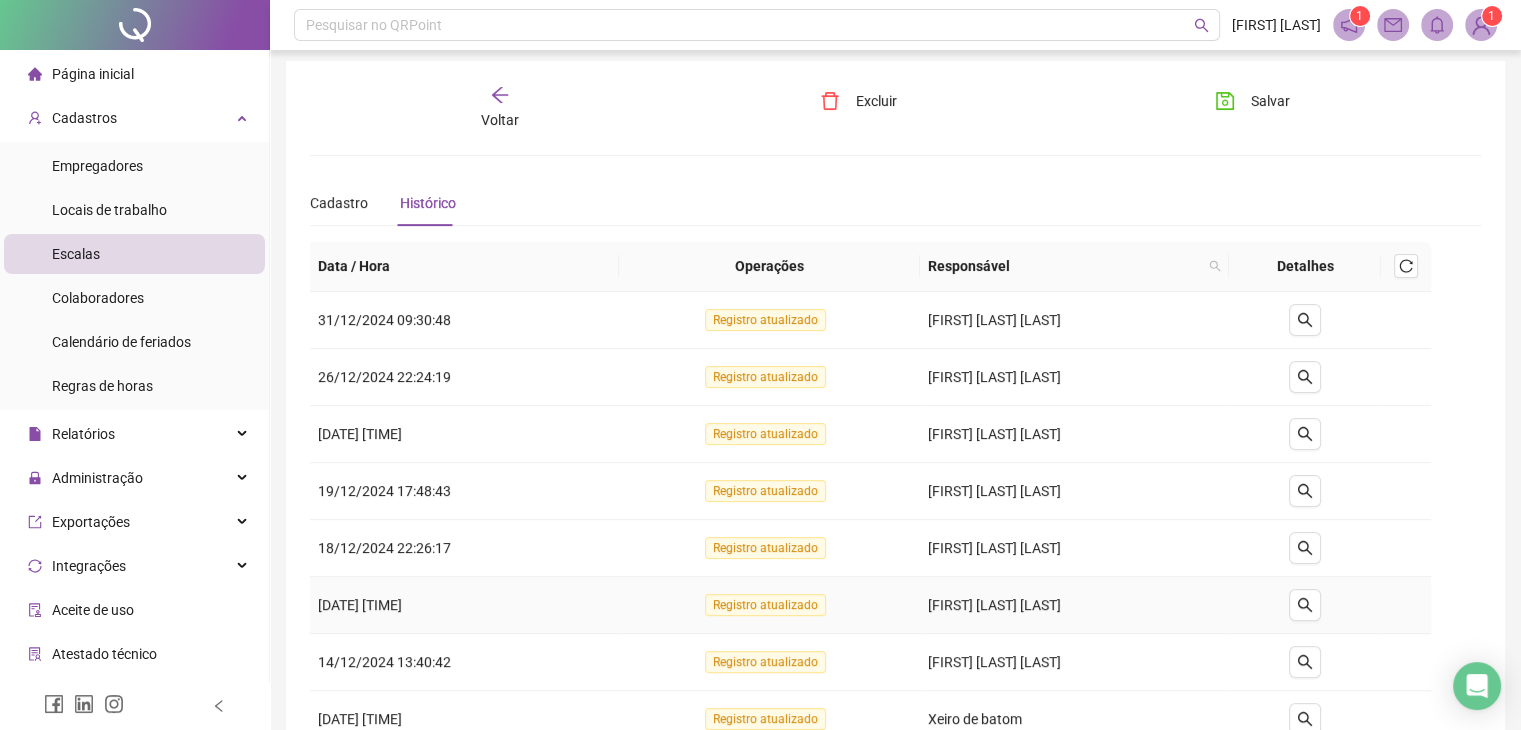 scroll, scrollTop: 0, scrollLeft: 0, axis: both 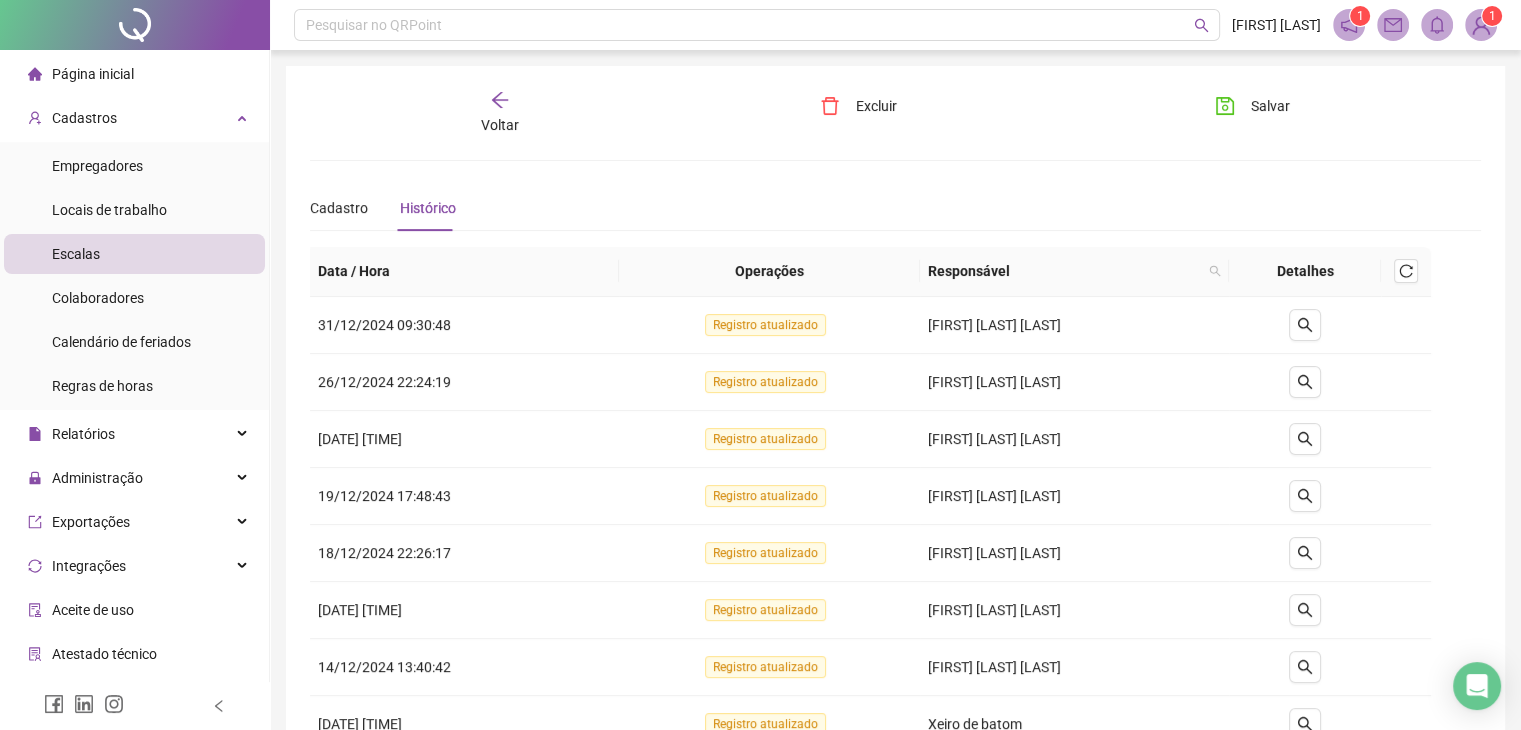 click 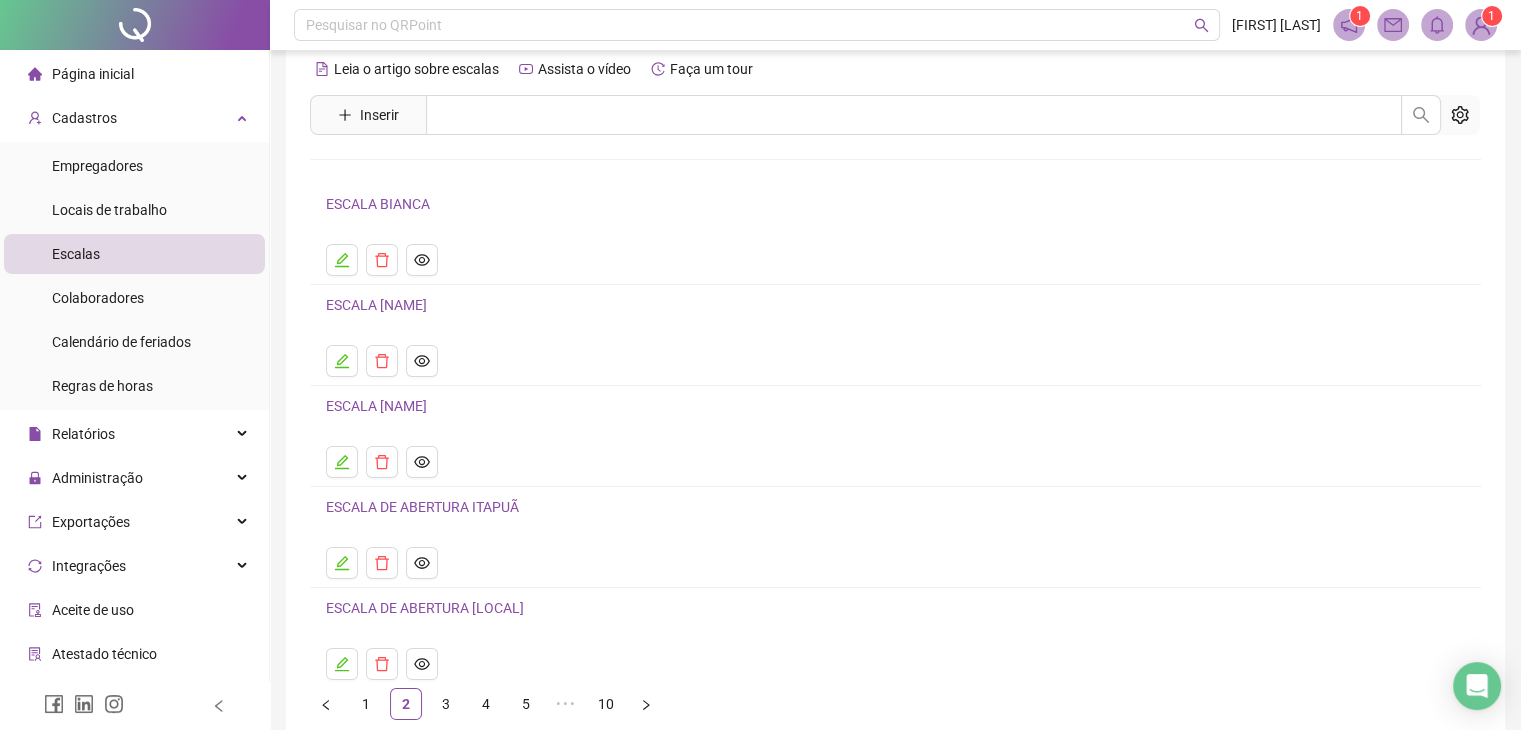 scroll, scrollTop: 26, scrollLeft: 0, axis: vertical 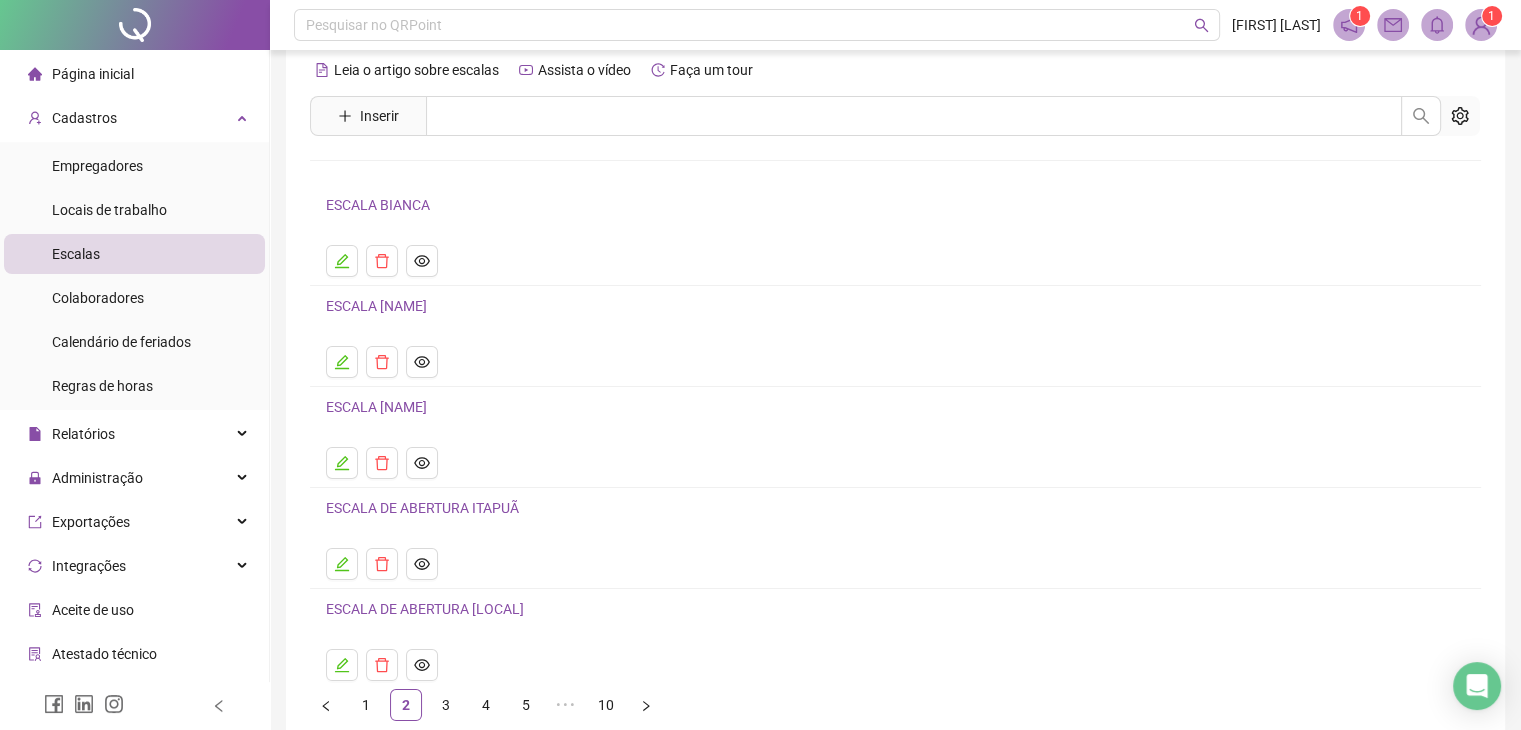 click on "ESCALA CLARISSA" at bounding box center (376, 407) 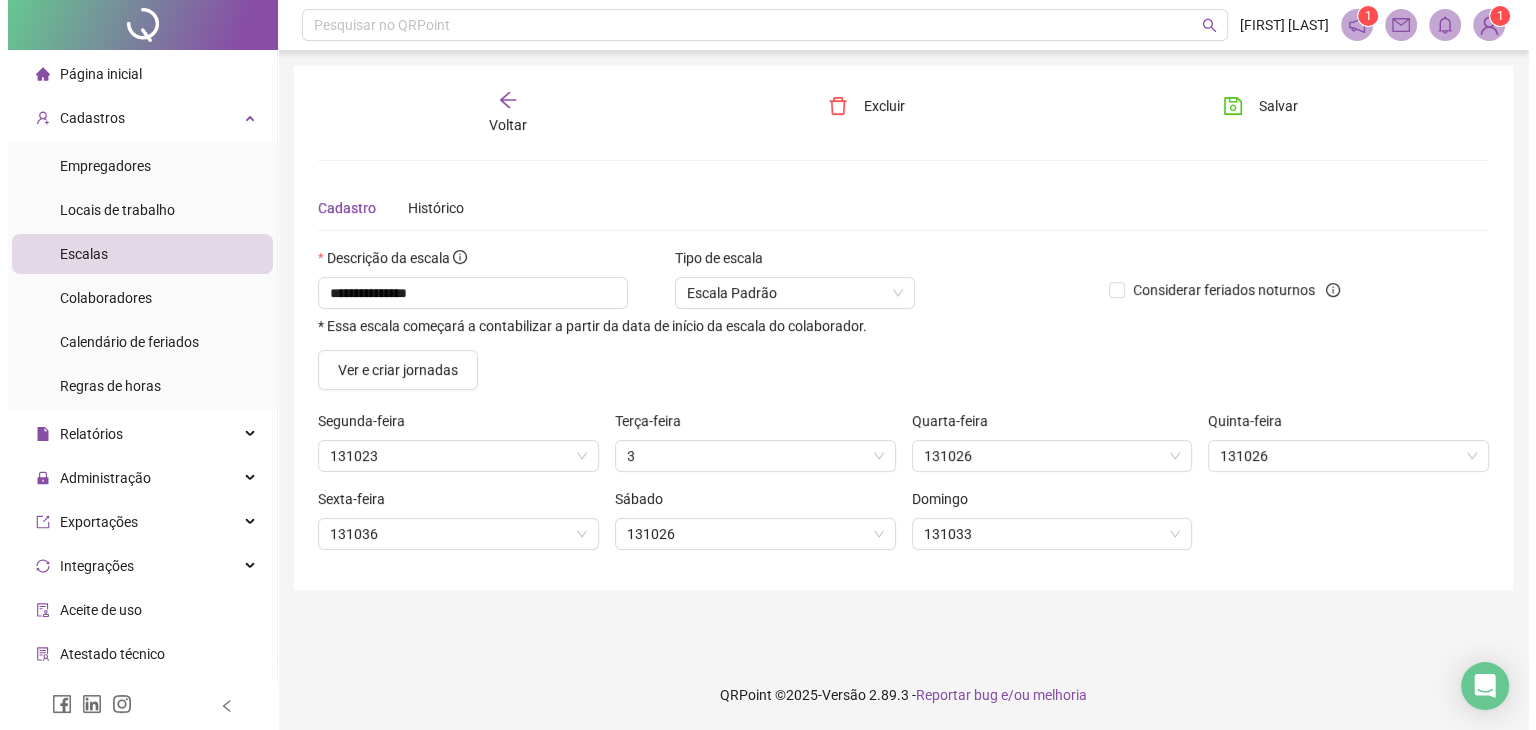 scroll, scrollTop: 0, scrollLeft: 0, axis: both 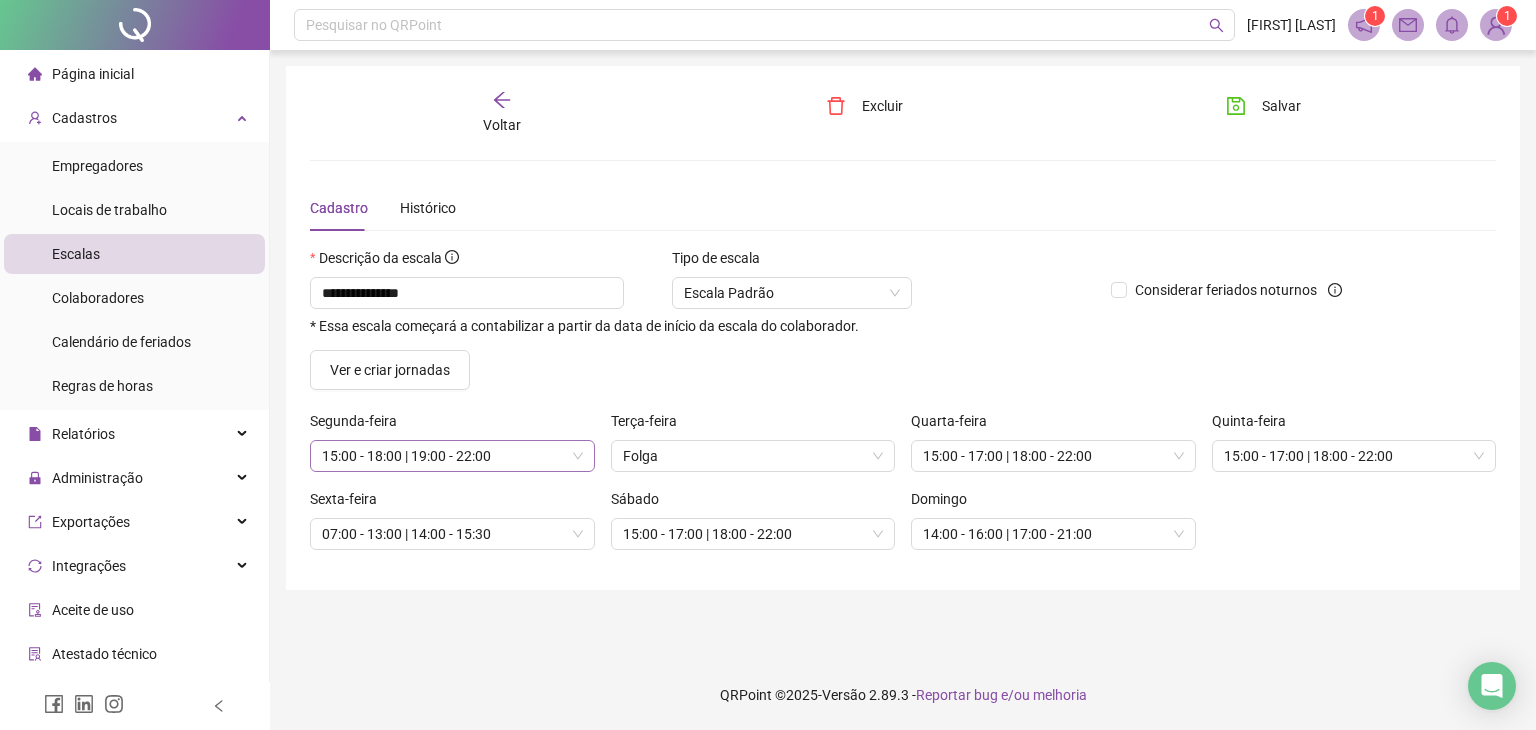 click on "15:00 - 18:00 | 19:00 - 22:00" at bounding box center (452, 456) 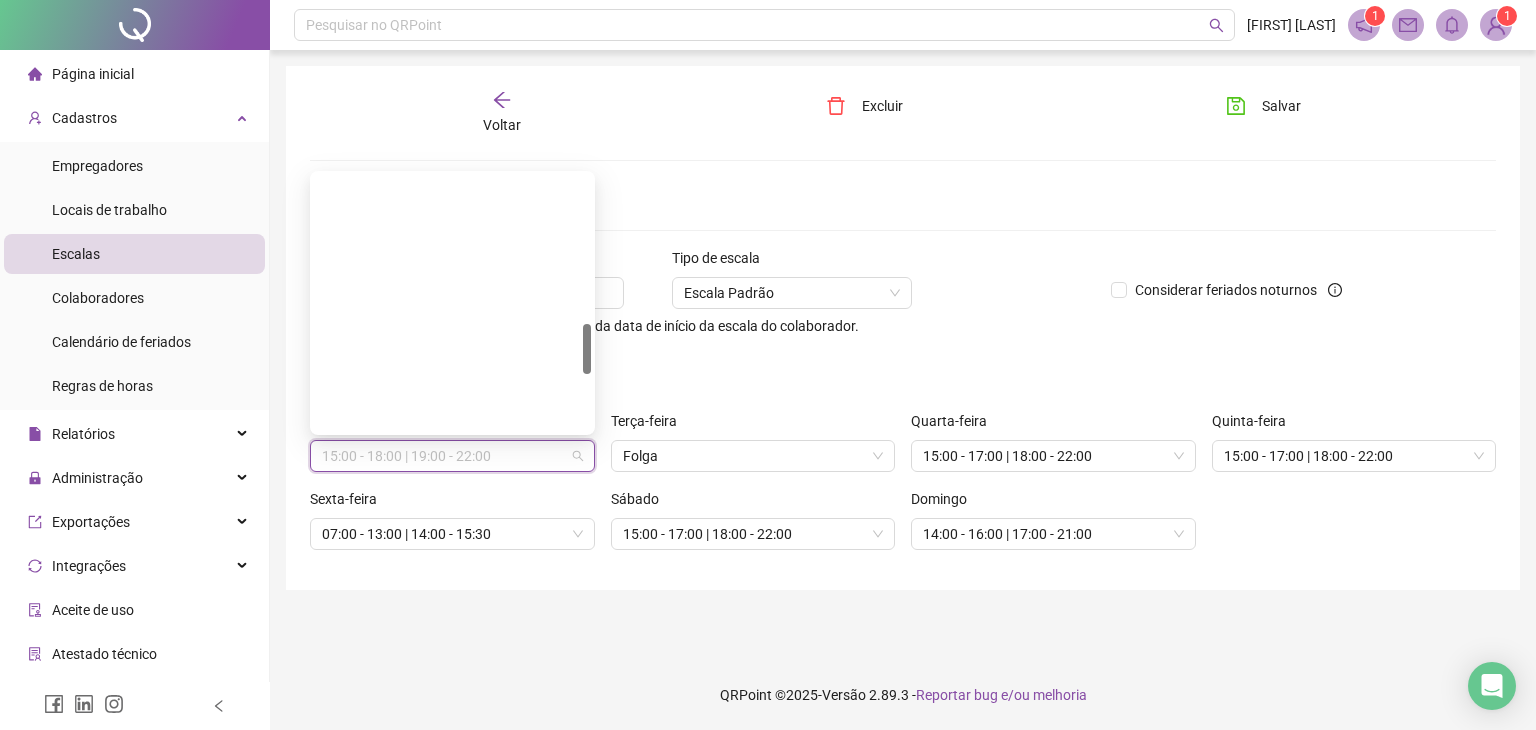 scroll, scrollTop: 746, scrollLeft: 0, axis: vertical 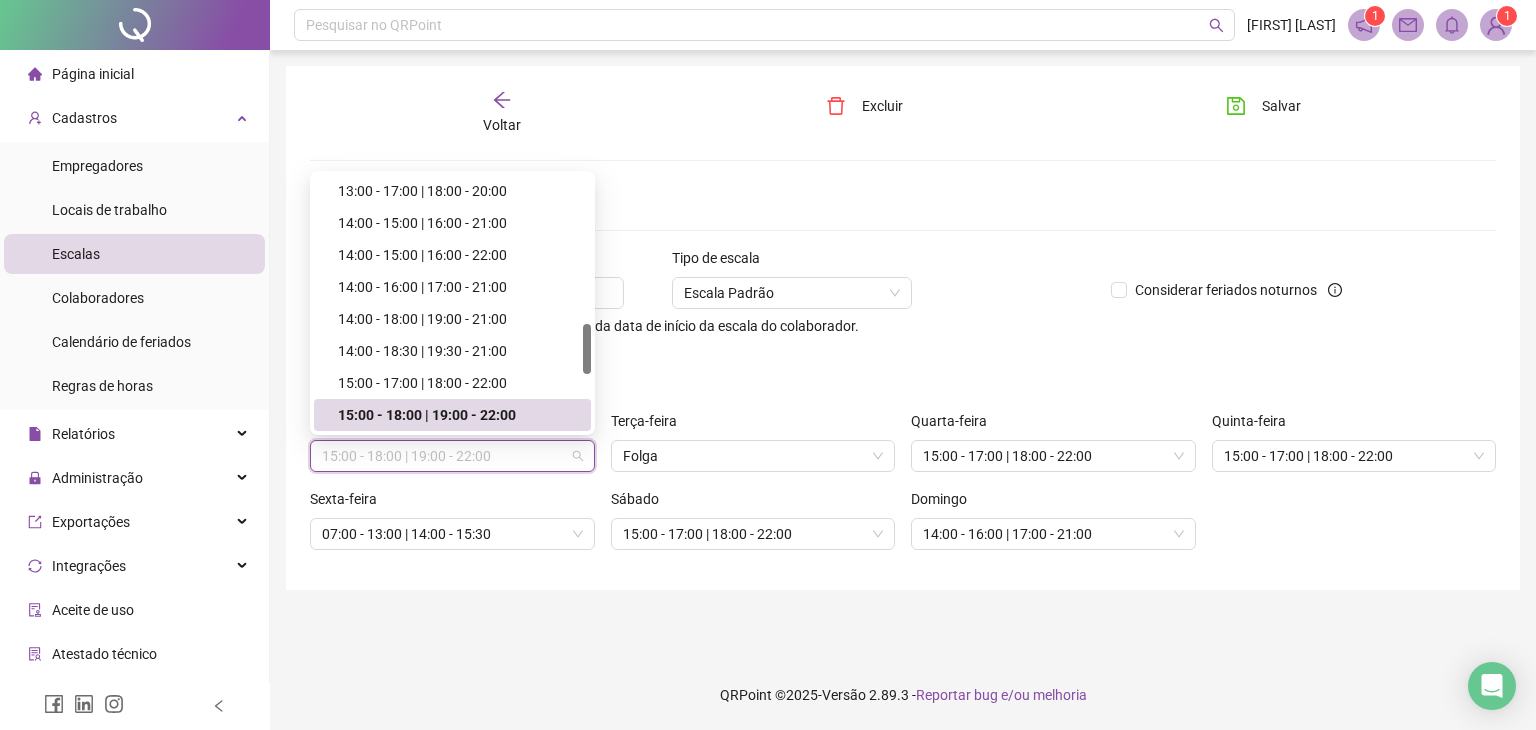 click on "15:00 - 18:00 | 19:00 - 22:00" at bounding box center [452, 456] 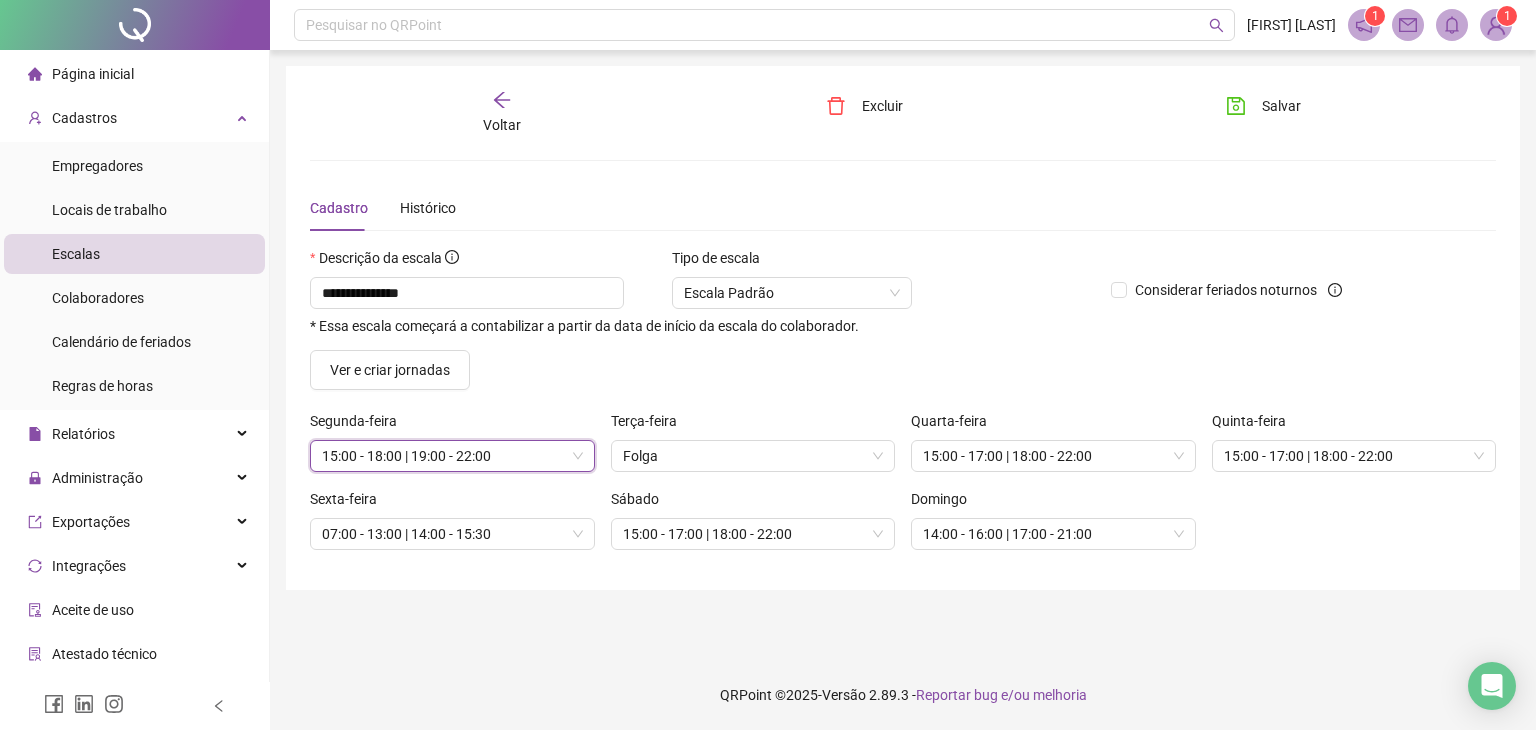 click on "15:00 - 18:00 | 19:00 - 22:00" at bounding box center (452, 456) 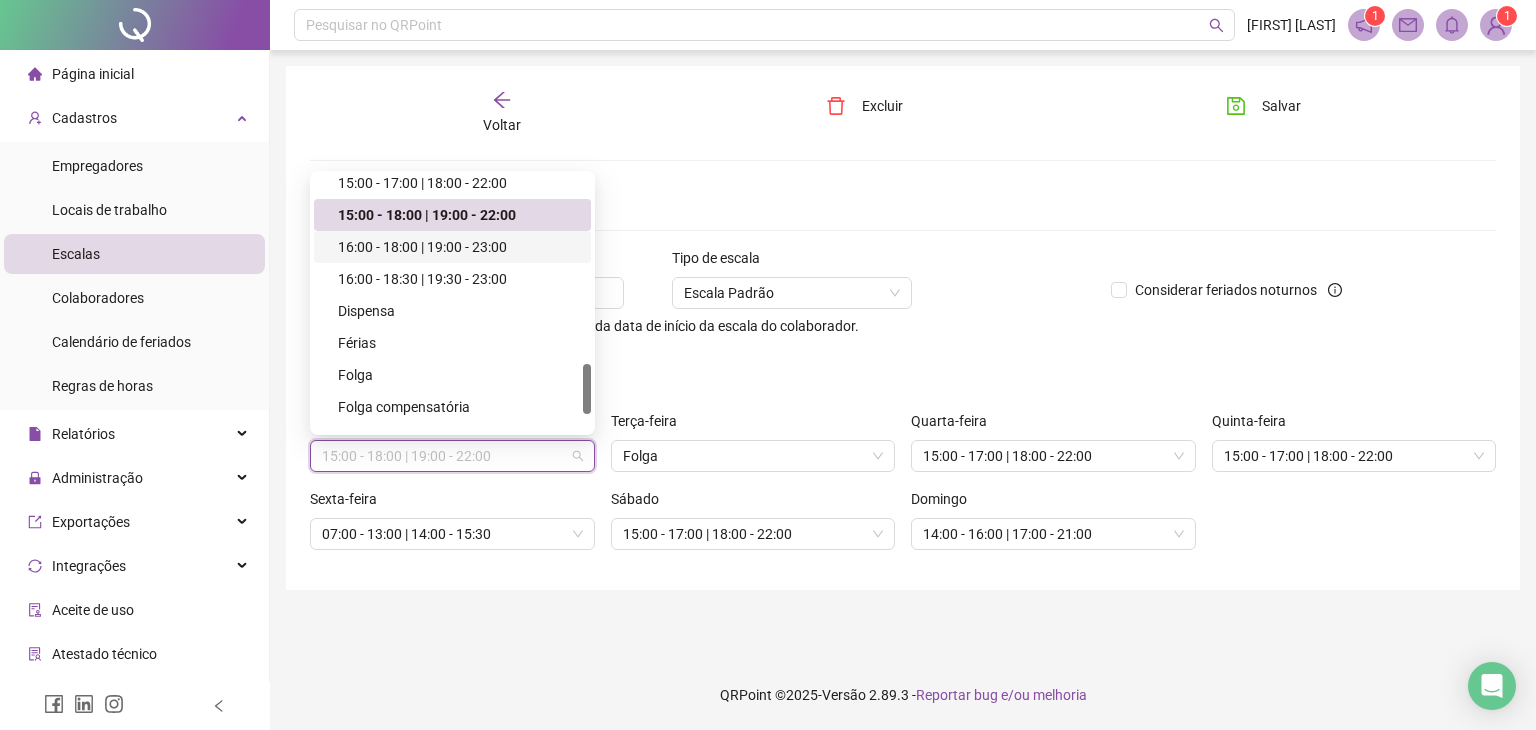 scroll, scrollTop: 1035, scrollLeft: 0, axis: vertical 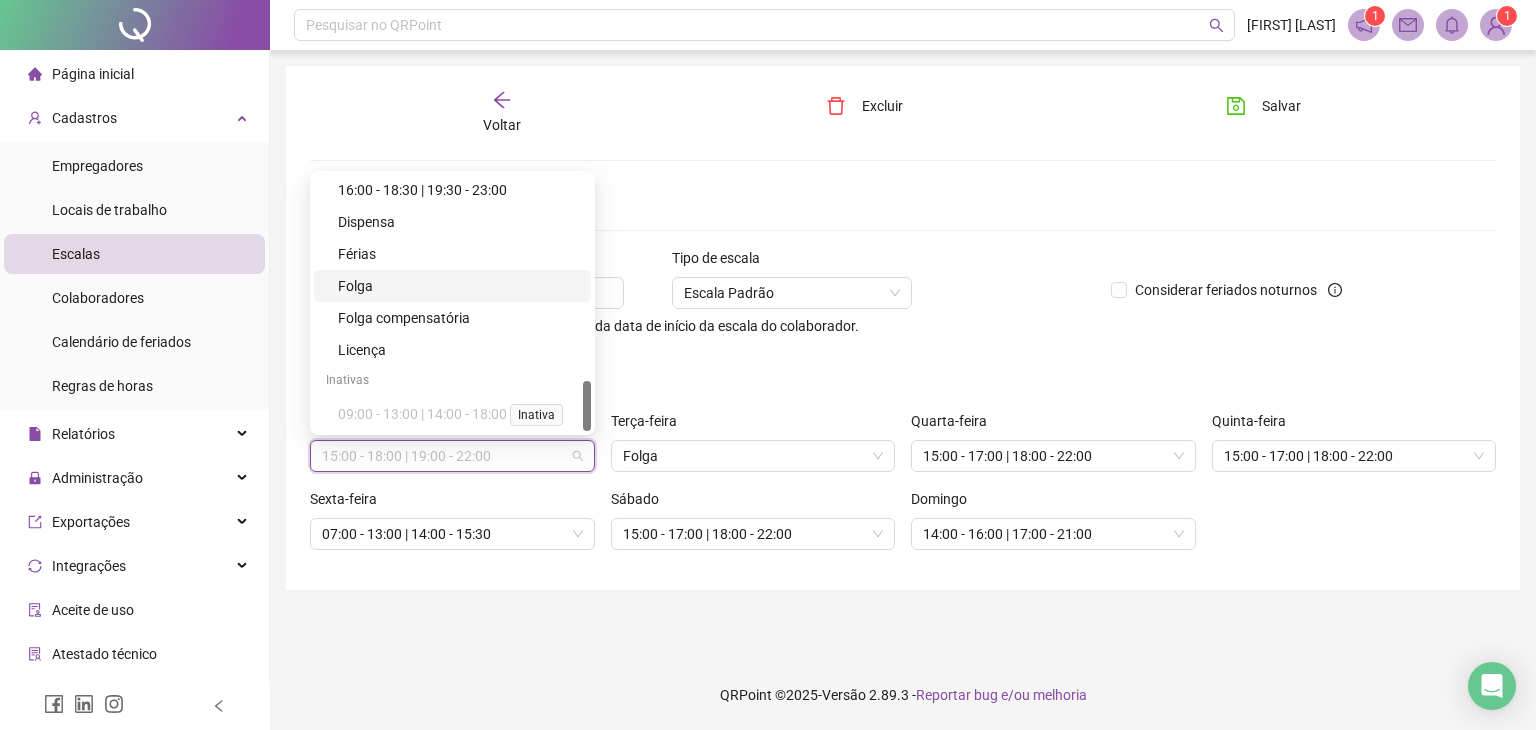 click on "Folga" at bounding box center [458, 286] 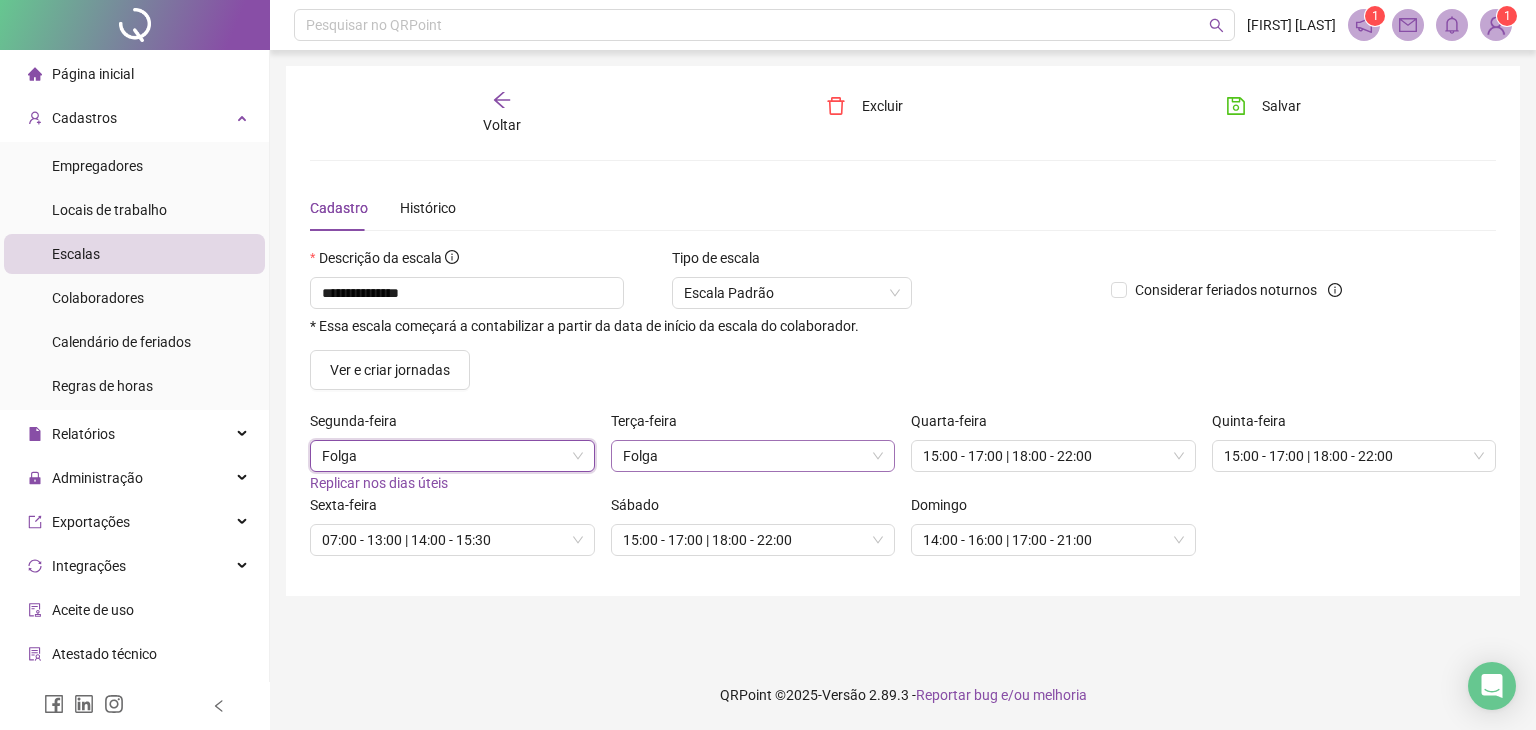click on "Folga" at bounding box center [753, 456] 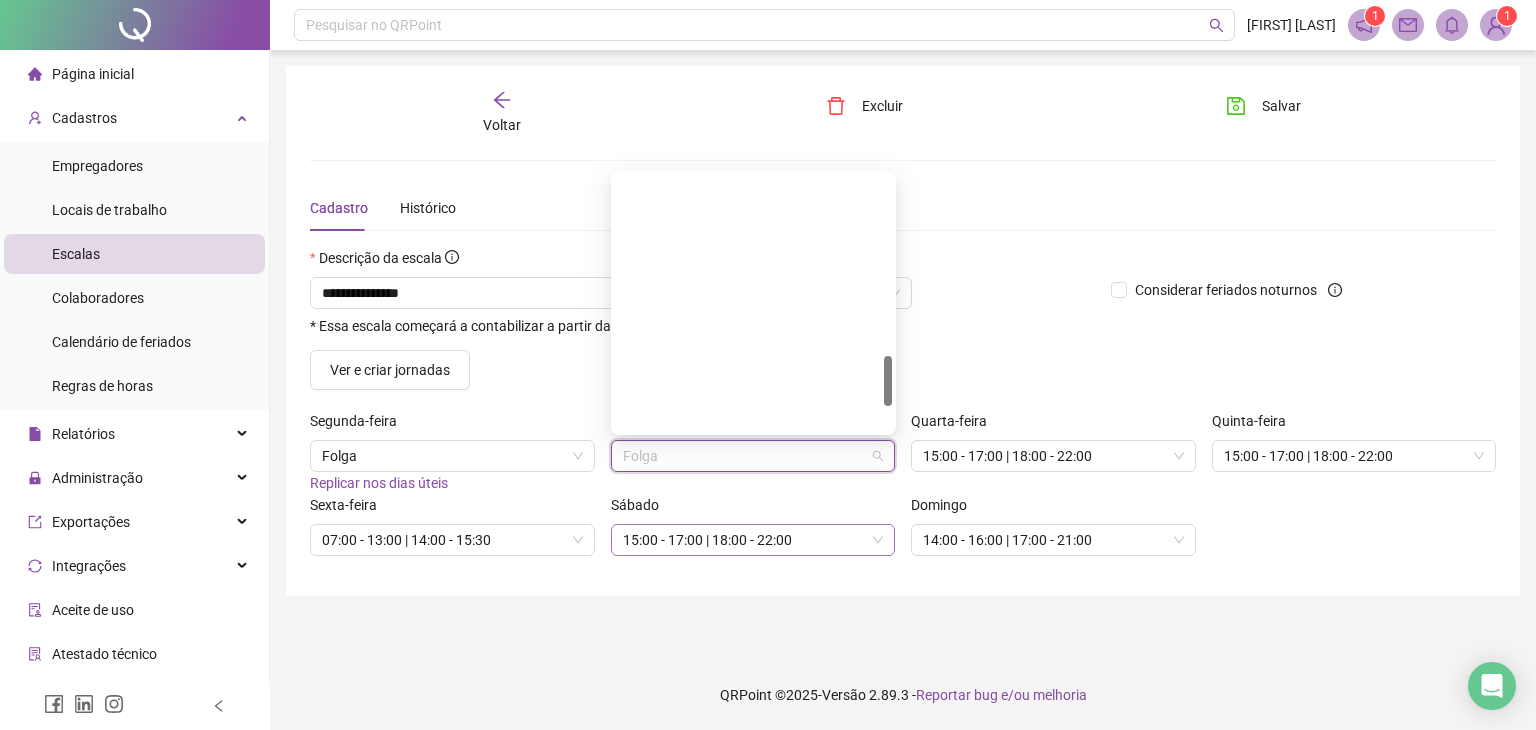 scroll, scrollTop: 906, scrollLeft: 0, axis: vertical 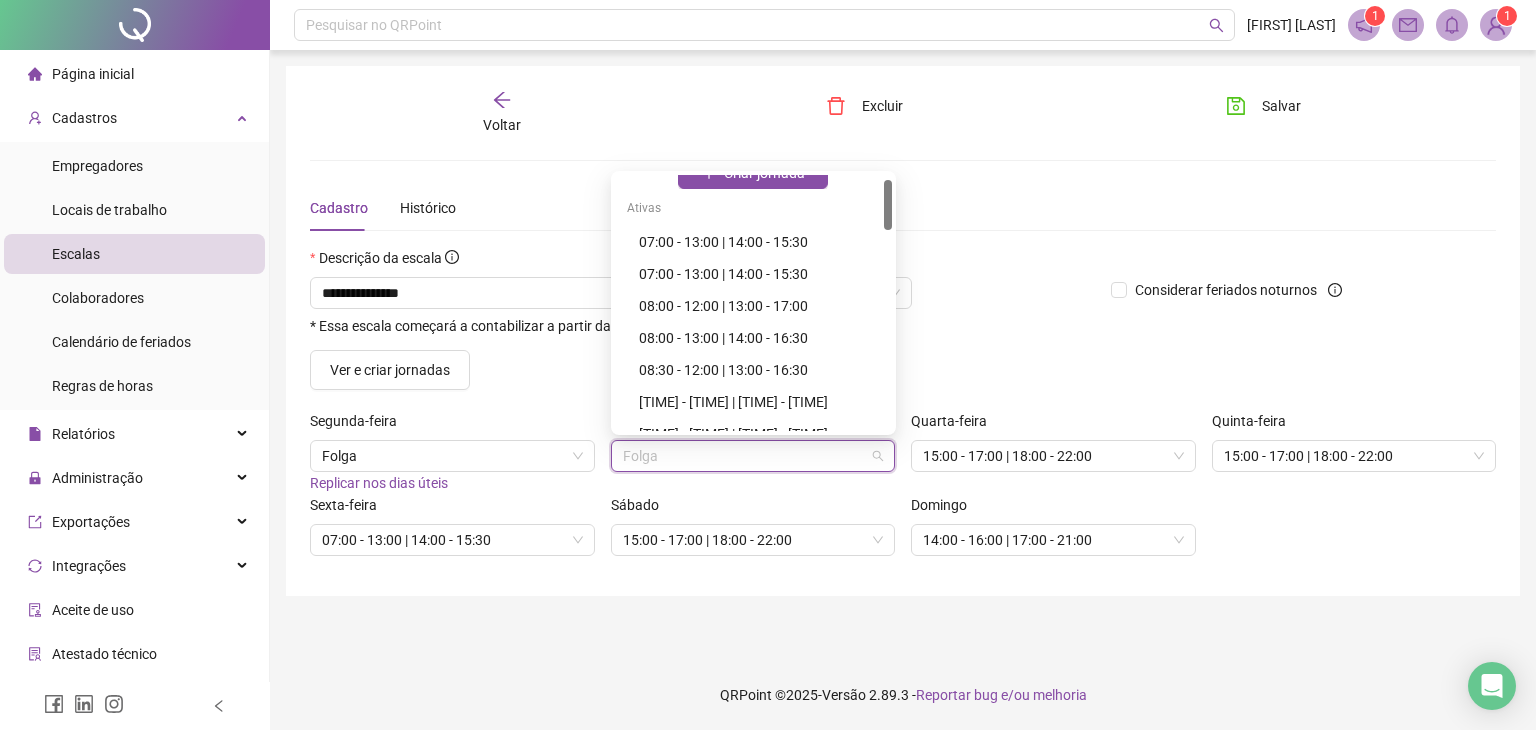 drag, startPoint x: 888, startPoint y: 383, endPoint x: 889, endPoint y: 207, distance: 176.00284 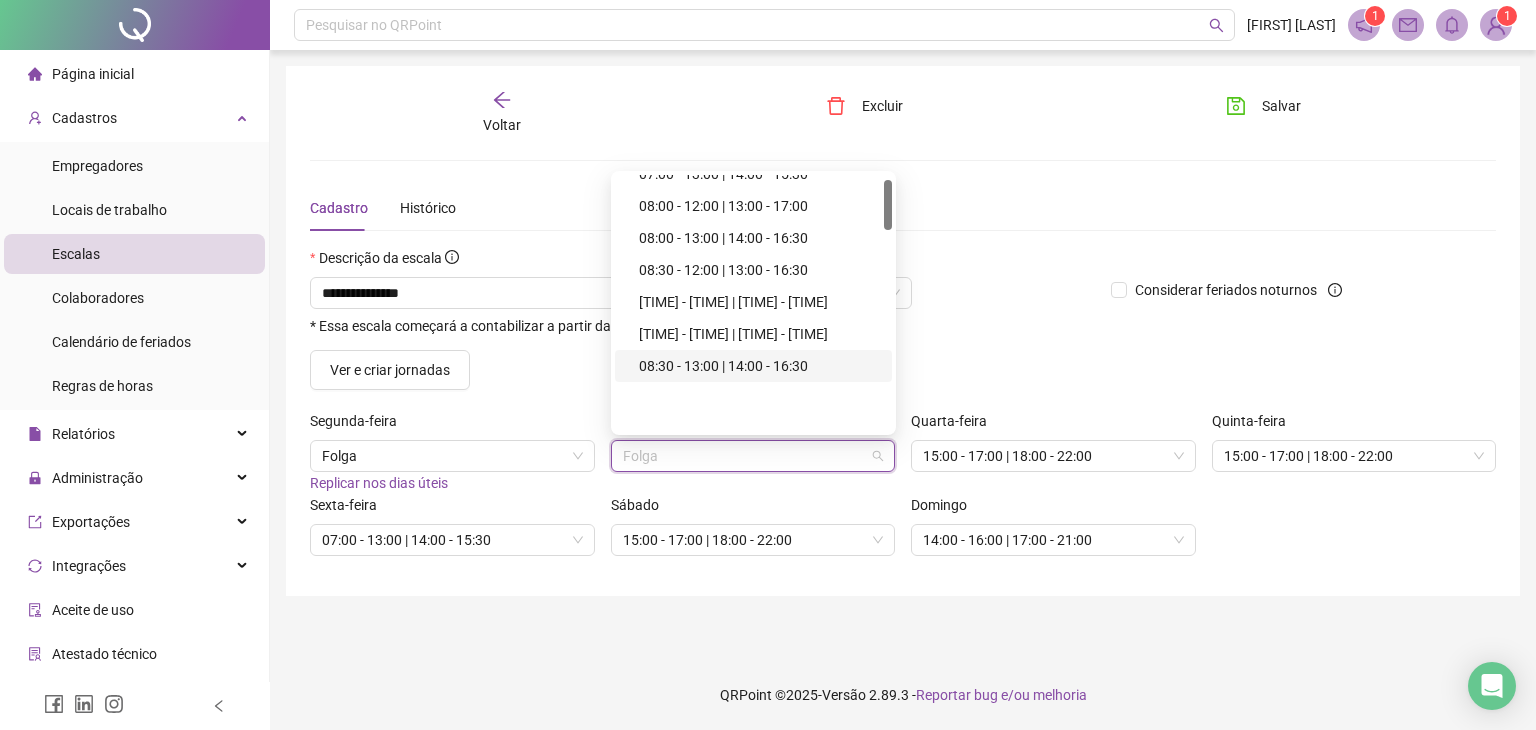 scroll, scrollTop: 23, scrollLeft: 0, axis: vertical 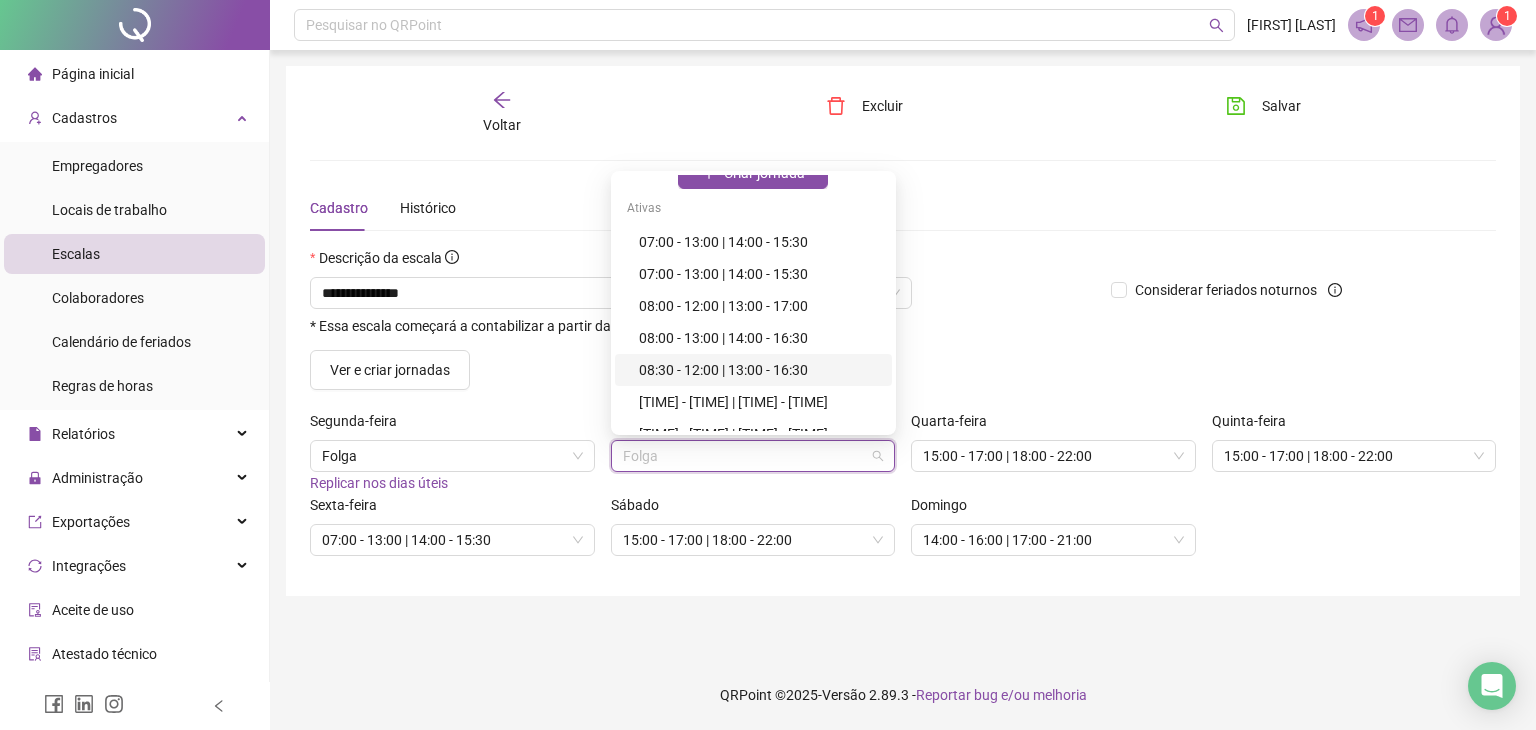 click on "**********" at bounding box center [903, 331] 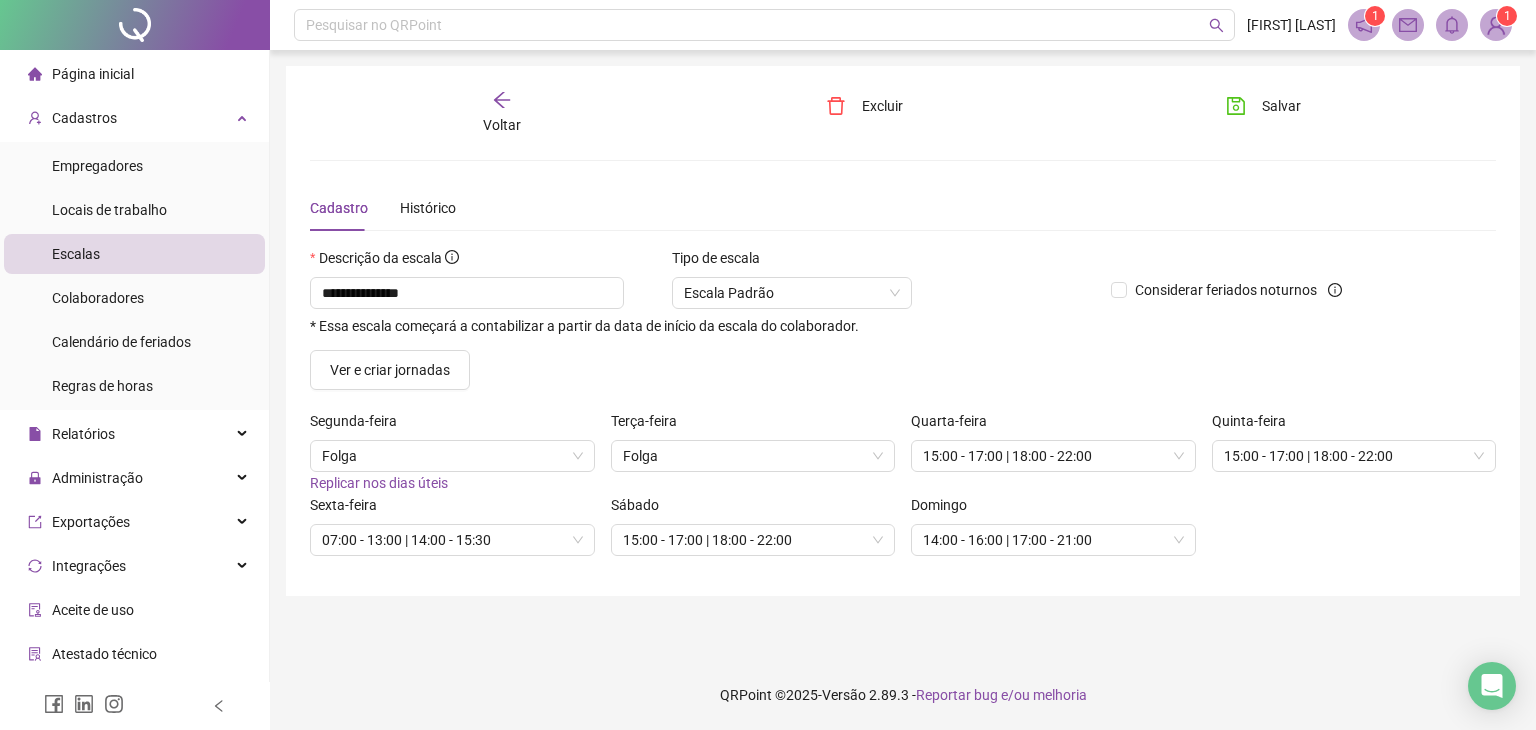 click on "Ver e criar jornadas" at bounding box center [903, 370] 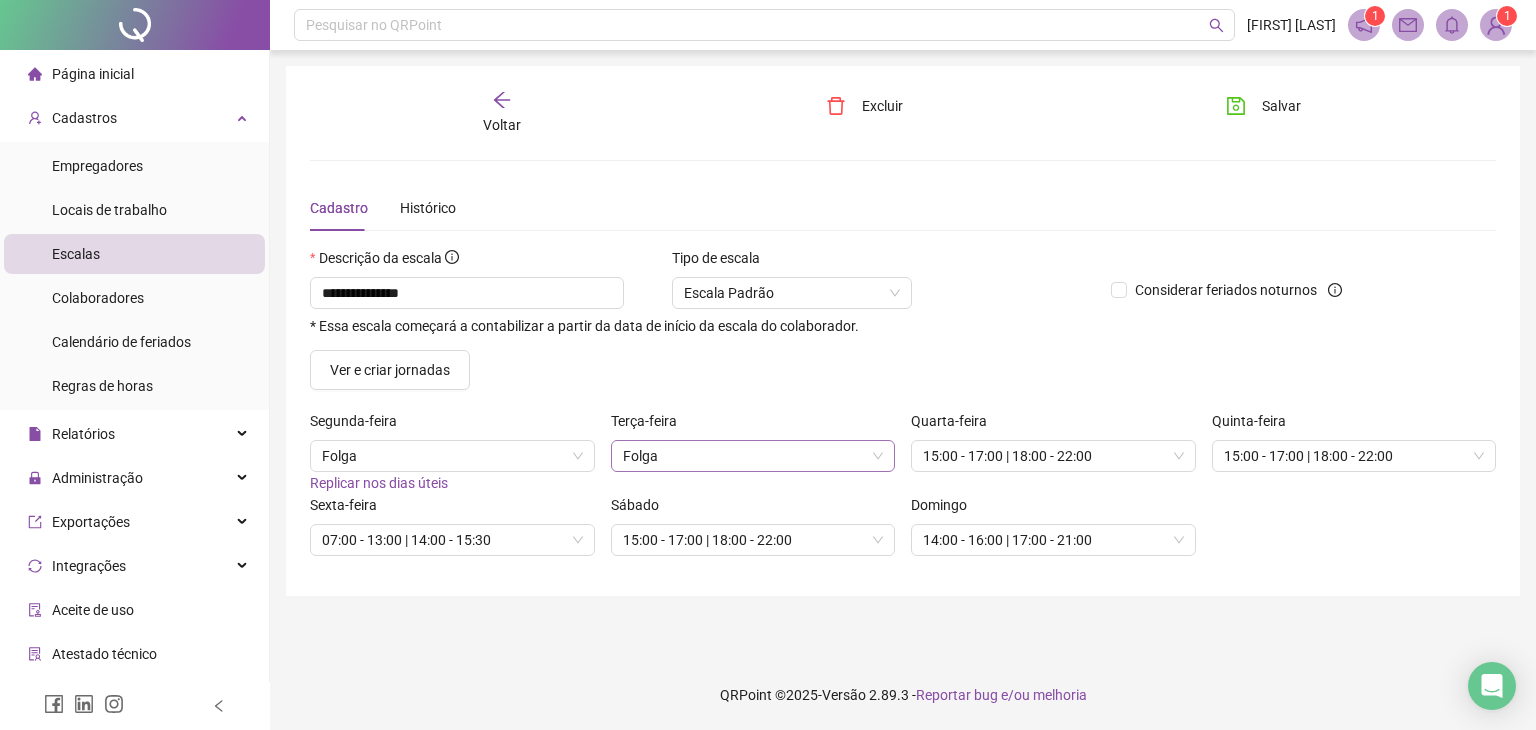scroll, scrollTop: 906, scrollLeft: 0, axis: vertical 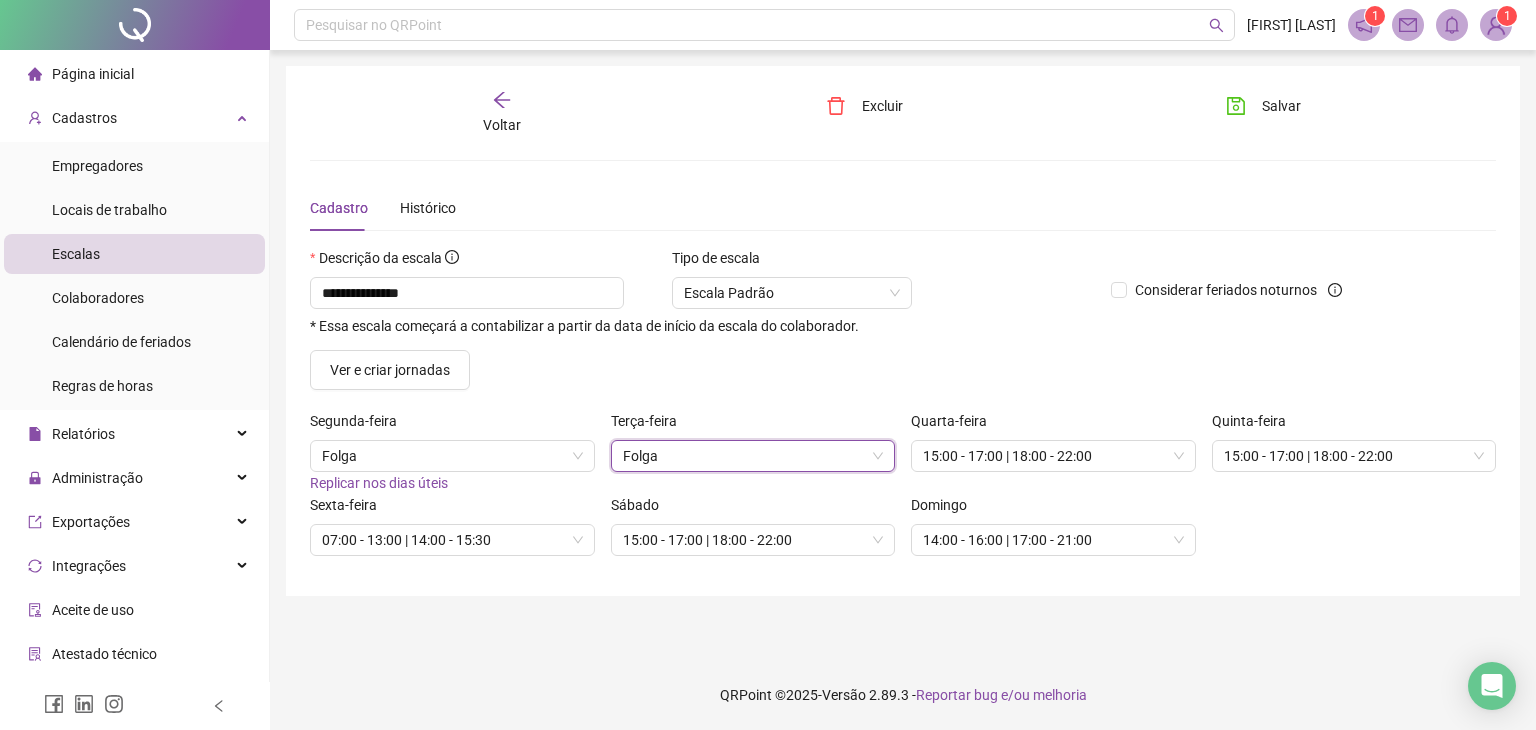 click on "Folga" at bounding box center (753, 456) 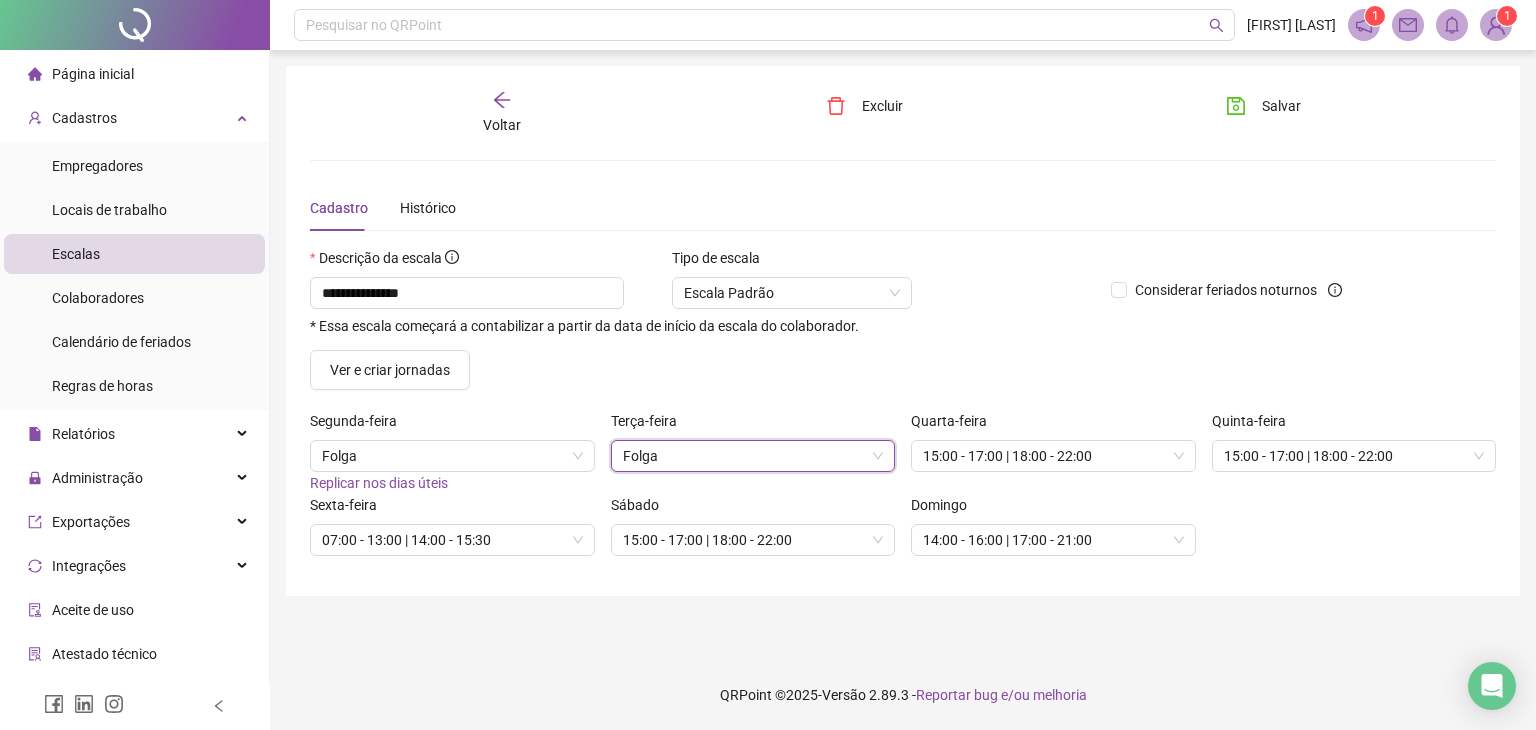 click on "Folga" at bounding box center (753, 456) 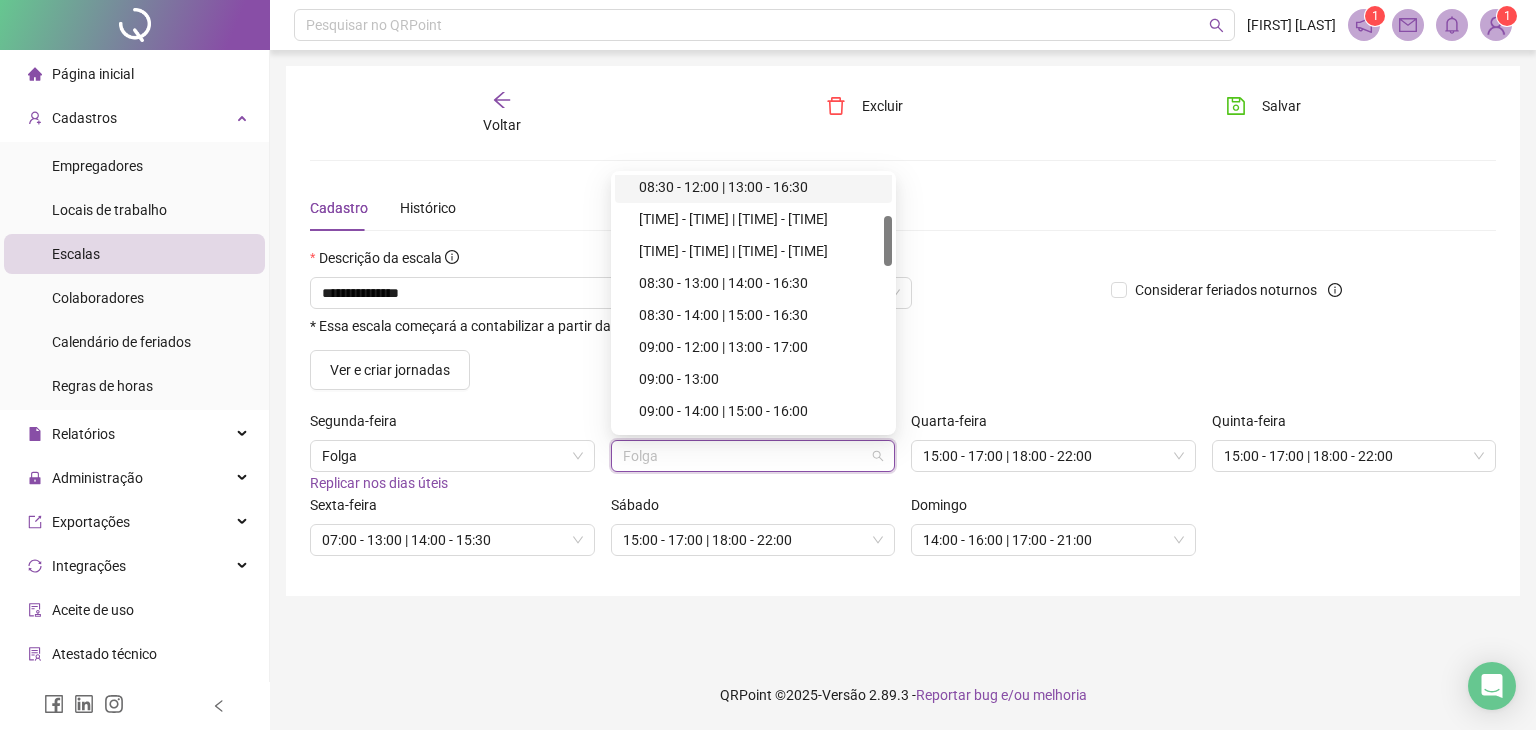 scroll, scrollTop: 6, scrollLeft: 0, axis: vertical 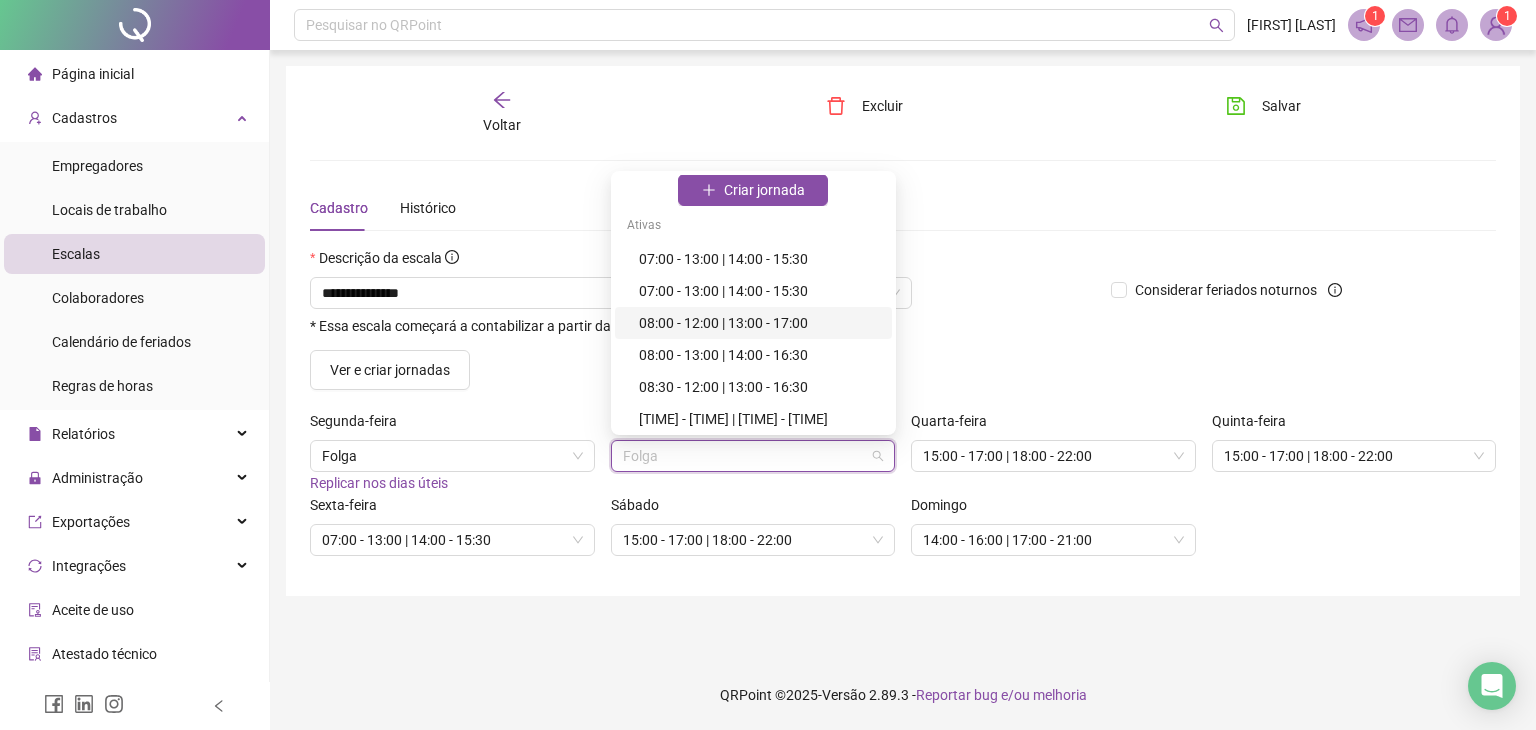 click on "08:00 - 12:00 | 13:00 - 17:00" at bounding box center [759, 323] 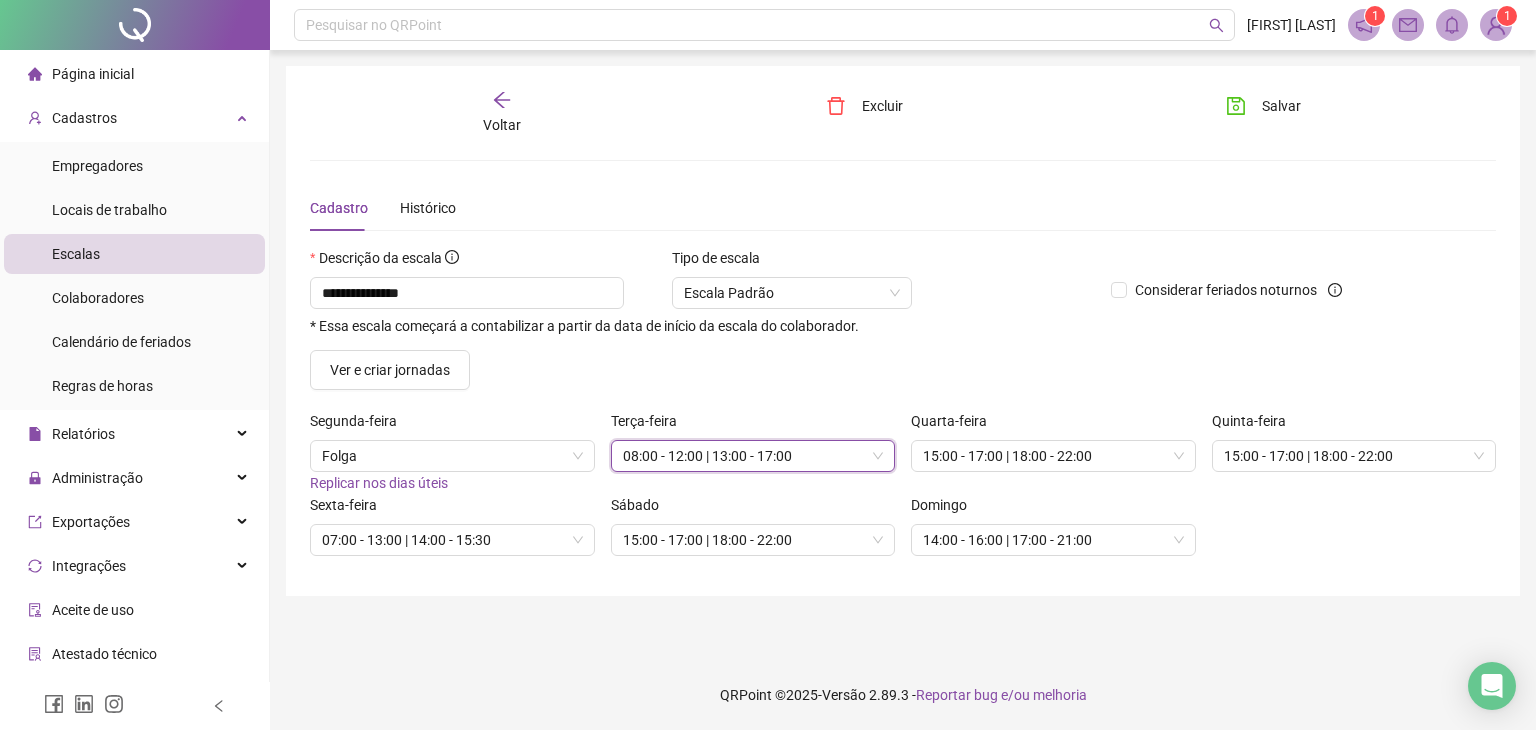 click on "Quarta-feira" at bounding box center (1053, 425) 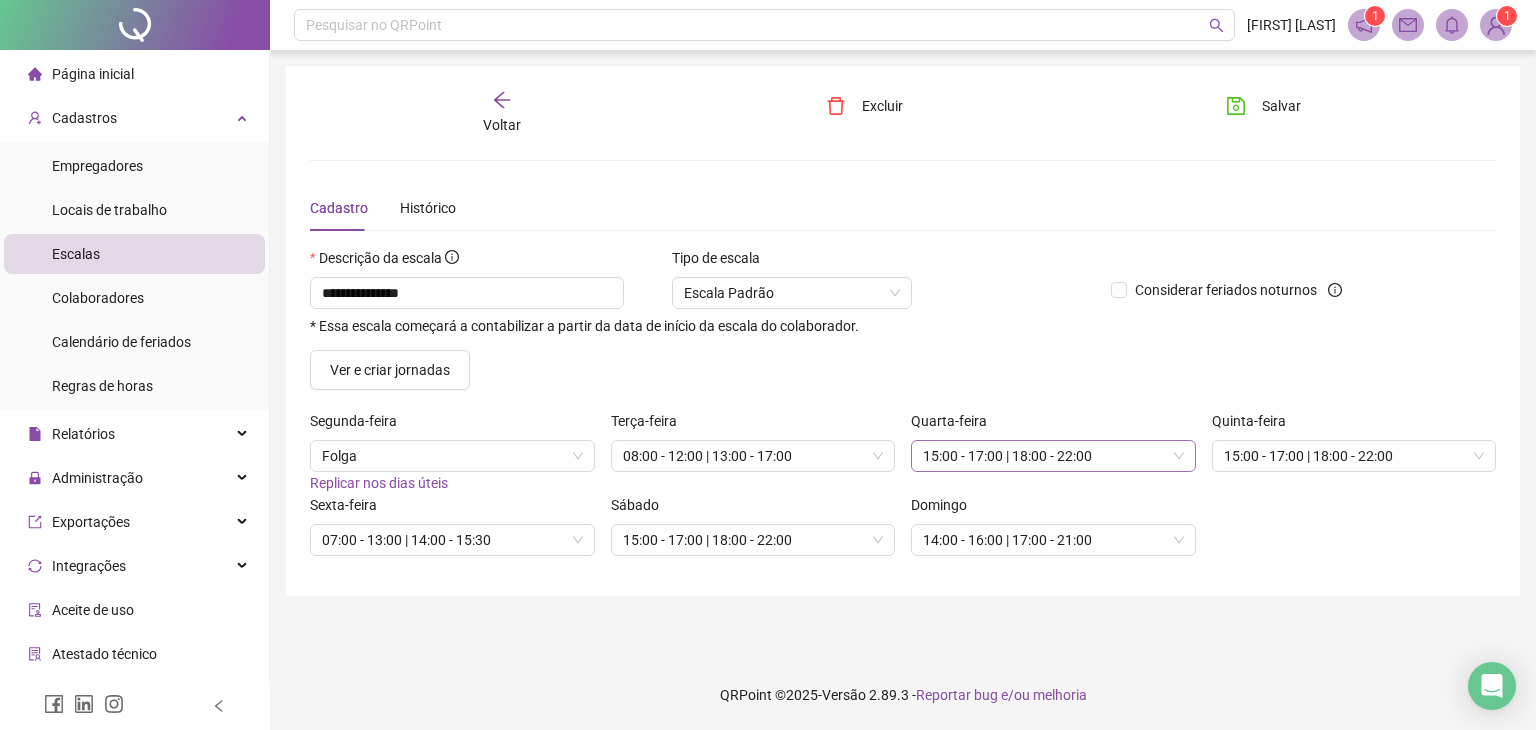 click on "15:00 - 17:00 | 18:00 - 22:00" at bounding box center [1053, 456] 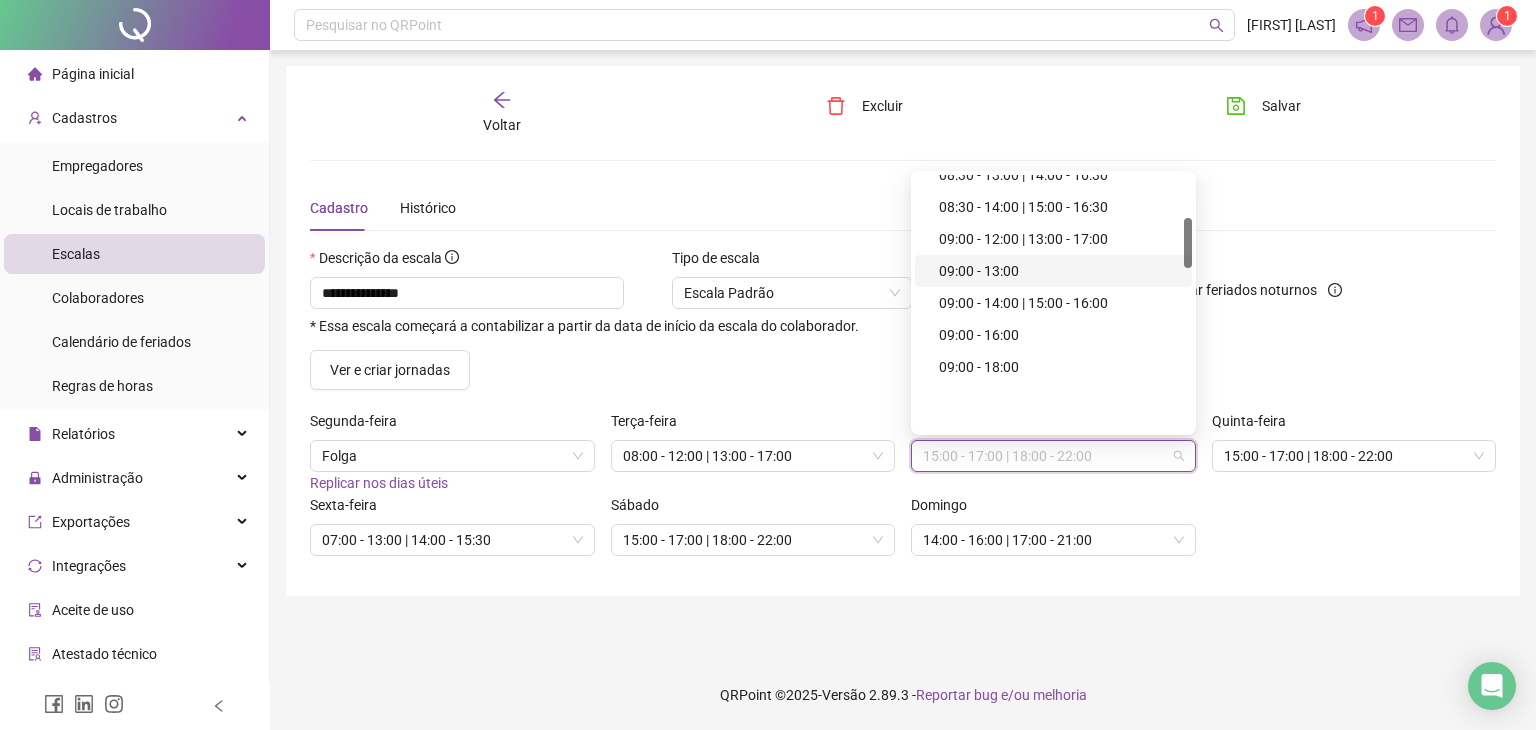 scroll, scrollTop: 214, scrollLeft: 0, axis: vertical 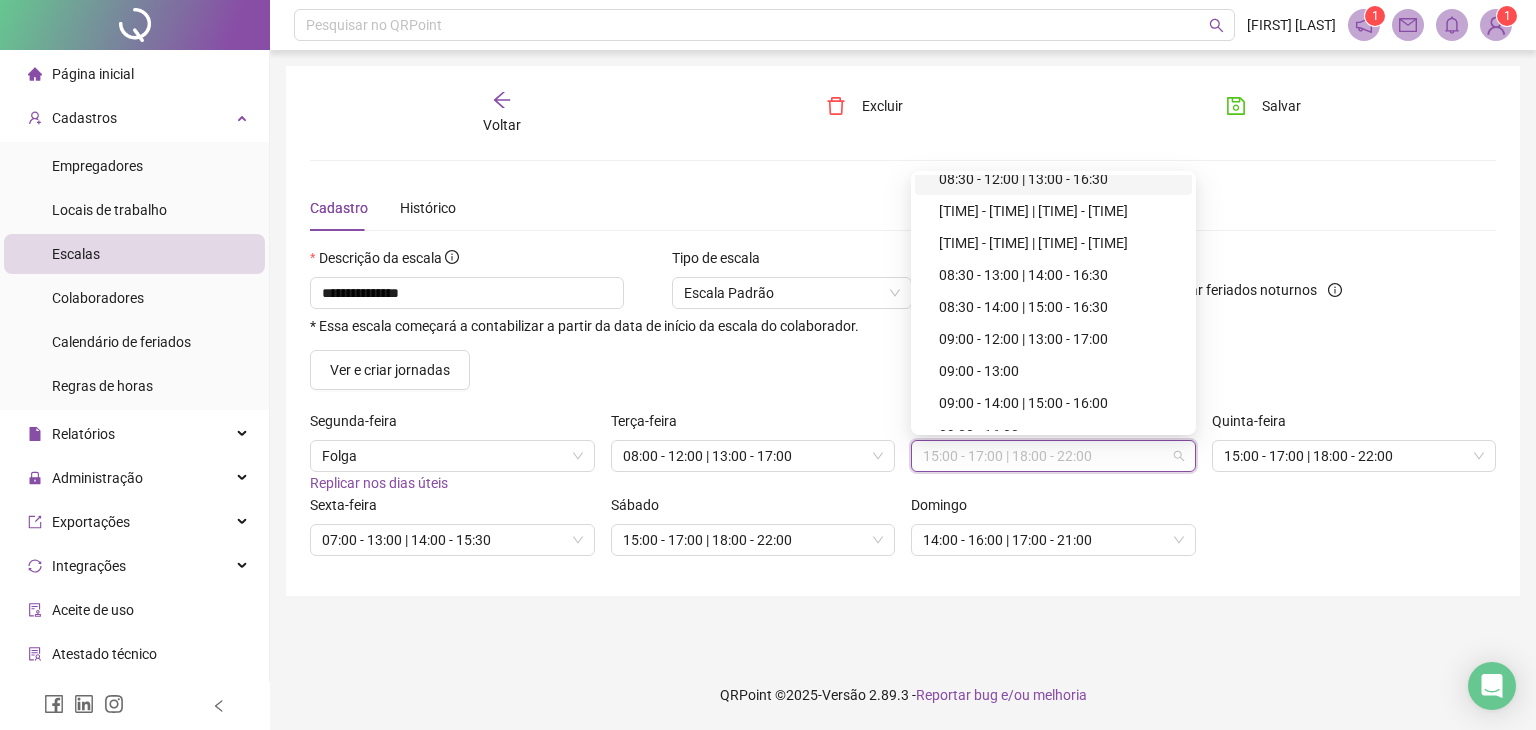 click on "08:30 - 12:00 | 13:00 - 16:30" at bounding box center (1059, 179) 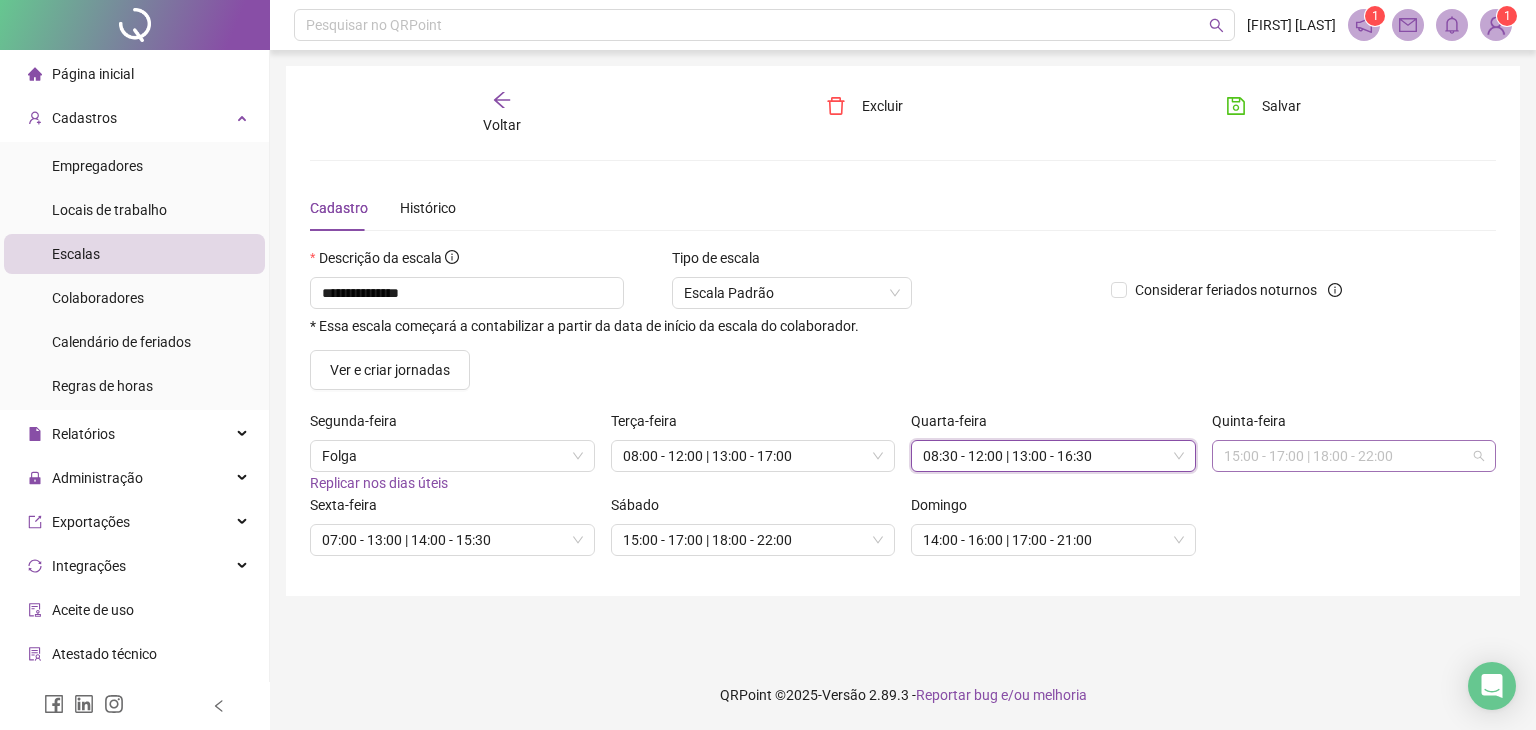 click on "15:00 - 17:00 | 18:00 - 22:00" at bounding box center (1354, 456) 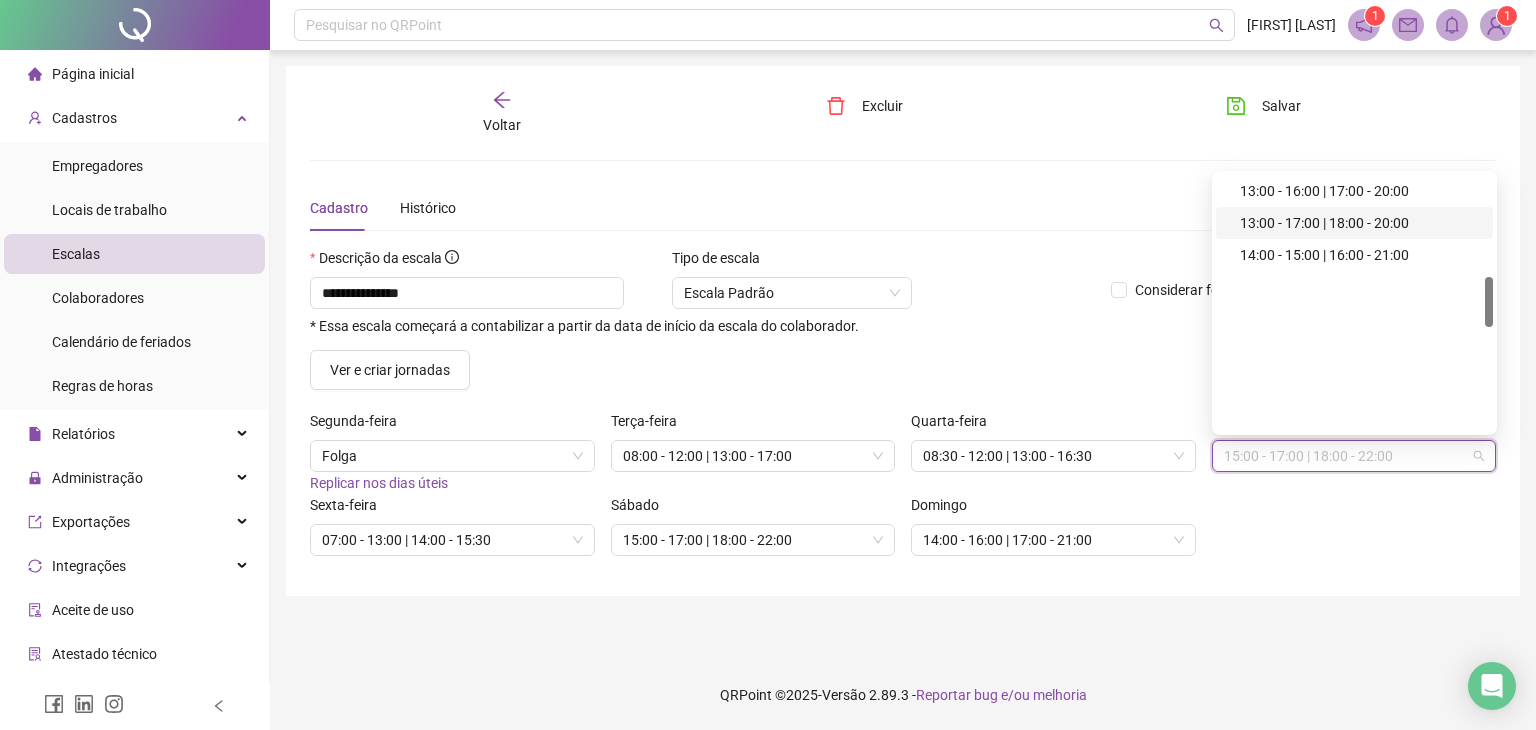 scroll, scrollTop: 514, scrollLeft: 0, axis: vertical 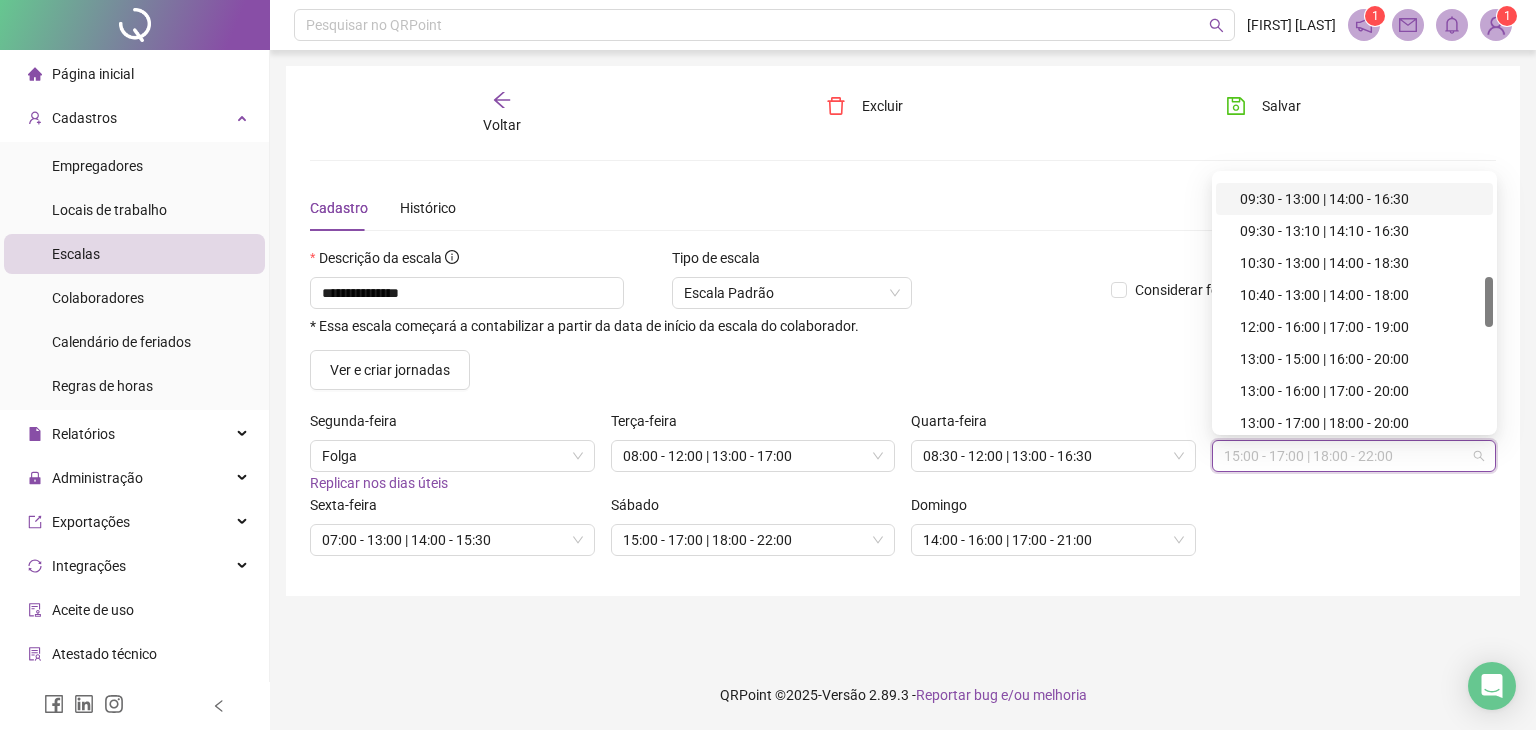 click on "09:30 - 13:00 | 14:00 - 16:30" at bounding box center [1360, 199] 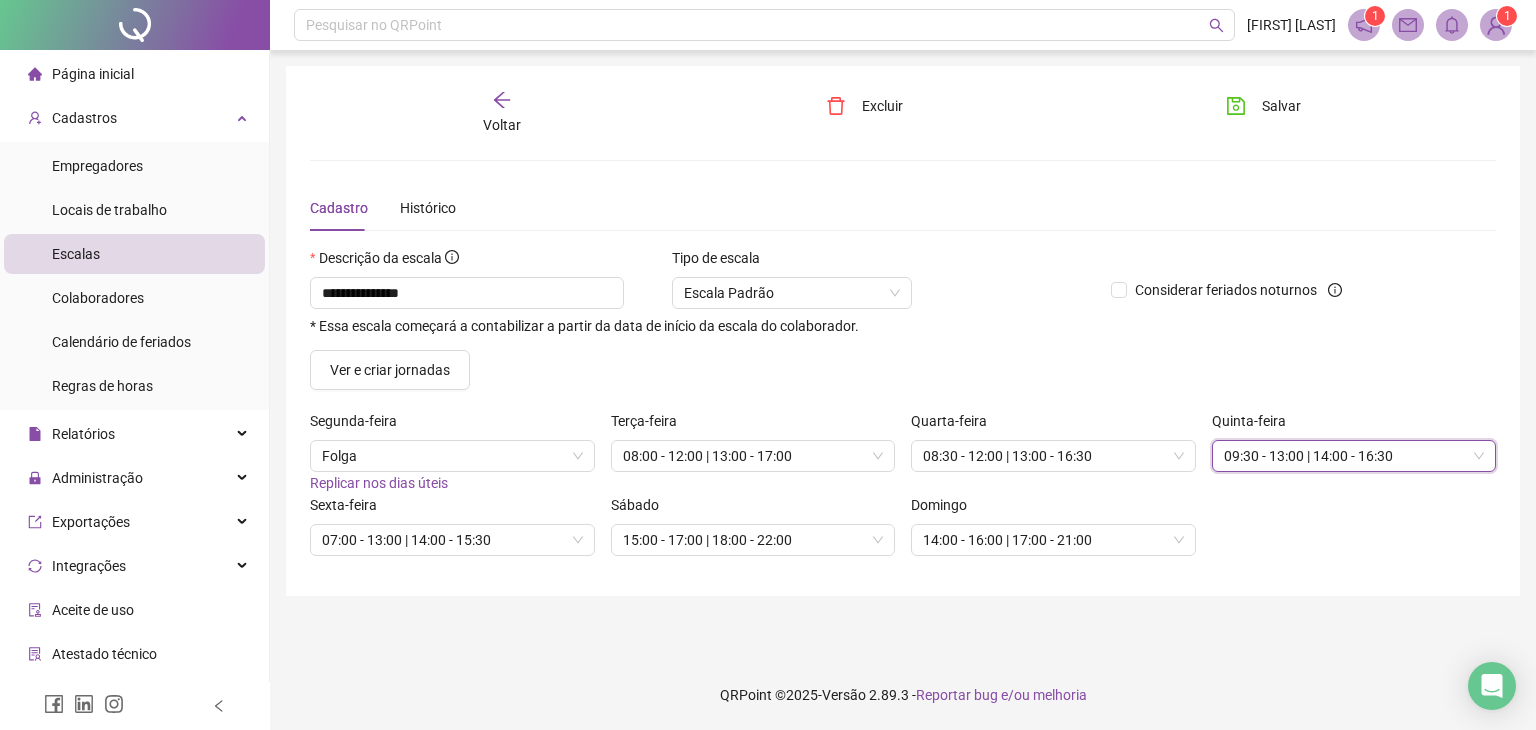 drag, startPoint x: 1337, startPoint y: 514, endPoint x: 1348, endPoint y: 511, distance: 11.401754 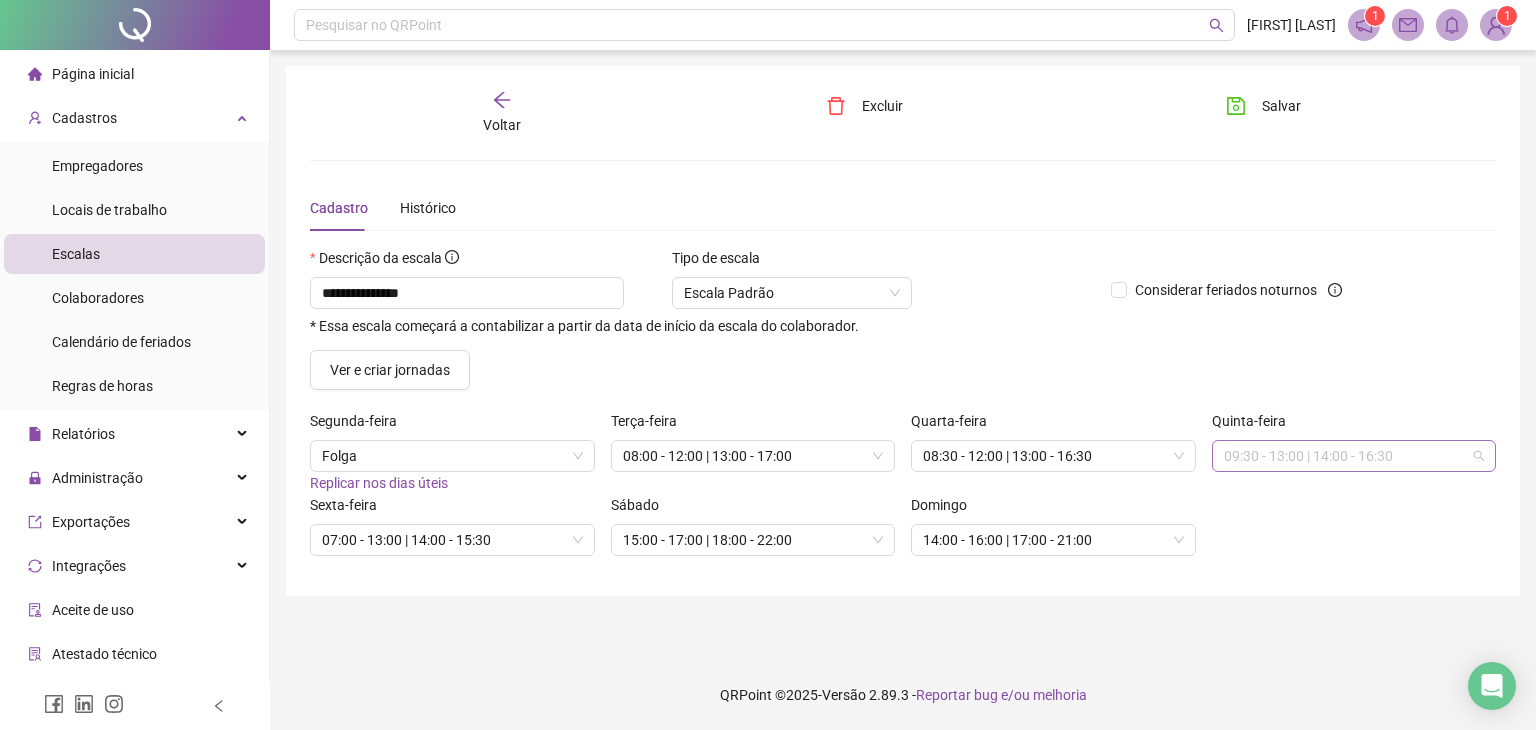 click on "09:30 - 13:00 | 14:00 - 16:30" at bounding box center [1354, 456] 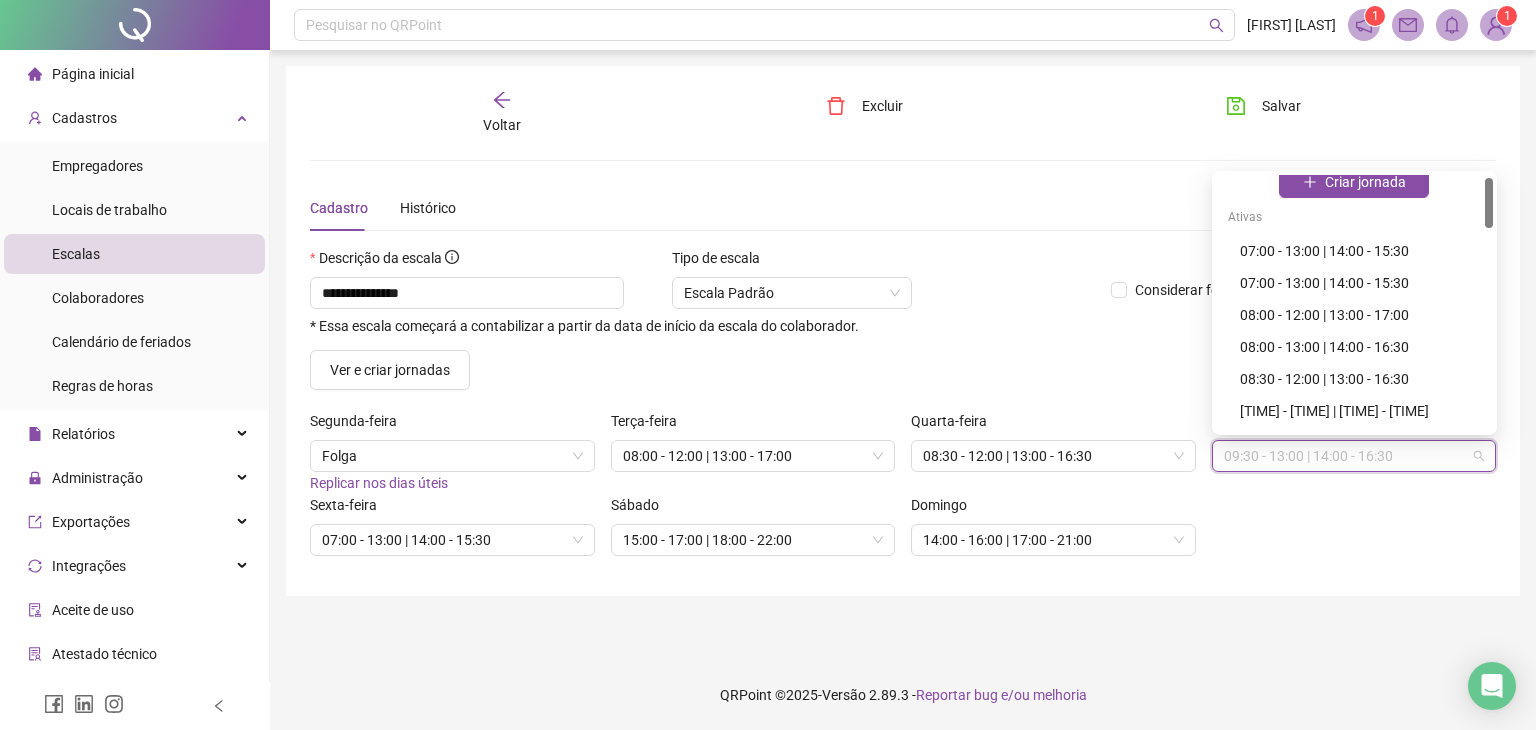 scroll, scrollTop: 0, scrollLeft: 0, axis: both 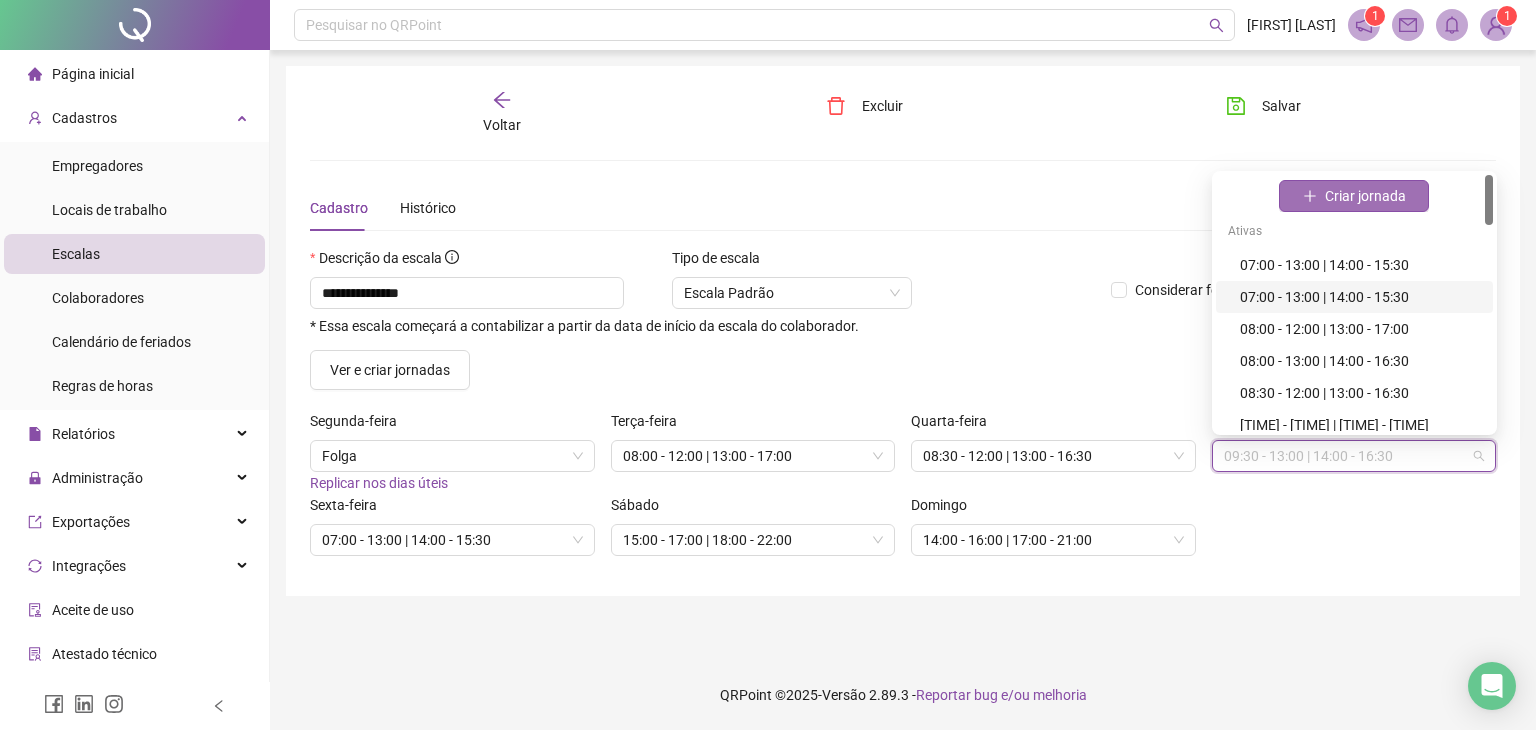 click on "Criar jornada" at bounding box center (1365, 196) 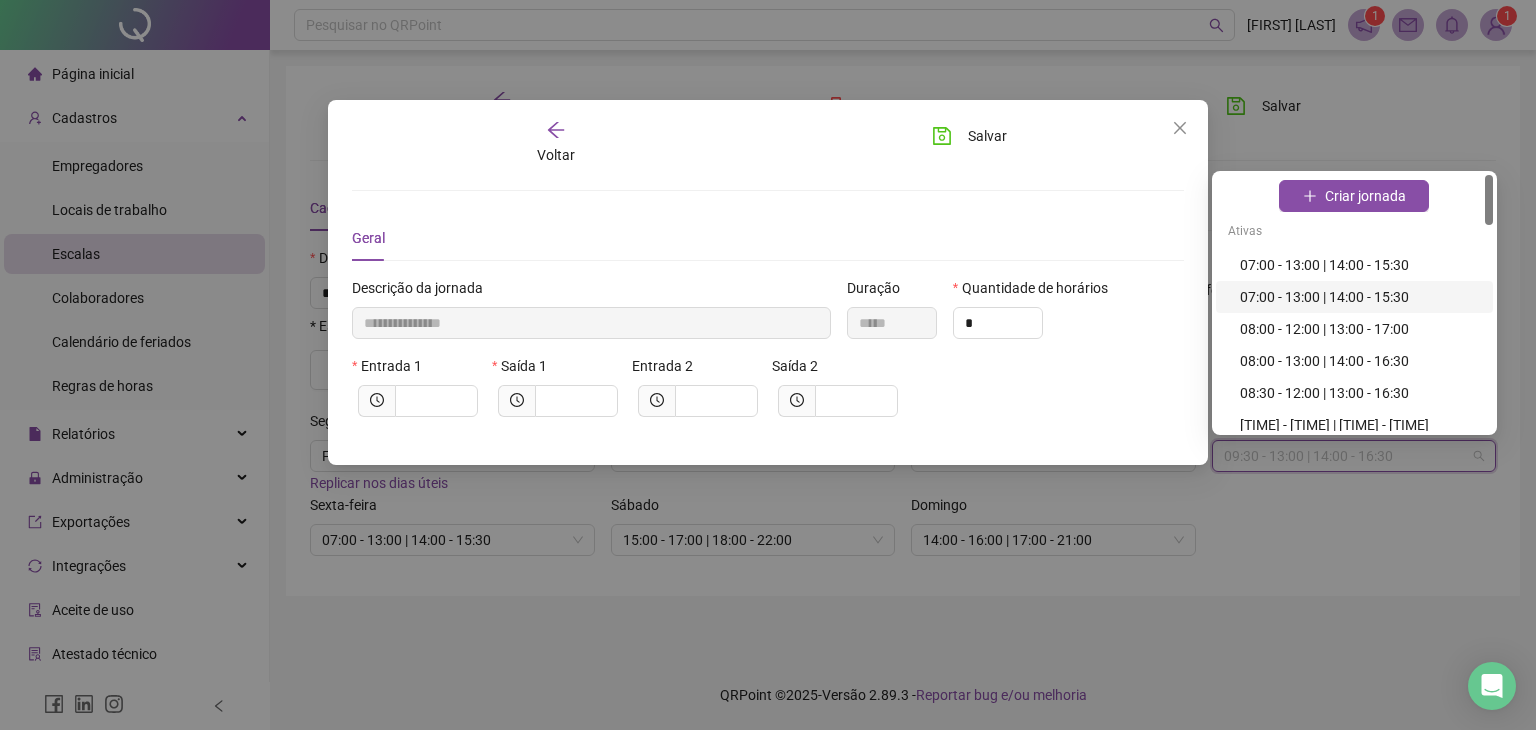 type 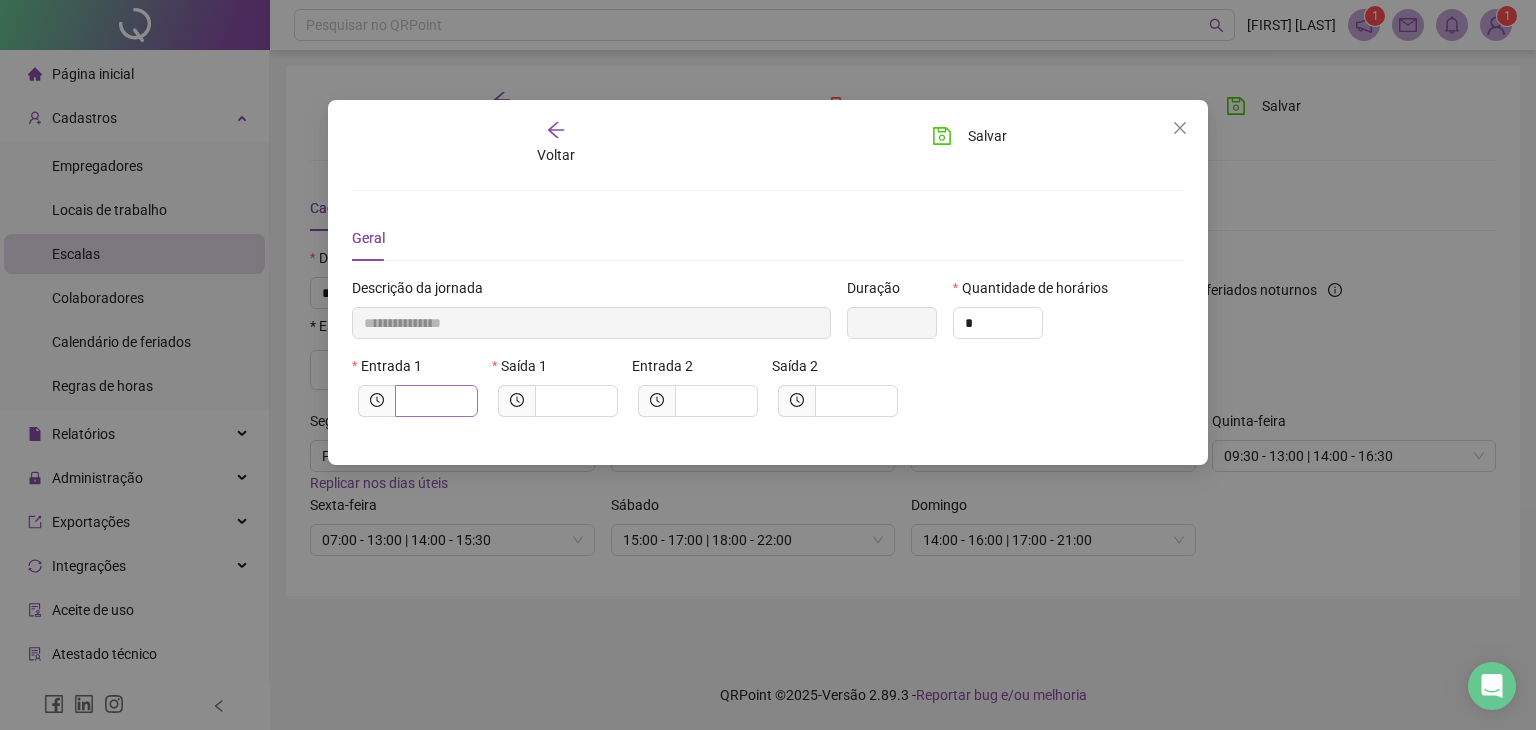 click at bounding box center [436, 401] 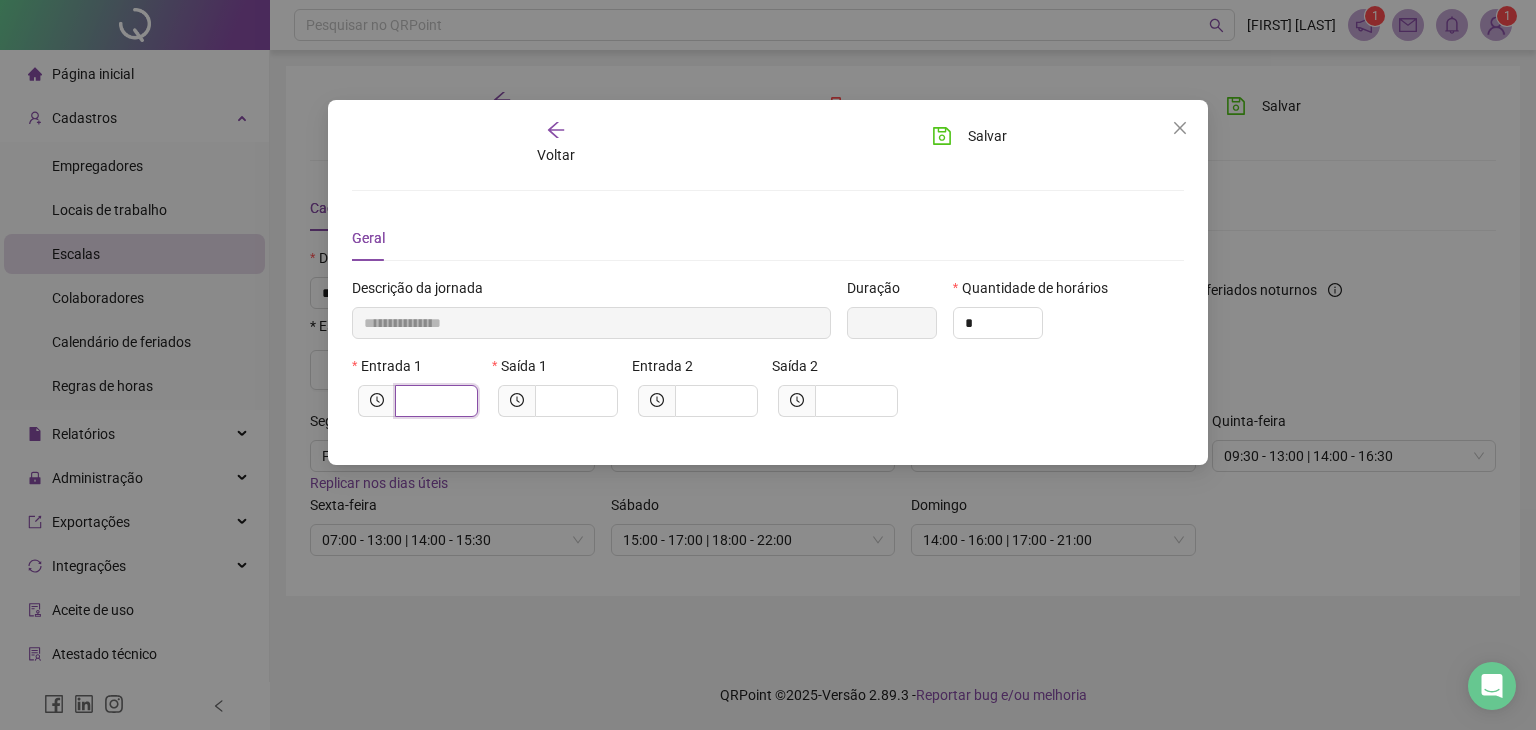 type on "*****" 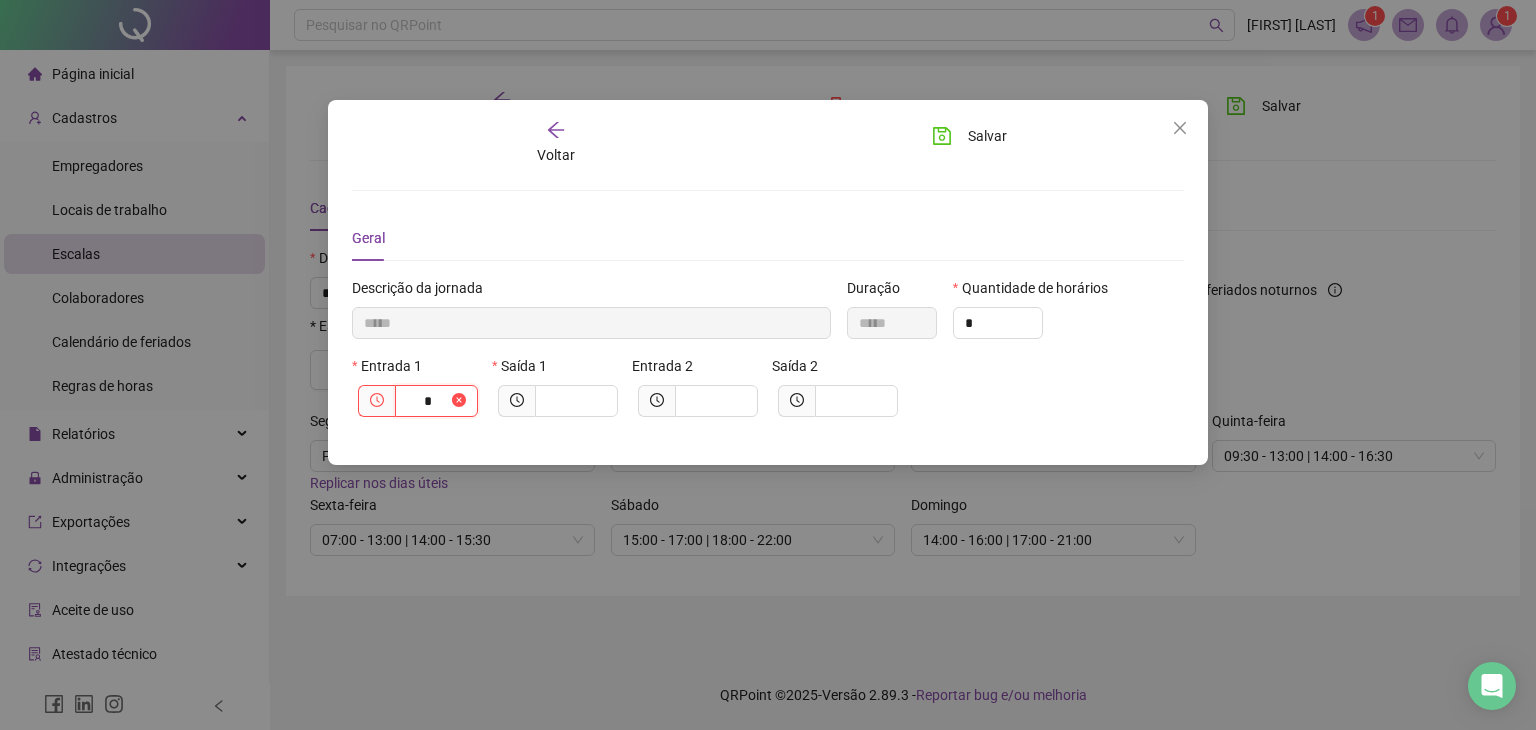 type on "******" 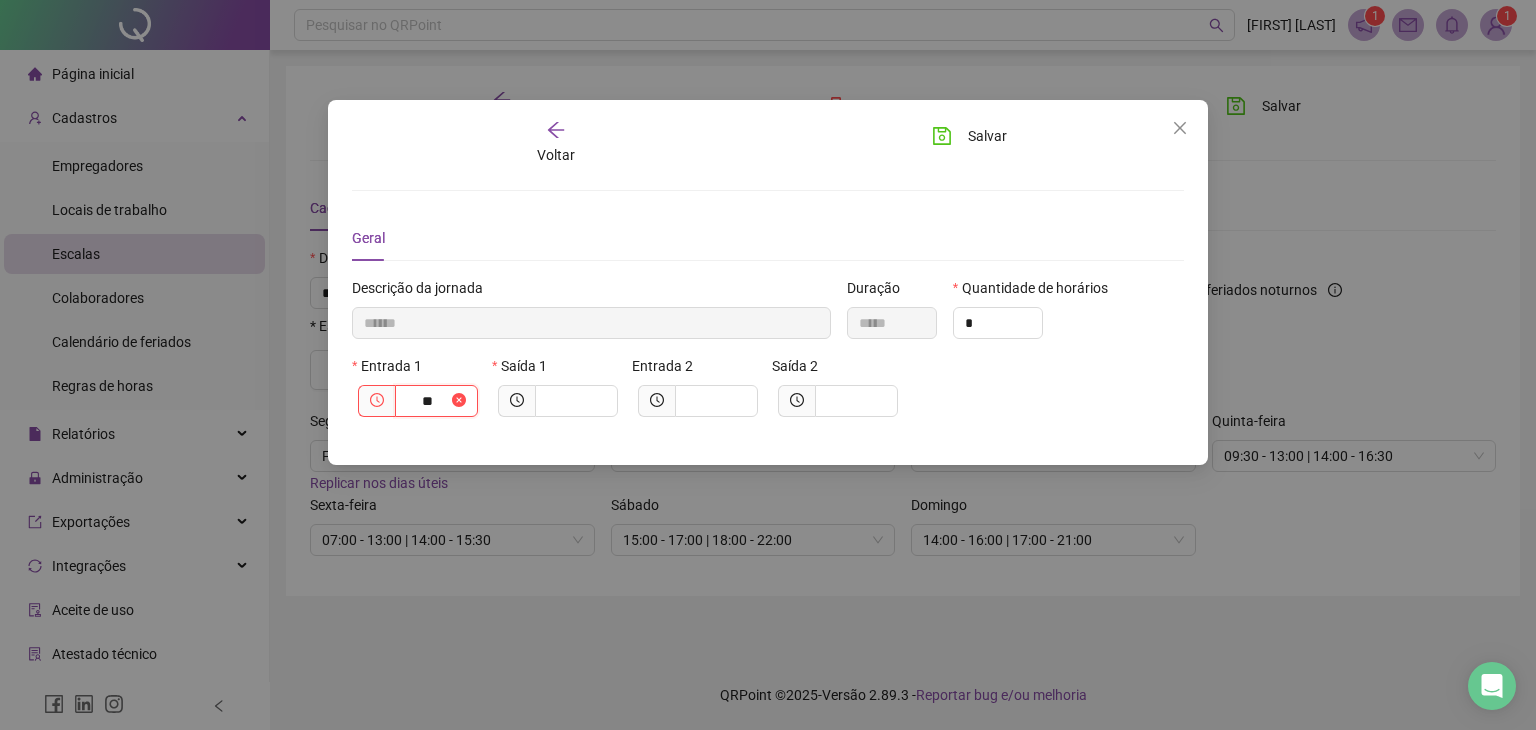 type on "********" 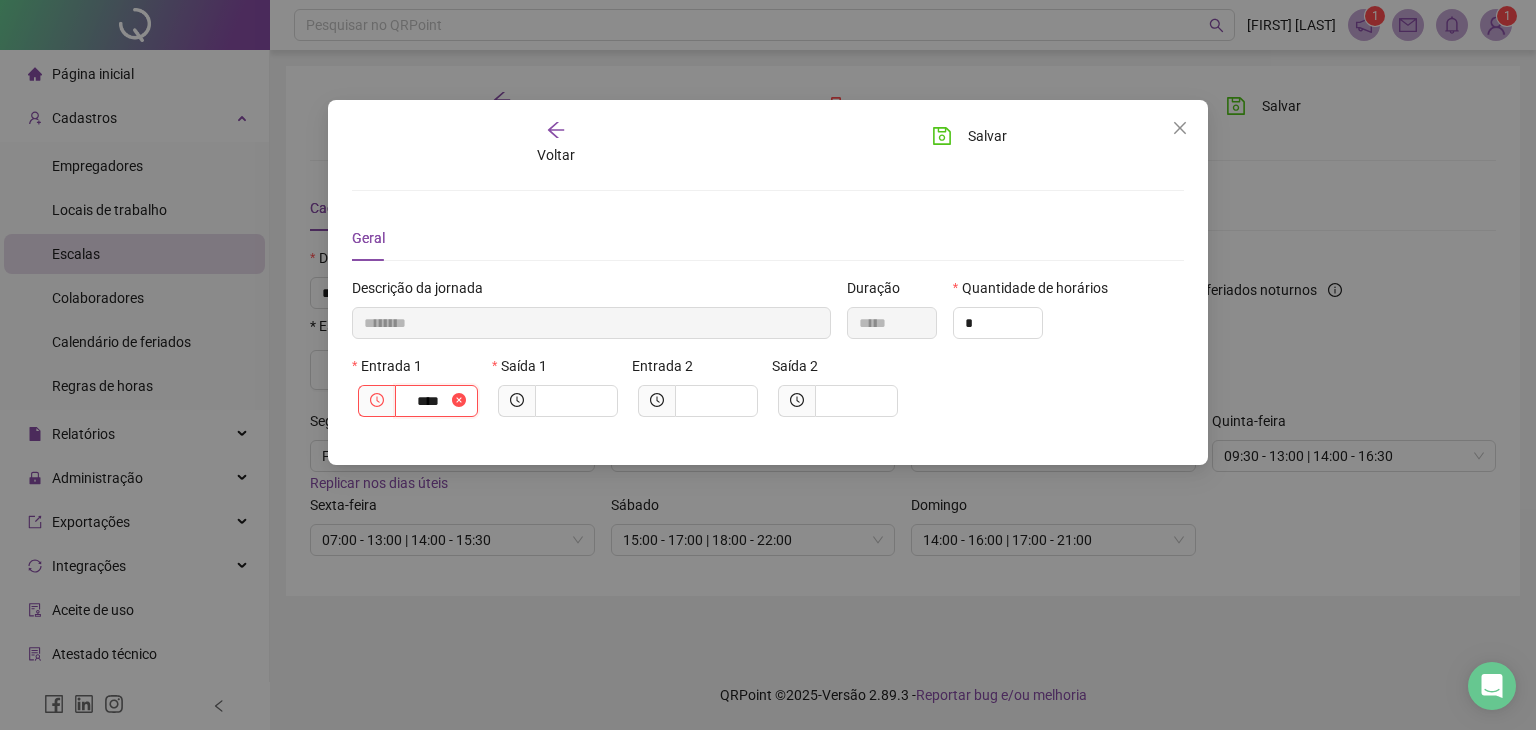 type on "*********" 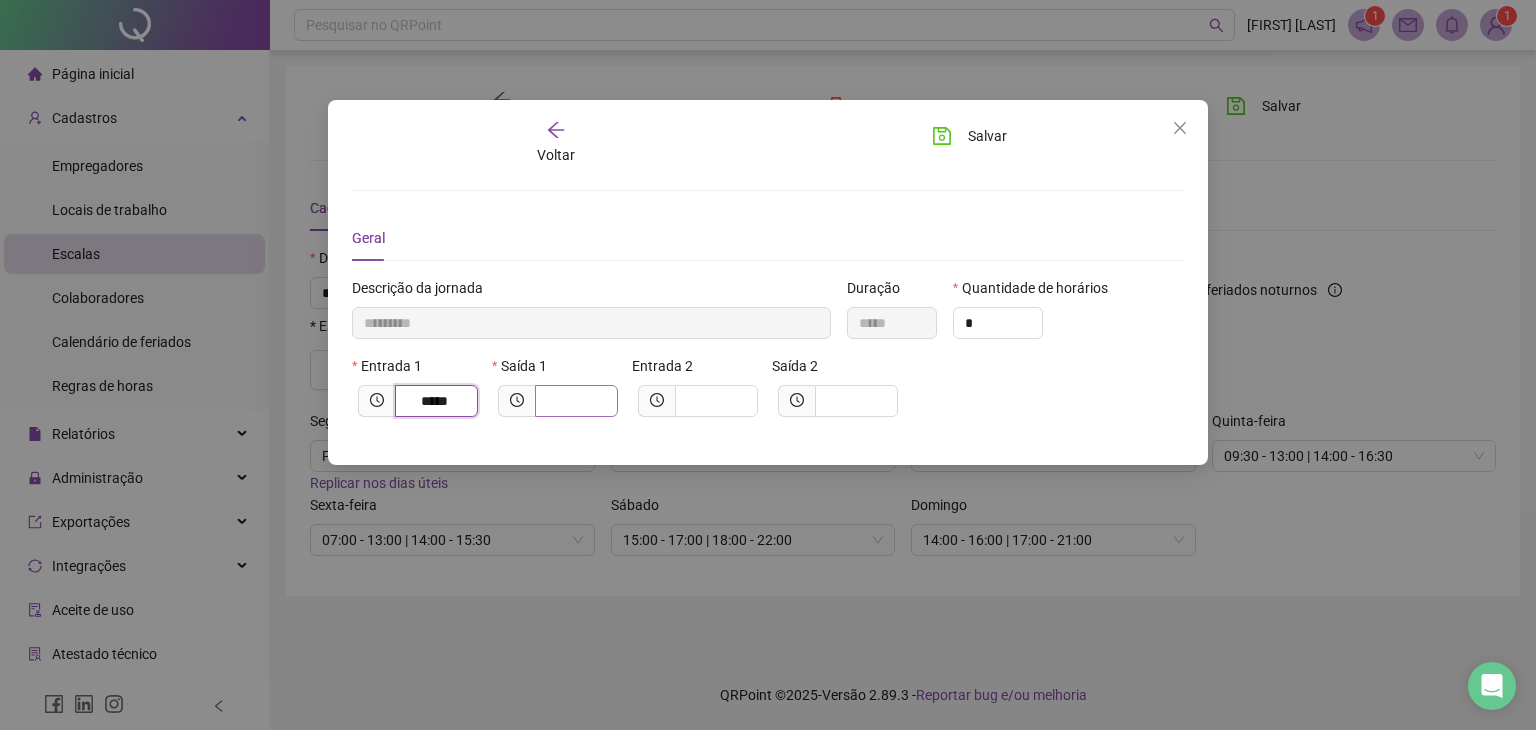 type on "*****" 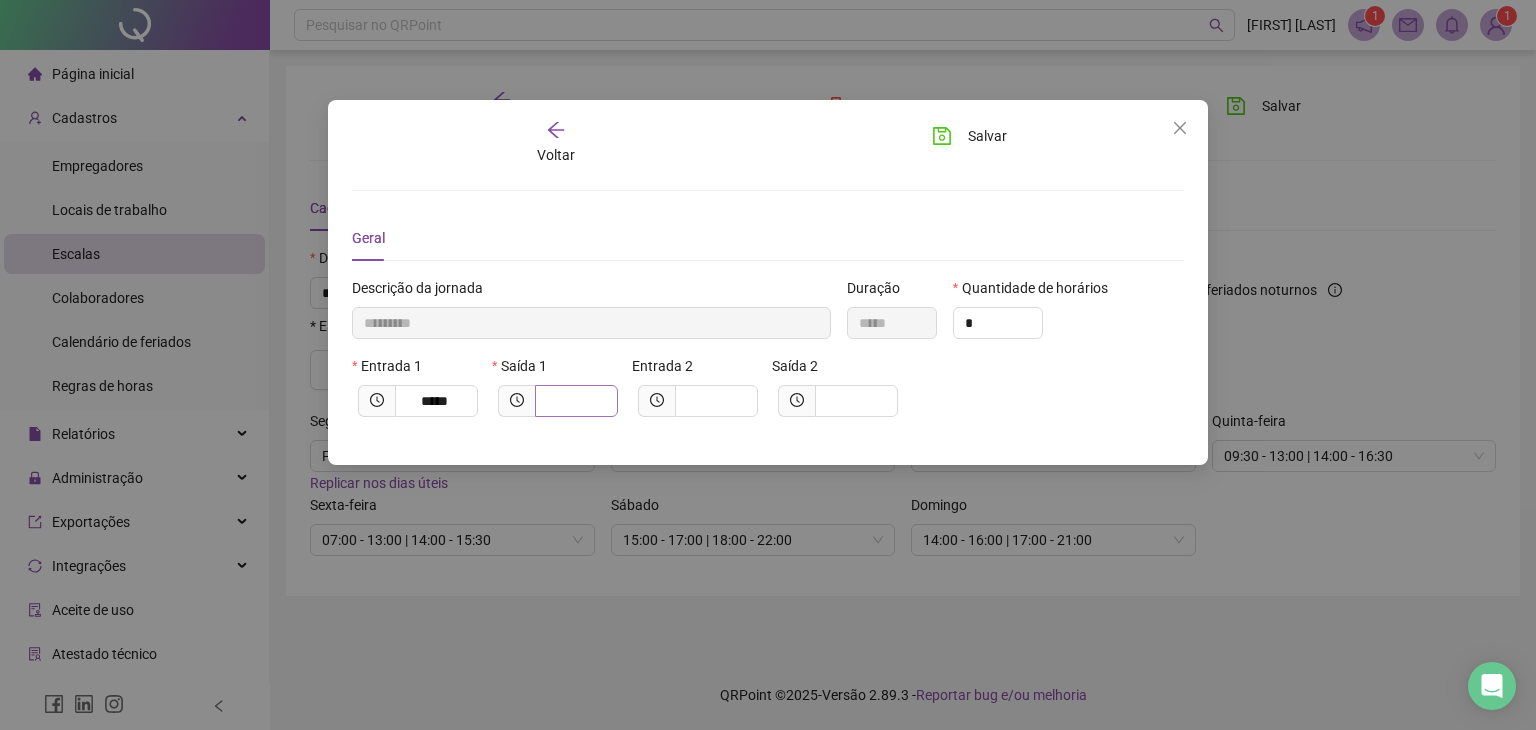 click at bounding box center [576, 401] 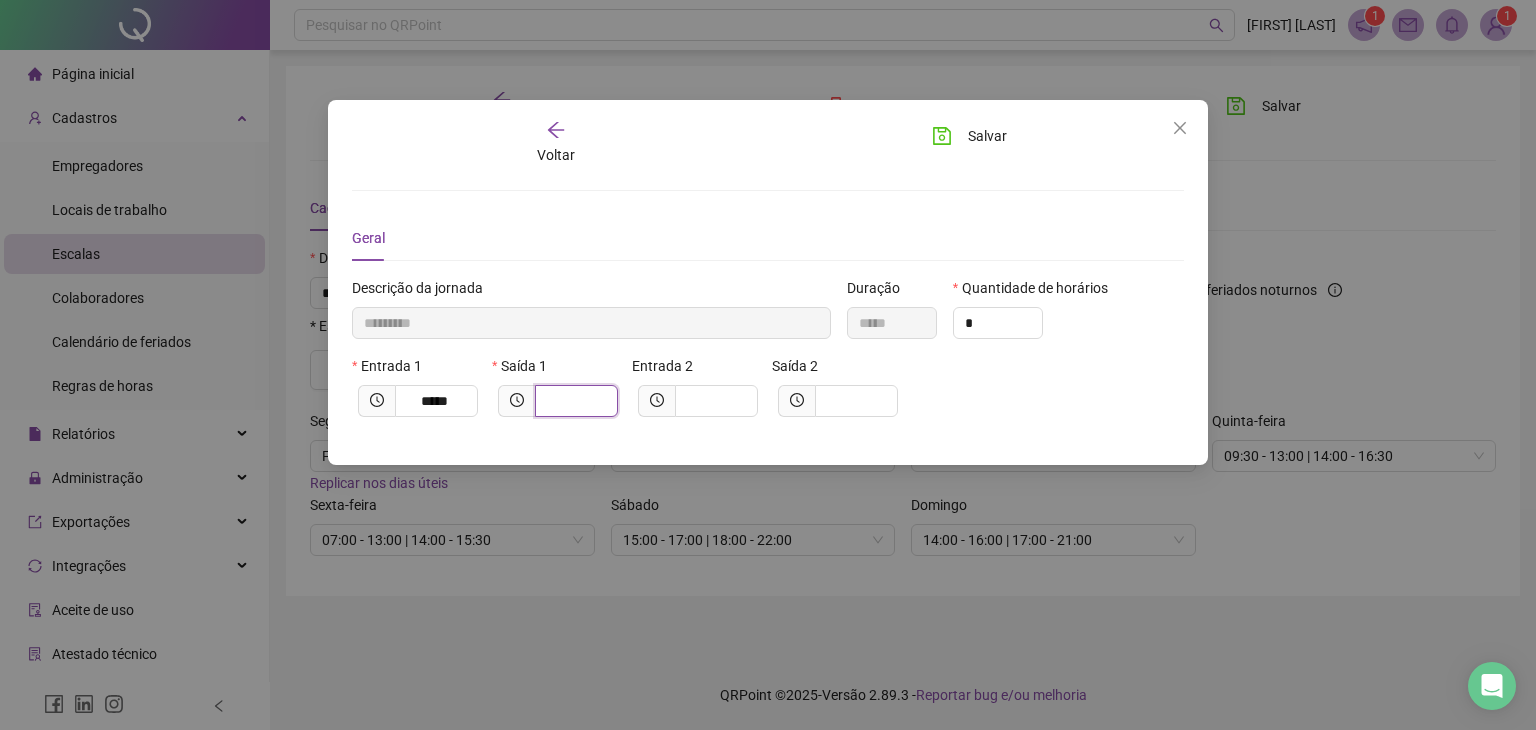 type on "*********" 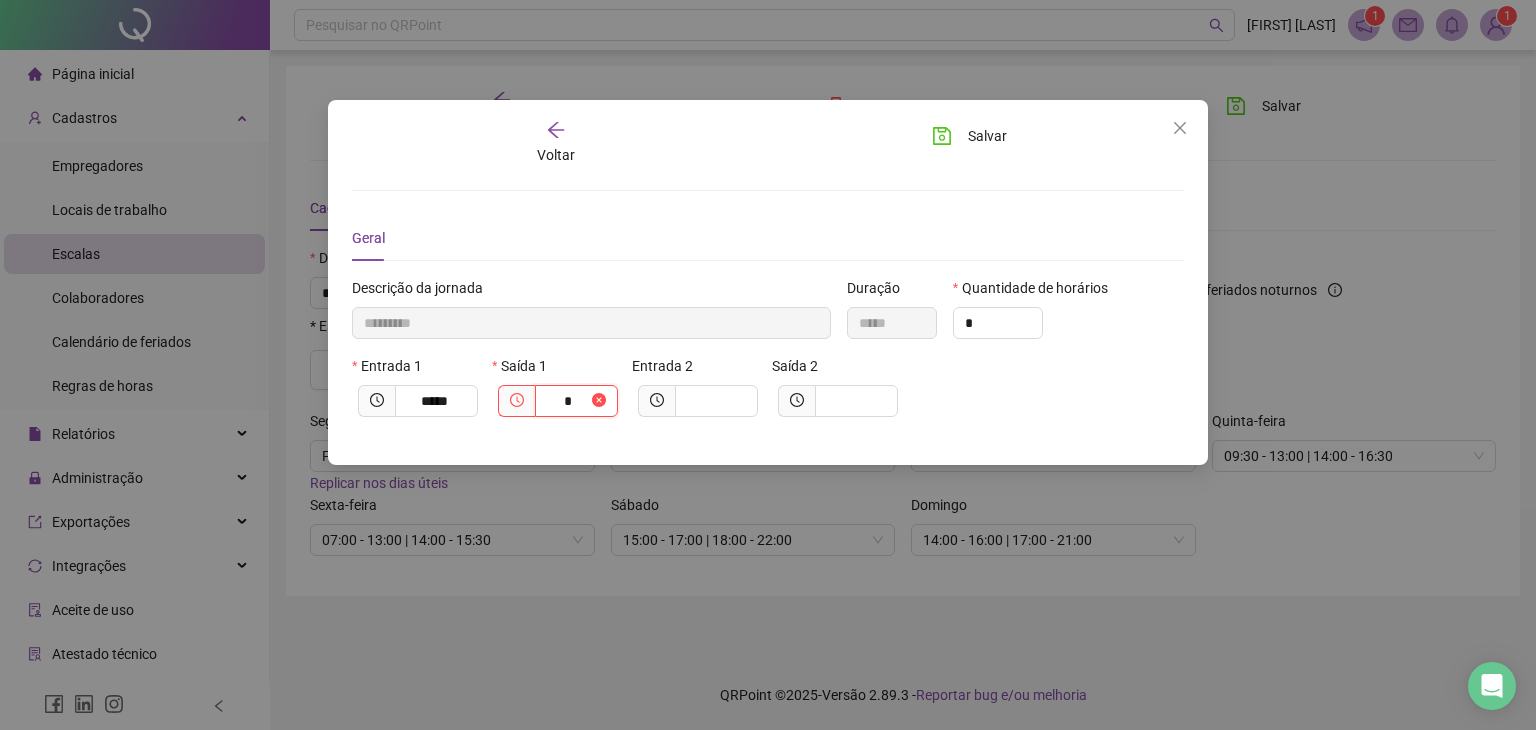 type on "**********" 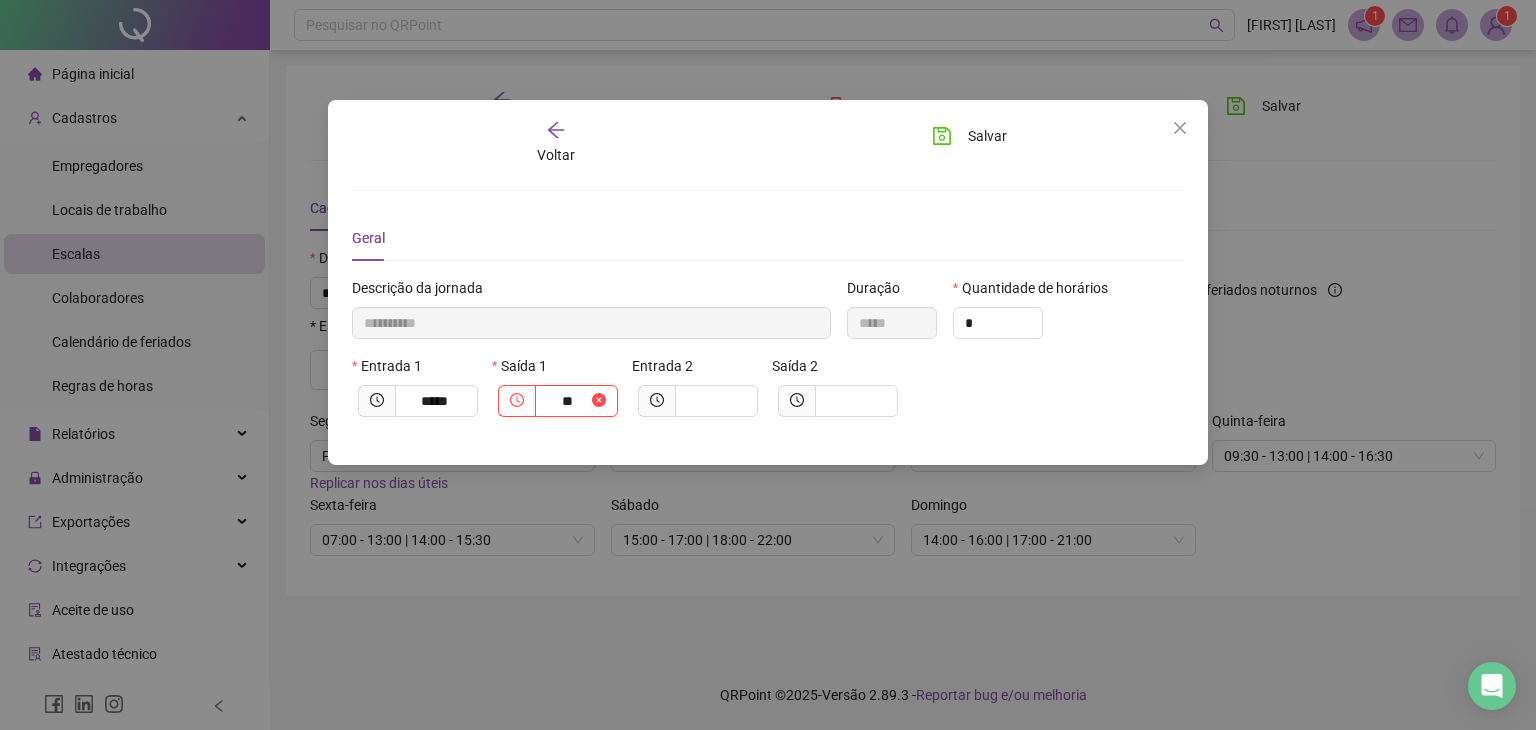 type on "*********" 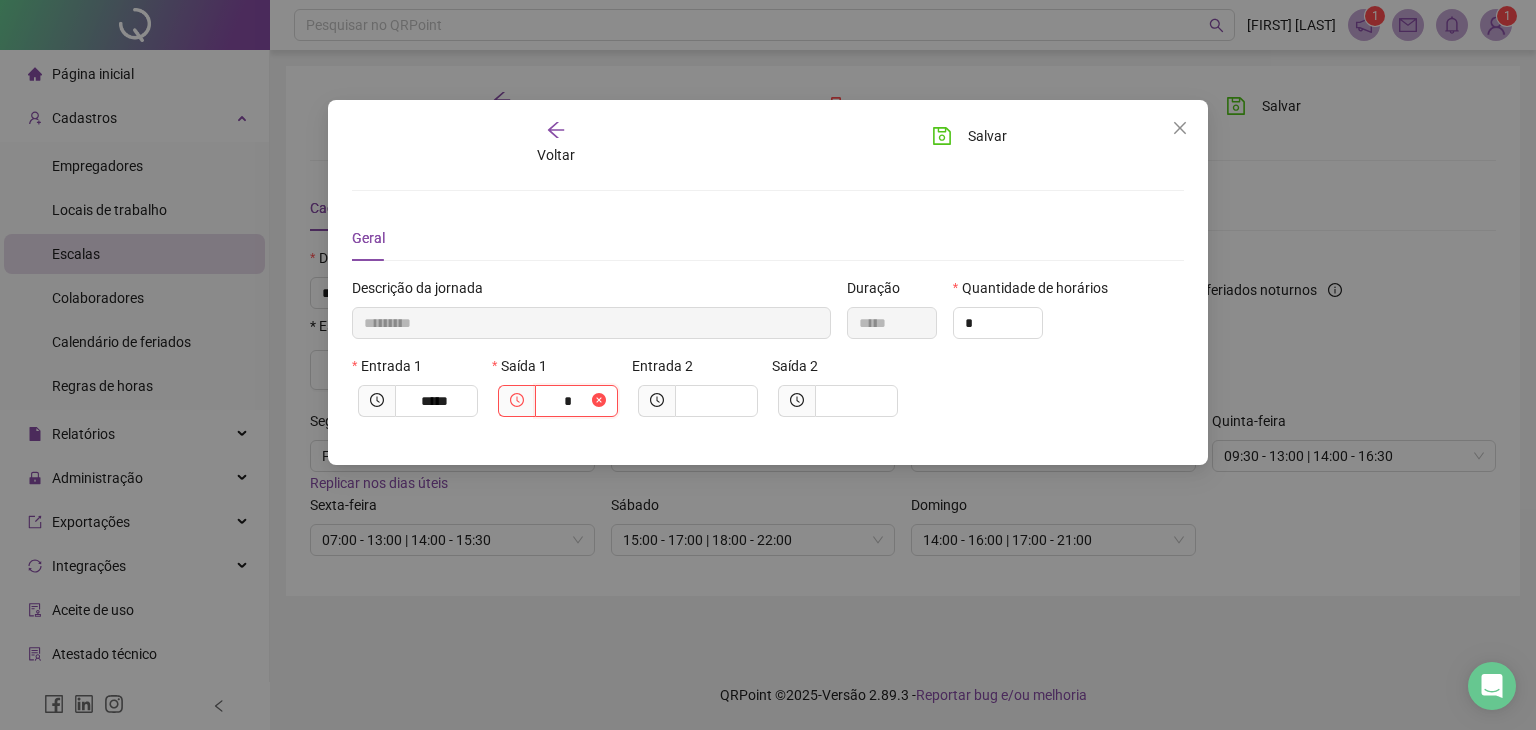 type on "**********" 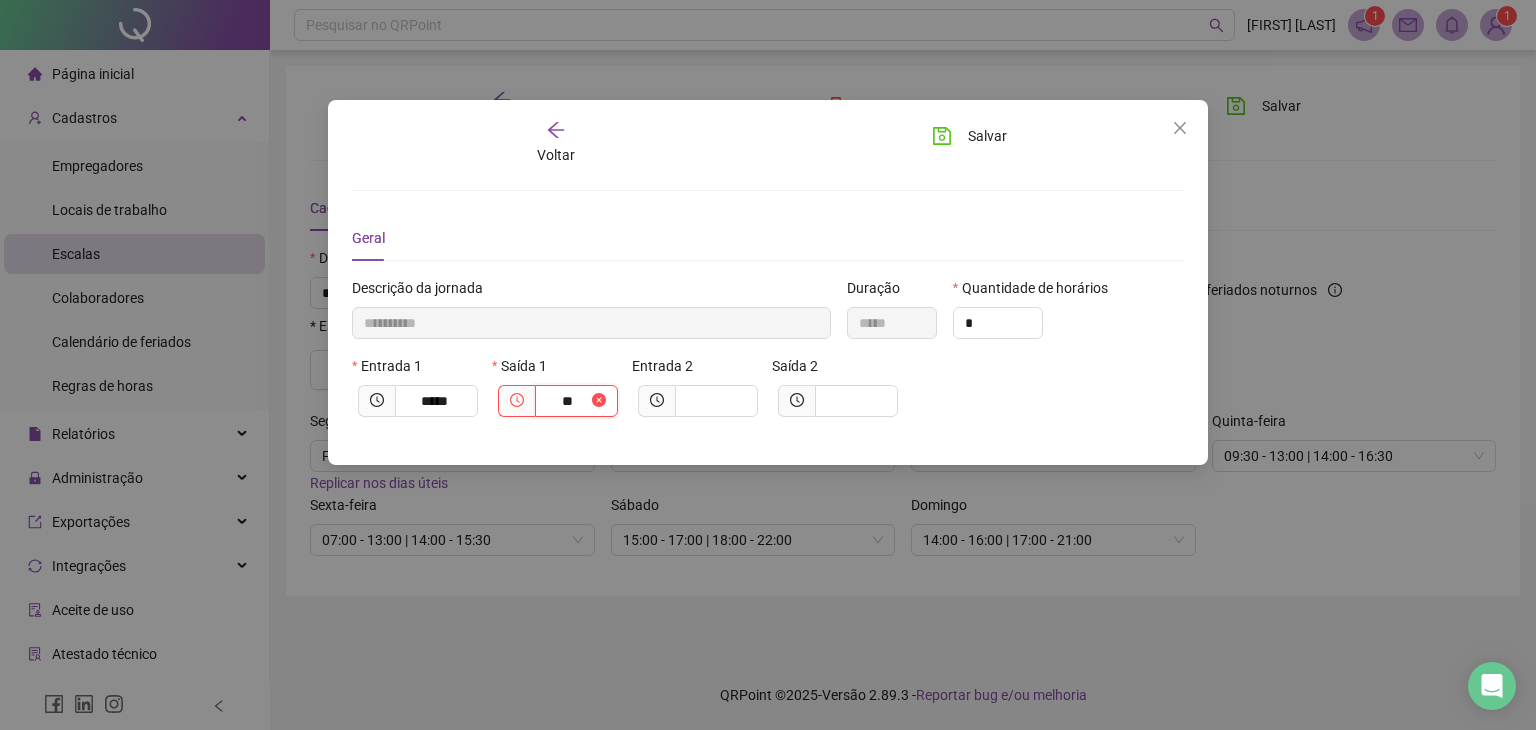type on "**********" 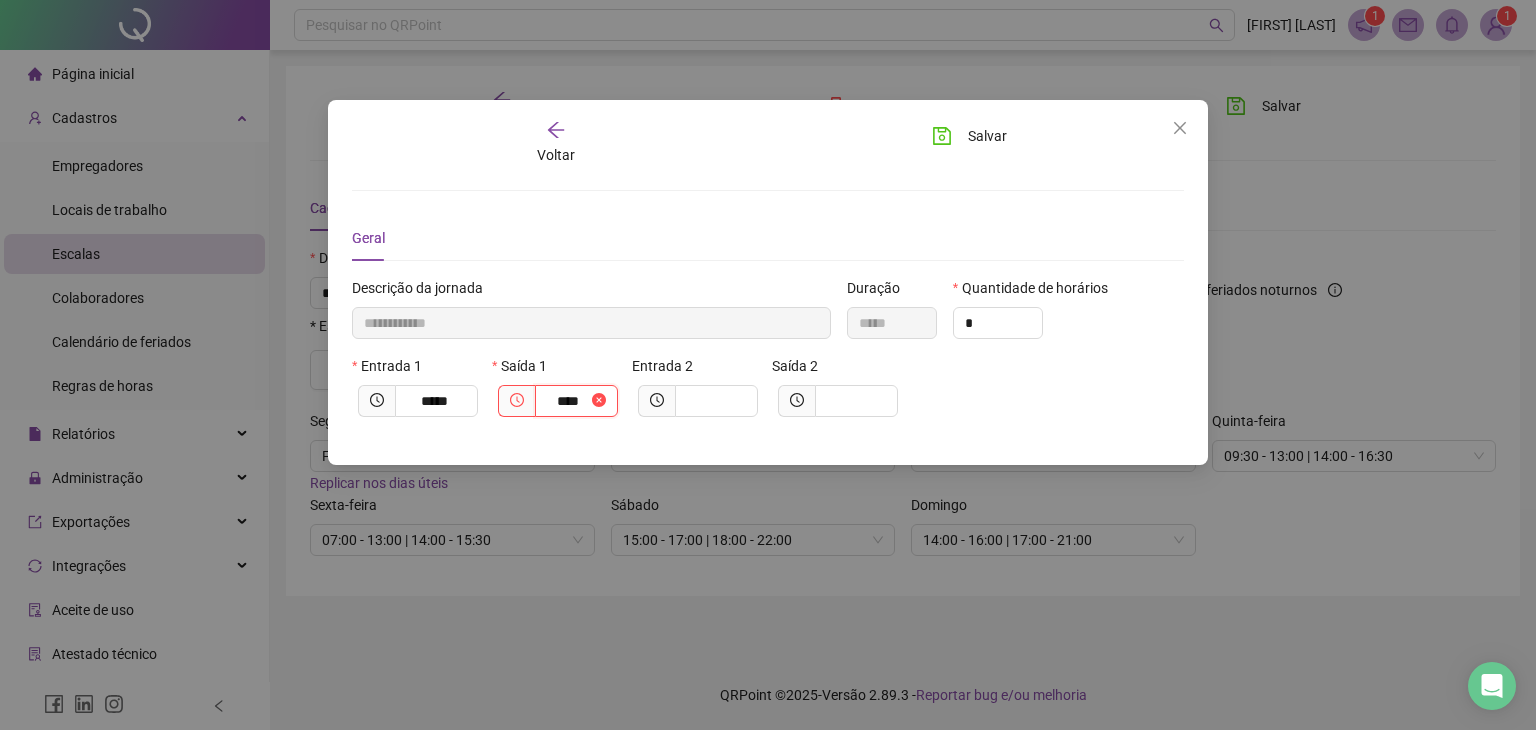 type on "**********" 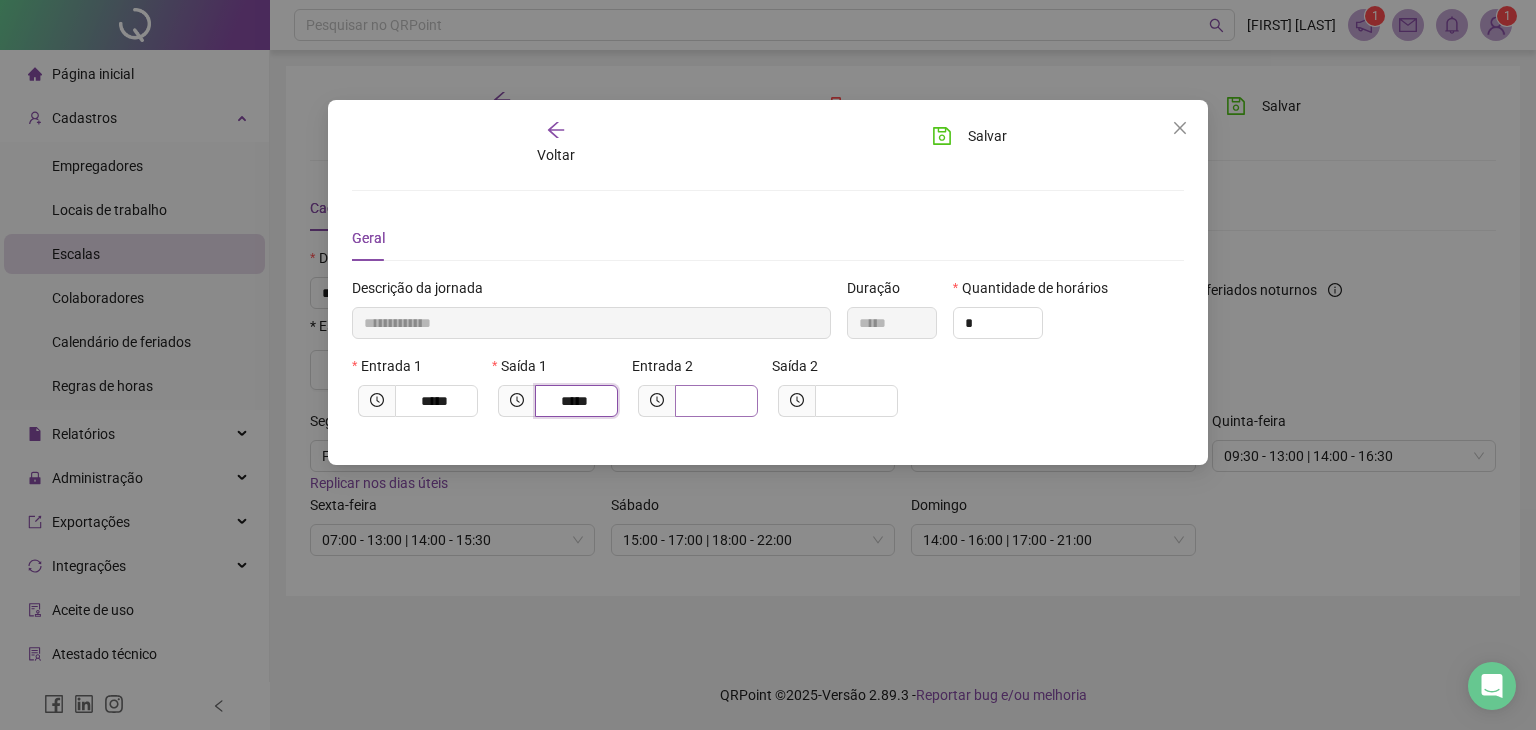 type on "*****" 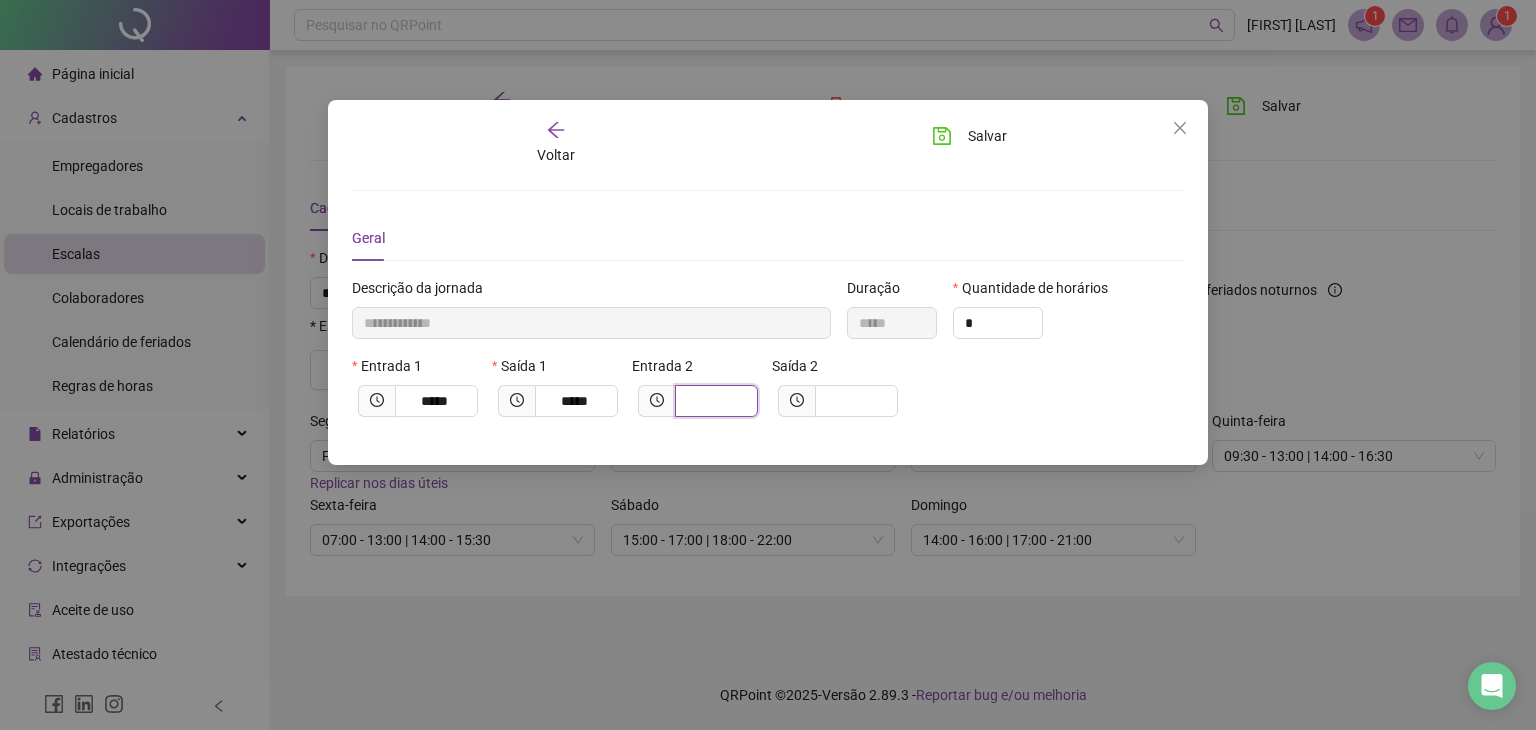 click at bounding box center [714, 401] 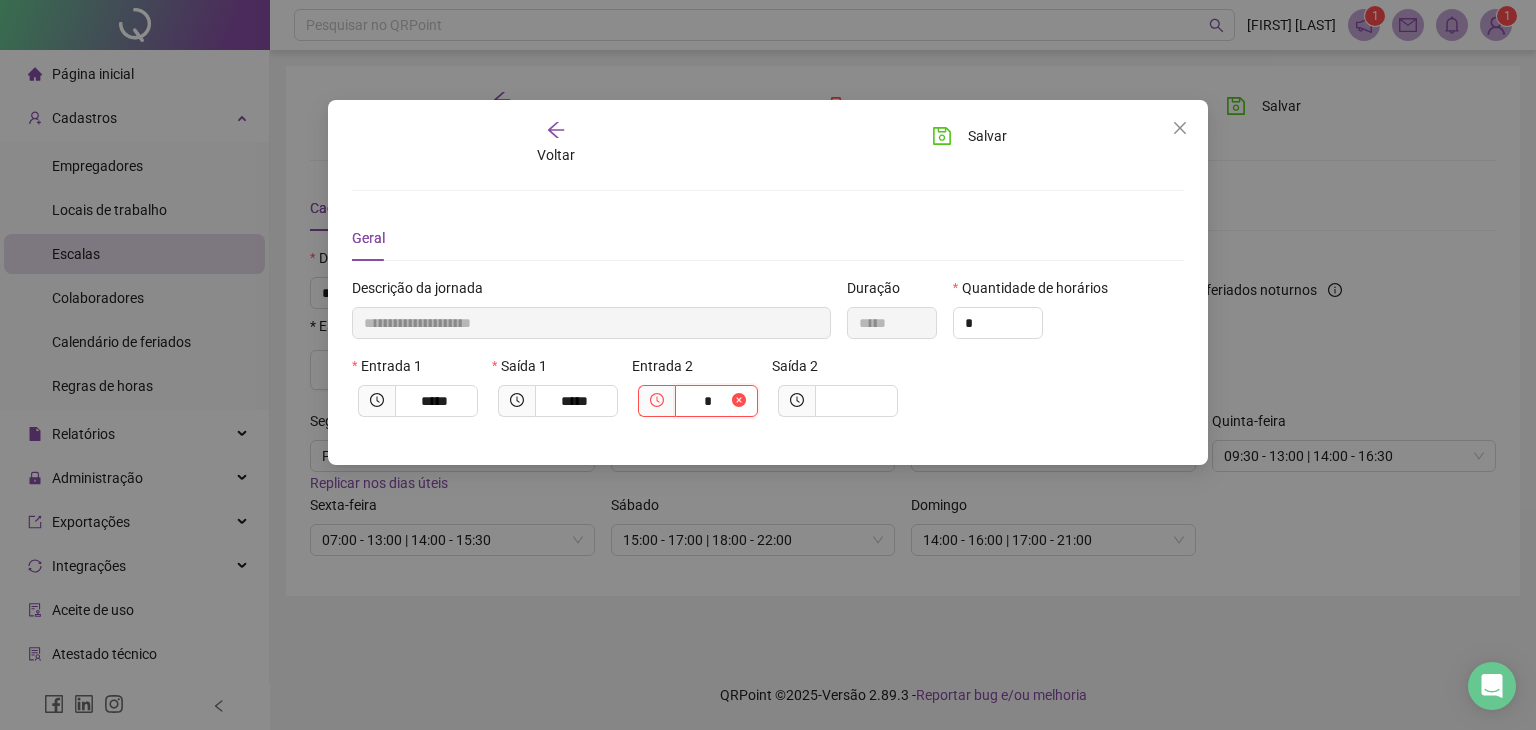 type on "**********" 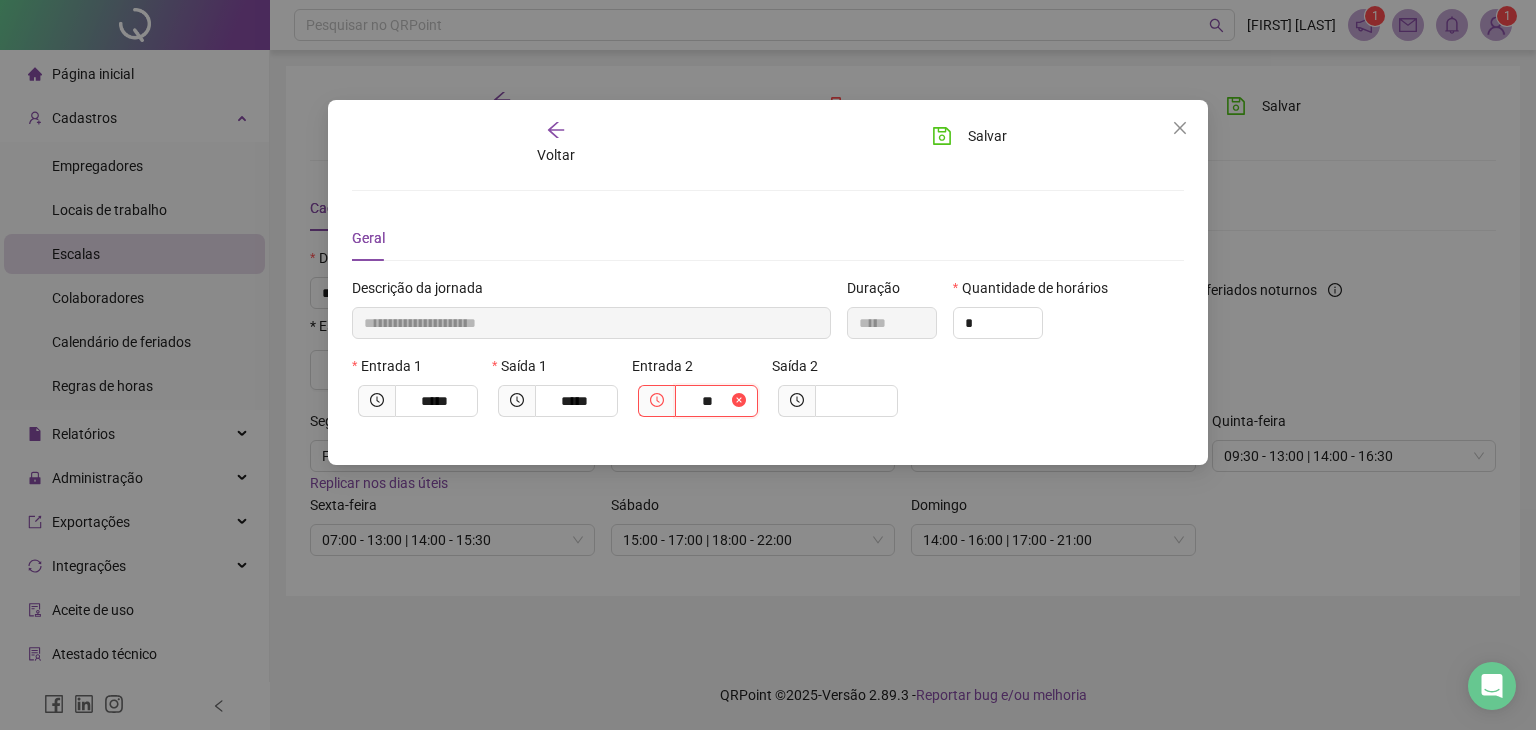 type on "**********" 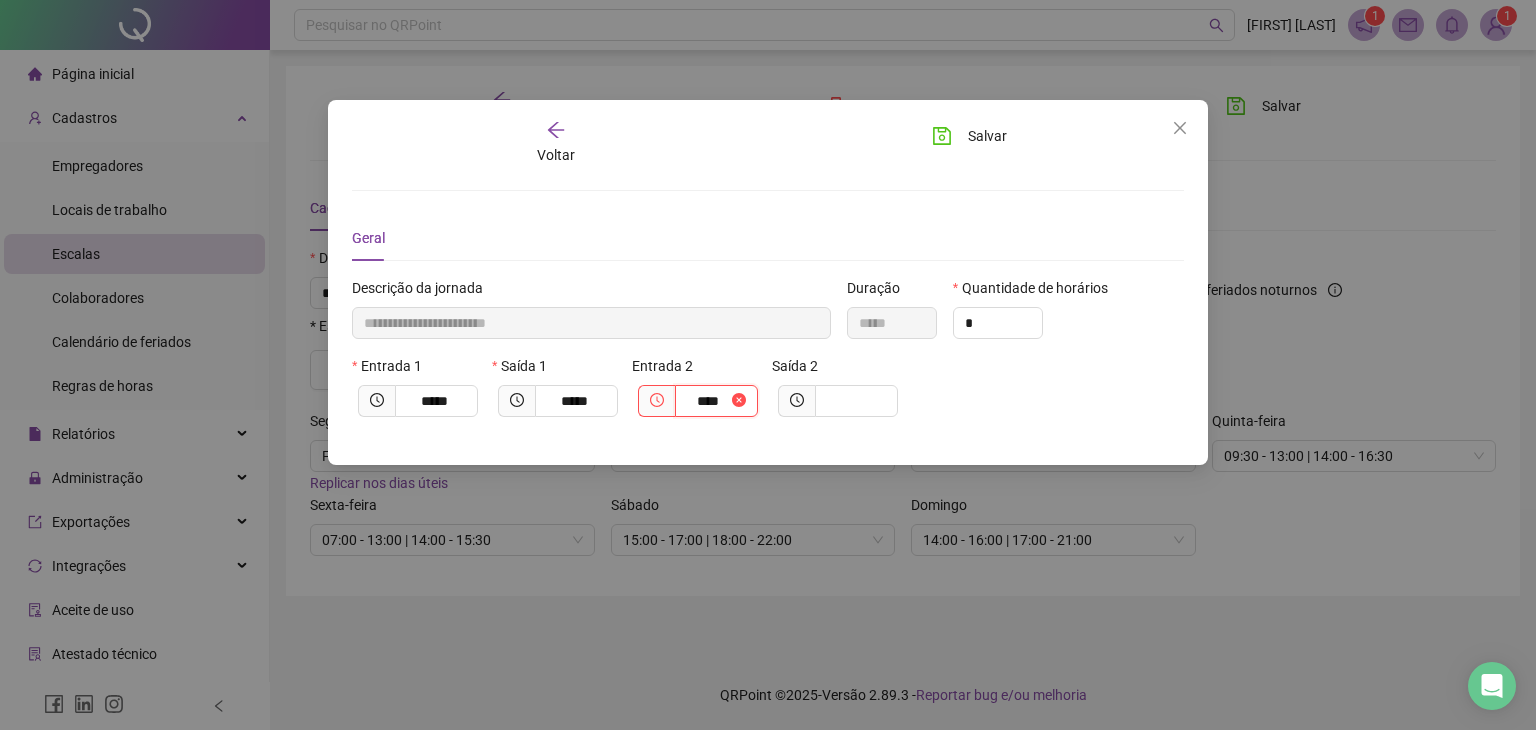type on "**********" 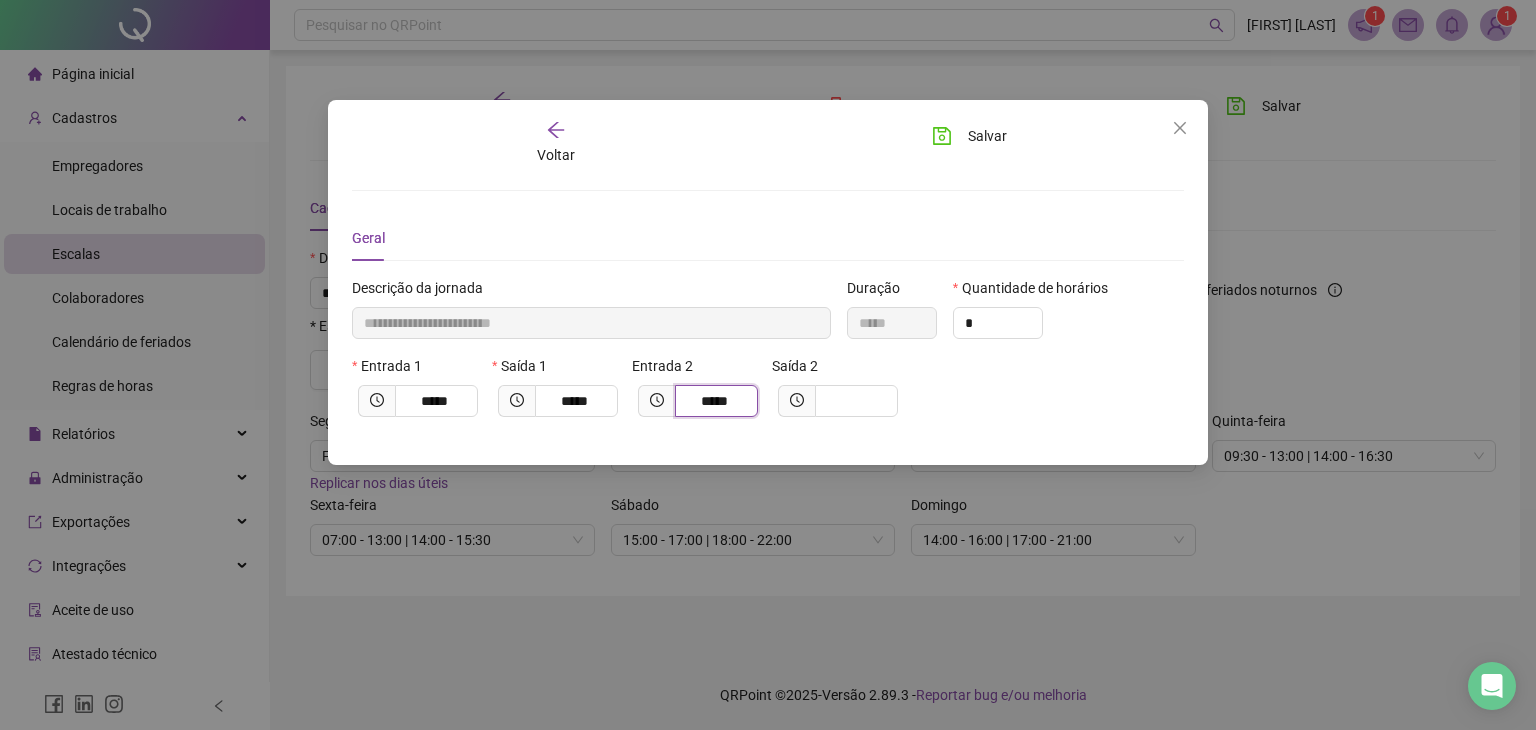 type on "*****" 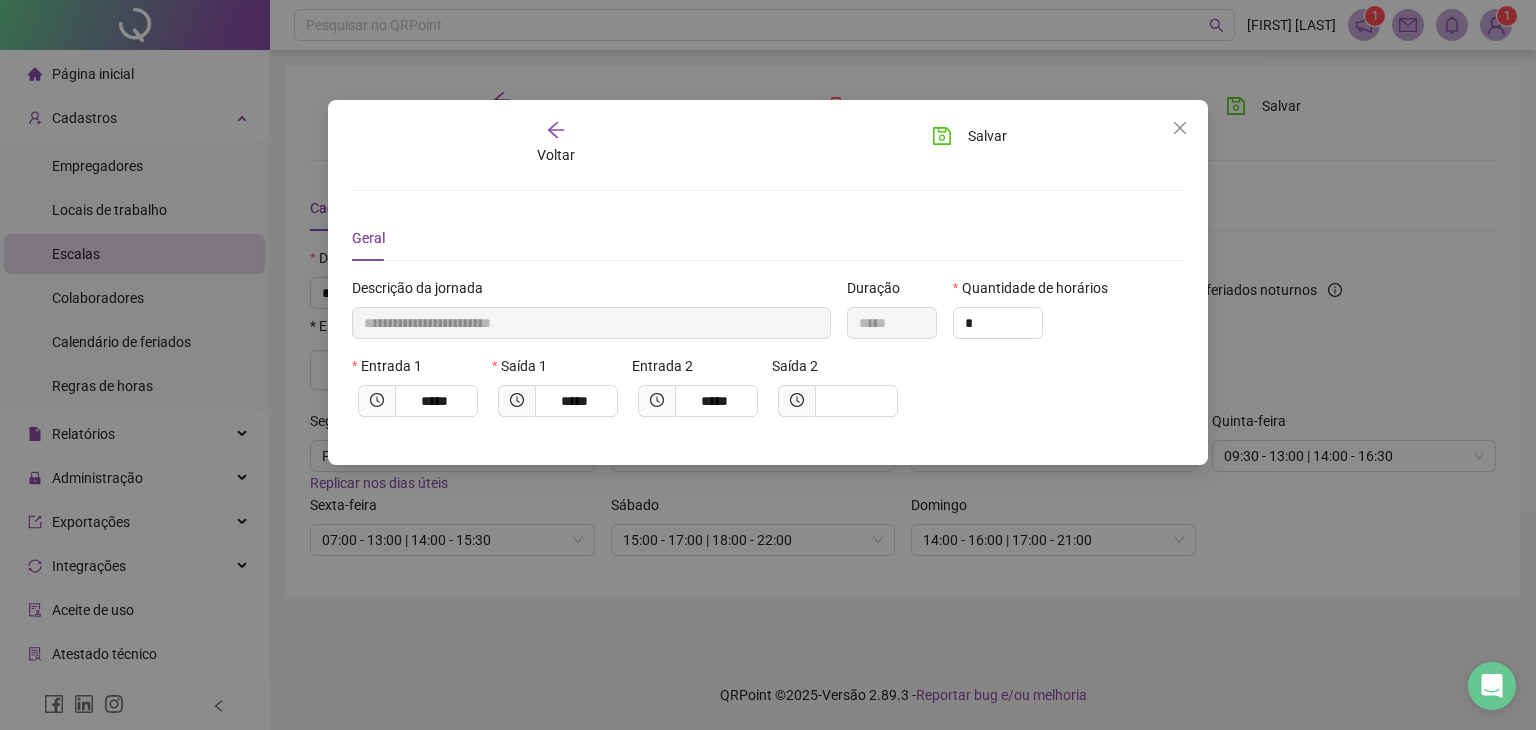 drag, startPoint x: 901, startPoint y: 397, endPoint x: 884, endPoint y: 404, distance: 18.384777 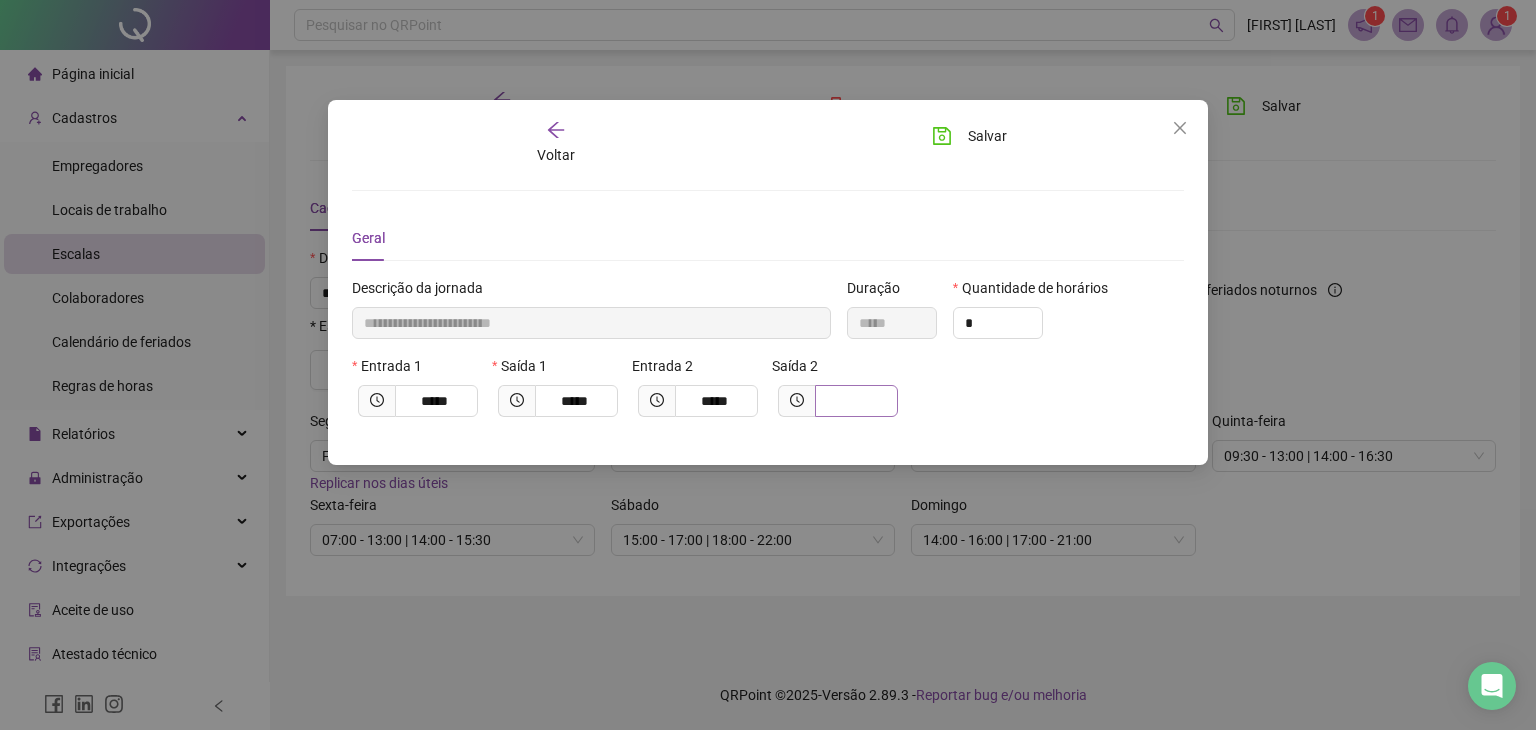 click at bounding box center (838, 401) 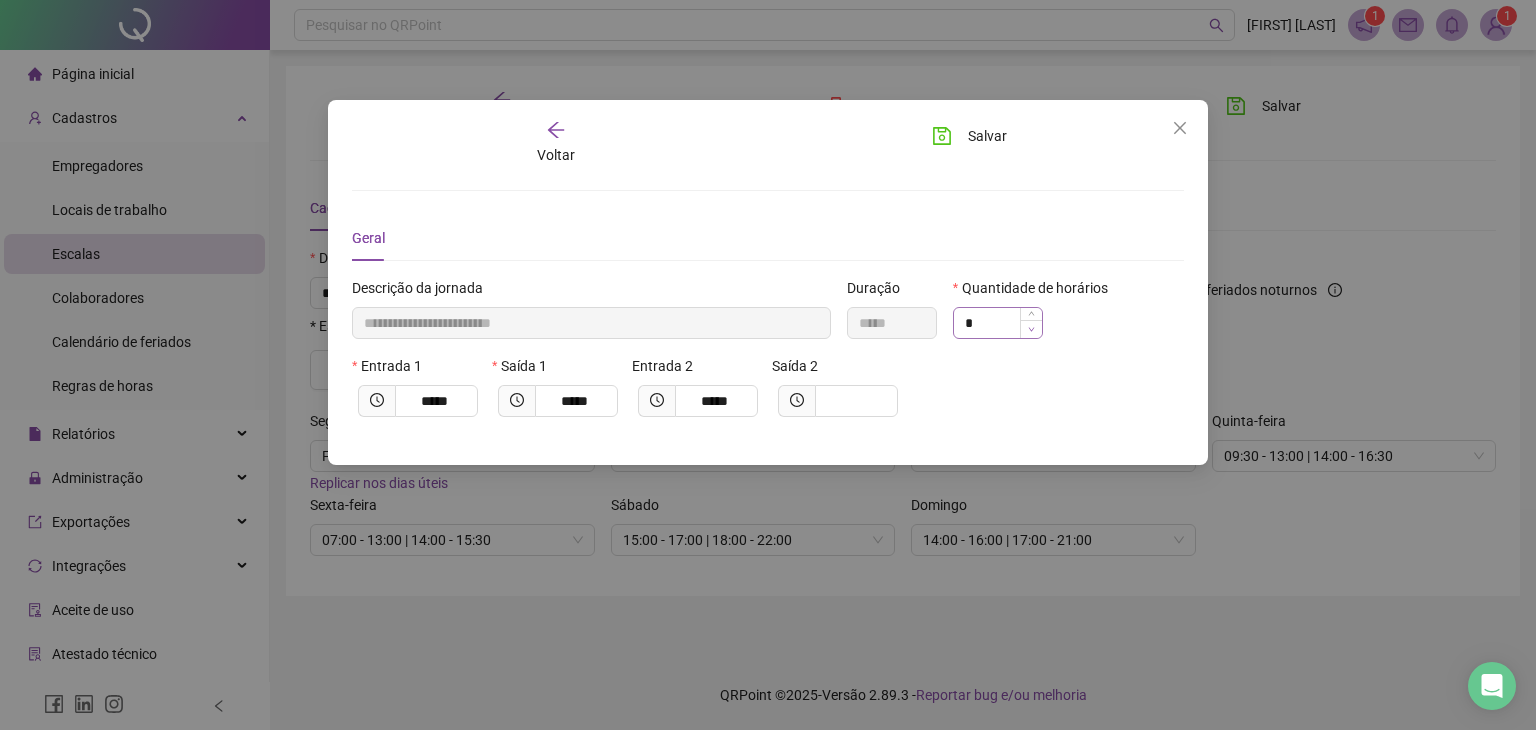 click at bounding box center (1031, 329) 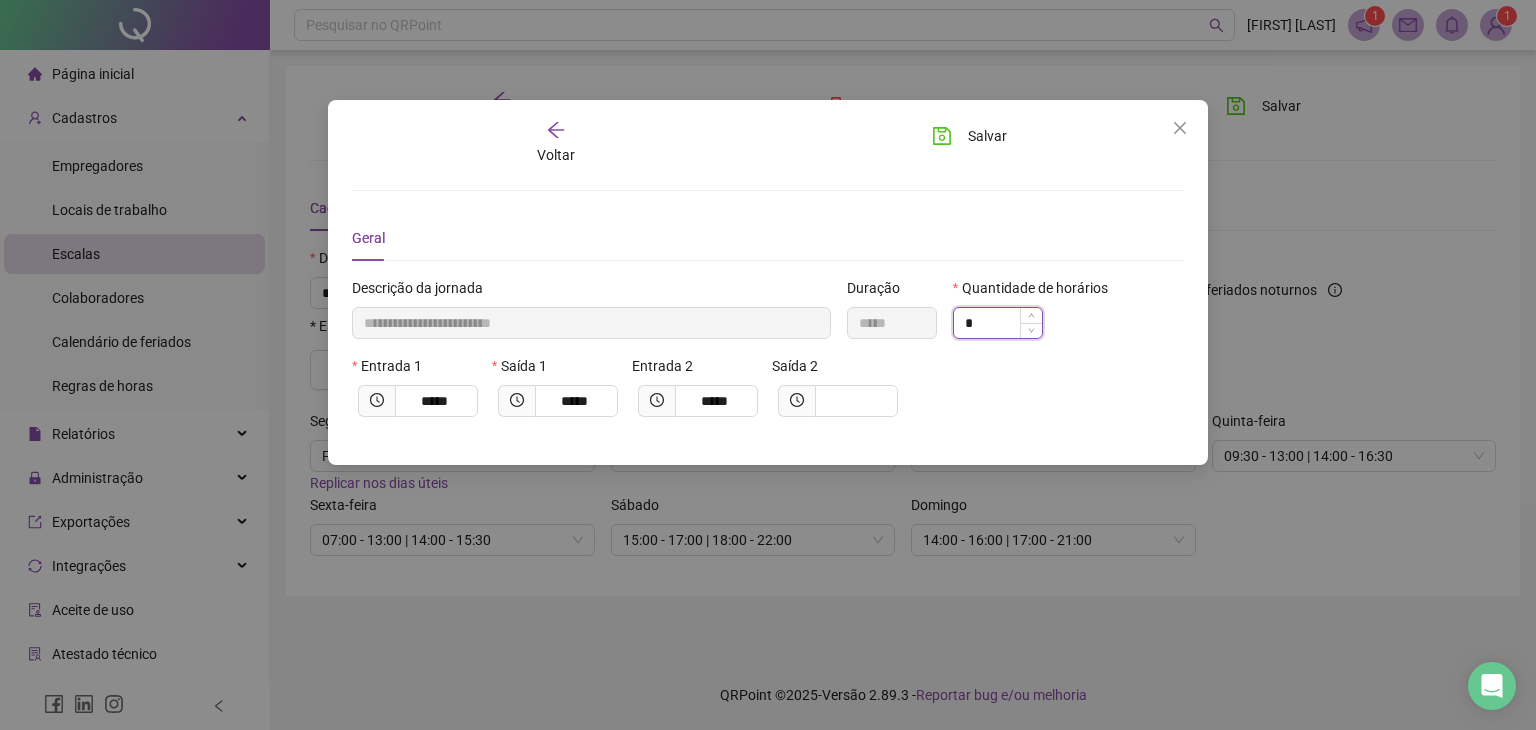 click on "*" at bounding box center (998, 323) 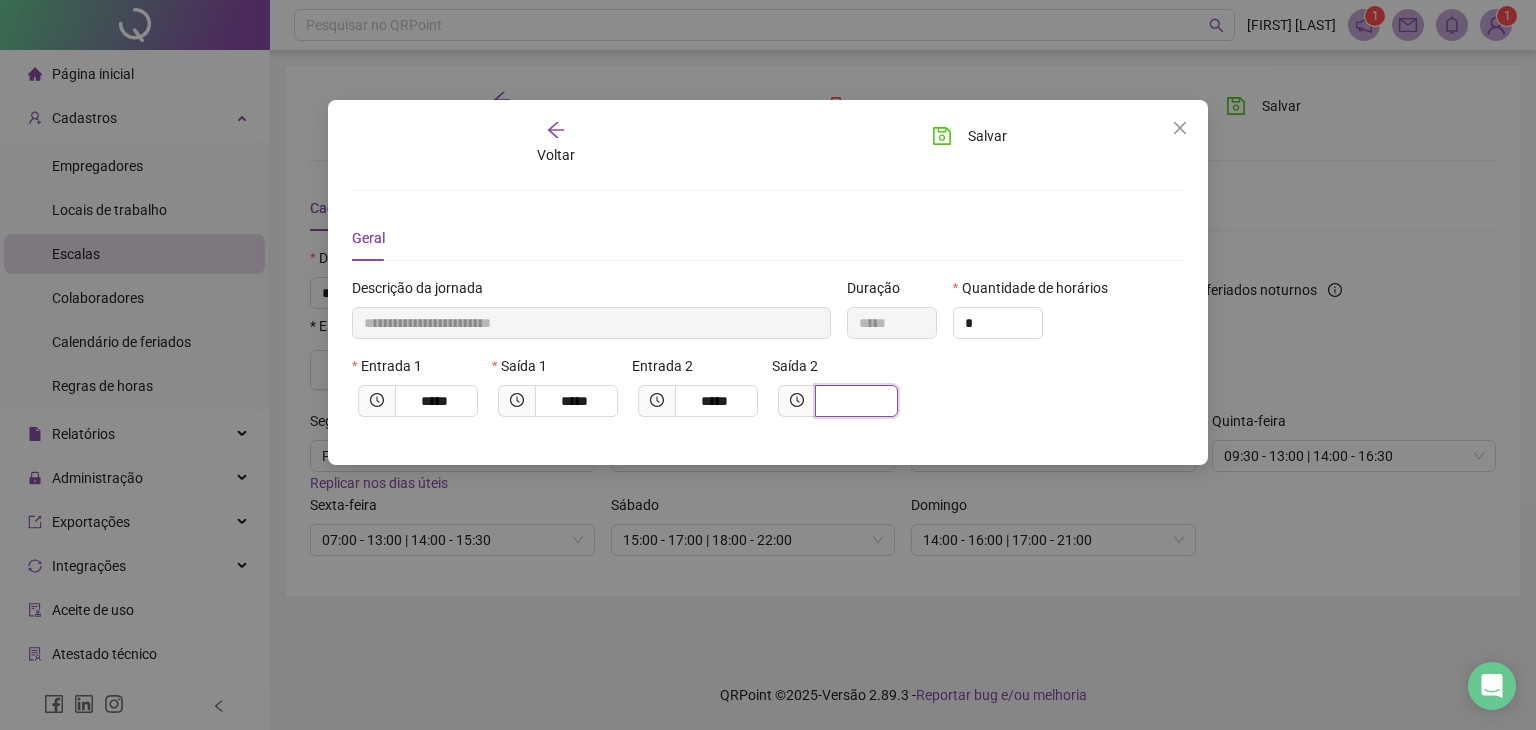 click at bounding box center (854, 401) 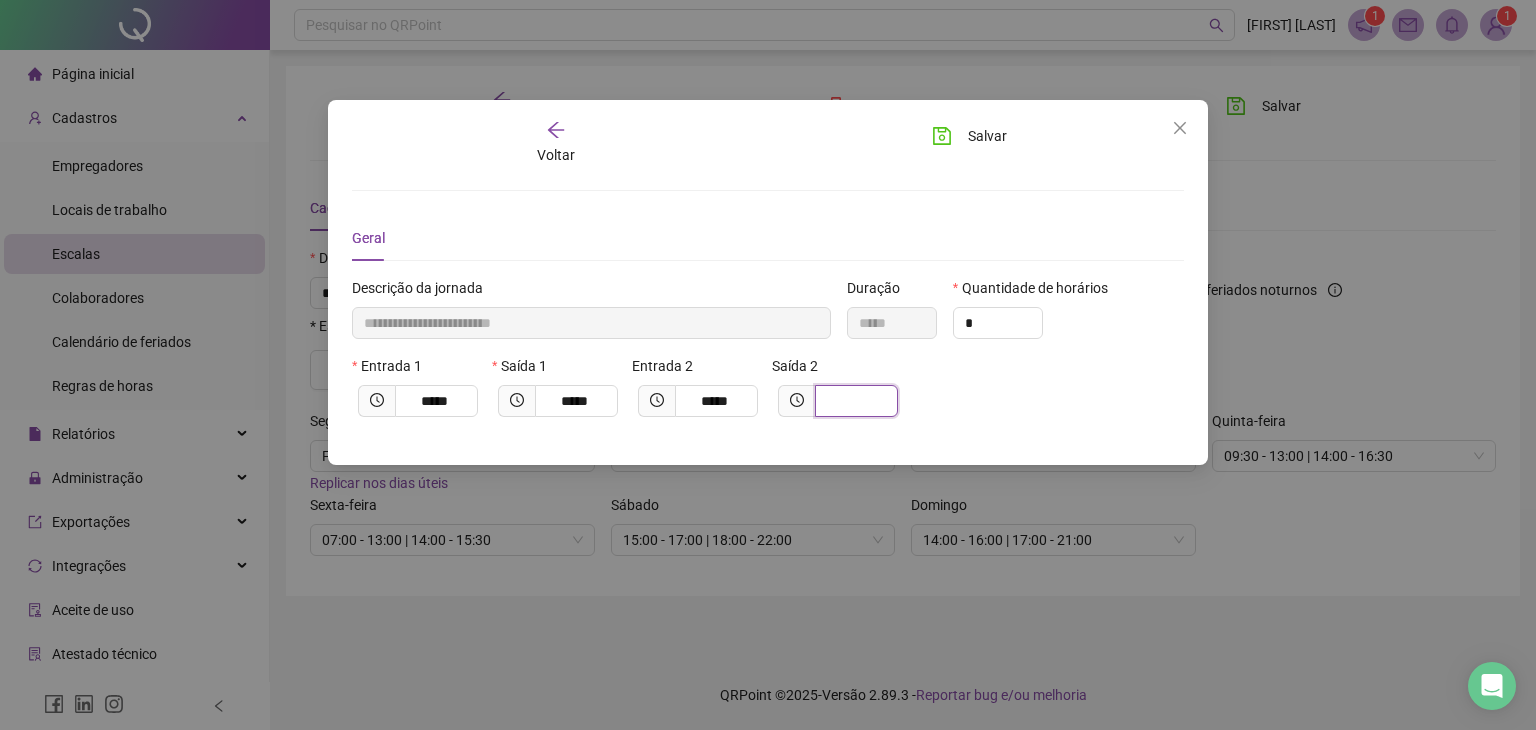 type on "**********" 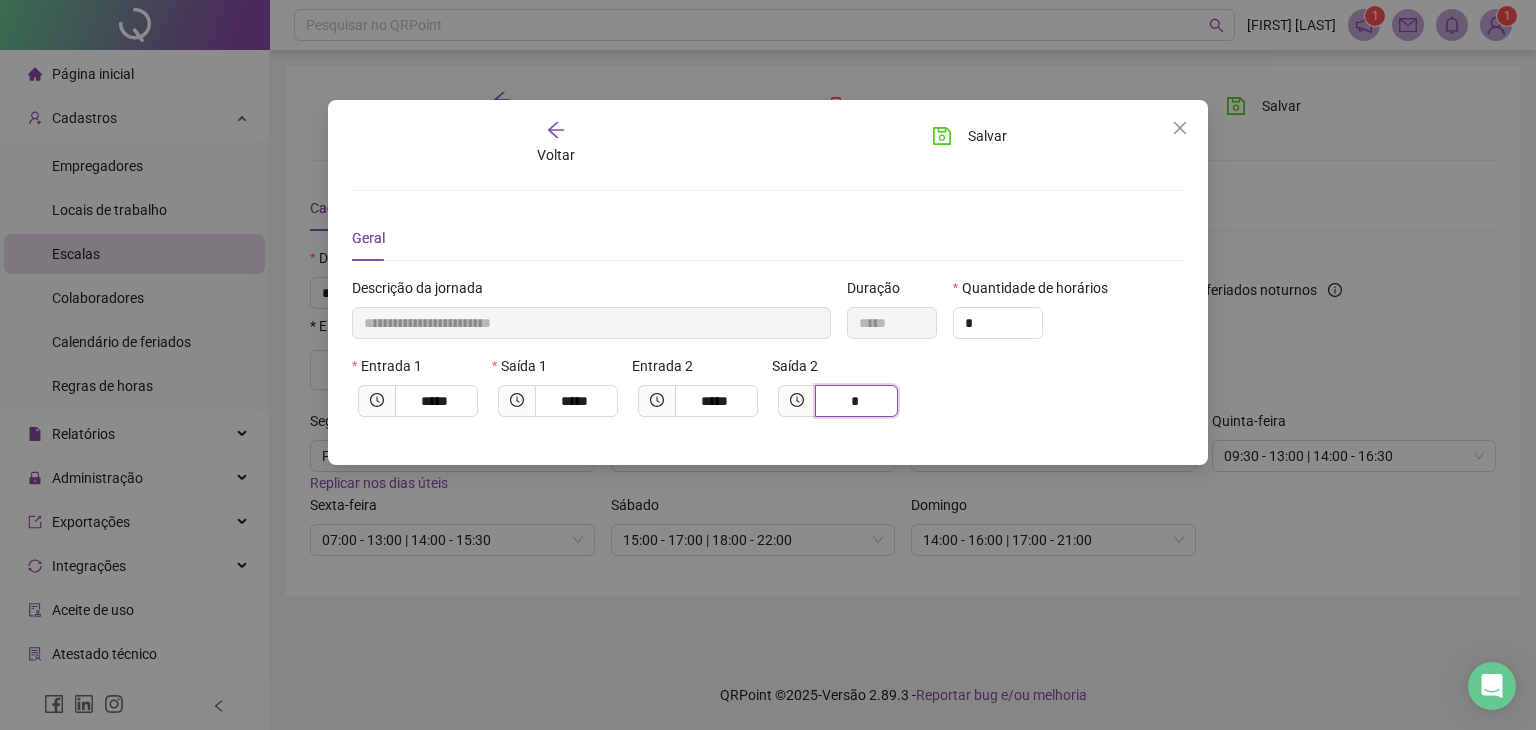 type on "**********" 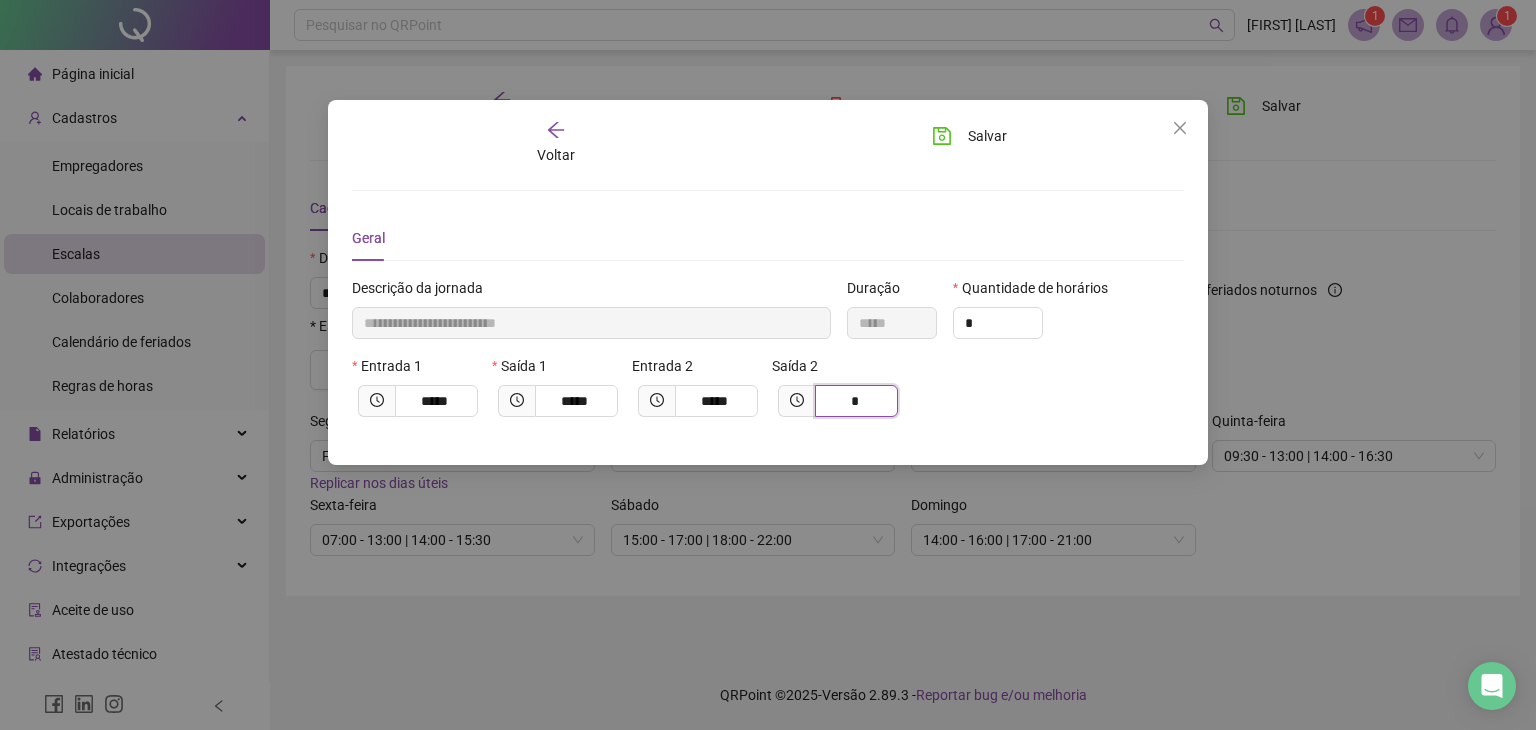 type on "**" 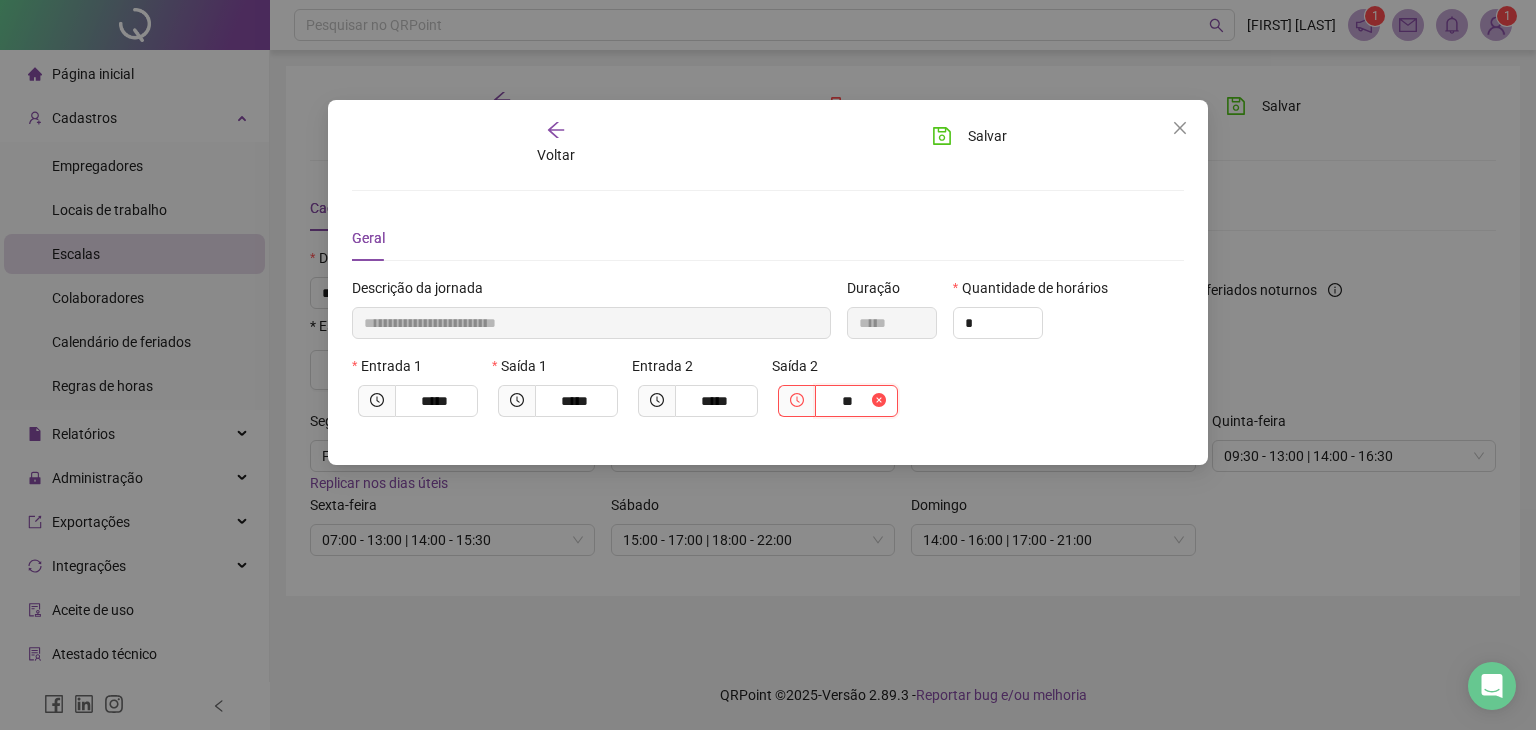 type on "**********" 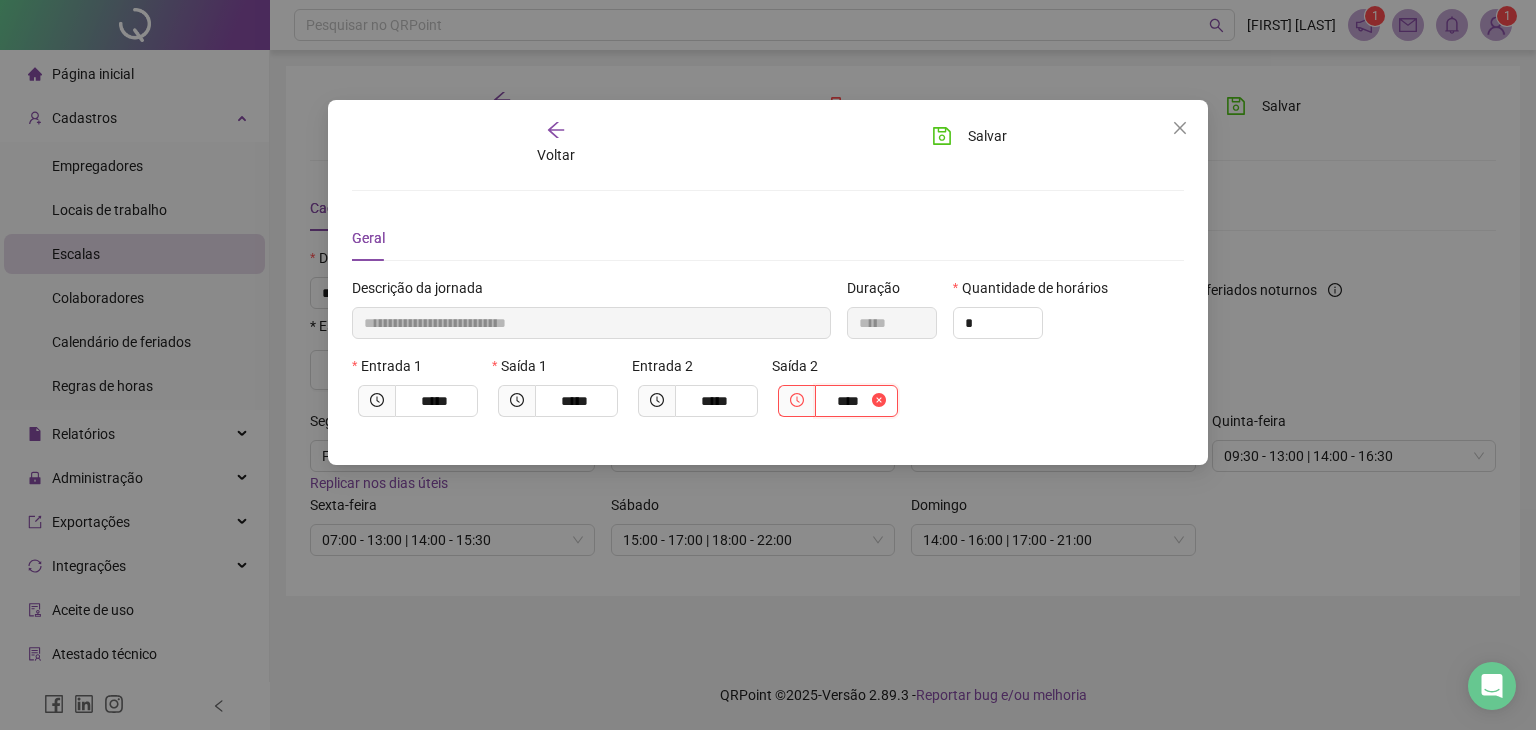 type on "**********" 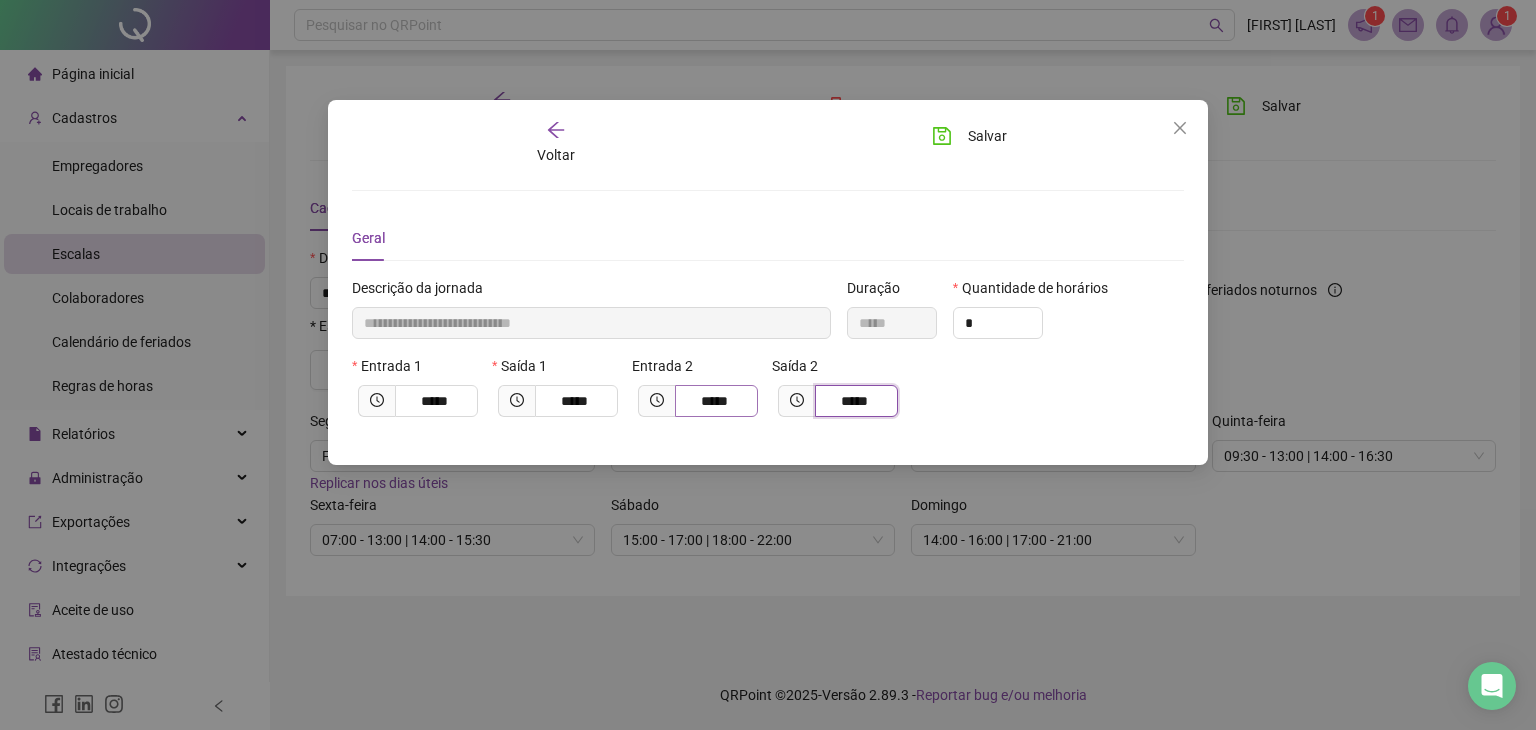 type on "*****" 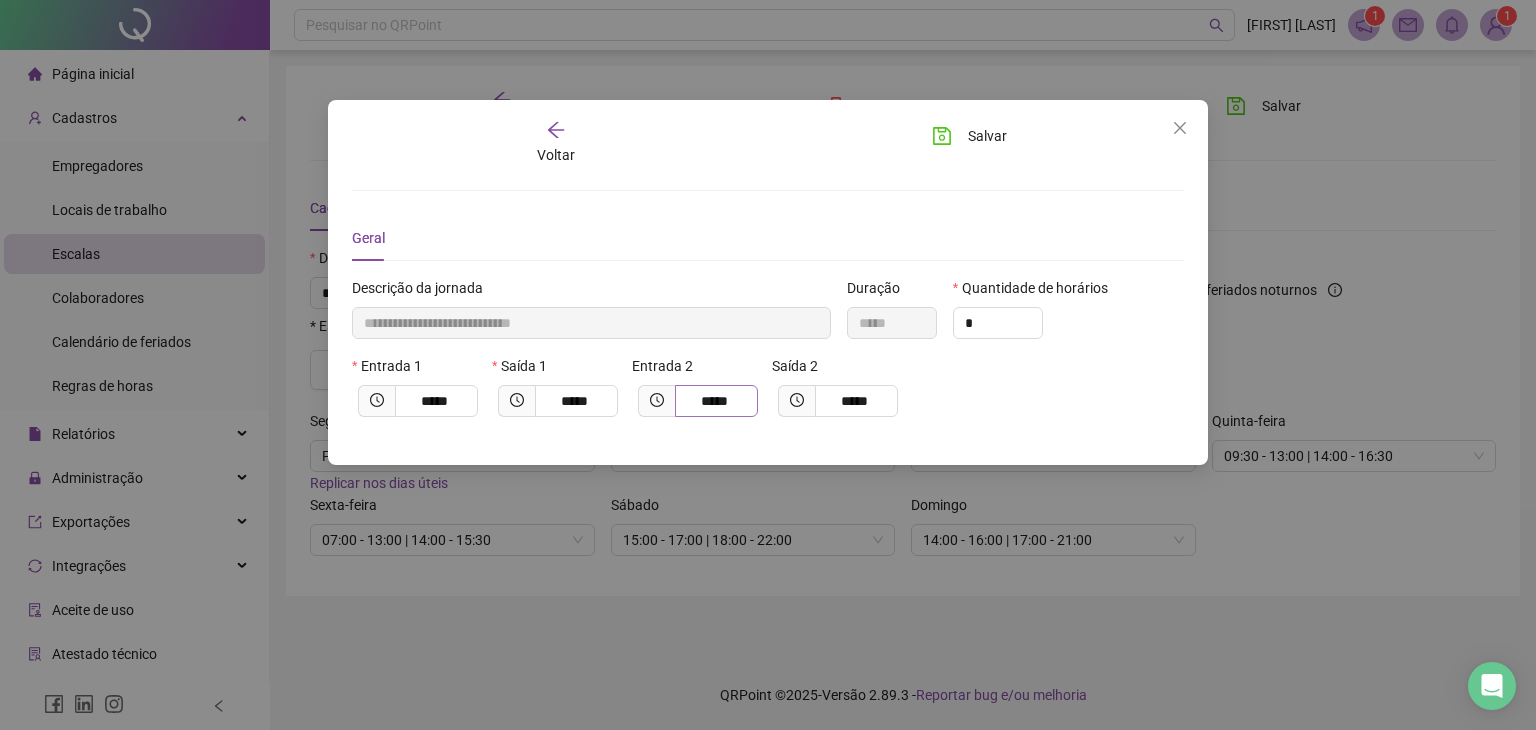 click on "*****" at bounding box center (716, 401) 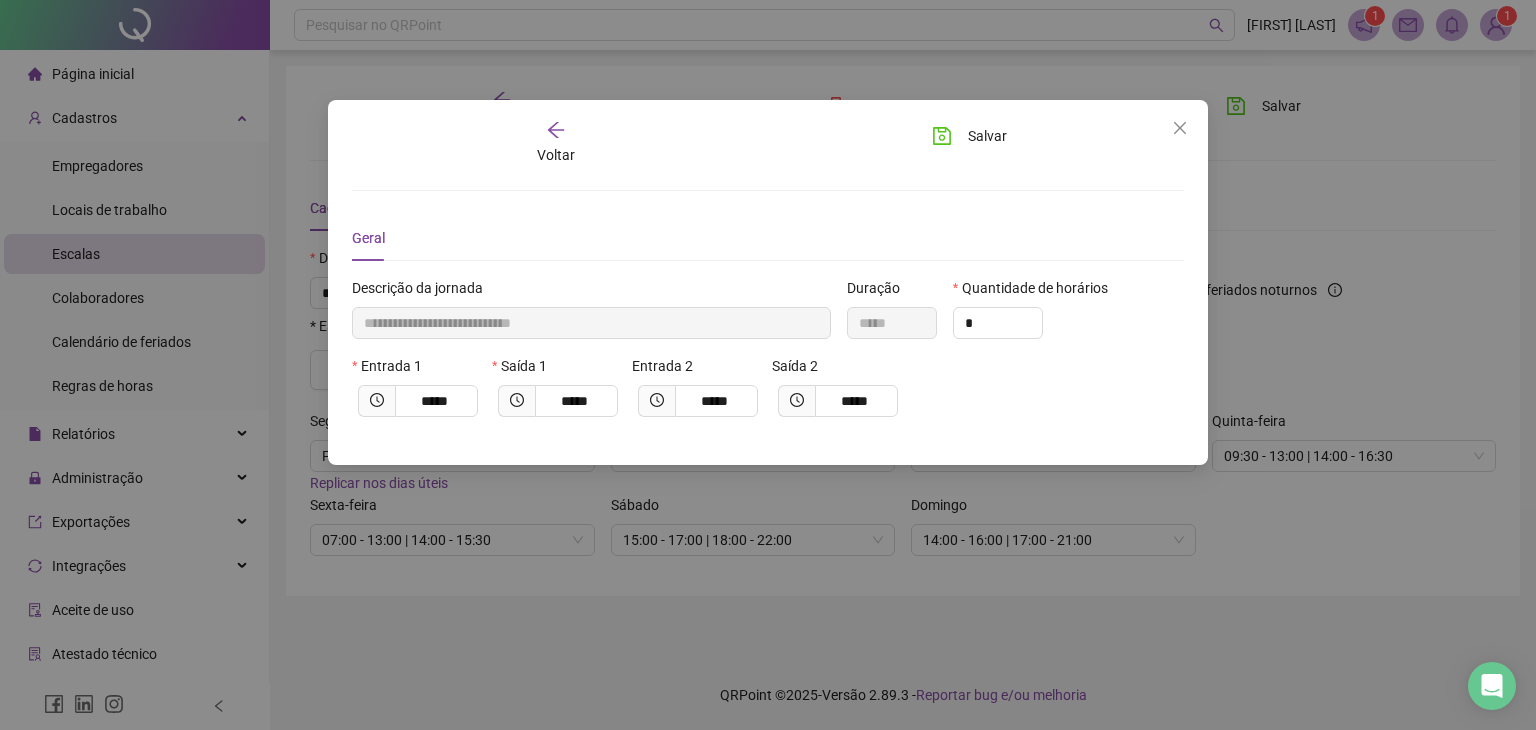 click on "Entrada 1 ***** Saída 1 ***** Entrada 2 ***** Saída 2 *****" at bounding box center (768, 394) 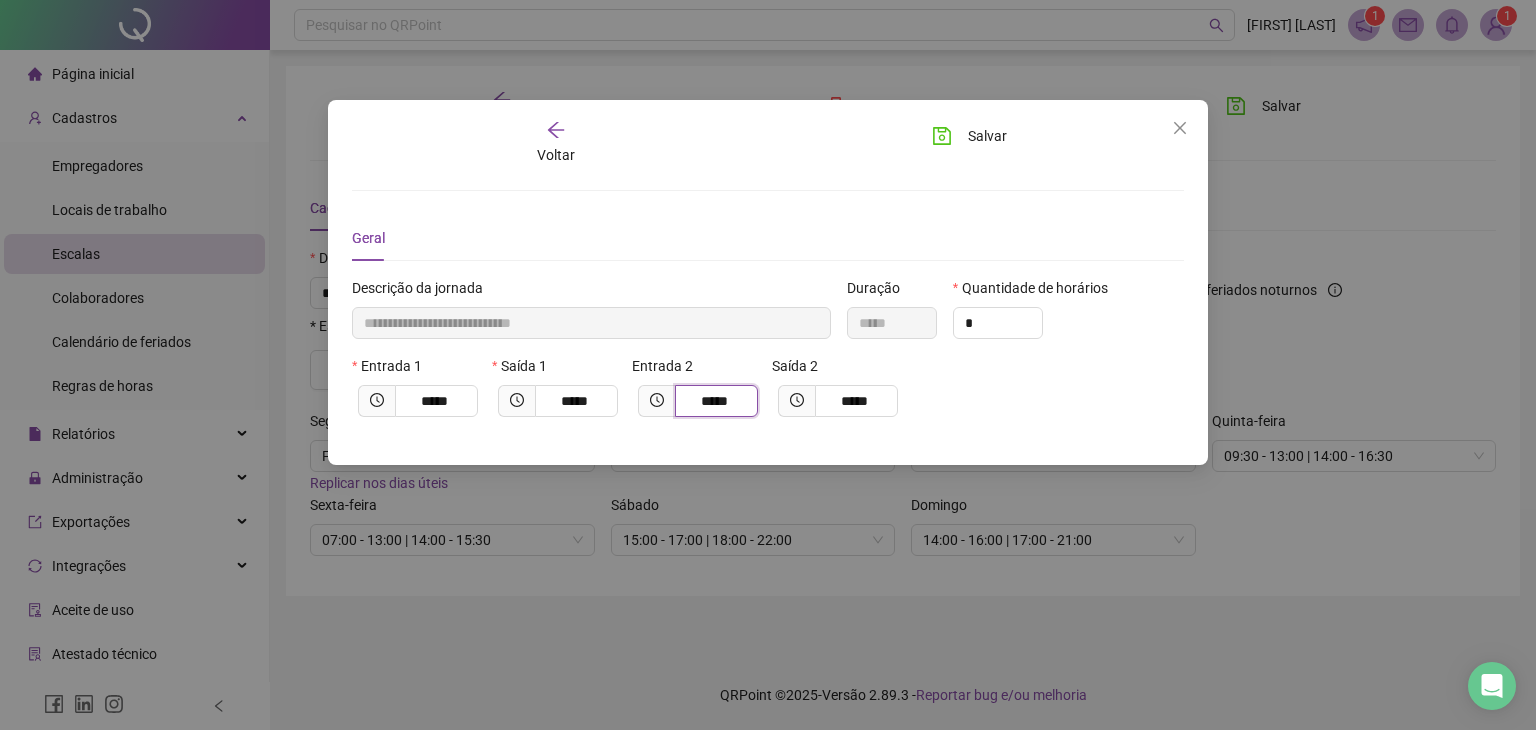 click on "*****" at bounding box center [714, 401] 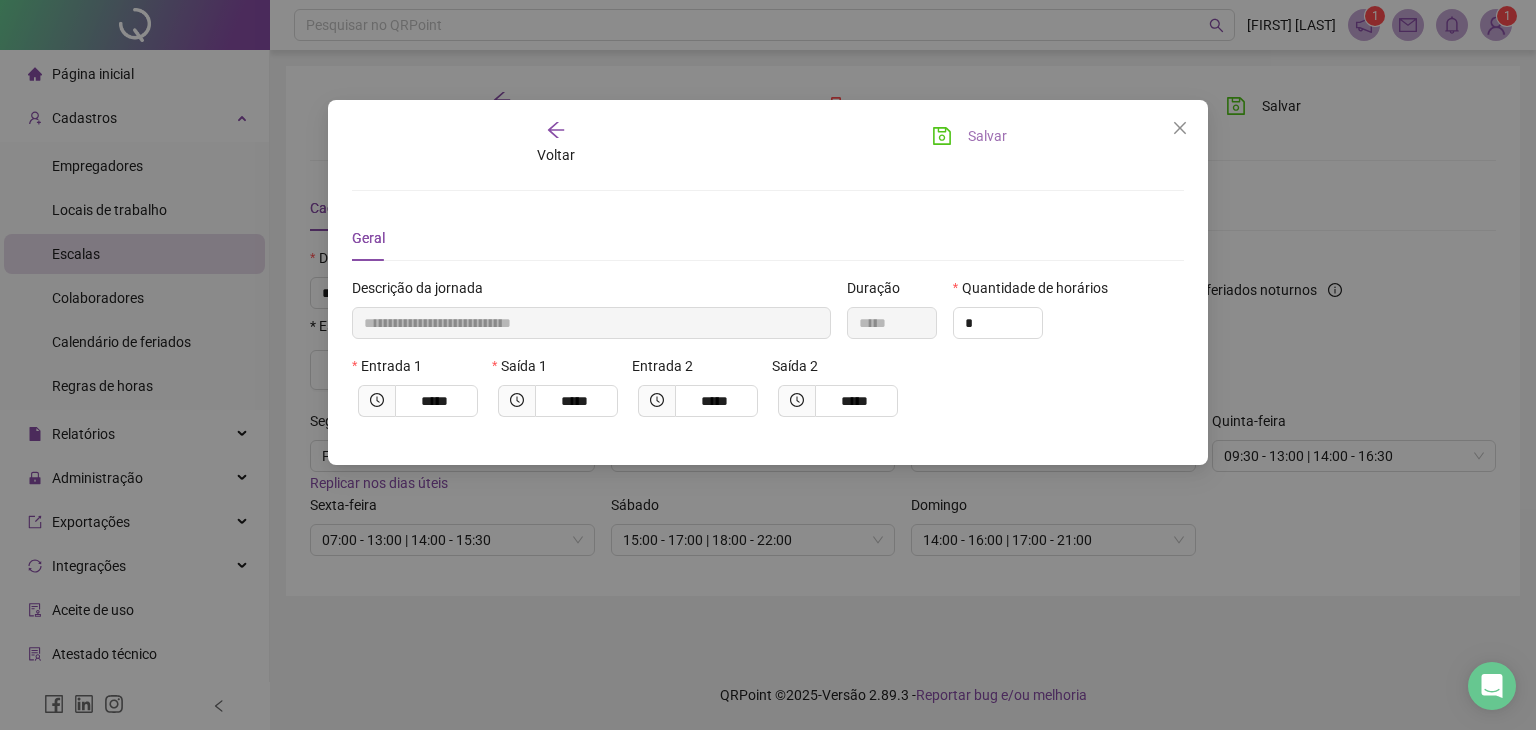click on "Salvar" at bounding box center (987, 136) 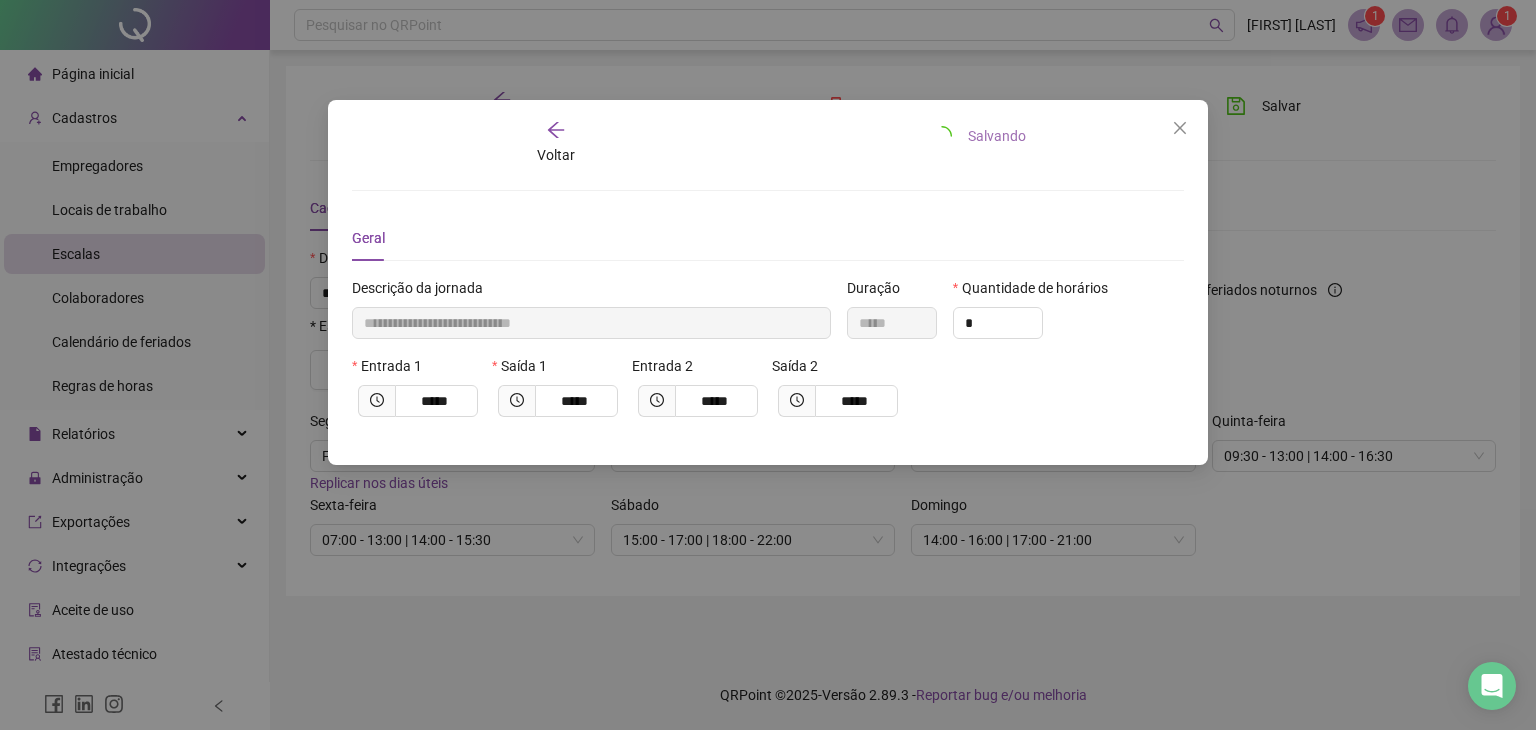 type 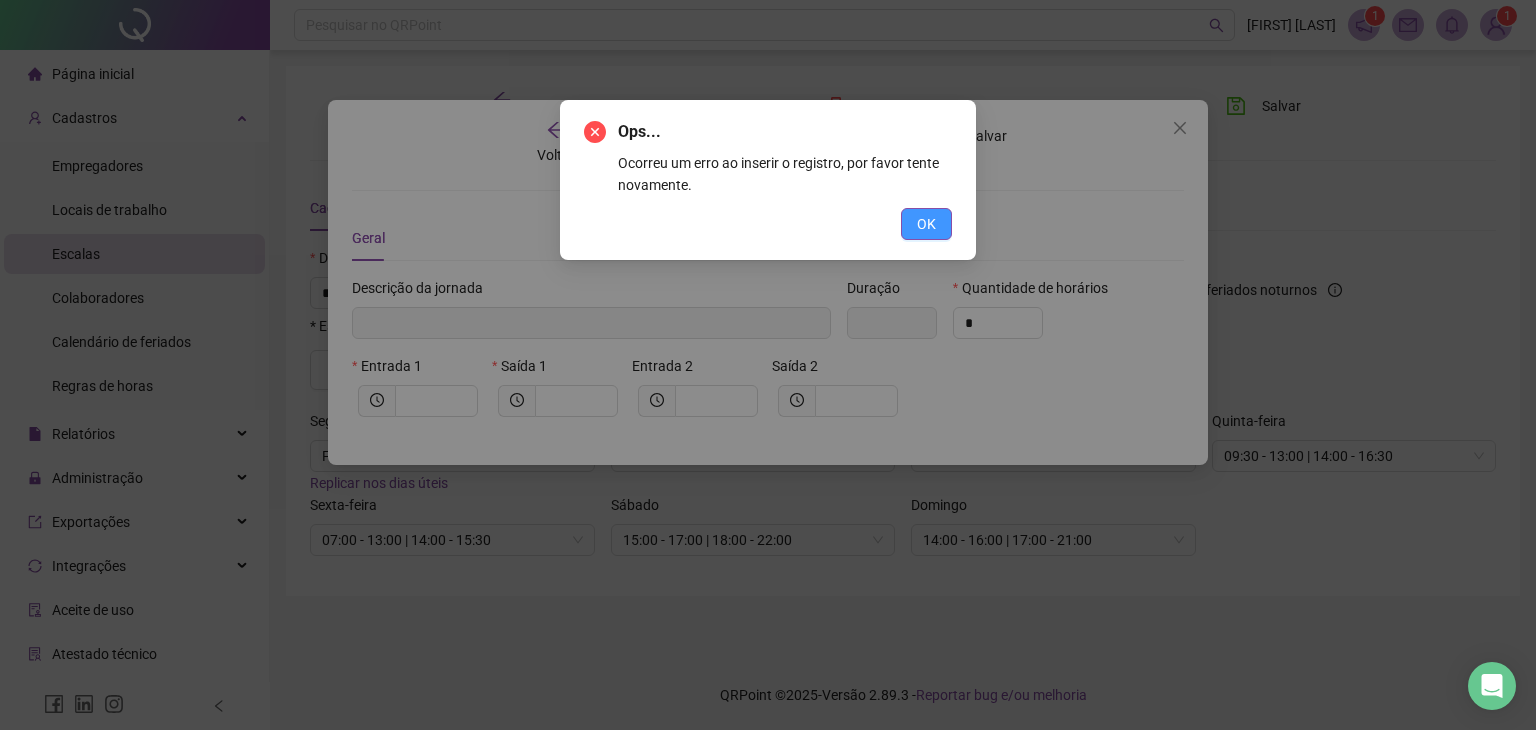 click on "OK" at bounding box center (926, 224) 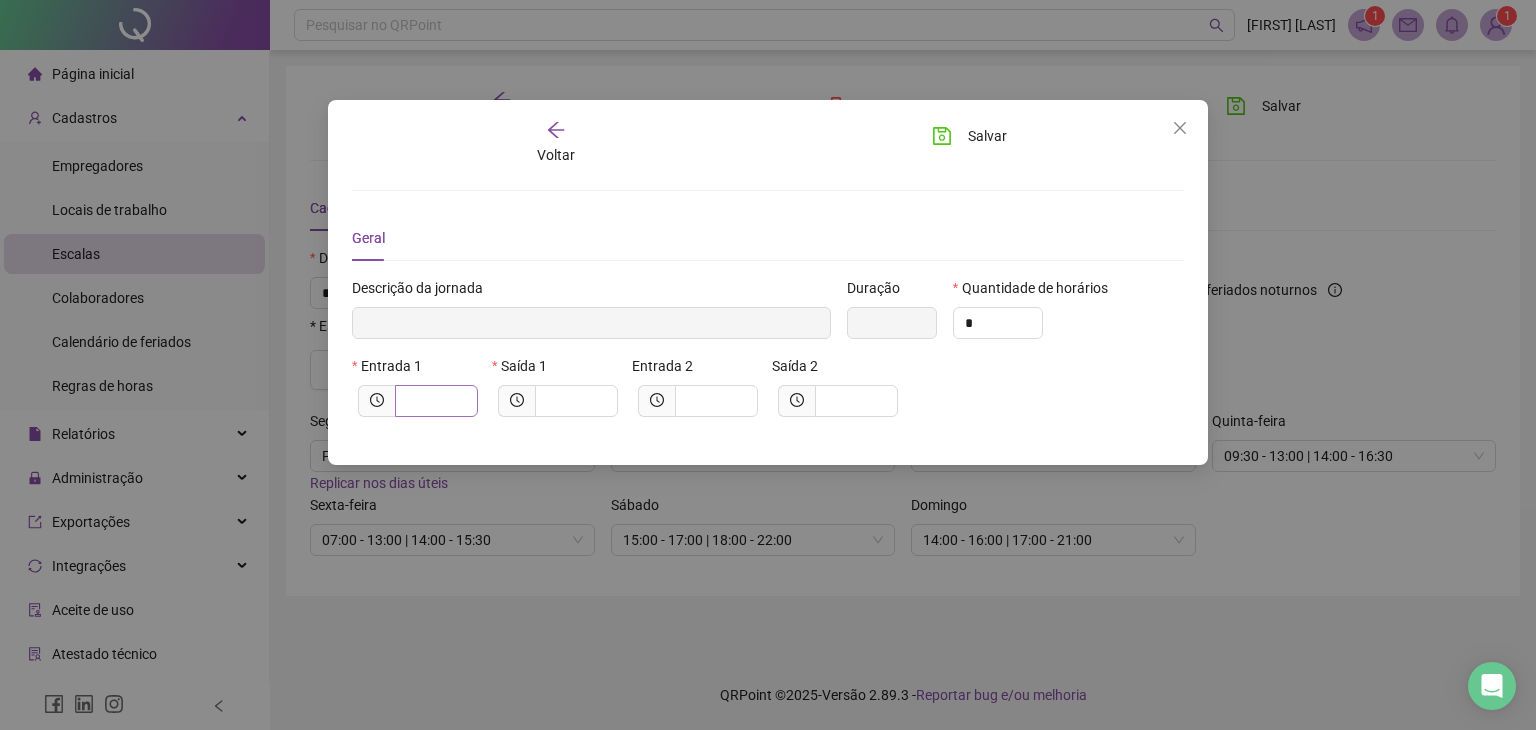click at bounding box center (436, 401) 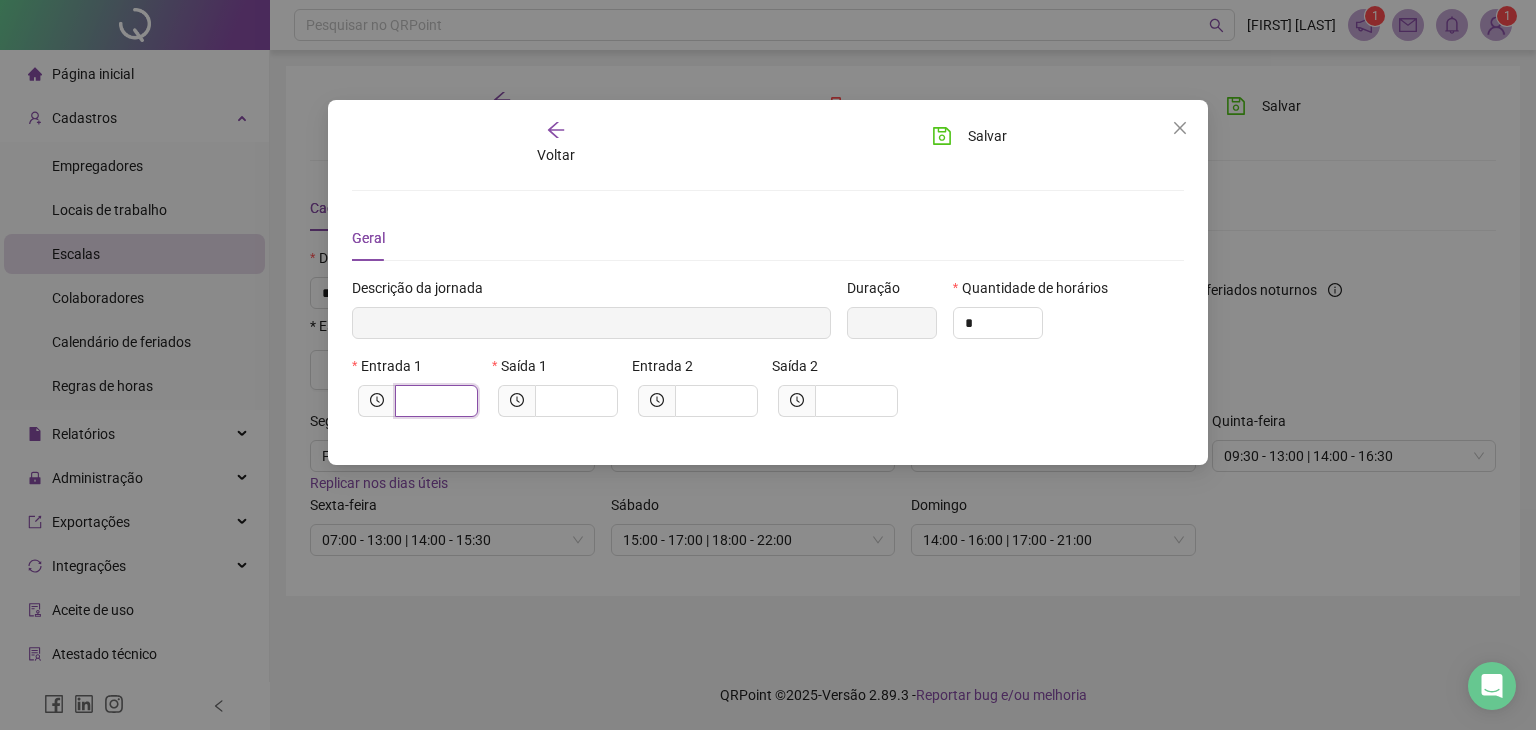 type on "*****" 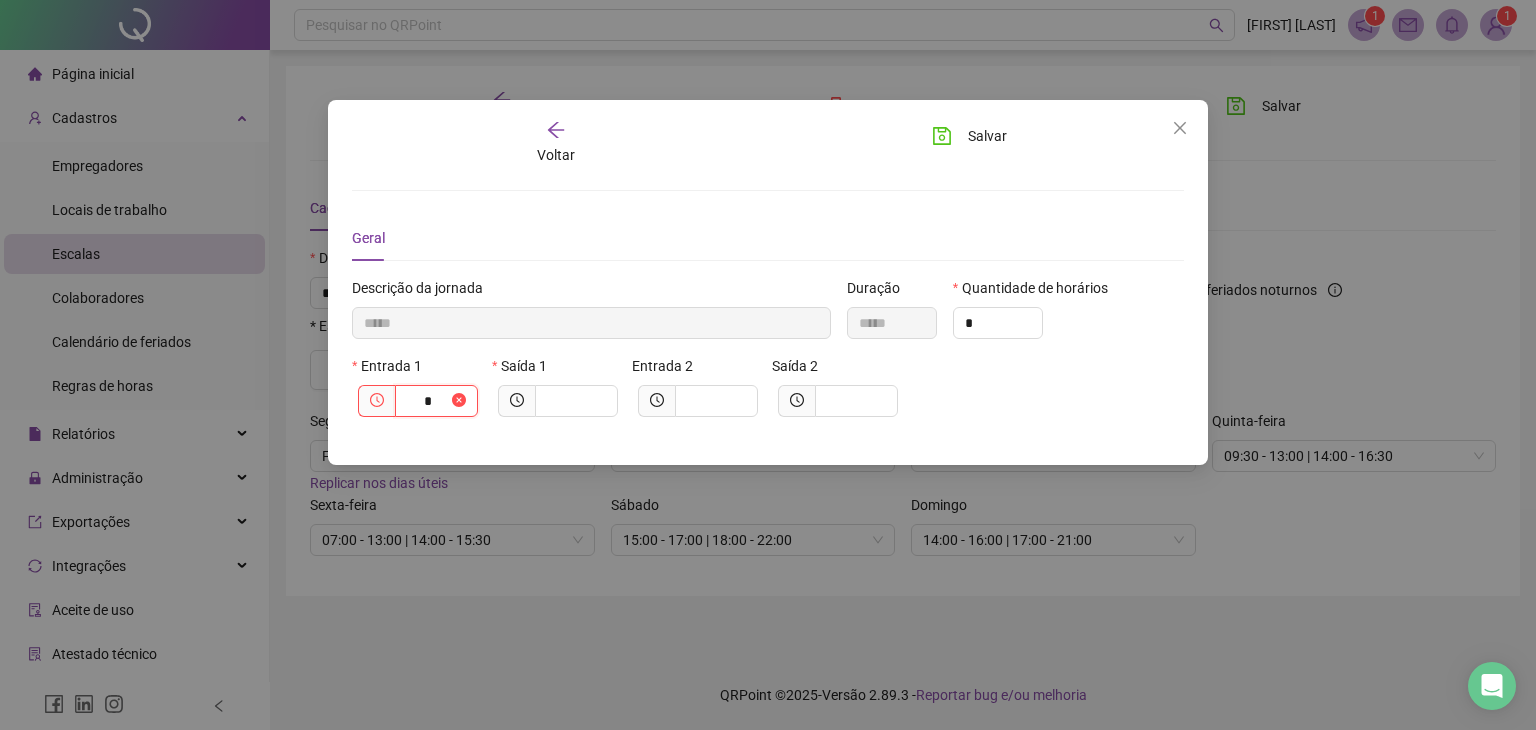 type on "******" 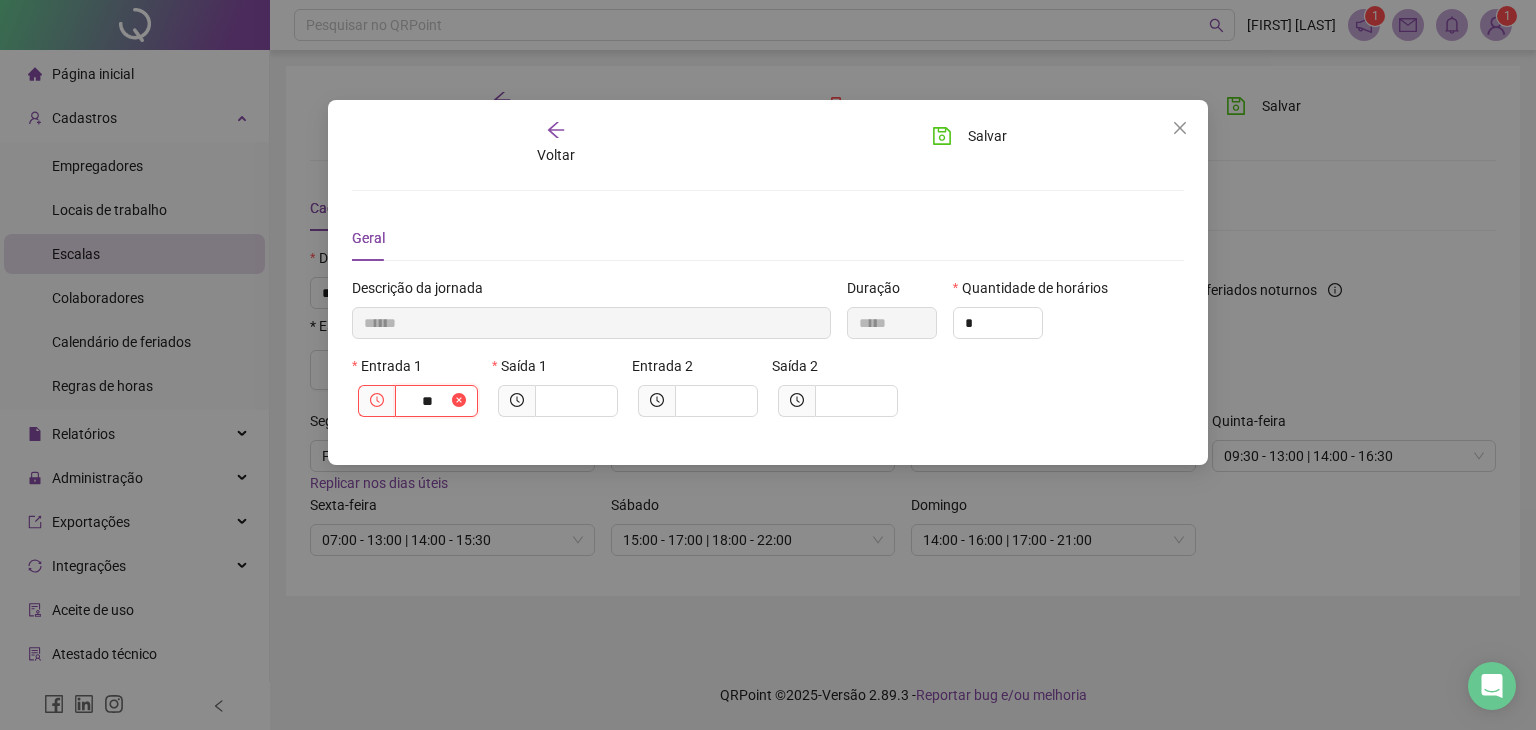 type on "********" 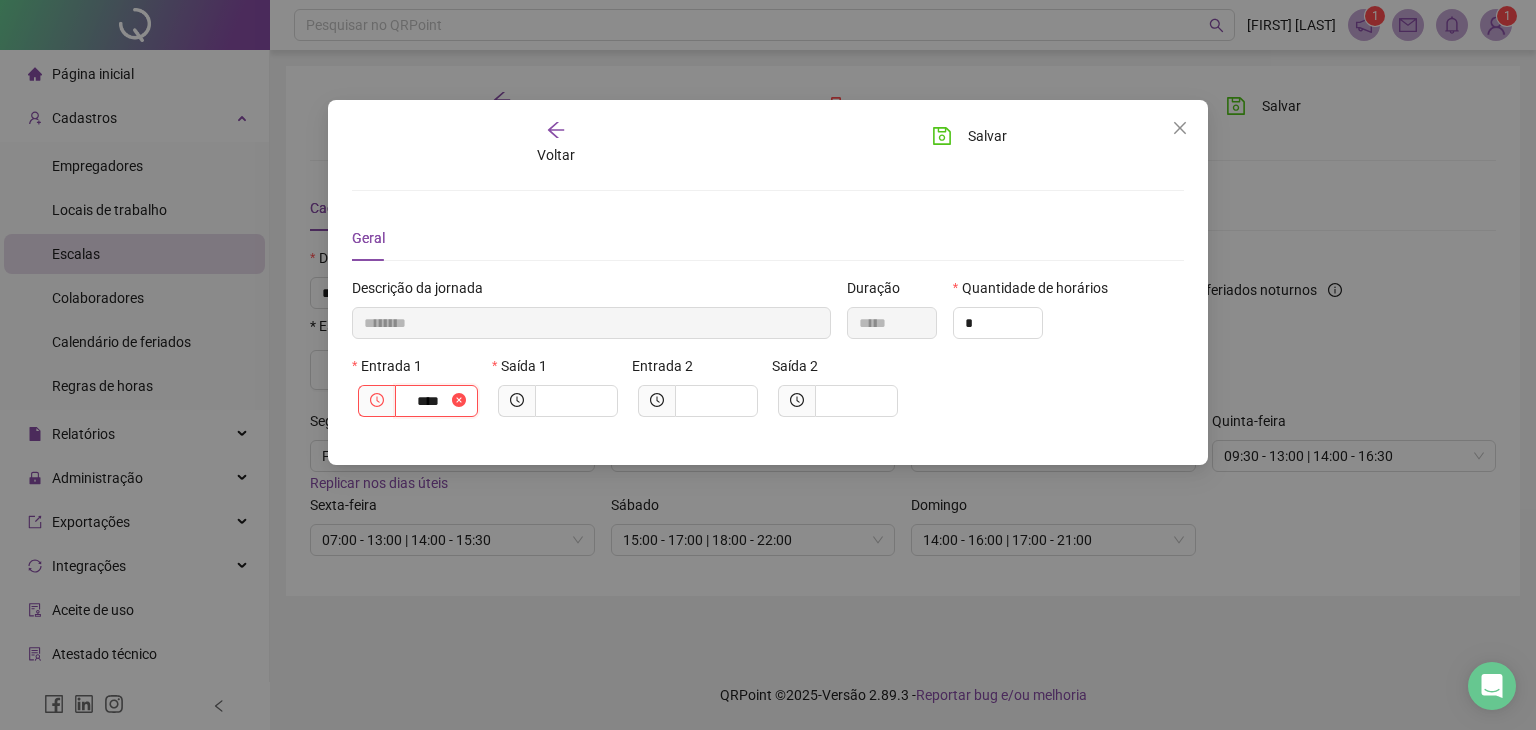 type on "*********" 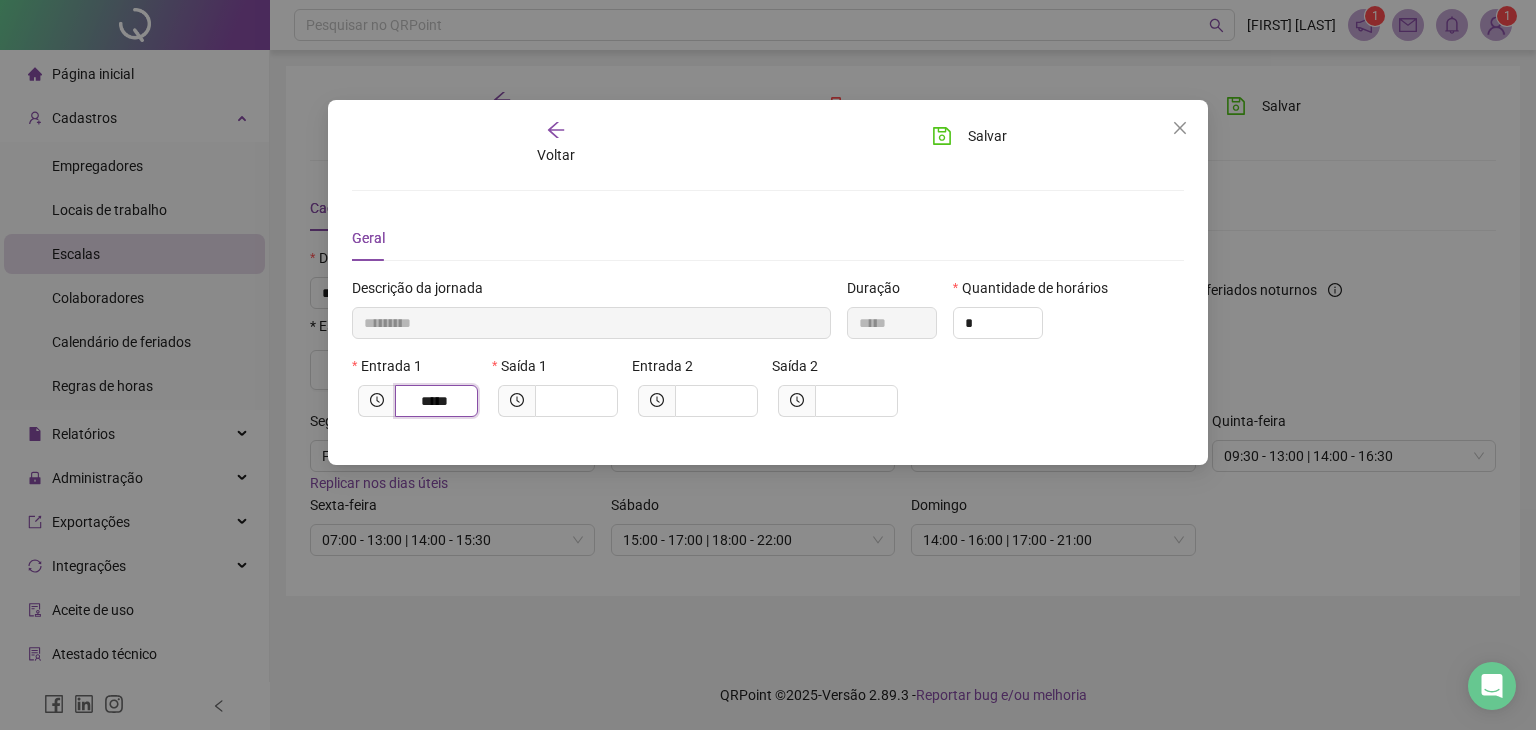 type on "*****" 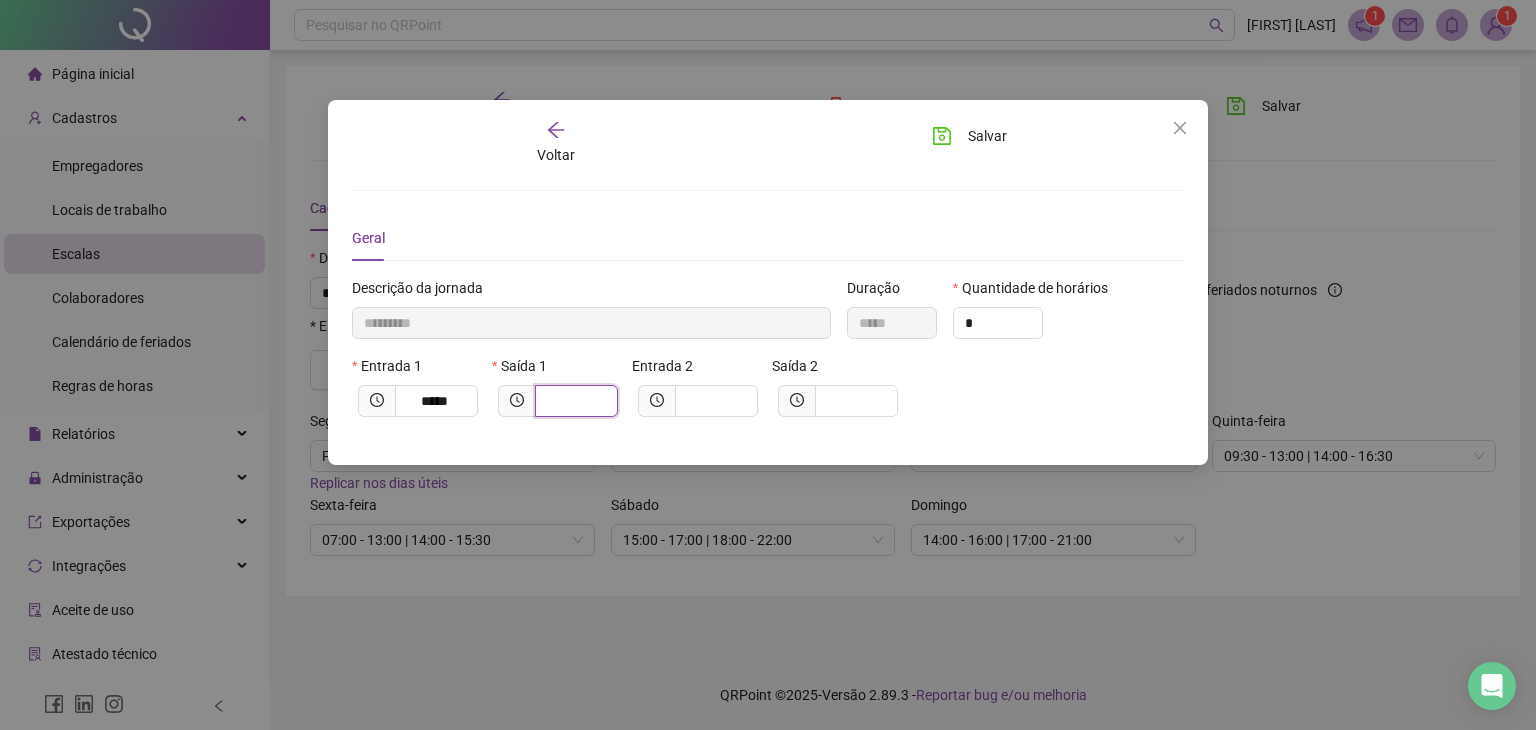 click at bounding box center [574, 401] 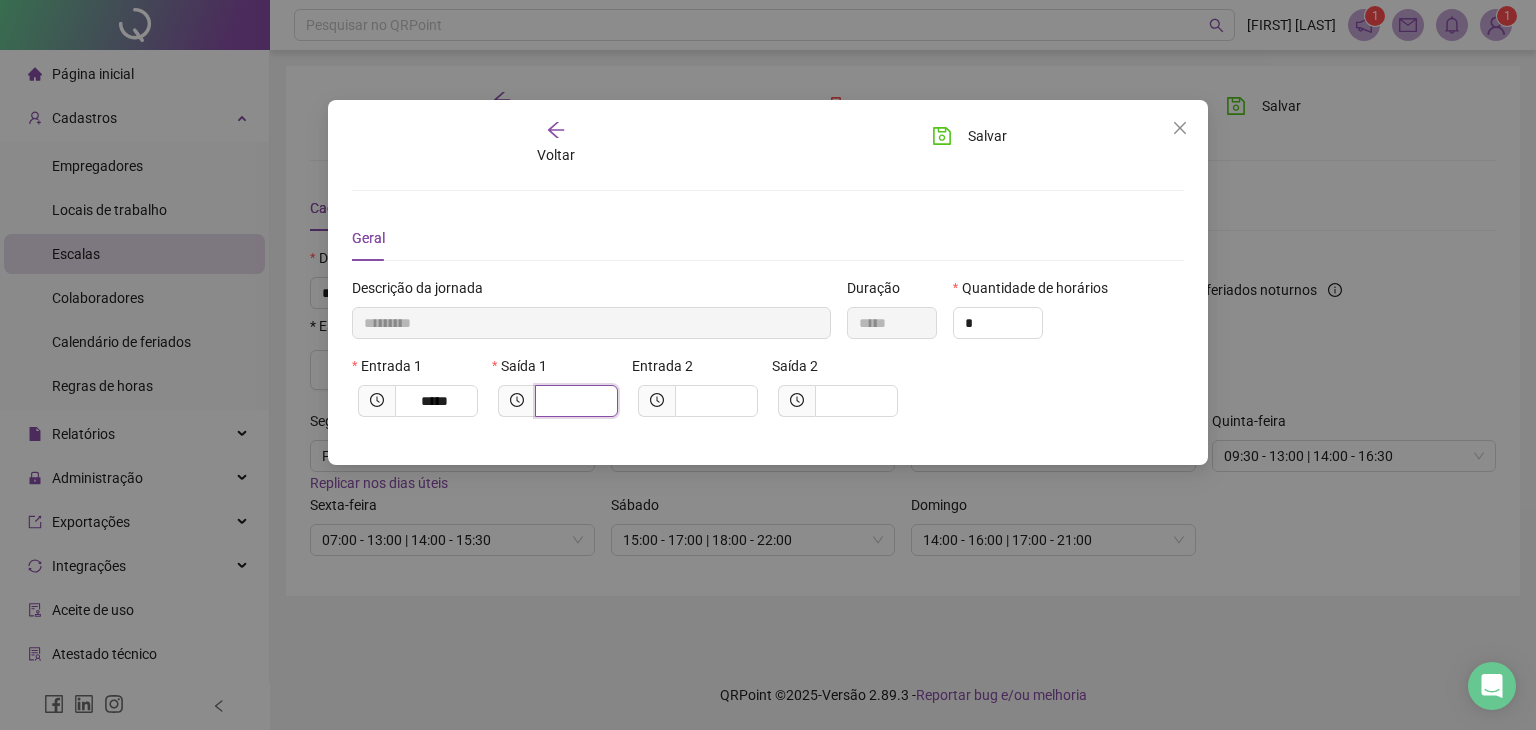 type on "*********" 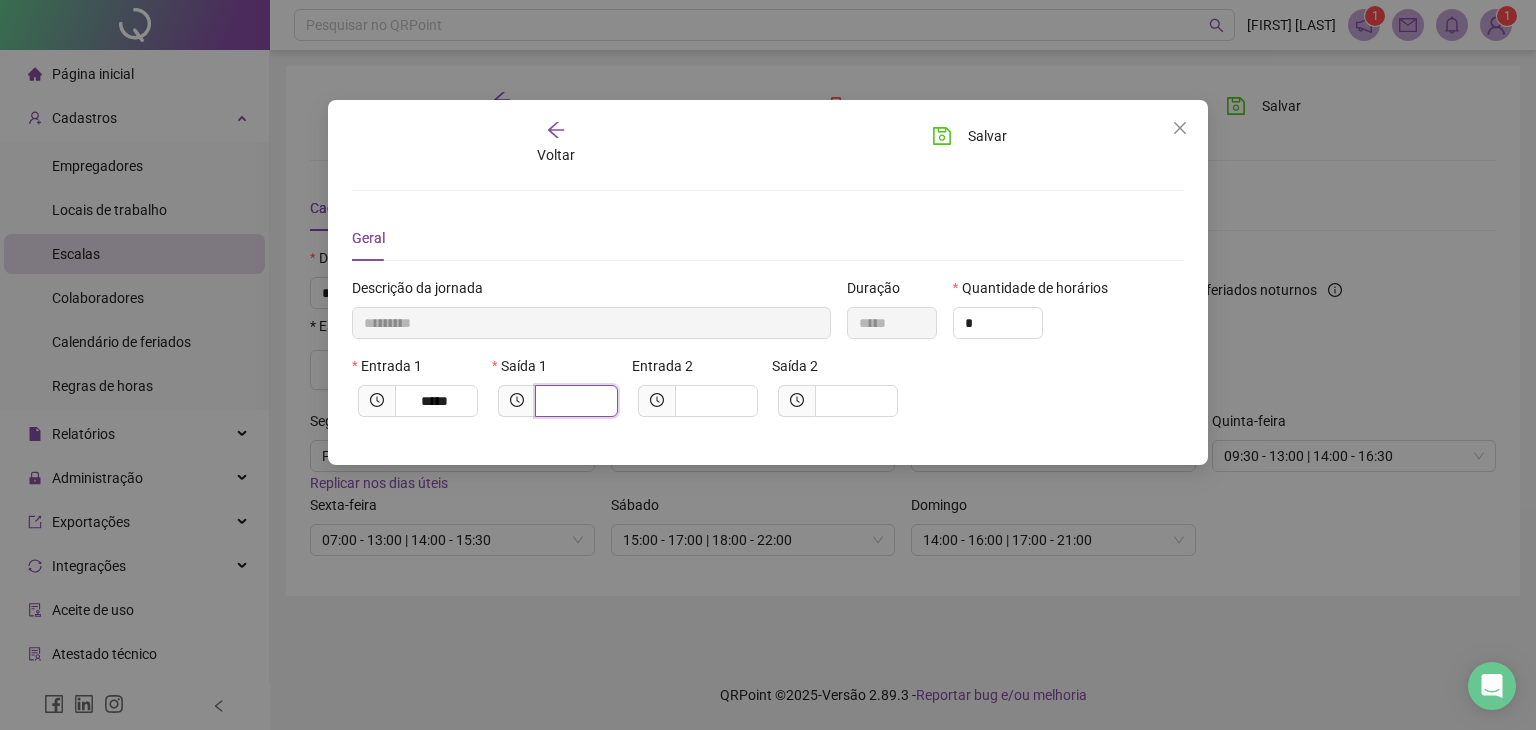 type on "*" 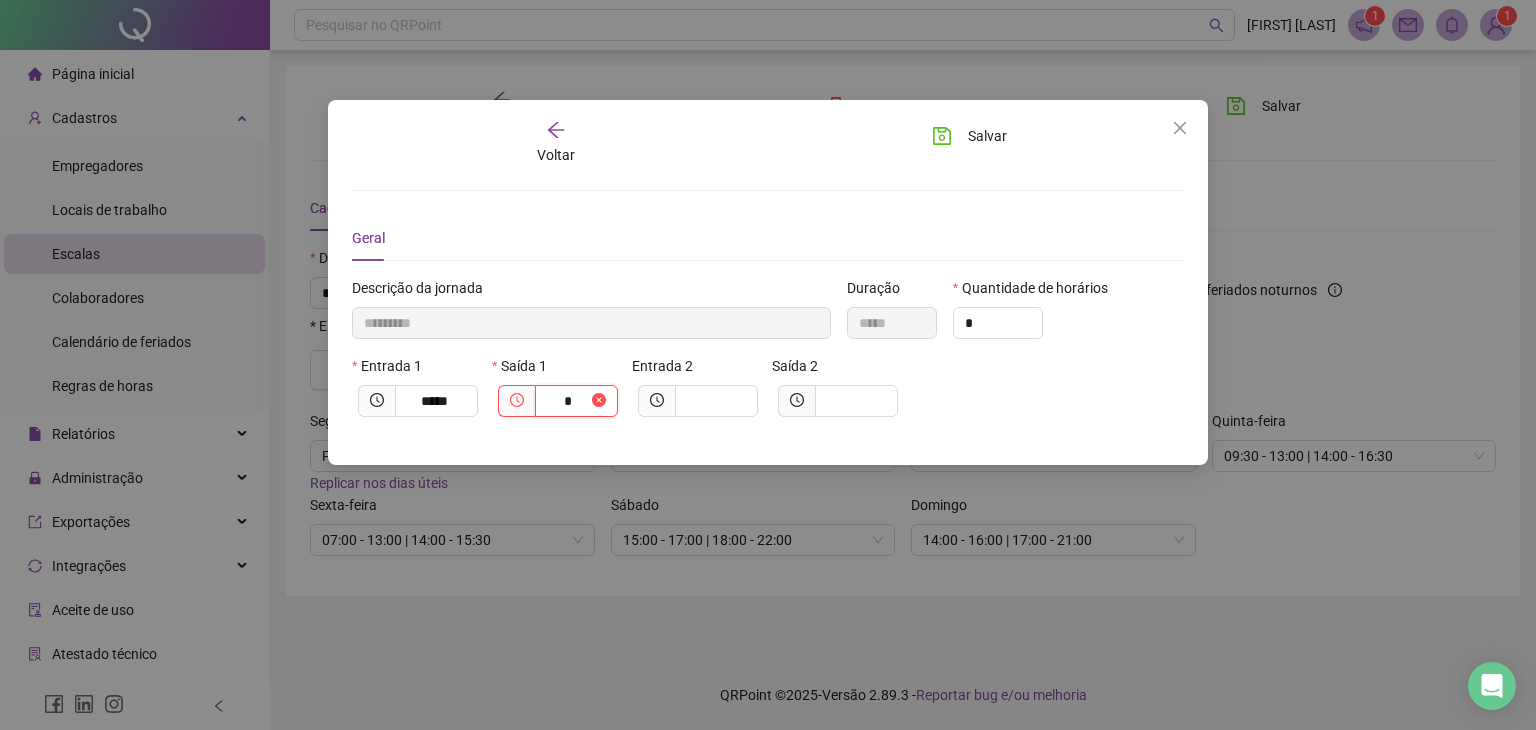 type on "**********" 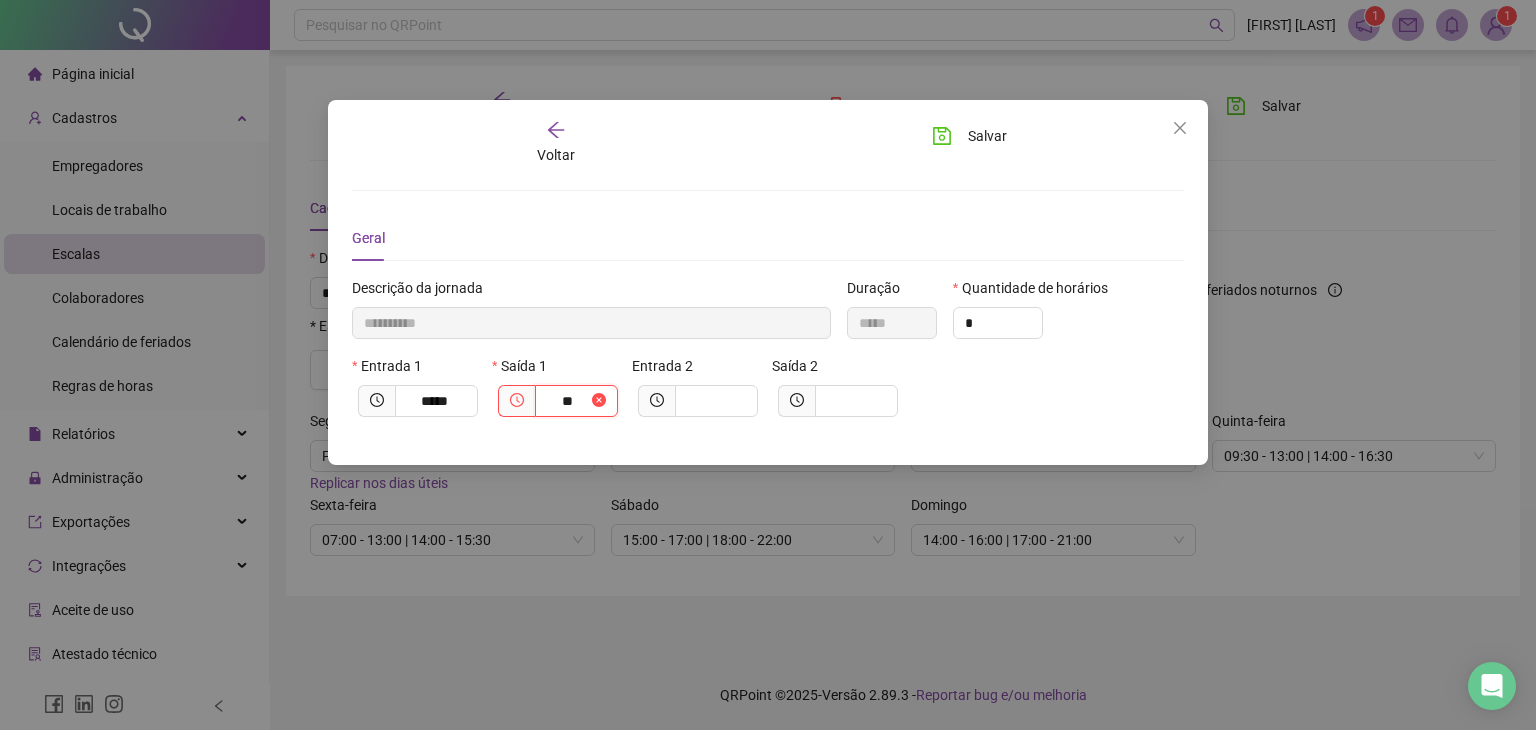 type on "**********" 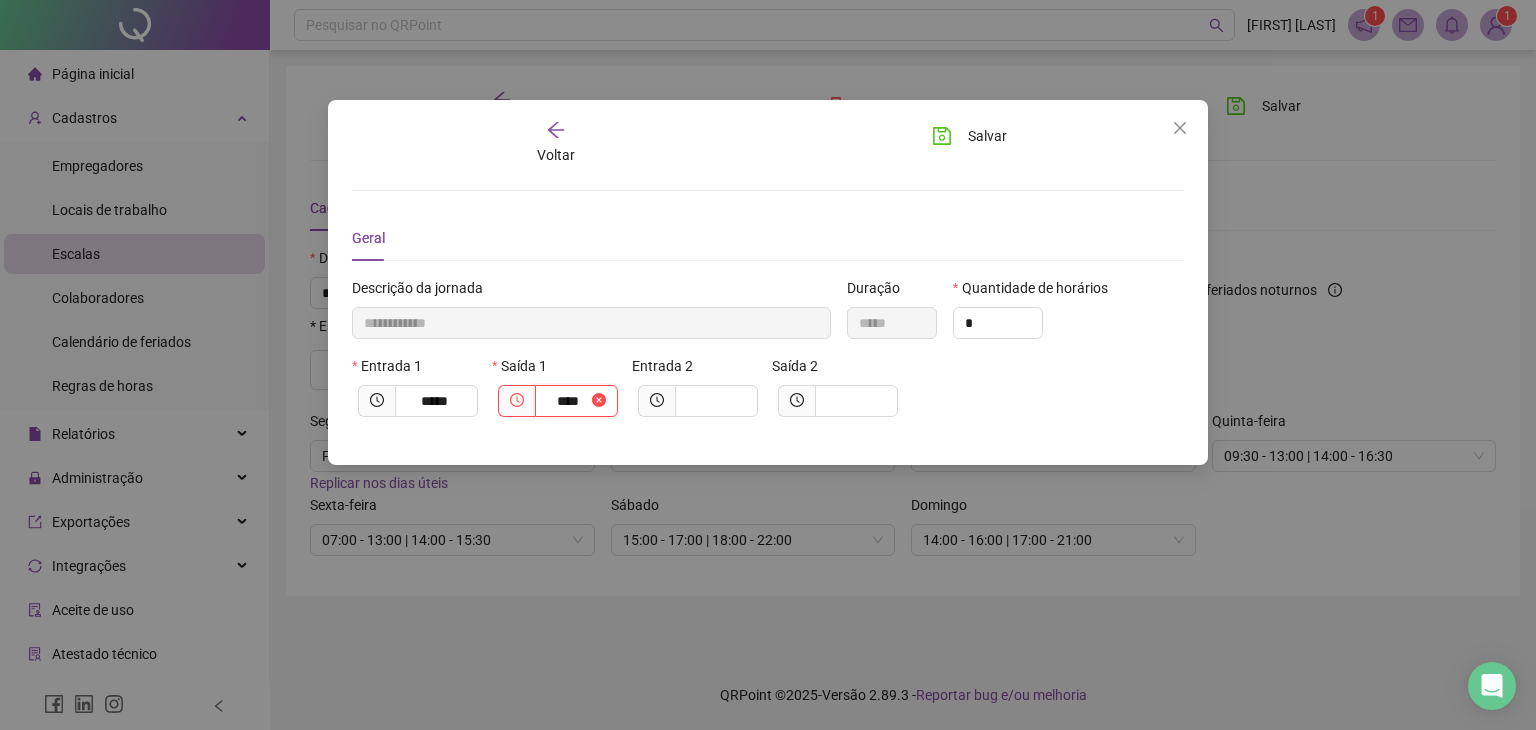 type on "**********" 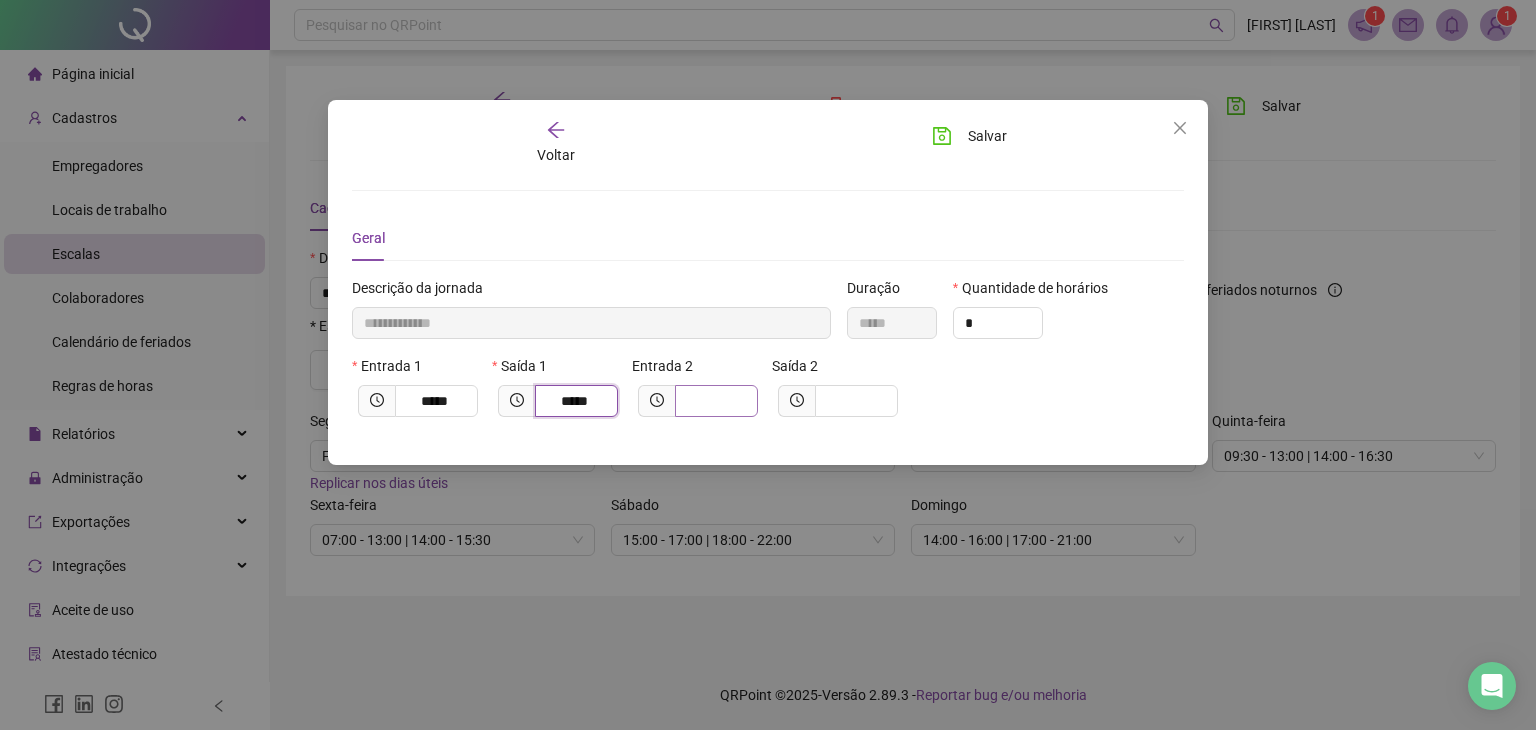 type on "*****" 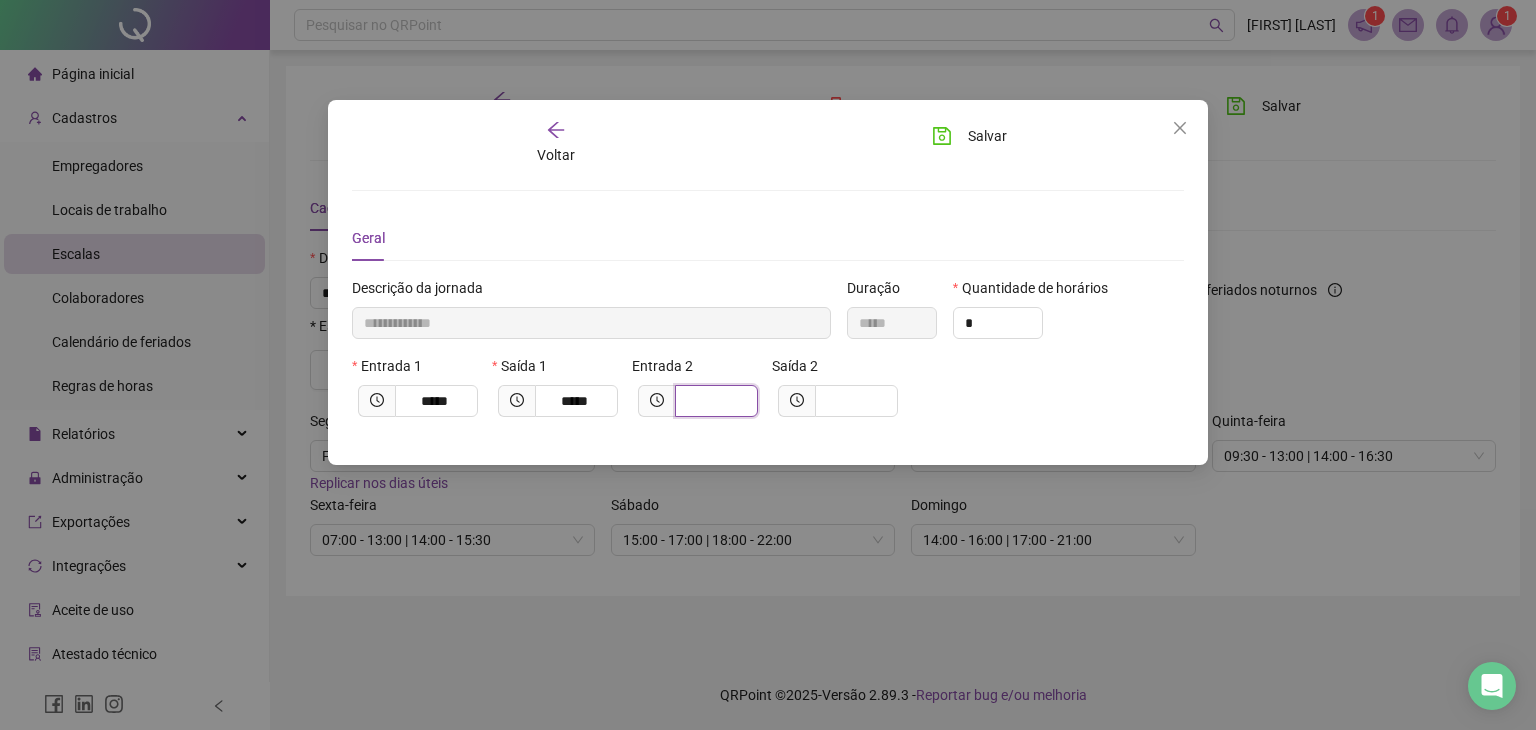 click at bounding box center [714, 401] 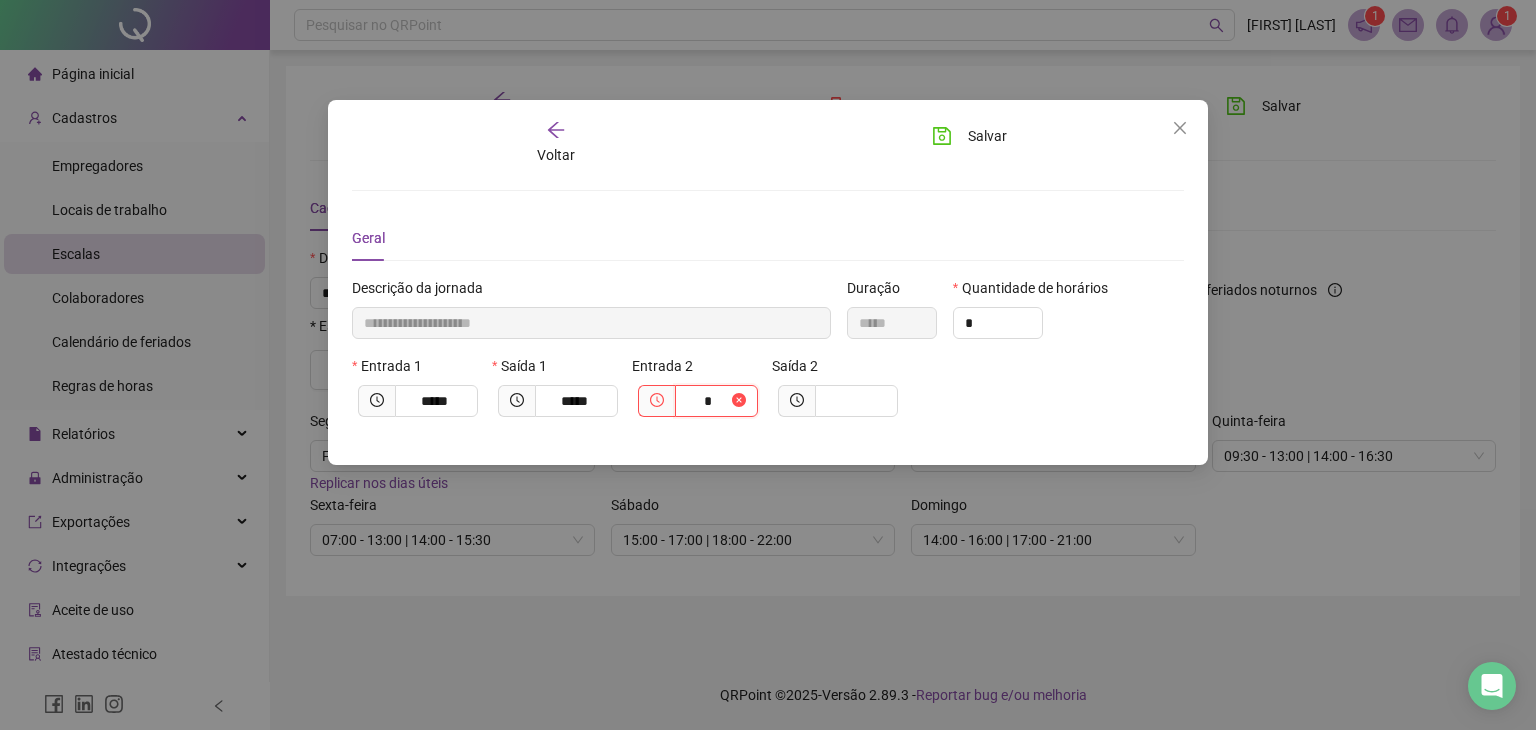 type on "**********" 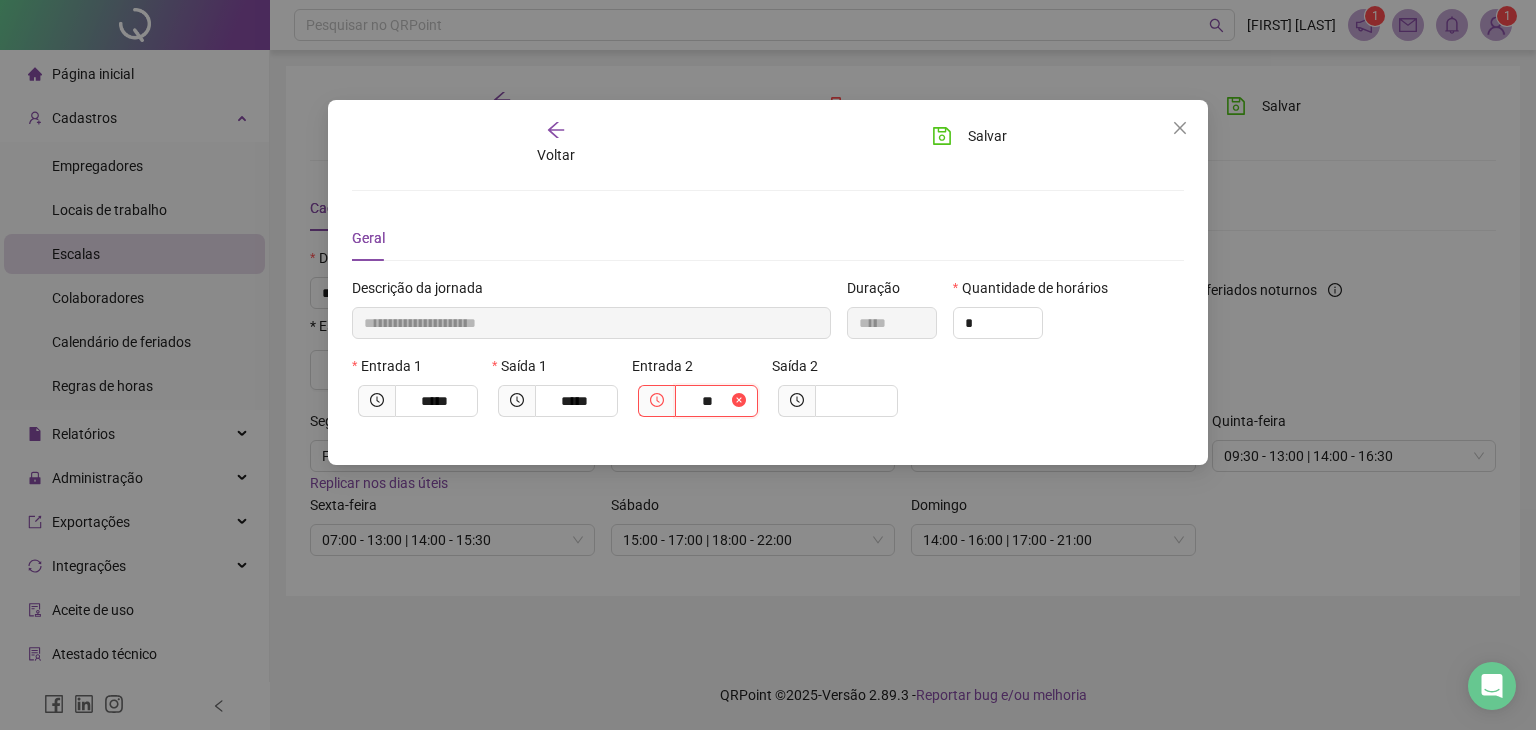 type on "**********" 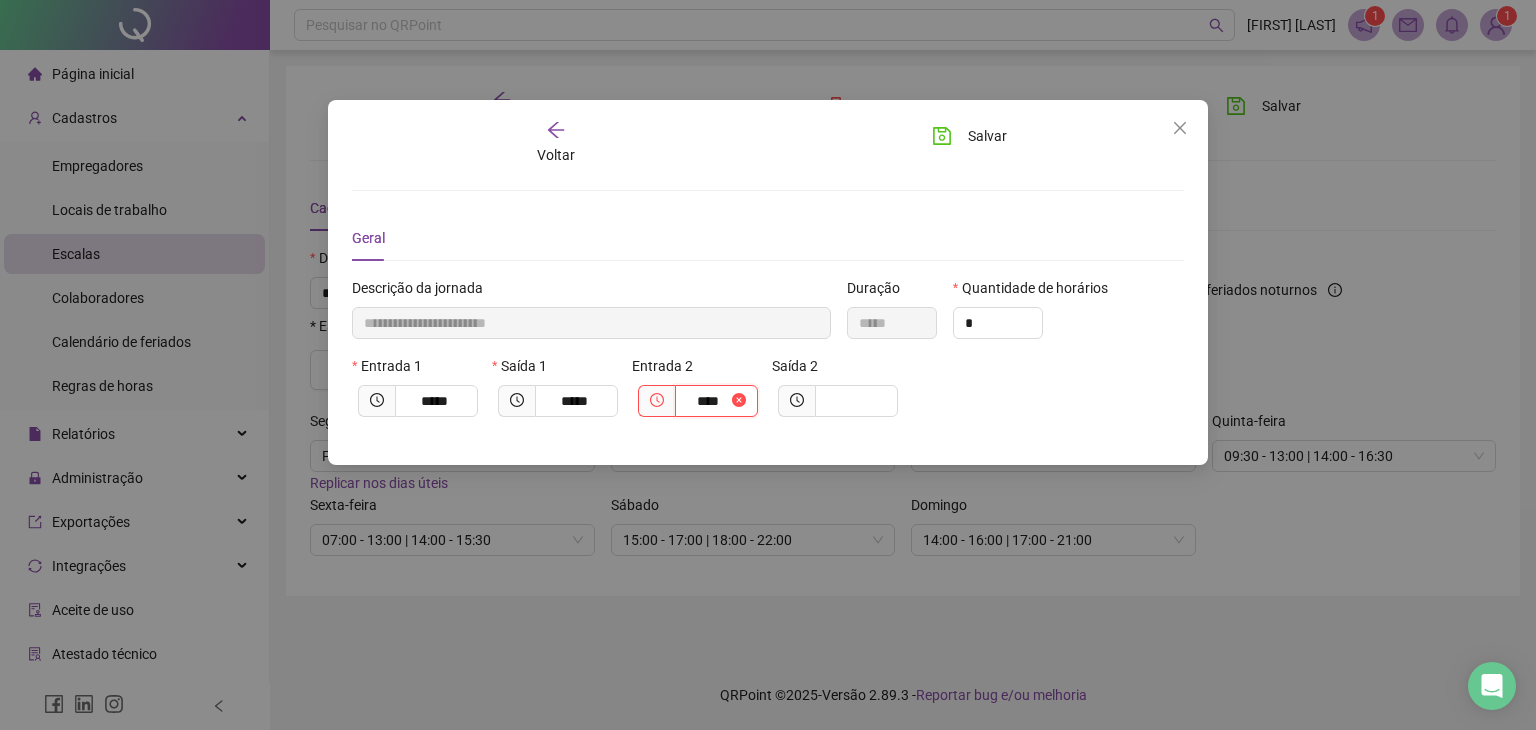 type on "**********" 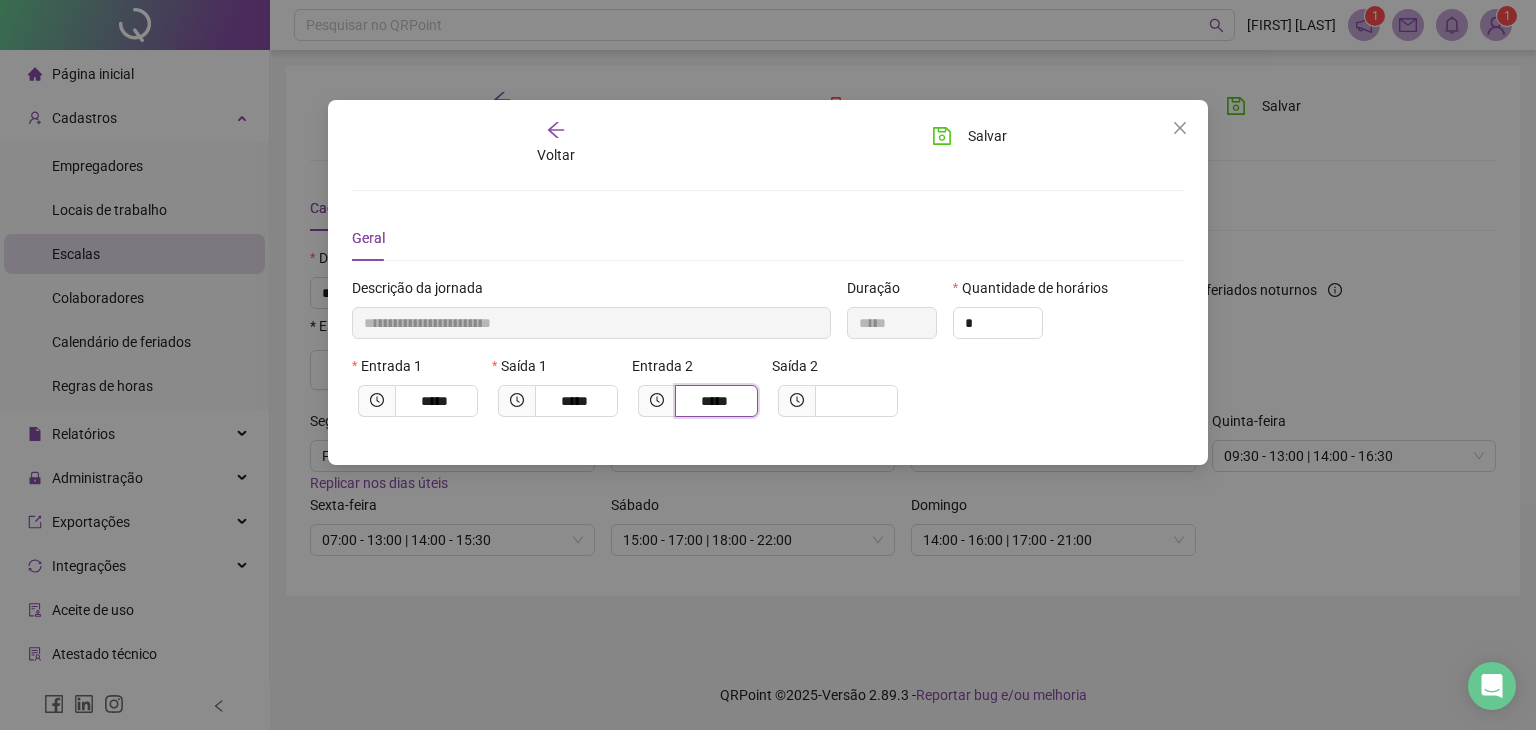type on "*****" 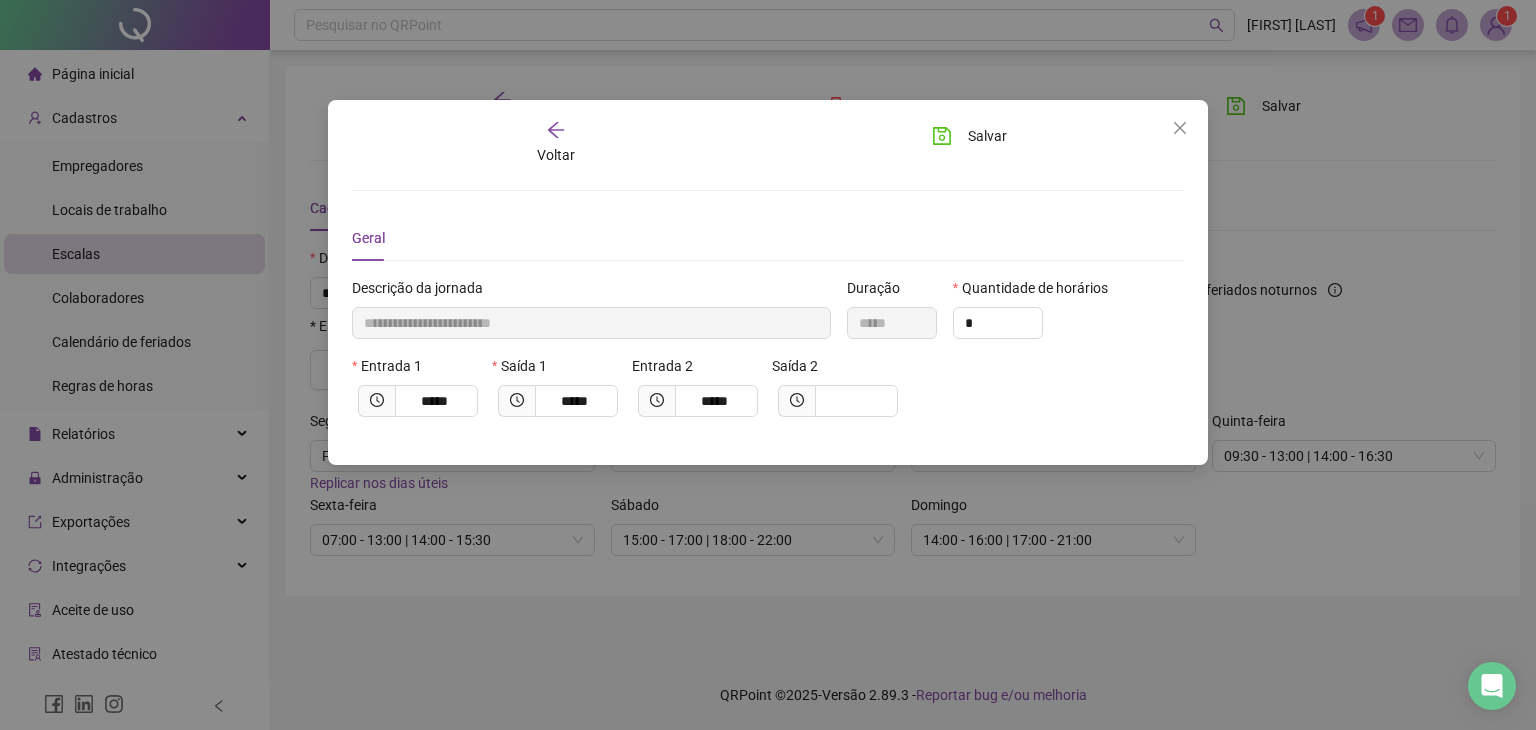click on "Saída 2" at bounding box center (838, 370) 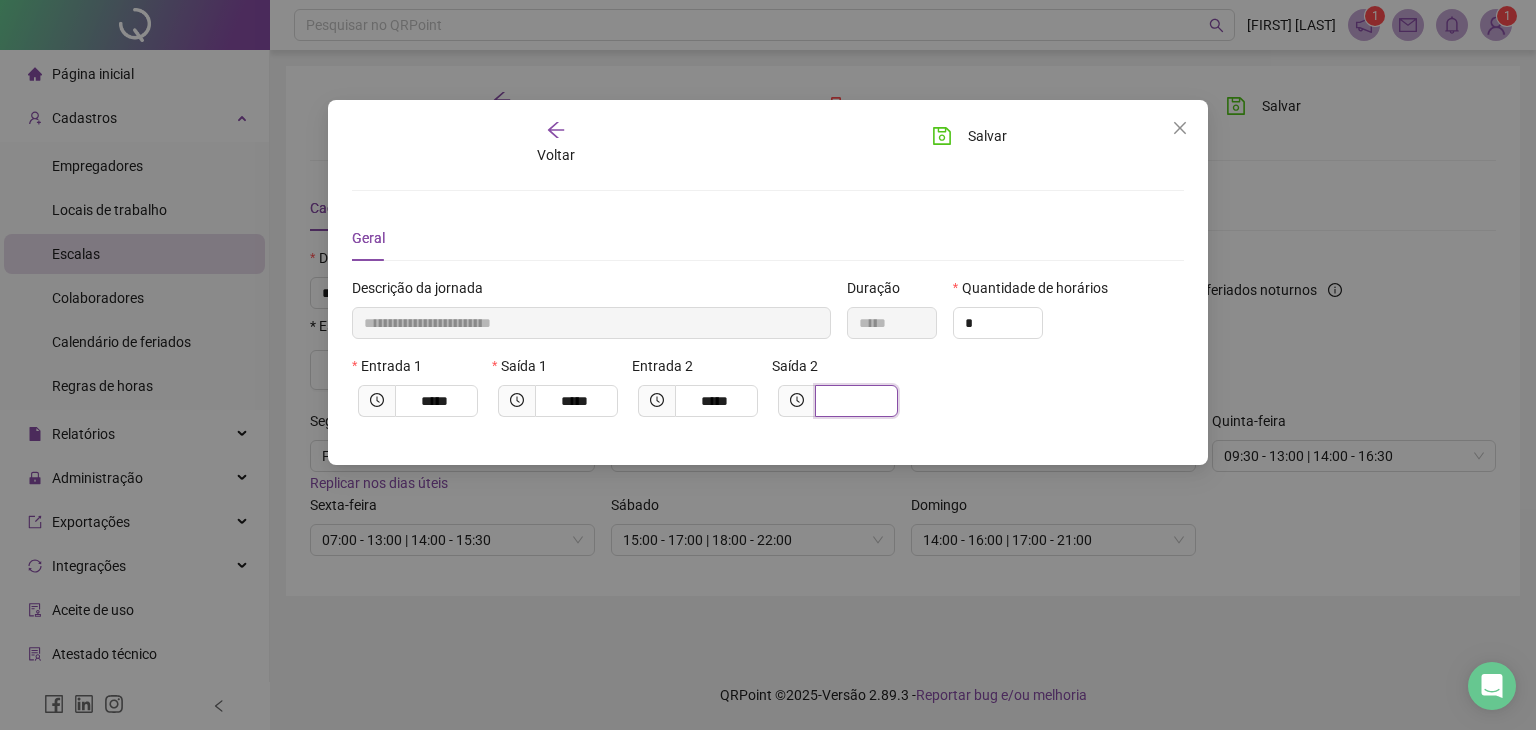 click at bounding box center [854, 401] 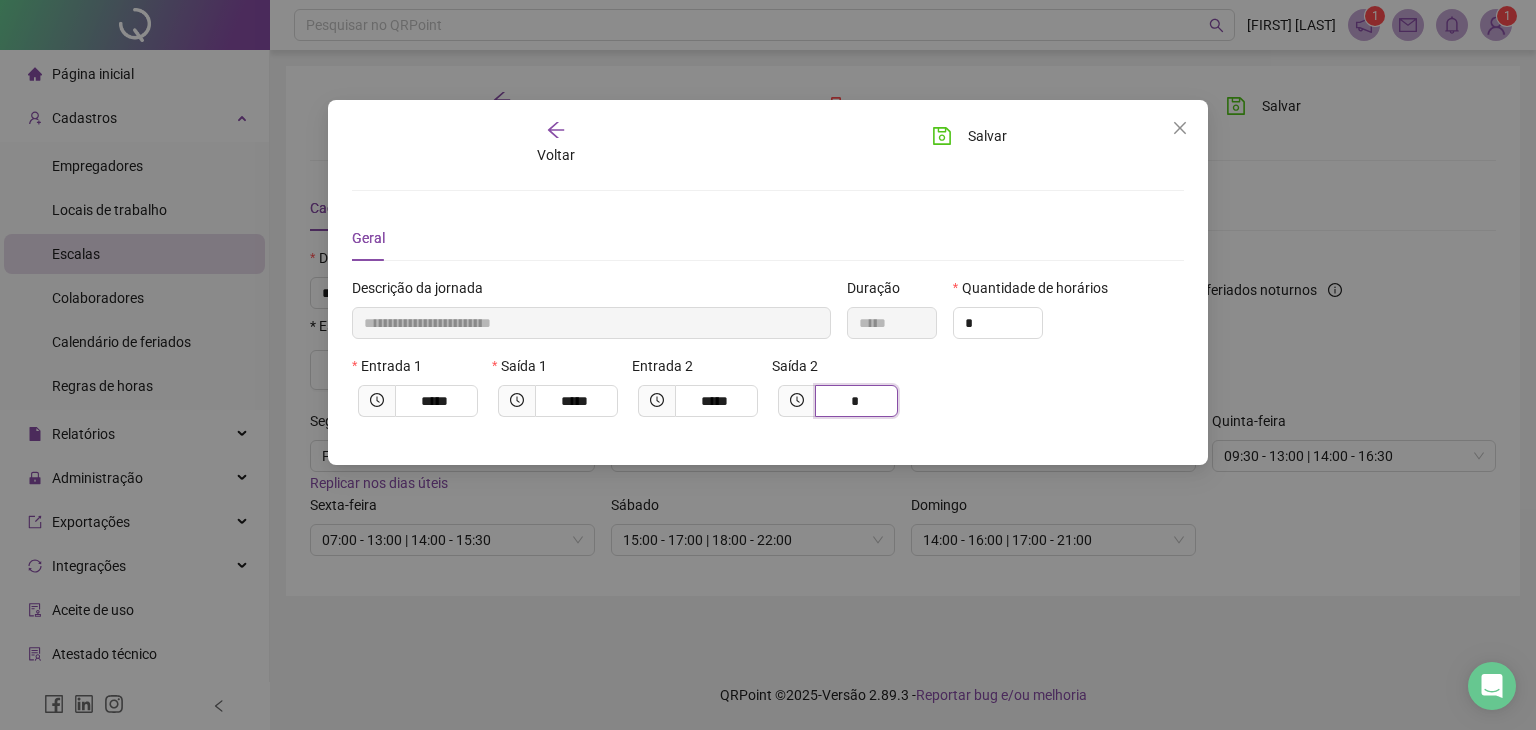 type on "**********" 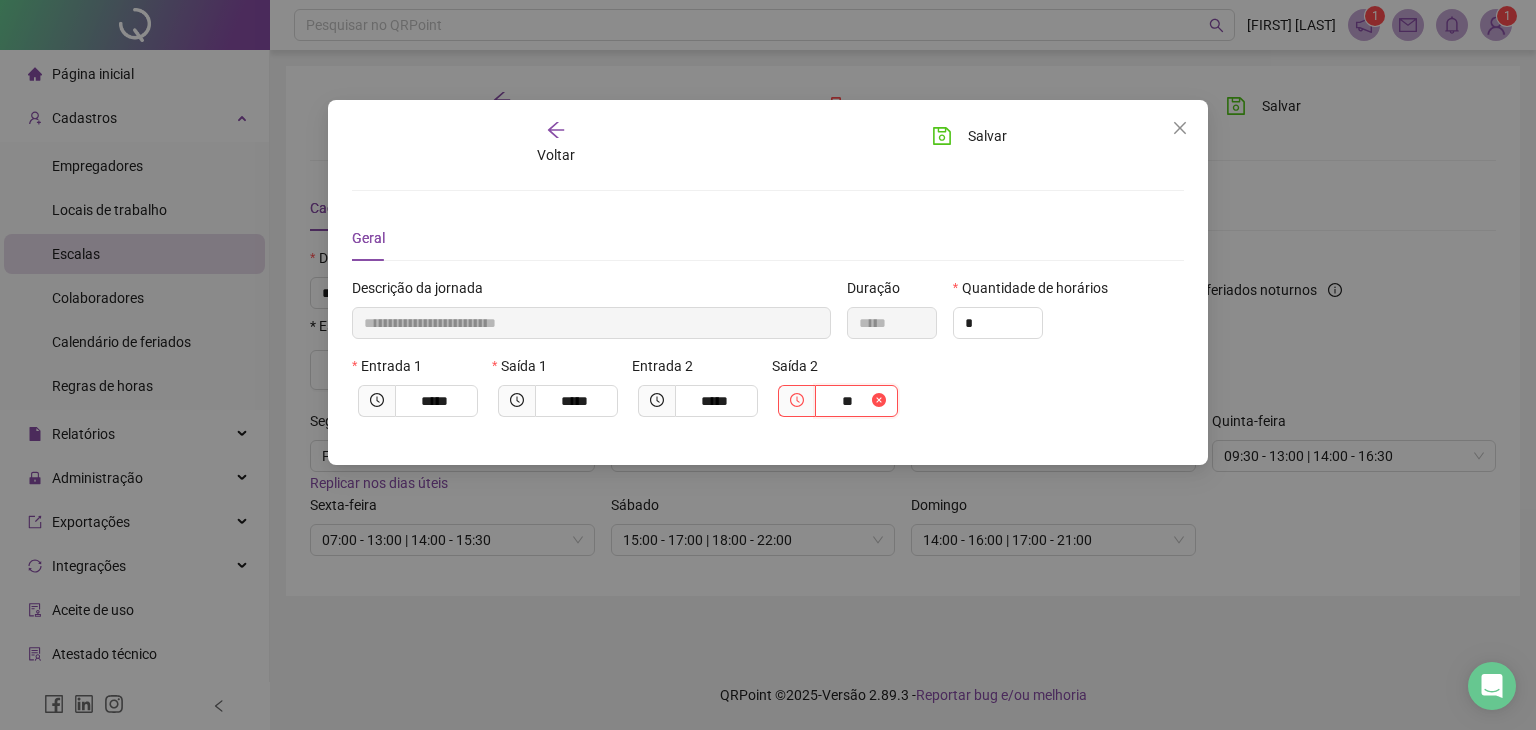 type on "**********" 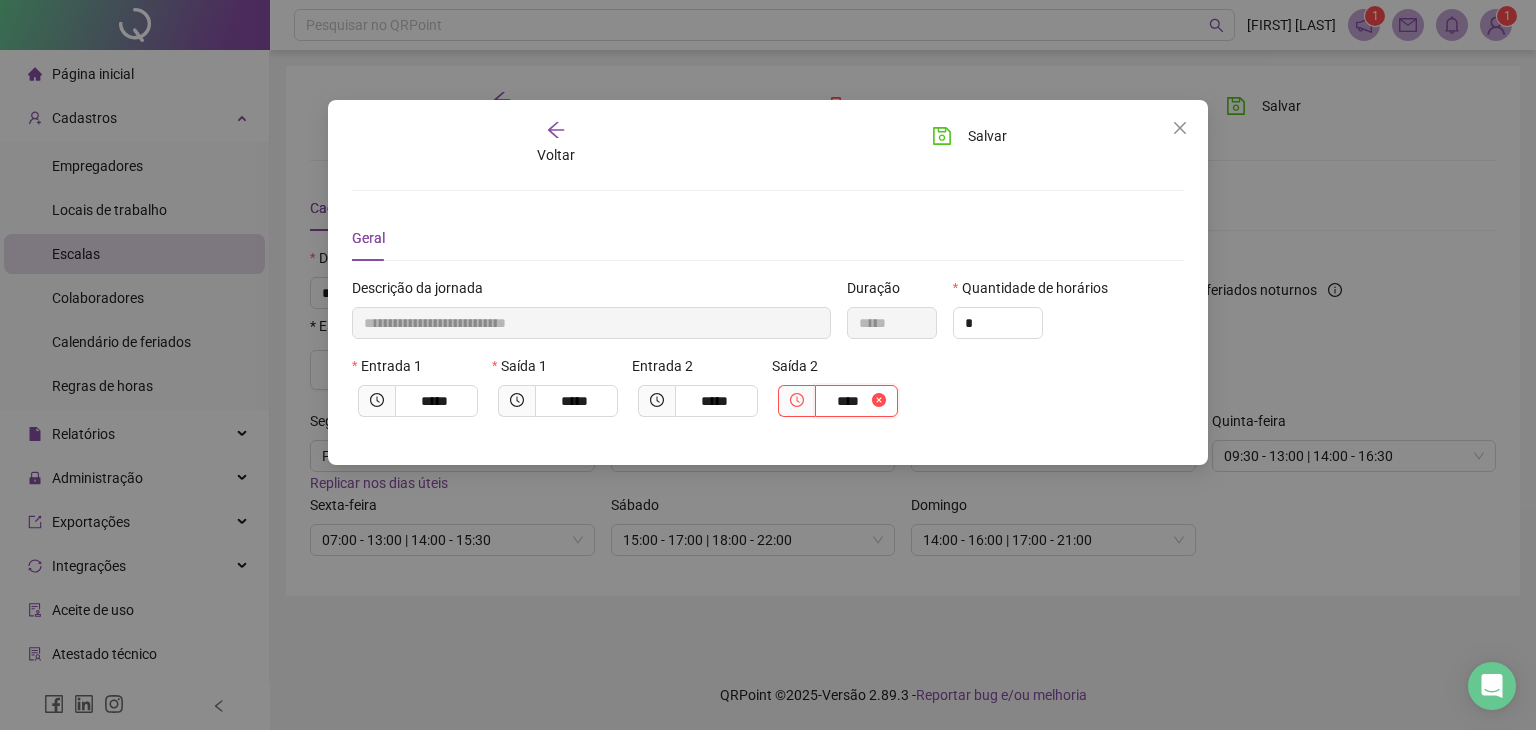 type on "**********" 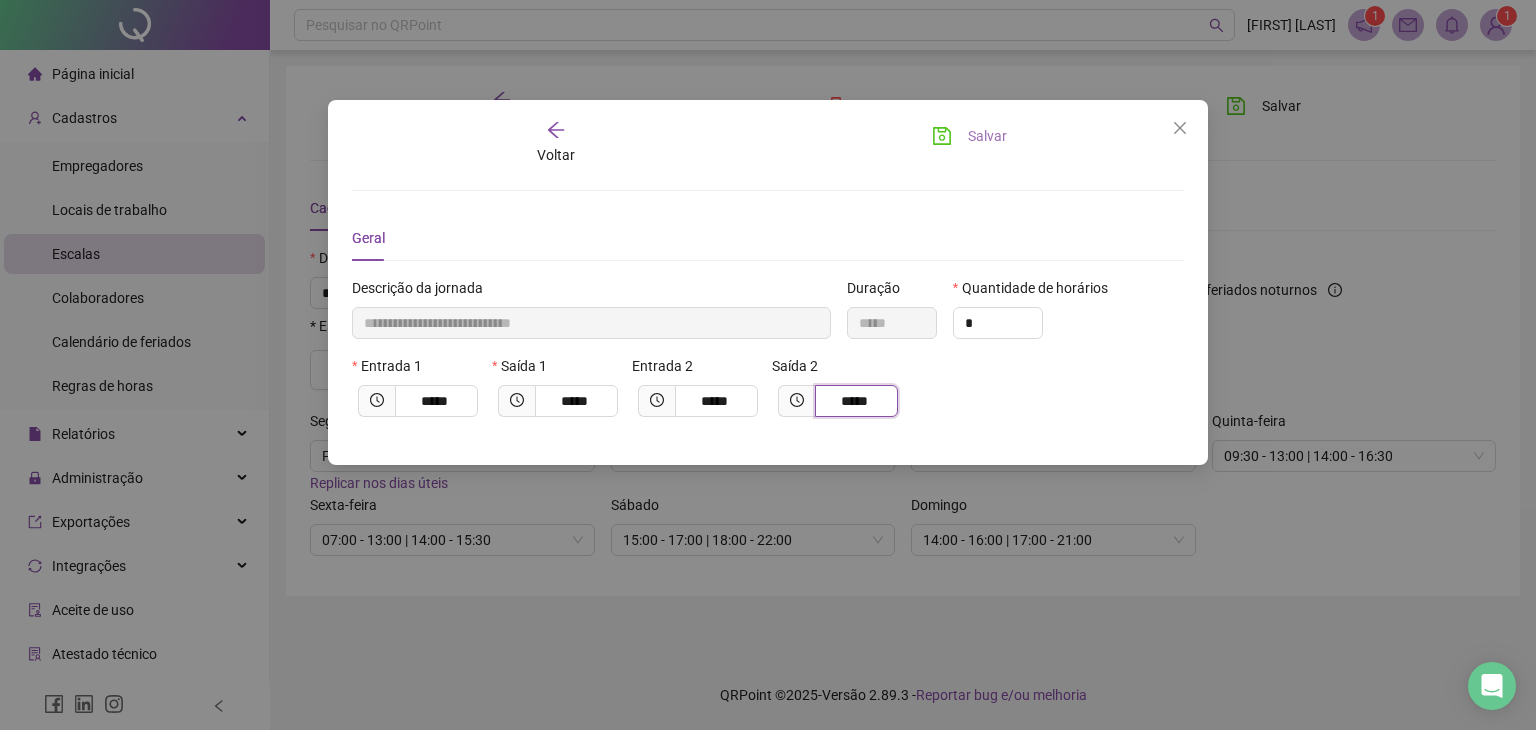 type on "*****" 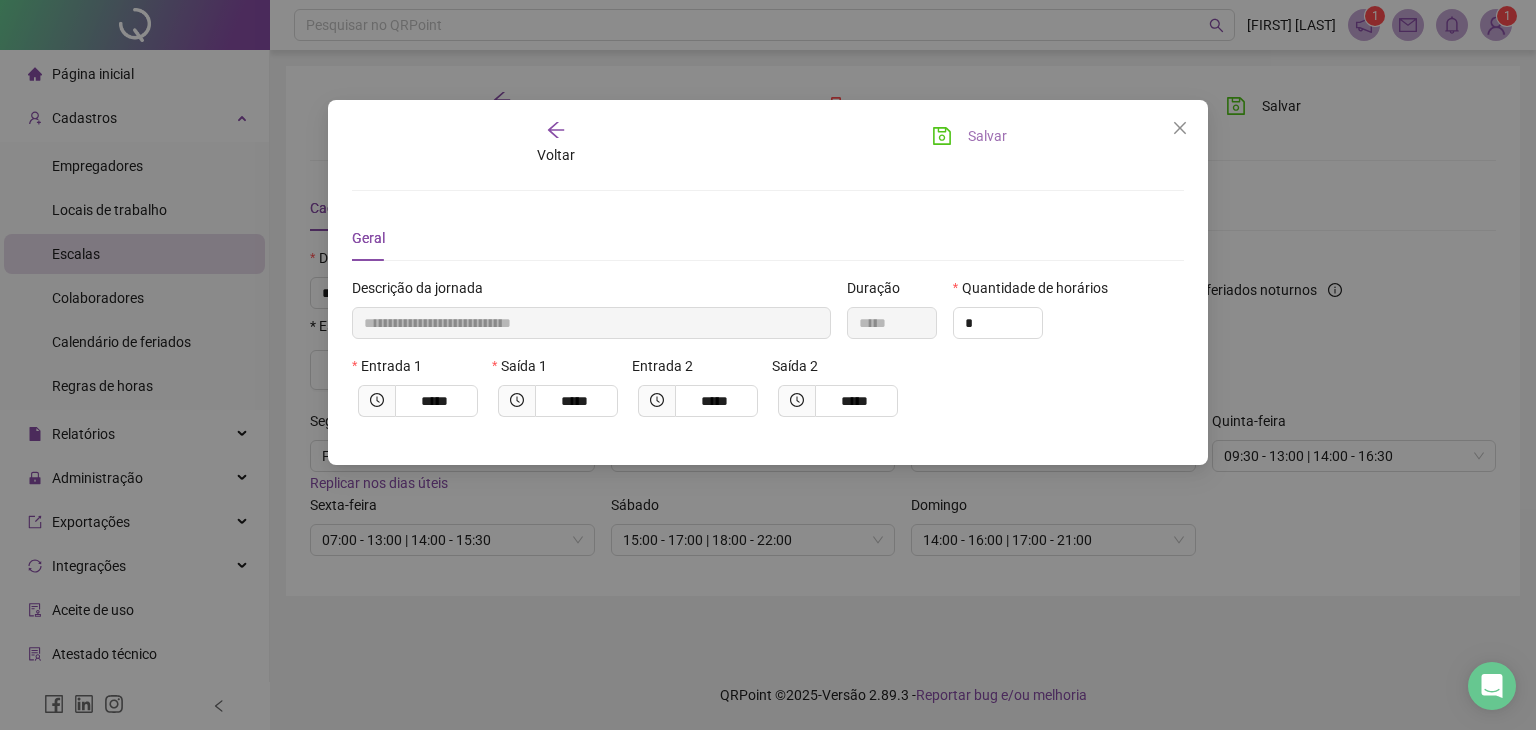 click on "Salvar" at bounding box center (987, 136) 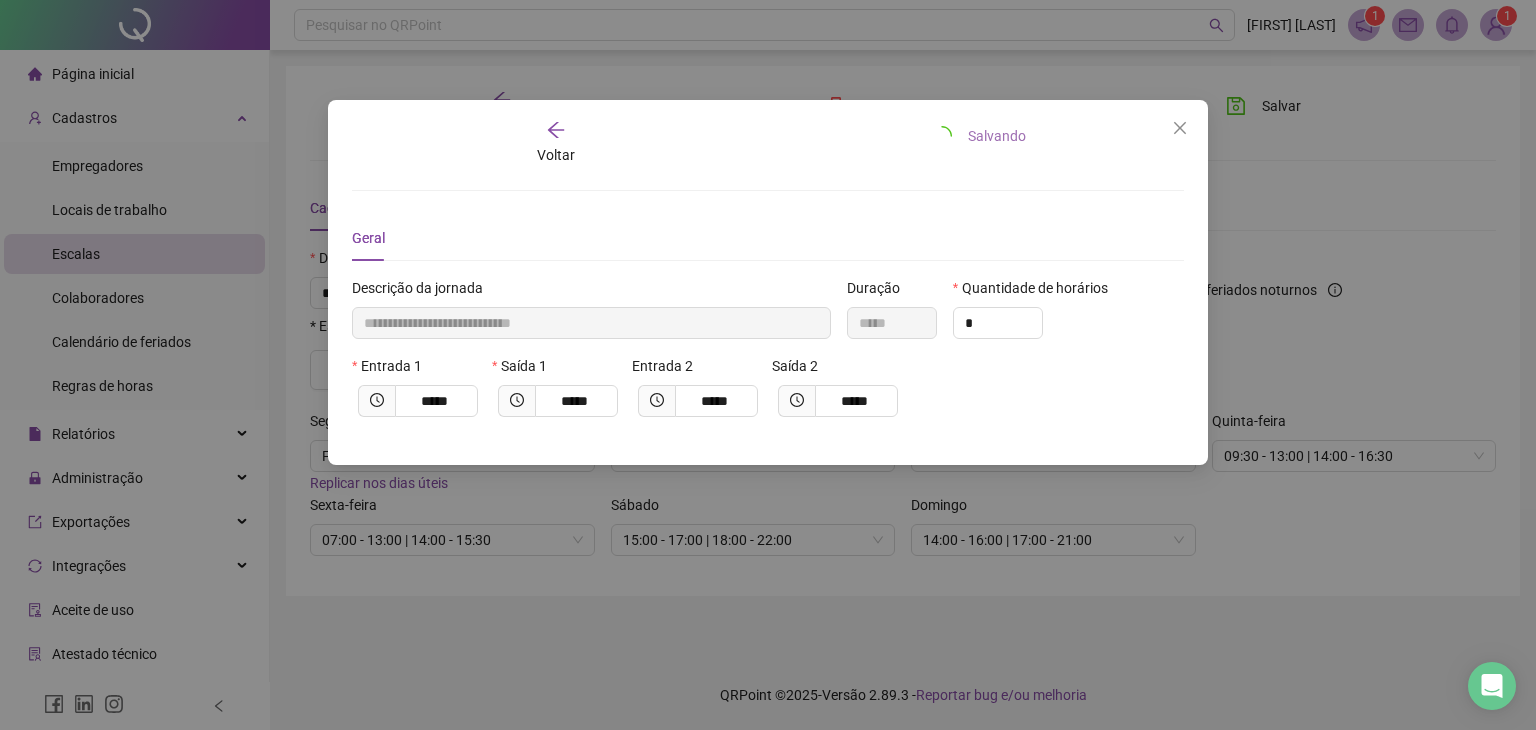 type 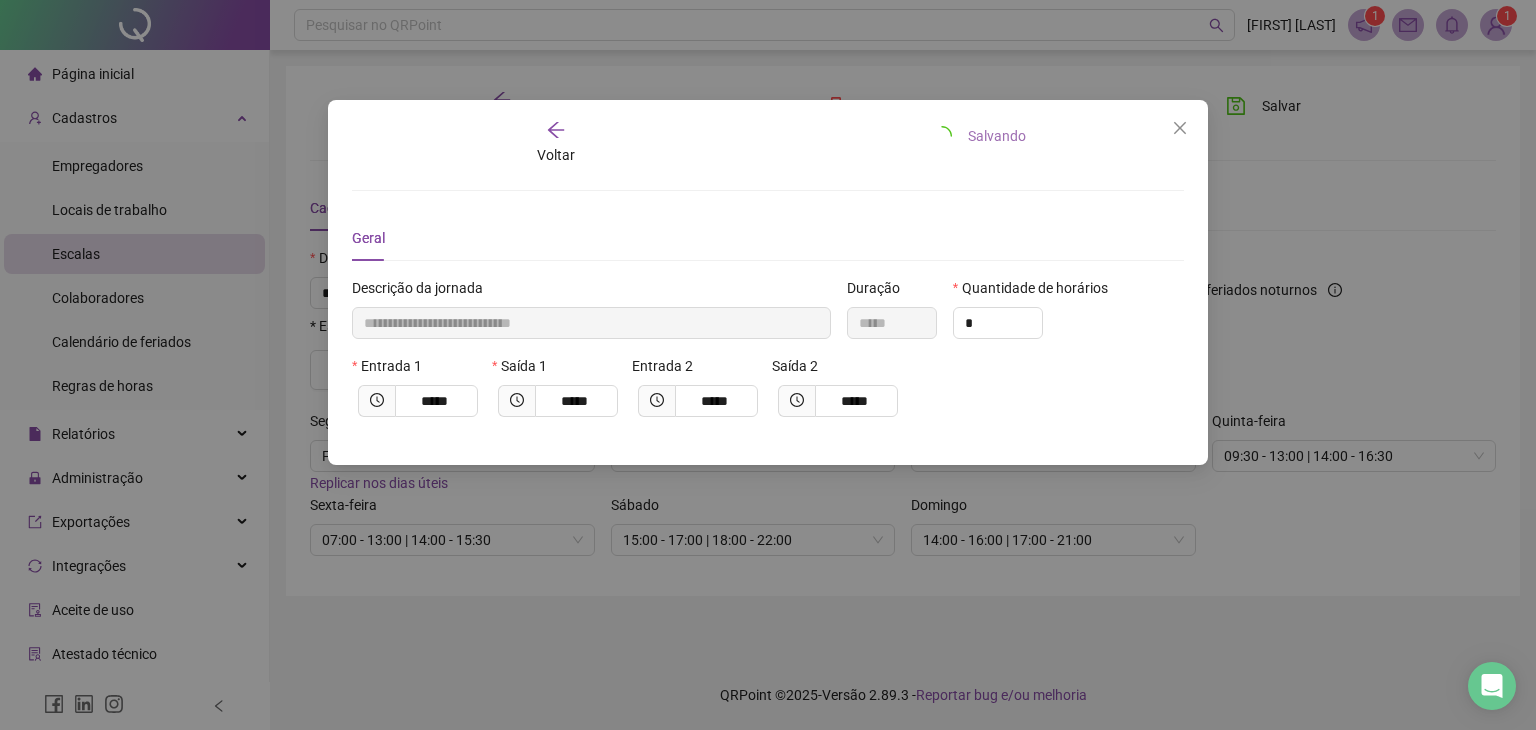 type 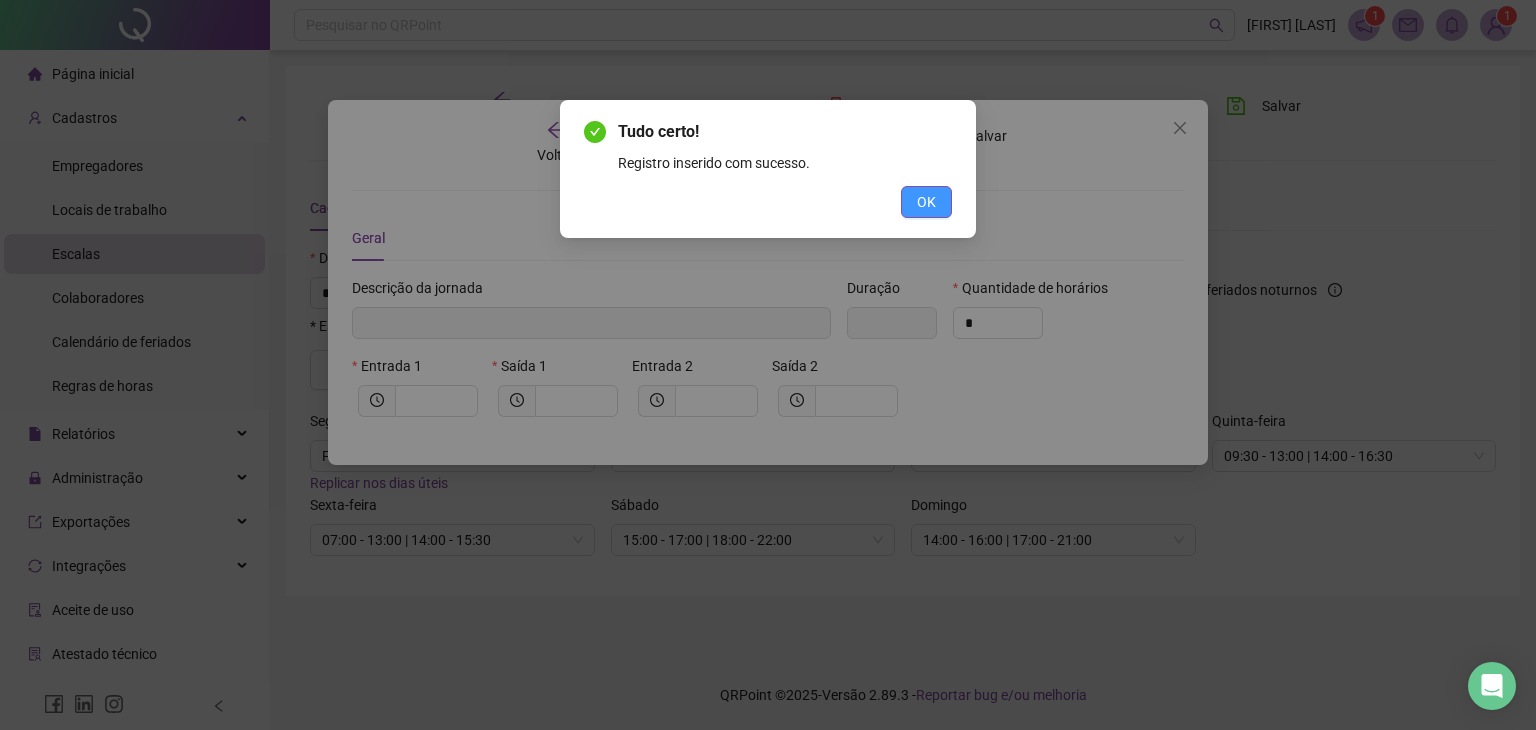 click on "OK" at bounding box center (926, 202) 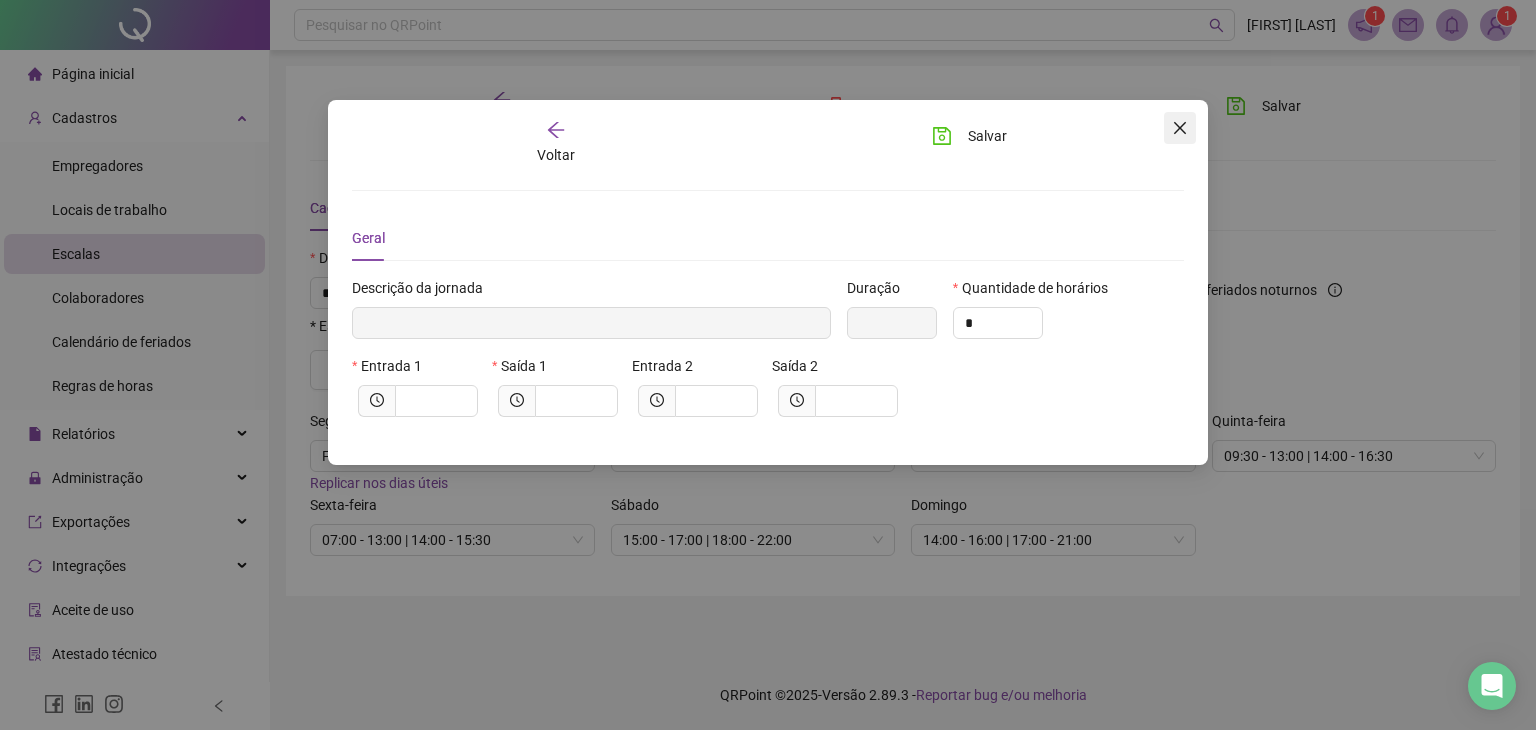 click 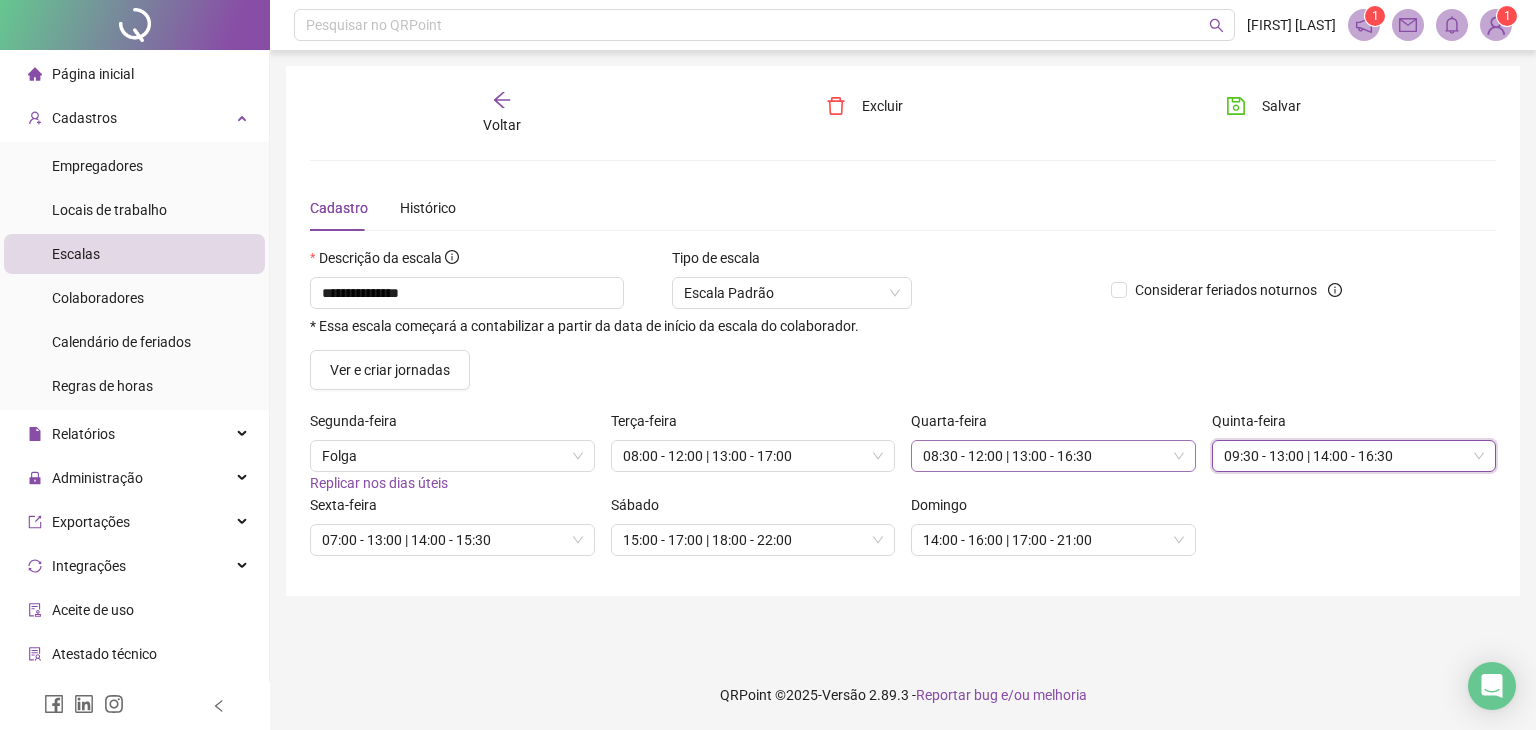 click on "08:30 - 12:00 | 13:00 - 16:30" at bounding box center (1053, 456) 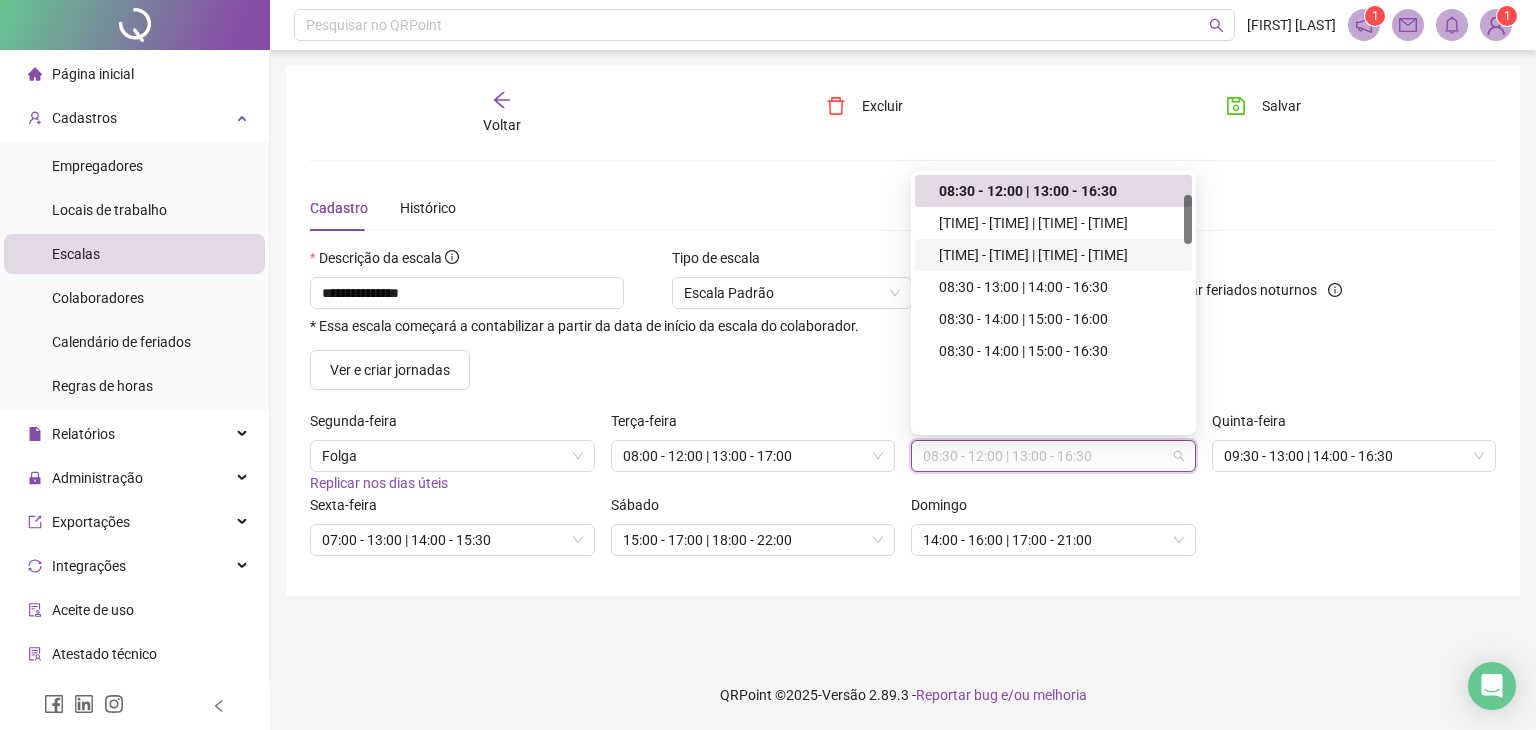 scroll, scrollTop: 102, scrollLeft: 0, axis: vertical 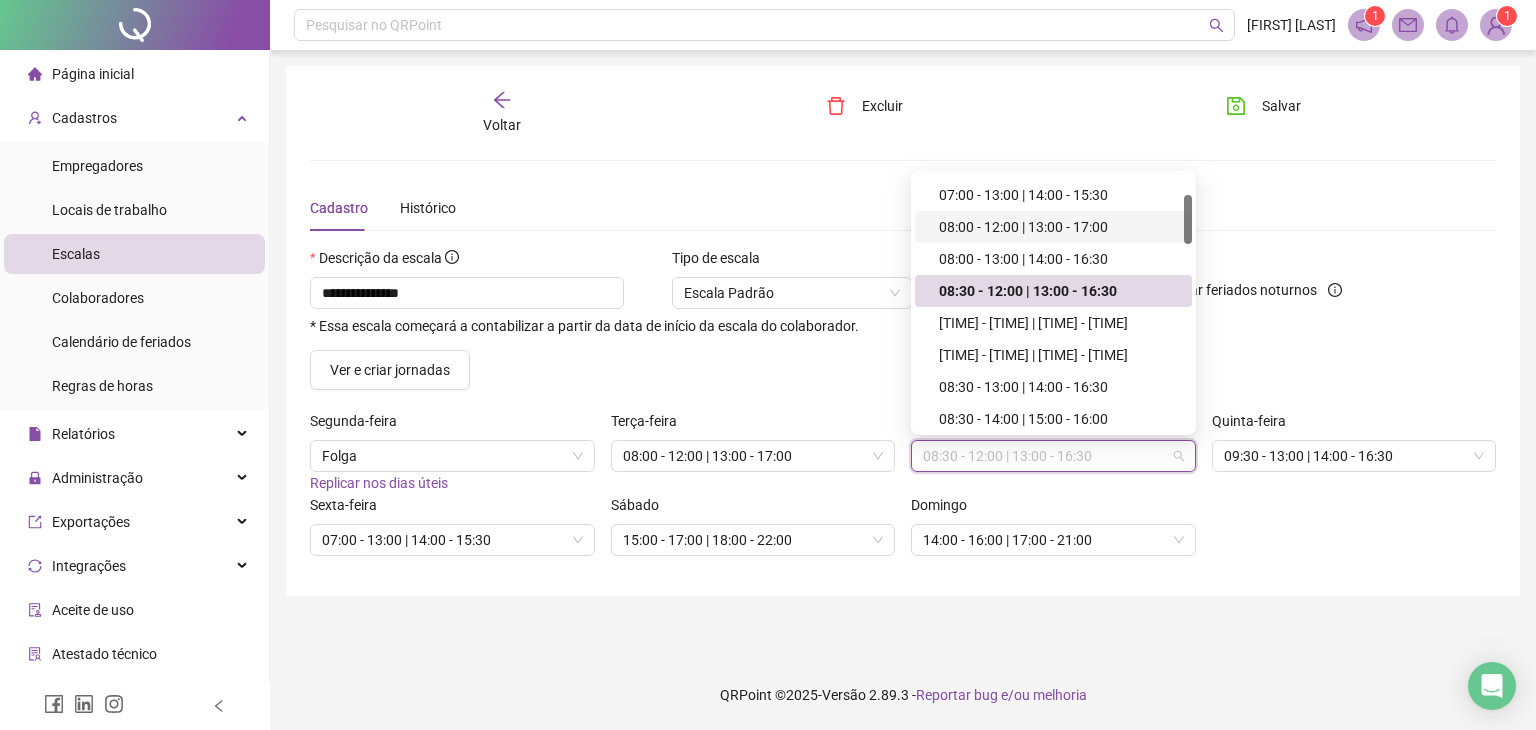 click on "Cadastro Histórico" at bounding box center [903, 208] 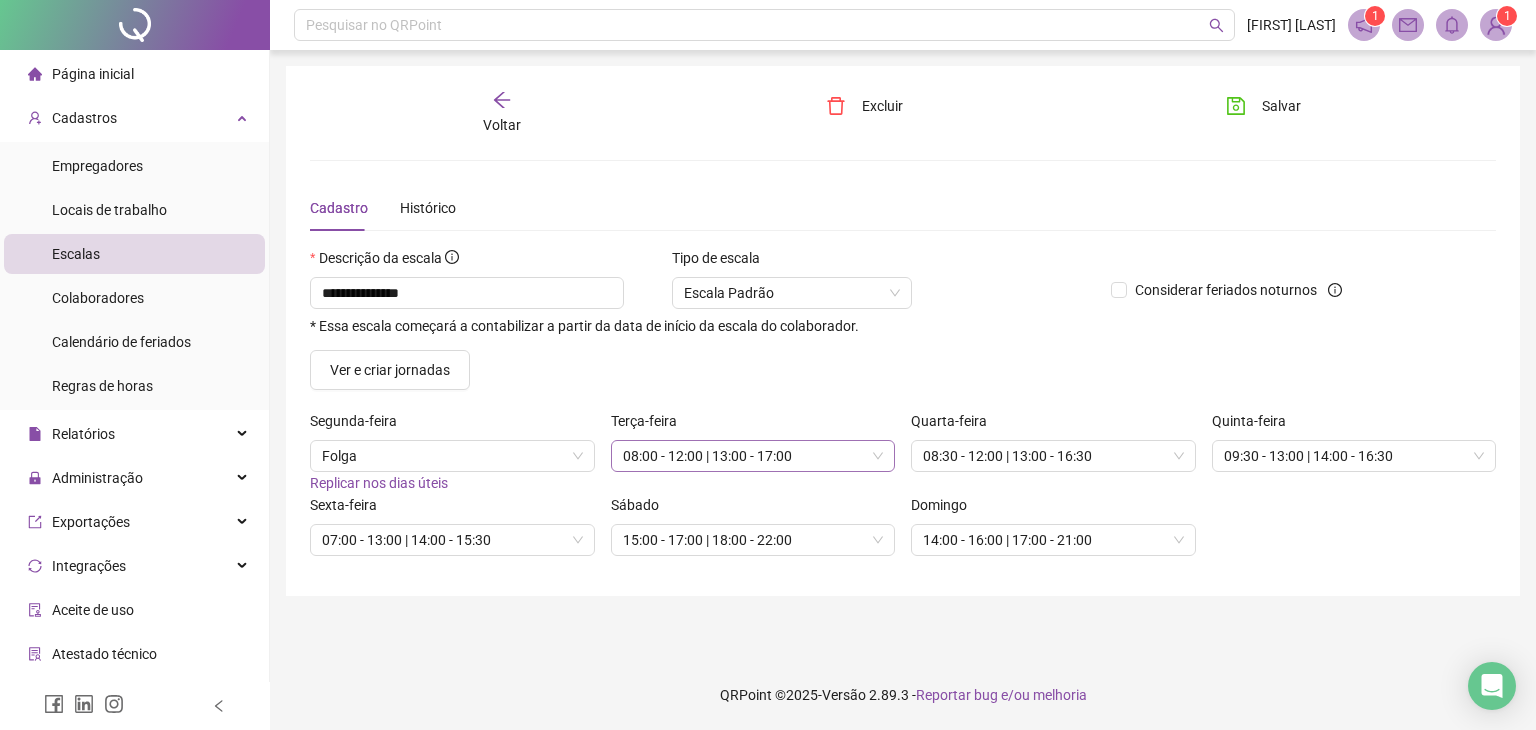 click on "08:00 - 12:00 | 13:00 - 17:00" at bounding box center (753, 456) 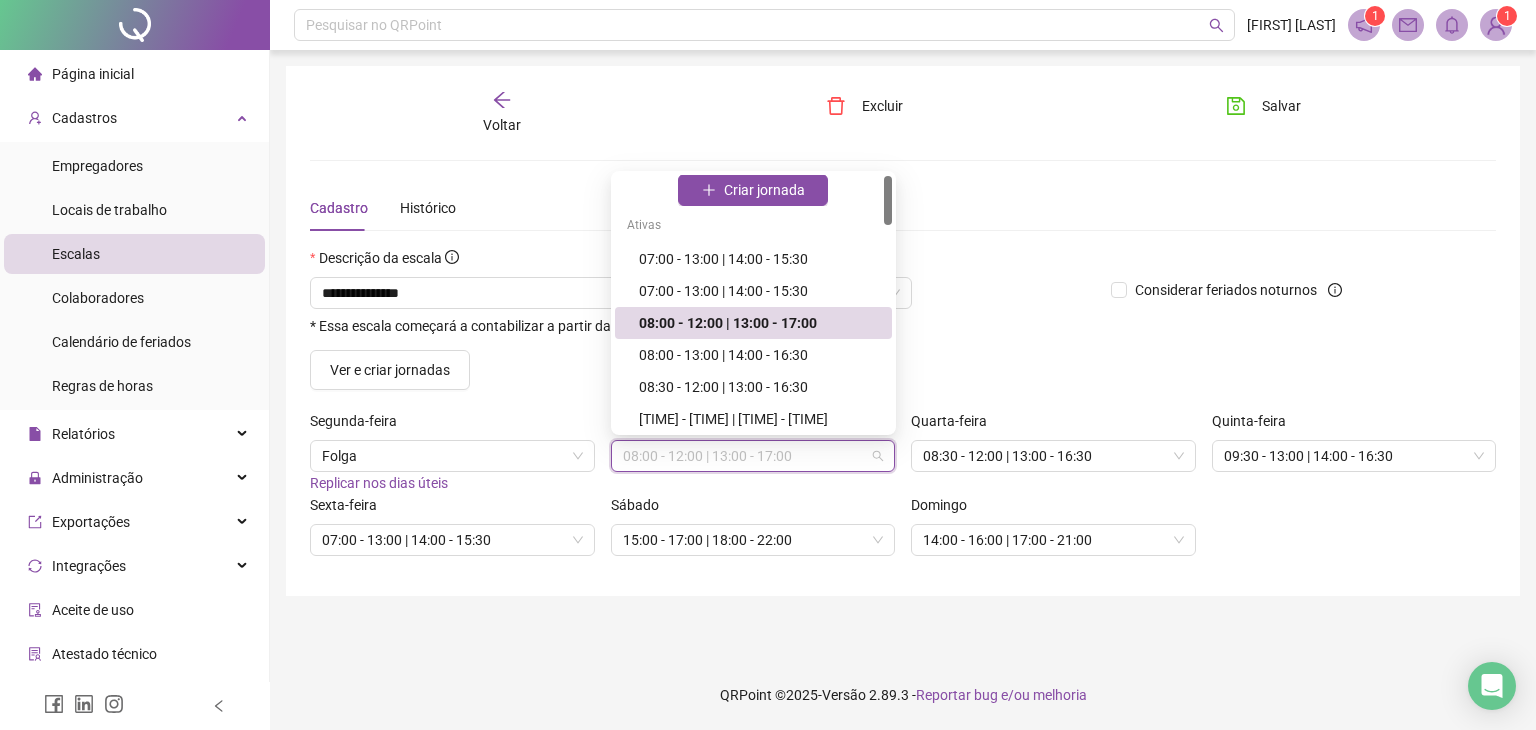 click on "08:00 - 12:00 | 13:00 - 17:00" at bounding box center (753, 456) 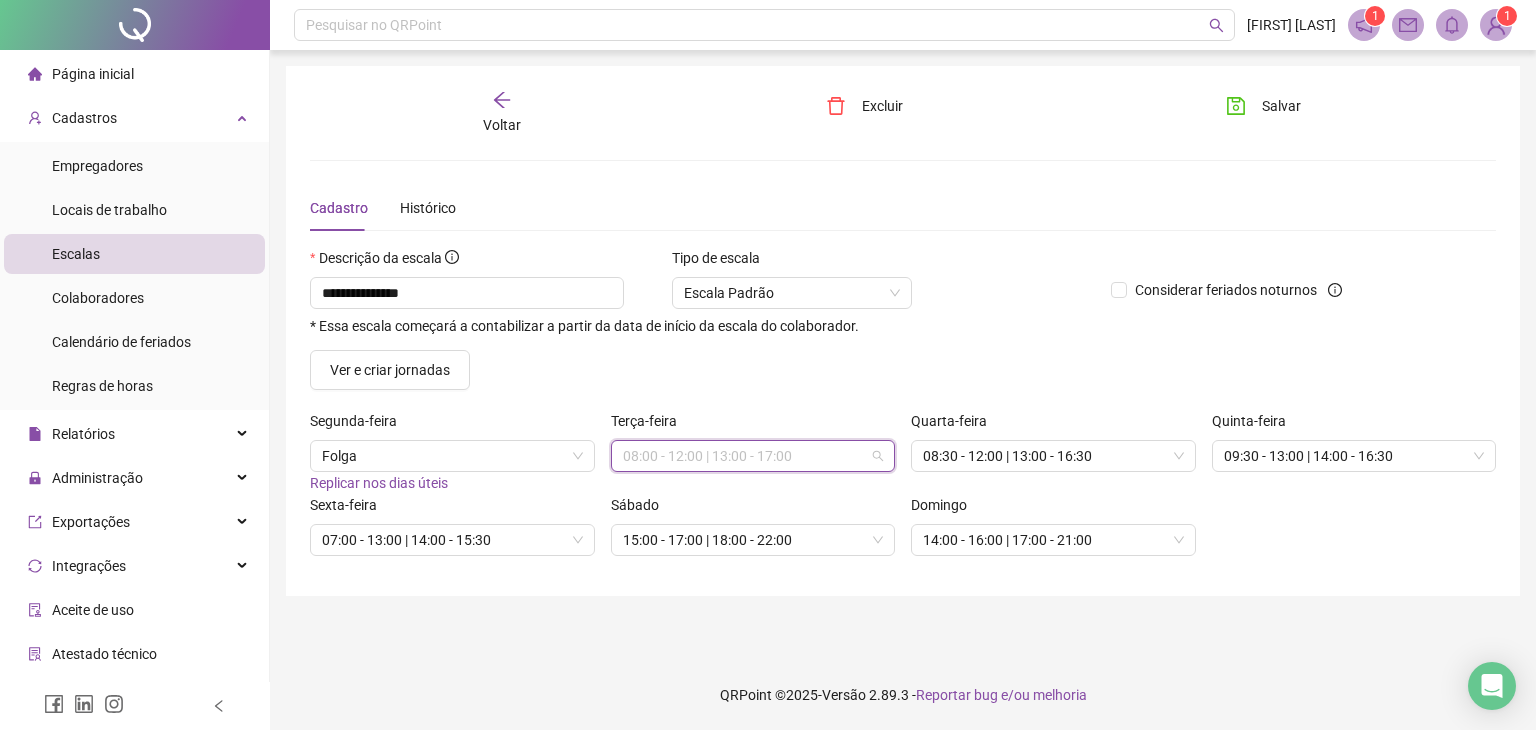 click on "08:00 - 12:00 | 13:00 - 17:00" at bounding box center [753, 456] 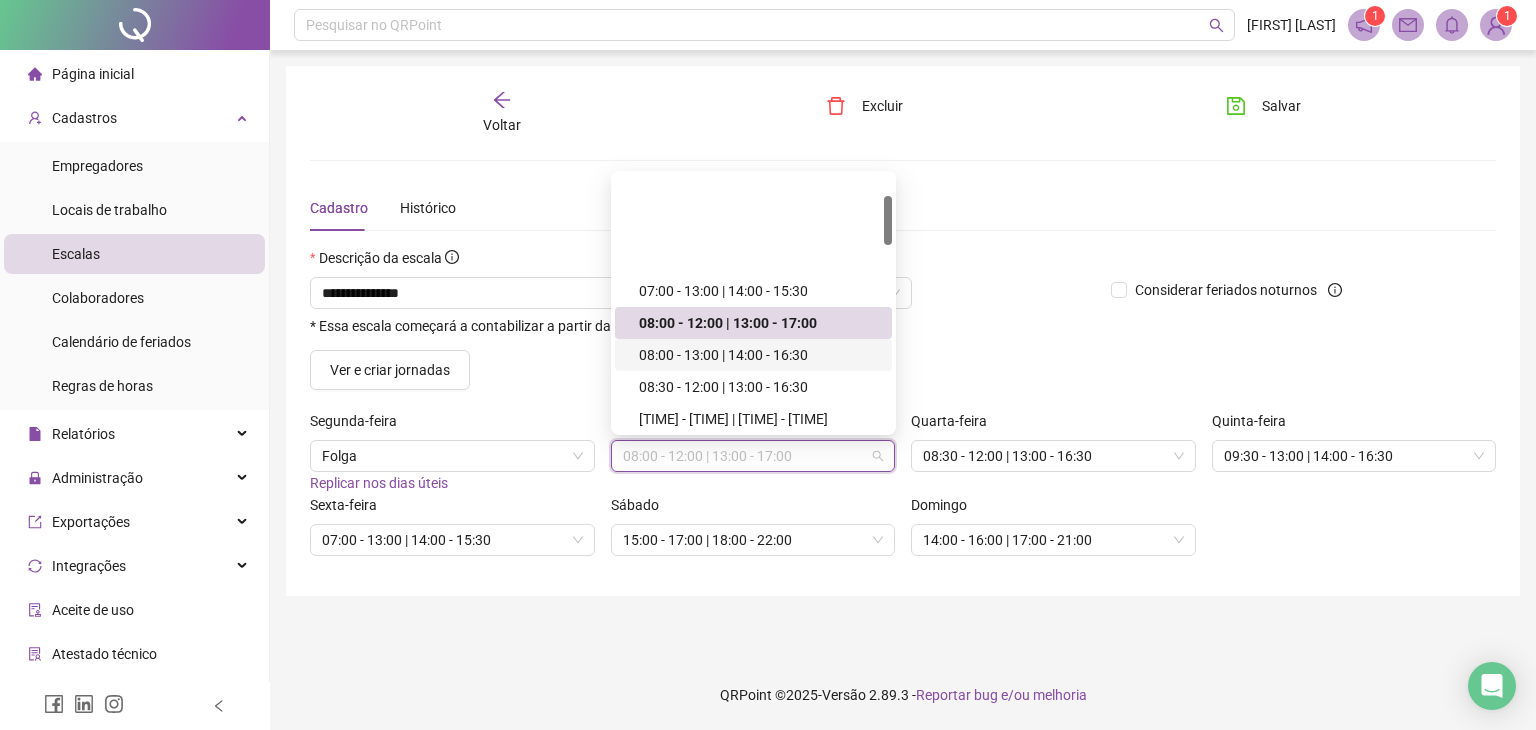 scroll, scrollTop: 106, scrollLeft: 0, axis: vertical 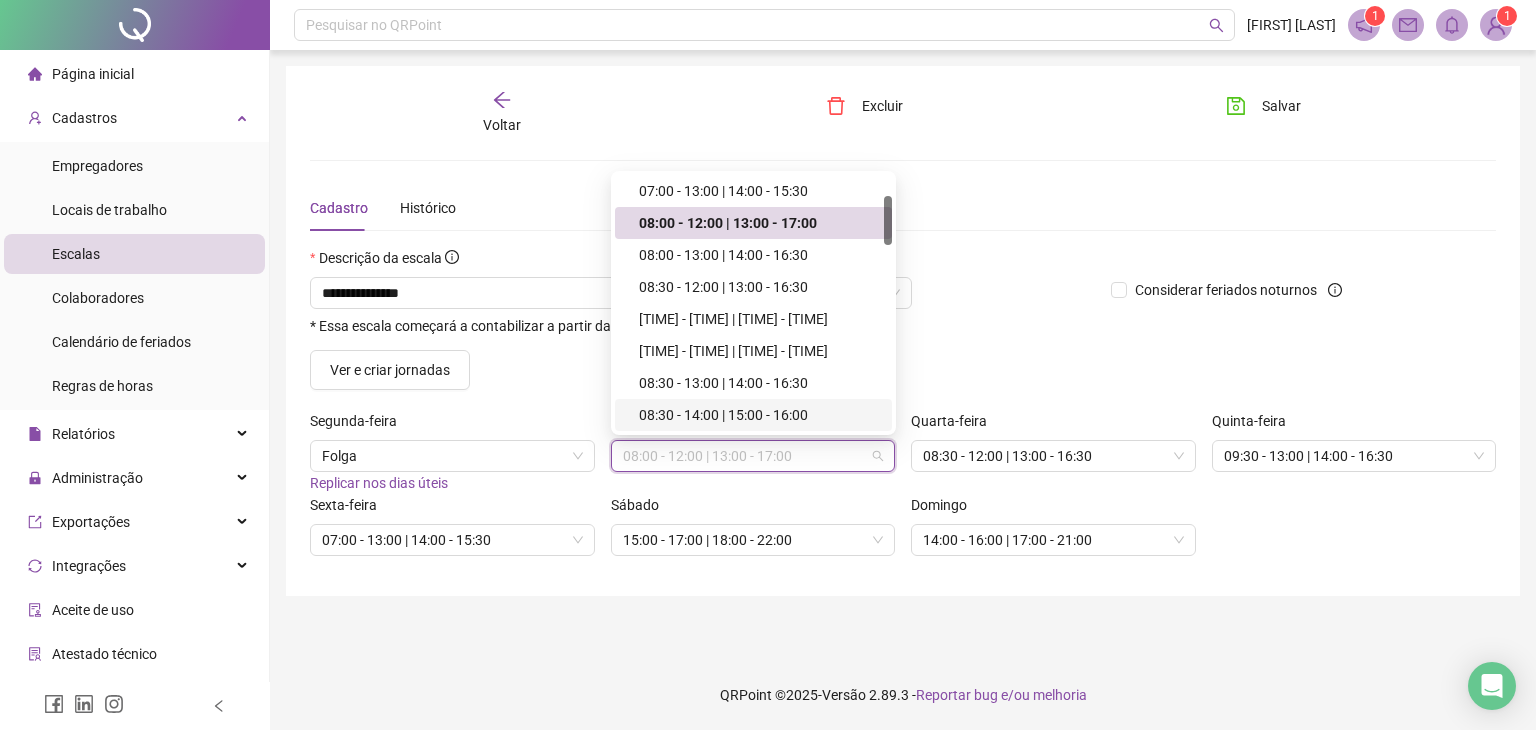 click on "08:30 - 14:00 | 15:00 - 16:00" at bounding box center (759, 415) 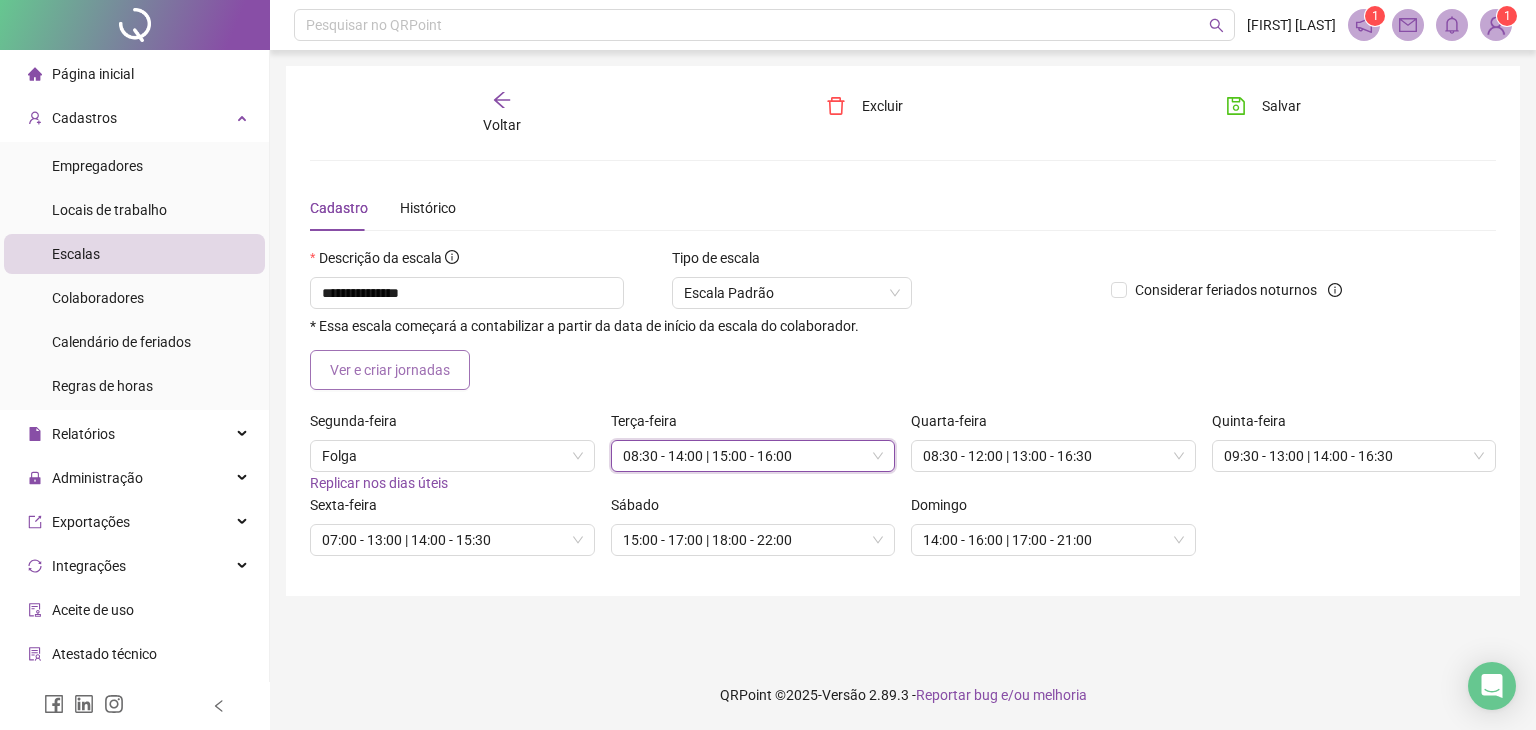 click on "Ver e criar jornadas" at bounding box center [390, 370] 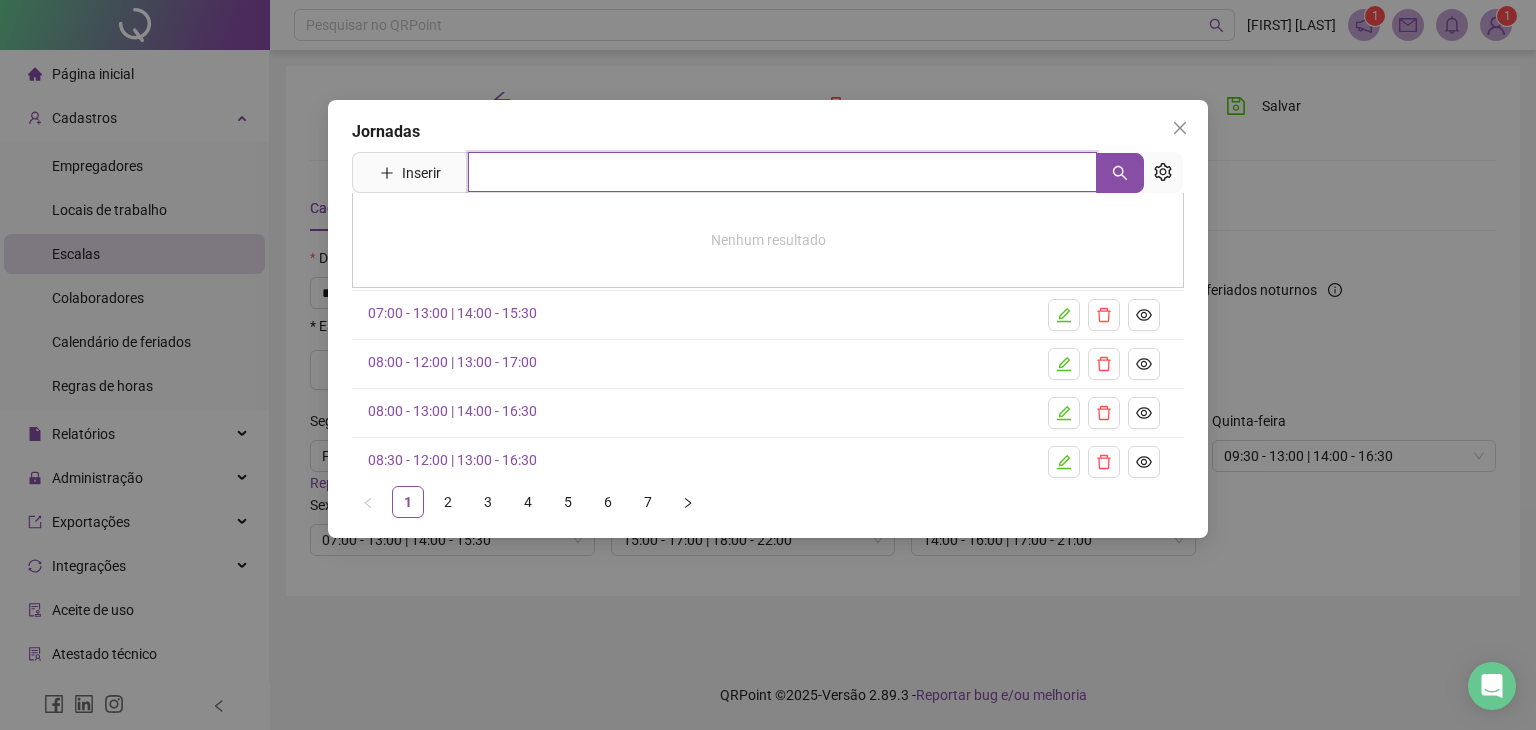 click at bounding box center (782, 172) 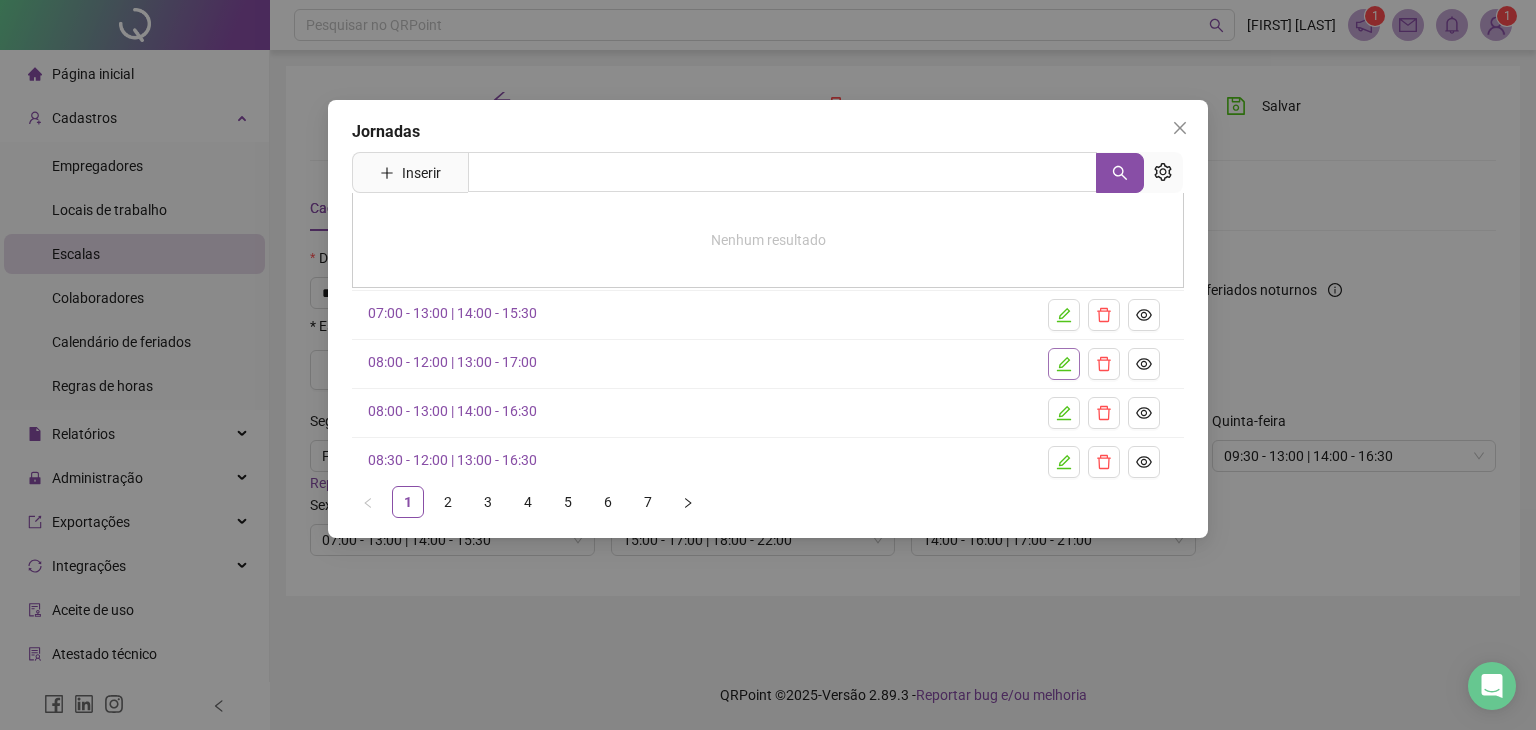 click 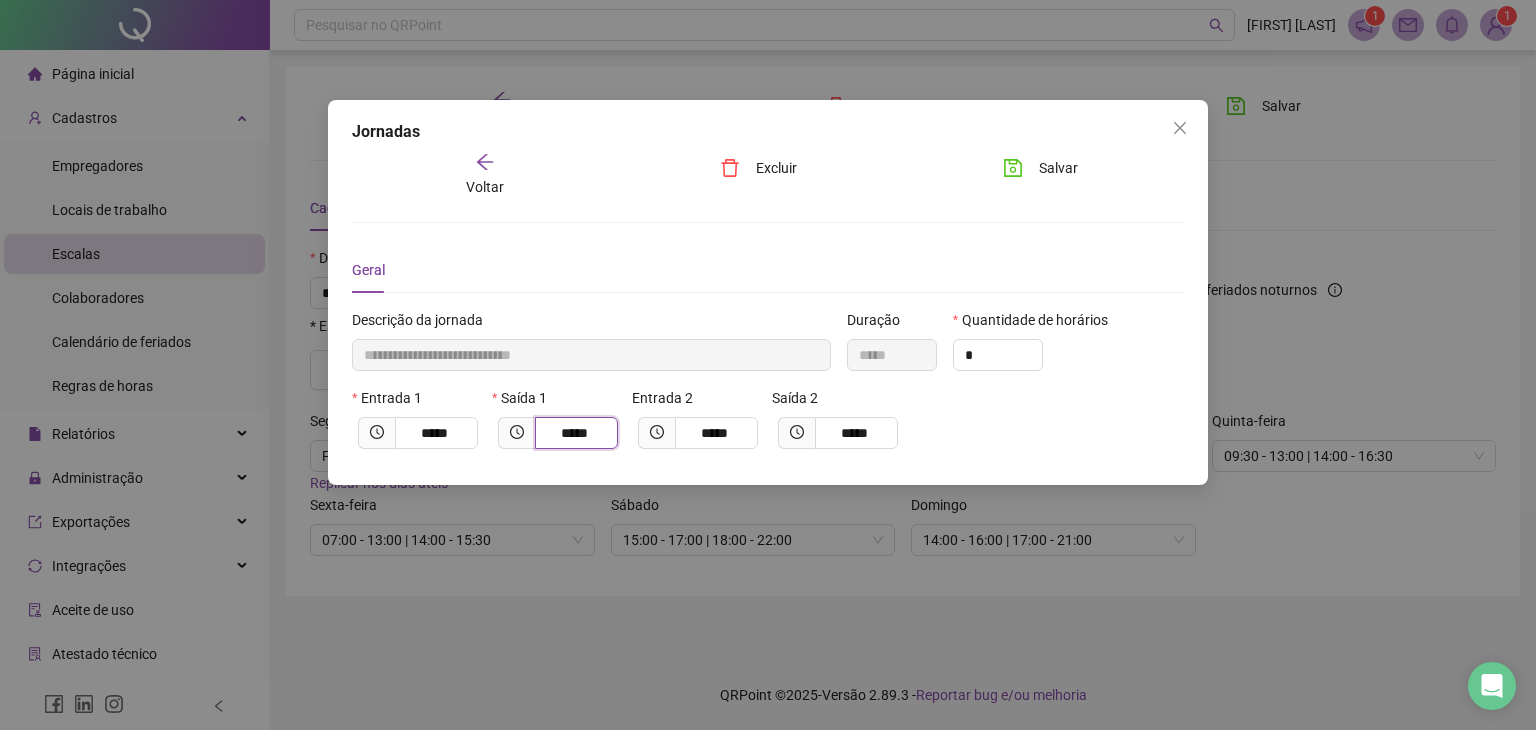 click on "*****" at bounding box center (574, 433) 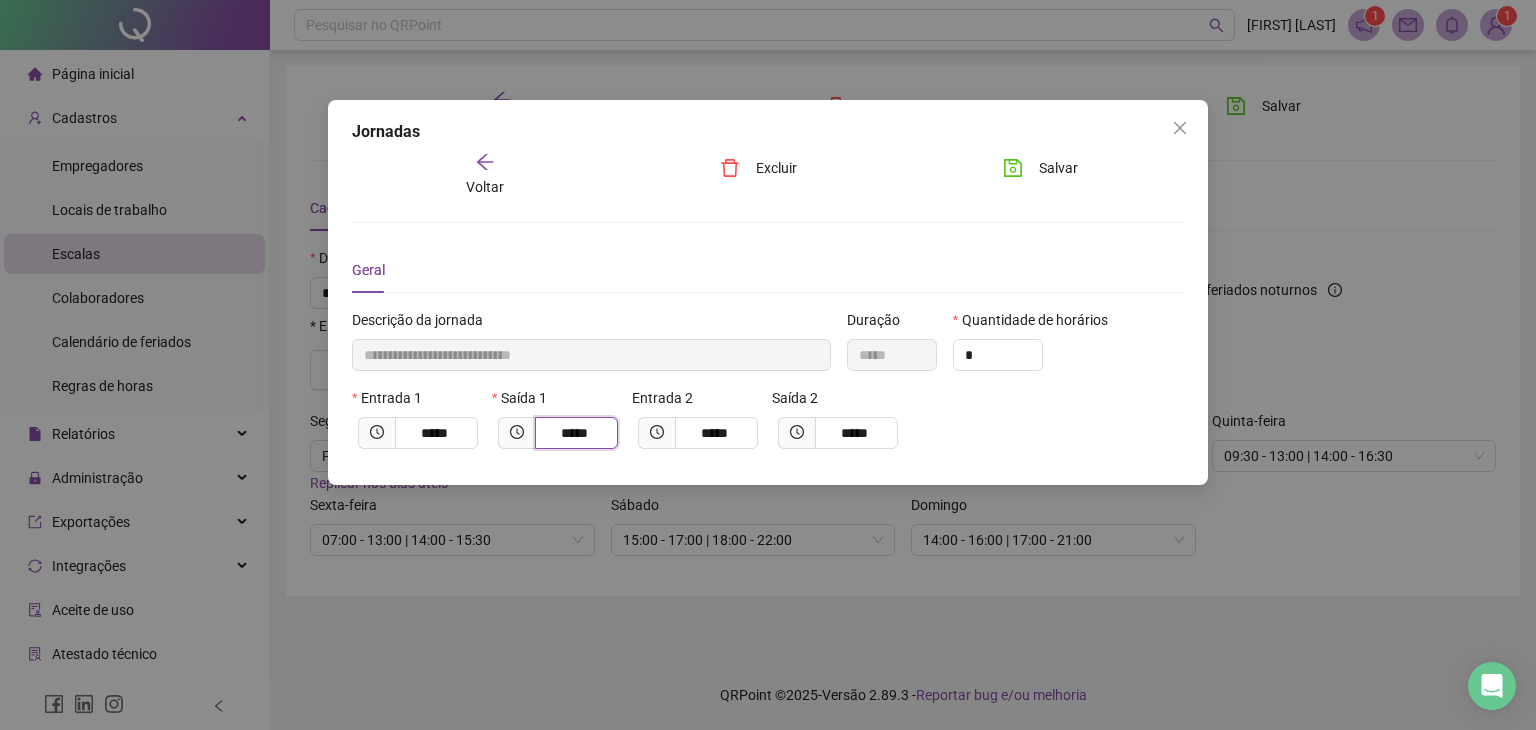 type on "**********" 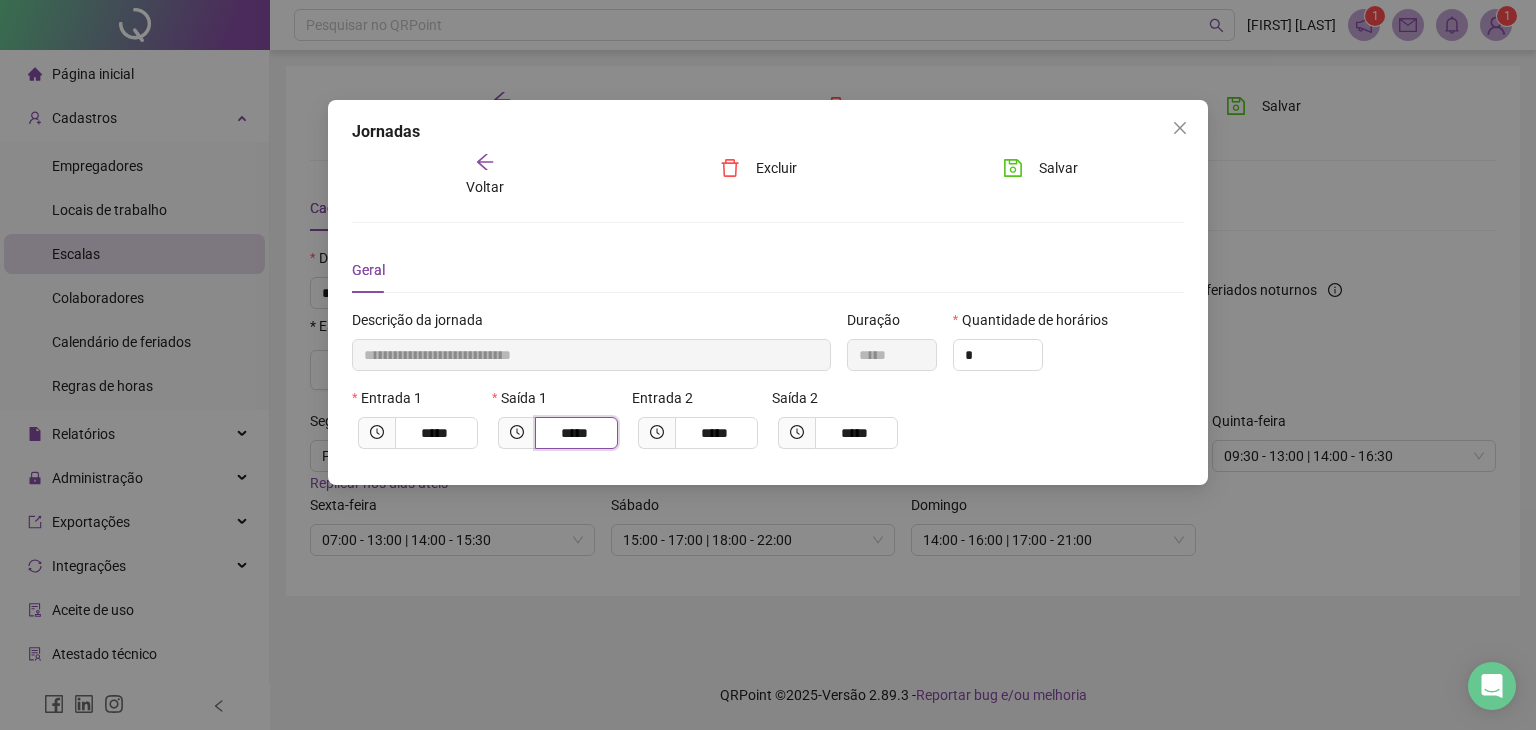 type on "****" 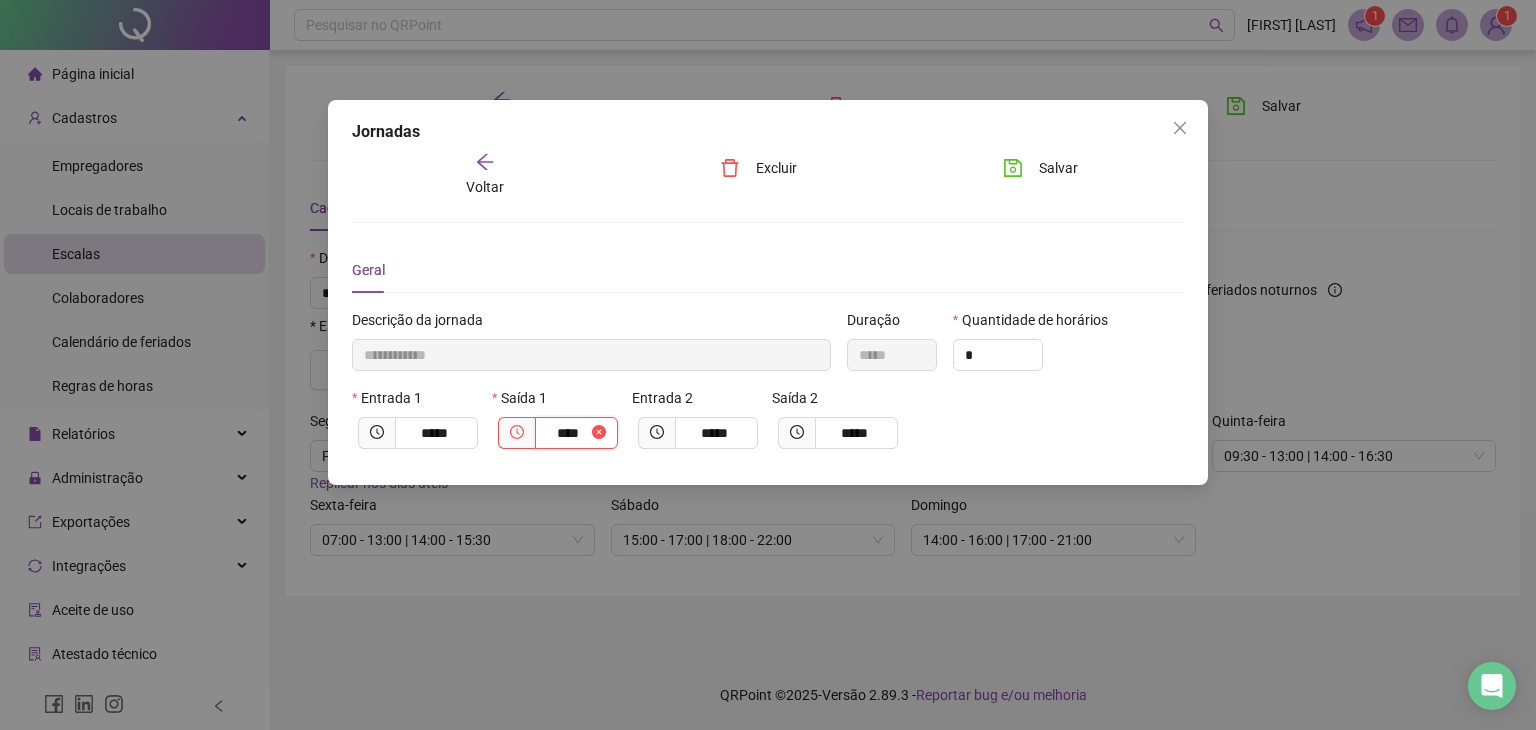 type on "**********" 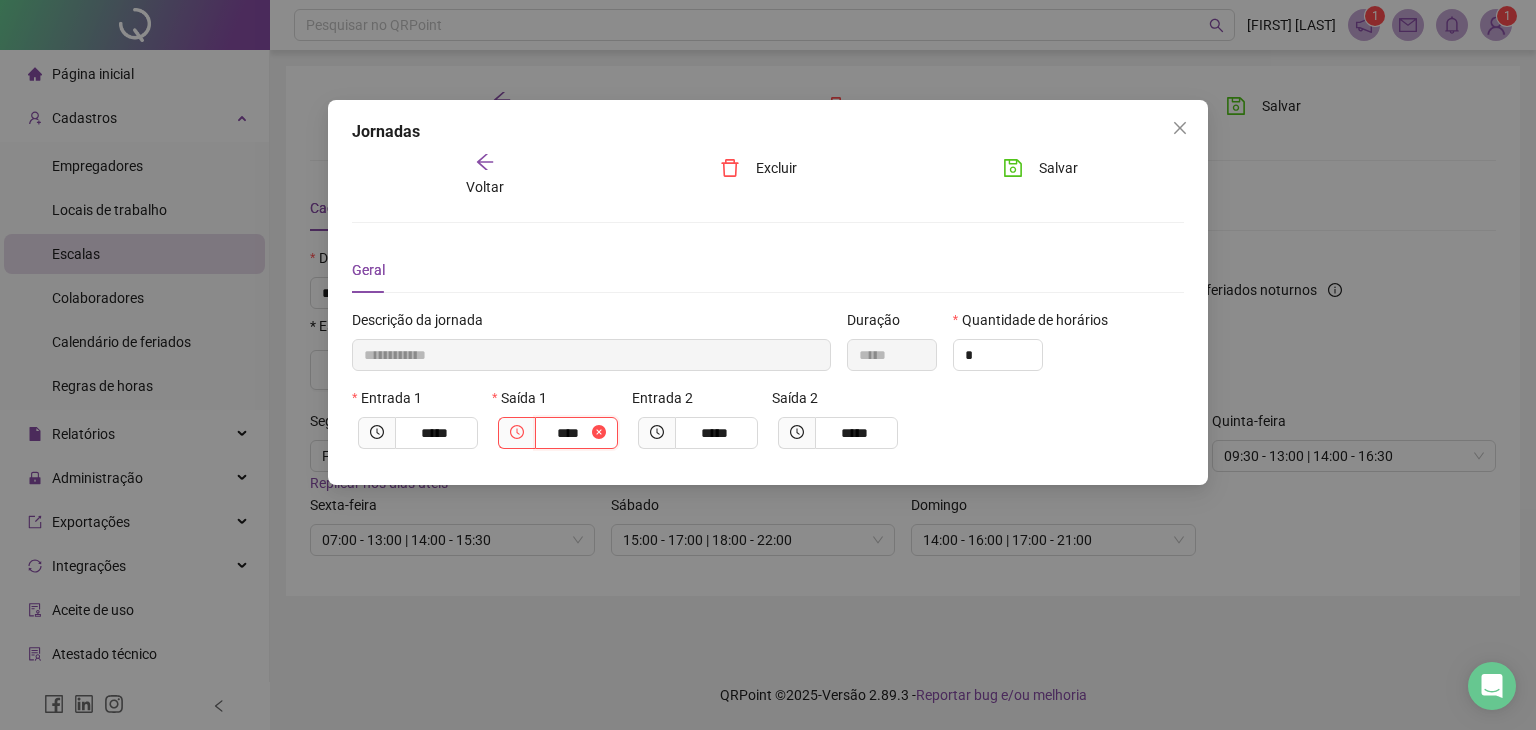 type on "*****" 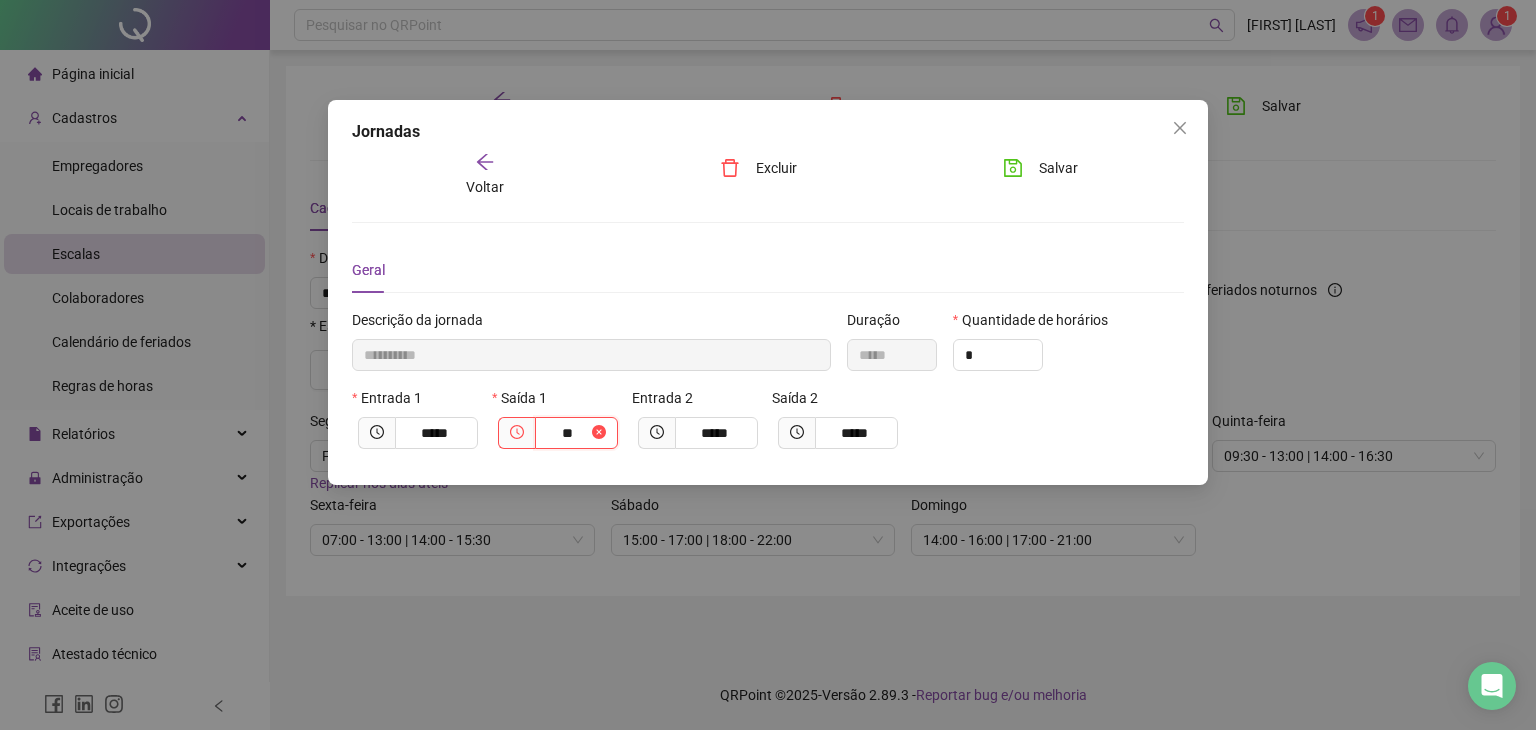 type on "*********" 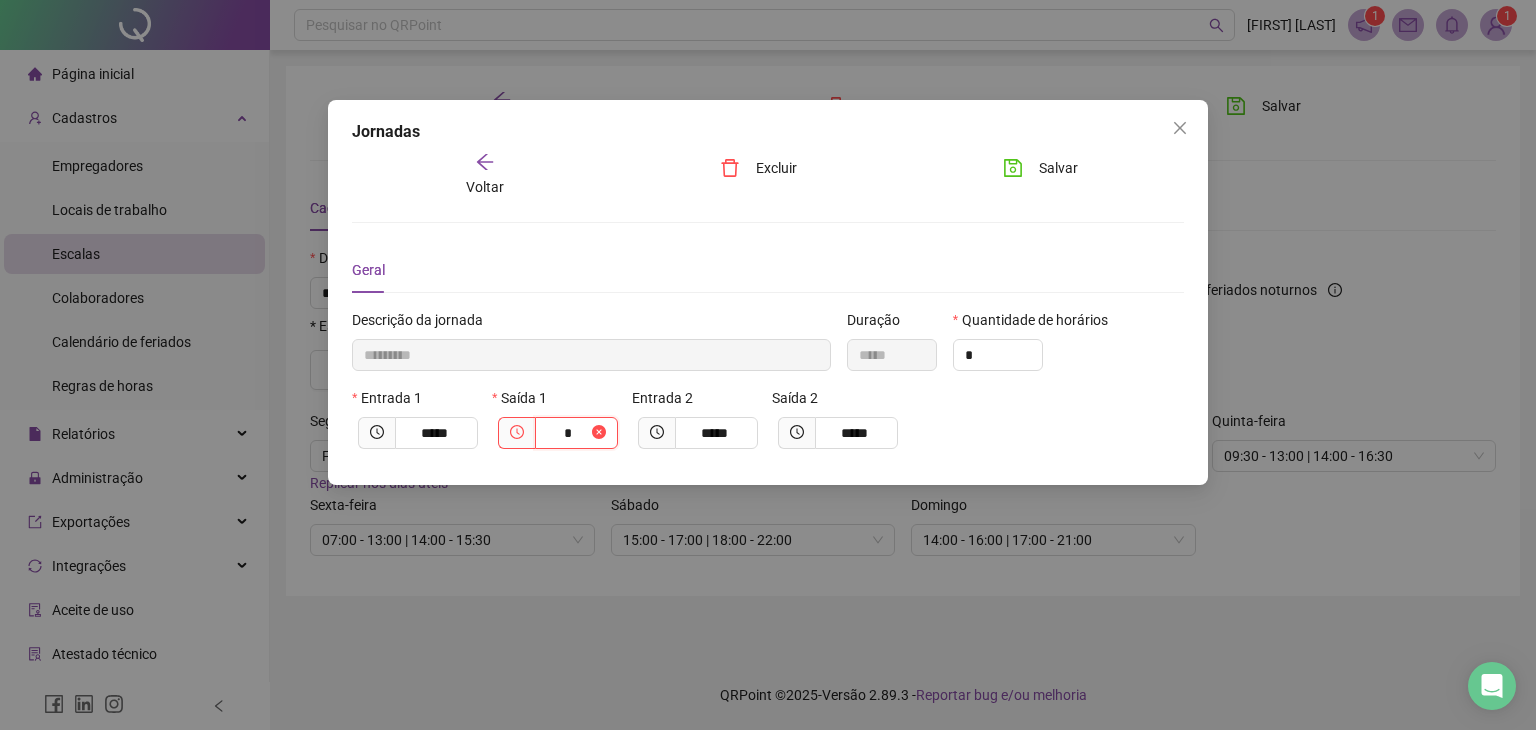 type on "**********" 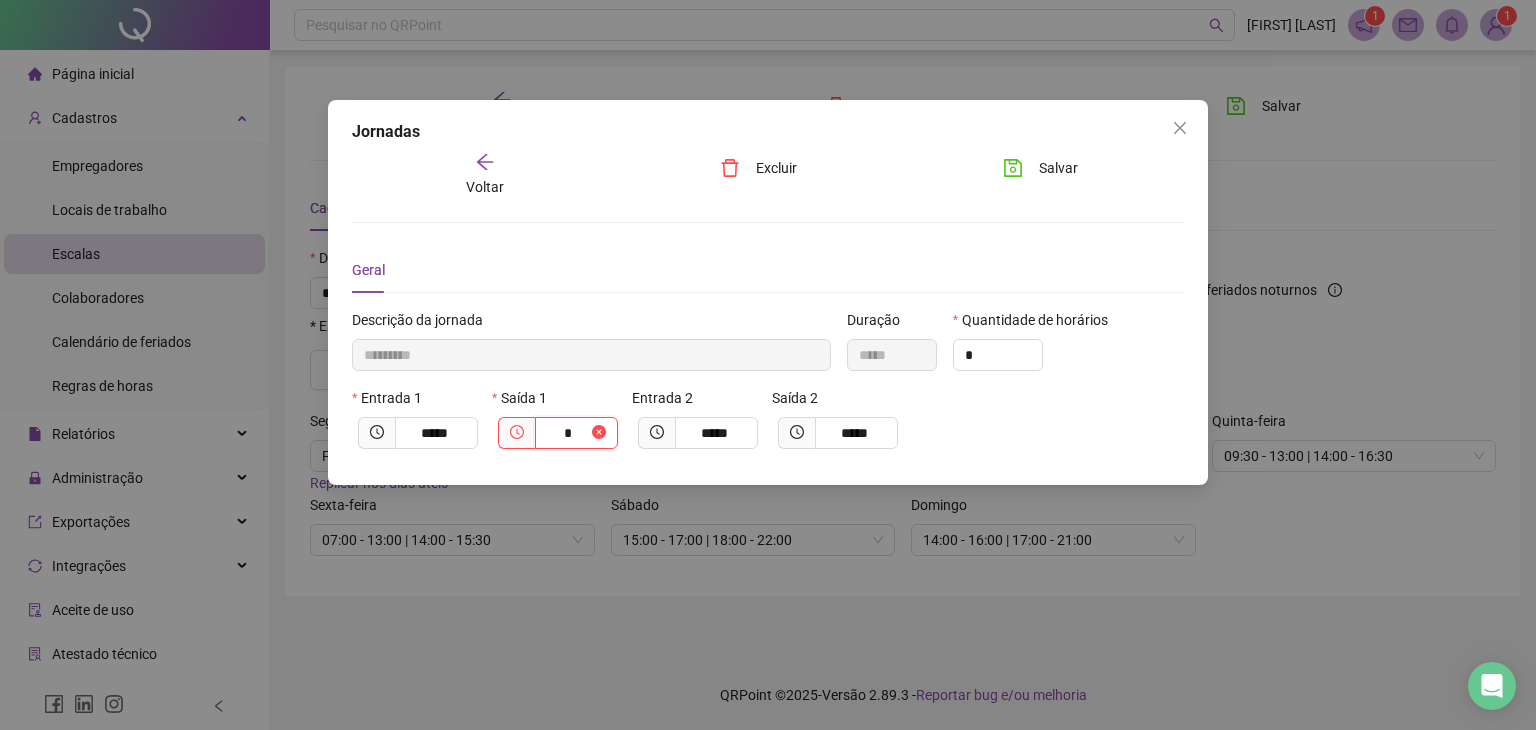 type on "**" 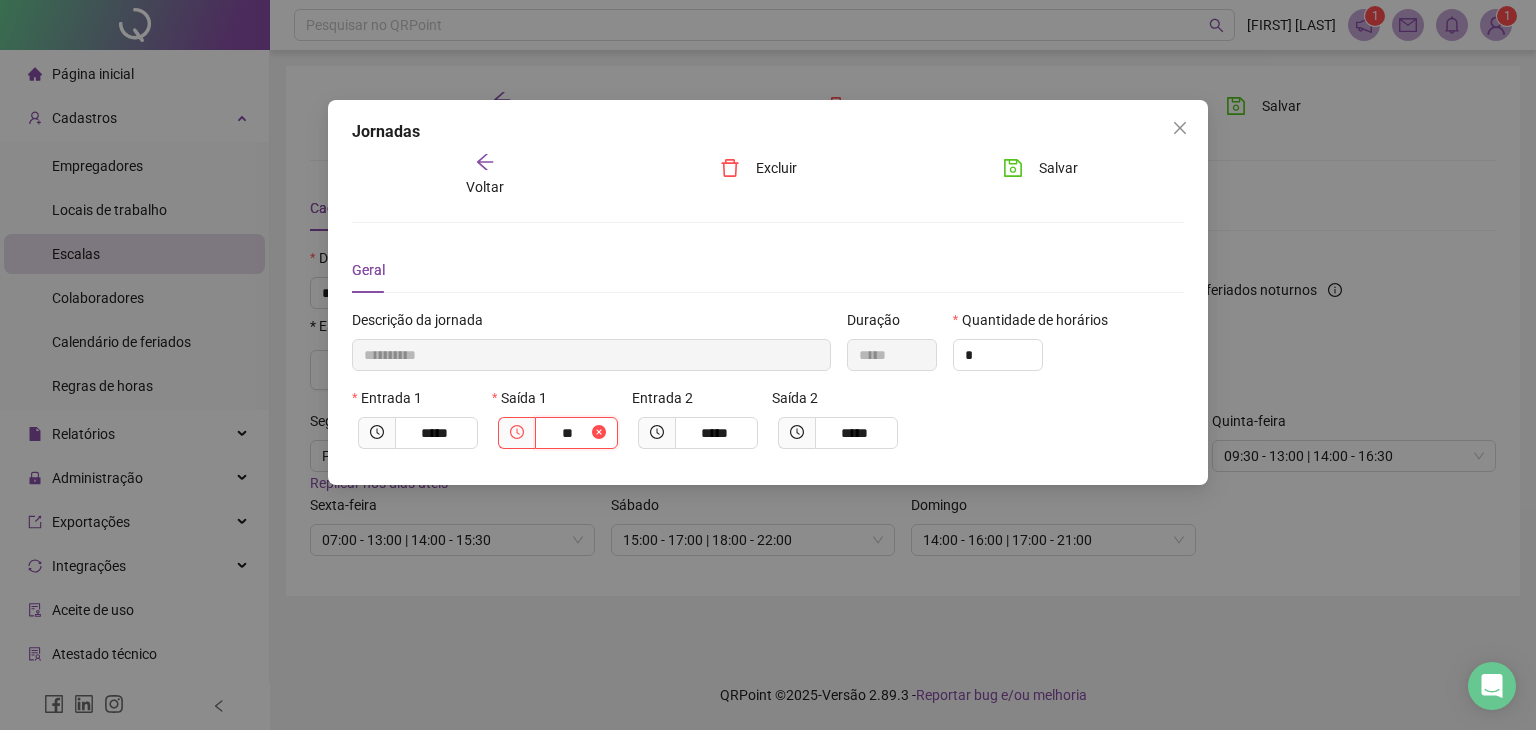 type on "**********" 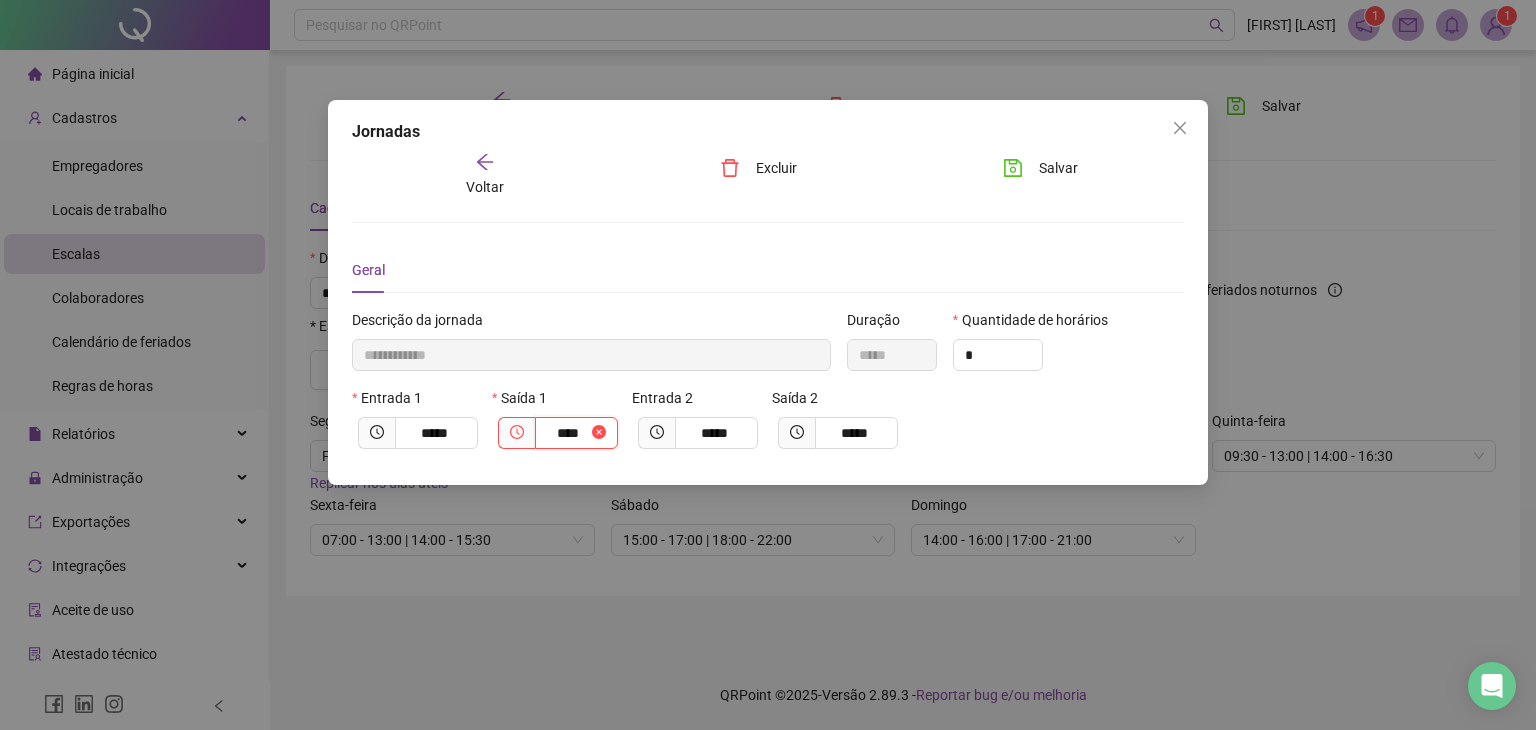 type on "**********" 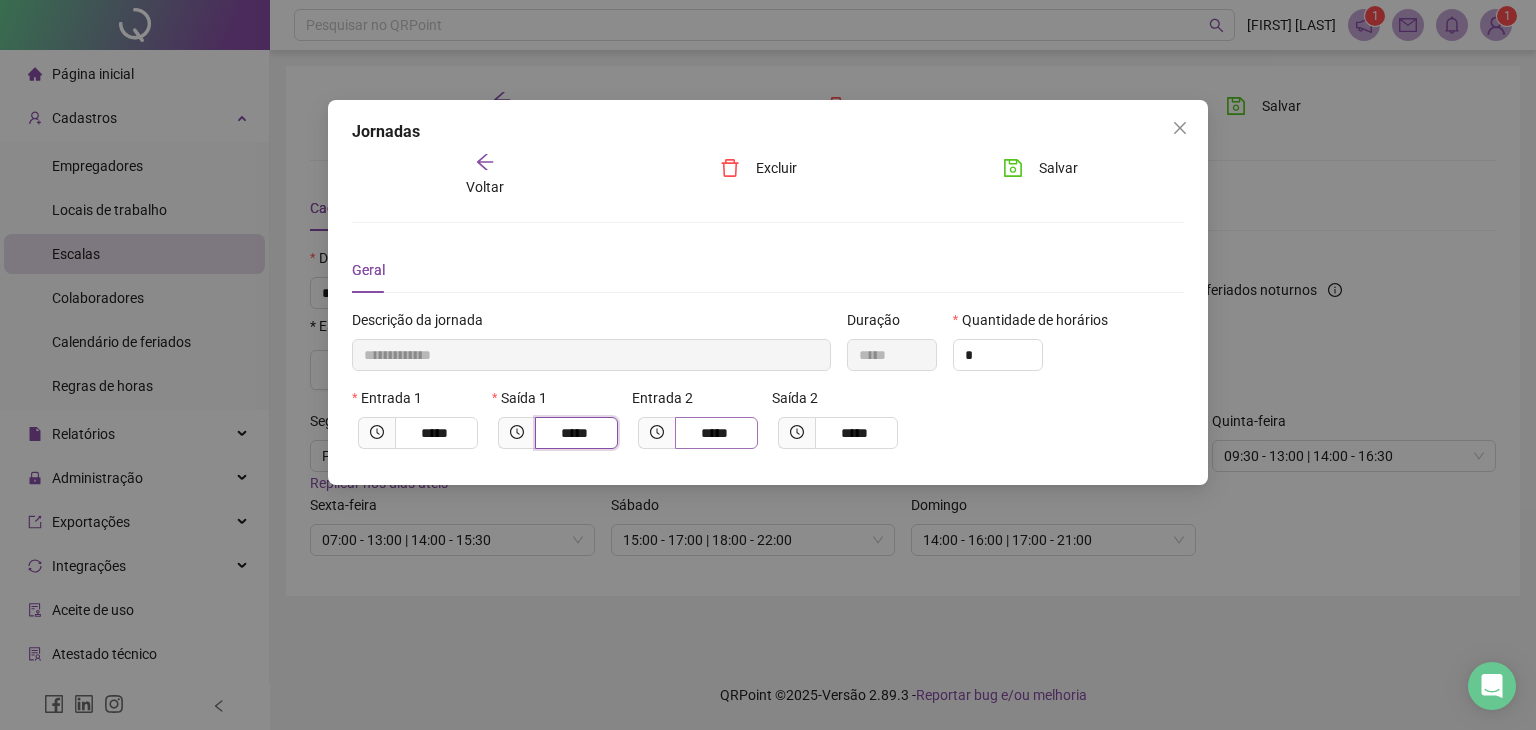 type on "*****" 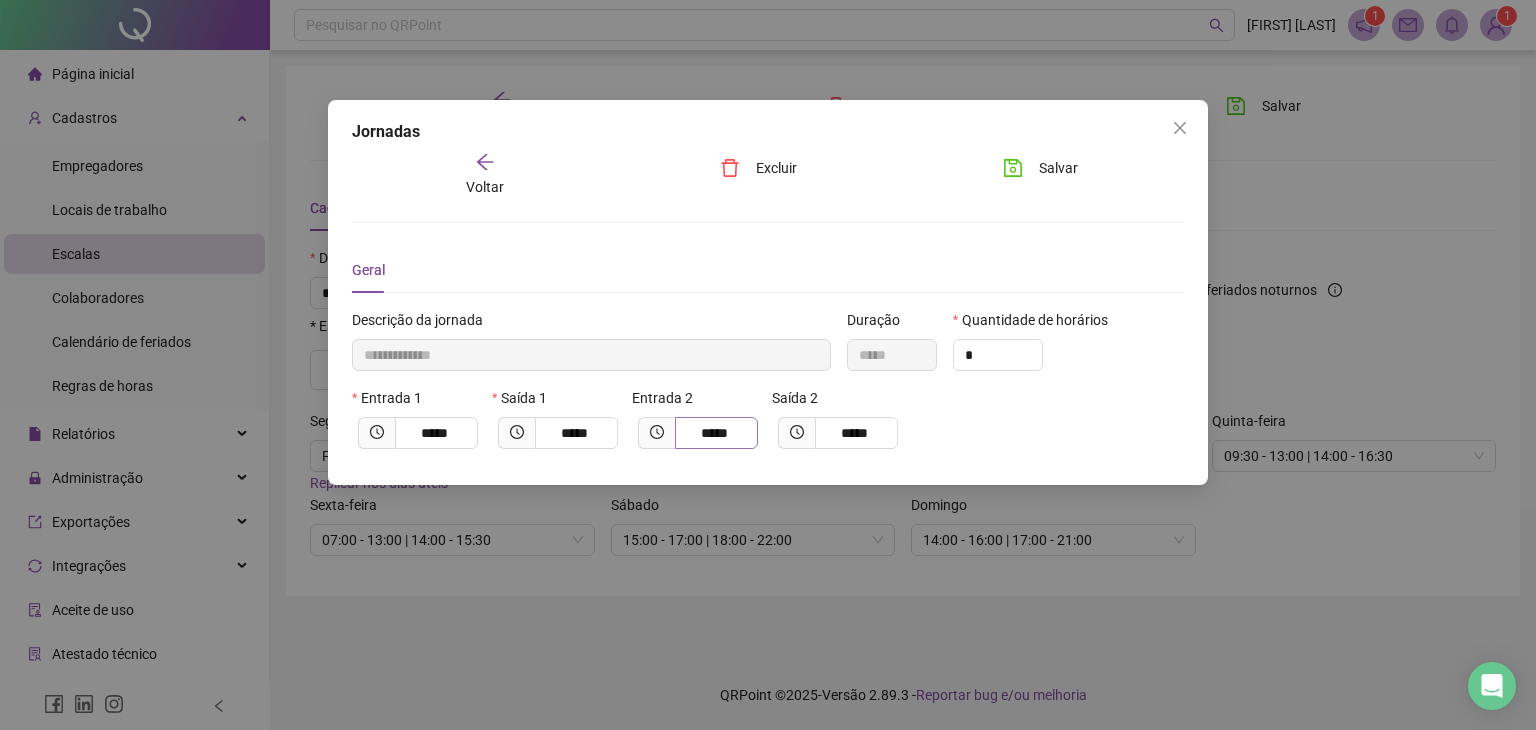 click on "*****" at bounding box center (716, 433) 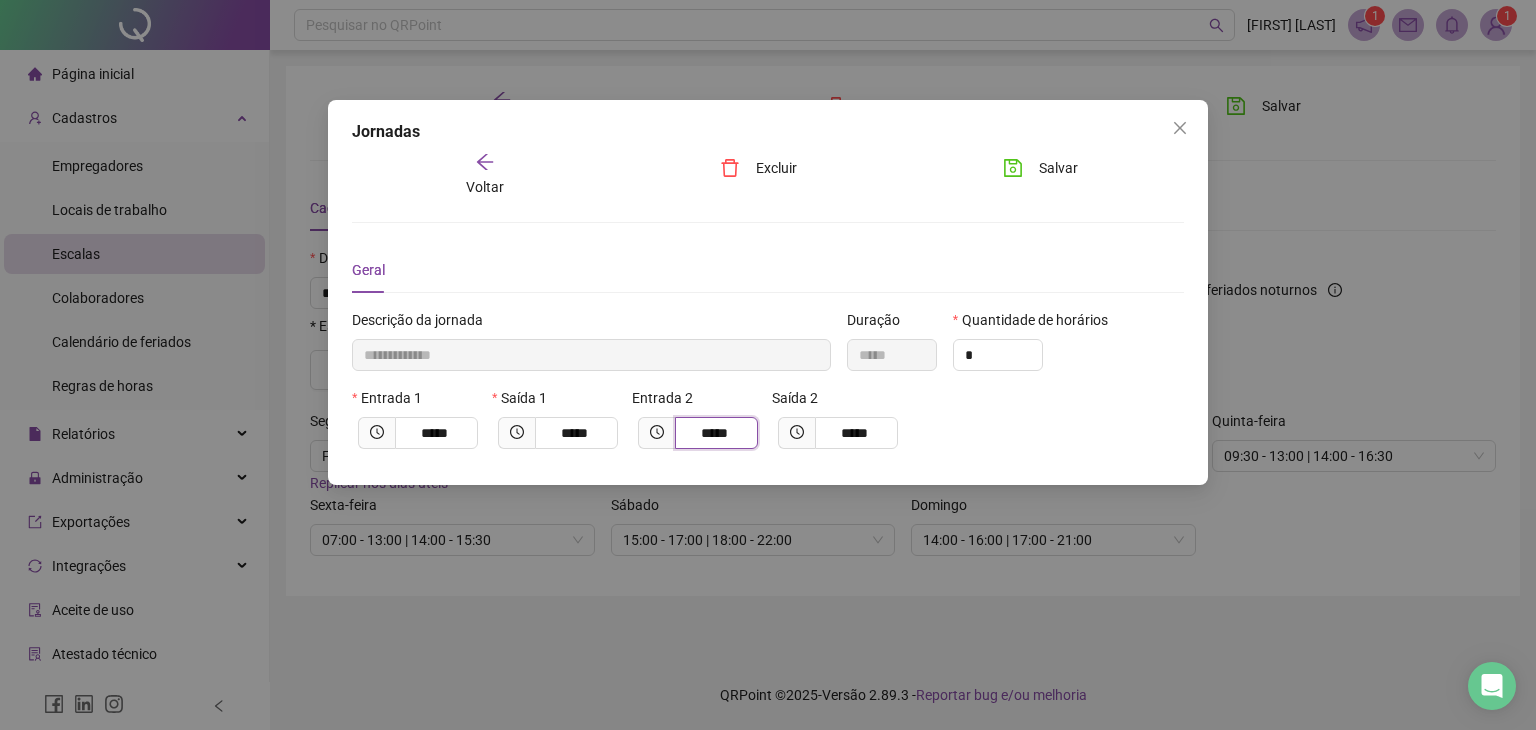 type on "**********" 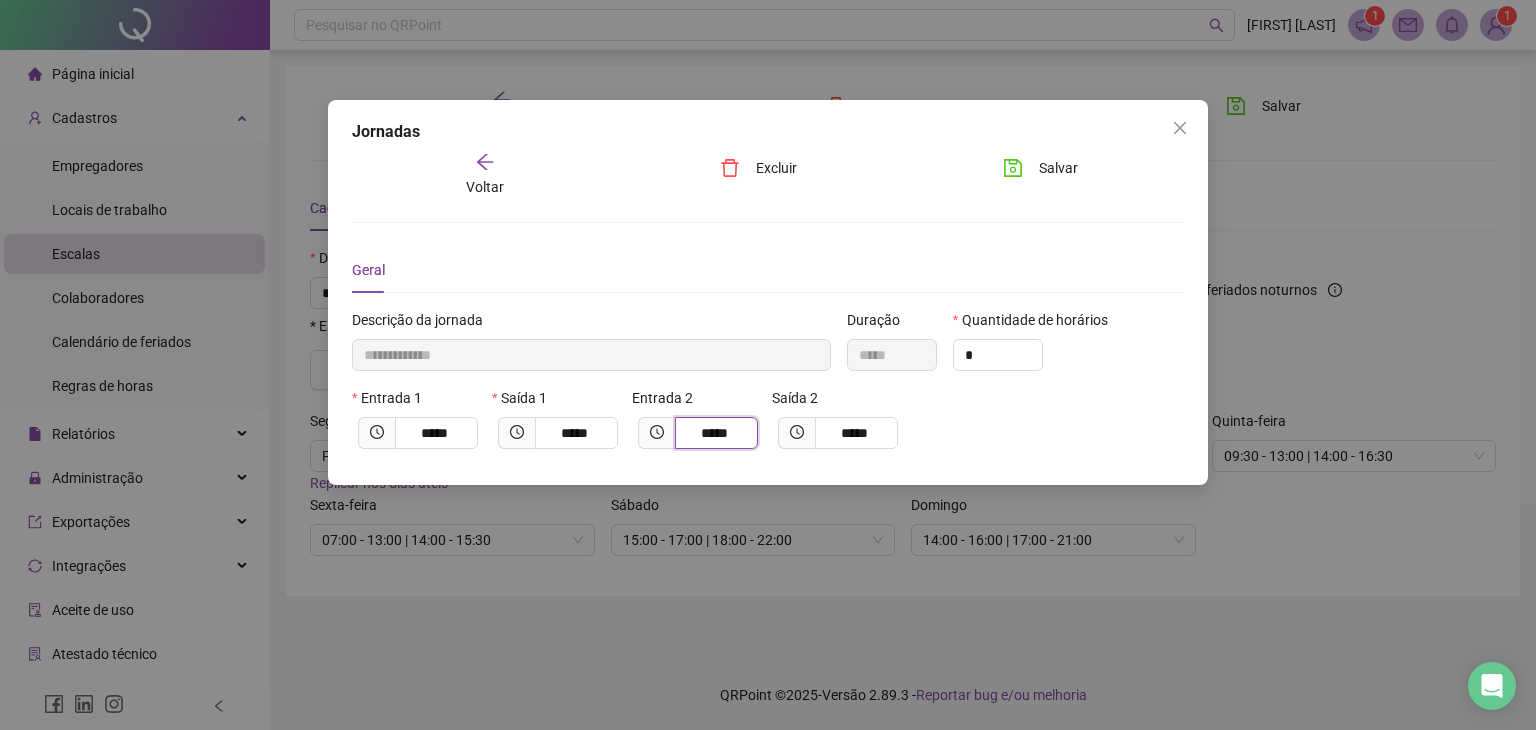 type on "****" 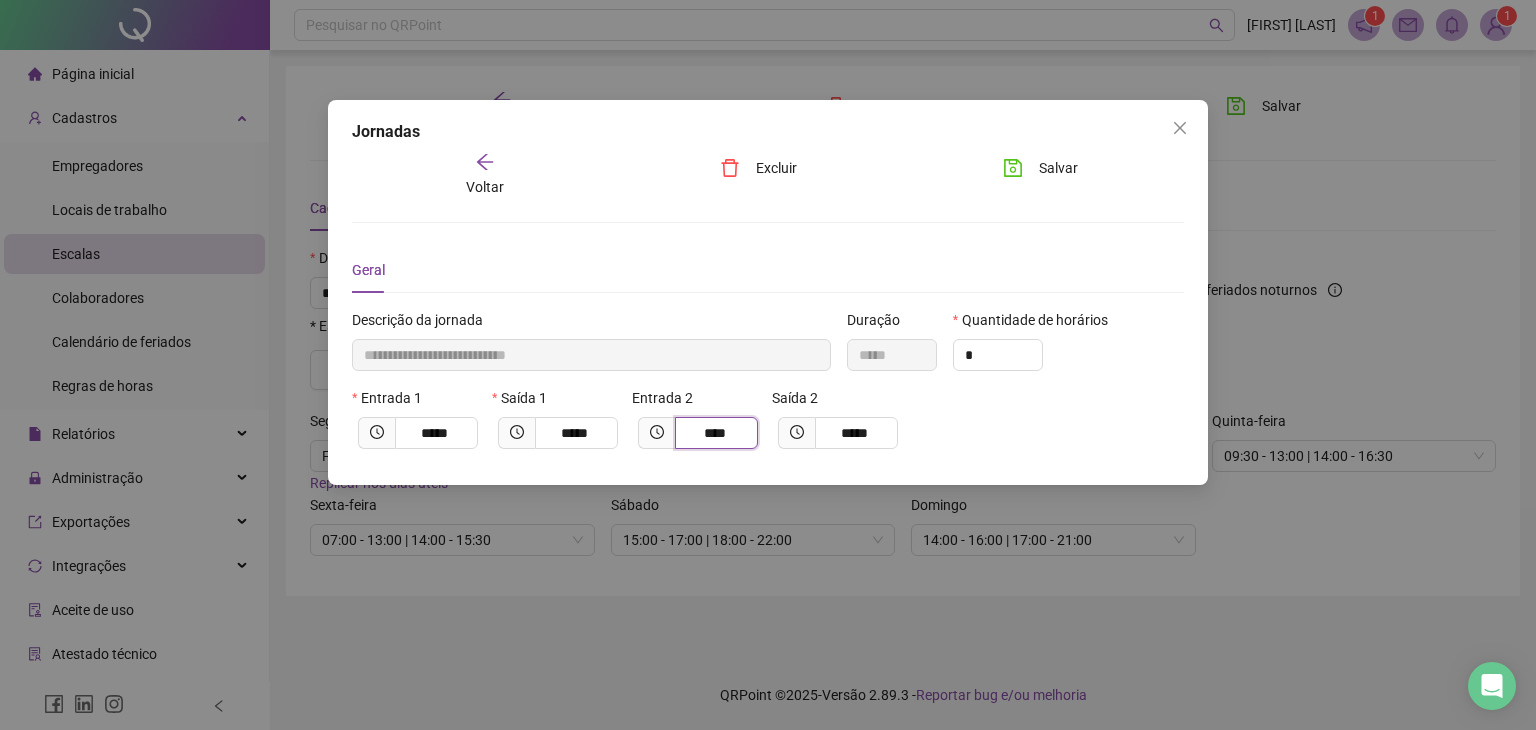 type on "**********" 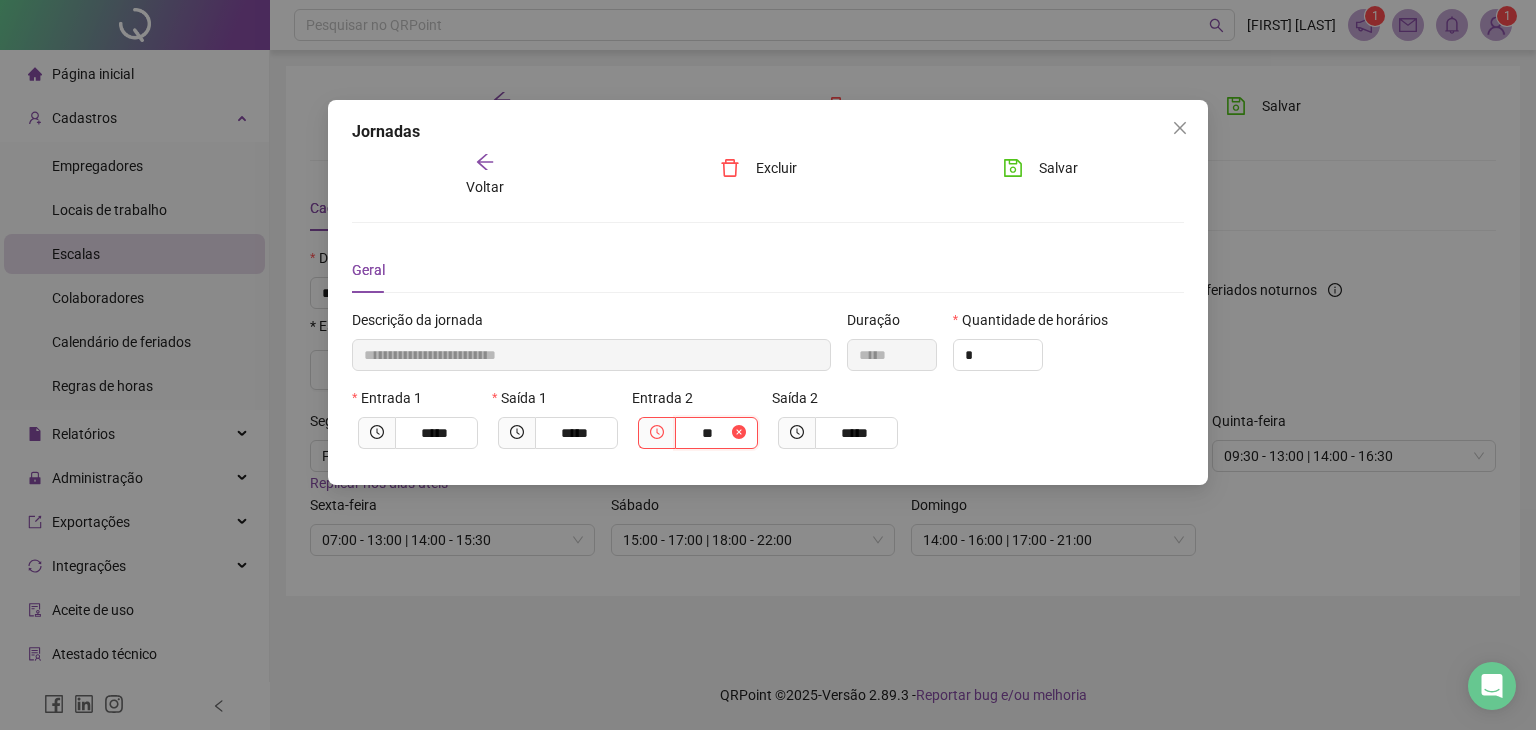 type on "**********" 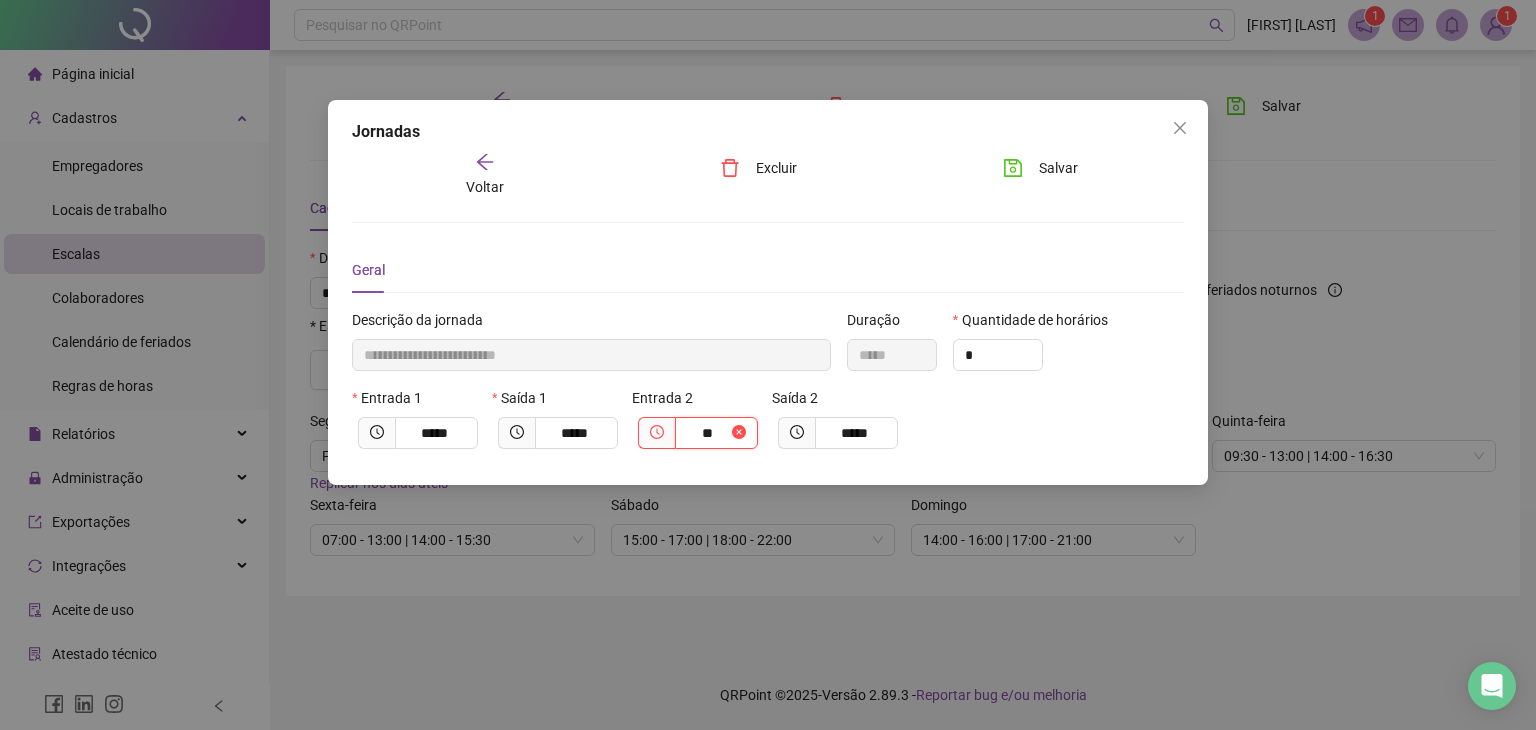 type on "*" 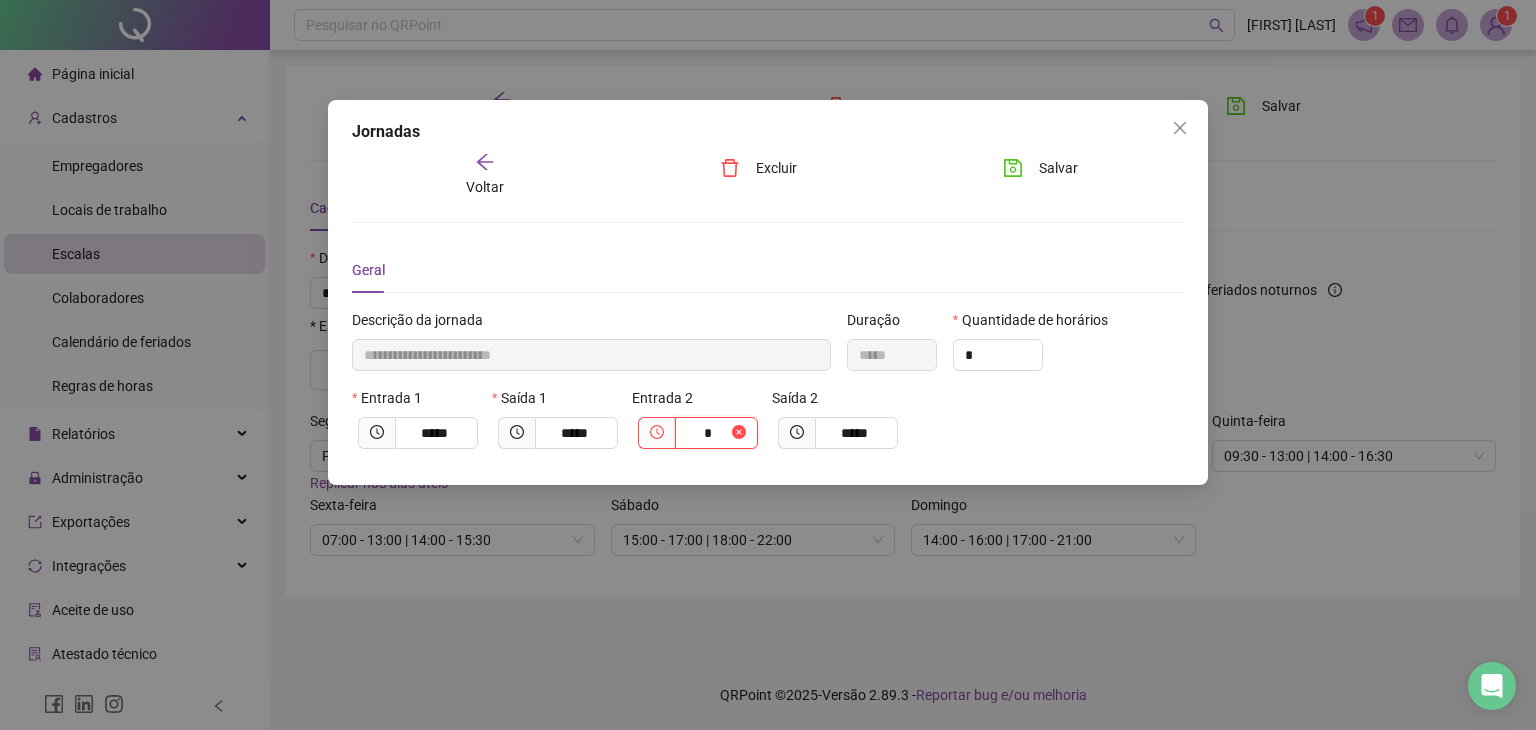 type on "**********" 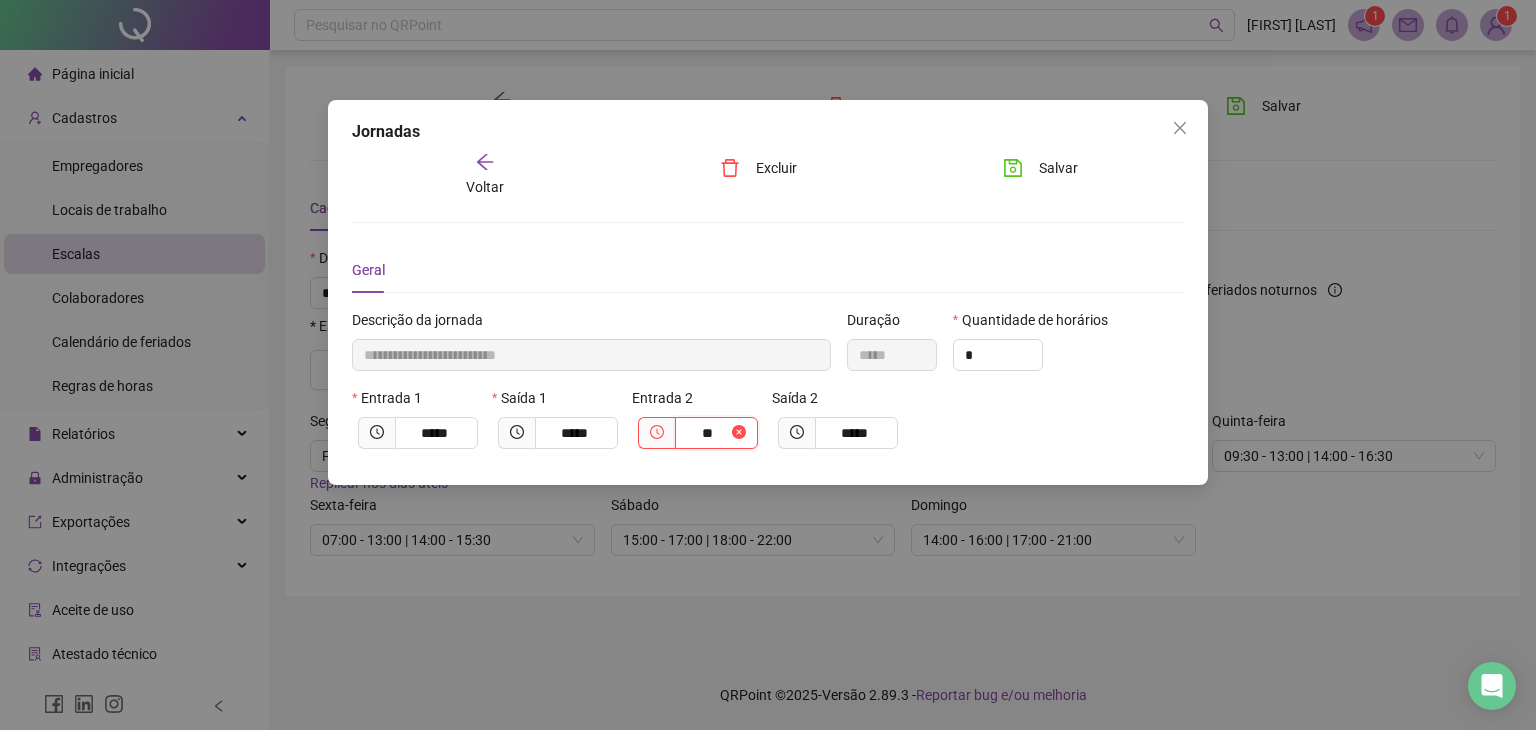 type on "**********" 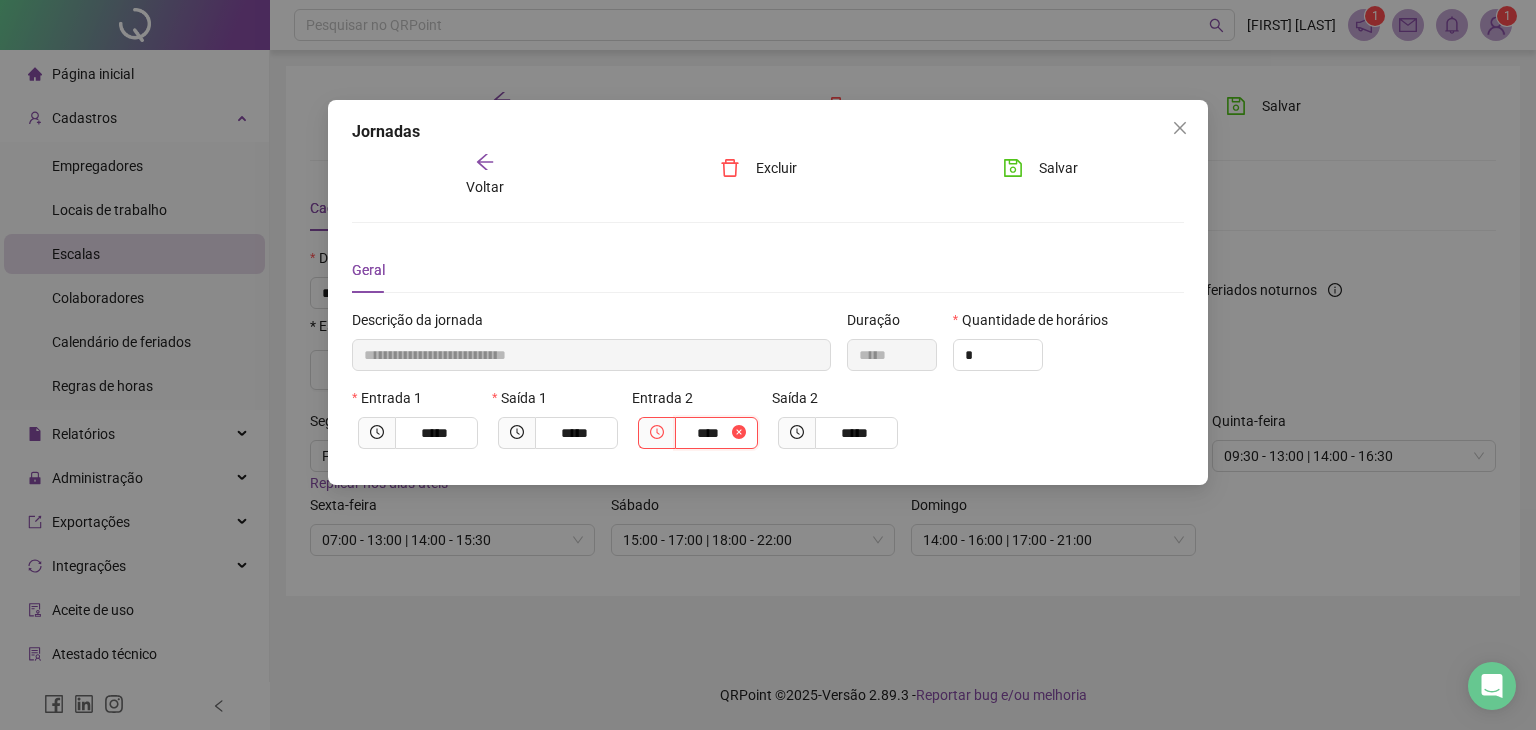 type on "**********" 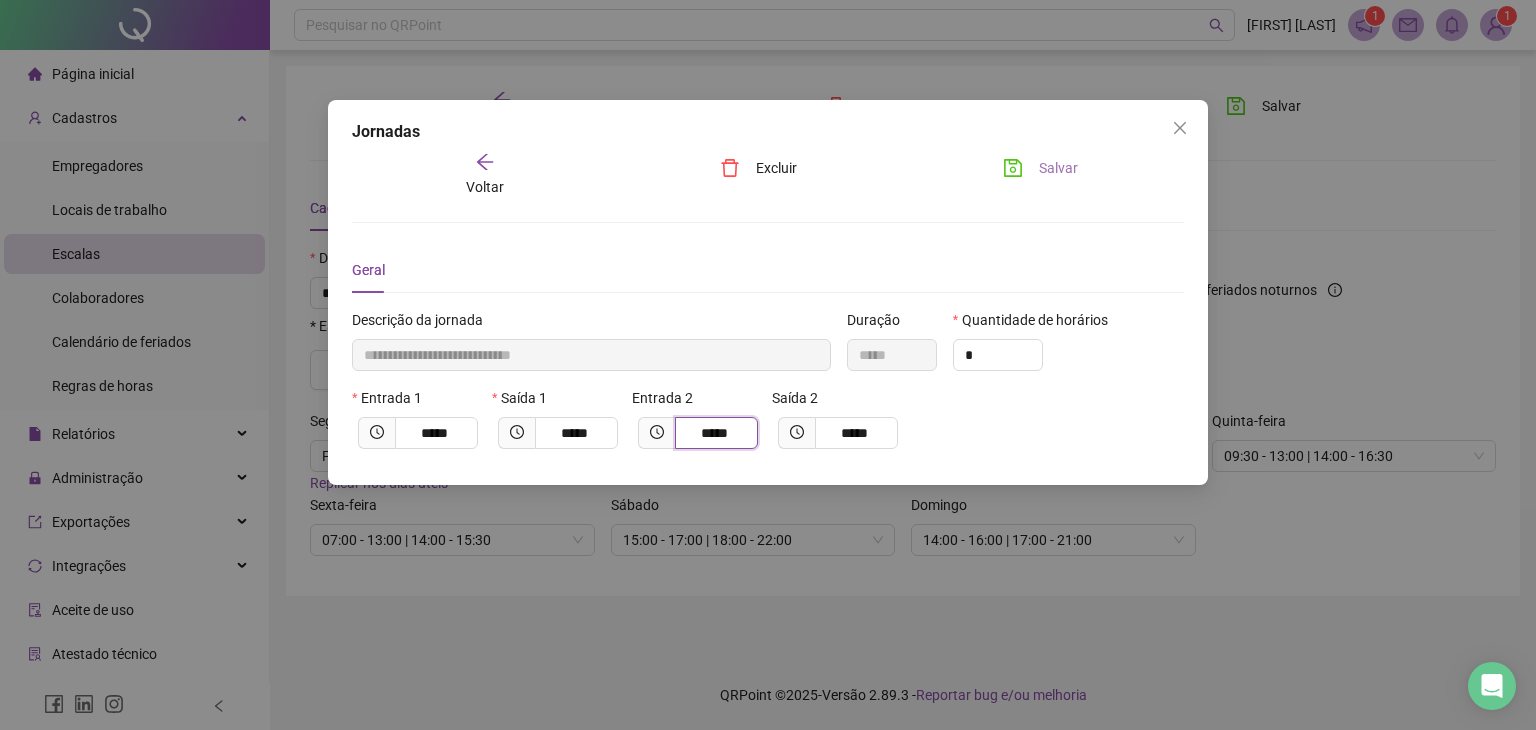 type on "*****" 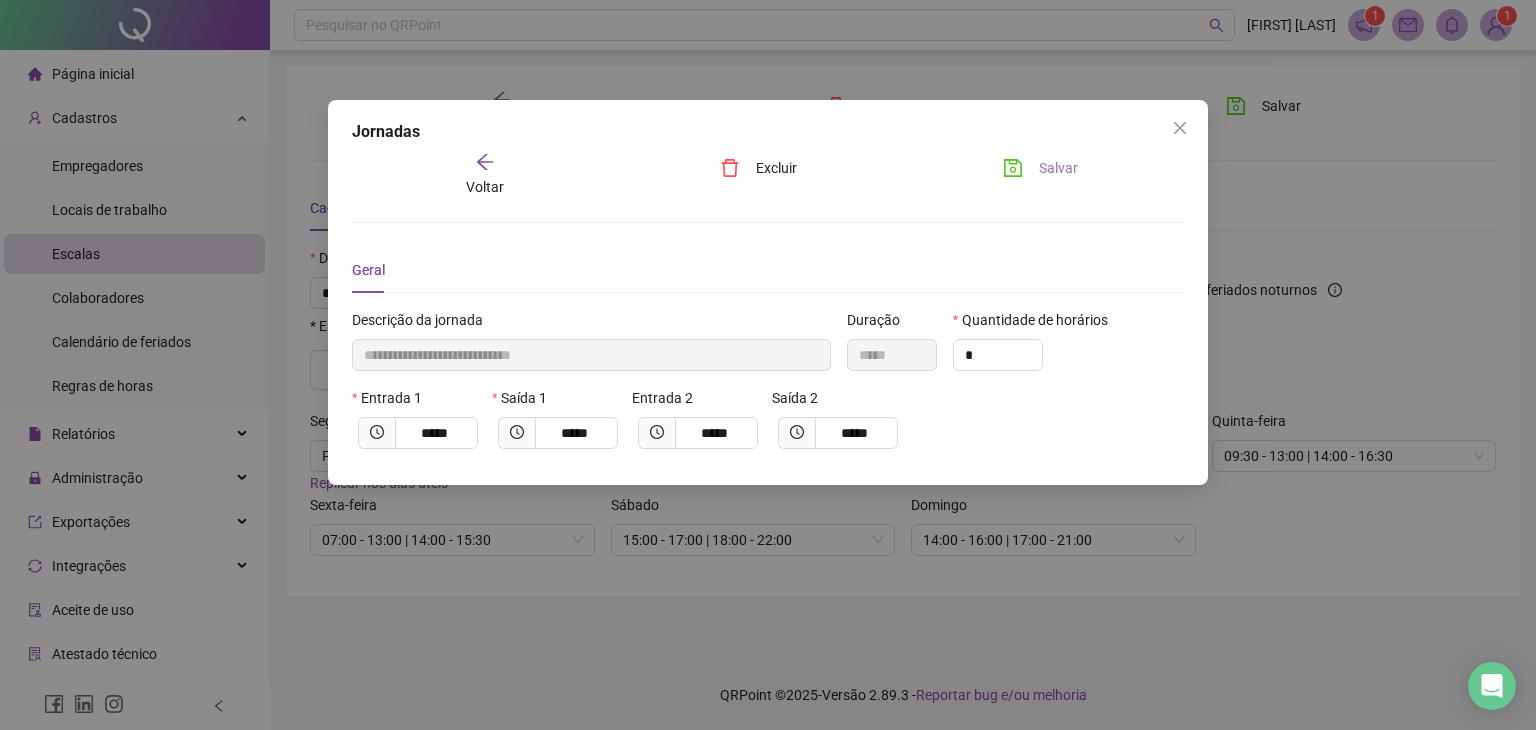 click on "Salvar" at bounding box center (1058, 168) 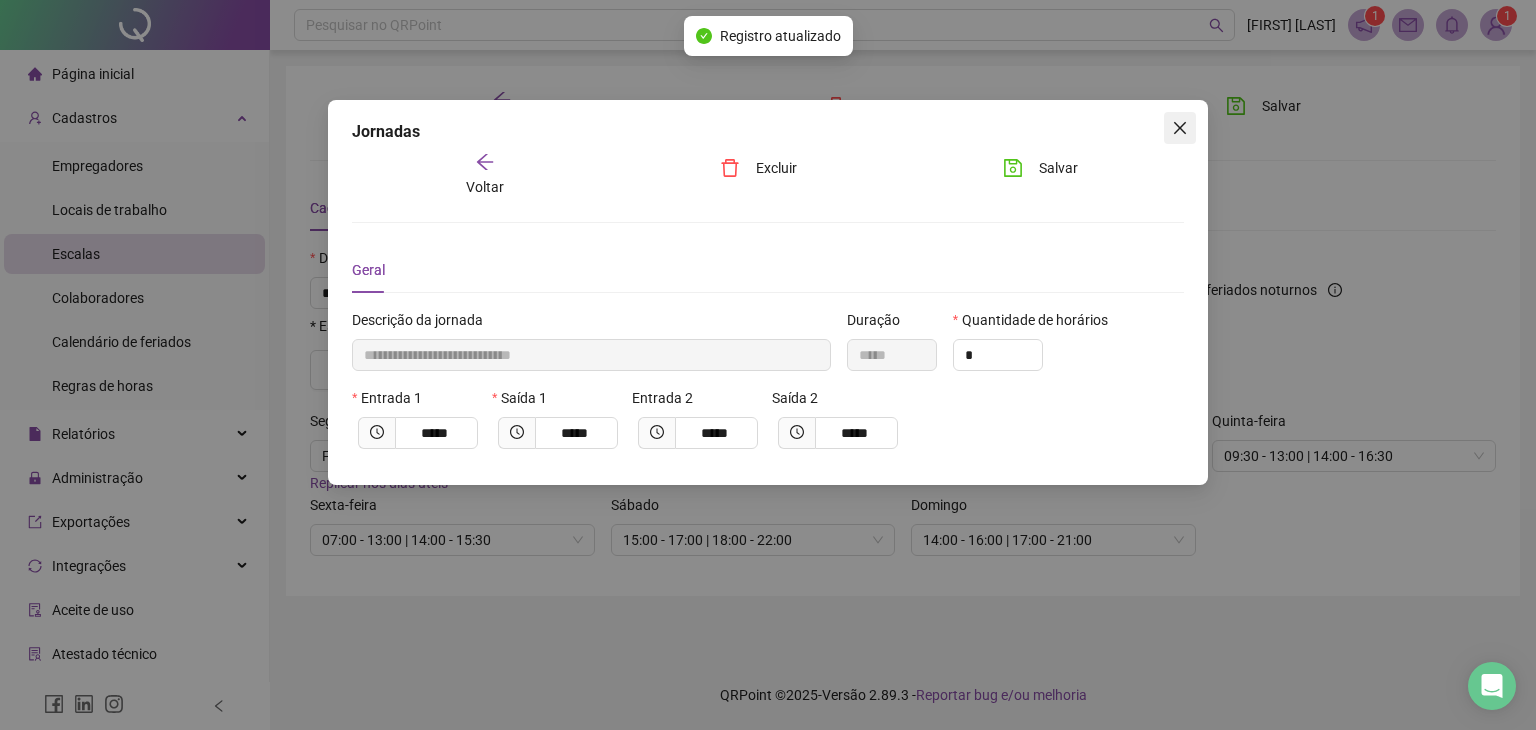 click at bounding box center [1180, 128] 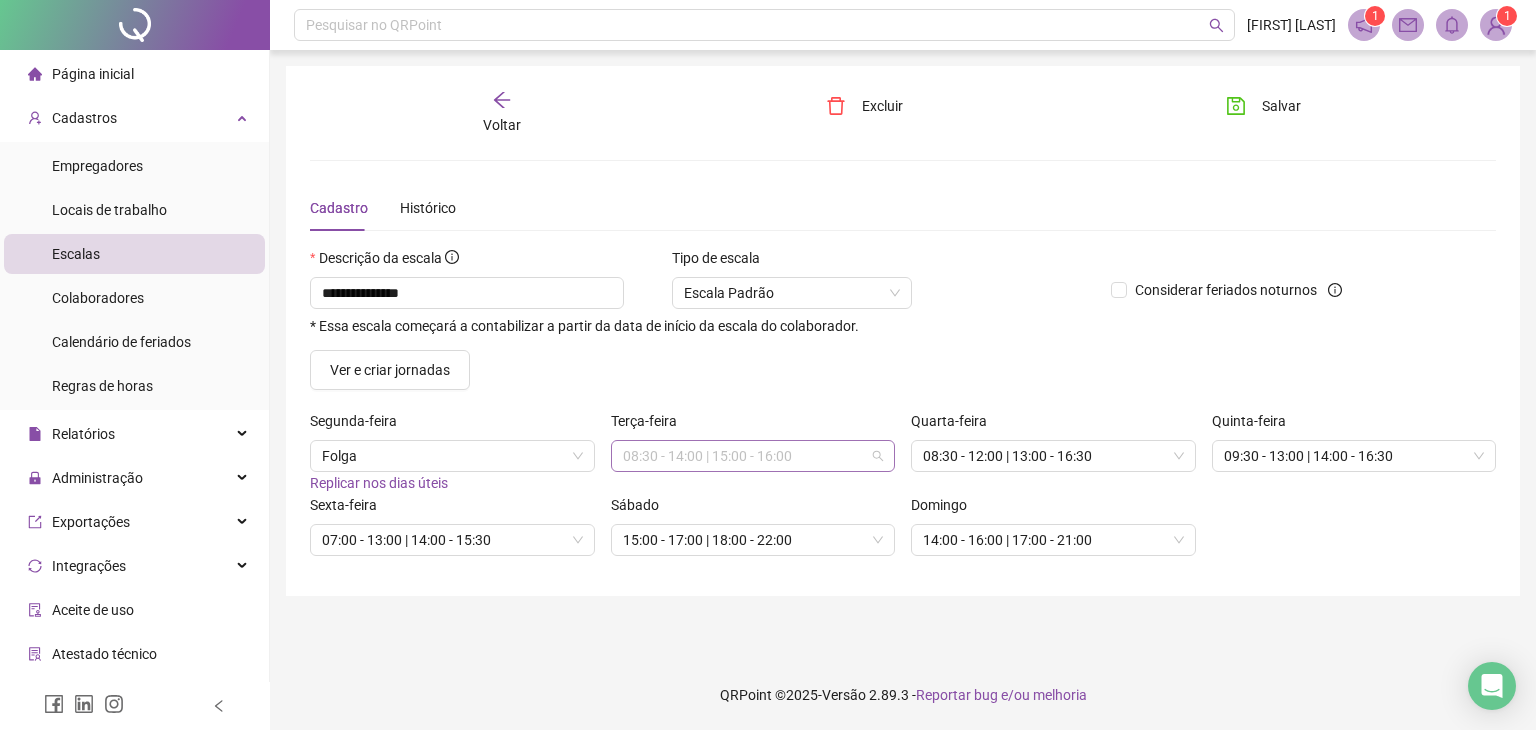 click on "08:30 - 14:00 | 15:00 - 16:00" at bounding box center [753, 456] 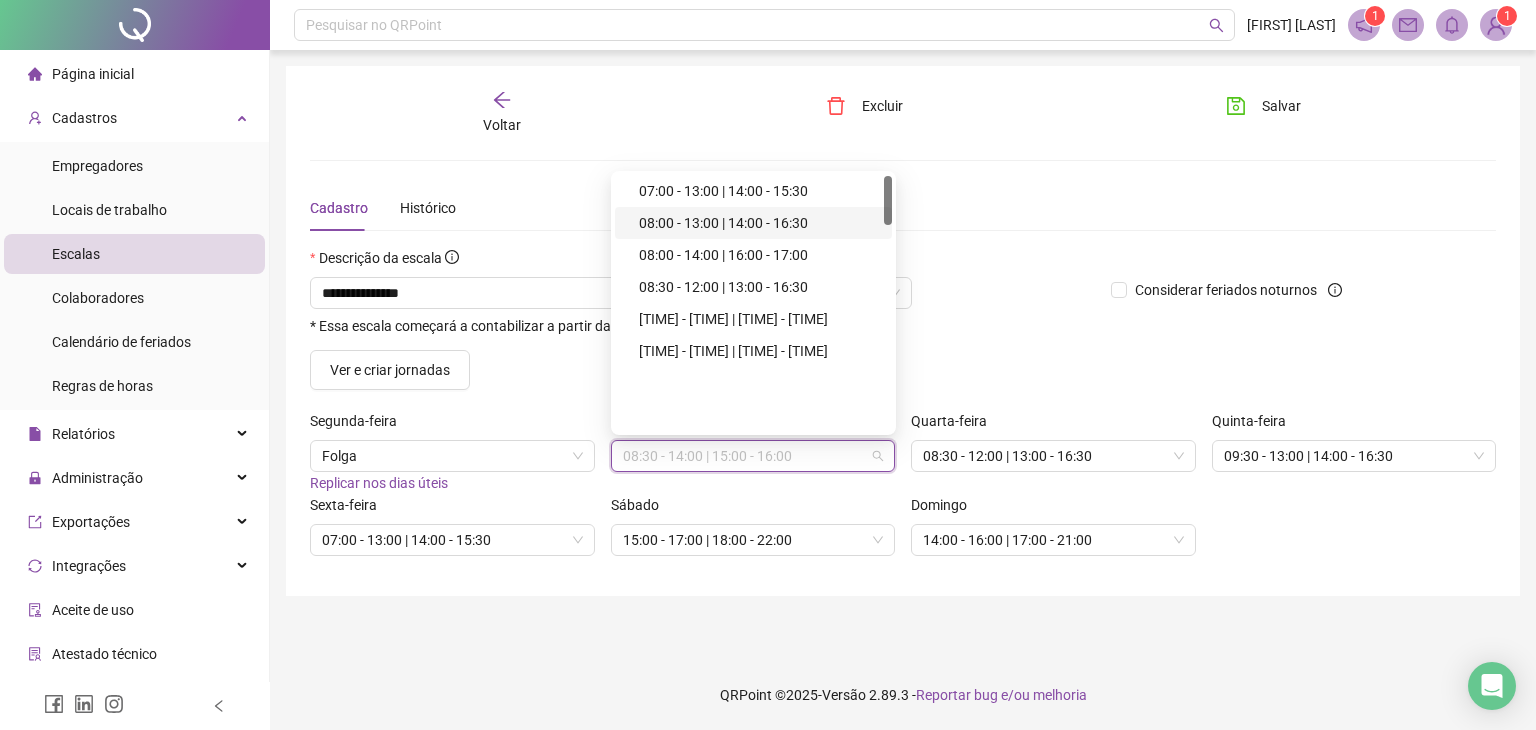 scroll, scrollTop: 6, scrollLeft: 0, axis: vertical 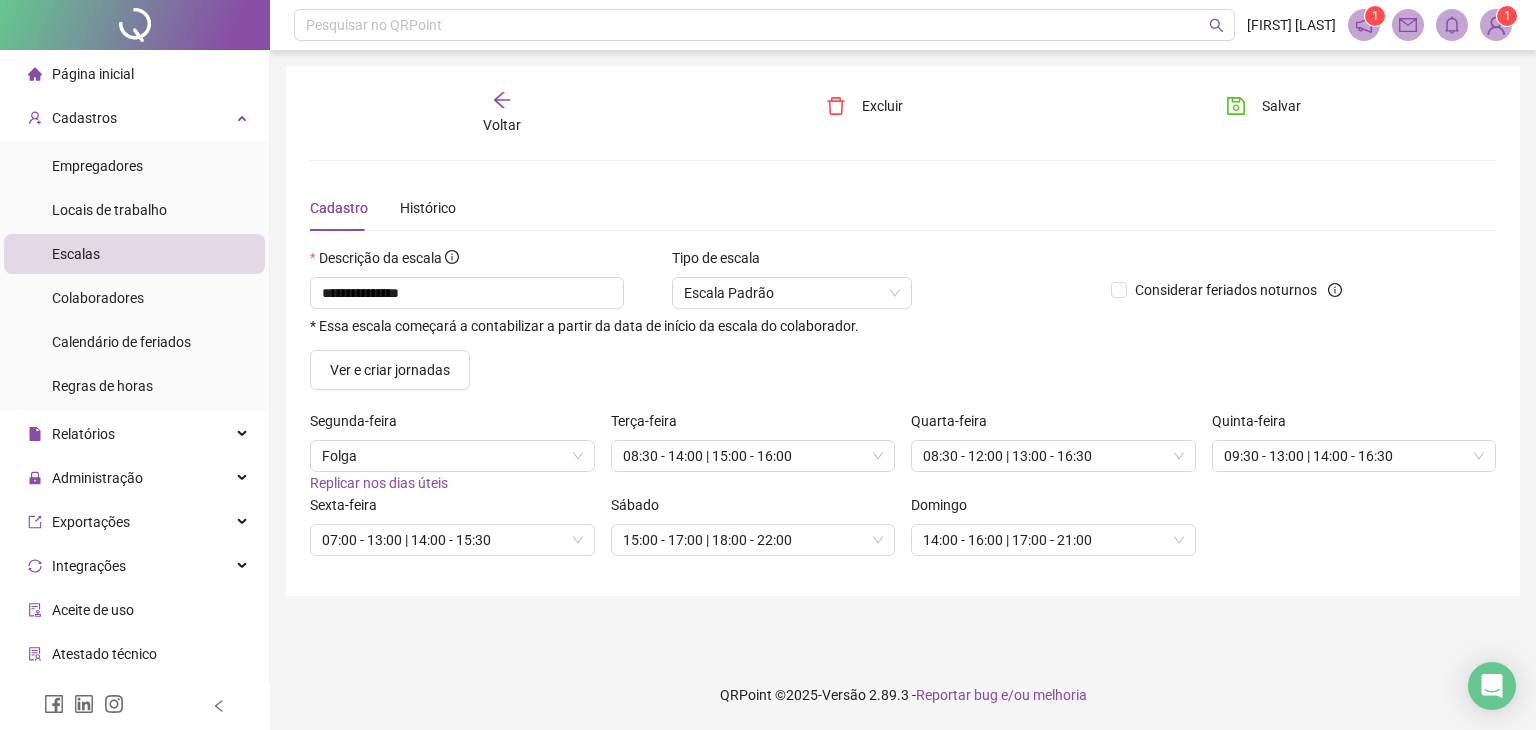 click on "Cadastro Histórico" at bounding box center [903, 208] 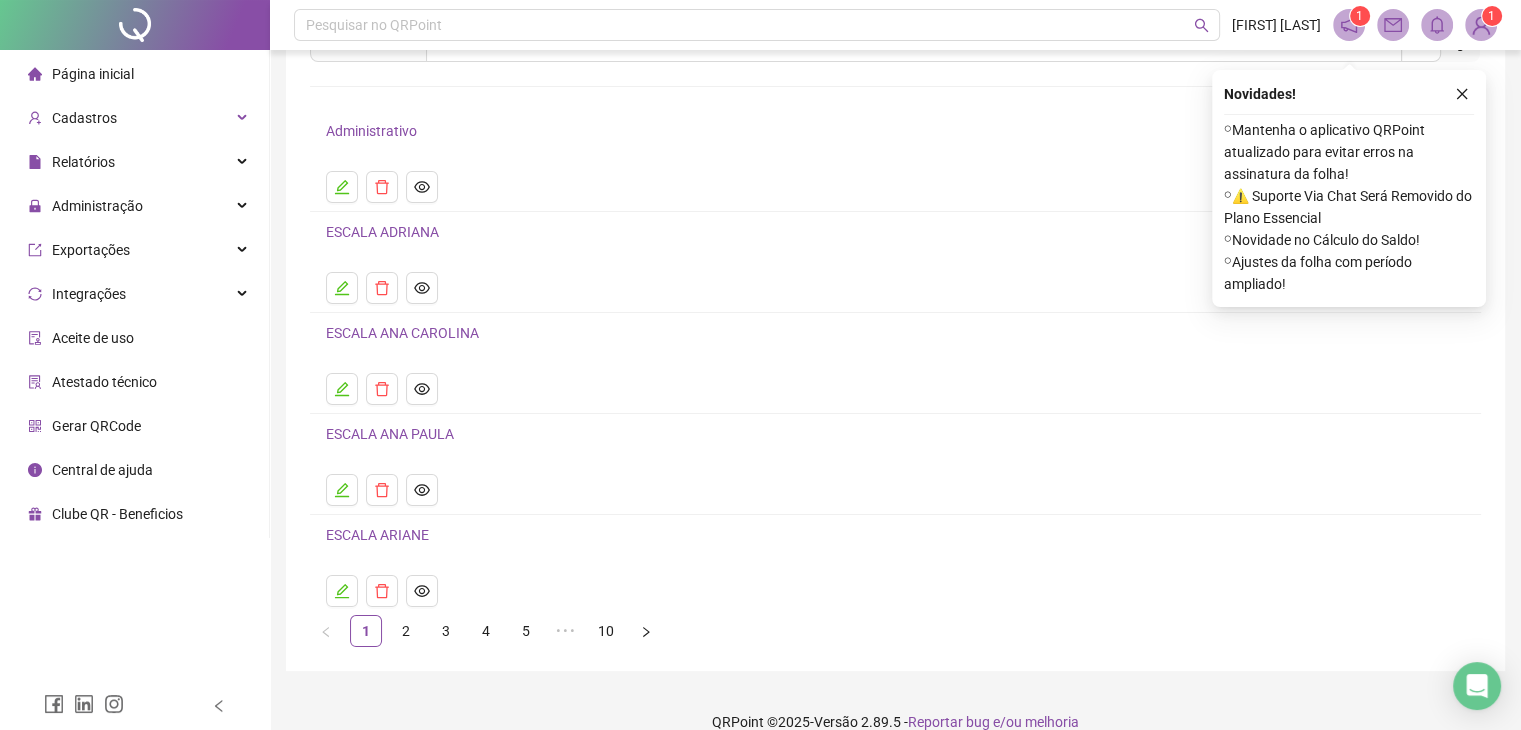 scroll, scrollTop: 126, scrollLeft: 0, axis: vertical 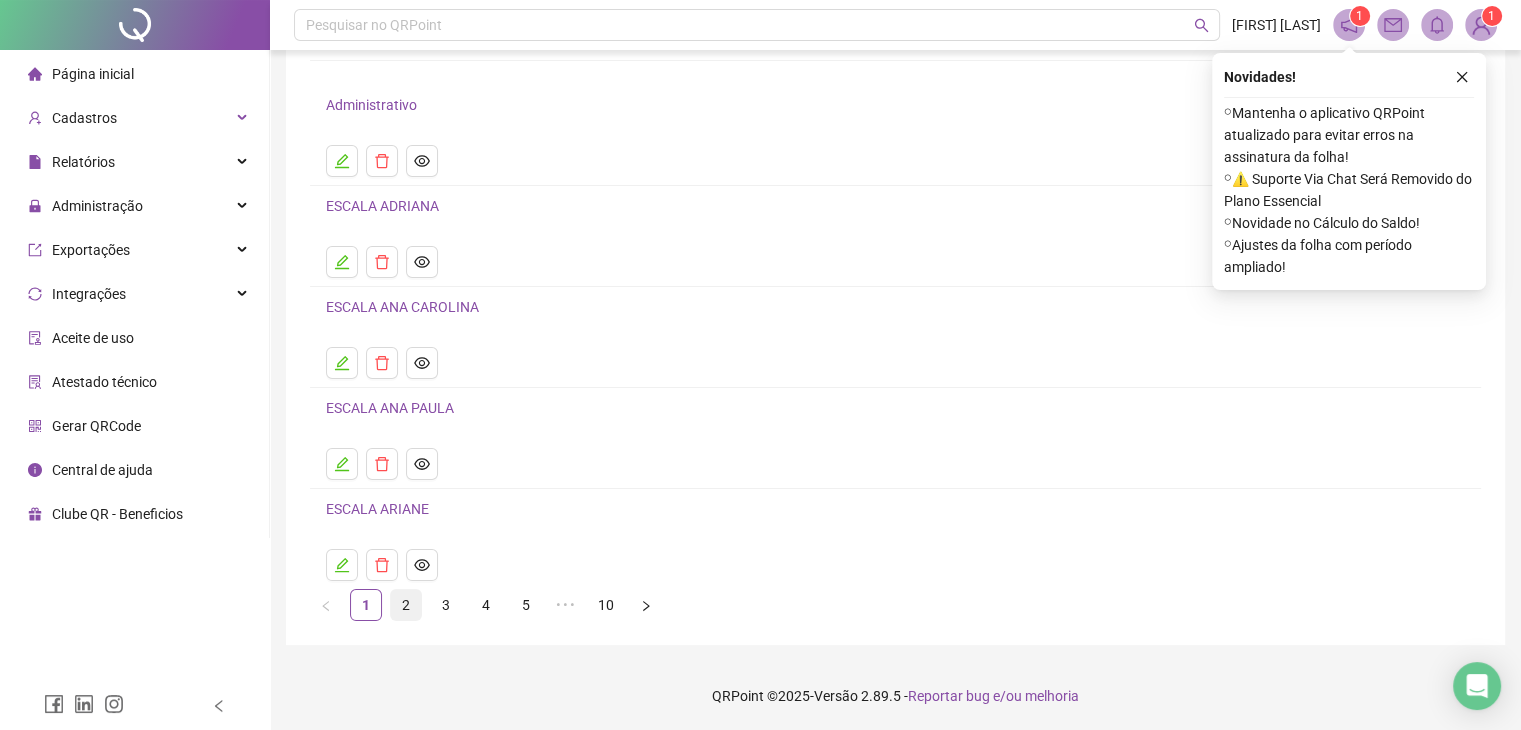 click on "2" at bounding box center [406, 605] 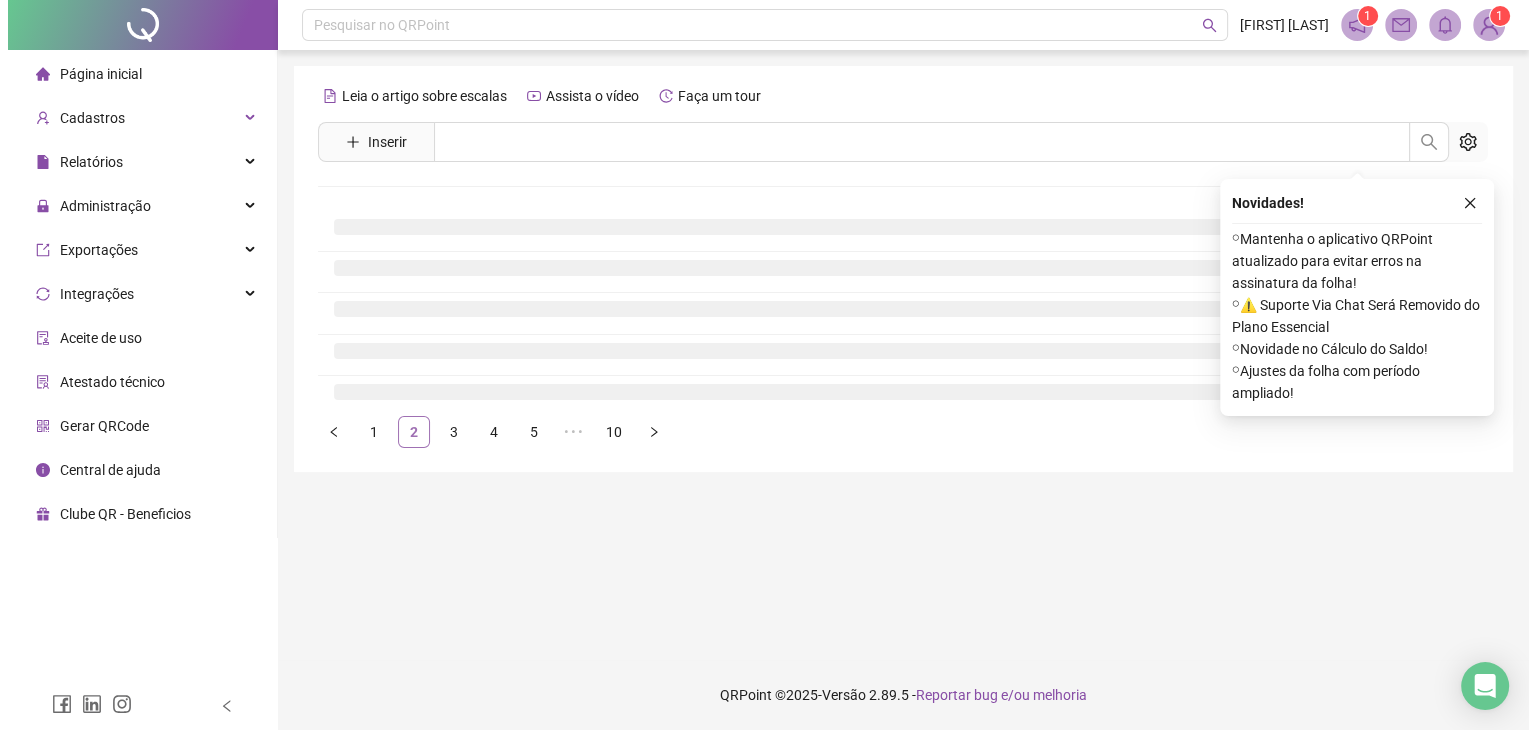 scroll, scrollTop: 0, scrollLeft: 0, axis: both 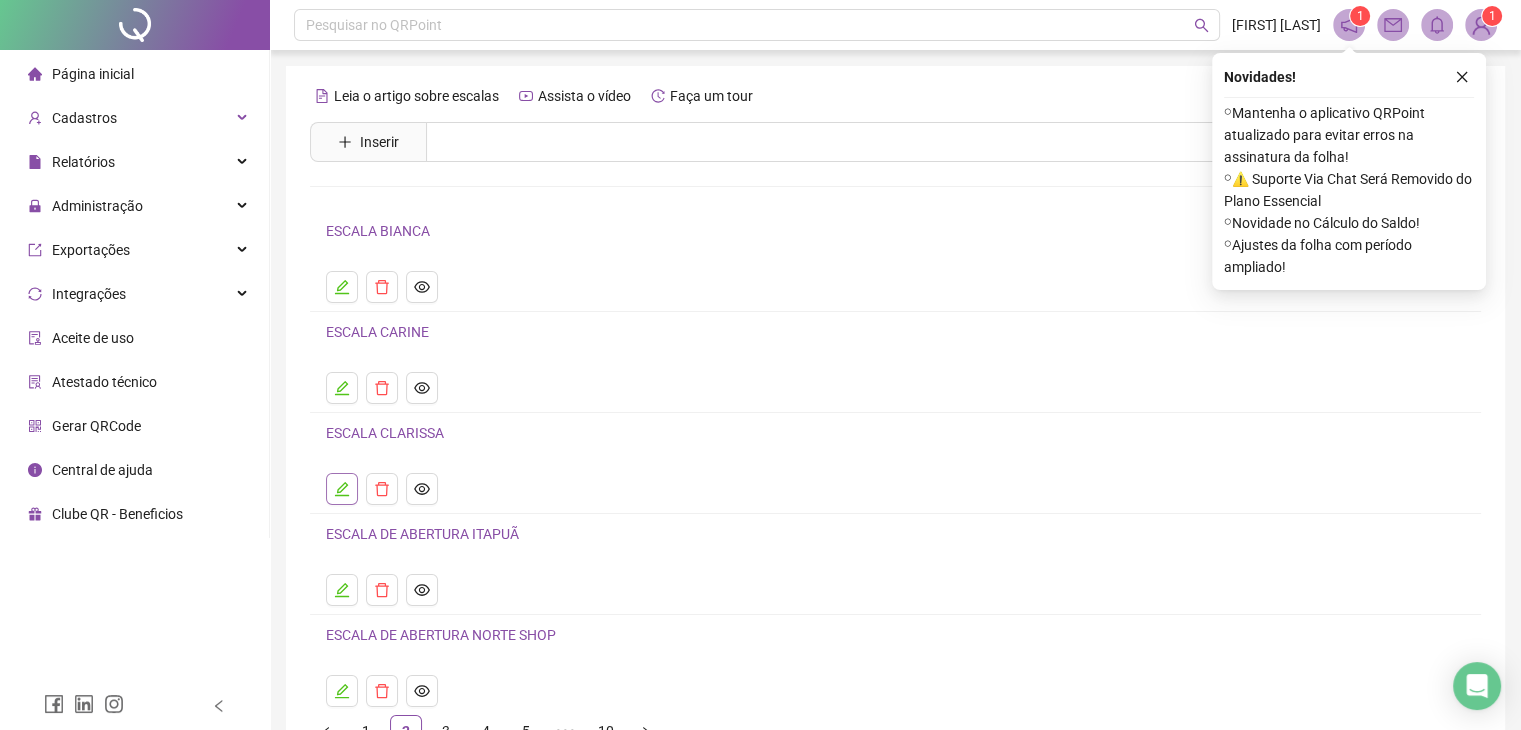 click 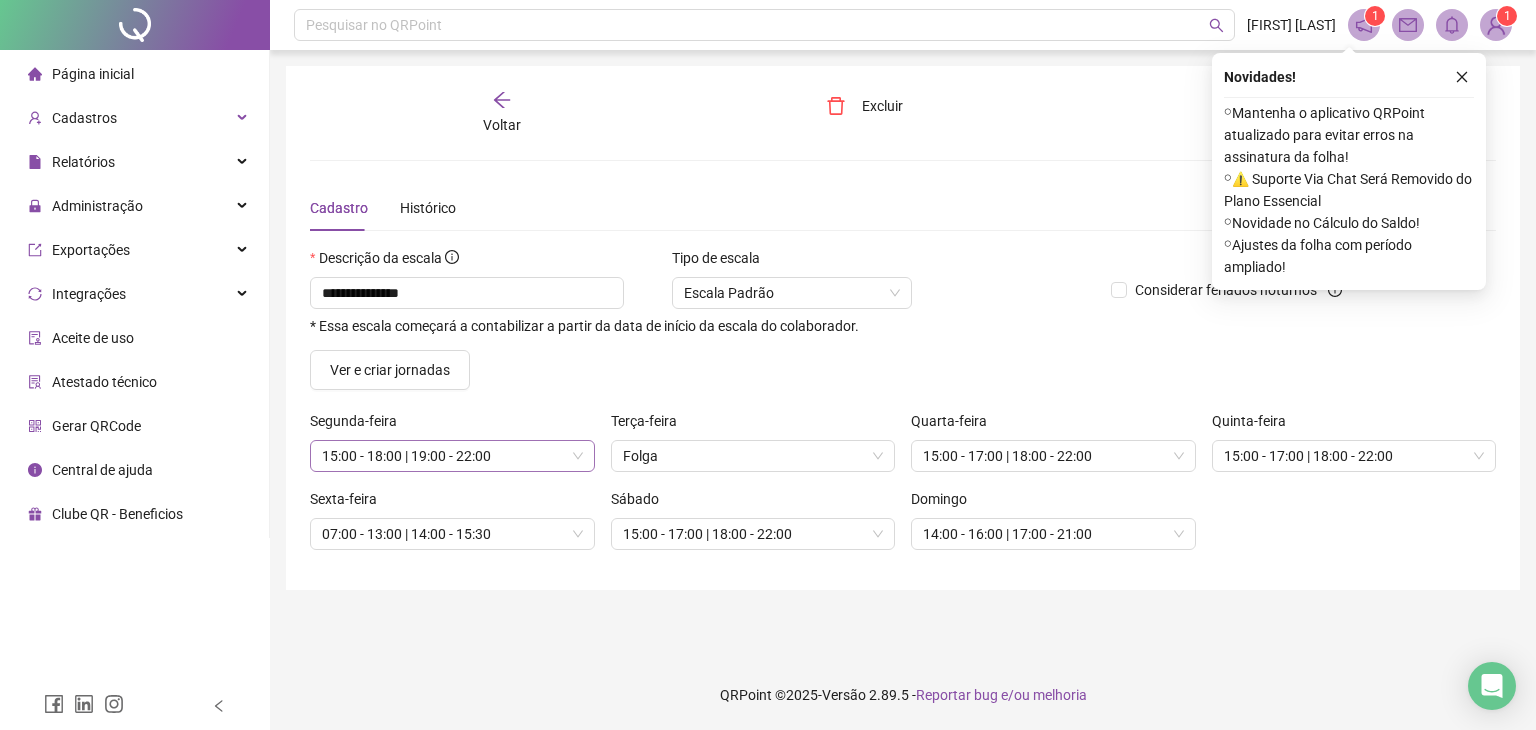 click on "15:00 - 18:00 | 19:00 - 22:00" at bounding box center (452, 456) 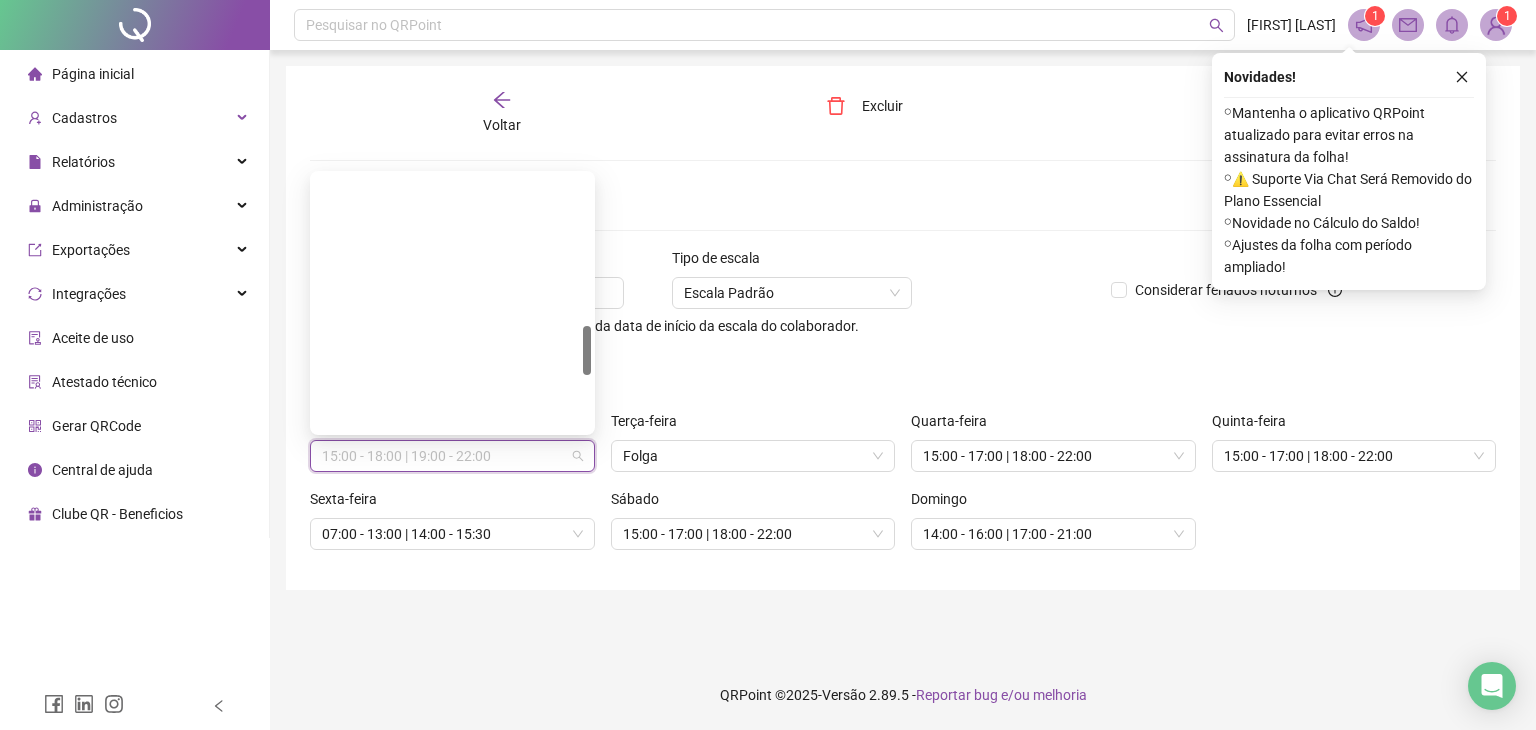 scroll, scrollTop: 778, scrollLeft: 0, axis: vertical 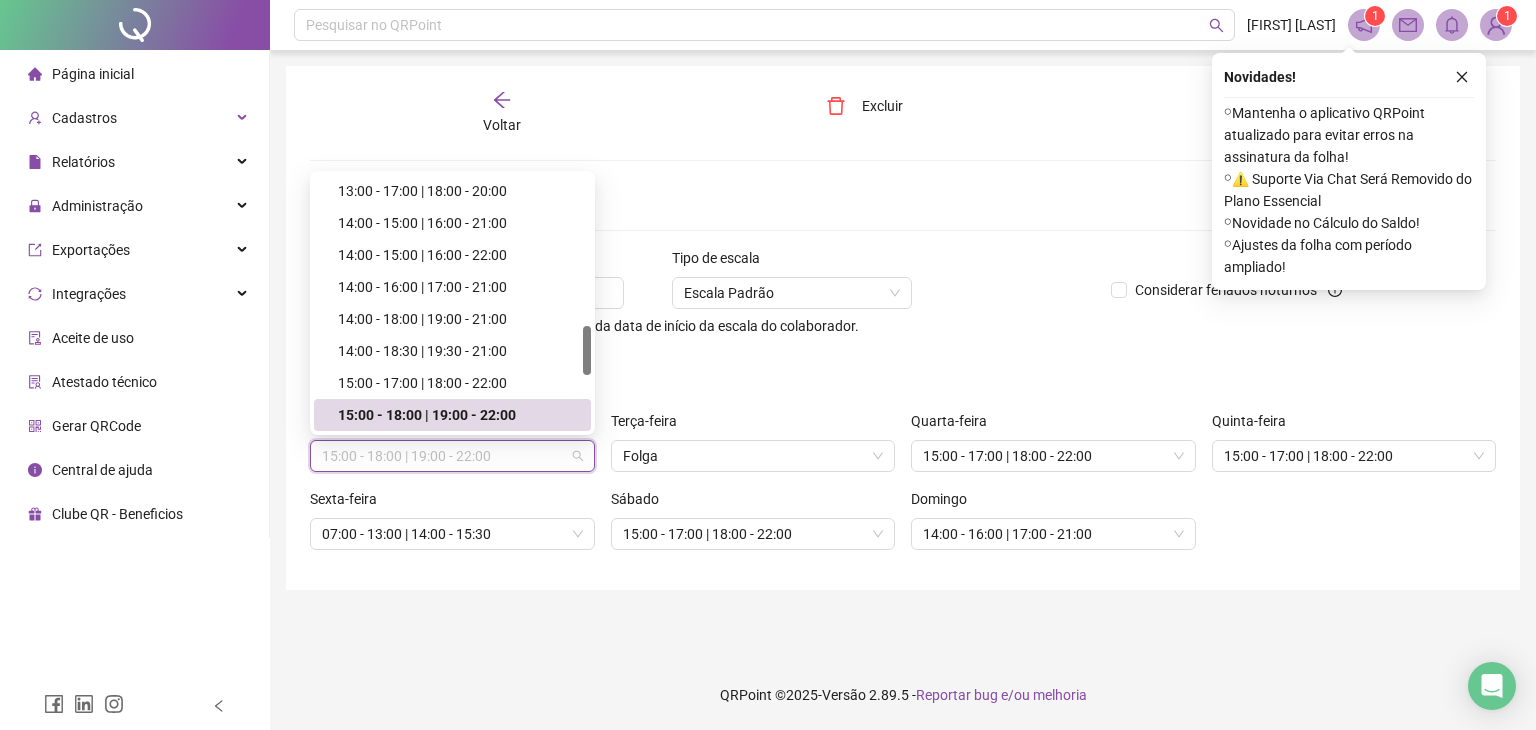 click on "15:00 - 18:00 | 19:00 - 22:00" at bounding box center [452, 456] 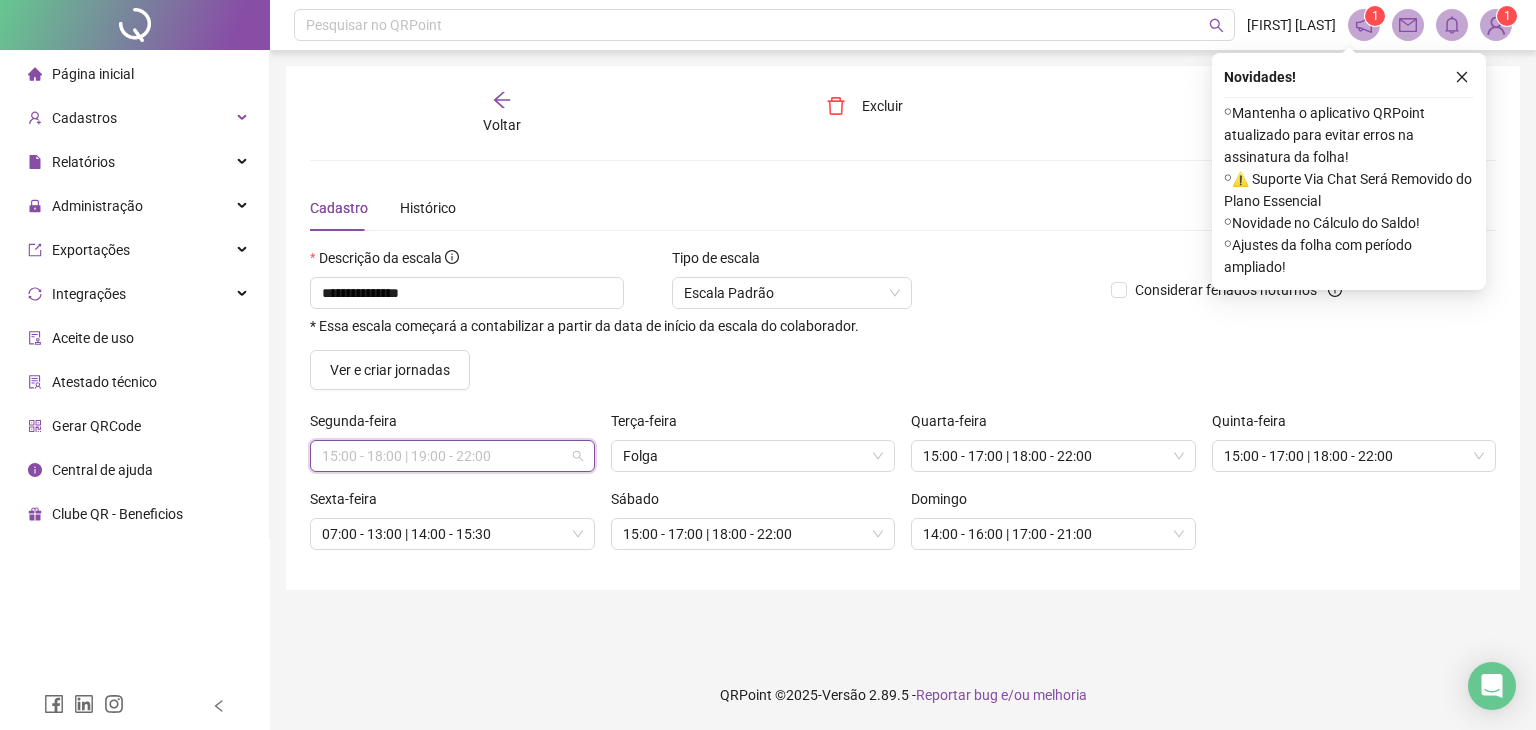 click on "15:00 - 18:00 | 19:00 - 22:00" at bounding box center [452, 456] 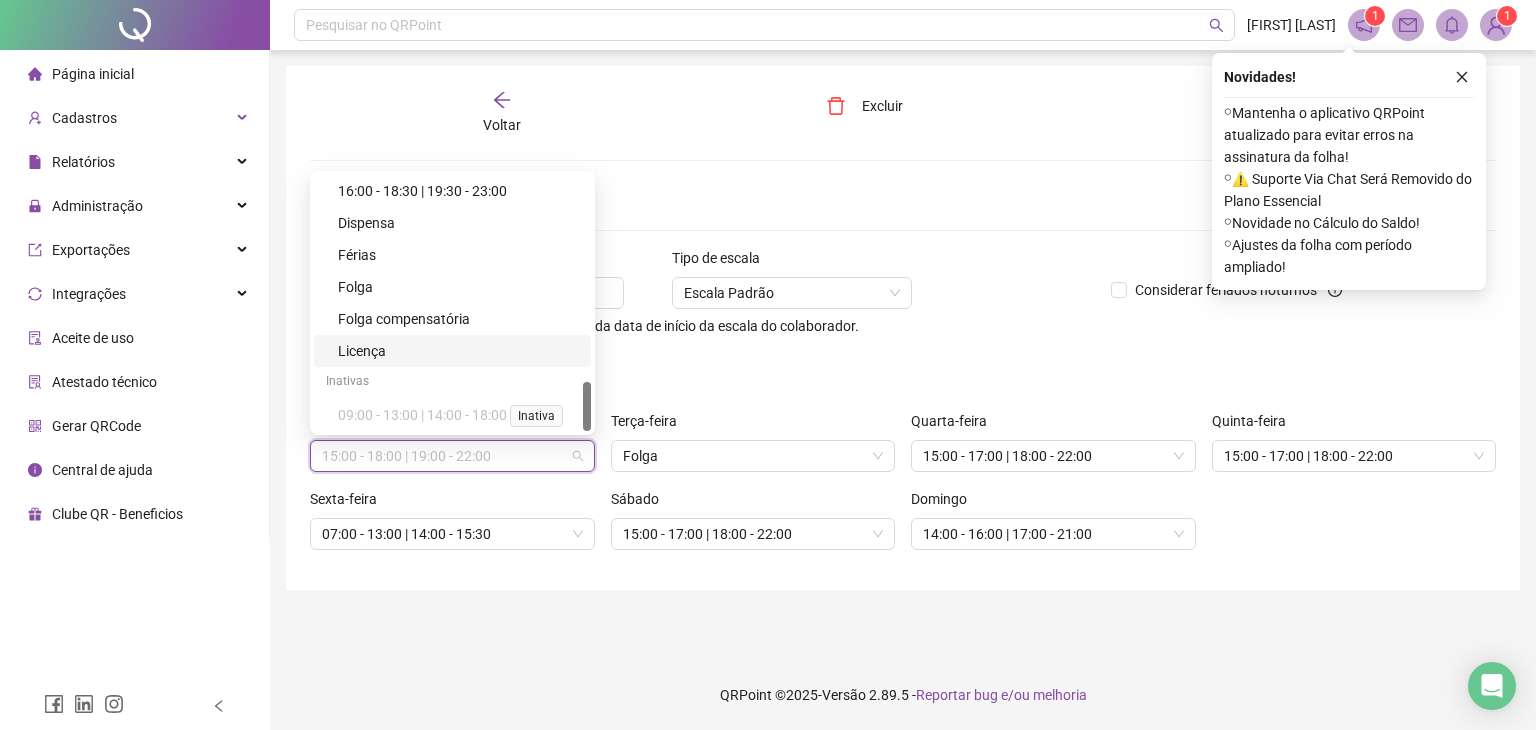 scroll, scrollTop: 966, scrollLeft: 0, axis: vertical 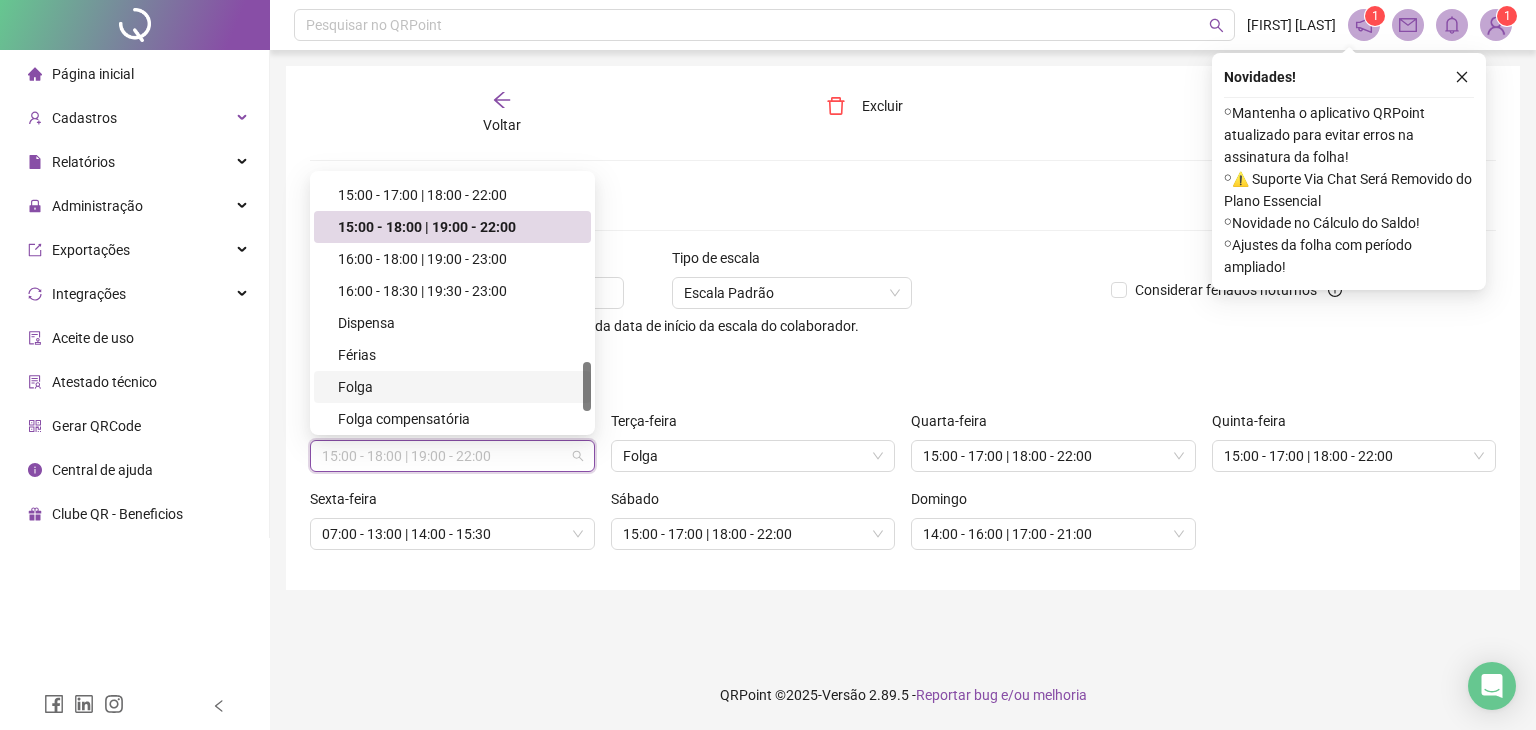 click on "Folga" at bounding box center (458, 387) 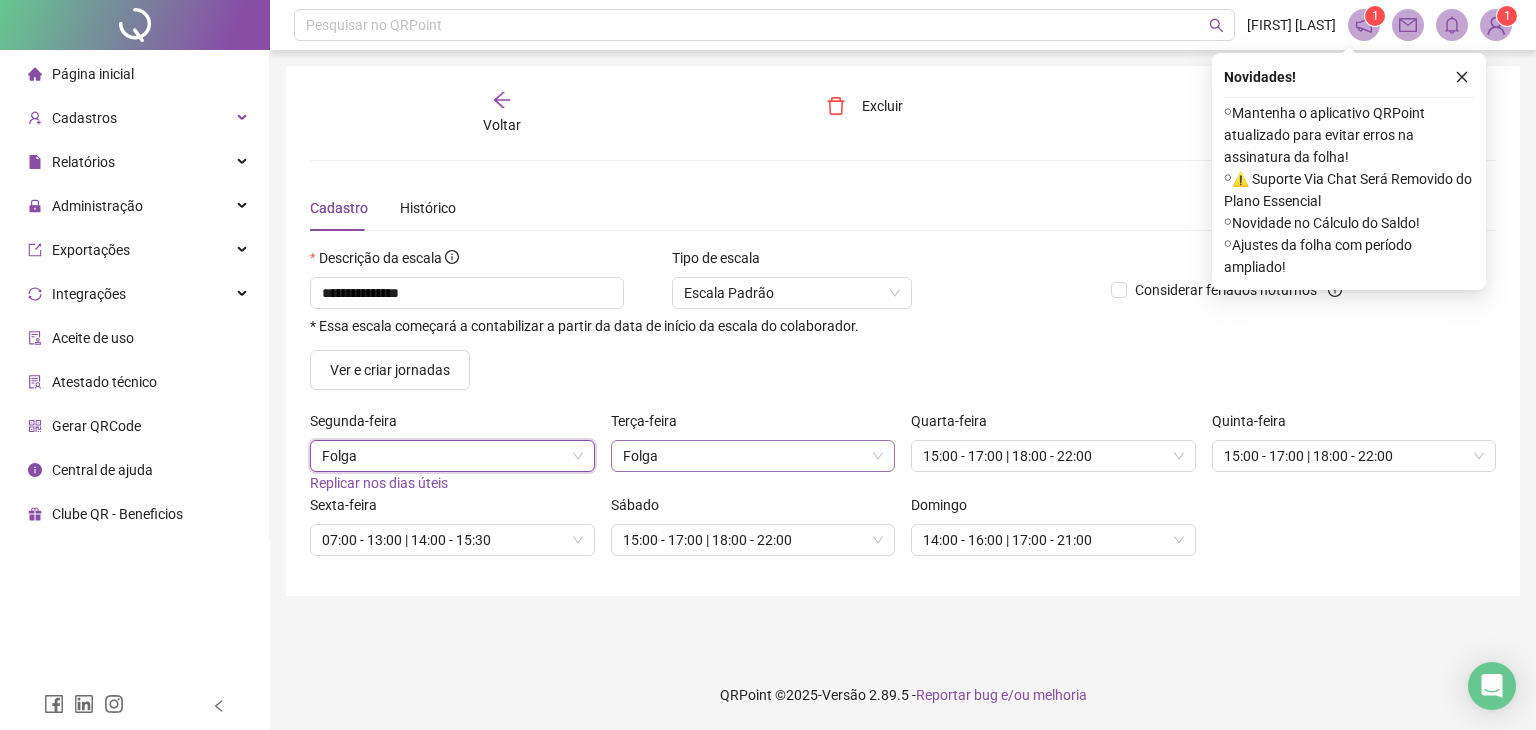 click on "Folga" at bounding box center (753, 456) 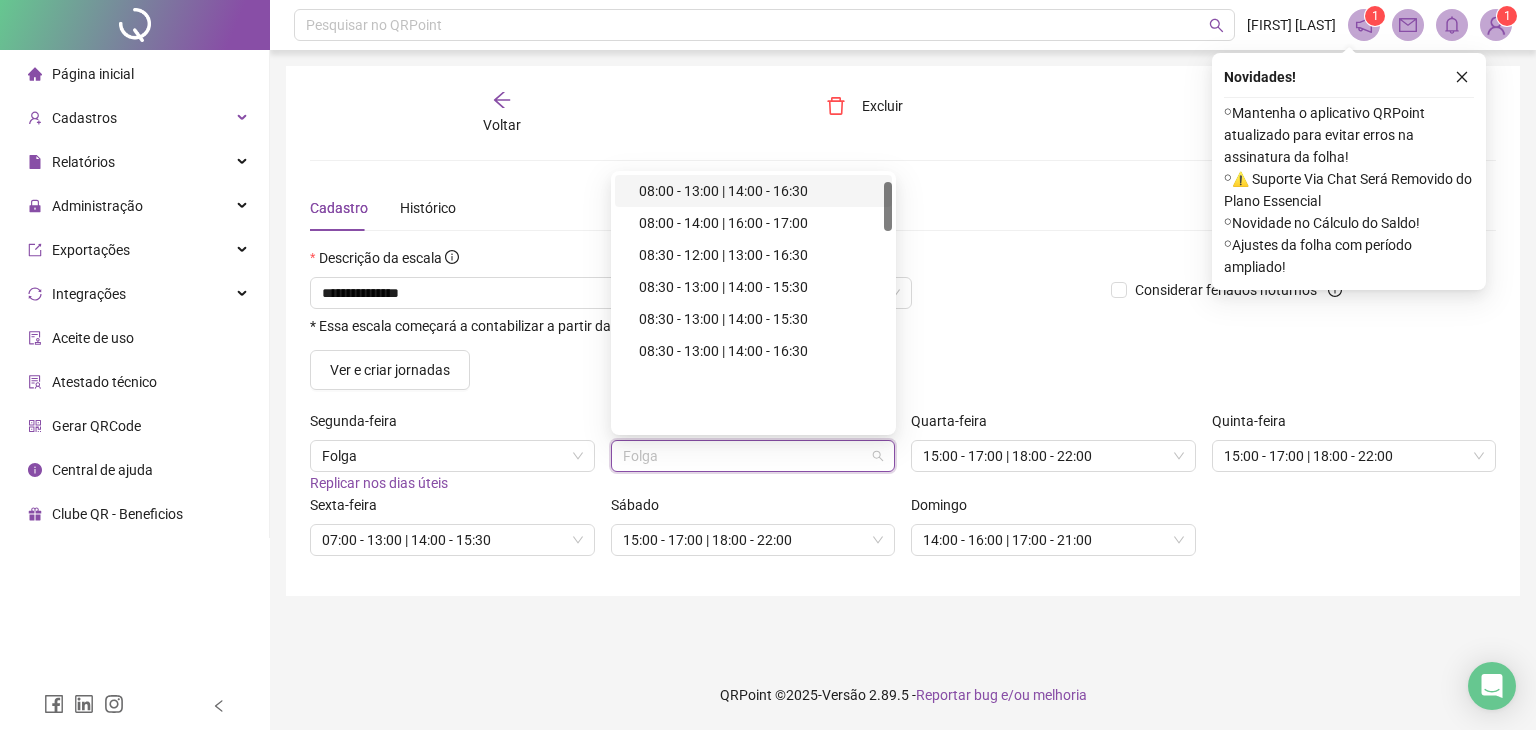 scroll, scrollTop: 38, scrollLeft: 0, axis: vertical 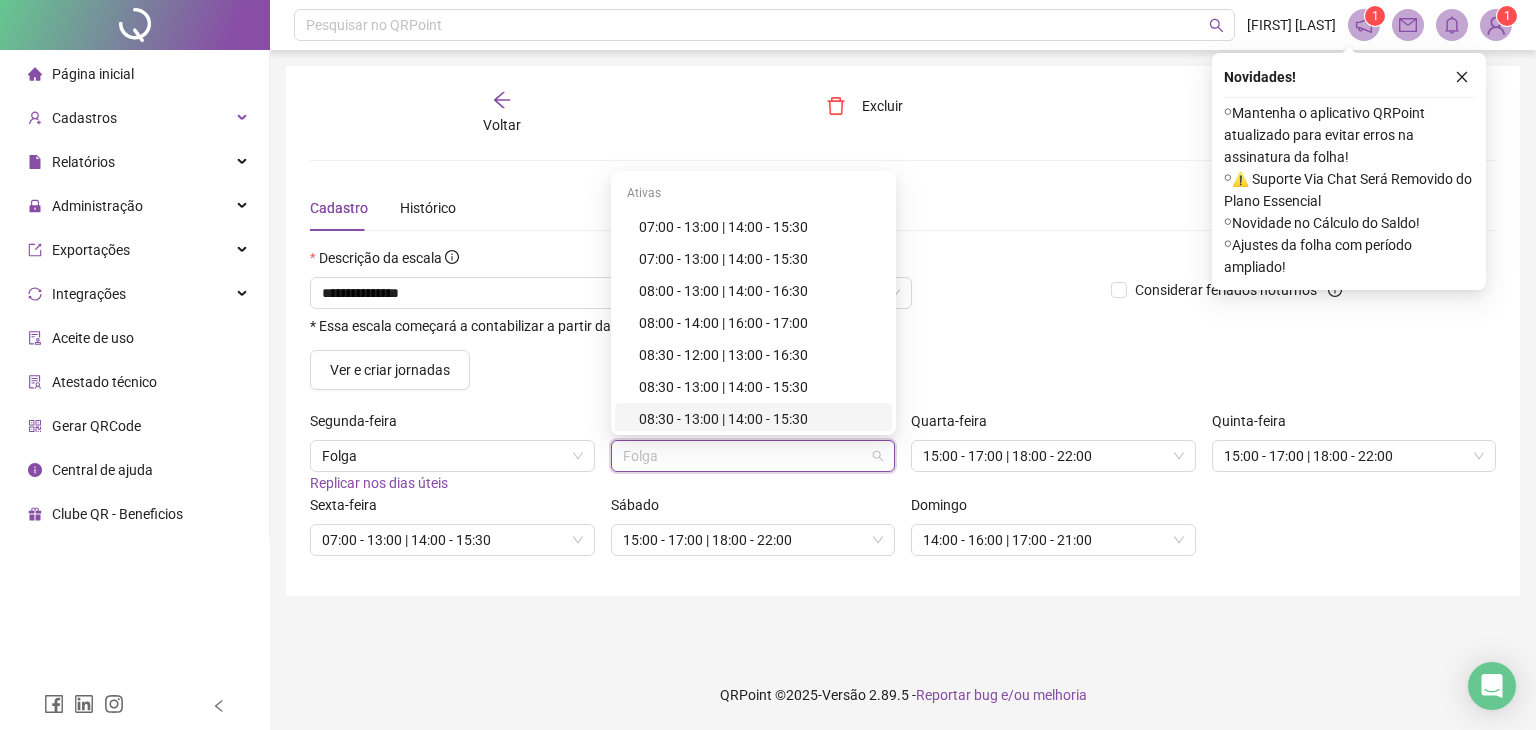 click on "**********" at bounding box center (903, 378) 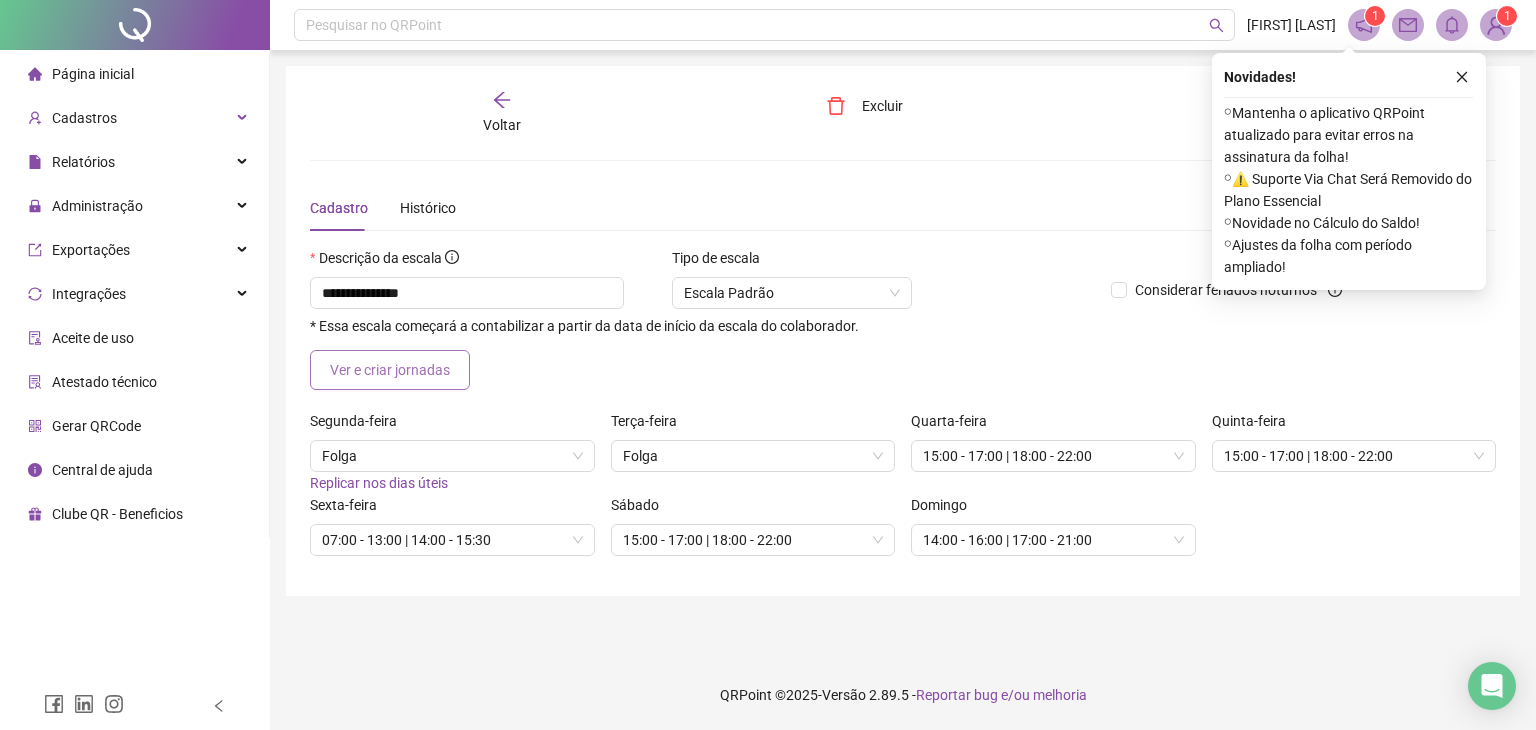 click on "Ver e criar jornadas" at bounding box center (390, 370) 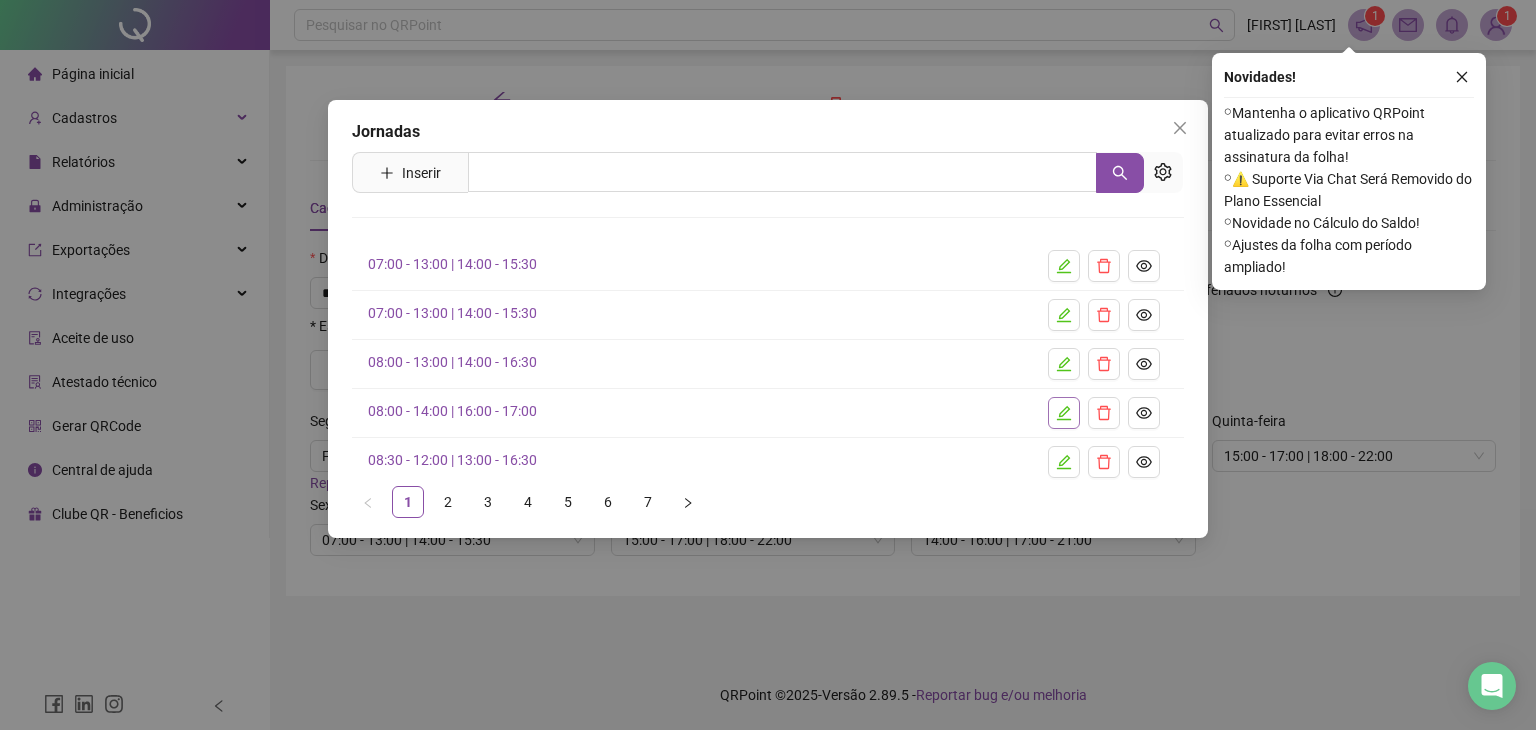click 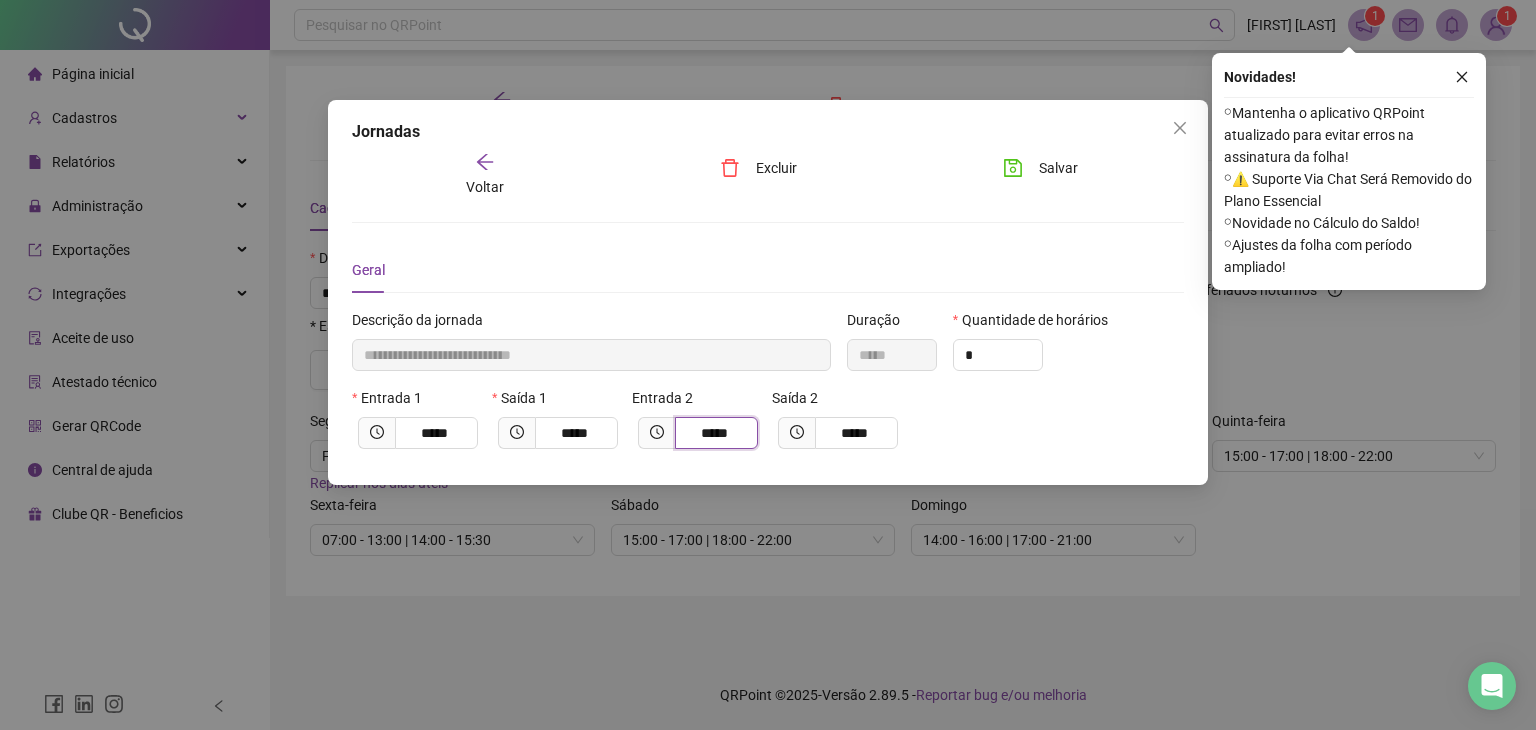 click on "*****" at bounding box center (714, 433) 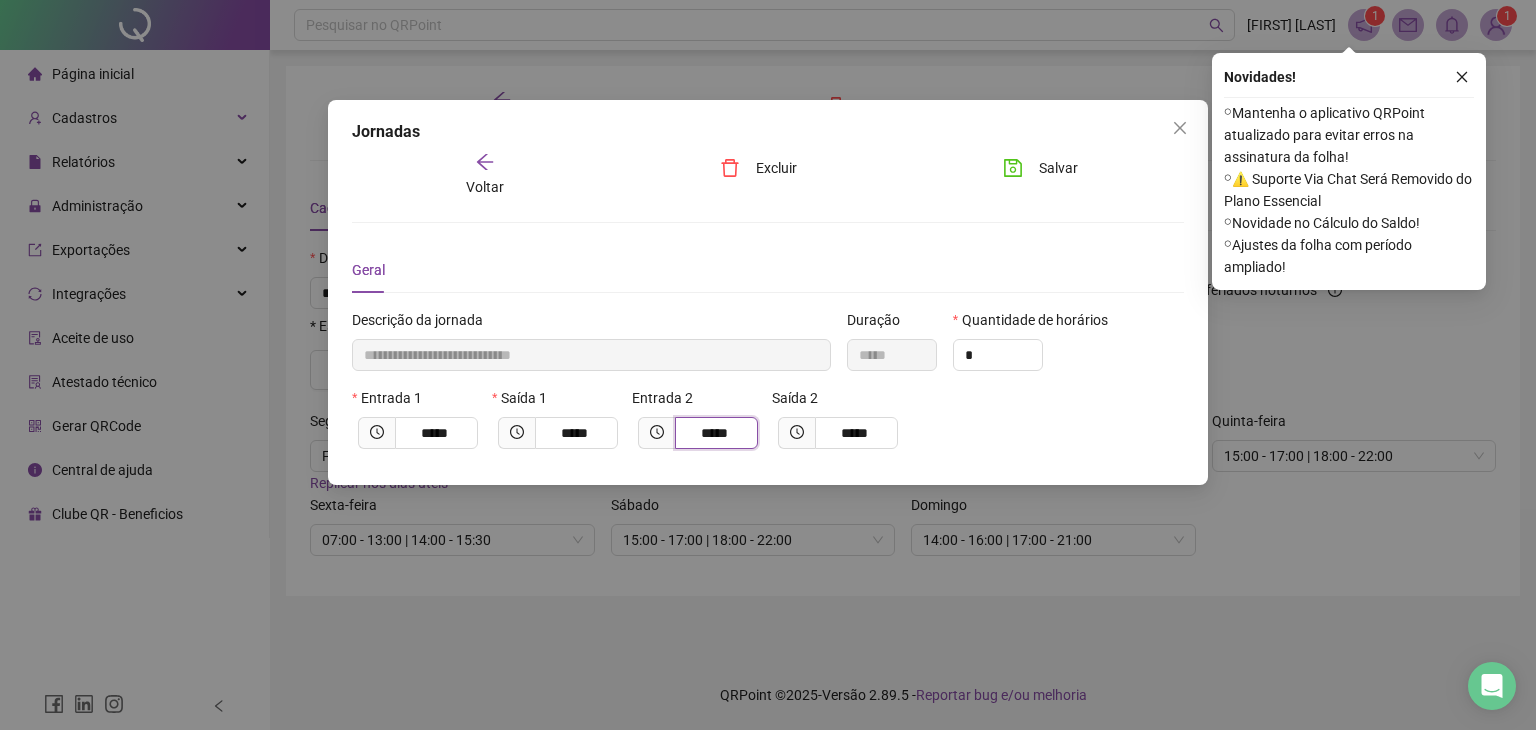 click on "*****" at bounding box center [714, 433] 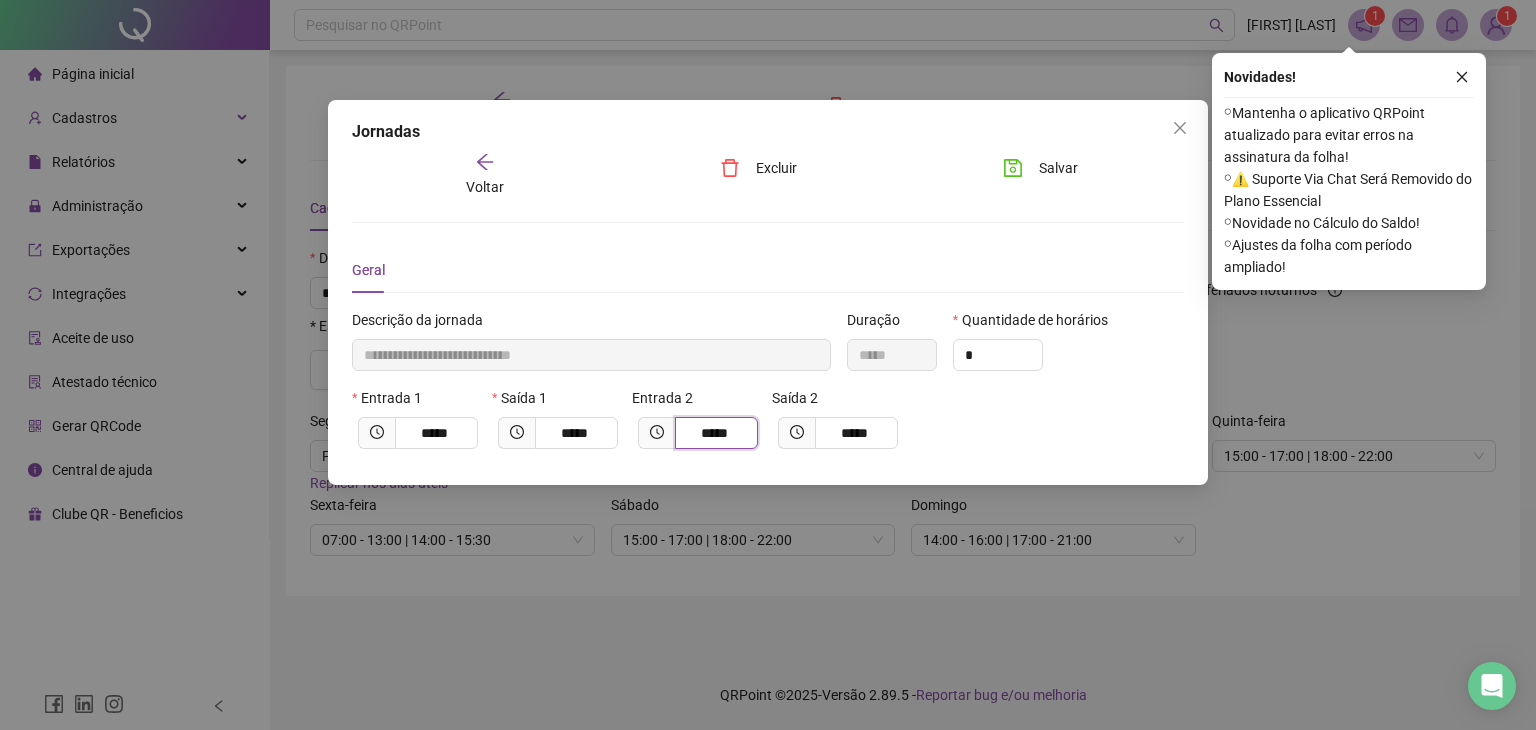 type on "**********" 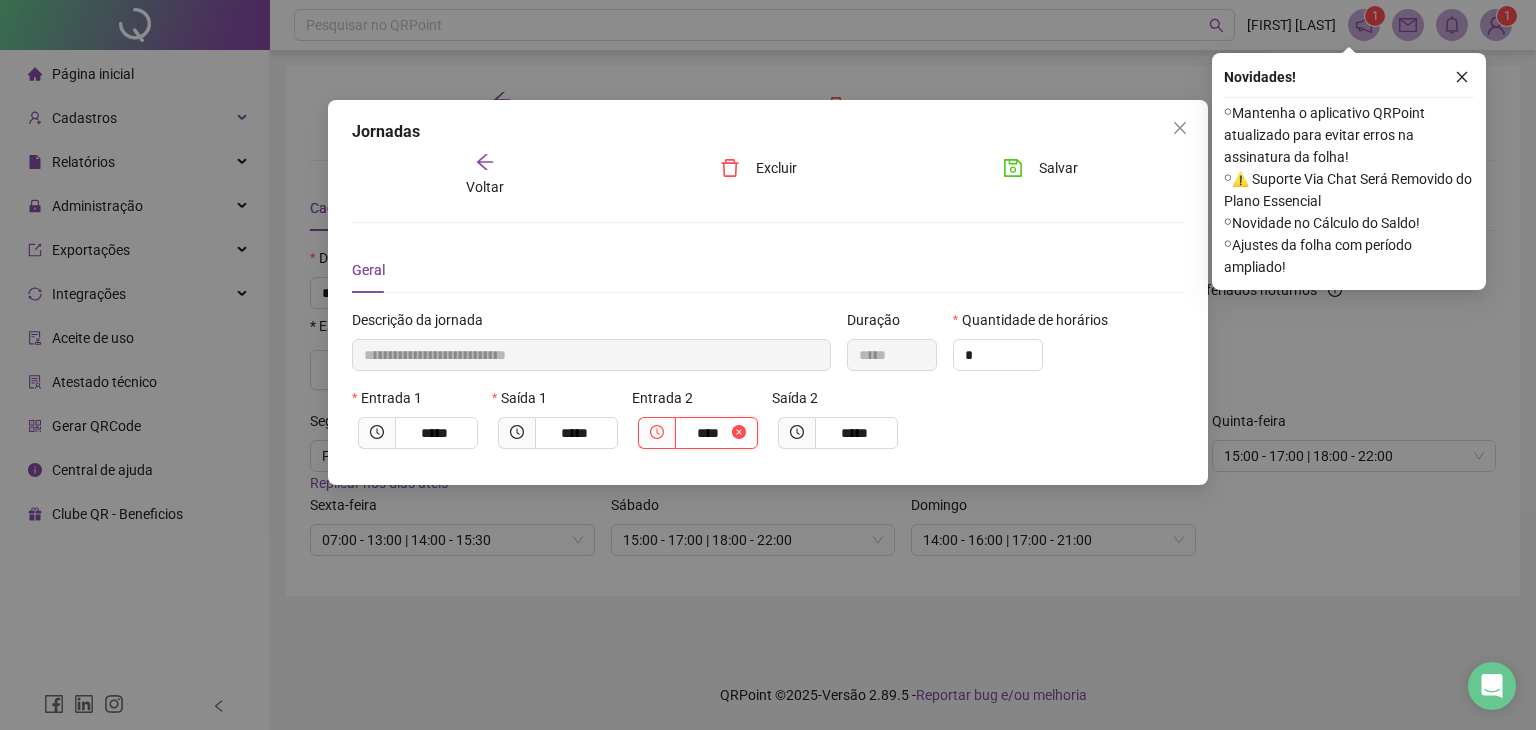 type on "*****" 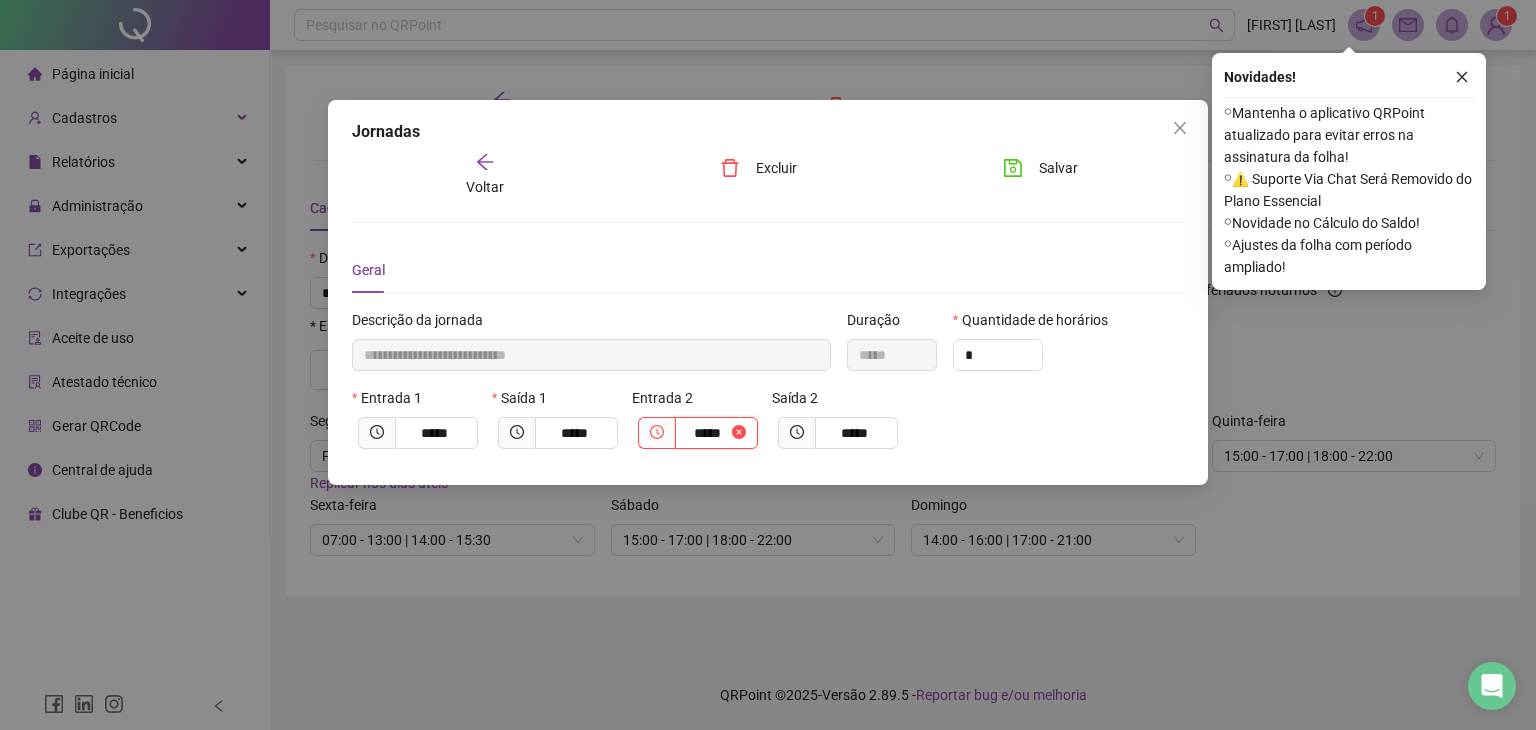 type on "**********" 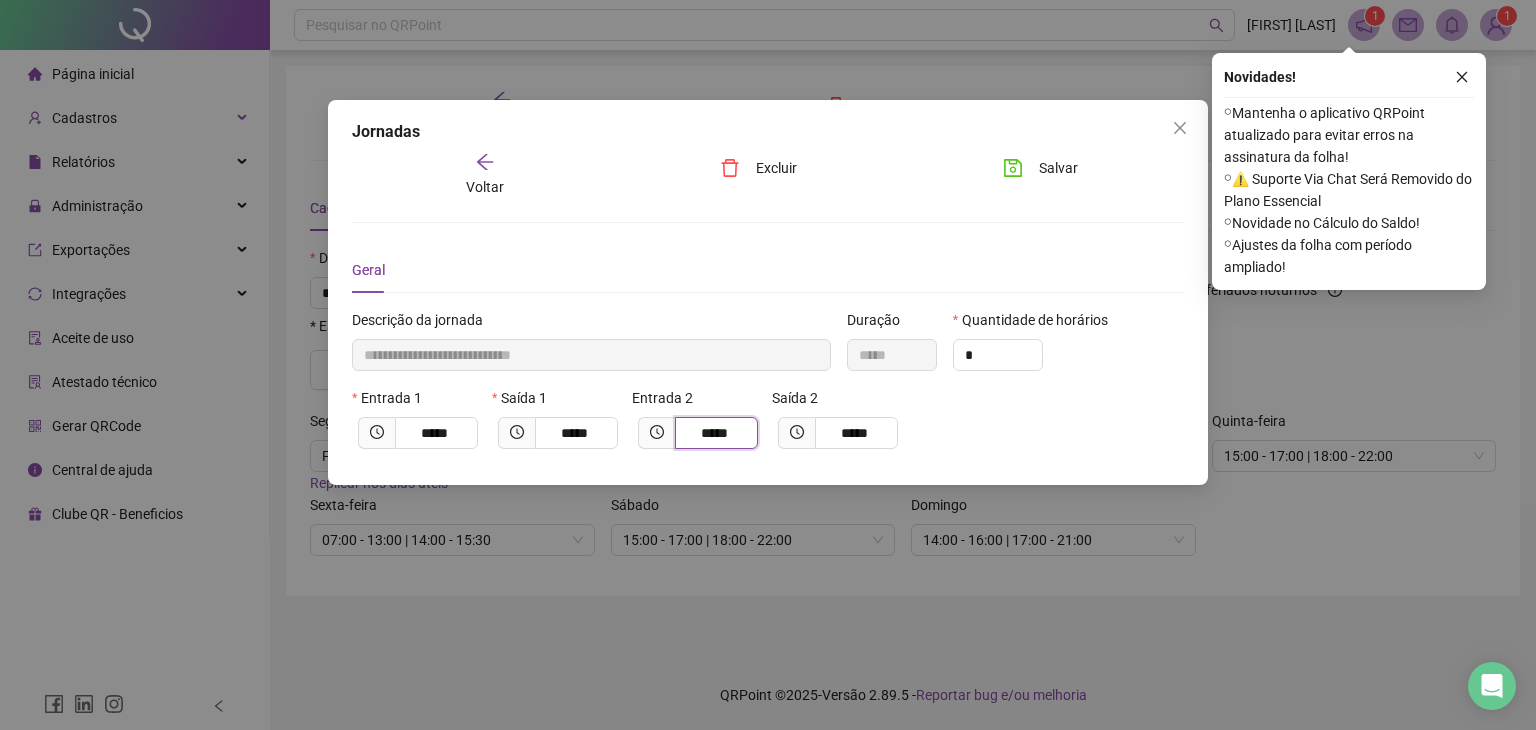 type on "**********" 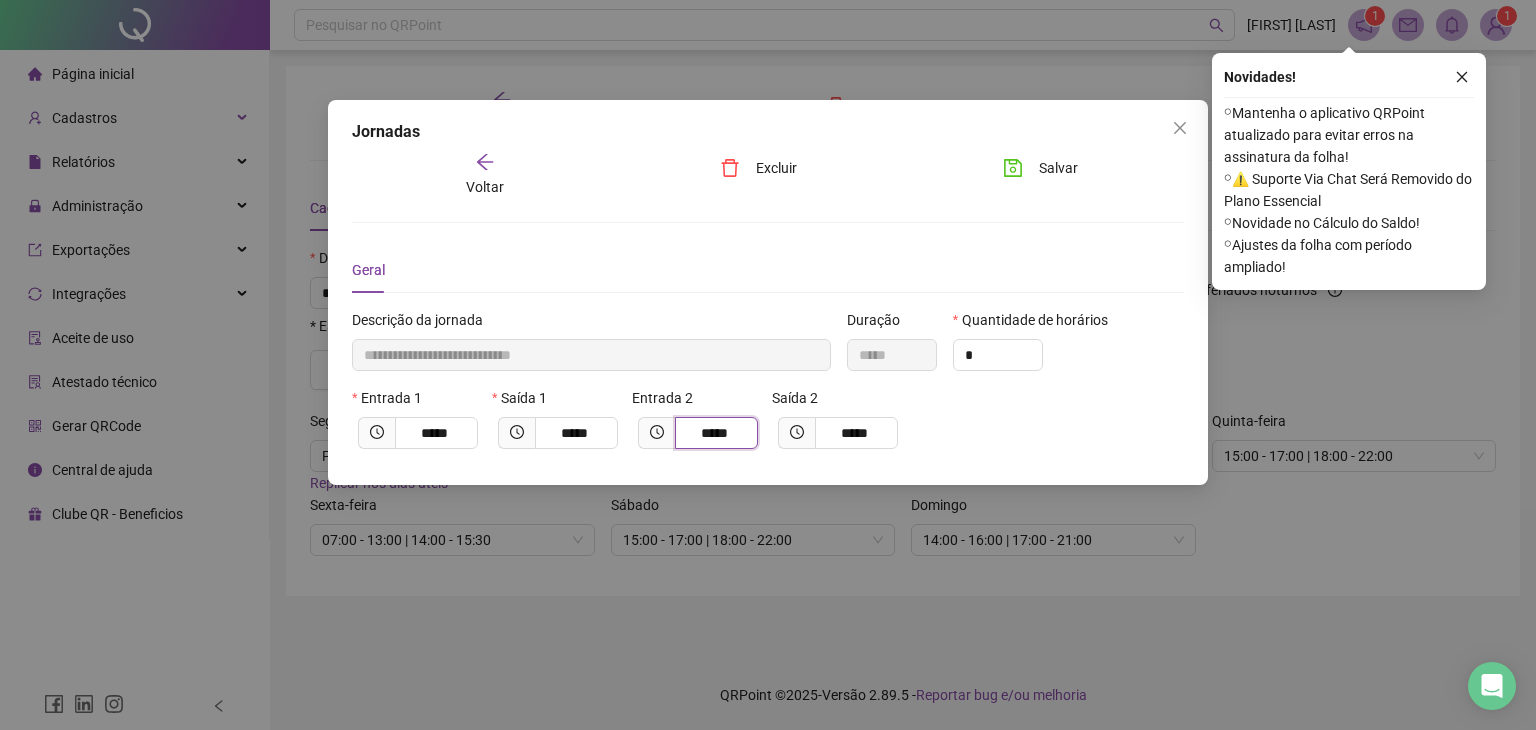 type on "*****" 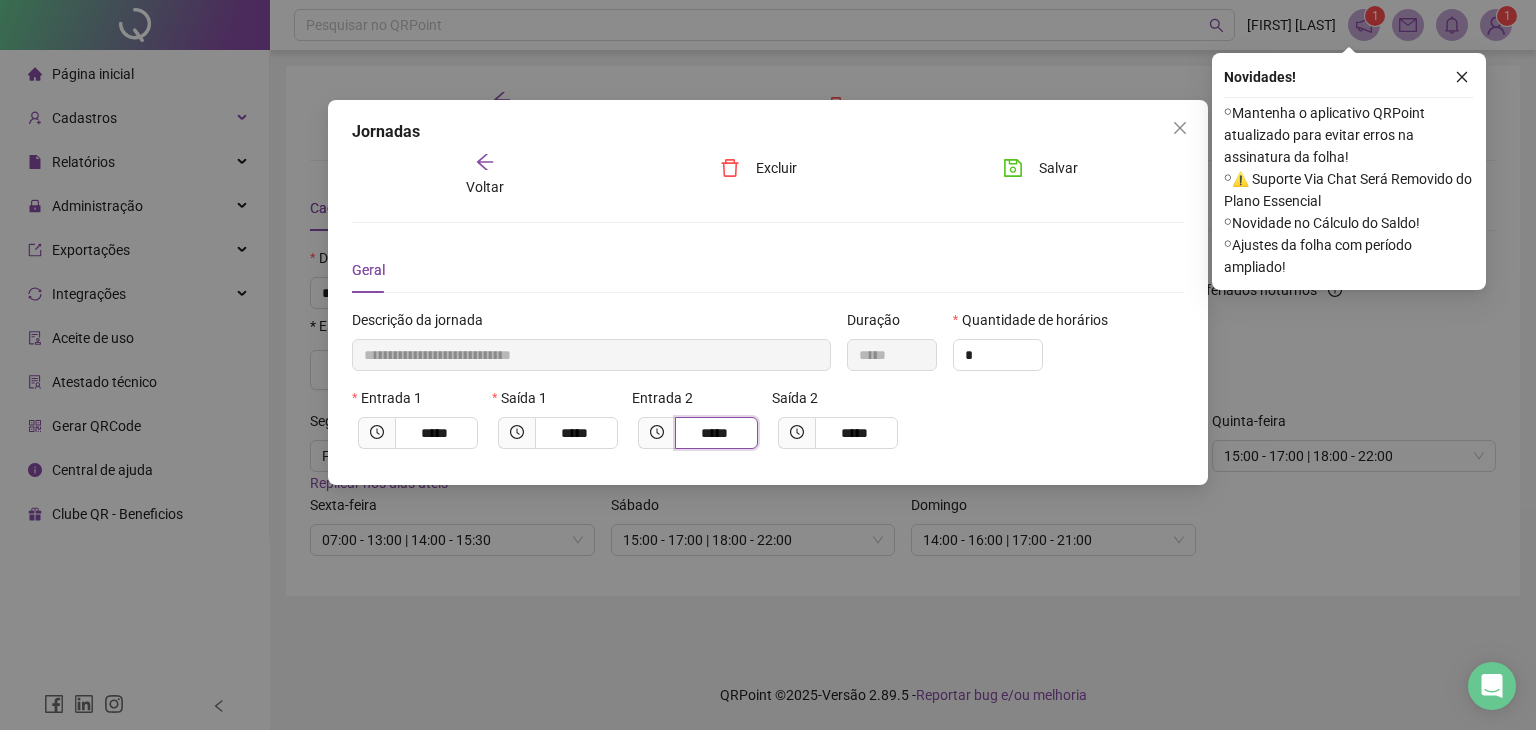 type on "****" 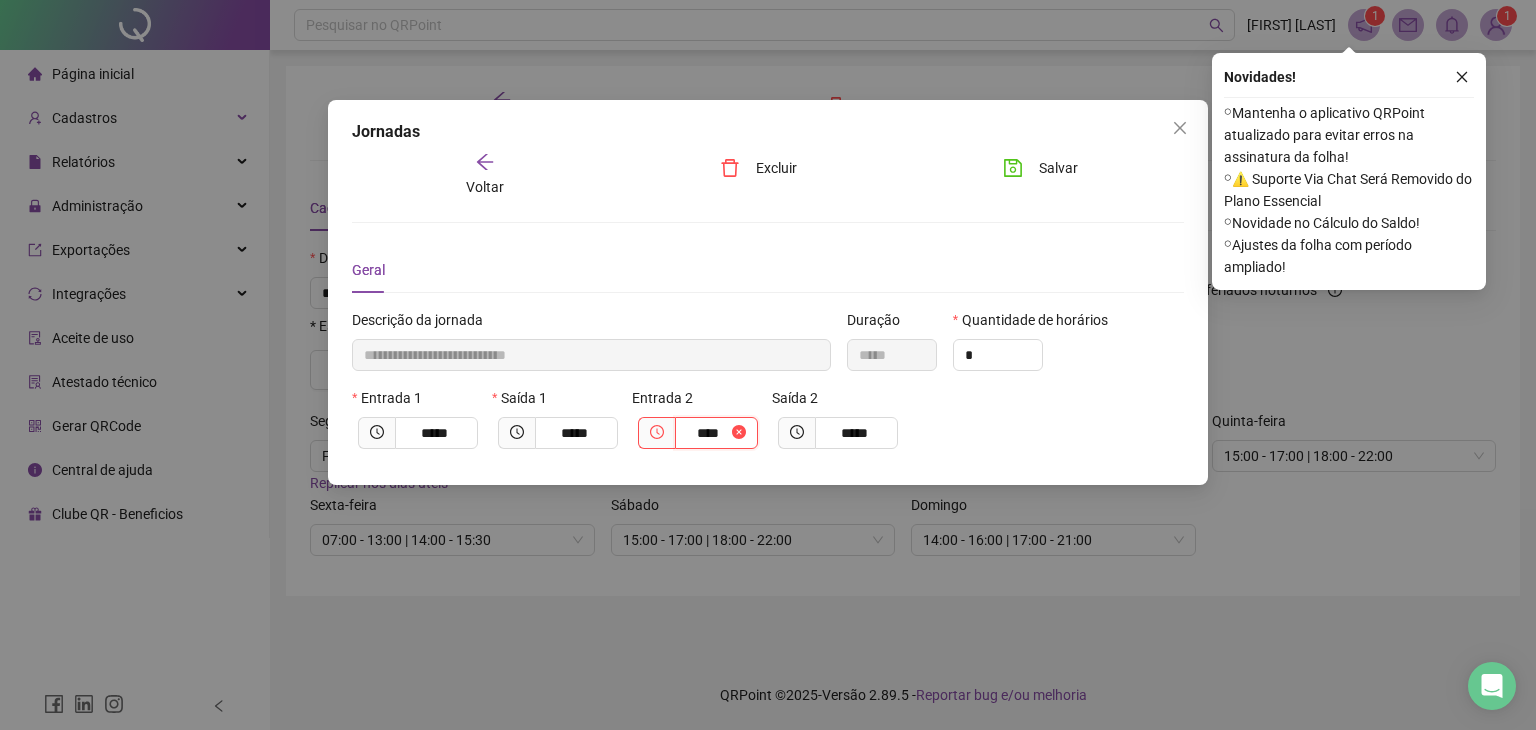 type on "**********" 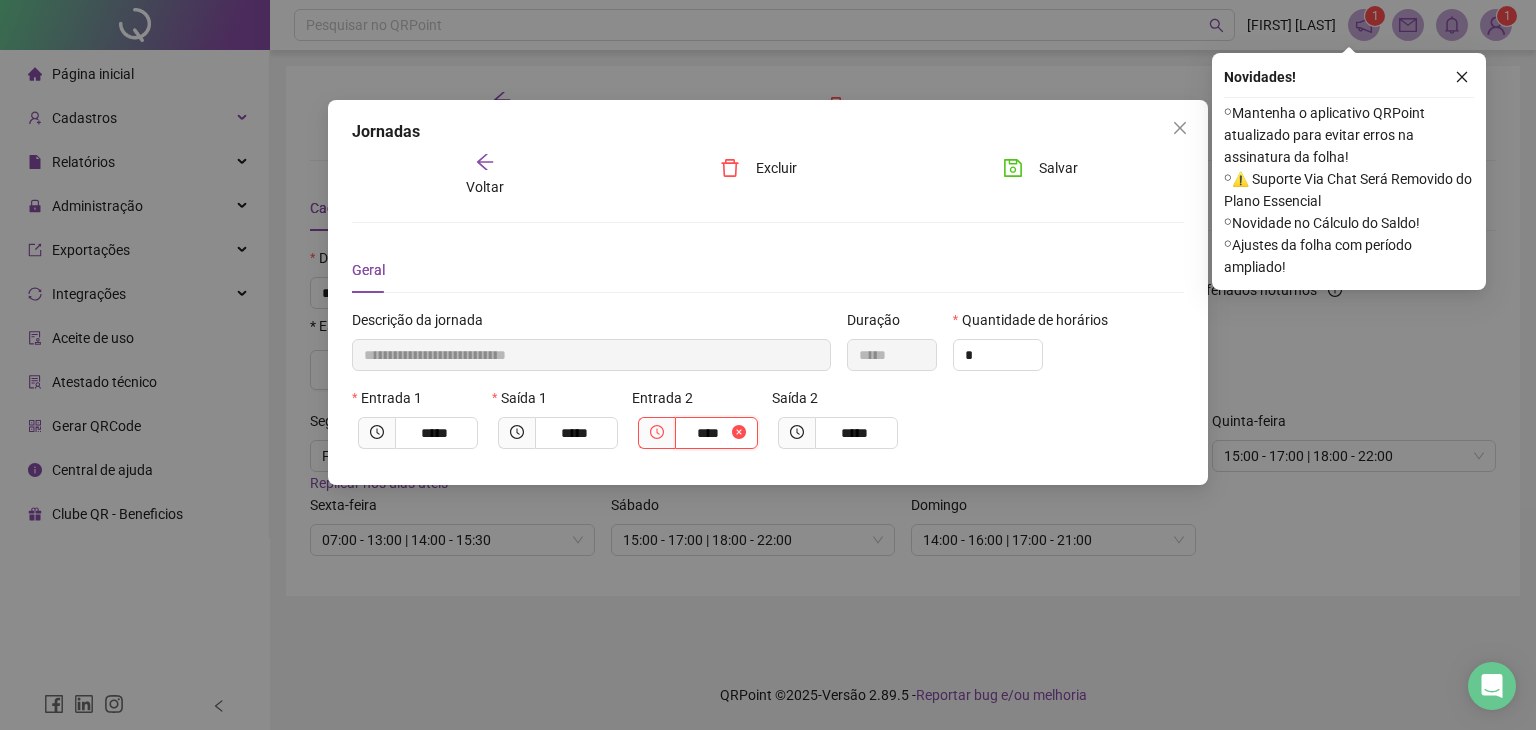 type on "*****" 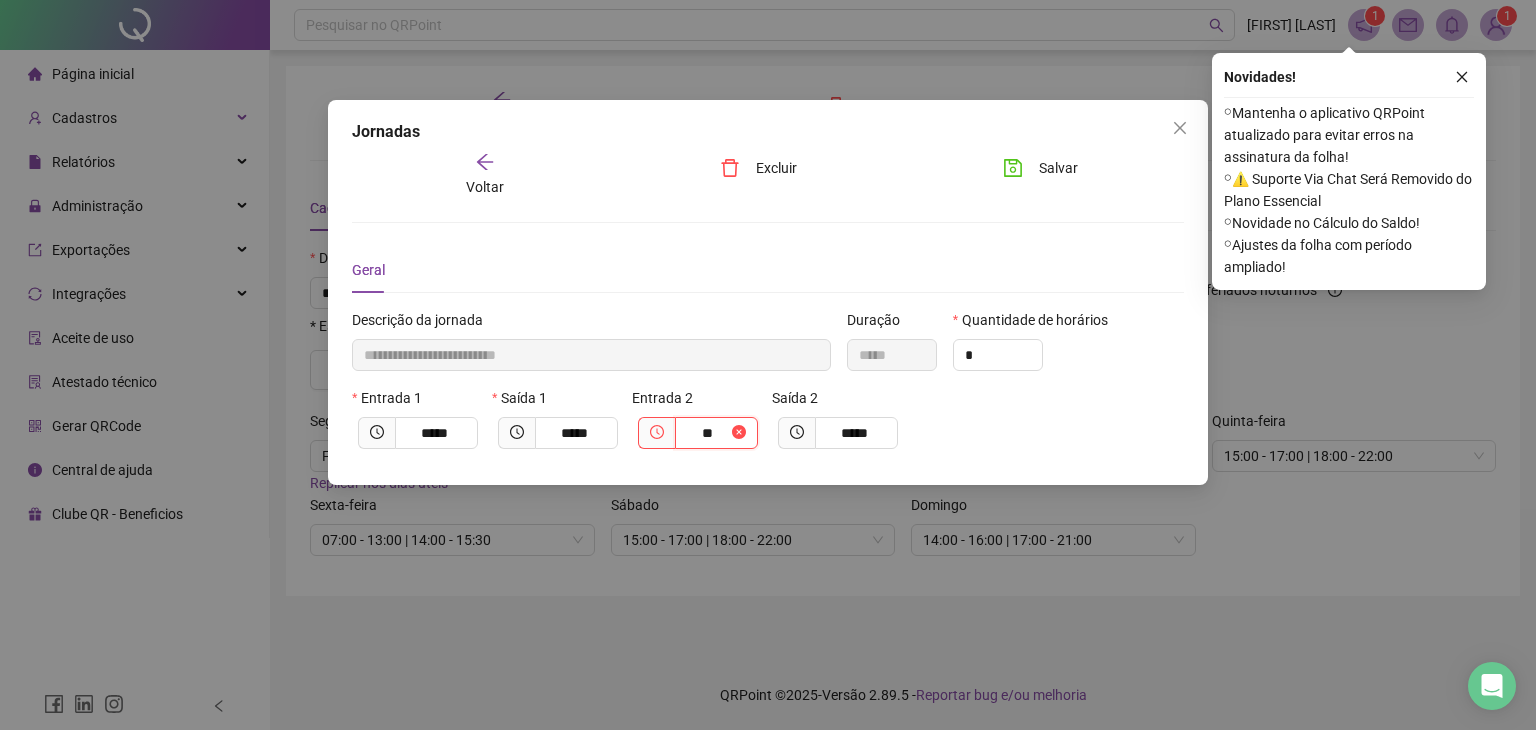 type on "**********" 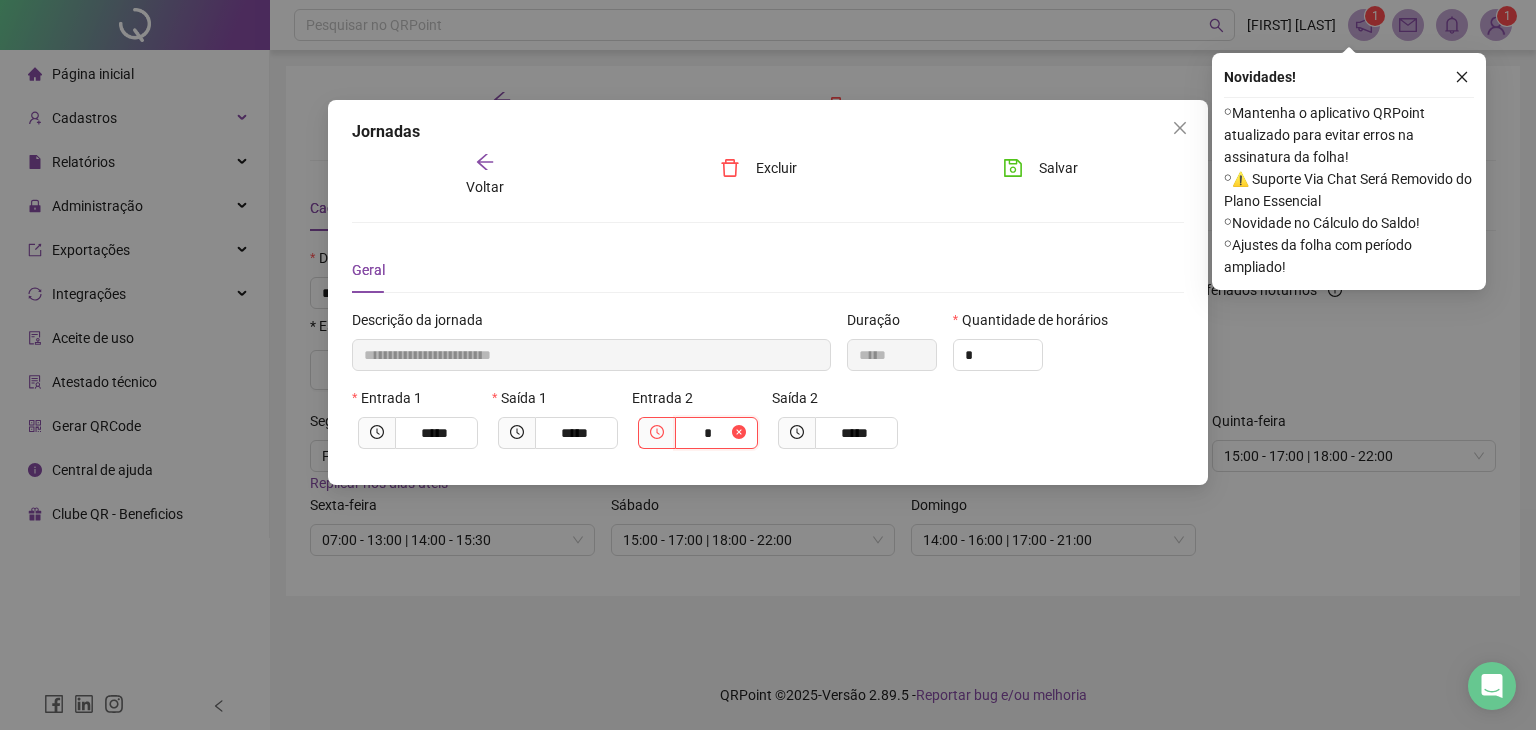 type 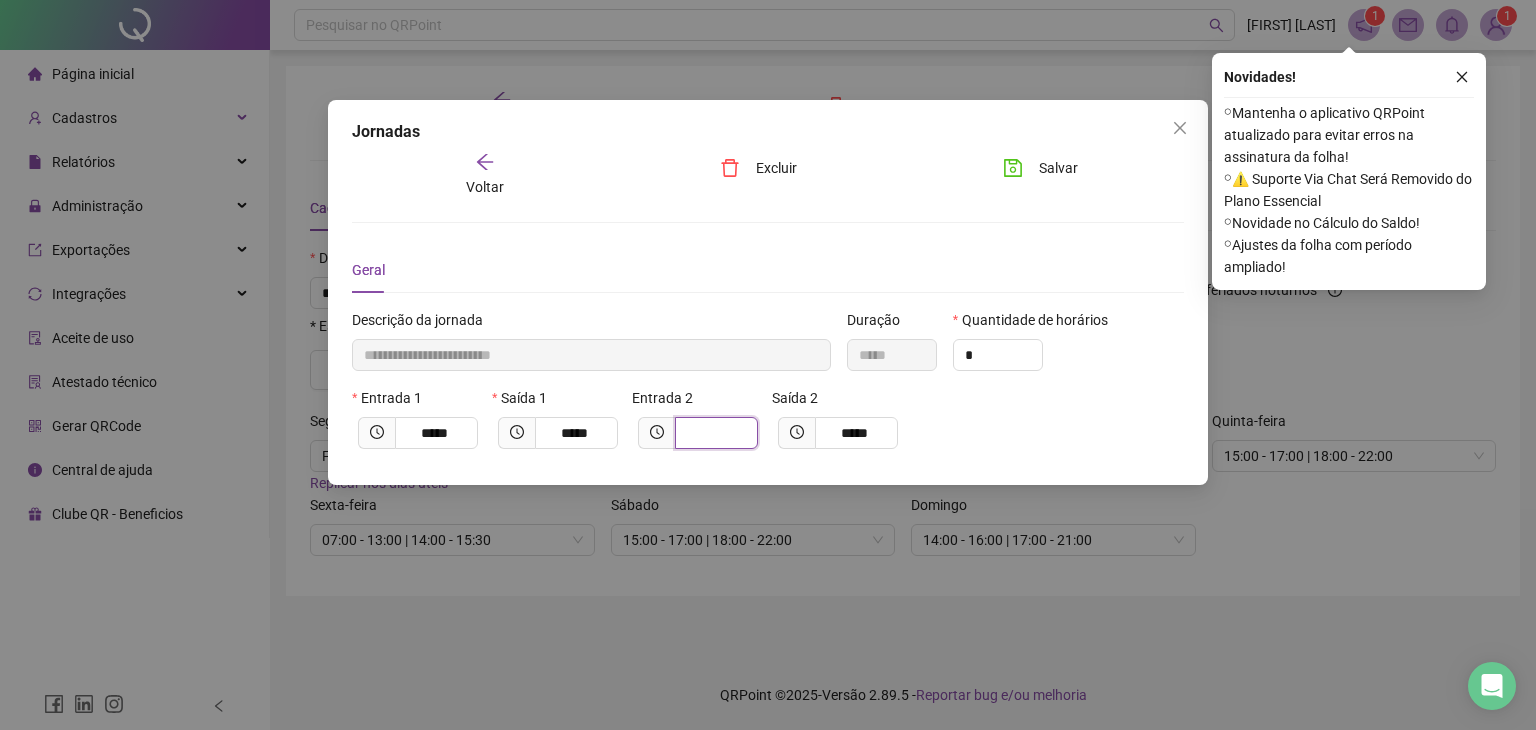 type on "**********" 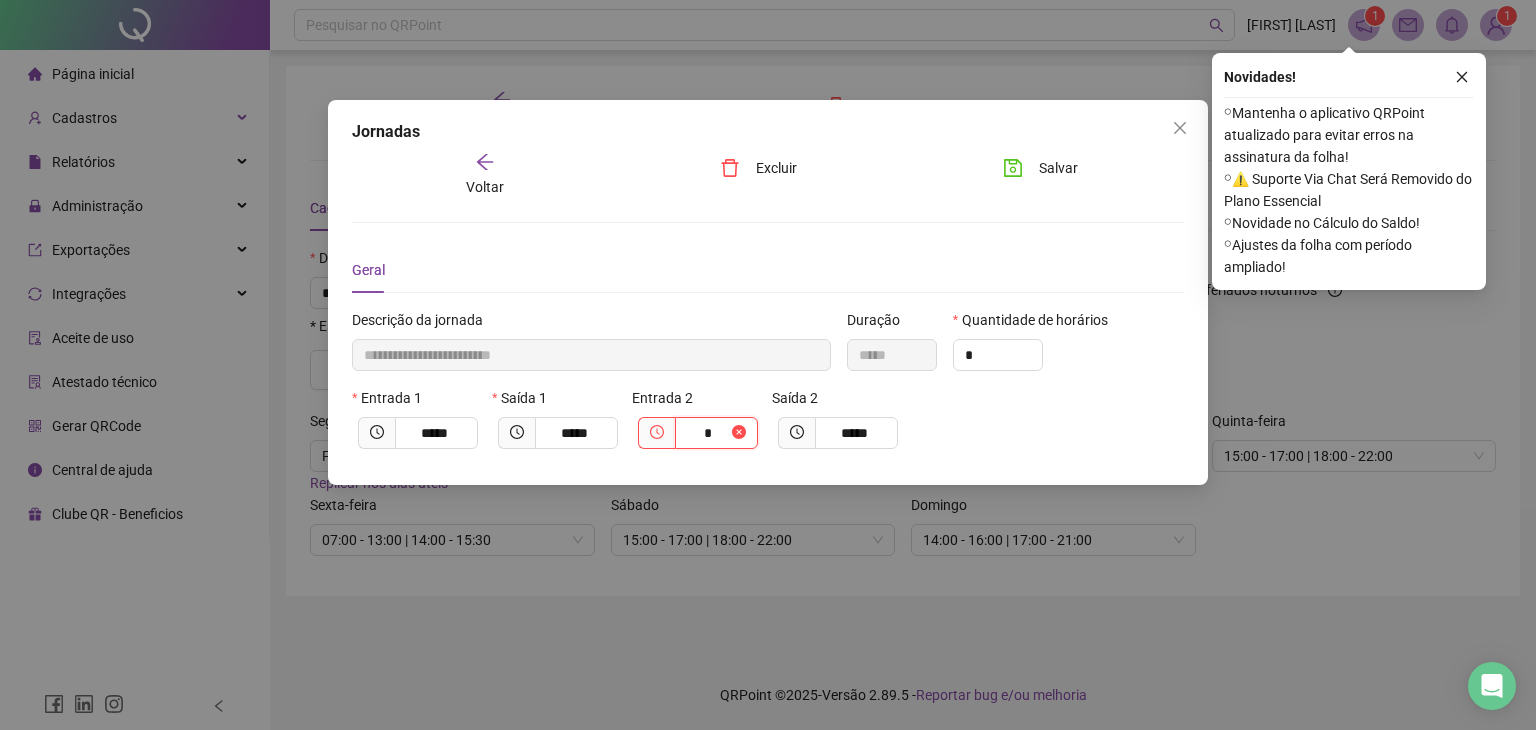 type on "**********" 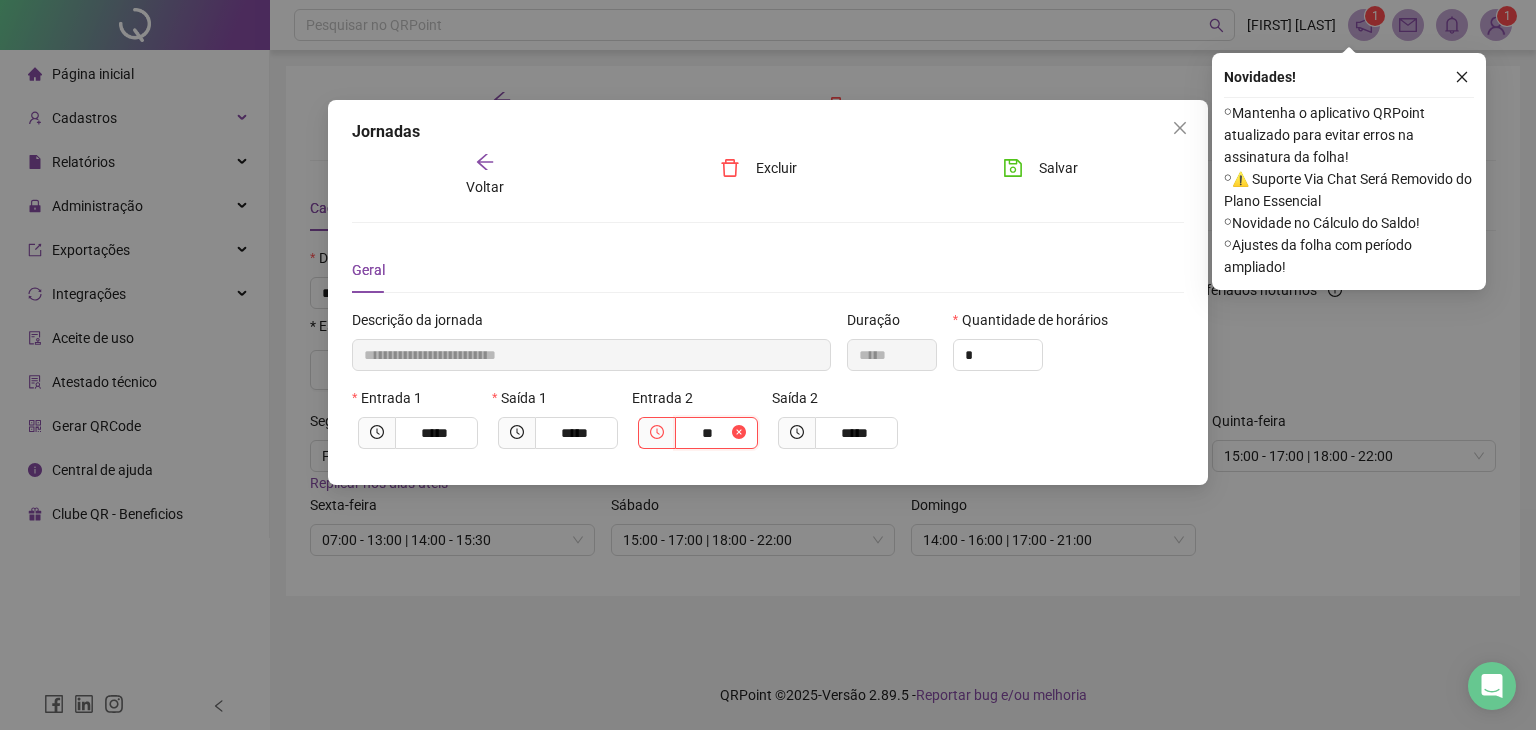 type on "**********" 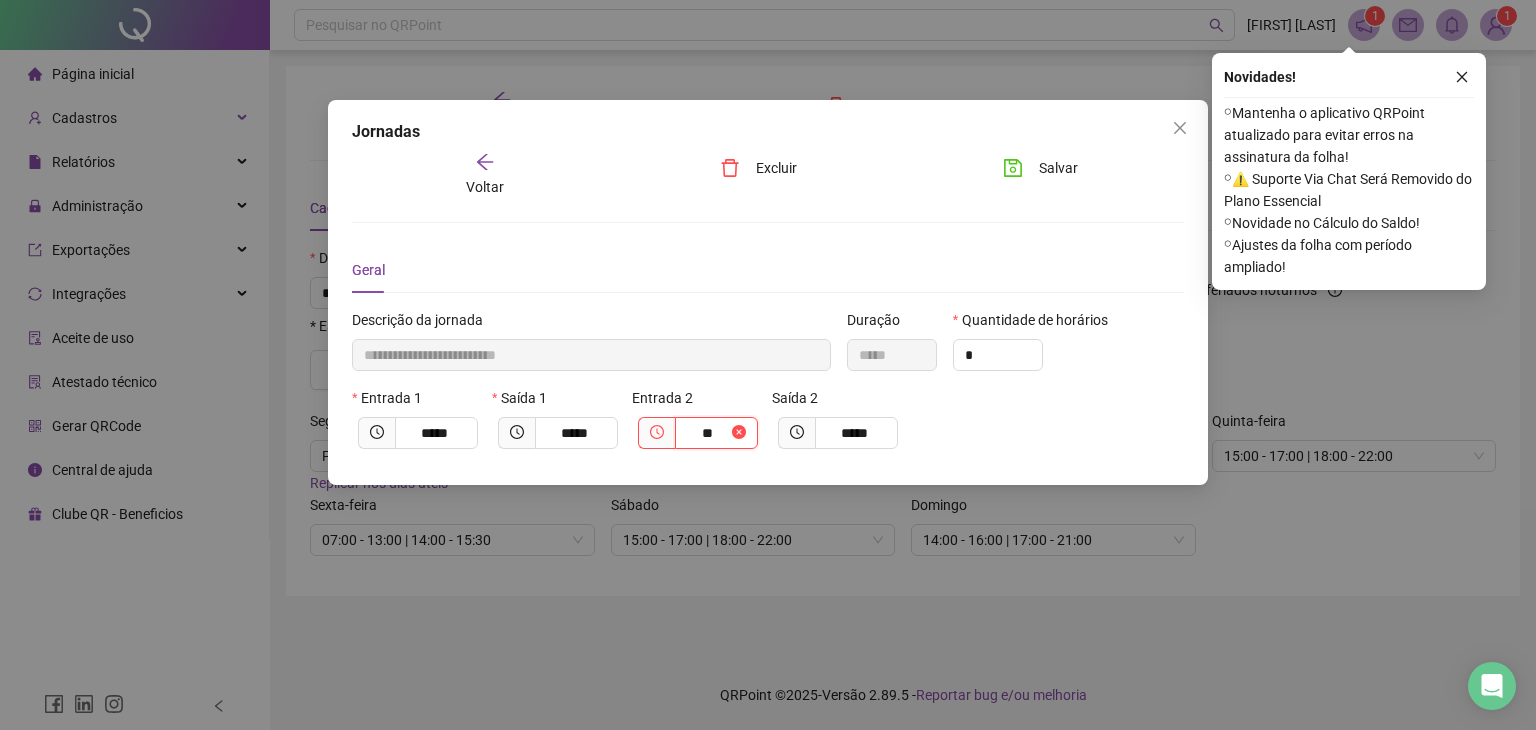 type on "*****" 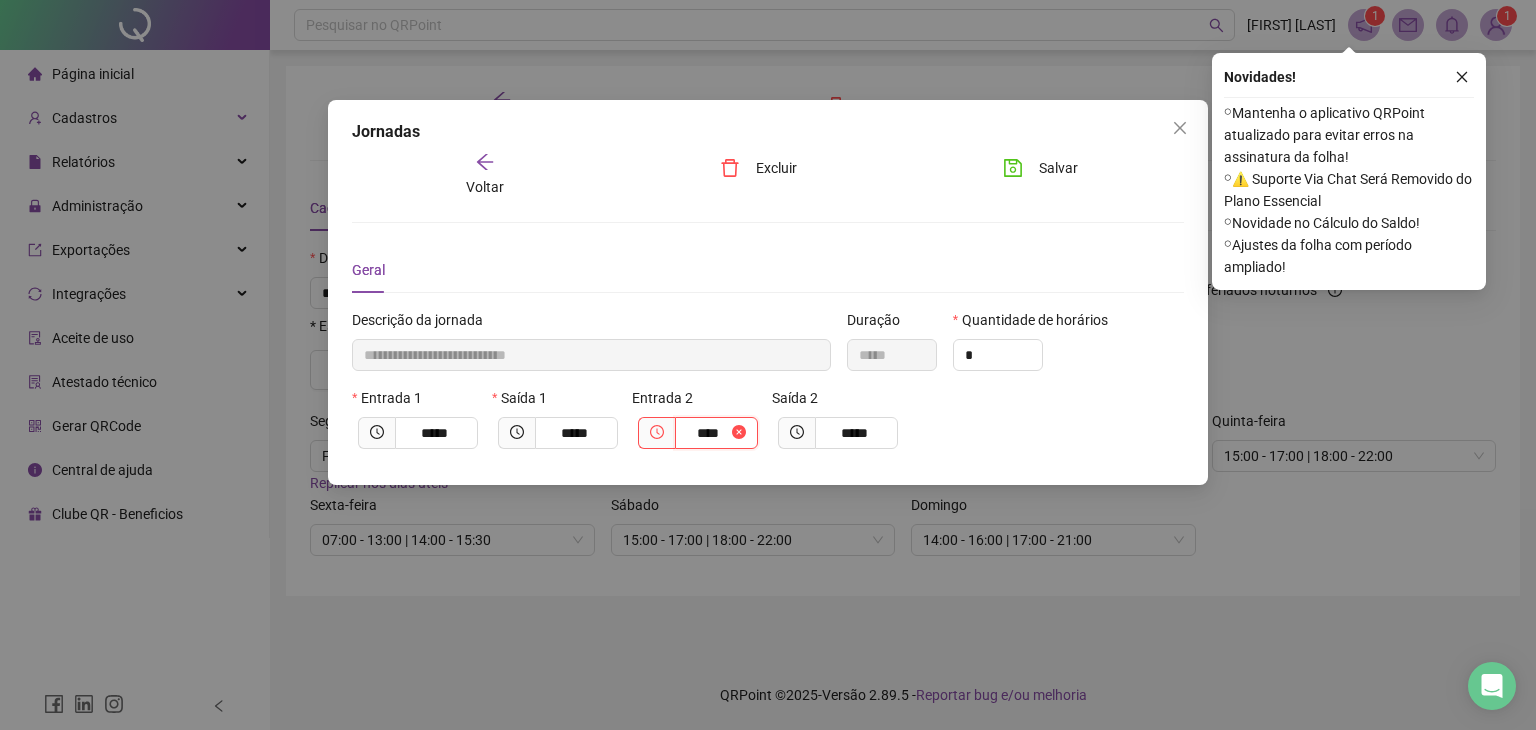 type on "**********" 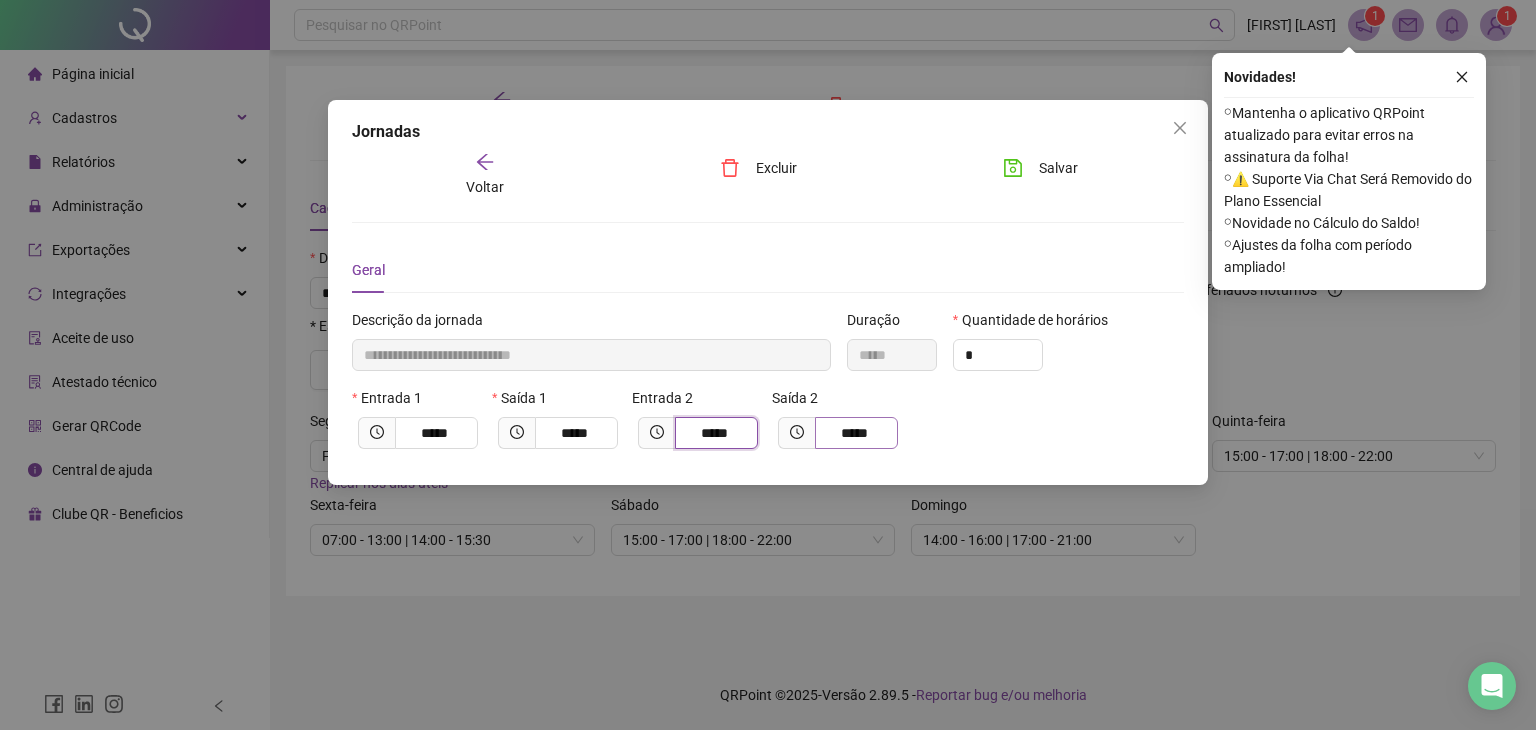 type on "*****" 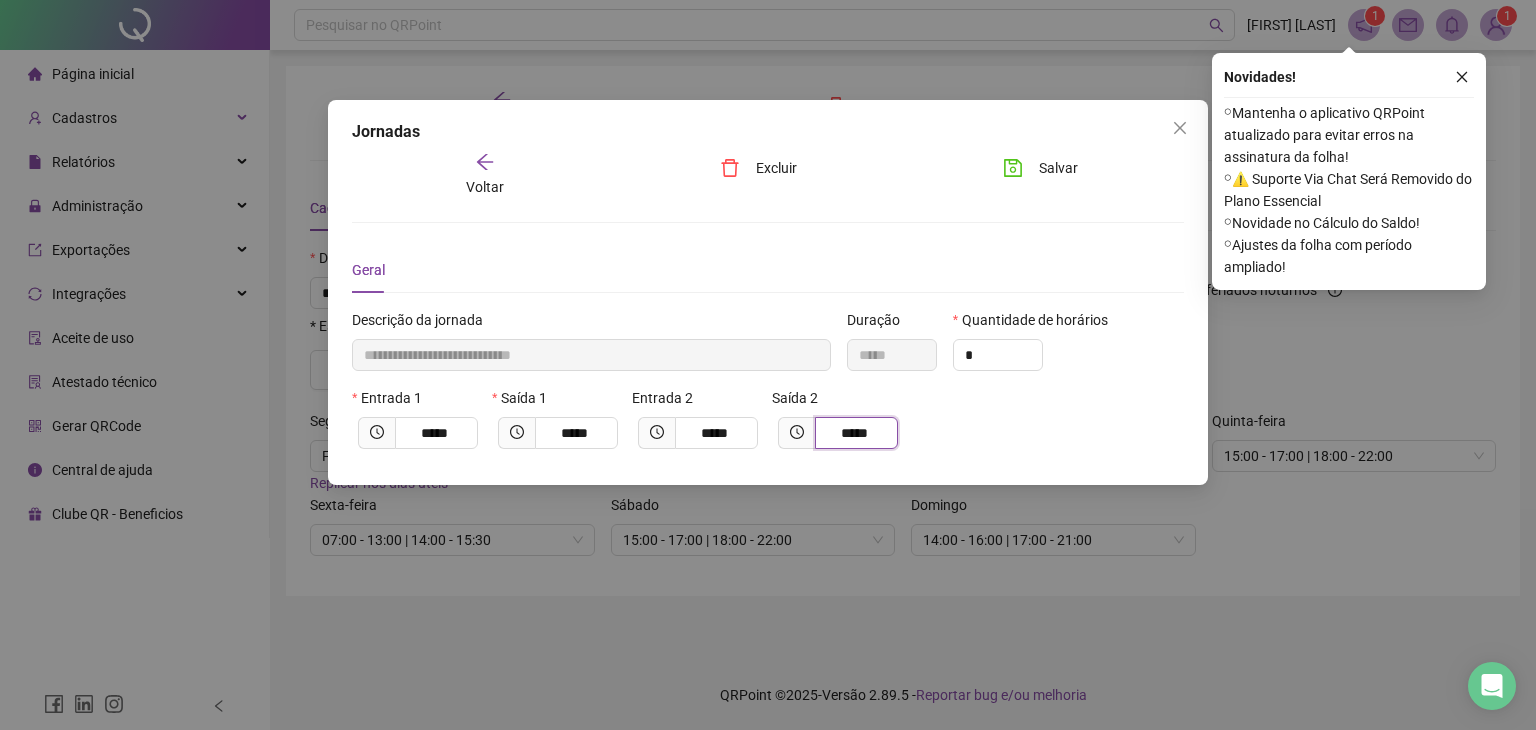 click on "*****" at bounding box center (854, 433) 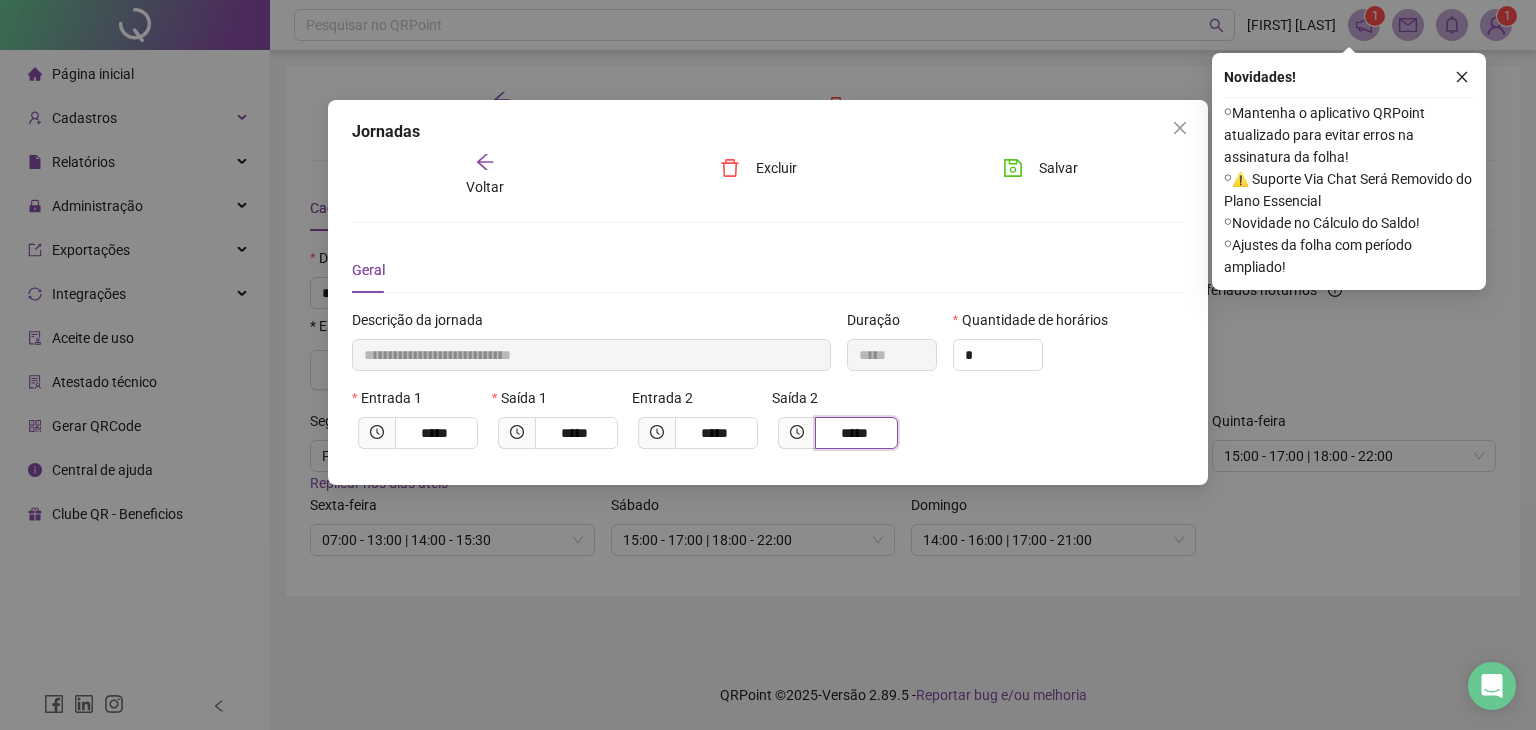 type on "**********" 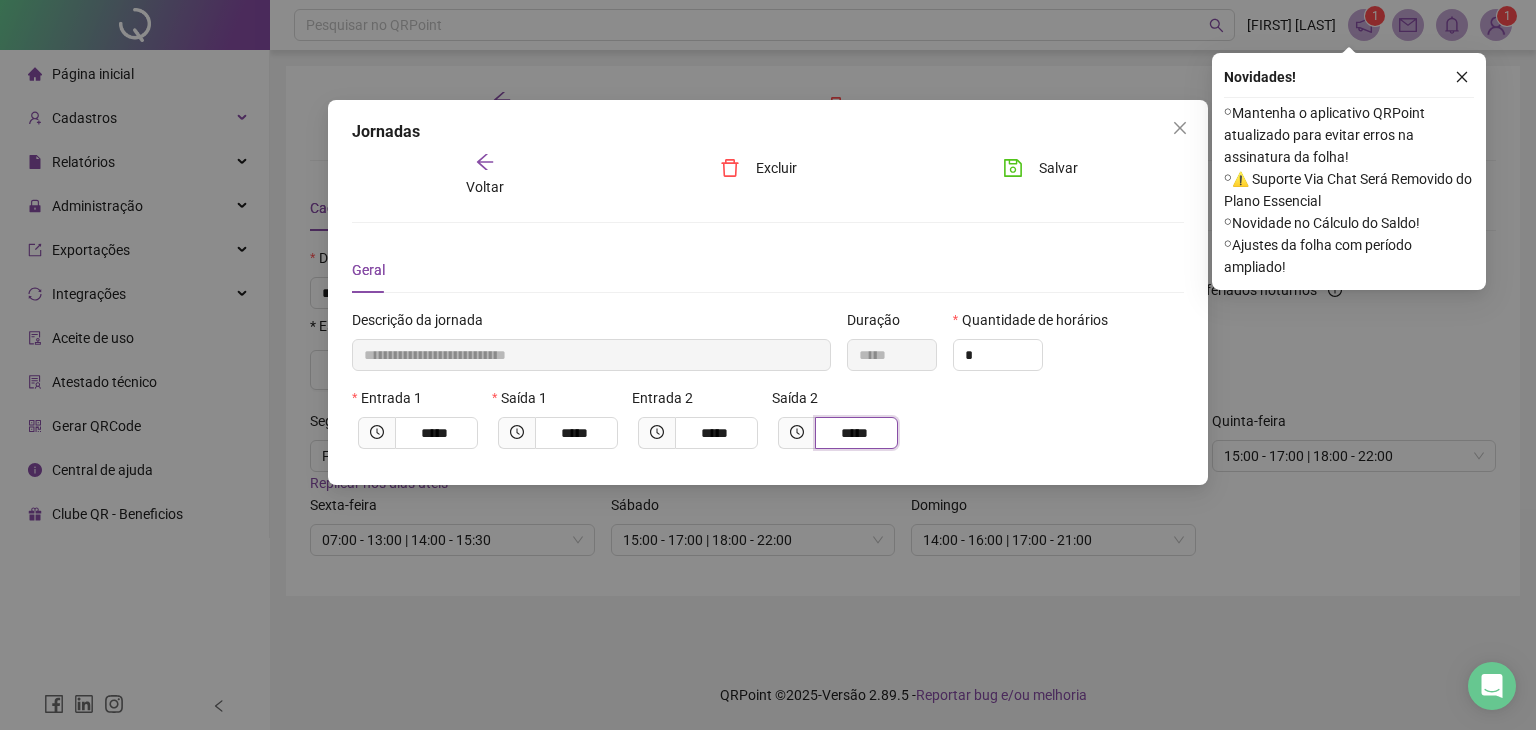 type on "****" 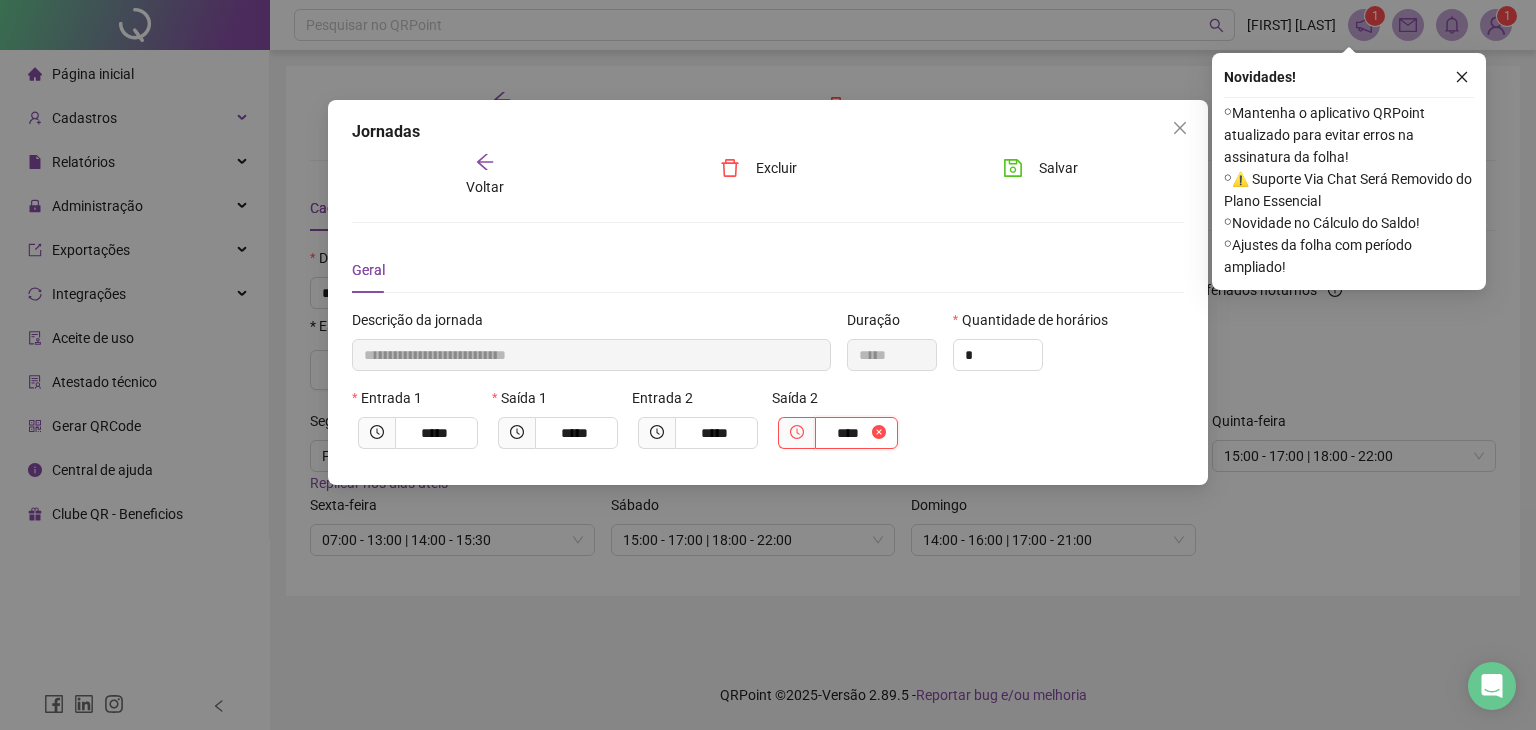 type on "**********" 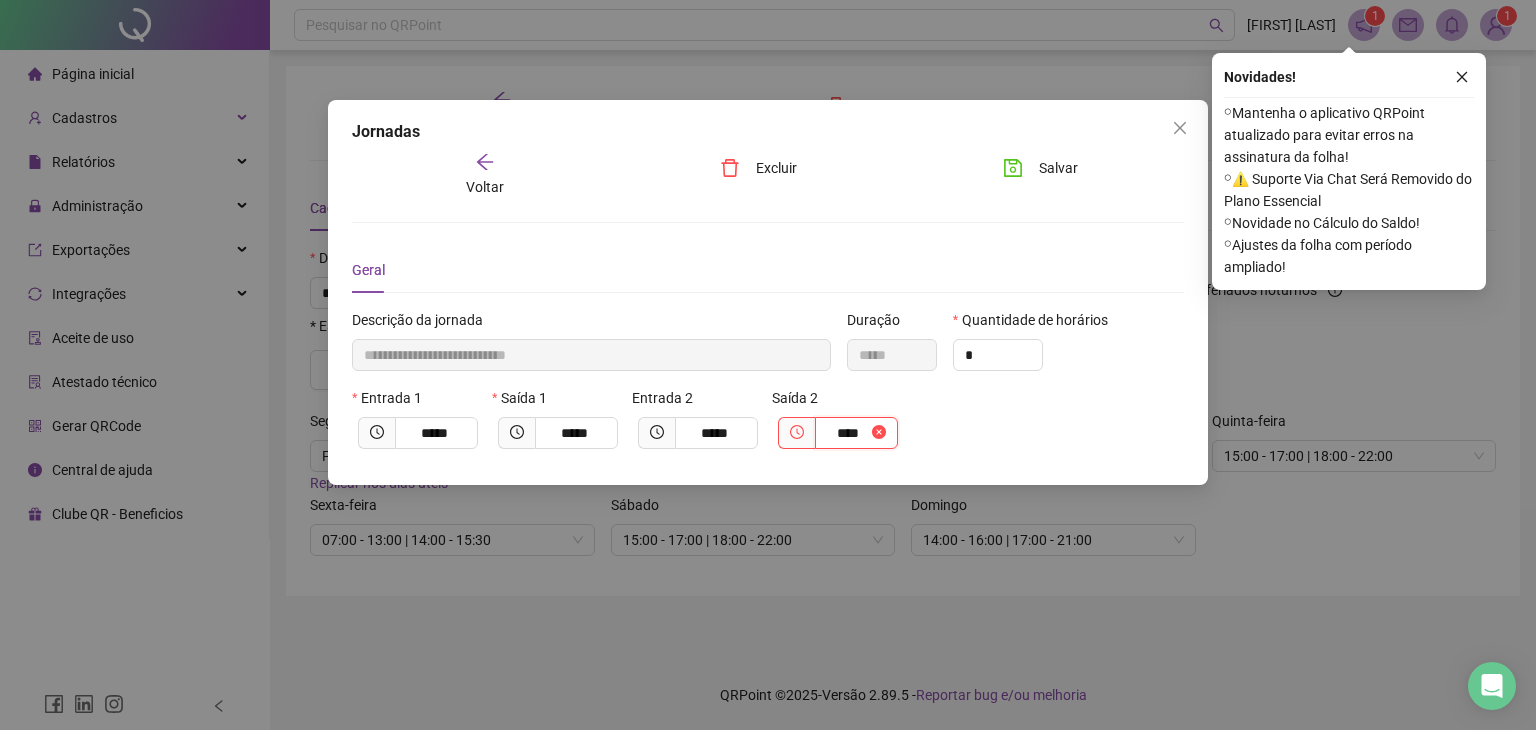 type on "*****" 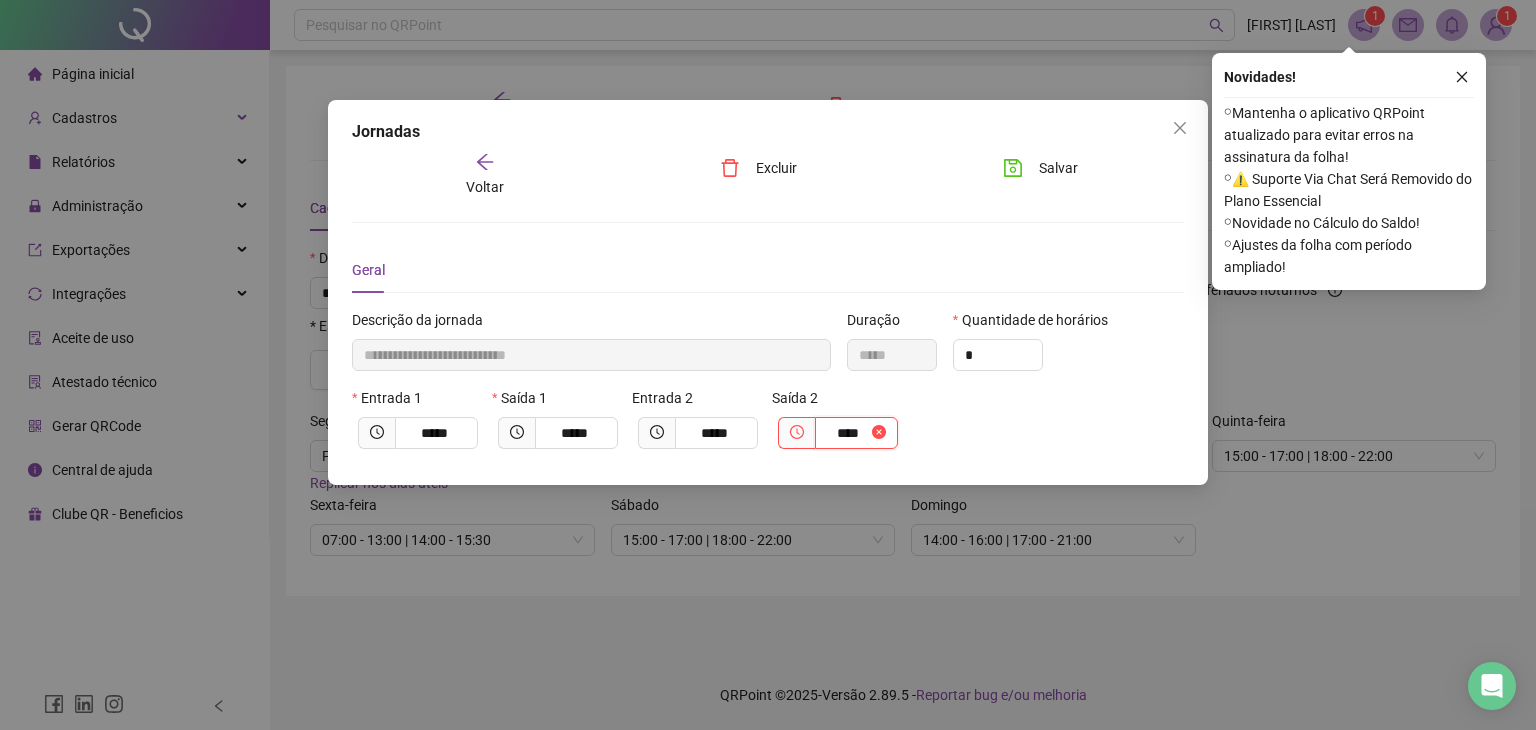 type on "**" 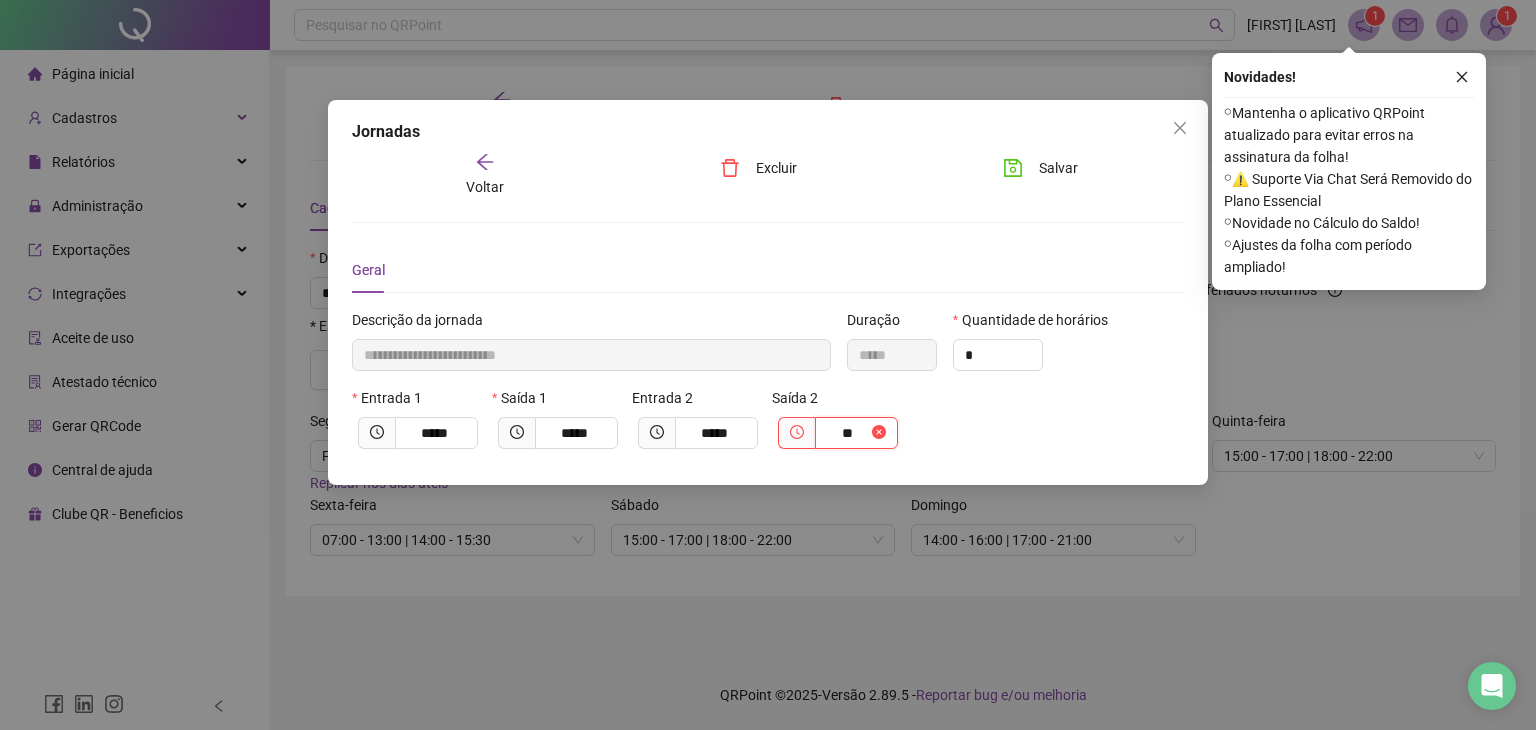 type on "**********" 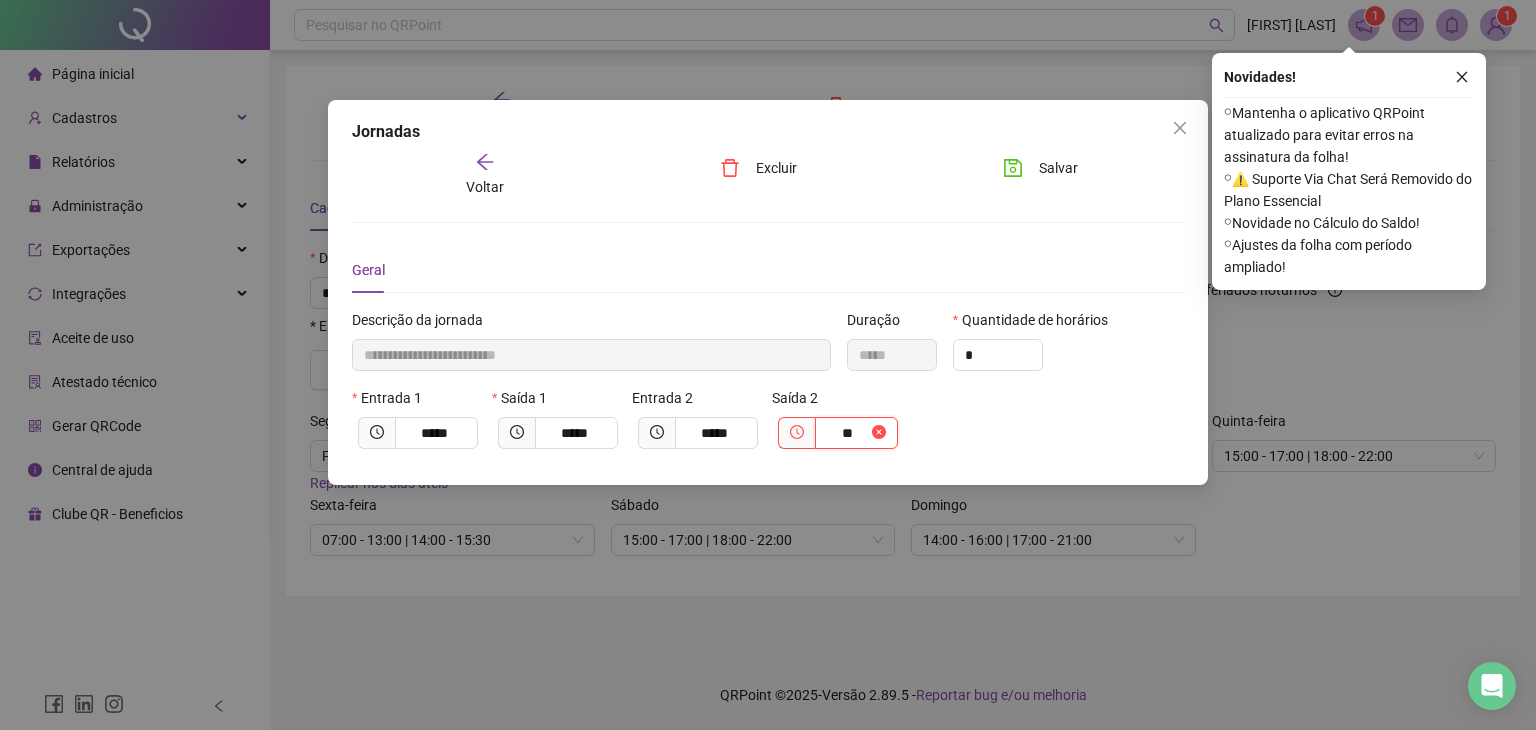 type on "*" 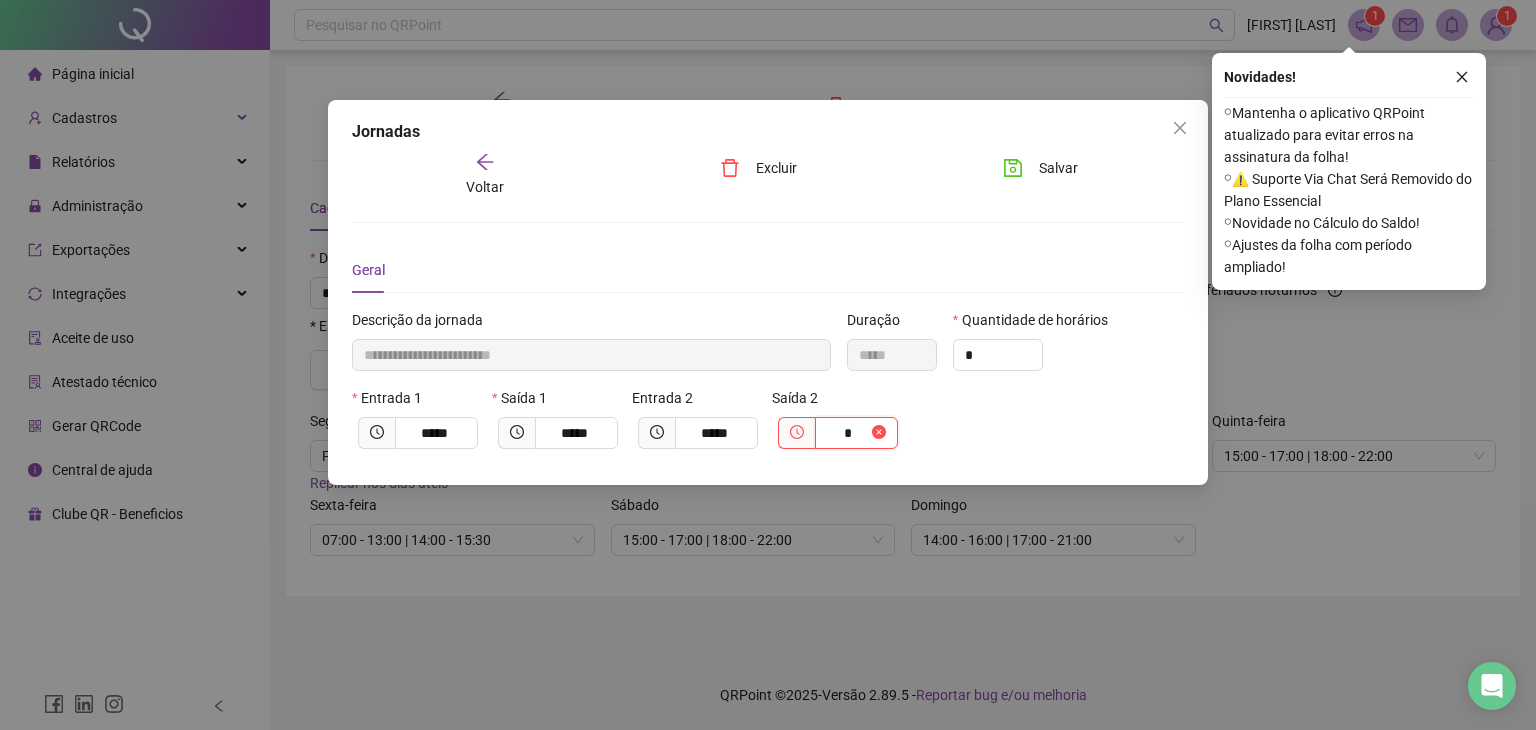 type on "**********" 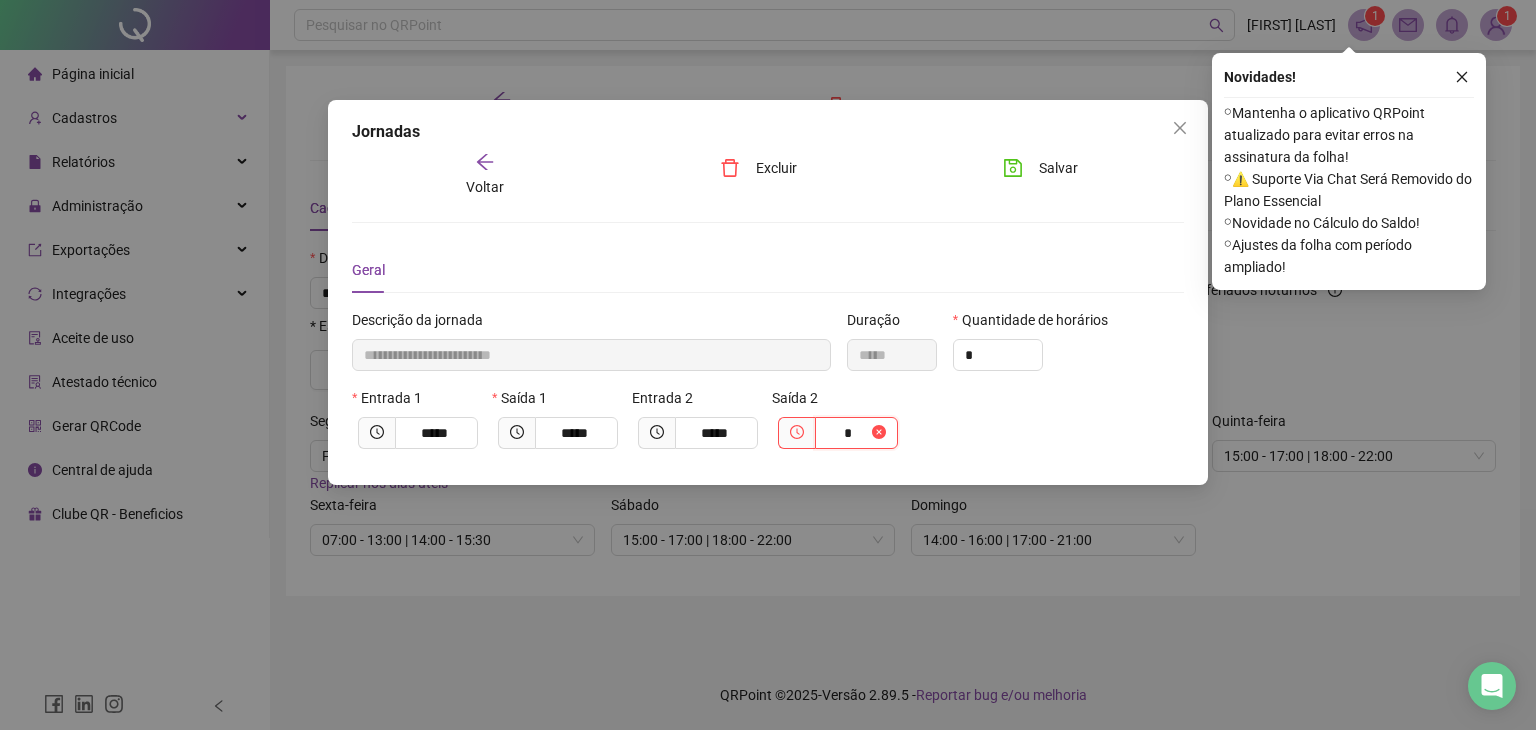 type on "**" 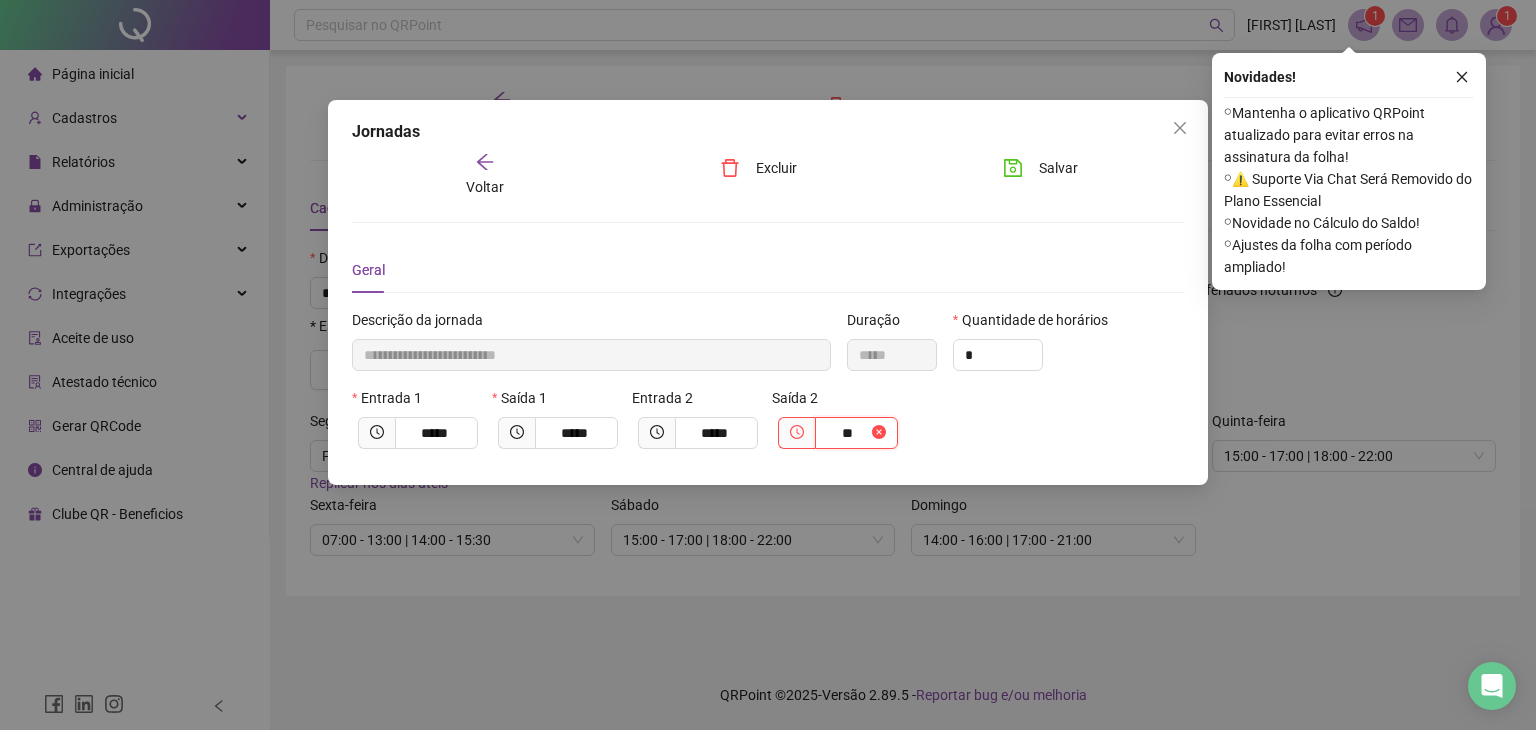 type on "**********" 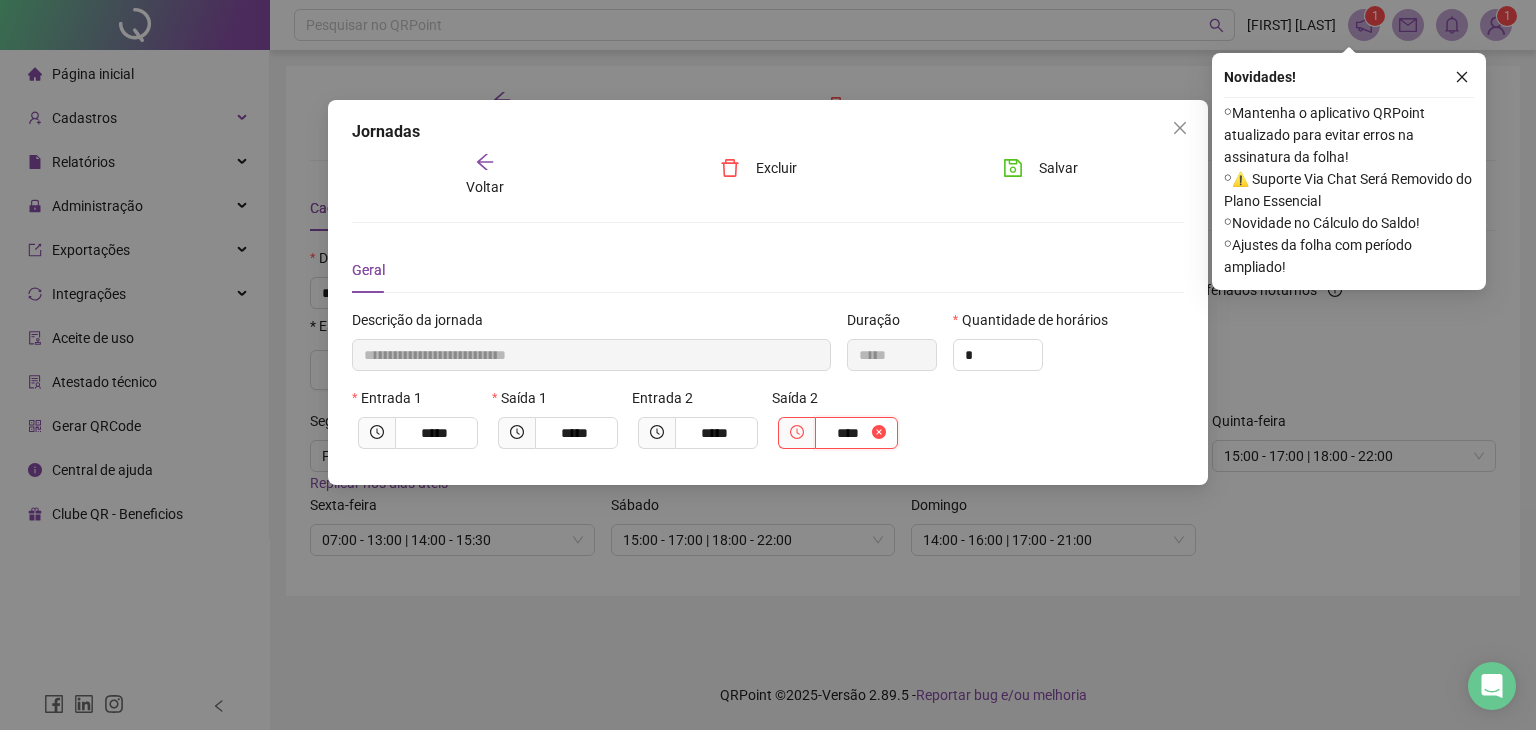 type on "**********" 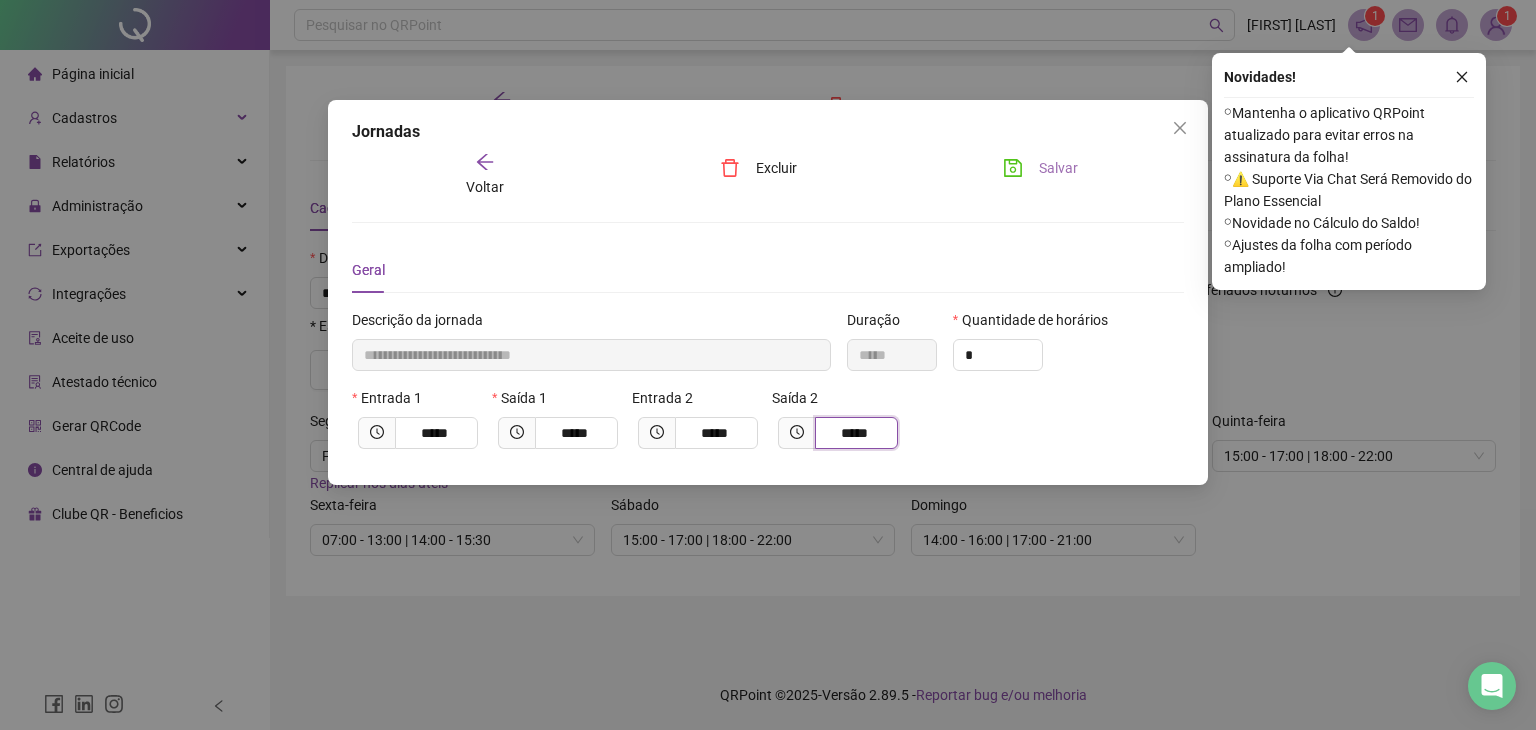 type on "*****" 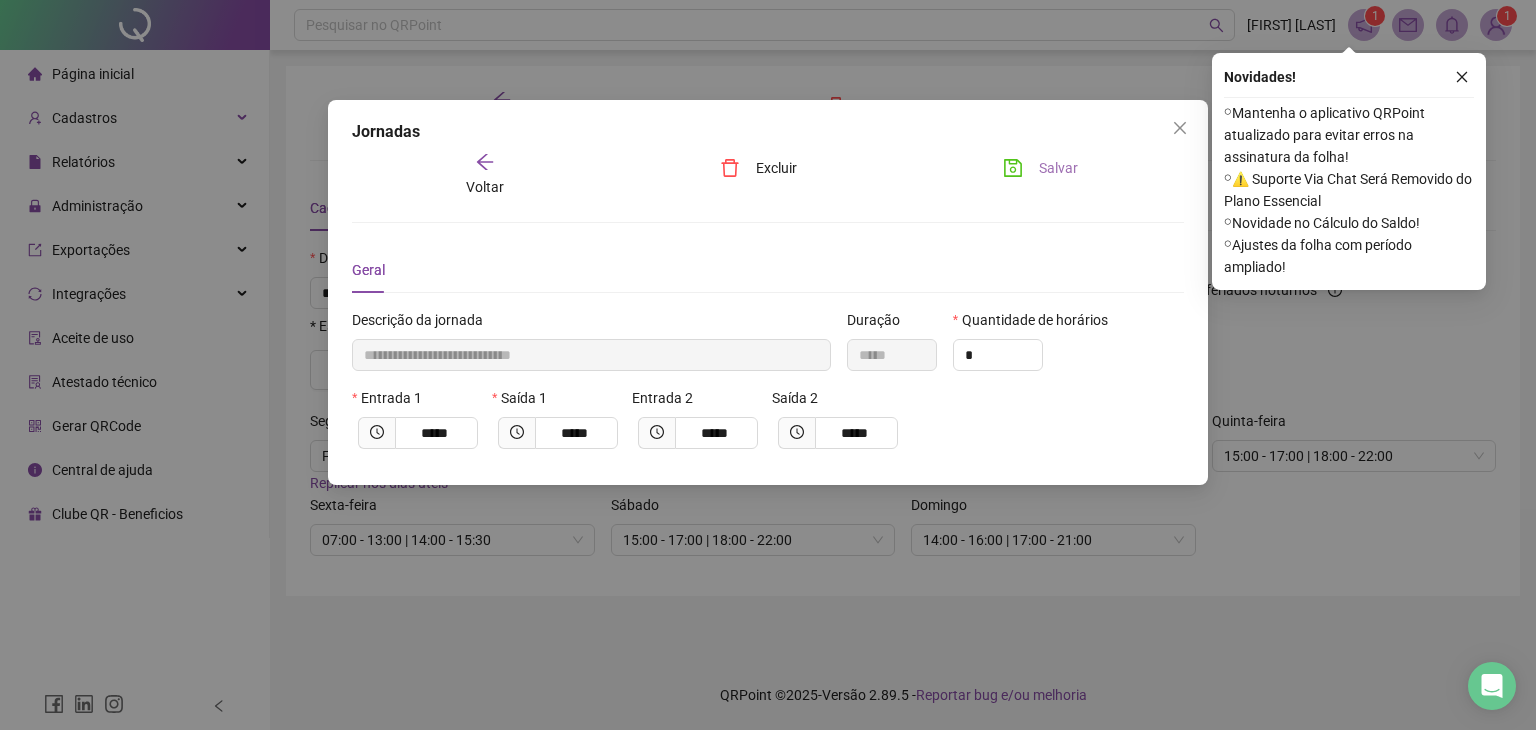 click on "Salvar" at bounding box center [1040, 168] 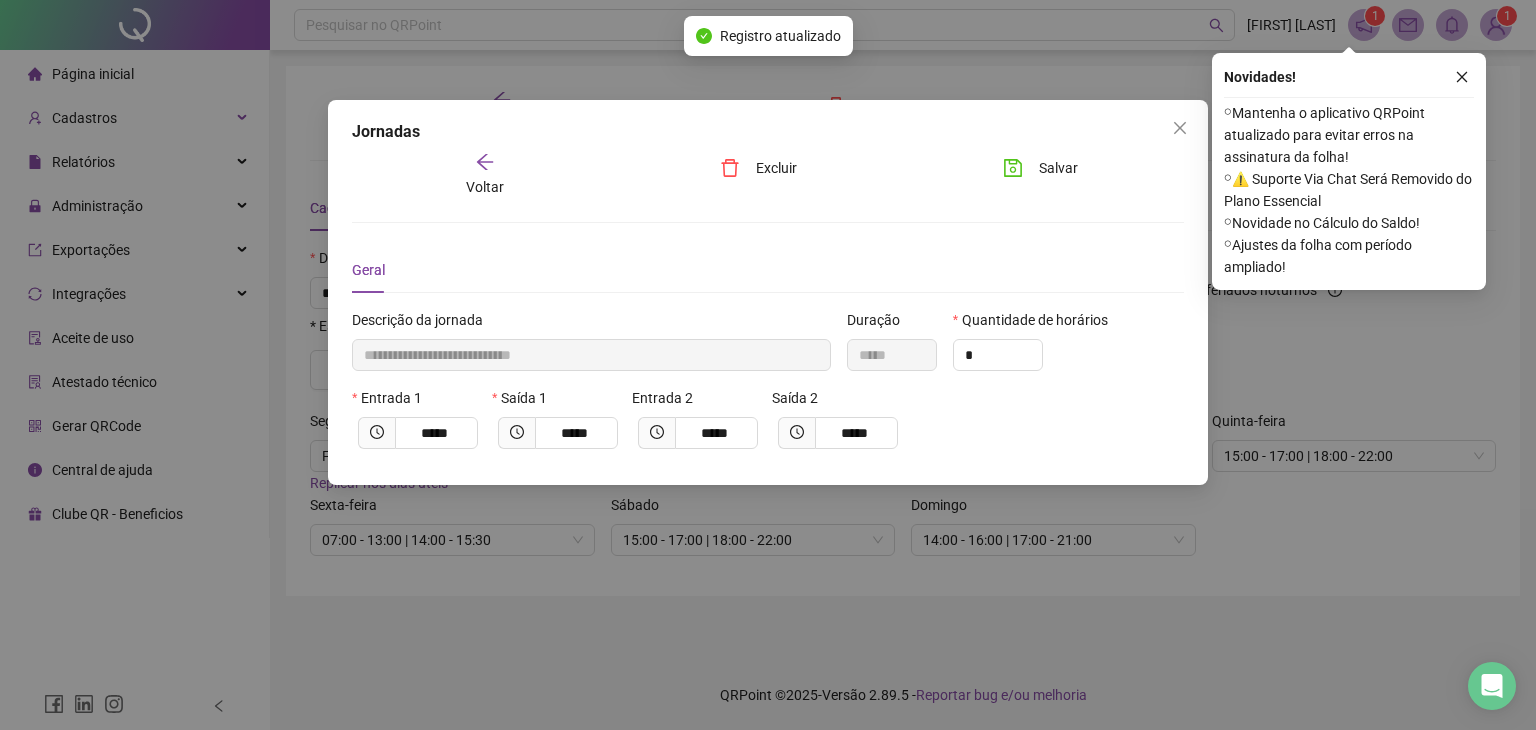 click on "Voltar" at bounding box center [485, 187] 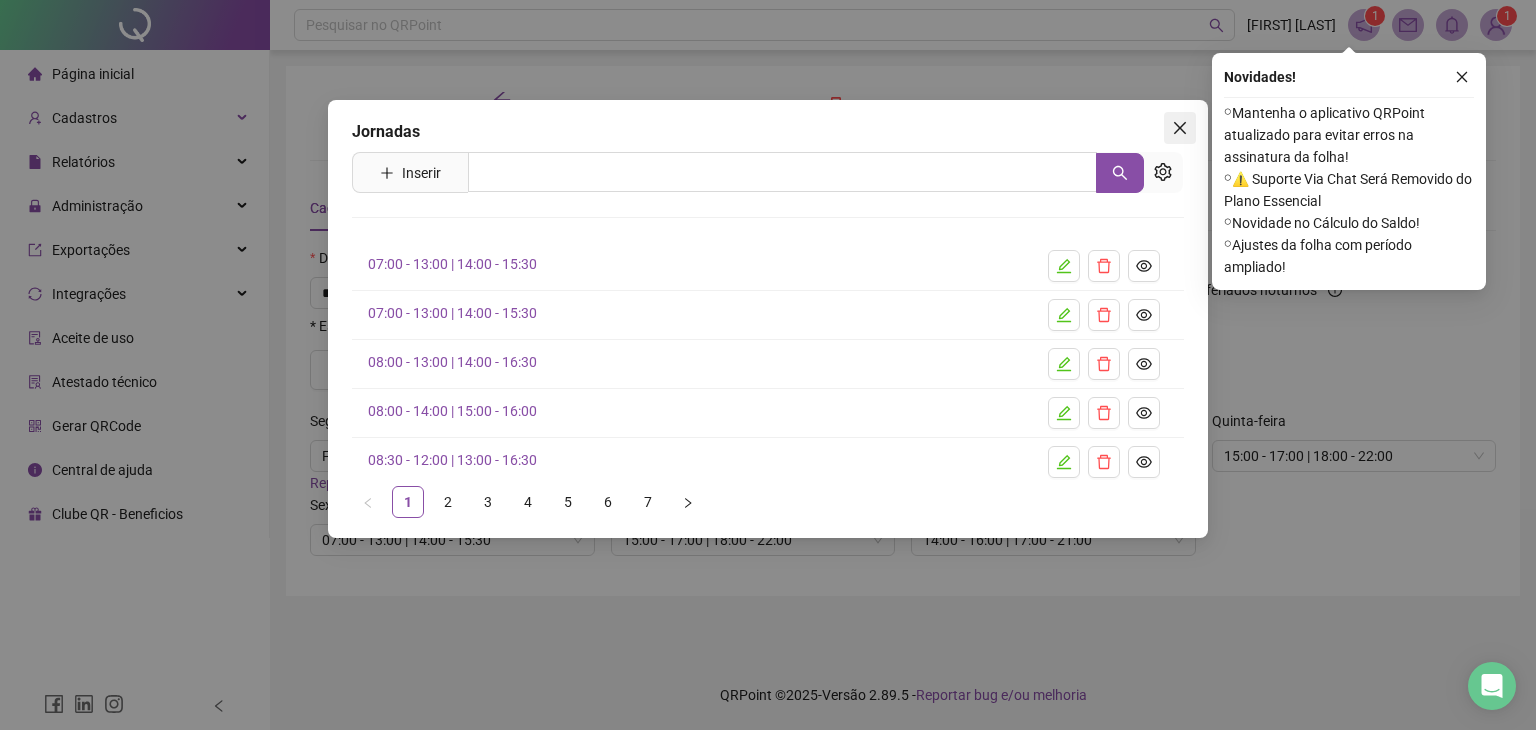 click 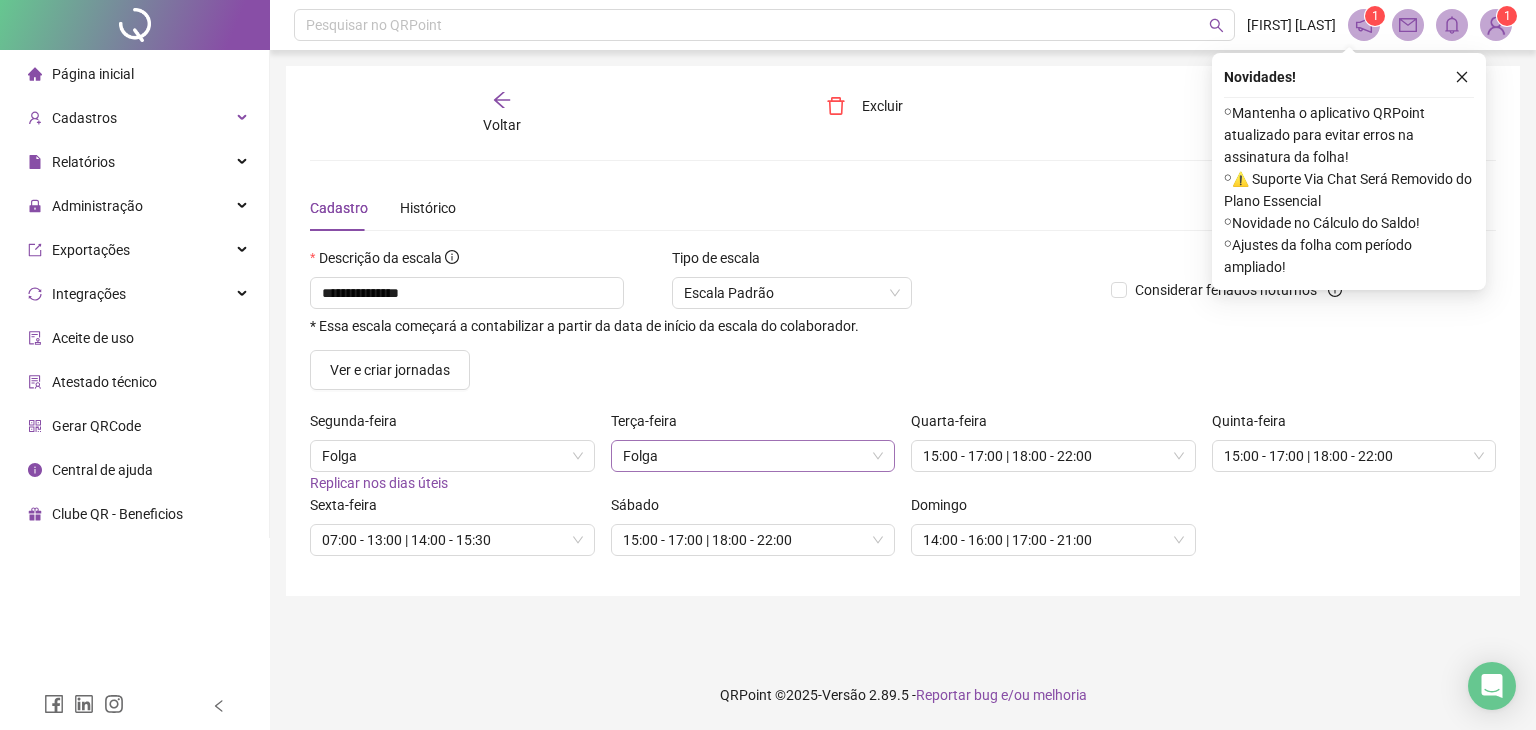 click on "Folga" at bounding box center (753, 456) 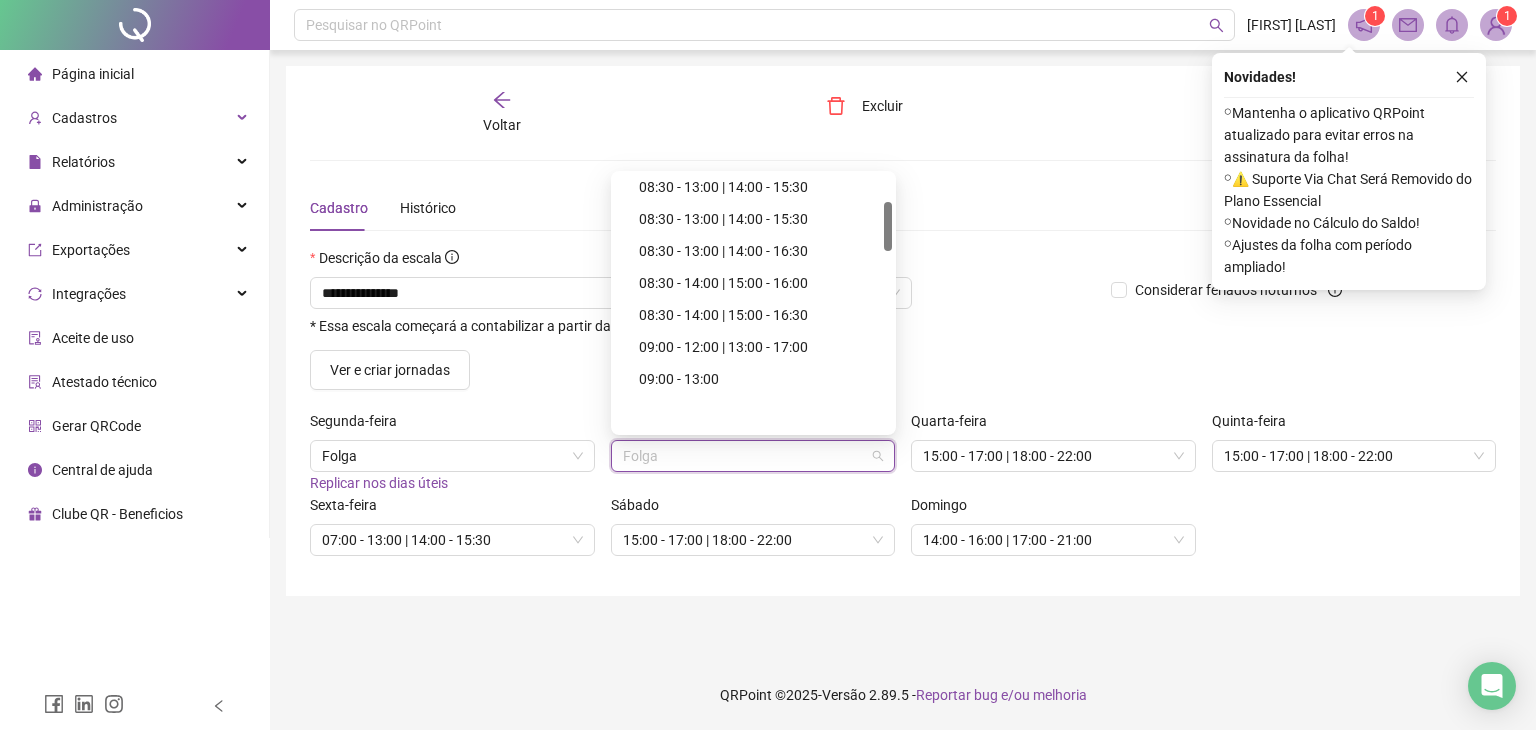 scroll, scrollTop: 138, scrollLeft: 0, axis: vertical 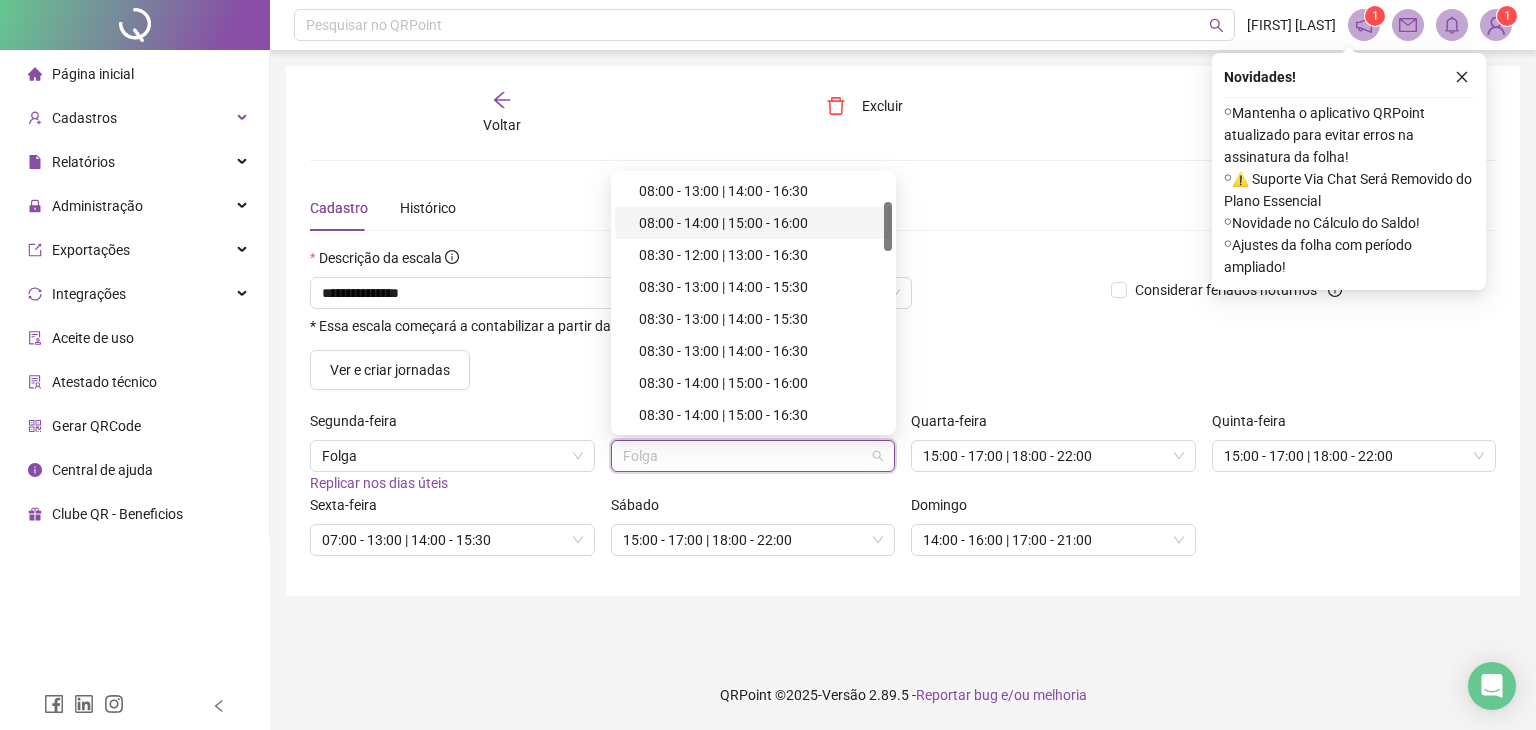 click on "08:00 - 14:00 | 15:00 - 16:00" at bounding box center (759, 223) 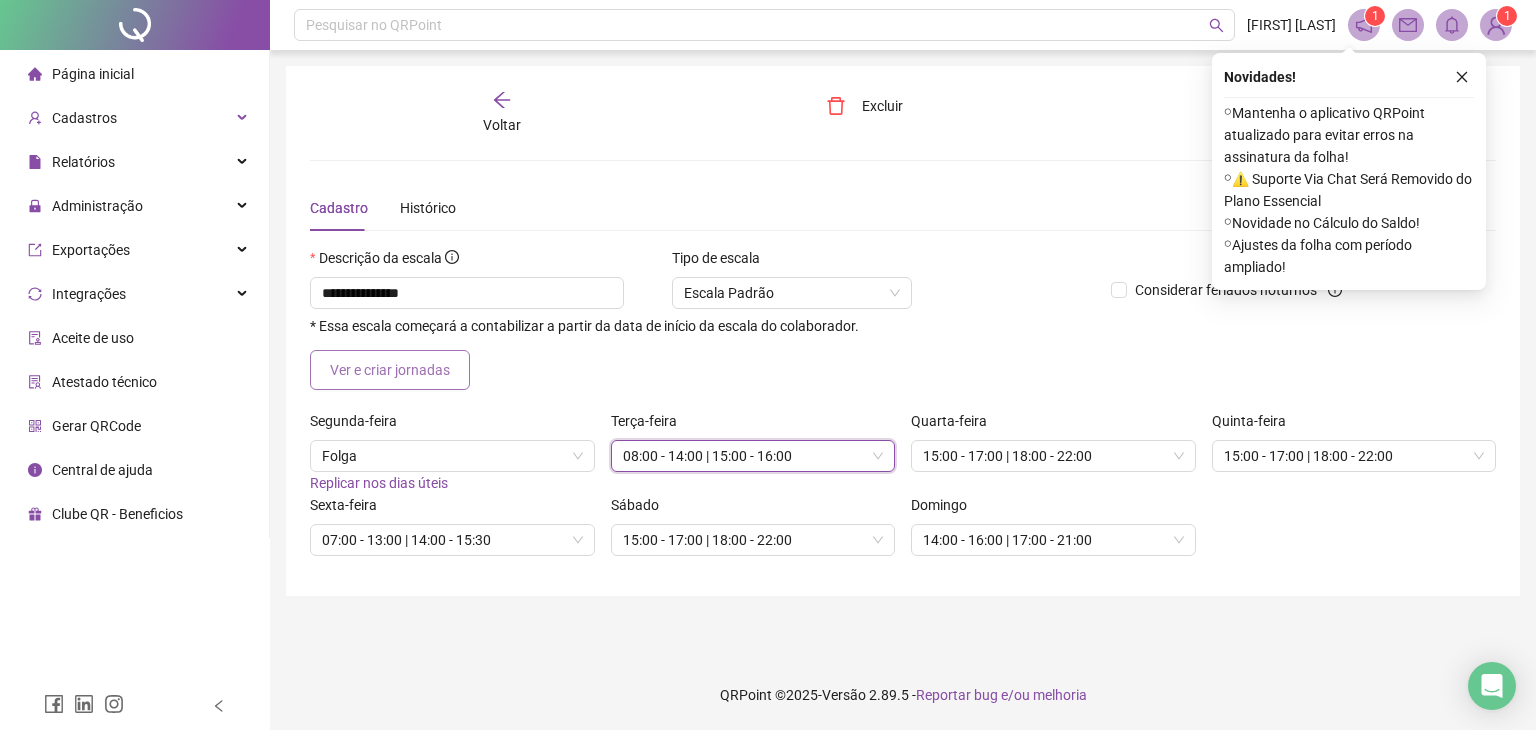 click on "Ver e criar jornadas" at bounding box center [390, 370] 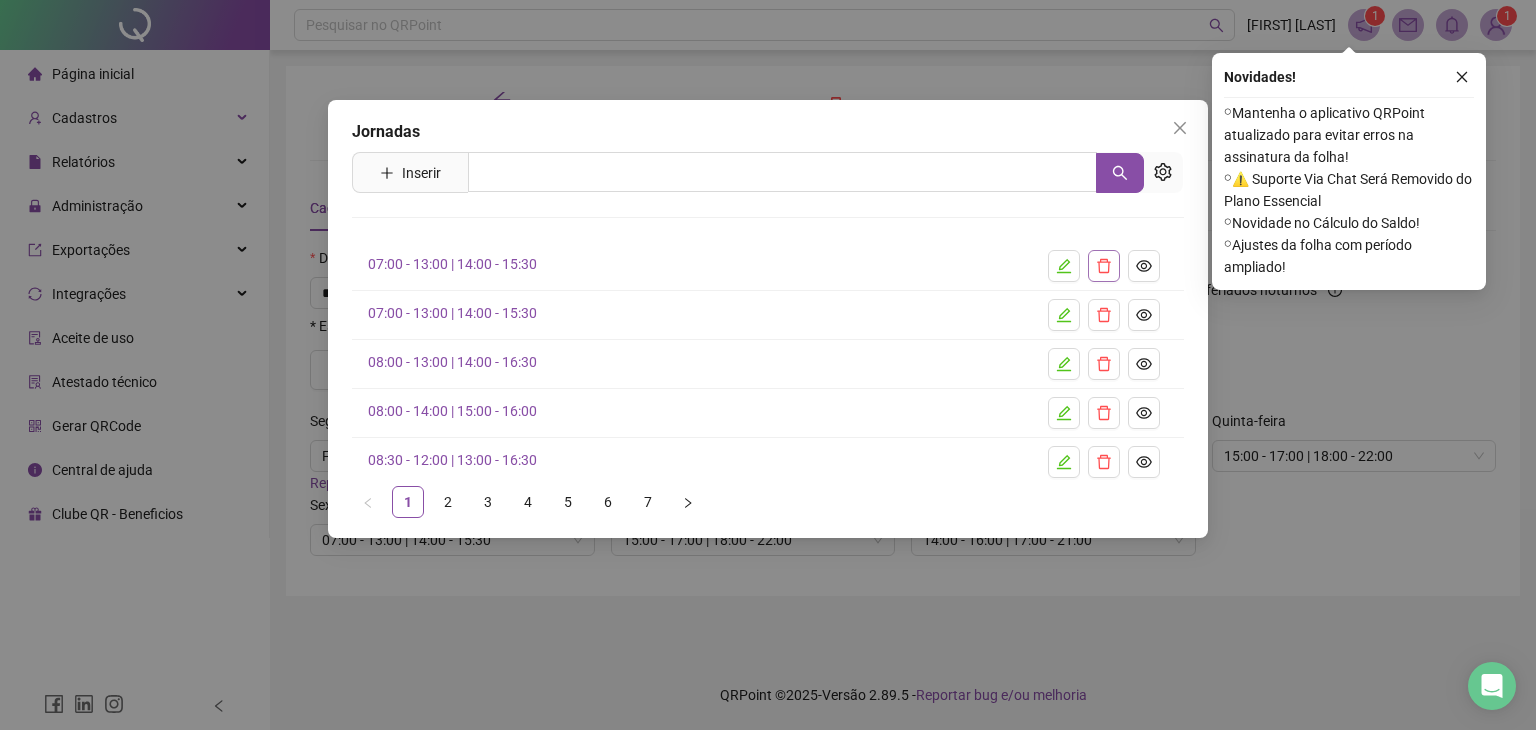 click at bounding box center (1104, 266) 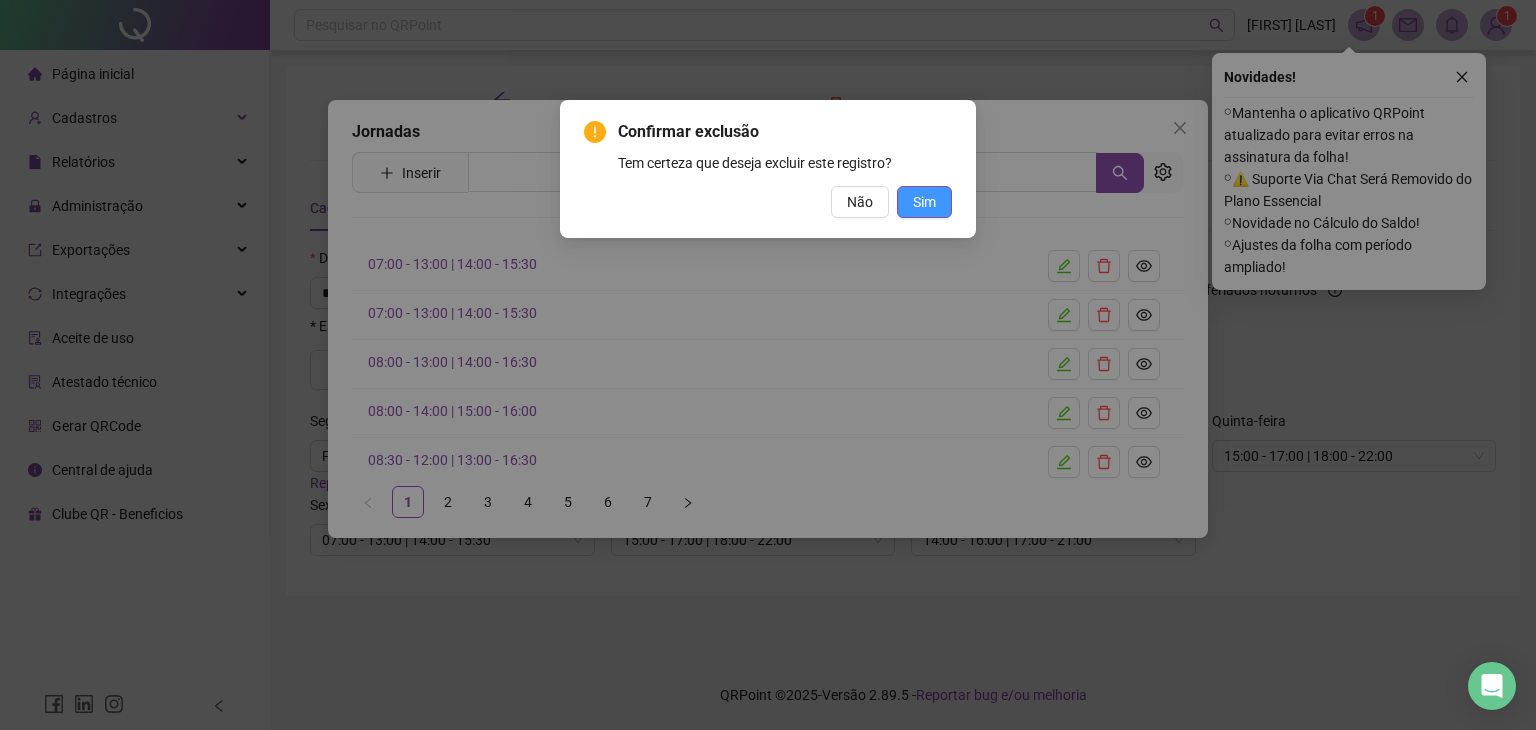 click on "Sim" at bounding box center (924, 202) 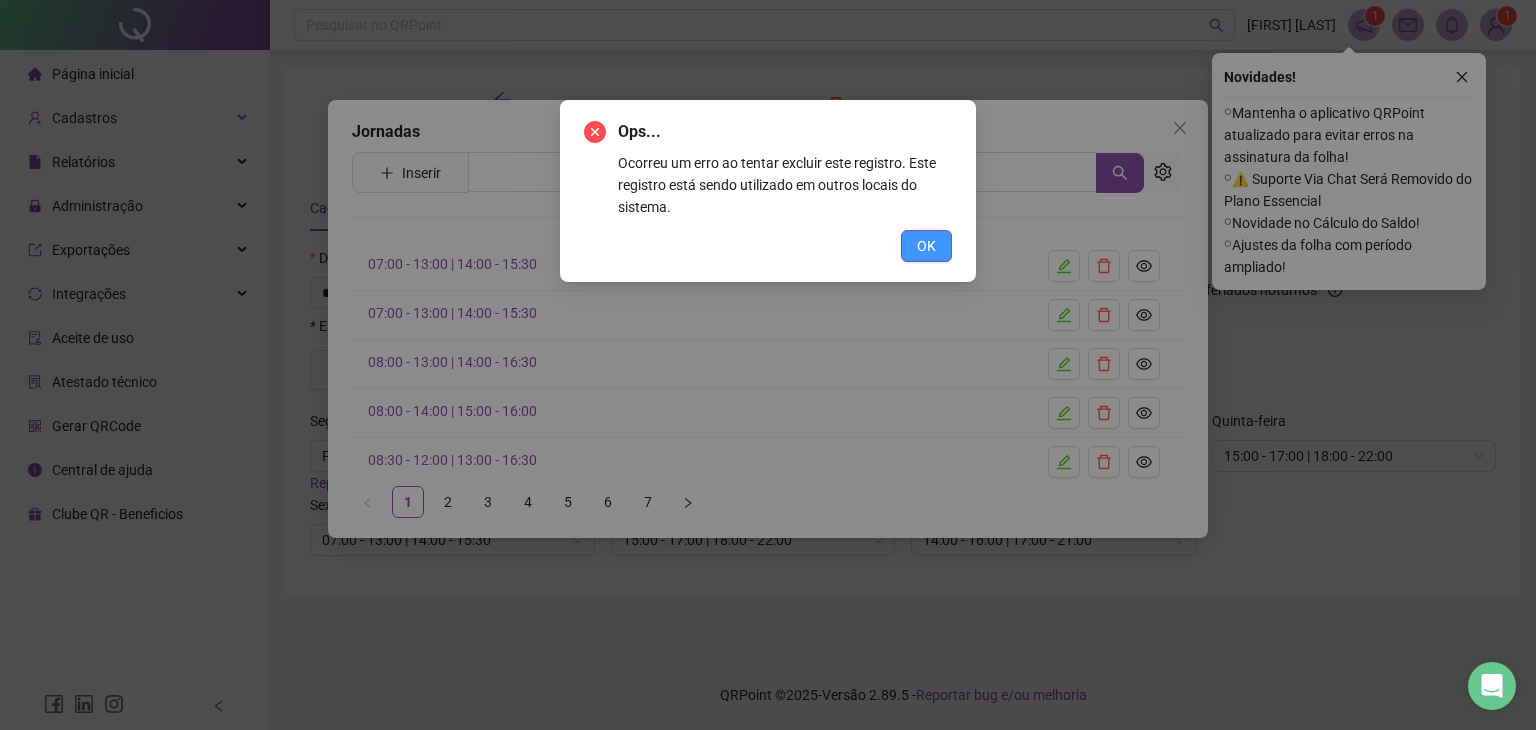 click on "OK" at bounding box center (926, 246) 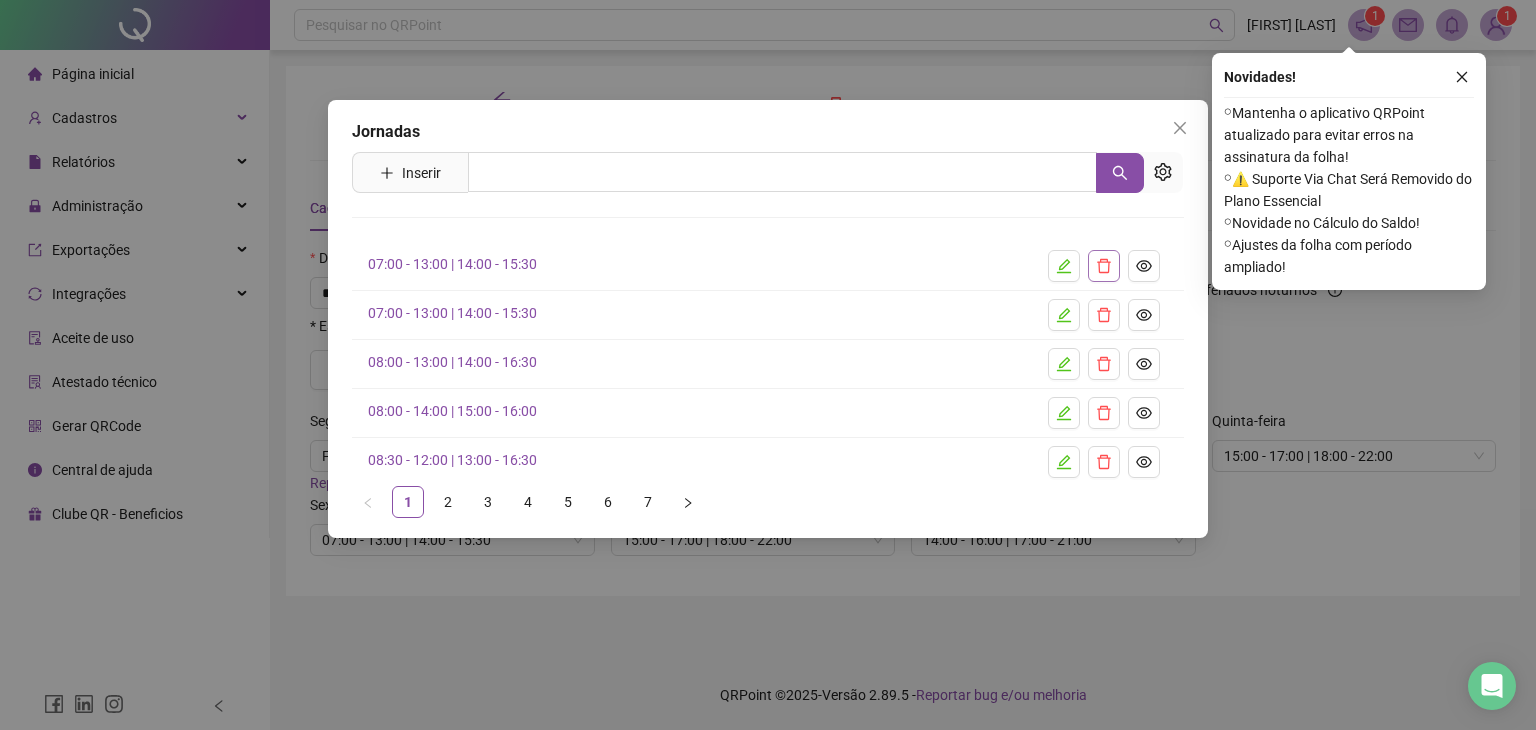 click 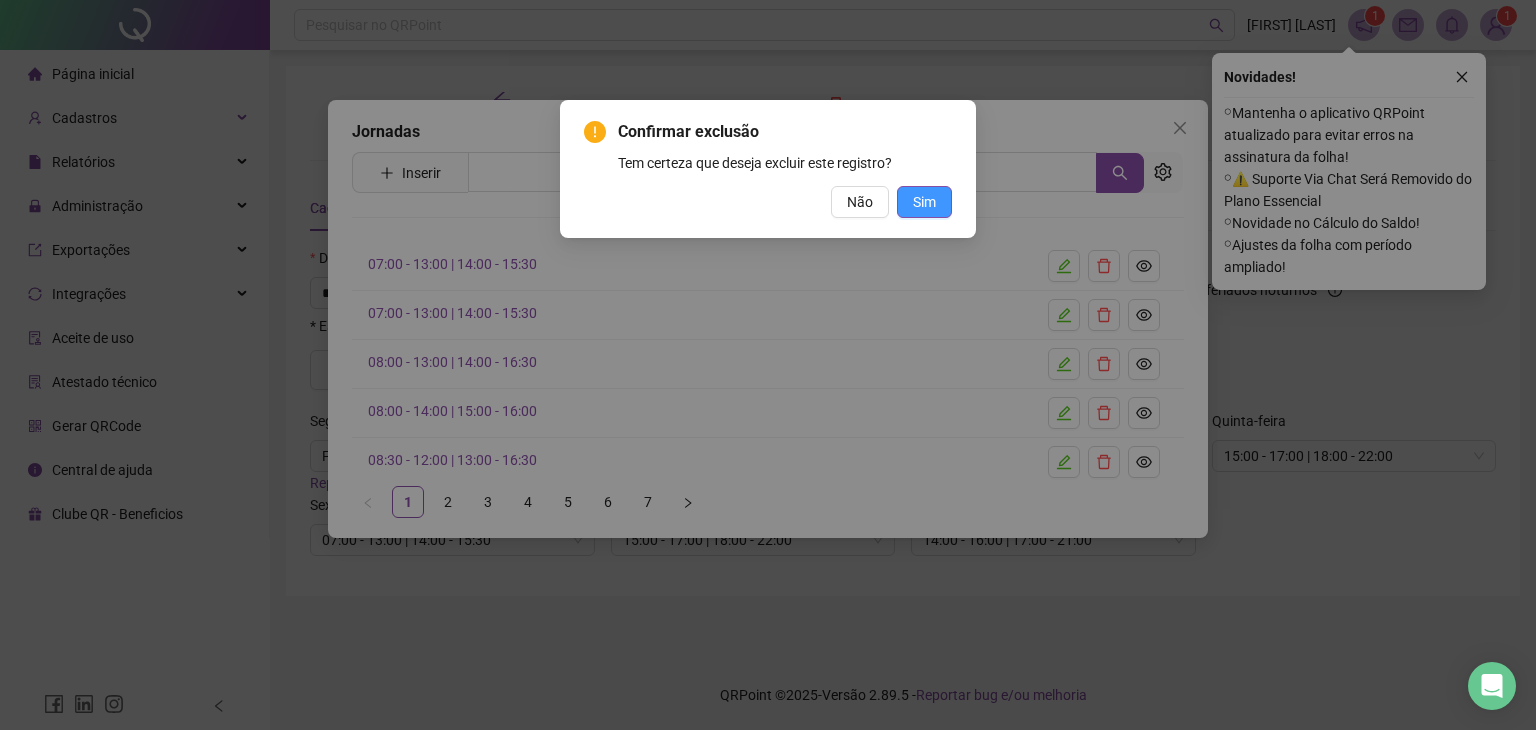 click on "Sim" at bounding box center (924, 202) 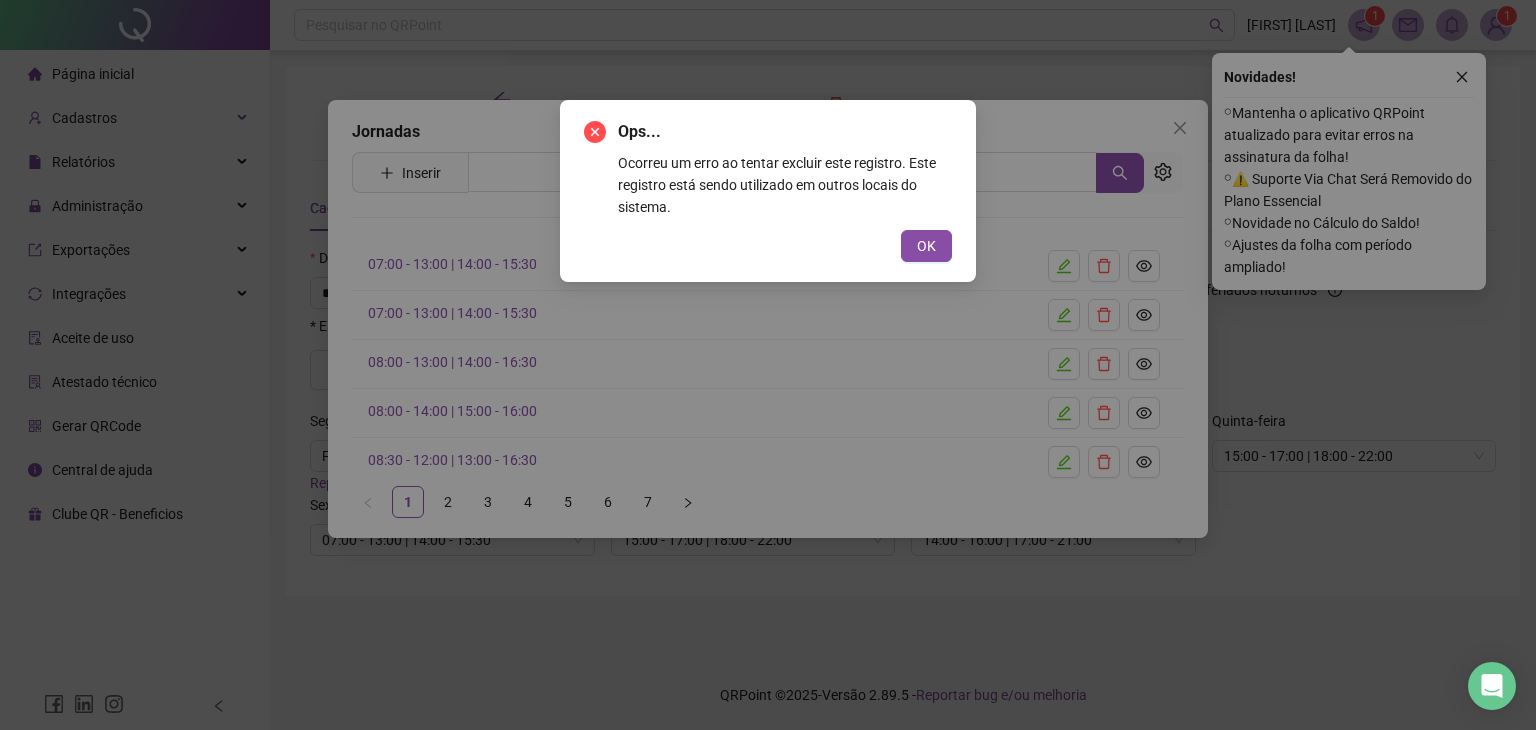 drag, startPoint x: 929, startPoint y: 255, endPoint x: 959, endPoint y: 267, distance: 32.31099 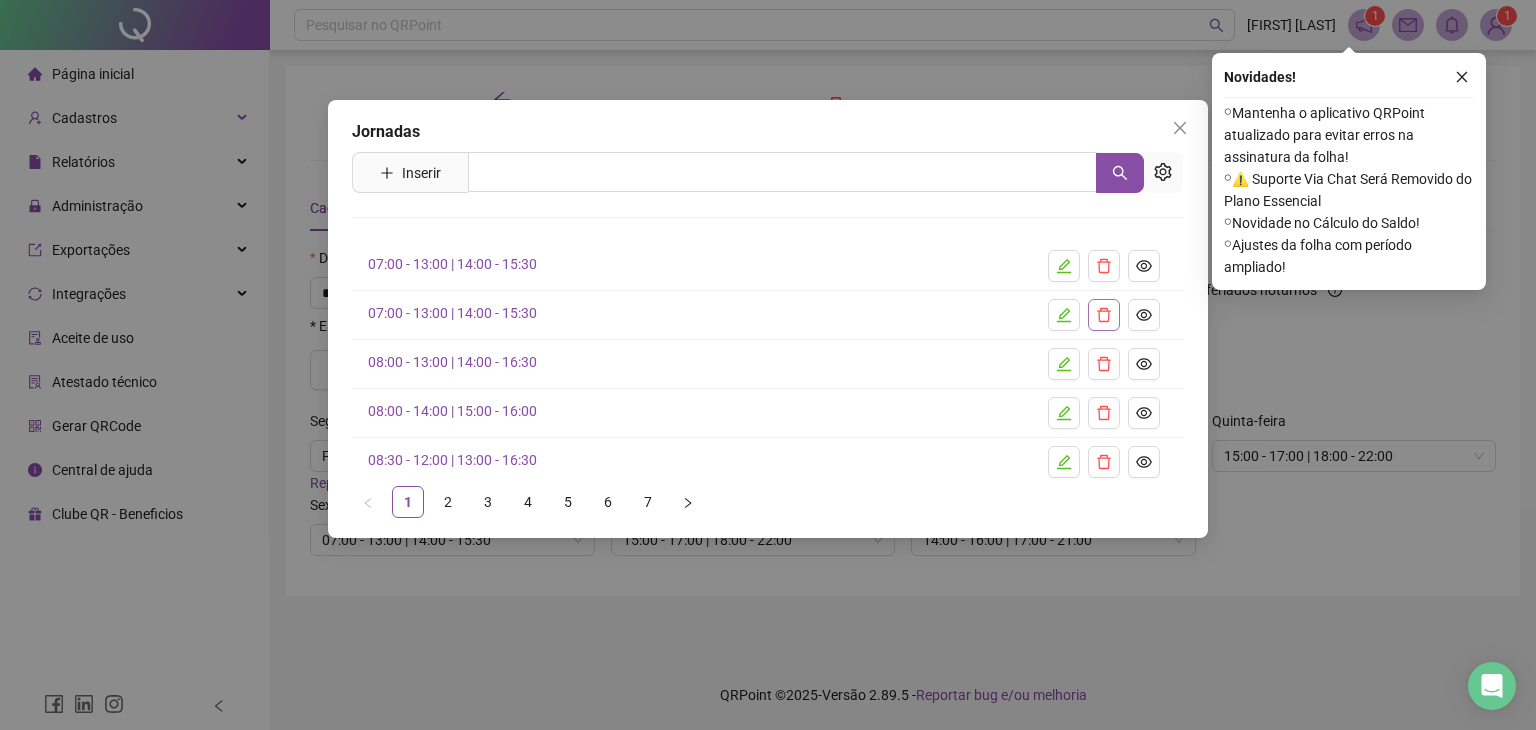 click 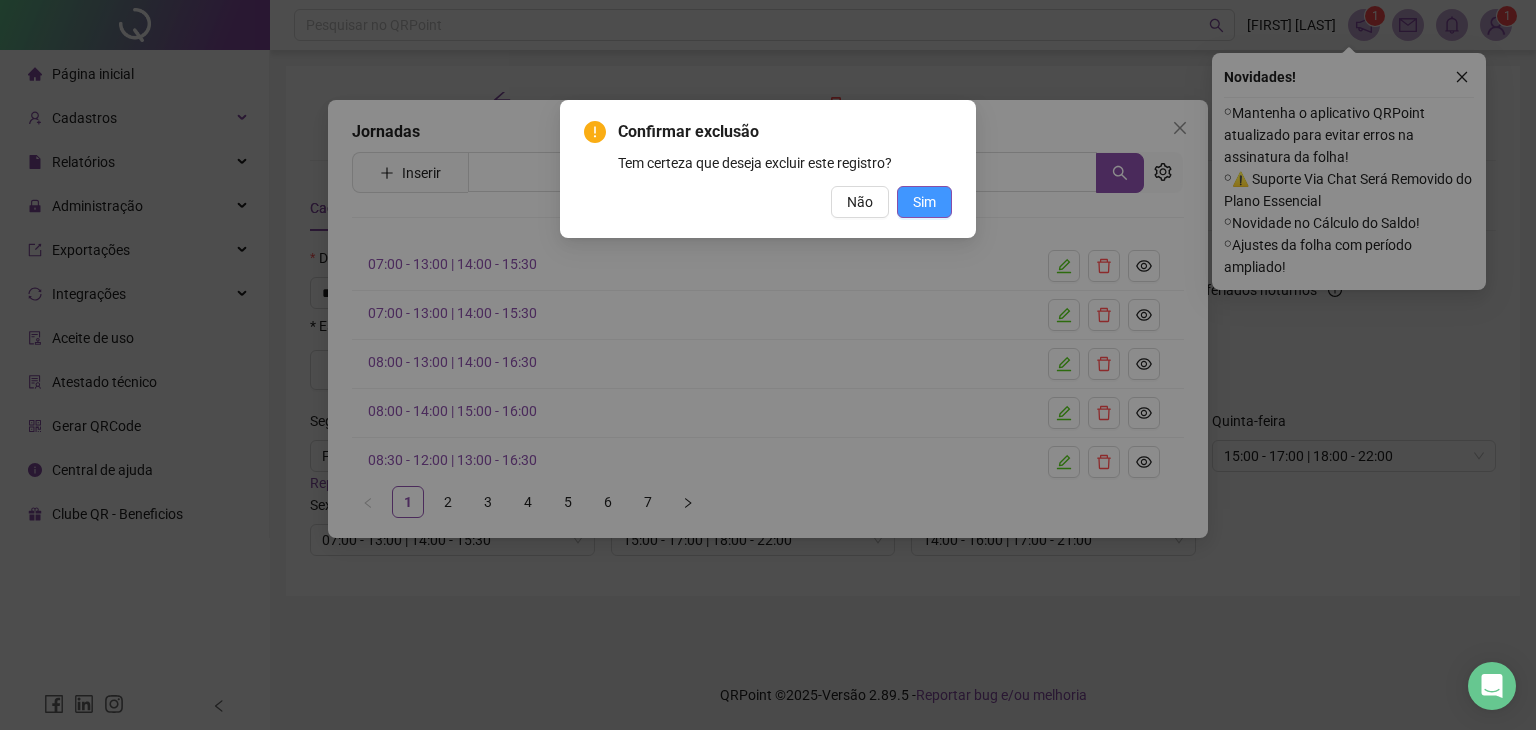 click on "Sim" at bounding box center (924, 202) 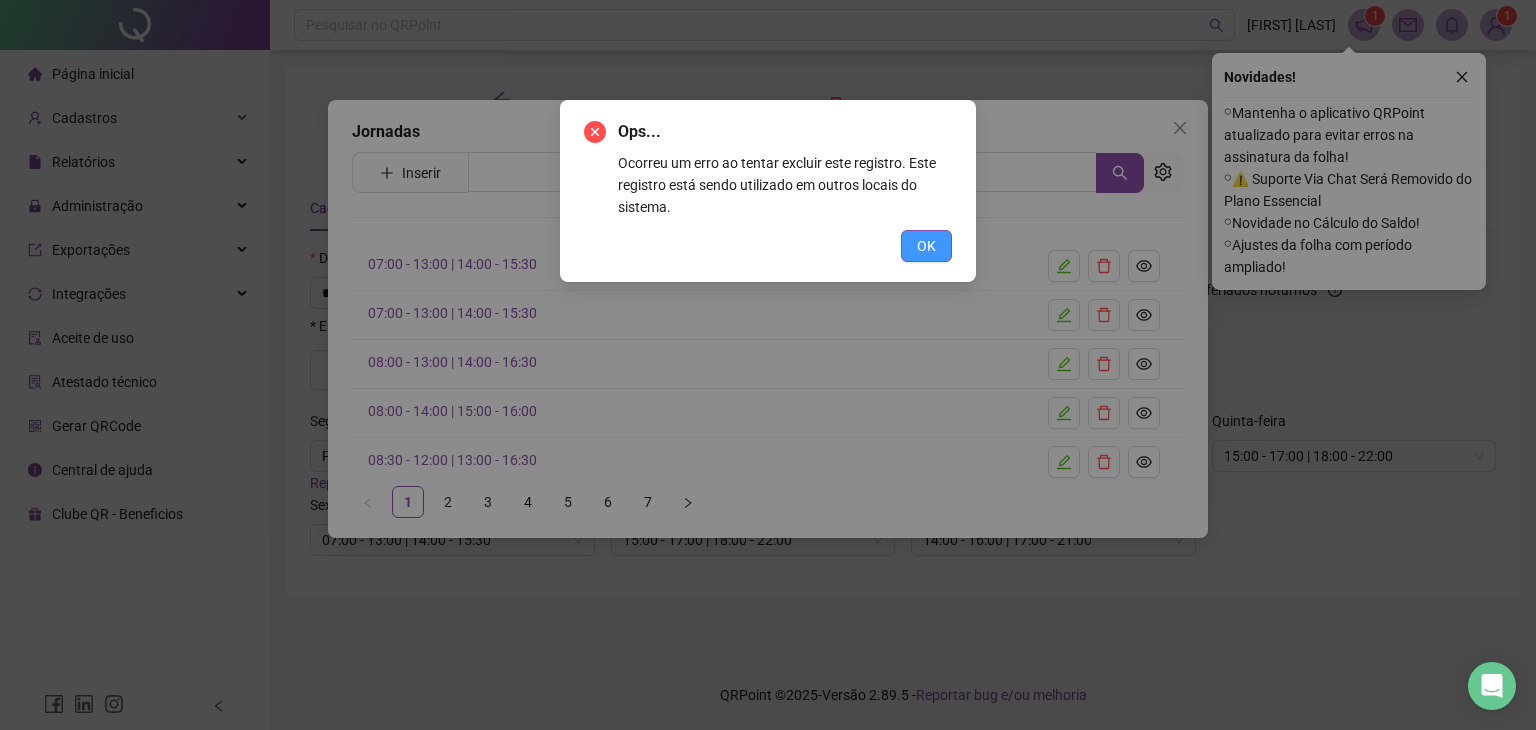 click on "OK" at bounding box center [926, 246] 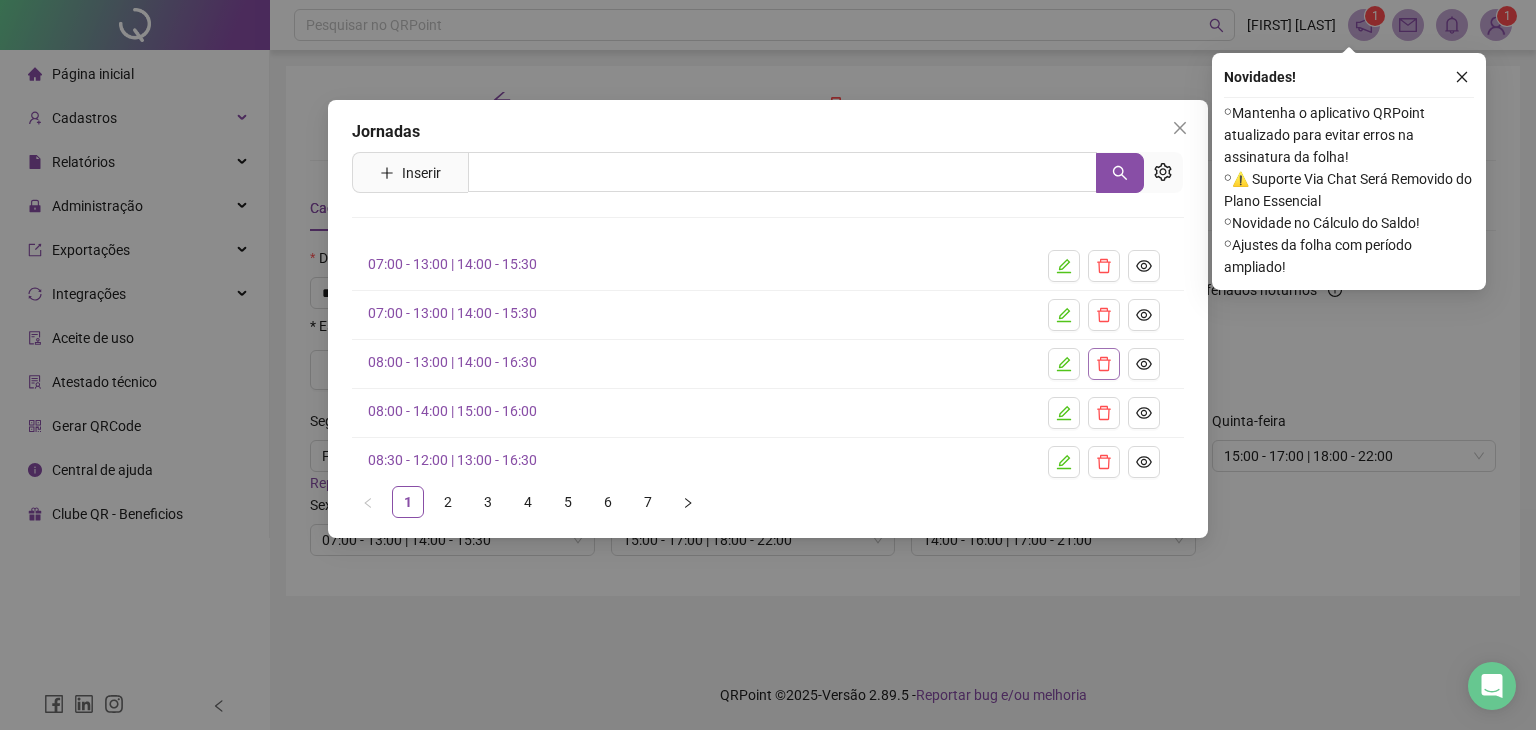 click 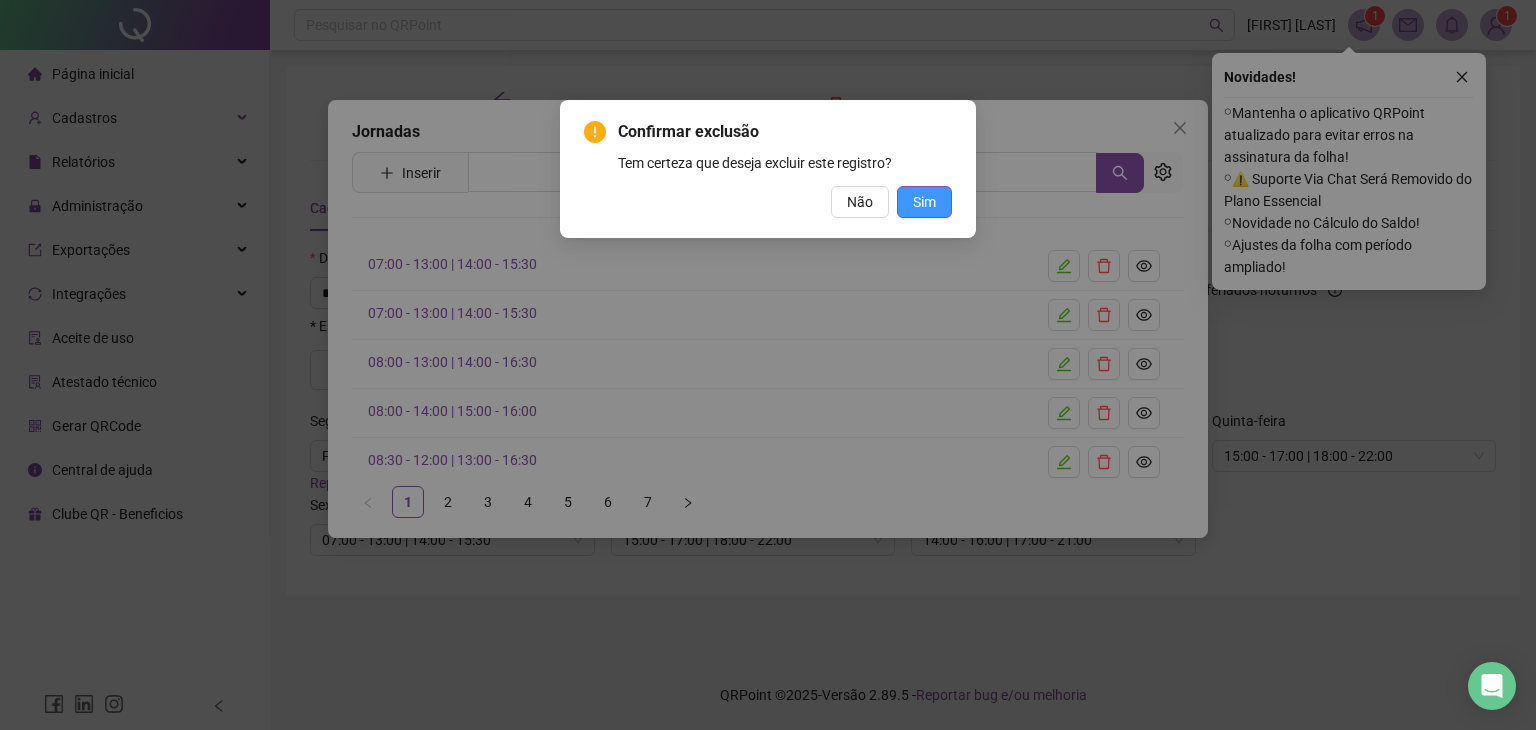 click on "Sim" at bounding box center (924, 202) 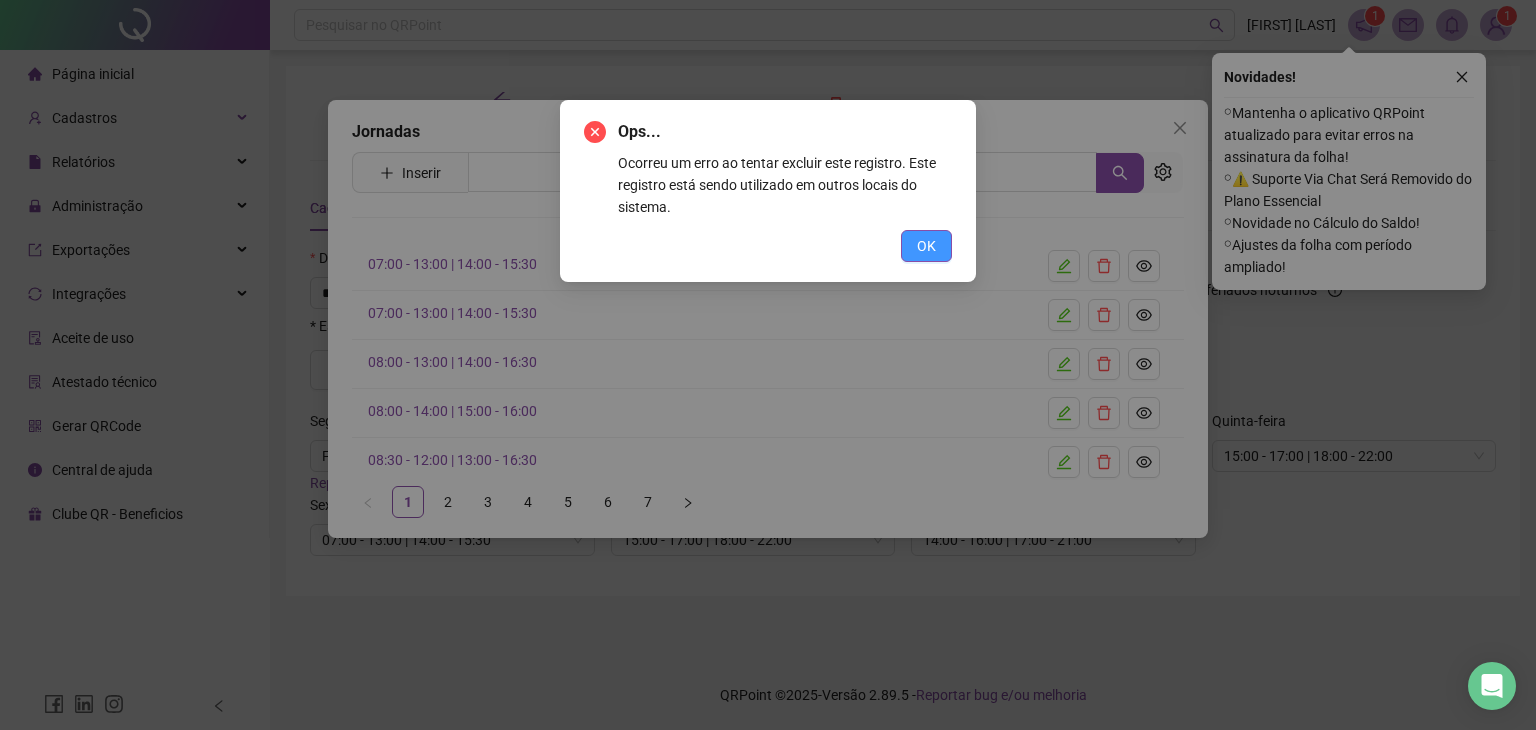 click on "OK" at bounding box center [926, 246] 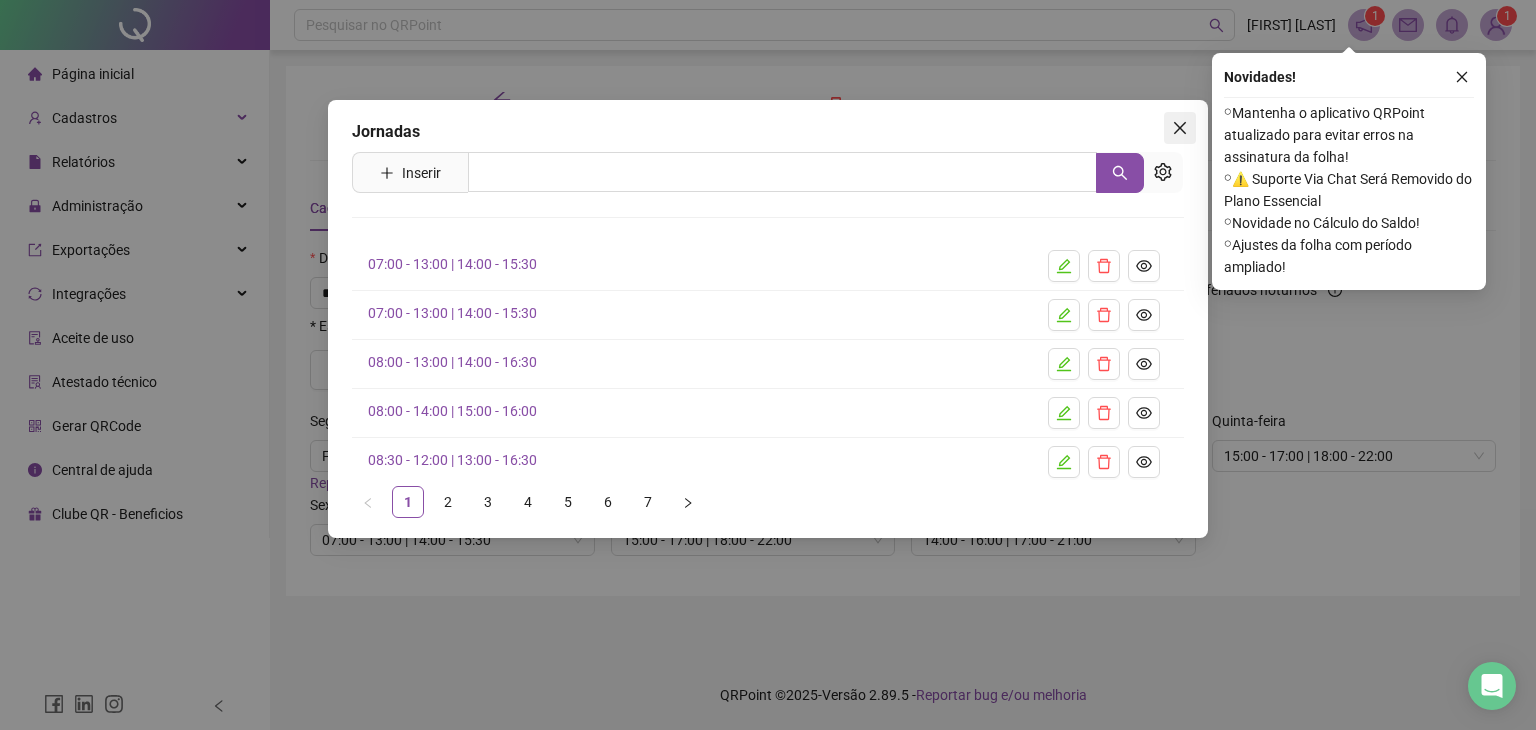 click at bounding box center (1180, 128) 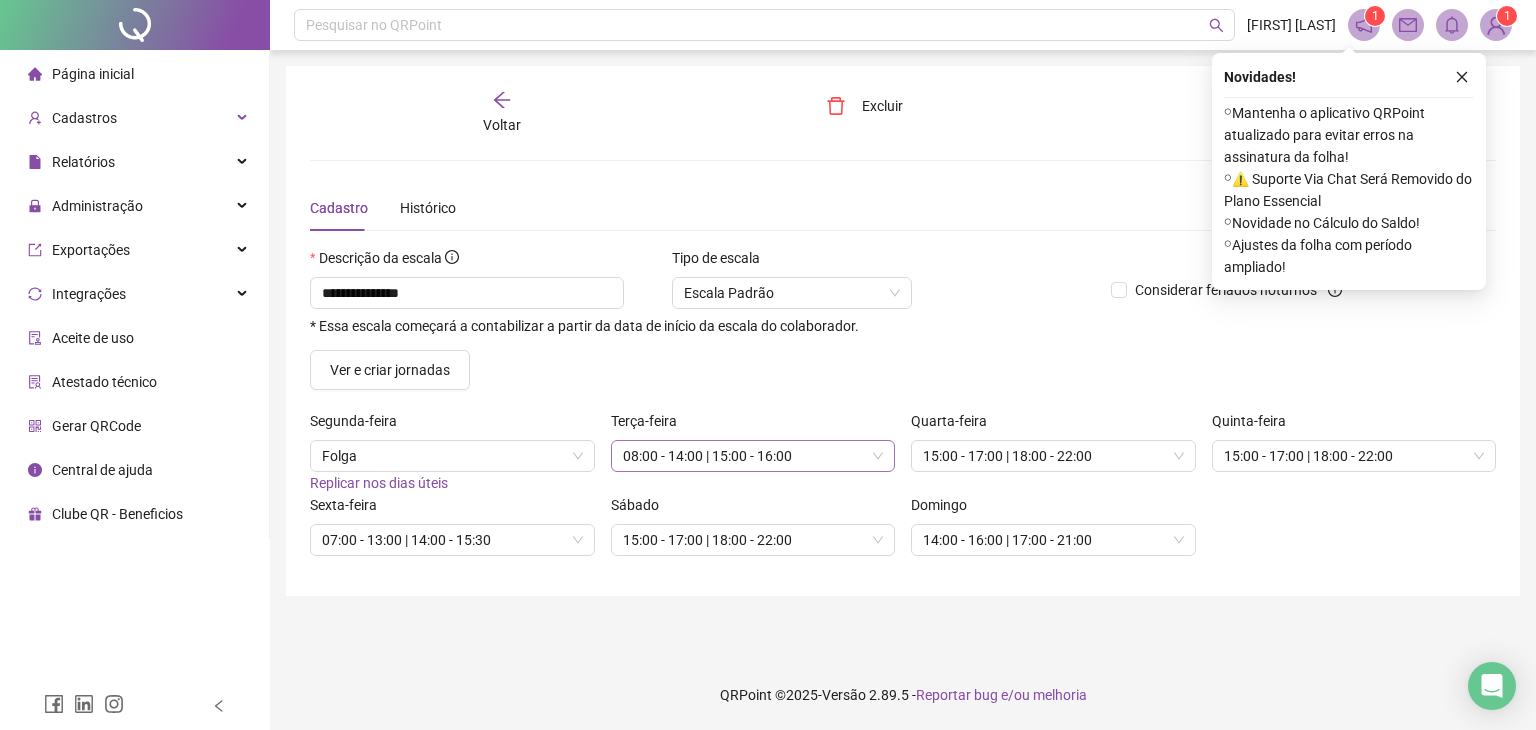 click on "08:00 - 14:00 | 15:00 - 16:00" at bounding box center [753, 456] 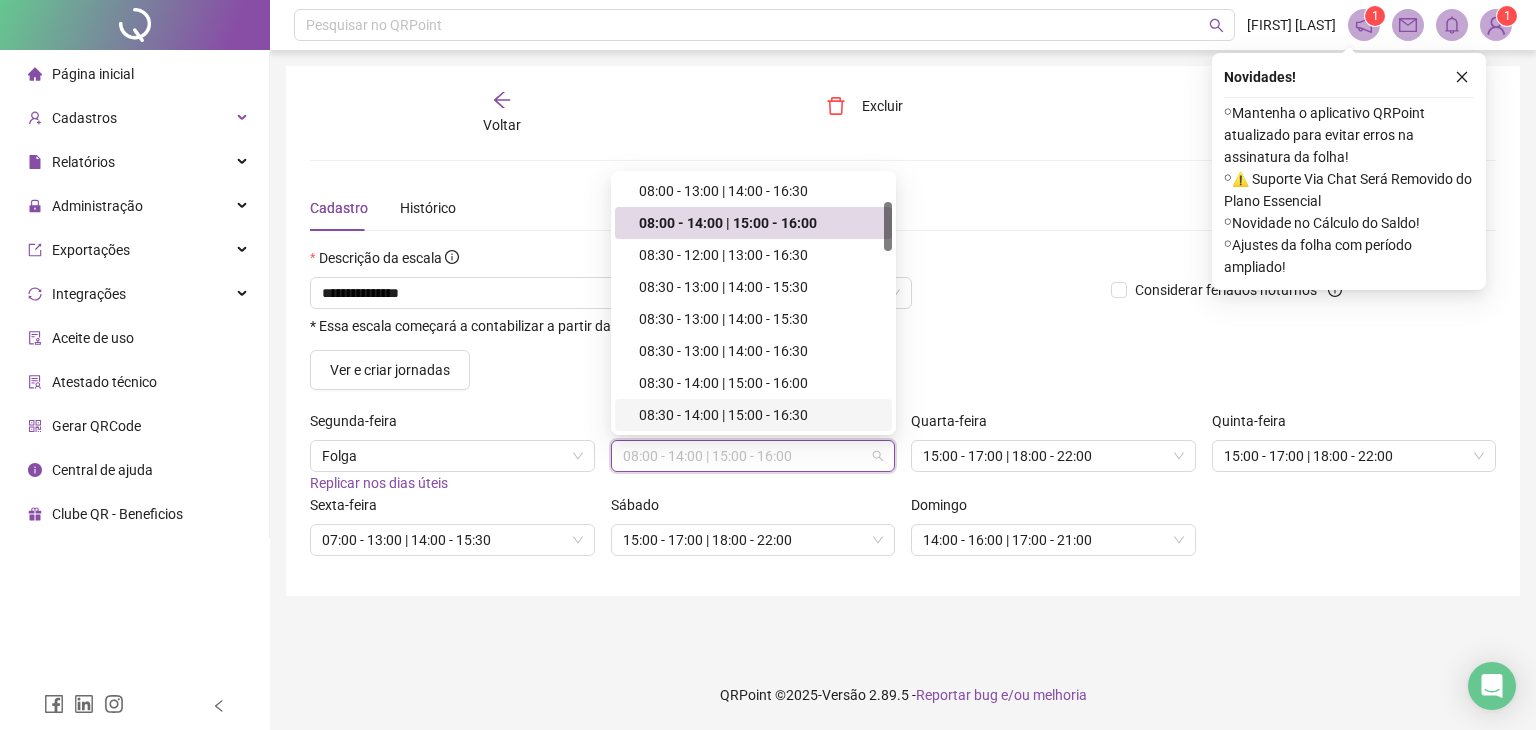click on "**********" at bounding box center (702, 305) 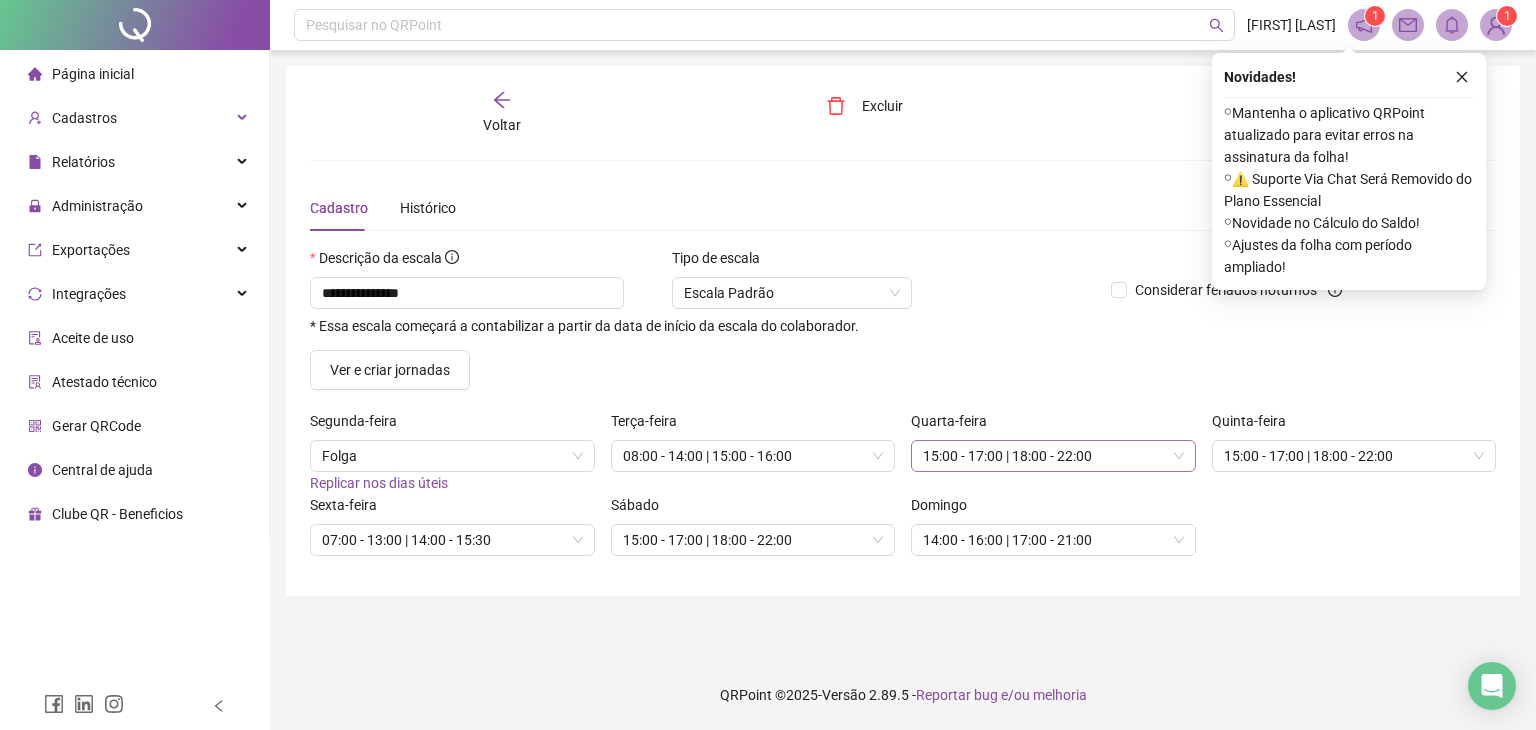 click on "15:00 - 17:00 | 18:00 - 22:00" at bounding box center (1053, 456) 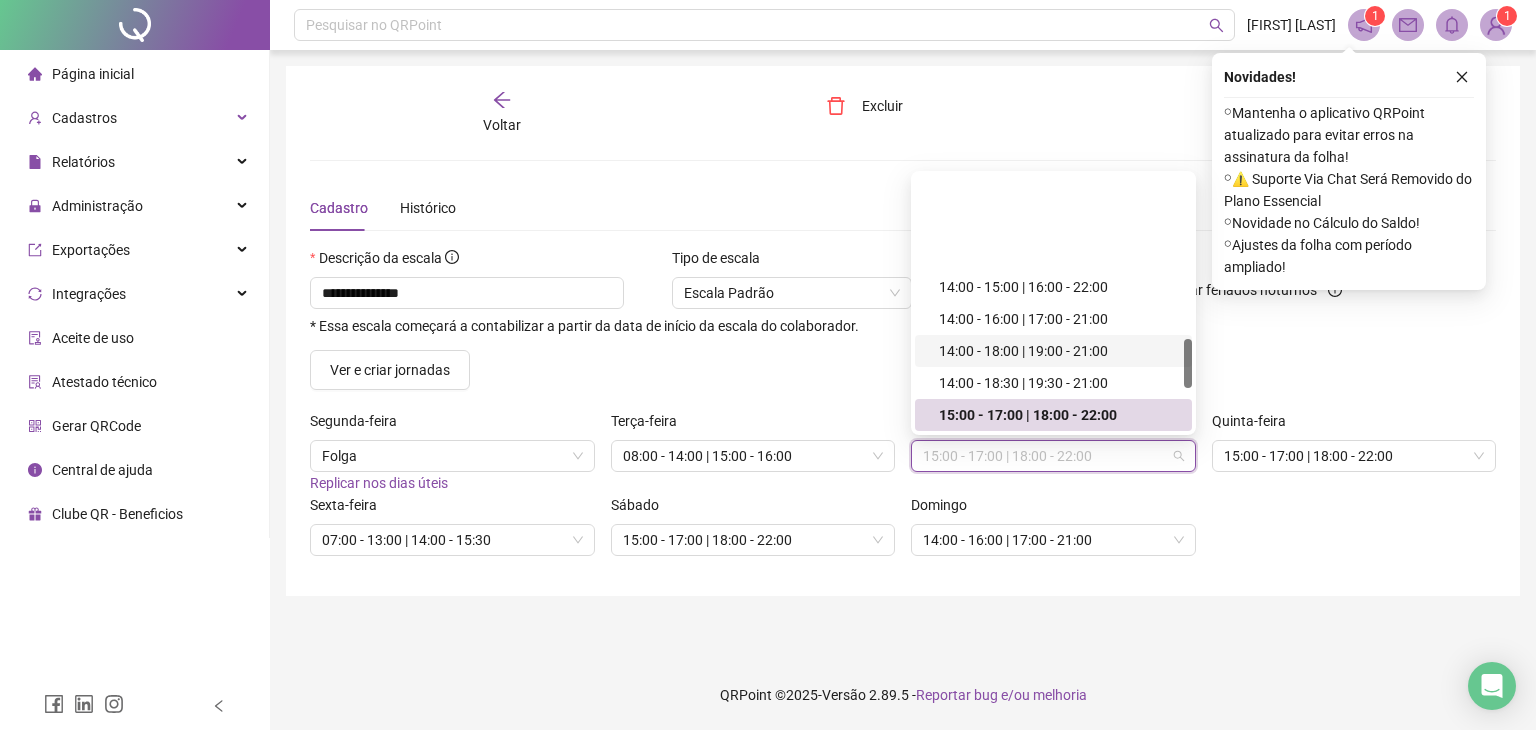 scroll, scrollTop: 846, scrollLeft: 0, axis: vertical 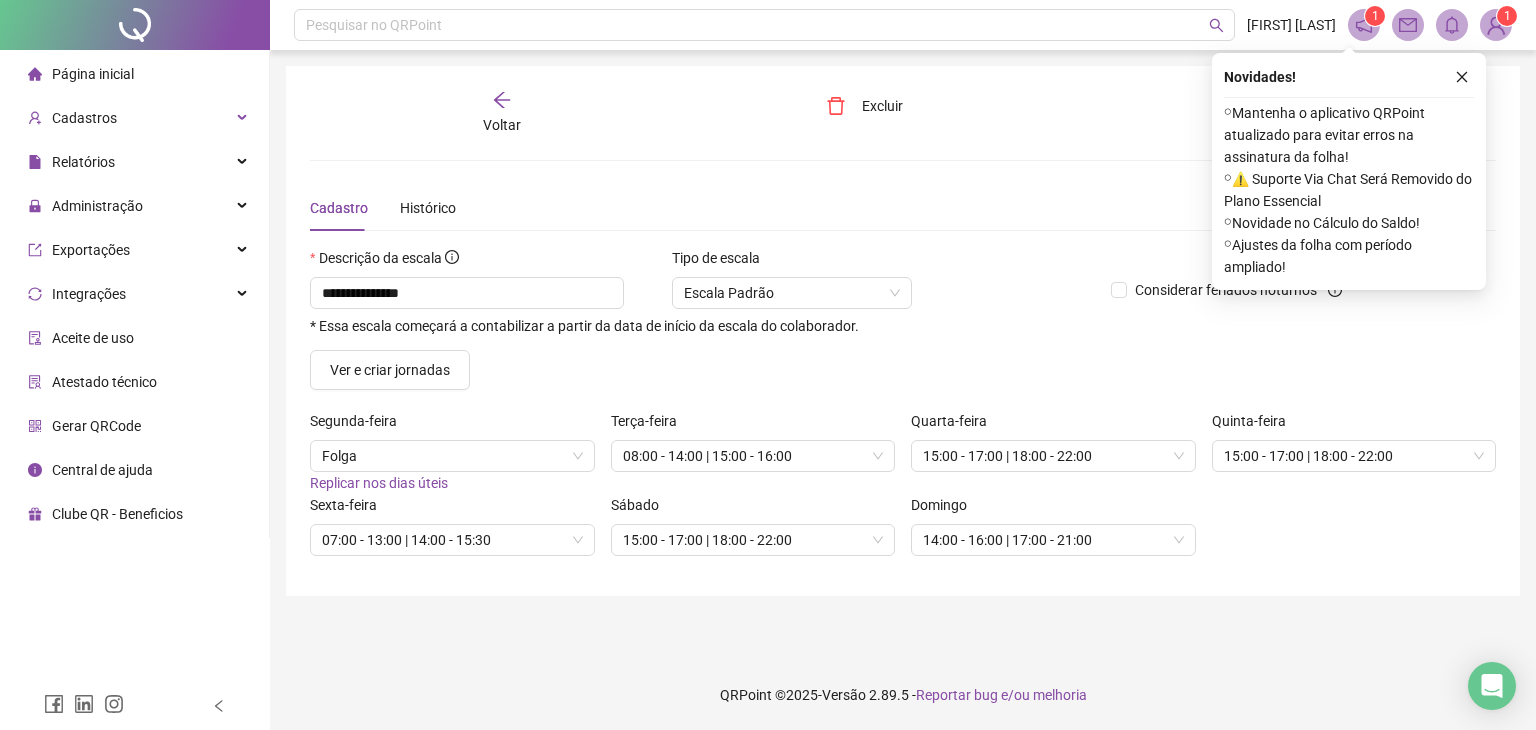 click on "Considerar feriados noturnos" at bounding box center [1253, 298] 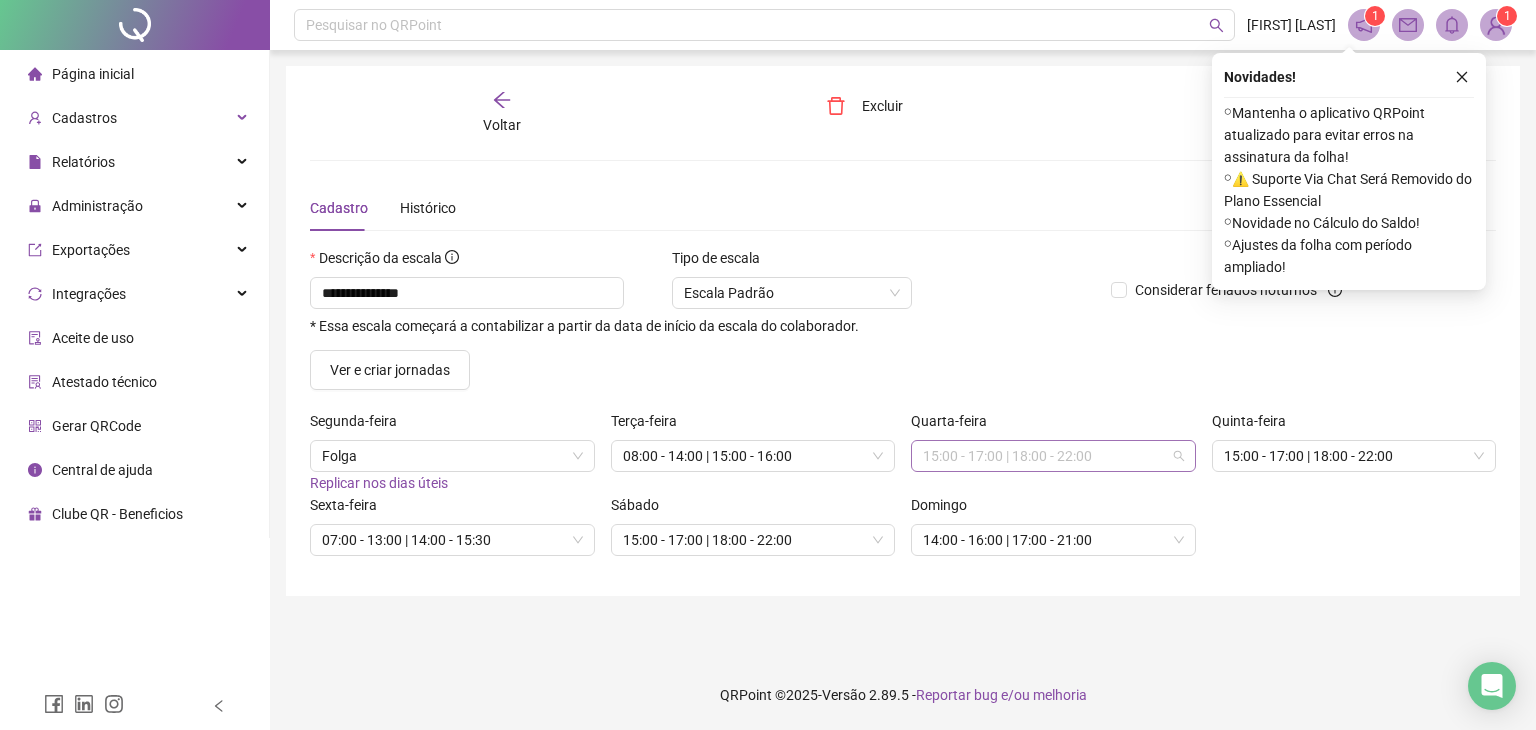 click on "15:00 - 17:00 | 18:00 - 22:00" at bounding box center (1053, 456) 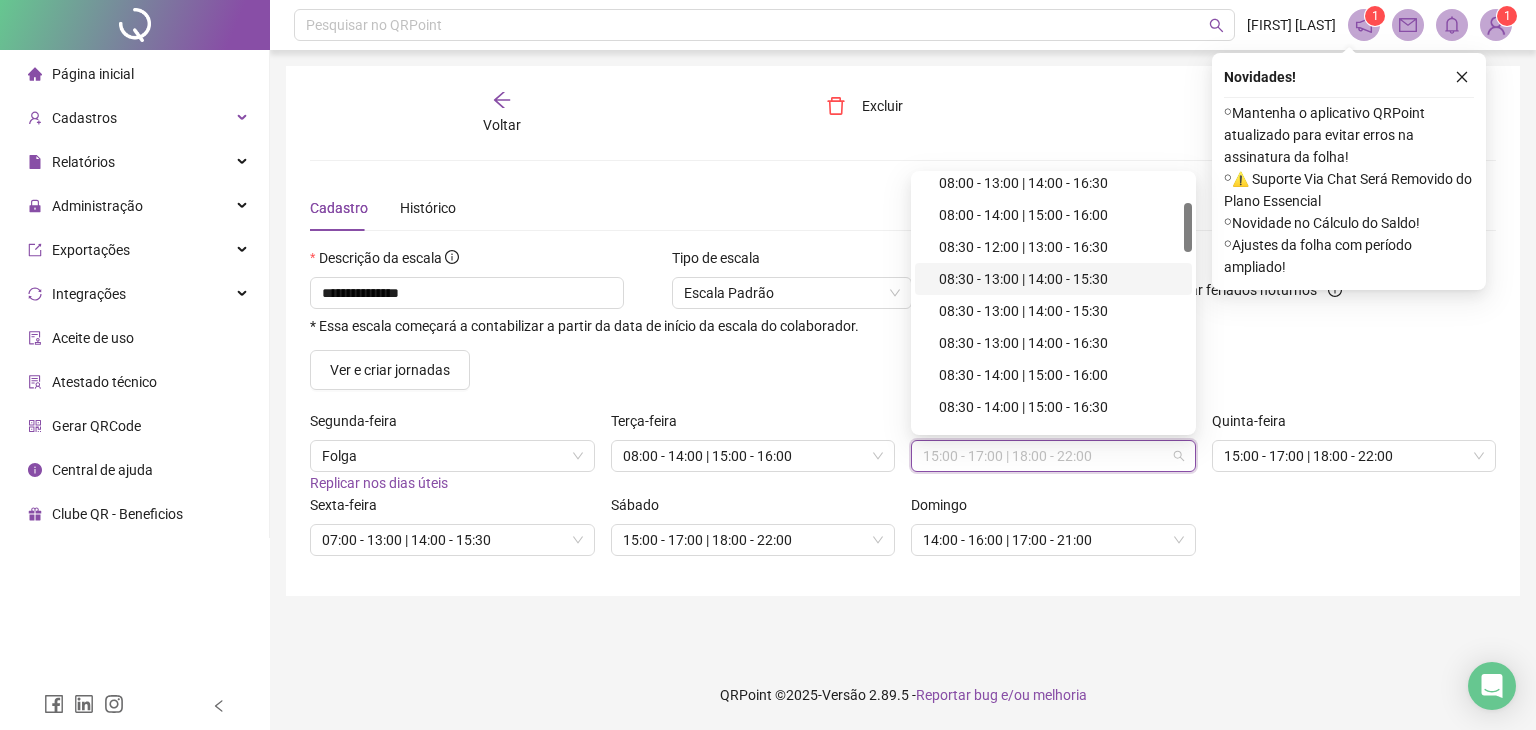 scroll, scrollTop: 46, scrollLeft: 0, axis: vertical 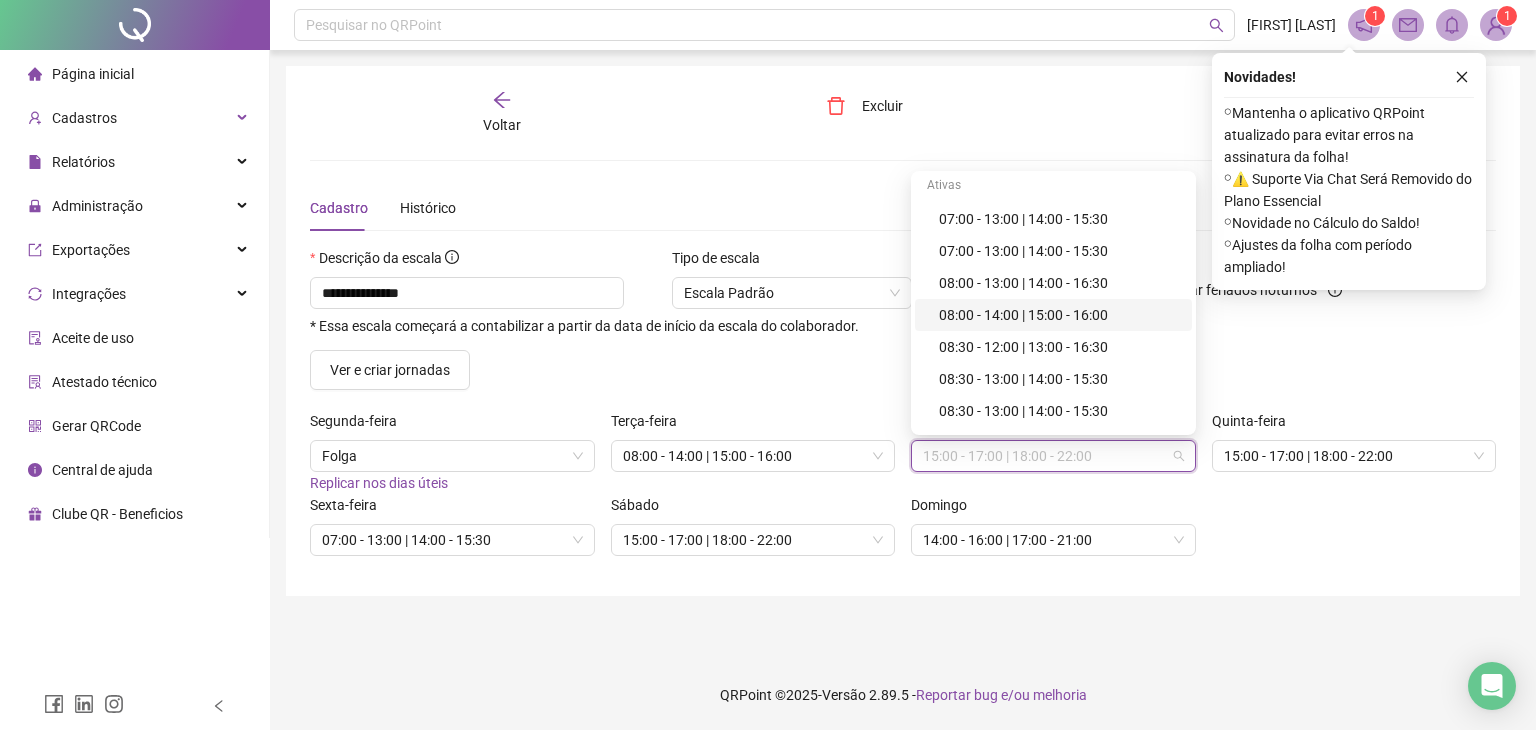 click on "08:00 - 14:00 | 15:00 - 16:00" at bounding box center [1059, 315] 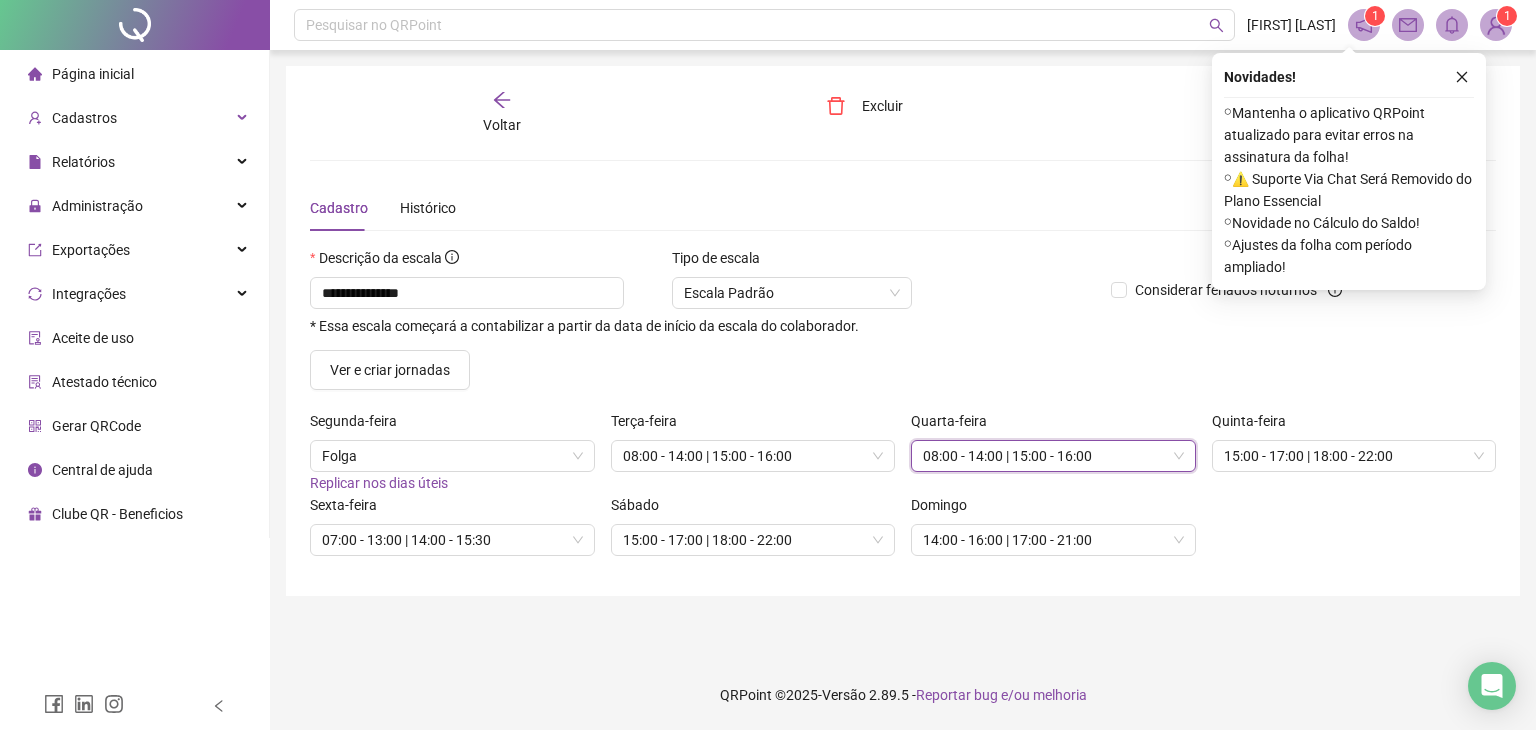 click on "08:00 - 14:00 | 15:00 - 16:00" at bounding box center [1053, 456] 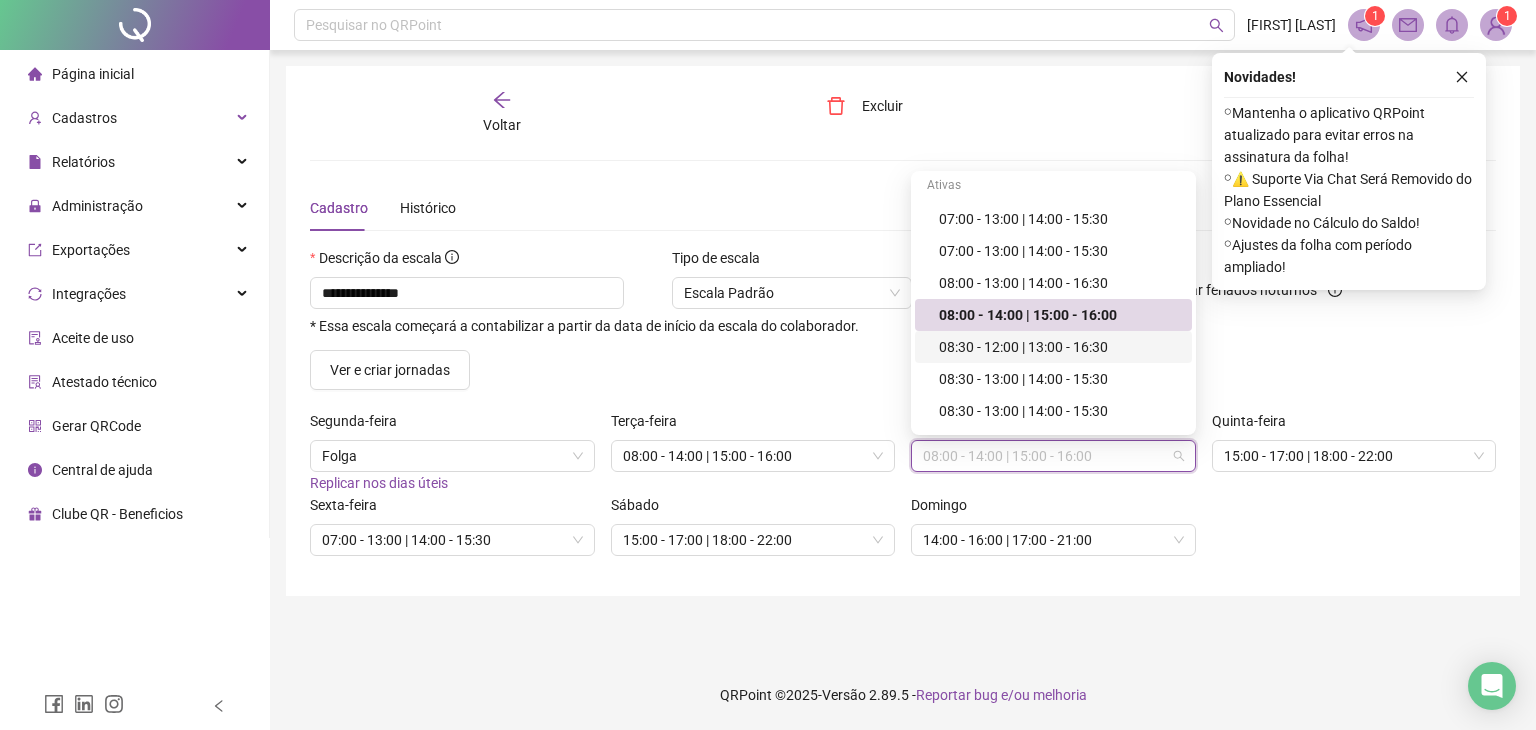 scroll, scrollTop: 146, scrollLeft: 0, axis: vertical 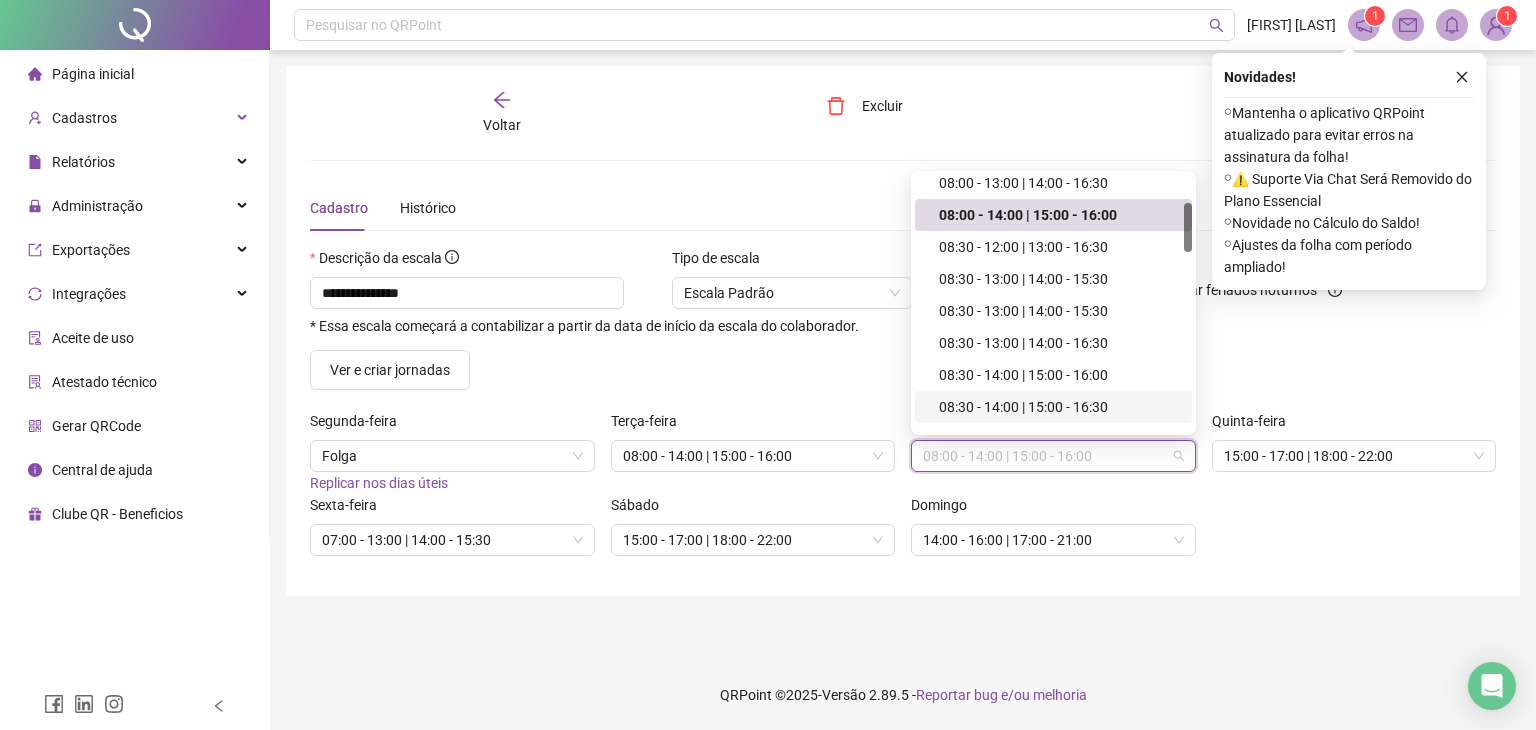 click on "Ver e criar jornadas" at bounding box center [903, 370] 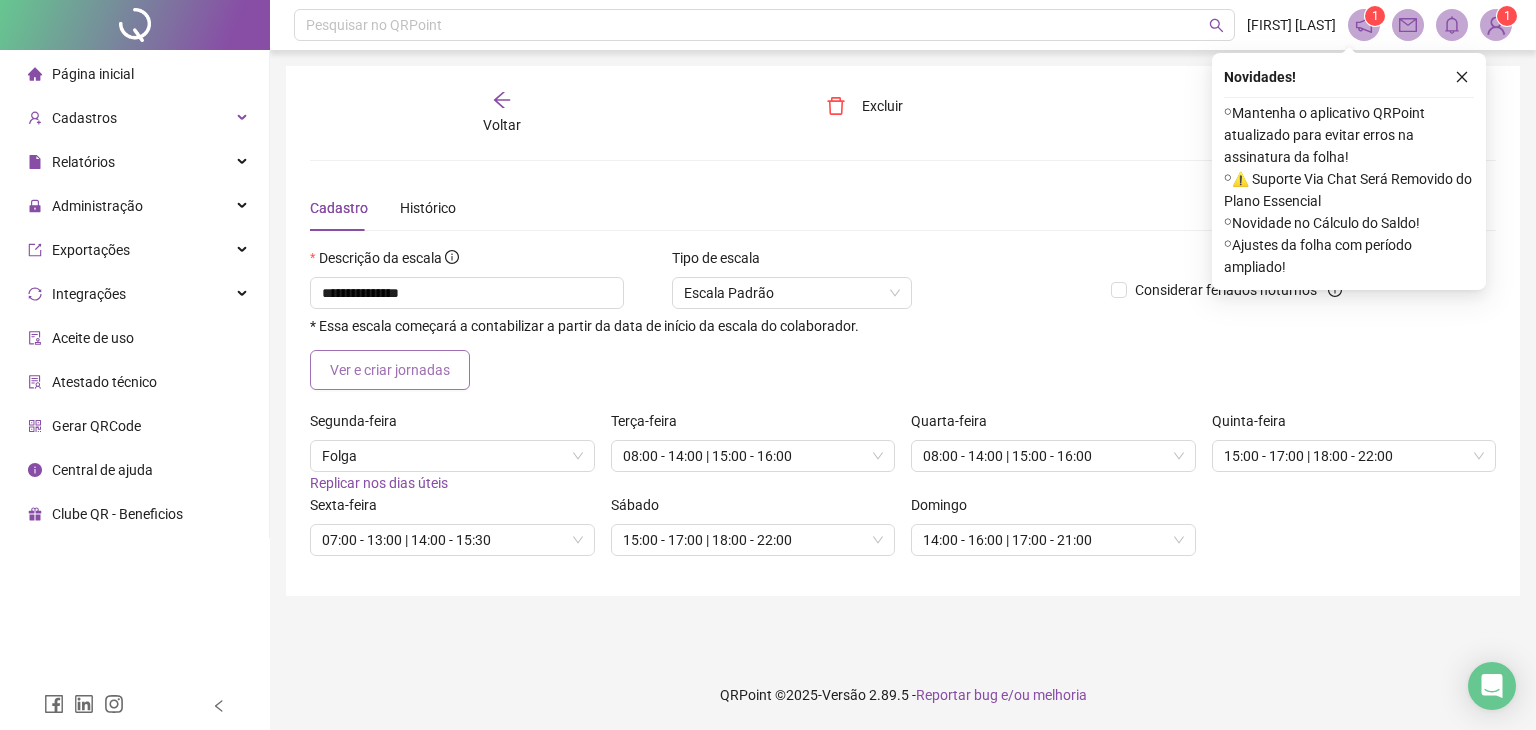 click on "Ver e criar jornadas" at bounding box center (390, 370) 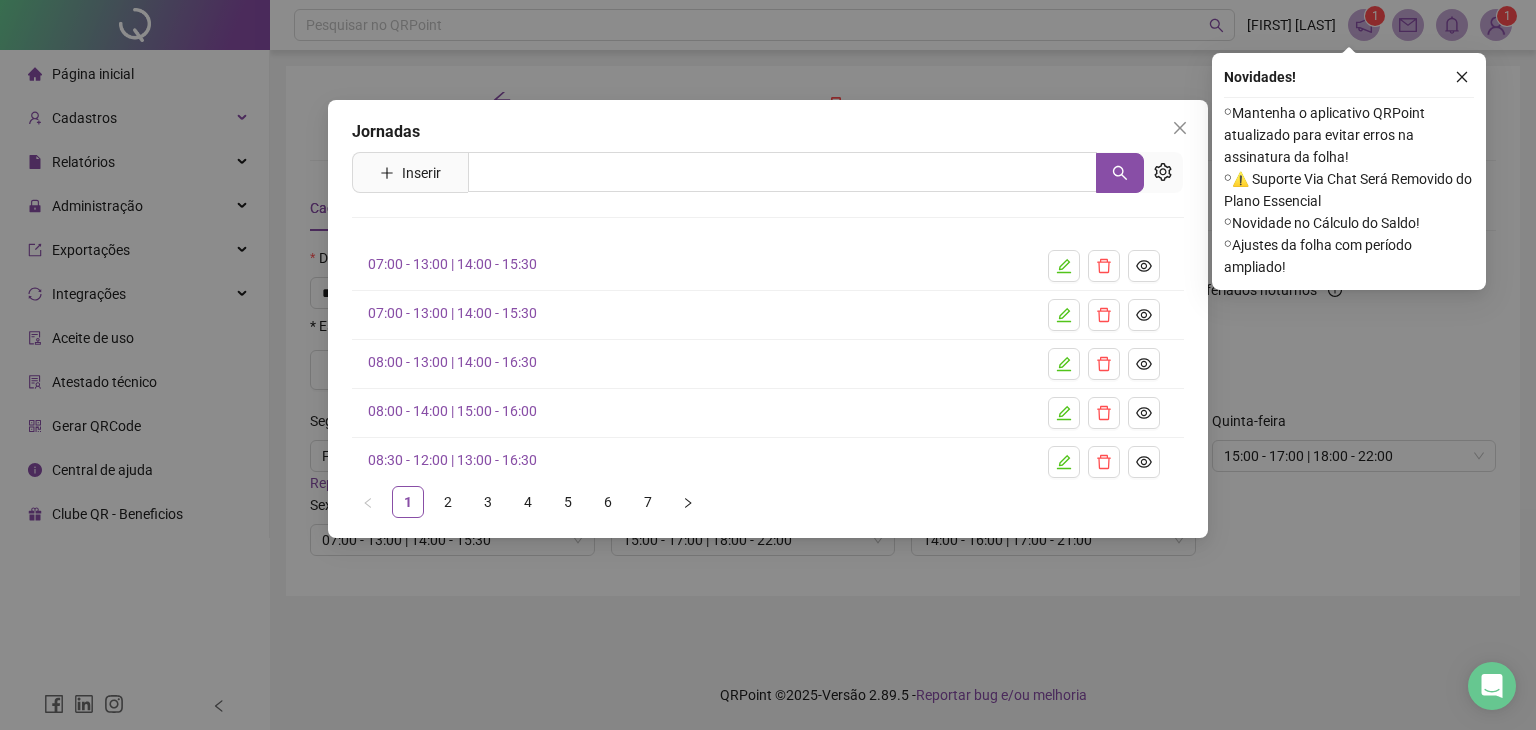 click on "08:30 - 12:00 | 13:00 - 16:30" at bounding box center [768, 462] 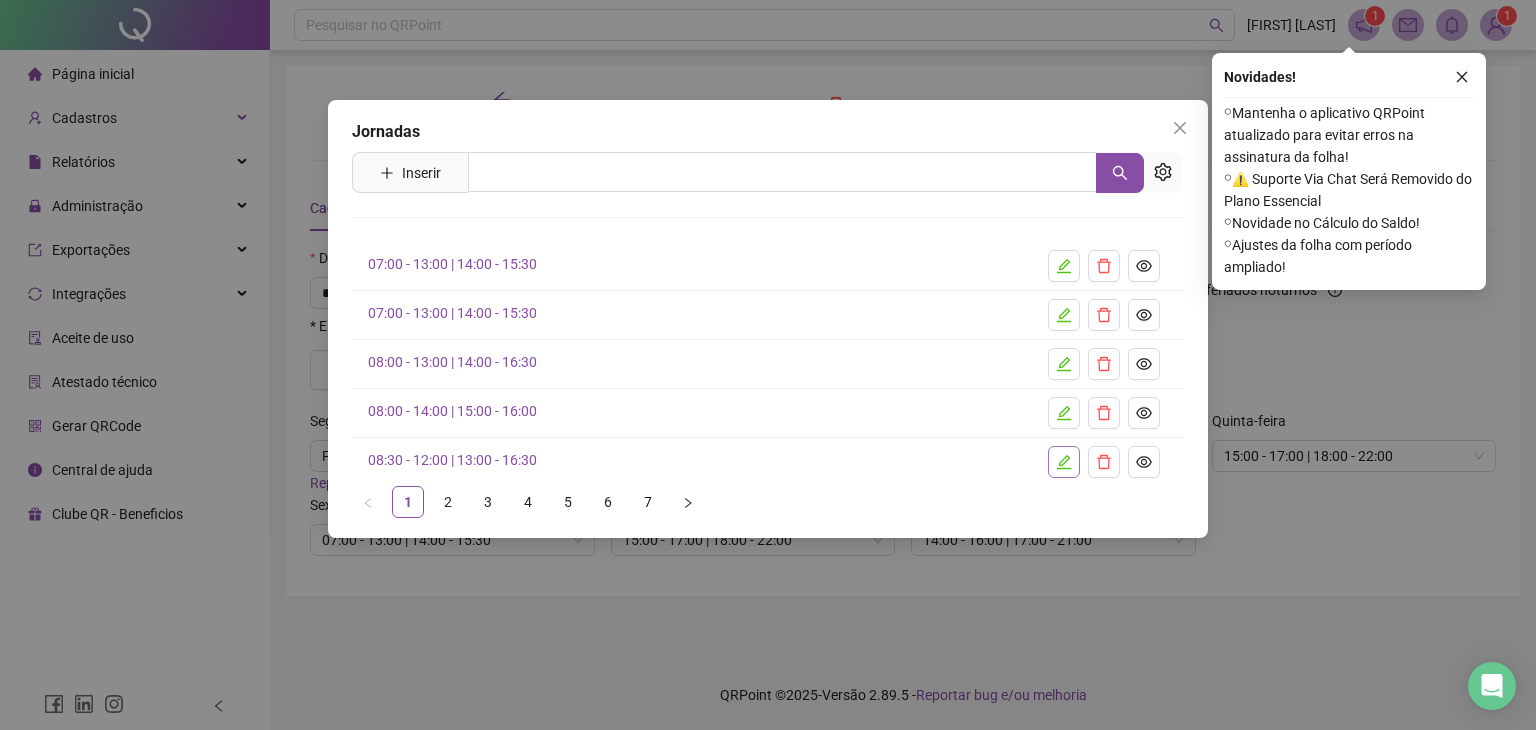 click 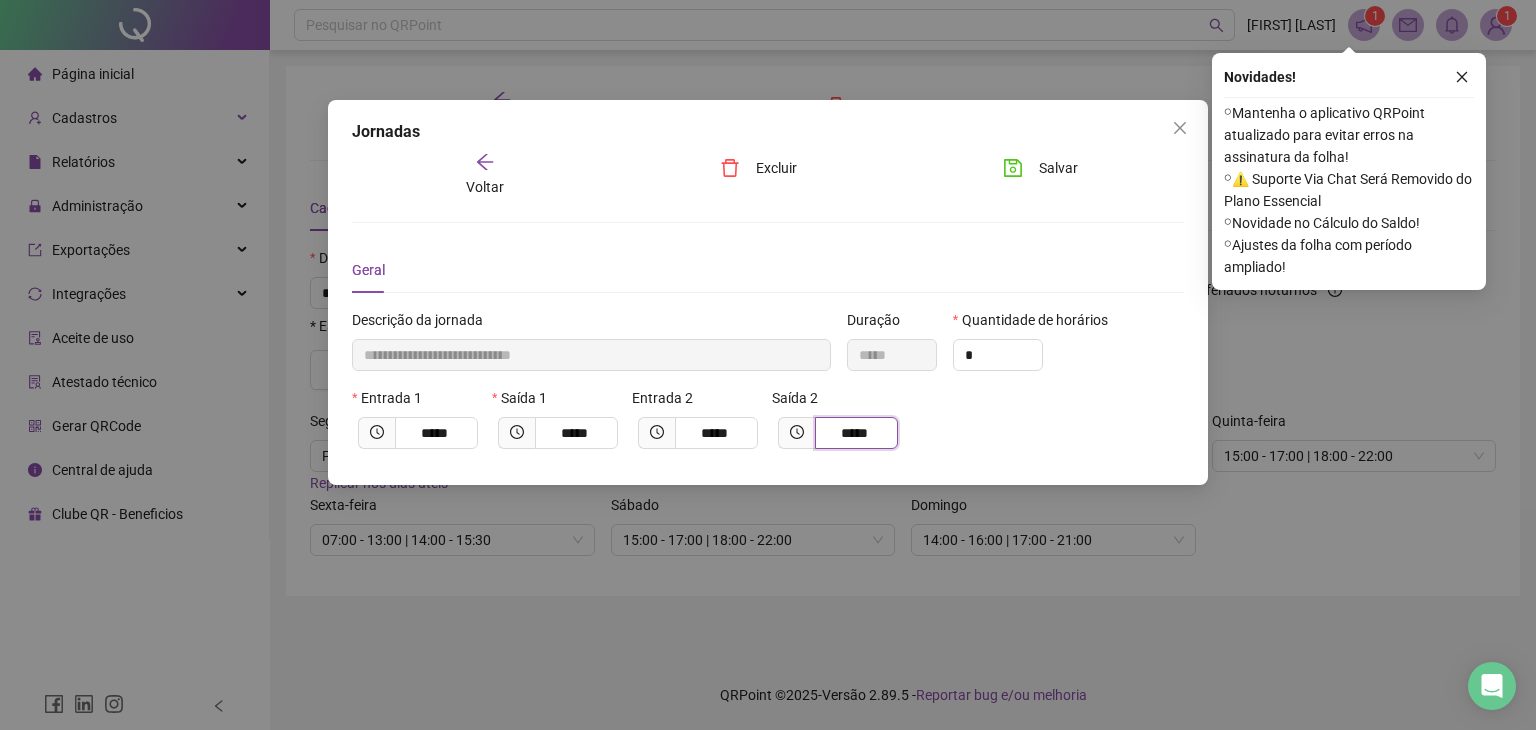 click on "*****" at bounding box center [854, 433] 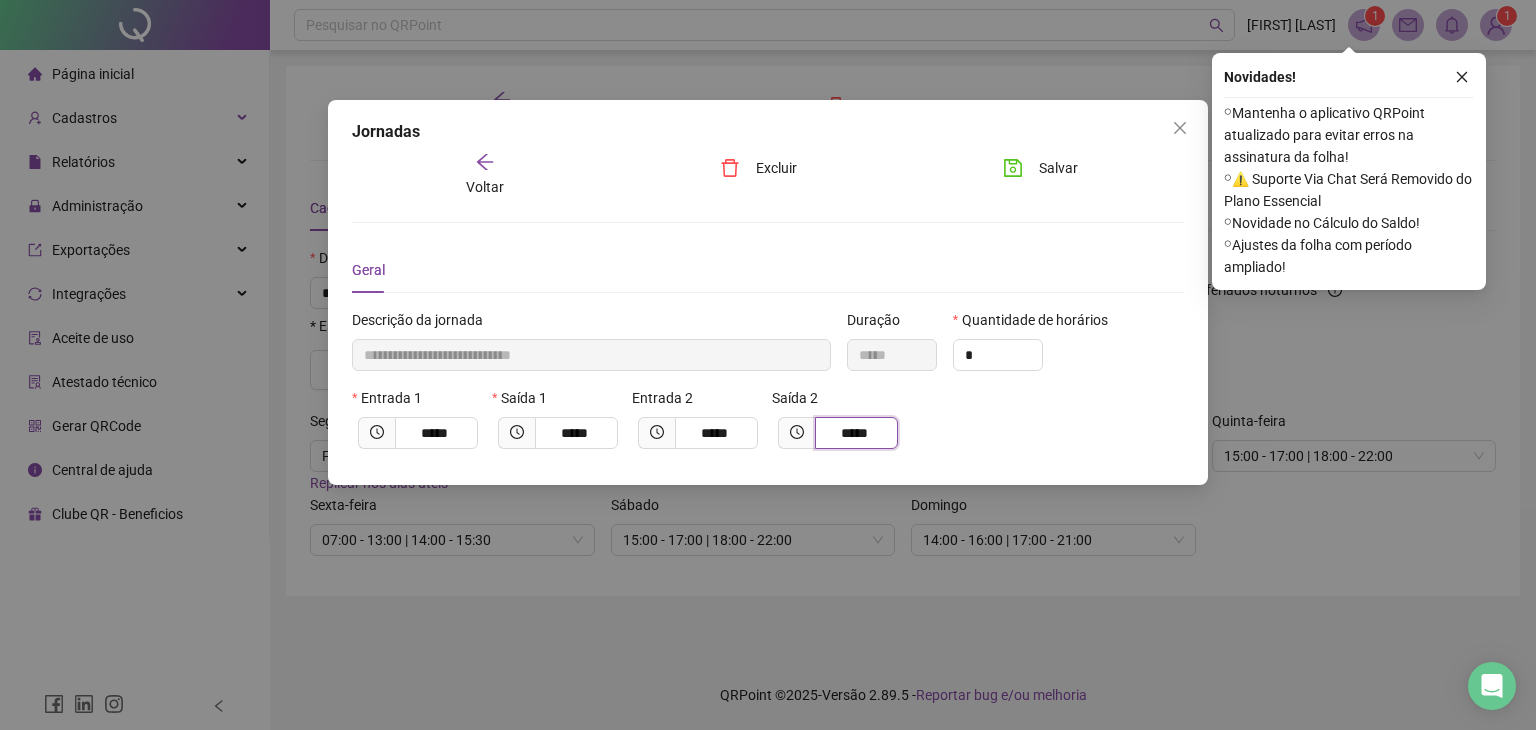 type on "*****" 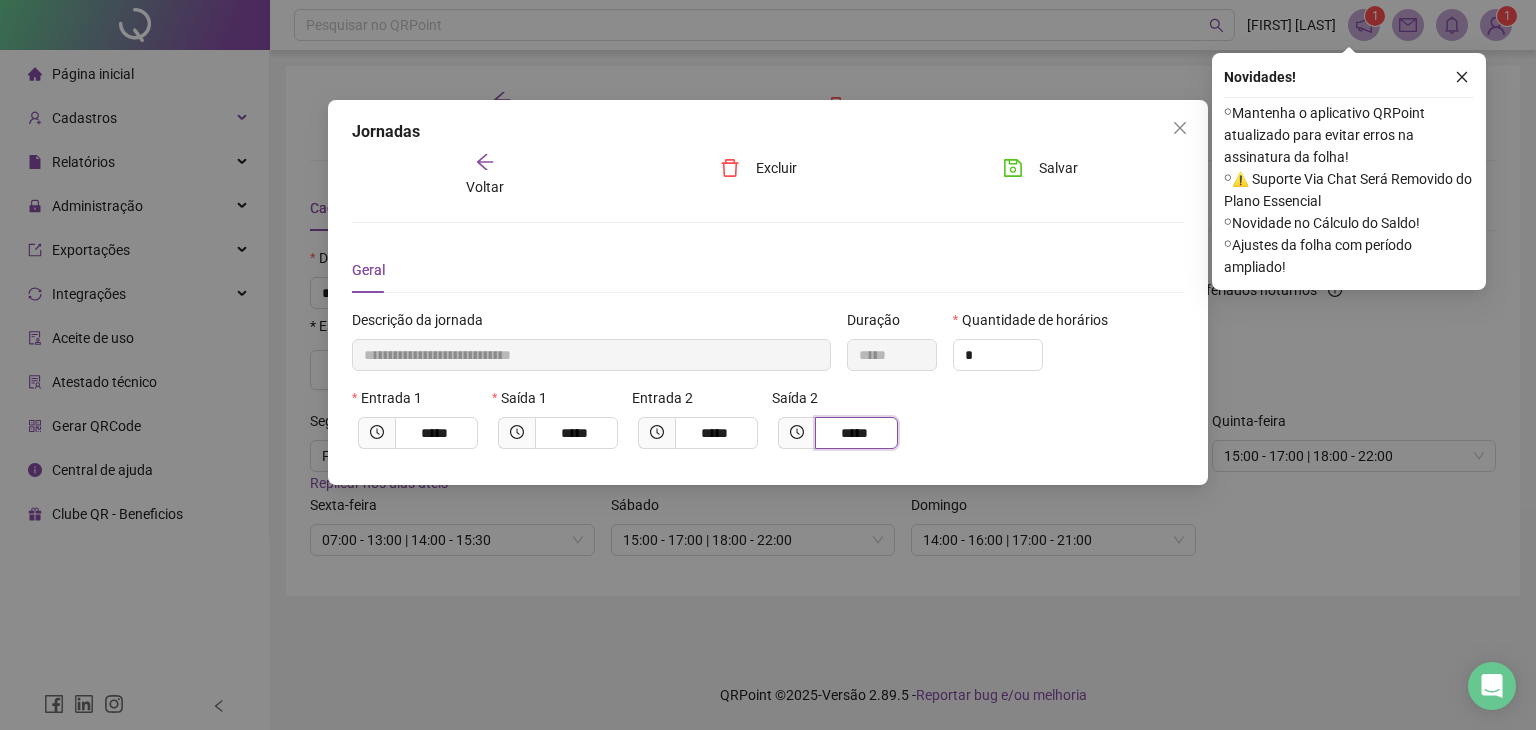 type on "****" 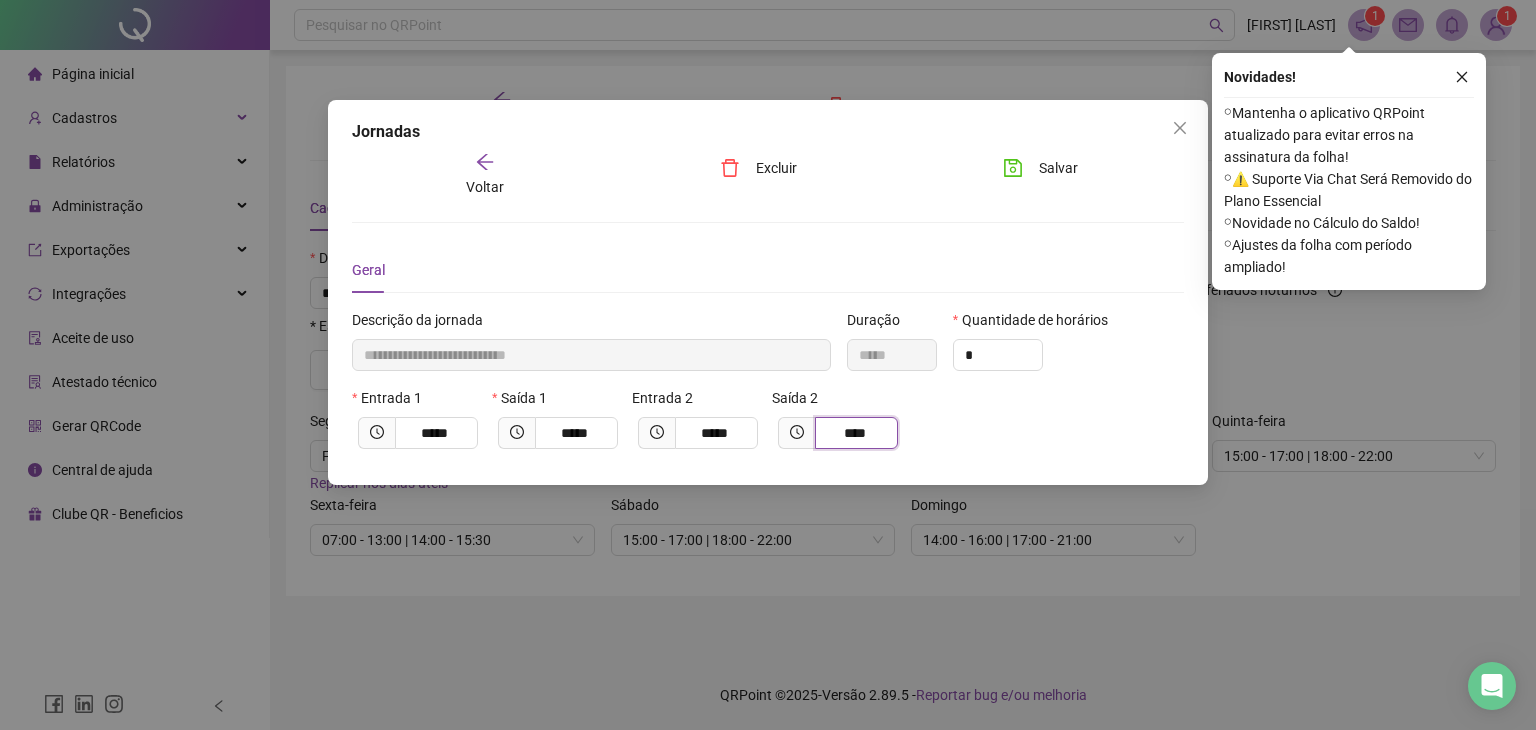 type on "**********" 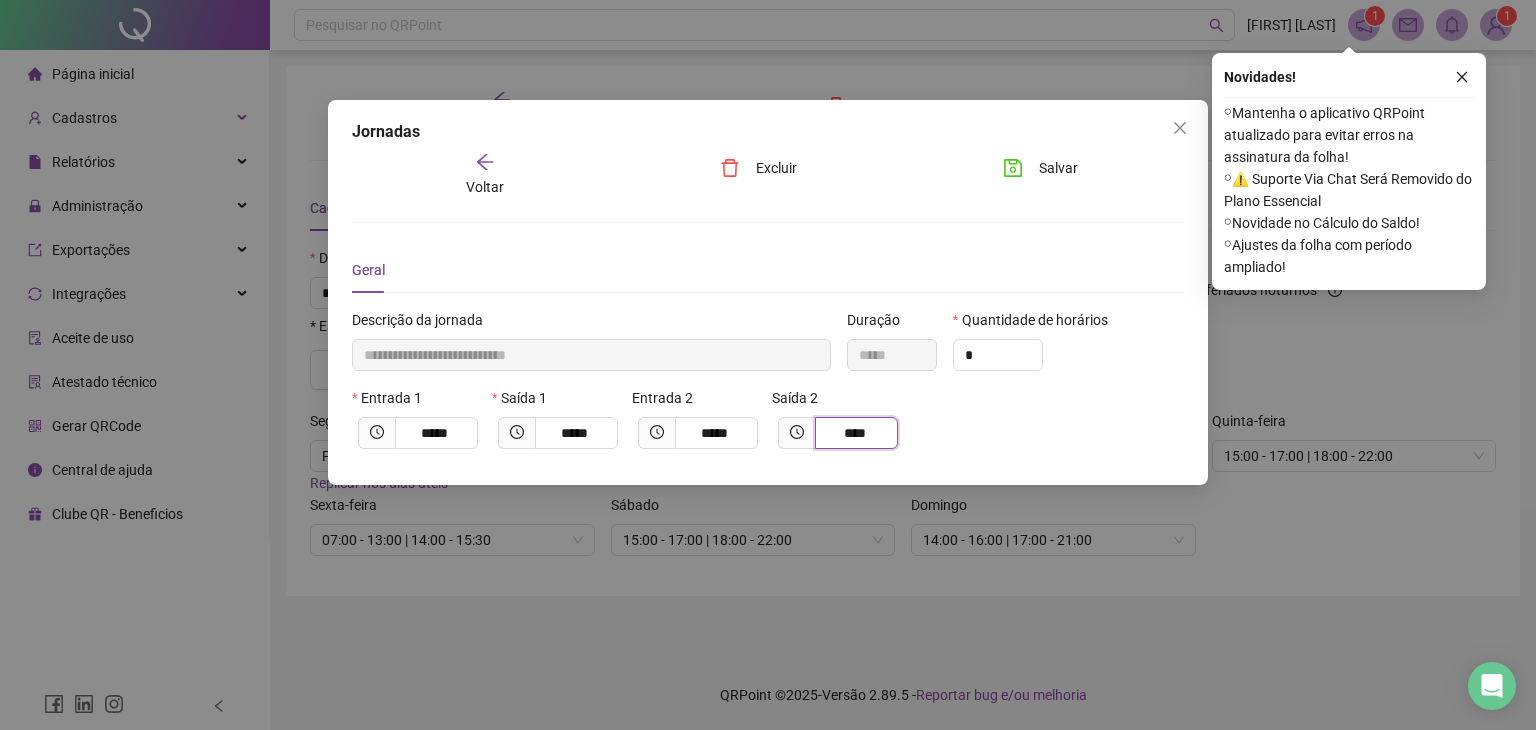 type on "*****" 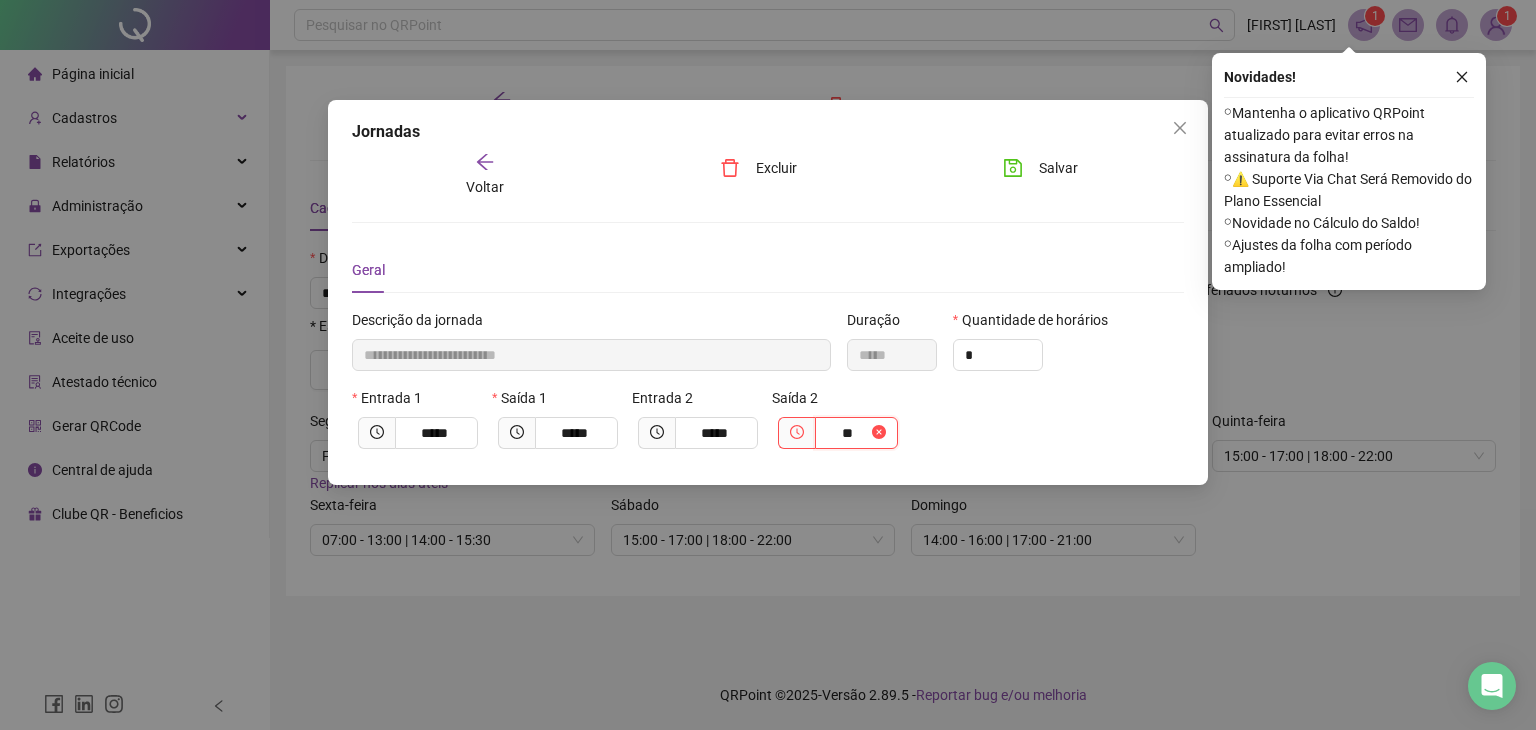 type on "**********" 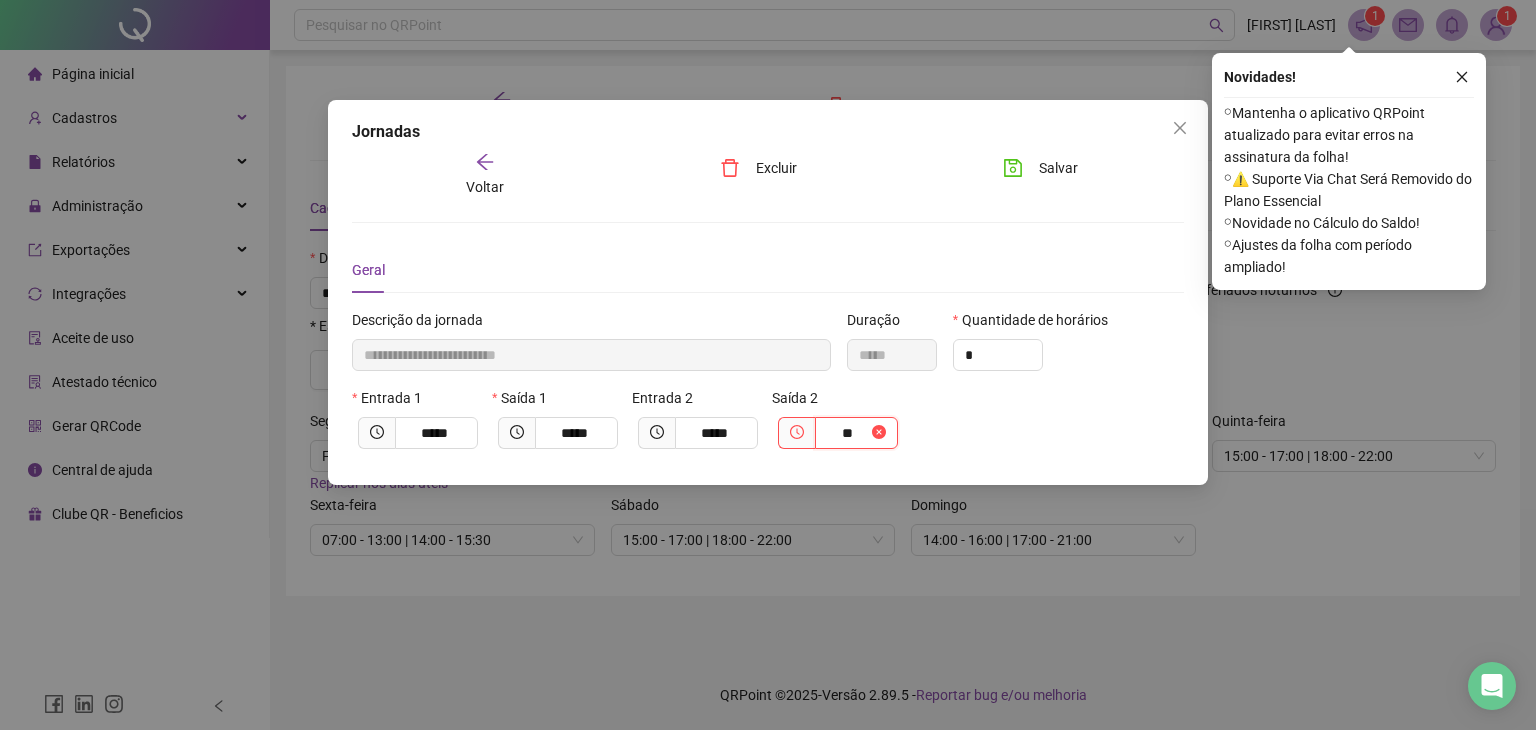 type on "*****" 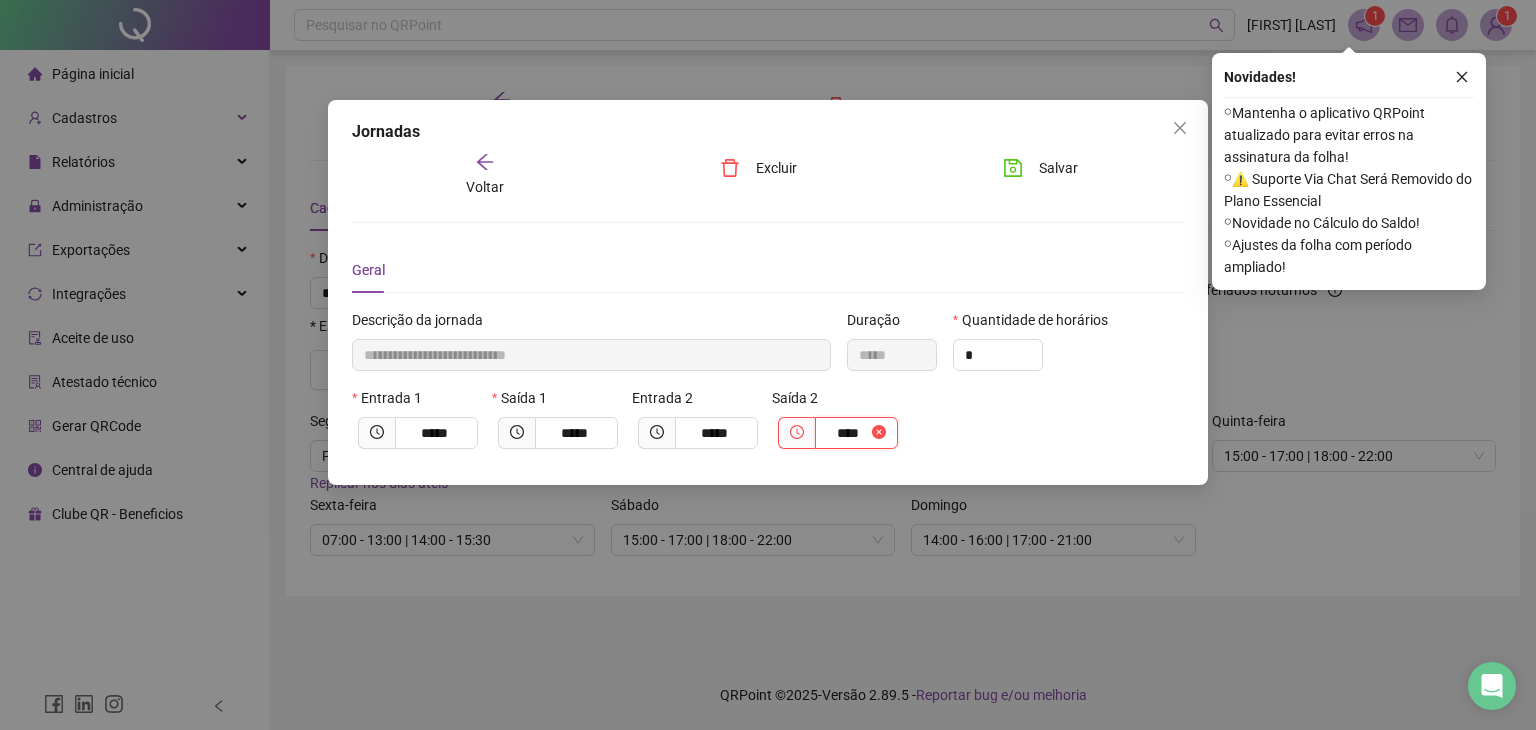 type on "**********" 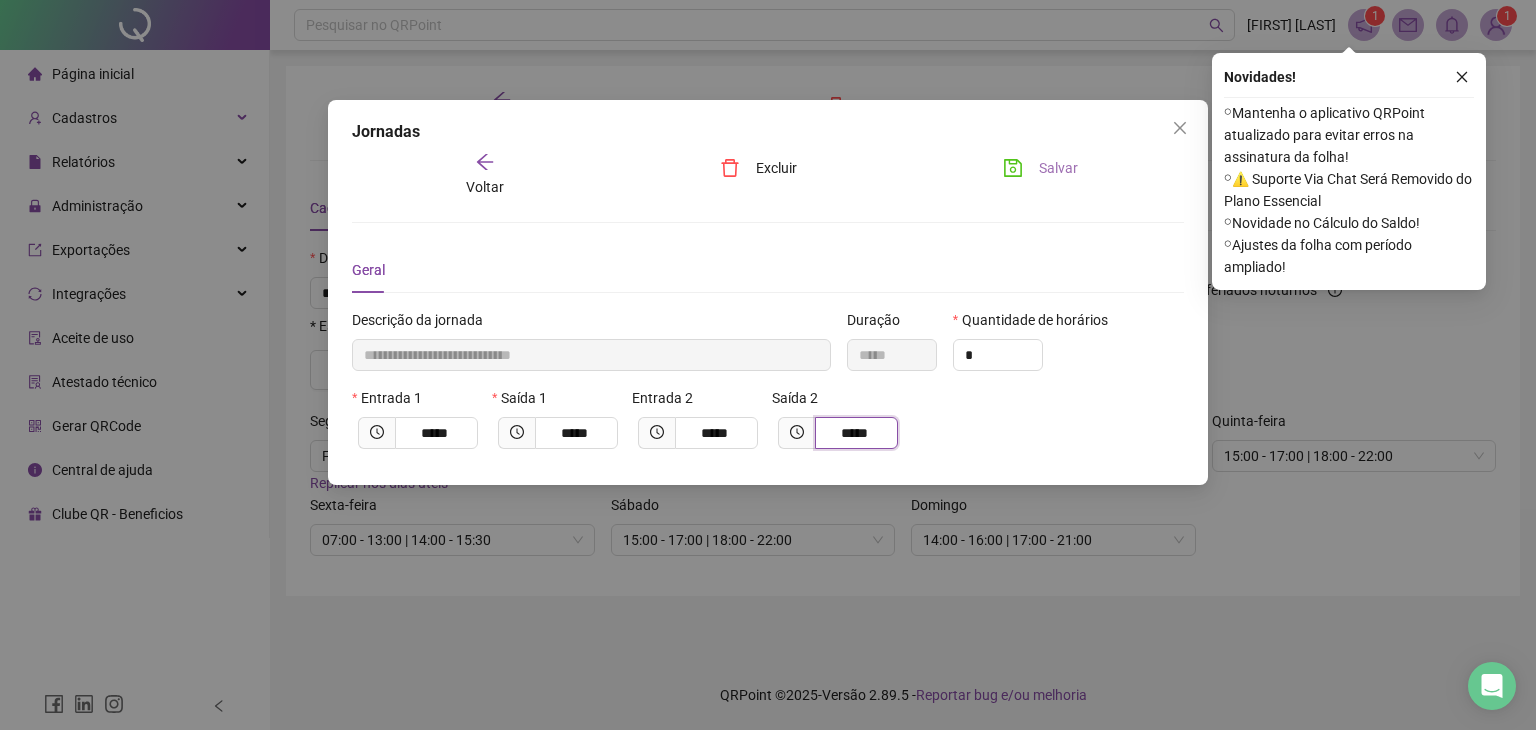 type on "*****" 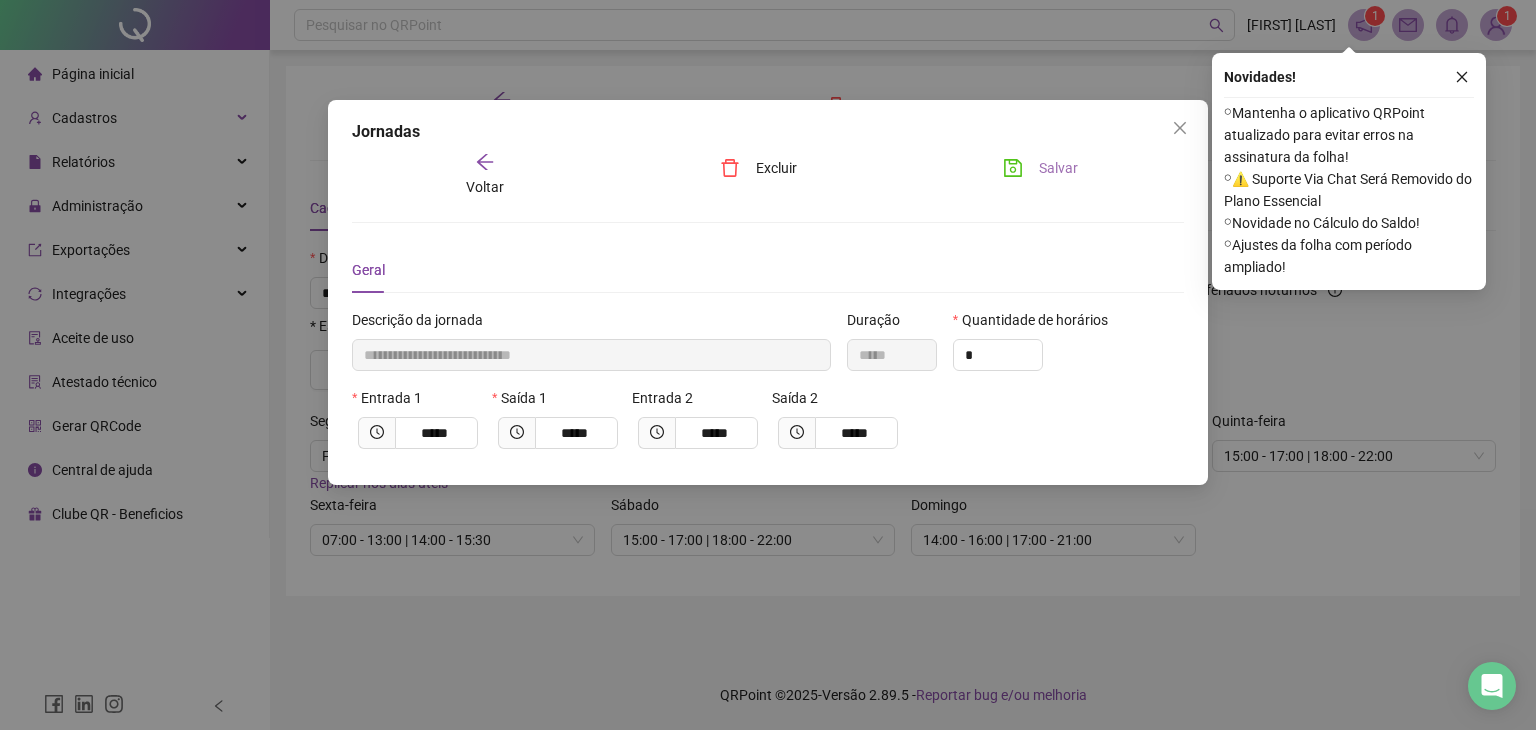 click on "Salvar" at bounding box center [1040, 168] 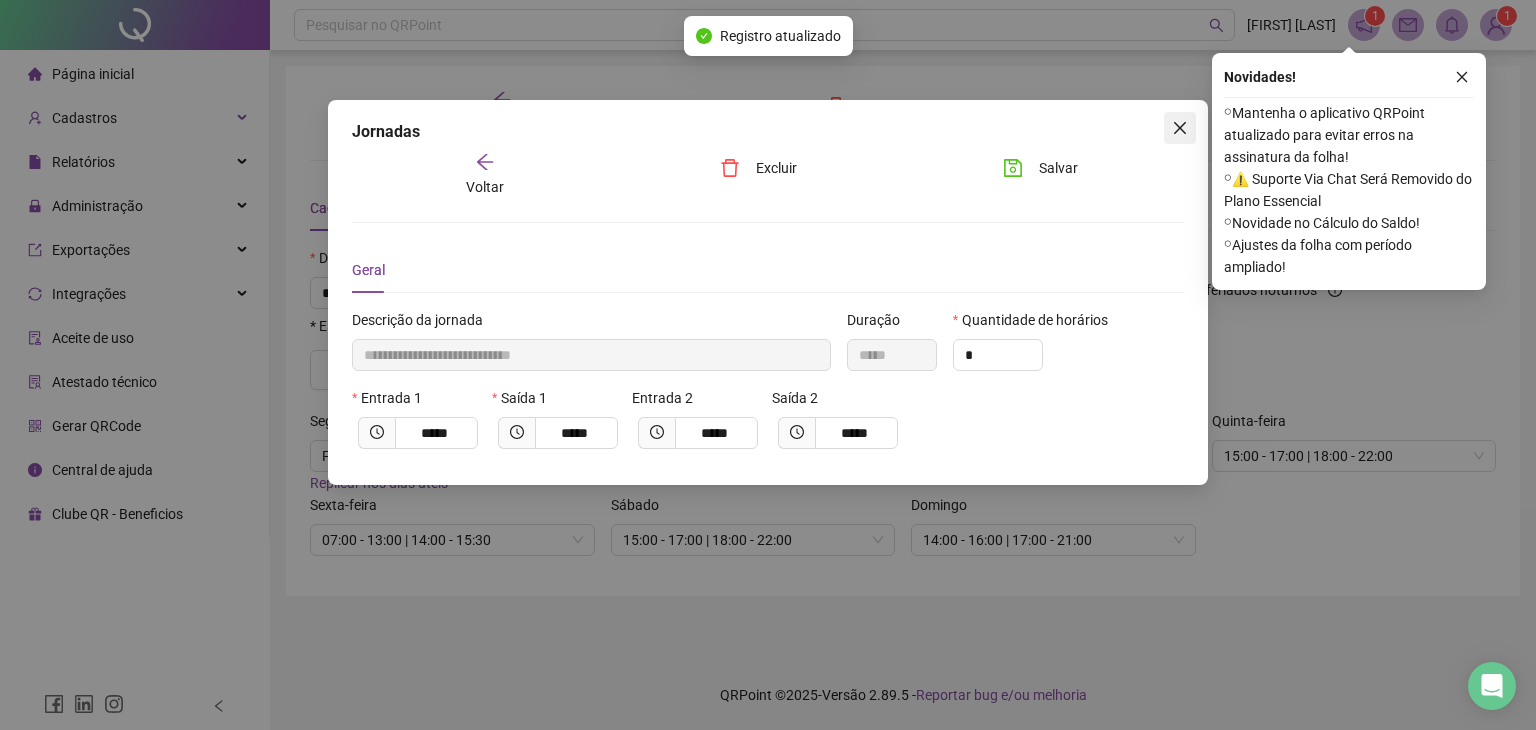 click at bounding box center [1180, 128] 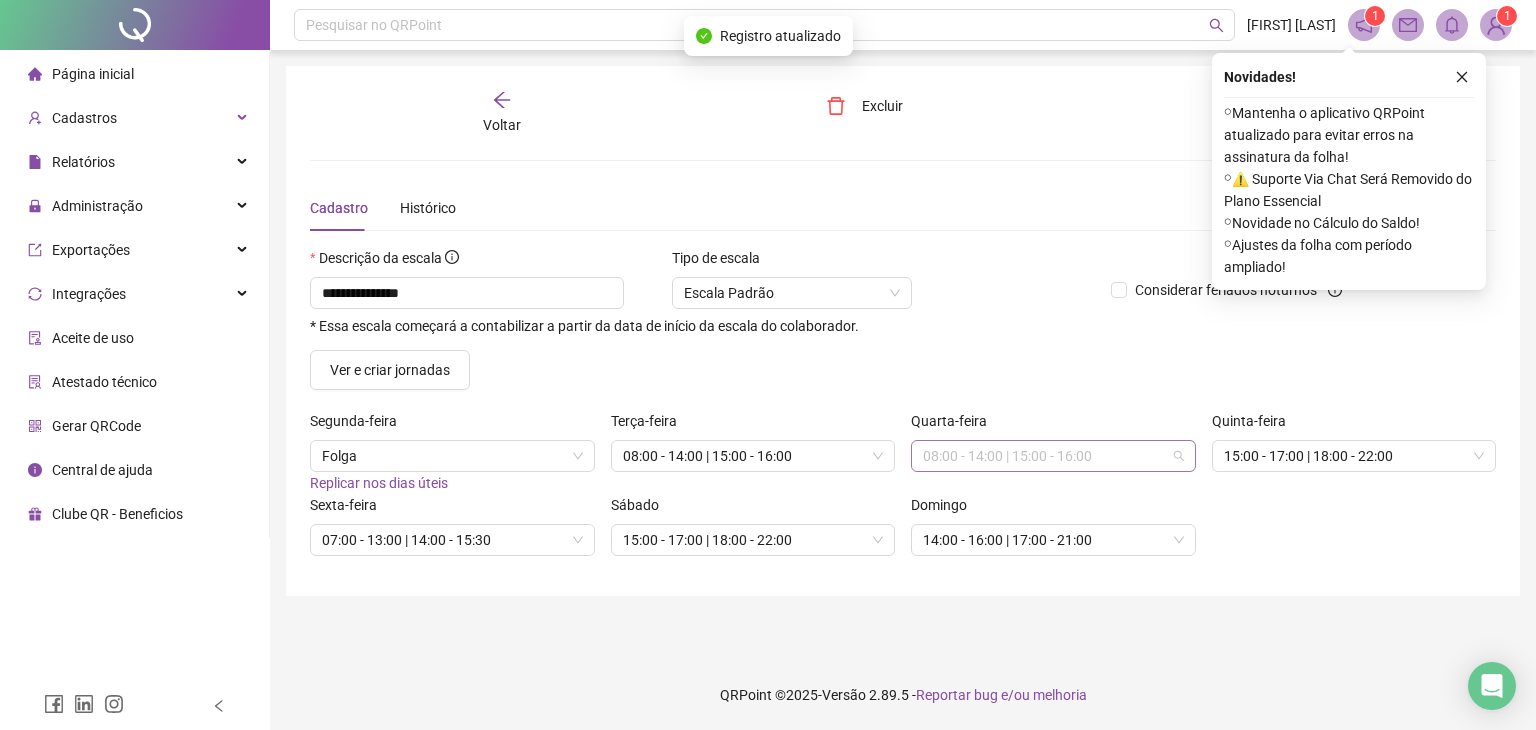 click on "08:00 - 14:00 | 15:00 - 16:00" at bounding box center [1053, 456] 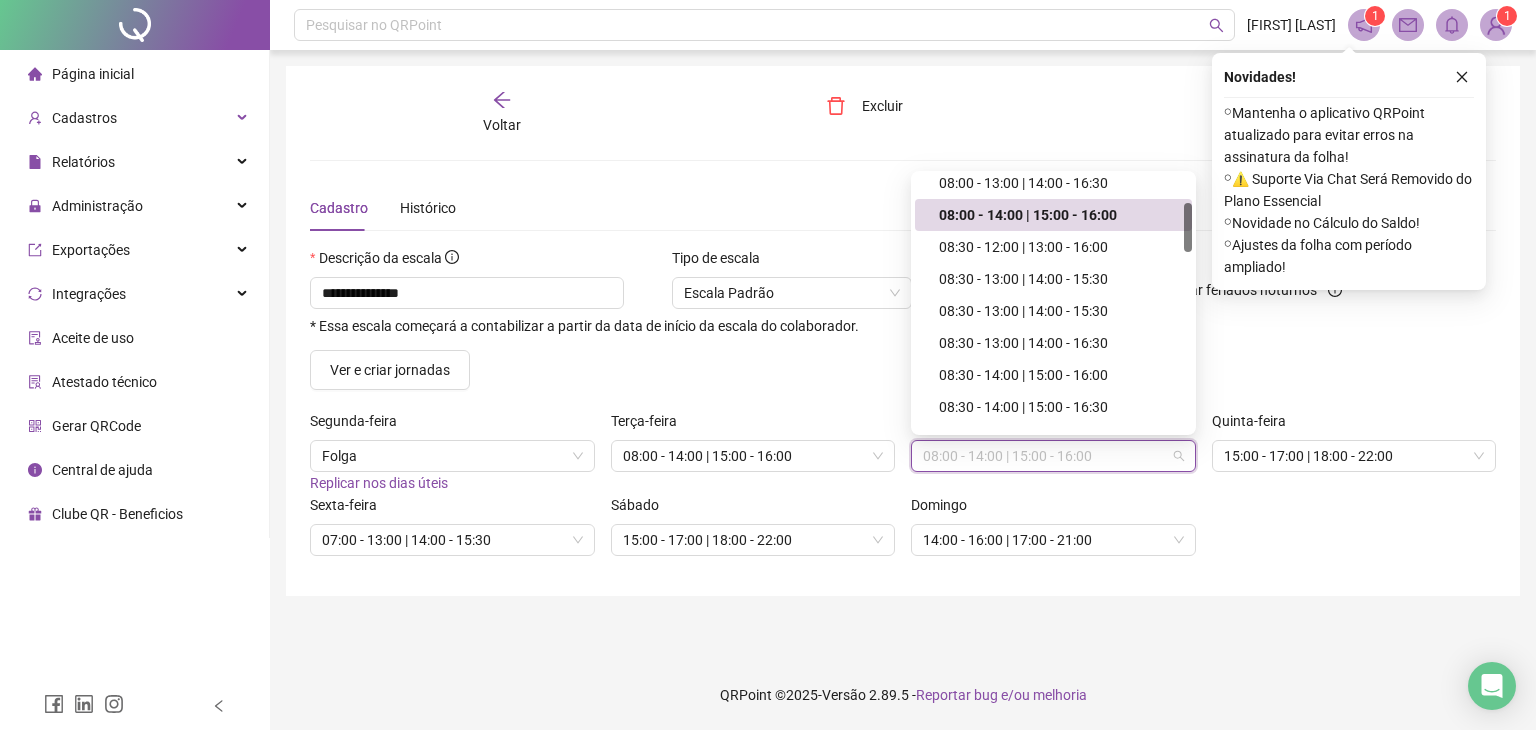 click on "Sexta-feira 07:00 - 13:00 | 14:00 - 15:30   Sábado 15:00 - 17:00 | 18:00 - 22:00   Domingo 14:00 - 16:00 | 17:00 - 21:00" at bounding box center (903, 533) 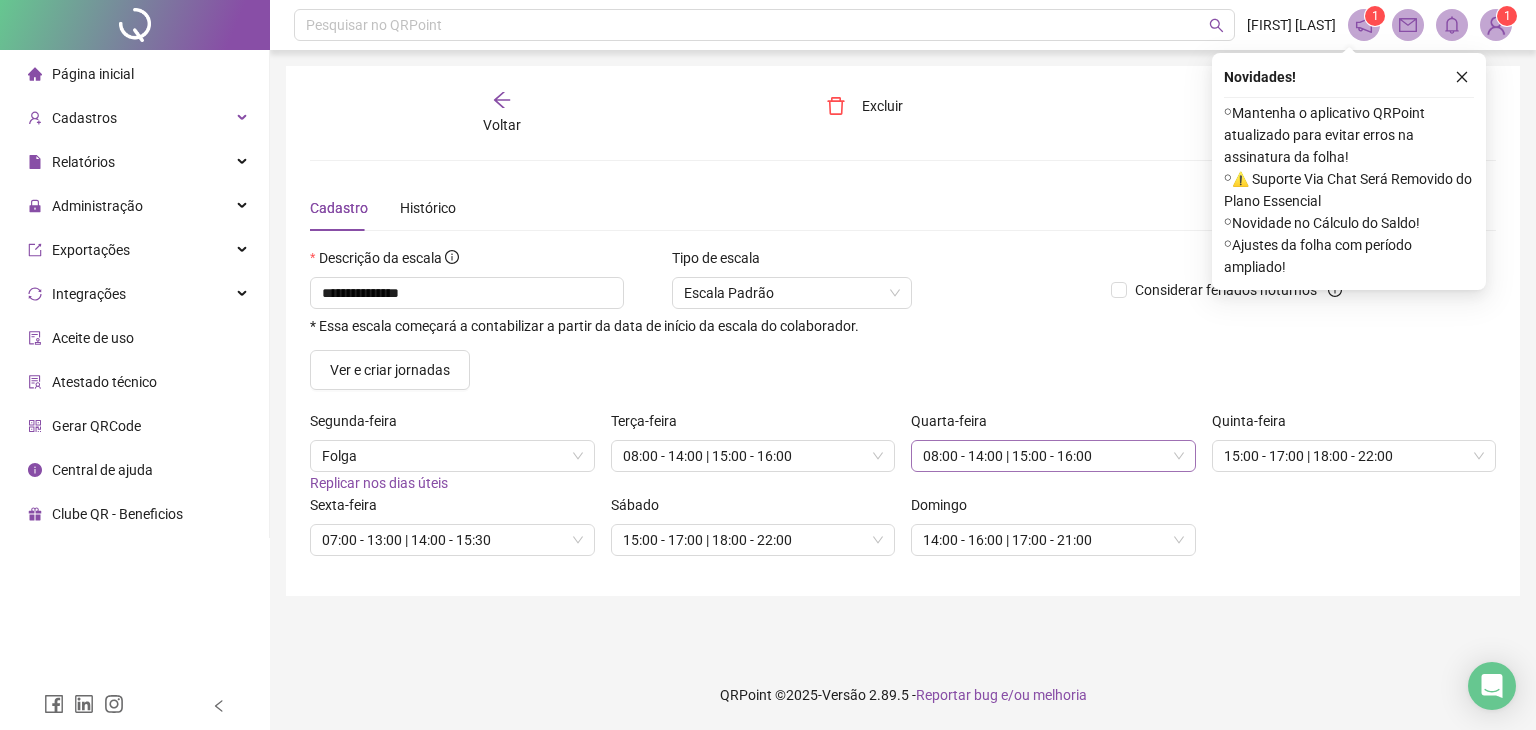 click on "08:00 - 14:00 | 15:00 - 16:00" at bounding box center (1053, 456) 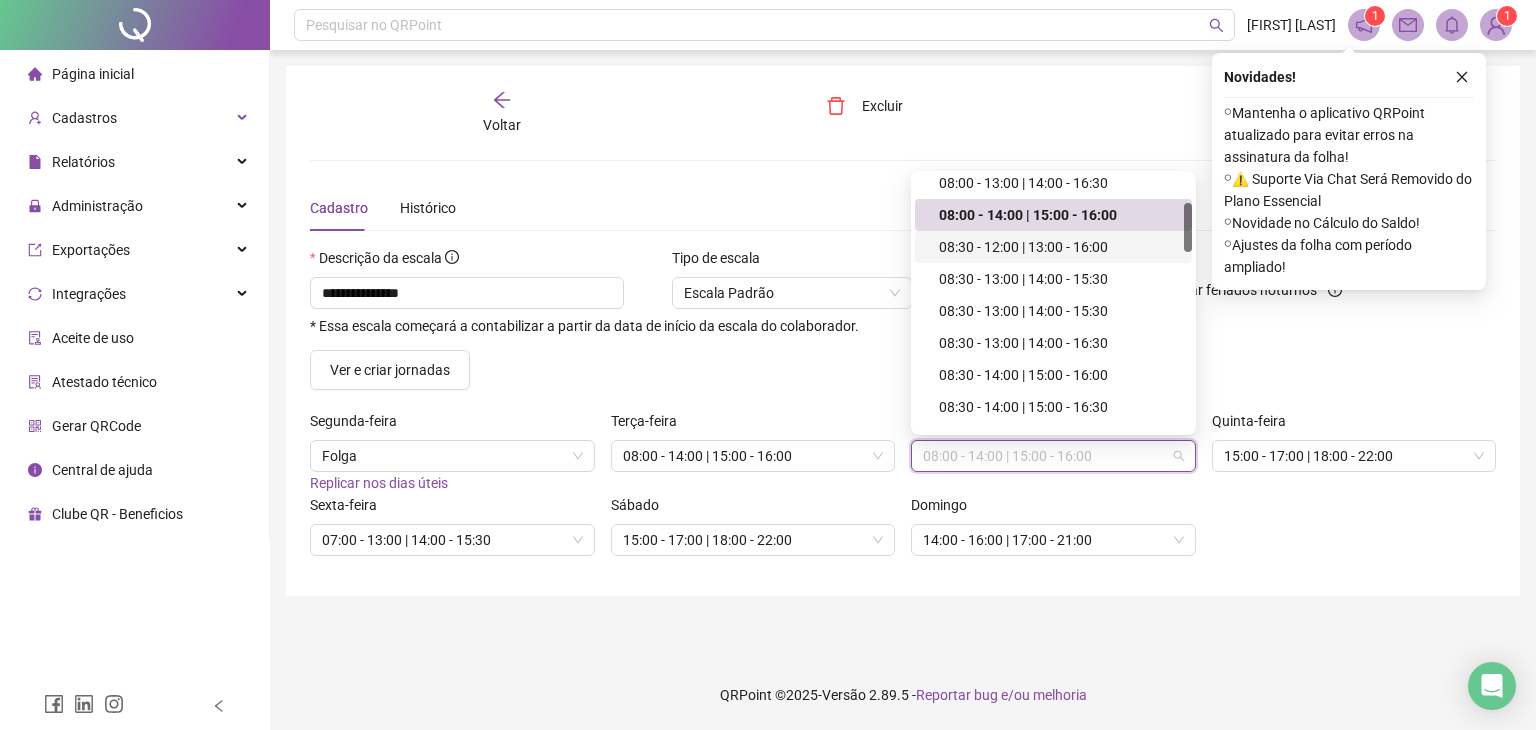 click on "08:30 - 12:00 | 13:00 - 16:00" at bounding box center [1059, 247] 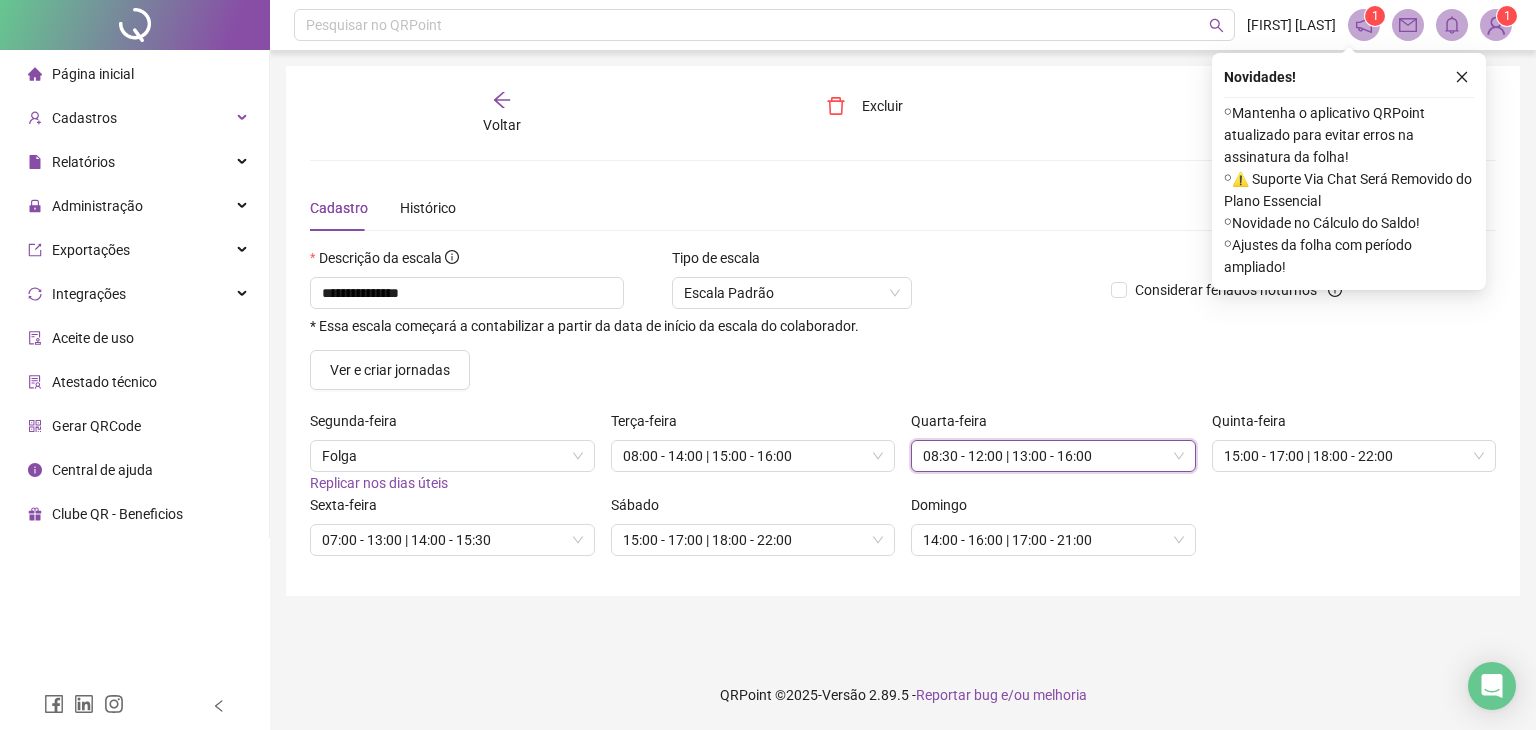 click on "Sexta-feira 07:00 - 13:00 | 14:00 - 15:30   Sábado 15:00 - 17:00 | 18:00 - 22:00   Domingo 14:00 - 16:00 | 17:00 - 21:00" at bounding box center [903, 533] 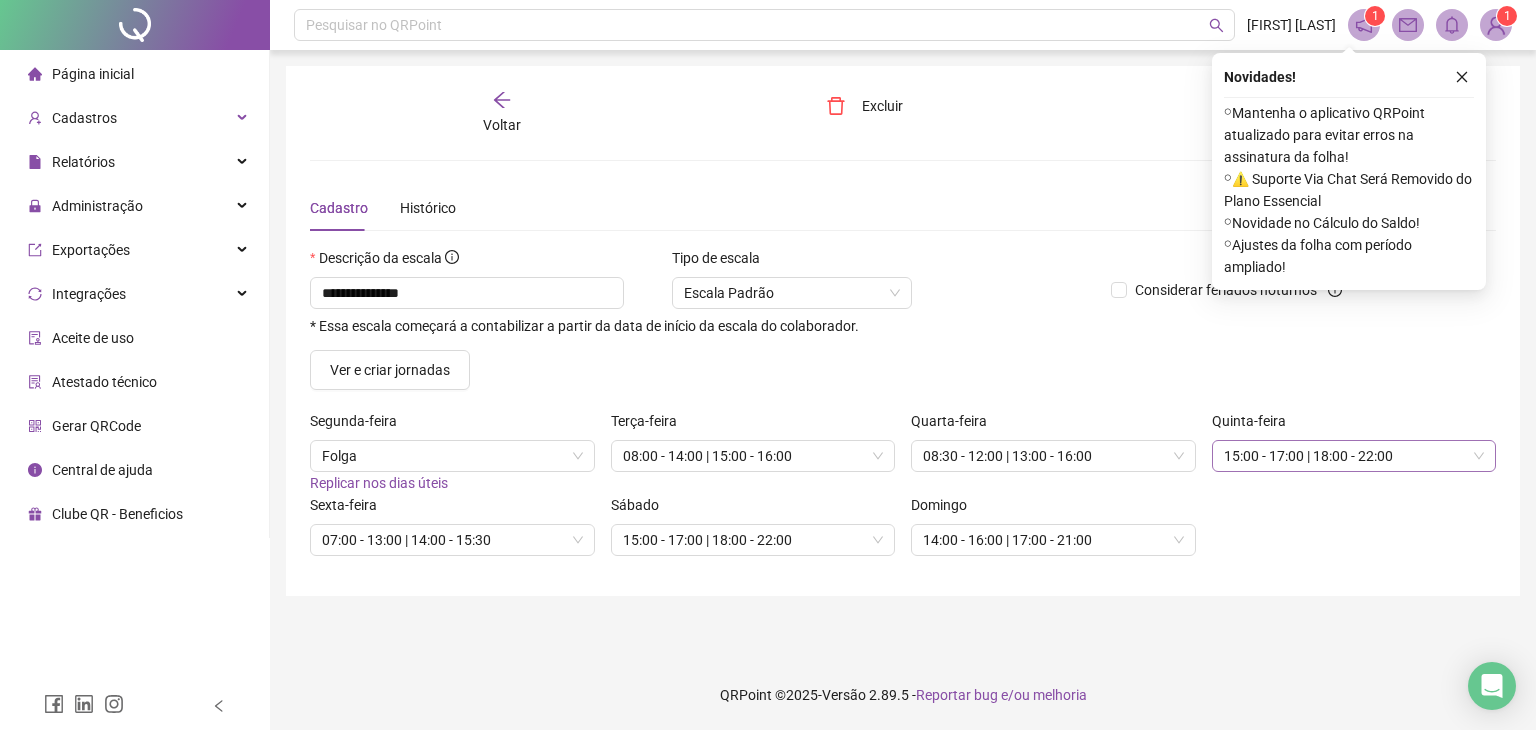 click on "15:00 - 17:00 | 18:00 - 22:00" at bounding box center [1354, 456] 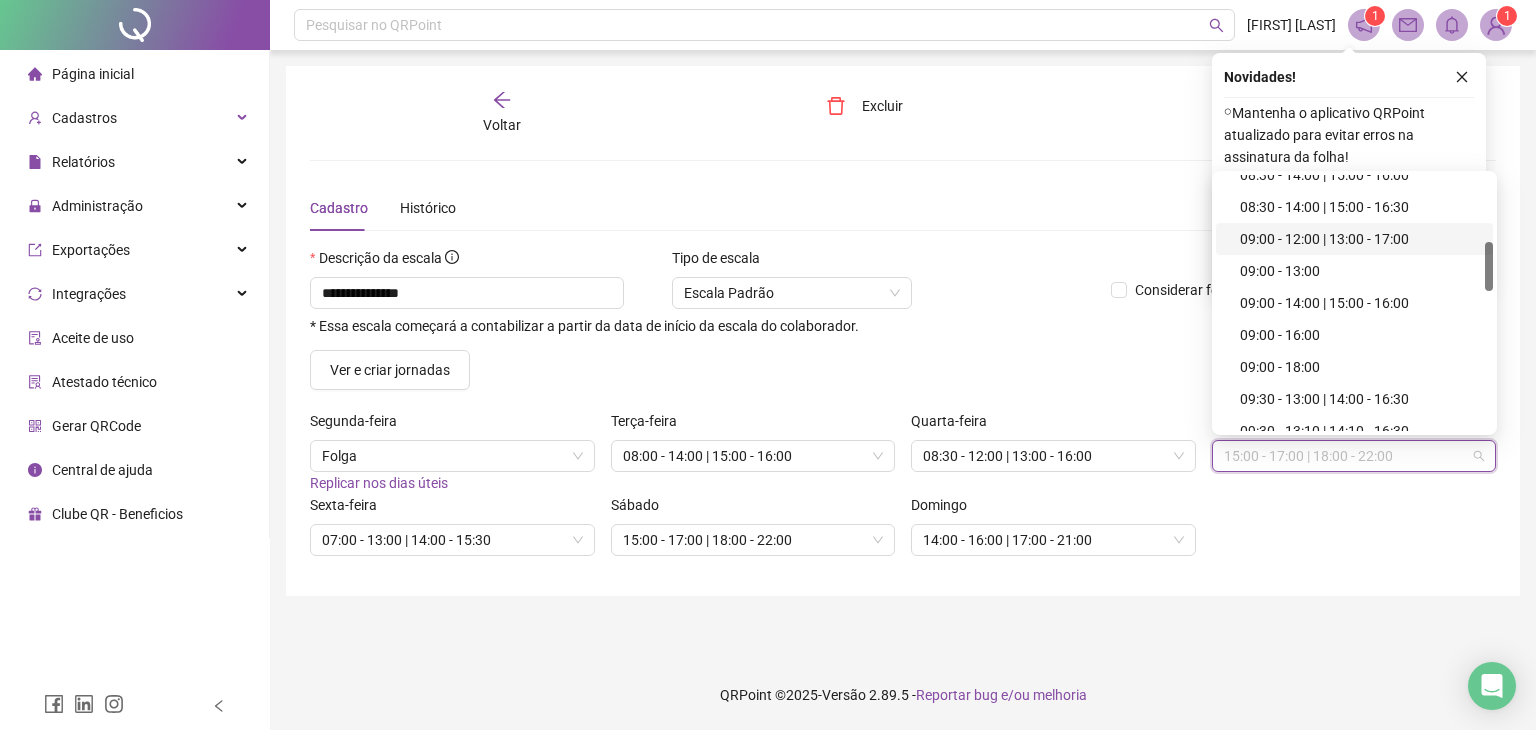 scroll, scrollTop: 46, scrollLeft: 0, axis: vertical 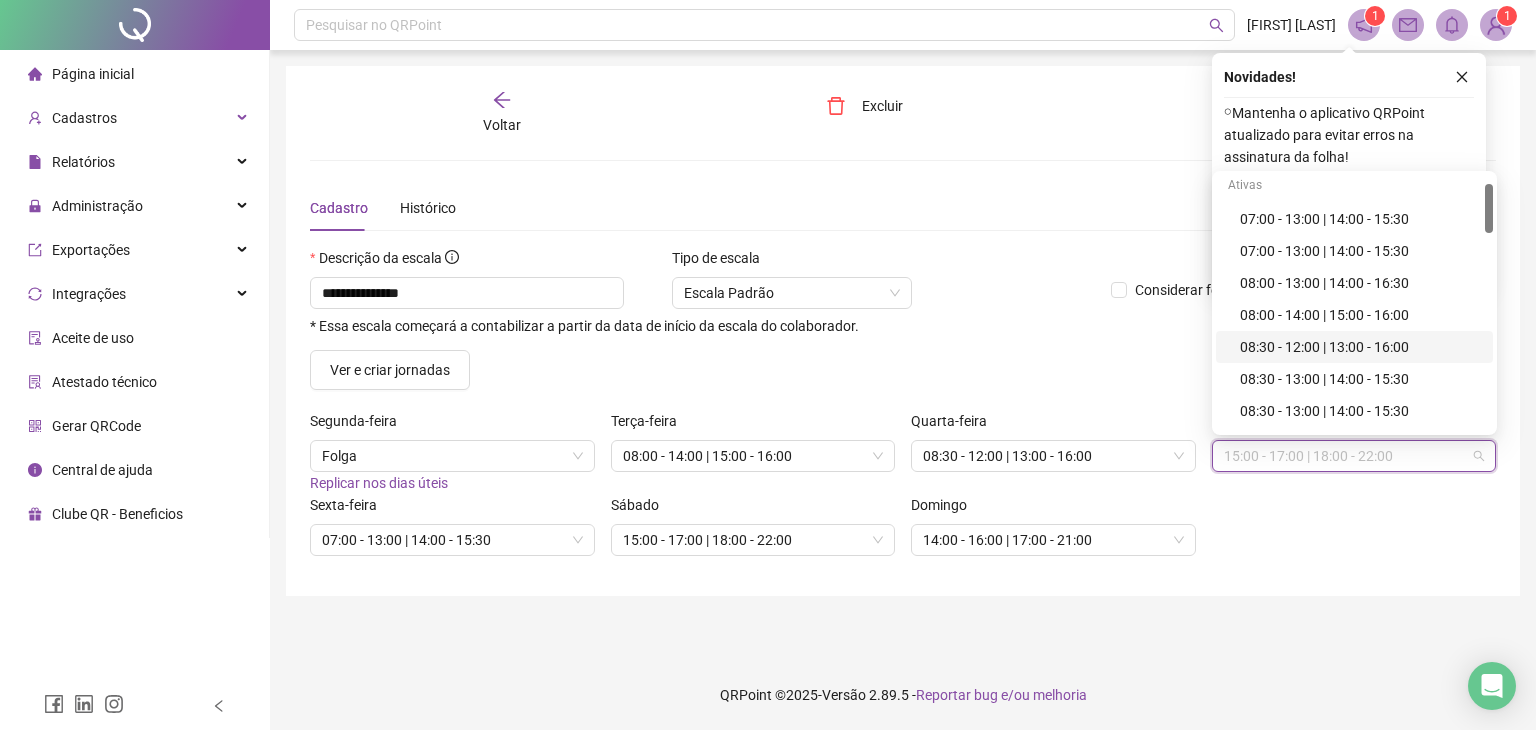 click on "08:30 - 12:00 | 13:00 - 16:00" at bounding box center [1360, 347] 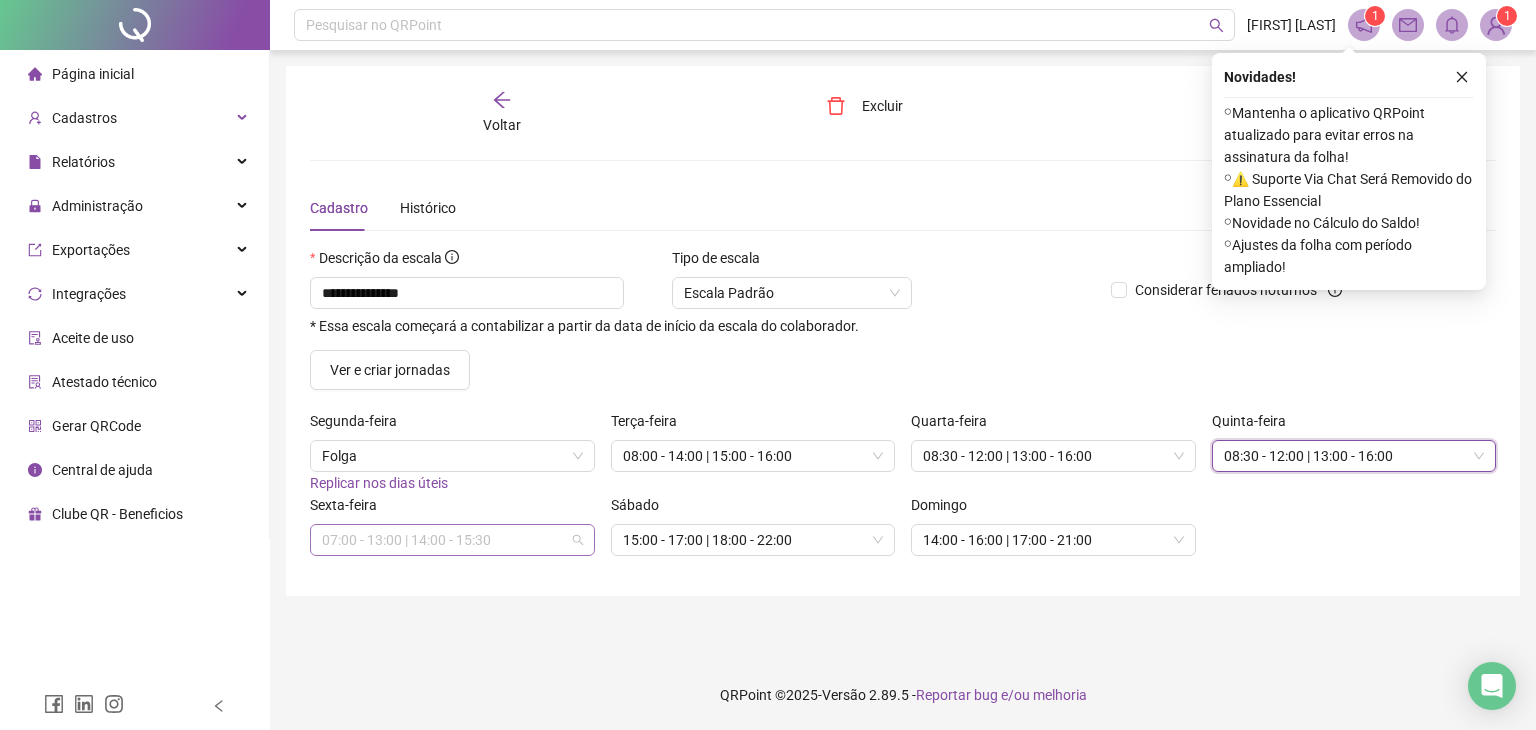 click on "07:00 - 13:00 | 14:00 - 15:30" at bounding box center [452, 540] 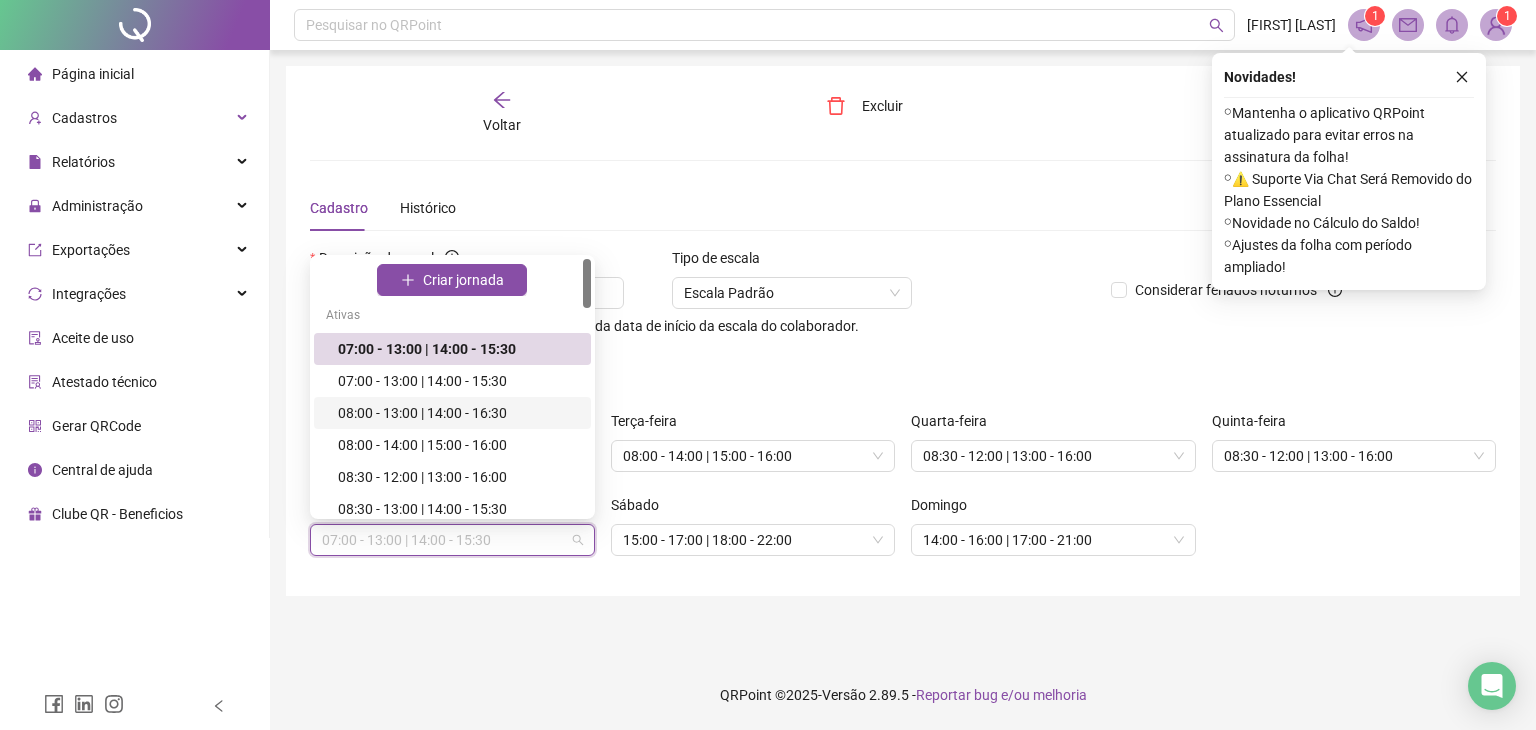 scroll, scrollTop: 100, scrollLeft: 0, axis: vertical 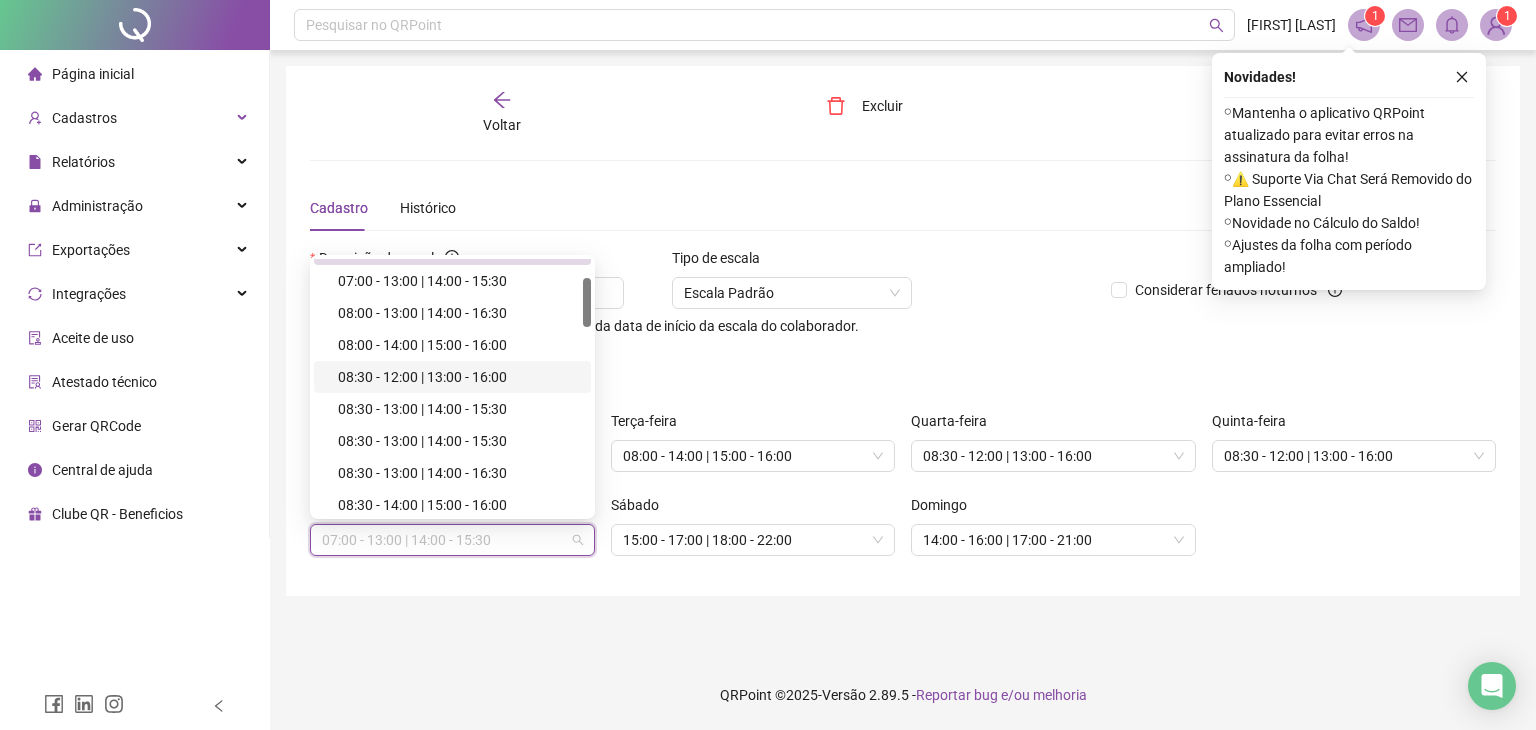click on "08:30 - 12:00 | 13:00 - 16:00" at bounding box center [458, 377] 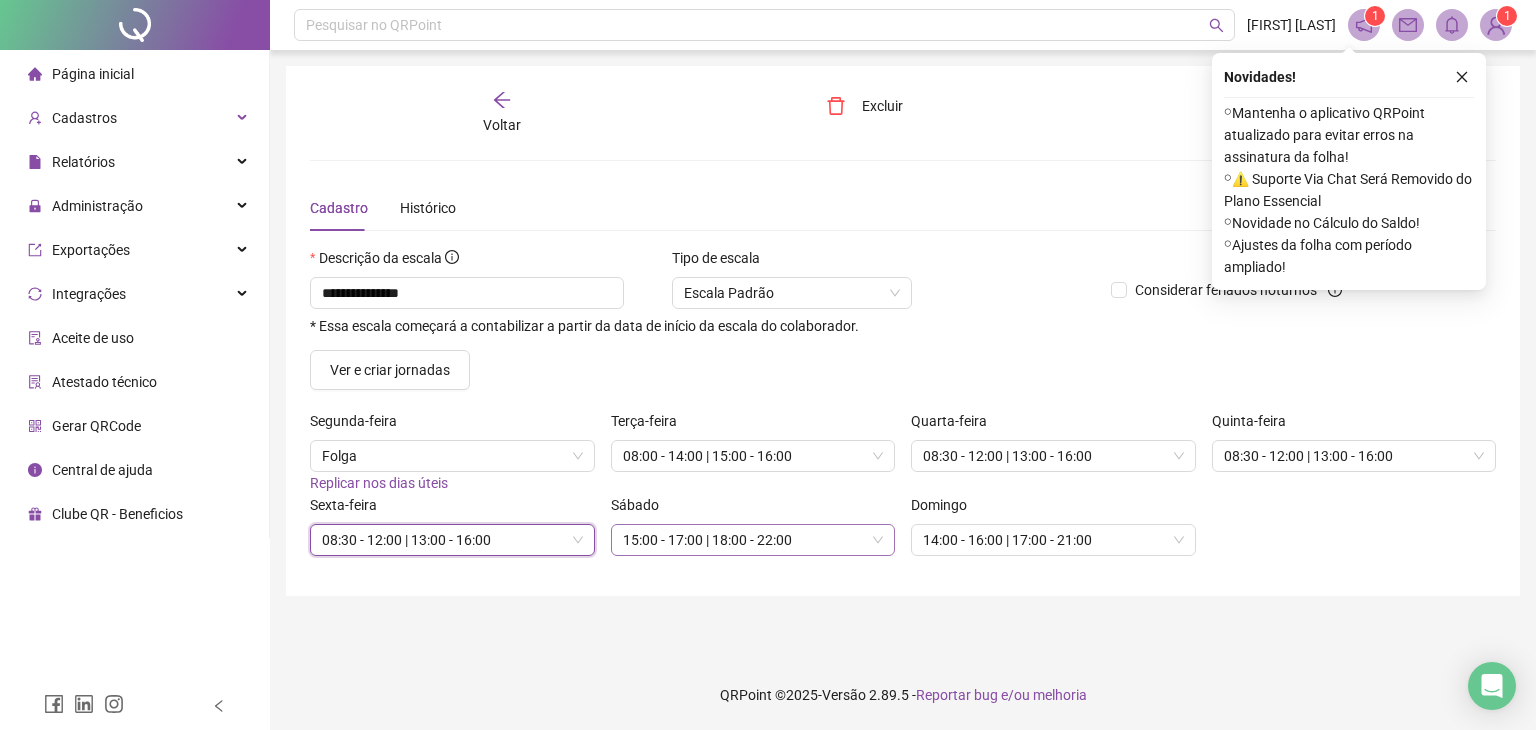 click on "15:00 - 17:00 | 18:00 - 22:00" at bounding box center [753, 540] 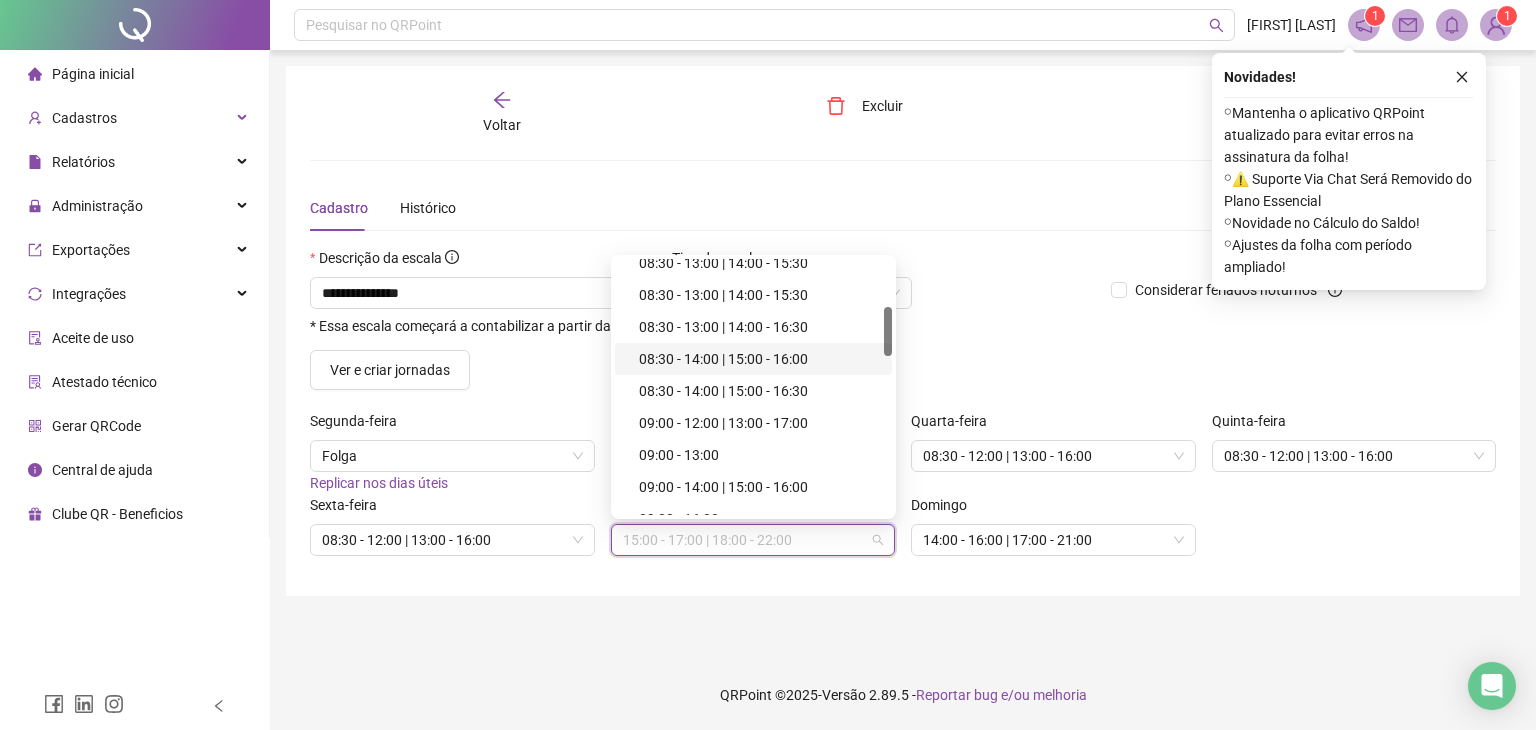 scroll, scrollTop: 146, scrollLeft: 0, axis: vertical 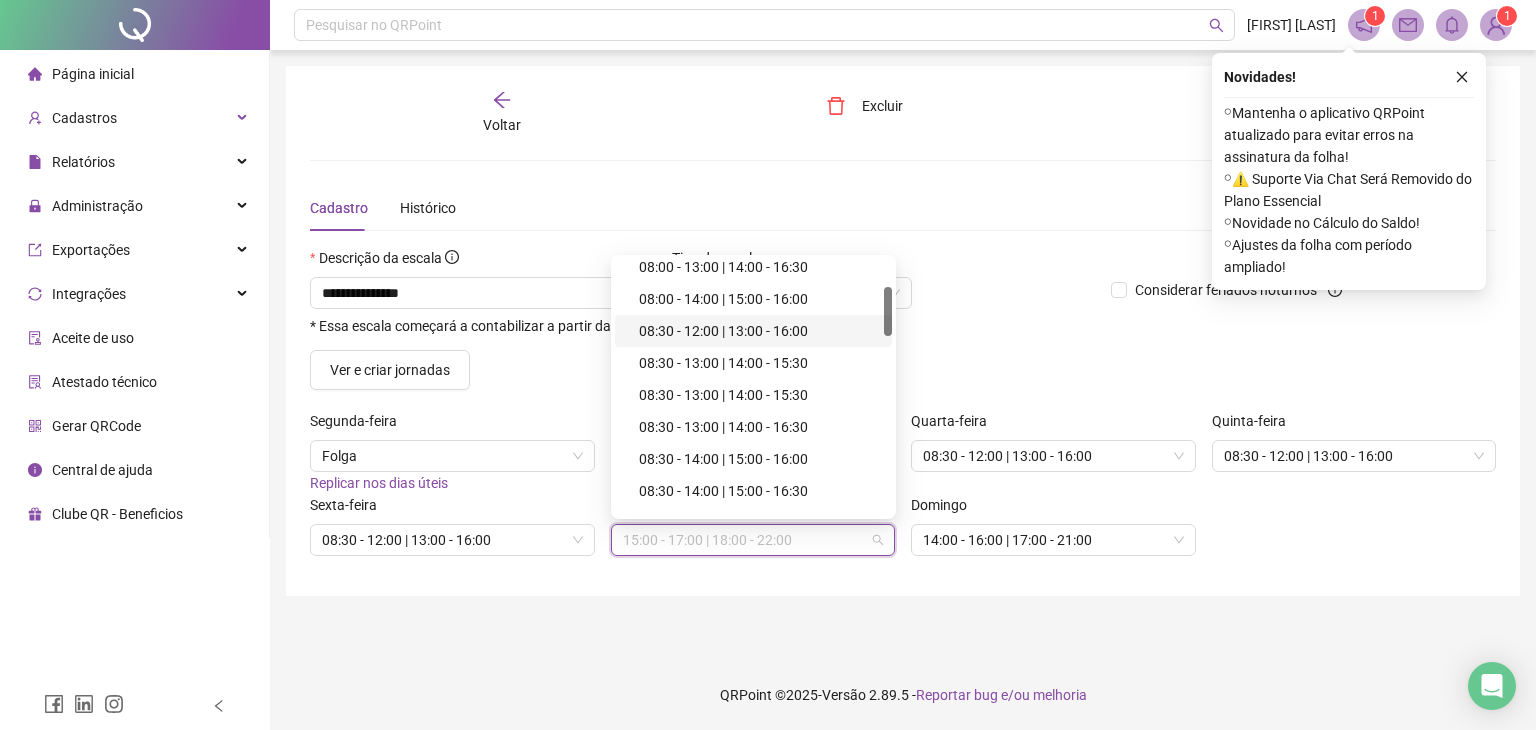 click on "08:30 - 12:00 | 13:00 - 16:00" at bounding box center [759, 331] 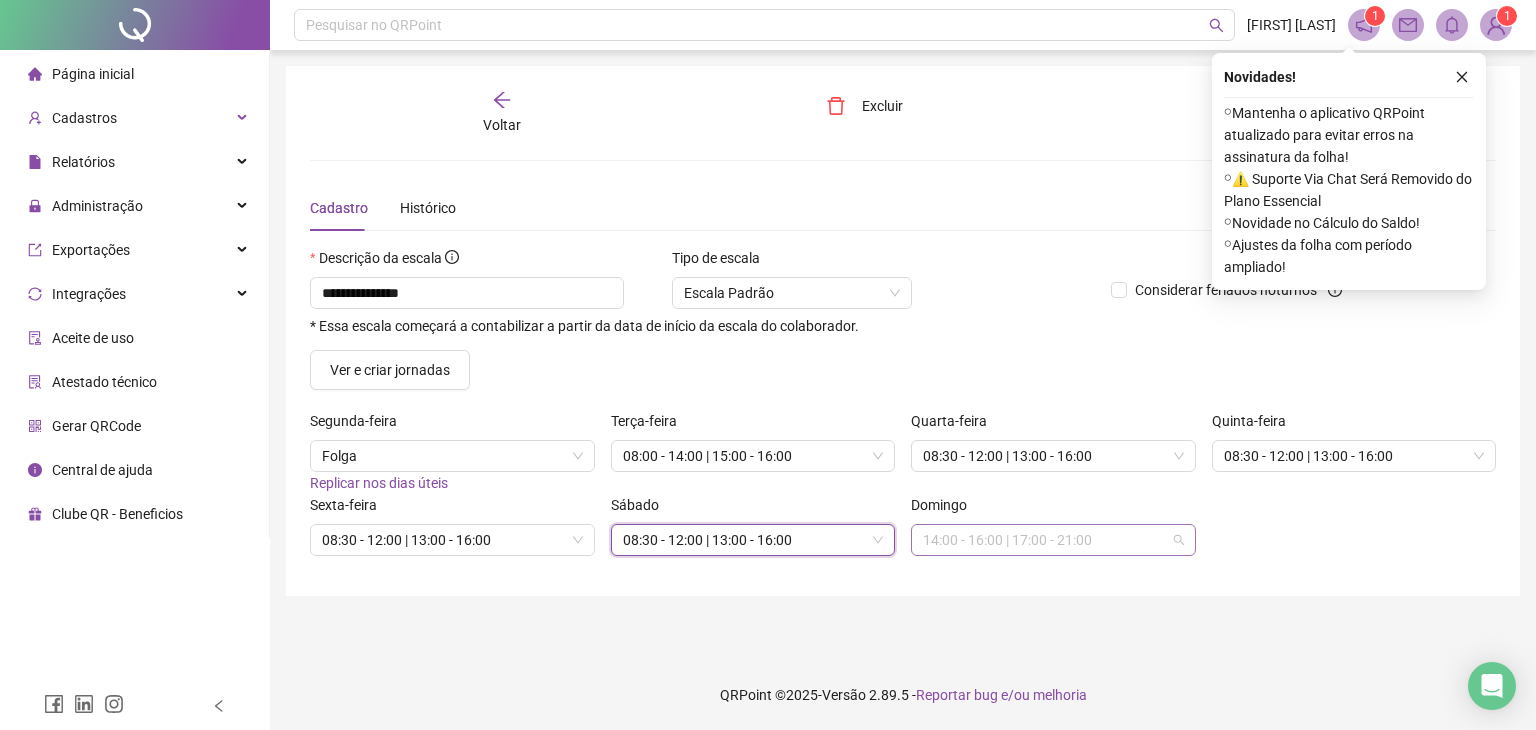 click on "14:00 - 16:00 | 17:00 - 21:00" at bounding box center [1053, 540] 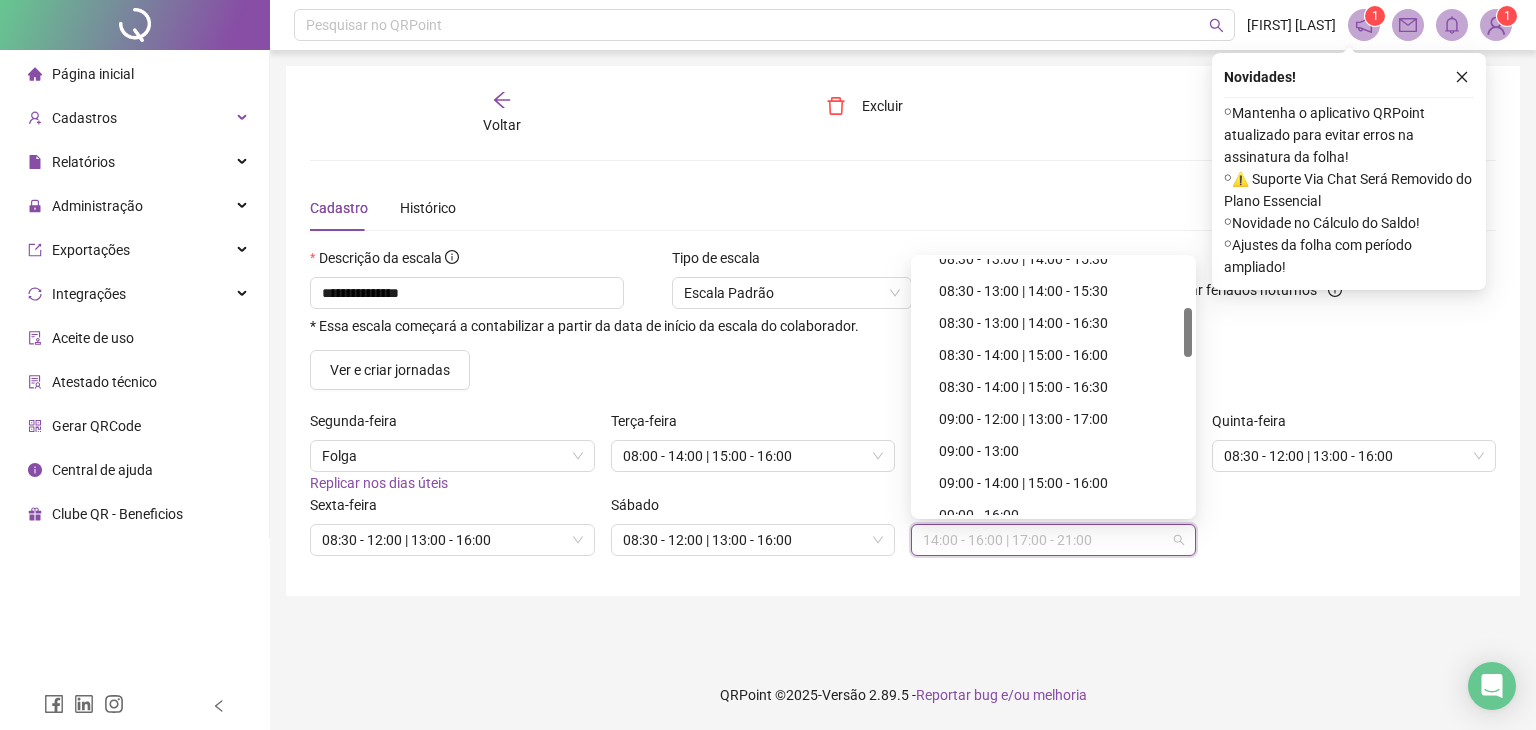 scroll, scrollTop: 50, scrollLeft: 0, axis: vertical 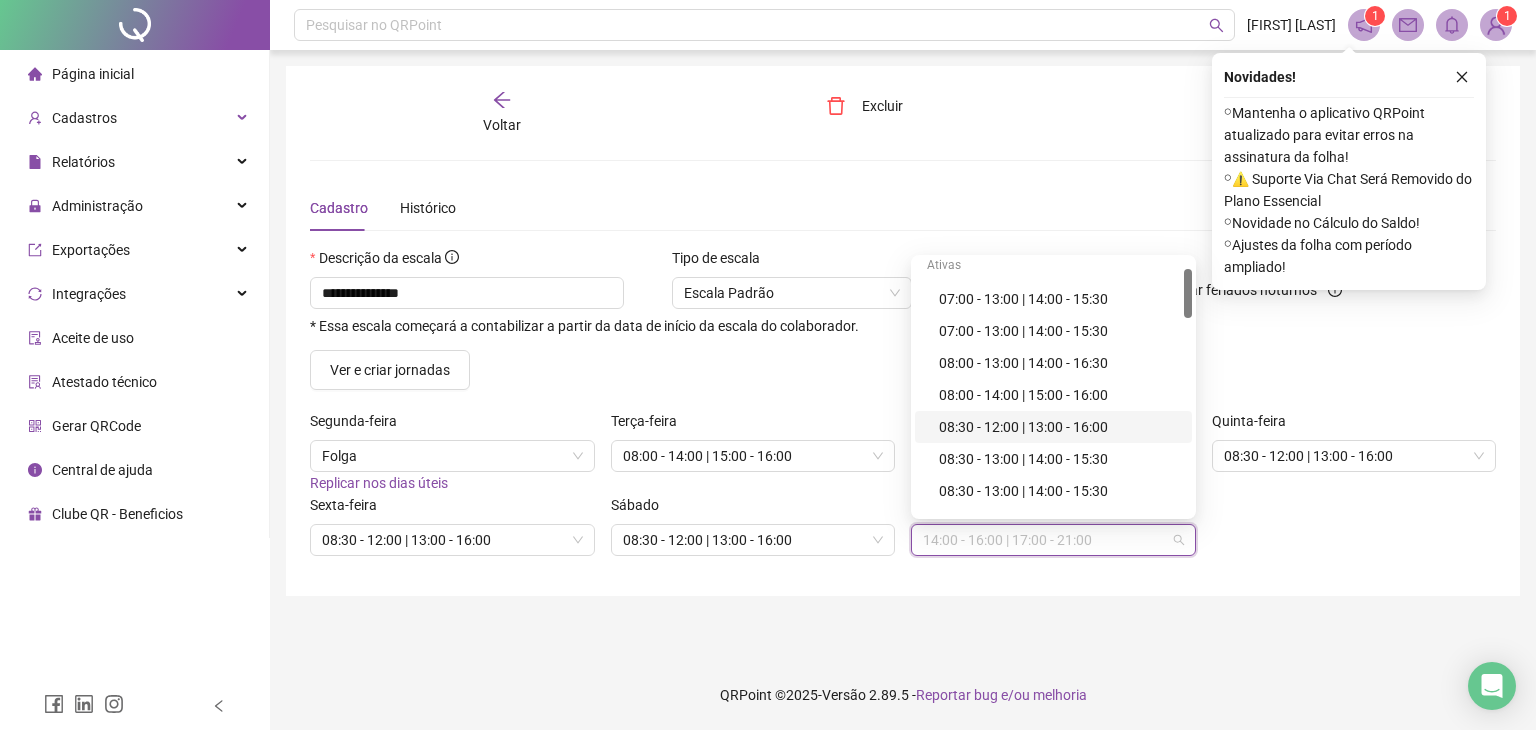 click on "08:30 - 12:00 | 13:00 - 16:00" at bounding box center [1059, 427] 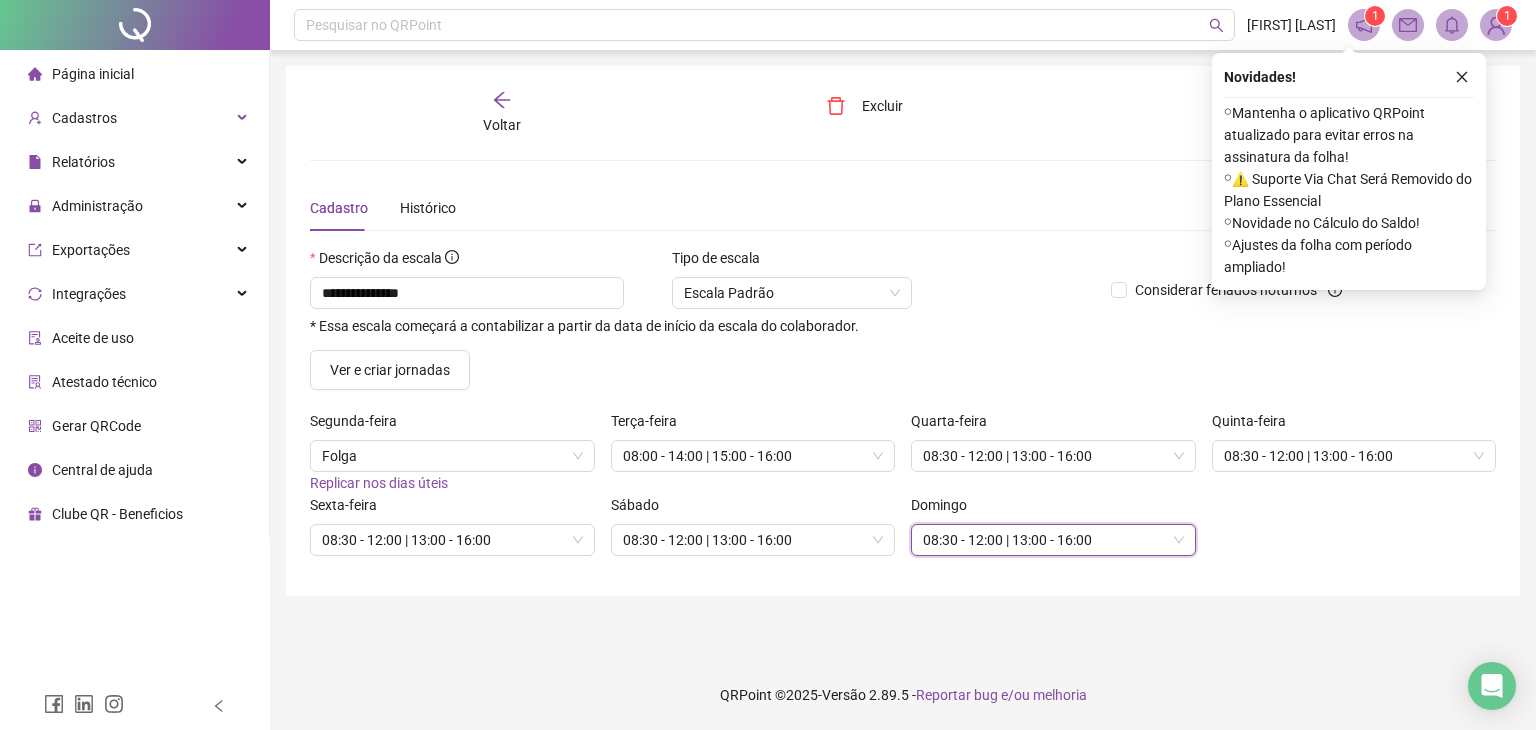 click on "**********" at bounding box center [903, 331] 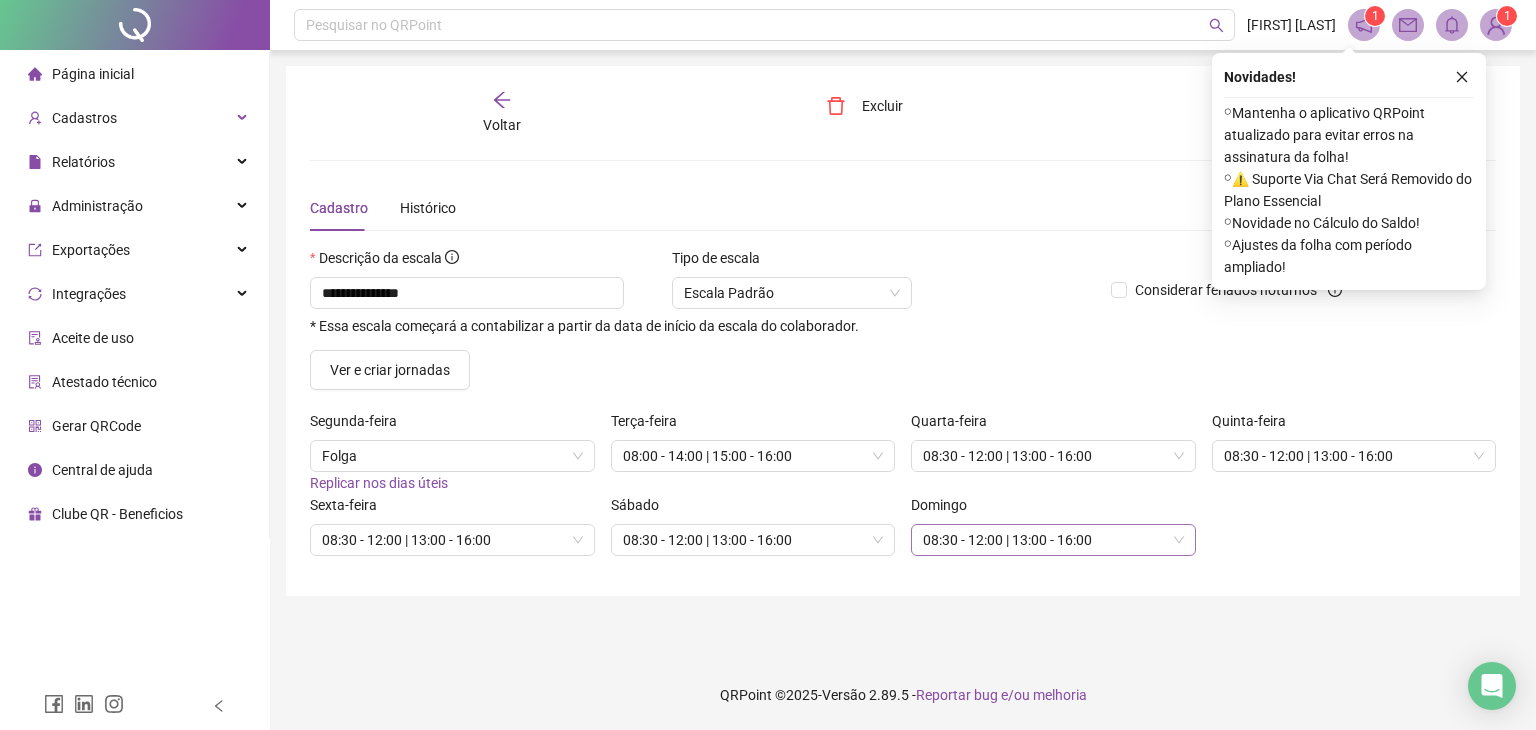 click on "08:30 - 12:00 | 13:00 - 16:00" at bounding box center (1053, 540) 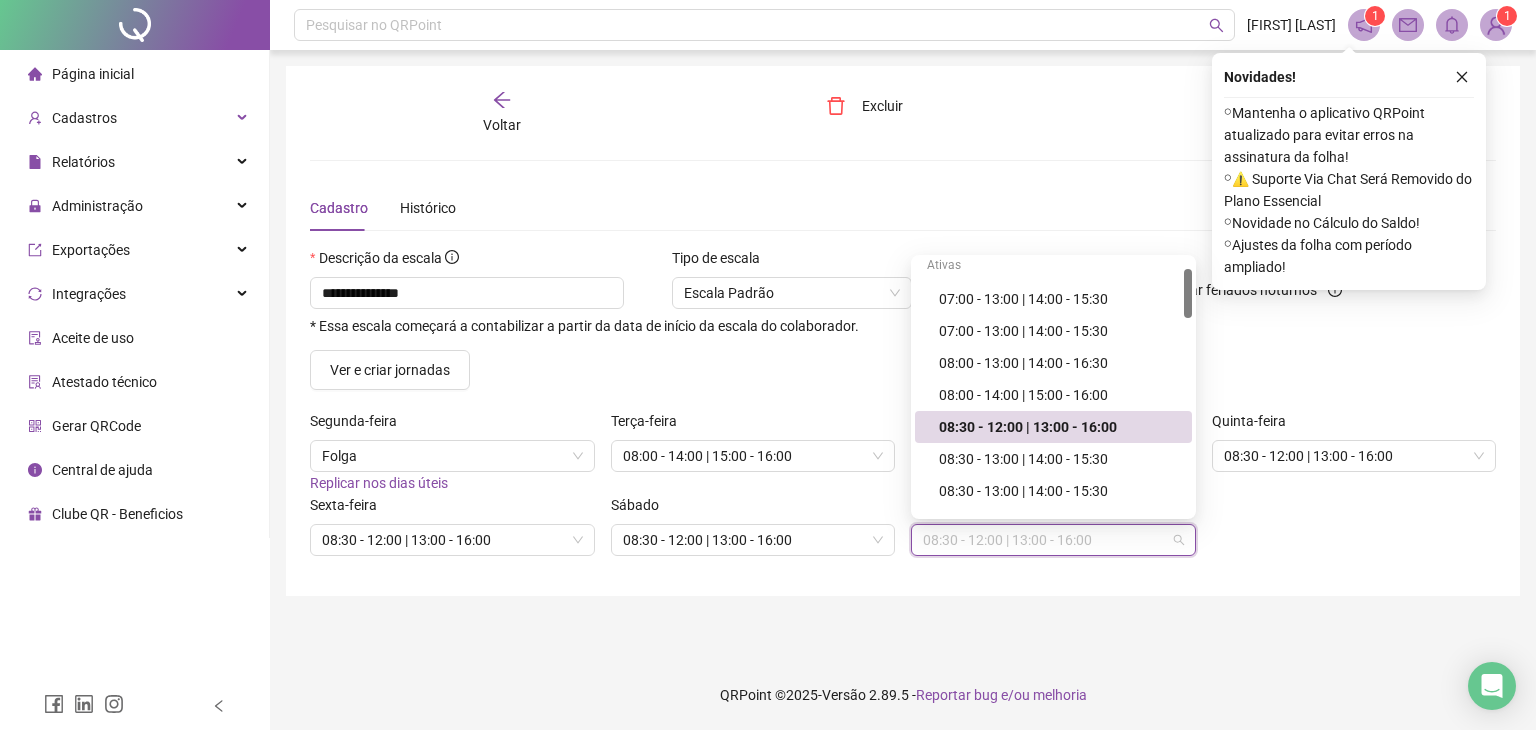 scroll, scrollTop: 150, scrollLeft: 0, axis: vertical 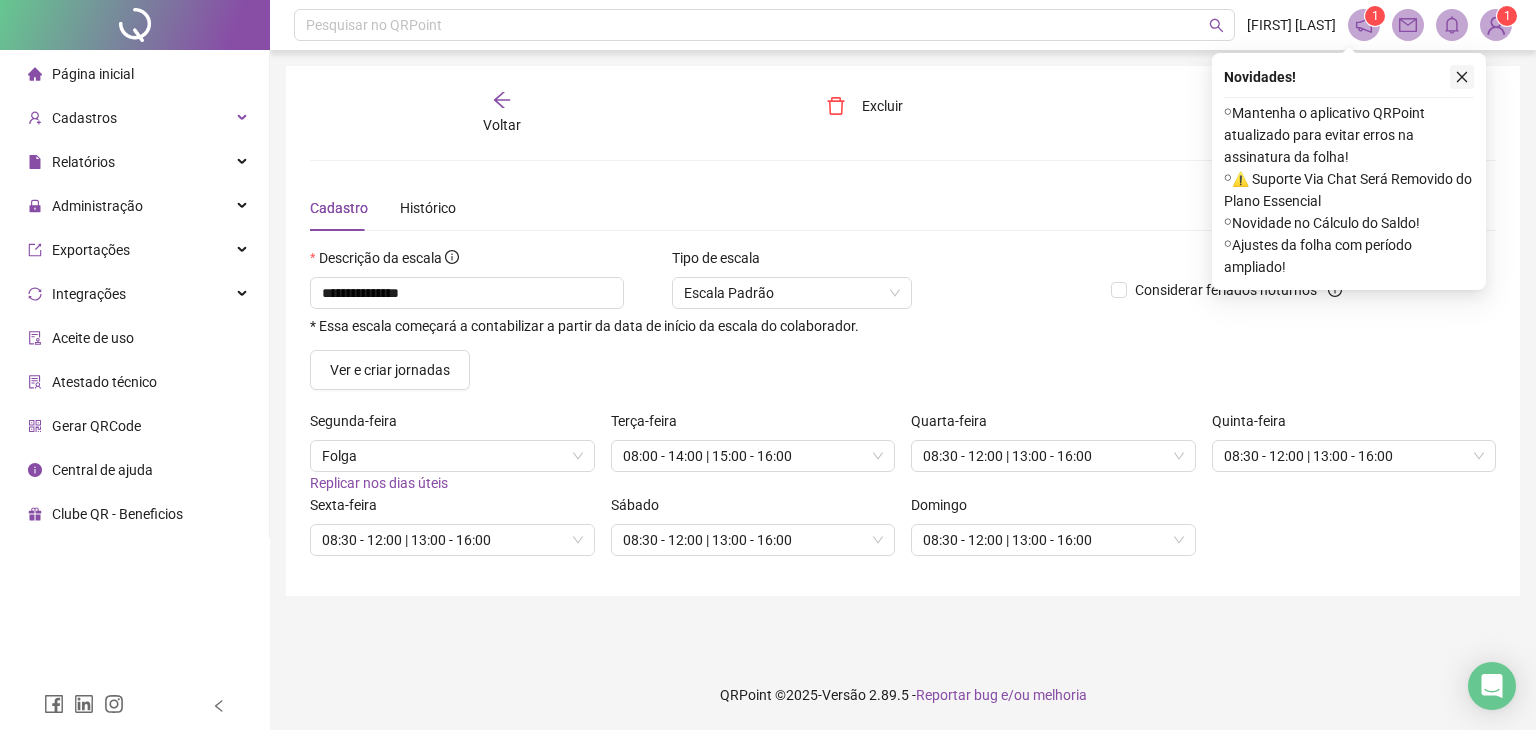 click 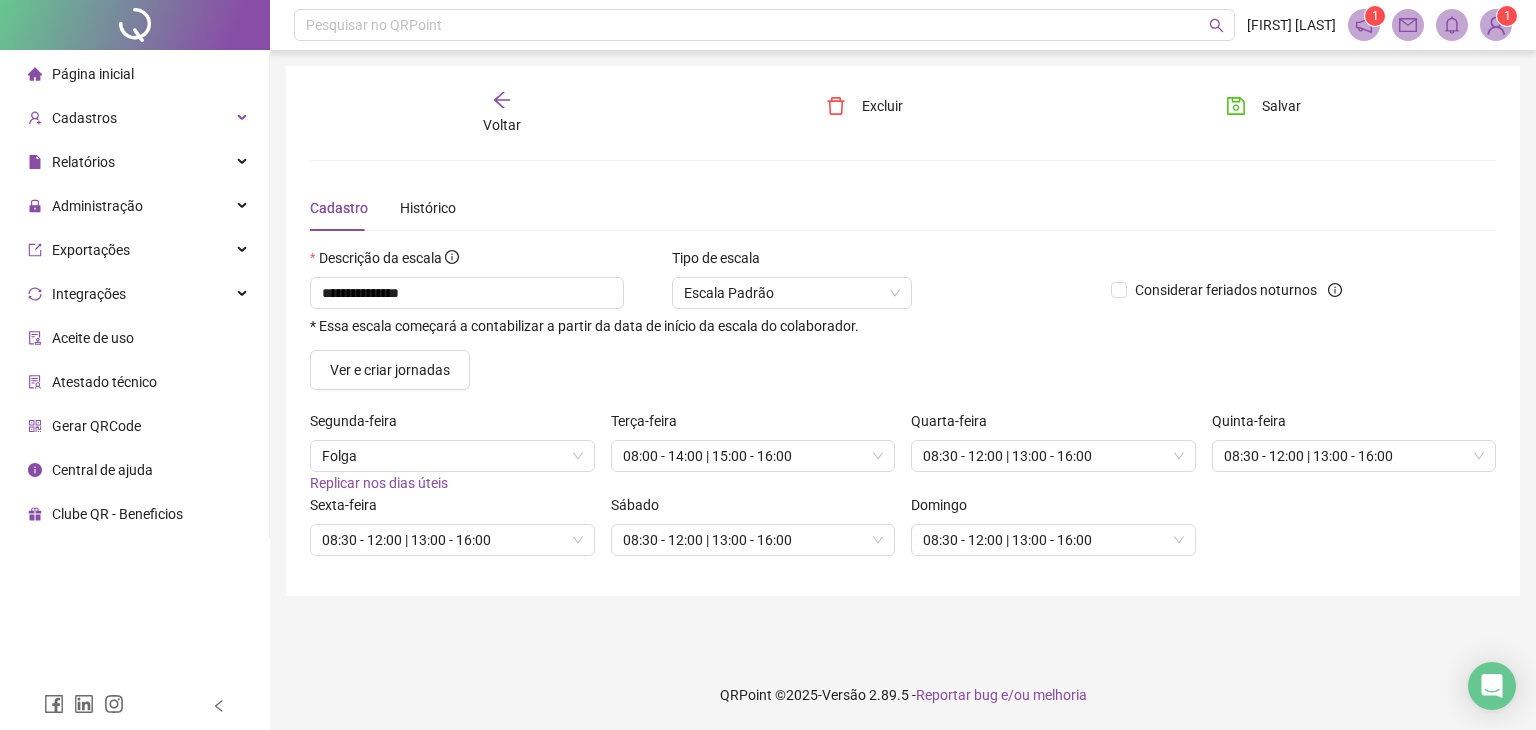 click on "Quinta-feira" at bounding box center (1354, 425) 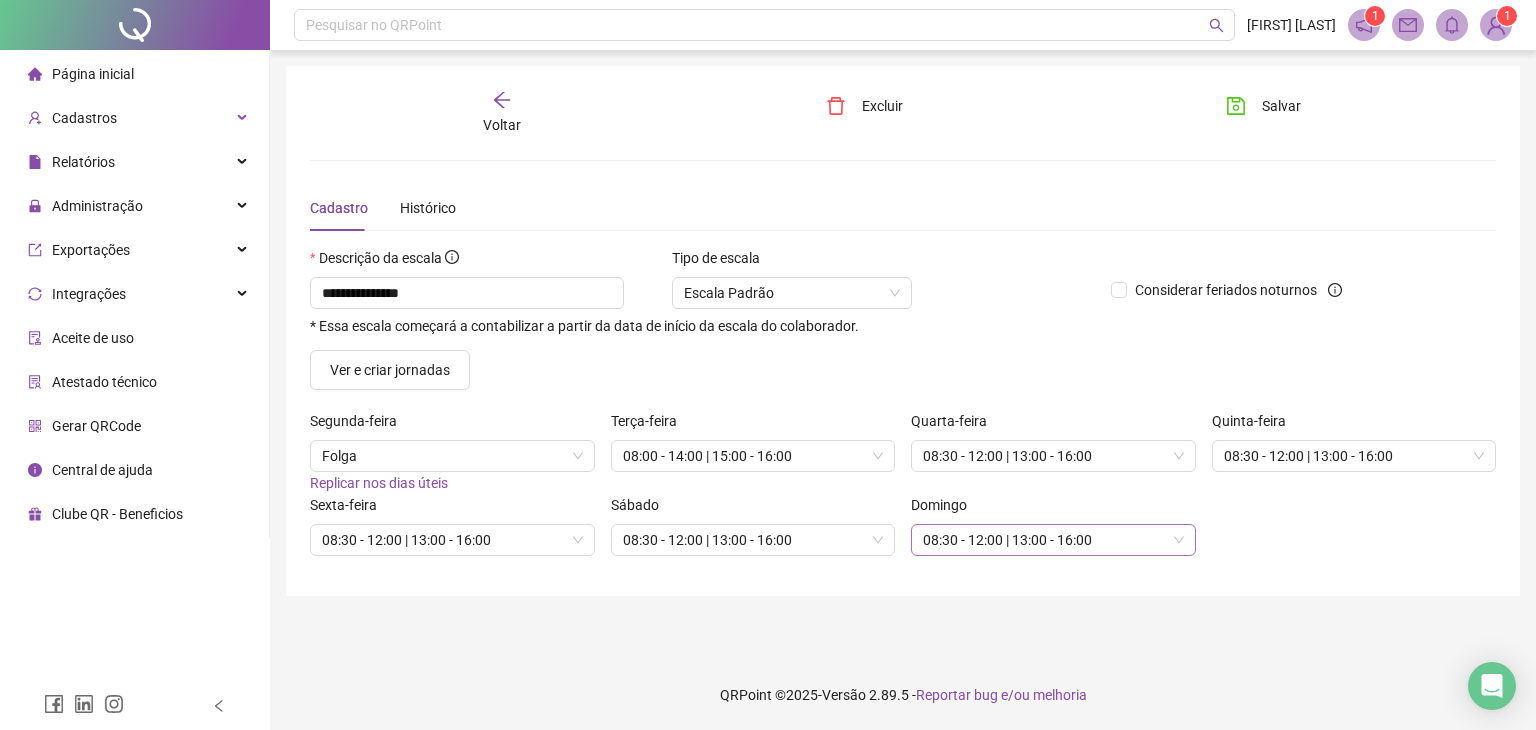 click on "08:30 - 12:00 | 13:00 - 16:00" at bounding box center [1053, 540] 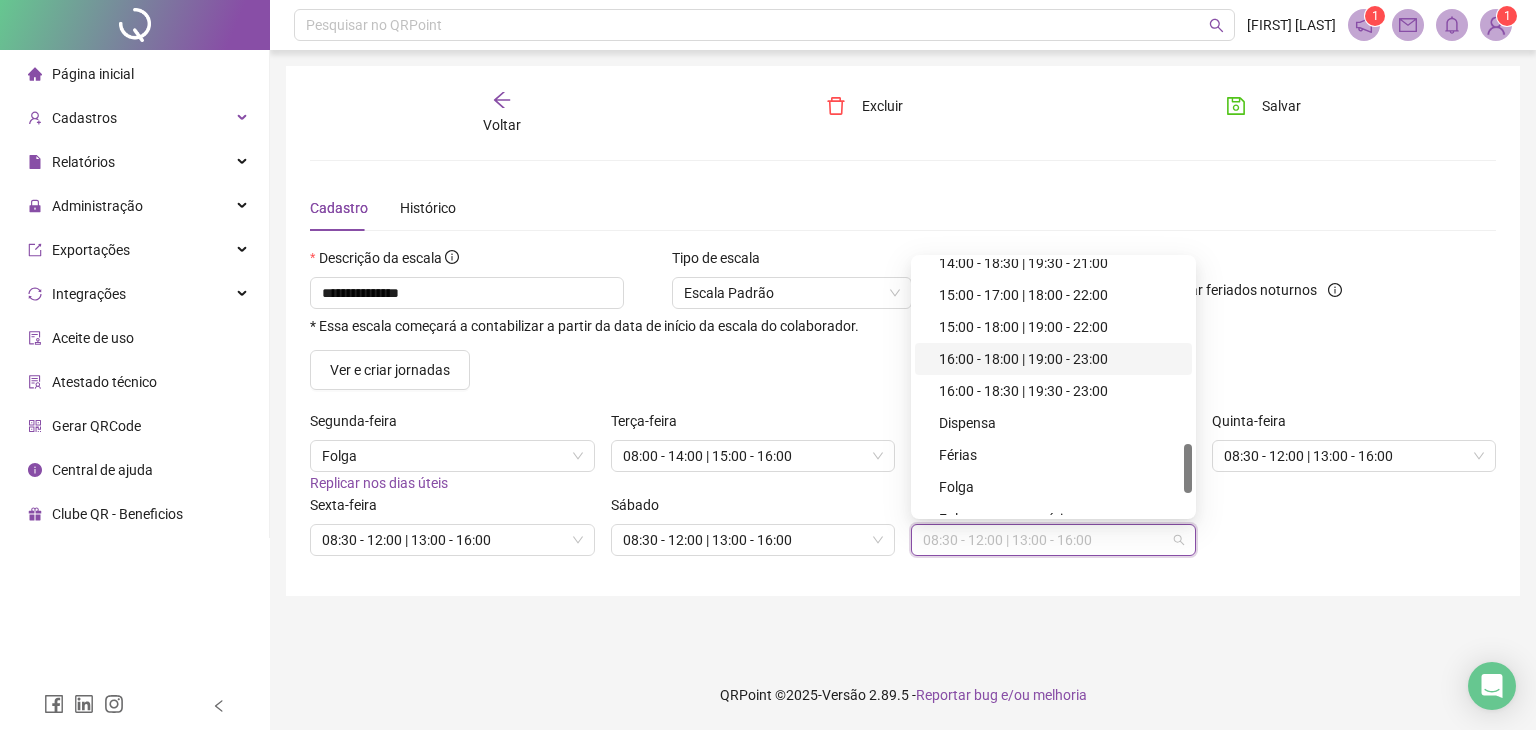 scroll, scrollTop: 1050, scrollLeft: 0, axis: vertical 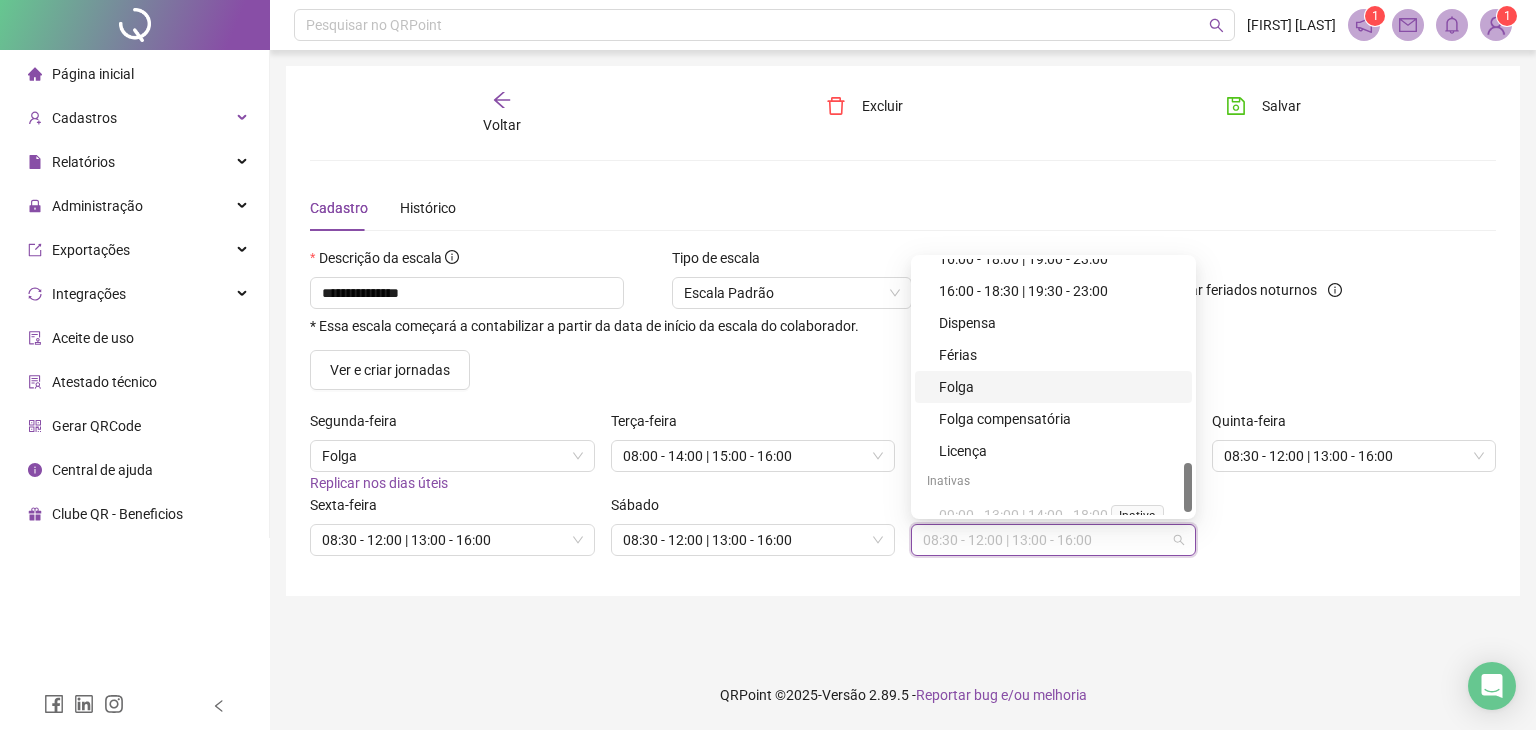 click on "Folga" at bounding box center (1059, 387) 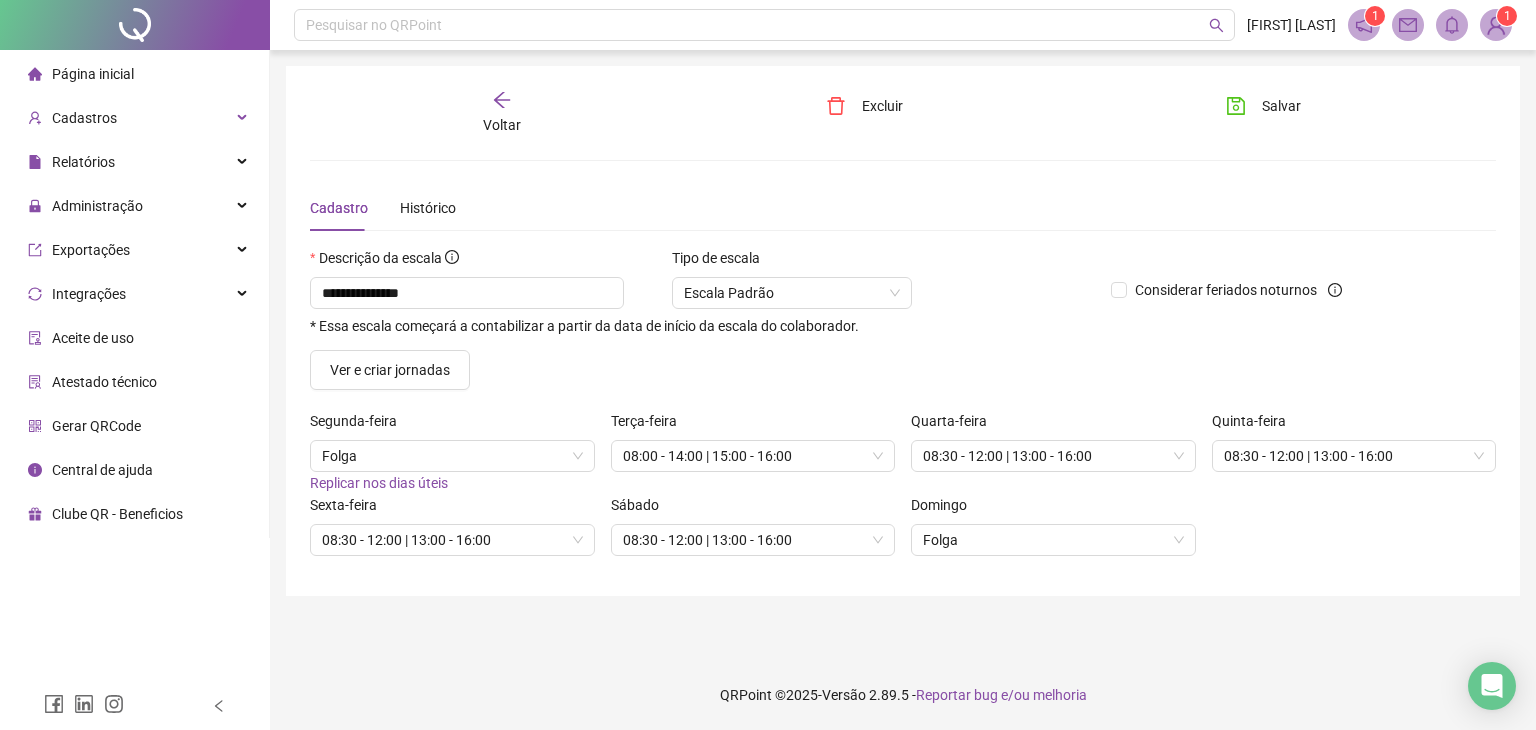 click on "Ver e criar jornadas" at bounding box center [903, 370] 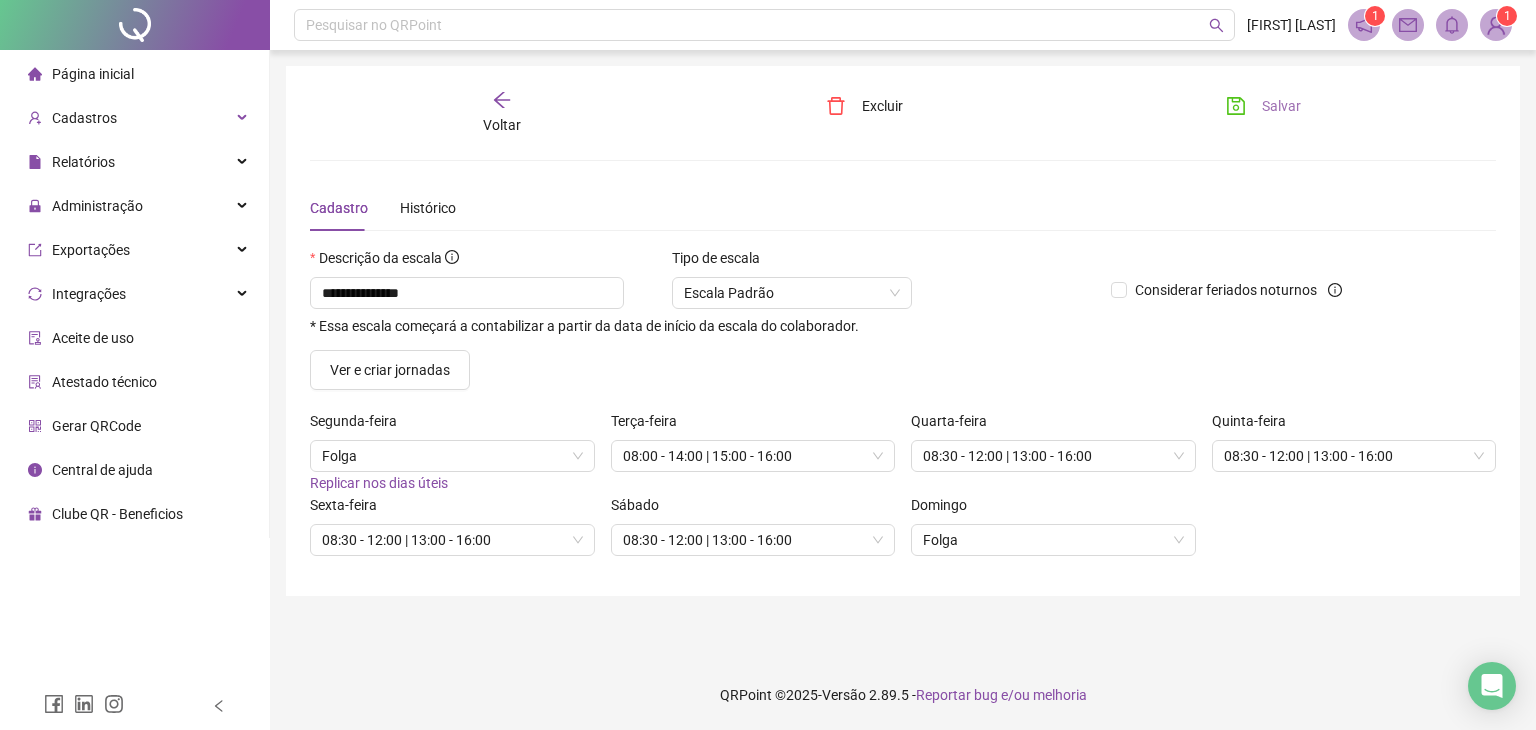 click on "Salvar" at bounding box center (1263, 106) 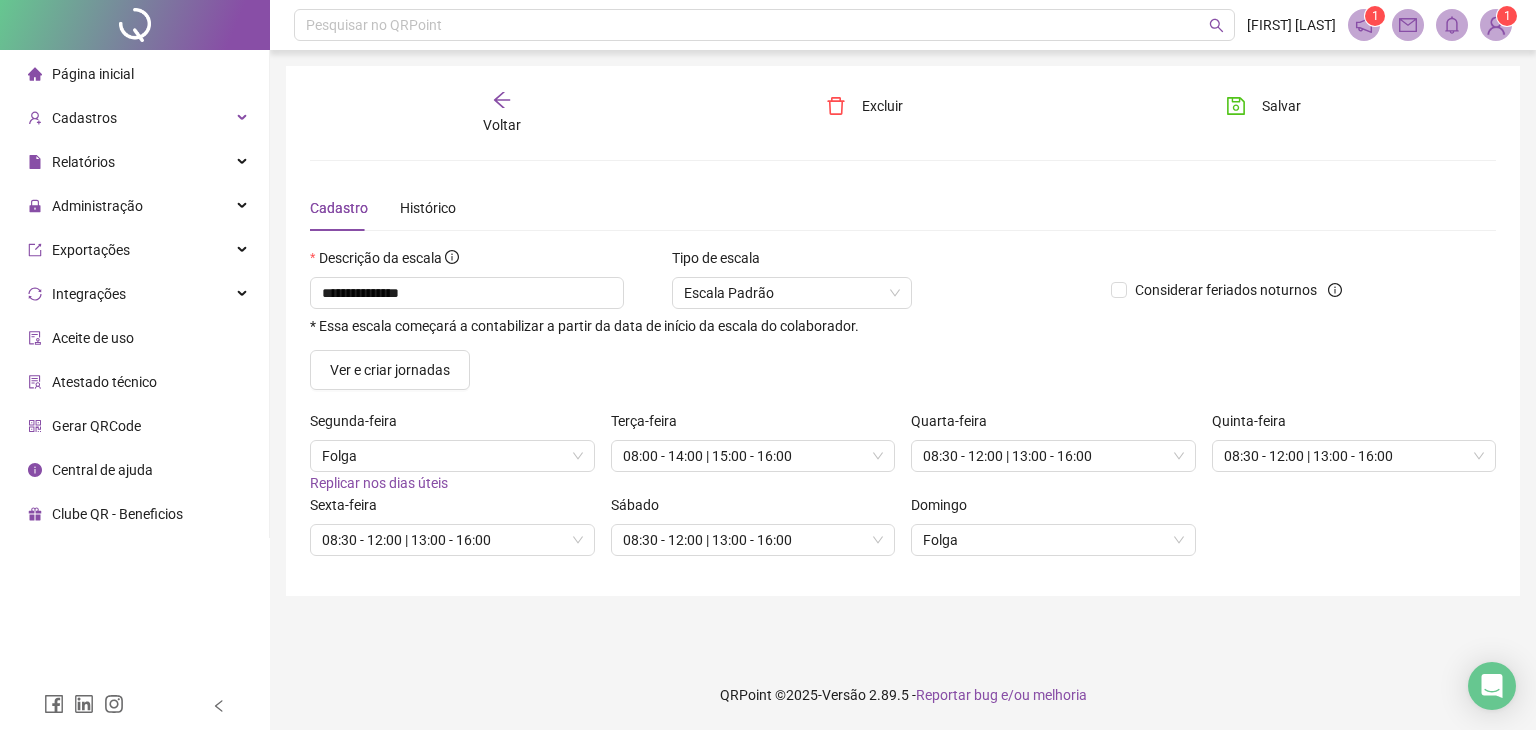 click on "Quinta-feira 08:30 - 12:00 | 13:00 - 16:00" at bounding box center [1354, 452] 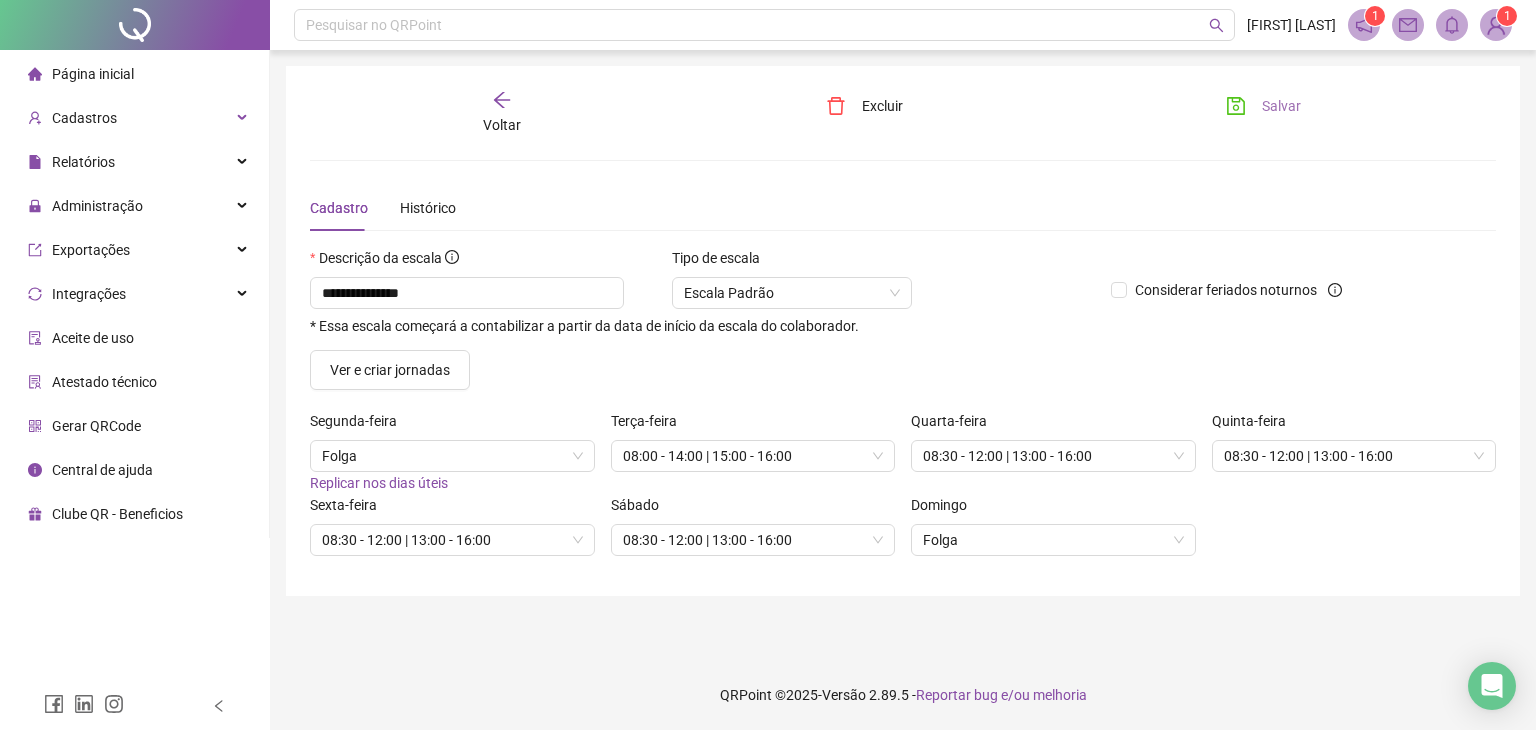 click 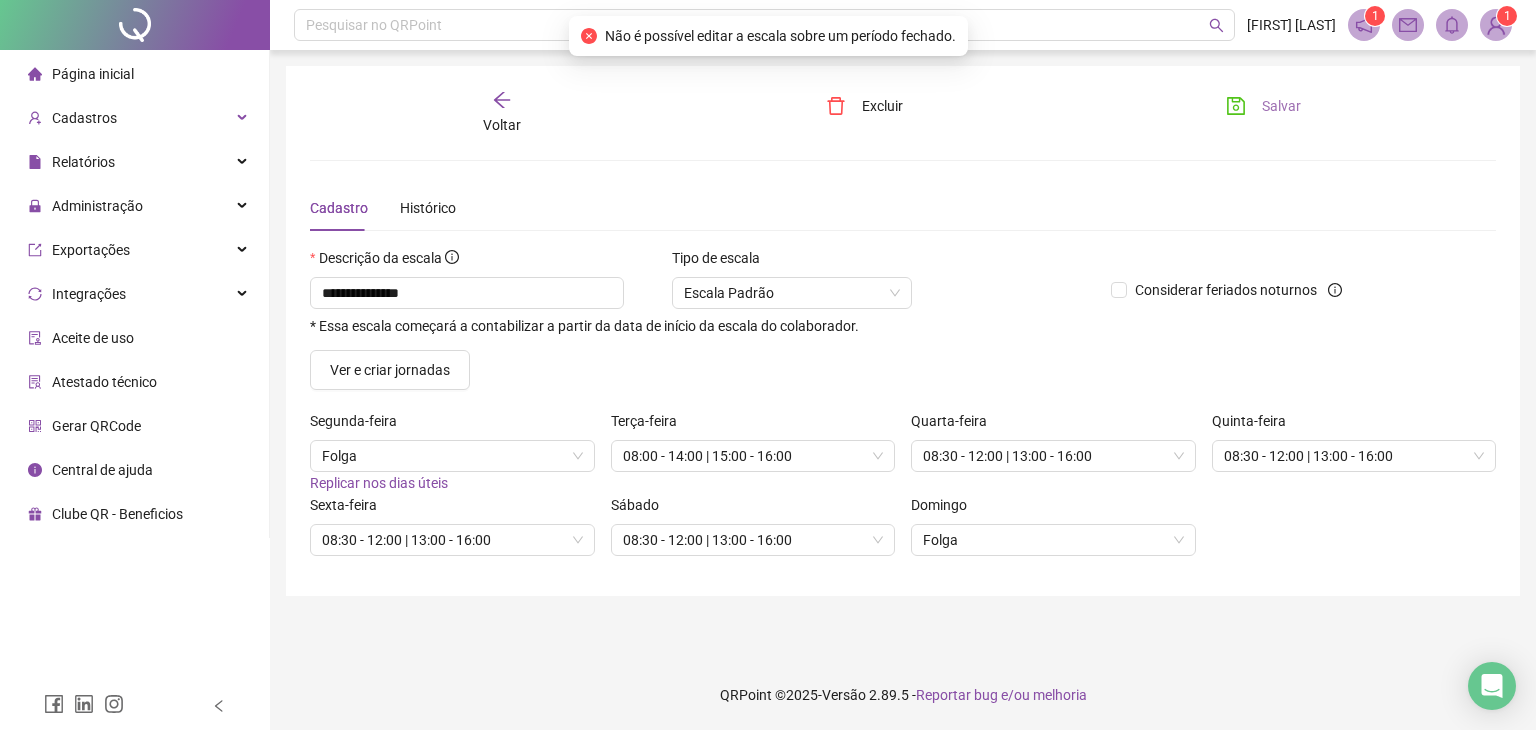click 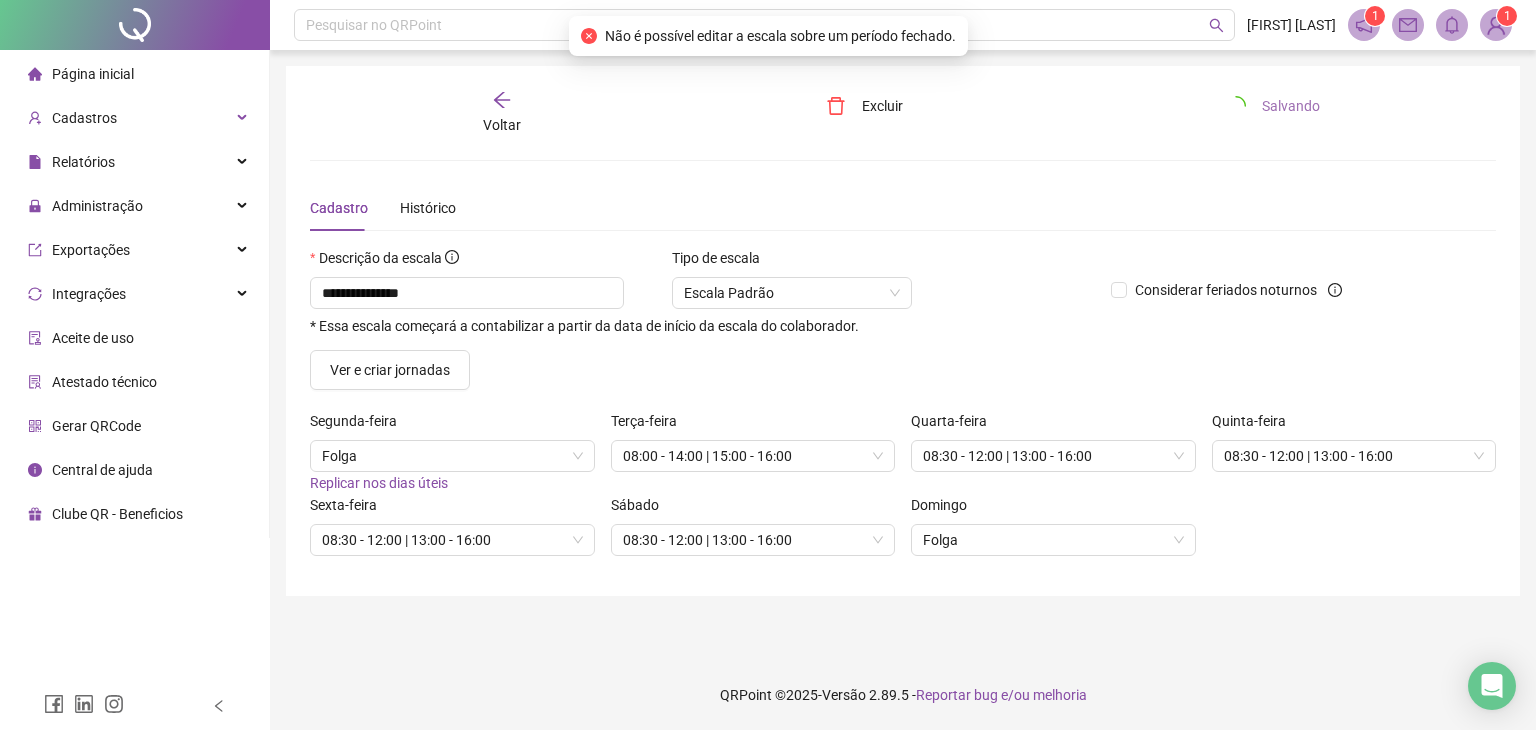 click at bounding box center [1236, 106] 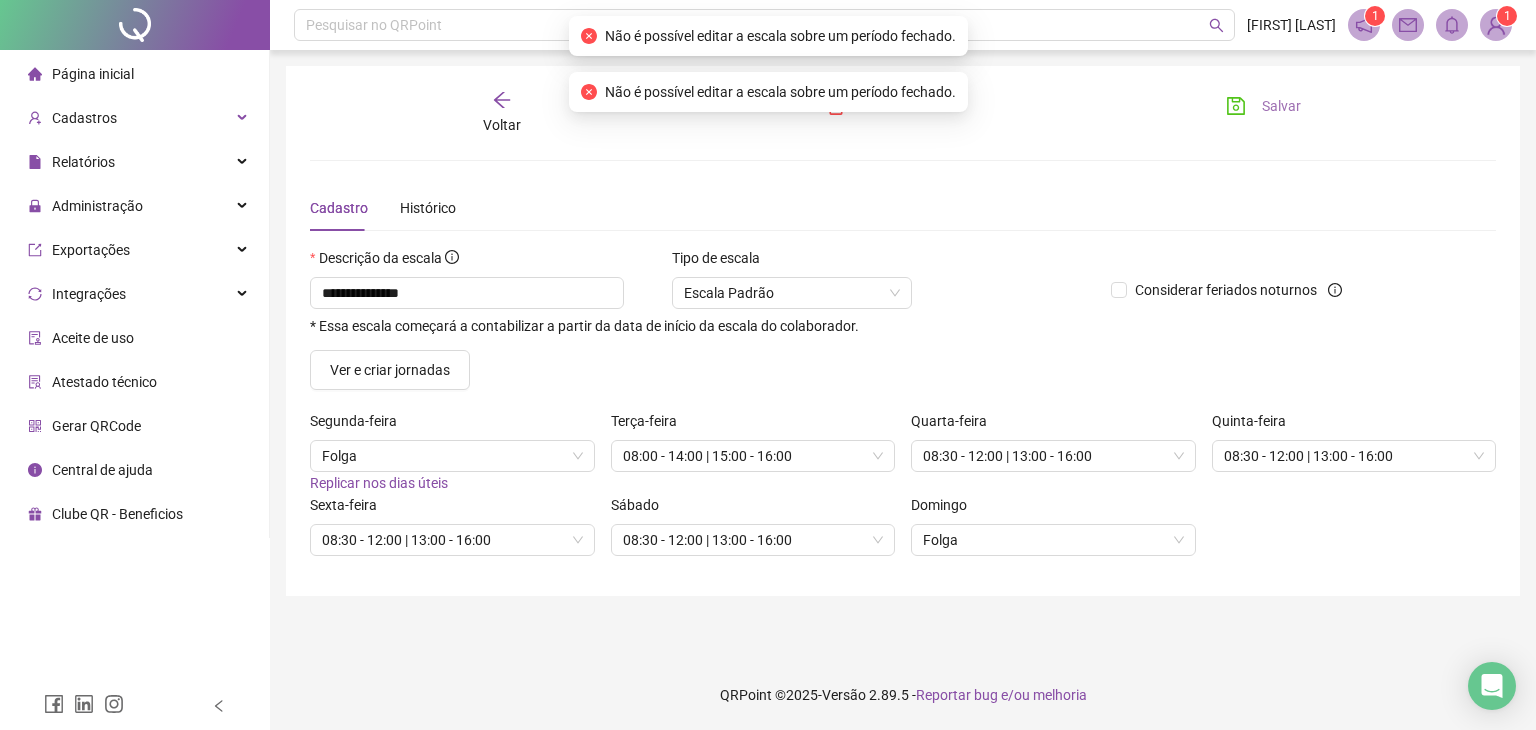 click 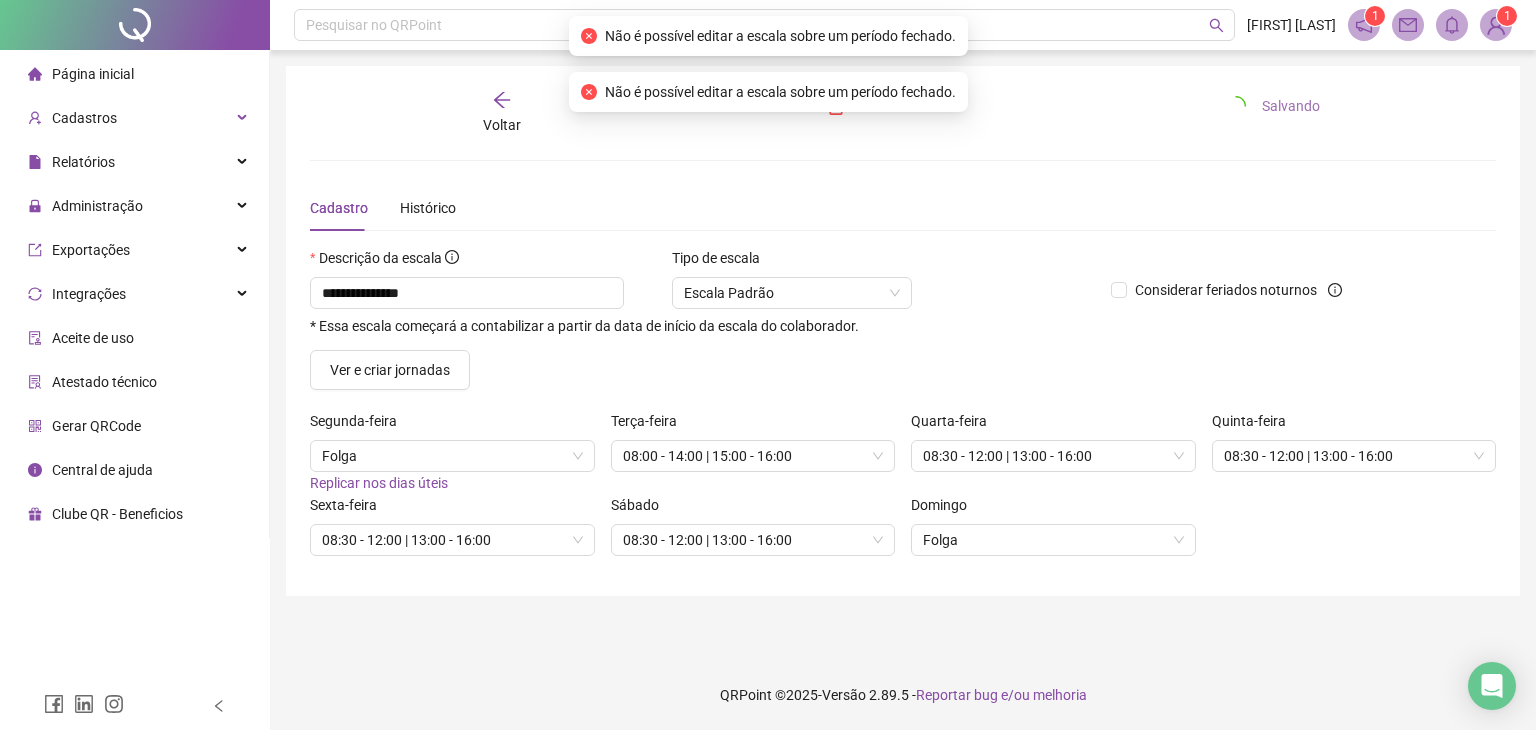 click at bounding box center (1236, 106) 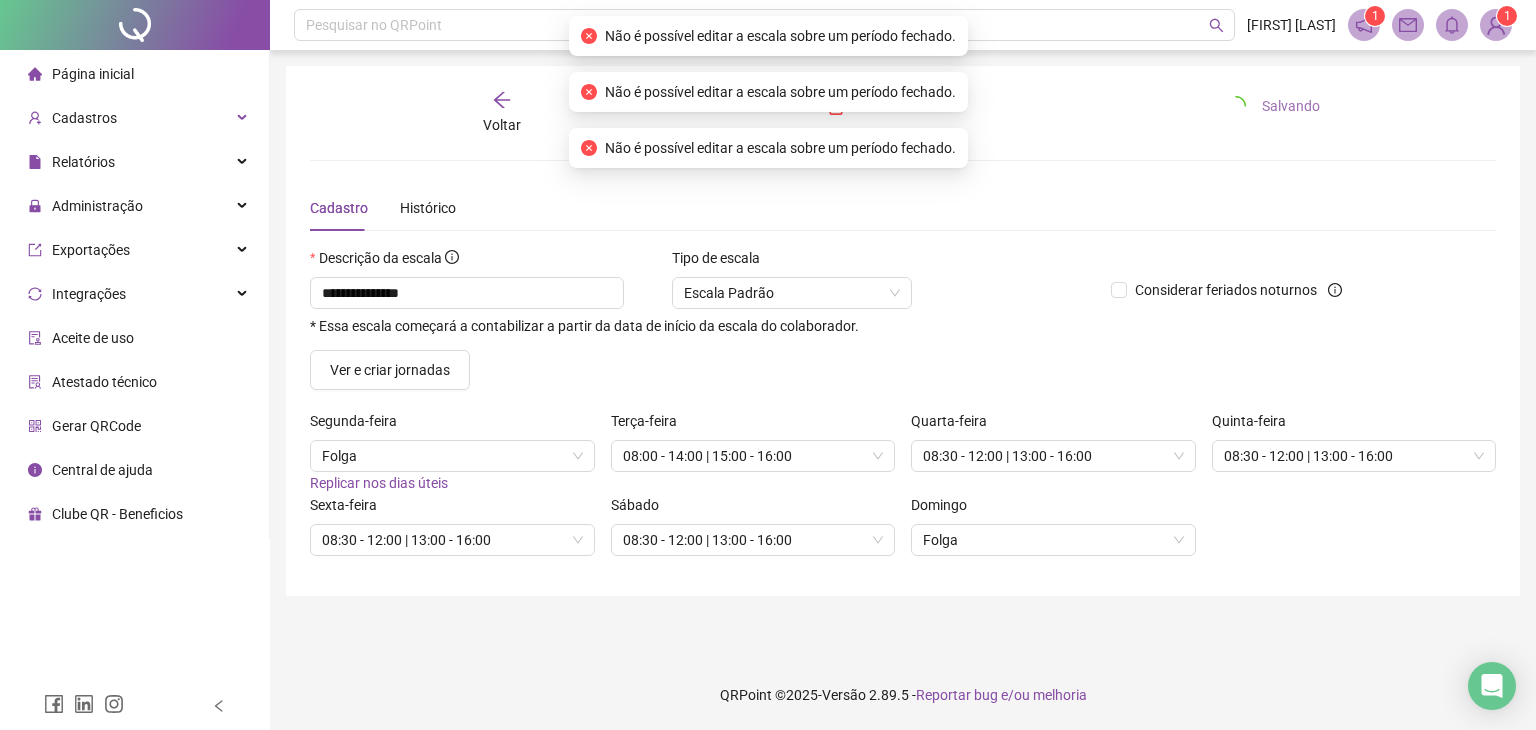 click at bounding box center [1236, 106] 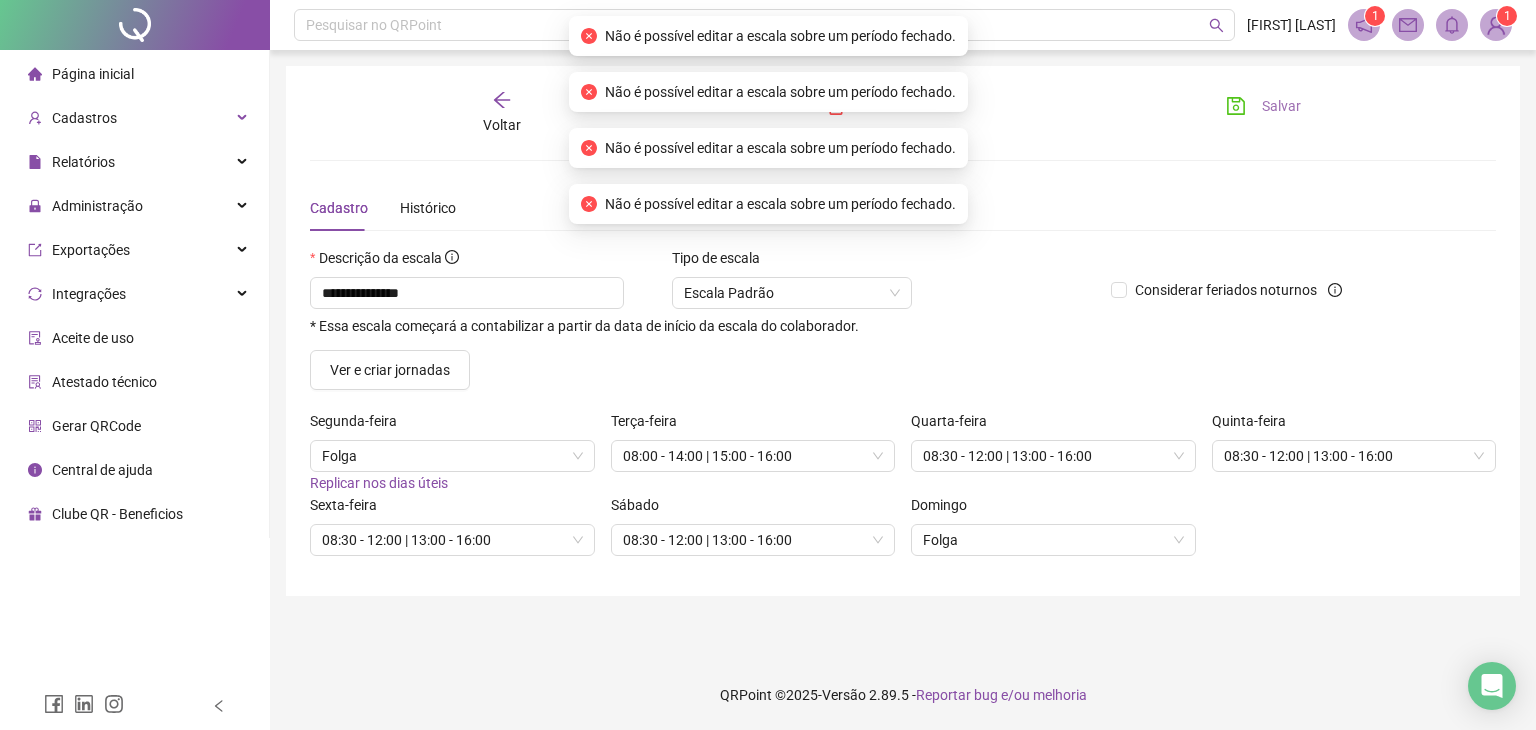 click 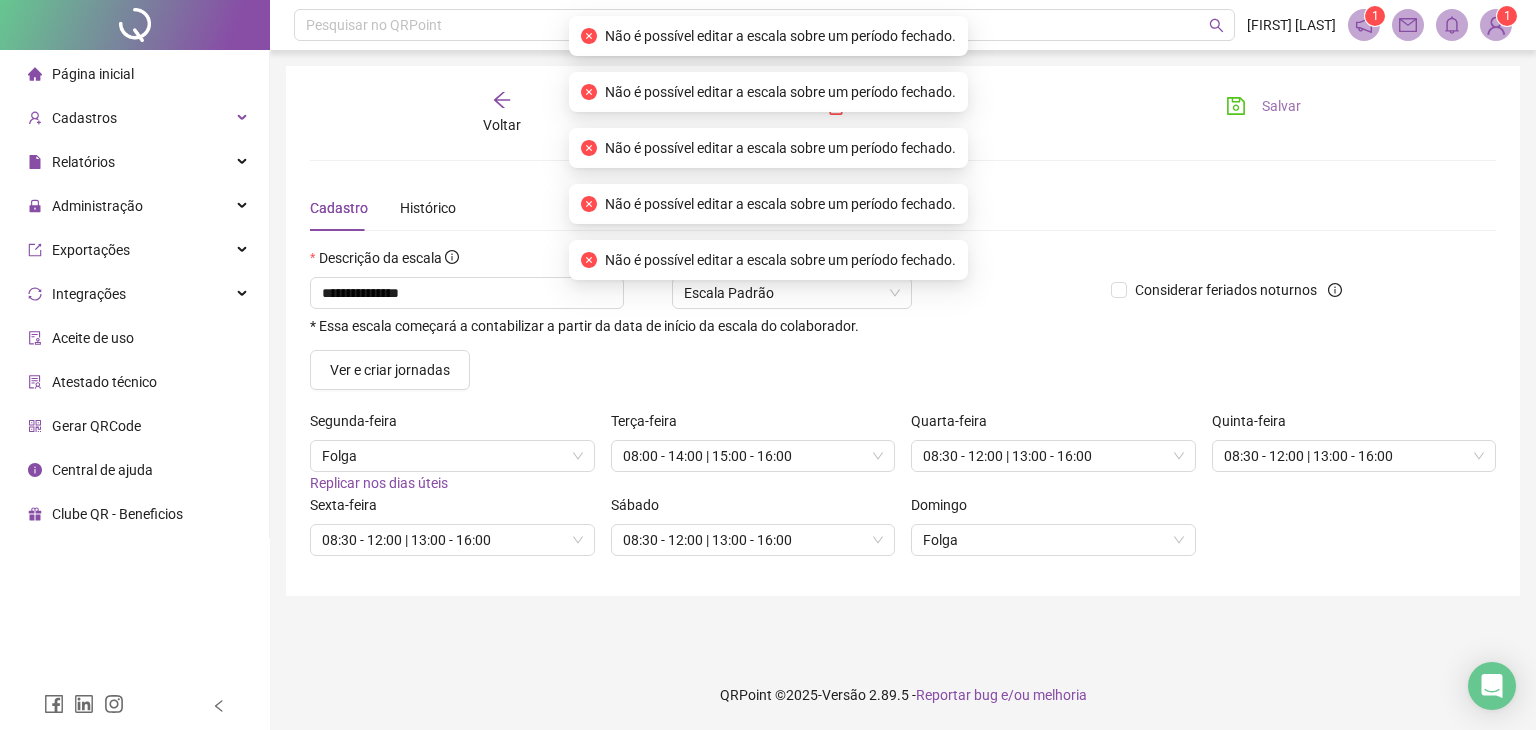 click 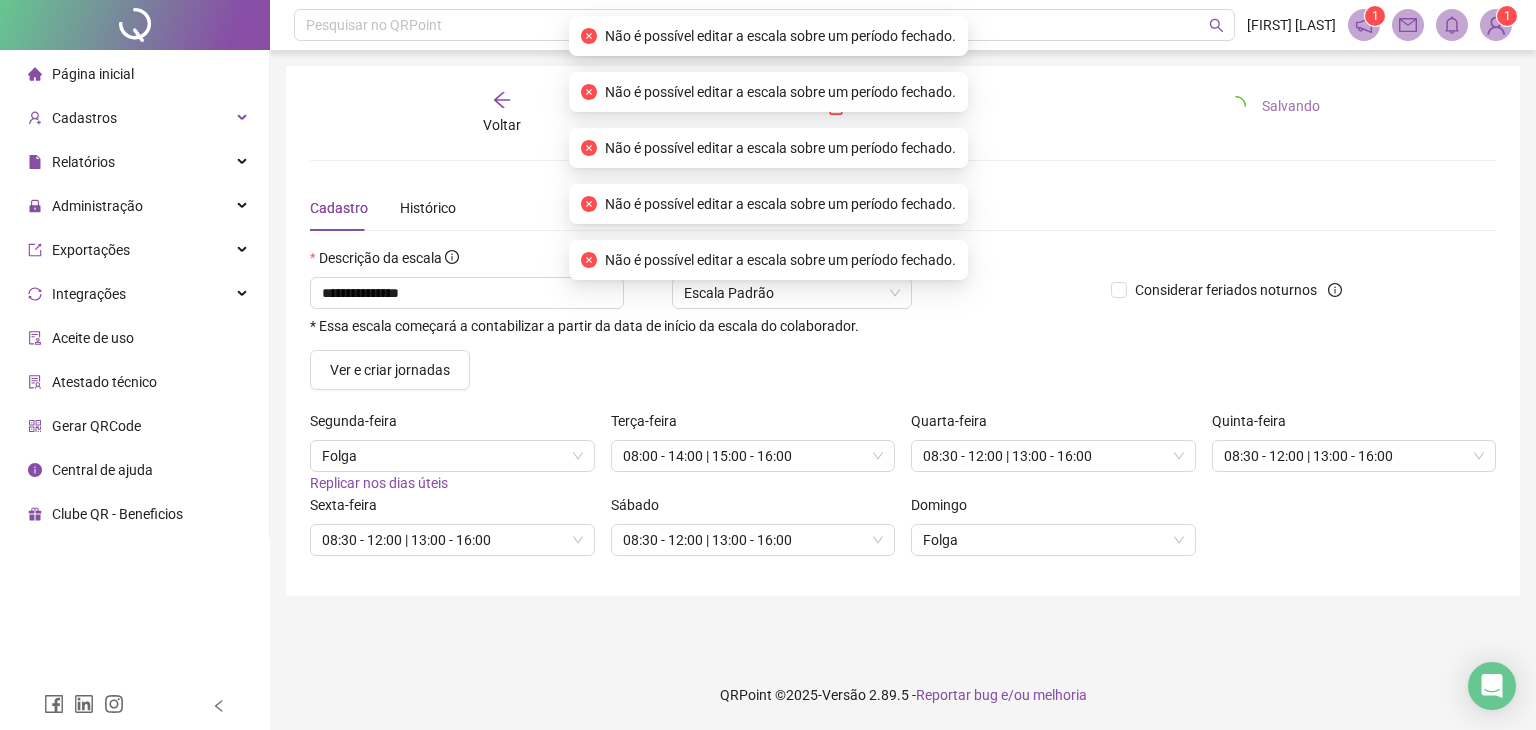 click at bounding box center [1236, 106] 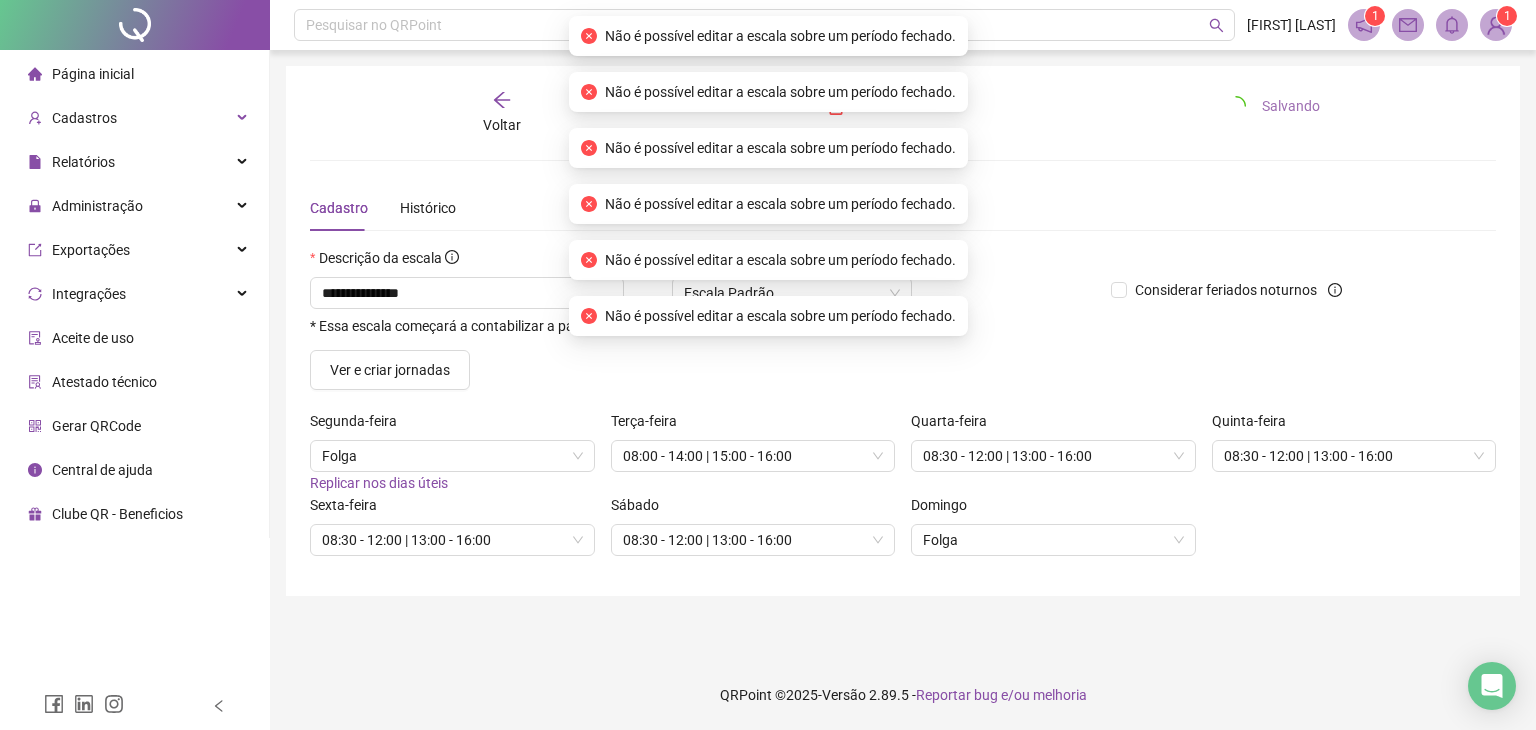 click at bounding box center (1236, 106) 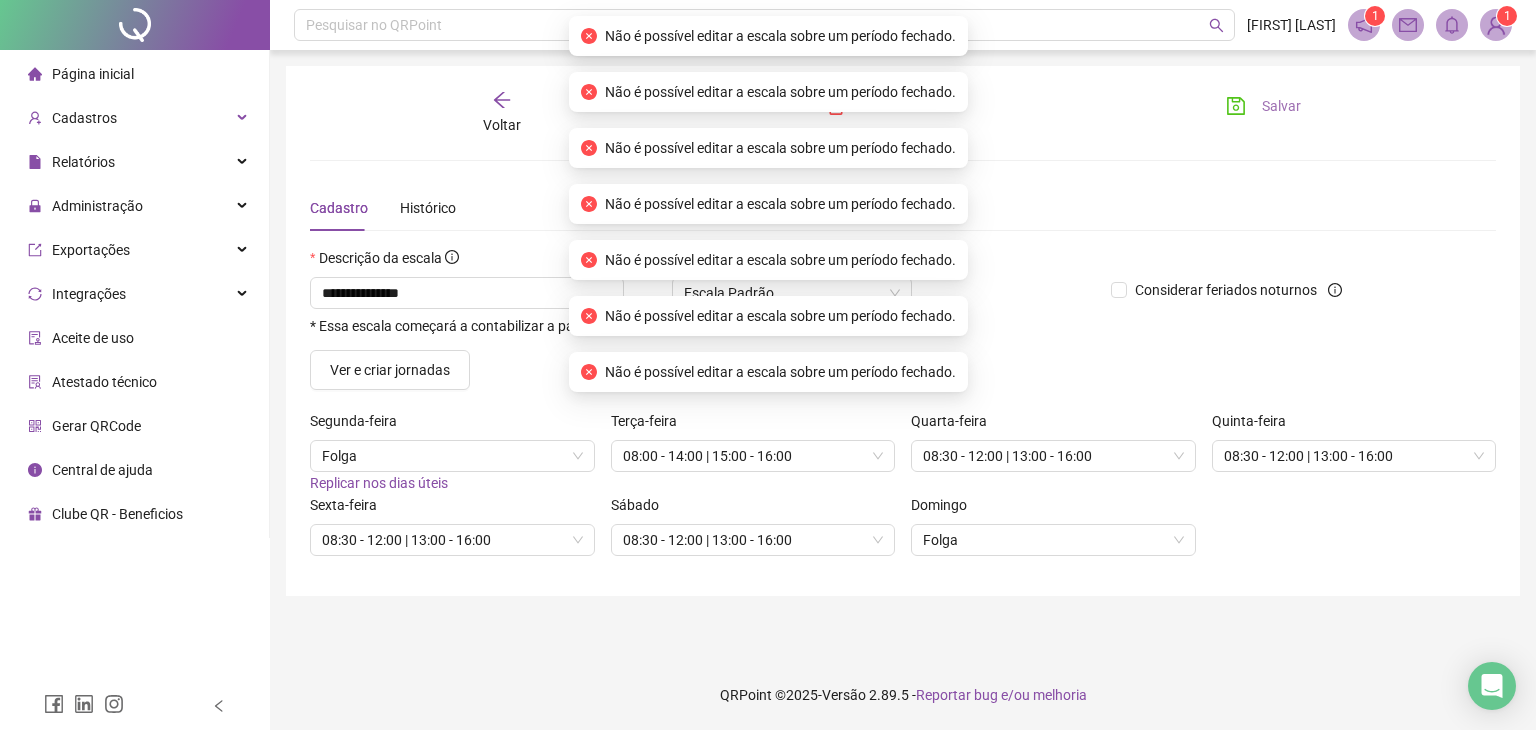 click 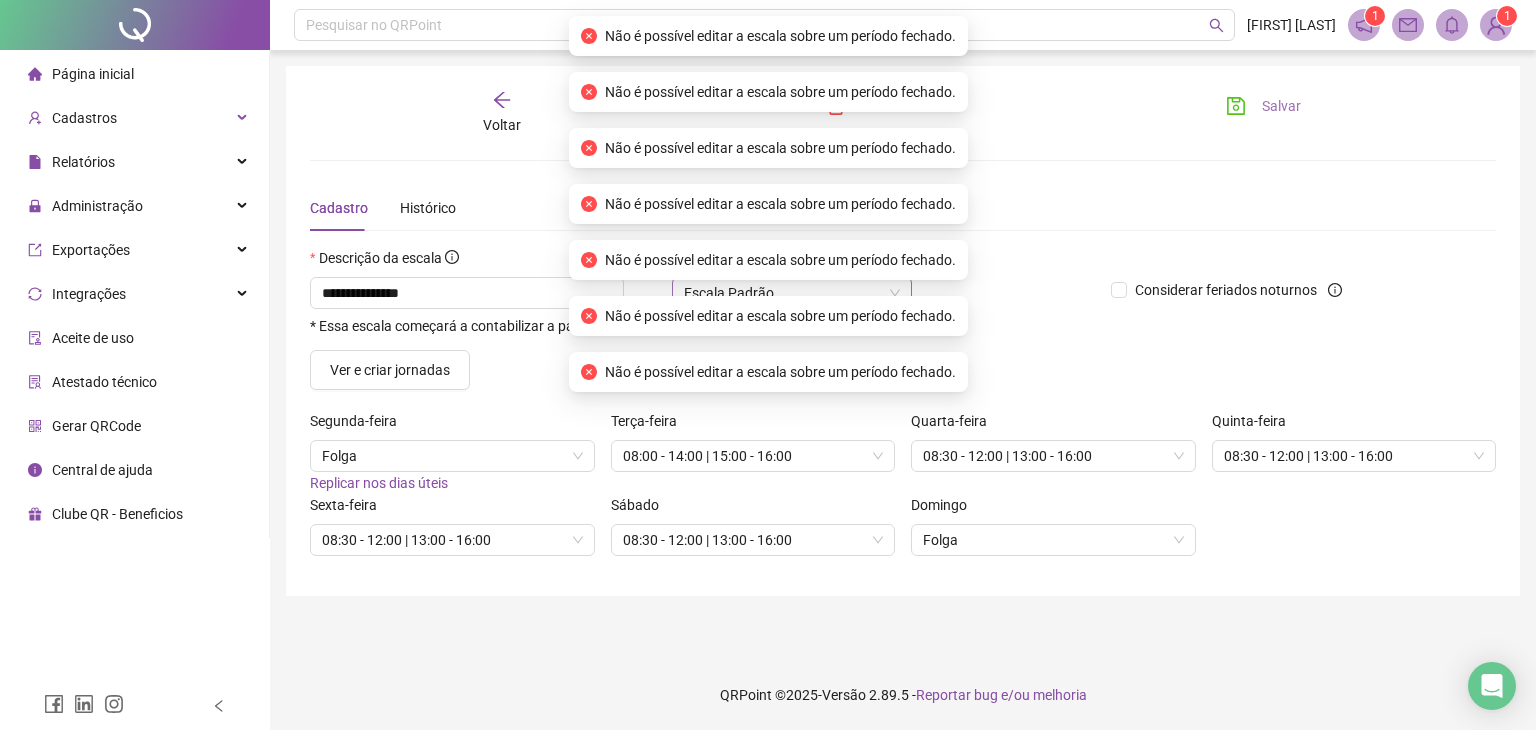click on "Escala Padrão" at bounding box center (792, 293) 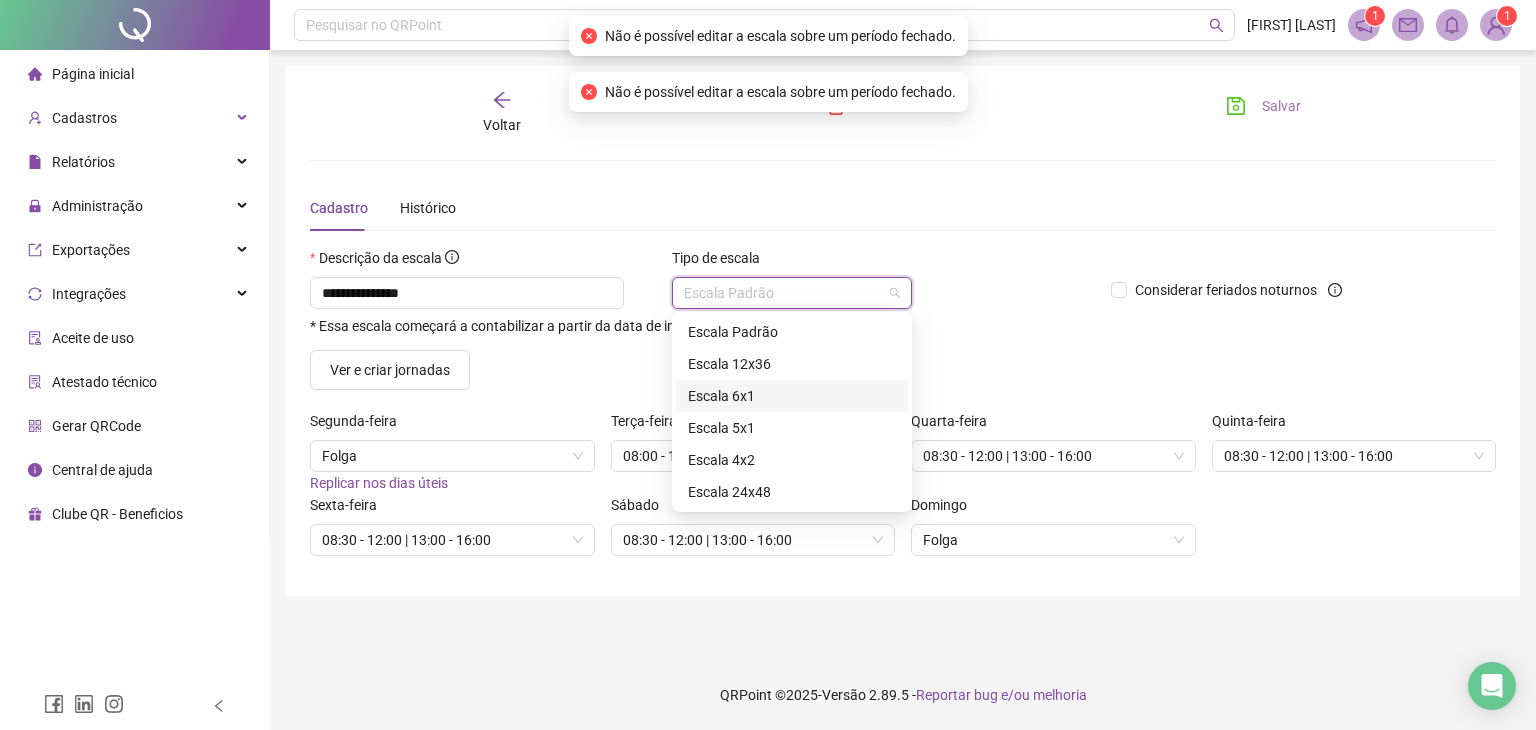 click on "Escala 6x1" at bounding box center (792, 396) 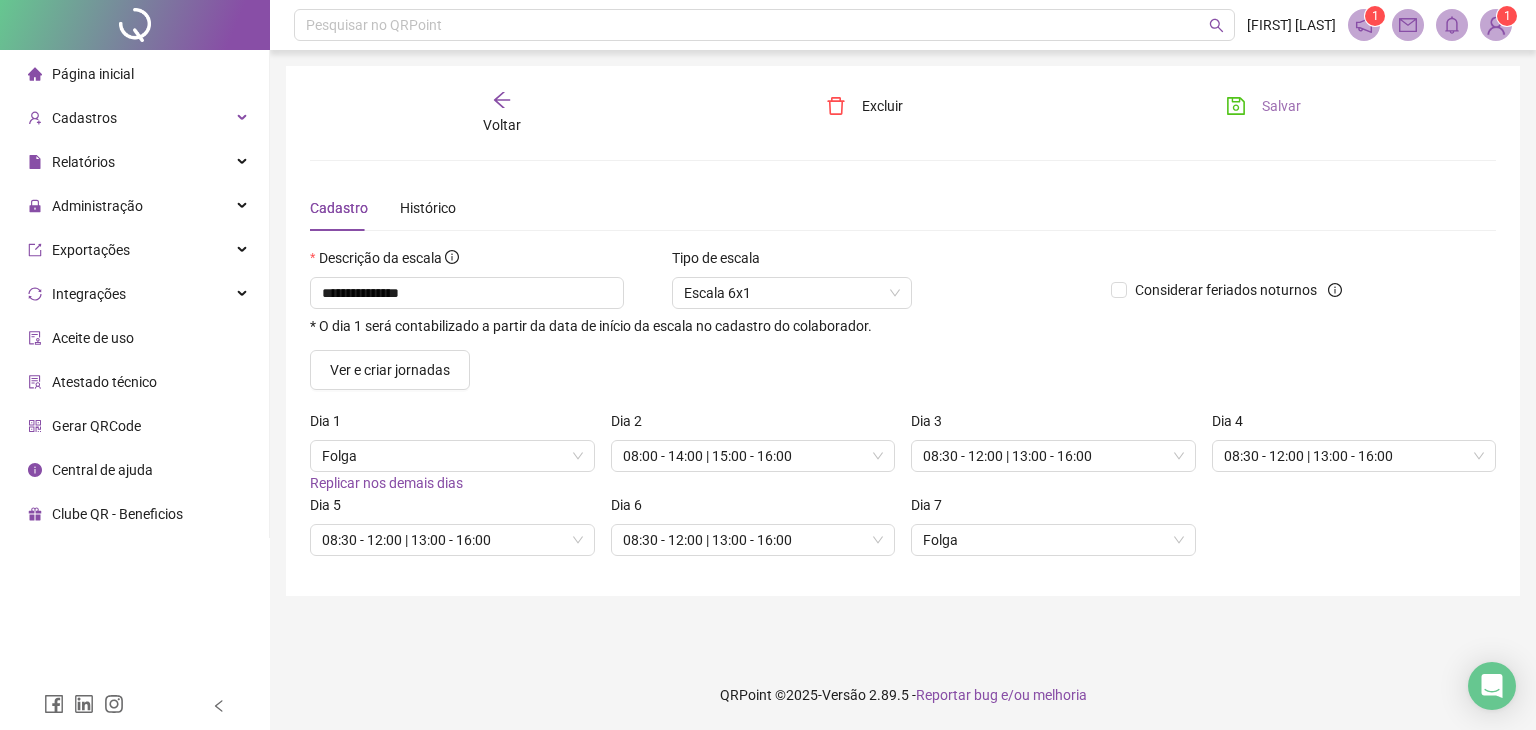 click on "**********" at bounding box center (903, 378) 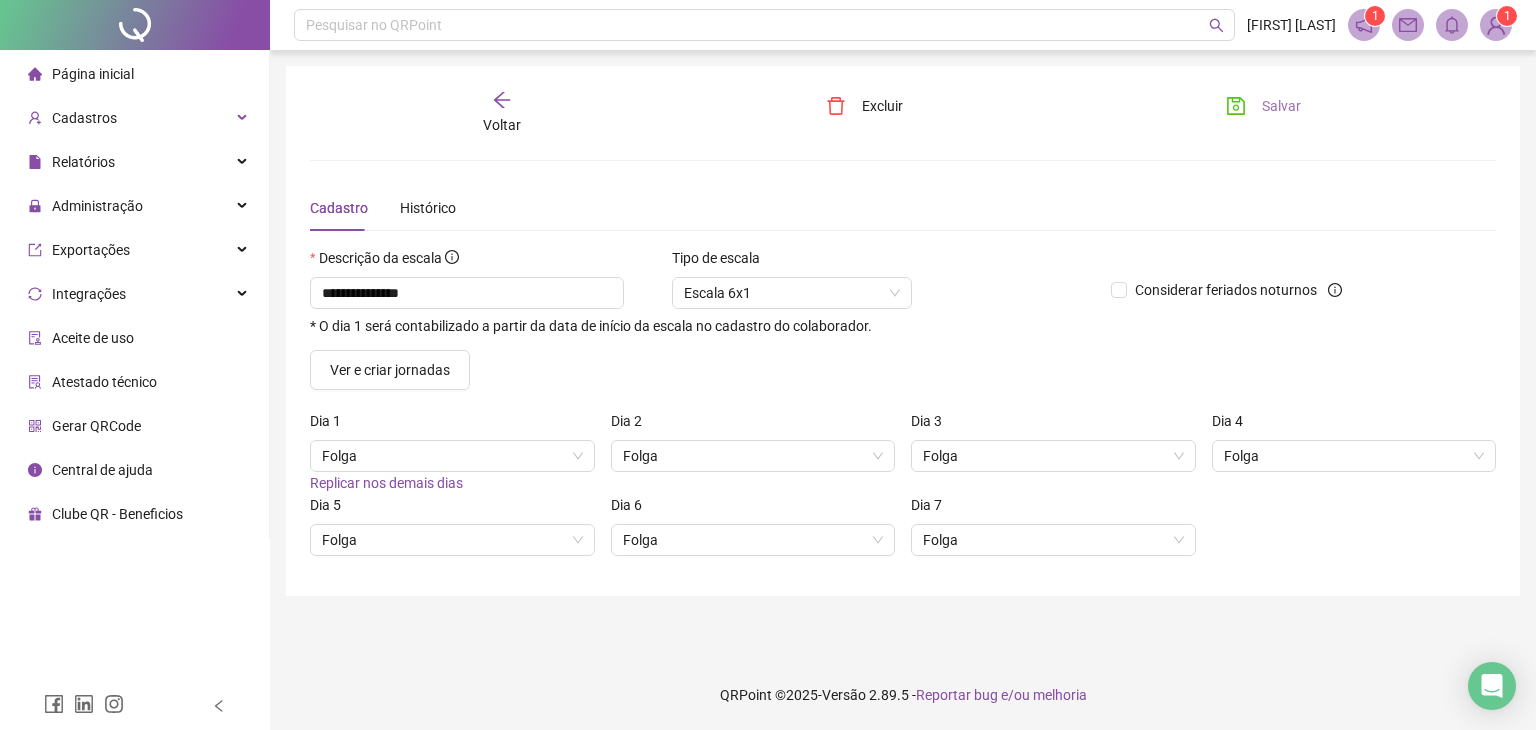 click on "Replicar nos demais dias" at bounding box center [386, 483] 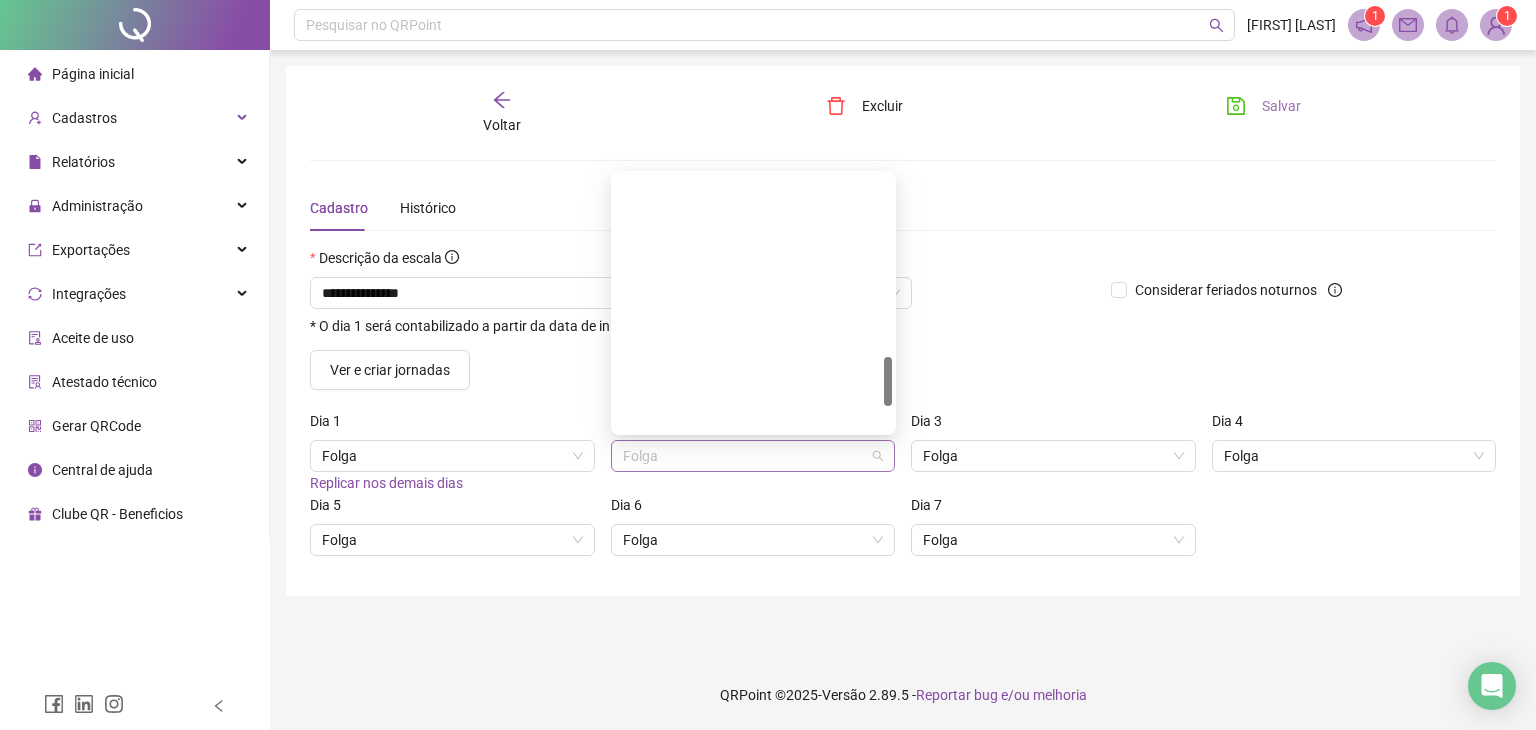 click on "Folga" at bounding box center [753, 456] 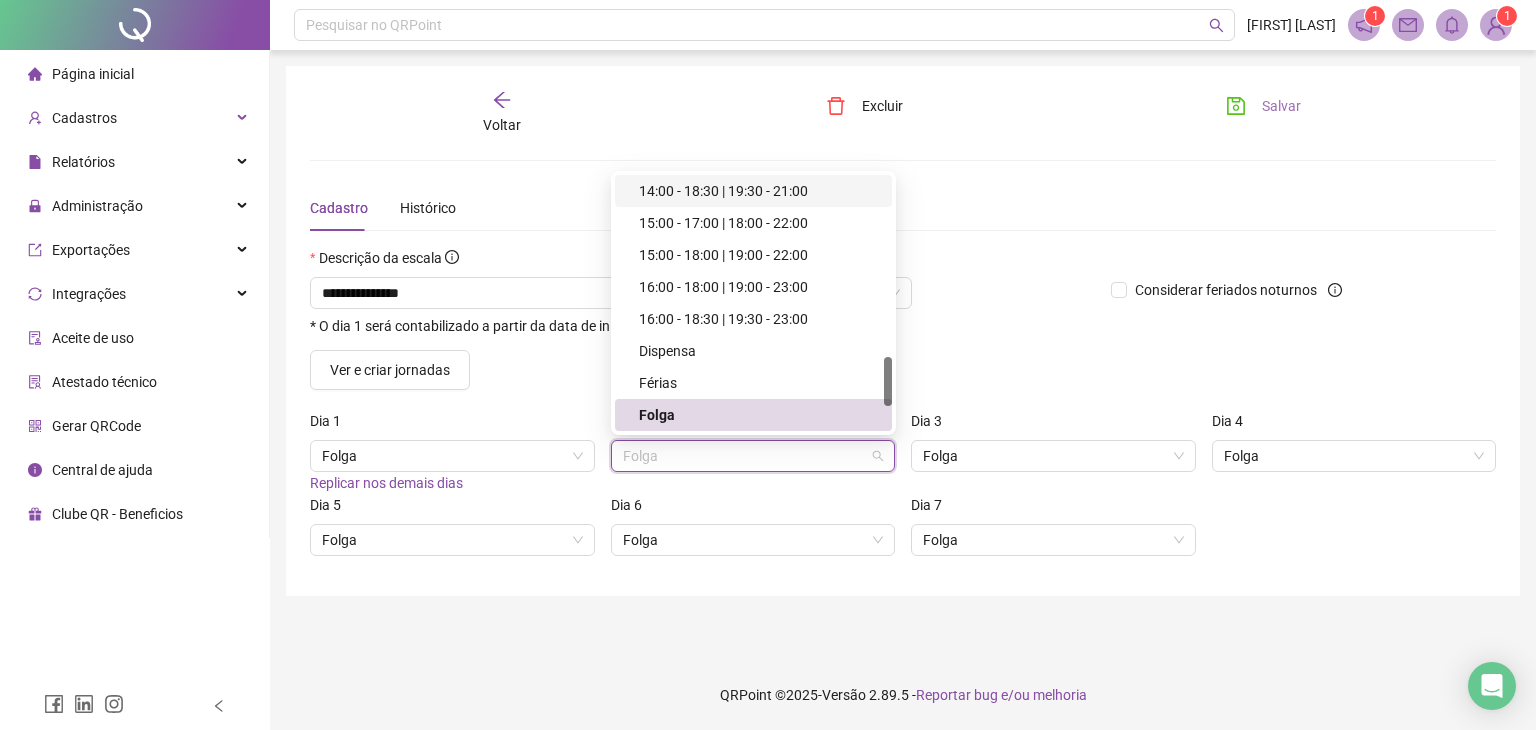 click on "Voltar" at bounding box center (502, 125) 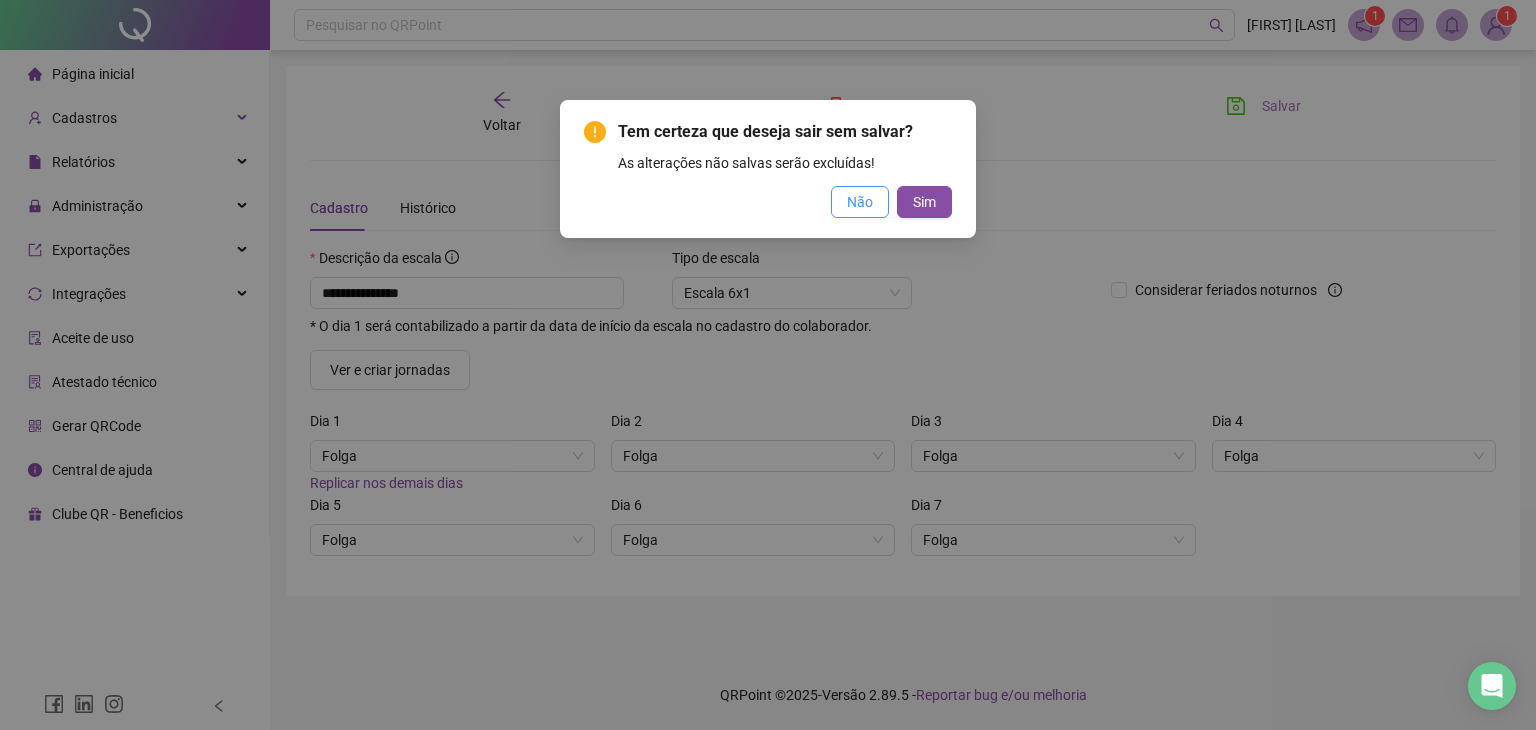 click on "Não" at bounding box center (860, 202) 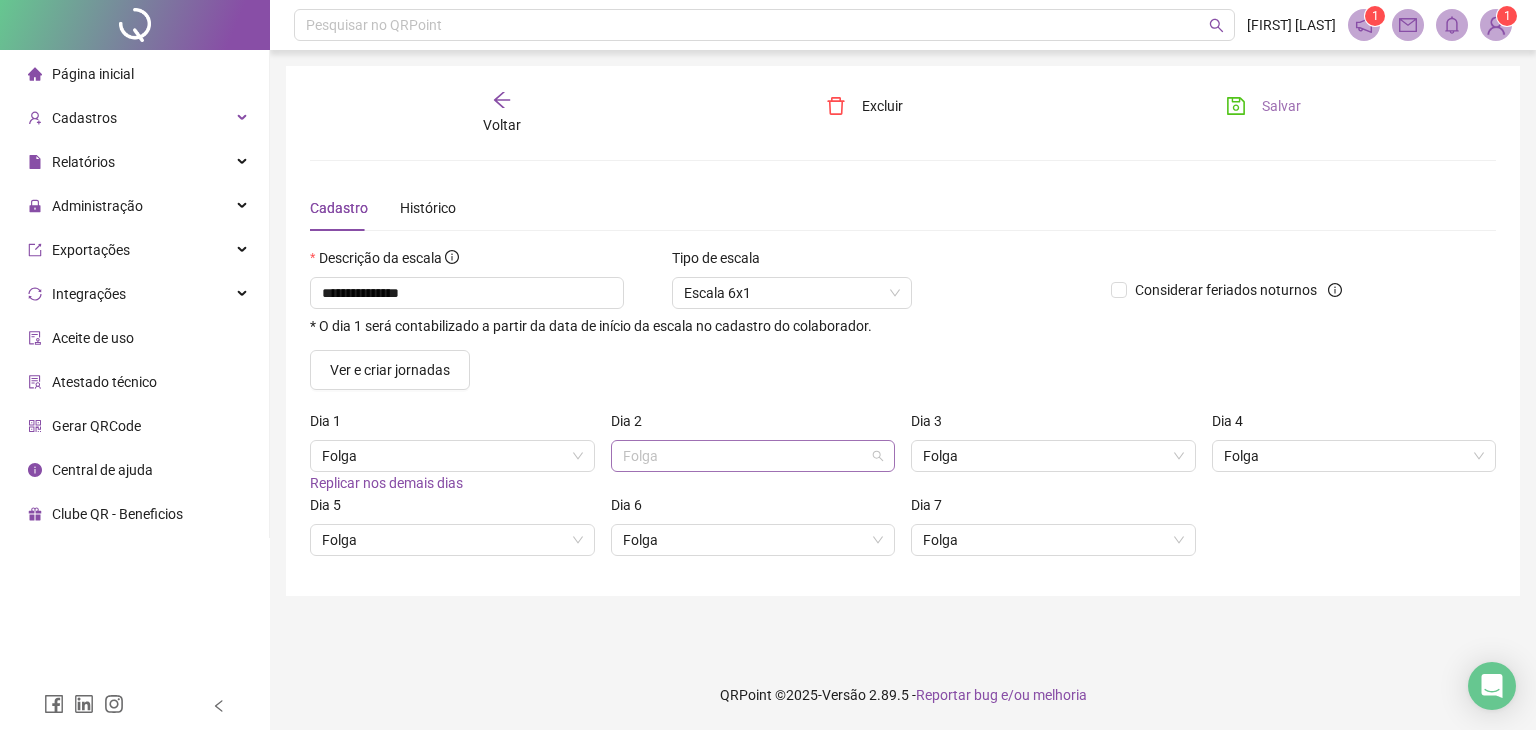 click on "Folga" at bounding box center (753, 456) 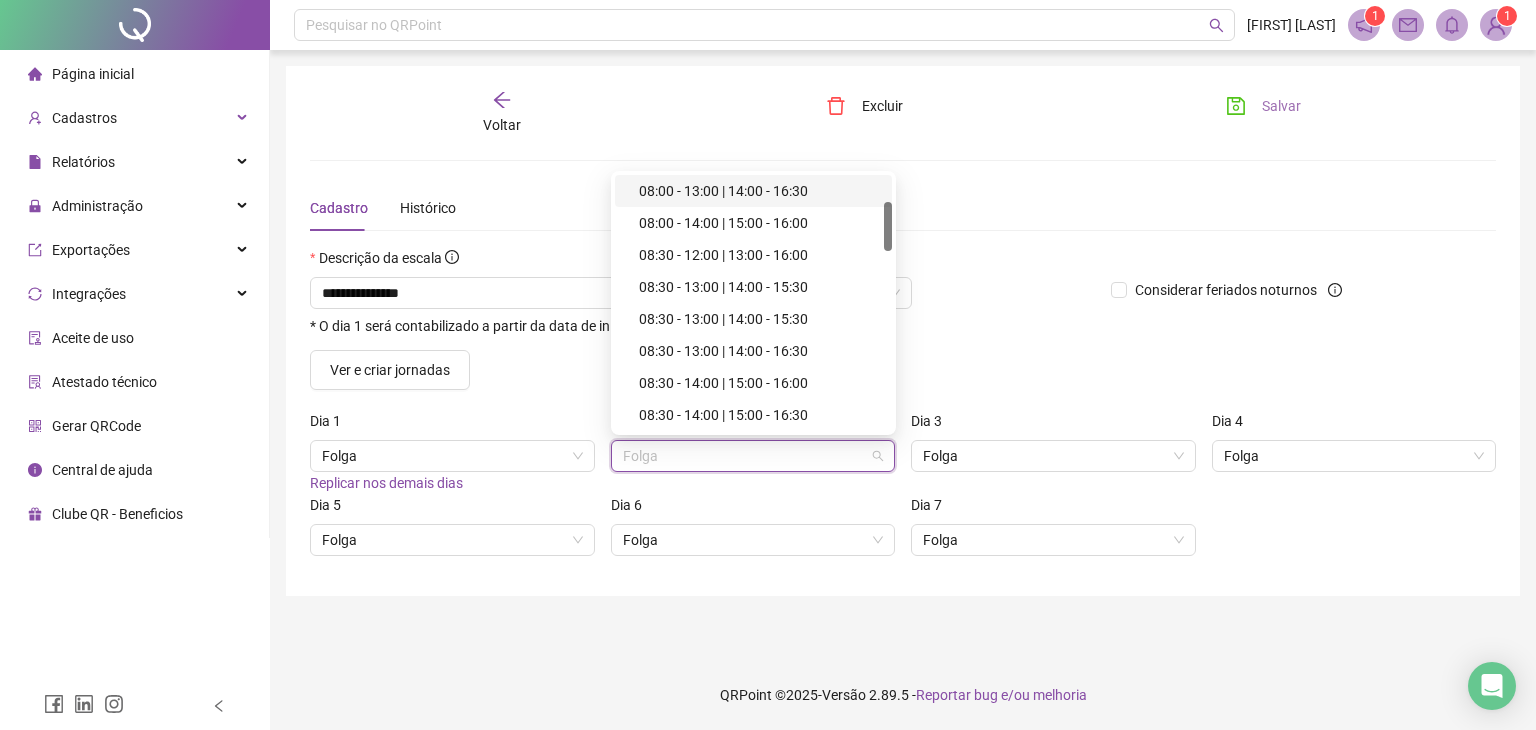 scroll, scrollTop: 38, scrollLeft: 0, axis: vertical 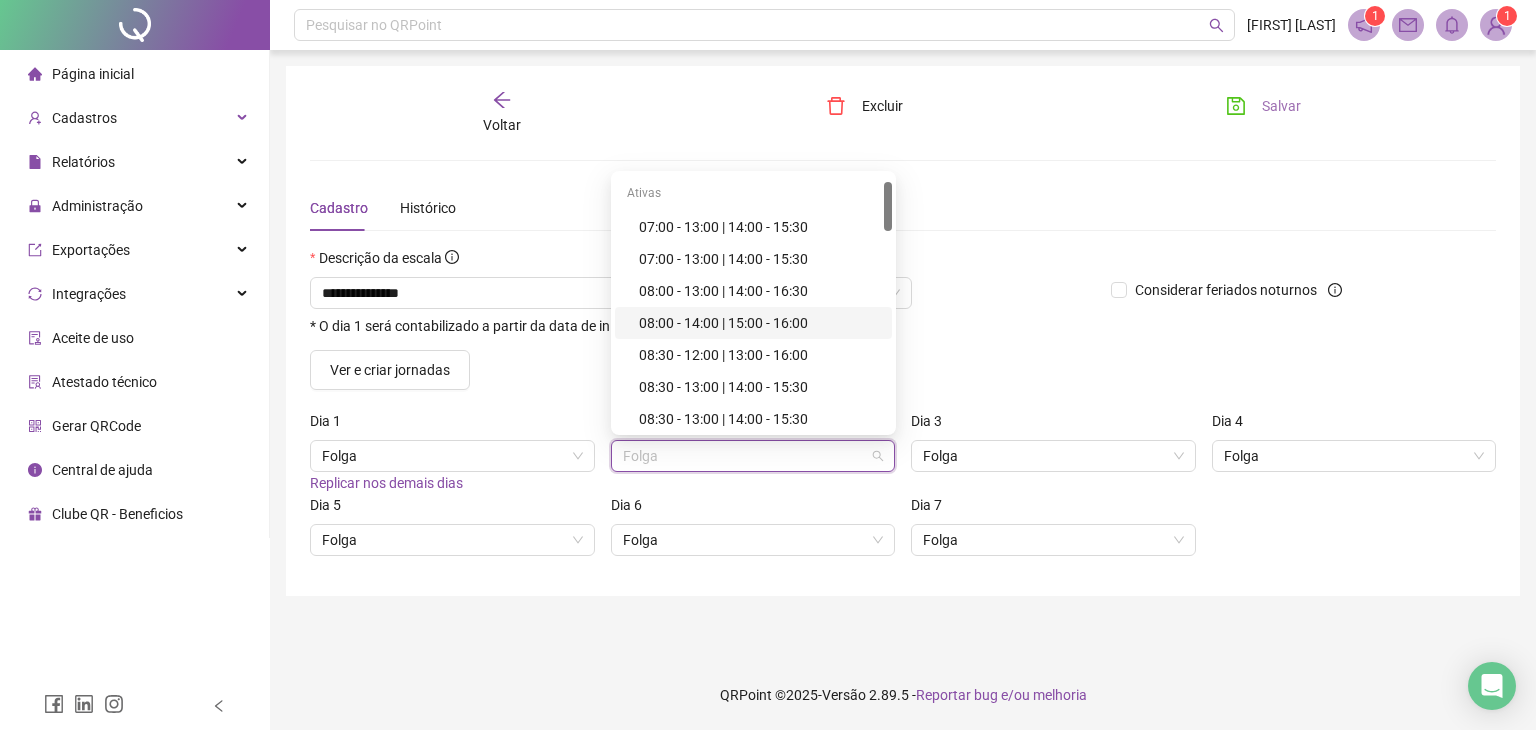 click on "08:00 - 14:00 | 15:00 - 16:00" at bounding box center [759, 323] 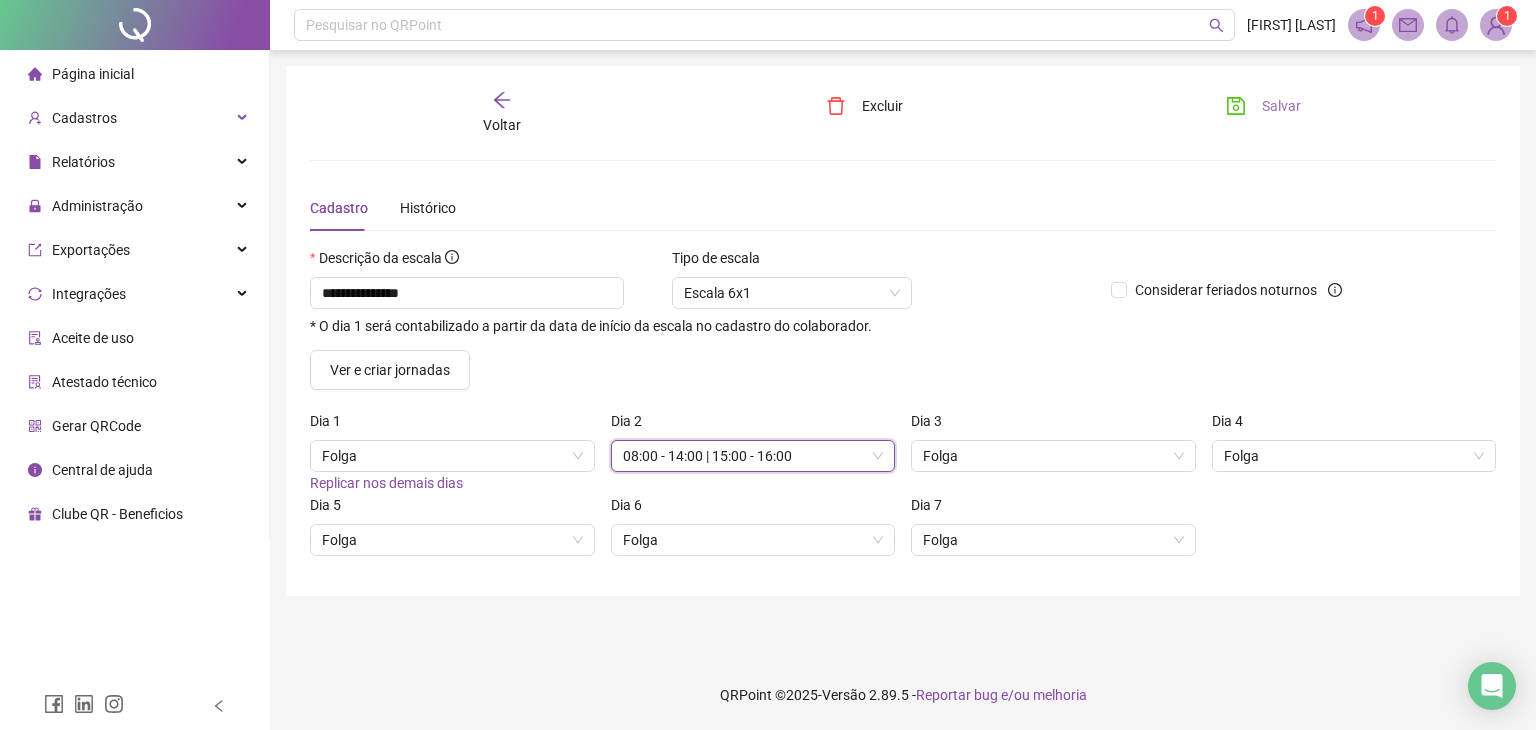 click on "Dia 3 Folga" at bounding box center (1053, 452) 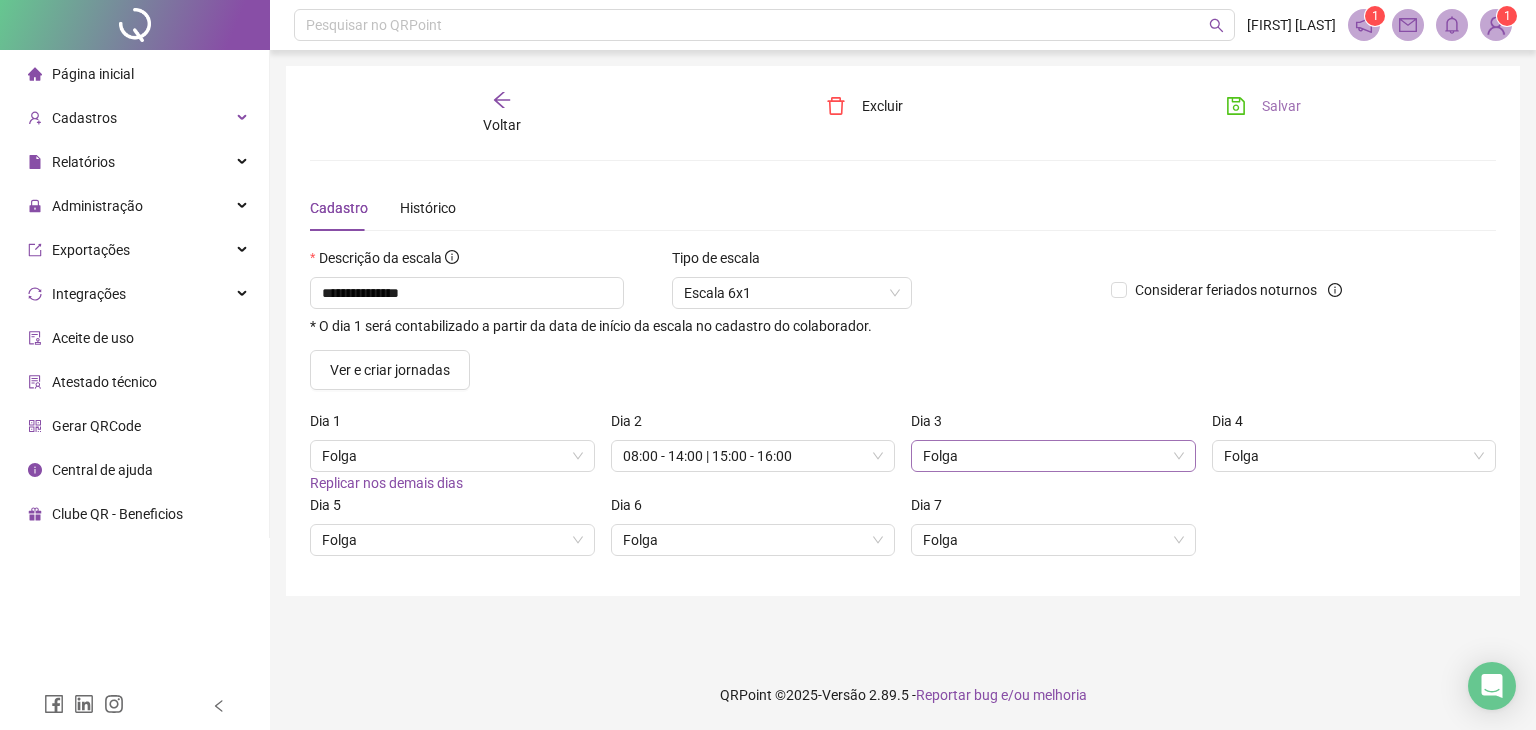 click on "Folga" at bounding box center (1053, 456) 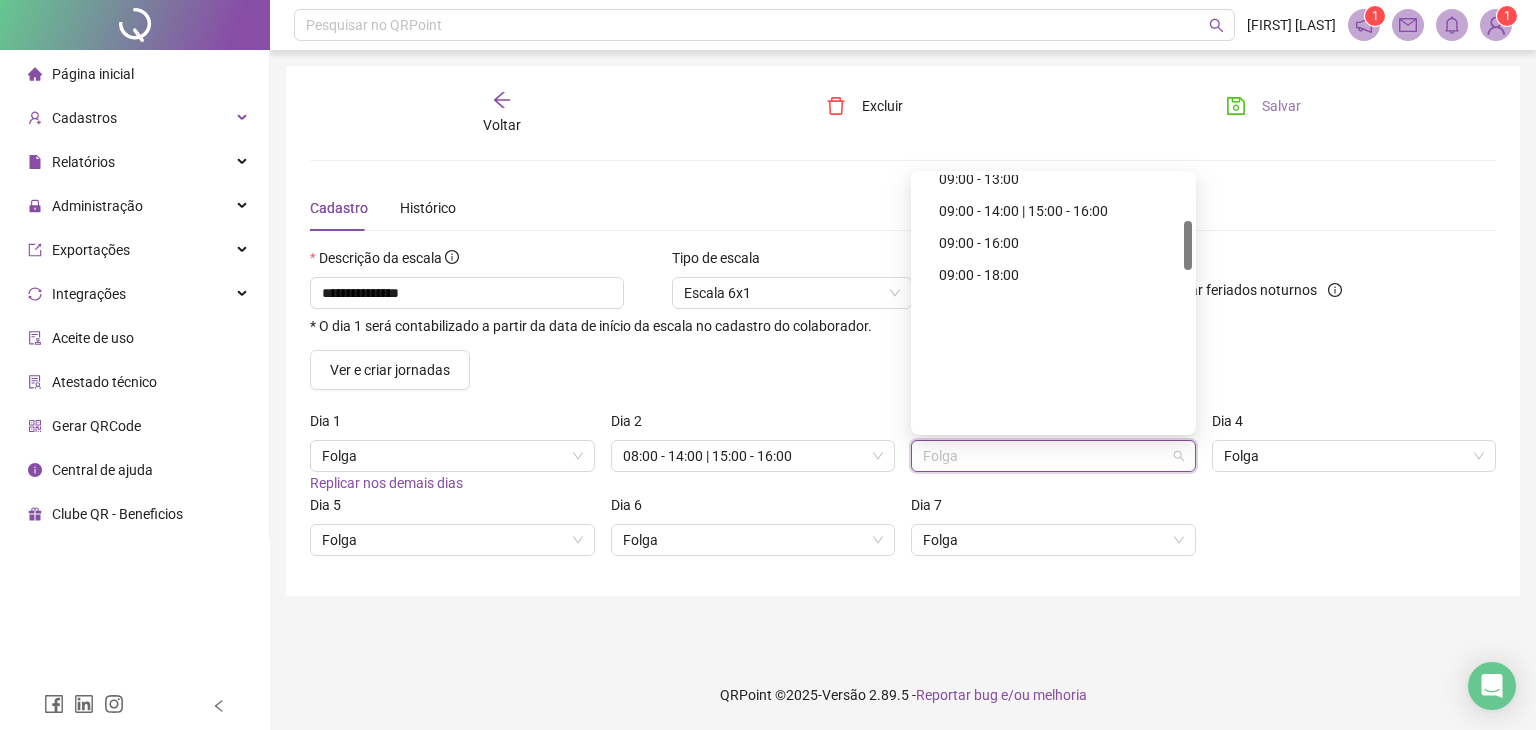 scroll, scrollTop: 238, scrollLeft: 0, axis: vertical 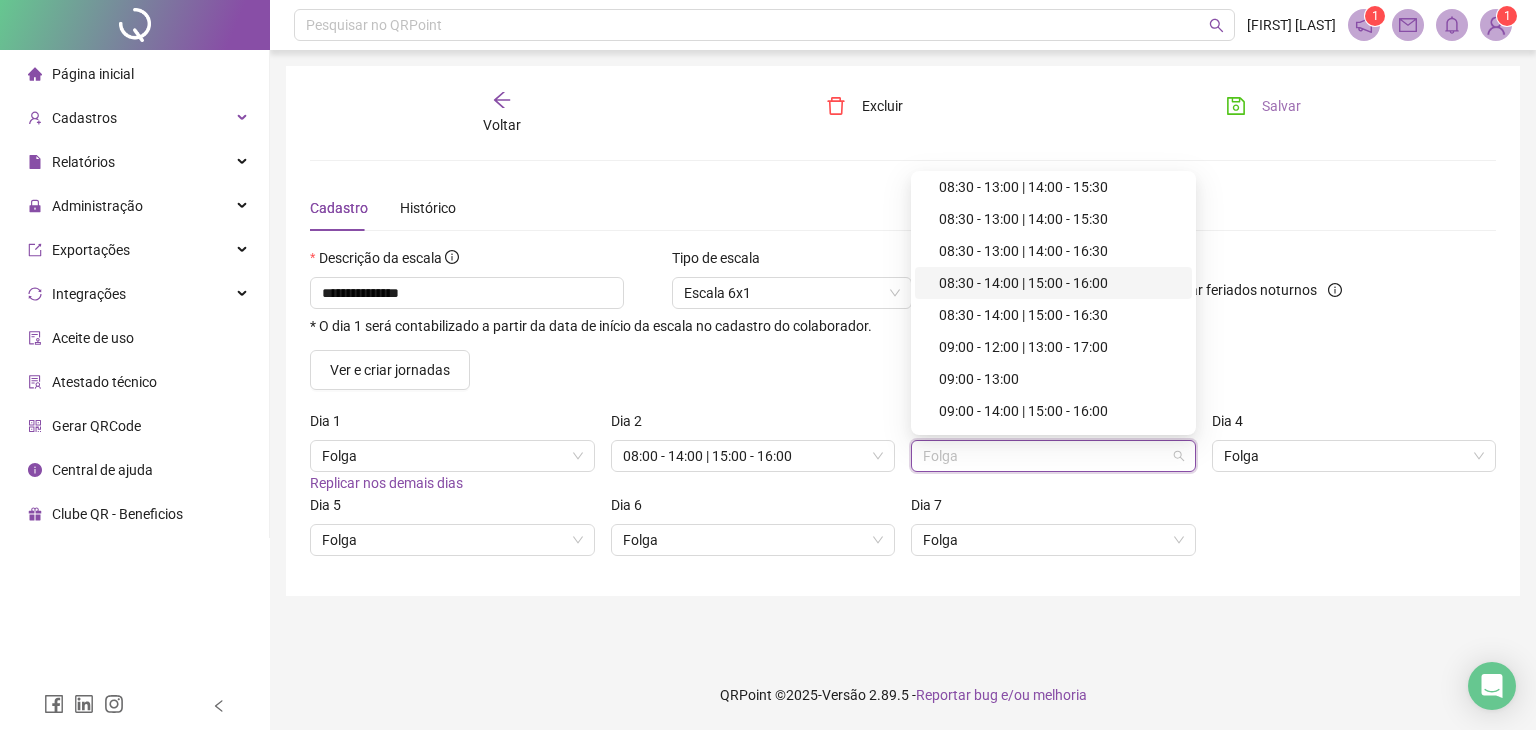 click on "08:30 - 14:00 | 15:00 - 16:00" at bounding box center [1059, 283] 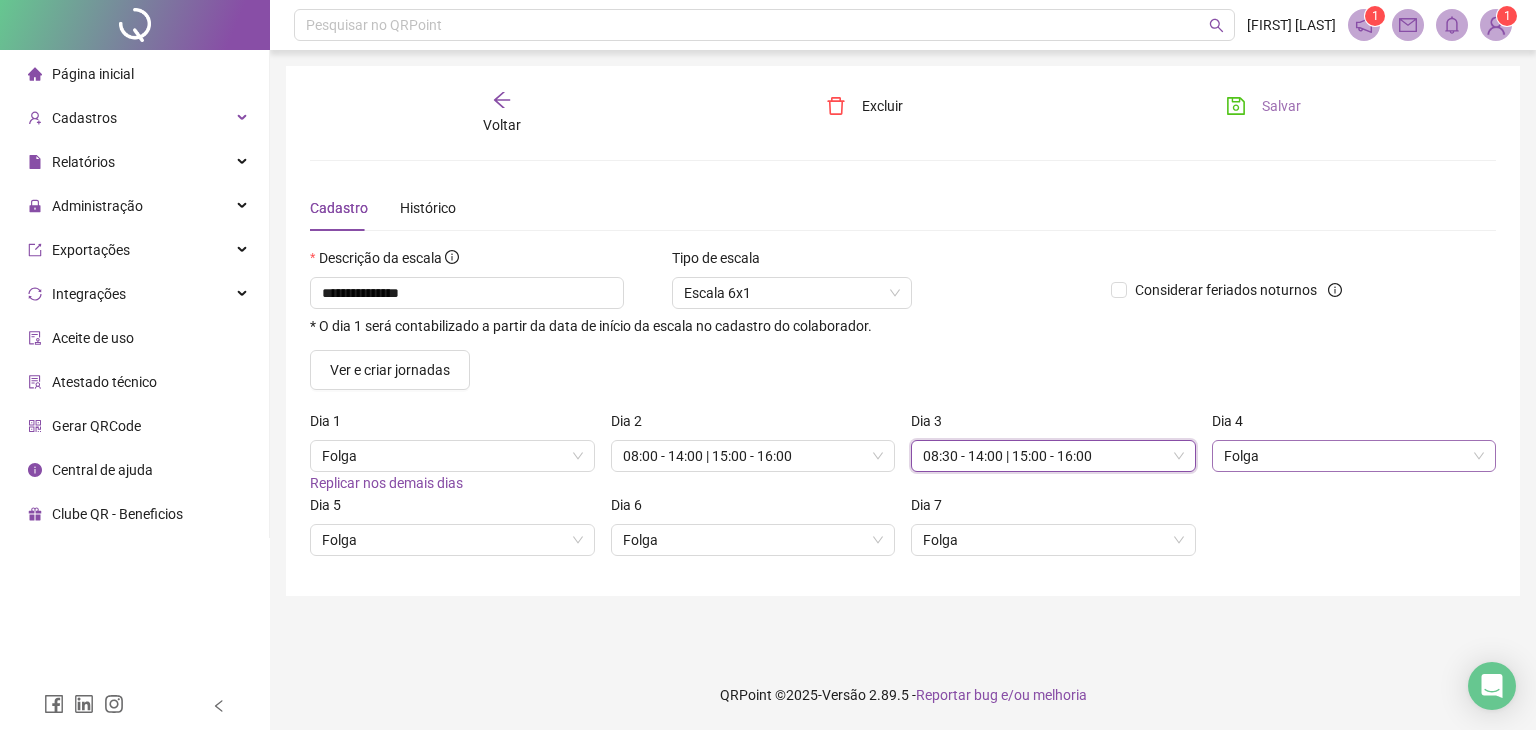 click on "Folga" at bounding box center (1354, 456) 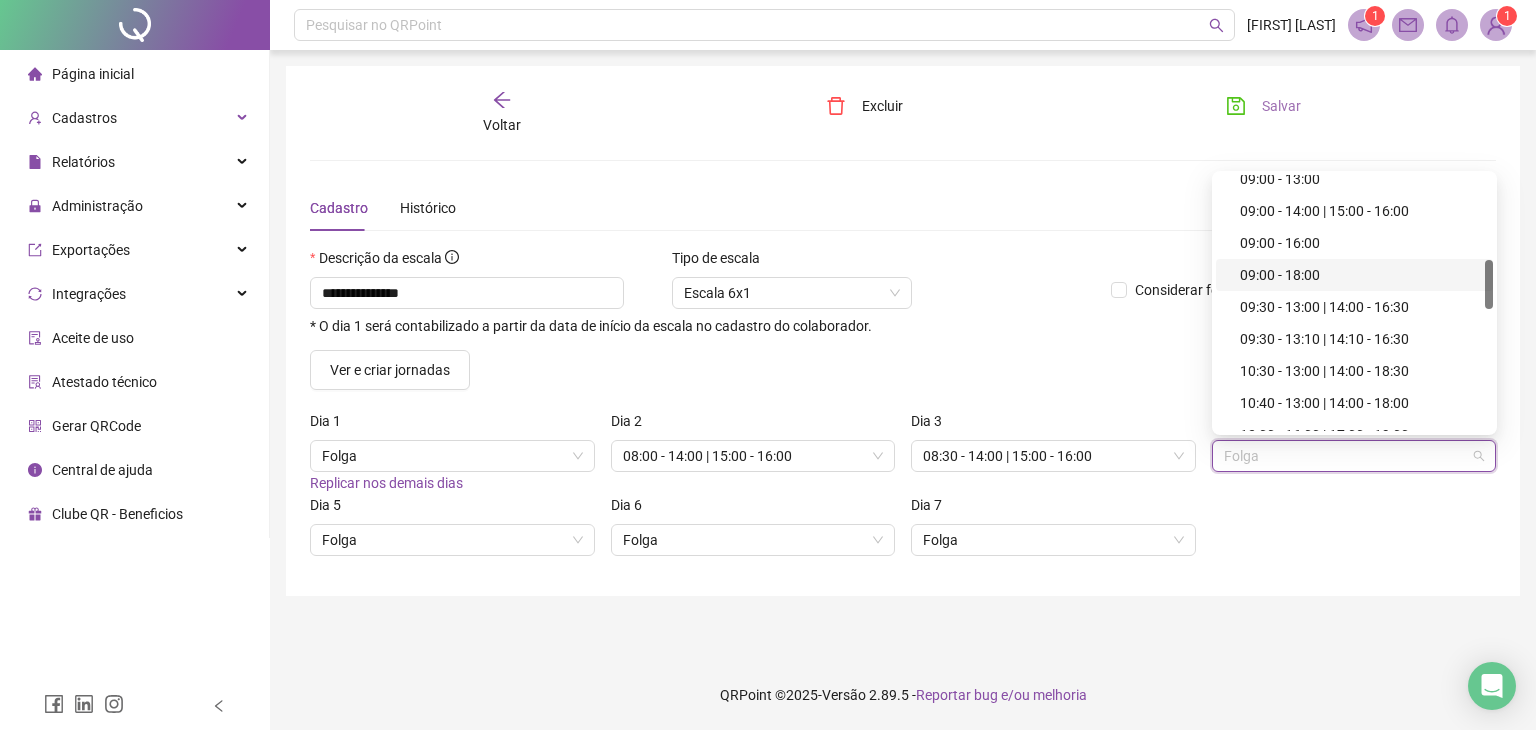 scroll, scrollTop: 338, scrollLeft: 0, axis: vertical 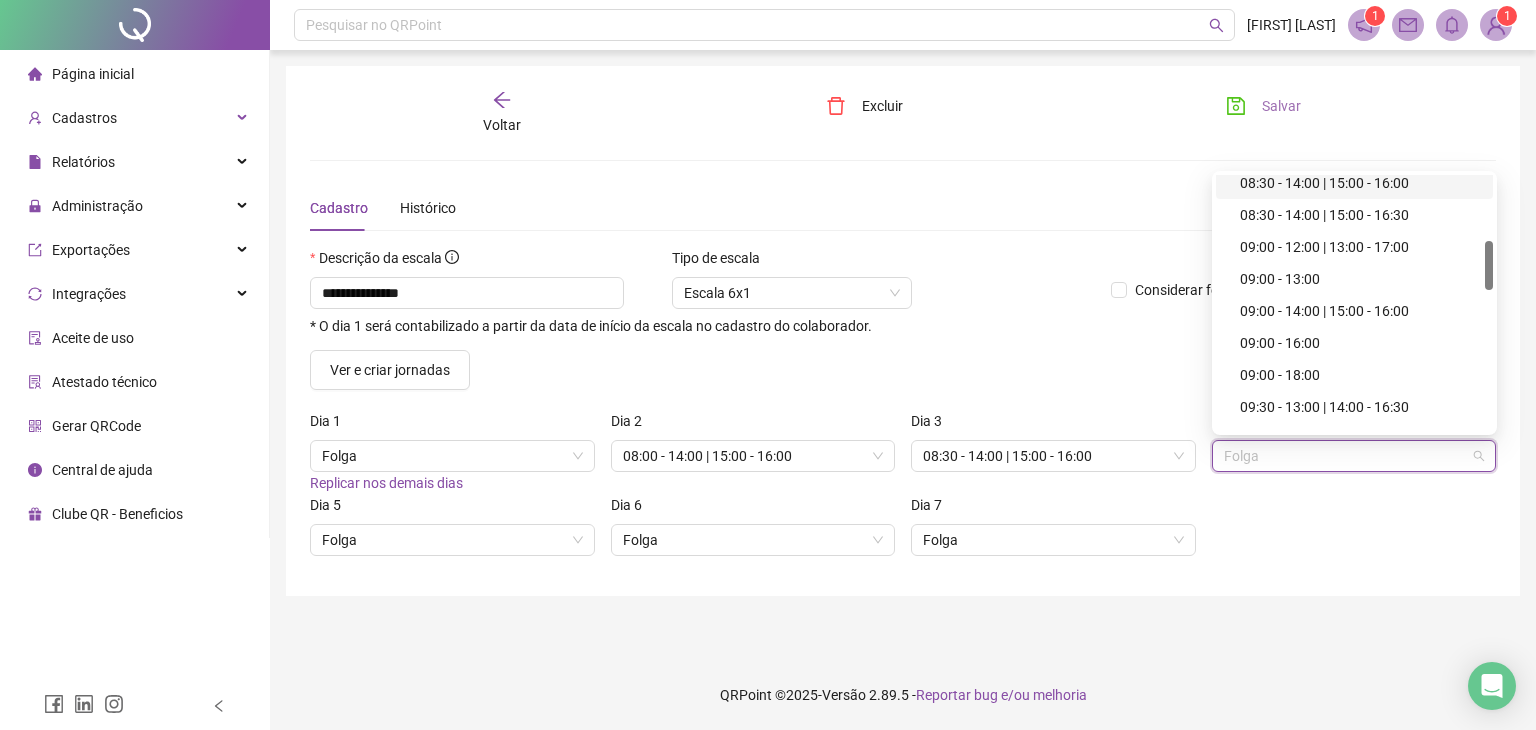 click on "08:30 - 14:00 | 15:00 - 16:00" at bounding box center [1360, 183] 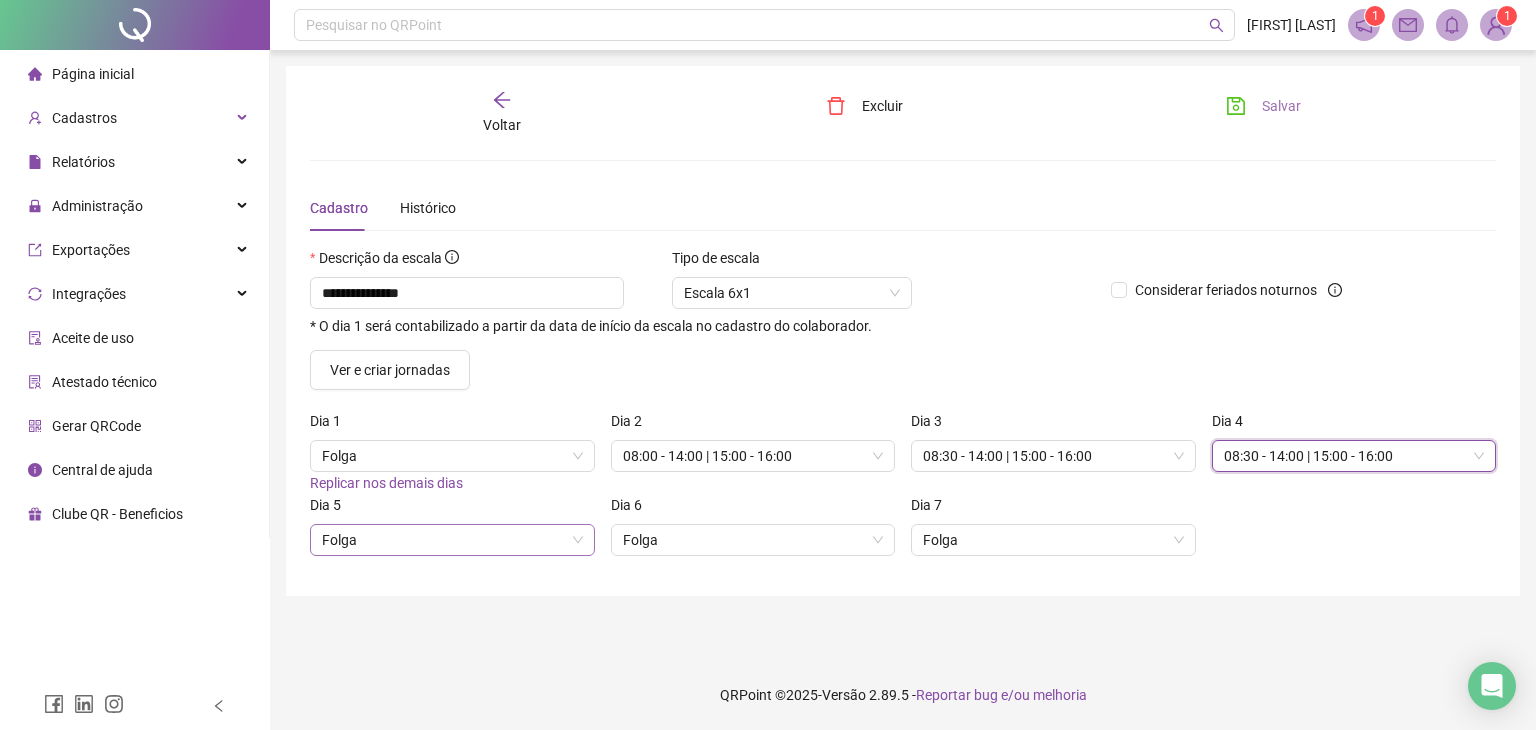 click on "Folga" at bounding box center (452, 540) 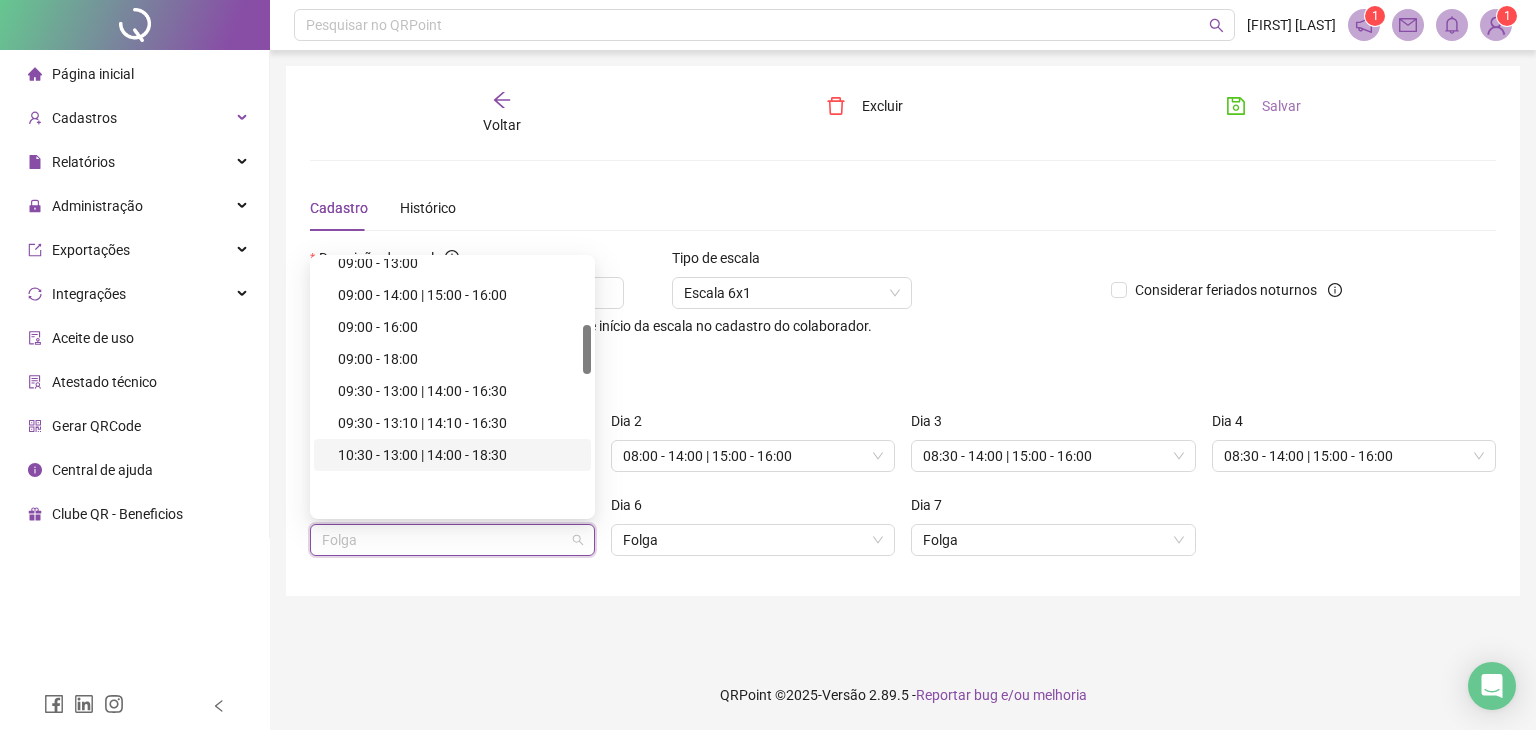 scroll, scrollTop: 338, scrollLeft: 0, axis: vertical 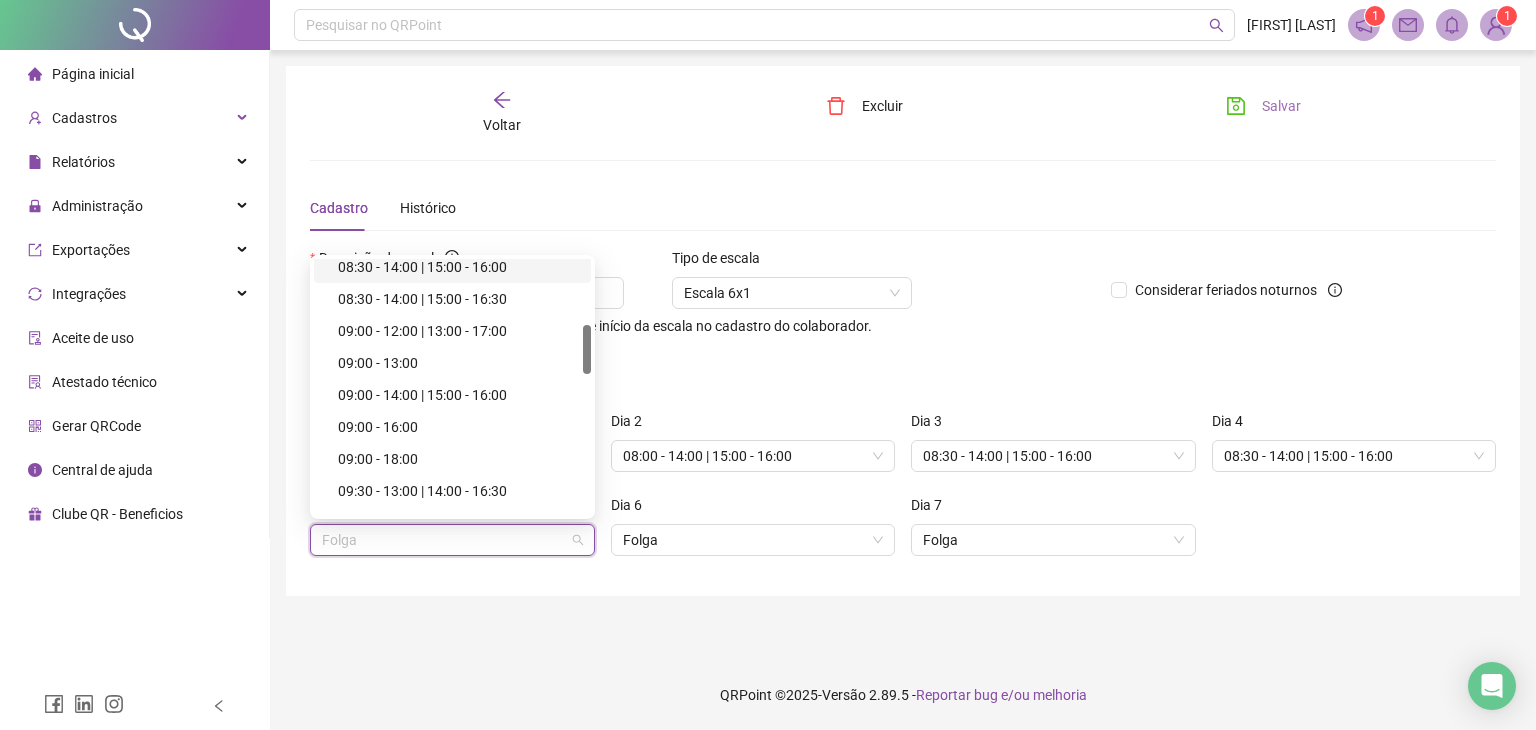 click on "08:30 - 14:00 | 15:00 - 16:00" at bounding box center [458, 267] 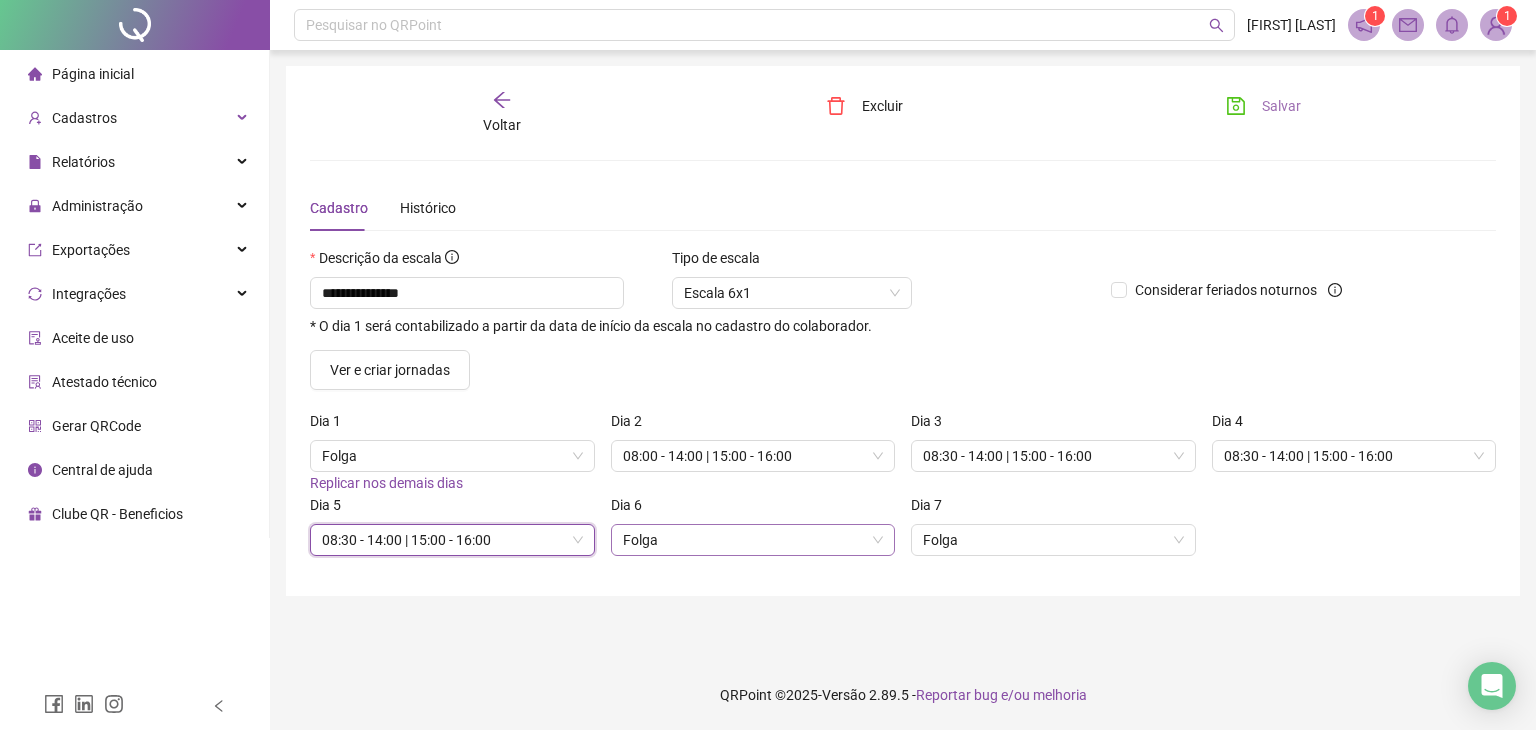 click on "Folga" at bounding box center (753, 540) 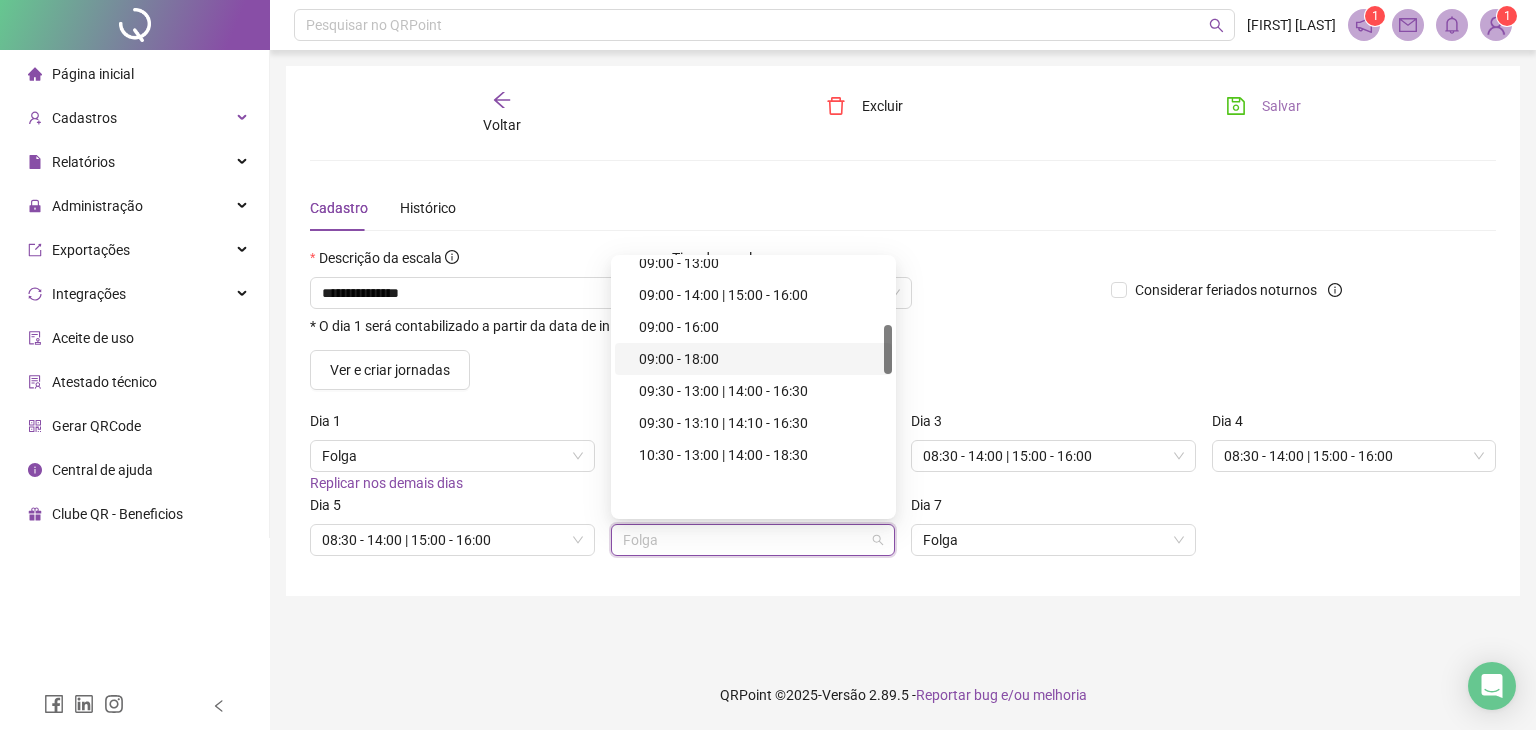 scroll, scrollTop: 338, scrollLeft: 0, axis: vertical 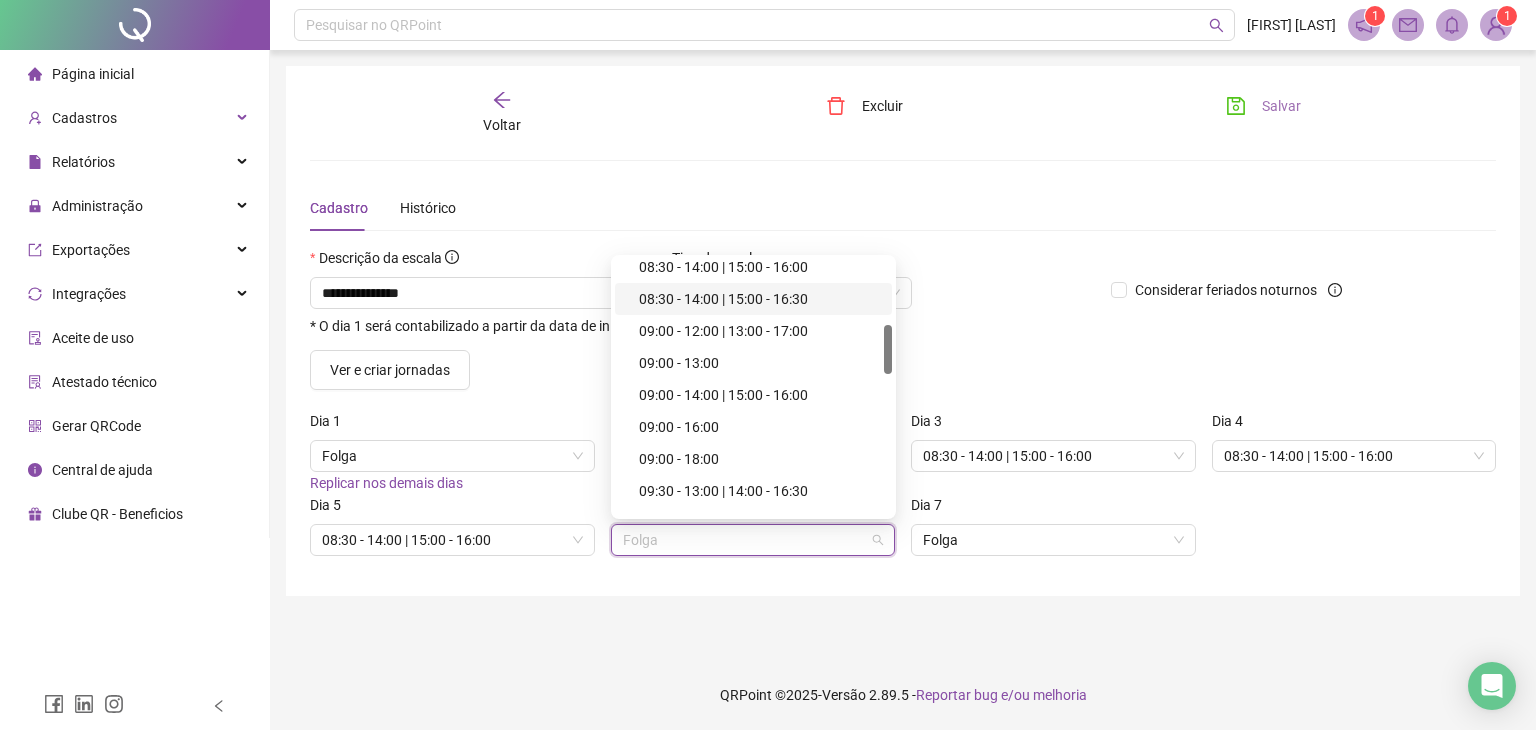 click on "08:30 - 14:00 | 15:00 - 16:30" at bounding box center (759, 299) 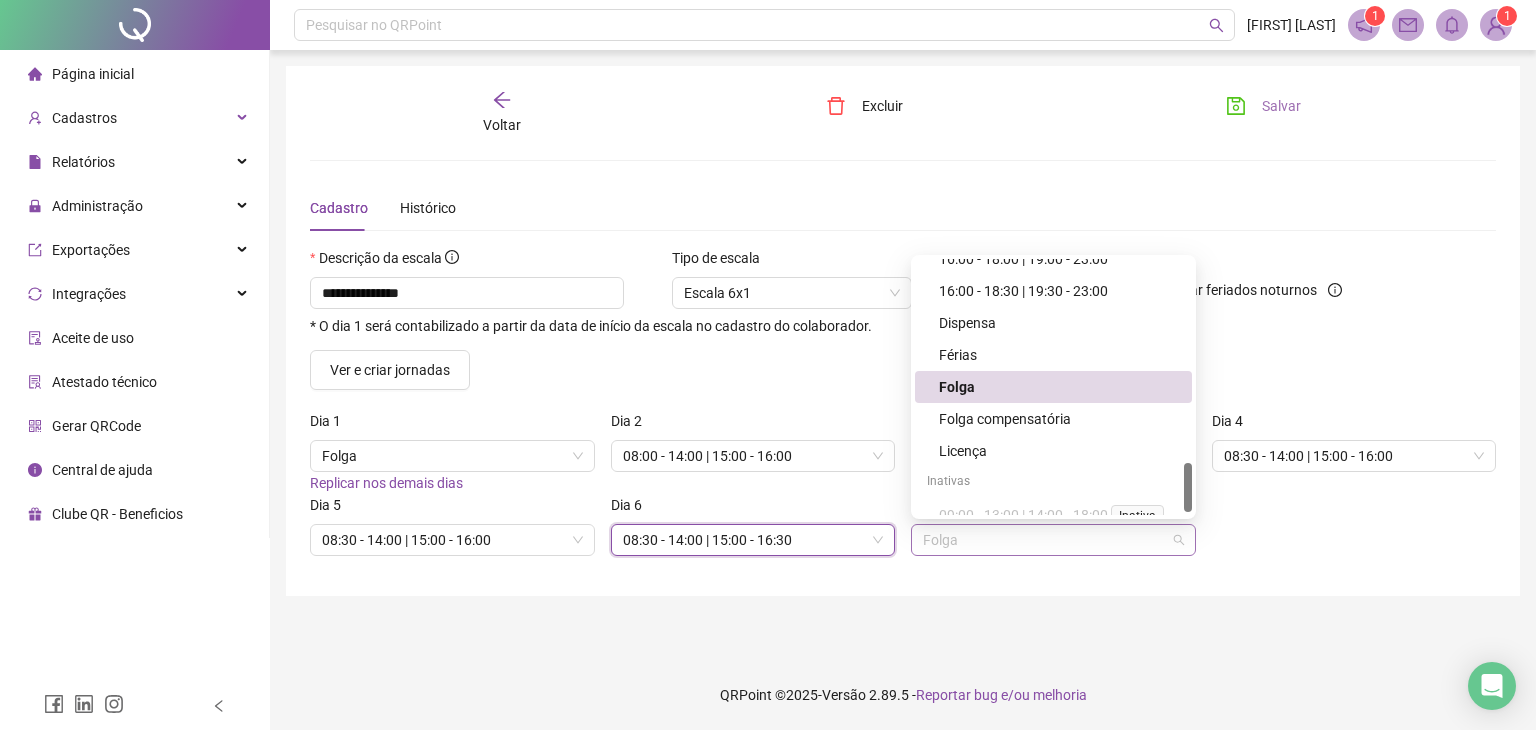 click on "Folga" at bounding box center (1053, 540) 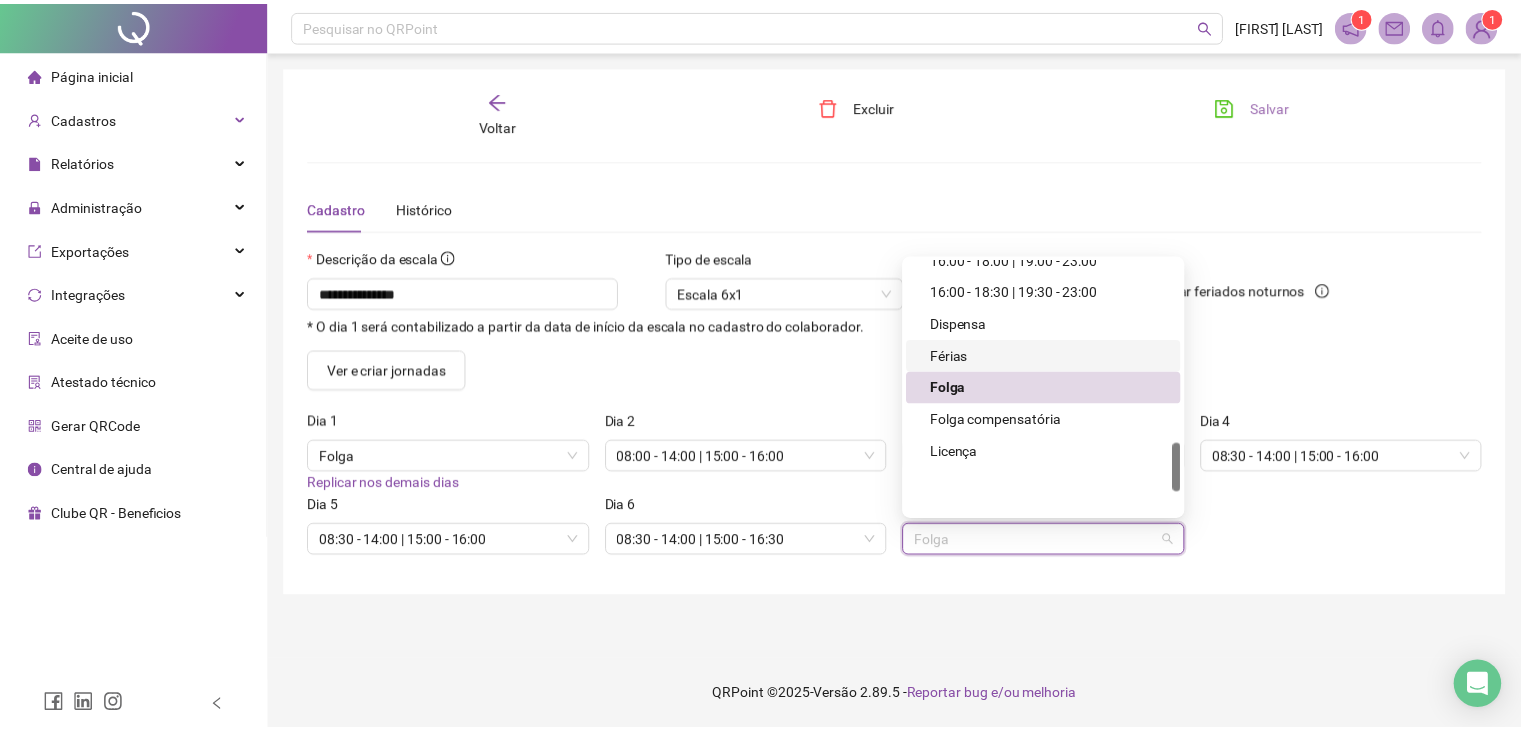 scroll, scrollTop: 950, scrollLeft: 0, axis: vertical 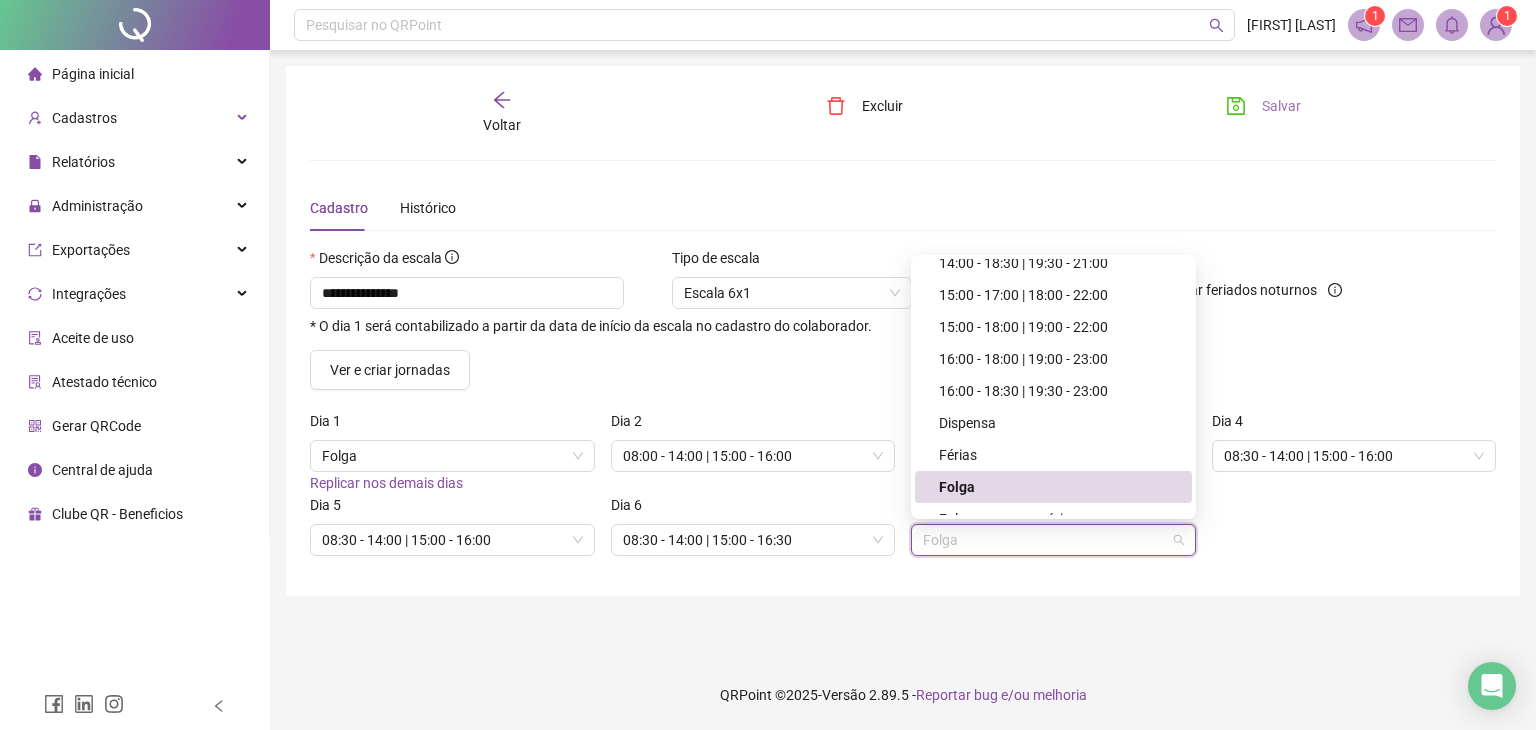 click on "Folga" at bounding box center [1059, 487] 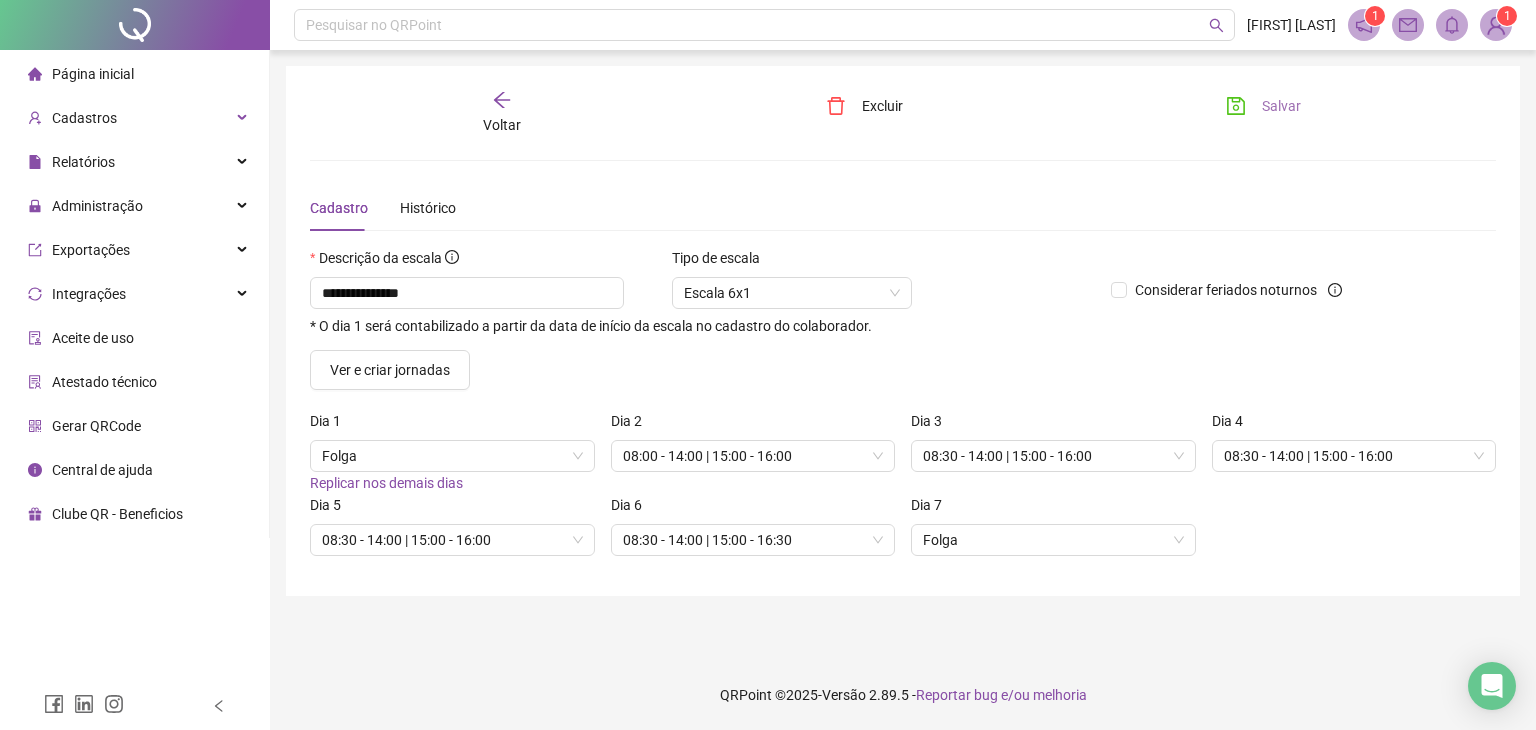 click on "Dia 5 08:30 - 14:00 | 15:00 - 16:00   Dia 6 08:30 - 14:00 | 15:00 - 16:30   Dia 7 Folga" at bounding box center [903, 533] 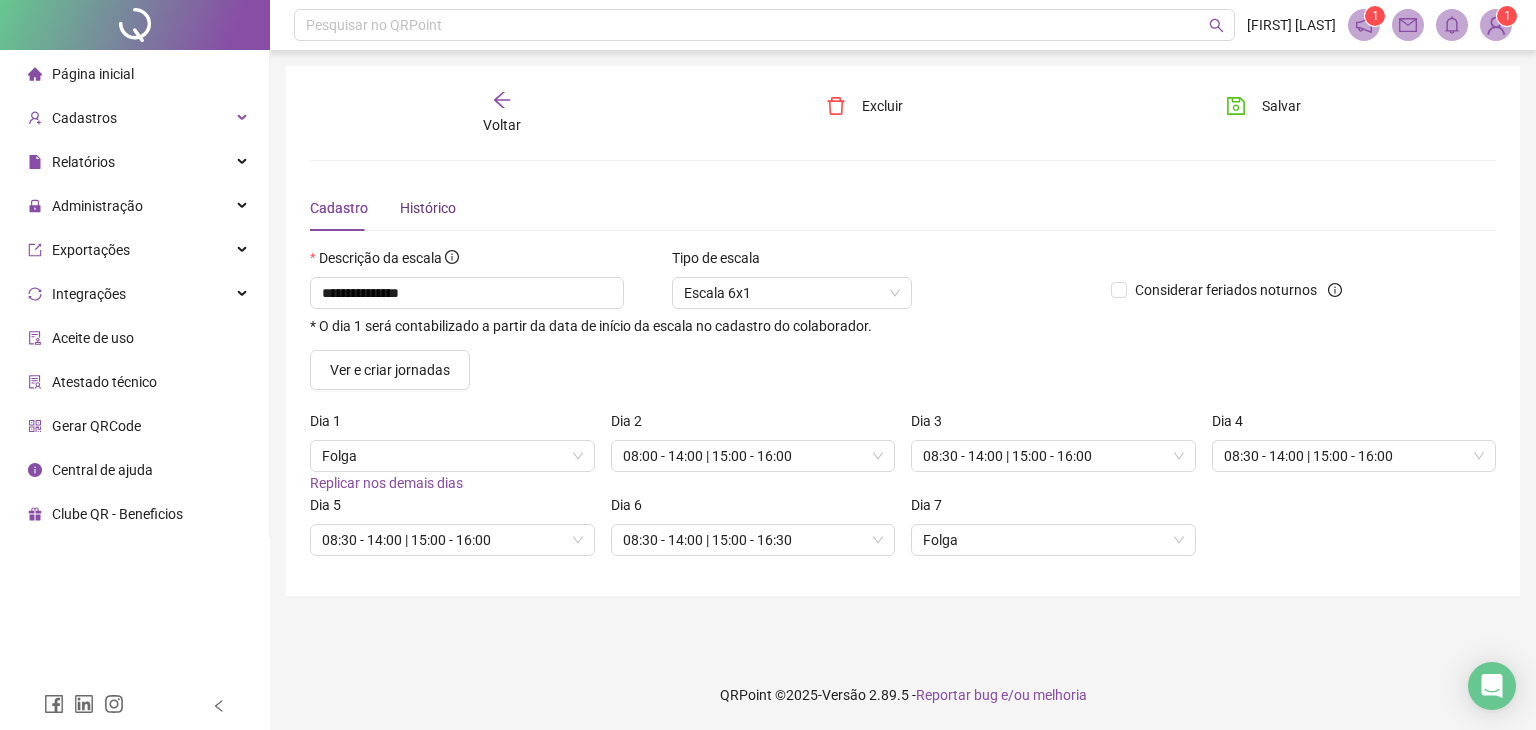 click on "Histórico" at bounding box center (428, 208) 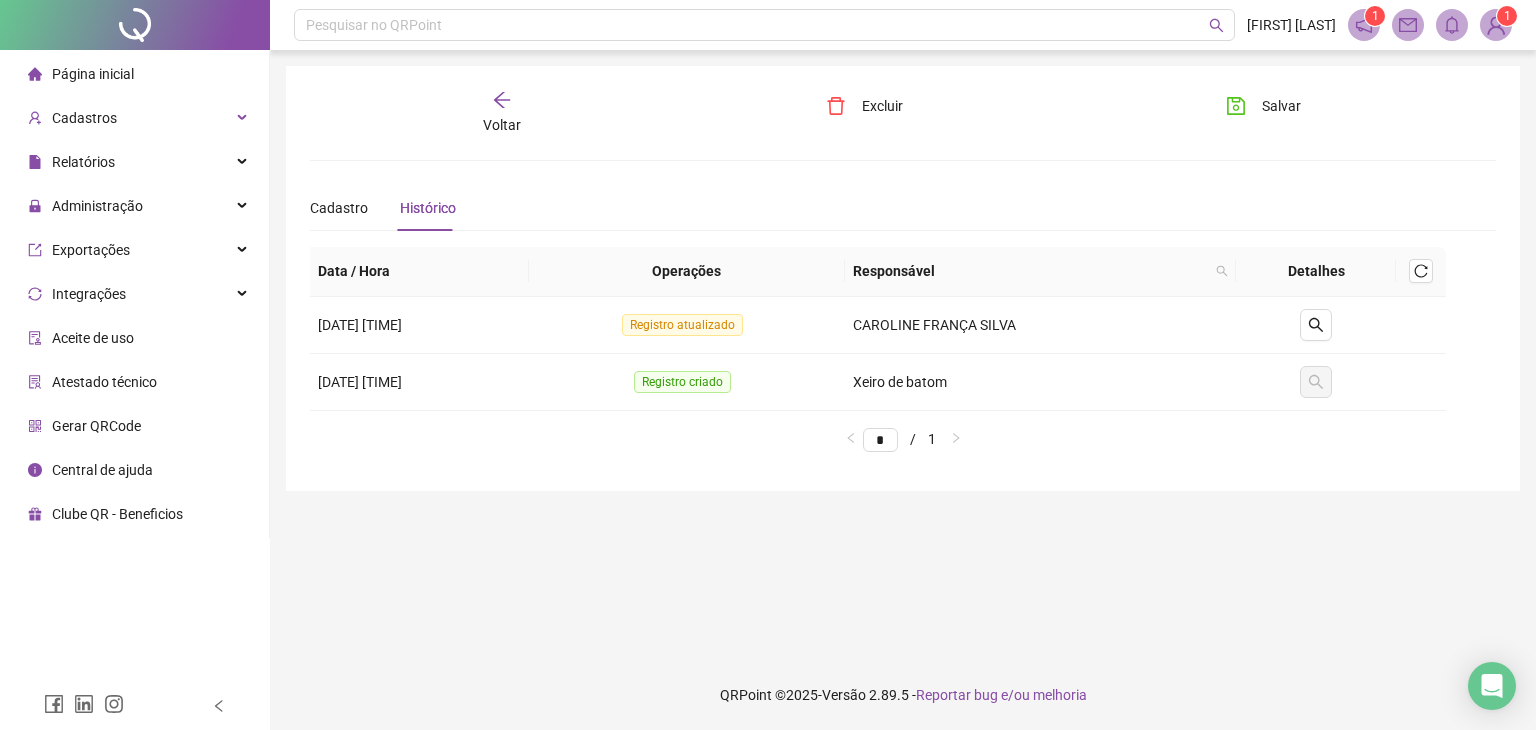 click on "Responsável" at bounding box center (1030, 271) 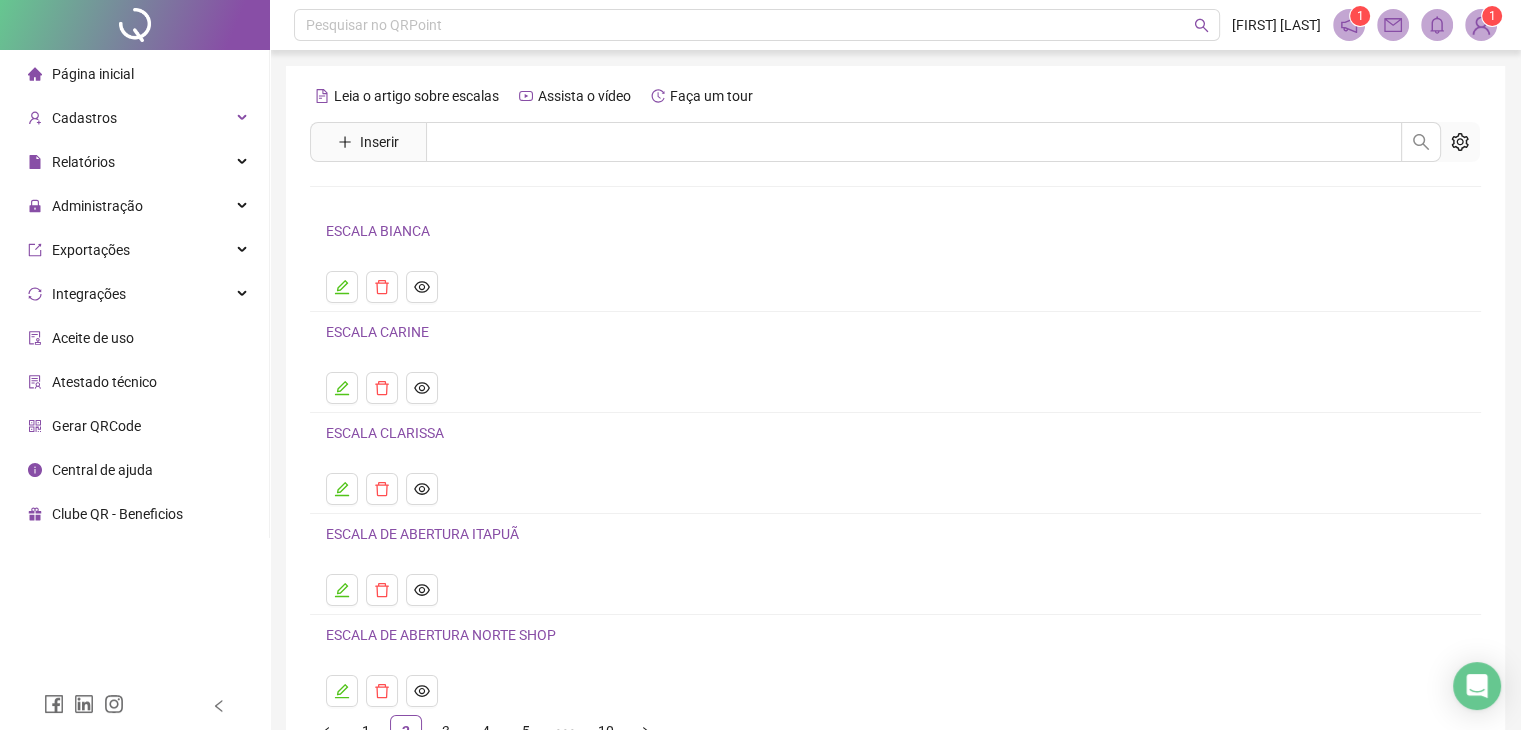 click on "ESCALA CLARISSA" at bounding box center [385, 433] 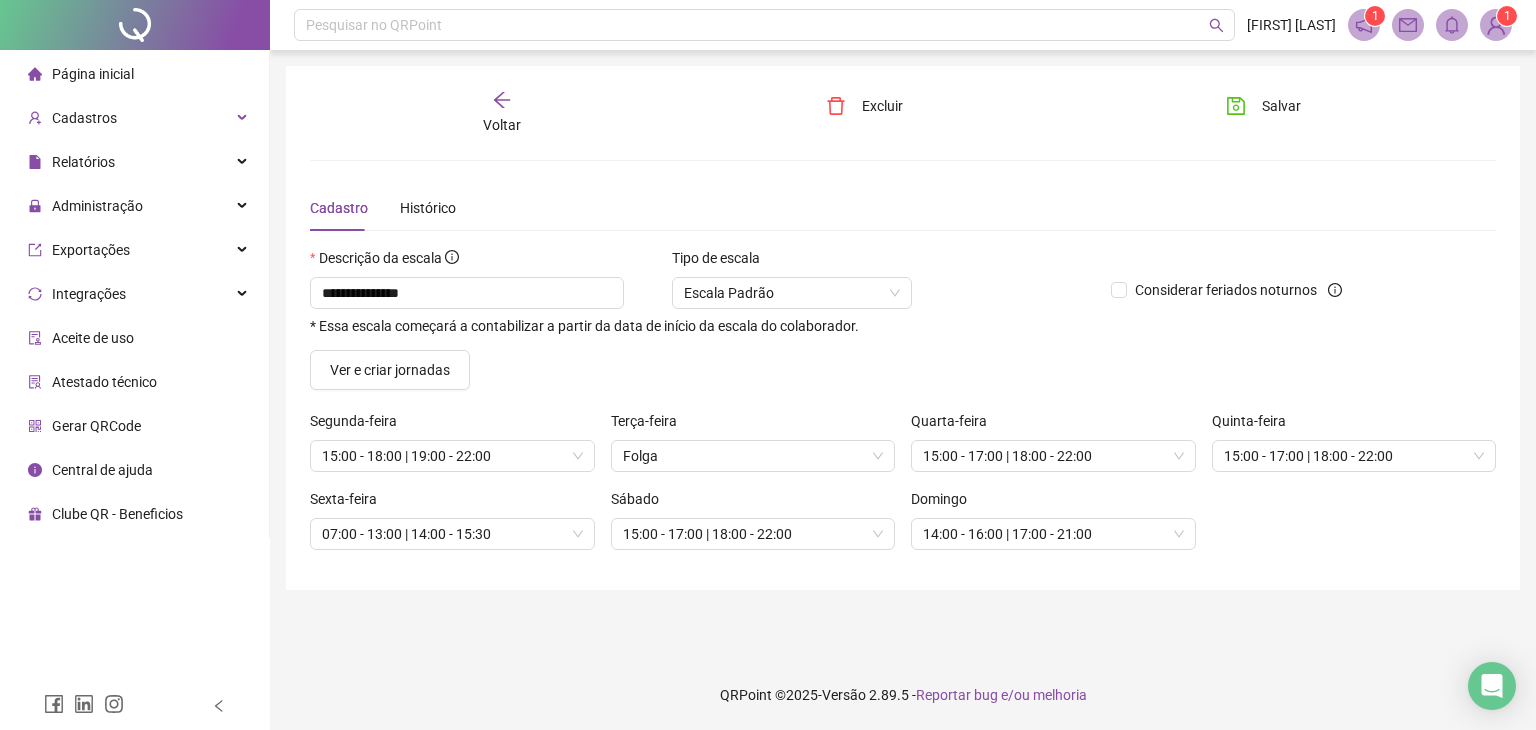 click on "Voltar" at bounding box center (502, 113) 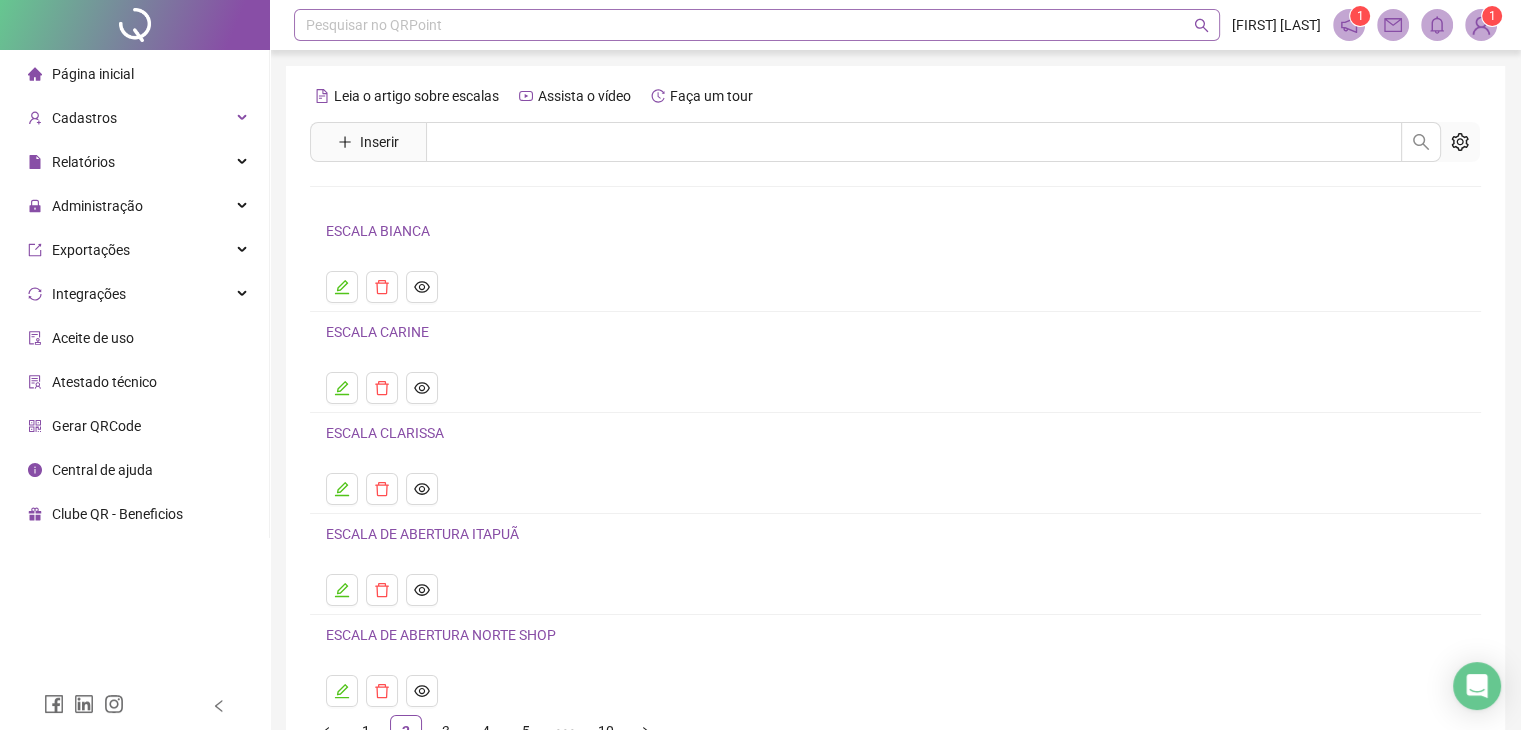 click on "Pesquisar no QRPoint" at bounding box center [757, 25] 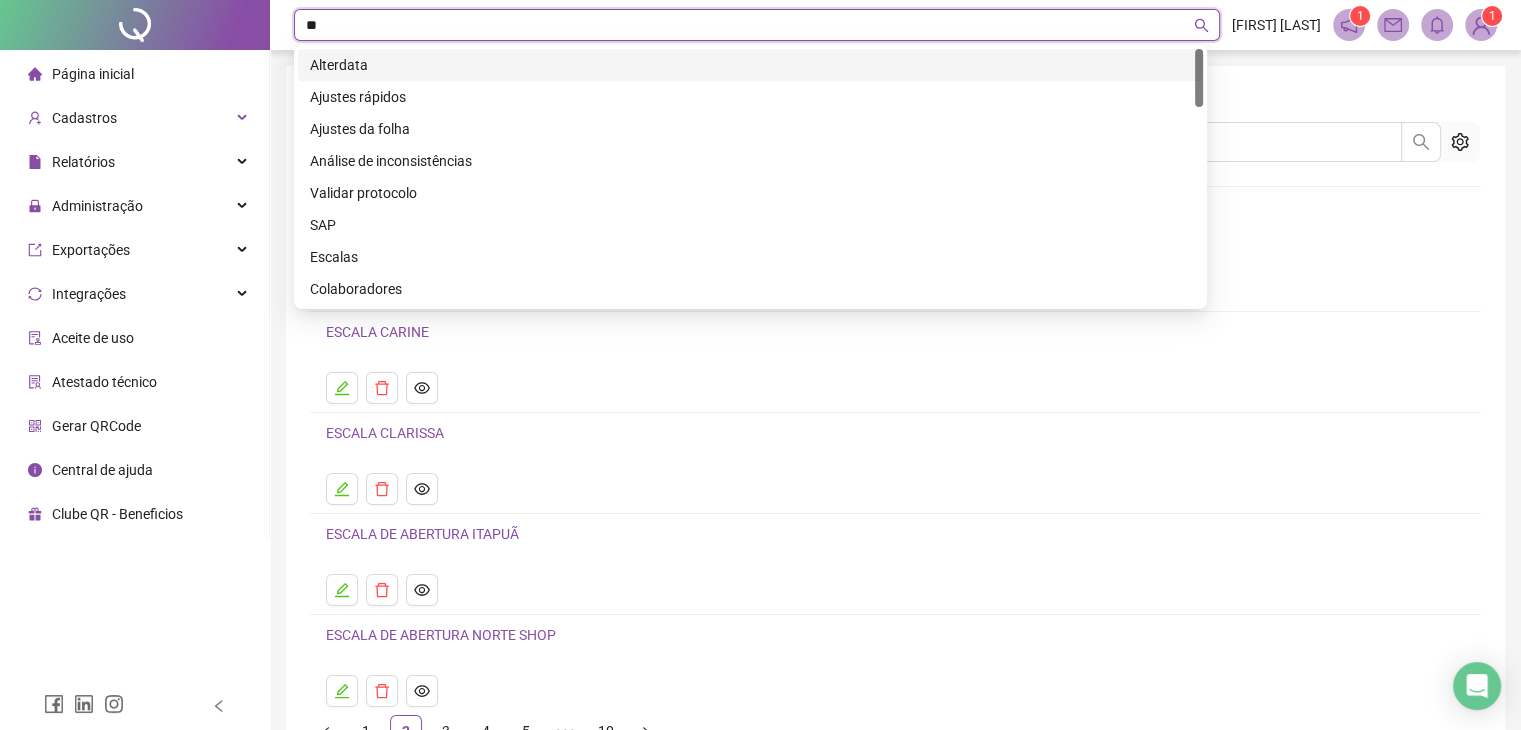 type on "***" 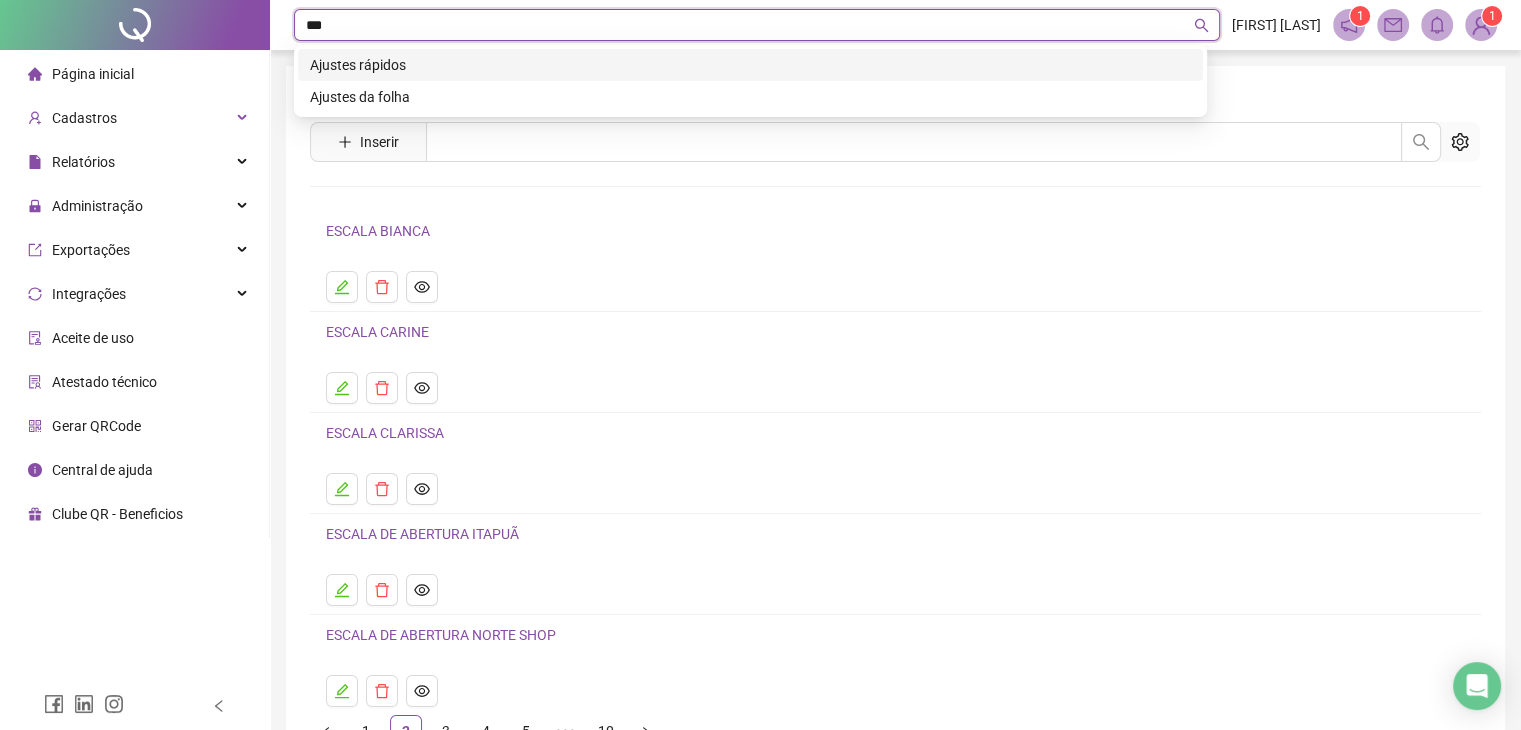 click on "Ajustes rápidos" at bounding box center [750, 65] 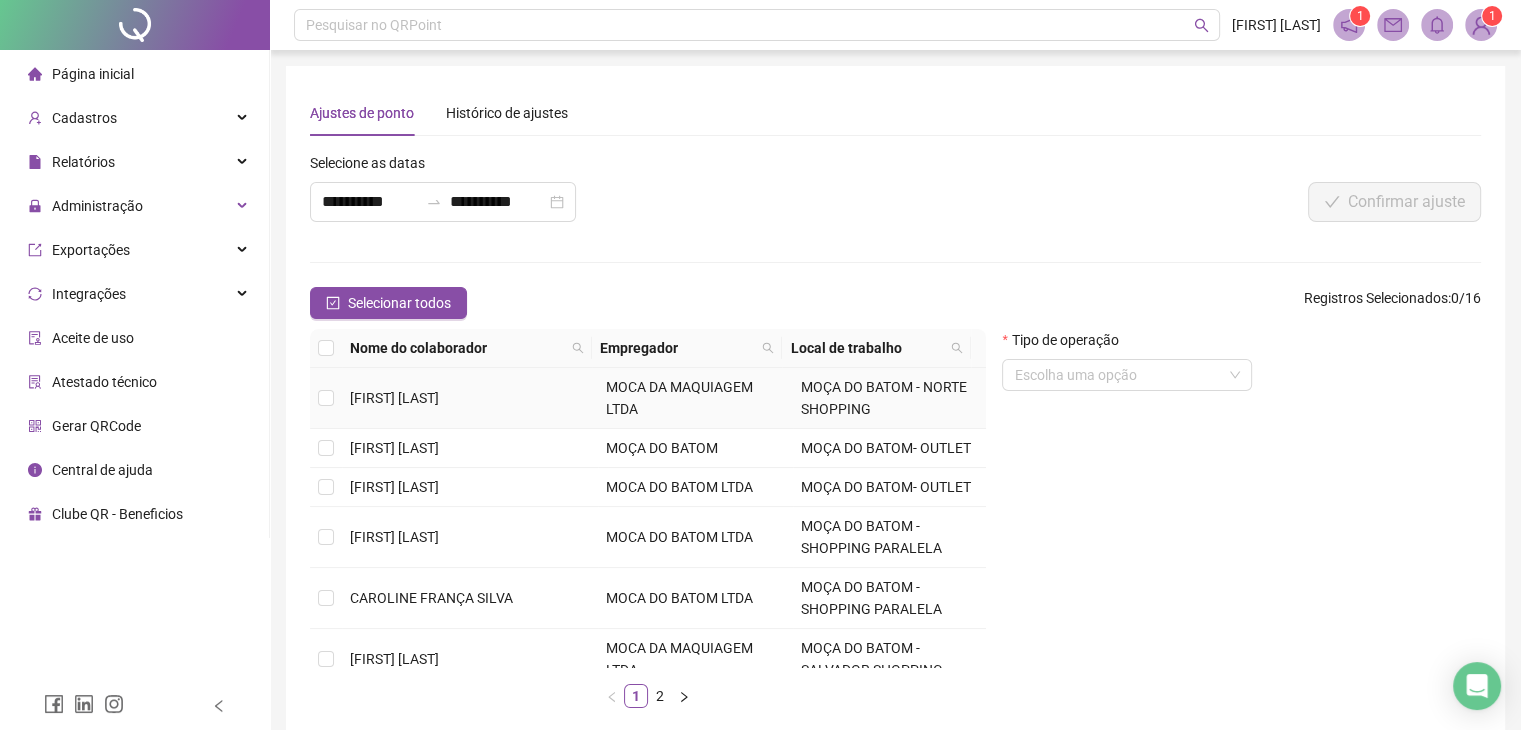 click on "MOCA DA MAQUIAGEM LTDA" at bounding box center [679, 398] 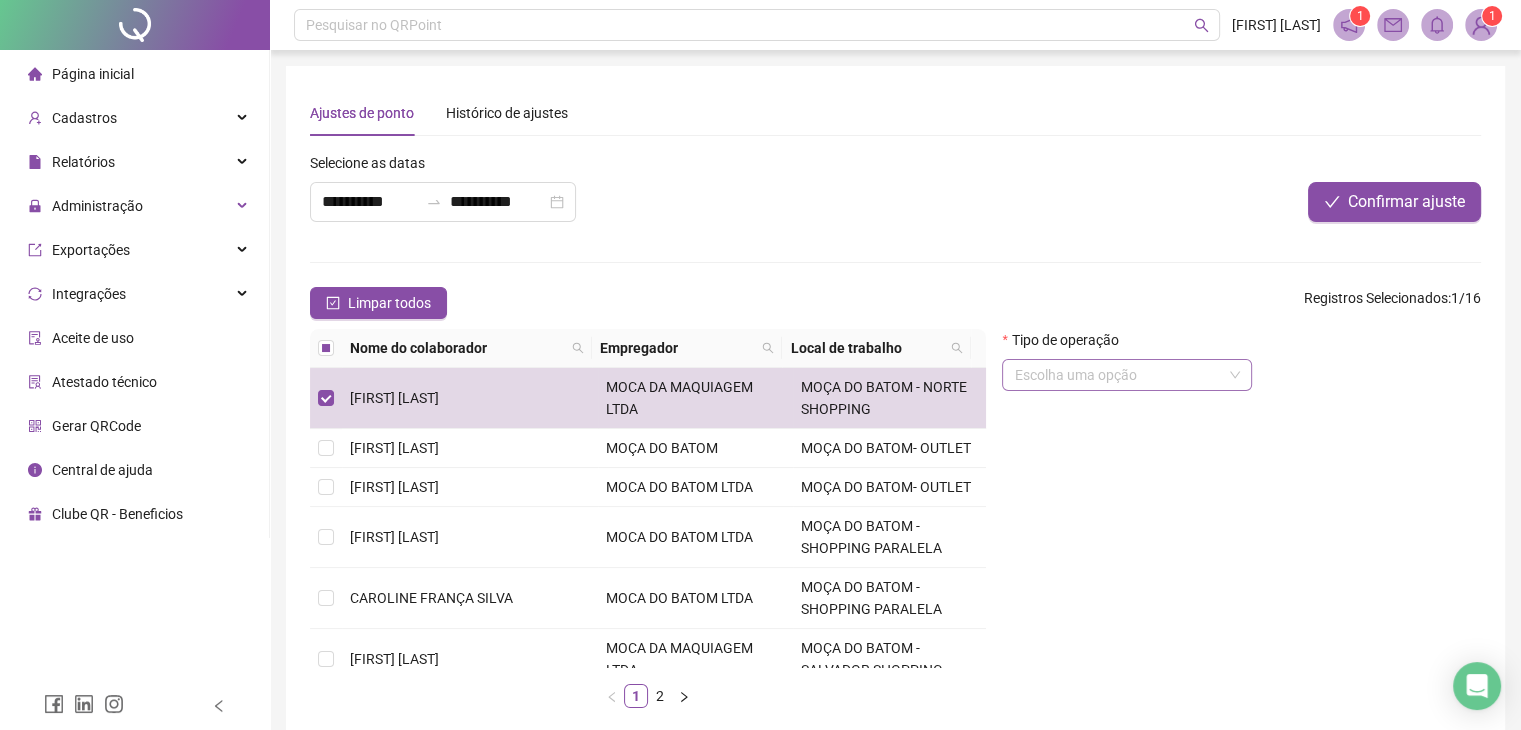 click at bounding box center (1118, 375) 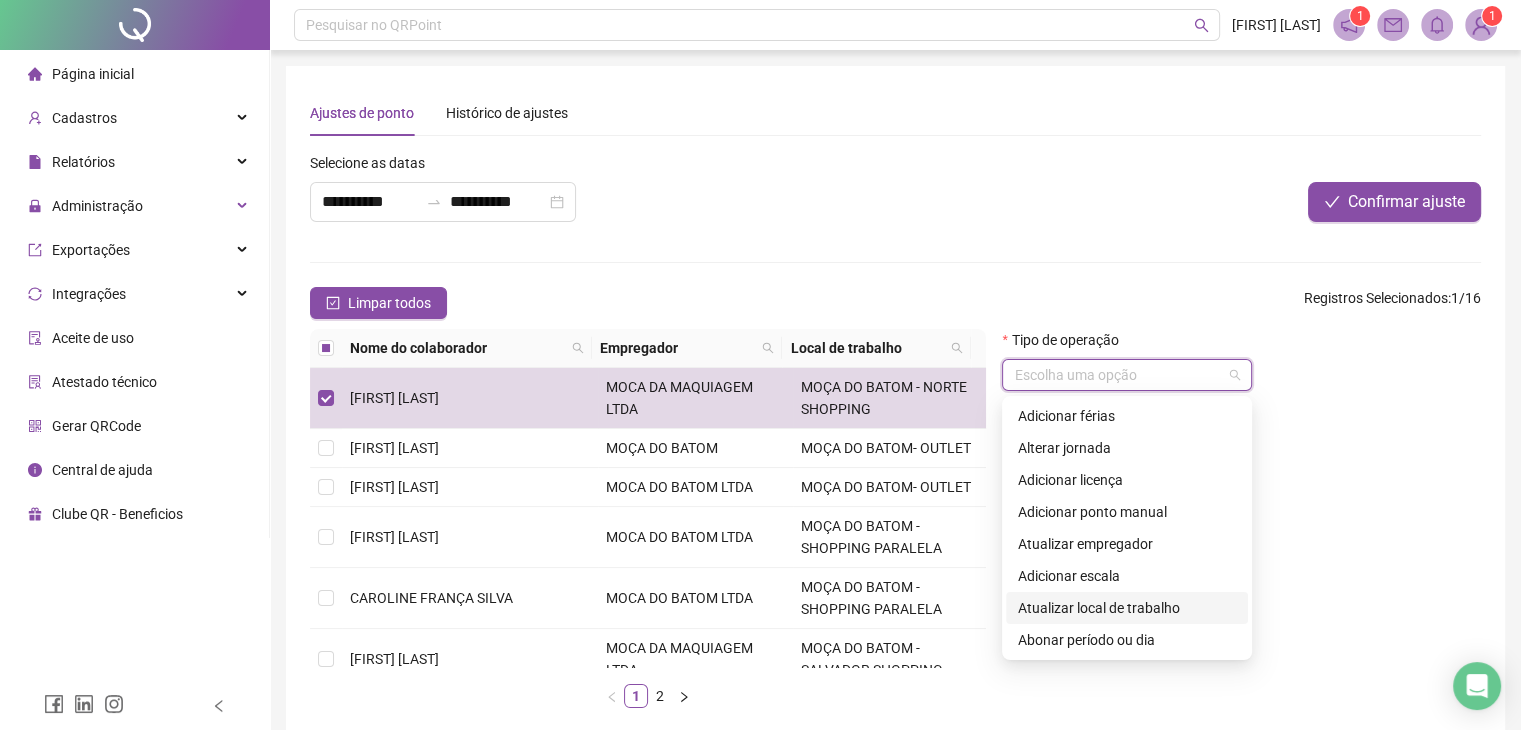 click on "Atualizar local de trabalho" at bounding box center [1127, 608] 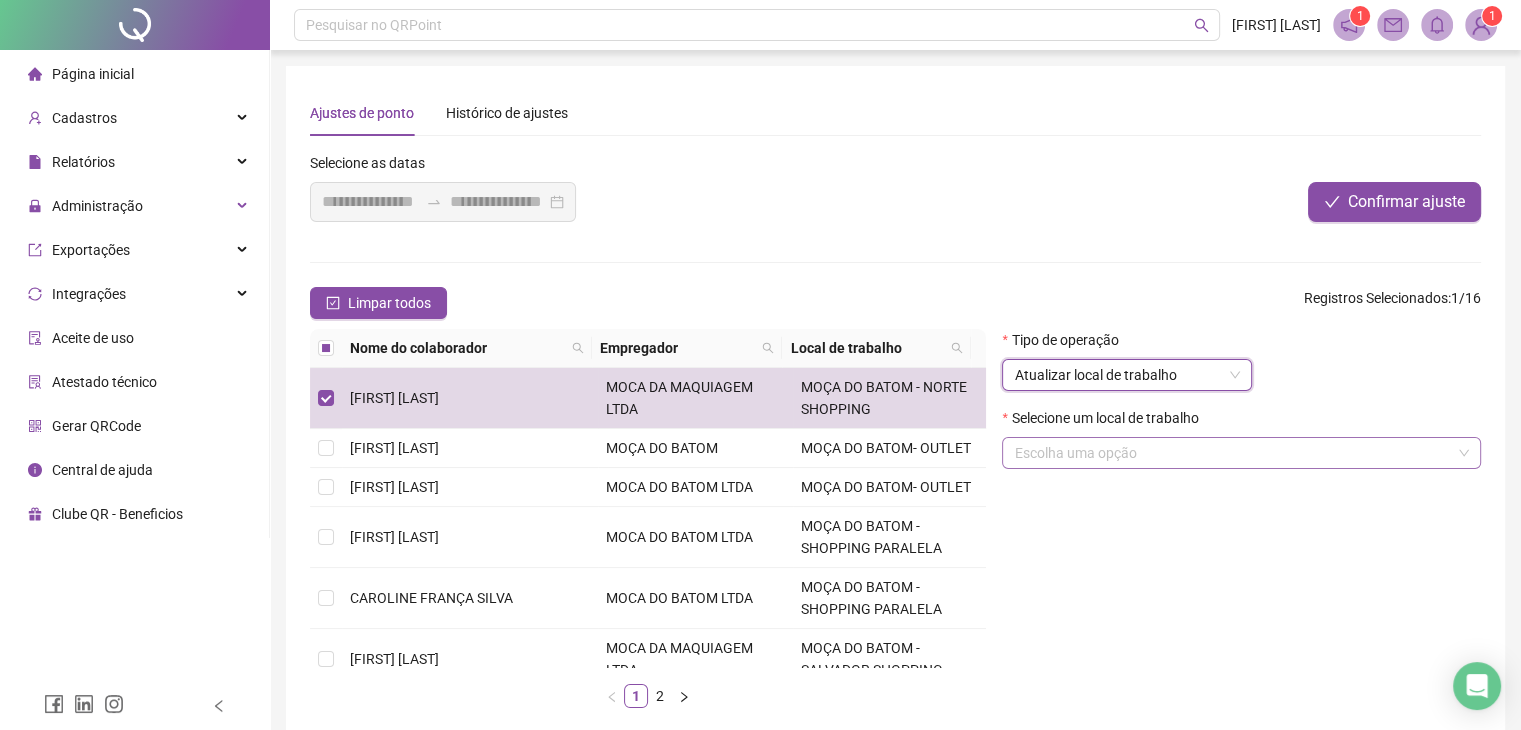click at bounding box center (1232, 453) 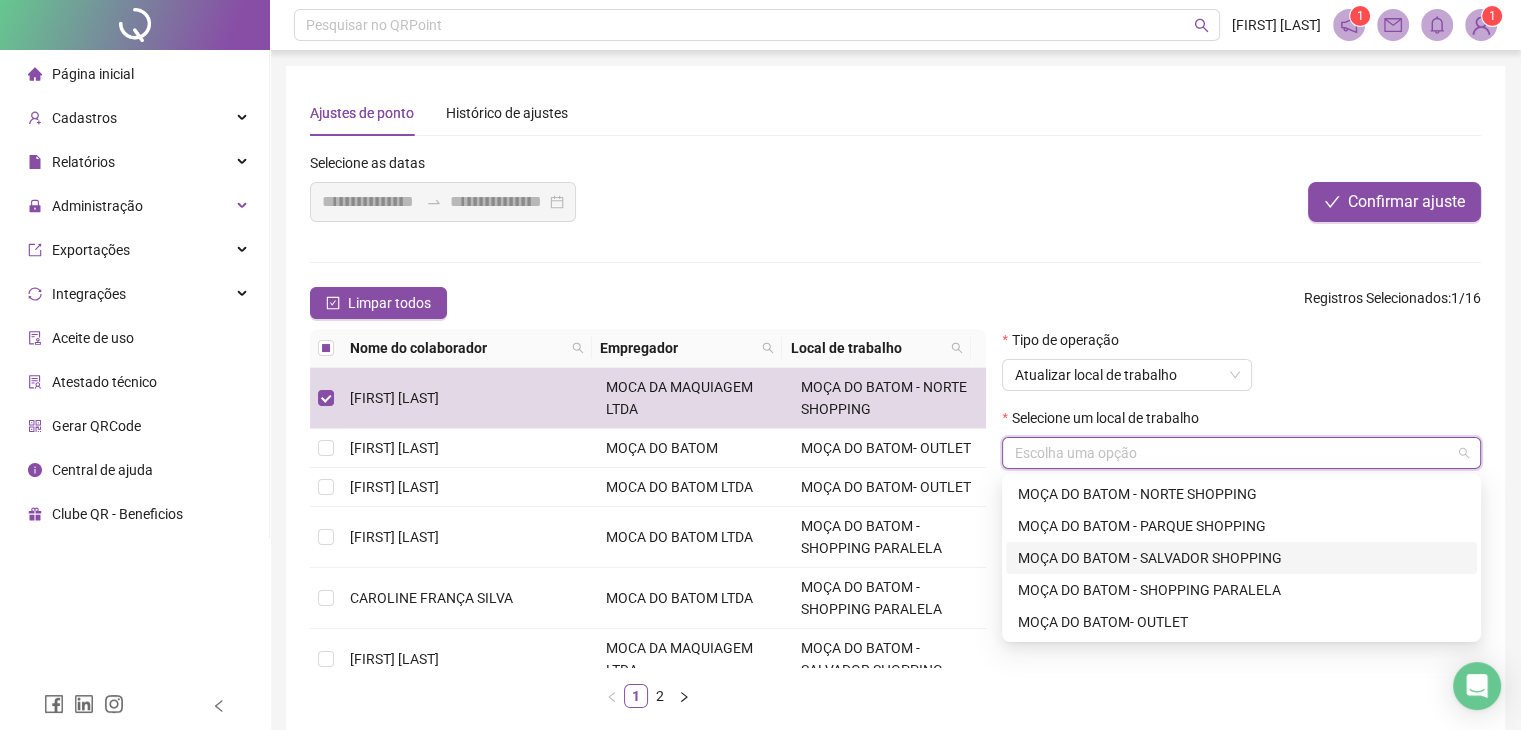 click on "MOÇA DO BATOM - SALVADOR SHOPPING" at bounding box center [1241, 558] 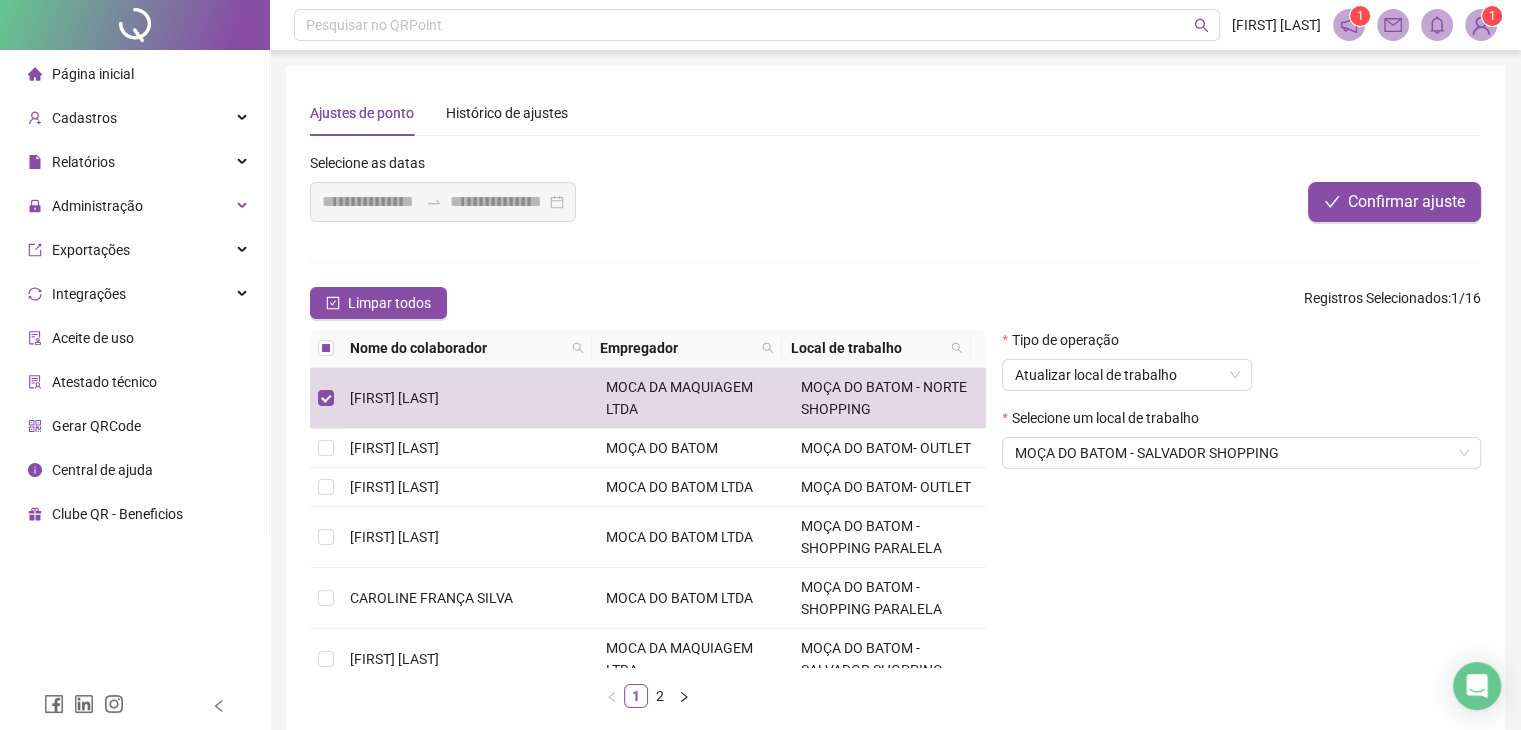 click on "Tipo de operação Atualizar local de trabalho" at bounding box center [1241, 368] 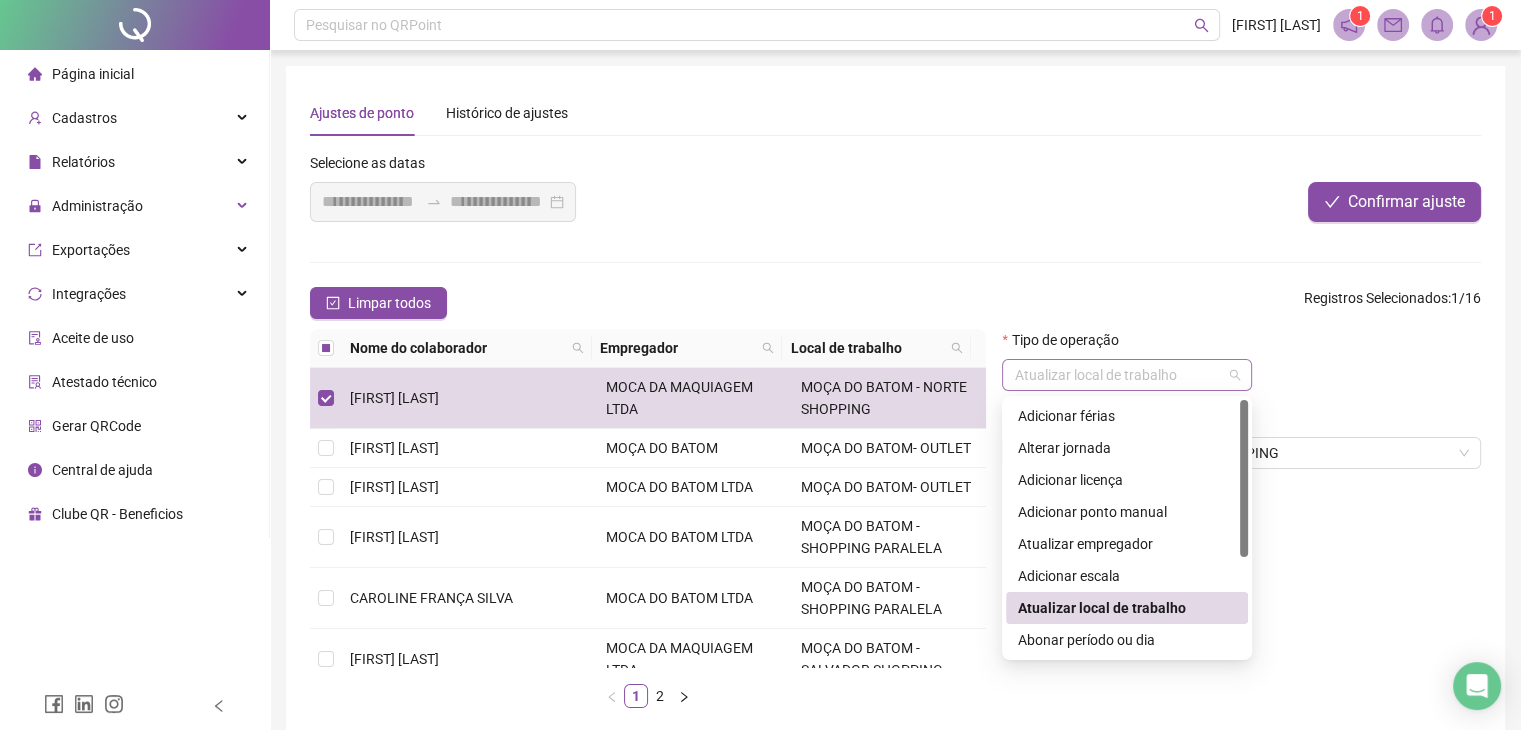 click on "Atualizar local de trabalho" at bounding box center [1127, 375] 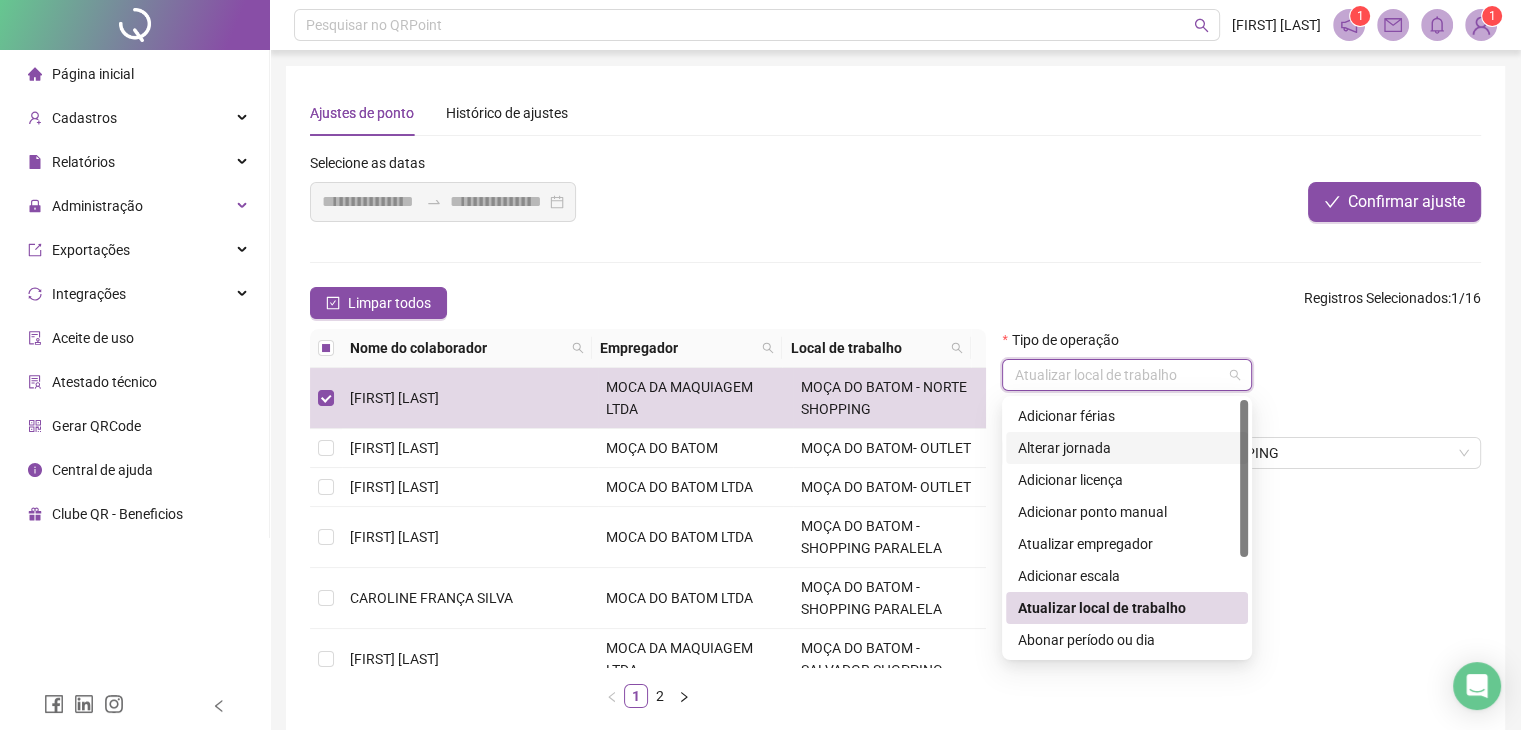 click on "Alterar jornada" at bounding box center [1127, 448] 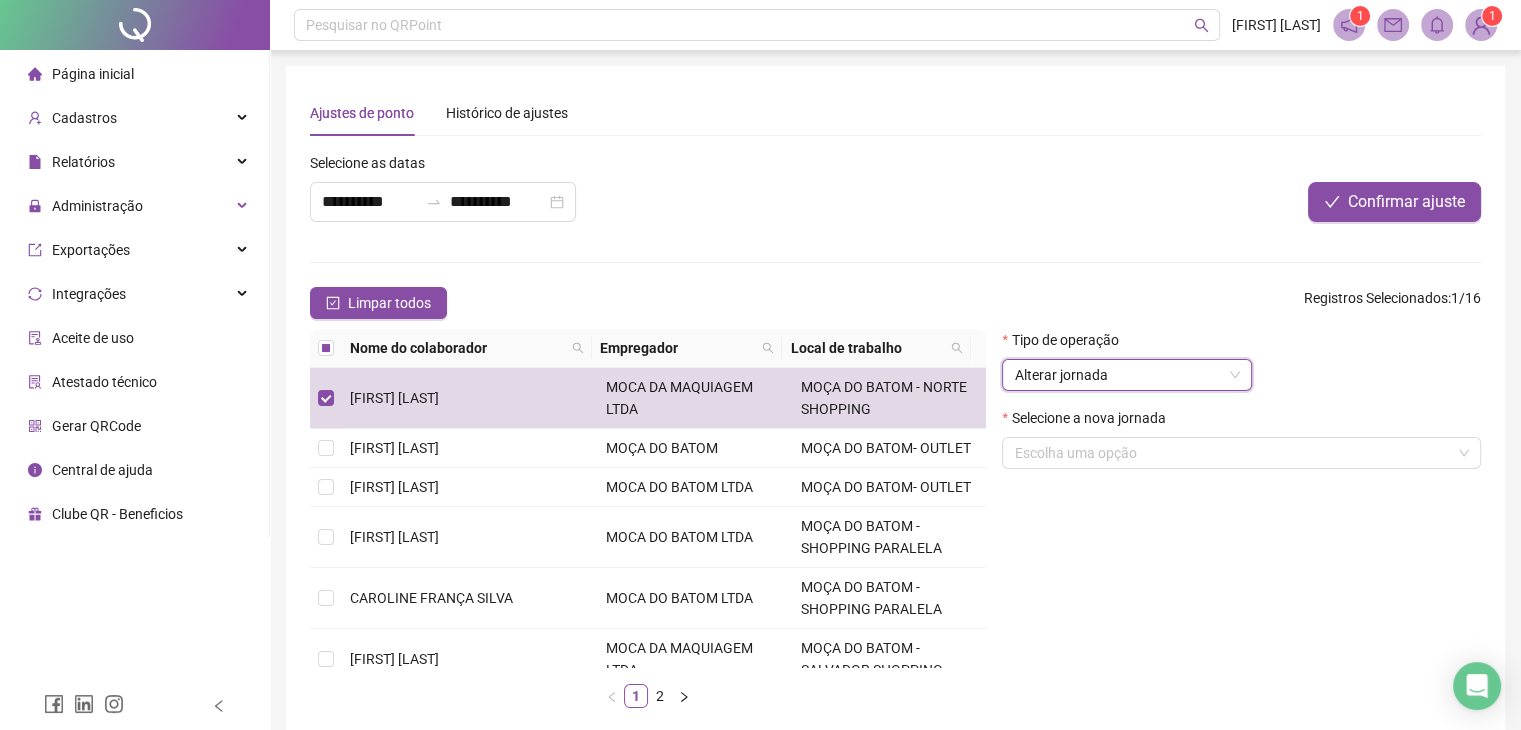 click on "Escolha uma opção" at bounding box center [1241, 453] 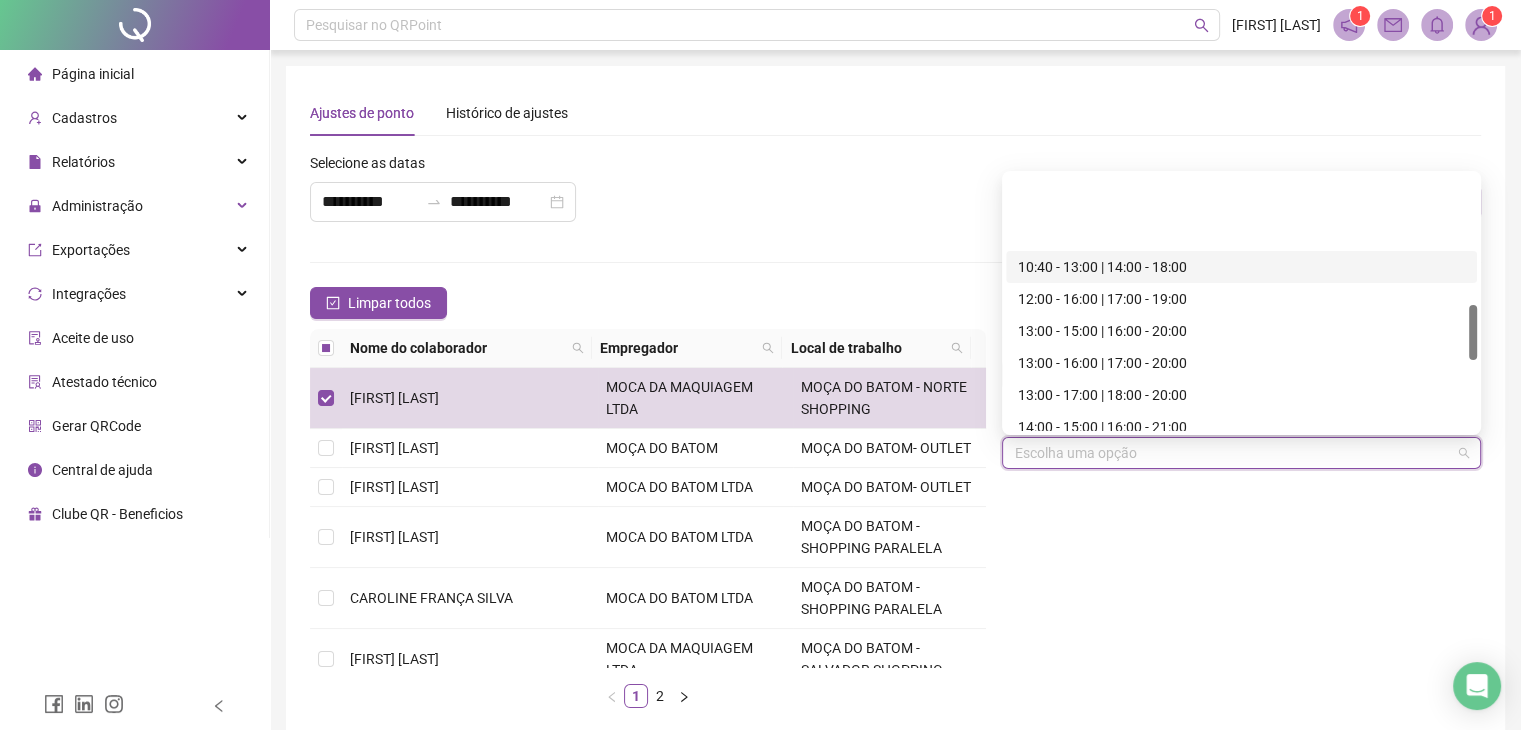 scroll, scrollTop: 600, scrollLeft: 0, axis: vertical 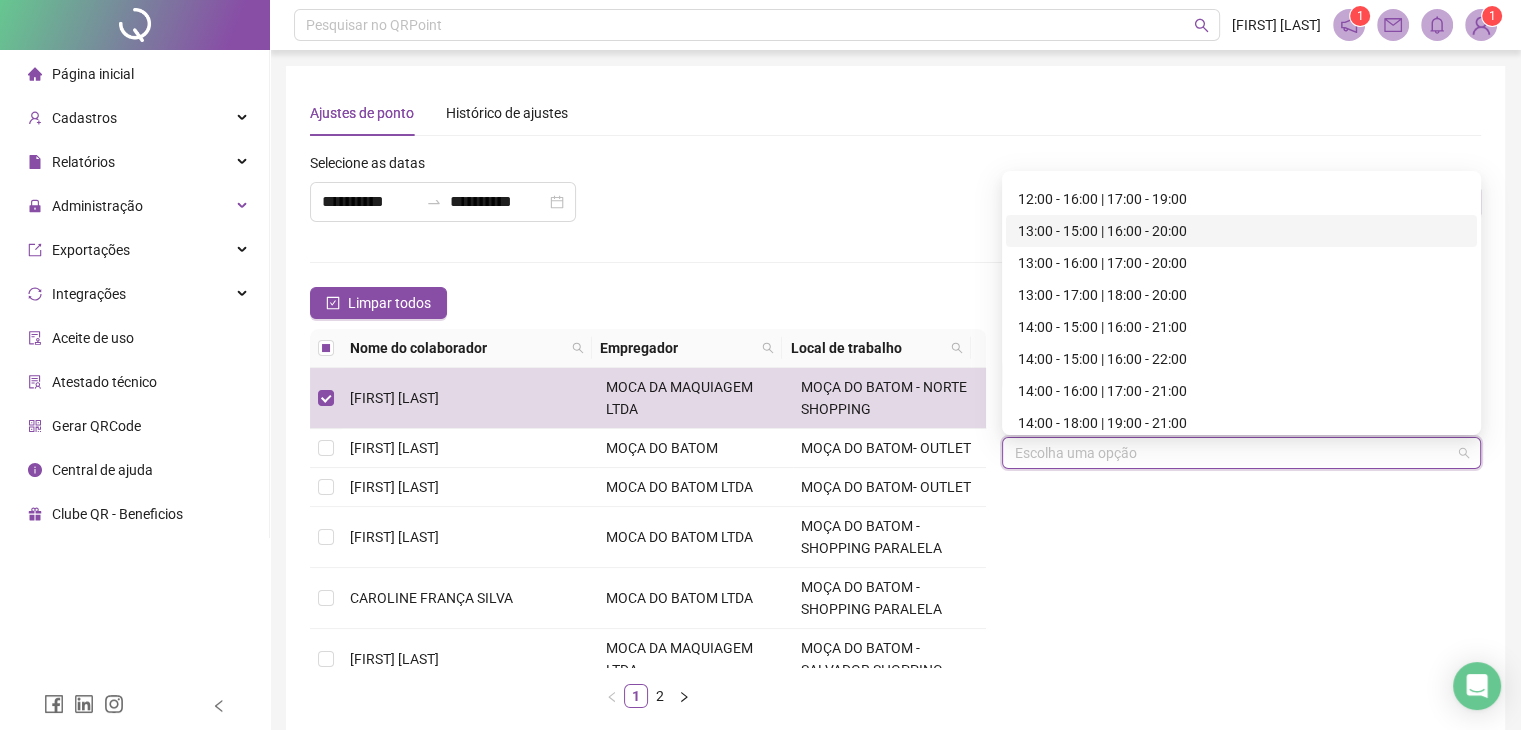 click on "13:00 - 15:00 | 16:00 - 20:00" at bounding box center [1241, 231] 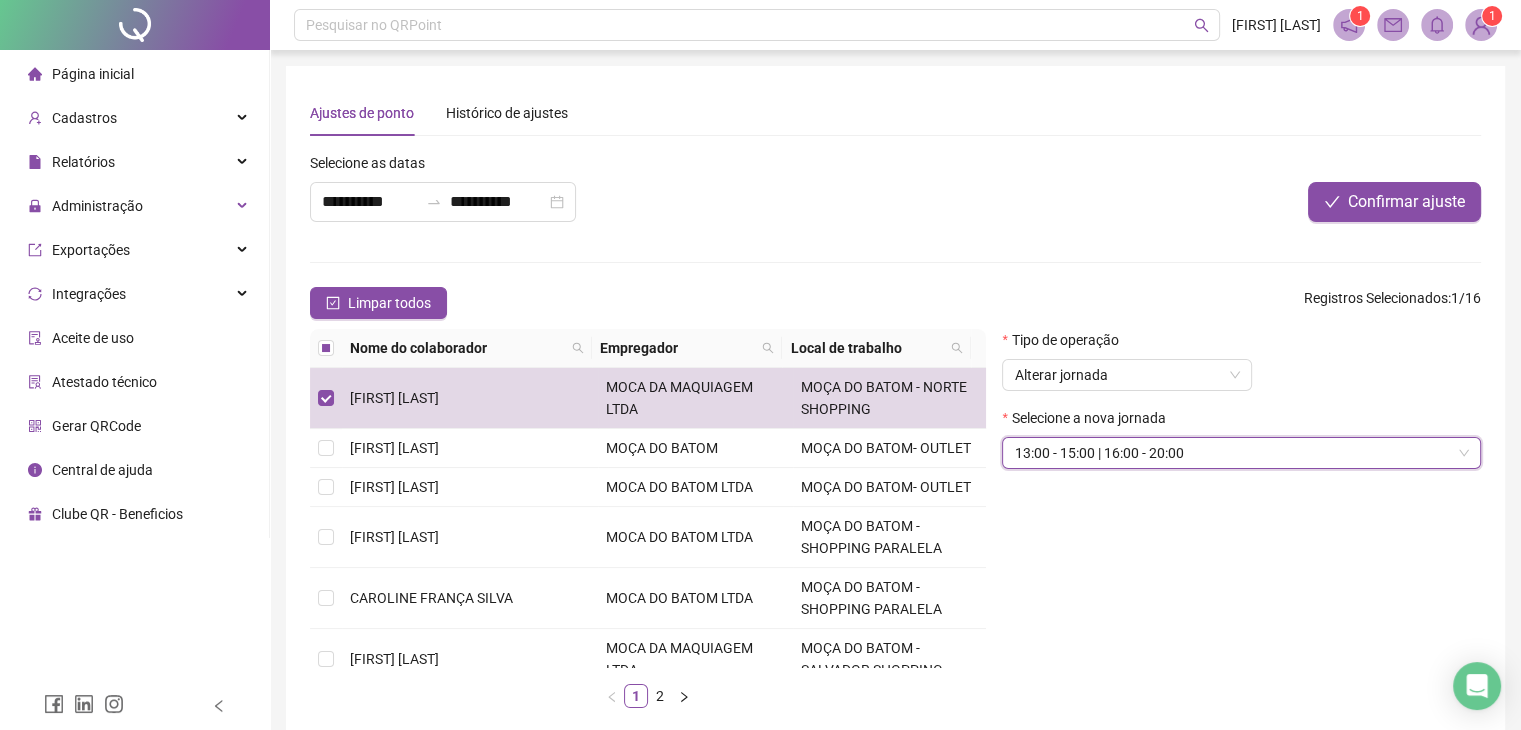 click on "Tipo de operação Alterar jornada Selecione a nova jornada 13:00 - 15:00 | 16:00 - 20:00 13:00 - 15:00 | 16:00 - 20:00" at bounding box center (1241, 526) 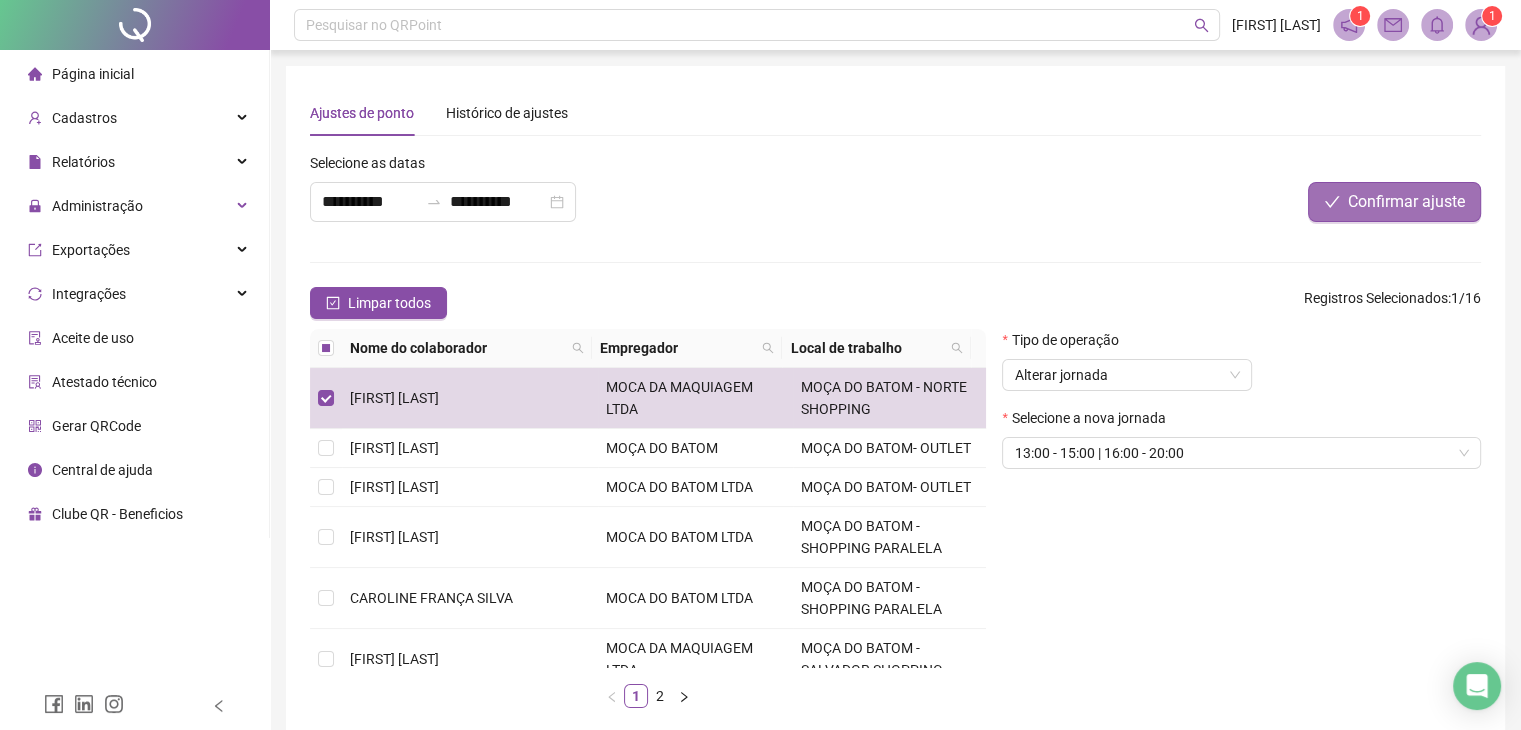 click on "Confirmar ajuste" at bounding box center [1394, 202] 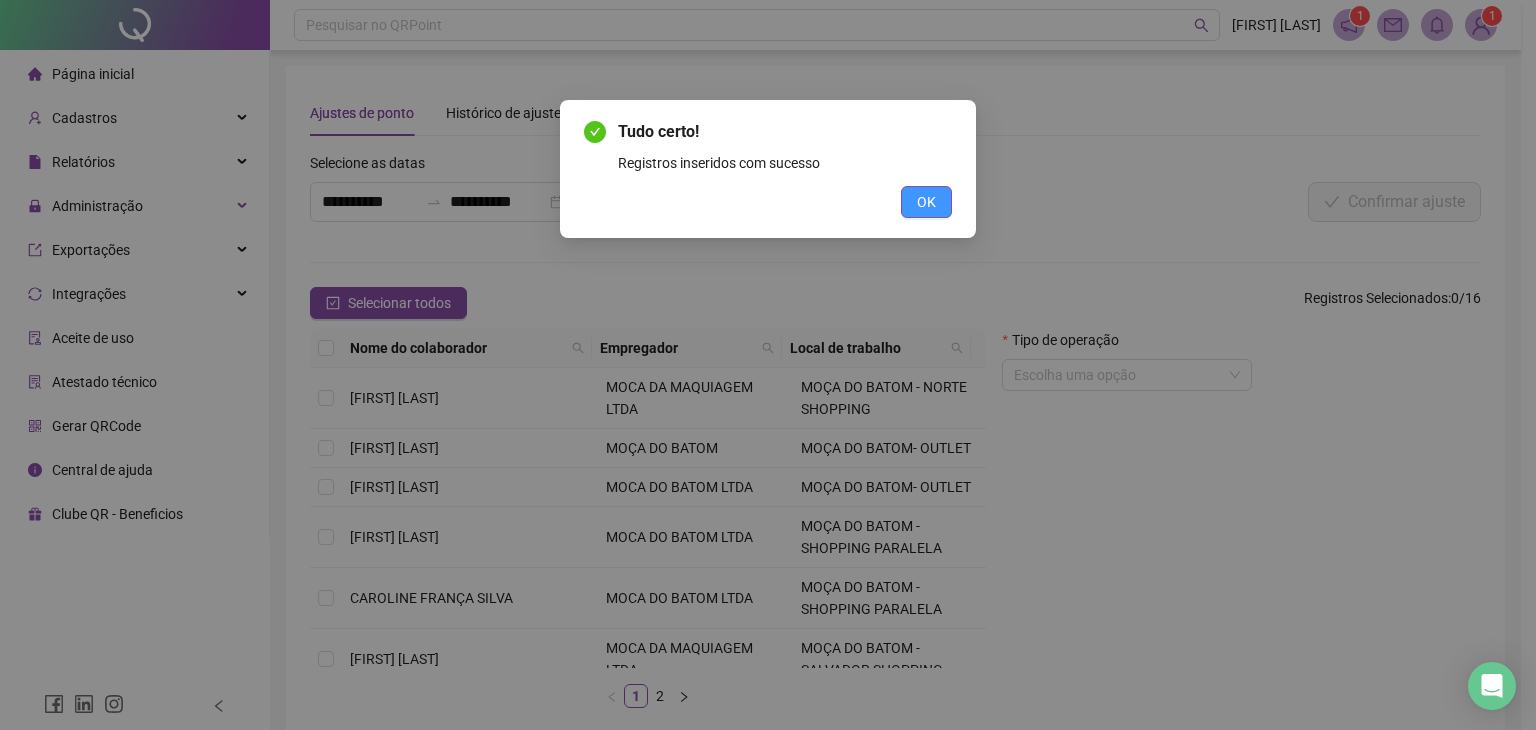 click on "OK" at bounding box center (926, 202) 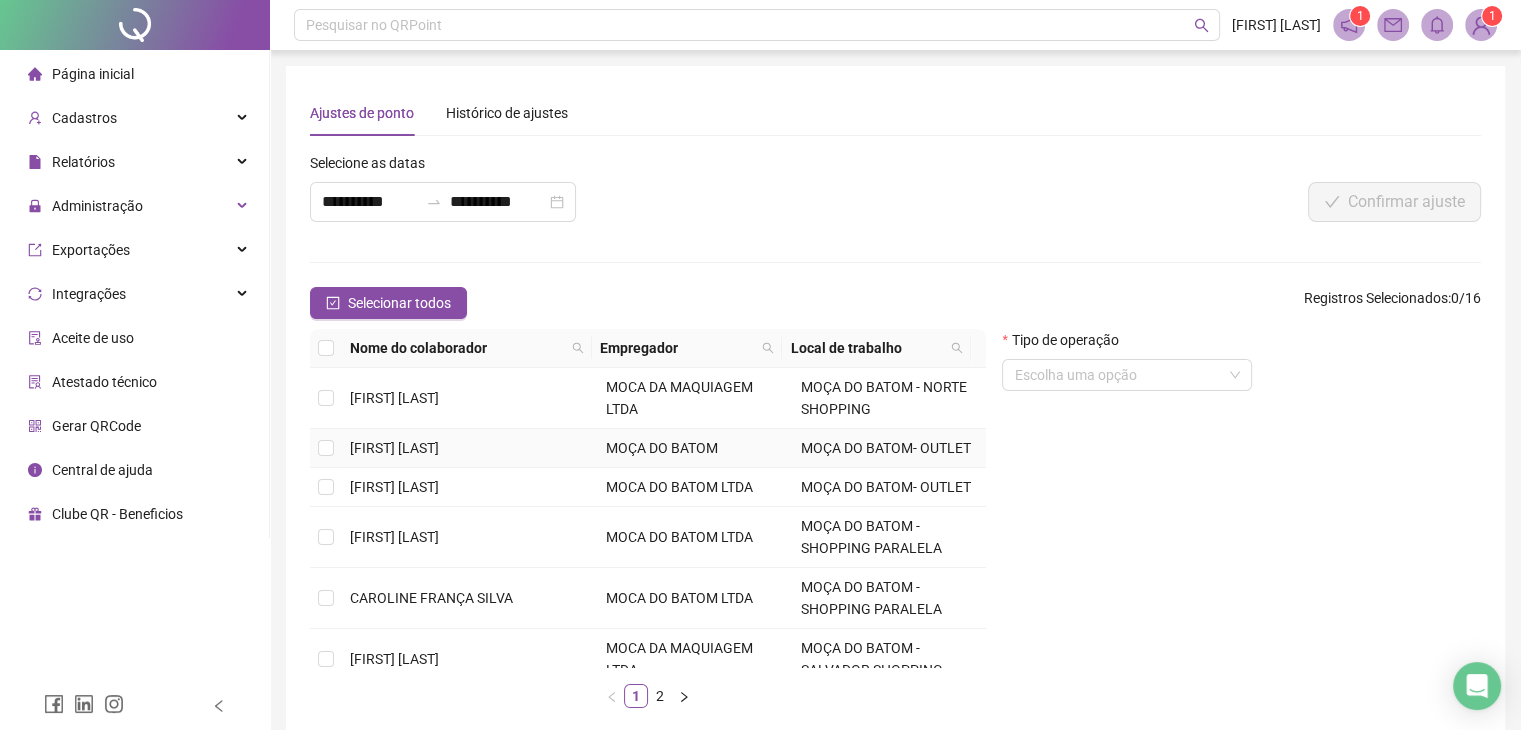 drag, startPoint x: 773, startPoint y: 442, endPoint x: 866, endPoint y: 438, distance: 93.08598 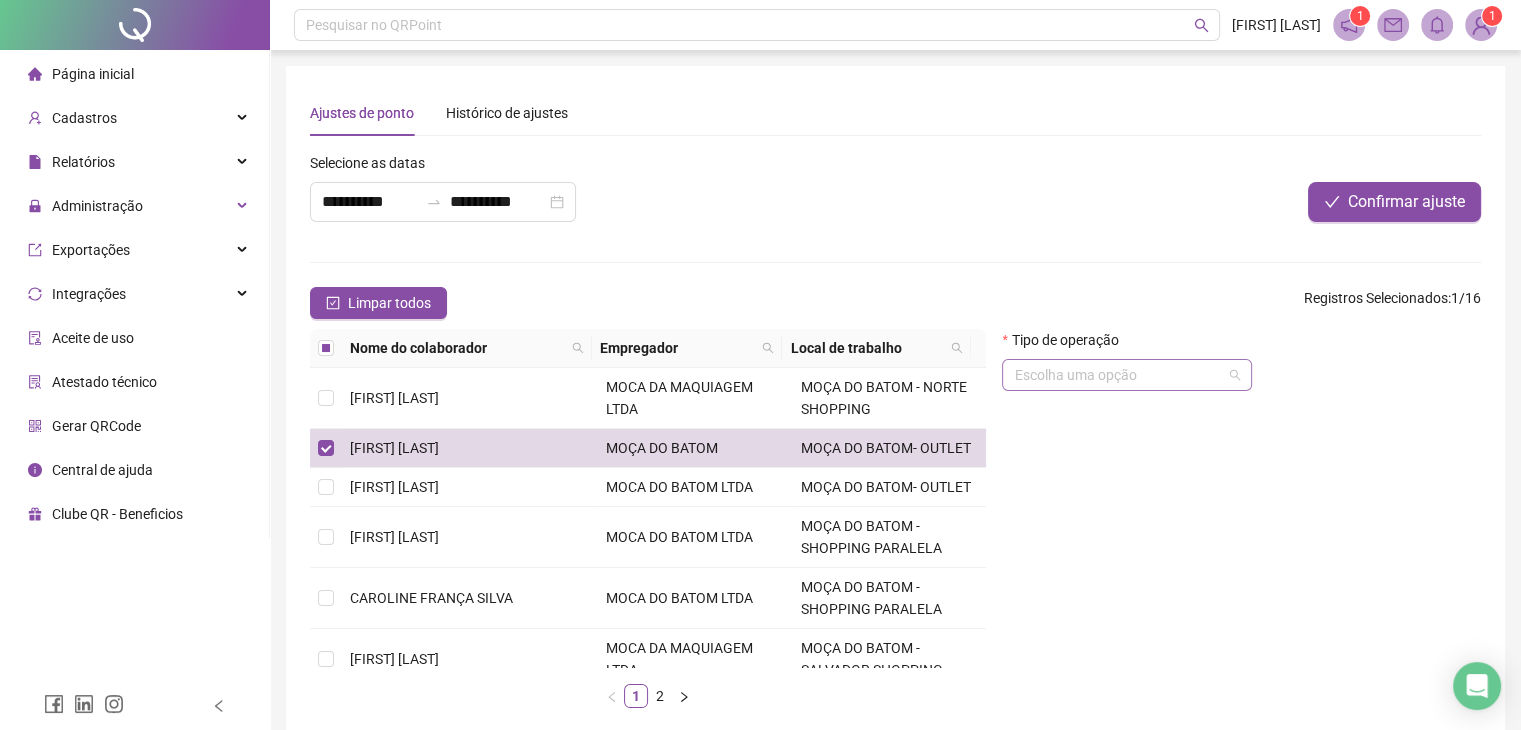 click on "Escolha uma opção" at bounding box center [1127, 375] 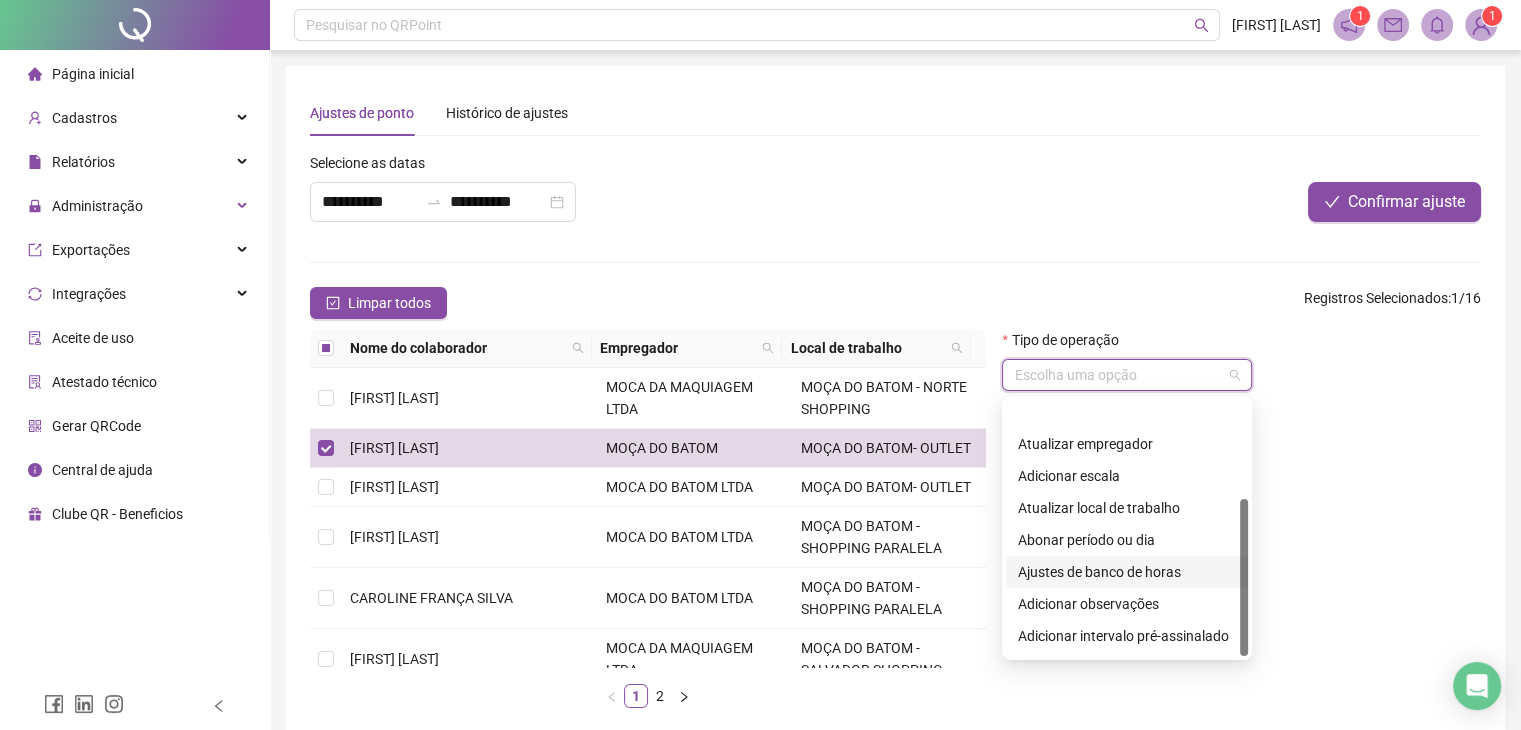 scroll, scrollTop: 160, scrollLeft: 0, axis: vertical 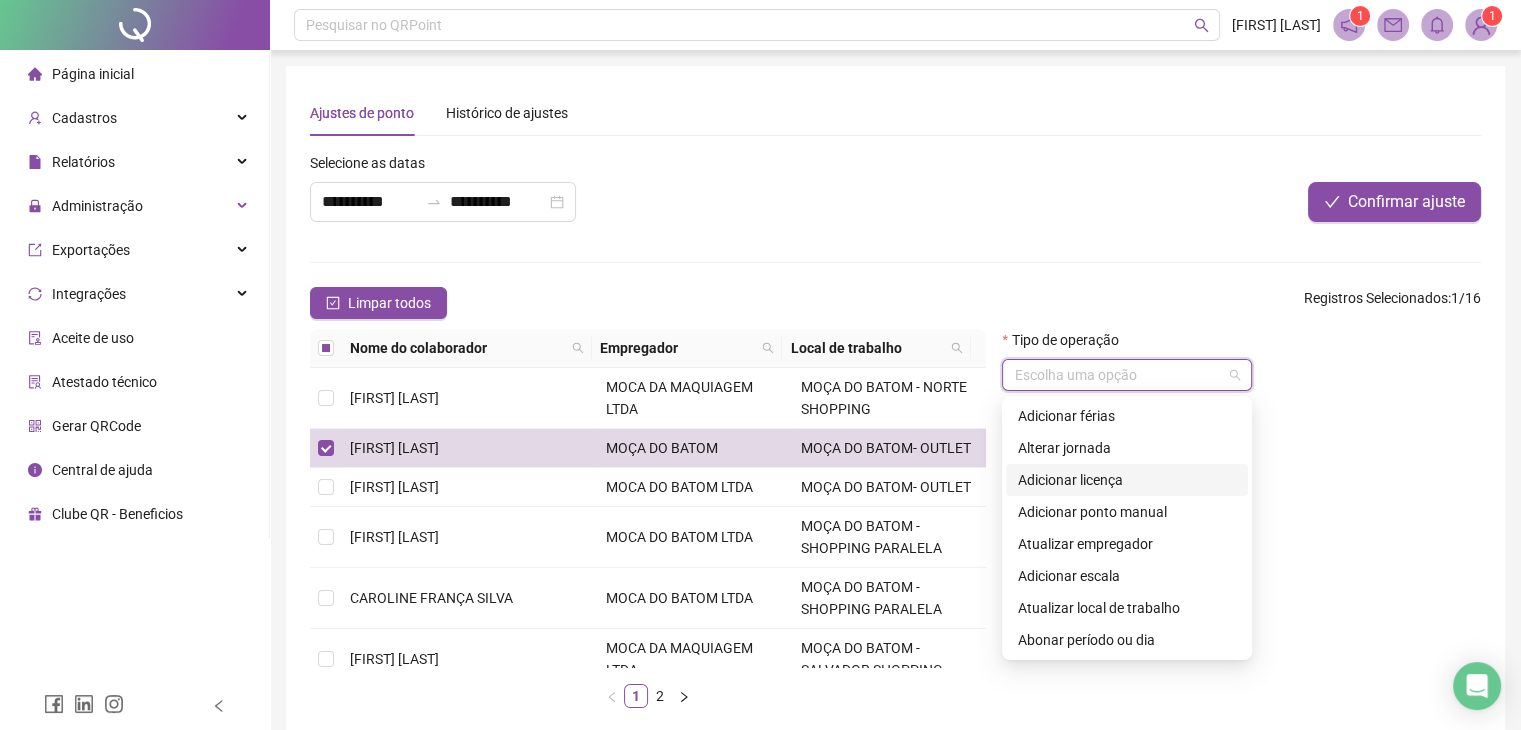 click on "Adicionar licença" at bounding box center (1127, 480) 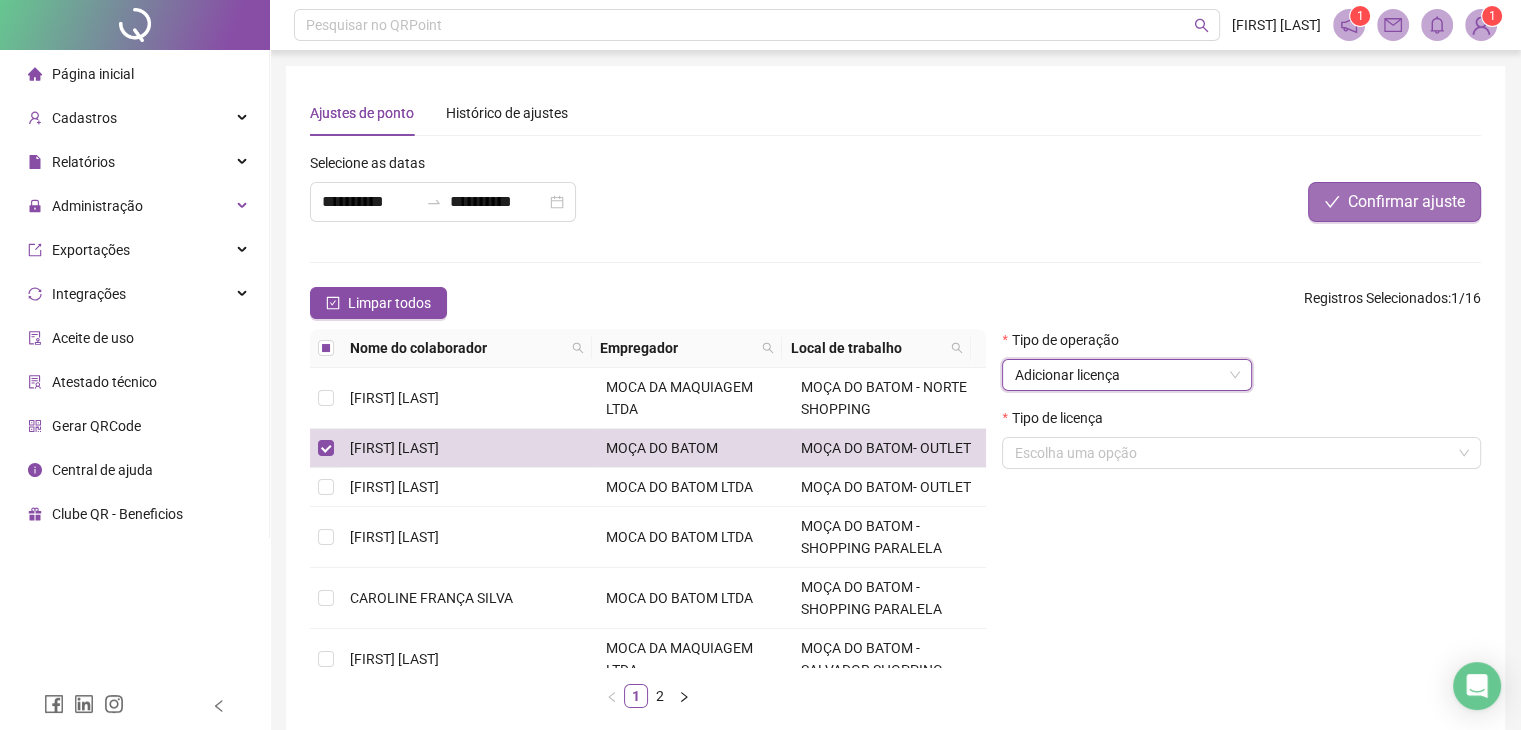 click on "Confirmar ajuste" at bounding box center (1406, 202) 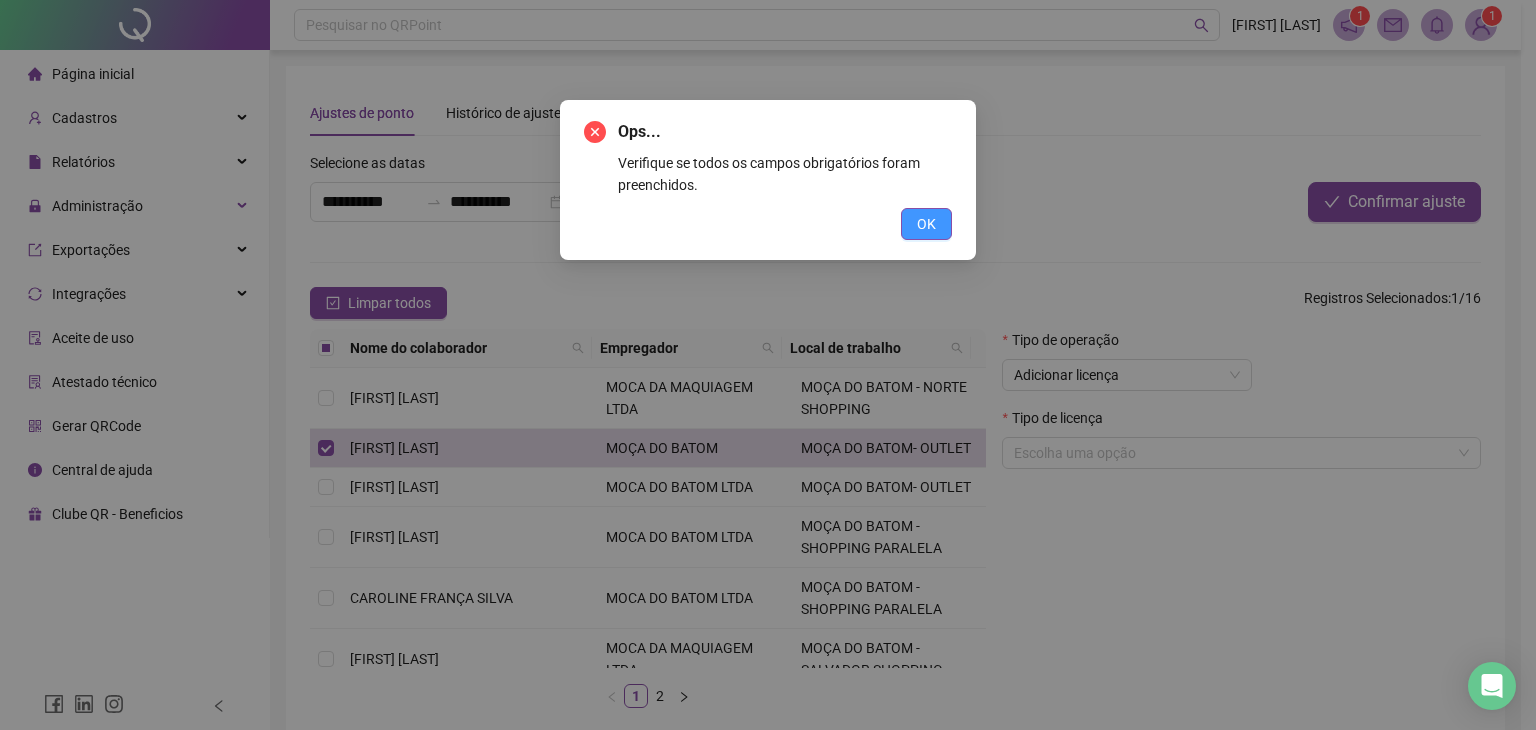 click on "OK" at bounding box center [926, 224] 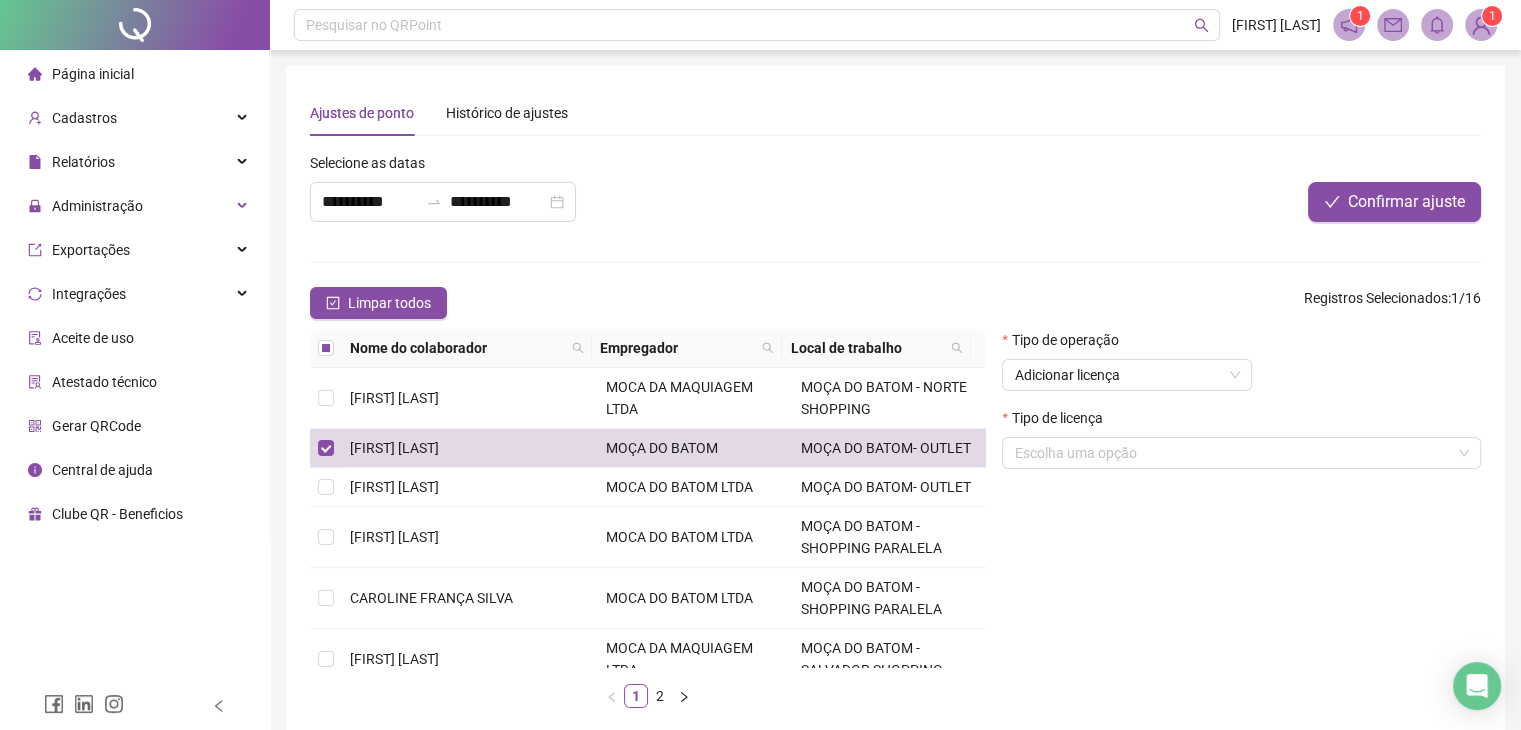 click on "Tipo de licença Escolha uma opção" at bounding box center (1241, 446) 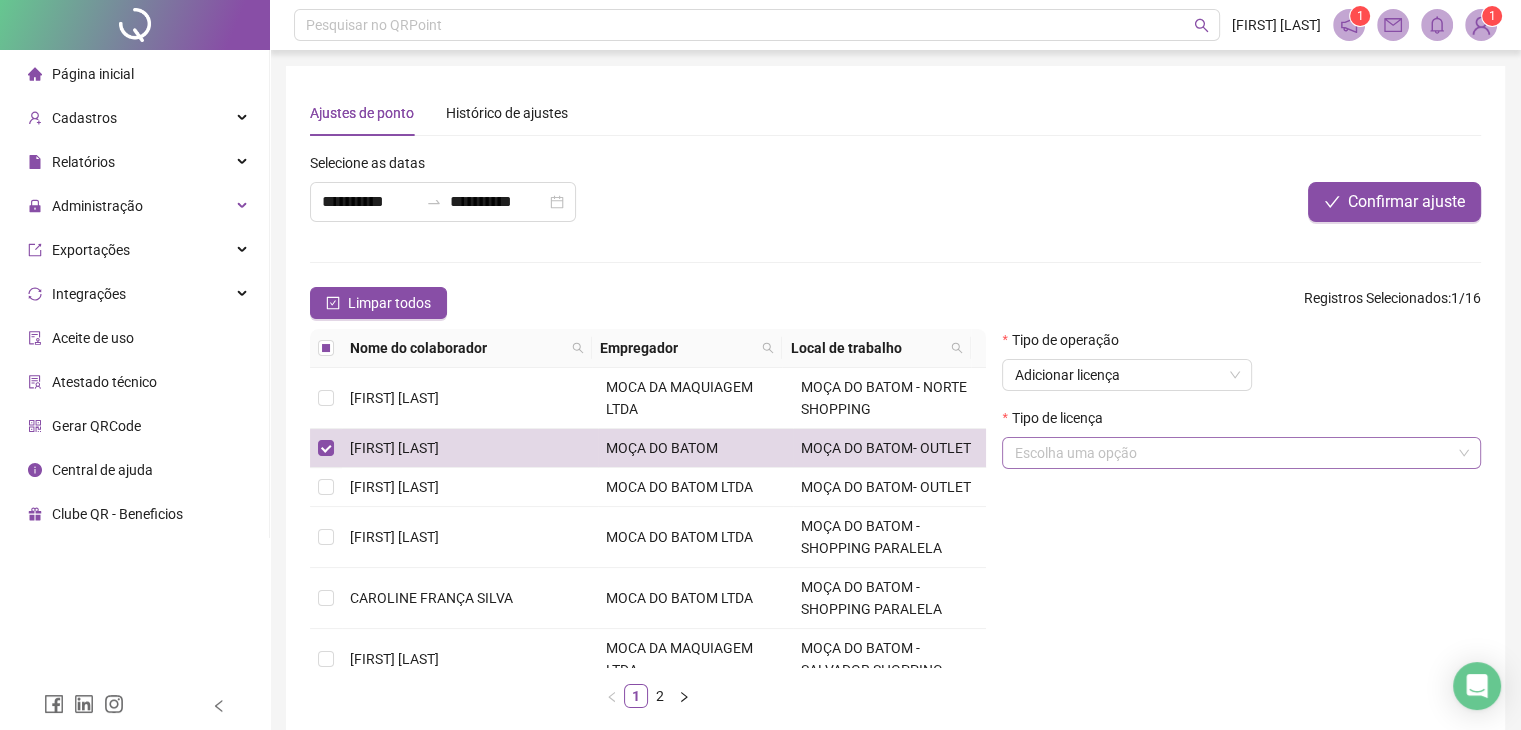 click at bounding box center (1232, 453) 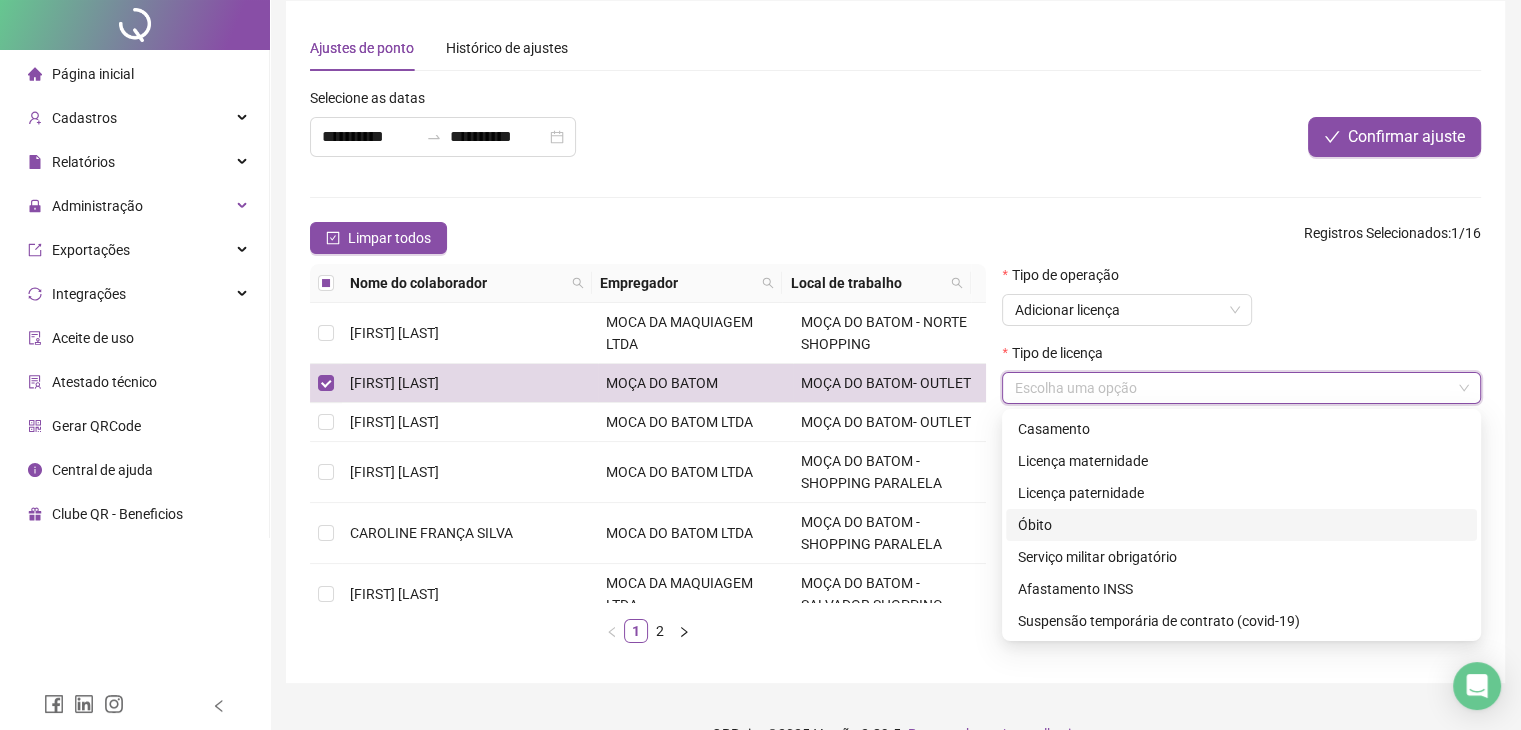 scroll, scrollTop: 100, scrollLeft: 0, axis: vertical 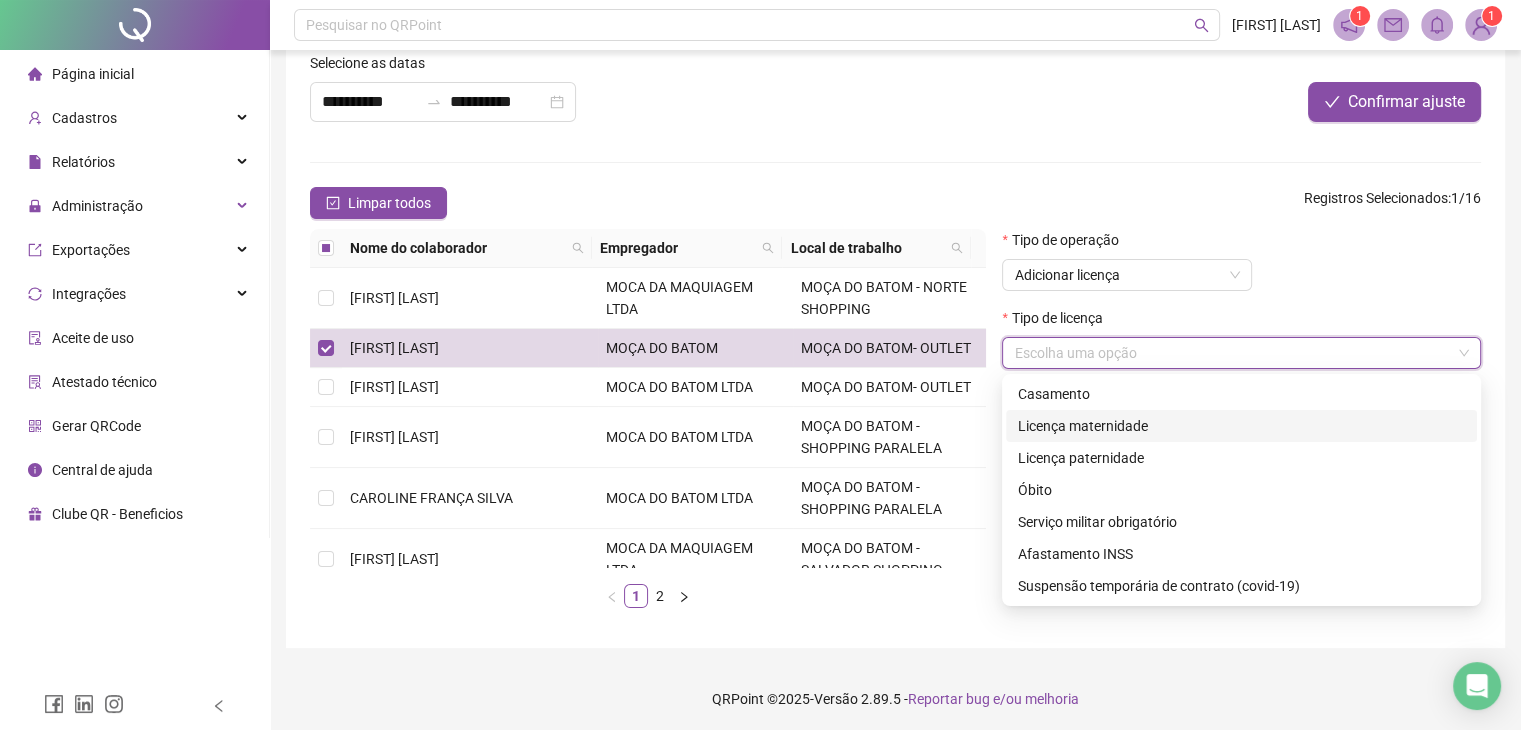 click on "Licença maternidade" at bounding box center [1241, 426] 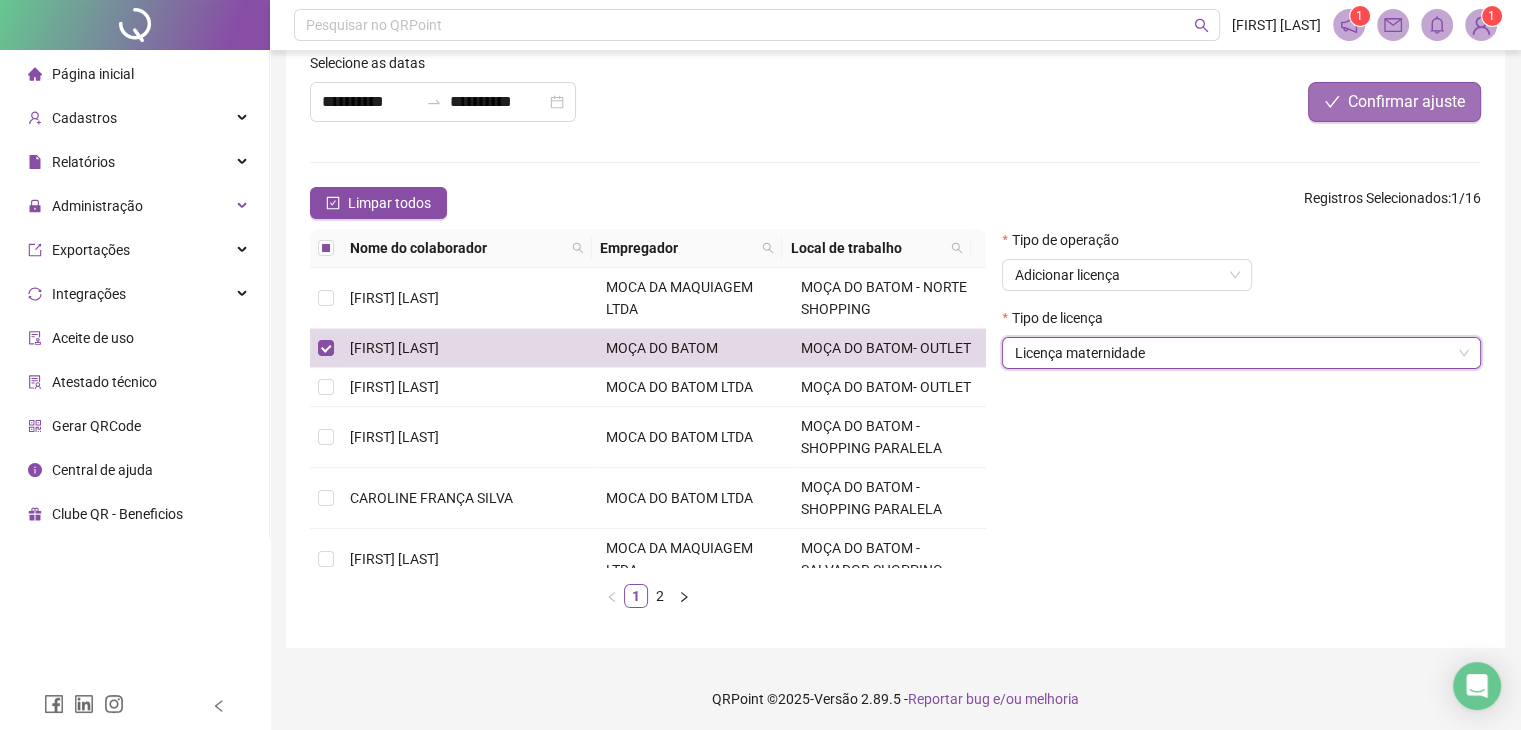 click on "Confirmar ajuste" at bounding box center (1406, 102) 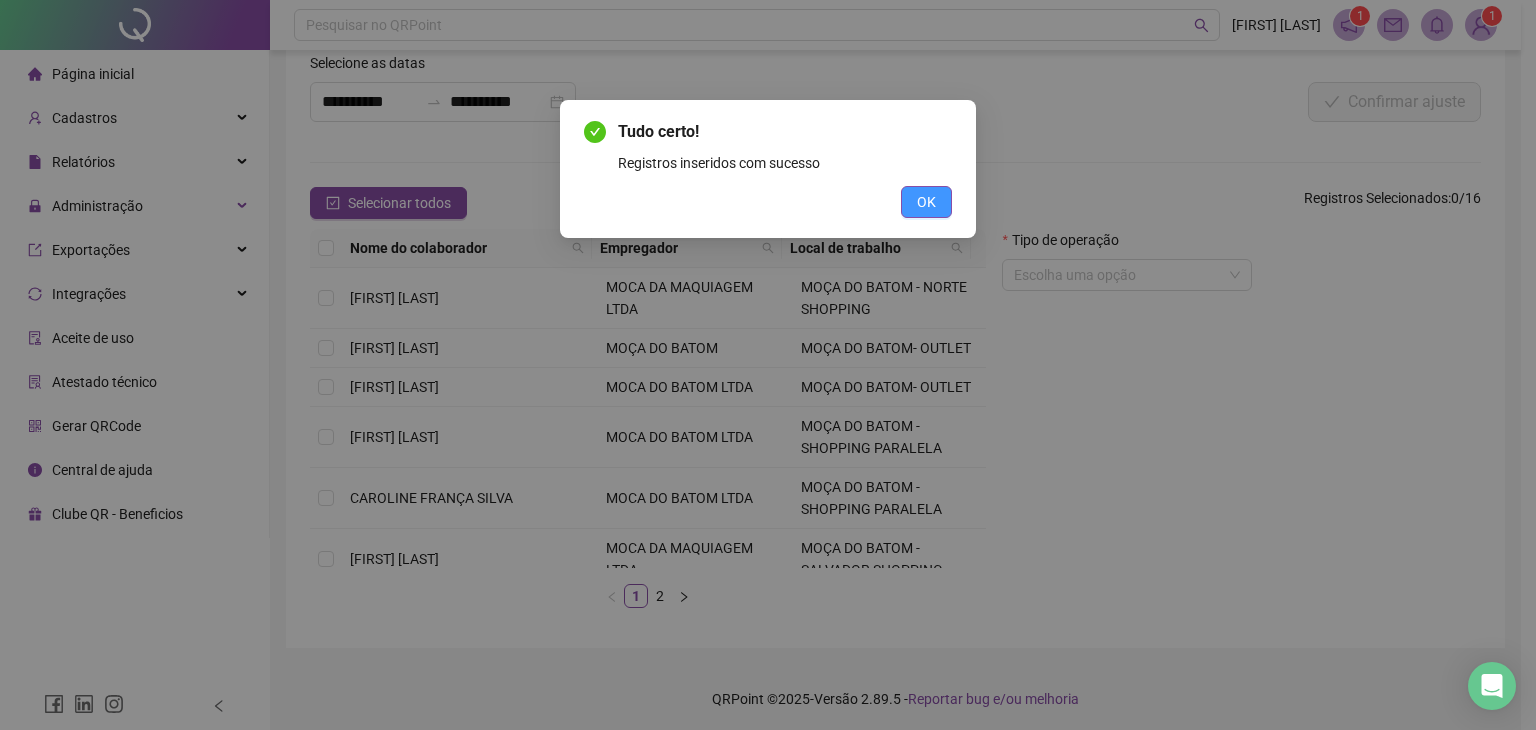 drag, startPoint x: 919, startPoint y: 190, endPoint x: 915, endPoint y: 200, distance: 10.770329 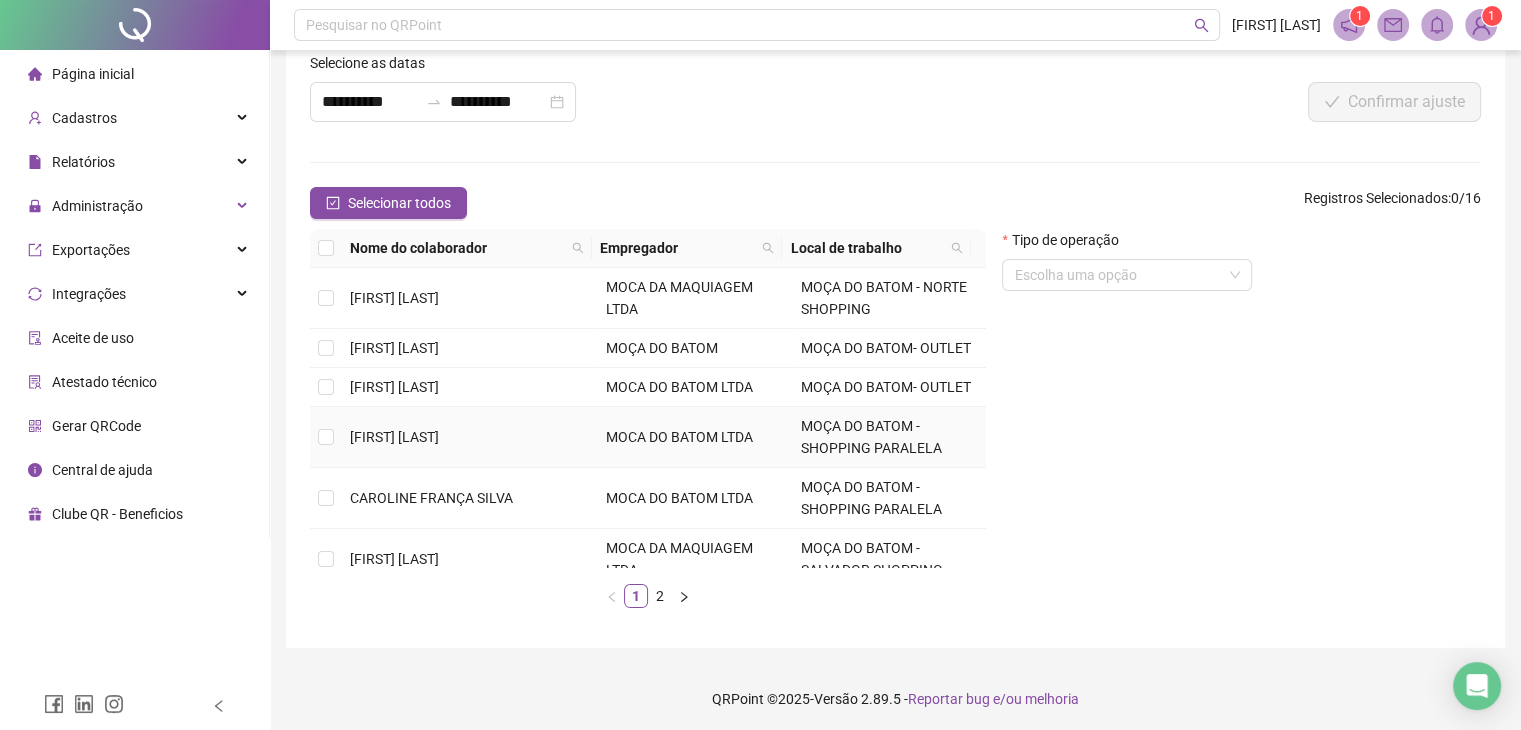 click on "MOÇA DO BATOM - SHOPPING PARALELA" at bounding box center (871, 437) 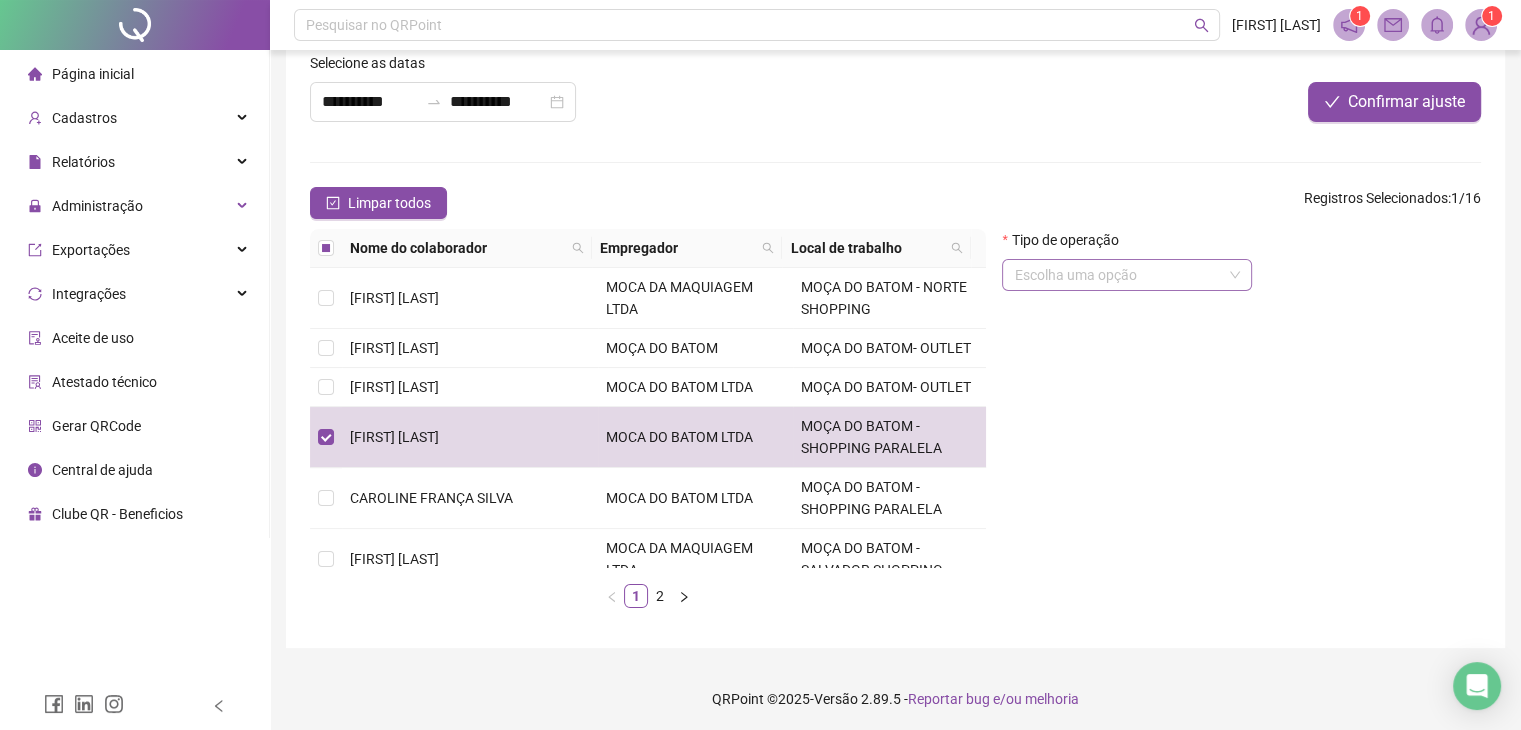 click at bounding box center (1118, 275) 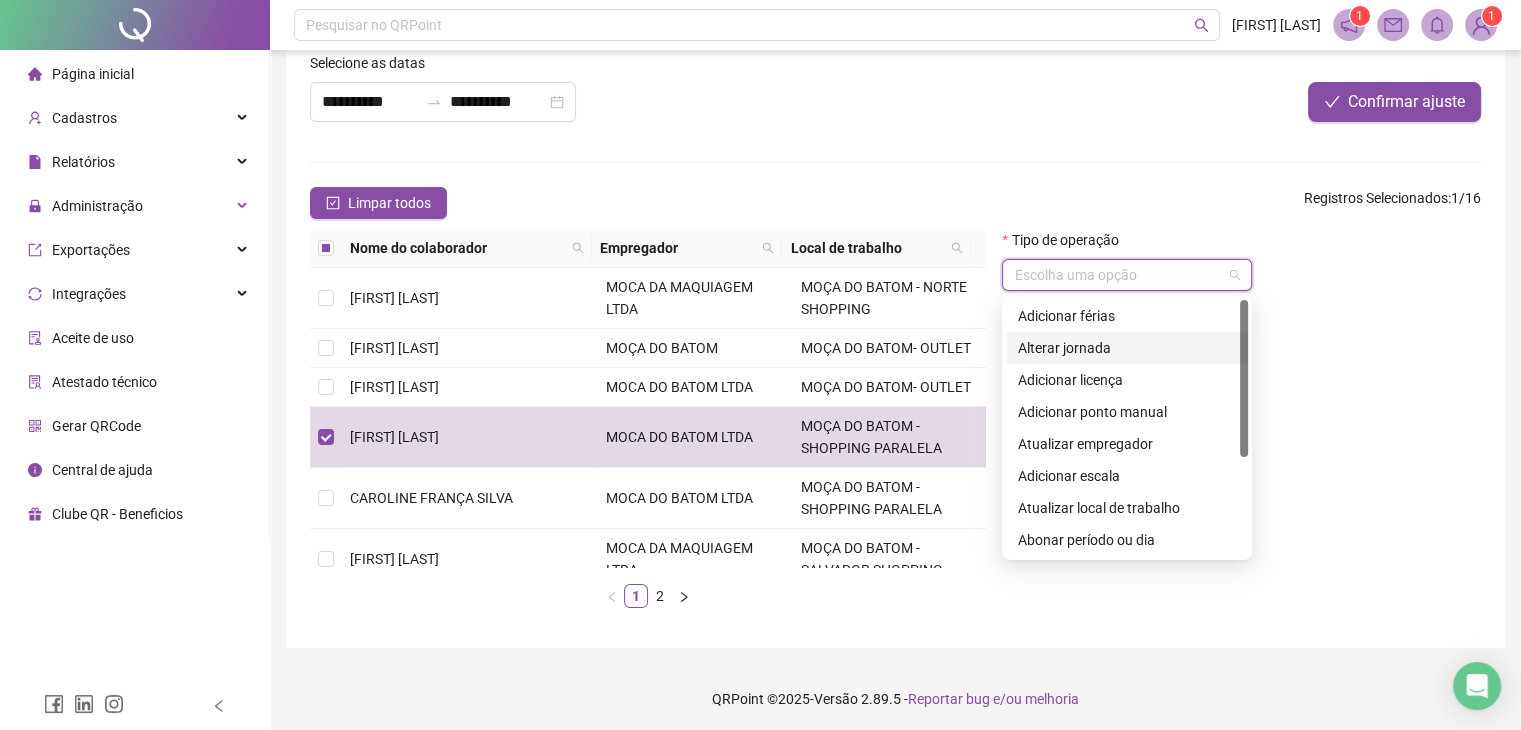 click on "Alterar jornada" at bounding box center [1127, 348] 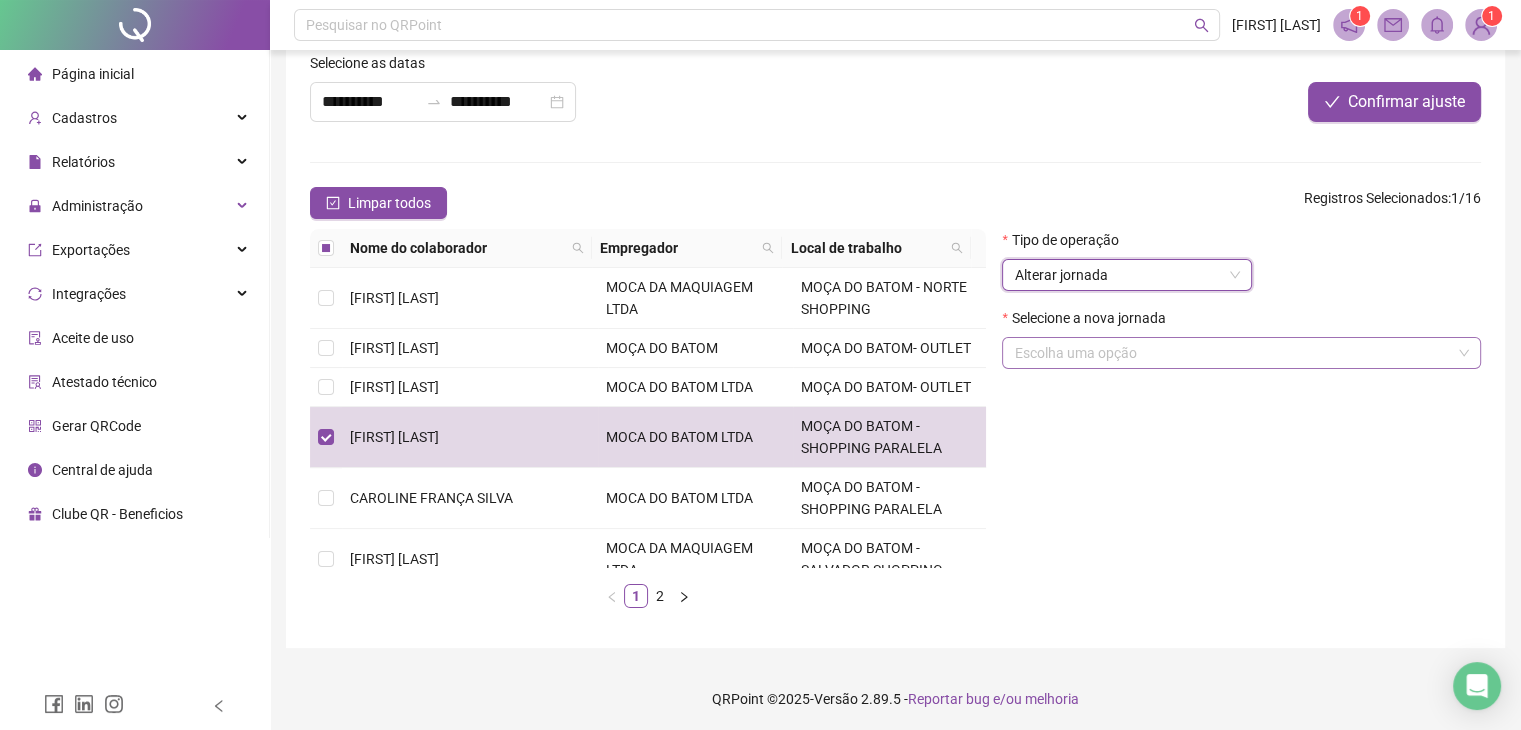 click at bounding box center [1232, 353] 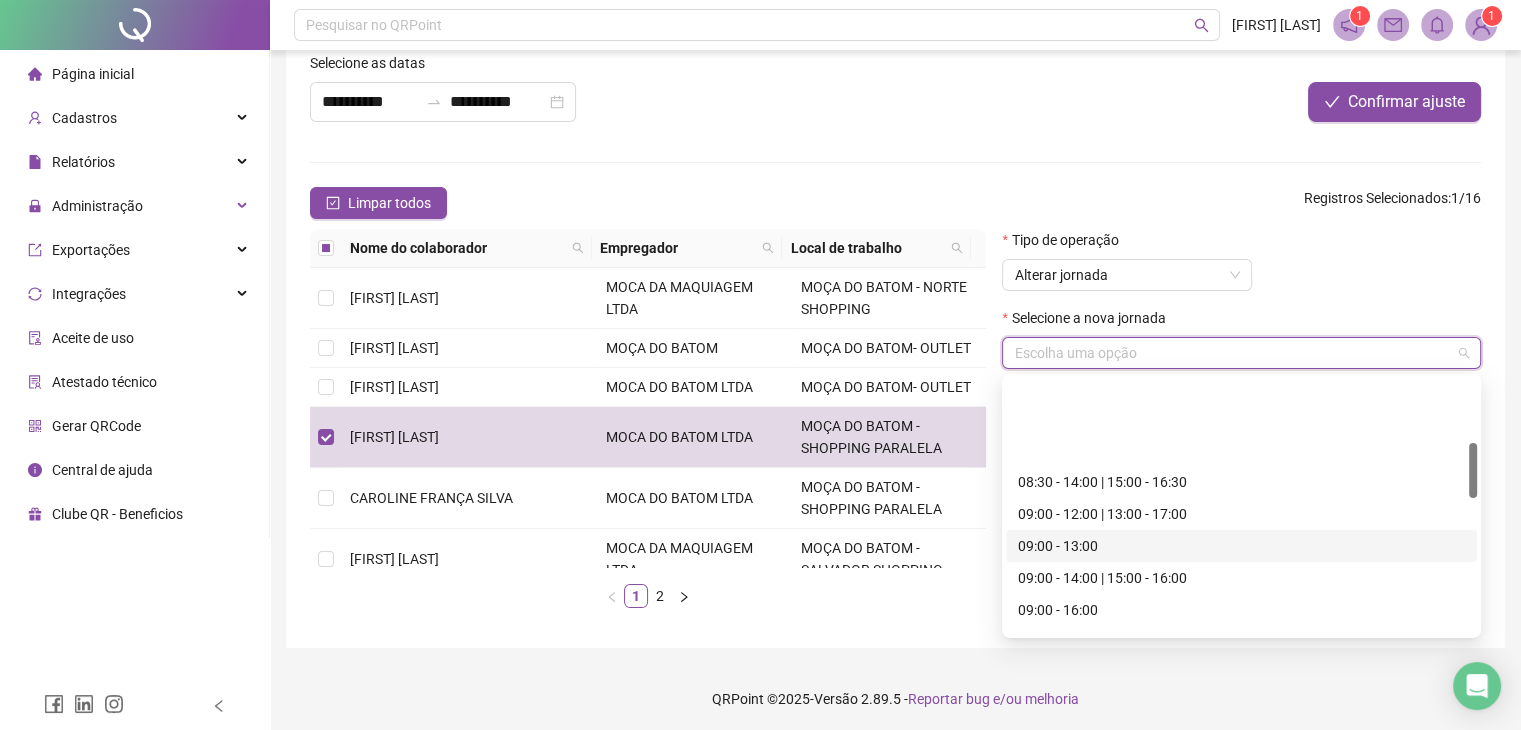 scroll, scrollTop: 300, scrollLeft: 0, axis: vertical 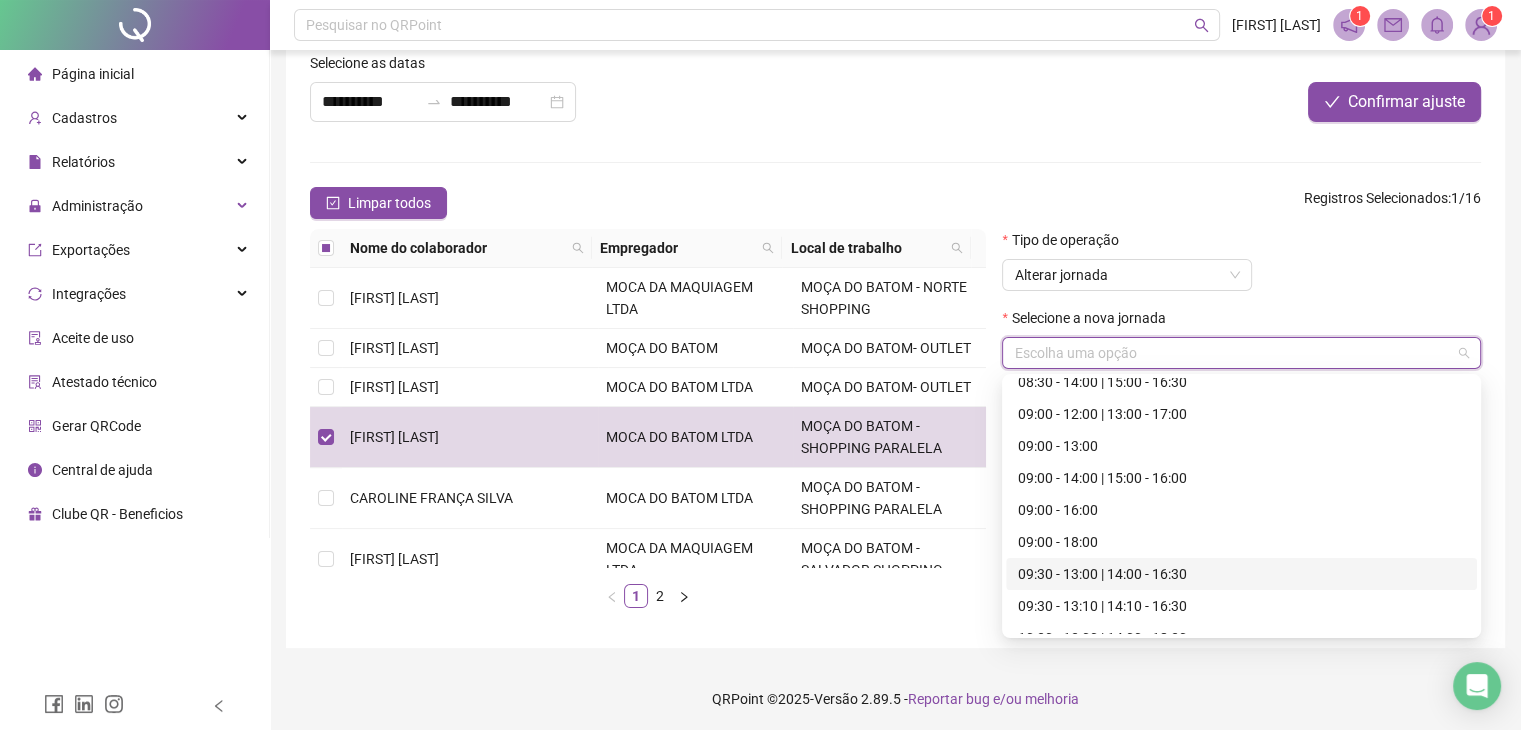 click on "09:30 - 13:00 | 14:00 - 16:30" at bounding box center [1241, 574] 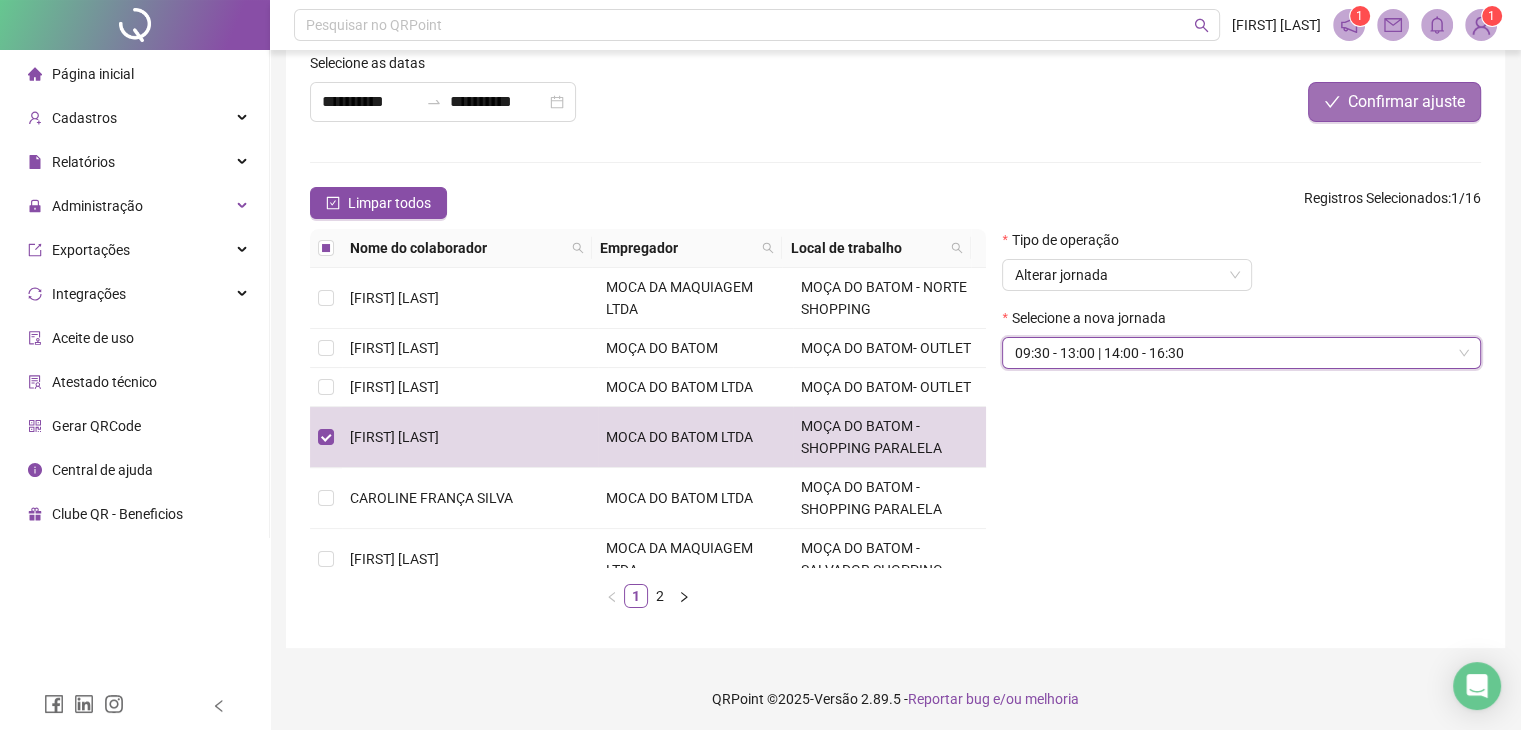 click on "Confirmar ajuste" at bounding box center (1406, 102) 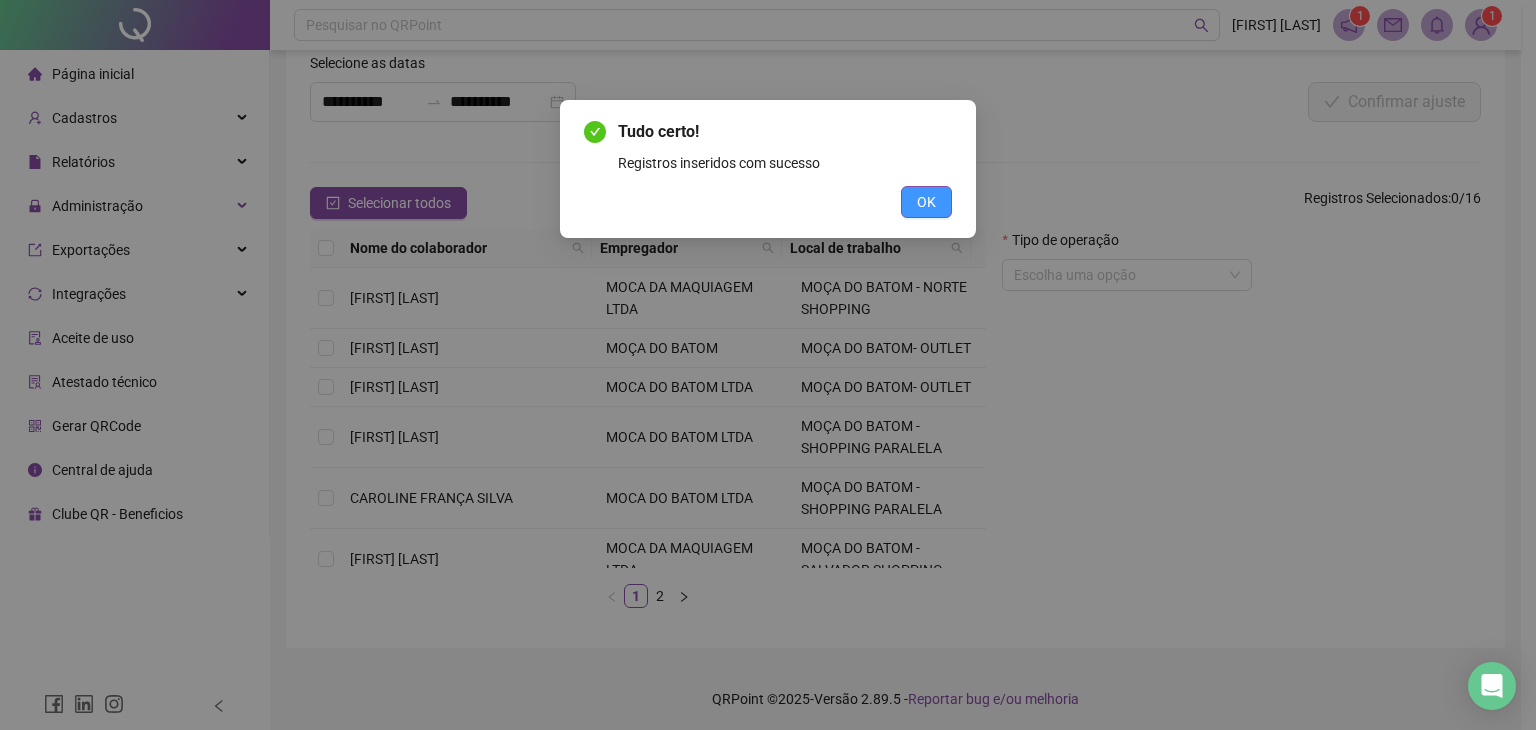 click on "OK" at bounding box center (926, 202) 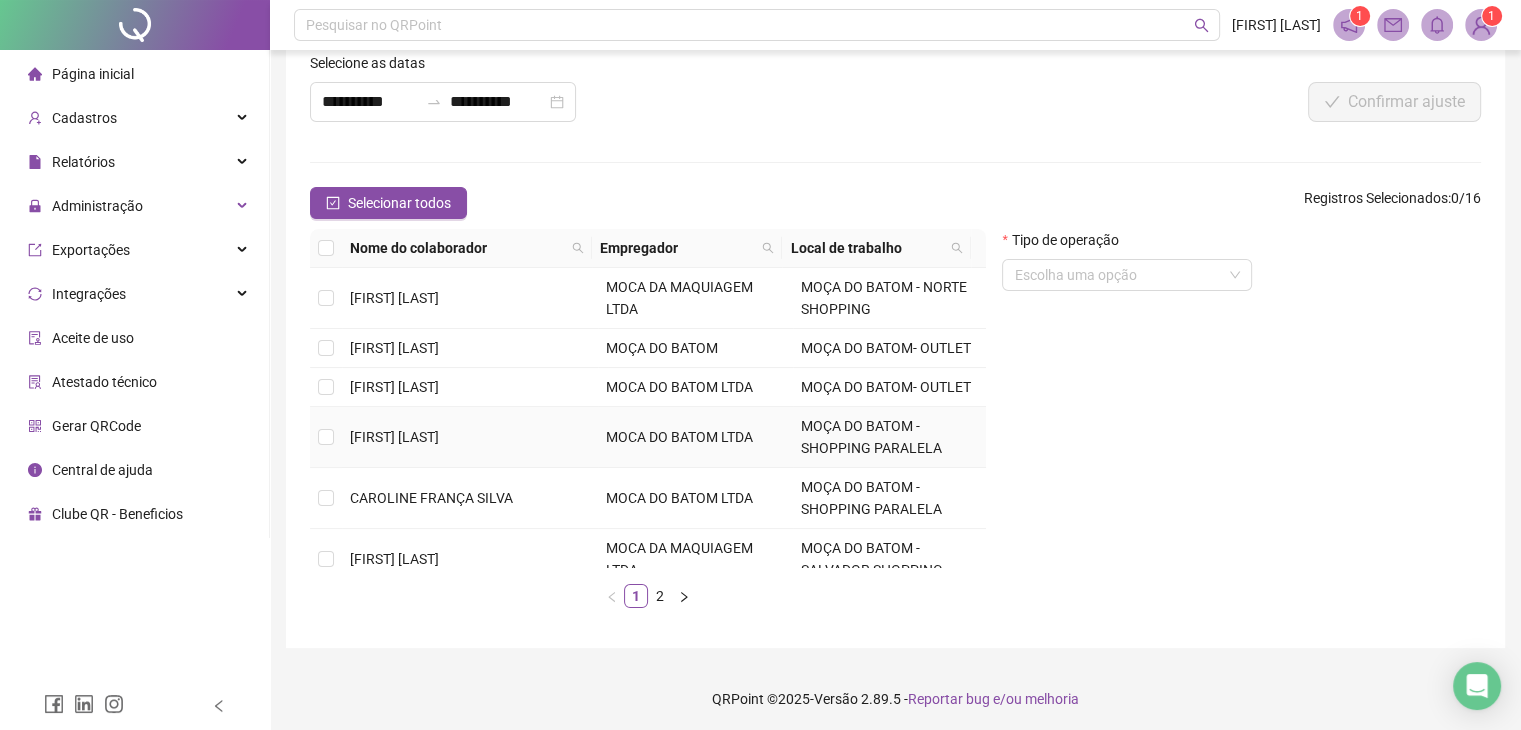click on "MOÇA DO BATOM - SHOPPING PARALELA" at bounding box center (871, 437) 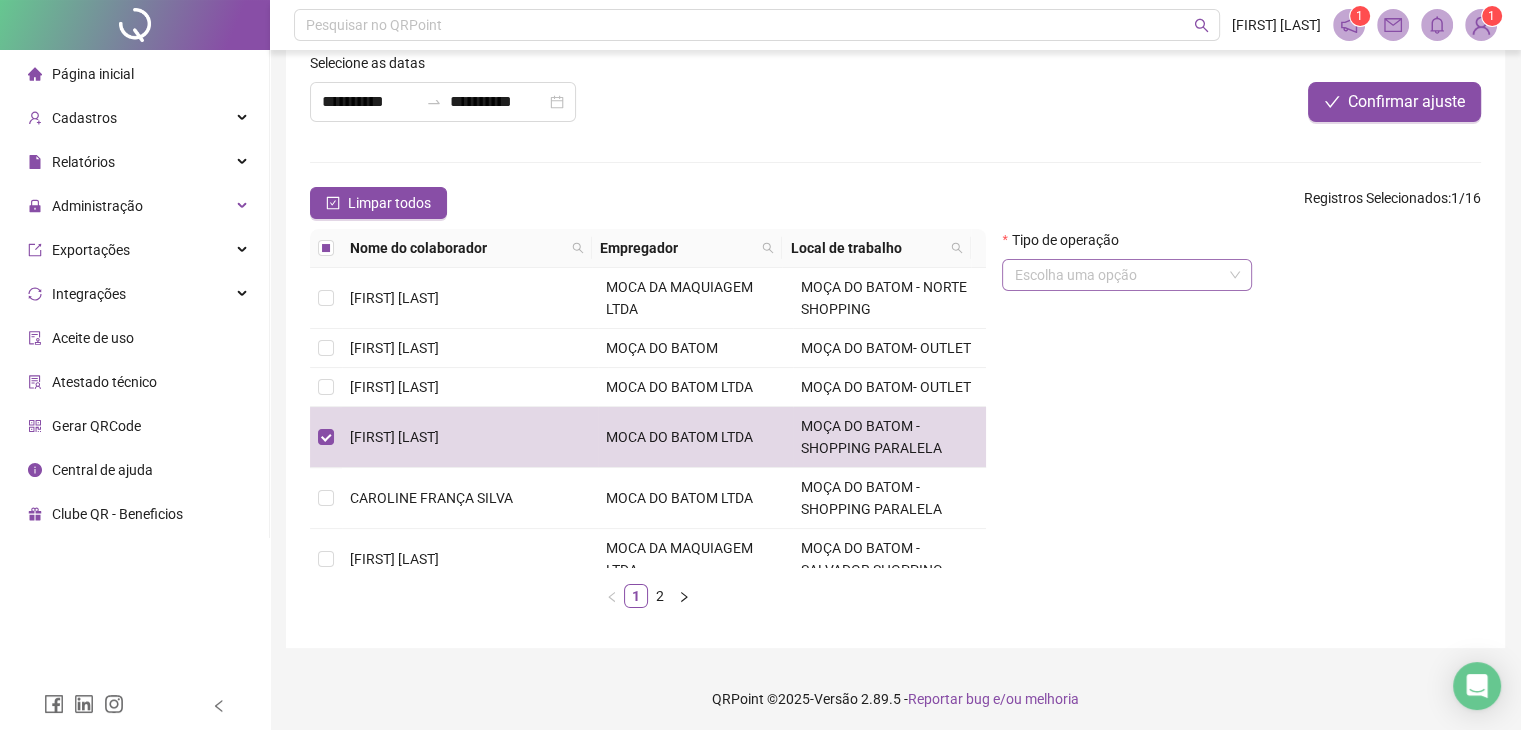 click at bounding box center (1118, 275) 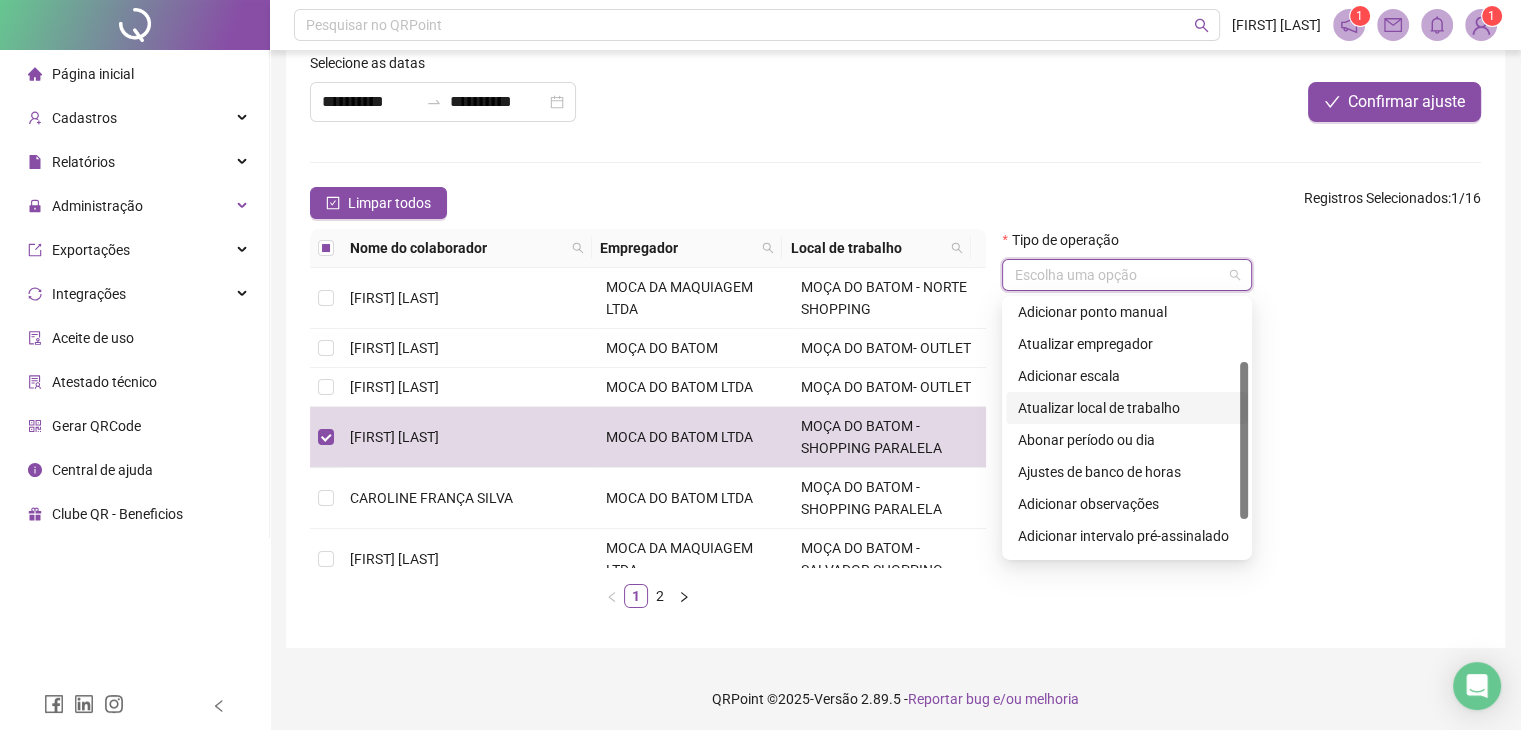 scroll, scrollTop: 160, scrollLeft: 0, axis: vertical 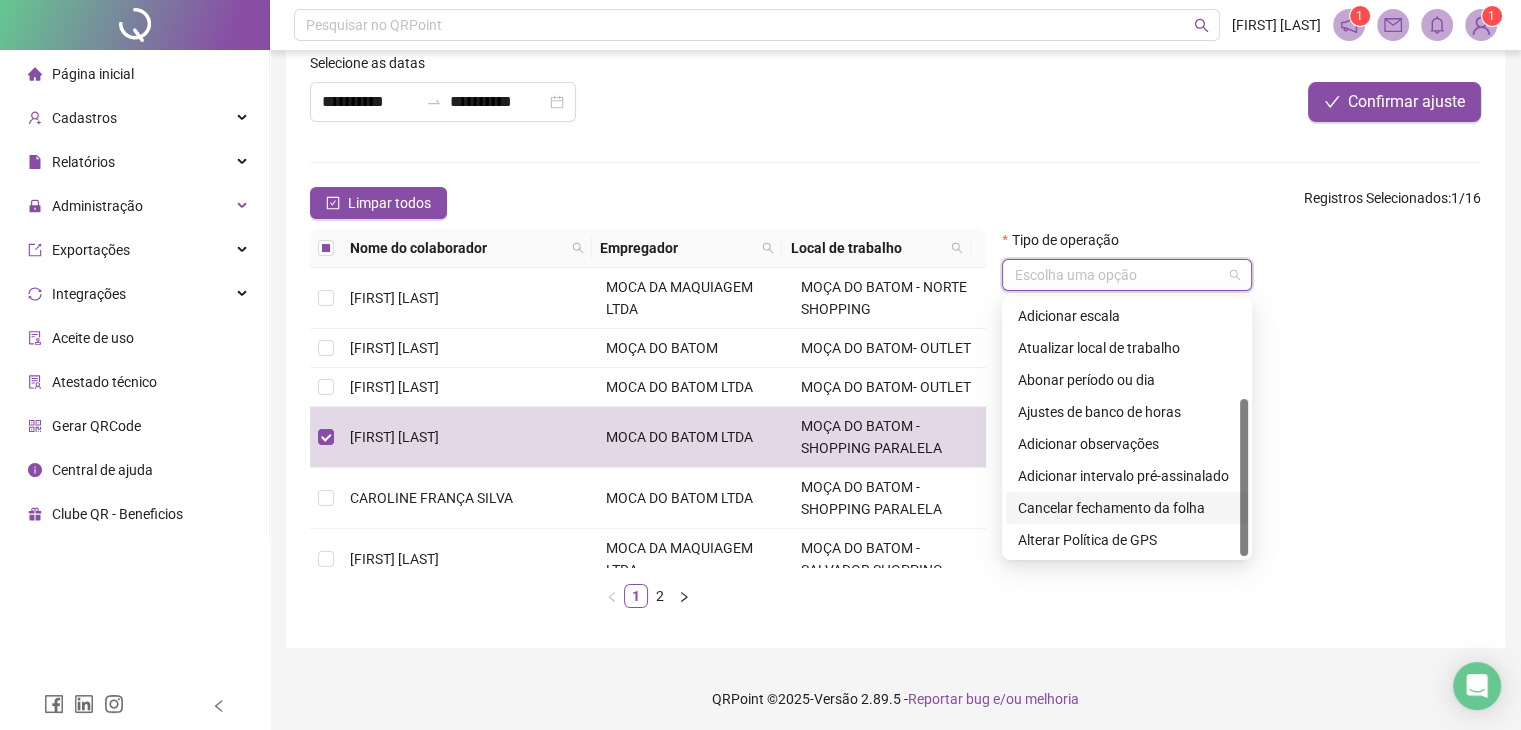 type on "*" 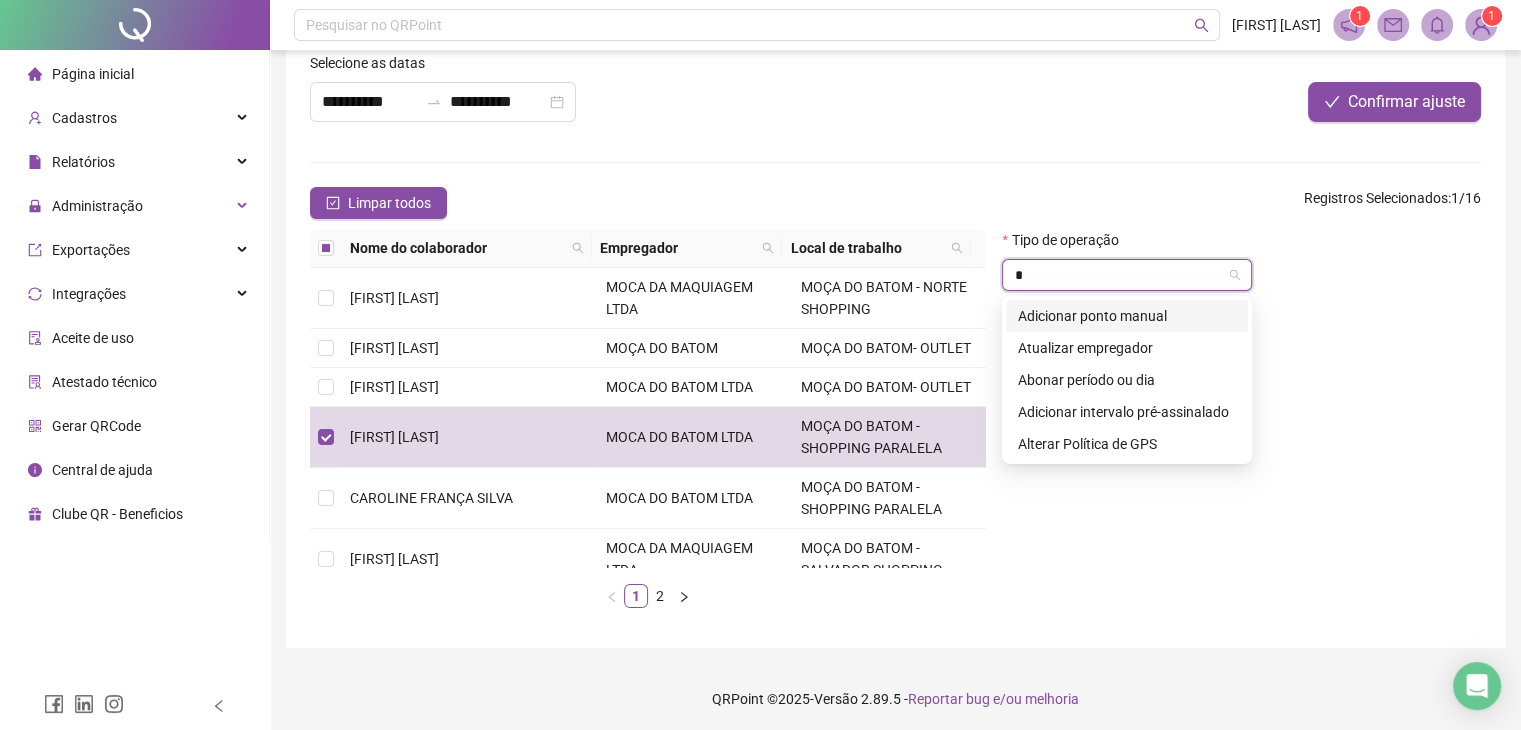 scroll, scrollTop: 0, scrollLeft: 0, axis: both 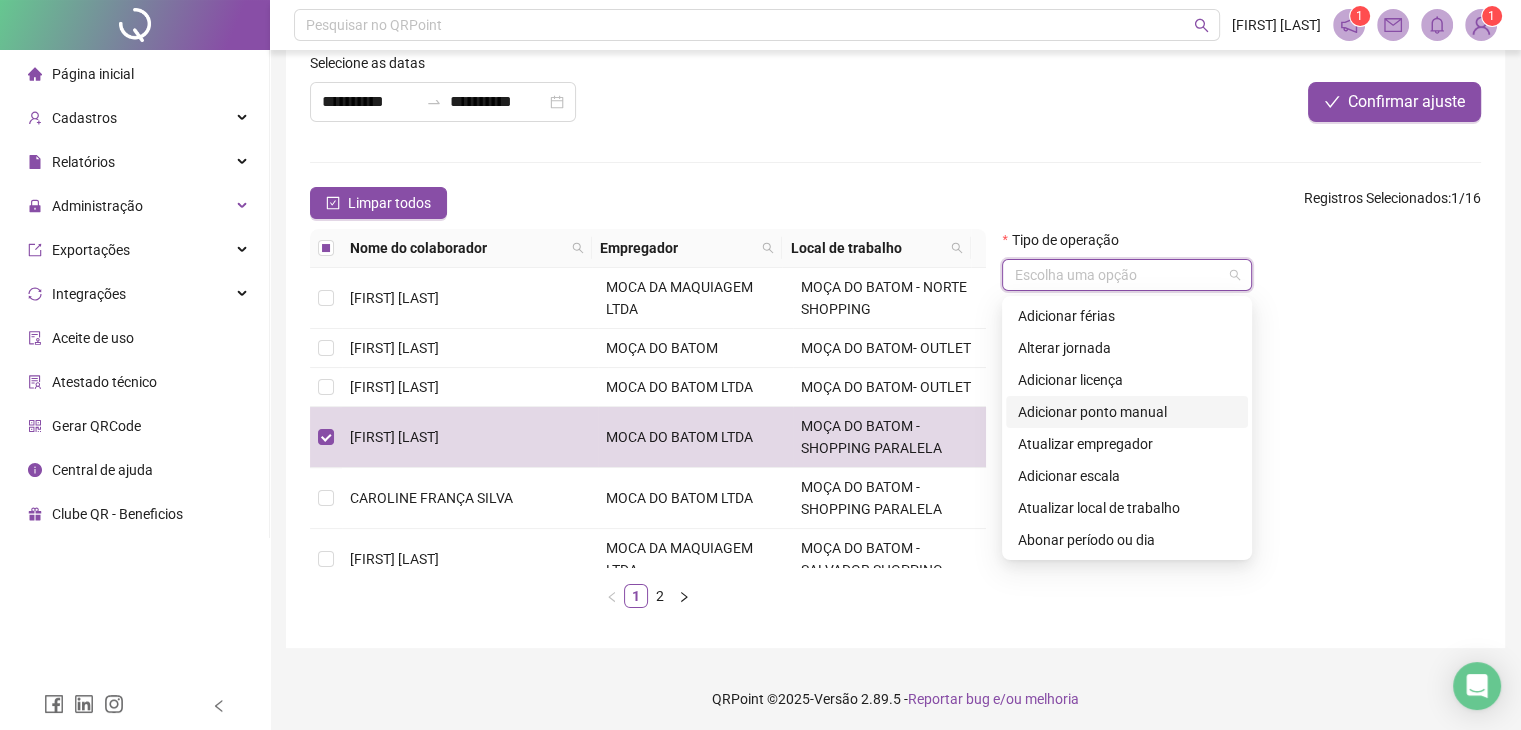 click on "Adicionar ponto manual" at bounding box center [1127, 412] 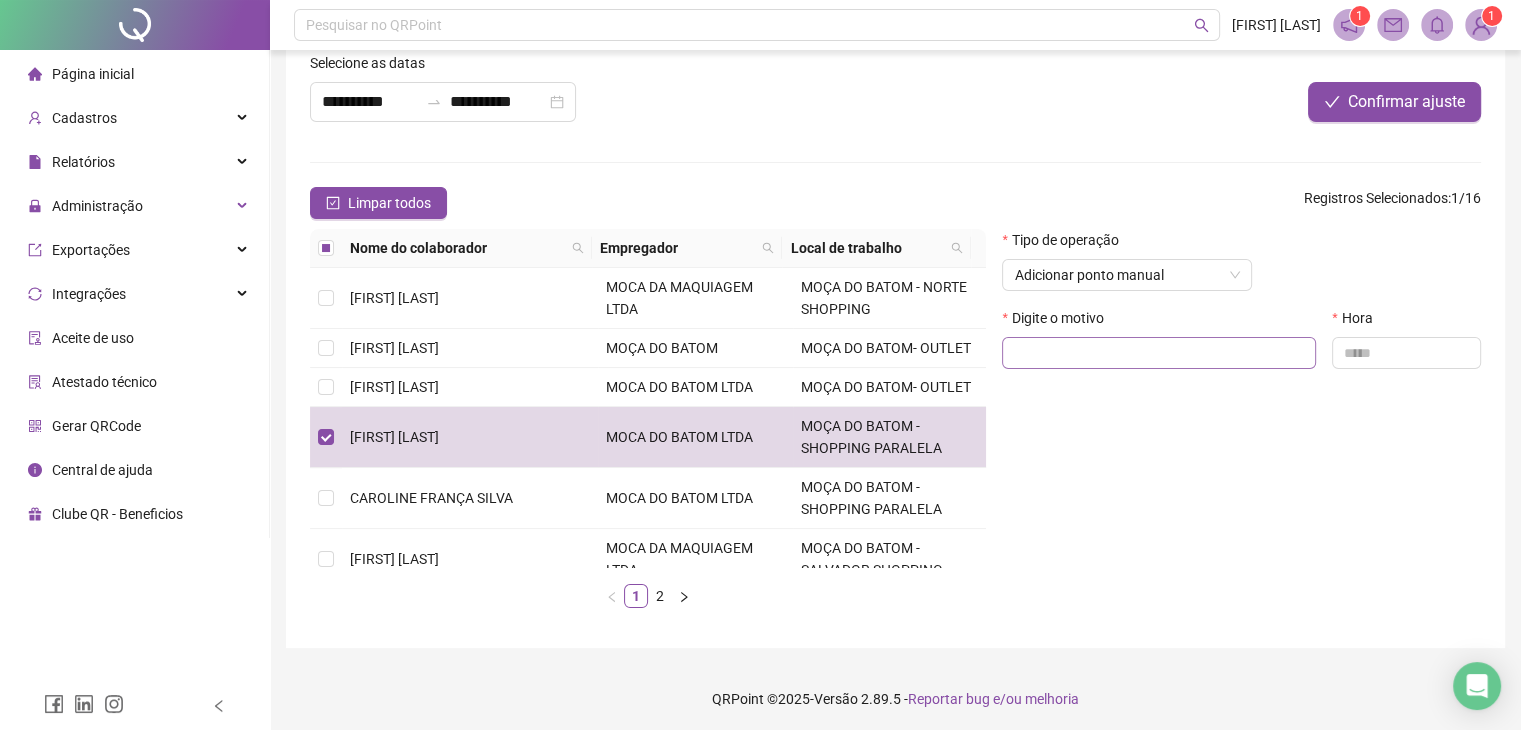 drag, startPoint x: 1160, startPoint y: 458, endPoint x: 1169, endPoint y: 362, distance: 96.42095 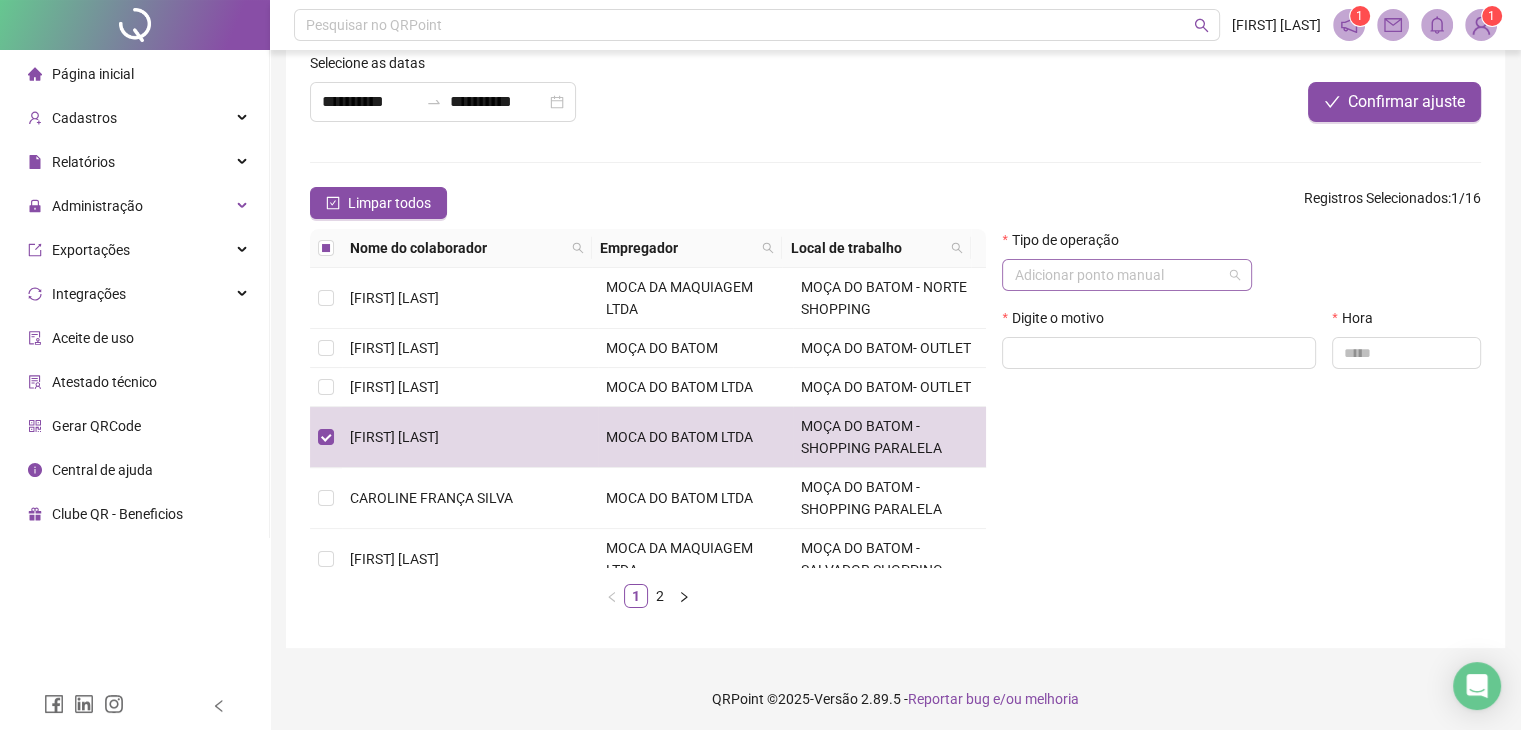 click on "Adicionar ponto manual" at bounding box center [1127, 275] 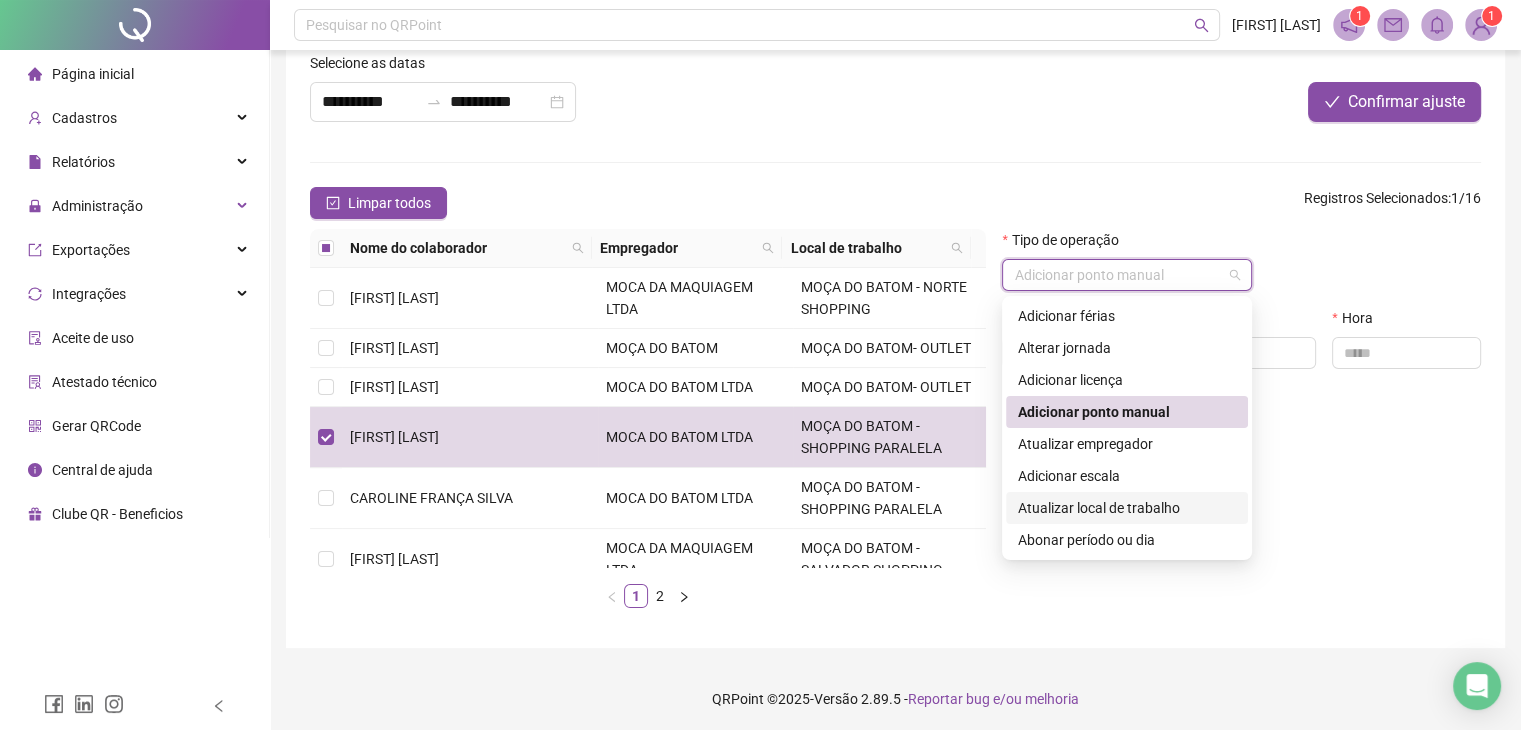 click on "Atualizar local de trabalho" at bounding box center (1127, 508) 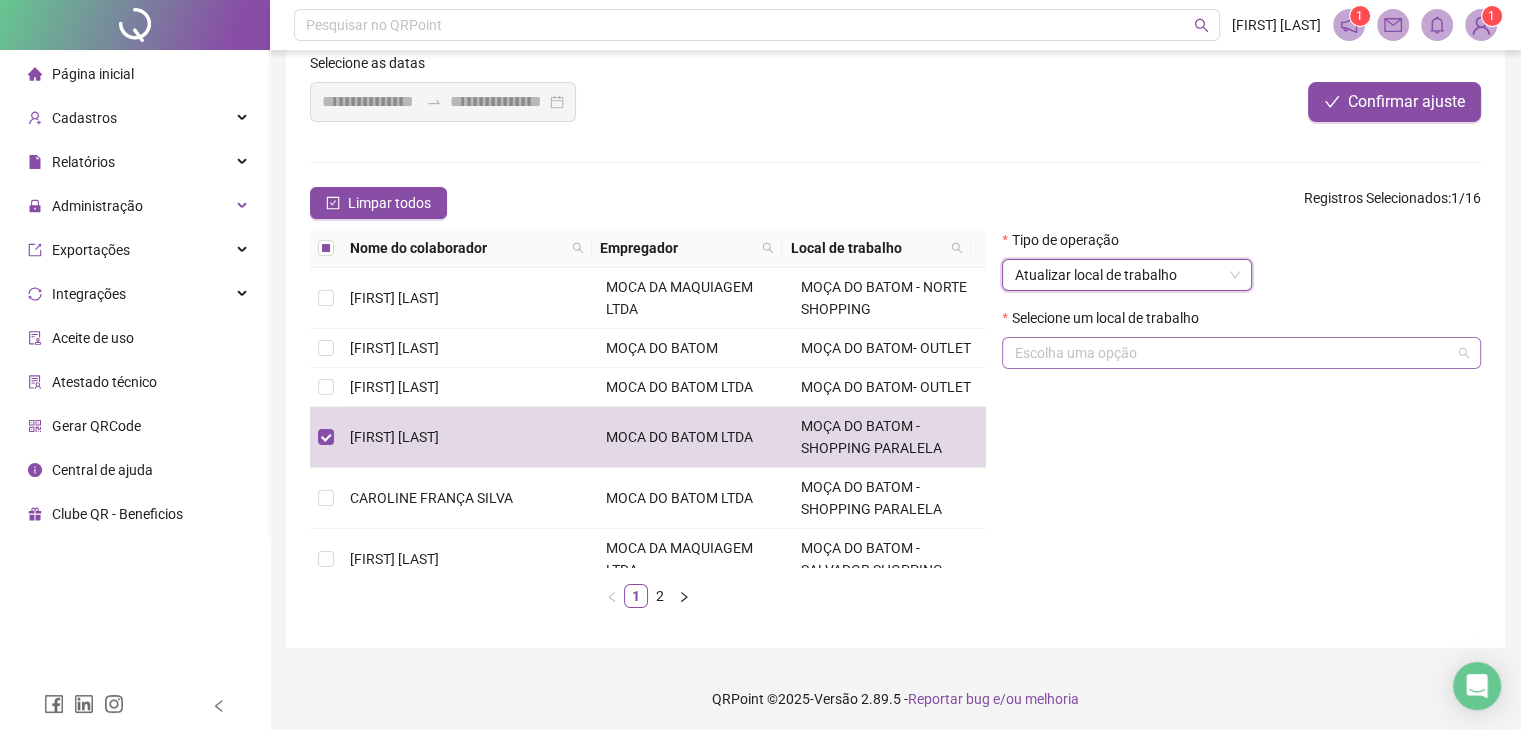 click at bounding box center [1232, 353] 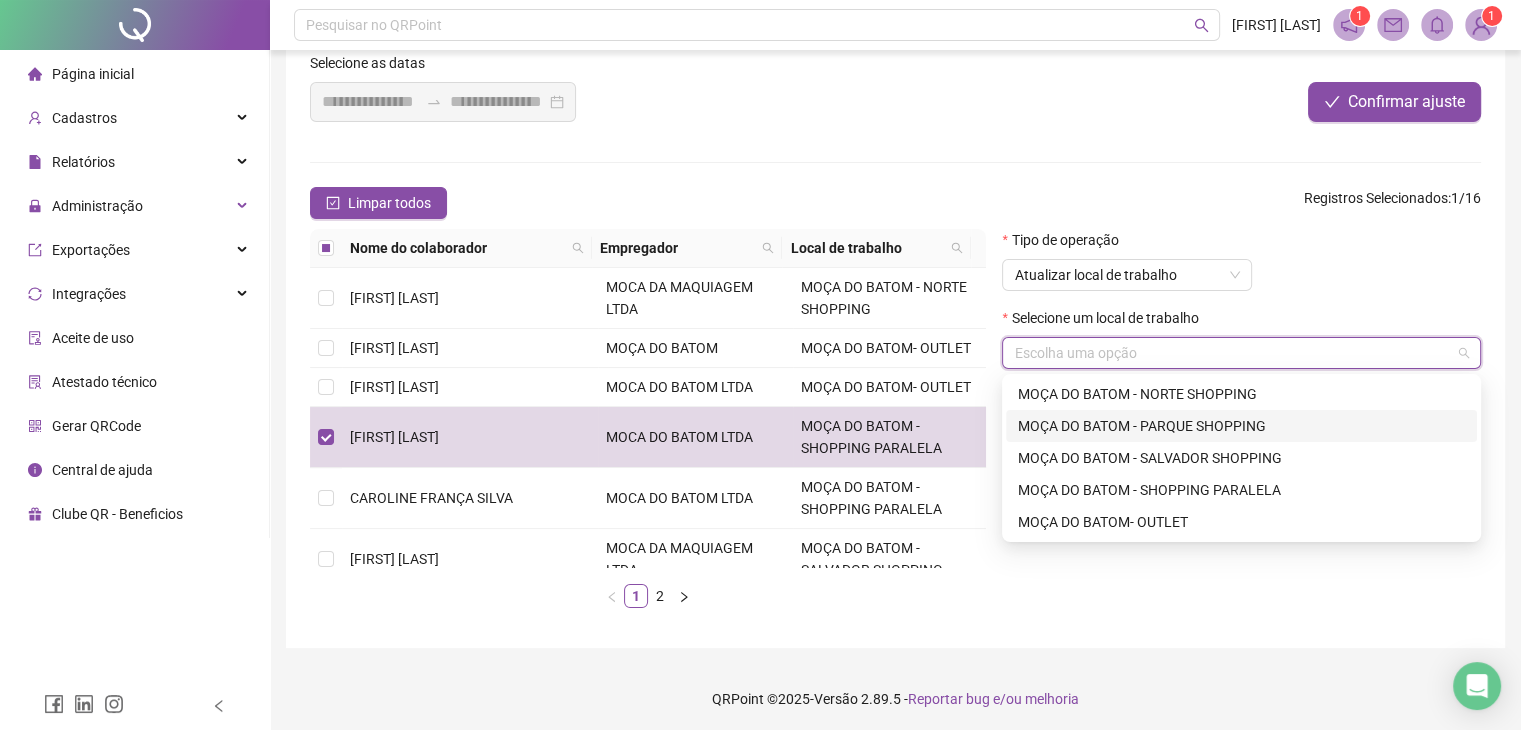 click on "MOÇA DO BATOM - PARQUE SHOPPING" at bounding box center (1241, 426) 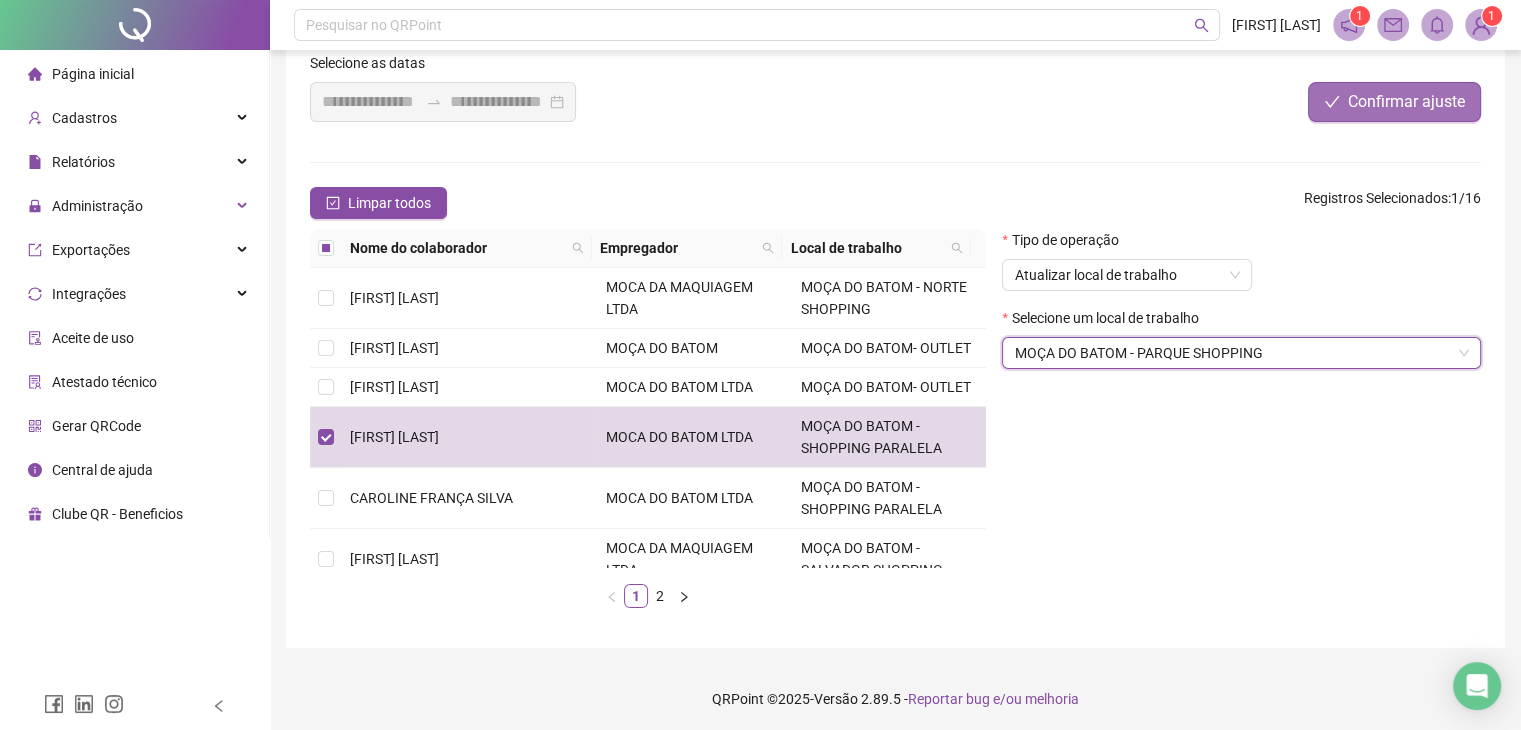 click on "Confirmar ajuste" at bounding box center [1406, 102] 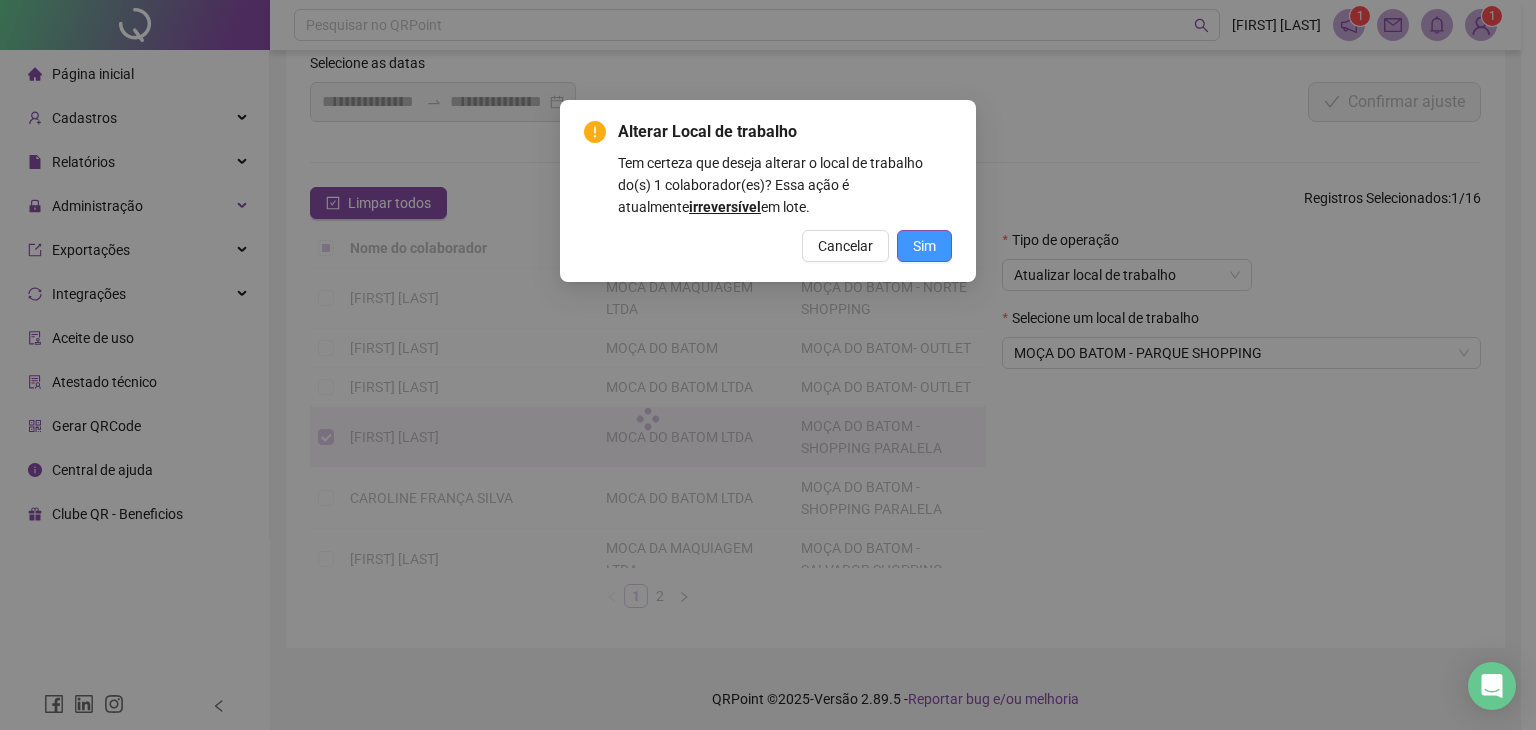 click on "Sim" at bounding box center [924, 246] 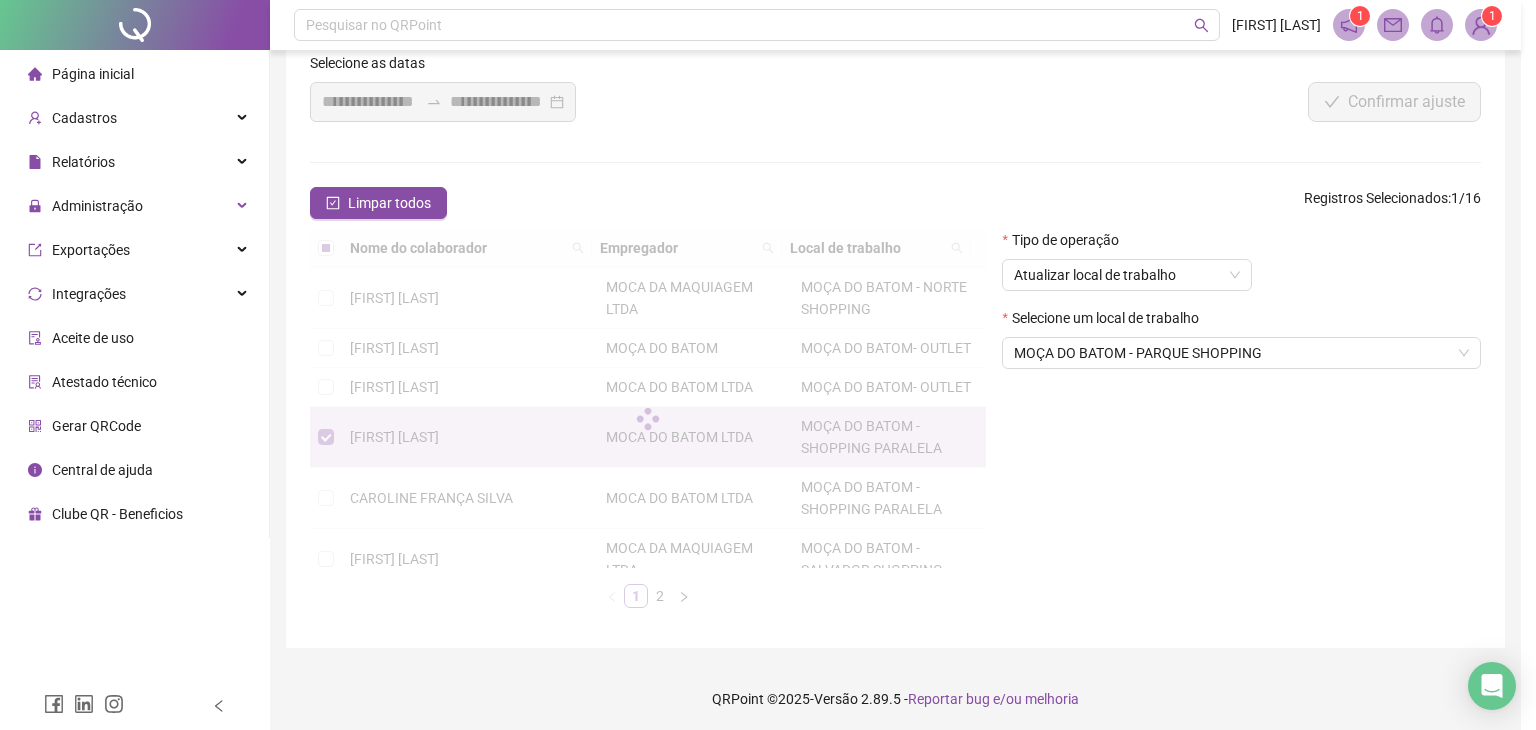 type on "**********" 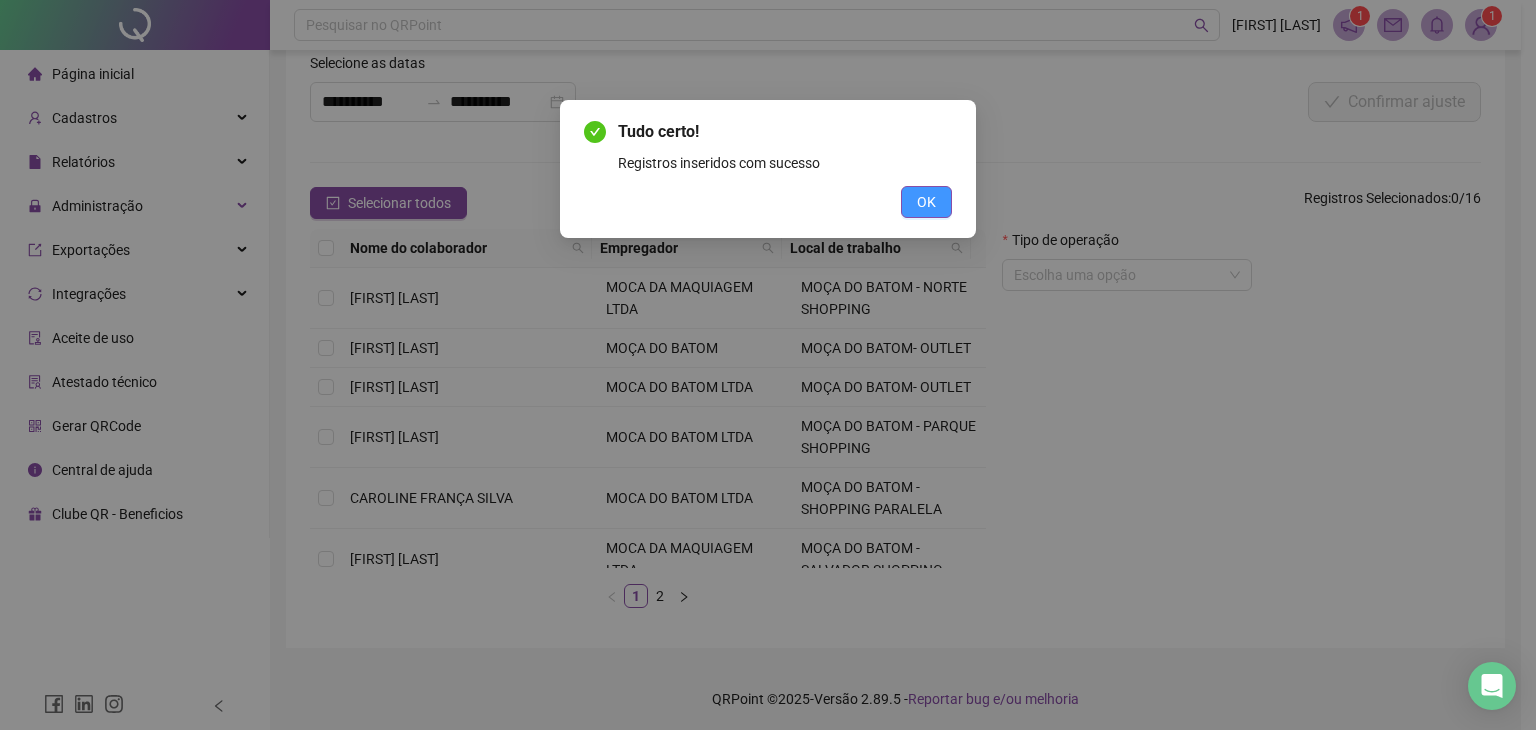 click on "OK" at bounding box center [926, 202] 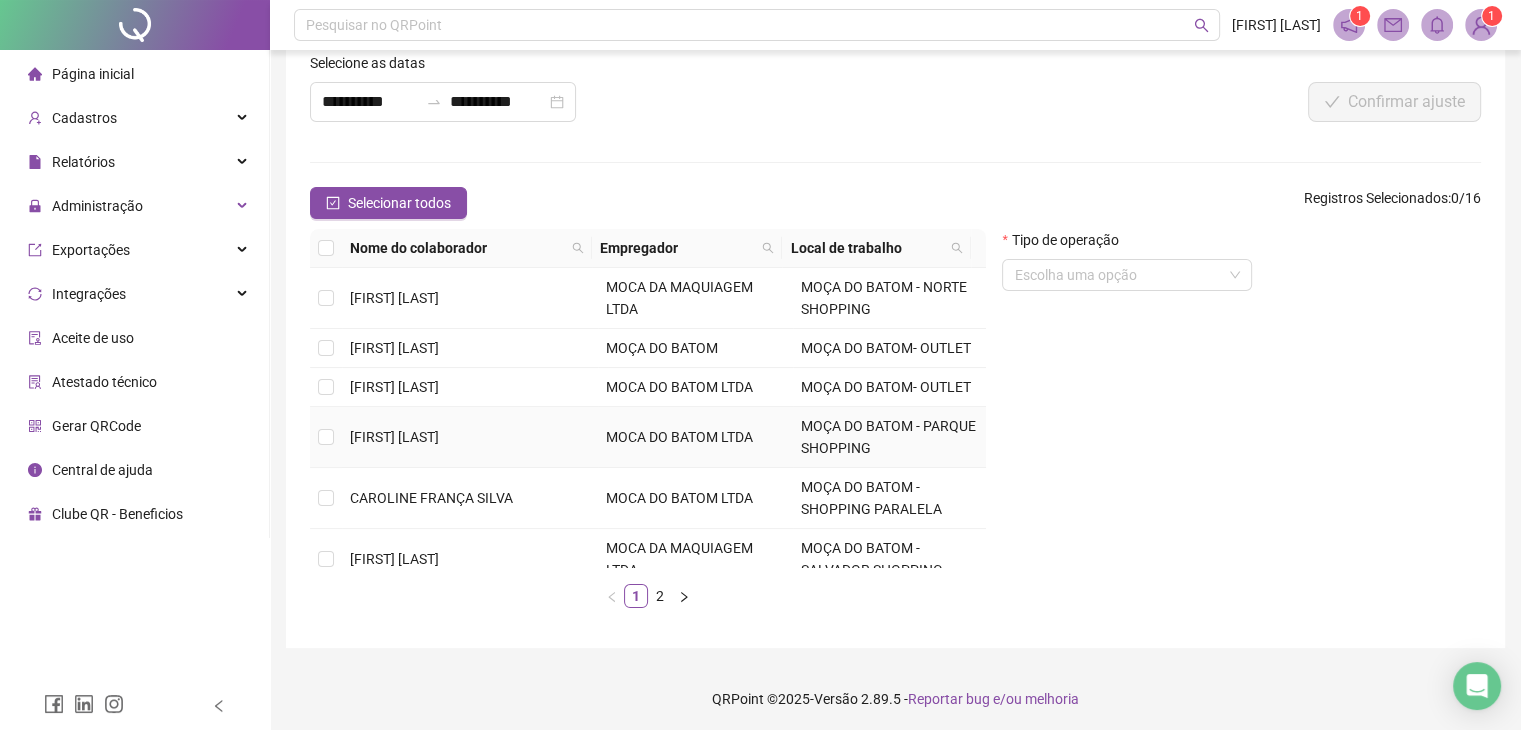 click on "MOCA DO BATOM LTDA" at bounding box center [679, 437] 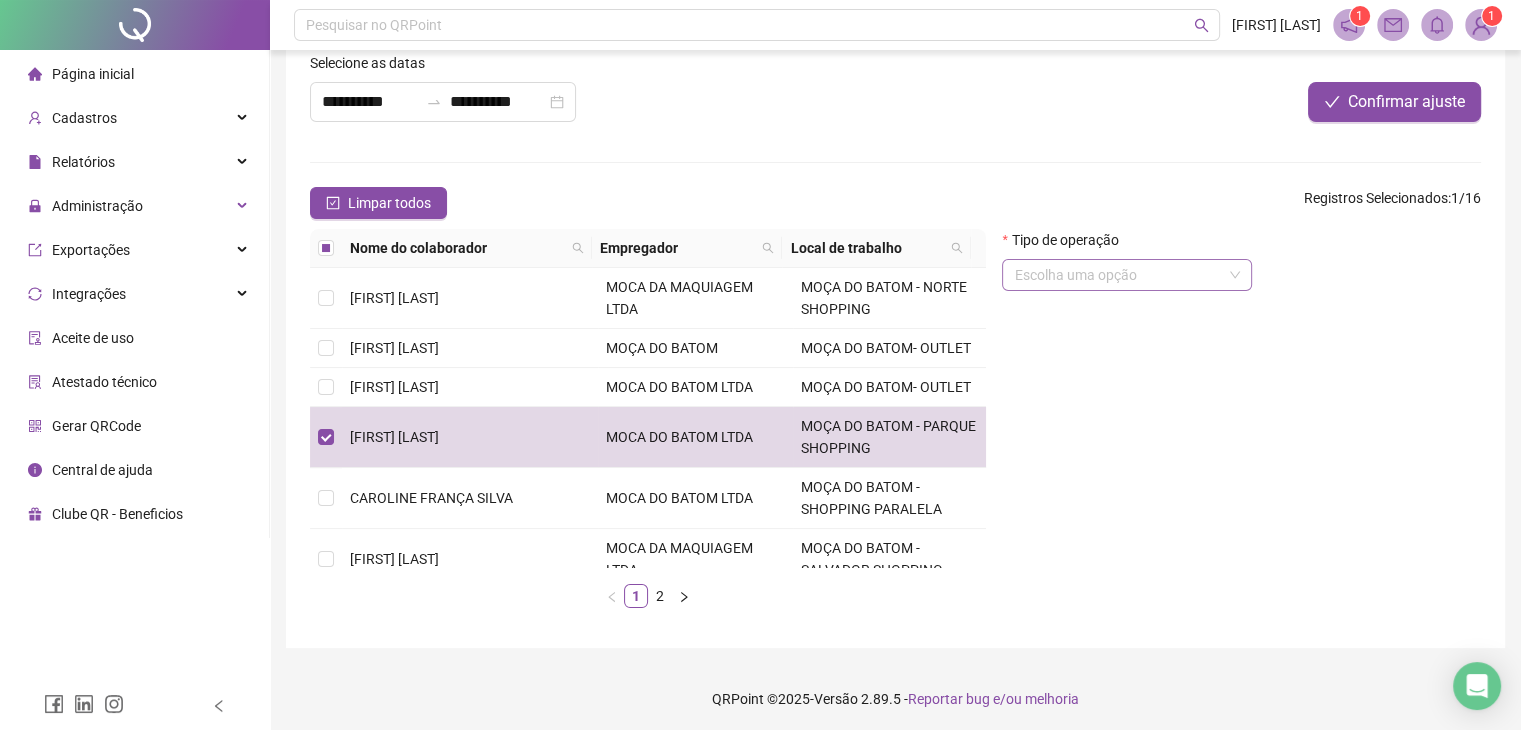 click at bounding box center [1118, 275] 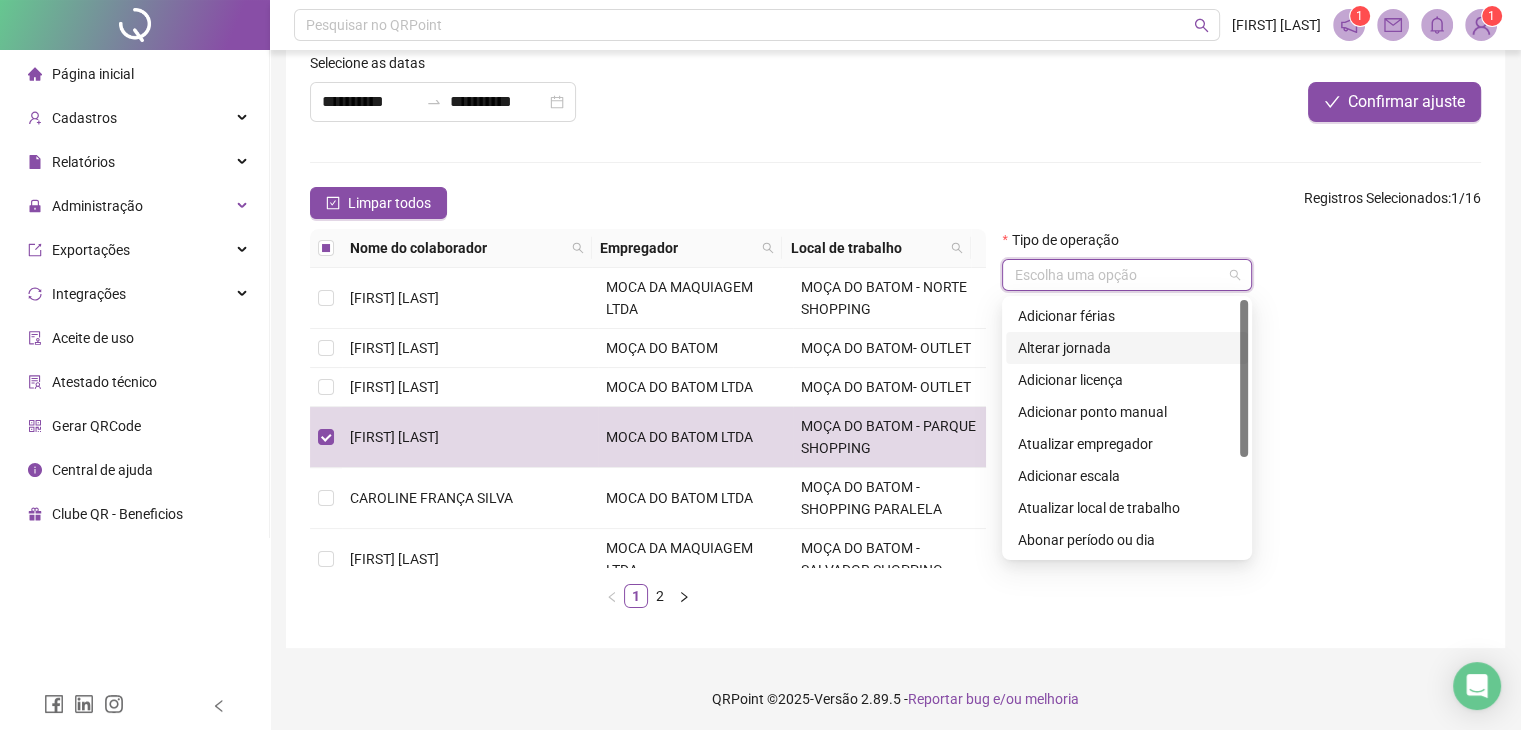 click on "Alterar jornada" at bounding box center [1127, 348] 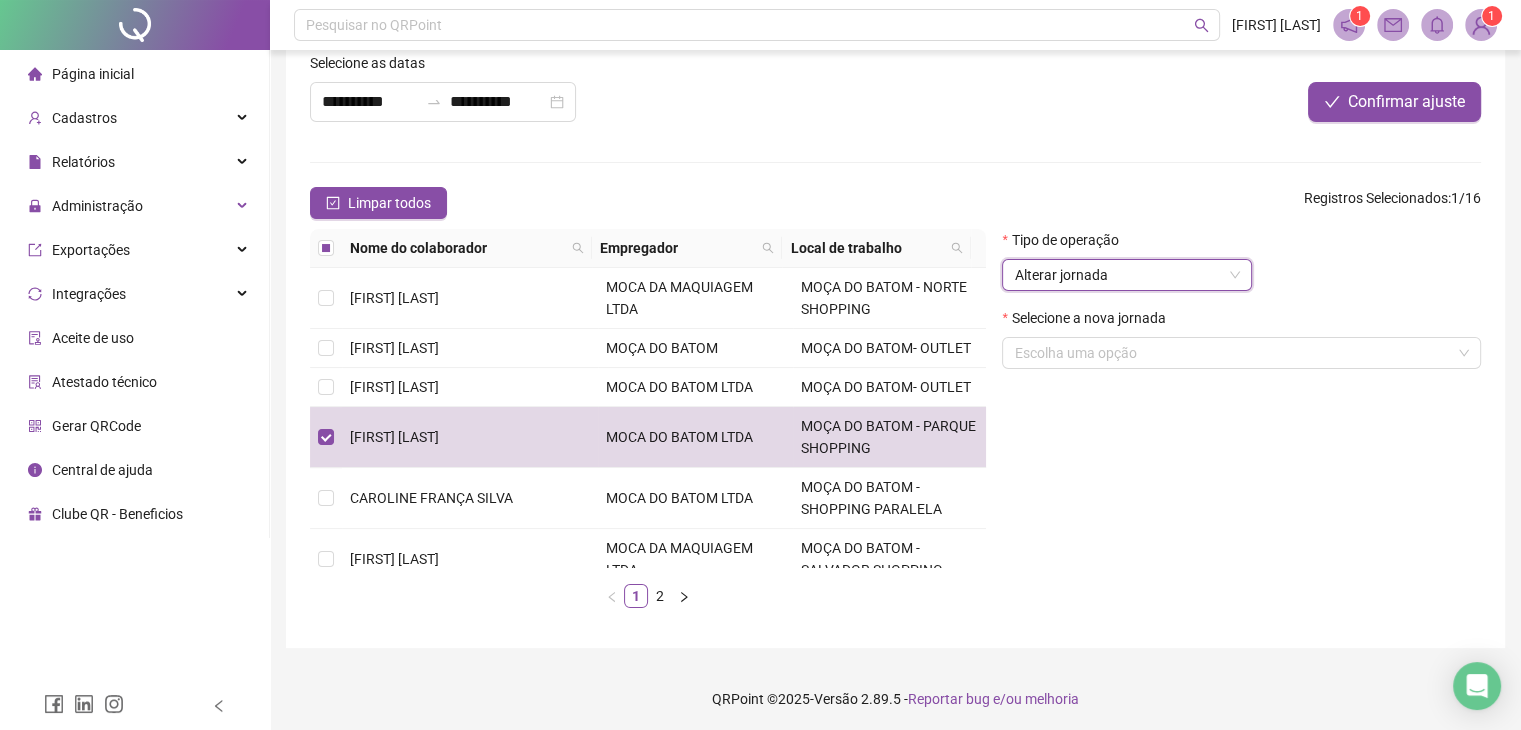click at bounding box center (1232, 353) 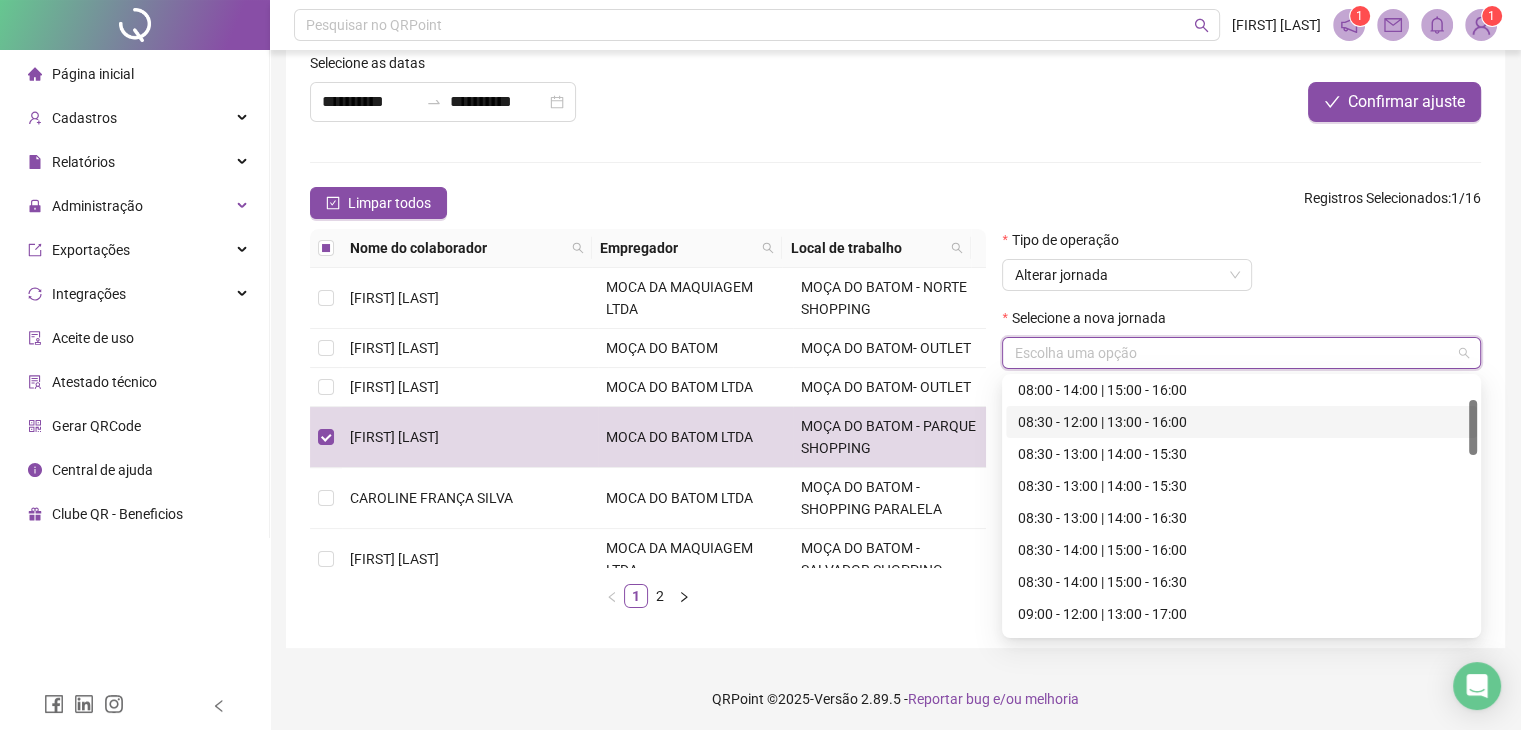 scroll, scrollTop: 200, scrollLeft: 0, axis: vertical 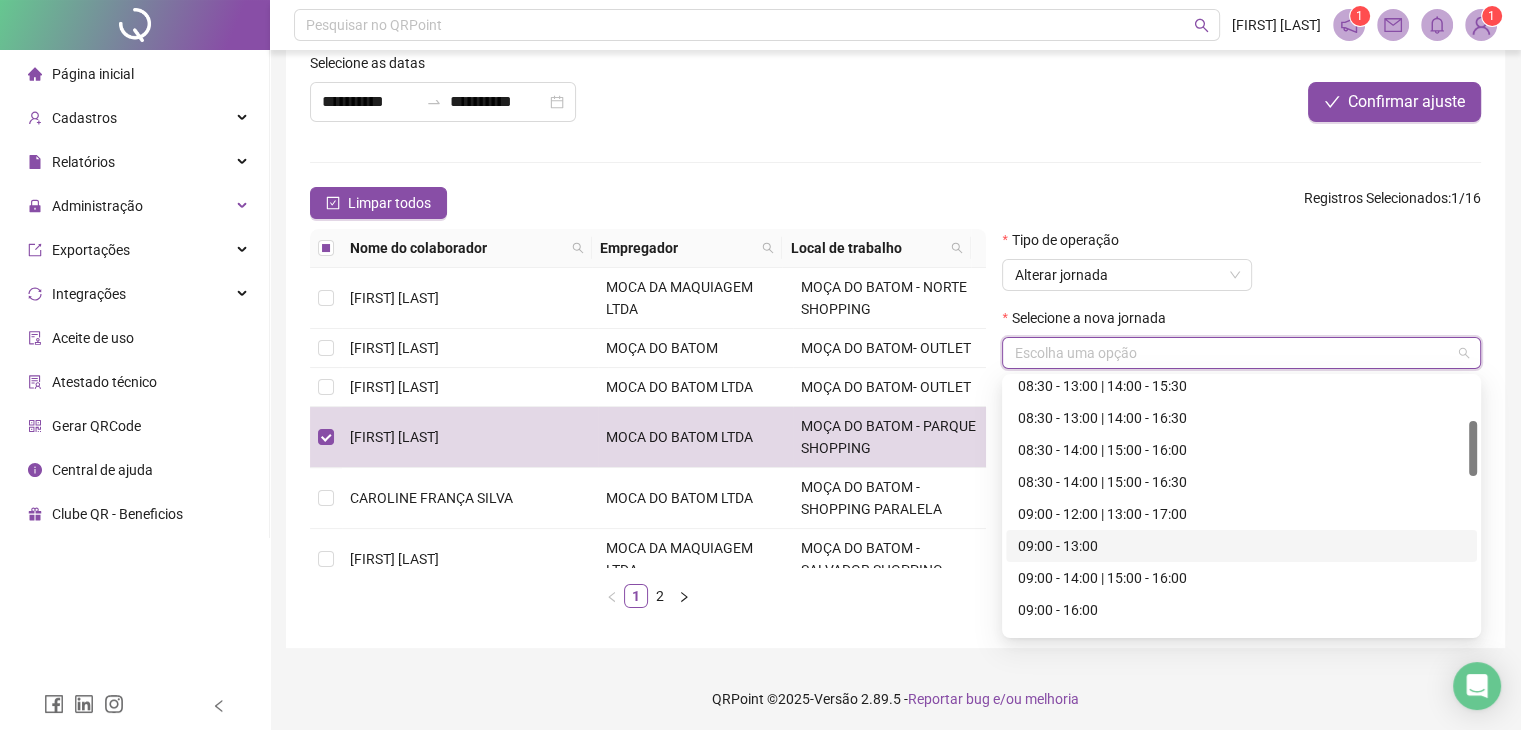 drag, startPoint x: 1076, startPoint y: 532, endPoint x: 1276, endPoint y: 554, distance: 201.20636 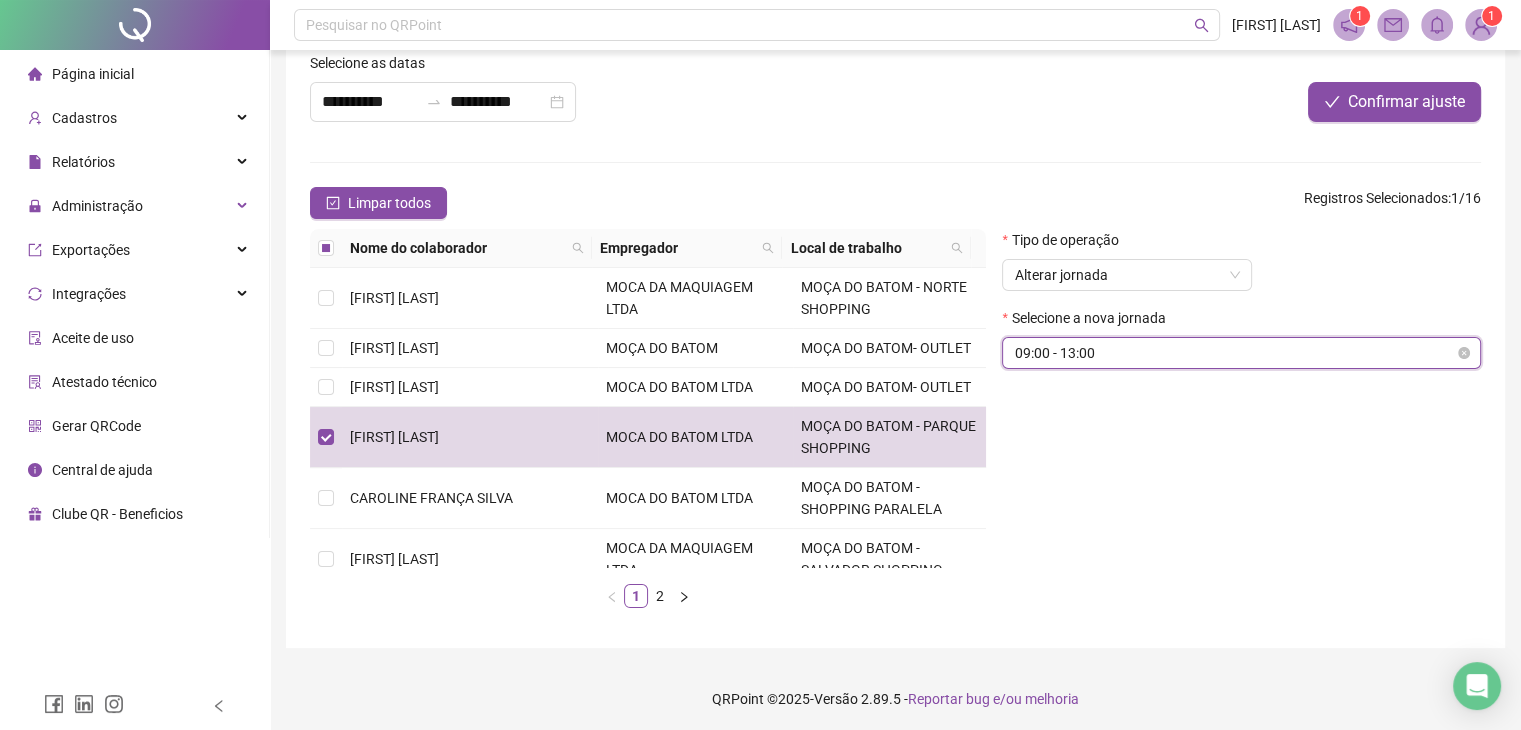 click on "09:00 - 13:00" at bounding box center [1241, 353] 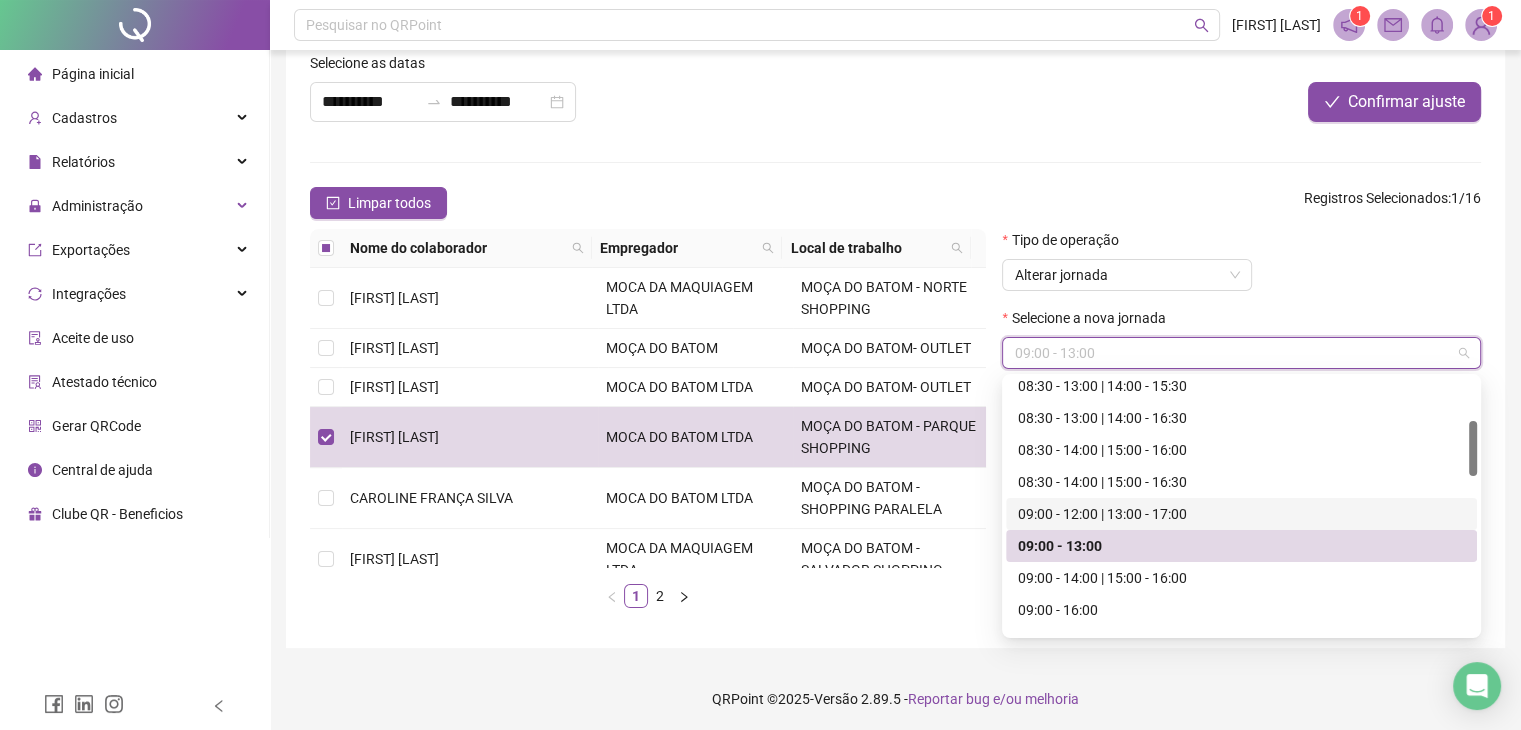 scroll, scrollTop: 300, scrollLeft: 0, axis: vertical 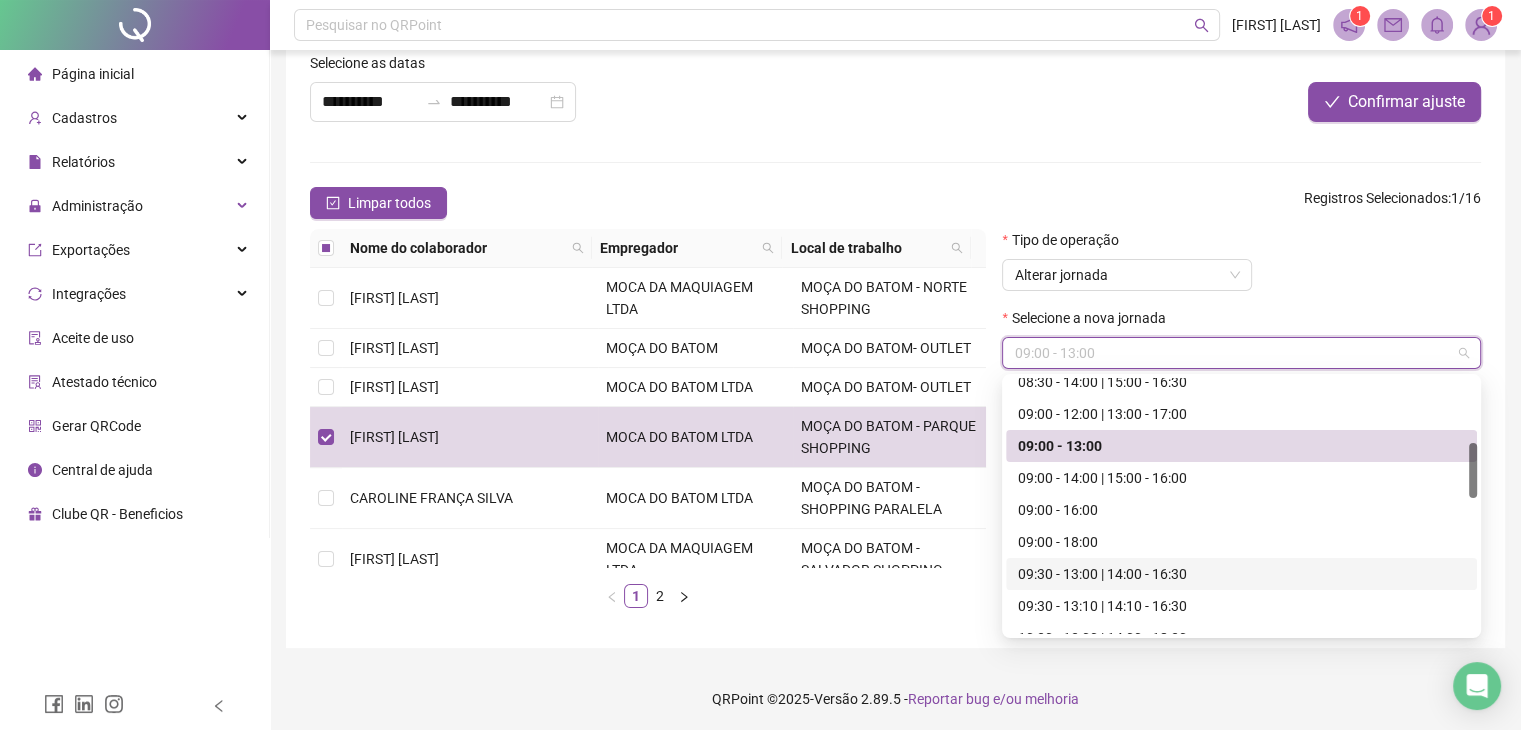 click on "09:30 - 13:00 | 14:00 - 16:30" at bounding box center [1241, 574] 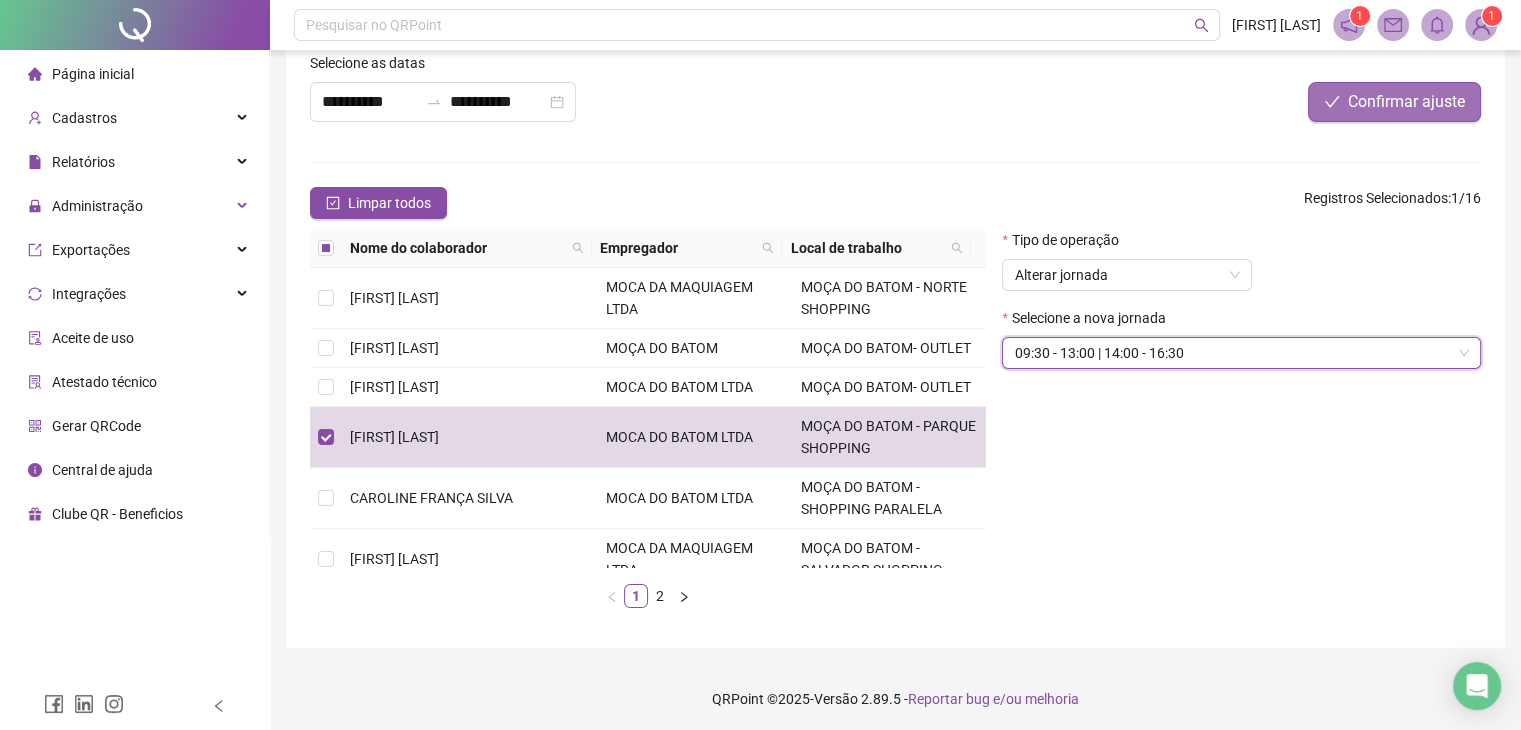 click on "Confirmar ajuste" at bounding box center [1394, 102] 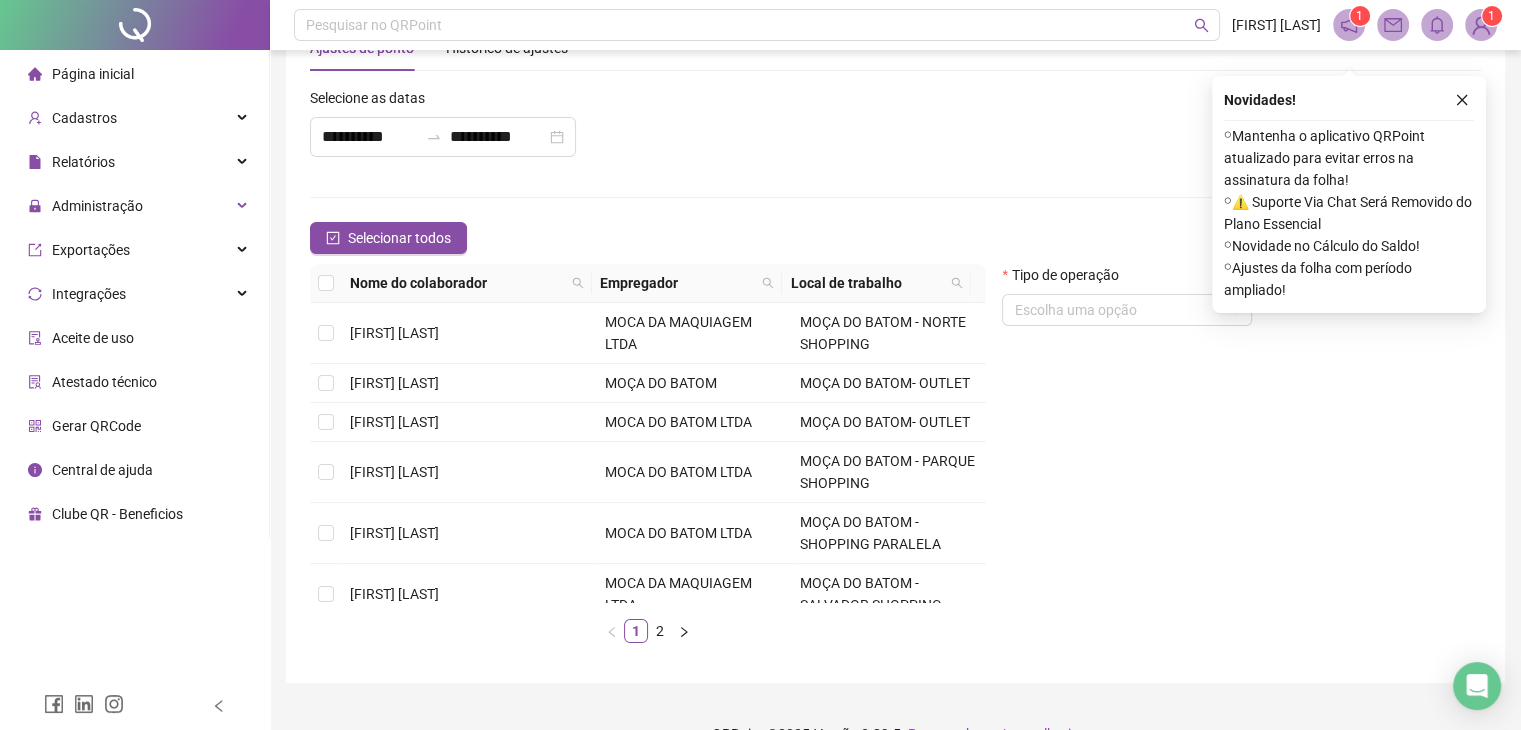 scroll, scrollTop: 100, scrollLeft: 0, axis: vertical 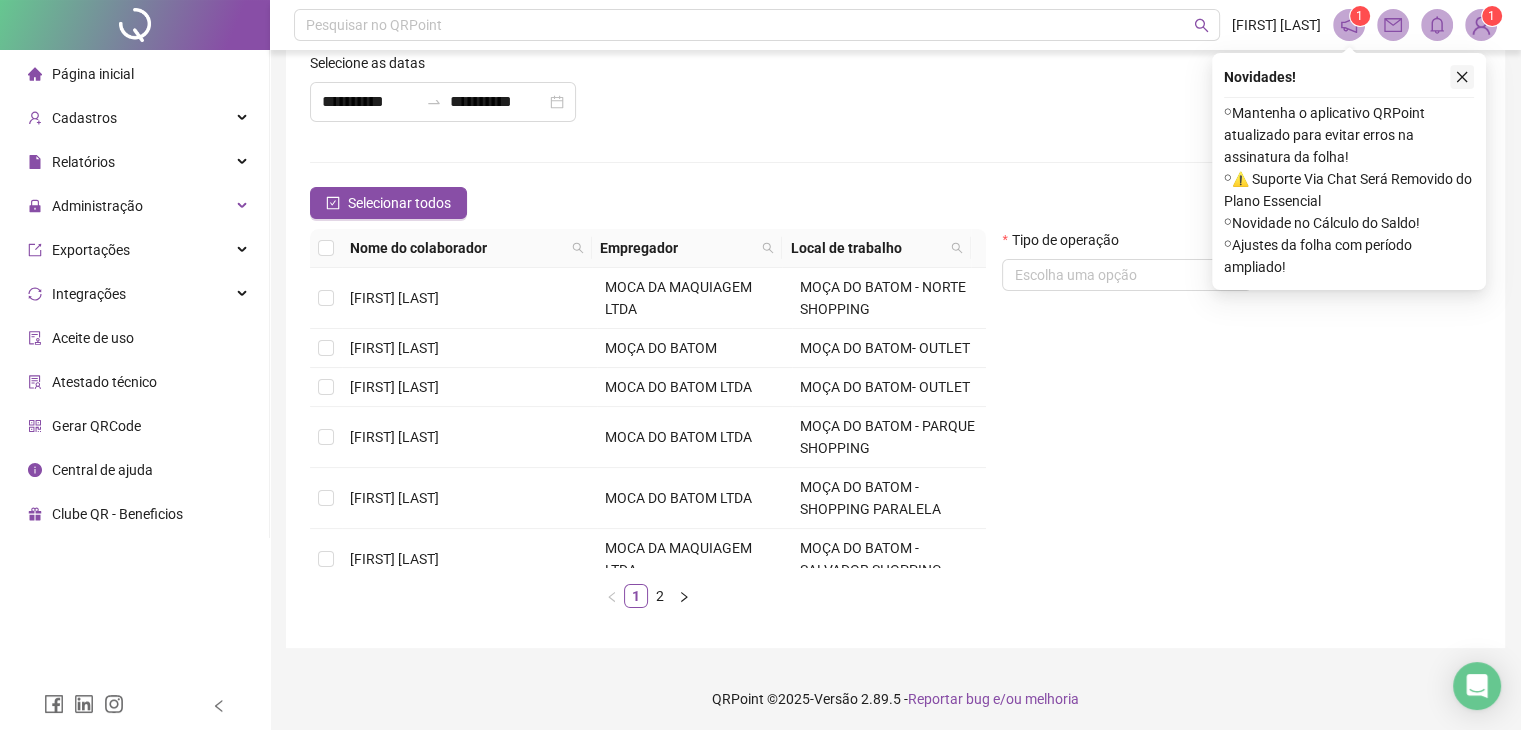 click 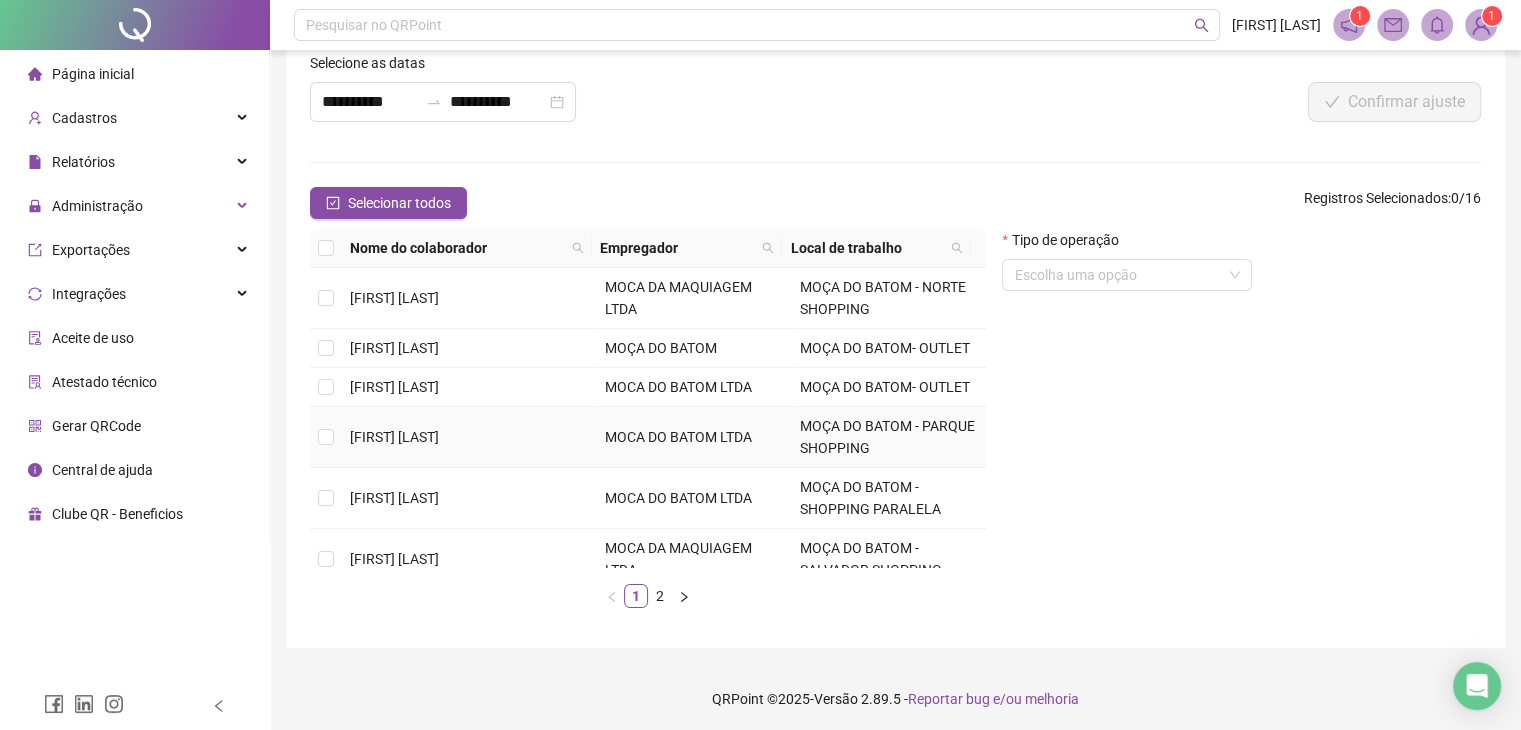 scroll, scrollTop: 0, scrollLeft: 0, axis: both 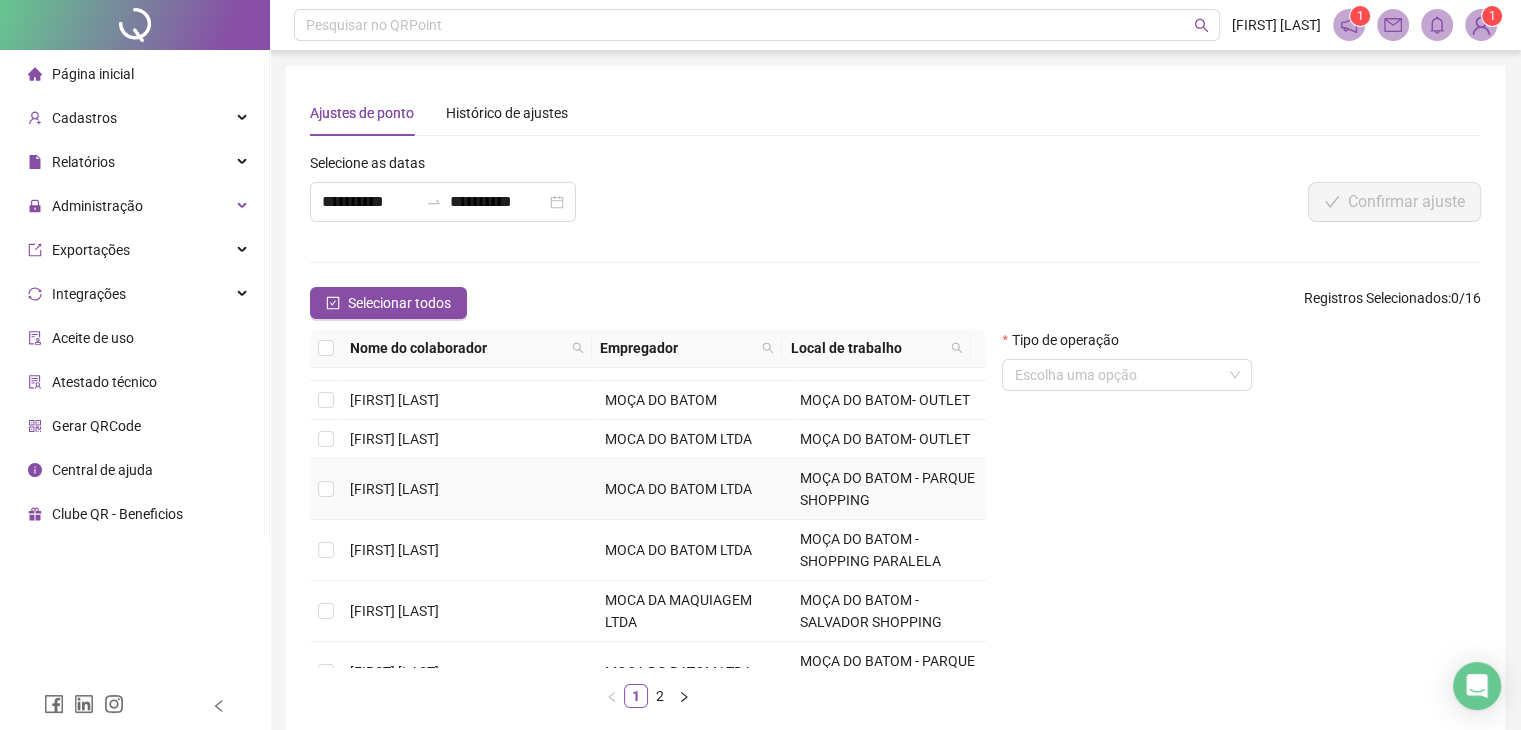 click on "MOÇA DO BATOM - PARQUE SHOPPING" at bounding box center [889, 489] 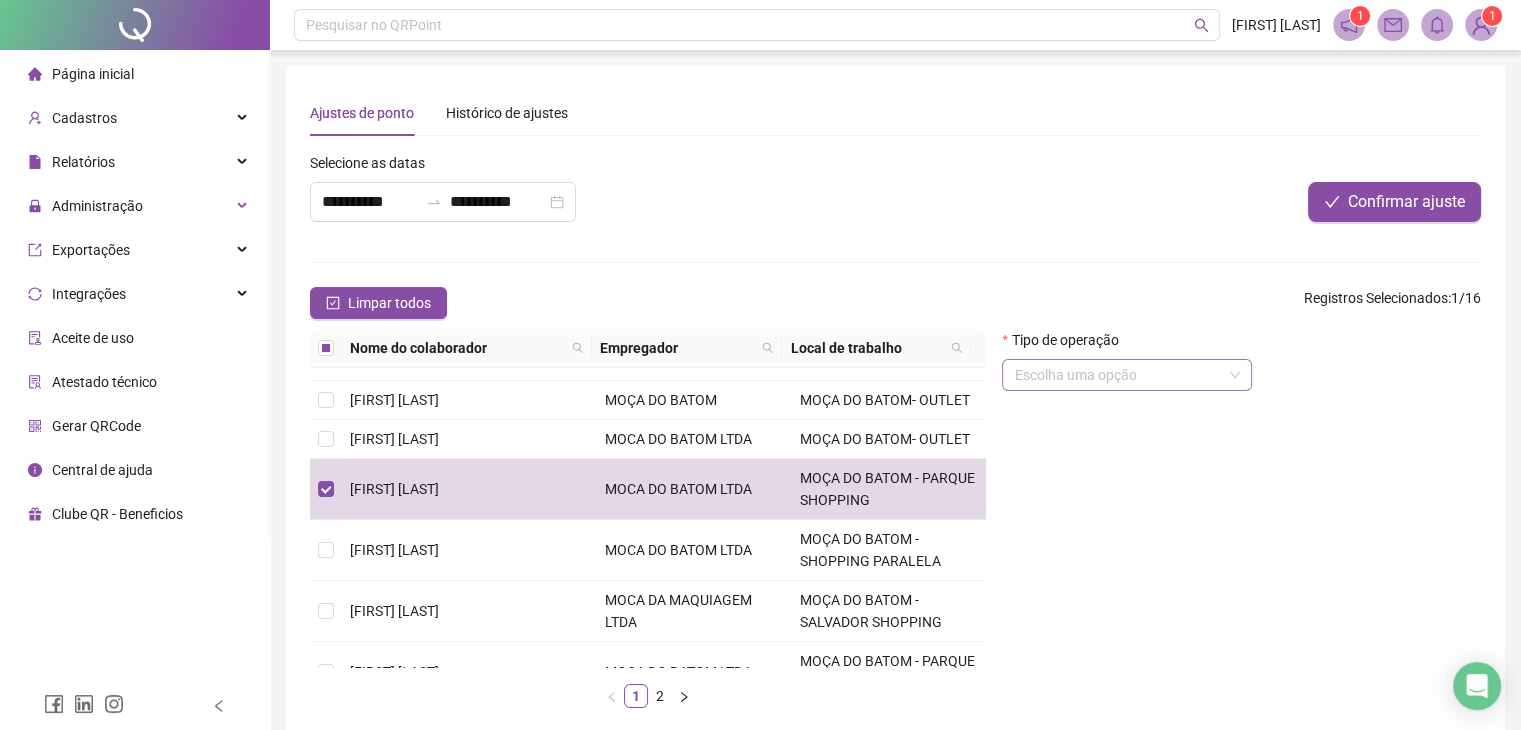 click at bounding box center [1118, 375] 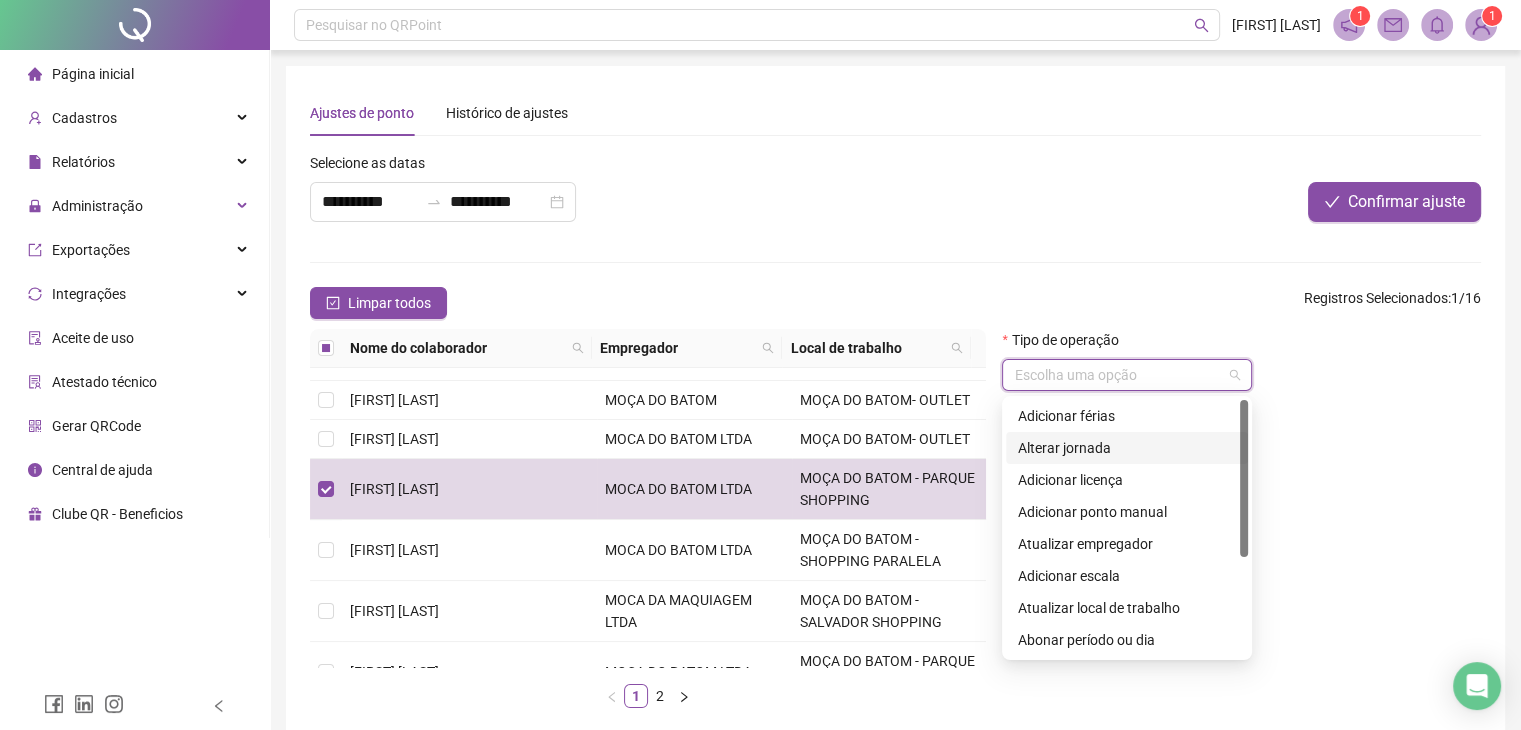 click on "Alterar jornada" at bounding box center (1127, 448) 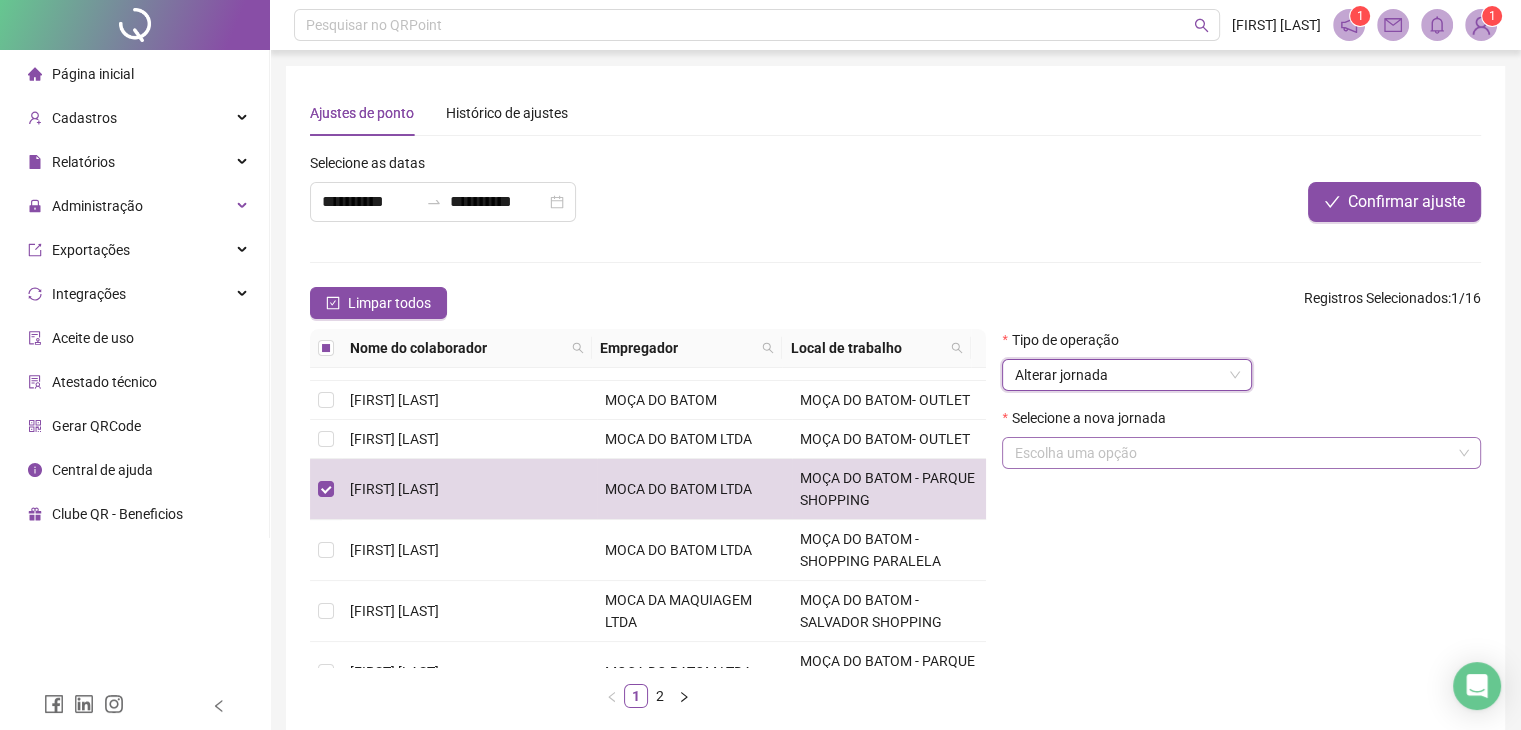 click at bounding box center (1232, 453) 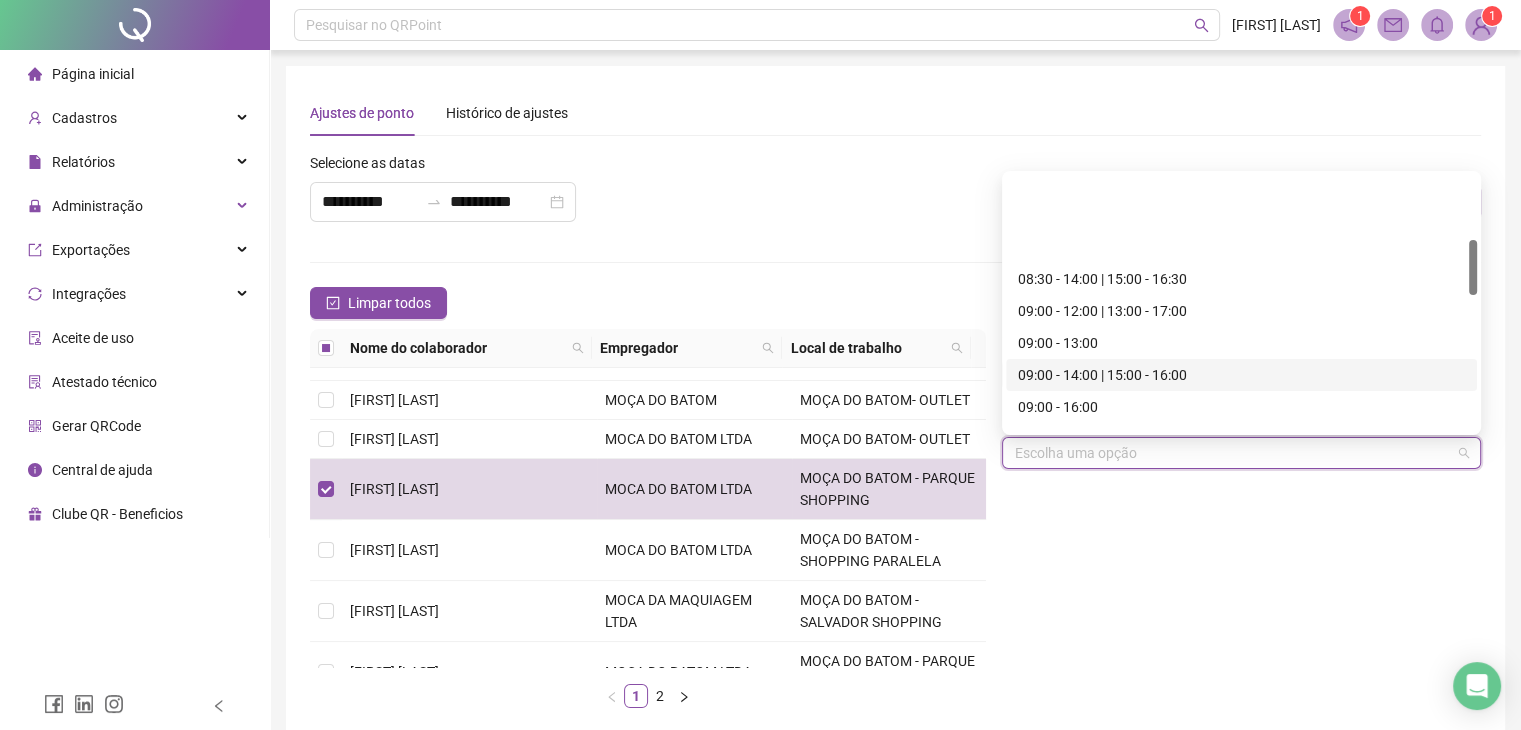 scroll, scrollTop: 300, scrollLeft: 0, axis: vertical 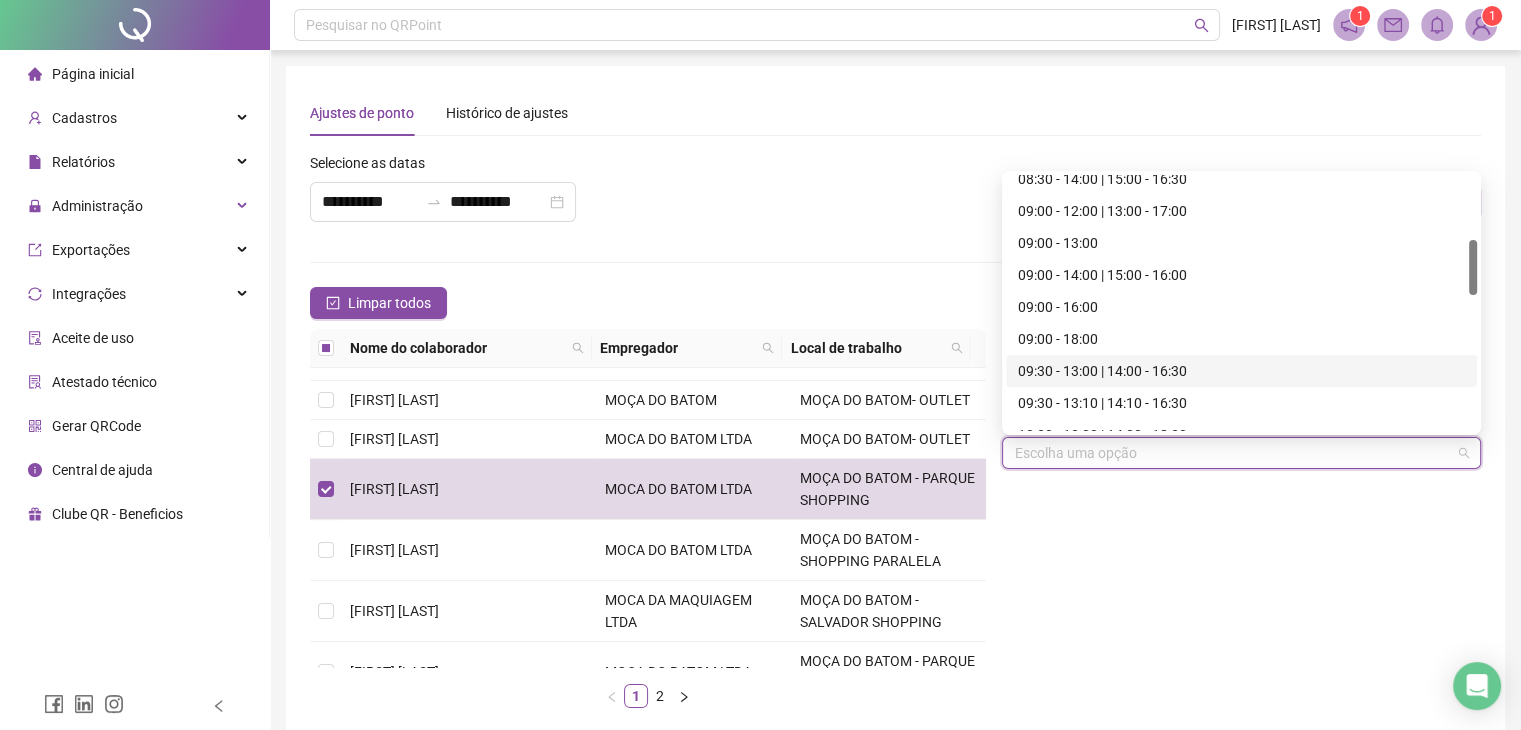 click on "09:30 - 13:00 | 14:00 - 16:30" at bounding box center (1241, 371) 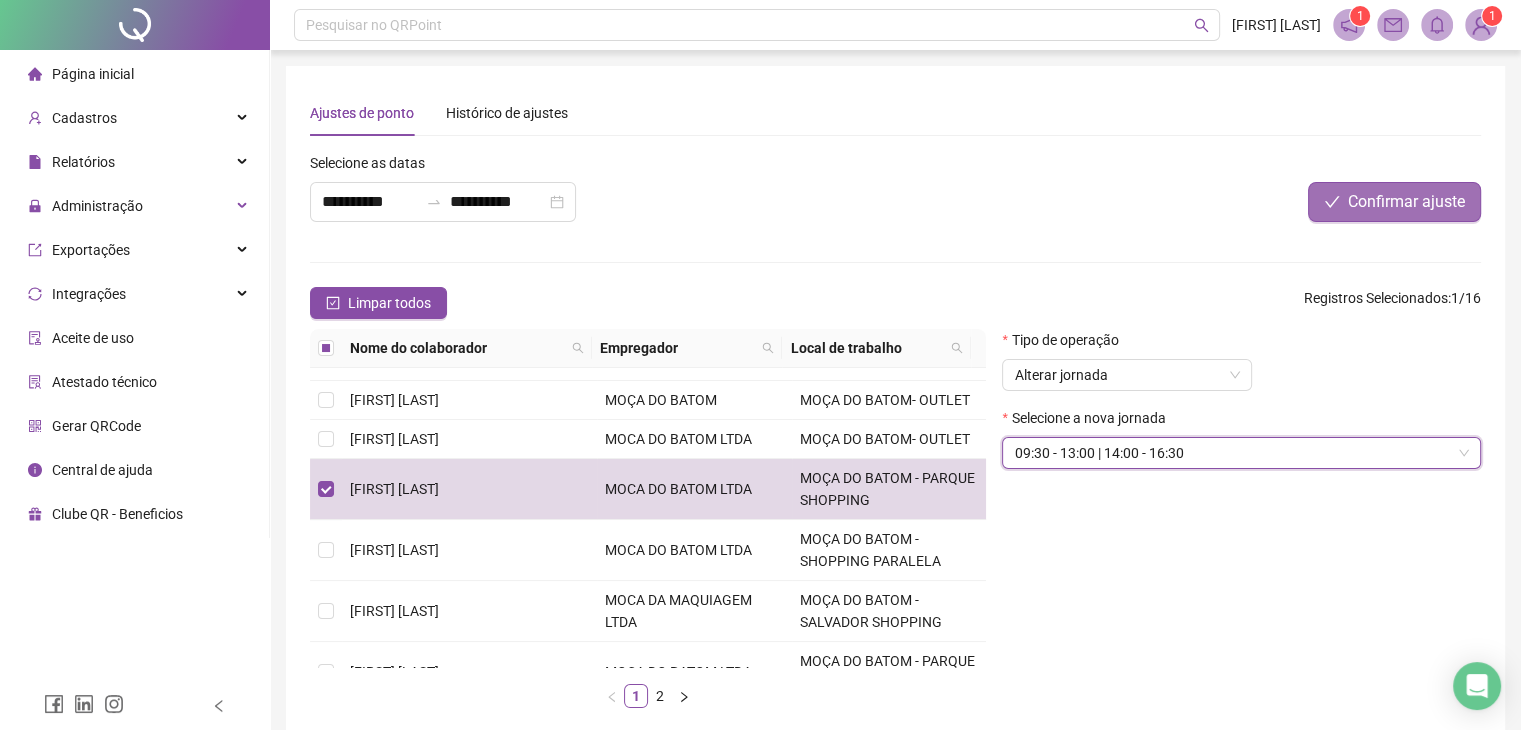 click on "Confirmar ajuste" at bounding box center [1406, 202] 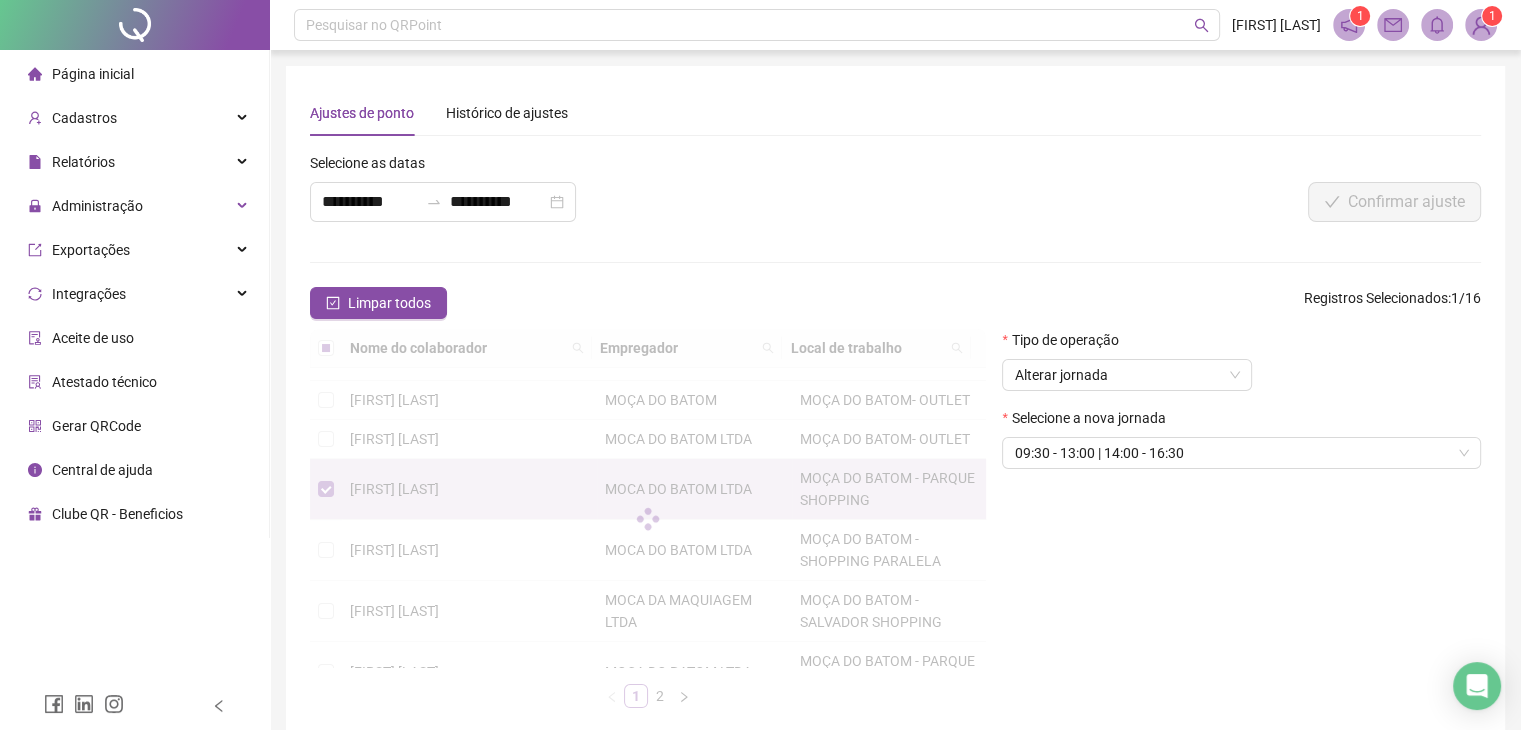 click on "**********" at bounding box center (651, 195) 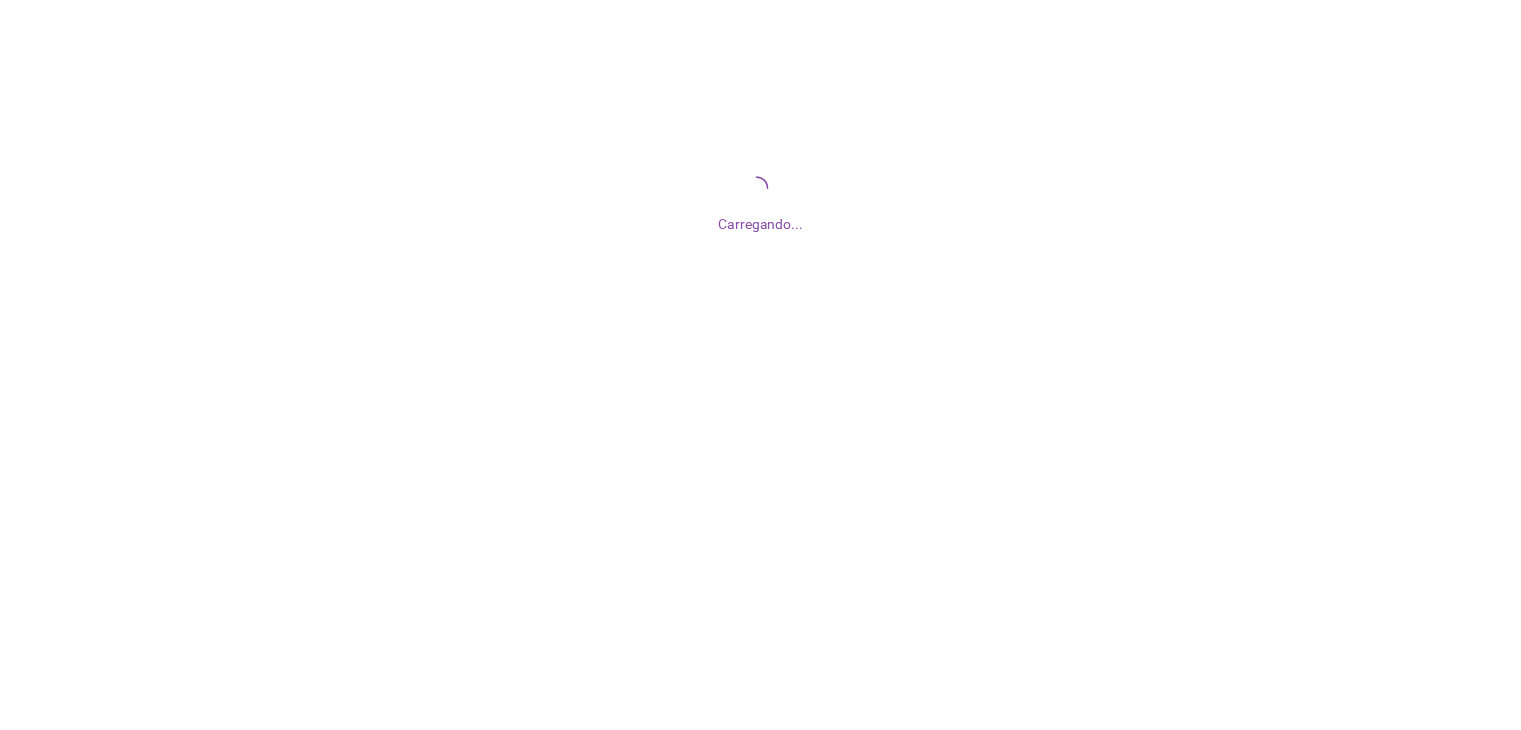 scroll, scrollTop: 0, scrollLeft: 0, axis: both 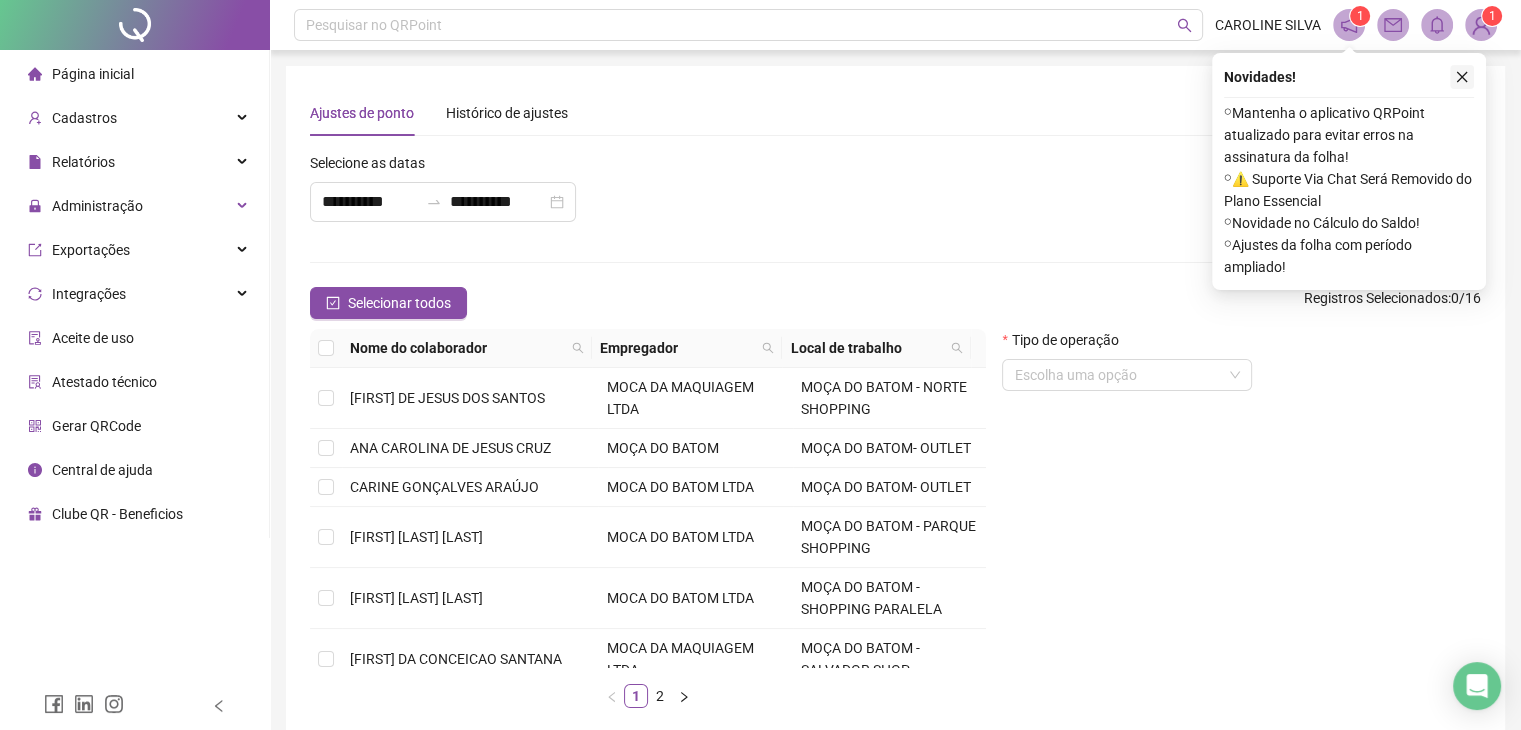 click at bounding box center [1462, 77] 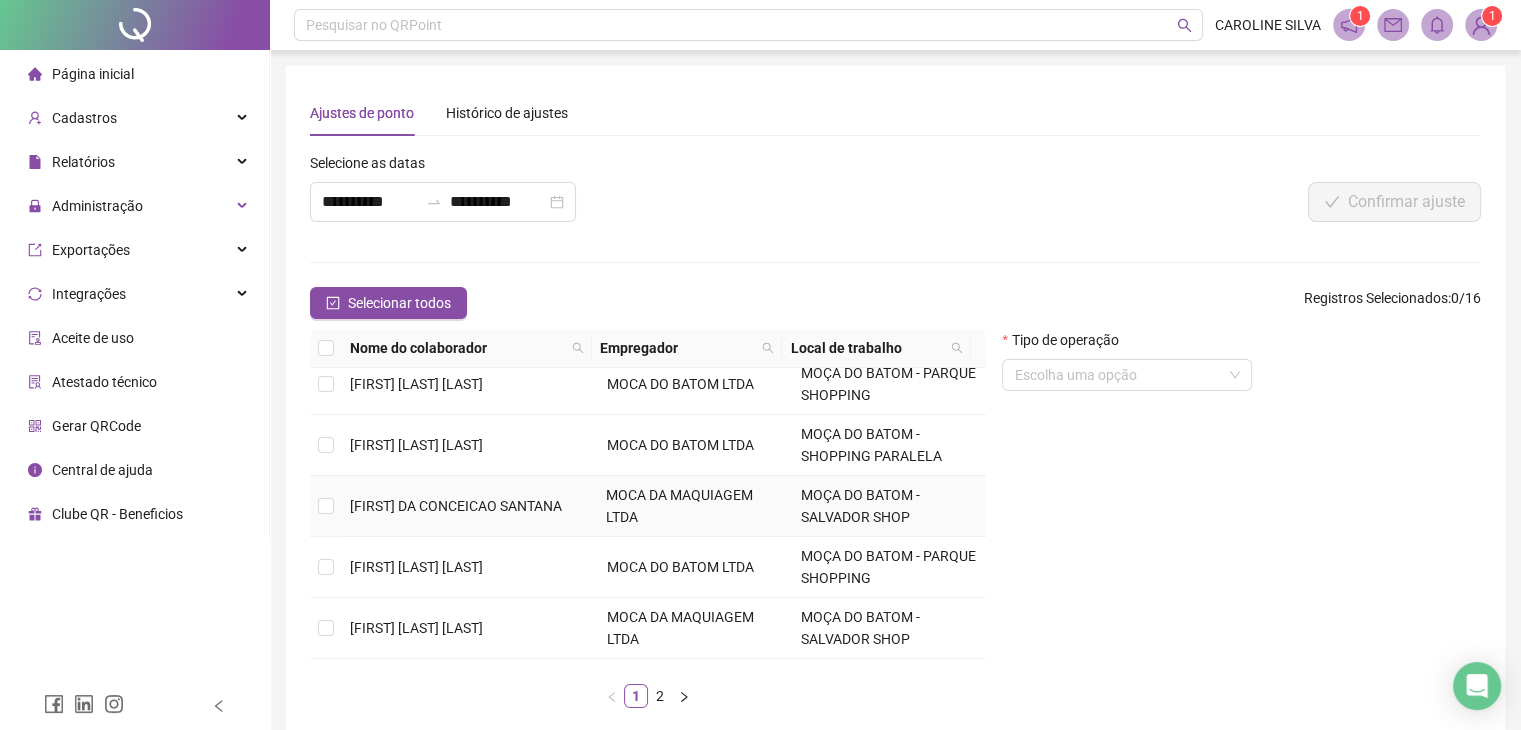 scroll, scrollTop: 200, scrollLeft: 0, axis: vertical 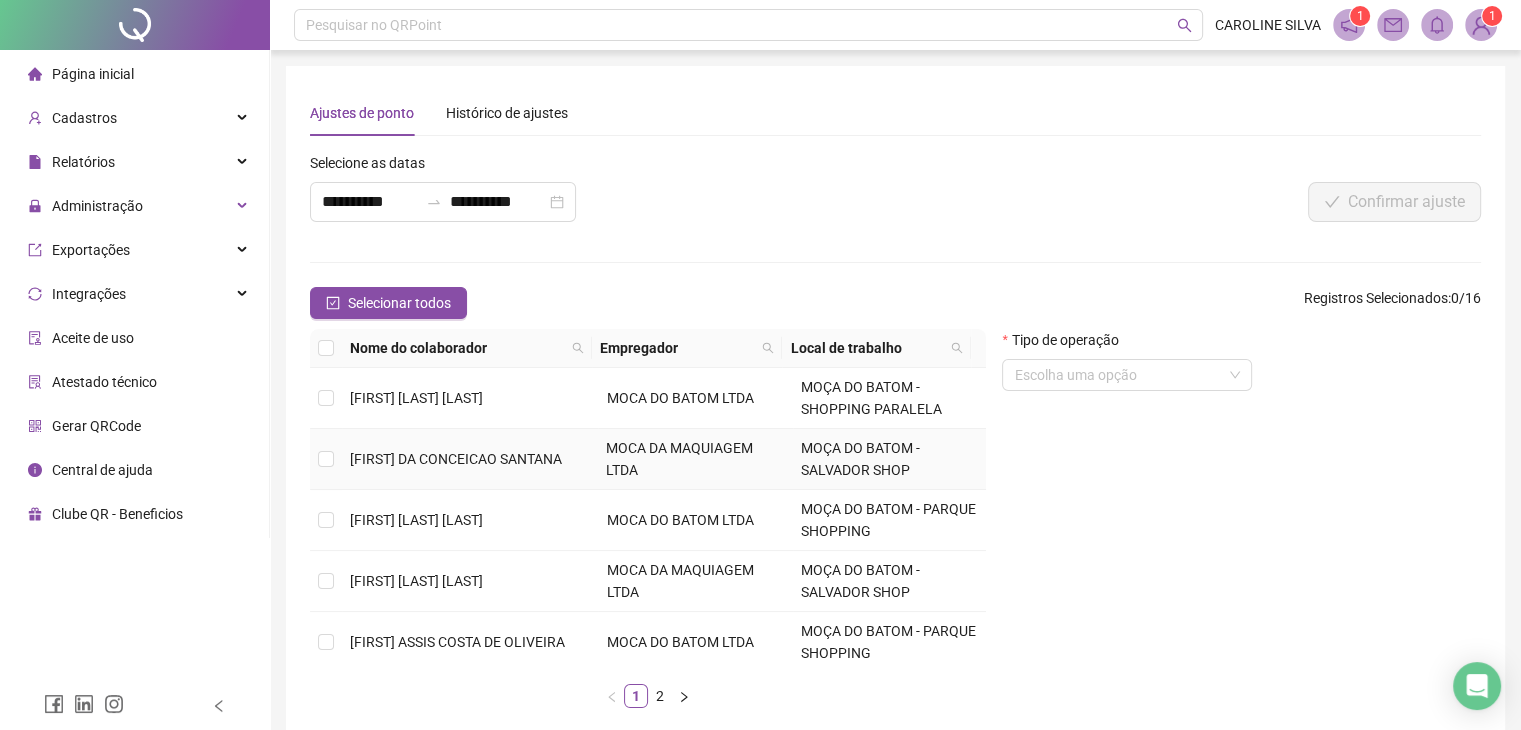 click on "MOÇA DO BATOM - SALVADOR SHOPPING" at bounding box center [860, 459] 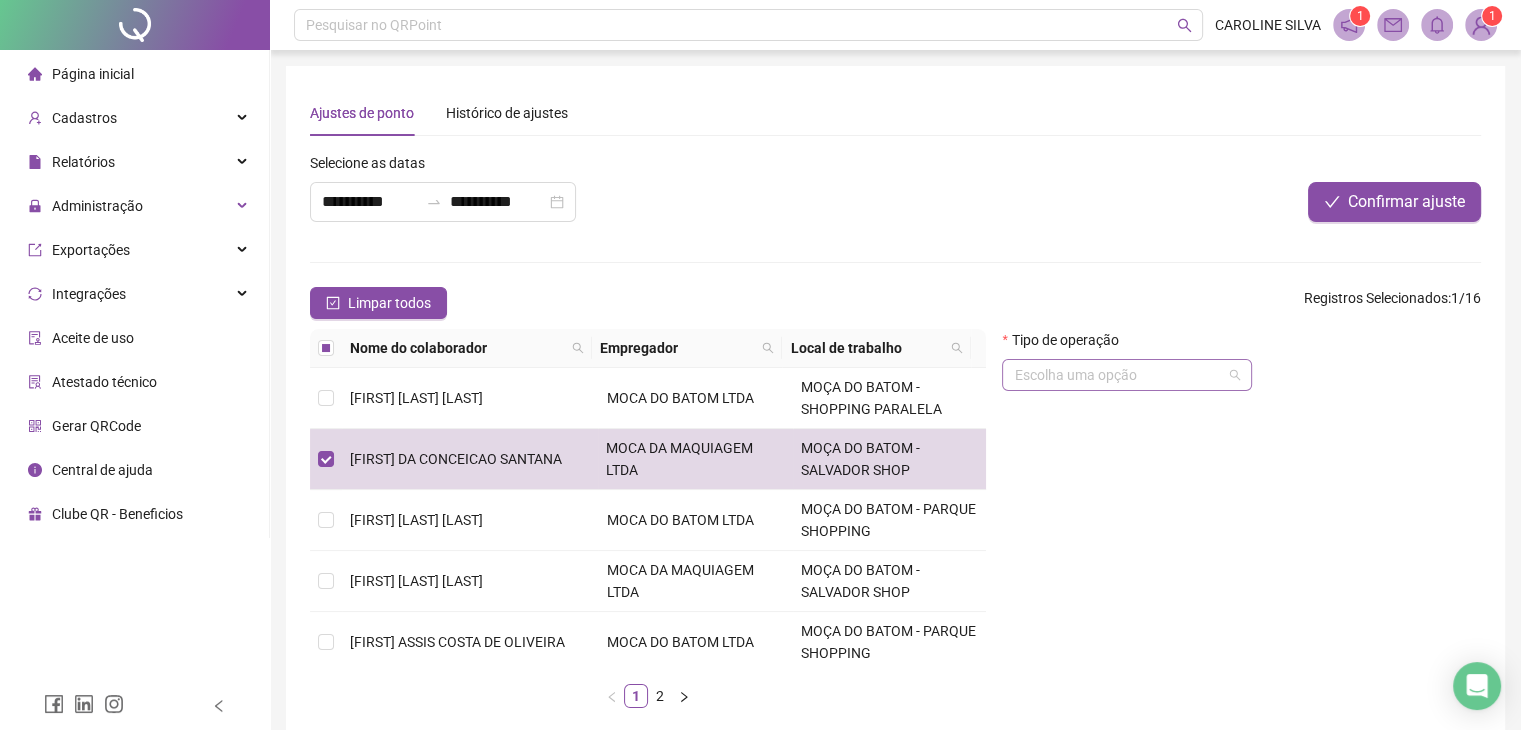 click at bounding box center [1118, 375] 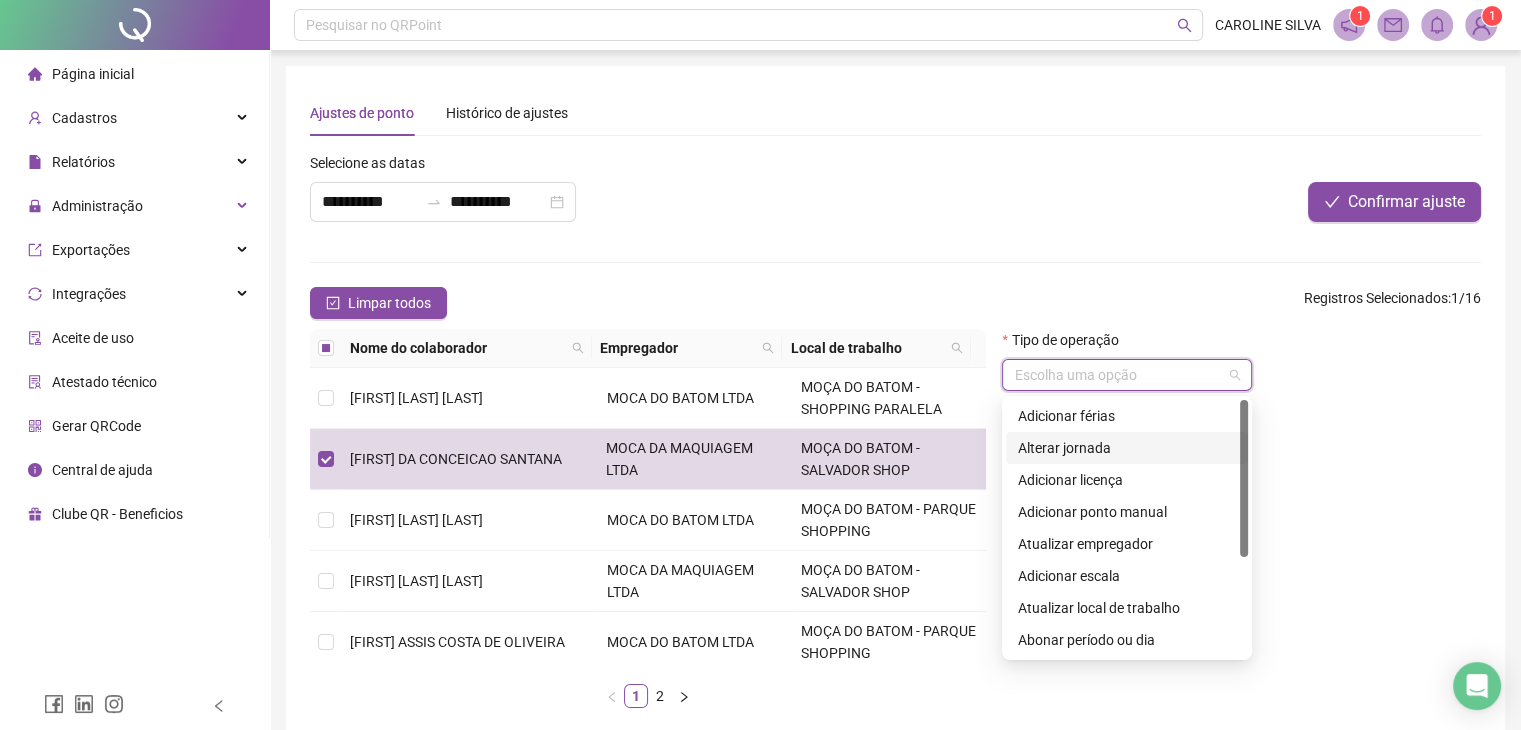click on "Alterar jornada" at bounding box center (1127, 448) 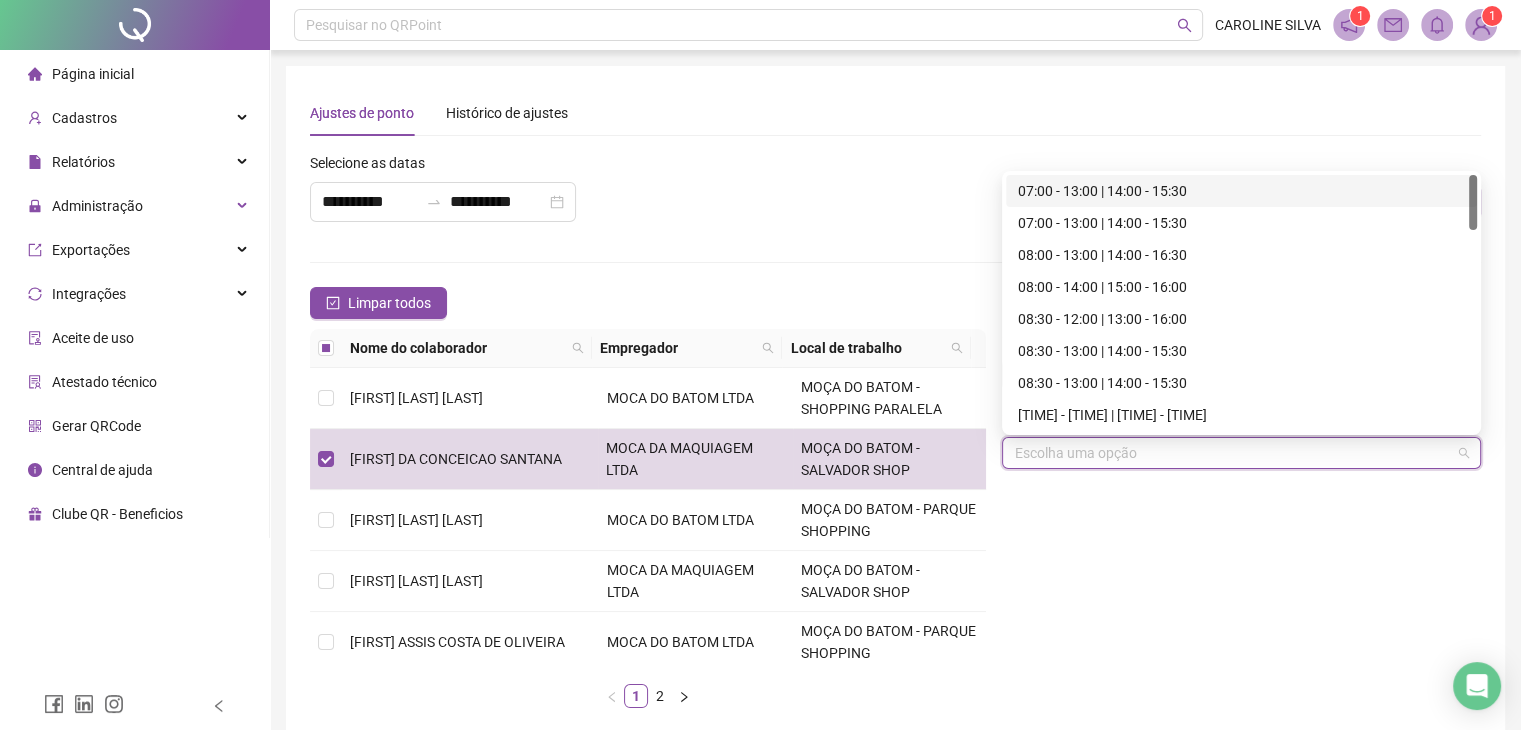 click at bounding box center [1232, 453] 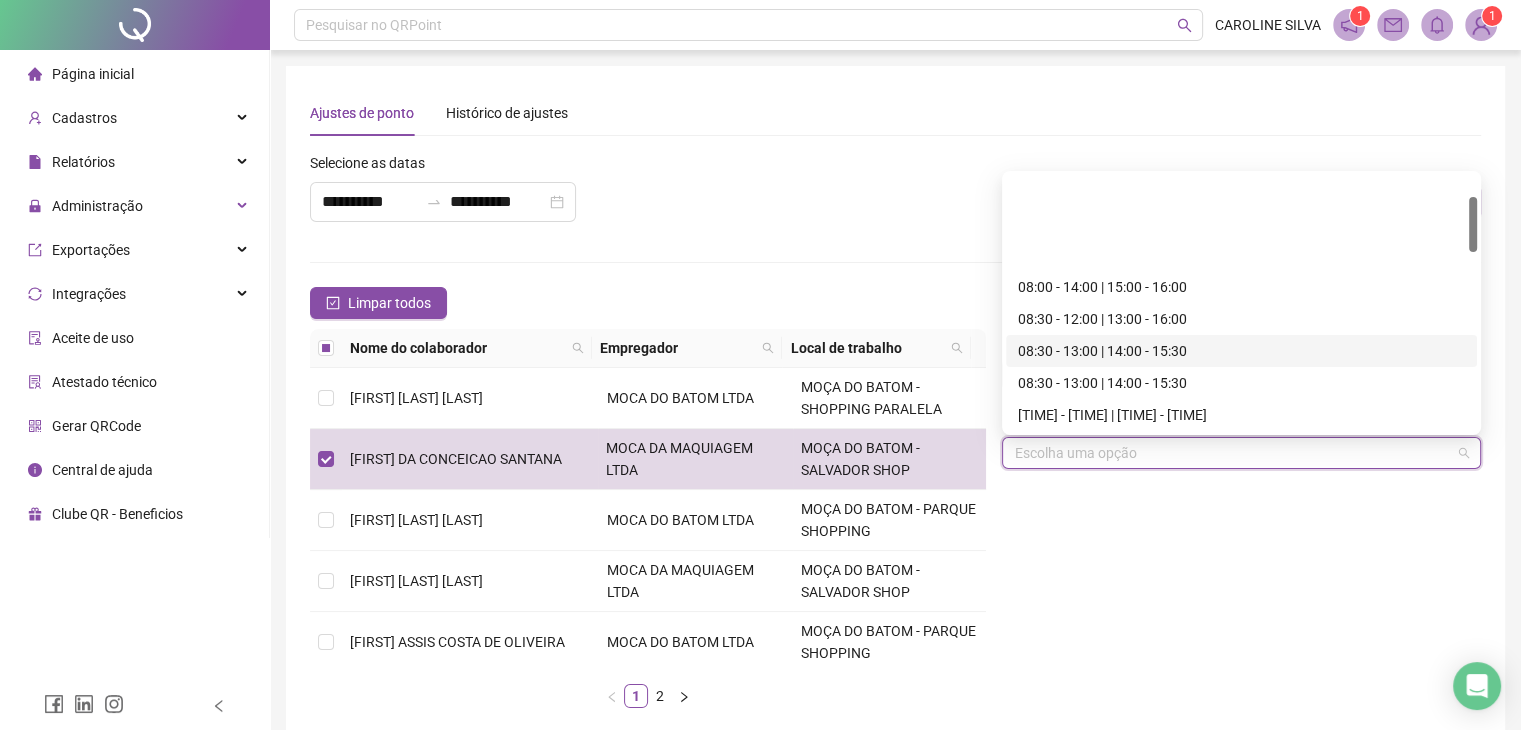 scroll, scrollTop: 100, scrollLeft: 0, axis: vertical 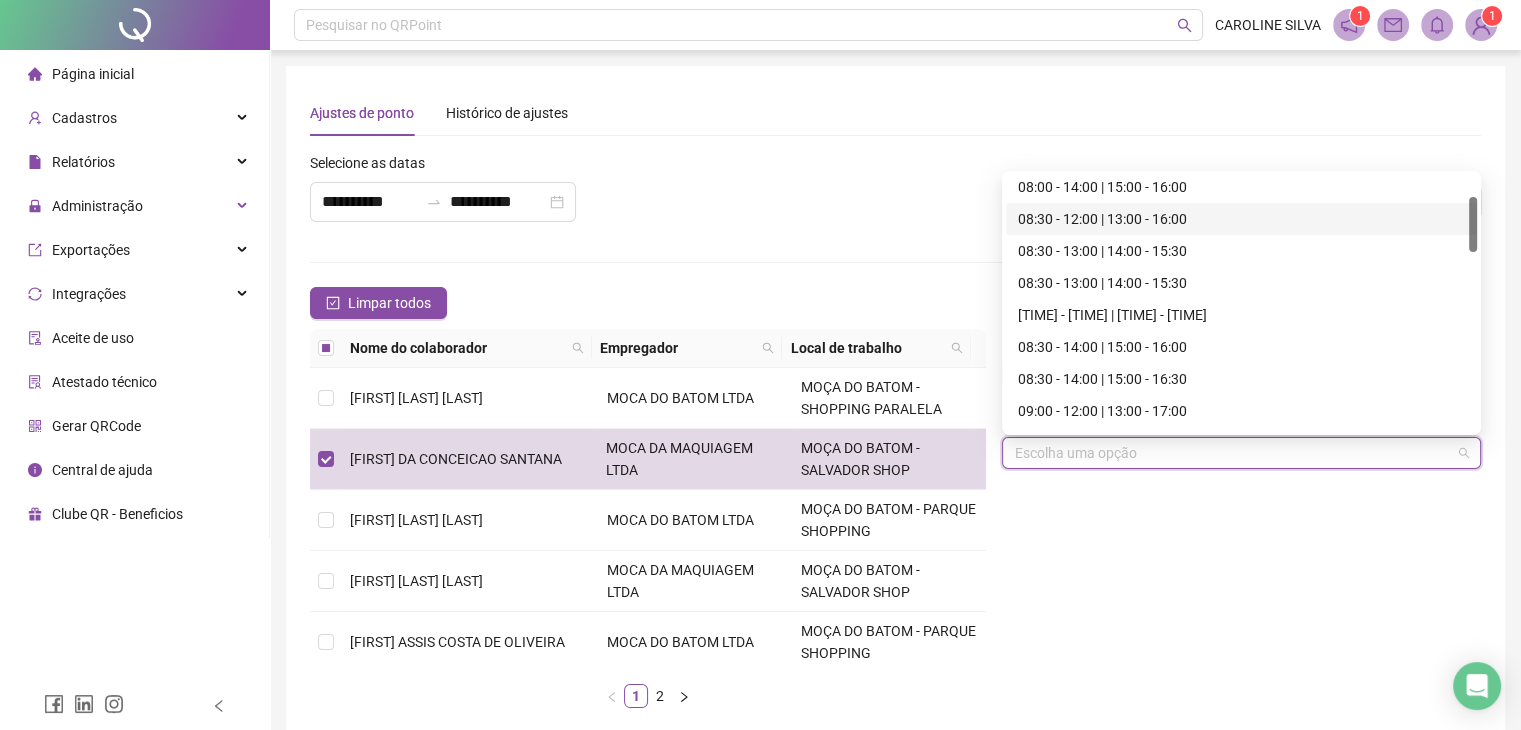 click on "08:30 - 12:00 | 13:00 - 16:00" at bounding box center [1241, 219] 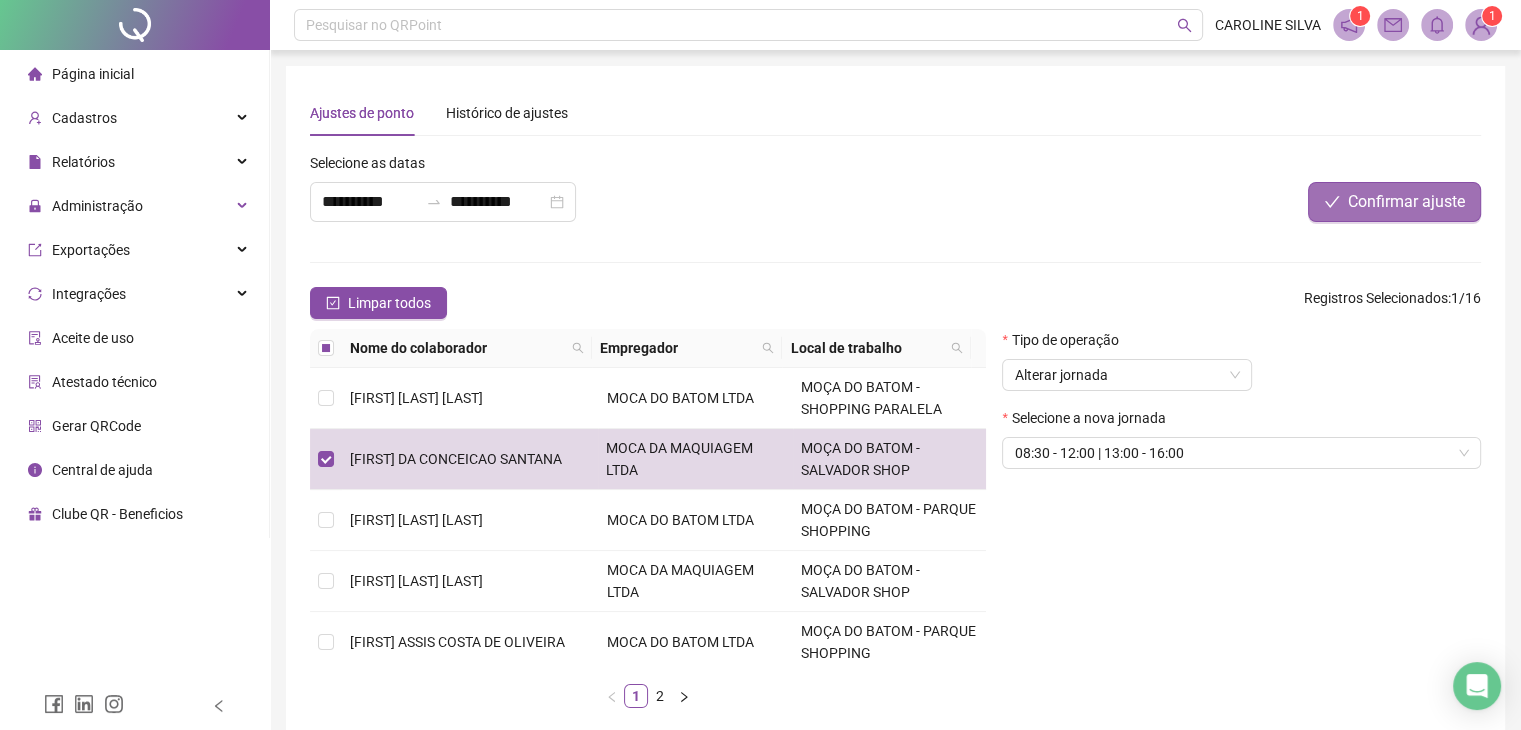 click on "Confirmar ajuste" at bounding box center (1394, 202) 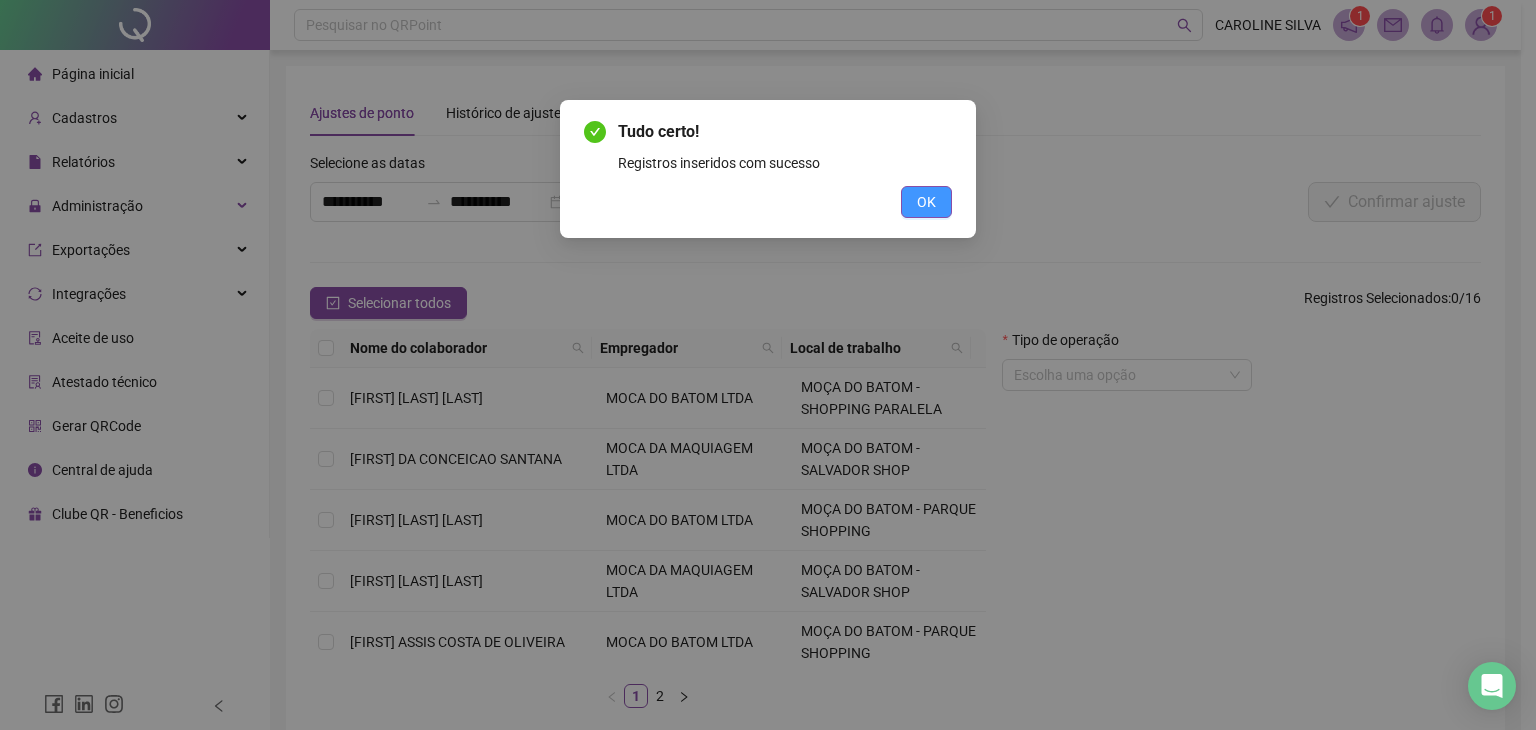 click on "OK" at bounding box center (926, 202) 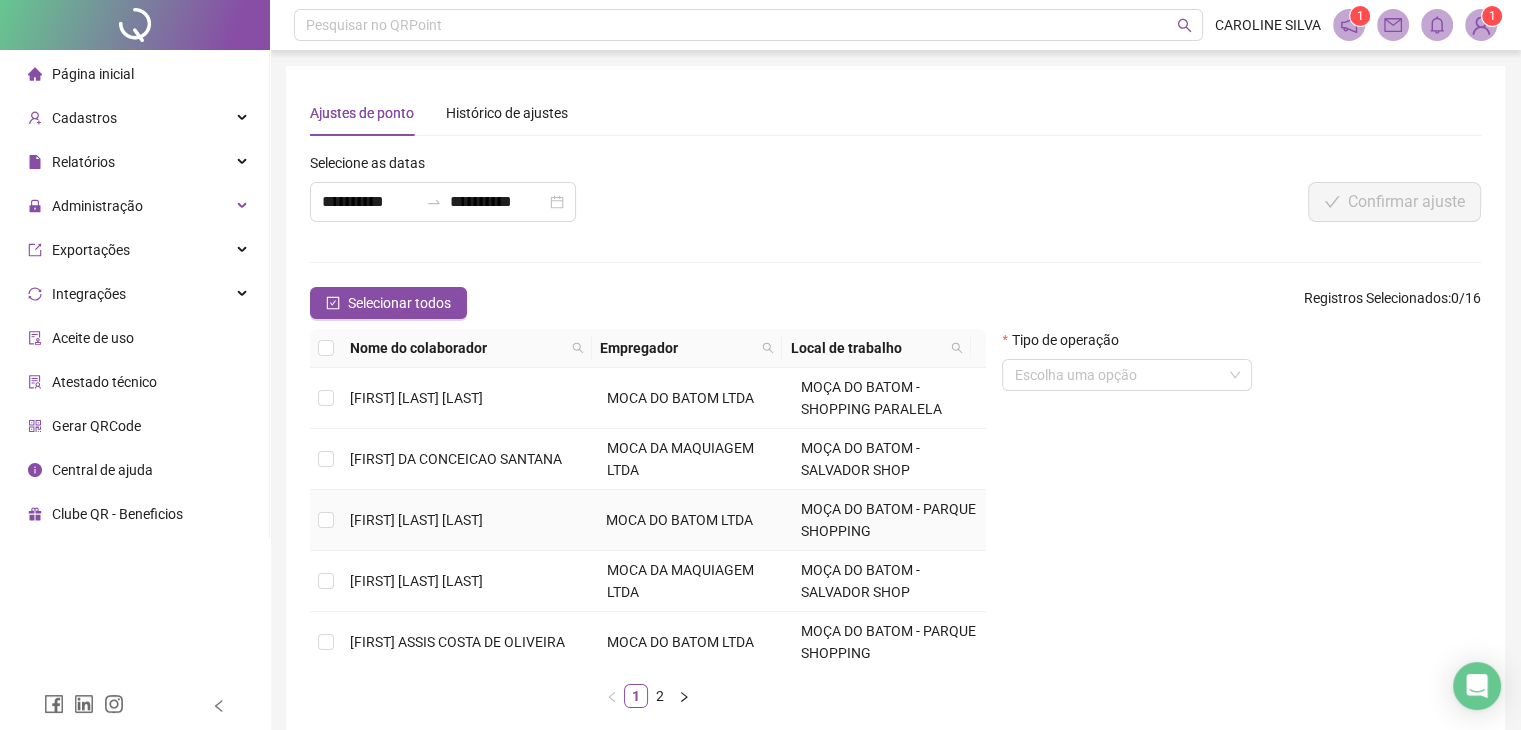 click on "MOÇA DO BATOM - PARQUE SHOPPING" at bounding box center (889, 520) 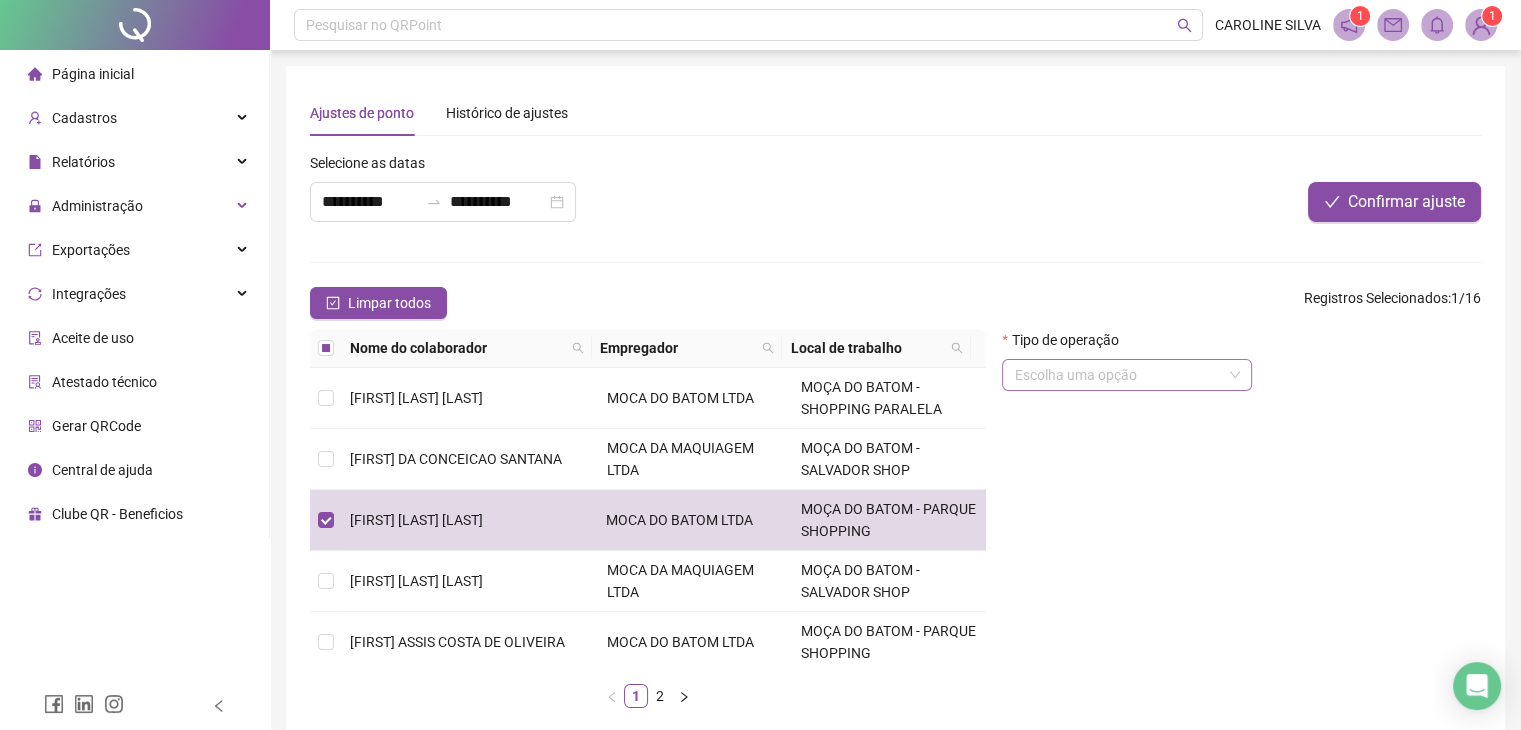 click at bounding box center (1118, 375) 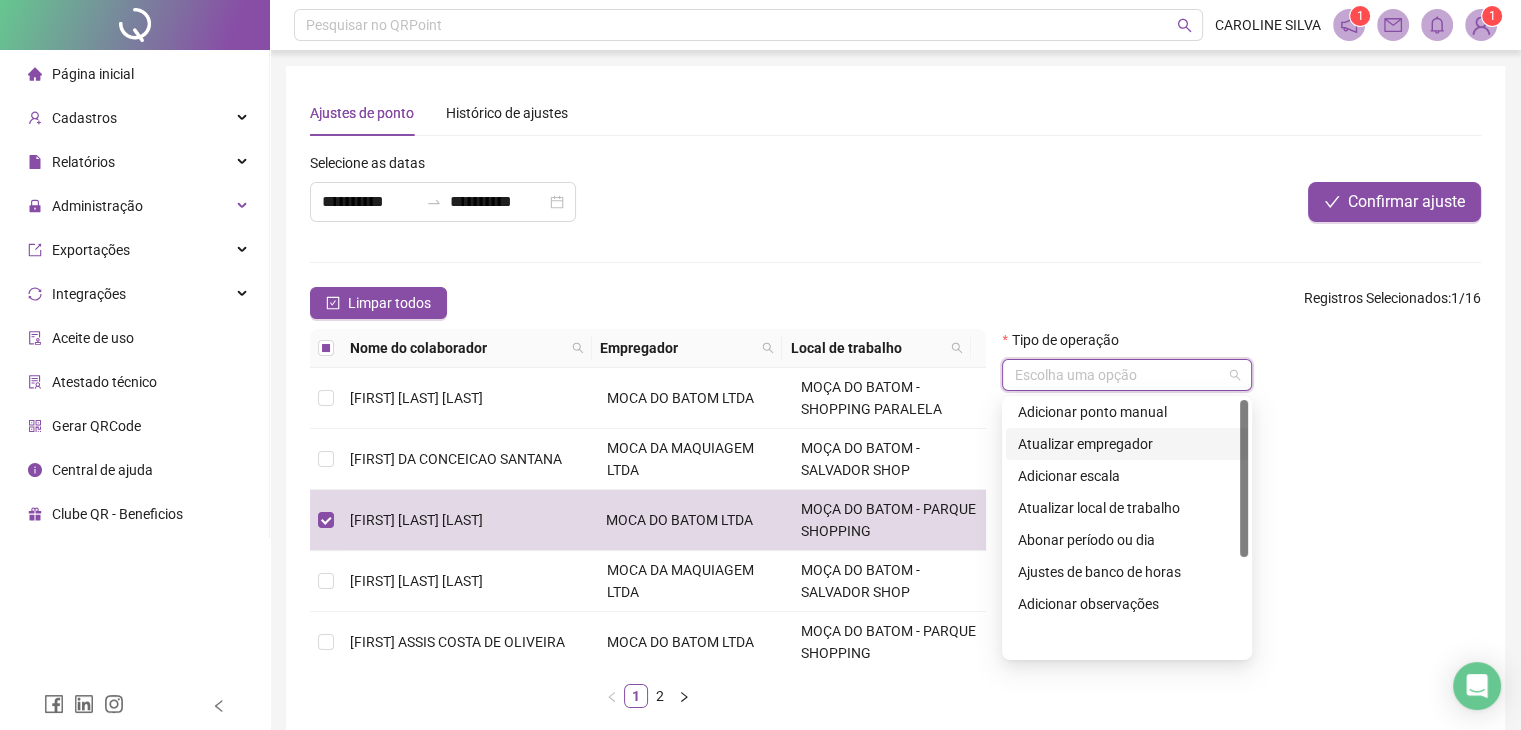 scroll, scrollTop: 0, scrollLeft: 0, axis: both 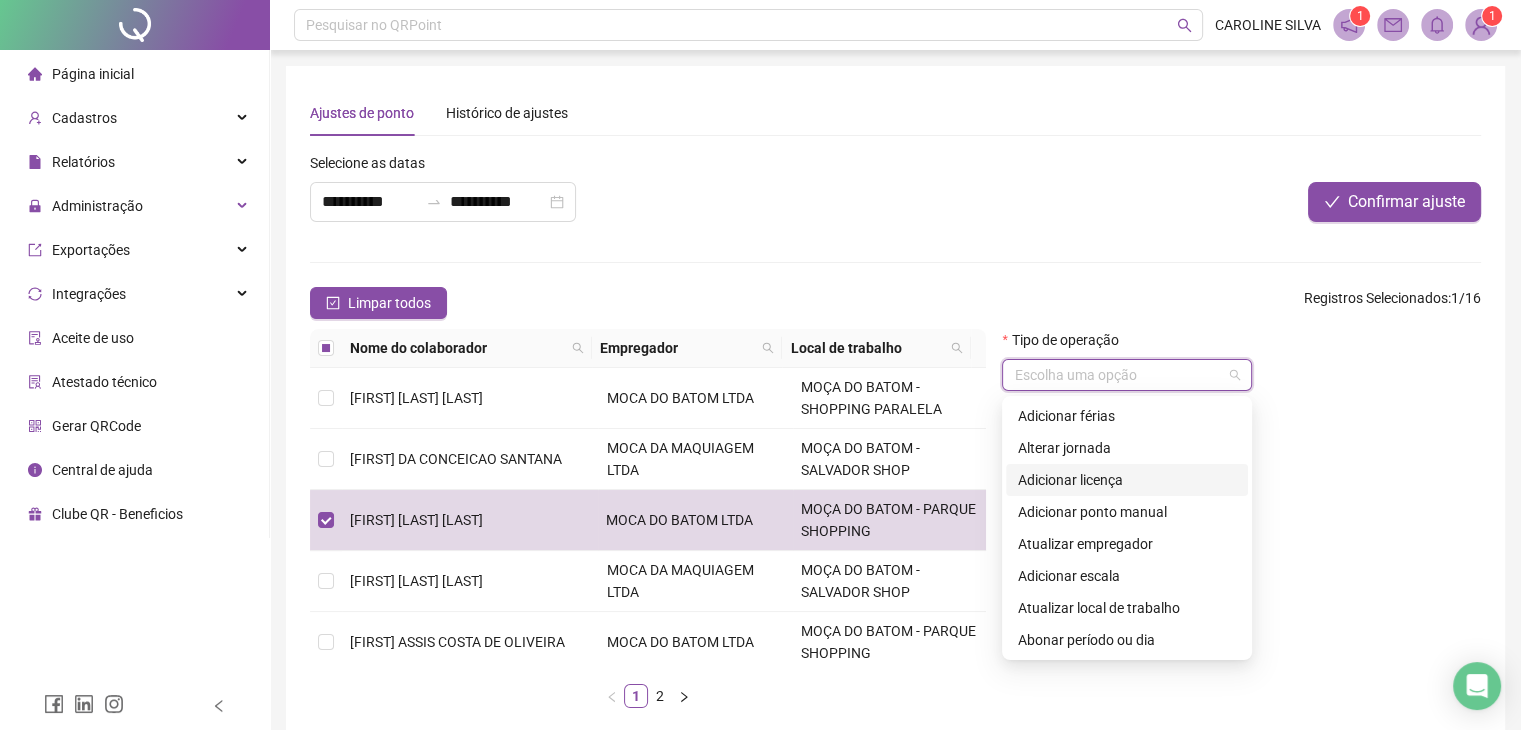 click on "Adicionar licença" at bounding box center (1127, 480) 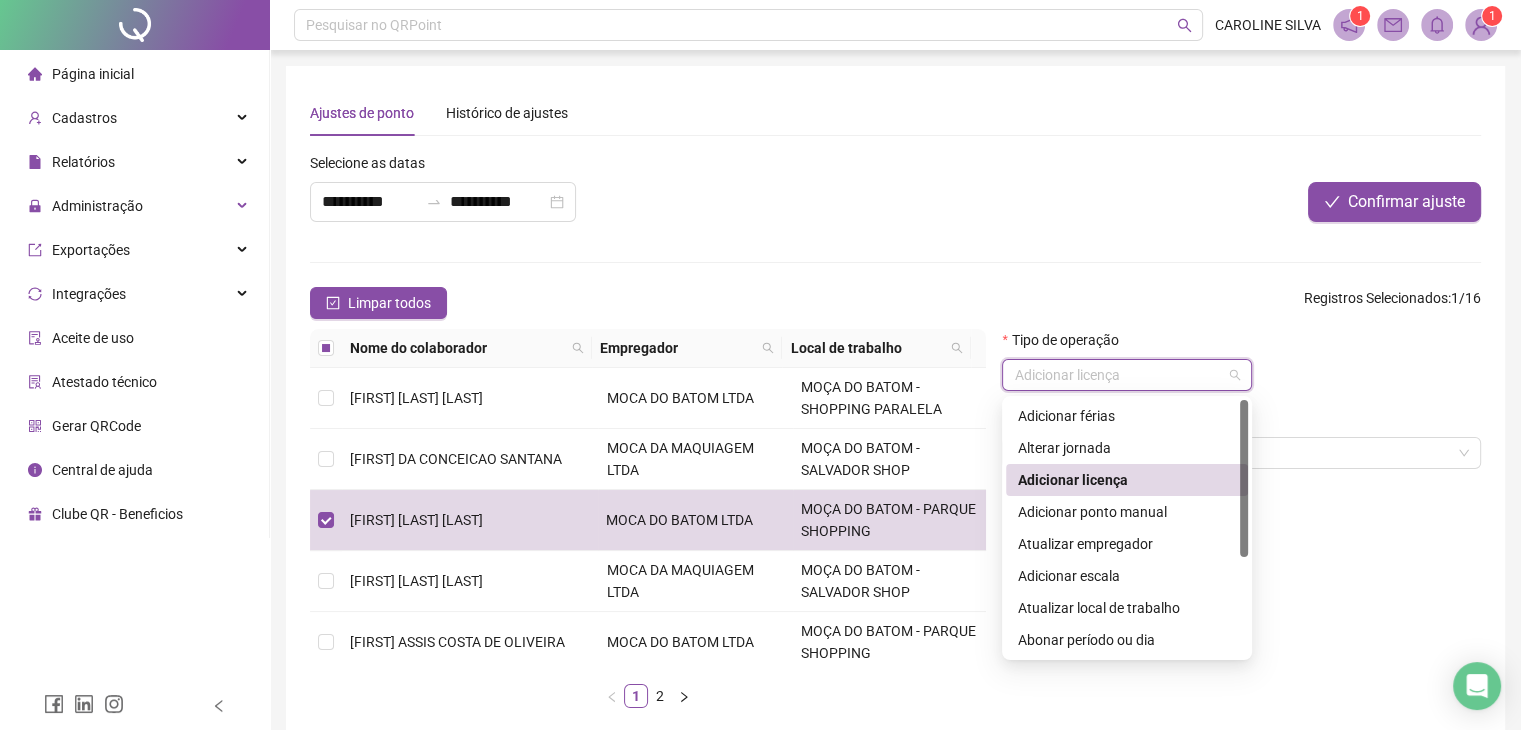 click on "Adicionar licença" at bounding box center (1127, 375) 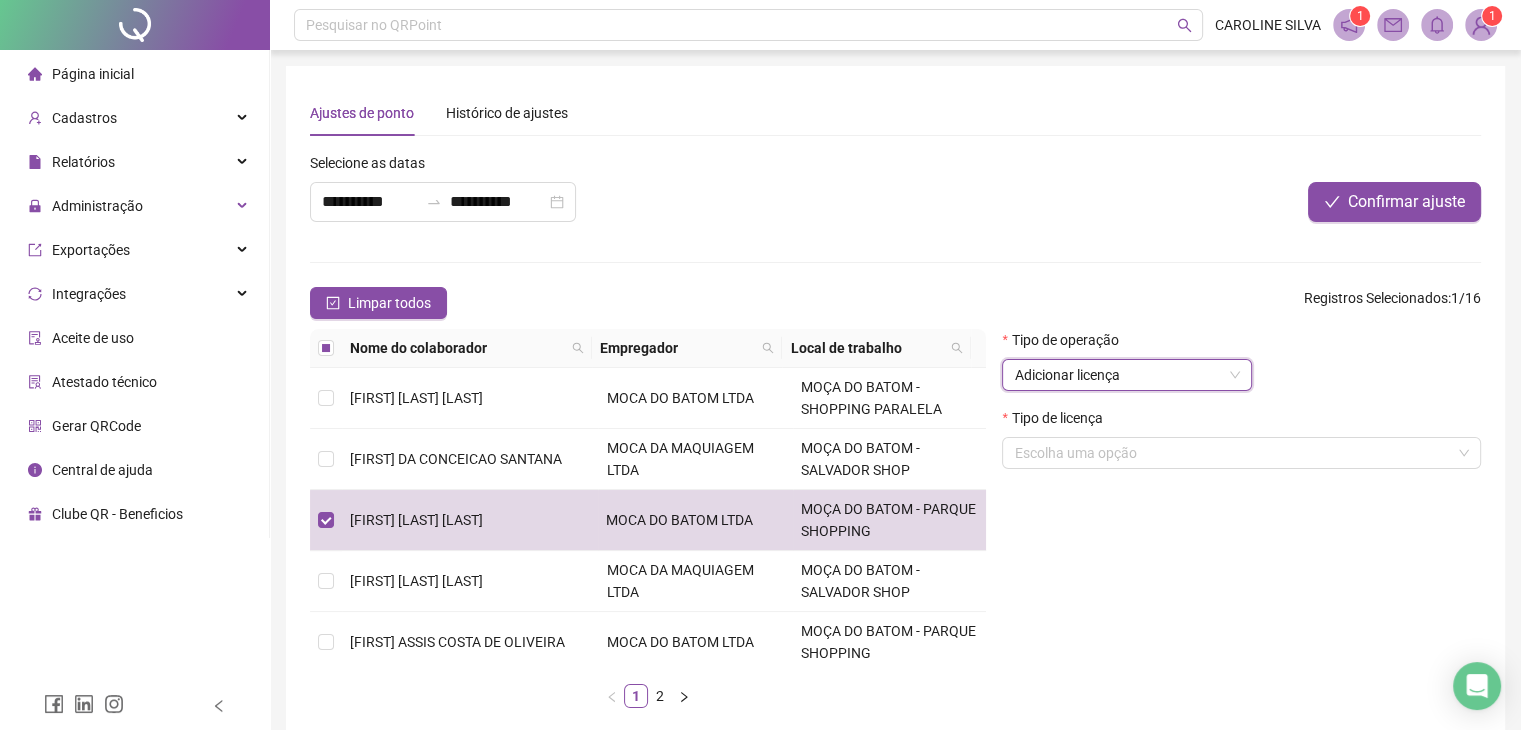click on "Adicionar licença" at bounding box center [1127, 375] 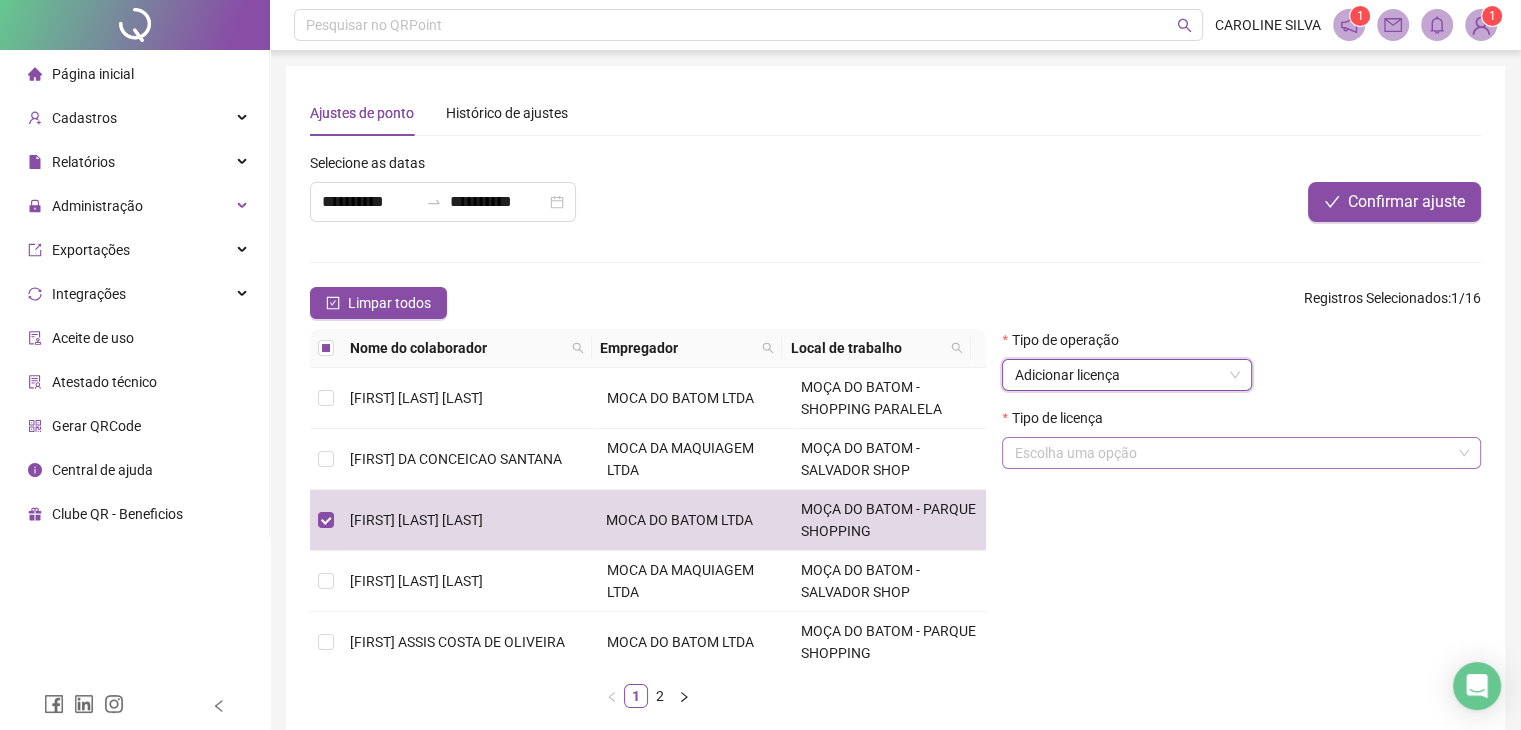 click at bounding box center [1232, 453] 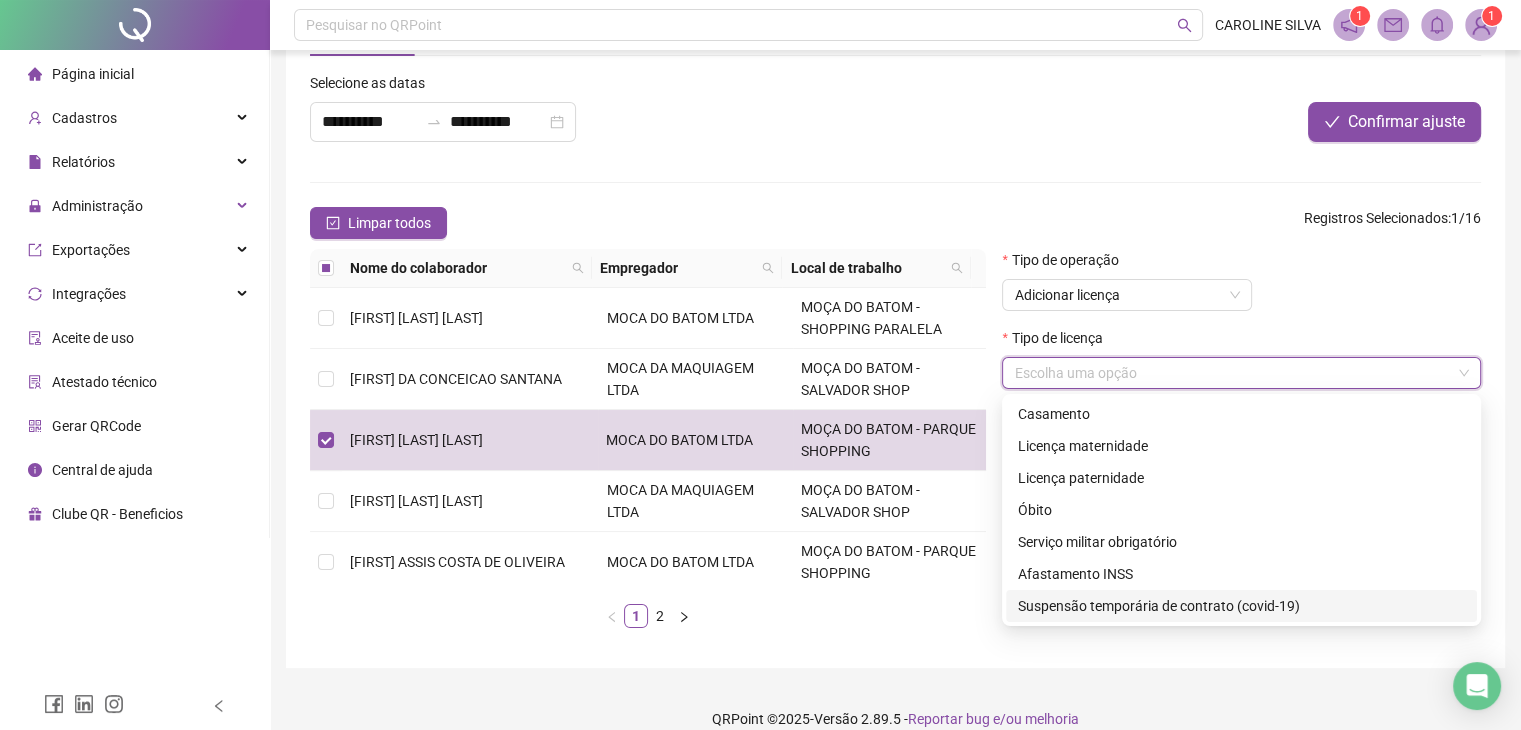 scroll, scrollTop: 100, scrollLeft: 0, axis: vertical 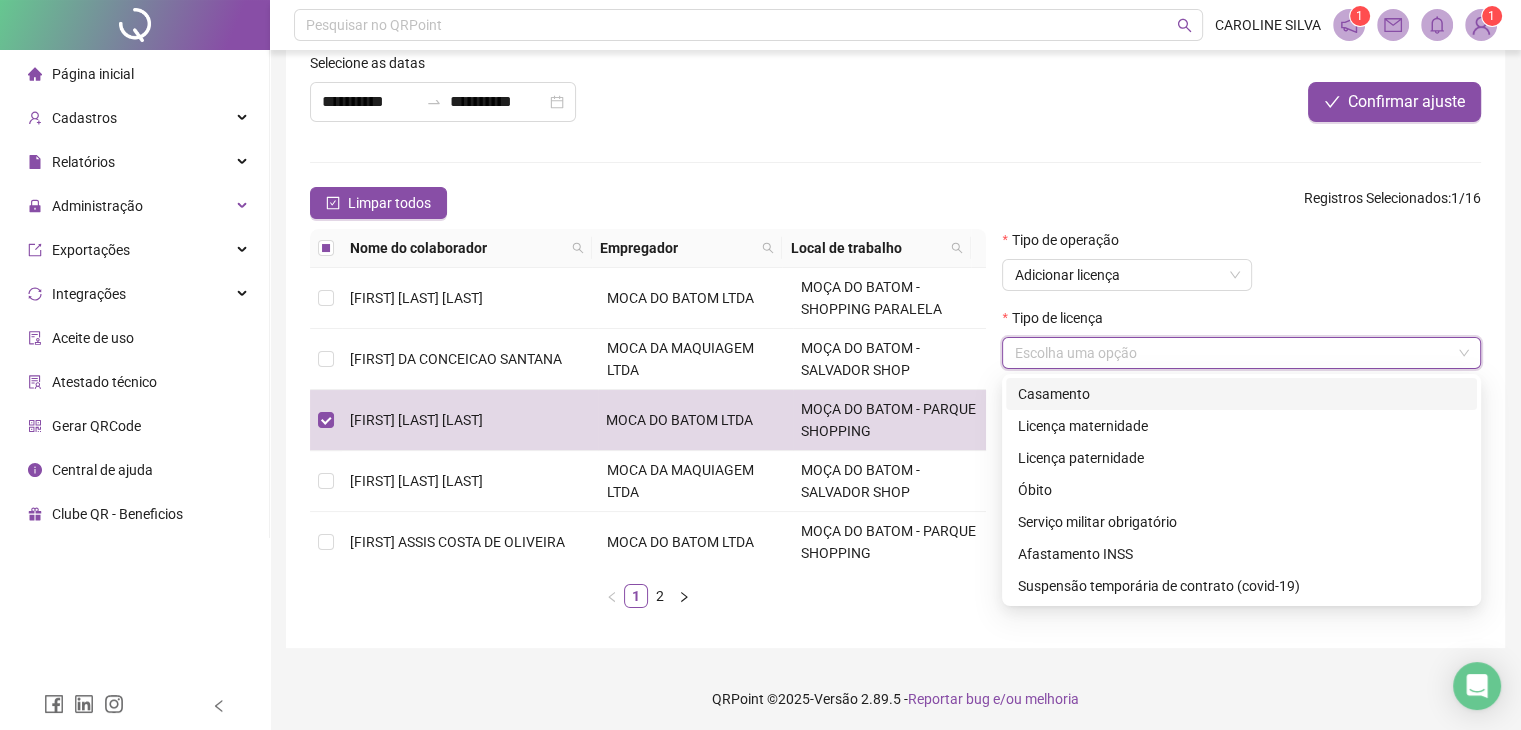 click at bounding box center (1232, 353) 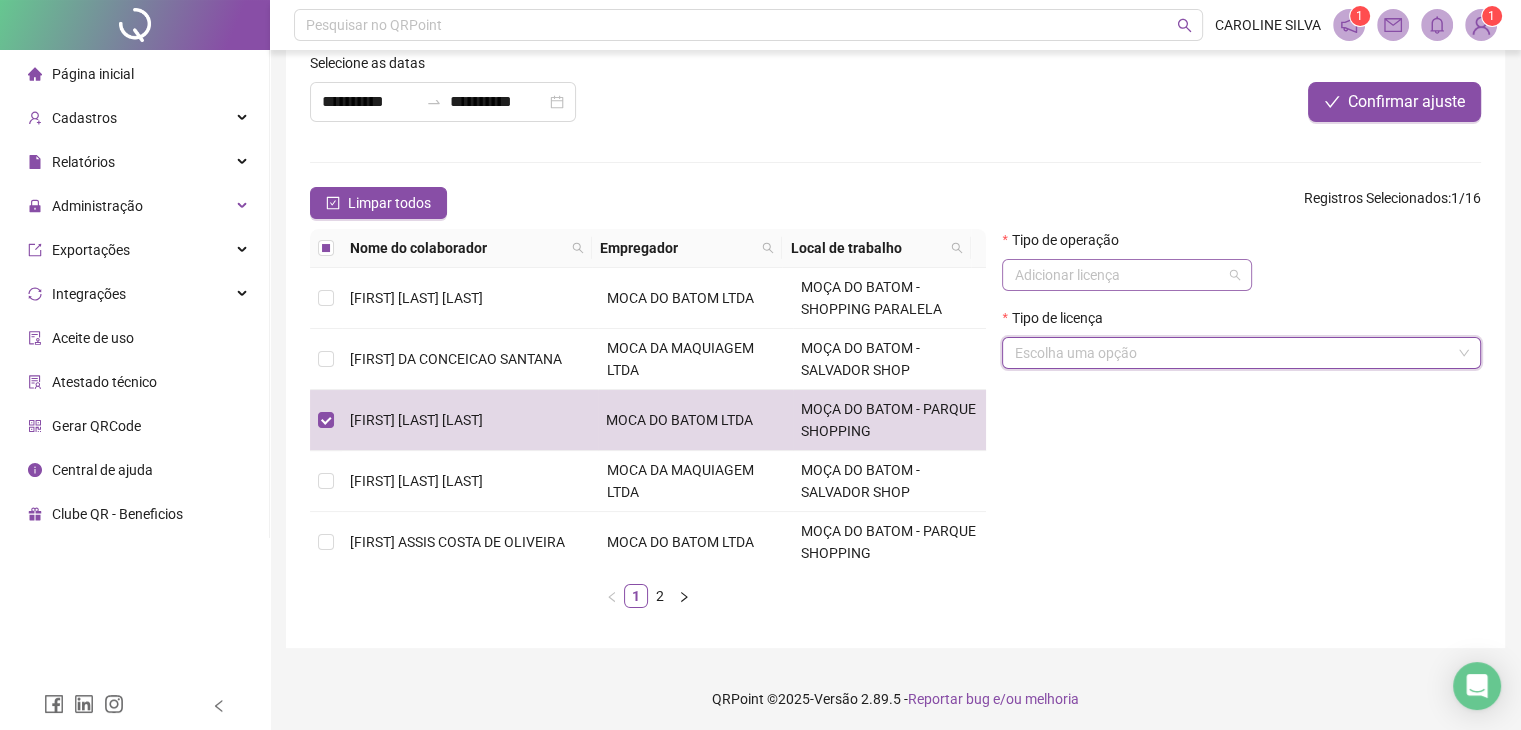 click on "Adicionar licença" at bounding box center [1127, 275] 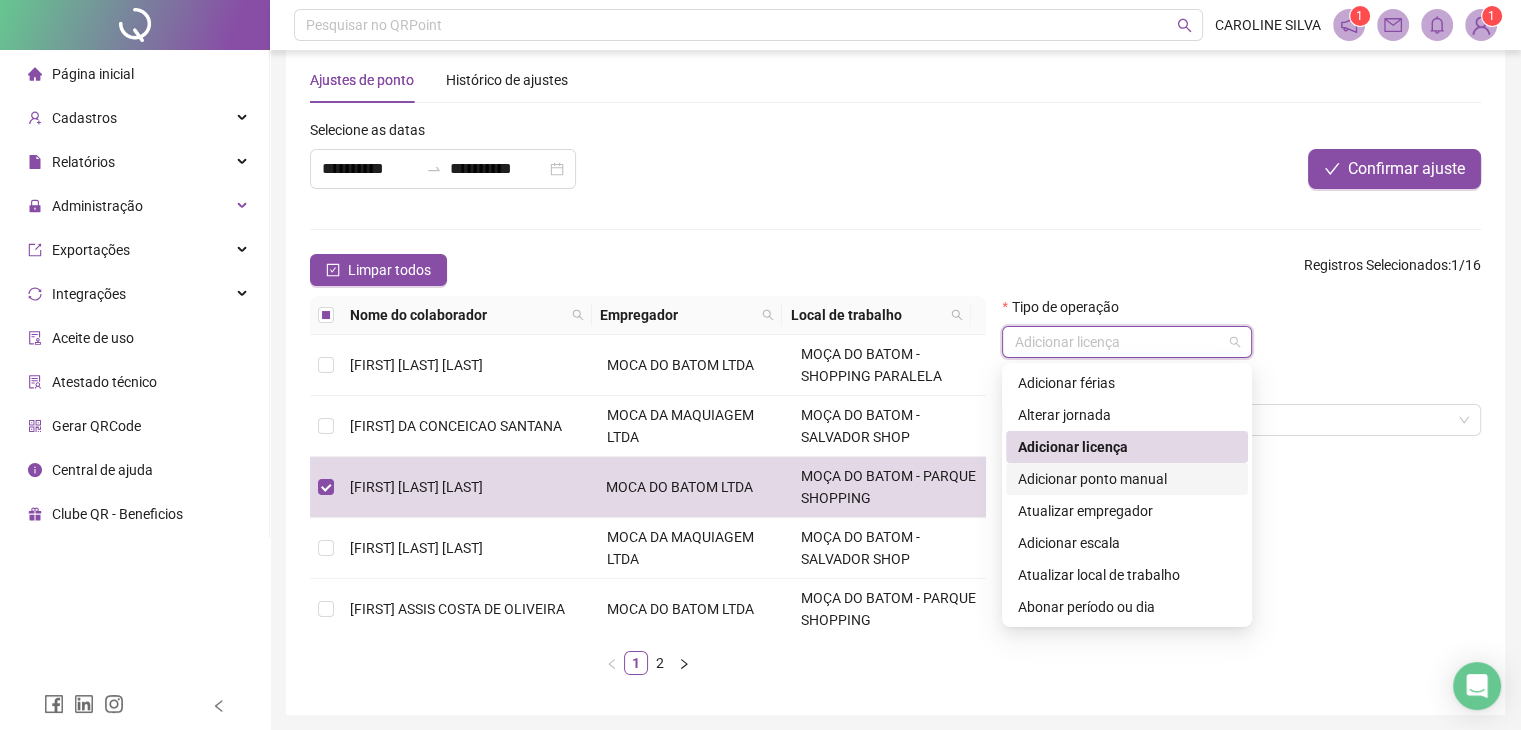 scroll, scrollTop: 0, scrollLeft: 0, axis: both 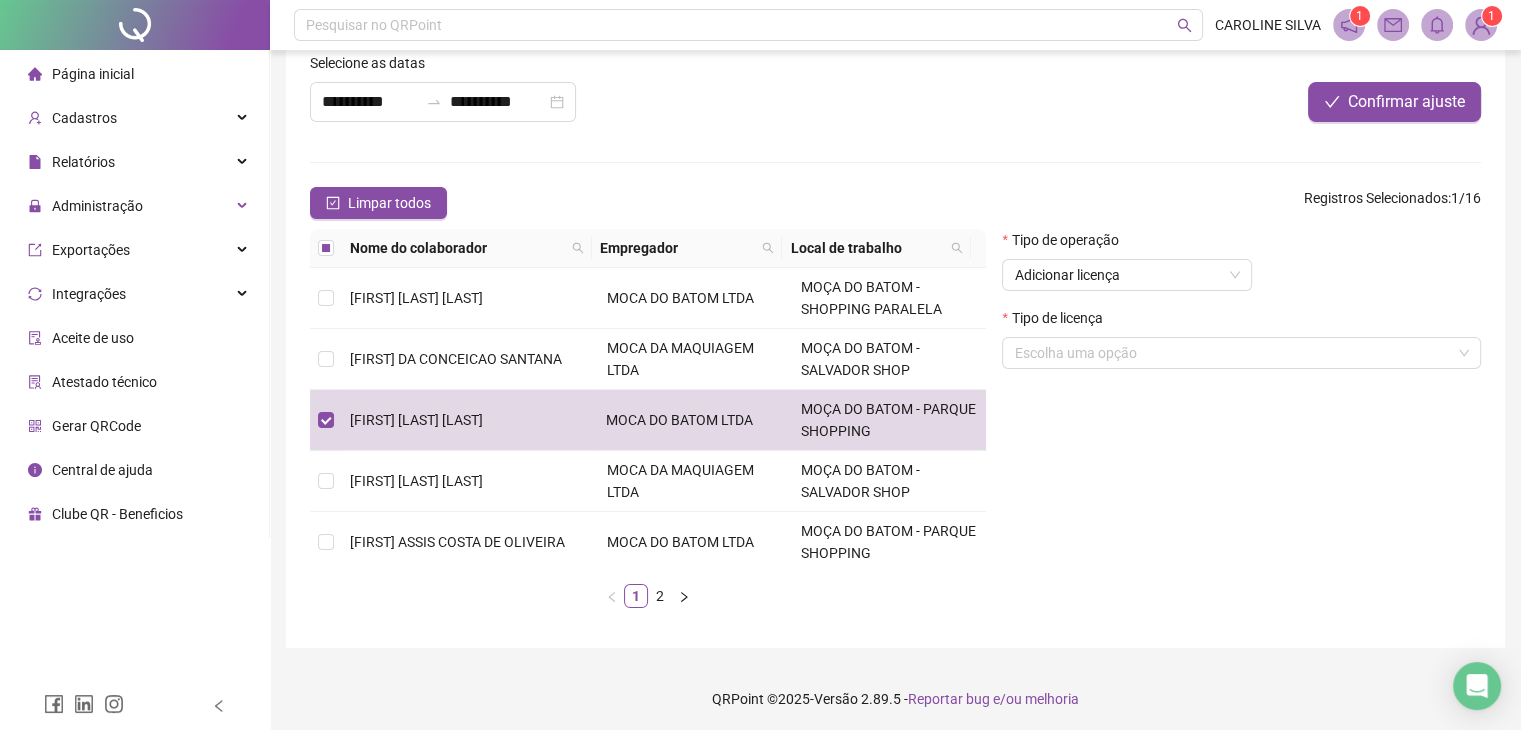 click on "**********" at bounding box center [895, 338] 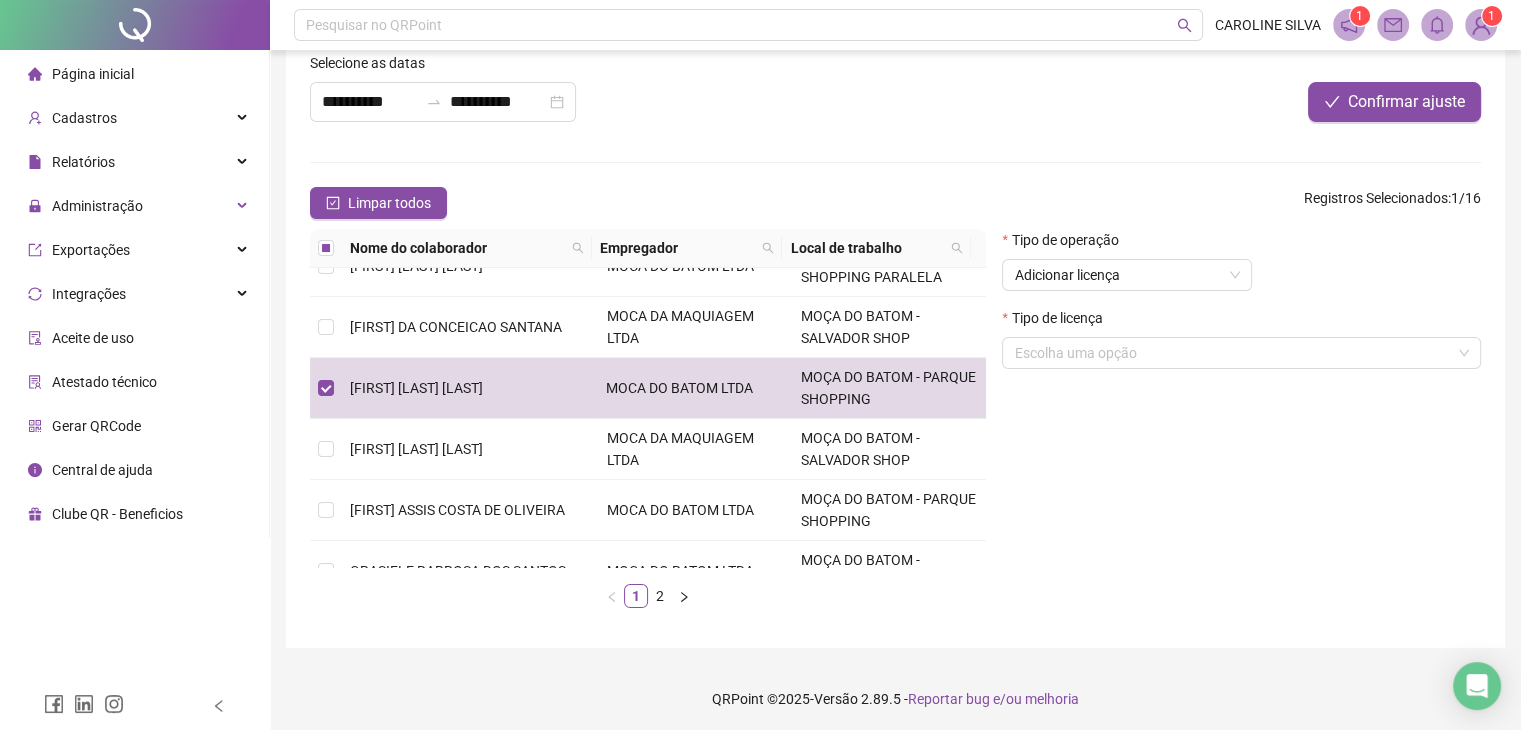 scroll, scrollTop: 273, scrollLeft: 0, axis: vertical 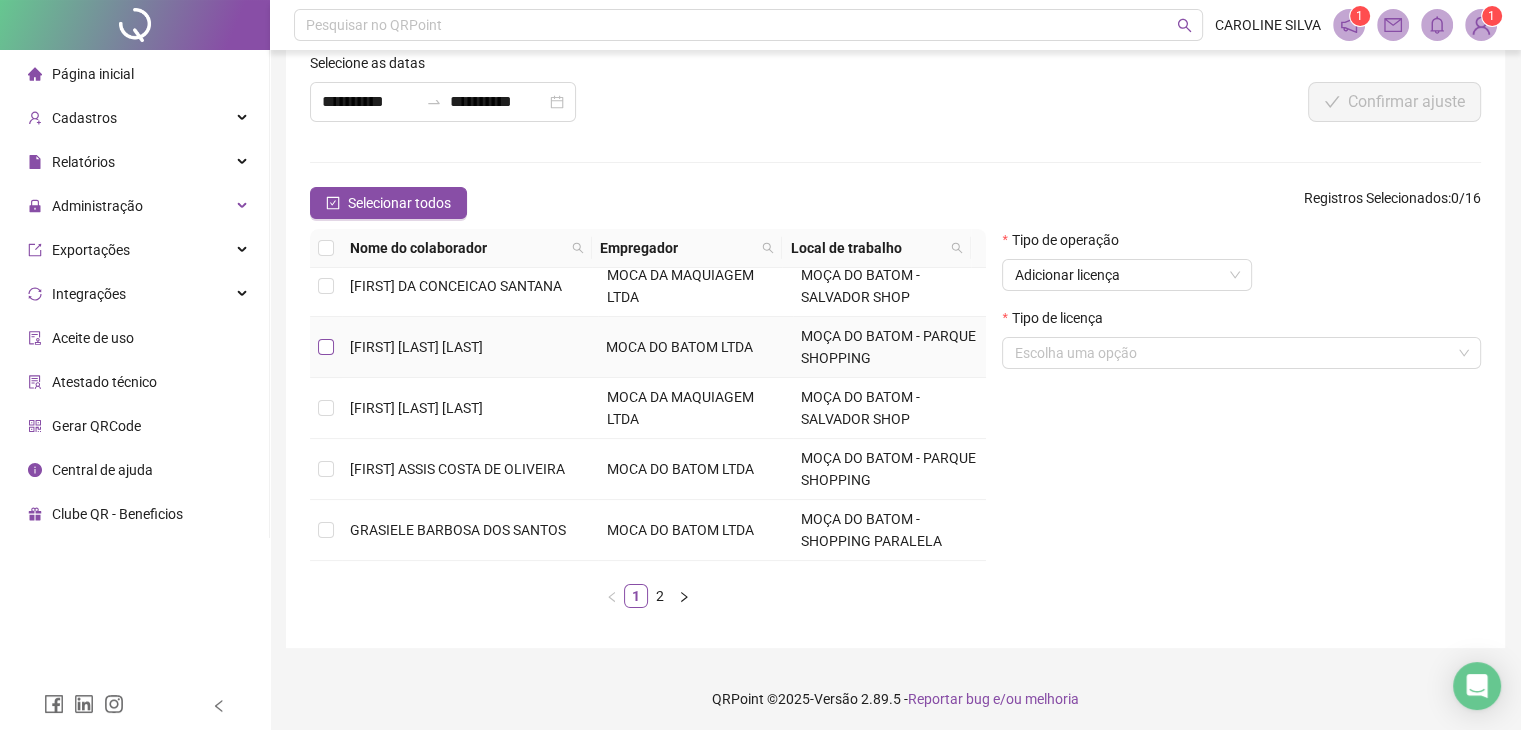 click at bounding box center (326, 347) 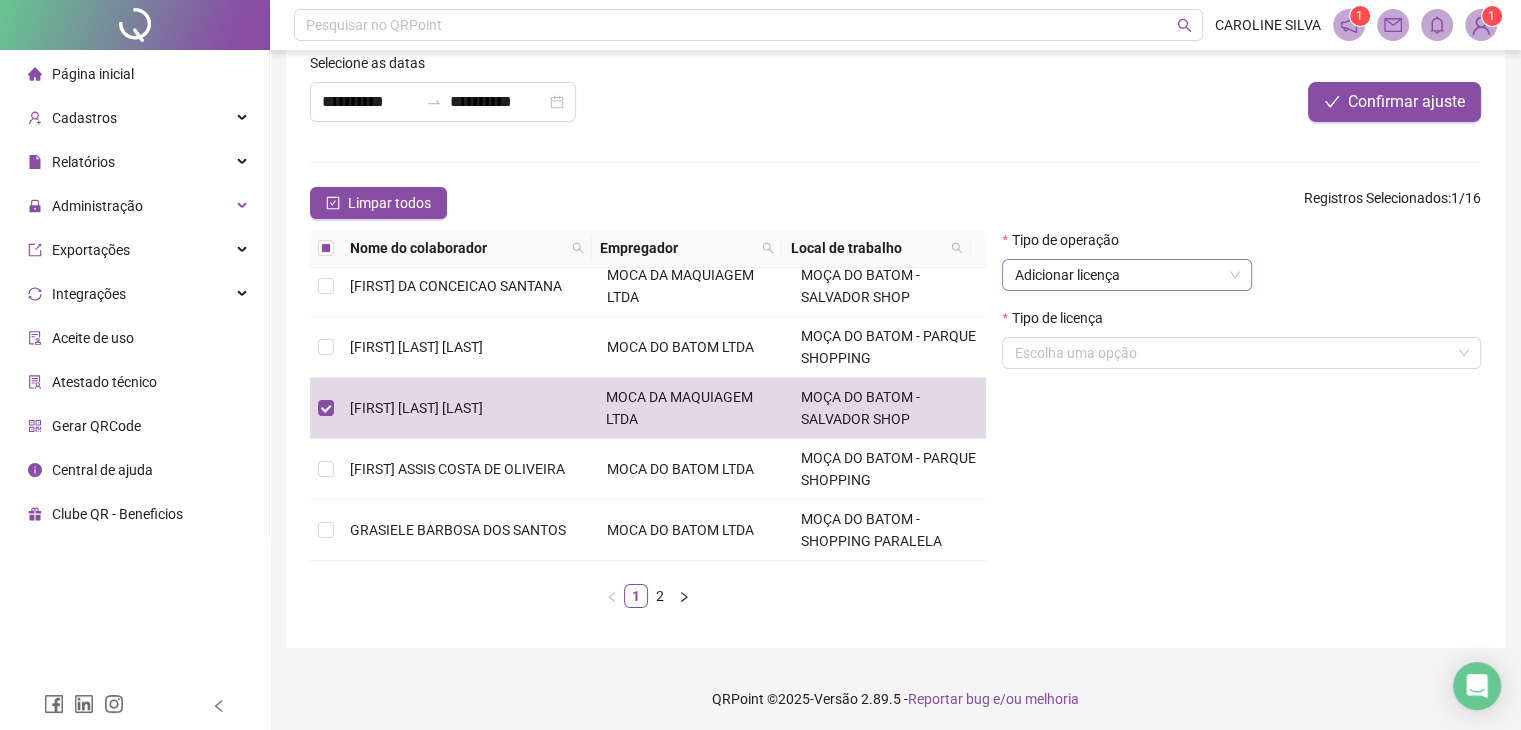 click on "Adicionar licença" at bounding box center [1127, 275] 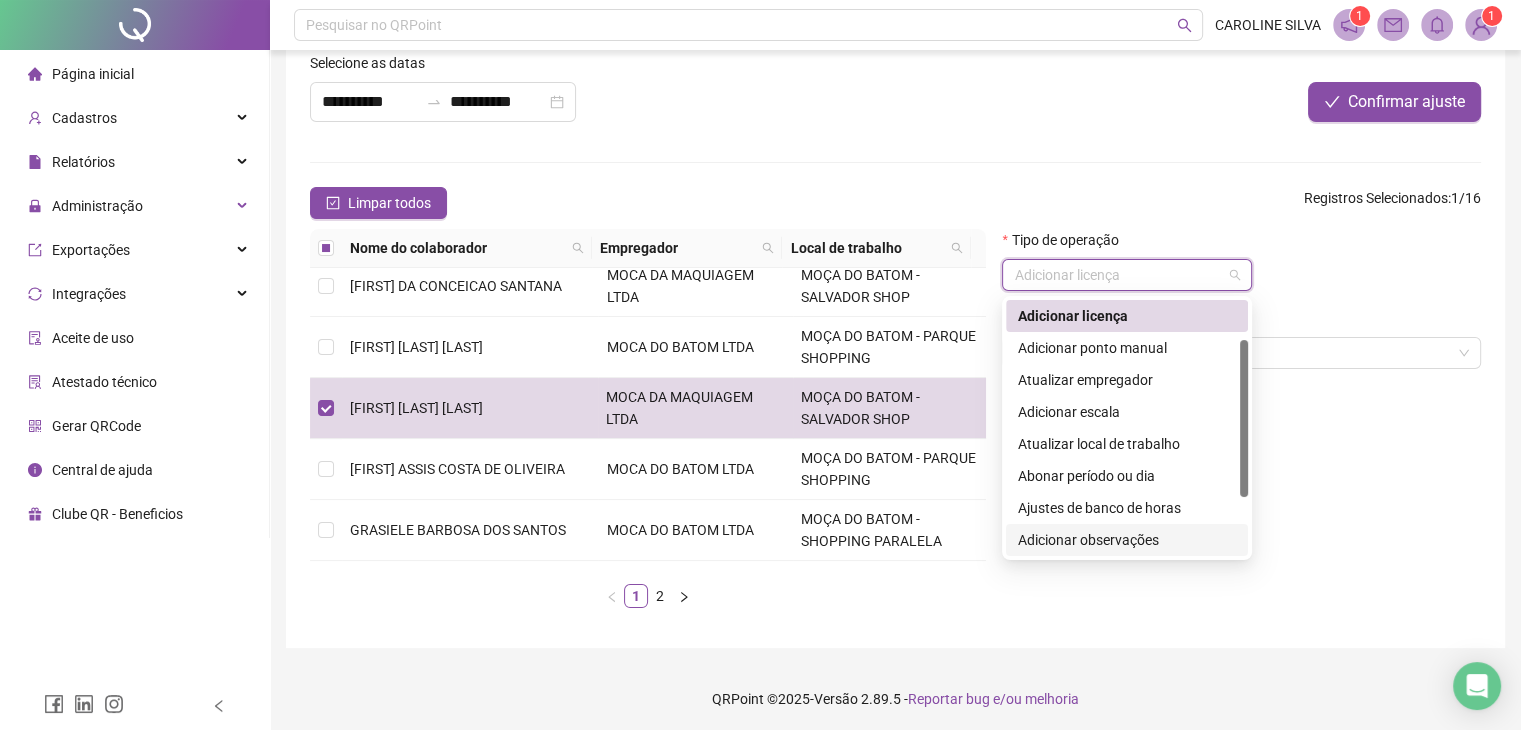 scroll, scrollTop: 160, scrollLeft: 0, axis: vertical 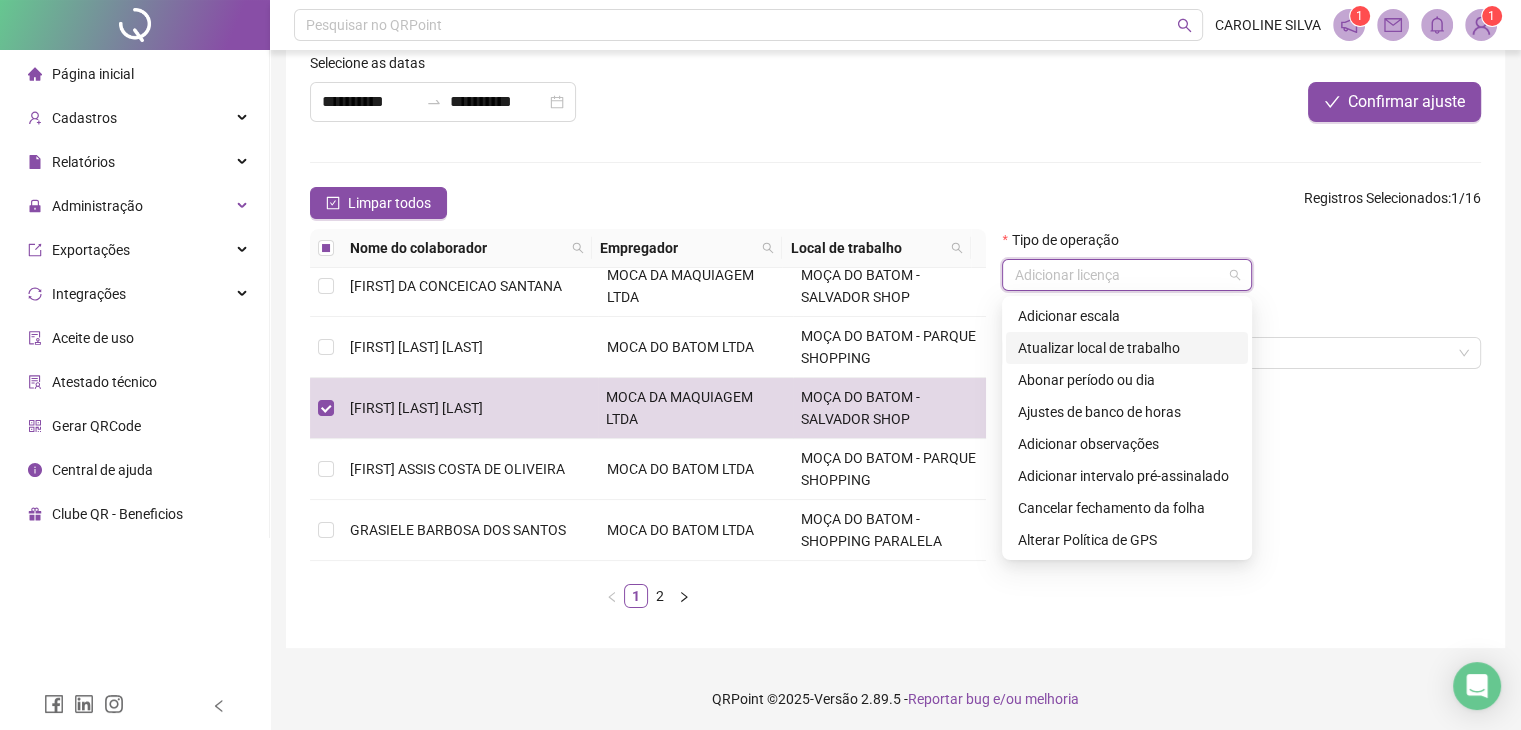 click on "Atualizar local de trabalho" at bounding box center [1127, 348] 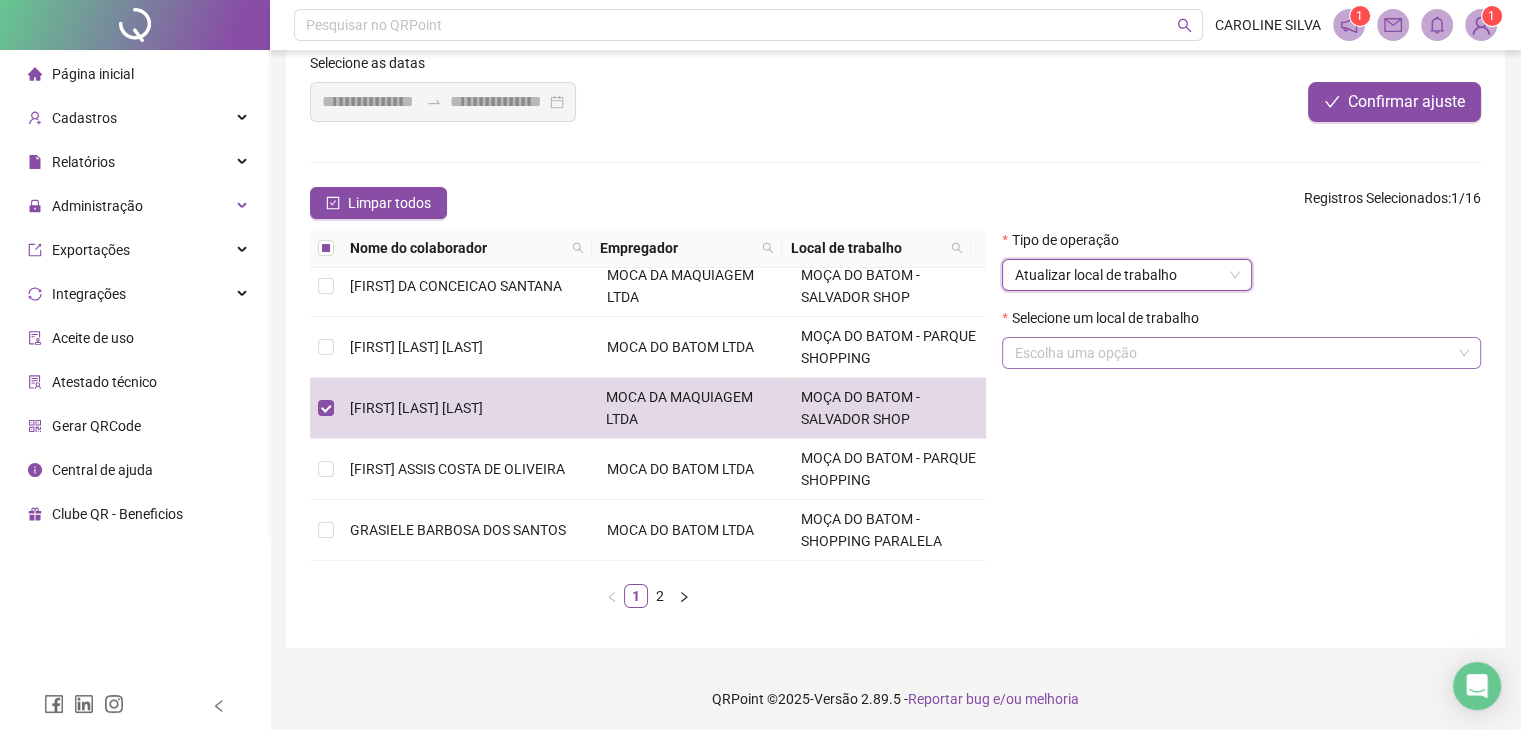 click at bounding box center (1232, 353) 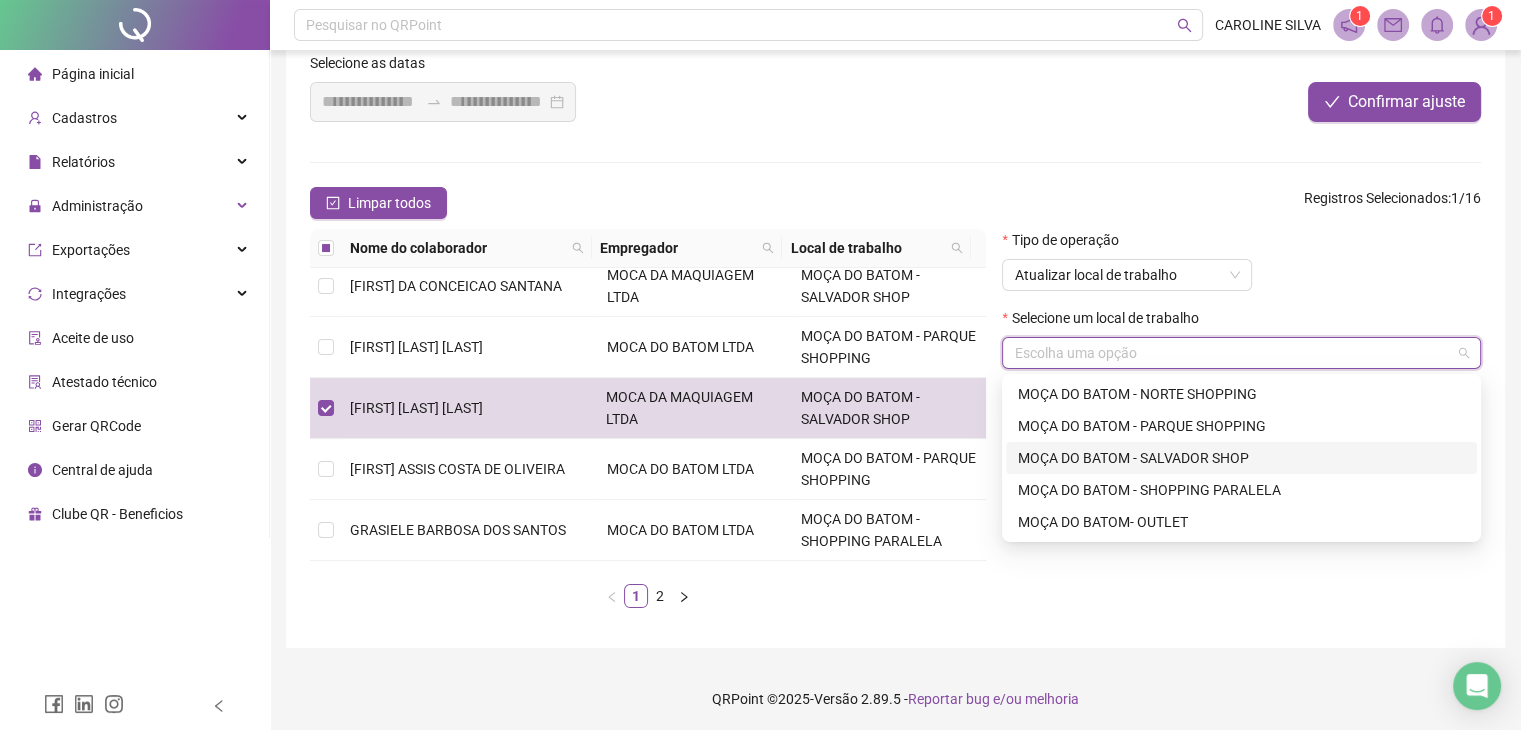 click on "MOÇA DO BATOM - SALVADOR SHOPPING" at bounding box center (1241, 458) 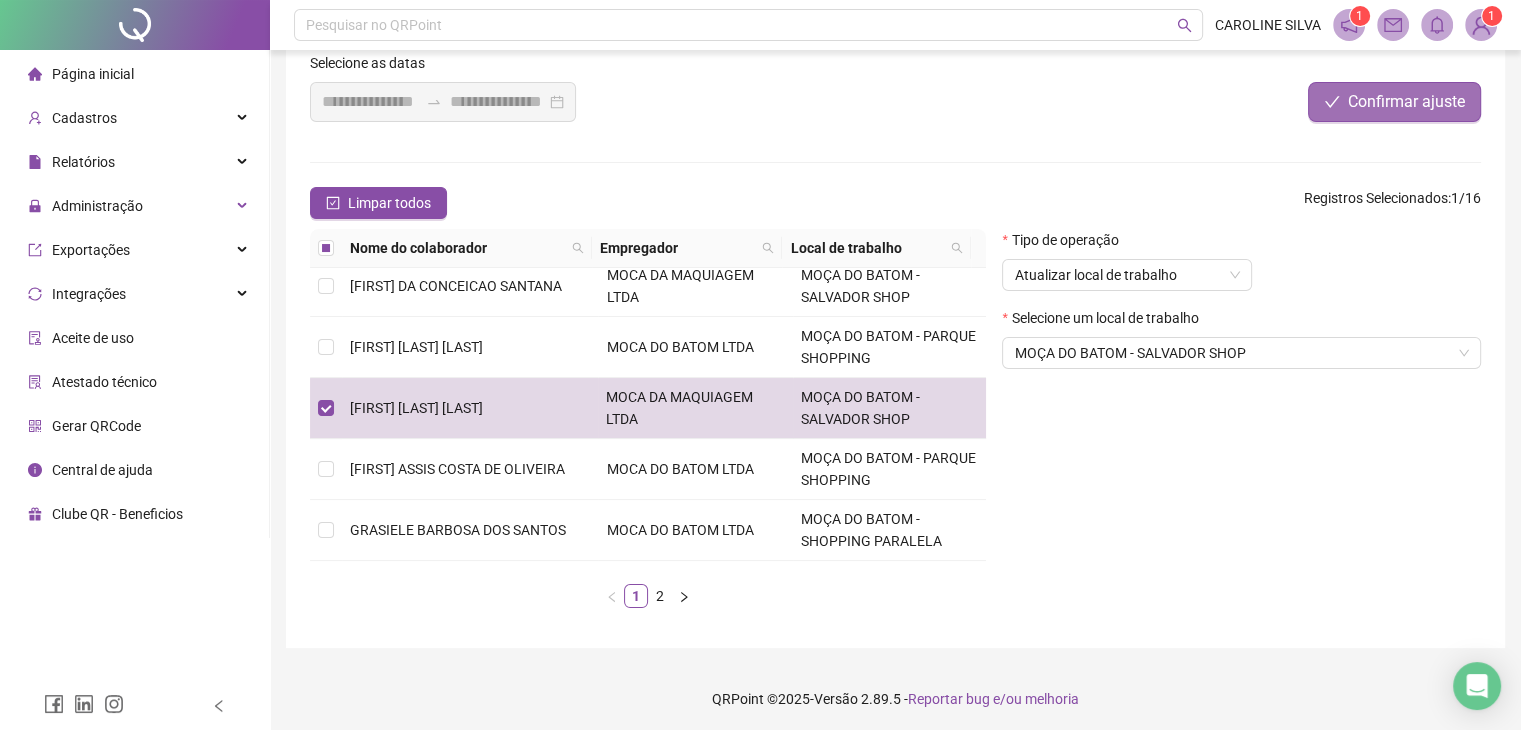 click on "Confirmar ajuste" at bounding box center [1406, 102] 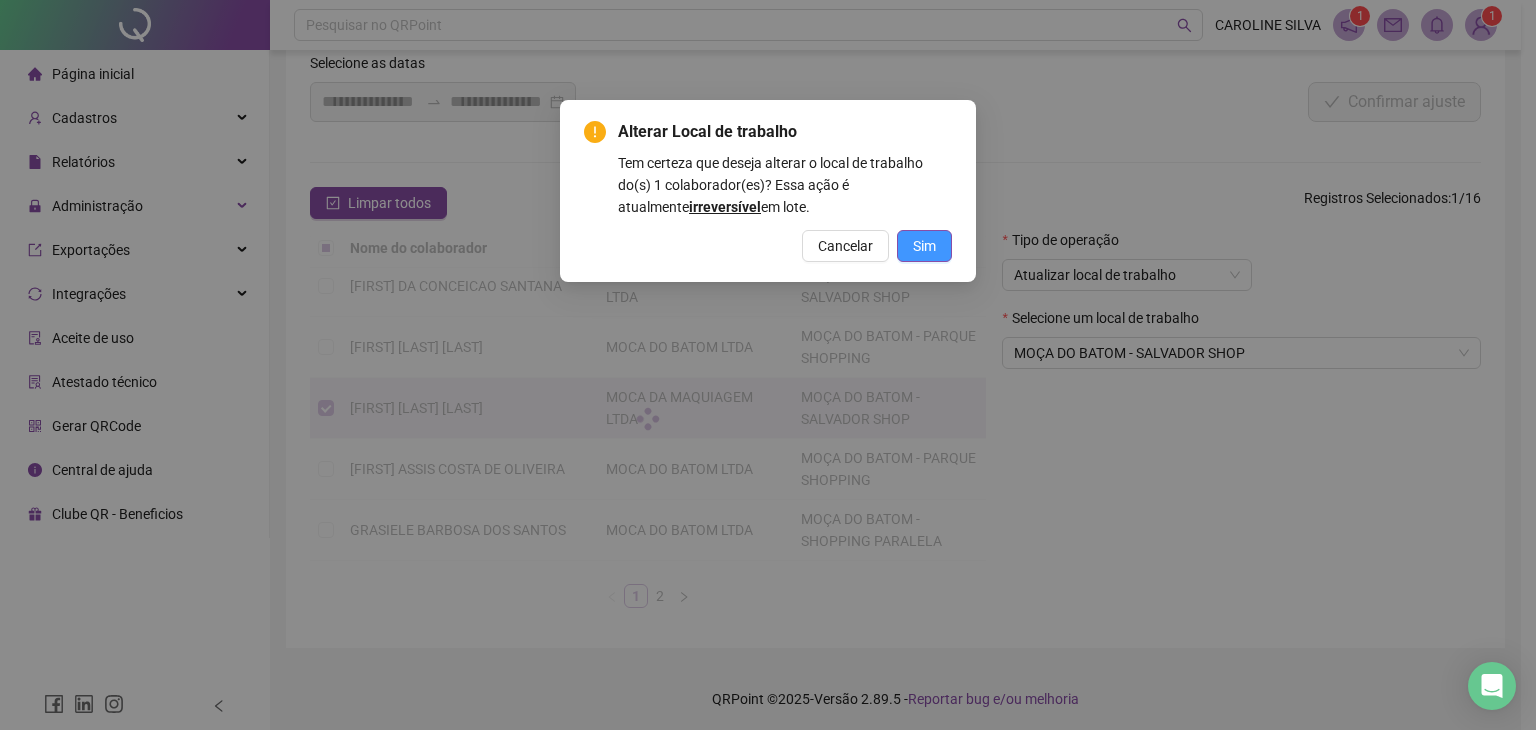 click on "Sim" at bounding box center [924, 246] 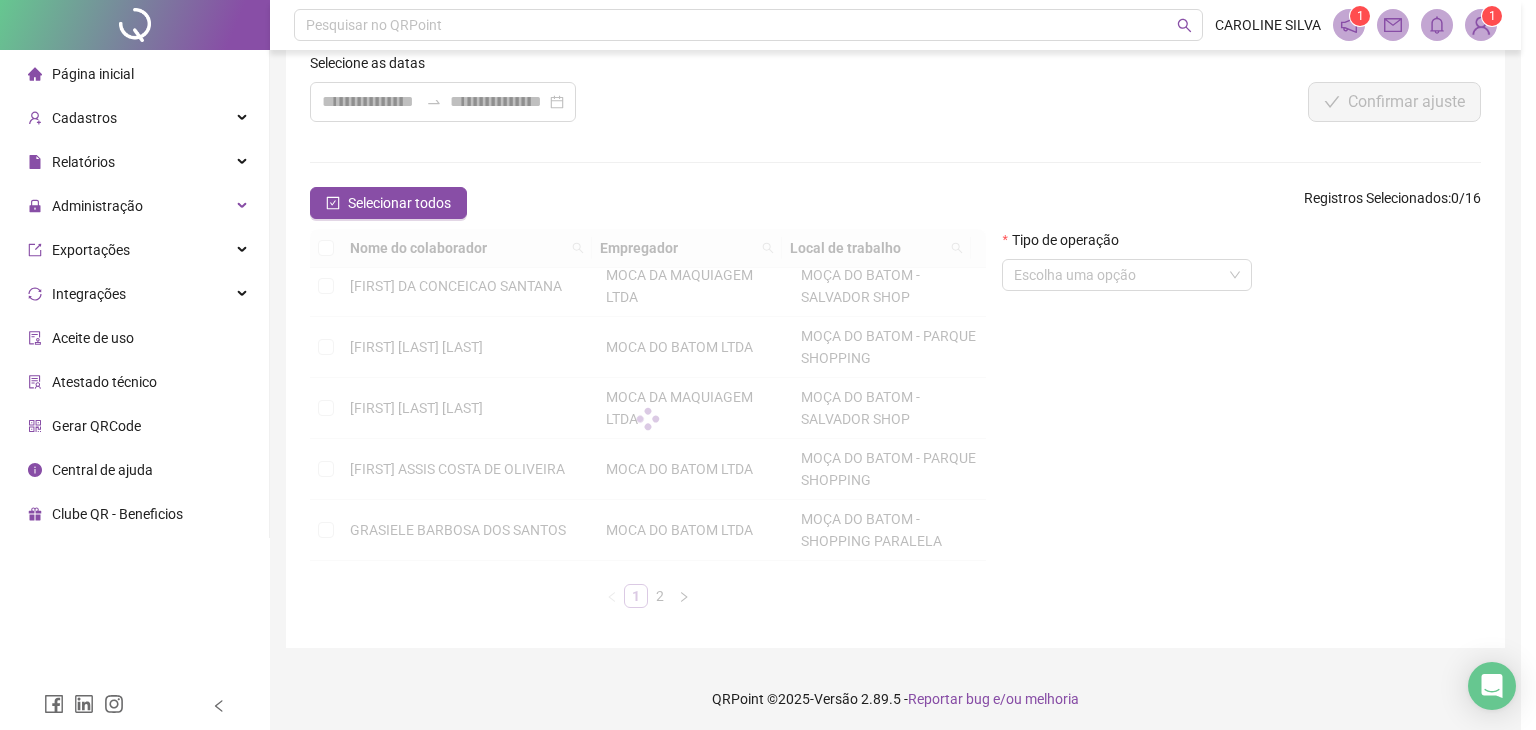 type on "**********" 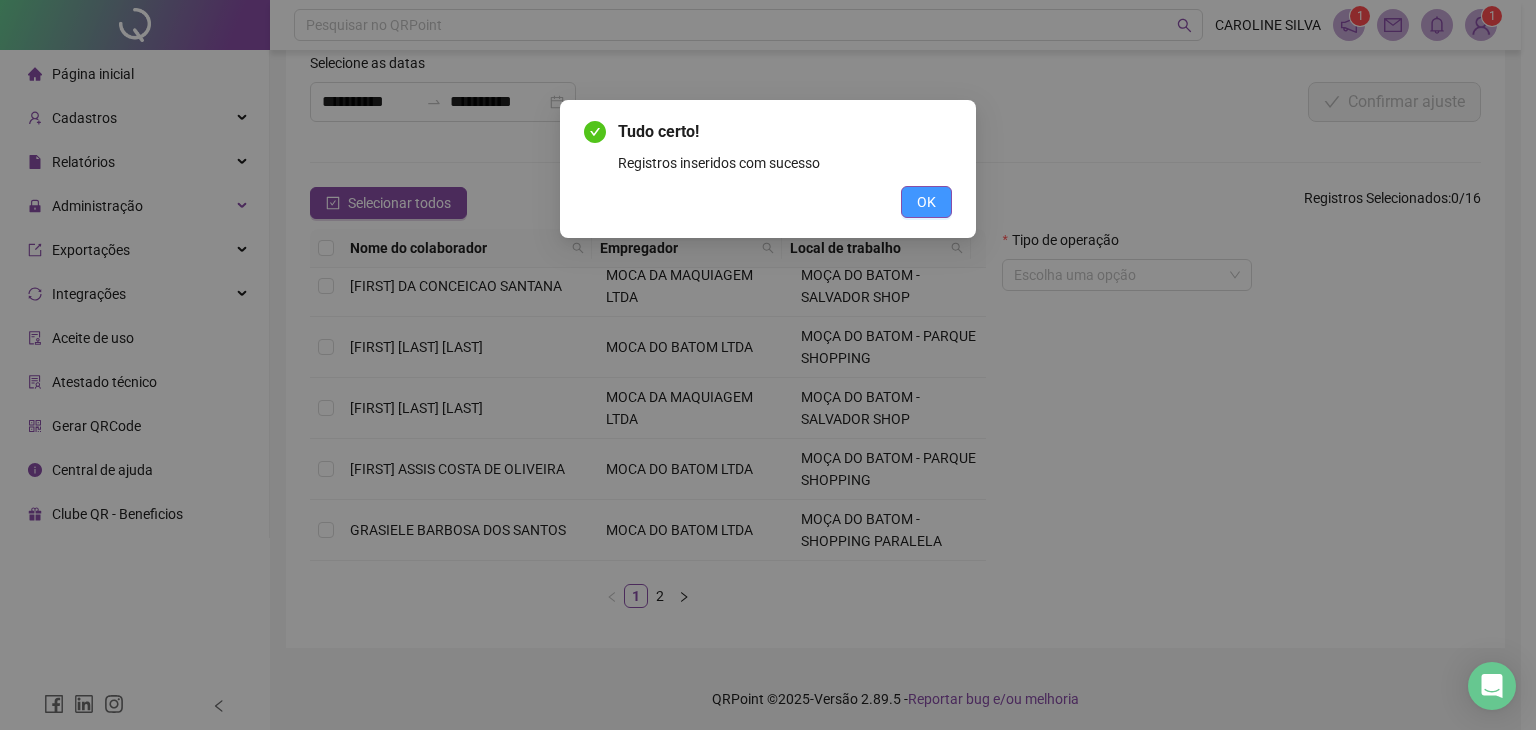 click on "OK" at bounding box center [926, 202] 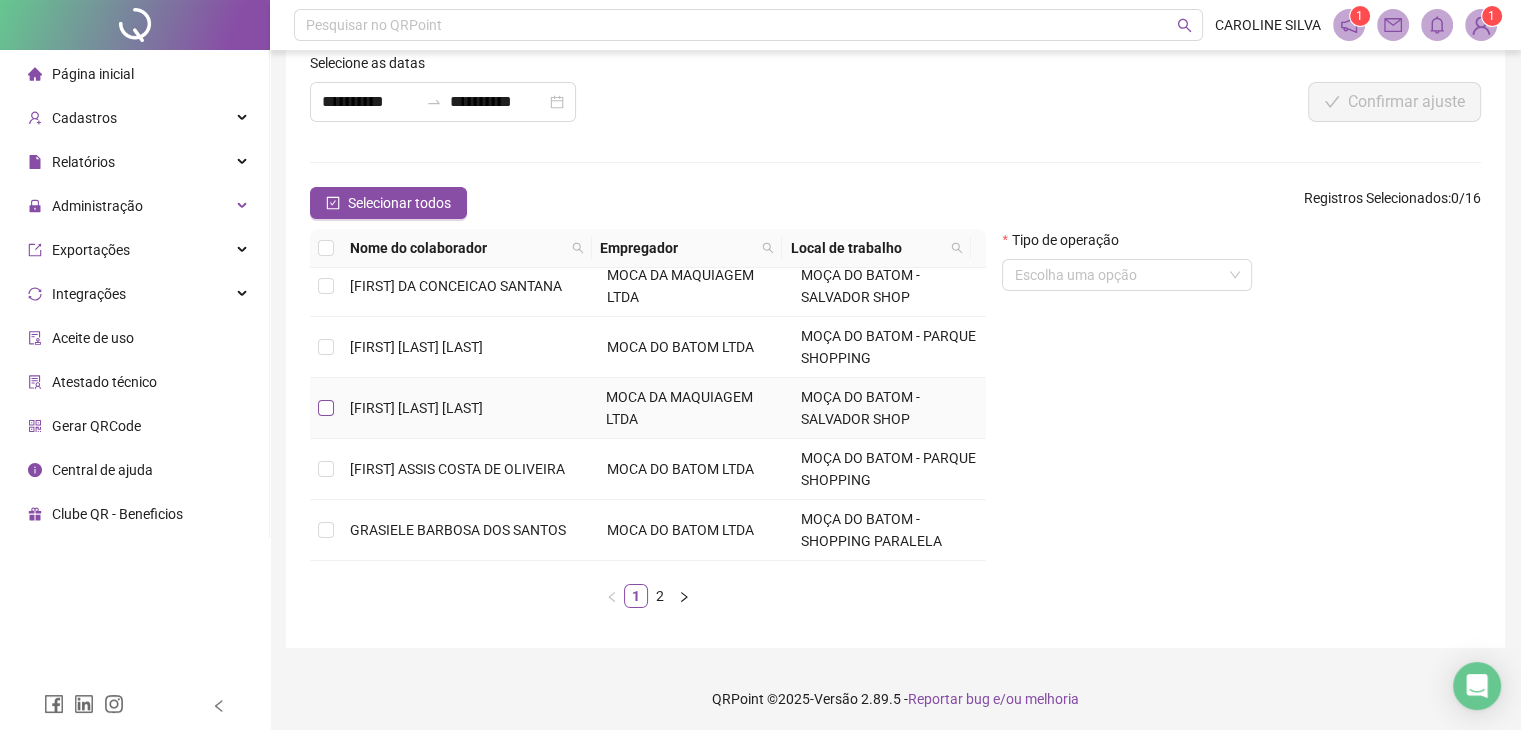 click at bounding box center [326, 408] 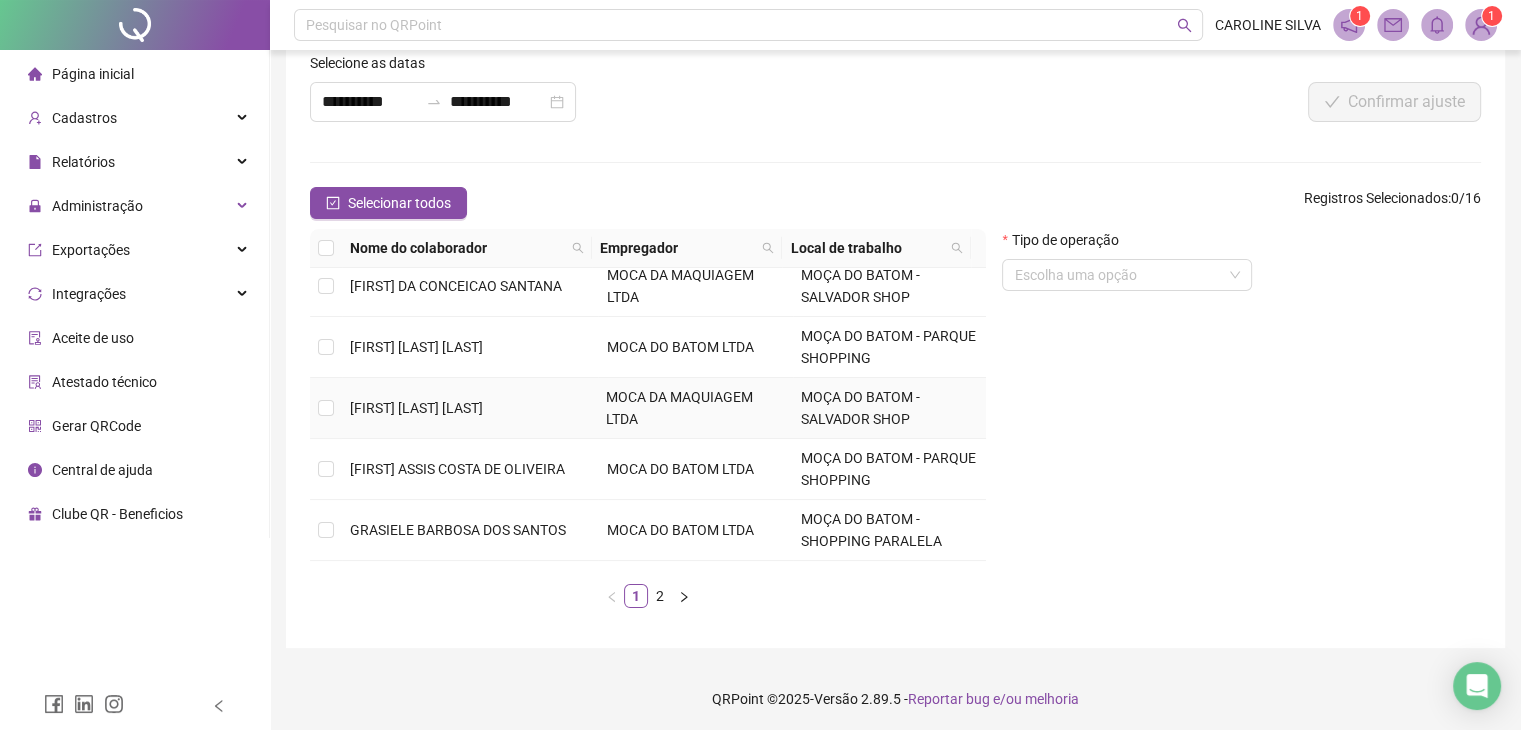 click at bounding box center [326, 408] 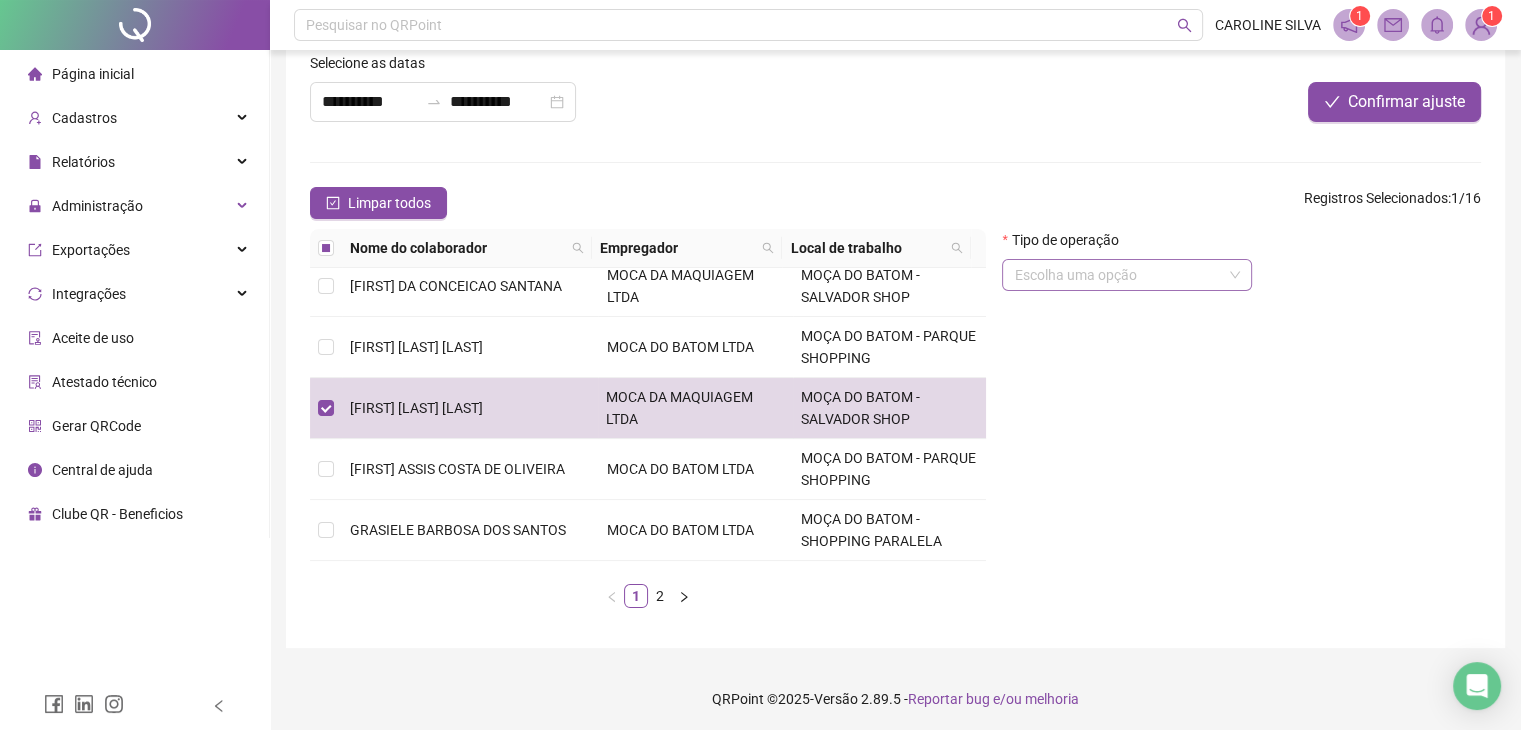 click at bounding box center [1118, 275] 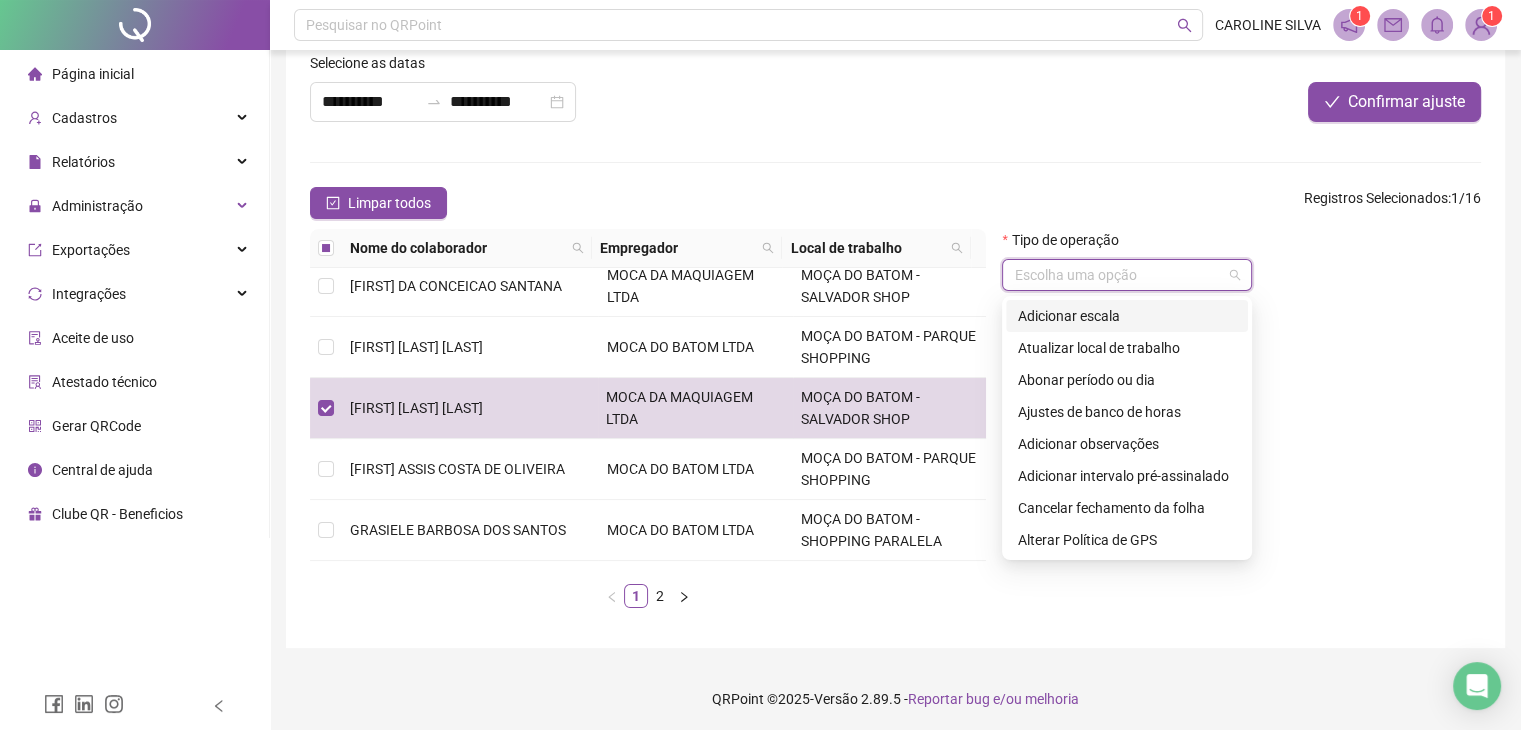click on "Adicionar escala" at bounding box center [1127, 316] 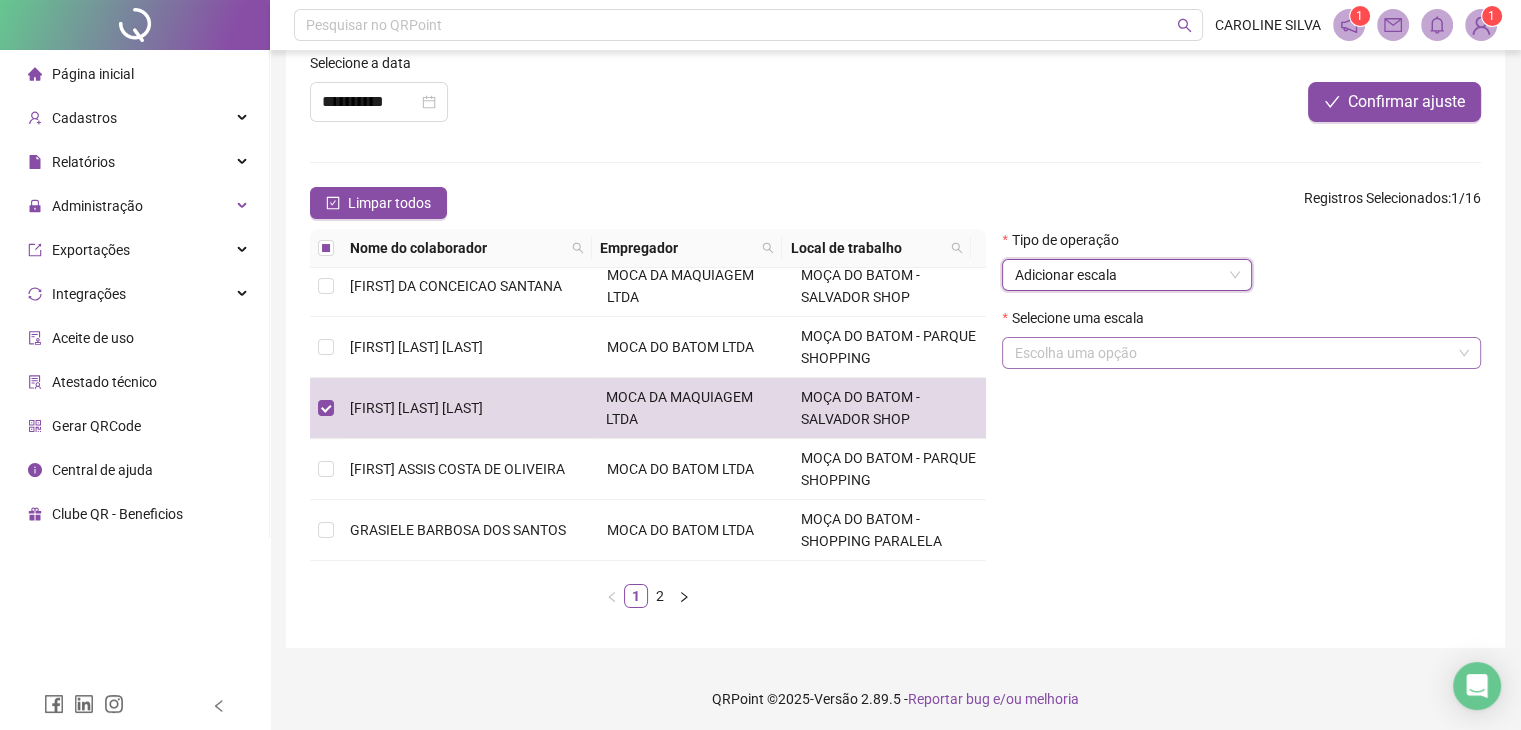 click at bounding box center (1232, 353) 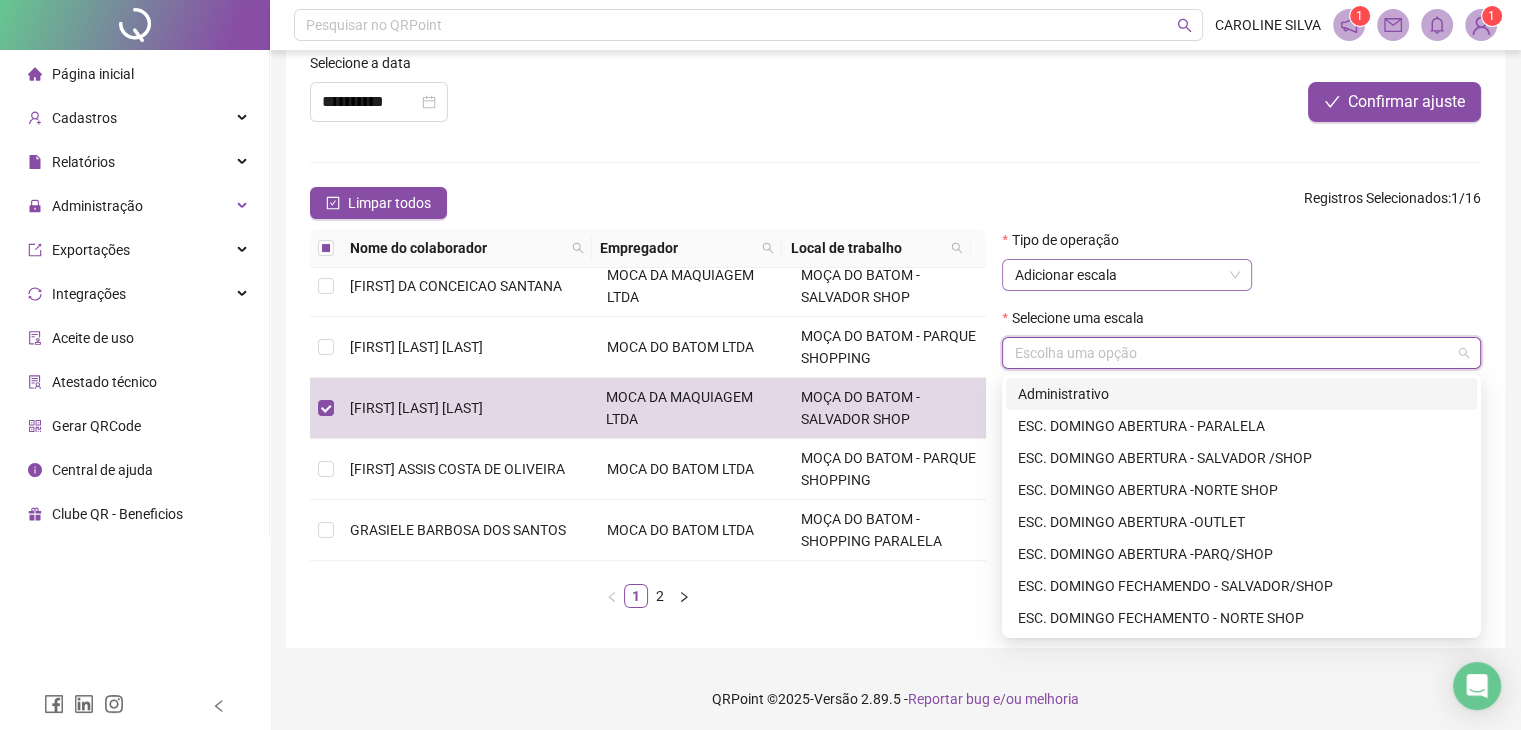 click on "Adicionar escala" at bounding box center (1127, 275) 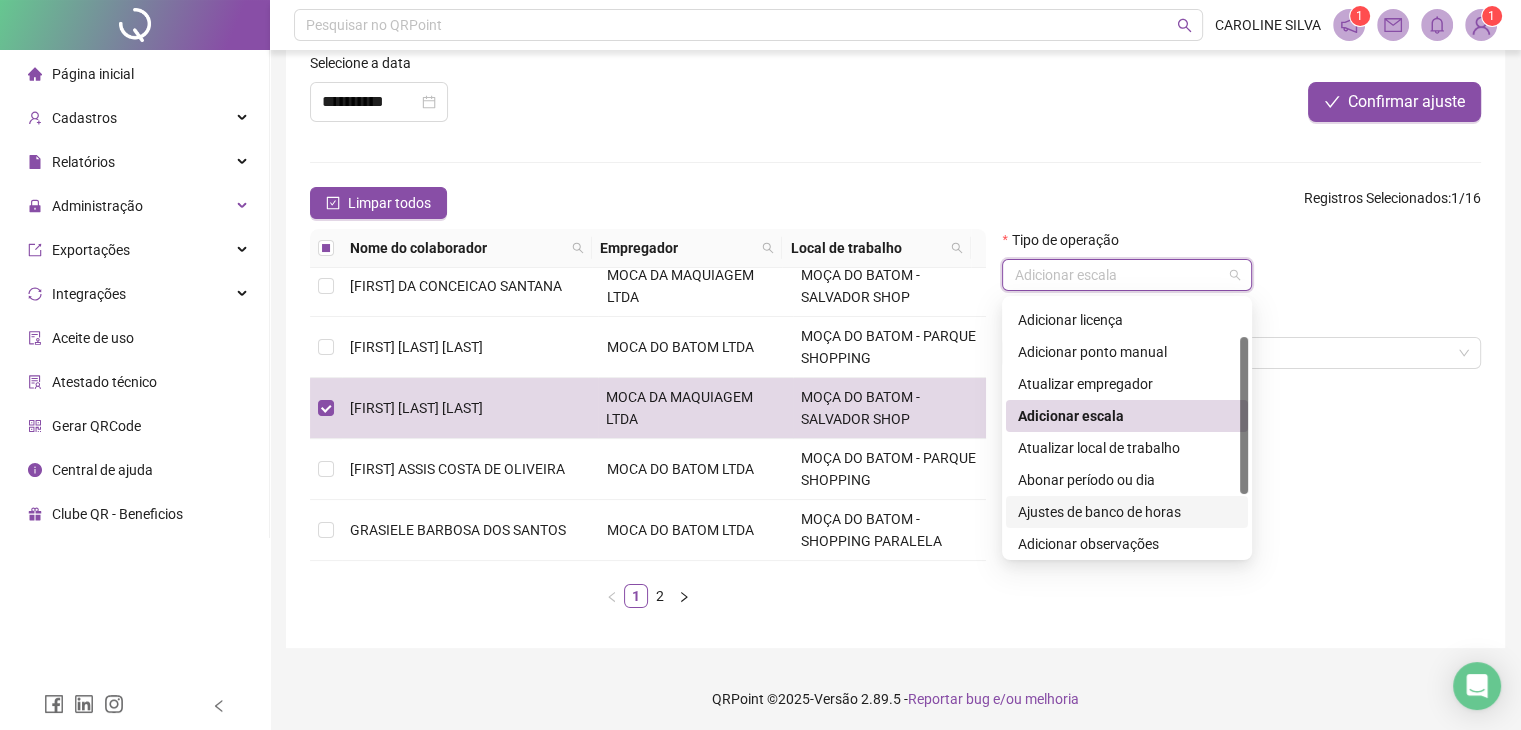scroll, scrollTop: 0, scrollLeft: 0, axis: both 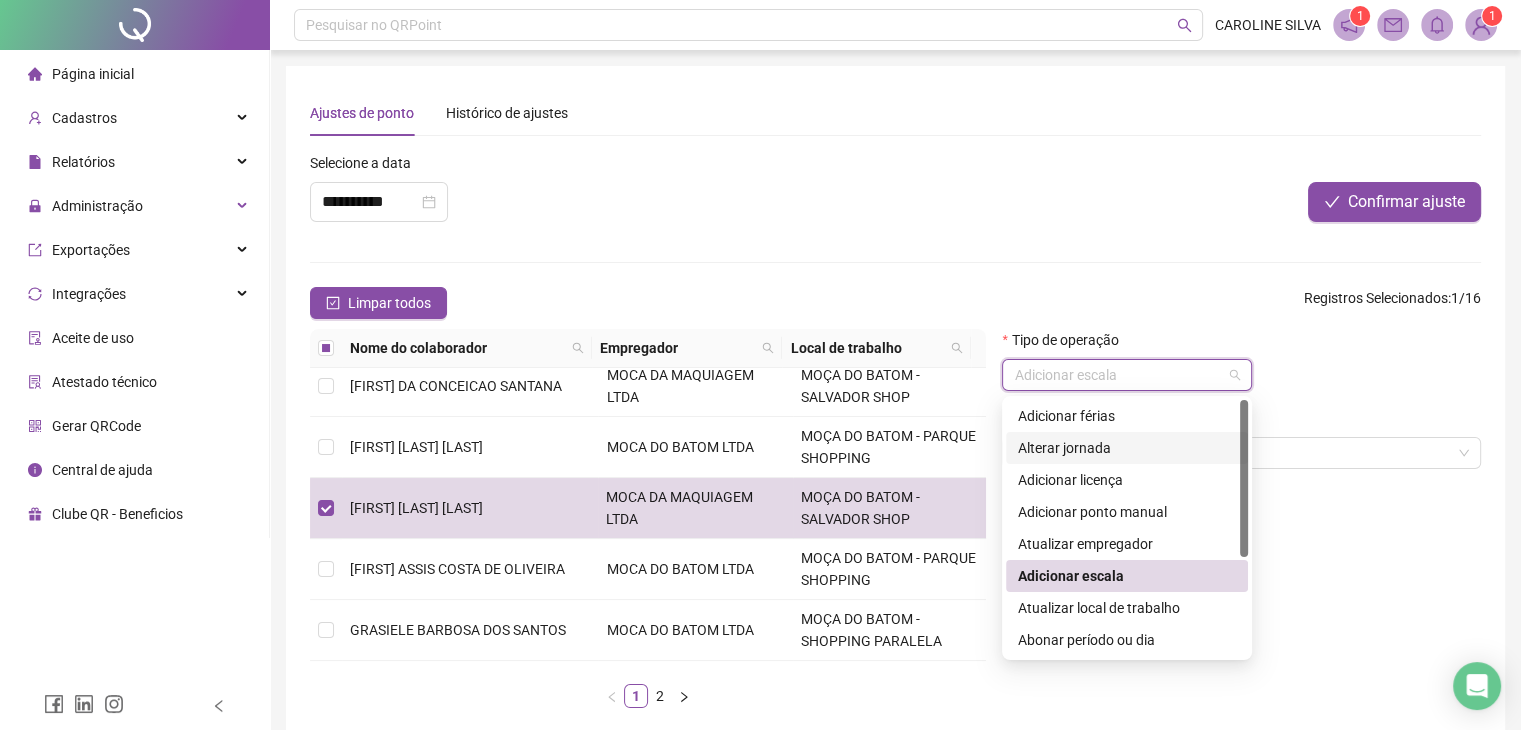 click on "Alterar jornada" at bounding box center [1127, 448] 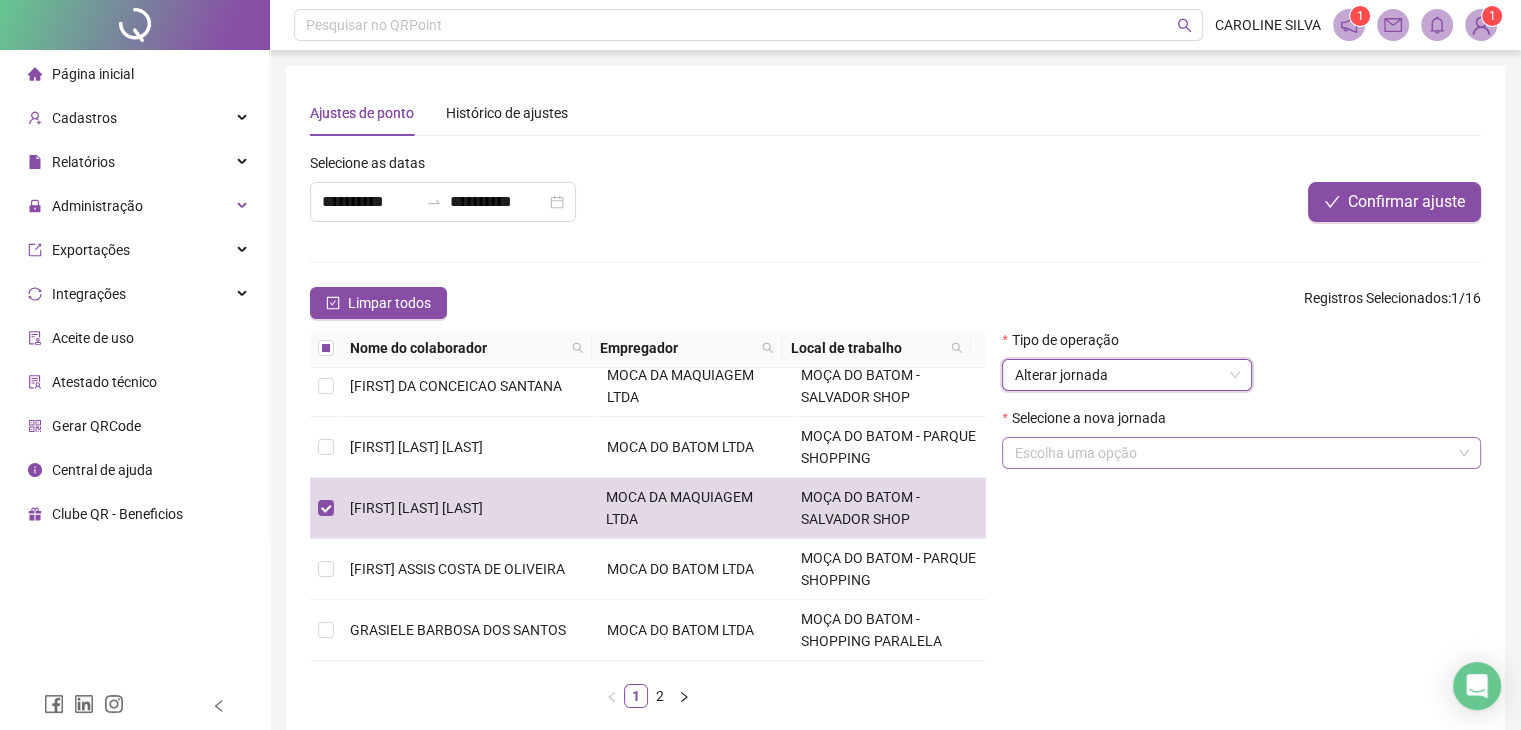 click at bounding box center (1232, 453) 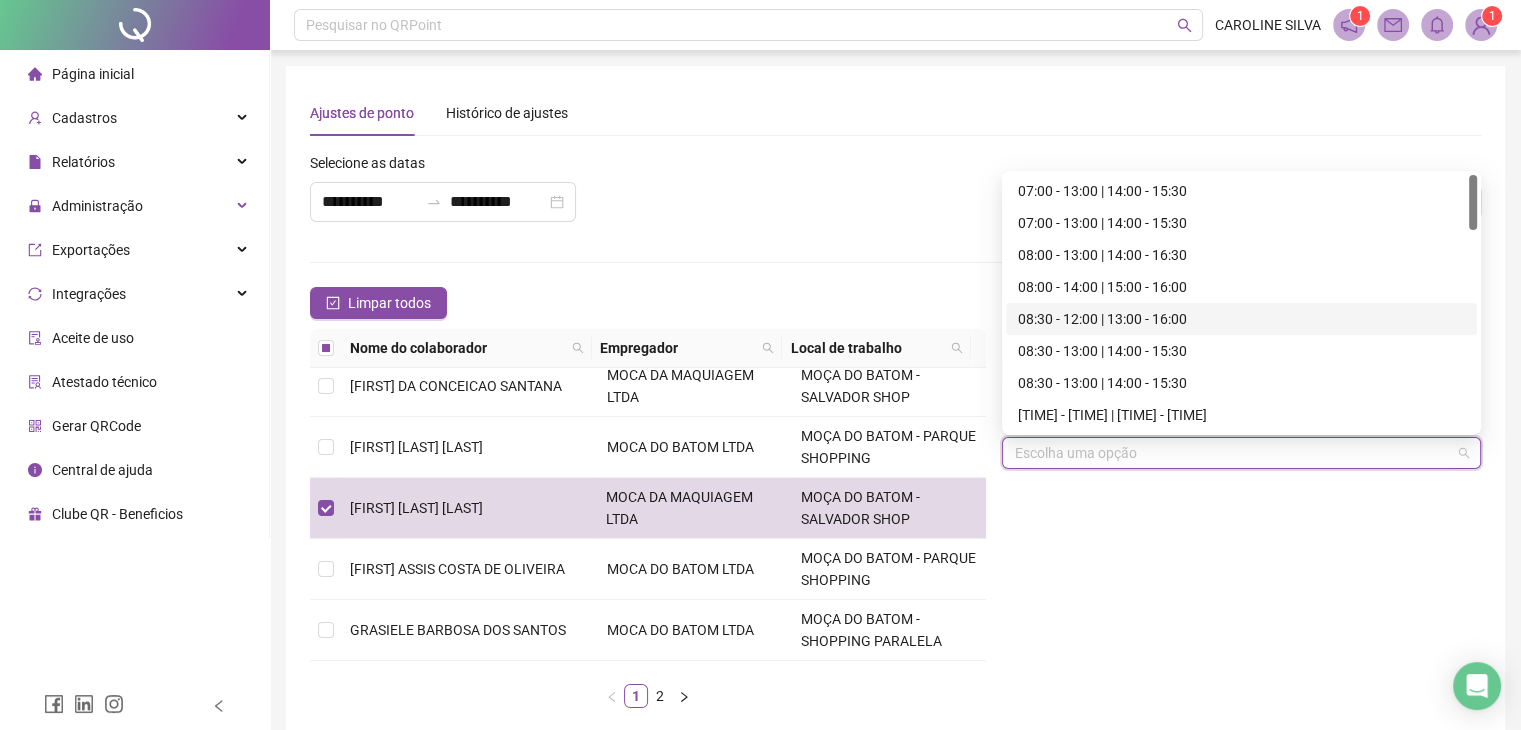 click on "08:30 - 12:00 | 13:00 - 16:00" at bounding box center [1241, 319] 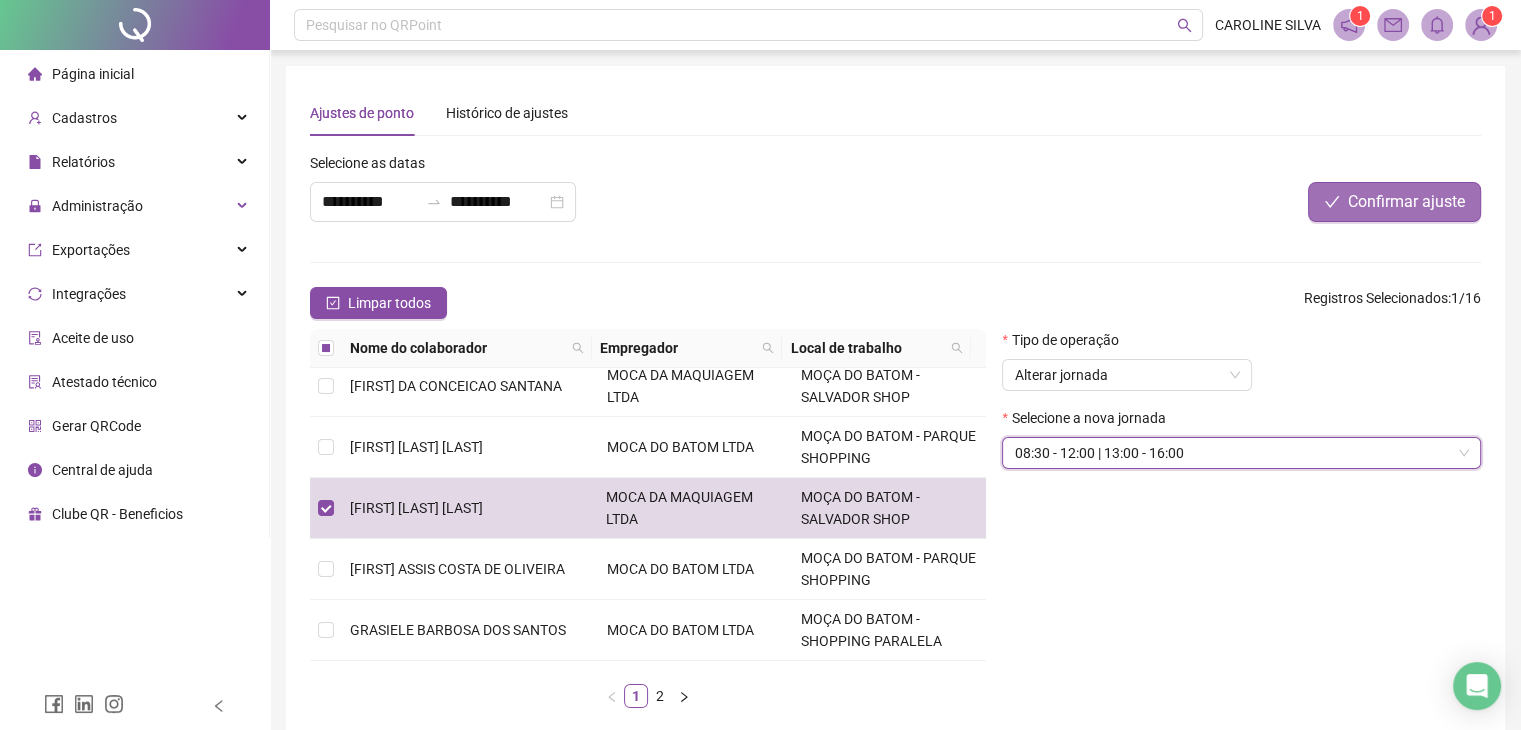 click on "Confirmar ajuste" at bounding box center (1394, 202) 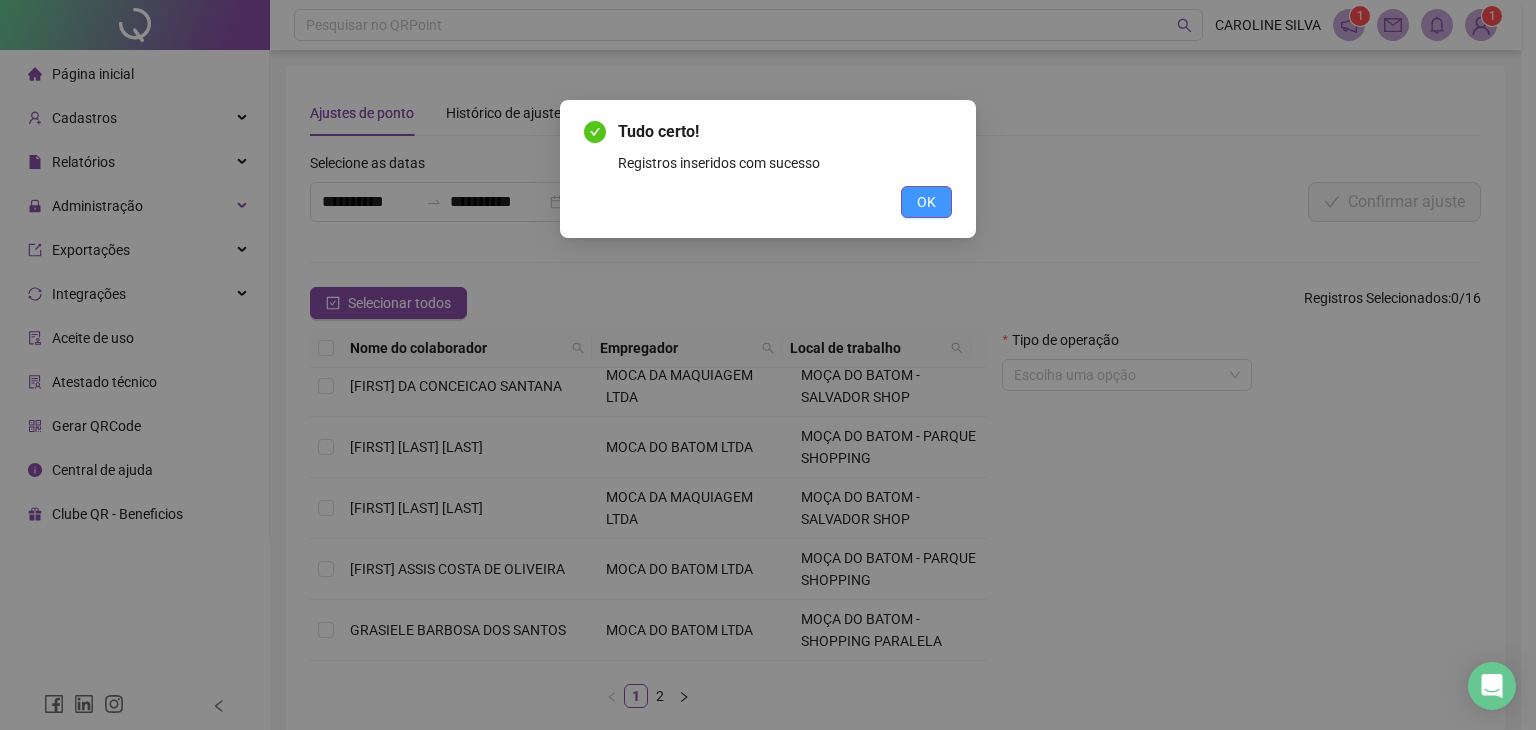 click on "OK" at bounding box center [926, 202] 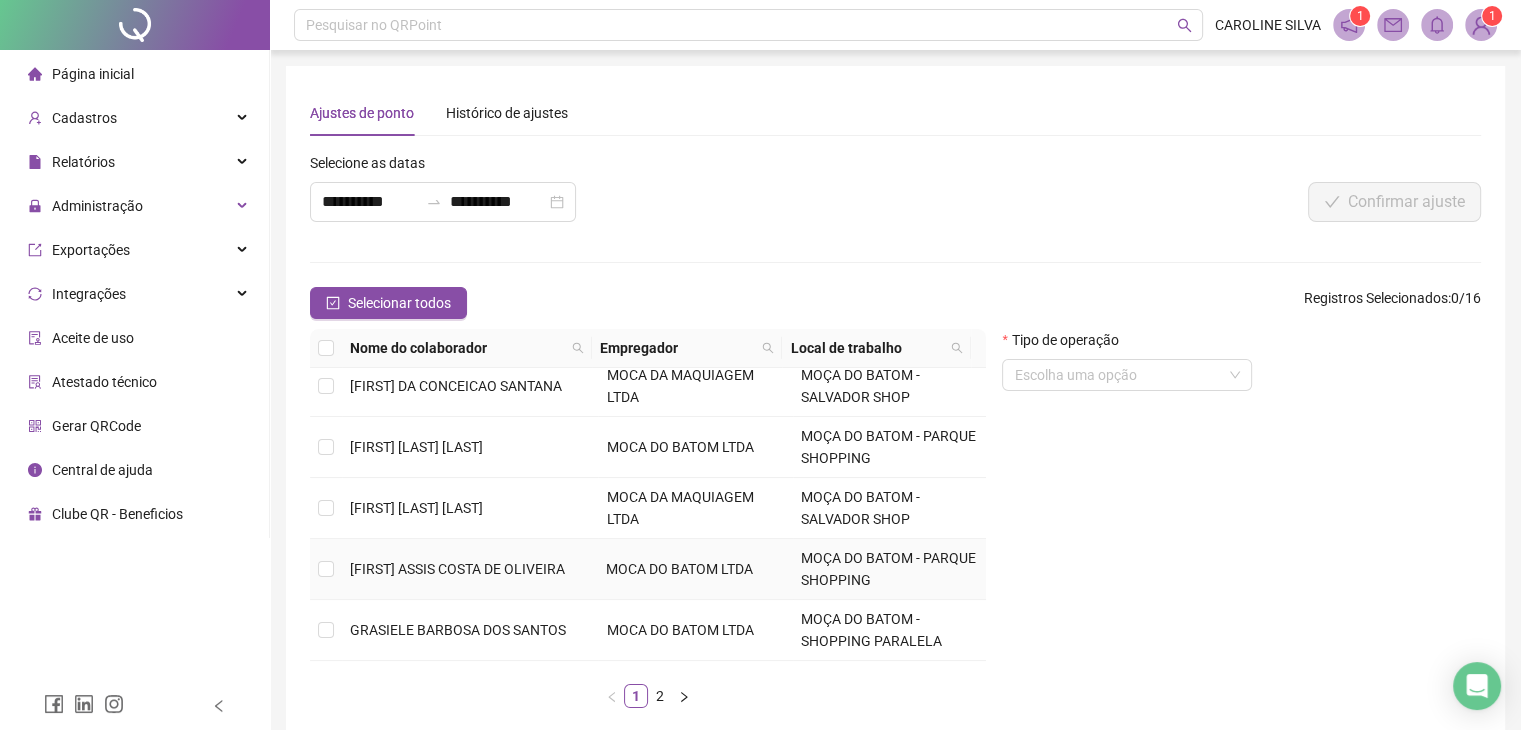 click on "[FIRST] [LAST]" at bounding box center (457, 569) 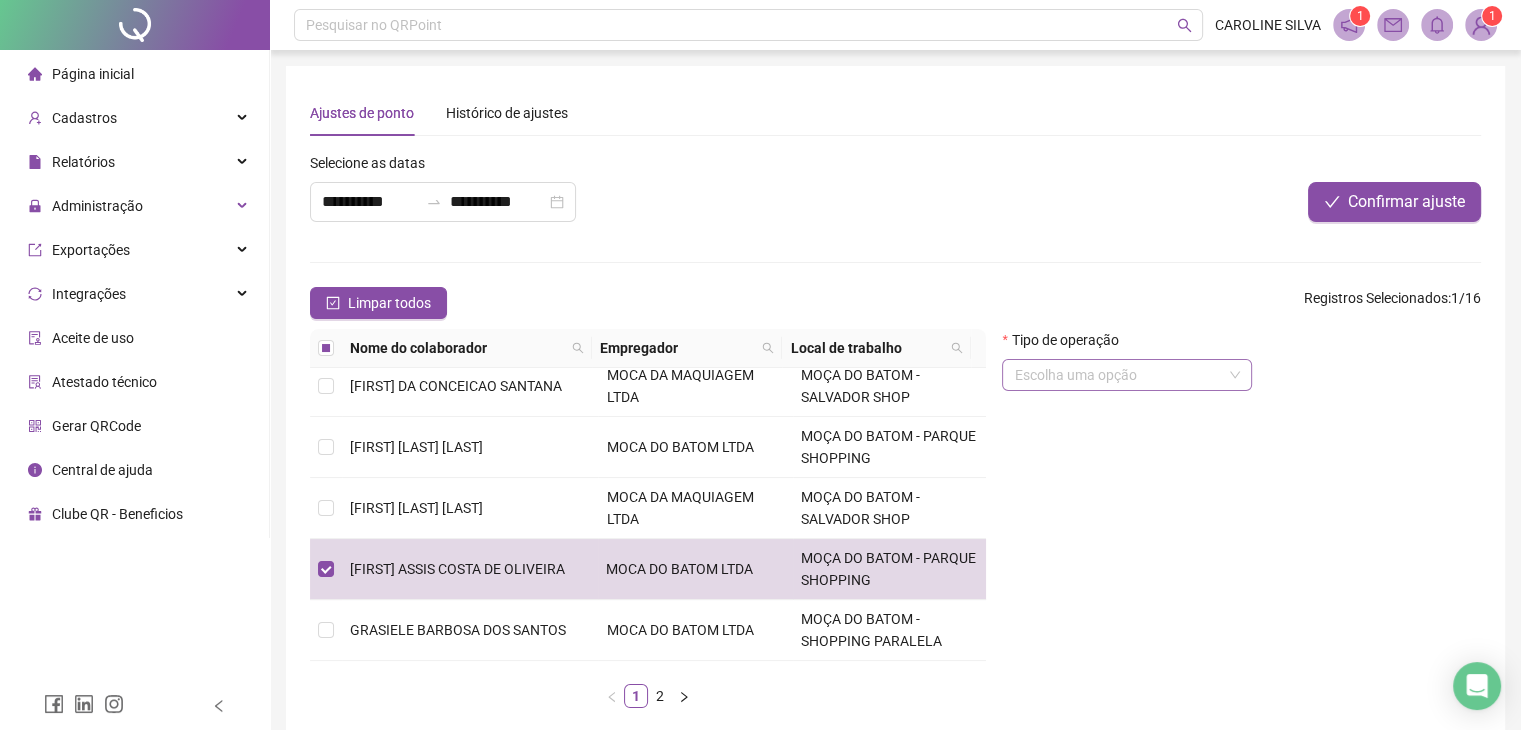click at bounding box center [1118, 375] 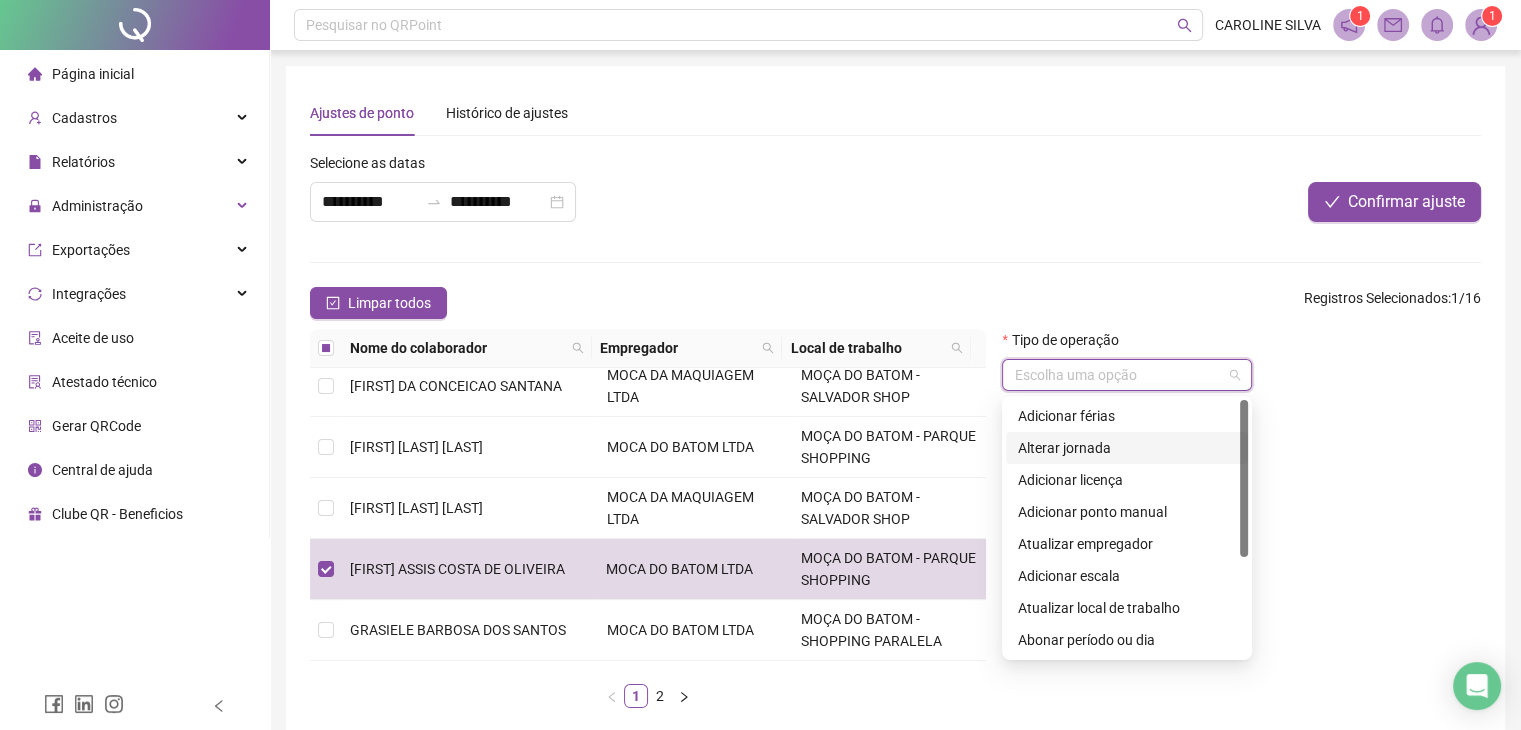 click on "Alterar jornada" at bounding box center [1127, 448] 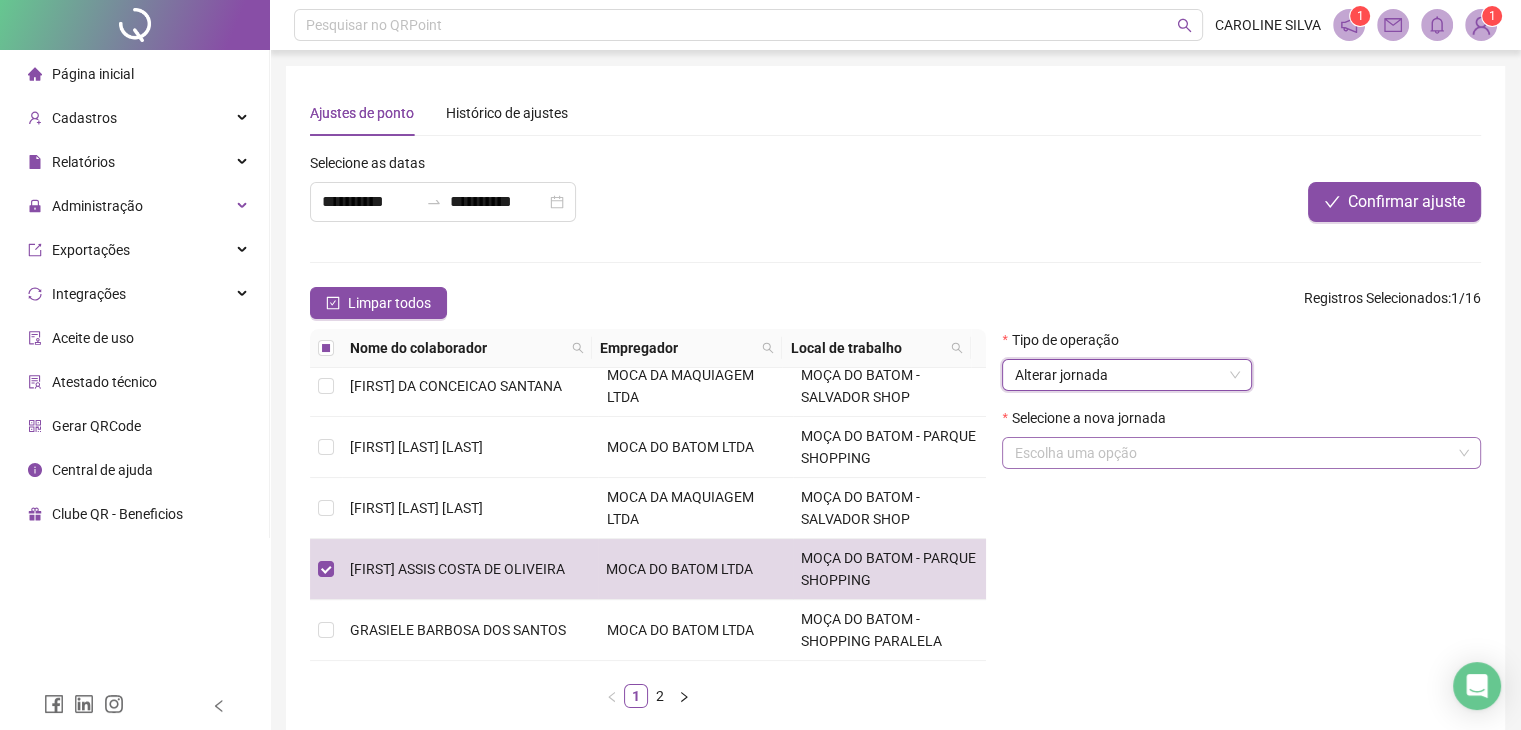 click at bounding box center [1232, 453] 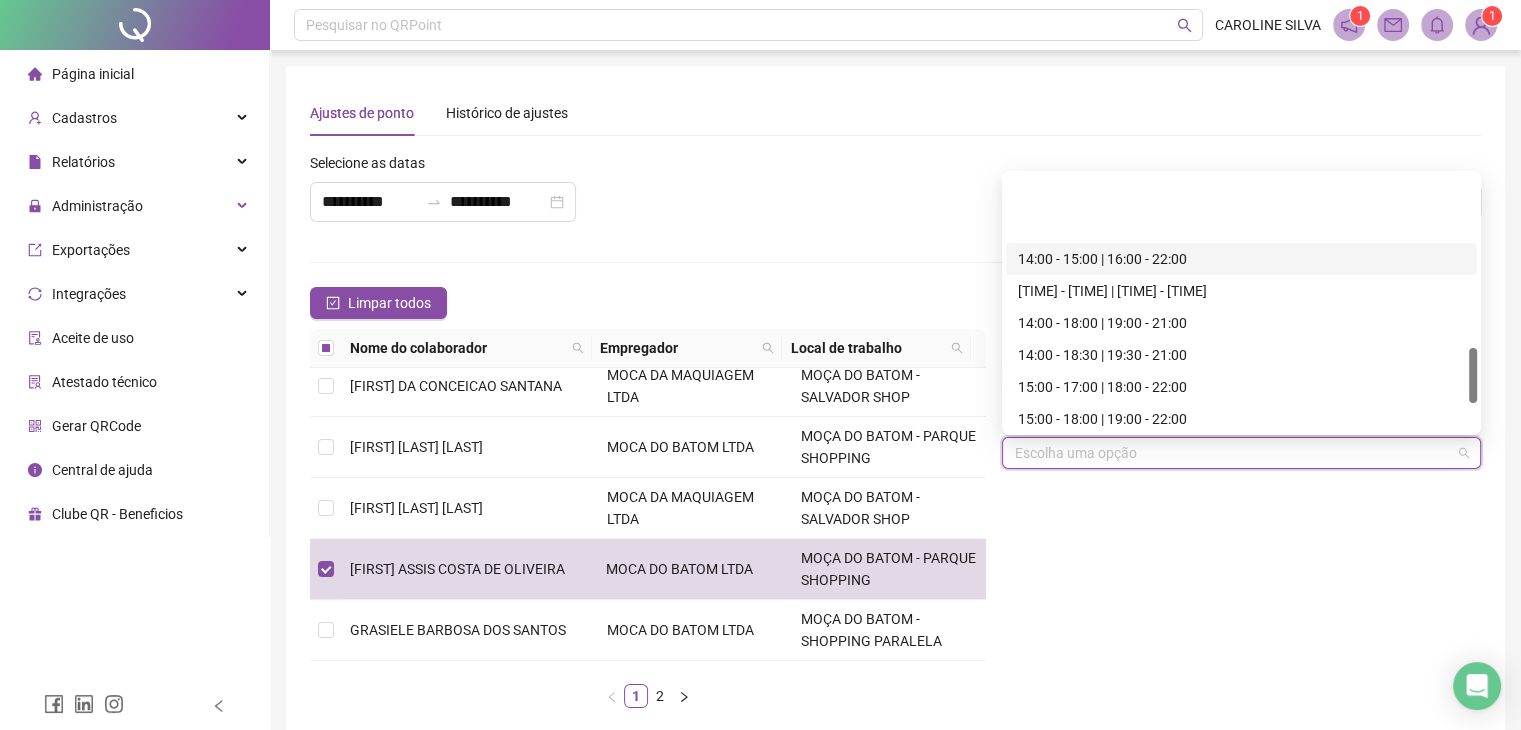 scroll, scrollTop: 800, scrollLeft: 0, axis: vertical 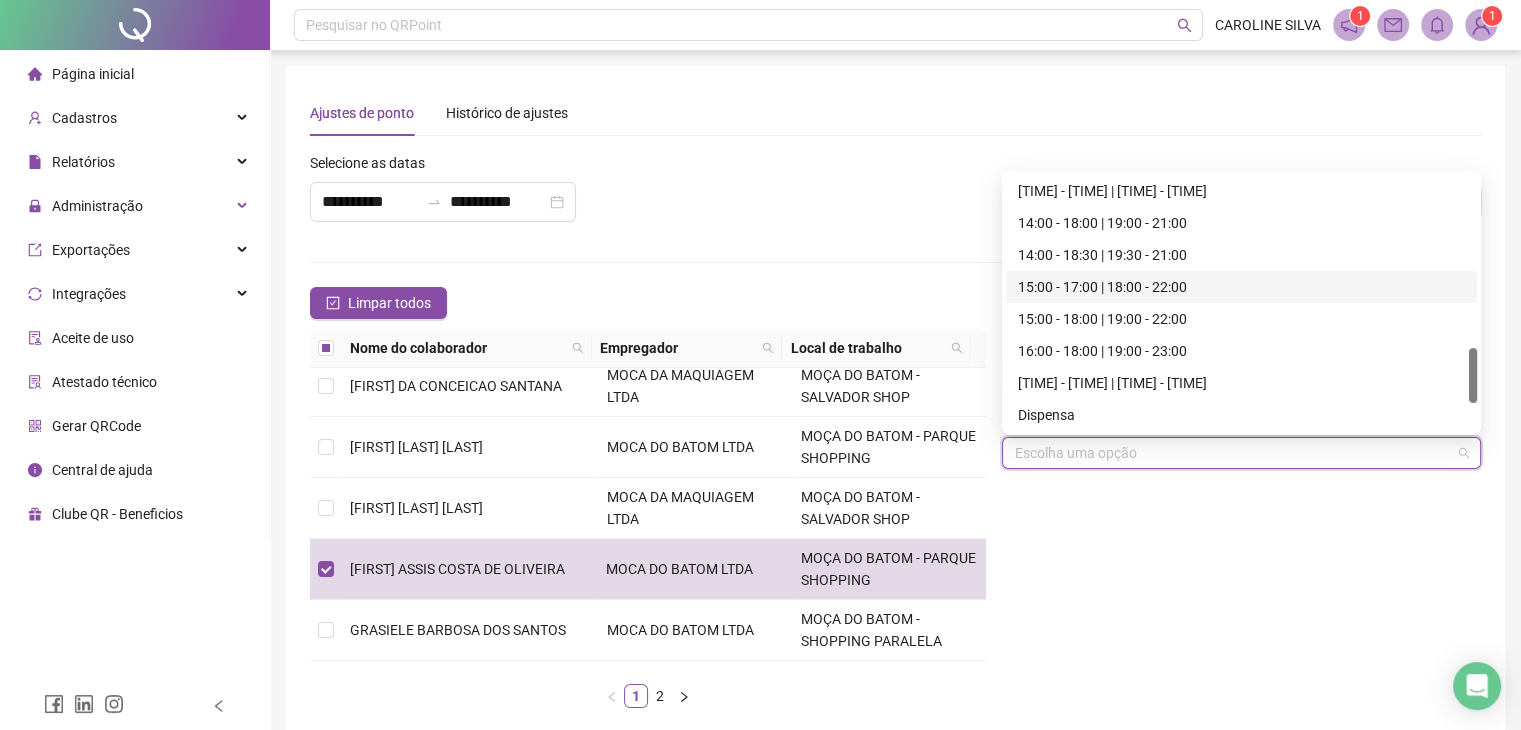 drag, startPoint x: 1094, startPoint y: 289, endPoint x: 1107, endPoint y: 287, distance: 13.152946 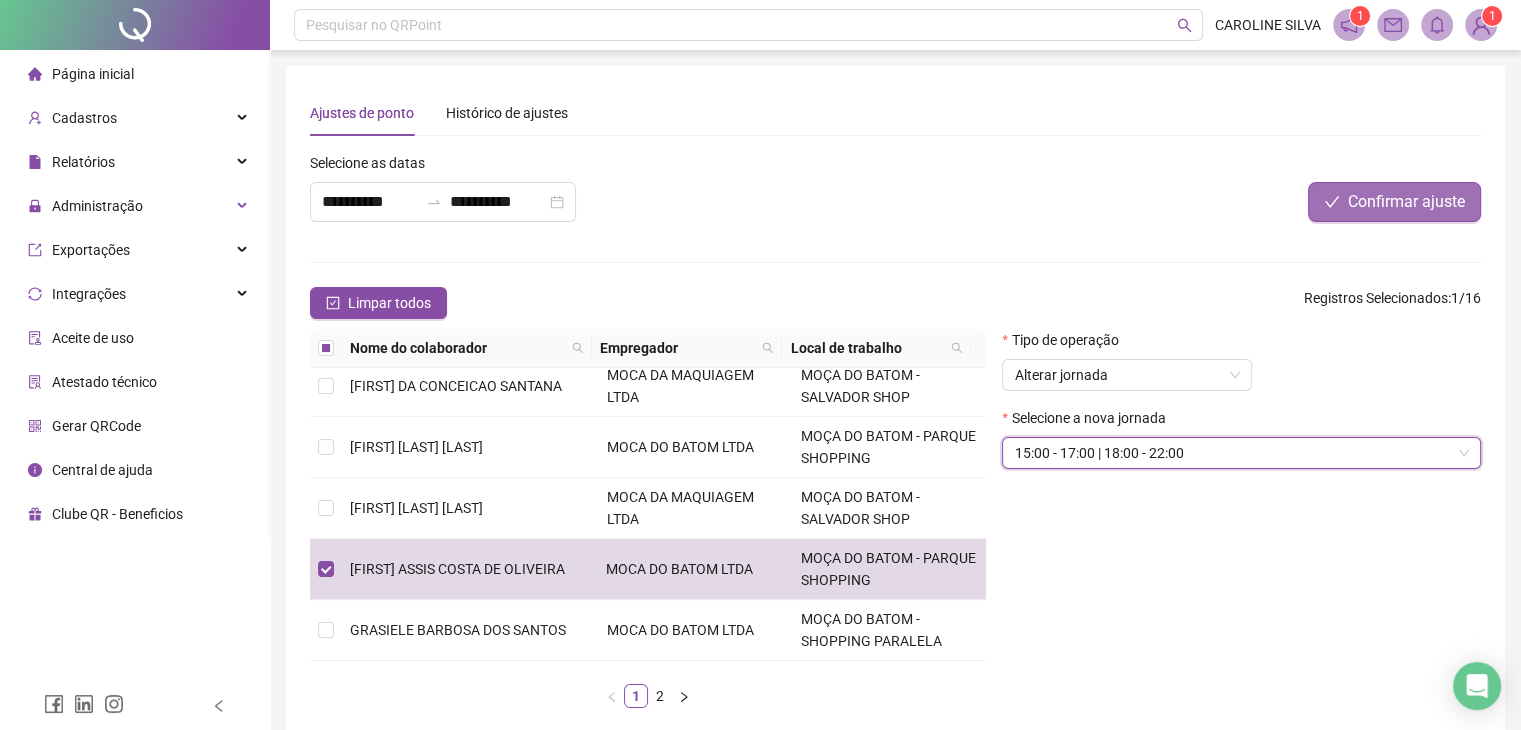 click on "Confirmar ajuste" at bounding box center [1406, 202] 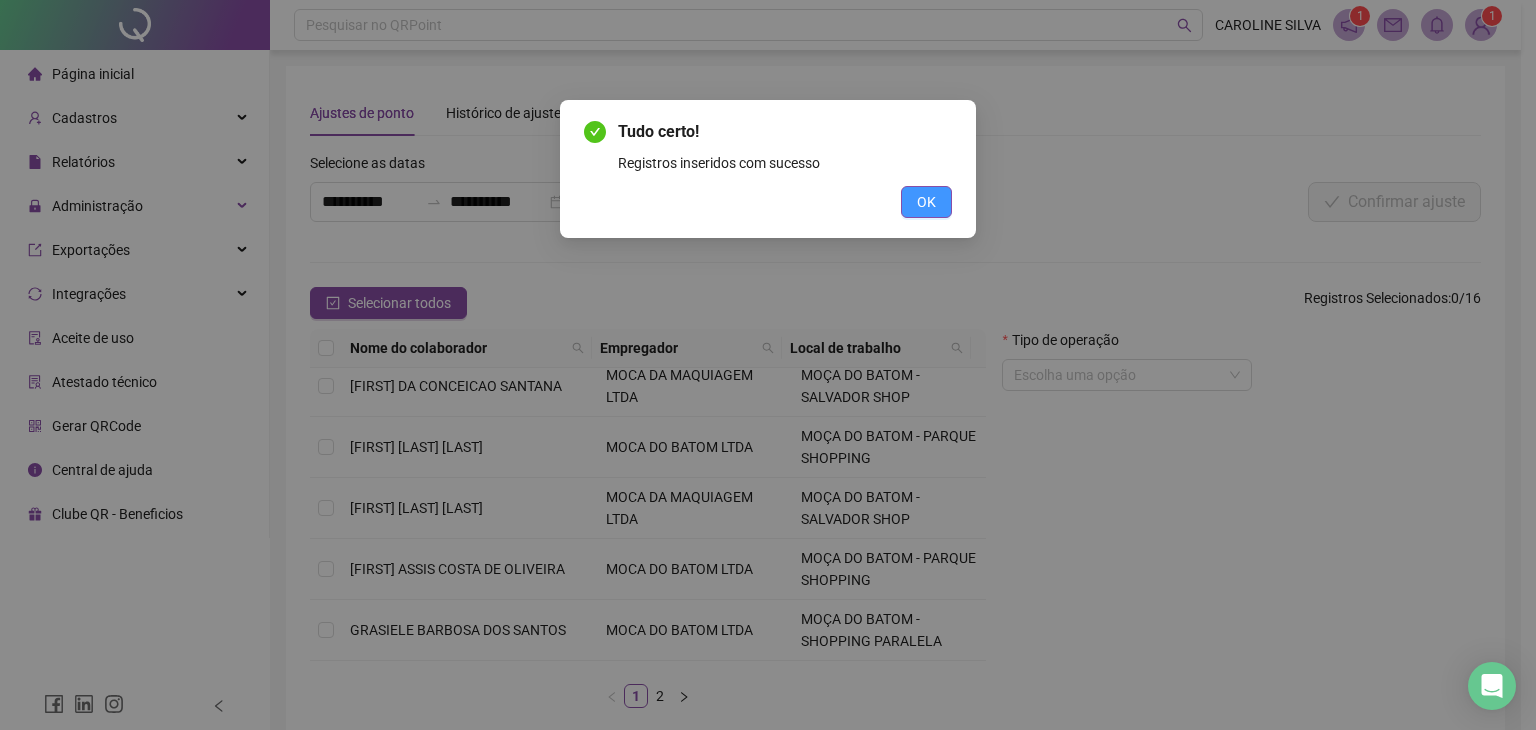 click on "OK" at bounding box center (926, 202) 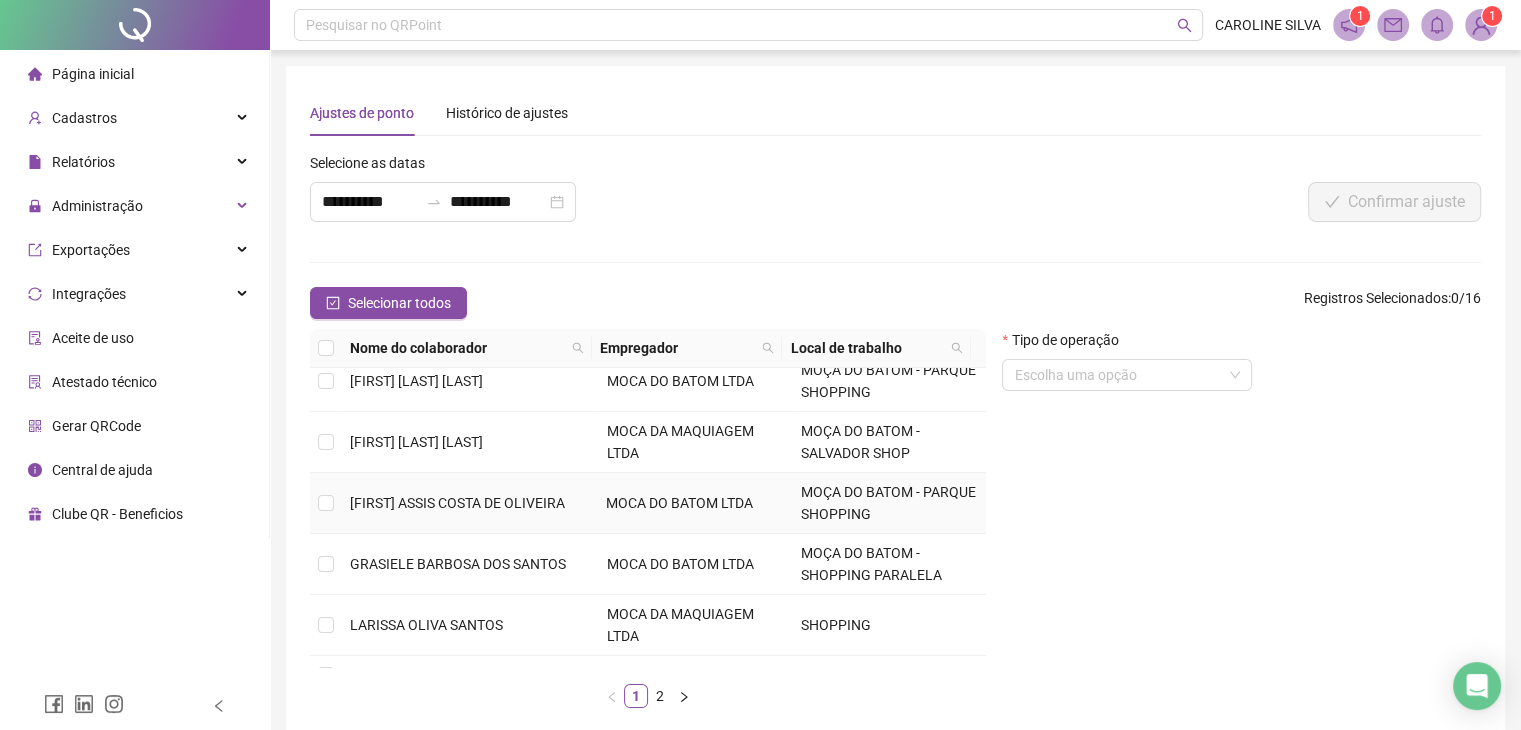scroll, scrollTop: 373, scrollLeft: 0, axis: vertical 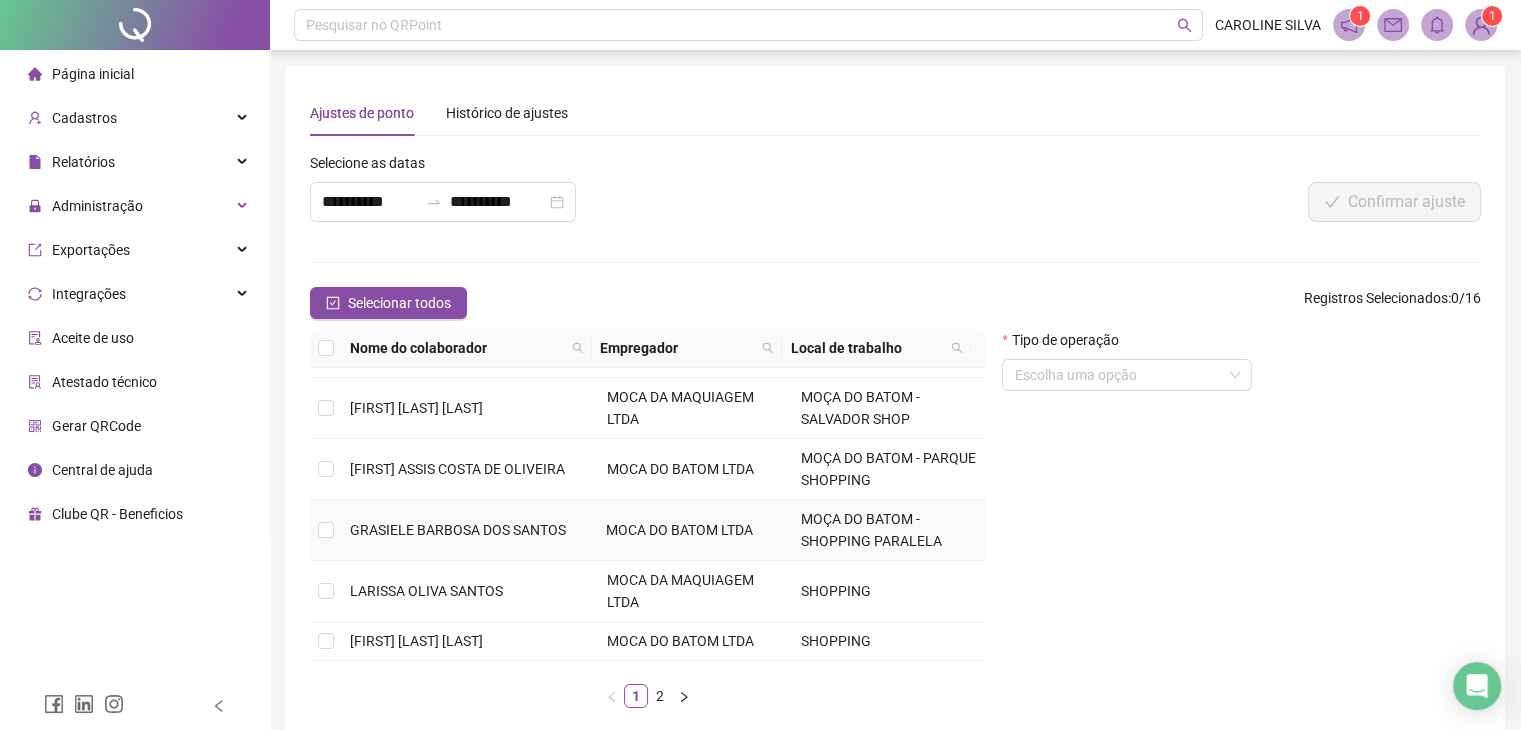 click on "MOCA DO BATOM LTDA" at bounding box center [695, 530] 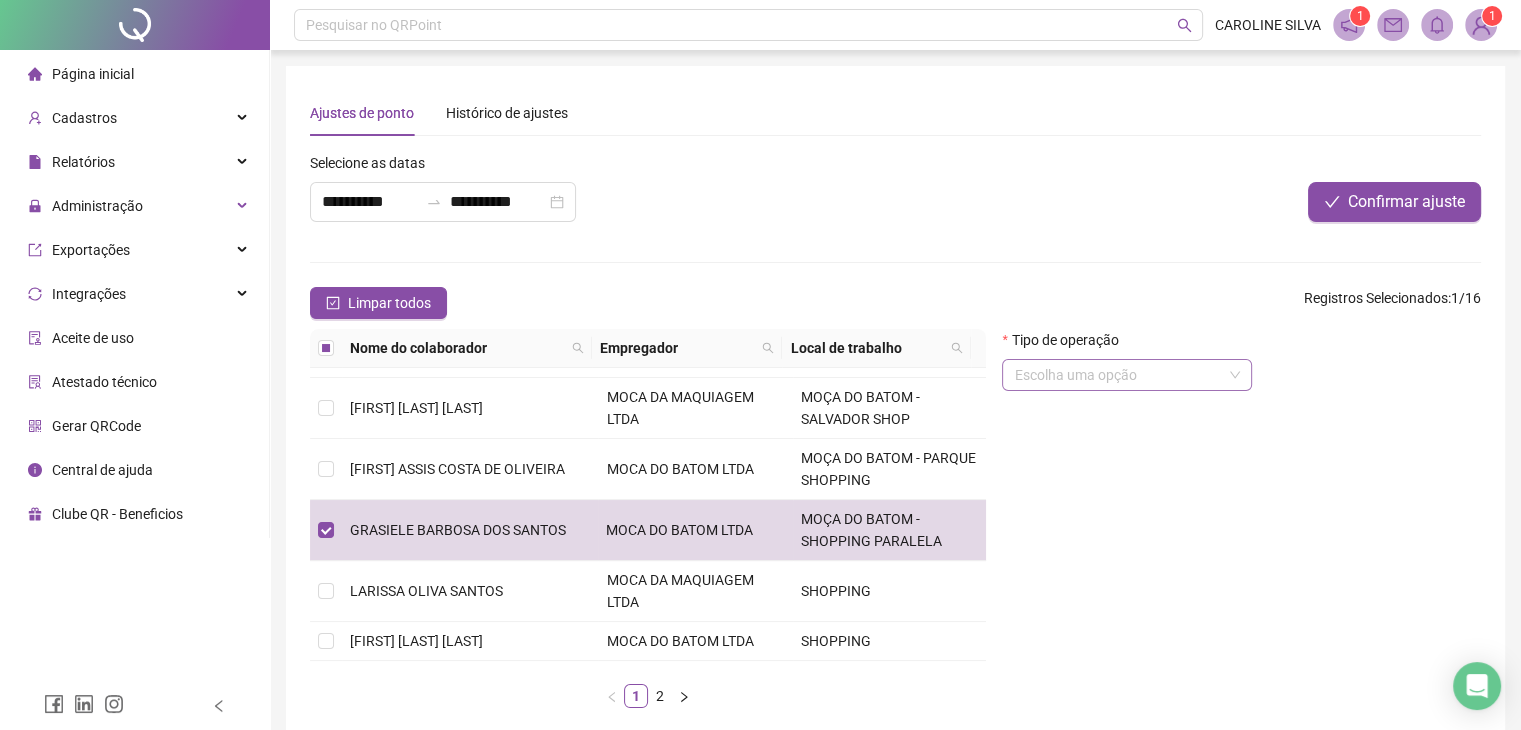 click at bounding box center [1118, 375] 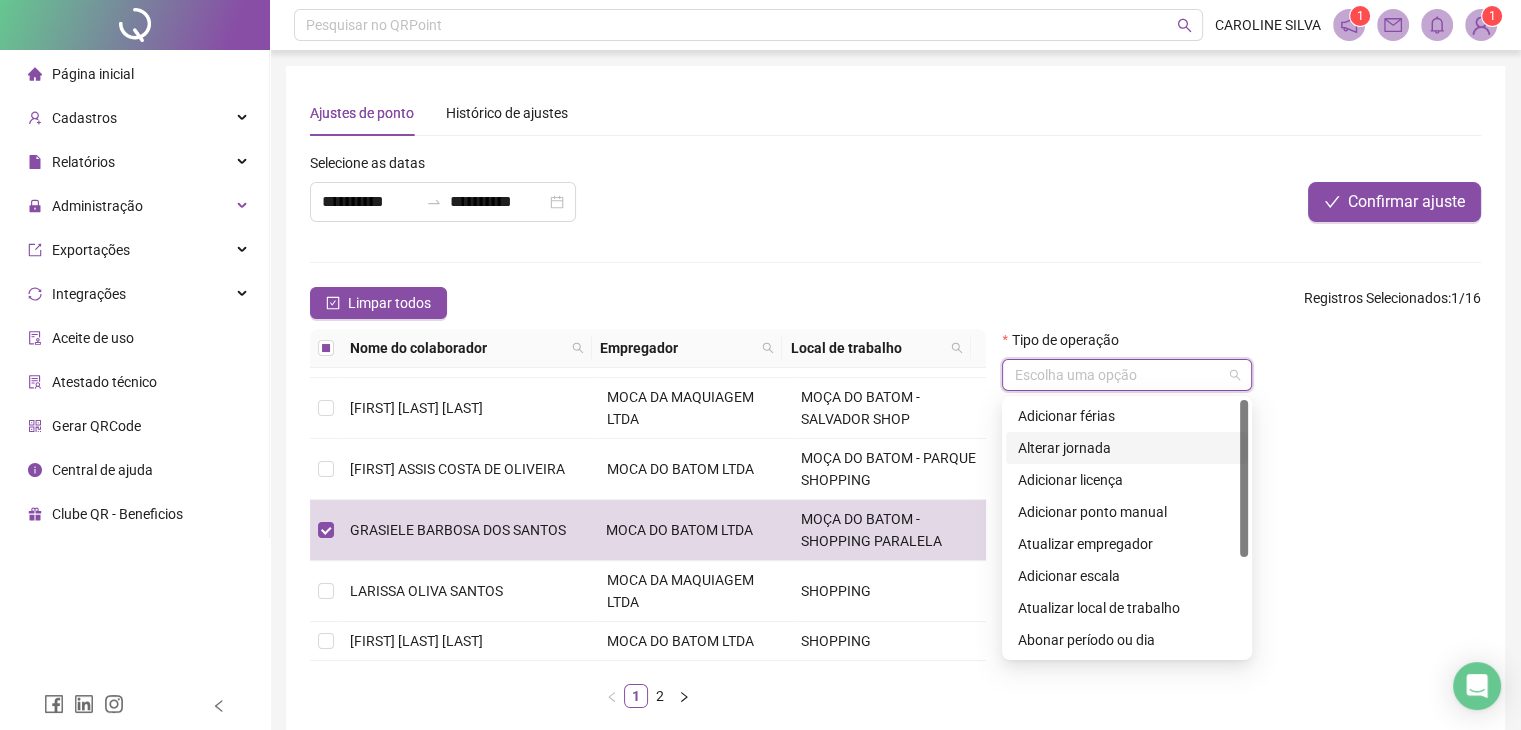 click on "Alterar jornada" at bounding box center [1127, 448] 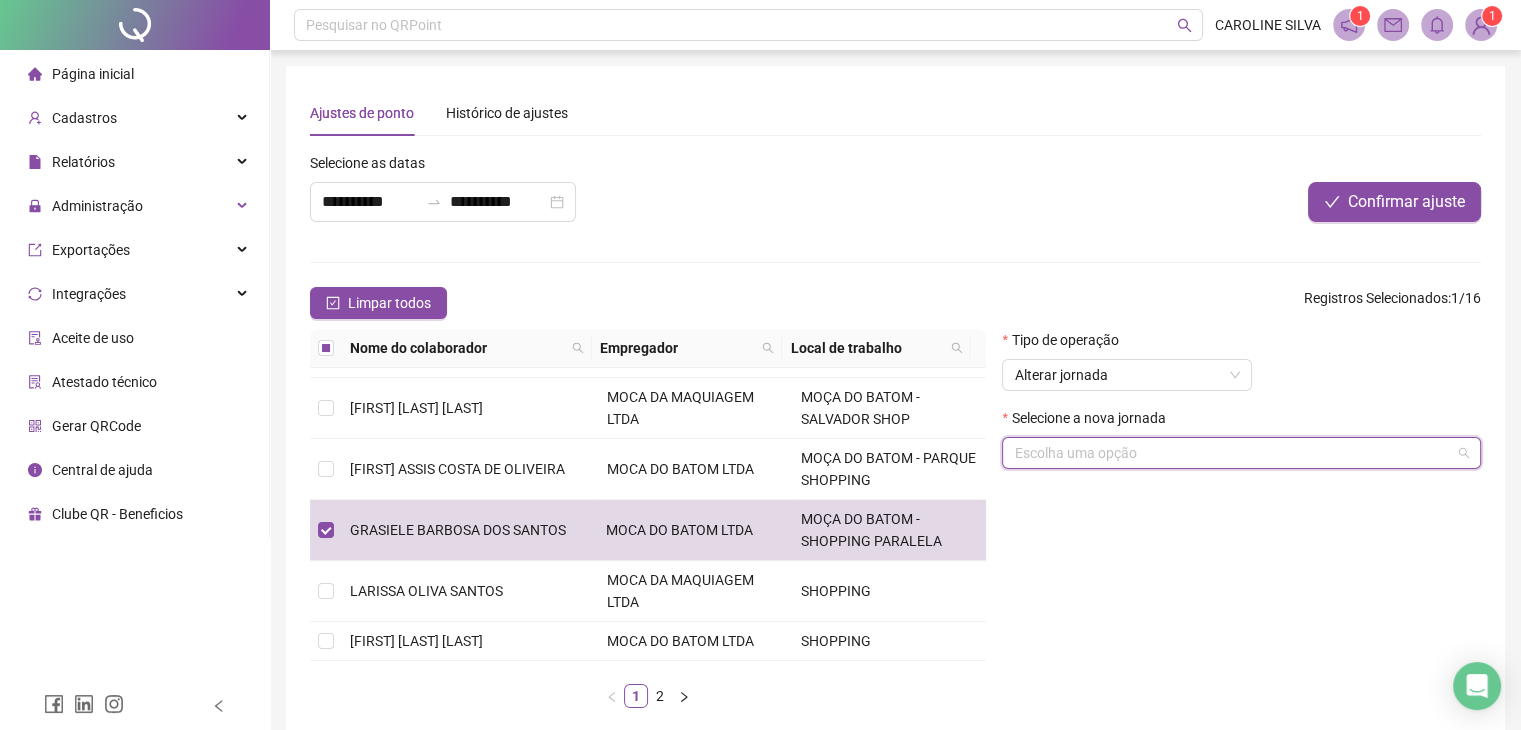 click at bounding box center [1232, 453] 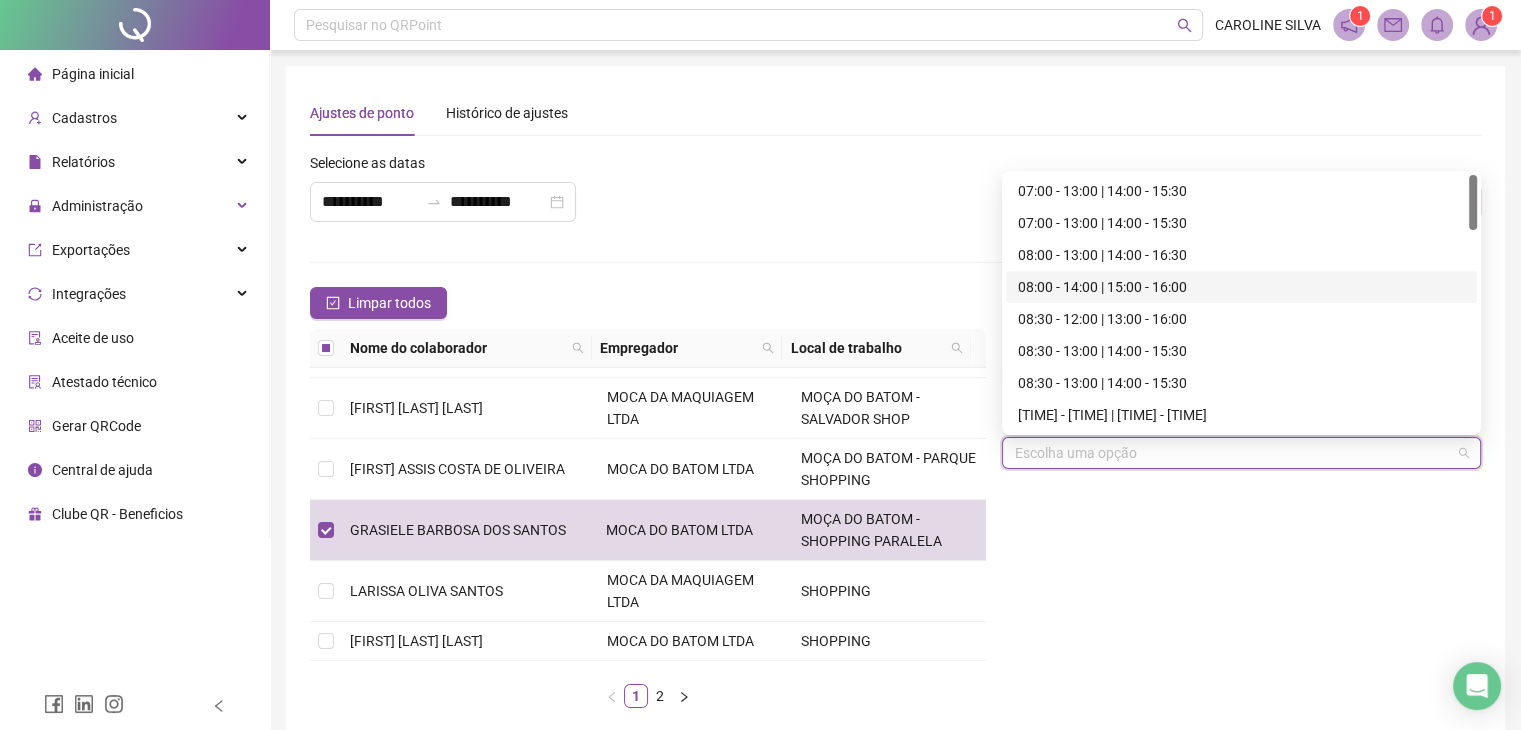 click on "08:00 - 14:00 | 15:00 - 16:00" at bounding box center [1241, 287] 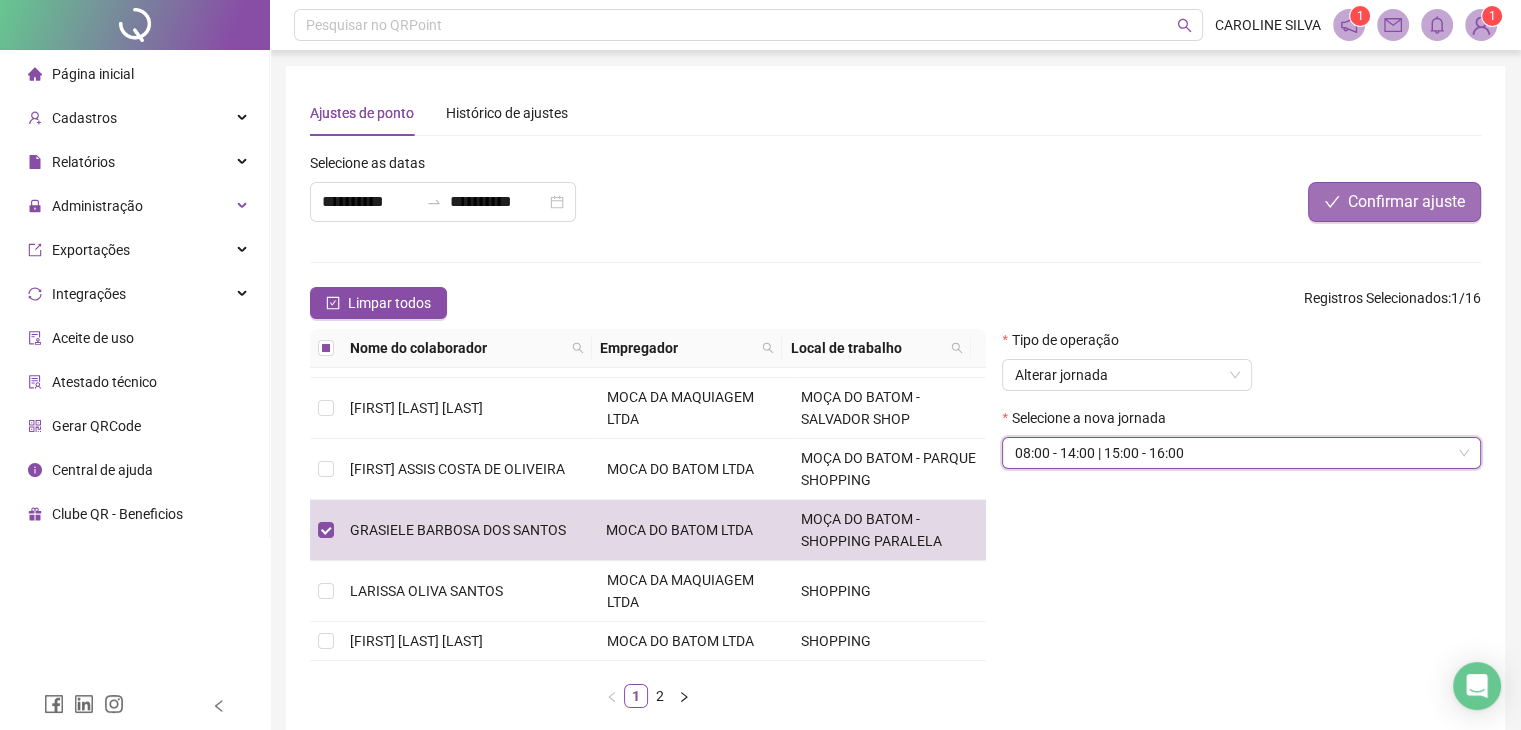 click on "Confirmar ajuste" at bounding box center [1406, 202] 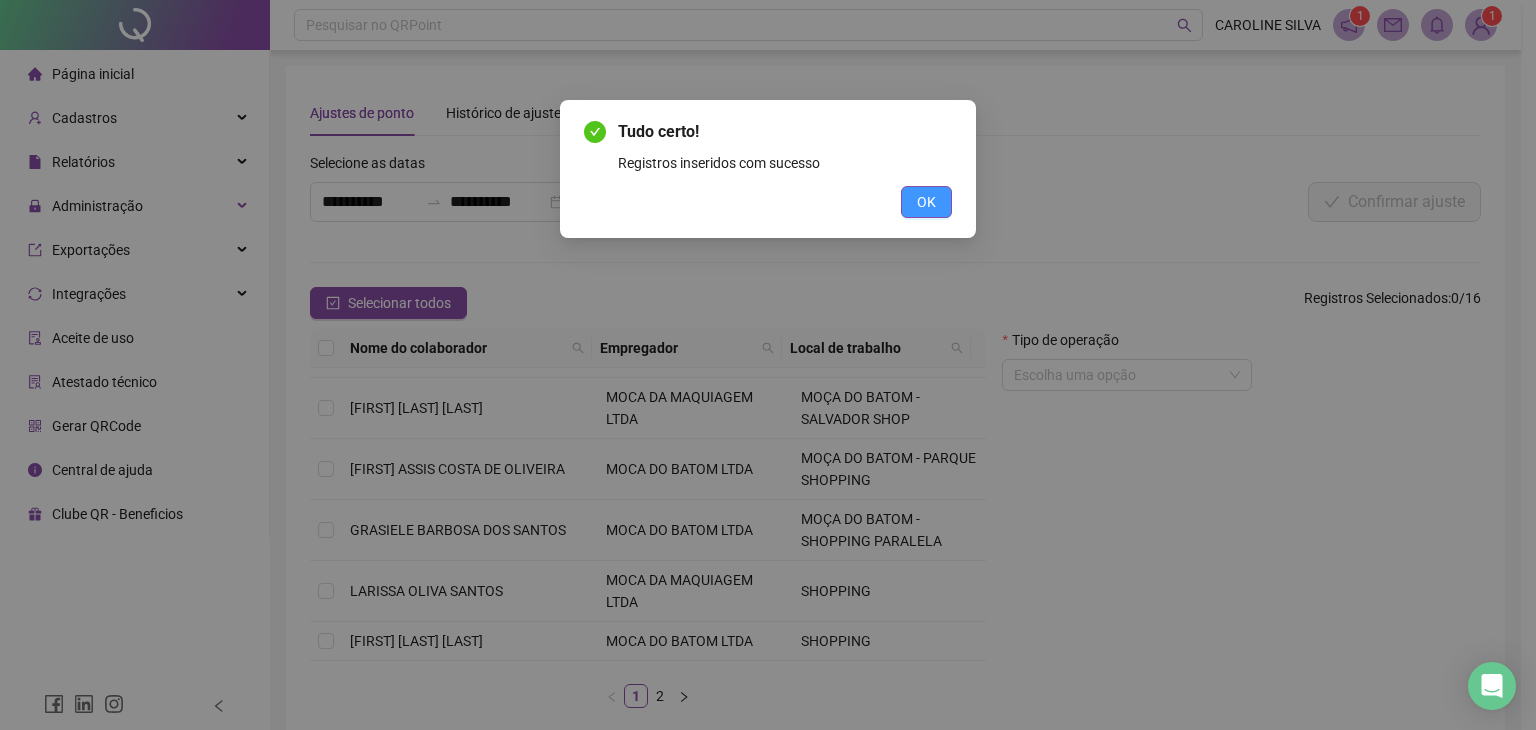 click on "OK" at bounding box center [926, 202] 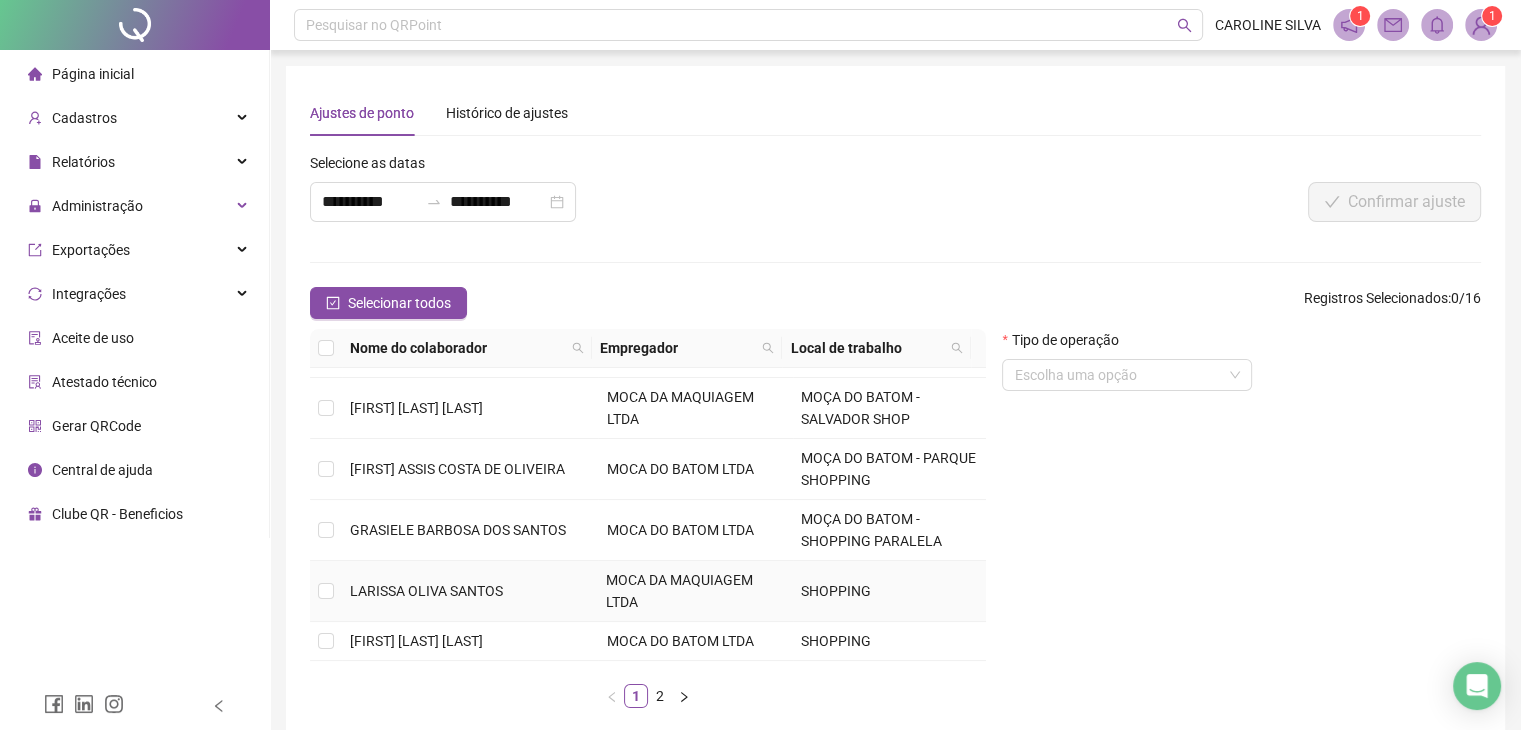 click on "[FIRST] [LAST]" at bounding box center (426, 591) 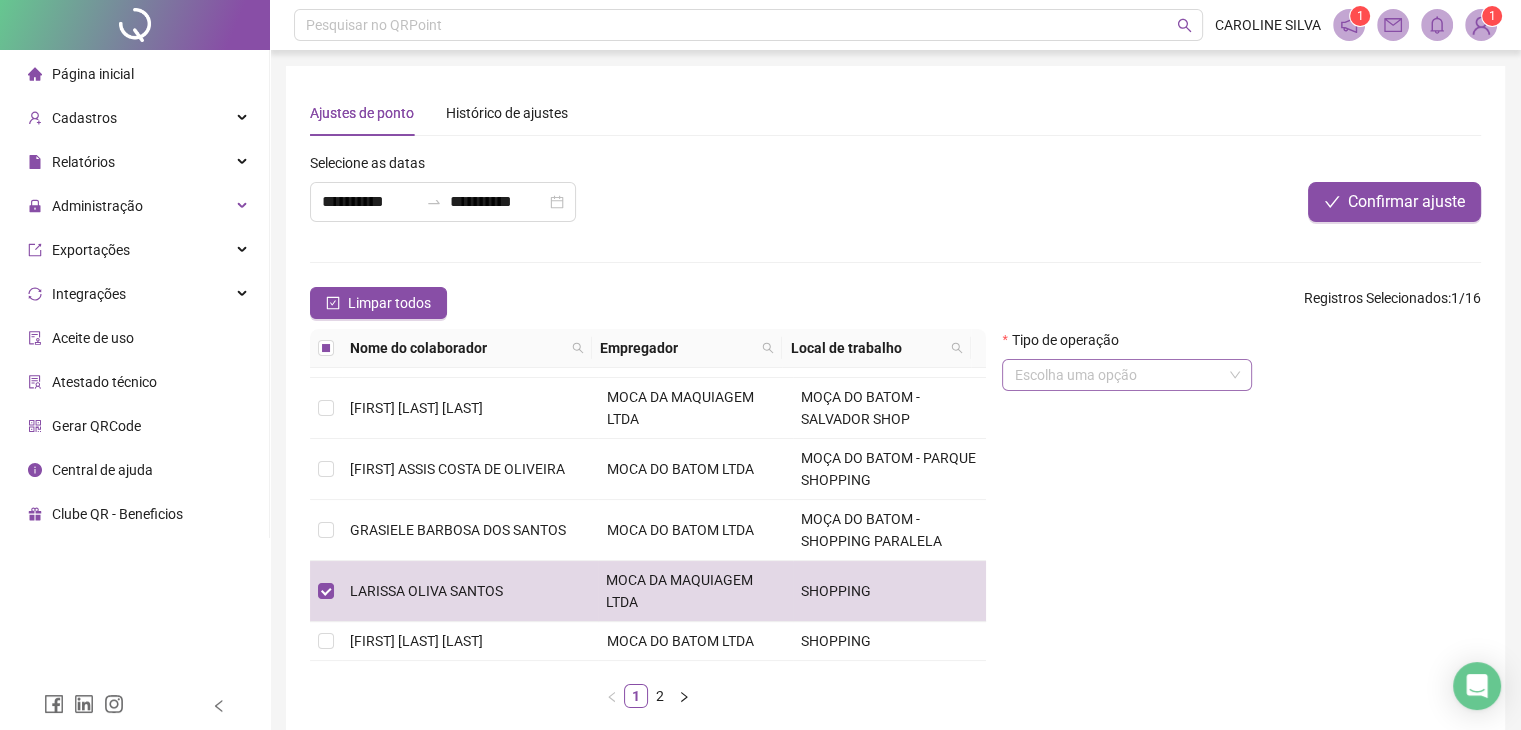 click at bounding box center (1118, 375) 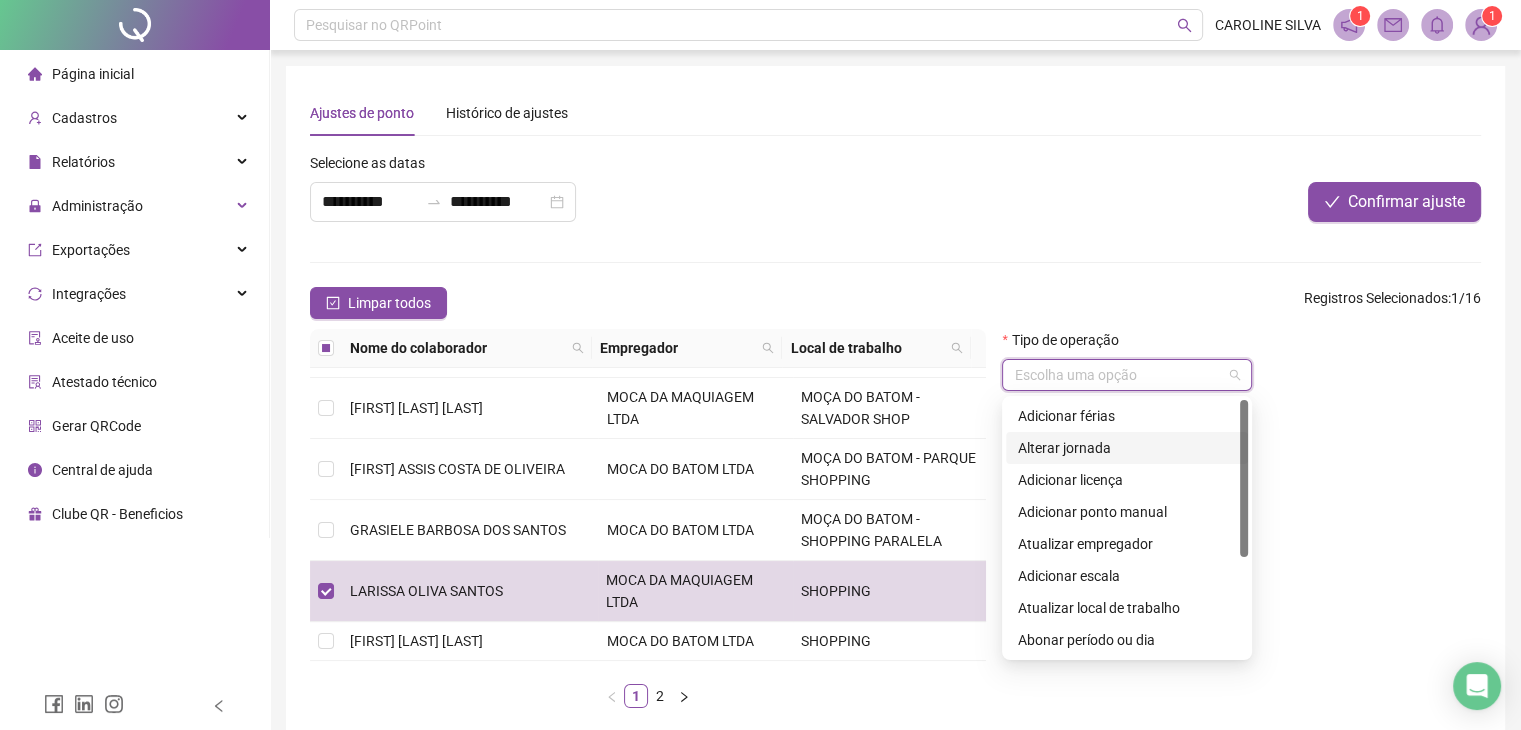 click on "Alterar jornada" at bounding box center [1127, 448] 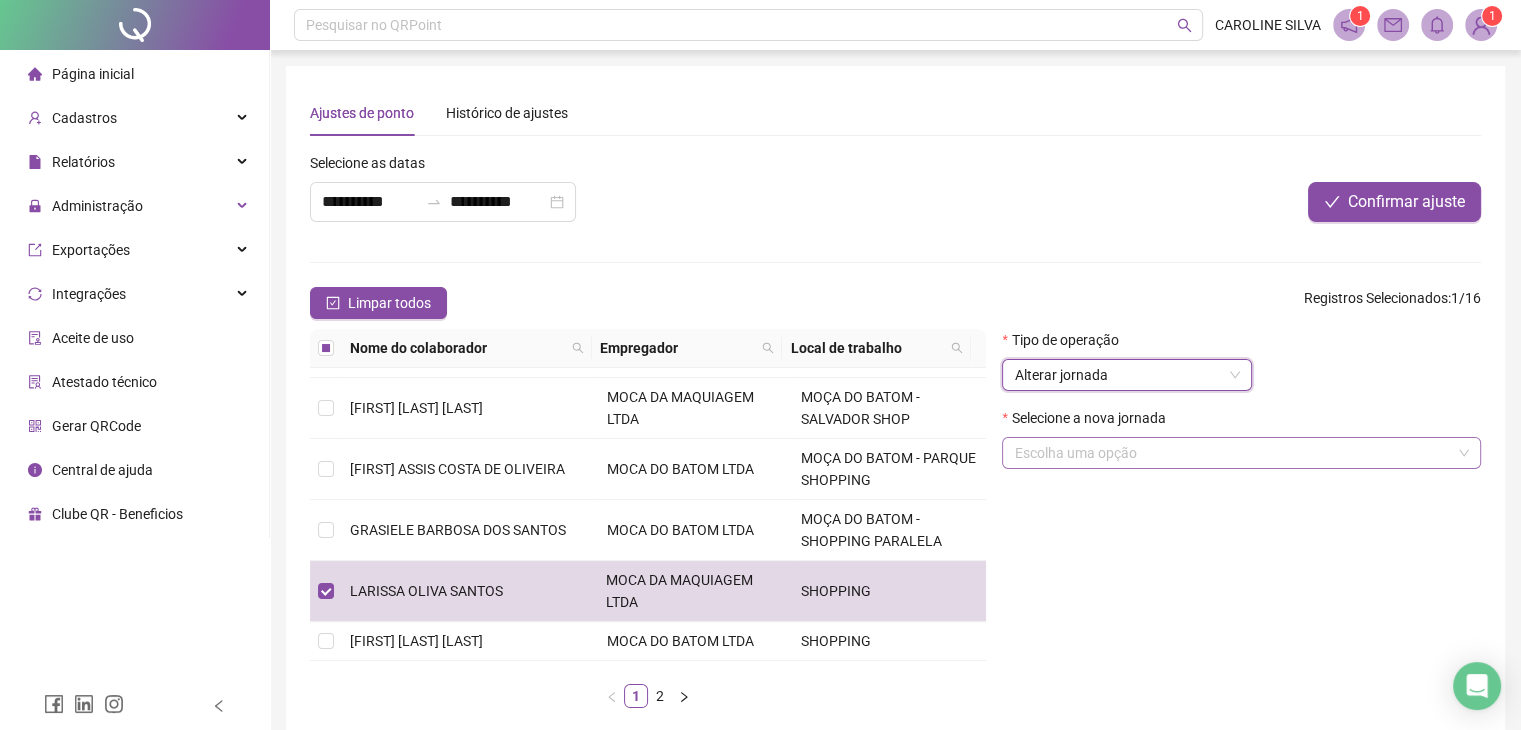 click at bounding box center (1232, 453) 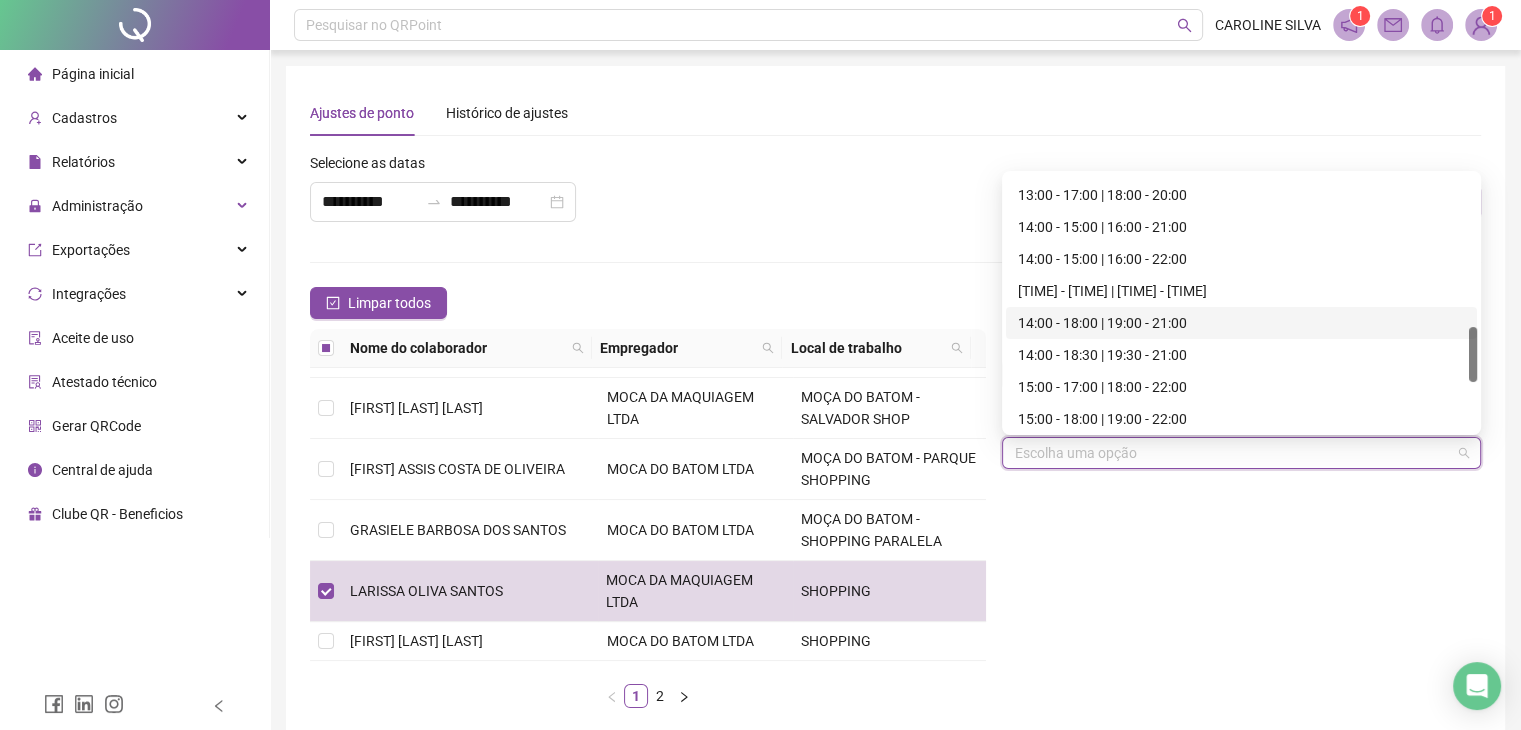 scroll, scrollTop: 800, scrollLeft: 0, axis: vertical 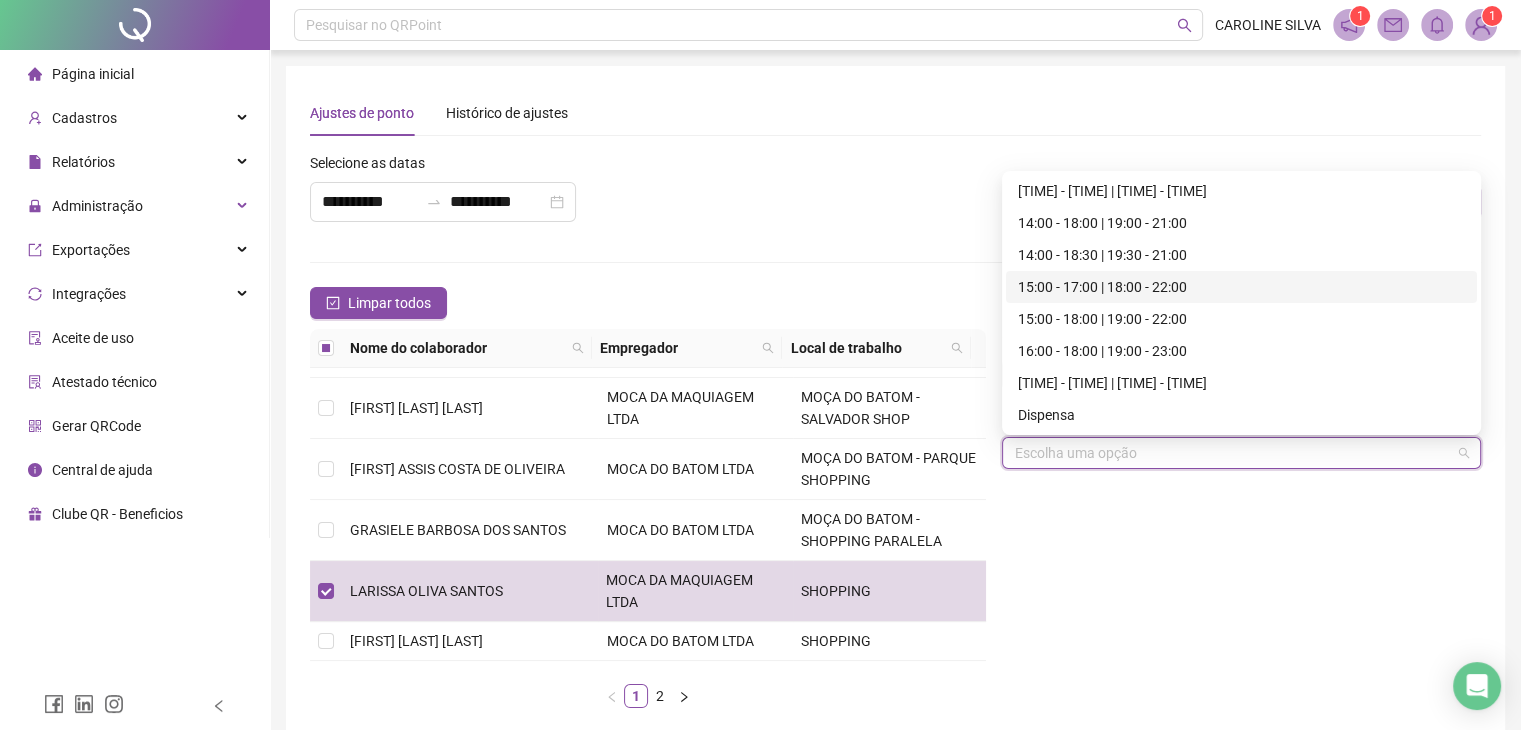 click on "15:00 - 17:00 | 18:00 - 22:00" at bounding box center [1241, 287] 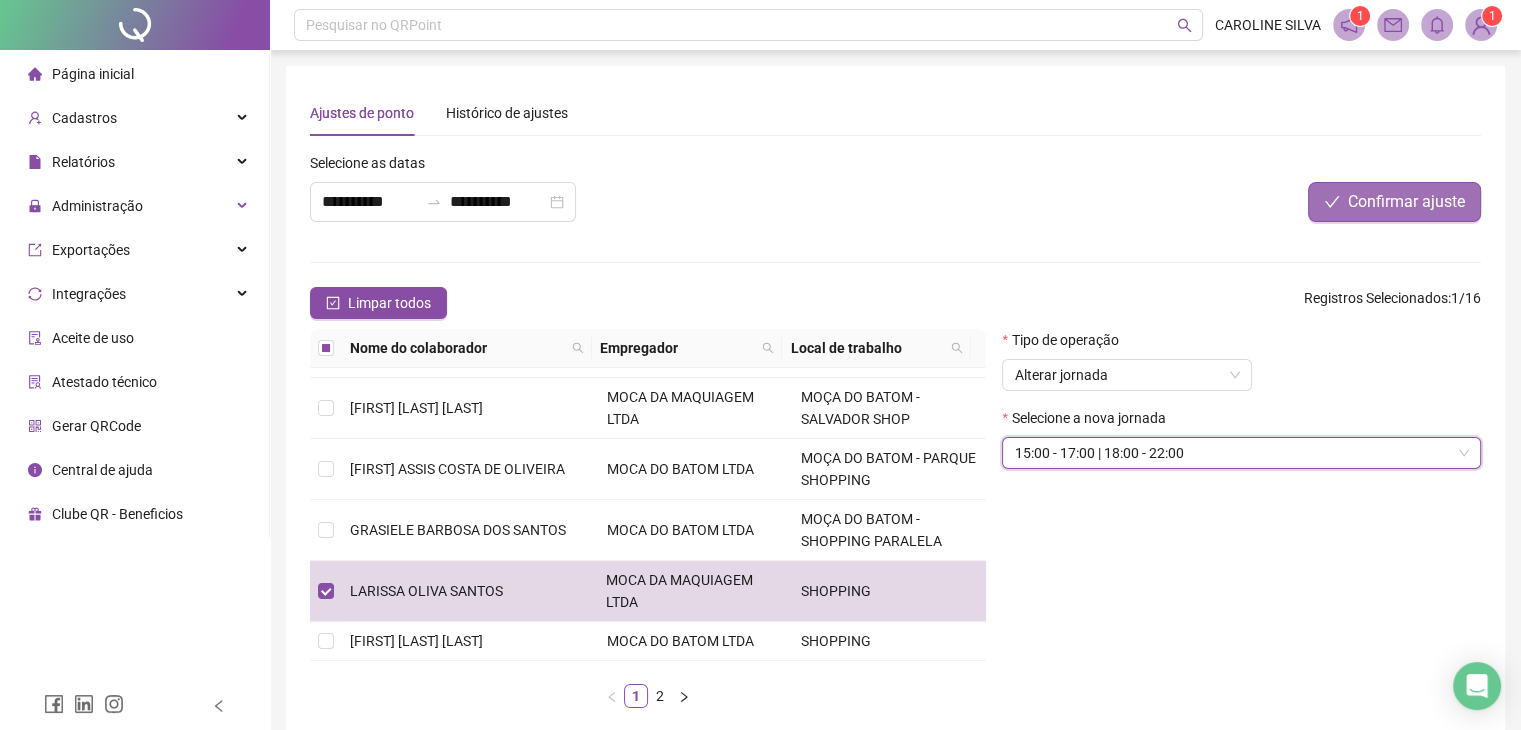 drag, startPoint x: 1400, startPoint y: 204, endPoint x: 1387, endPoint y: 205, distance: 13.038404 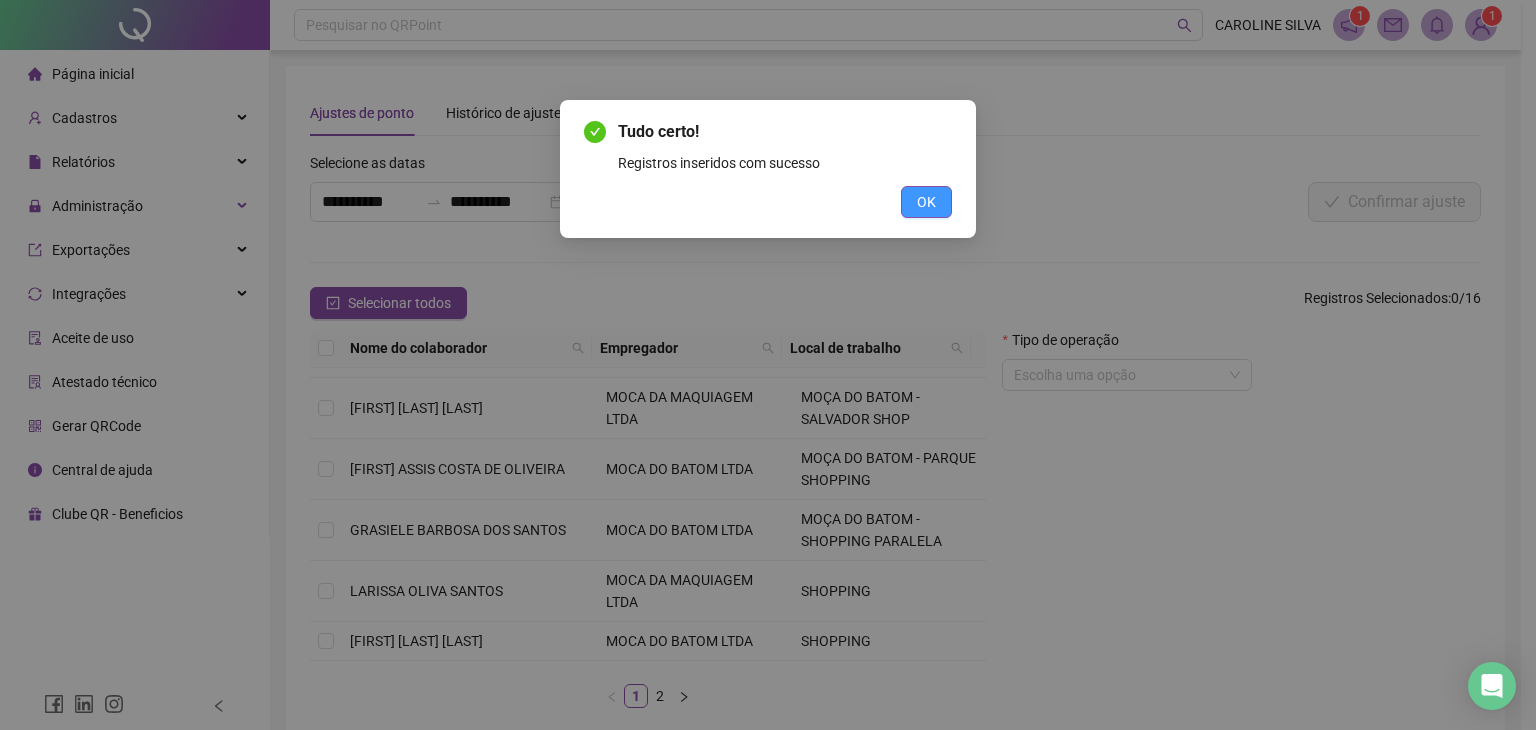 click on "OK" at bounding box center (926, 202) 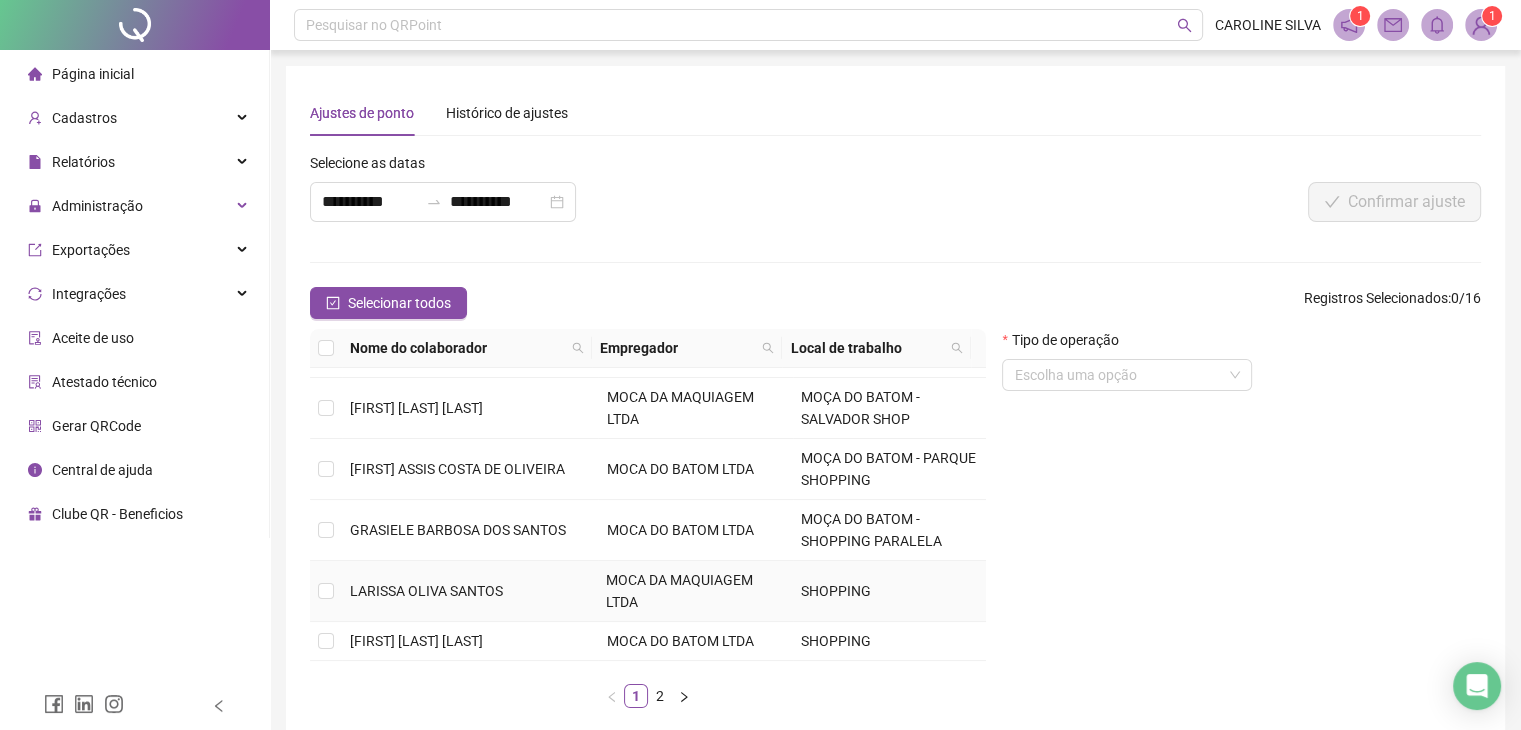 scroll, scrollTop: 473, scrollLeft: 0, axis: vertical 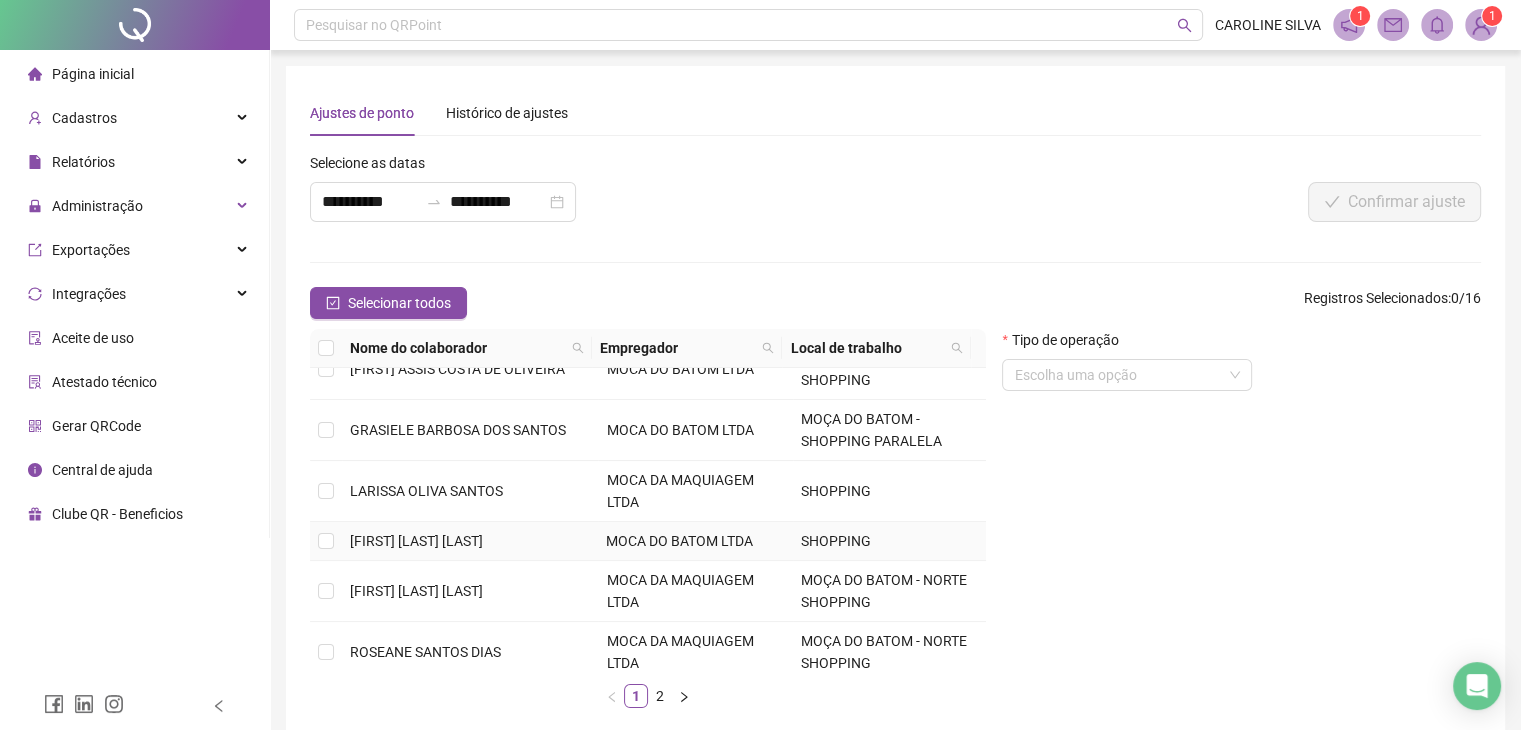 click on "MOCA DO BATOM LTDA" at bounding box center (695, 541) 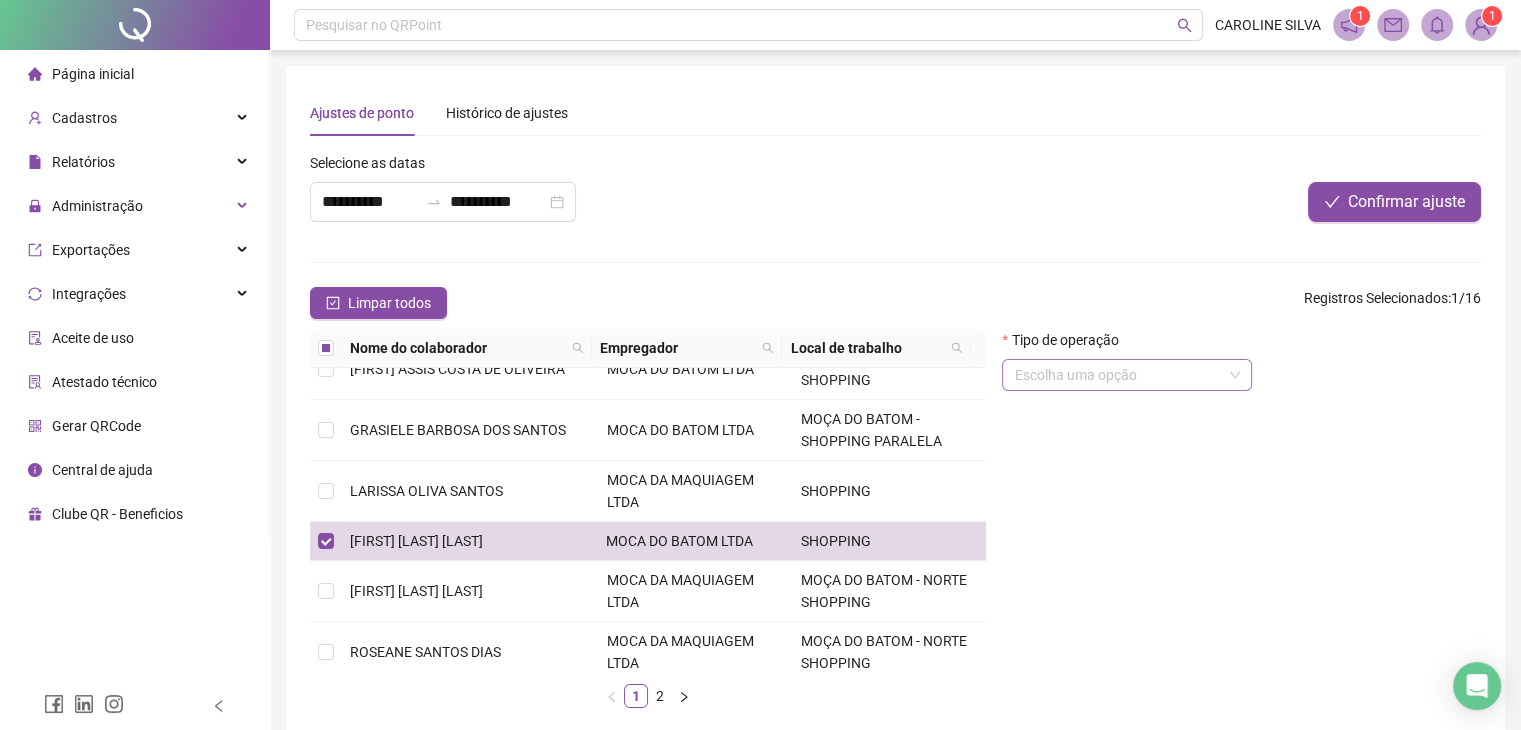 click at bounding box center [1118, 375] 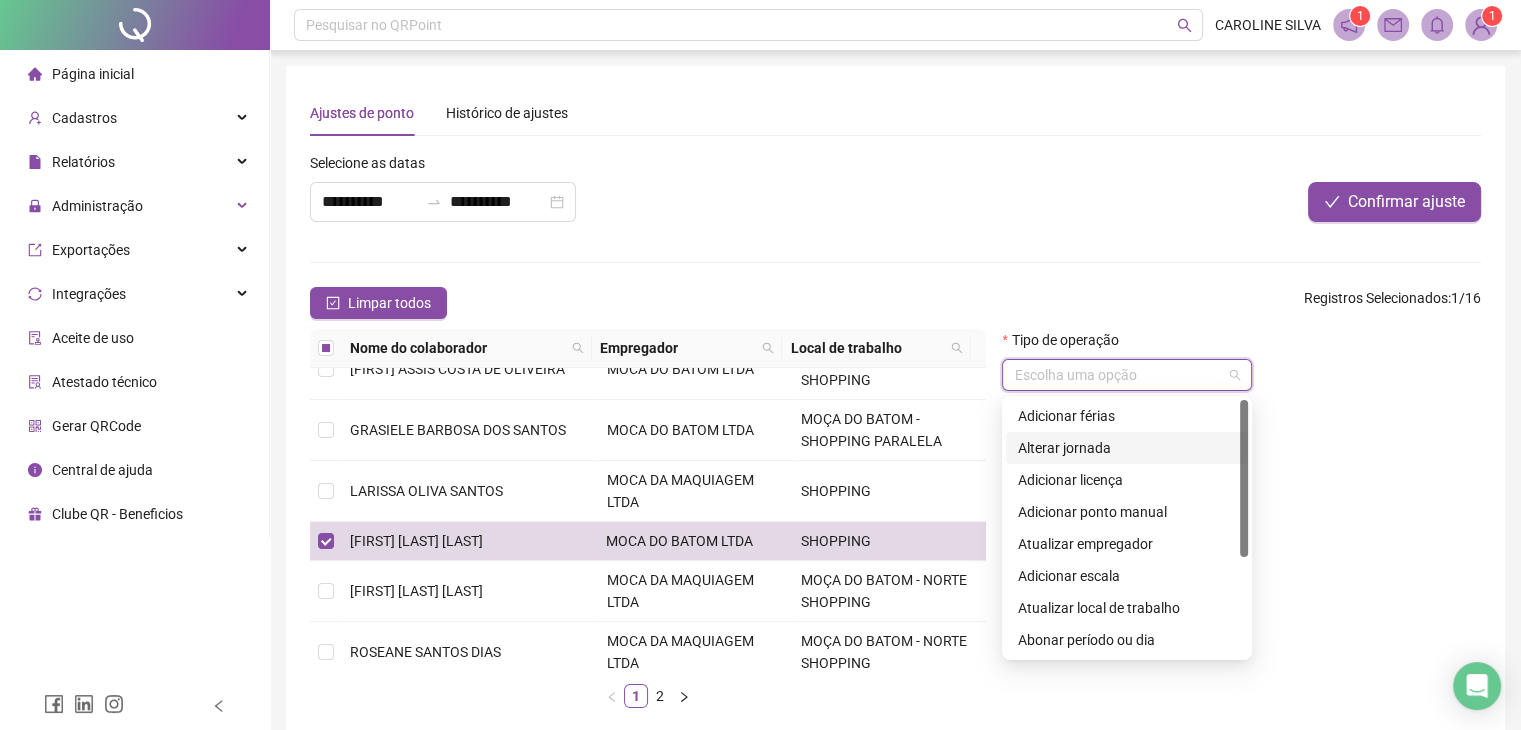 click on "Alterar jornada" at bounding box center [1127, 448] 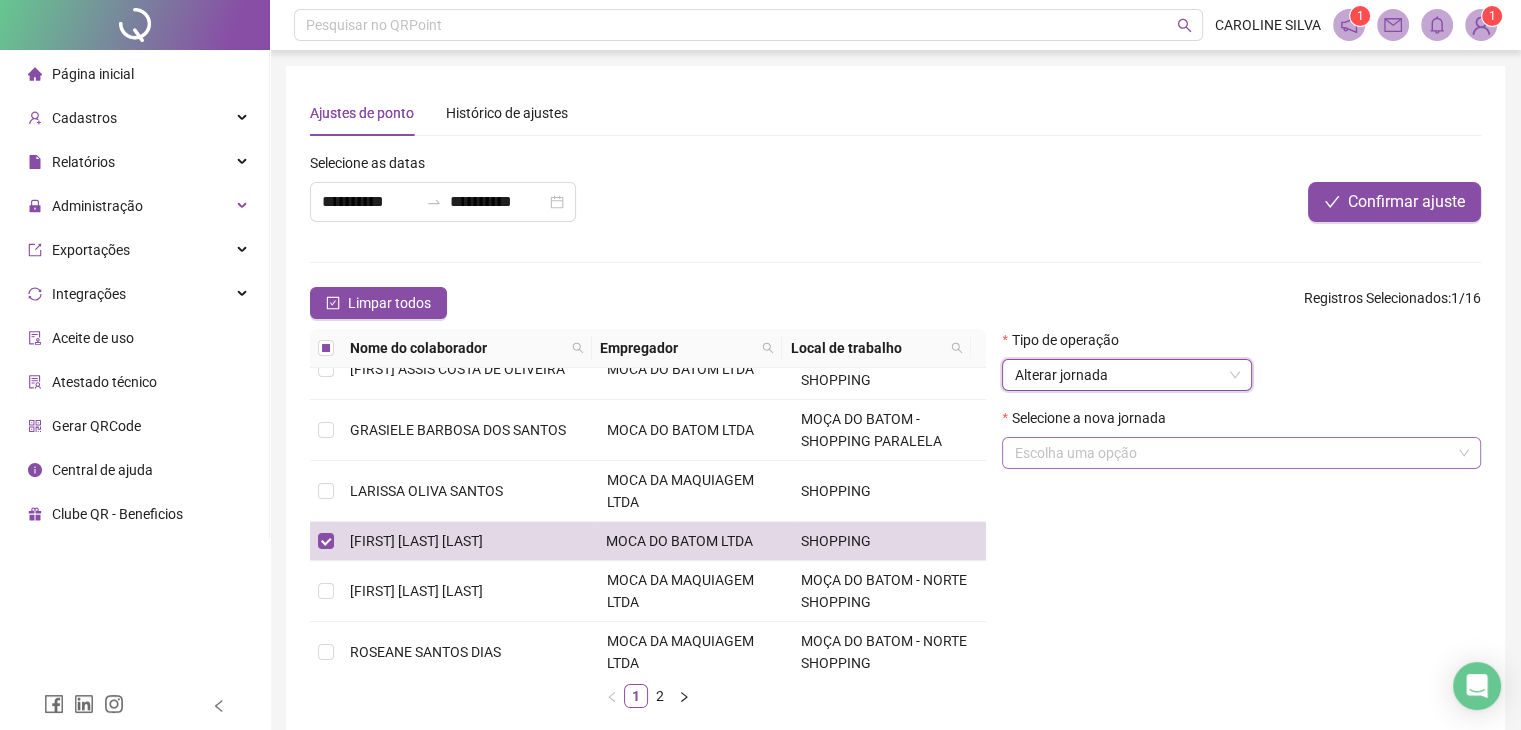 click at bounding box center [1232, 453] 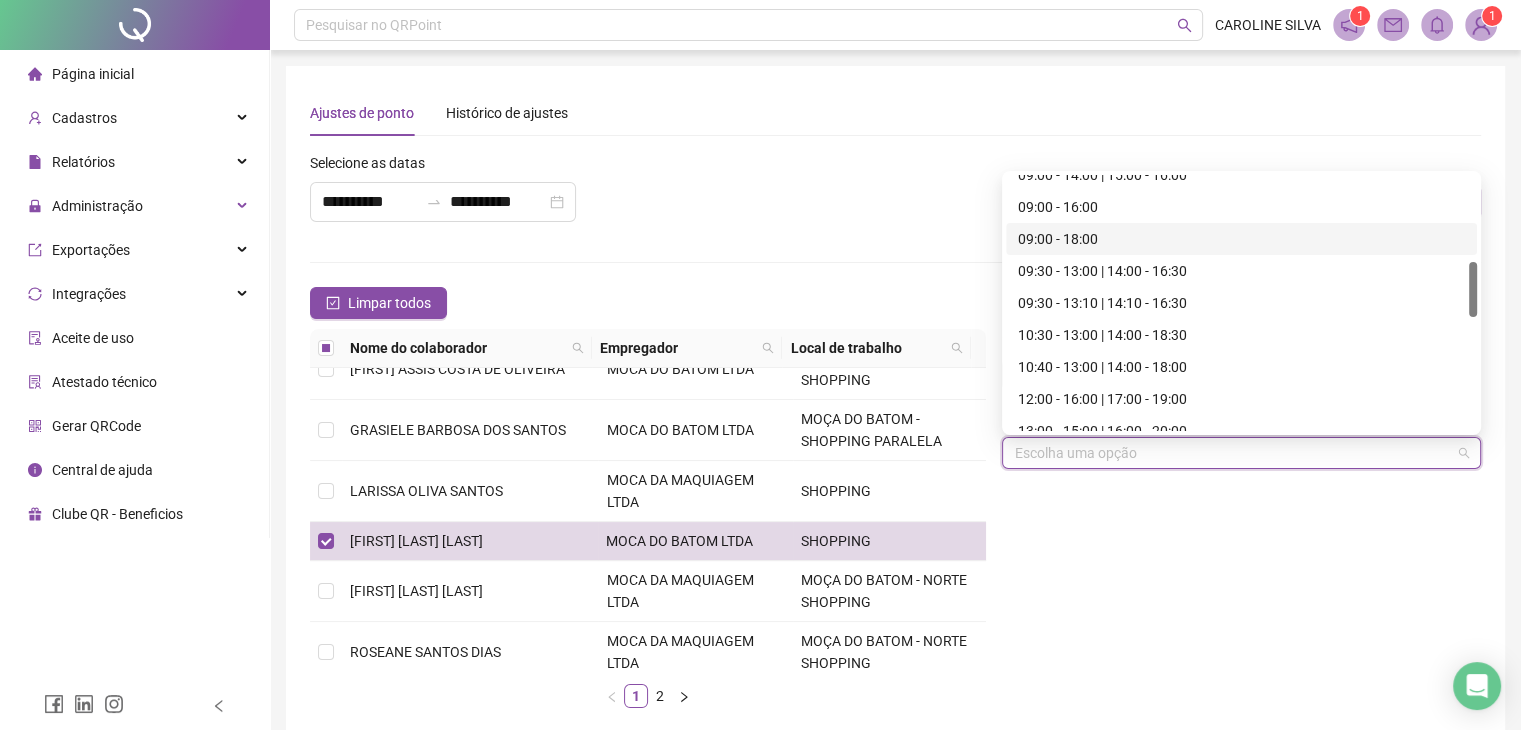 scroll, scrollTop: 500, scrollLeft: 0, axis: vertical 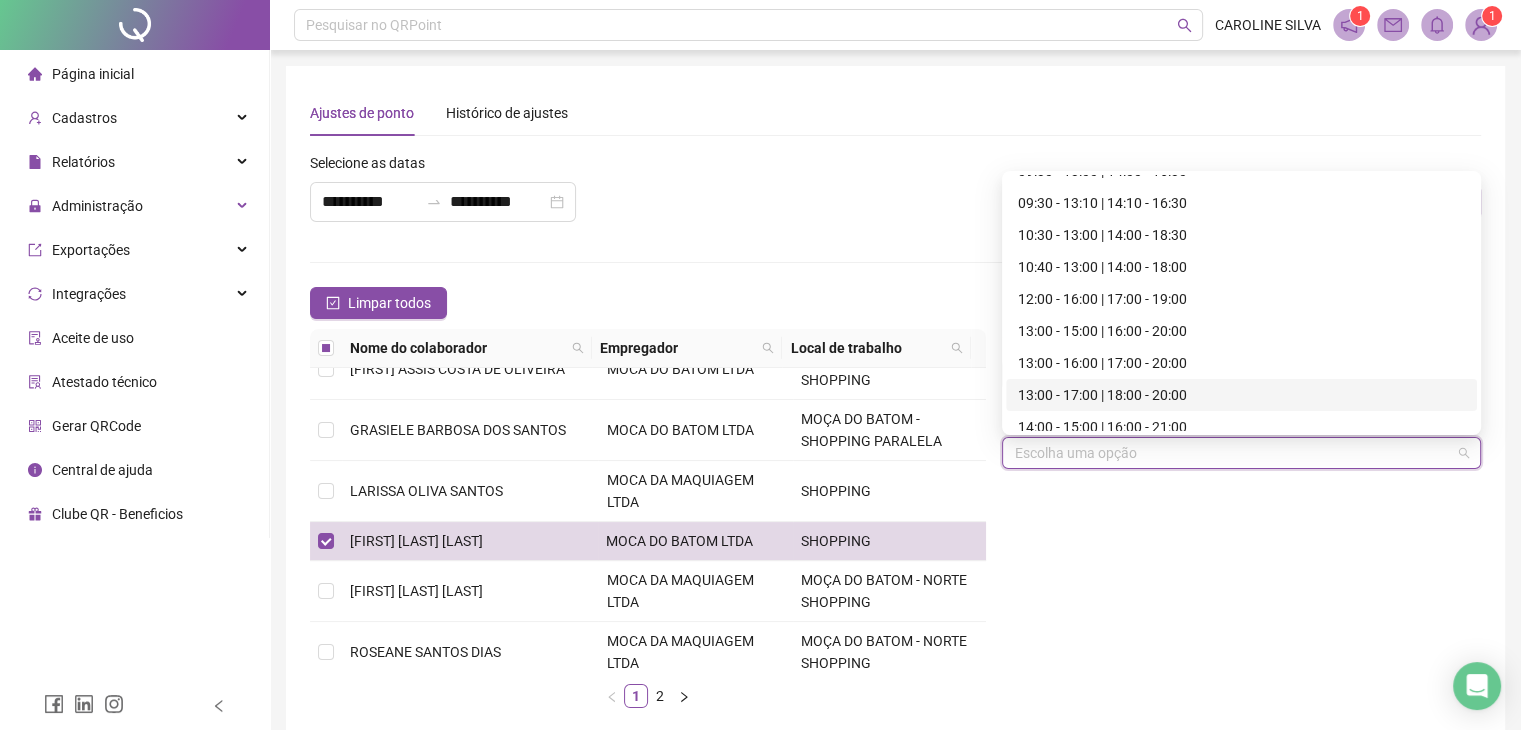 click on "13:00 - 17:00 | 18:00 - 20:00" at bounding box center (1241, 395) 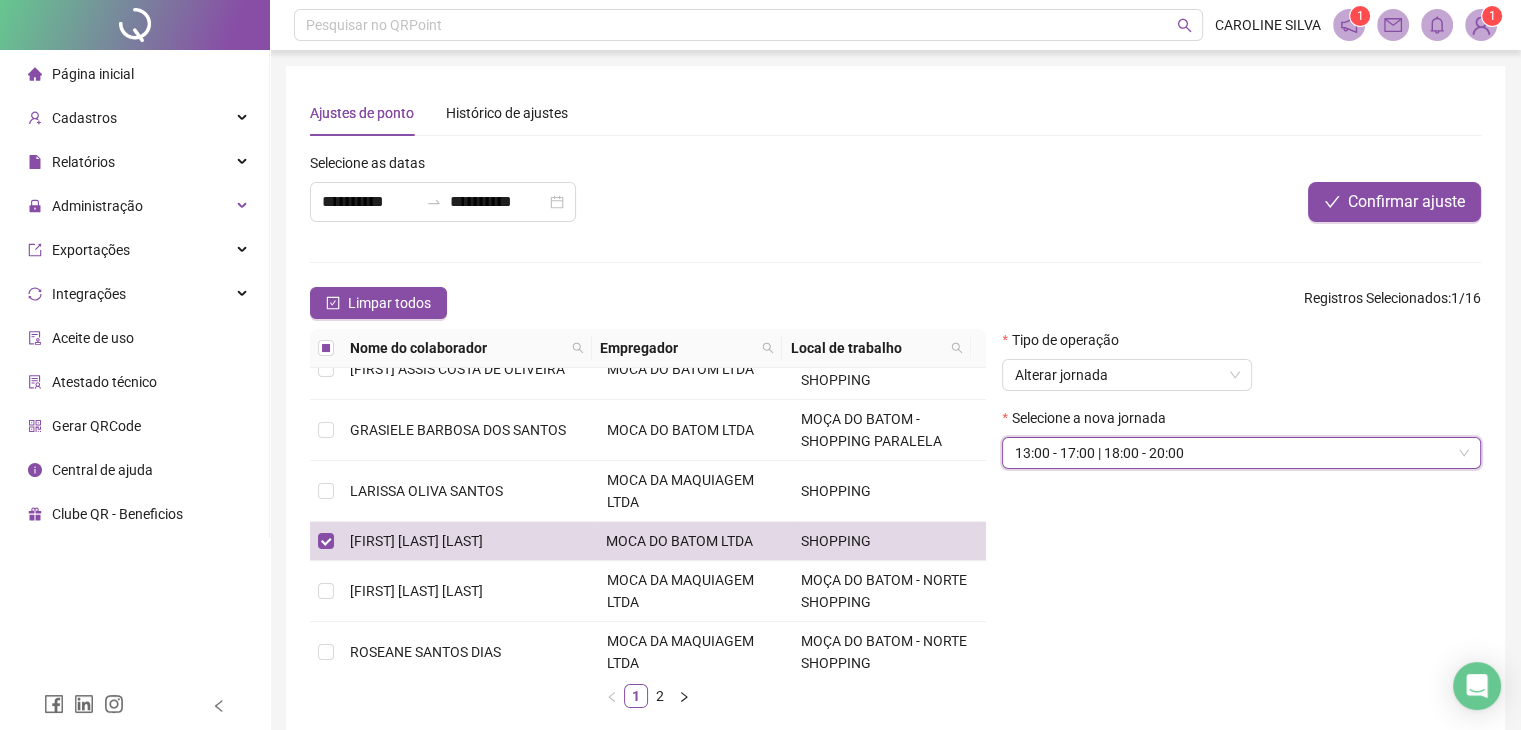 click on "Confirmar ajuste" at bounding box center [1394, 202] 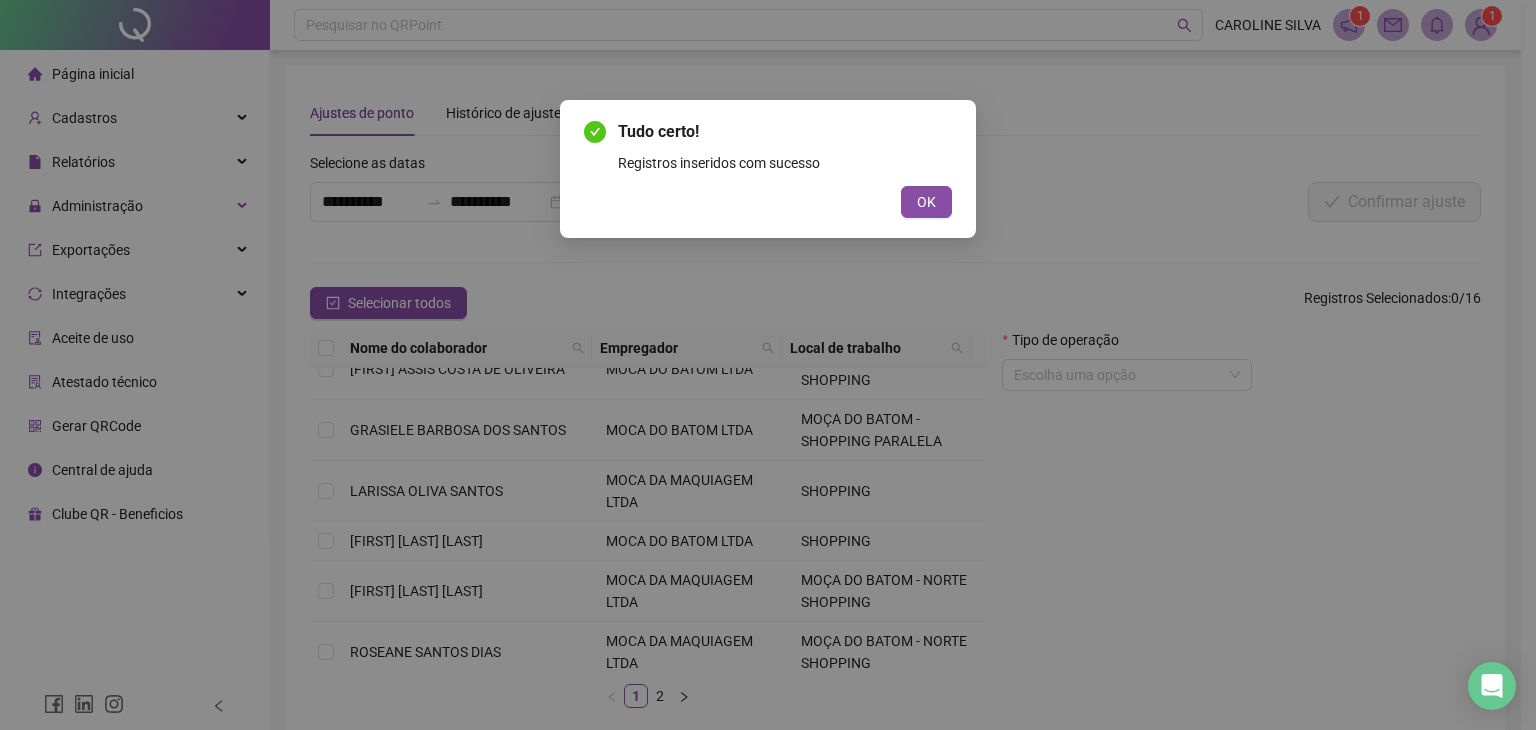 click on "Tudo certo! Registros inseridos com sucesso OK" at bounding box center [768, 169] 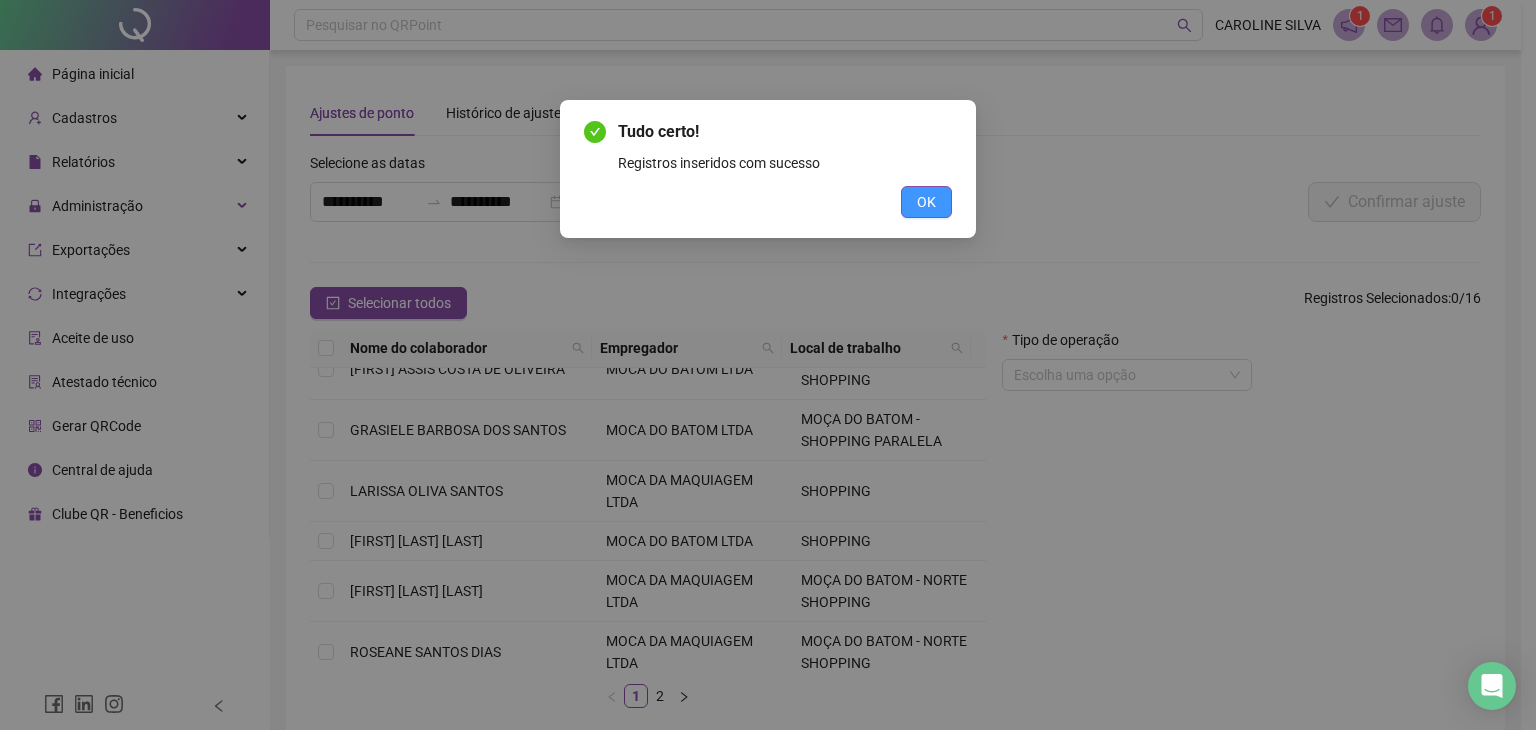 click on "OK" at bounding box center [926, 202] 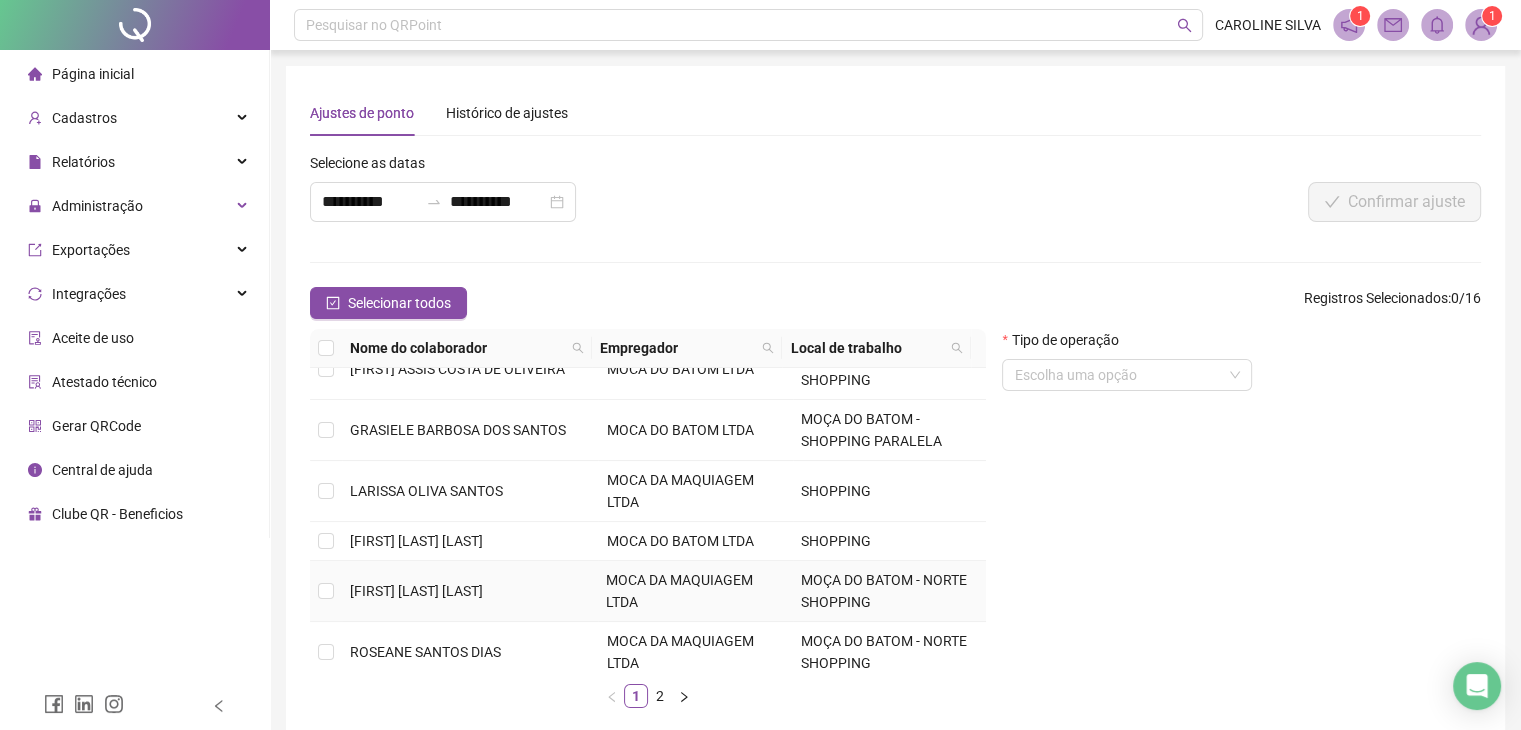 click on "MOCA DA MAQUIAGEM LTDA" at bounding box center (695, 591) 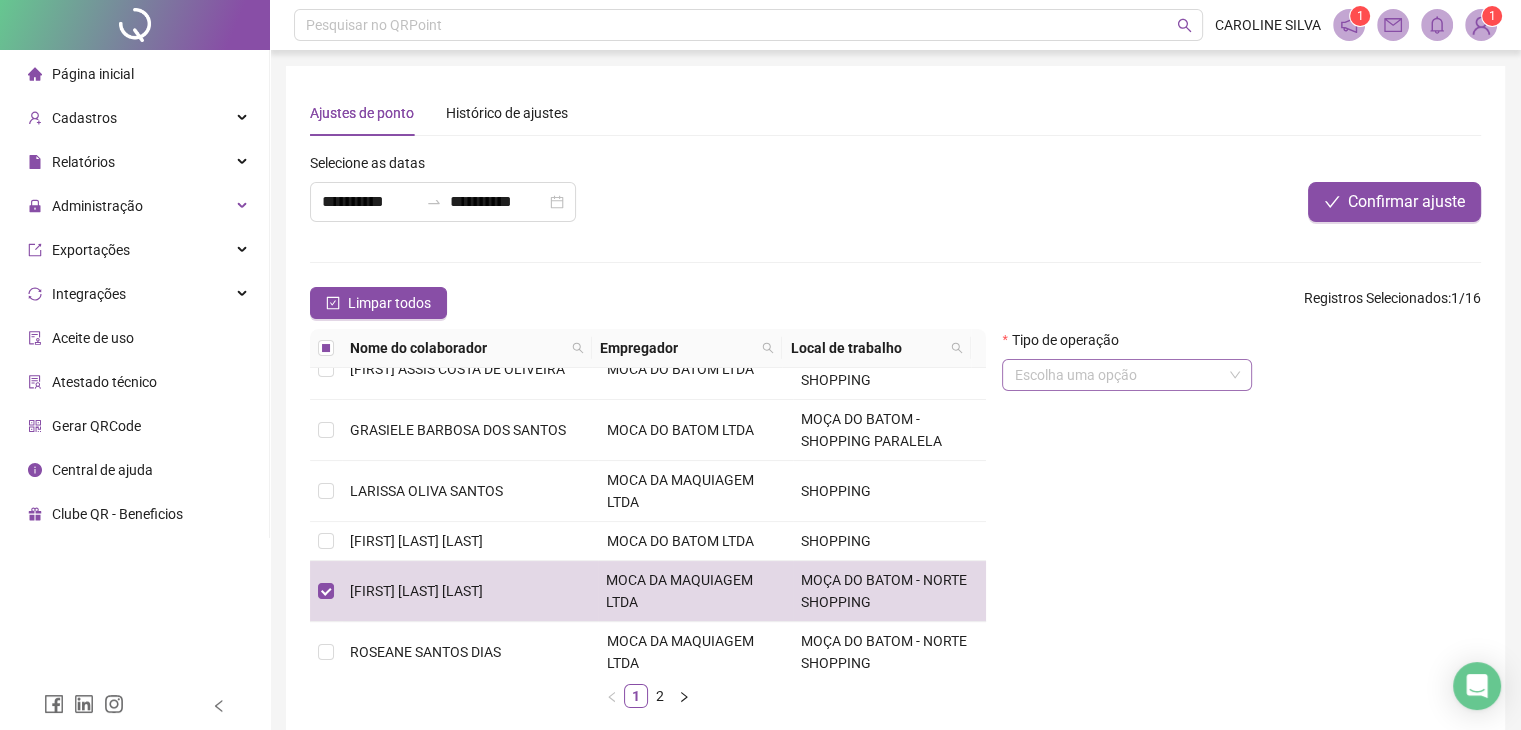 click at bounding box center (1118, 375) 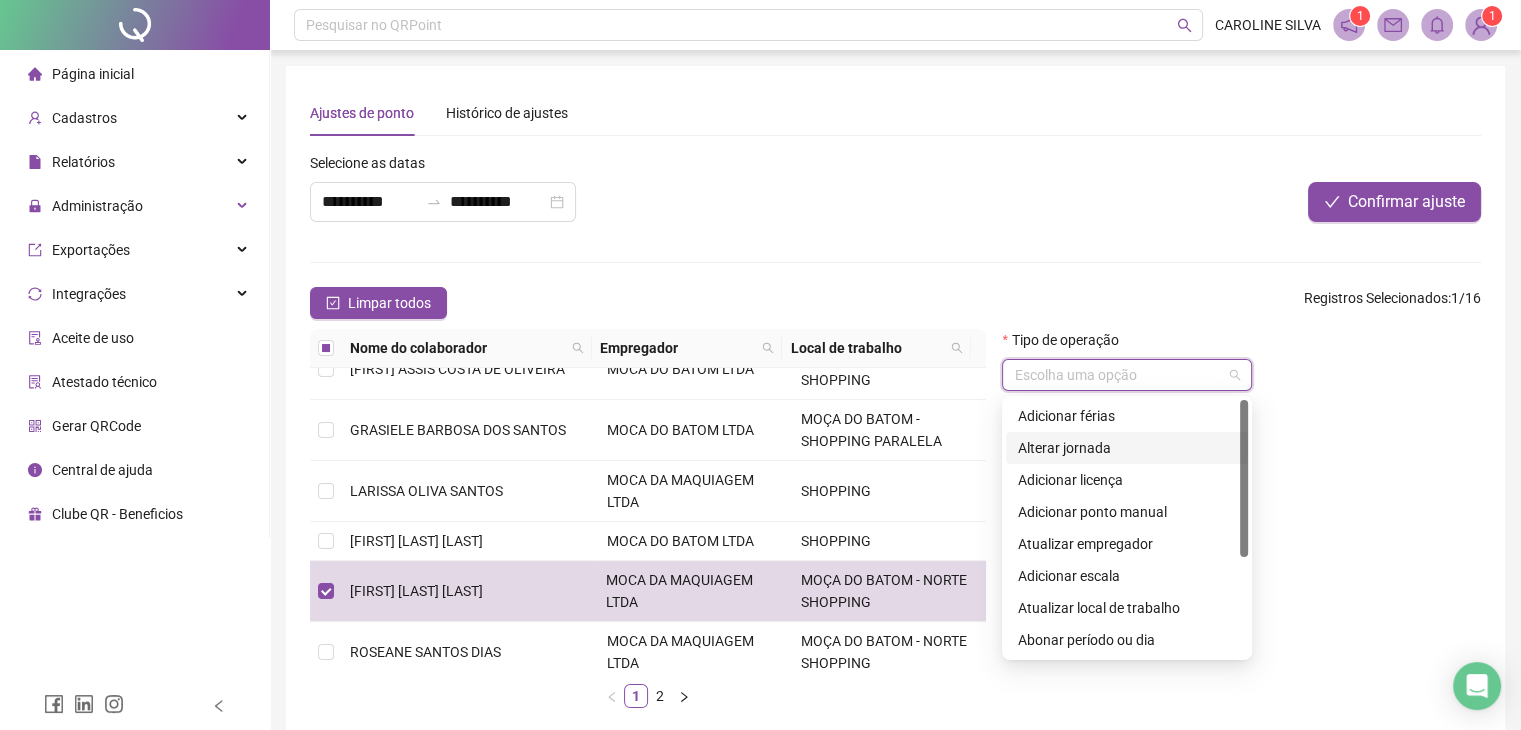 click on "Alterar jornada" at bounding box center (1127, 448) 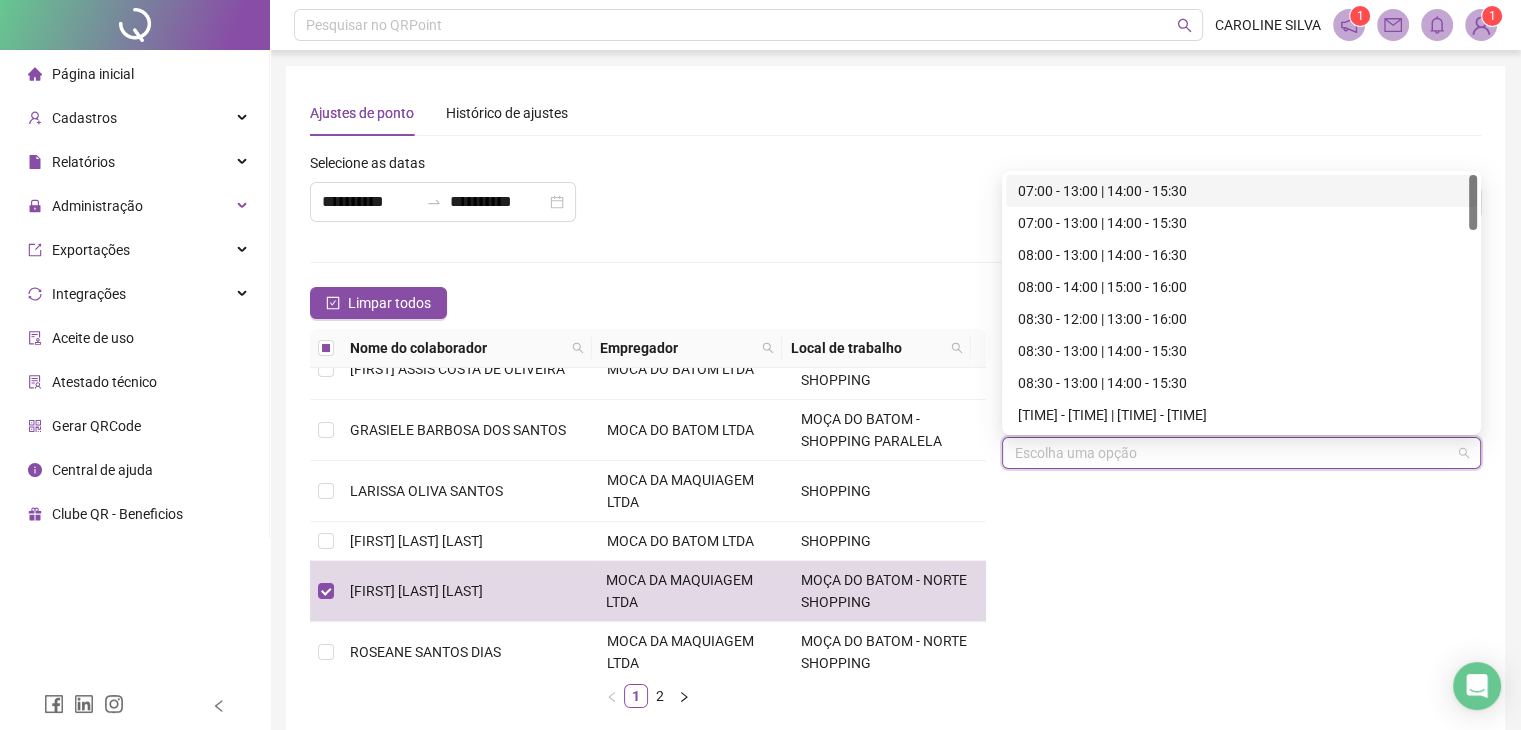 click at bounding box center [1232, 453] 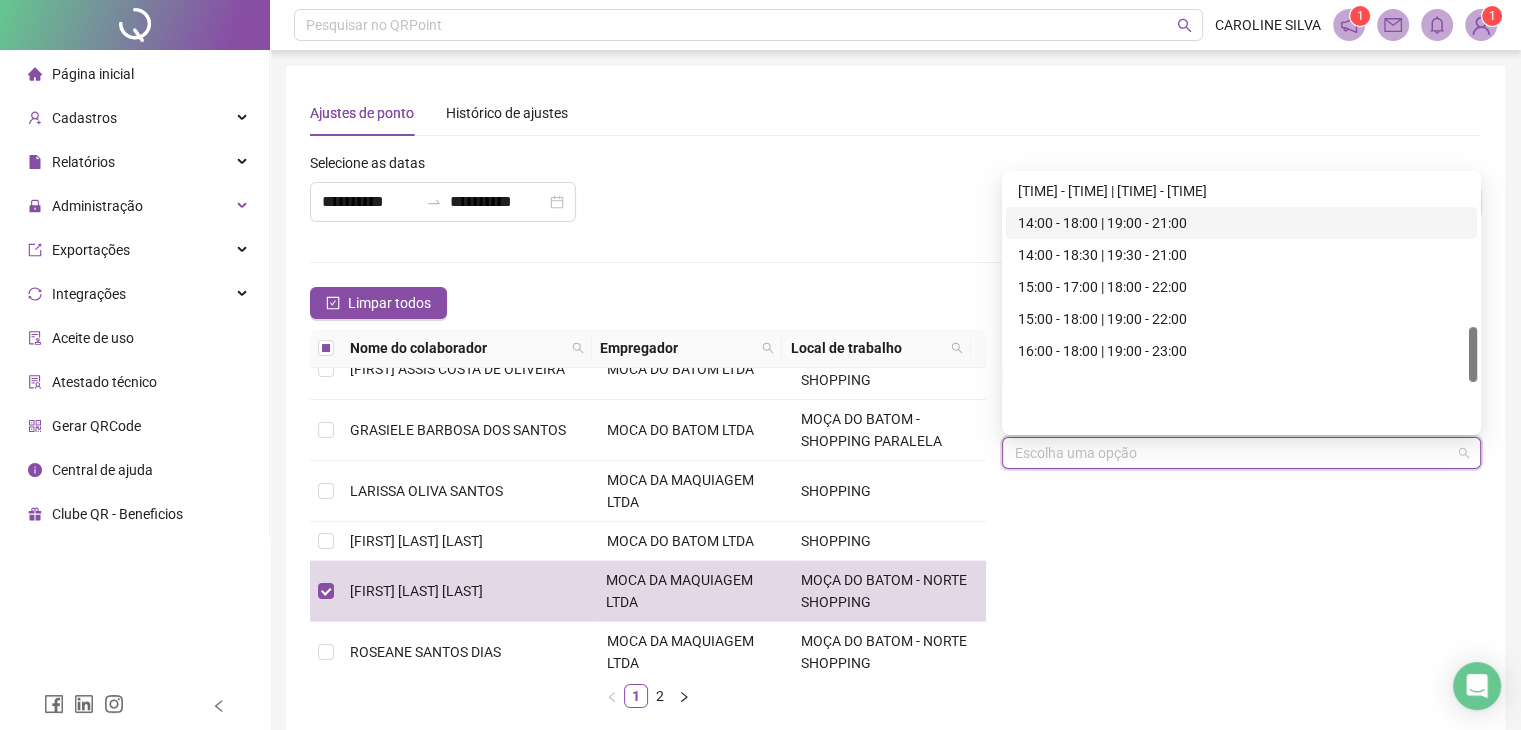 scroll, scrollTop: 700, scrollLeft: 0, axis: vertical 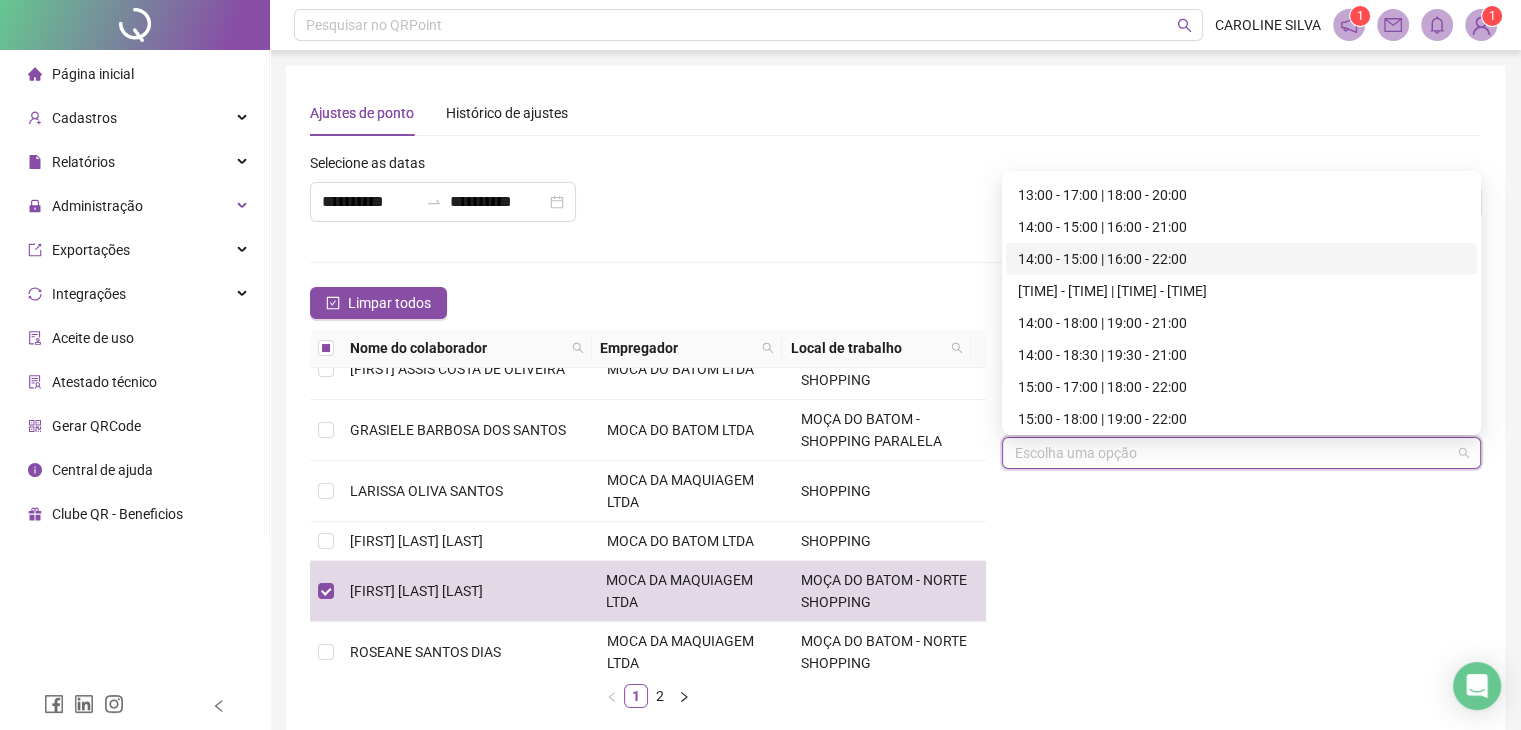 click on "14:00 - 15:00 | 16:00 - 22:00" at bounding box center (1241, 259) 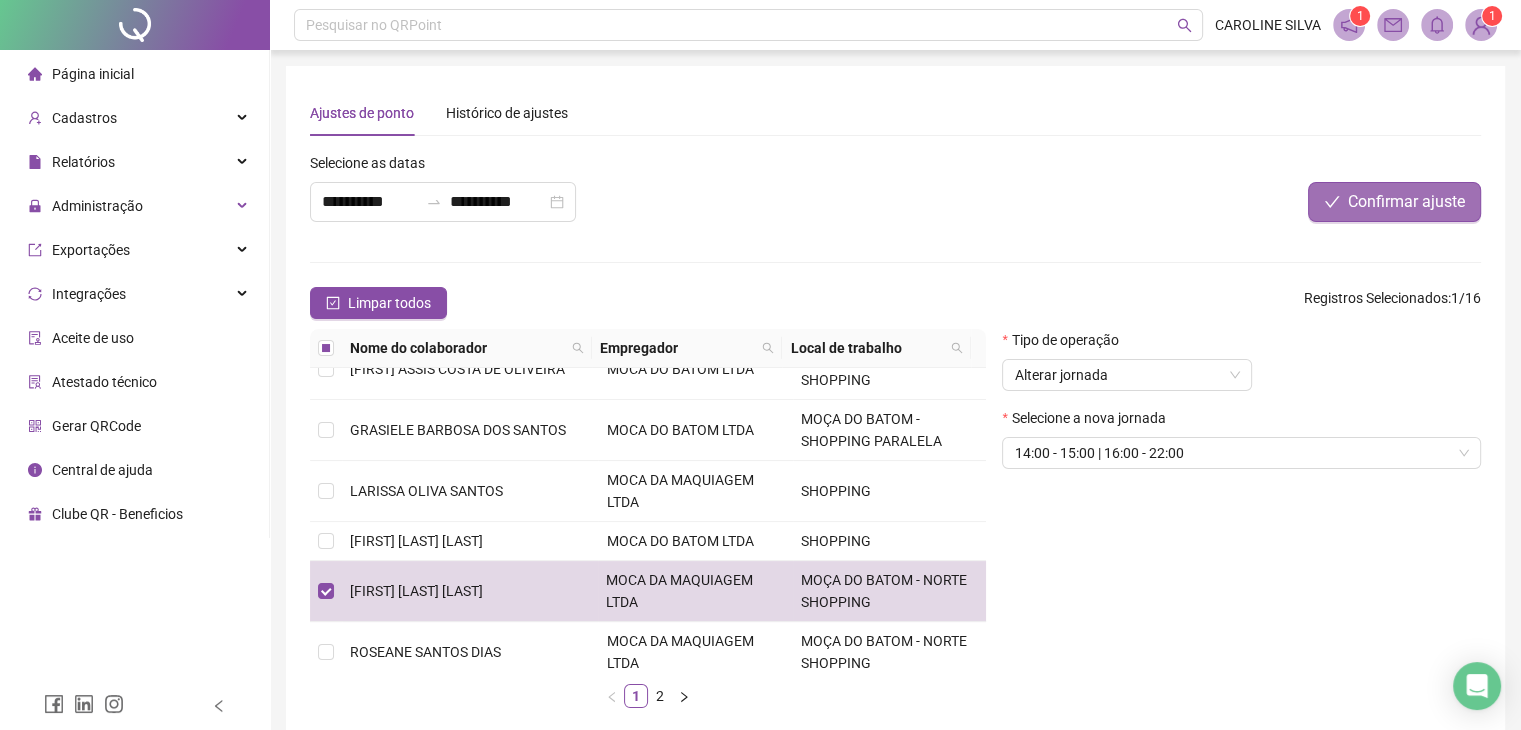 click on "Confirmar ajuste" at bounding box center (1406, 202) 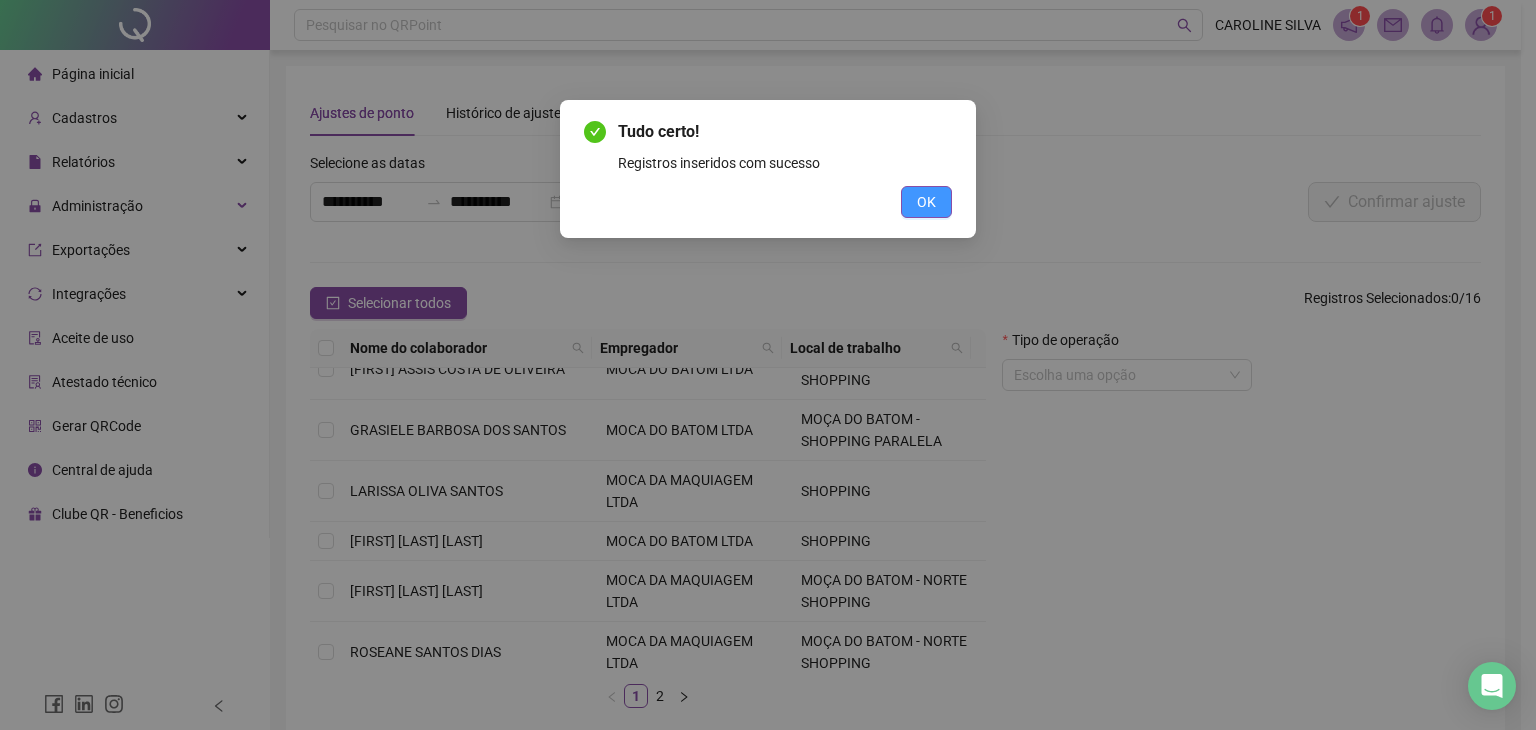 click on "OK" at bounding box center (926, 202) 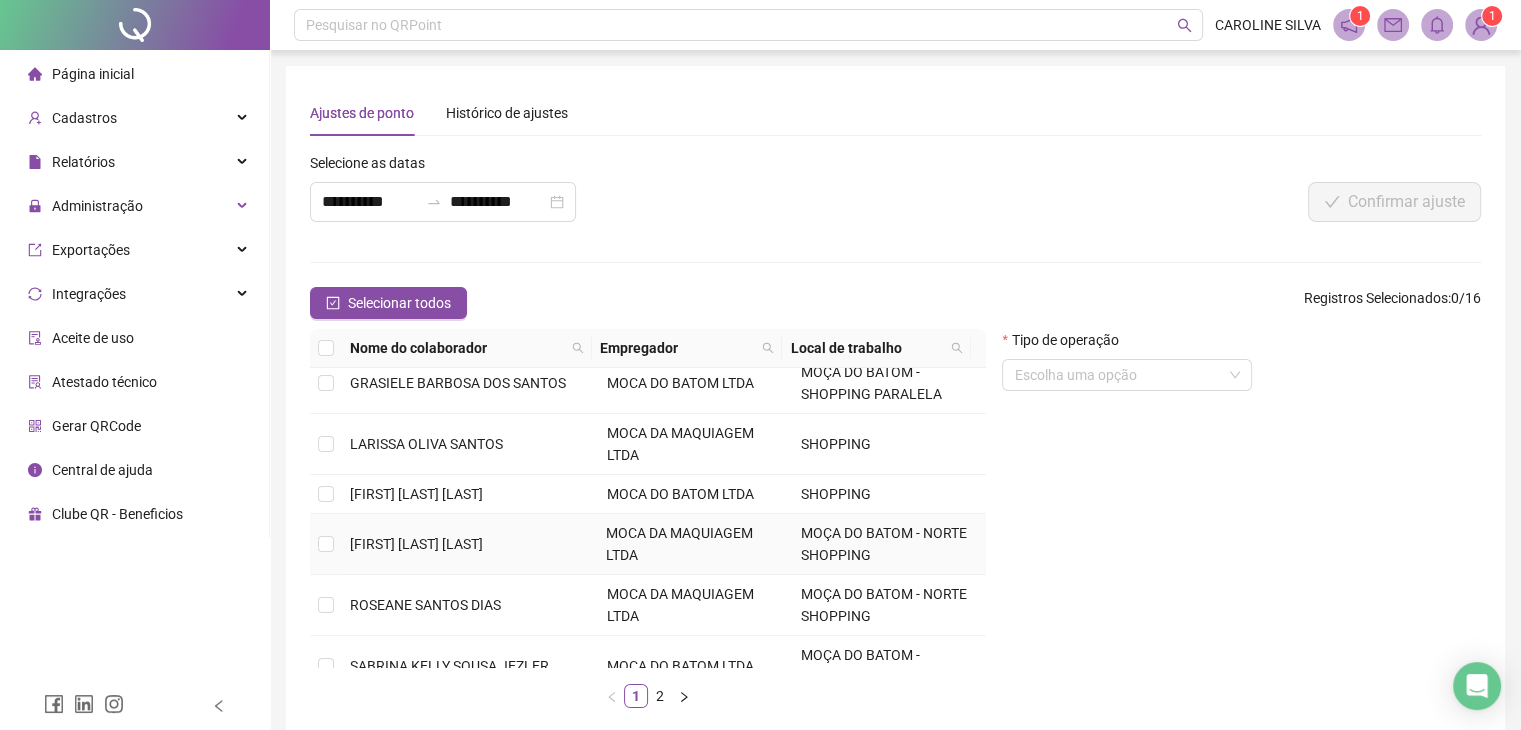 scroll, scrollTop: 545, scrollLeft: 0, axis: vertical 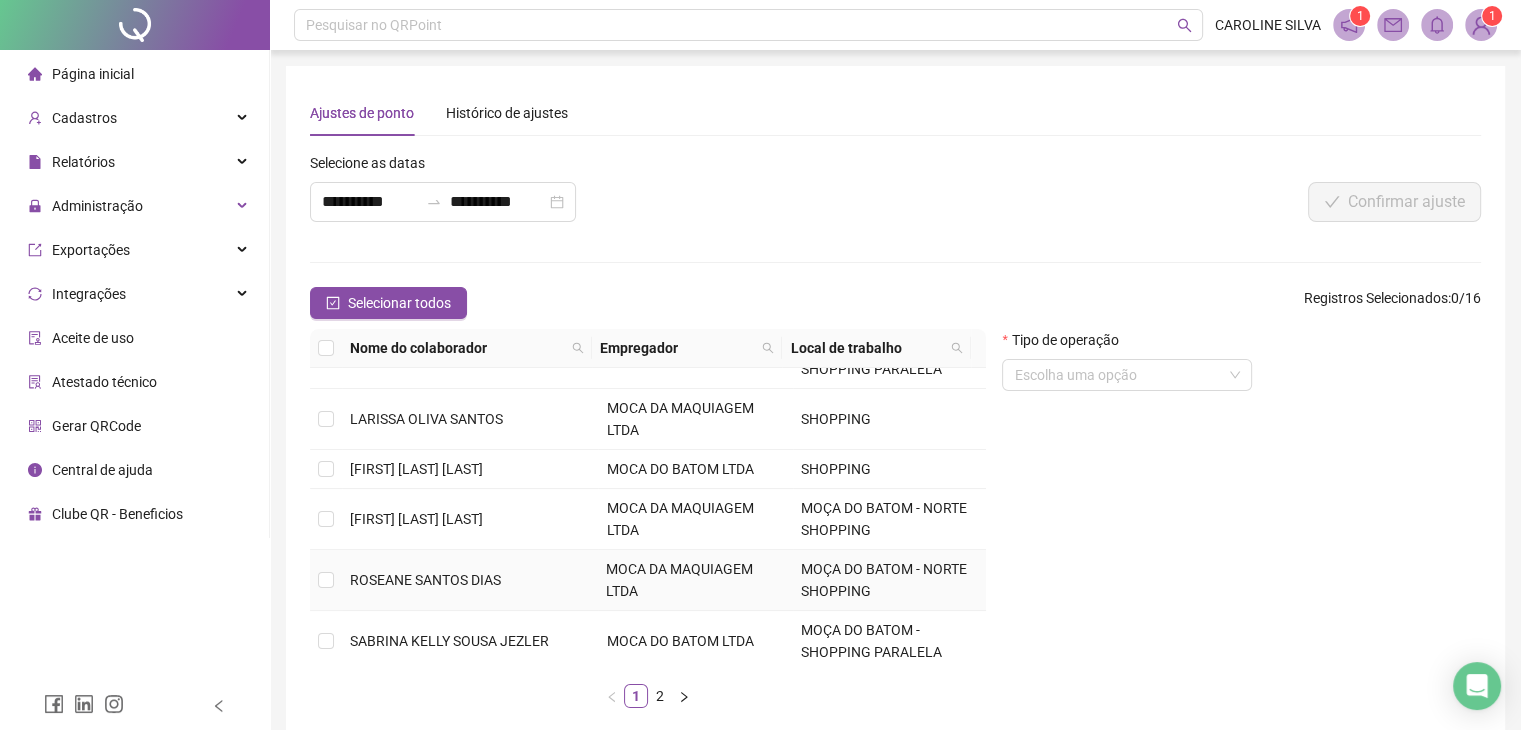 click on "MOÇA DO BATOM - NORTE SHOPPING" at bounding box center (889, 580) 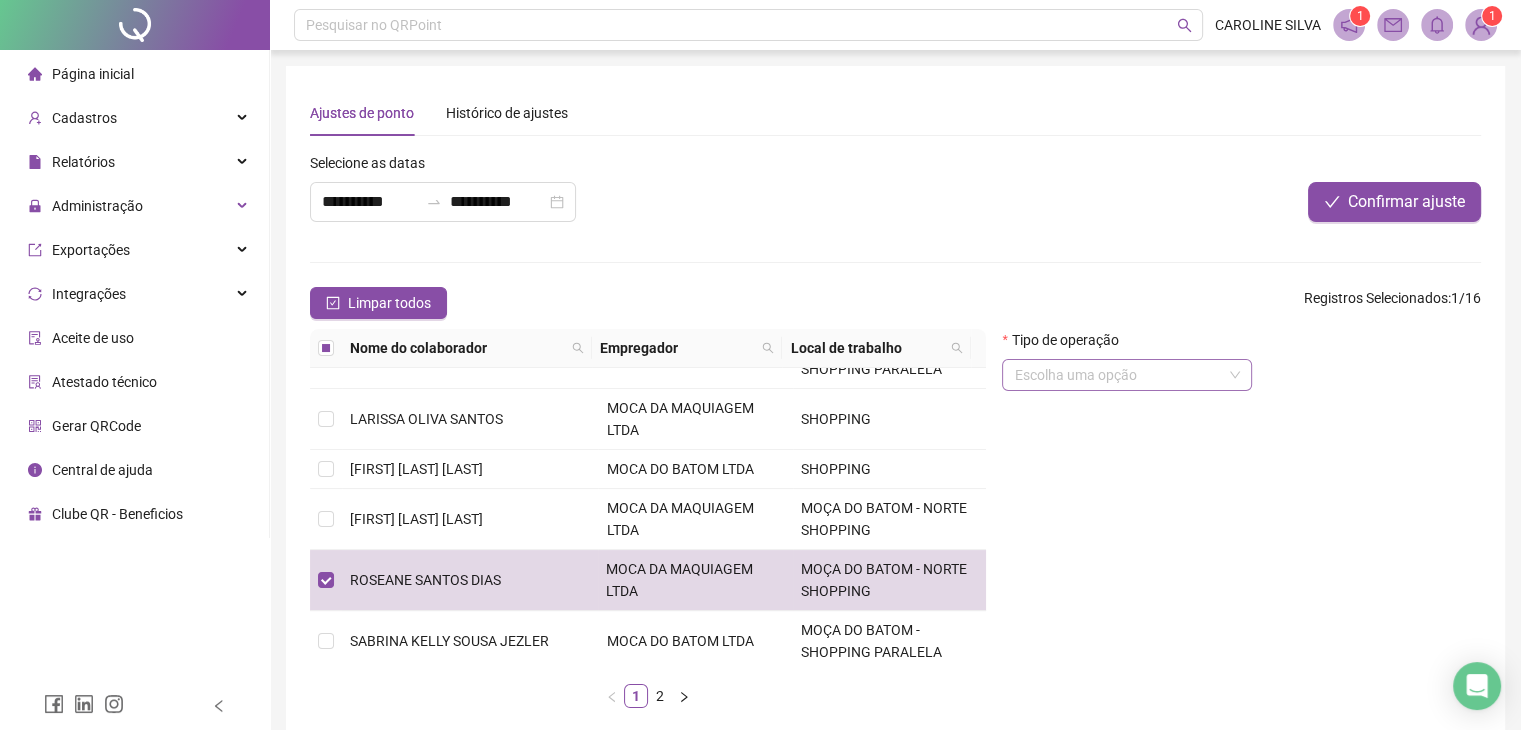 click at bounding box center (1118, 375) 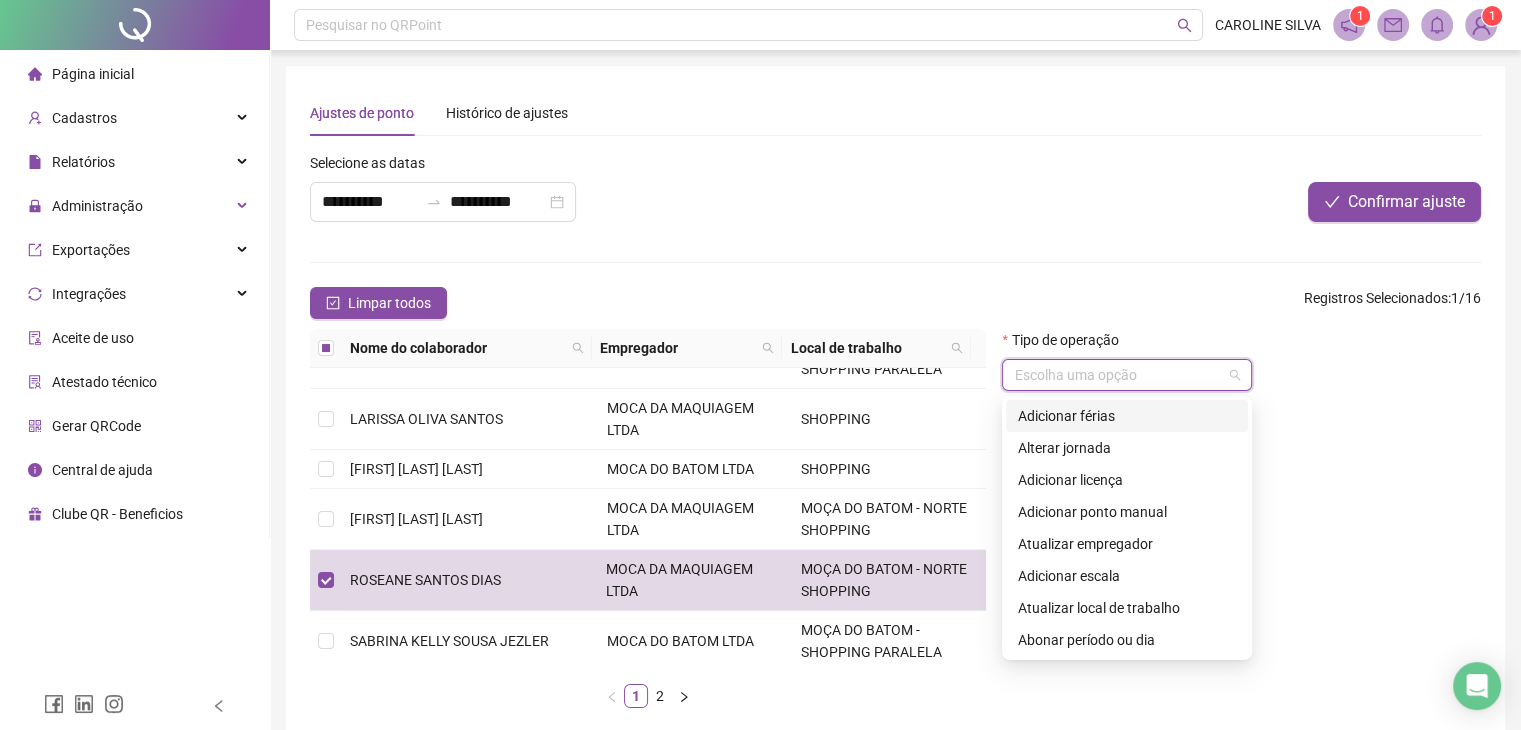 click on "Adicionar férias" at bounding box center [1127, 416] 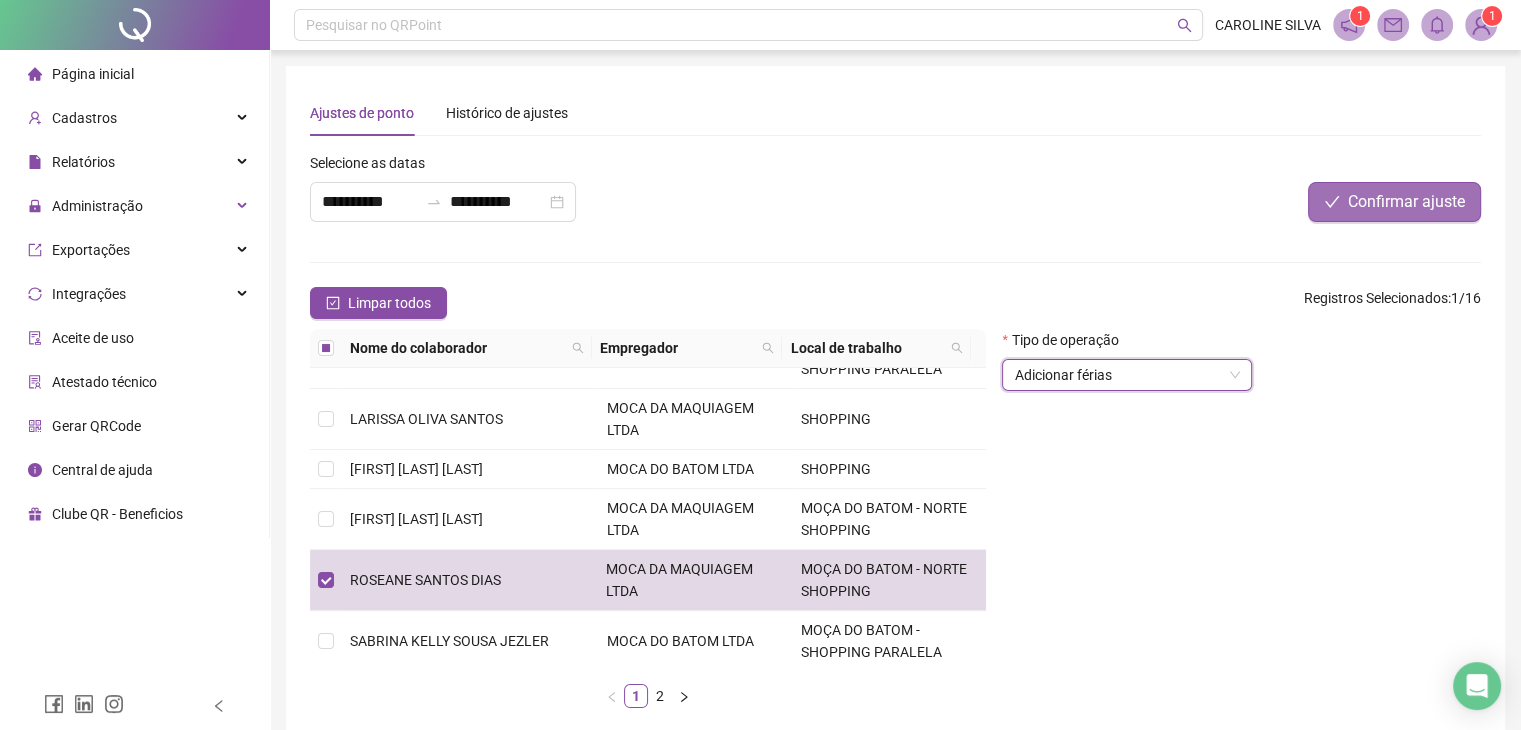 click on "Confirmar ajuste" at bounding box center (1394, 202) 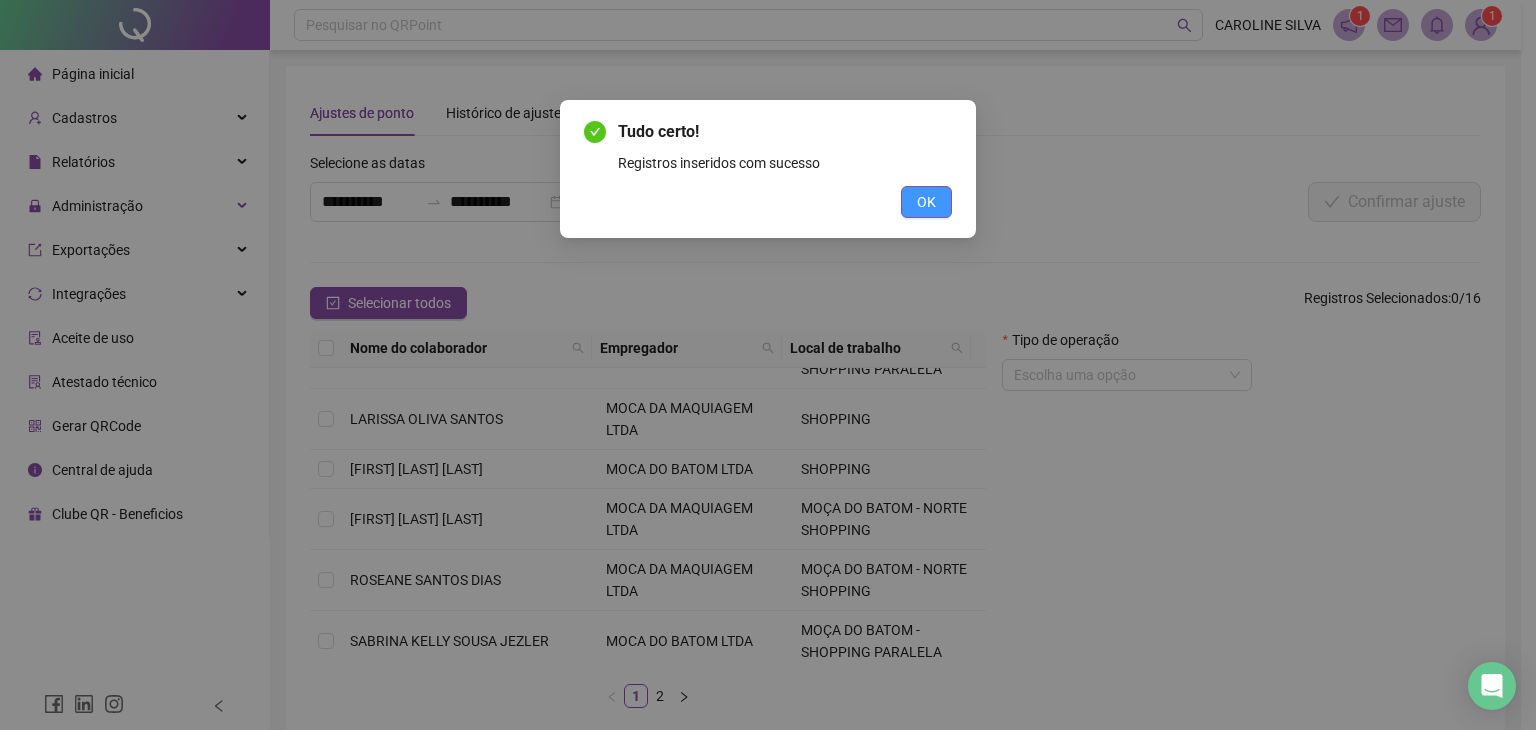 click on "OK" at bounding box center [926, 202] 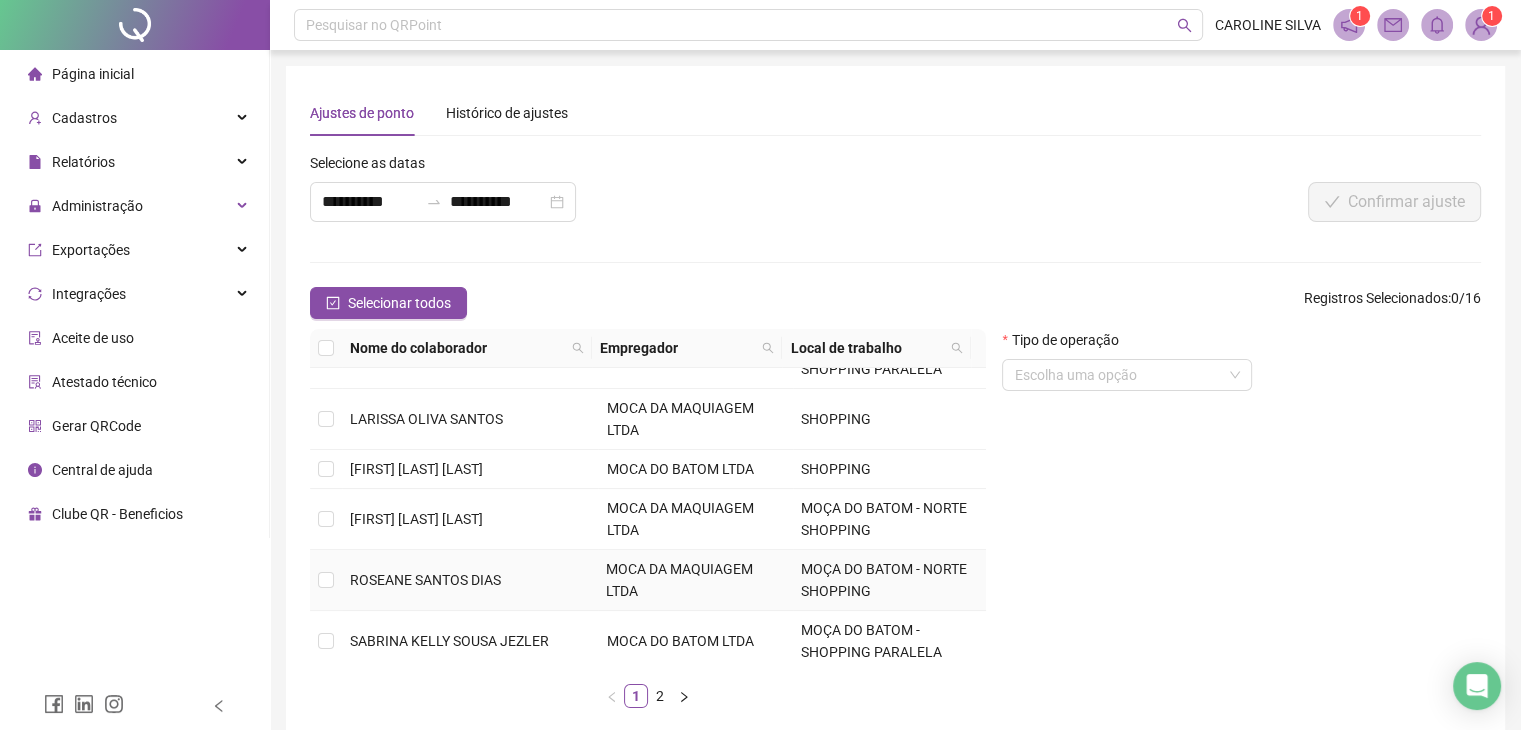 scroll, scrollTop: 100, scrollLeft: 0, axis: vertical 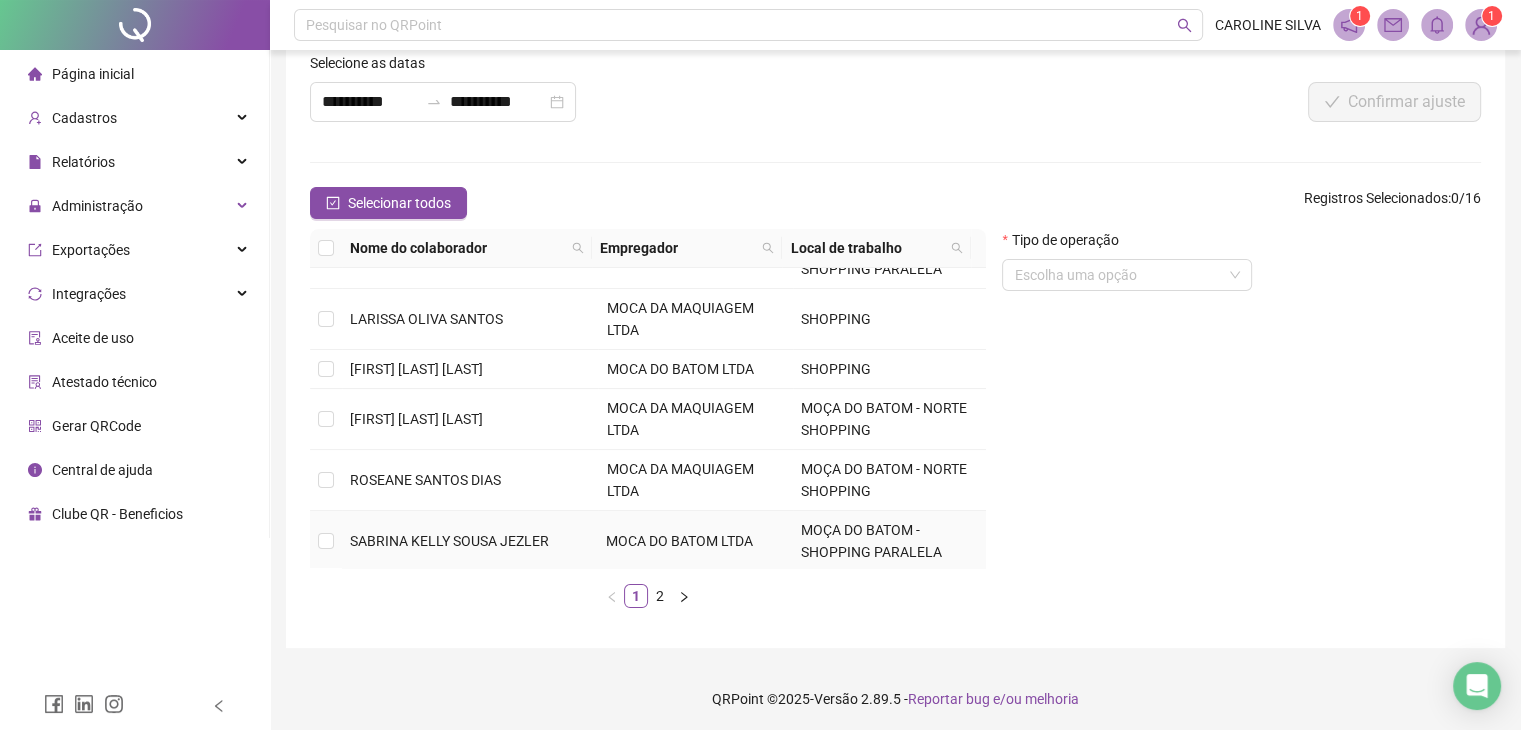 click on "MOÇA DO BATOM - SHOPPING PARALELA" at bounding box center [871, 541] 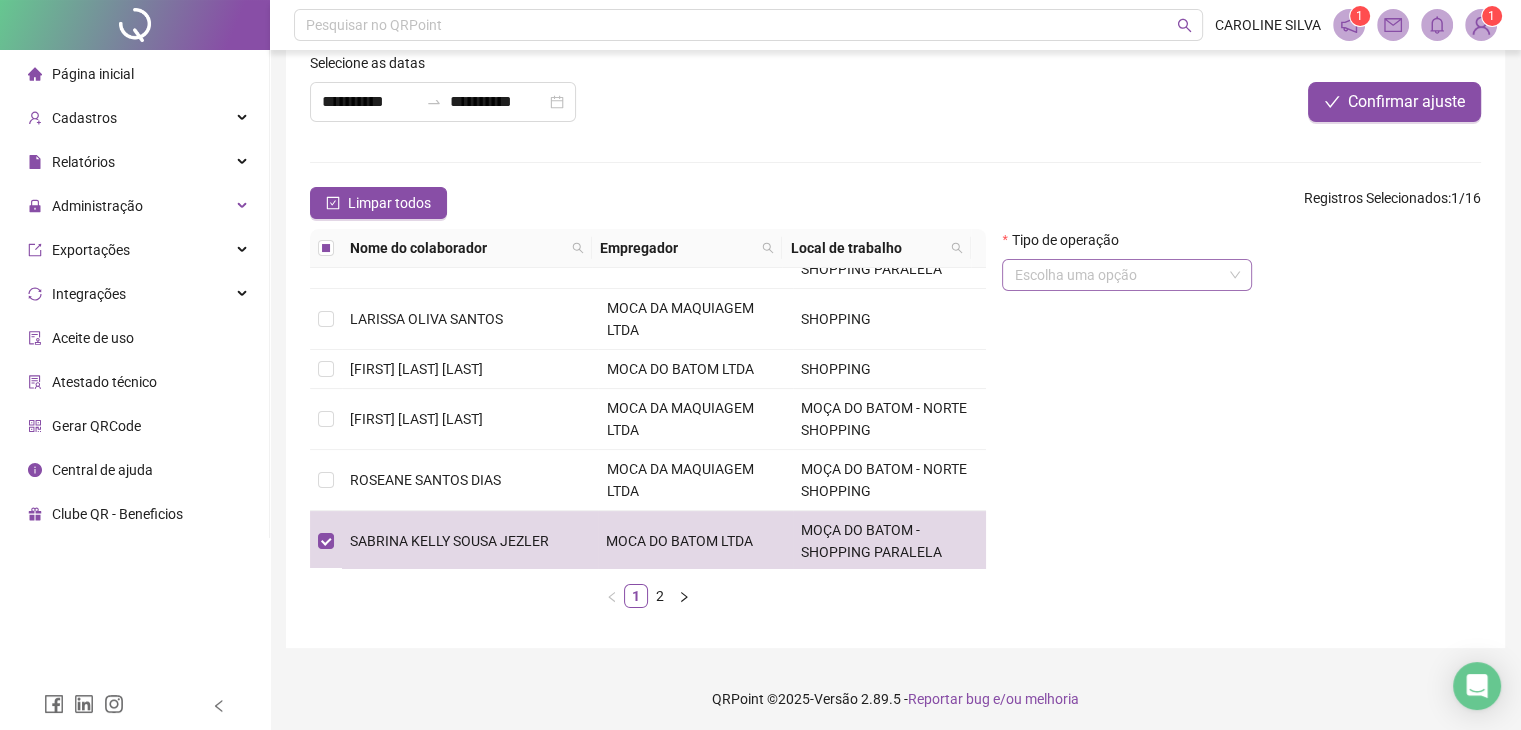 click at bounding box center [1118, 275] 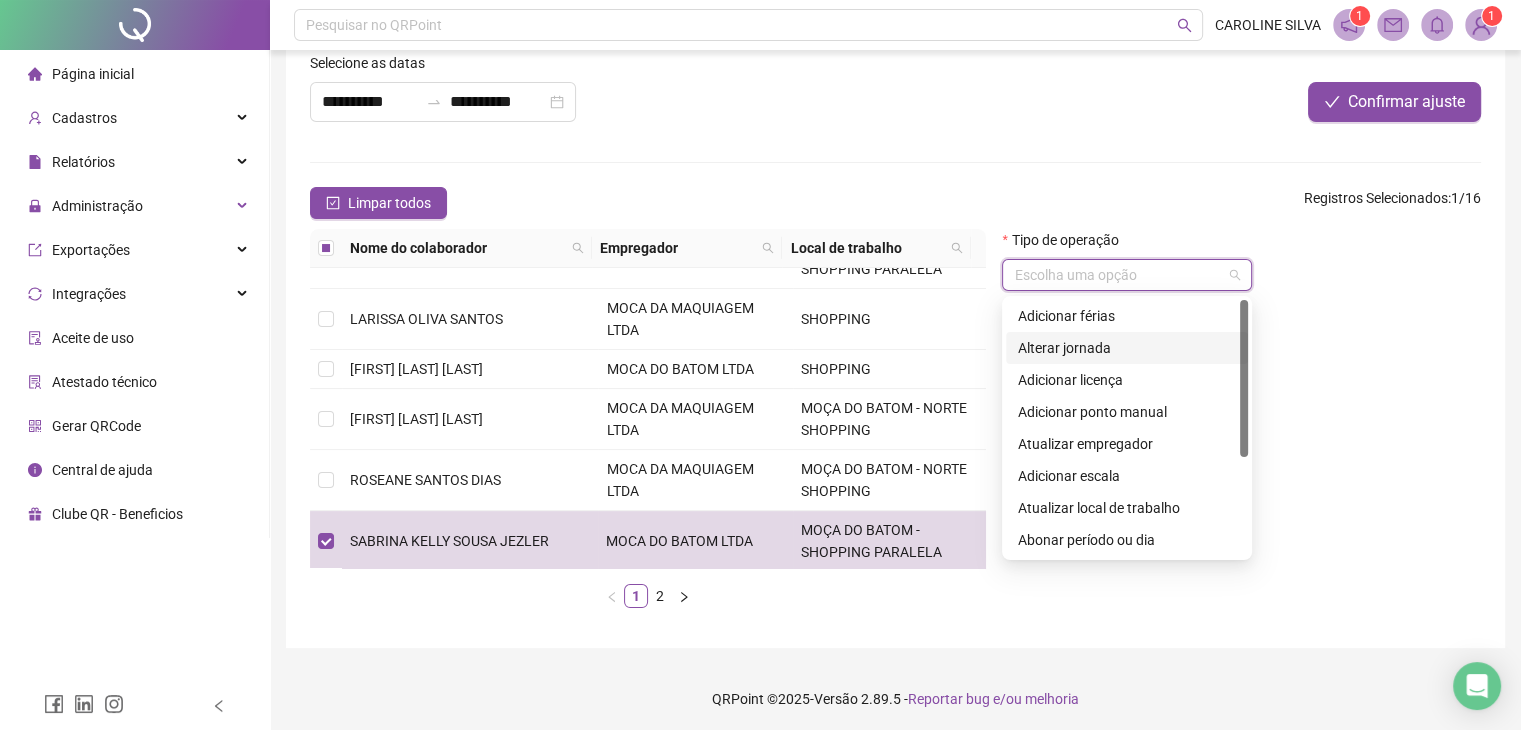 click on "Alterar jornada" at bounding box center (1127, 348) 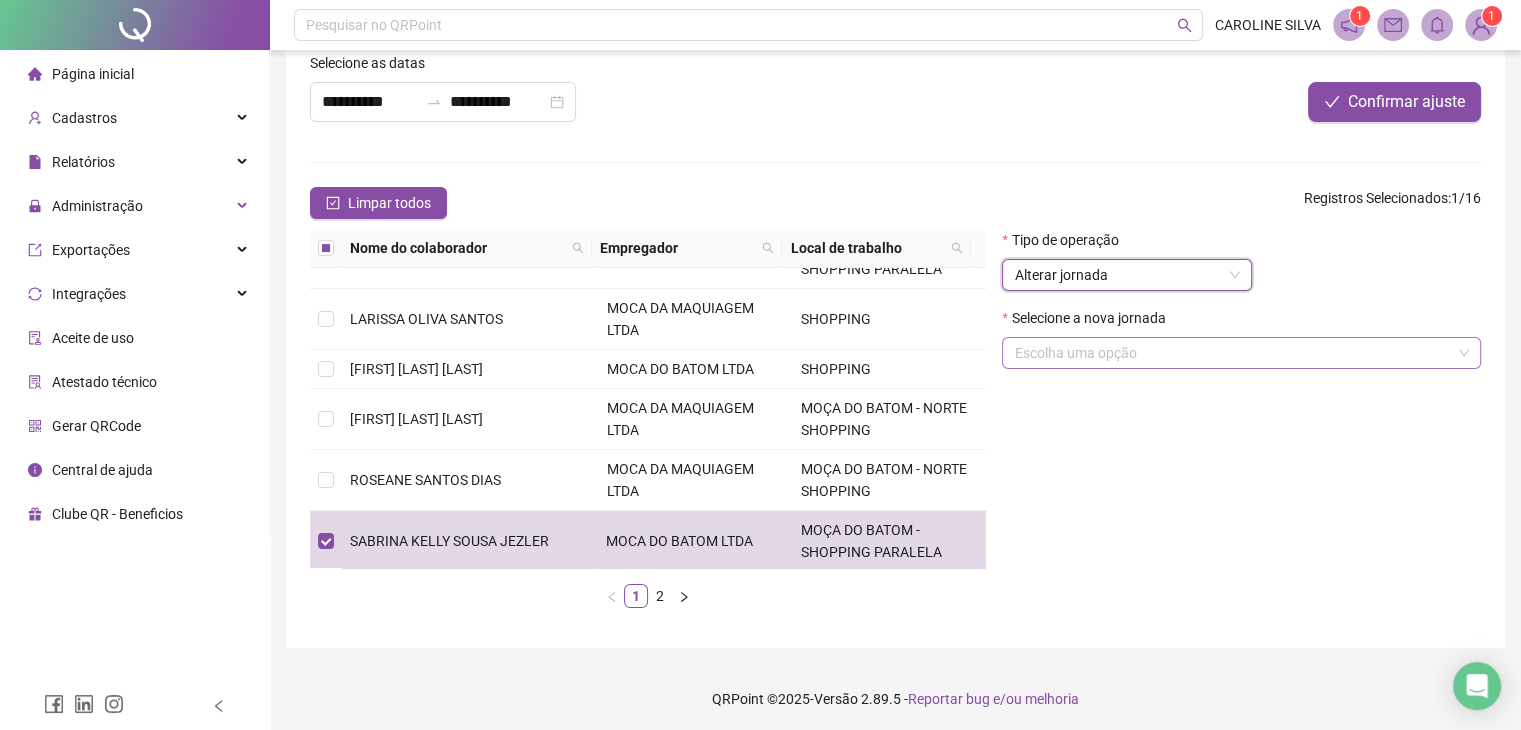 click at bounding box center (1232, 353) 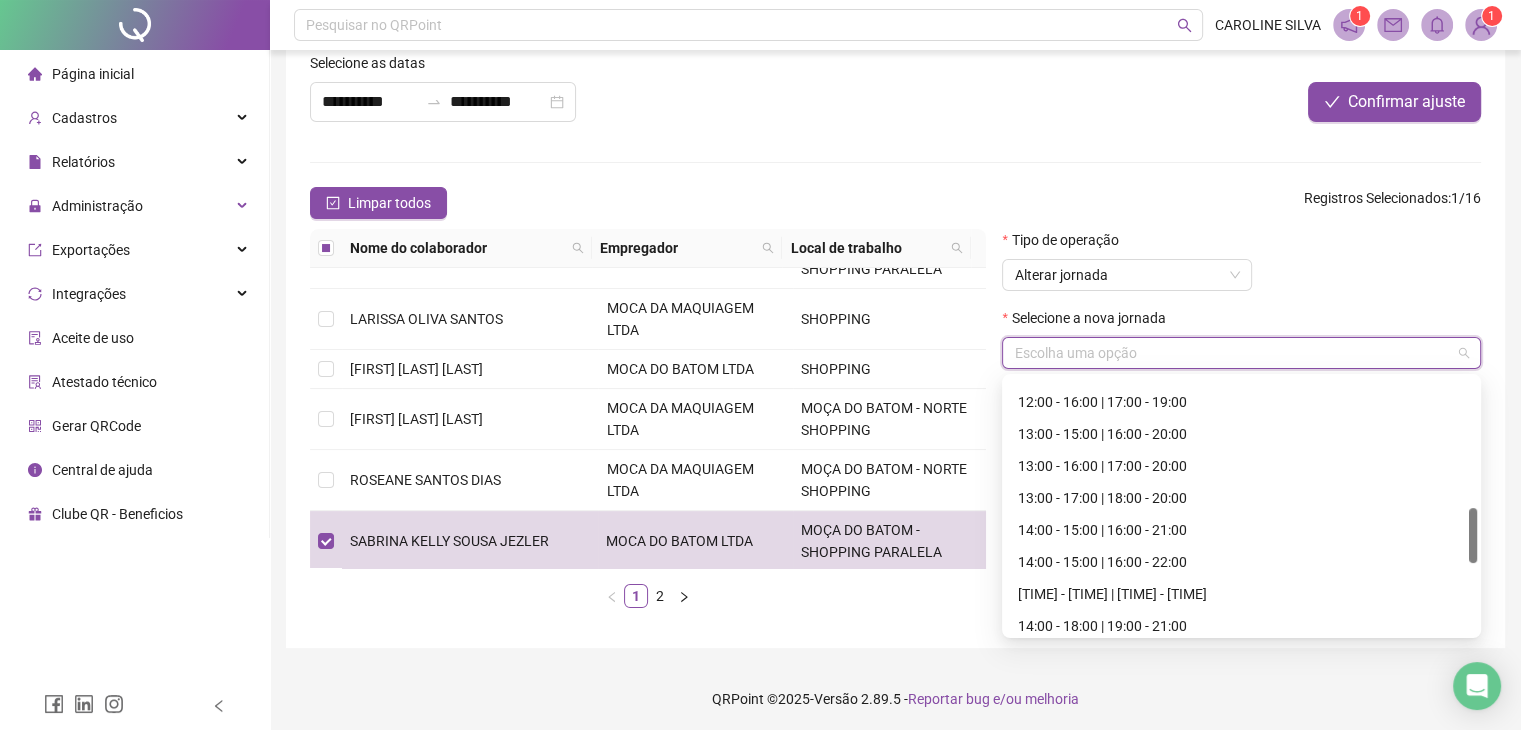 scroll, scrollTop: 700, scrollLeft: 0, axis: vertical 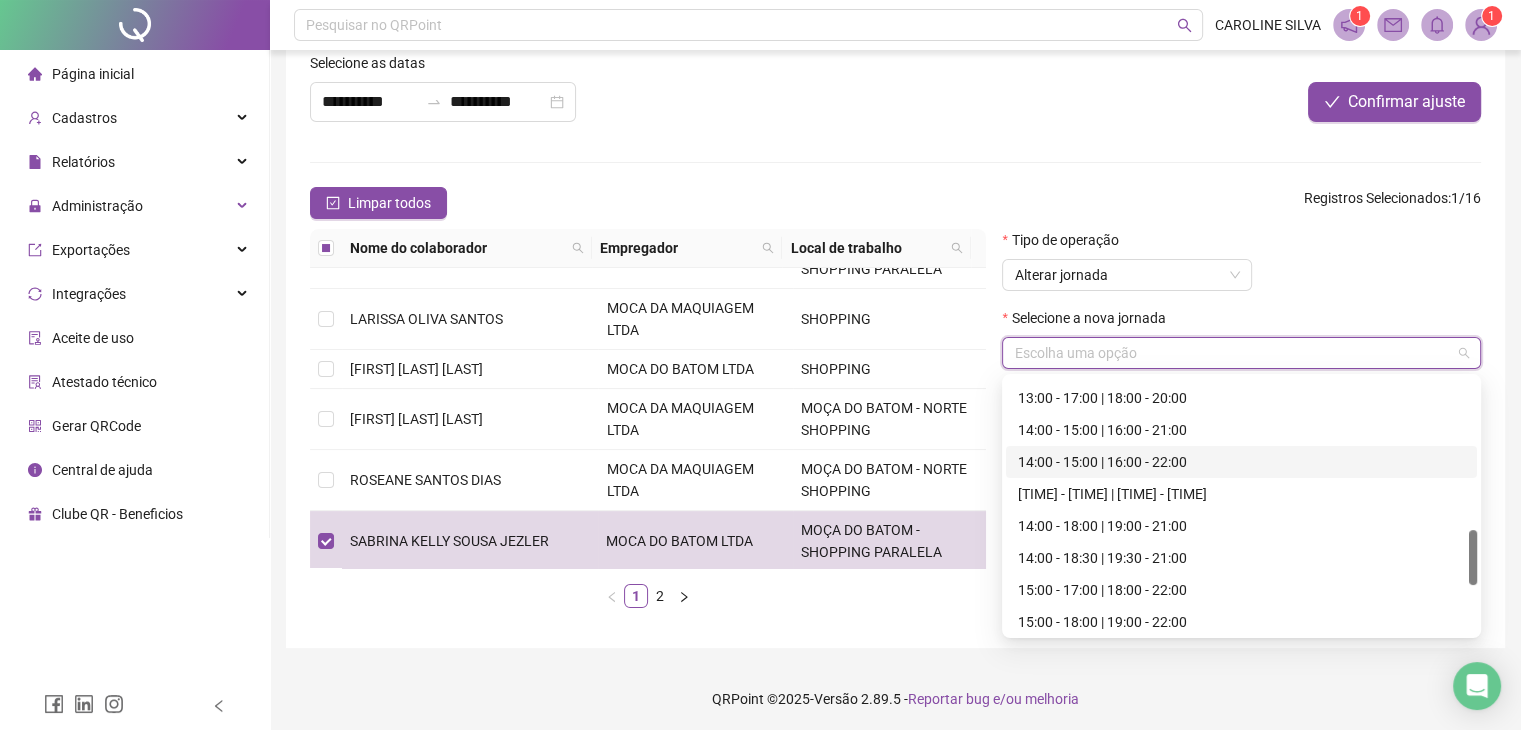 click on "14:00 - 15:00 | 16:00 - 22:00" at bounding box center [1241, 462] 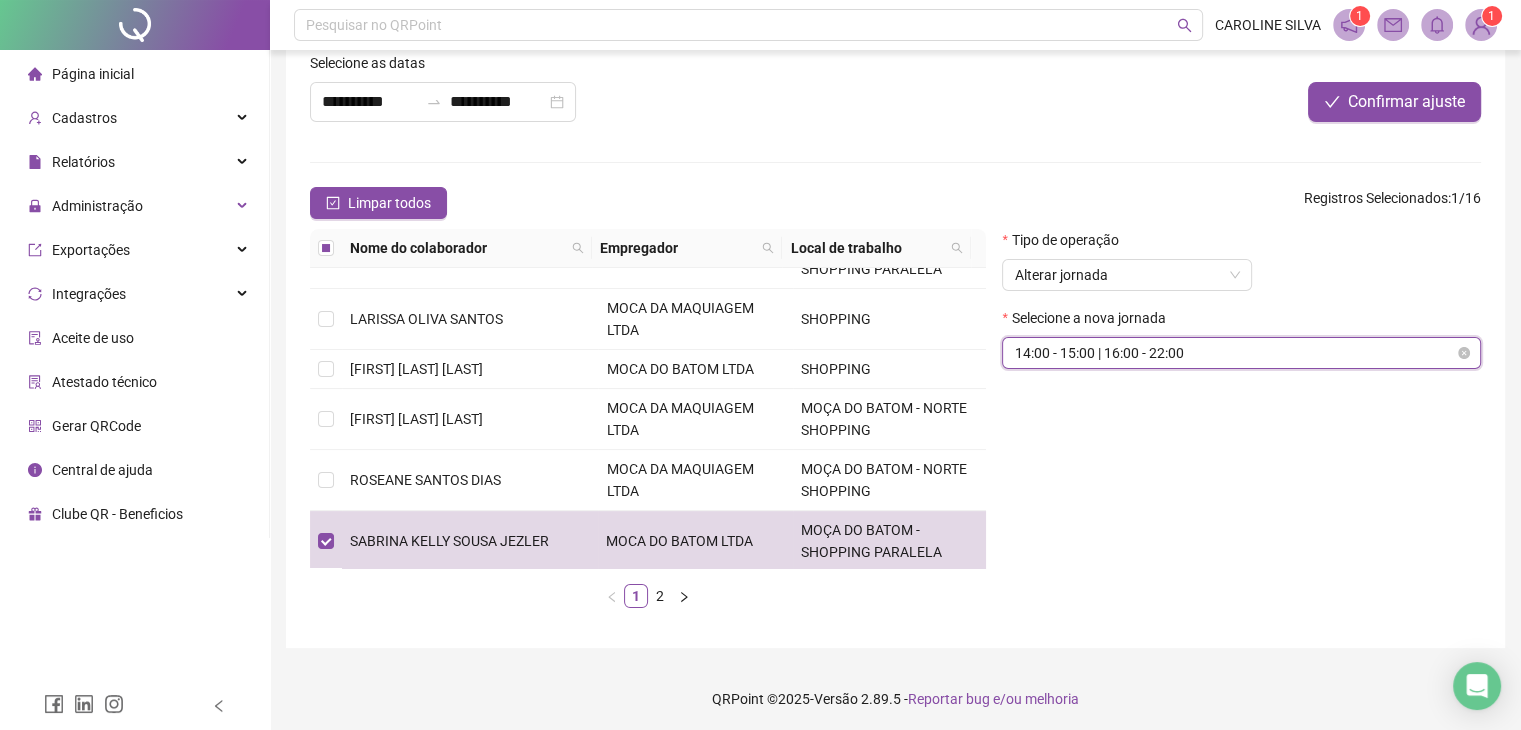 click on "14:00 - 15:00 | 16:00 - 22:00" at bounding box center (1241, 353) 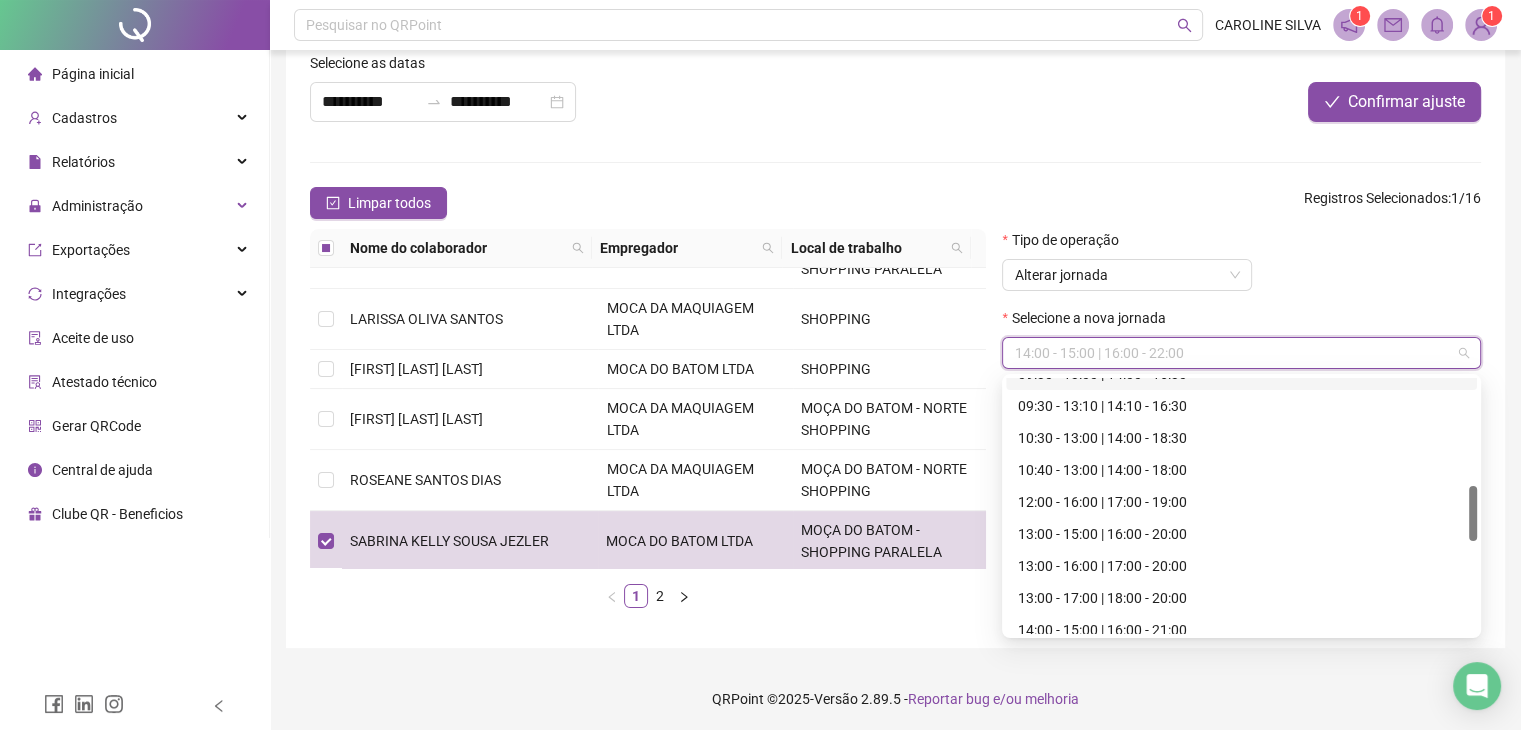 scroll, scrollTop: 600, scrollLeft: 0, axis: vertical 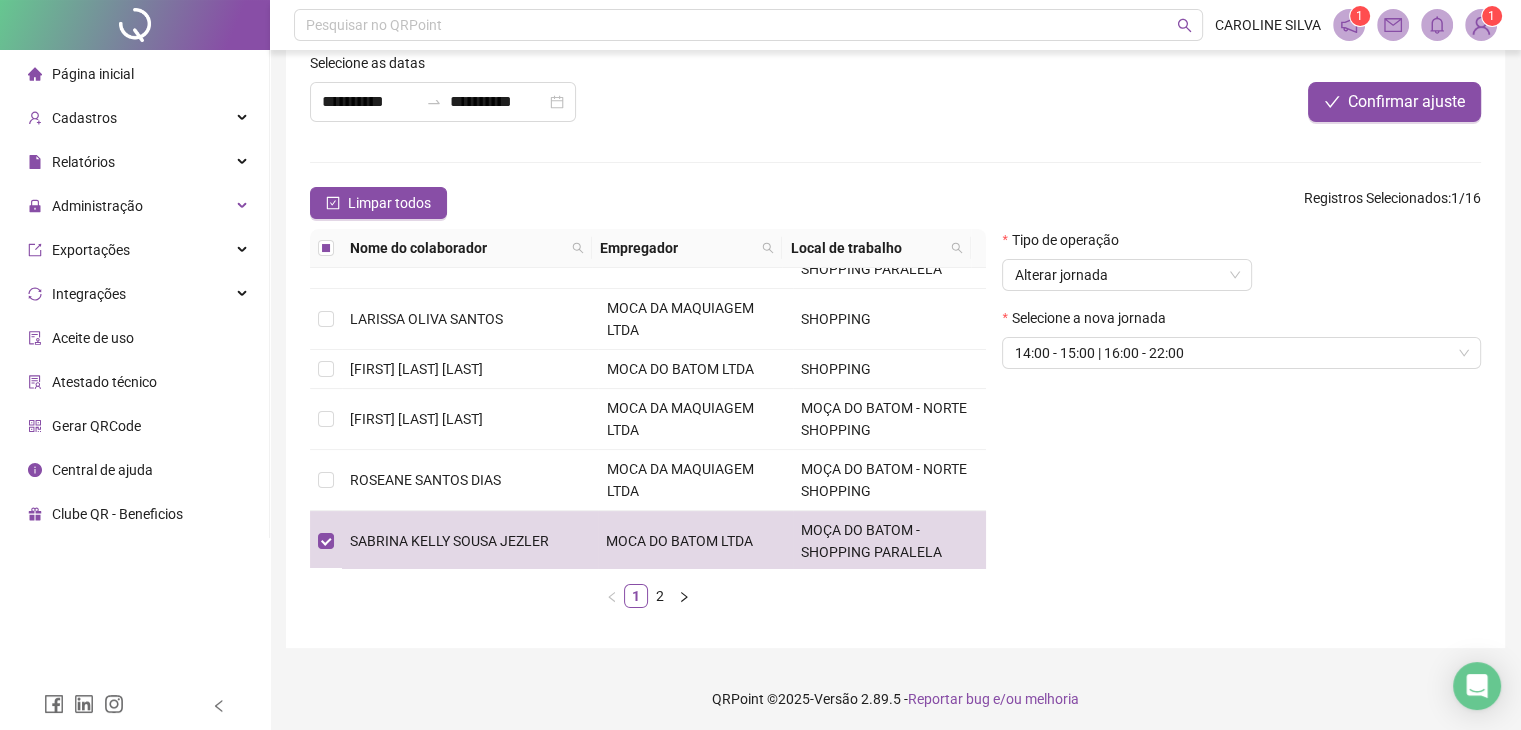 click on "Tipo de operação Alterar jornada" at bounding box center (1241, 268) 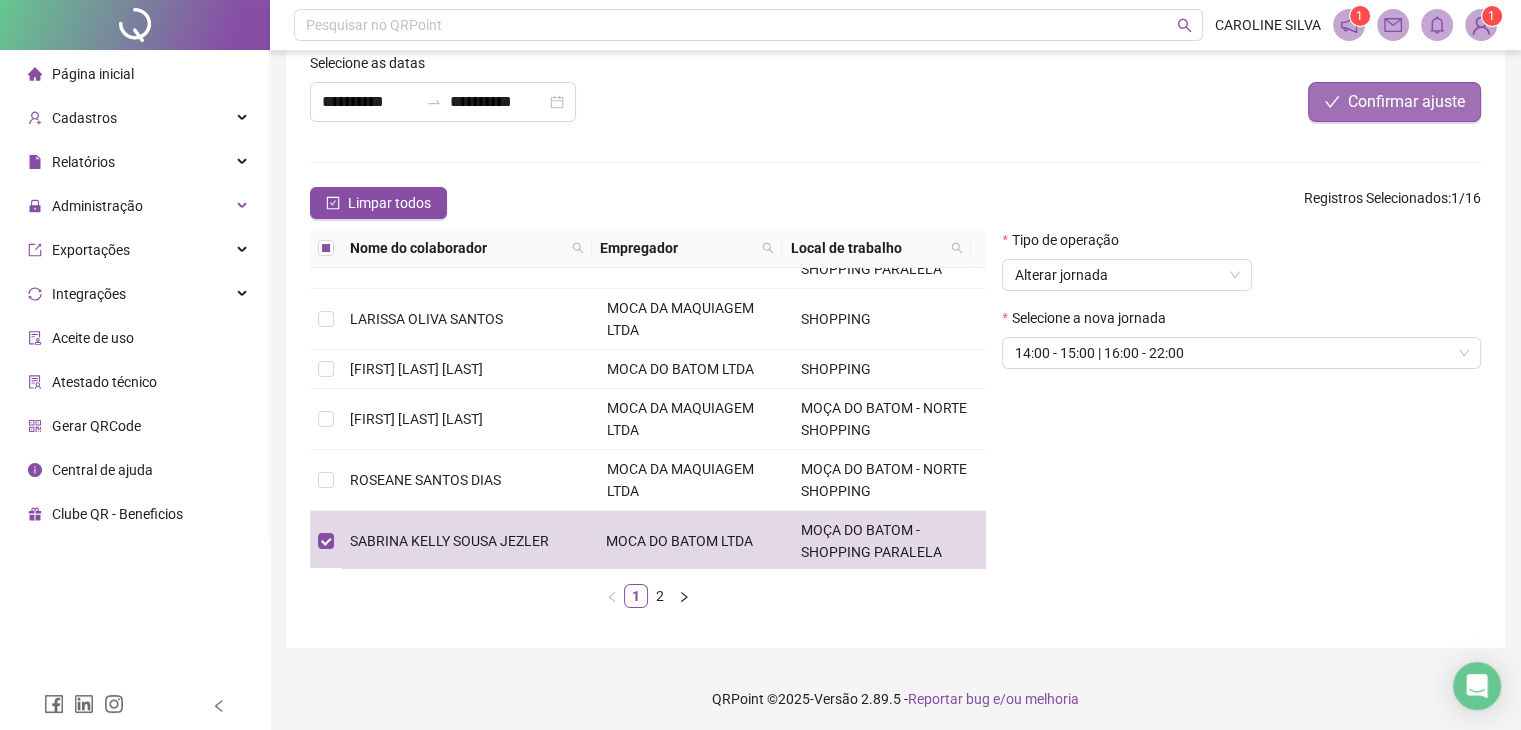 click on "Confirmar ajuste" at bounding box center [1394, 102] 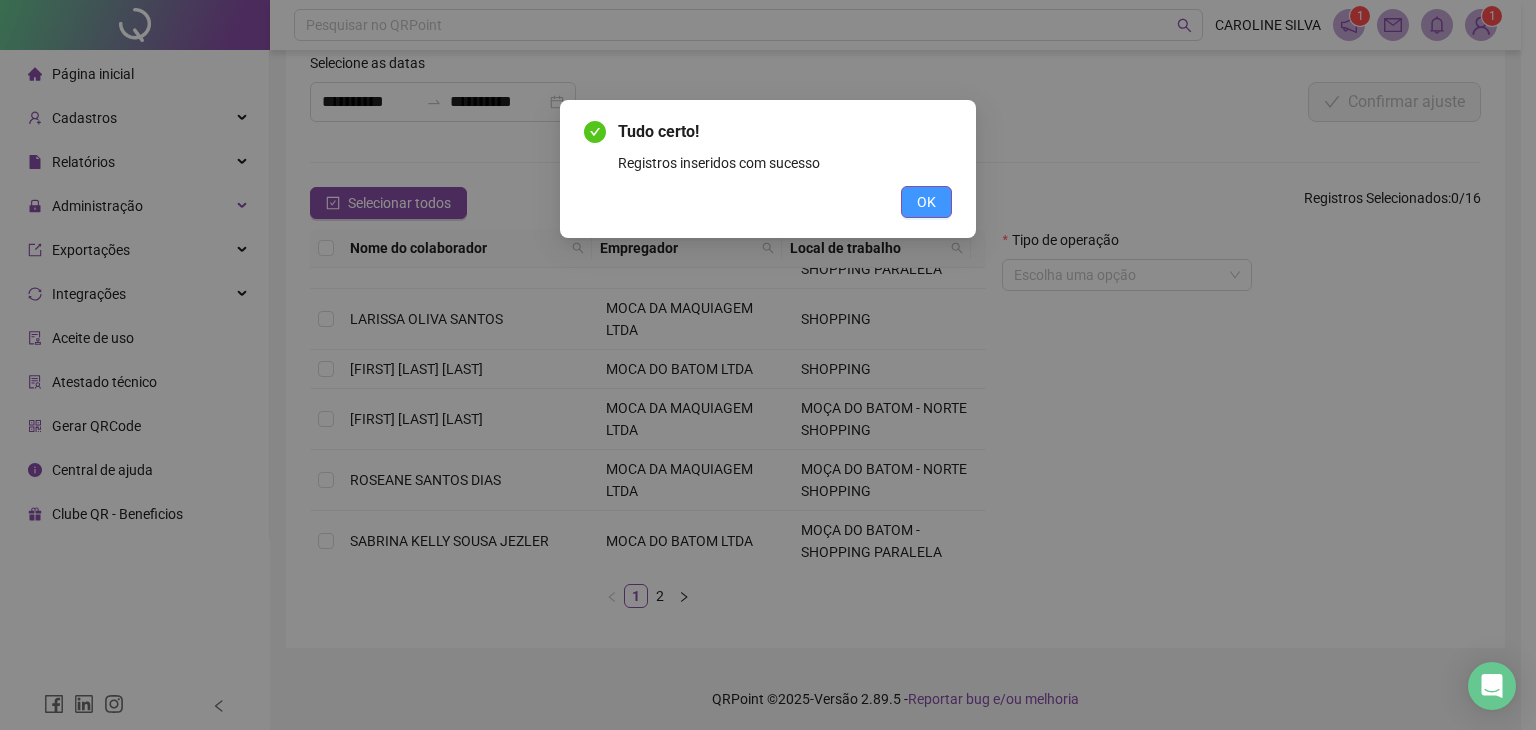click on "OK" at bounding box center [926, 202] 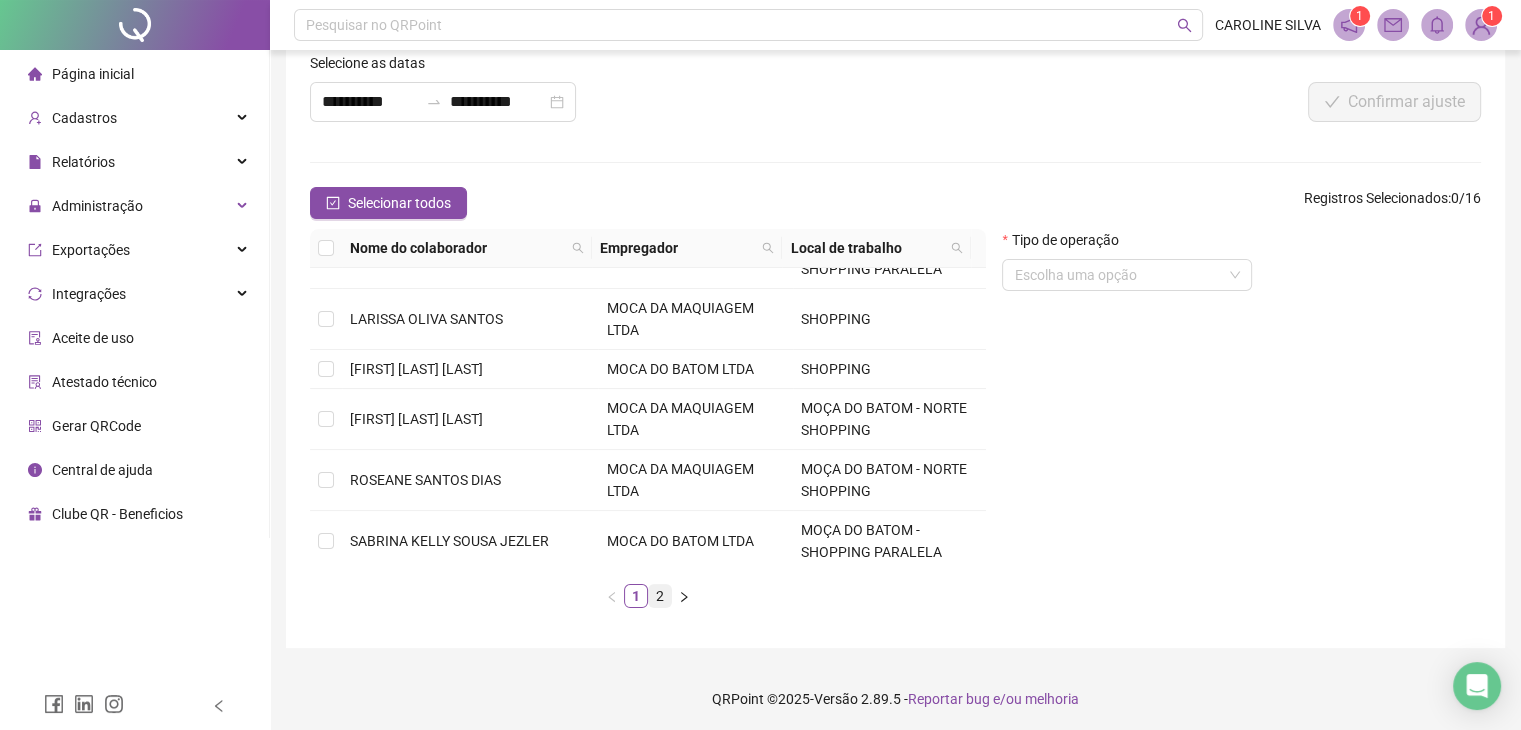 click on "2" at bounding box center [660, 596] 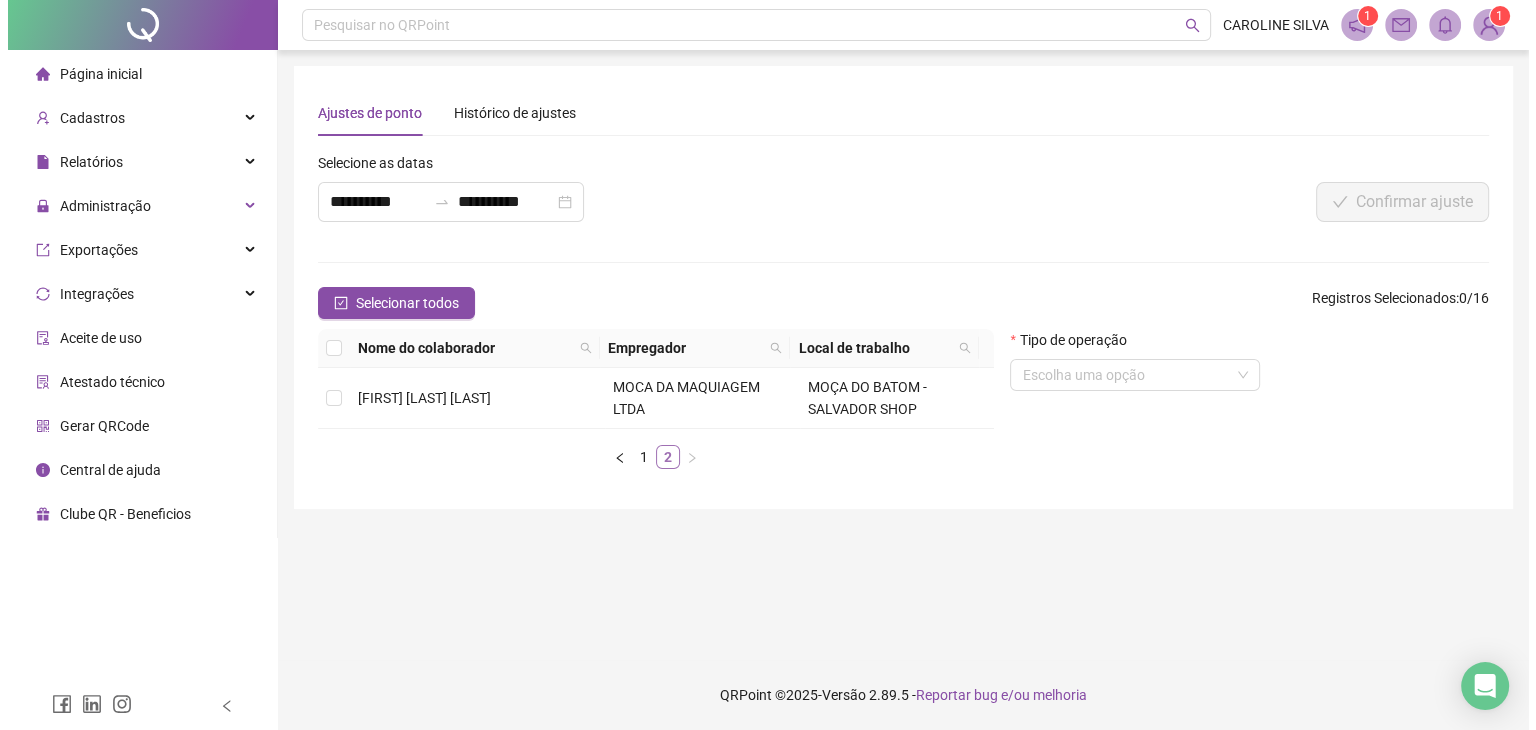 scroll, scrollTop: 0, scrollLeft: 0, axis: both 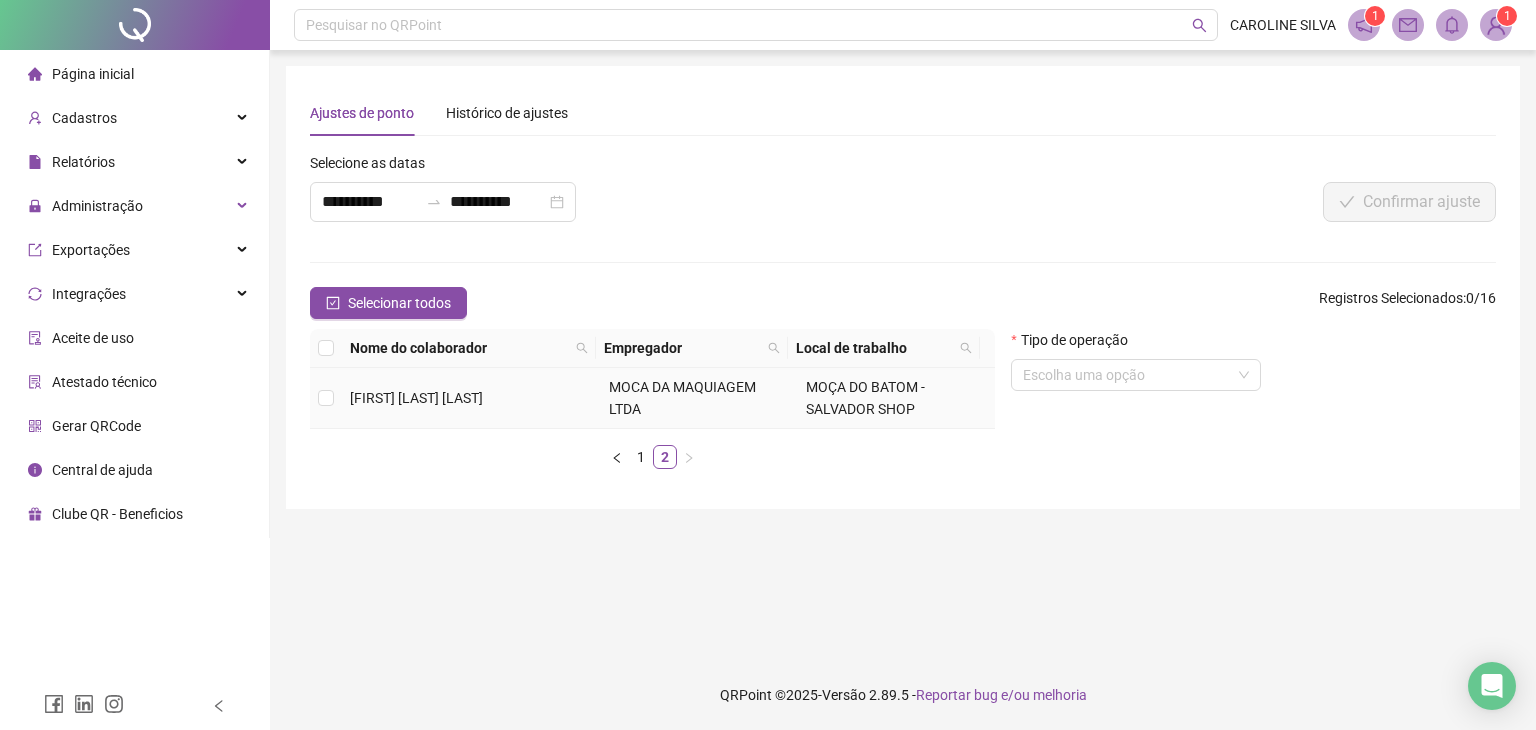 click on "MOCA DA MAQUIAGEM LTDA" at bounding box center (700, 398) 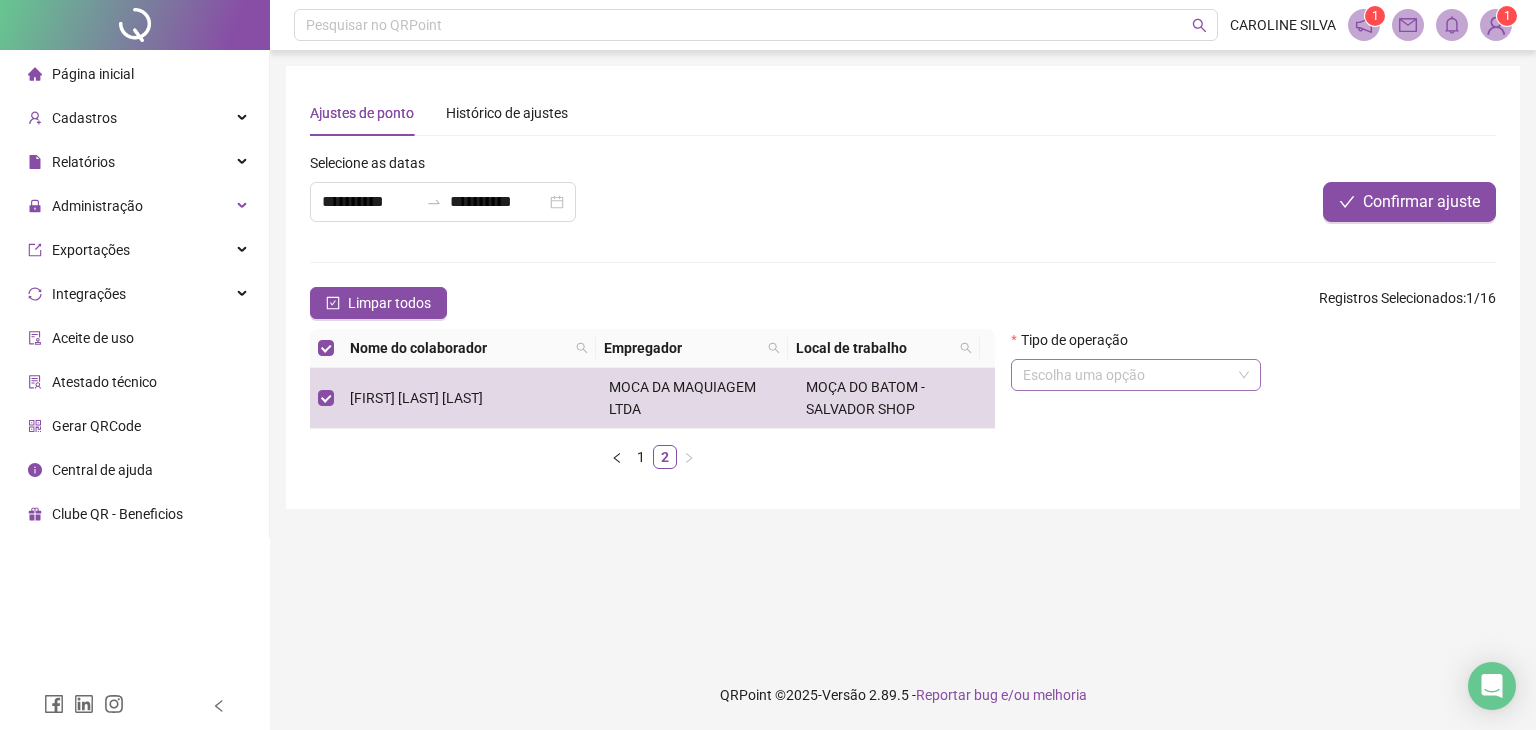 click at bounding box center [1127, 375] 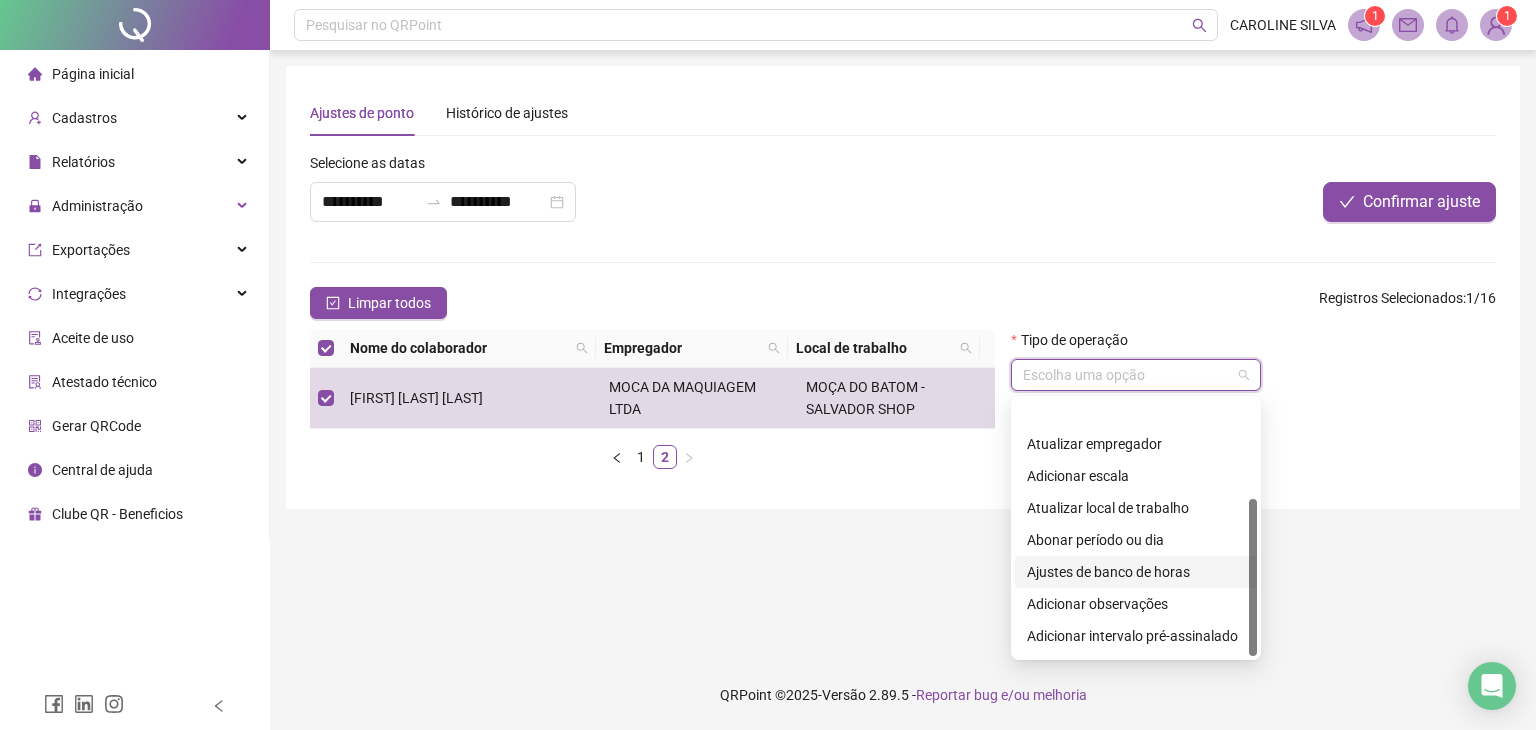 scroll, scrollTop: 160, scrollLeft: 0, axis: vertical 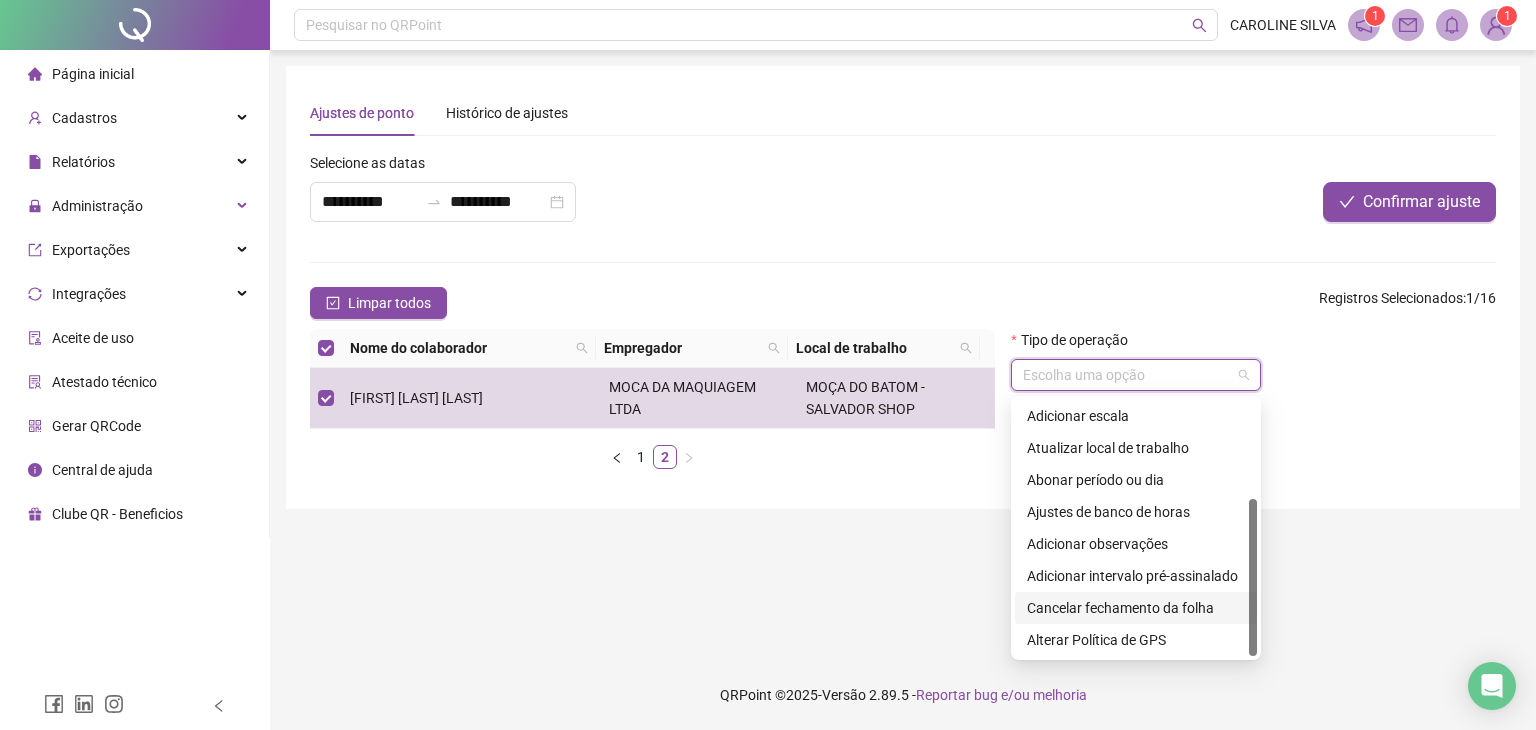 click on "Cancelar fechamento da folha" at bounding box center (1136, 608) 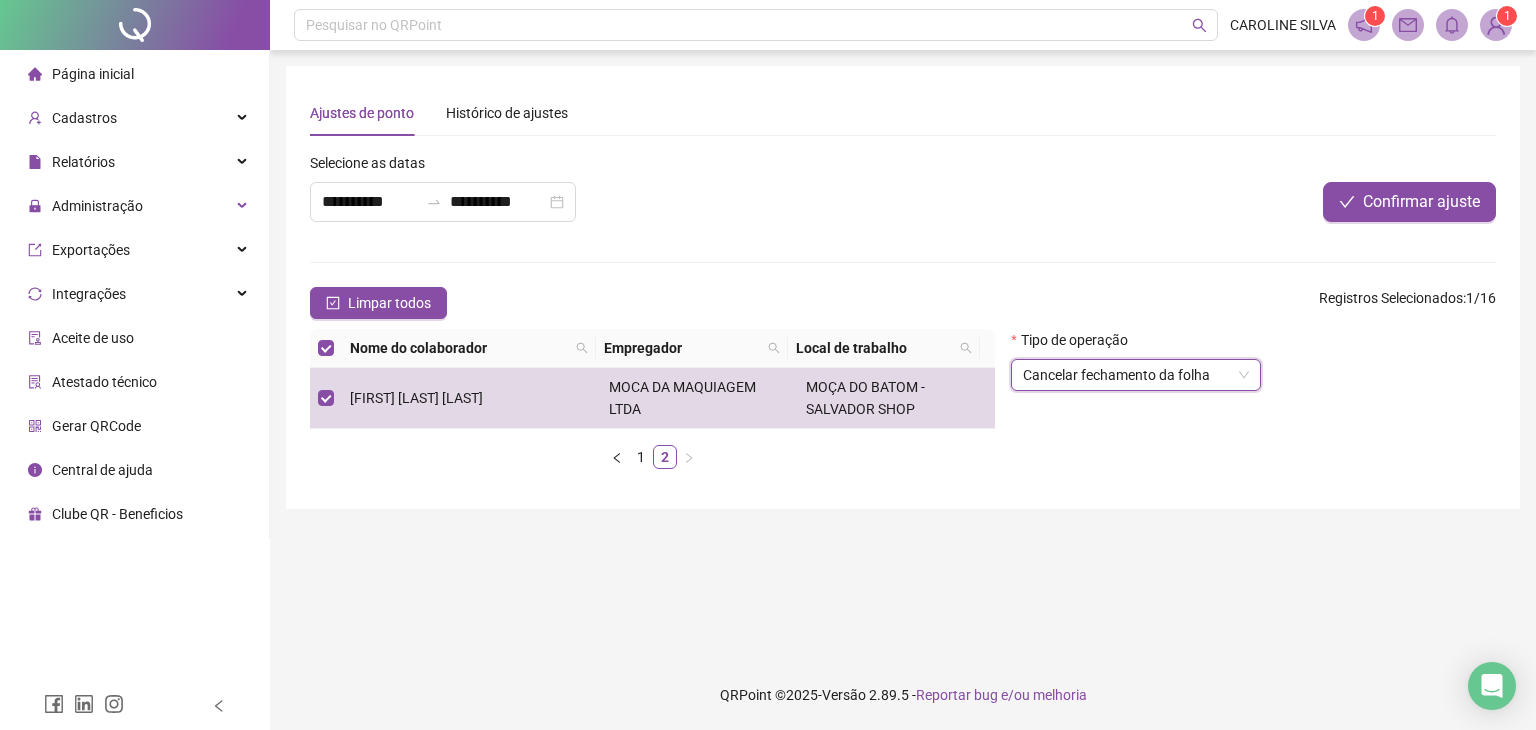 click on "Cancelar fechamento da folha" at bounding box center (1136, 375) 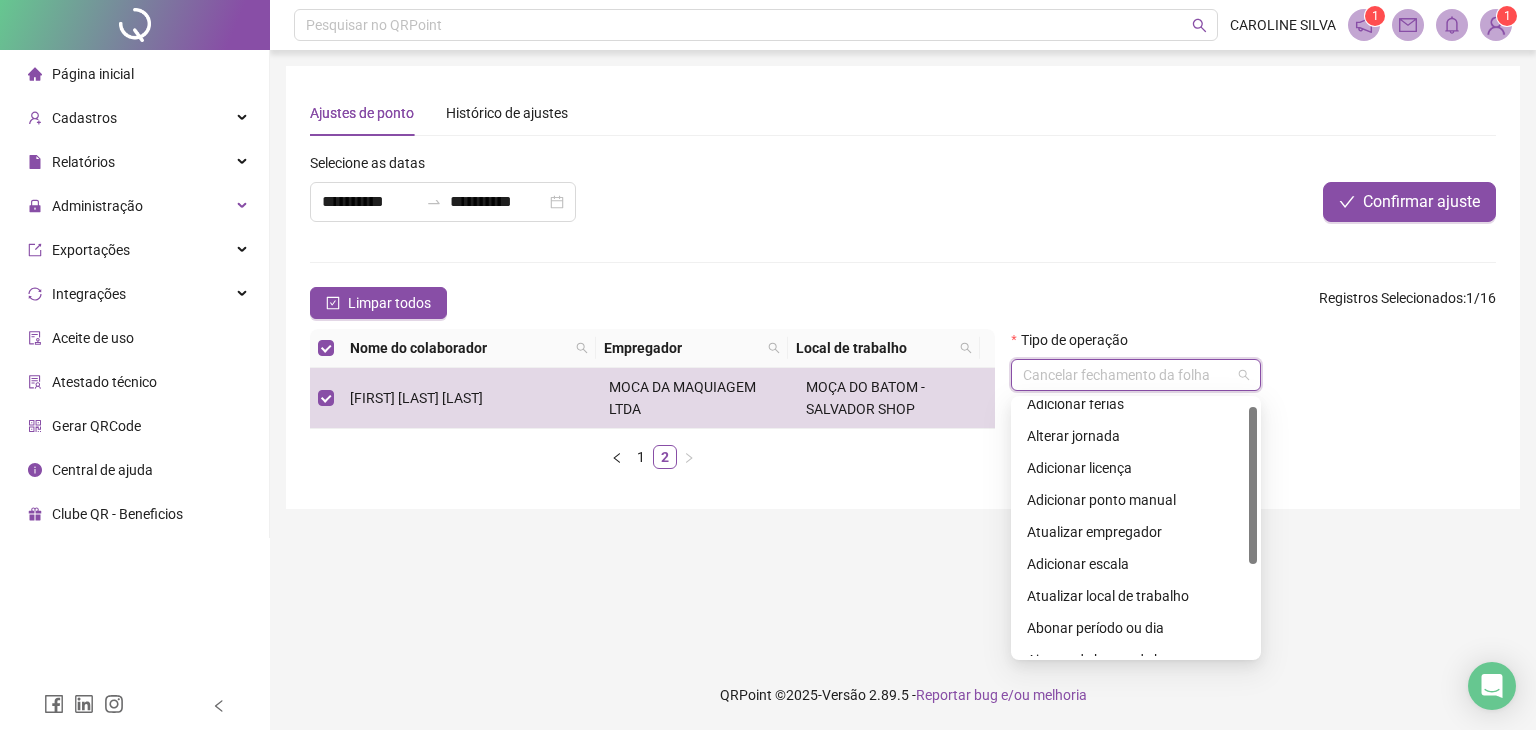 scroll, scrollTop: 0, scrollLeft: 0, axis: both 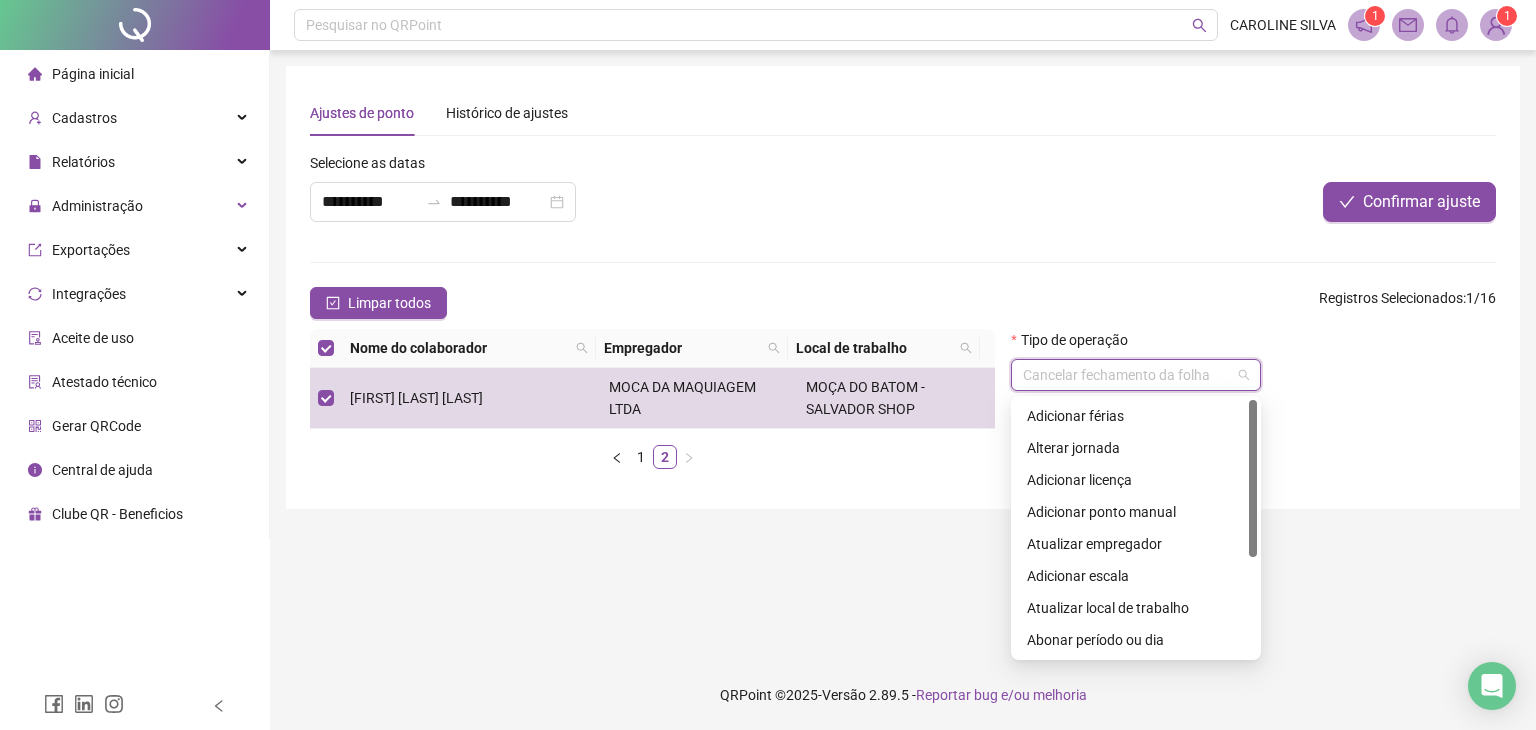 drag, startPoint x: 1250, startPoint y: 557, endPoint x: 1262, endPoint y: 385, distance: 172.41809 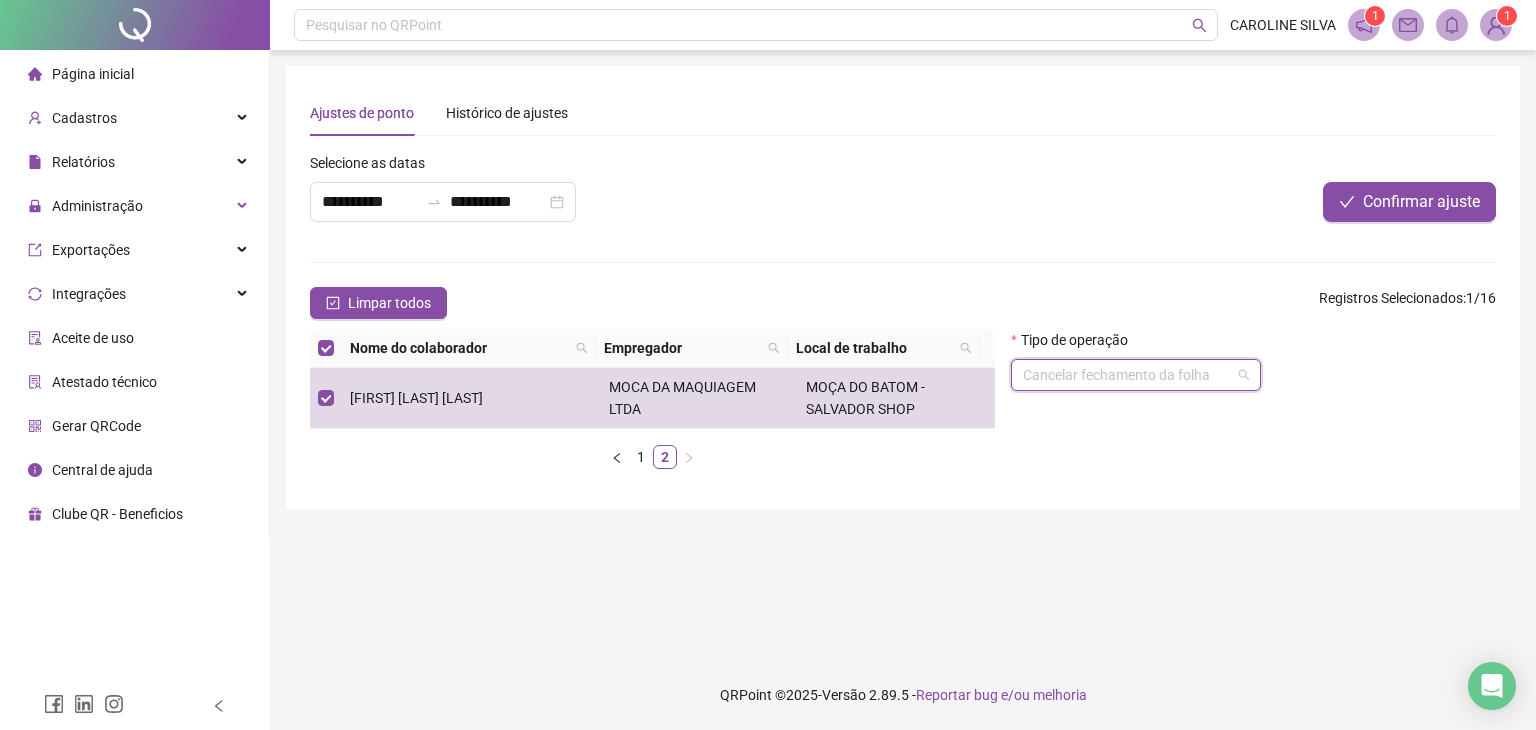scroll, scrollTop: 128, scrollLeft: 0, axis: vertical 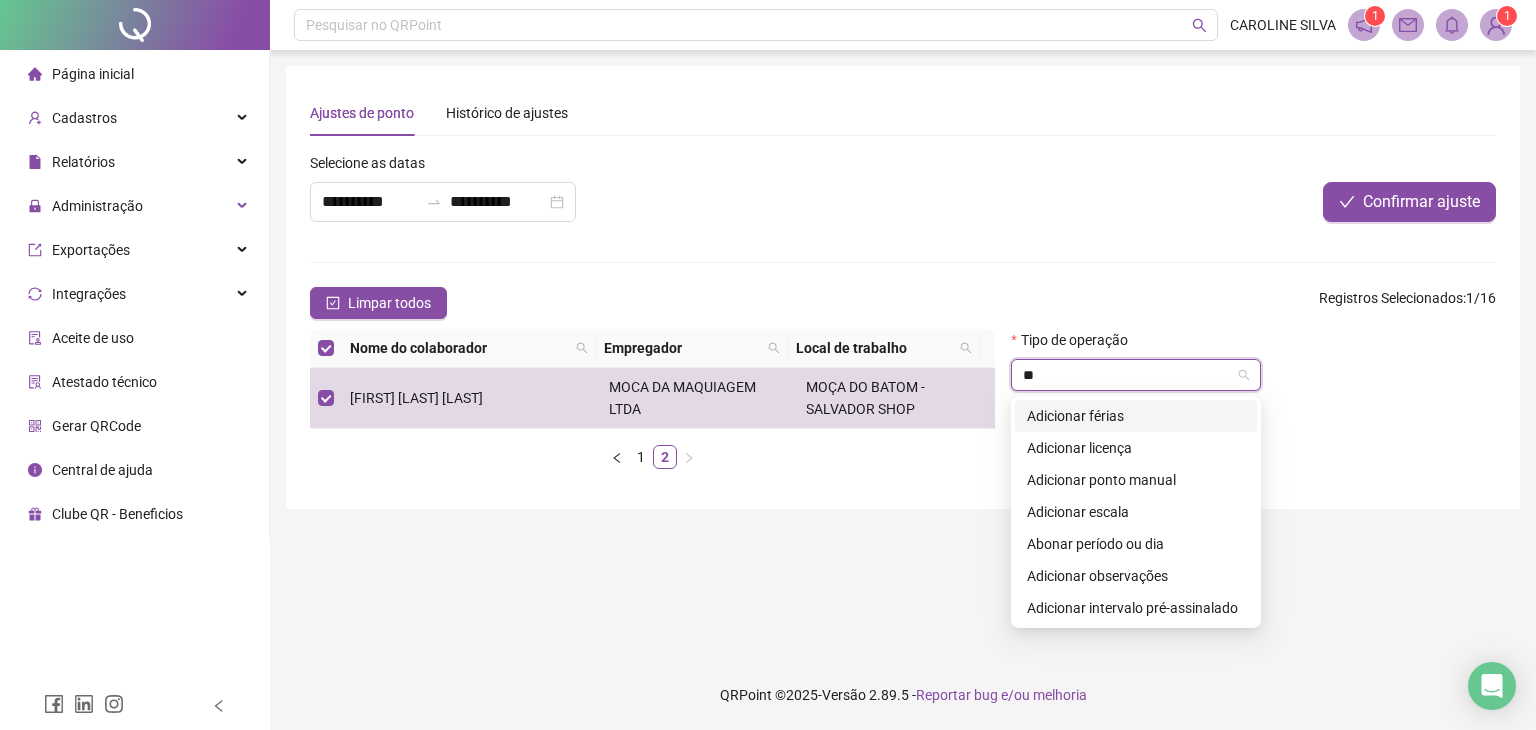 type on "*" 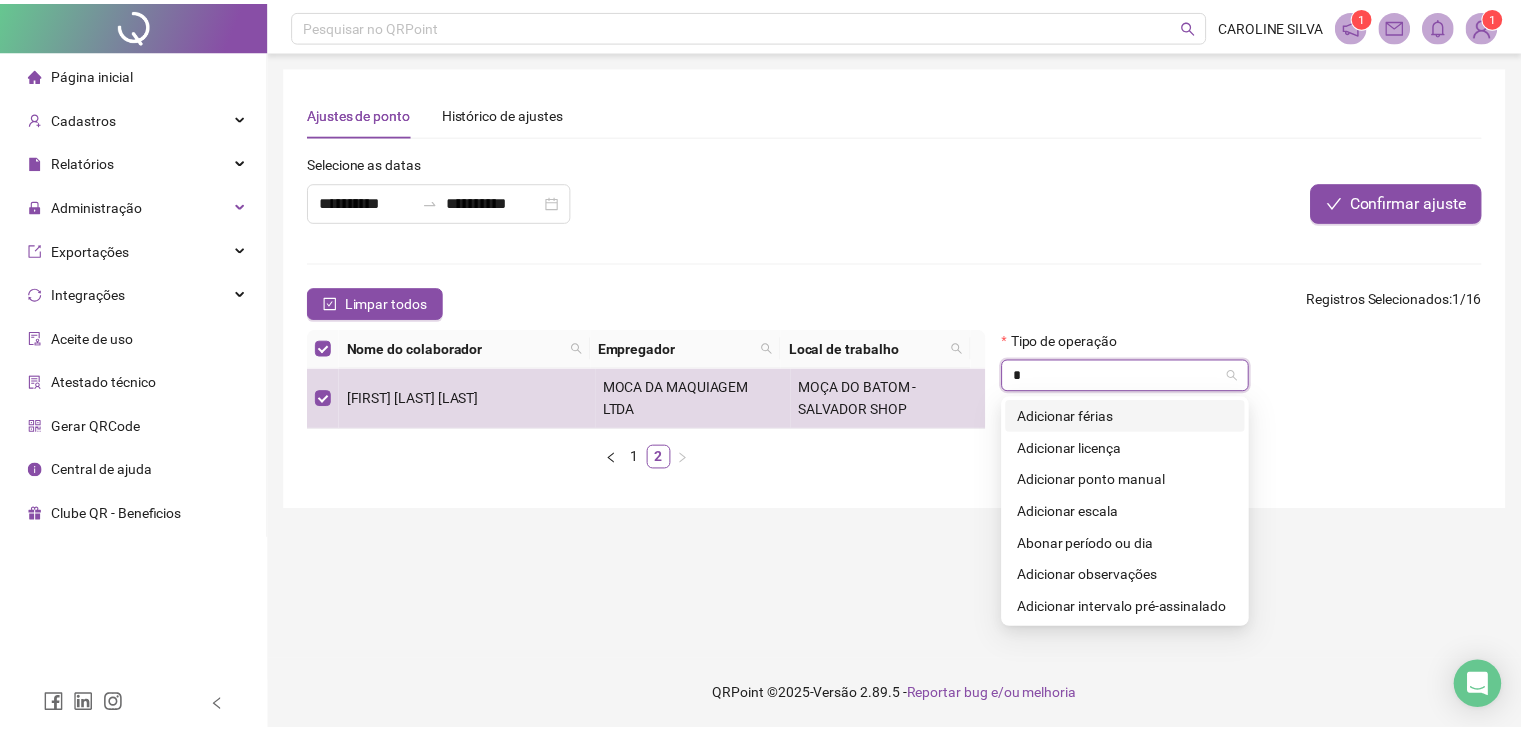 scroll, scrollTop: 128, scrollLeft: 0, axis: vertical 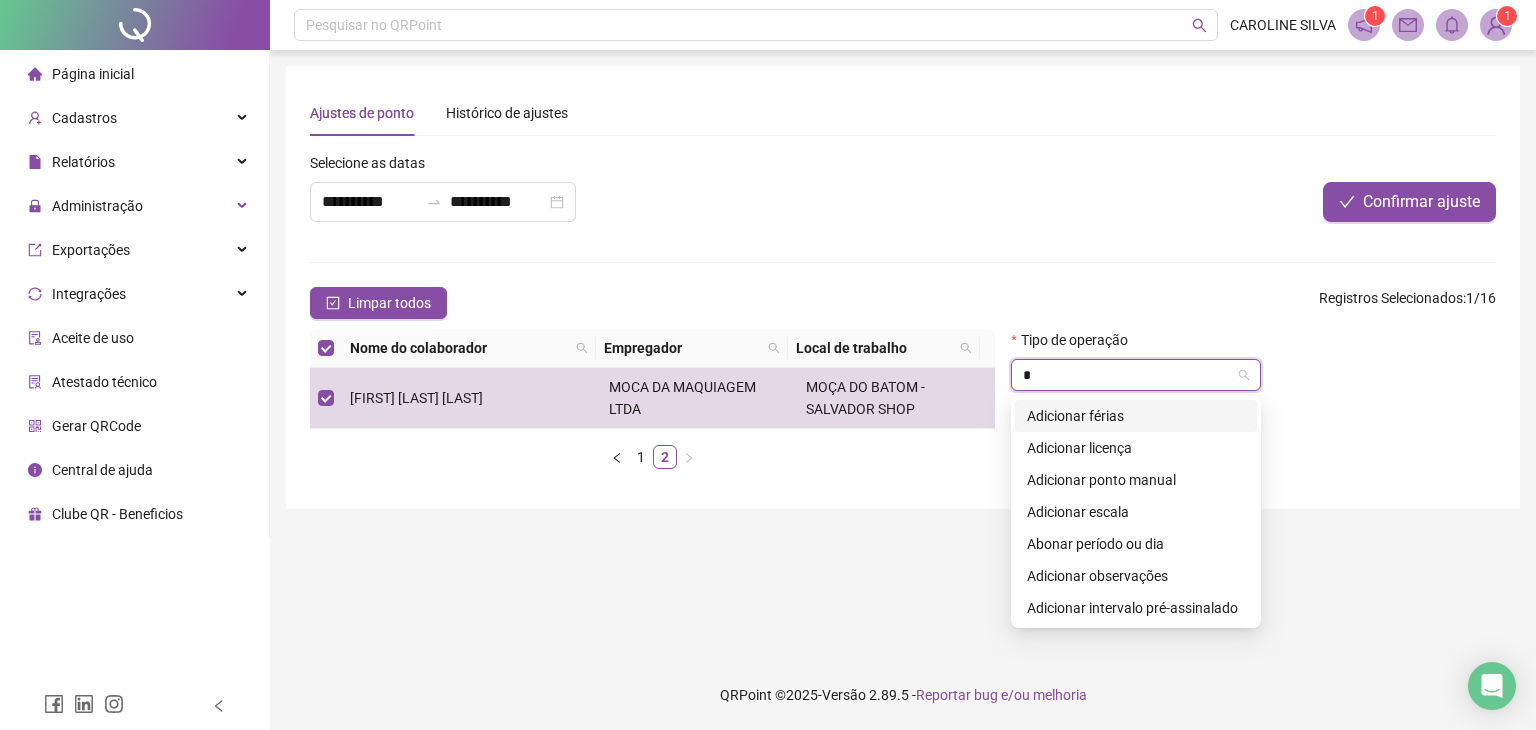type 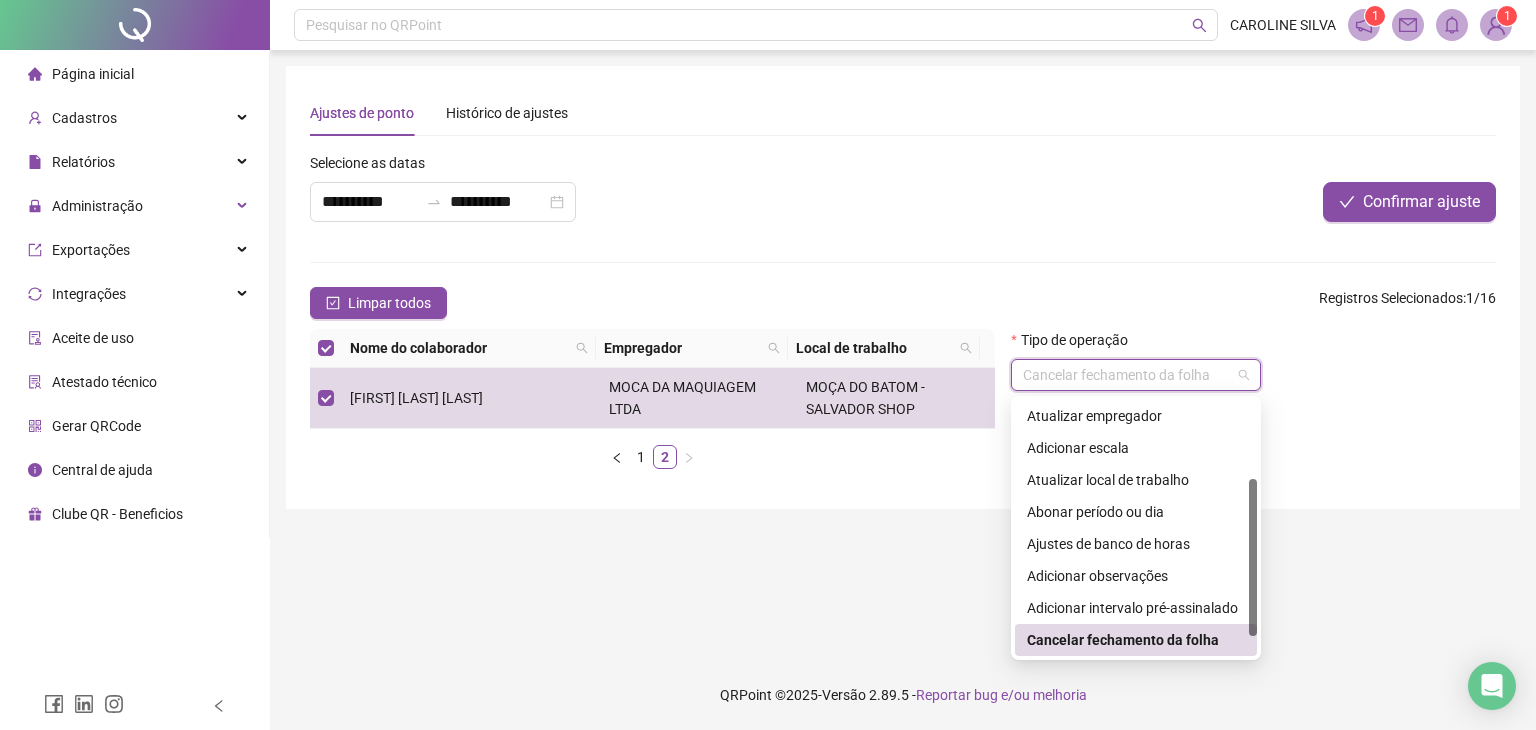 click on "**********" at bounding box center (903, 287) 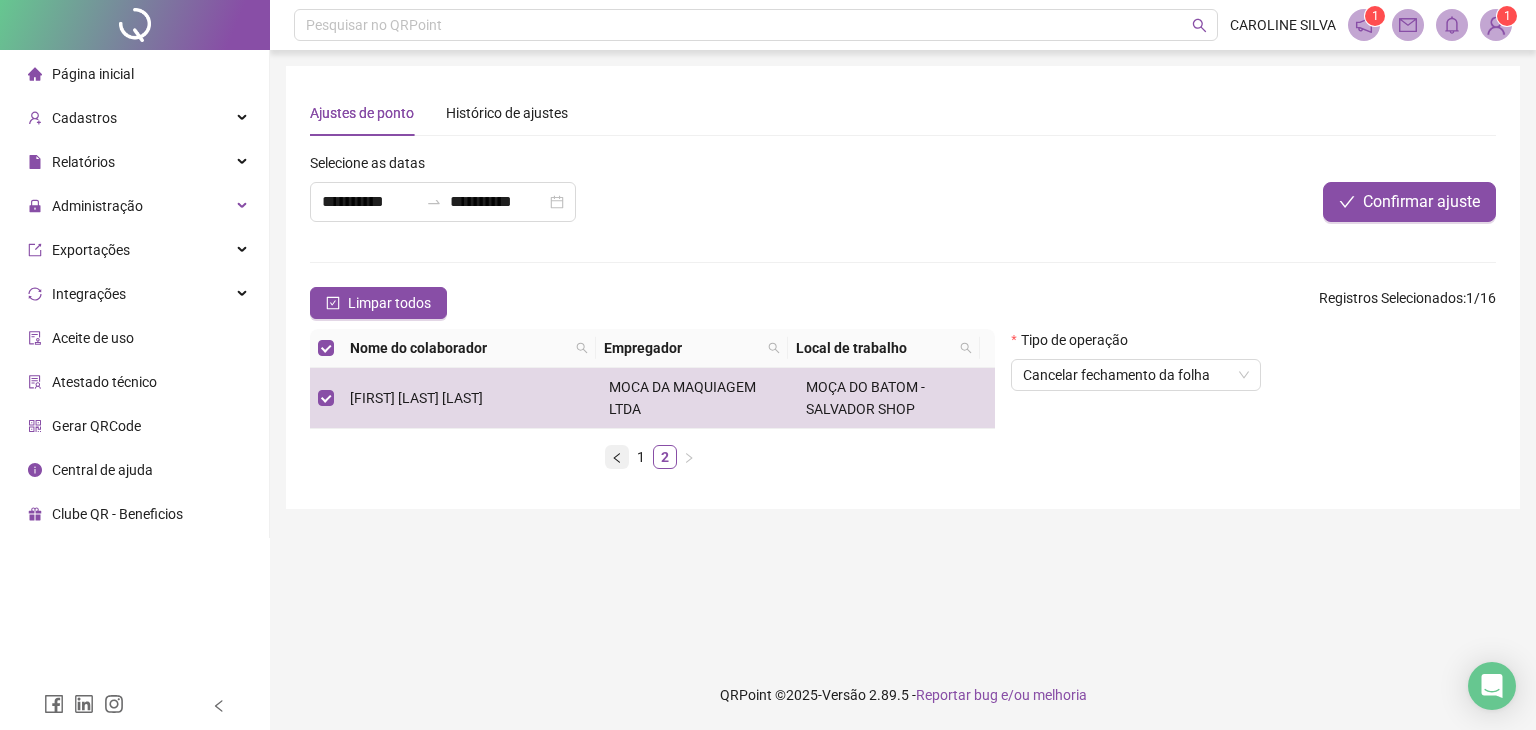 click at bounding box center (617, 457) 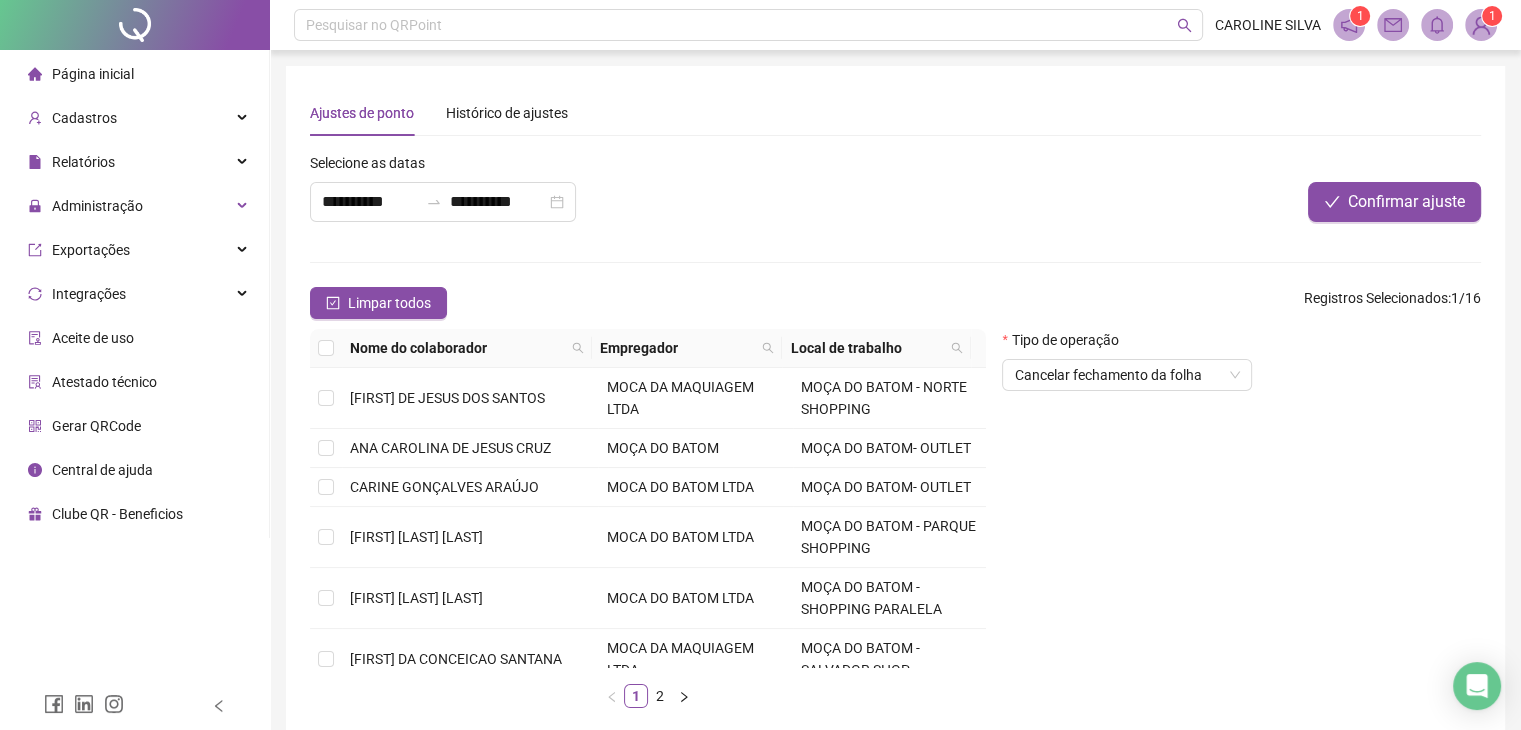 click on "**********" at bounding box center (651, 195) 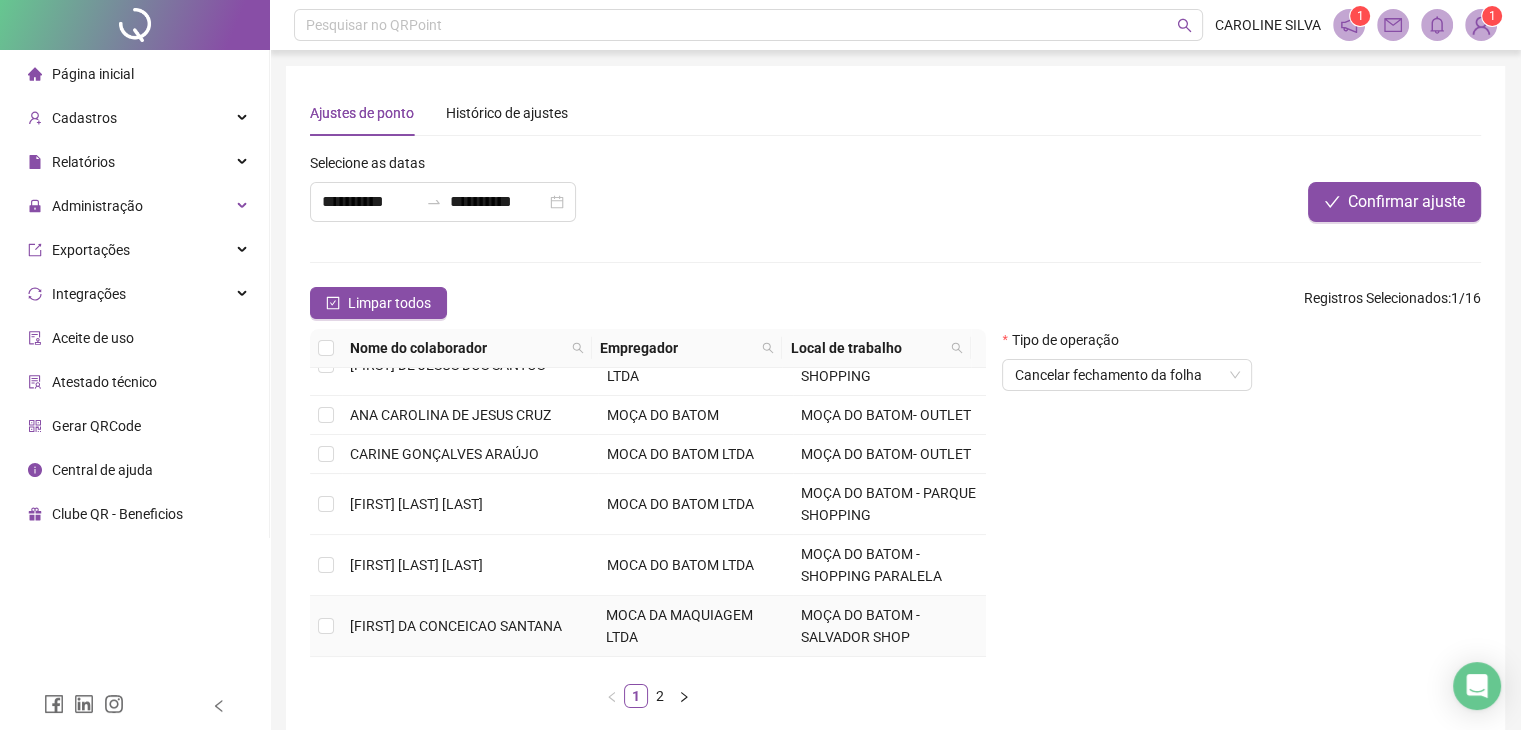 scroll, scrollTop: 0, scrollLeft: 0, axis: both 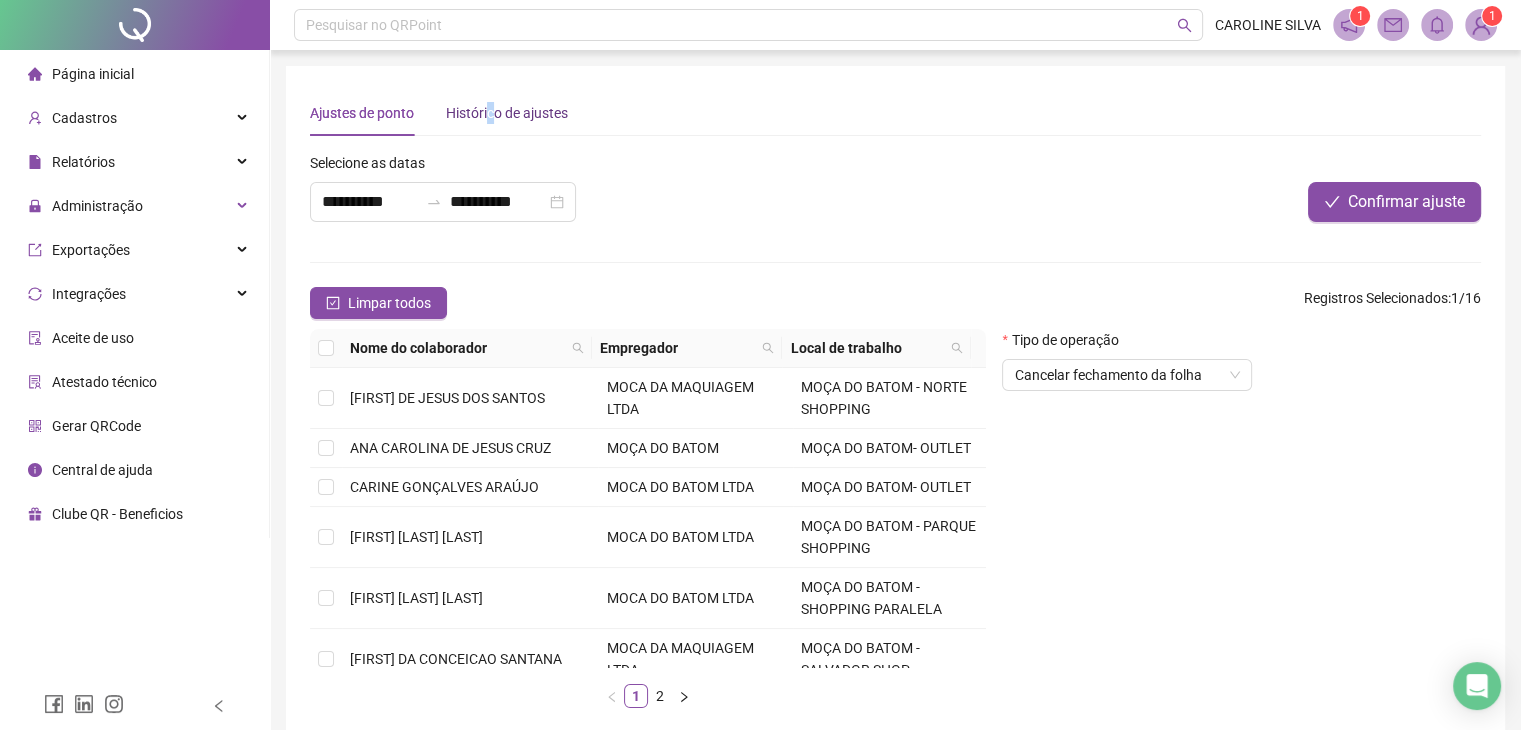click on "Histórico de ajustes" at bounding box center [507, 113] 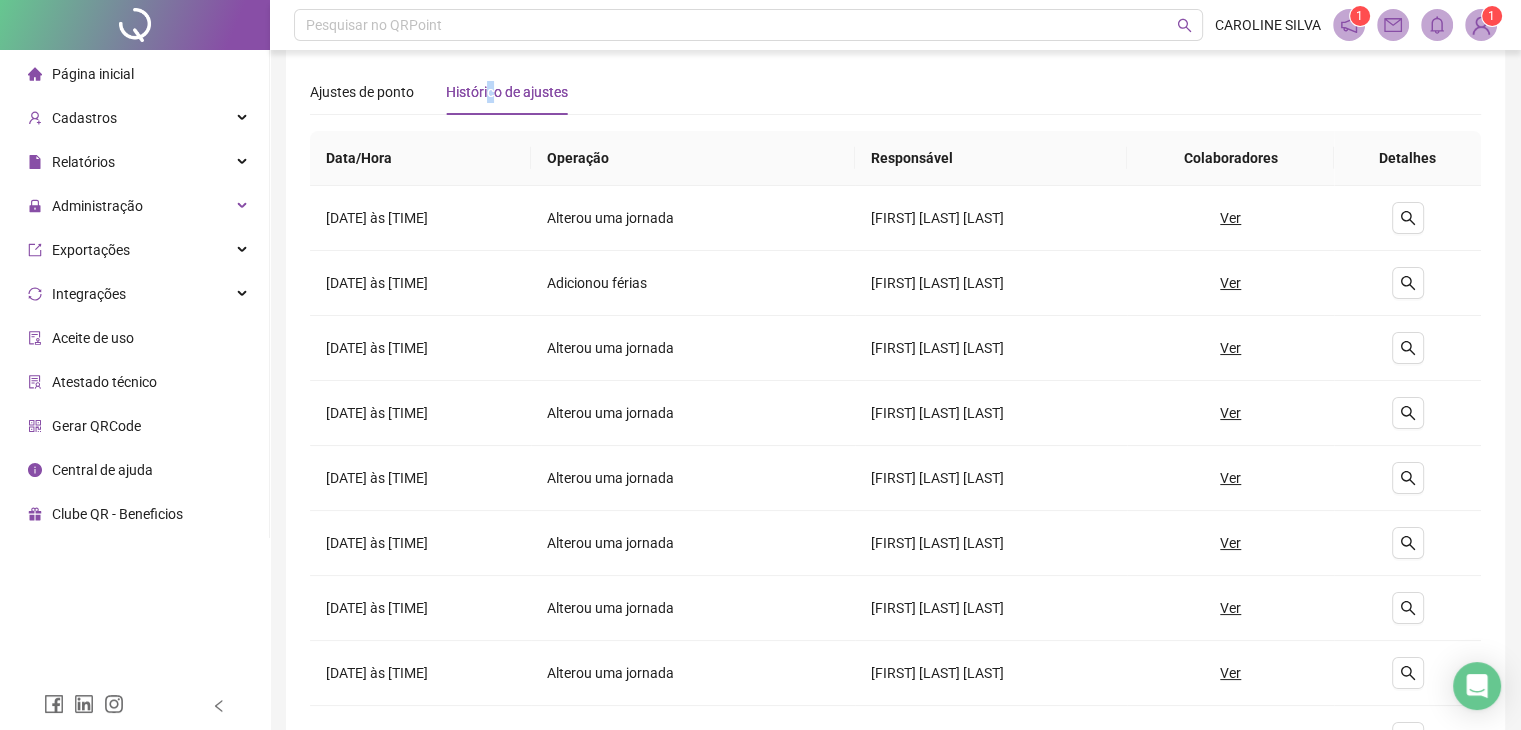 scroll, scrollTop: 20, scrollLeft: 0, axis: vertical 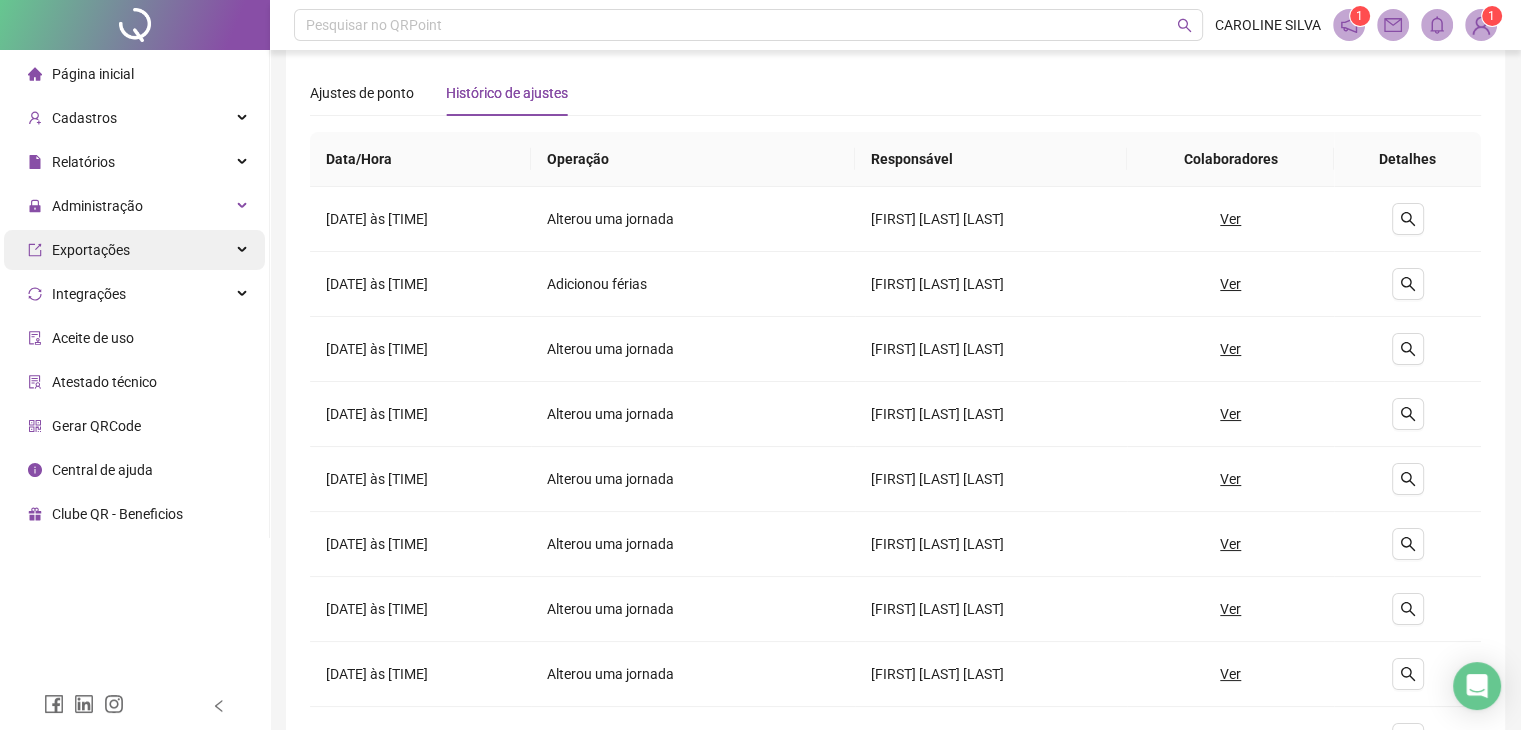 click on "Exportações" at bounding box center [134, 250] 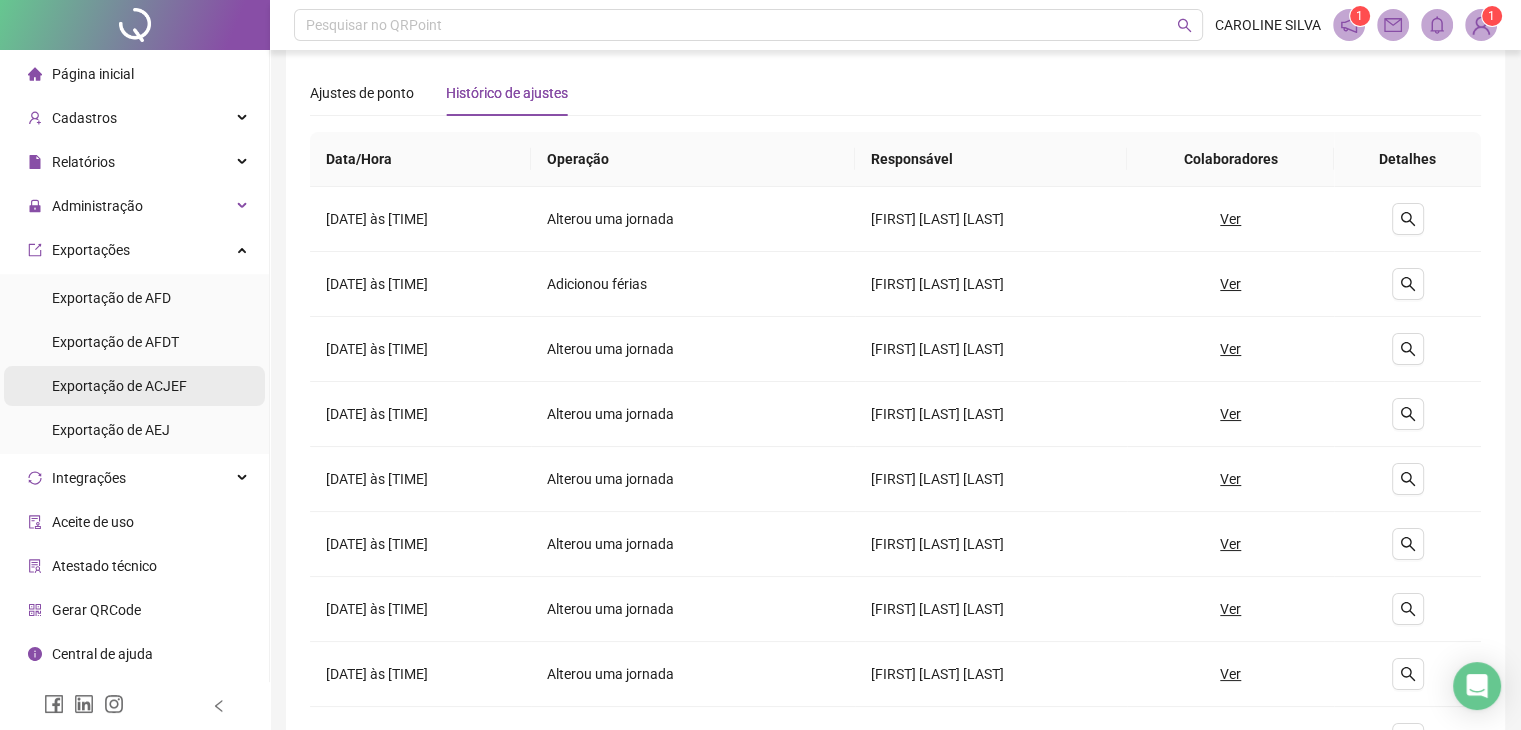 scroll, scrollTop: 0, scrollLeft: 0, axis: both 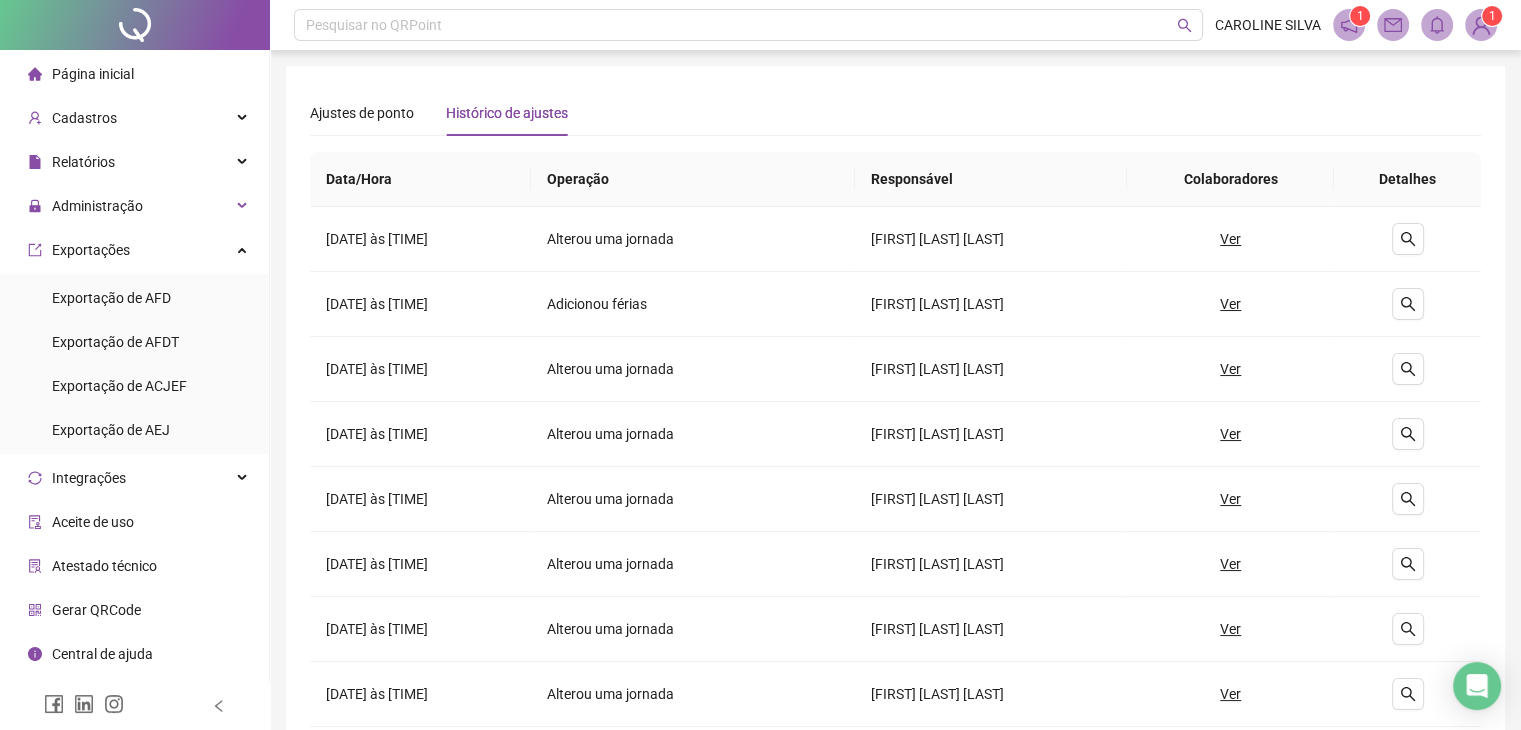 click on "Página inicial" at bounding box center [134, 74] 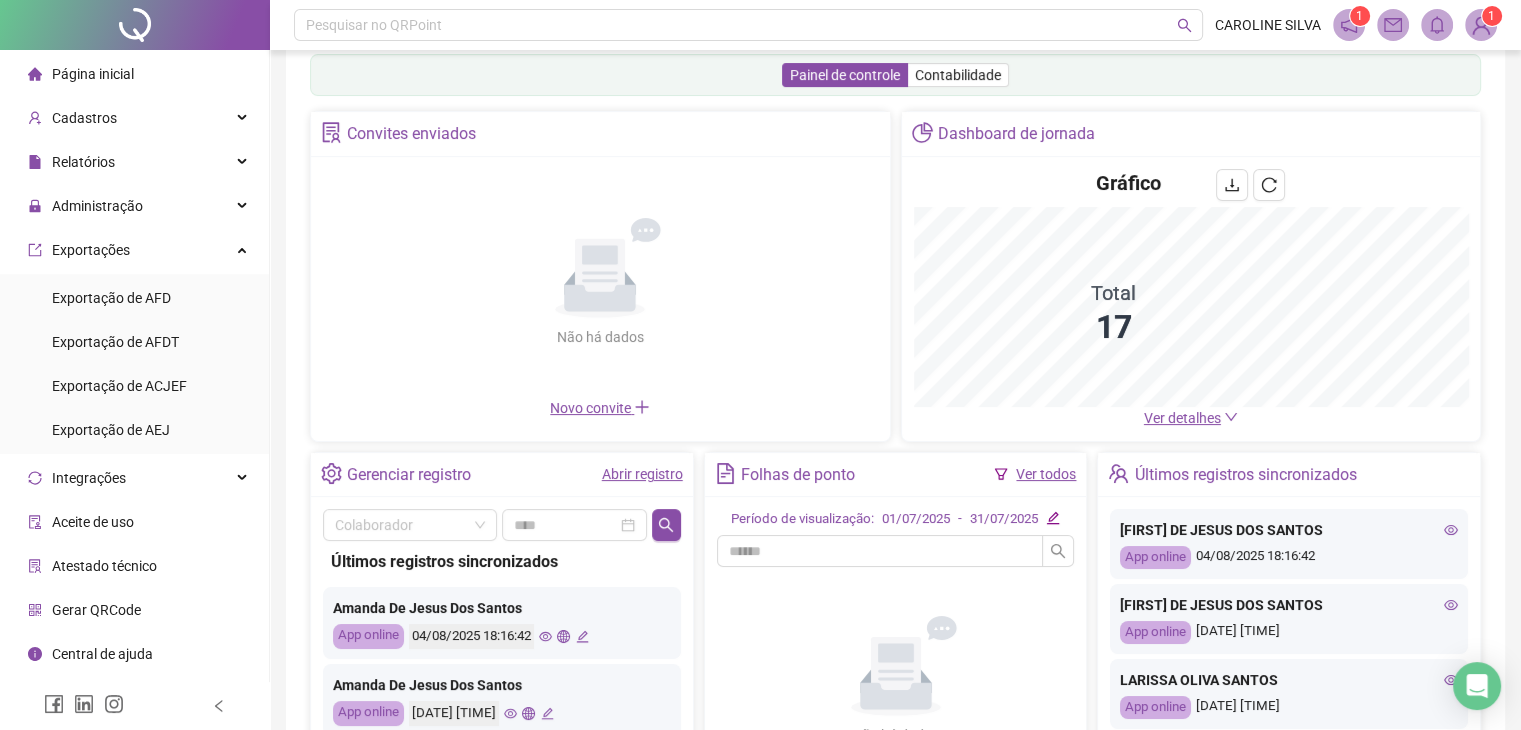 scroll, scrollTop: 100, scrollLeft: 0, axis: vertical 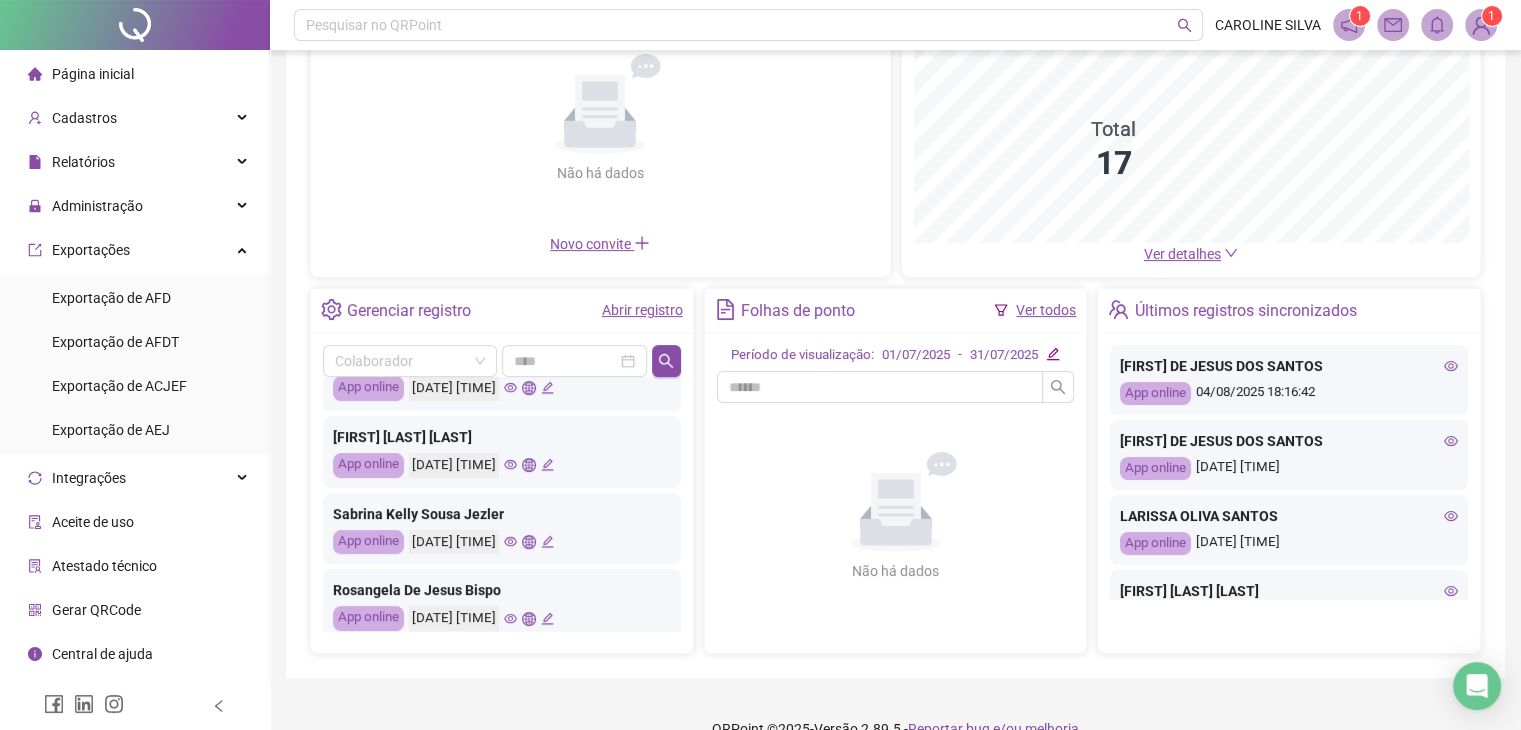 click on "Ver detalhes" at bounding box center (1182, 254) 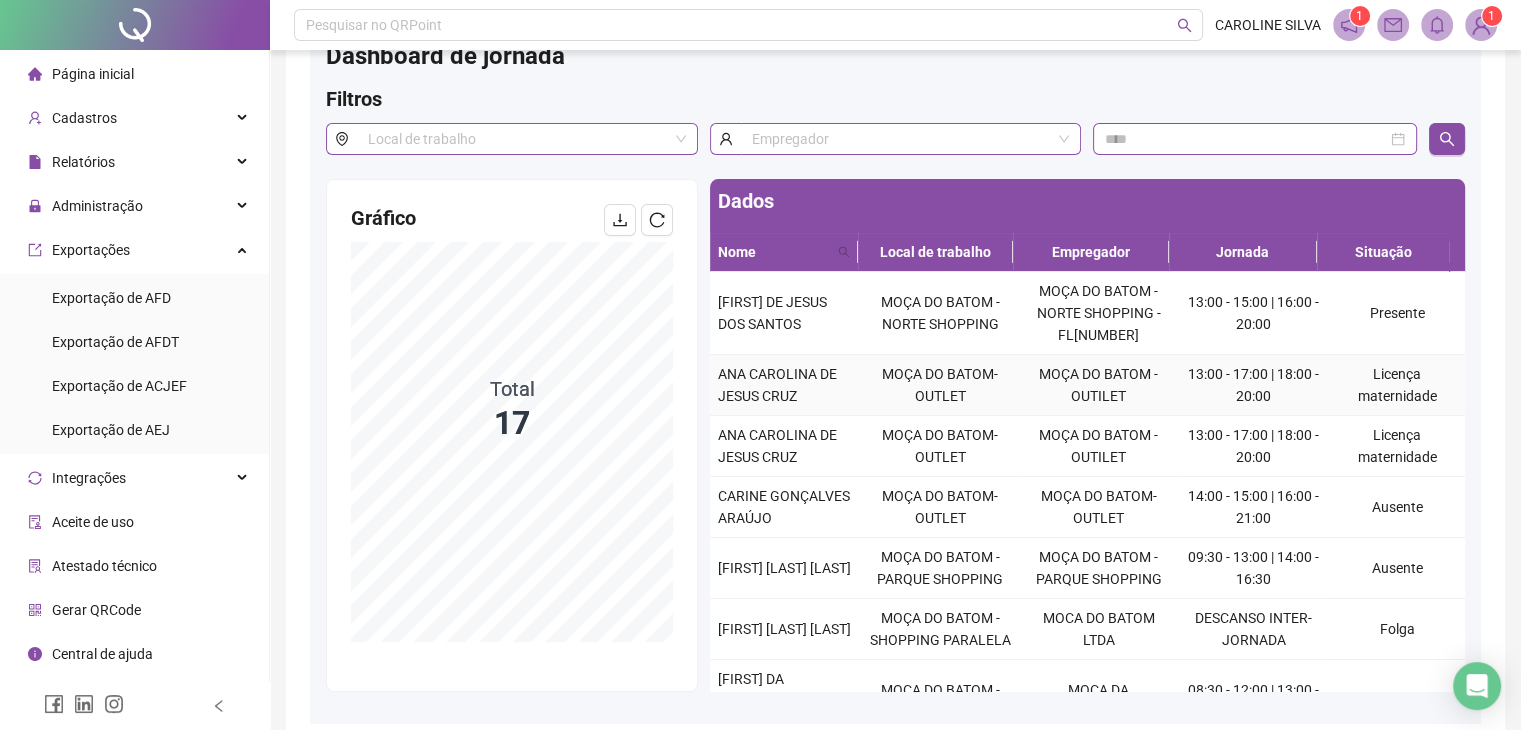 scroll, scrollTop: 100, scrollLeft: 0, axis: vertical 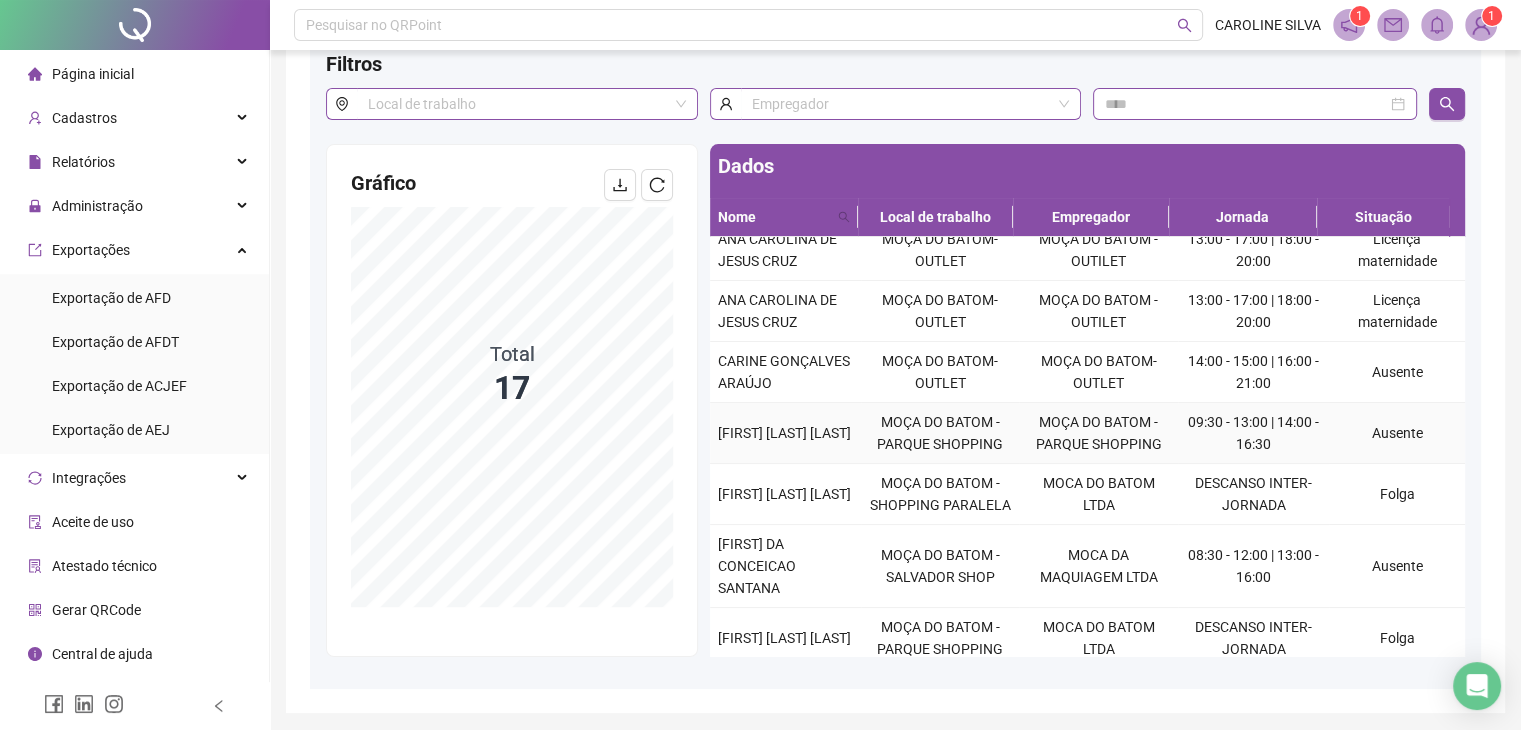 click on "Ausente" at bounding box center [1397, 433] 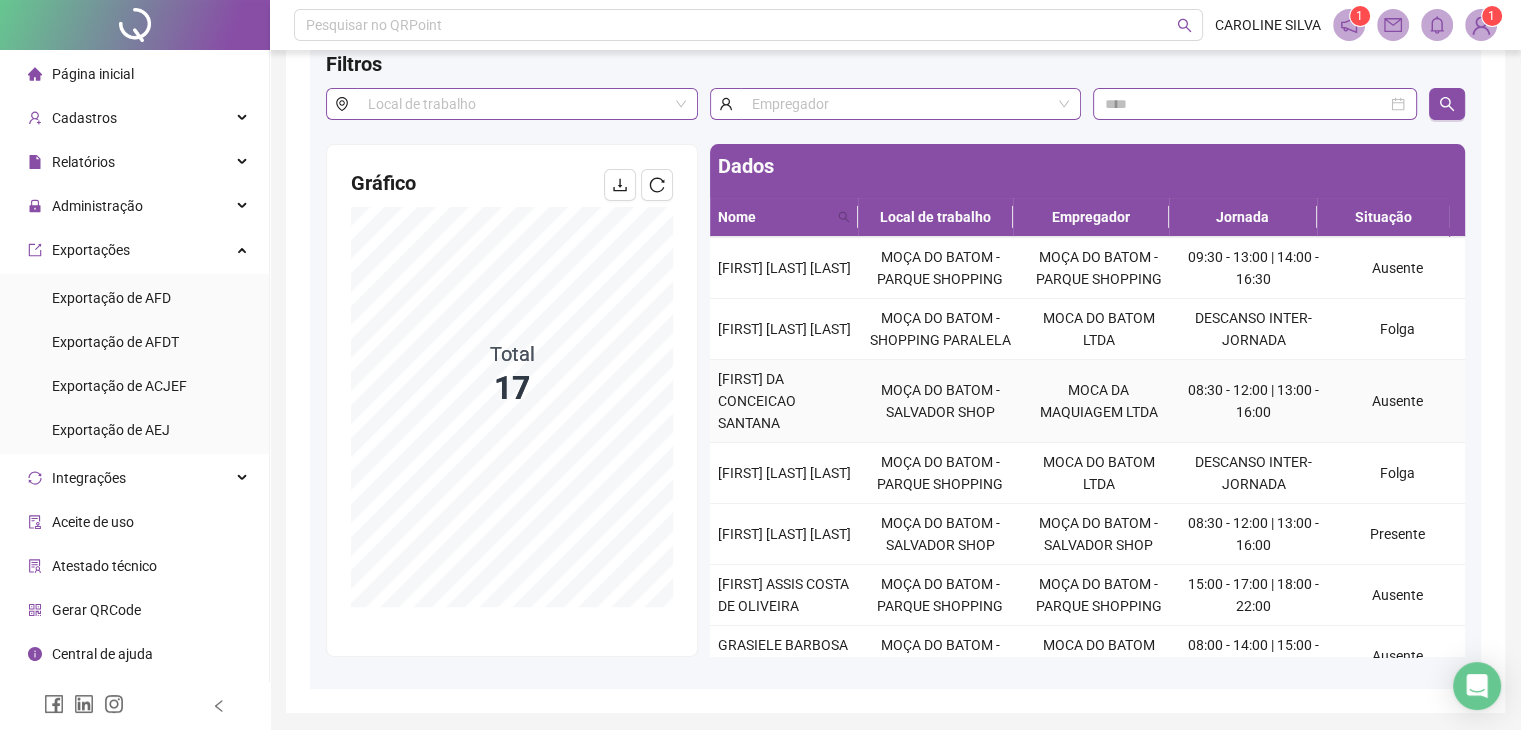 scroll, scrollTop: 300, scrollLeft: 0, axis: vertical 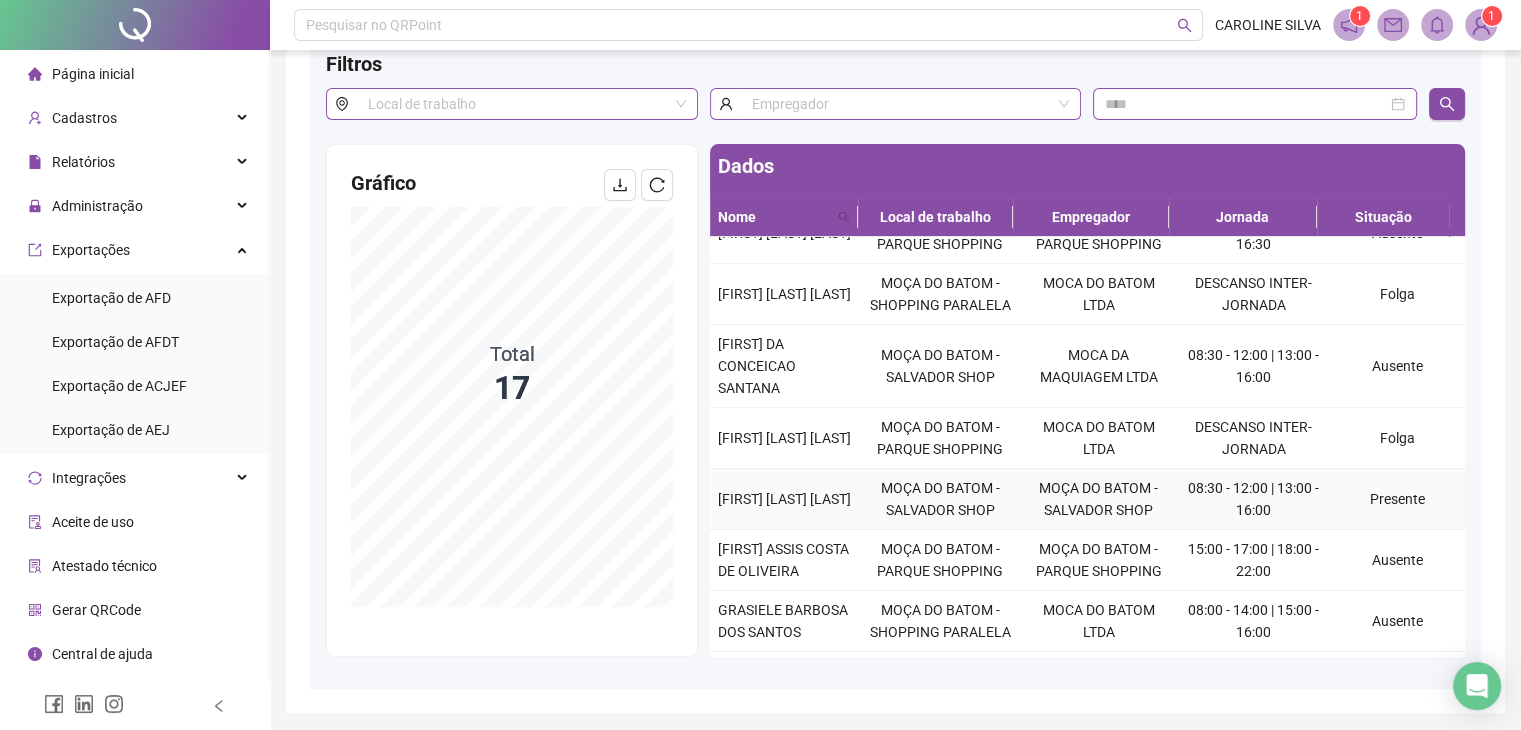 click on "MOÇA DO BATOM - SALVADOR SHOPPING" at bounding box center (1098, 499) 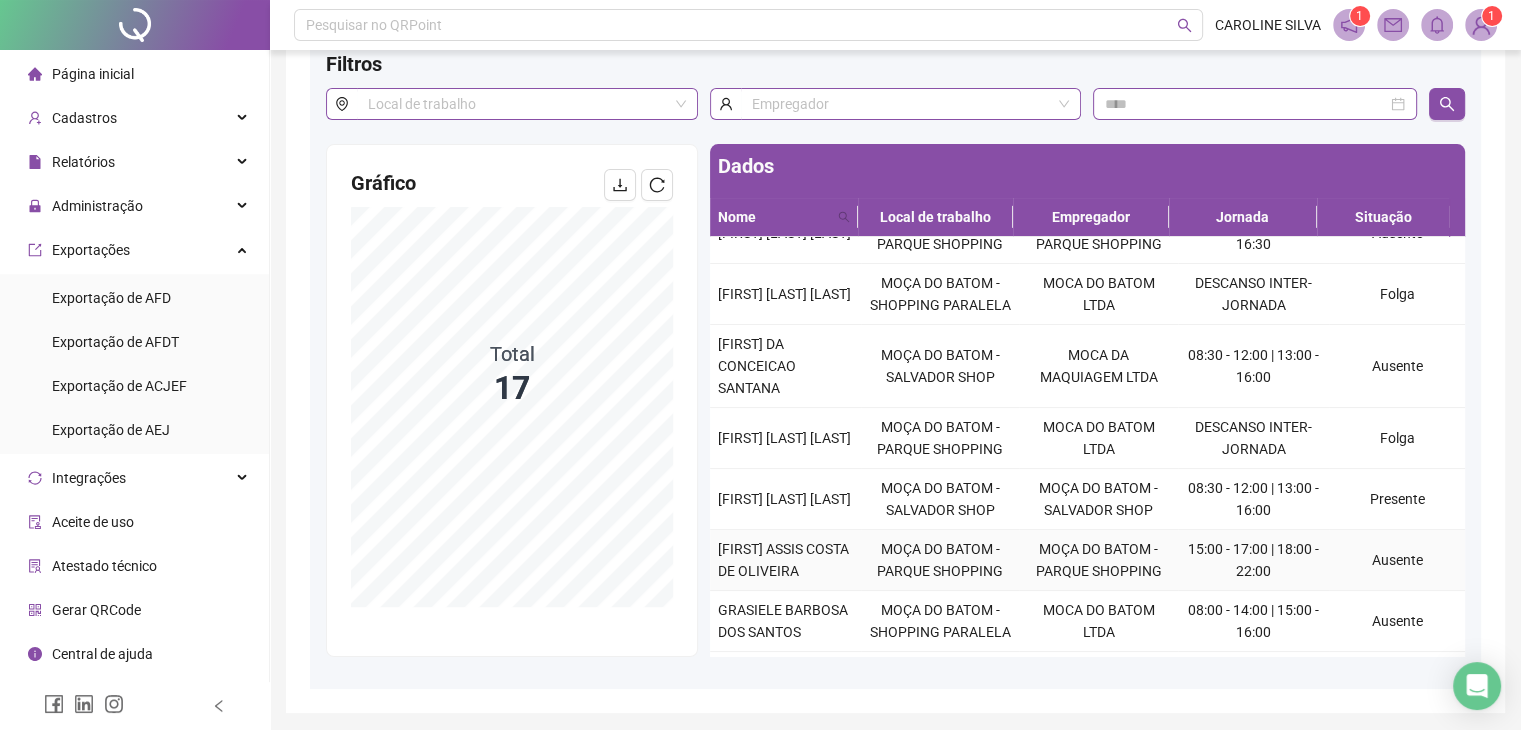click on "Ausente" at bounding box center [1397, 560] 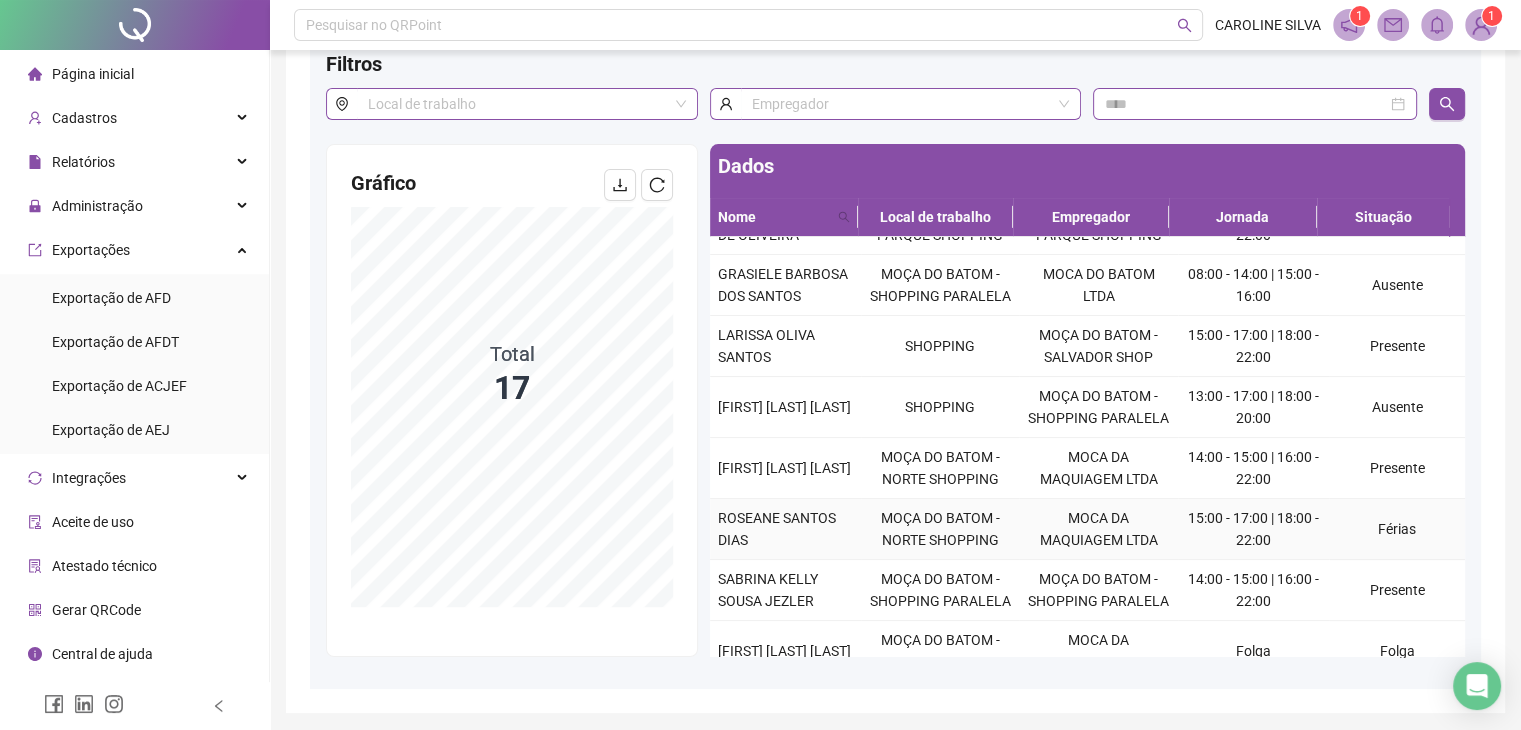 scroll, scrollTop: 657, scrollLeft: 0, axis: vertical 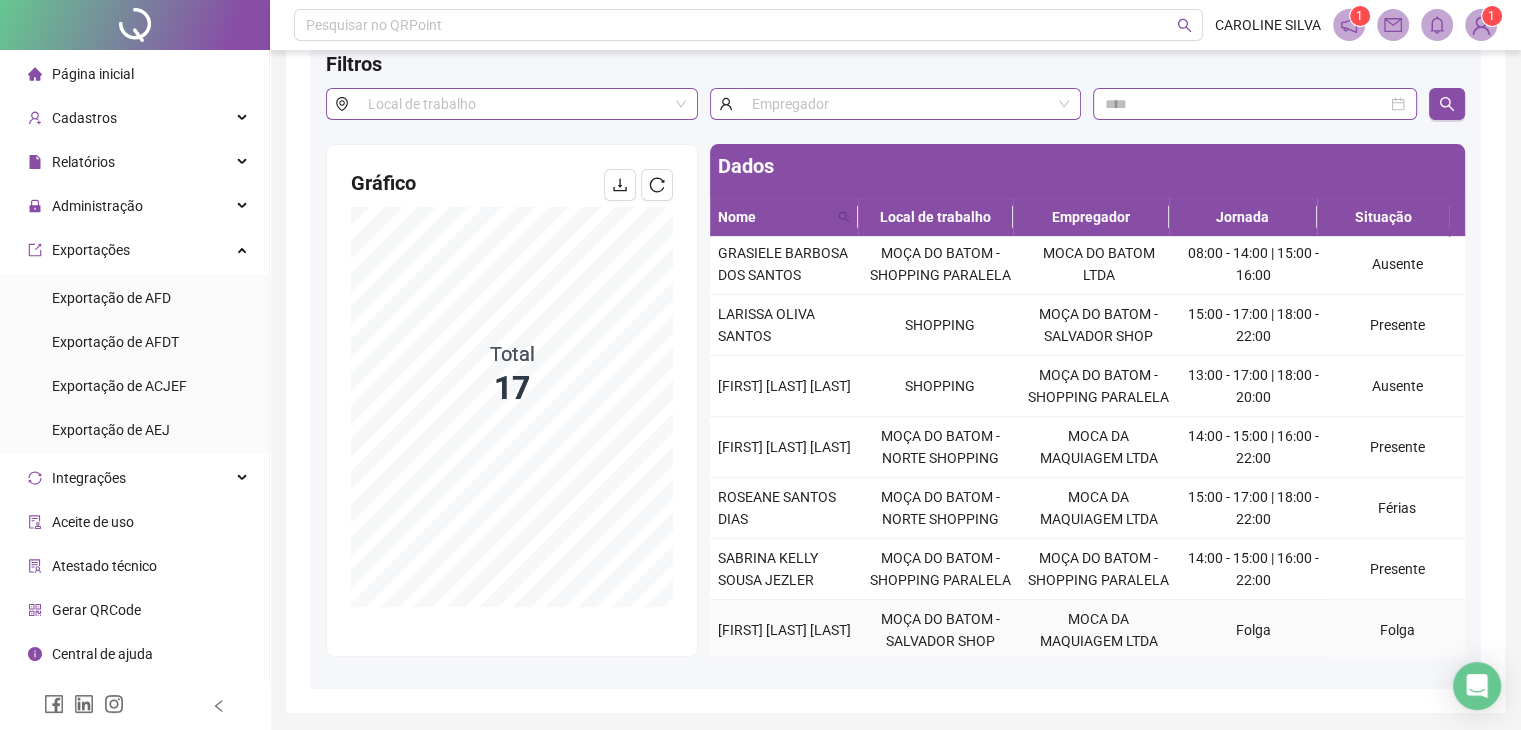 click on "Folga" at bounding box center (1397, 630) 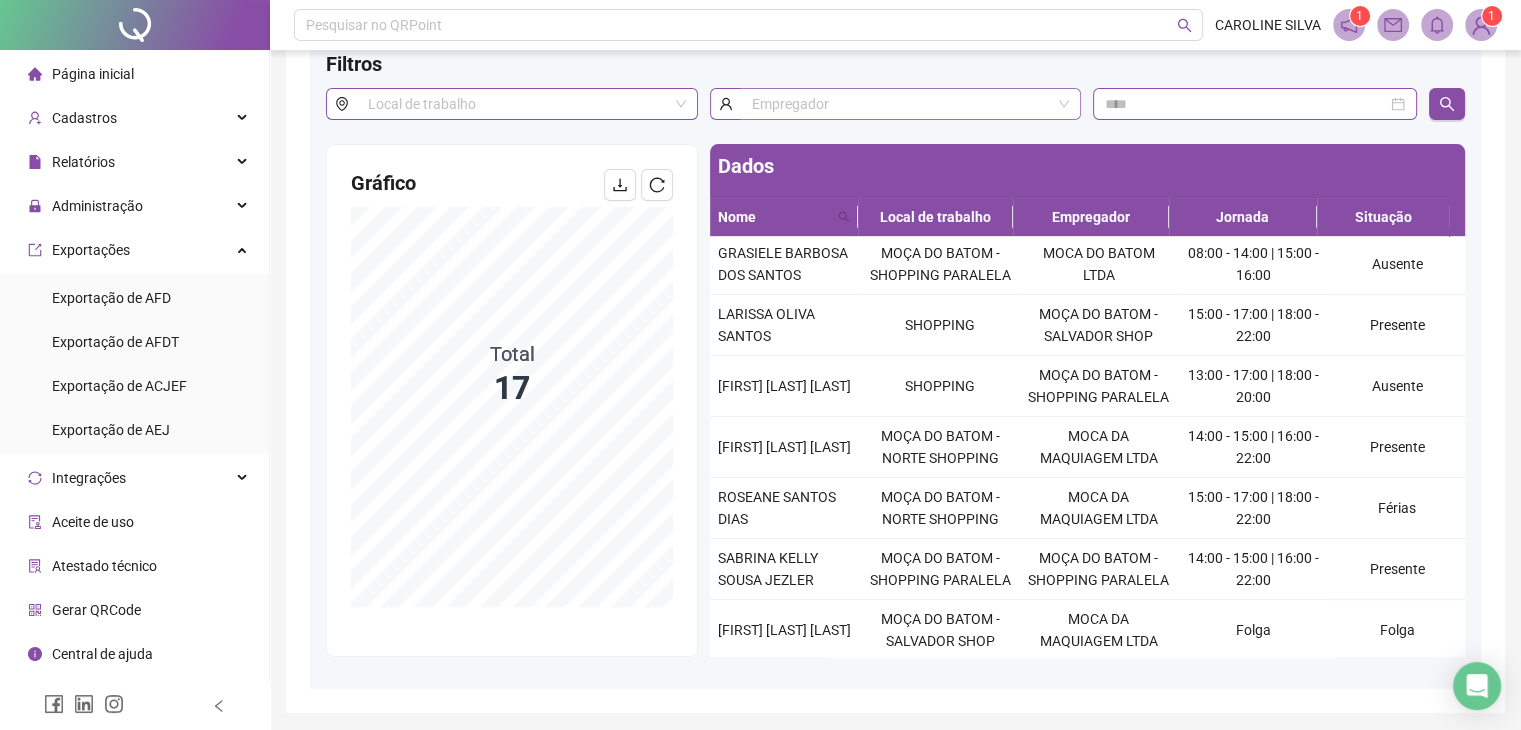 click at bounding box center (902, 104) 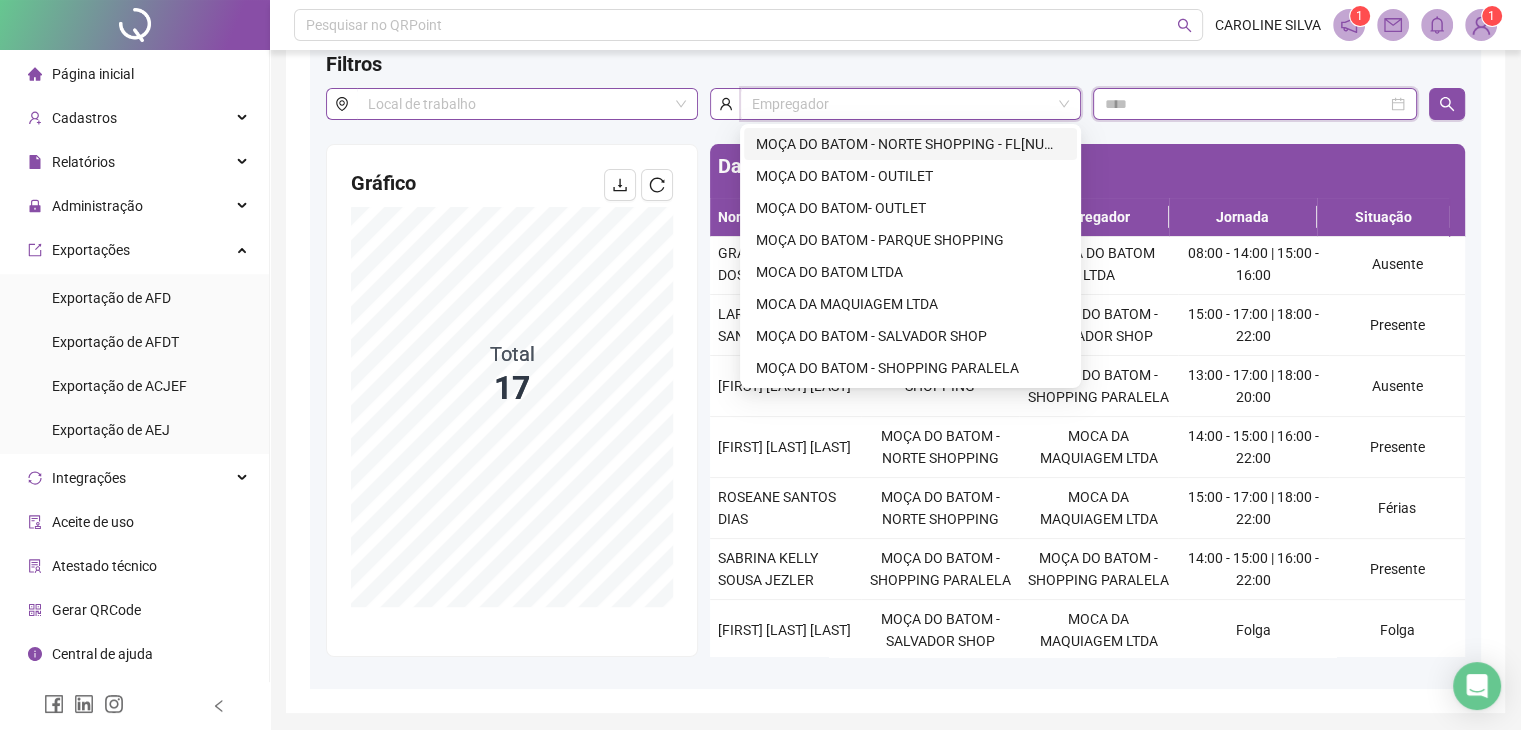 click at bounding box center (1246, 104) 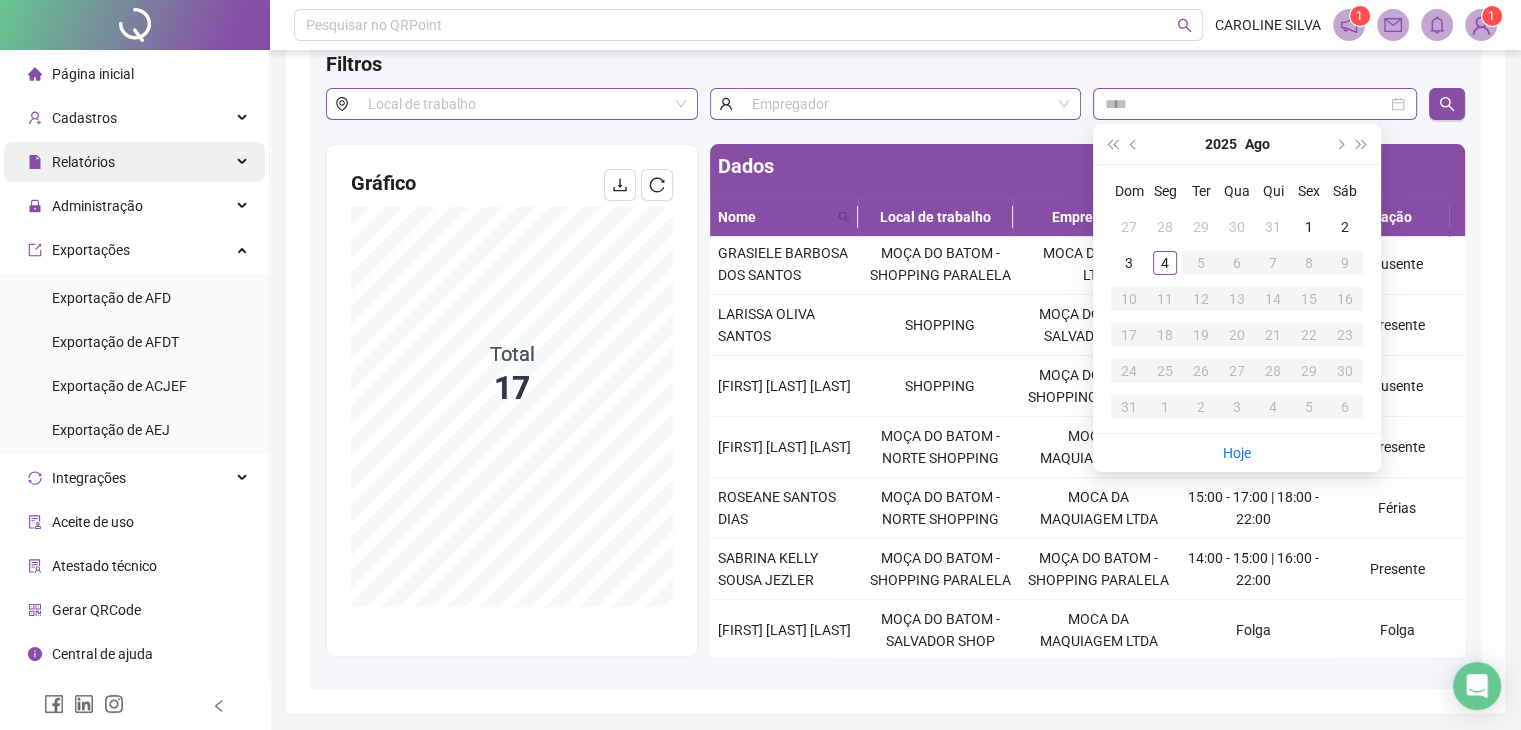 click on "Relatórios" at bounding box center (134, 162) 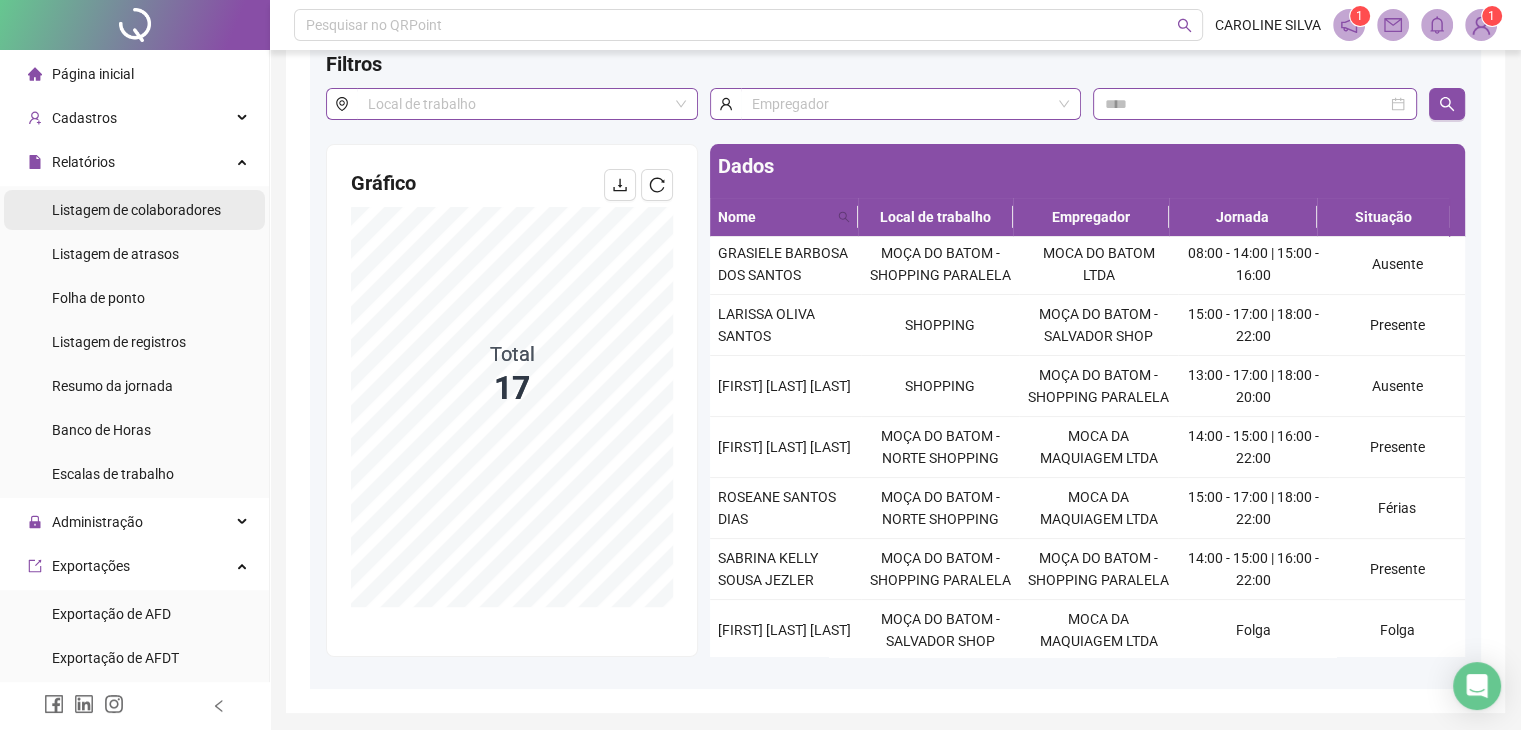 click on "Listagem de colaboradores" at bounding box center [136, 210] 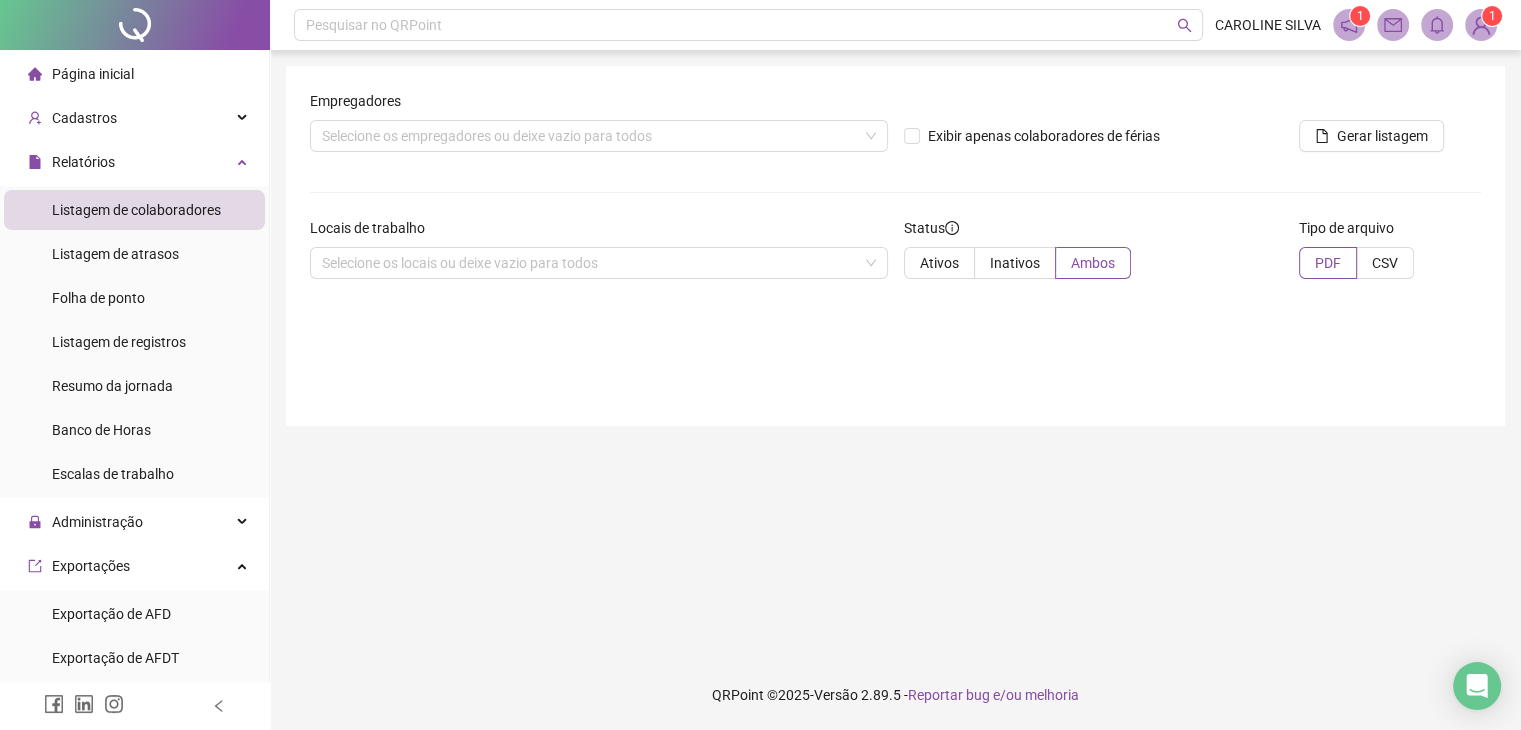 scroll, scrollTop: 0, scrollLeft: 0, axis: both 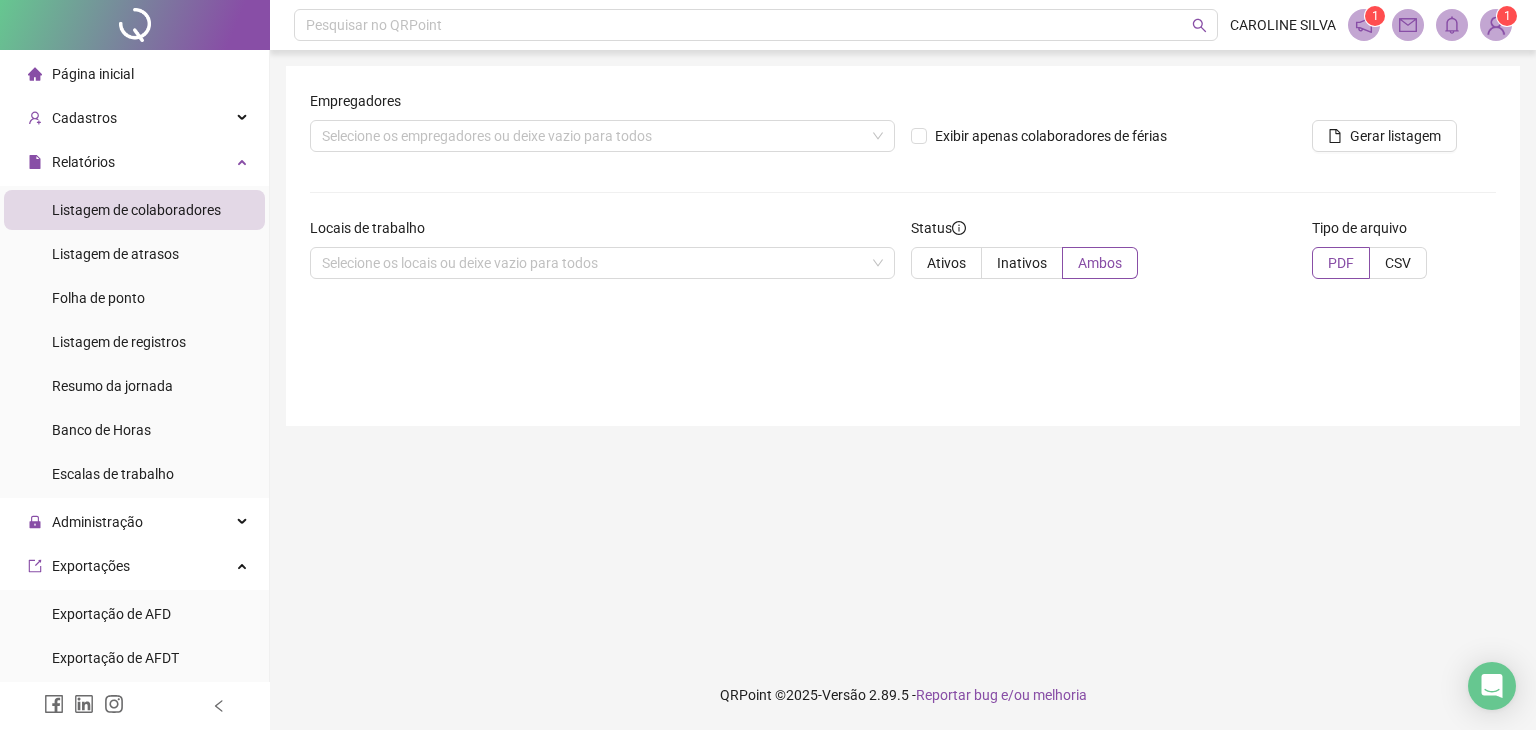 click on "Empregadores   Selecione os empregadores ou deixe vazio para todos" at bounding box center (602, 129) 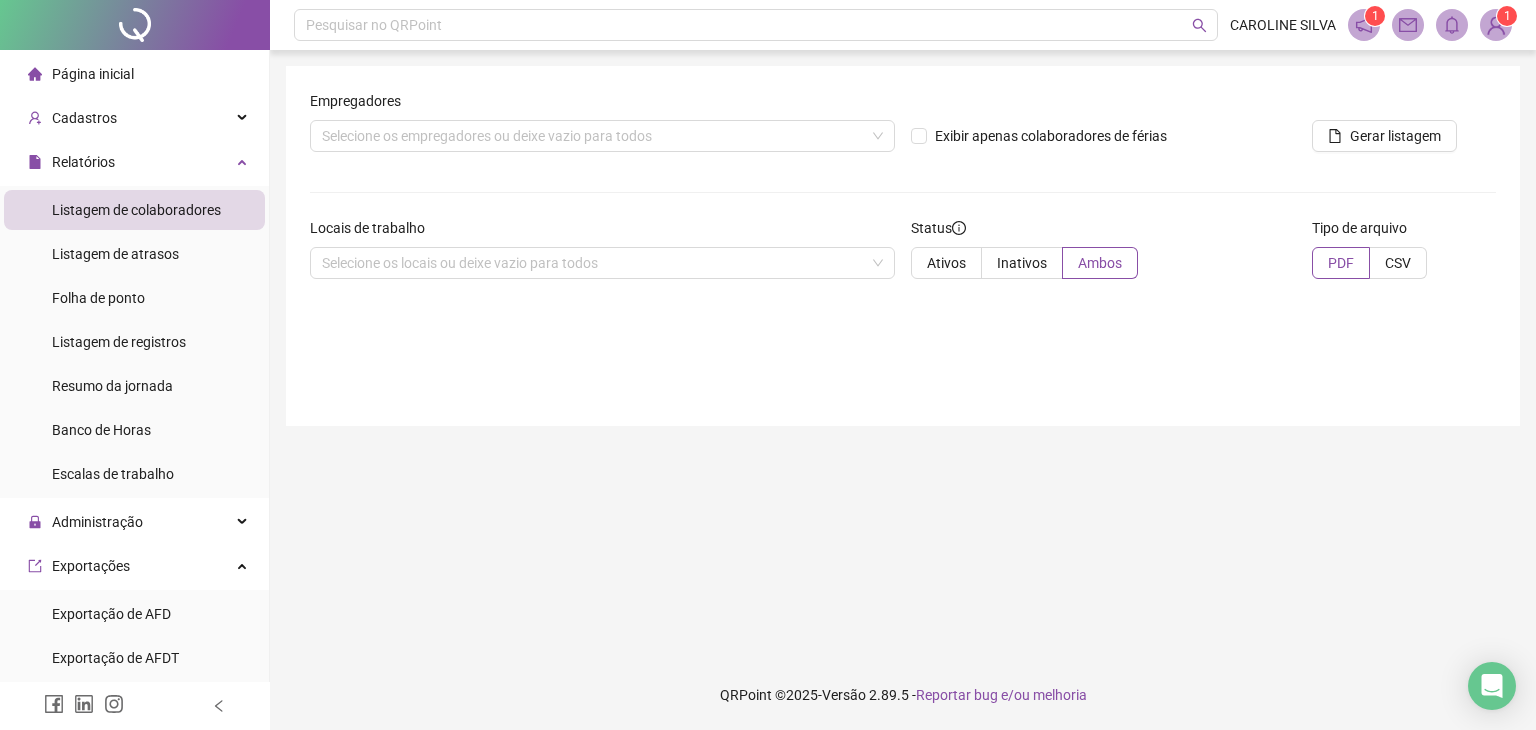 click on "Empregadores   Selecione os empregadores ou deixe vazio para todos" at bounding box center (602, 129) 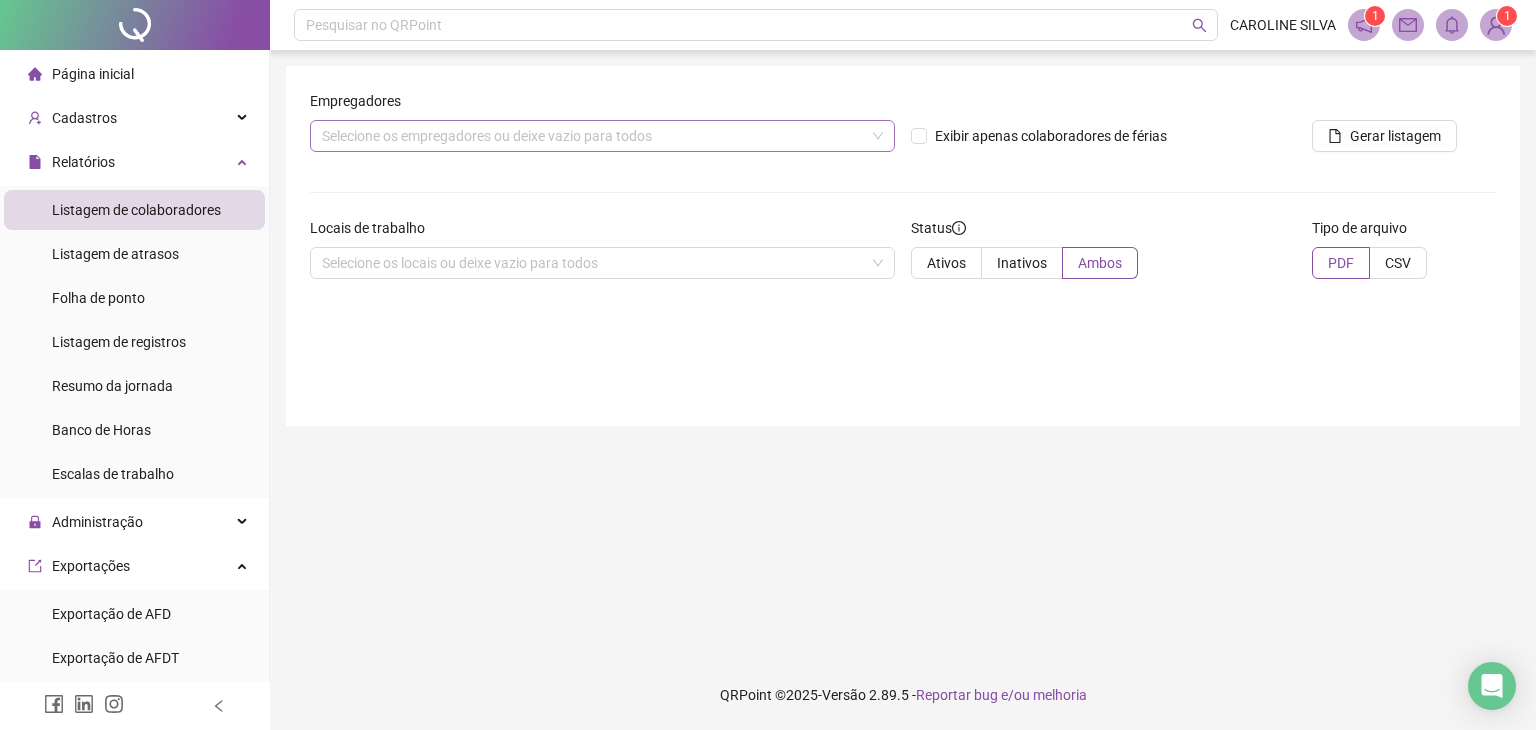click on "Selecione os empregadores ou deixe vazio para todos" at bounding box center (602, 136) 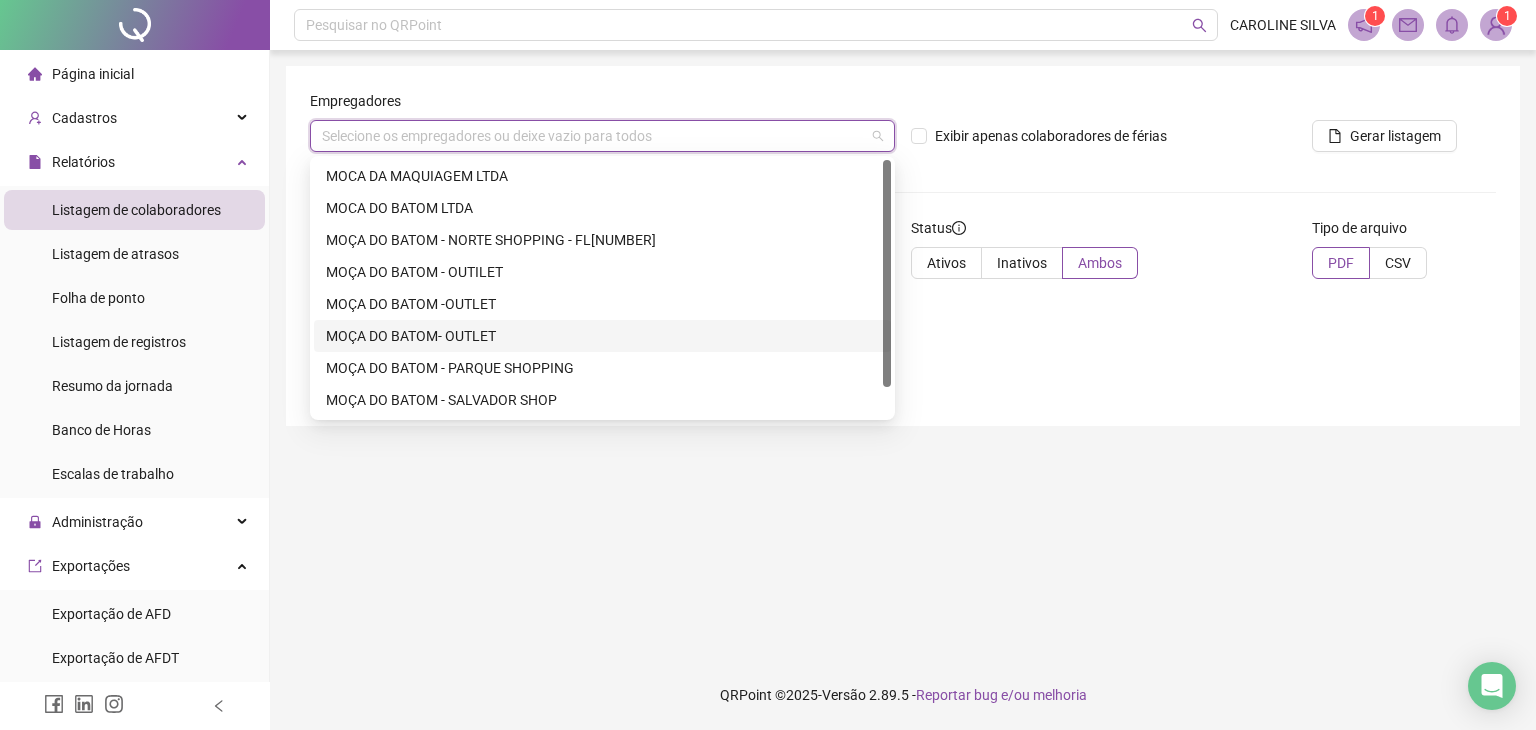 click at bounding box center [1103, 105] 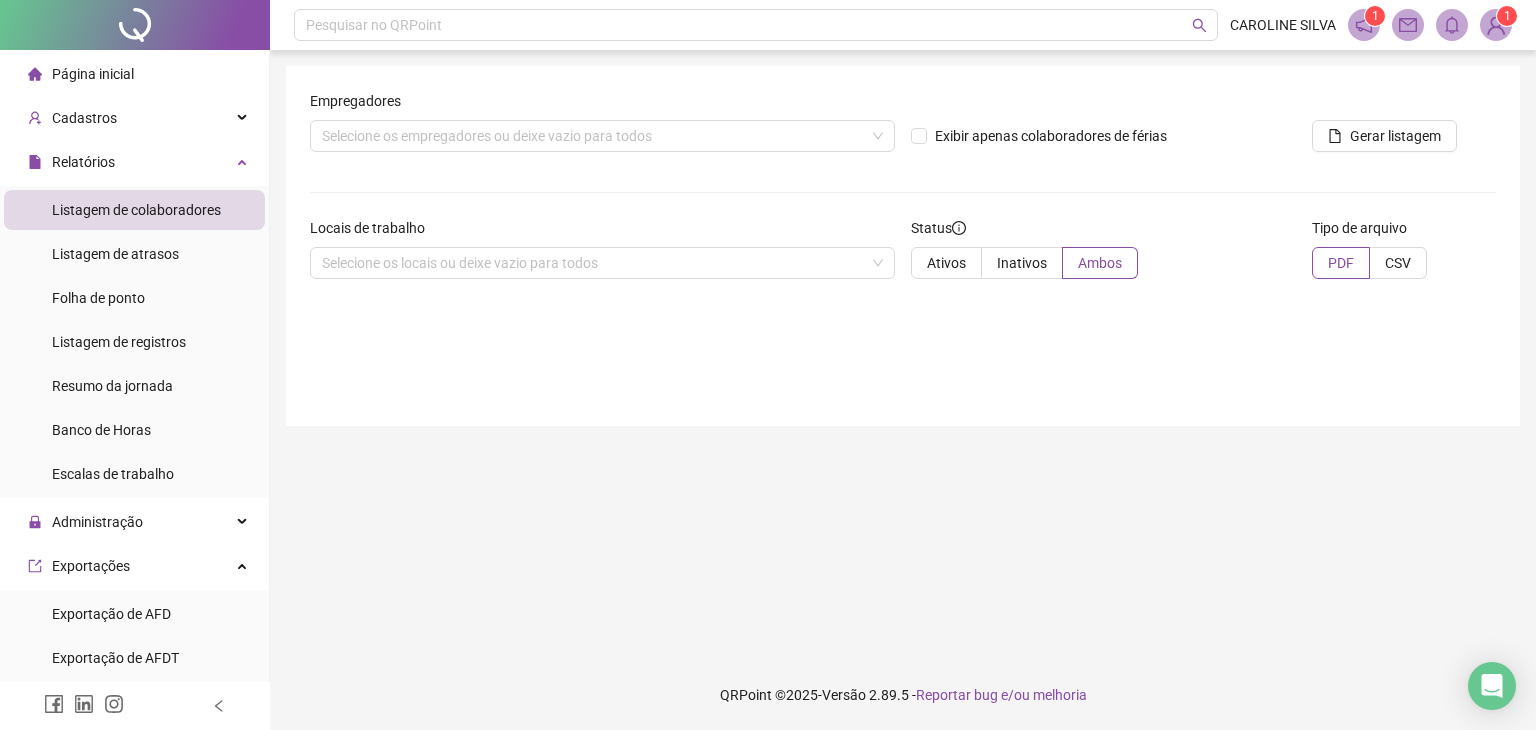 click on "Exibir apenas colaboradores de férias" at bounding box center (1103, 136) 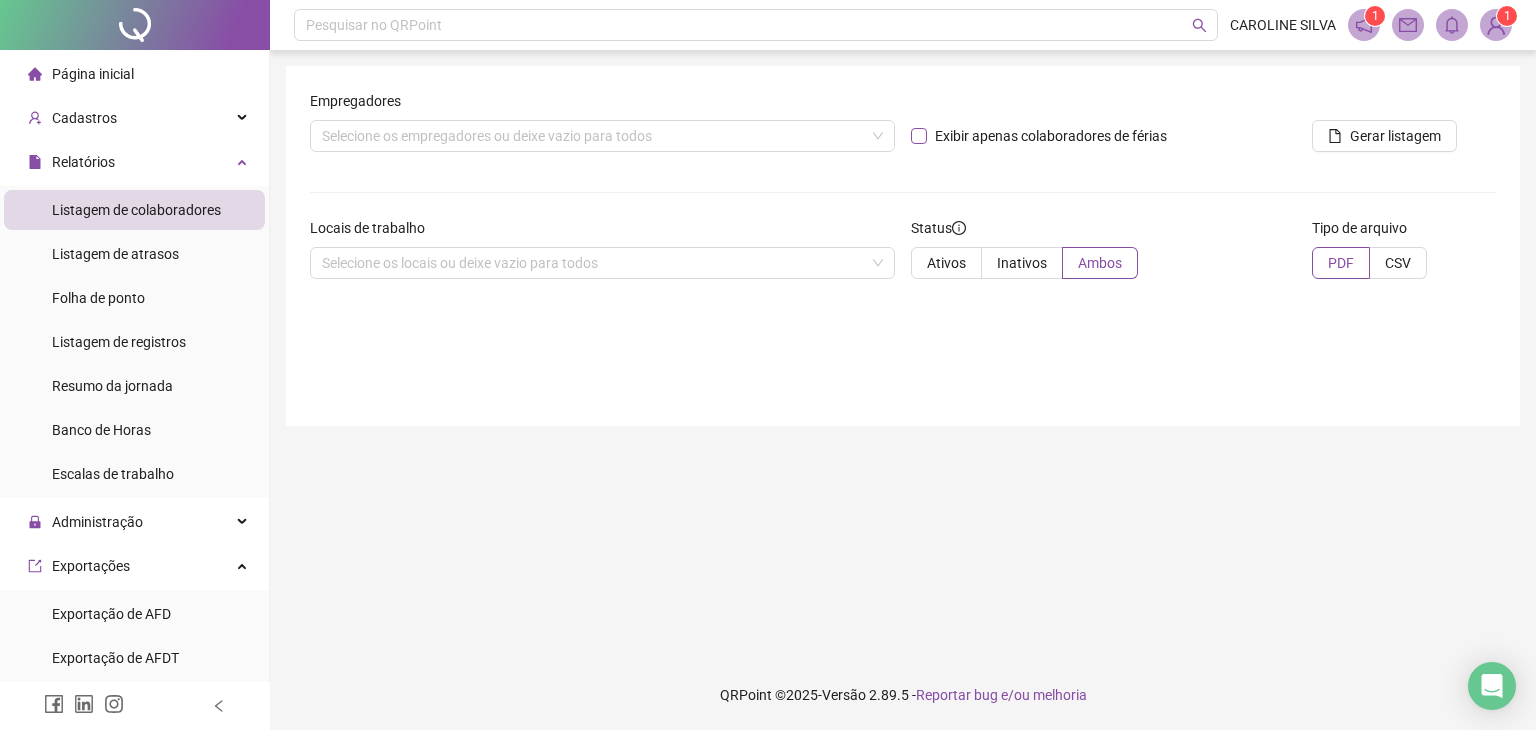 click on "Exibir apenas colaboradores de férias" at bounding box center (1051, 136) 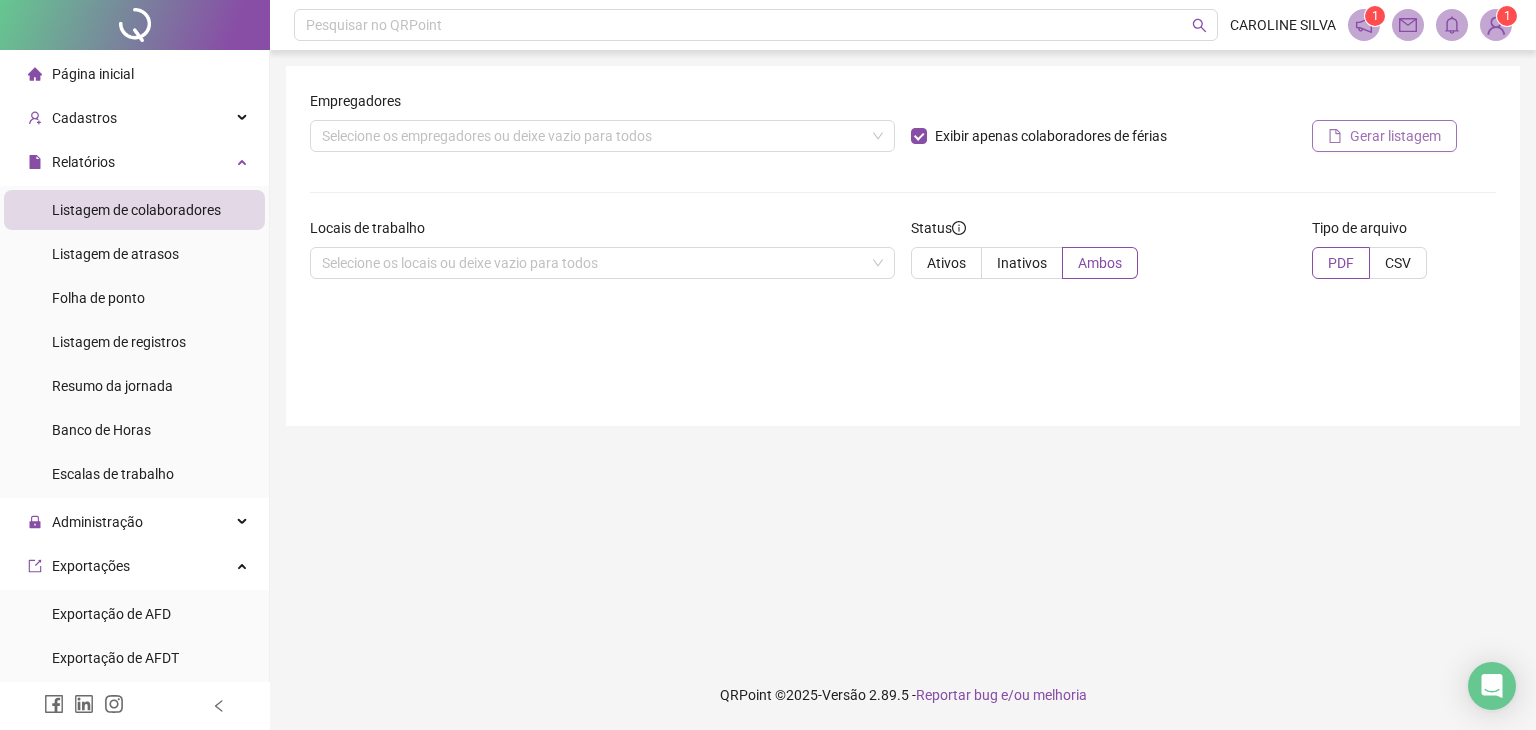 click on "Gerar listagem" at bounding box center (1395, 136) 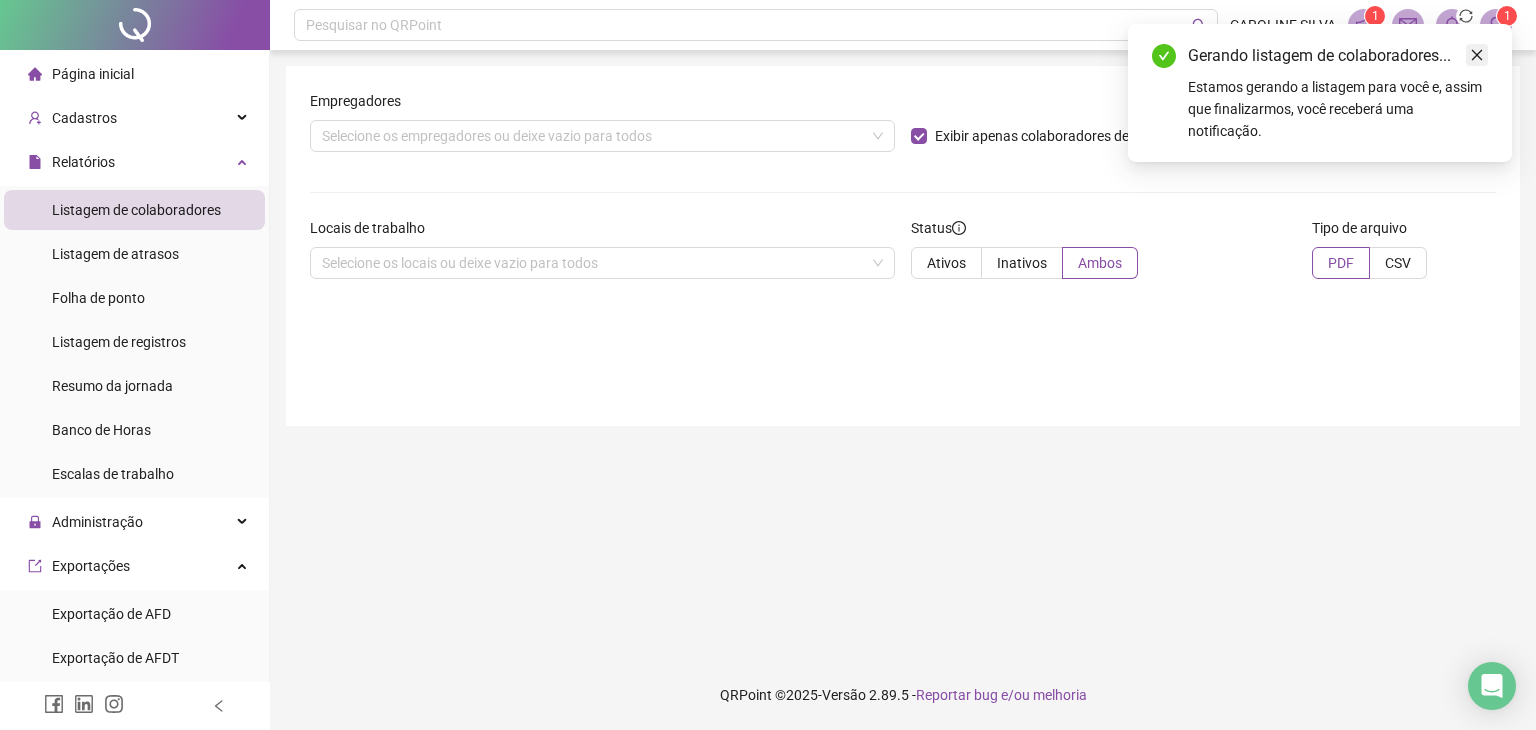 click at bounding box center [1477, 55] 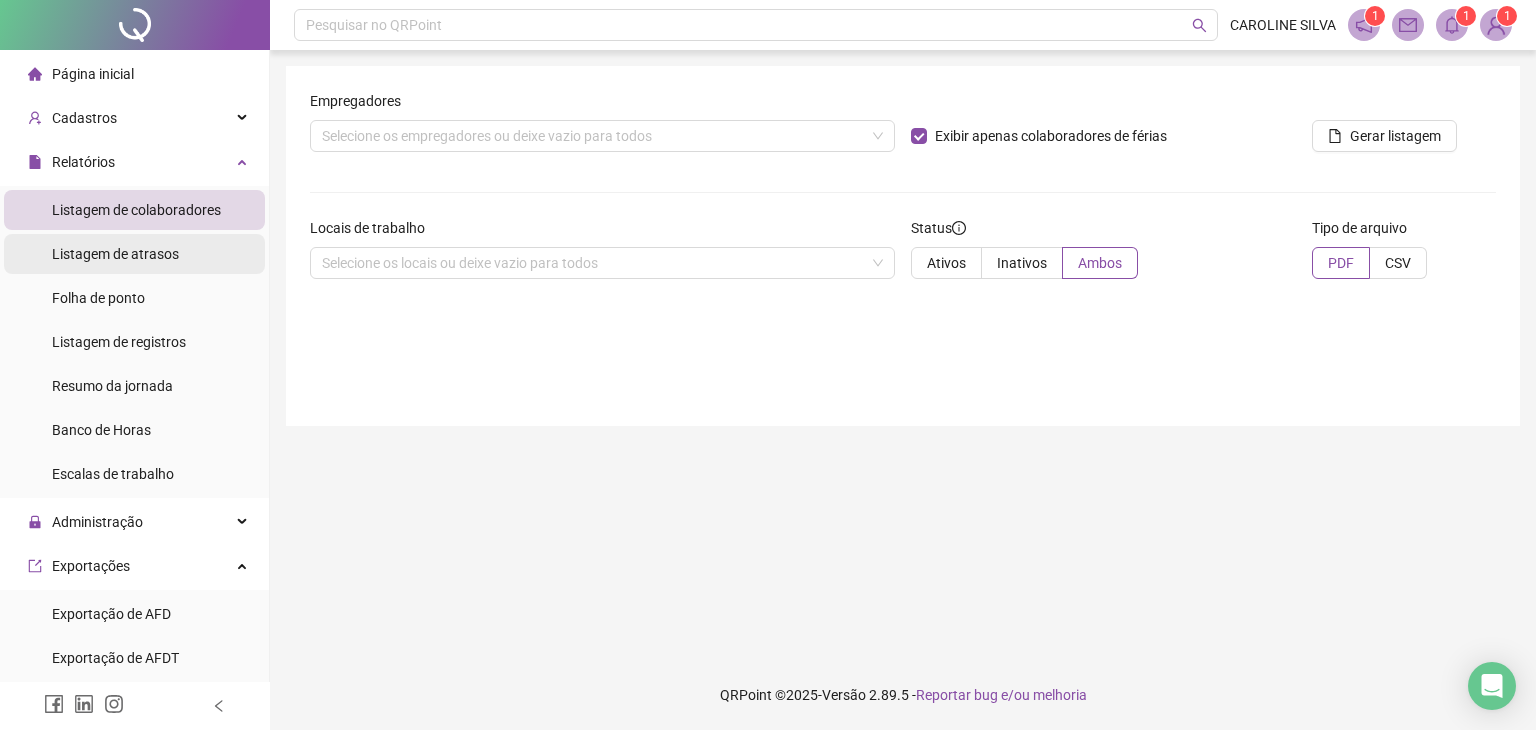click on "Listagem de atrasos" at bounding box center [115, 254] 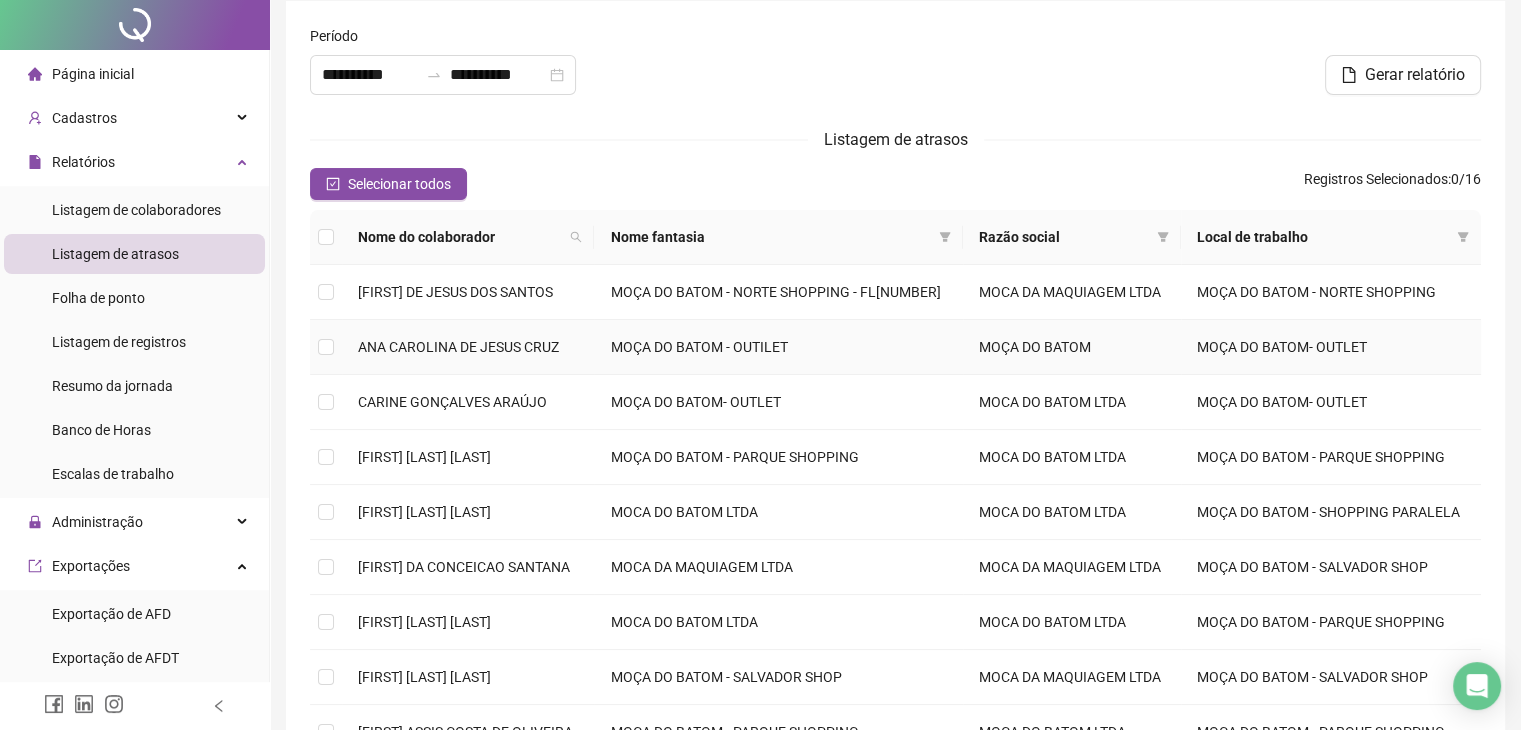 scroll, scrollTop: 100, scrollLeft: 0, axis: vertical 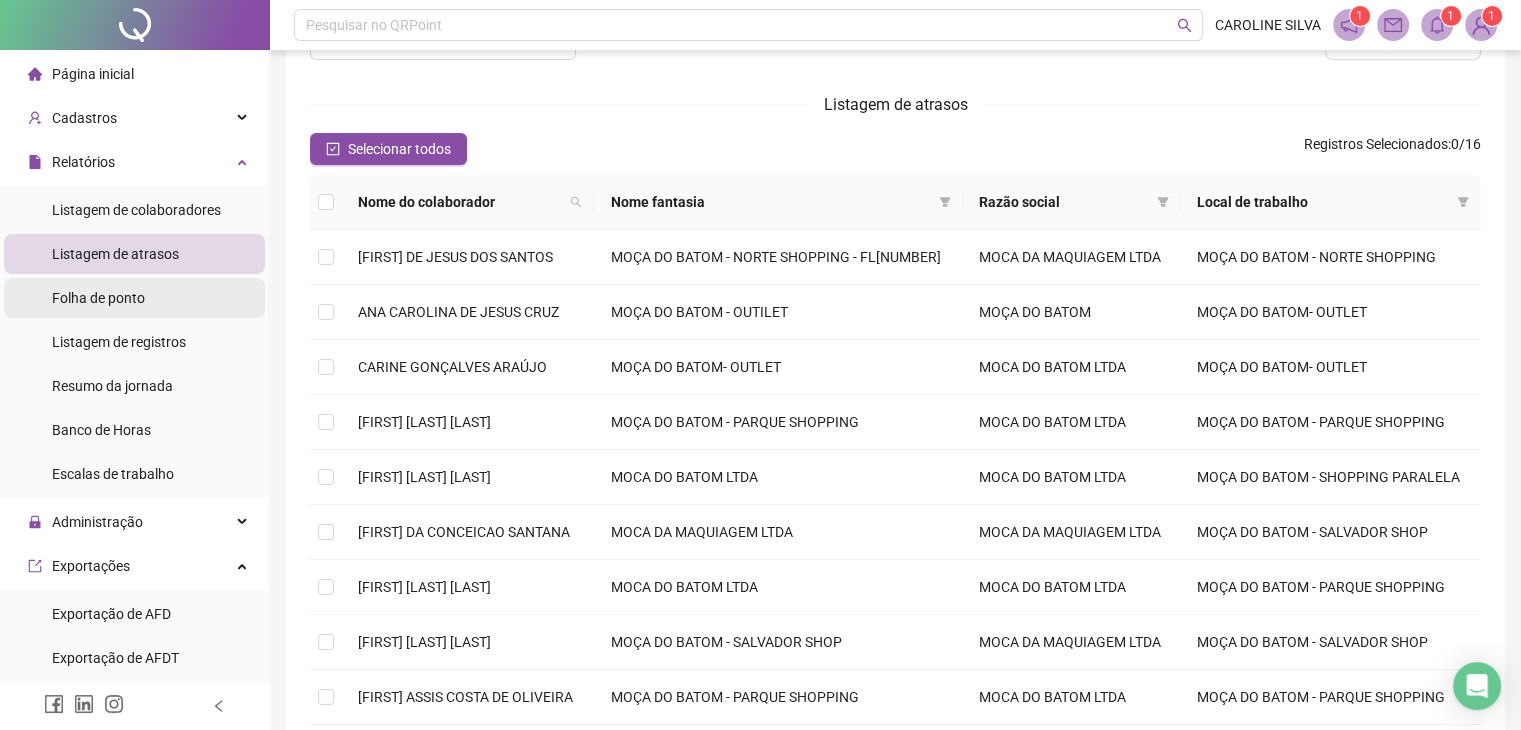 click on "Folha de ponto" at bounding box center (134, 298) 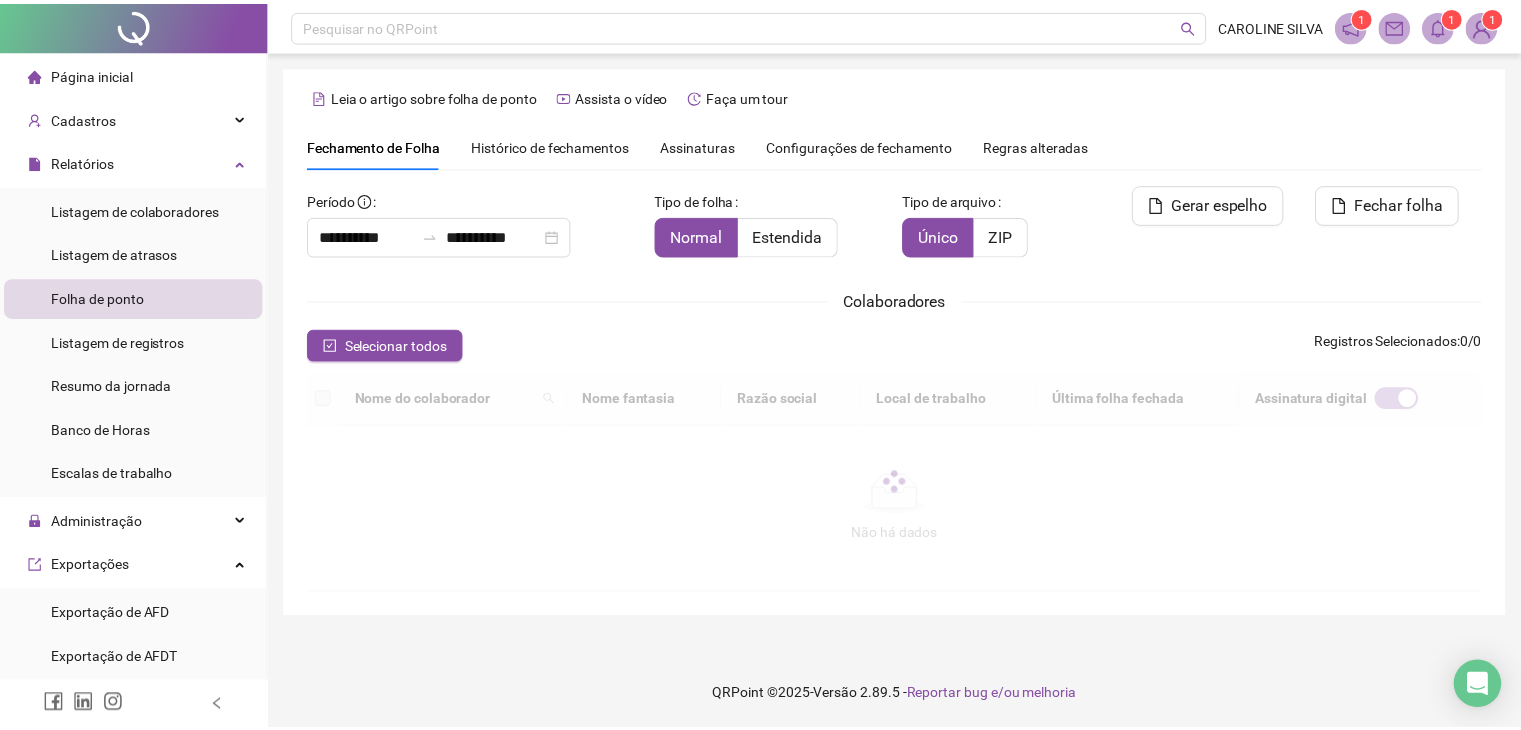 scroll, scrollTop: 33, scrollLeft: 0, axis: vertical 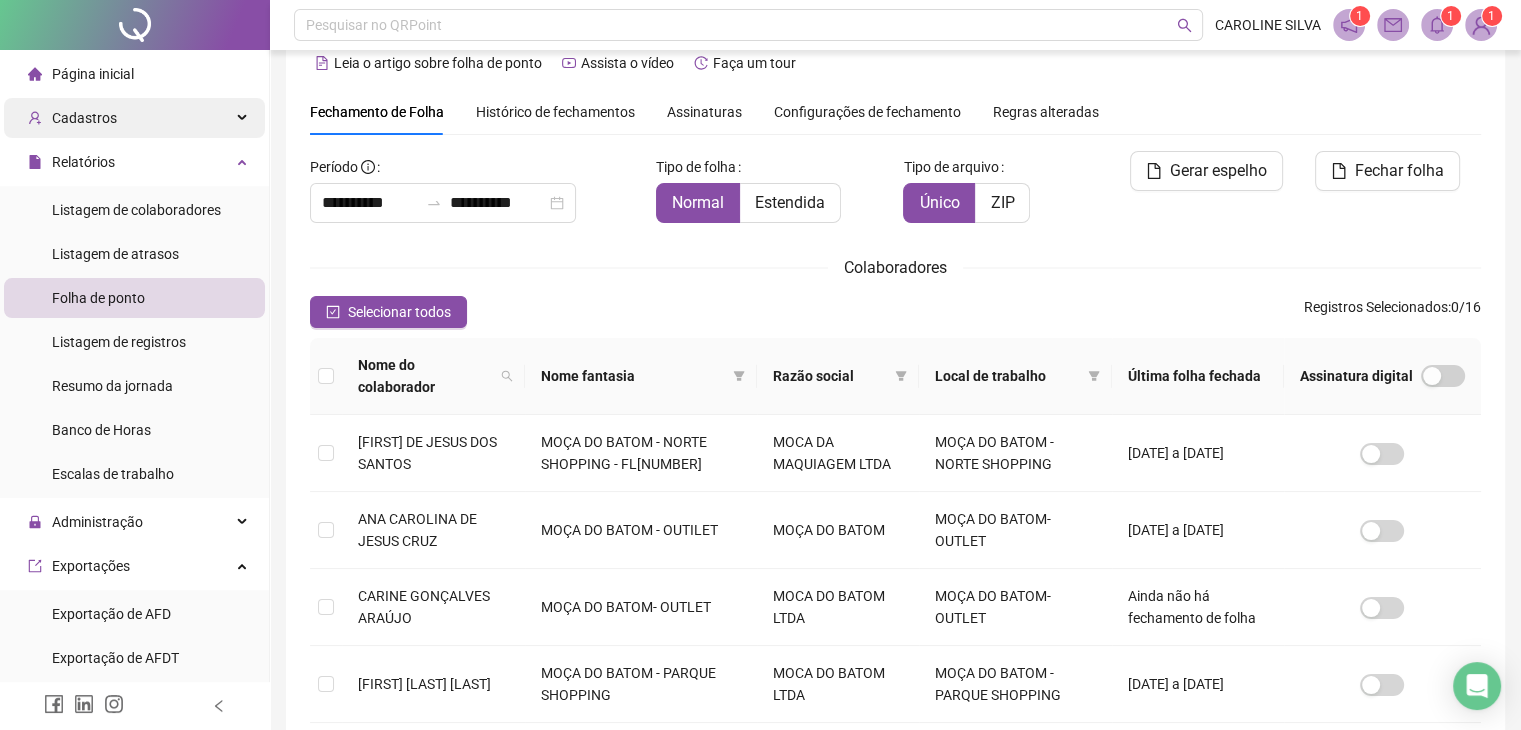 click on "Cadastros" at bounding box center [134, 118] 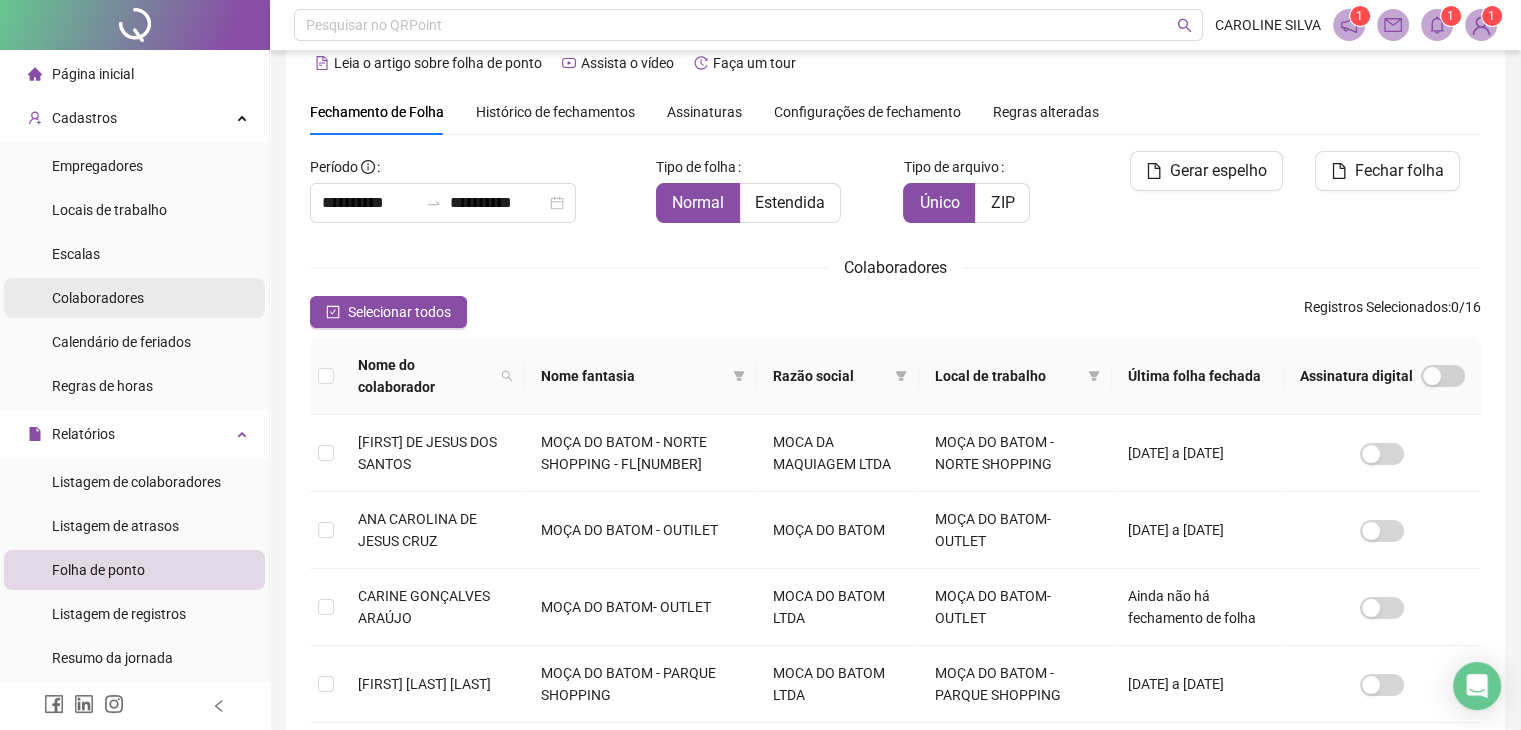 click on "Colaboradores" at bounding box center (98, 298) 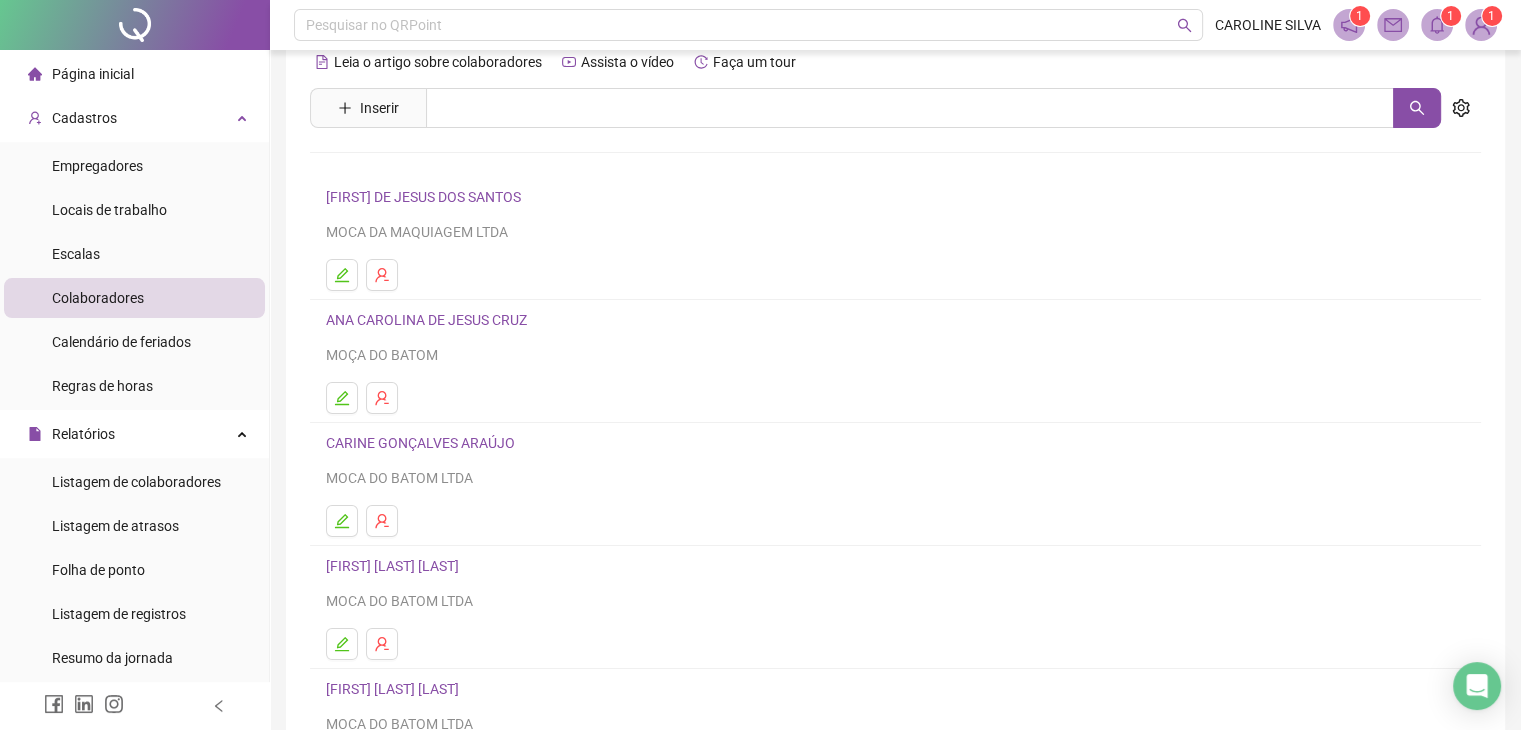 scroll, scrollTop: 0, scrollLeft: 0, axis: both 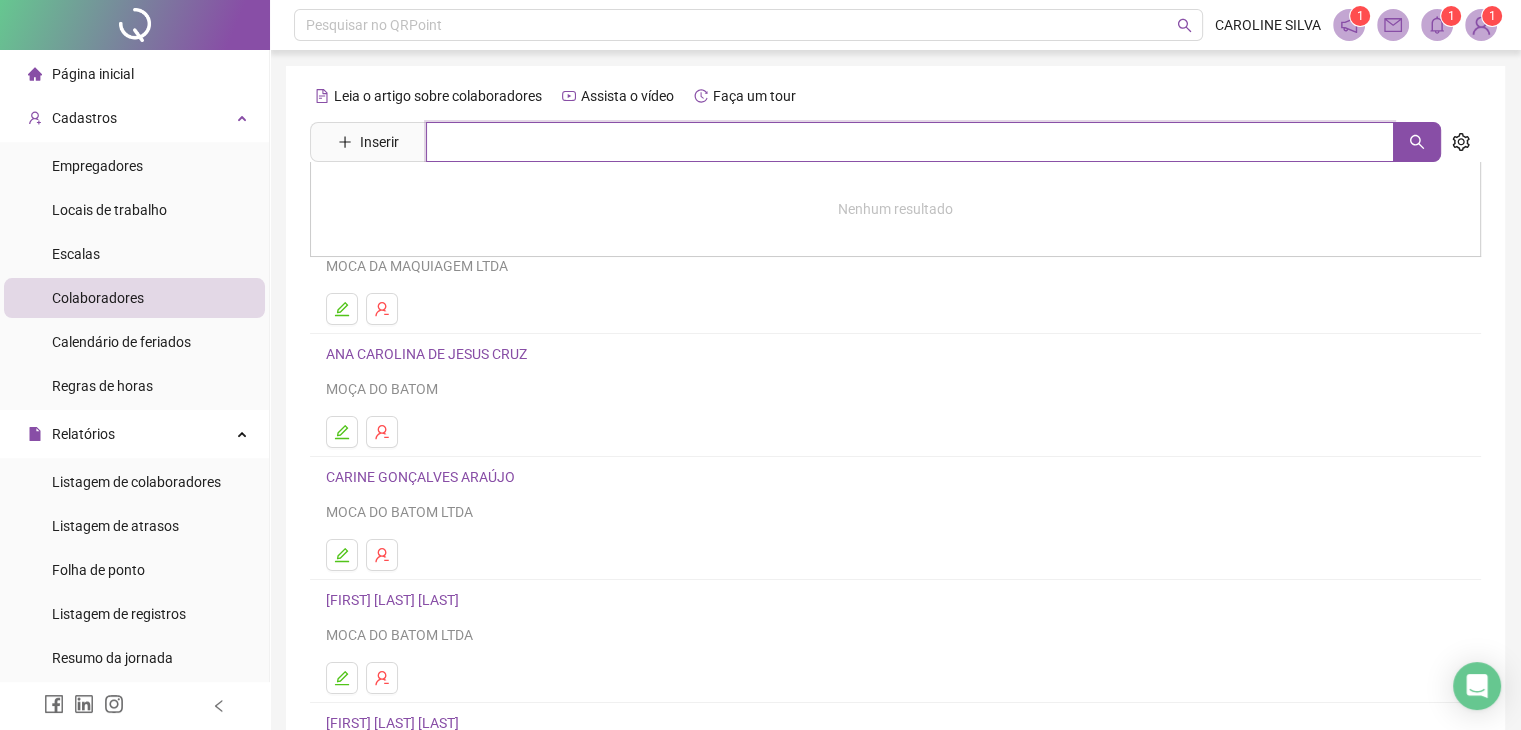 click at bounding box center (910, 142) 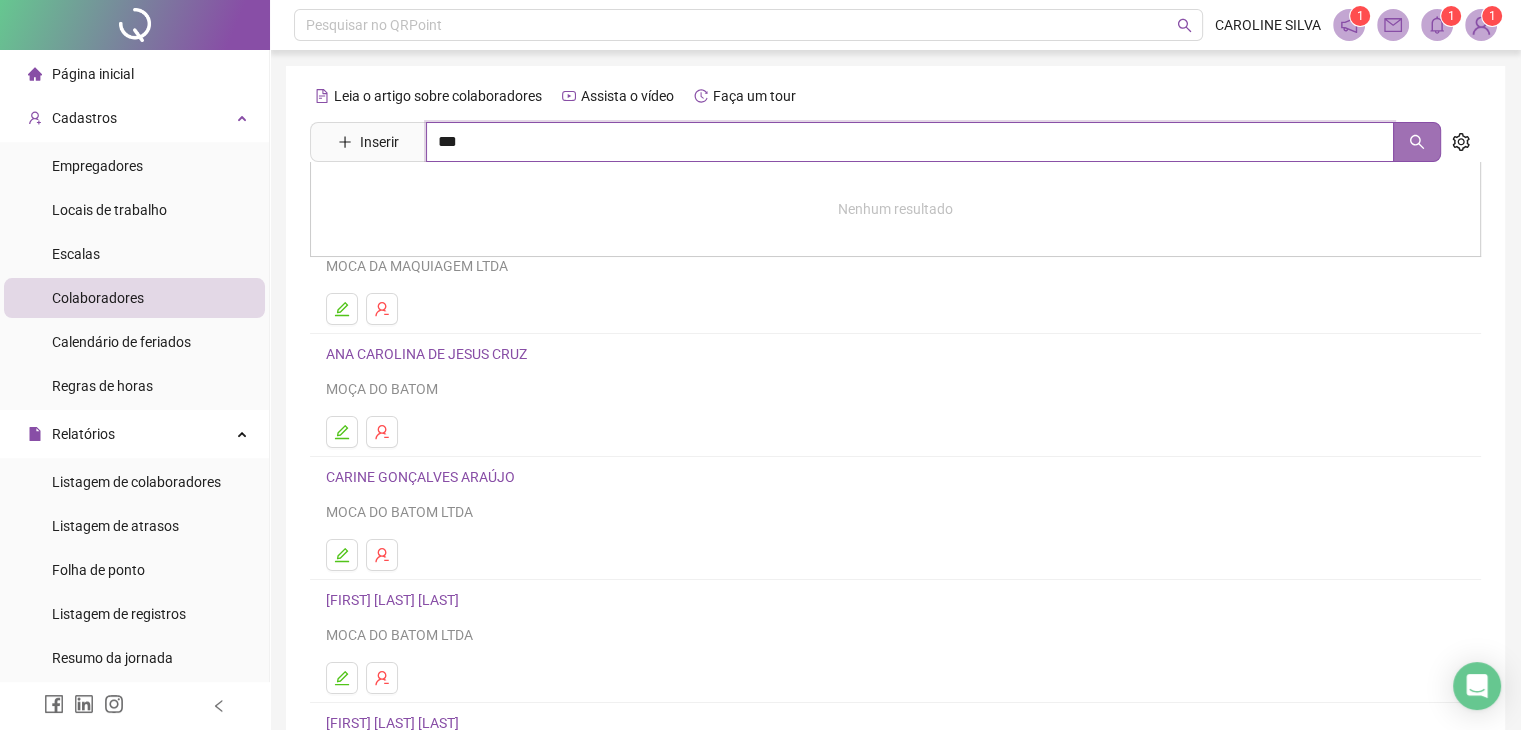 click at bounding box center [1417, 142] 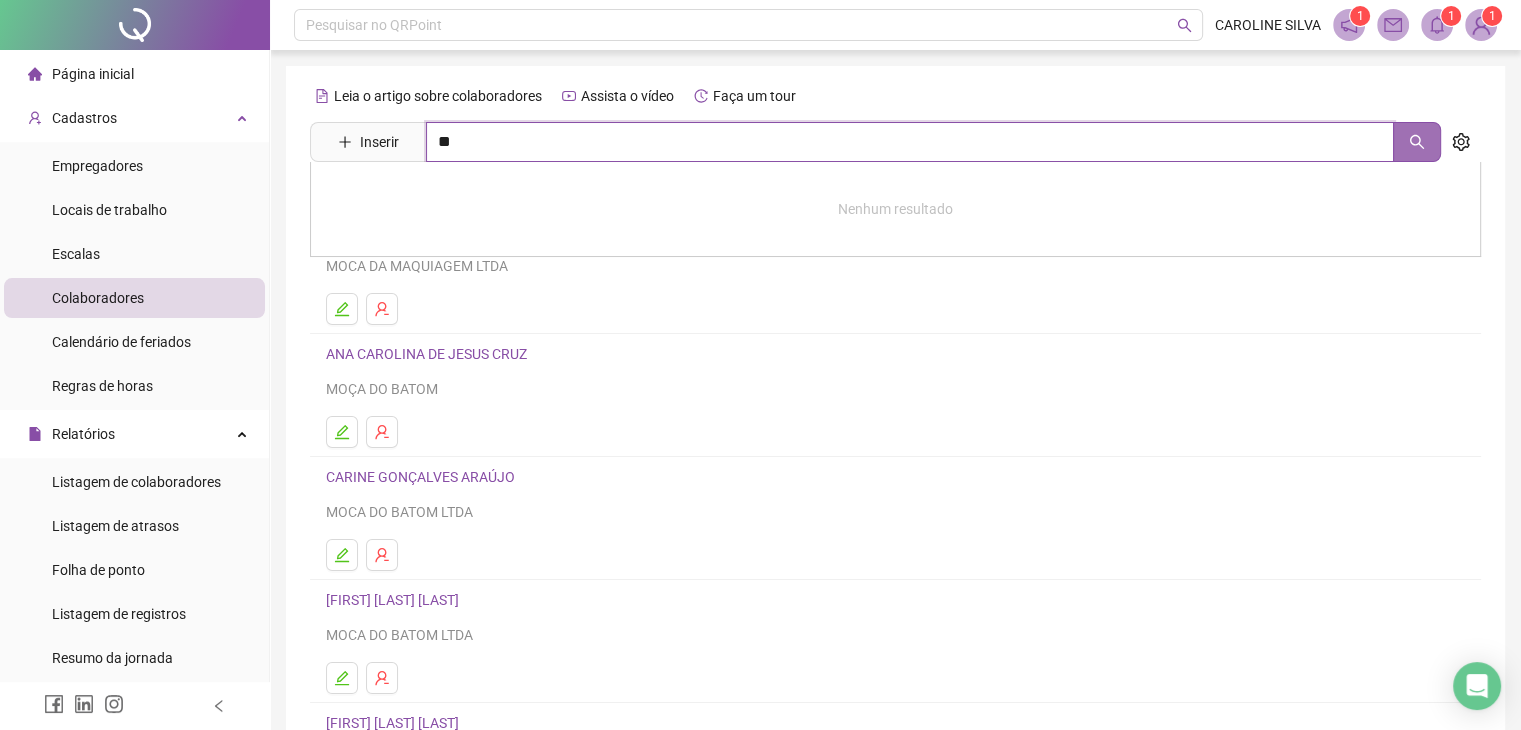 click 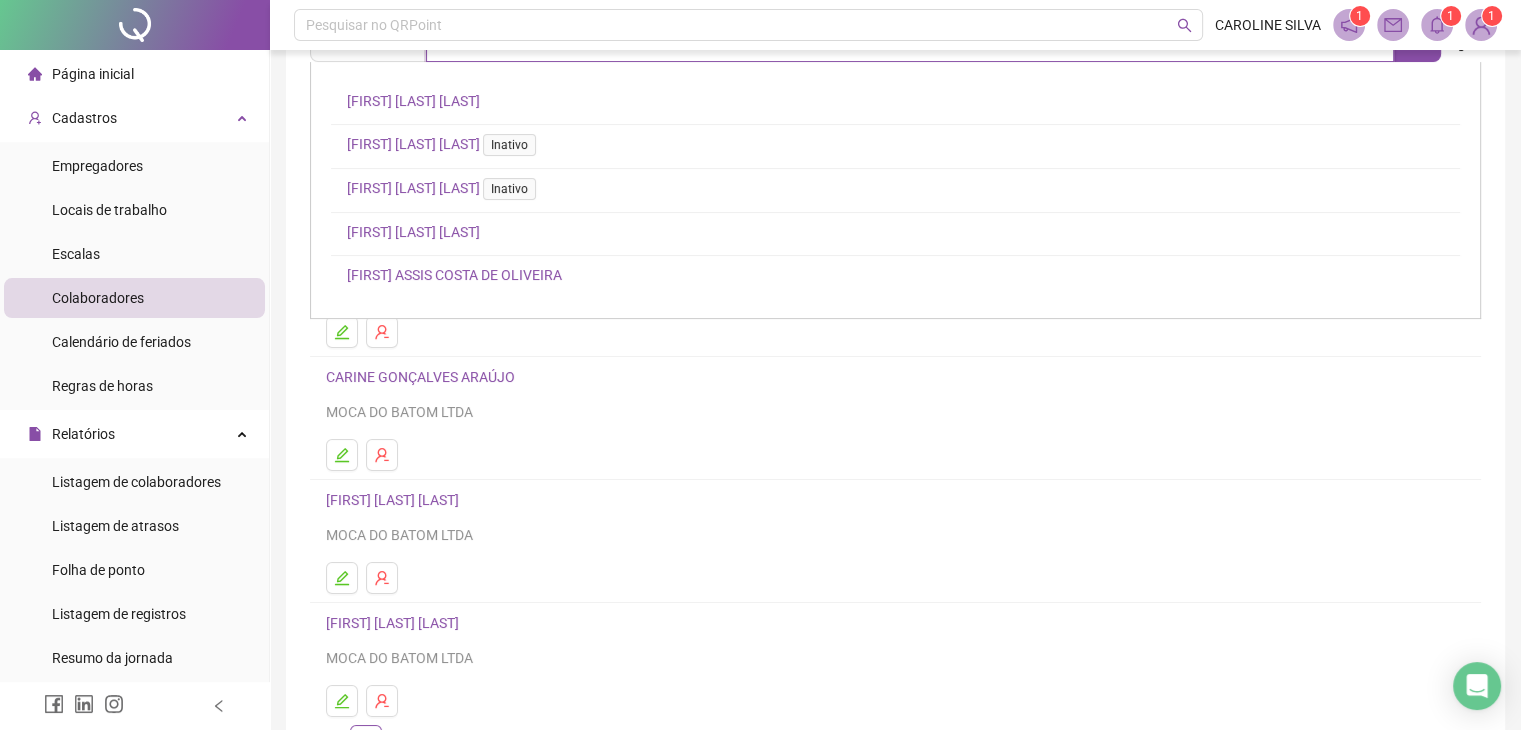 scroll, scrollTop: 0, scrollLeft: 0, axis: both 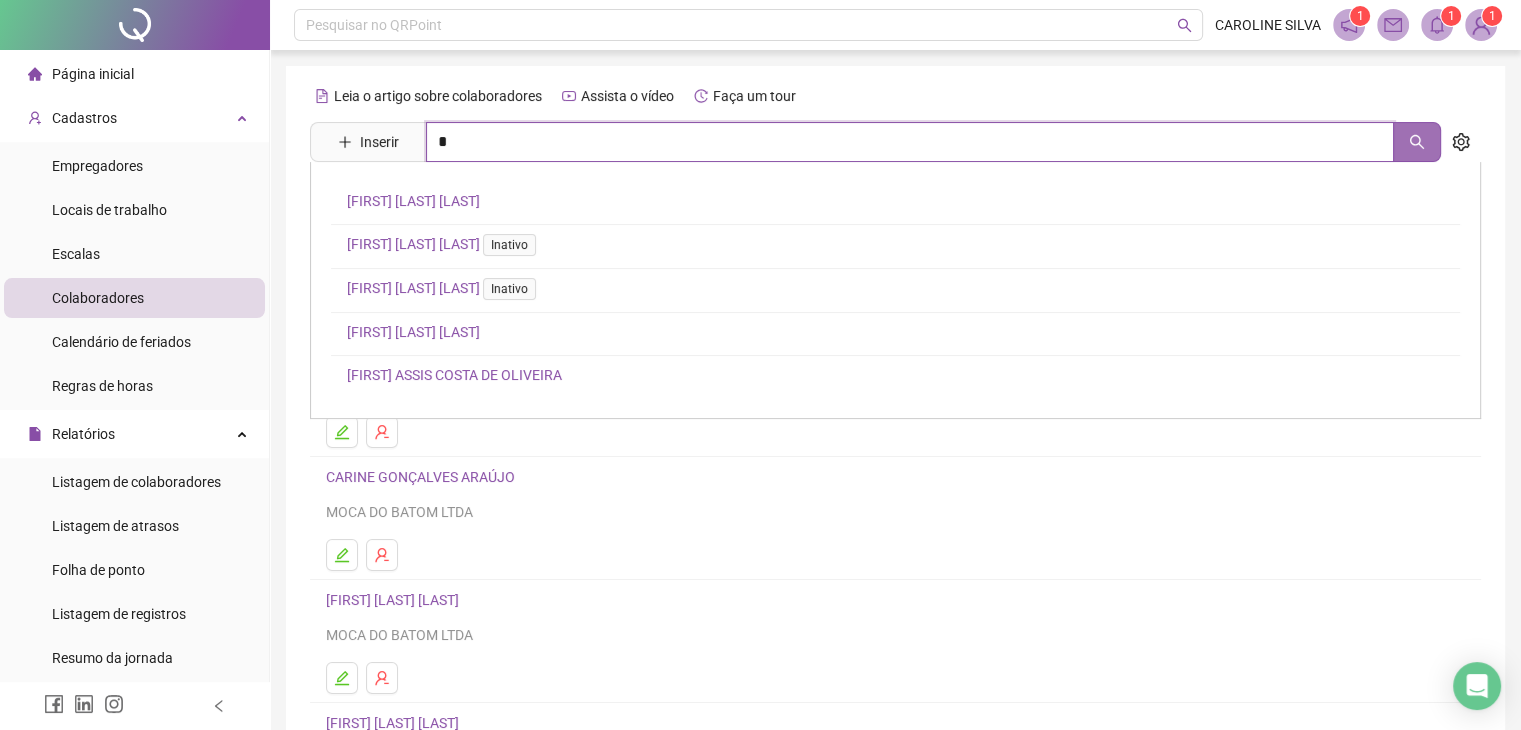 drag, startPoint x: 1430, startPoint y: 135, endPoint x: 1412, endPoint y: 143, distance: 19.697716 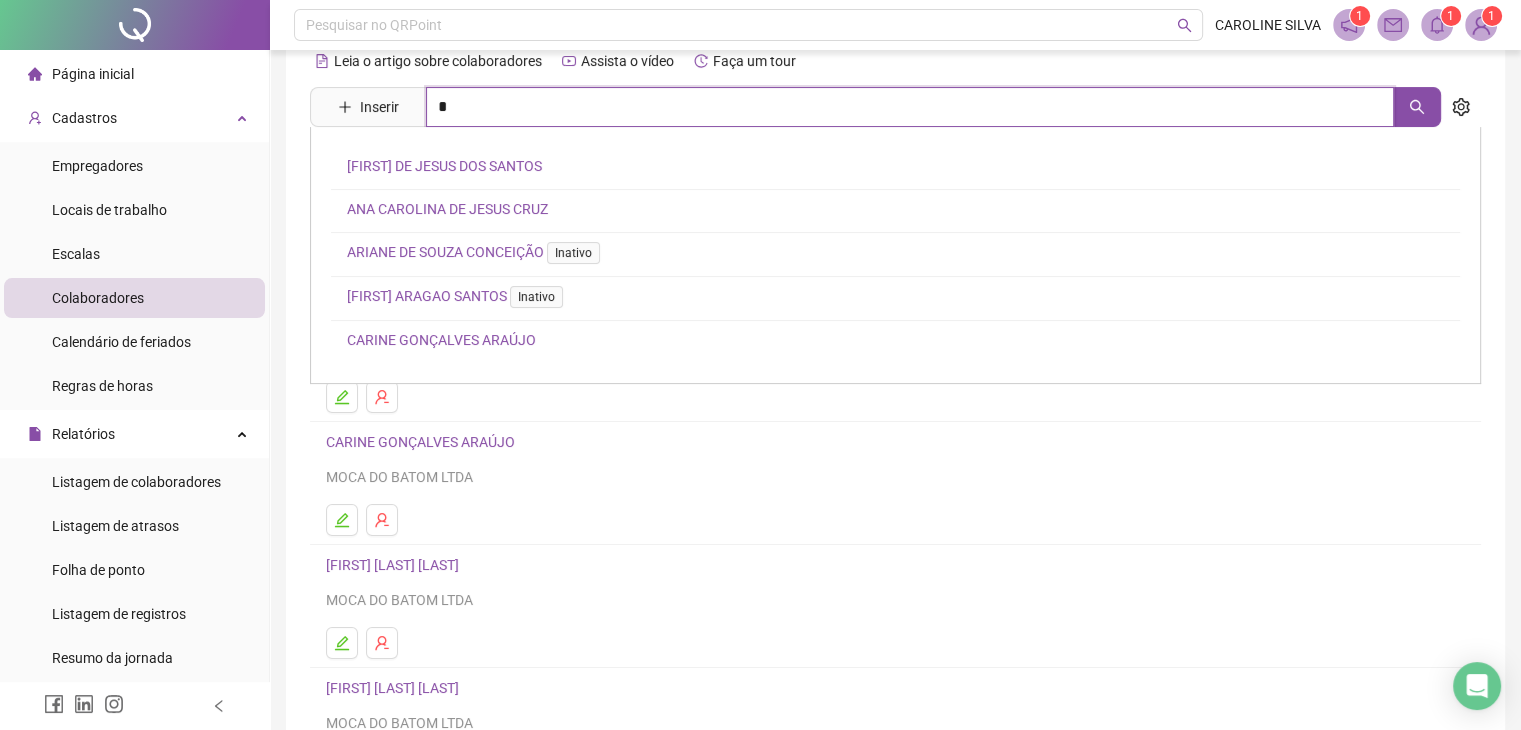 scroll, scrollTop: 0, scrollLeft: 0, axis: both 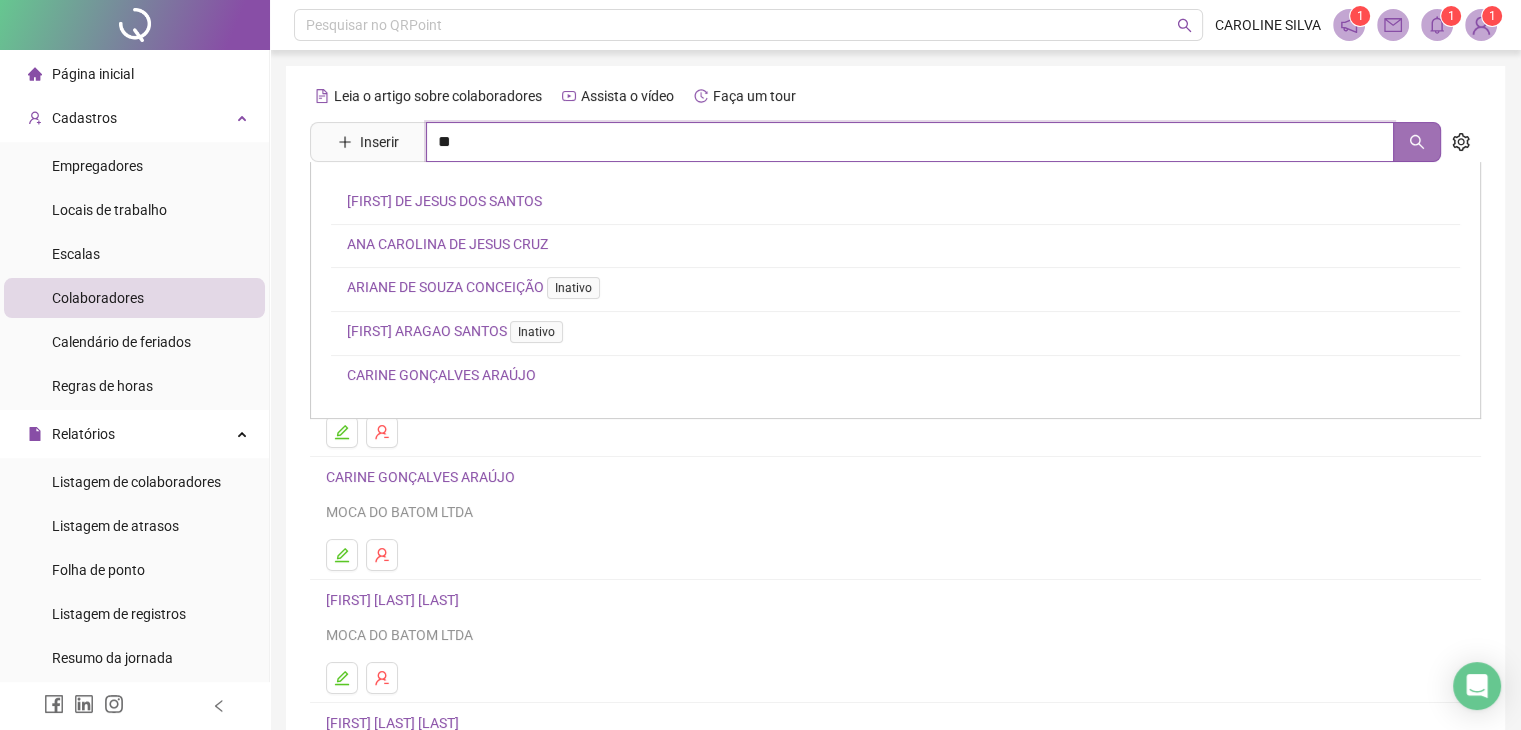 click at bounding box center [1417, 142] 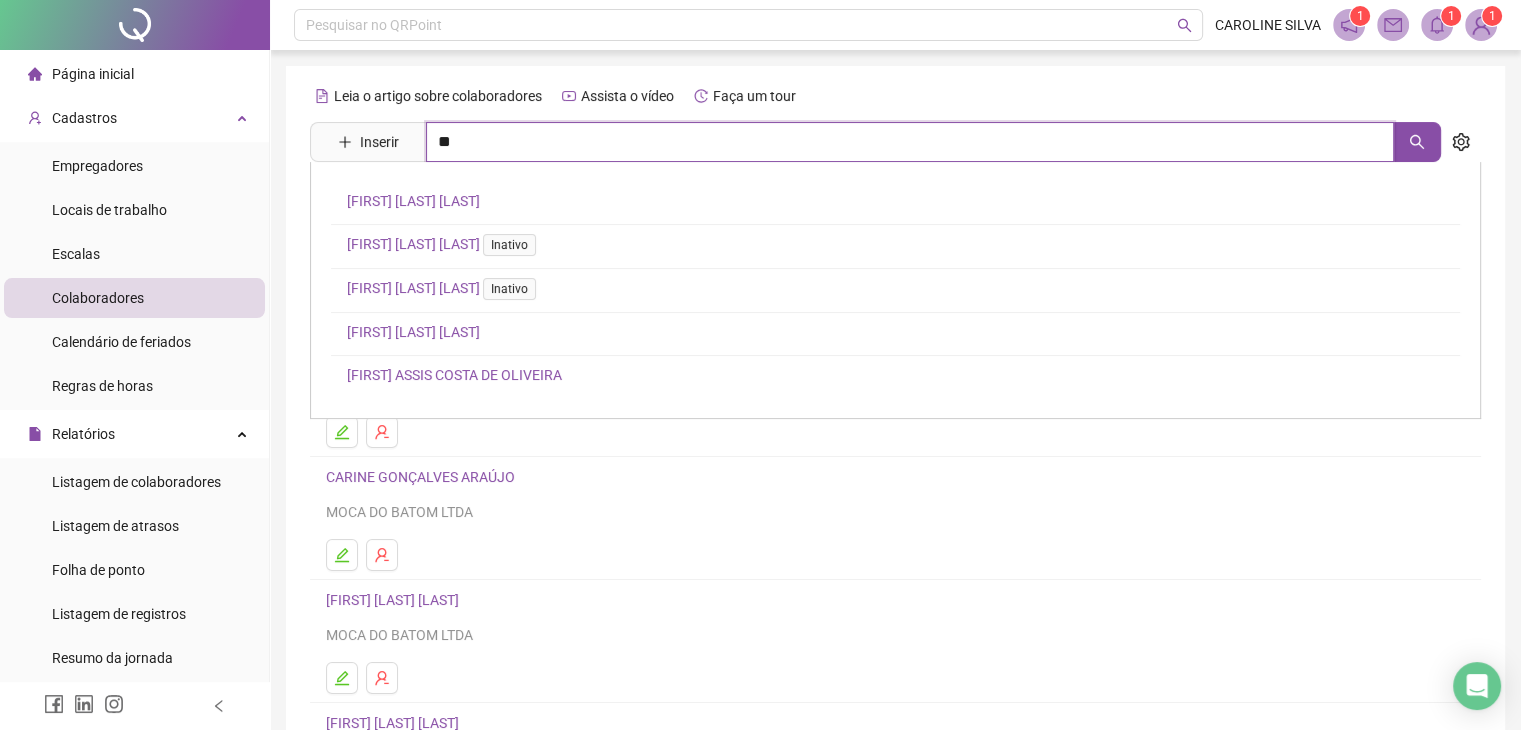 type on "**" 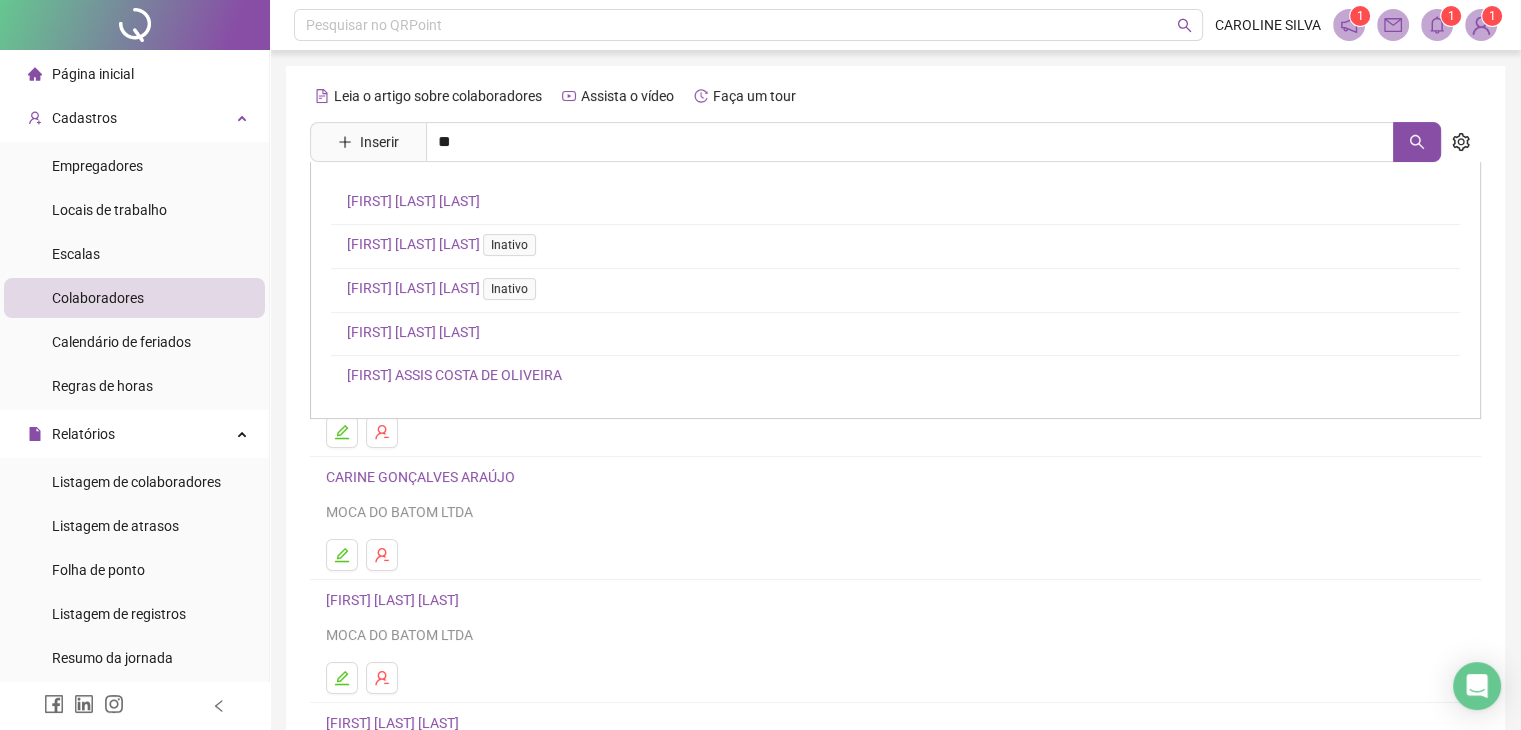 click on "Leia o artigo sobre colaboradores Assista o vídeo Faça um tour Inserir ** DANIELE DA COSTA SILVA   ELANE CELESTINO SUZART   Inativo GABRIELE VASCONCELOS GOMES BATISTA   Inativo GIOVANNA CARIA COSTA LIMA   GIULIA ASSIS COSTA DE OLIVEIRA    AMANDA DE JESUS DOS SANTOS     MOCA DA MAQUIAGEM LTDA ANA CAROLINA DE JESUS CRUZ    MOÇA DO BATOM  CARINE GONÇALVES ARAÚJO     MOCA DO BATOM LTDA CARLA GABRIELA SILVA SANTOS    MOCA DO BATOM LTDA CAROLINE FRANÇA SILVA    MOCA DO BATOM LTDA 1 2 3 4" at bounding box center (895, 473) 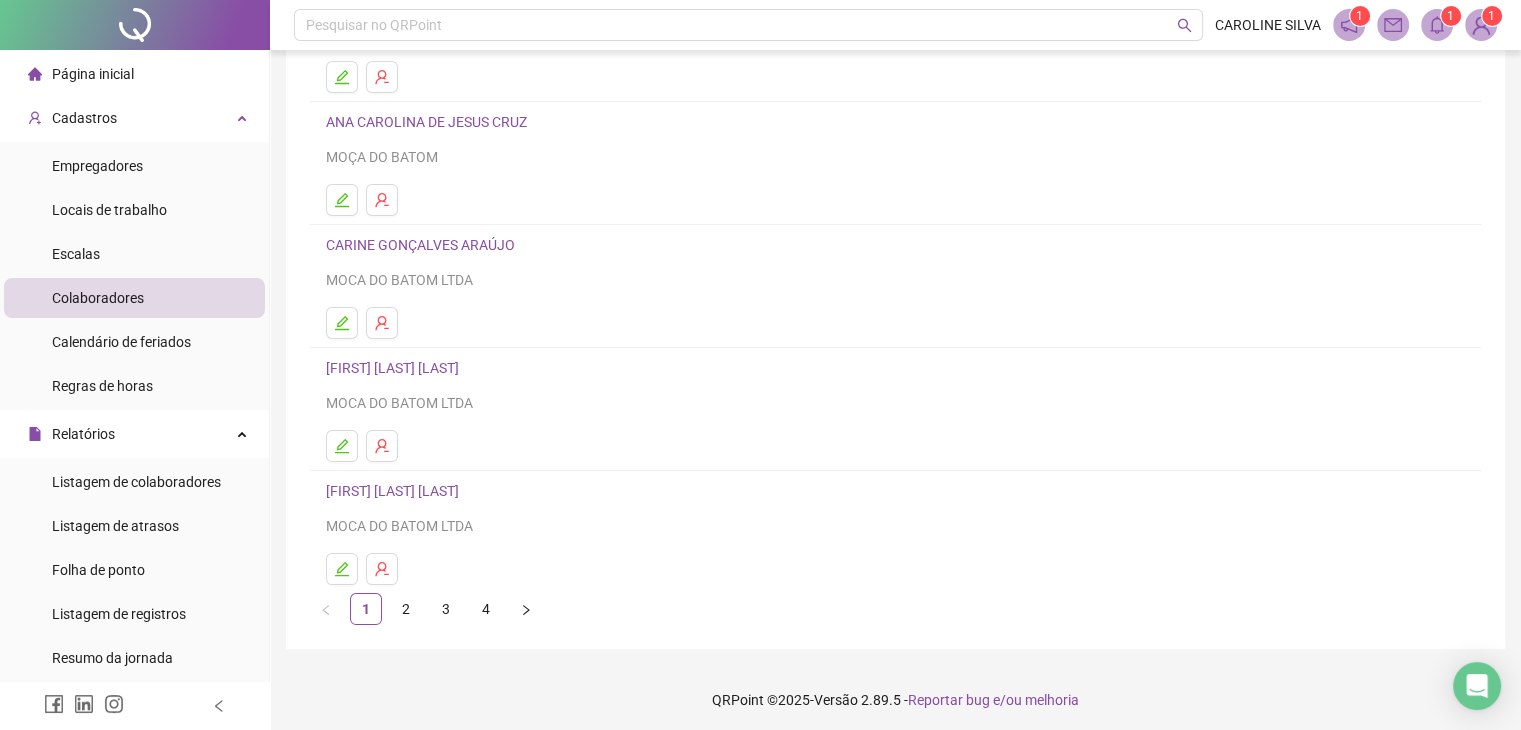 scroll, scrollTop: 236, scrollLeft: 0, axis: vertical 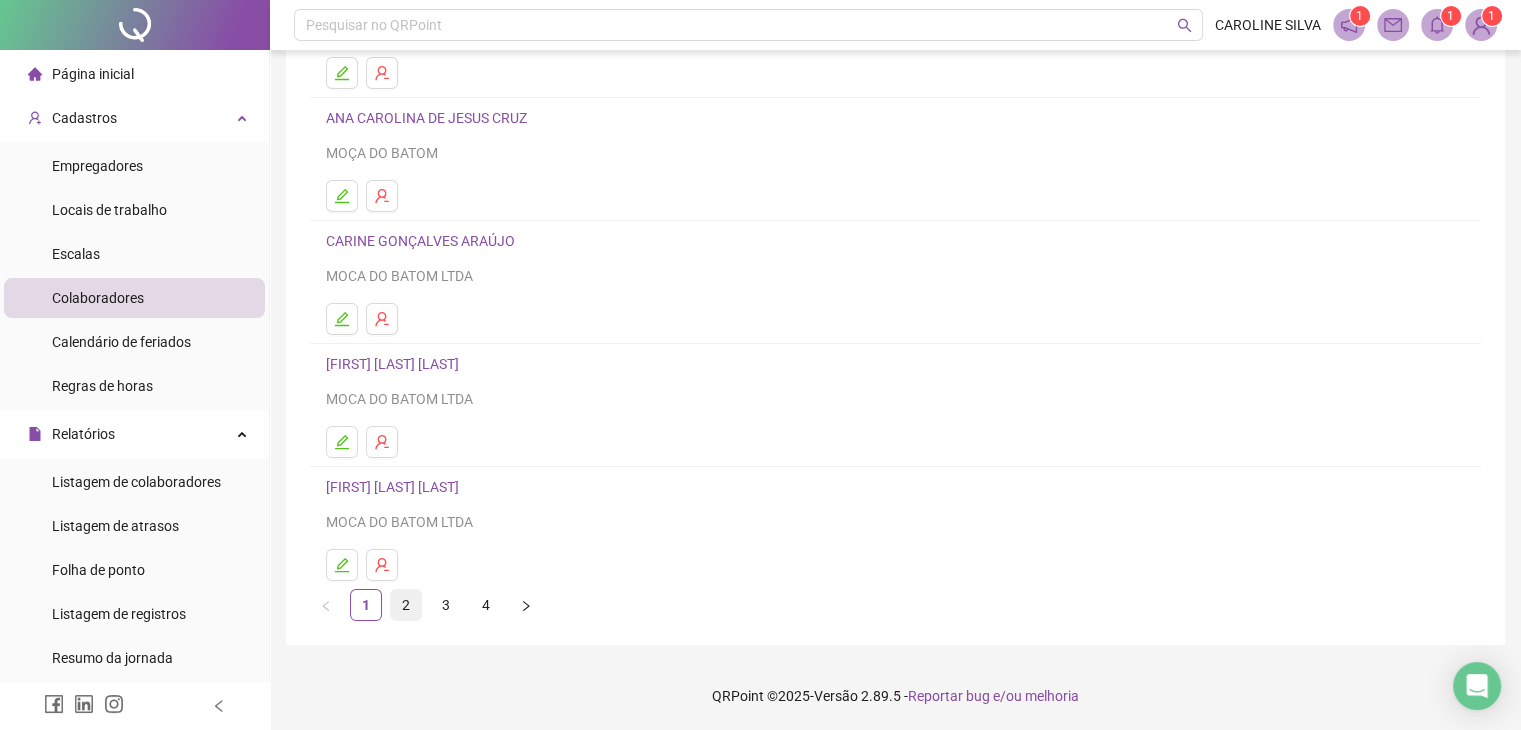 click on "2" at bounding box center [406, 605] 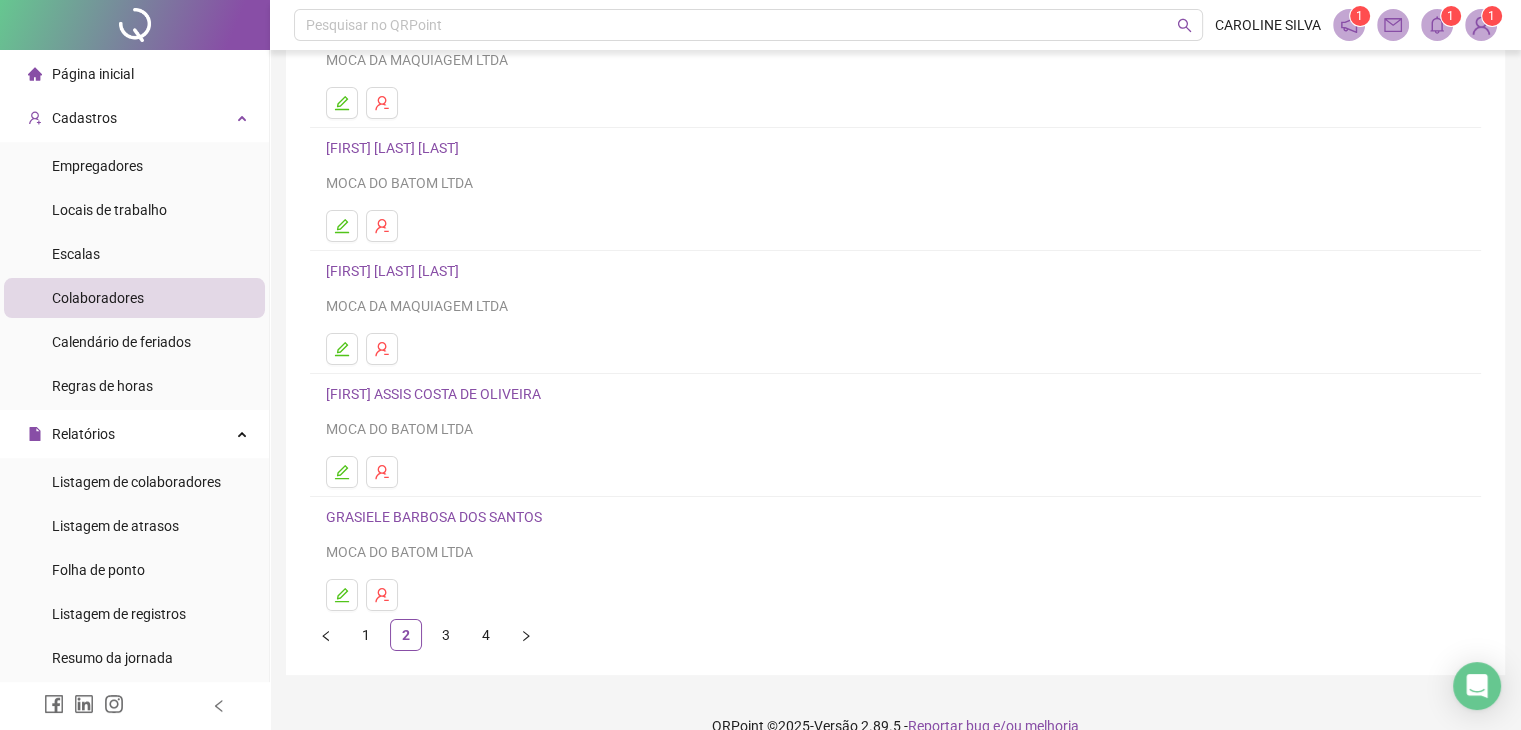 scroll, scrollTop: 236, scrollLeft: 0, axis: vertical 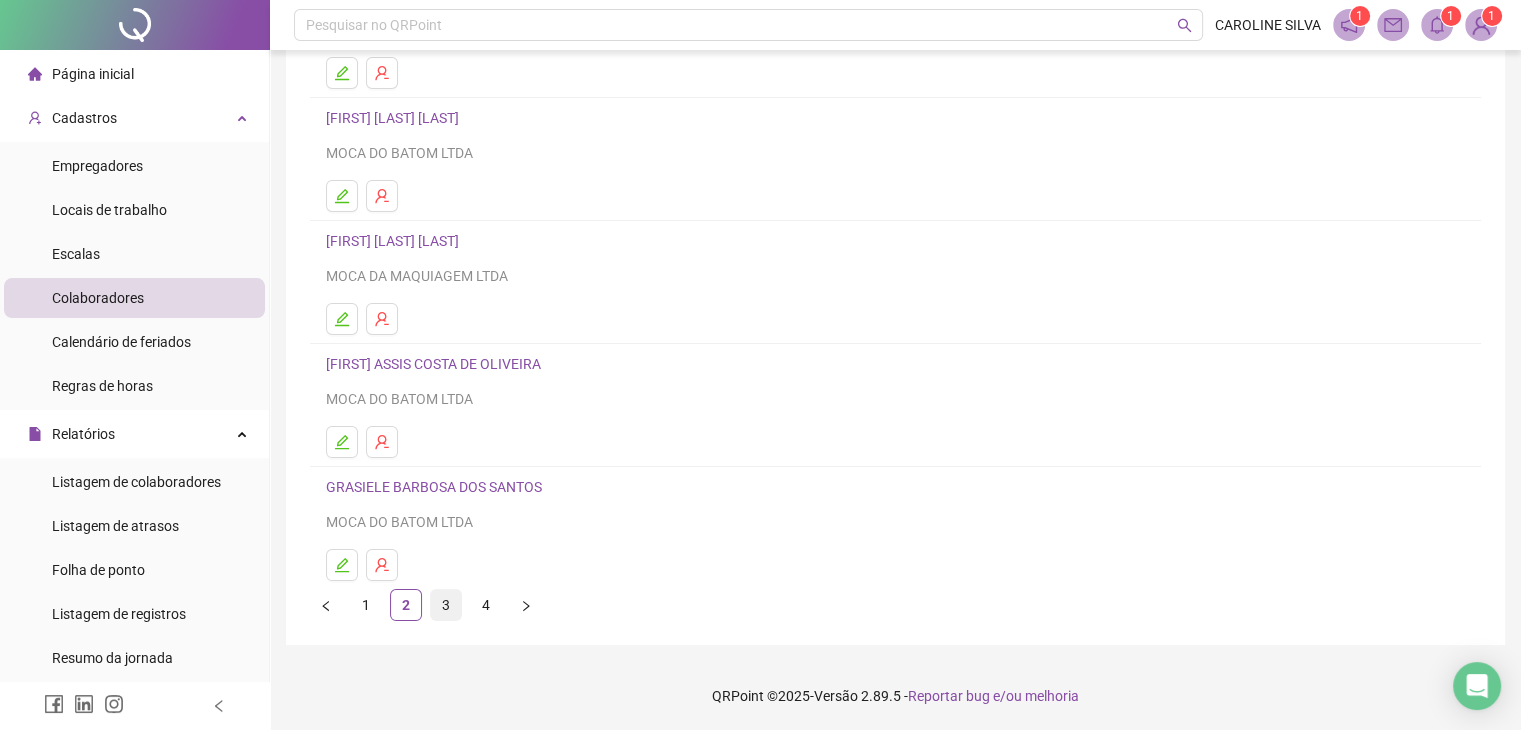 click on "3" at bounding box center (446, 605) 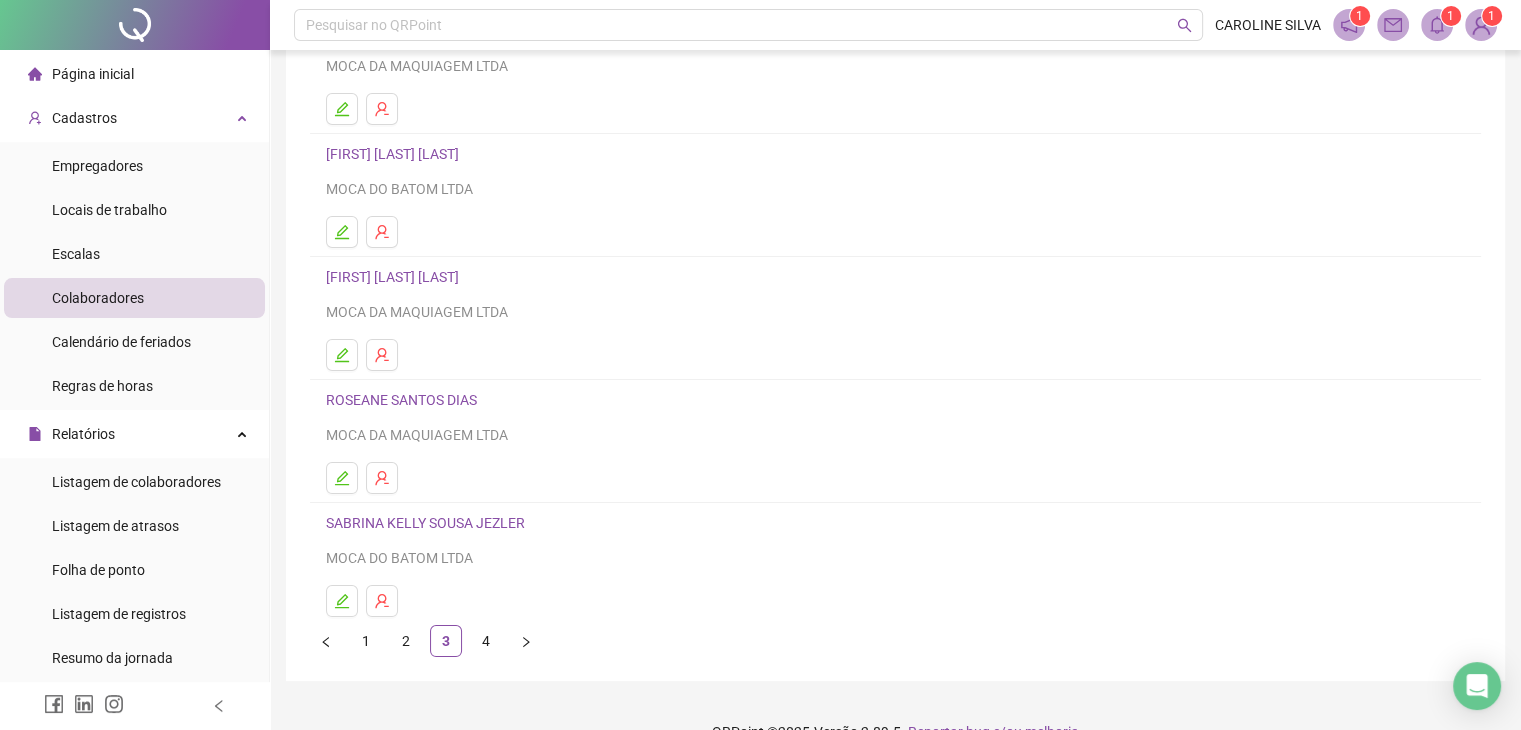 scroll, scrollTop: 236, scrollLeft: 0, axis: vertical 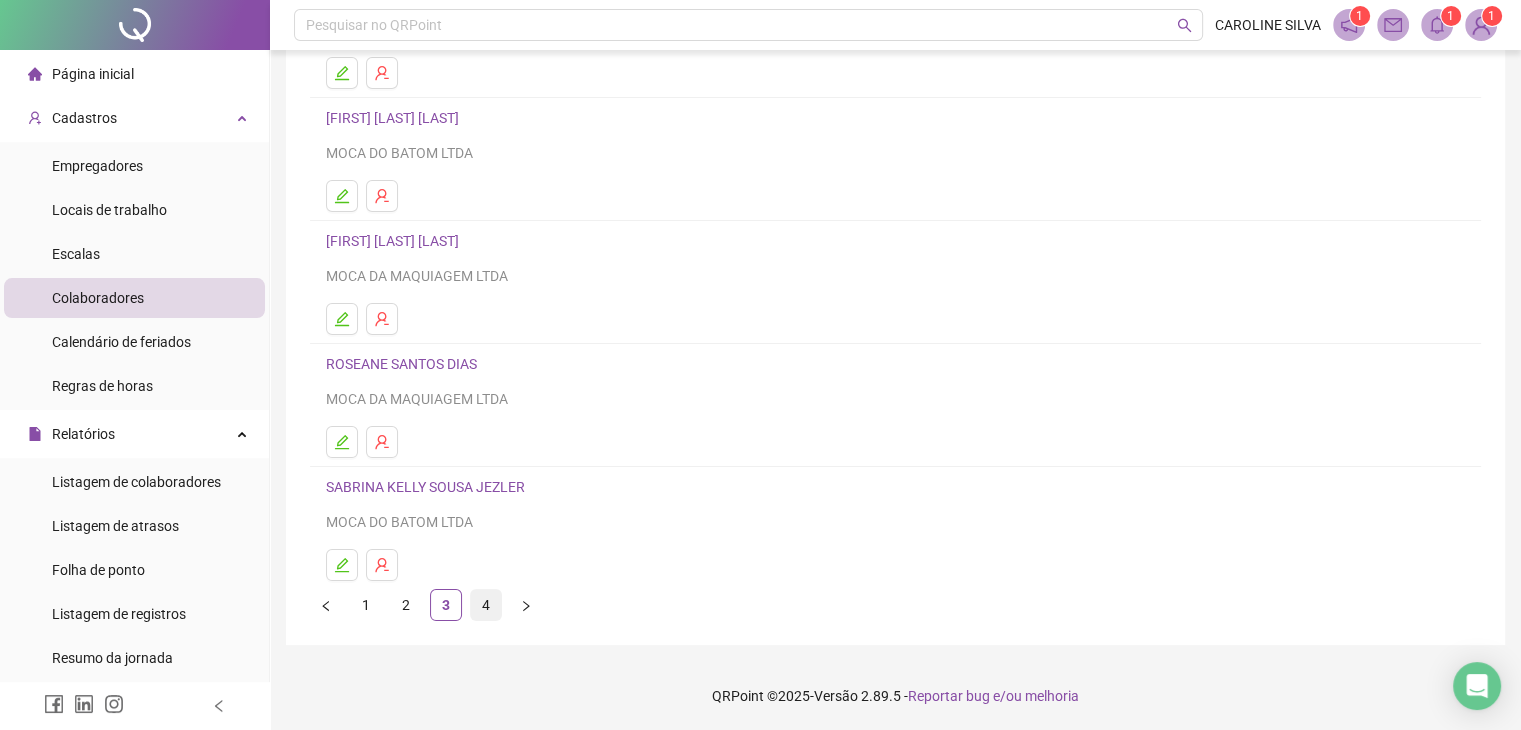 click on "4" at bounding box center [486, 605] 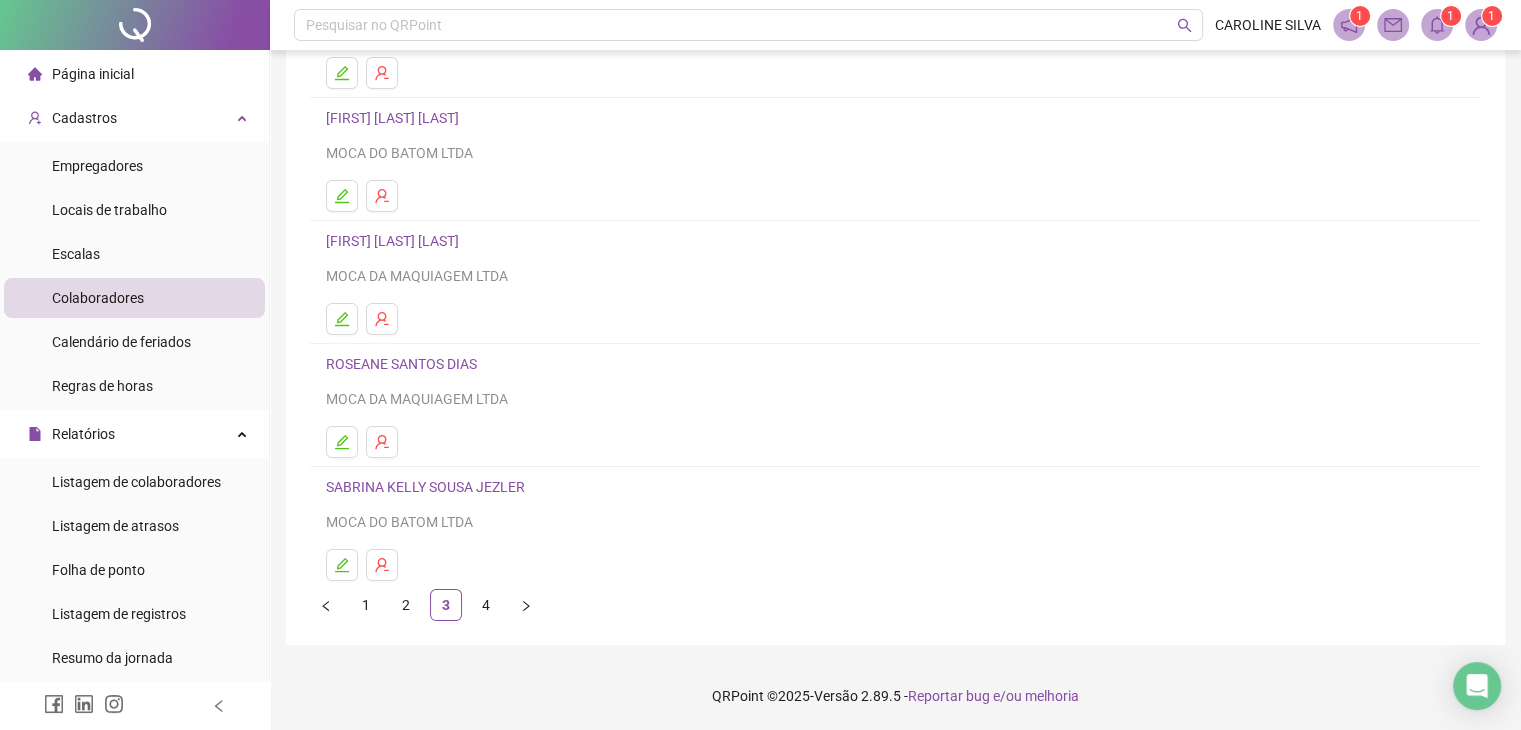 scroll, scrollTop: 0, scrollLeft: 0, axis: both 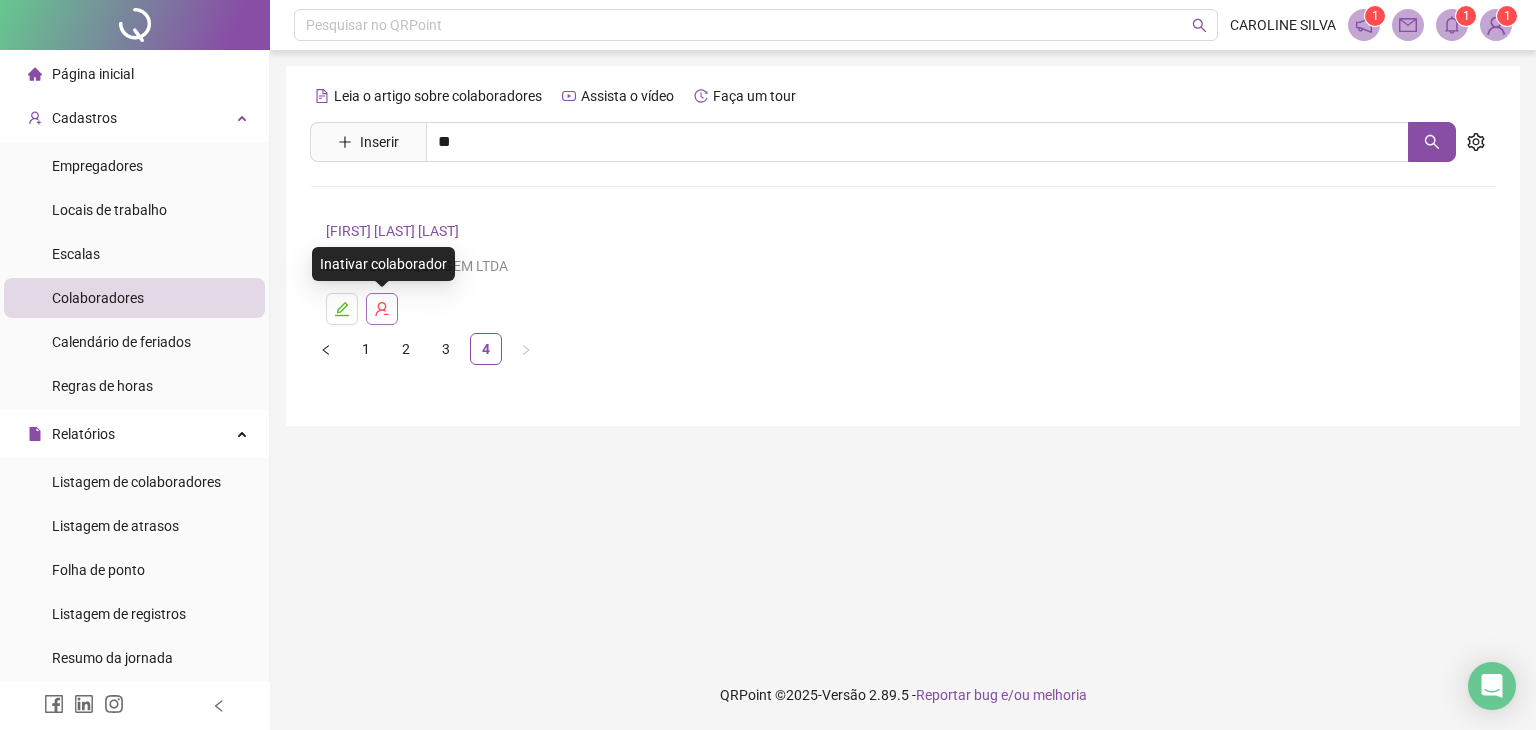 click 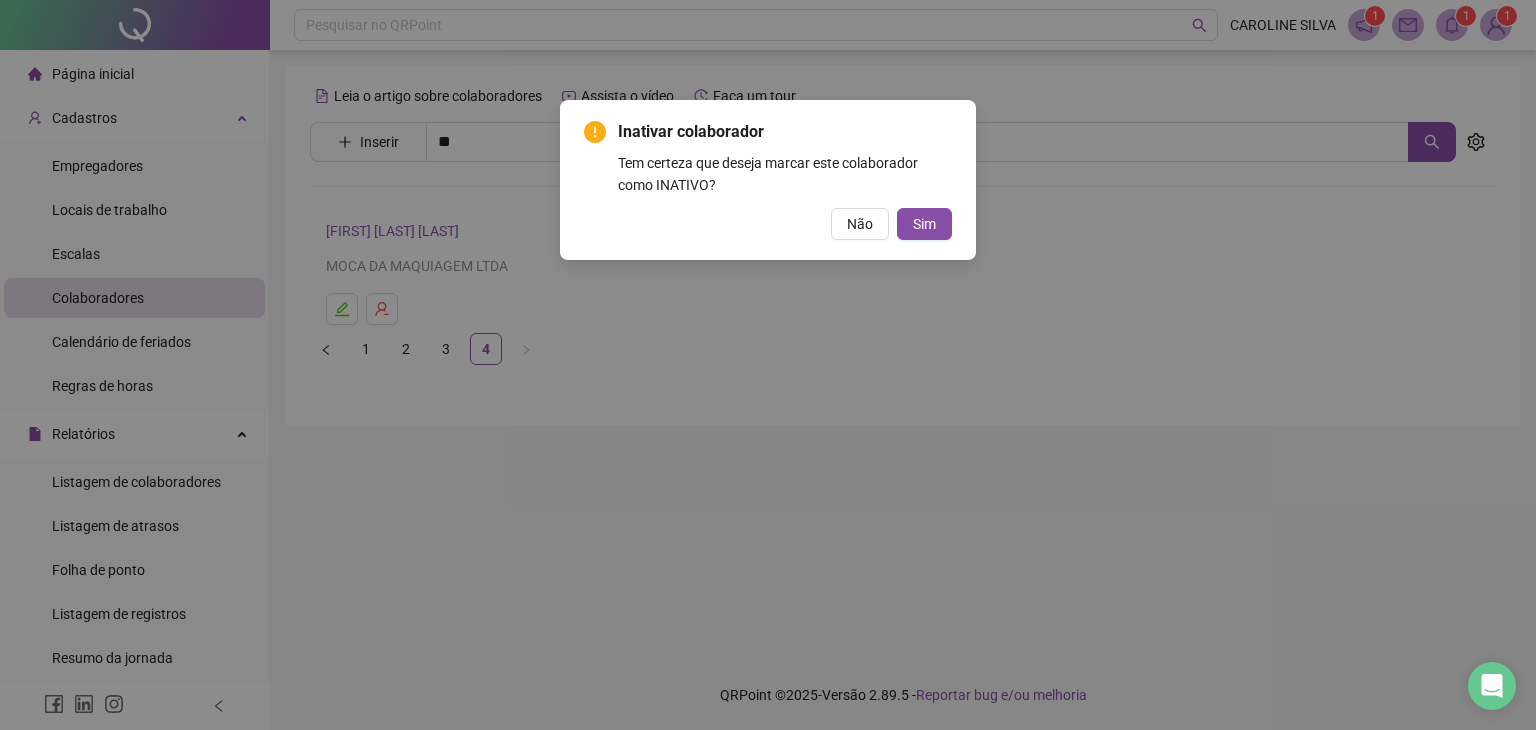 click on "Inativar colaborador Tem certeza que deseja marcar este colaborador como INATIVO? Não Sim" at bounding box center [768, 180] 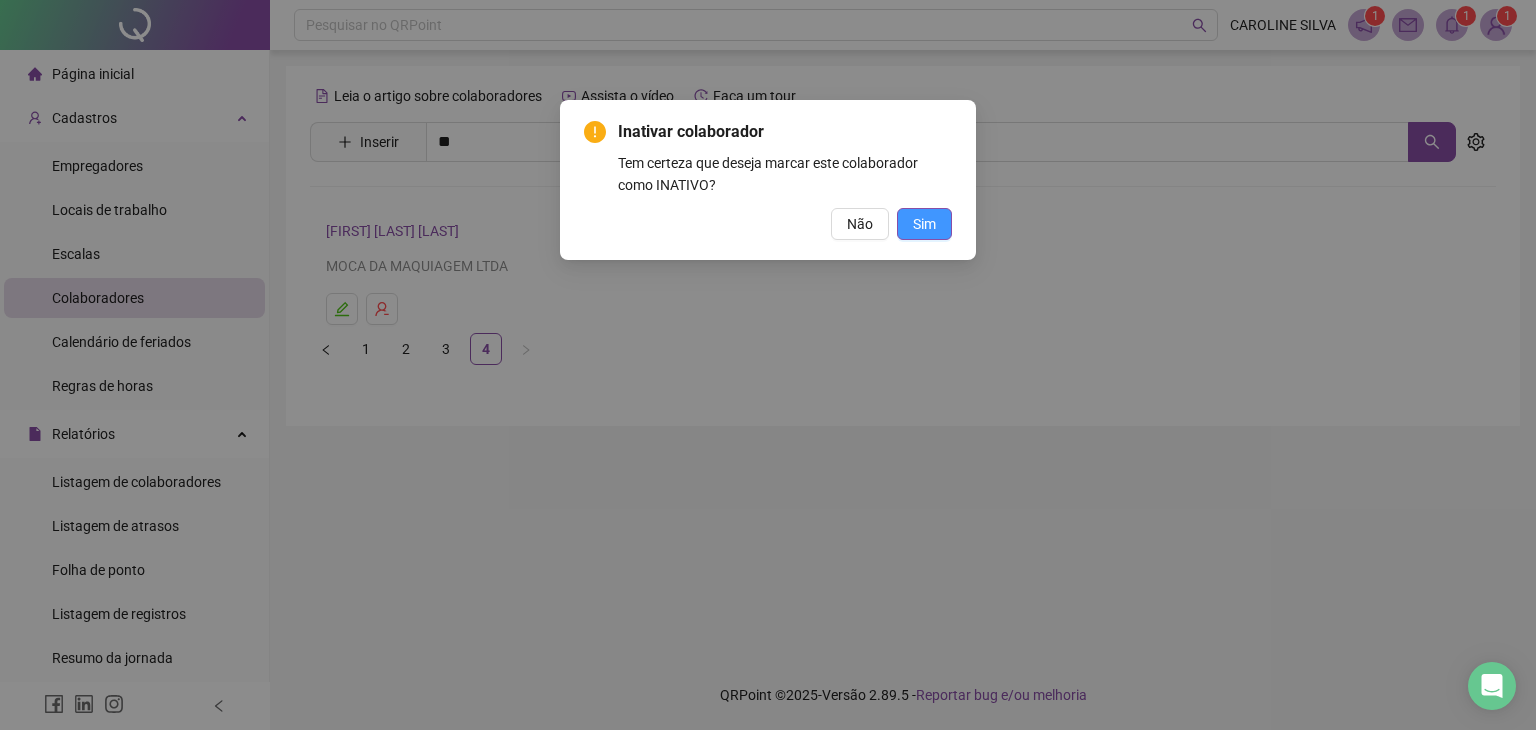 click on "Sim" at bounding box center [924, 224] 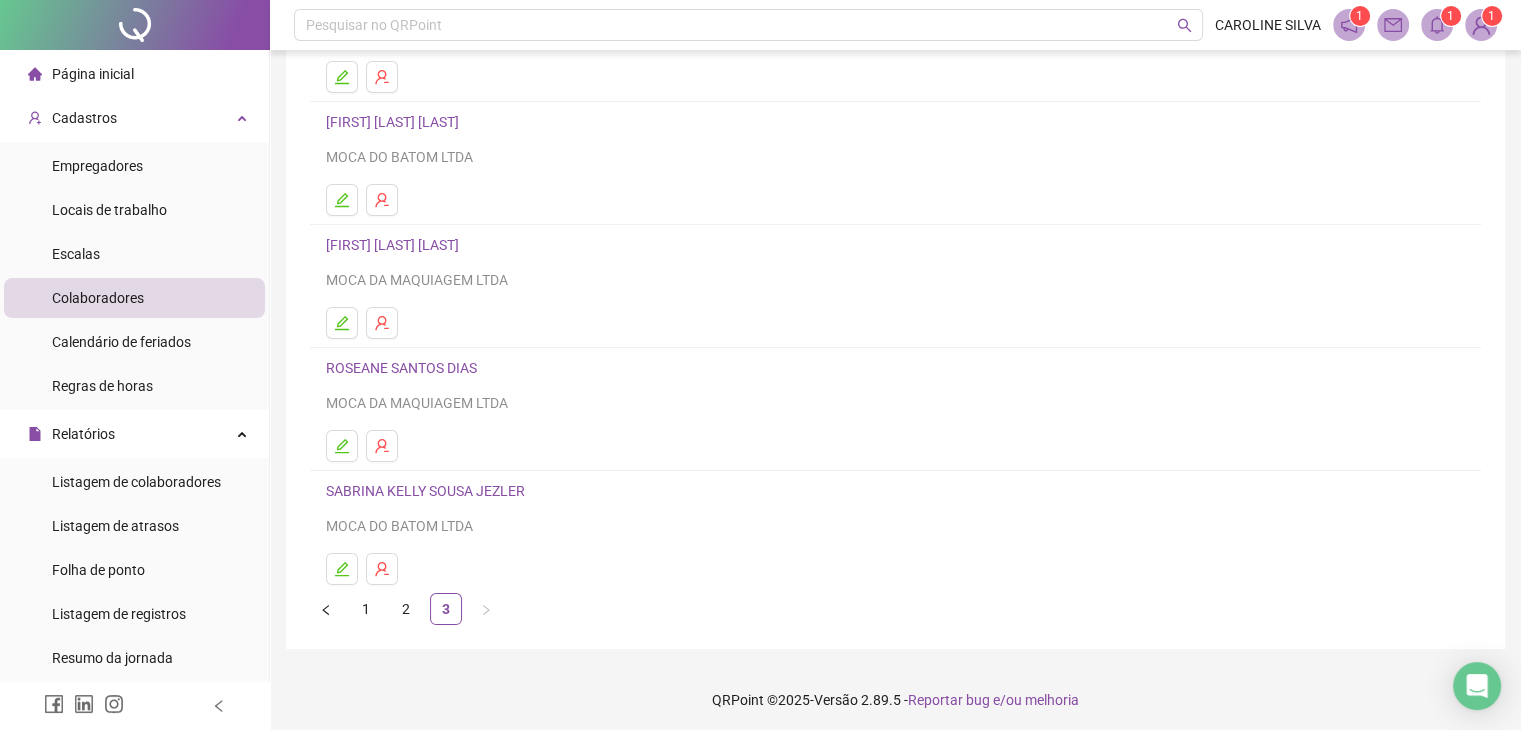 scroll, scrollTop: 236, scrollLeft: 0, axis: vertical 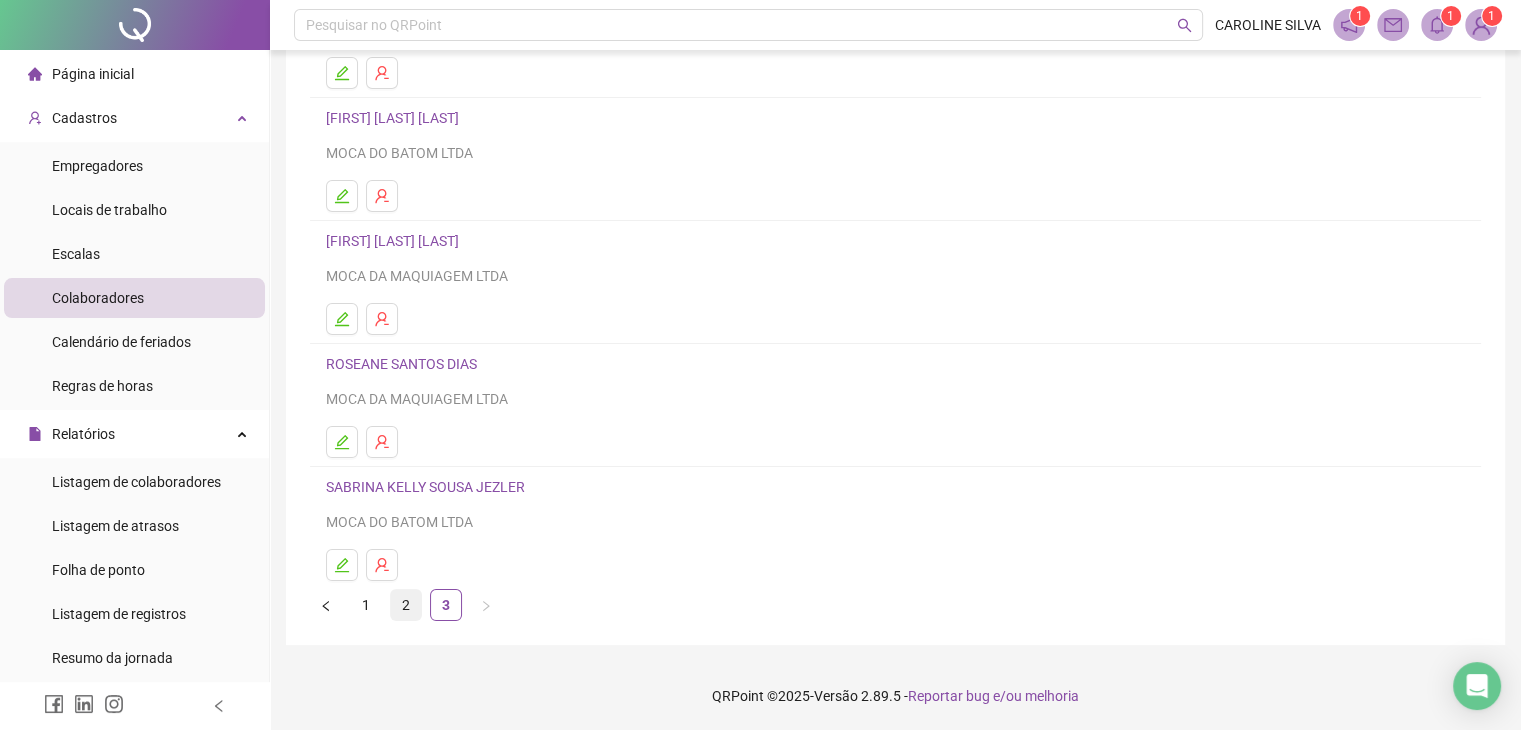 click on "2" at bounding box center [406, 605] 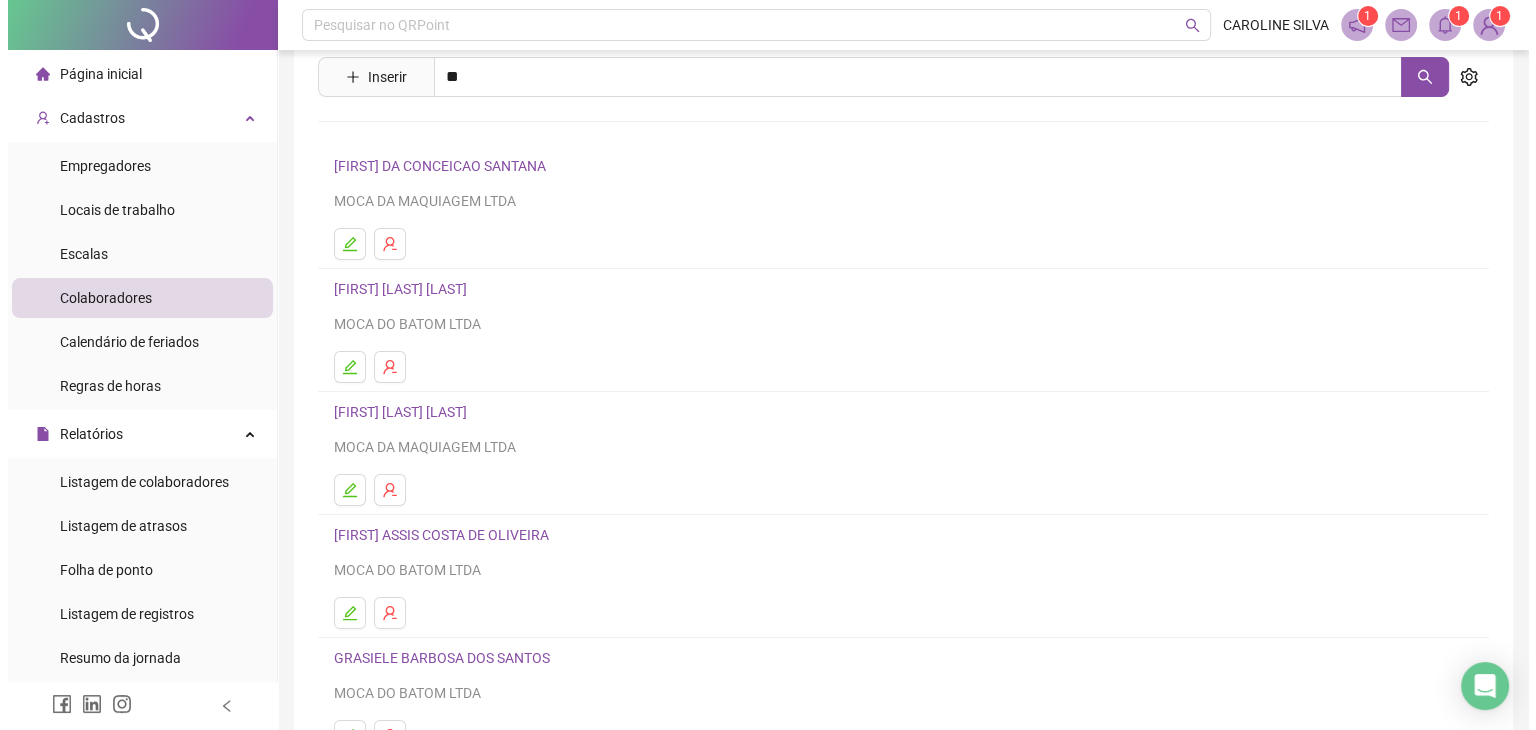 scroll, scrollTop: 100, scrollLeft: 0, axis: vertical 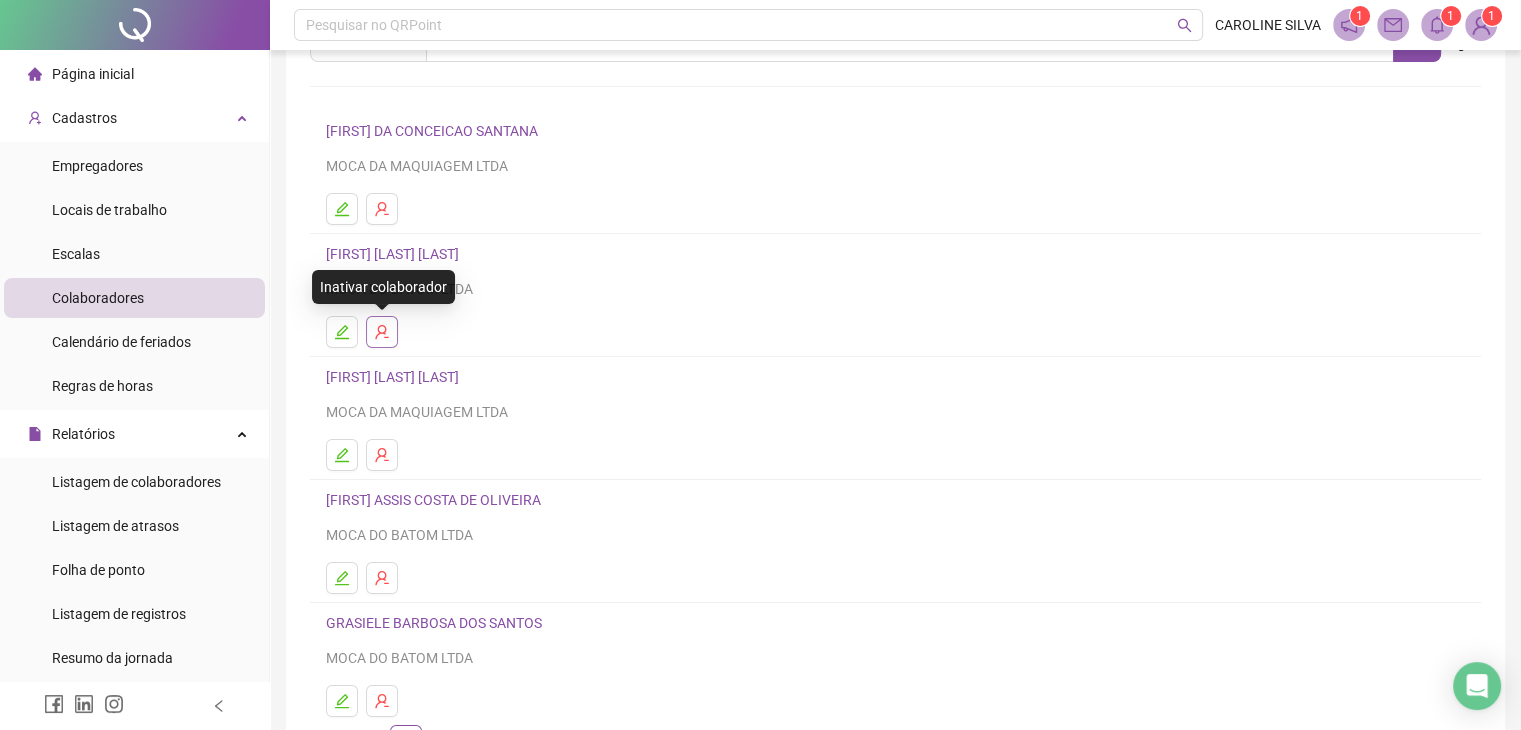 click 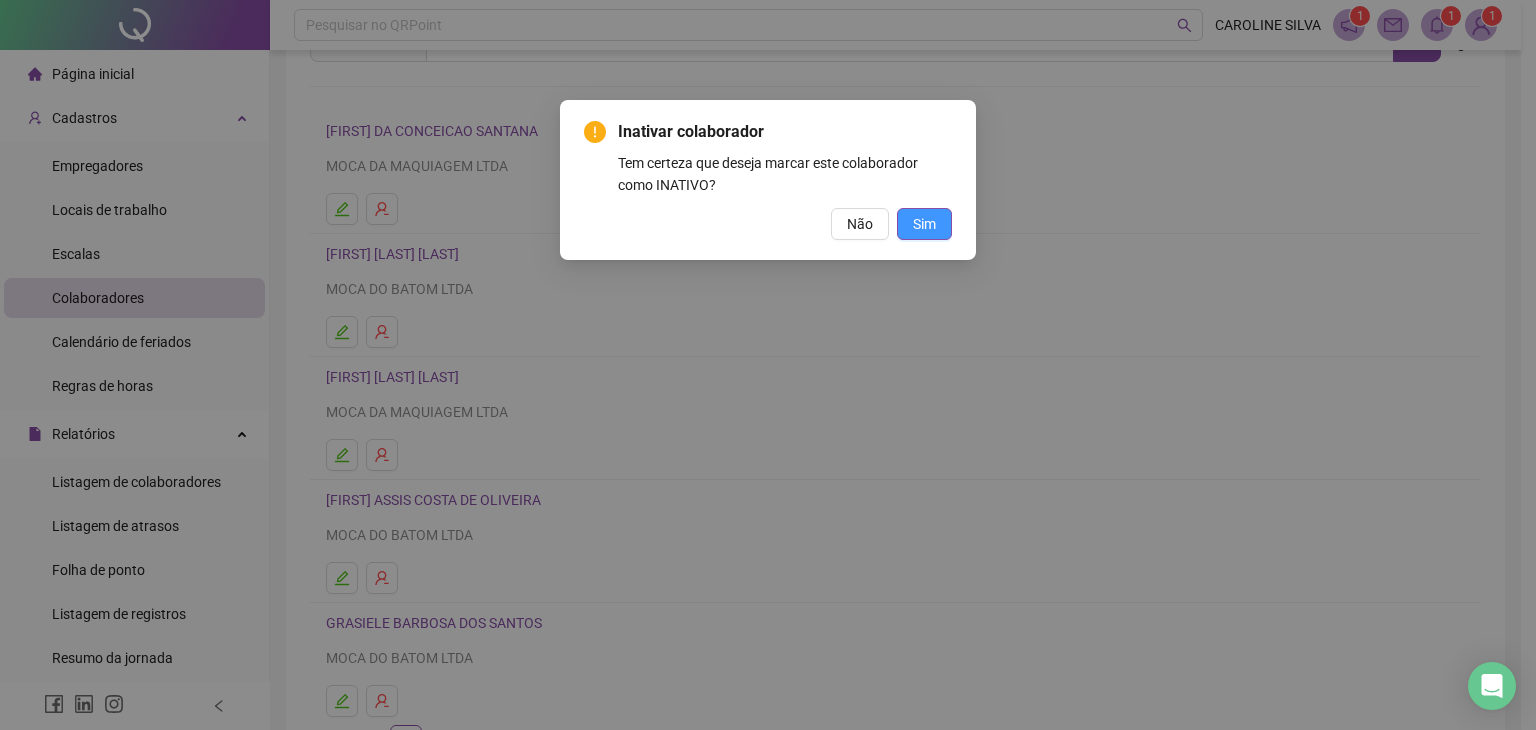 click on "Sim" at bounding box center [924, 224] 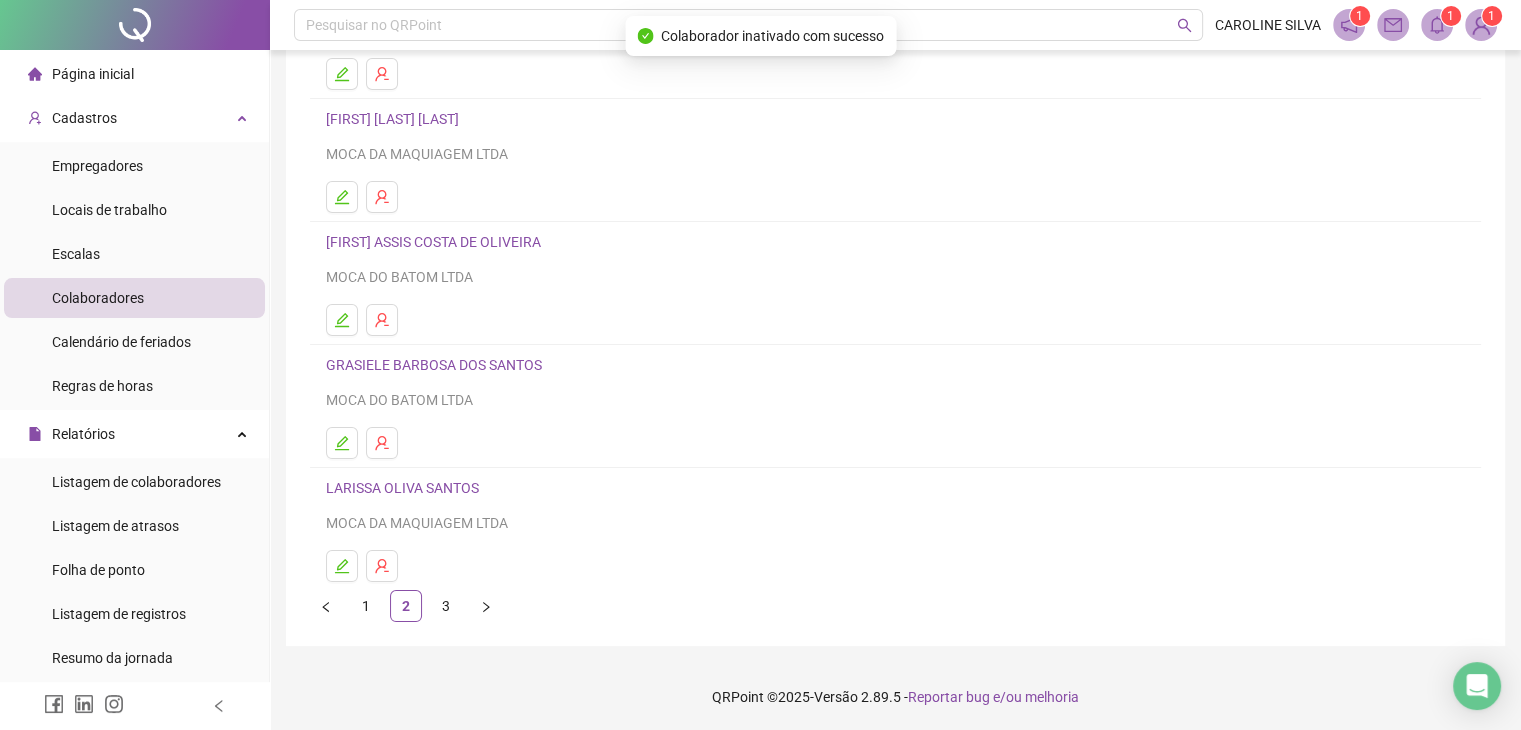 scroll, scrollTop: 236, scrollLeft: 0, axis: vertical 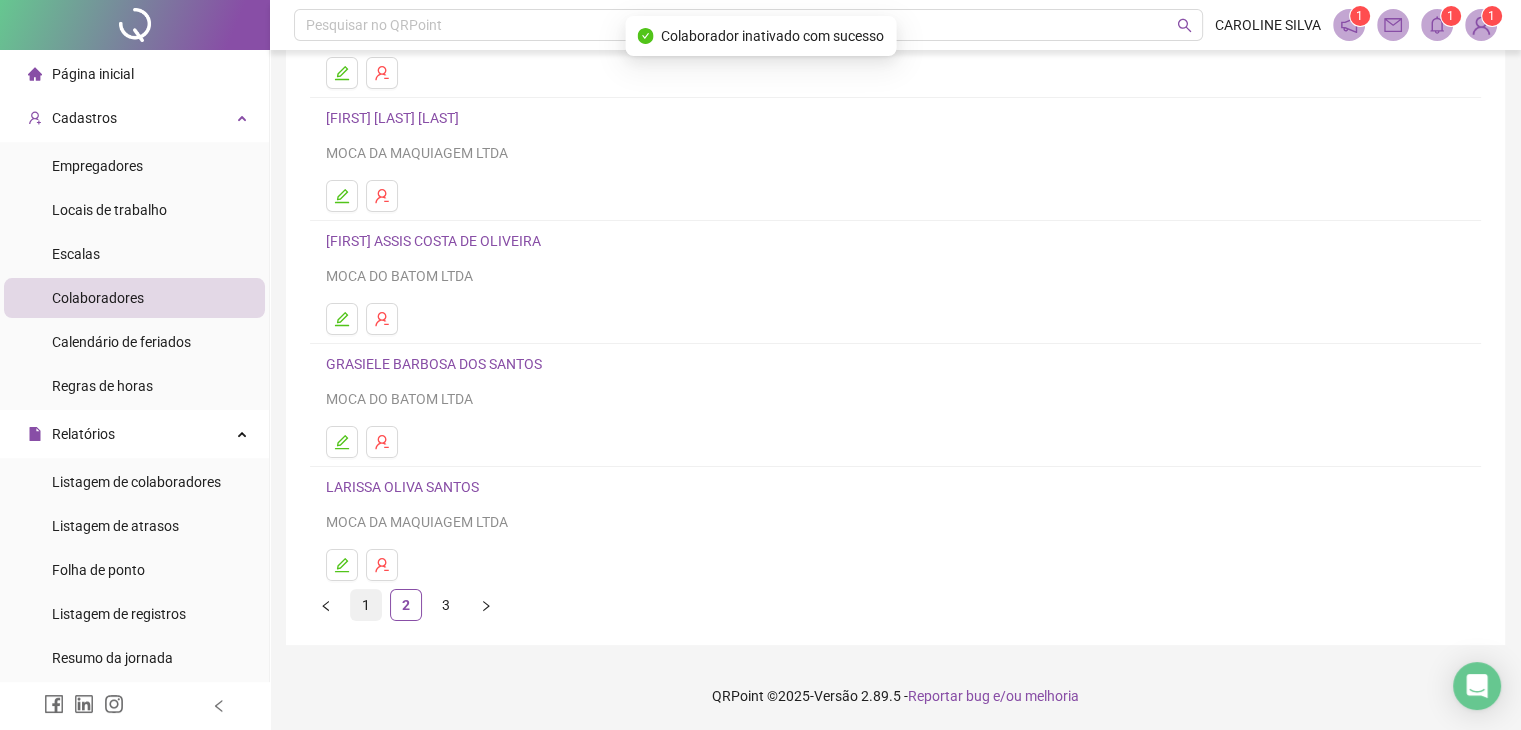 click on "1" at bounding box center (366, 605) 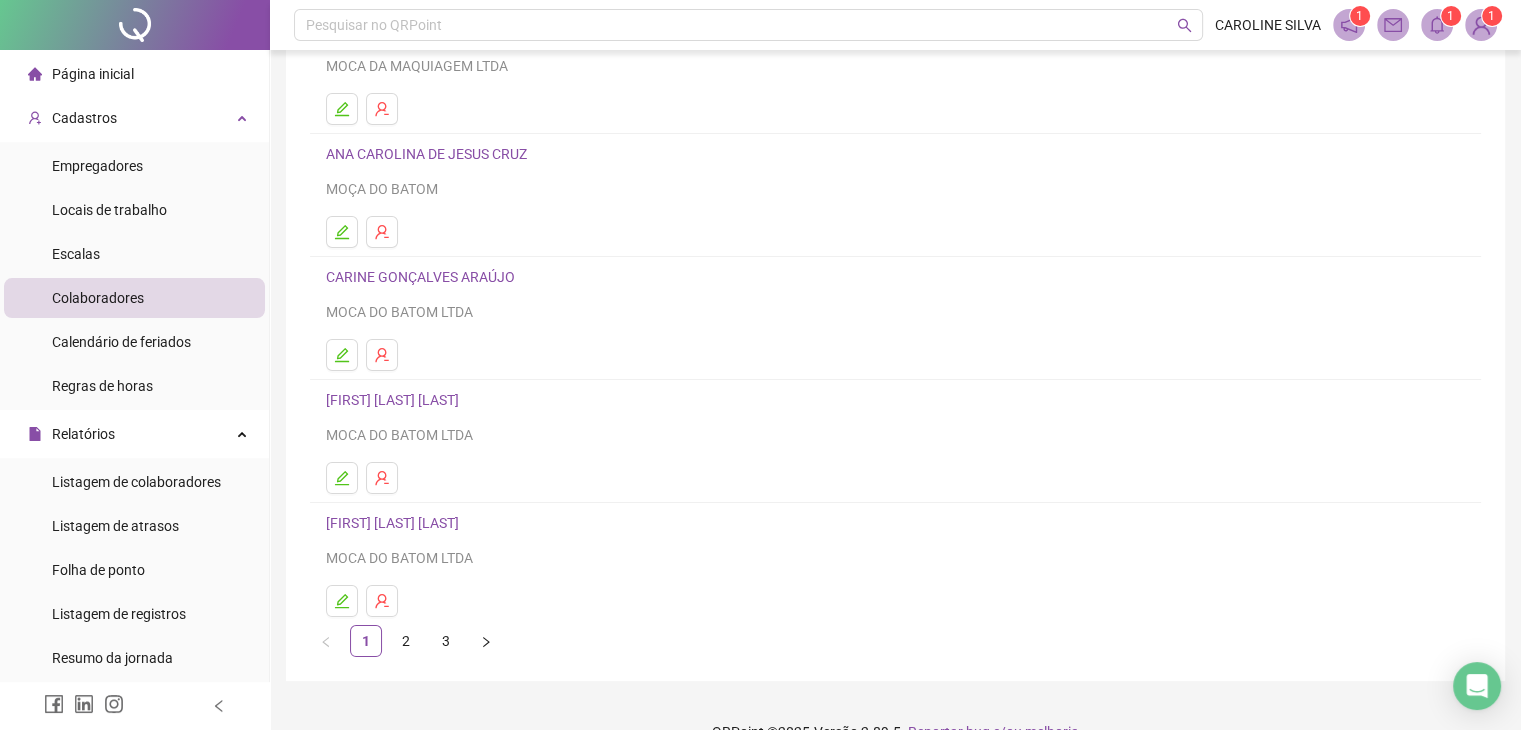 scroll, scrollTop: 236, scrollLeft: 0, axis: vertical 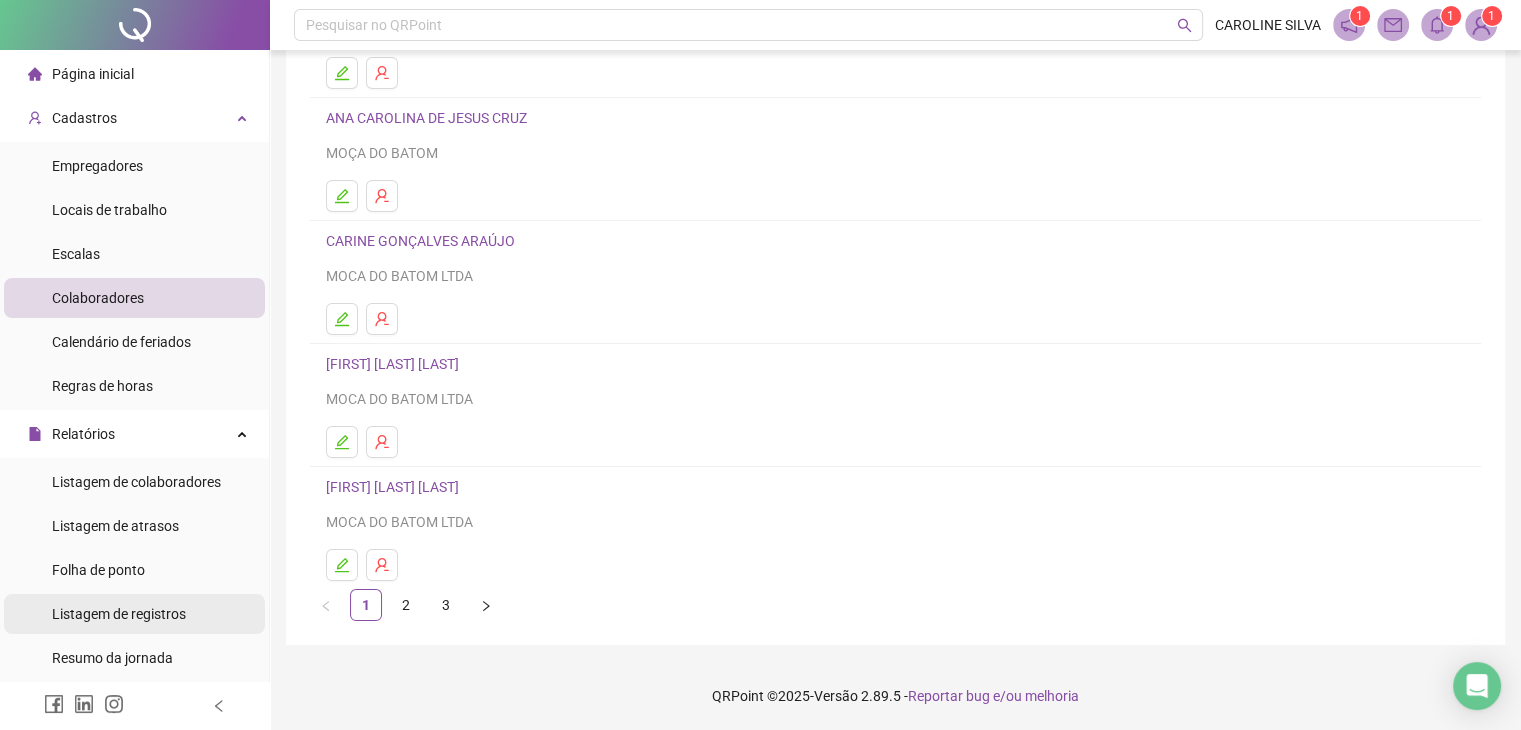 click on "Listagem de registros" at bounding box center [119, 614] 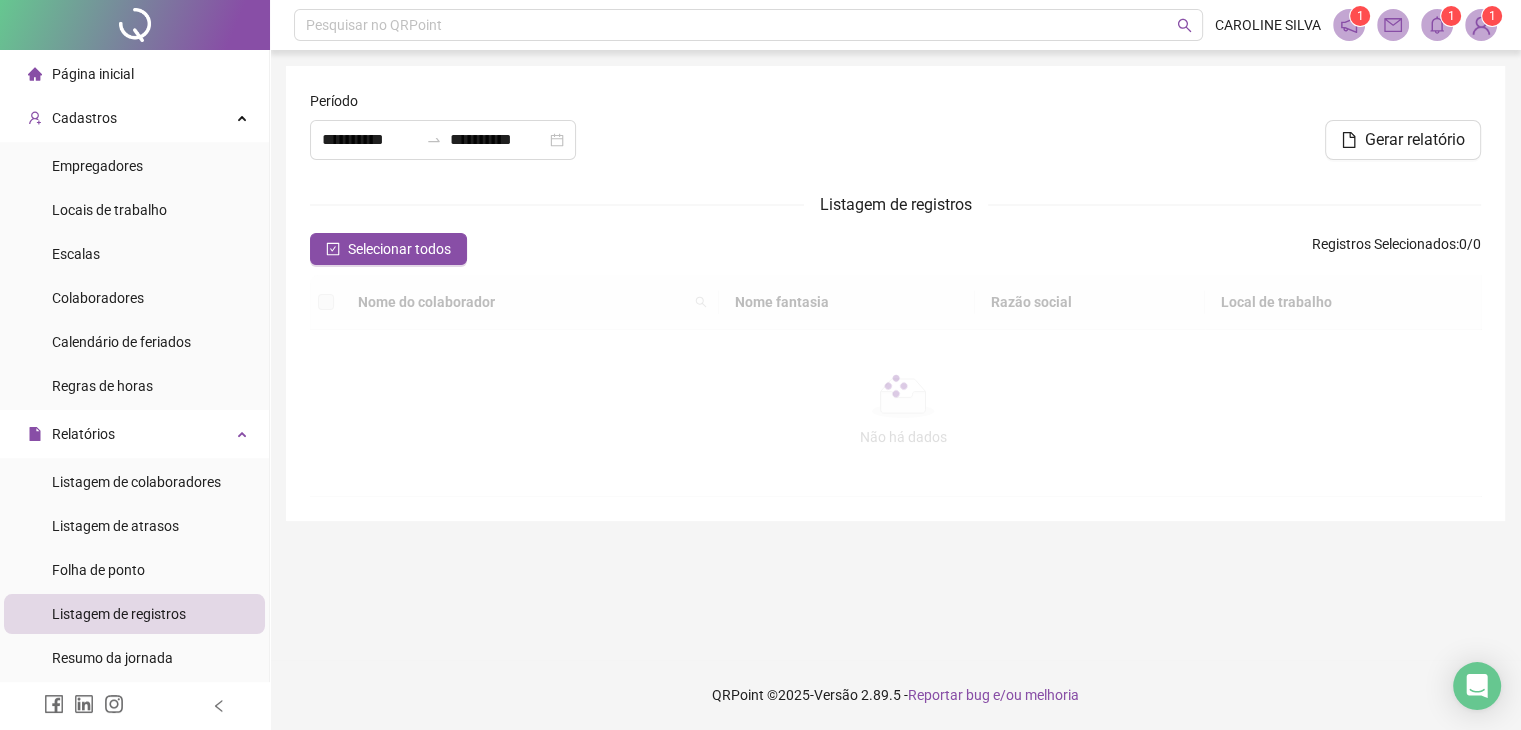 scroll, scrollTop: 0, scrollLeft: 0, axis: both 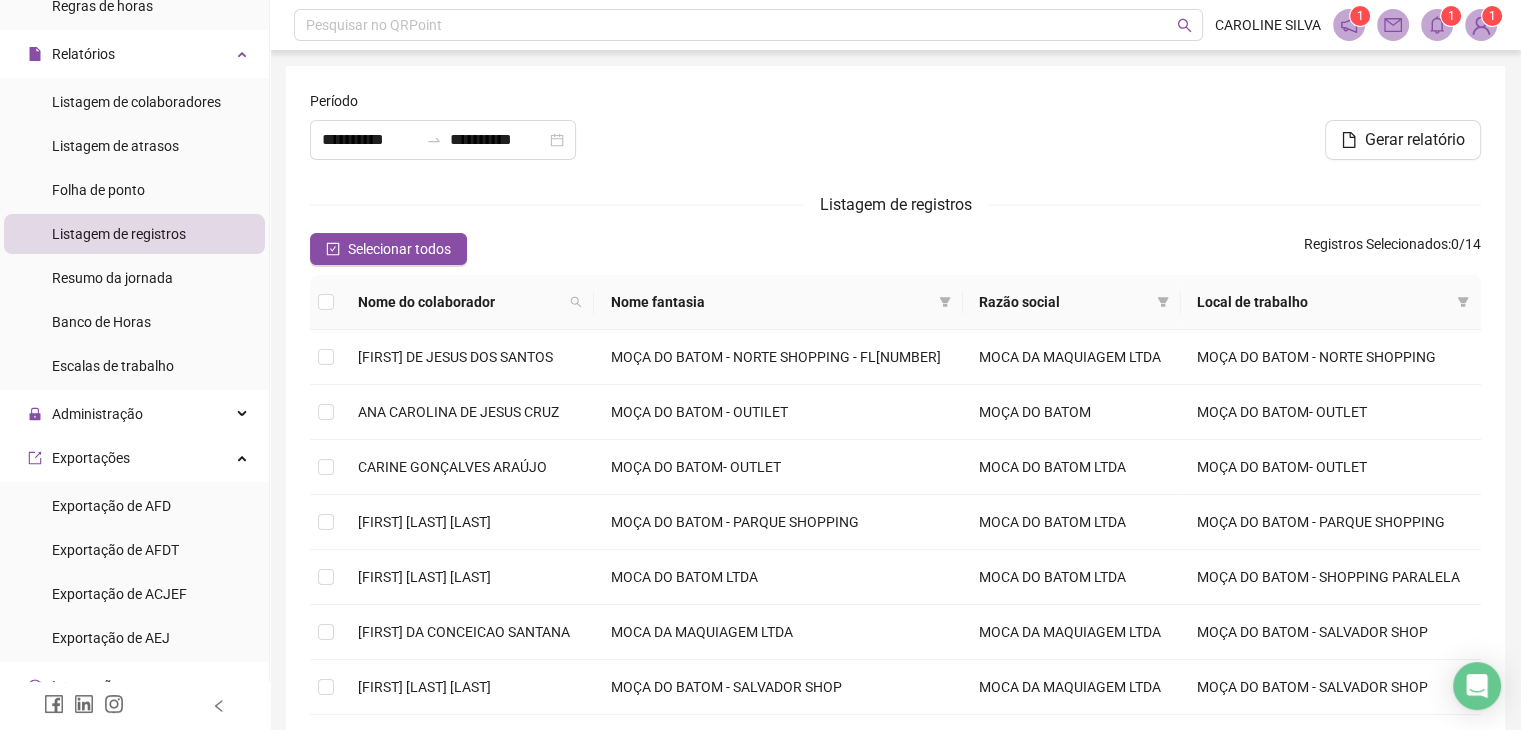 click on "1" at bounding box center [1492, 16] 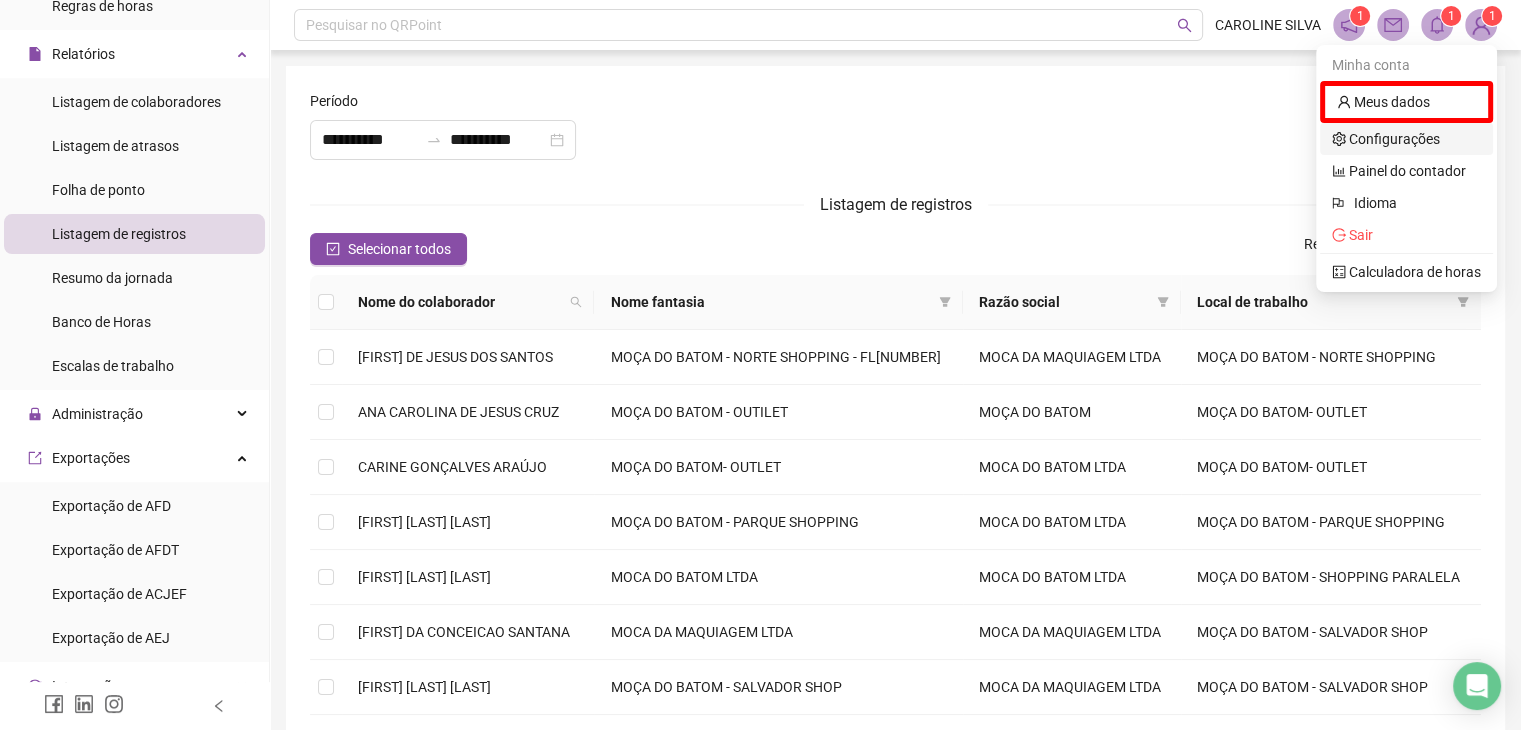 click on "Configurações" at bounding box center [1386, 139] 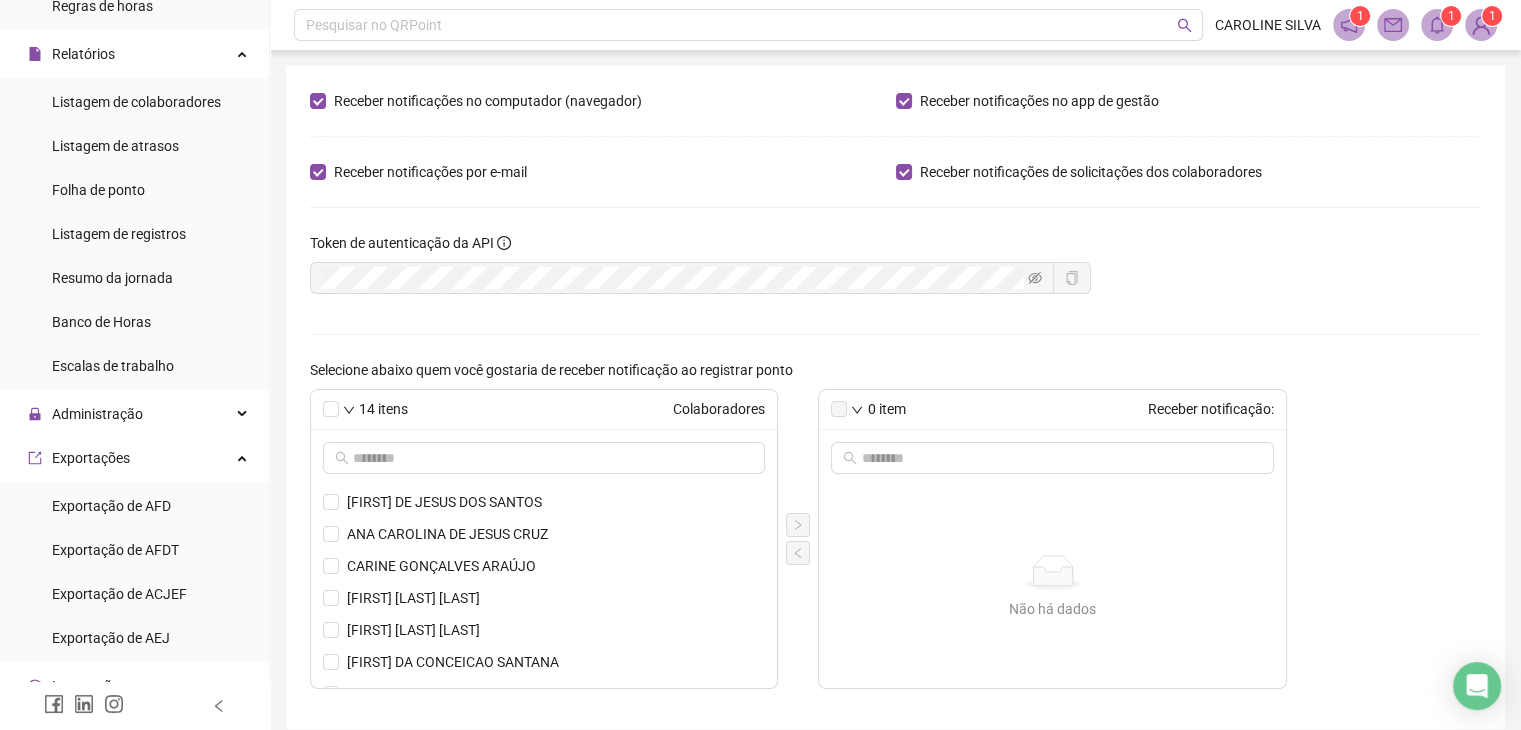 click on "Receber notificações no computador (navegador) Receber notificações no app de gestão Receber notificações por e-mail Receber notificações de solicitações dos colaboradores Token de autenticação da API   Selecione abaixo quem você gostaria de receber notificação ao registrar ponto 14   itens Colaboradores AMANDA DE JESUS DOS SANTOS  ANA CAROLINA DE JESUS CRUZ CARINE GONÇALVES ARAÚJO  CARLA GABRIELA SILVA SANTOS CAROLINE FRANÇA SILVA CLARISSA DA CONCEICAO SANTANA GIOVANNA CARIA COSTA LIMA GIULIA ASSIS COSTA DE OLIVEIRA  GRASIELE BARBOSA DOS SANTOS  LARISSA OLIVA SANTOS RAFAELA BATISTA PEDREIRA ROSANGELA DE JESUS BISPO ROSEANE SANTOS DIAS  SABRINA KELLY SOUSA JEZLER  0   item Receber notificação: Não há dados Não há dados" at bounding box center (895, 389) 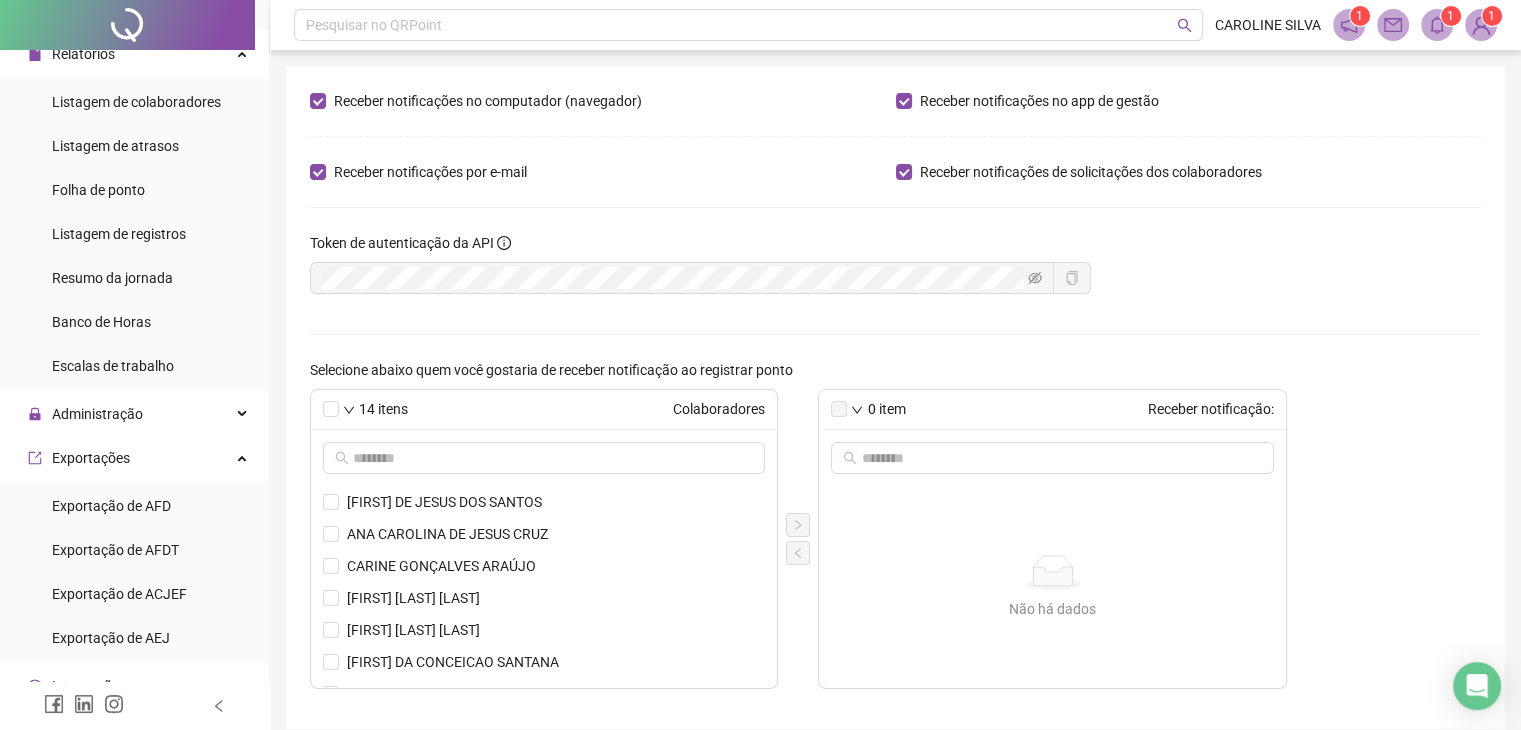 scroll, scrollTop: 84, scrollLeft: 0, axis: vertical 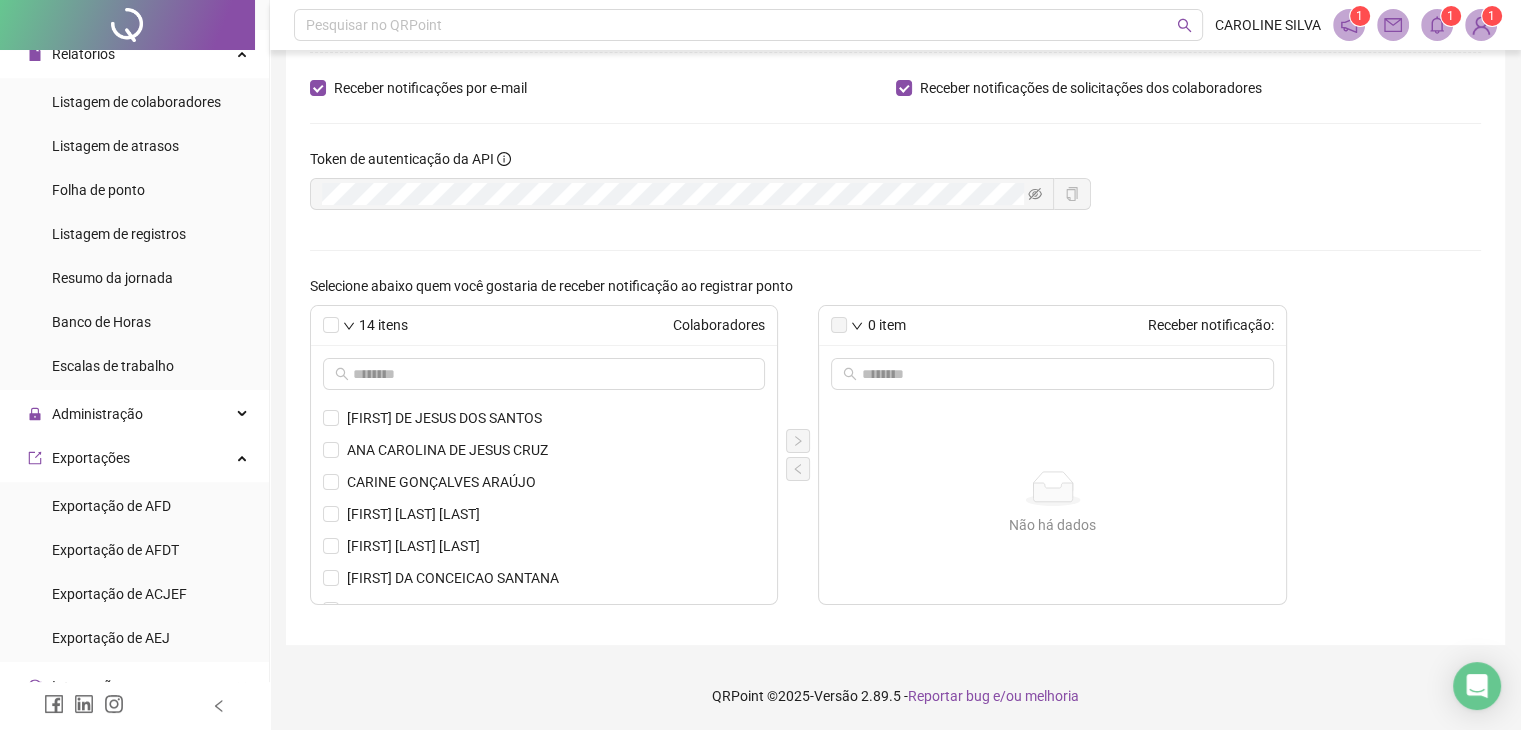 click 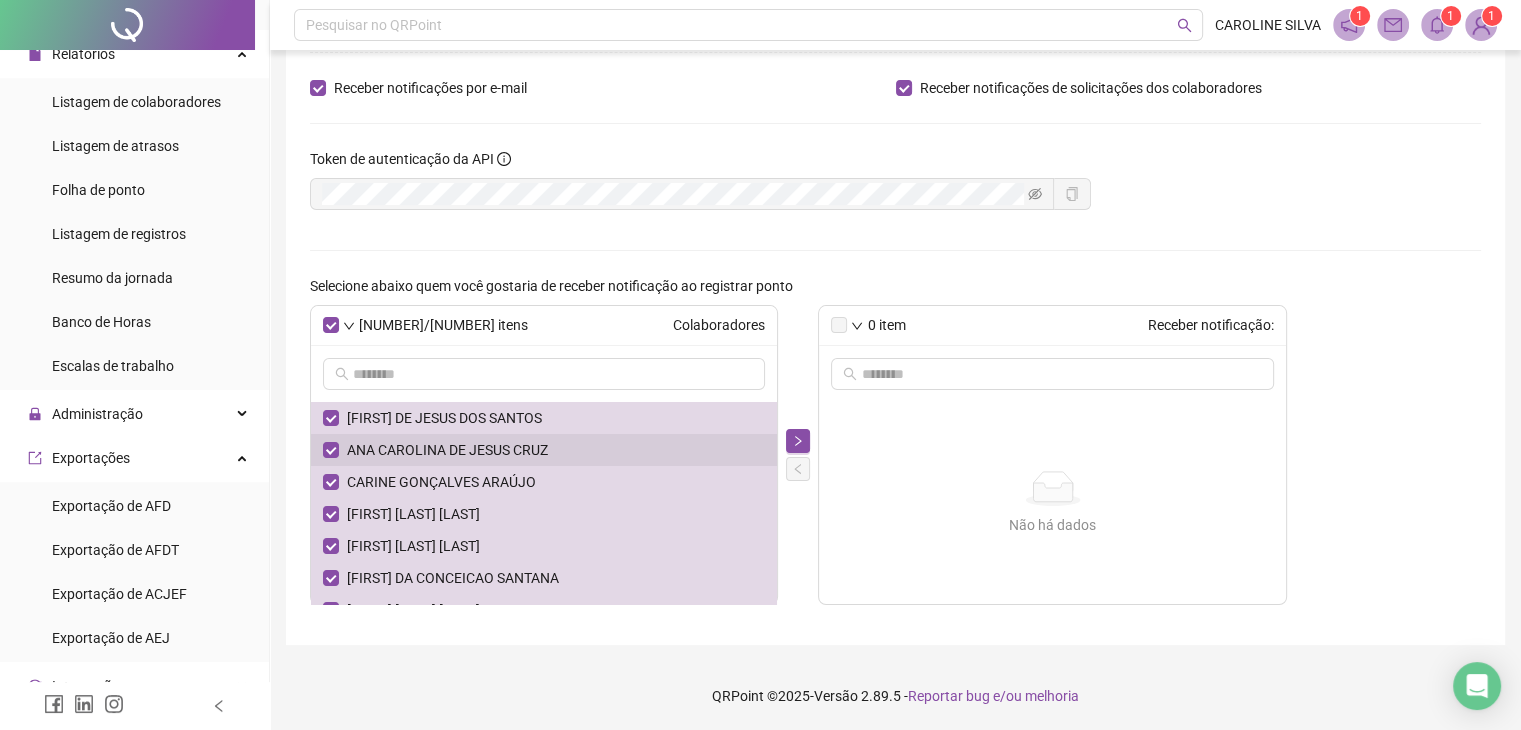 click on "[FIRST] [LAST]" at bounding box center [556, 450] 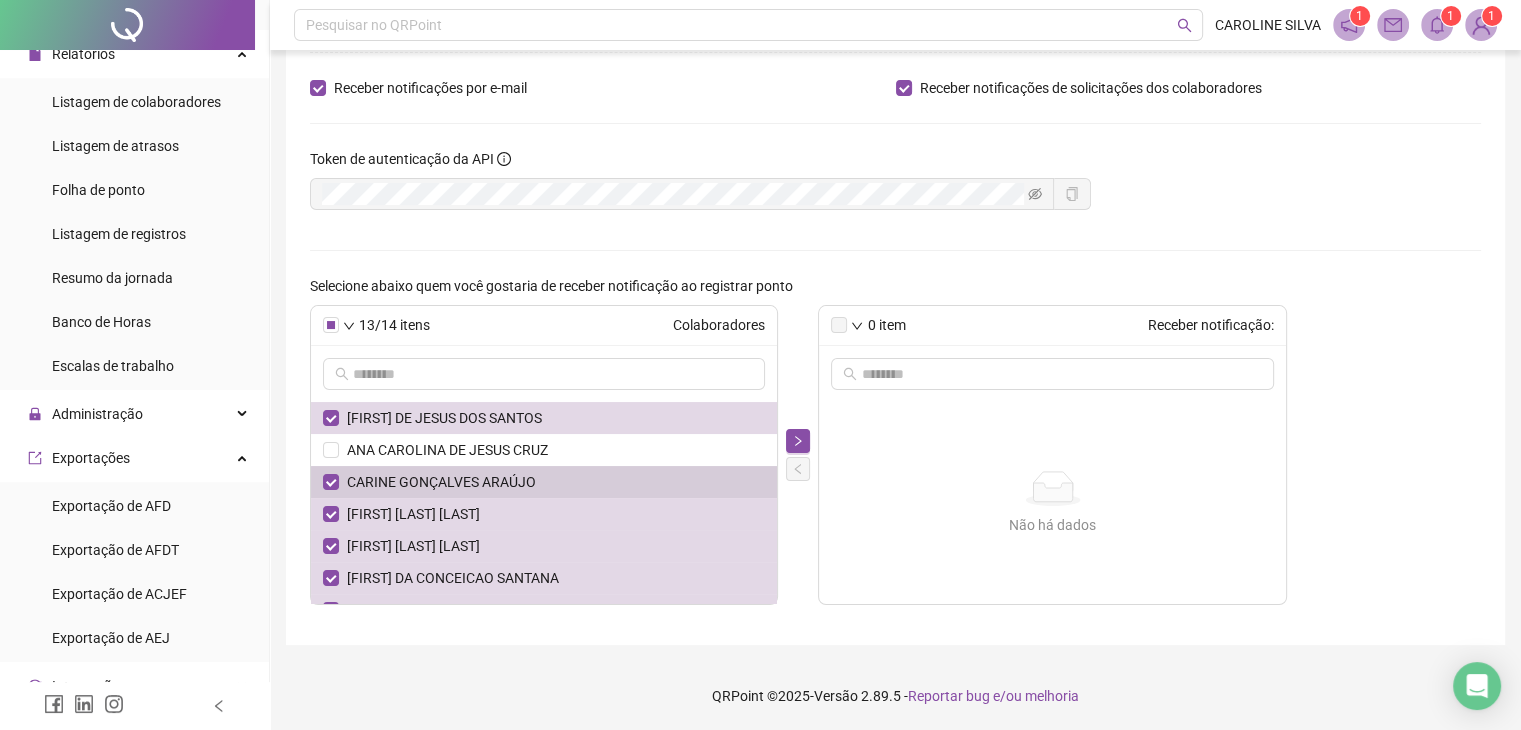 click on "[FIRST] [LAST]" at bounding box center (556, 482) 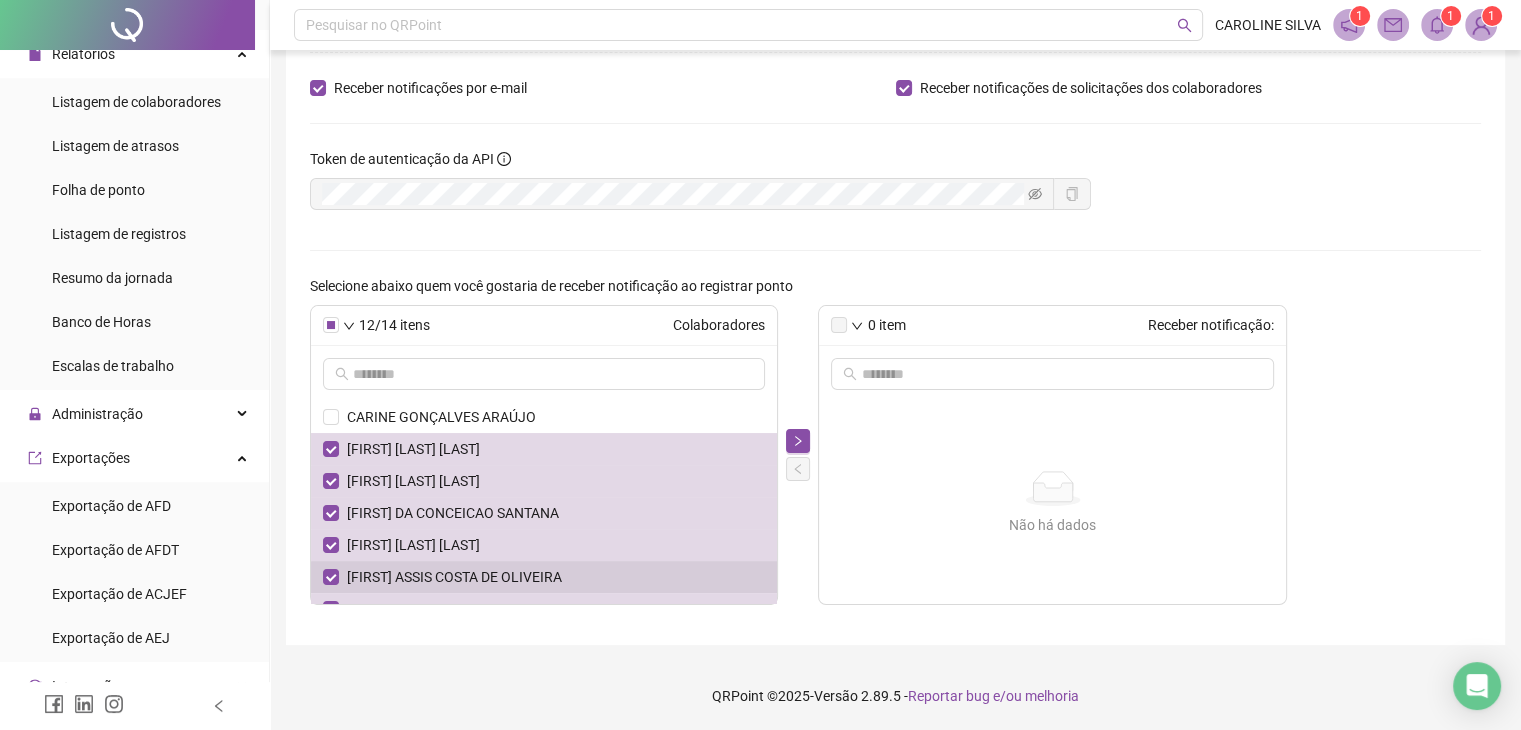 scroll, scrollTop: 100, scrollLeft: 0, axis: vertical 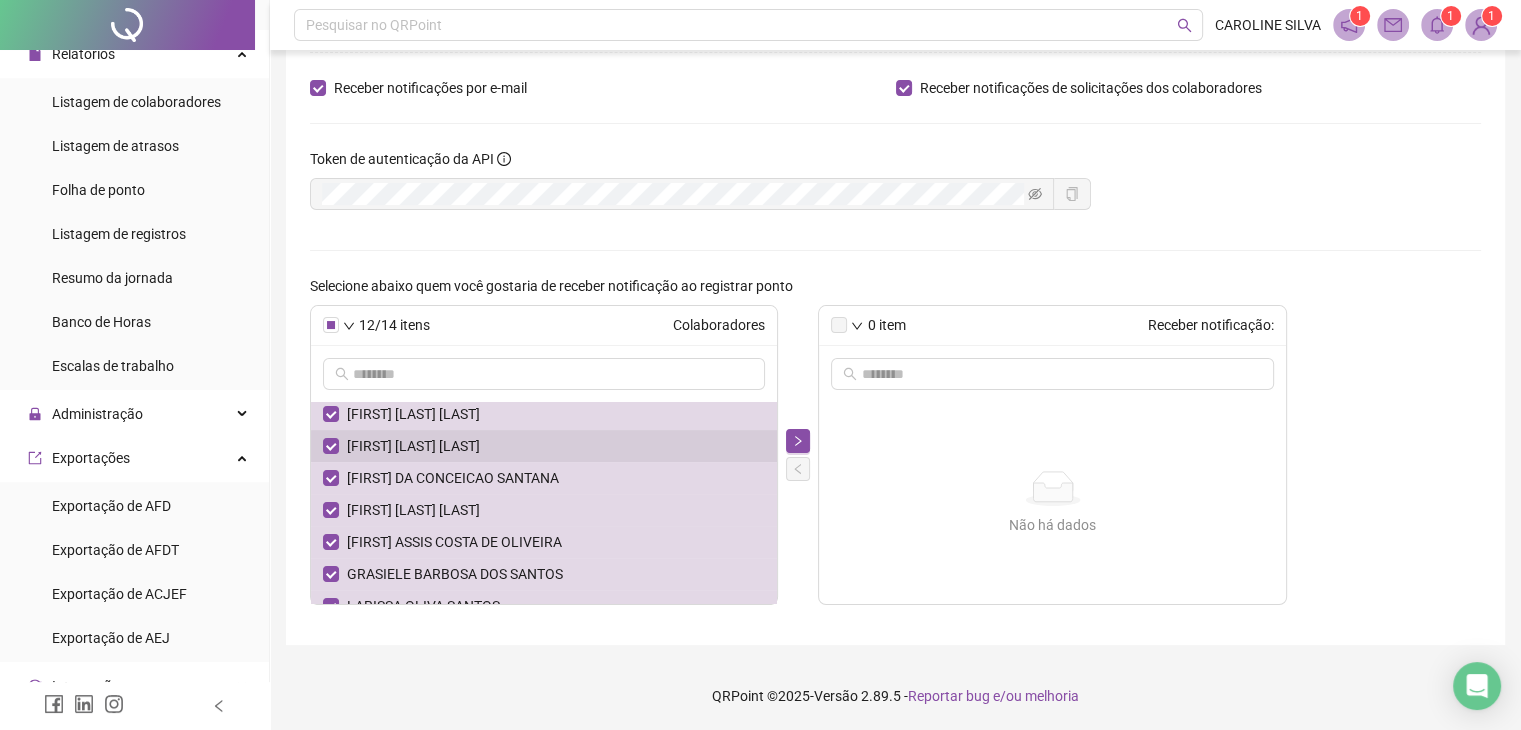 click on "CAROLINE FRANÇA SILVA" at bounding box center (556, 446) 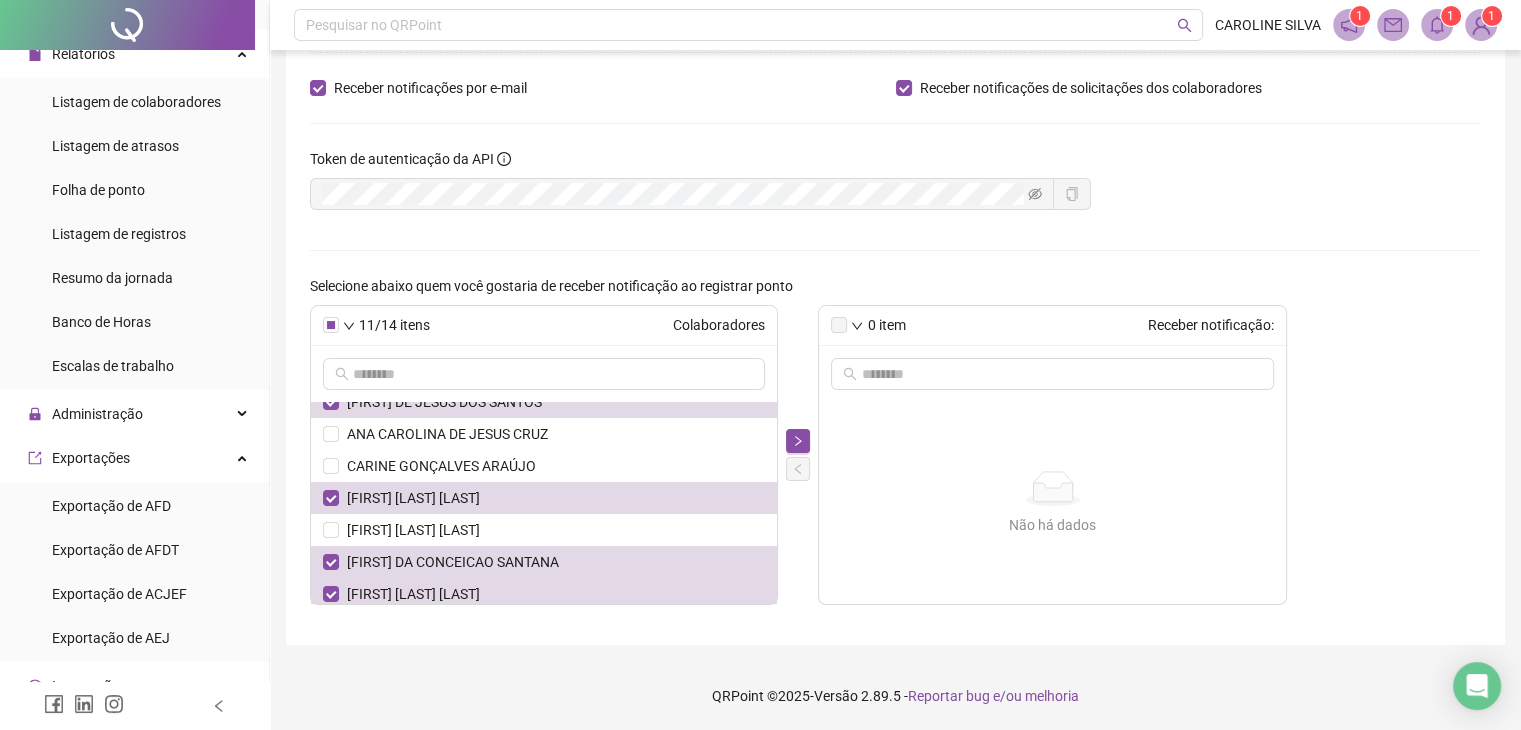 scroll, scrollTop: 0, scrollLeft: 0, axis: both 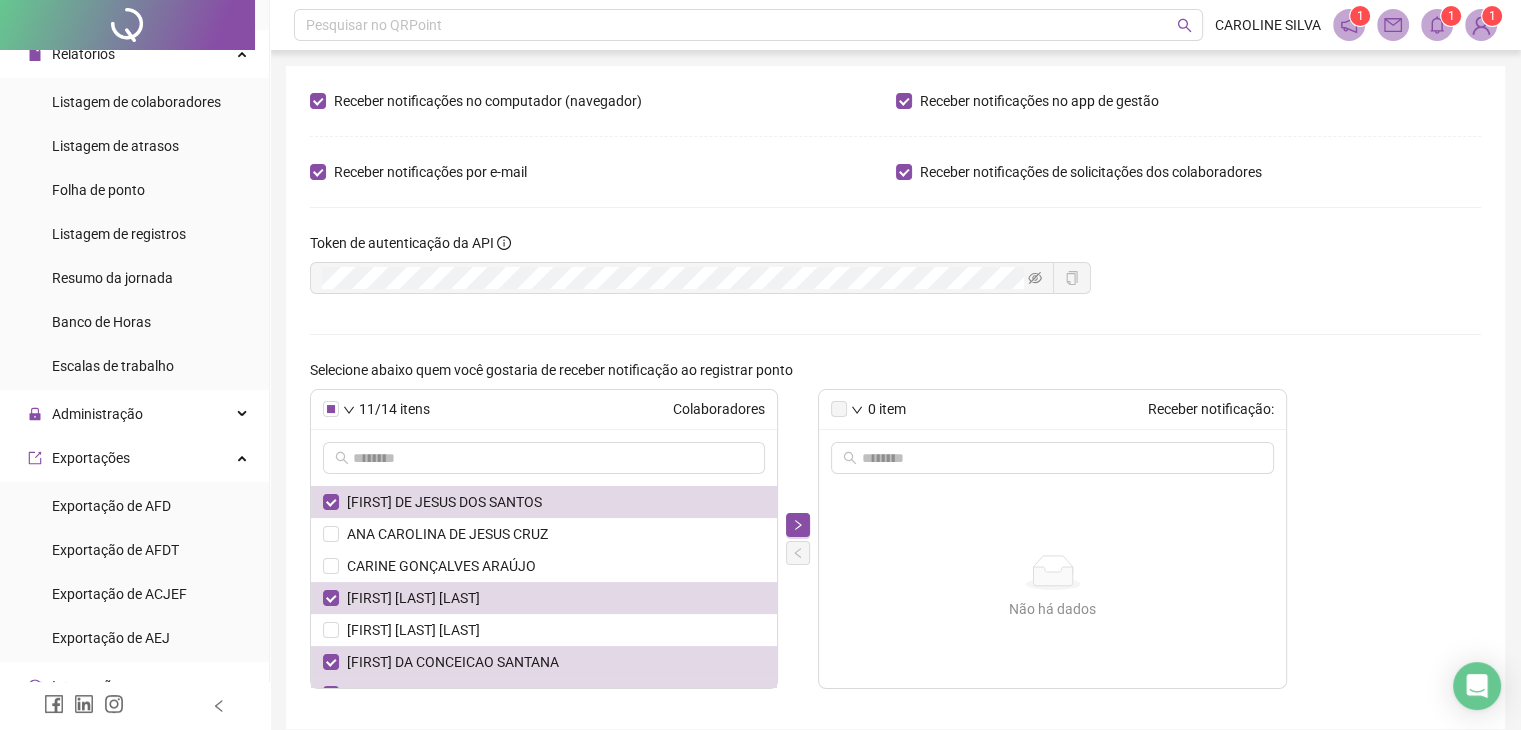 click on "Colaboradores" at bounding box center [599, 409] 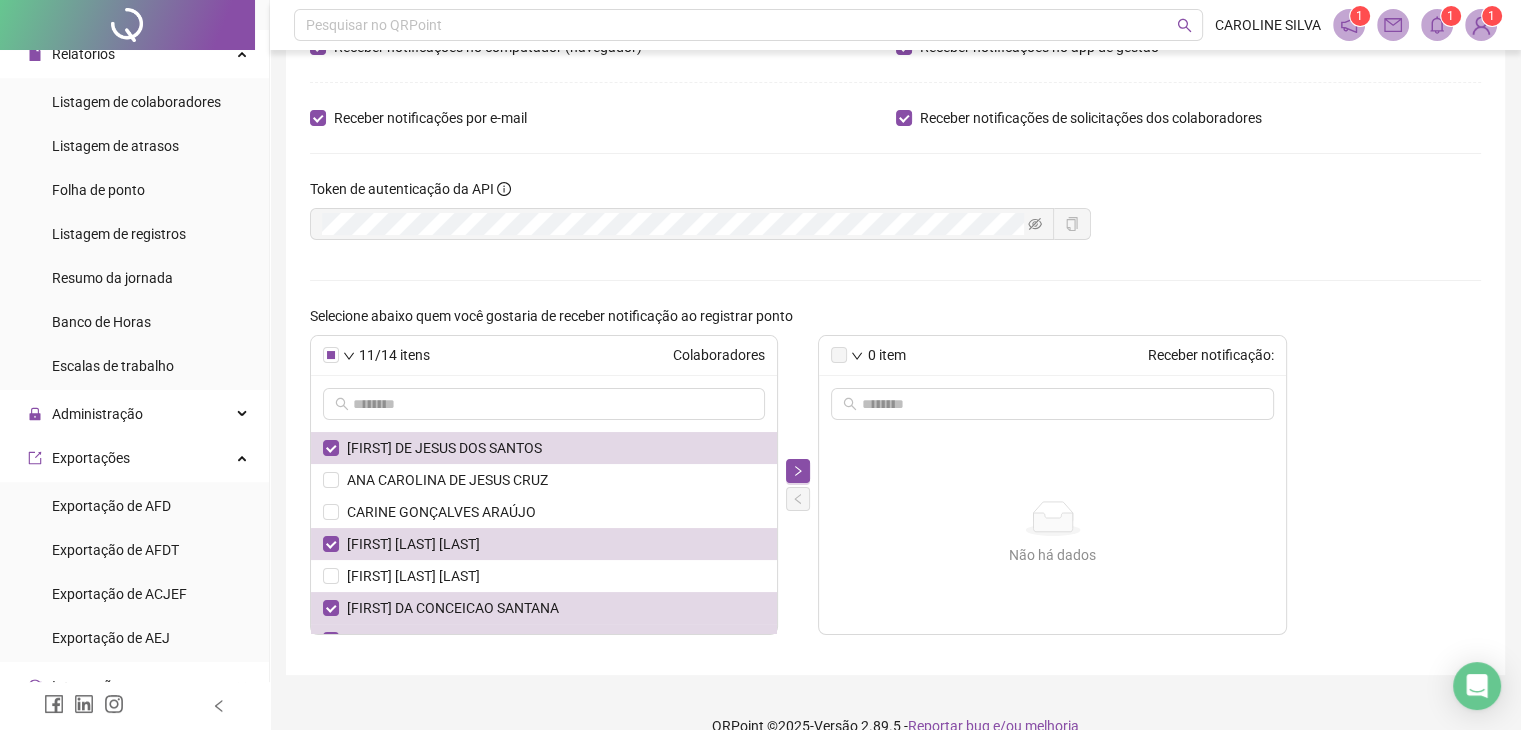 scroll, scrollTop: 84, scrollLeft: 0, axis: vertical 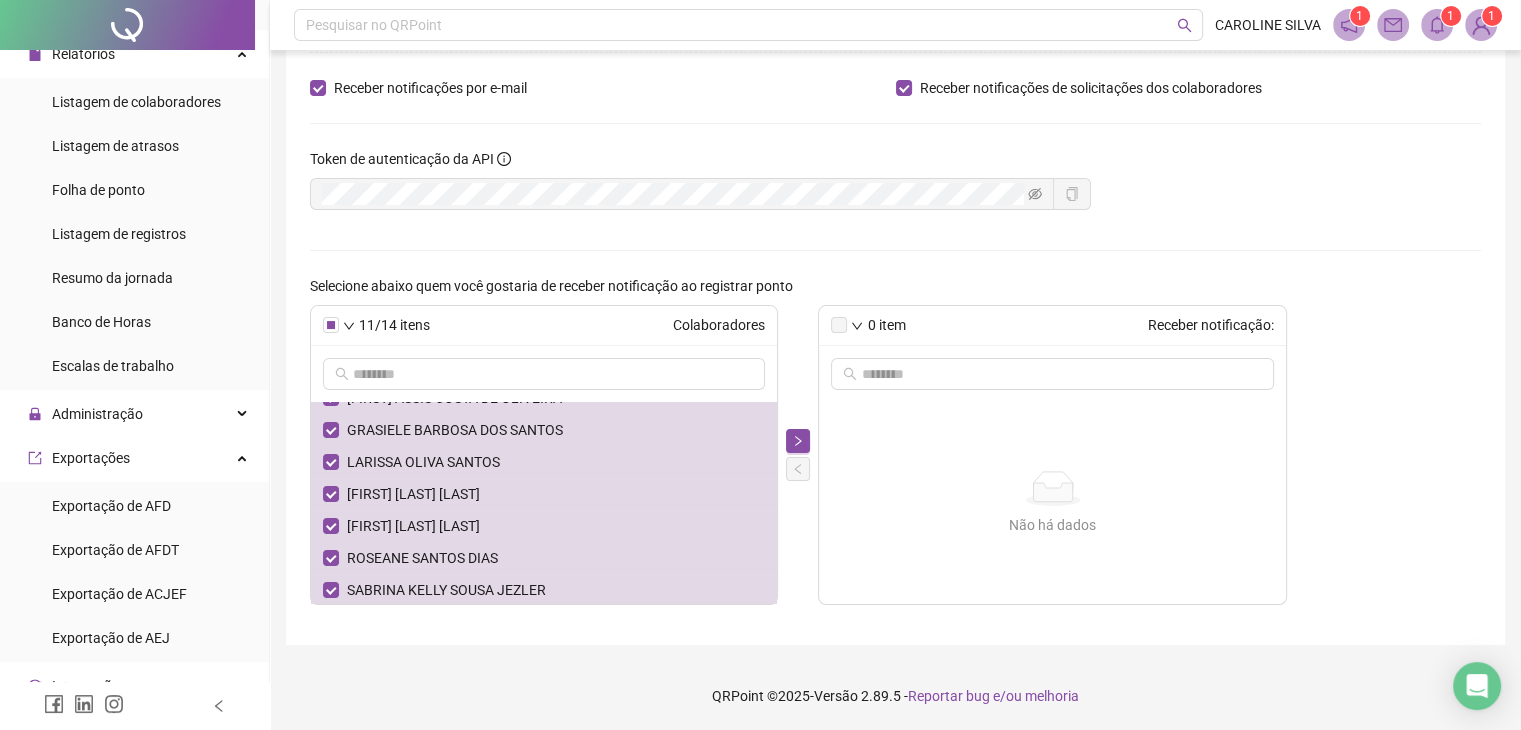 click at bounding box center [839, 325] 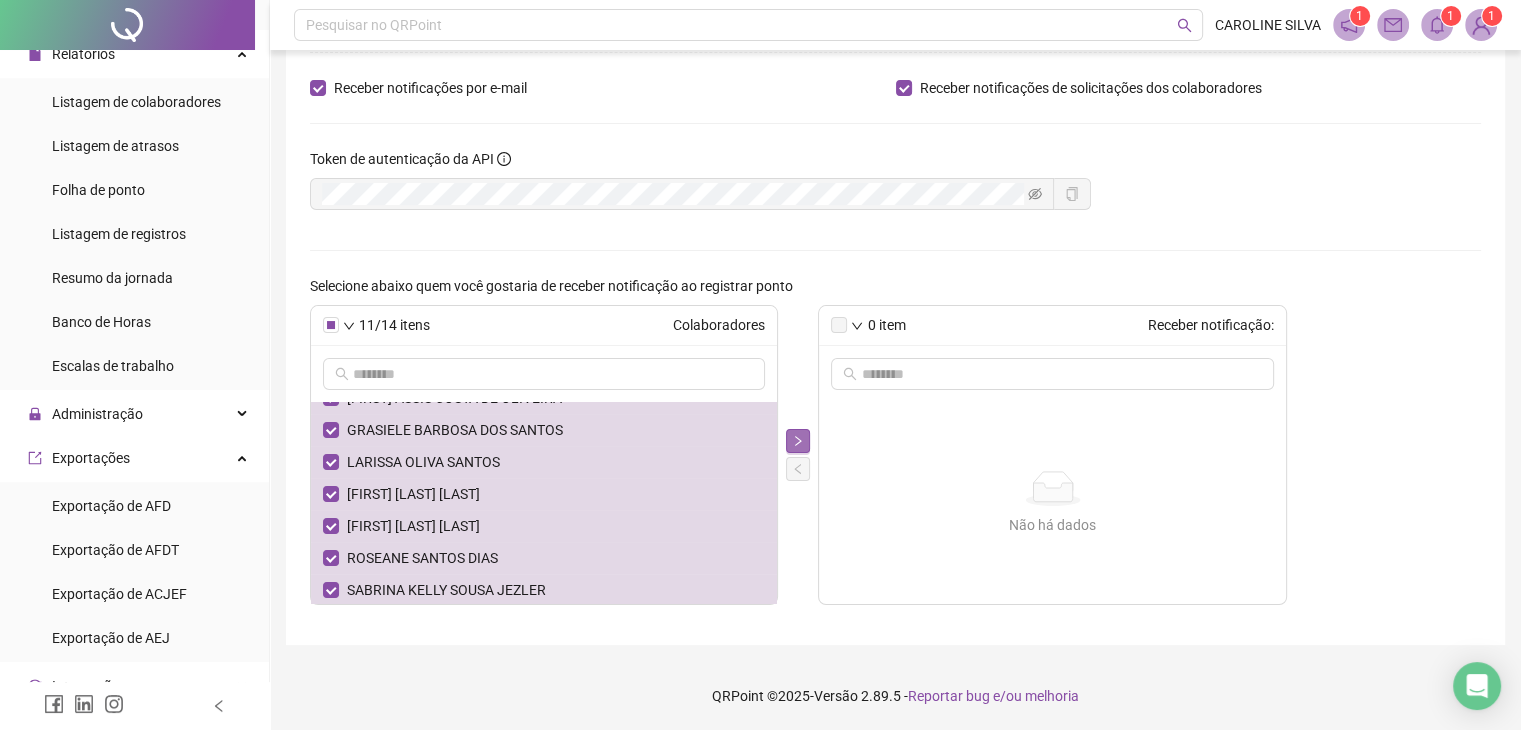 click 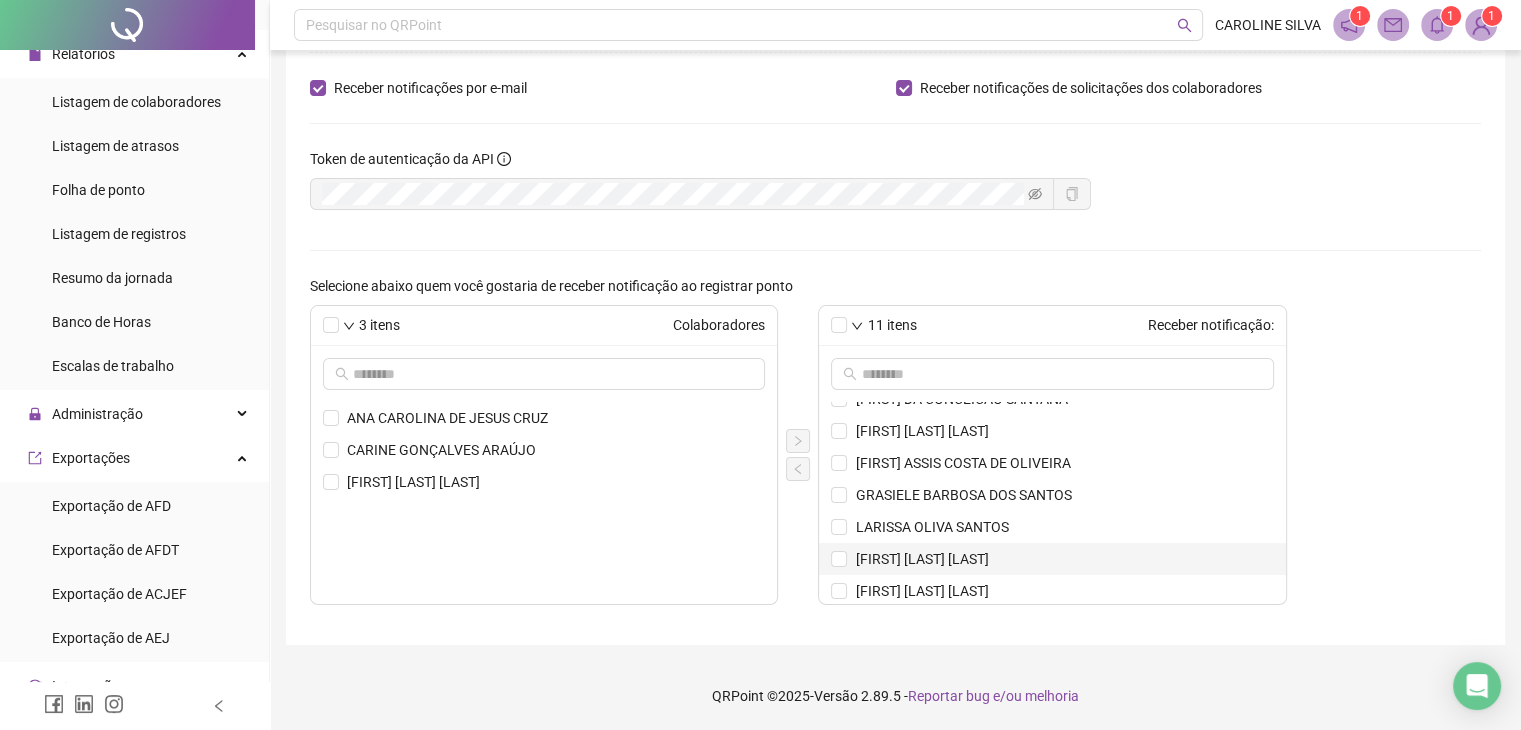 scroll, scrollTop: 0, scrollLeft: 0, axis: both 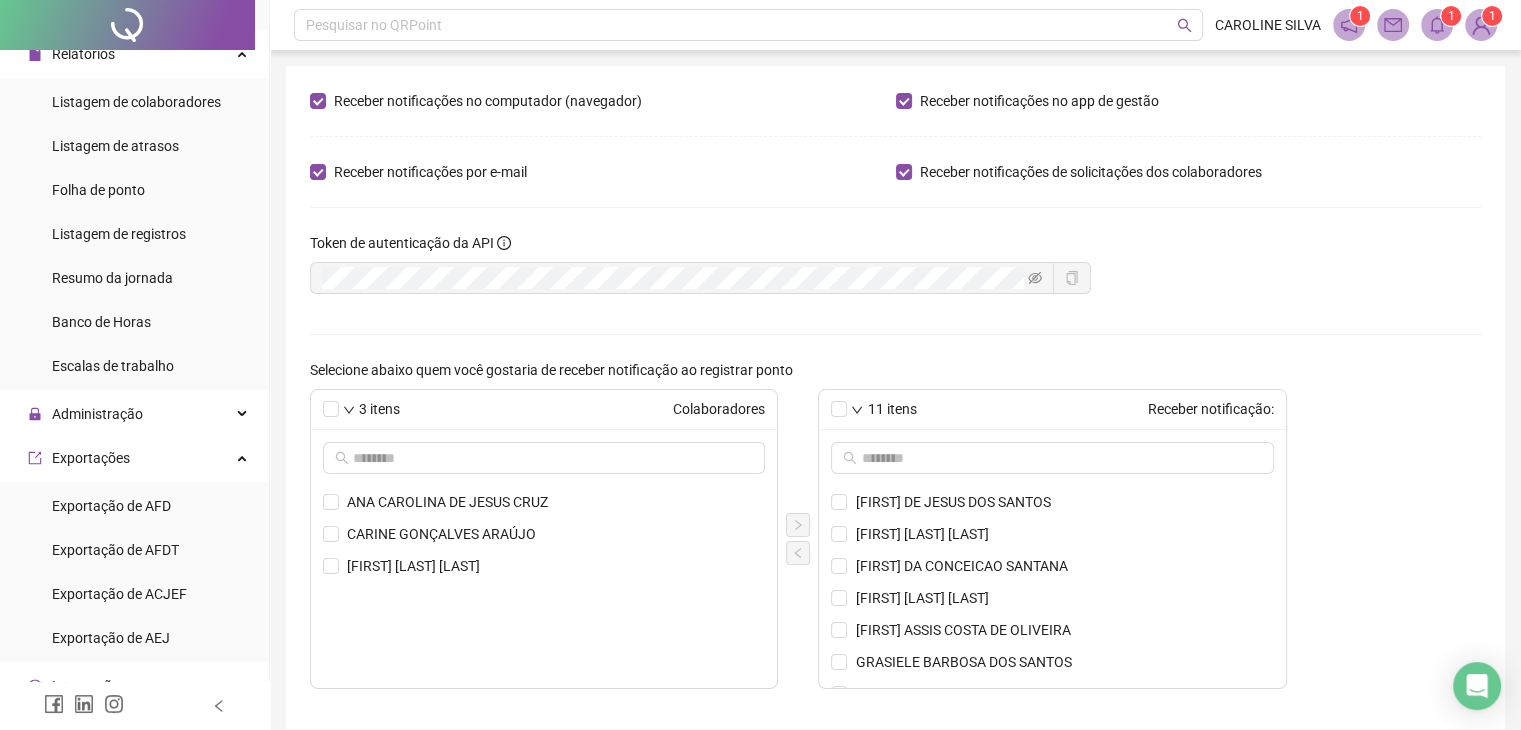 click on "Receber notificações no computador (navegador) Receber notificações no app de gestão Receber notificações por e-mail Receber notificações de solicitações dos colaboradores Token de autenticação da API   Selecione abaixo quem você gostaria de receber notificação ao registrar ponto 3   itens Colaboradores ANA CAROLINA DE JESUS CRUZ CARINE GONÇALVES ARAÚJO  CAROLINE FRANÇA SILVA 11   itens Receber notificação: AMANDA DE JESUS DOS SANTOS  CARLA GABRIELA SILVA SANTOS CLARISSA DA CONCEICAO SANTANA GIOVANNA CARIA COSTA LIMA GIULIA ASSIS COSTA DE OLIVEIRA  GRASIELE BARBOSA DOS SANTOS  LARISSA OLIVA SANTOS RAFAELA BATISTA PEDREIRA ROSANGELA DE JESUS BISPO ROSEANE SANTOS DIAS  SABRINA KELLY SOUSA JEZLER" at bounding box center (895, 389) 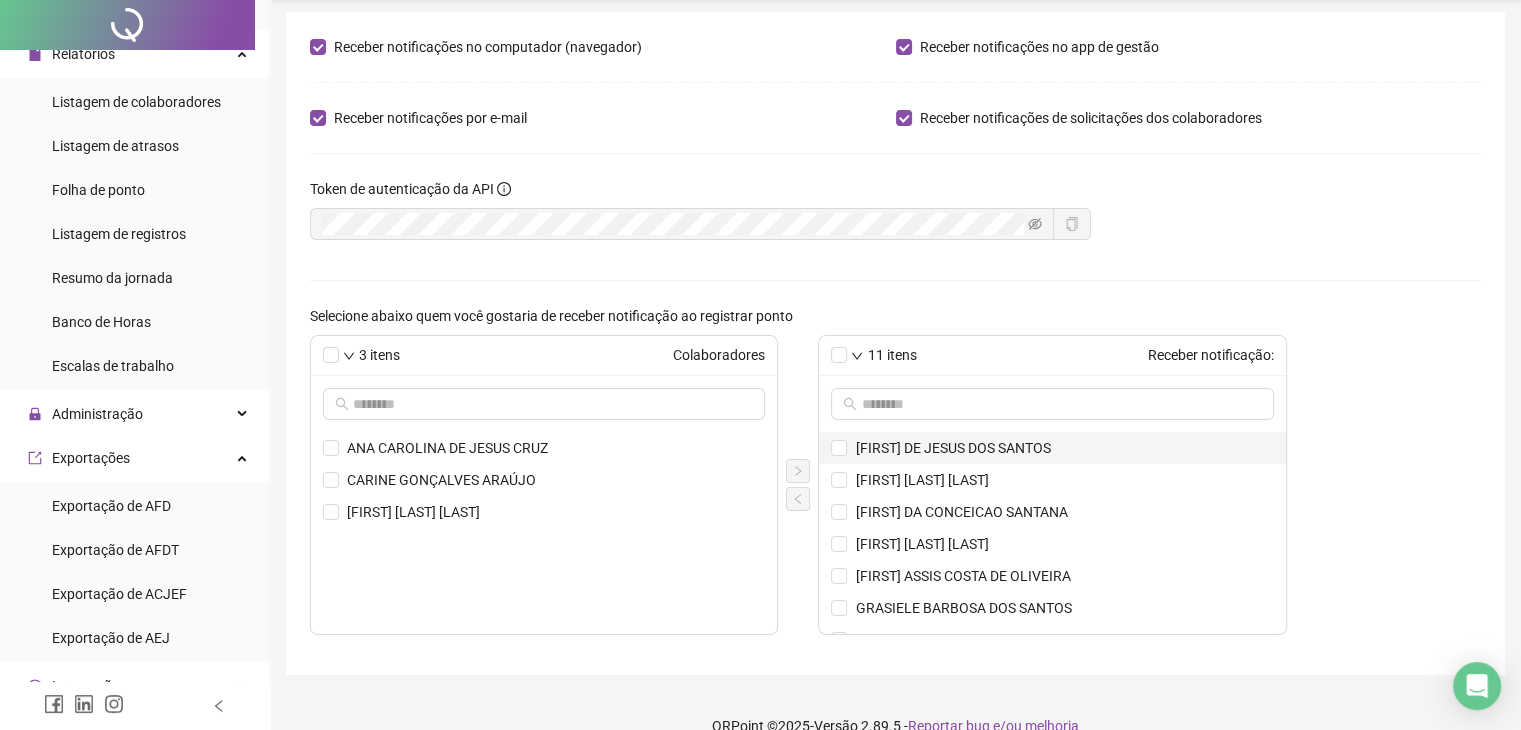 scroll, scrollTop: 84, scrollLeft: 0, axis: vertical 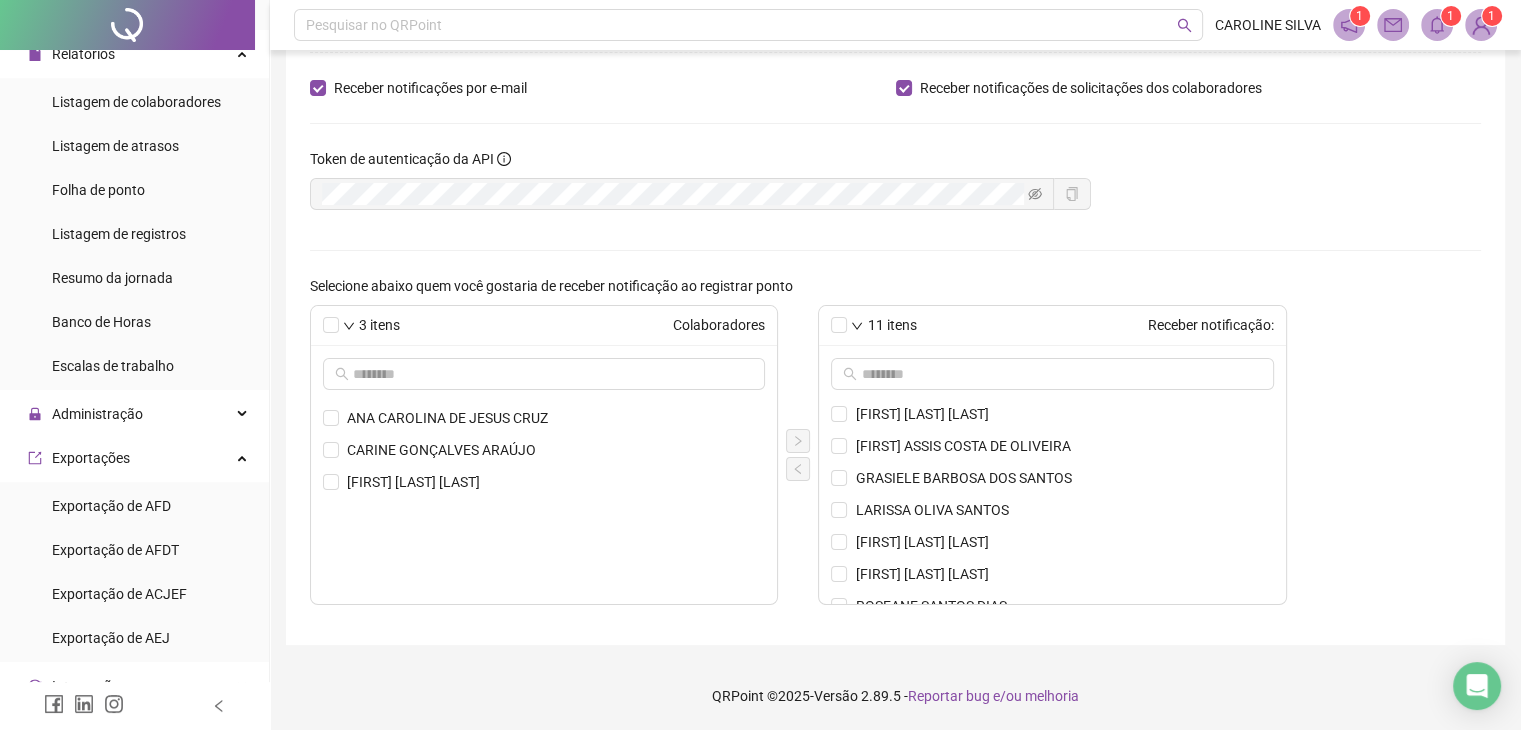 click on "3   itens Colaboradores ANA CAROLINA DE JESUS CRUZ CARINE GONÇALVES ARAÚJO  CAROLINE FRANÇA SILVA 11   itens Receber notificação: AMANDA DE JESUS DOS SANTOS  CARLA GABRIELA SILVA SANTOS CLARISSA DA CONCEICAO SANTANA GIOVANNA CARIA COSTA LIMA GIULIA ASSIS COSTA DE OLIVEIRA  GRASIELE BARBOSA DOS SANTOS  LARISSA OLIVA SANTOS RAFAELA BATISTA PEDREIRA ROSANGELA DE JESUS BISPO ROSEANE SANTOS DIAS  SABRINA KELLY SOUSA JEZLER" at bounding box center [895, 455] 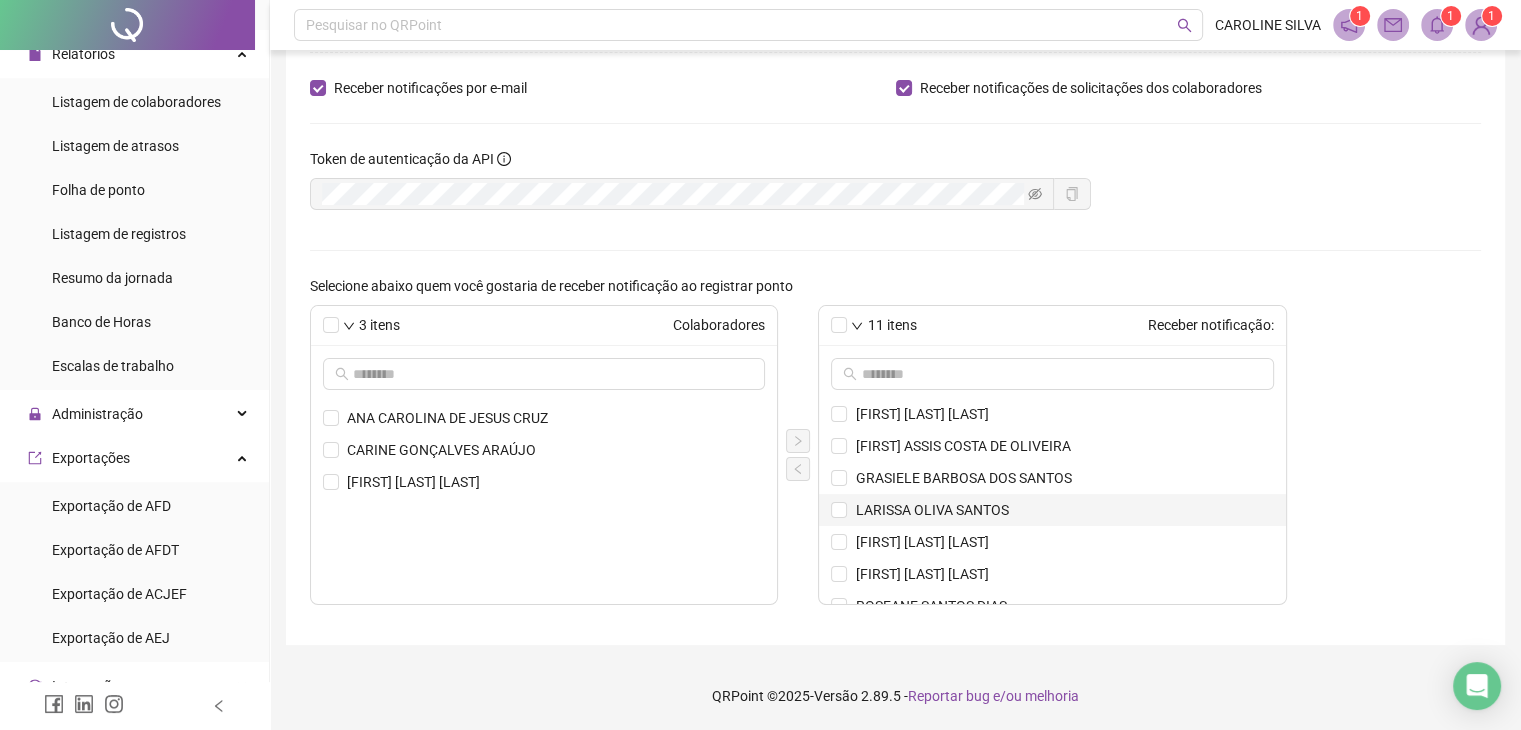 scroll, scrollTop: 148, scrollLeft: 0, axis: vertical 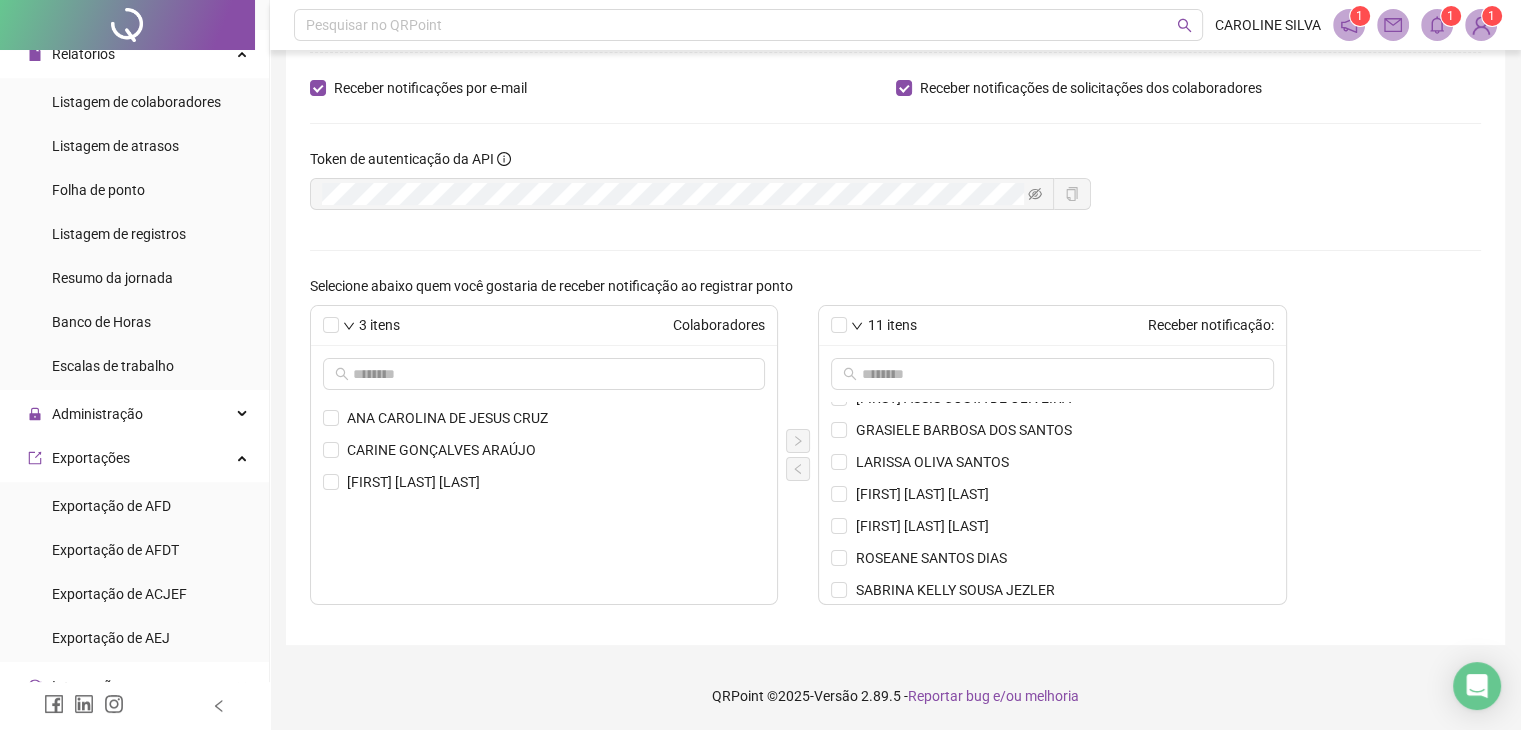 click on "Token de autenticação da API" at bounding box center (700, 187) 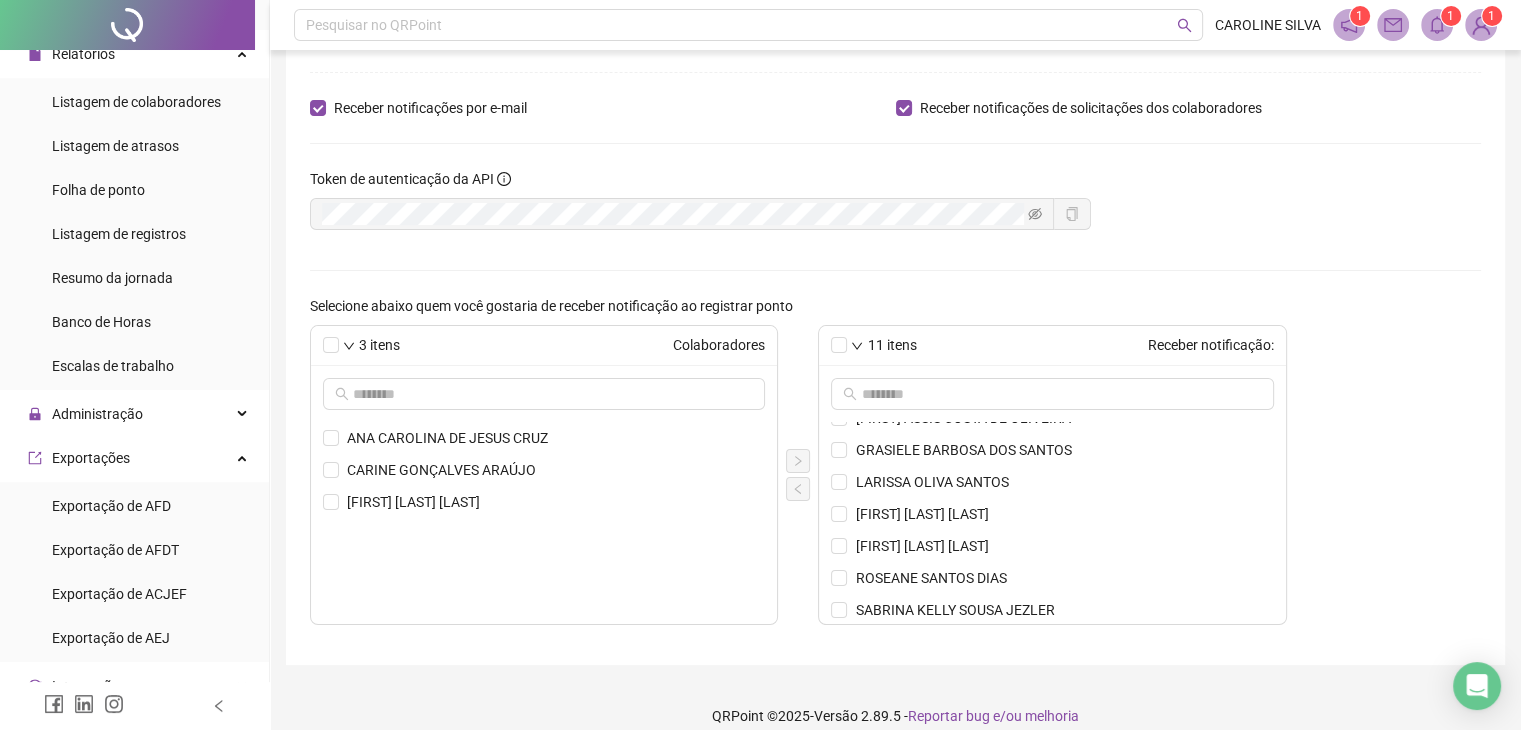 scroll, scrollTop: 0, scrollLeft: 0, axis: both 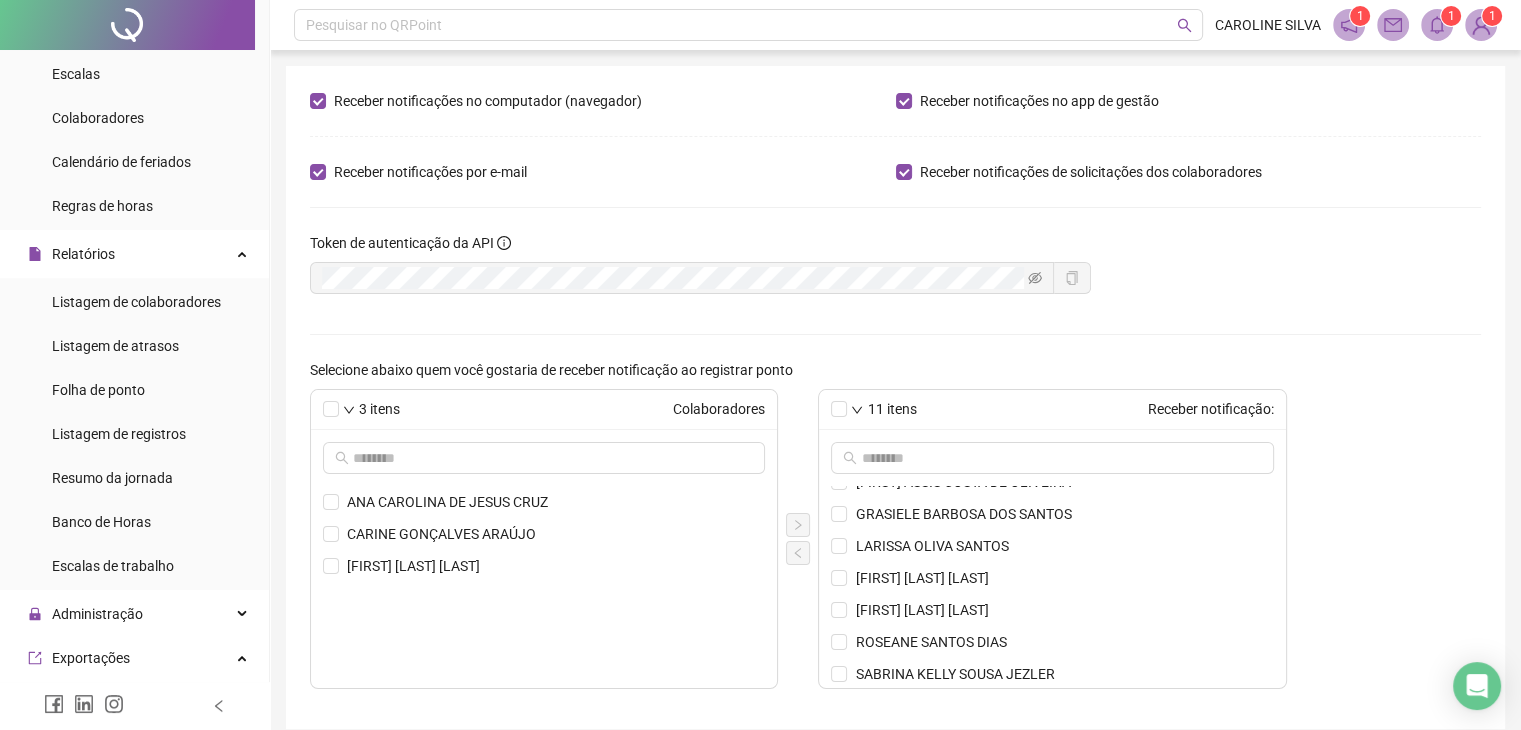 click at bounding box center (1481, 25) 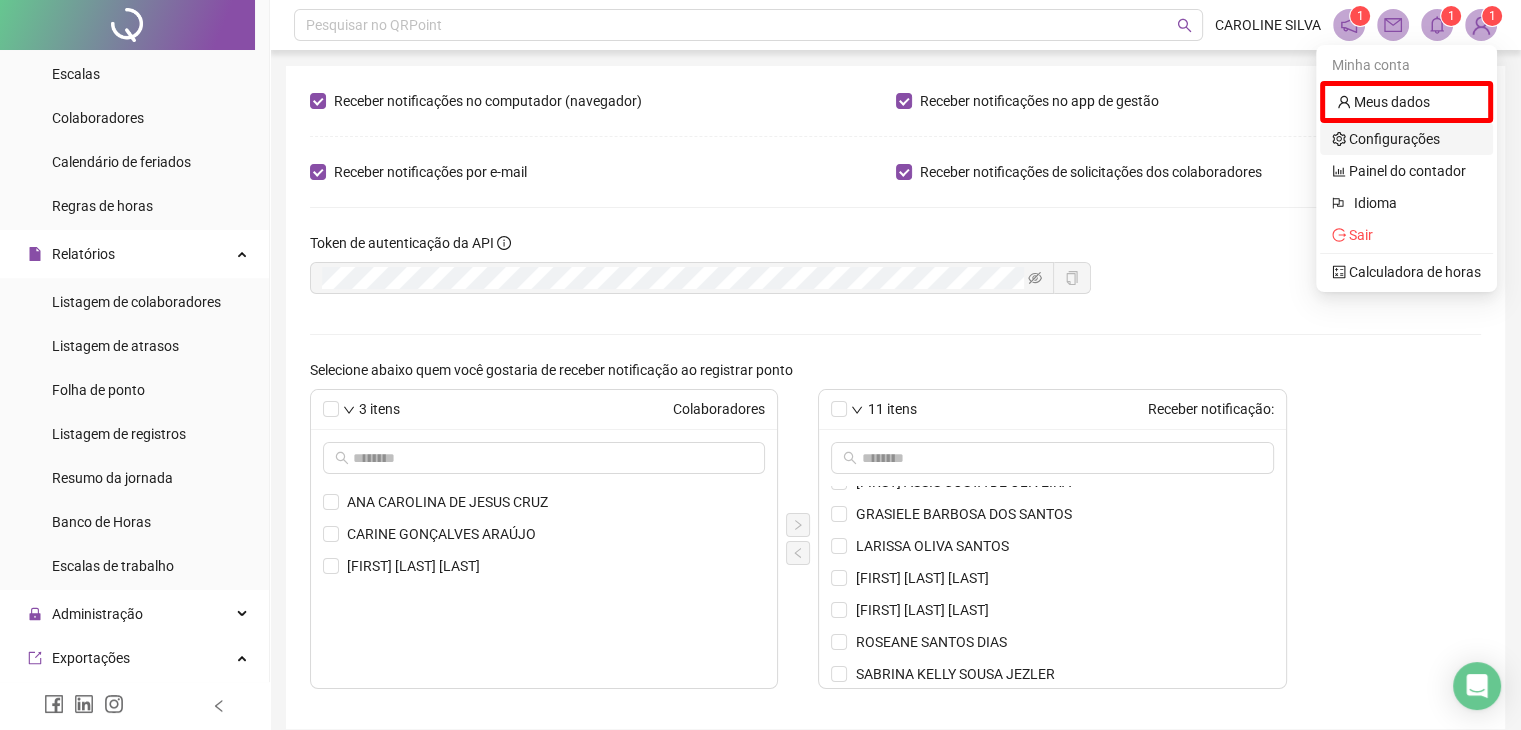 click on "Configurações" at bounding box center [1386, 139] 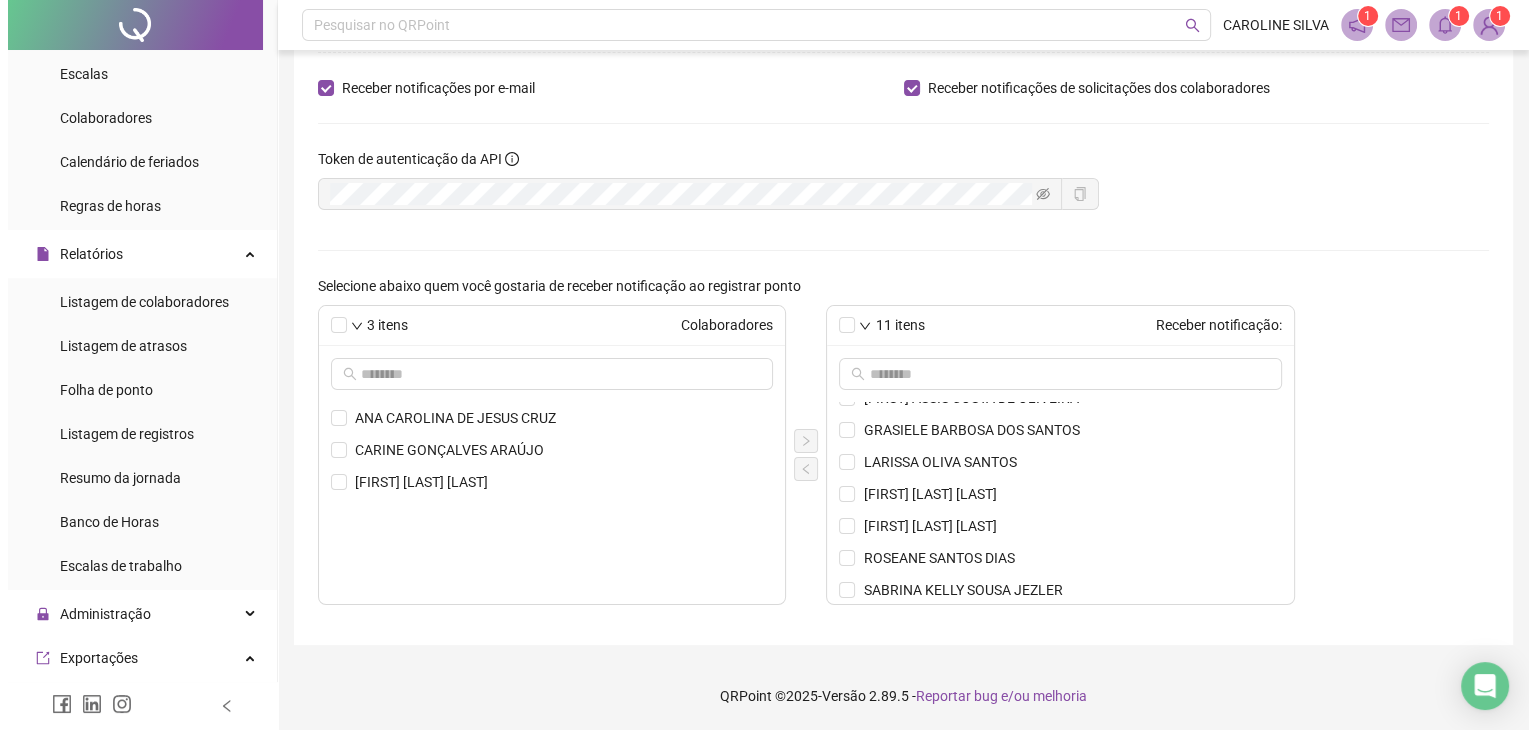 scroll, scrollTop: 0, scrollLeft: 0, axis: both 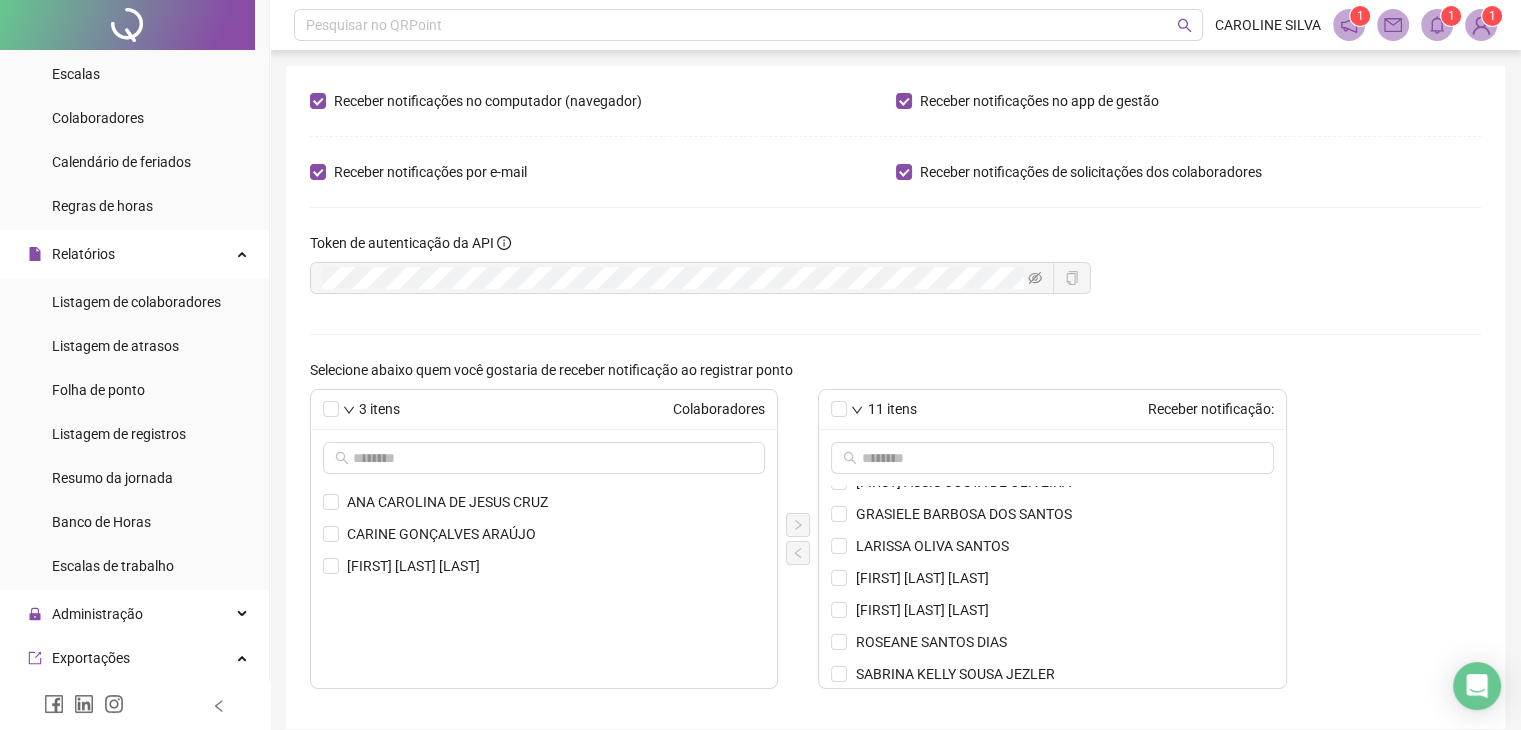 click at bounding box center [1481, 25] 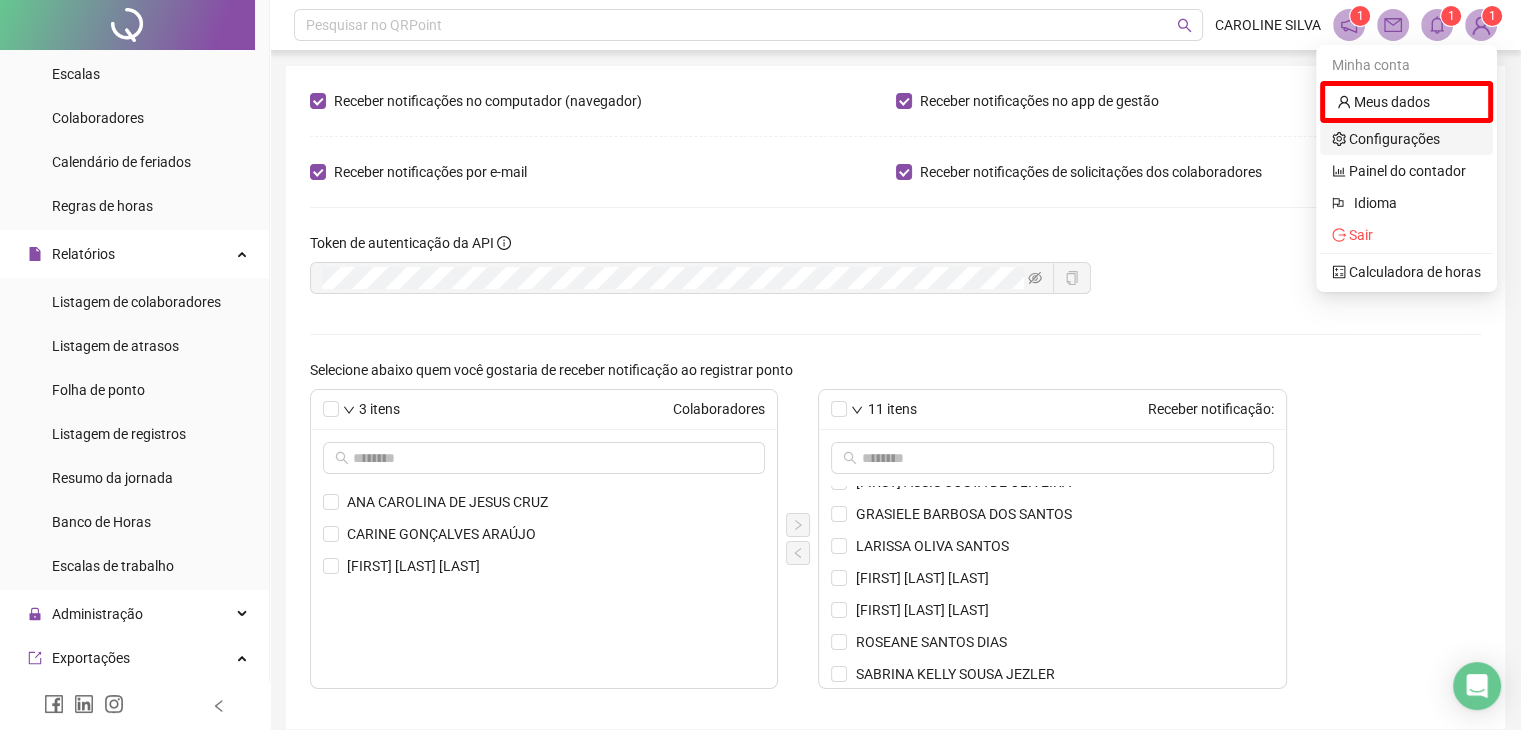 click on "Configurações" at bounding box center [1386, 139] 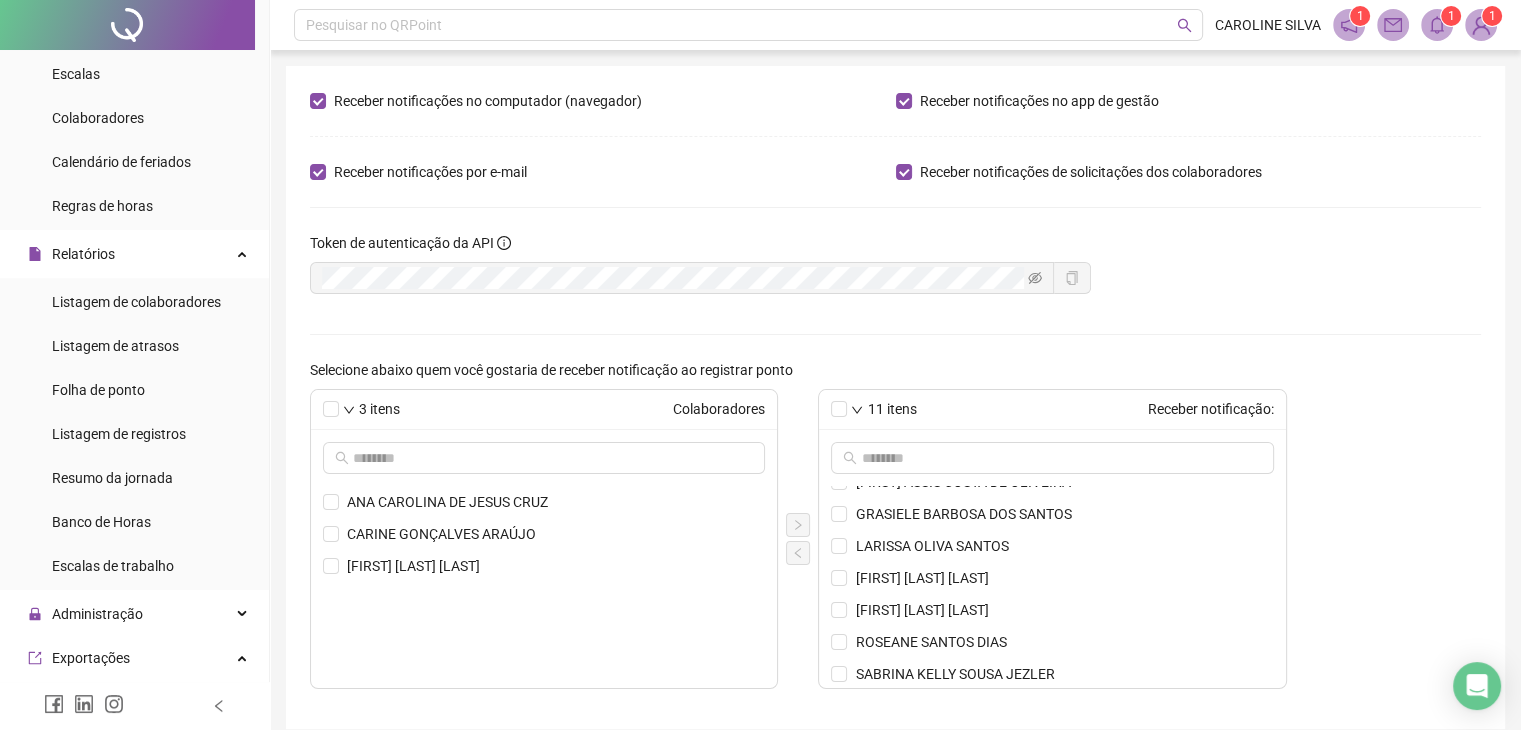 click at bounding box center [1481, 25] 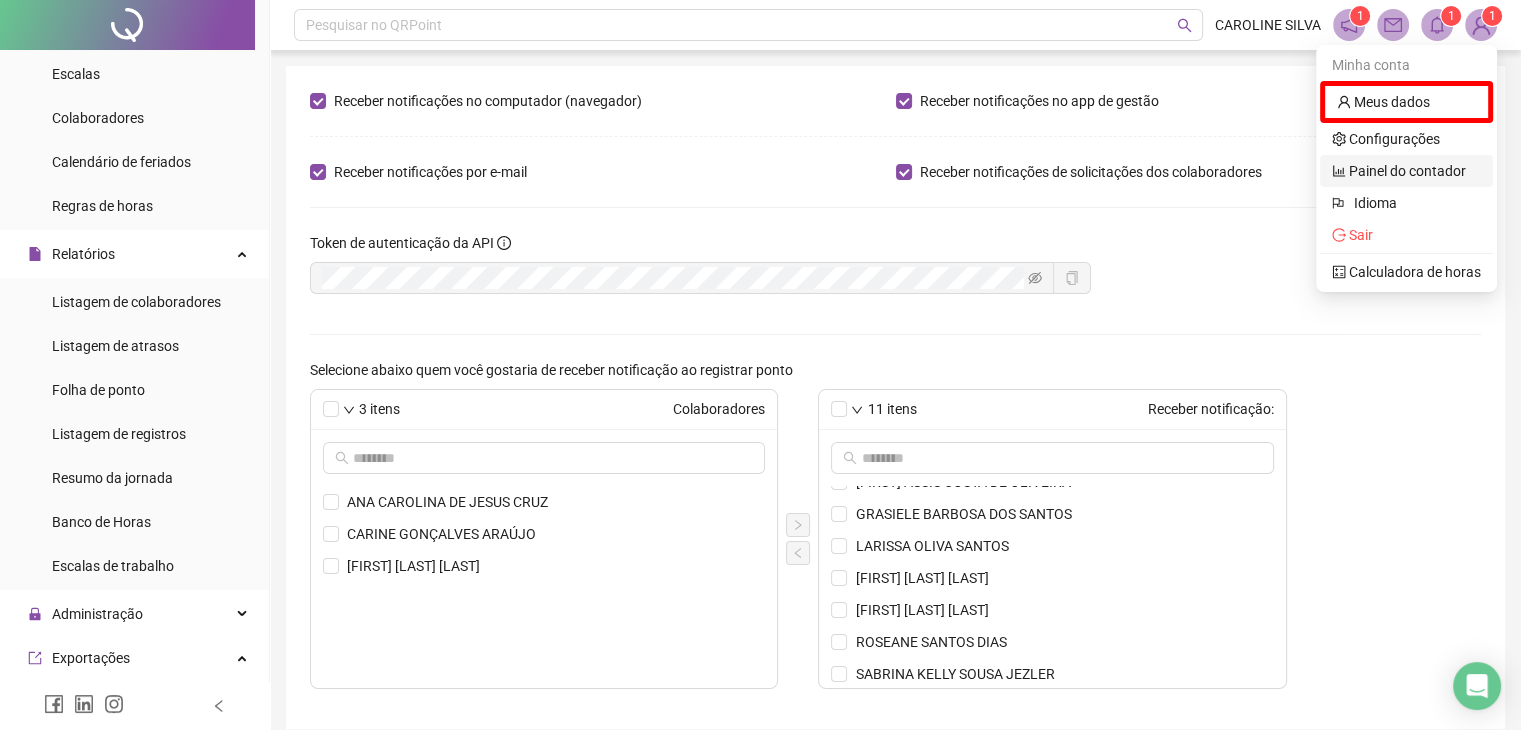 click on "Painel do contador" at bounding box center (1399, 171) 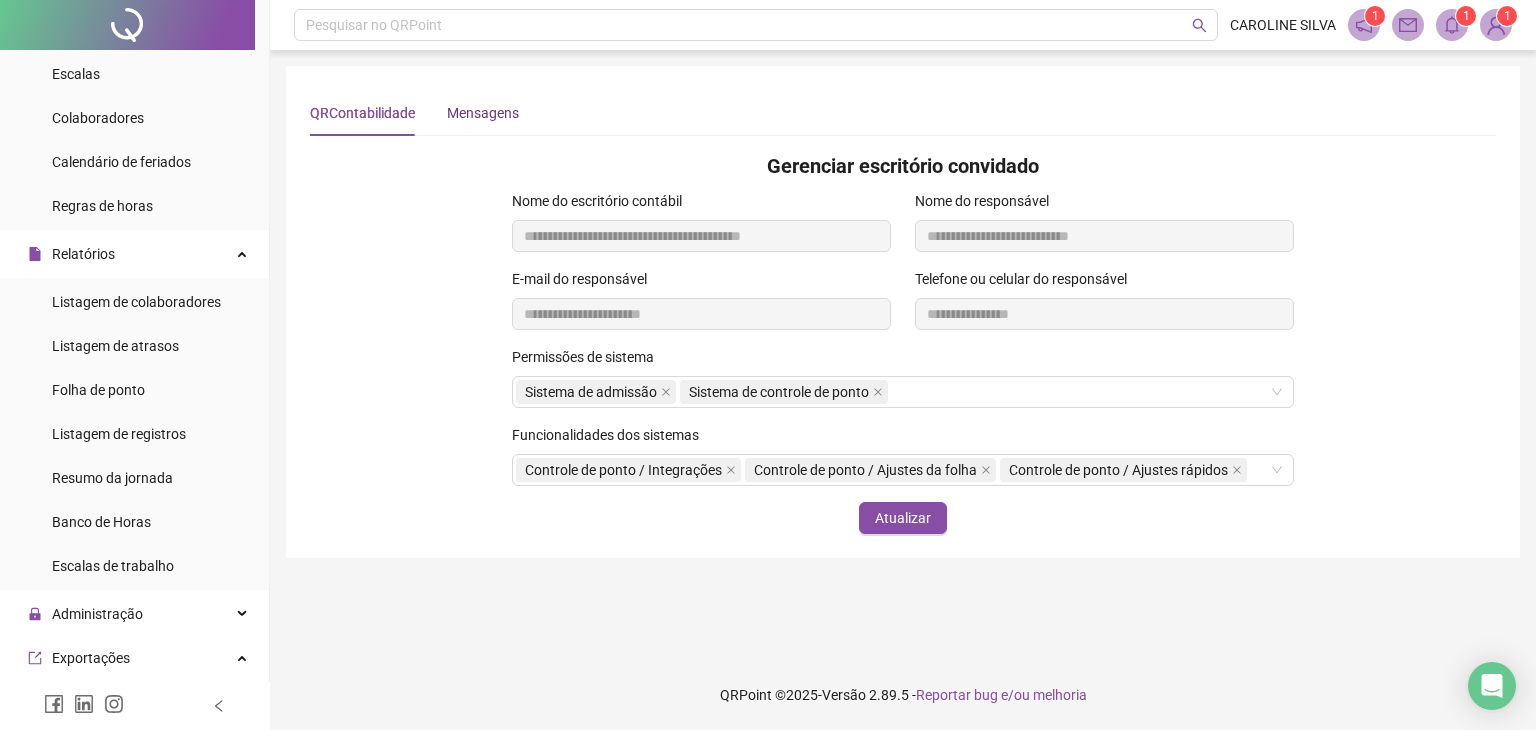 click on "Mensagens" at bounding box center [483, 113] 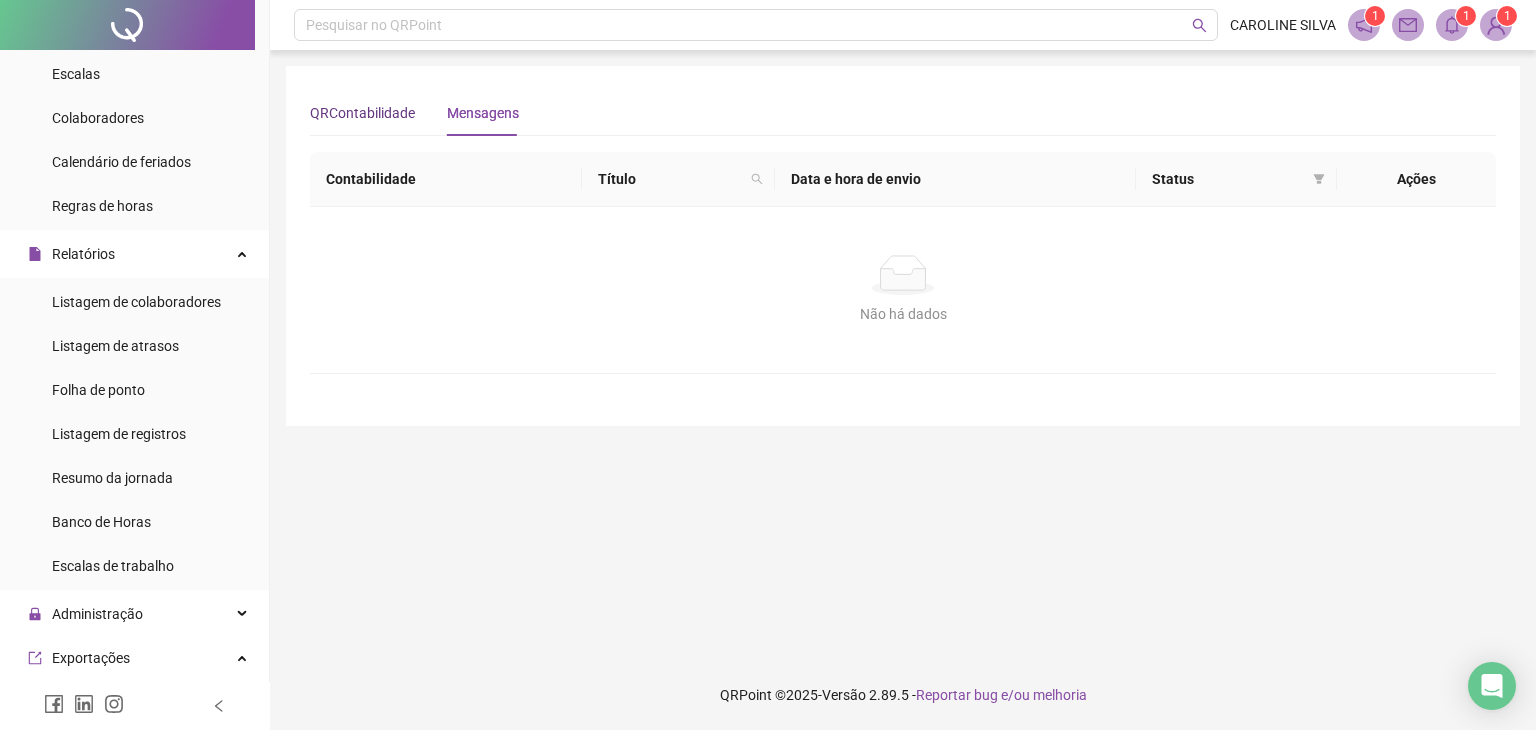 click on "QRContabilidade" at bounding box center [362, 113] 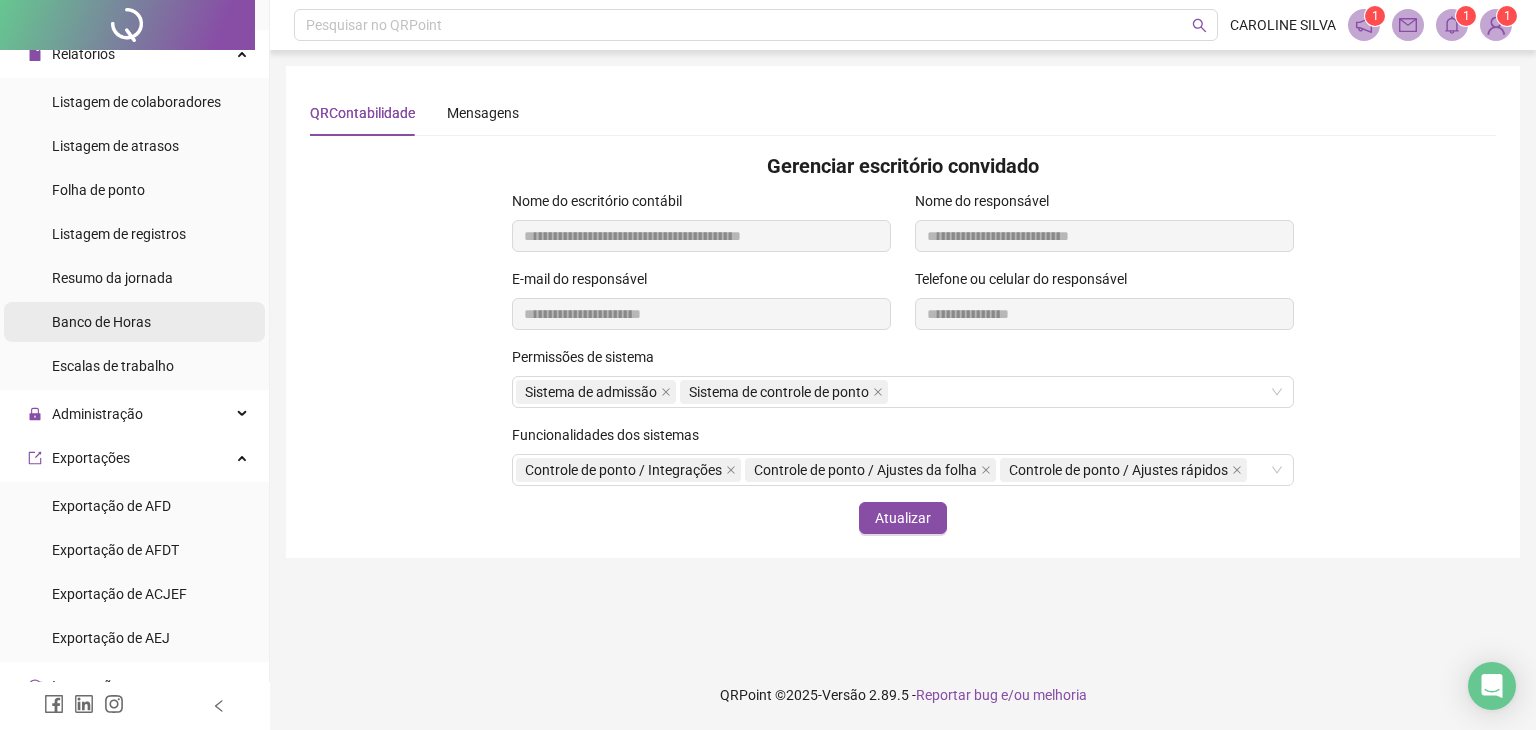 scroll, scrollTop: 580, scrollLeft: 0, axis: vertical 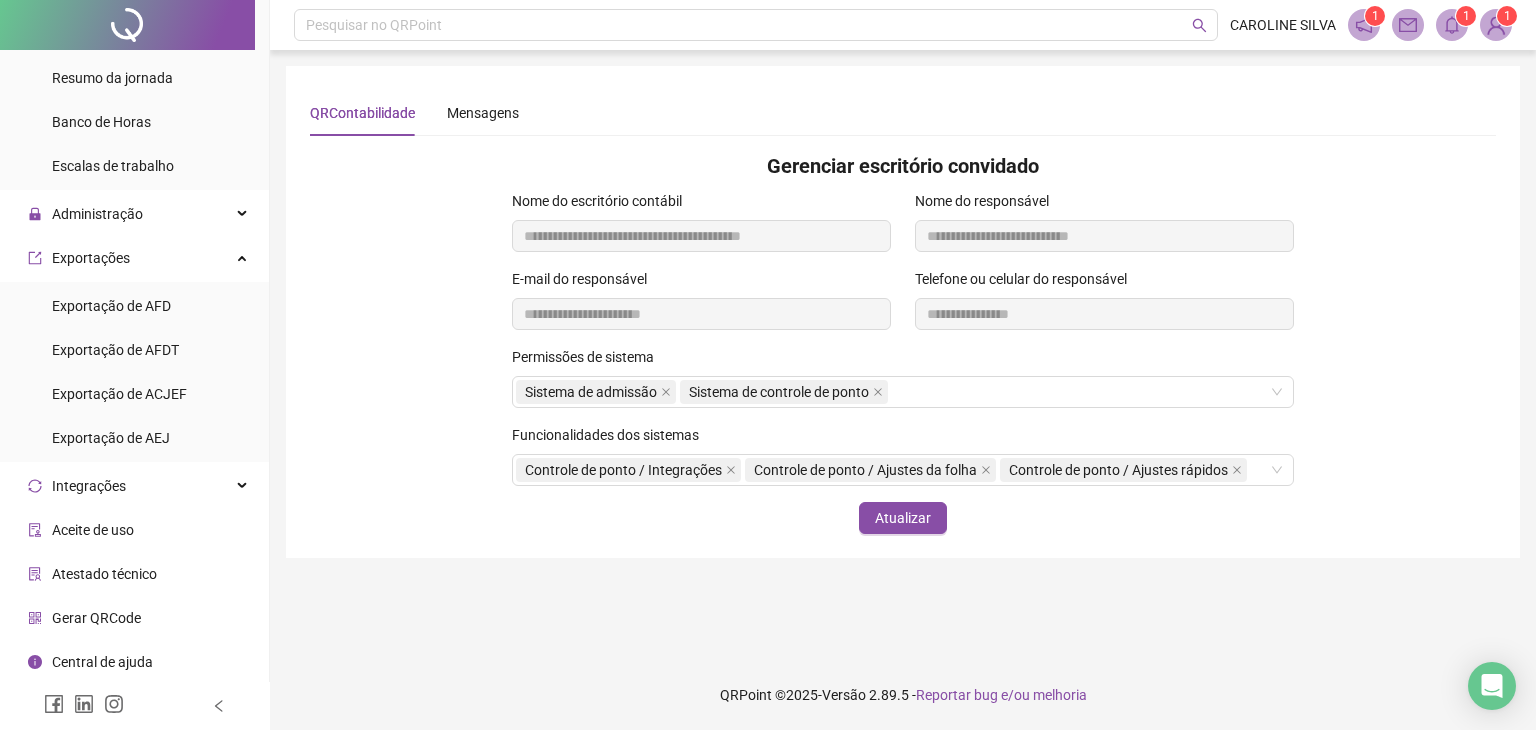 click on "Atestado técnico" at bounding box center (104, 574) 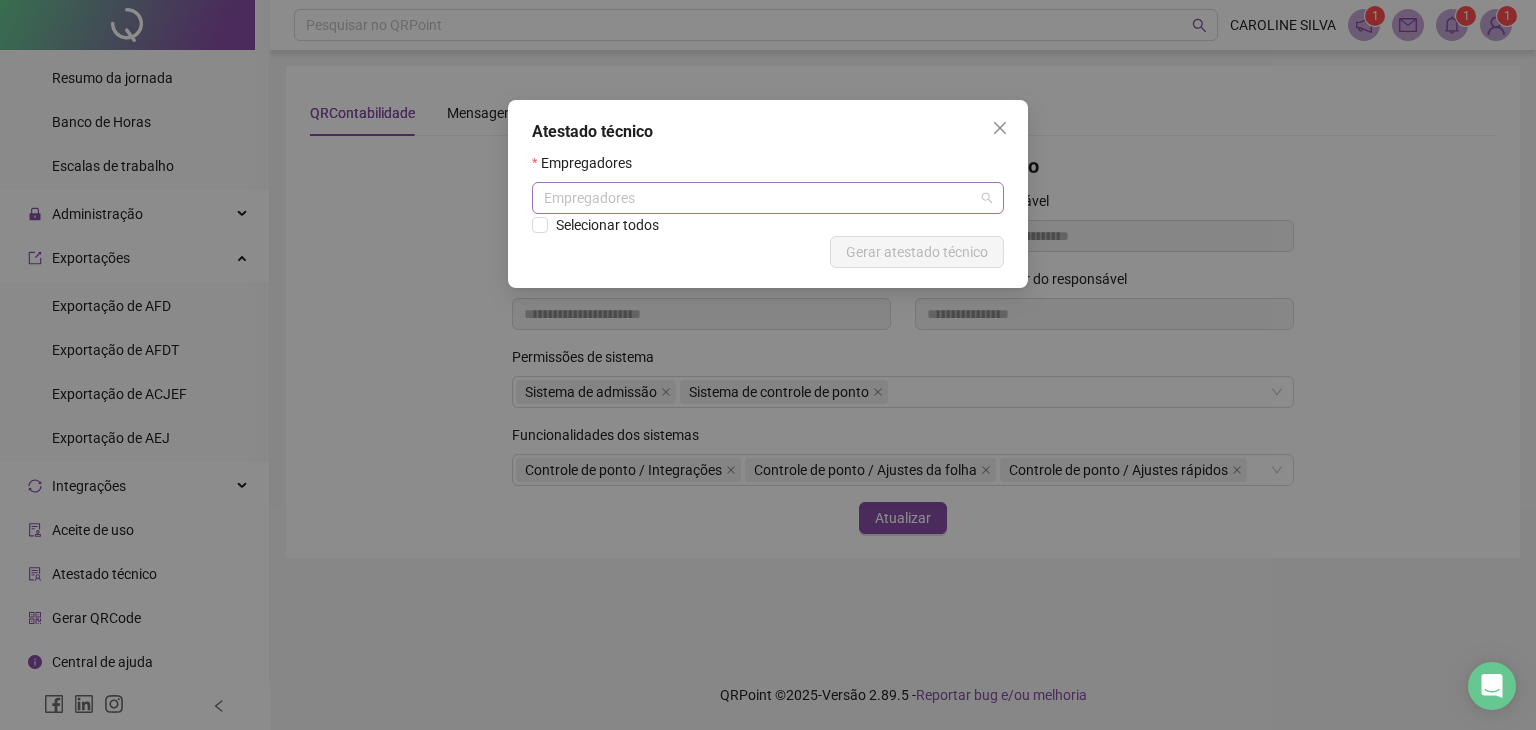 click on "Empregadores" at bounding box center (768, 198) 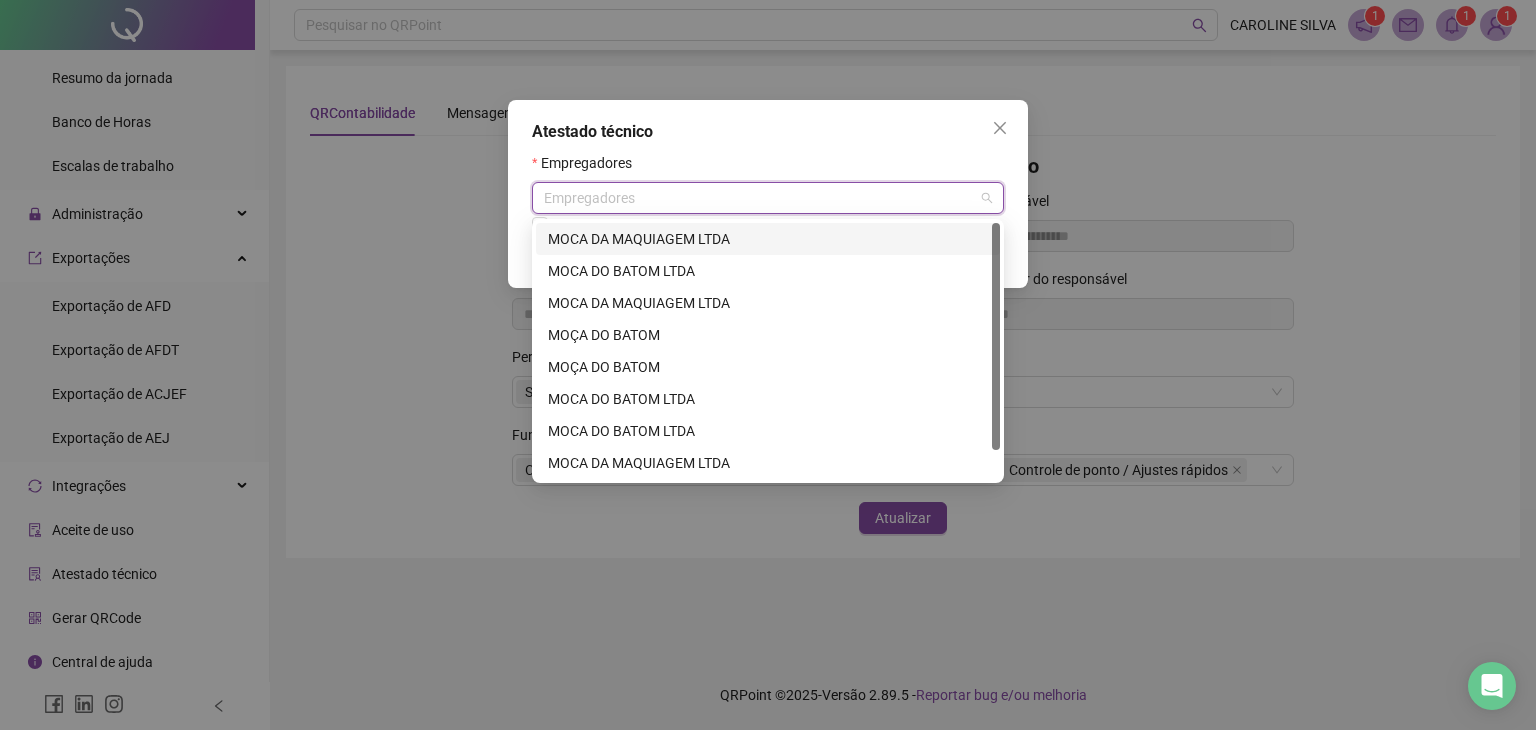 click on "Atestado técnico Empregadores   Empregadores Selecionar todos Cancelar Gerar atestado técnico" at bounding box center [768, 194] 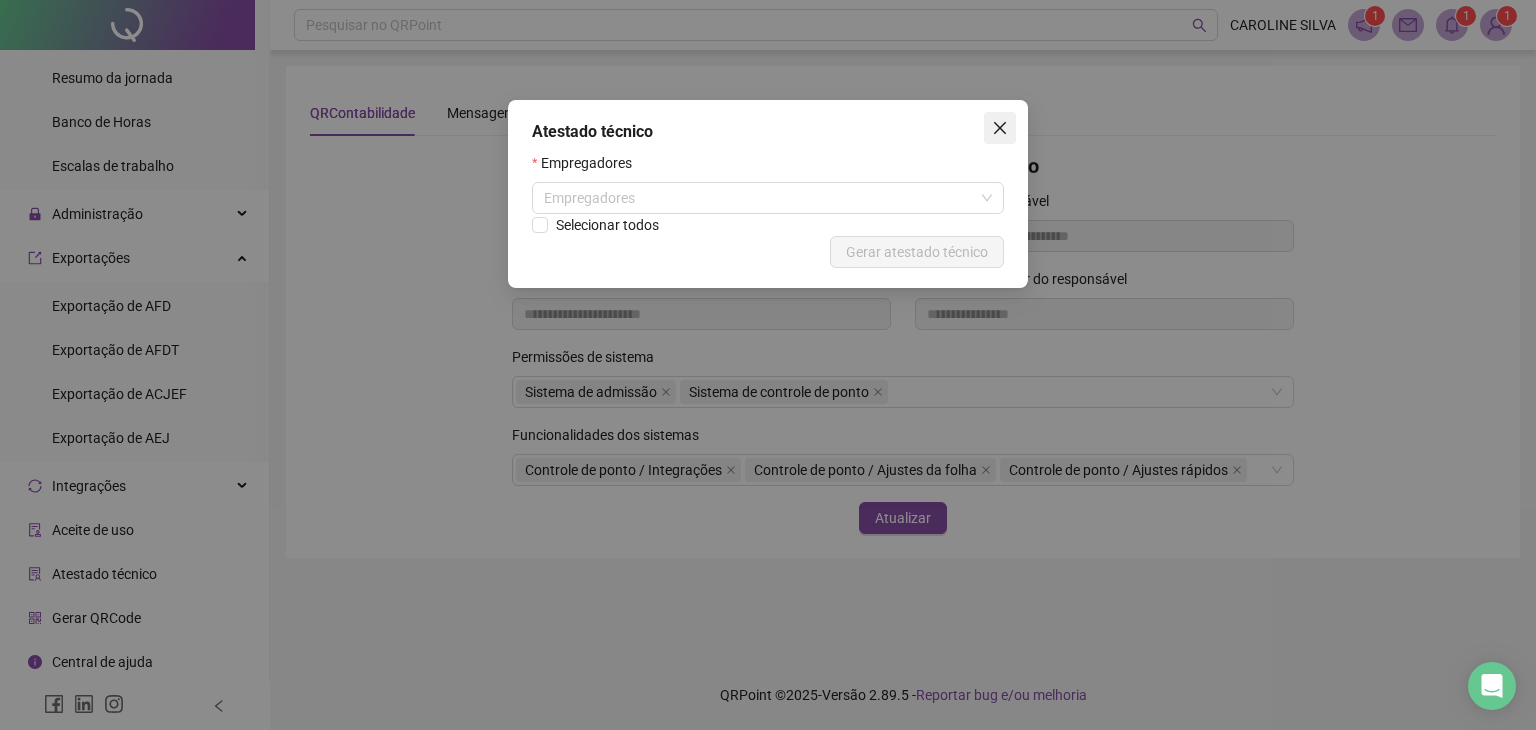 click at bounding box center (1000, 128) 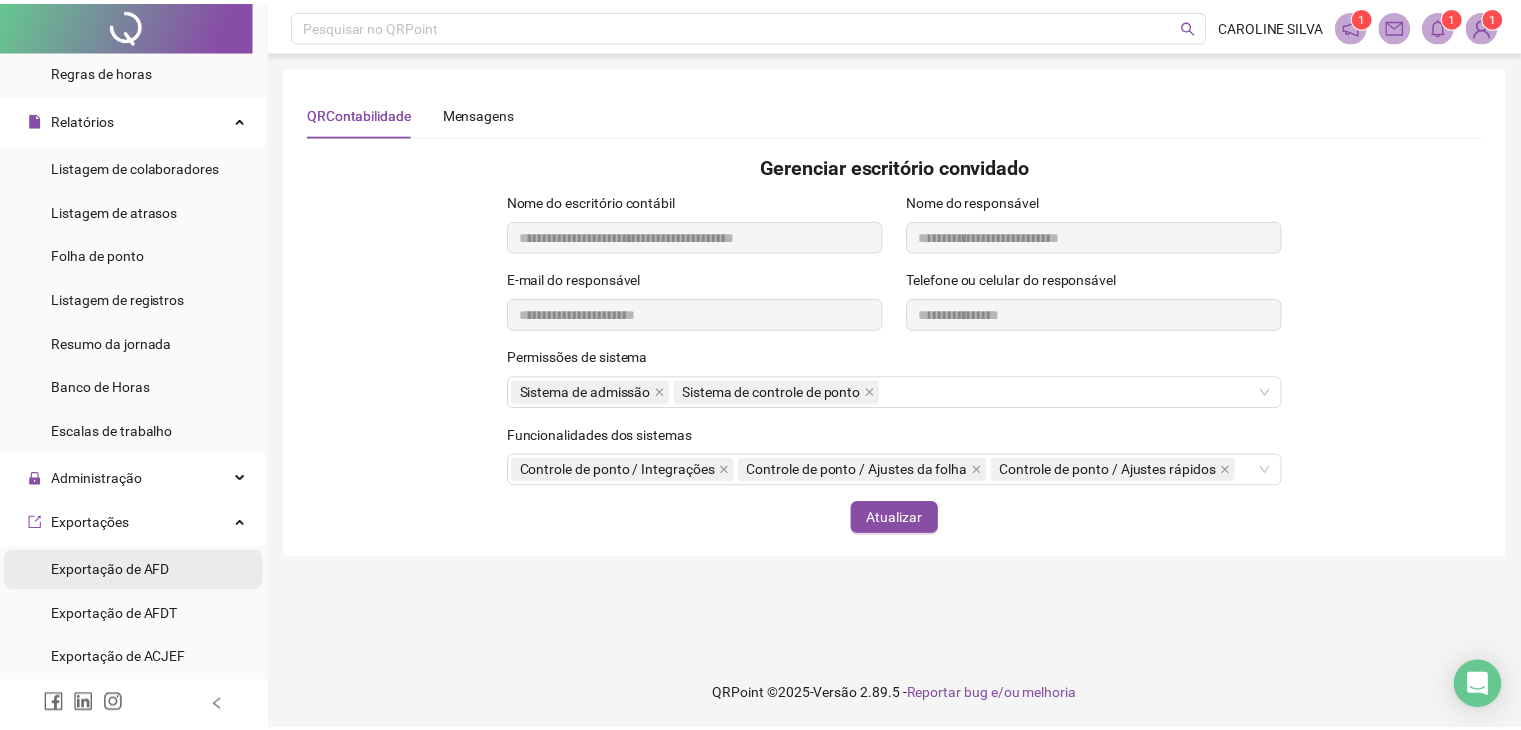 scroll, scrollTop: 180, scrollLeft: 0, axis: vertical 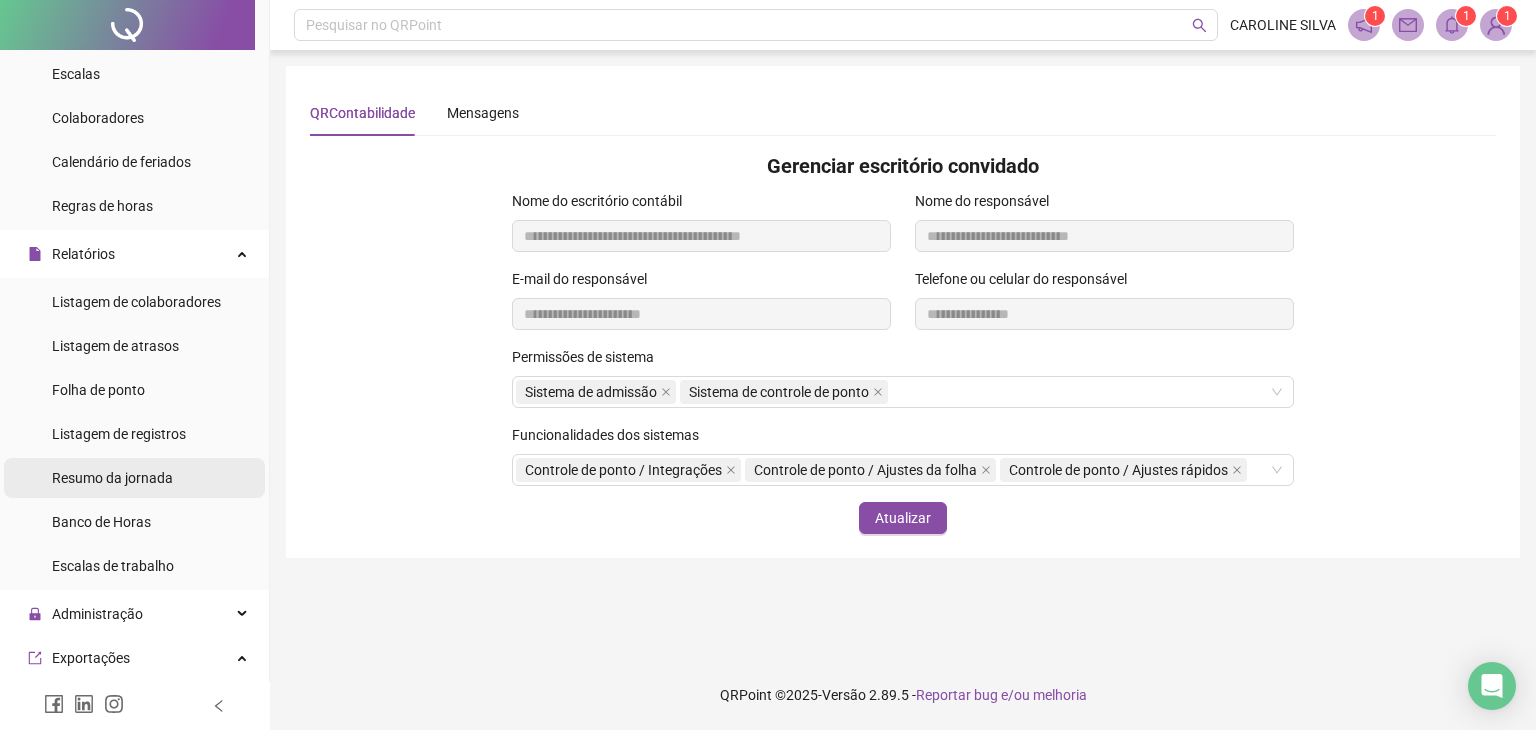 click on "Resumo da jornada" at bounding box center [112, 478] 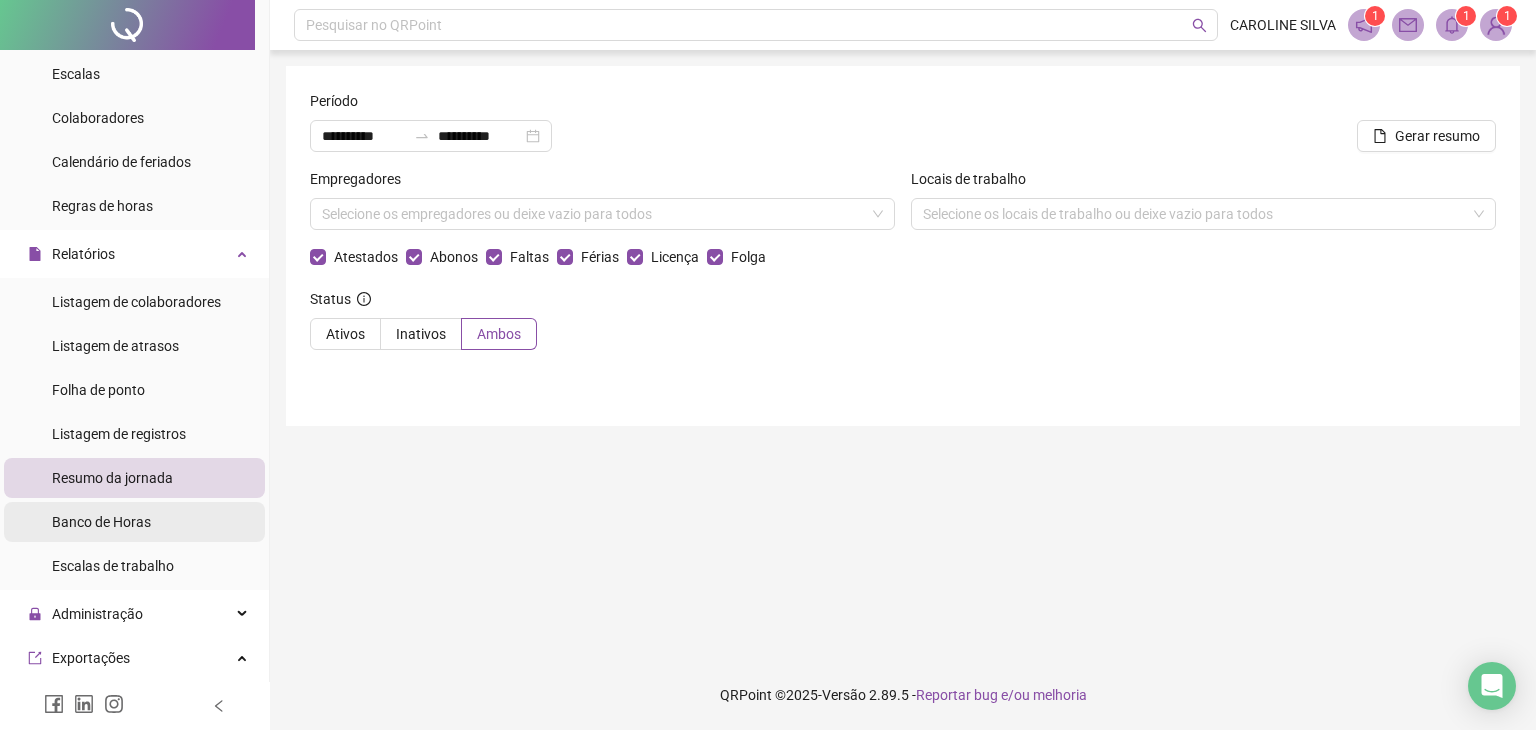 click on "Banco de Horas" at bounding box center (134, 522) 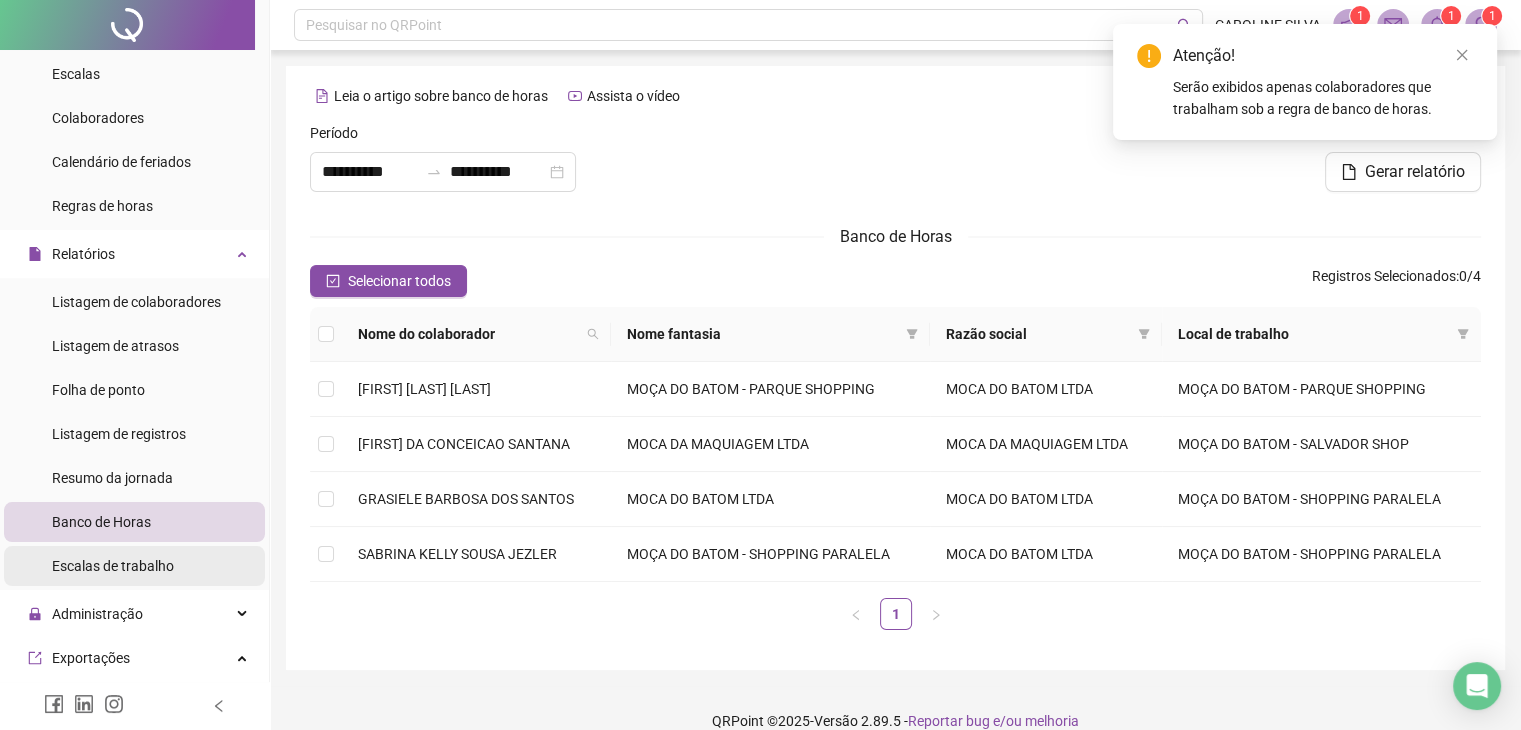 click on "Escalas de trabalho" at bounding box center (134, 566) 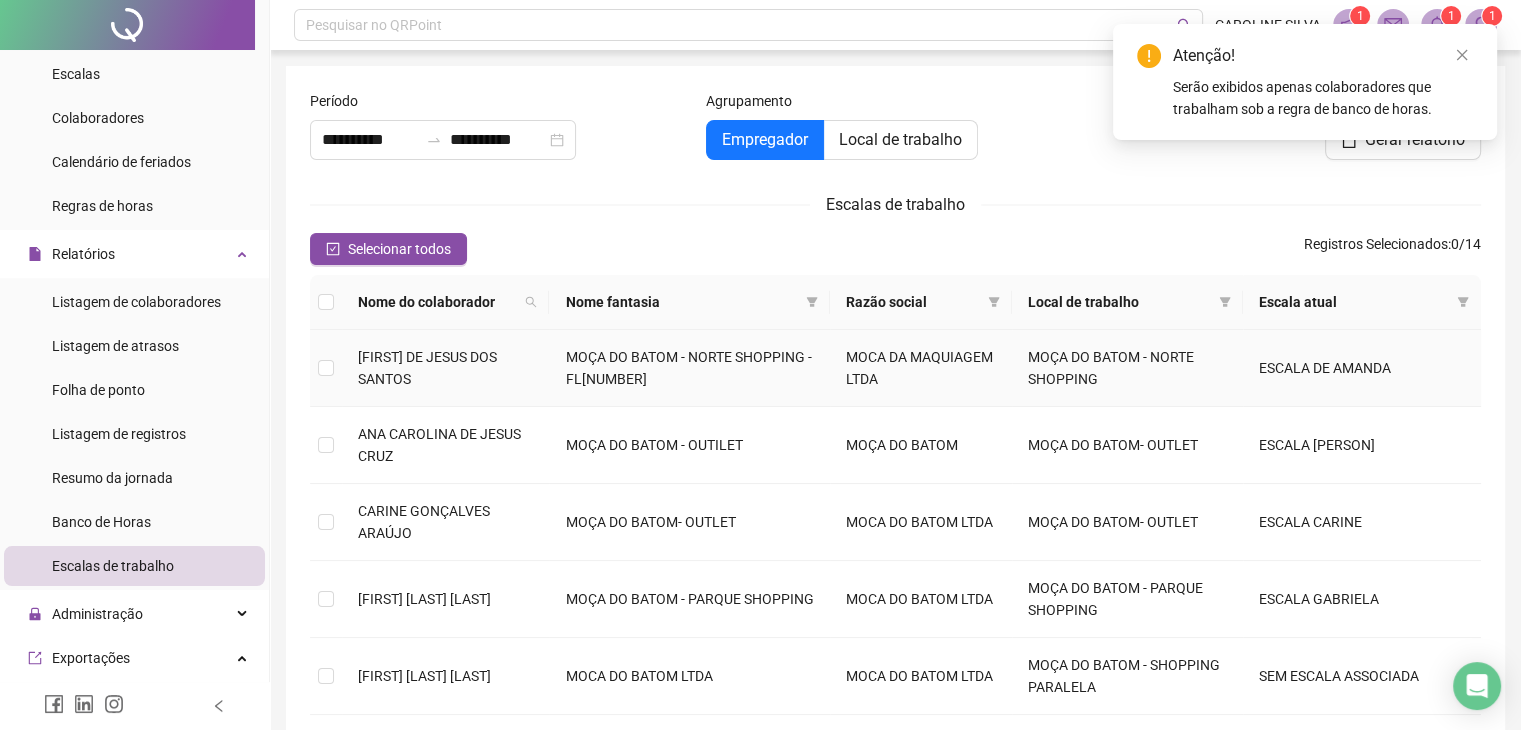 click on "ESCALA DE AMANDA" at bounding box center (1362, 368) 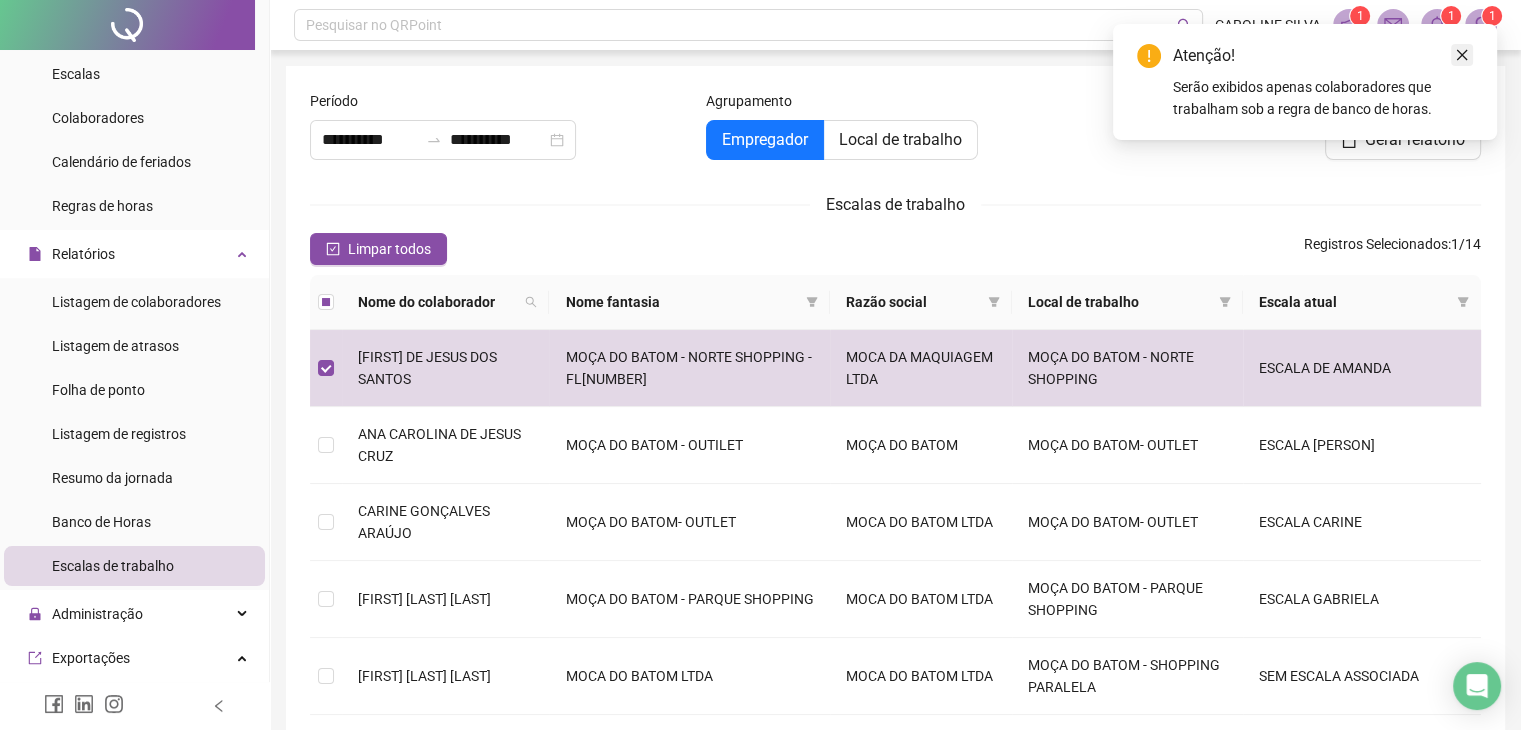 click 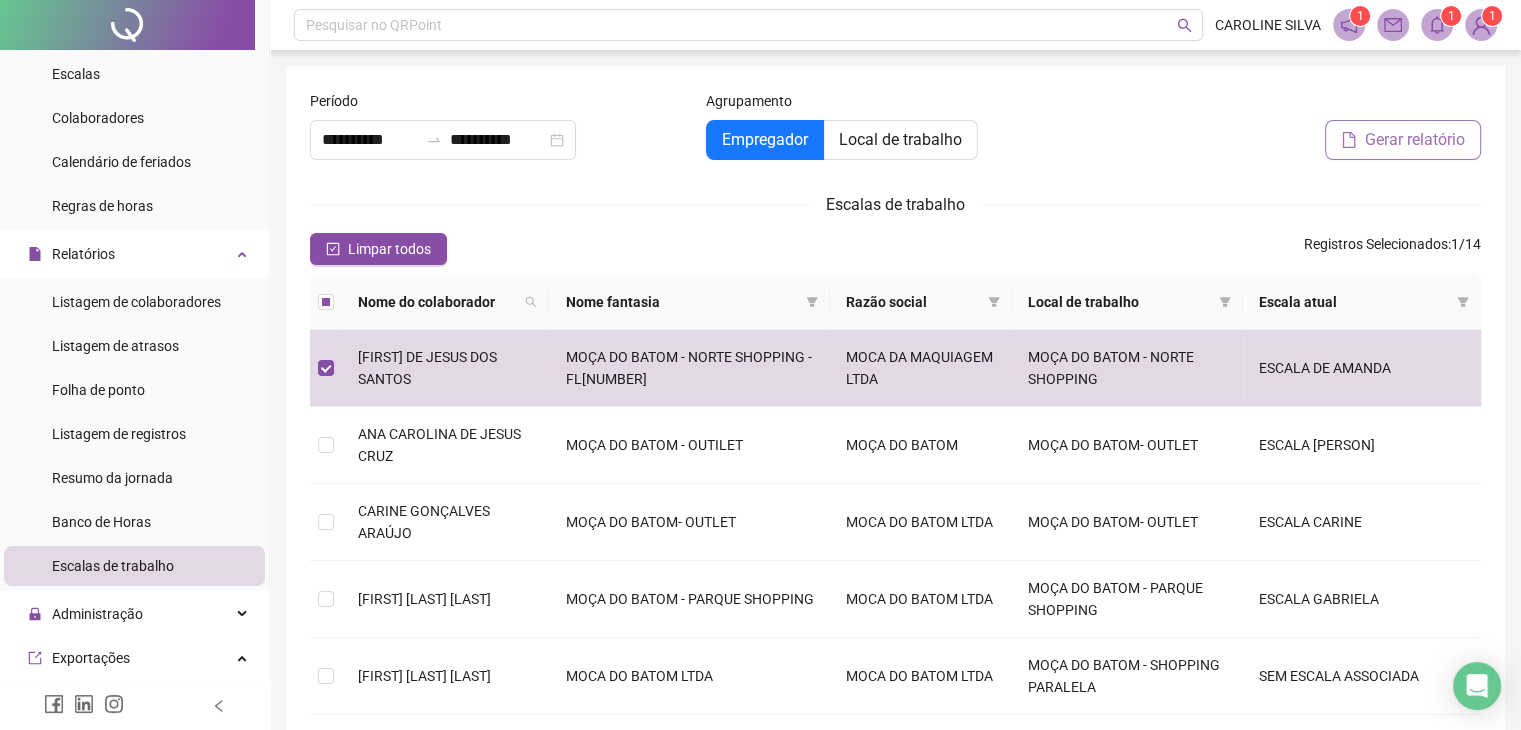click 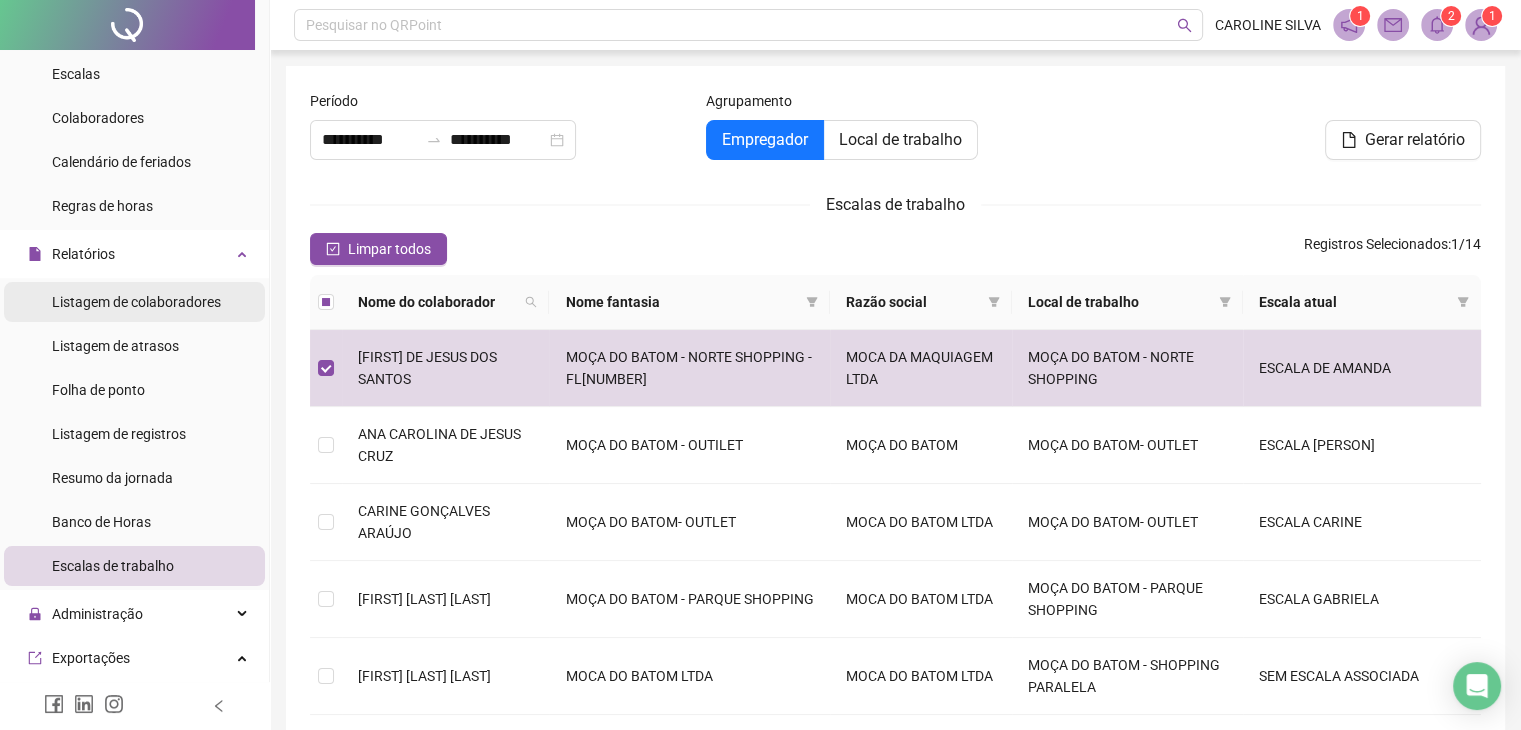 click on "Listagem de colaboradores" at bounding box center [136, 302] 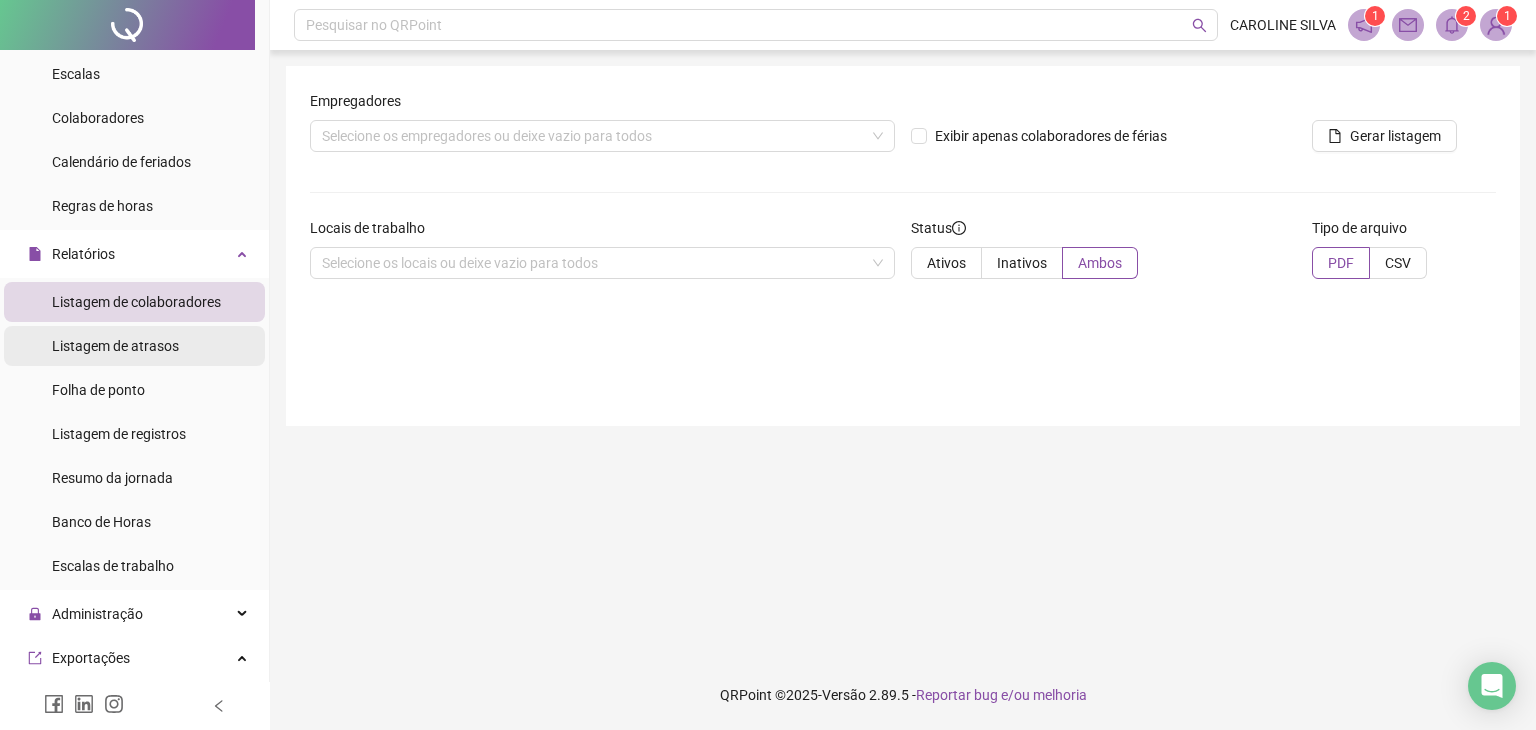 click on "Listagem de atrasos" at bounding box center (134, 346) 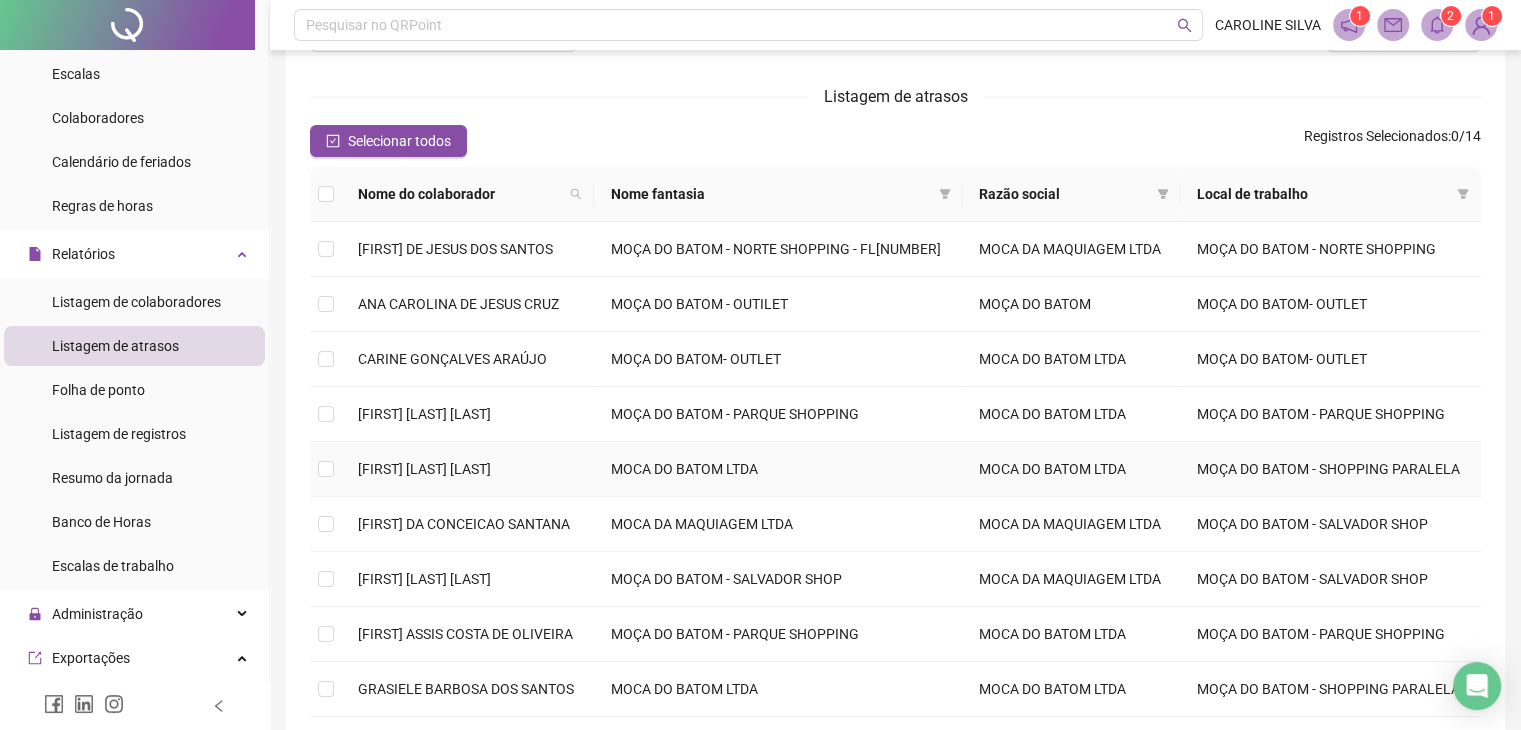 scroll, scrollTop: 0, scrollLeft: 0, axis: both 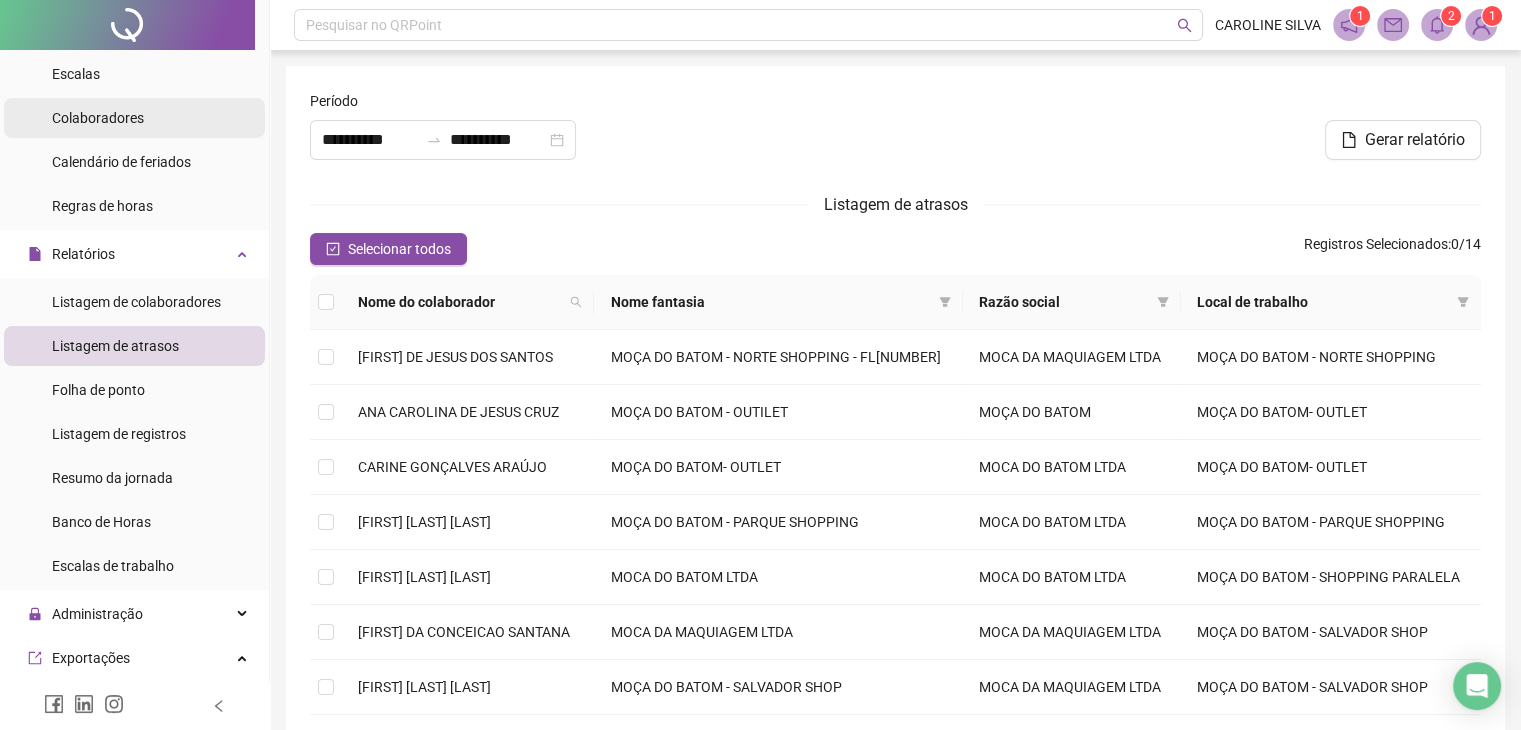 click on "Colaboradores" at bounding box center [98, 118] 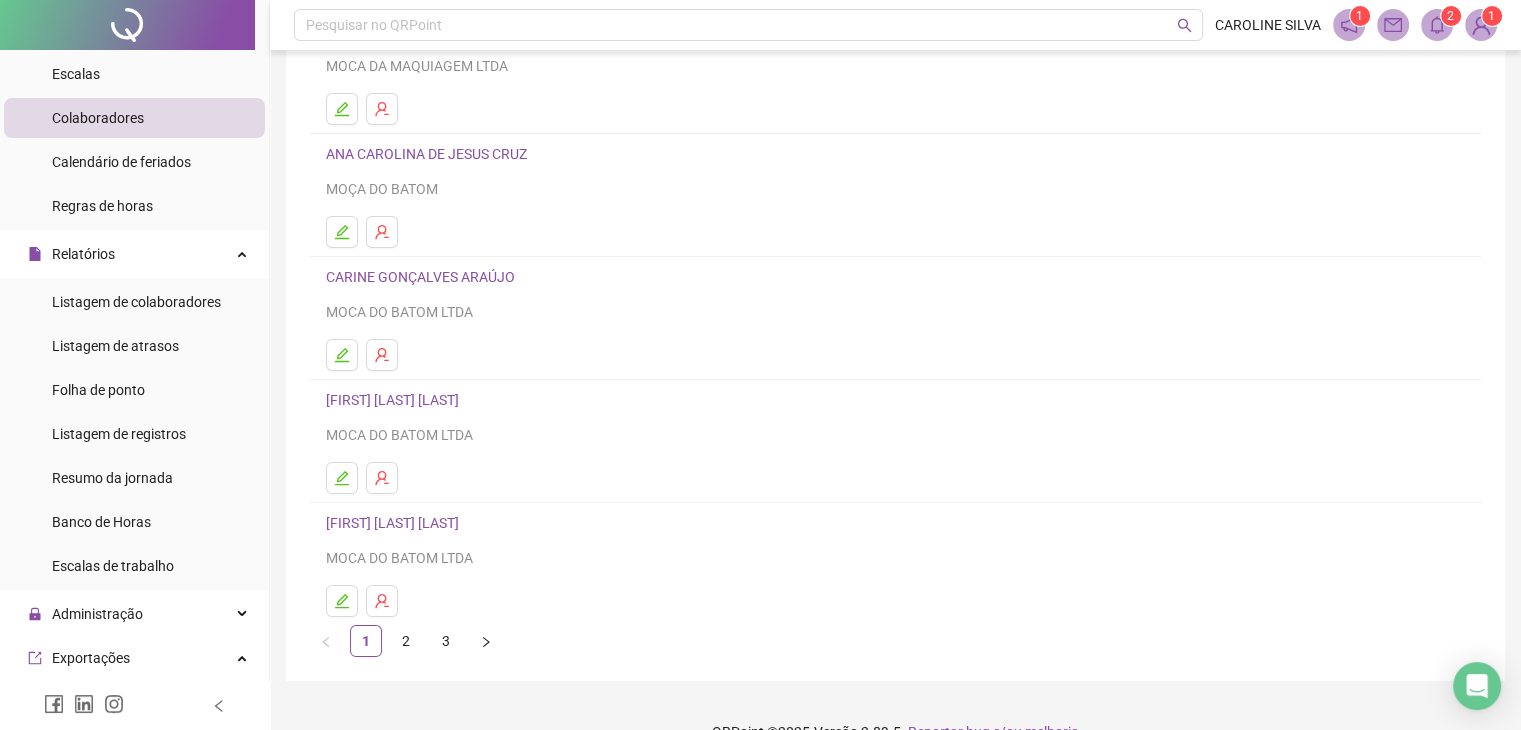 scroll, scrollTop: 236, scrollLeft: 0, axis: vertical 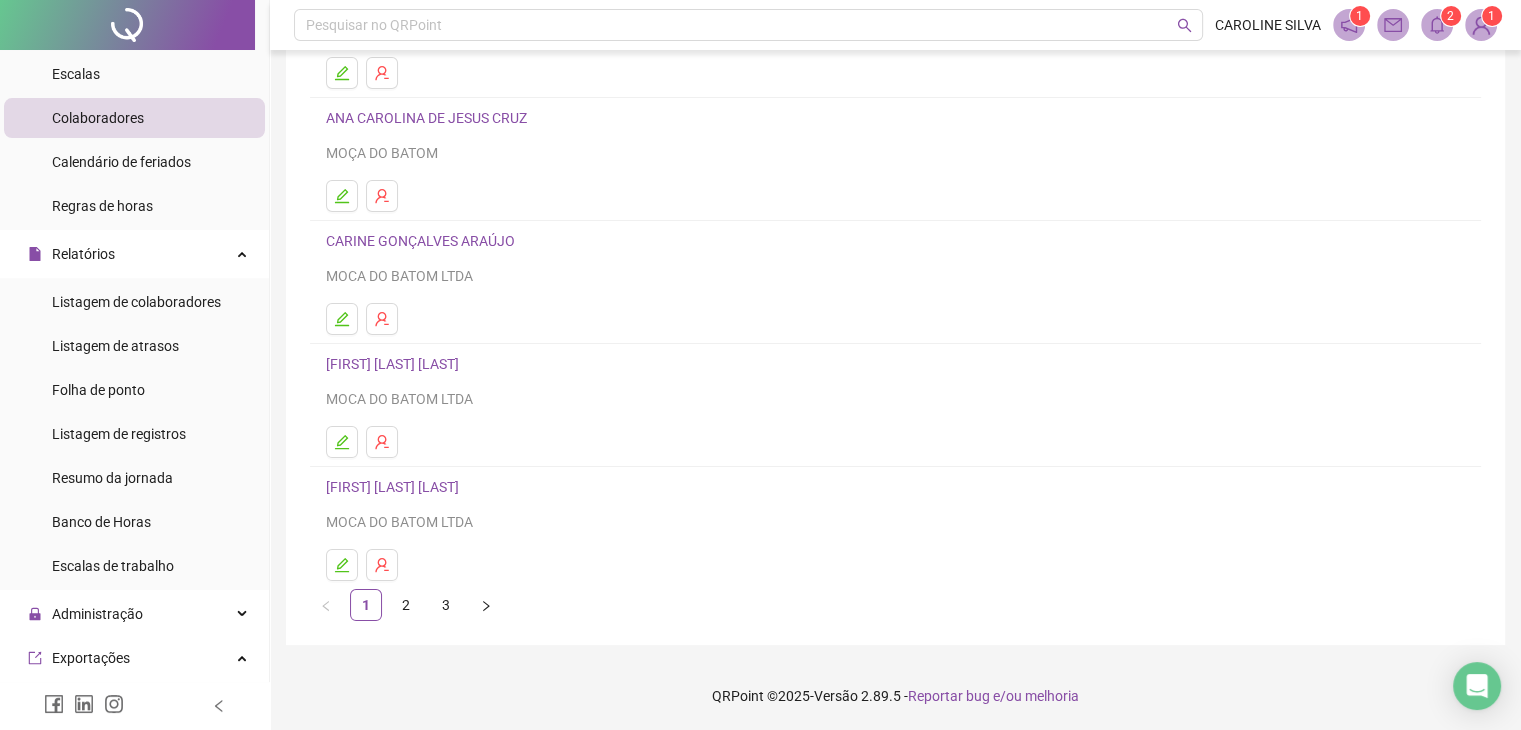click on "MOCA DO BATOM LTDA" at bounding box center (895, 276) 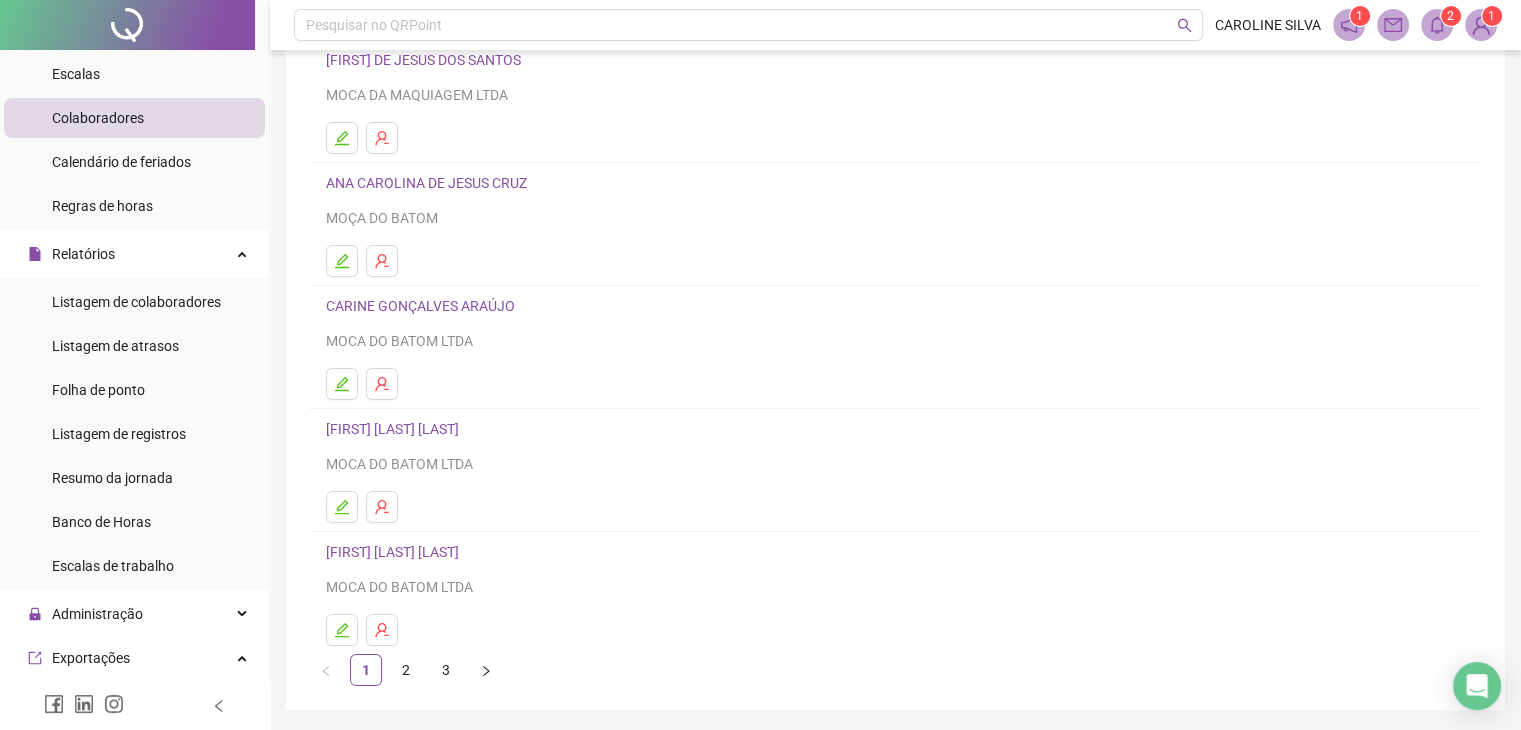 scroll, scrollTop: 136, scrollLeft: 0, axis: vertical 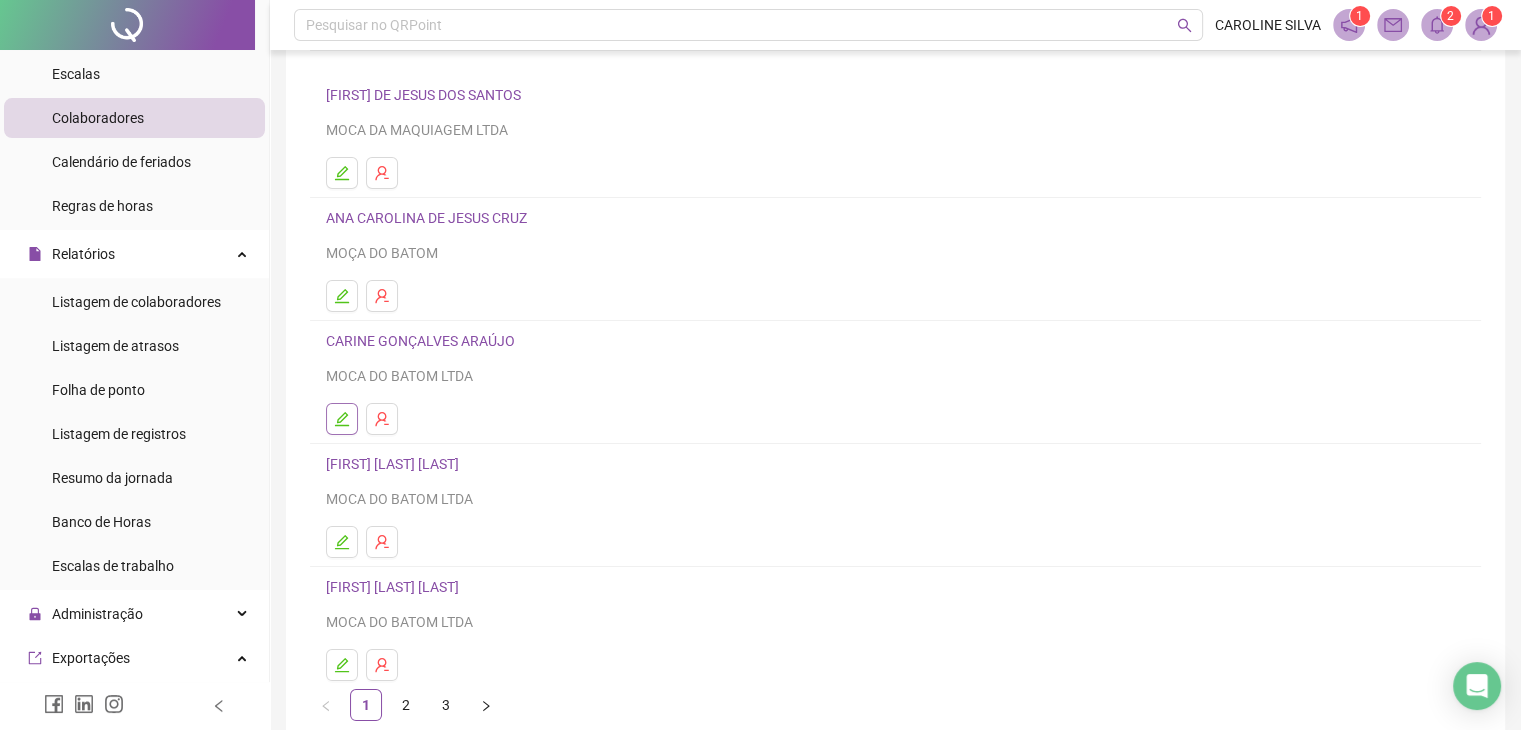 click 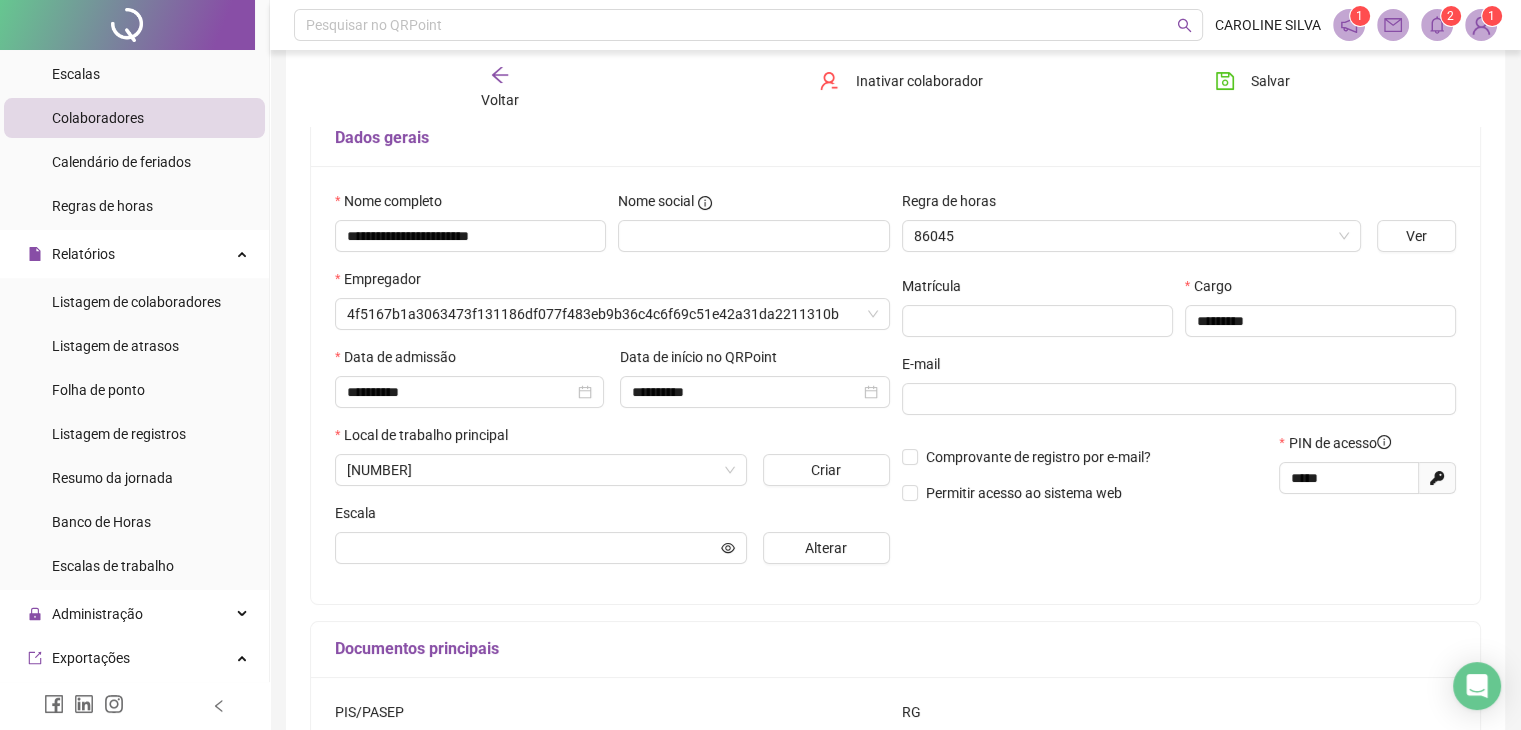 scroll, scrollTop: 147, scrollLeft: 0, axis: vertical 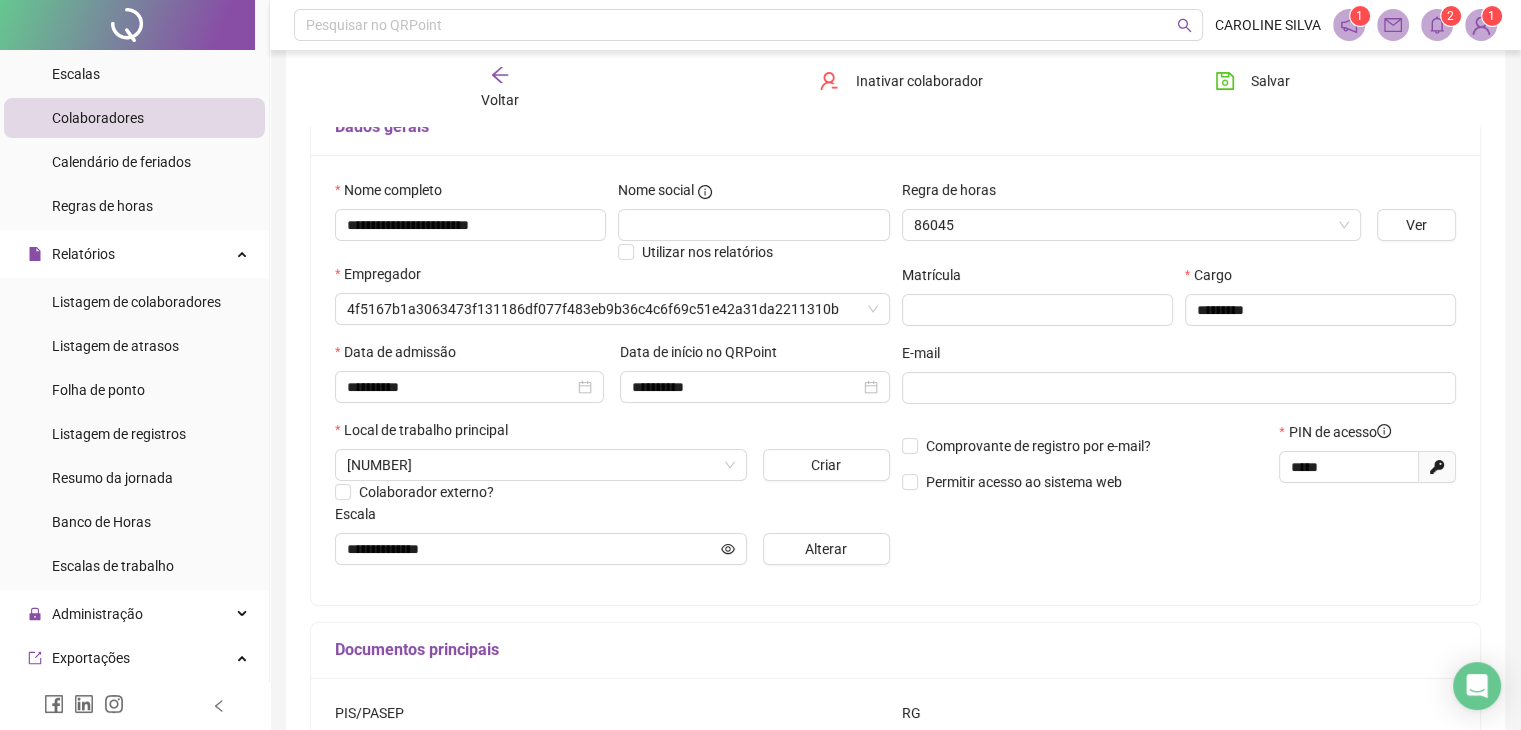 type on "**********" 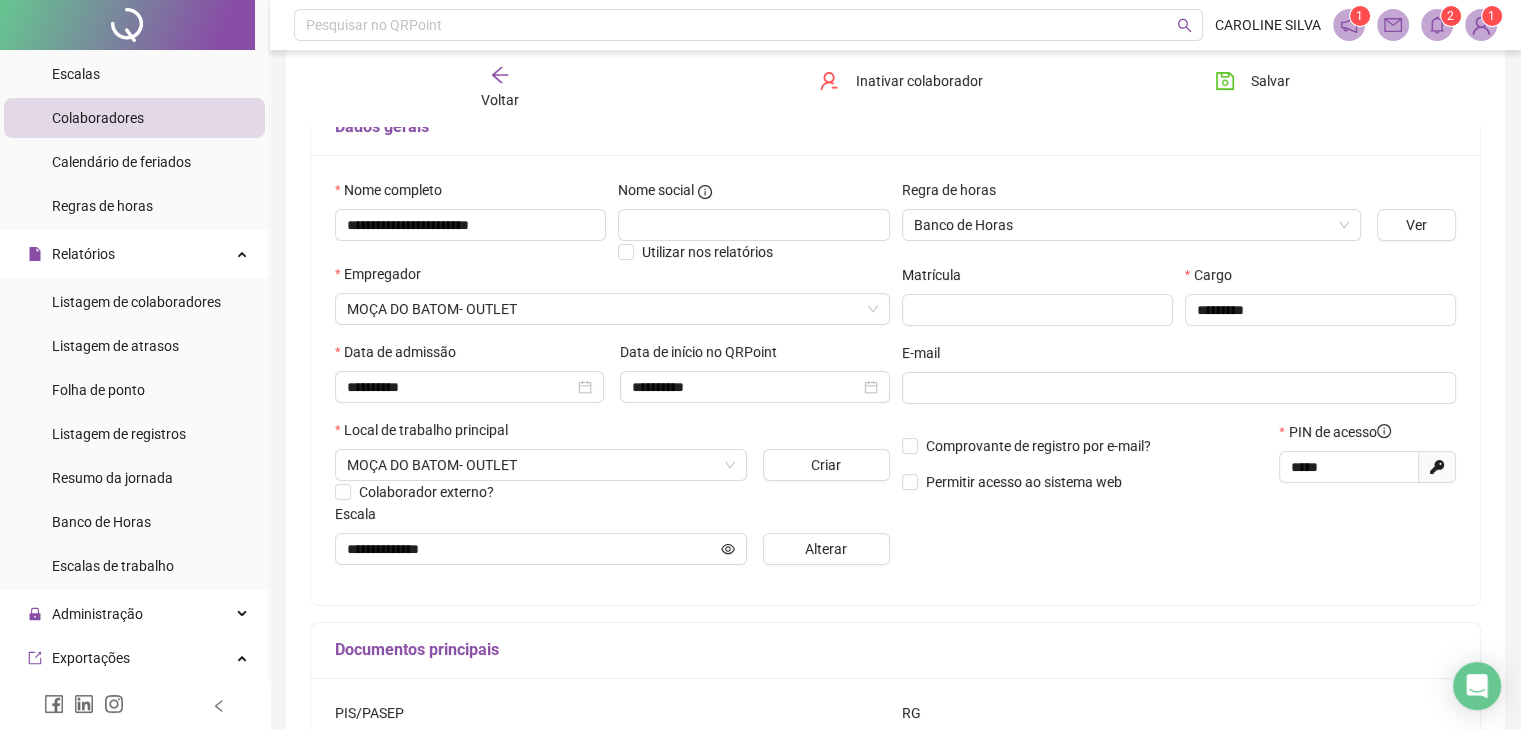 click 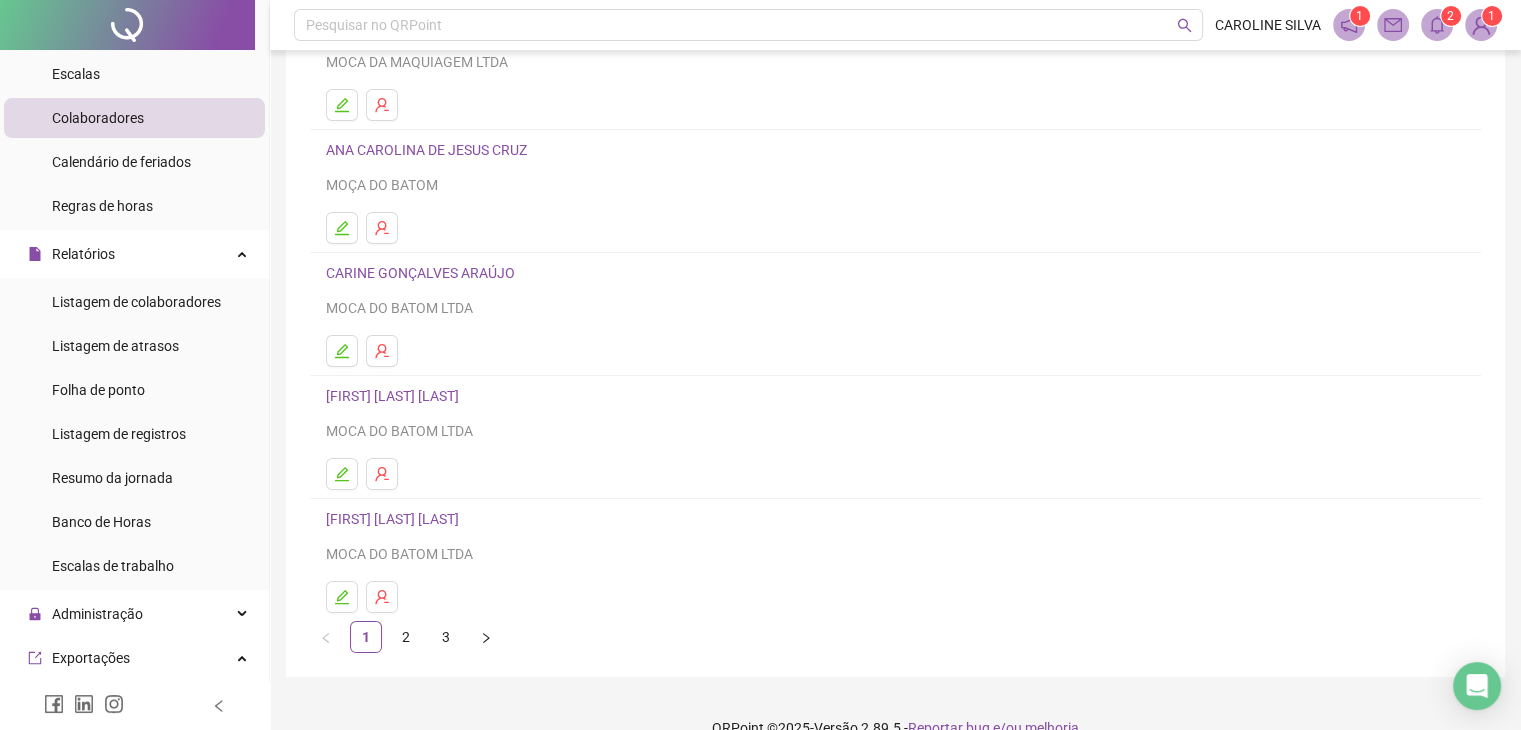 scroll, scrollTop: 236, scrollLeft: 0, axis: vertical 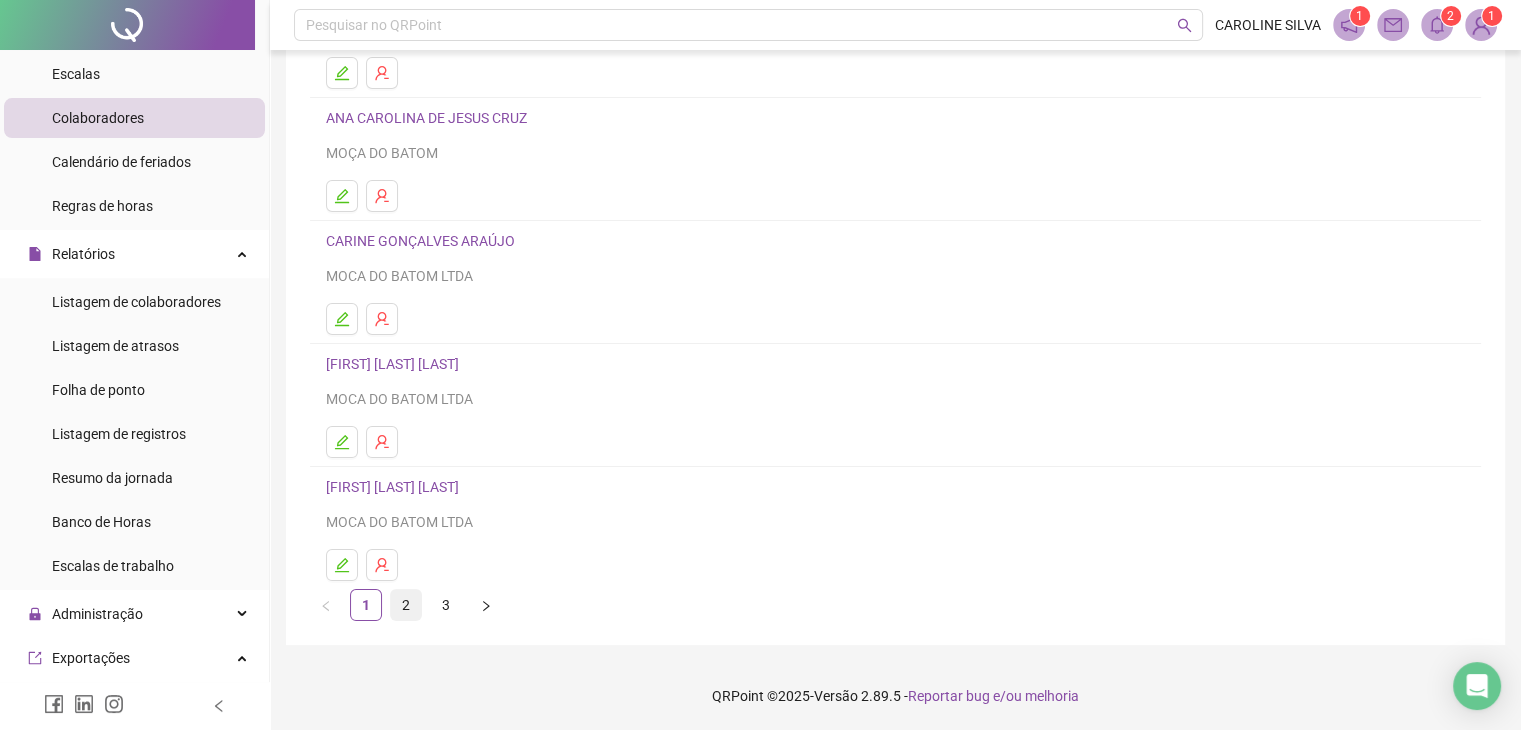 click on "2" at bounding box center [406, 605] 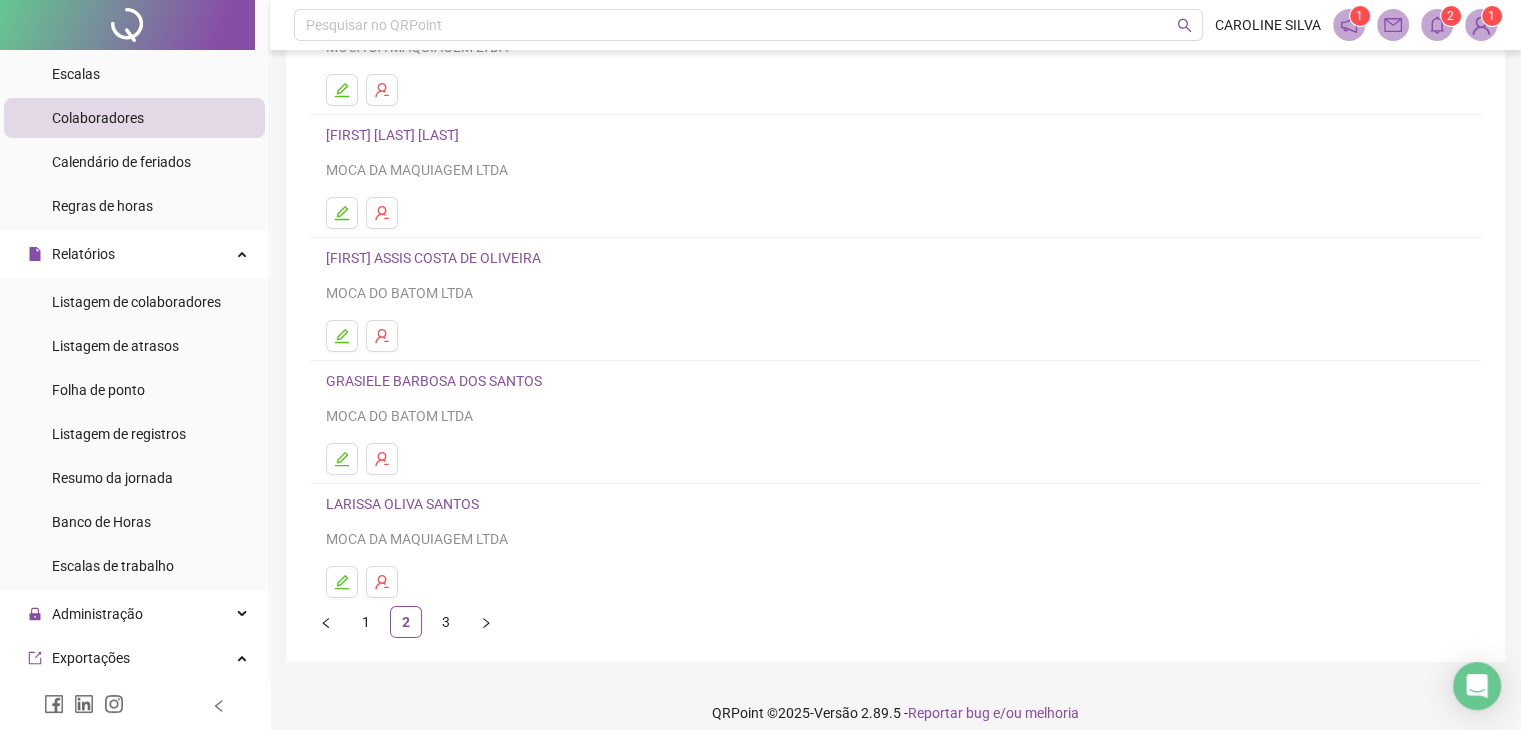 scroll, scrollTop: 236, scrollLeft: 0, axis: vertical 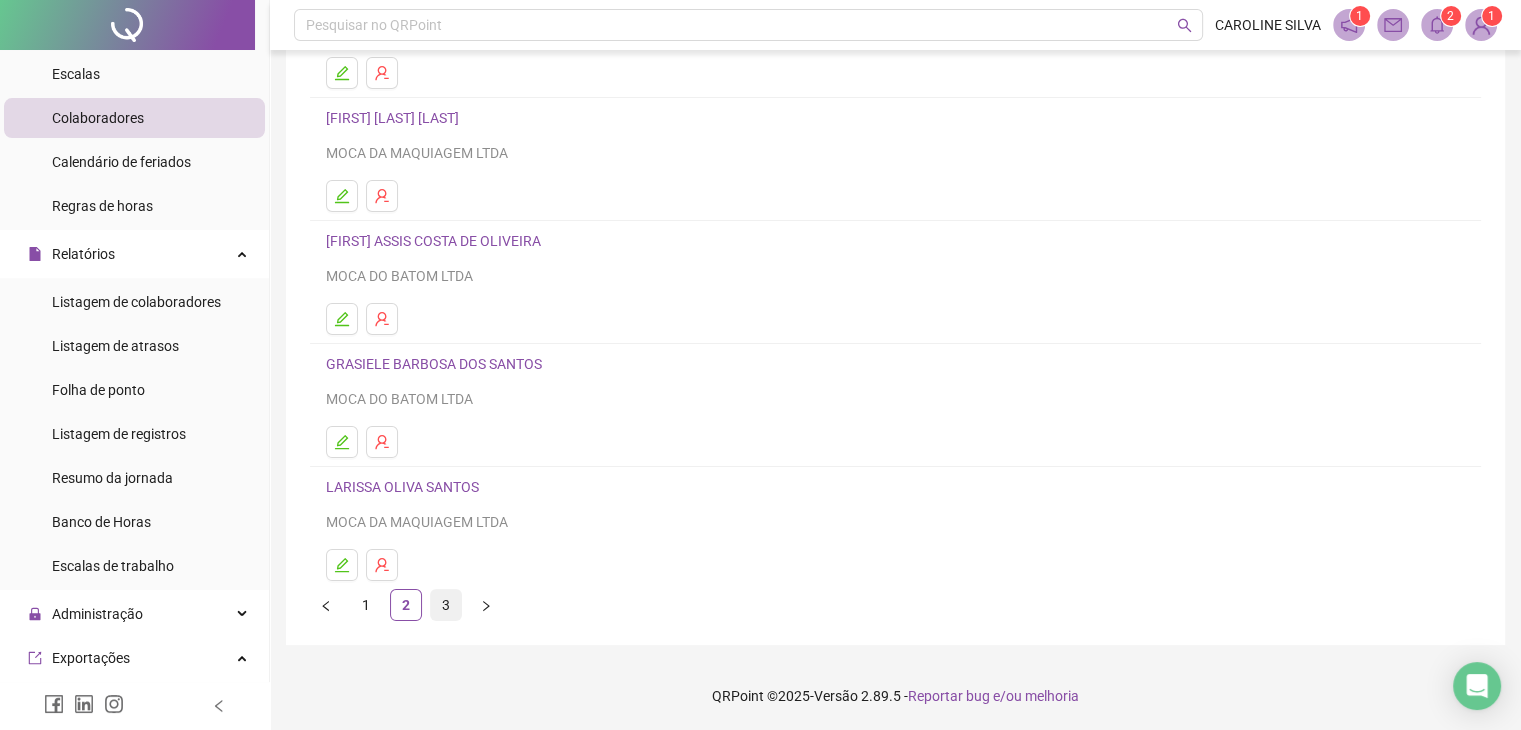 click on "3" at bounding box center (446, 605) 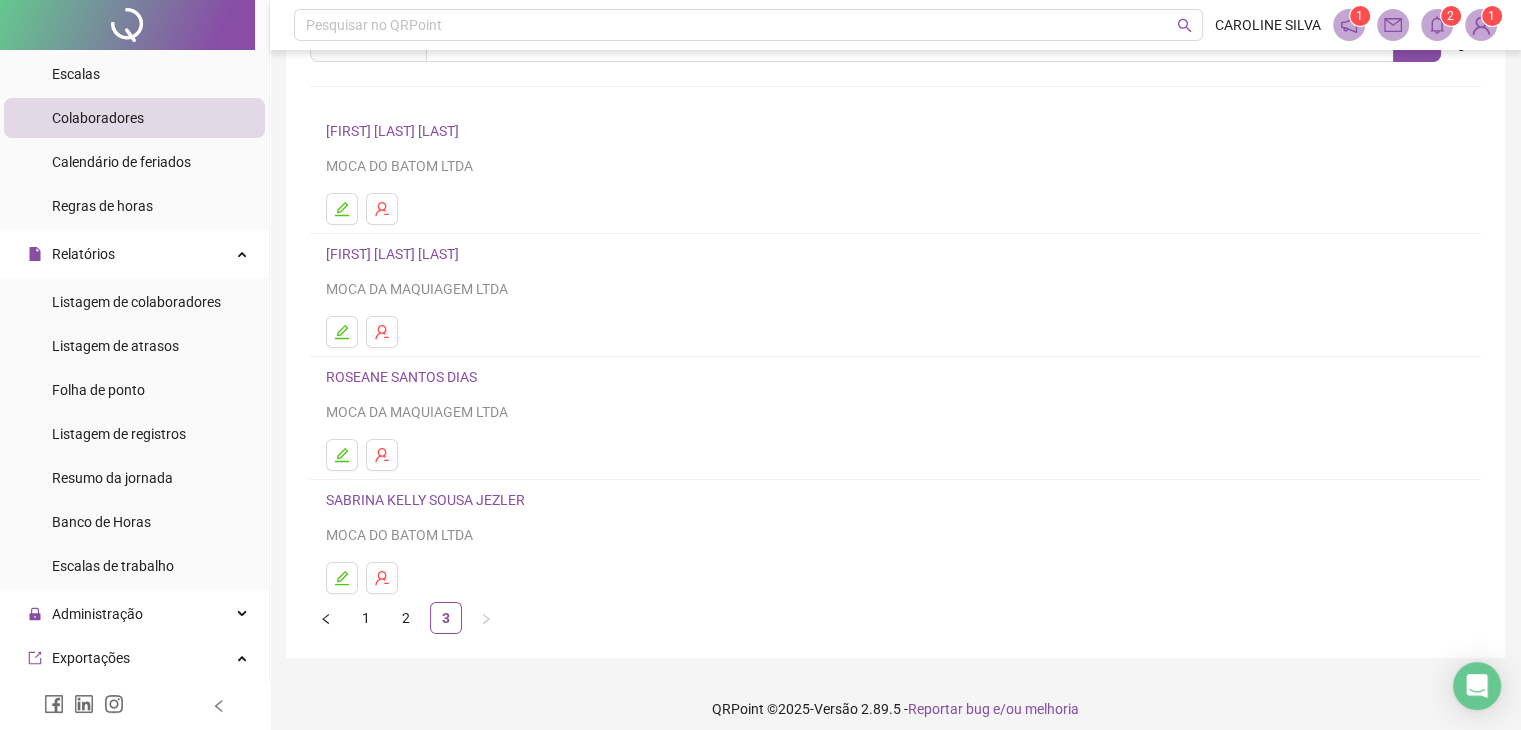 scroll, scrollTop: 113, scrollLeft: 0, axis: vertical 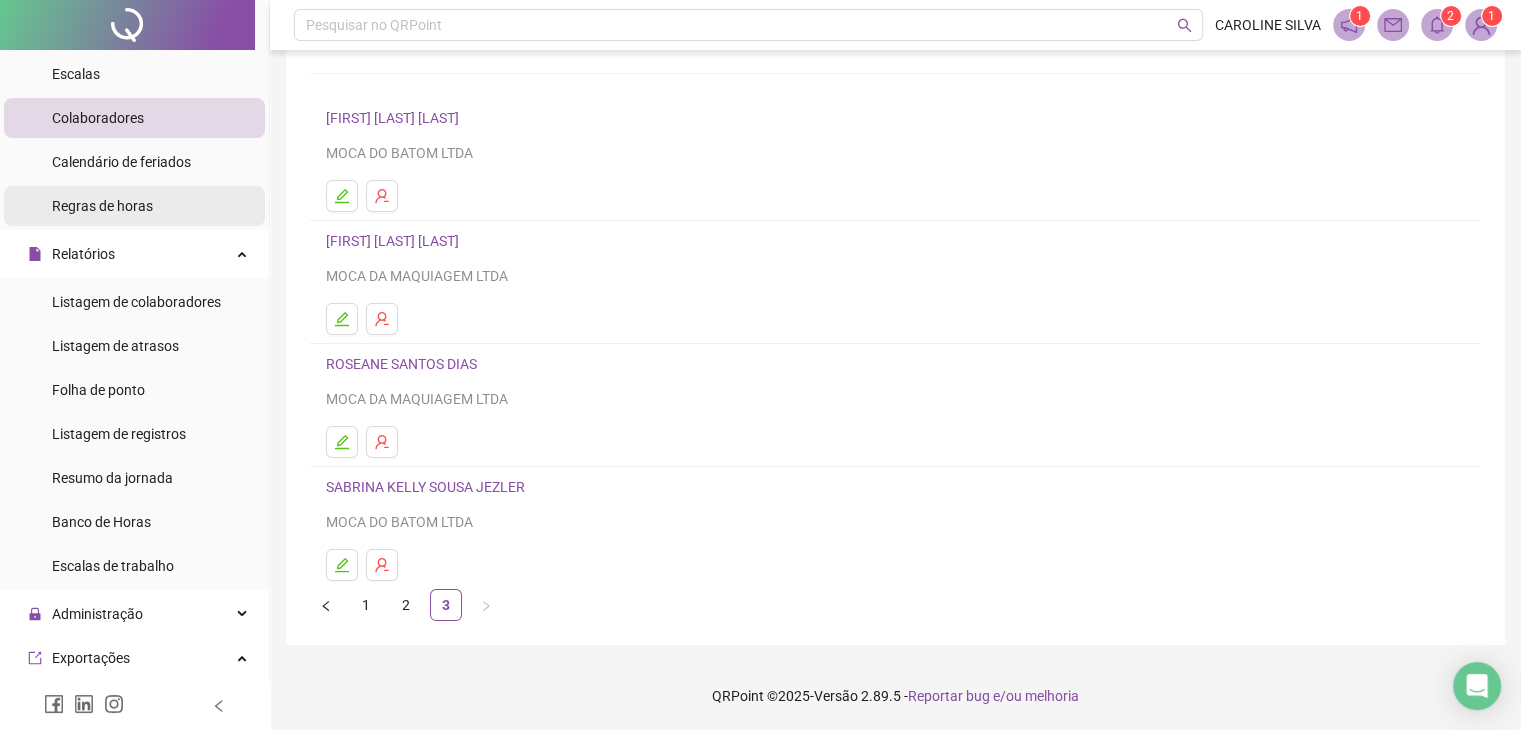 click on "Regras de horas" at bounding box center (134, 206) 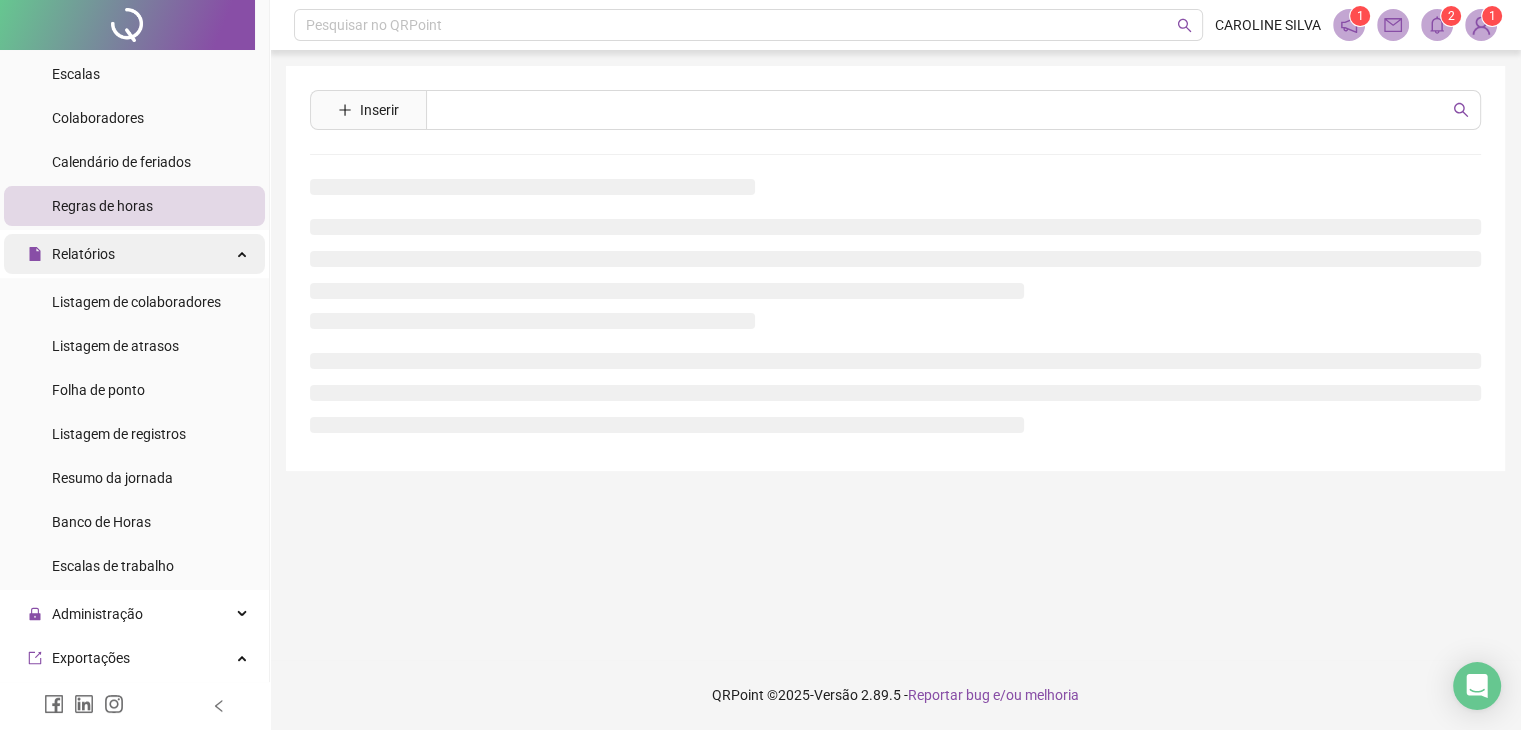 scroll, scrollTop: 0, scrollLeft: 0, axis: both 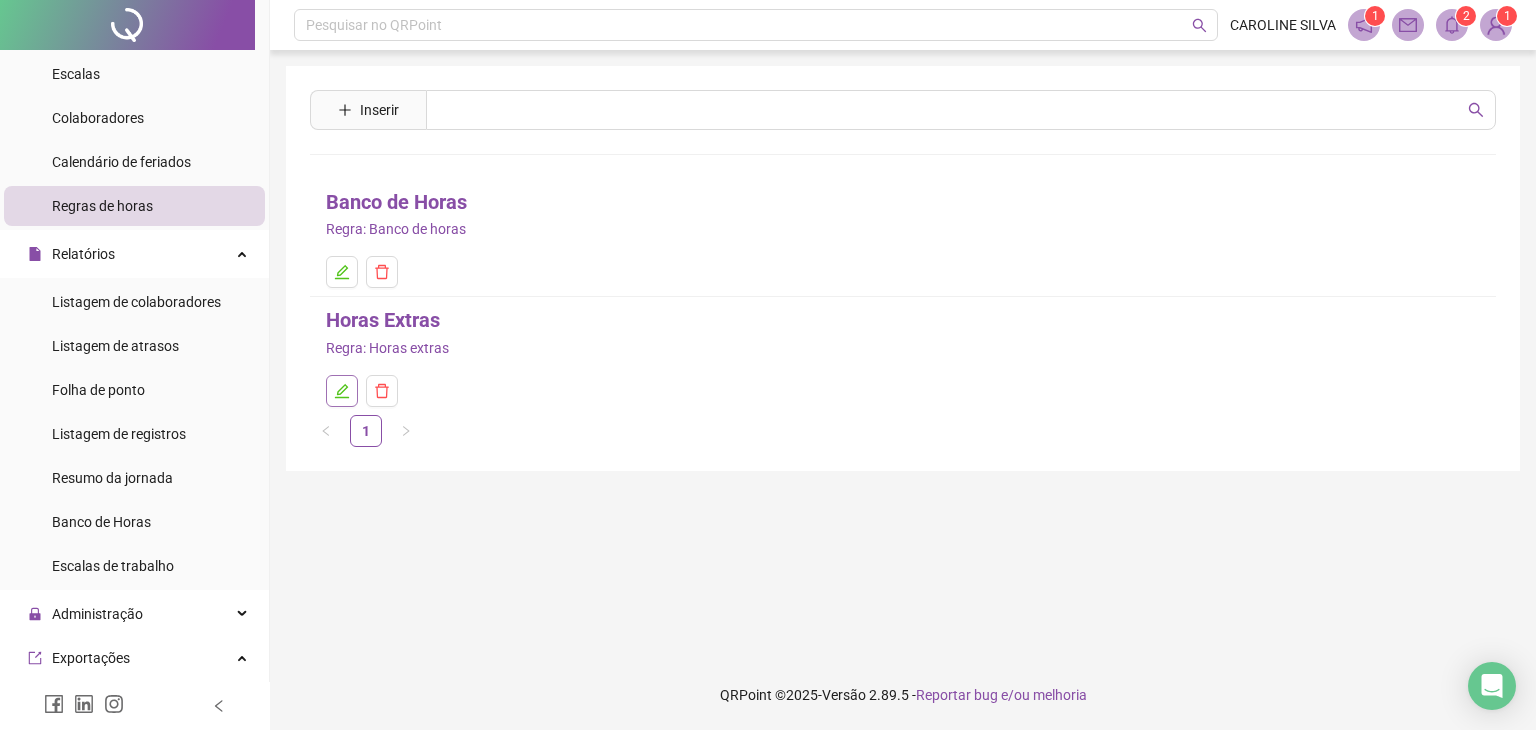 click 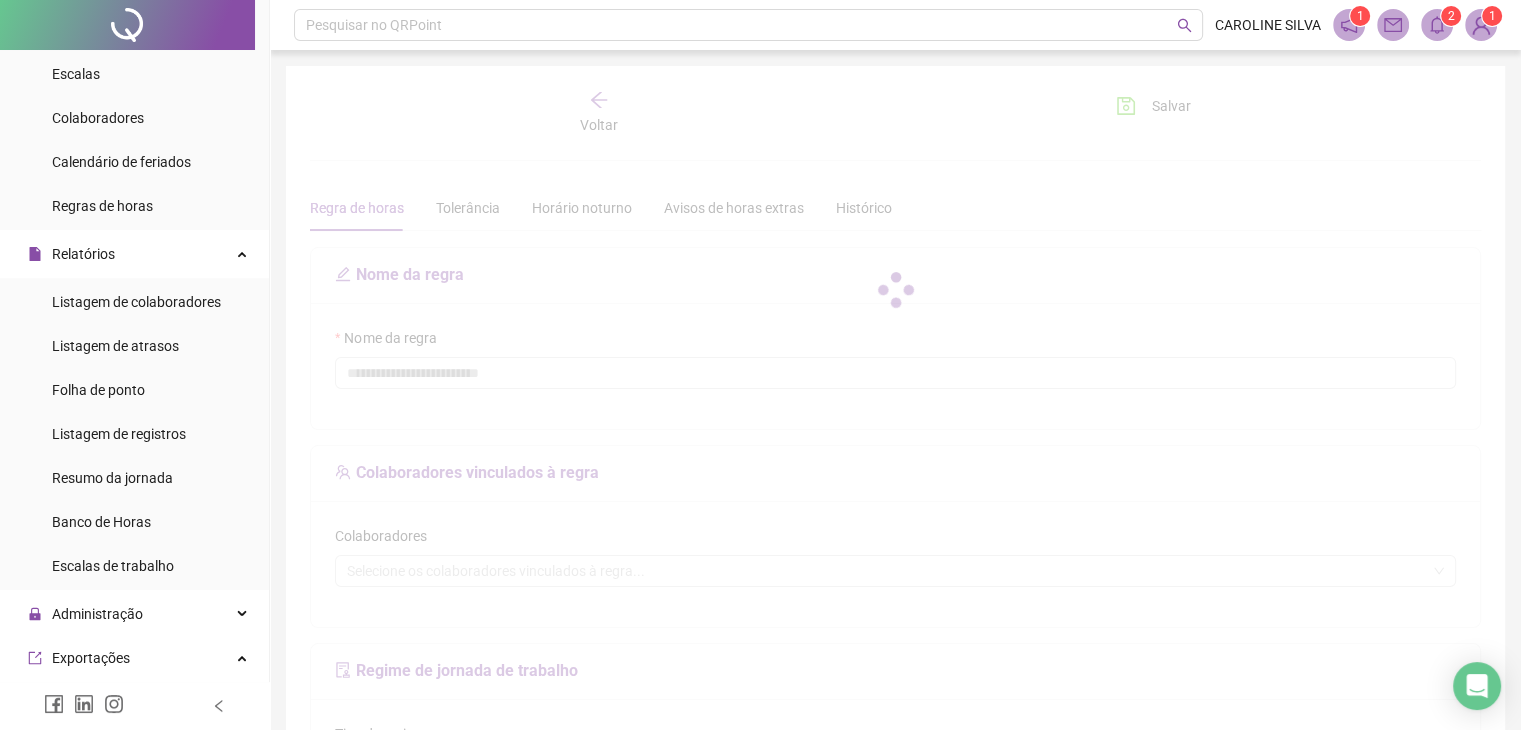 type on "**********" 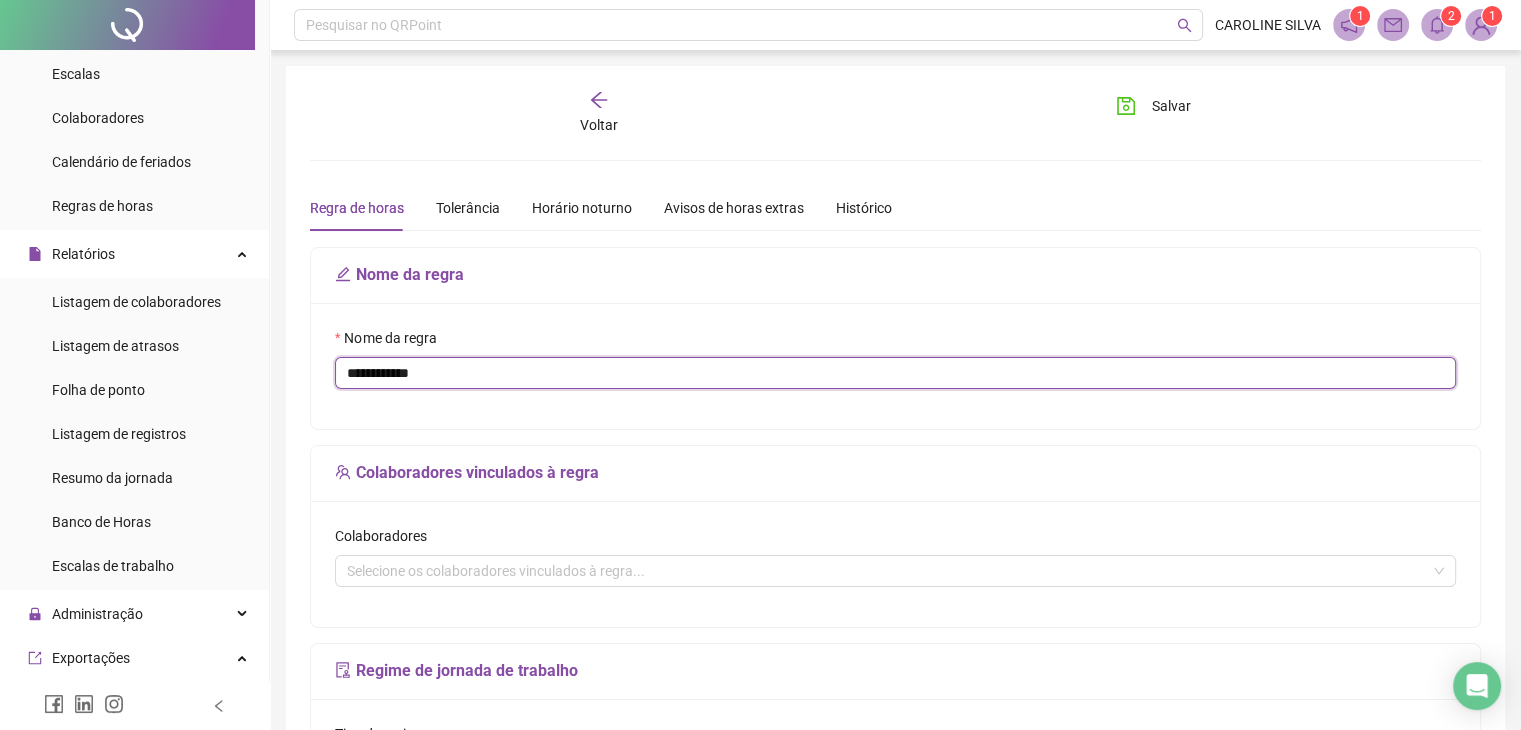 click on "**********" at bounding box center (895, 373) 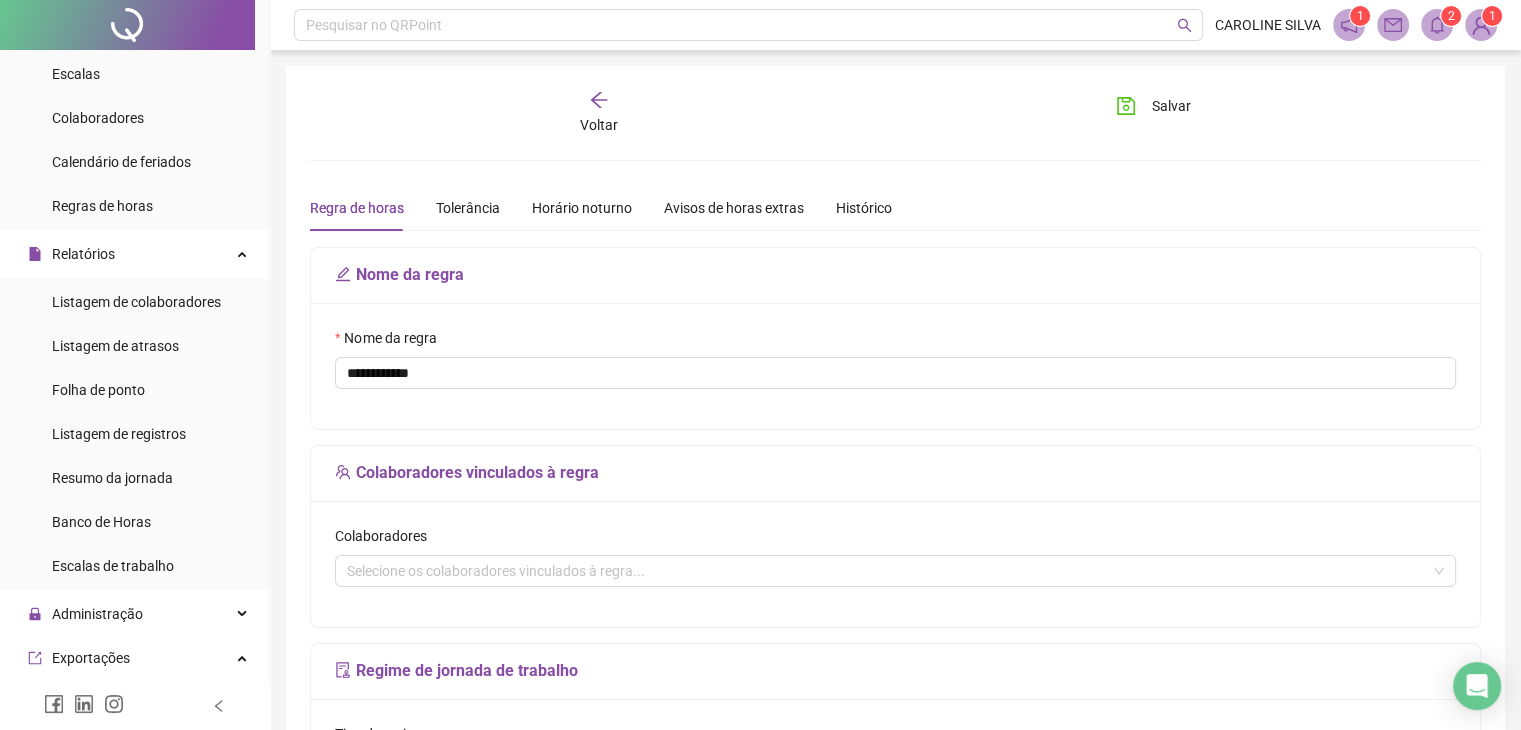 click on "Voltar" at bounding box center (599, 113) 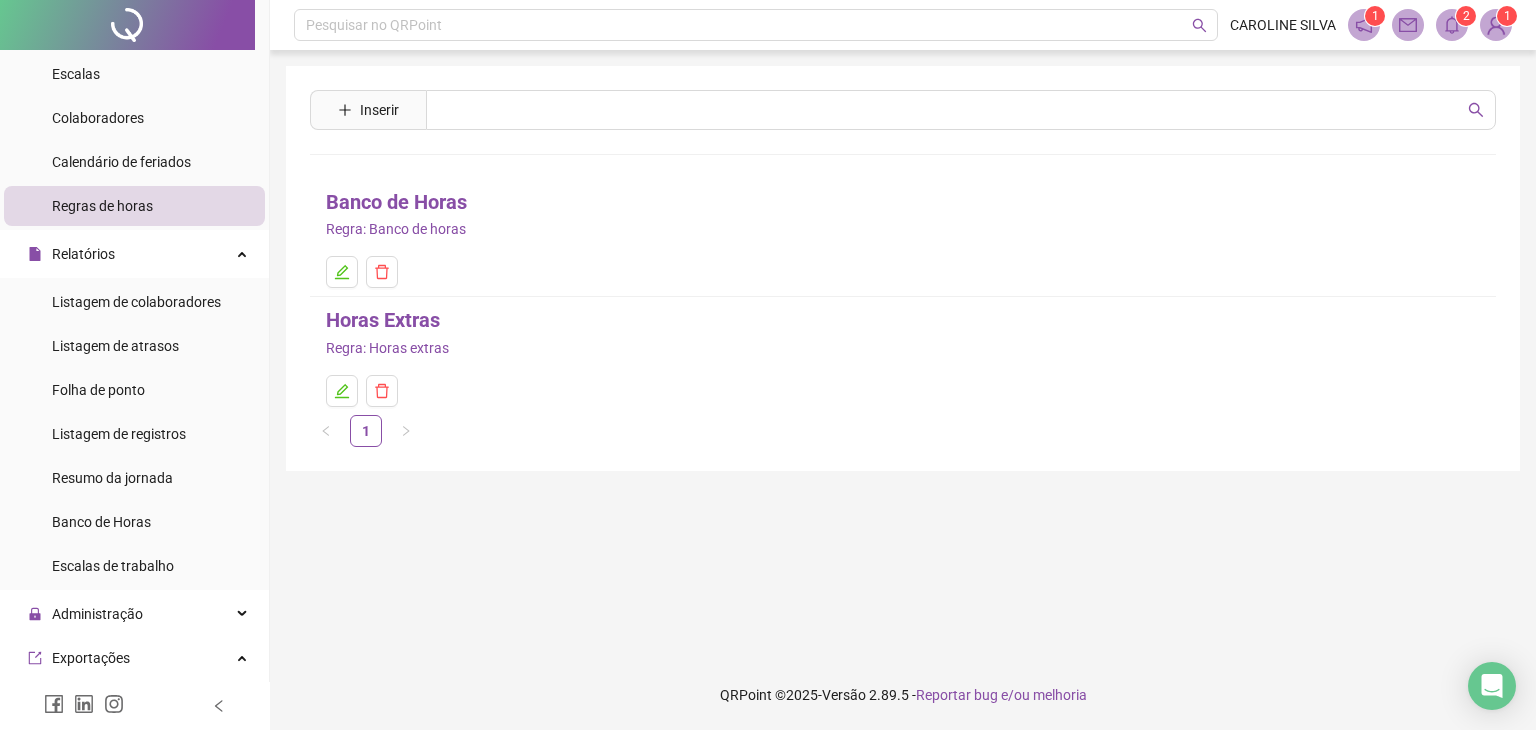 click on "Banco de Horas" at bounding box center [396, 202] 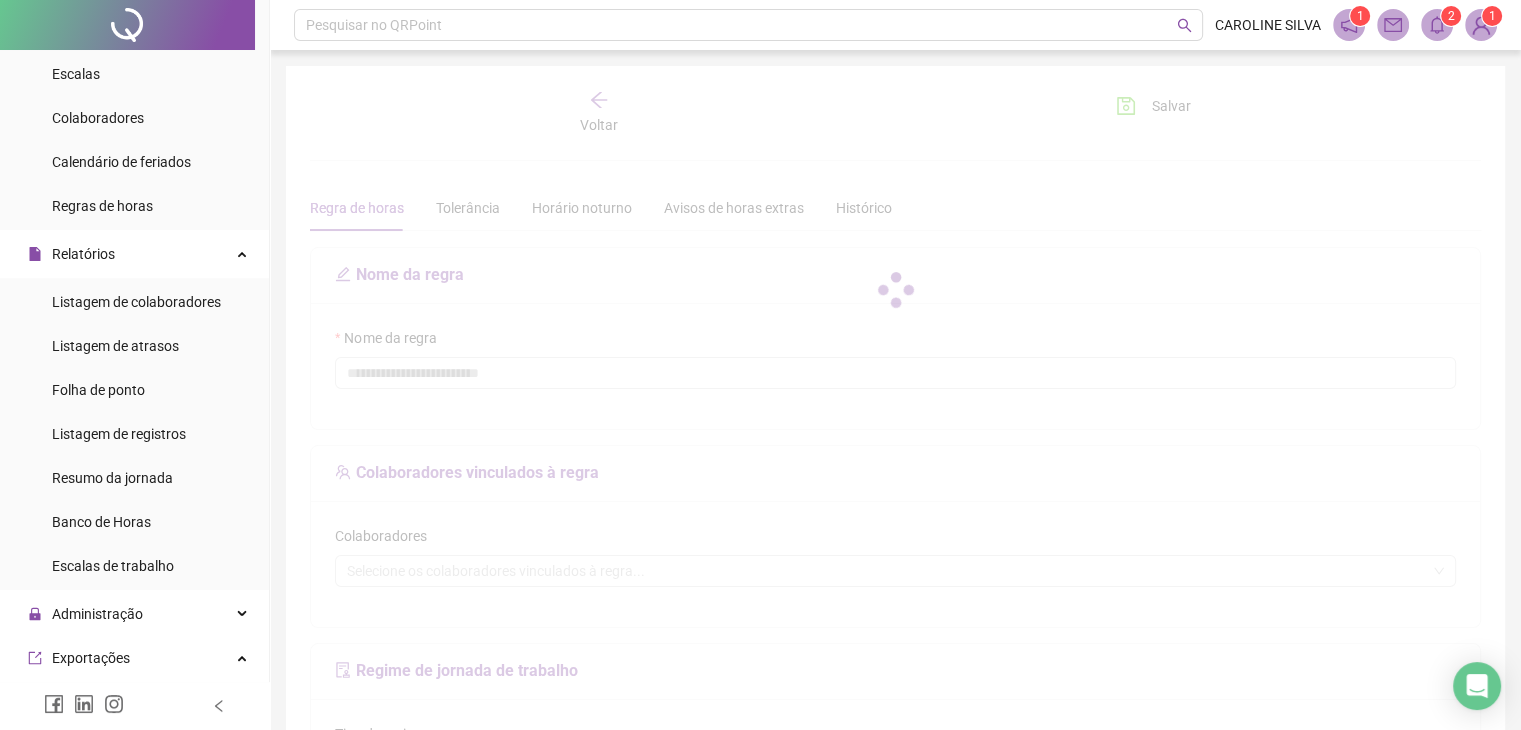 type on "**********" 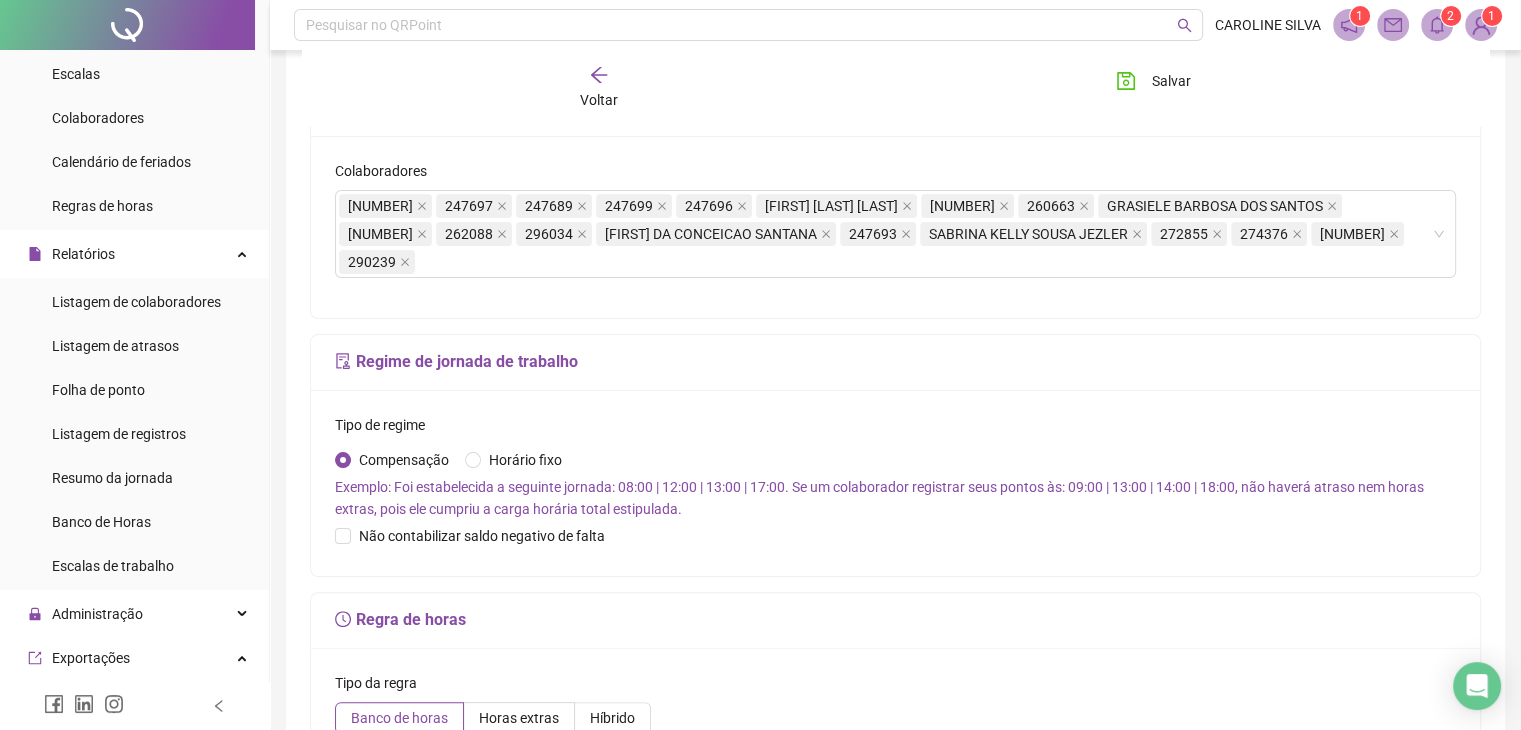 scroll, scrollTop: 400, scrollLeft: 0, axis: vertical 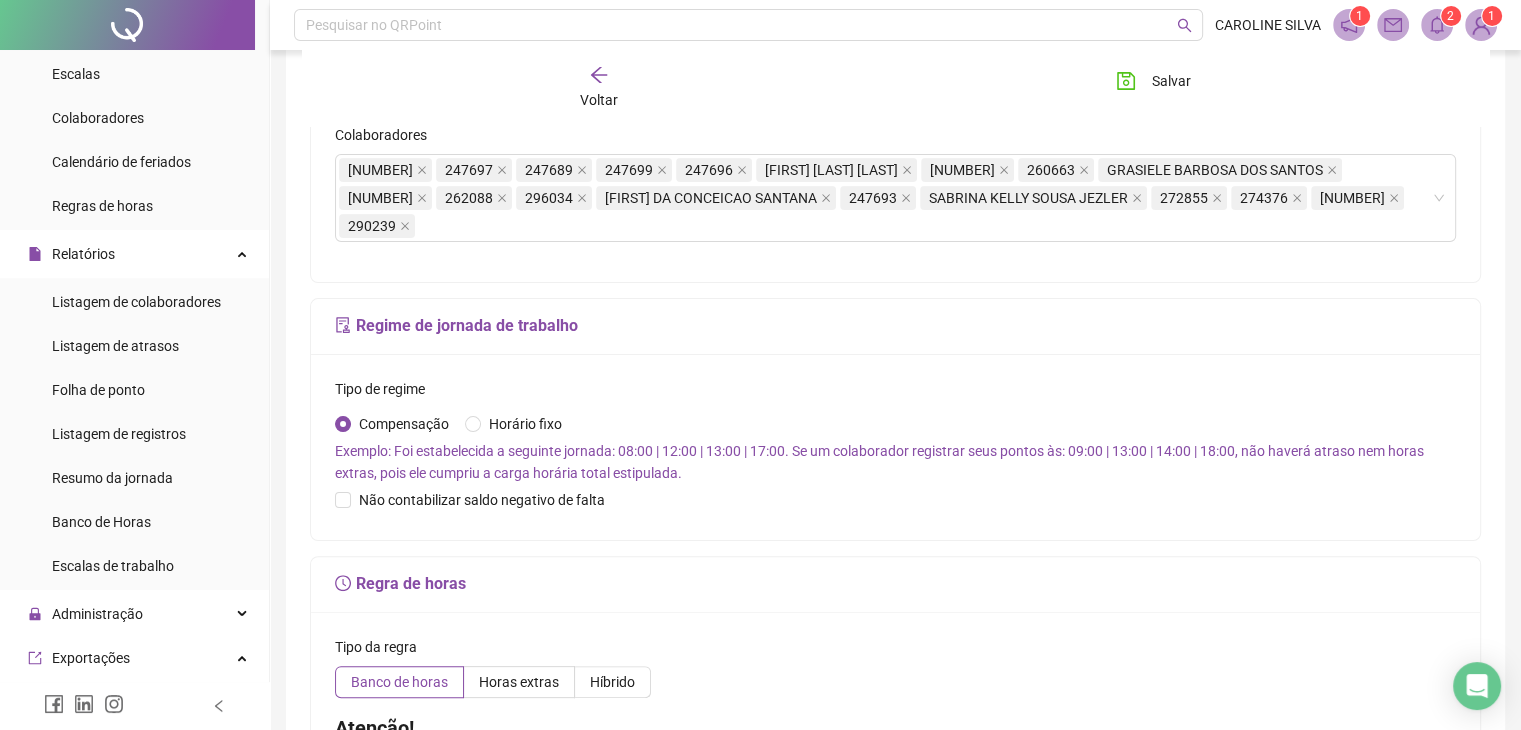click on "Exemplo: Foi estabelecida a seguinte jornada: 08:00 | 12:00 | 13:00 | 17:00. Se um colaborador registrar seus pontos às: 09:00 | 13:00 | 14:00 | 18:00, não haverá atraso nem horas extras, pois ele cumpriu a carga horária total estipulada." at bounding box center [895, 462] 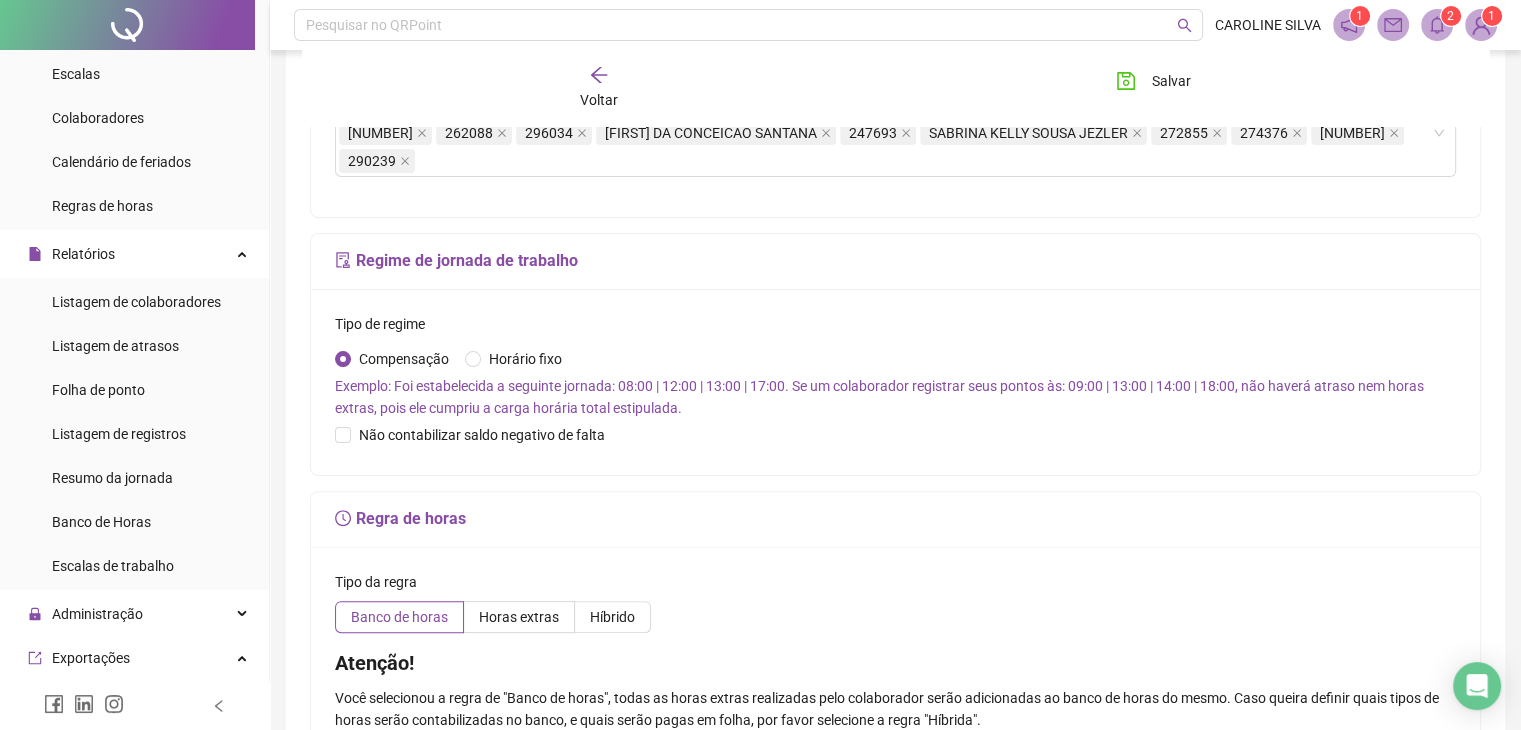scroll, scrollTop: 500, scrollLeft: 0, axis: vertical 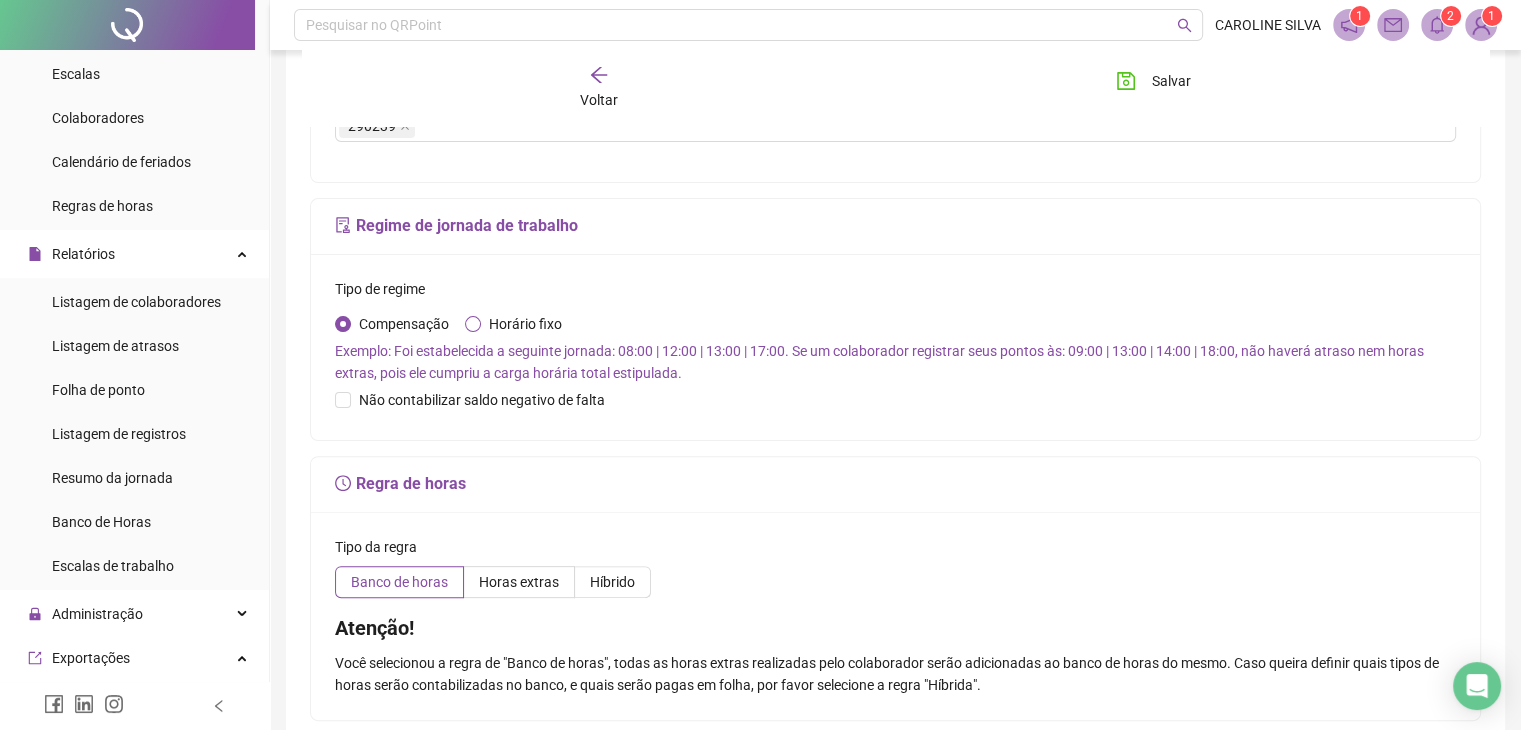 click on "Horário fixo" at bounding box center [525, 324] 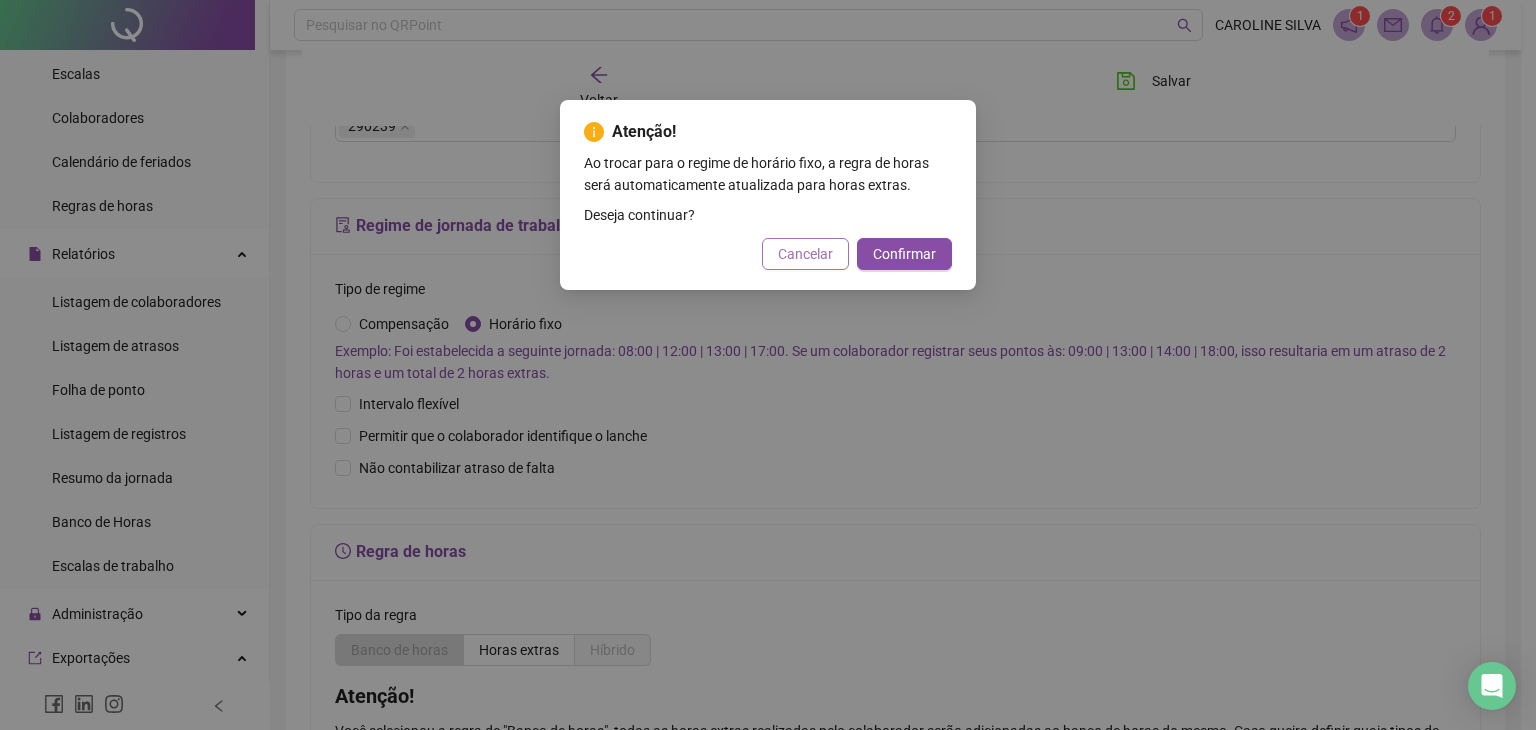 click on "Cancelar" at bounding box center [805, 254] 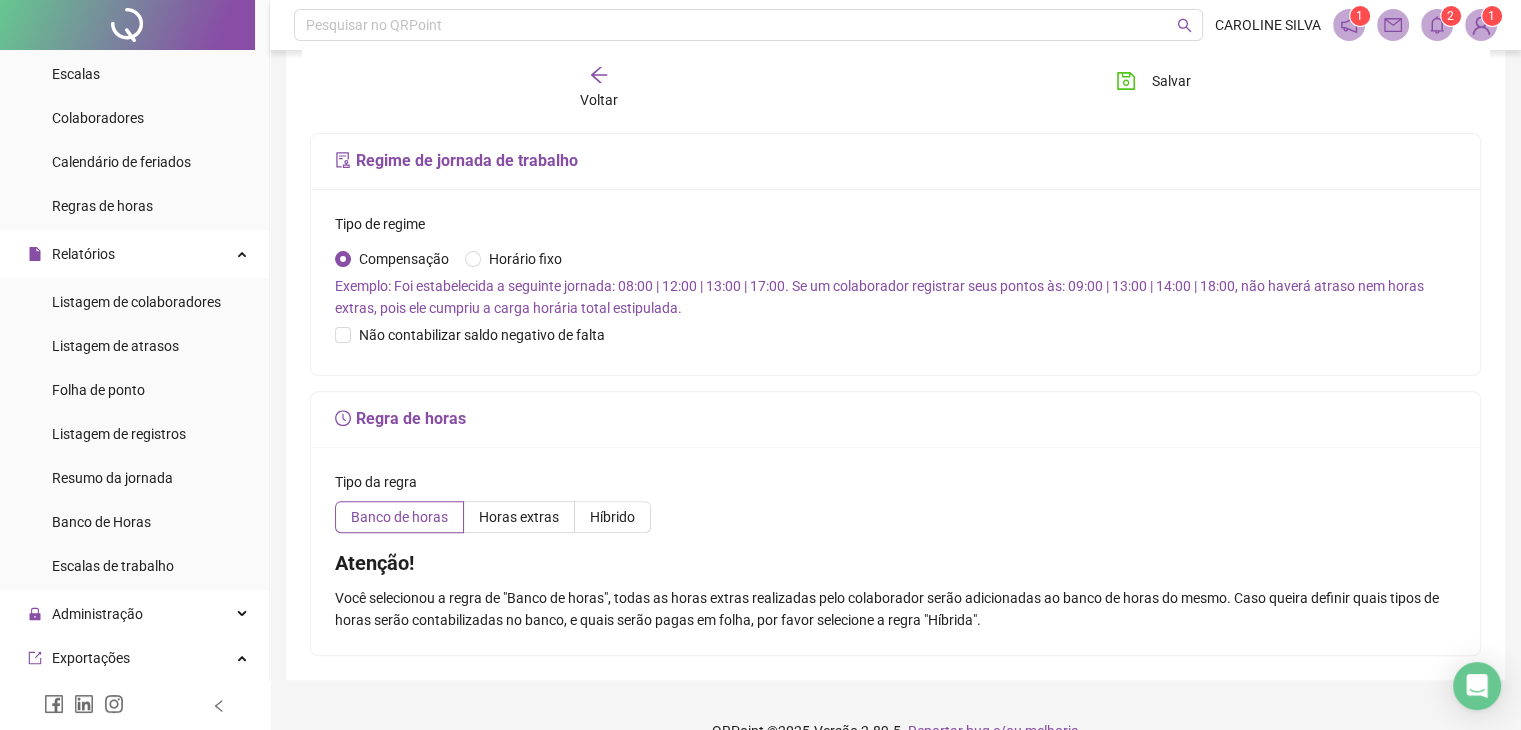 scroll, scrollTop: 600, scrollLeft: 0, axis: vertical 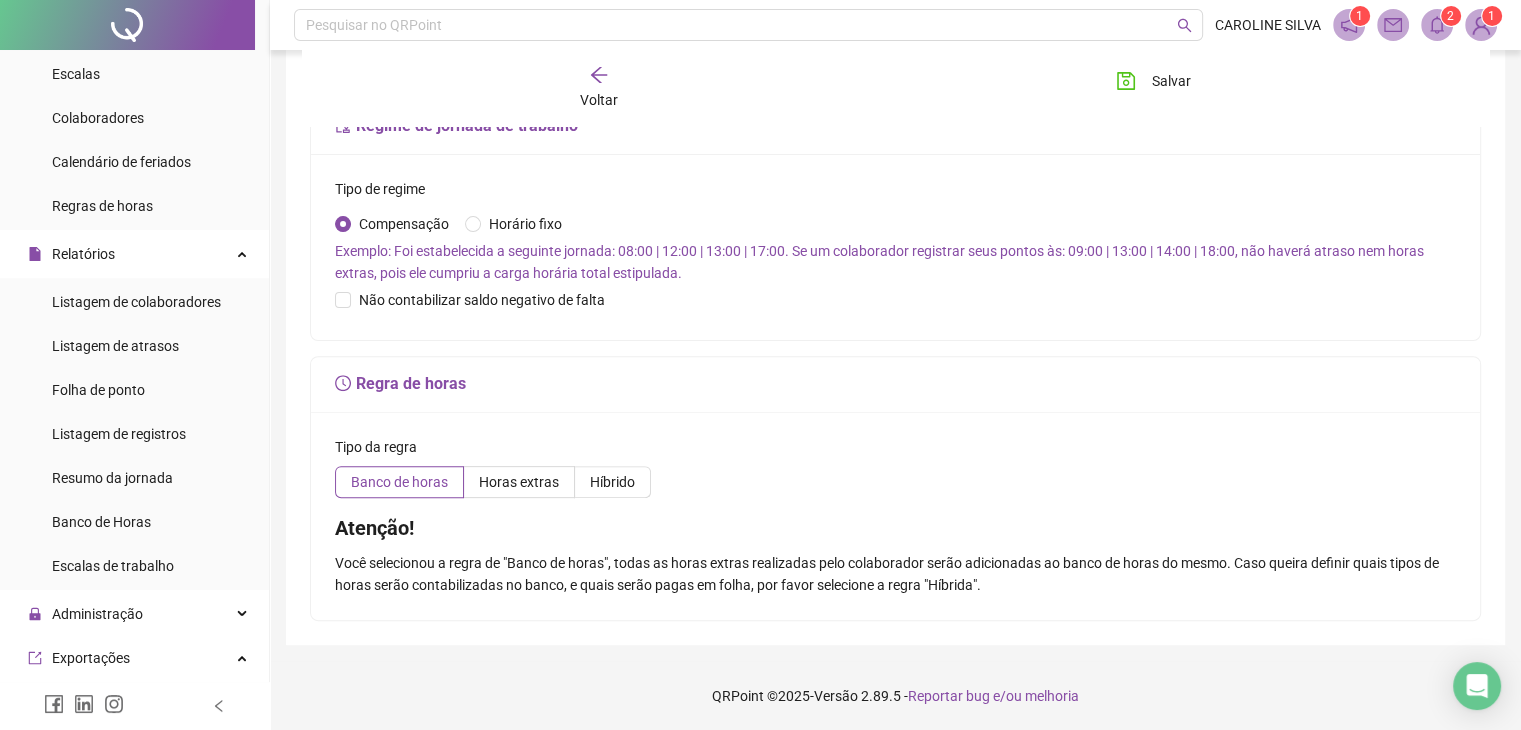 click on "Tipo de regime Compensação Horário fixo Exemplo: Foi estabelecida a seguinte jornada: 08:00 | 12:00 | 13:00 | 17:00. Se um colaborador registrar seus pontos às: 09:00 | 13:00 | 14:00 | 18:00, não haverá atraso nem horas extras, pois ele cumpriu a carga horária total estipulada. Intervalo flexível Permitir que o colaborador identifique o lanche Não contabilizar saldo negativo de falta" at bounding box center [895, 247] 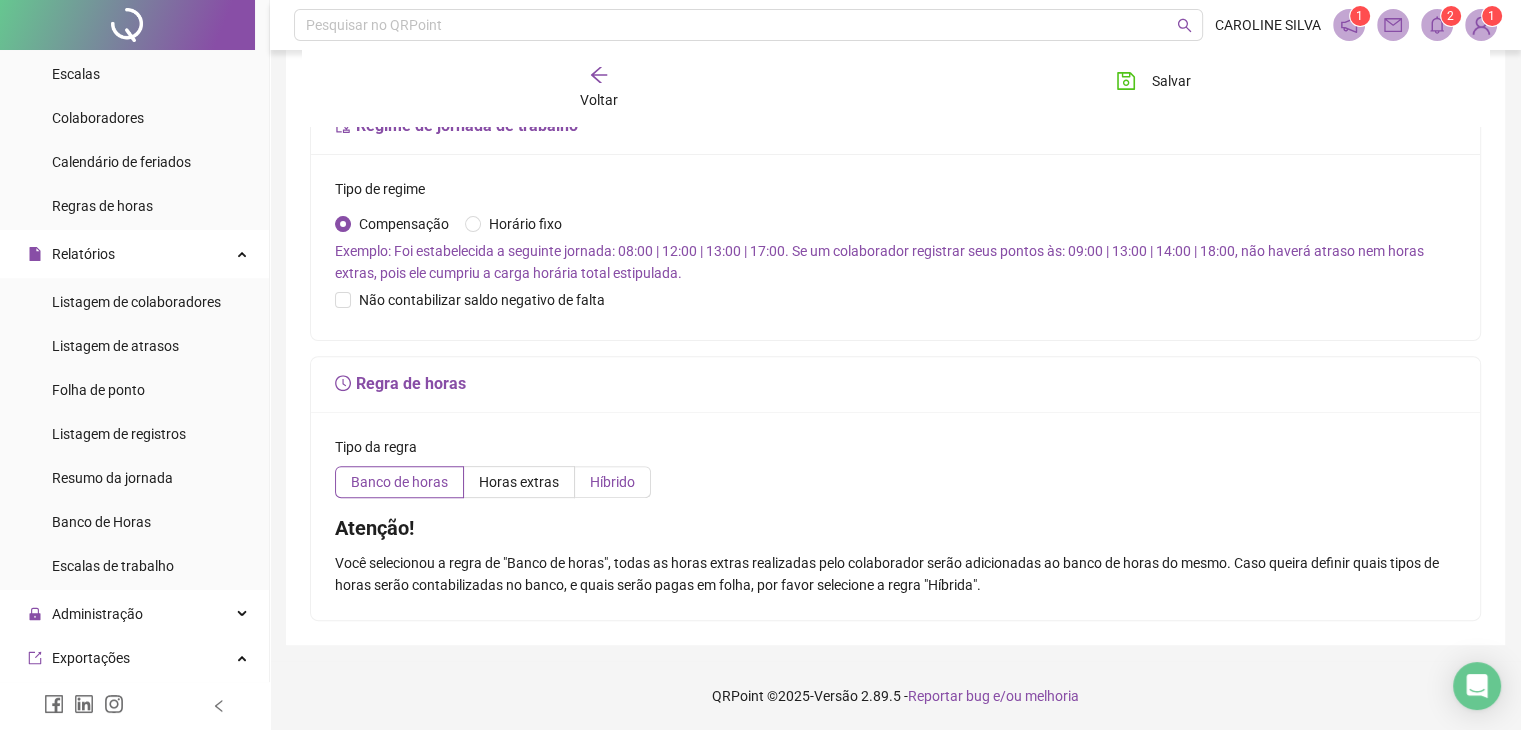 click on "Híbrido" at bounding box center [612, 482] 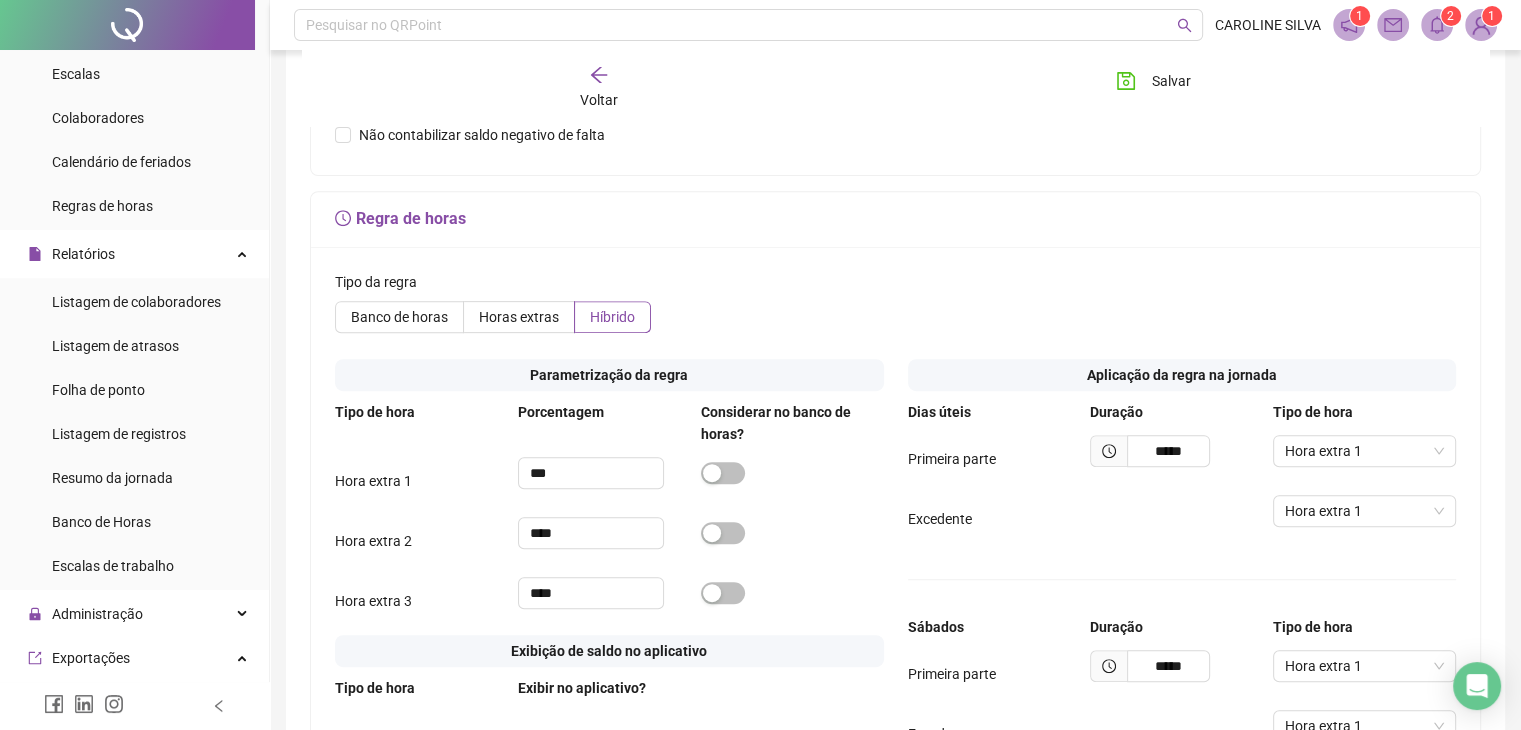 scroll, scrollTop: 800, scrollLeft: 0, axis: vertical 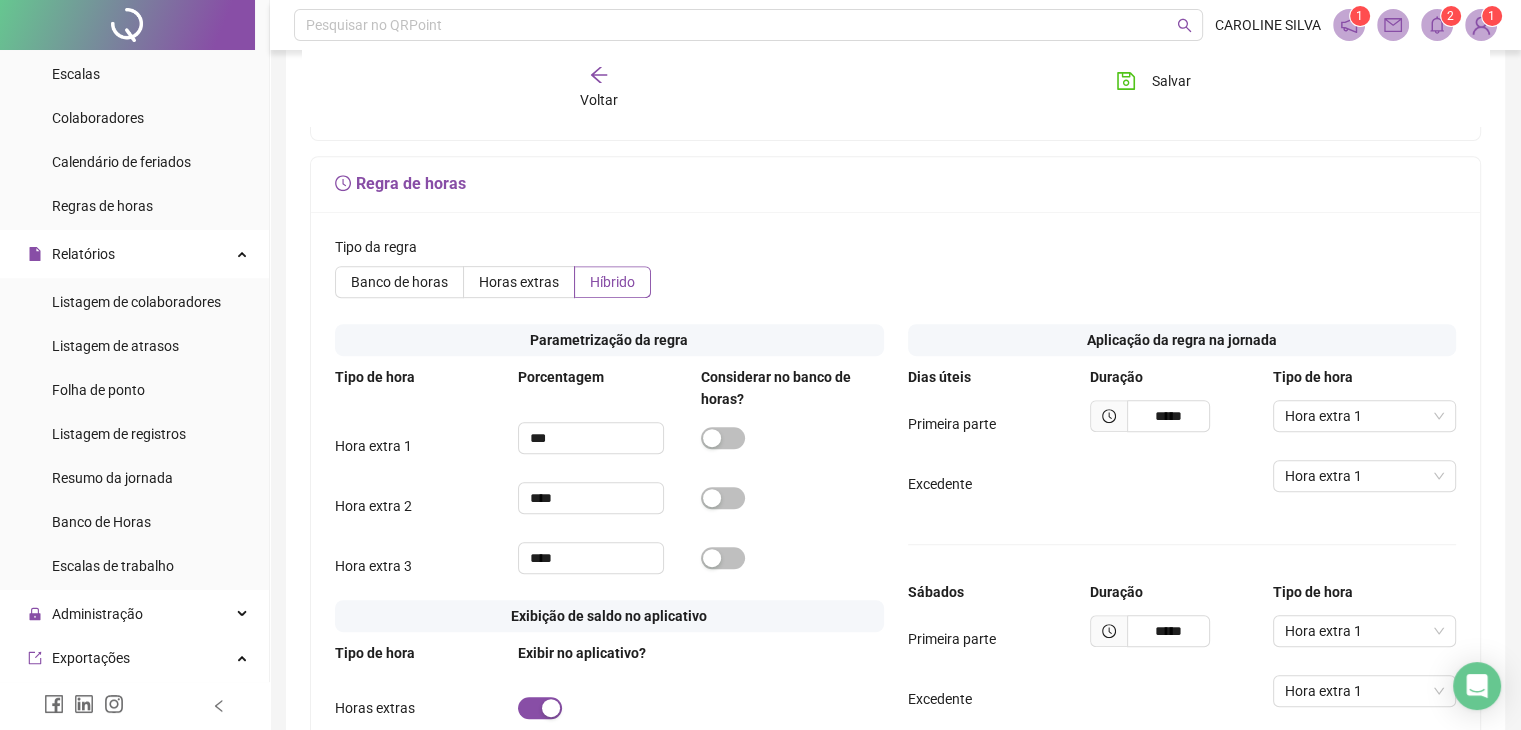 click on "Banco de horas Horas extras Híbrido" at bounding box center [895, 282] 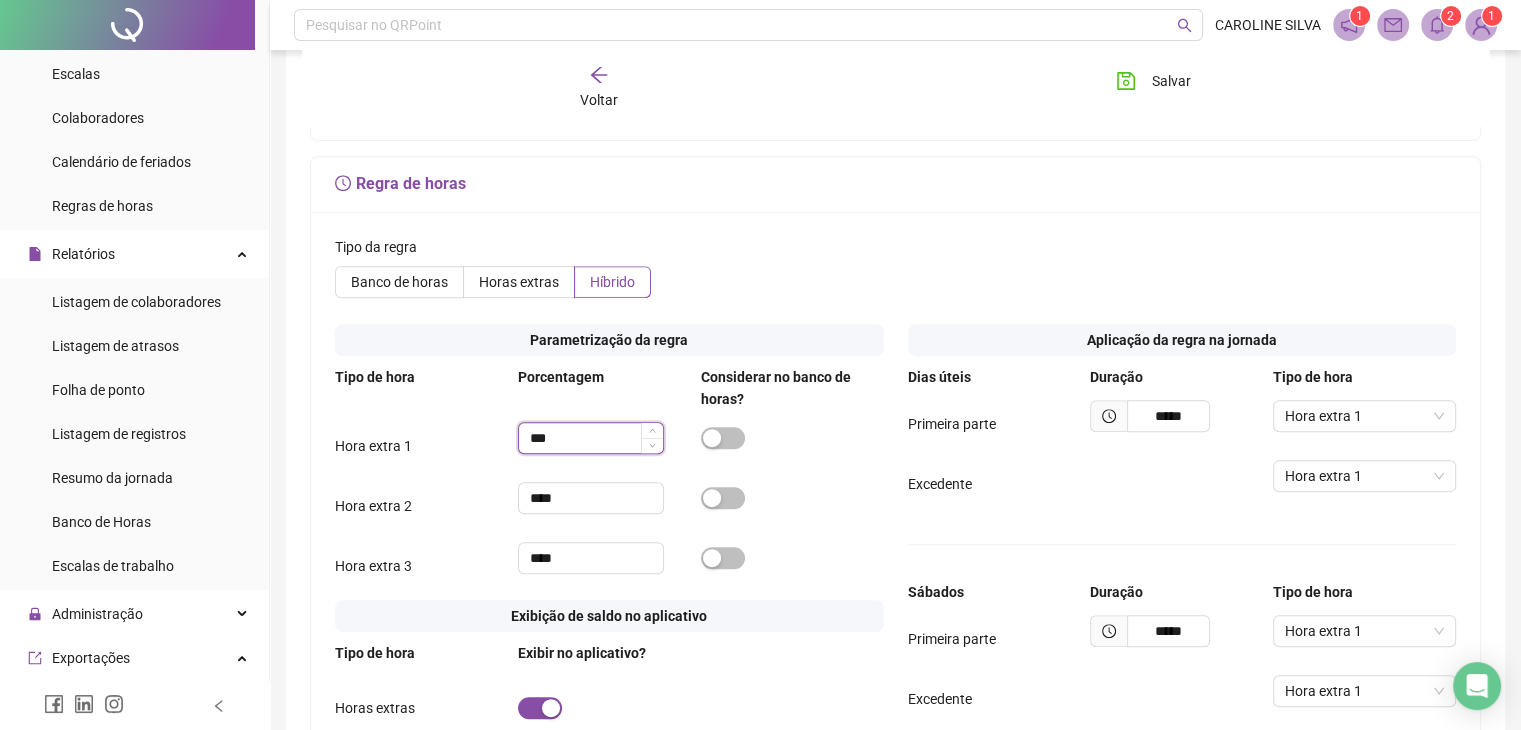 click on "***" at bounding box center (591, 438) 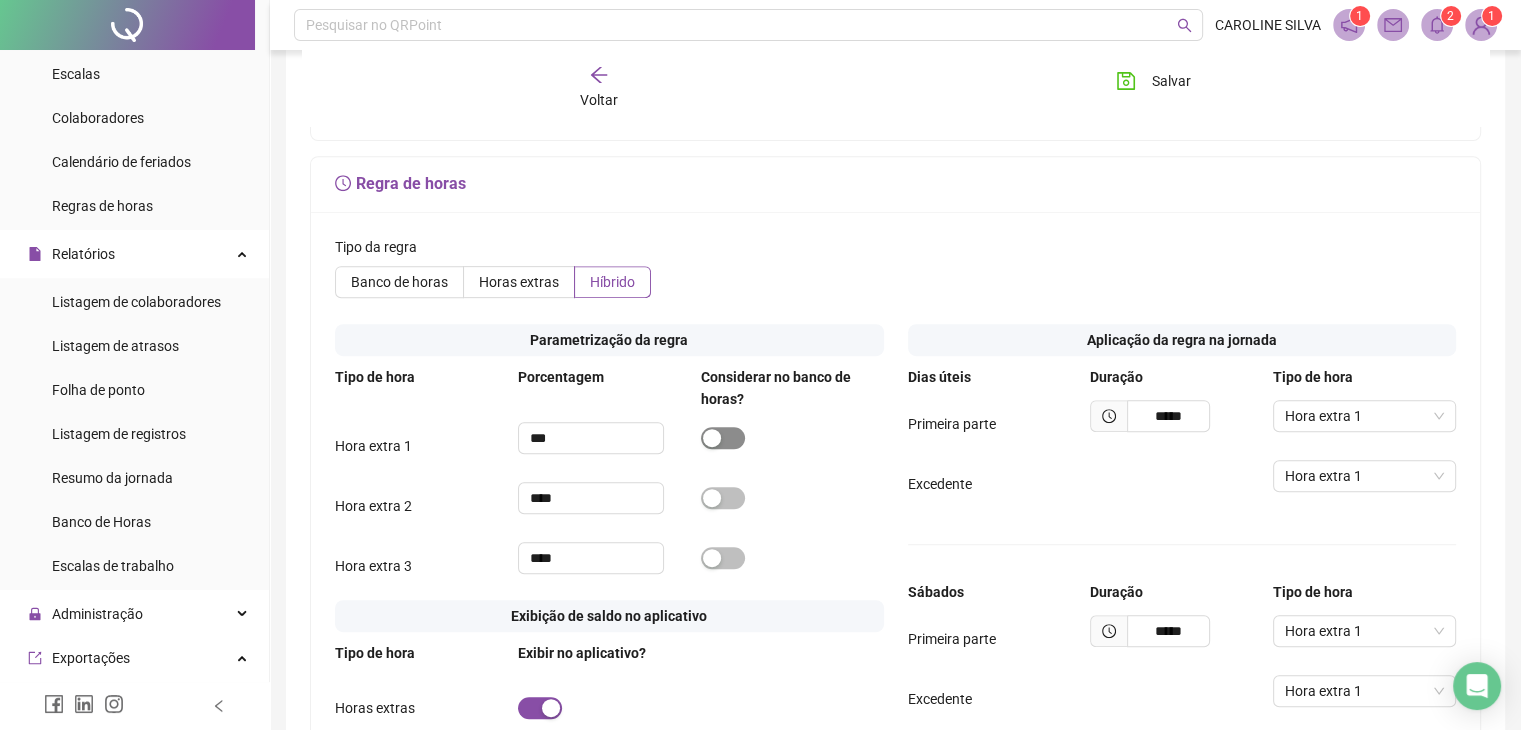 click at bounding box center [723, 438] 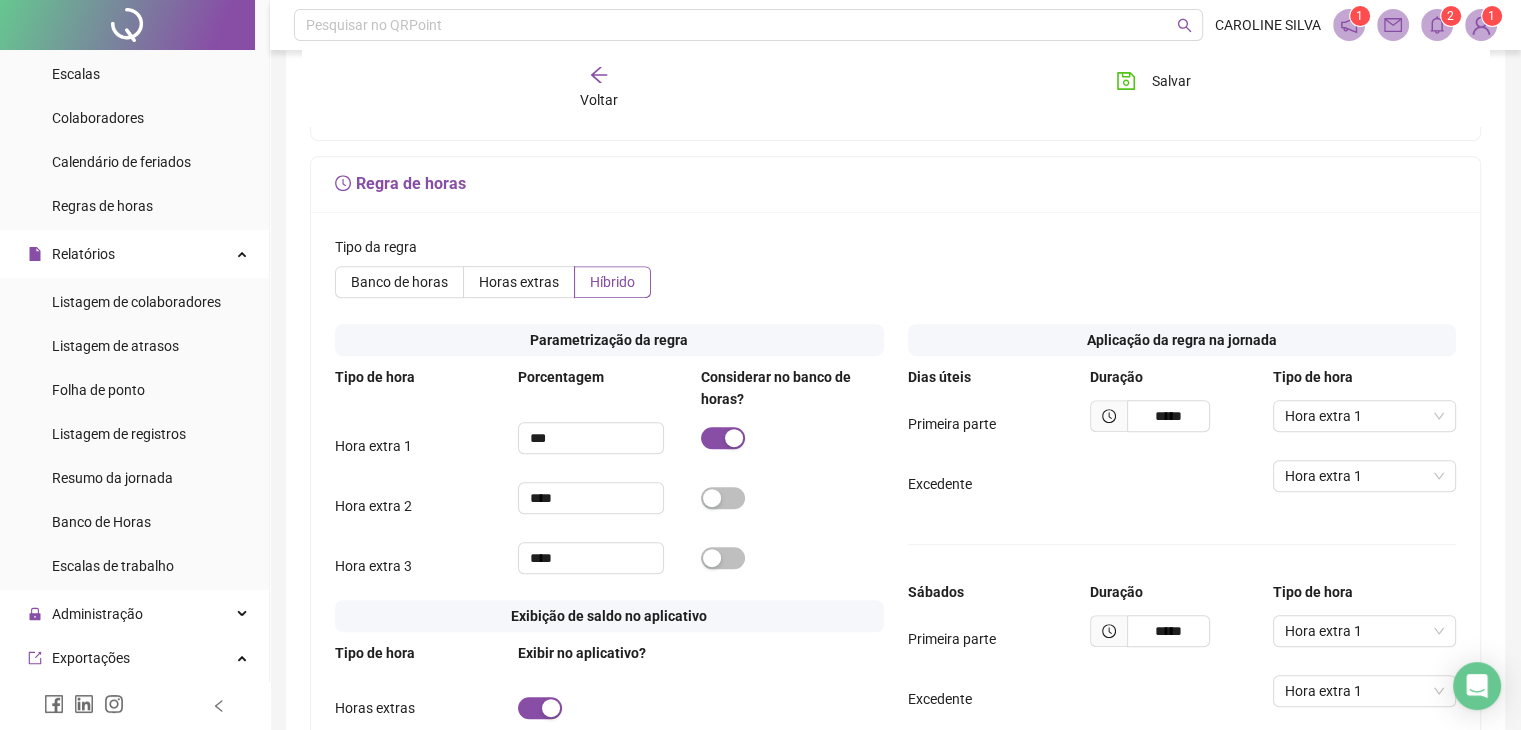 click on "Tipo da regra" at bounding box center [895, 251] 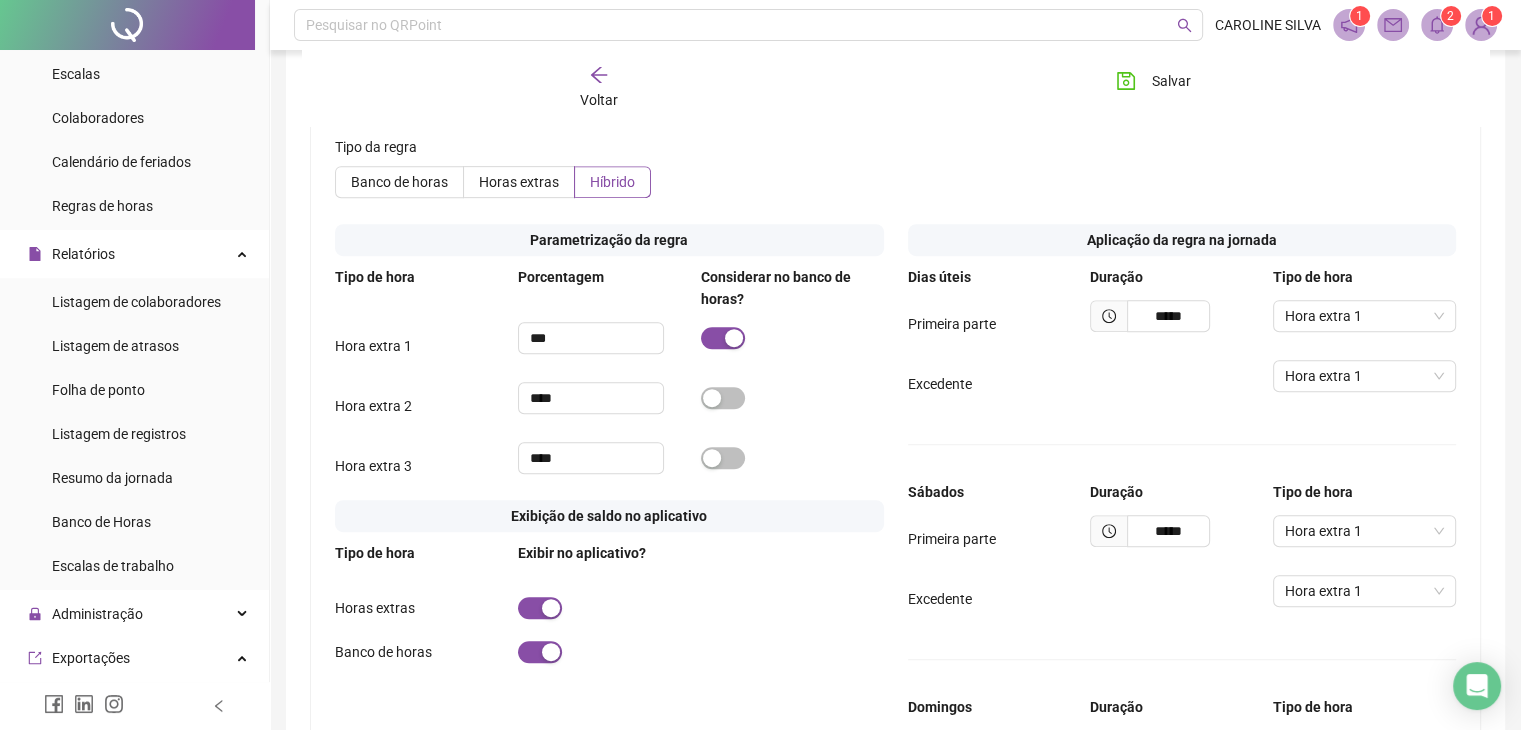 scroll, scrollTop: 1000, scrollLeft: 0, axis: vertical 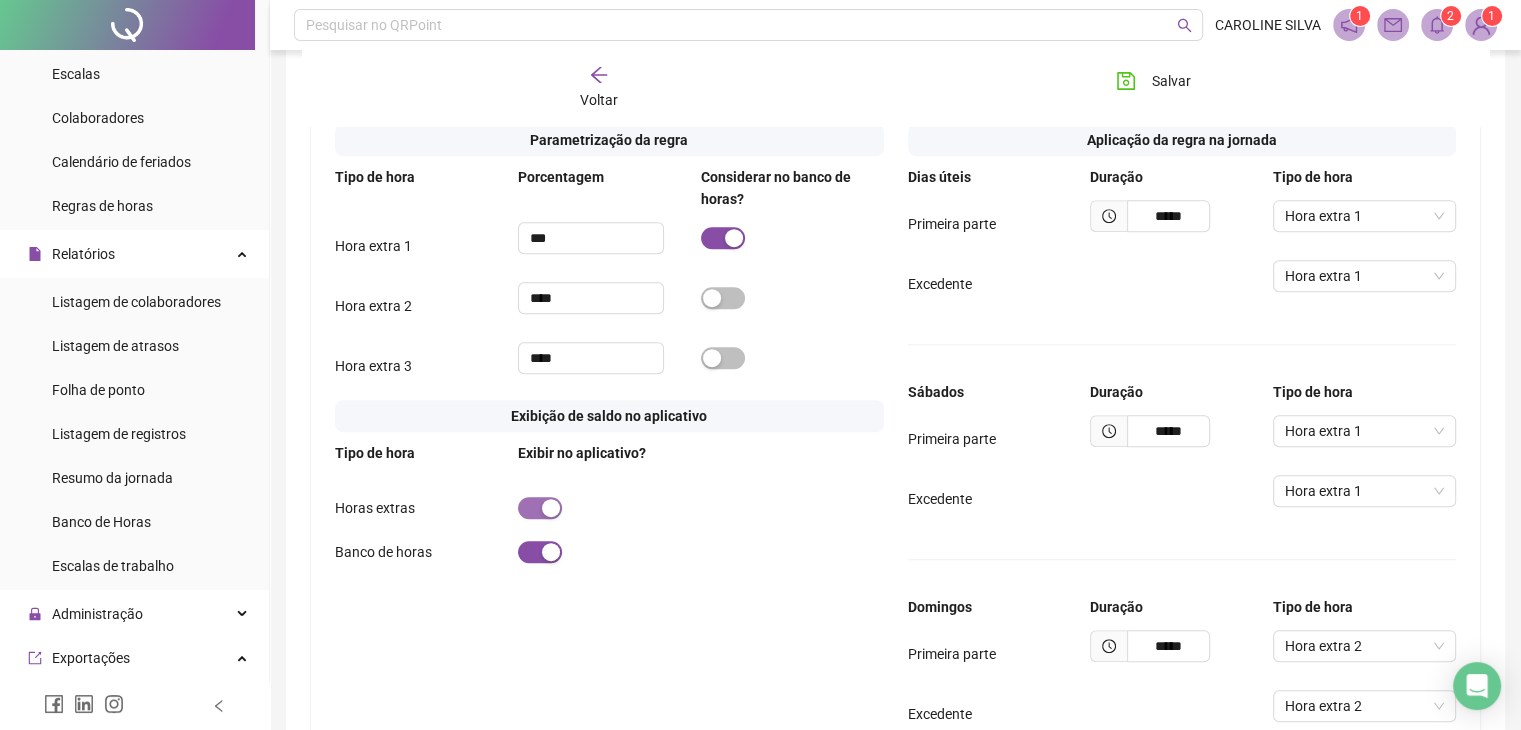 click at bounding box center (540, 508) 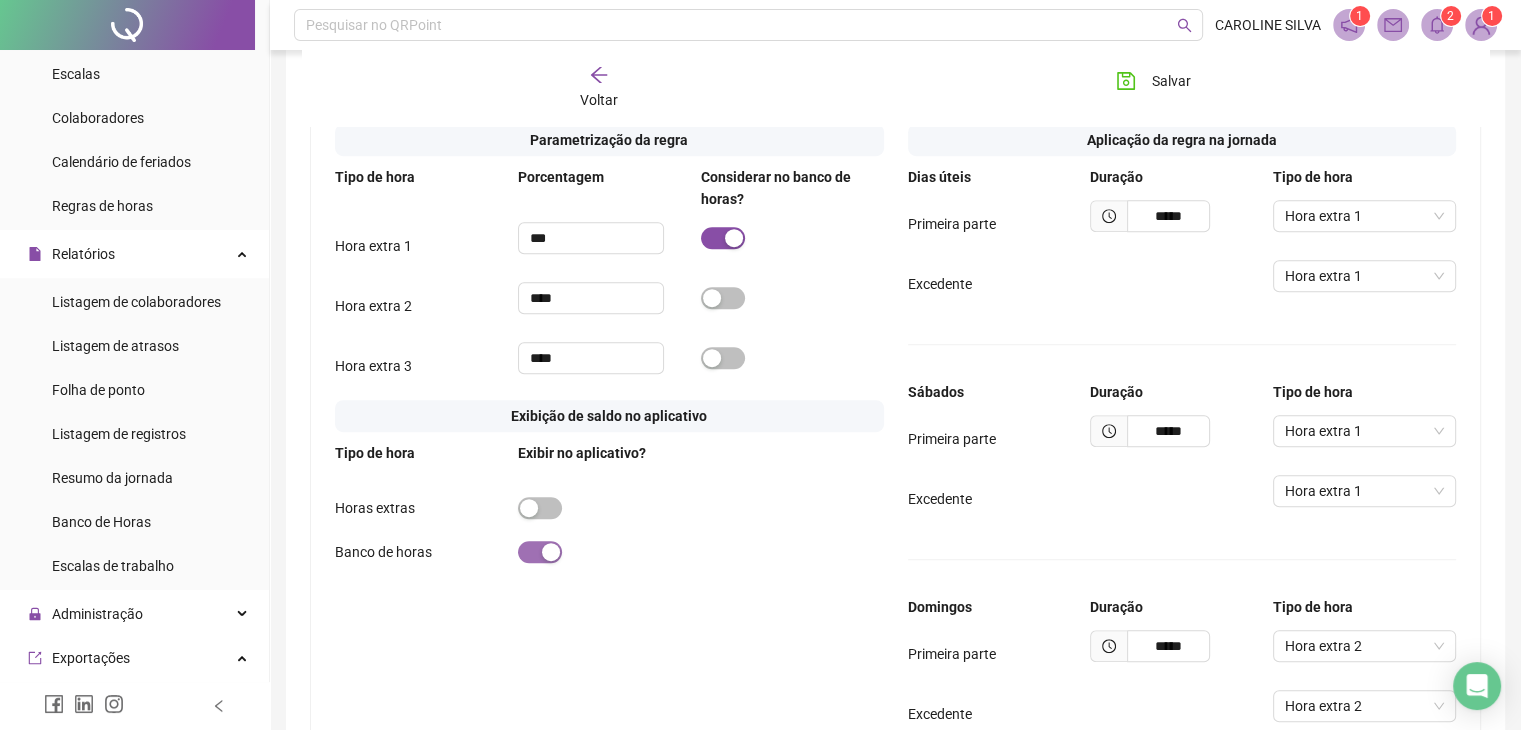 click at bounding box center [540, 552] 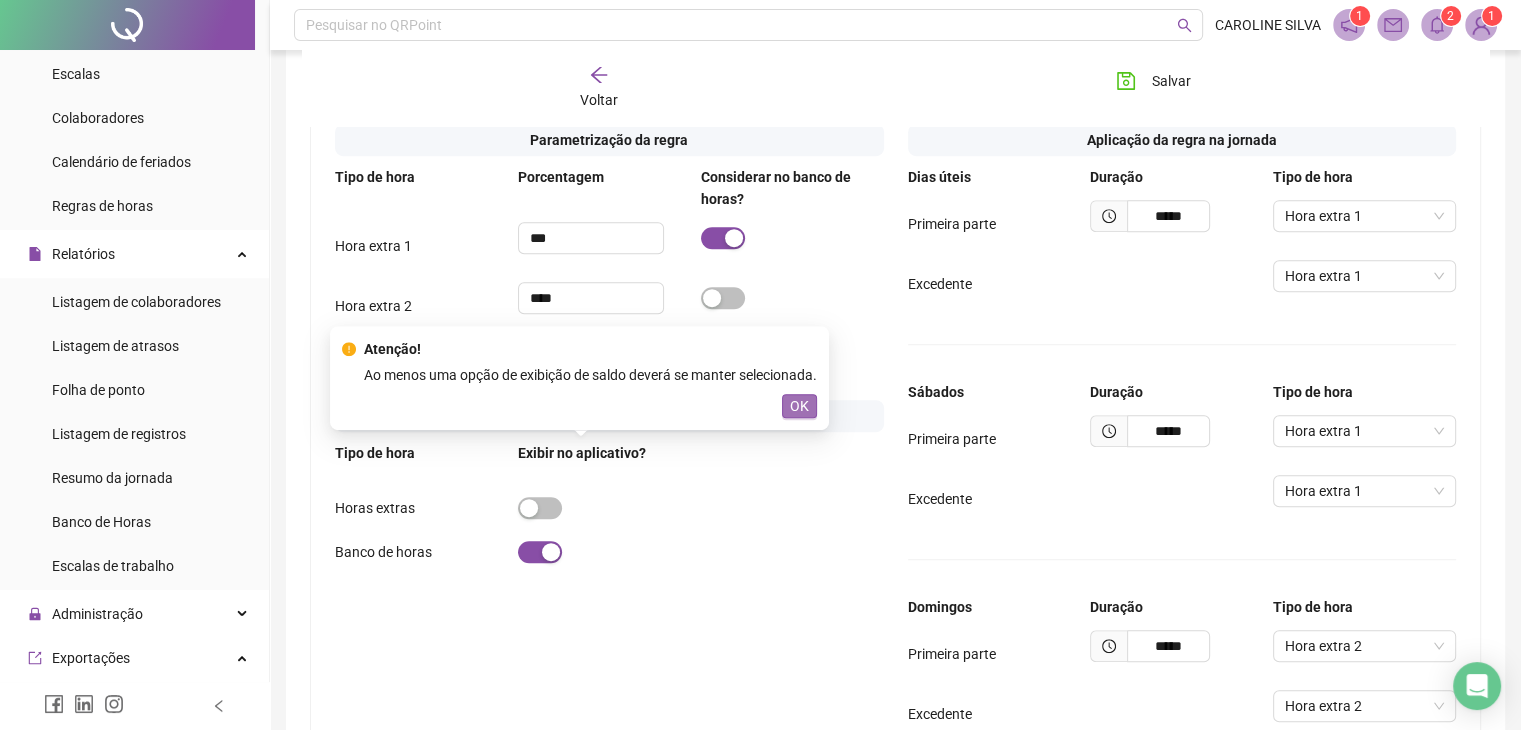 click on "OK" at bounding box center (799, 406) 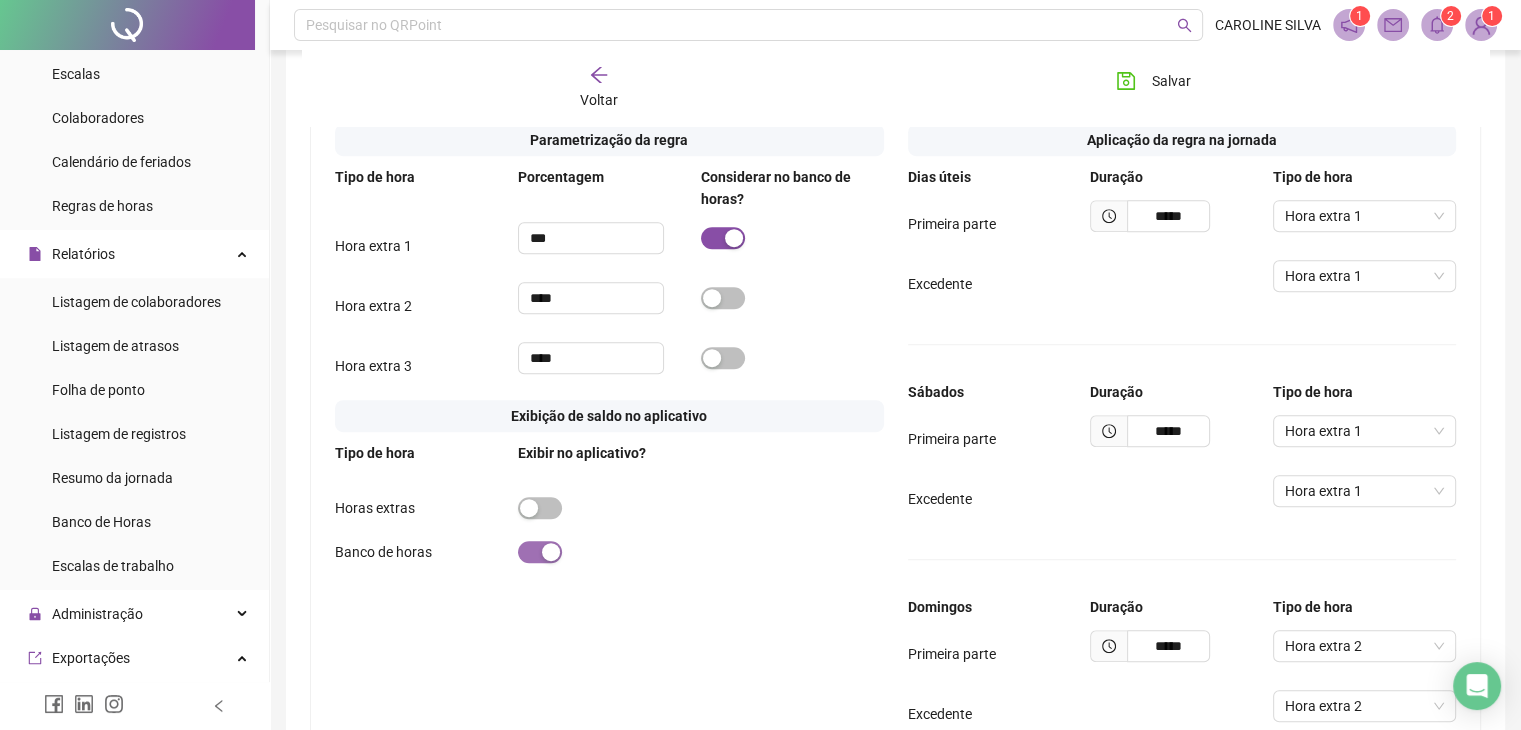 click at bounding box center (540, 552) 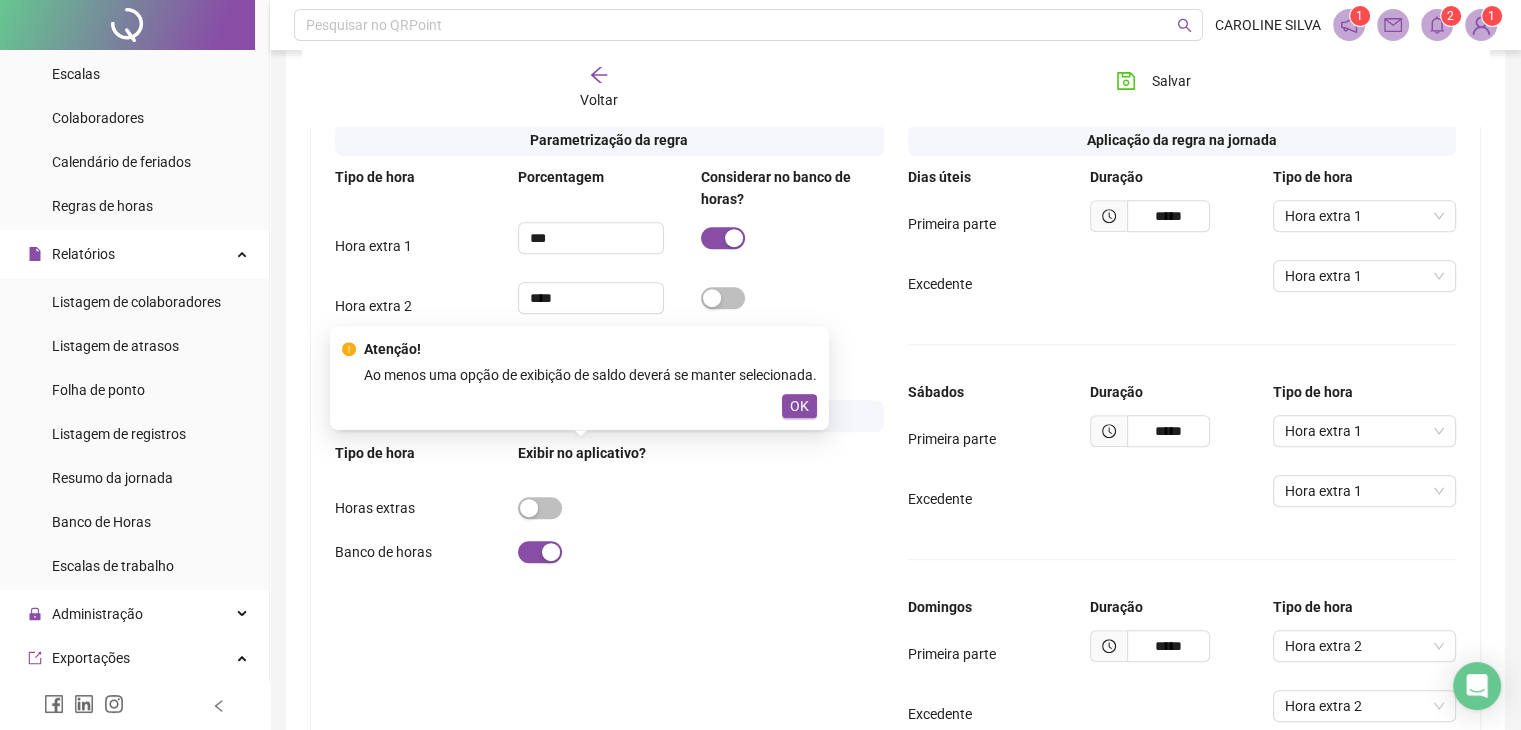 click at bounding box center (609, 508) 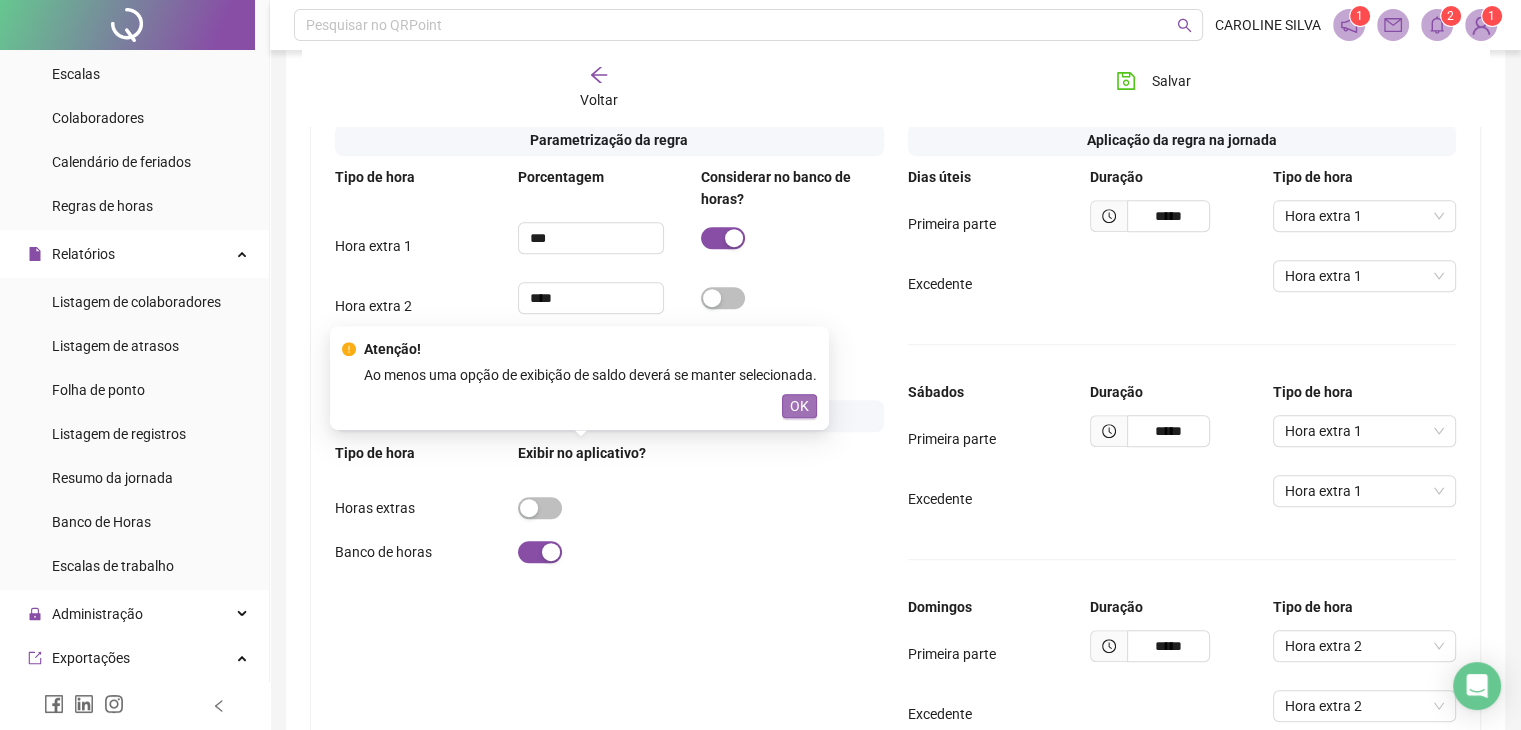 click on "OK" at bounding box center [799, 406] 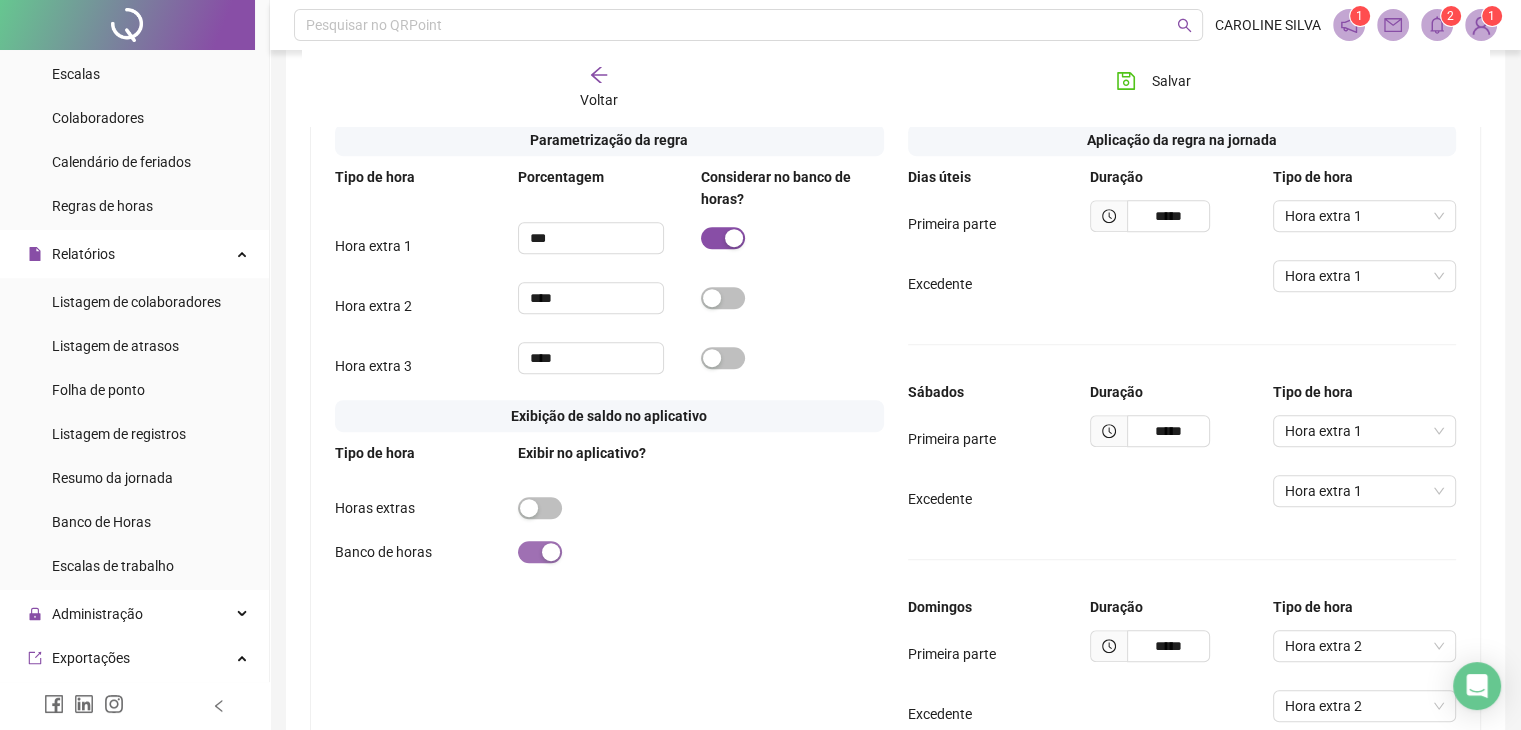 click at bounding box center (540, 552) 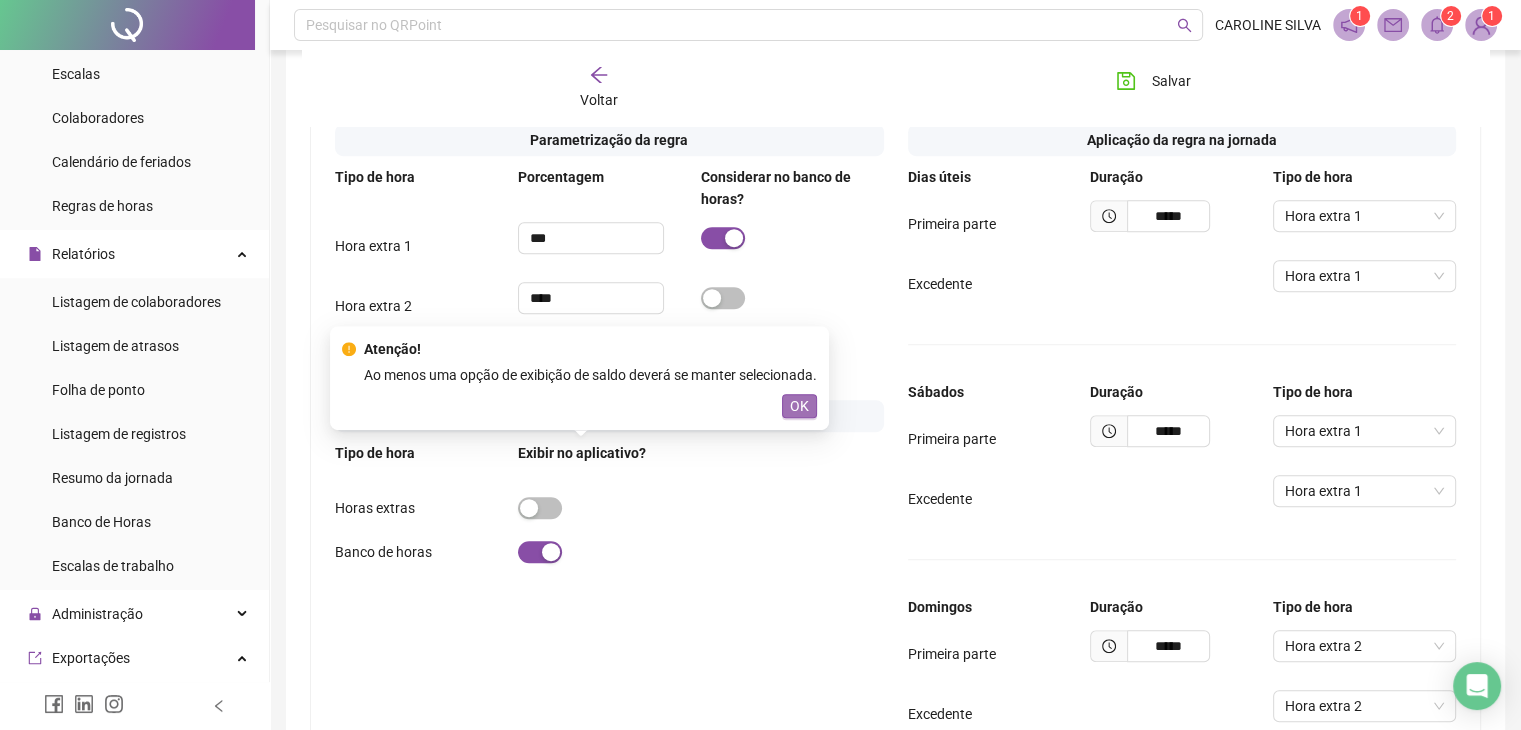 click on "OK" at bounding box center [799, 406] 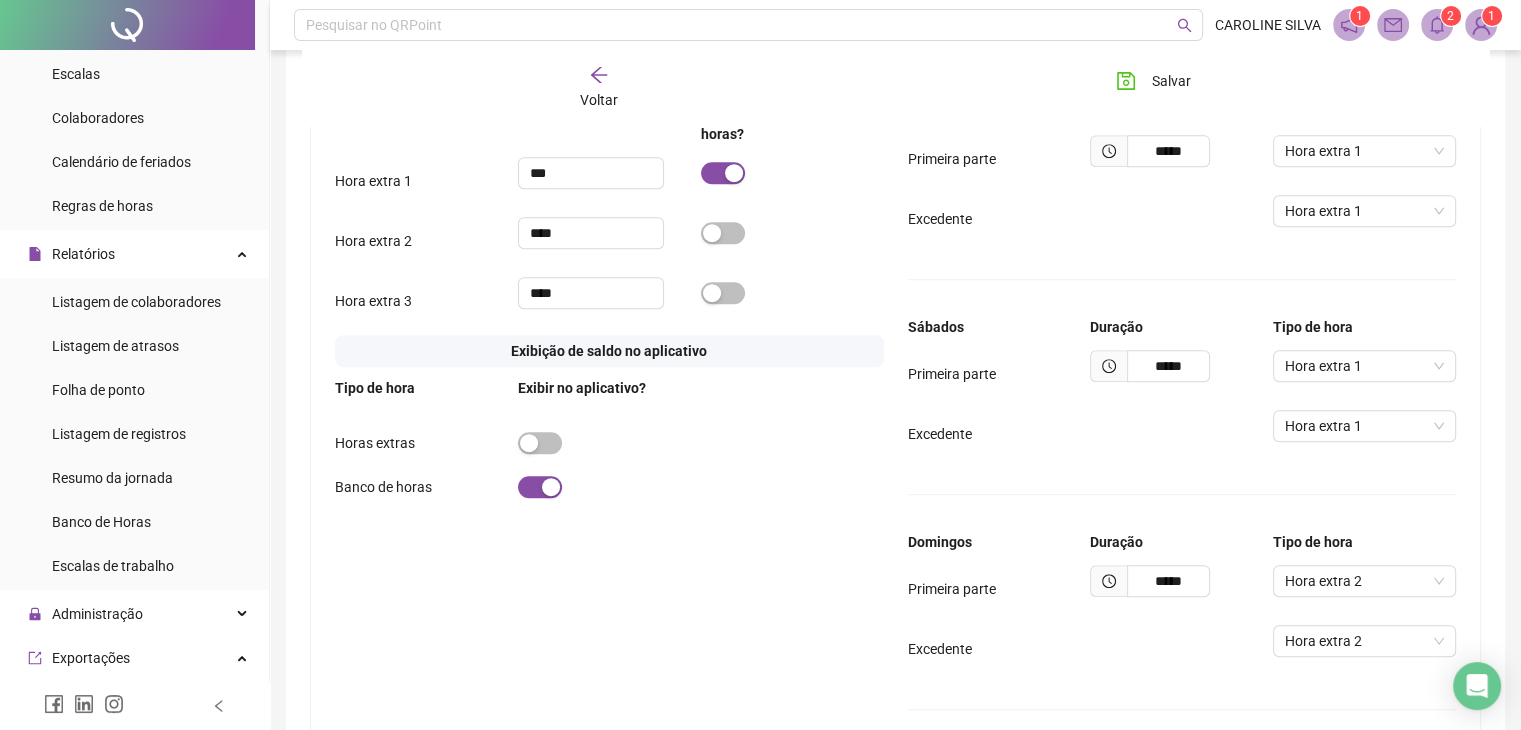 scroll, scrollTop: 1100, scrollLeft: 0, axis: vertical 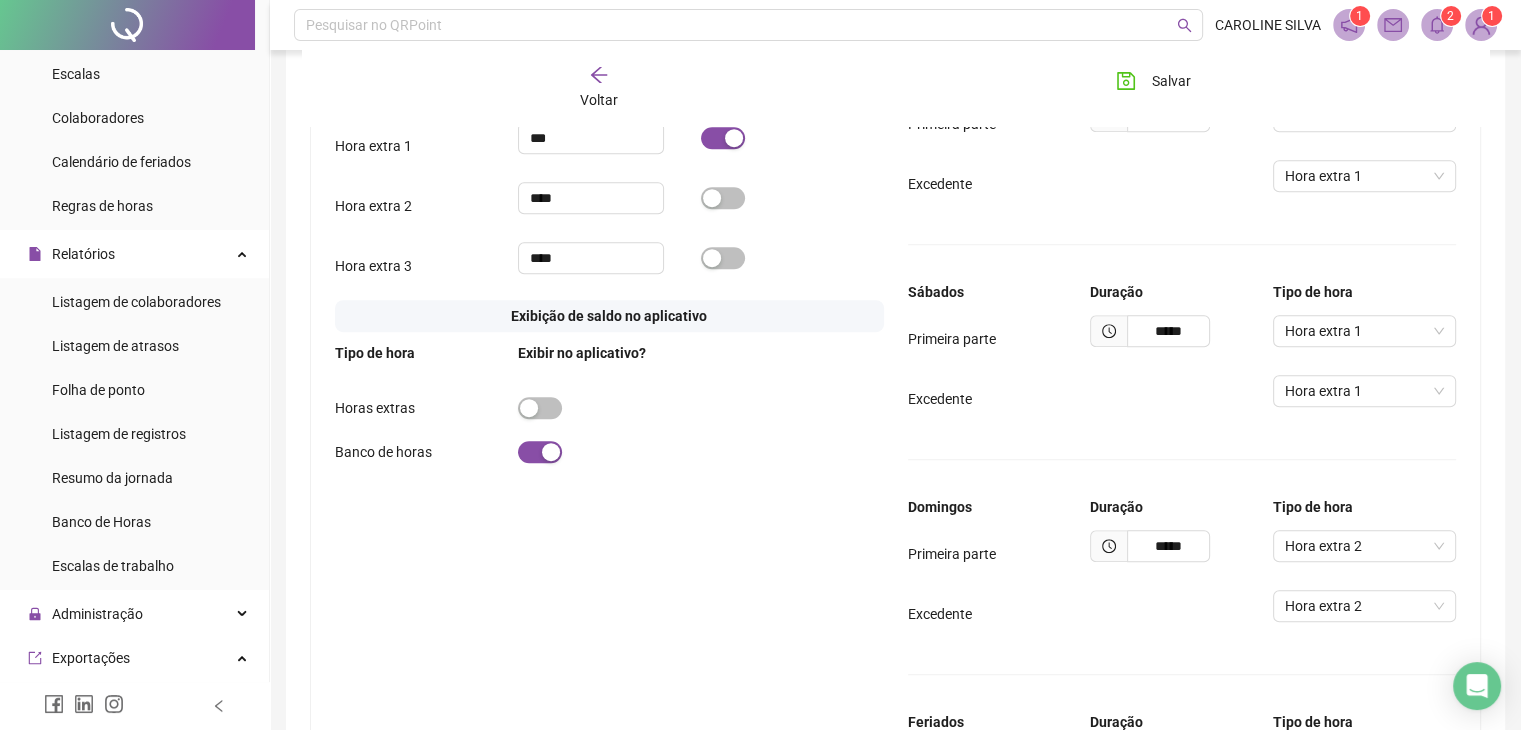 click at bounding box center (609, 407) 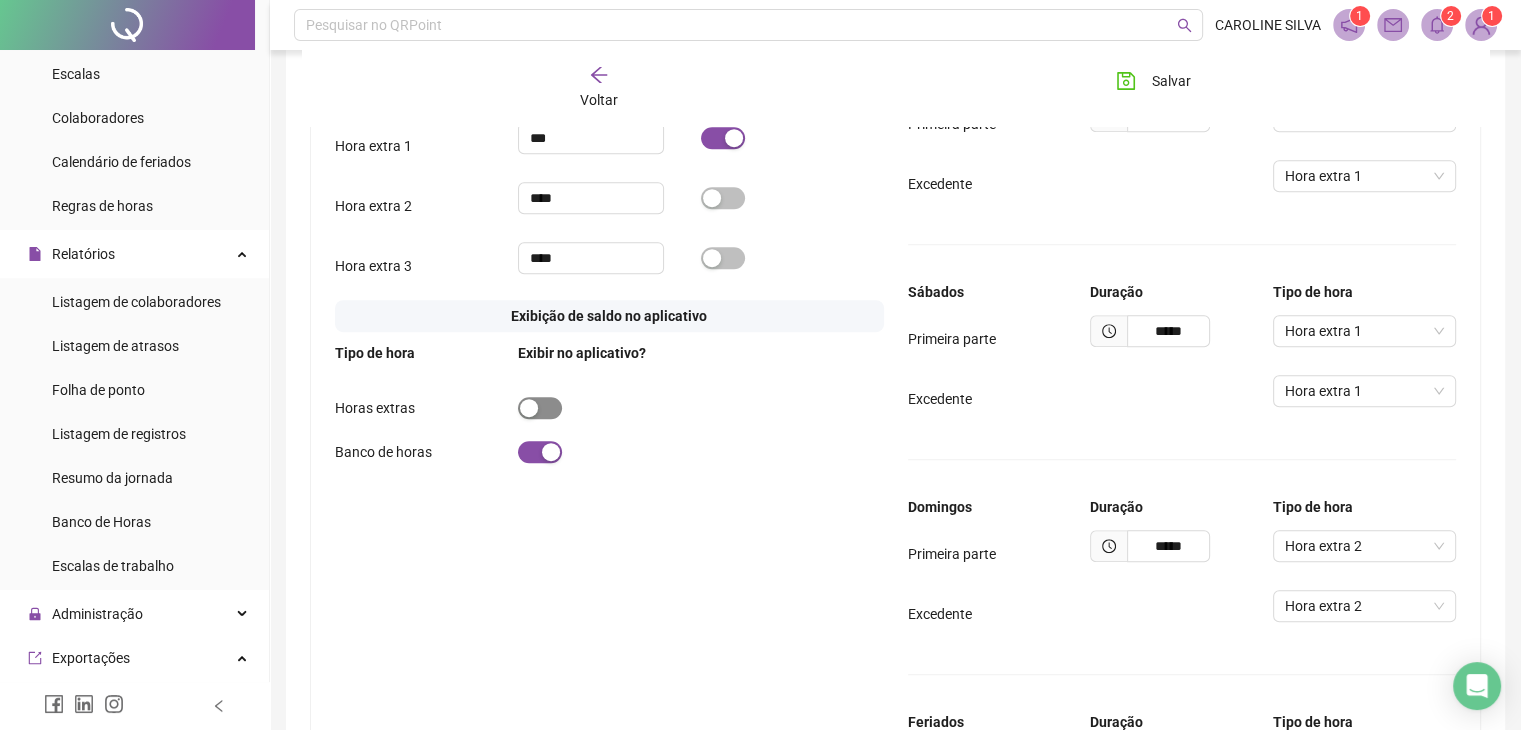 click at bounding box center (540, 408) 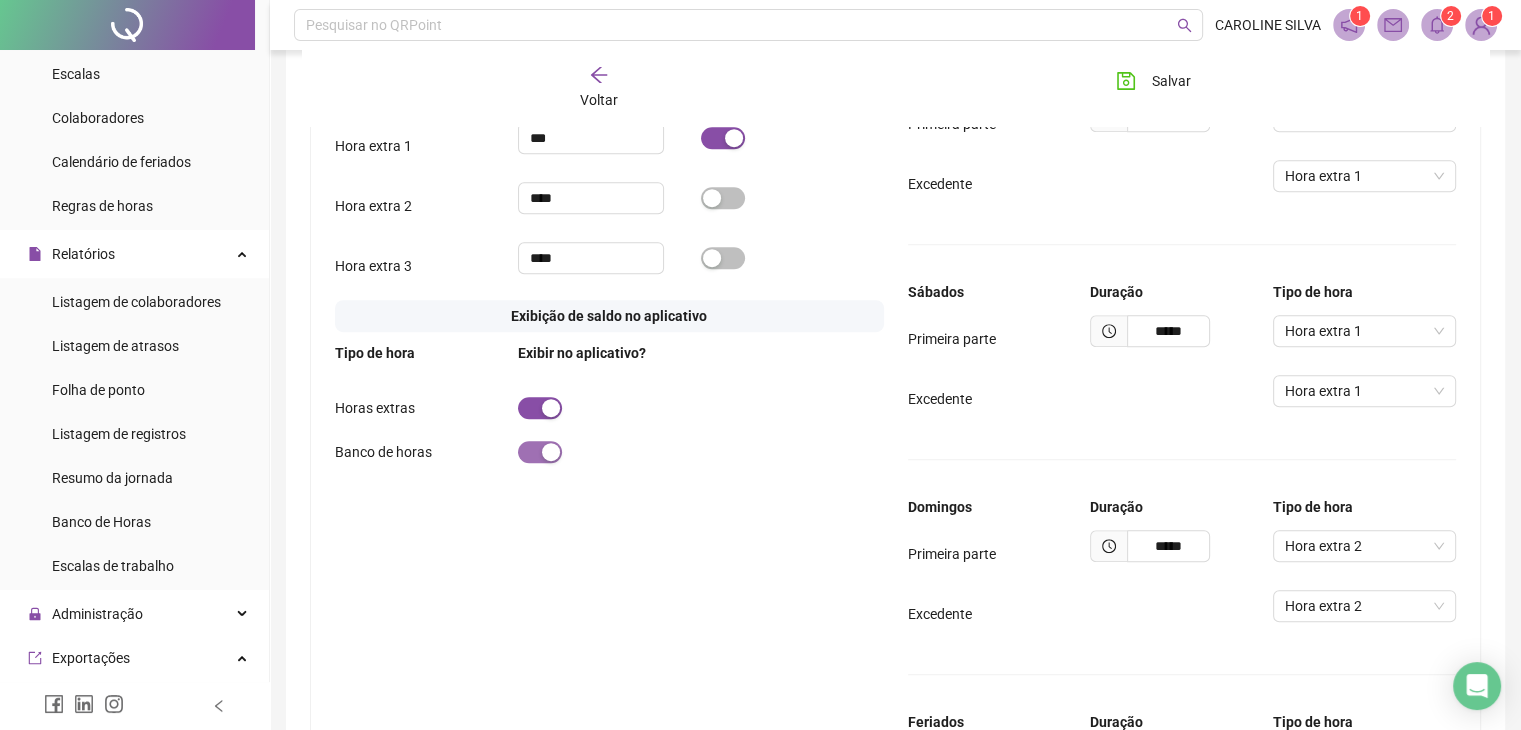 click at bounding box center (540, 452) 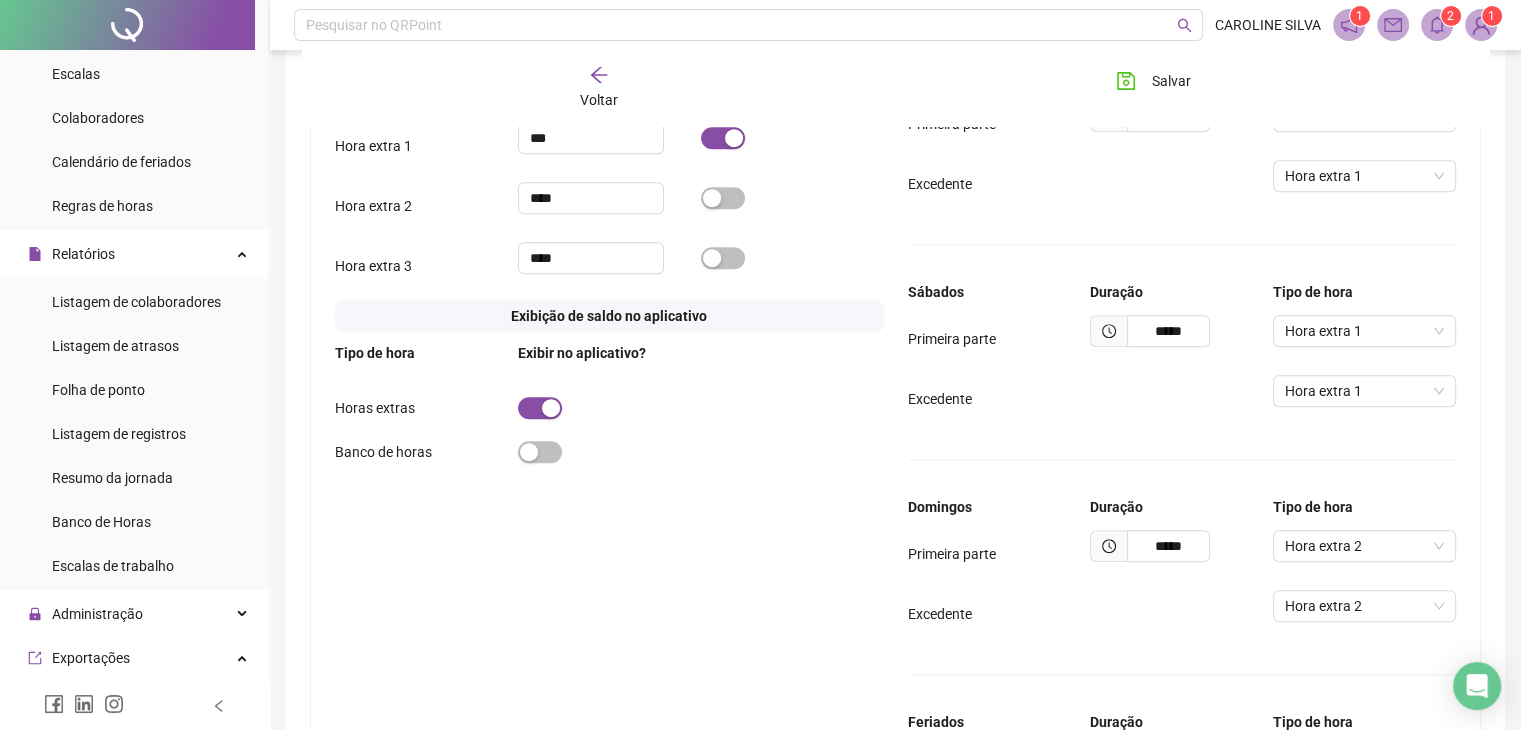 click on "Banco de horas" at bounding box center (609, 436) 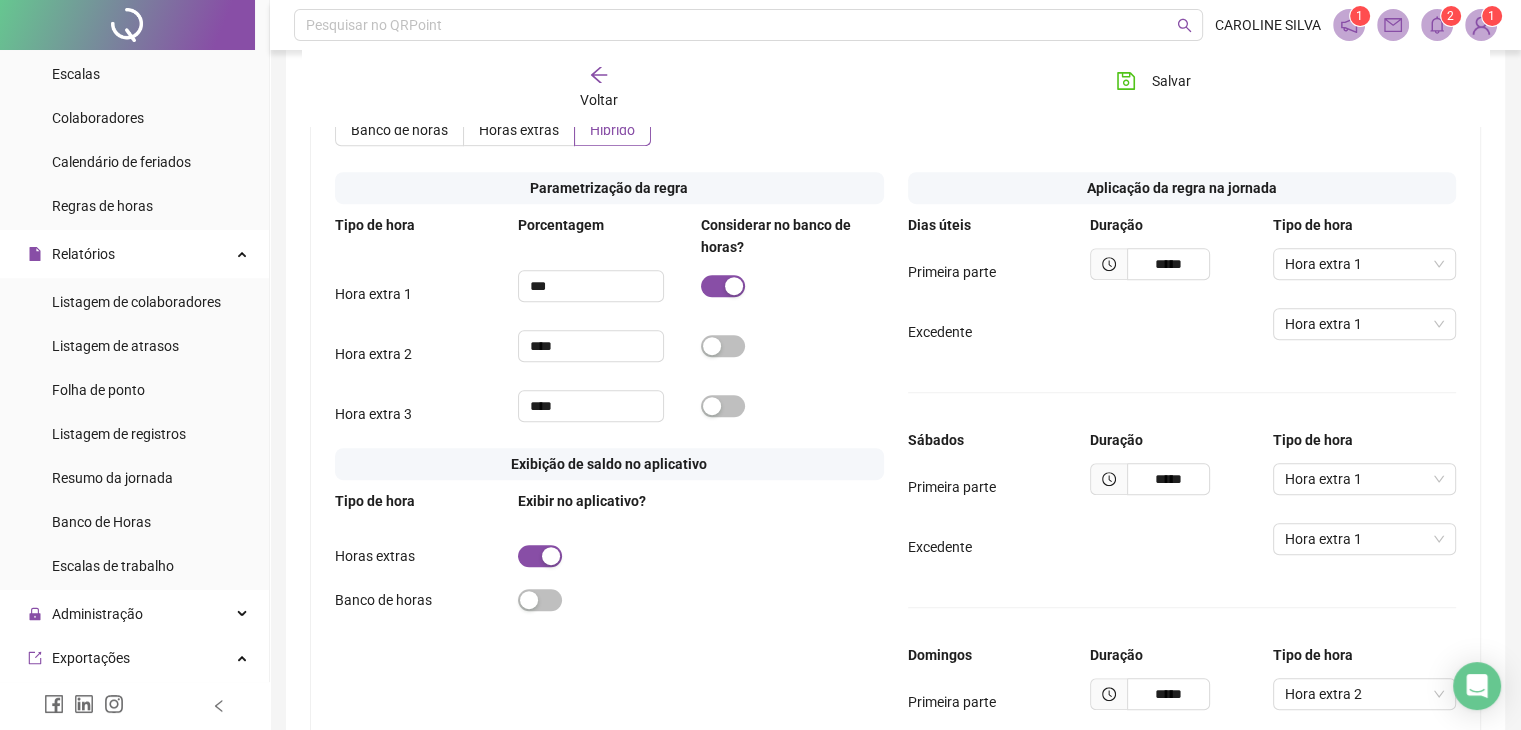 scroll, scrollTop: 900, scrollLeft: 0, axis: vertical 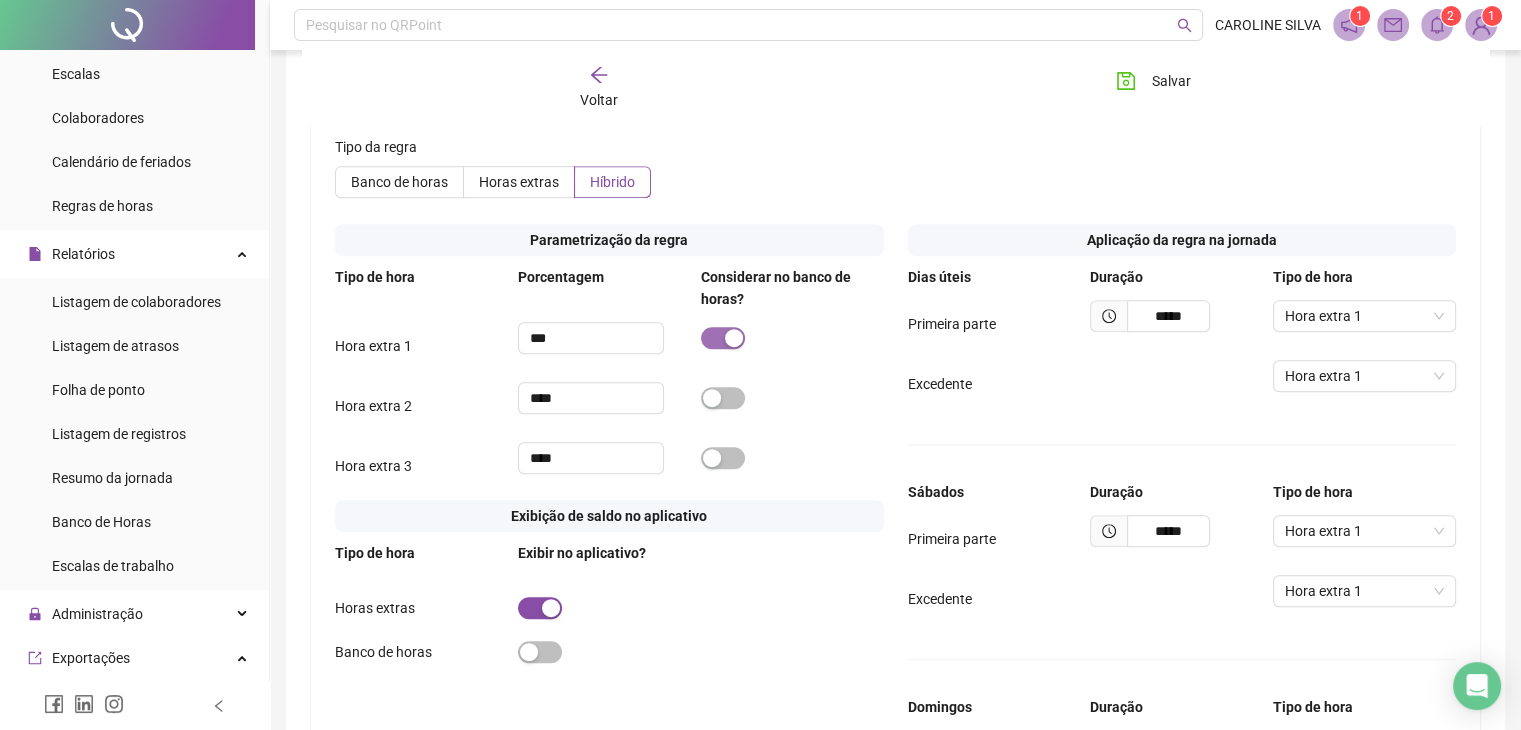 click at bounding box center [723, 338] 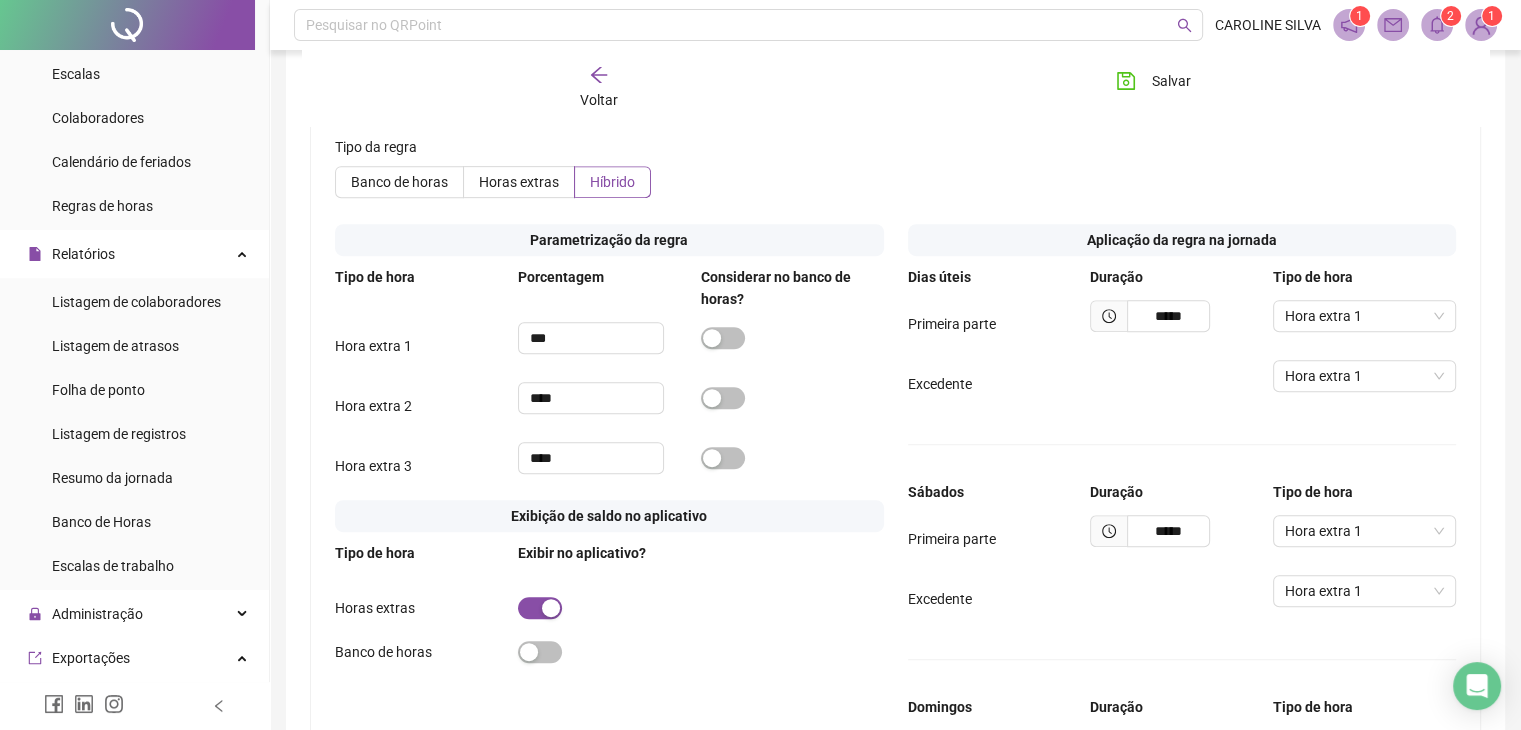 click at bounding box center (792, 397) 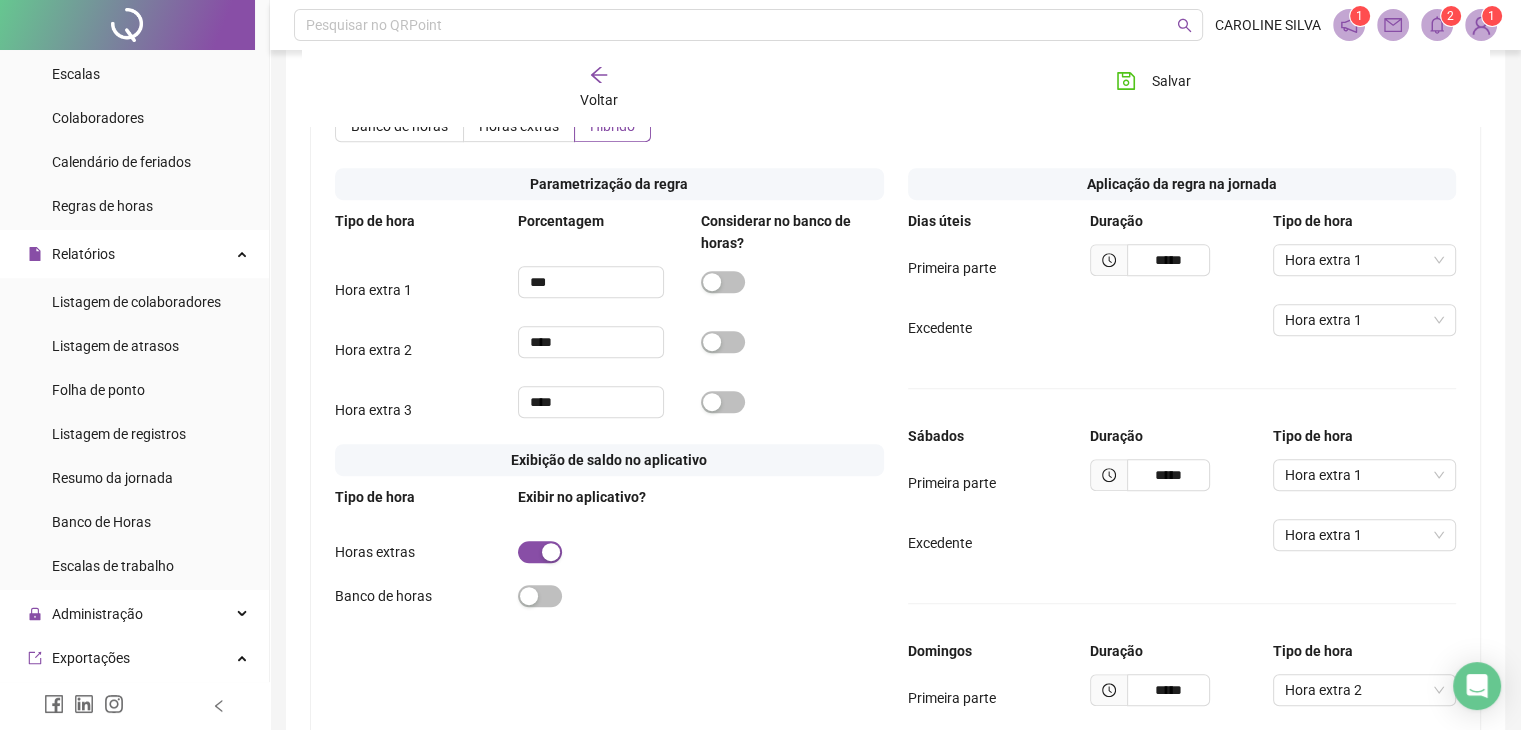 scroll, scrollTop: 756, scrollLeft: 0, axis: vertical 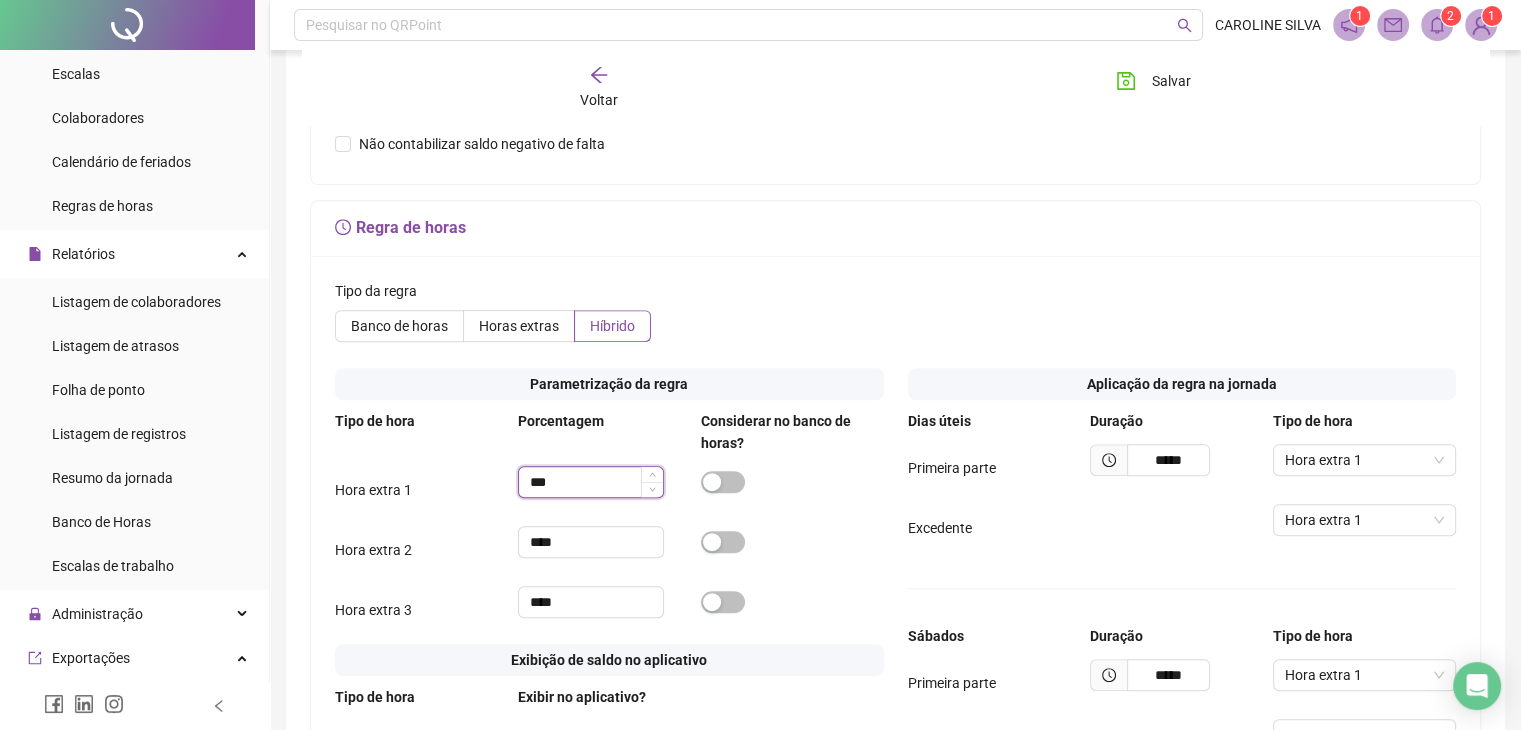 click on "***" at bounding box center (591, 482) 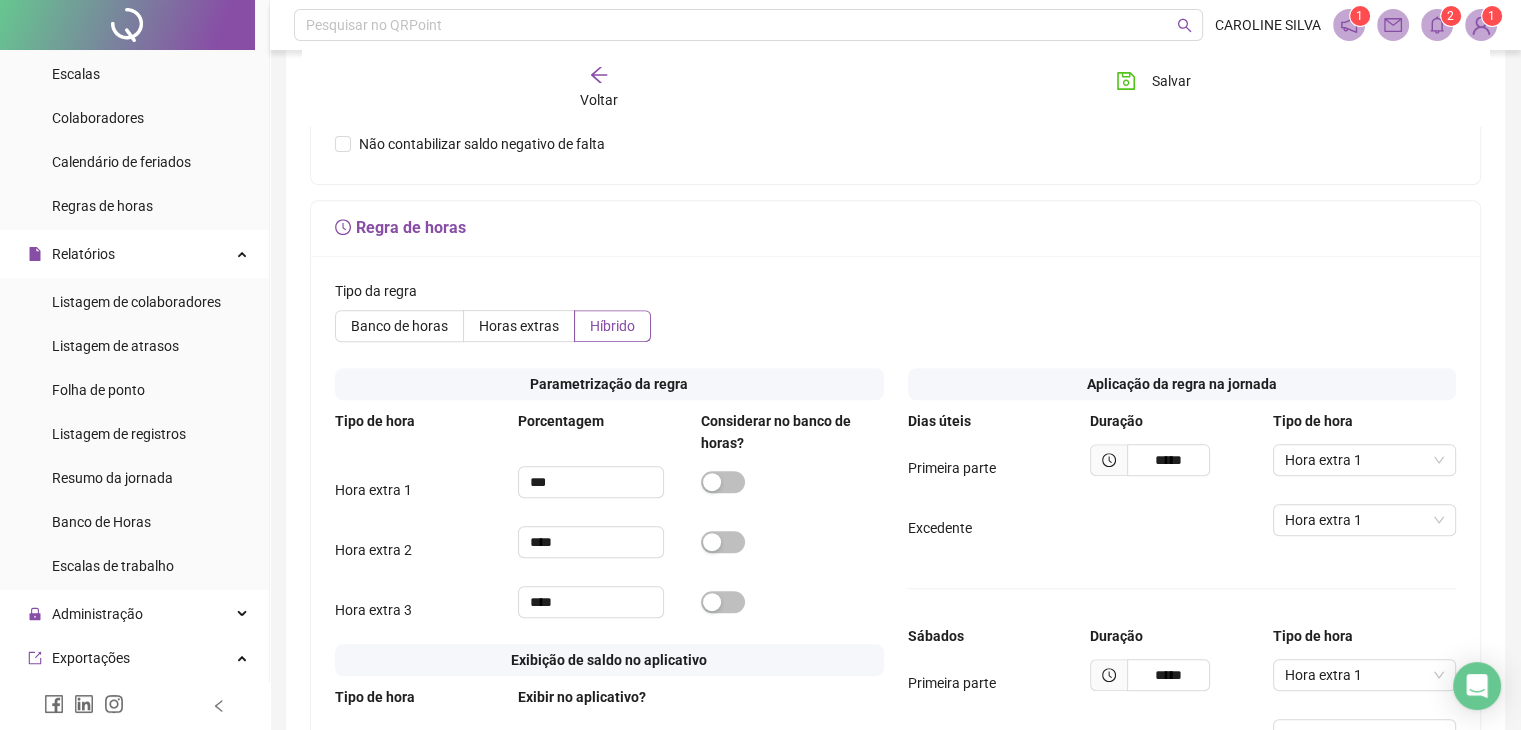 click at bounding box center [792, 490] 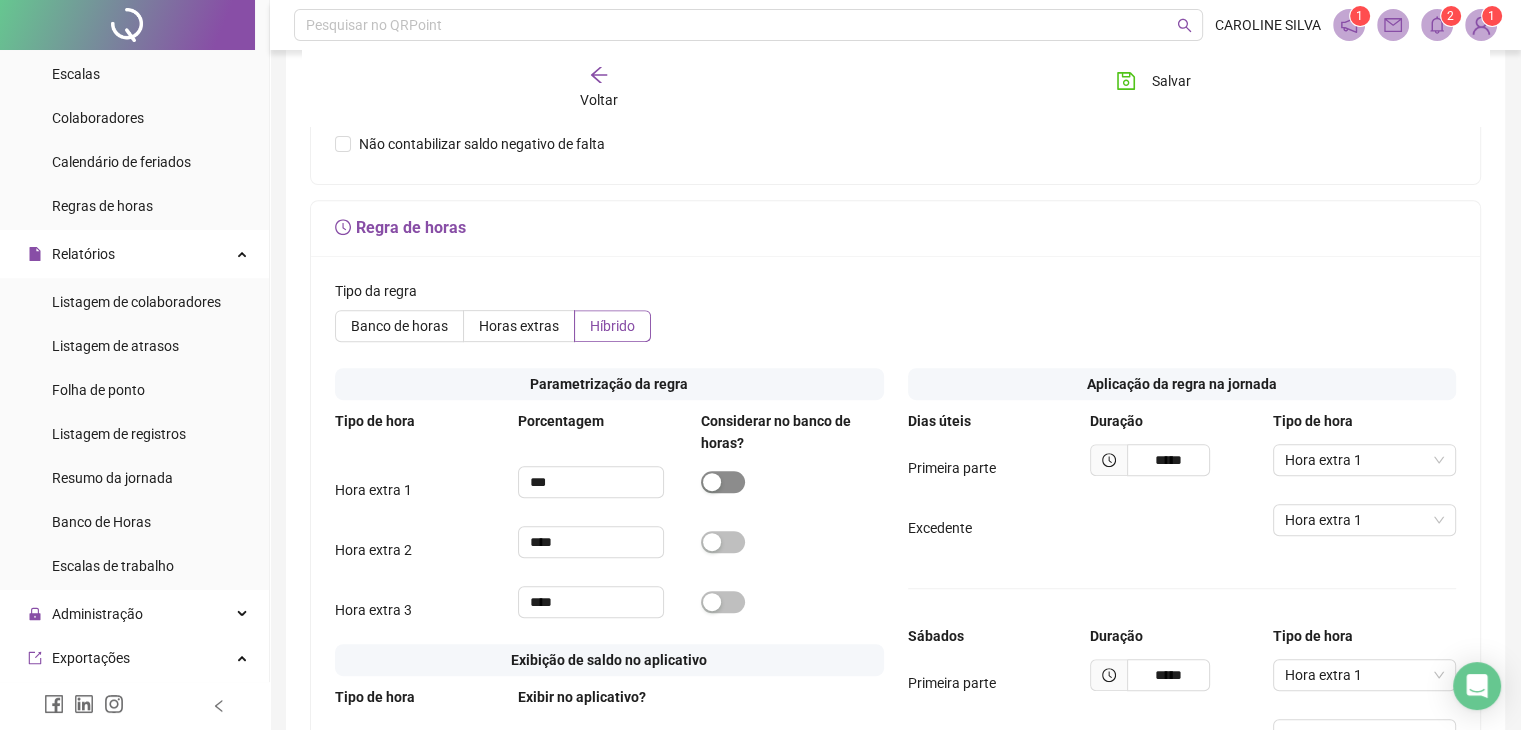 click at bounding box center [712, 482] 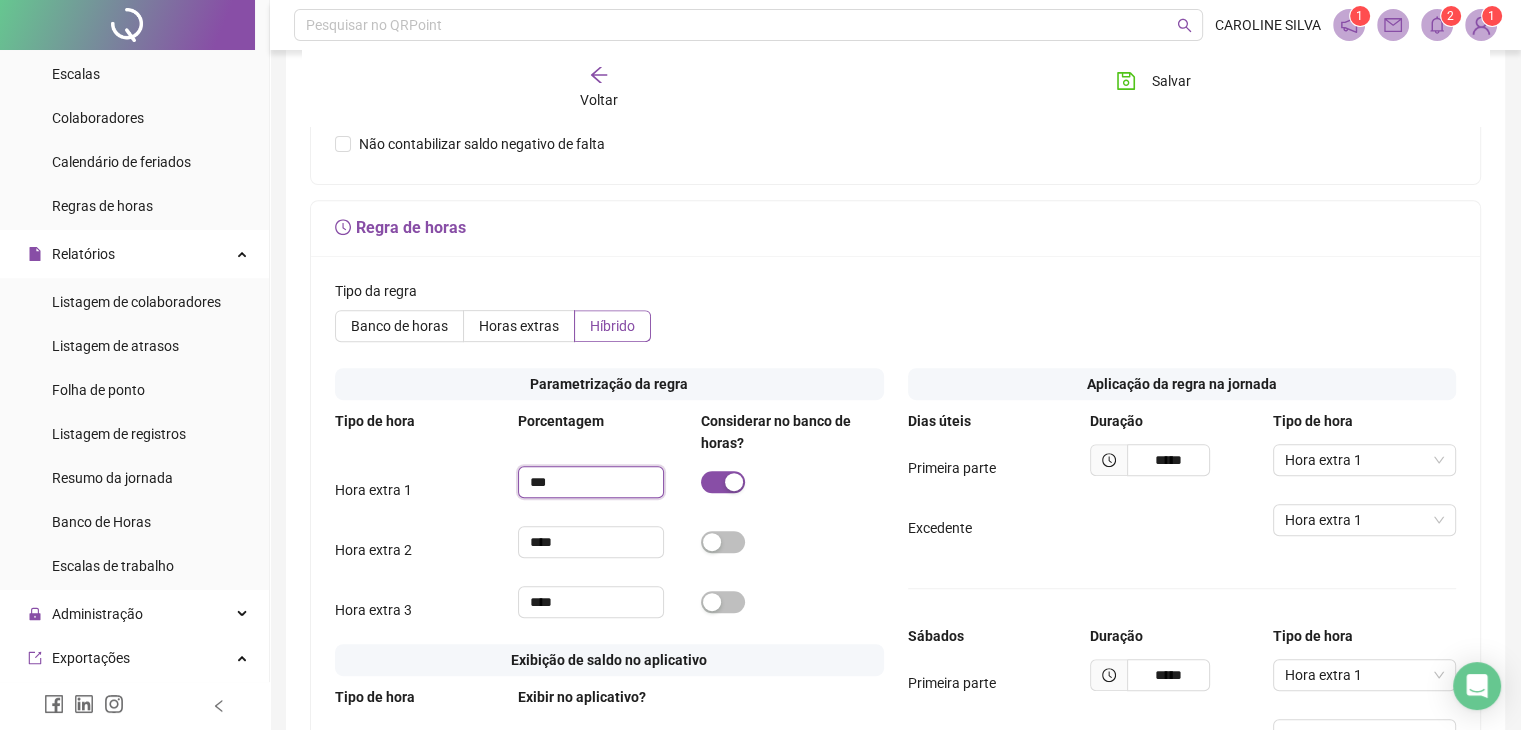 drag, startPoint x: 588, startPoint y: 469, endPoint x: 763, endPoint y: 693, distance: 284.25516 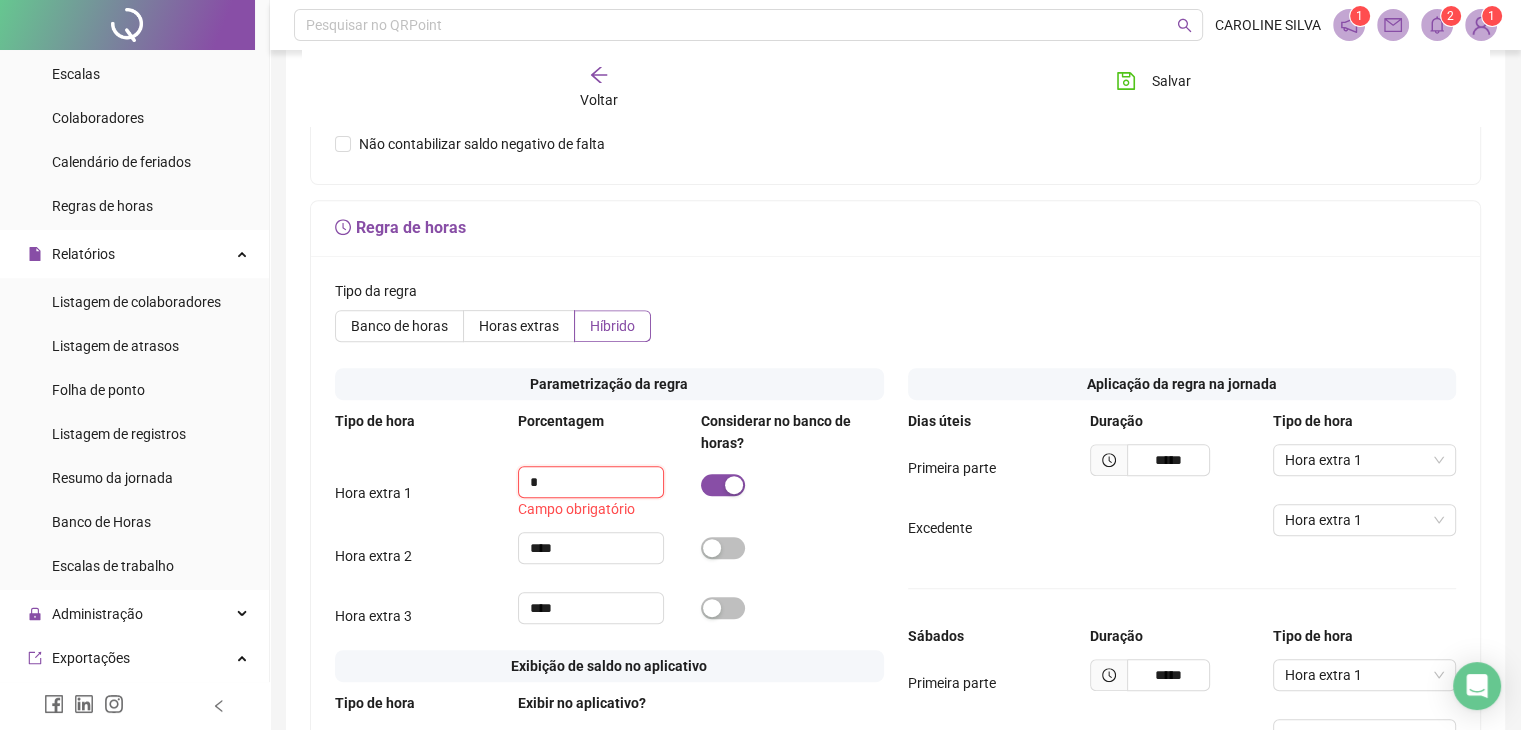 type on "*" 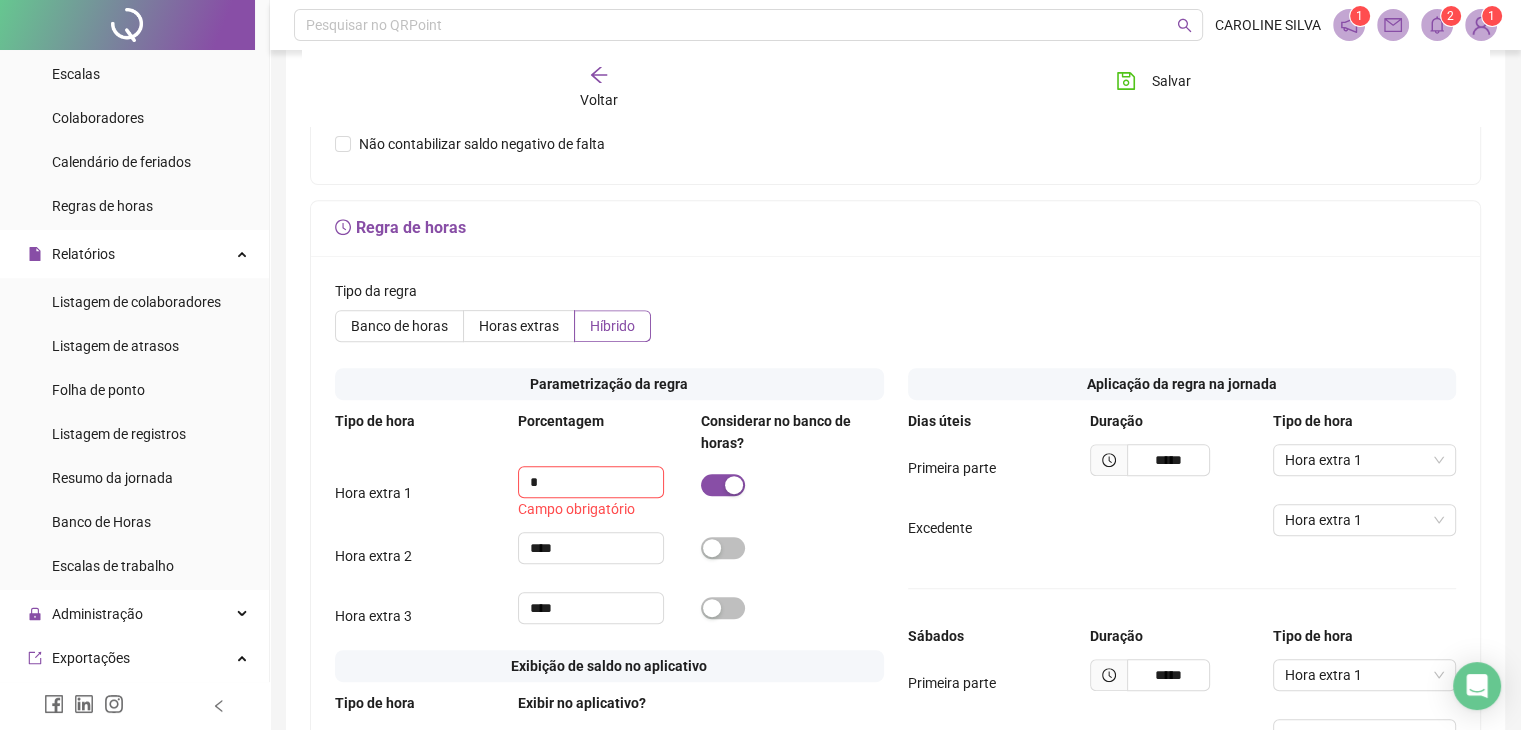 click on "Regra de horas" at bounding box center [895, 228] 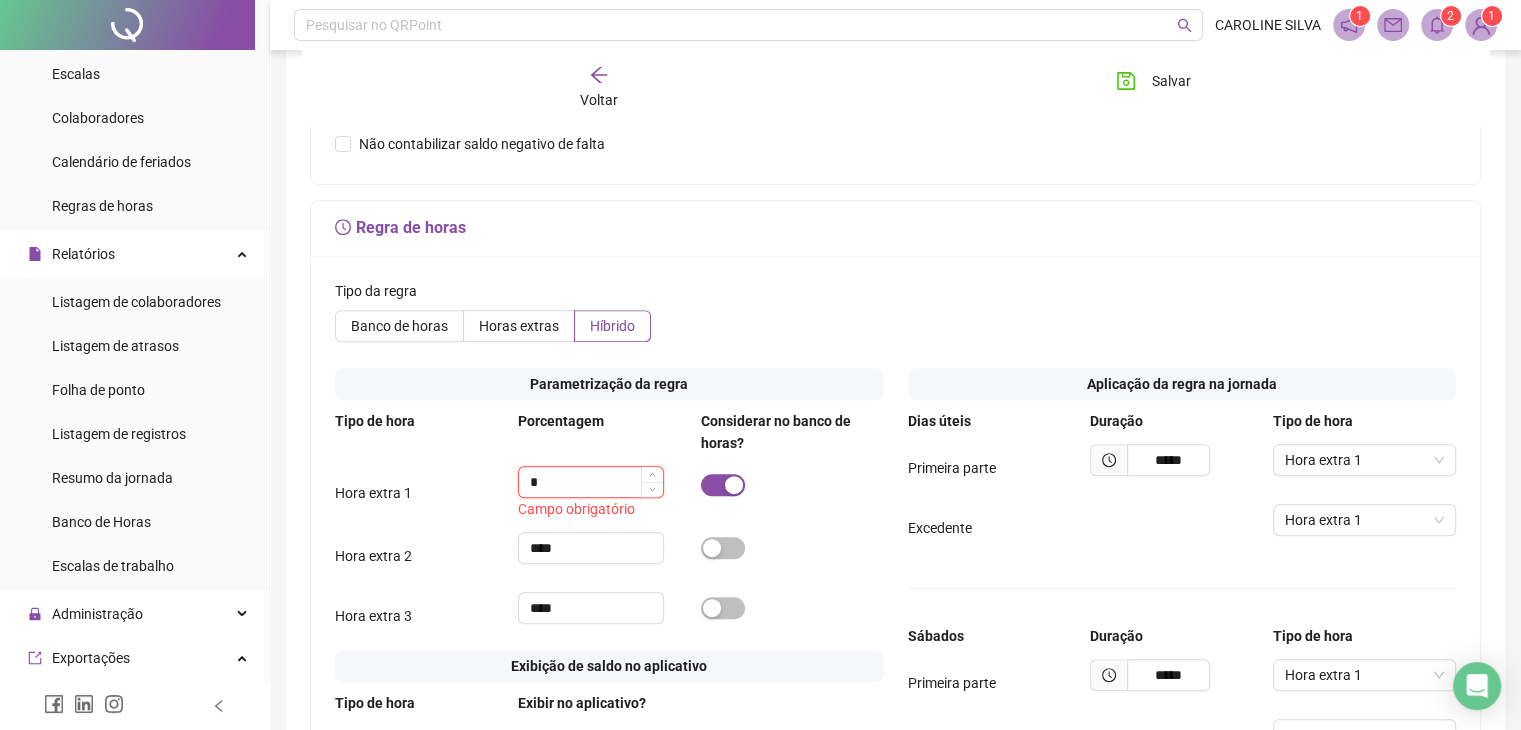 click on "*" at bounding box center (591, 482) 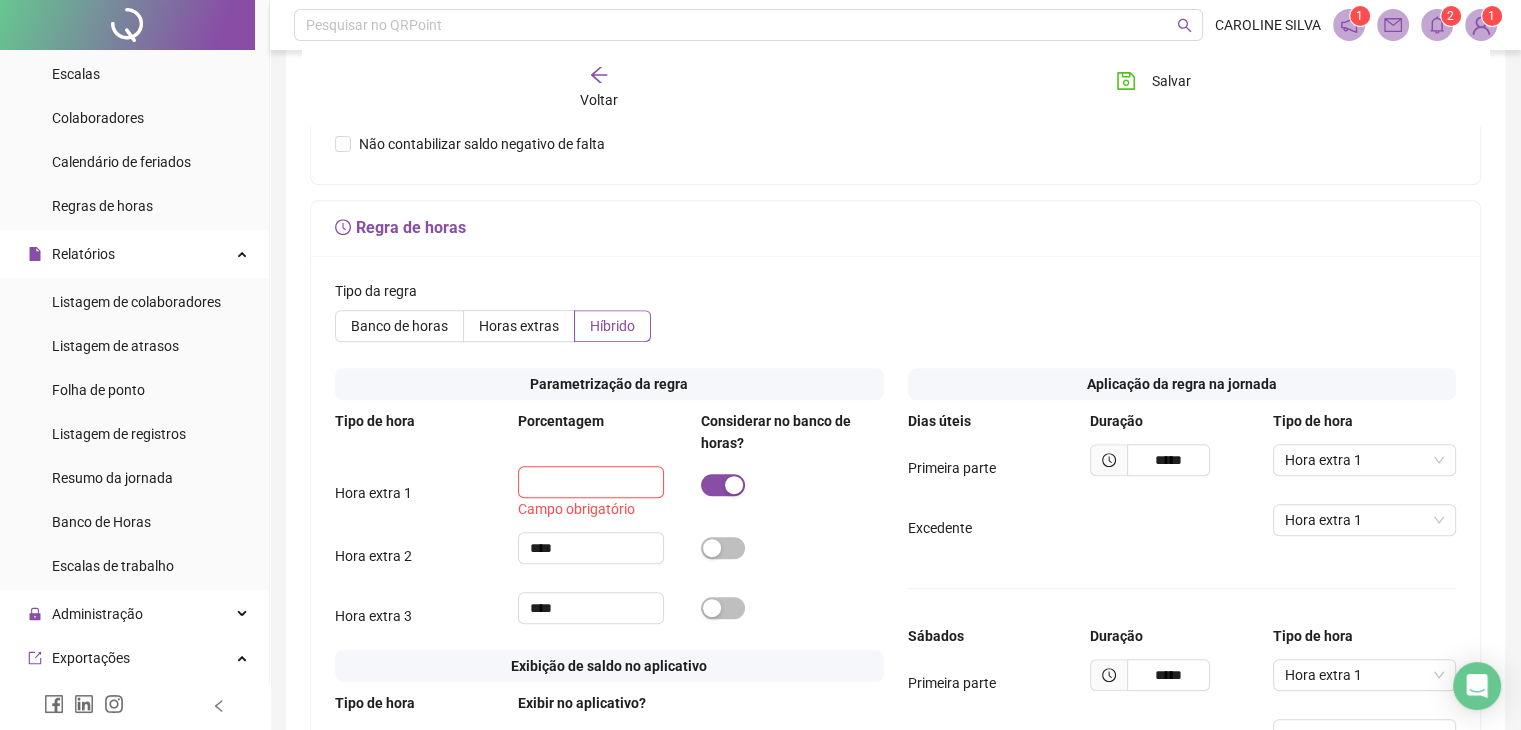 type on "*" 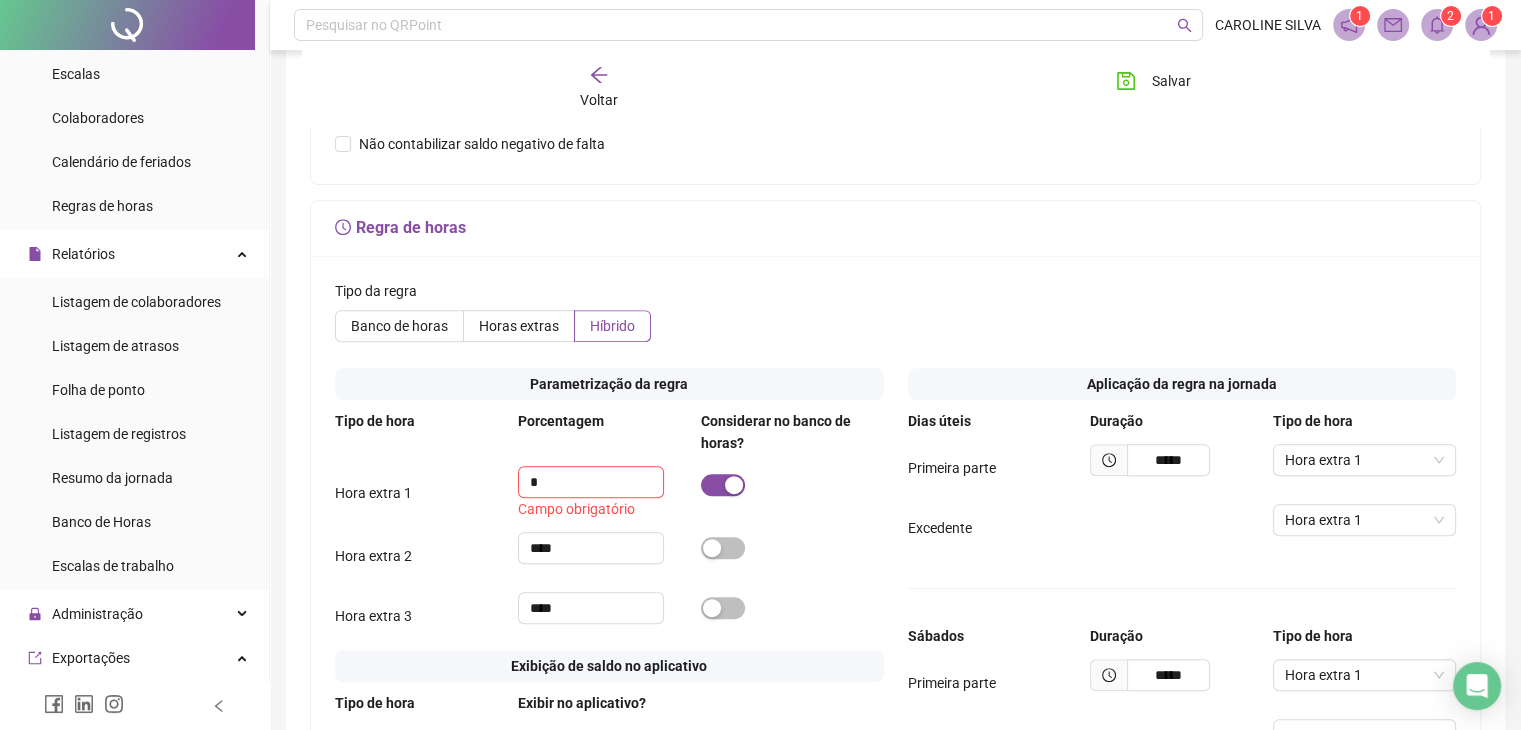 click on "Tipo da regra Banco de horas Horas extras Híbrido Parametrização da regra Tipo de hora Porcentagem Considerar no banco de horas? Hora extra 1 * Campo obrigatório Hora extra 2 **** Hora extra 3 **** Exibição de saldo no aplicativo Tipo de hora Exibir no aplicativo? Horas extras Banco de horas Aplicação da regra na jornada Dias úteis Duração Tipo de hora Primeira parte ***** Hora extra 1 Excedente Hora extra 1 Sábados Duração Tipo de hora Primeira parte ***** Hora extra 1 Excedente Hora extra 1 Domingos Duração Tipo de hora Primeira parte ***** Hora extra 2 Excedente Hora extra 2 Feriados Duração Tipo de hora Primeira parte ***** Hora extra 2 Excedente Hora extra 2" at bounding box center (895, 738) 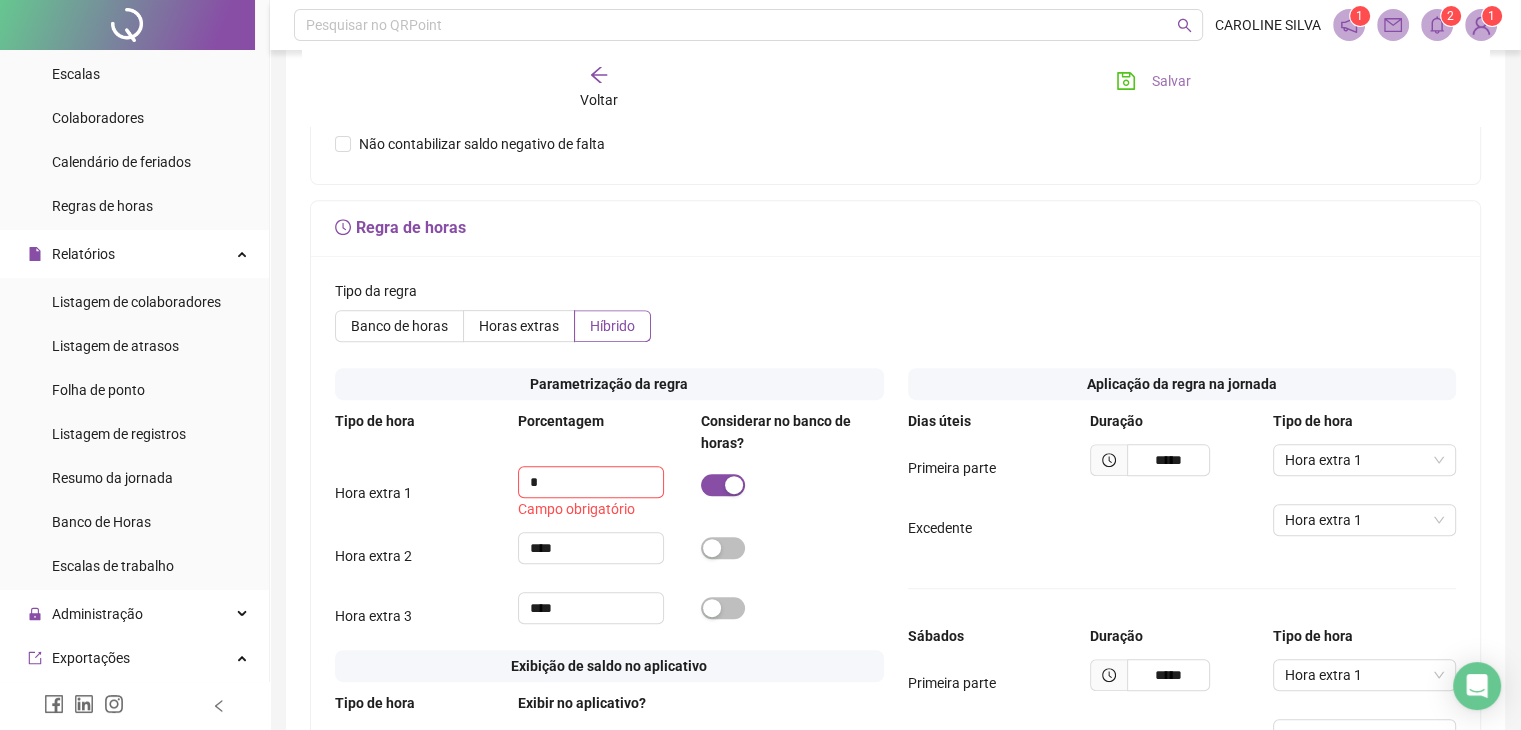 click on "Salvar" at bounding box center [1153, 81] 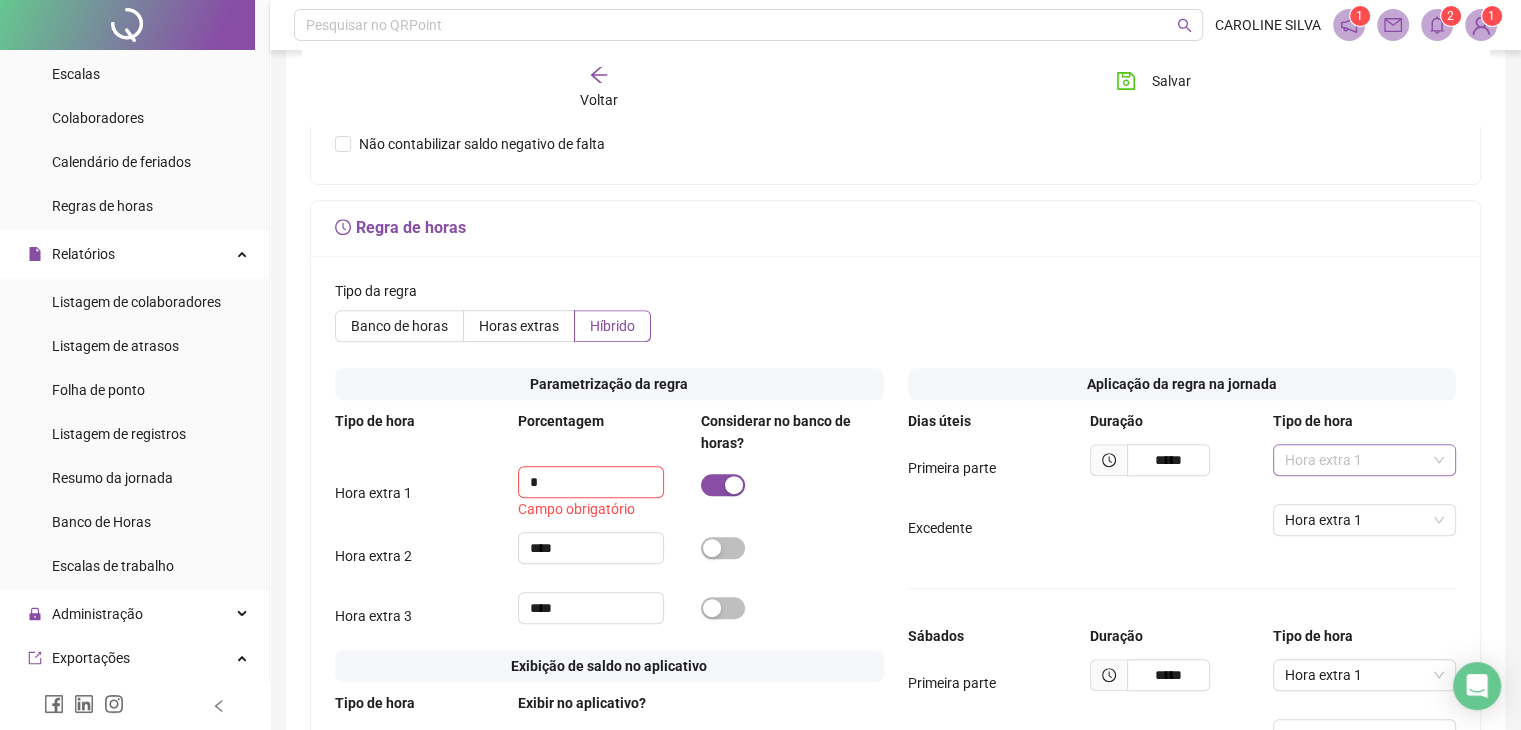 click on "Hora extra 1" at bounding box center [1364, 460] 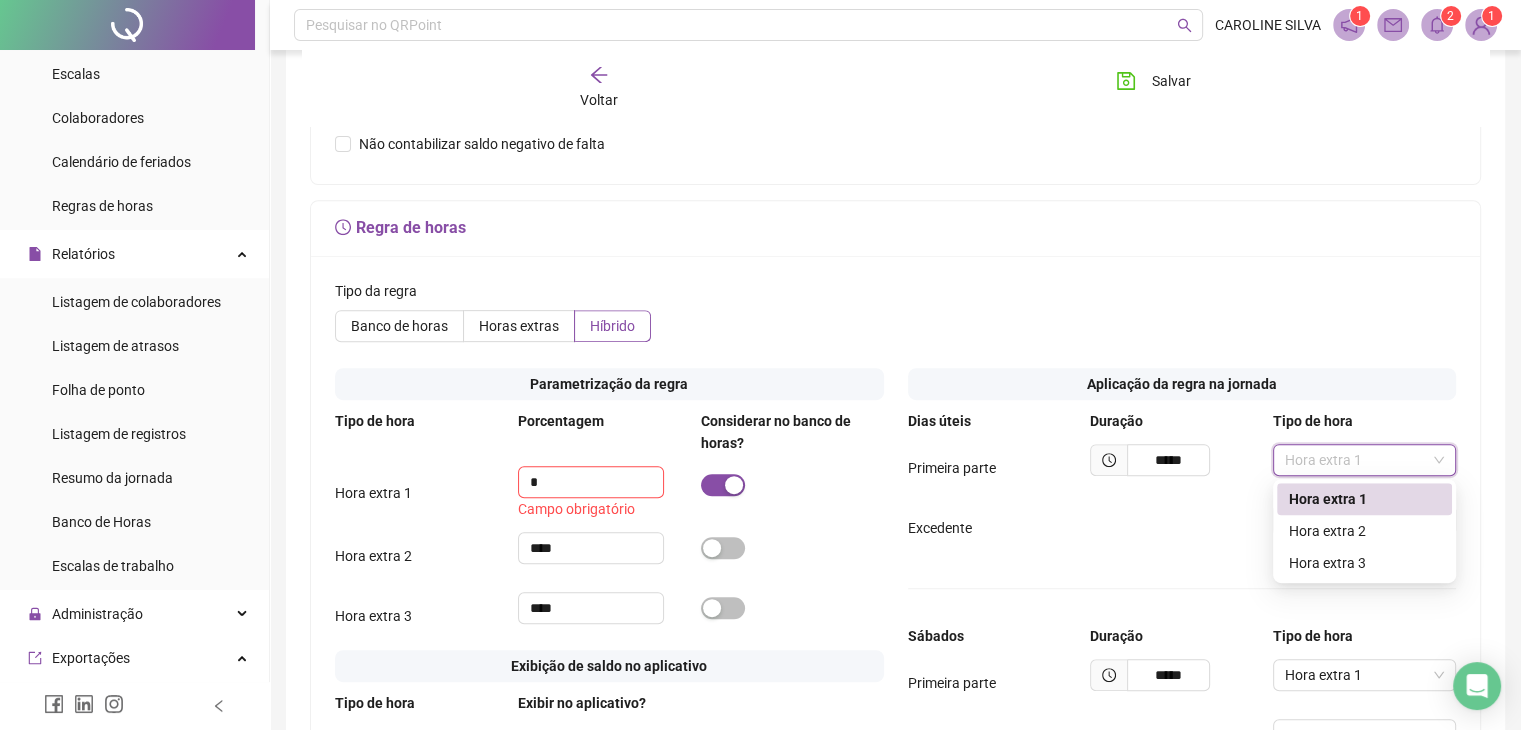 click on "Hora extra 1" at bounding box center [1364, 460] 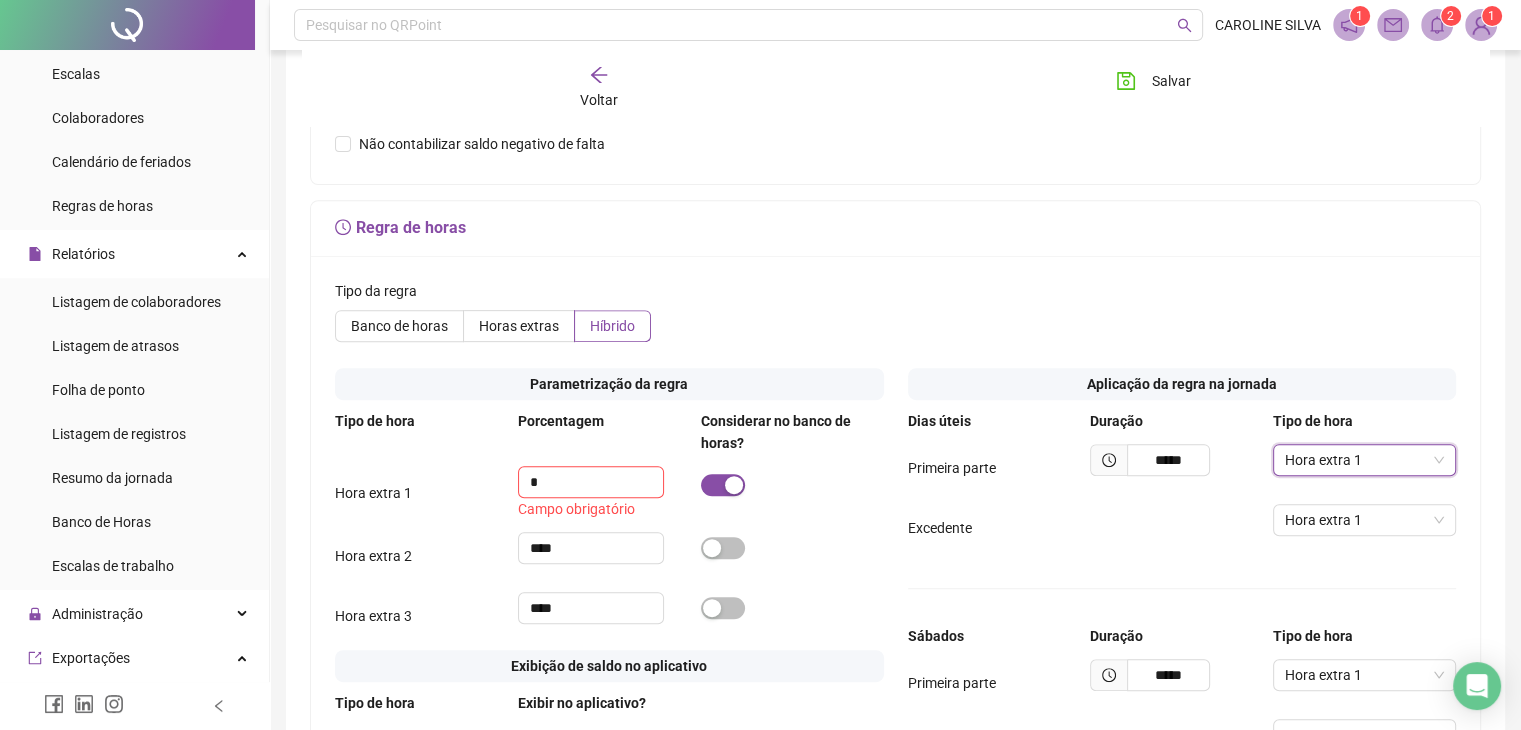click on "Banco de horas Horas extras Híbrido" at bounding box center (895, 326) 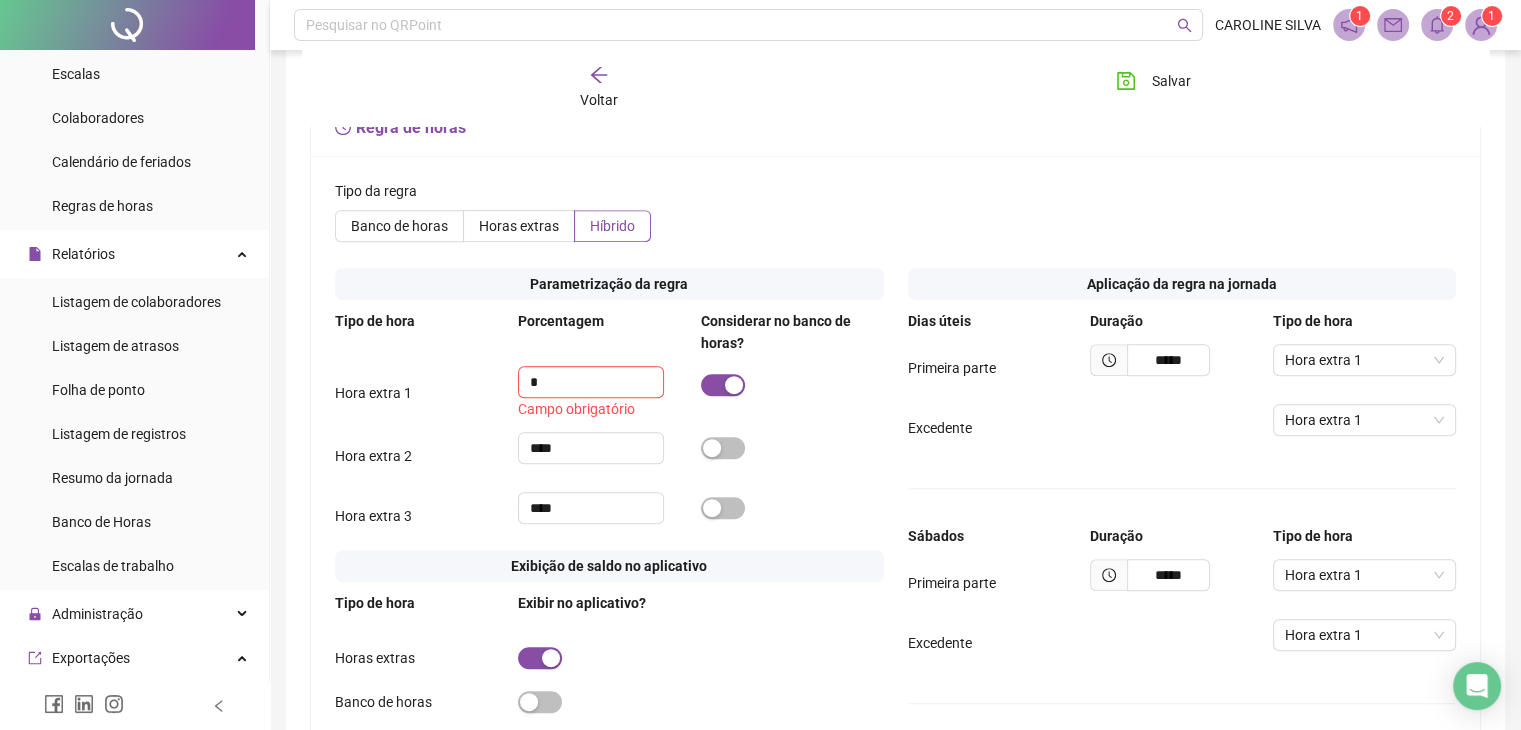 scroll, scrollTop: 1056, scrollLeft: 0, axis: vertical 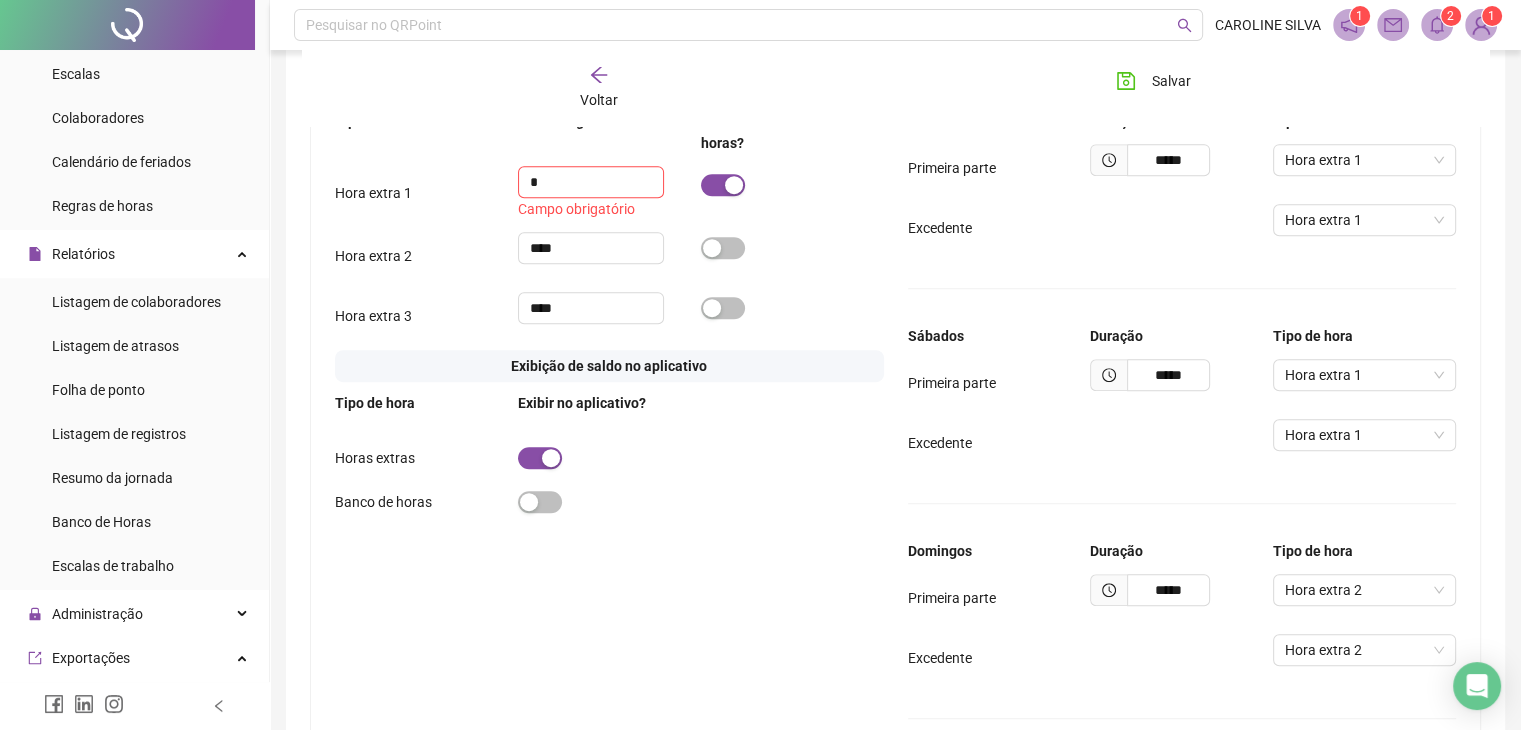 drag, startPoint x: 717, startPoint y: 533, endPoint x: 717, endPoint y: 553, distance: 20 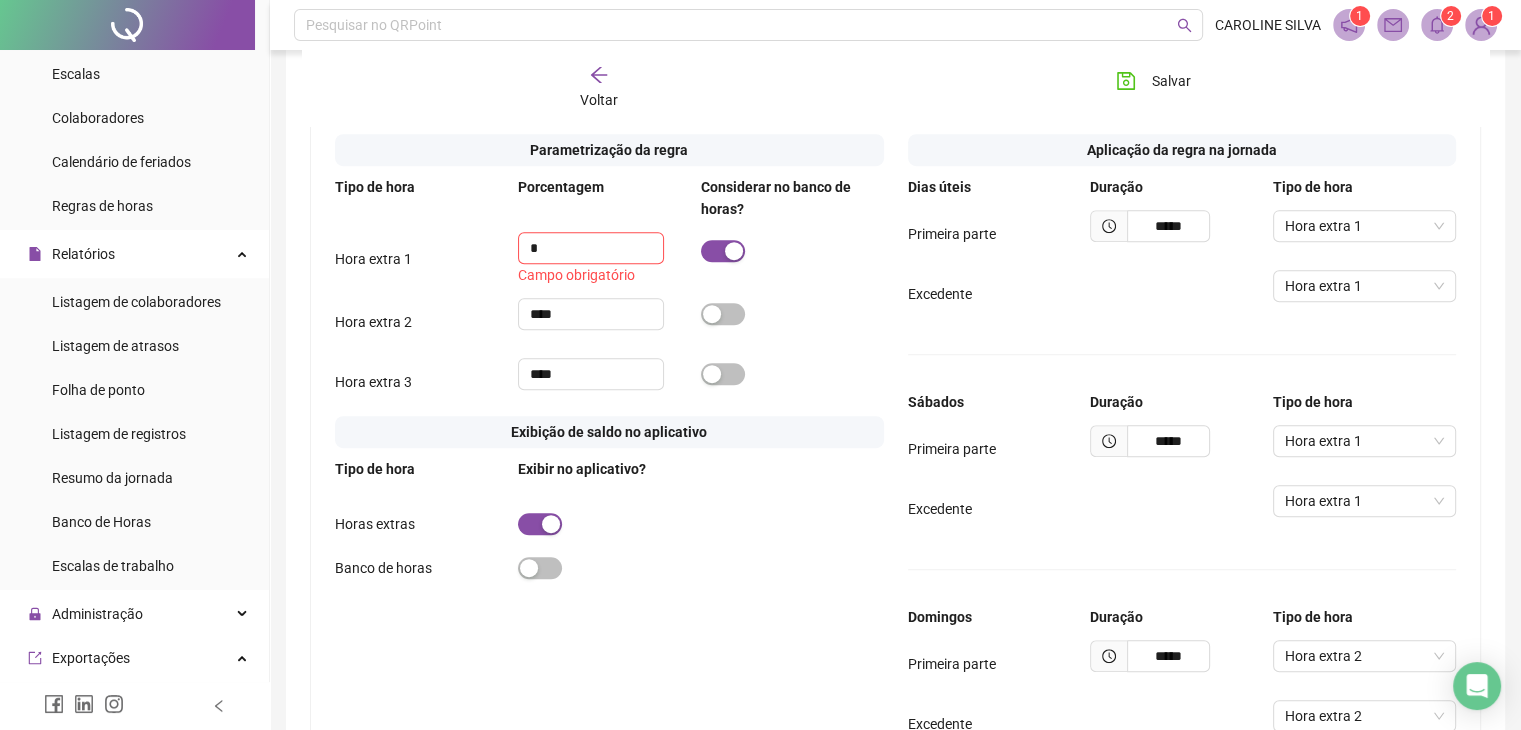 scroll, scrollTop: 956, scrollLeft: 0, axis: vertical 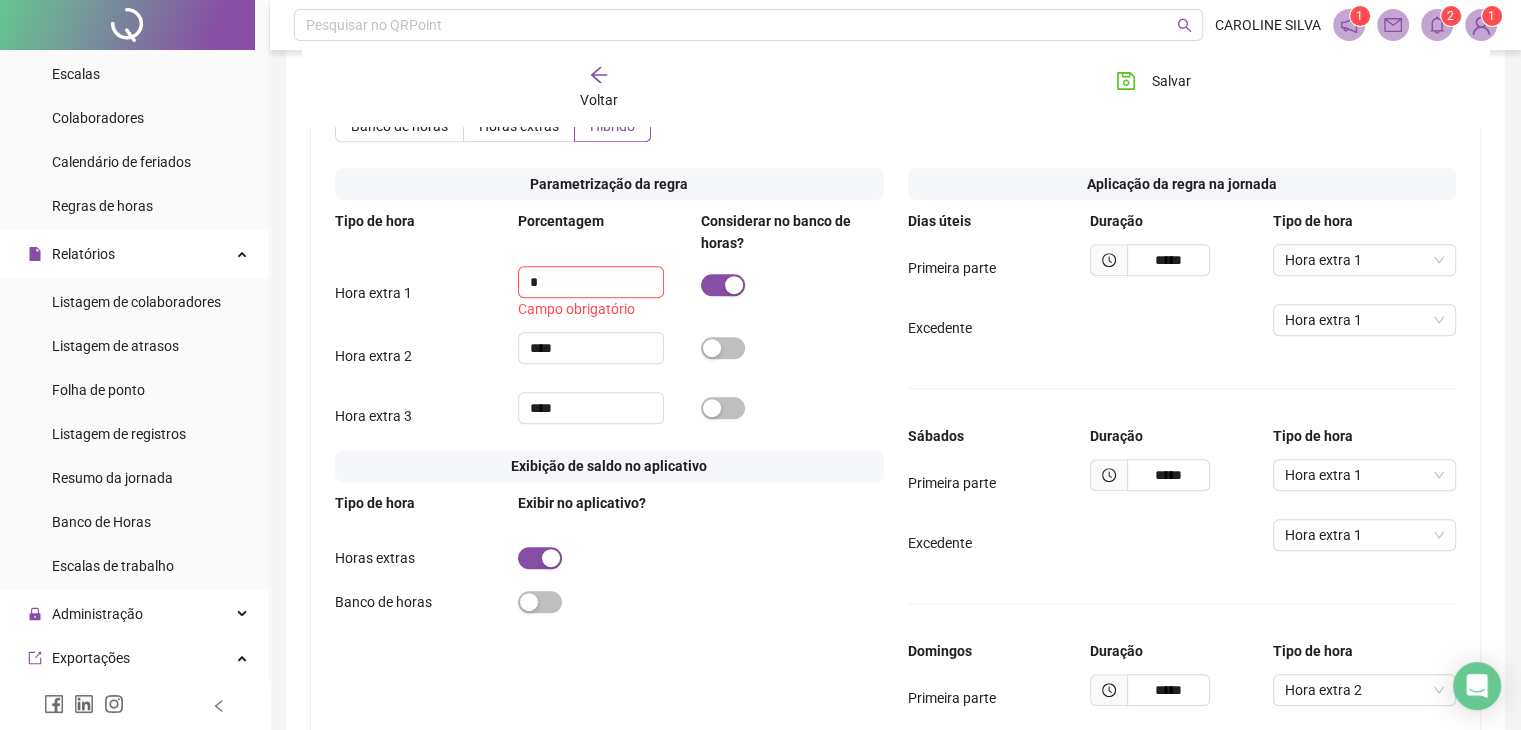 click 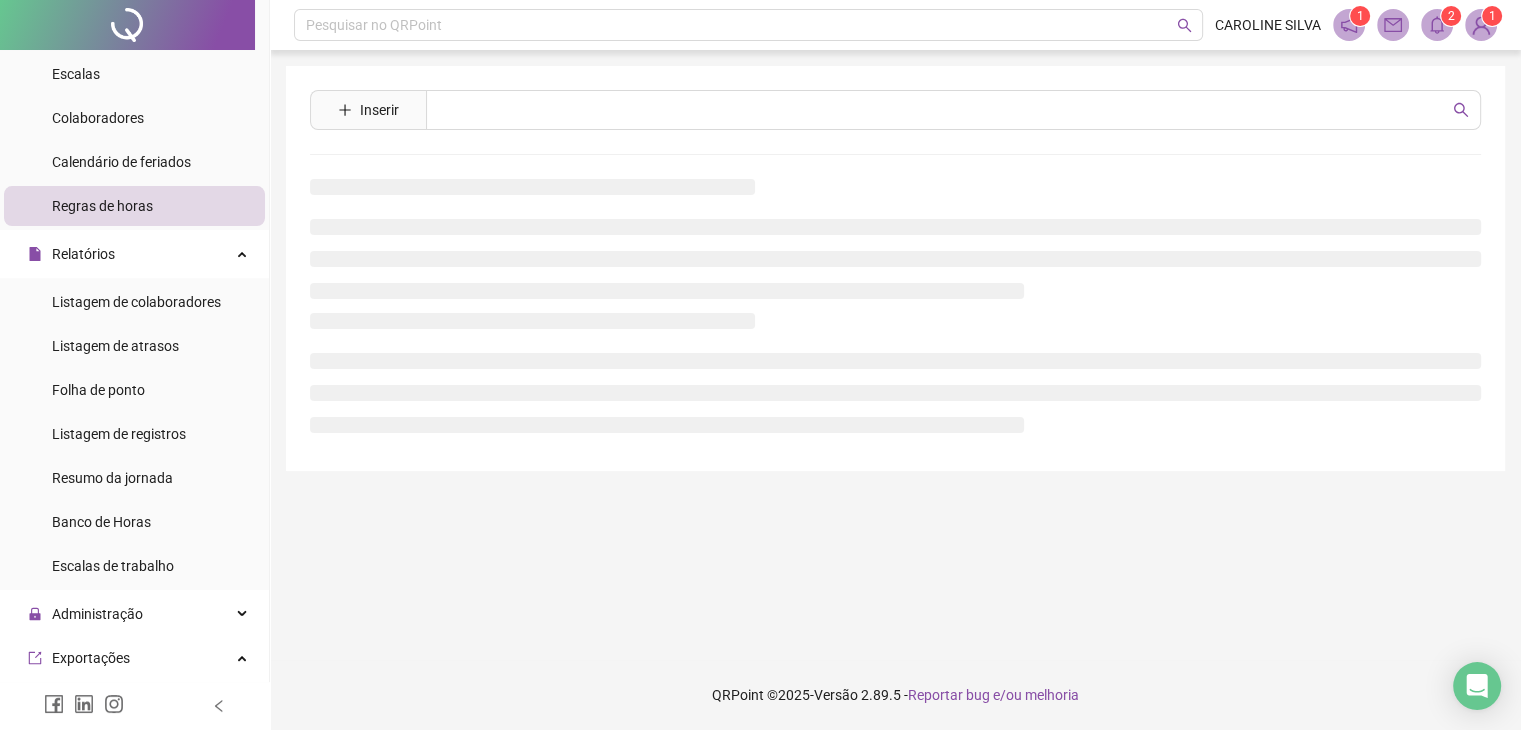 scroll, scrollTop: 0, scrollLeft: 0, axis: both 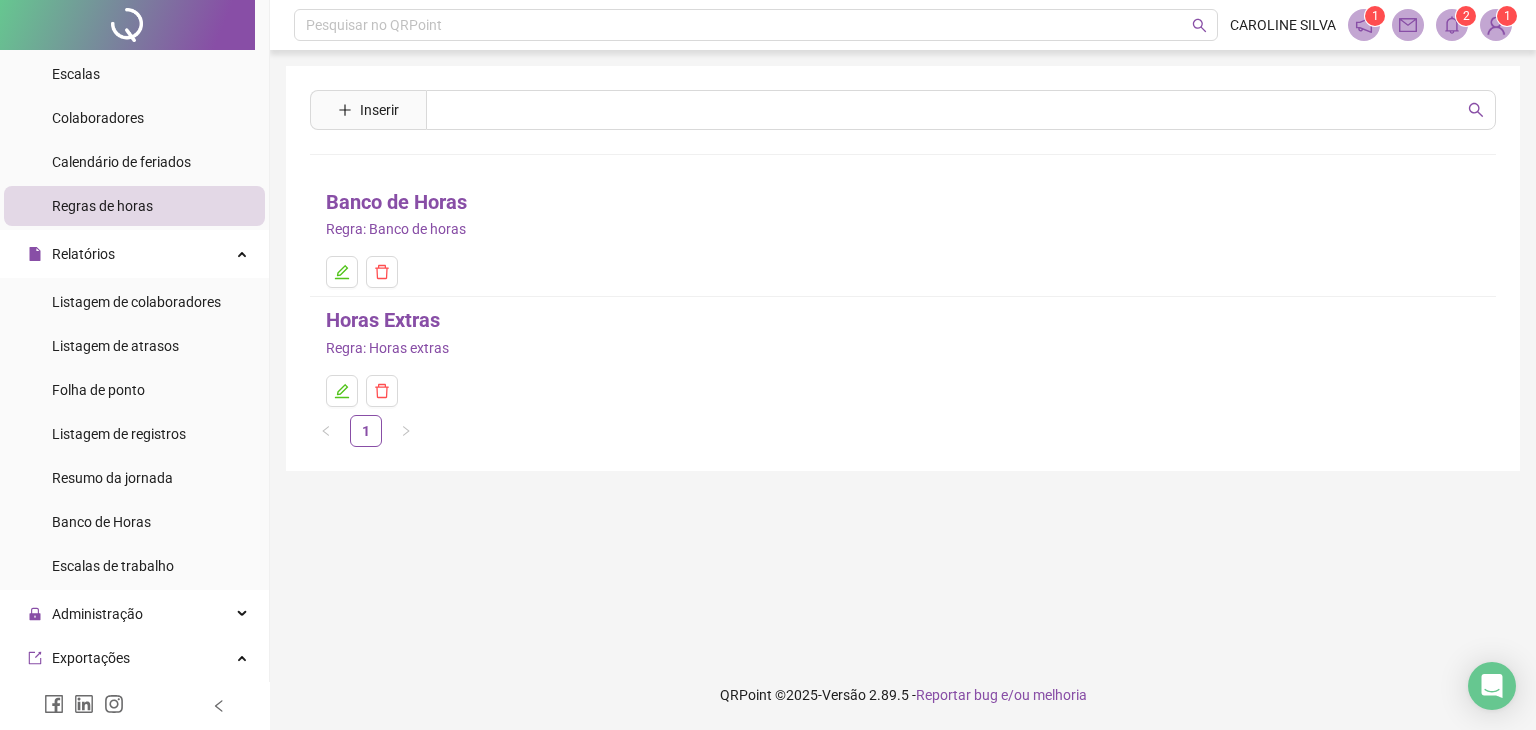 click on "Banco de Horas" at bounding box center [396, 202] 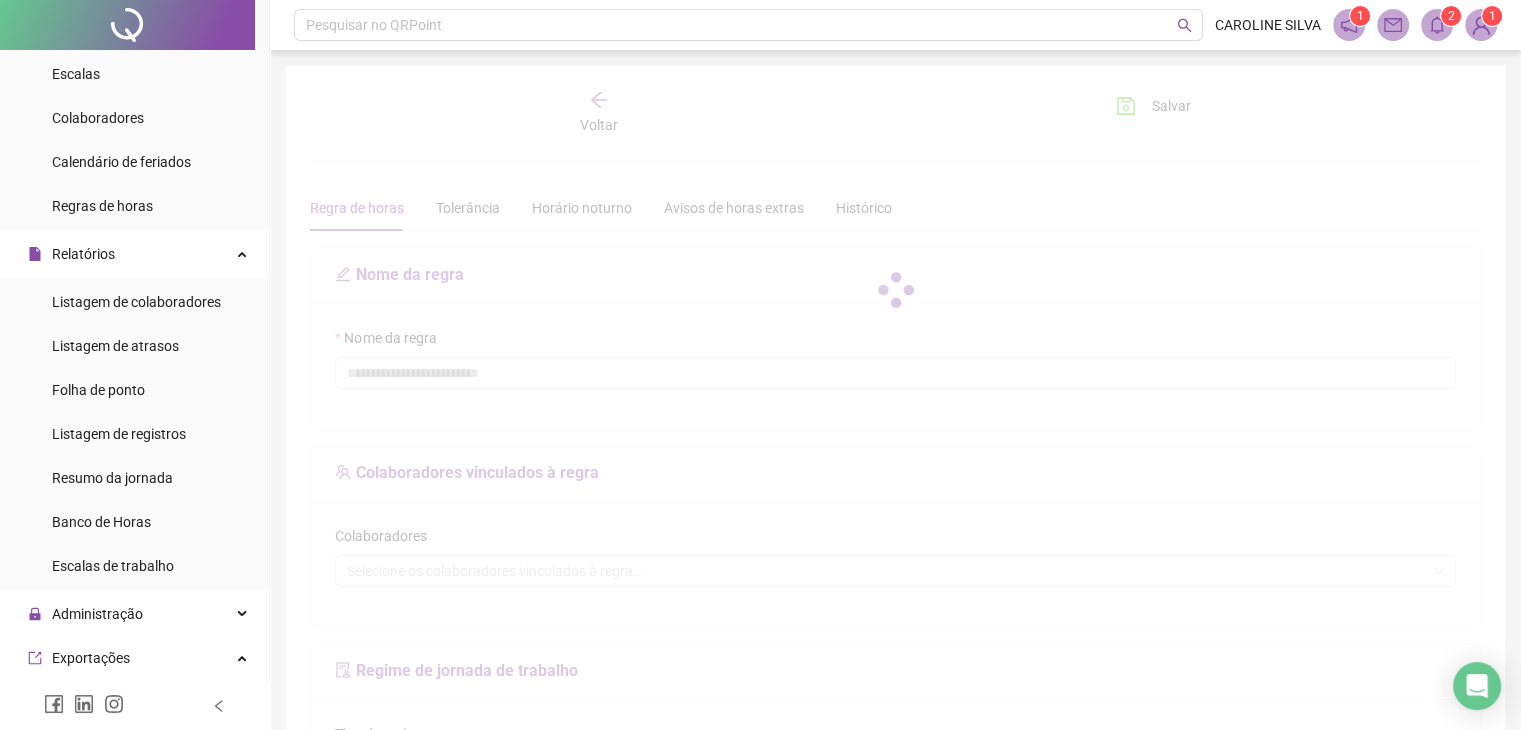type on "**********" 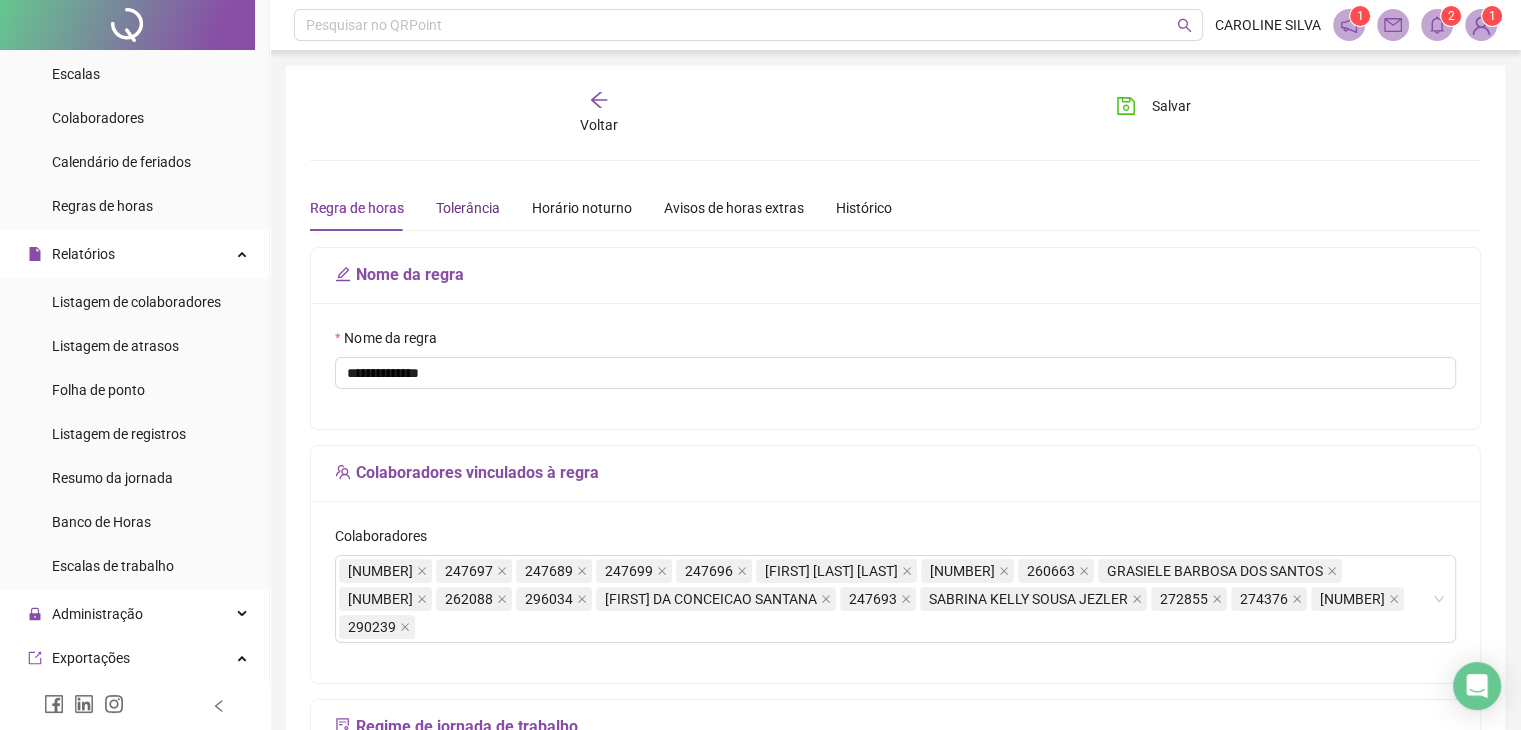 click on "Tolerância" at bounding box center (468, 208) 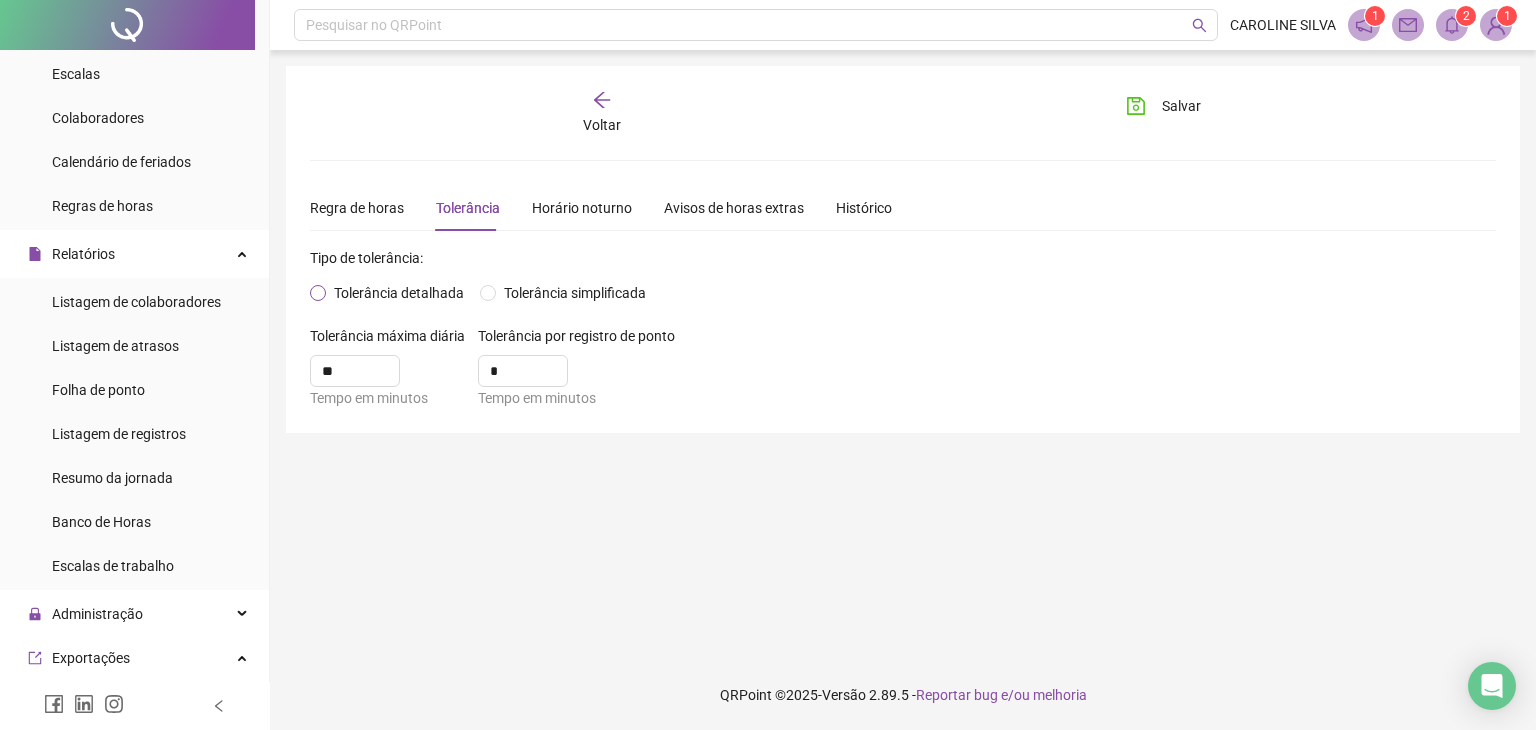 click on "Tolerância detalhada" at bounding box center [399, 293] 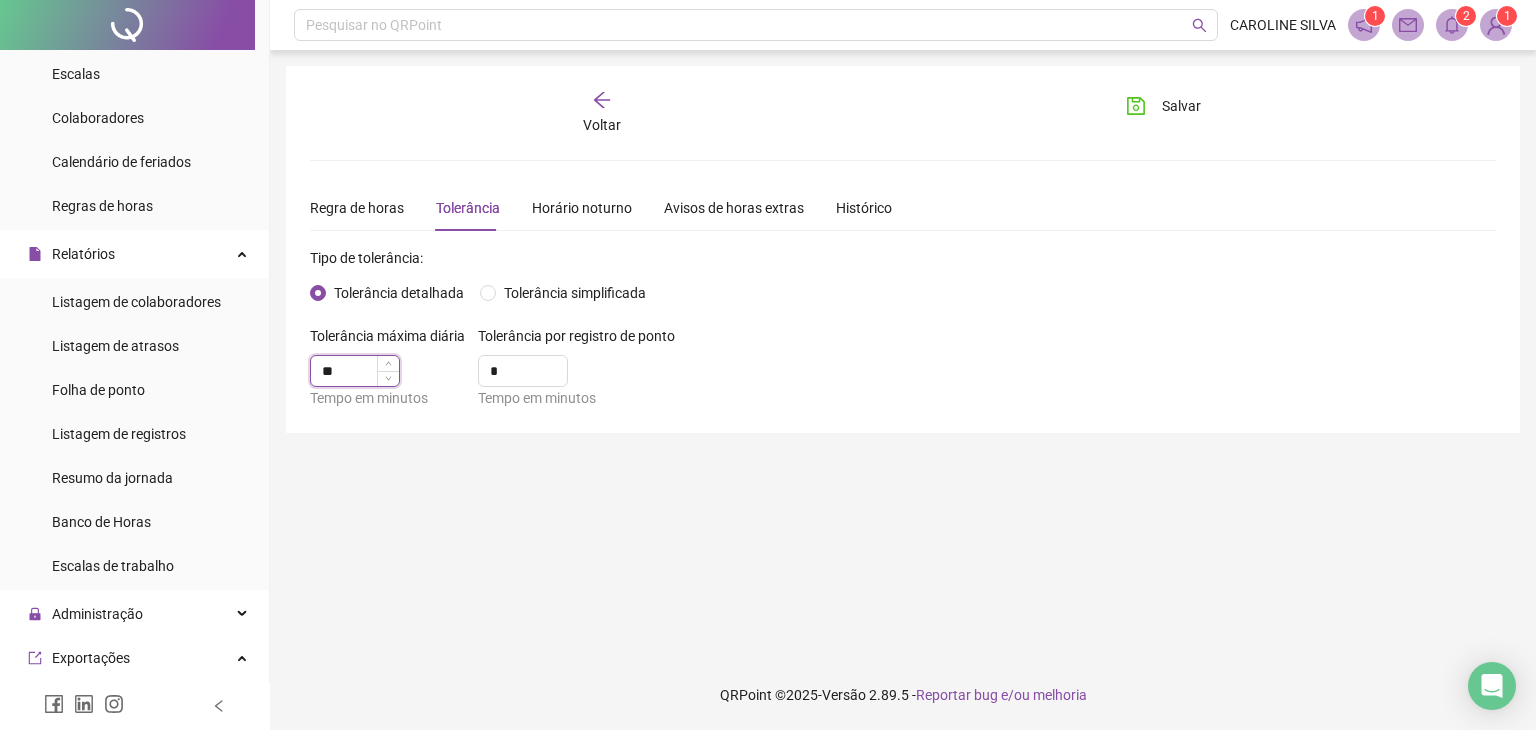 click on "**" at bounding box center [355, 371] 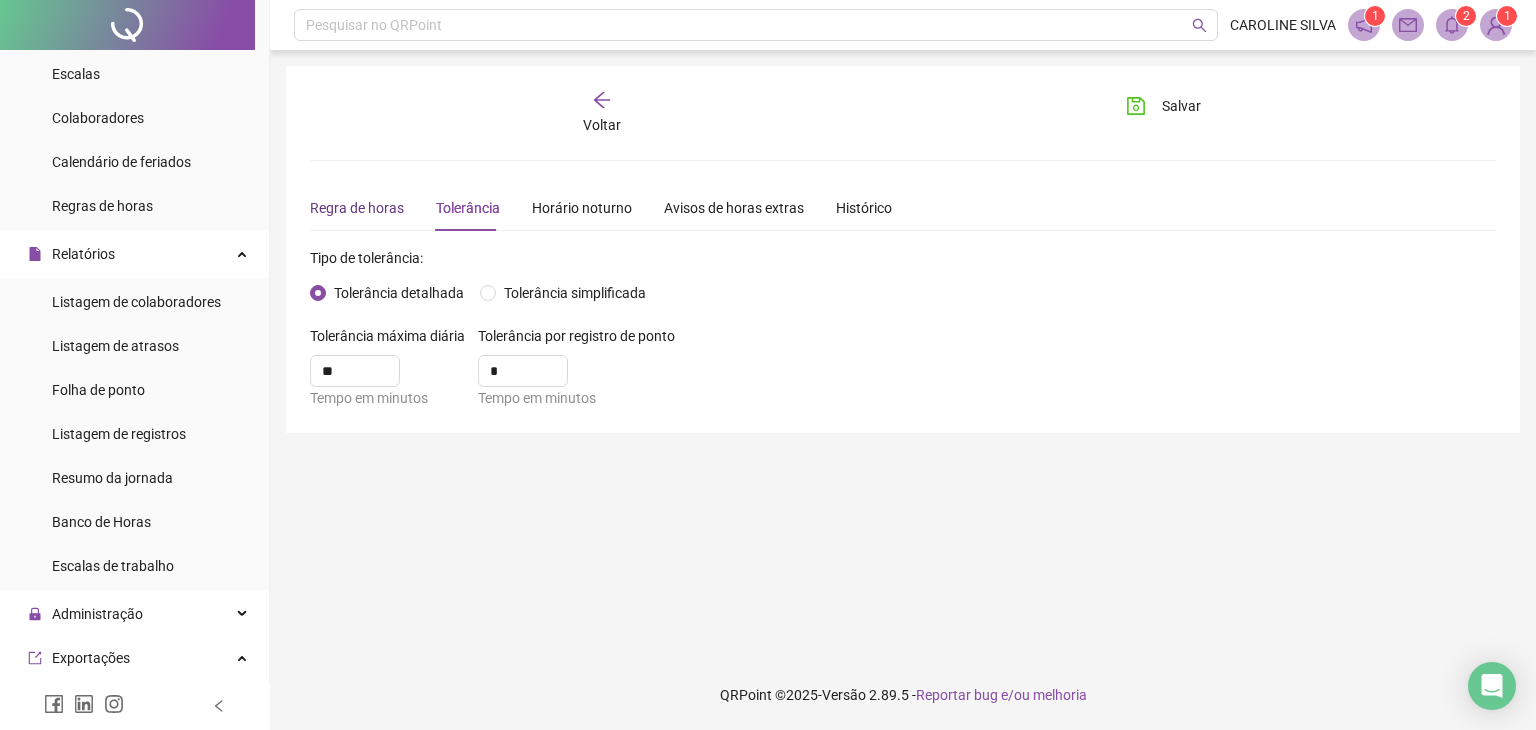 click on "Regra de horas" at bounding box center [357, 208] 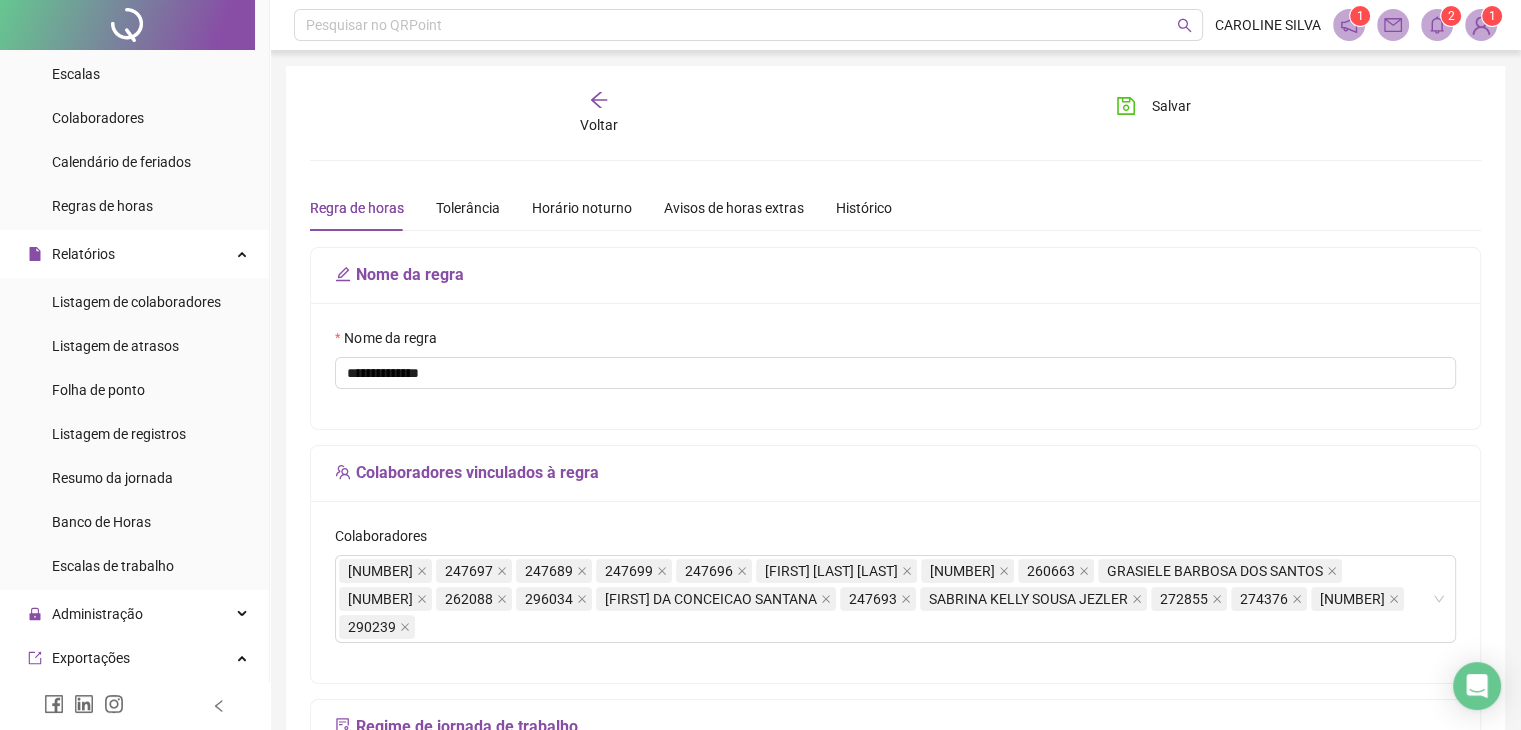 click on "Voltar" at bounding box center (599, 125) 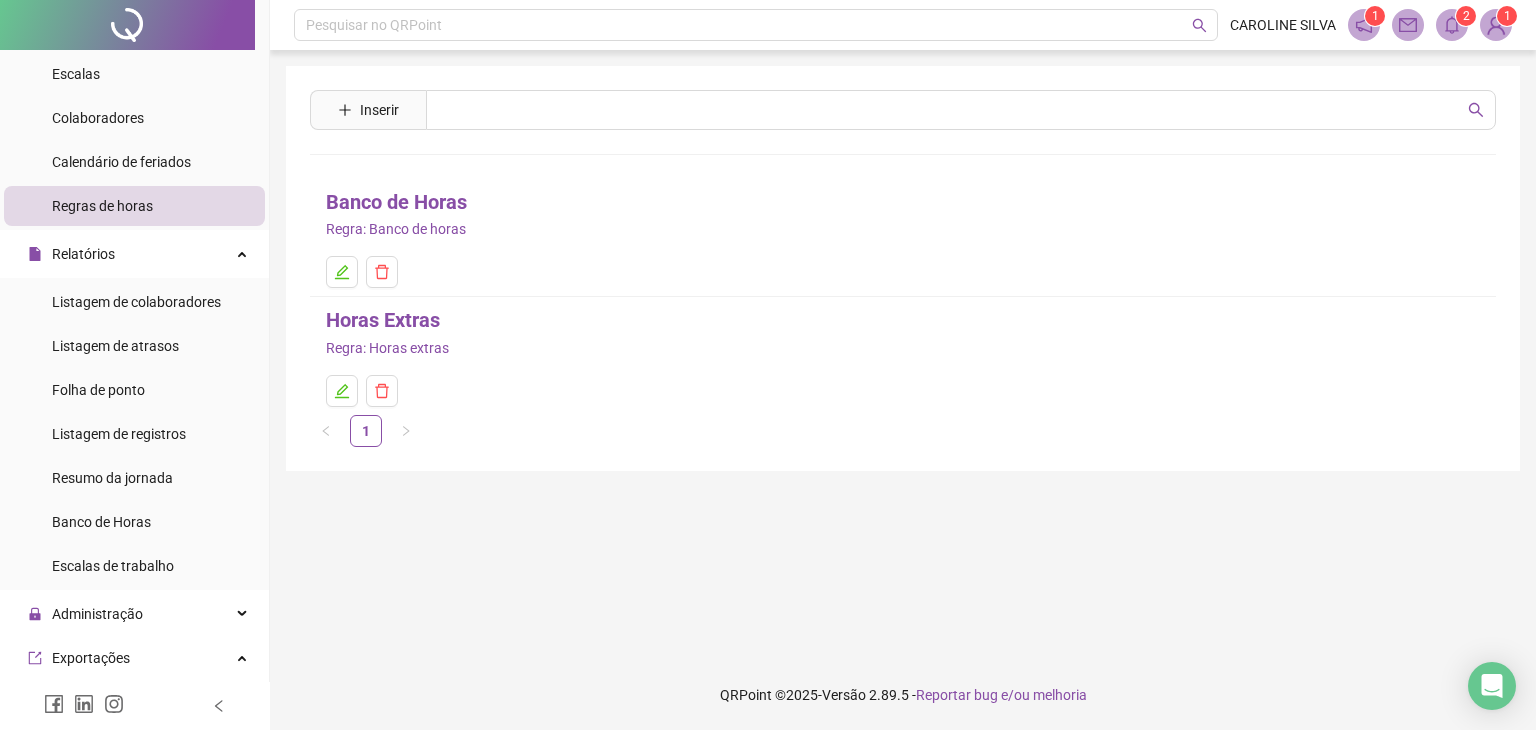 click on "Banco de Horas" at bounding box center (396, 202) 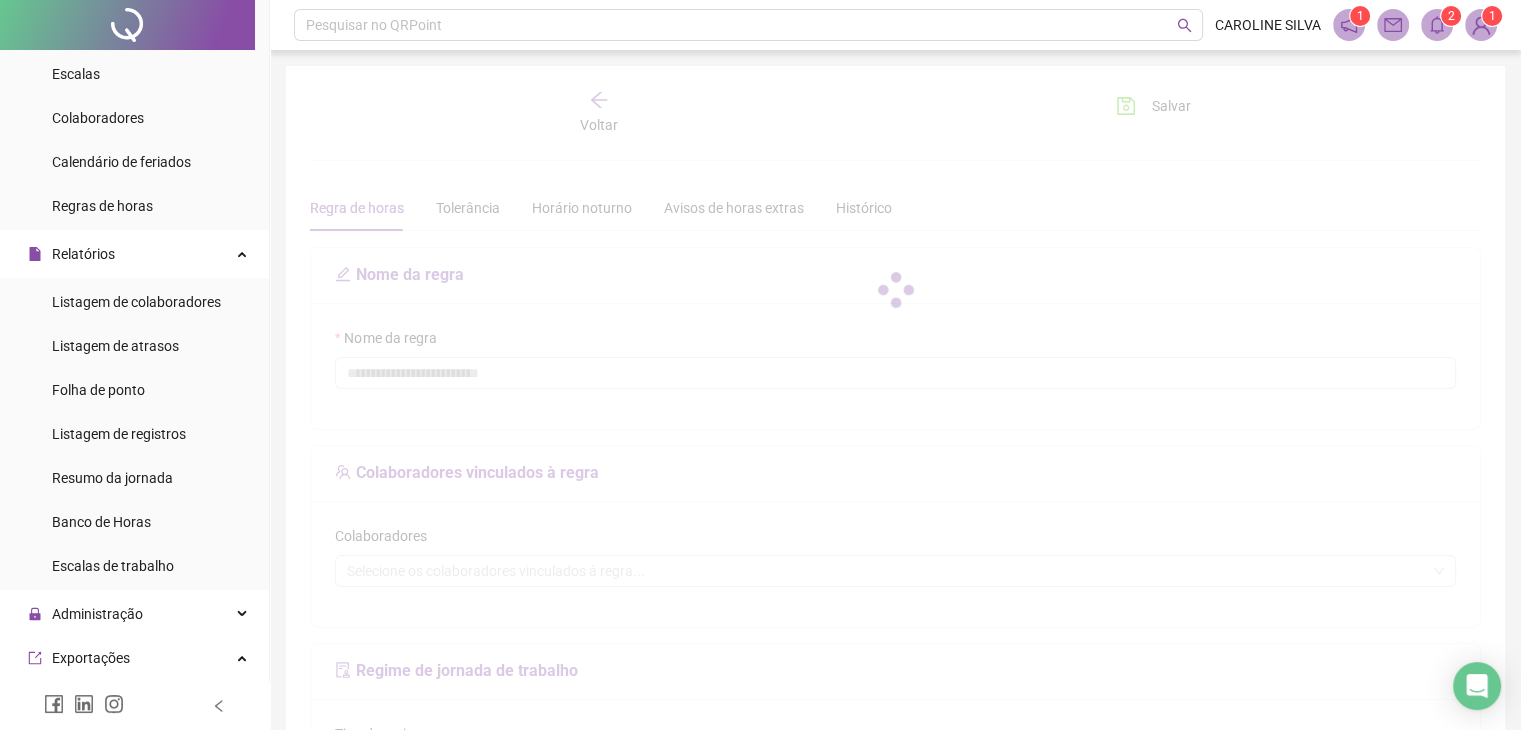 type on "**********" 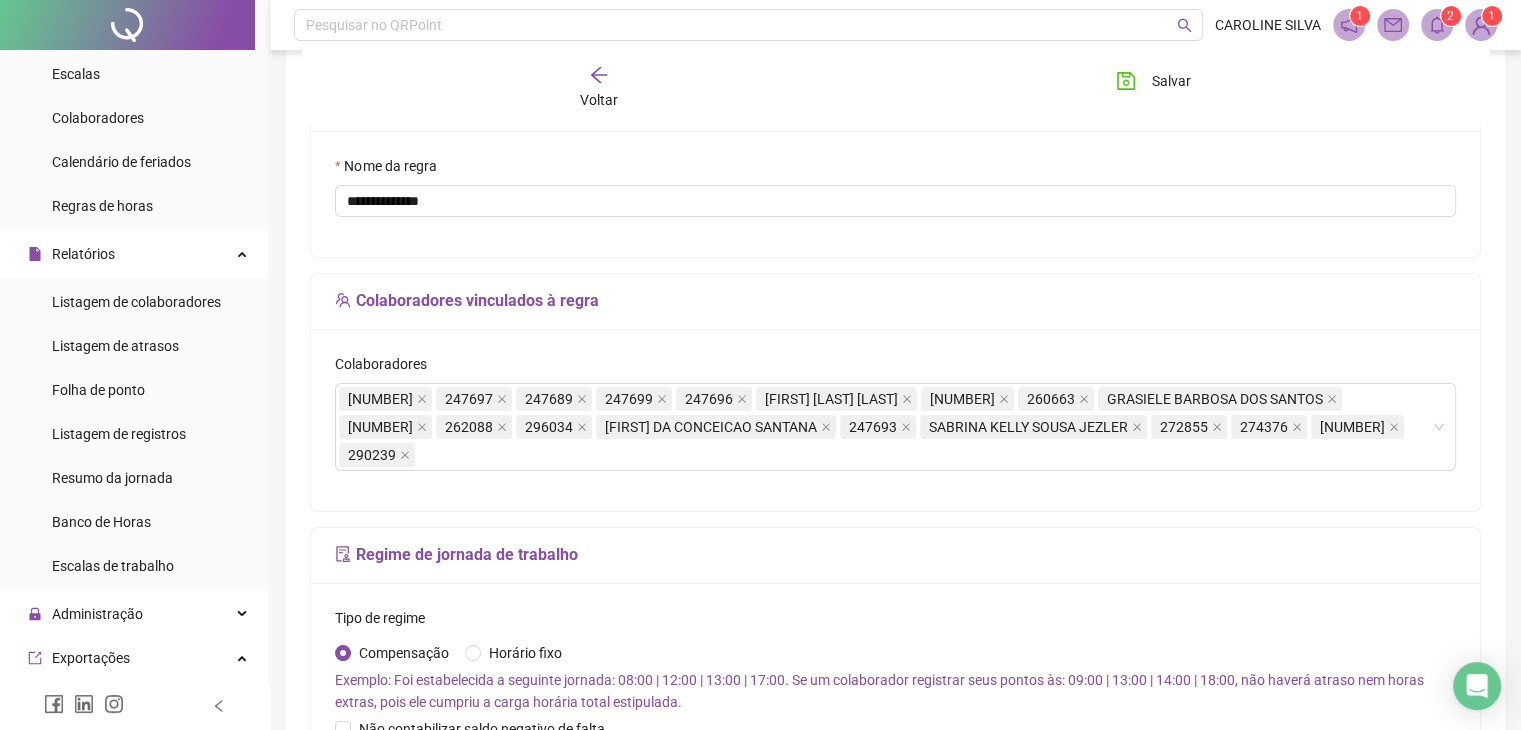 scroll, scrollTop: 0, scrollLeft: 0, axis: both 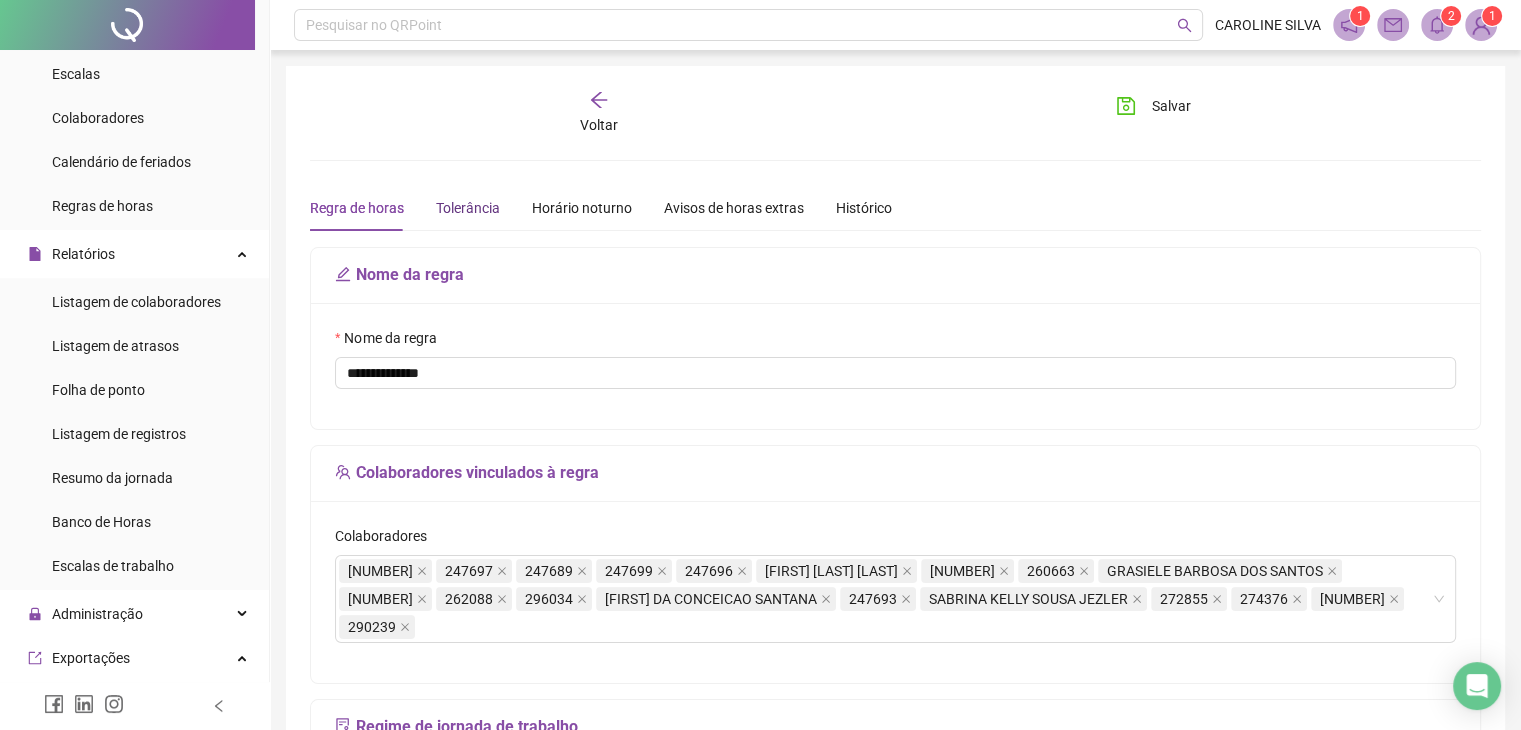 click on "Tolerância" at bounding box center [468, 208] 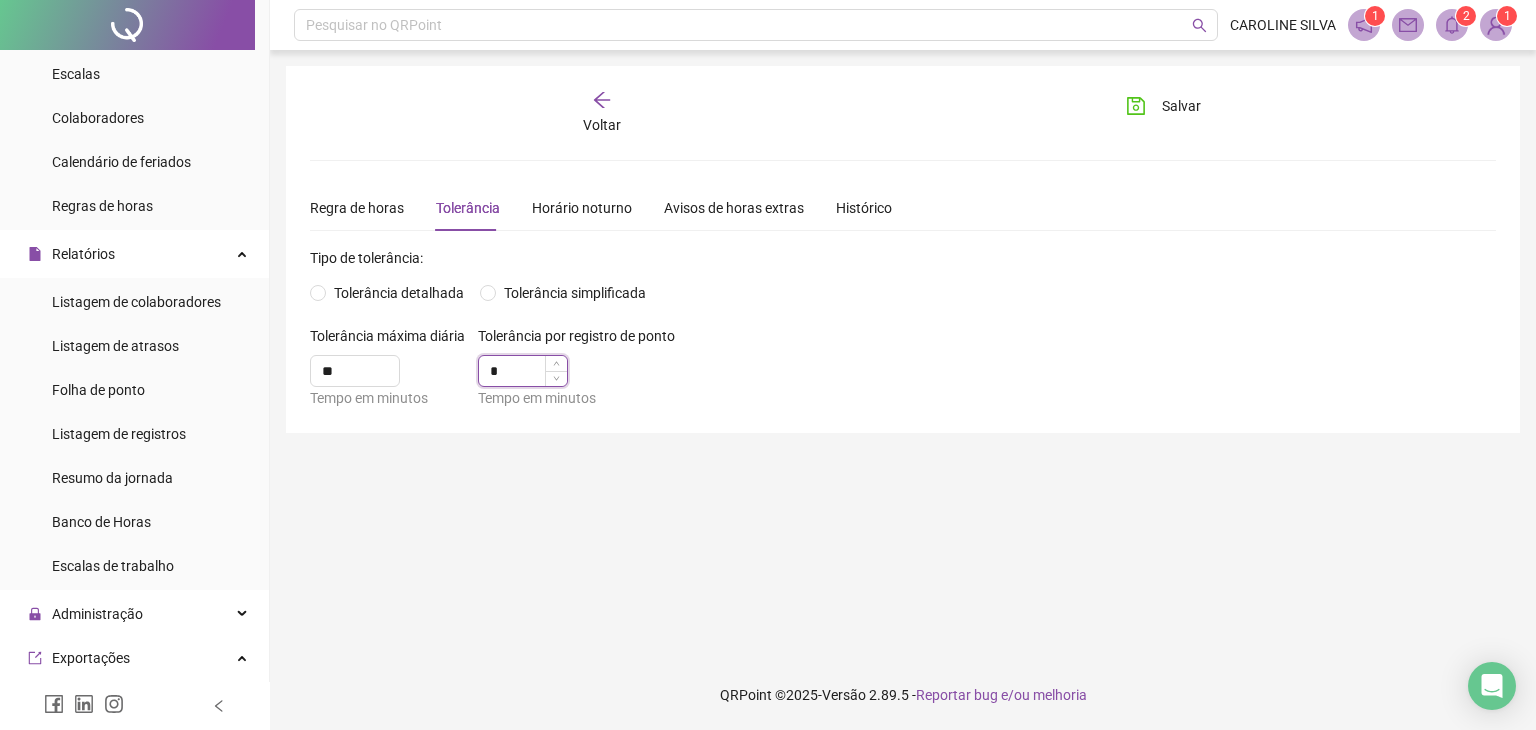 click on "*" at bounding box center [523, 371] 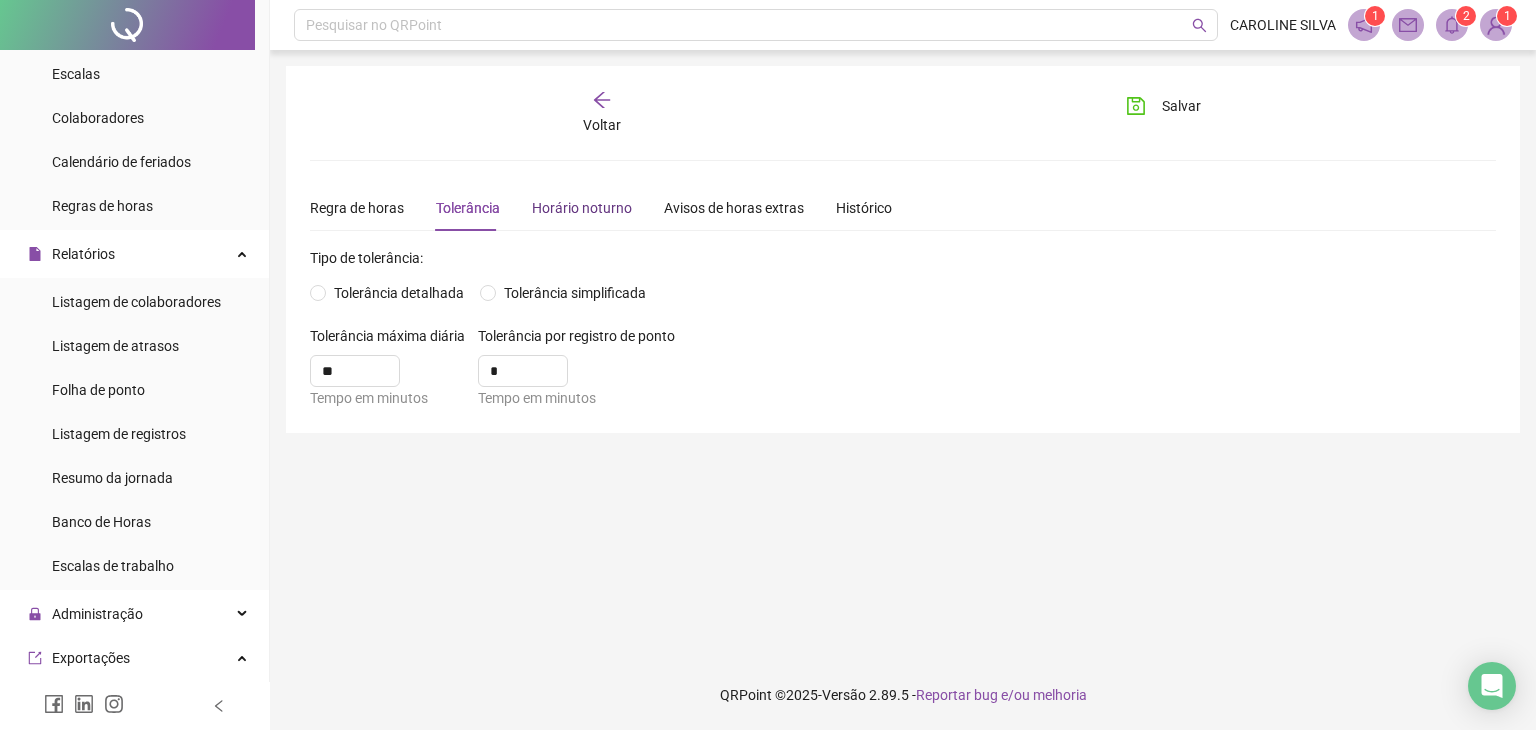 click on "Horário noturno" at bounding box center [582, 208] 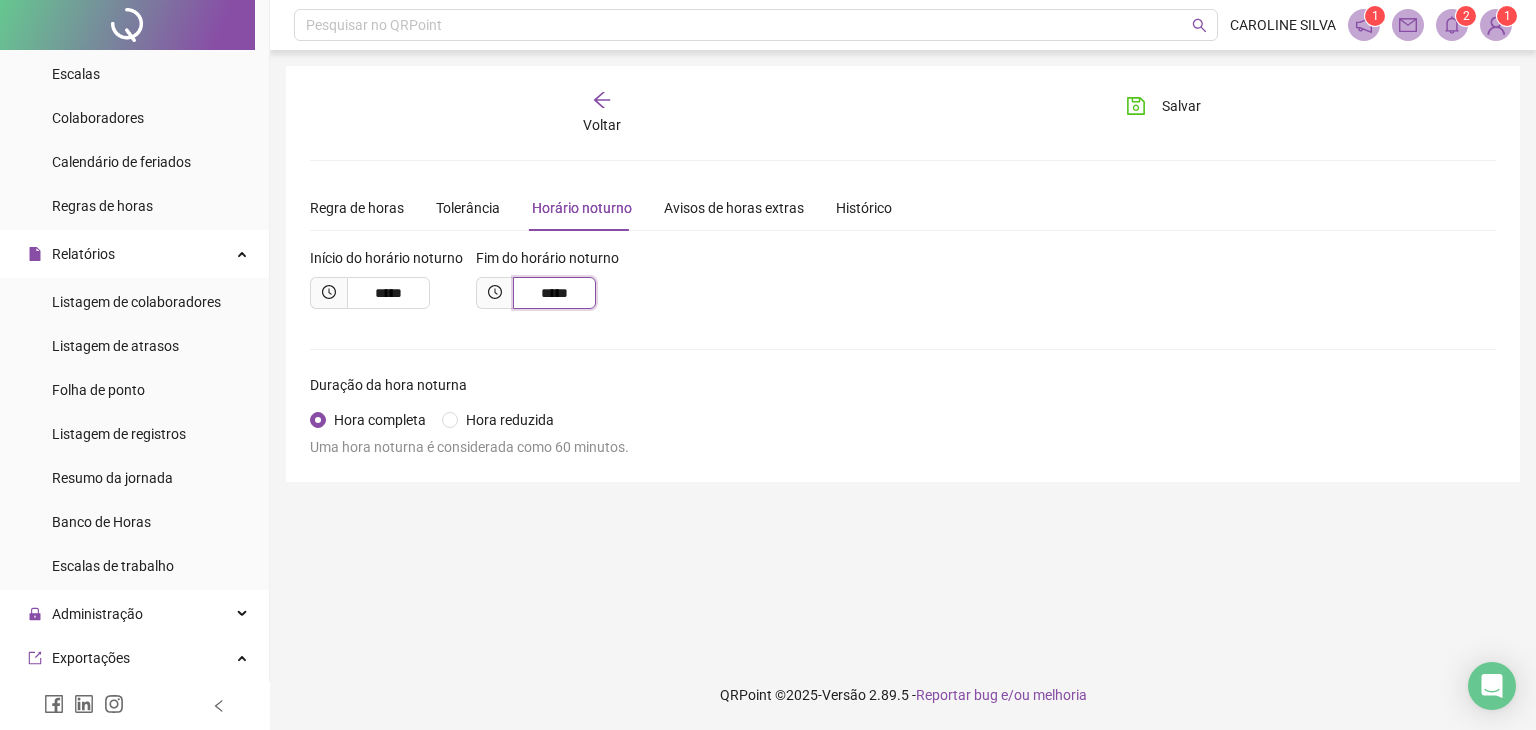 click on "*****" at bounding box center (554, 293) 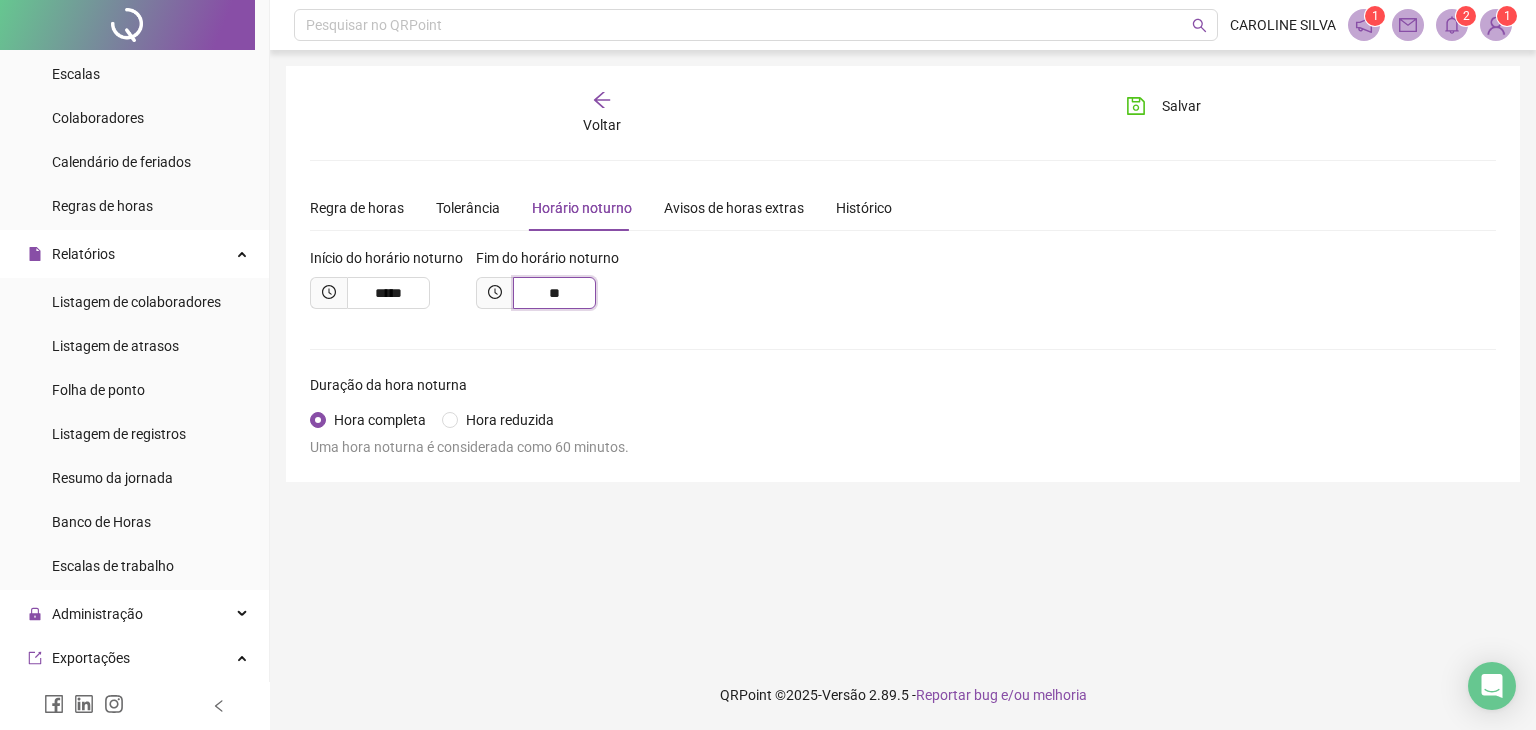 type on "*" 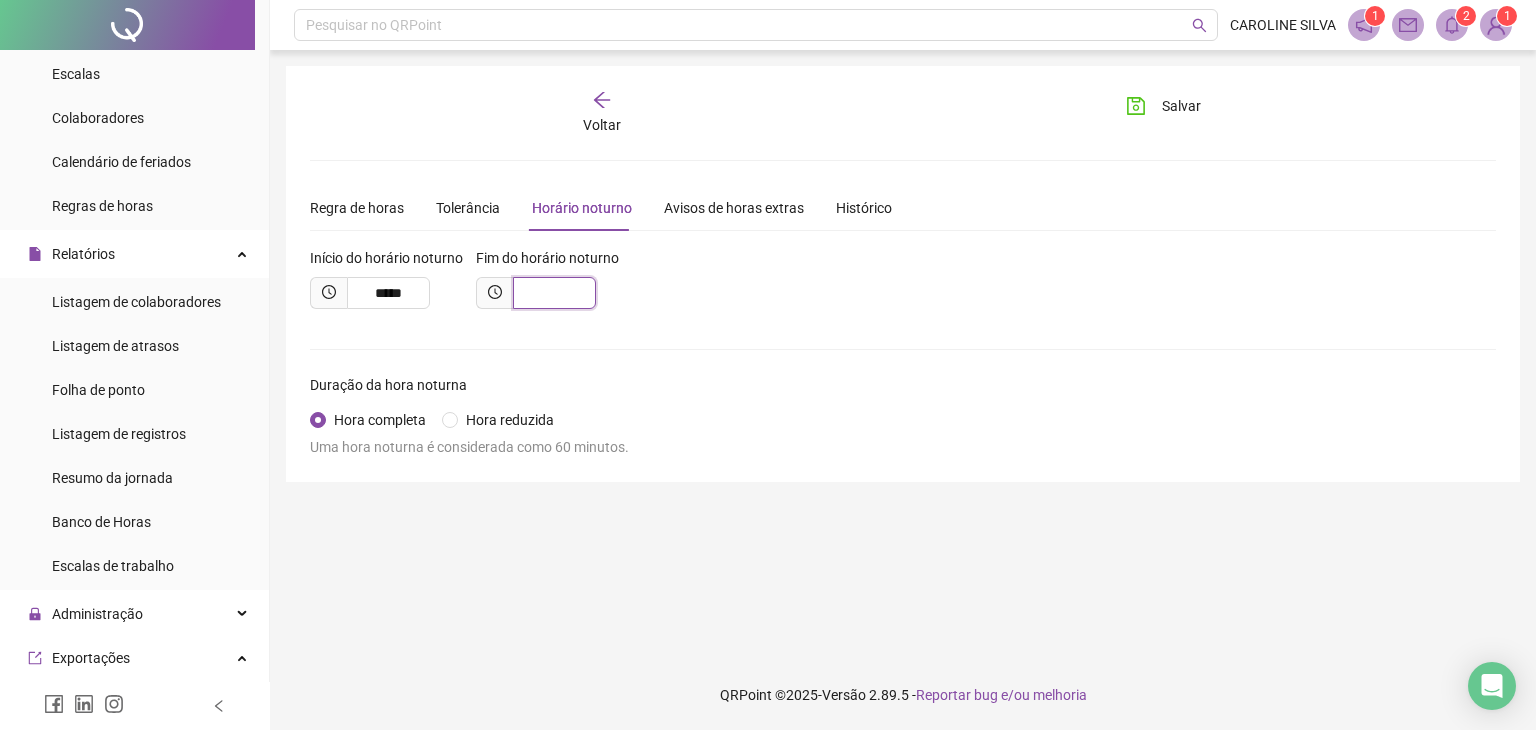 type 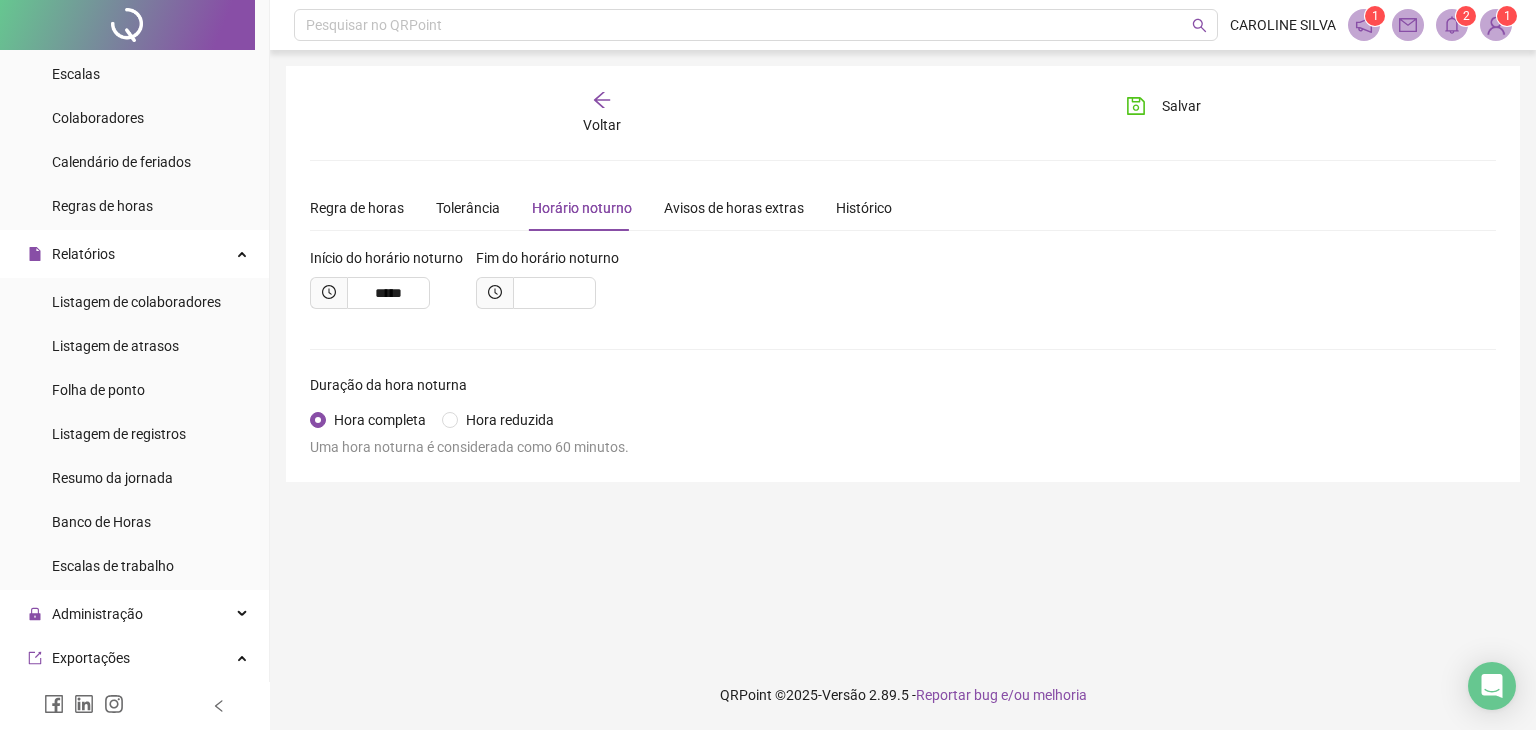 click on "Duração da hora noturna" at bounding box center [395, 385] 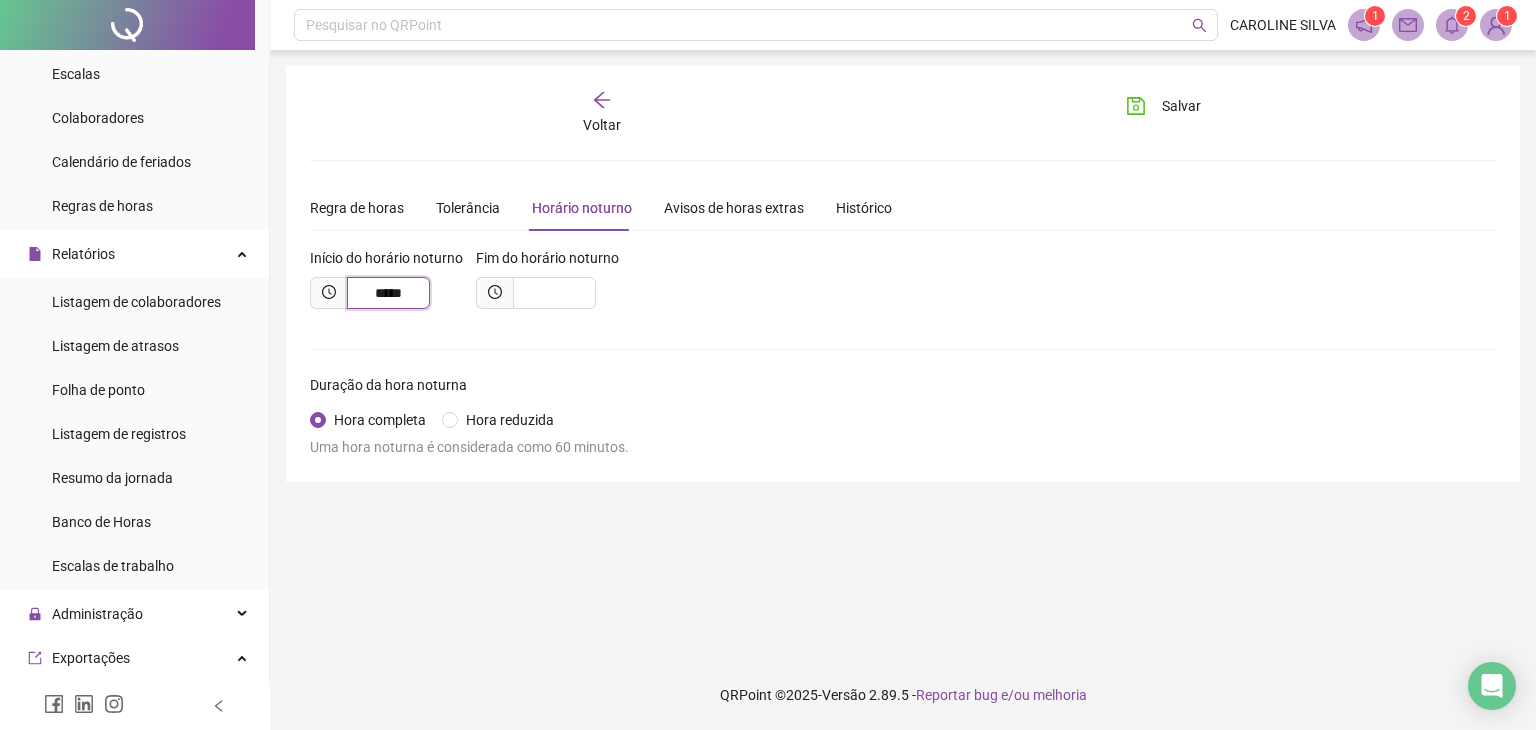 click on "*****" at bounding box center [388, 293] 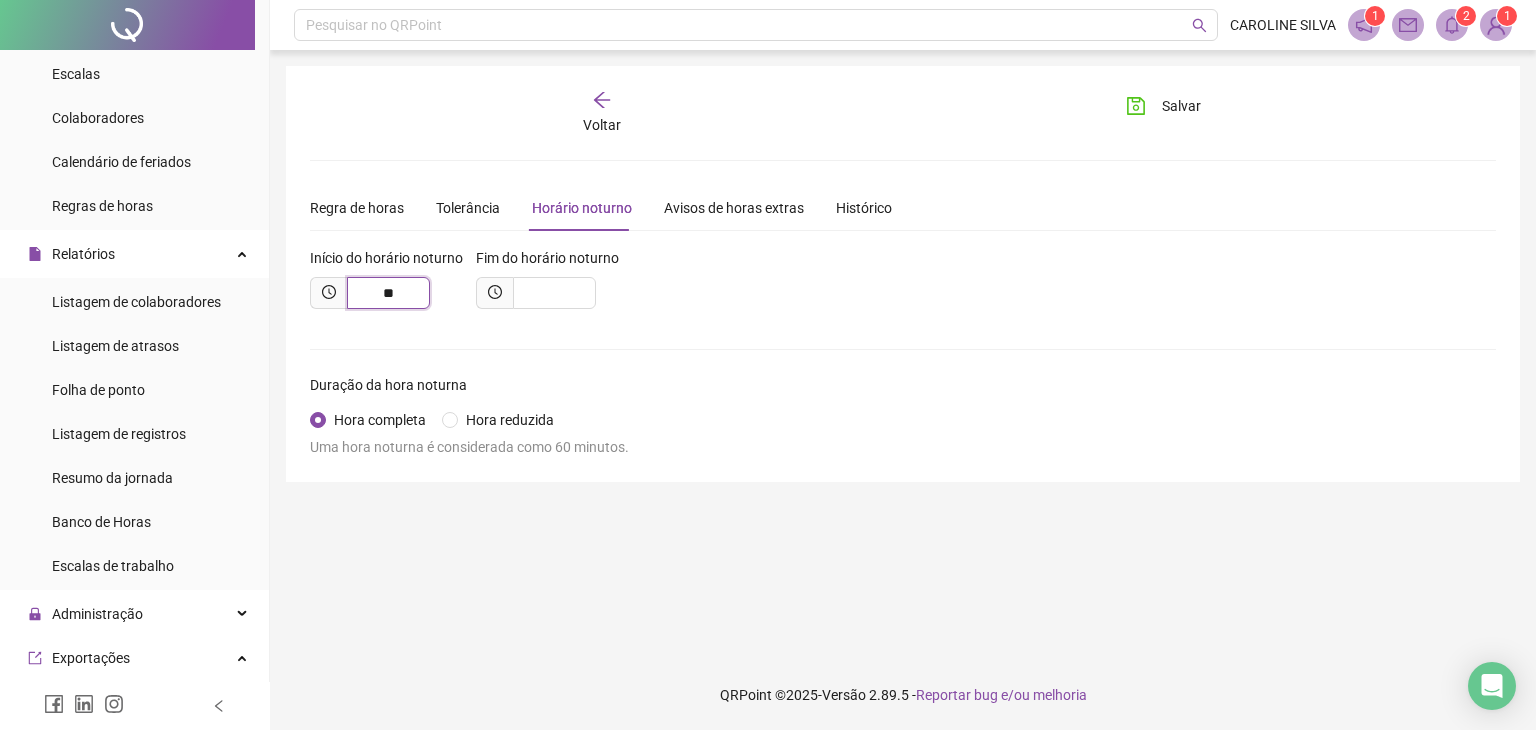type on "*" 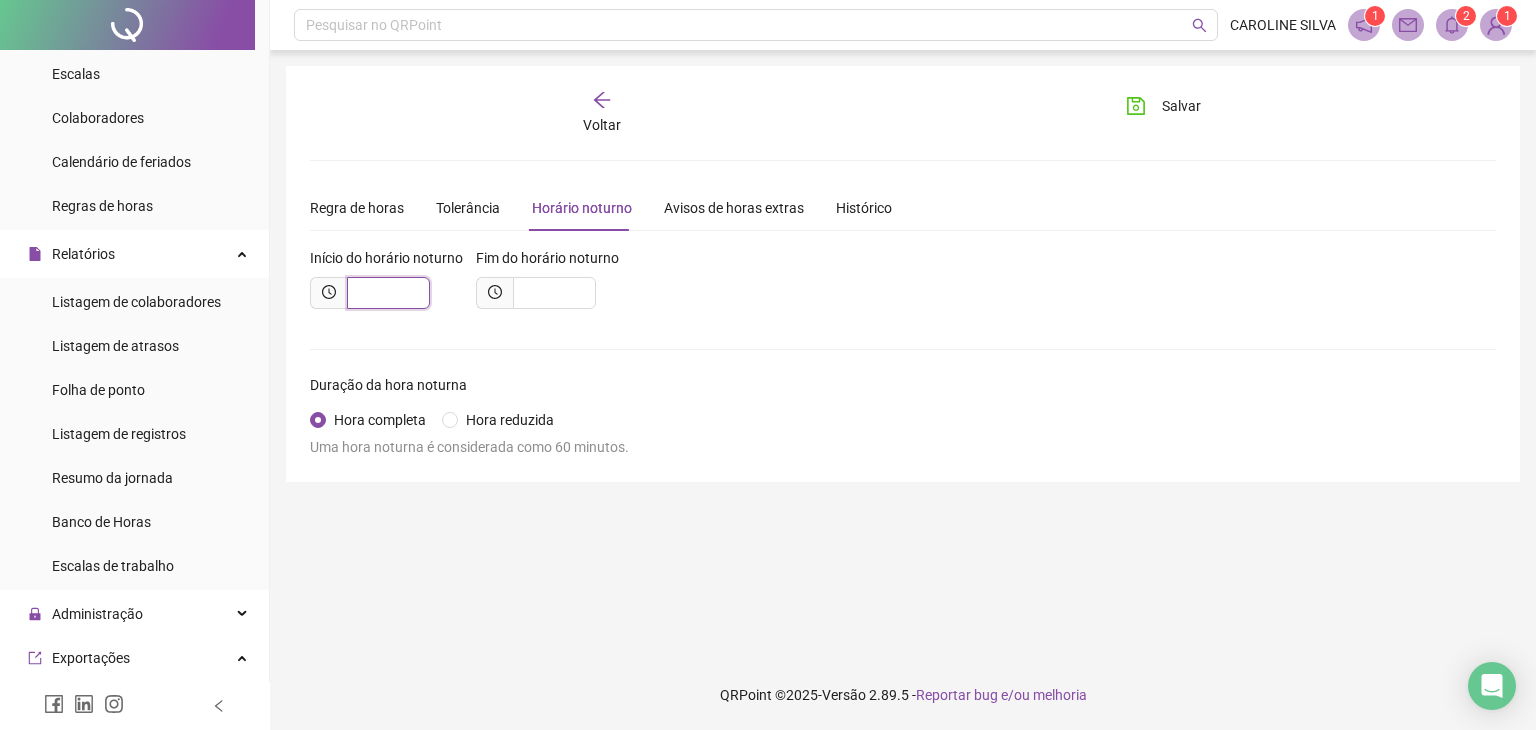 type 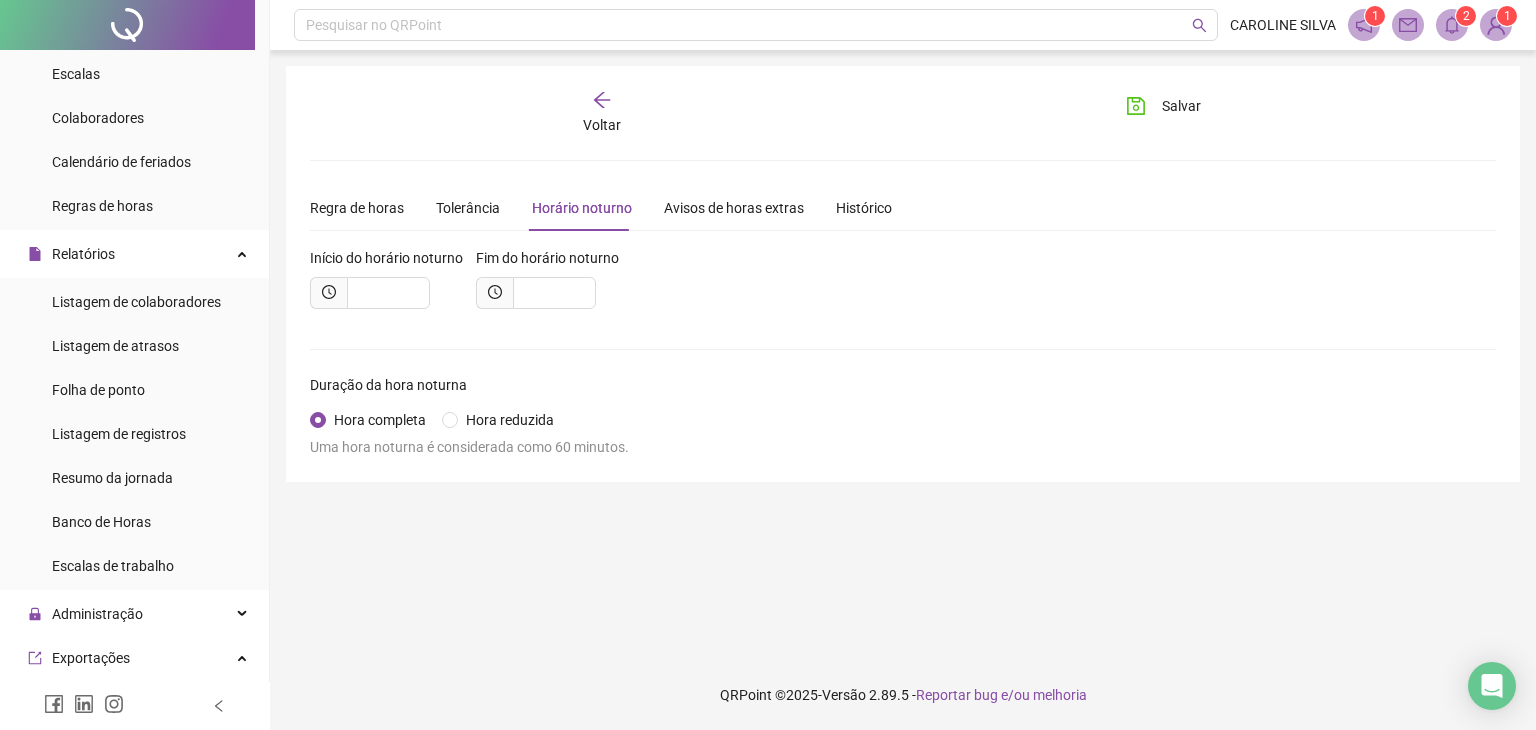 click on "Início do horário noturno Fim do horário noturno" at bounding box center [903, 286] 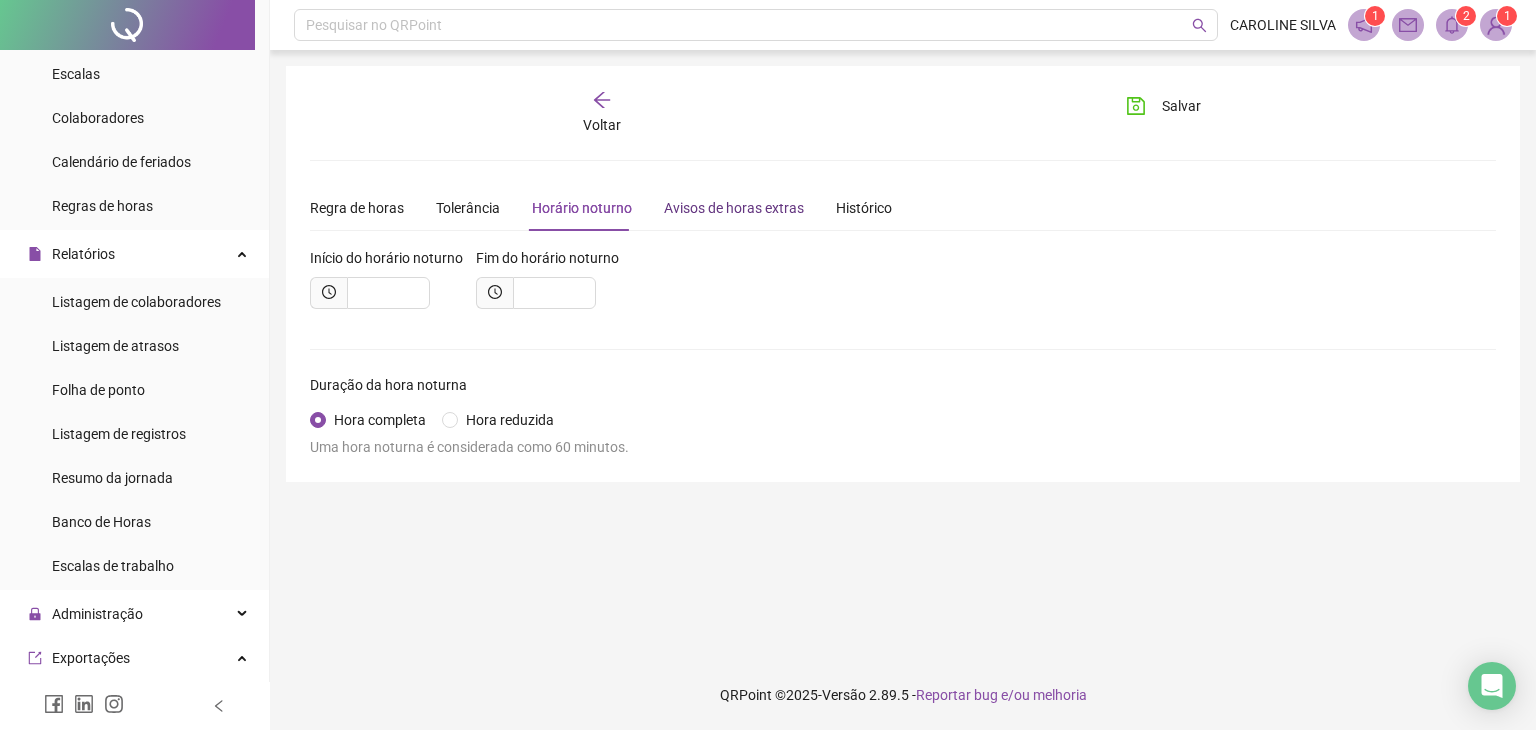 click on "Avisos de horas extras" at bounding box center (734, 208) 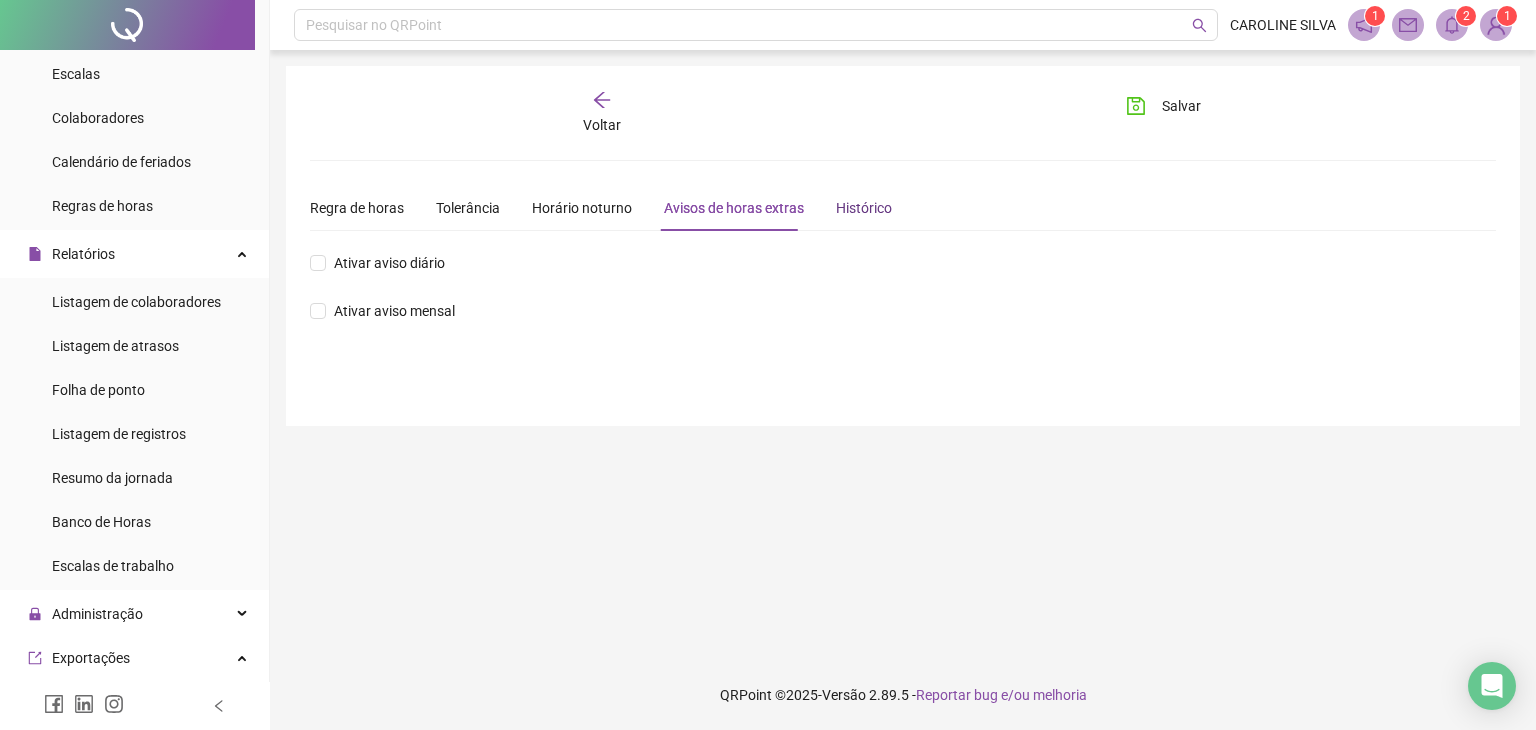 drag, startPoint x: 872, startPoint y: 206, endPoint x: 713, endPoint y: 230, distance: 160.80112 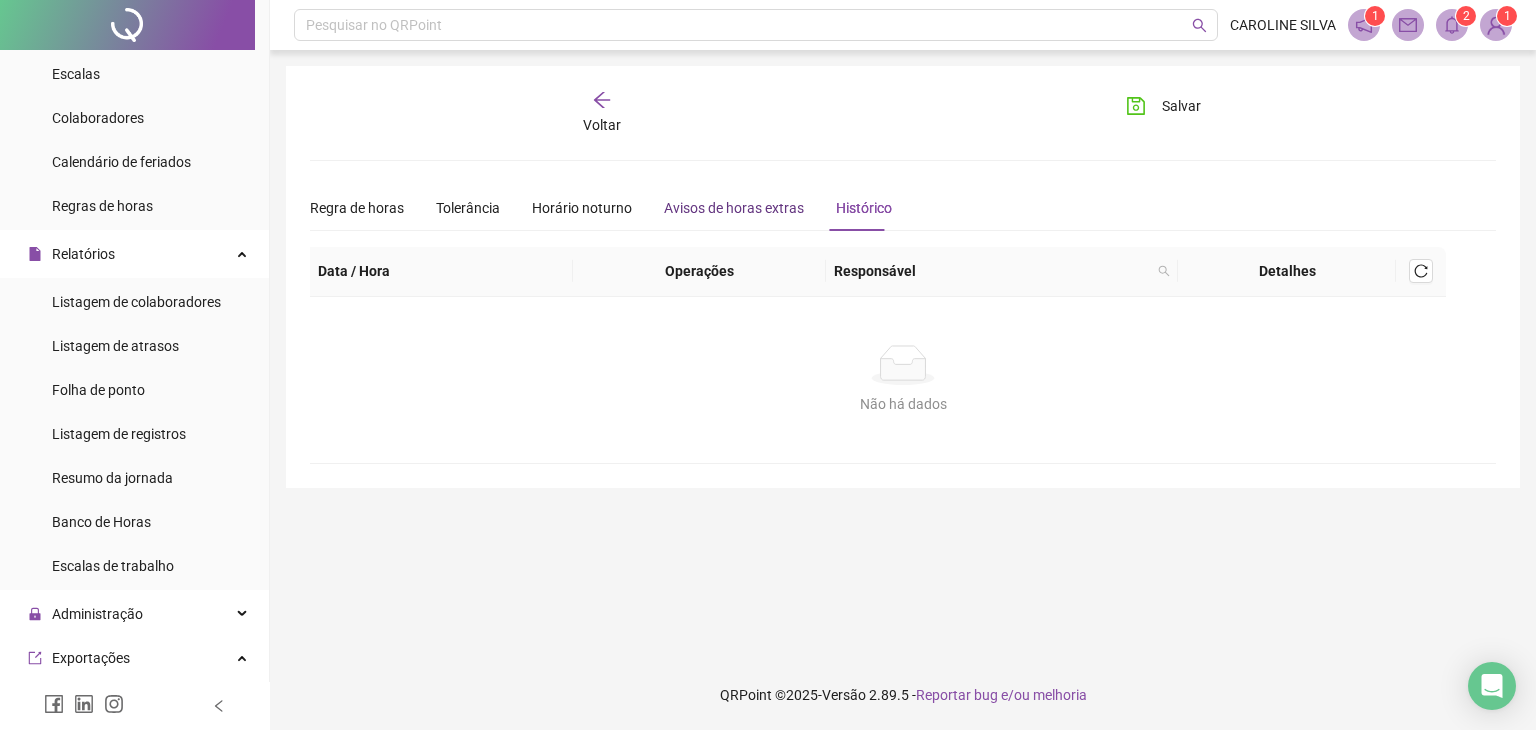 click on "Avisos de horas extras" at bounding box center (734, 208) 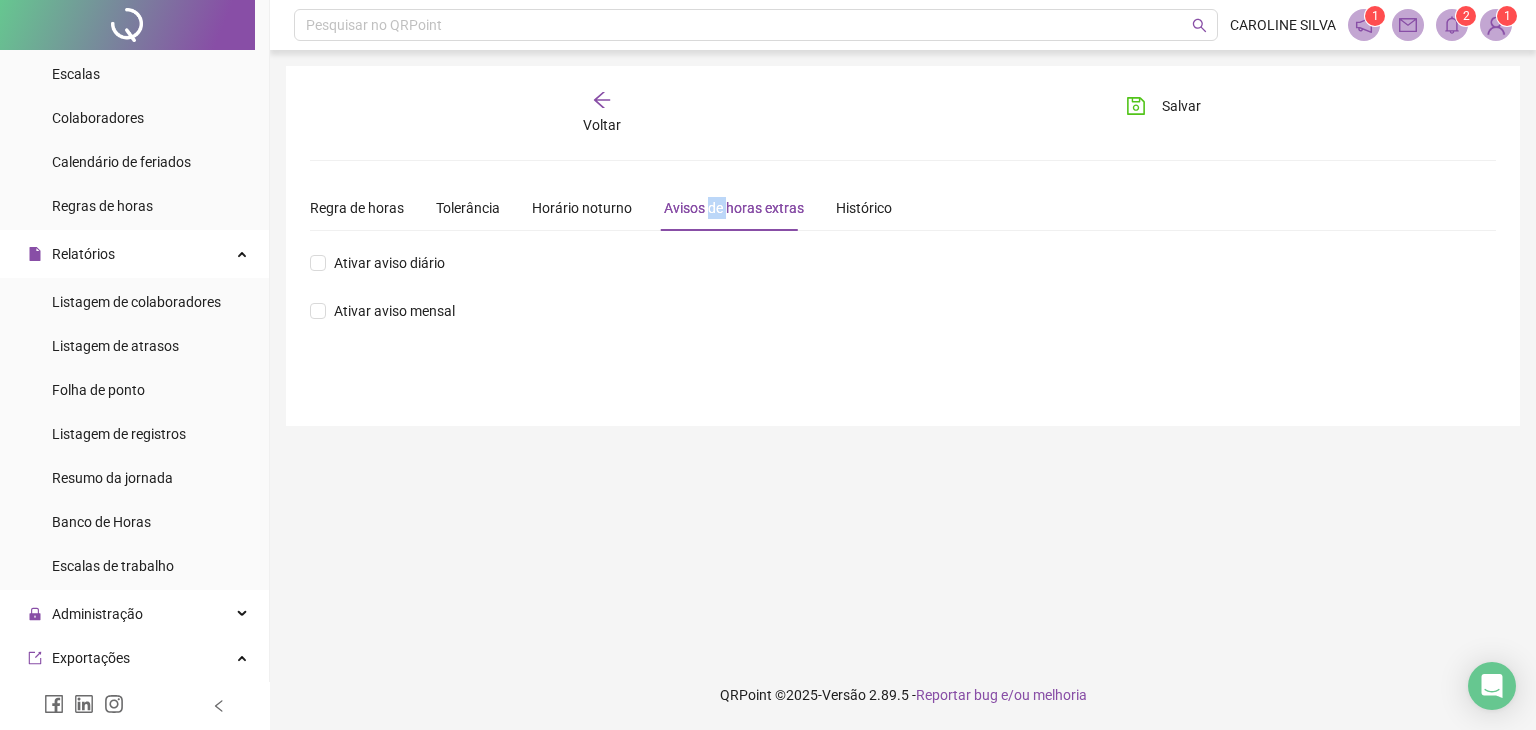 click on "Avisos de horas extras" at bounding box center (734, 208) 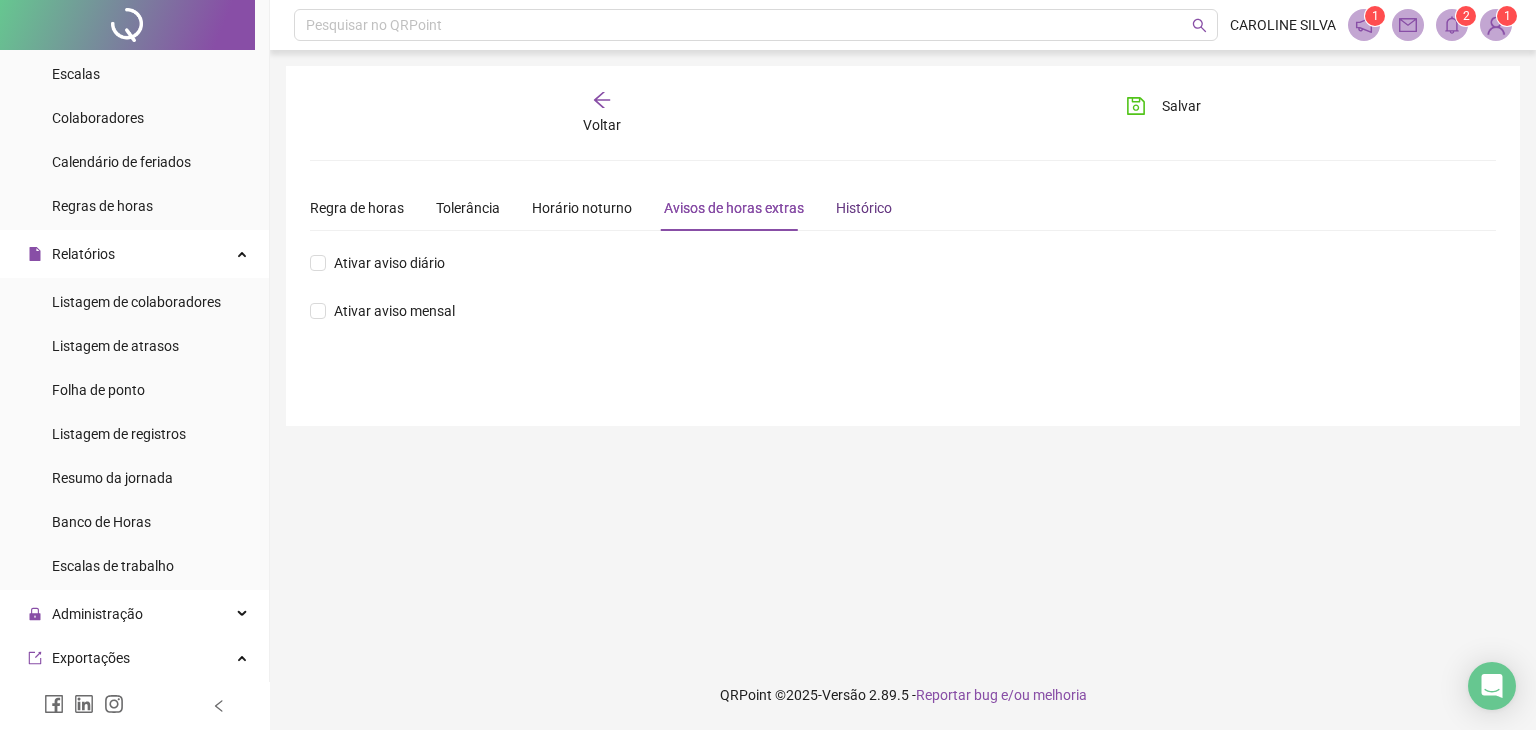 click on "Histórico" at bounding box center [864, 208] 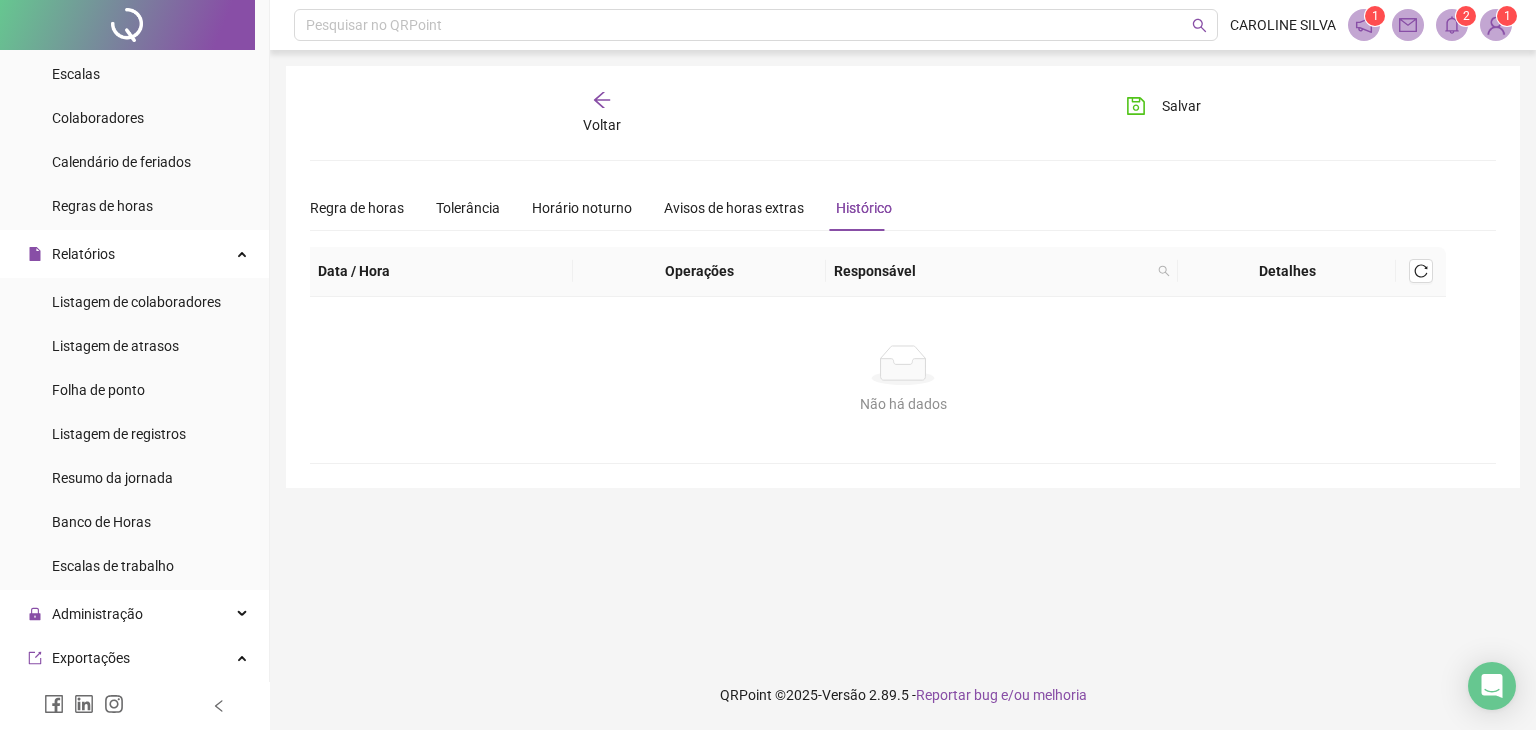 click at bounding box center [1421, 272] 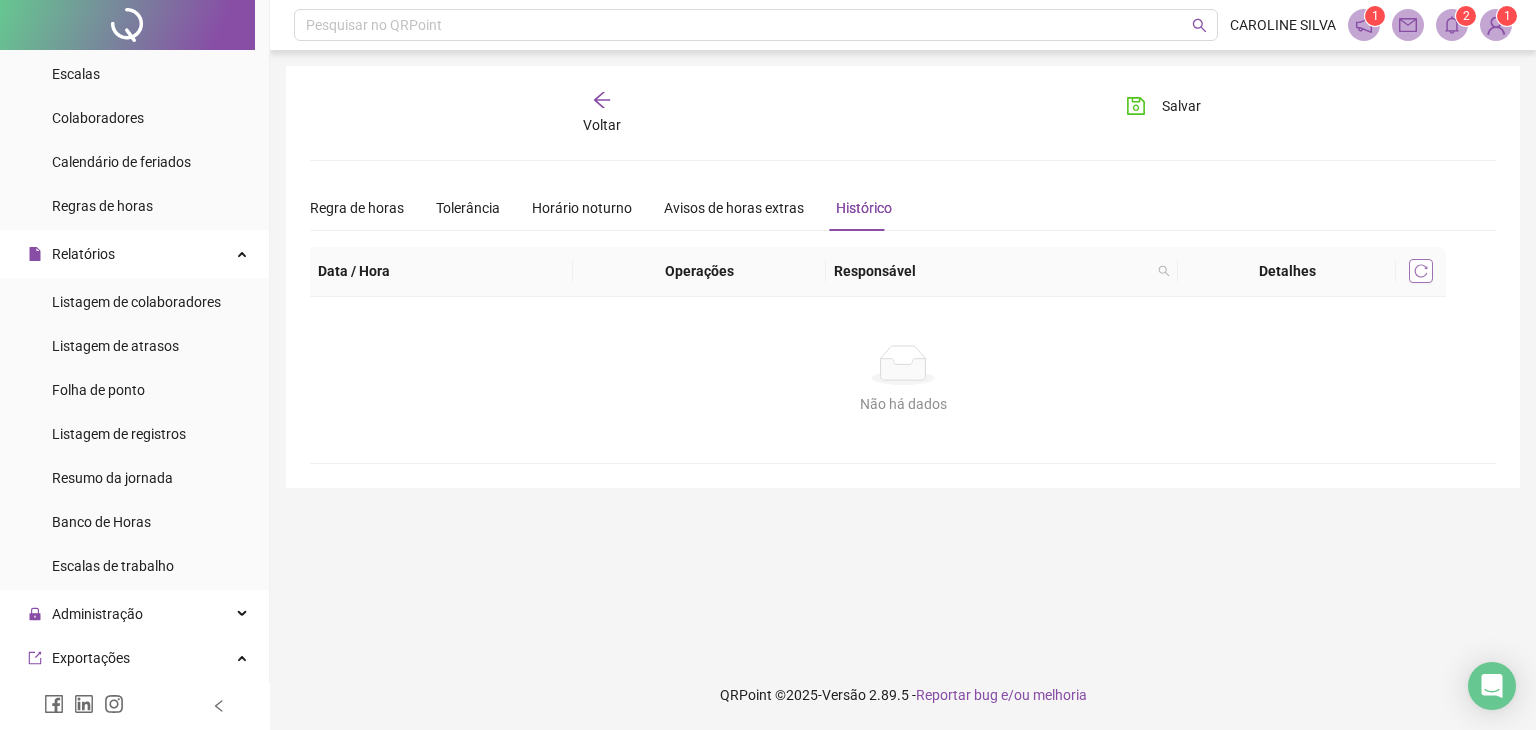 click at bounding box center (1421, 271) 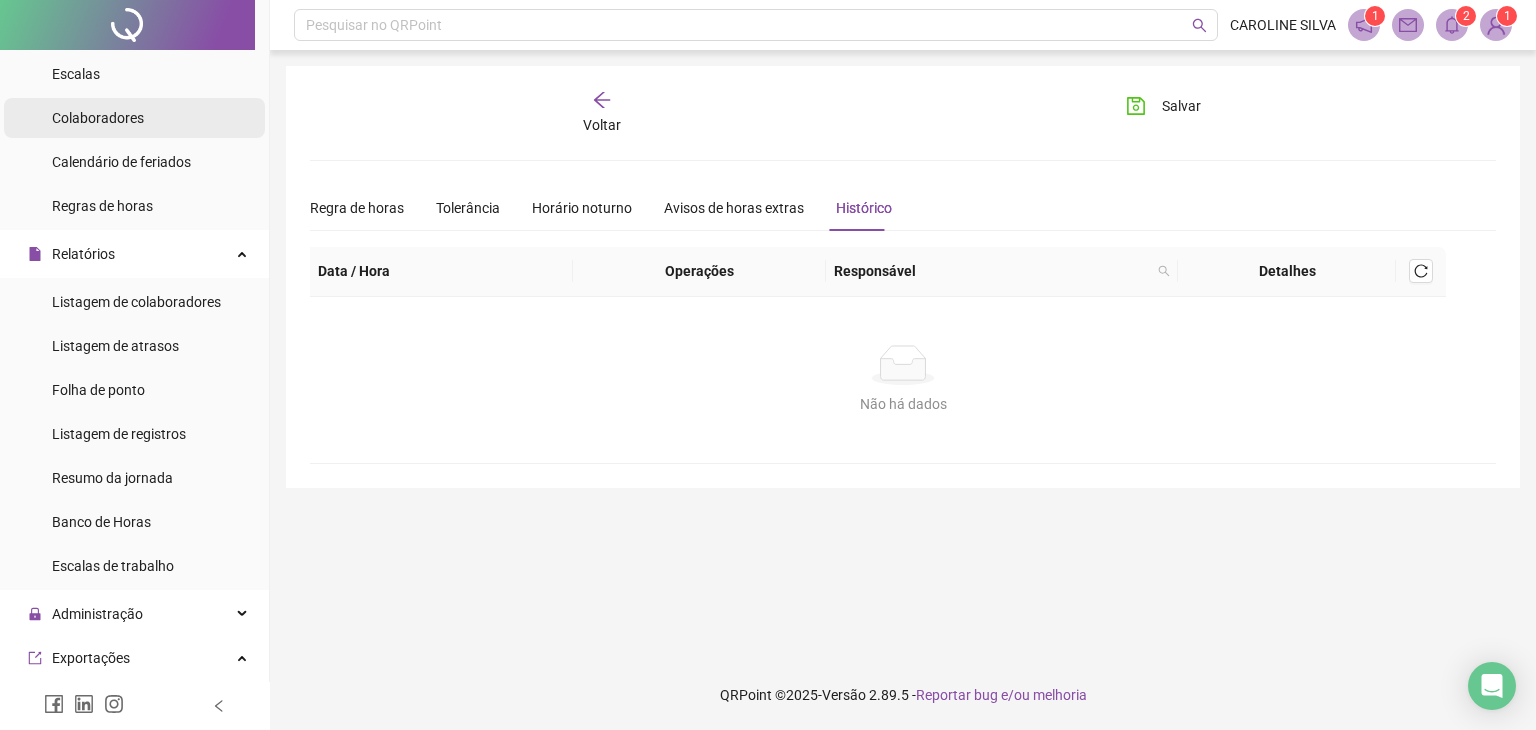 click on "Colaboradores" at bounding box center [98, 118] 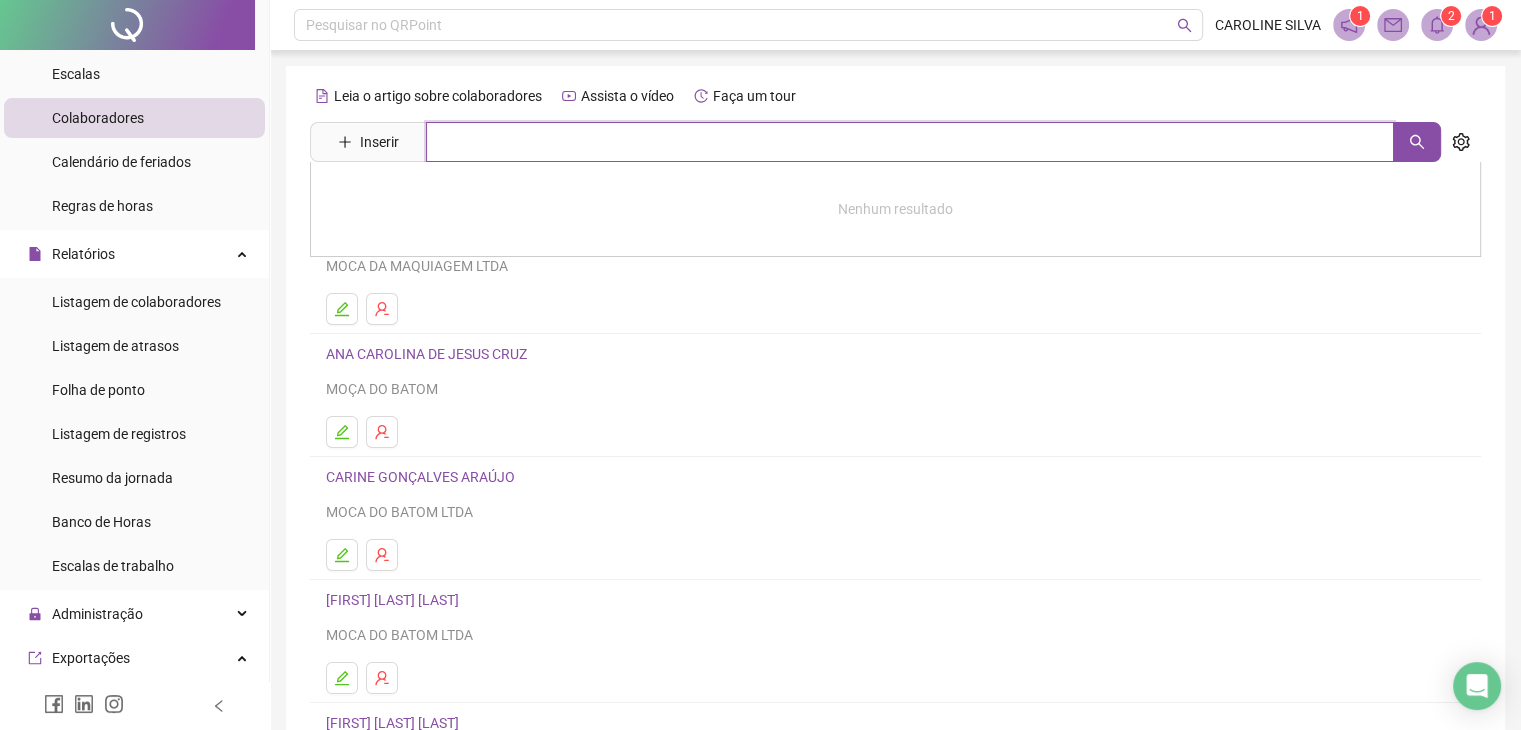 click at bounding box center [910, 142] 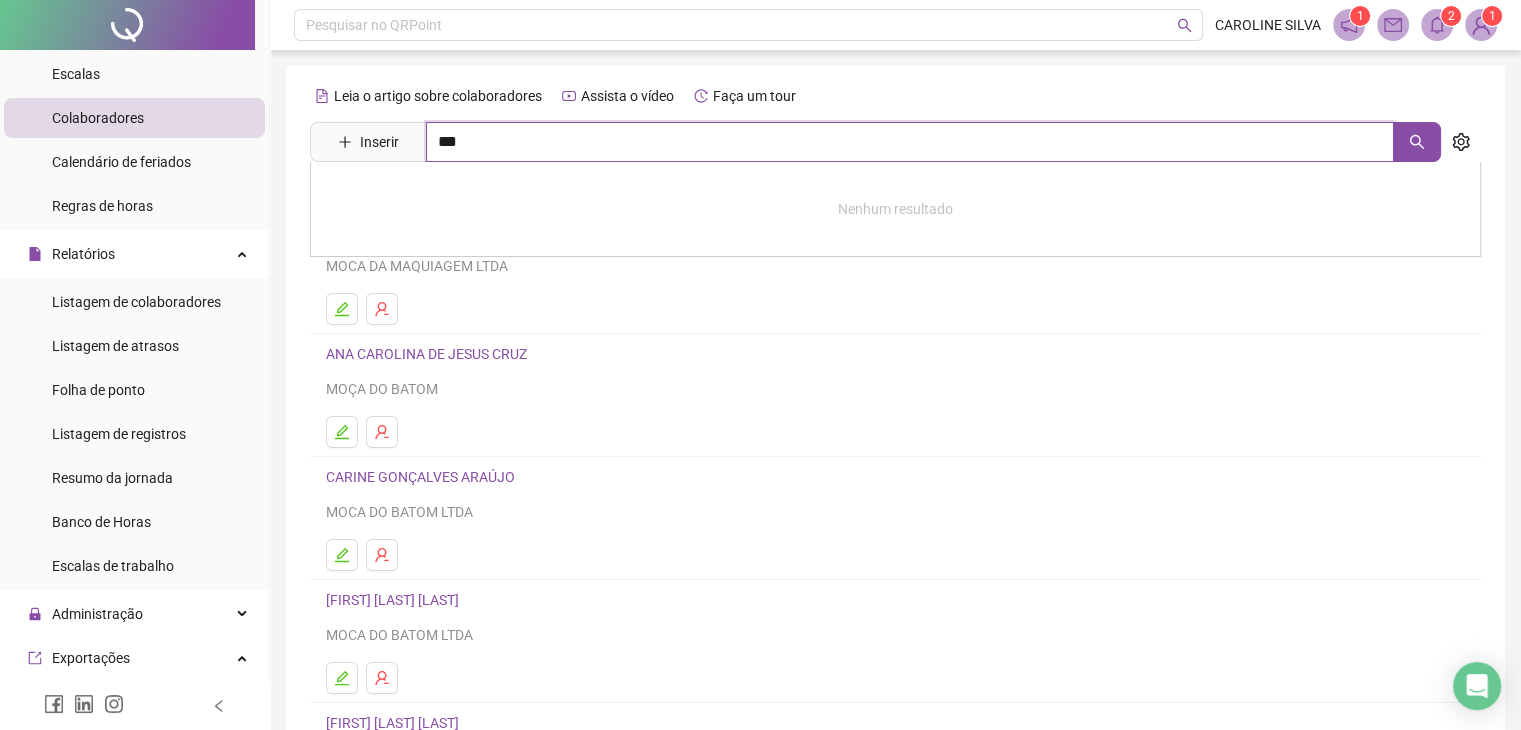 type on "***" 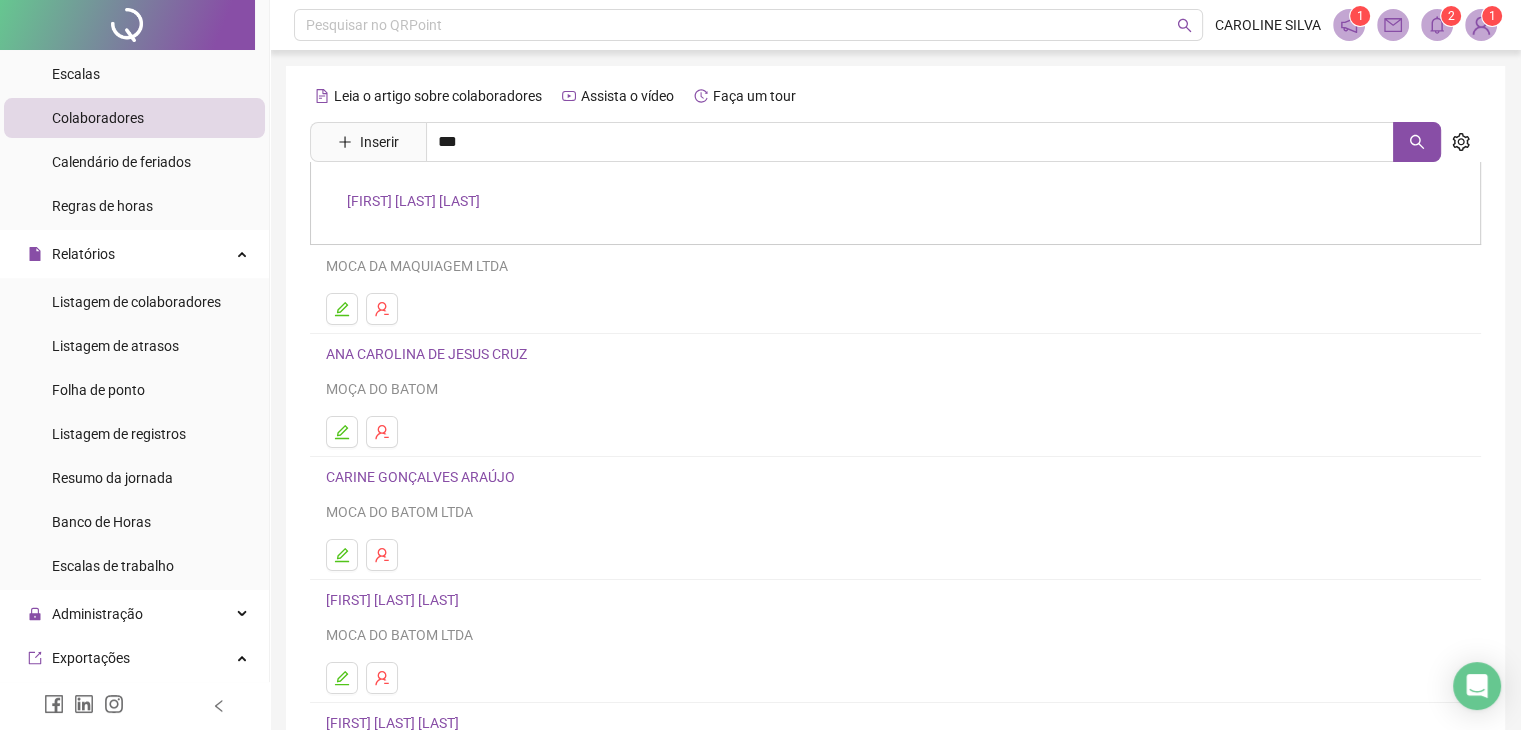 click on "[FIRST] [LAST]" at bounding box center [895, 203] 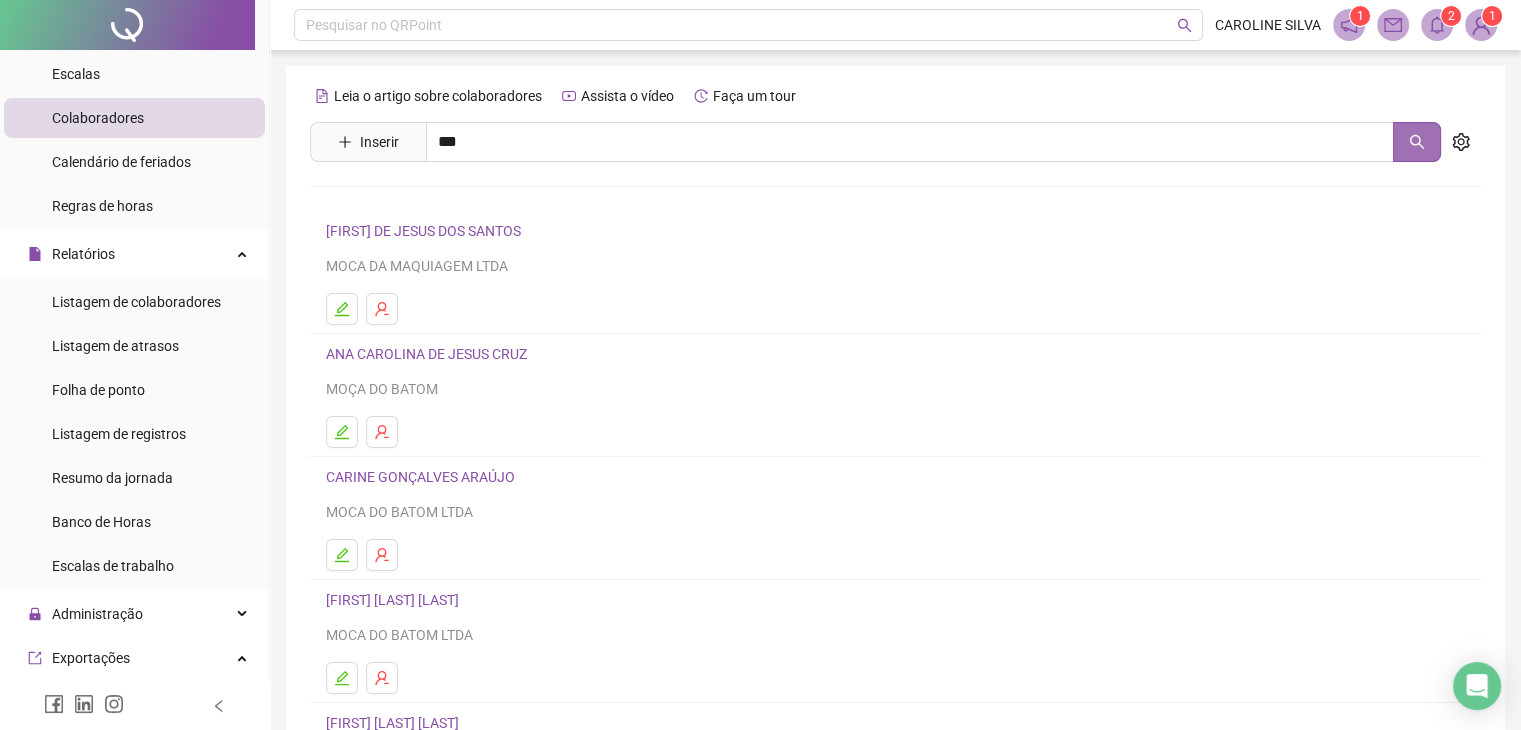 click at bounding box center [1417, 142] 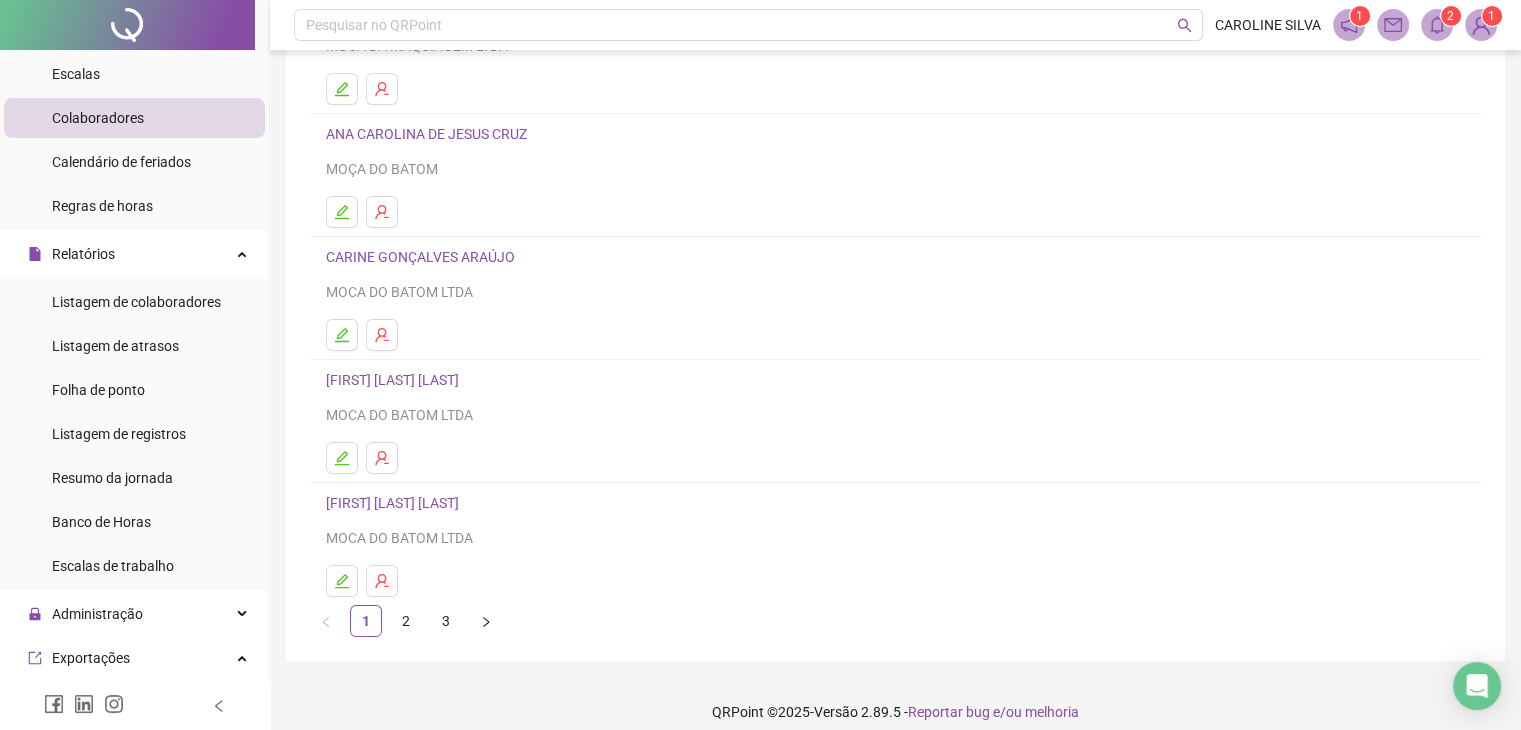 scroll, scrollTop: 236, scrollLeft: 0, axis: vertical 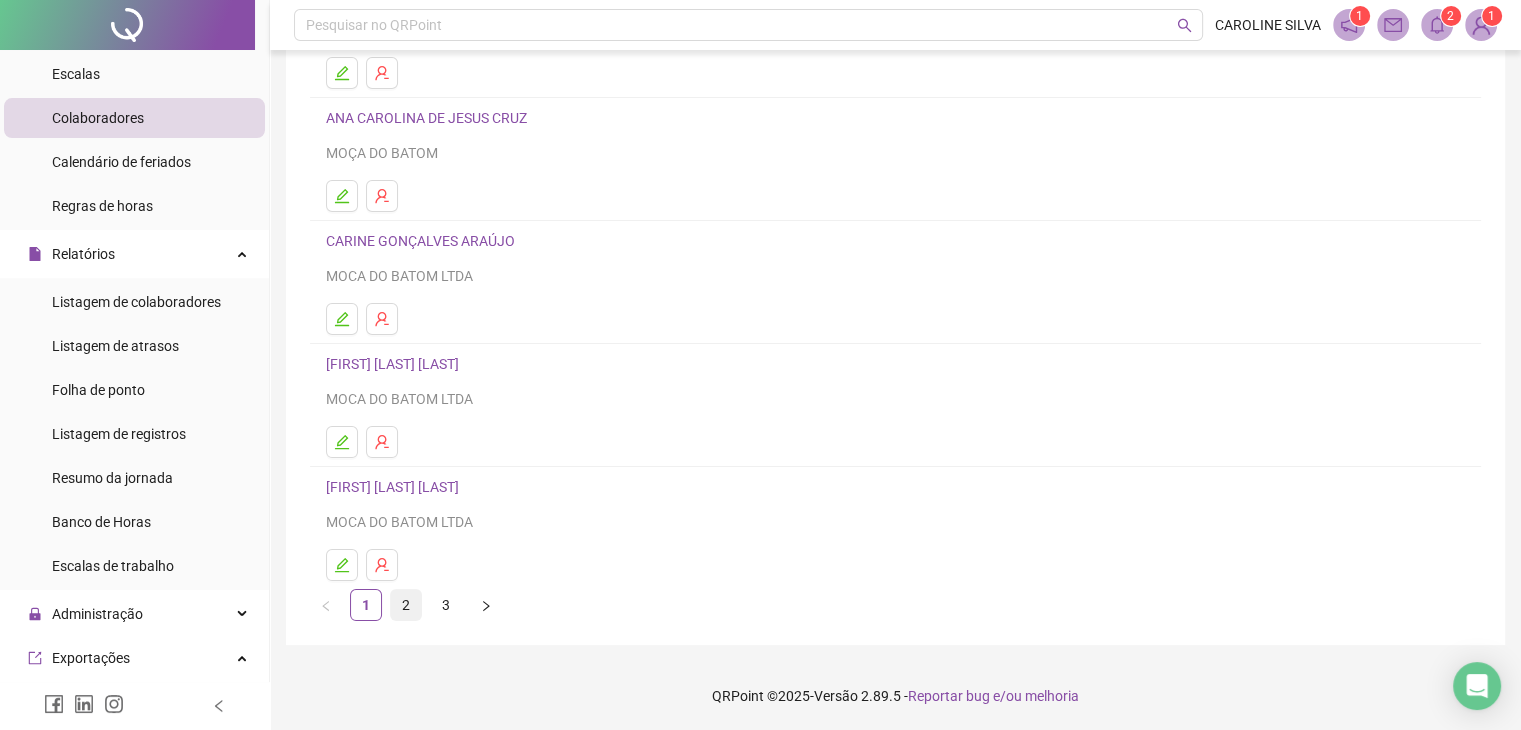 click on "2" at bounding box center [406, 605] 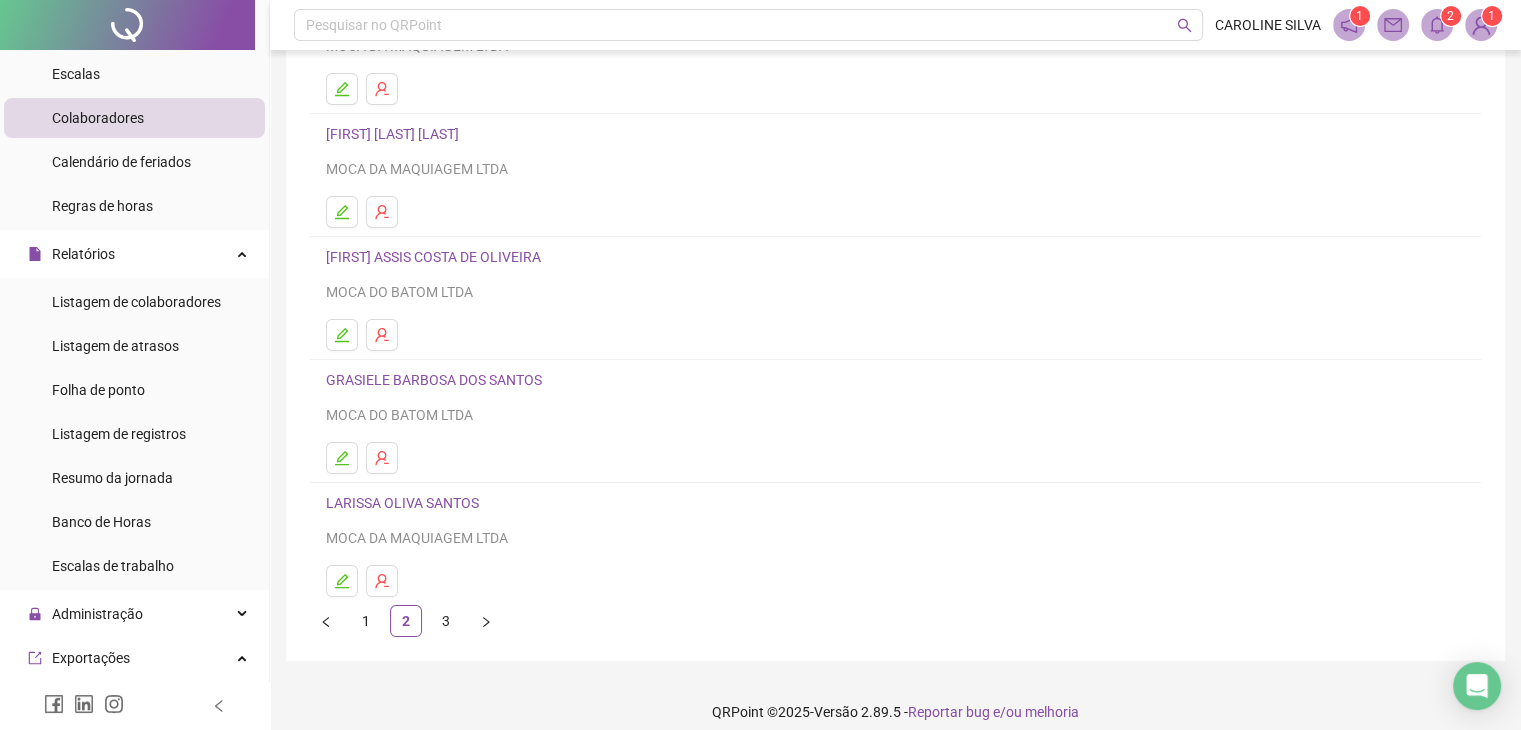 scroll, scrollTop: 236, scrollLeft: 0, axis: vertical 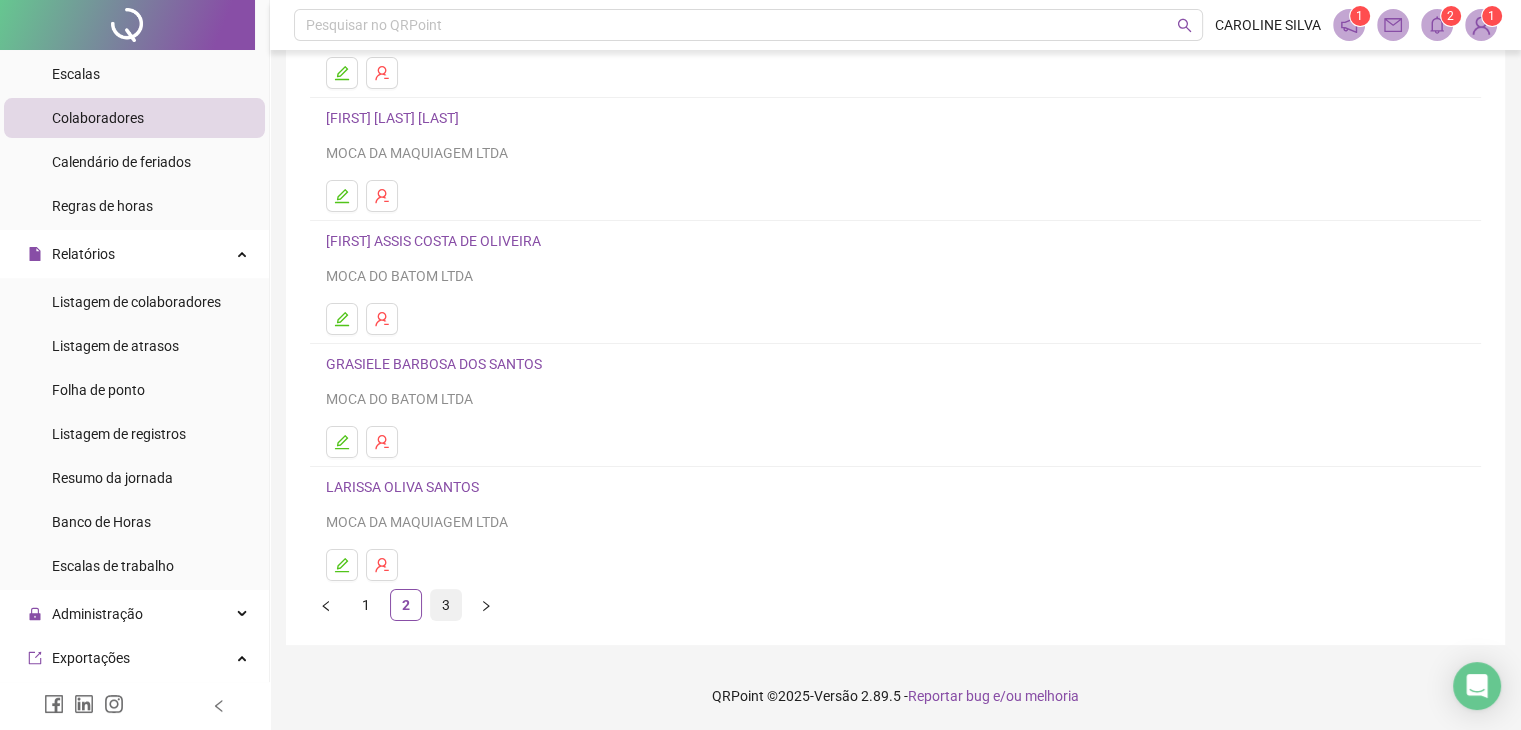click on "3" at bounding box center (446, 605) 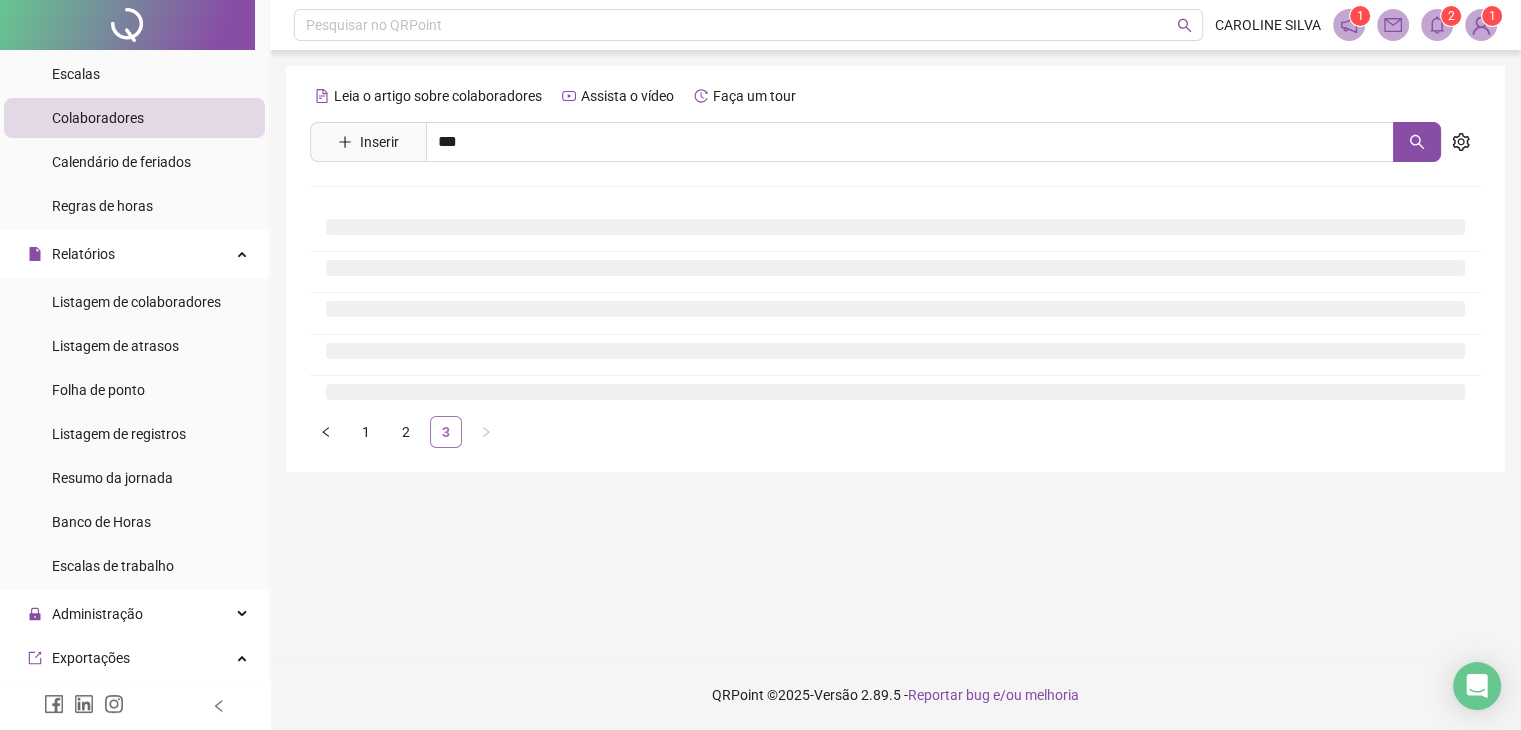 scroll, scrollTop: 0, scrollLeft: 0, axis: both 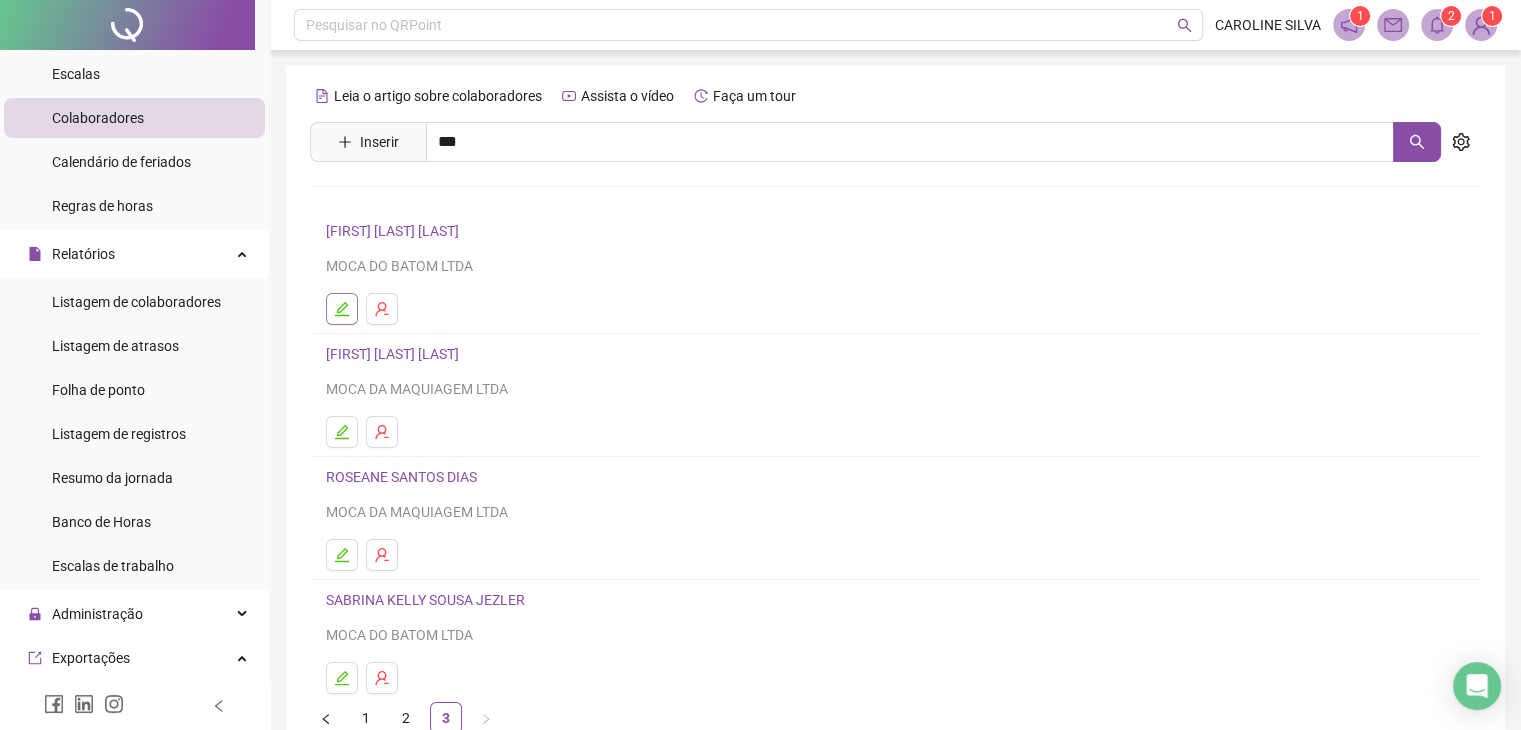 click 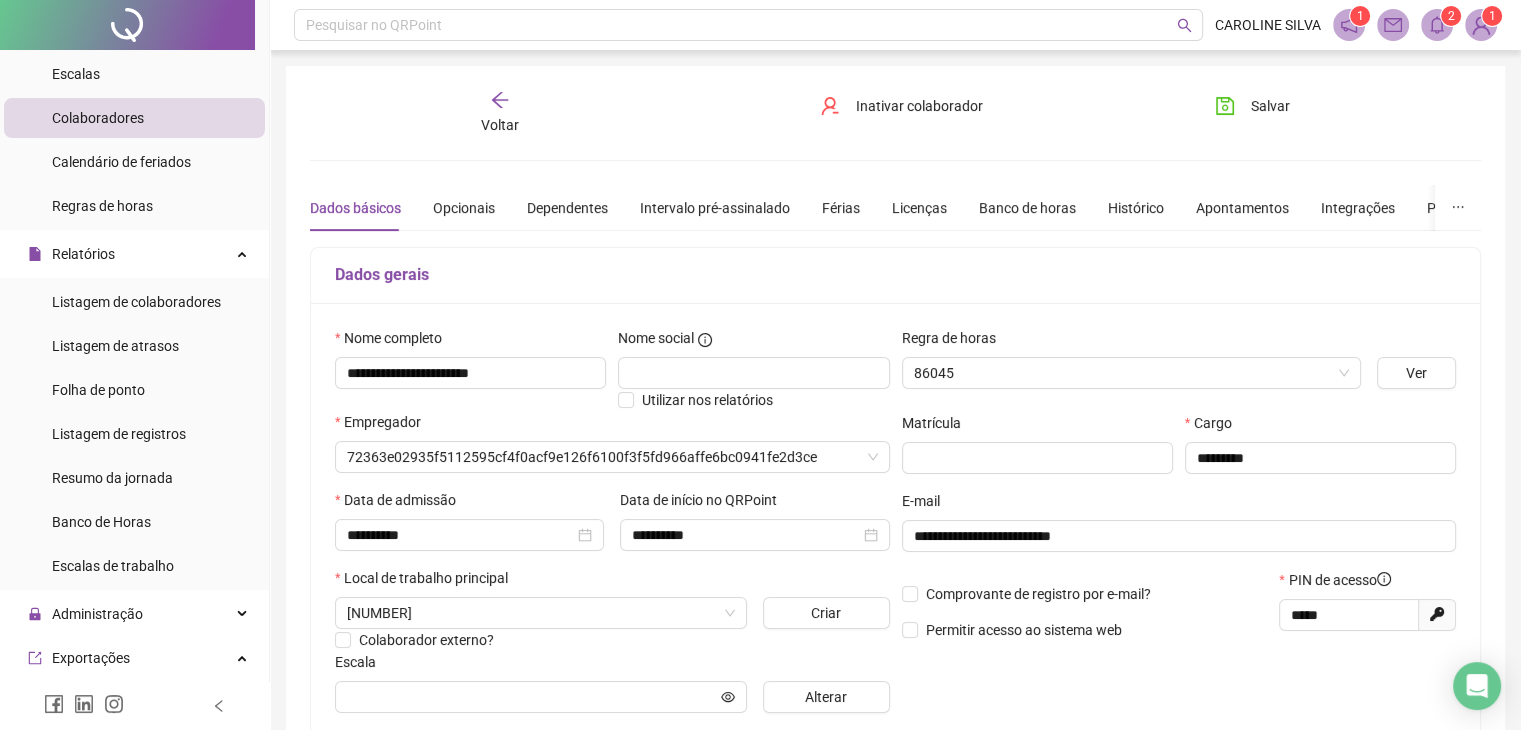 type on "**********" 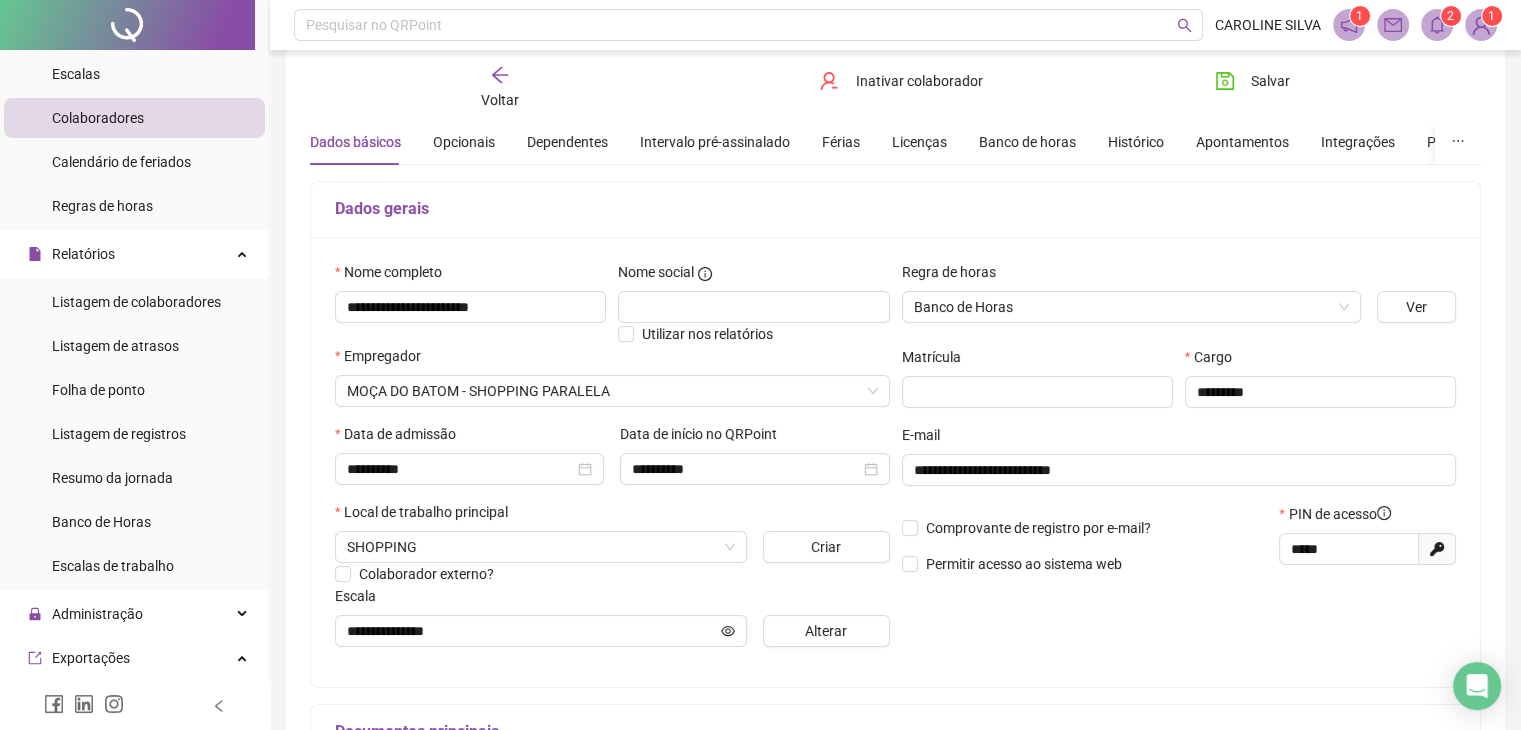 scroll, scrollTop: 100, scrollLeft: 0, axis: vertical 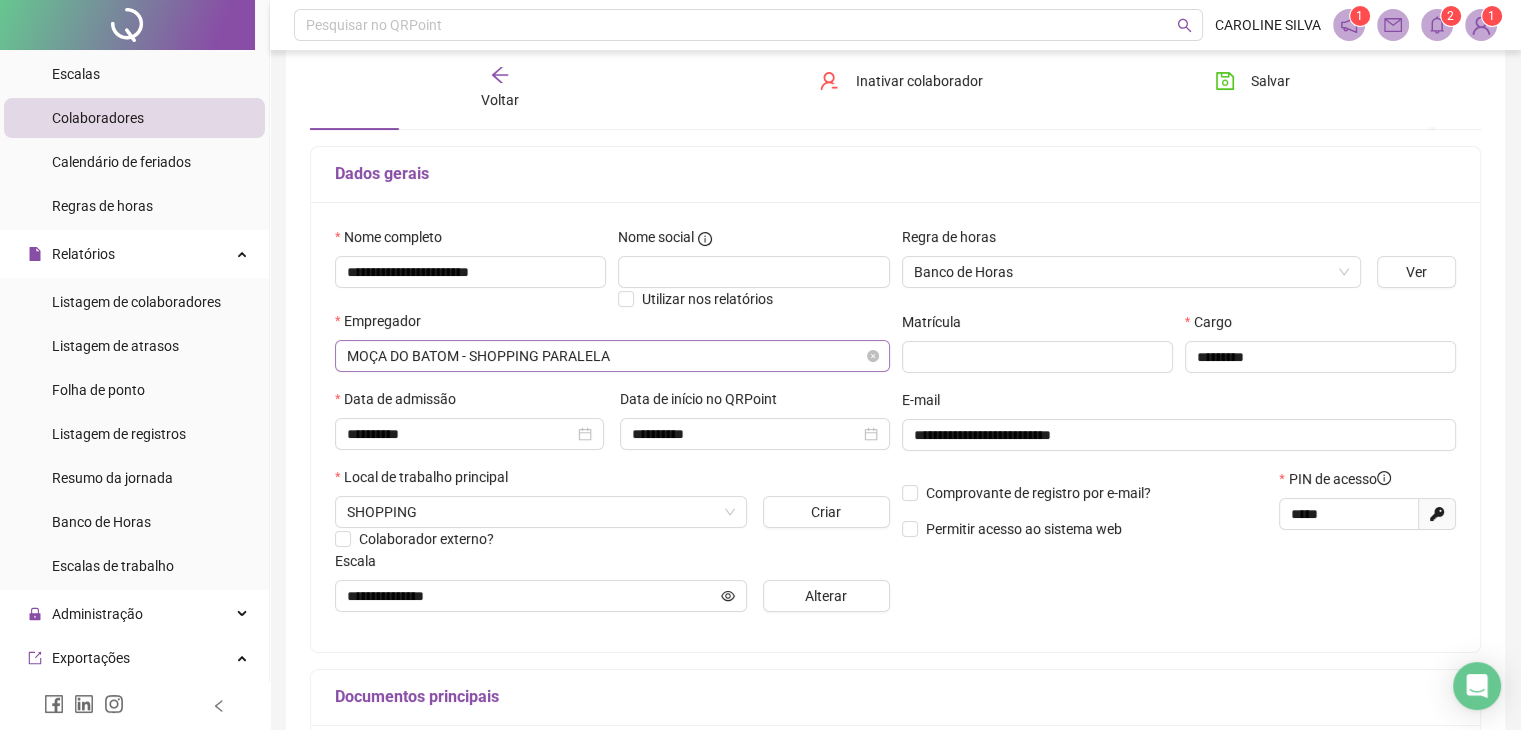 click on "MOÇA DO BATOM - SHOPPING PARALELA" at bounding box center [612, 356] 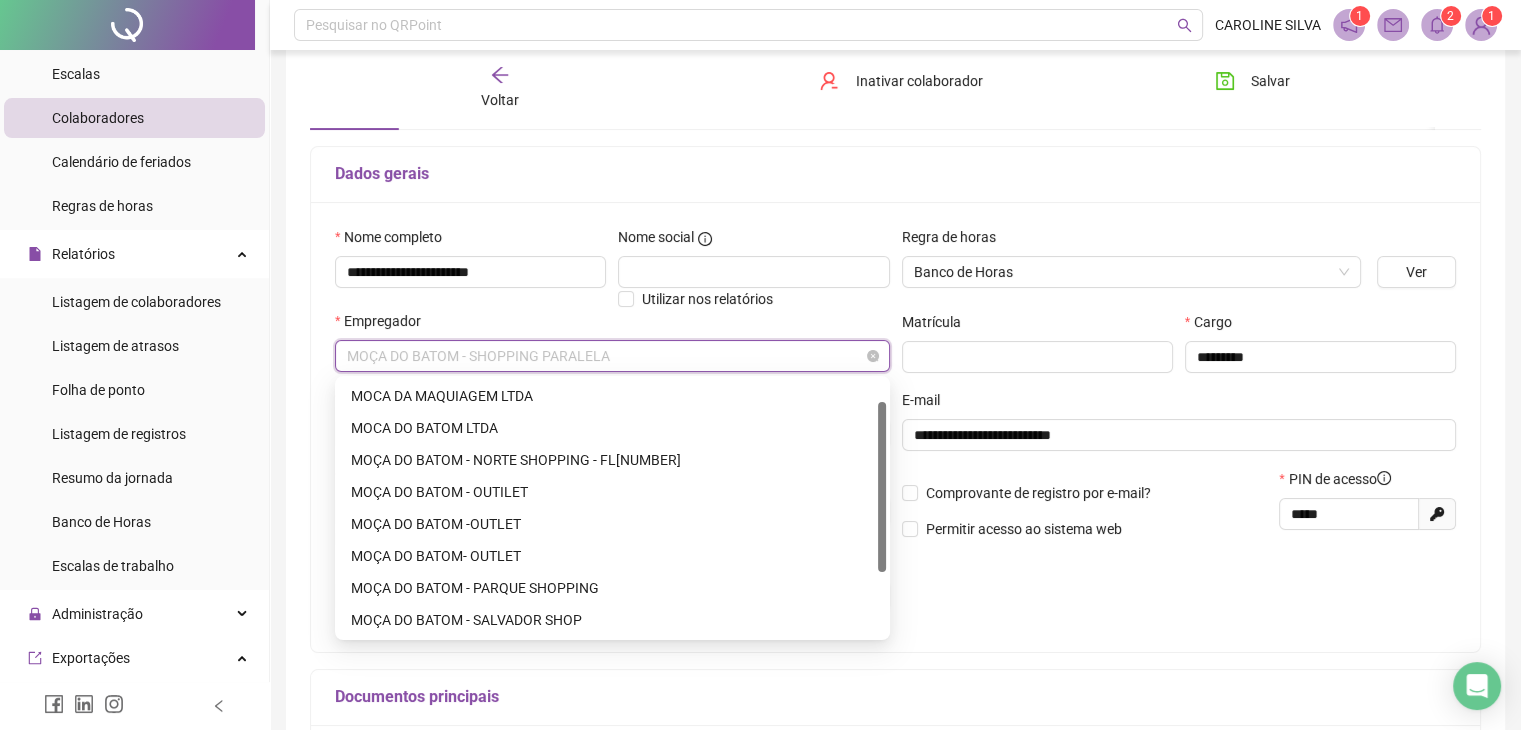 scroll, scrollTop: 32, scrollLeft: 0, axis: vertical 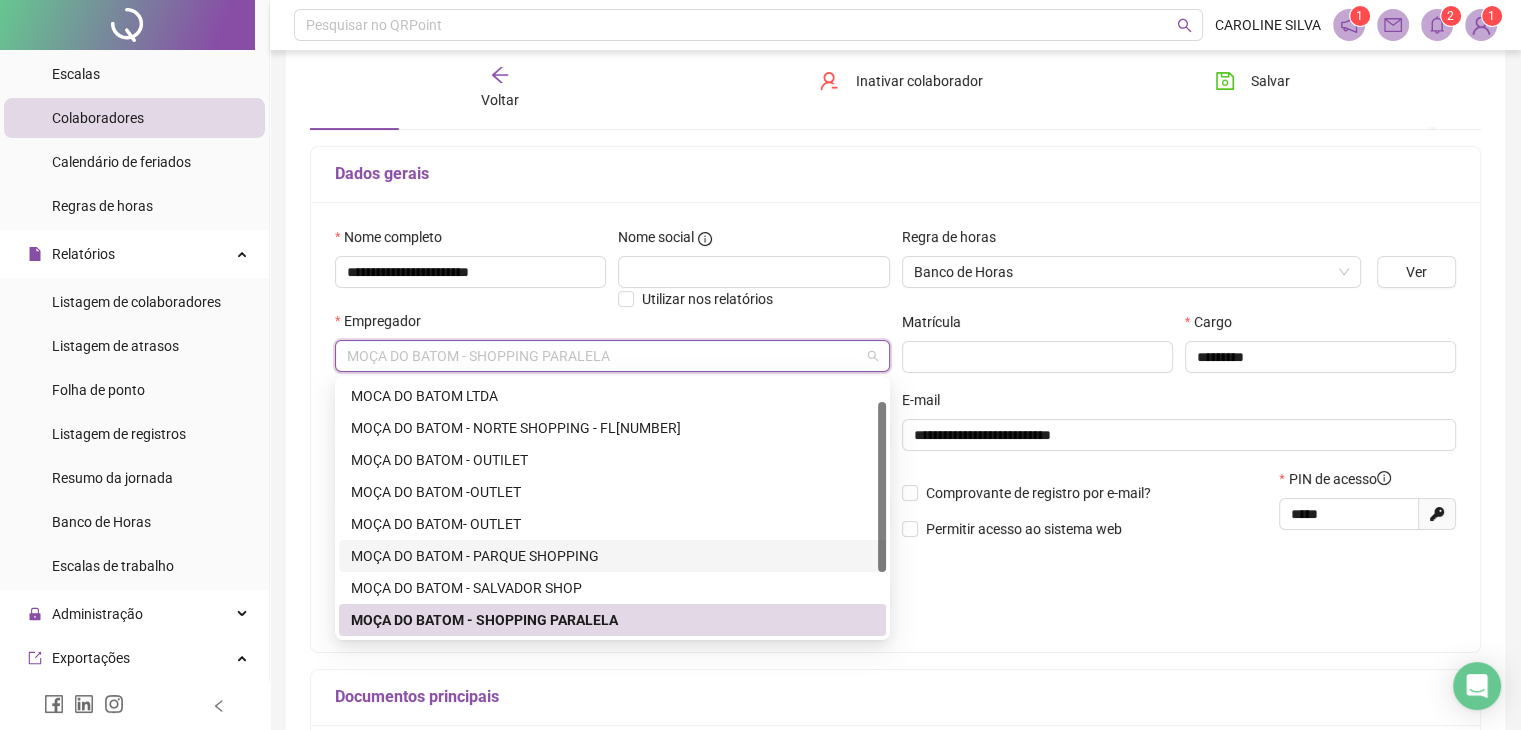 click on "MOÇA DO BATOM - PARQUE SHOPPING" at bounding box center (612, 556) 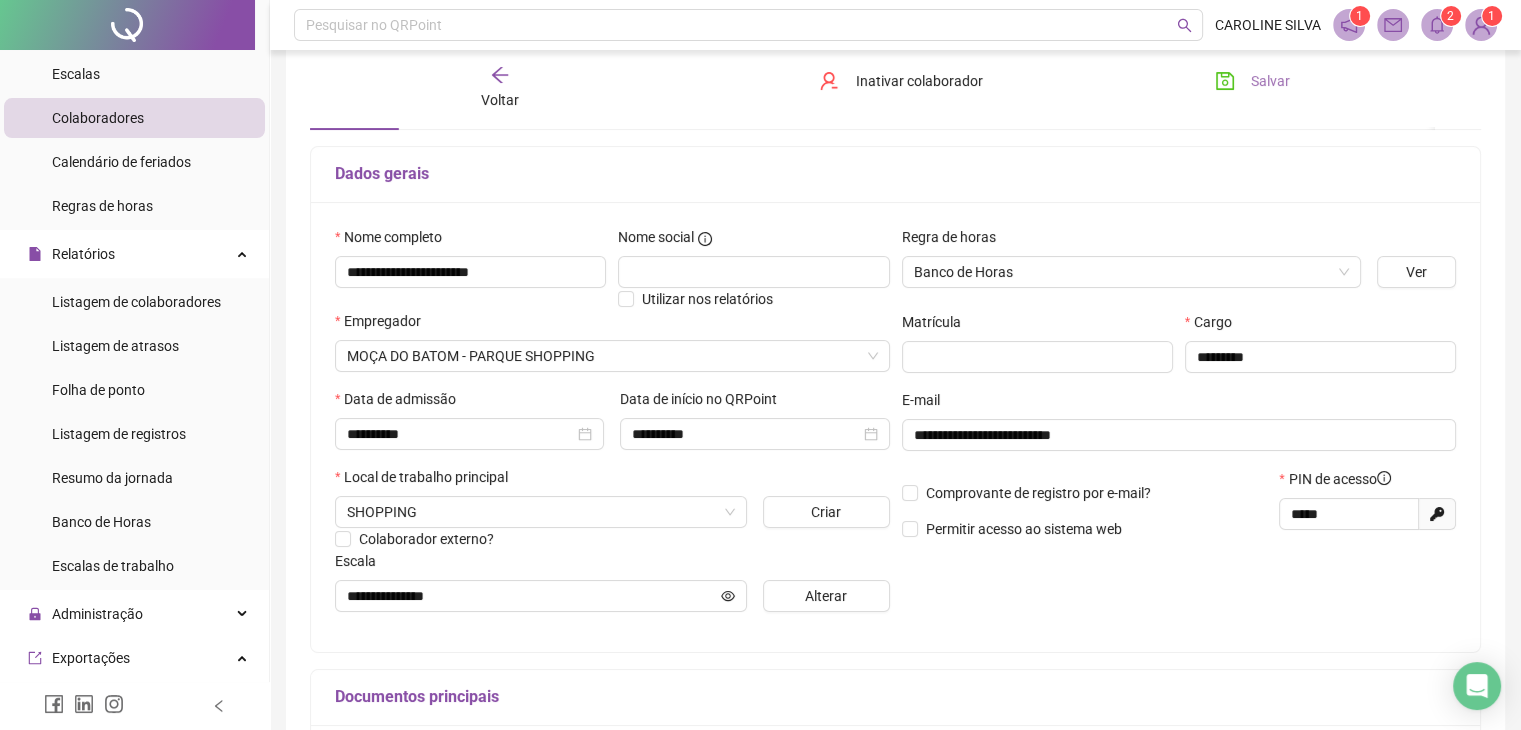 click on "Salvar" at bounding box center (1252, 81) 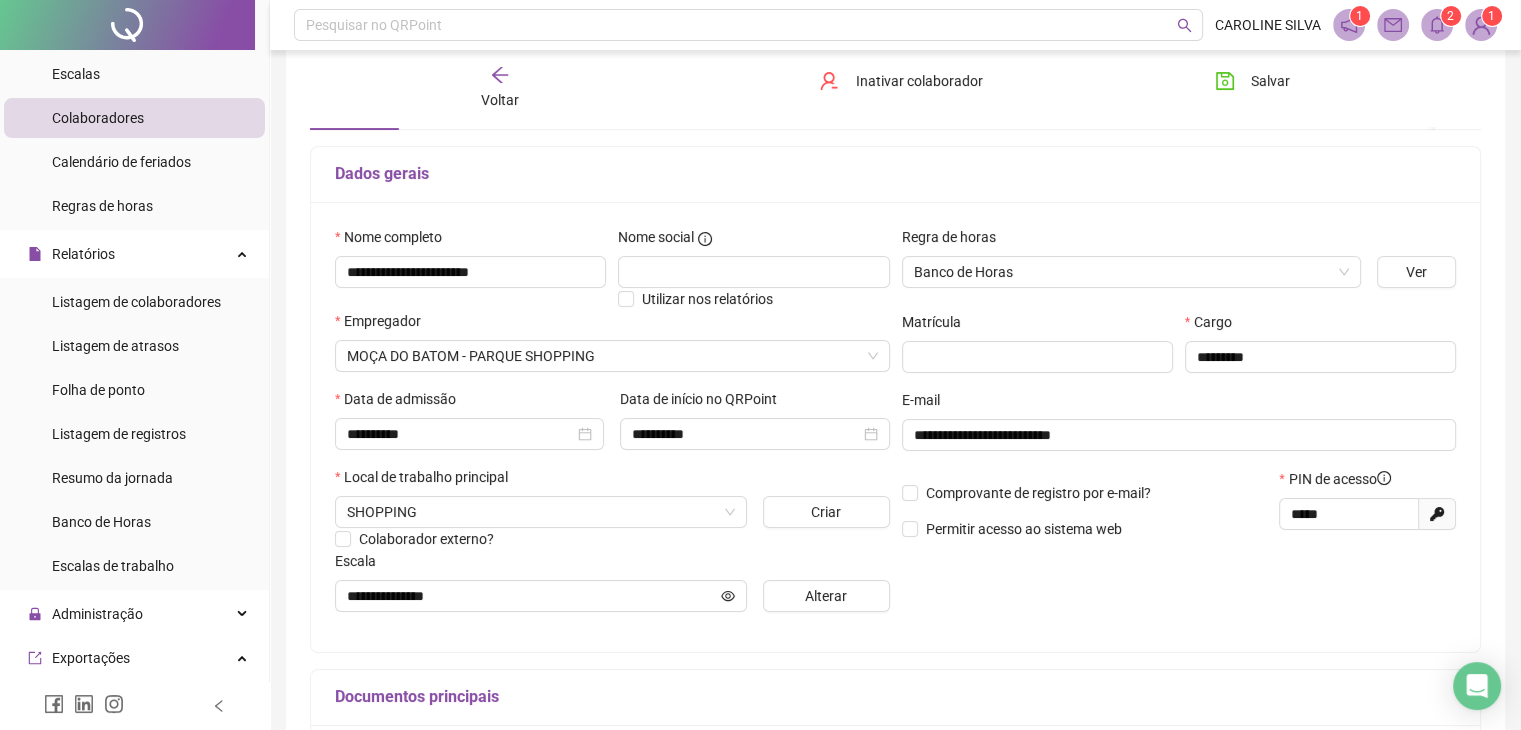 click on "Dados gerais" at bounding box center (895, 174) 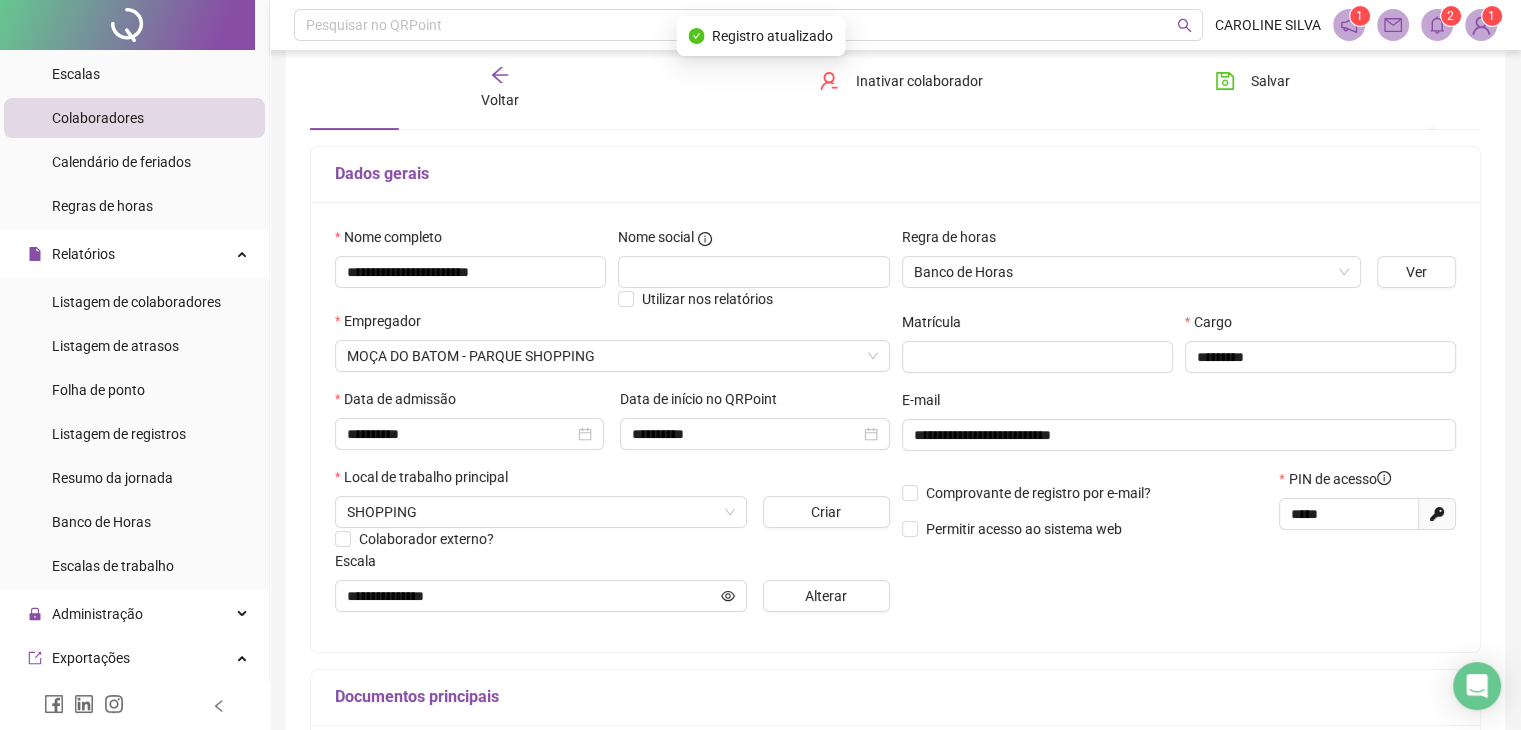 click on "Voltar" at bounding box center [500, 88] 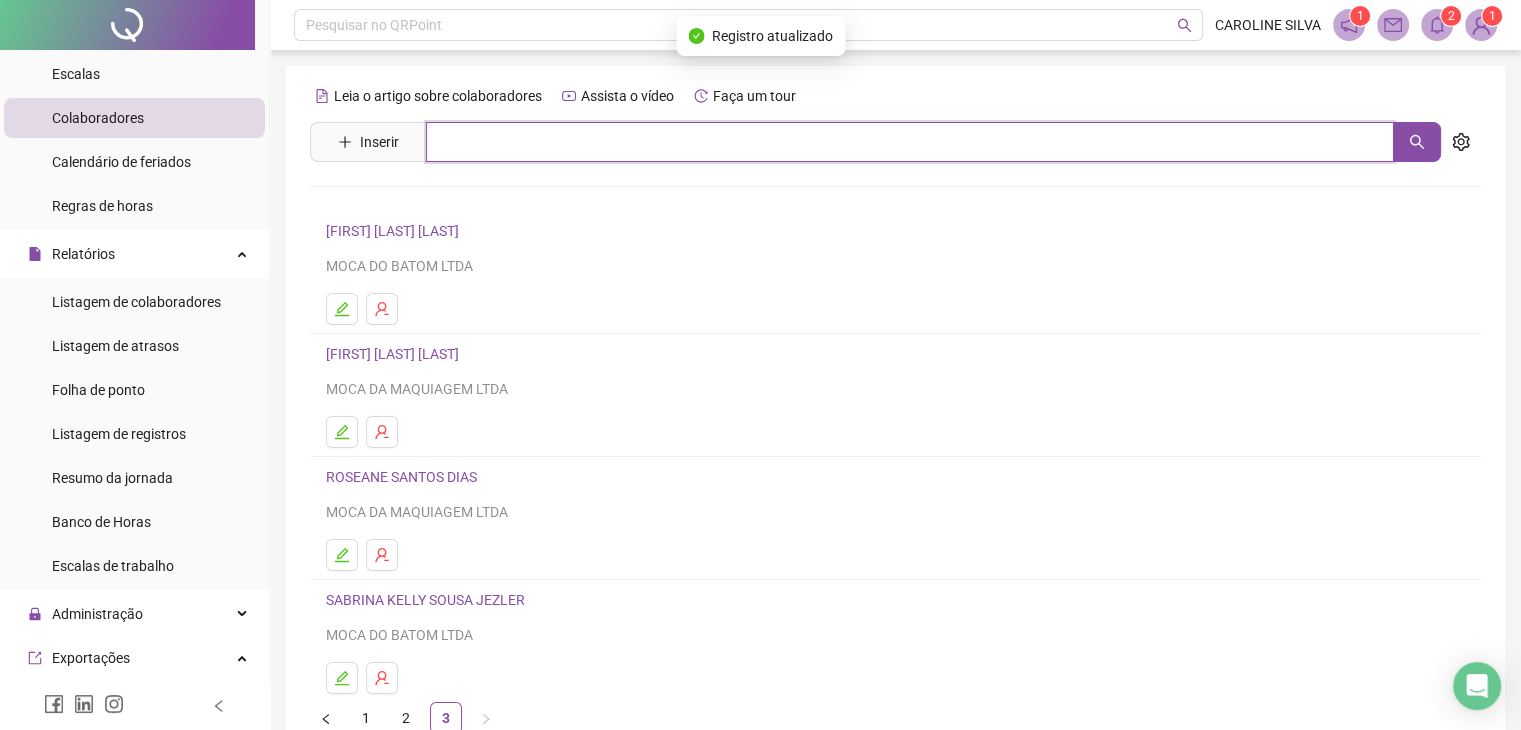 click at bounding box center (910, 142) 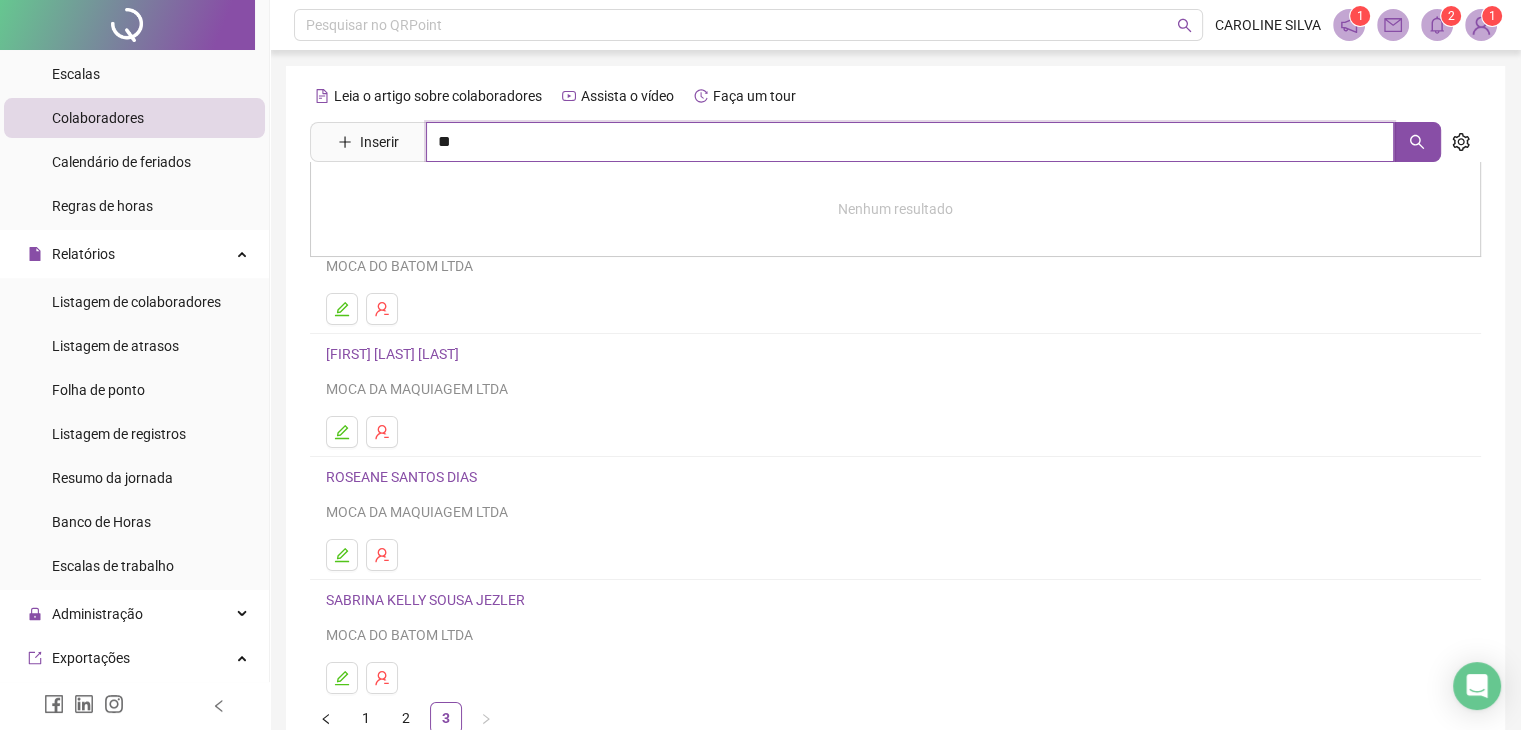 type on "**" 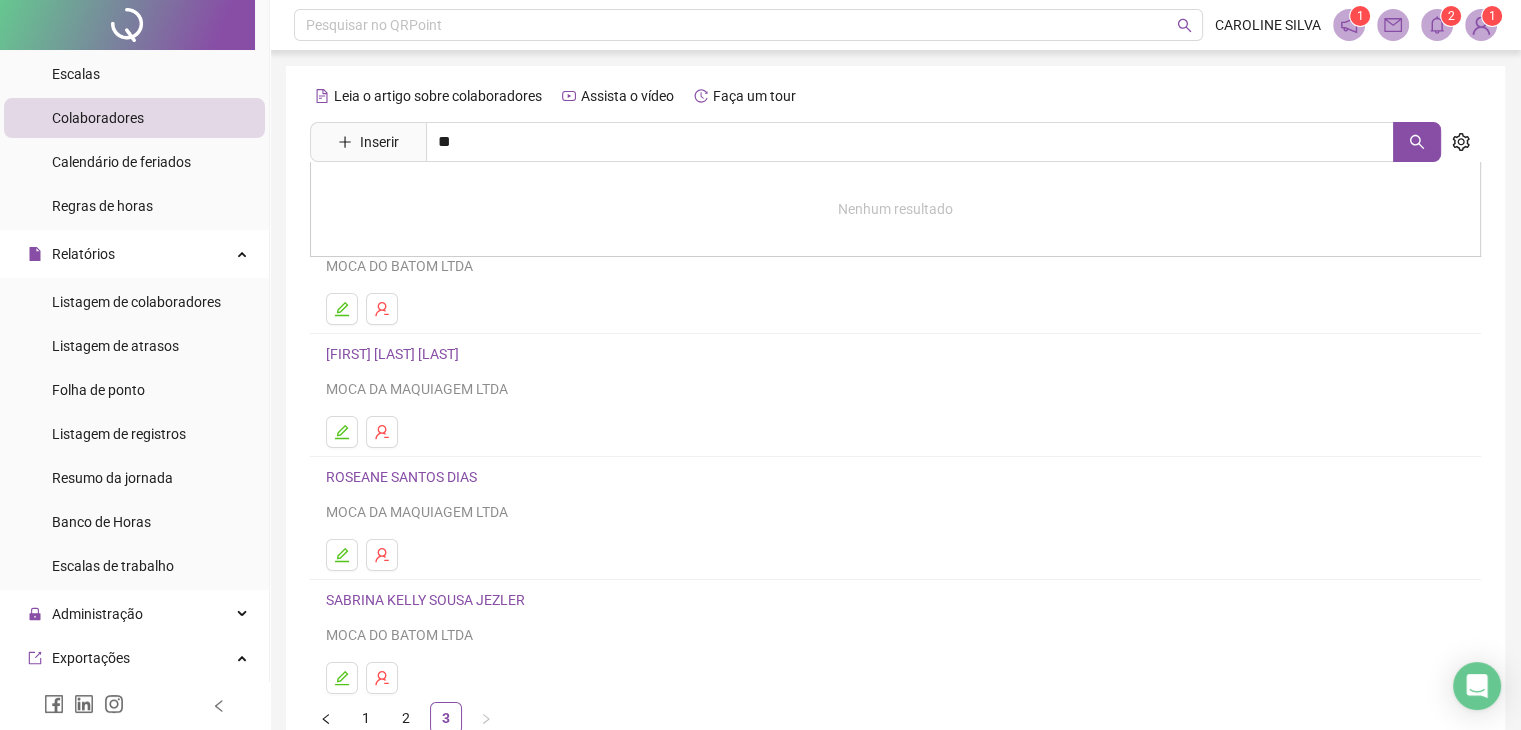 click on "MOCA DO BATOM LTDA" at bounding box center (895, 266) 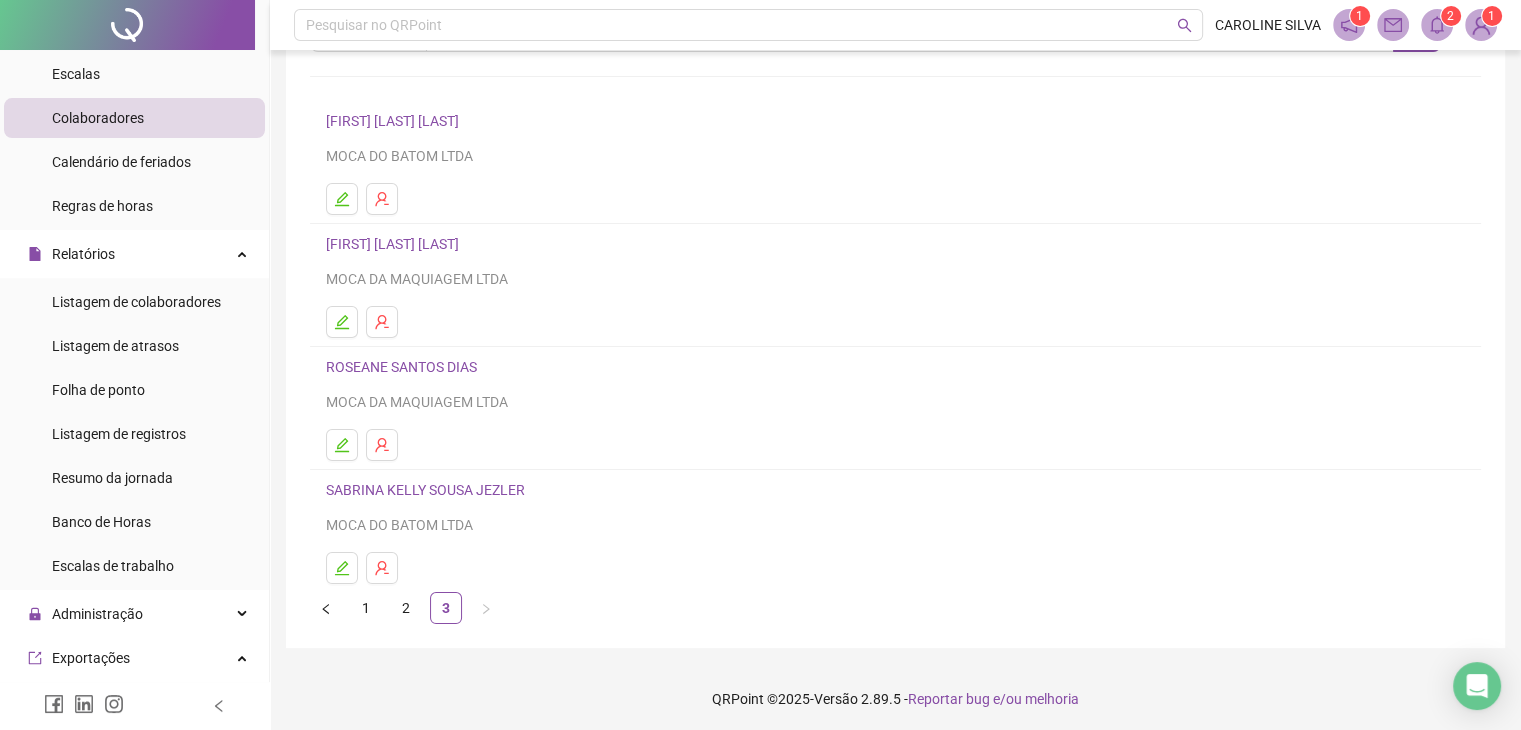 scroll, scrollTop: 113, scrollLeft: 0, axis: vertical 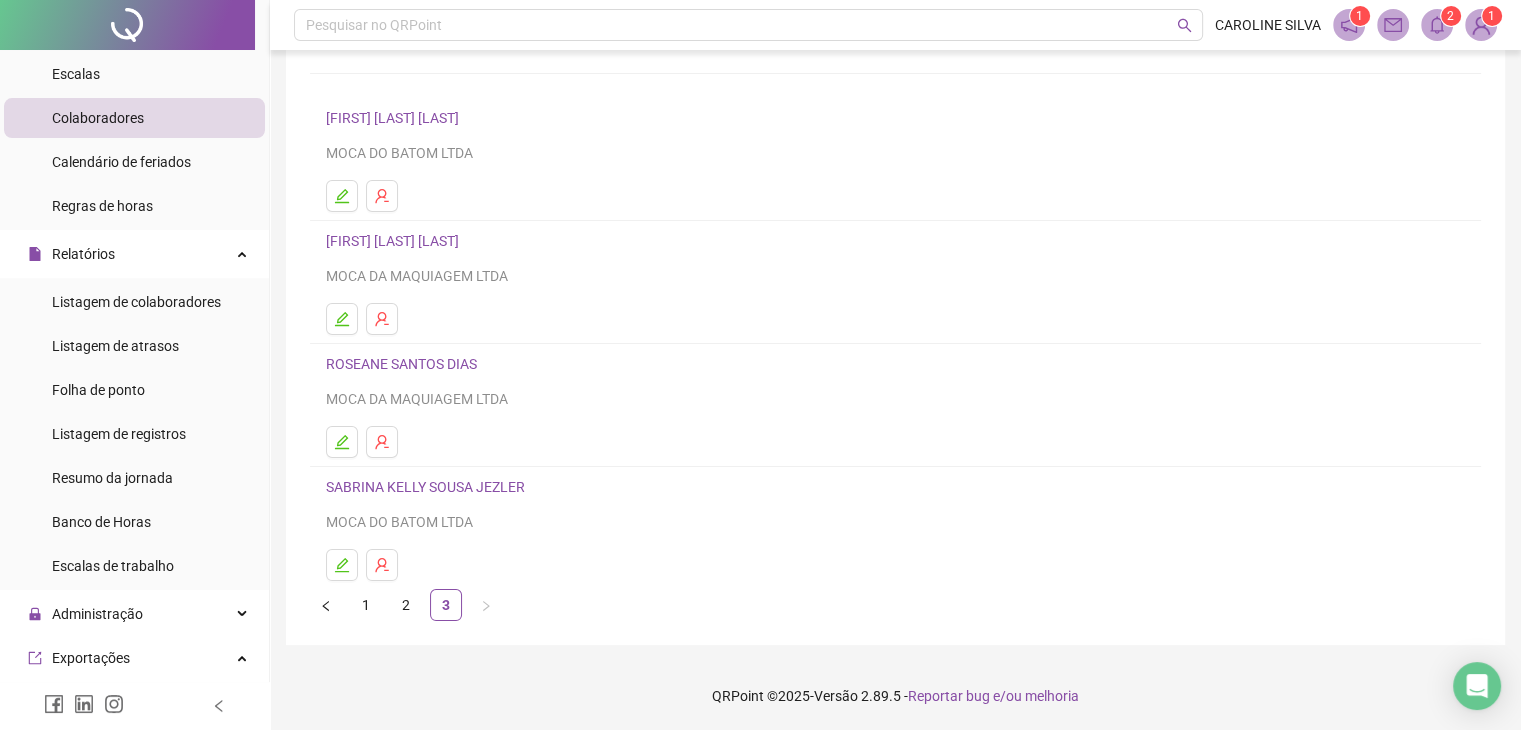 click on "1 2 3" at bounding box center [895, 605] 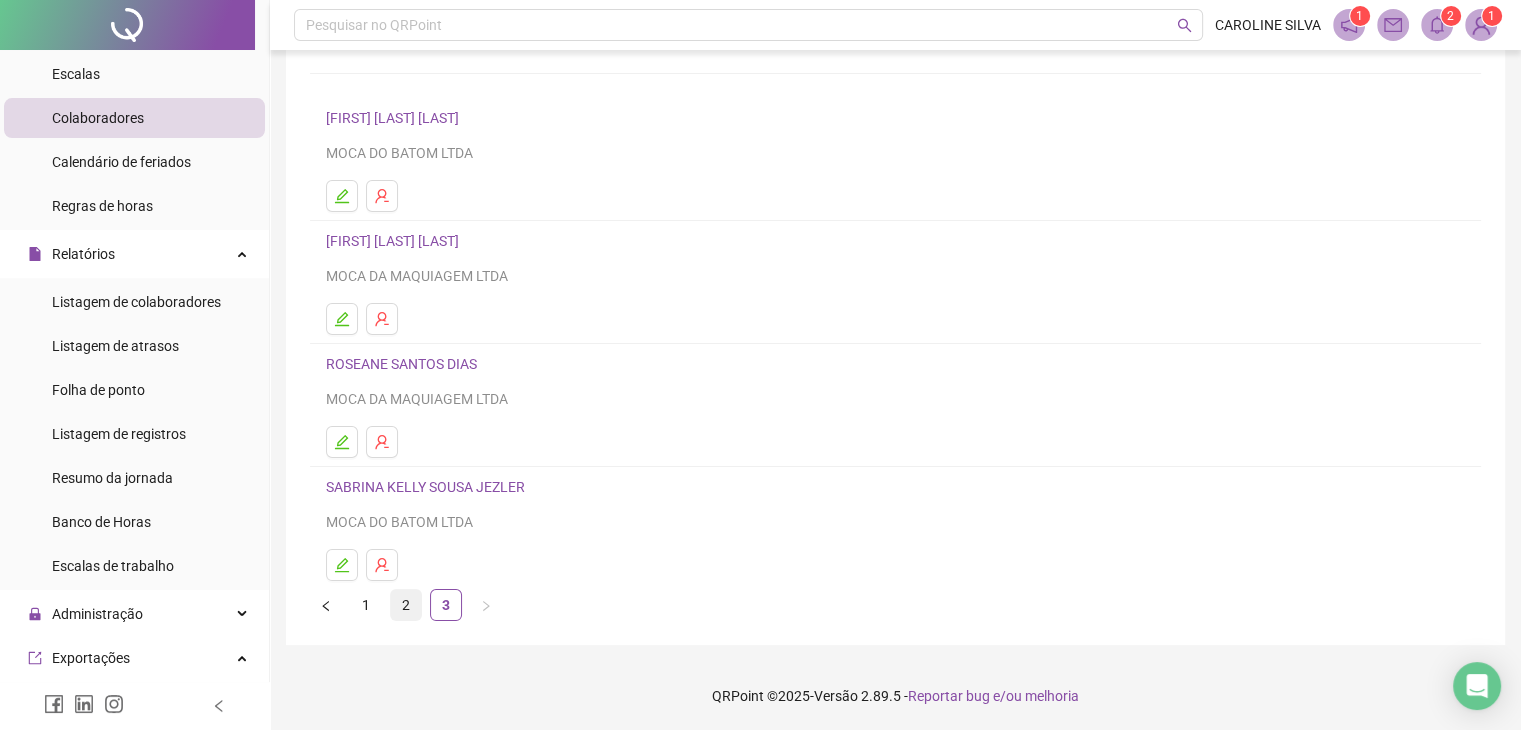 click on "2" at bounding box center [406, 605] 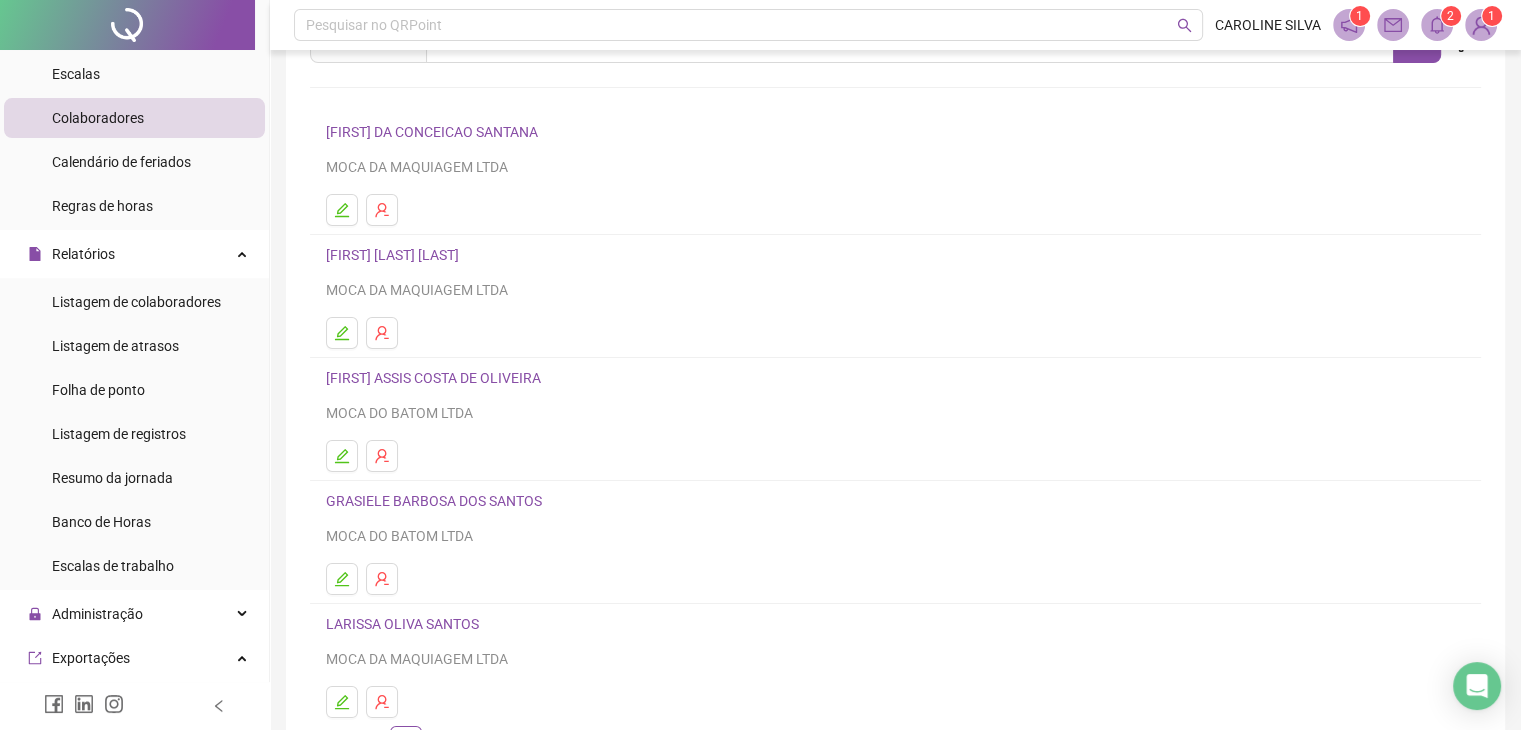 scroll, scrollTop: 100, scrollLeft: 0, axis: vertical 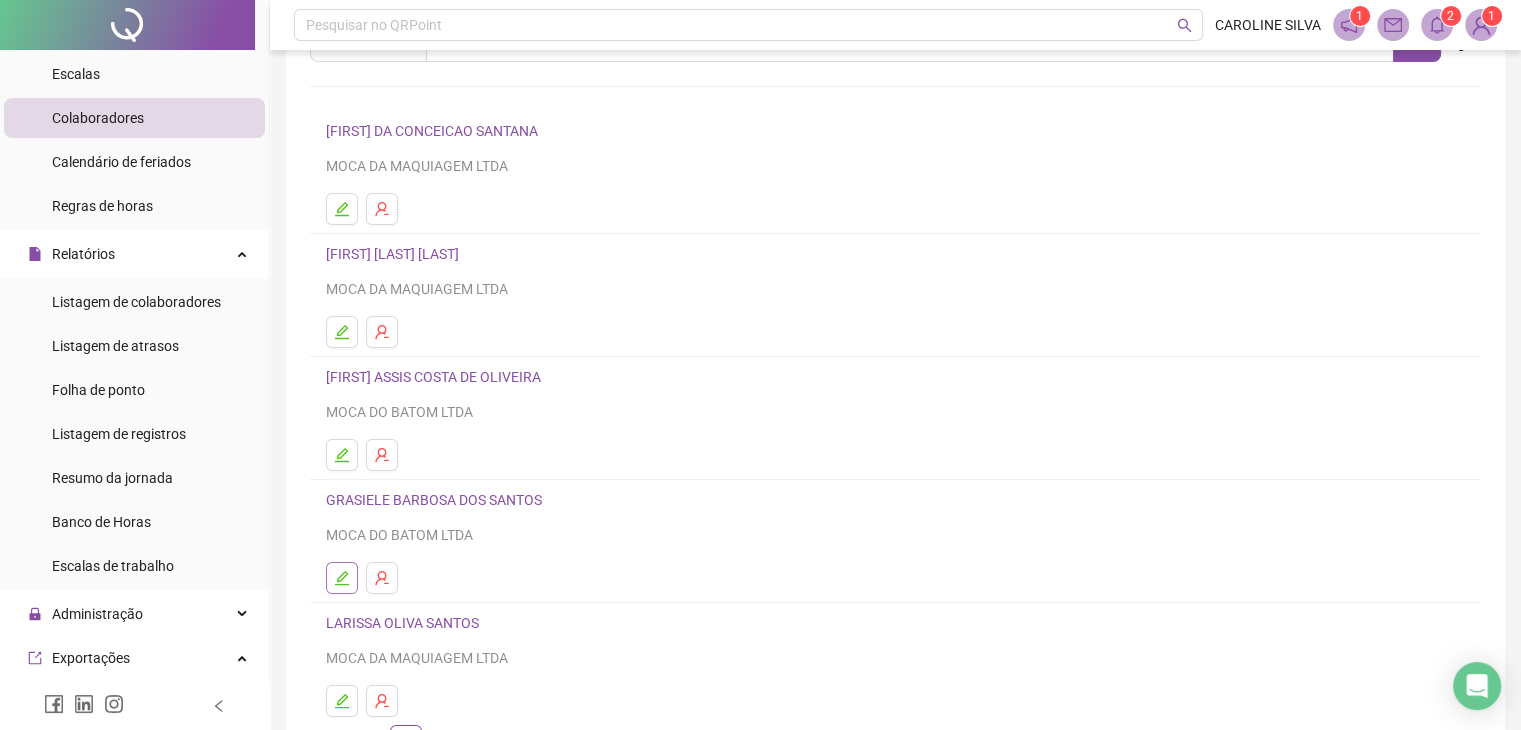 click 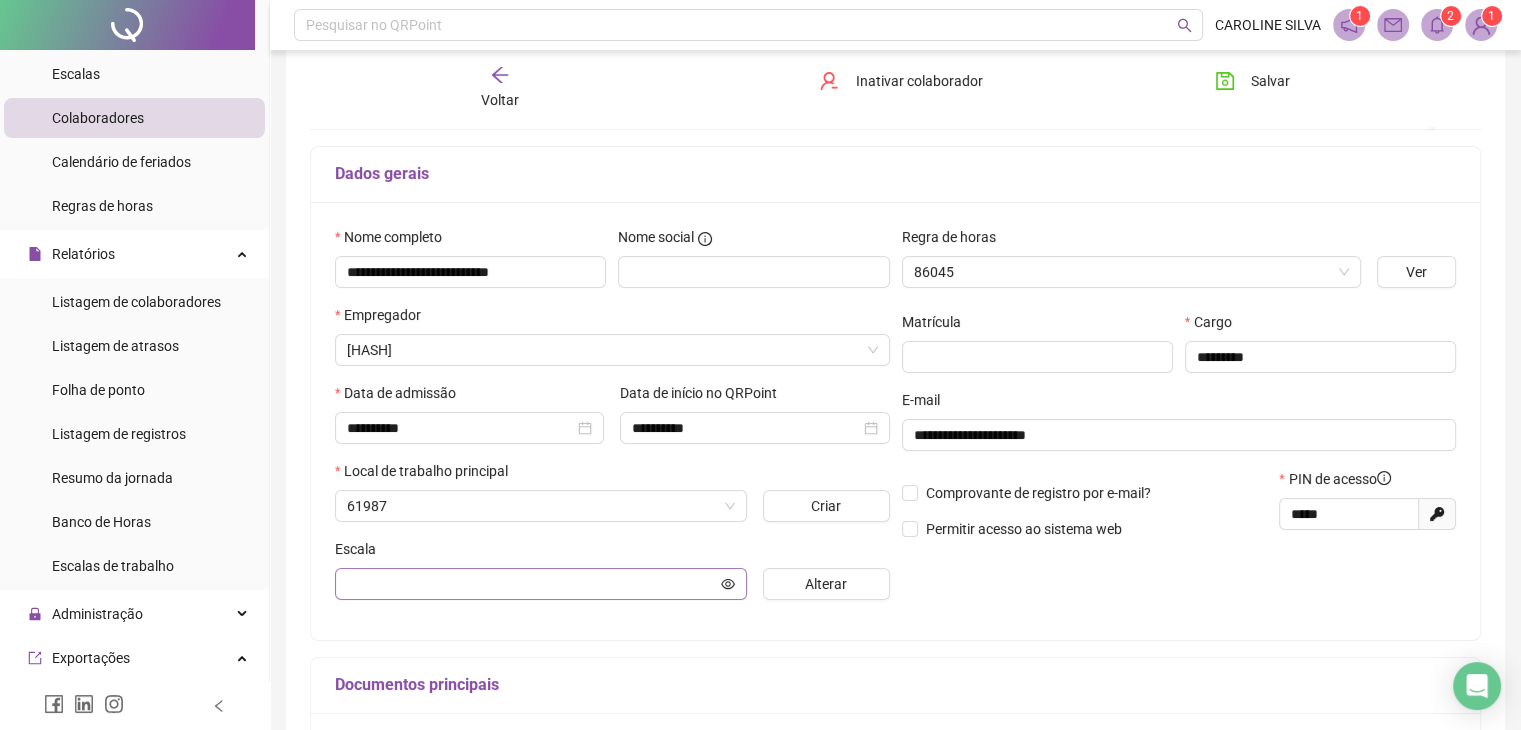 scroll, scrollTop: 110, scrollLeft: 0, axis: vertical 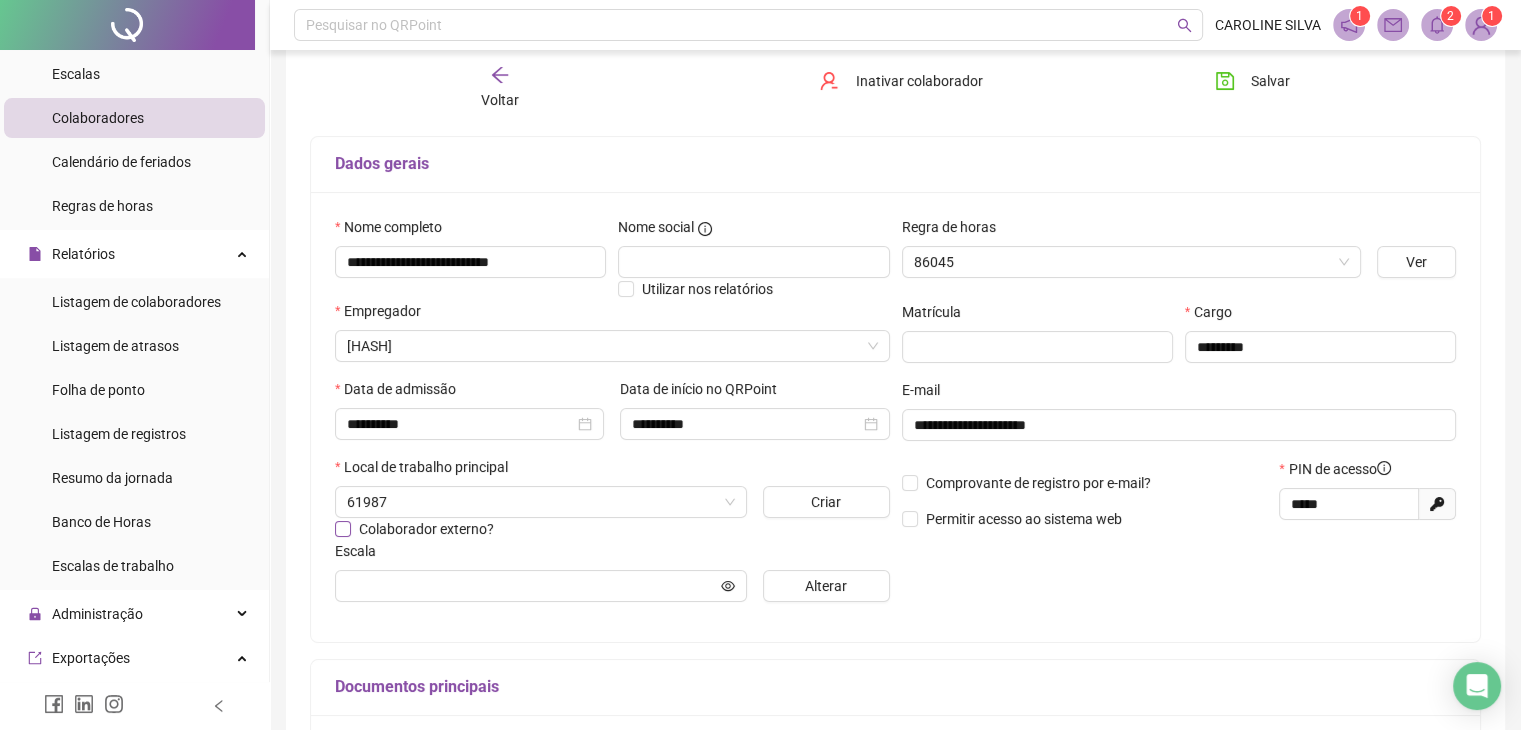 type on "**********" 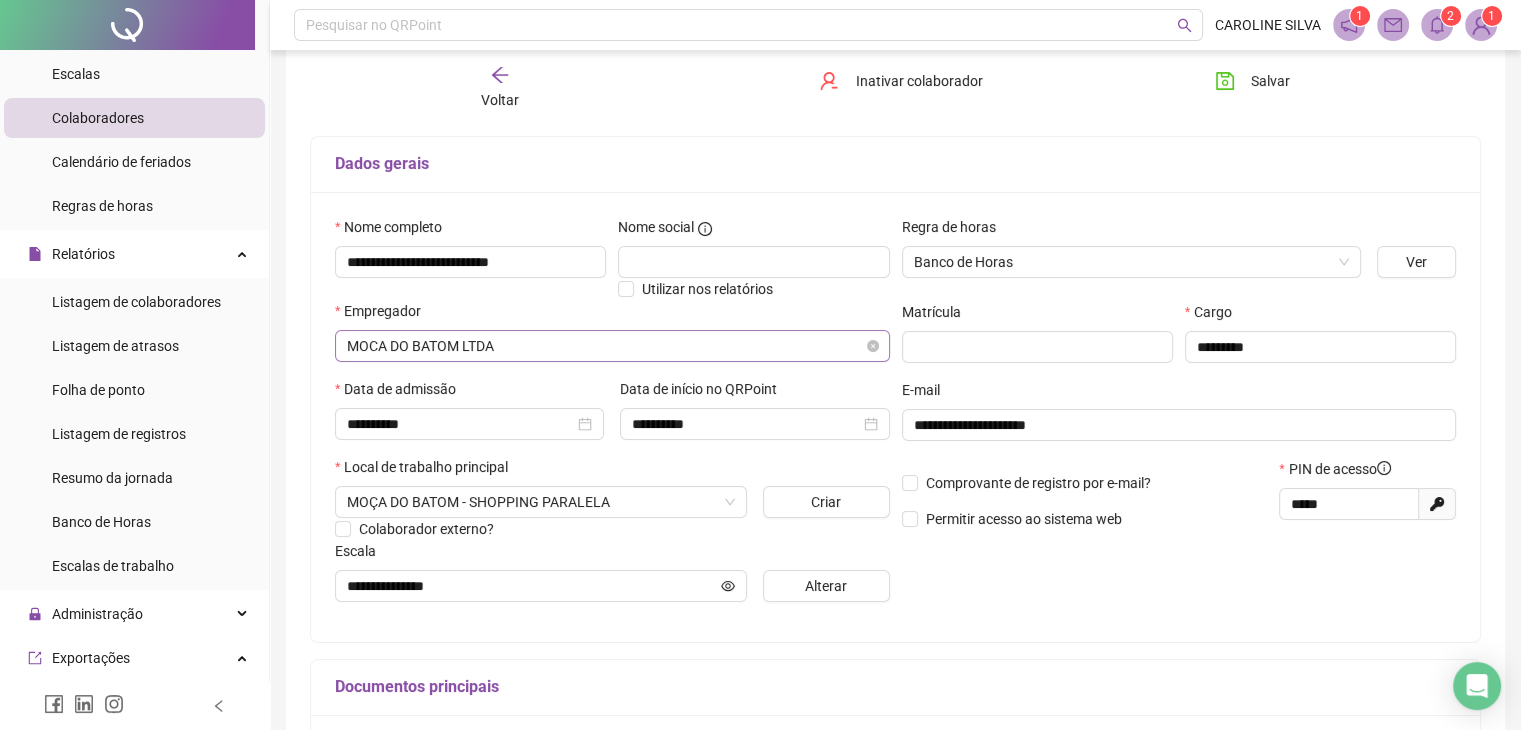 click on "MOCA DO BATOM LTDA" at bounding box center (612, 346) 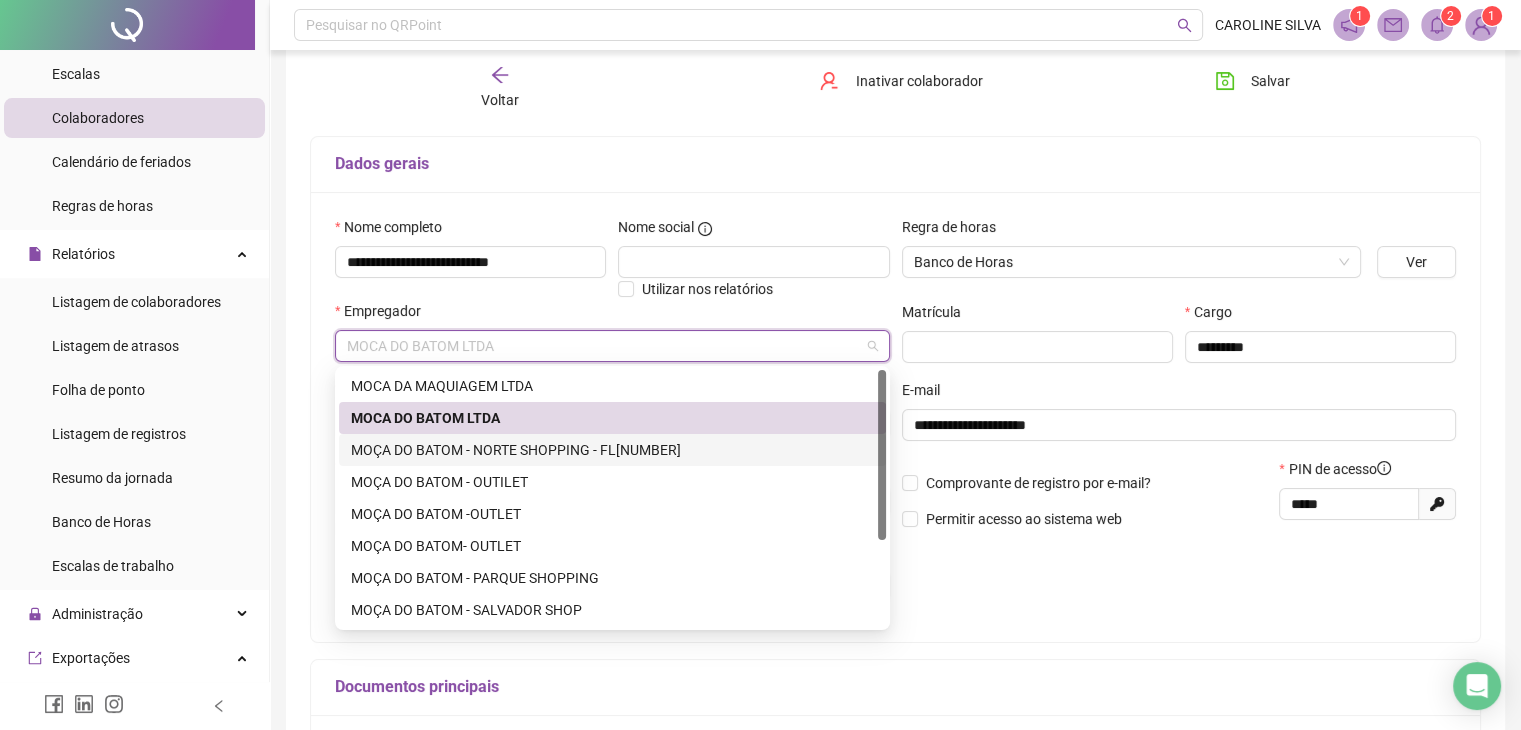 click on "MOÇA DO BATOM - NORTE SHOPPING - FL01" at bounding box center (612, 450) 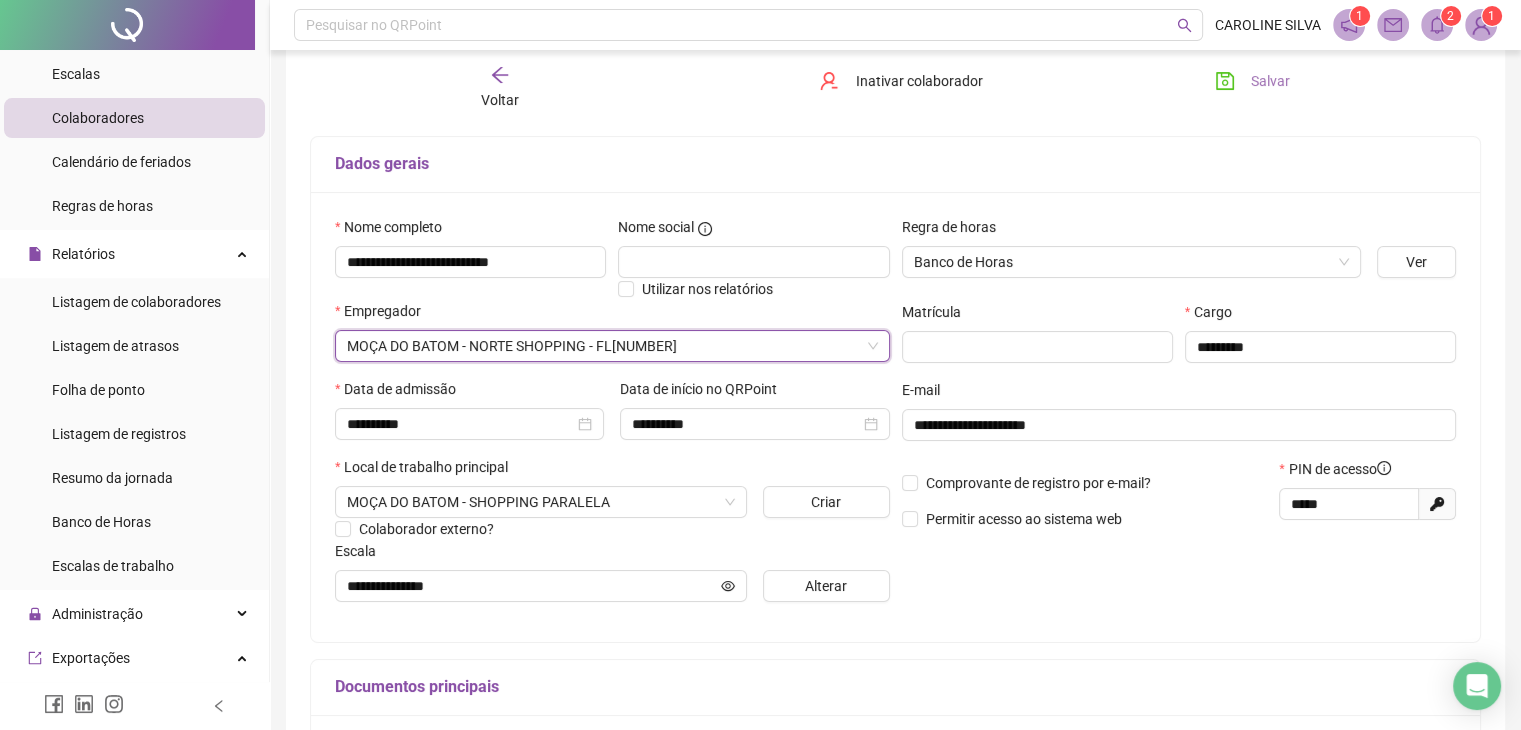 click on "Salvar" at bounding box center (1270, 81) 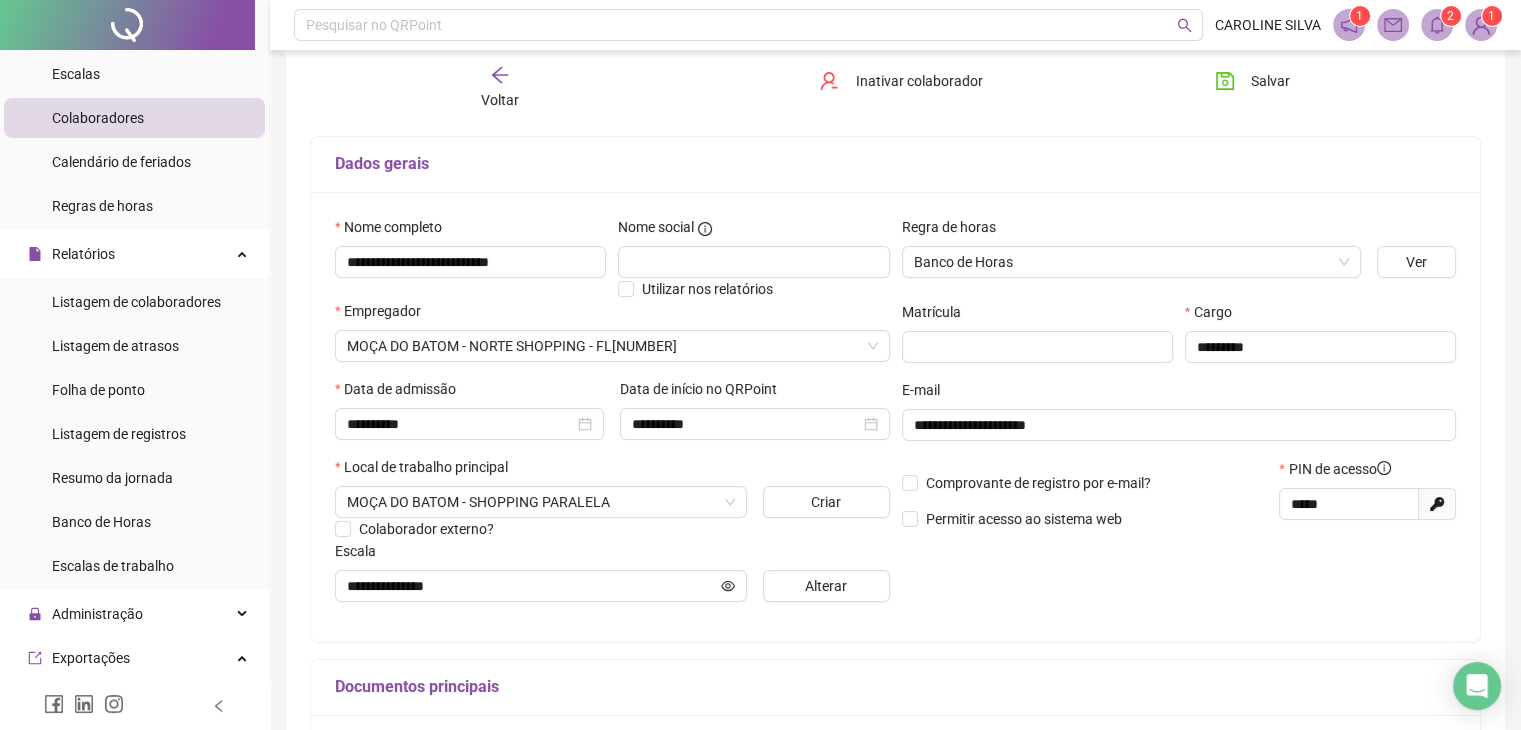 click 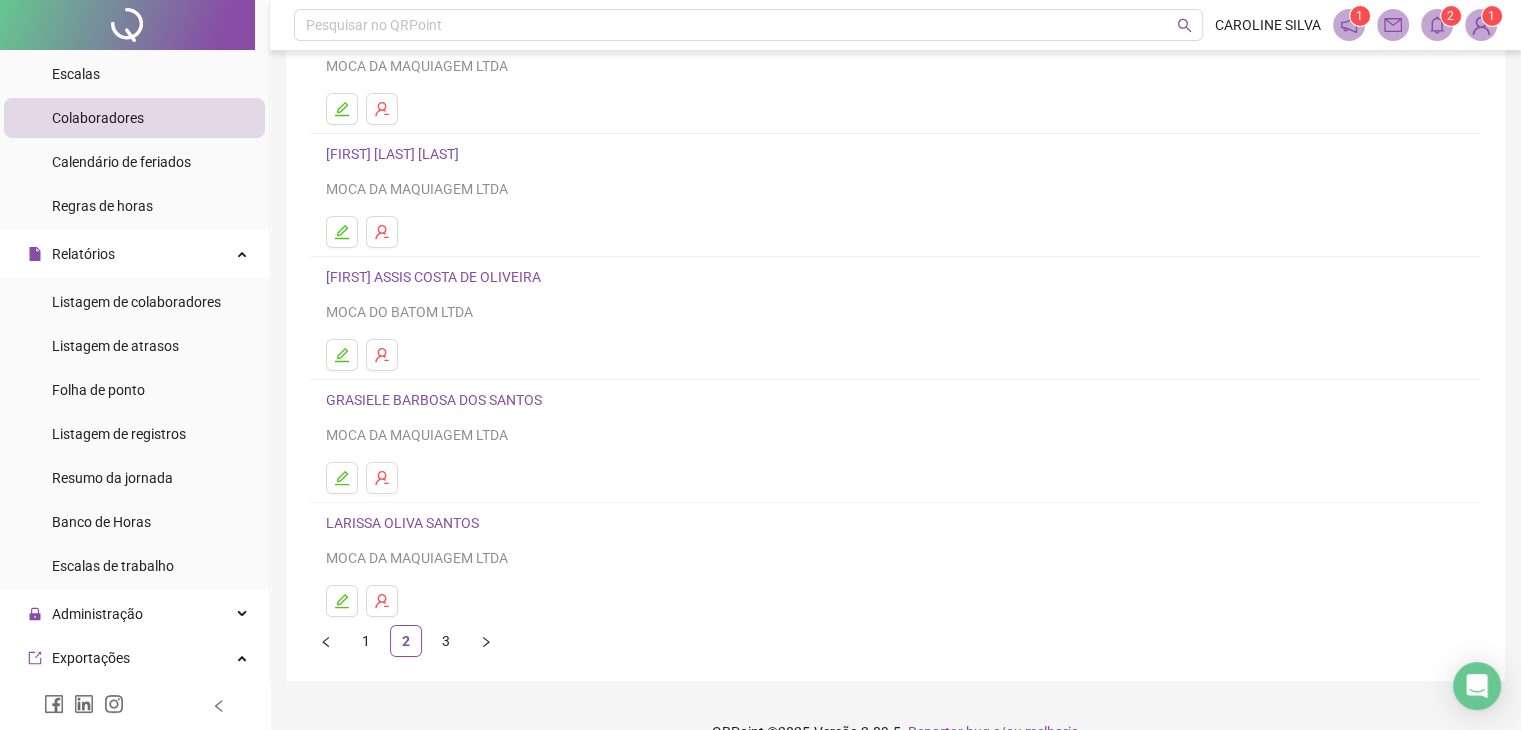 scroll, scrollTop: 236, scrollLeft: 0, axis: vertical 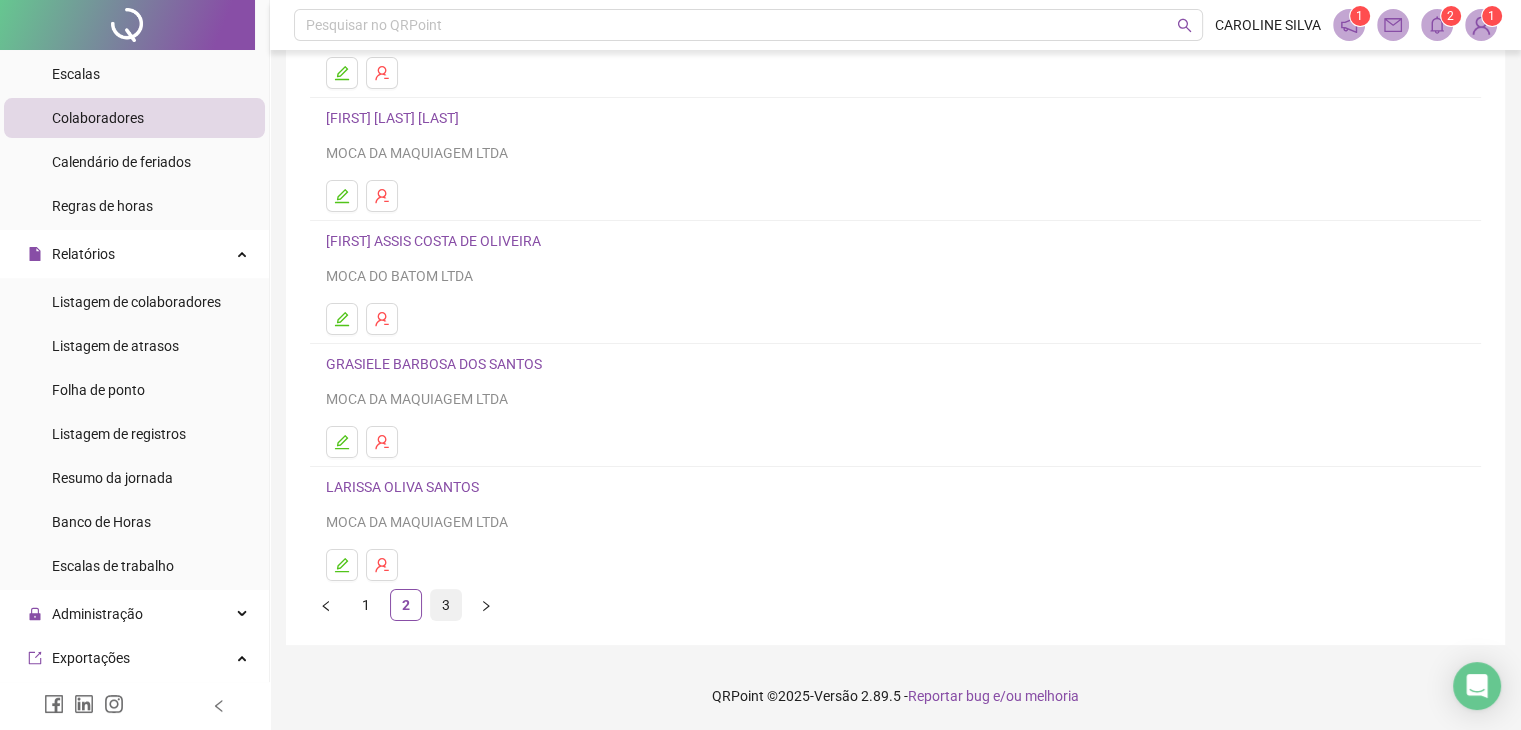 click on "3" at bounding box center (446, 605) 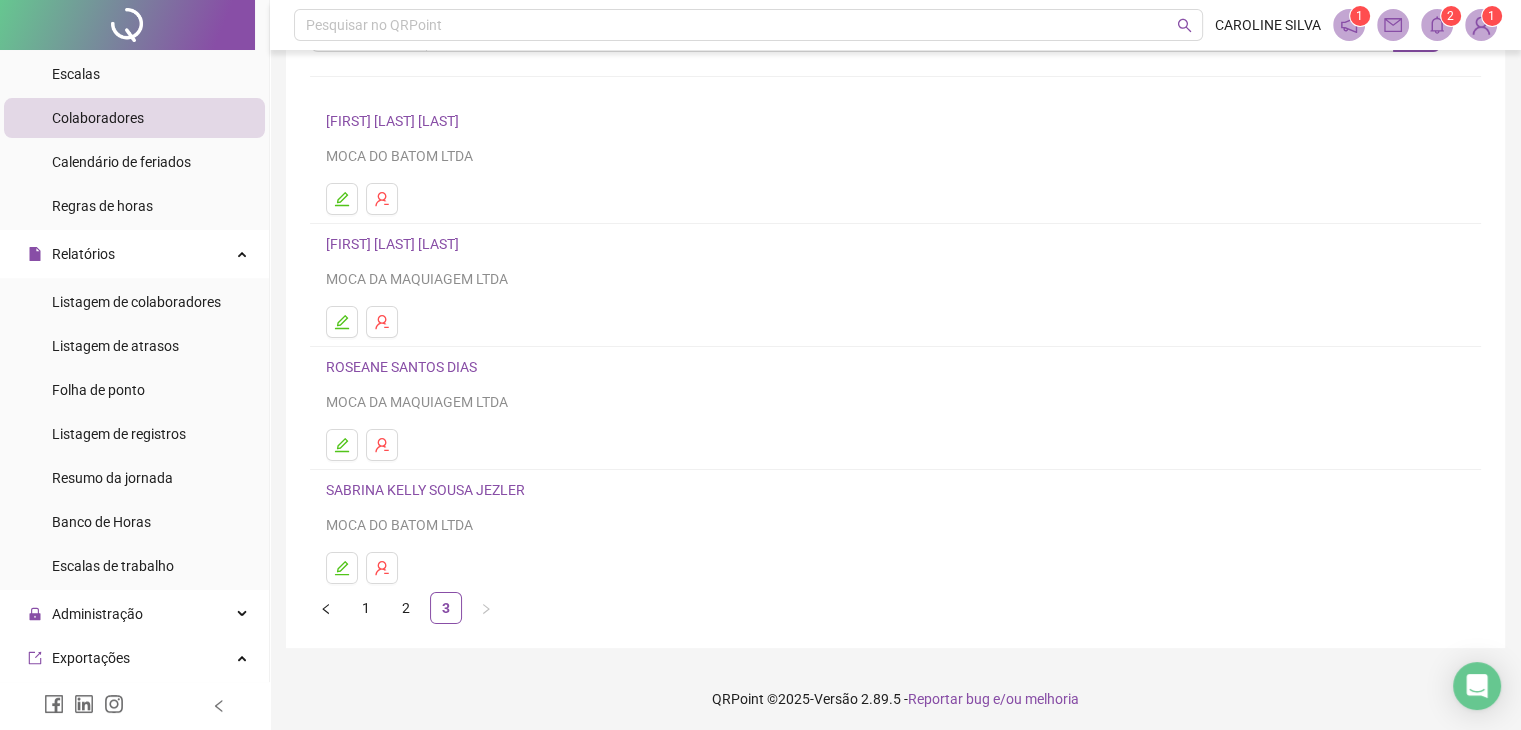 scroll, scrollTop: 113, scrollLeft: 0, axis: vertical 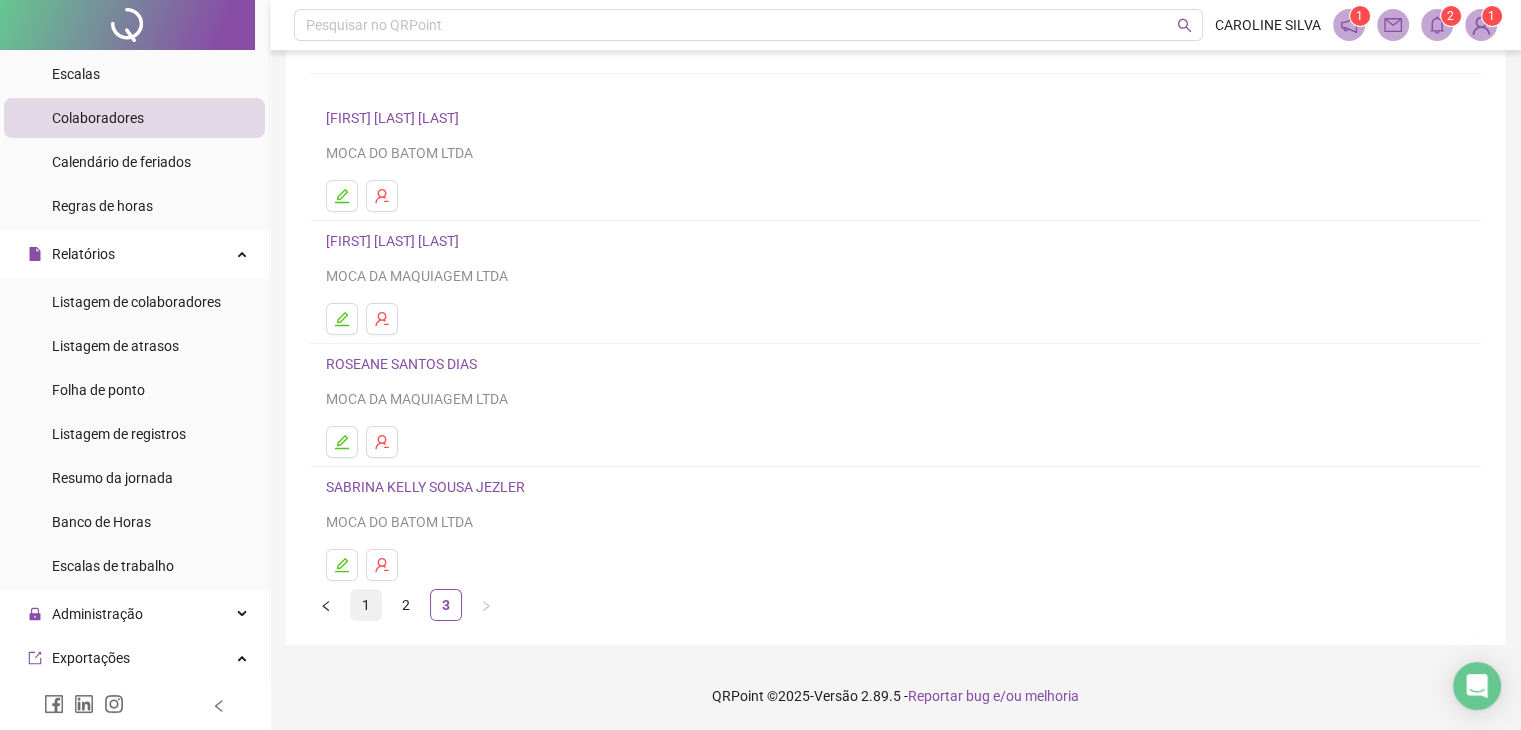 click on "1" at bounding box center [366, 605] 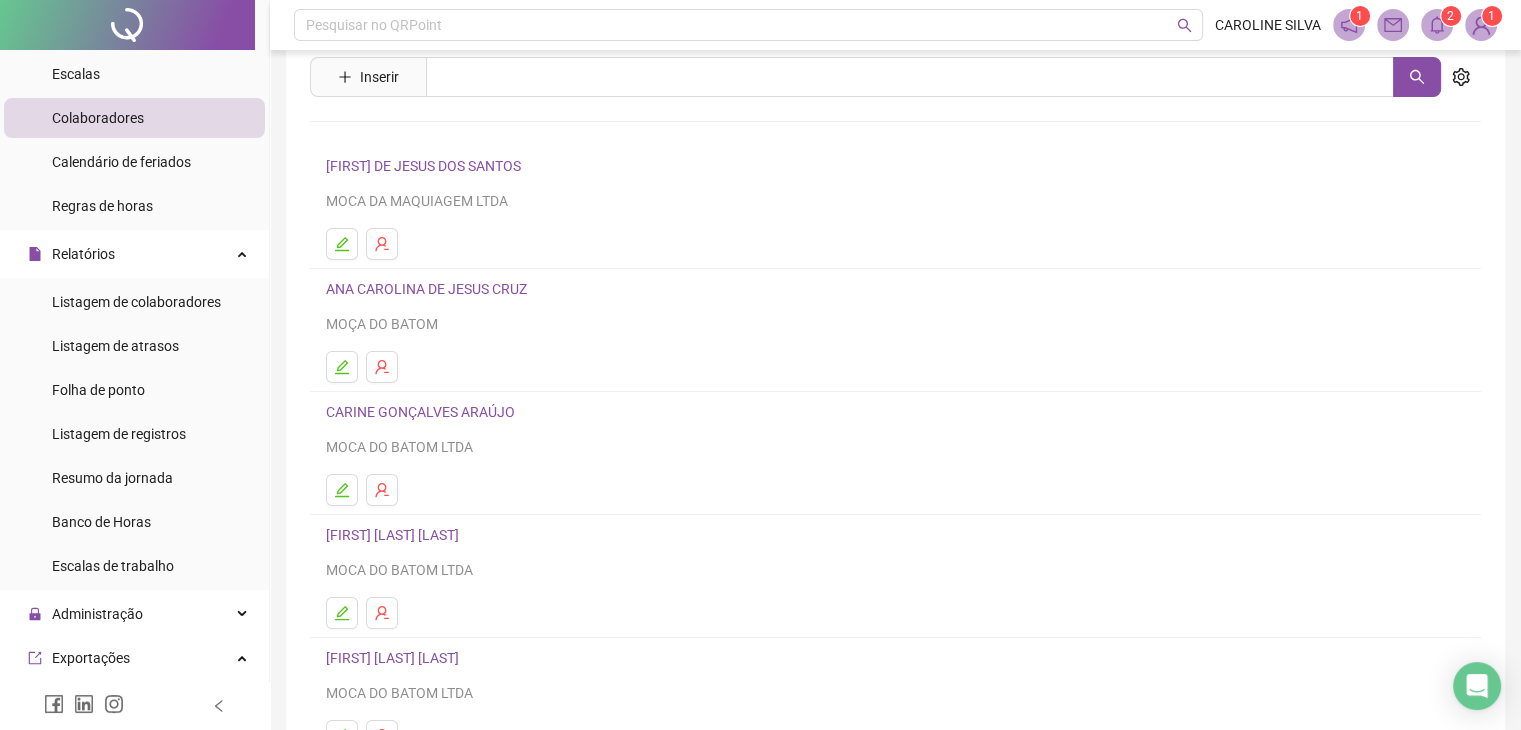 scroll, scrollTop: 100, scrollLeft: 0, axis: vertical 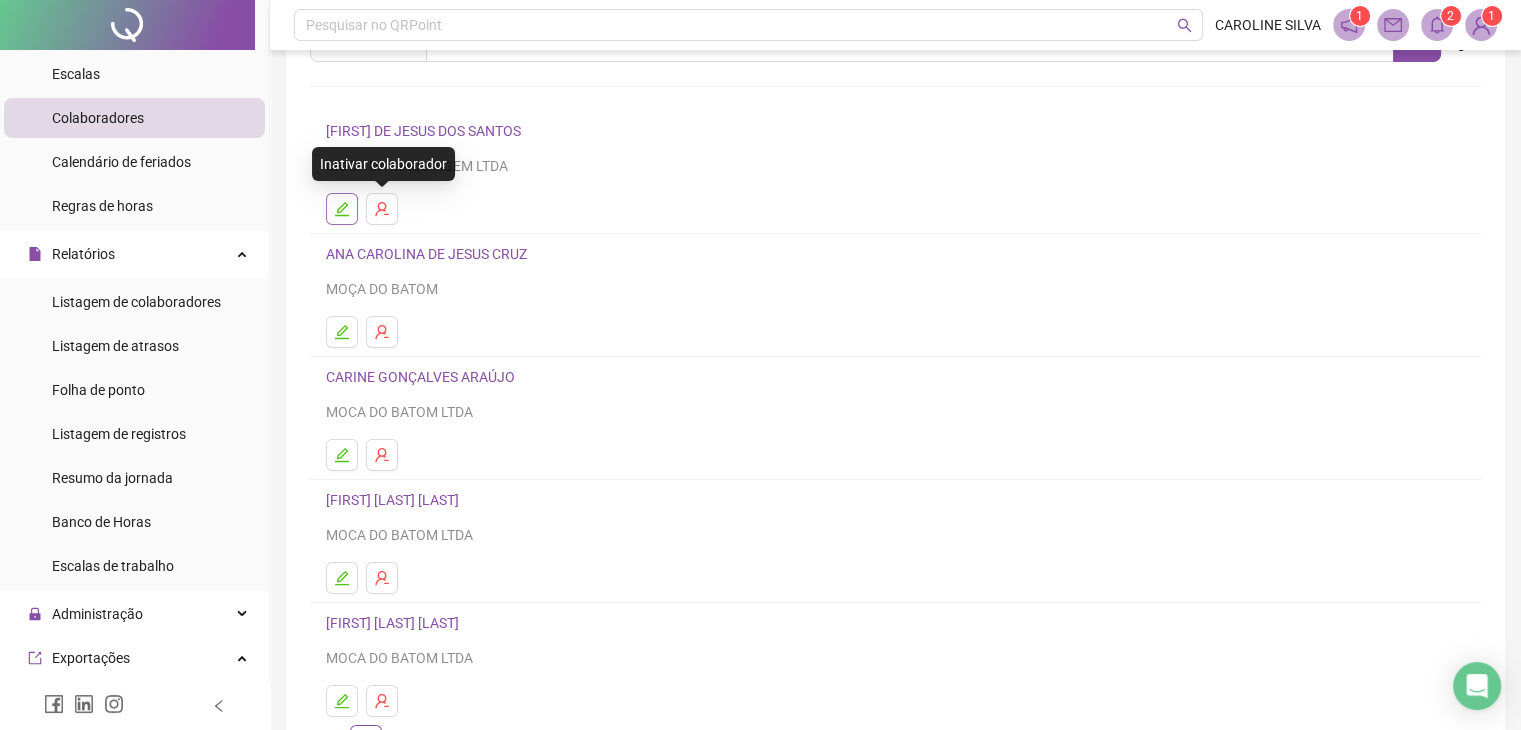 click 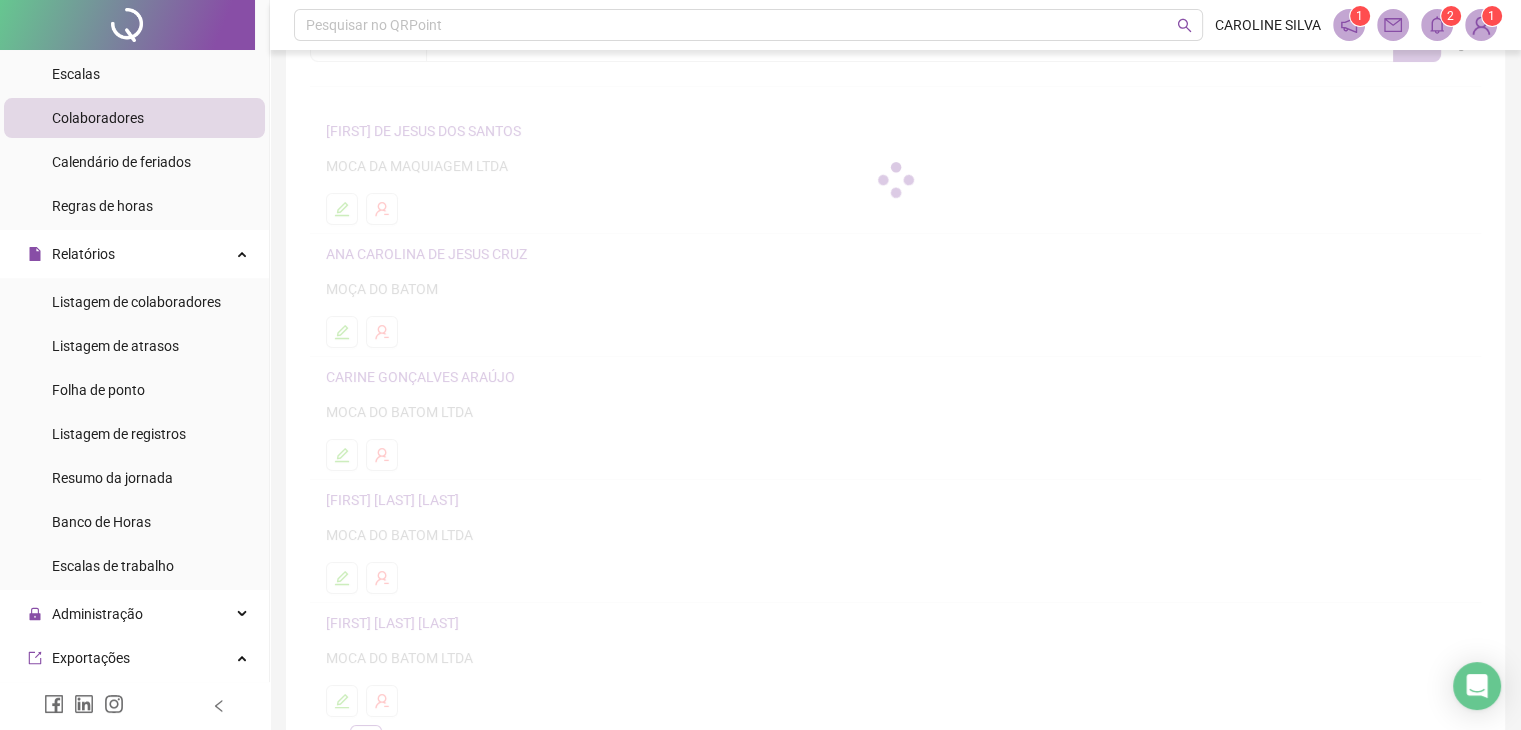 scroll, scrollTop: 110, scrollLeft: 0, axis: vertical 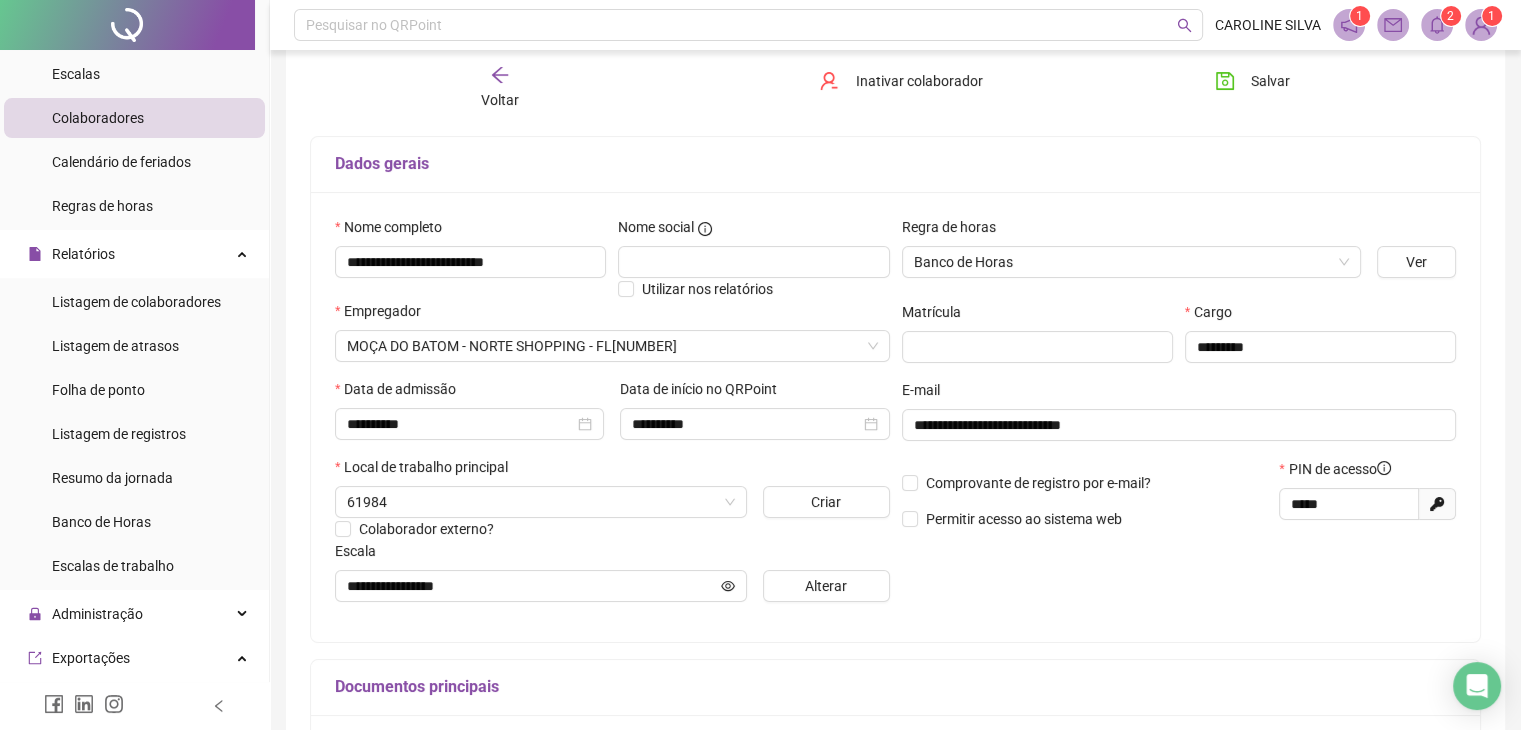type on "**********" 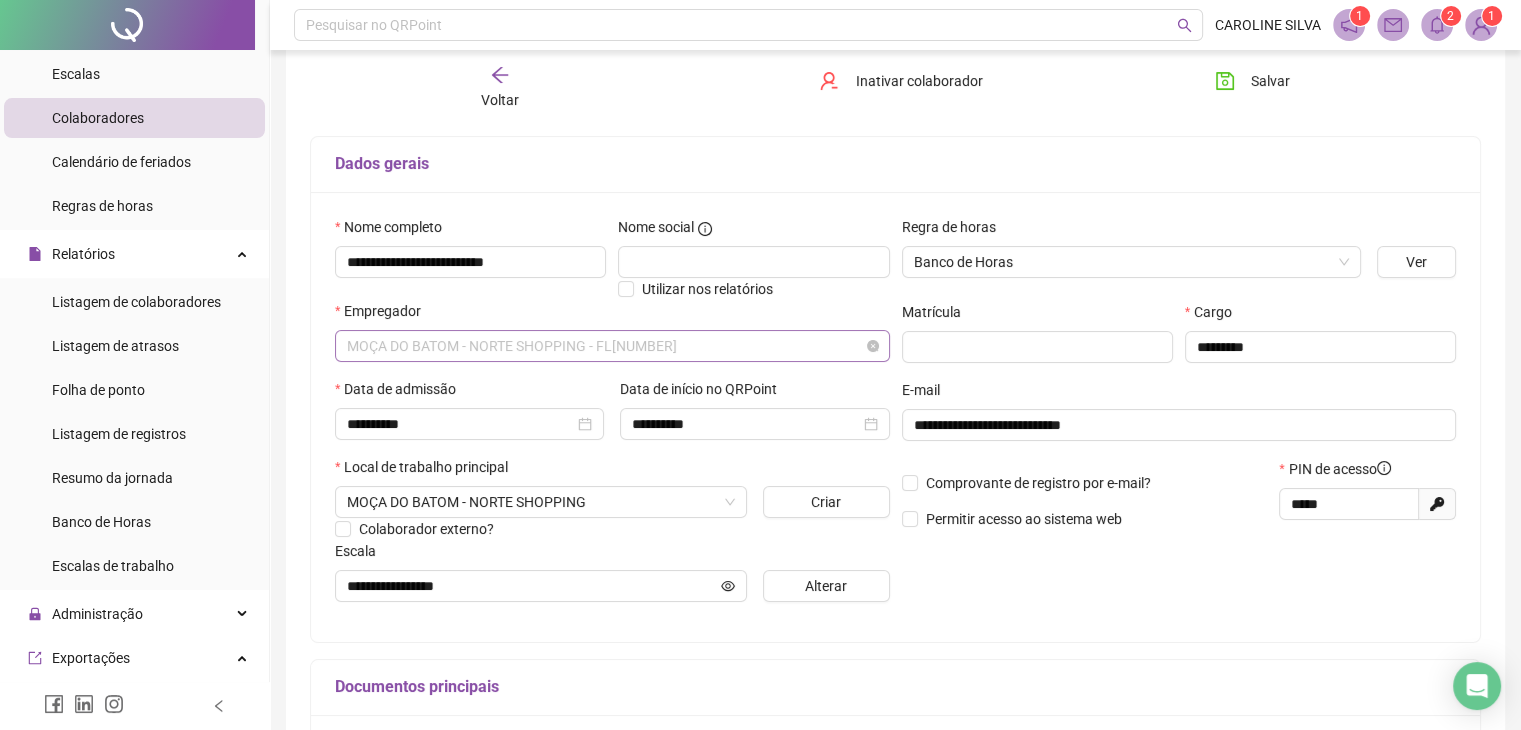 click on "MOÇA DO BATOM - NORTE SHOPPING - FL01" at bounding box center (612, 346) 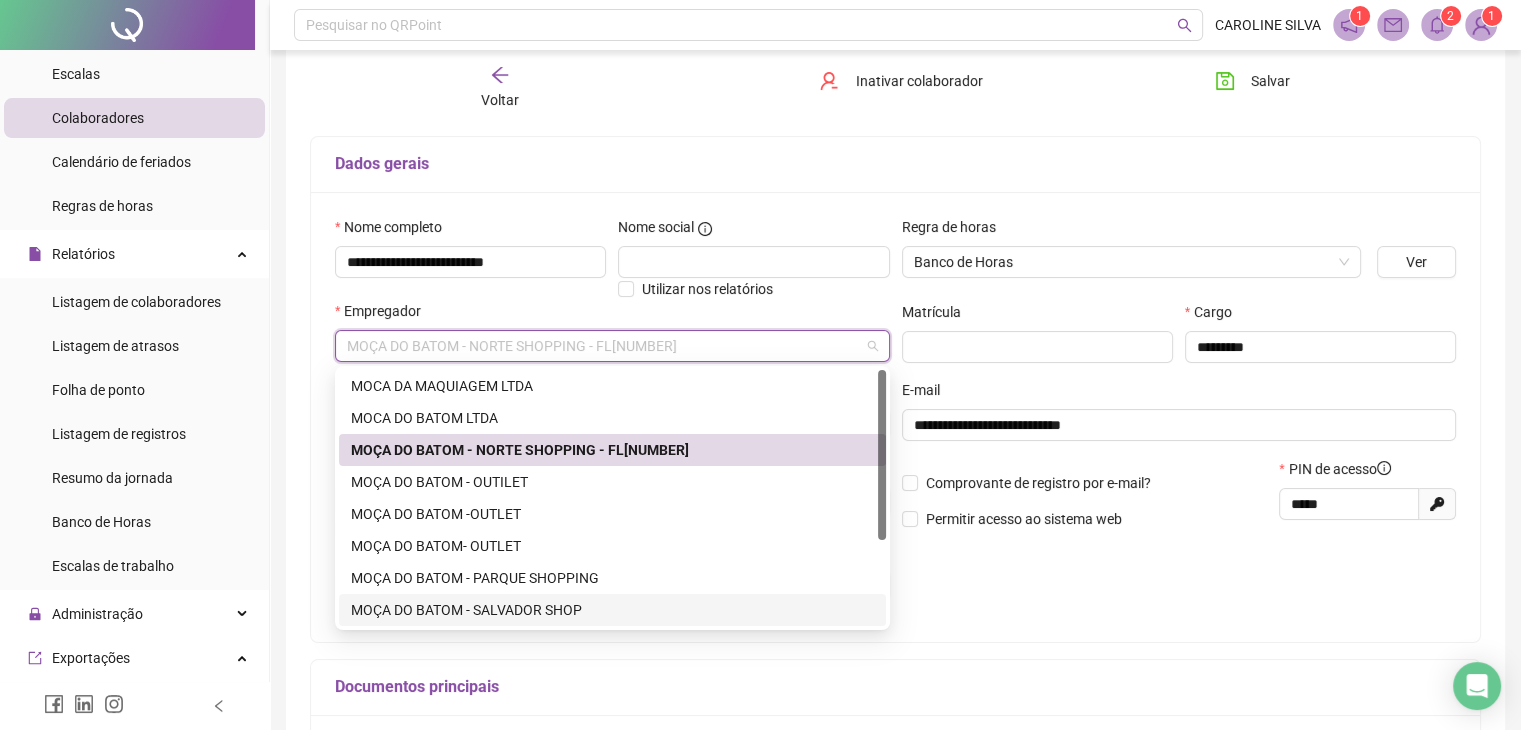 click on "MOÇA DO BATOM - SALVADOR SHOPPING" at bounding box center (612, 610) 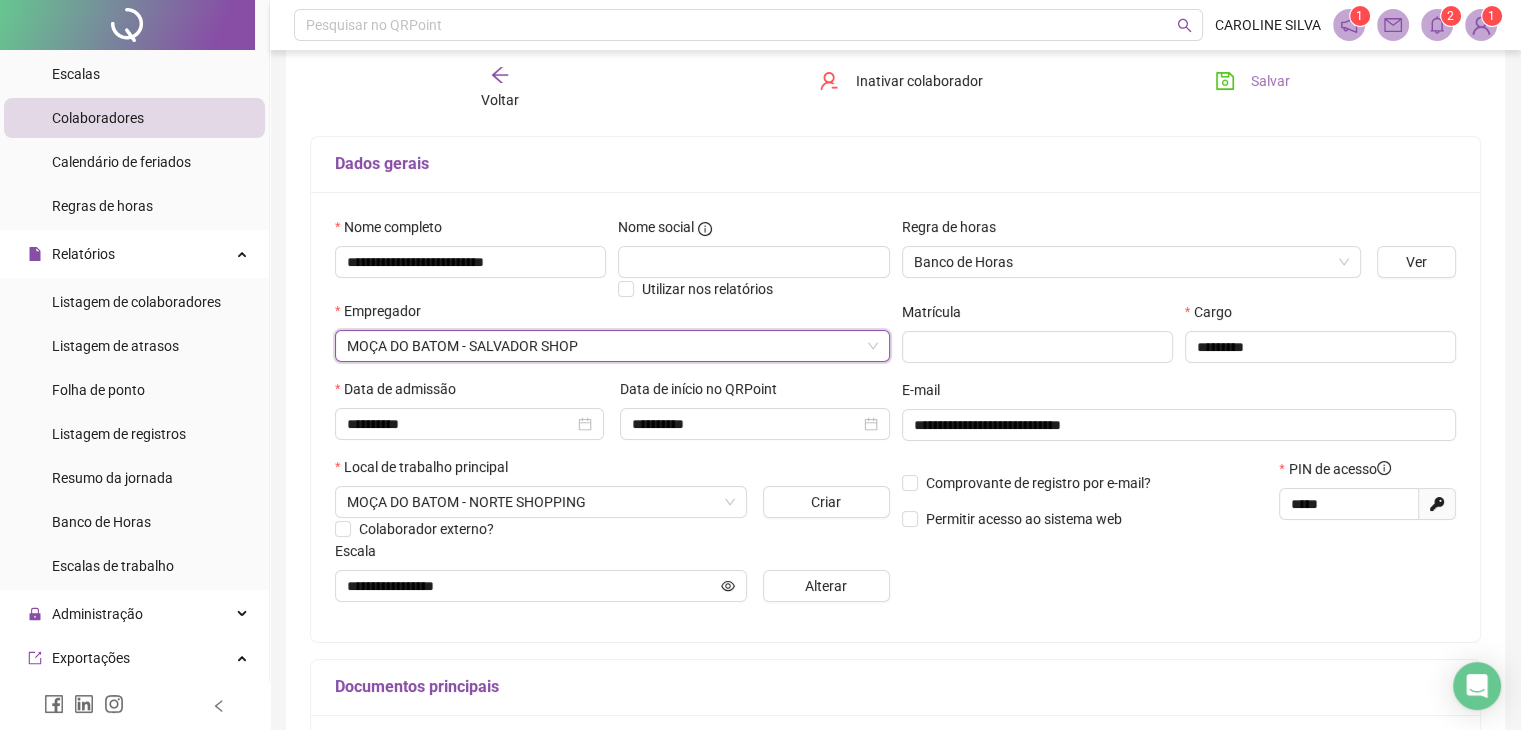 click on "Salvar" at bounding box center (1270, 81) 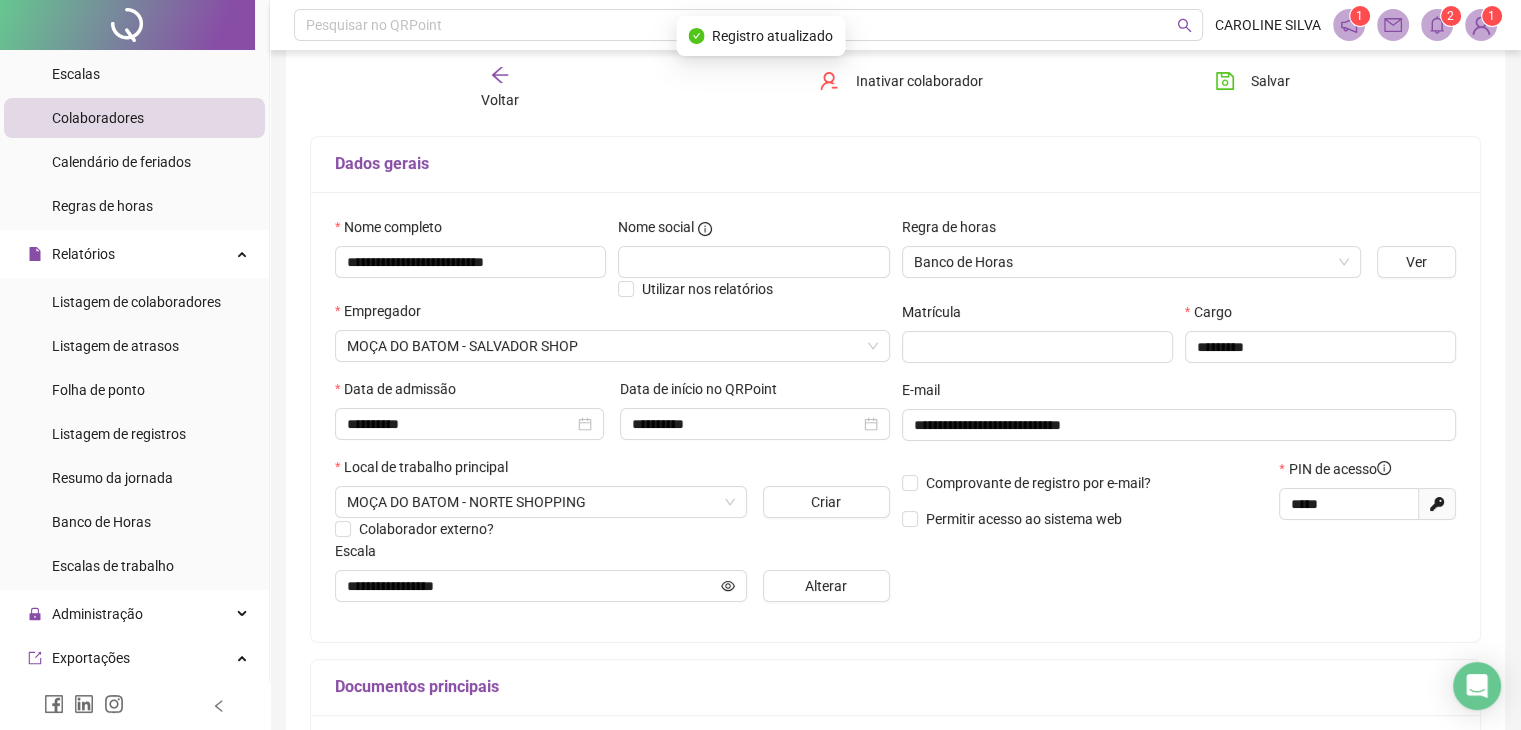 click on "Voltar" at bounding box center (500, 88) 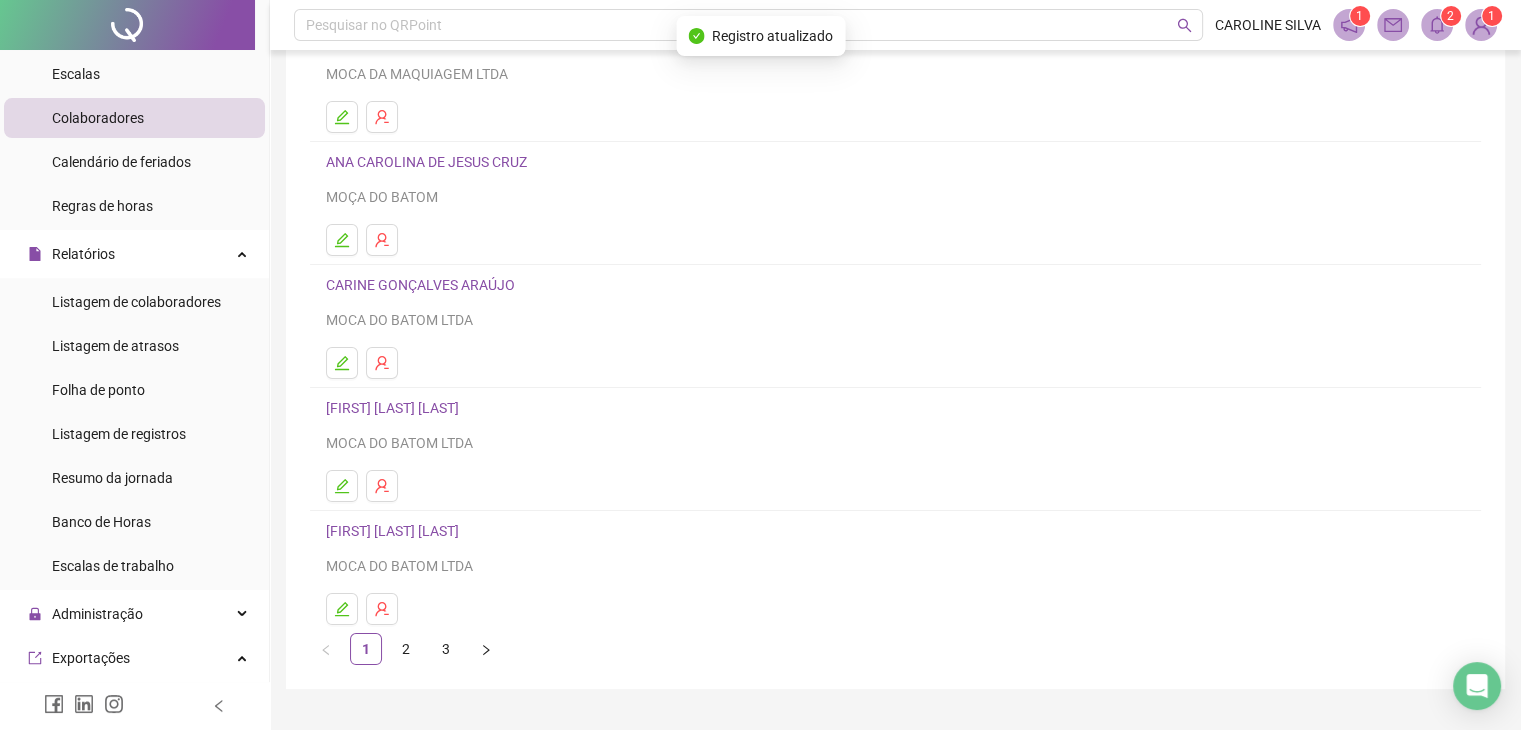 scroll, scrollTop: 200, scrollLeft: 0, axis: vertical 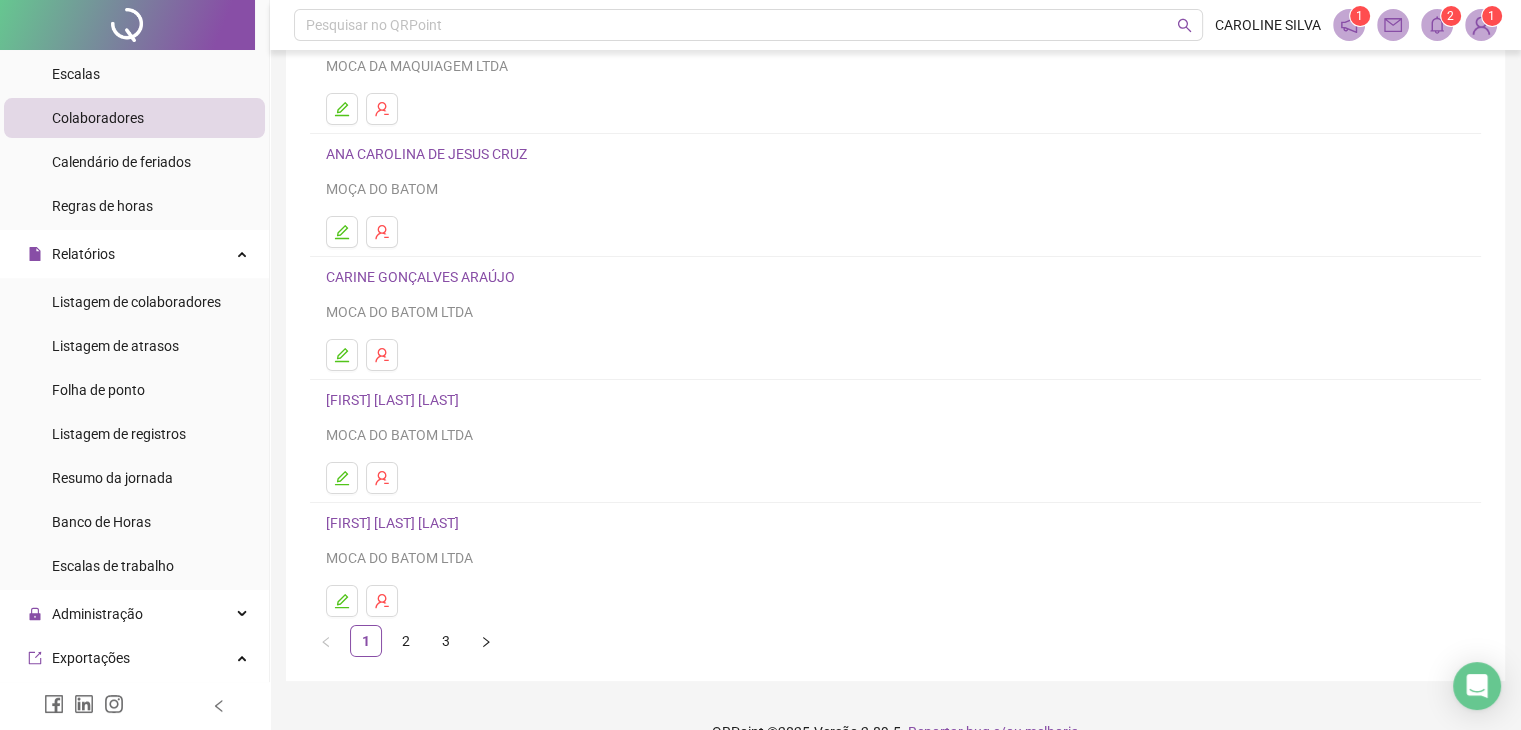 click on "[FIRST] [LAST]" at bounding box center [395, 400] 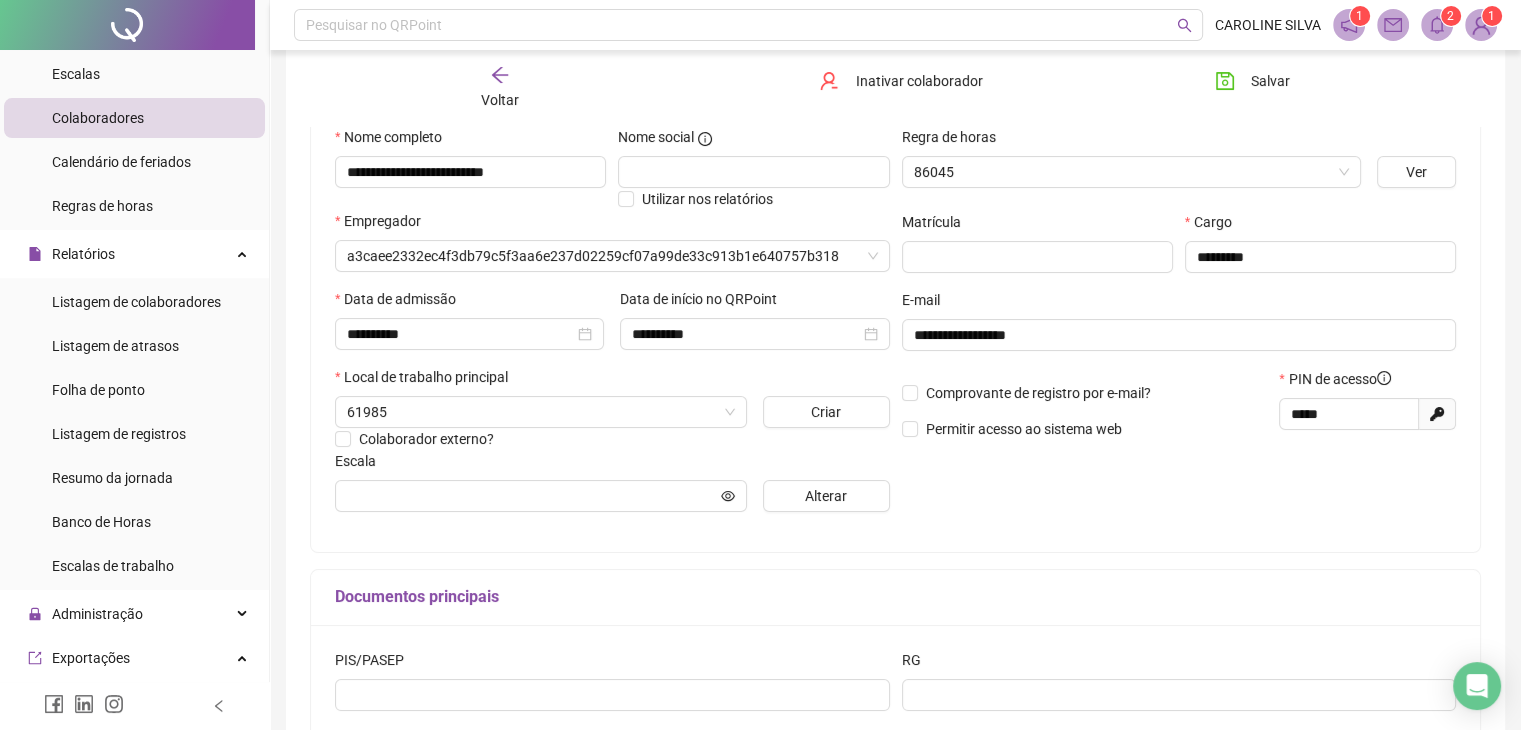 scroll, scrollTop: 210, scrollLeft: 0, axis: vertical 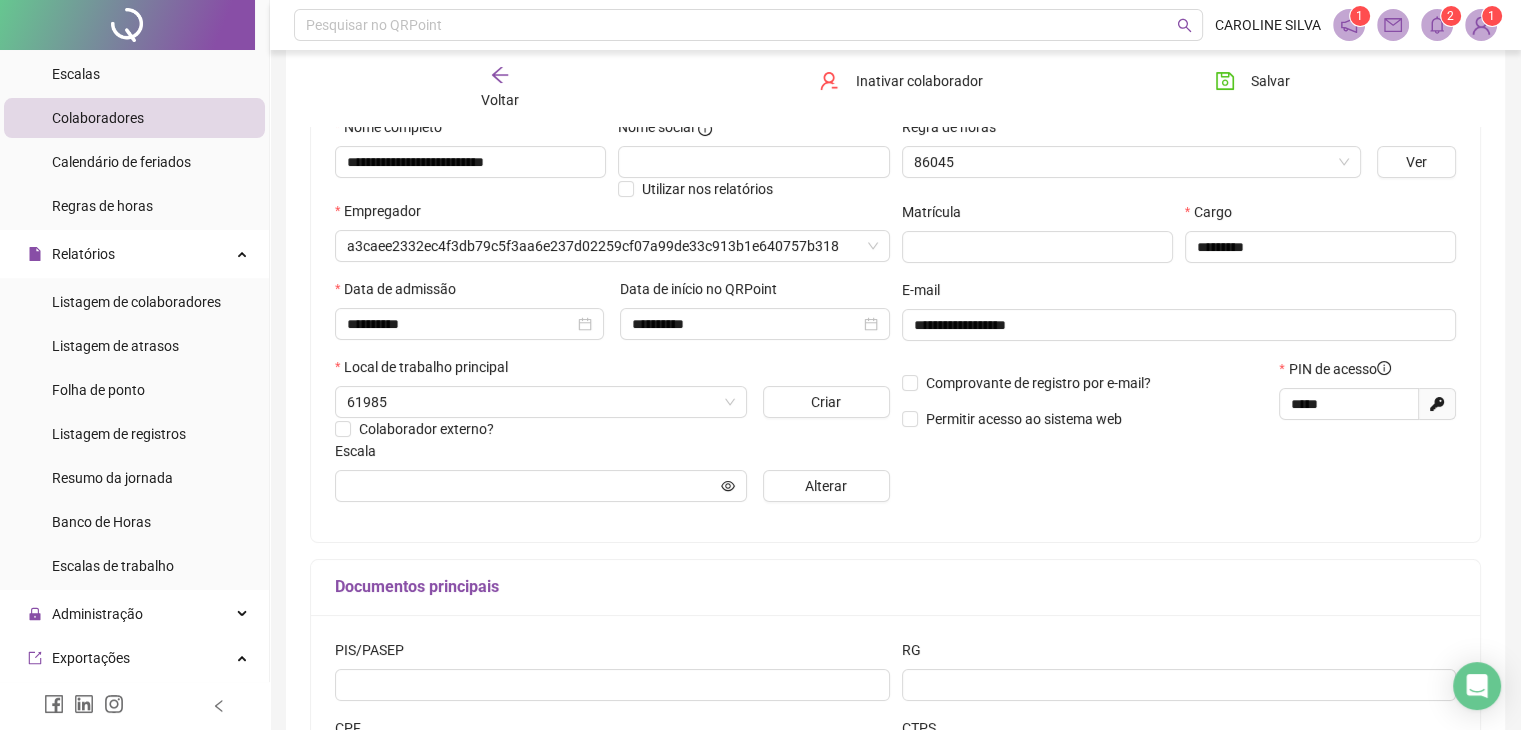 type on "**********" 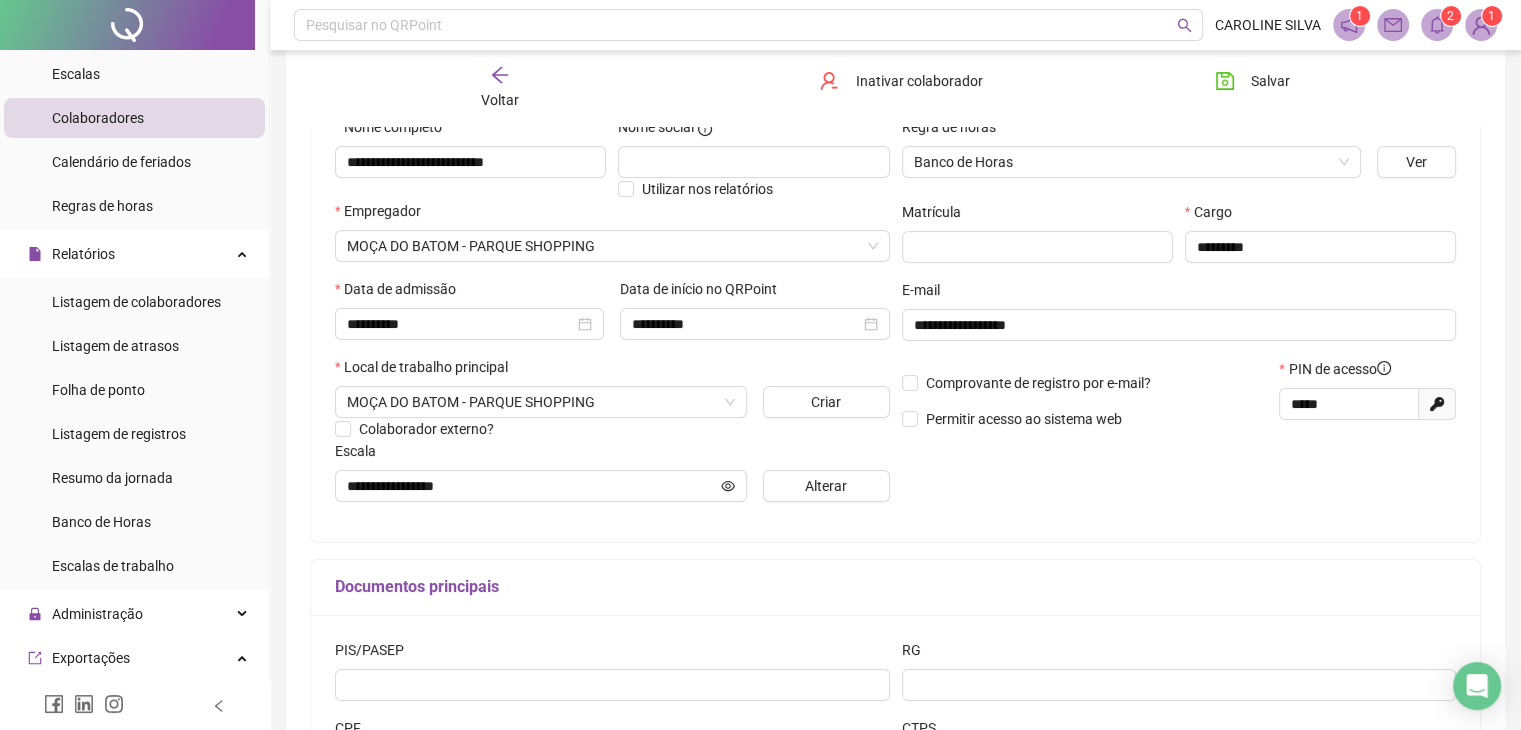 click on "Voltar" at bounding box center [500, 88] 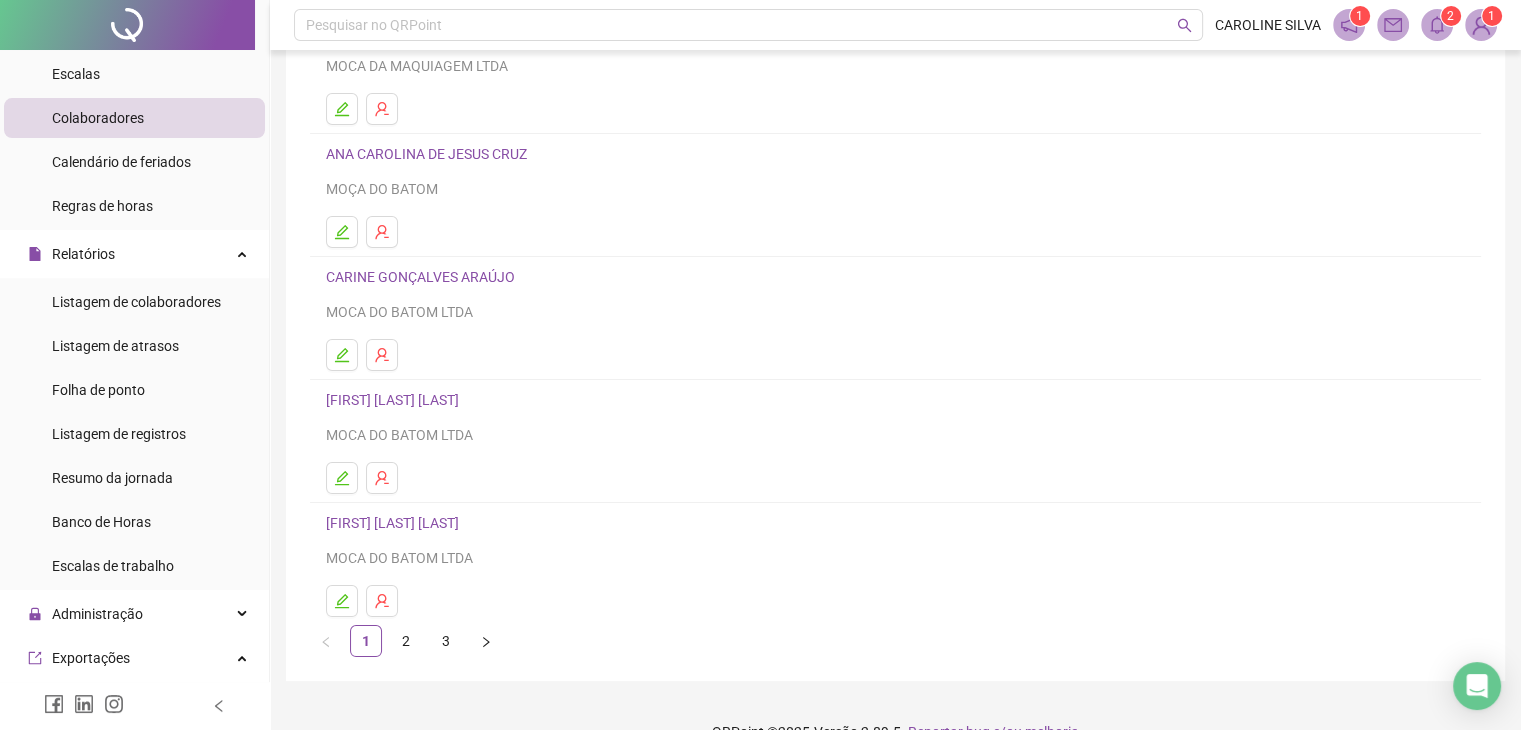 scroll, scrollTop: 236, scrollLeft: 0, axis: vertical 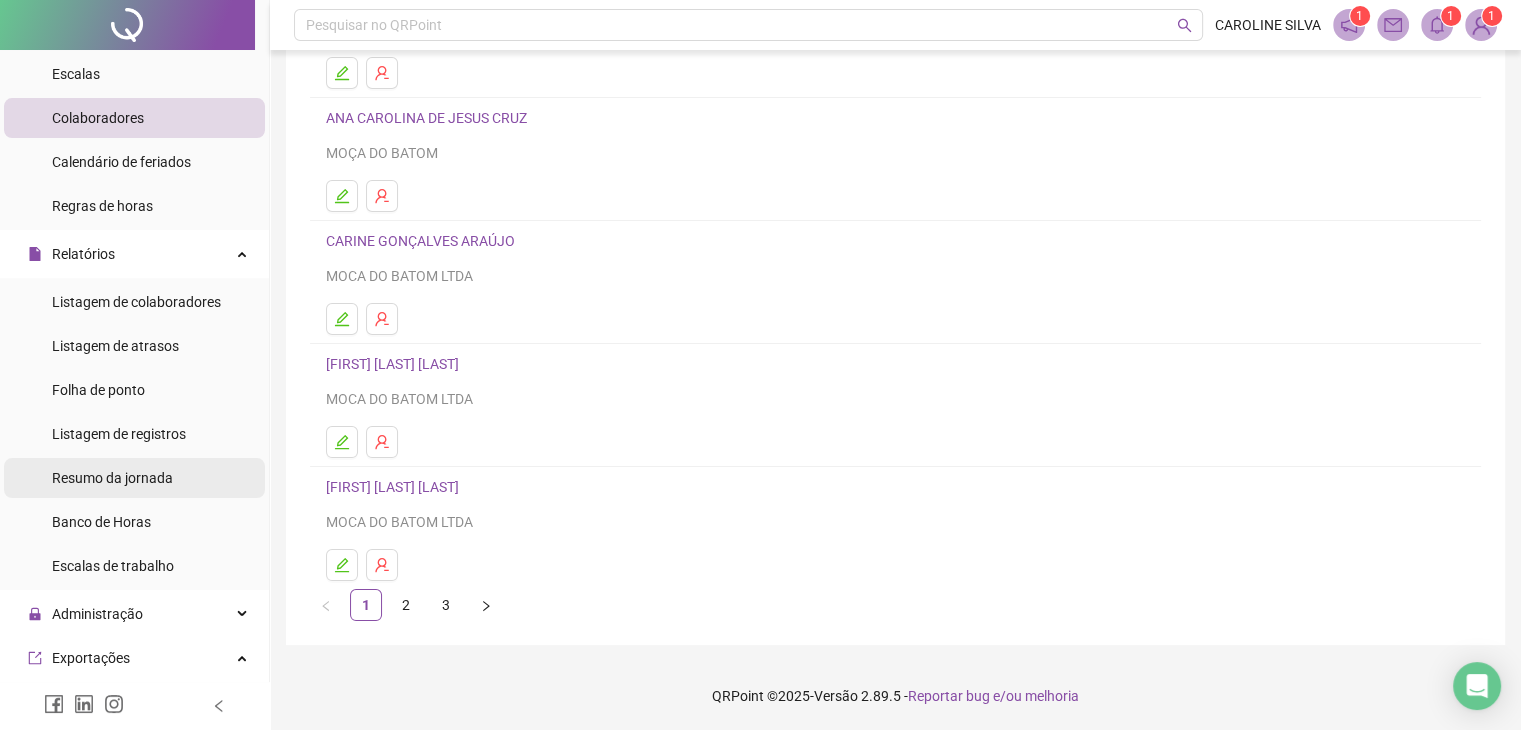 click on "Resumo da jornada" at bounding box center [112, 478] 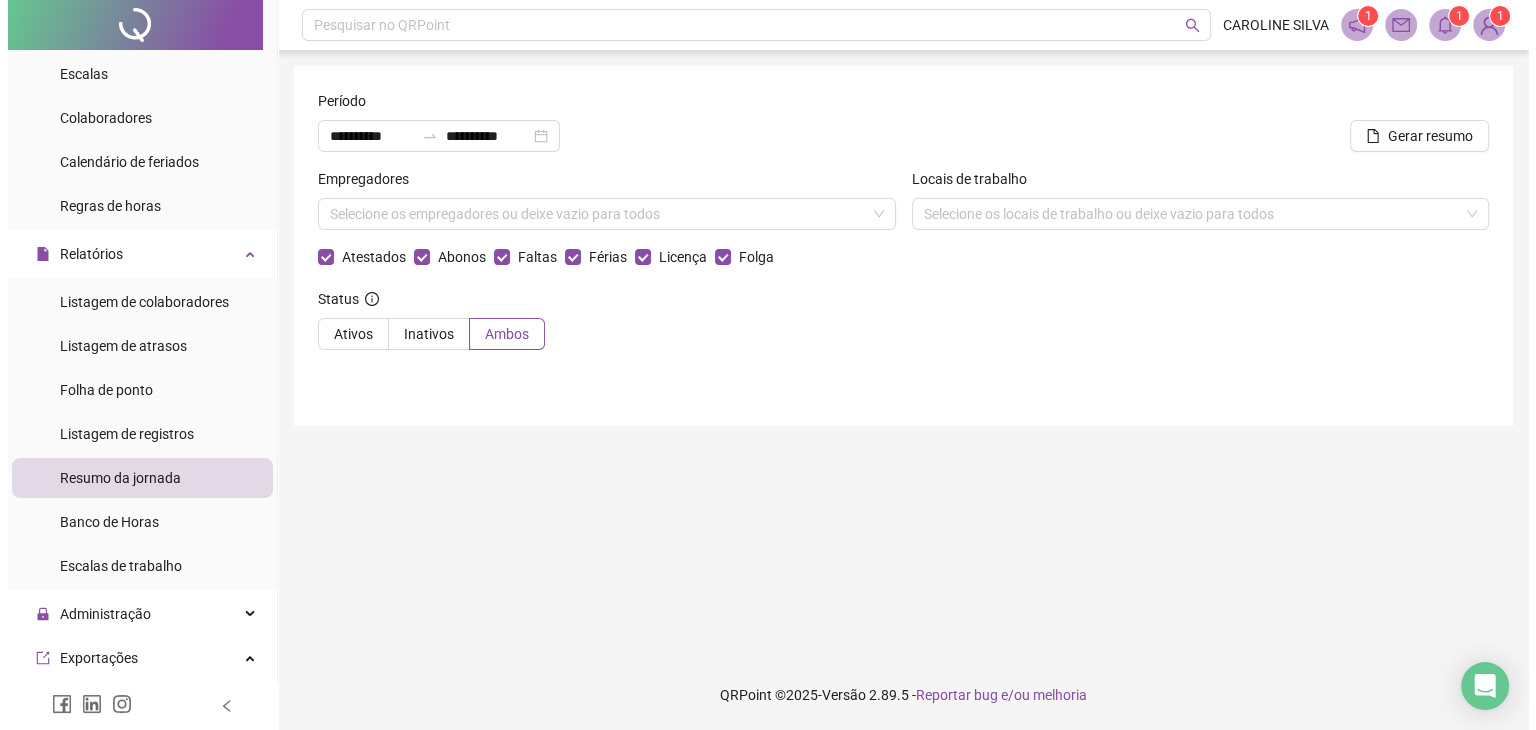 scroll, scrollTop: 0, scrollLeft: 0, axis: both 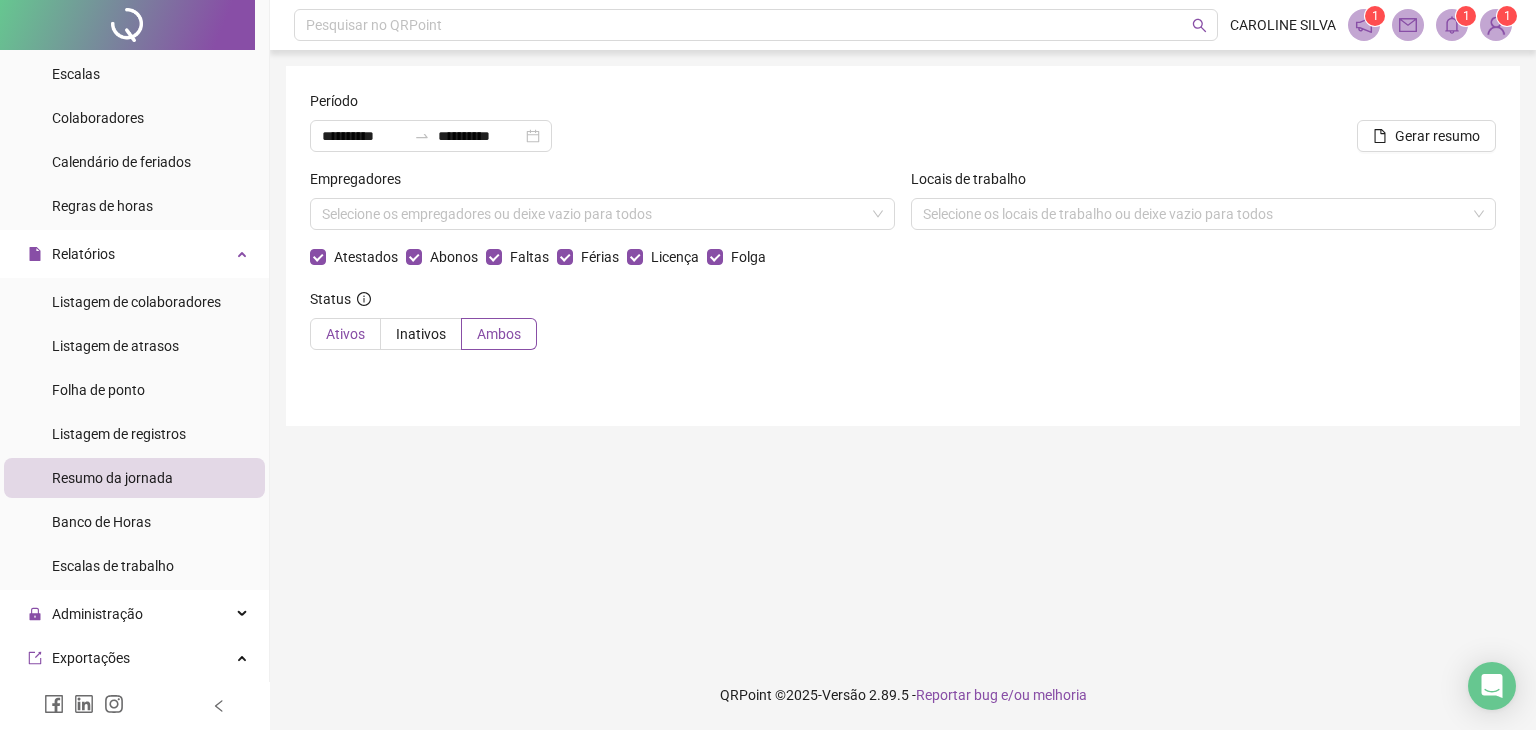 click on "Ativos" at bounding box center (345, 334) 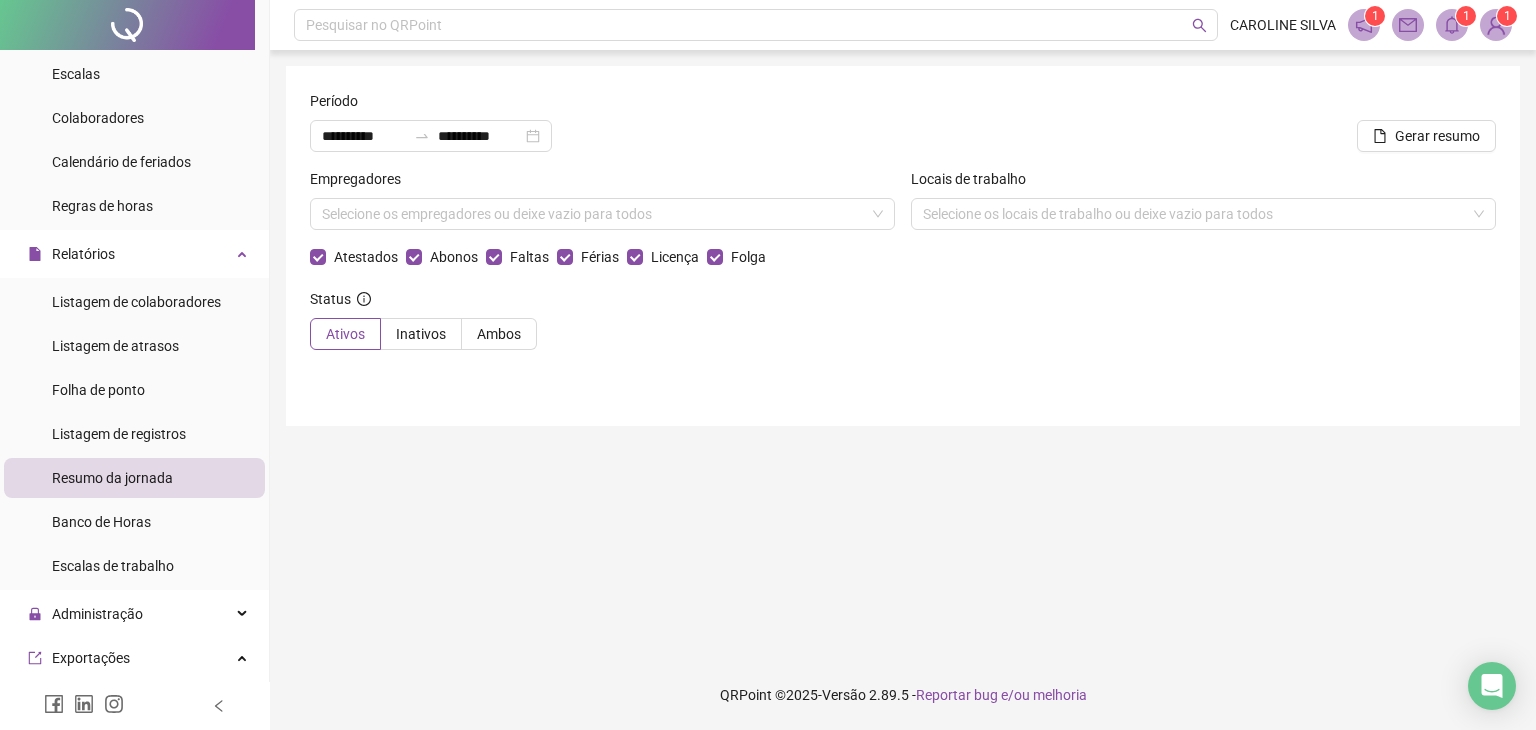 click on "Status    Ativos Inativos Ambos" at bounding box center [903, 327] 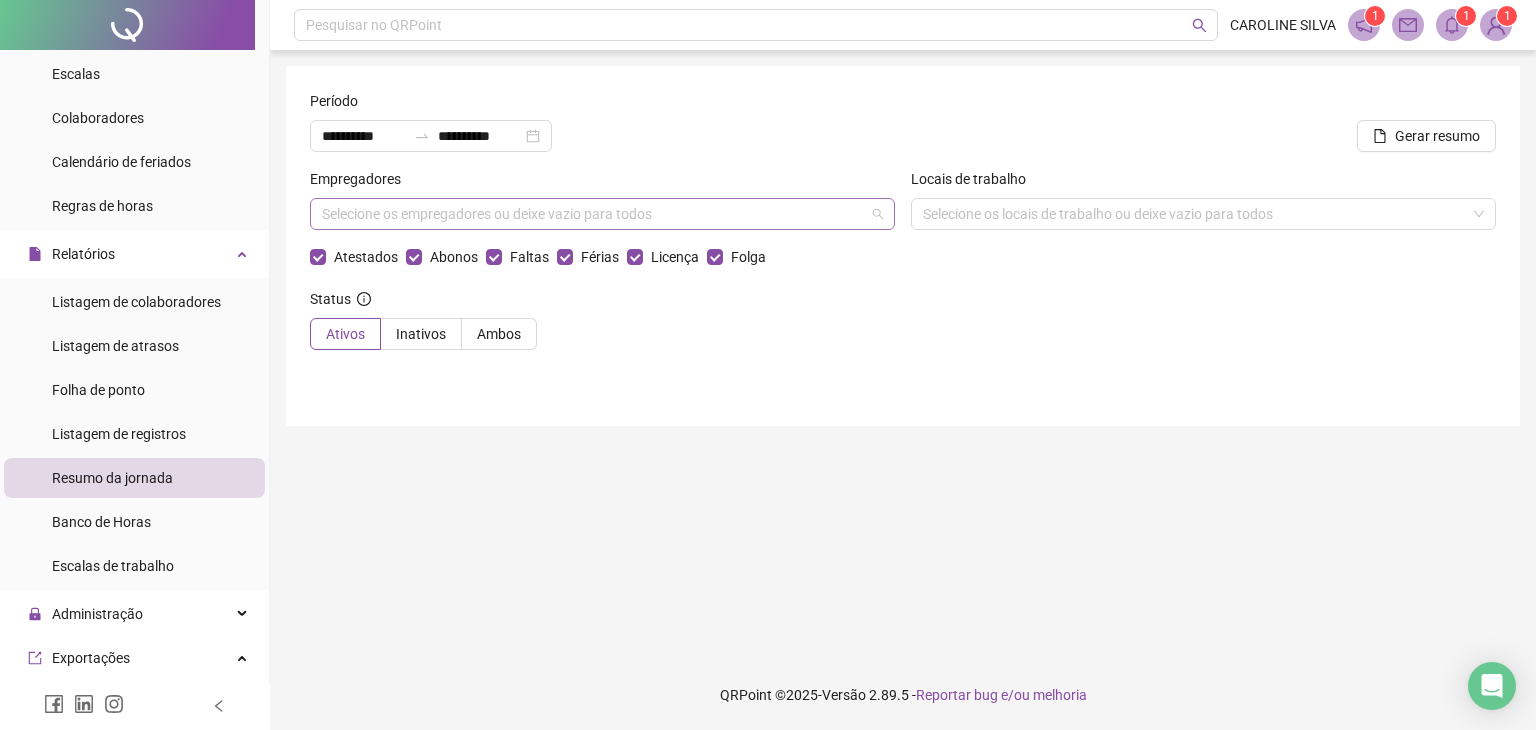 click on "Selecione os empregadores ou deixe vazio para todos" at bounding box center (602, 214) 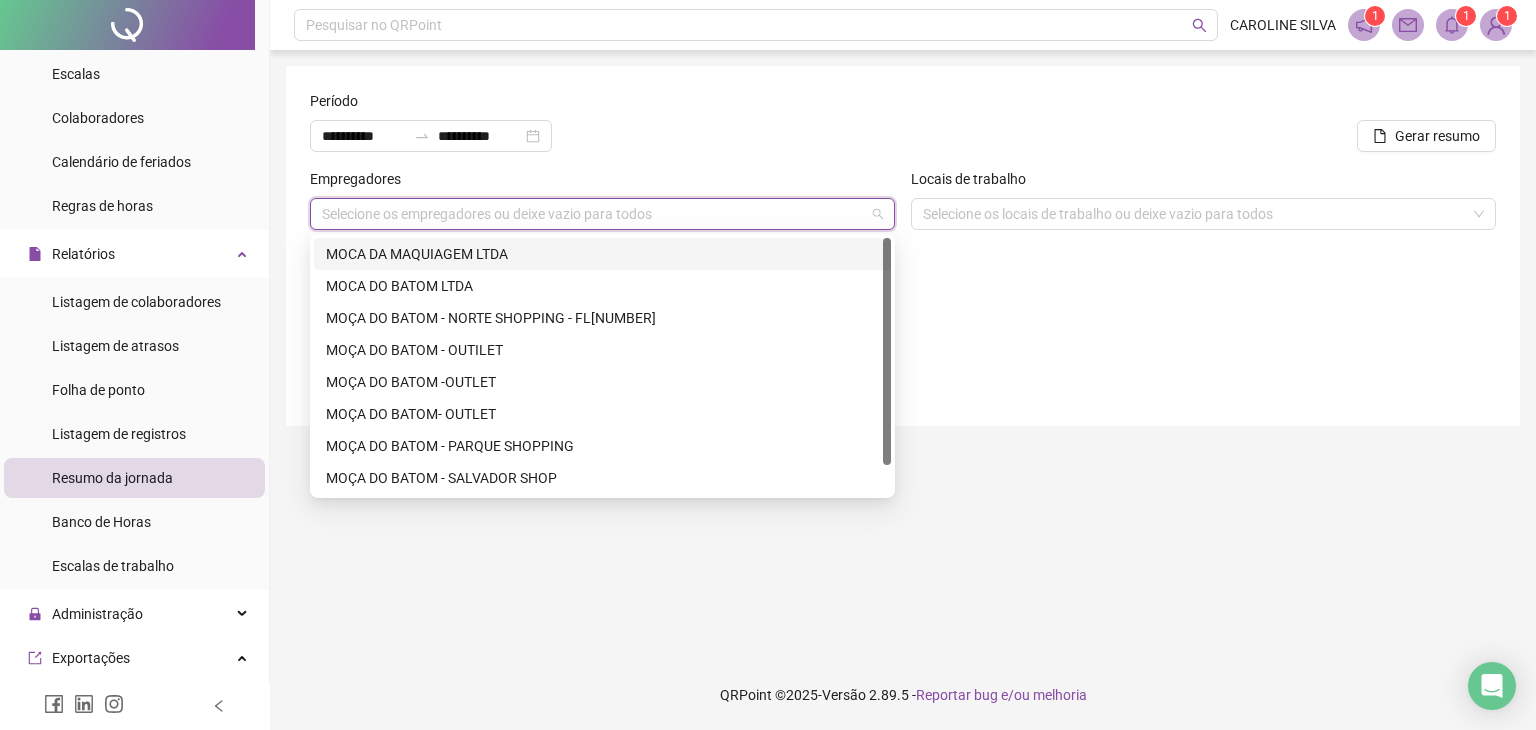 click on "MOCA DA MAQUIAGEM LTDA" at bounding box center [602, 254] 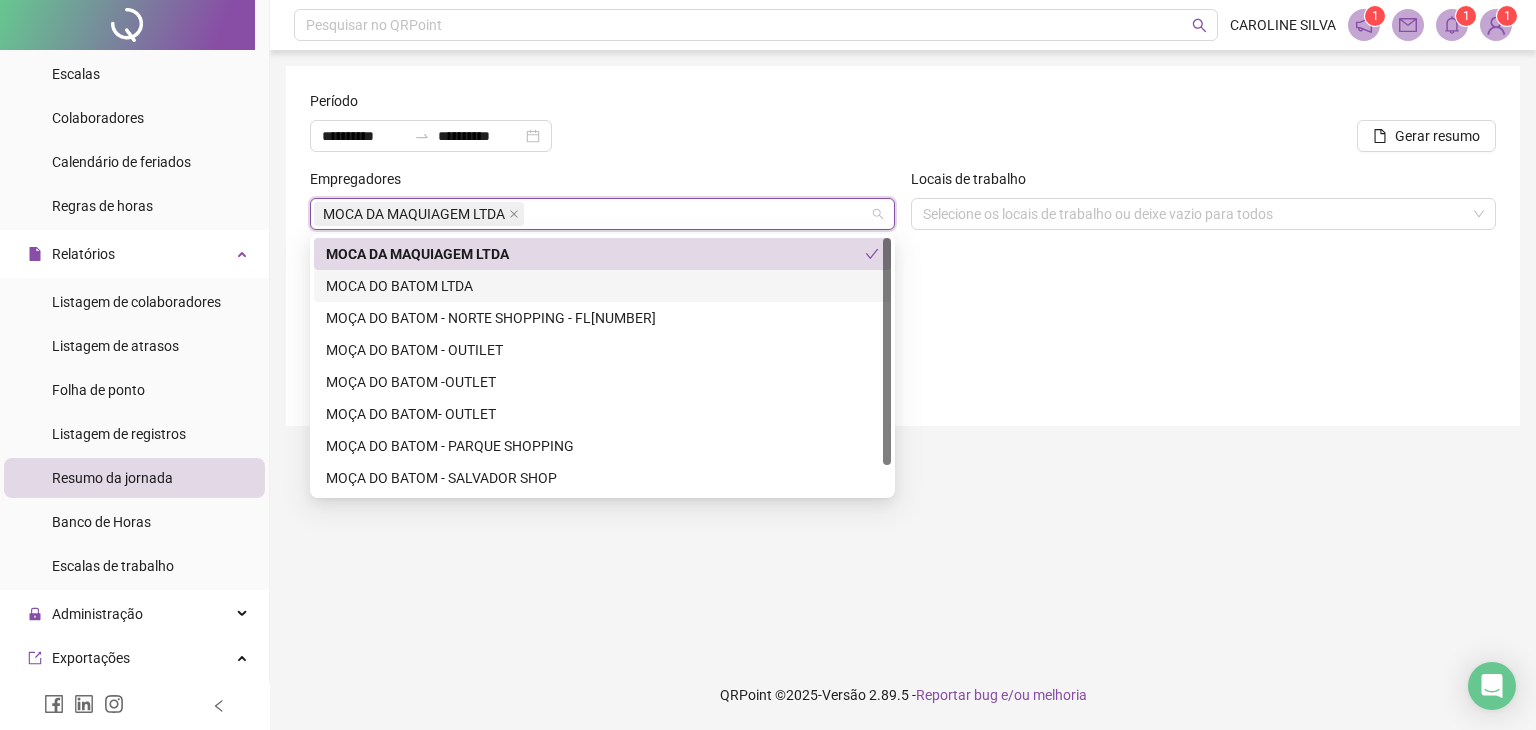 click on "MOCA DO BATOM LTDA" at bounding box center (602, 286) 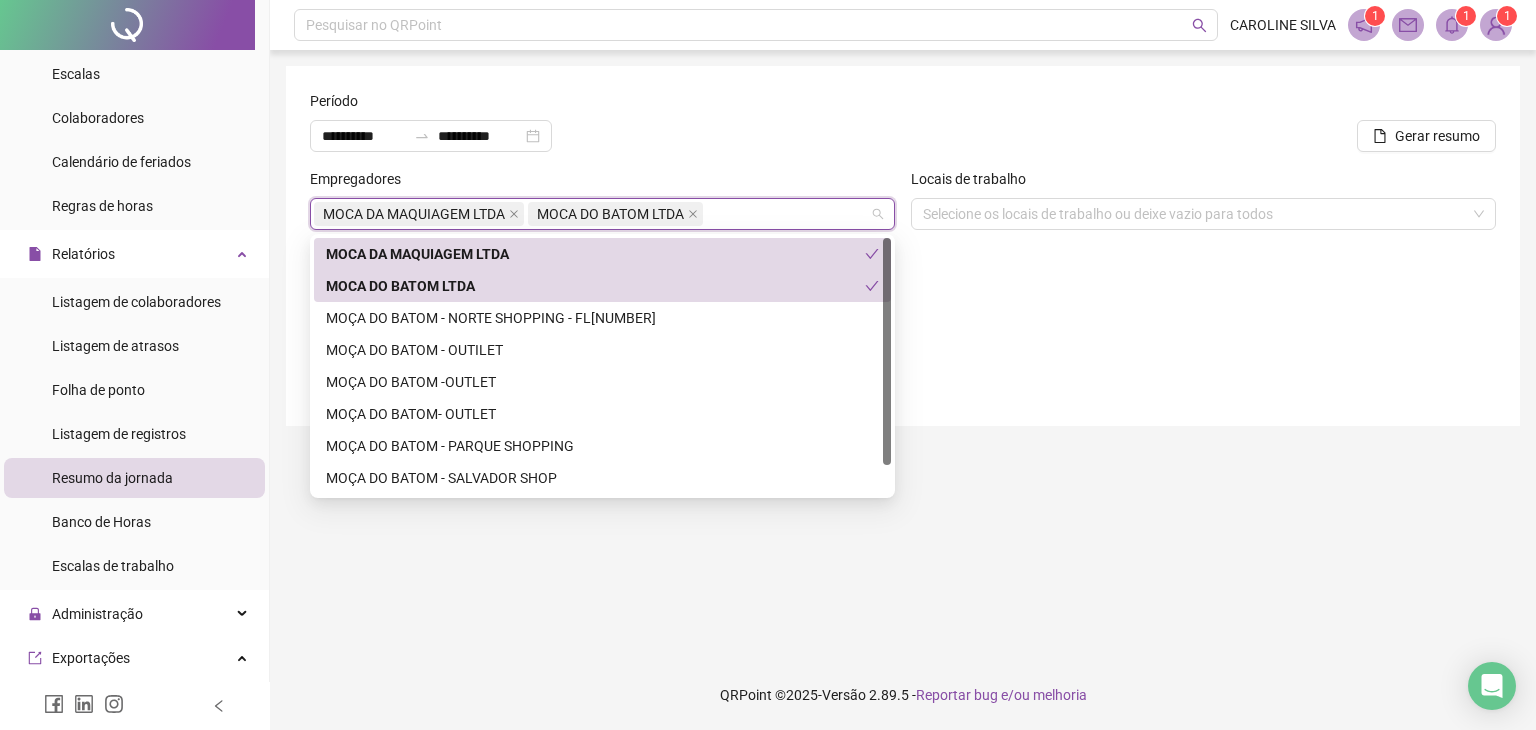 click on "MOÇA DO BATOM - NORTE SHOPPING - FL01" at bounding box center (602, 318) 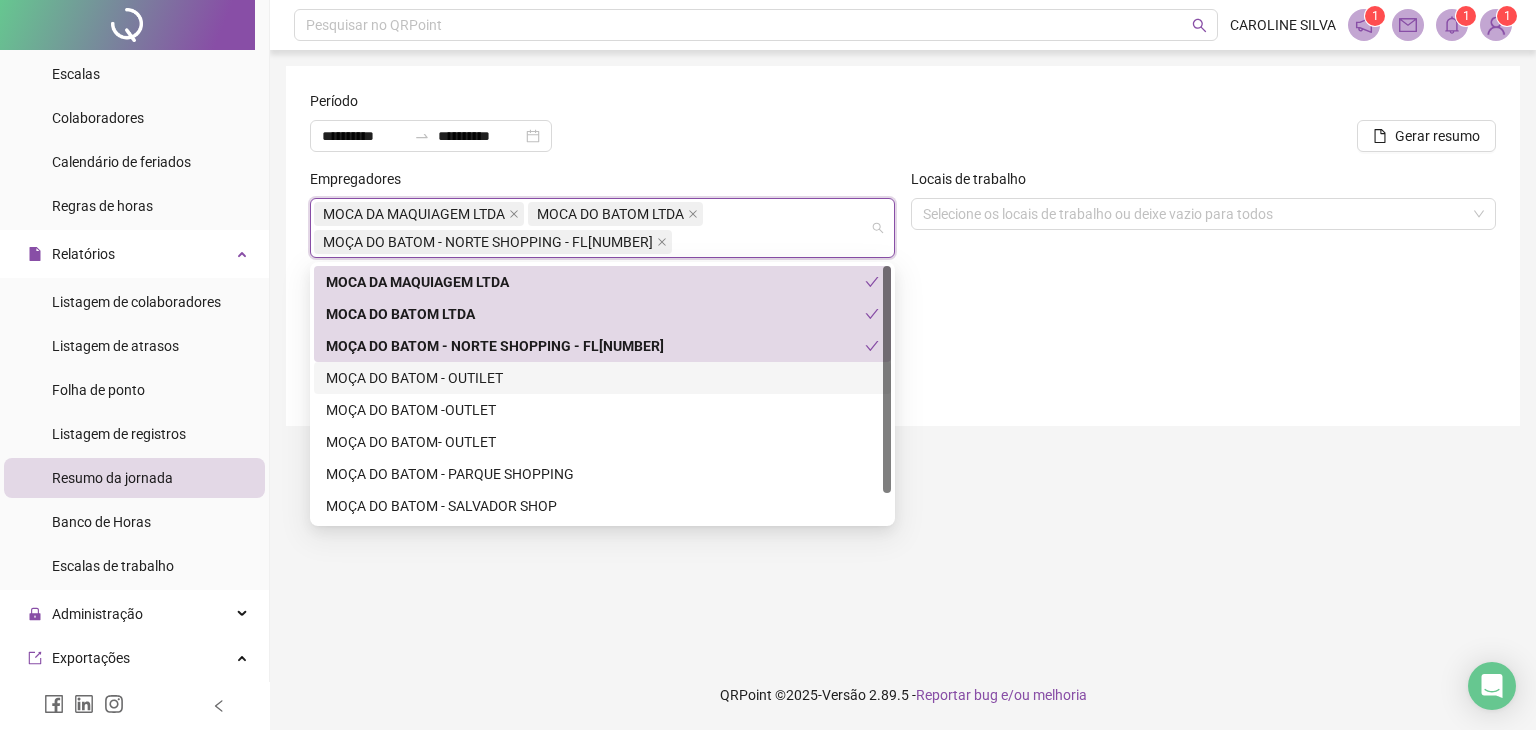 click on "MOÇA DO BATOM - OUTILET" at bounding box center (602, 378) 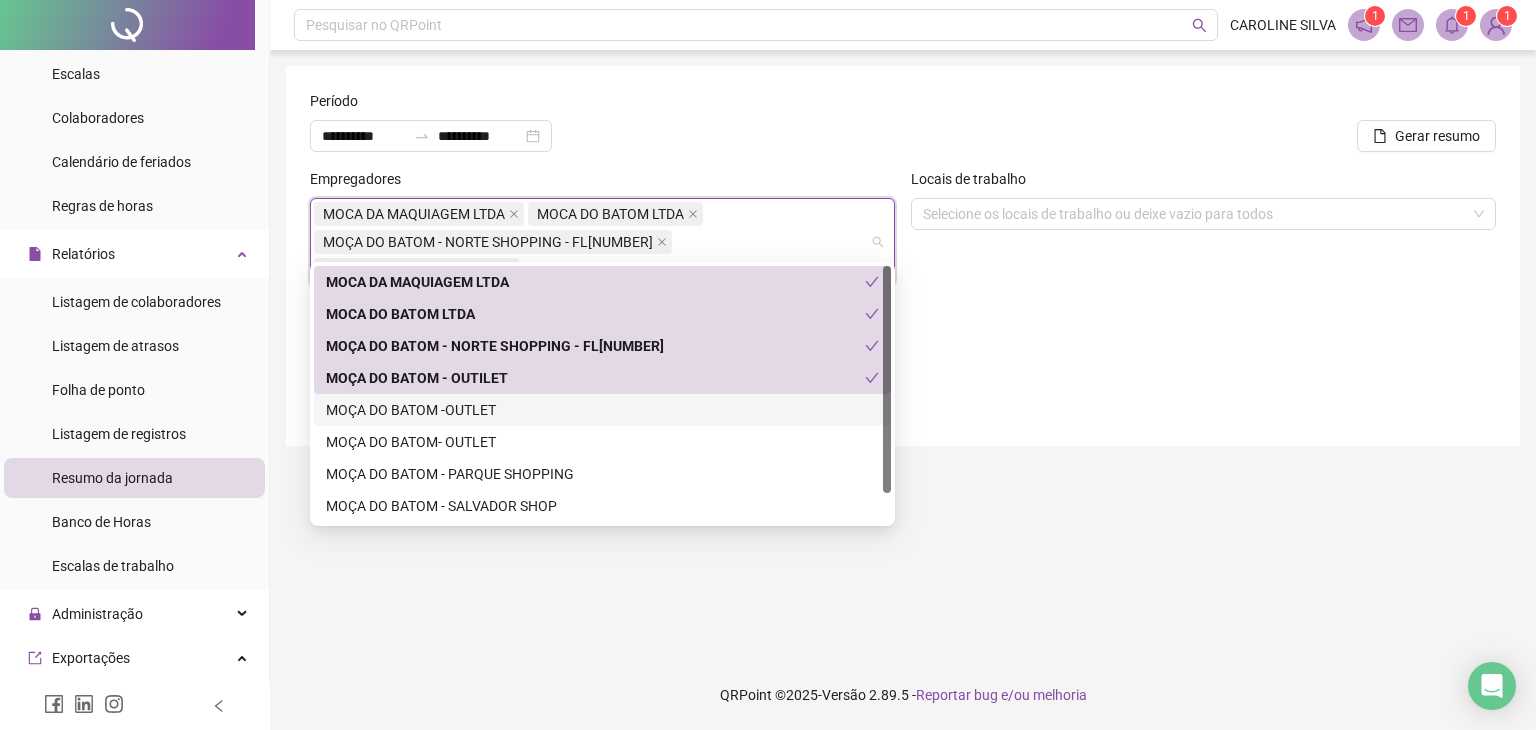 click on "MOÇA DO BATOM -OUTLET" at bounding box center [602, 410] 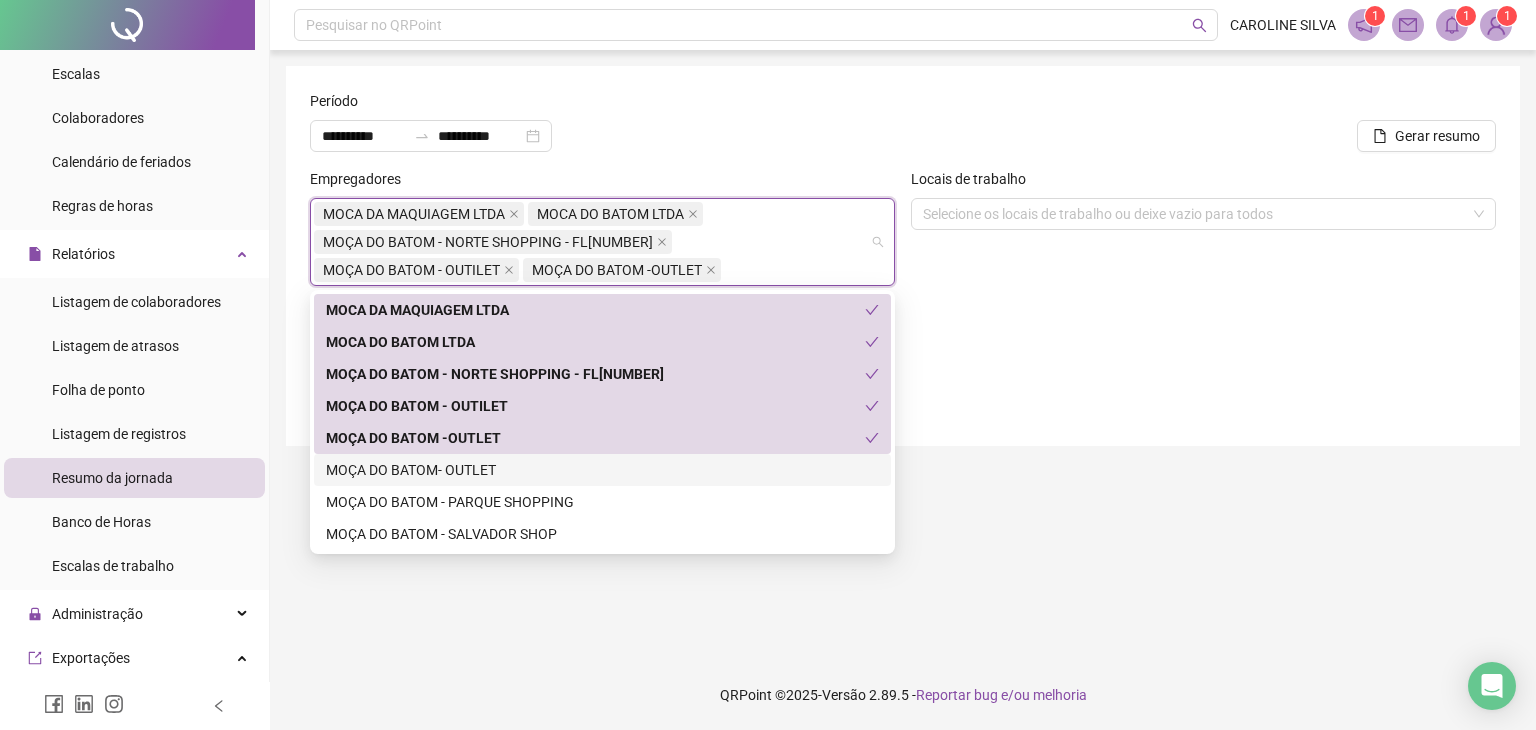 click on "MOÇA DO BATOM- OUTLET" at bounding box center [602, 470] 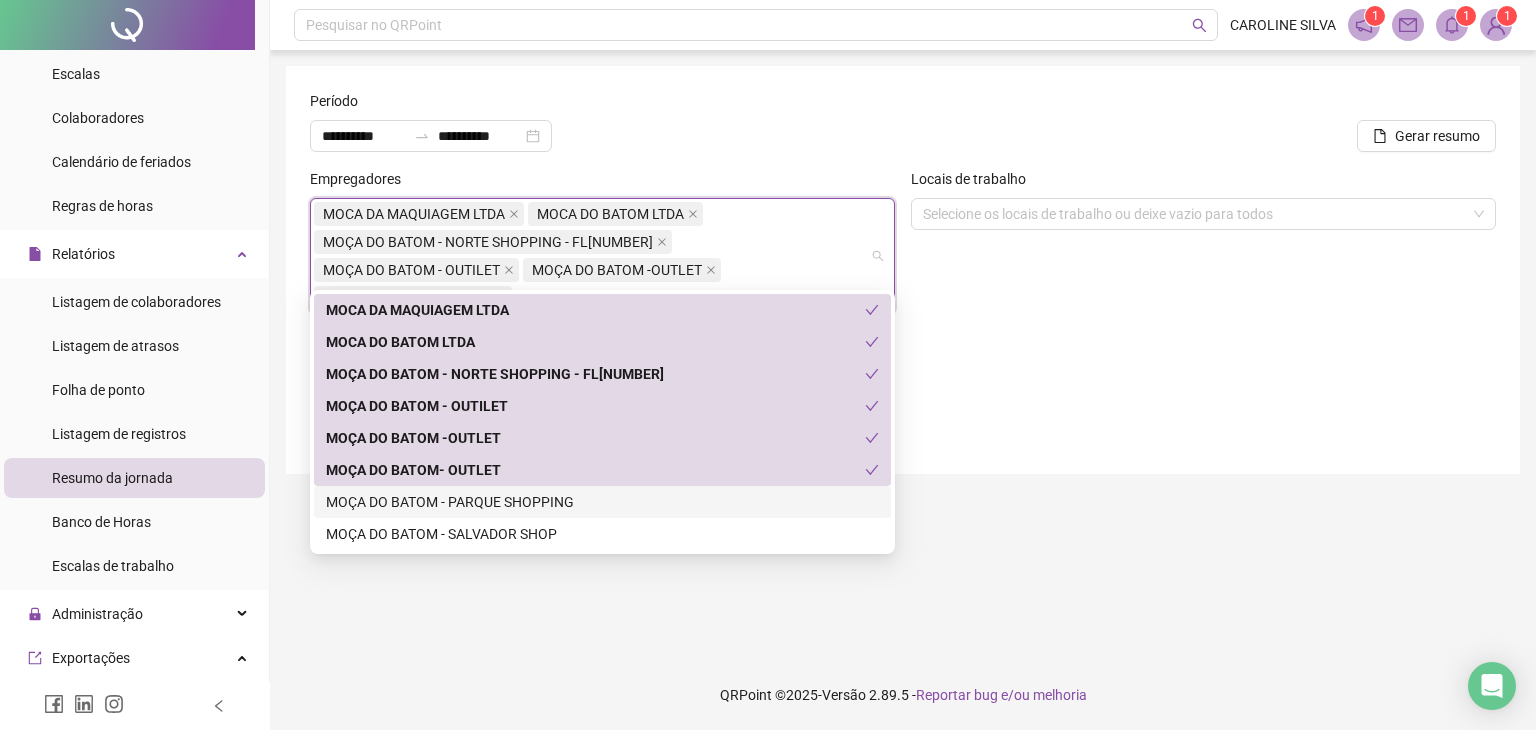 click on "MOÇA DO BATOM - PARQUE SHOPPING" at bounding box center (602, 502) 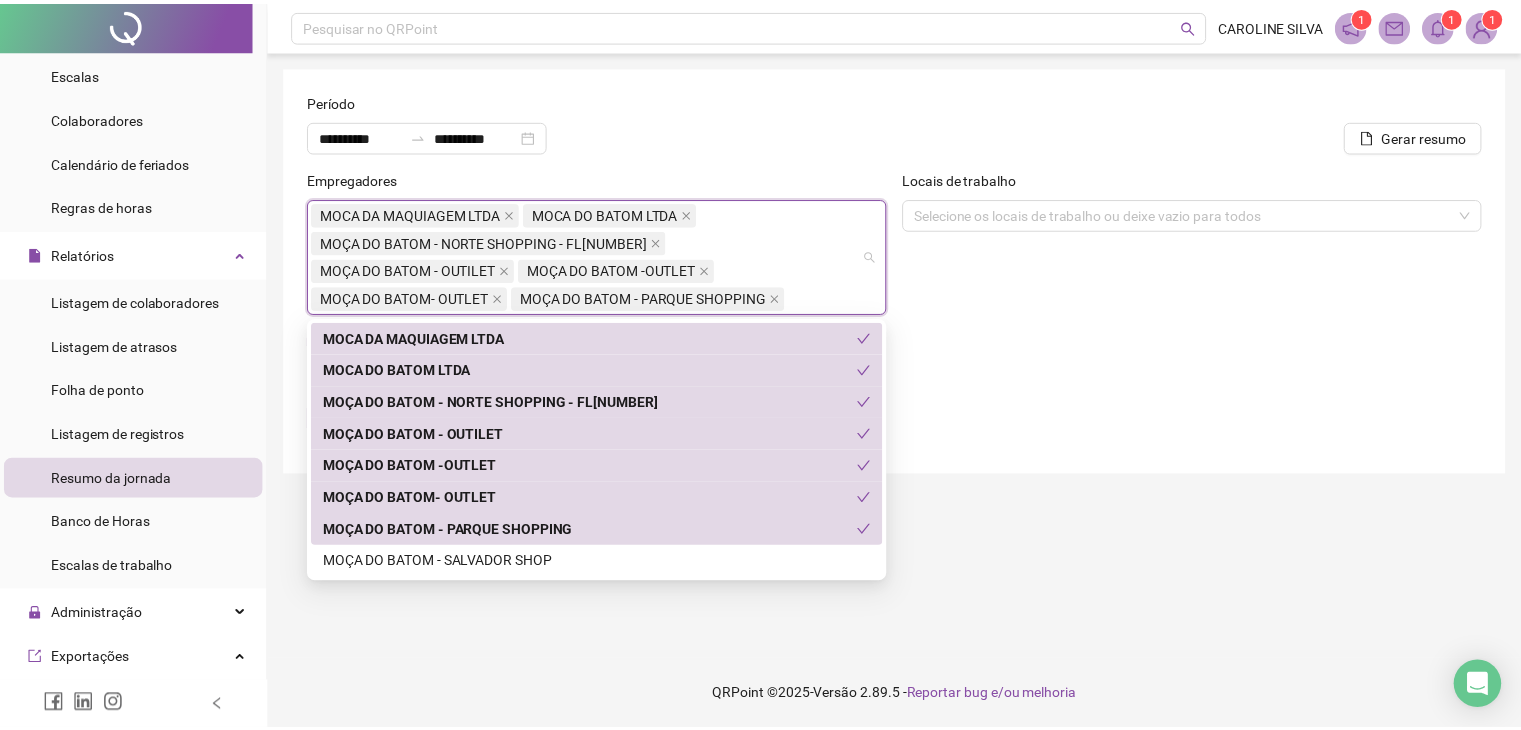 scroll, scrollTop: 32, scrollLeft: 0, axis: vertical 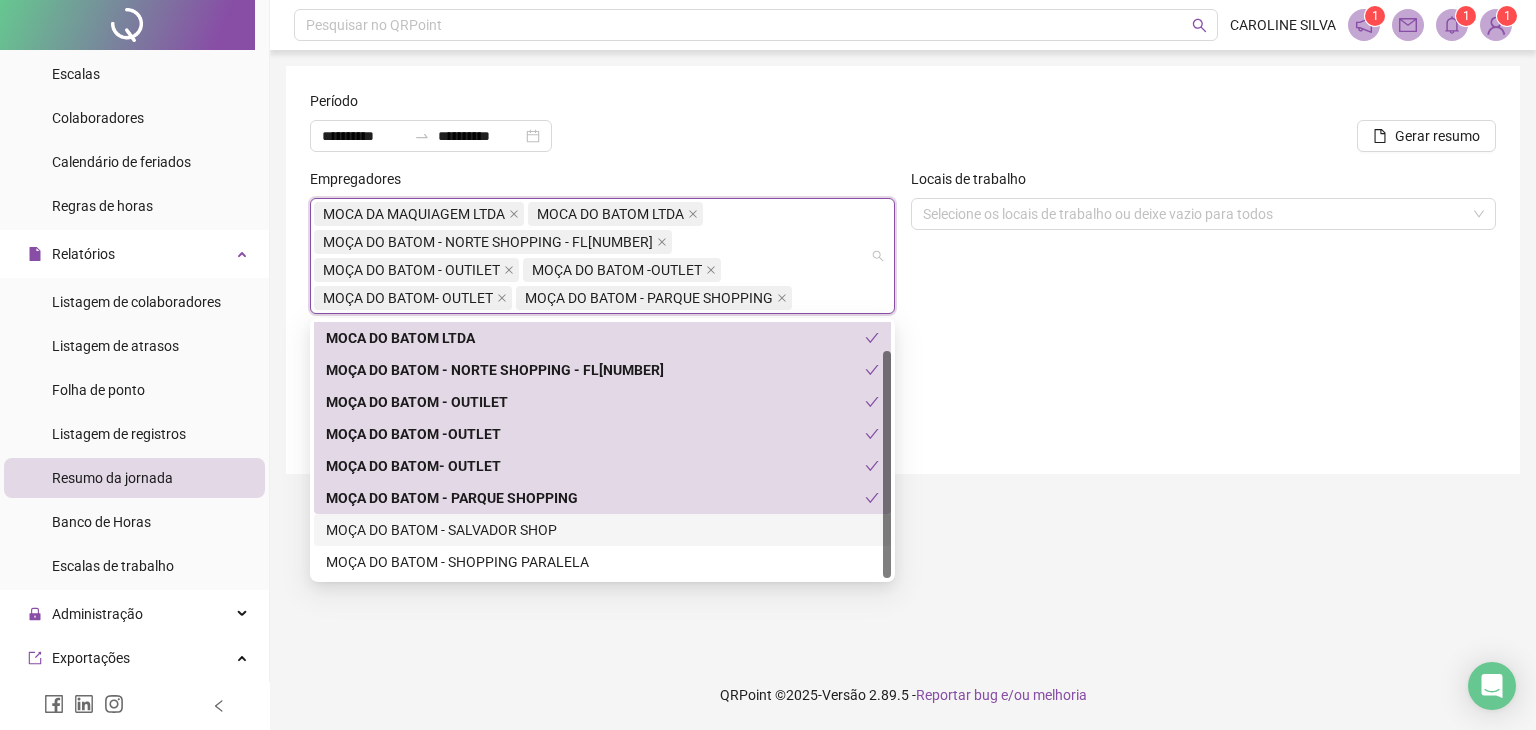 drag, startPoint x: 620, startPoint y: 525, endPoint x: 610, endPoint y: 544, distance: 21.470911 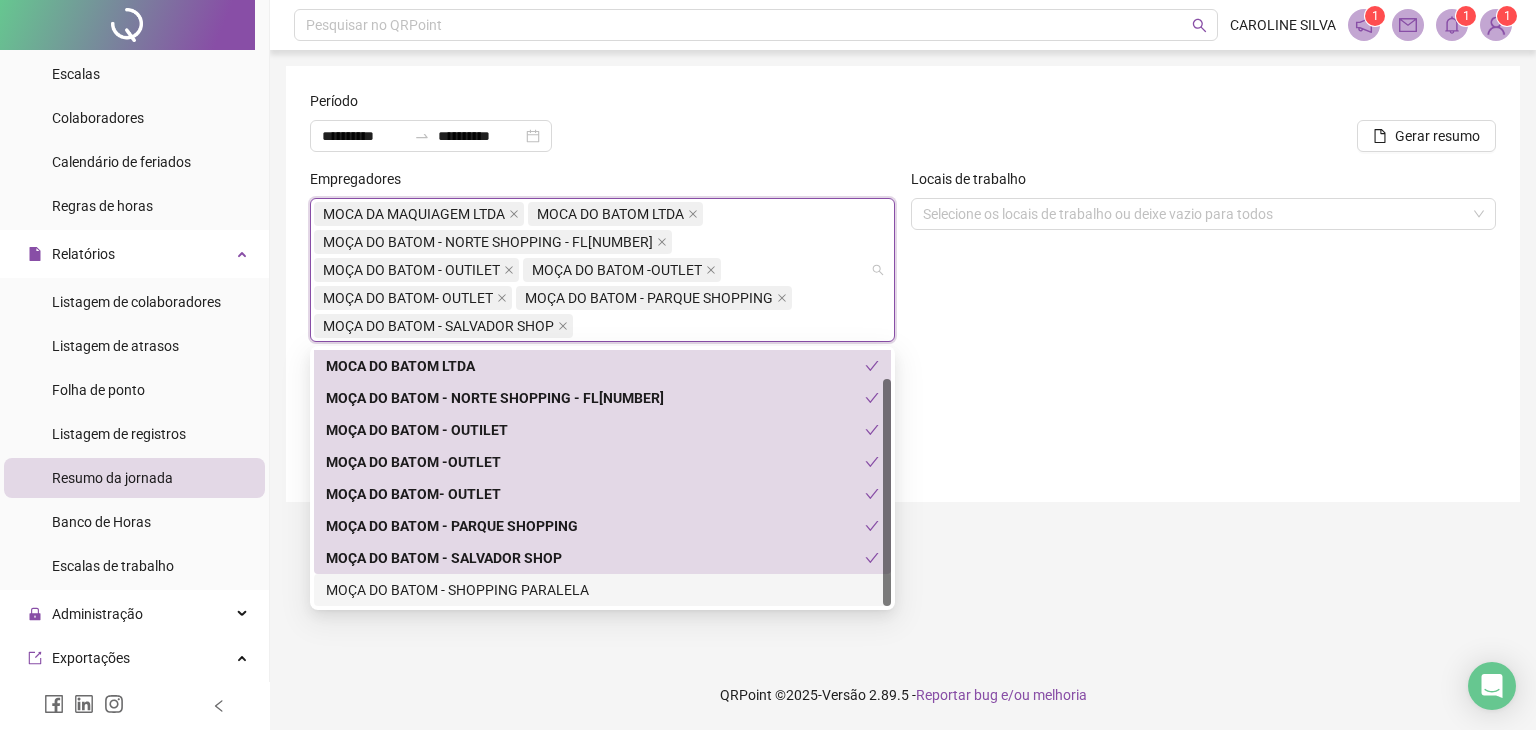click on "MOÇA DO BATOM - SHOPPING PARALELA" at bounding box center (602, 590) 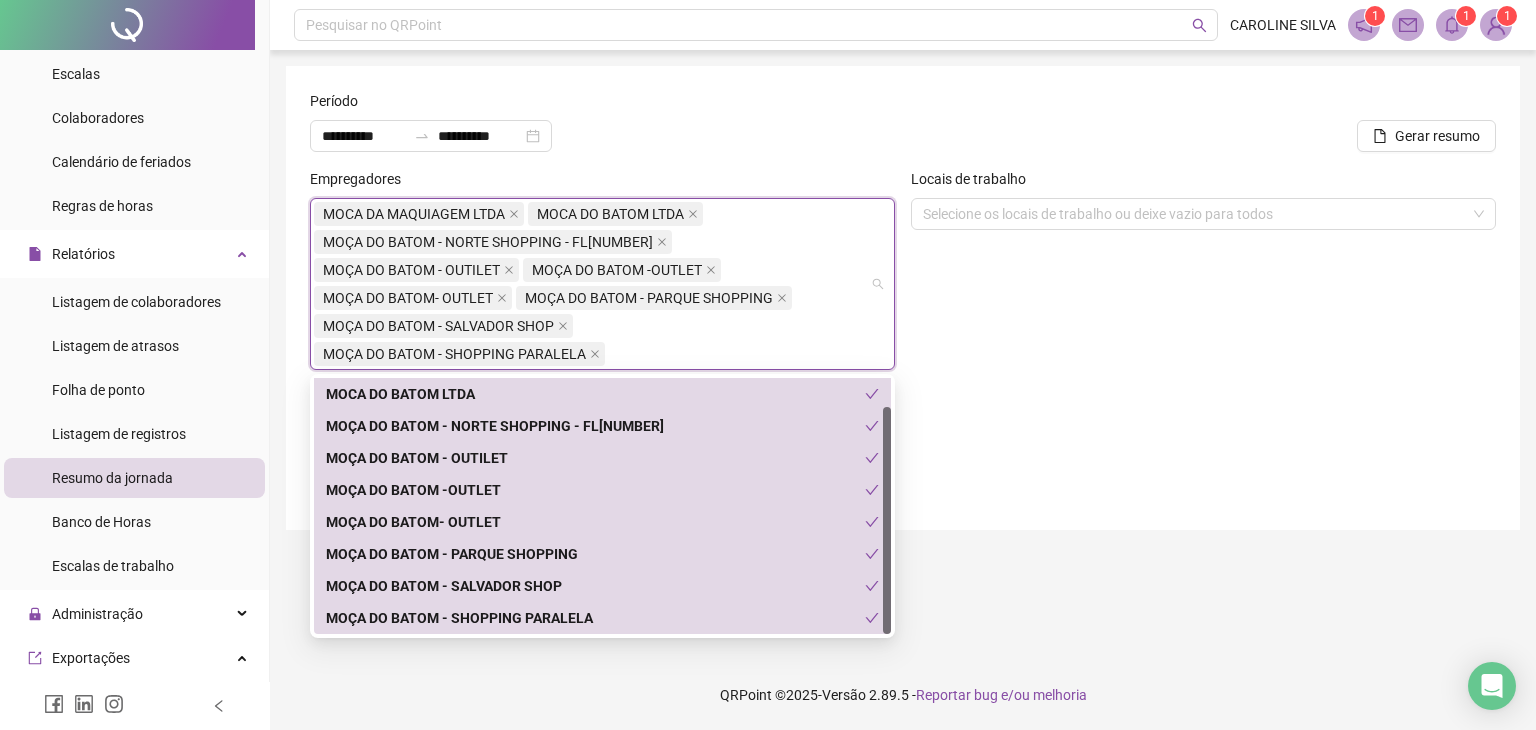 click on "MOÇA DO BATOM -OUTLET" at bounding box center [595, 490] 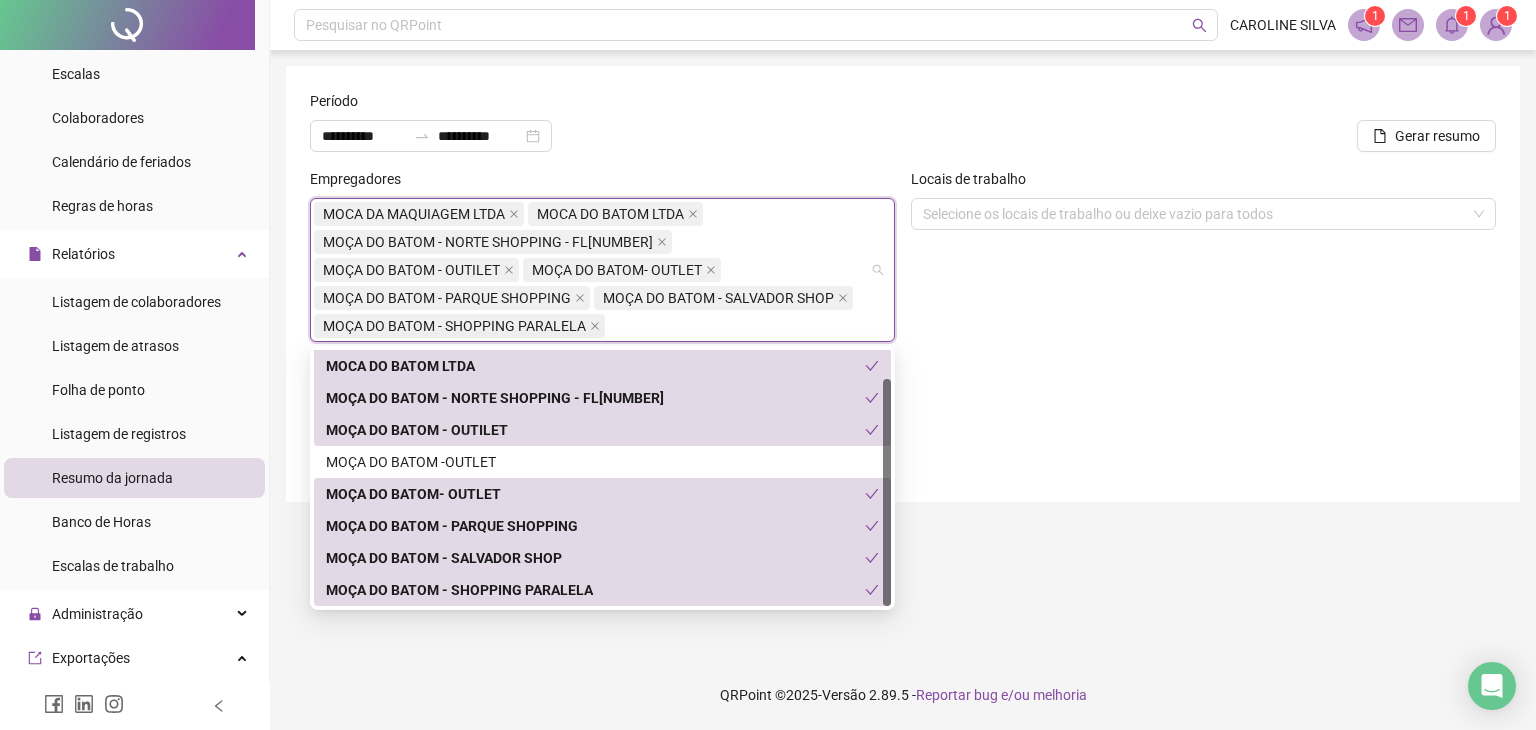 click on "MOÇA DO BATOM- OUTLET" at bounding box center [595, 494] 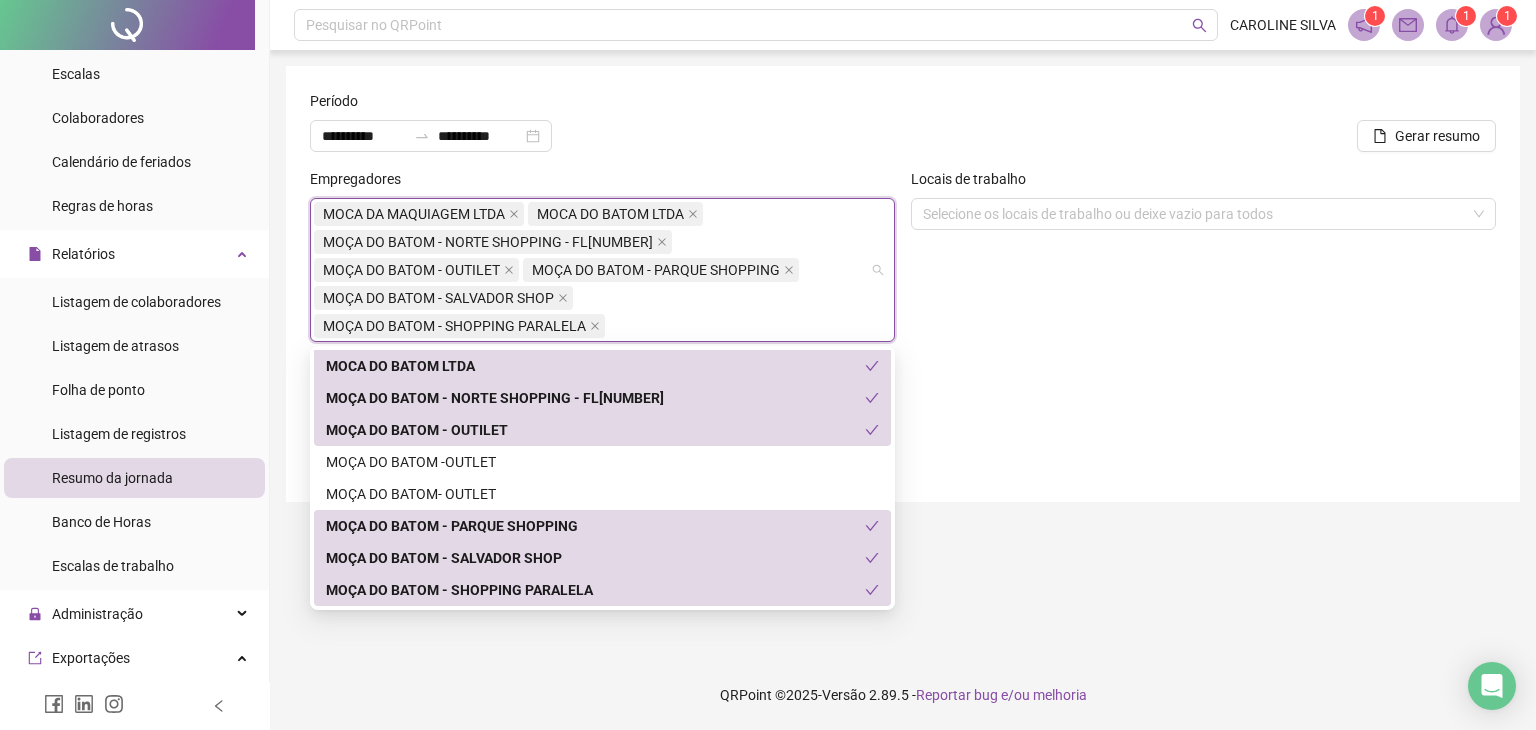 click on "MOÇA DO BATOM - OUTILET" at bounding box center (595, 430) 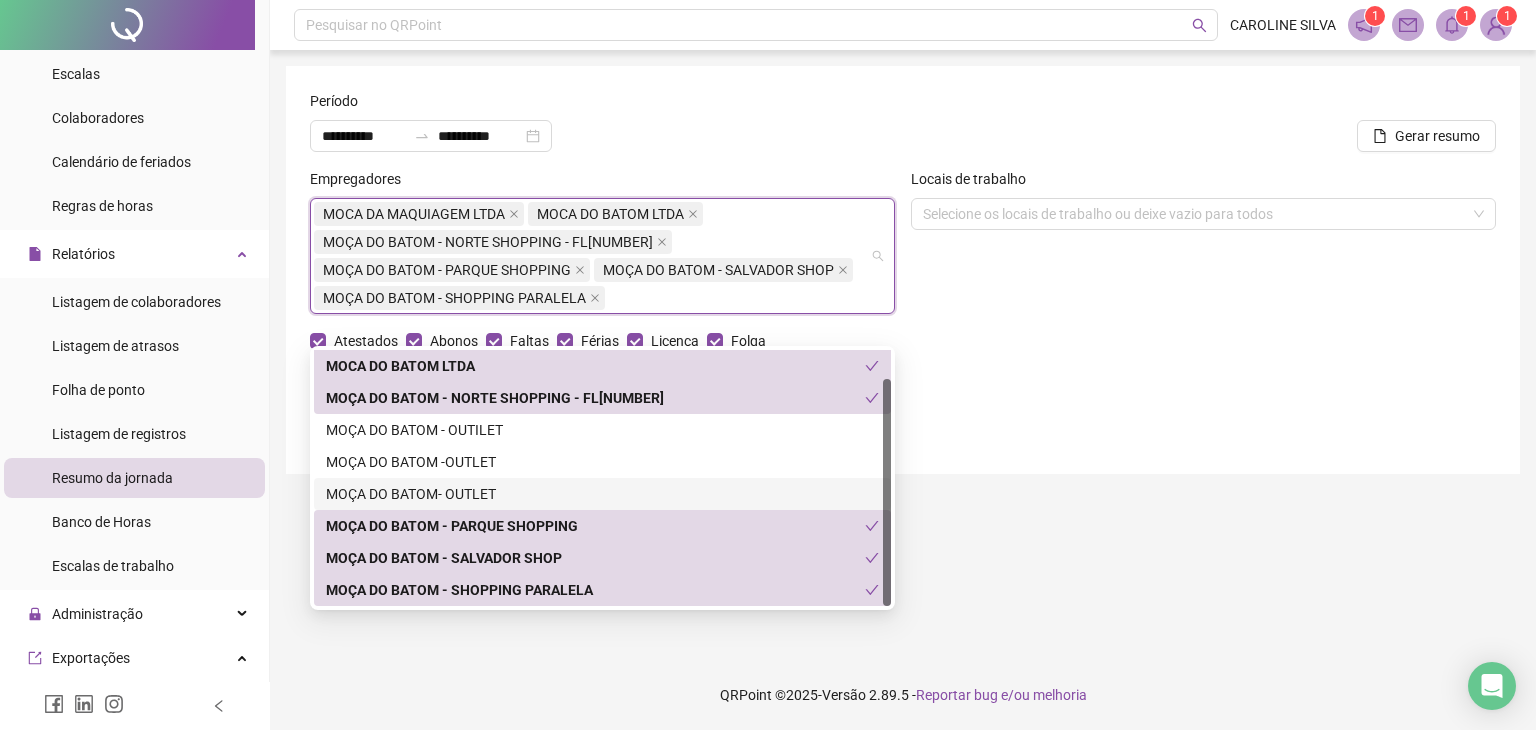 click on "**********" at bounding box center [903, 129] 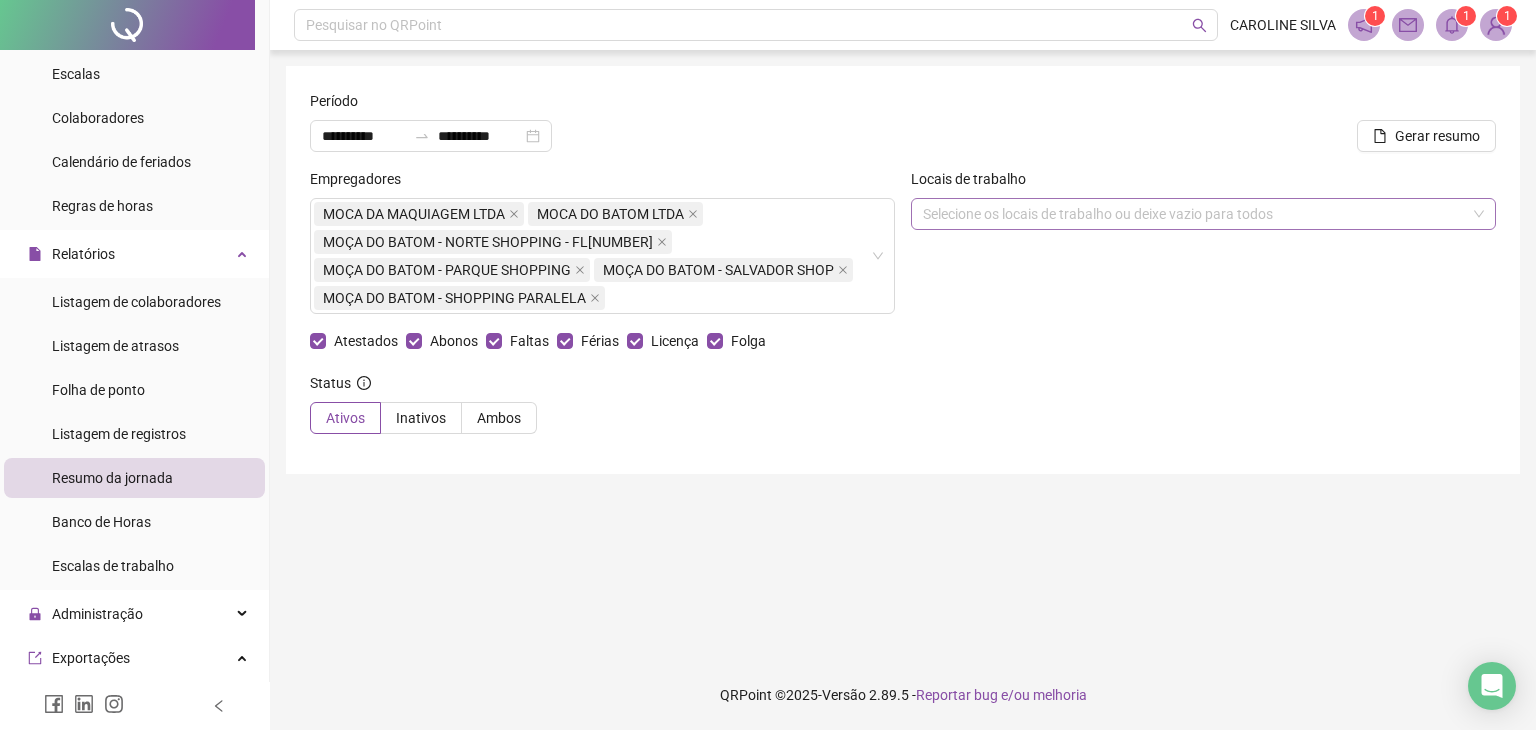 click on "Selecione os locais de trabalho ou deixe vazio para todos" at bounding box center (1203, 214) 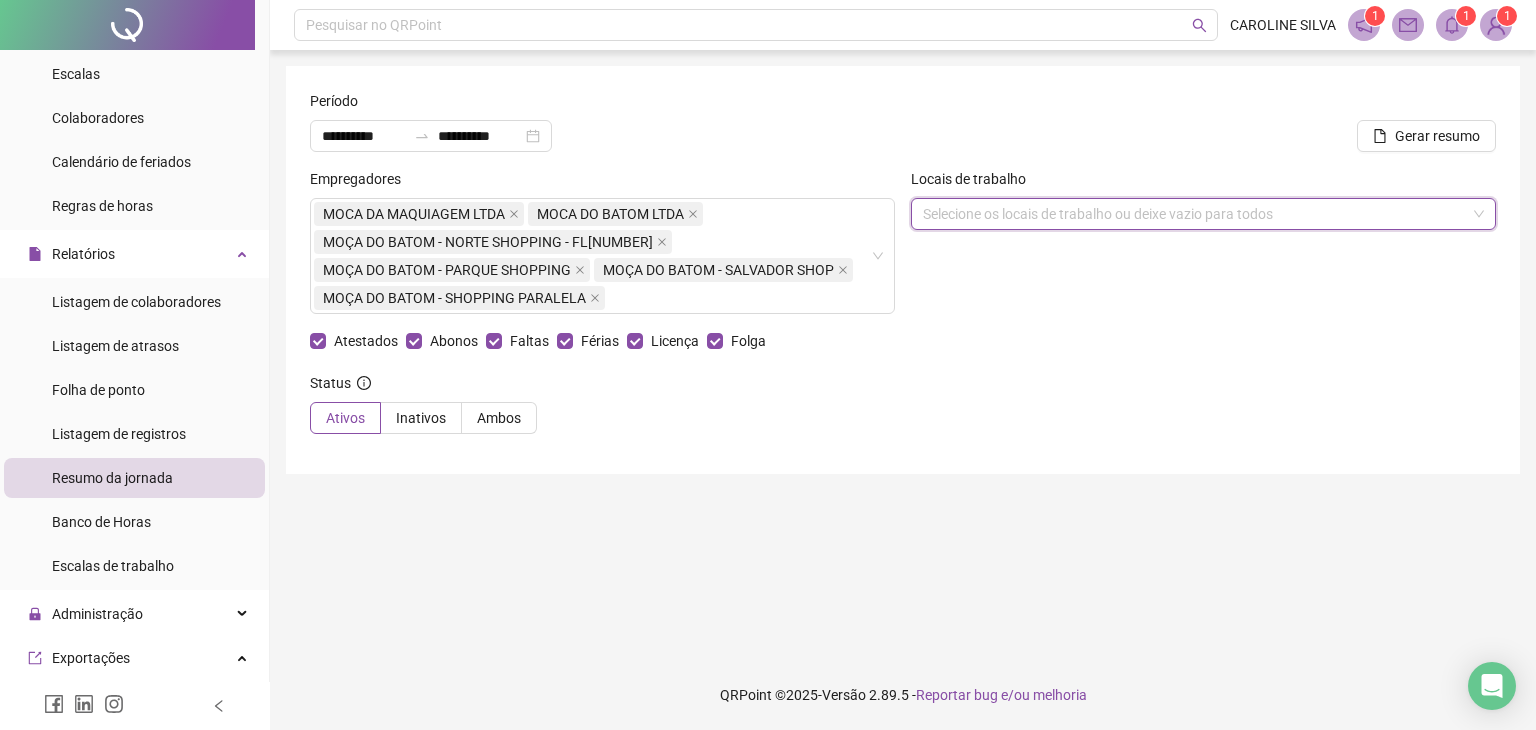 click on "Selecione os locais de trabalho ou deixe vazio para todos" at bounding box center [1203, 214] 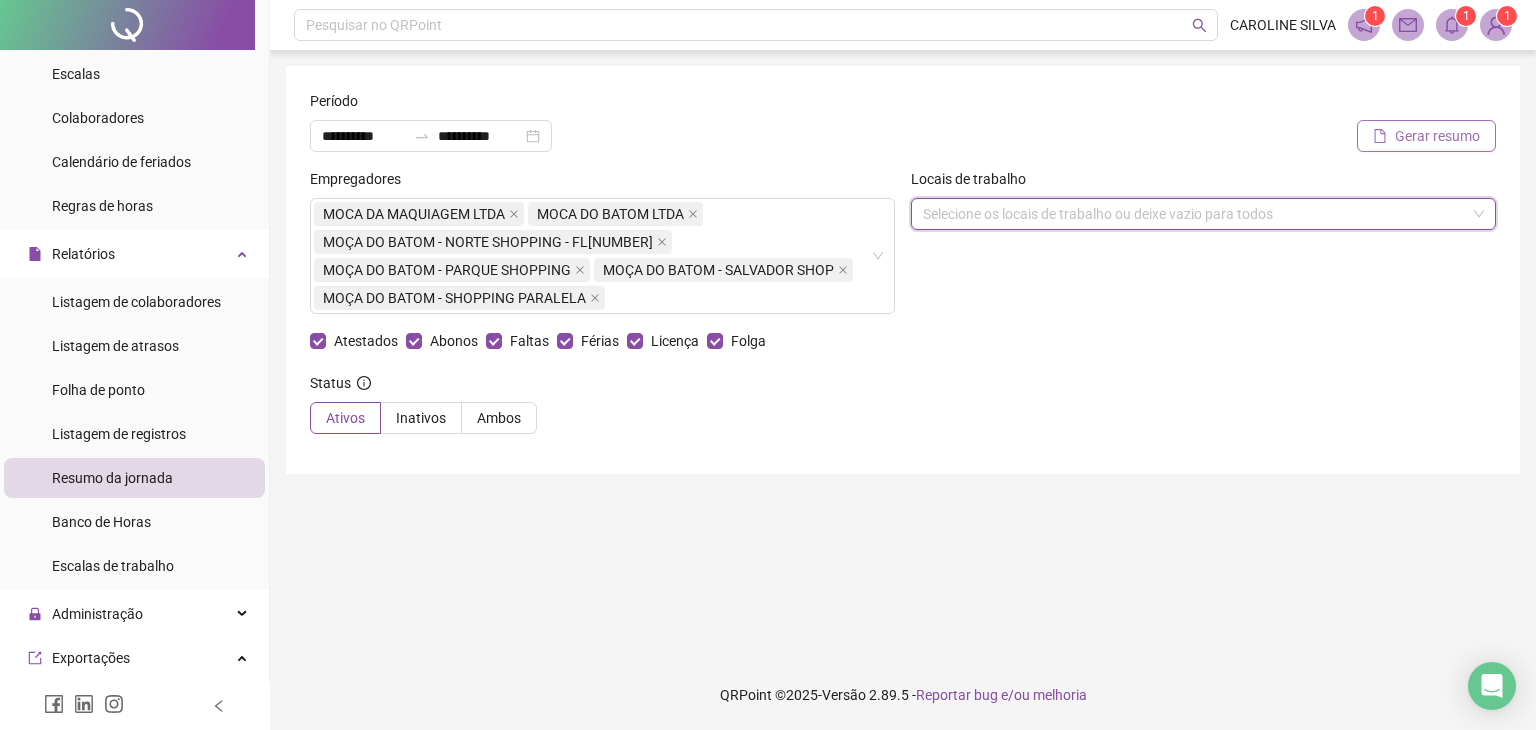 click 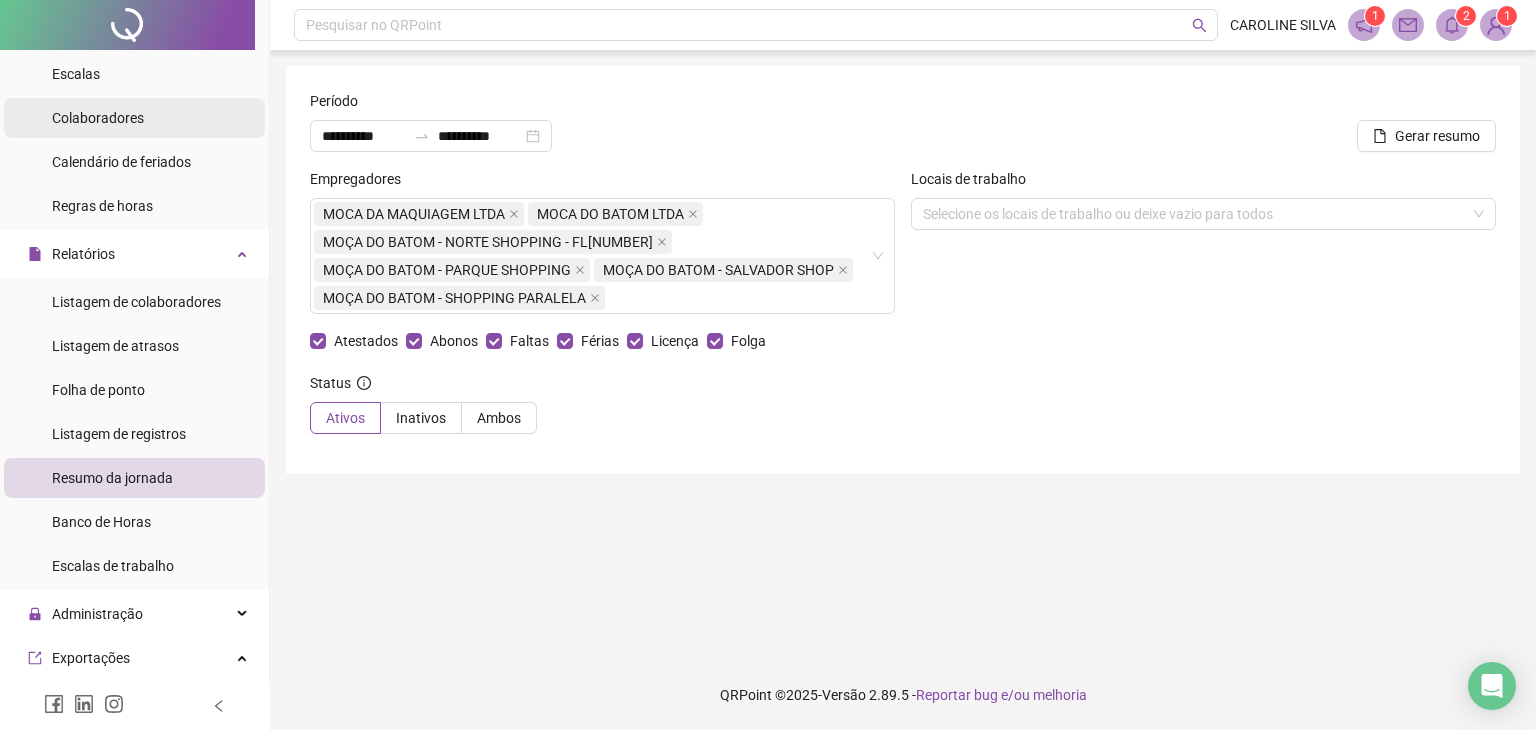 click on "Colaboradores" at bounding box center (98, 118) 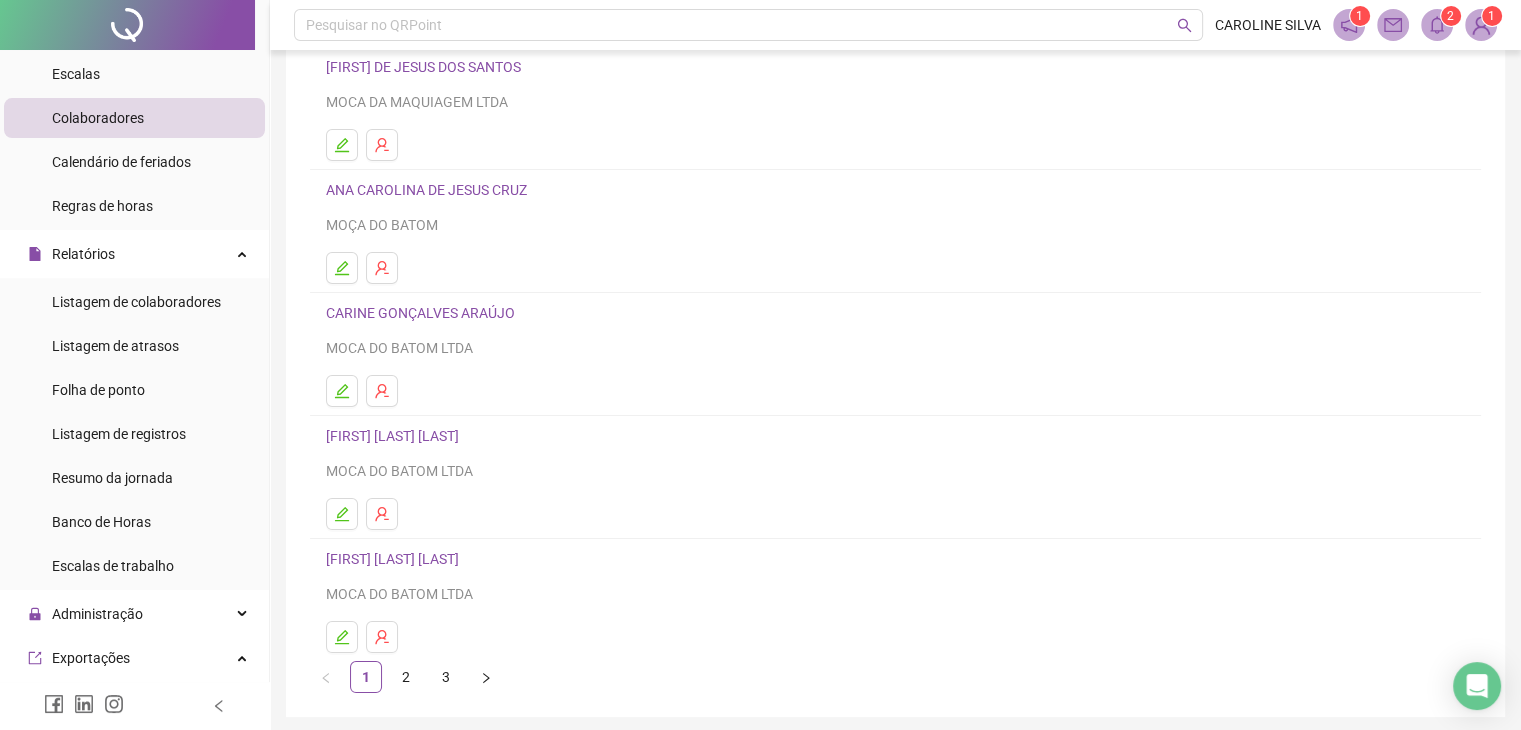 scroll, scrollTop: 236, scrollLeft: 0, axis: vertical 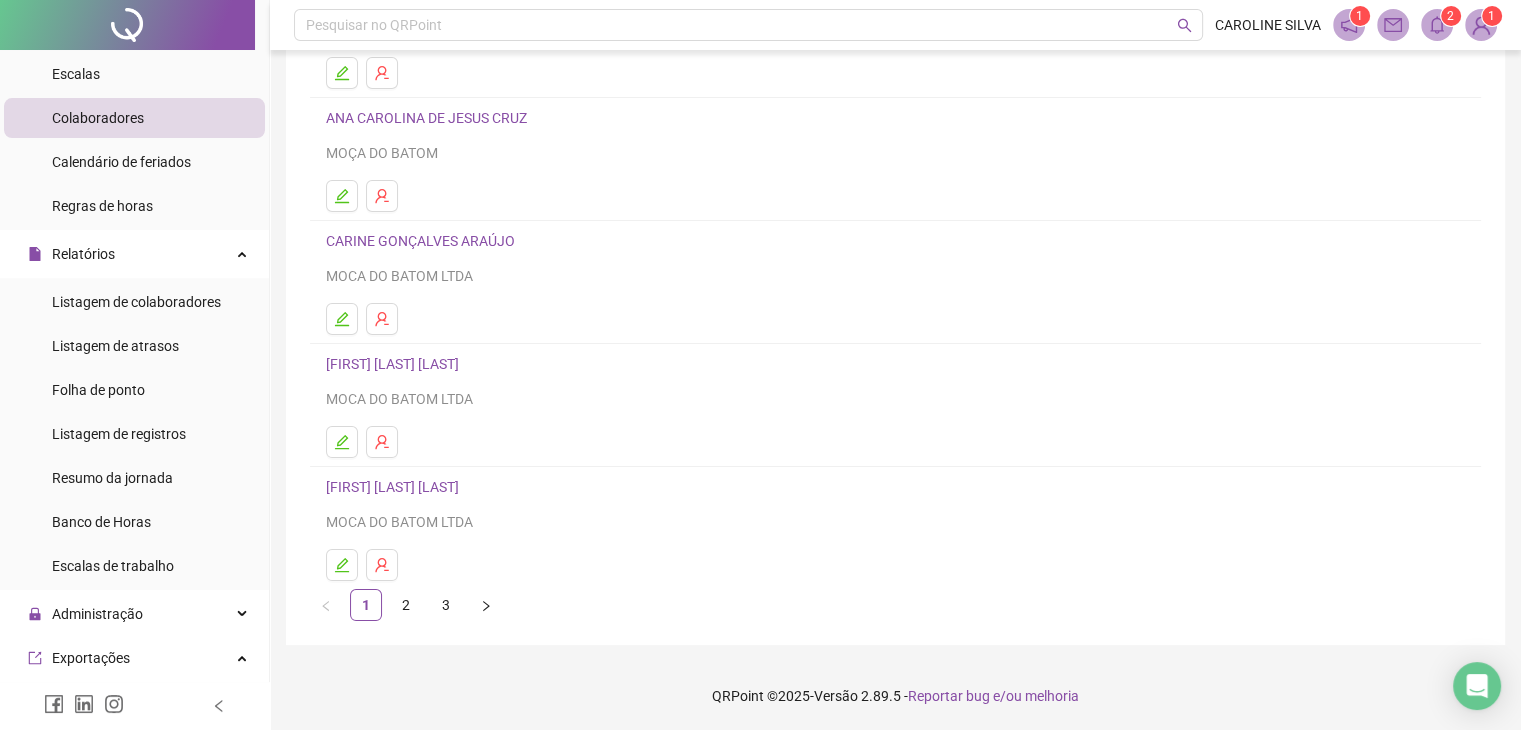 click on "[FIRST] [LAST]" at bounding box center (395, 364) 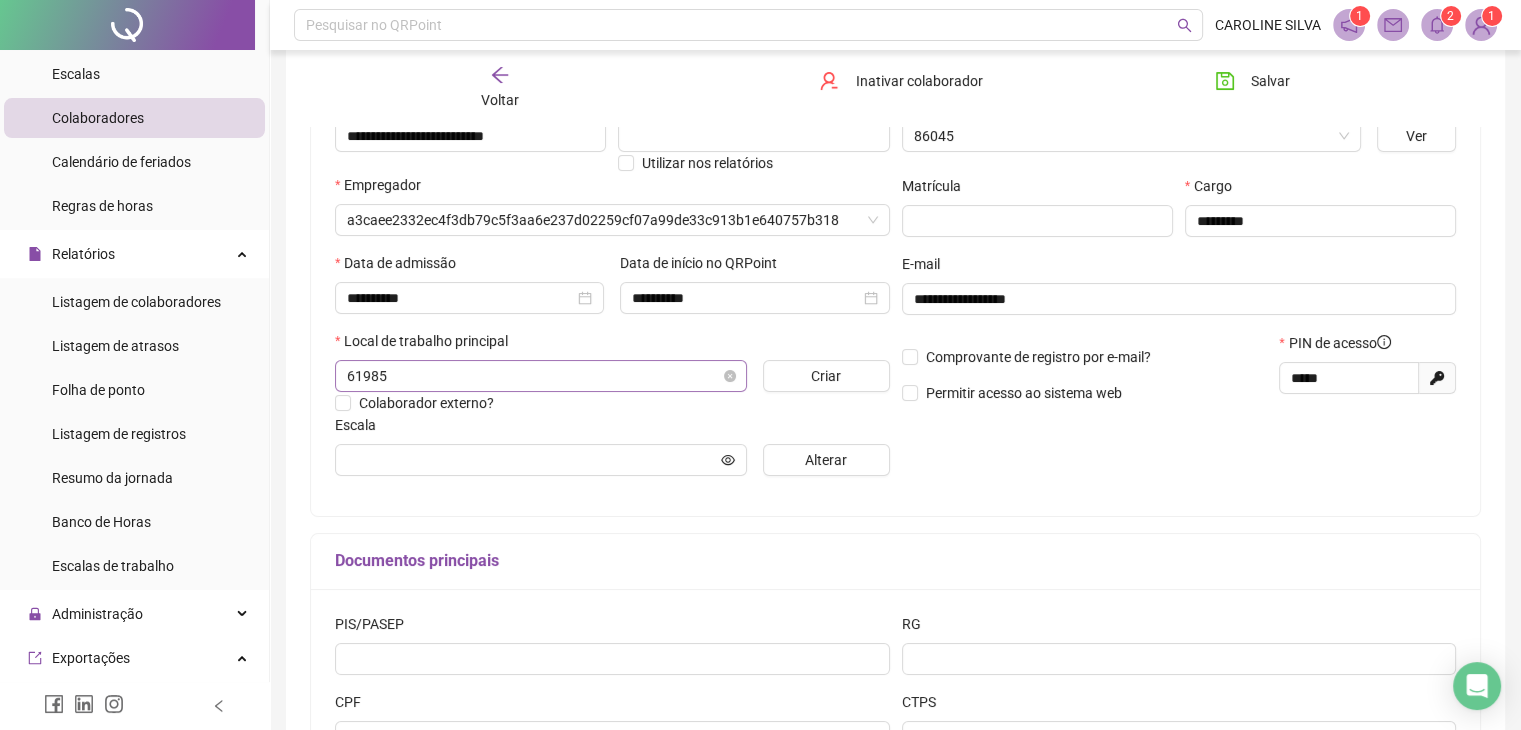 scroll, scrollTop: 247, scrollLeft: 0, axis: vertical 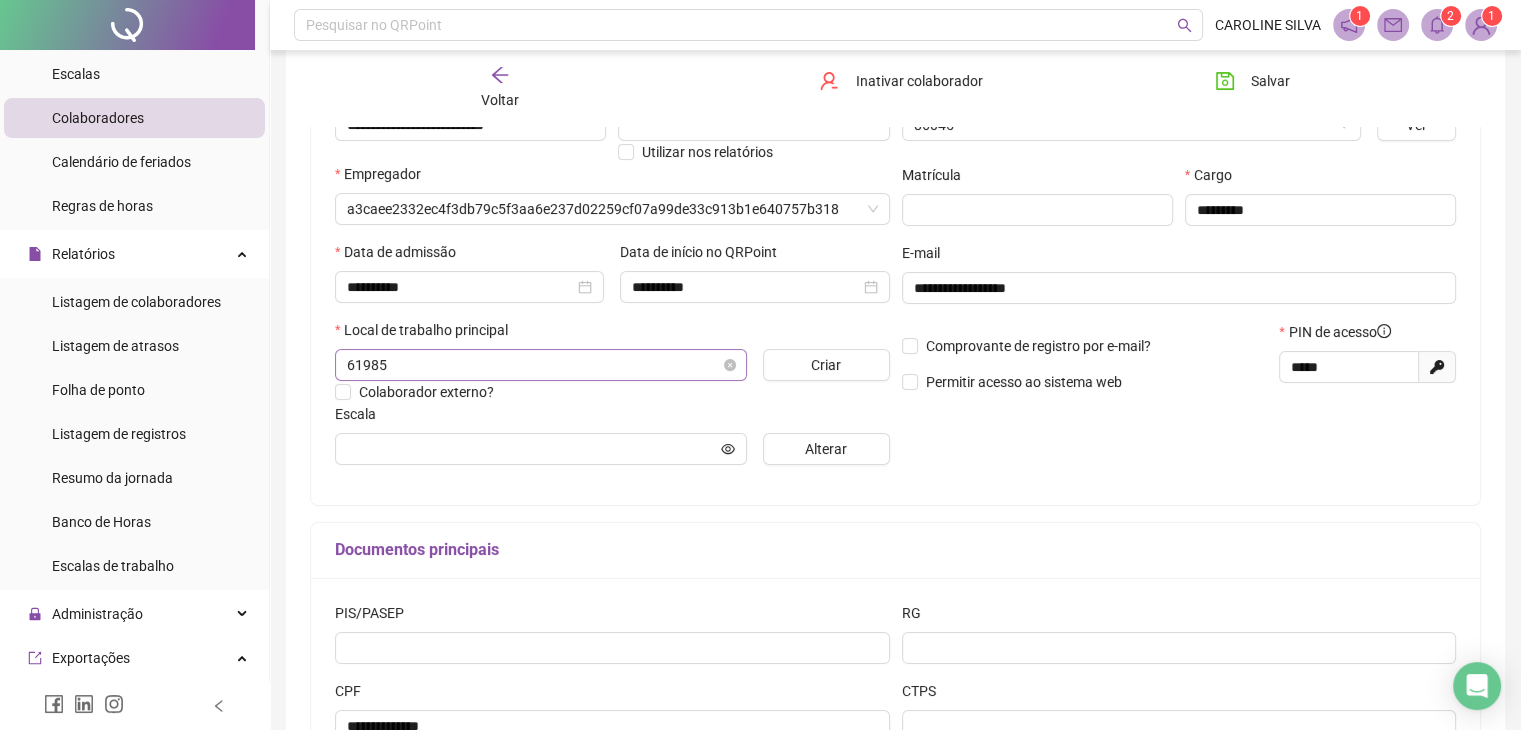 type on "**********" 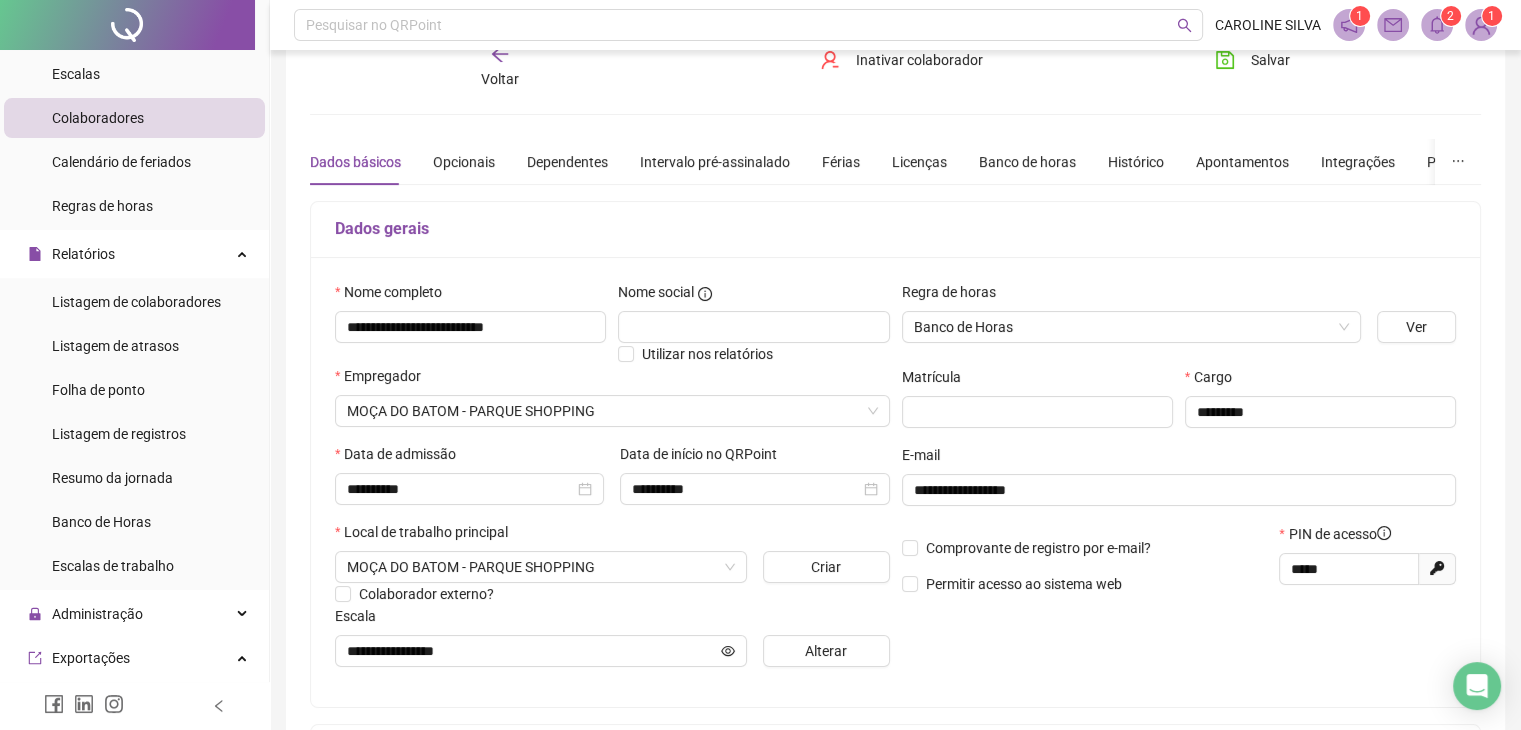 scroll, scrollTop: 11, scrollLeft: 0, axis: vertical 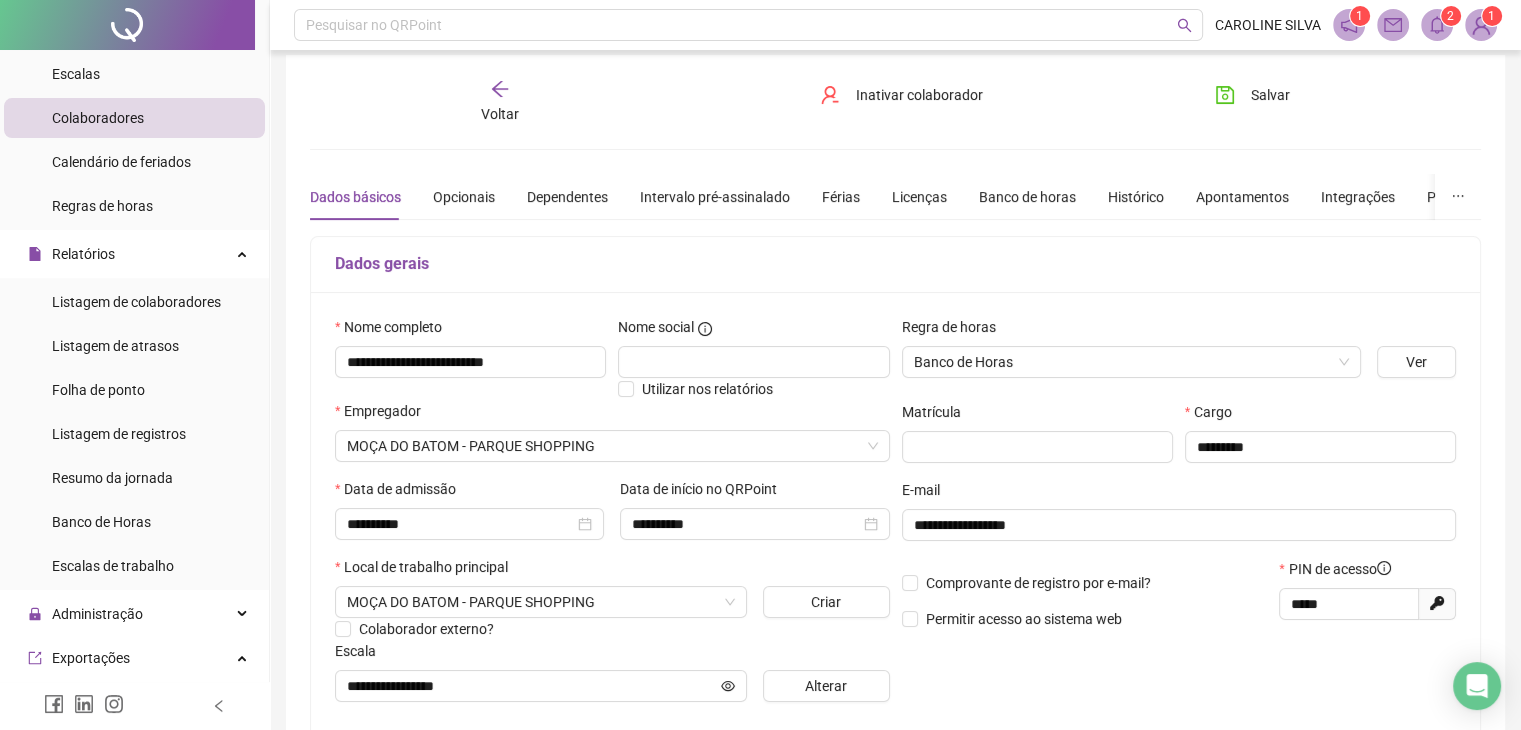 click on "Voltar" at bounding box center [500, 102] 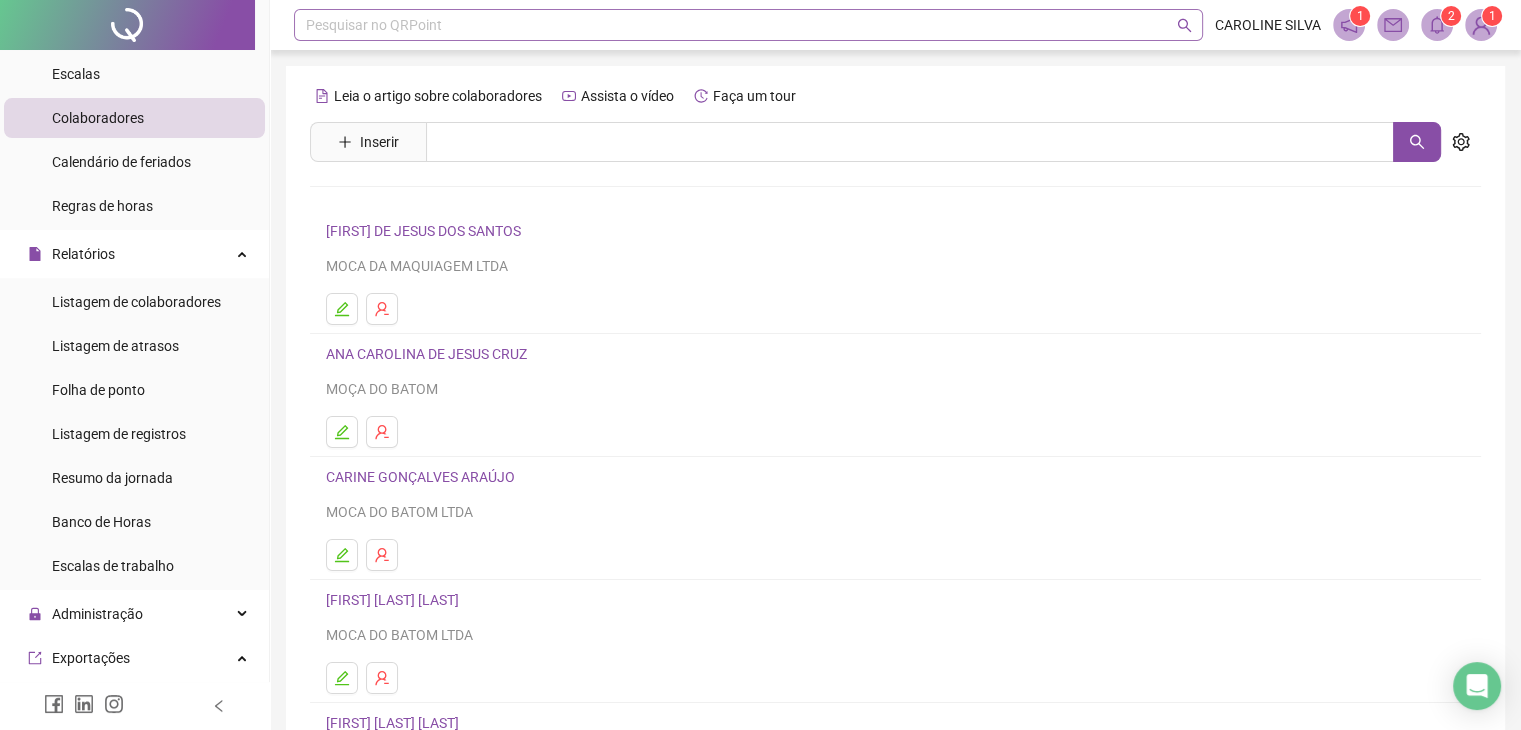 click on "Pesquisar no QRPoint" at bounding box center (748, 25) 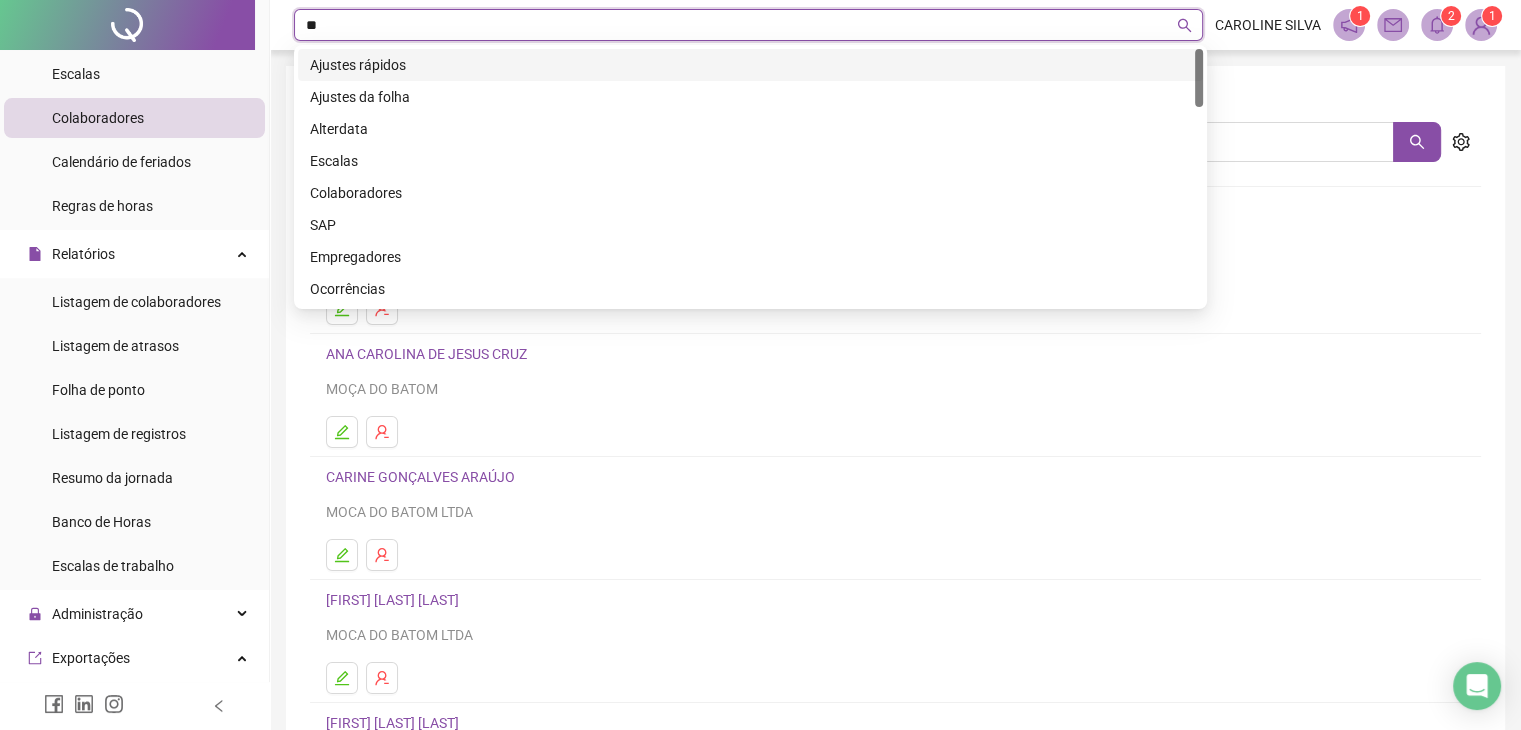 type on "***" 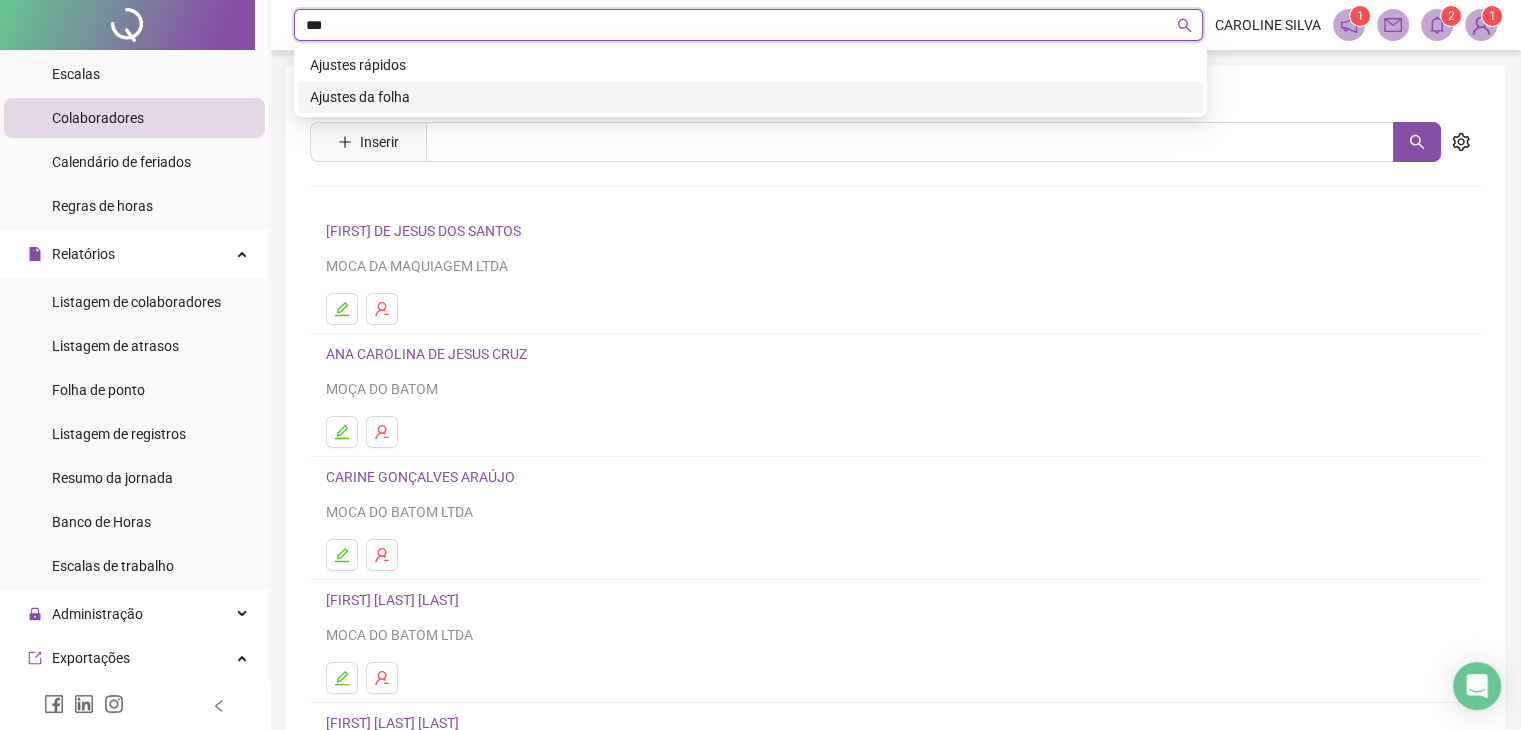 click on "Ajustes da folha" at bounding box center (750, 97) 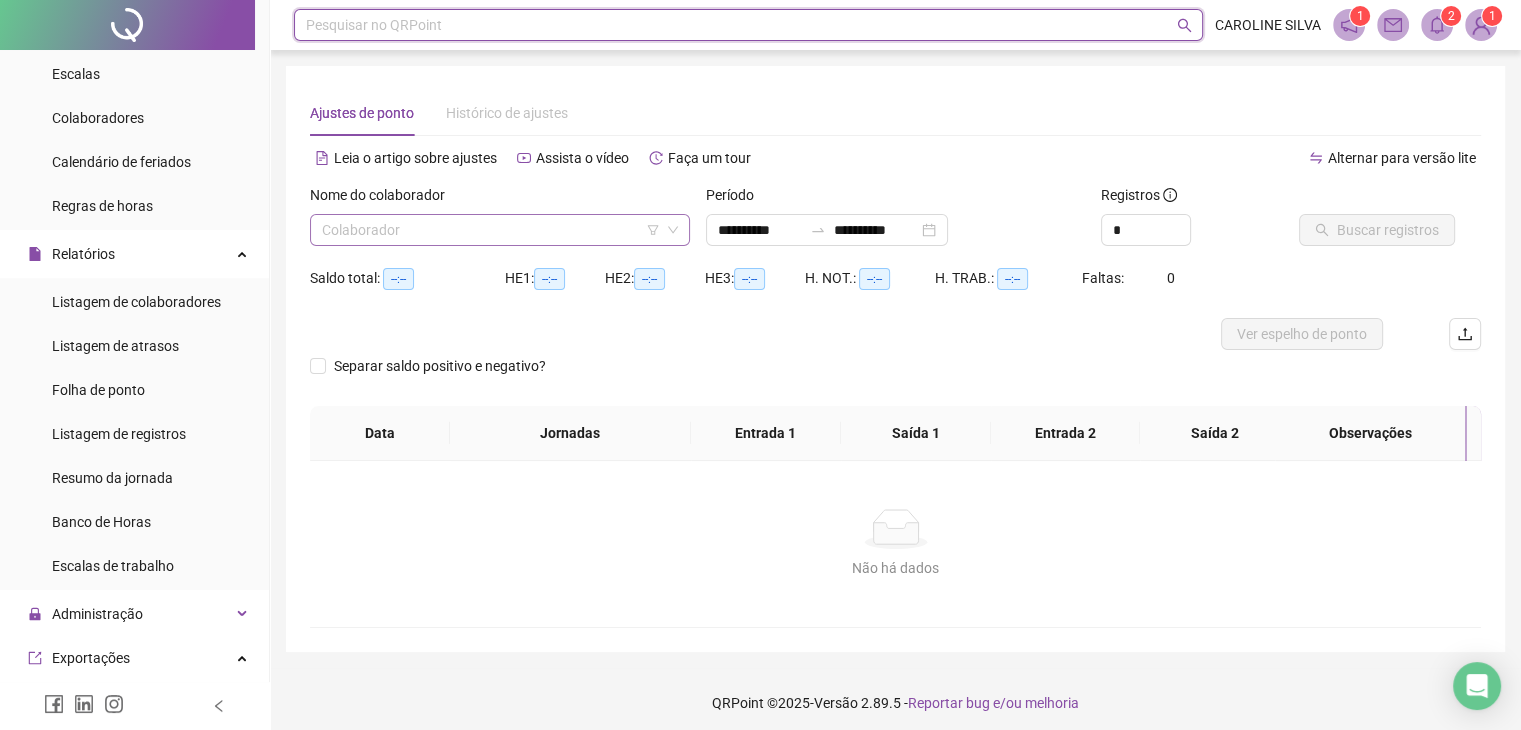 click at bounding box center [491, 230] 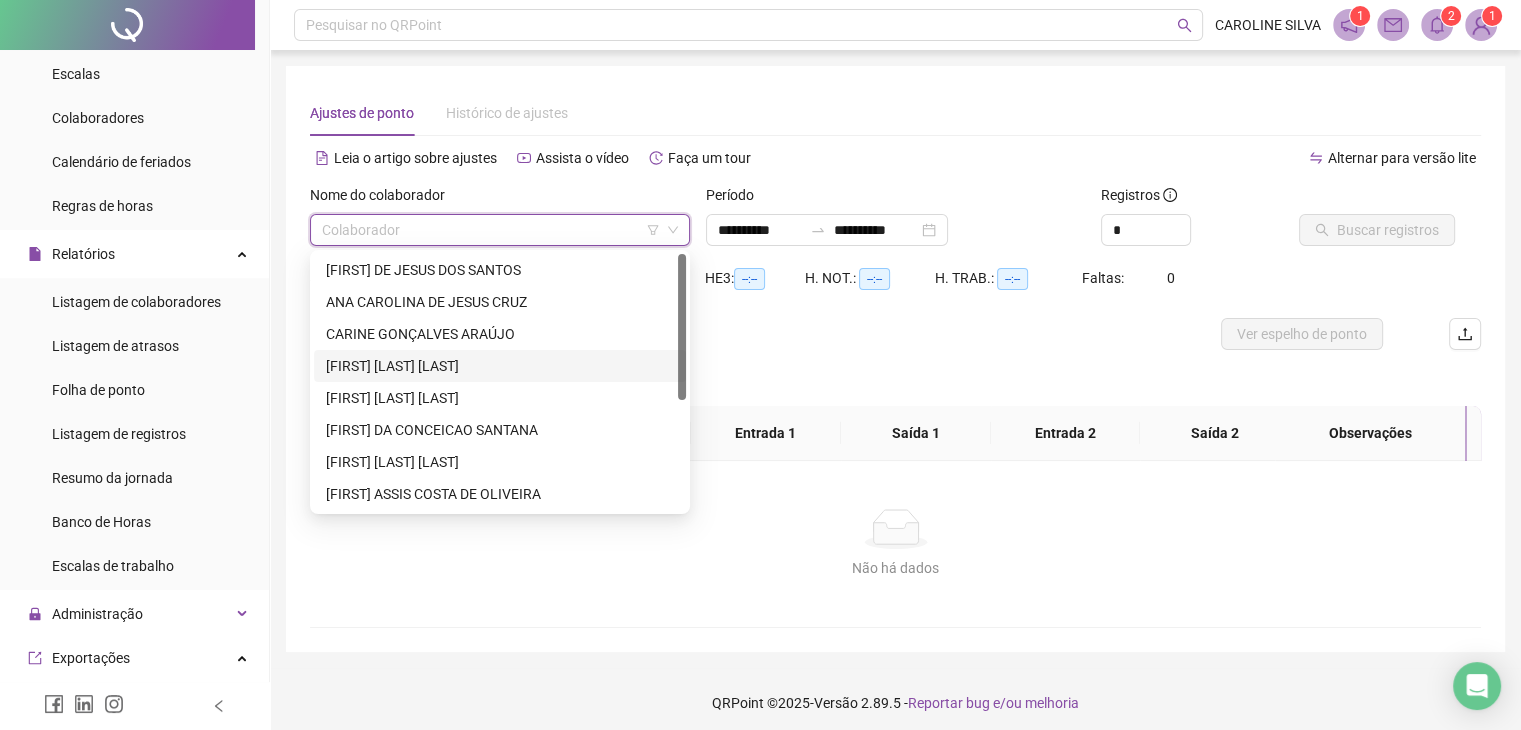 click on "[FIRST] [LAST]" at bounding box center [500, 366] 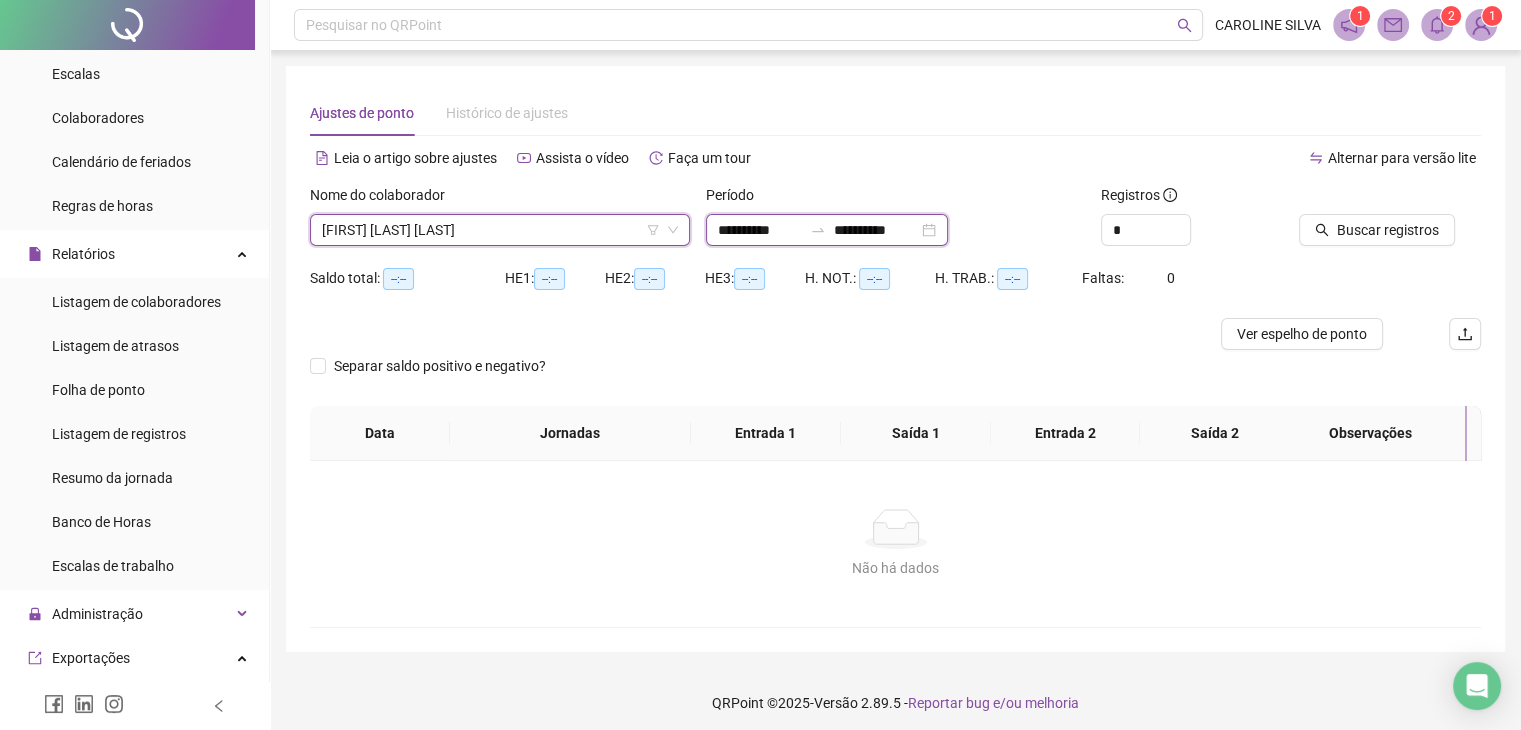 click on "**********" at bounding box center (760, 230) 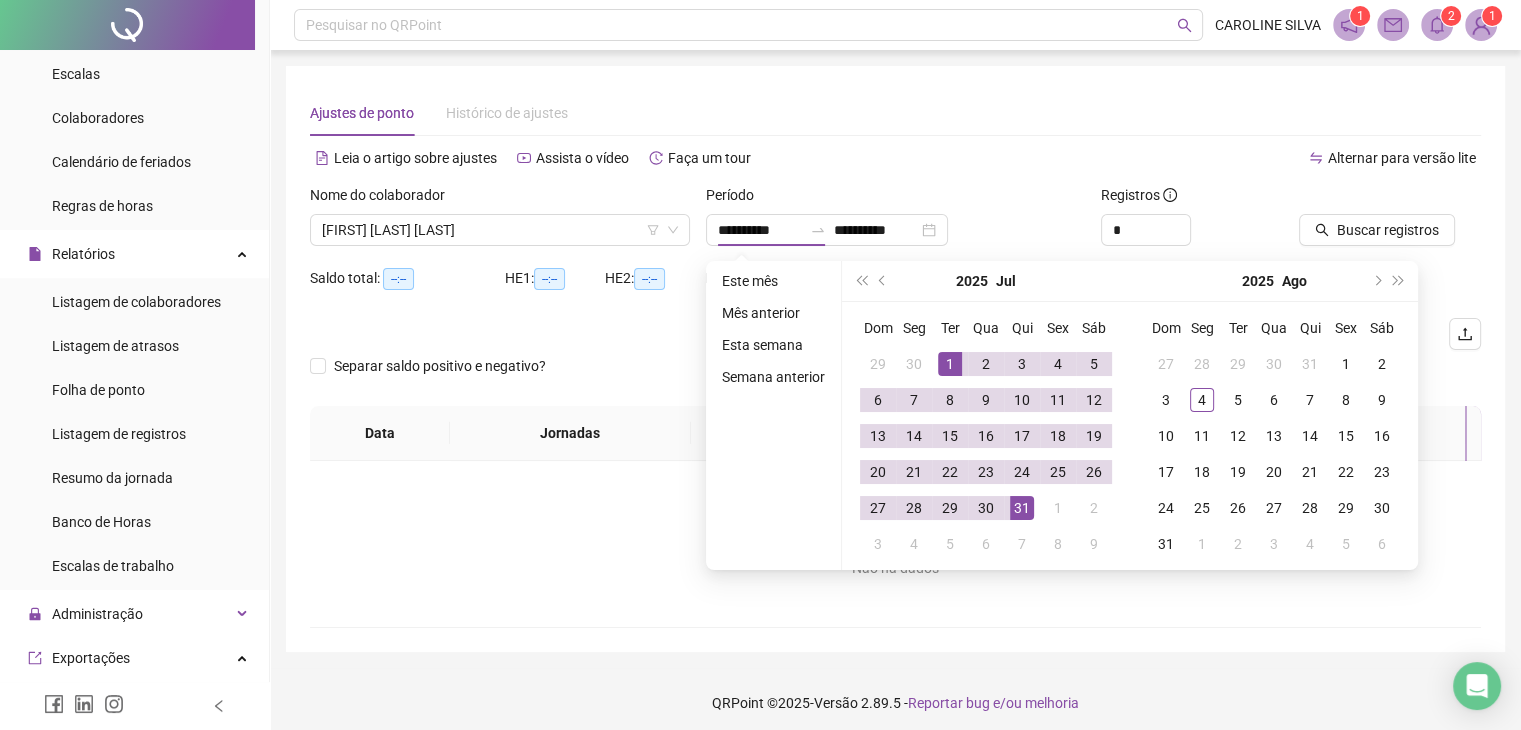 click on "**********" at bounding box center (896, 230) 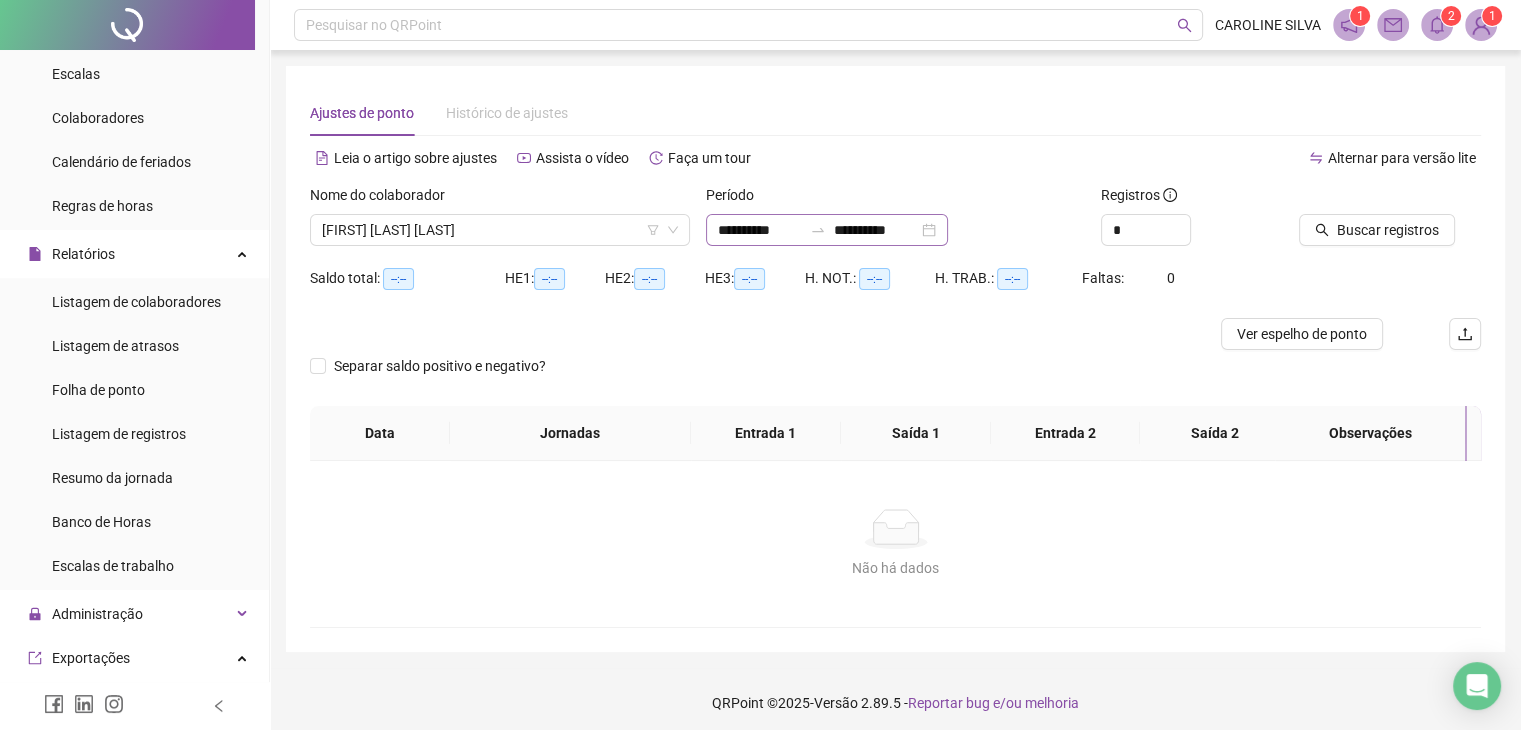 click on "**********" at bounding box center [827, 230] 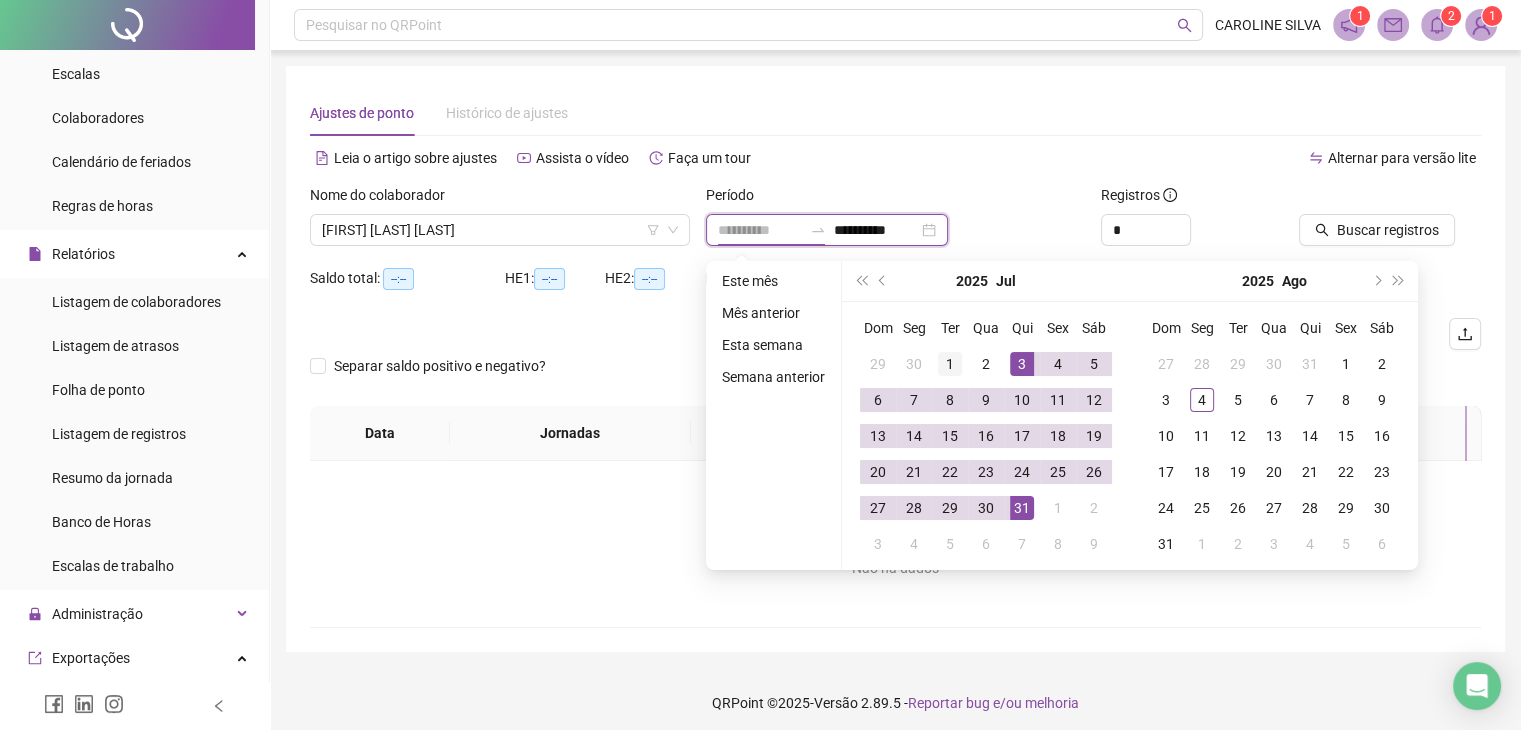 type on "**********" 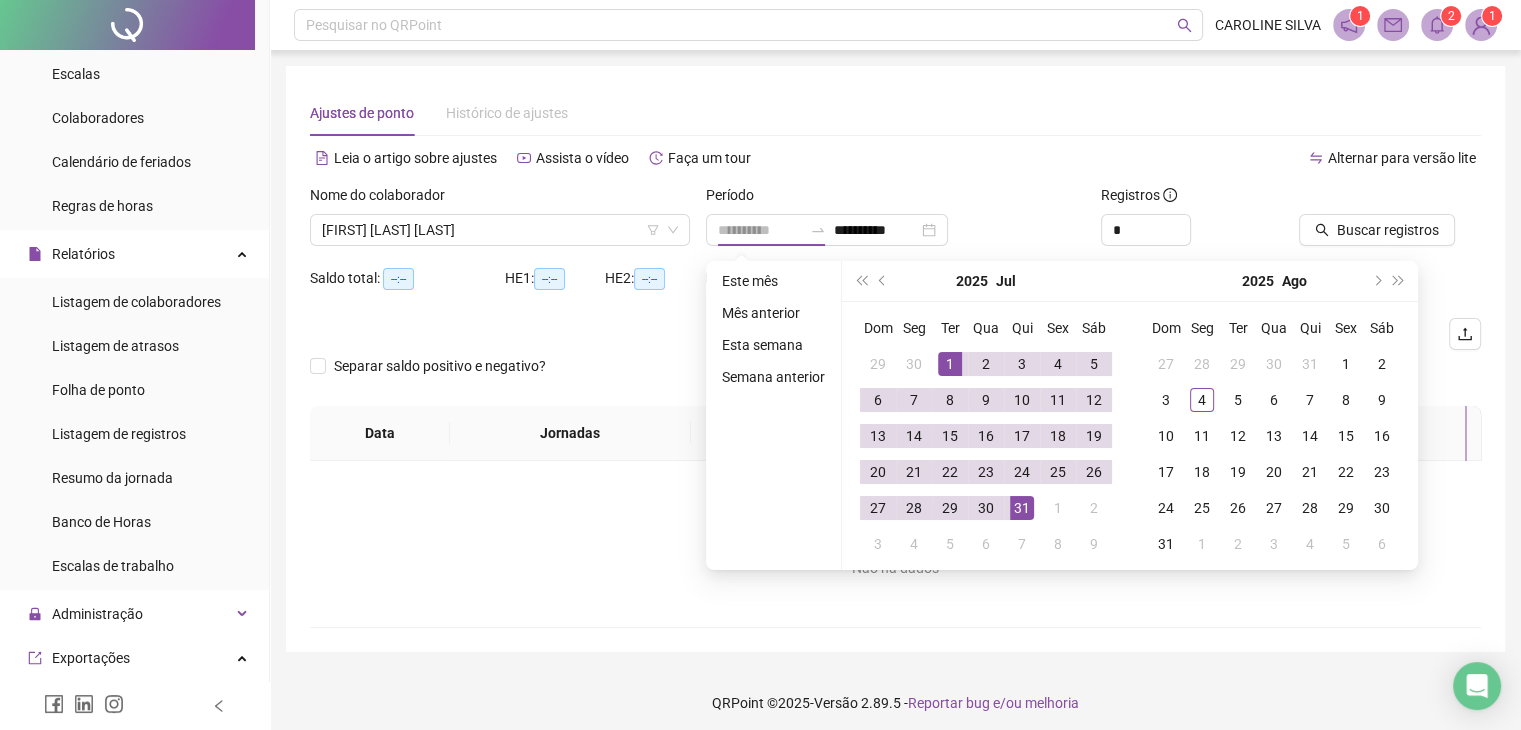 click on "1" at bounding box center [950, 364] 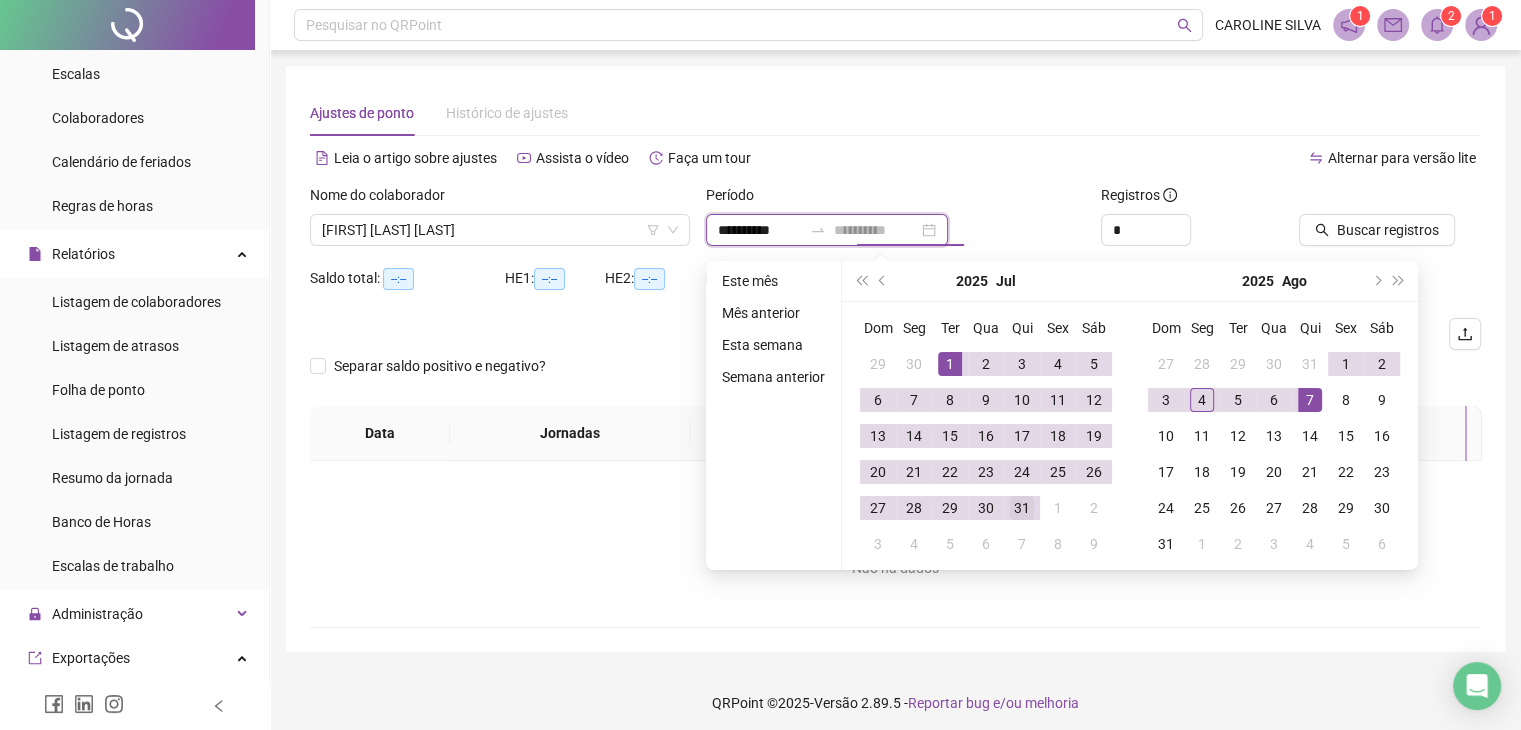 type on "**********" 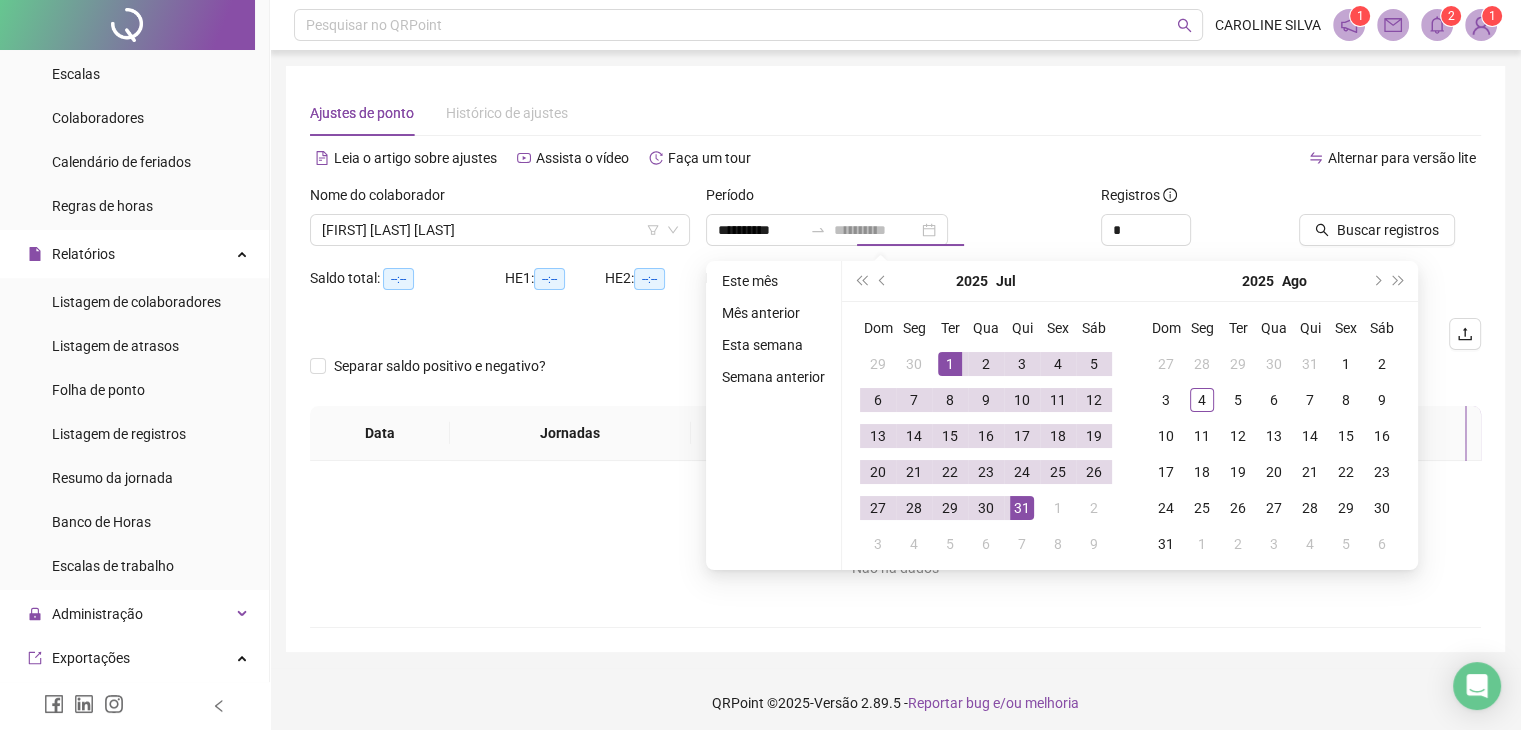 click on "31" at bounding box center [1022, 508] 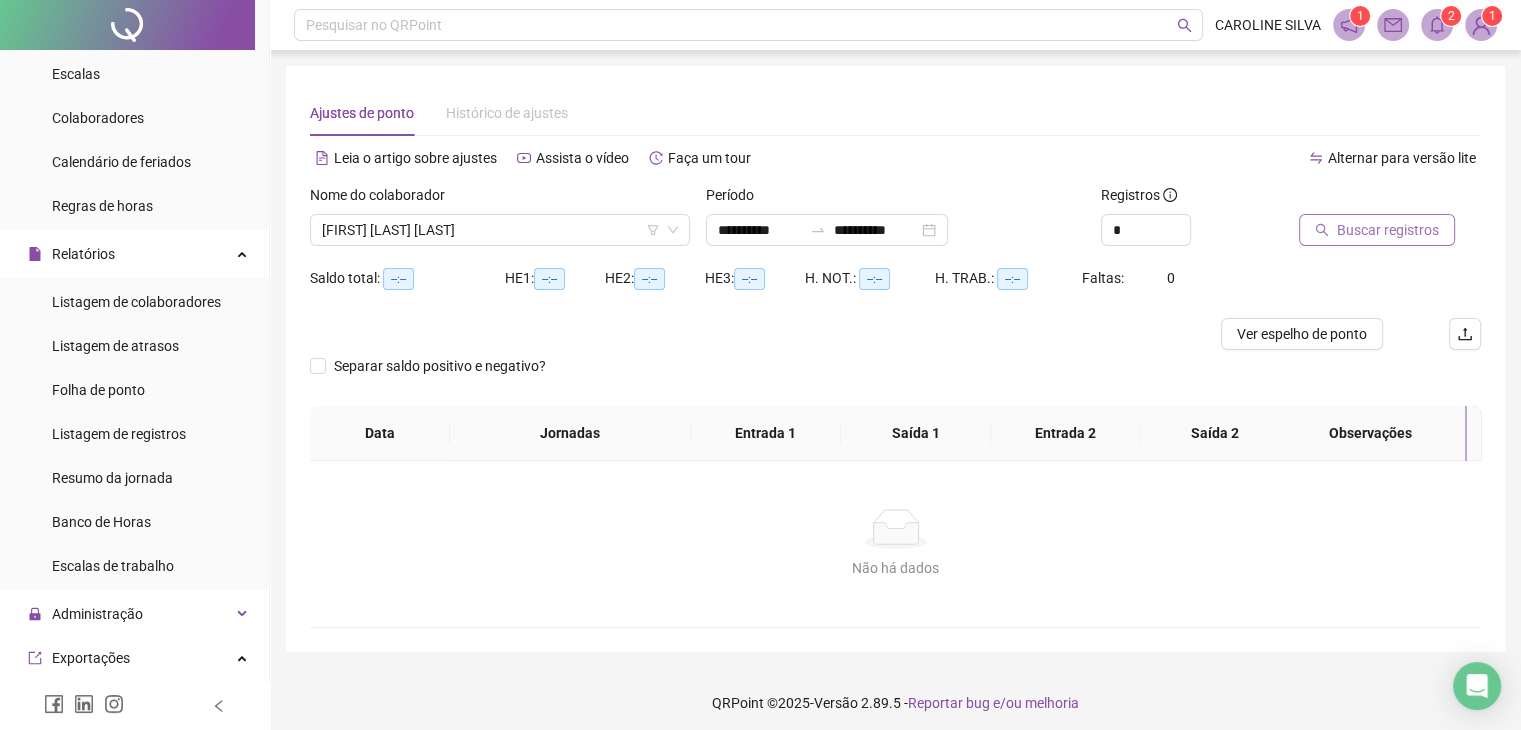 click on "Buscar registros" at bounding box center [1388, 230] 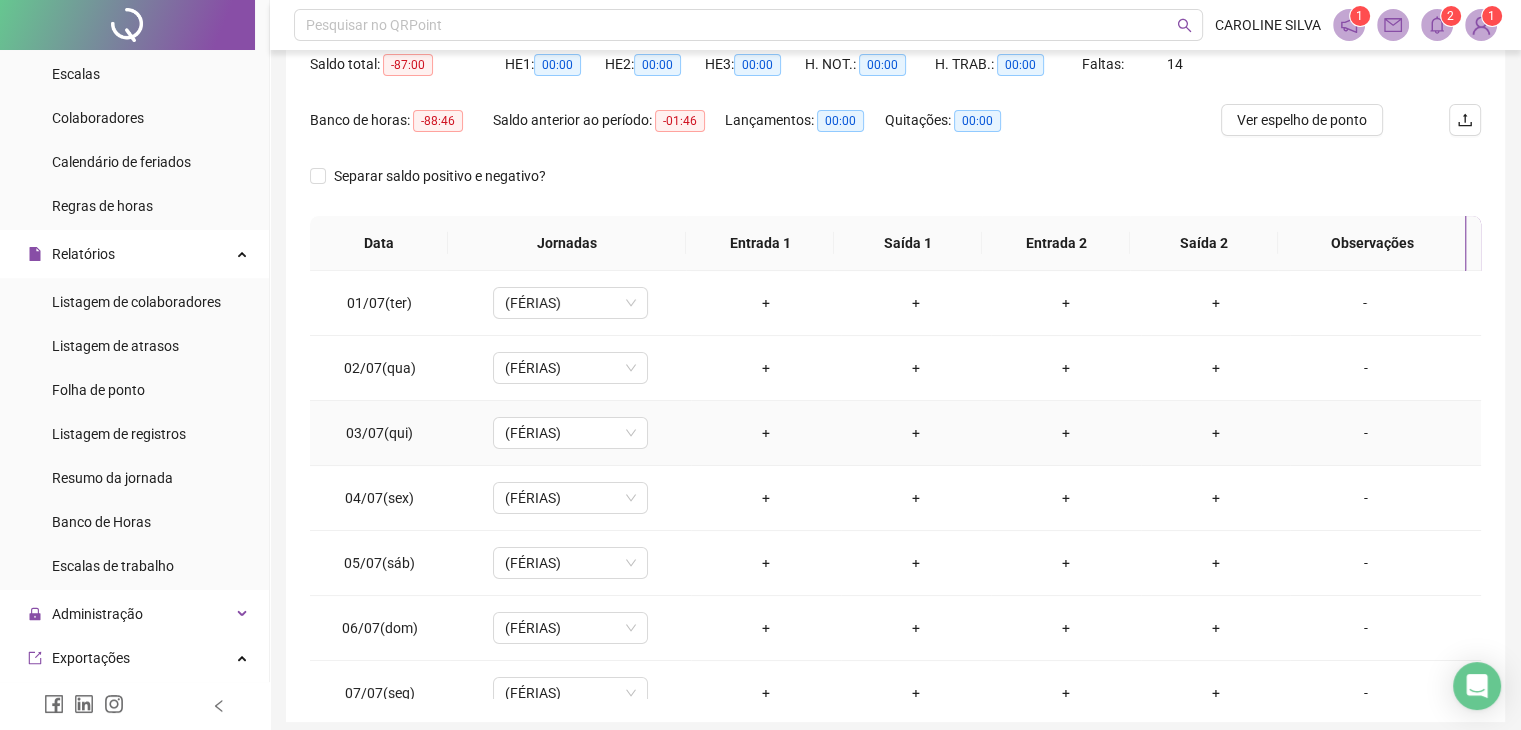 scroll, scrollTop: 292, scrollLeft: 0, axis: vertical 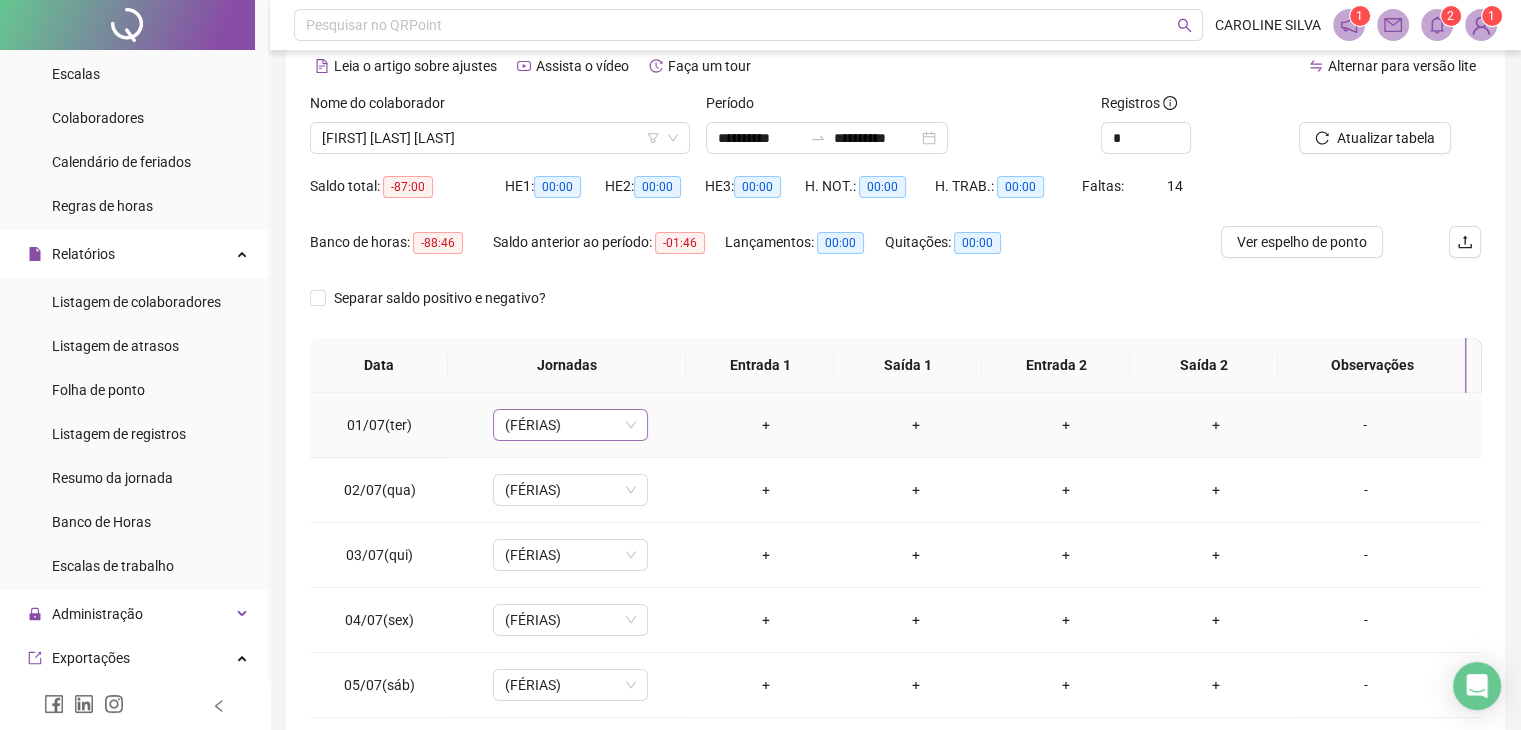 click on "(FÉRIAS)" at bounding box center (570, 425) 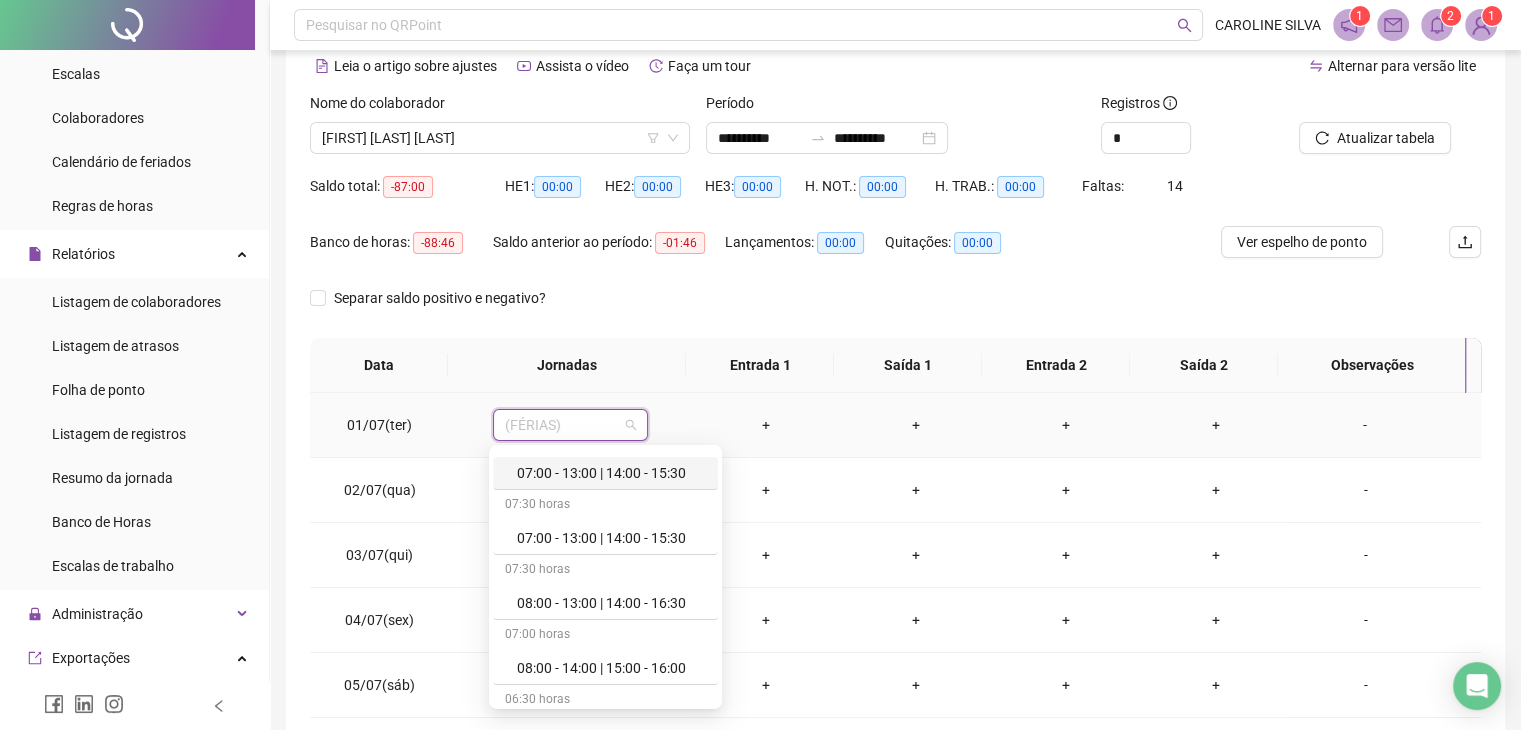 scroll, scrollTop: 0, scrollLeft: 0, axis: both 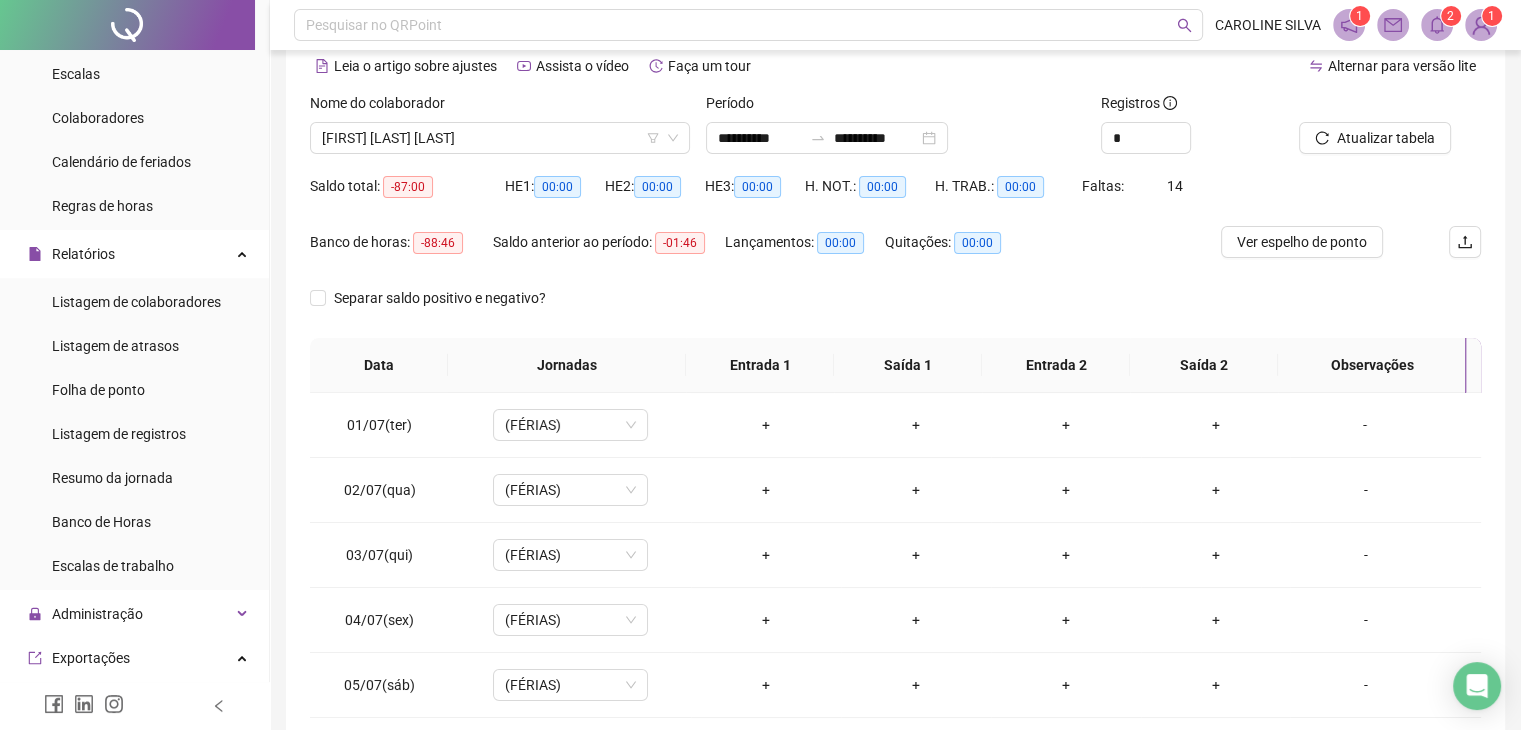 click on "Separar saldo positivo e negativo?" at bounding box center (895, 310) 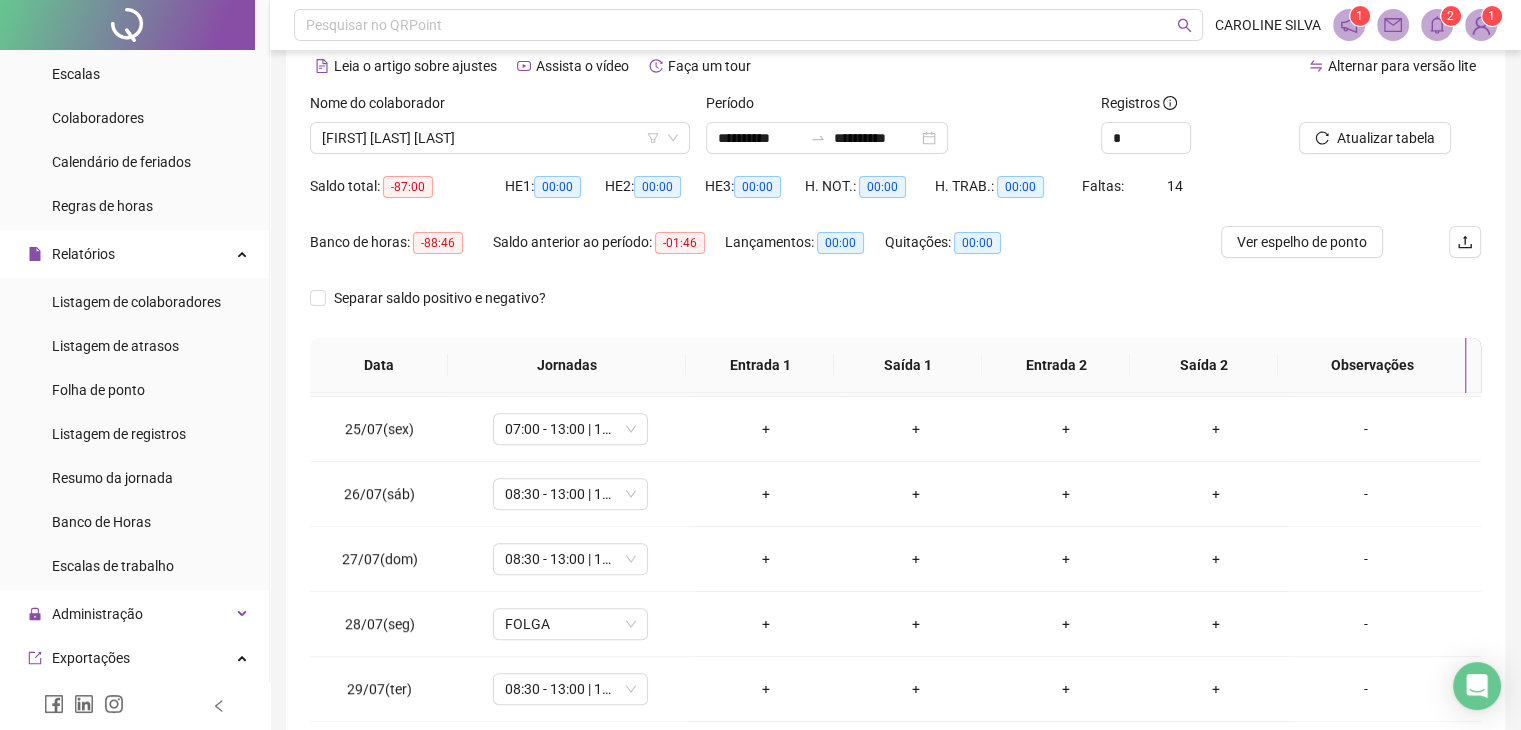 scroll, scrollTop: 1581, scrollLeft: 0, axis: vertical 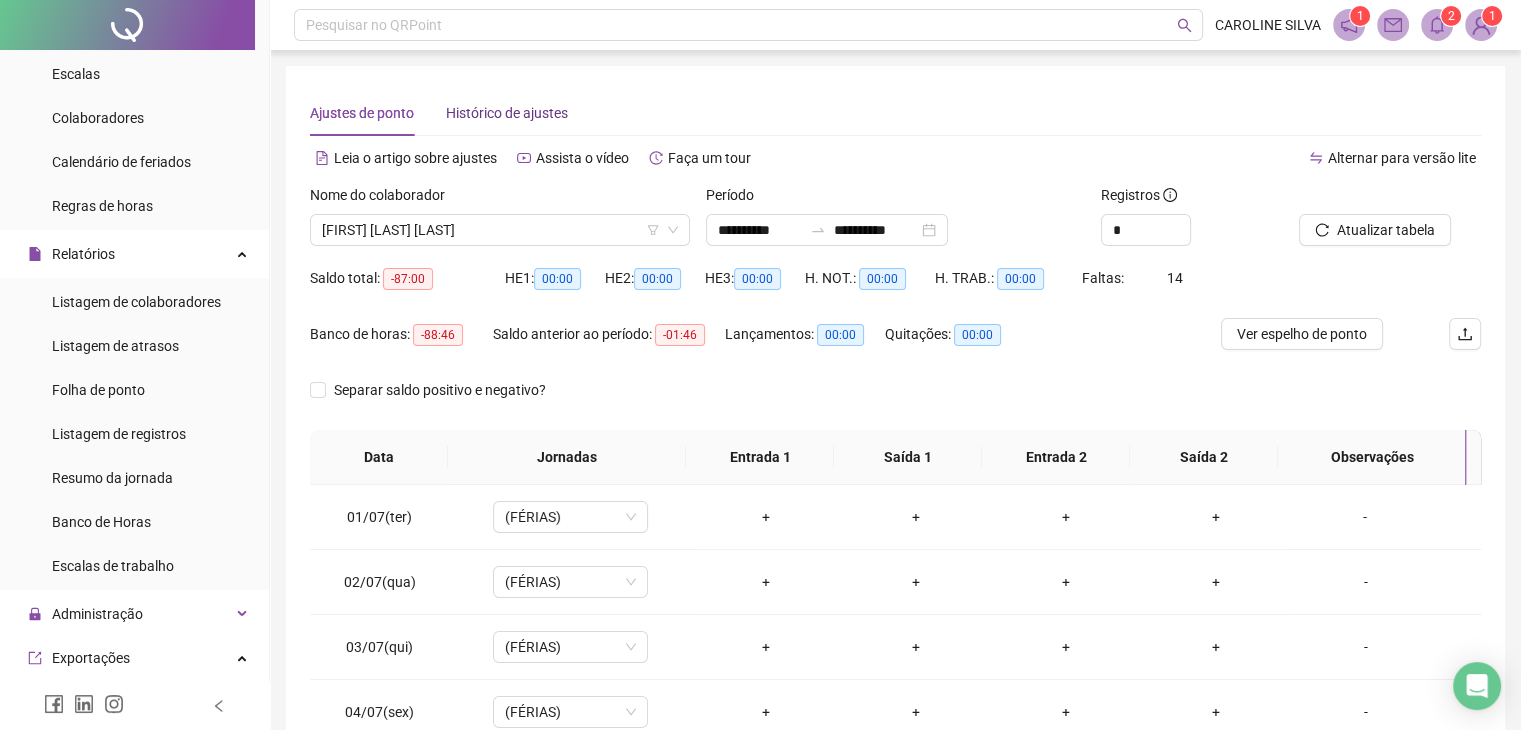 click on "Histórico de ajustes" at bounding box center (507, 113) 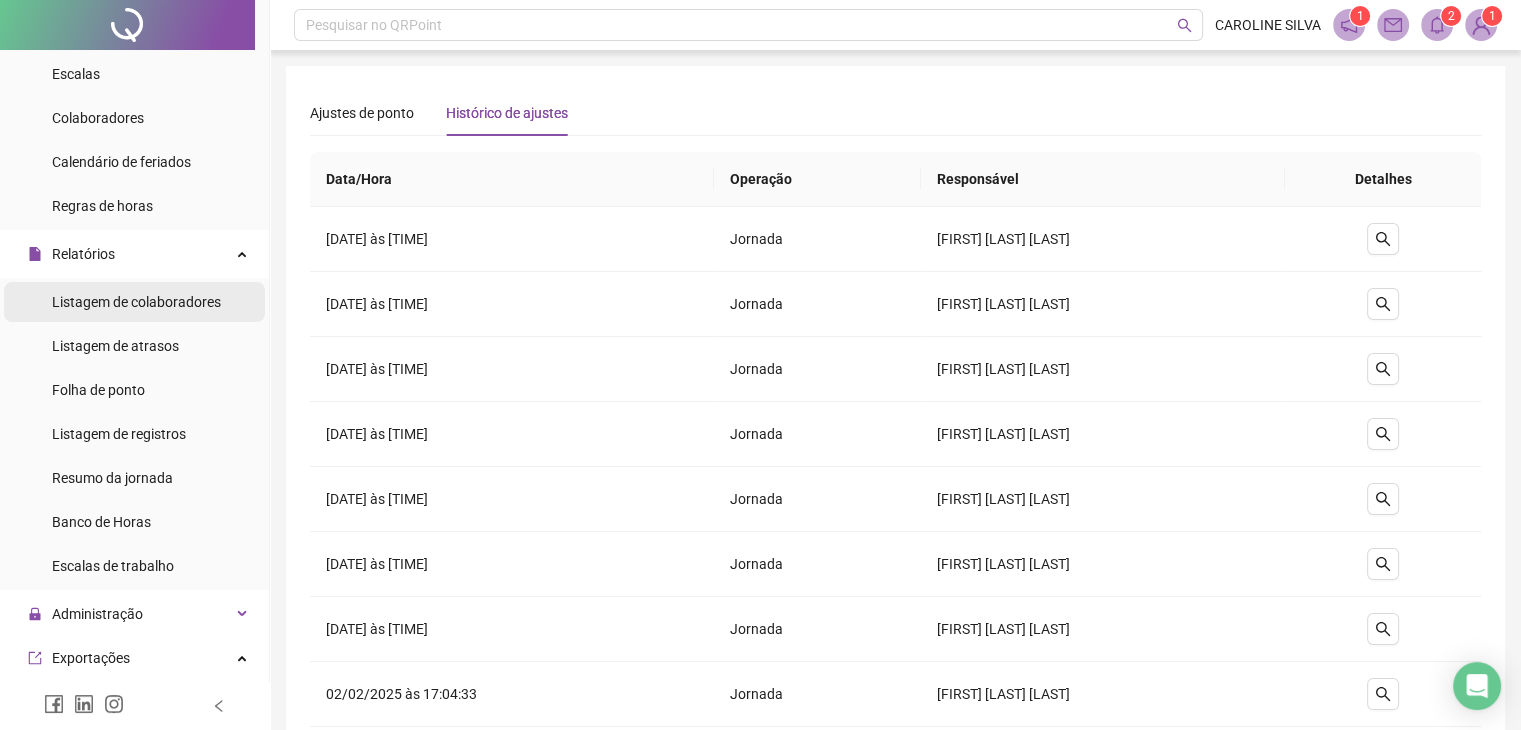 click on "Listagem de colaboradores" at bounding box center [134, 302] 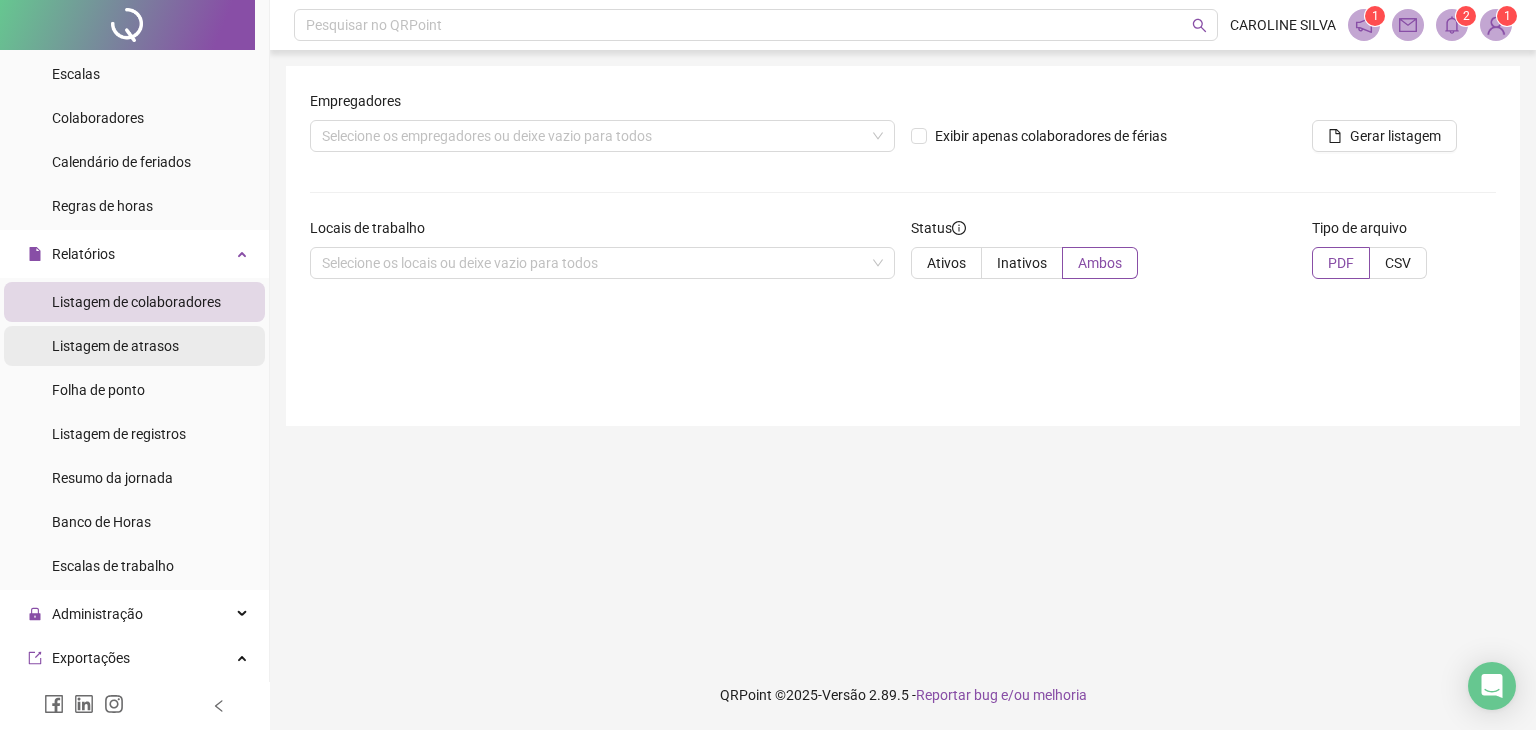 click on "Listagem de atrasos" at bounding box center (115, 346) 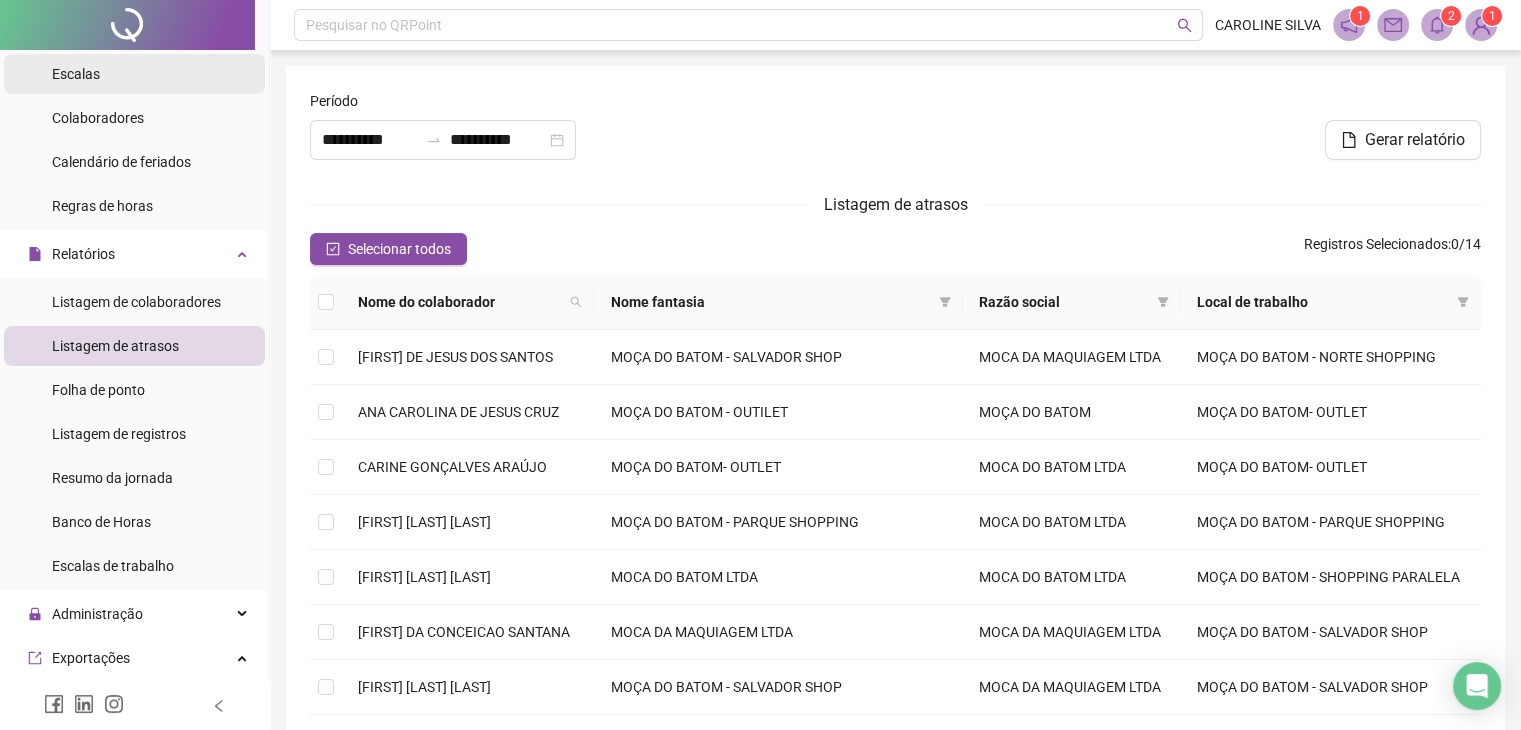 click on "Escalas" at bounding box center (76, 74) 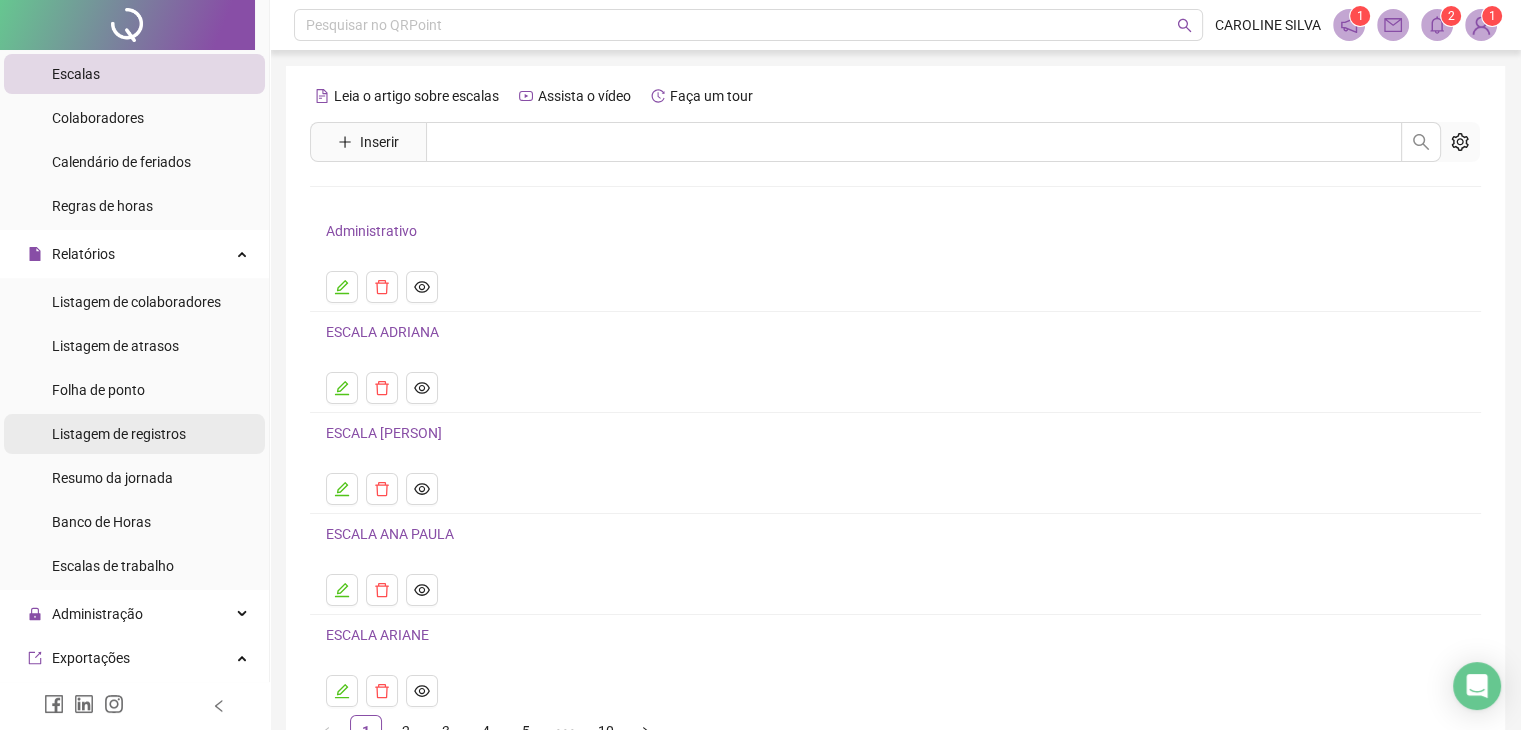 scroll, scrollTop: 280, scrollLeft: 0, axis: vertical 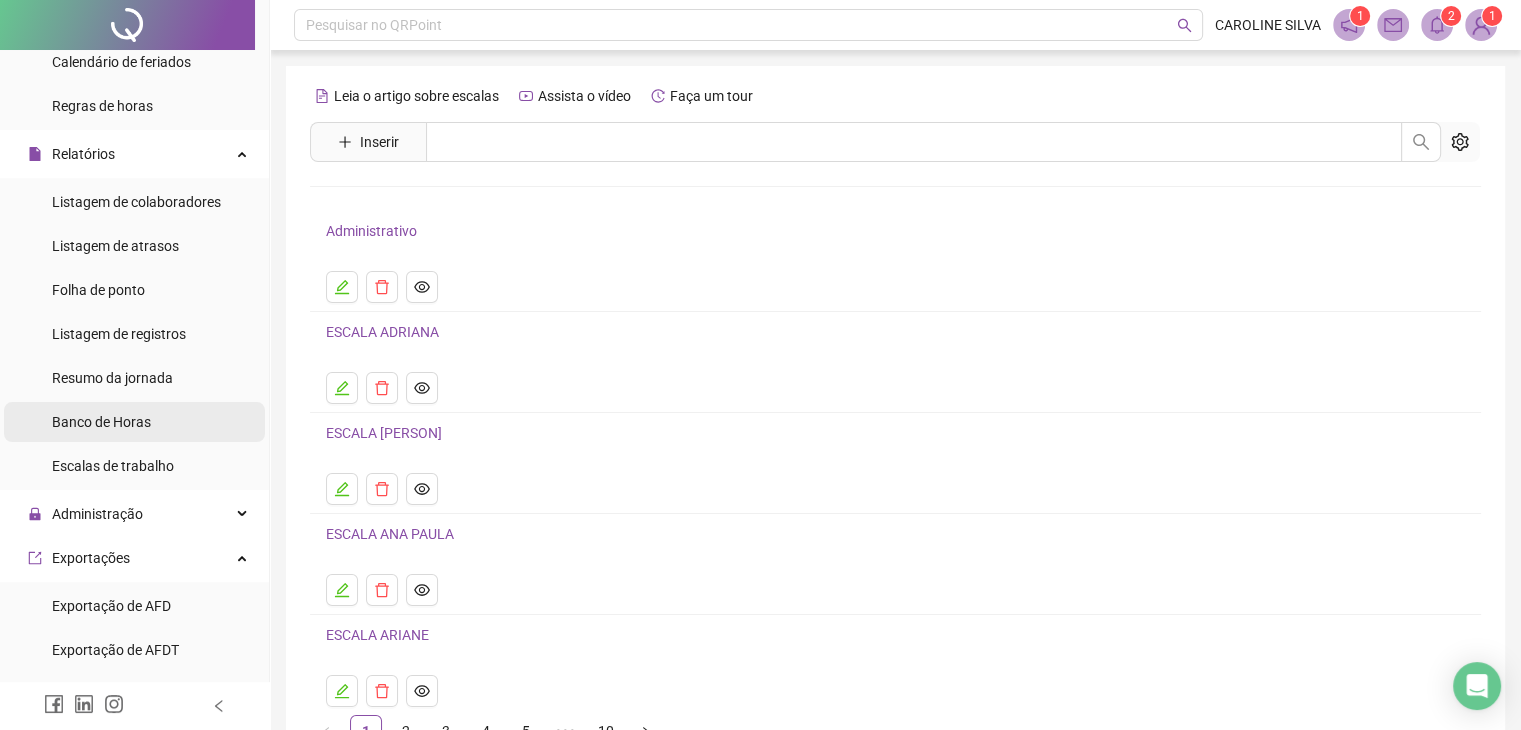 click on "Banco de Horas" at bounding box center (101, 422) 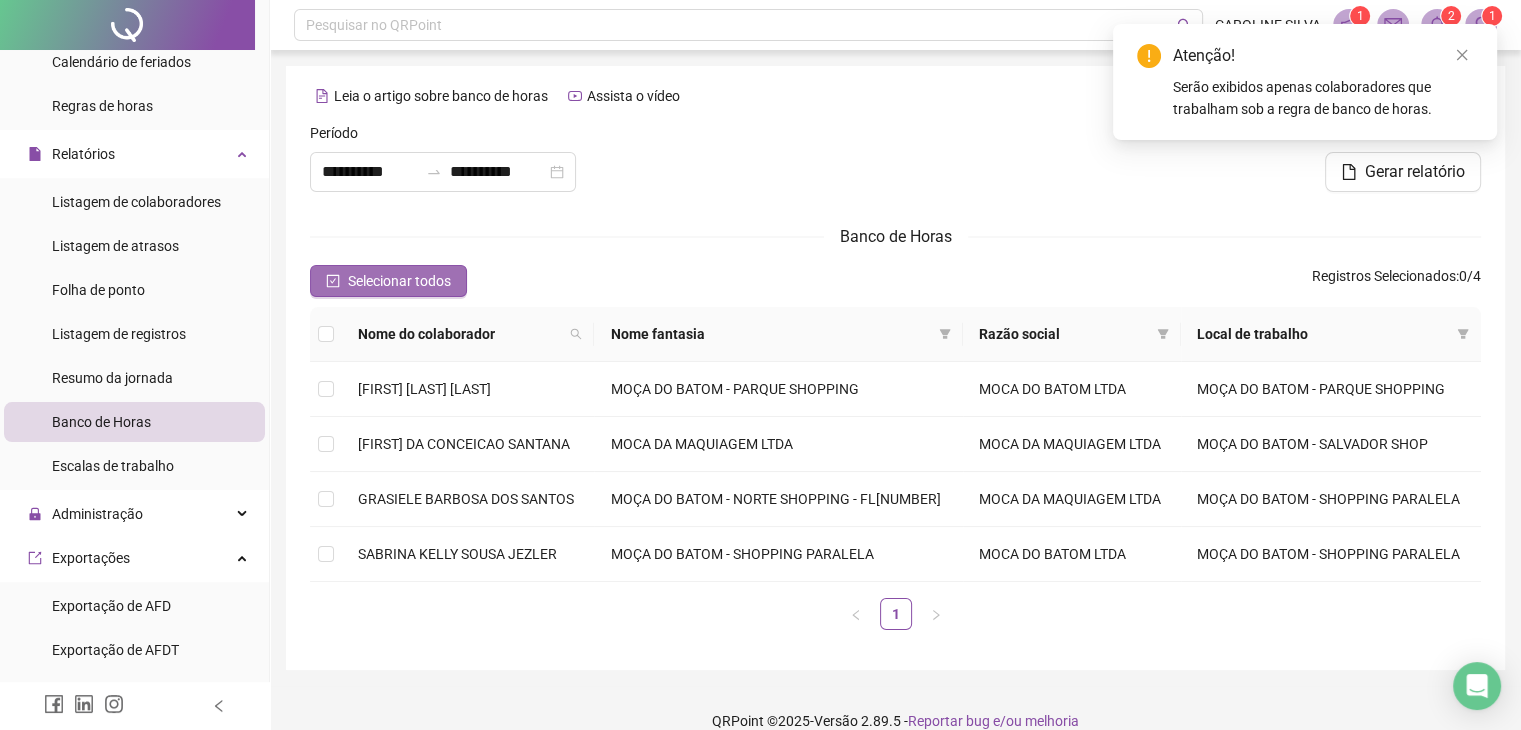 click on "Selecionar todos" at bounding box center [399, 281] 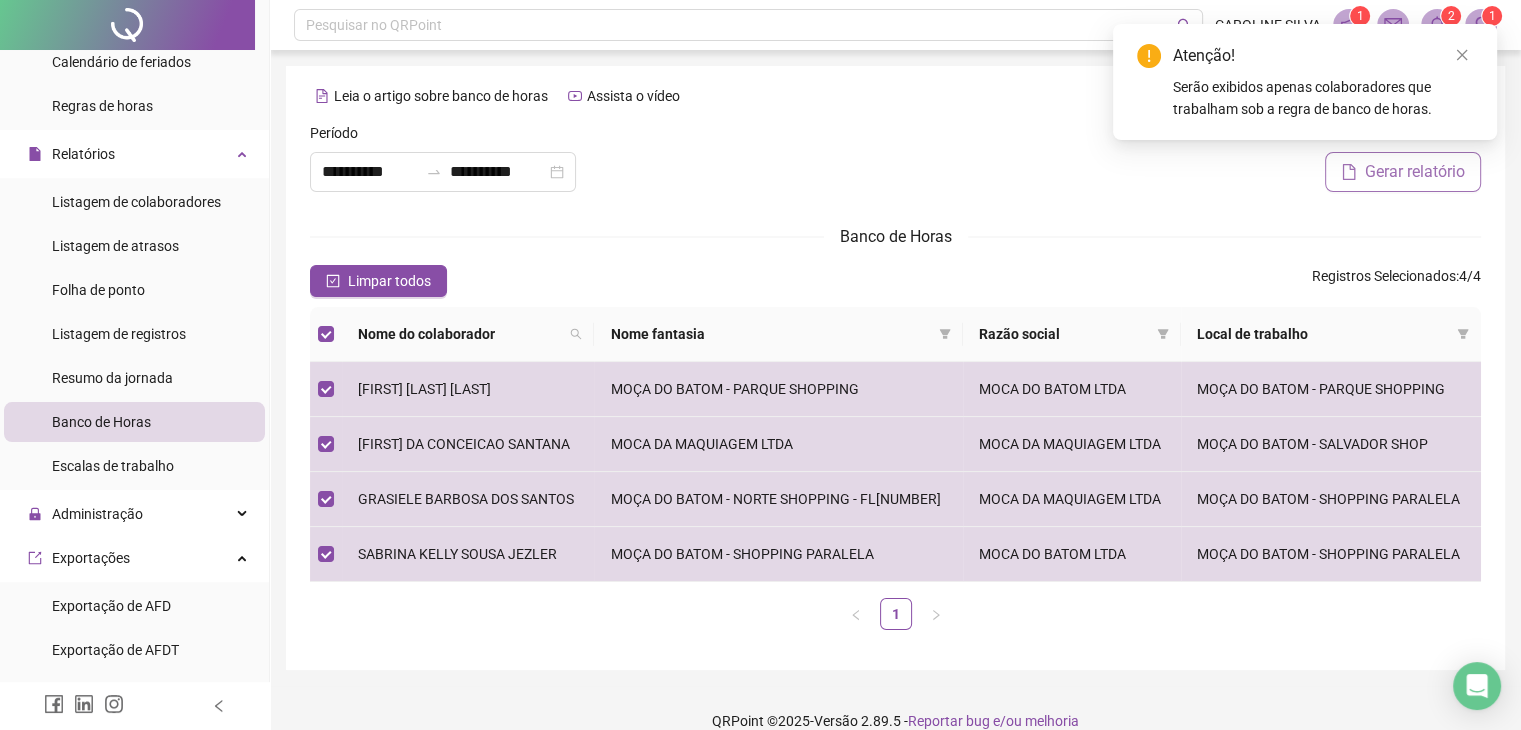 click 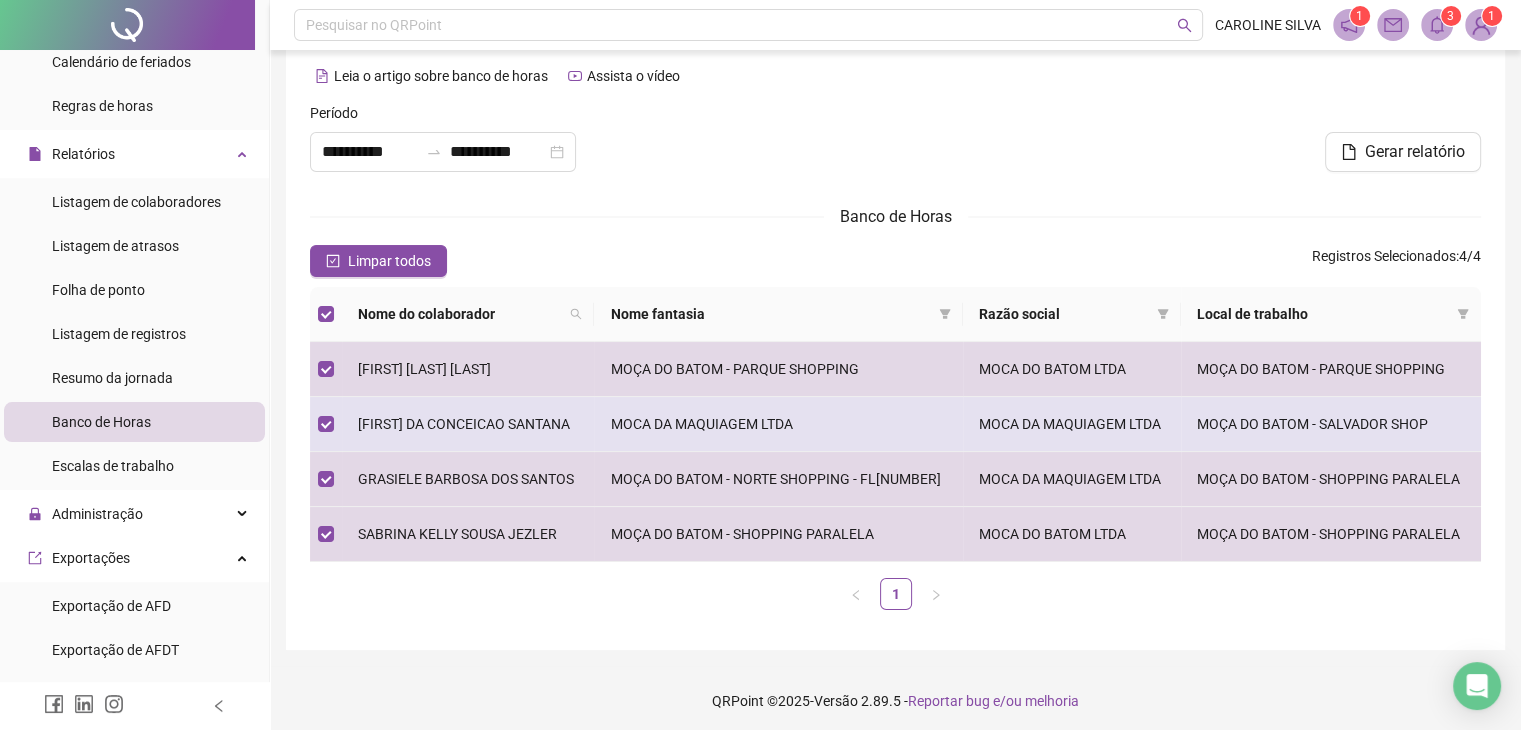 scroll, scrollTop: 25, scrollLeft: 0, axis: vertical 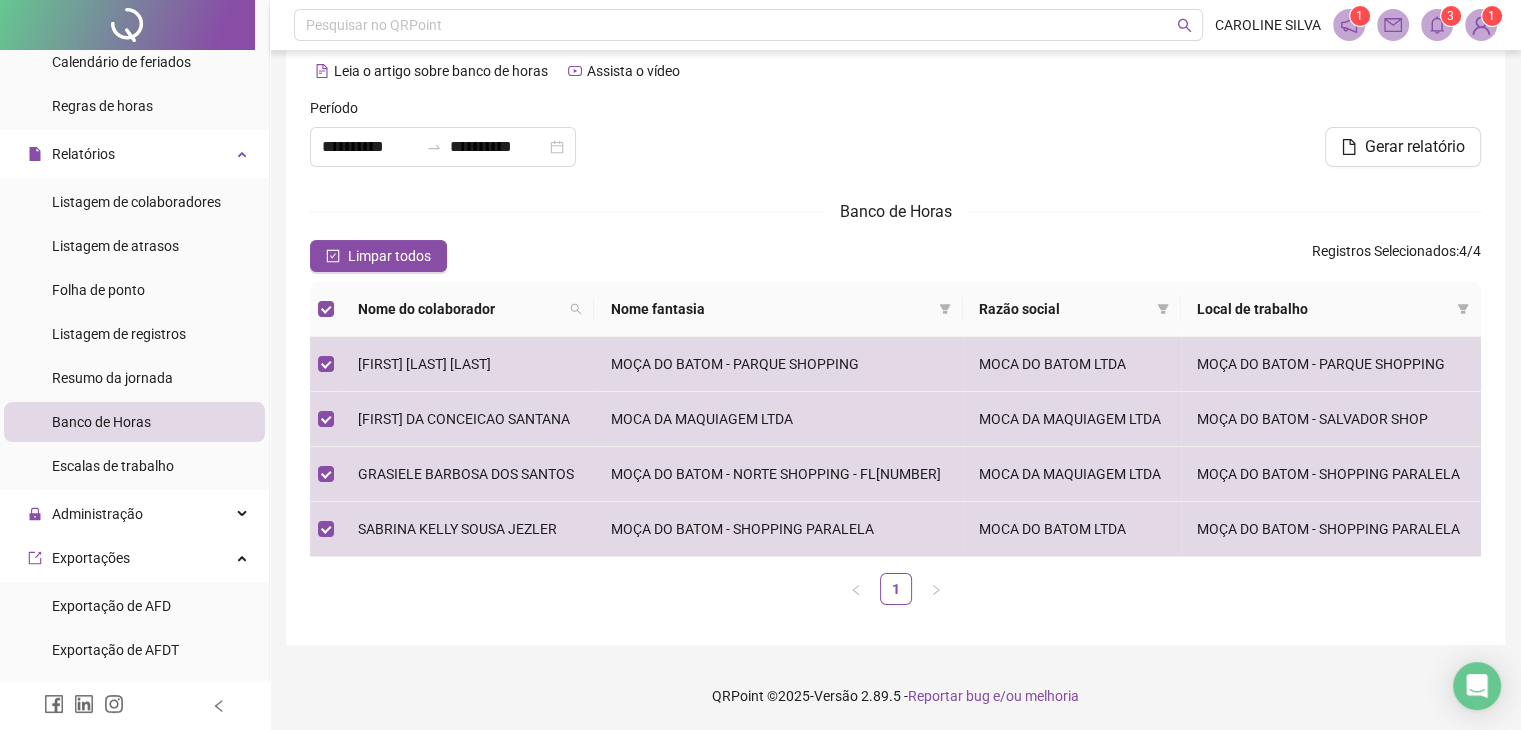 click on "**********" at bounding box center [895, 359] 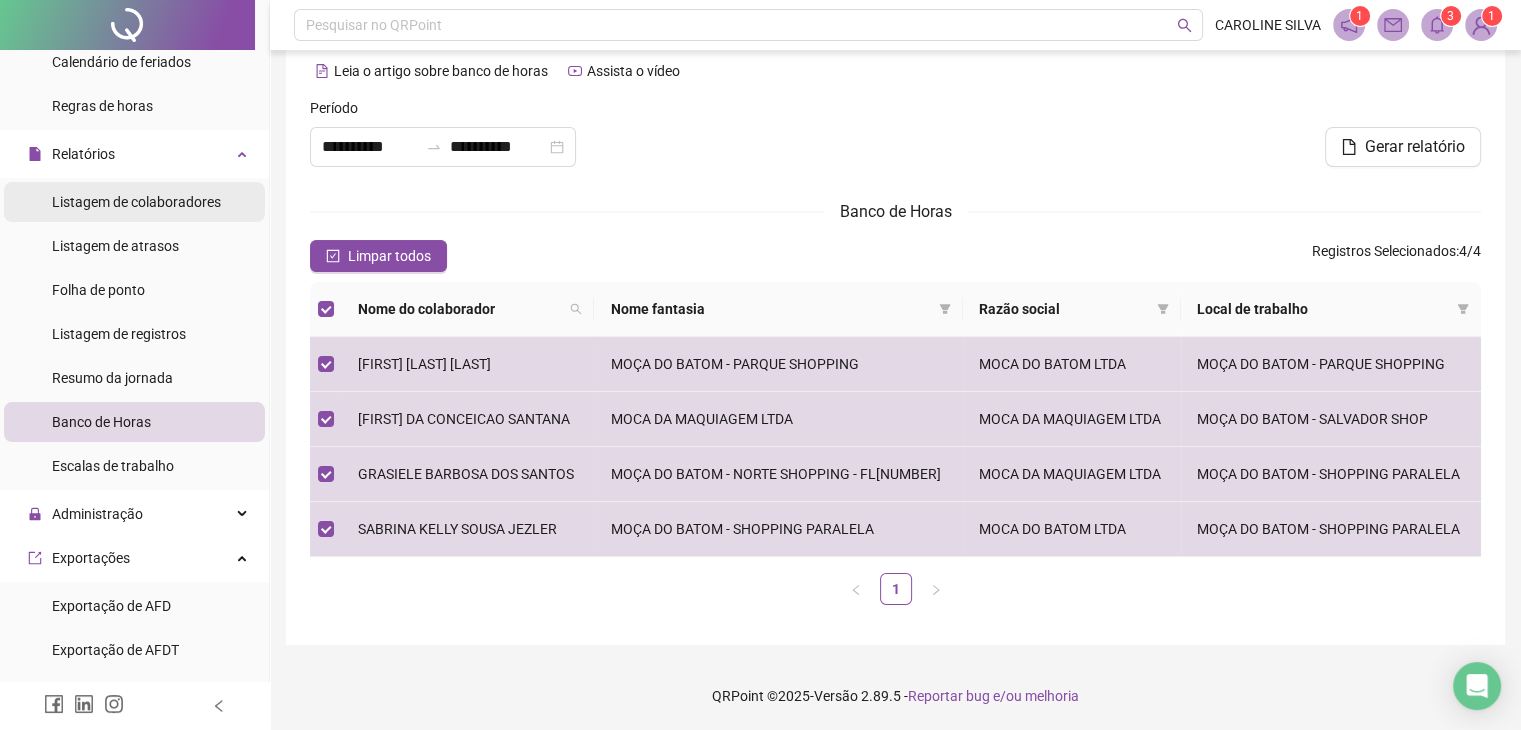 click on "Listagem de colaboradores" at bounding box center (136, 202) 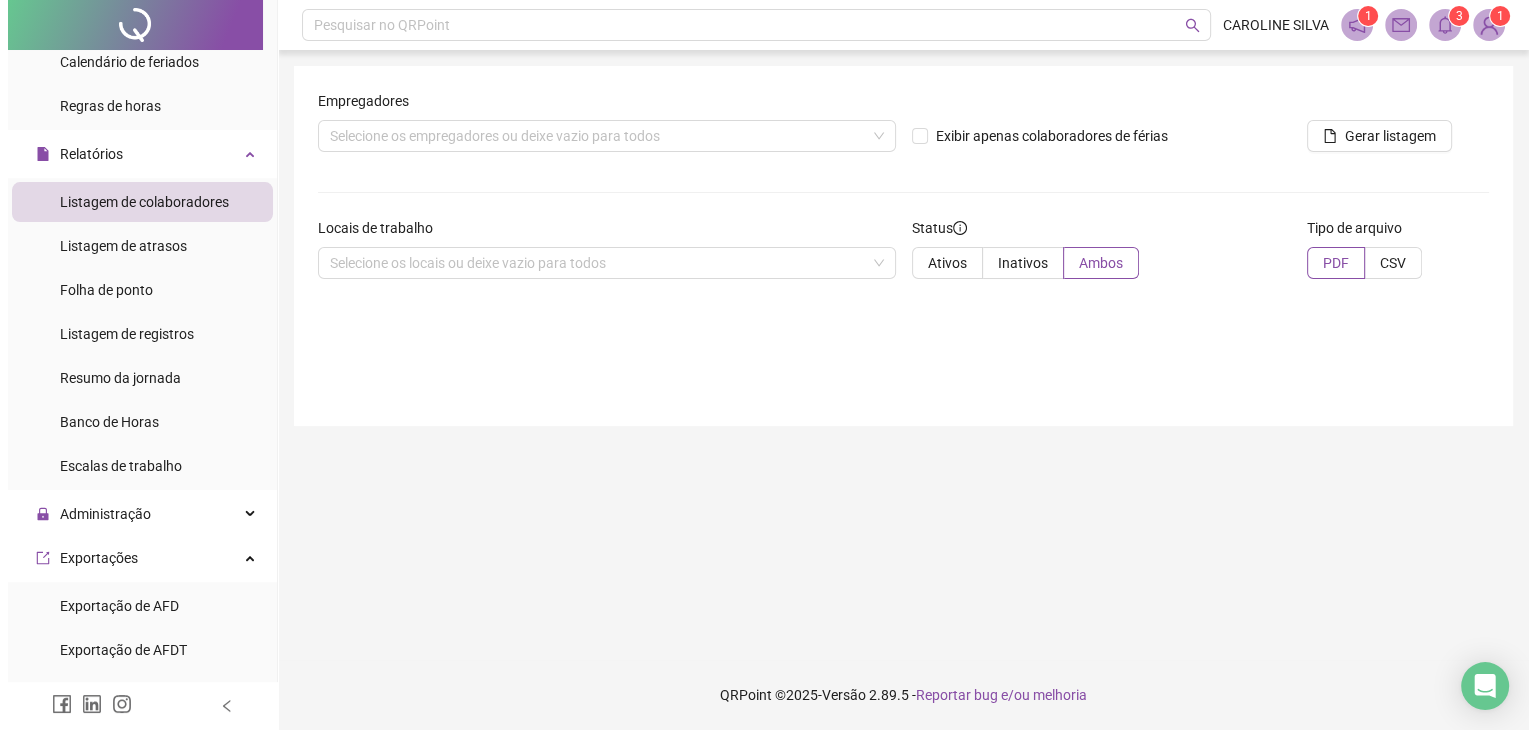 scroll, scrollTop: 0, scrollLeft: 0, axis: both 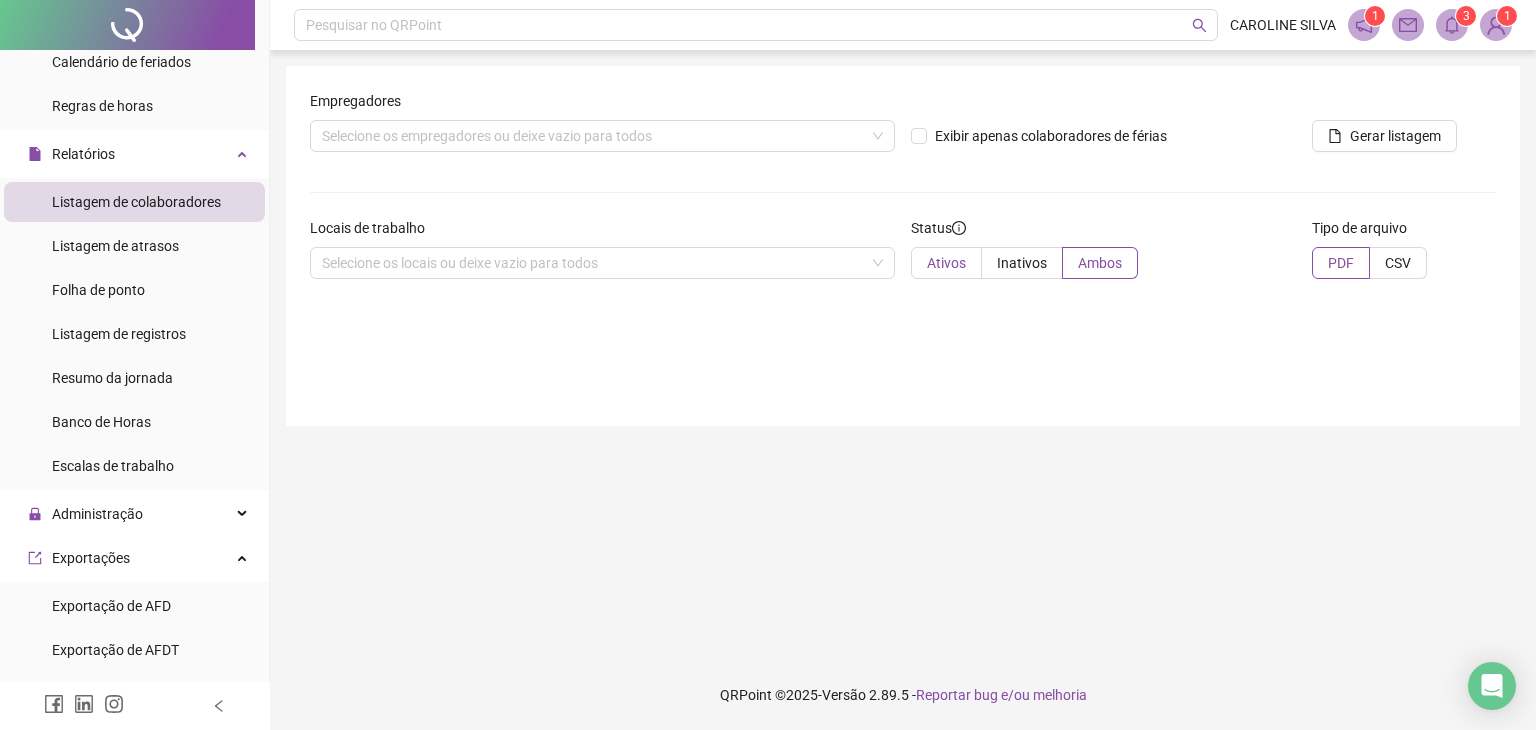 click on "Ativos" at bounding box center (946, 263) 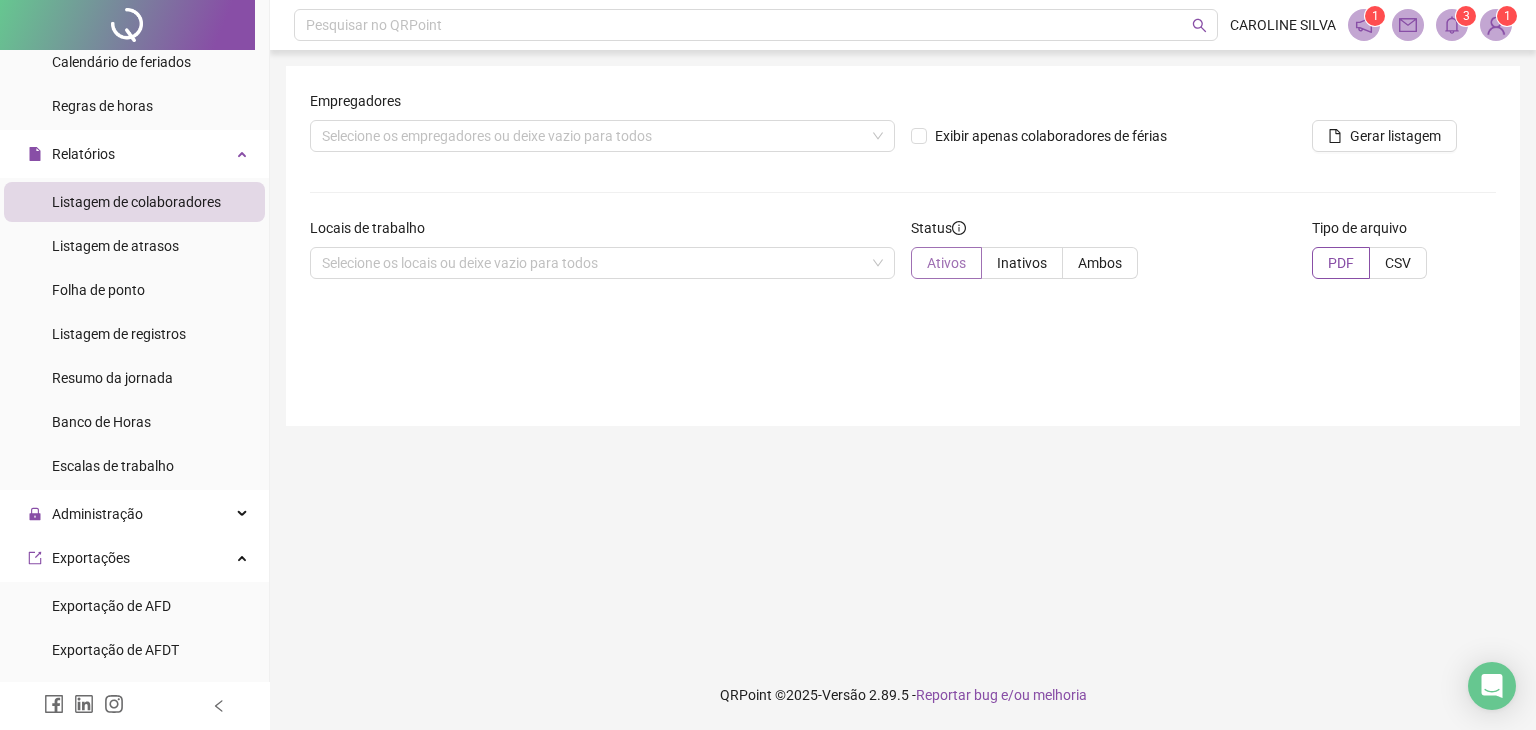 click on "Ativos" at bounding box center (946, 263) 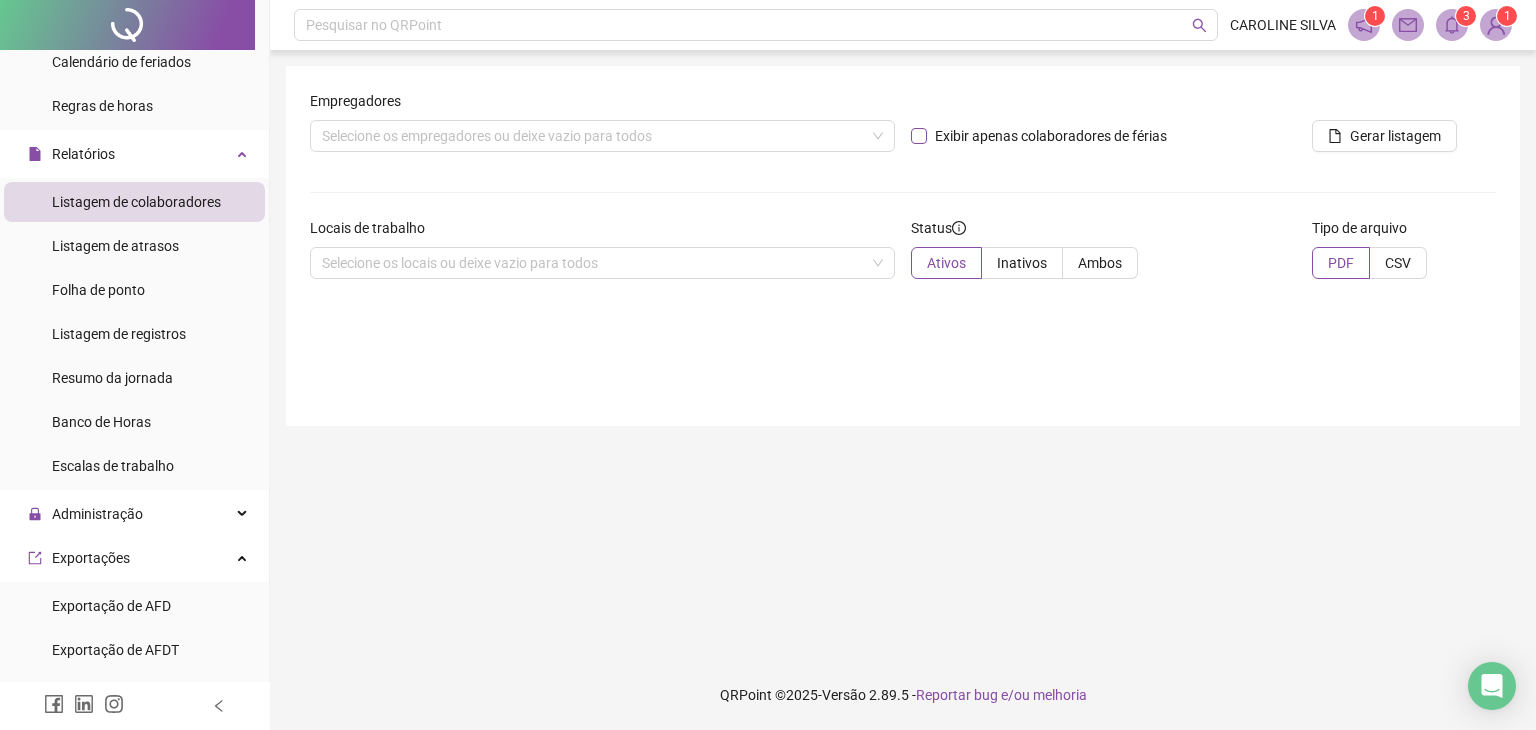 click at bounding box center (919, 136) 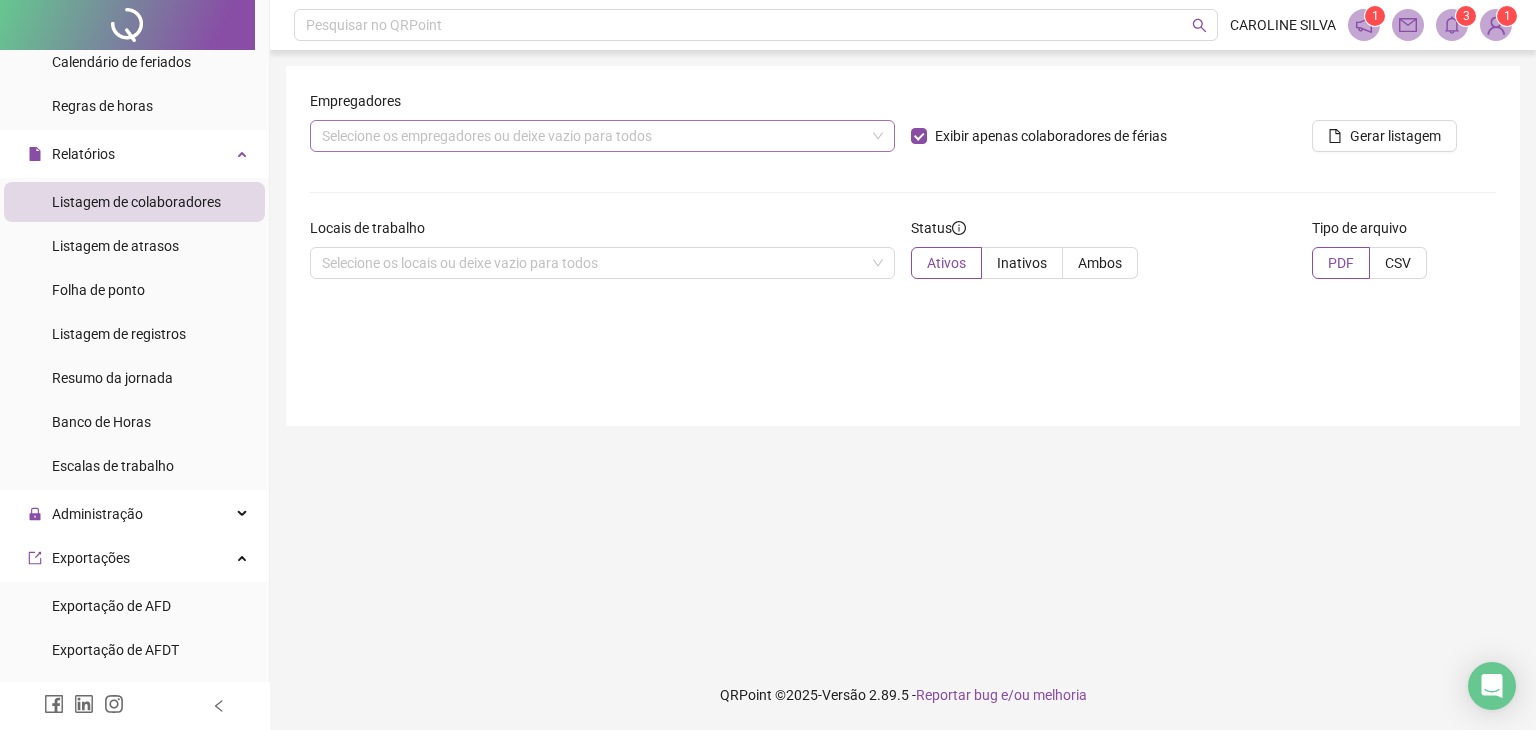 click on "Selecione os empregadores ou deixe vazio para todos" at bounding box center (602, 136) 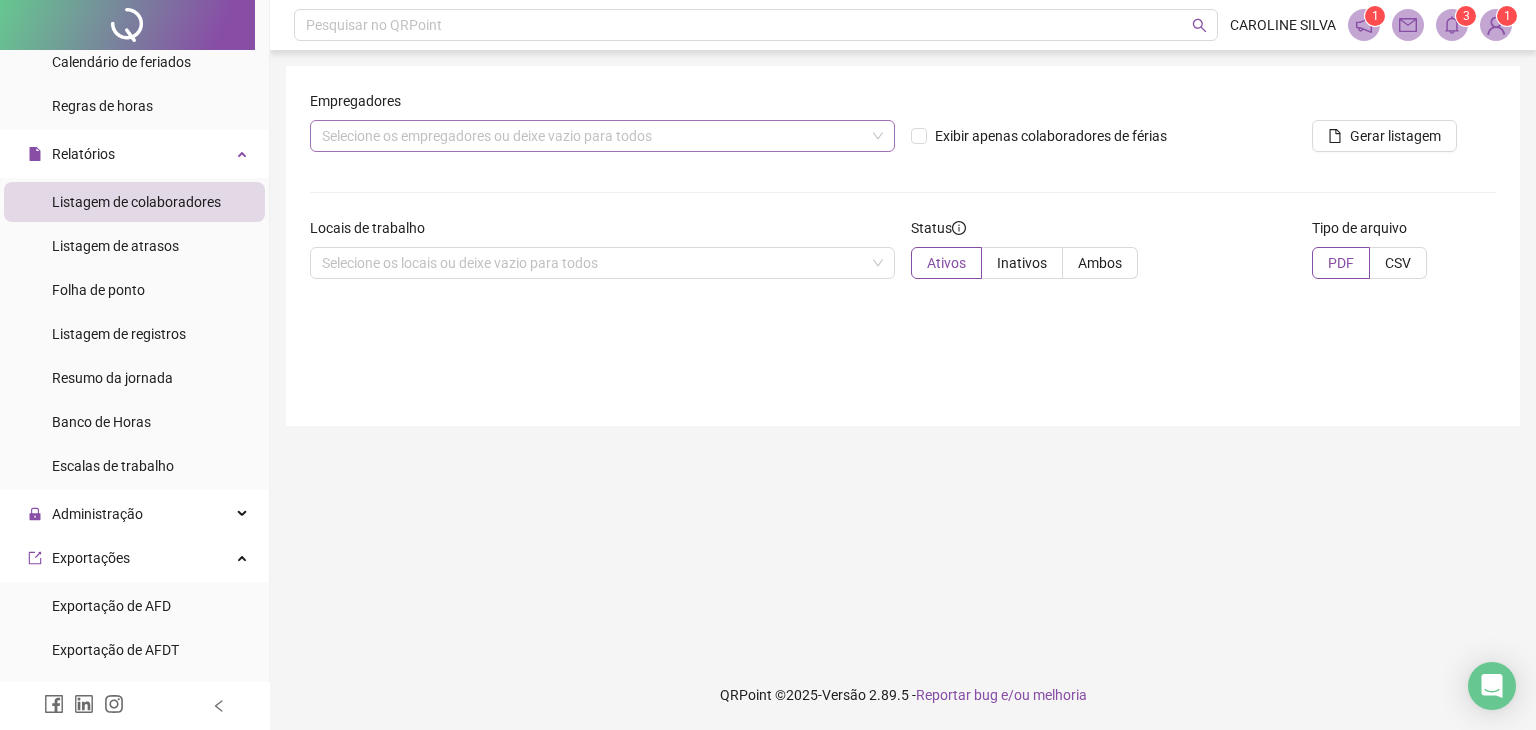 click on "Selecione os empregadores ou deixe vazio para todos" at bounding box center [602, 136] 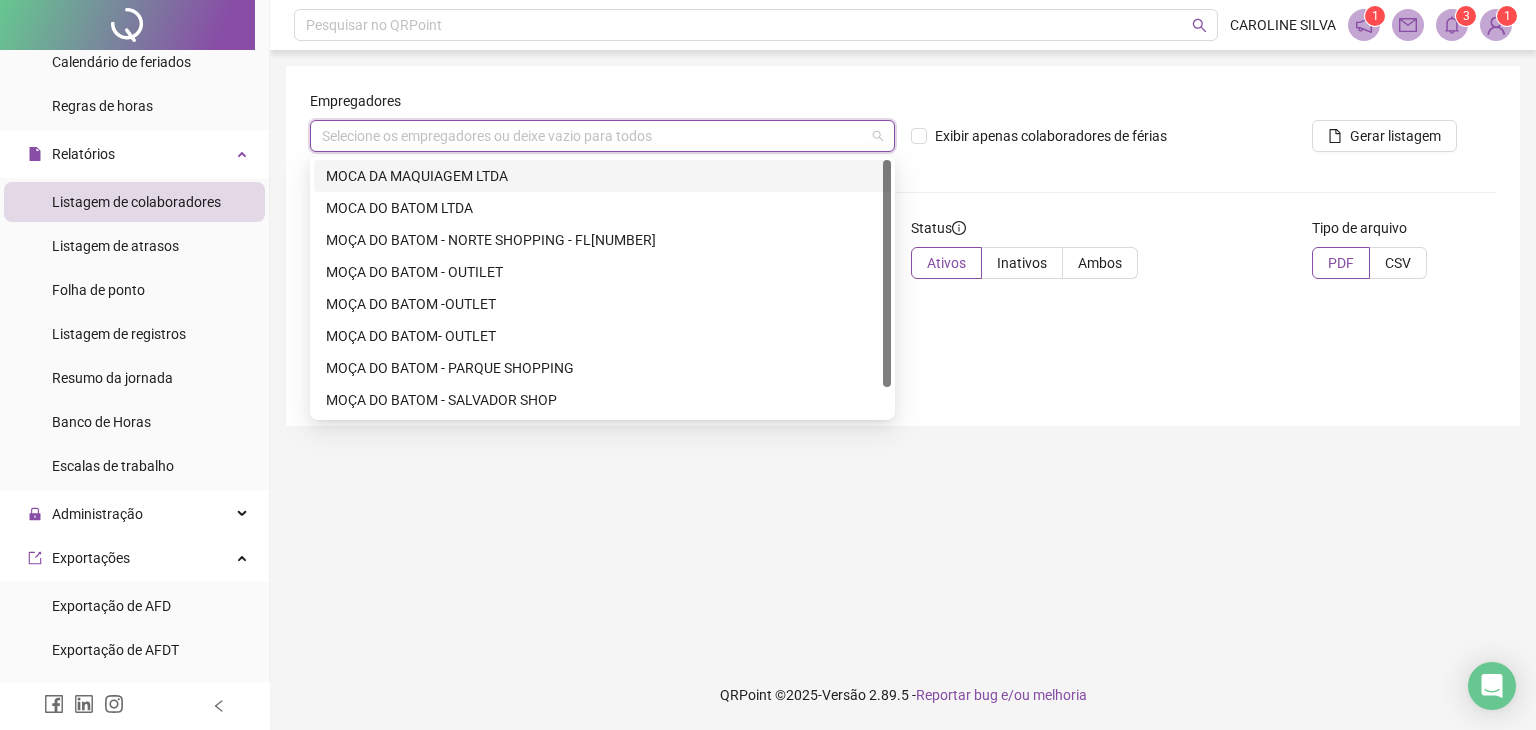 click on "MOCA DA MAQUIAGEM LTDA" at bounding box center (602, 176) 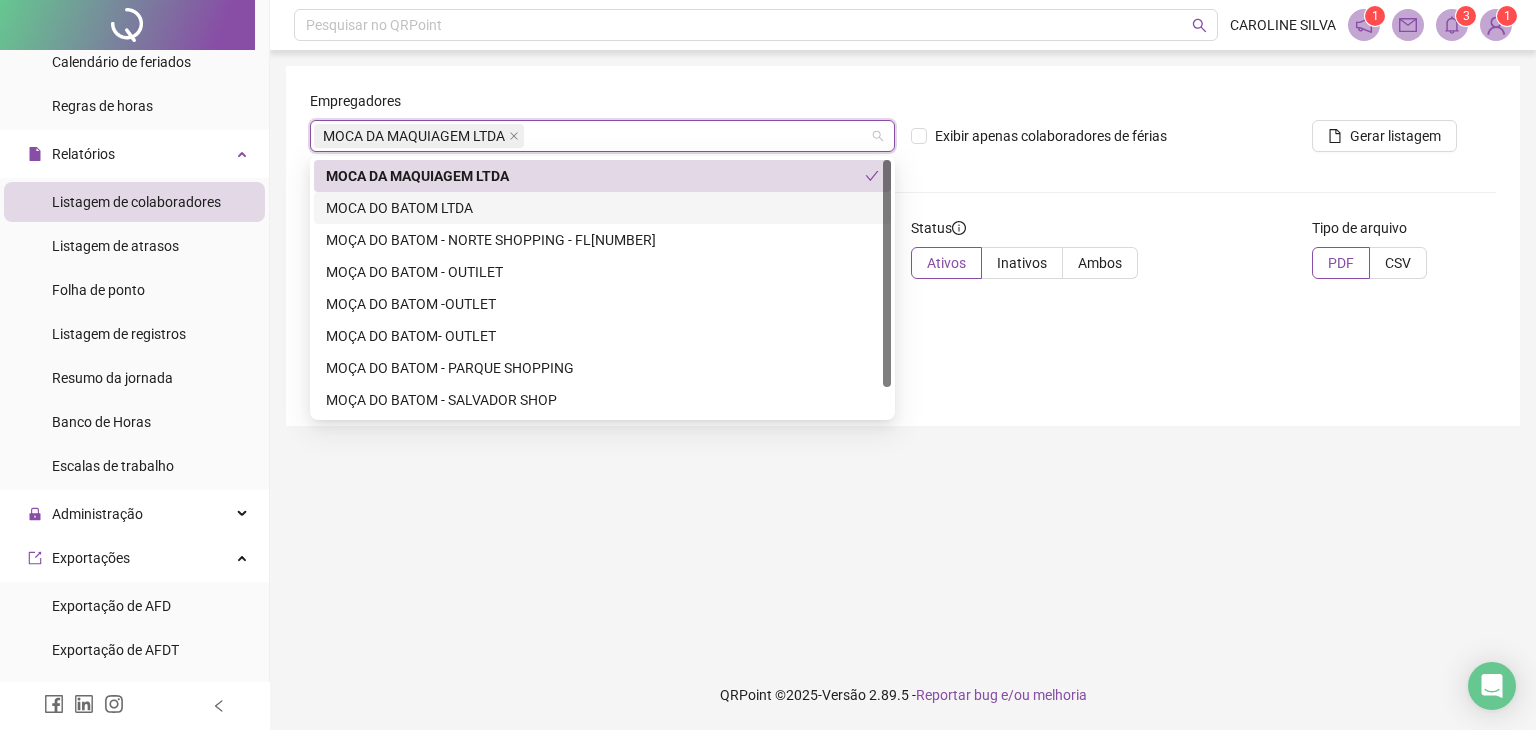 click on "MOCA DO BATOM LTDA" at bounding box center (602, 208) 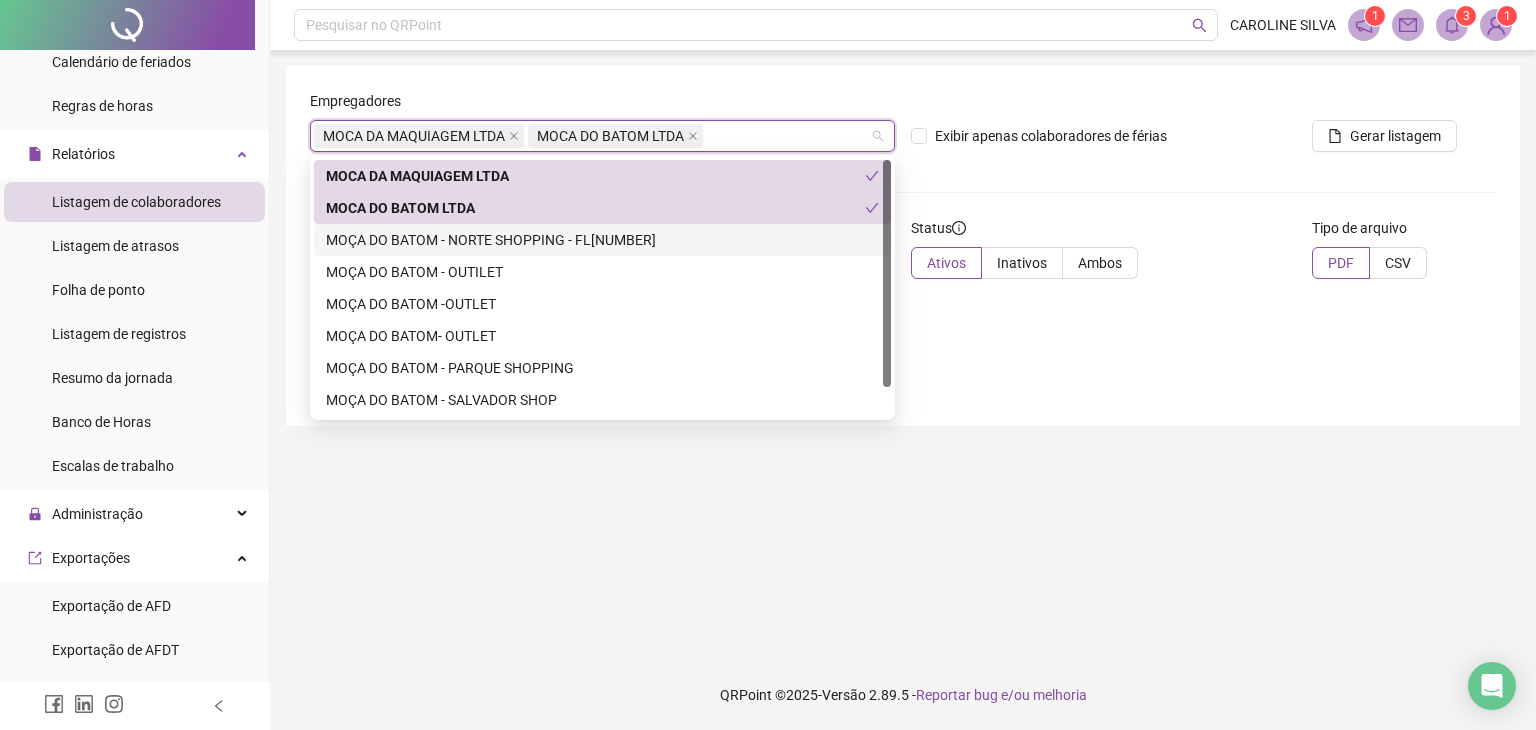 click on "MOÇA DO BATOM - NORTE SHOPPING - FL01" at bounding box center [602, 240] 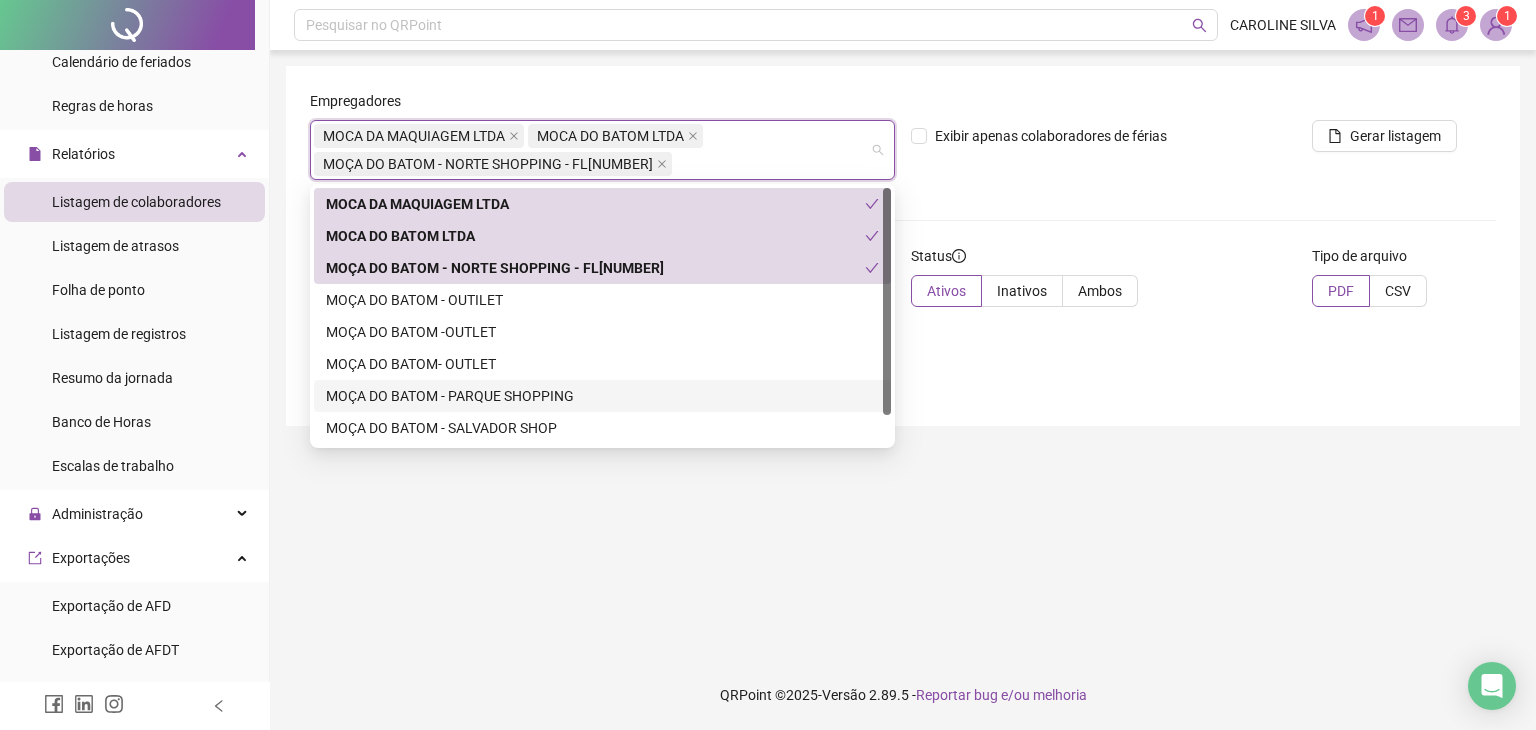 click on "MOÇA DO BATOM - PARQUE SHOPPING" at bounding box center (602, 396) 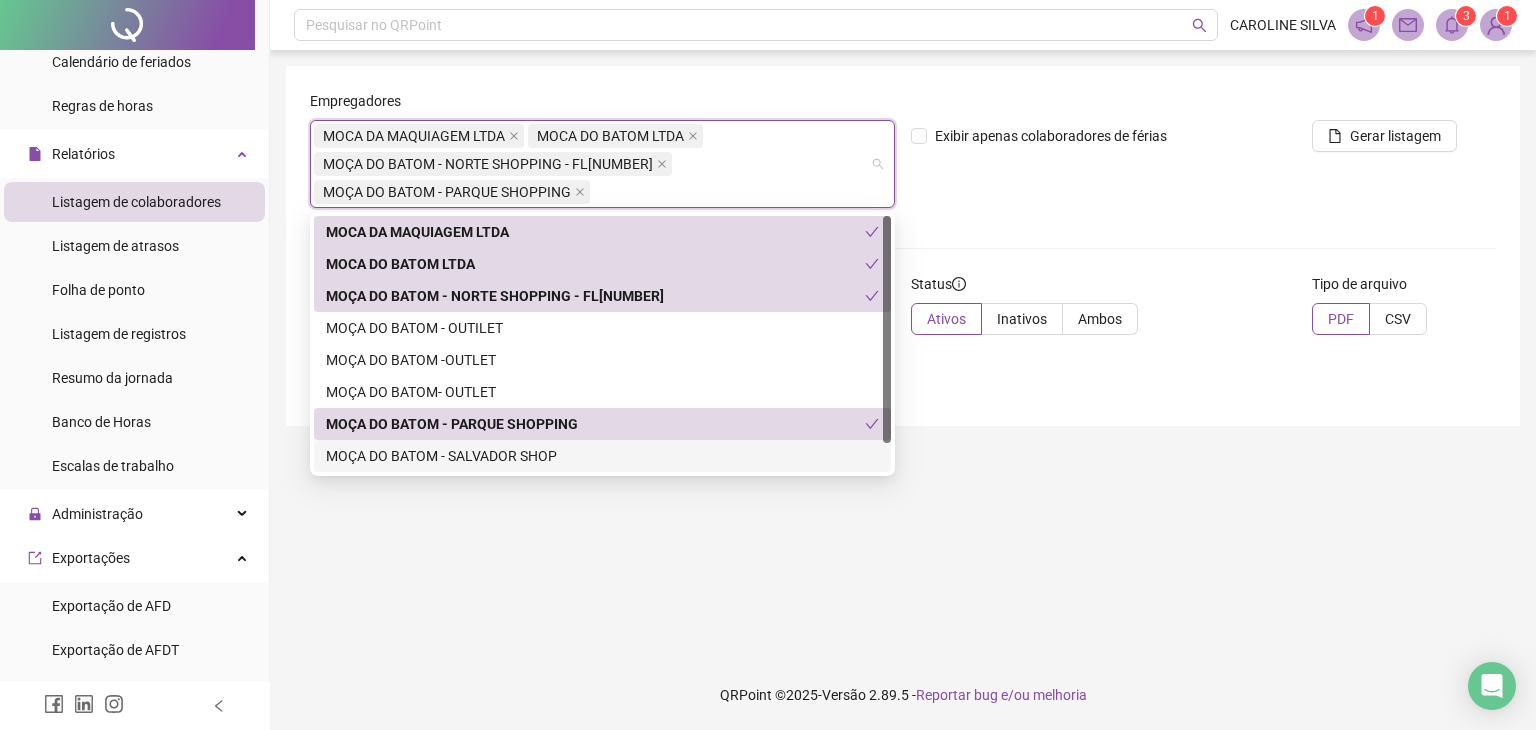 click on "MOÇA DO BATOM - SALVADOR SHOPPING" at bounding box center [602, 456] 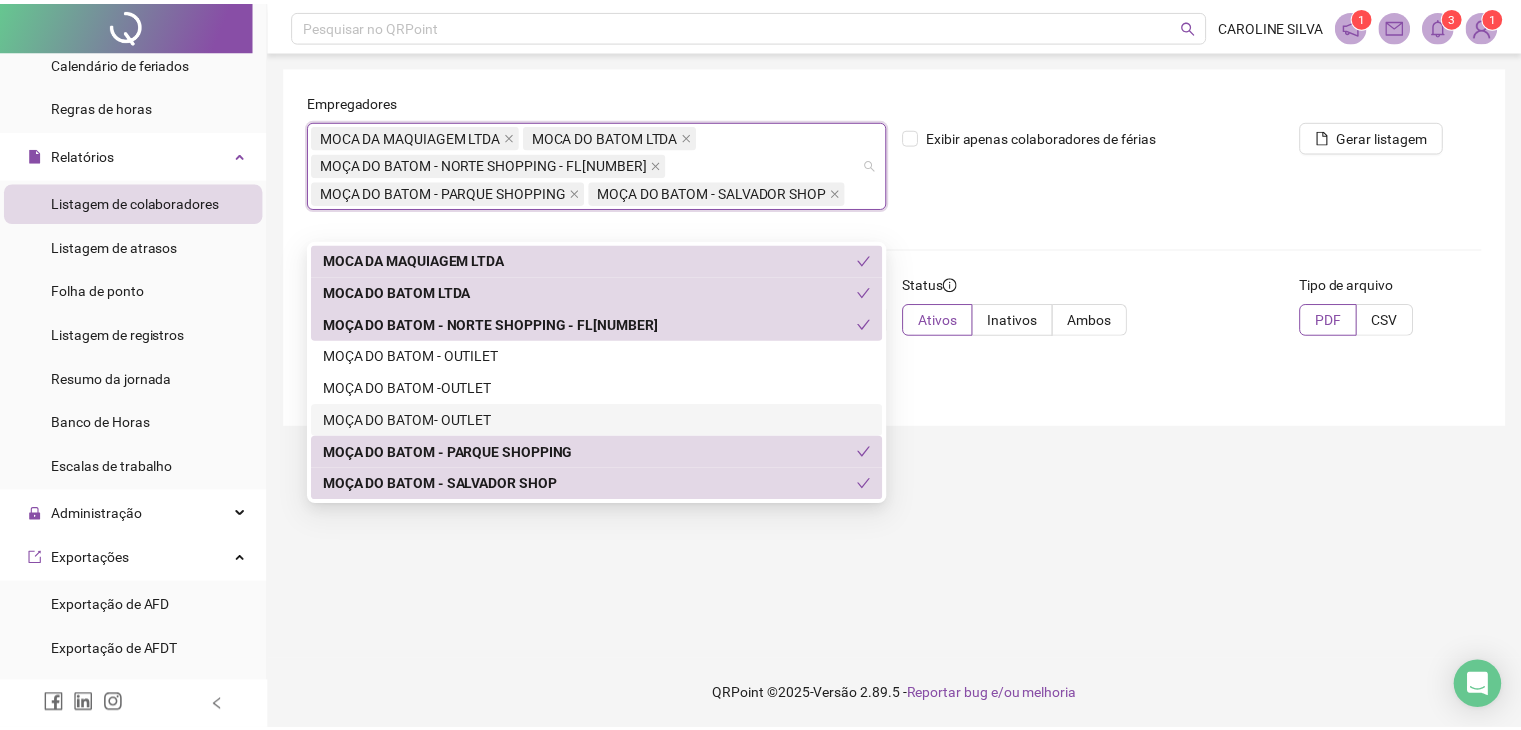 scroll, scrollTop: 32, scrollLeft: 0, axis: vertical 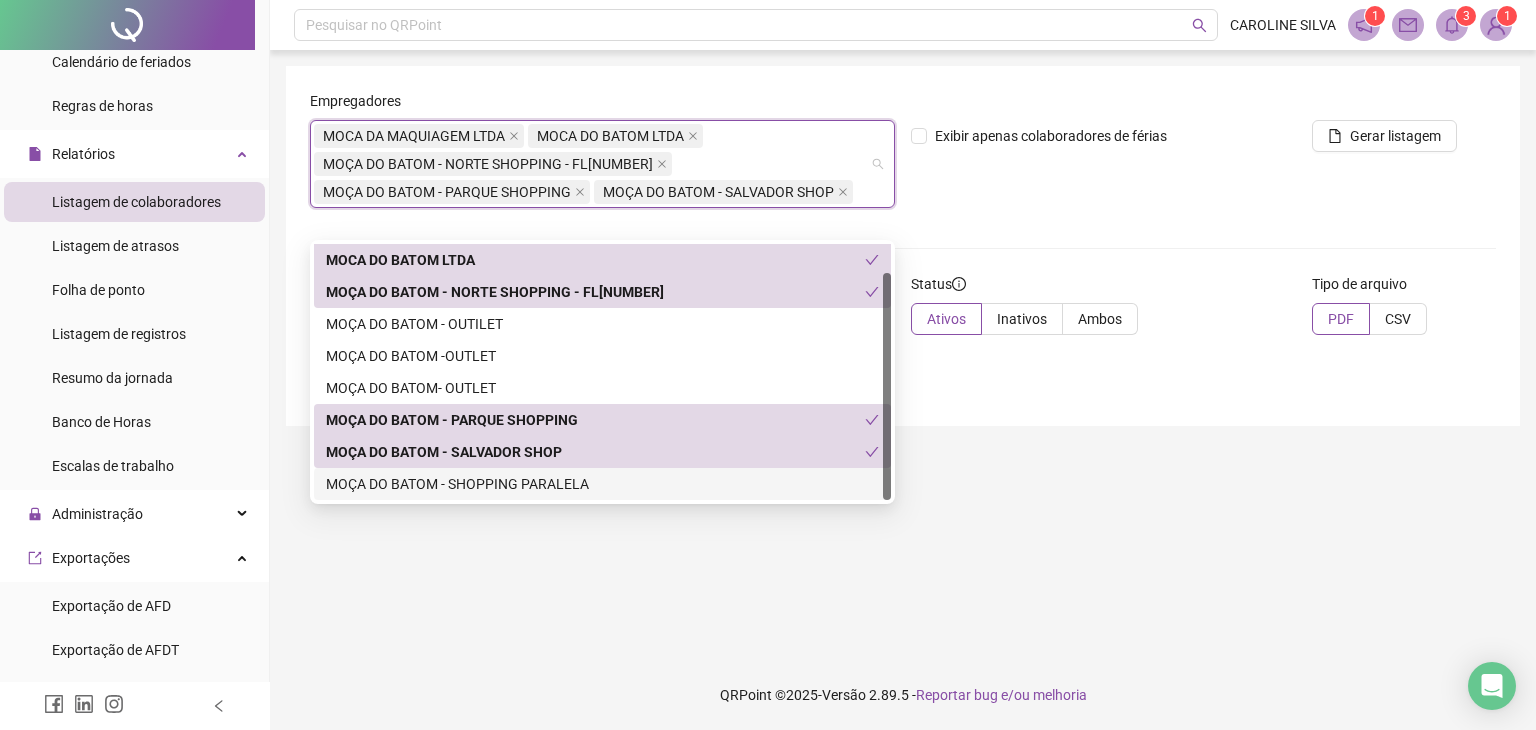 click on "MOÇA DO BATOM - SHOPPING PARALELA" at bounding box center [602, 484] 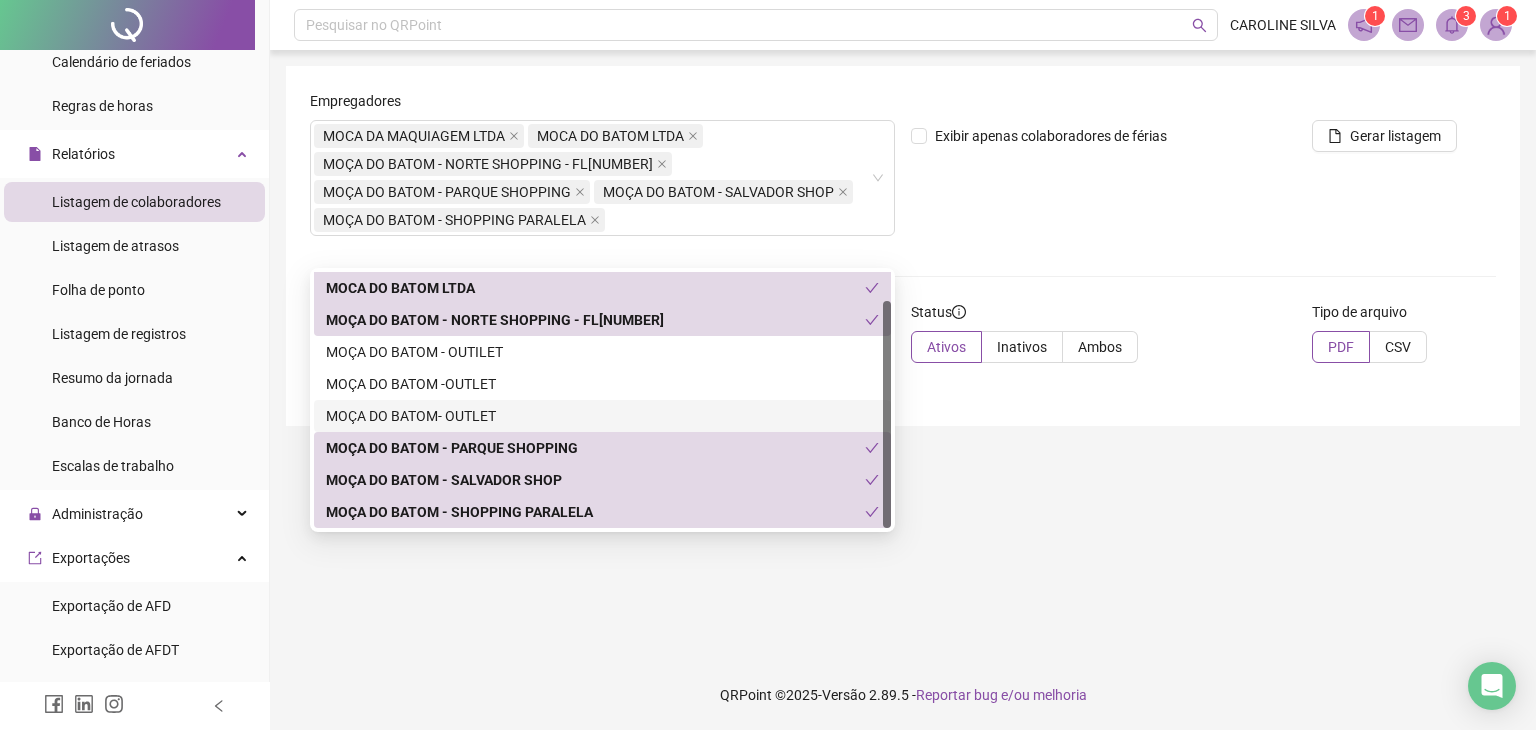 click on "Exibir apenas colaboradores de férias" at bounding box center [1103, 171] 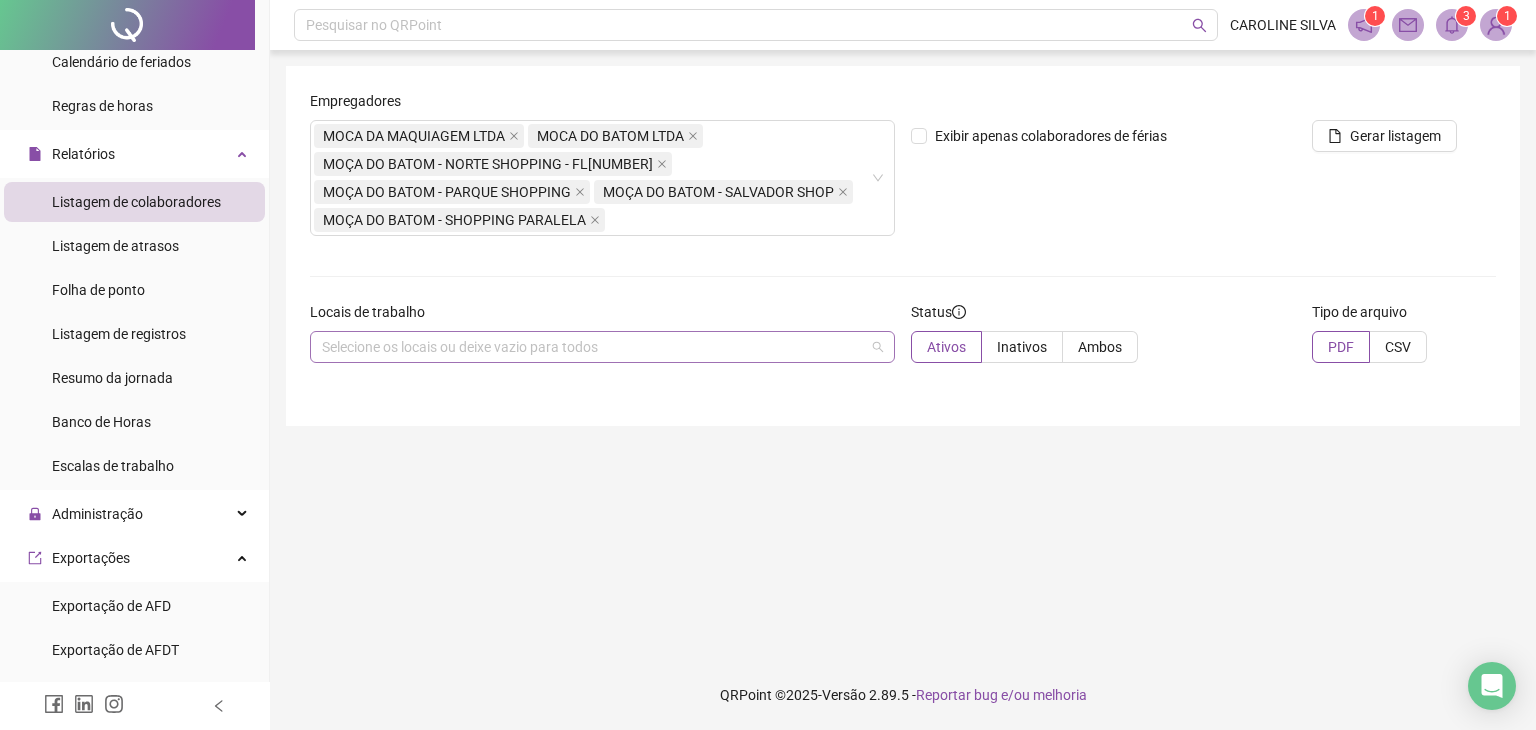 click on "Selecione os locais ou deixe vazio para todos" at bounding box center (602, 347) 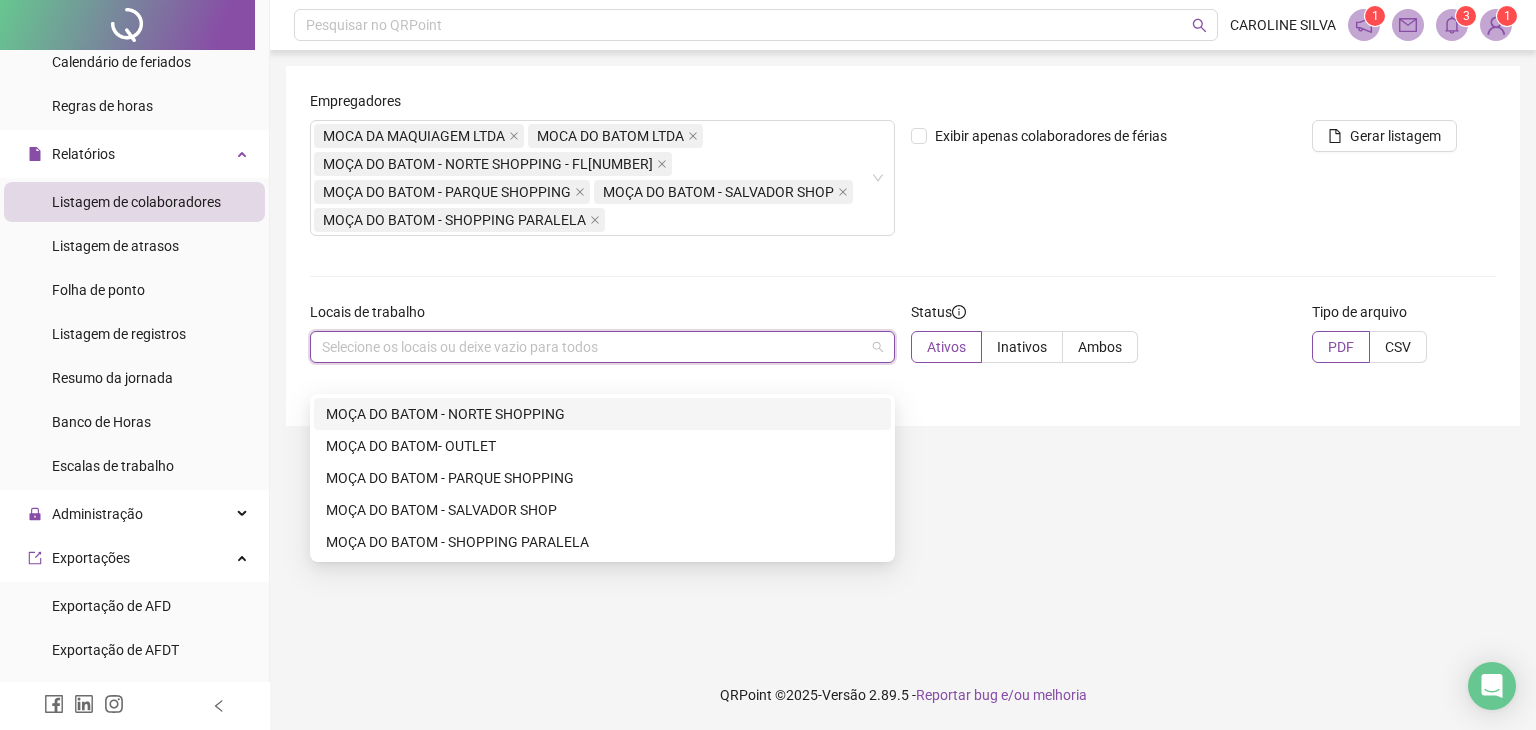 click on "MOÇA DO BATOM - NORTE SHOPPING" at bounding box center [602, 414] 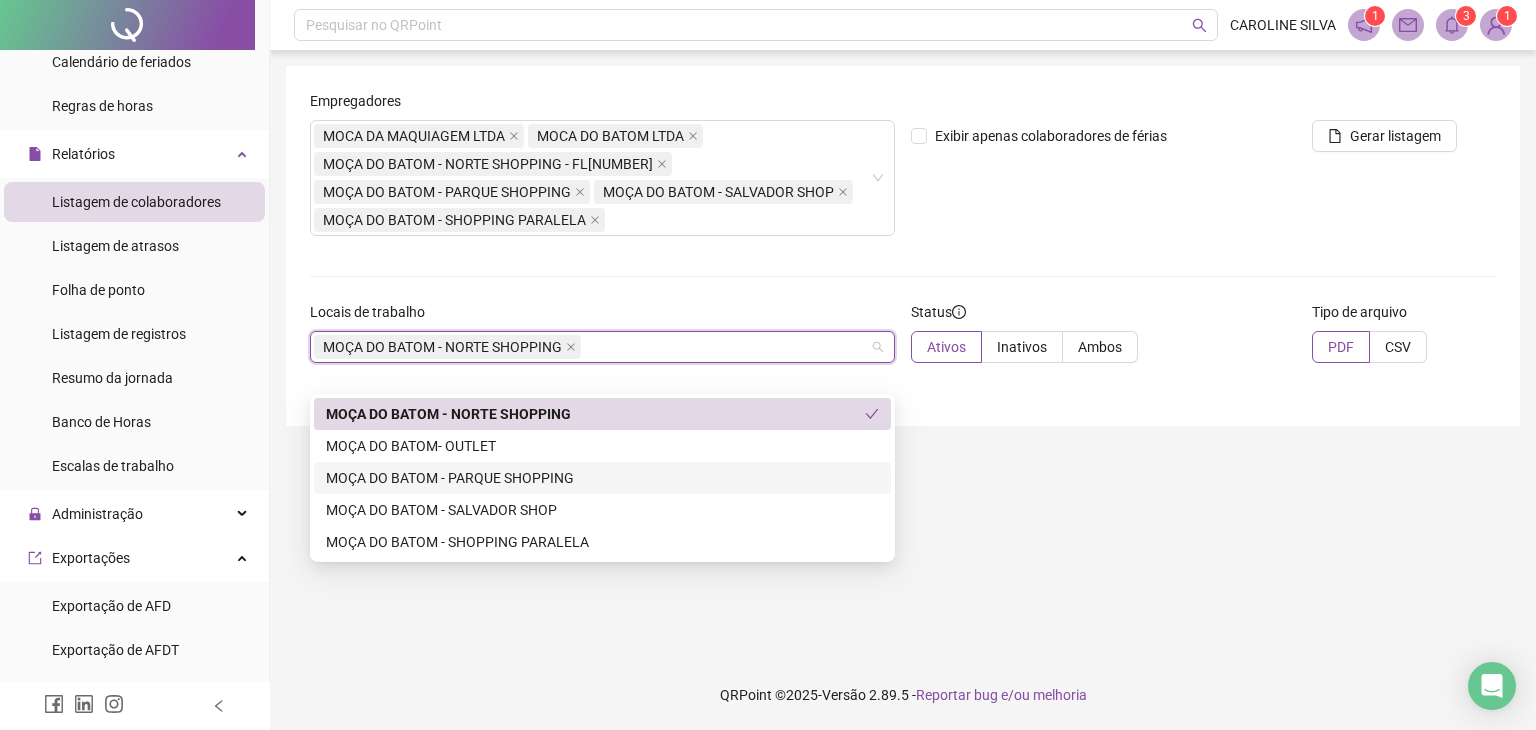 click on "MOÇA DO BATOM - PARQUE SHOPPING" at bounding box center [602, 478] 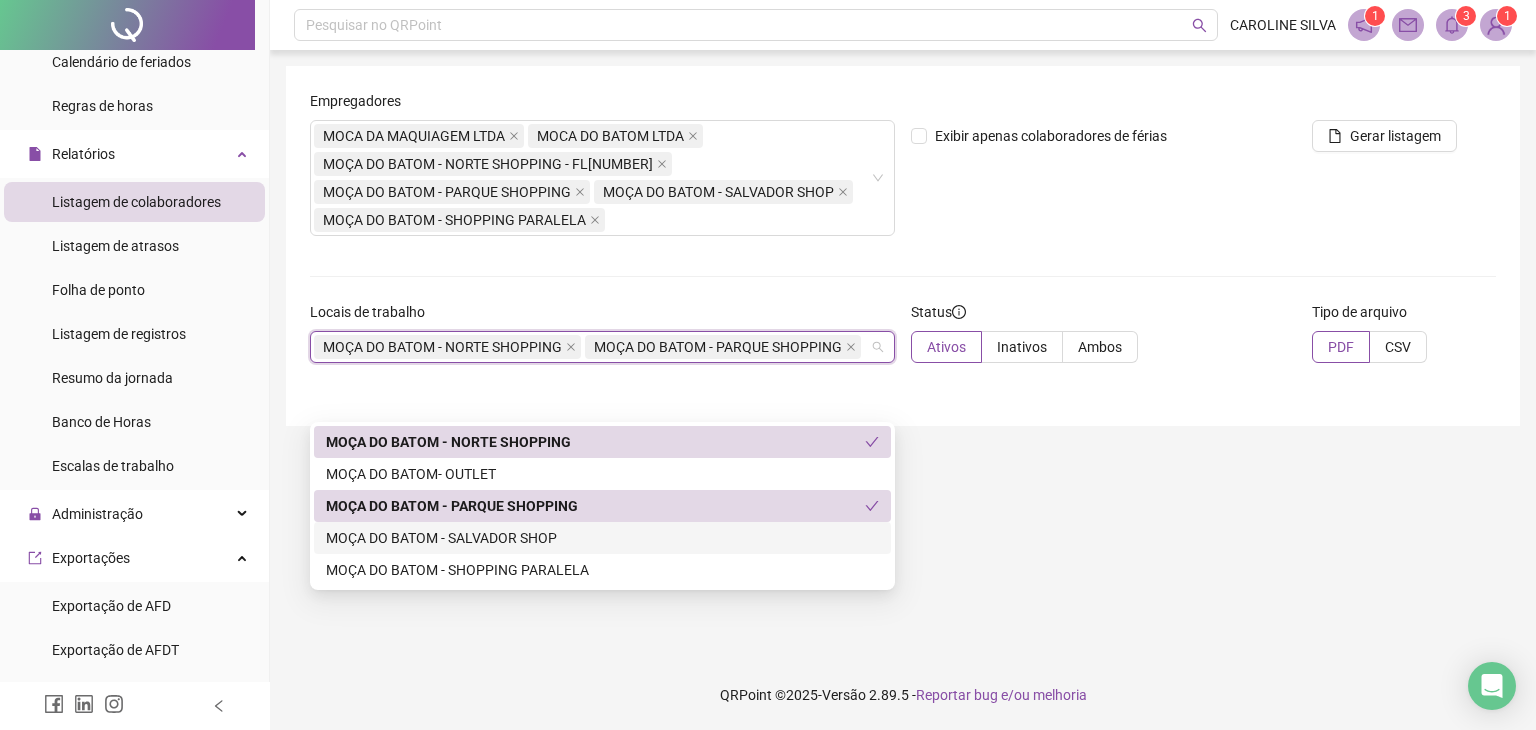 click on "MOÇA DO BATOM - SALVADOR SHOPPING" at bounding box center [602, 538] 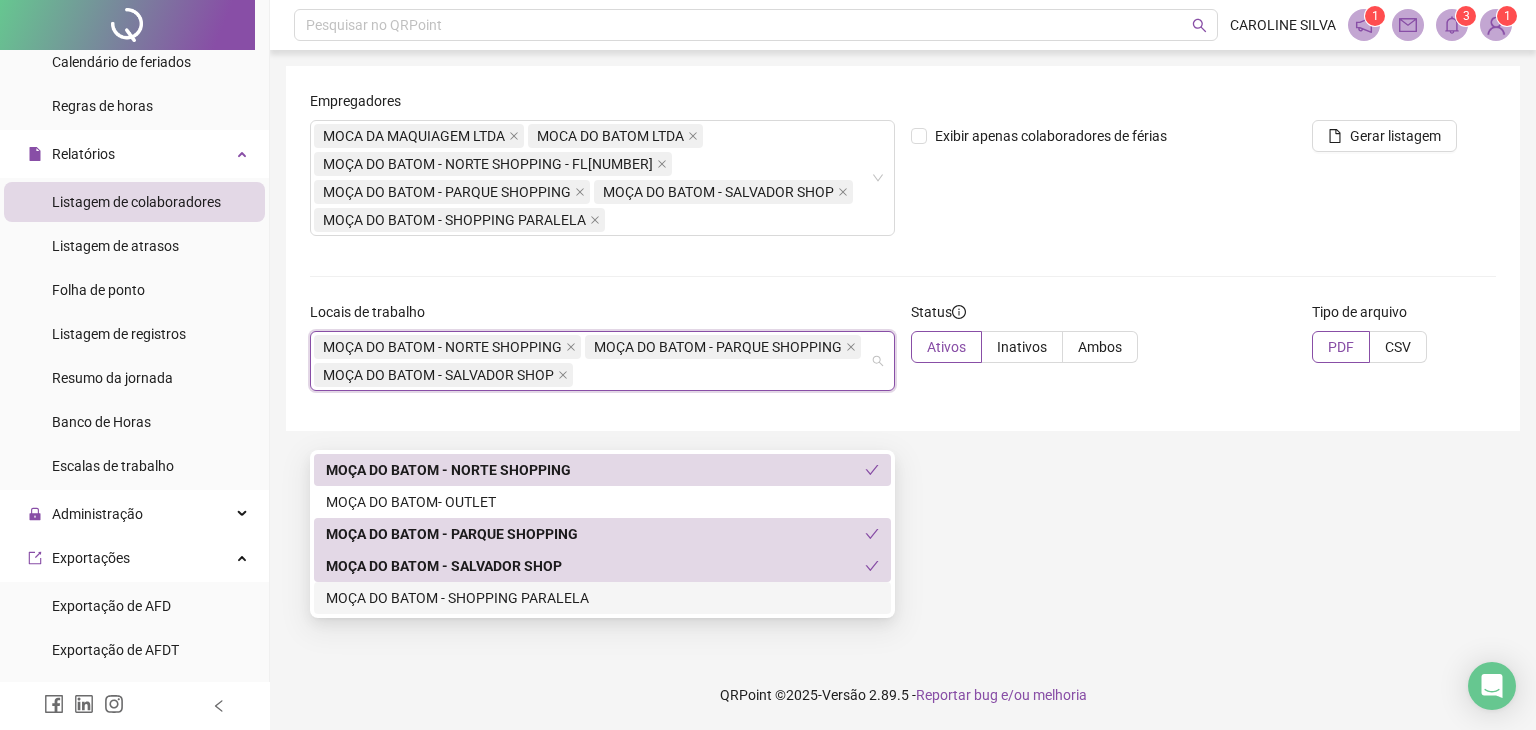 click on "MOÇA DO BATOM - SHOPPING PARALELA" at bounding box center [602, 598] 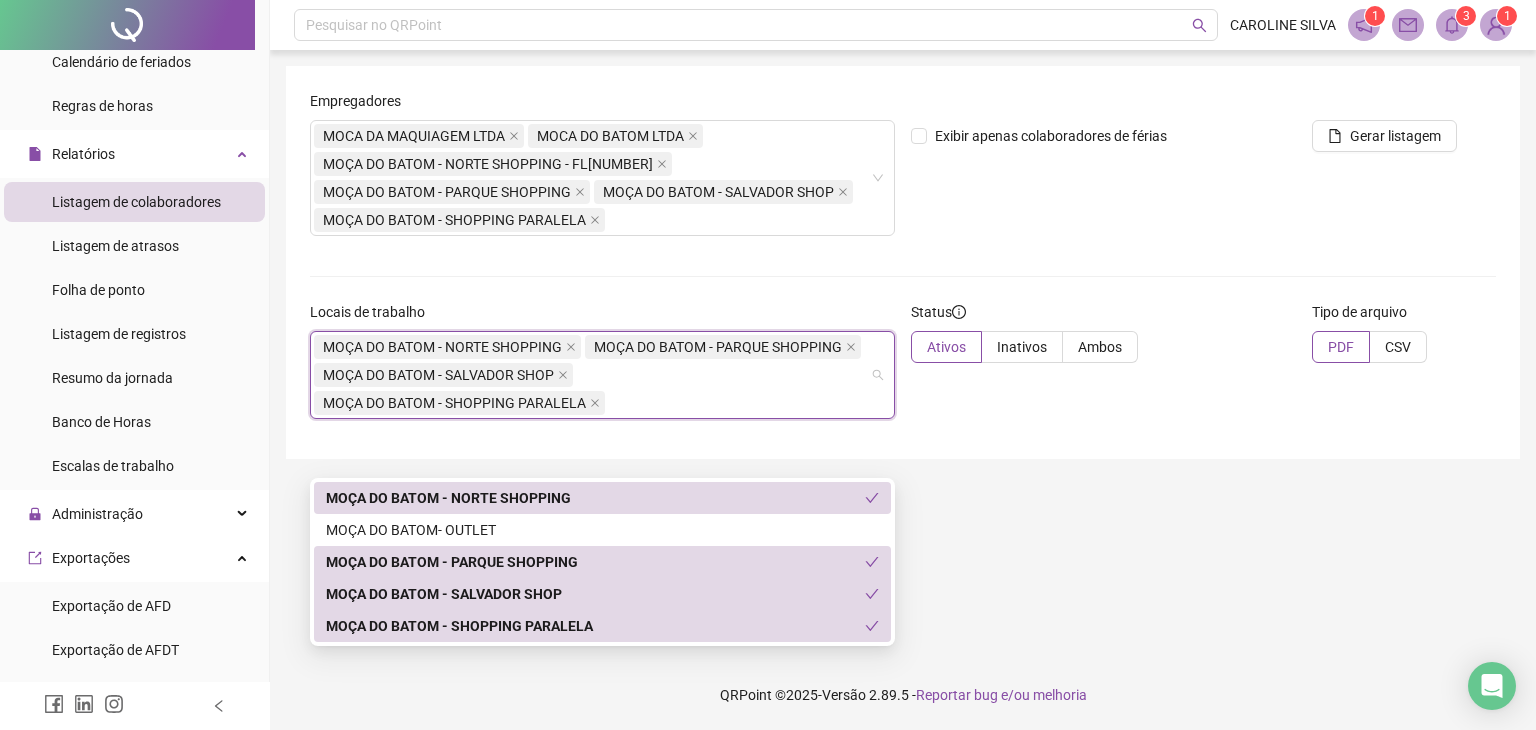 click on "Tipo de arquivo PDF CSV" at bounding box center [1404, 368] 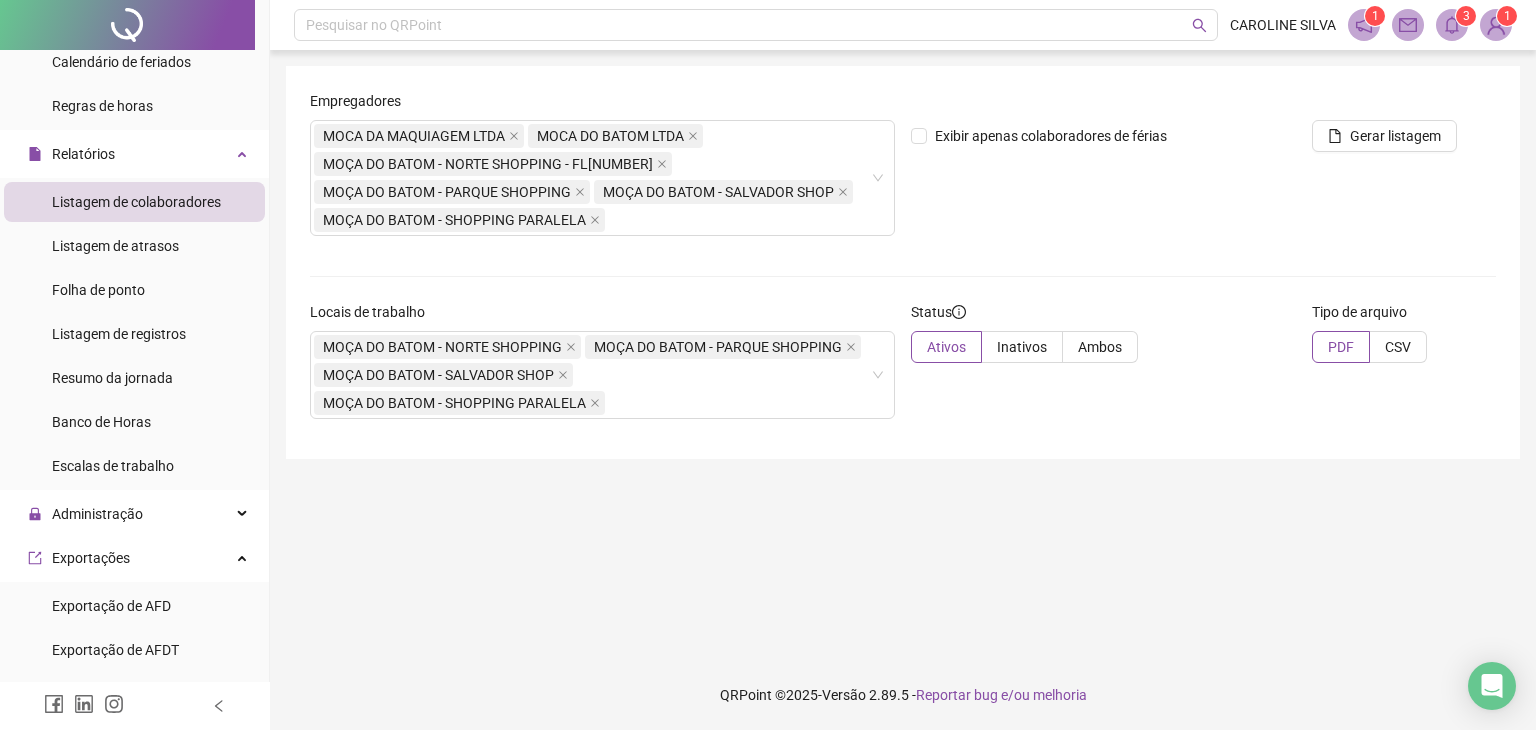 click on "Status   Ativos Inativos Ambos" at bounding box center (1103, 368) 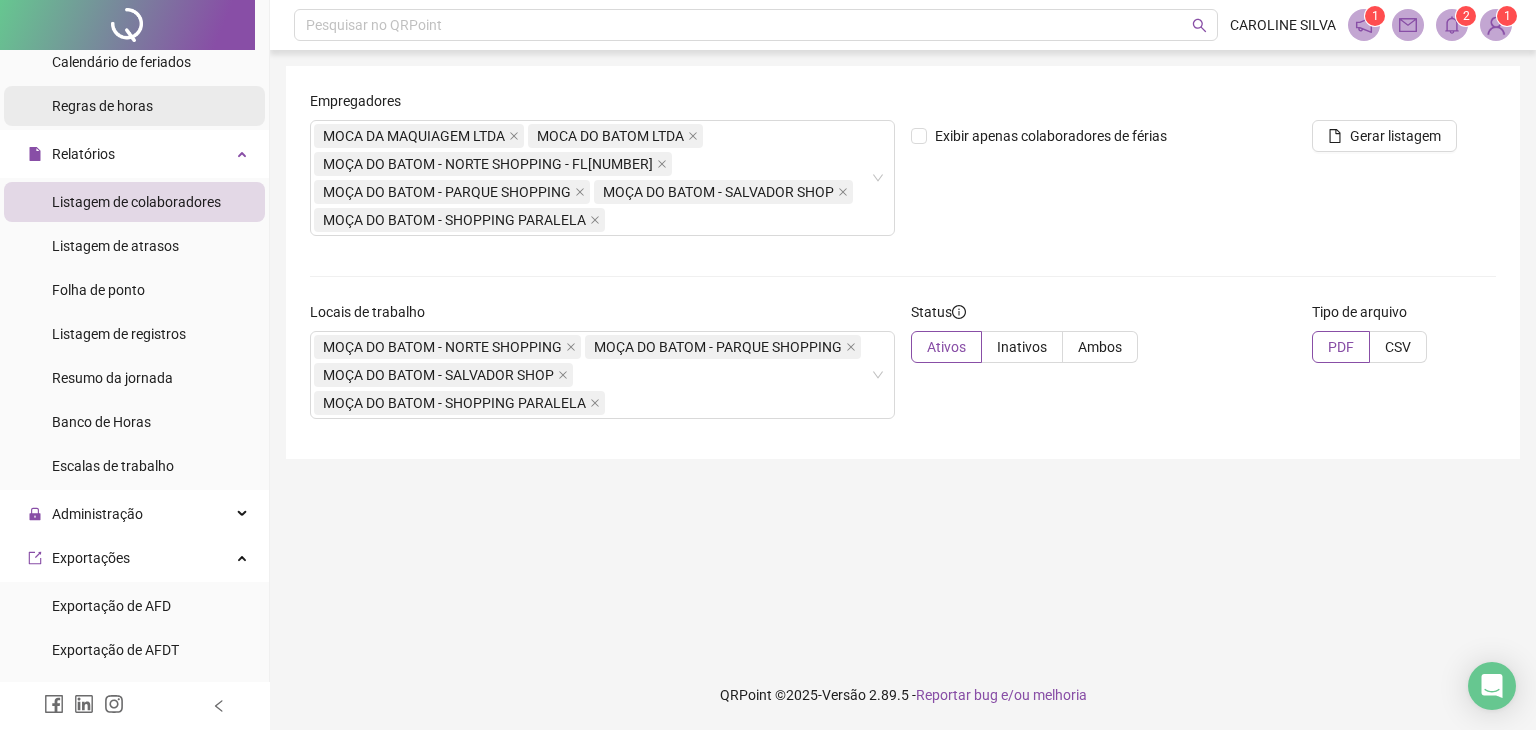 click on "Regras de horas" at bounding box center [102, 106] 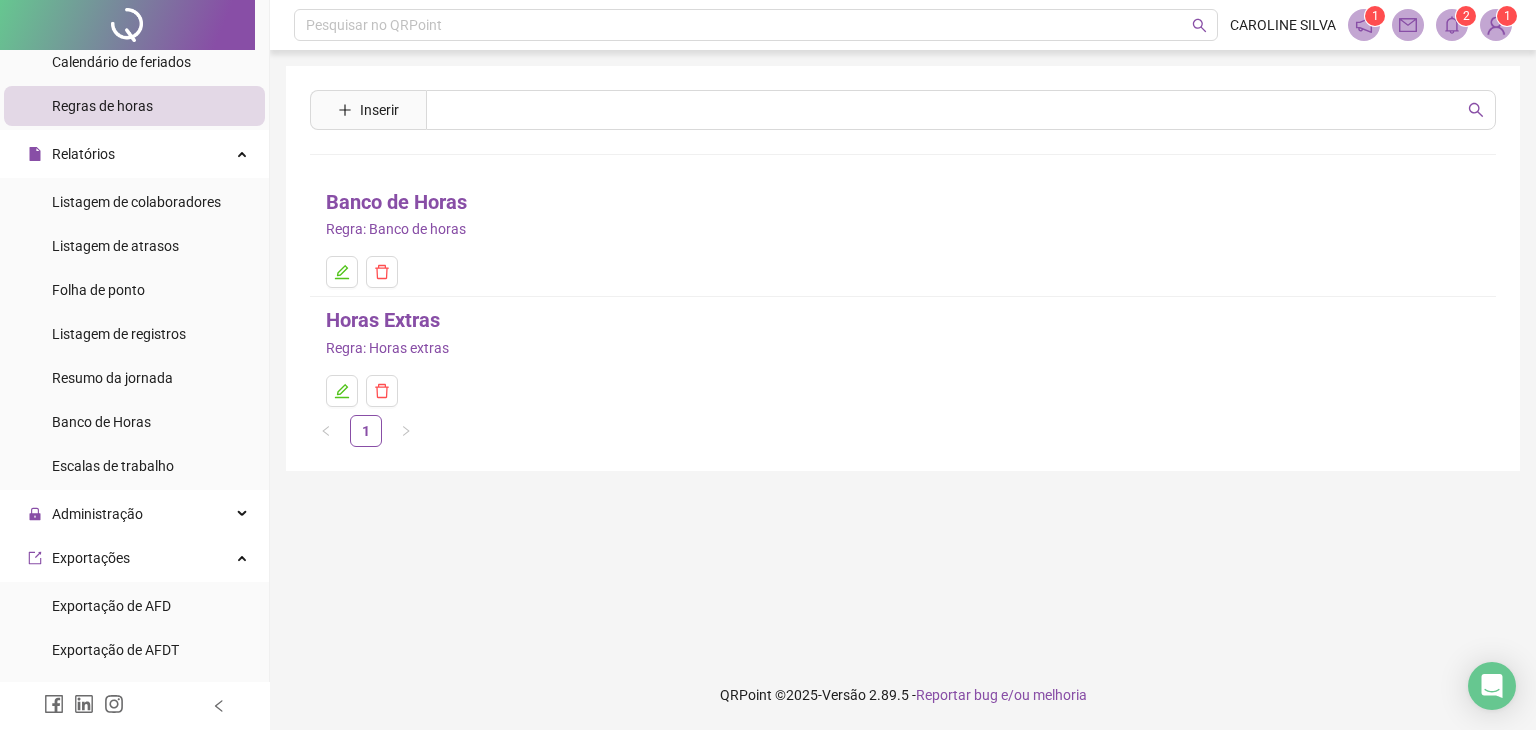 click on "Regra: Banco de horas" at bounding box center (396, 229) 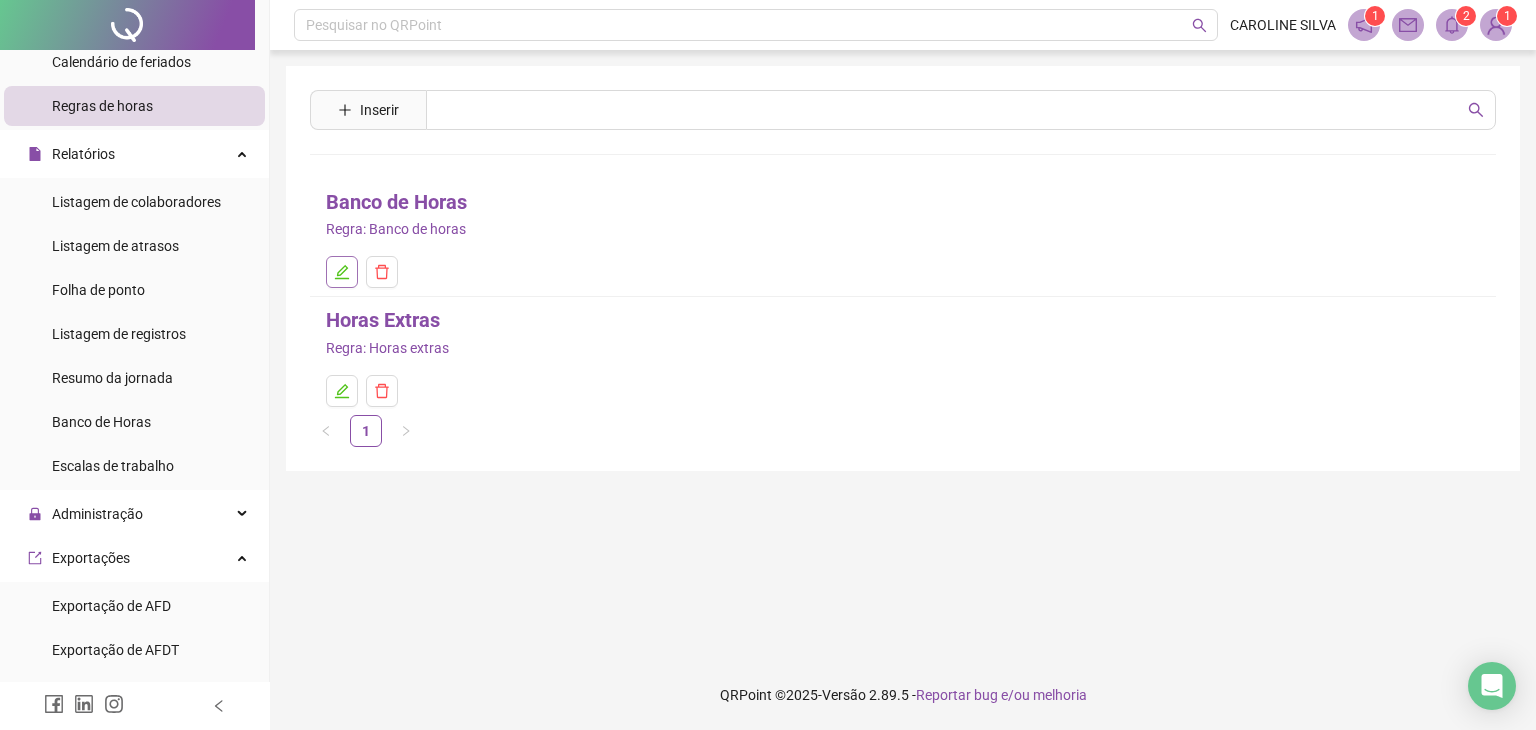 click 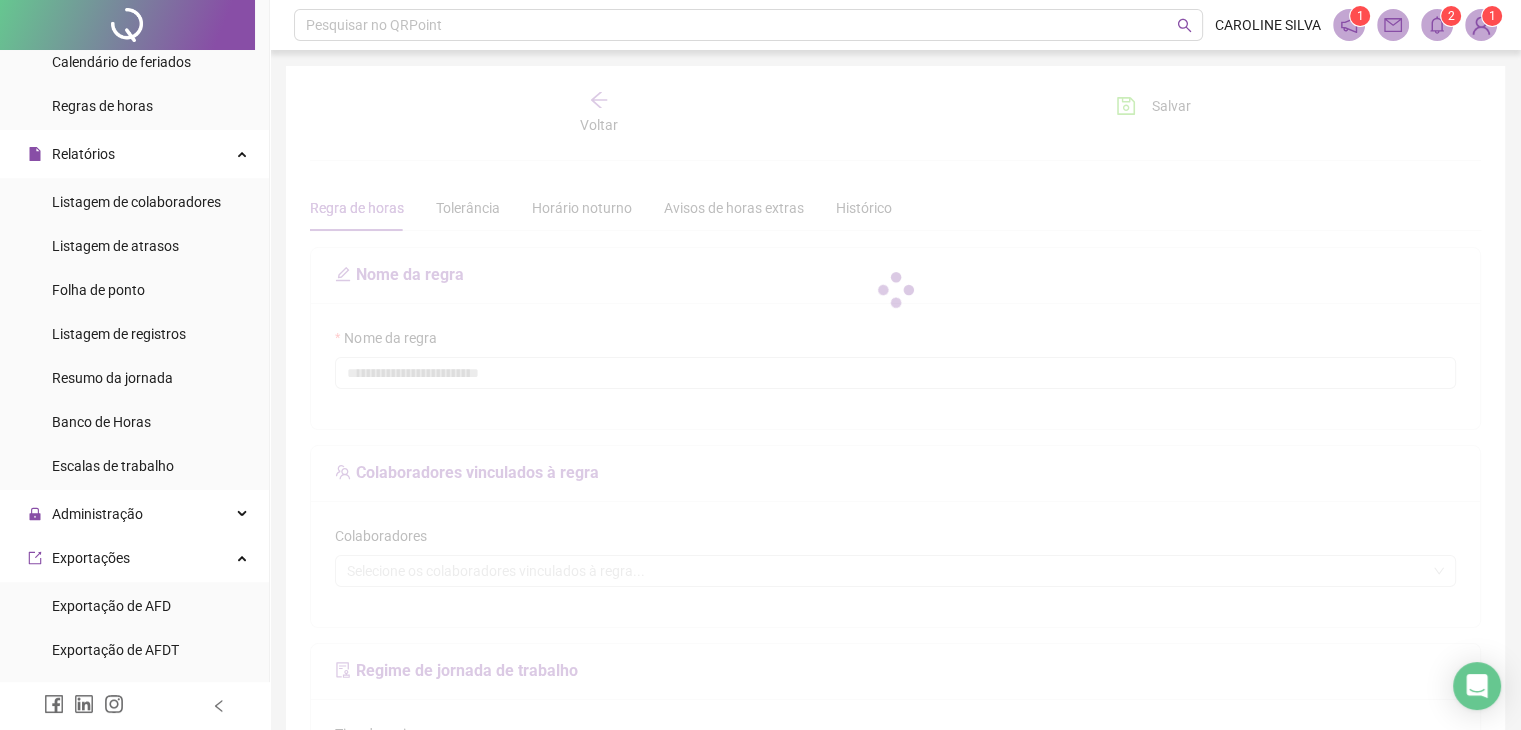 type on "**********" 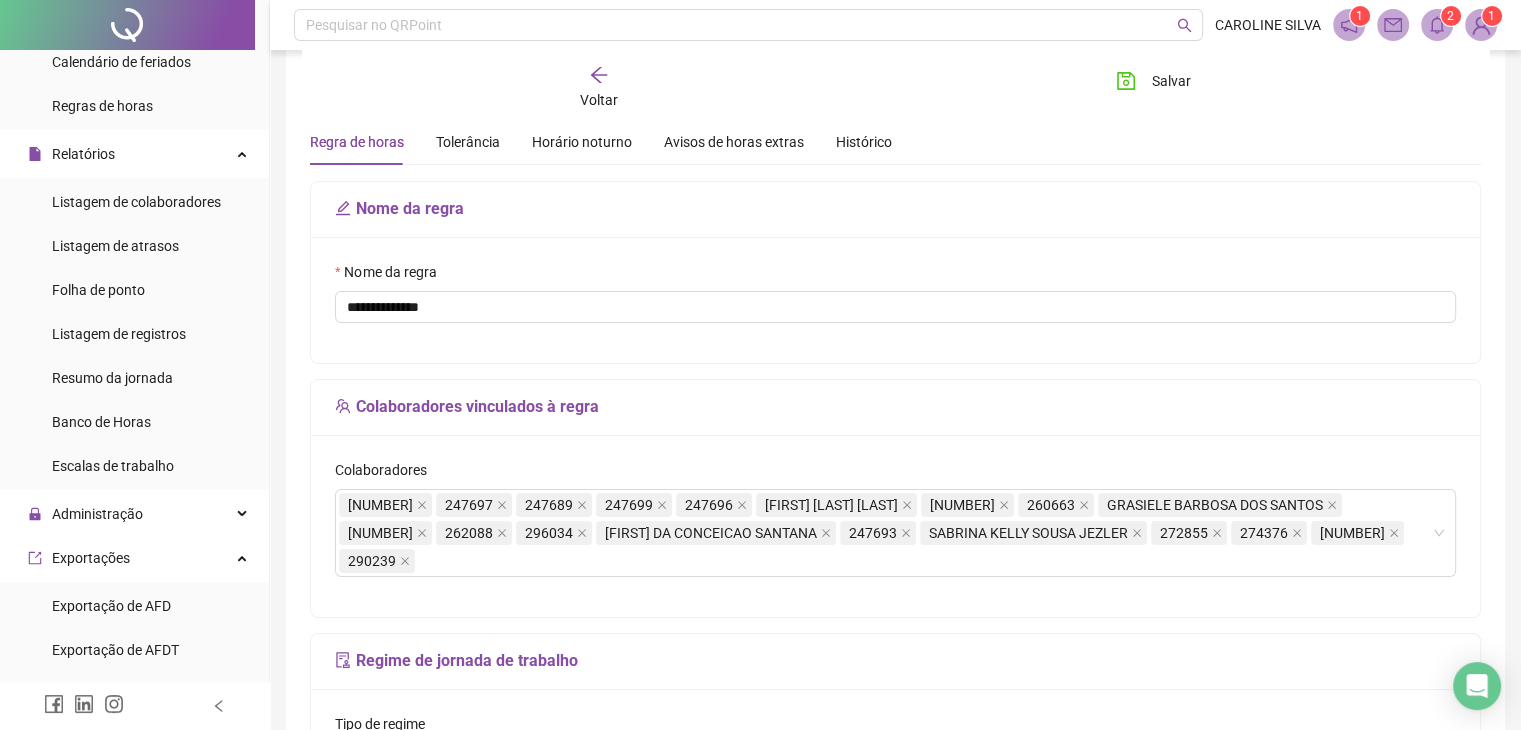 scroll, scrollTop: 100, scrollLeft: 0, axis: vertical 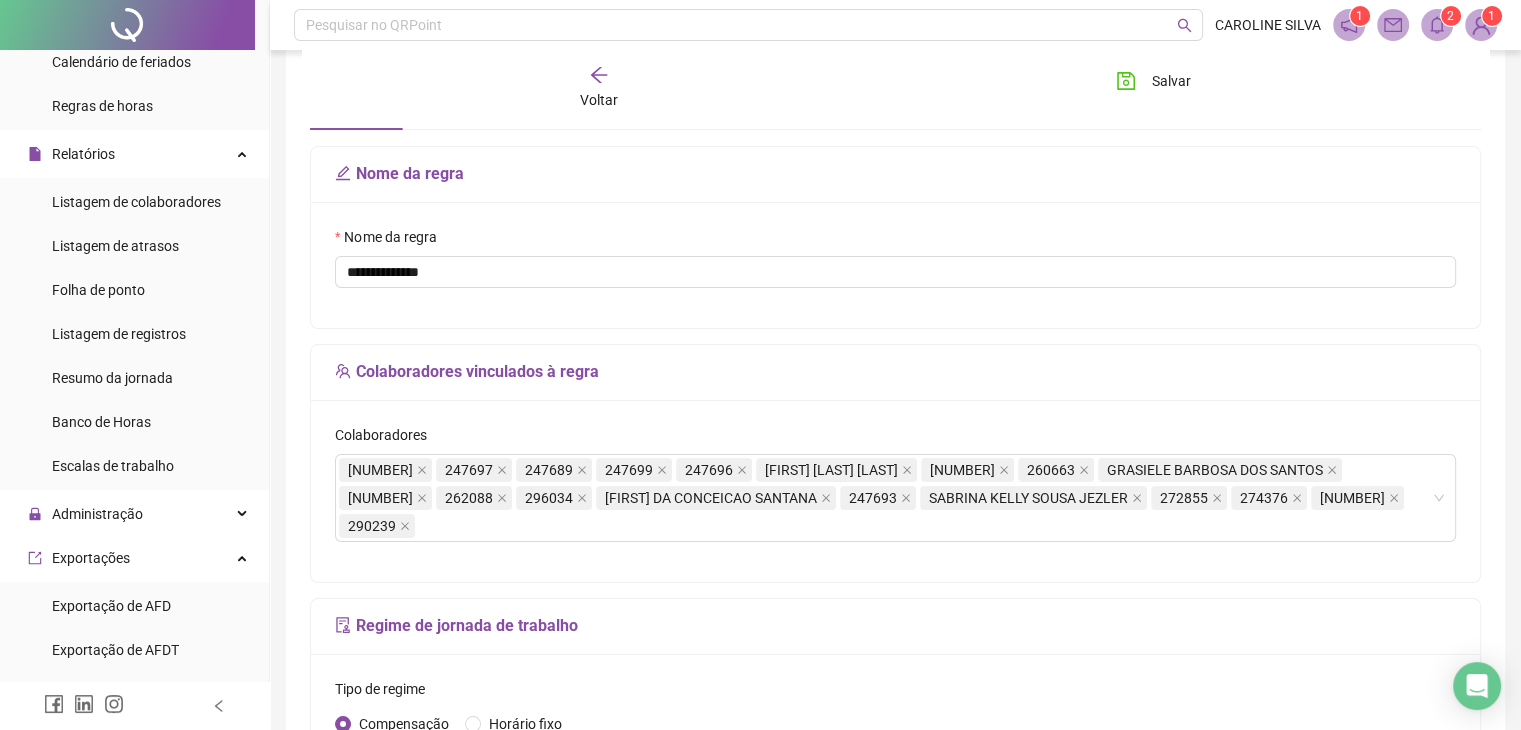 click on "Colaboradores vinculados à regra" at bounding box center (895, 372) 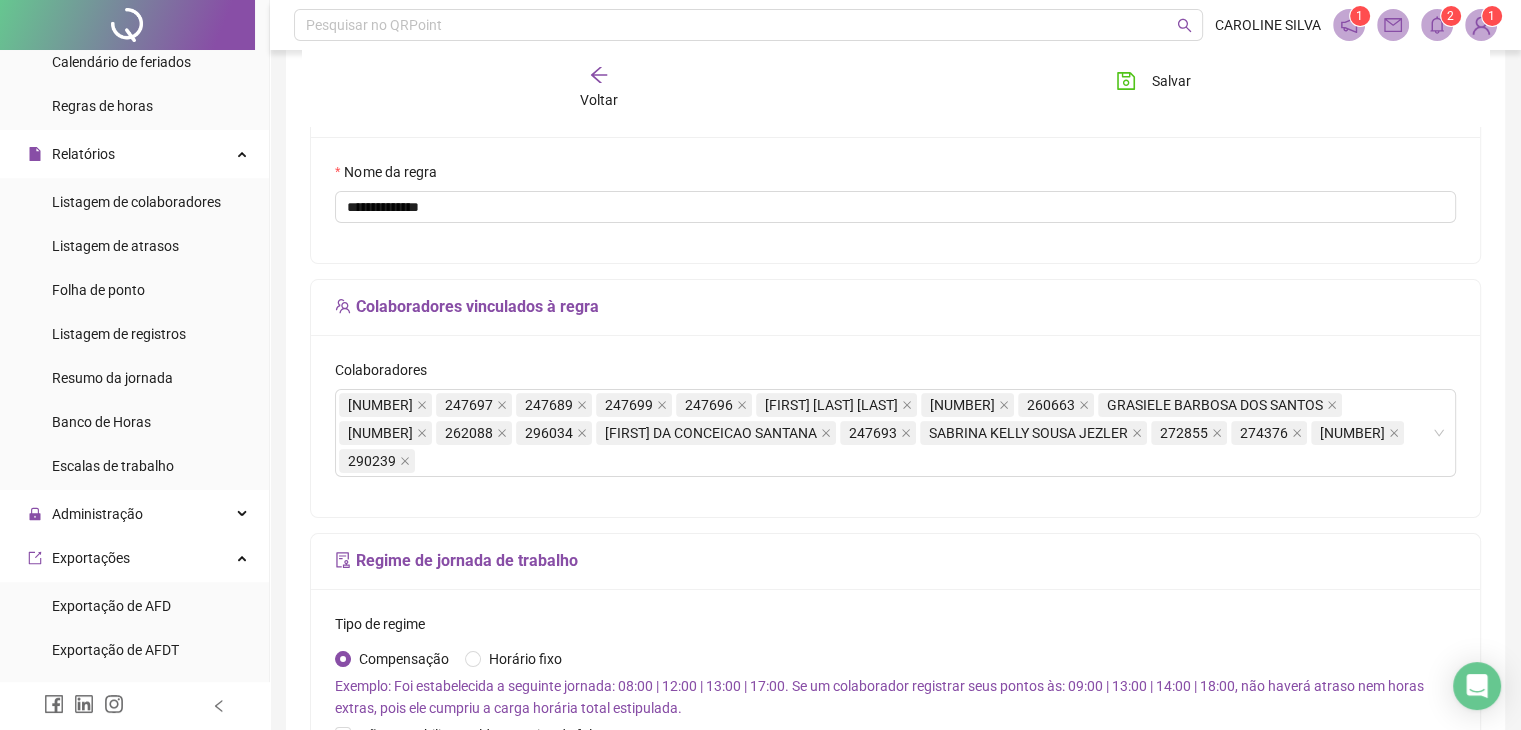scroll, scrollTop: 200, scrollLeft: 0, axis: vertical 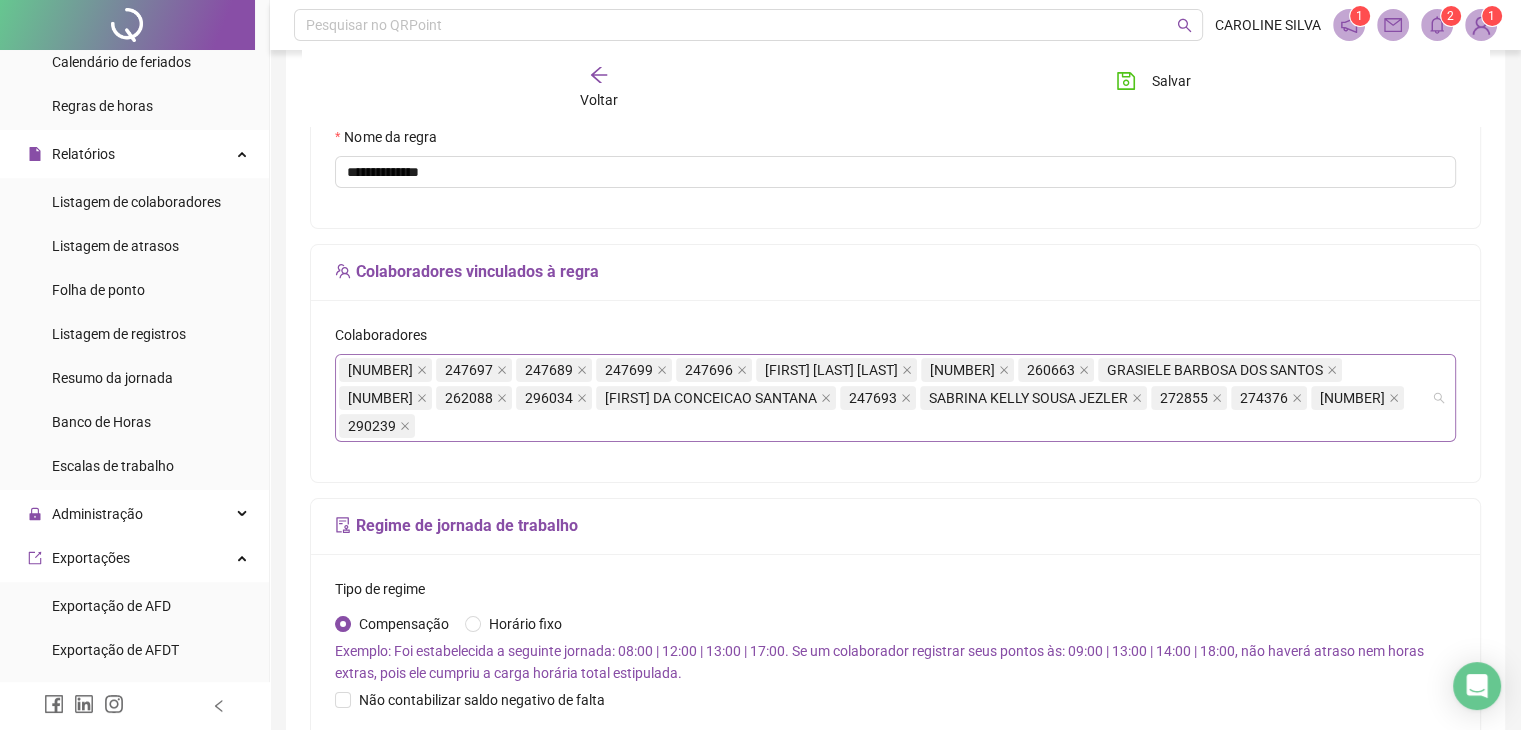 click on "247685 247697 247689 247699 247696 CARLA GABRIELA SILVA SANTOS 247701 260663 GRASIELE BARBOSA DOS SANTOS  262087 262088 296034 CLARISSA DA CONCEICAO SANTANA 247693 SABRINA KELLY SOUSA JEZLER  272855 274376 286425 290239" at bounding box center [885, 398] 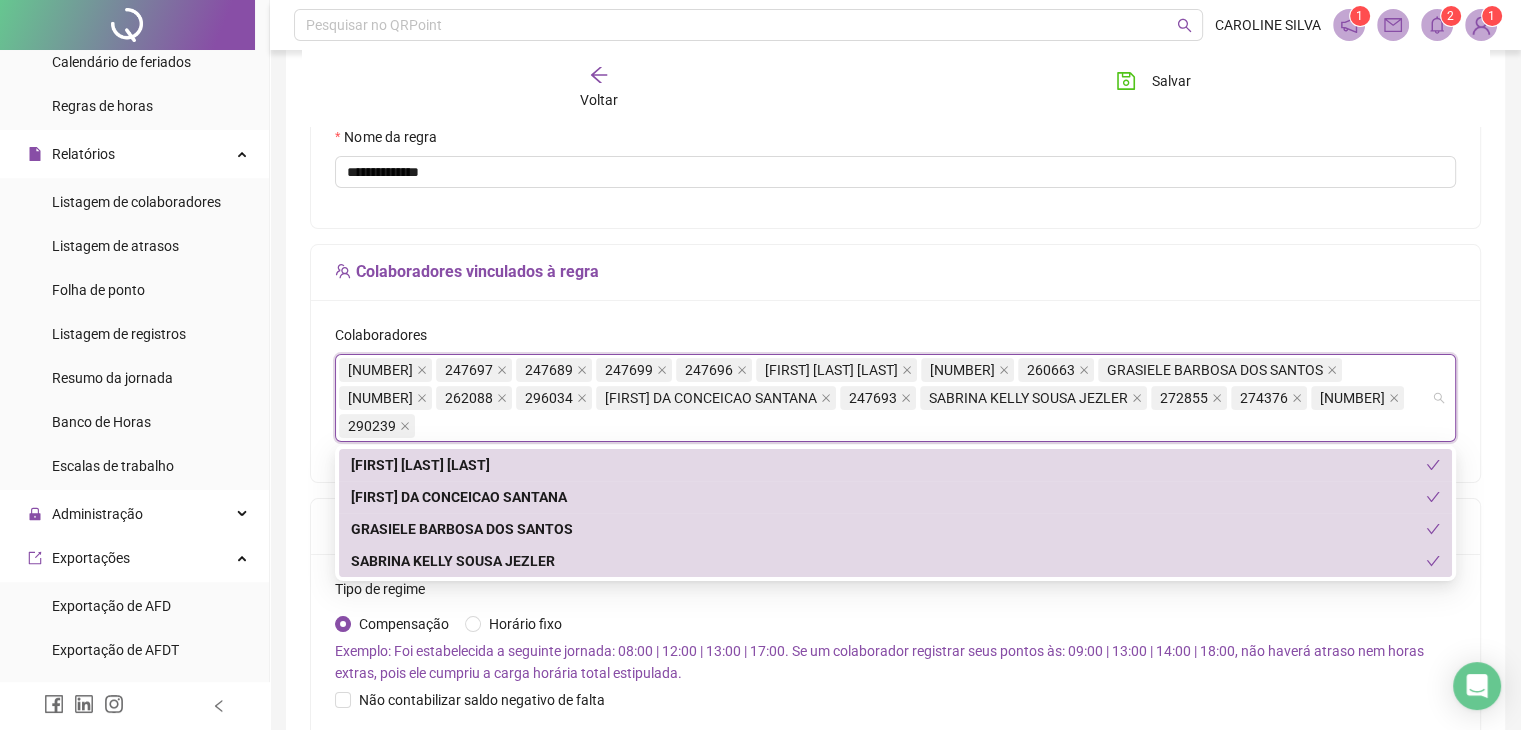click on "[FIRST] [LAST]" at bounding box center [888, 465] 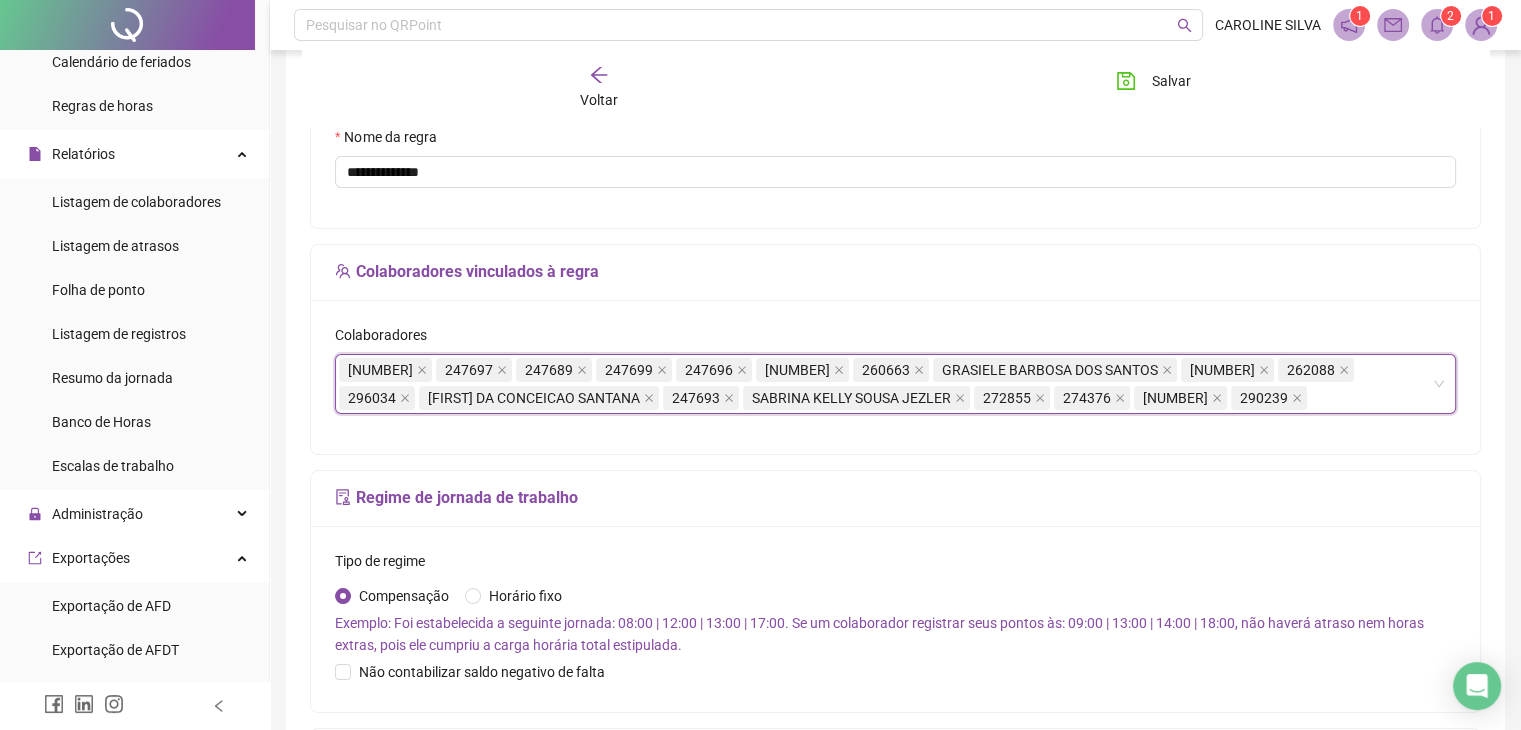 click on "247685 247697 247689 247699 247696 247701 260663 GRASIELE BARBOSA DOS SANTOS  262087 262088 296034 CLARISSA DA CONCEICAO SANTANA 247693 SABRINA KELLY SOUSA JEZLER  272855 274376 286425 290239" at bounding box center (885, 384) 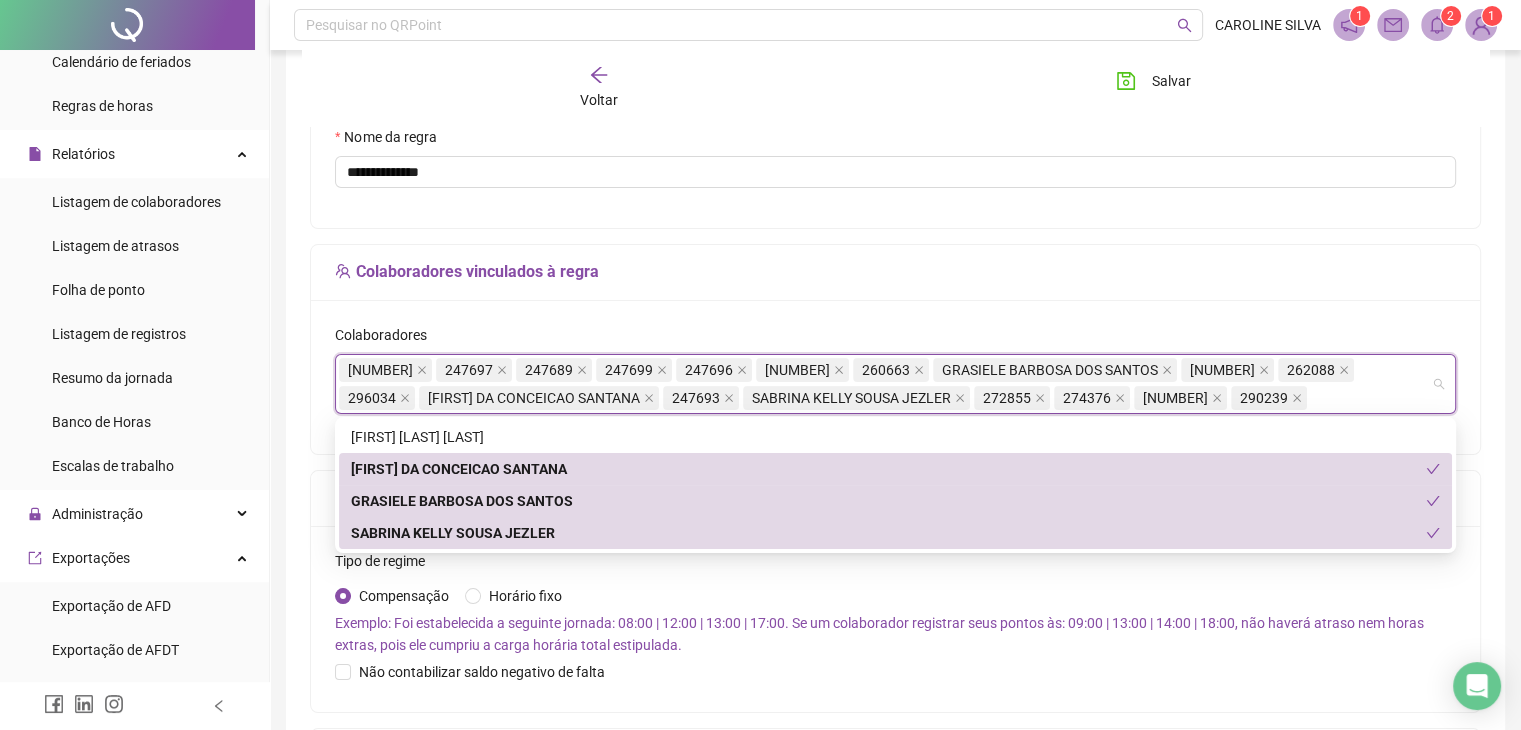 click on "[FIRST] [LAST]" at bounding box center (888, 501) 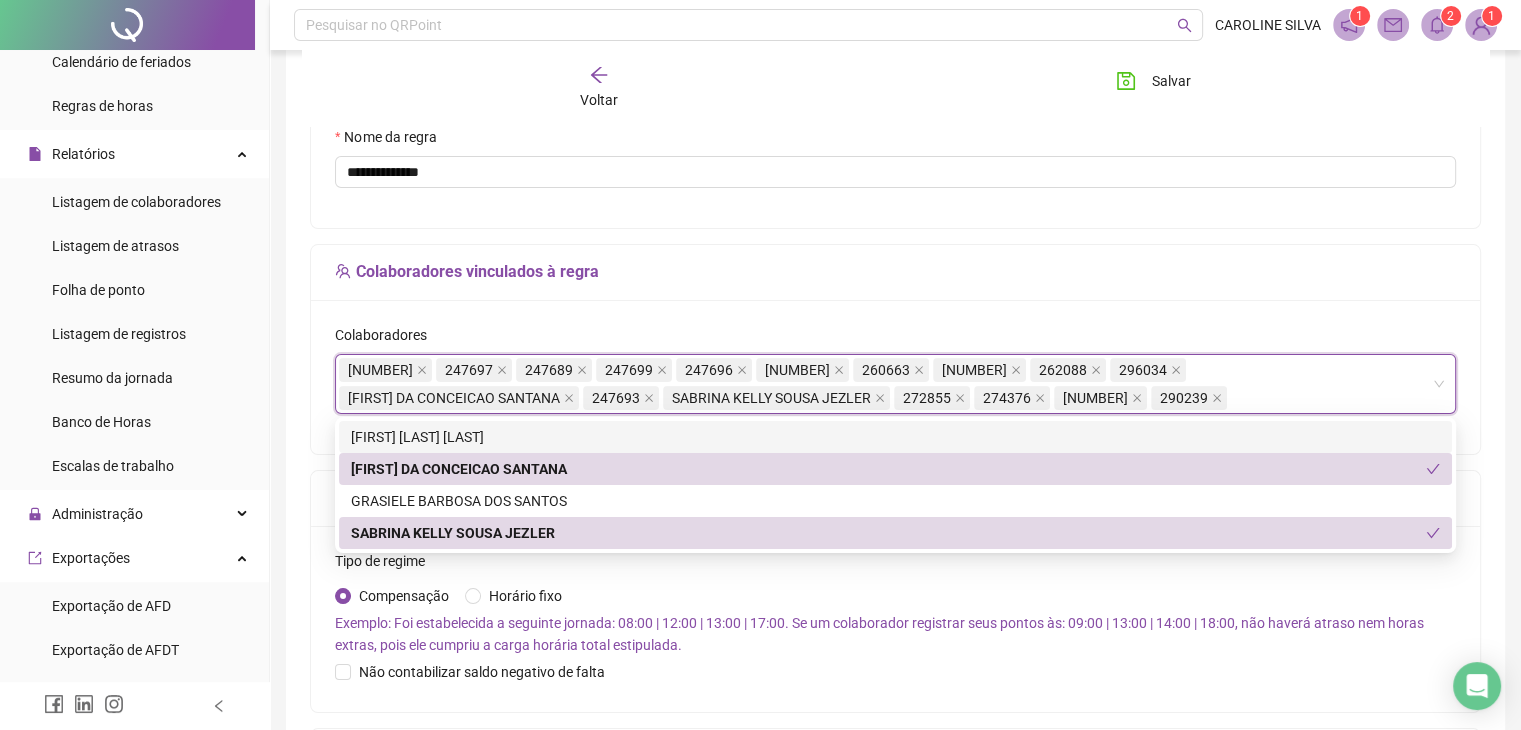 click on "247685 247697 247689 247699 247696 247701 260663 262087 262088 296034 CLARISSA DA CONCEICAO SANTANA 247693 SABRINA KELLY SOUSA JEZLER  272855 274376 286425 290239" at bounding box center (885, 384) 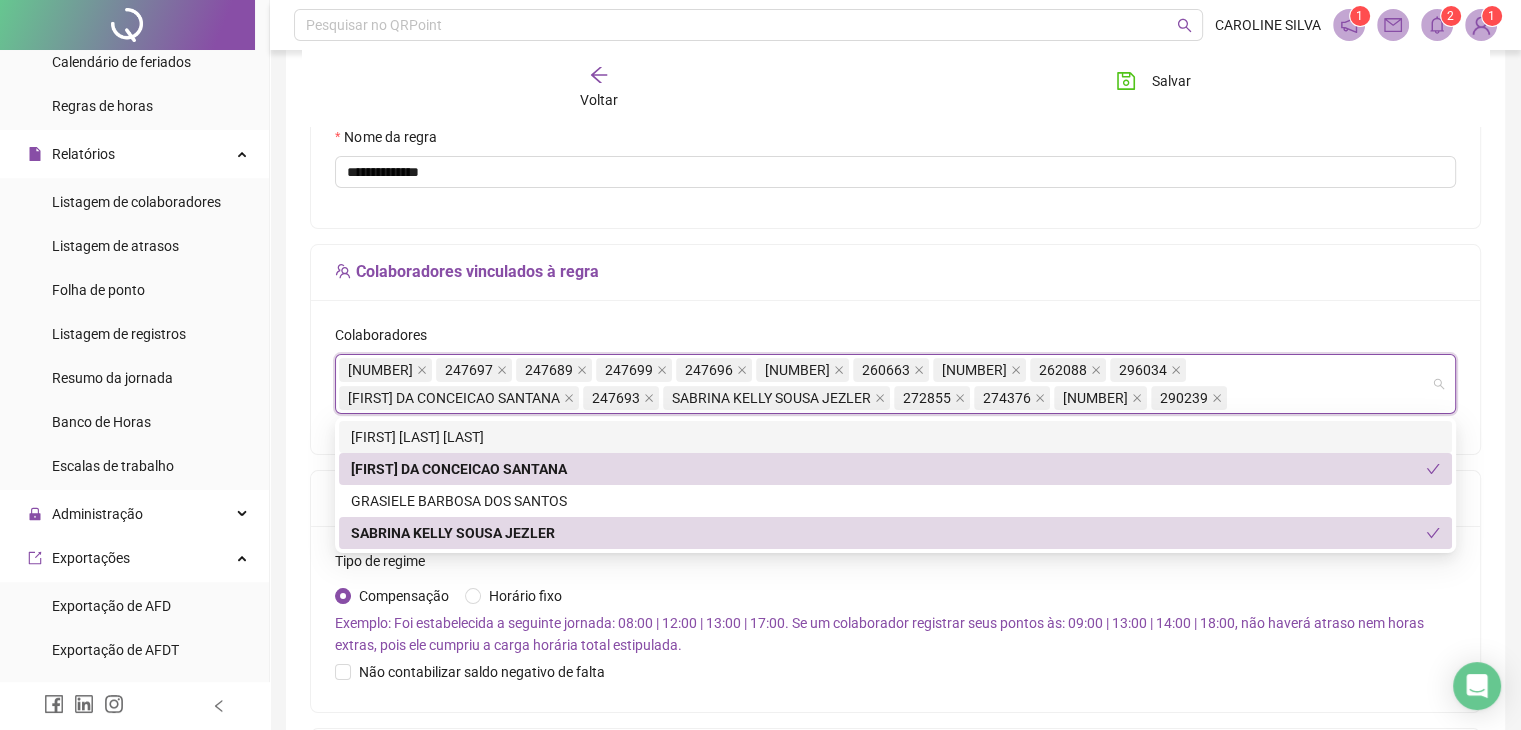 click on "247685 247697 247689 247699 247696 247701 260663 262087 262088 296034 CLARISSA DA CONCEICAO SANTANA 247693 SABRINA KELLY SOUSA JEZLER  272855 274376 286425 290239" at bounding box center (885, 384) 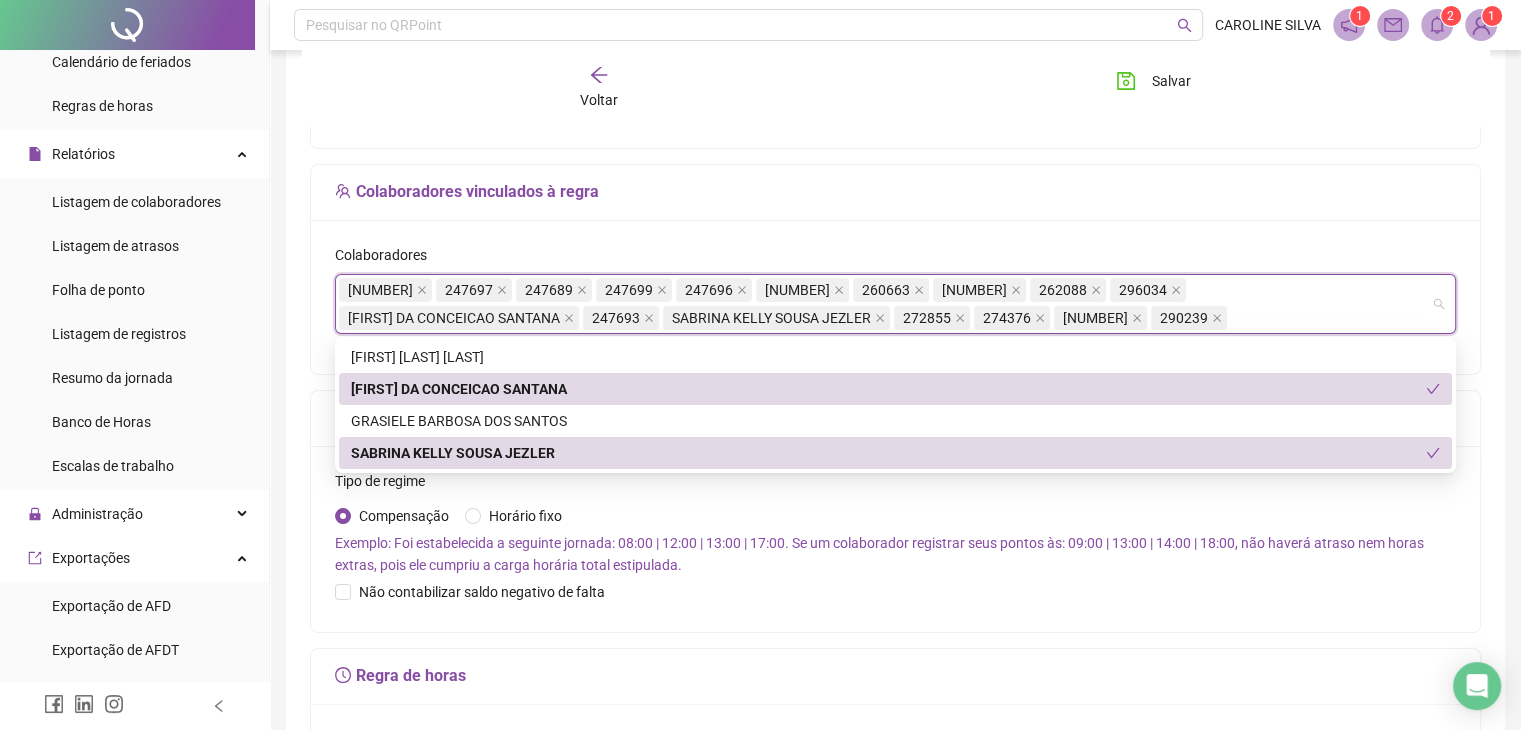 scroll, scrollTop: 300, scrollLeft: 0, axis: vertical 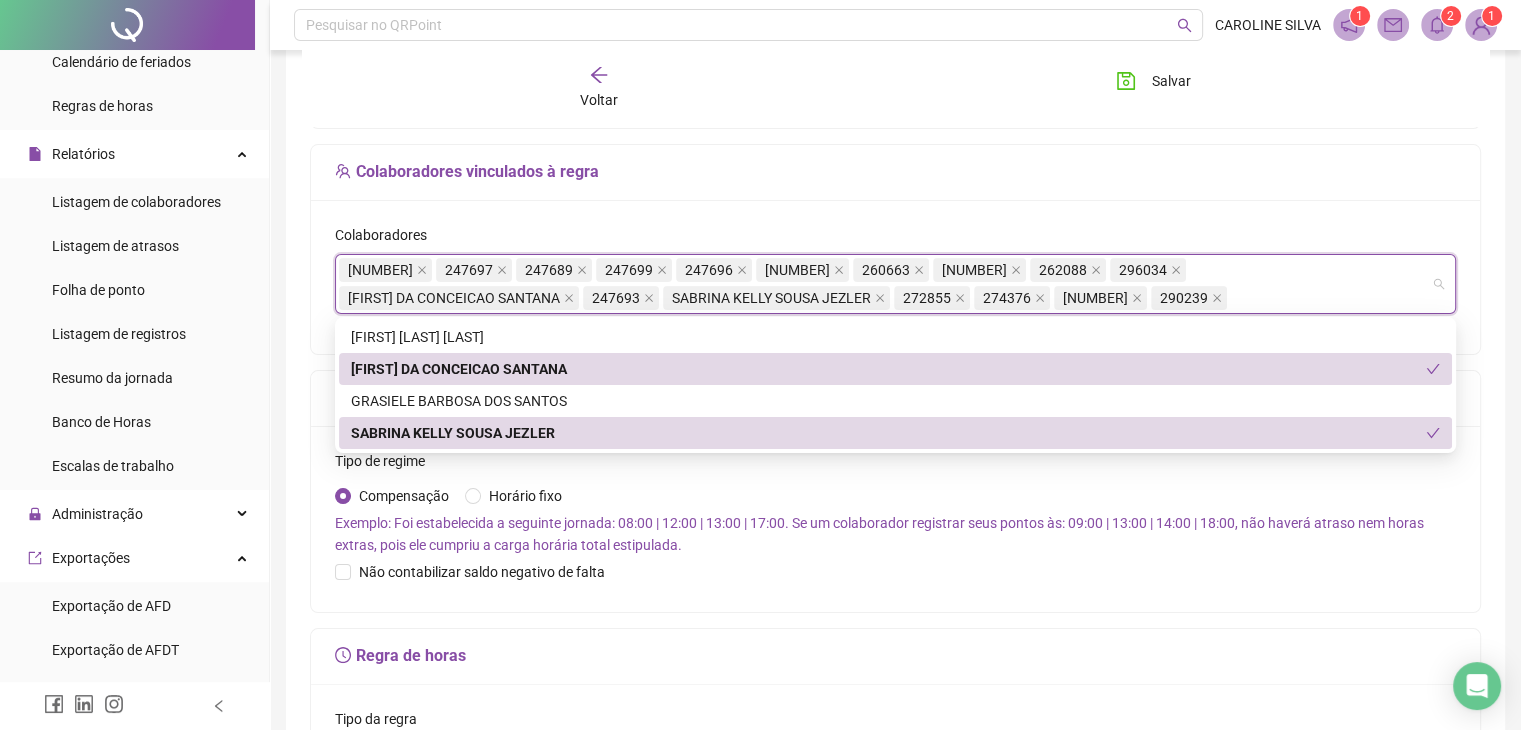 drag, startPoint x: 536, startPoint y: 434, endPoint x: 584, endPoint y: 423, distance: 49.24429 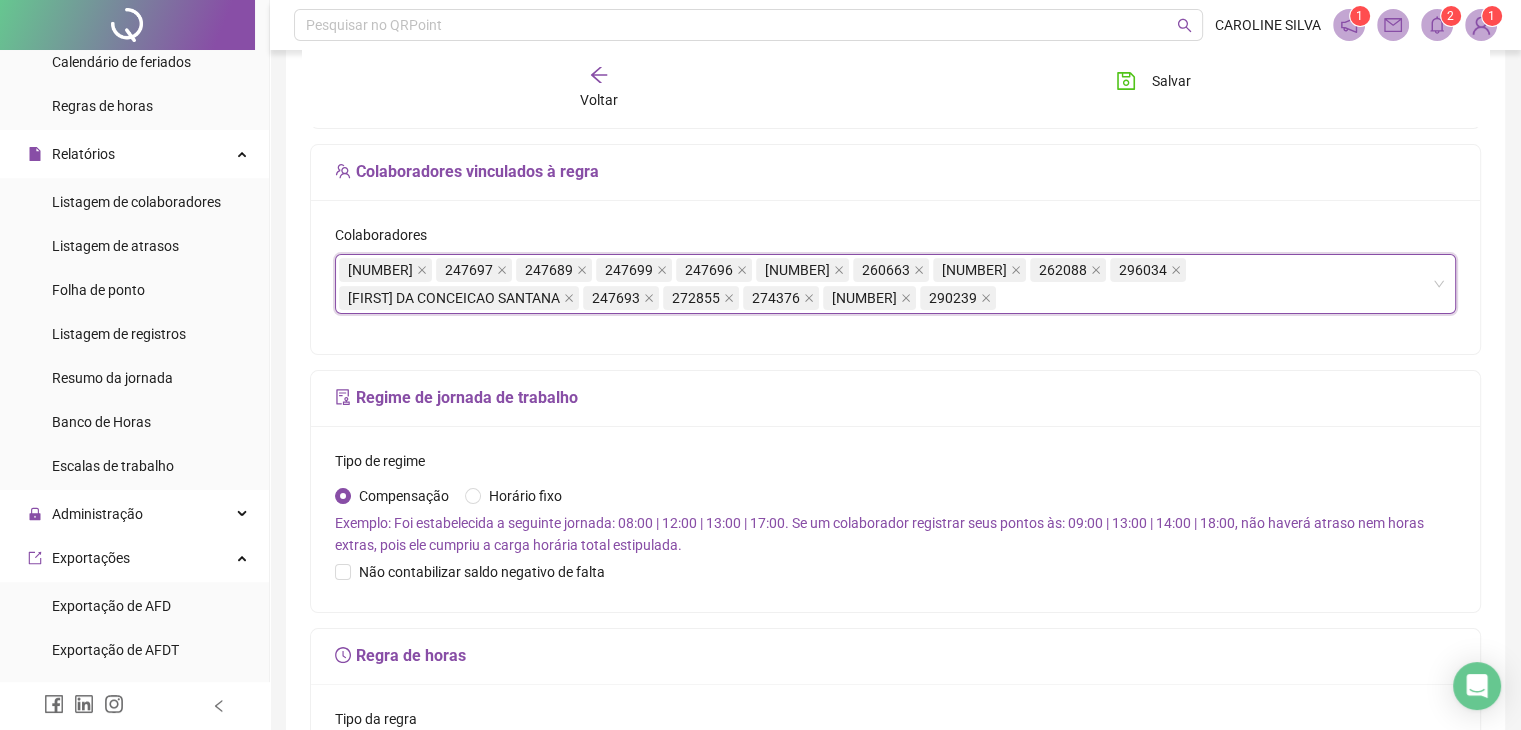 click on "247685 247697 247689 247699 247696 247701 260663 262087 262088 296034 CLARISSA DA CONCEICAO SANTANA 247693 272855 274376 286425 290239" at bounding box center [885, 284] 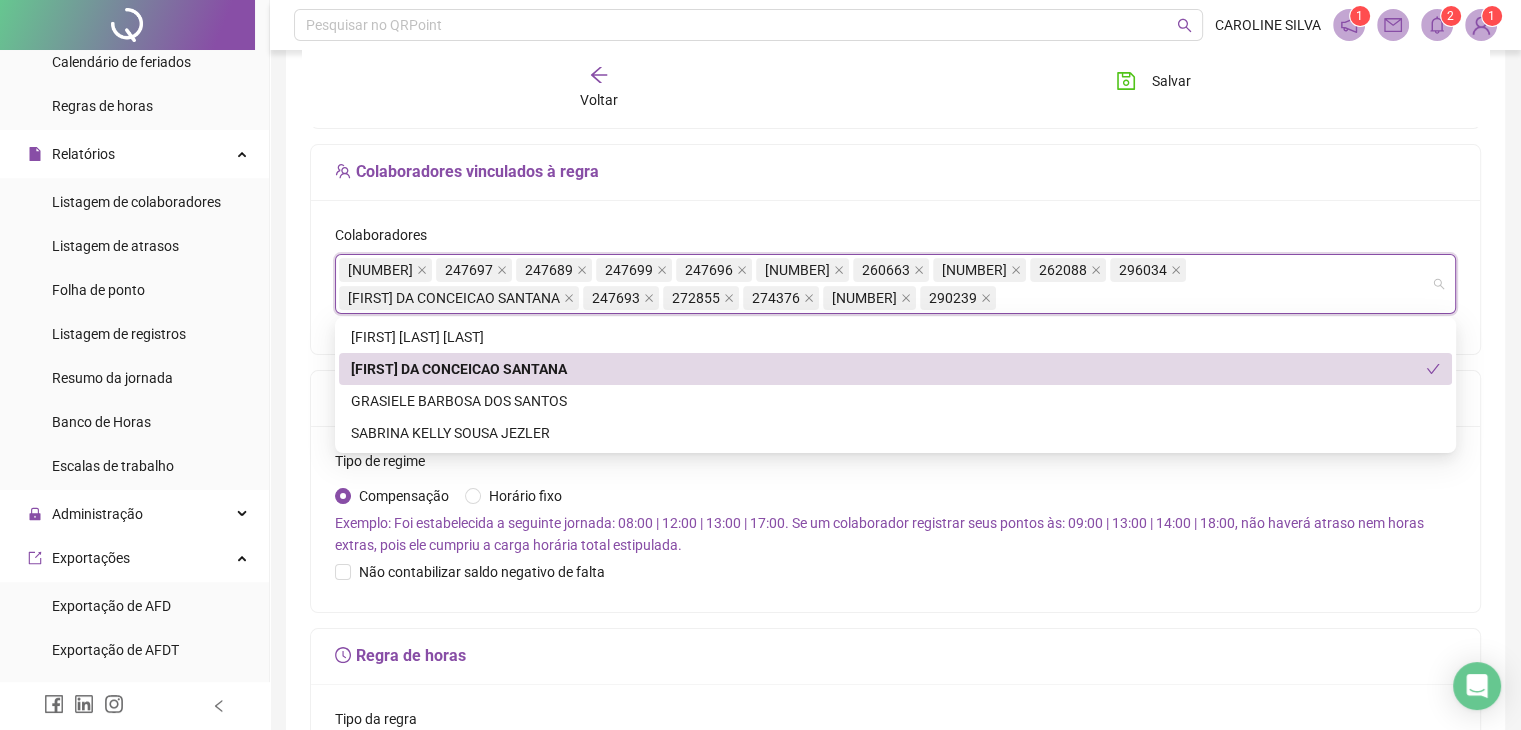 click on "[FIRST] [LAST]" at bounding box center [888, 369] 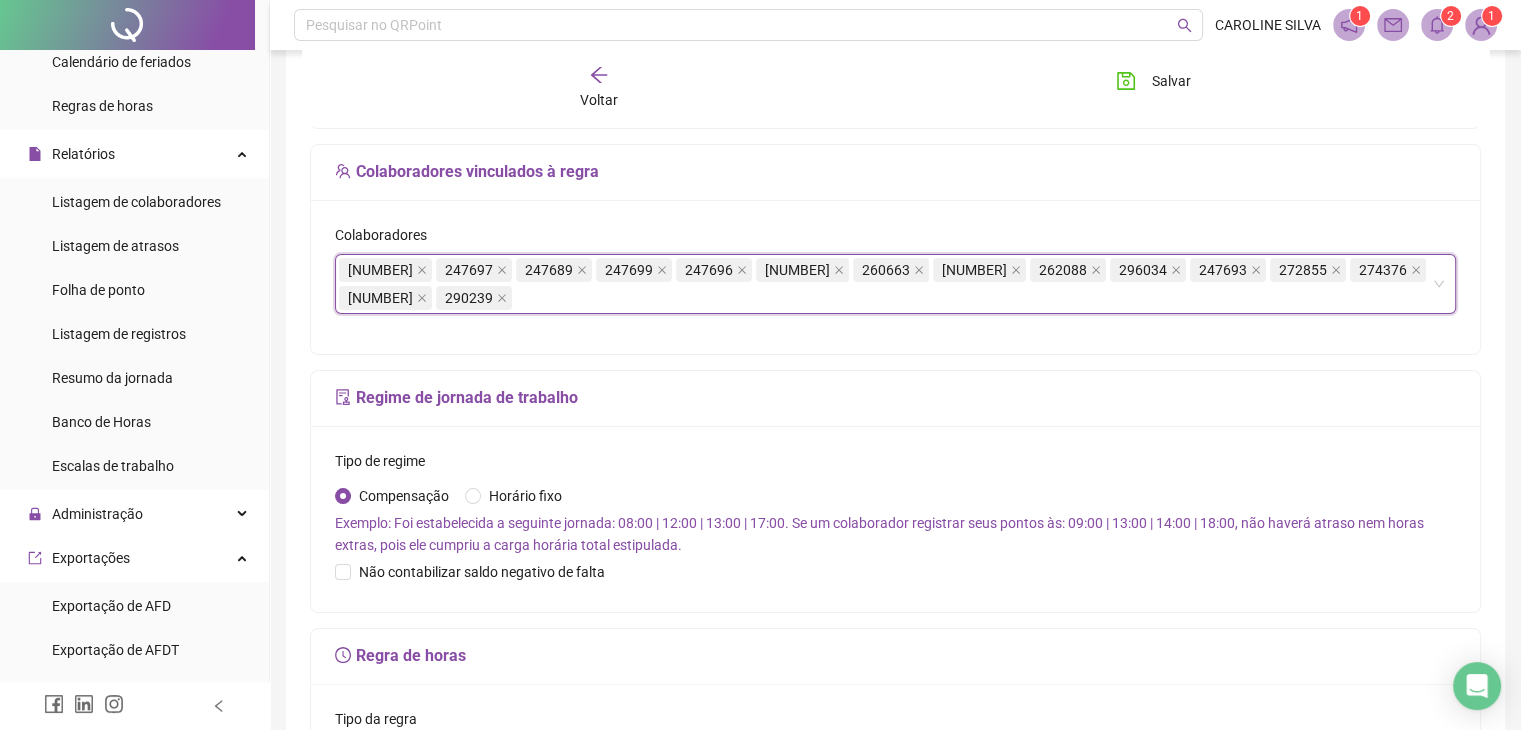 click on "247685 247697 247689 247699 247696 247701 260663 262087 262088 296034 247693 272855 274376 286425 290239" at bounding box center (885, 284) 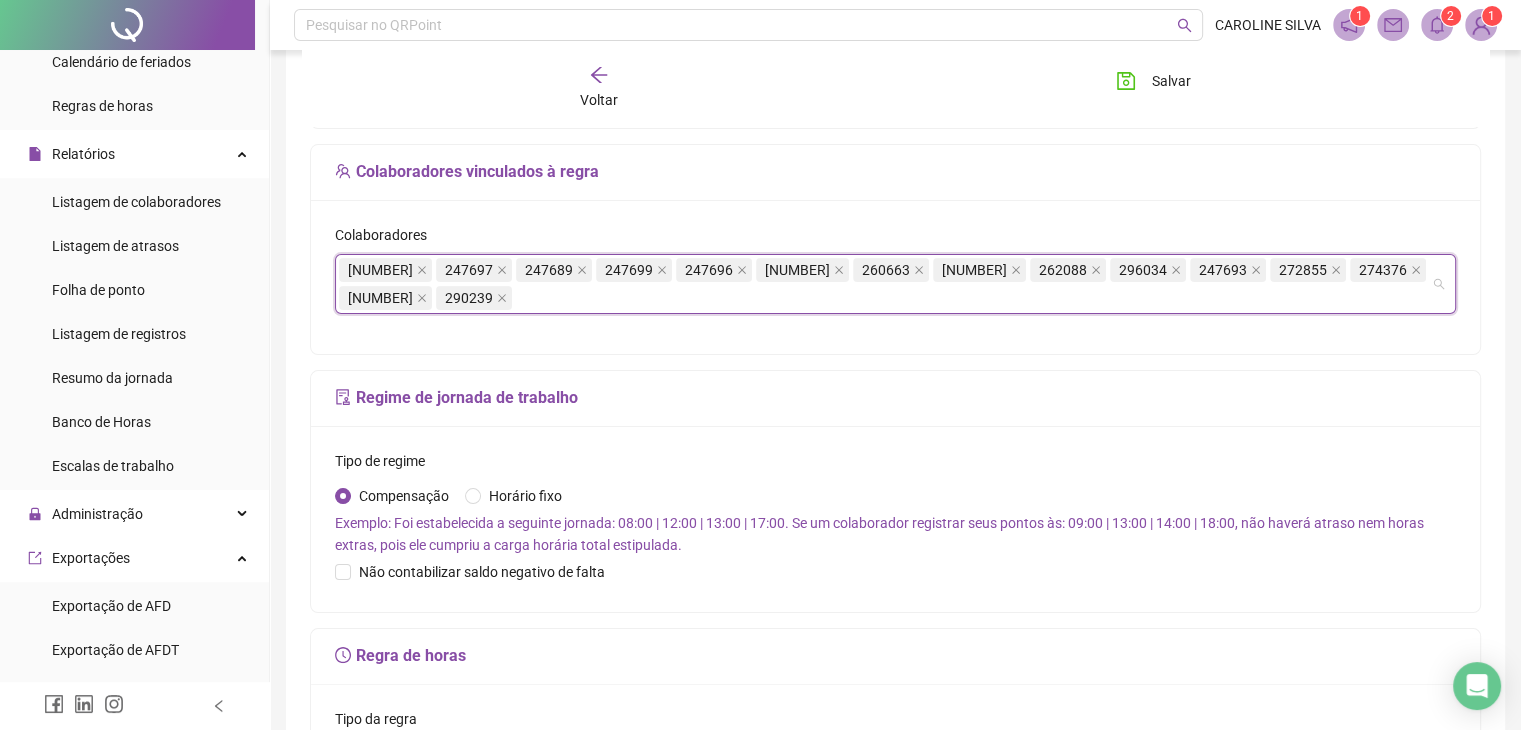 click on "247685 247697 247689 247699 247696 247701 260663 262087 262088 296034 247693 272855 274376 286425 290239" at bounding box center [885, 284] 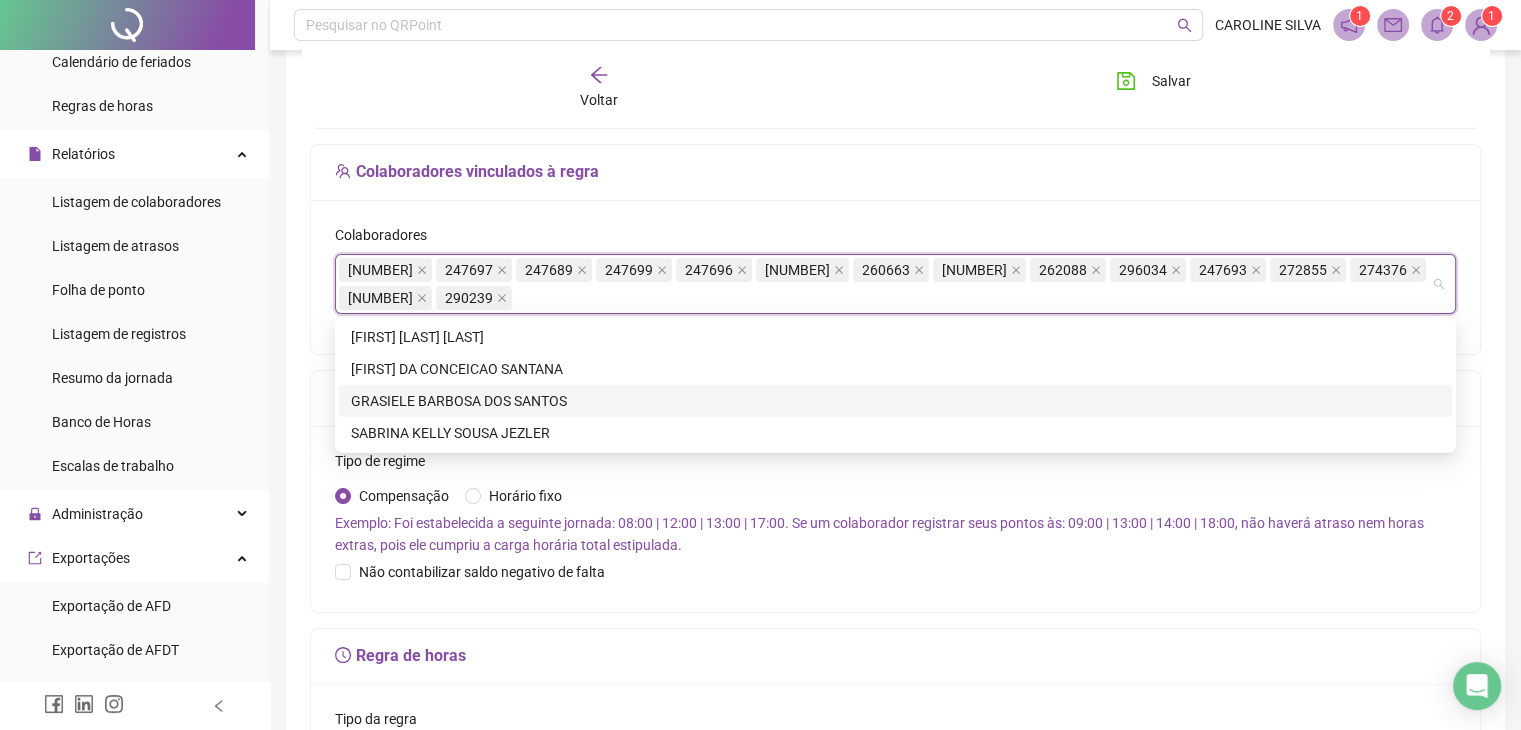 scroll, scrollTop: 300, scrollLeft: 0, axis: vertical 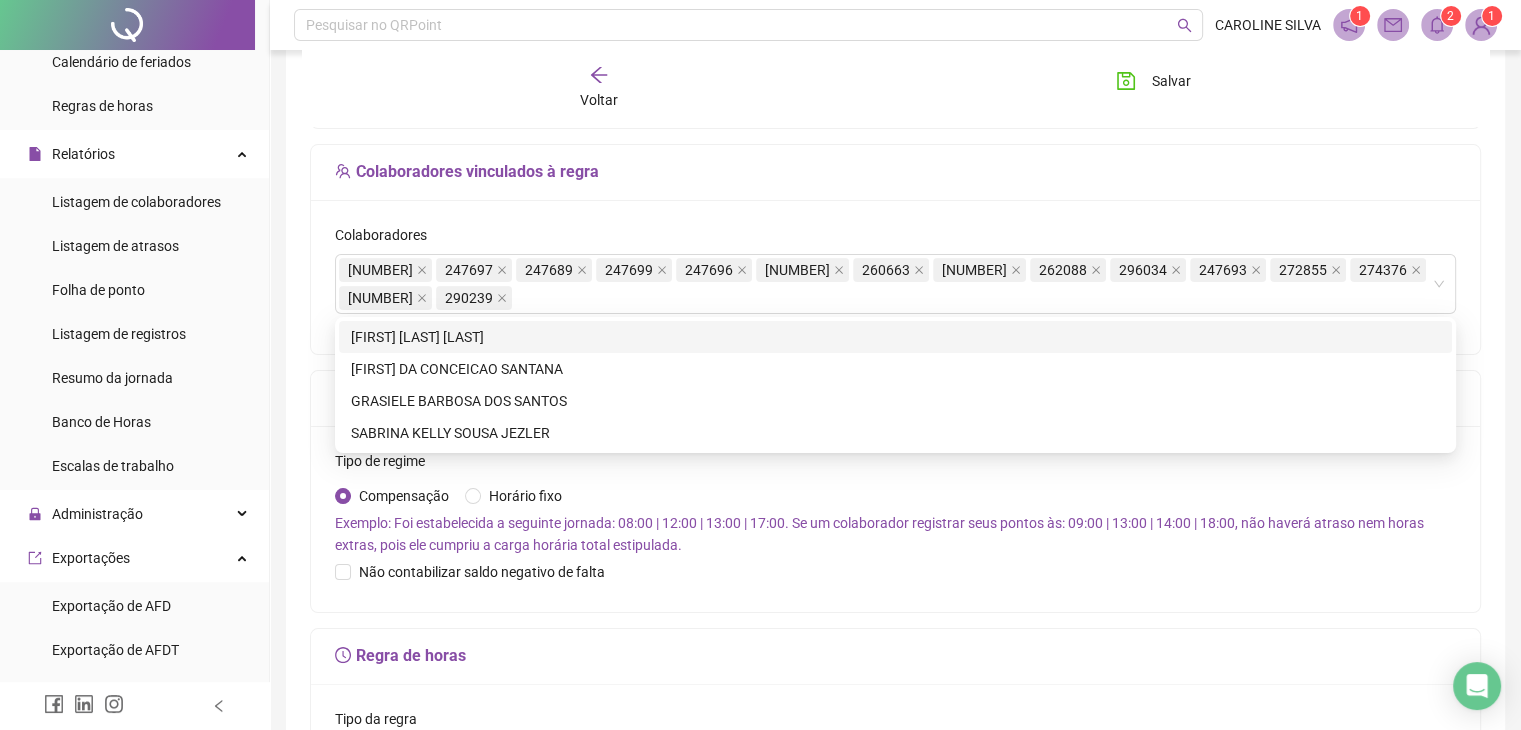 click on "Colaboradores 247685 247697 247689 247699 247696 247701 260663 262087 262088 296034 247693 272855 274376 286425 290239" at bounding box center (895, 277) 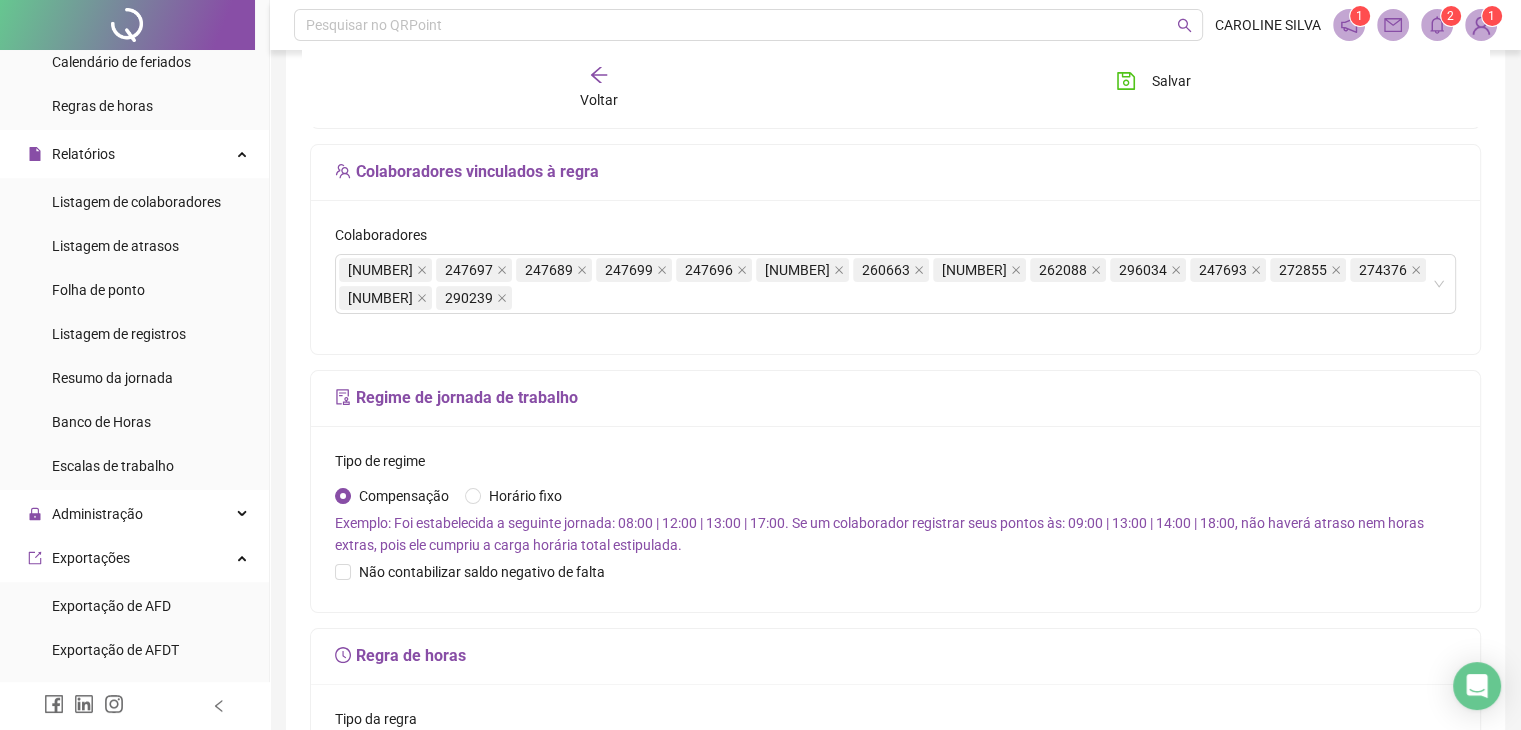 click on "Voltar" at bounding box center [599, 88] 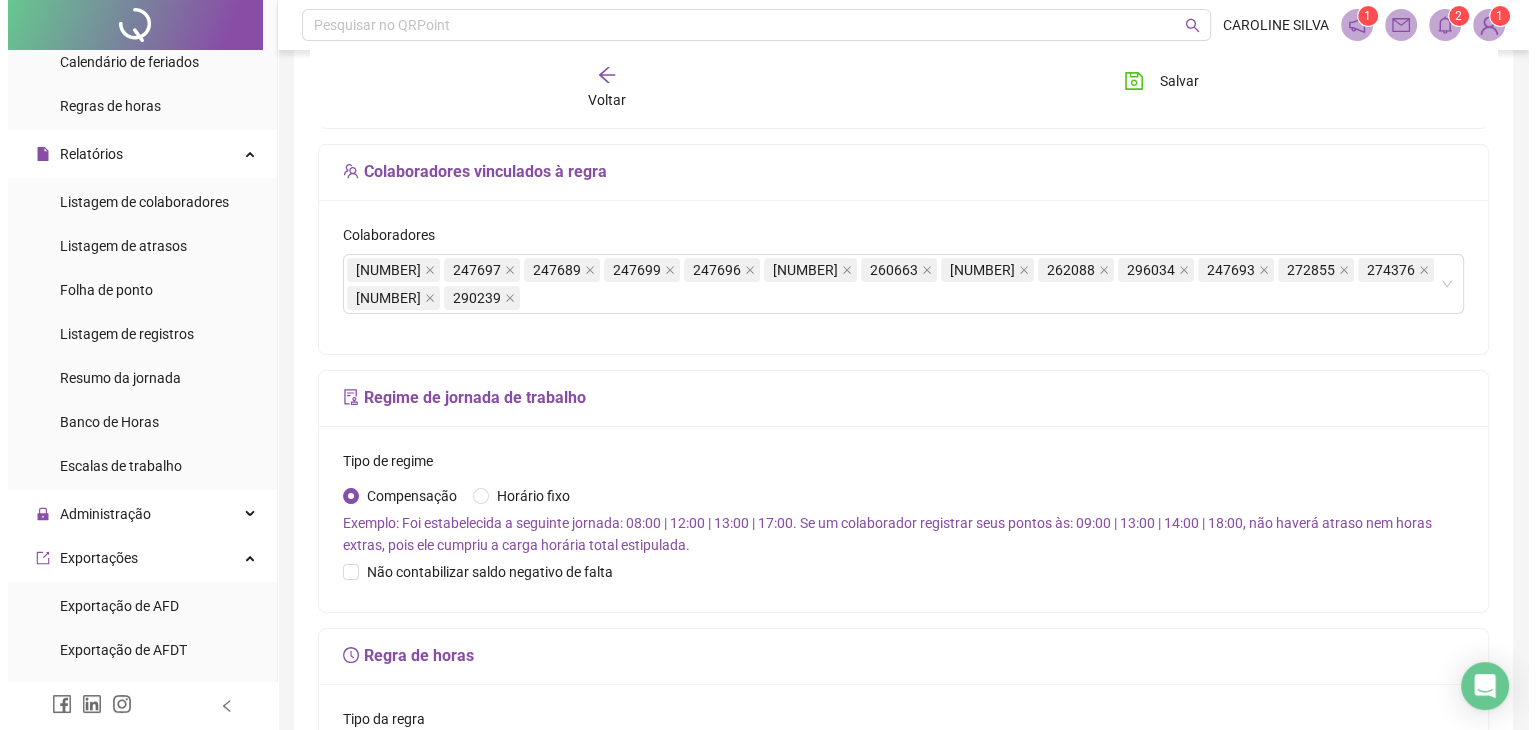 scroll, scrollTop: 0, scrollLeft: 0, axis: both 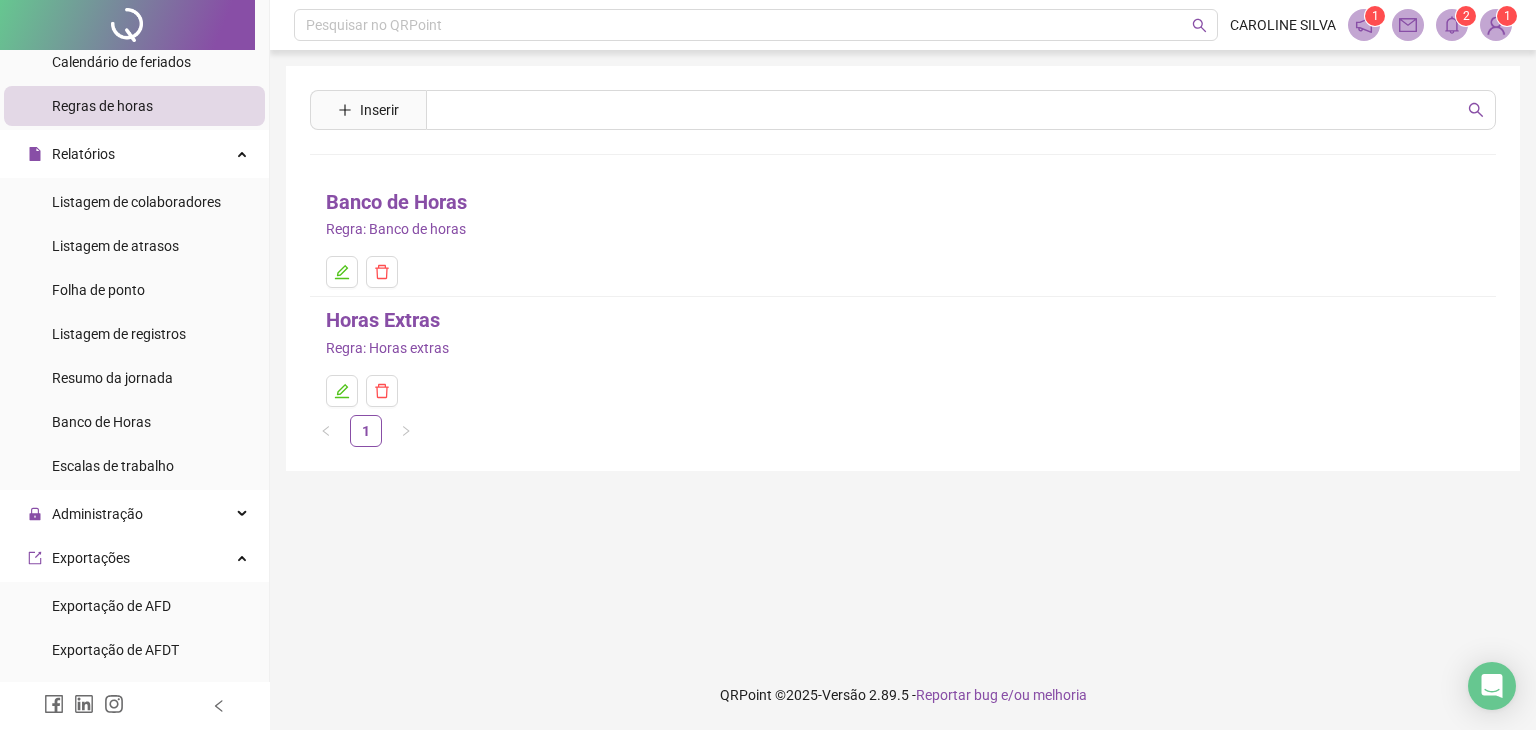 click at bounding box center (127, 25) 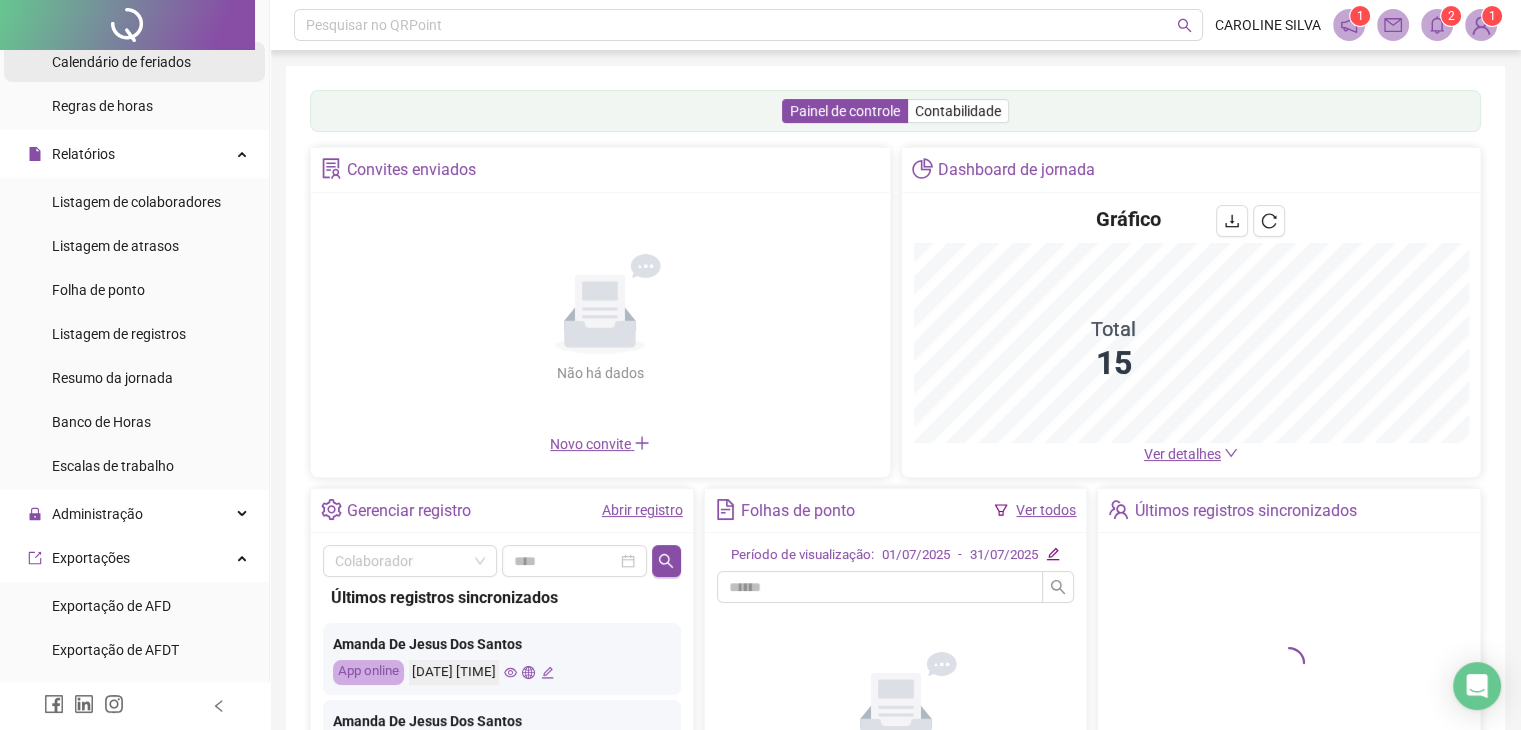 click on "Calendário de feriados" at bounding box center [121, 62] 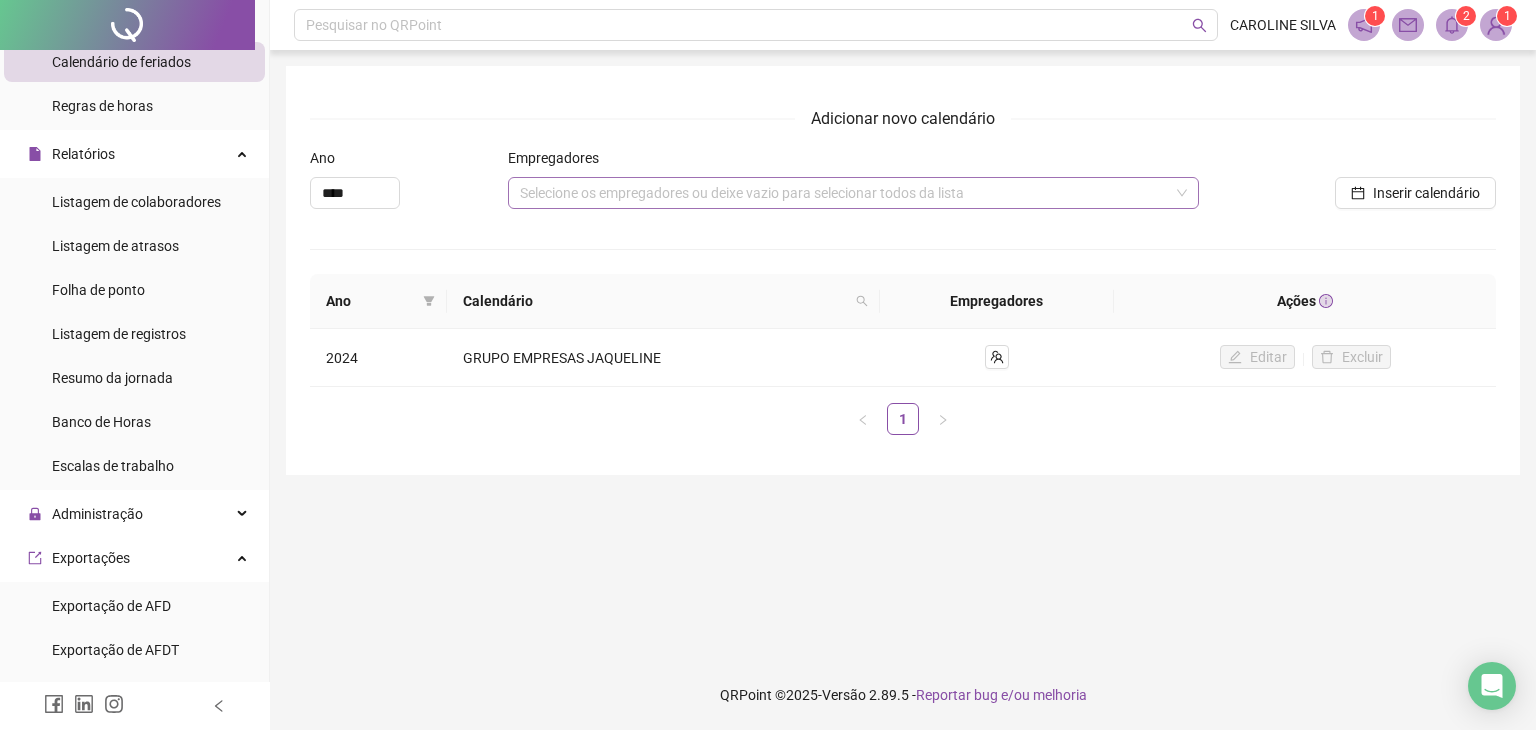click on "Selecione os empregadores ou deixe vazio para selecionar todos da lista" at bounding box center (853, 193) 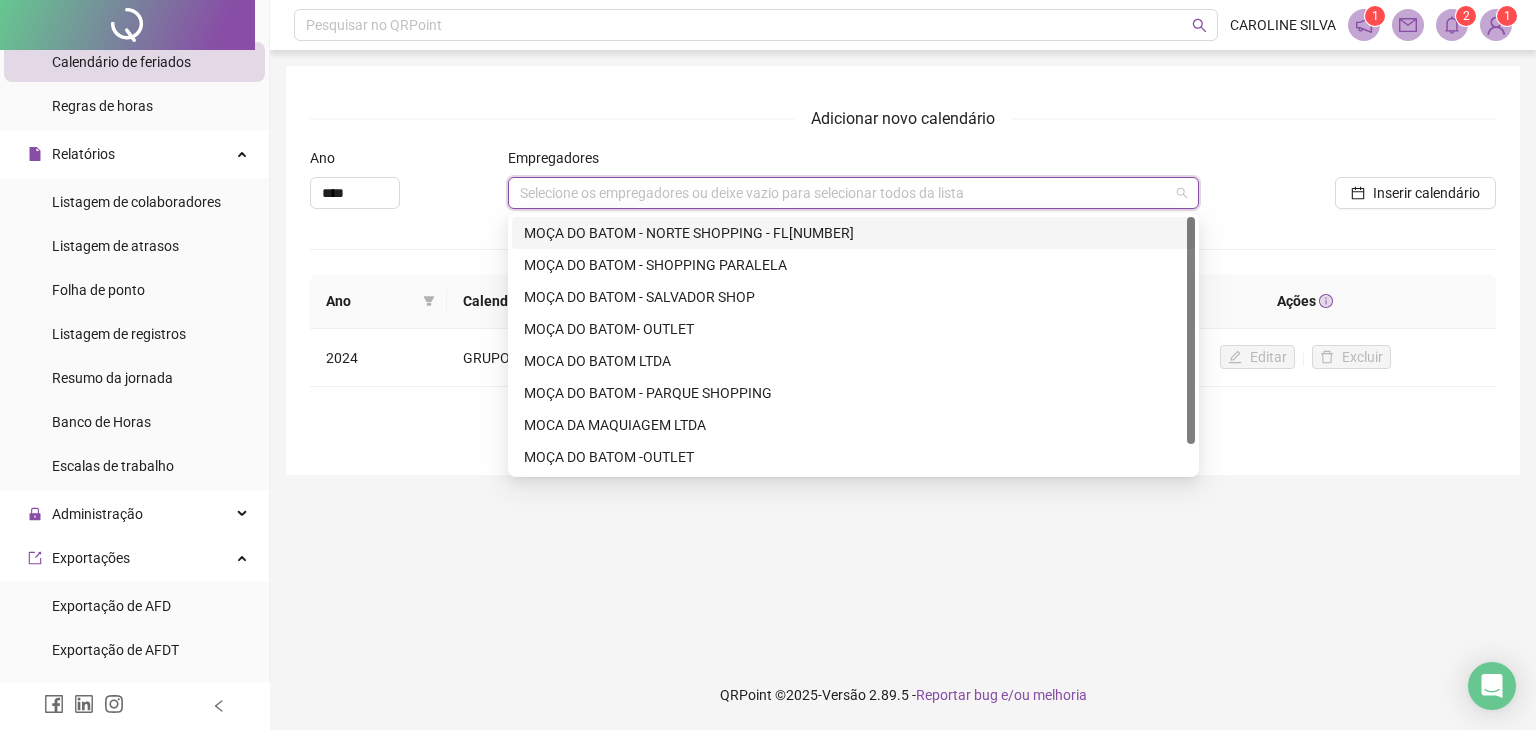 click on "Selecione os empregadores ou deixe vazio para selecionar todos da lista" at bounding box center [853, 193] 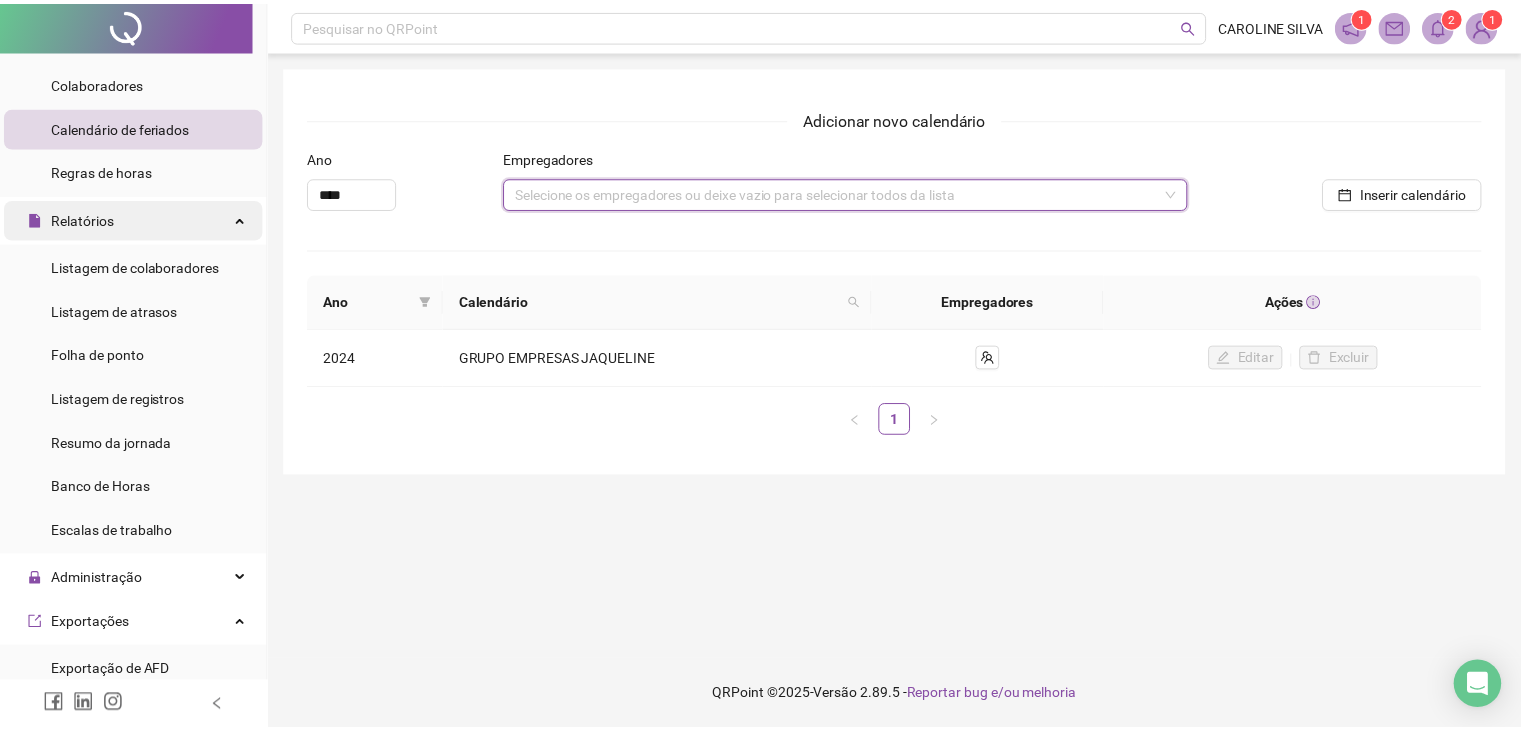 scroll, scrollTop: 180, scrollLeft: 0, axis: vertical 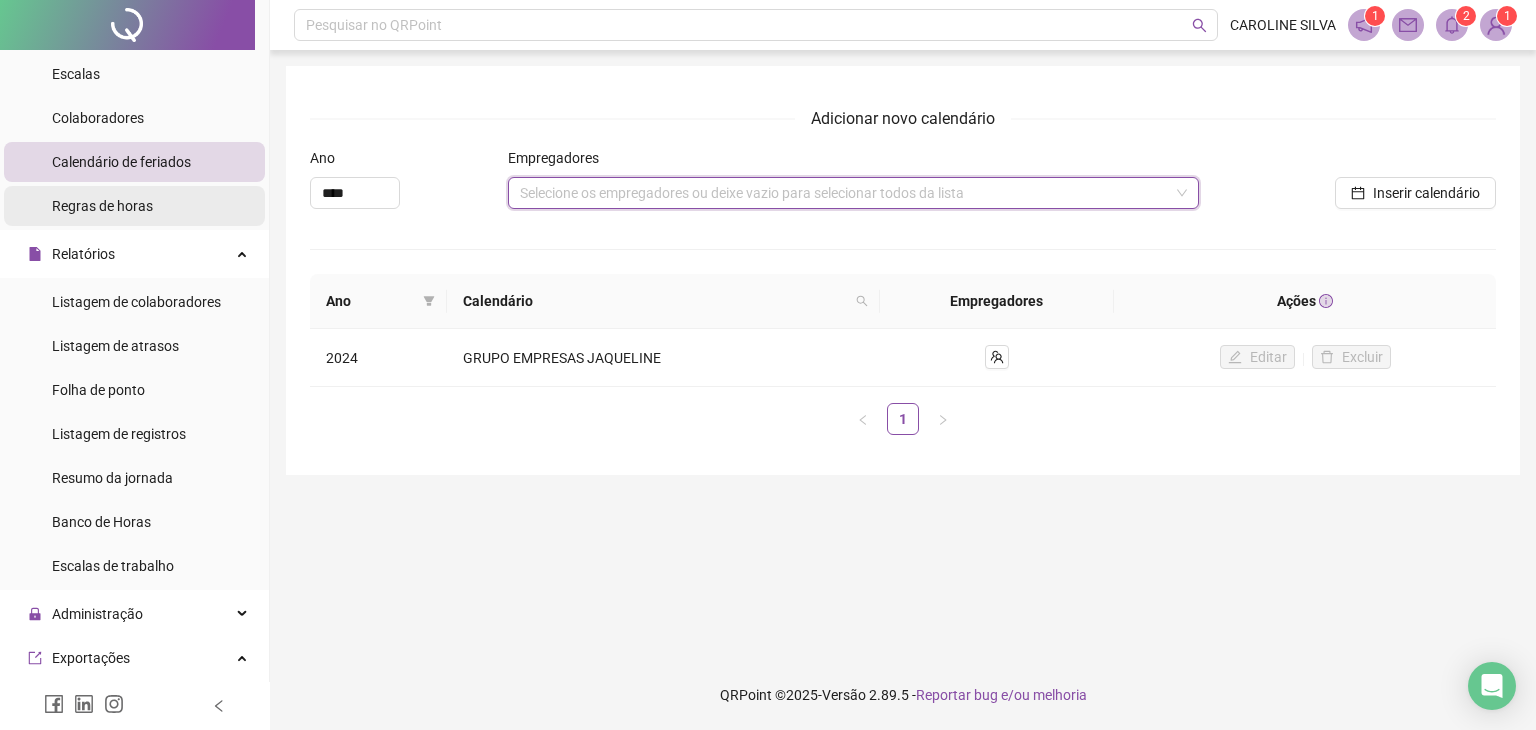 click on "Regras de horas" at bounding box center (102, 206) 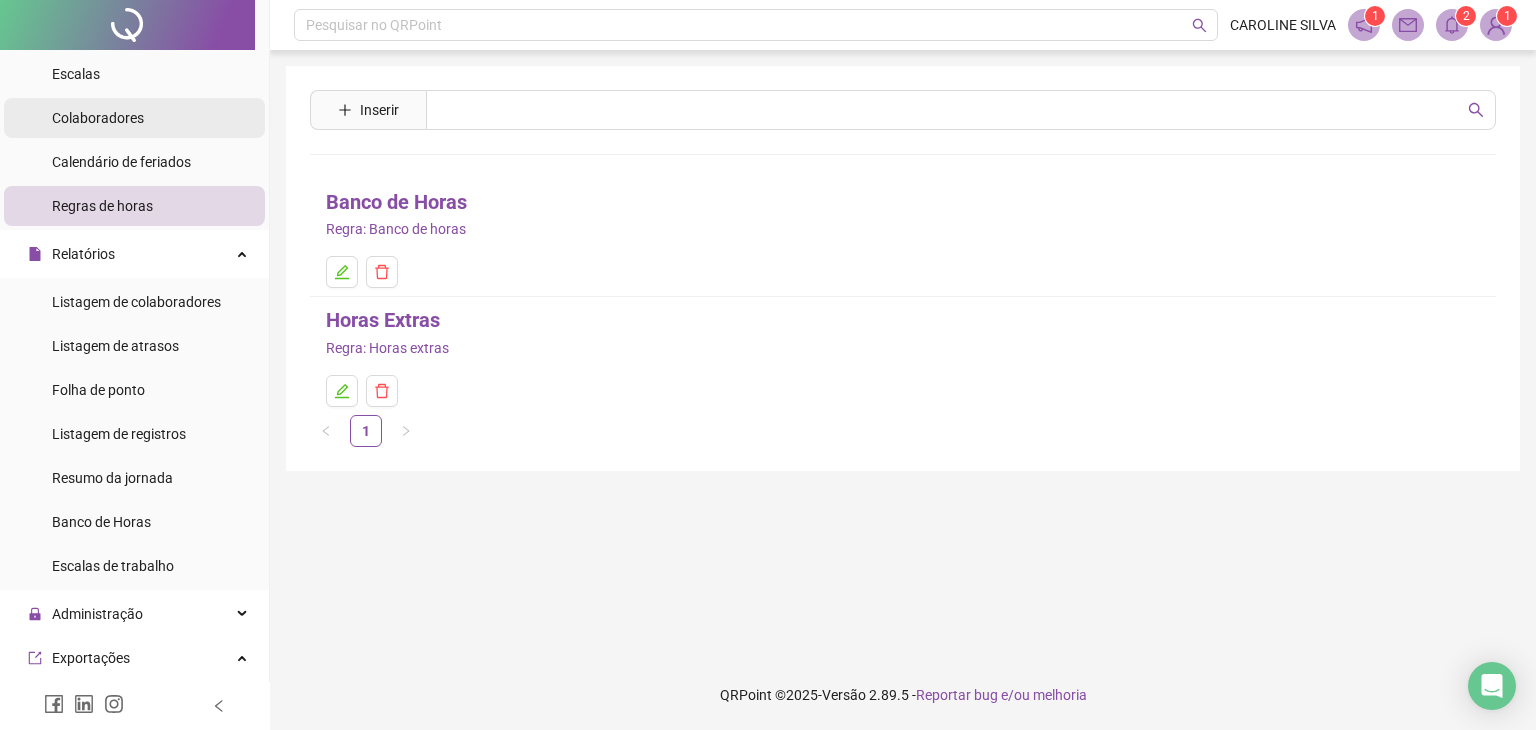 click on "Colaboradores" at bounding box center [98, 118] 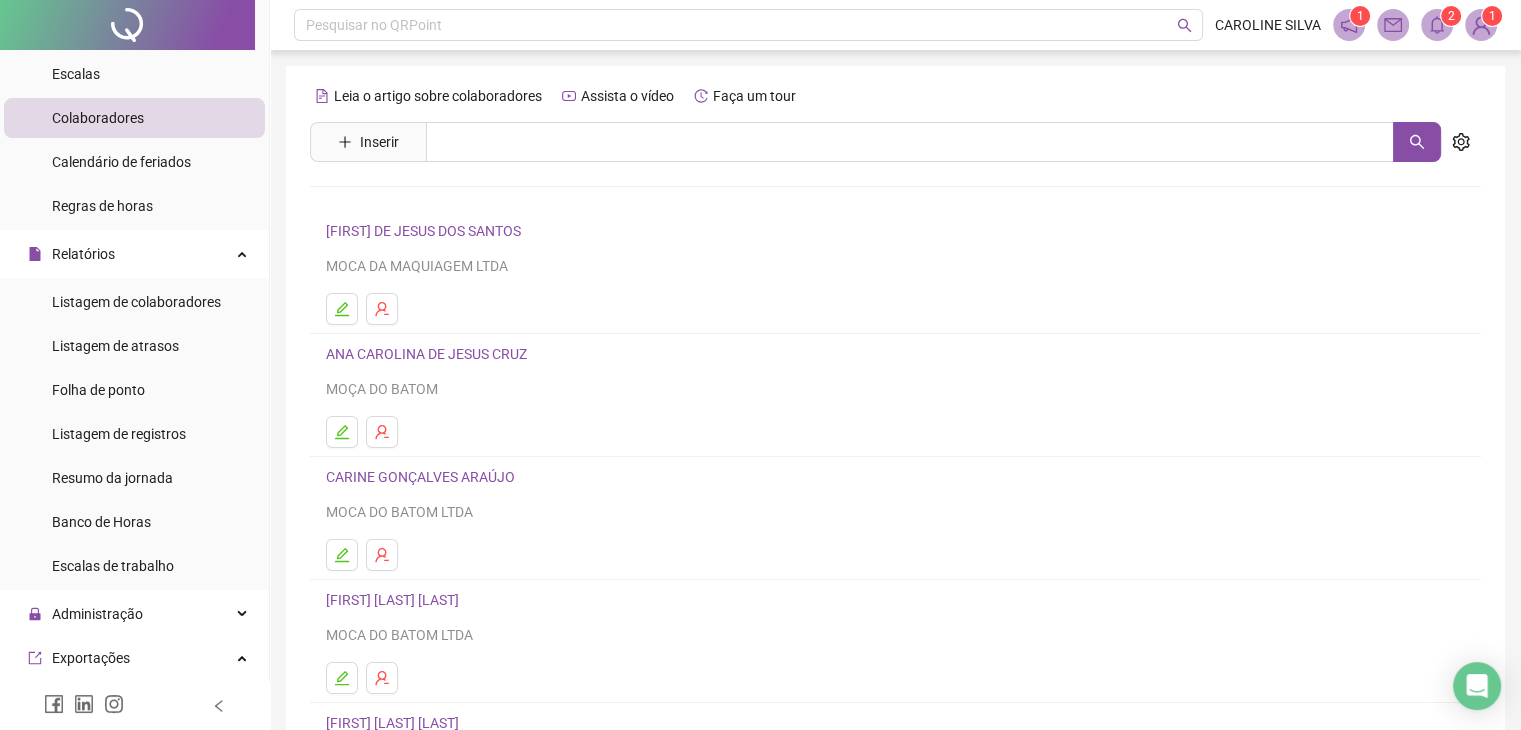 click on "AMANDA DE JESUS DOS SANTOS     MOCA DA MAQUIAGEM LTDA" at bounding box center (895, 248) 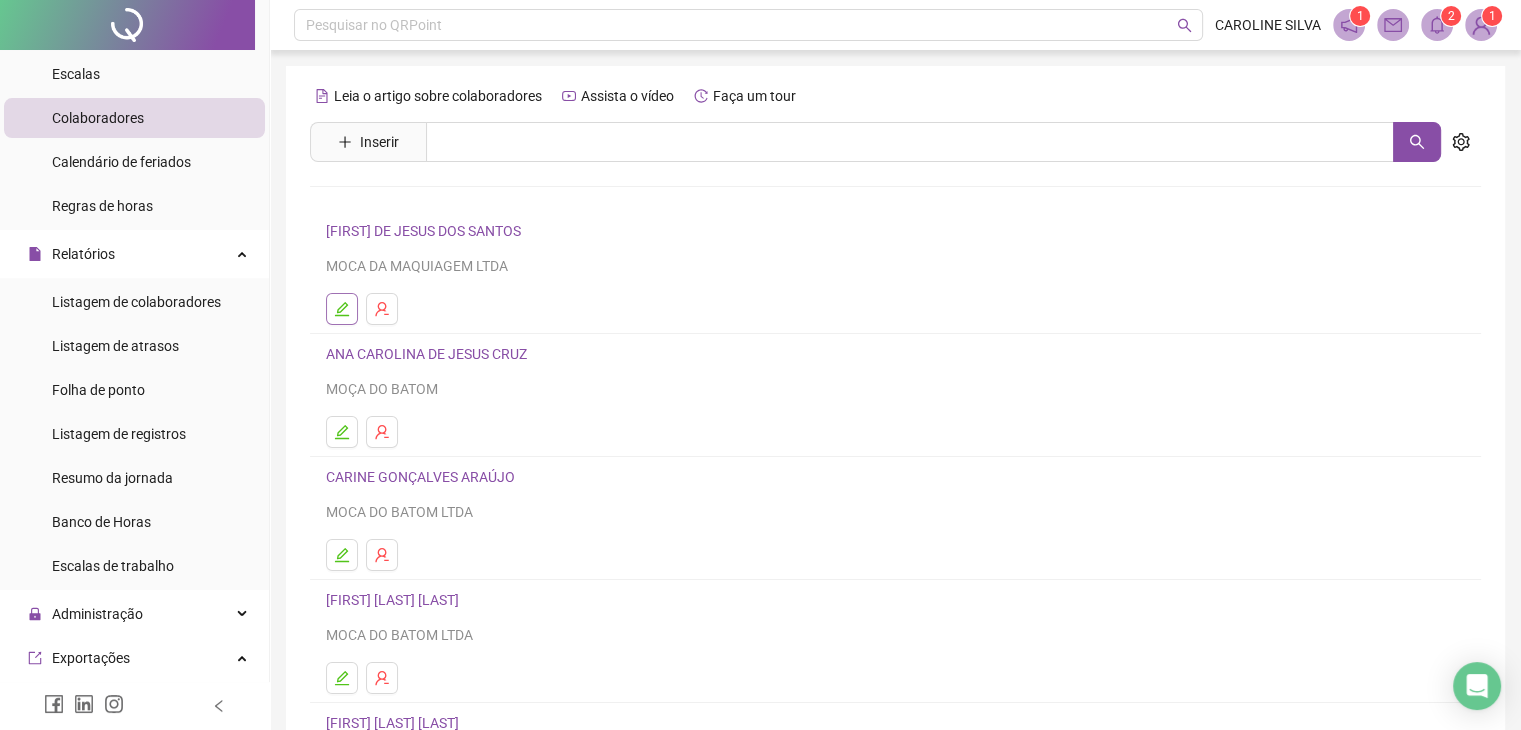 click 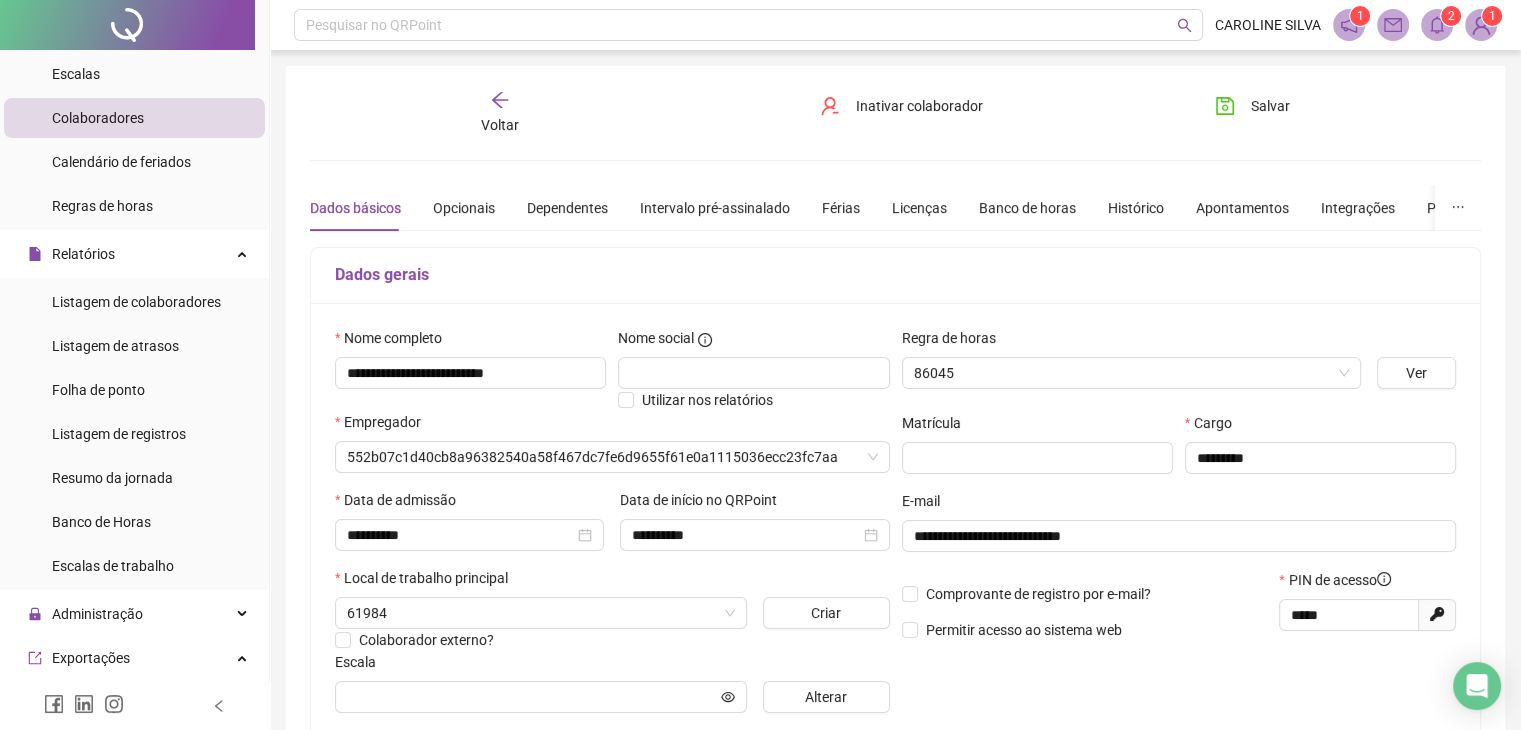 type on "**********" 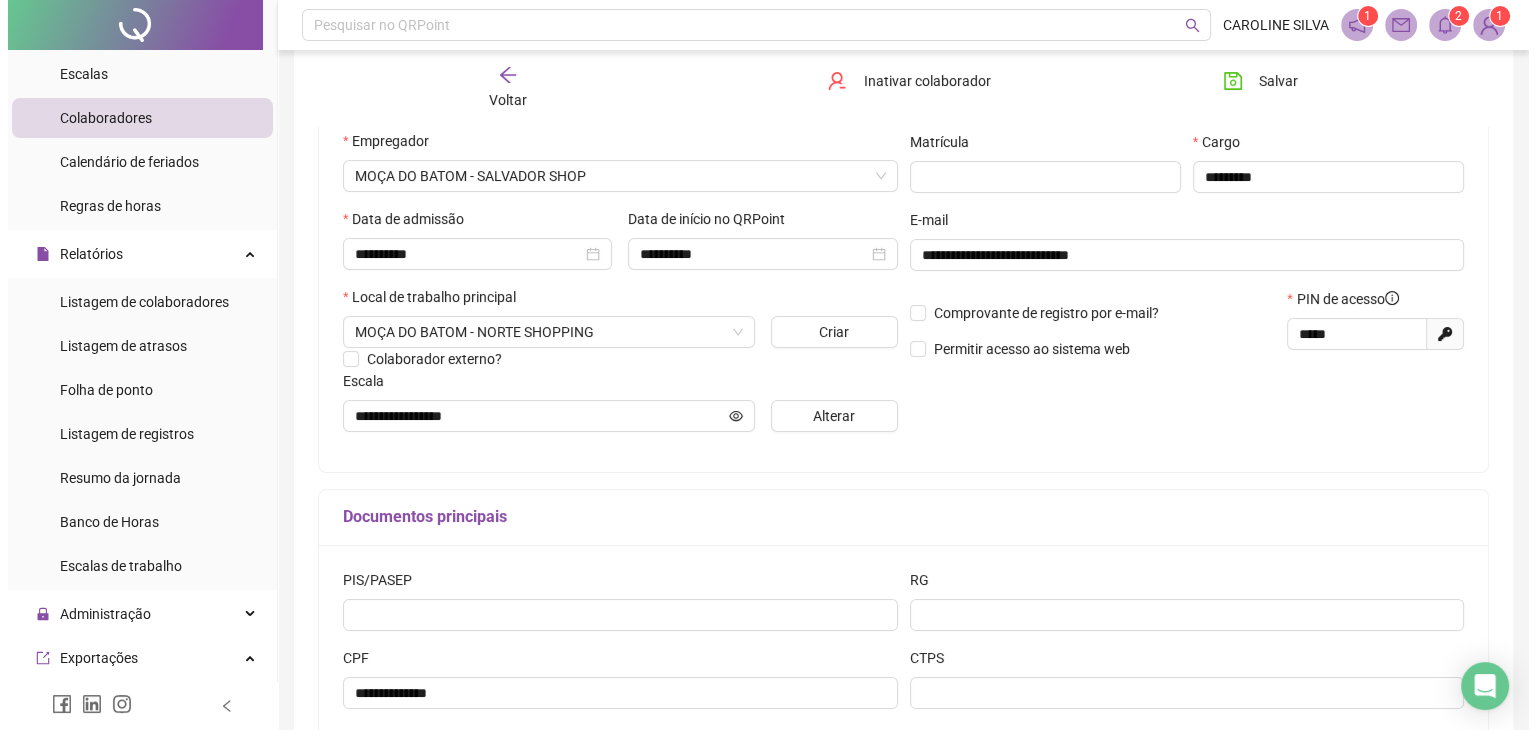scroll, scrollTop: 400, scrollLeft: 0, axis: vertical 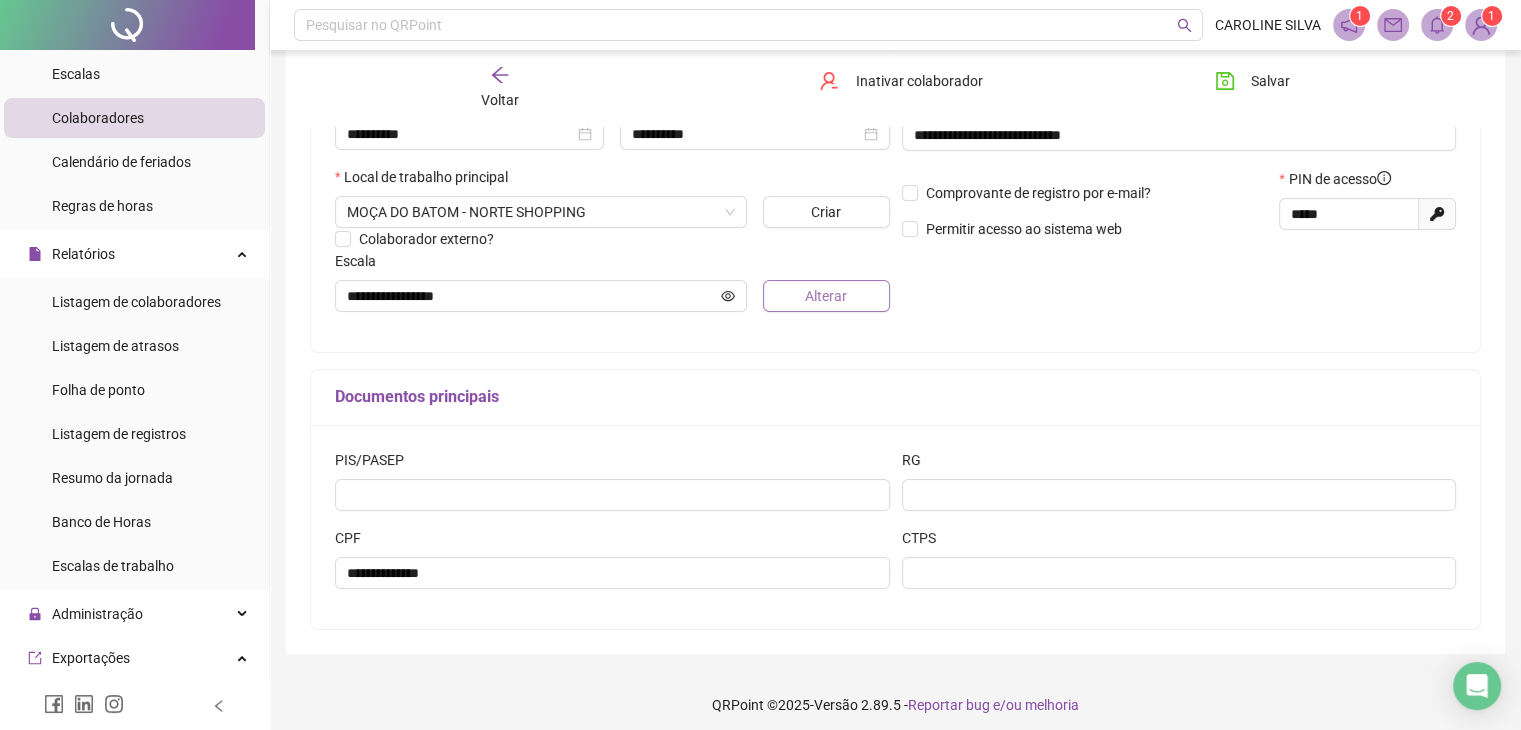 click on "Alterar" at bounding box center (826, 296) 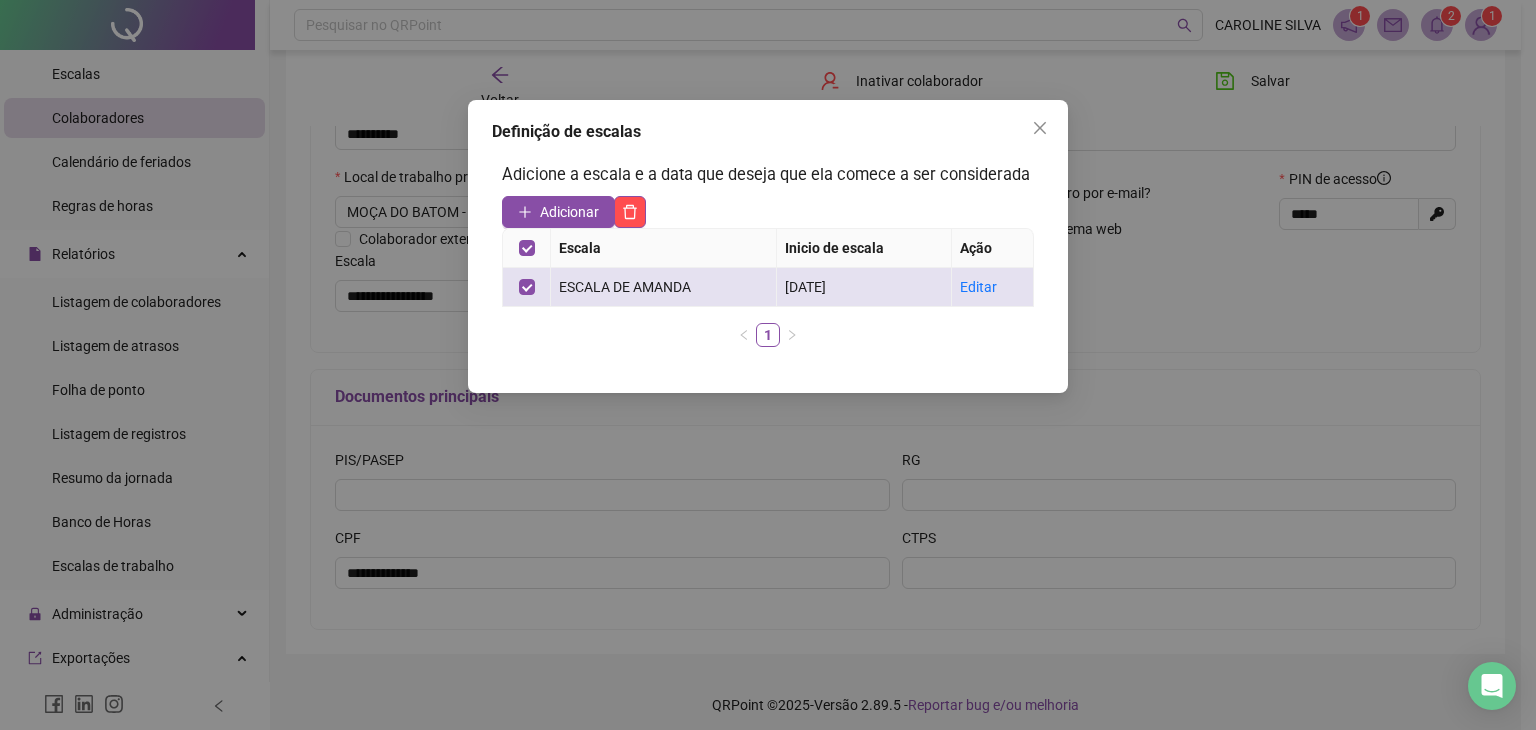 click on "Editar" at bounding box center (993, 287) 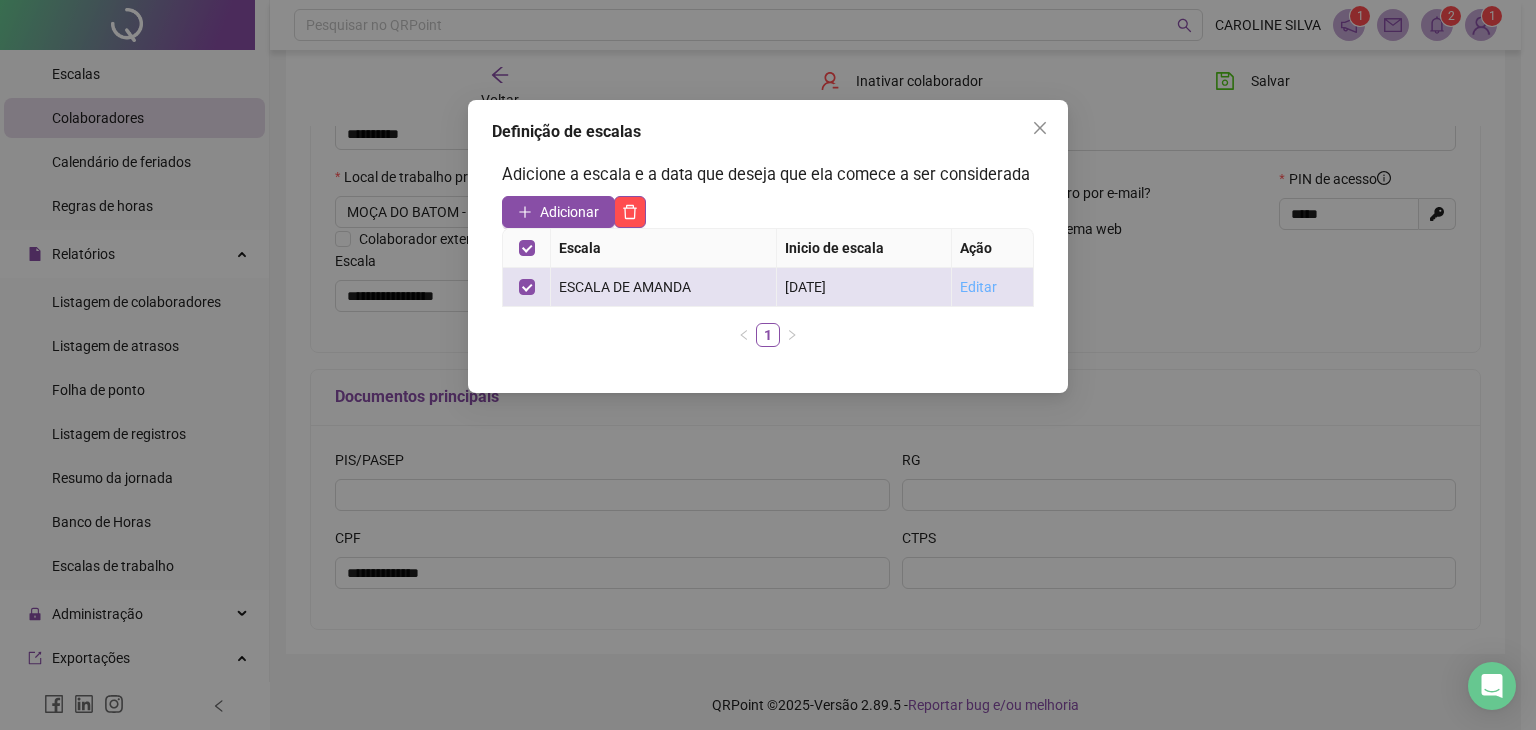 click on "Editar" at bounding box center (978, 287) 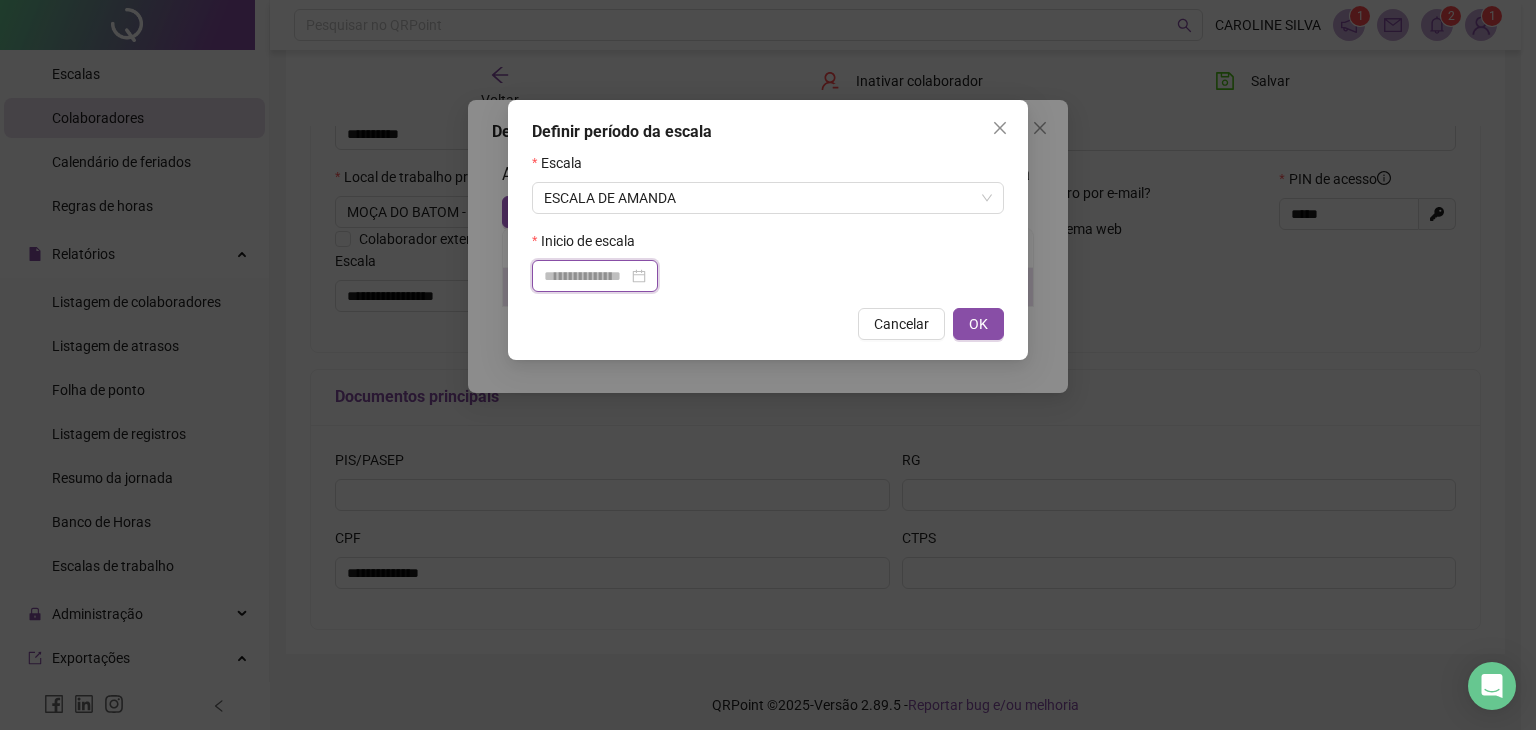click at bounding box center [586, 276] 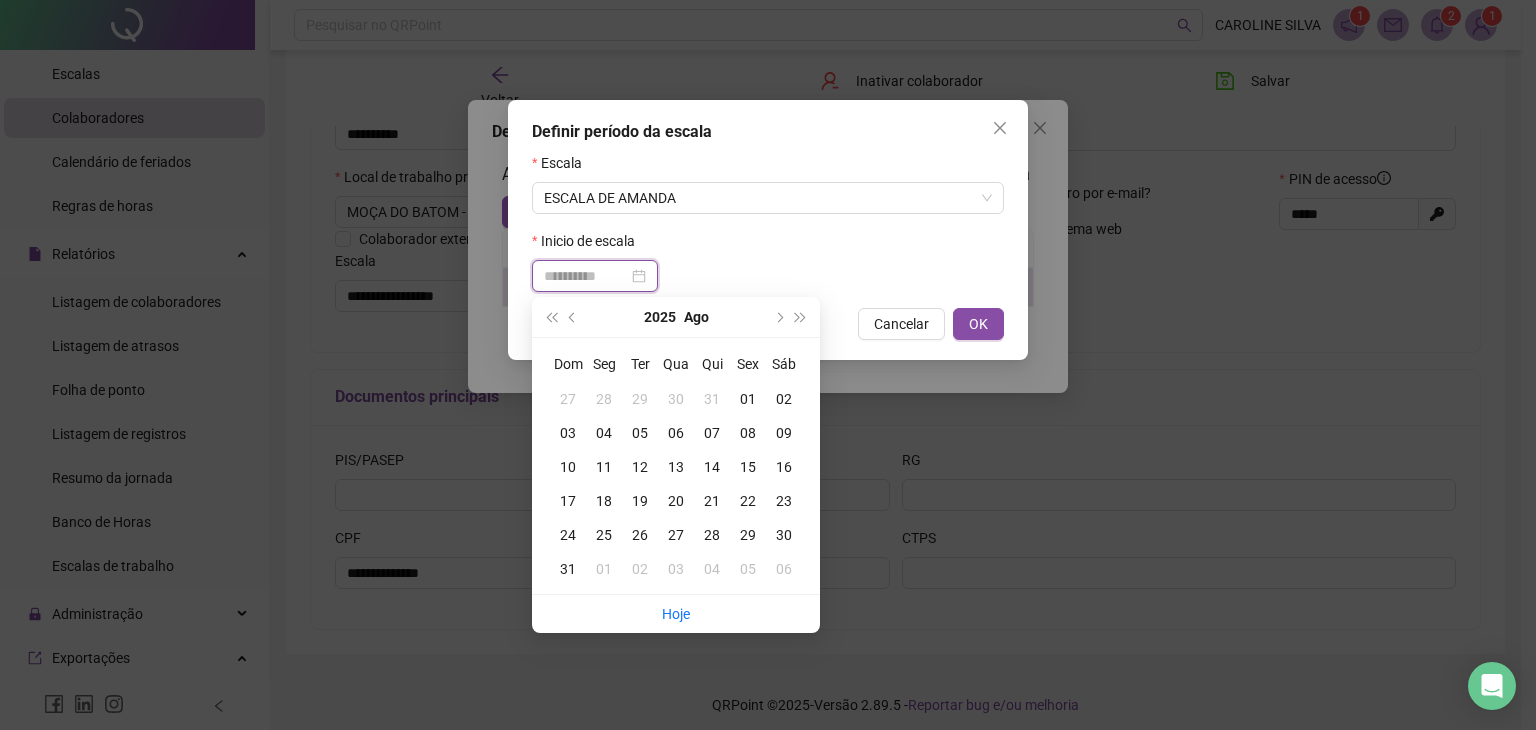 type on "**********" 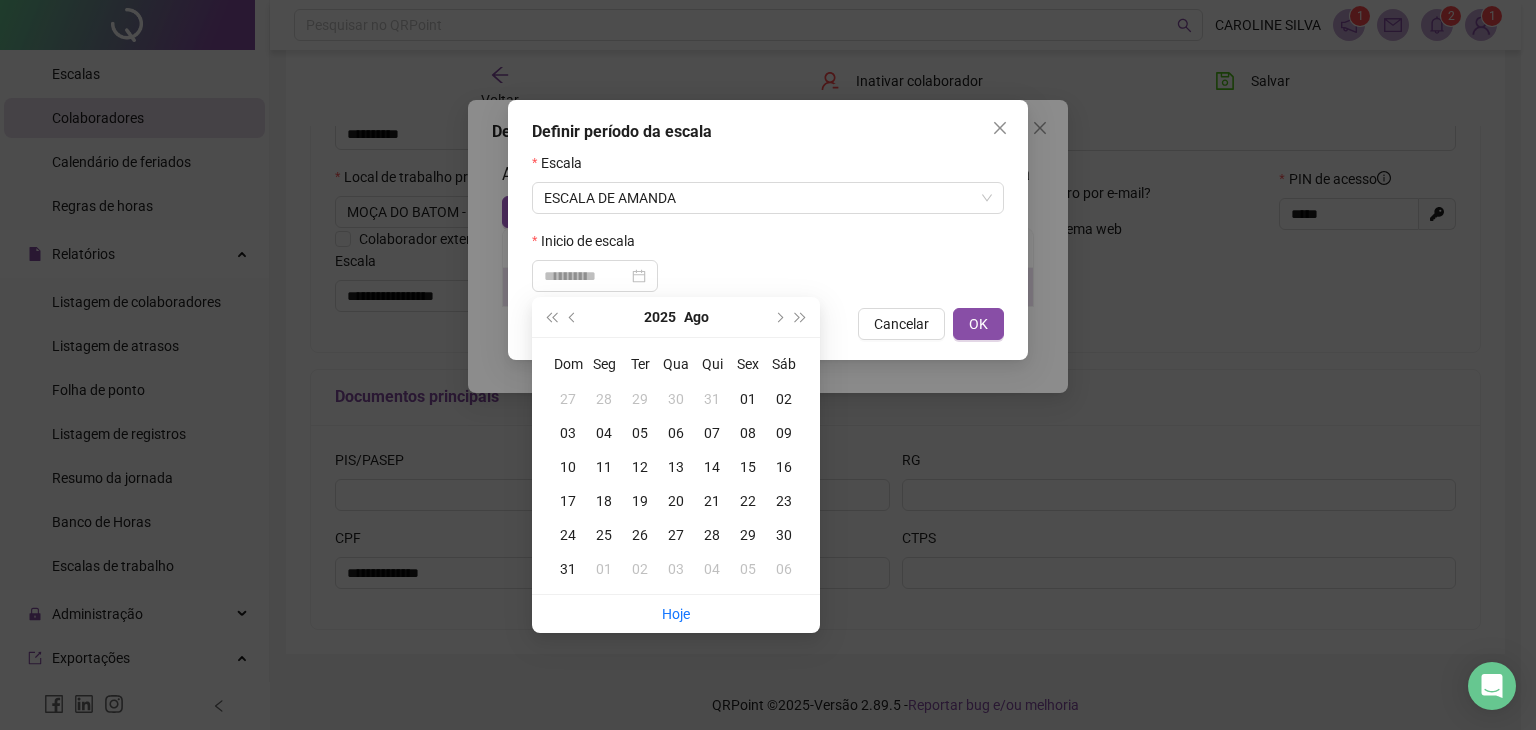 click on "01" at bounding box center (748, 399) 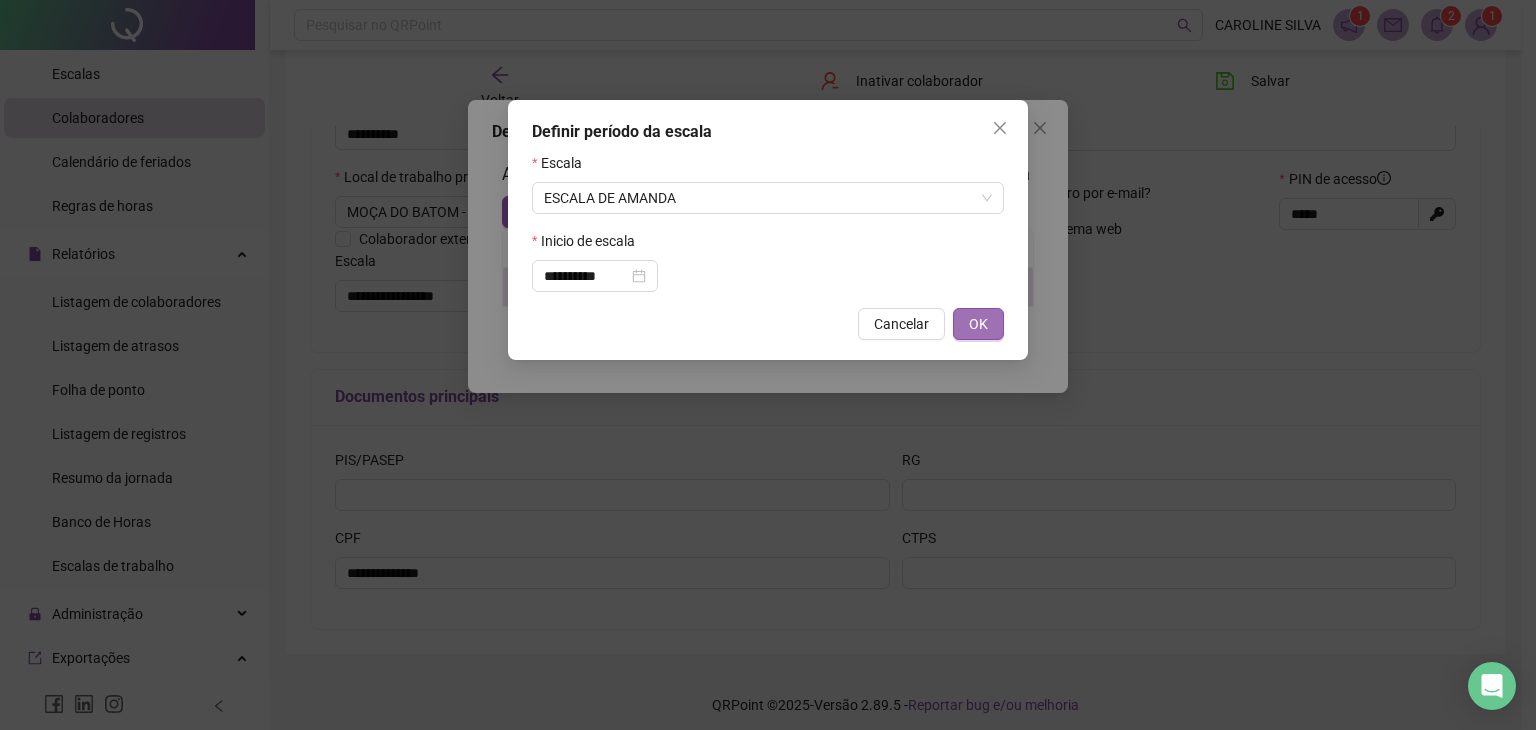 click on "OK" at bounding box center [978, 324] 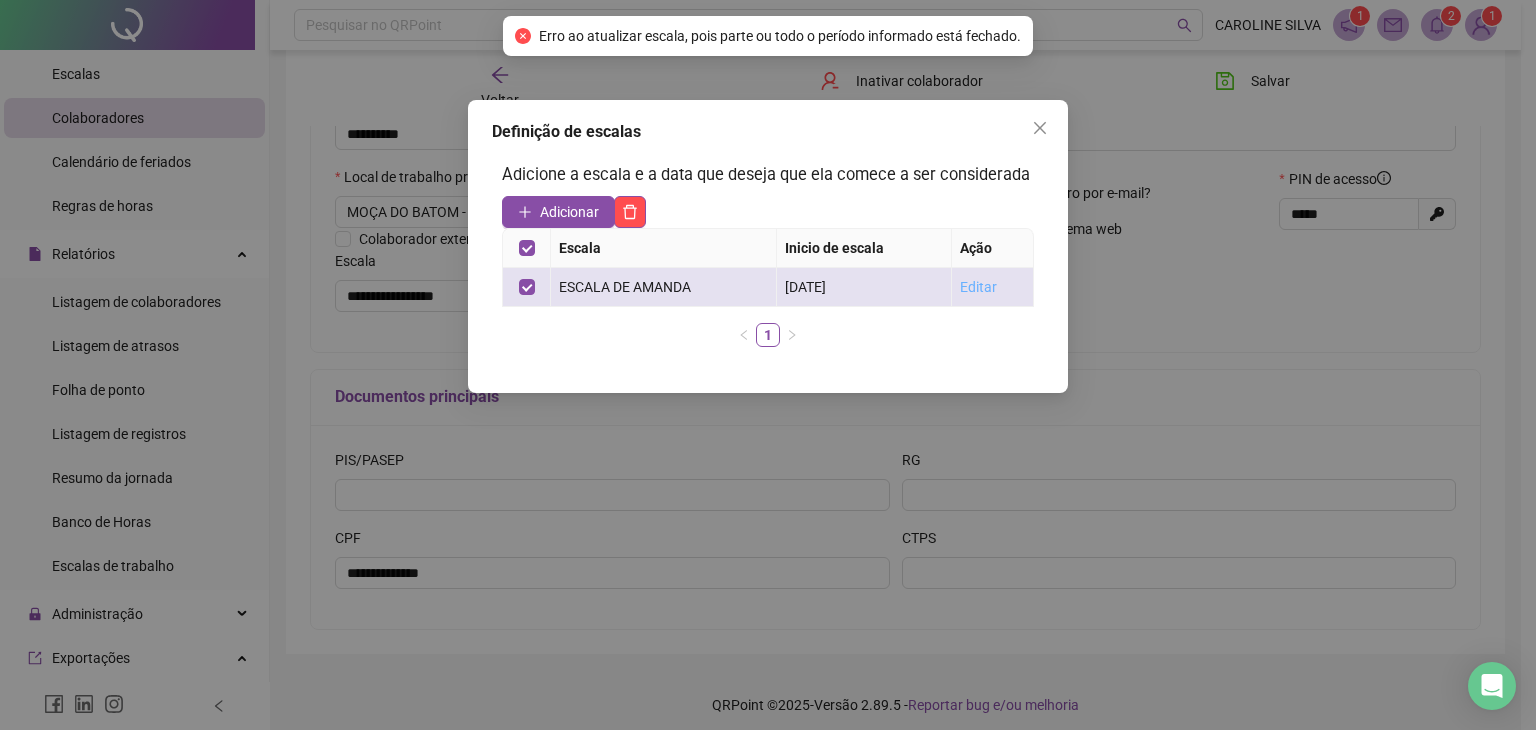 click on "Editar" at bounding box center (978, 287) 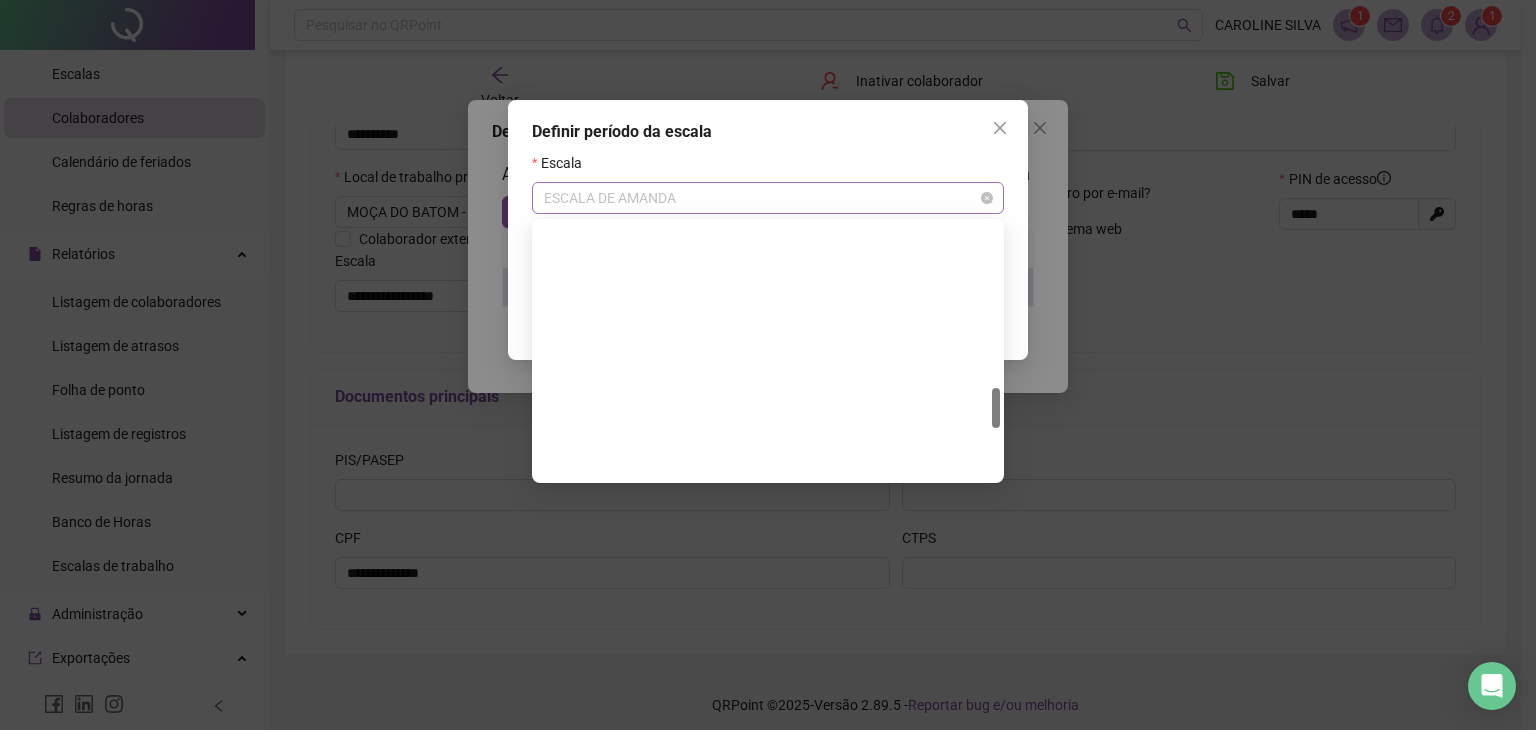 click on "ESCALA DE AMANDA" at bounding box center [768, 198] 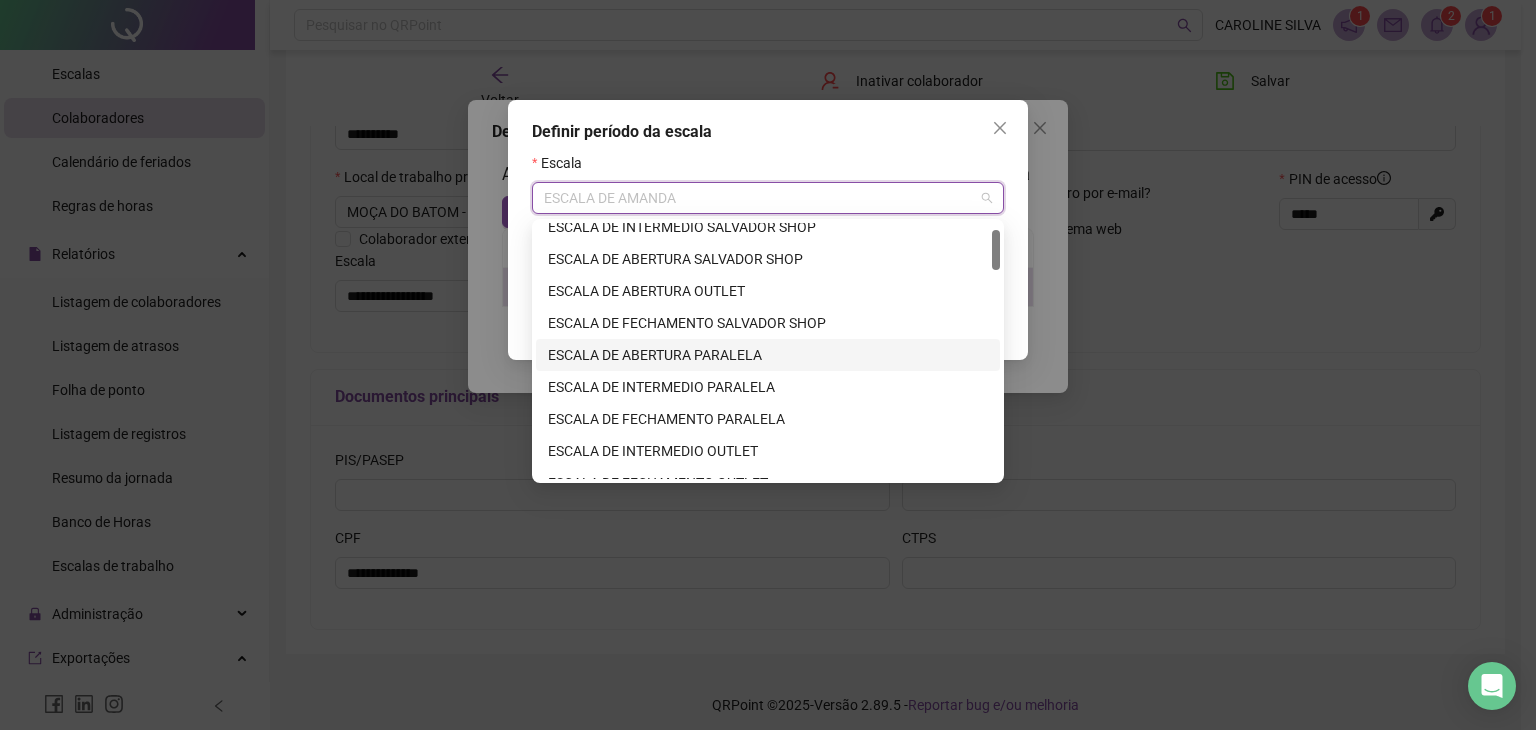 scroll, scrollTop: 0, scrollLeft: 0, axis: both 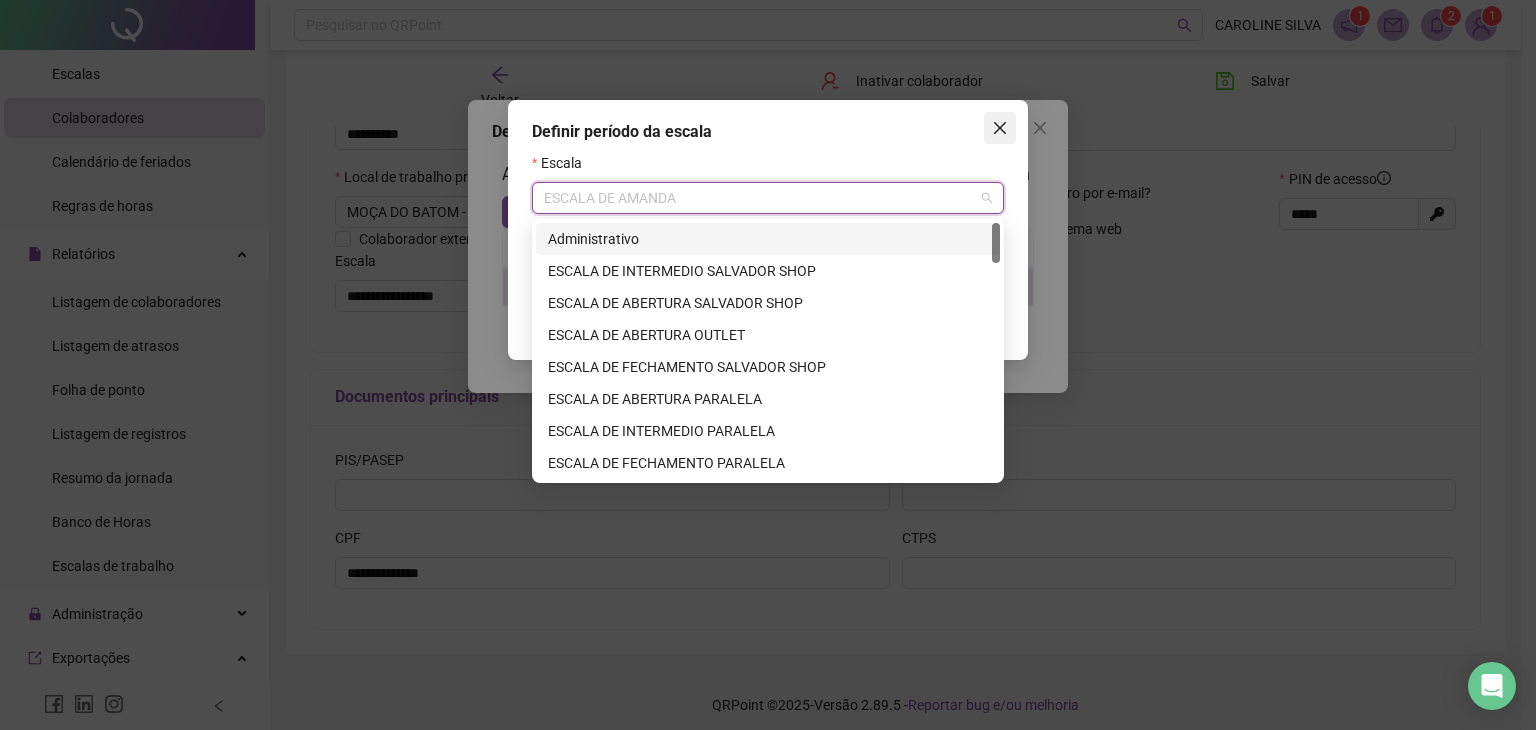 click 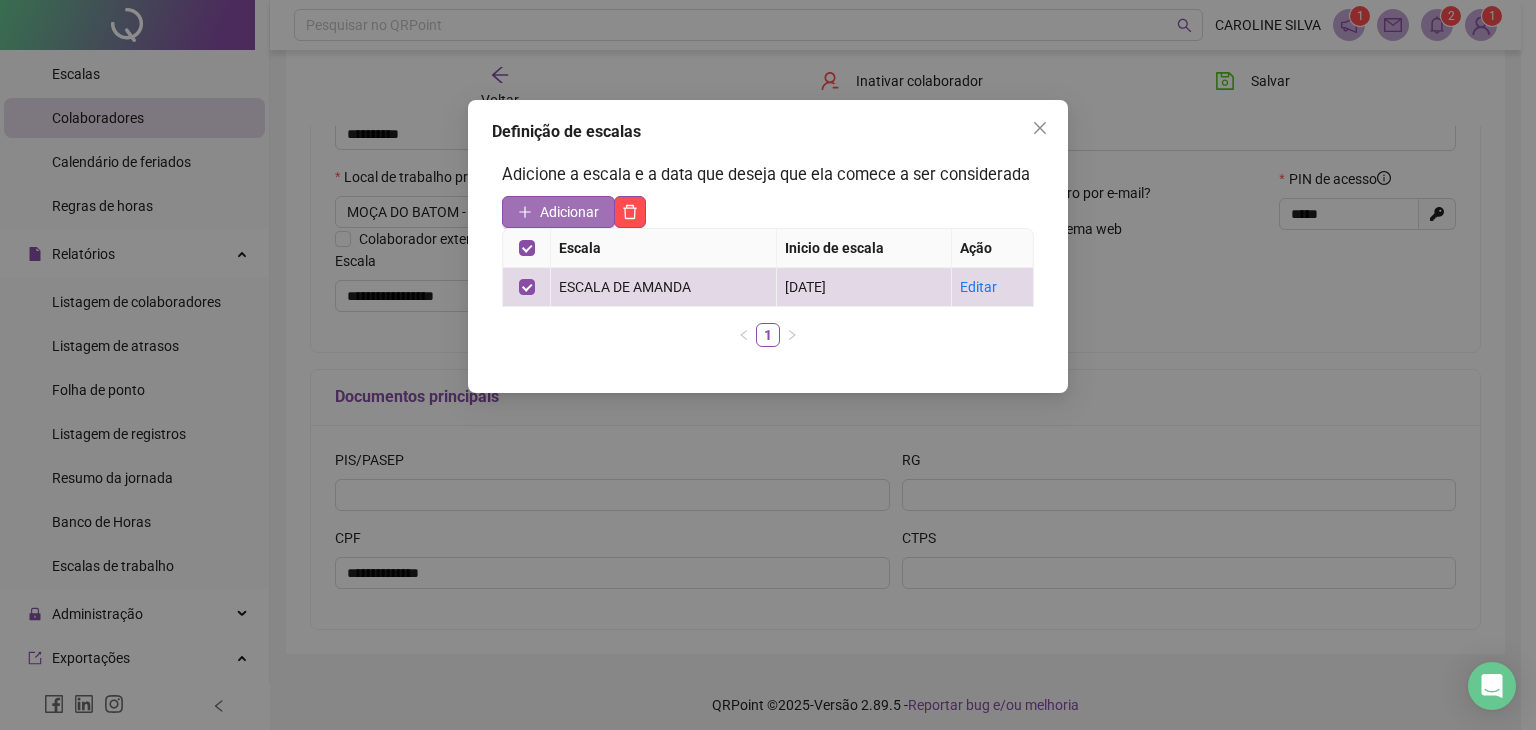 click on "Adicionar" at bounding box center (569, 212) 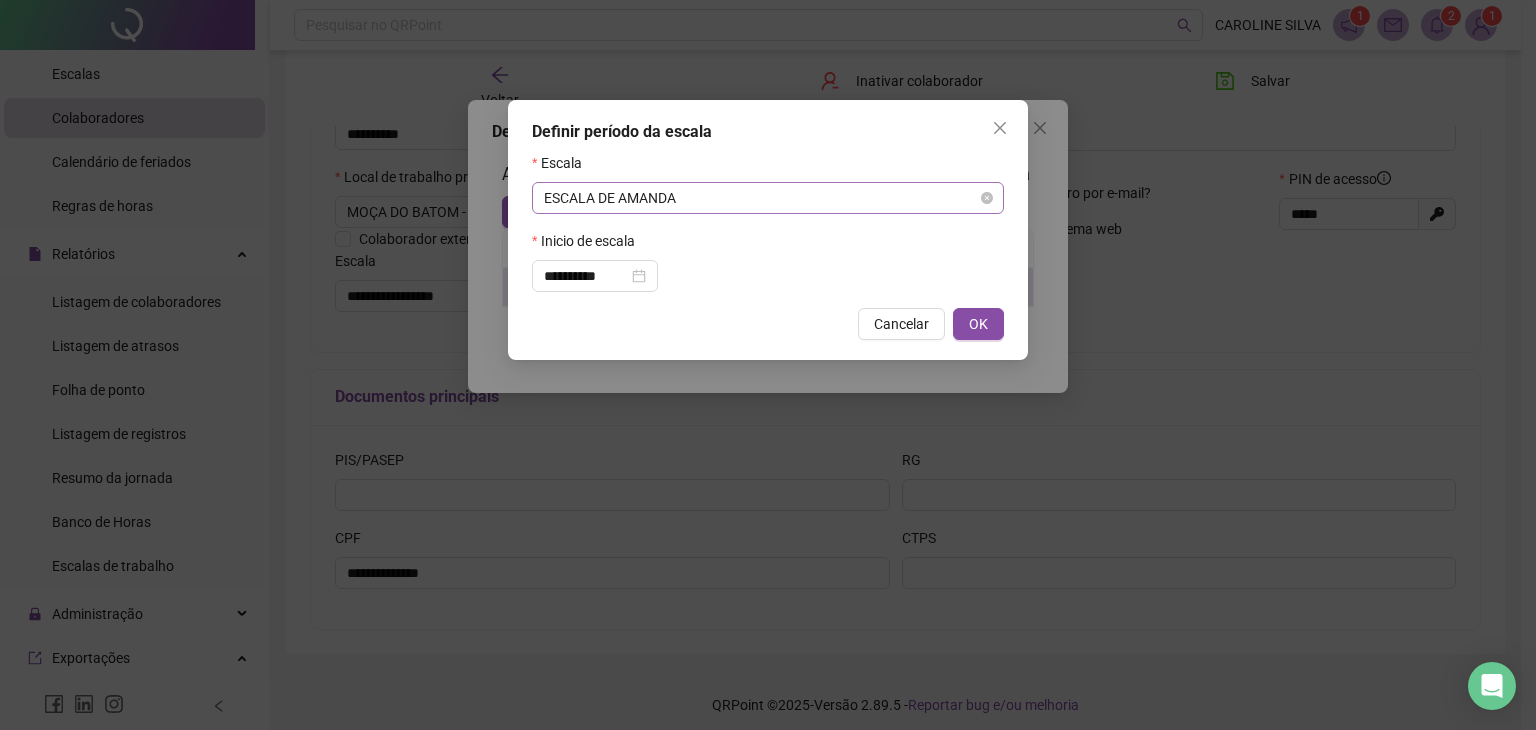 click on "ESCALA DE AMANDA" at bounding box center [768, 198] 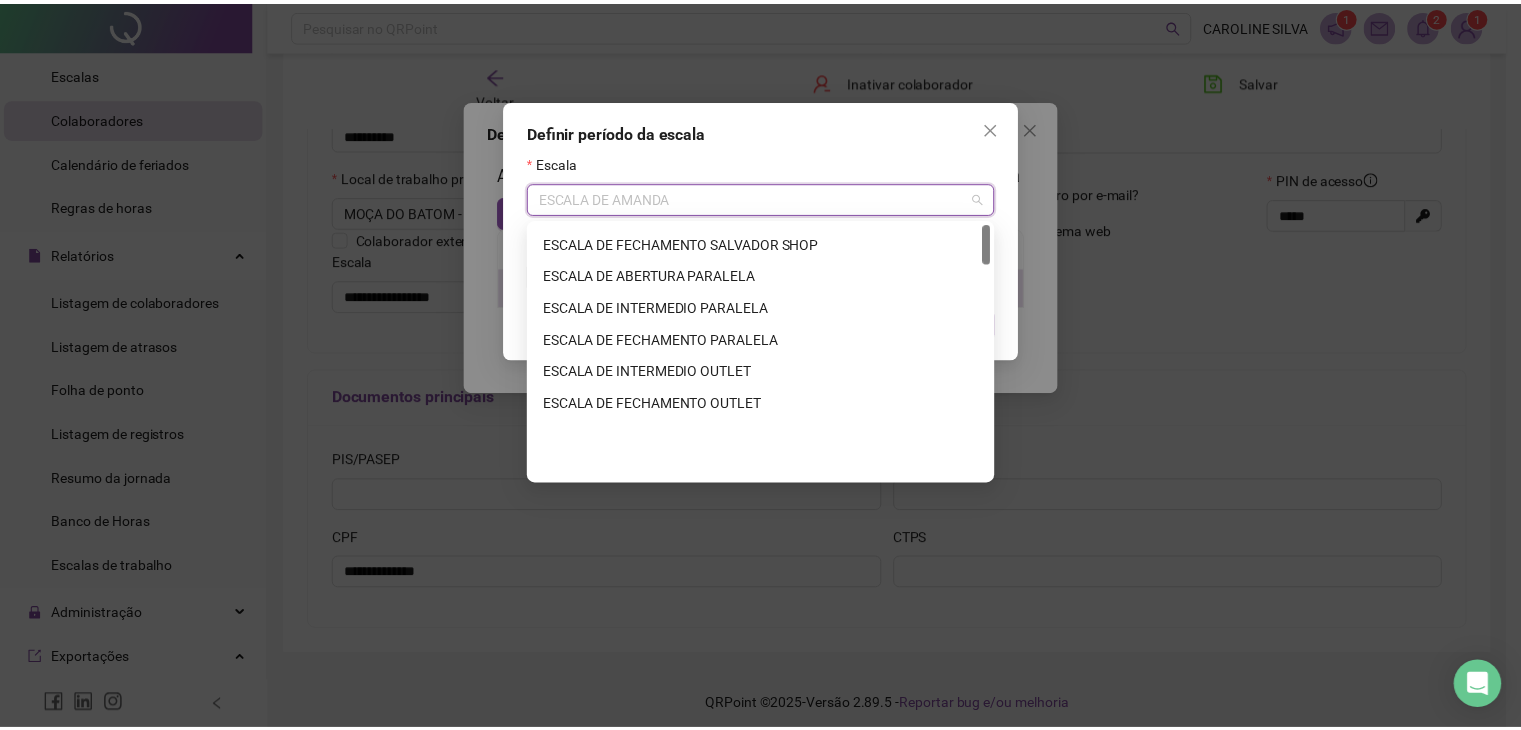 scroll, scrollTop: 0, scrollLeft: 0, axis: both 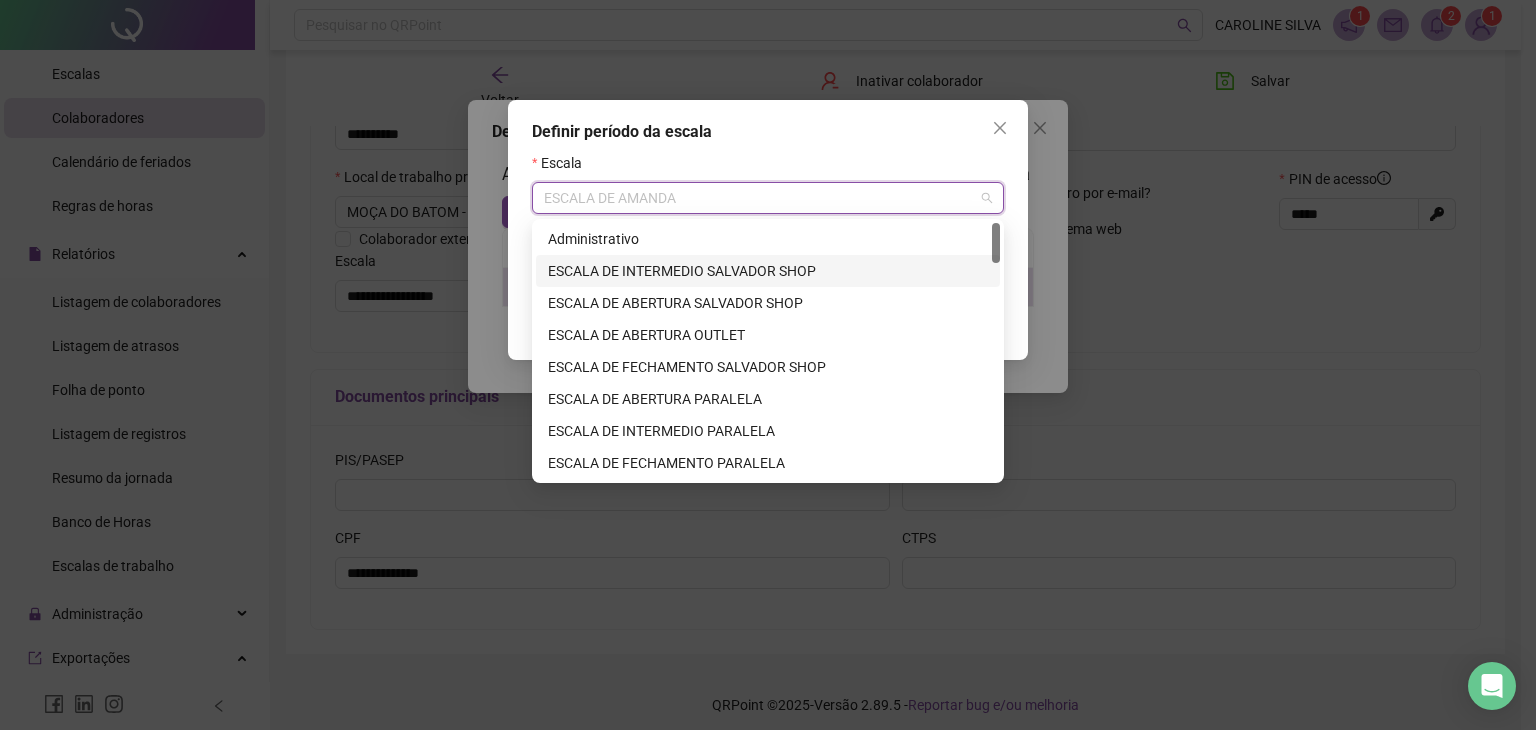 click on "ESCALA DE INTERMEDIO SALVADOR SHOP" at bounding box center [768, 271] 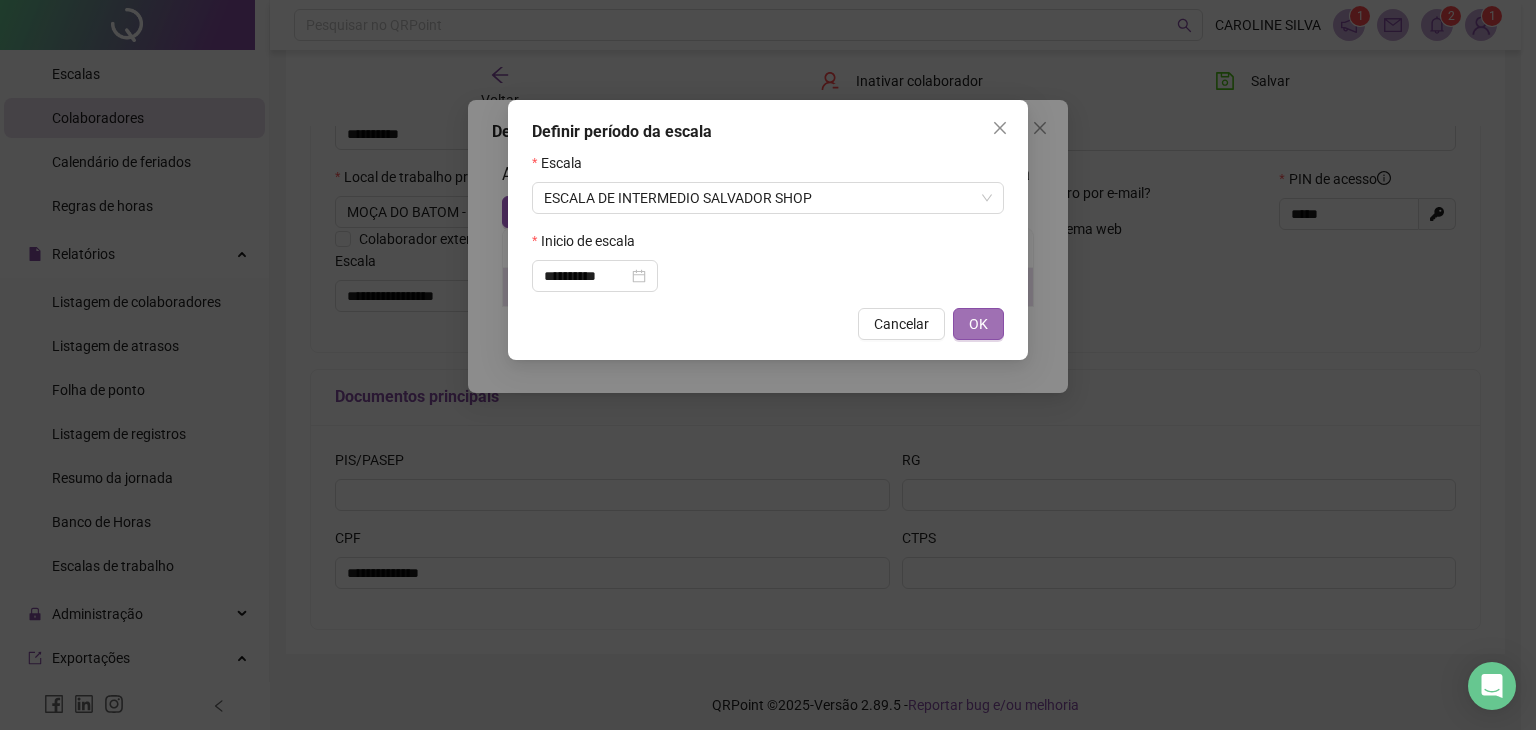 click on "OK" at bounding box center (978, 324) 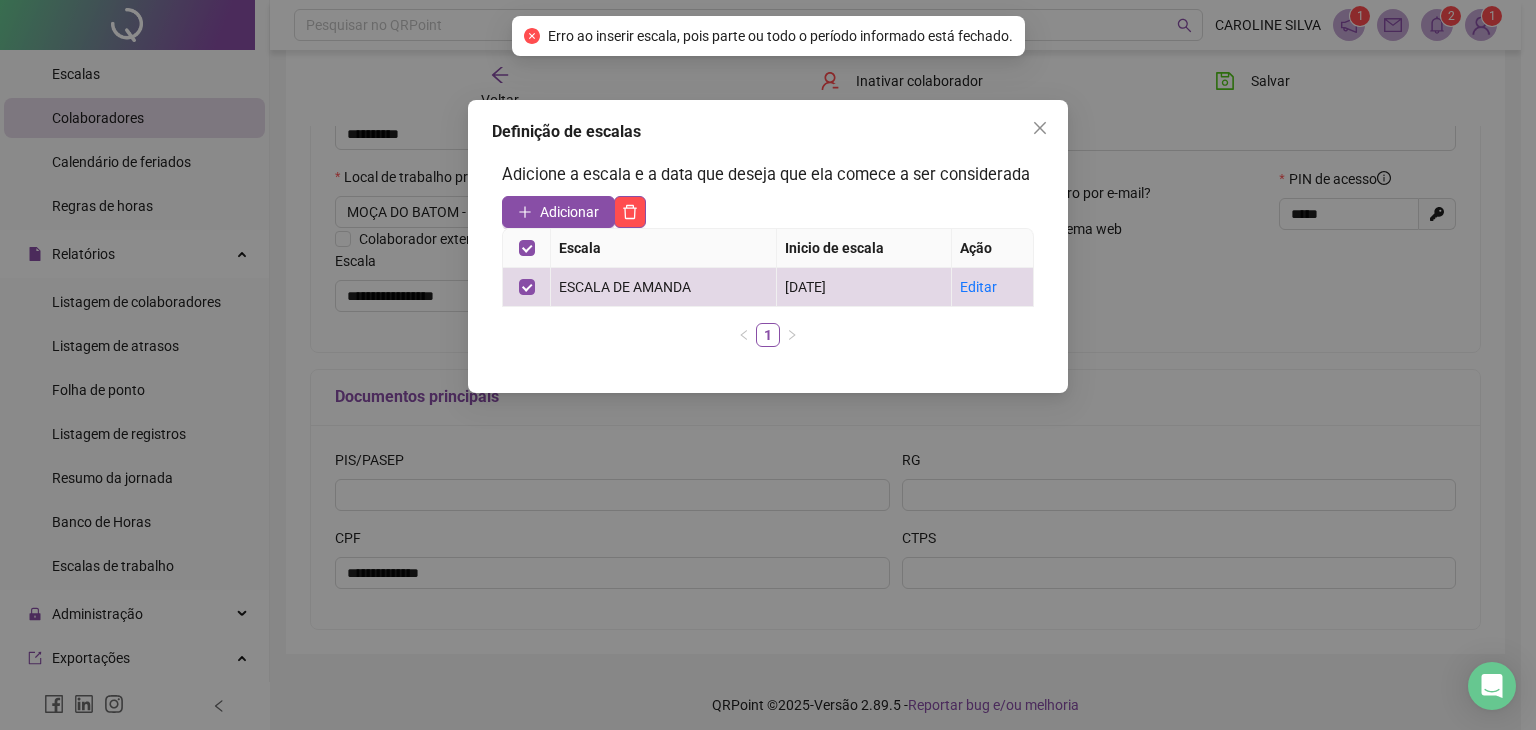 click on "1" at bounding box center (768, 335) 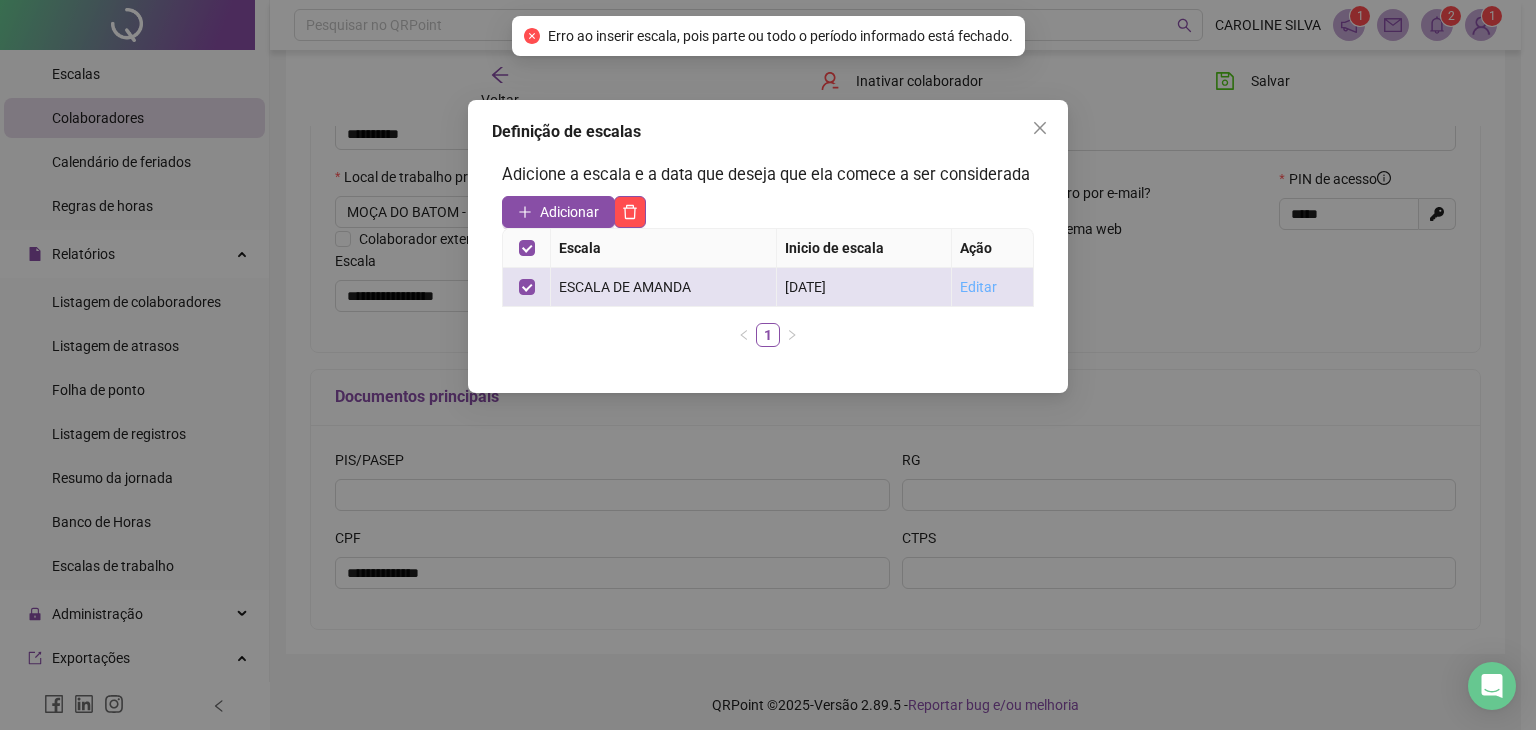click on "Editar" at bounding box center [978, 287] 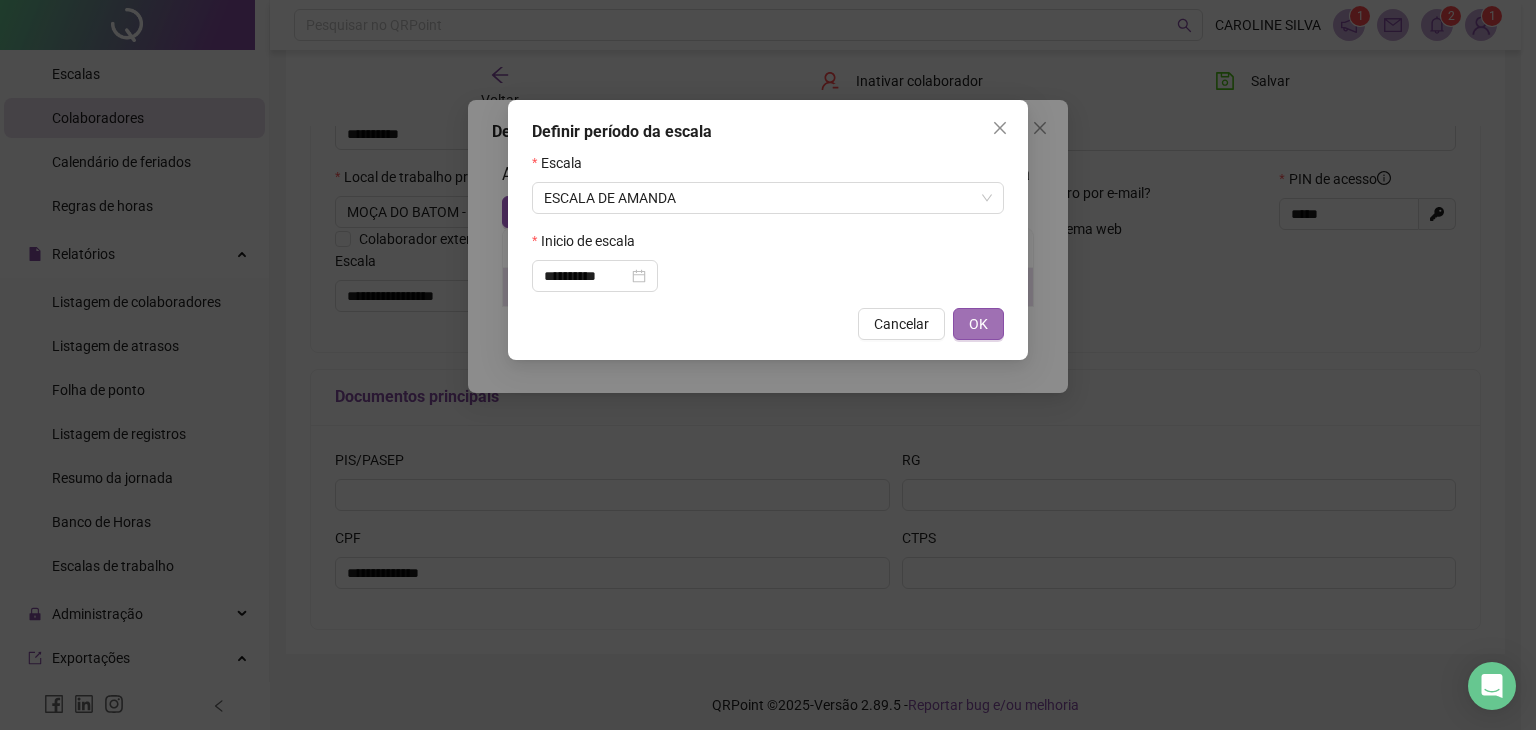 click on "OK" at bounding box center (978, 324) 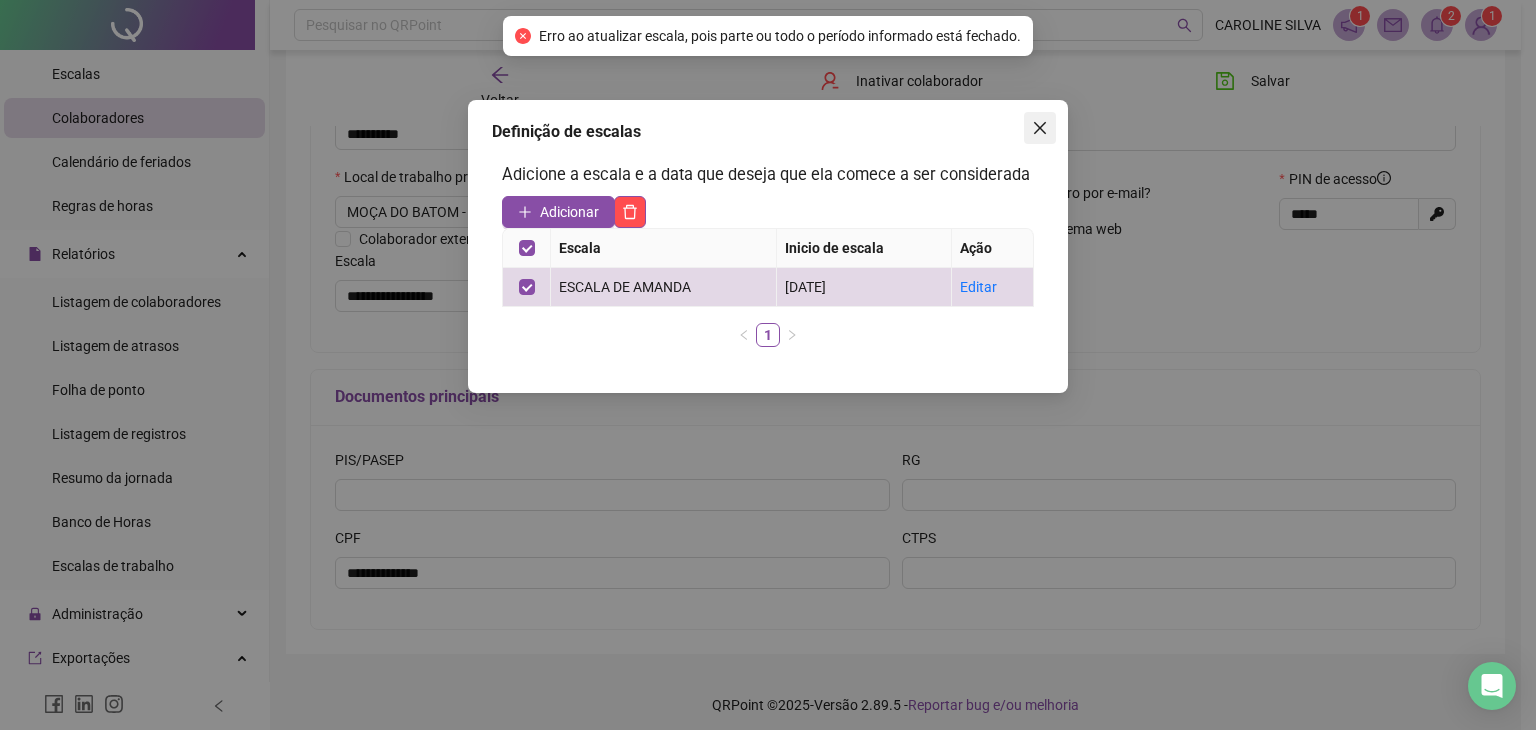 click 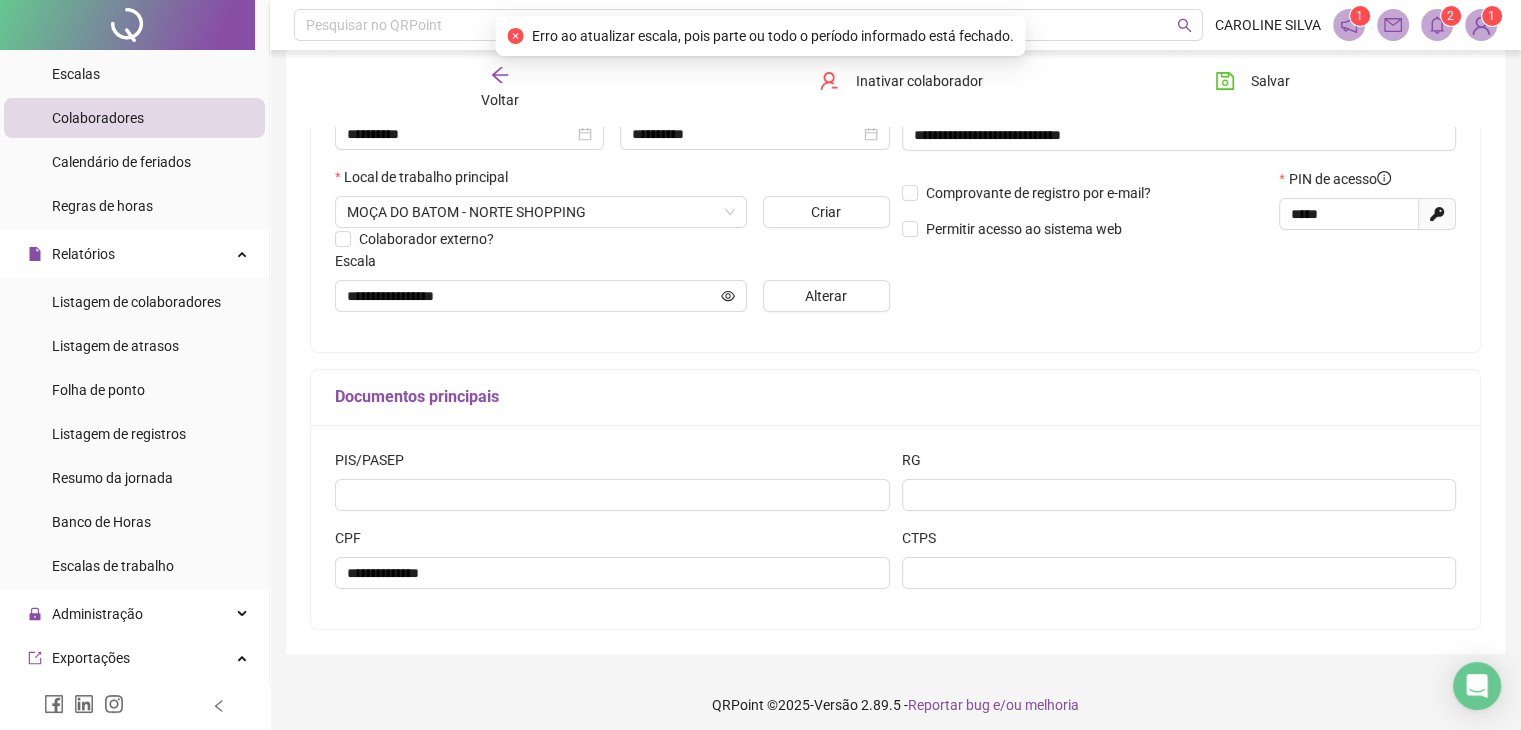 click on "**********" at bounding box center (895, 238) 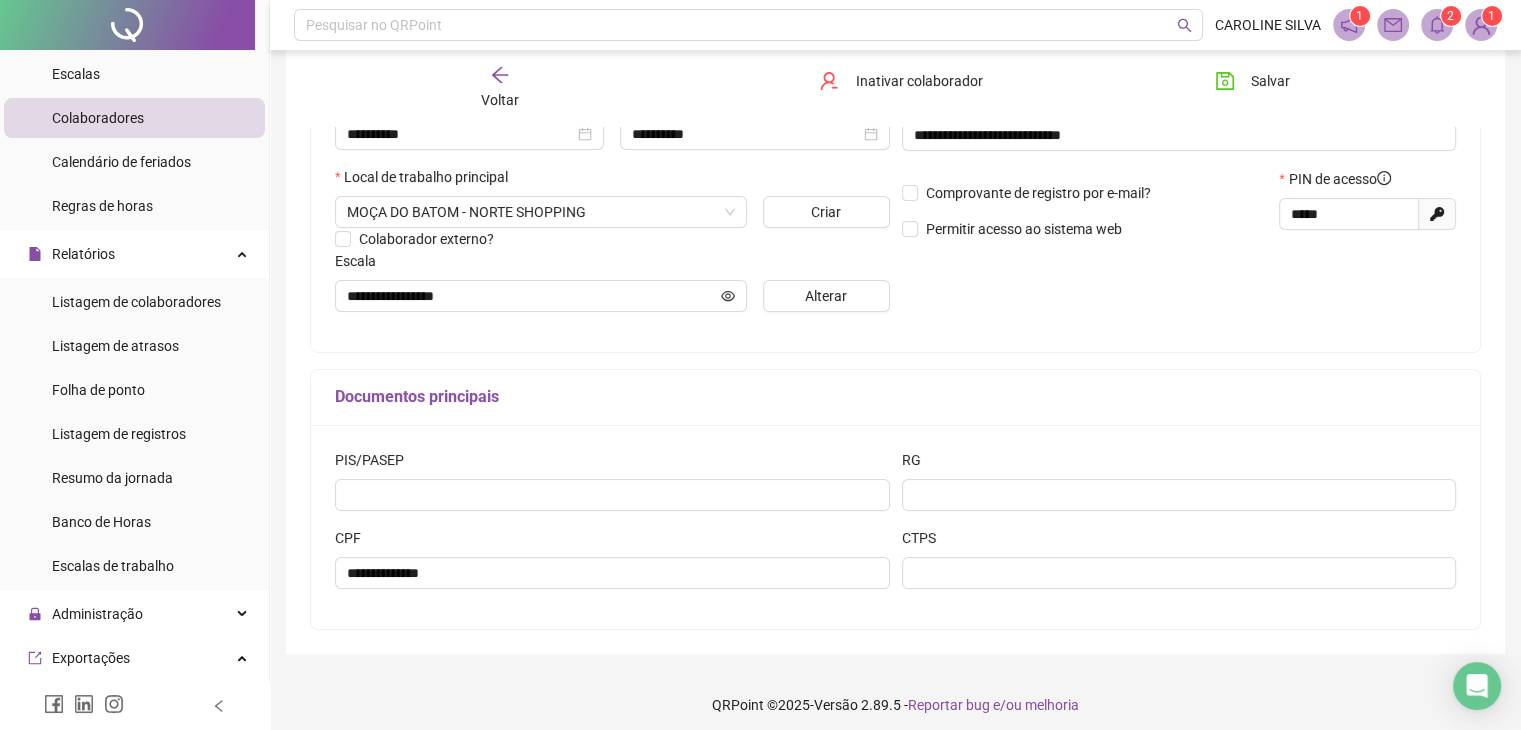 click on "**********" at bounding box center [895, 99] 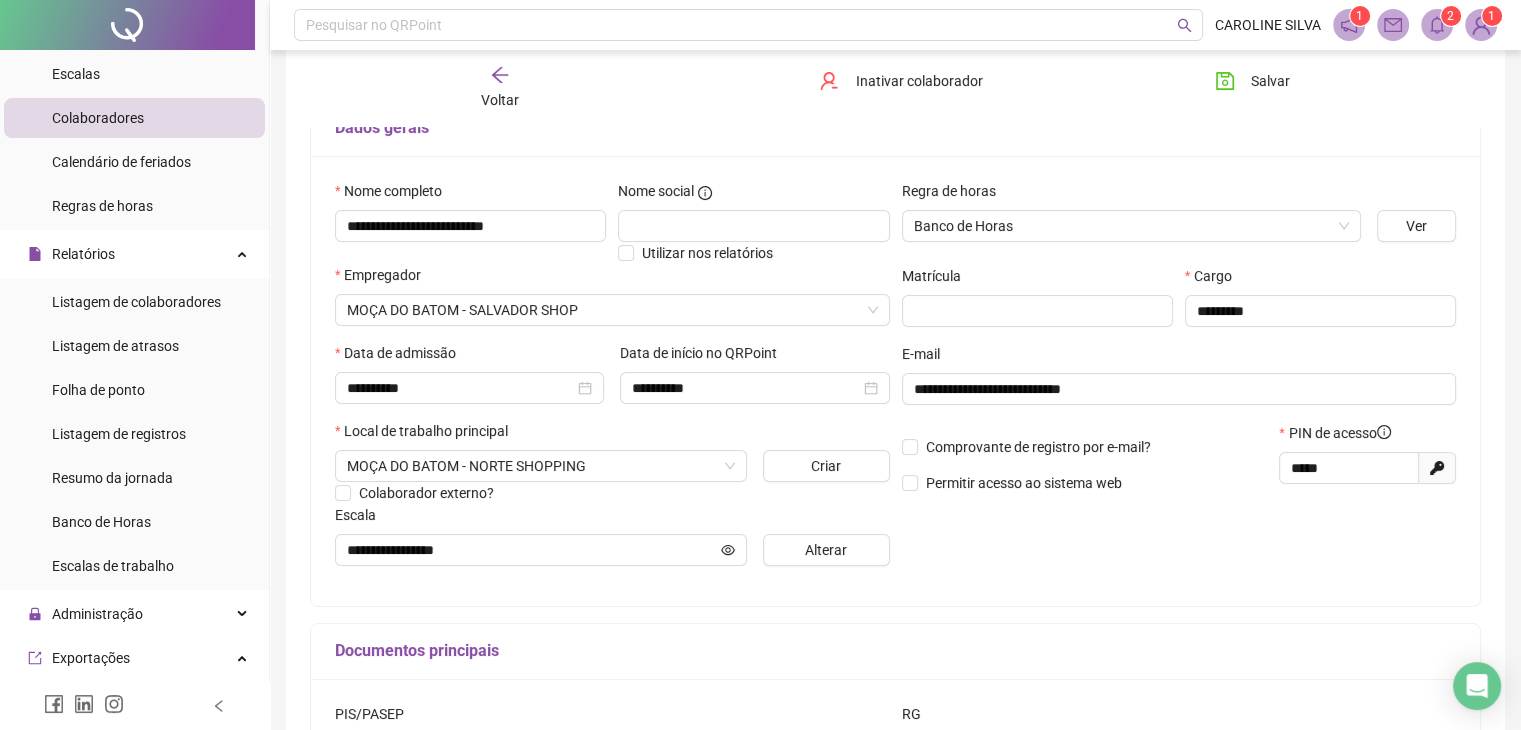 scroll, scrollTop: 111, scrollLeft: 0, axis: vertical 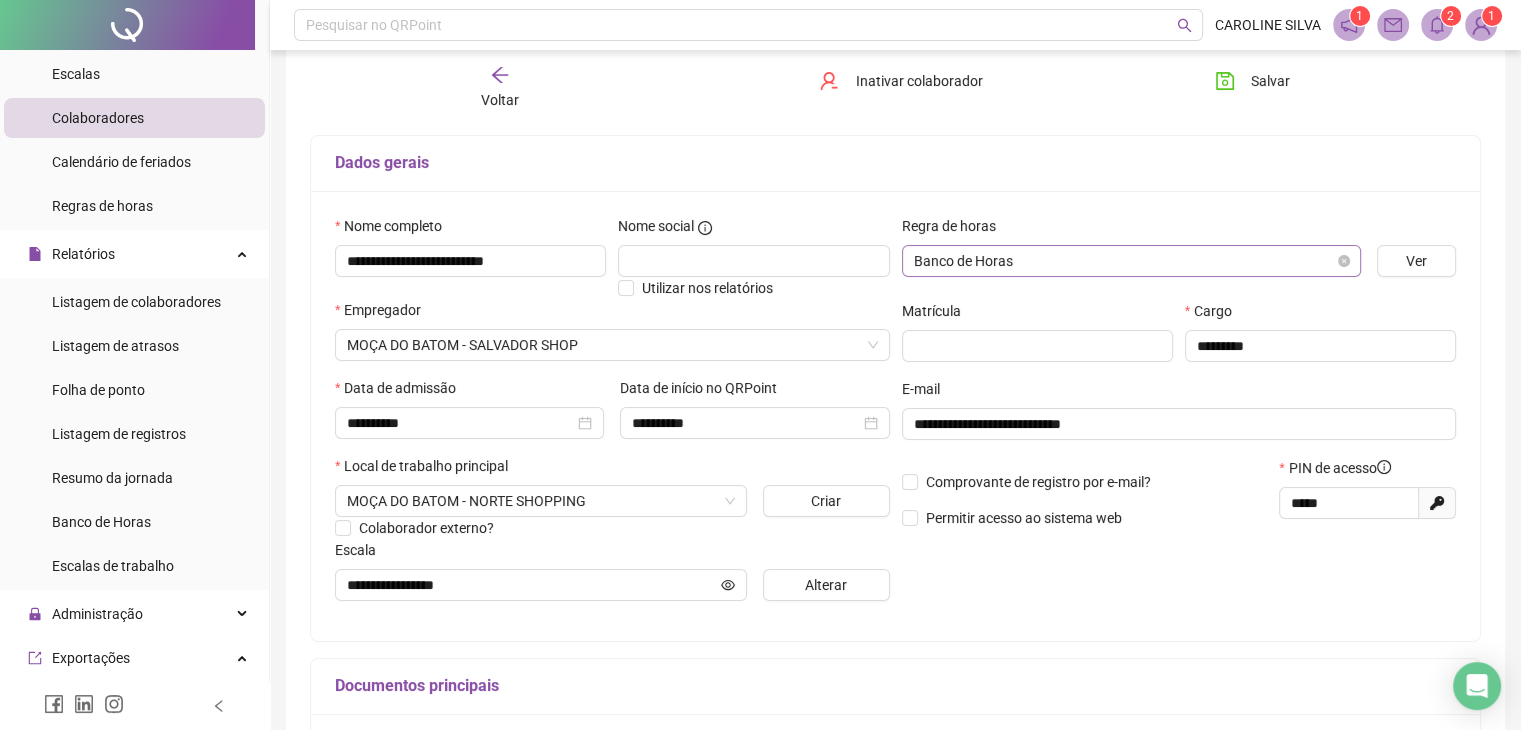 click on "Banco de Horas" at bounding box center (1131, 261) 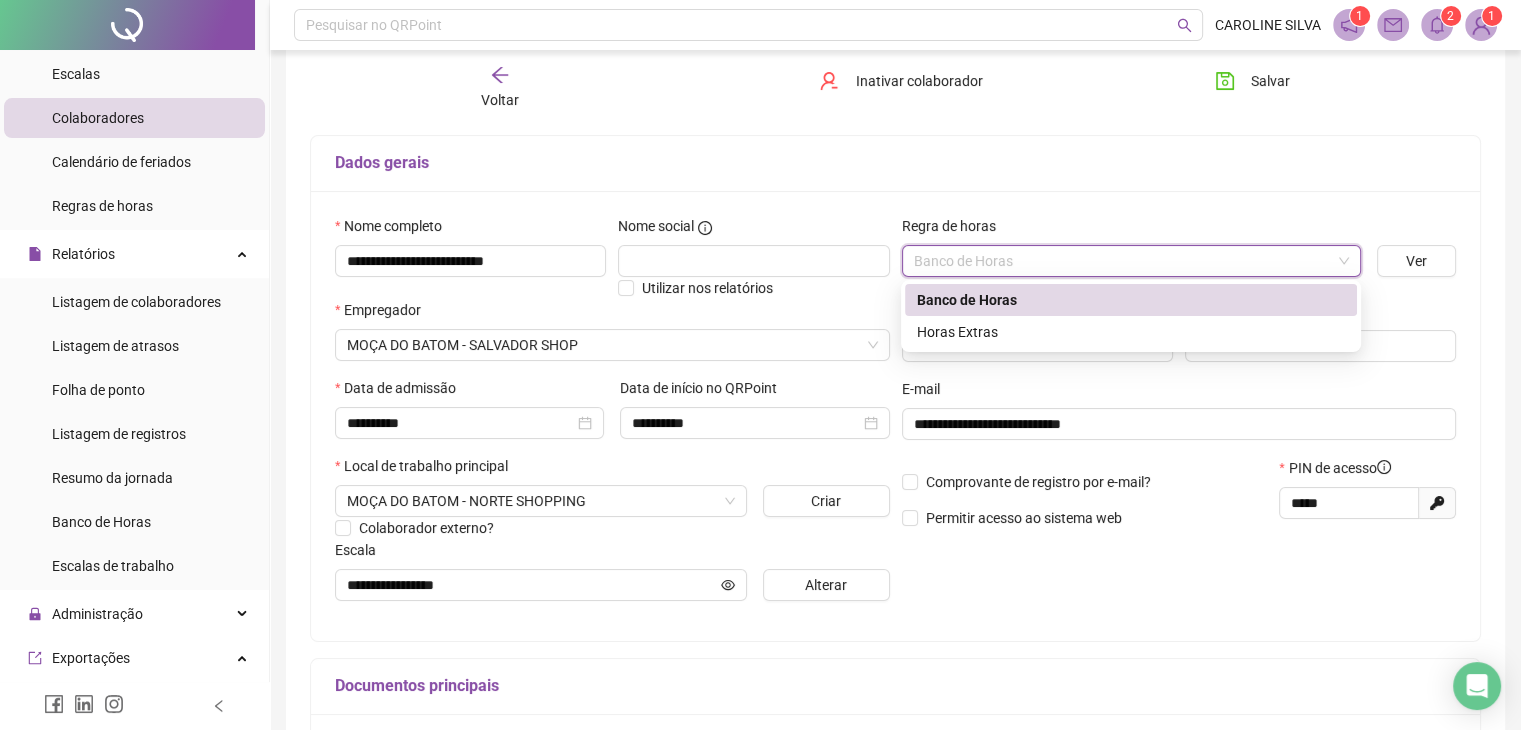 click on "Banco de Horas" at bounding box center (1131, 300) 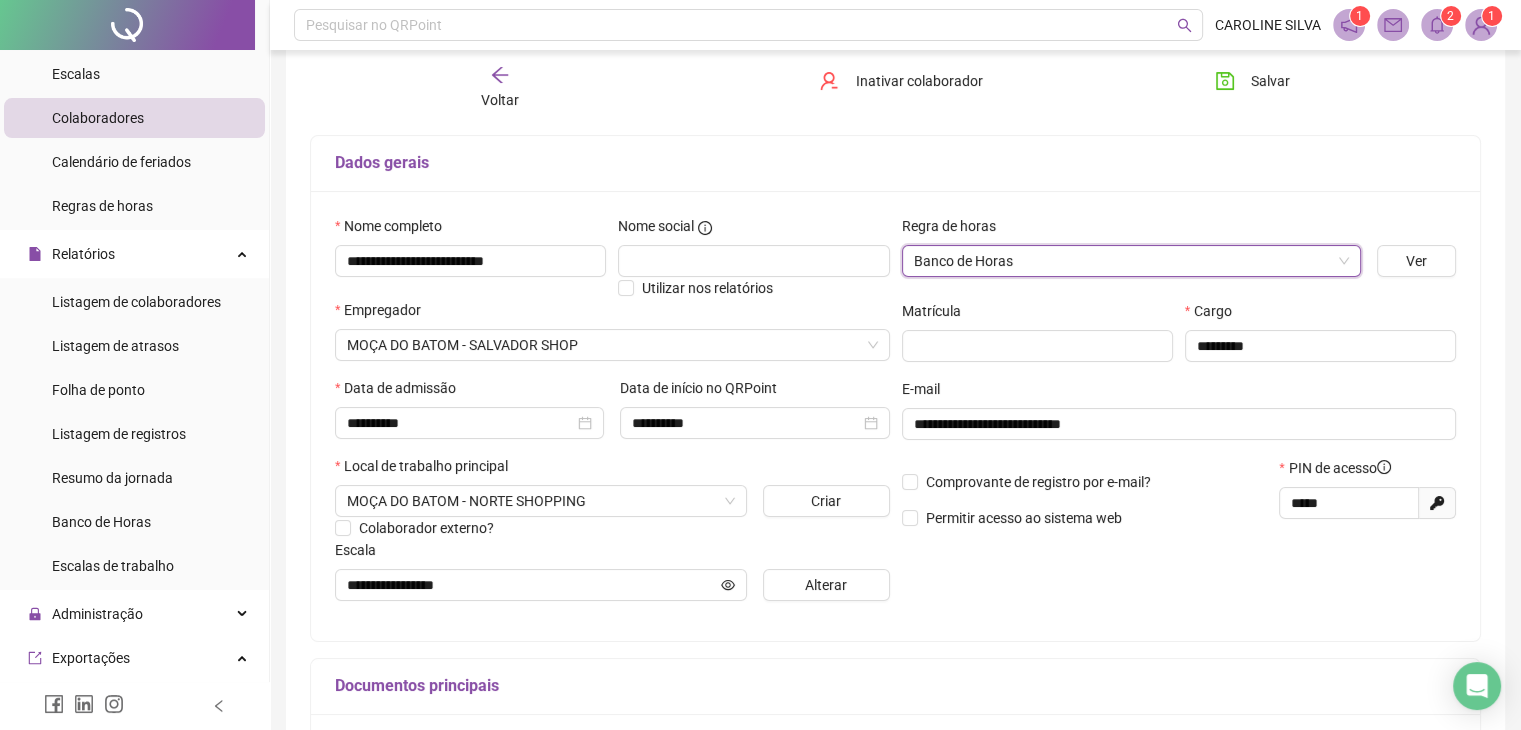 click on "**********" at bounding box center (895, 416) 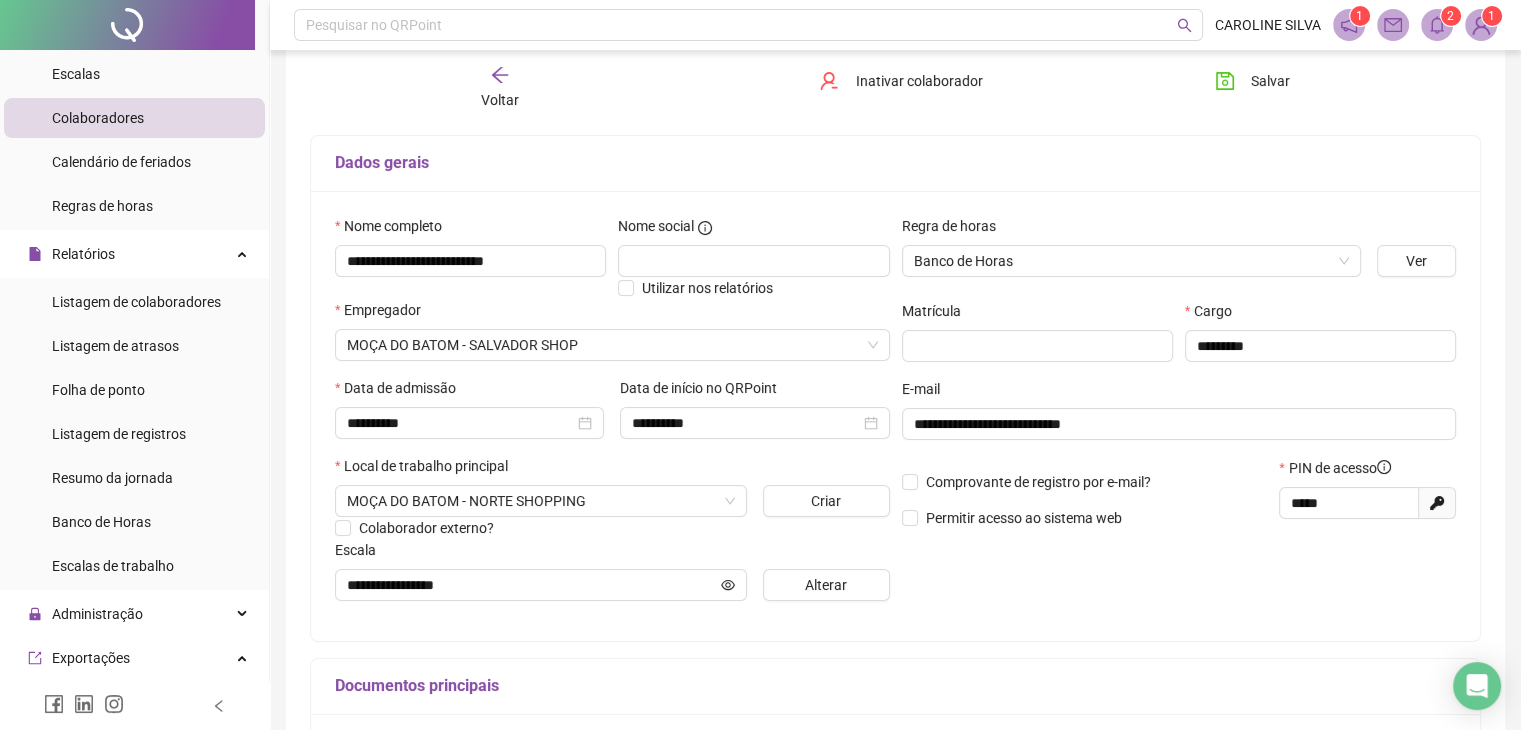 click at bounding box center [1416, 230] 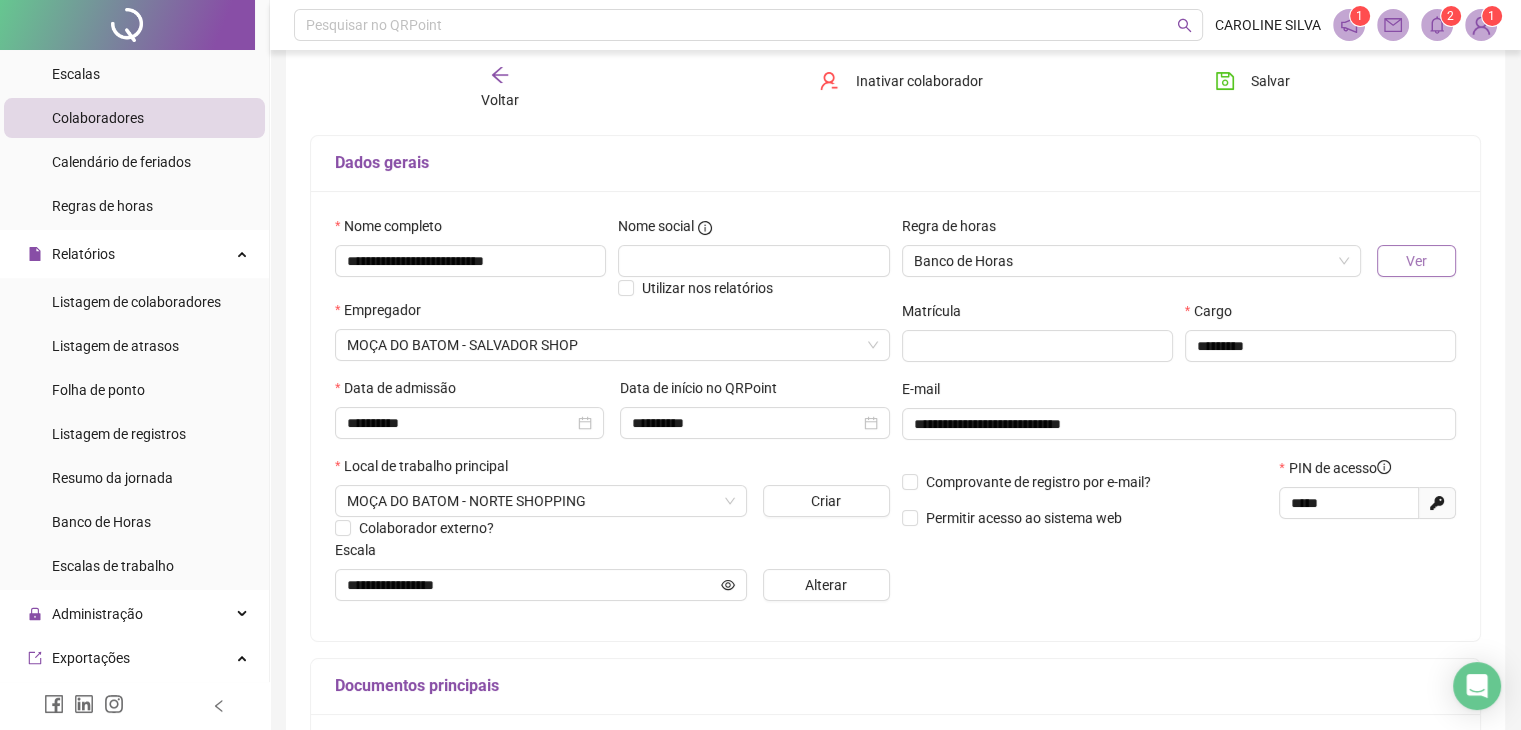 click on "Ver" at bounding box center [1416, 261] 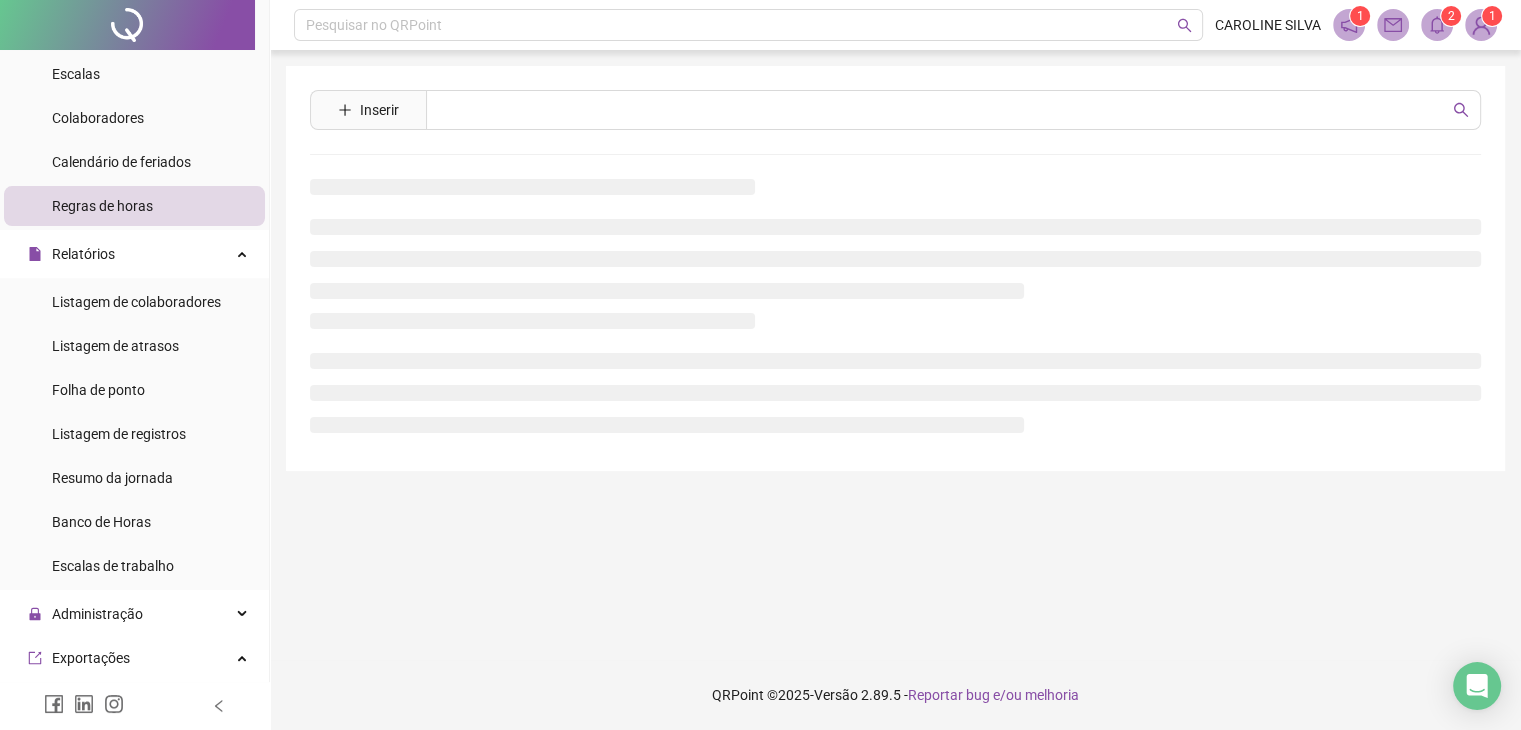 scroll, scrollTop: 0, scrollLeft: 0, axis: both 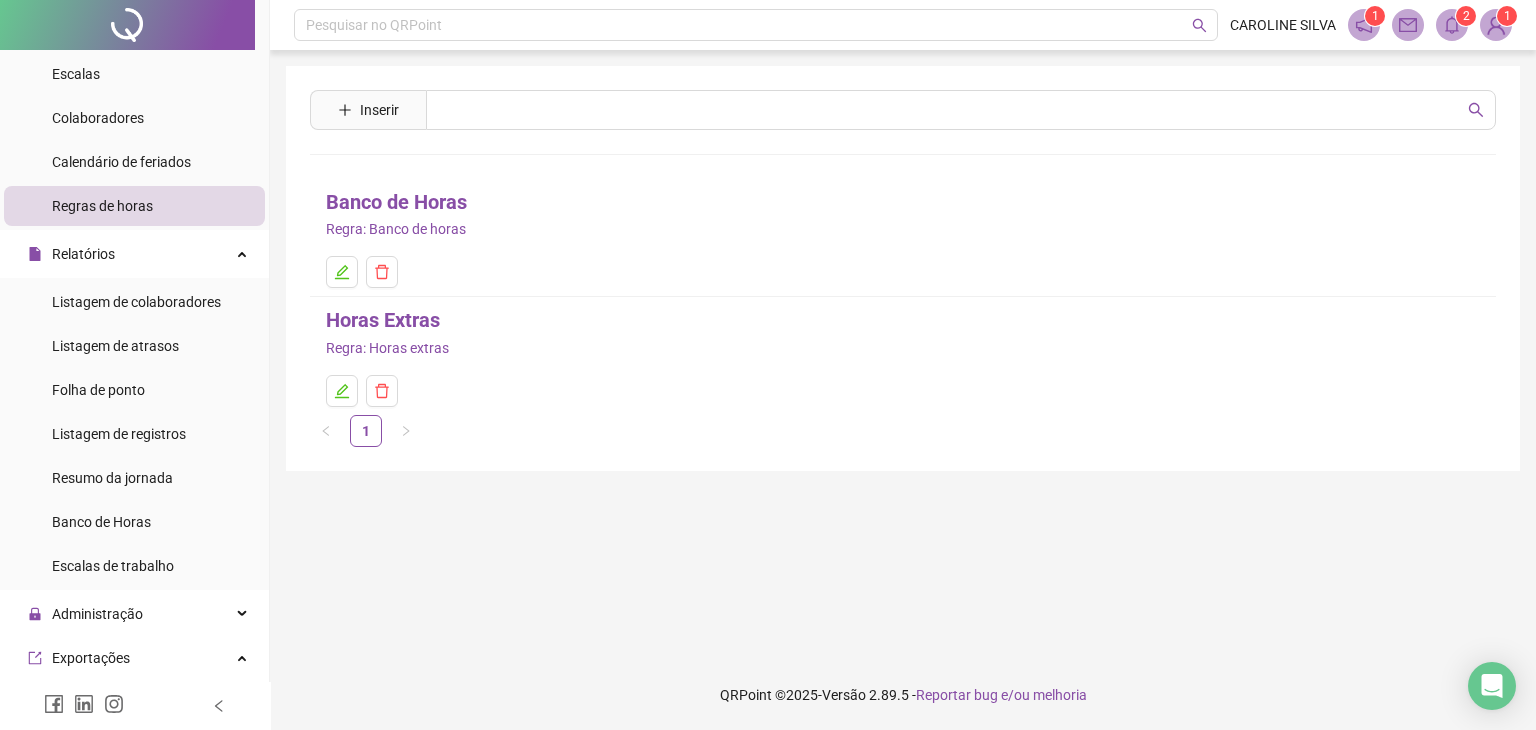 click on "Banco de Horas" at bounding box center [396, 202] 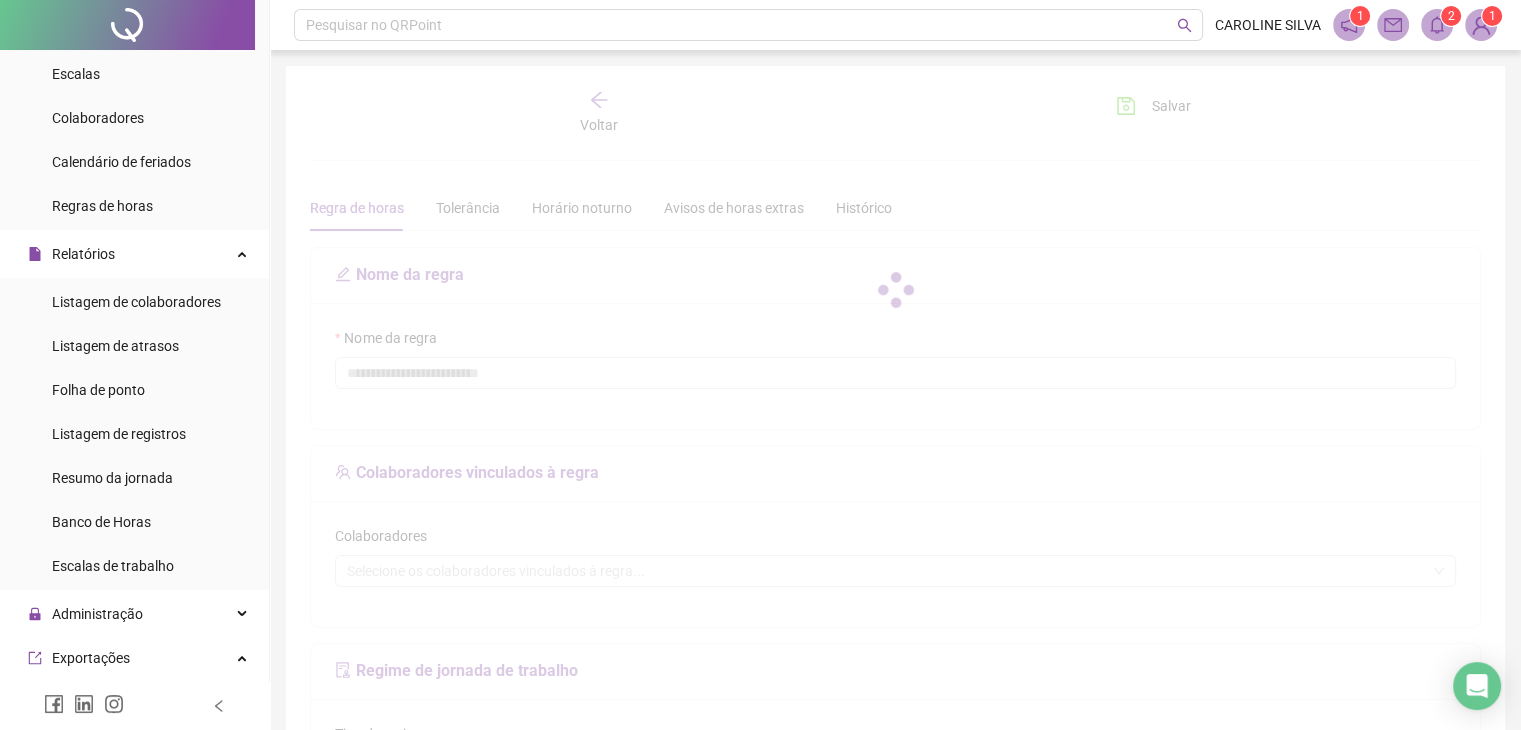 type on "**********" 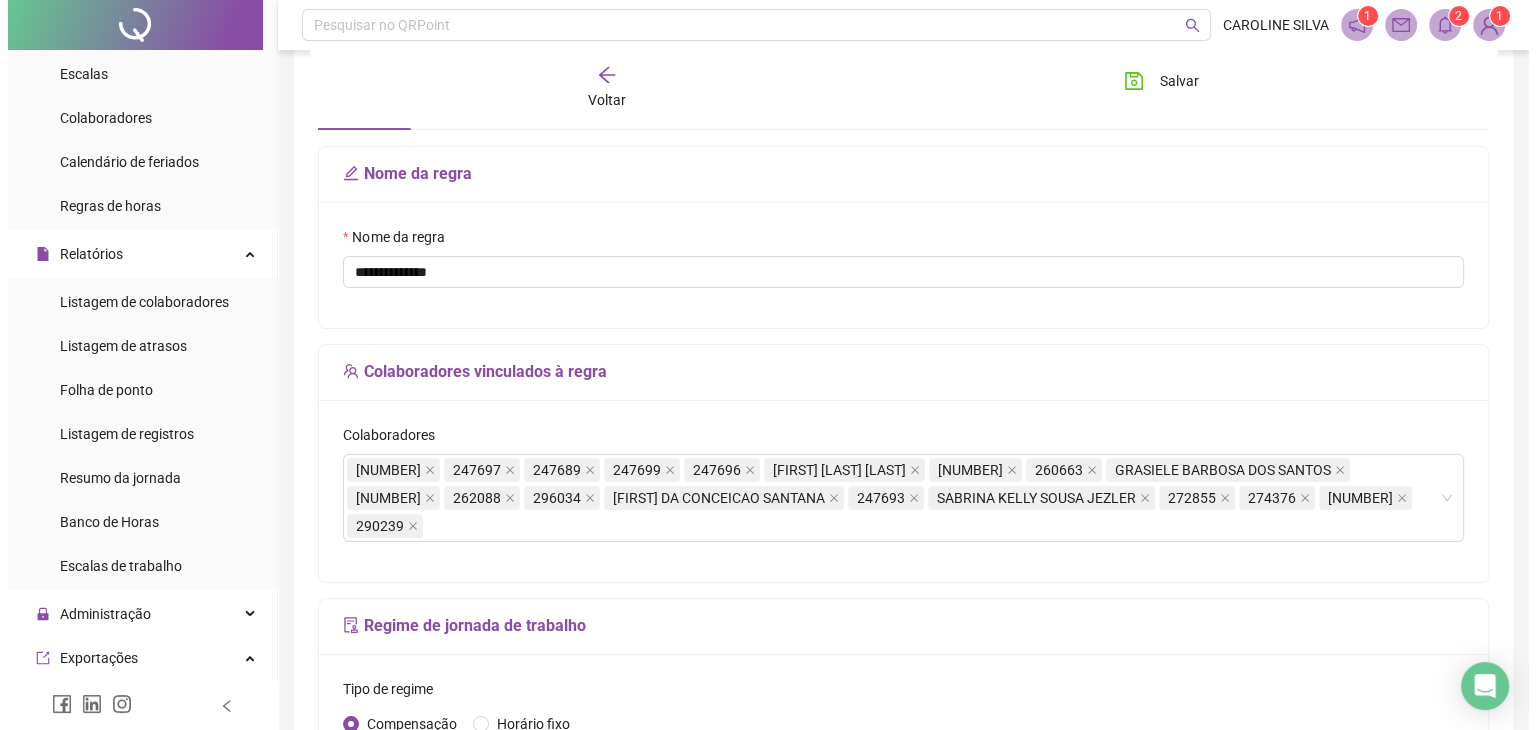 scroll, scrollTop: 0, scrollLeft: 0, axis: both 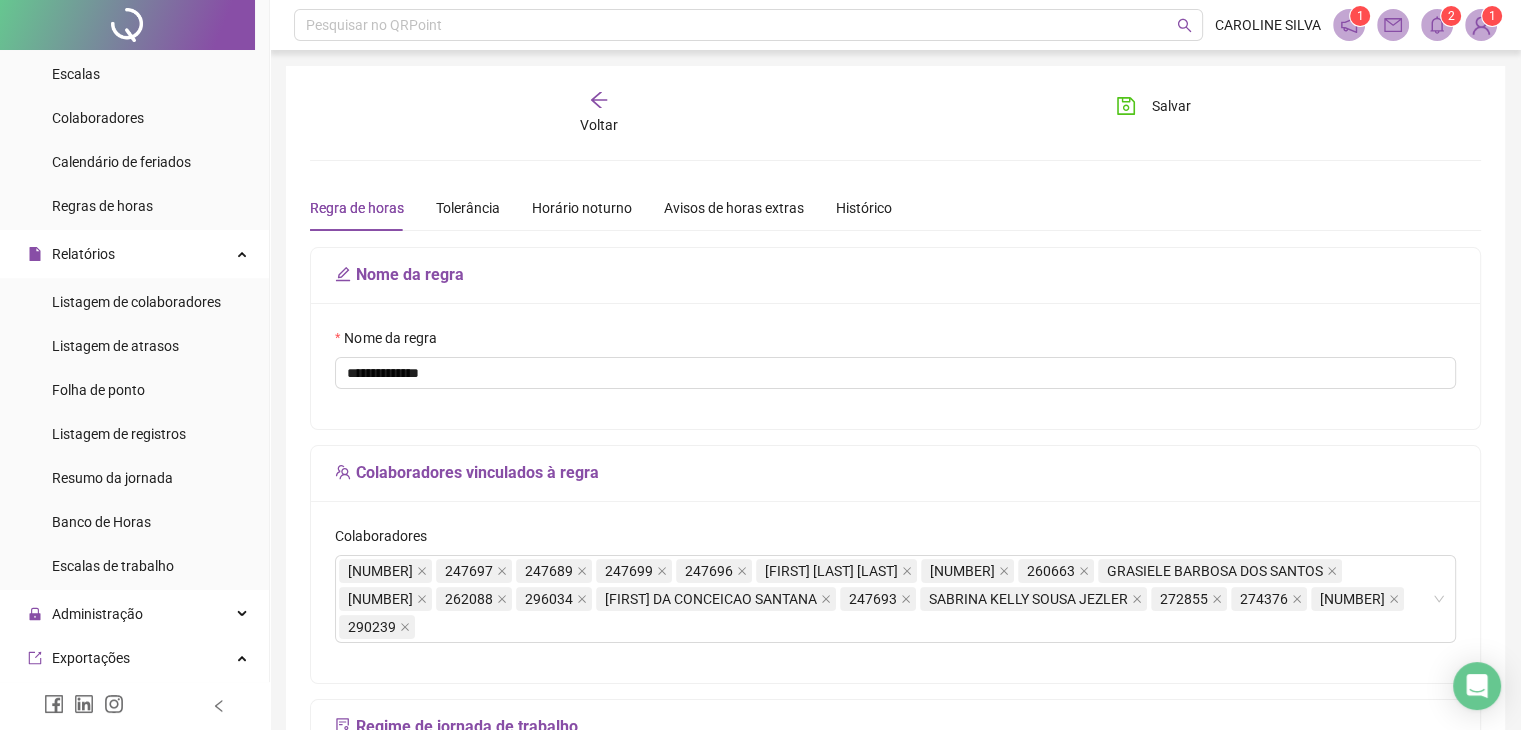 click on "Colaboradores vinculados à regra" at bounding box center [895, 474] 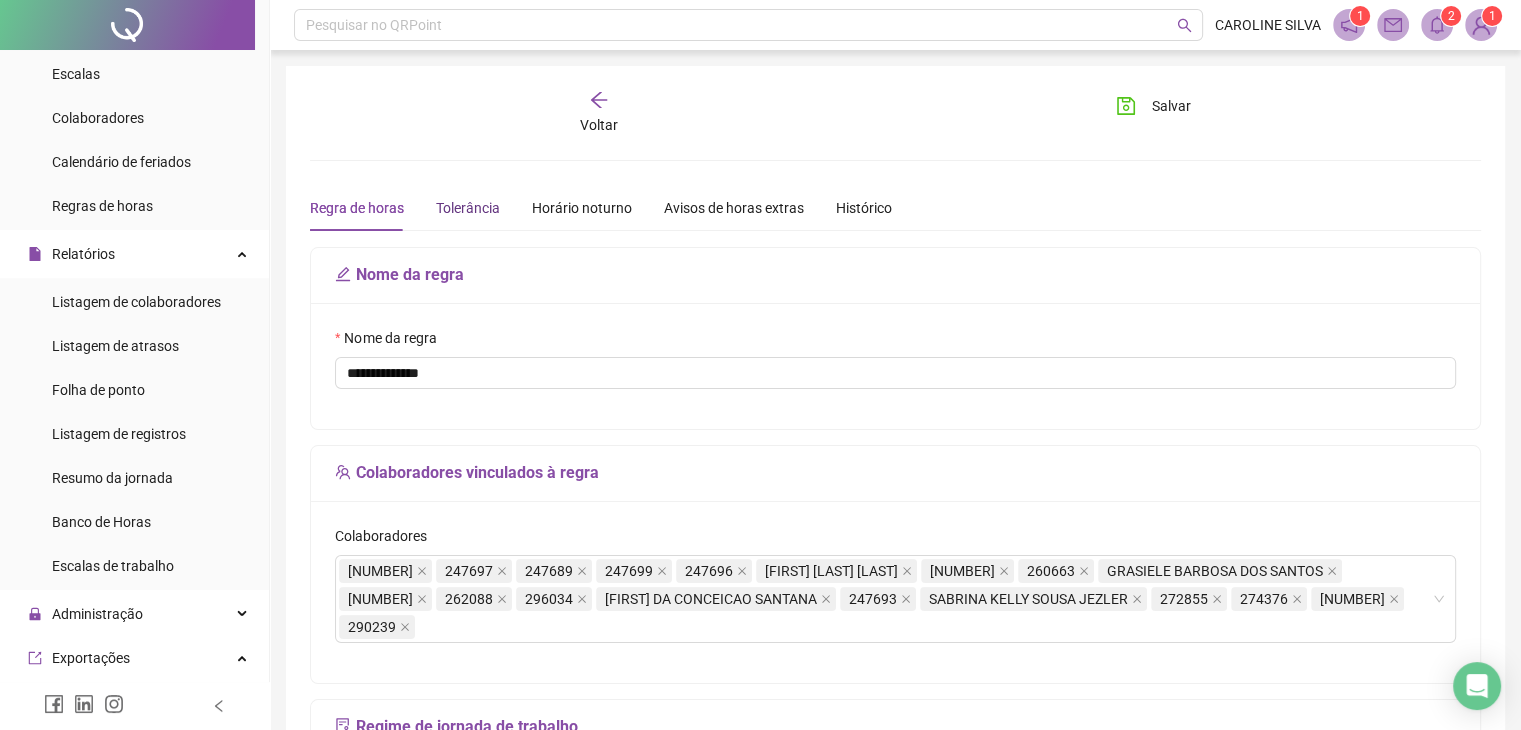click on "Tolerância" at bounding box center (468, 208) 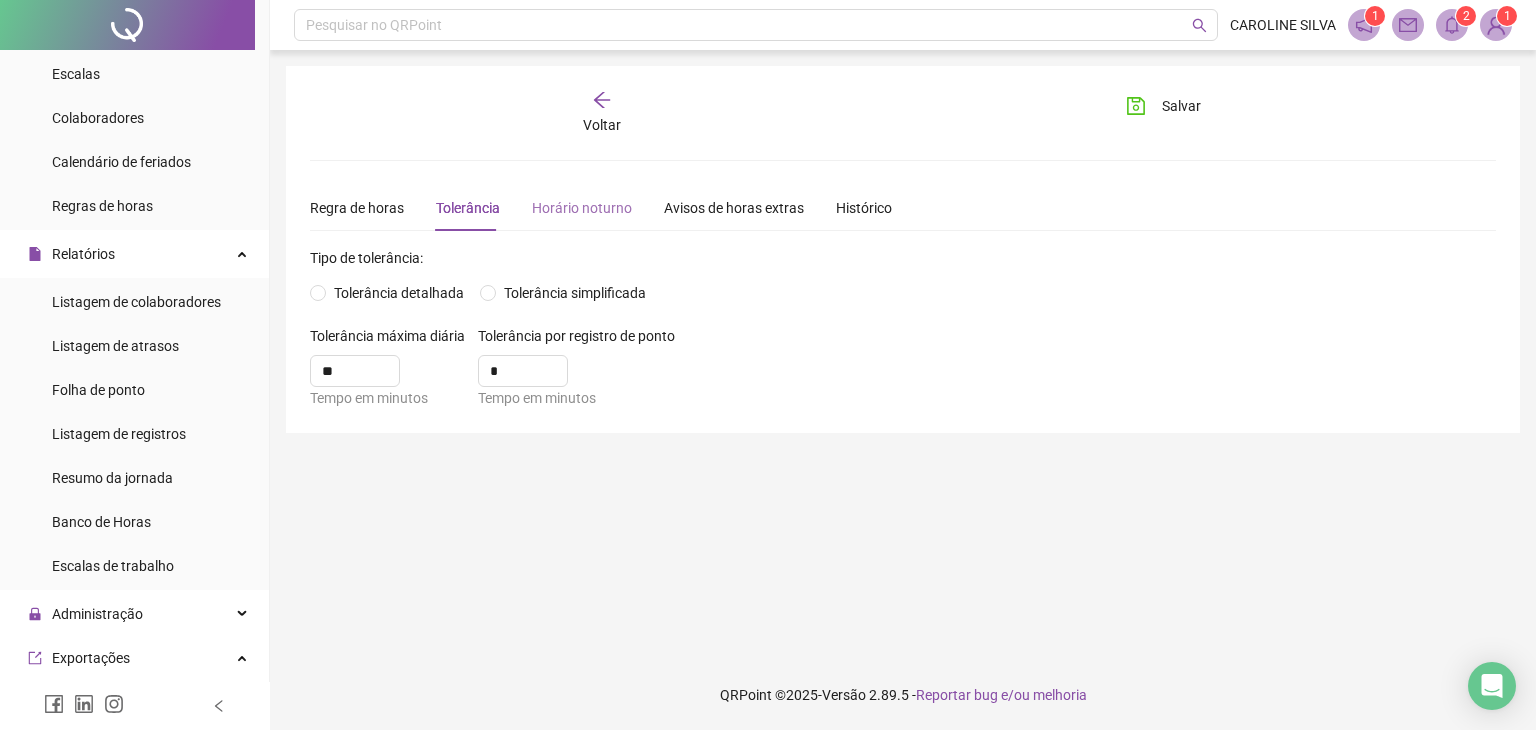 click on "Horário noturno" at bounding box center [582, 208] 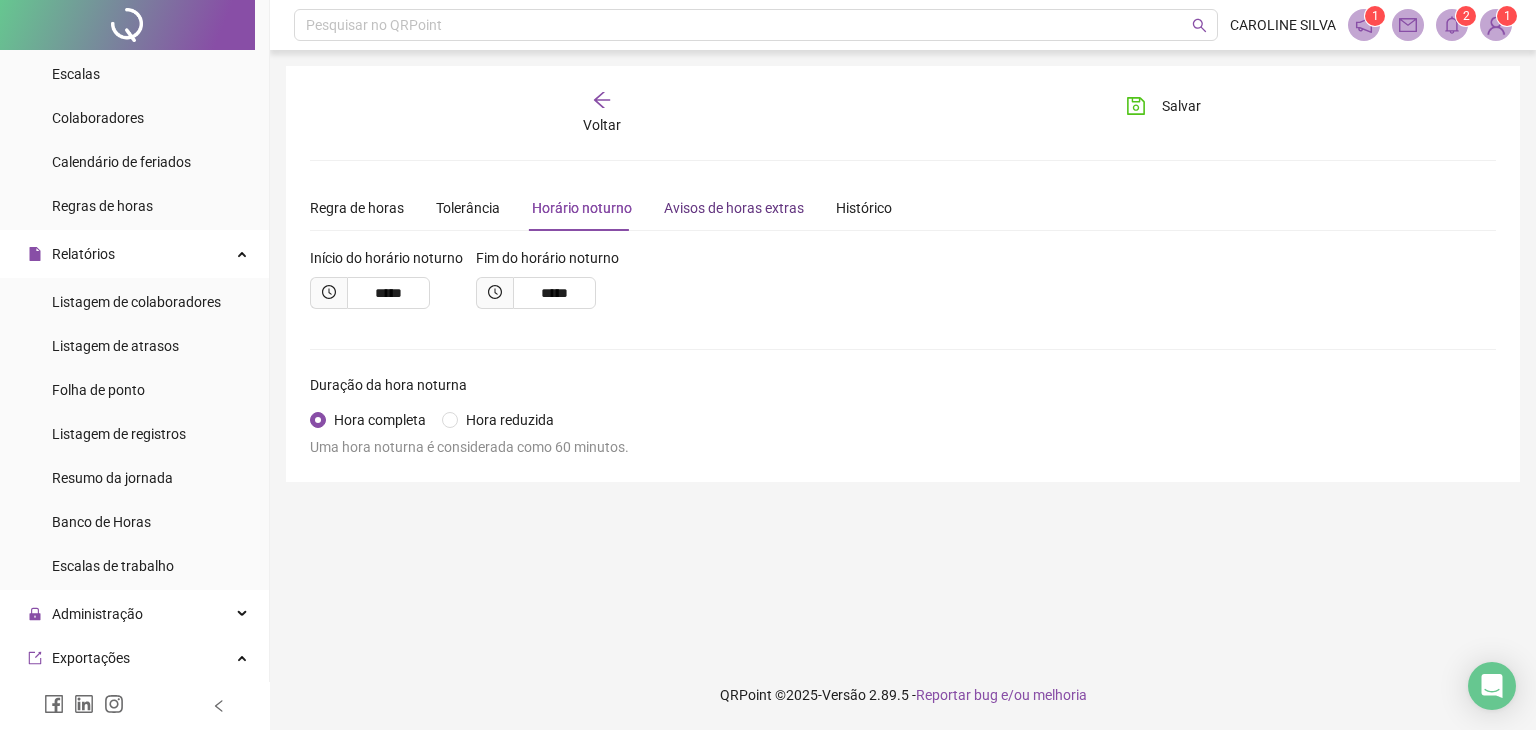 click on "Avisos de horas extras" at bounding box center [734, 208] 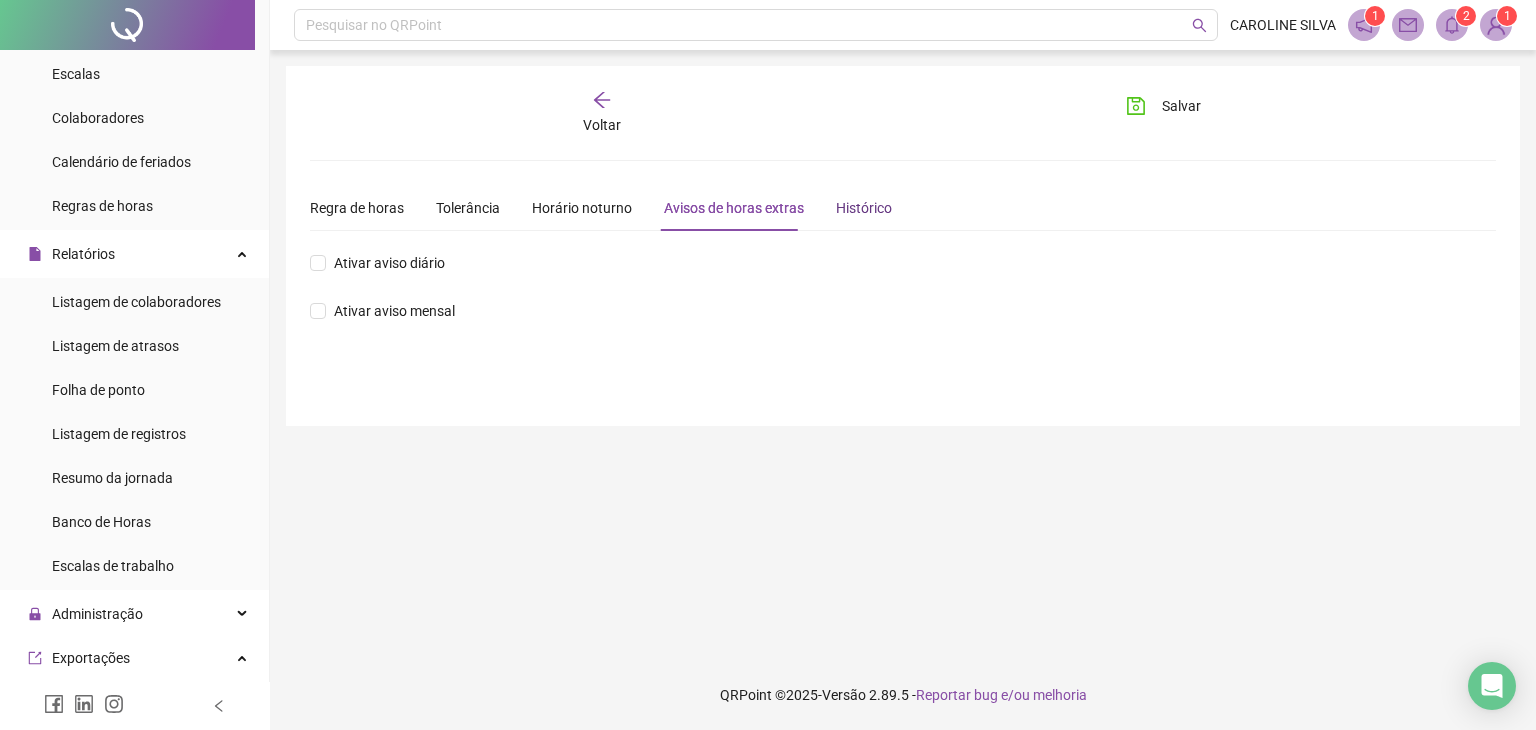 drag, startPoint x: 868, startPoint y: 209, endPoint x: 857, endPoint y: 211, distance: 11.18034 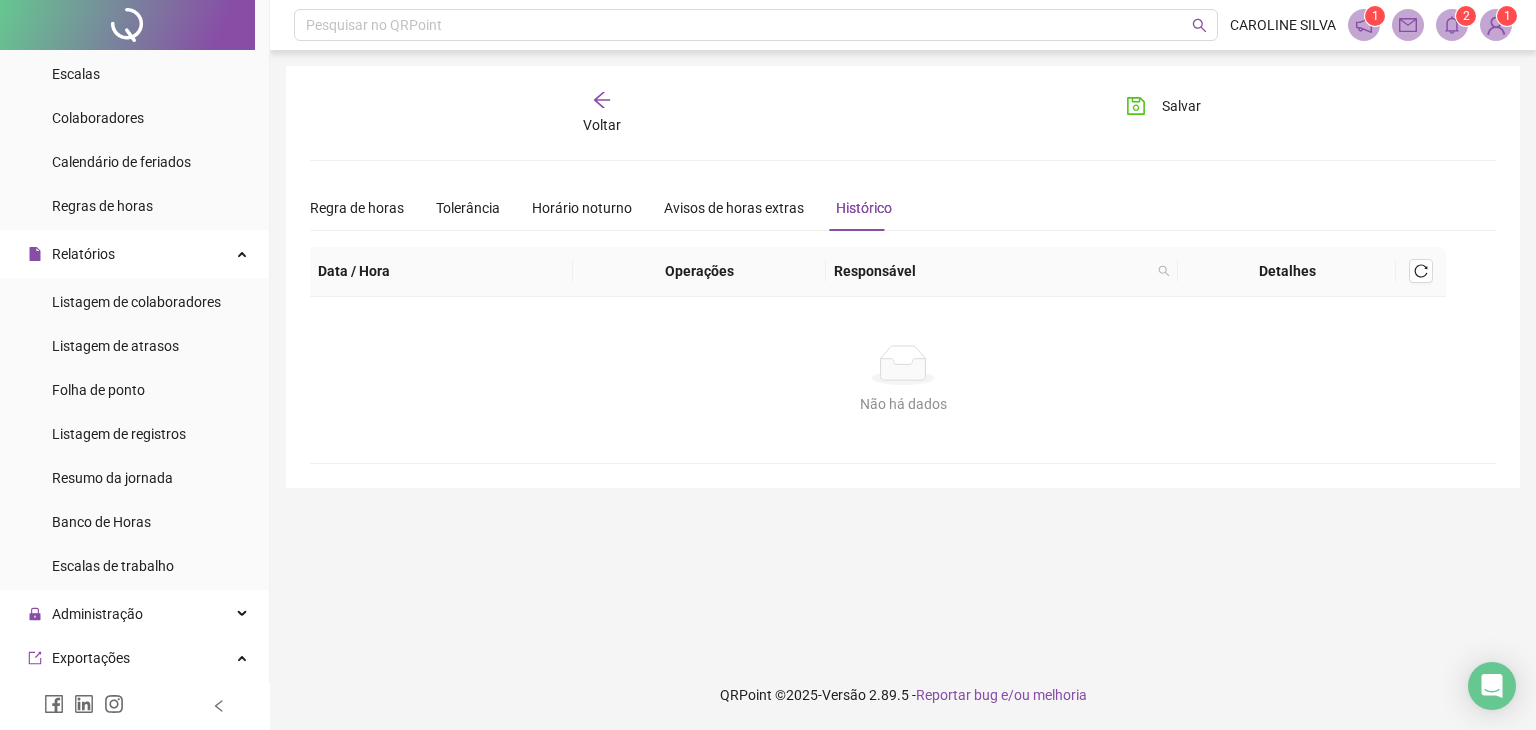 click on "Voltar" at bounding box center (602, 125) 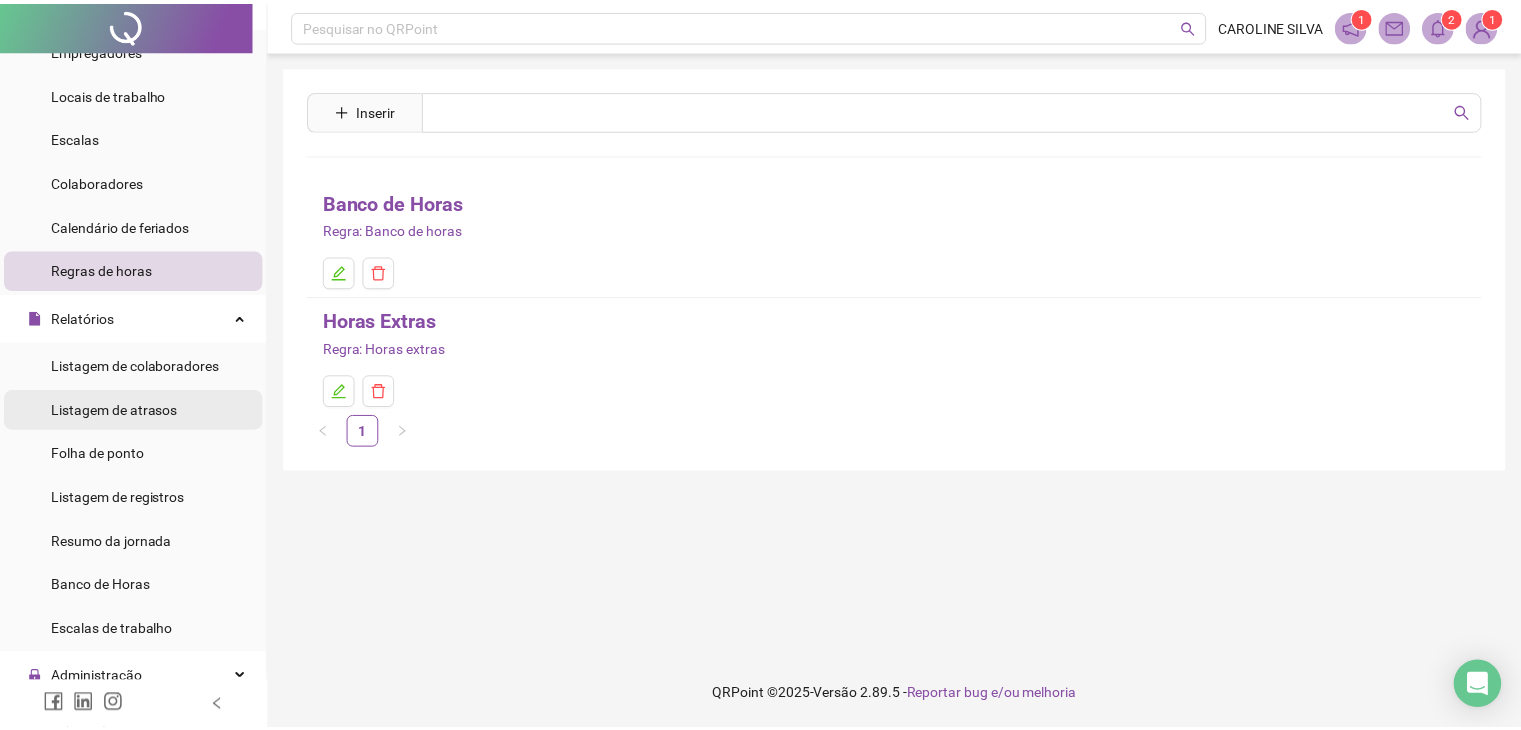 scroll, scrollTop: 80, scrollLeft: 0, axis: vertical 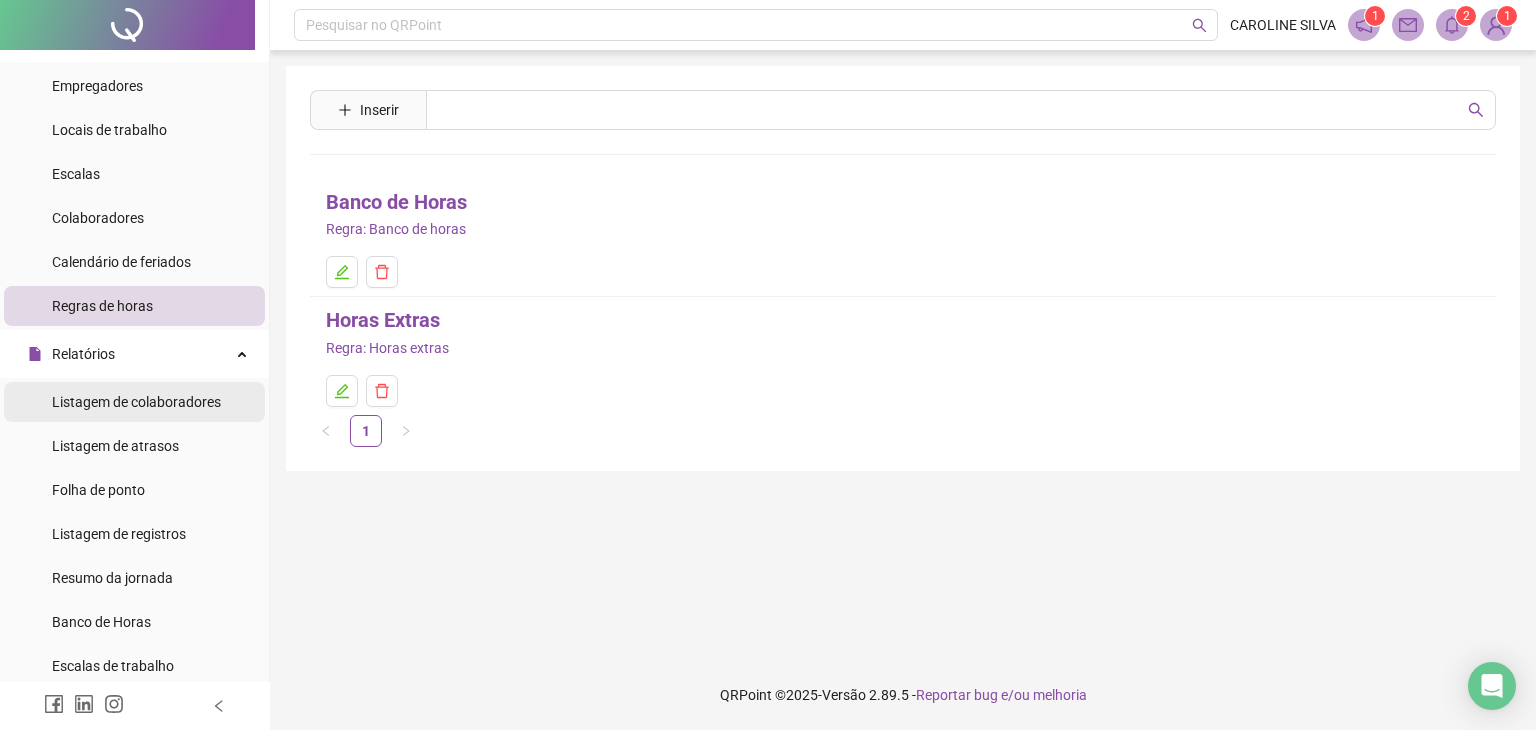 click on "Listagem de colaboradores" at bounding box center (136, 402) 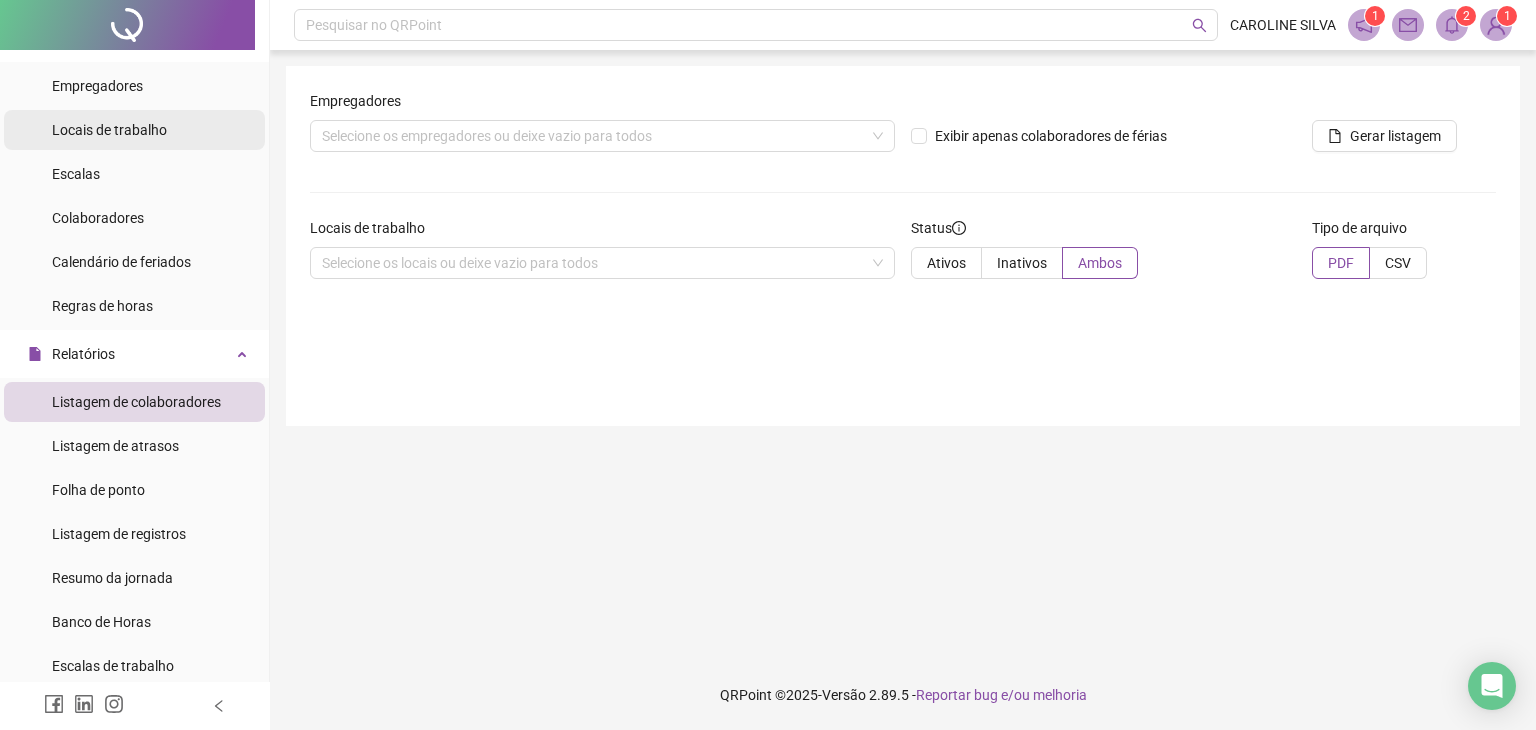 click on "Locais de trabalho" at bounding box center (134, 130) 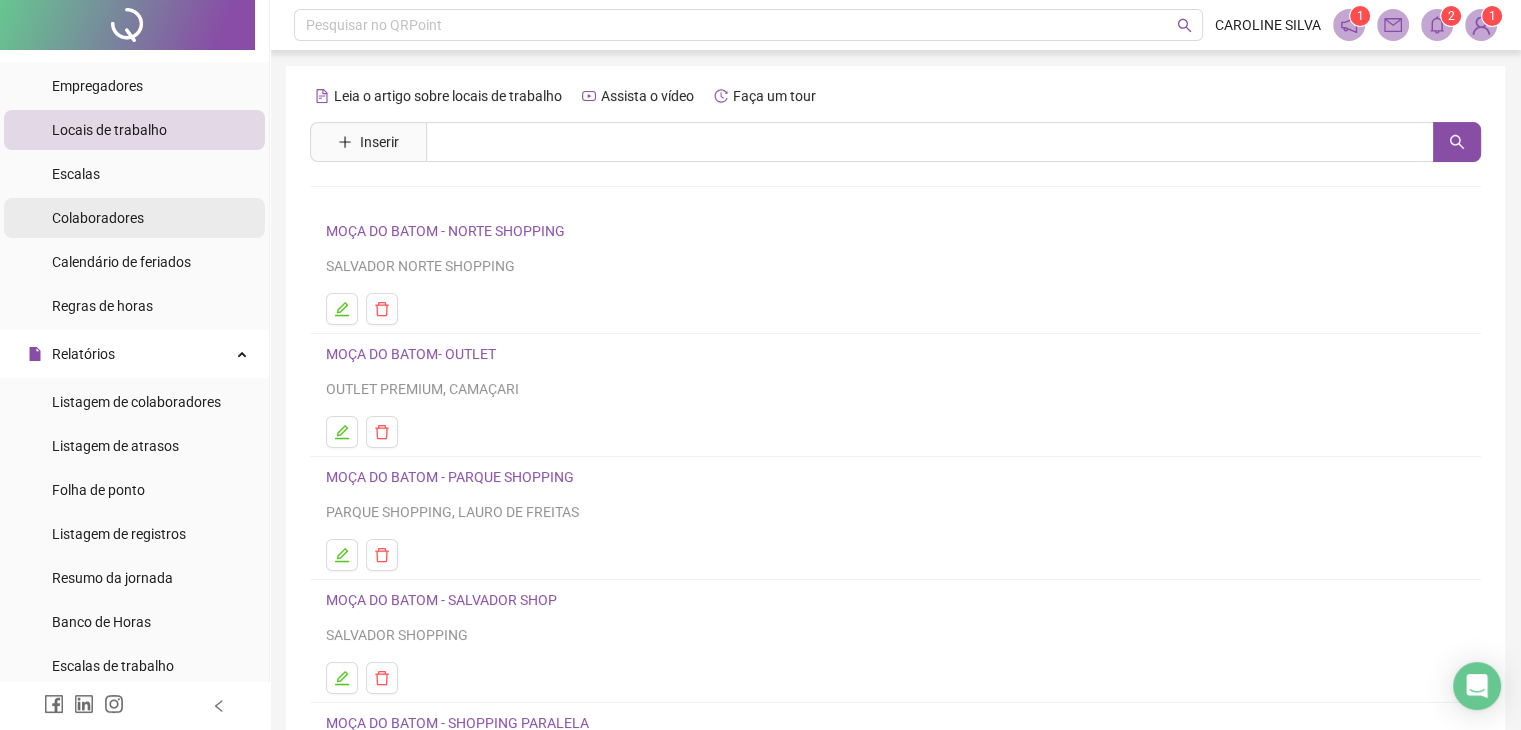 click on "Colaboradores" at bounding box center [134, 218] 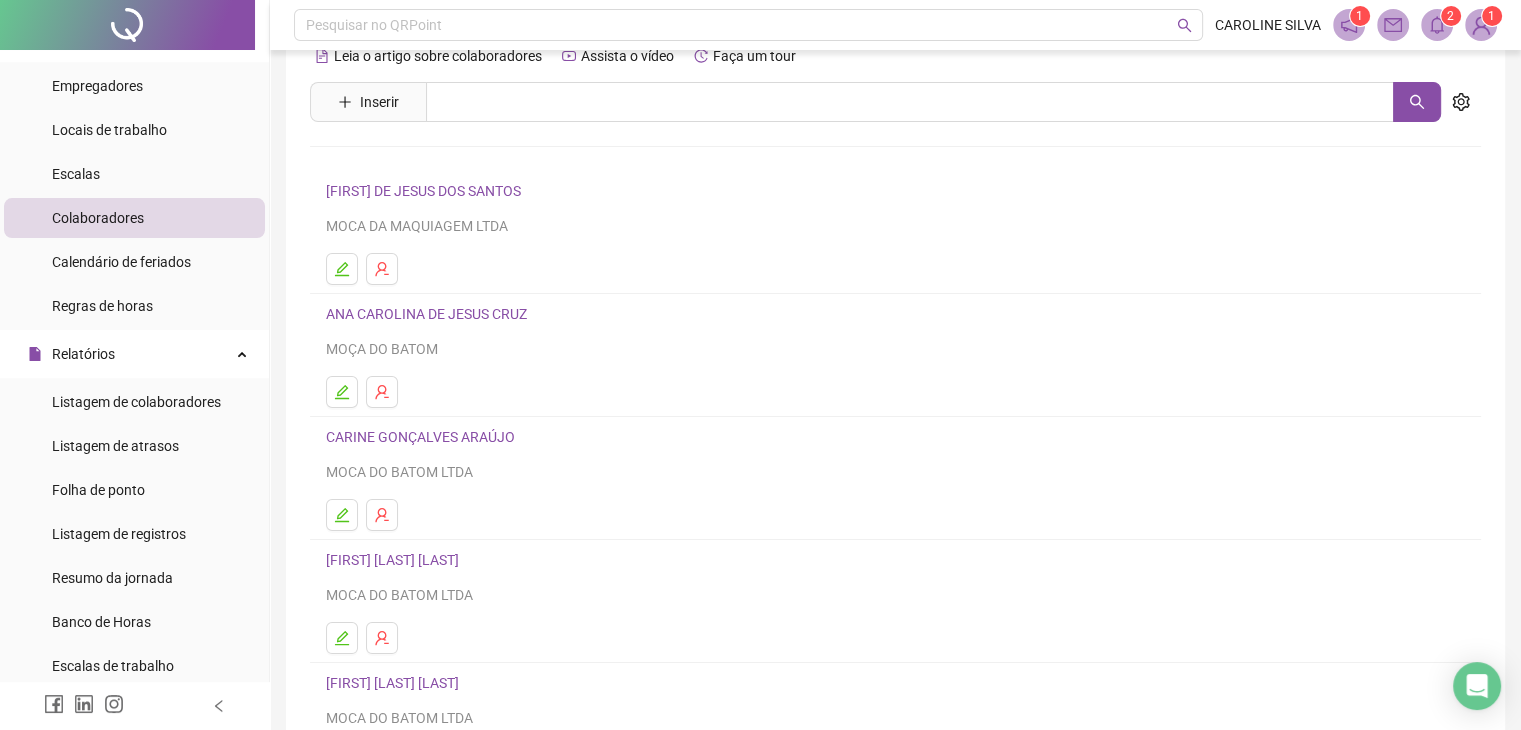 scroll, scrollTop: 0, scrollLeft: 0, axis: both 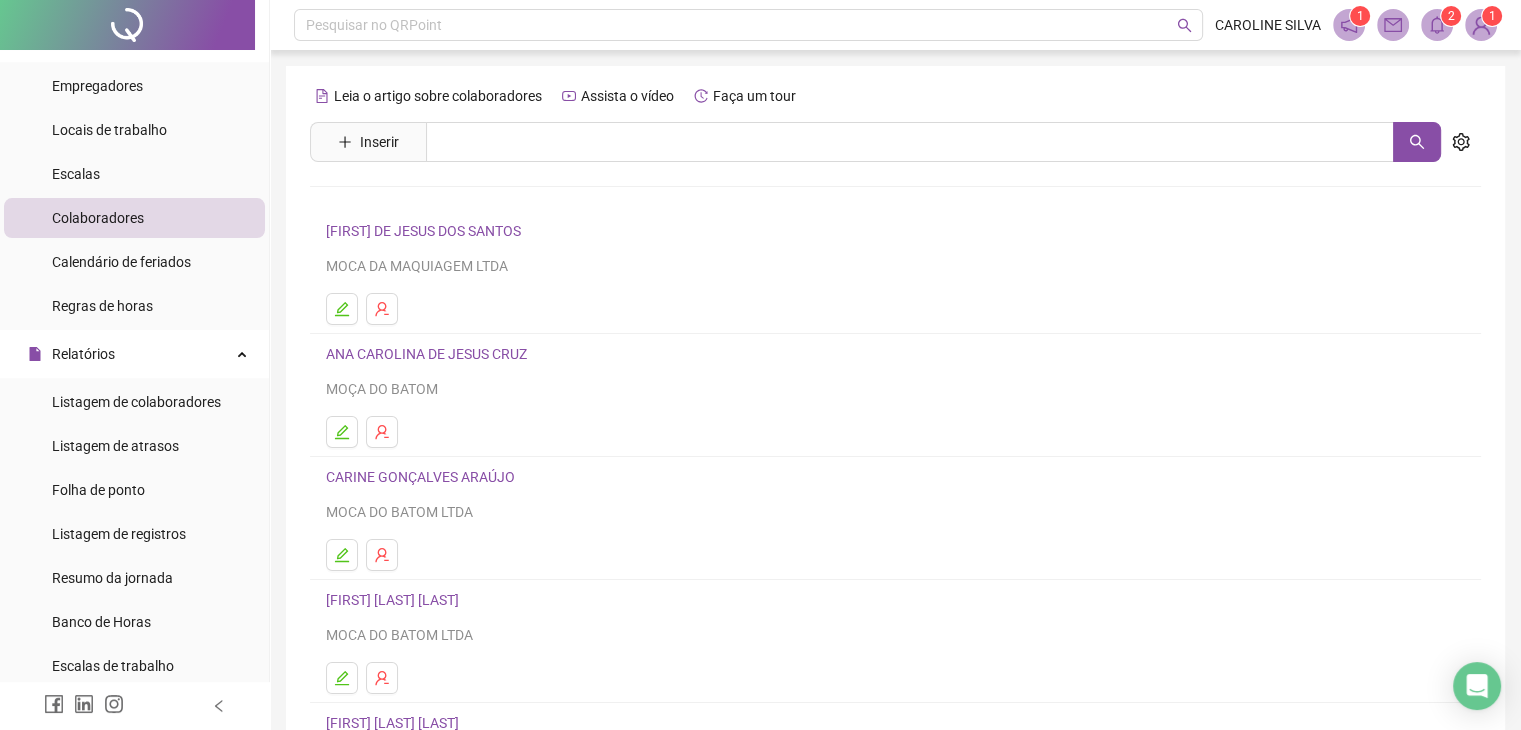 click on "Leia o artigo sobre colaboradores Assista o vídeo Faça um tour" at bounding box center [895, 96] 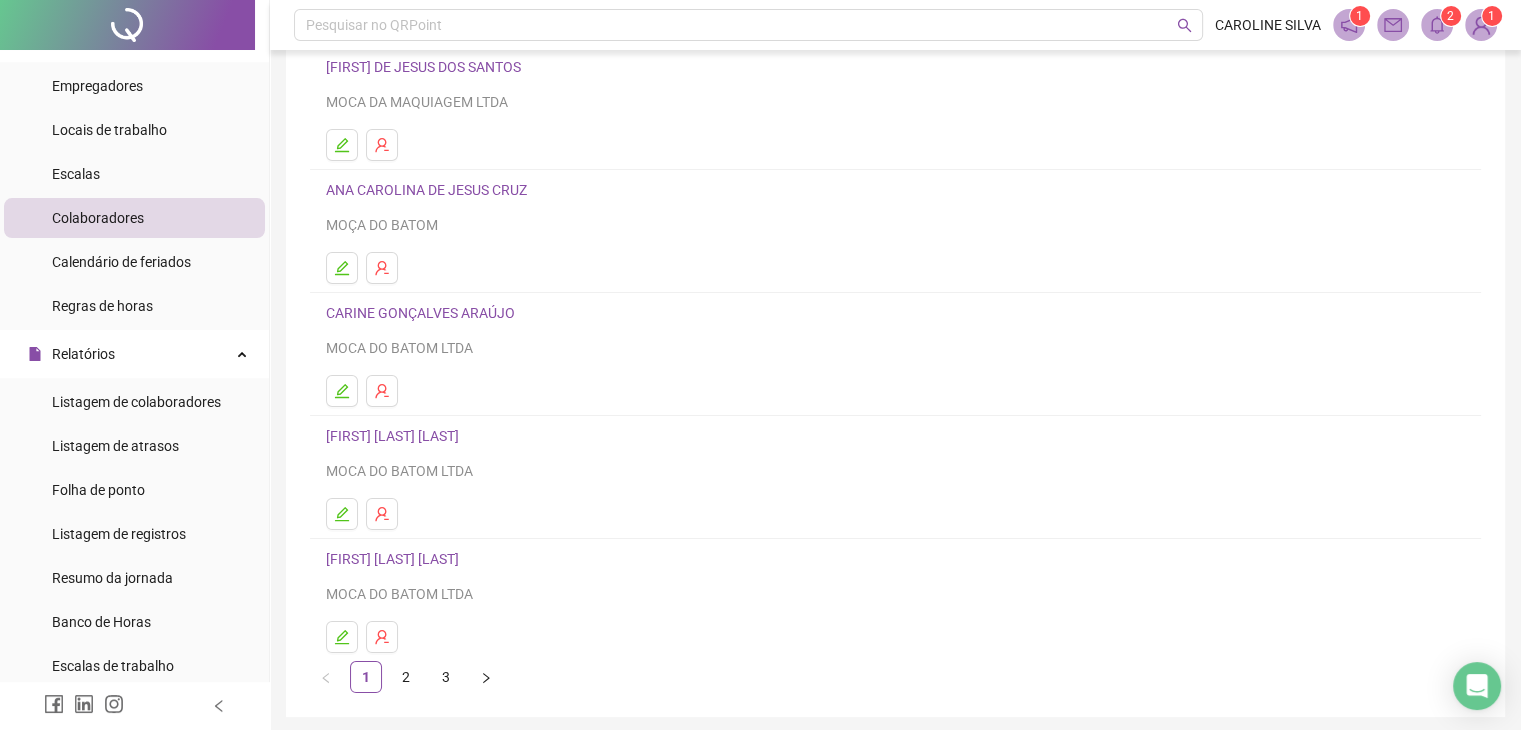 scroll, scrollTop: 236, scrollLeft: 0, axis: vertical 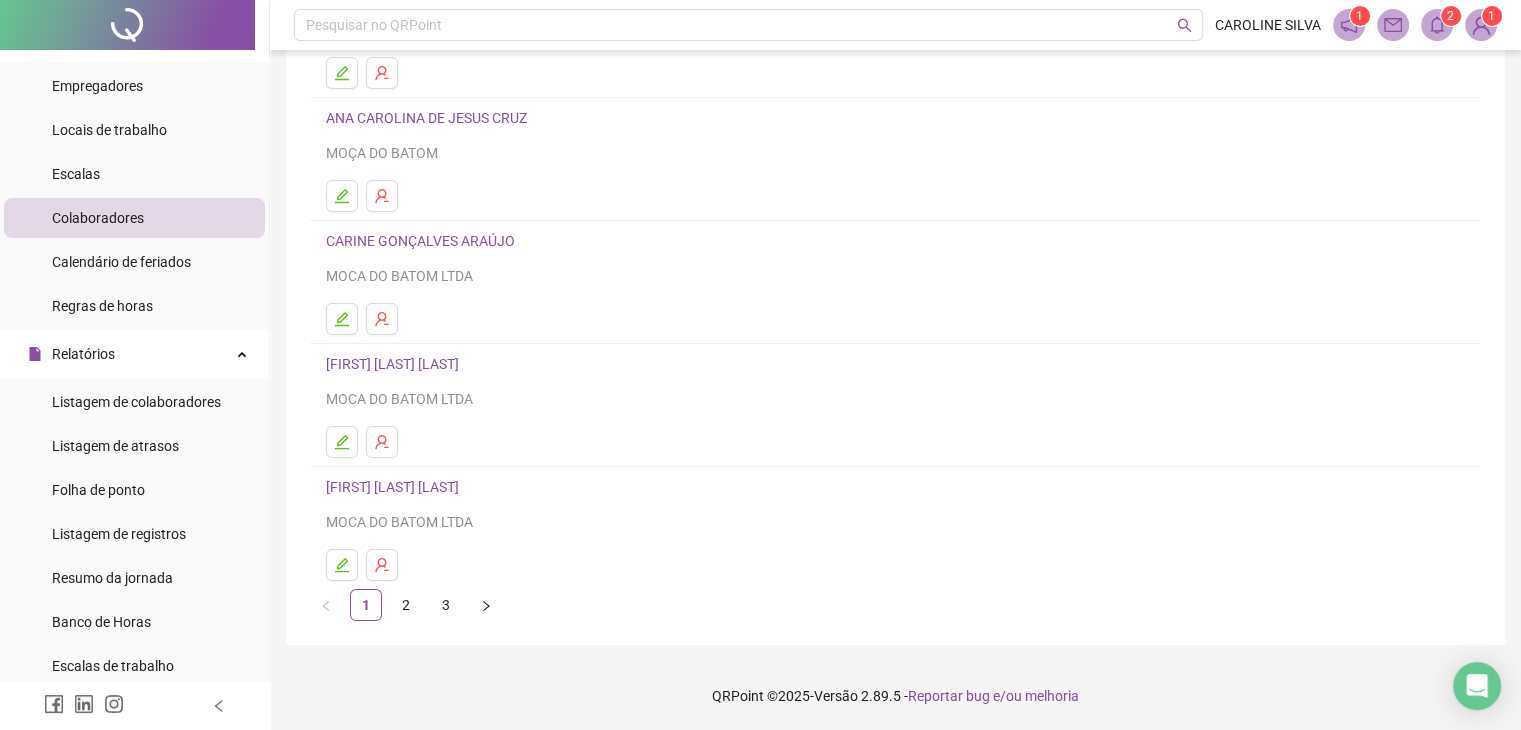 click on "CAROLINE FRANÇA SILVA    MOCA DO BATOM LTDA" at bounding box center [895, 504] 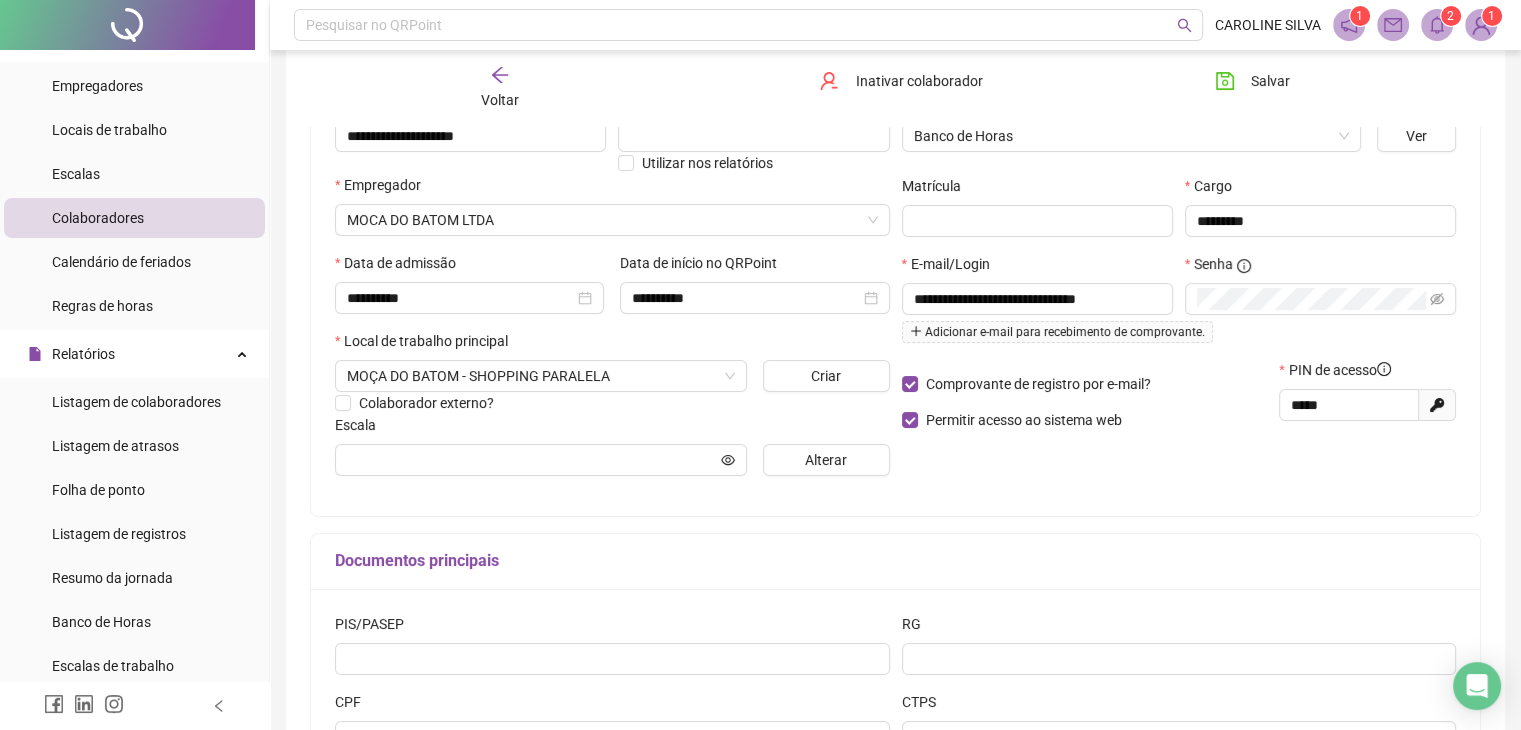 scroll, scrollTop: 247, scrollLeft: 0, axis: vertical 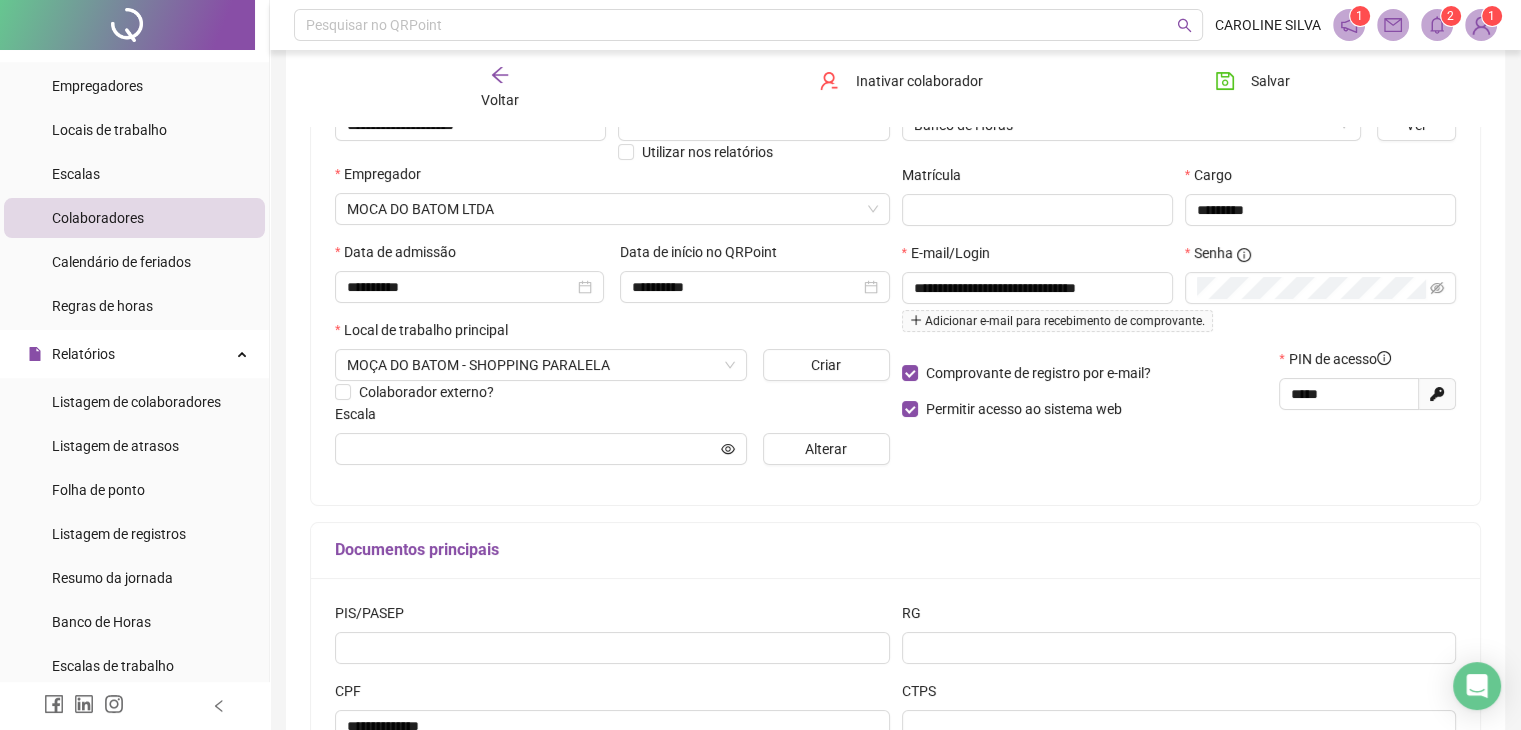 drag, startPoint x: 1254, startPoint y: 501, endPoint x: 1235, endPoint y: 473, distance: 33.83785 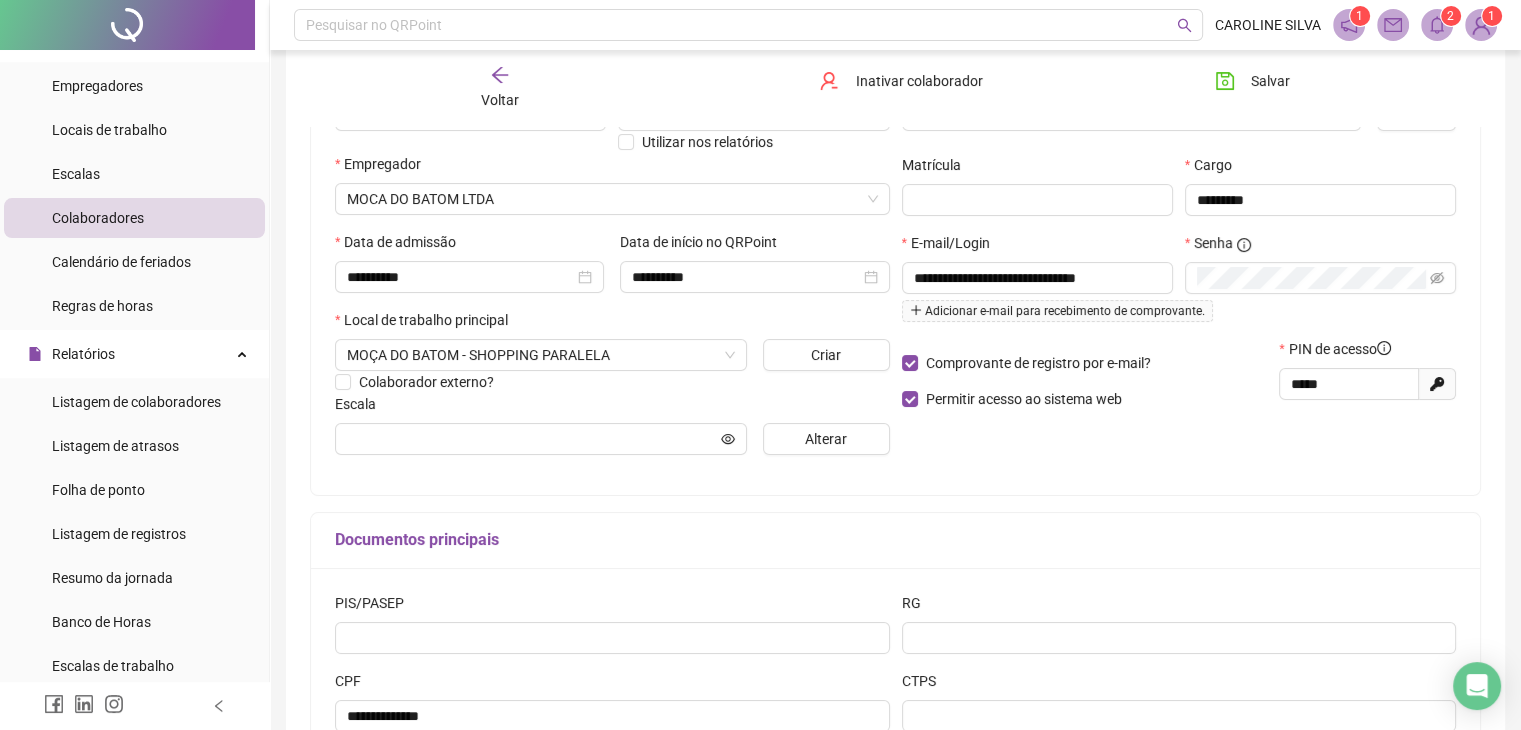 click on "**********" at bounding box center [895, 270] 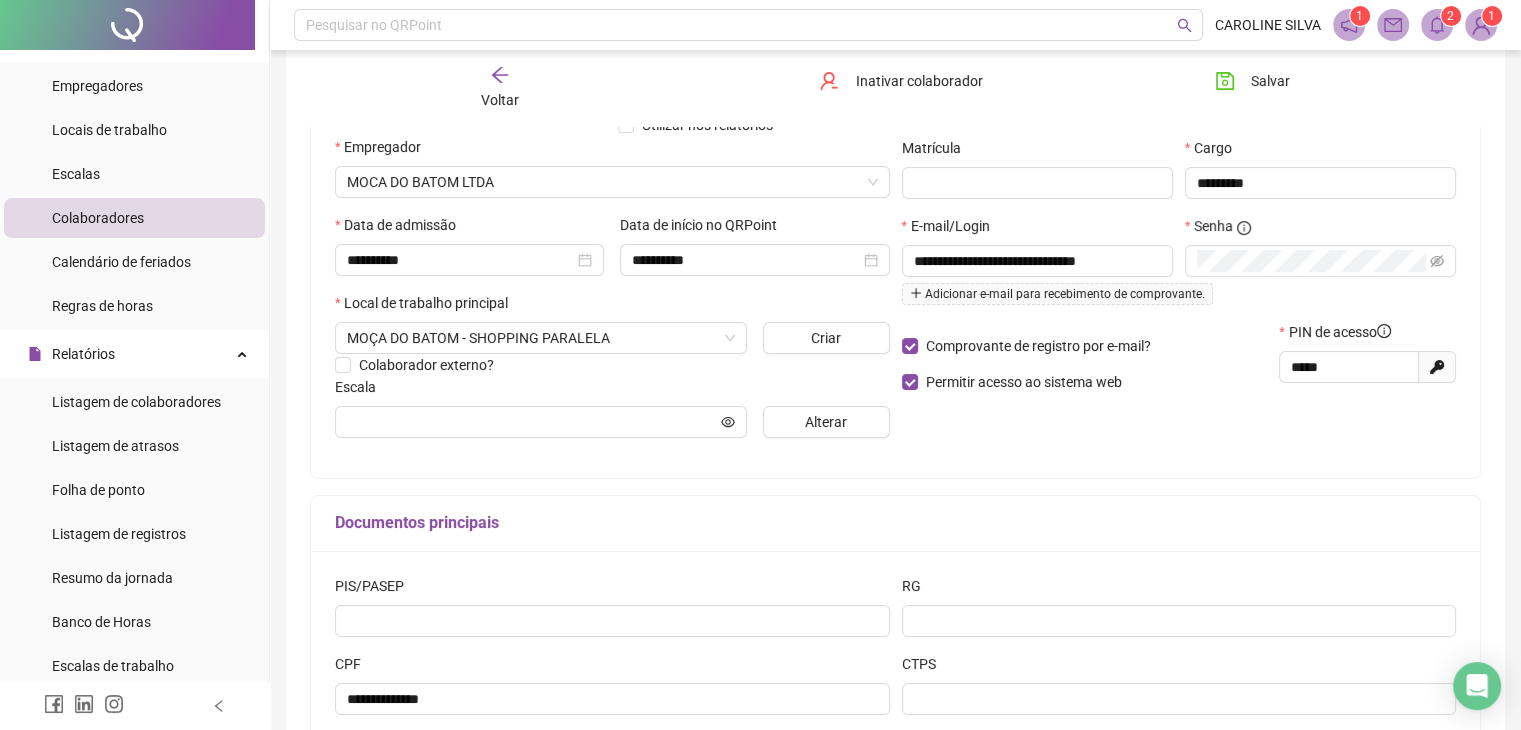 scroll, scrollTop: 272, scrollLeft: 0, axis: vertical 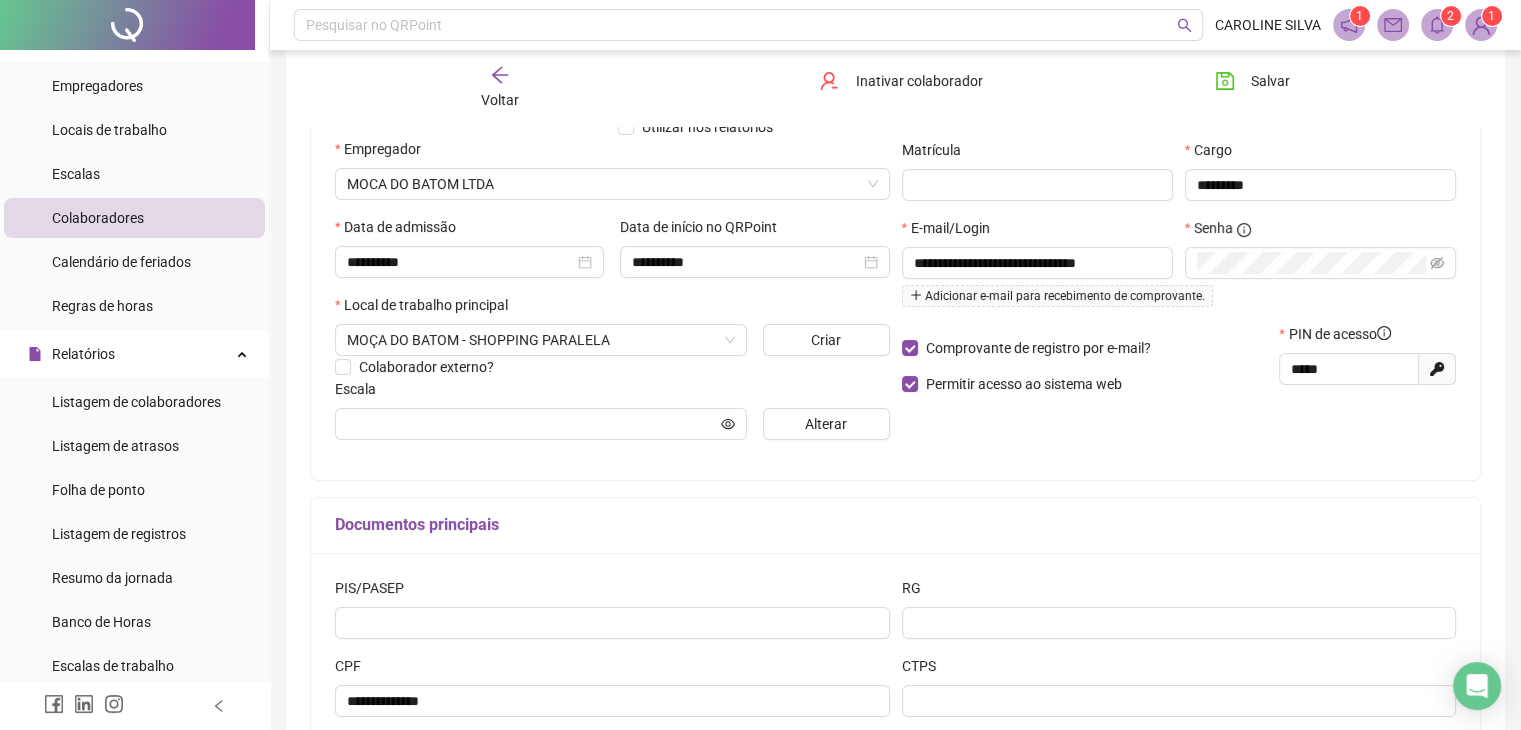 click on "**********" at bounding box center (895, 366) 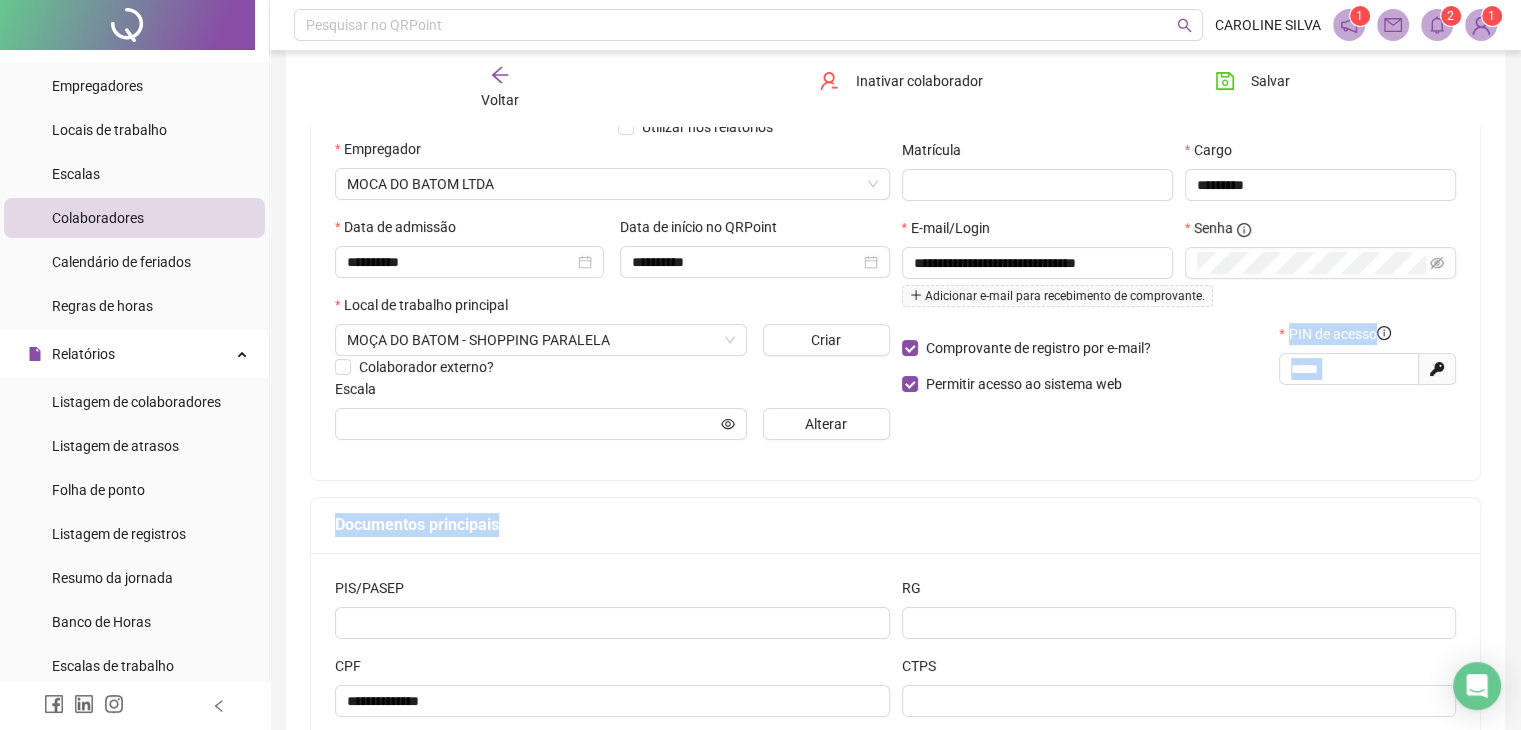 click on "**********" at bounding box center (895, 227) 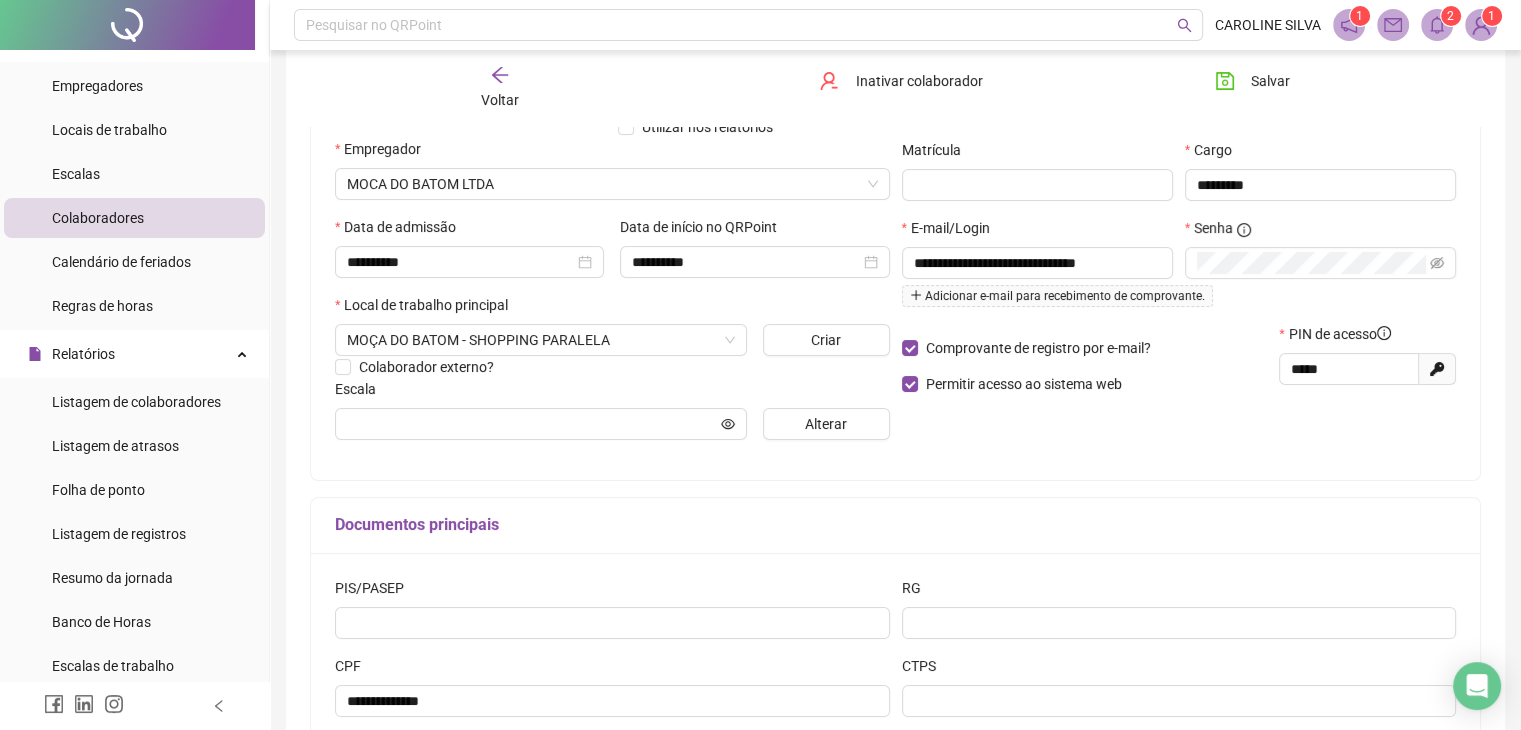 click on "**********" at bounding box center [895, 227] 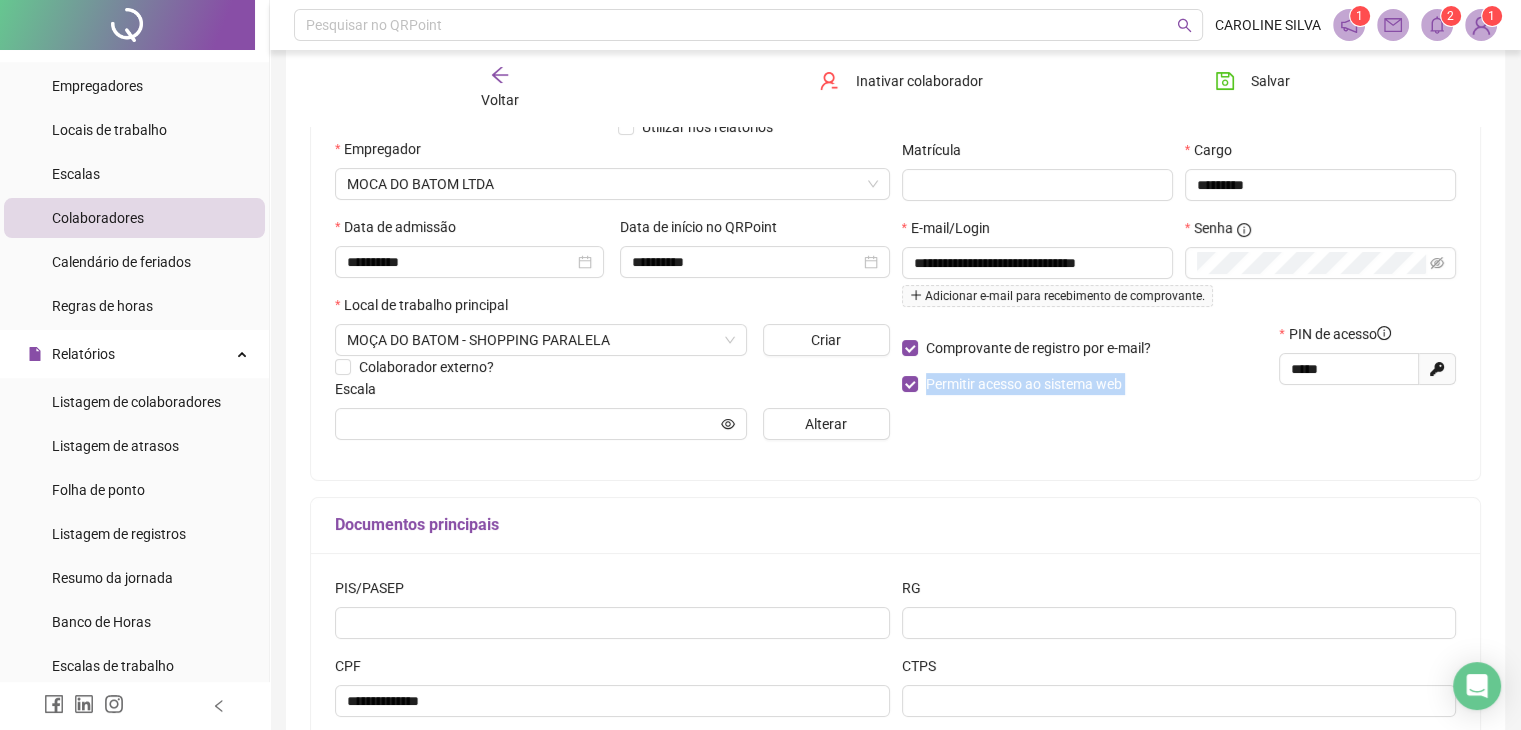 click on "**********" at bounding box center (895, 227) 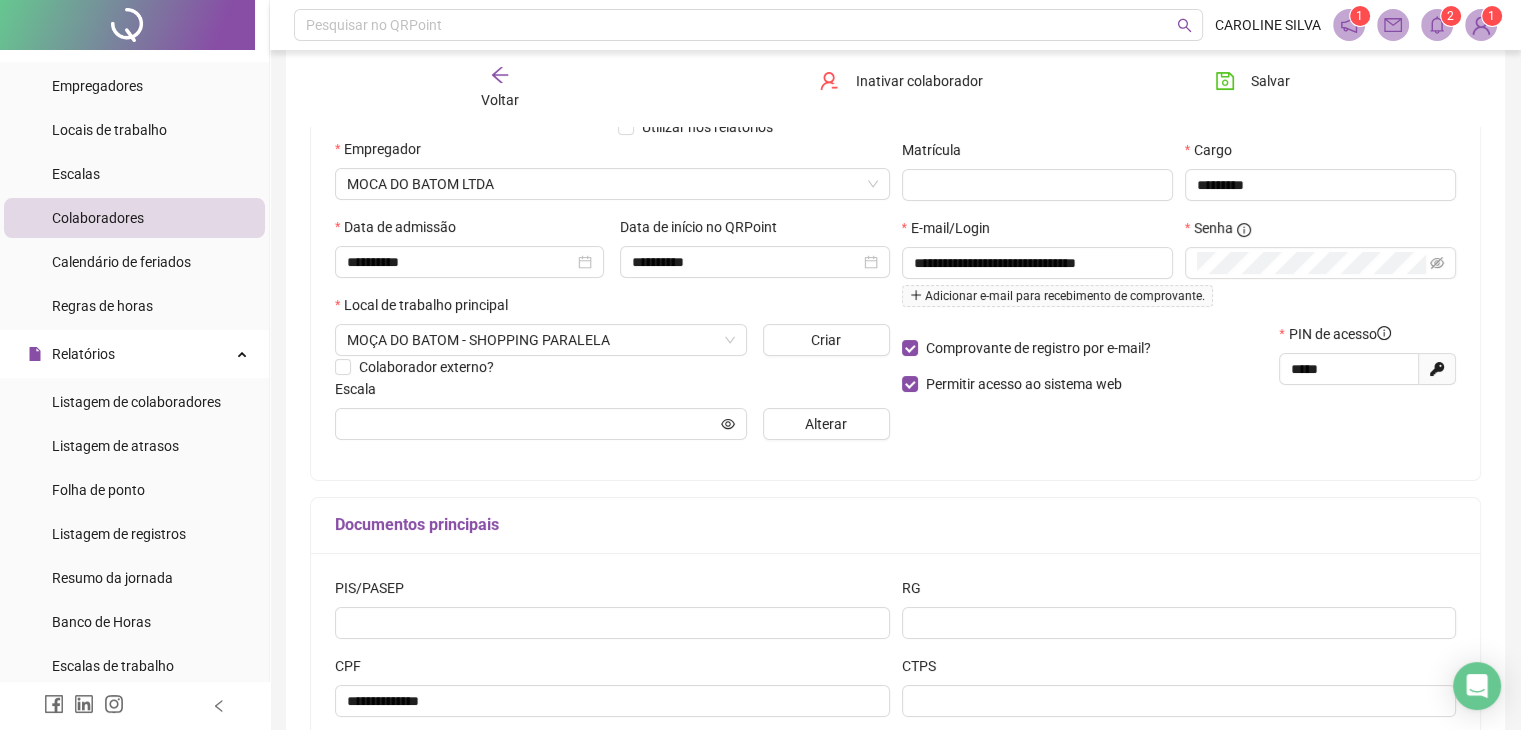 click on "**********" at bounding box center (895, 227) 